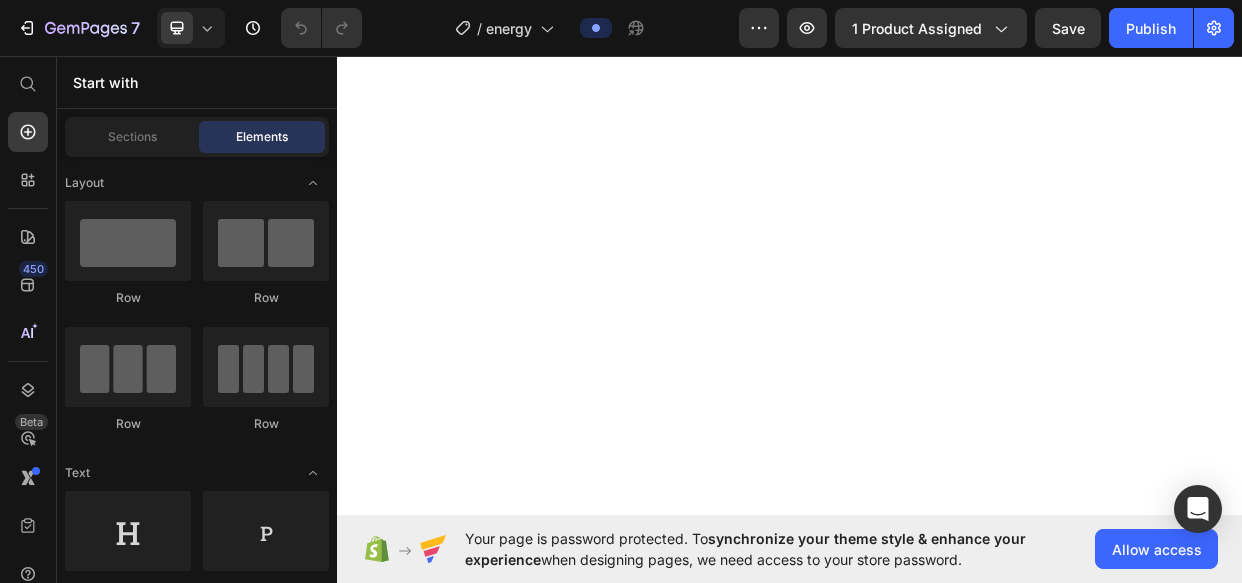 scroll, scrollTop: 0, scrollLeft: 0, axis: both 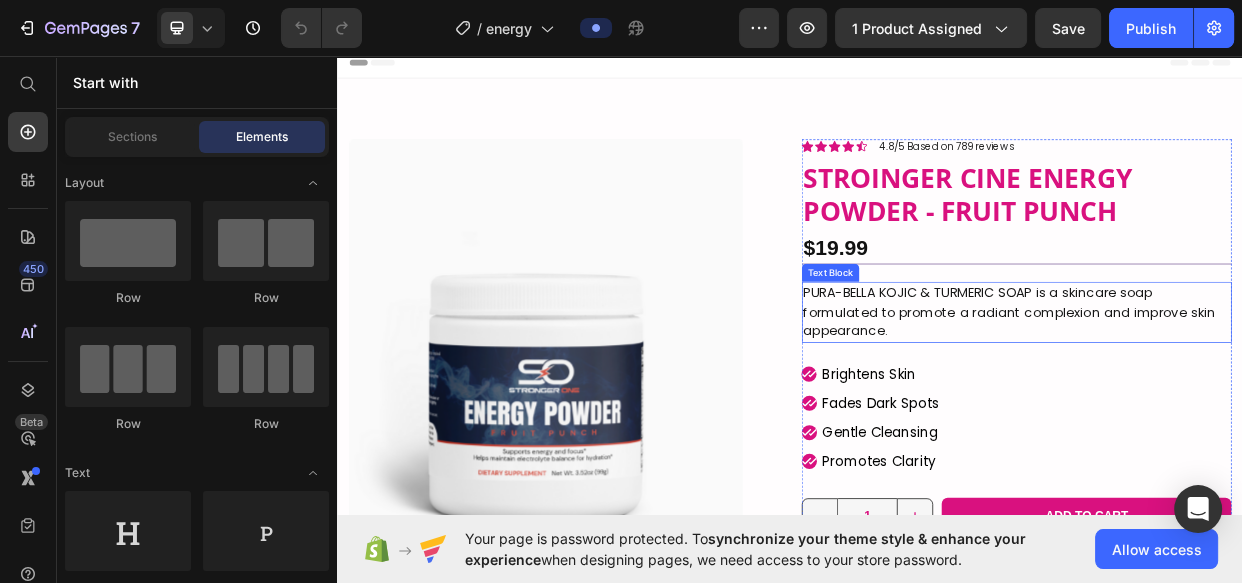 click on "PURA-BELLA KOJIC & TURMERIC SOAP is a skincare soap formulated to promote a radiant complexion and improve skin appearance." at bounding box center [1237, 397] 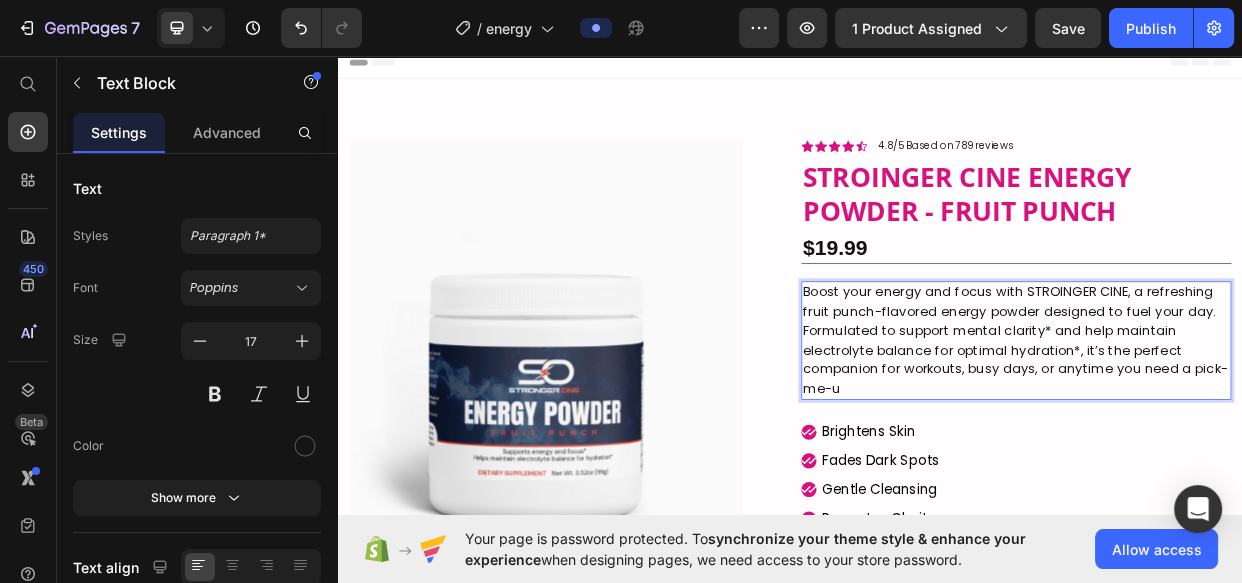 click on "Boost your energy and focus with STROINGER CINE, a refreshing fruit punch-flavored energy powder designed to fuel your day. Formulated to support mental clarity* and help maintain electrolyte balance for optimal hydration*, it’s the perfect companion for workouts, busy days, or anytime you need a pick-me-u" at bounding box center [1237, 435] 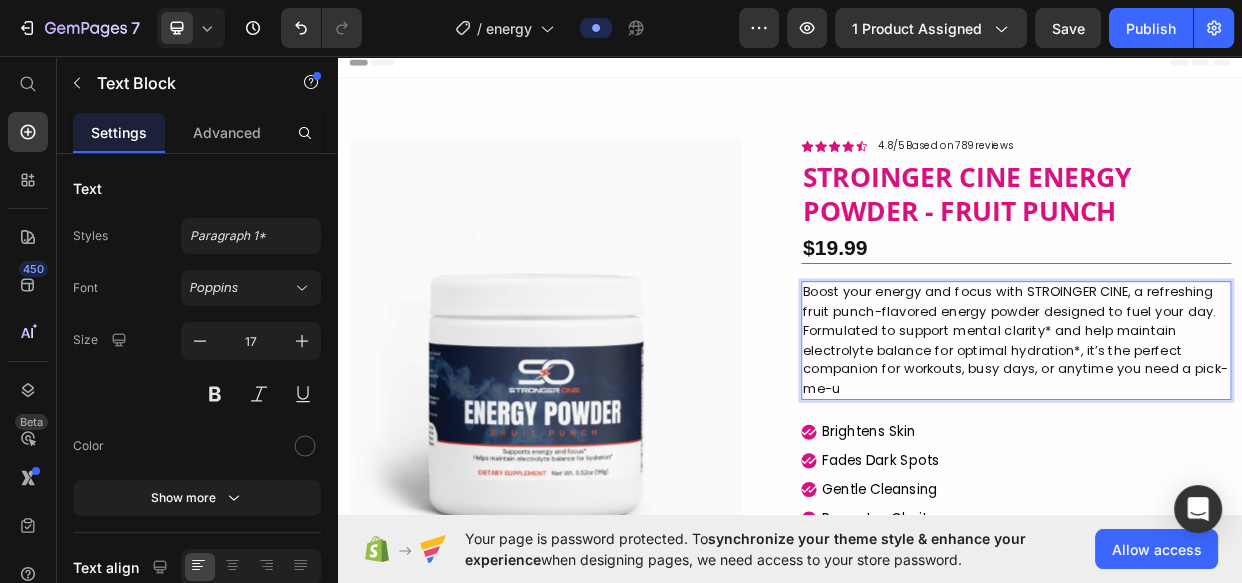 click on "Boost your energy and focus with STROINGER CINE, a refreshing fruit punch-flavored energy powder designed to fuel your day. Formulated to support mental clarity* and help maintain electrolyte balance for optimal hydration*, it’s the perfect companion for workouts, busy days, or anytime you need a pick-me-u" at bounding box center [1237, 435] 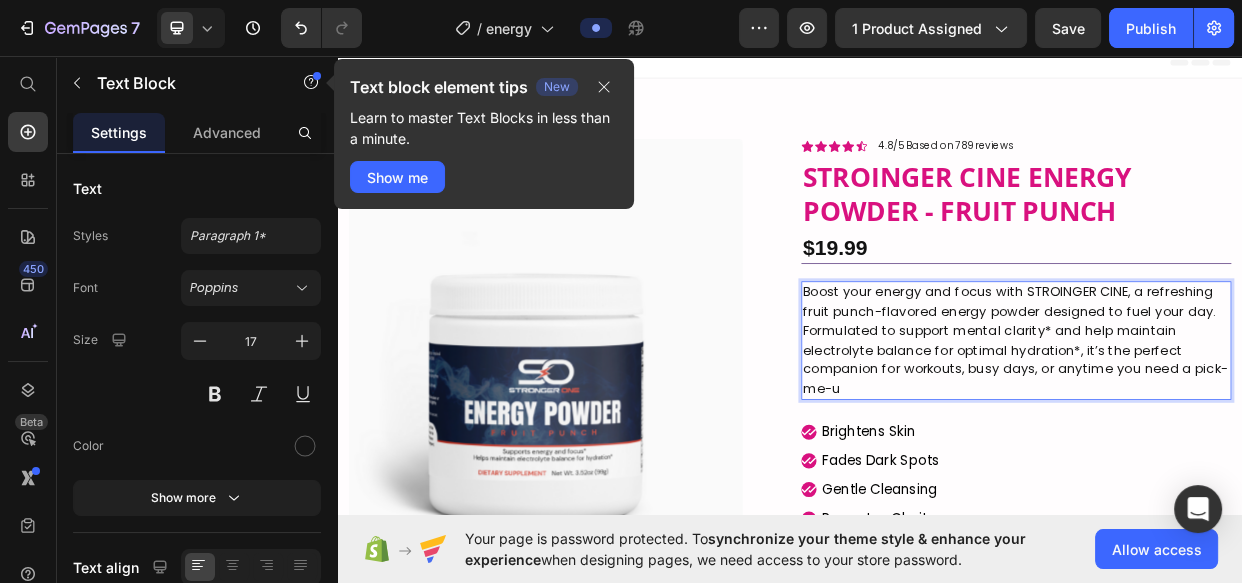 click on "Boost your energy and focus with STROINGER CINE, a refreshing fruit punch-flavored energy powder designed to fuel your day. Formulated to support mental clarity* and help maintain electrolyte balance for optimal hydration*, it’s the perfect companion for workouts, busy days, or anytime you need a pick-me-u" at bounding box center [1237, 435] 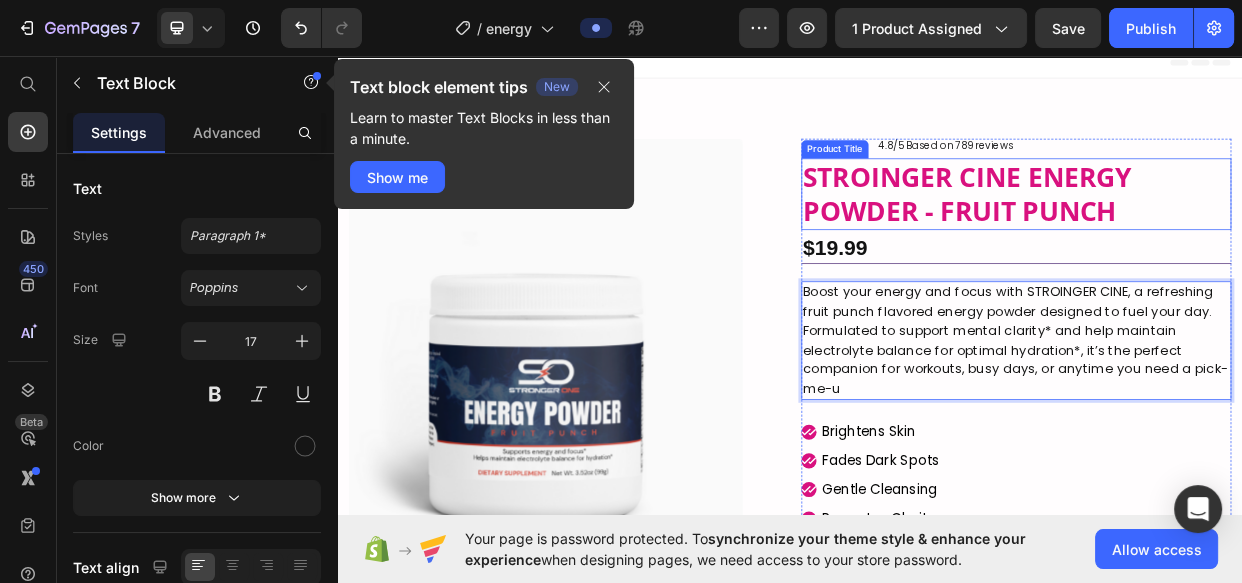 click on "STROINGER CINE ENERGY POWDER - FRUIT PUNCH" at bounding box center (1237, 241) 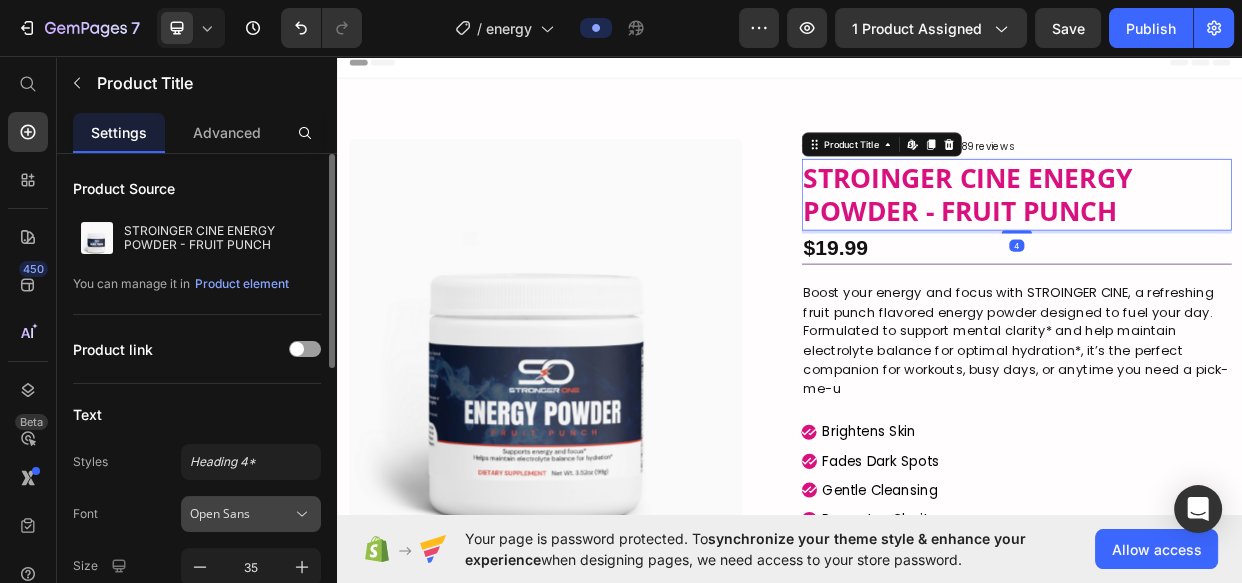scroll, scrollTop: 363, scrollLeft: 0, axis: vertical 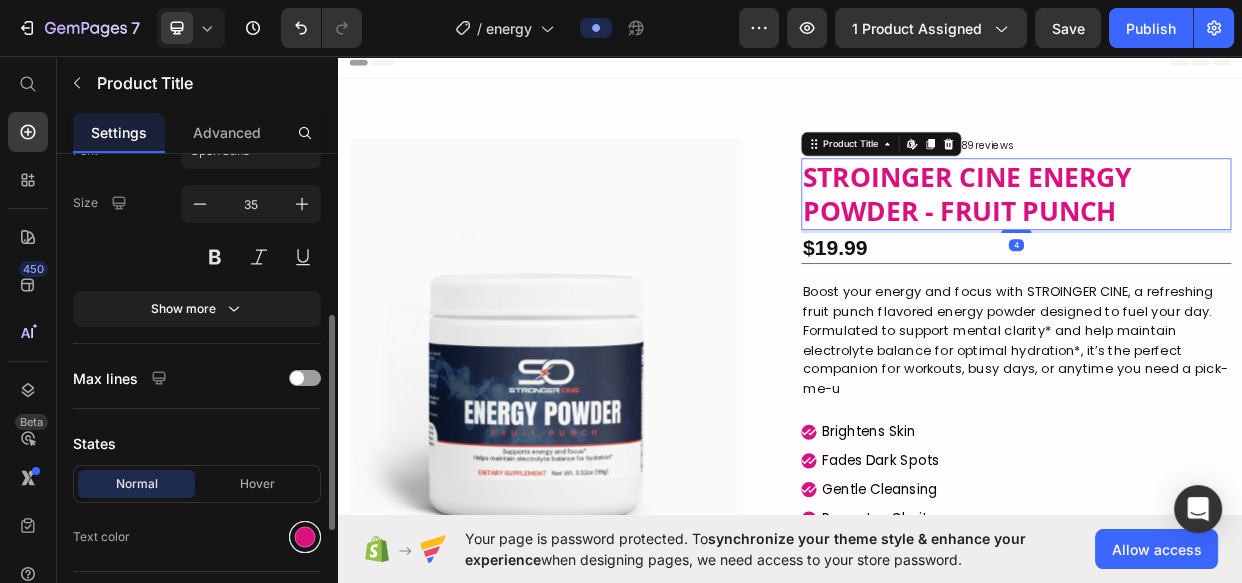 click at bounding box center (305, 537) 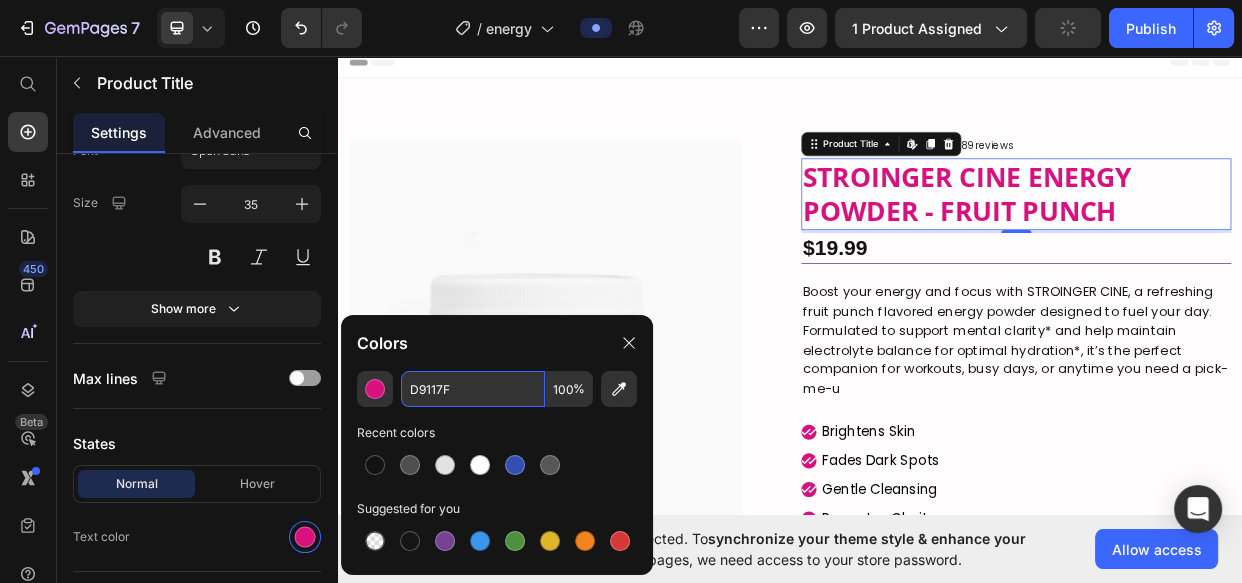 click on "D9117F" at bounding box center [473, 389] 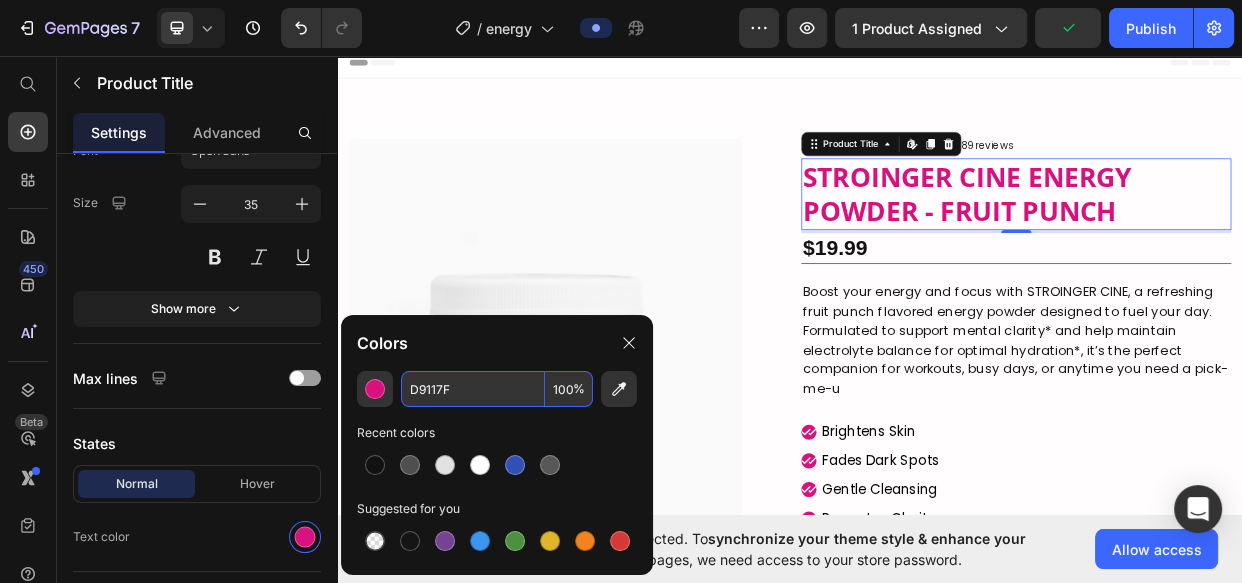 paste on "Boost your energy and focus with STROINGER CINE, a refreshing fruit punch-flavored energy powder designed to fuel your day. Formulated to support mental clarity* and help maintain electrolyte balance for optimal hydration*, it’s the perfect companion for workouts, busy days, or anytime you need a pick-me-u" 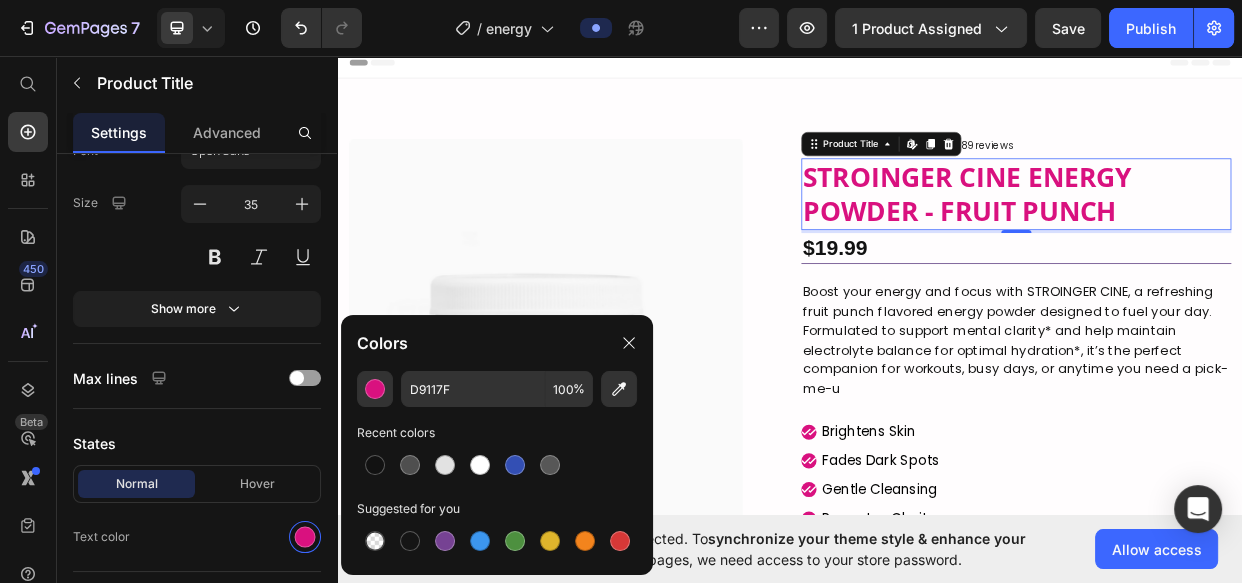 scroll, scrollTop: 0, scrollLeft: 0, axis: both 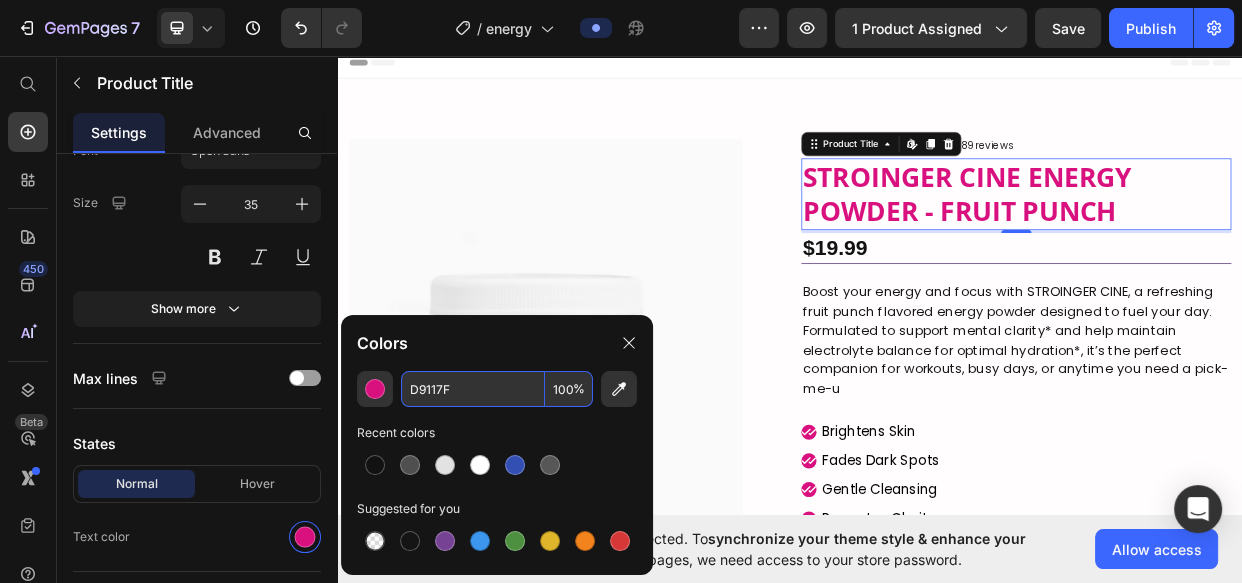 click on "D9117F" at bounding box center (473, 389) 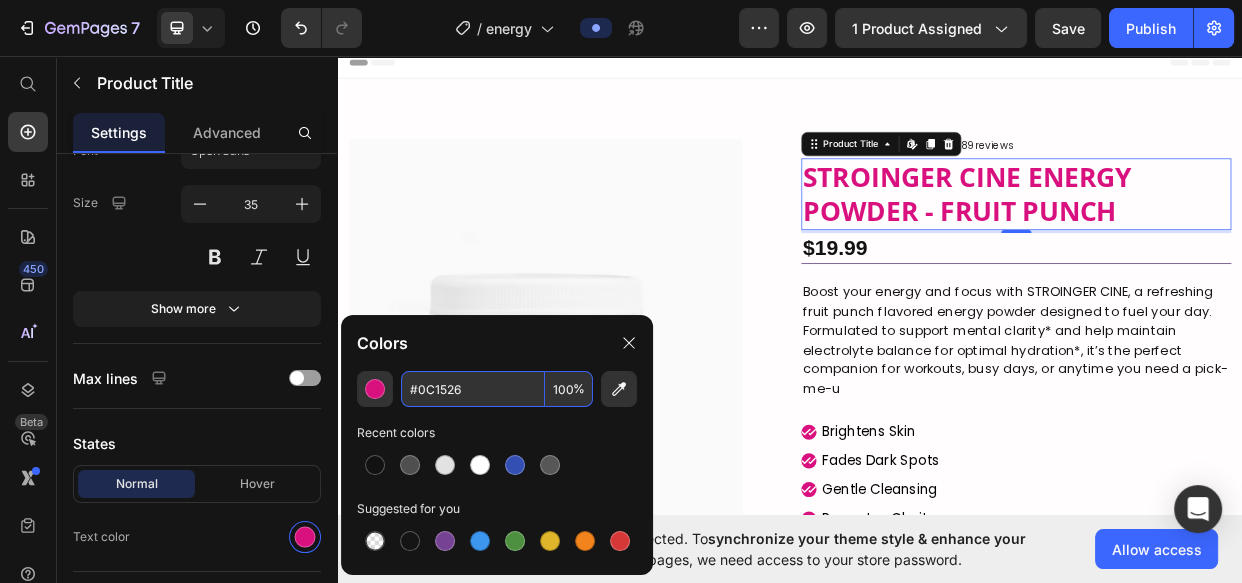 type on "0C1526" 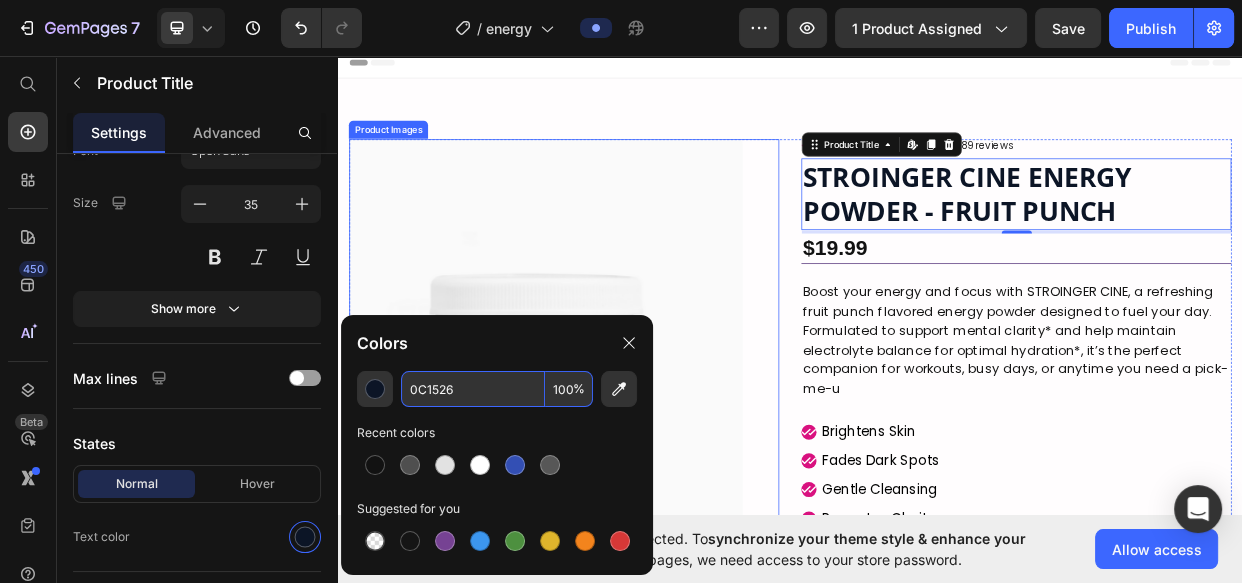 click at bounding box center (613, 429) 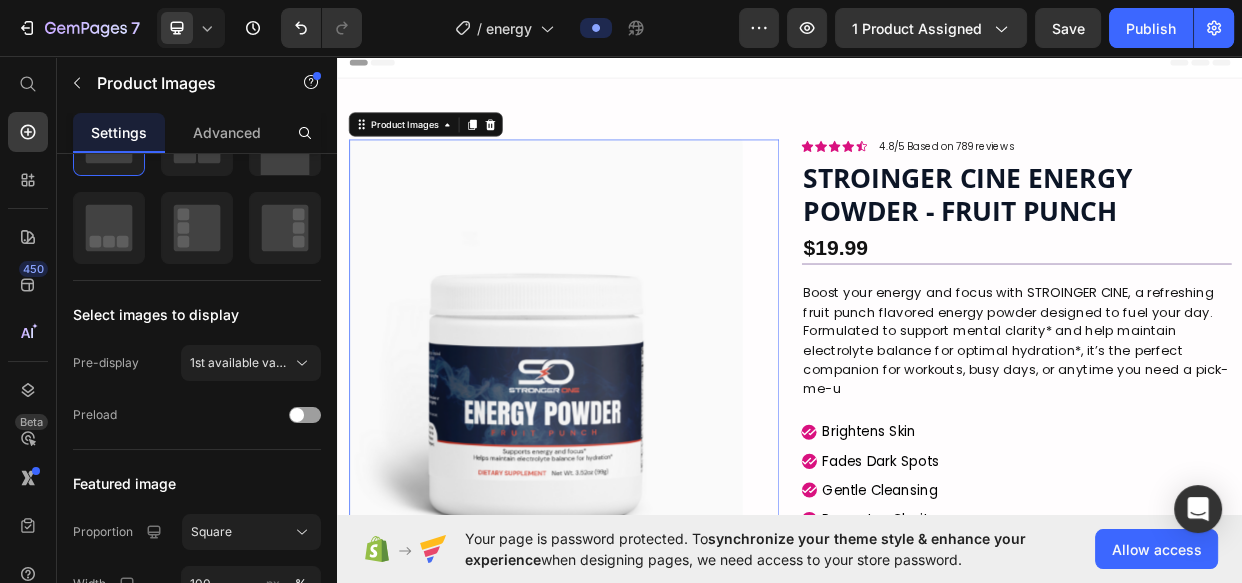 scroll, scrollTop: 0, scrollLeft: 0, axis: both 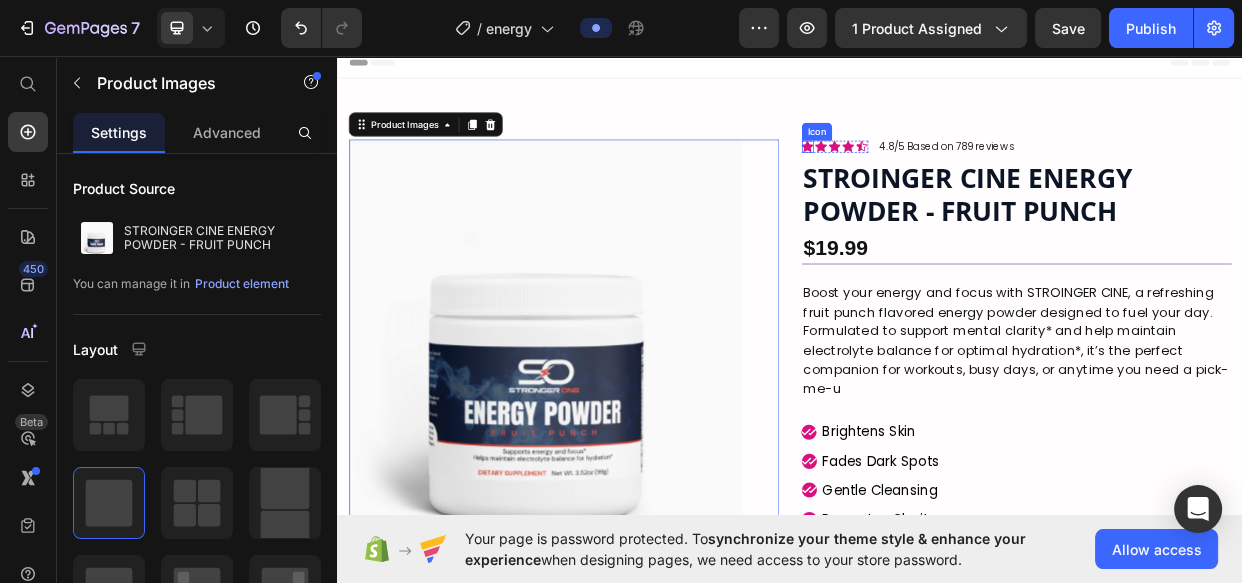 drag, startPoint x: 951, startPoint y: 176, endPoint x: 470, endPoint y: 428, distance: 543.0147 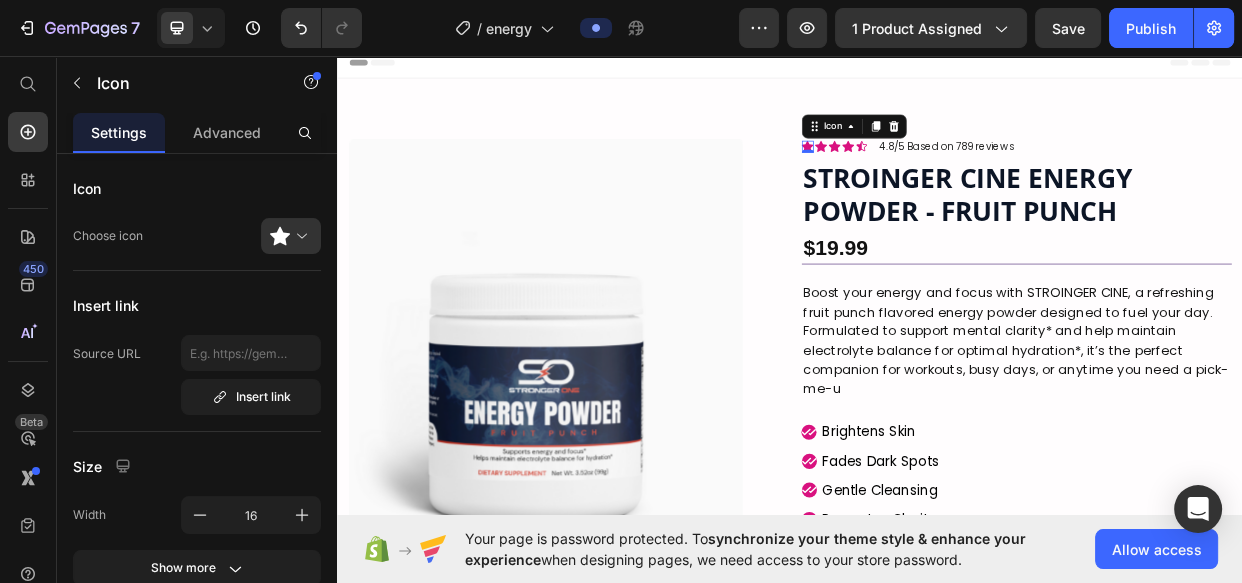 scroll, scrollTop: 435, scrollLeft: 0, axis: vertical 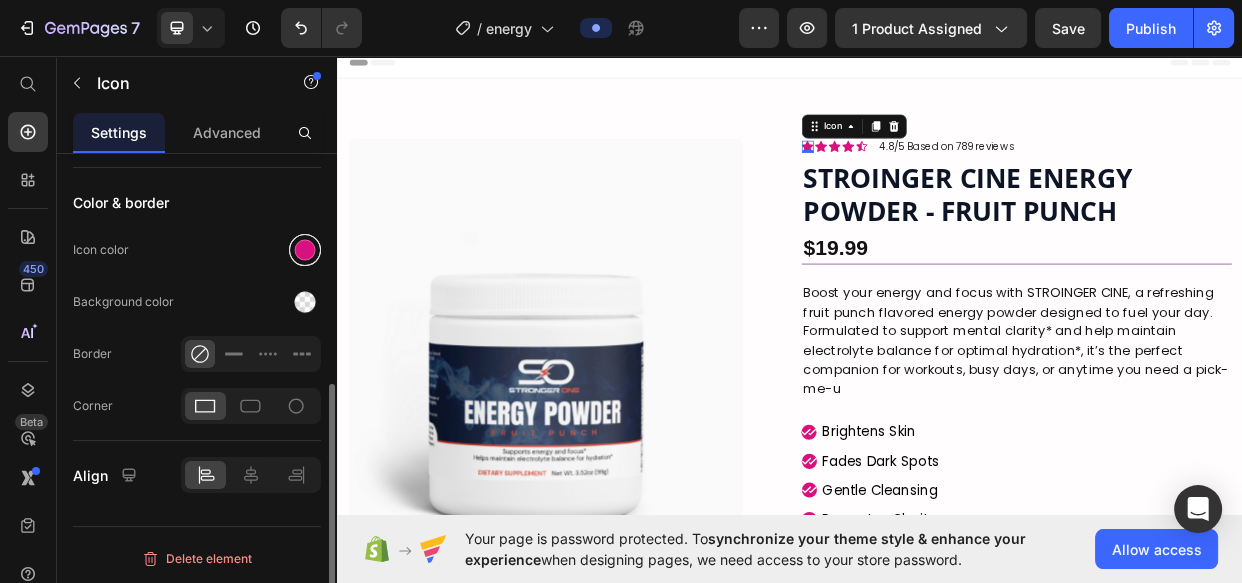 click at bounding box center (305, 250) 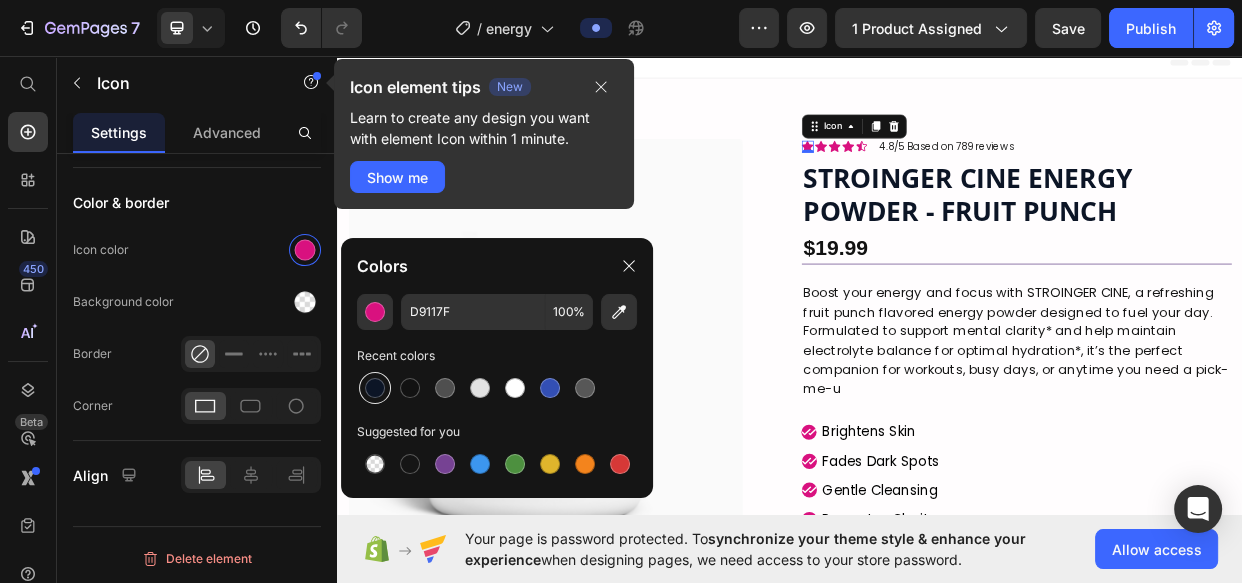 click at bounding box center [375, 388] 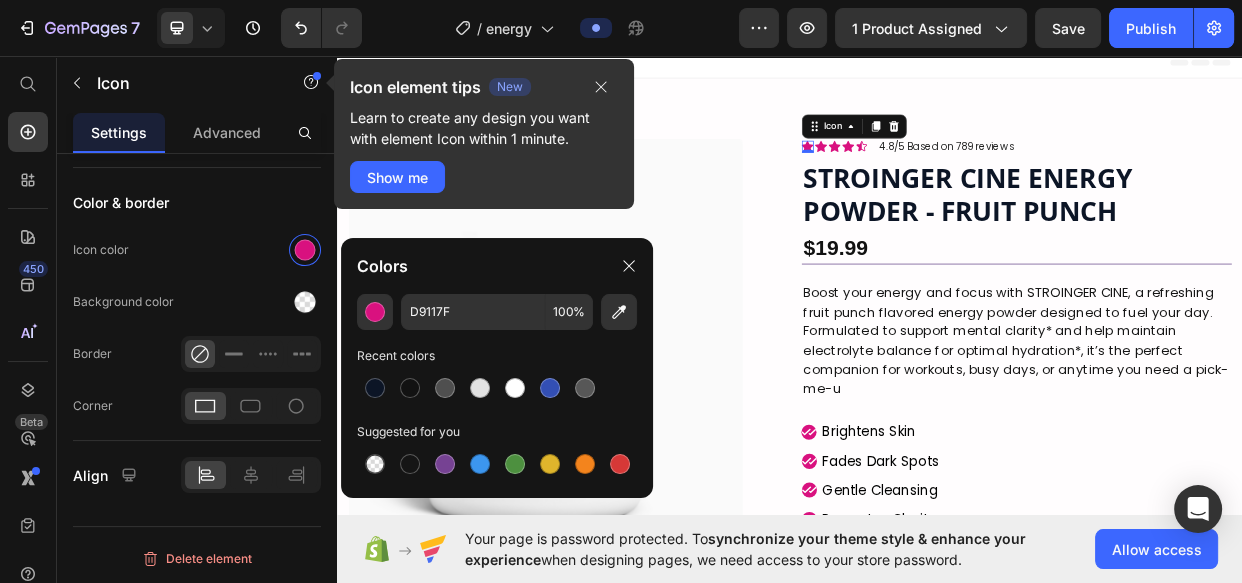 type on "0C1526" 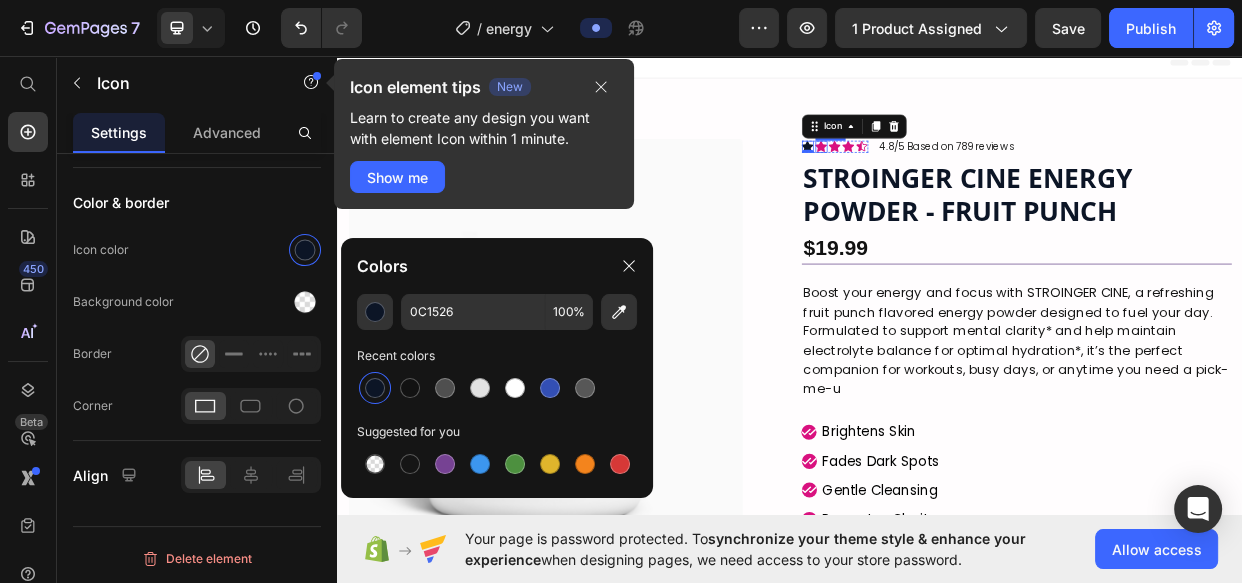click 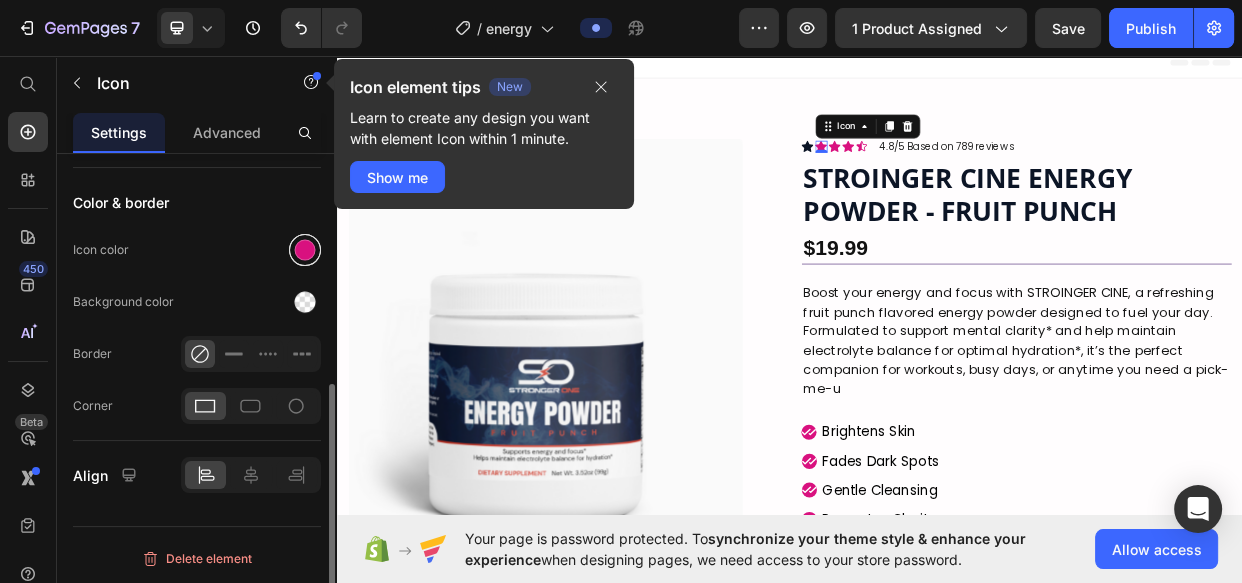 click at bounding box center (305, 250) 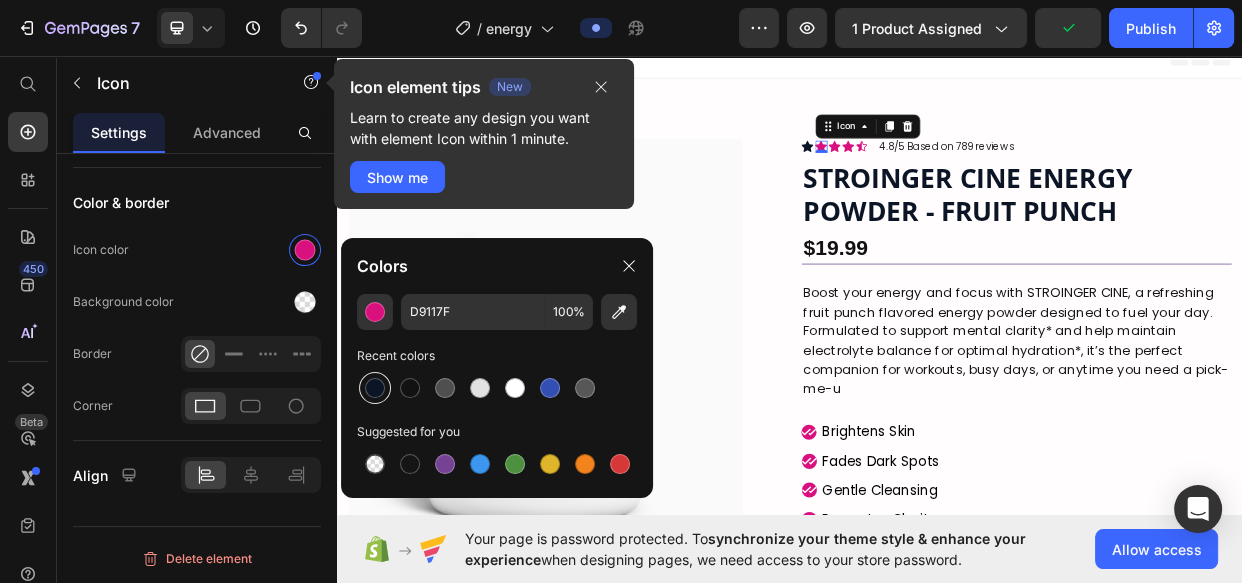 drag, startPoint x: 384, startPoint y: 383, endPoint x: 620, endPoint y: 195, distance: 301.72836 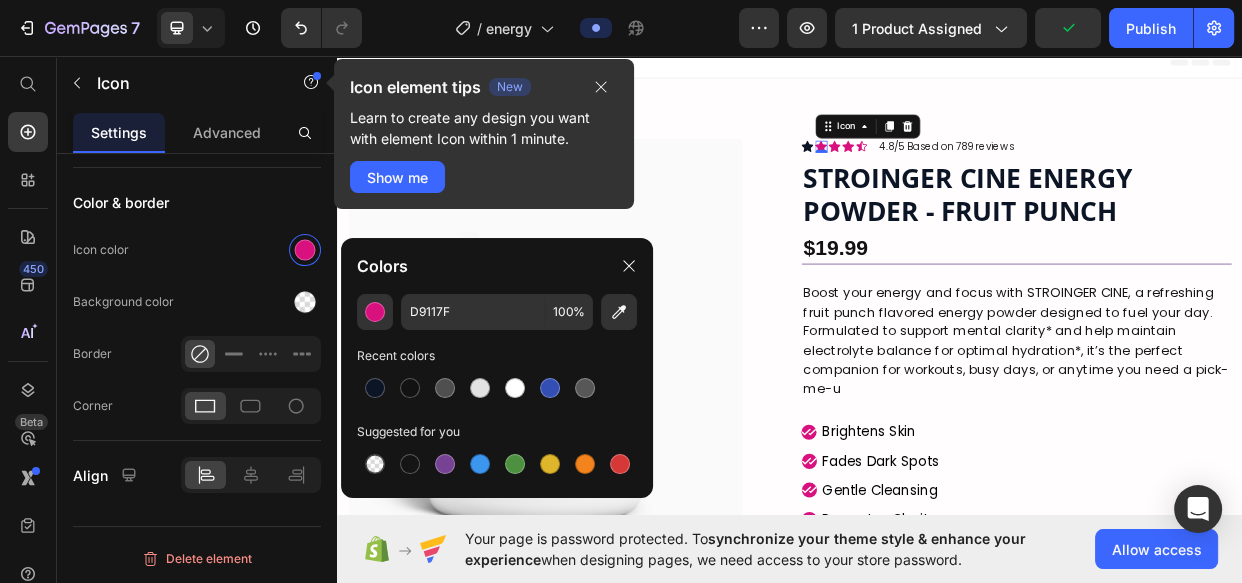 type on "0C1526" 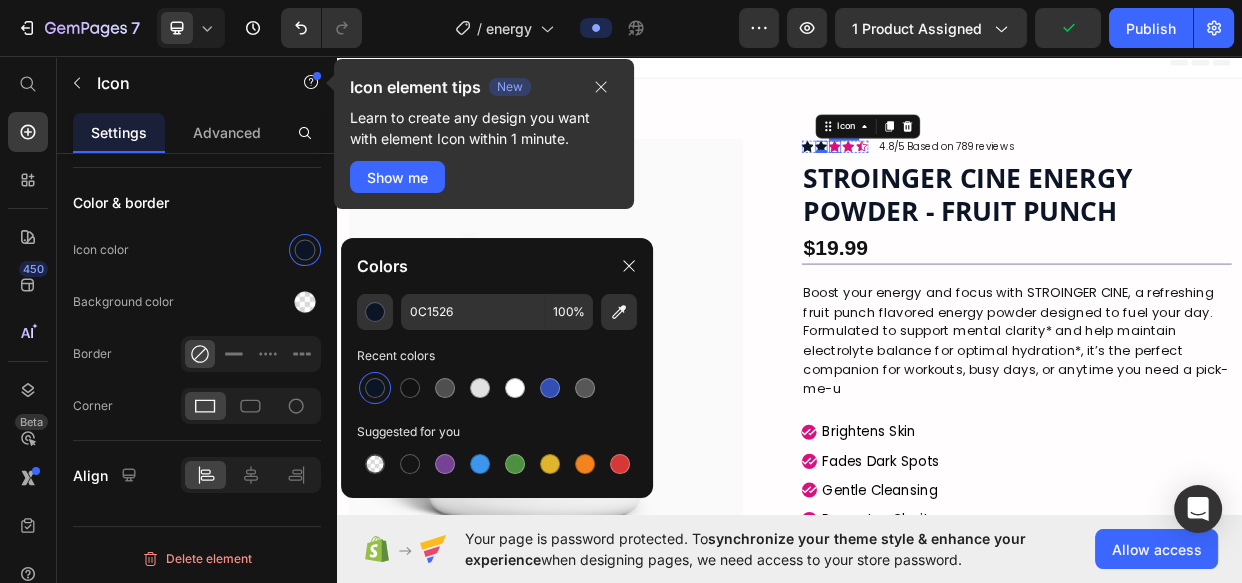 click 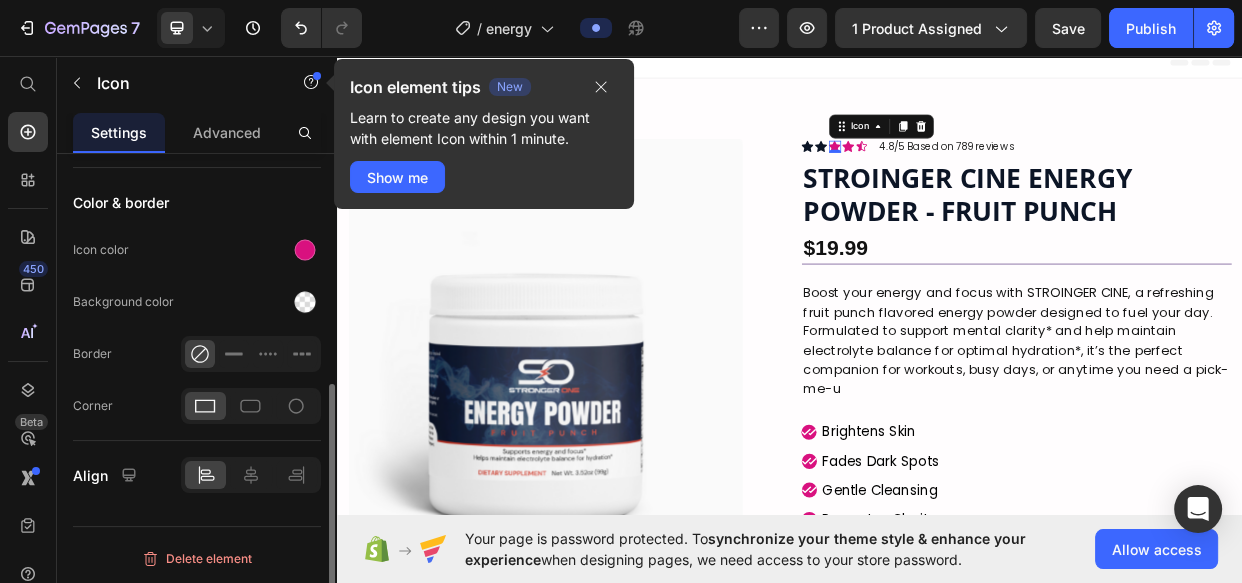 drag, startPoint x: 309, startPoint y: 249, endPoint x: 307, endPoint y: 269, distance: 20.09975 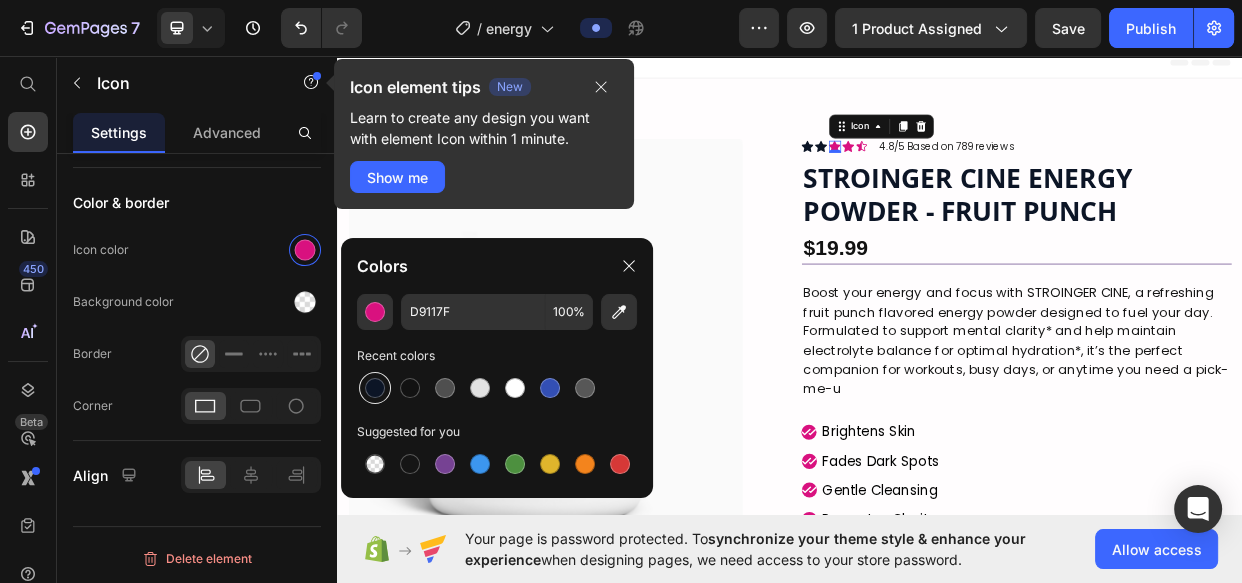 click at bounding box center (375, 388) 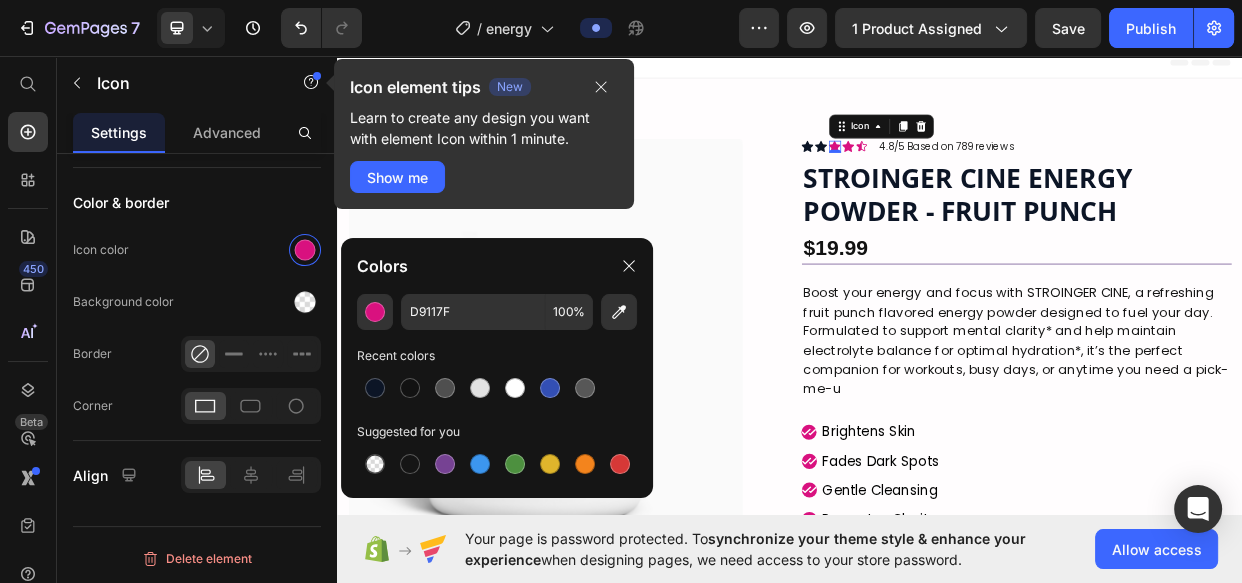 type on "0C1526" 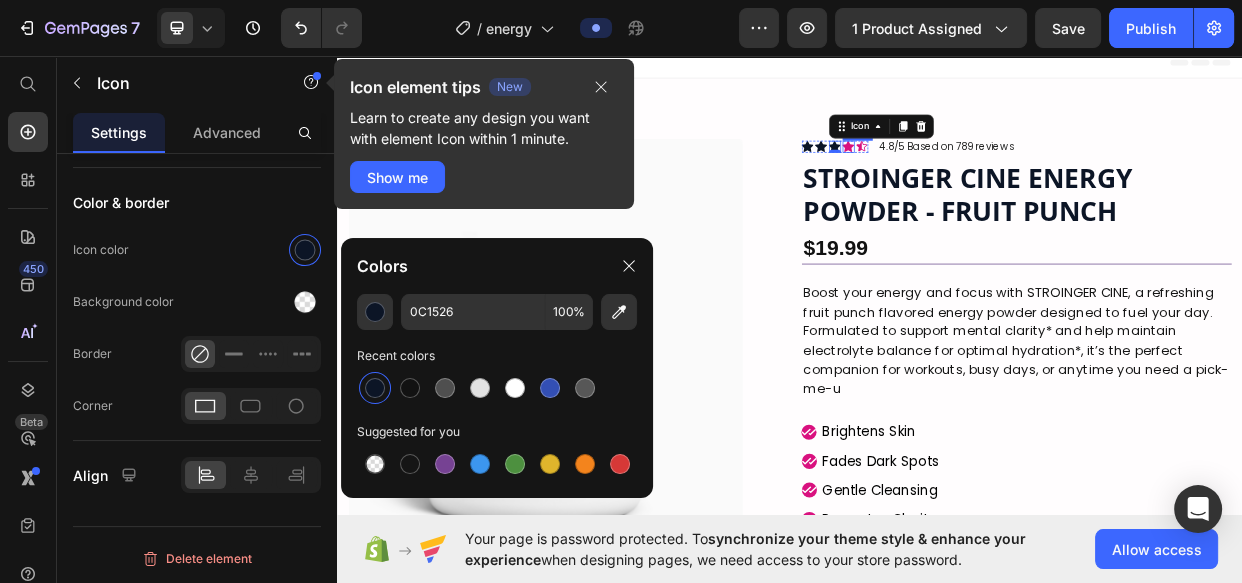 click 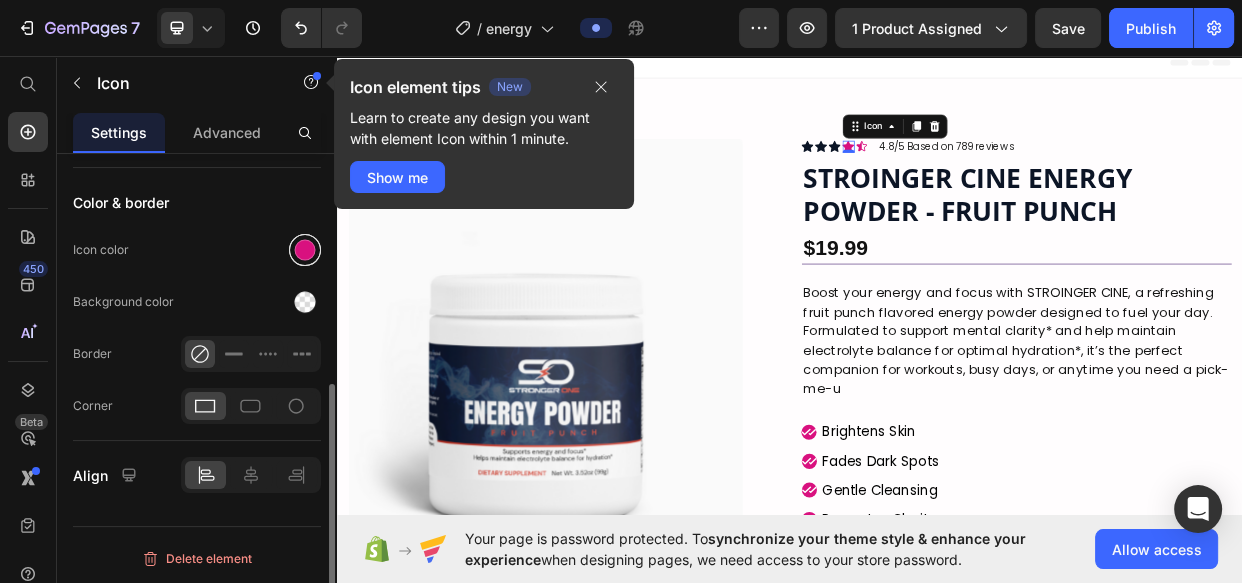 click at bounding box center [305, 250] 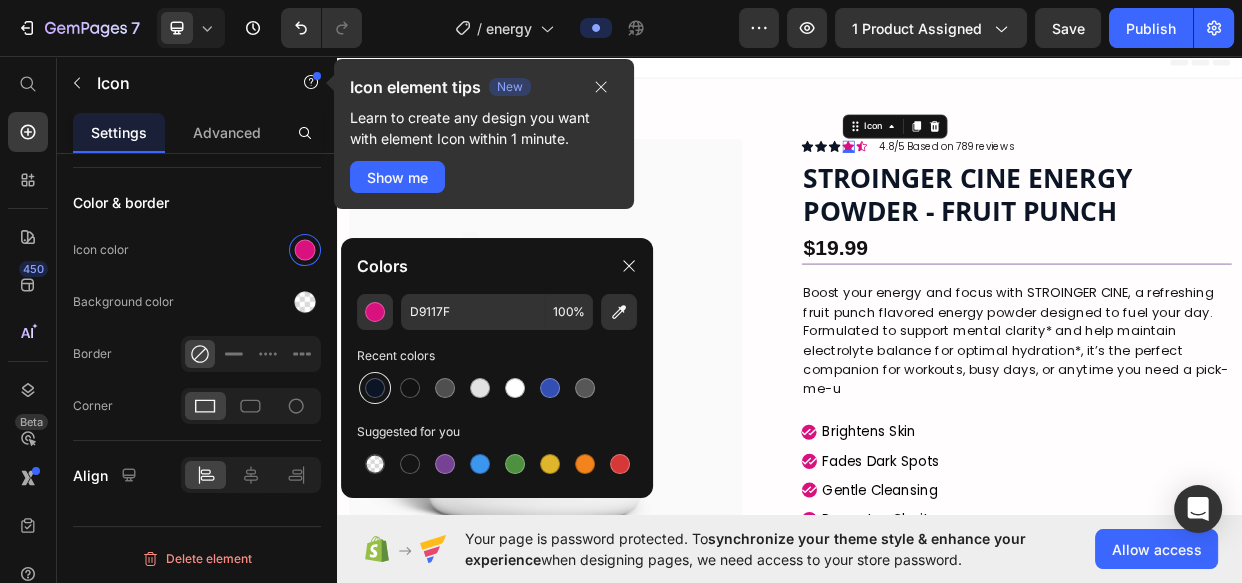 drag, startPoint x: 382, startPoint y: 391, endPoint x: 775, endPoint y: 234, distance: 423.1997 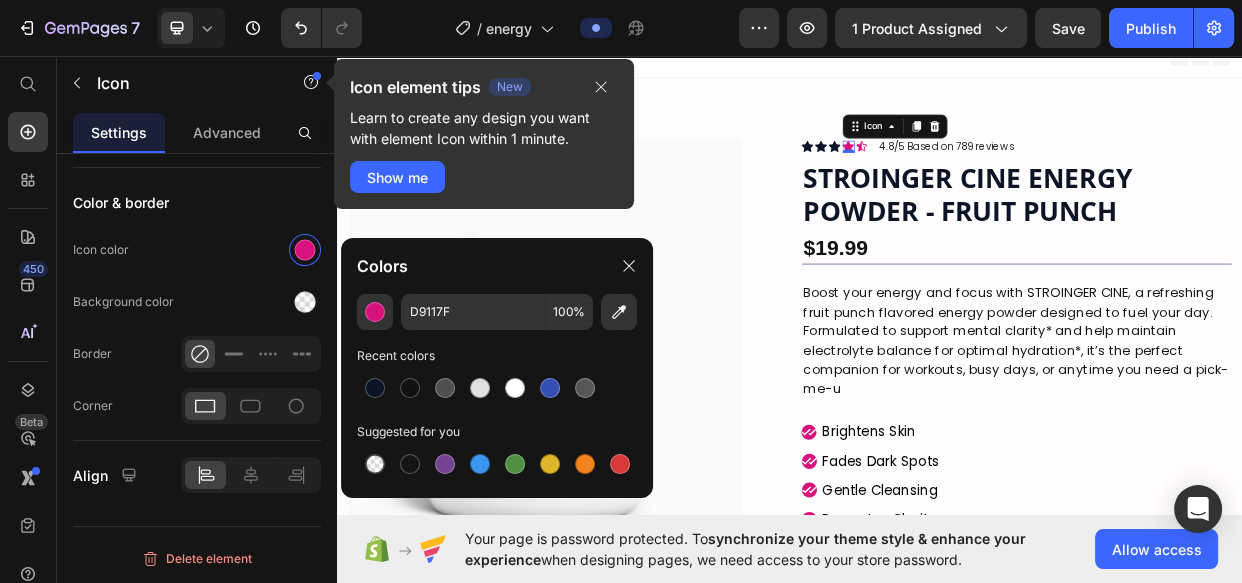 type on "0C1526" 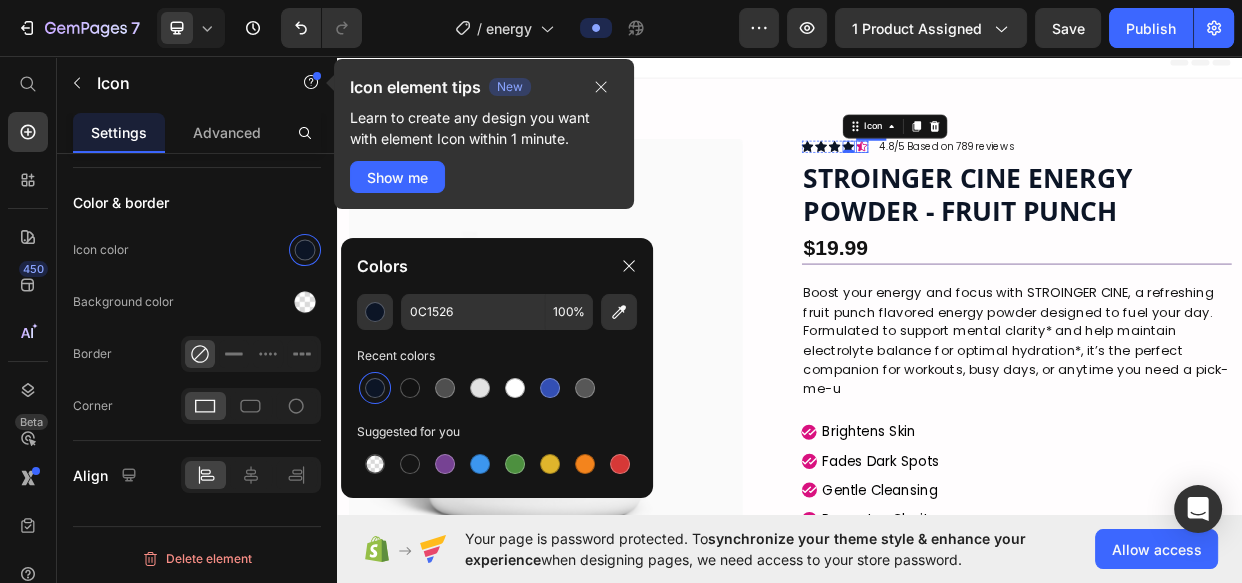 click 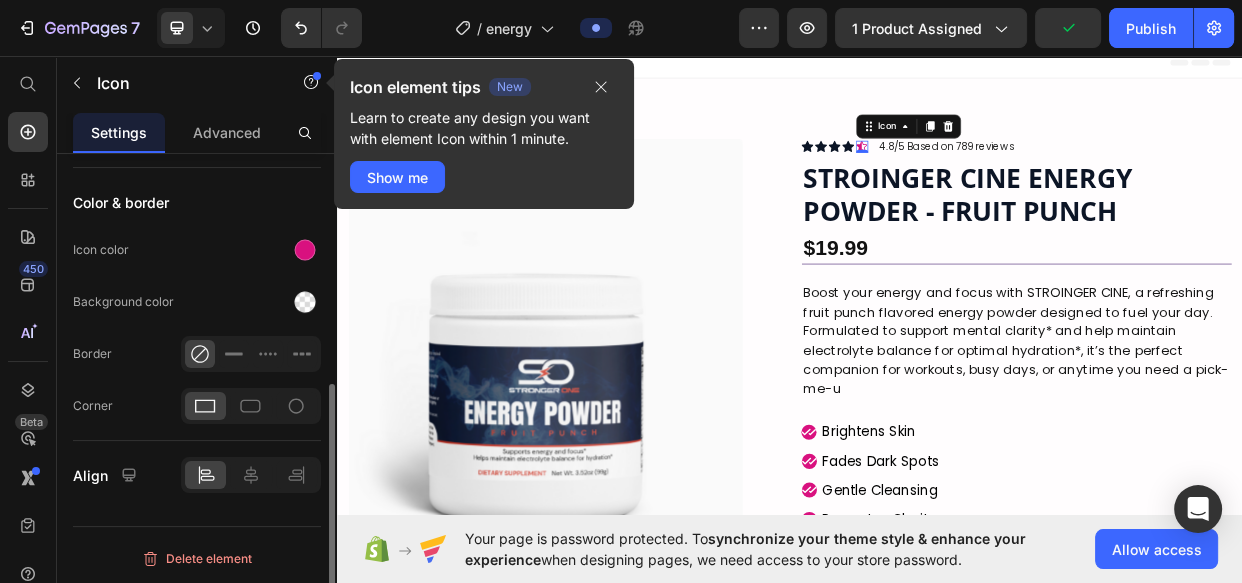 drag, startPoint x: 309, startPoint y: 246, endPoint x: 308, endPoint y: 268, distance: 22.022715 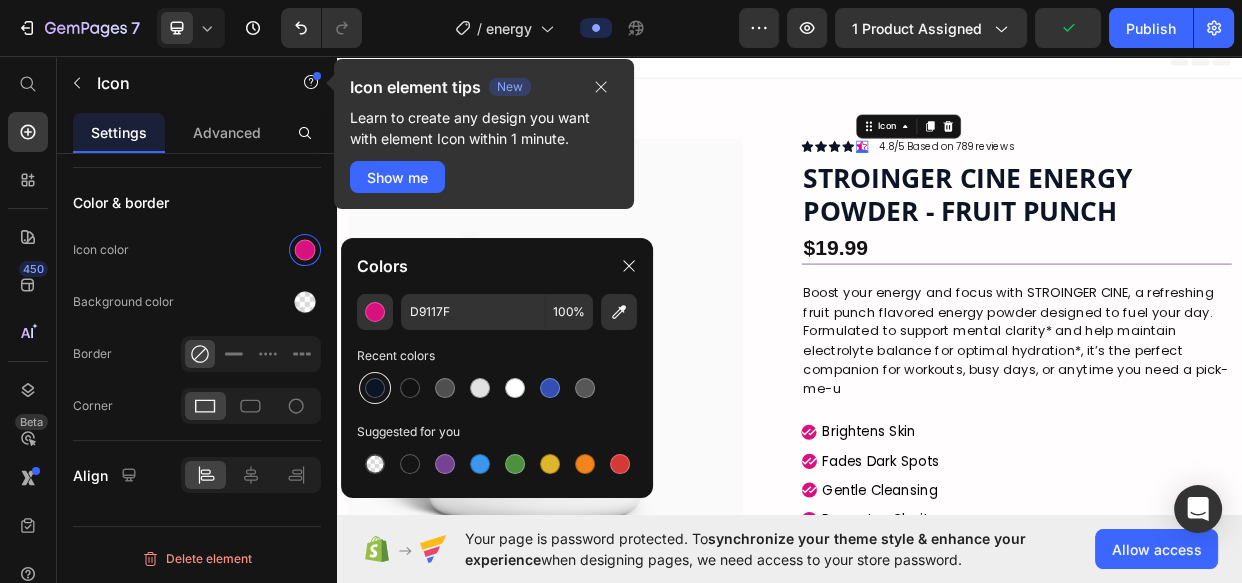 drag, startPoint x: 378, startPoint y: 390, endPoint x: 441, endPoint y: 373, distance: 65.25335 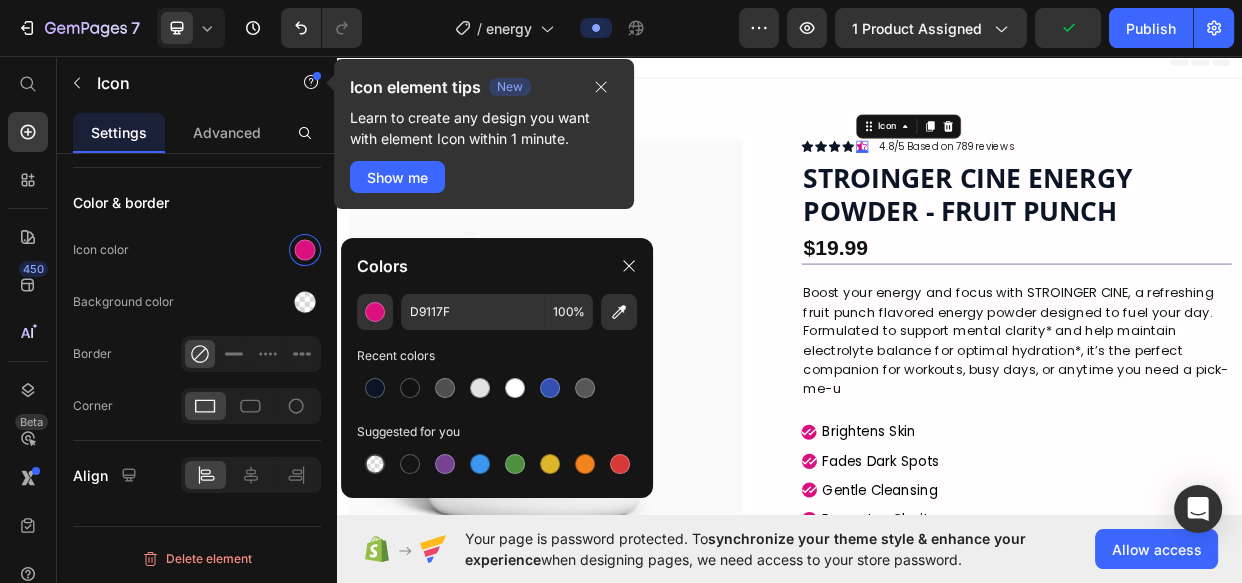 type on "0C1526" 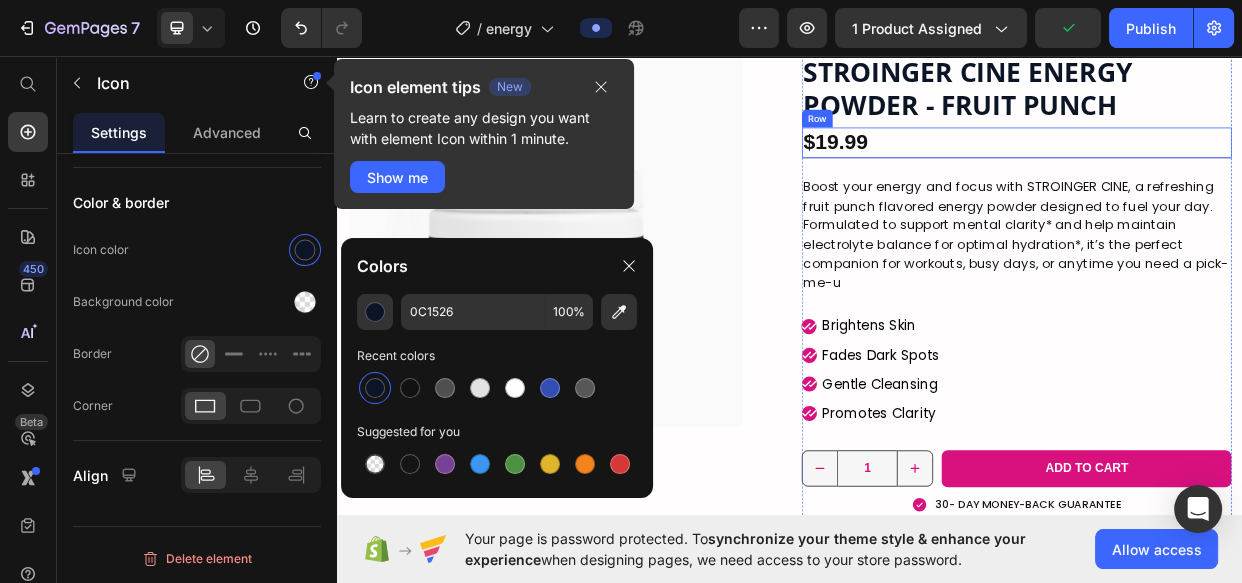 scroll, scrollTop: 363, scrollLeft: 0, axis: vertical 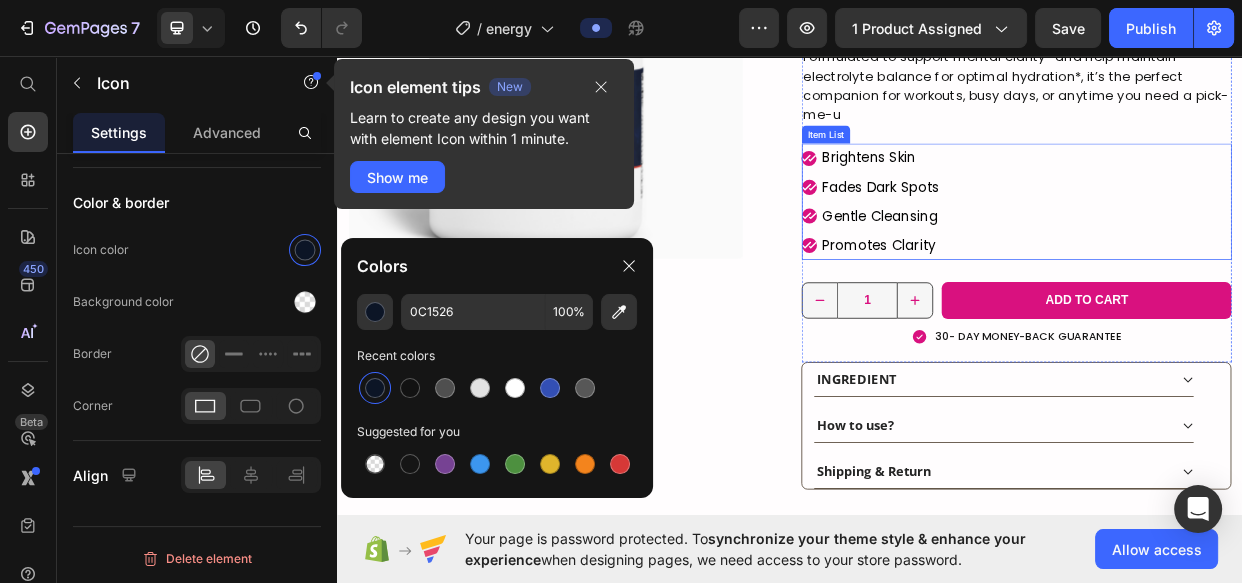 click 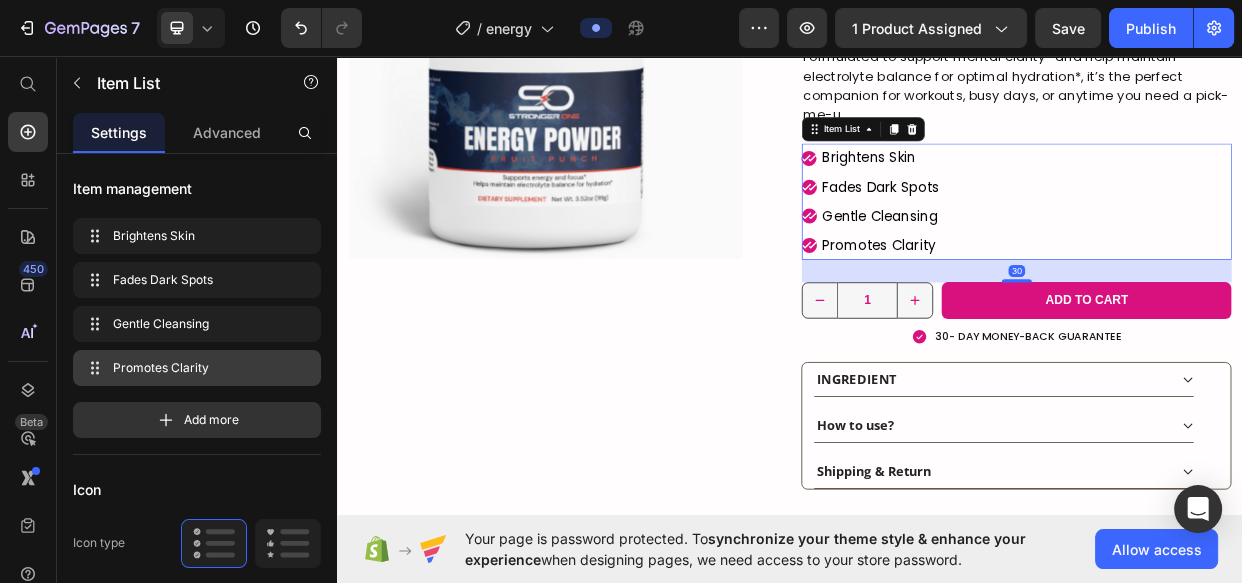 scroll, scrollTop: 454, scrollLeft: 0, axis: vertical 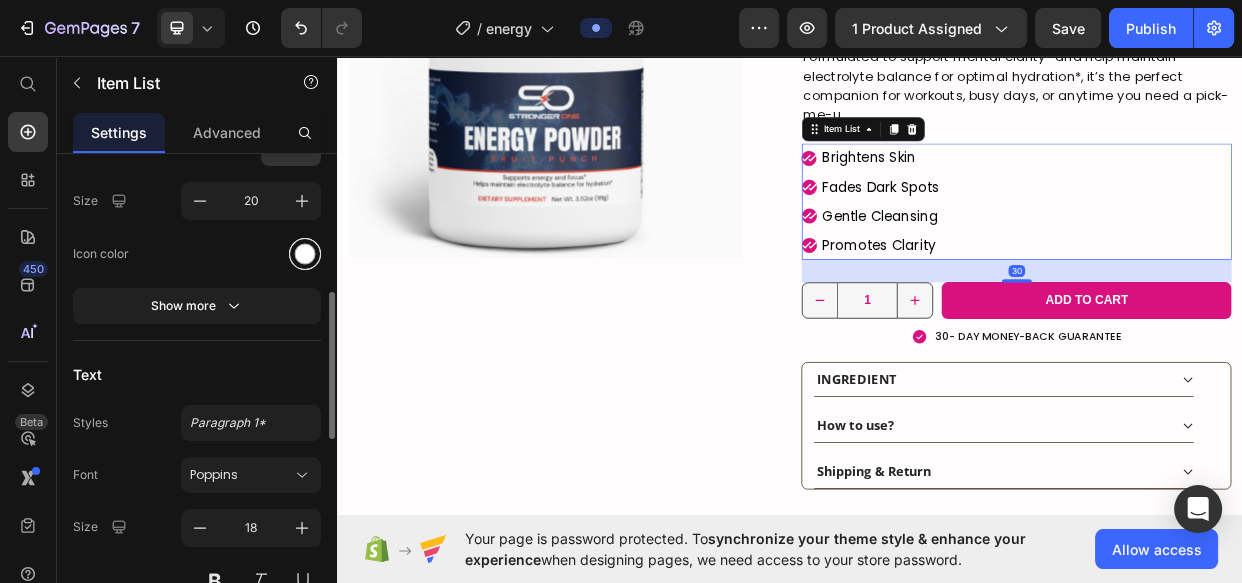 click at bounding box center (305, 253) 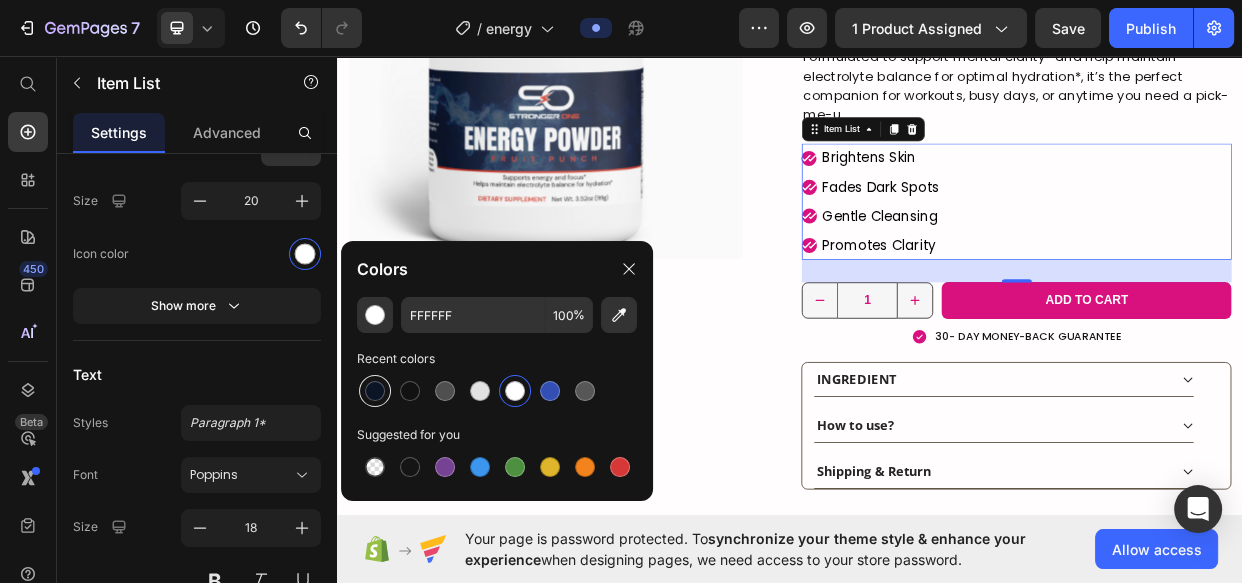click at bounding box center [375, 391] 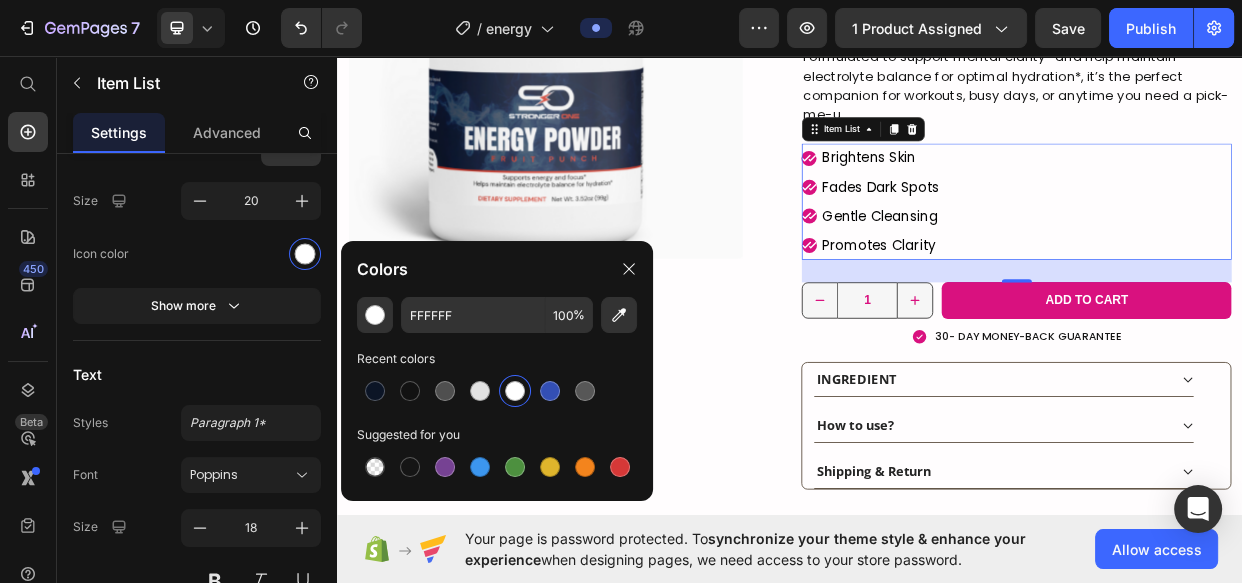 type on "0C1526" 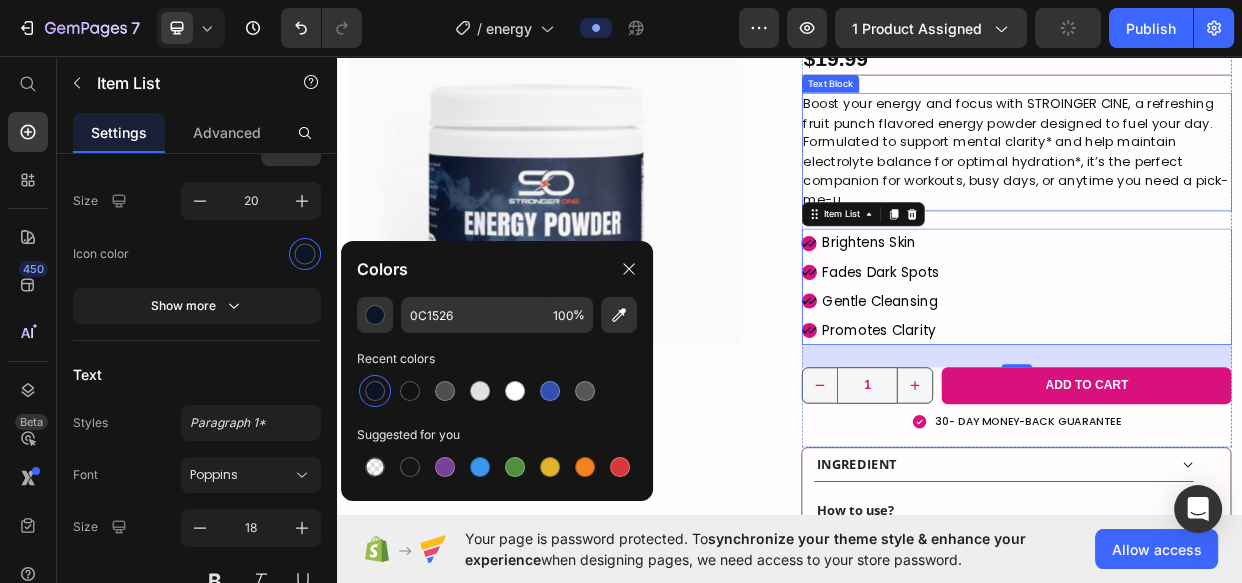scroll, scrollTop: 181, scrollLeft: 0, axis: vertical 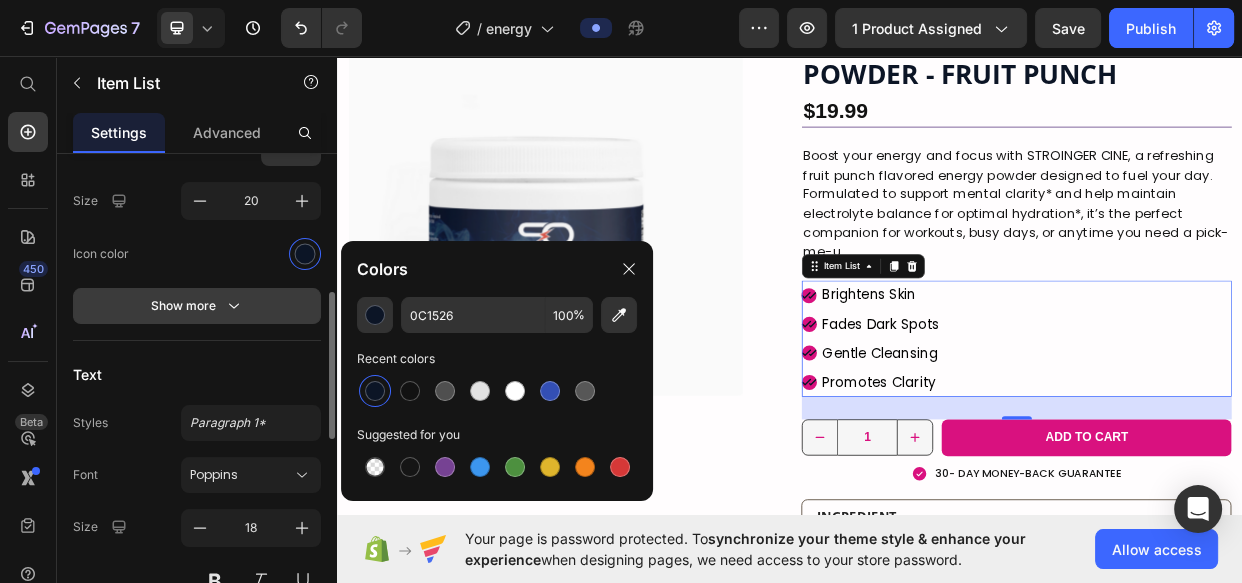 click on "Show more" at bounding box center [197, 306] 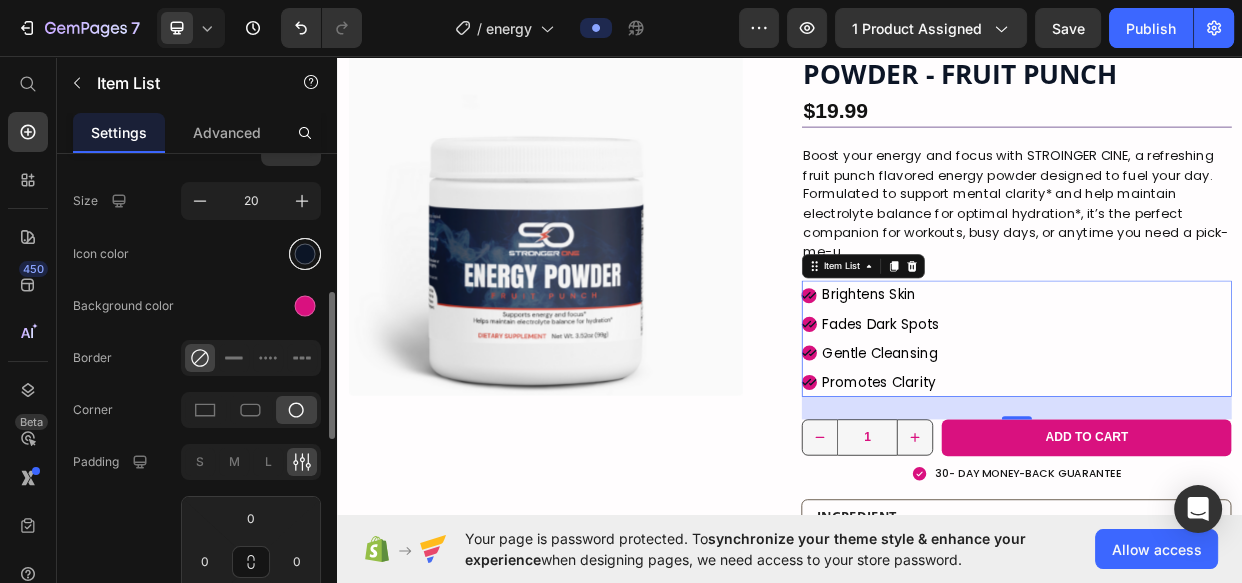click at bounding box center [305, 253] 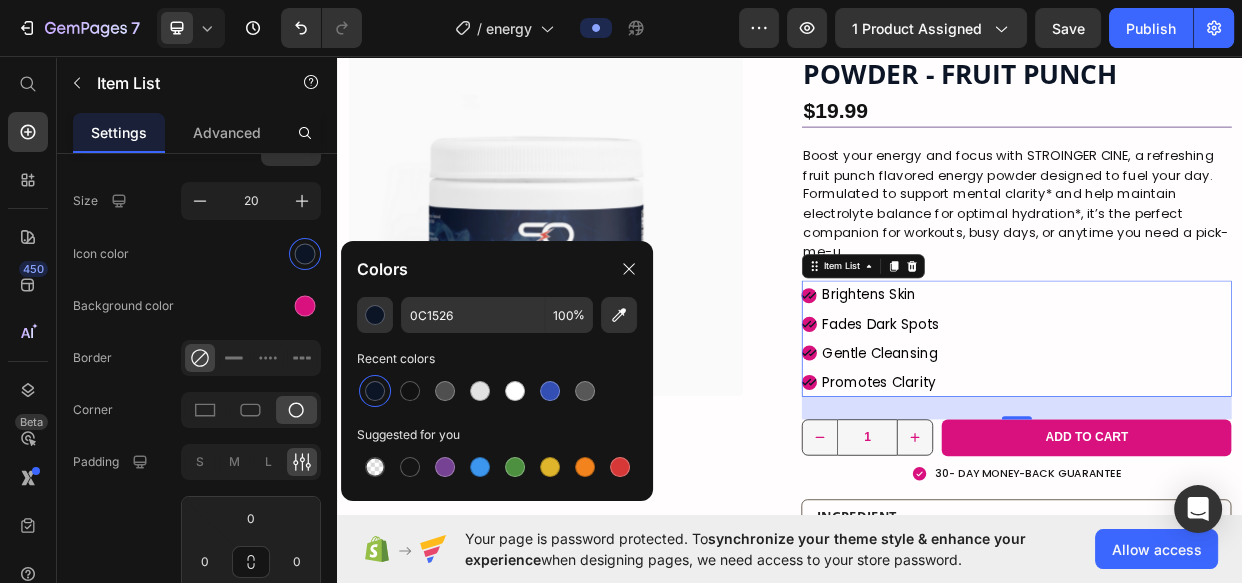 type on "FFFFFF" 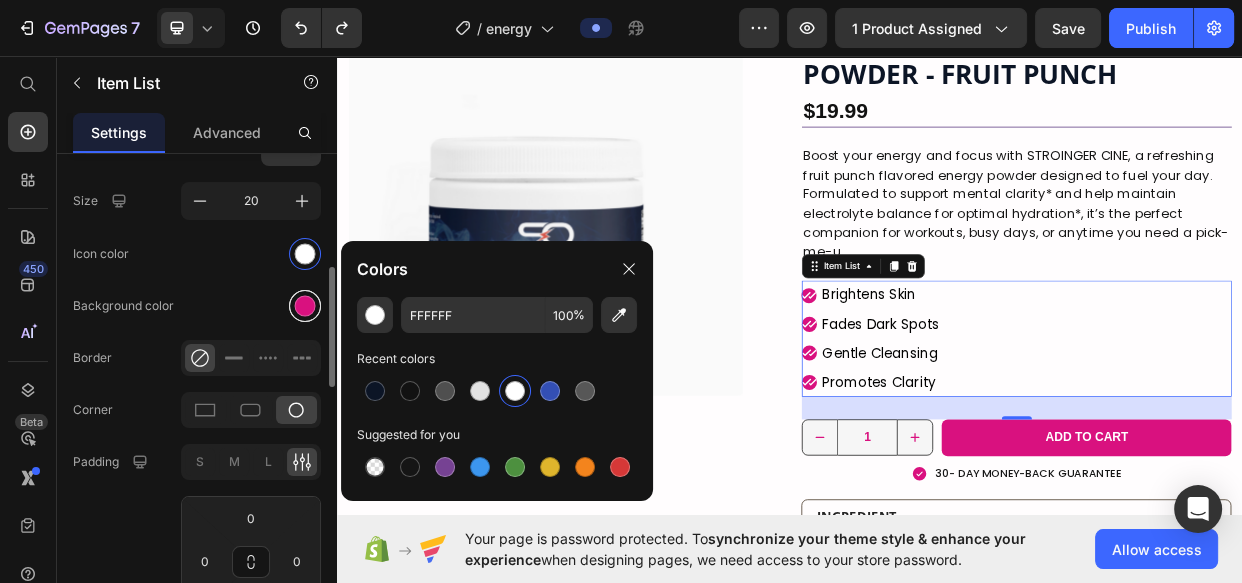 click at bounding box center (305, 306) 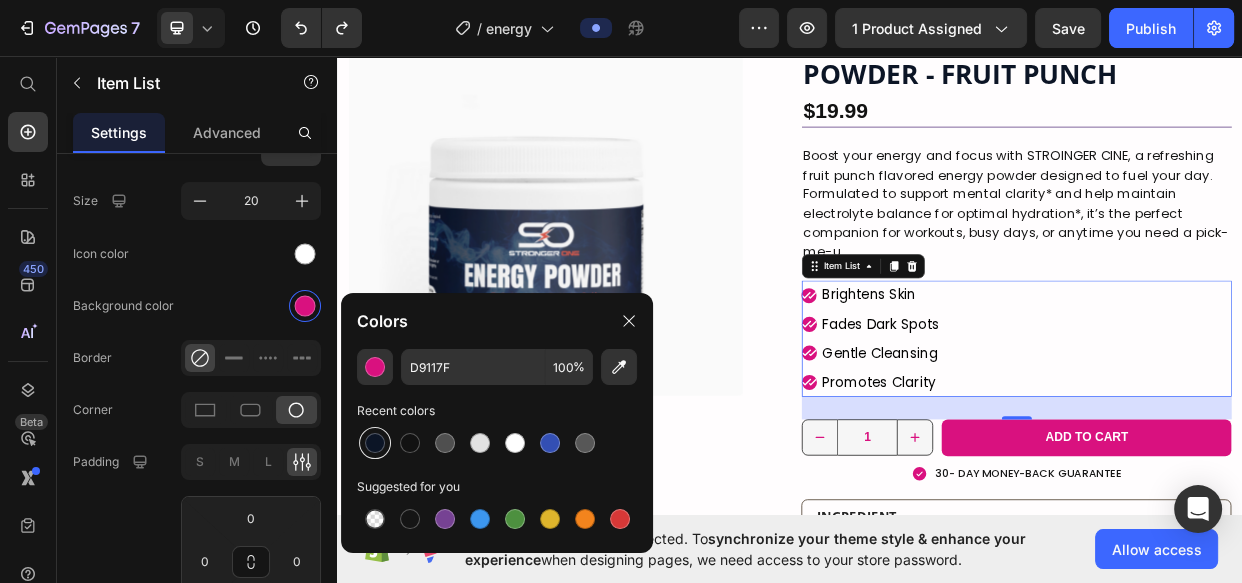 click at bounding box center [375, 443] 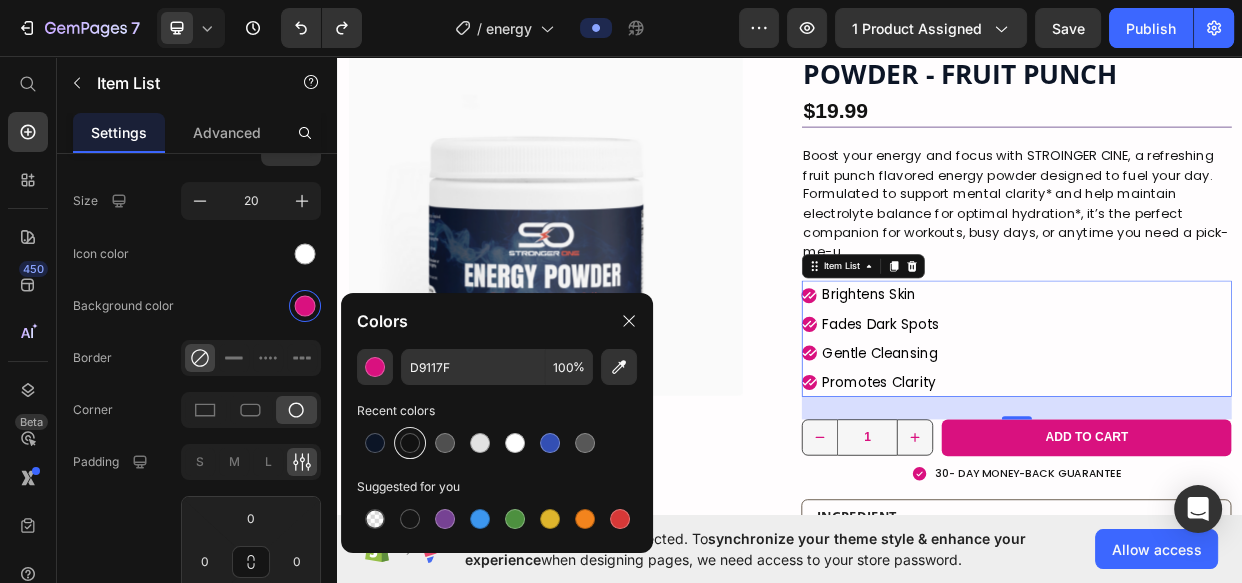 type on "0C1526" 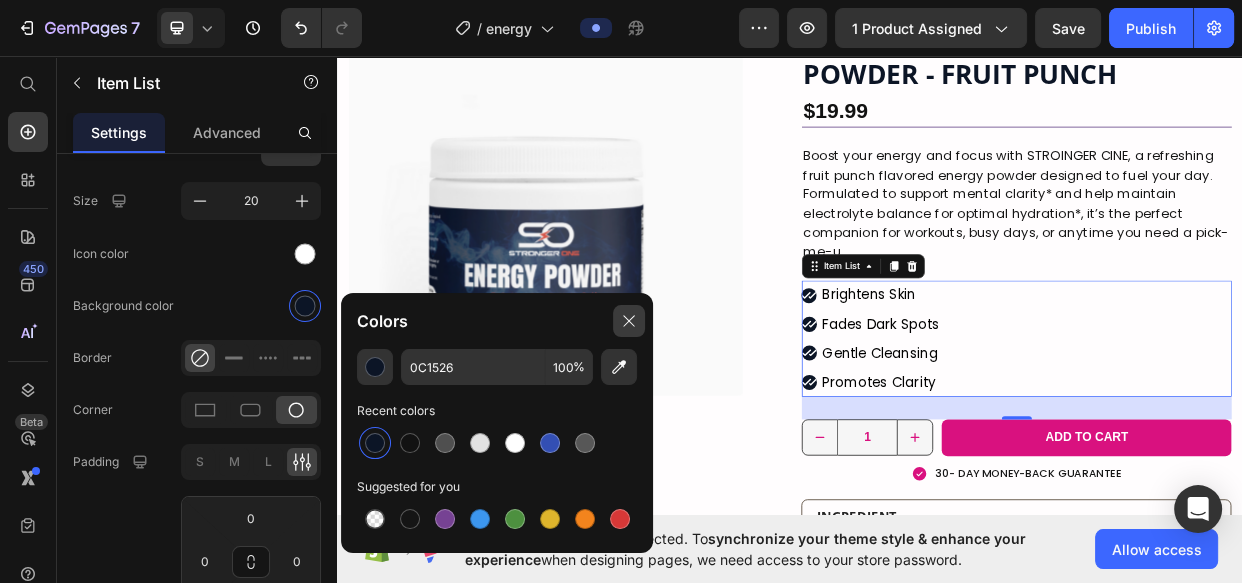 click 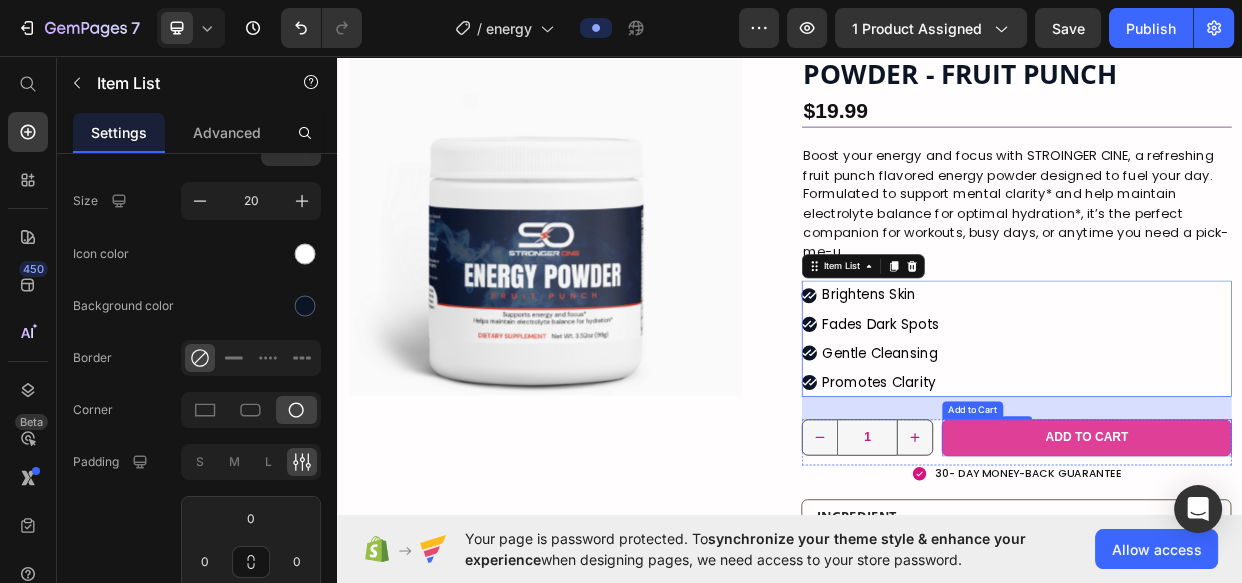 click on "Add to cart" at bounding box center (1330, 564) 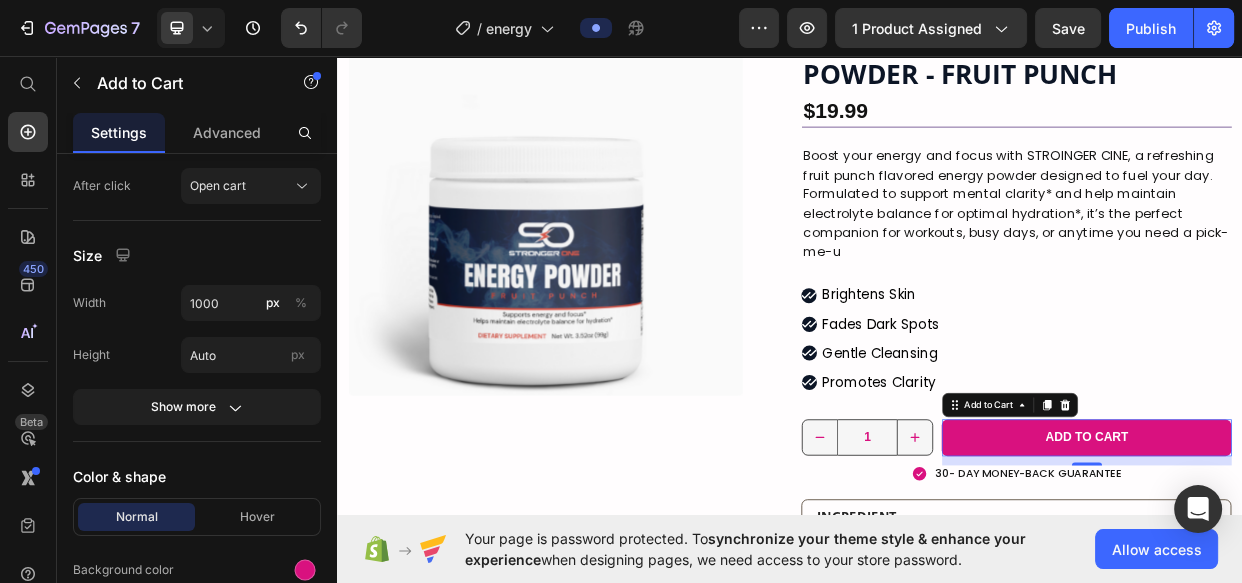 scroll, scrollTop: 1000, scrollLeft: 0, axis: vertical 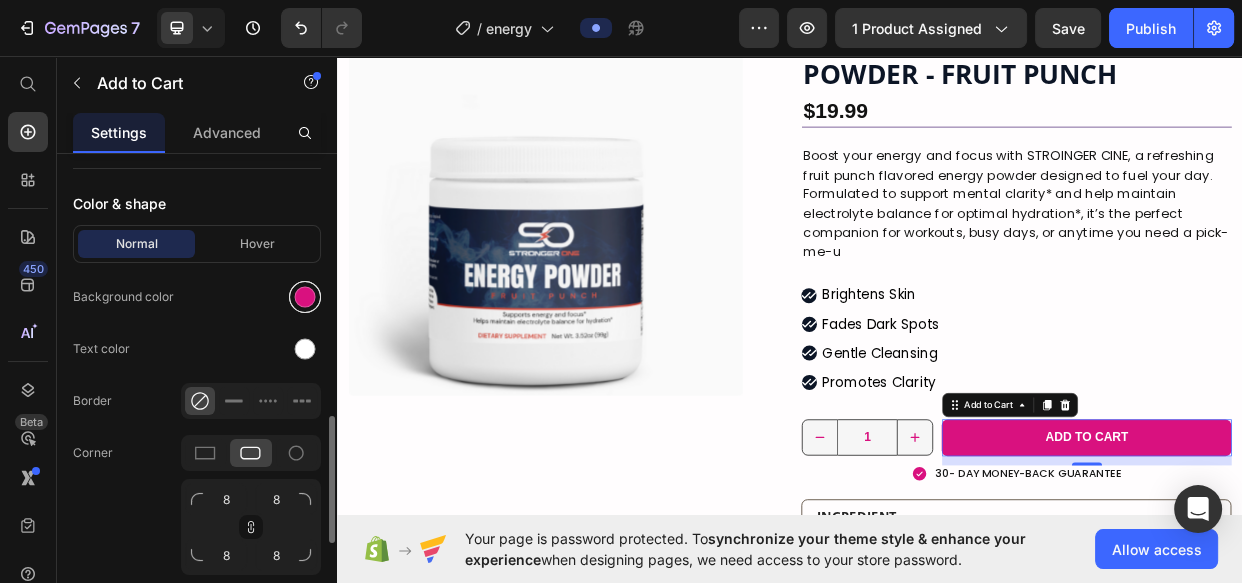 click at bounding box center (305, 297) 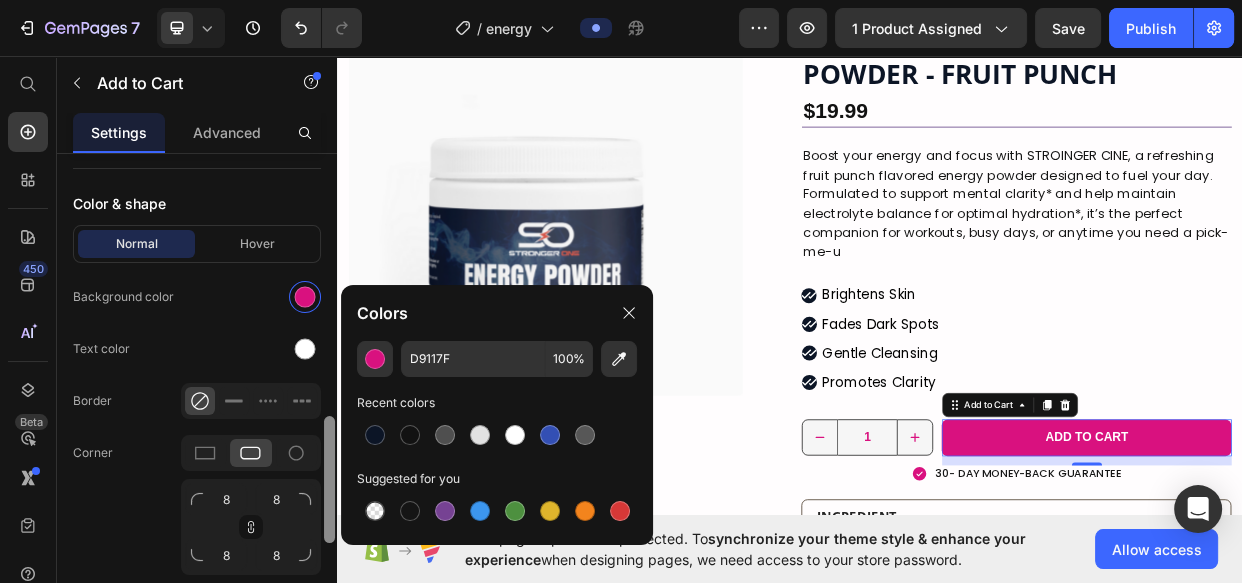 drag, startPoint x: 379, startPoint y: 429, endPoint x: 327, endPoint y: 283, distance: 154.98387 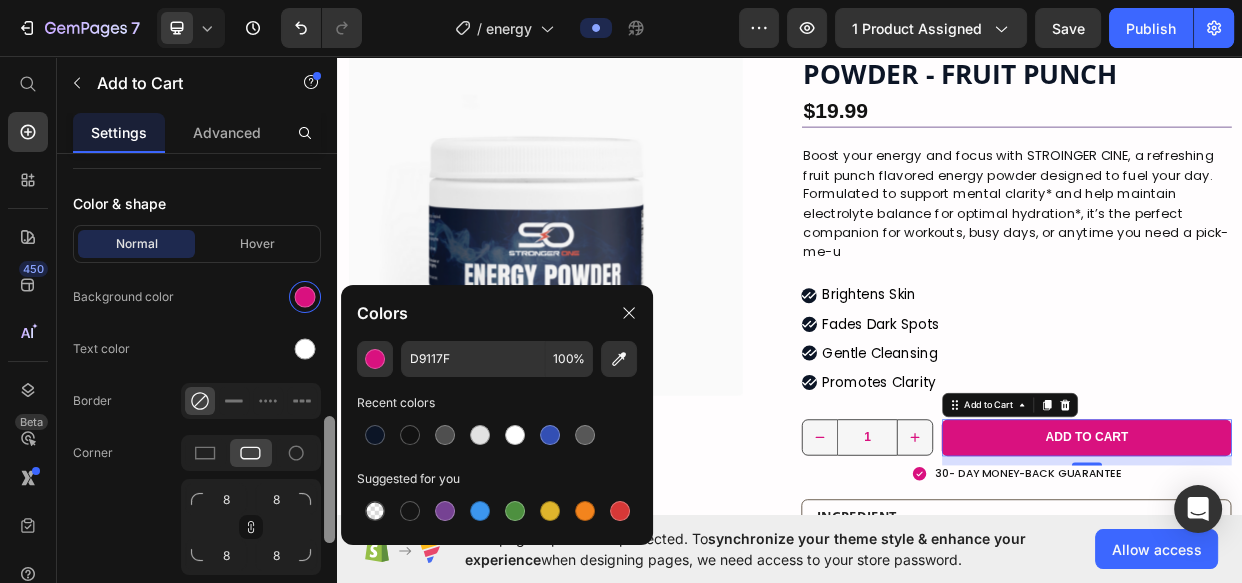 click at bounding box center (375, 435) 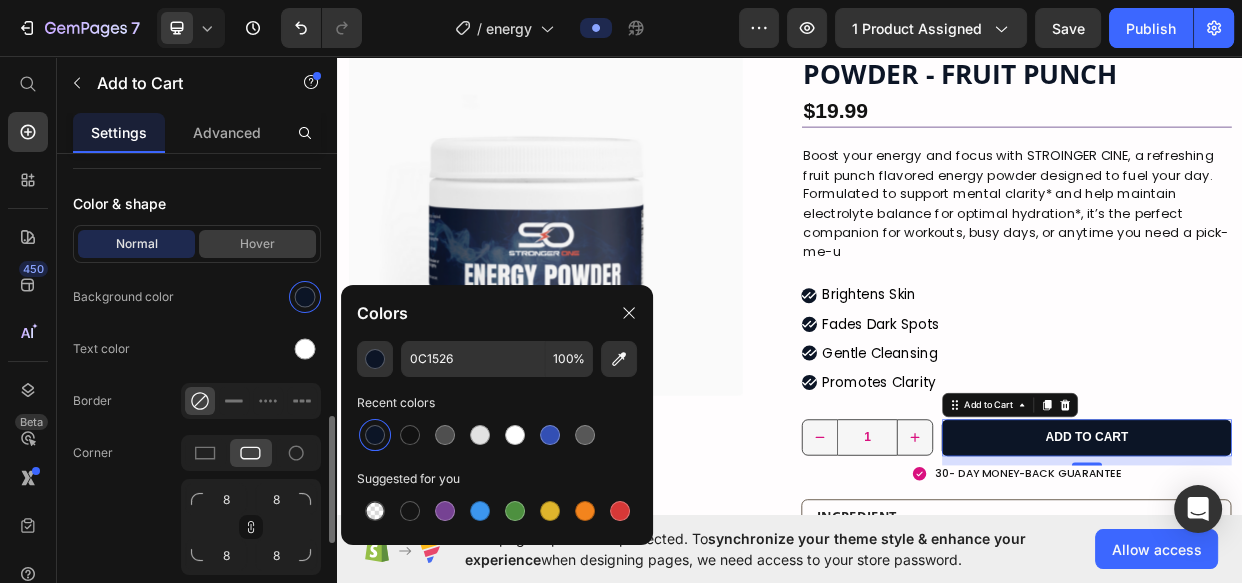 click on "Hover" at bounding box center [257, 244] 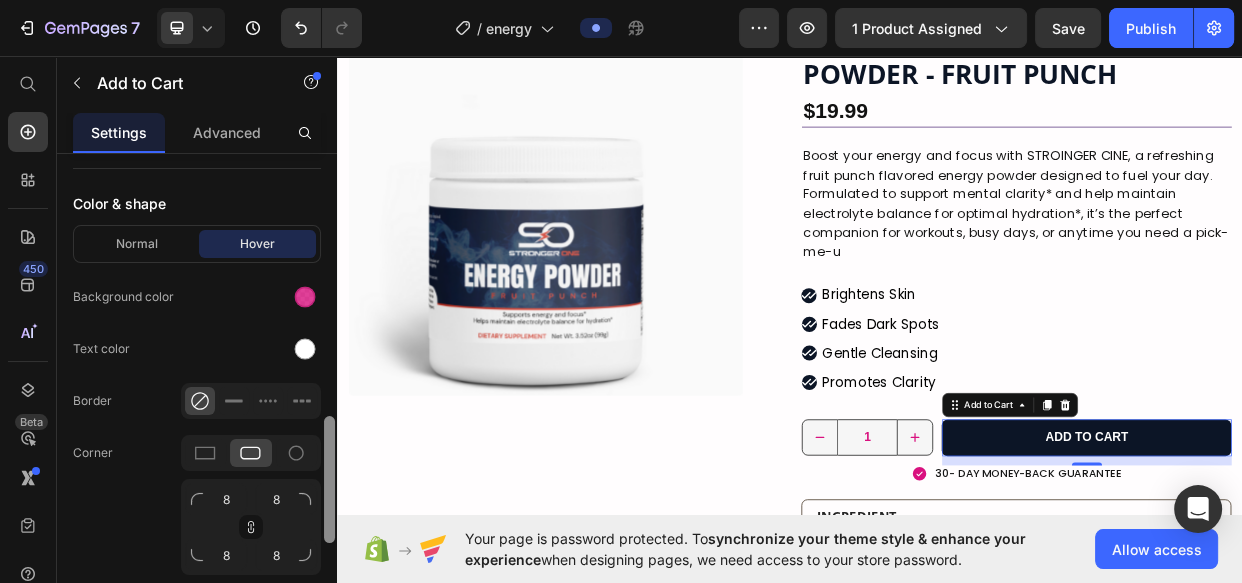 scroll, scrollTop: 513, scrollLeft: 0, axis: vertical 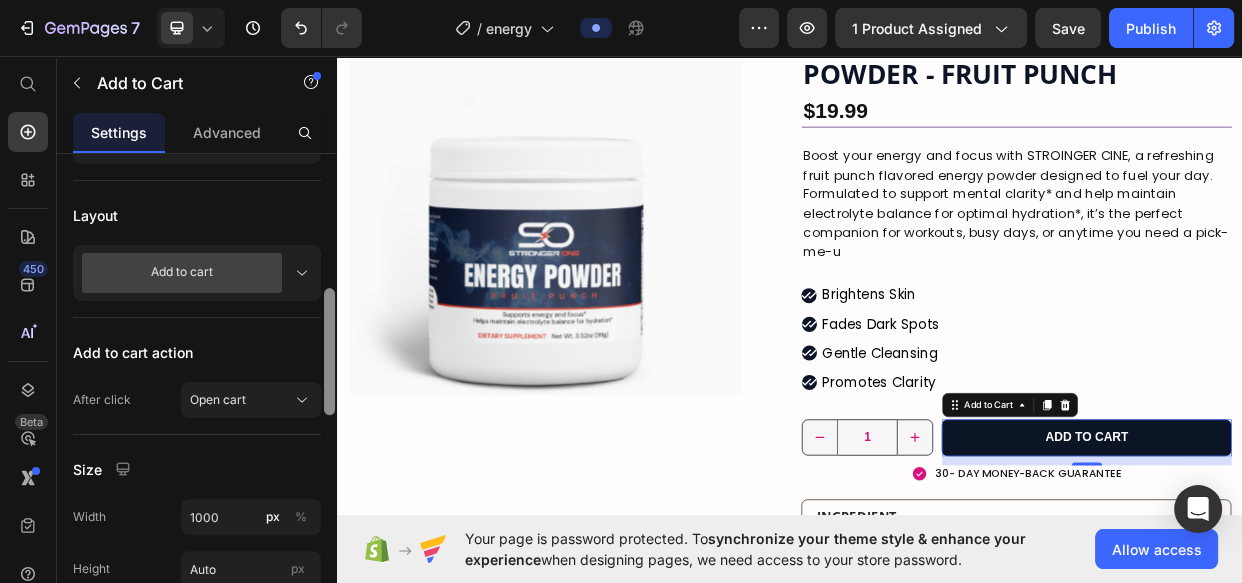 click at bounding box center [329, 397] 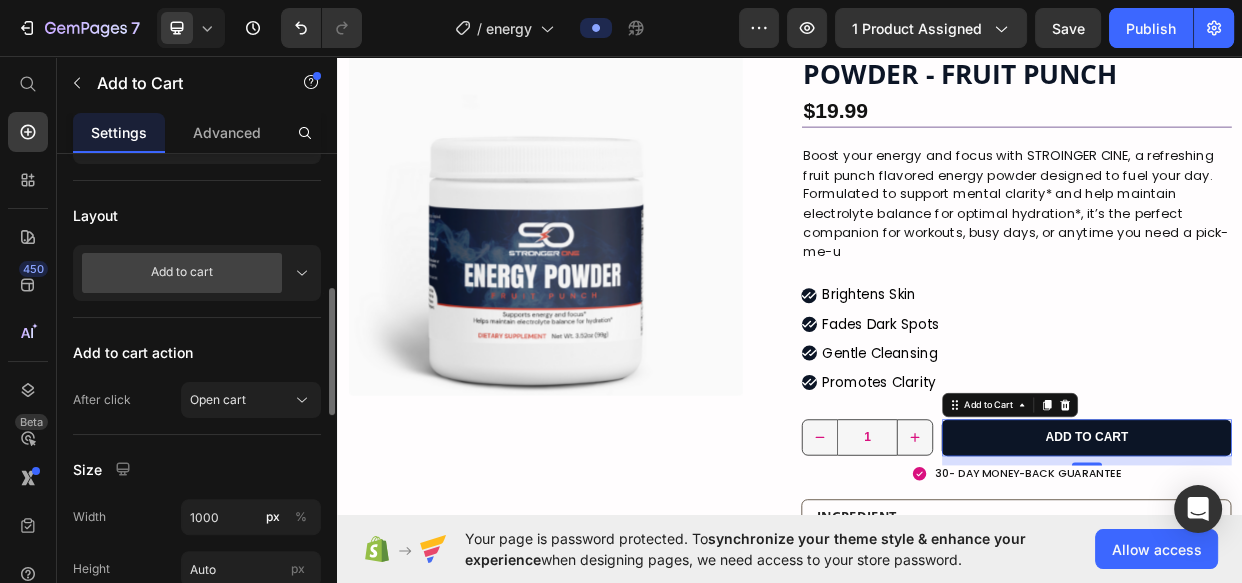 click on "Add to cart" at bounding box center [197, 273] 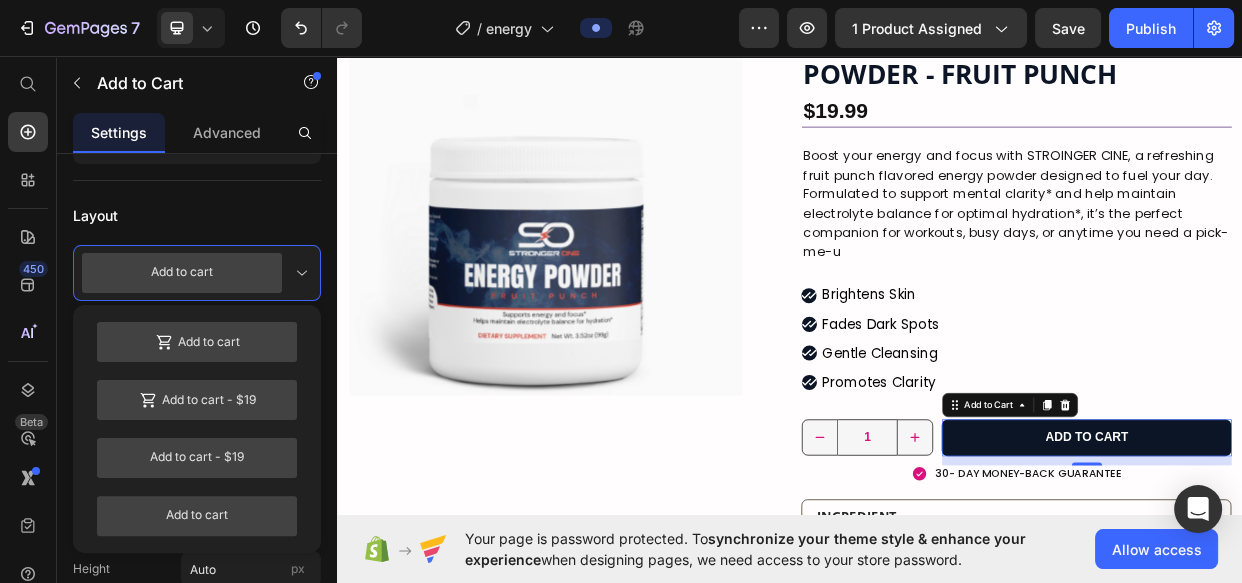 scroll, scrollTop: 27, scrollLeft: 0, axis: vertical 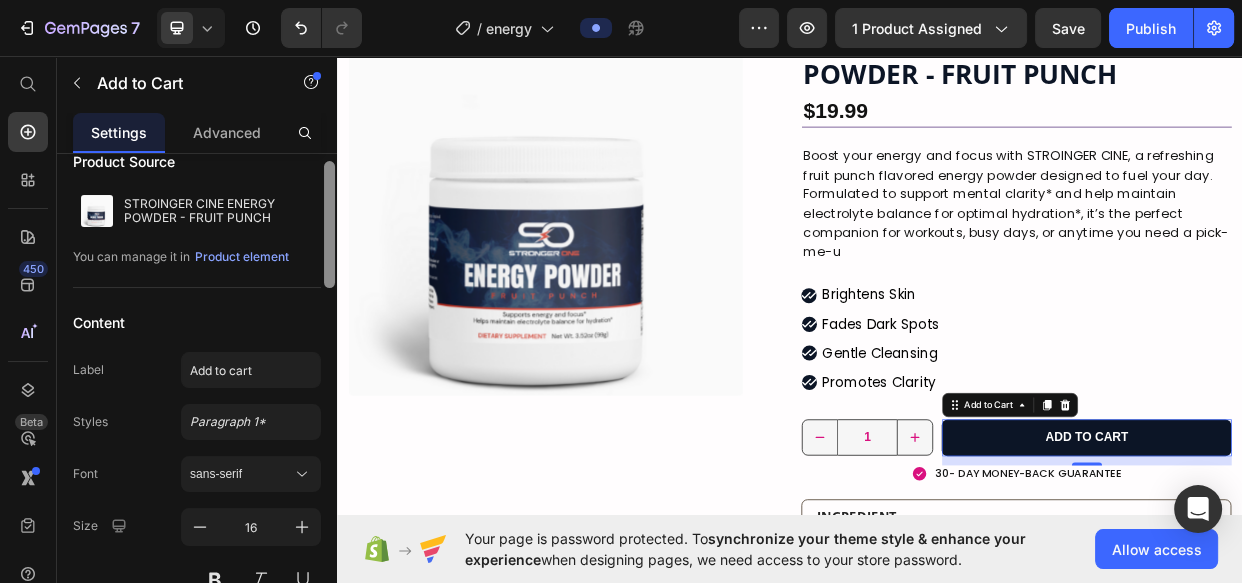 click at bounding box center [329, 397] 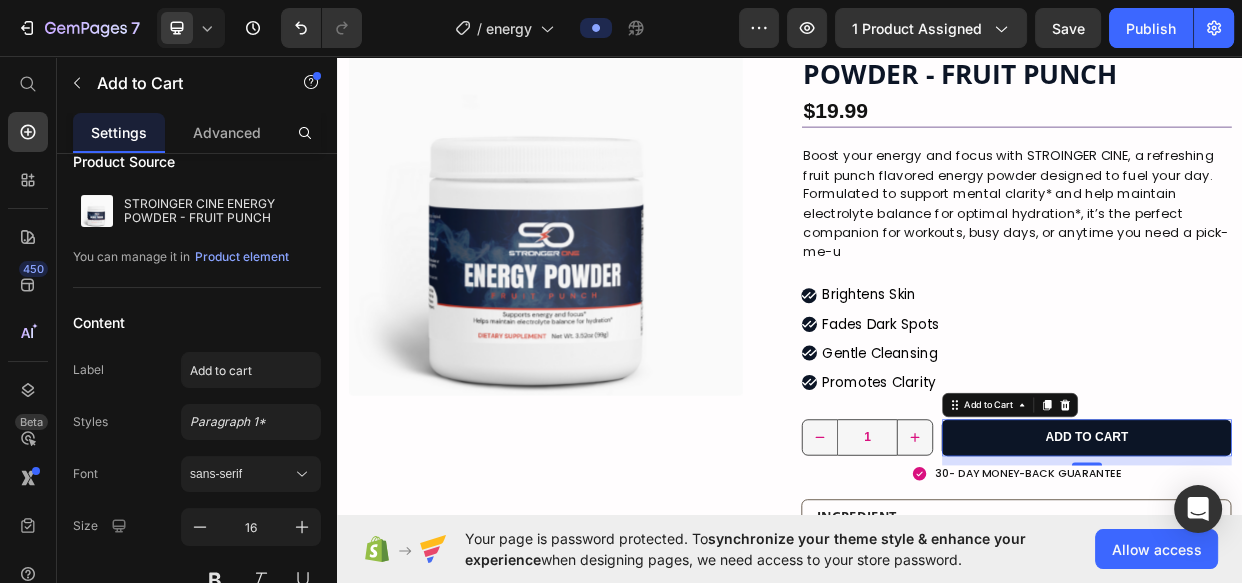 scroll, scrollTop: 572, scrollLeft: 0, axis: vertical 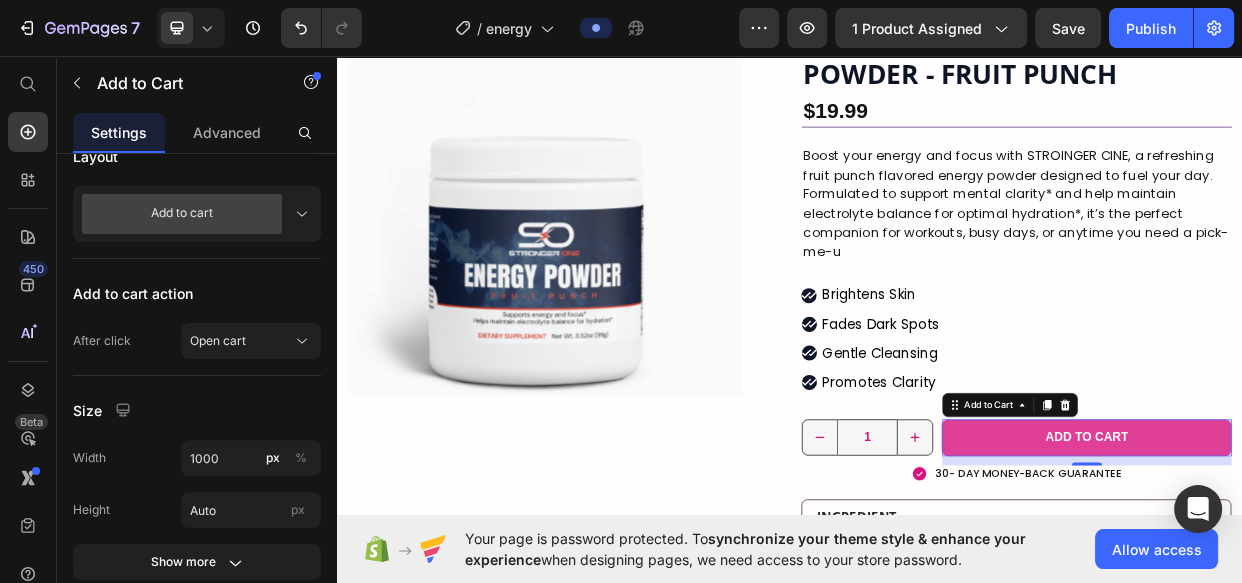 click on "Add to cart" at bounding box center (1330, 564) 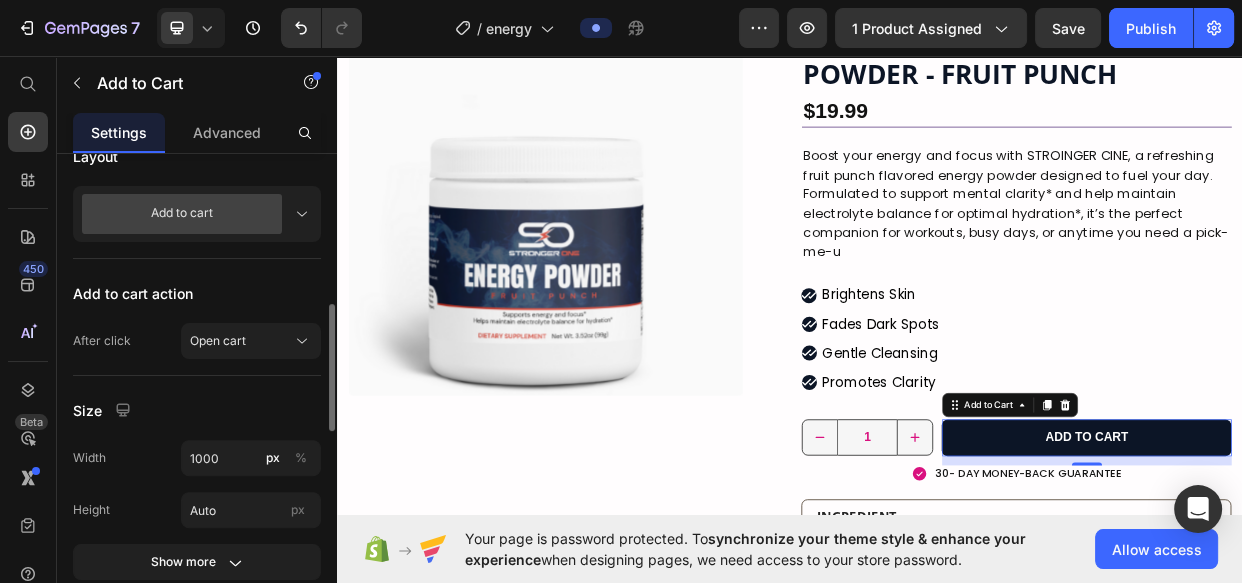 scroll, scrollTop: 1118, scrollLeft: 0, axis: vertical 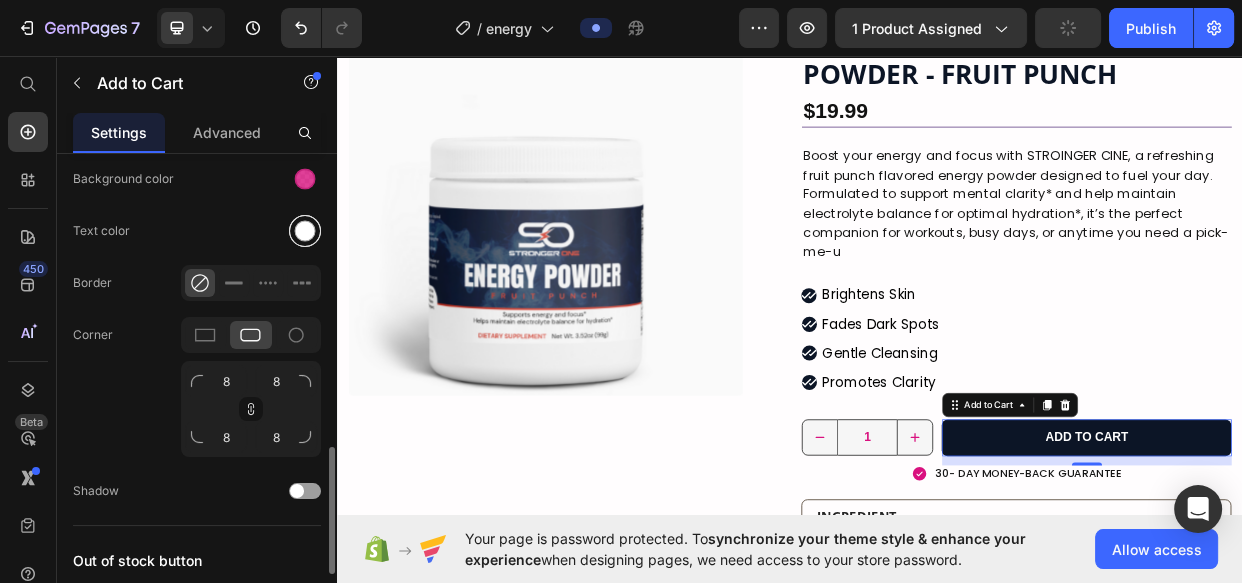 click at bounding box center [305, 231] 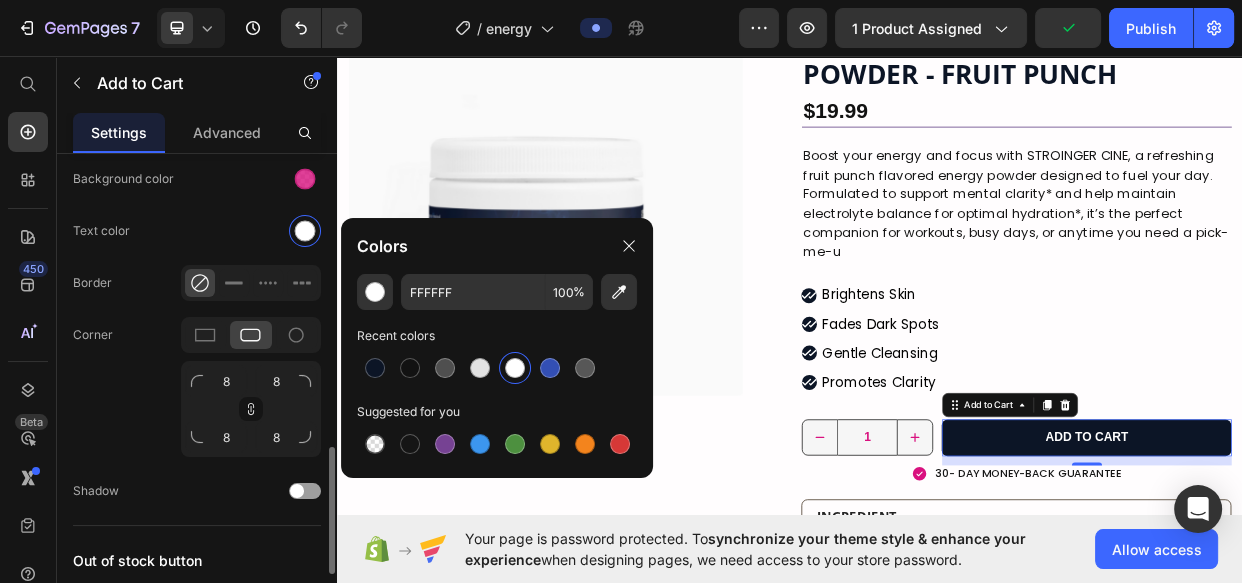 scroll, scrollTop: 936, scrollLeft: 0, axis: vertical 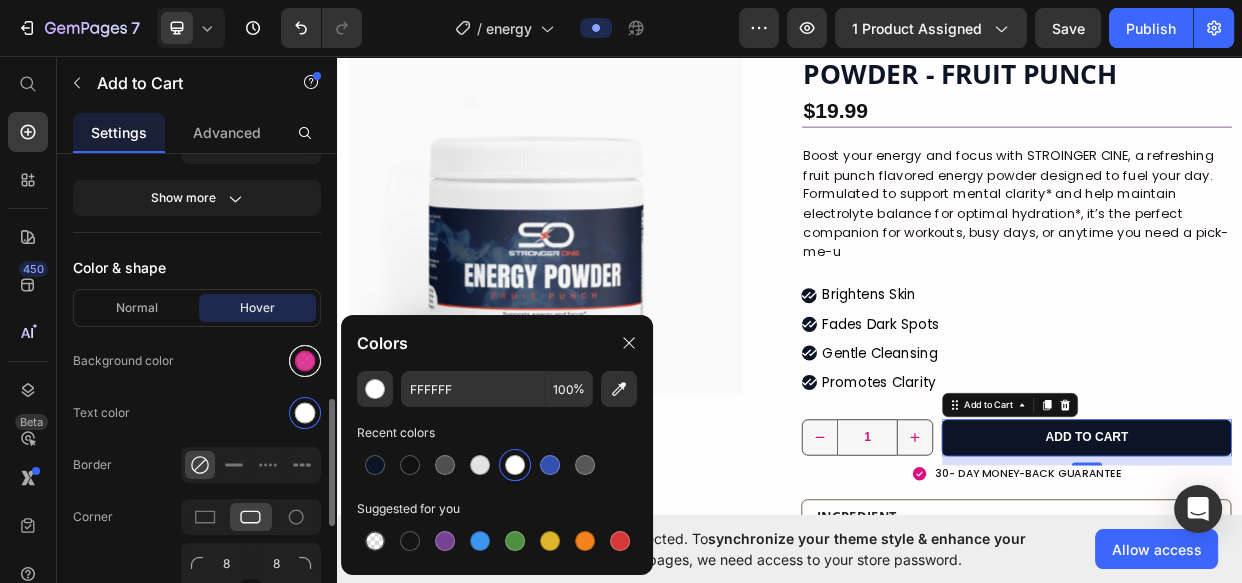 click at bounding box center (305, 361) 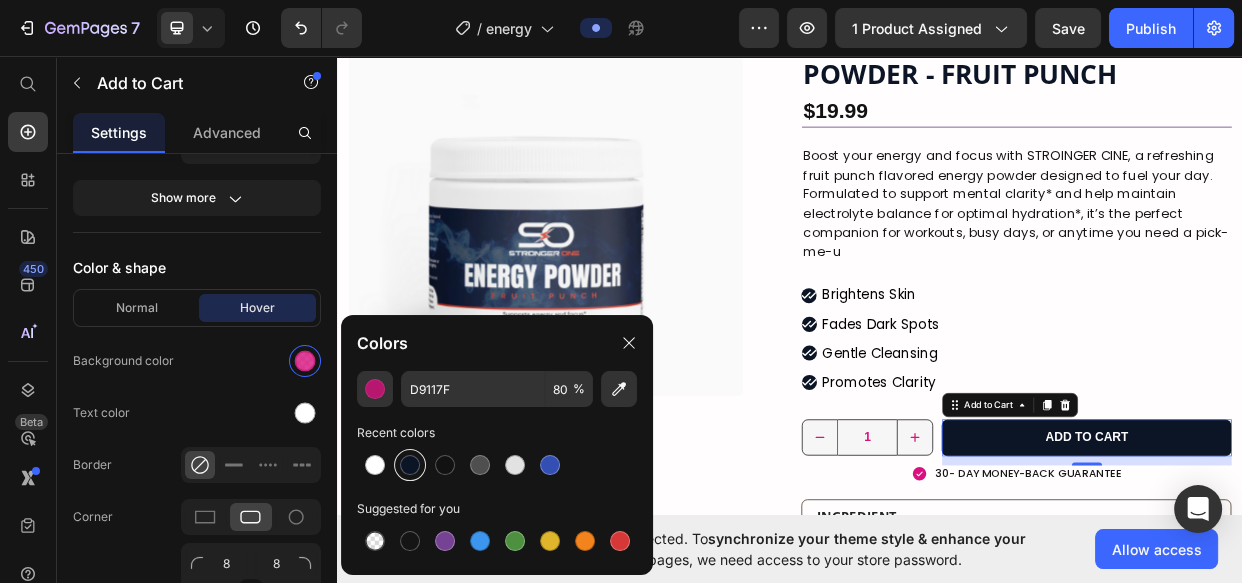 click at bounding box center [410, 465] 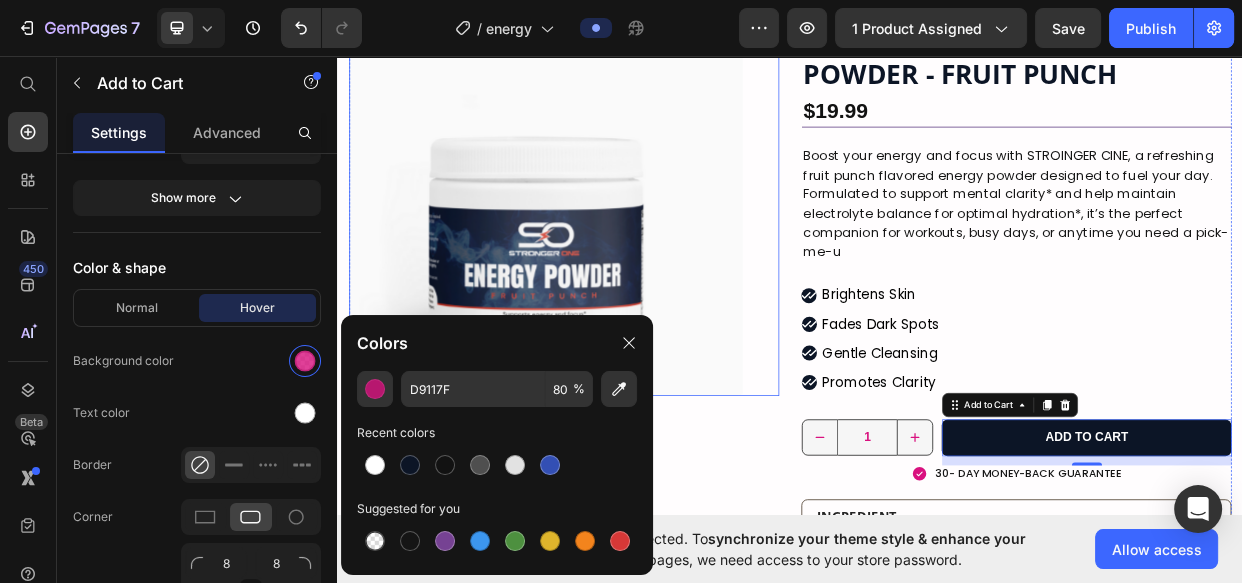 type on "0C1526" 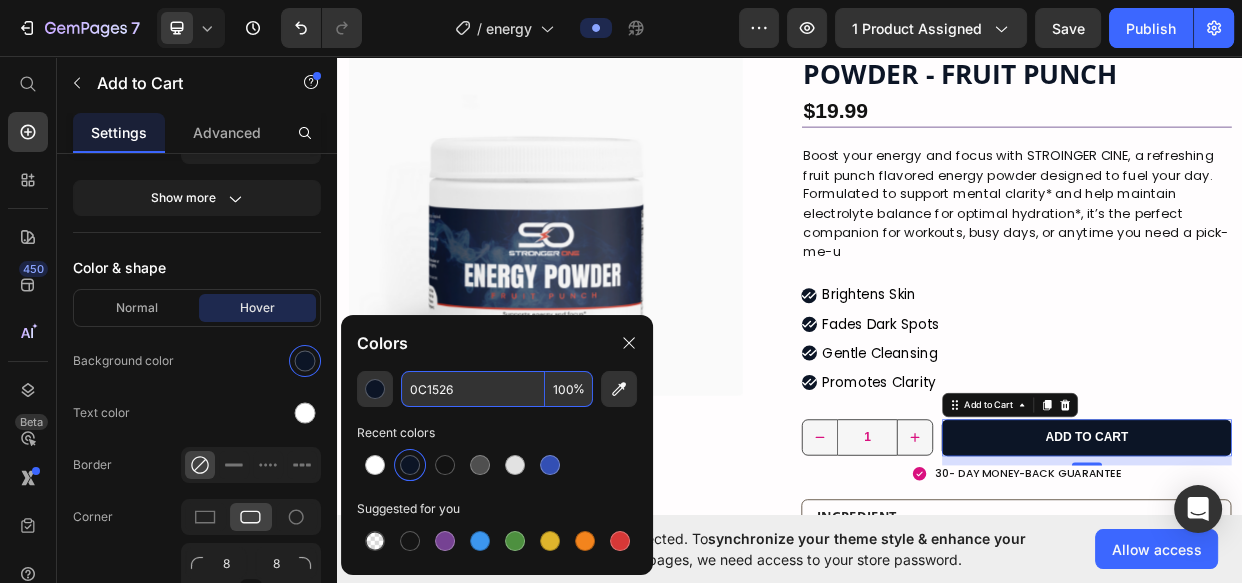 click on "100" at bounding box center [569, 389] 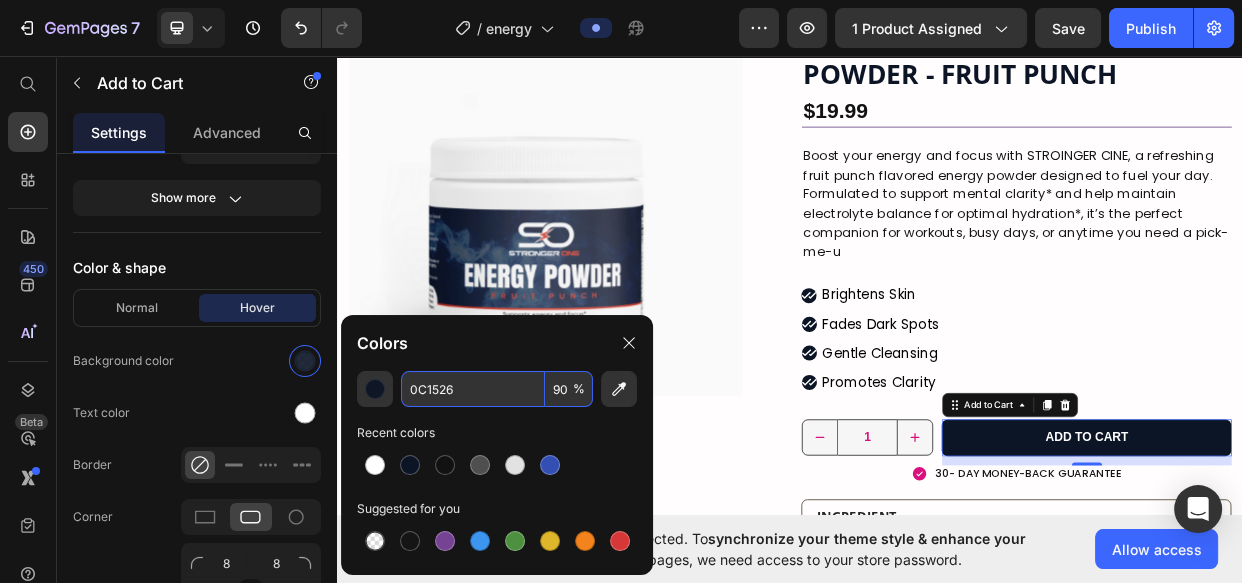 scroll, scrollTop: 0, scrollLeft: 0, axis: both 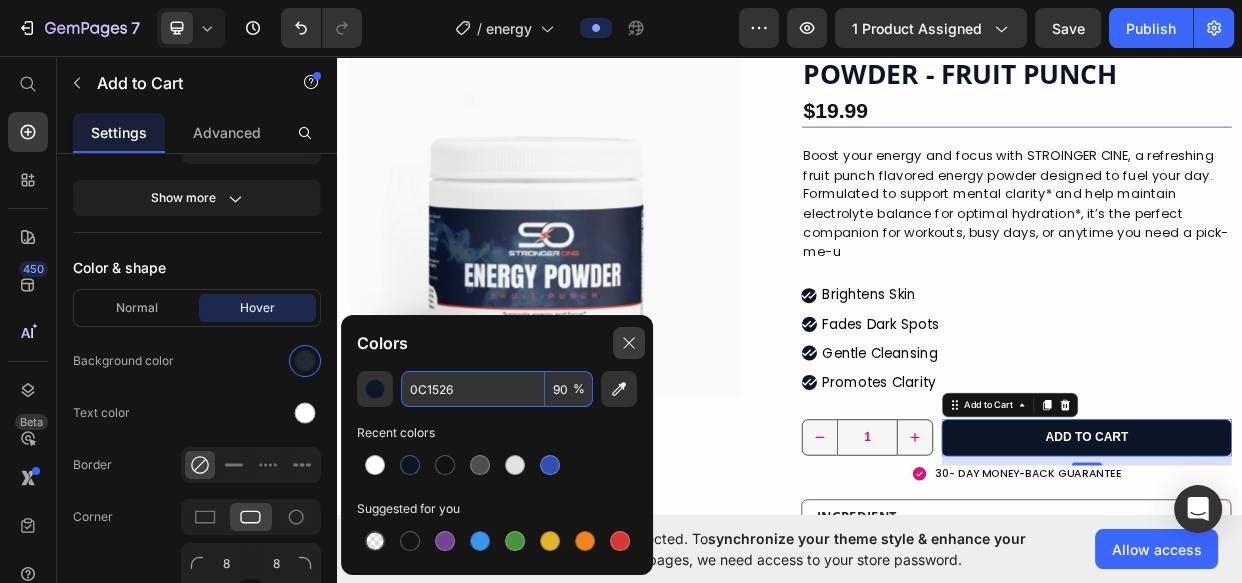 type on "90" 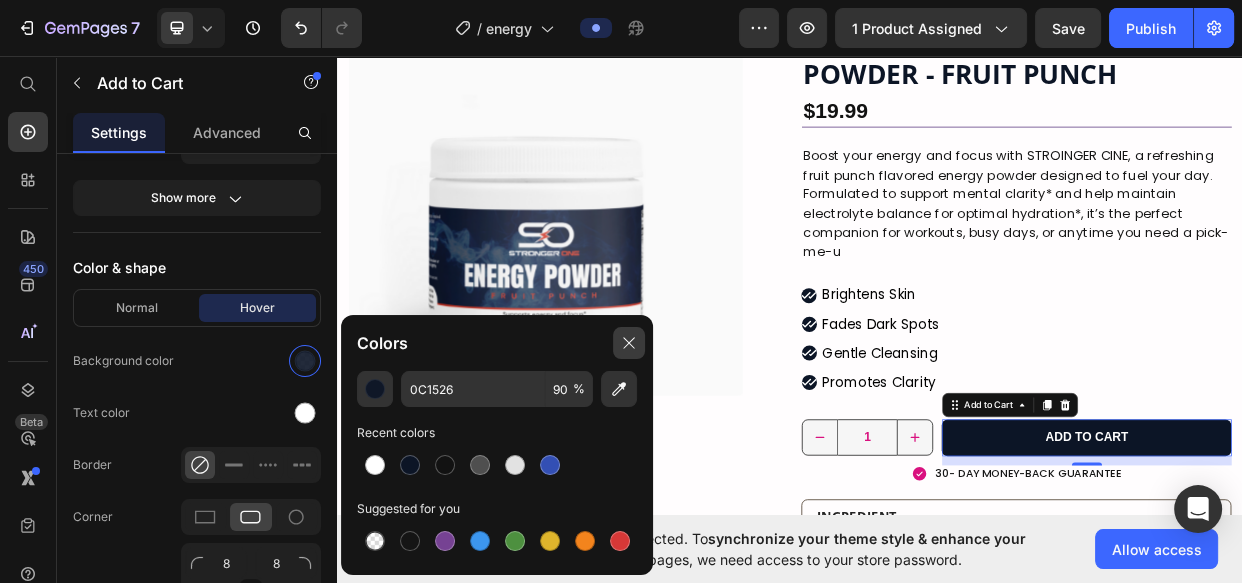 drag, startPoint x: 626, startPoint y: 347, endPoint x: 482, endPoint y: 422, distance: 162.3607 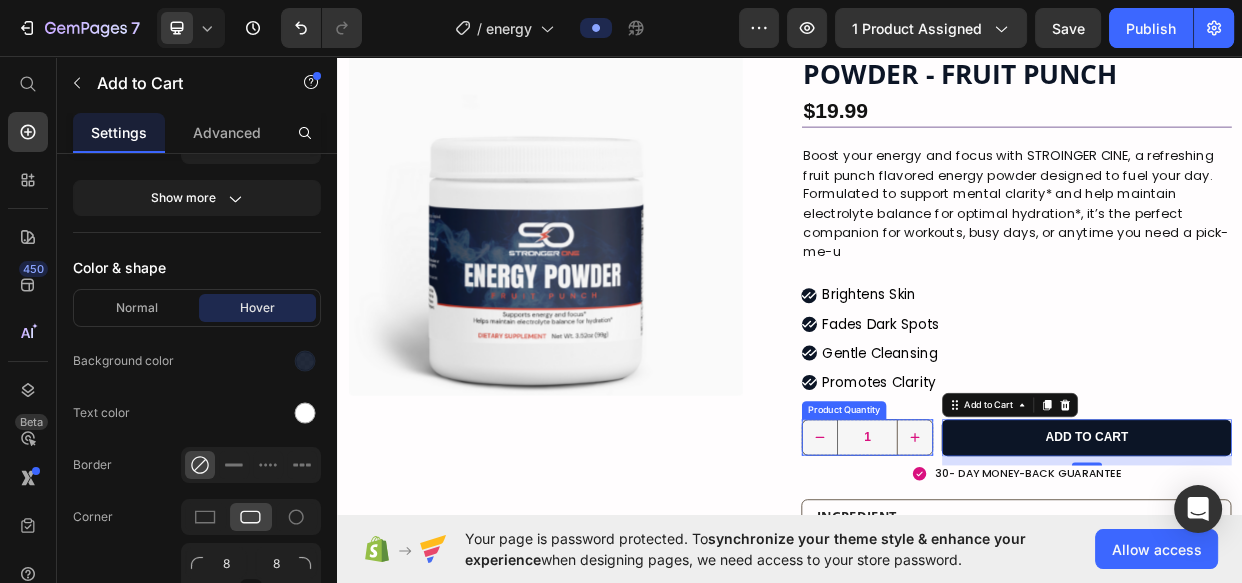 click 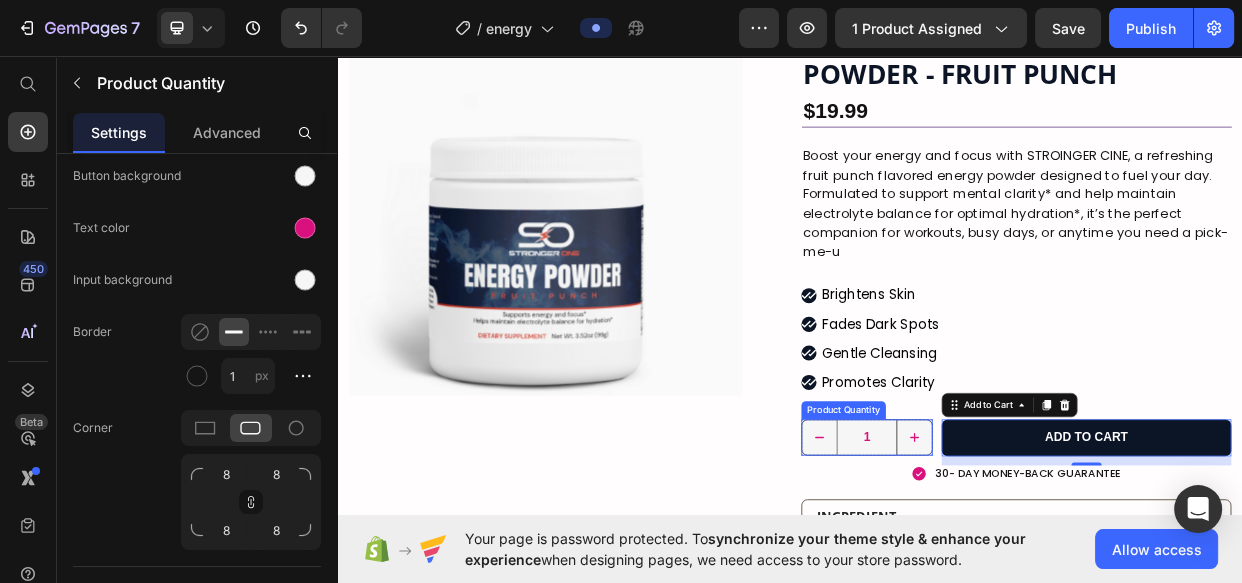type on "2" 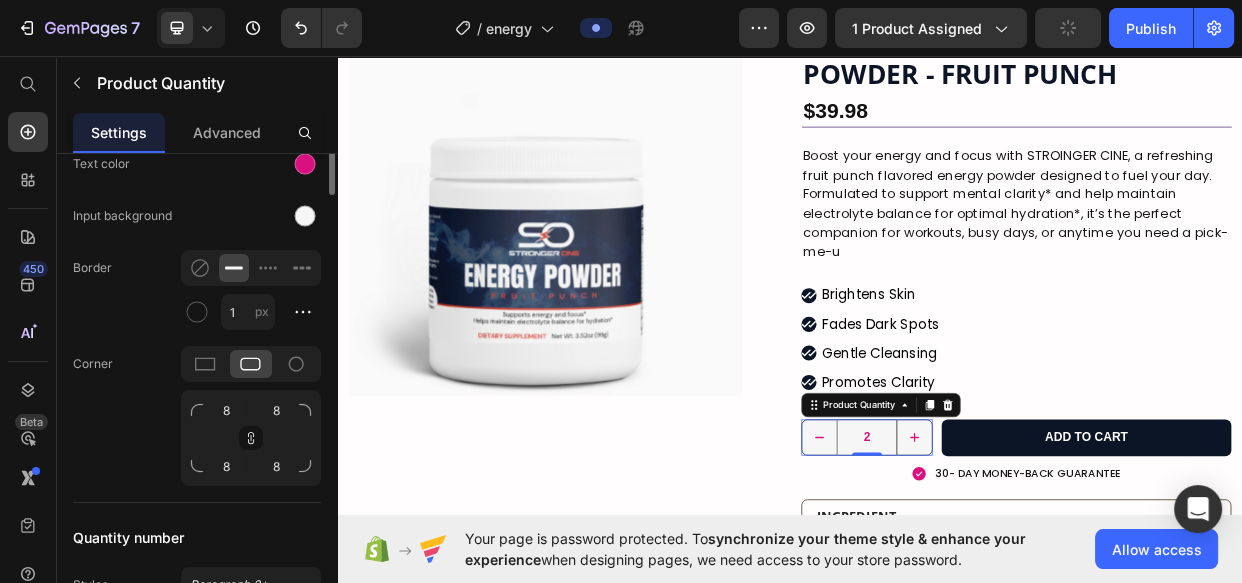 scroll, scrollTop: 727, scrollLeft: 0, axis: vertical 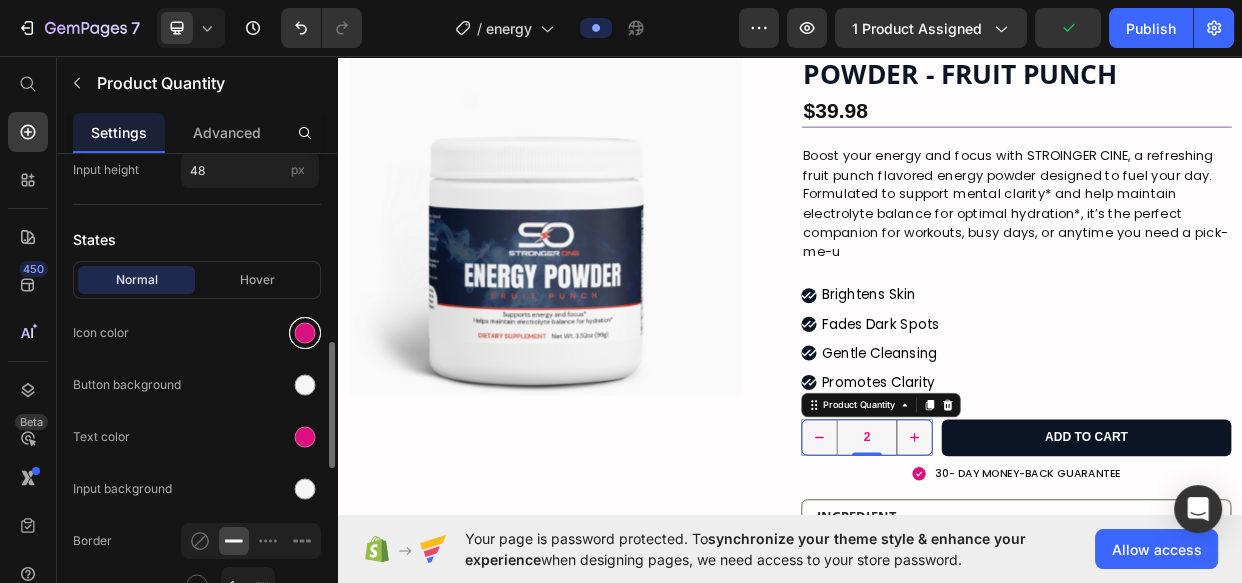 click at bounding box center [305, 333] 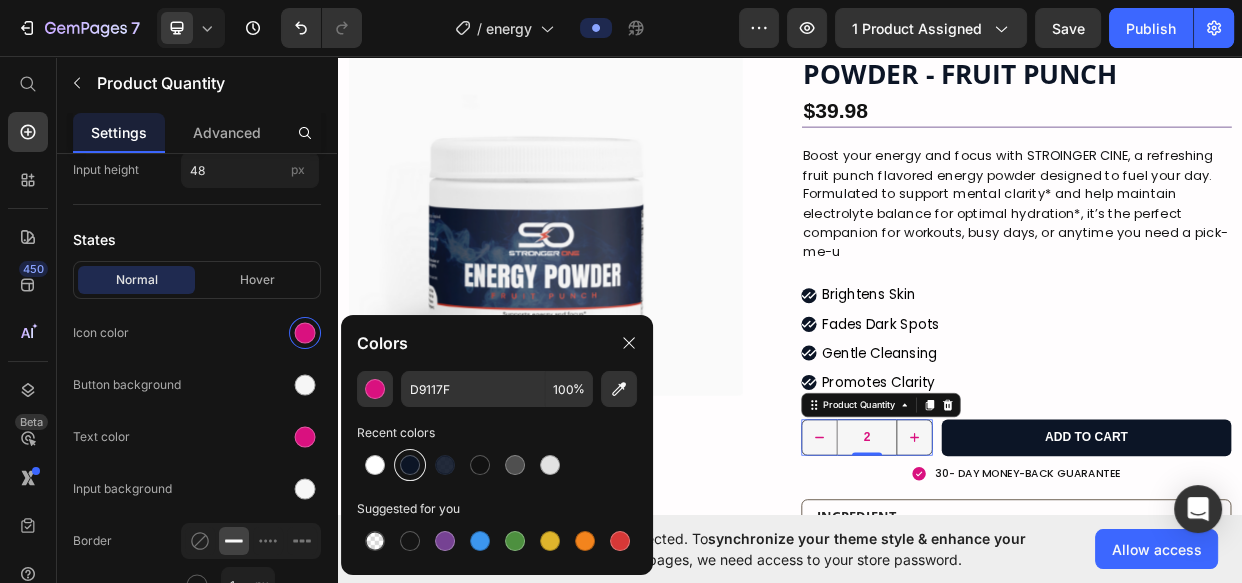 click at bounding box center [410, 465] 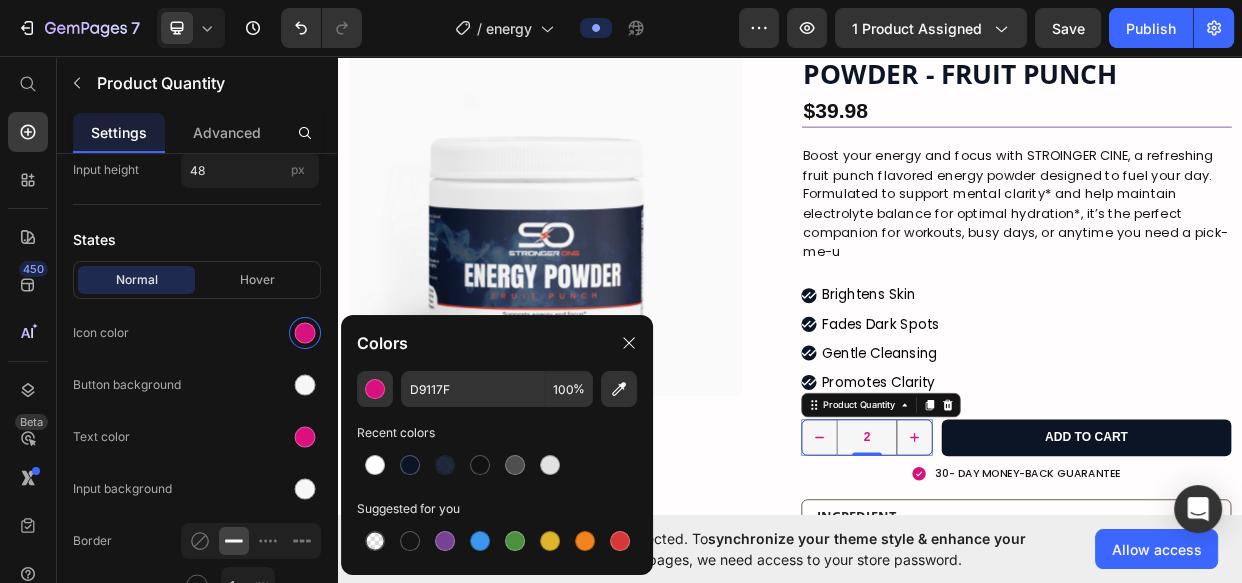 type on "0C1526" 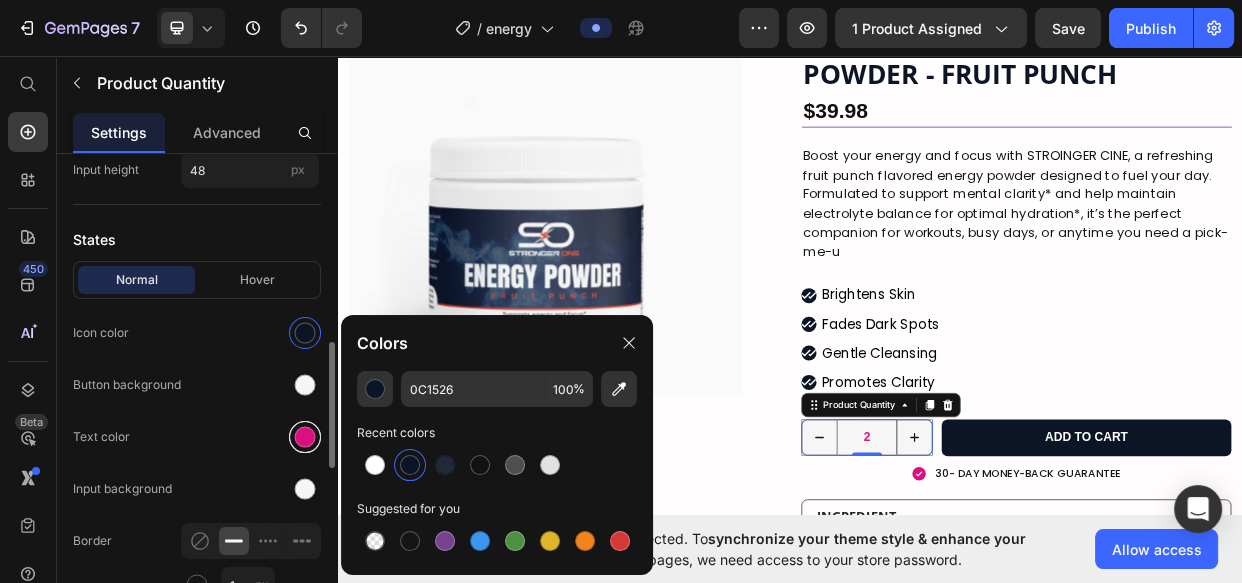 click at bounding box center (305, 437) 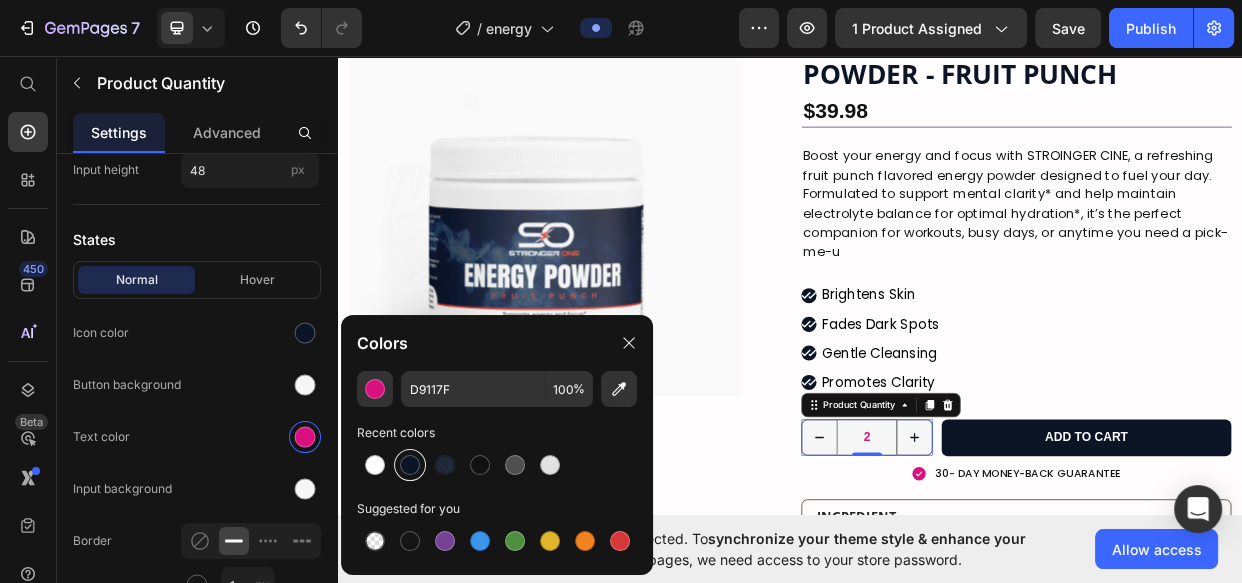 click at bounding box center (410, 465) 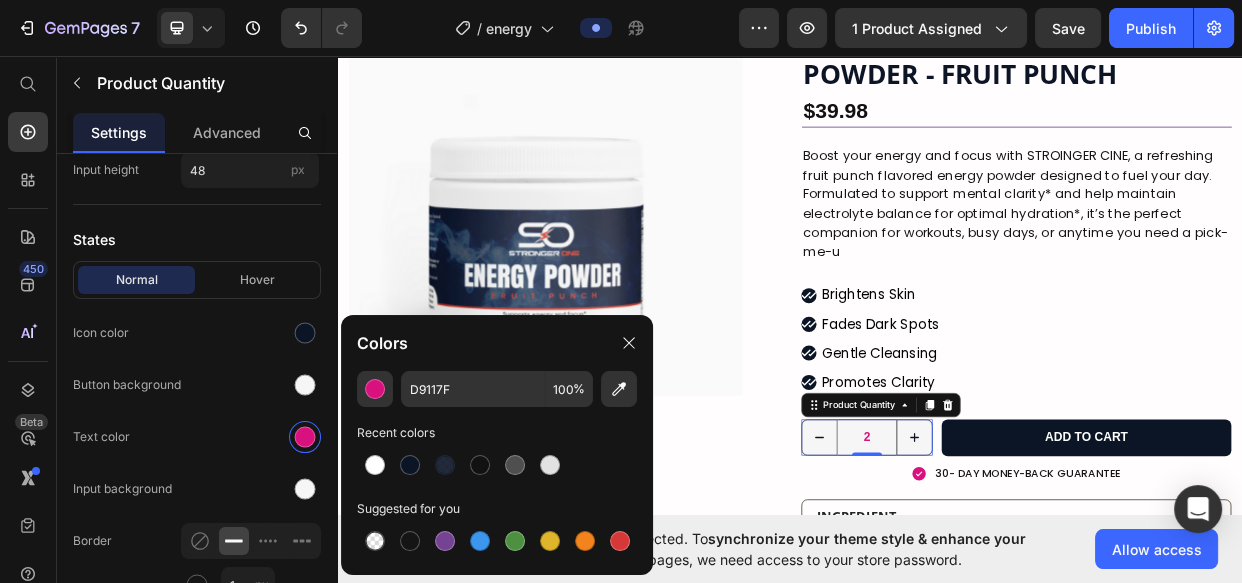 type on "0C1526" 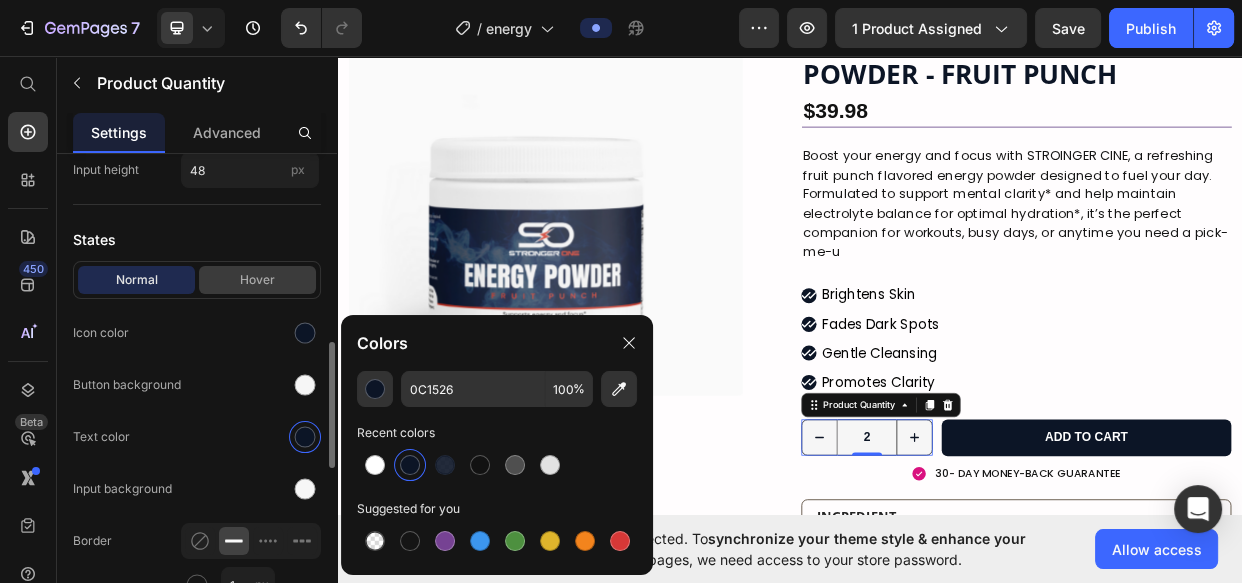 click on "Hover" at bounding box center [257, 280] 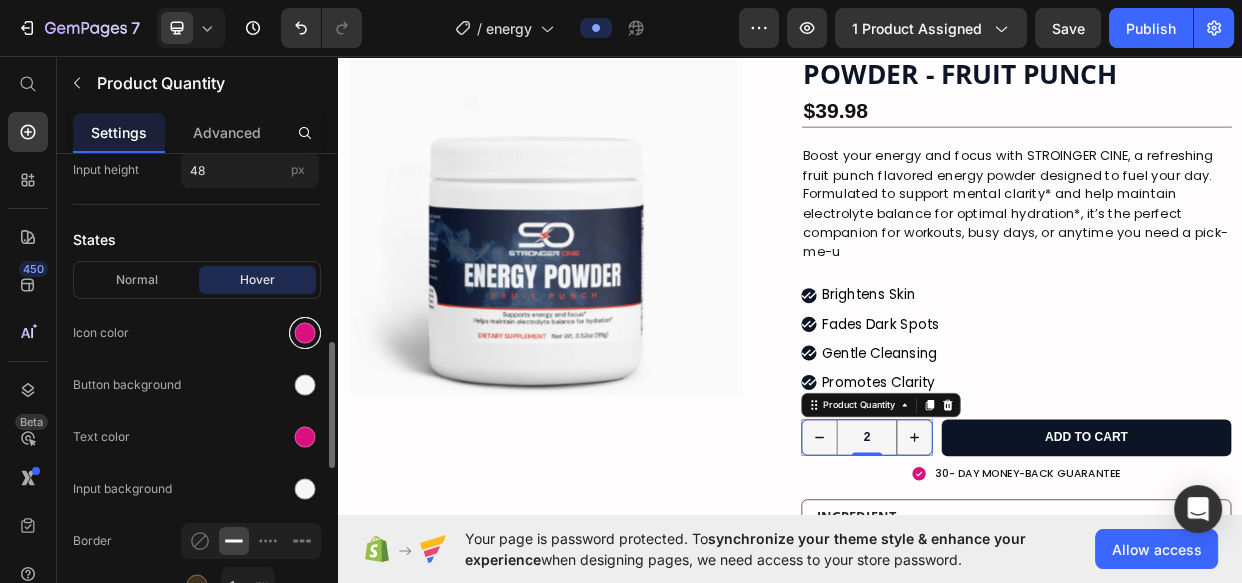 click at bounding box center [305, 333] 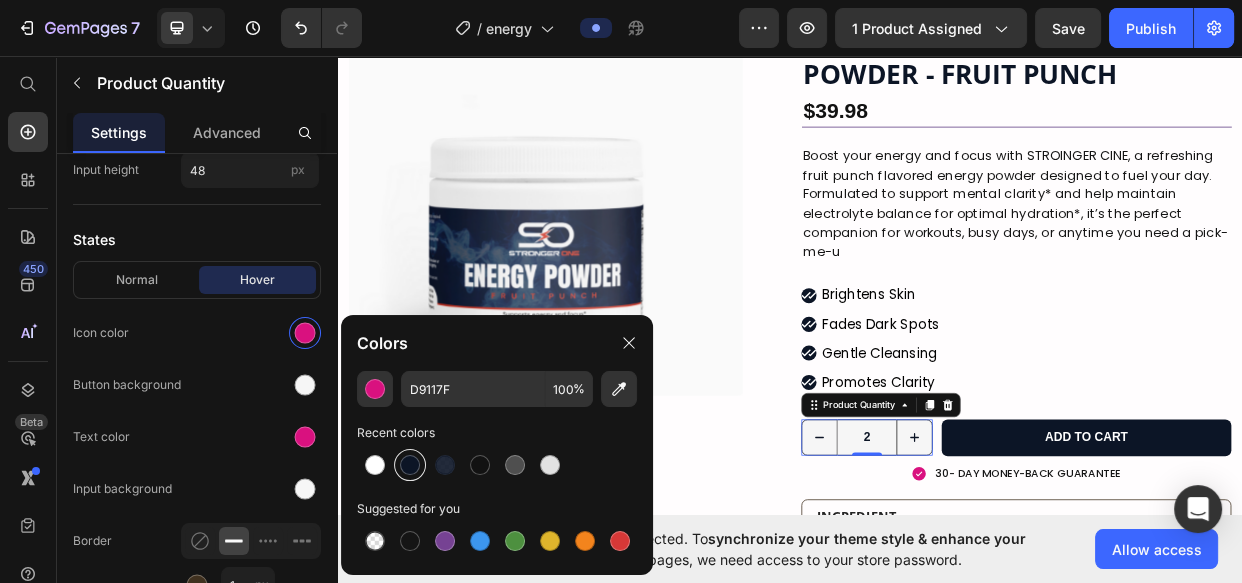 click at bounding box center (410, 465) 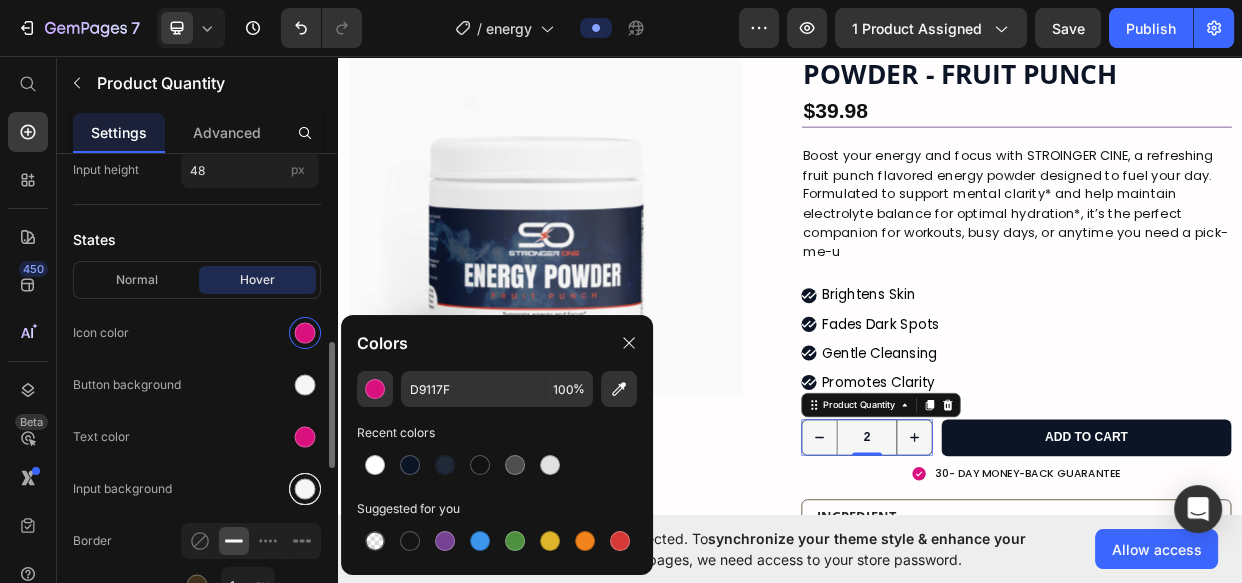 type on "0C1526" 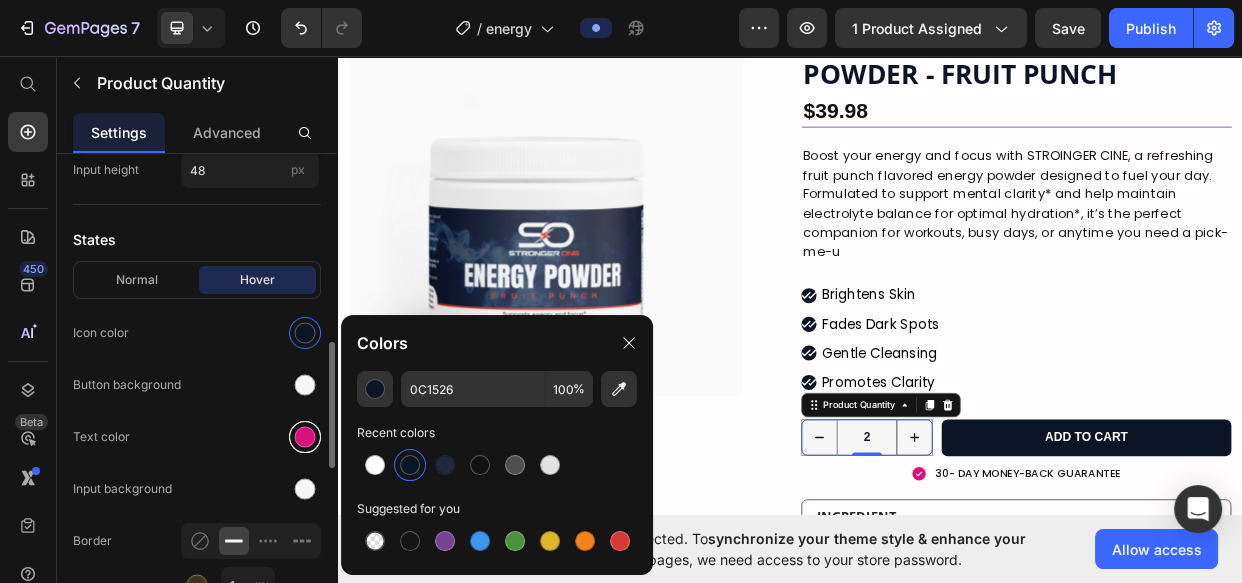 click at bounding box center [305, 437] 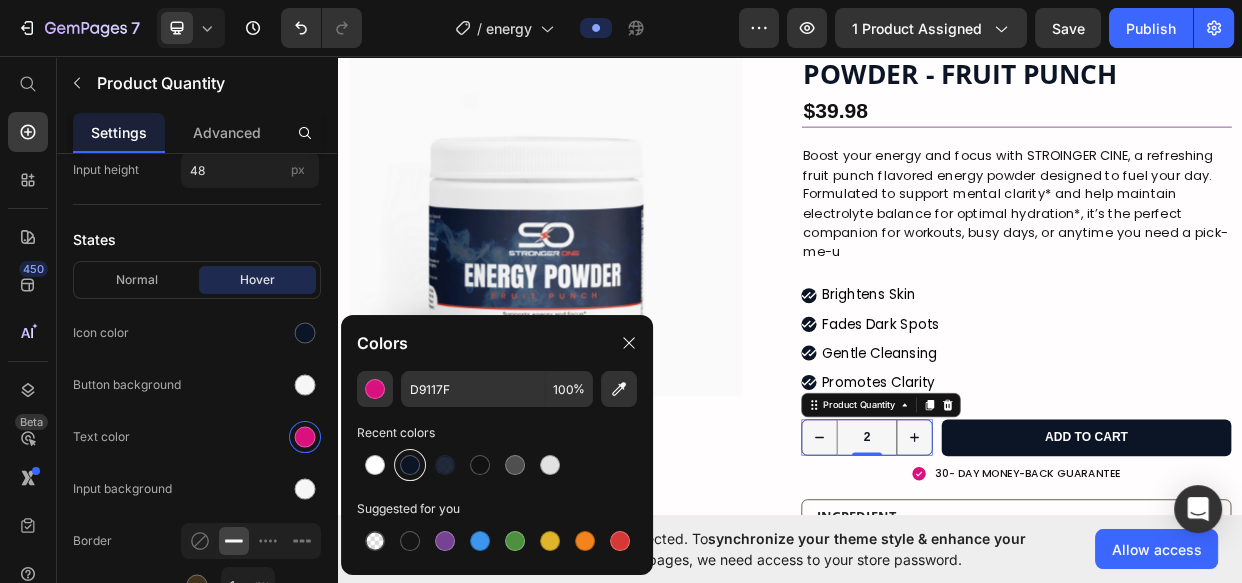 click at bounding box center [410, 465] 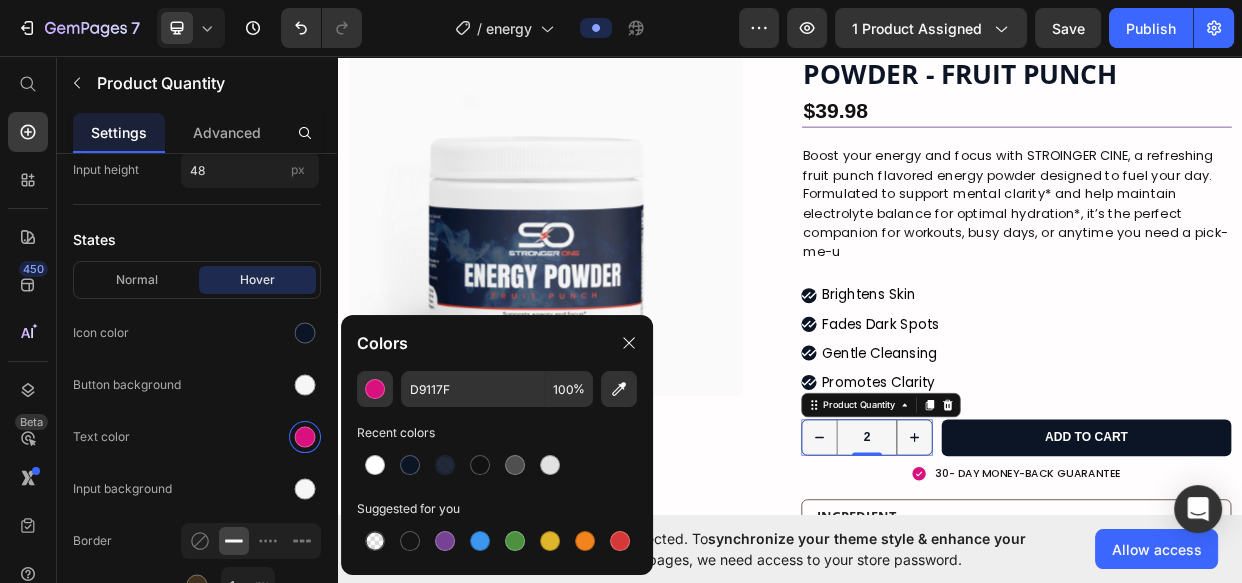 type on "0C1526" 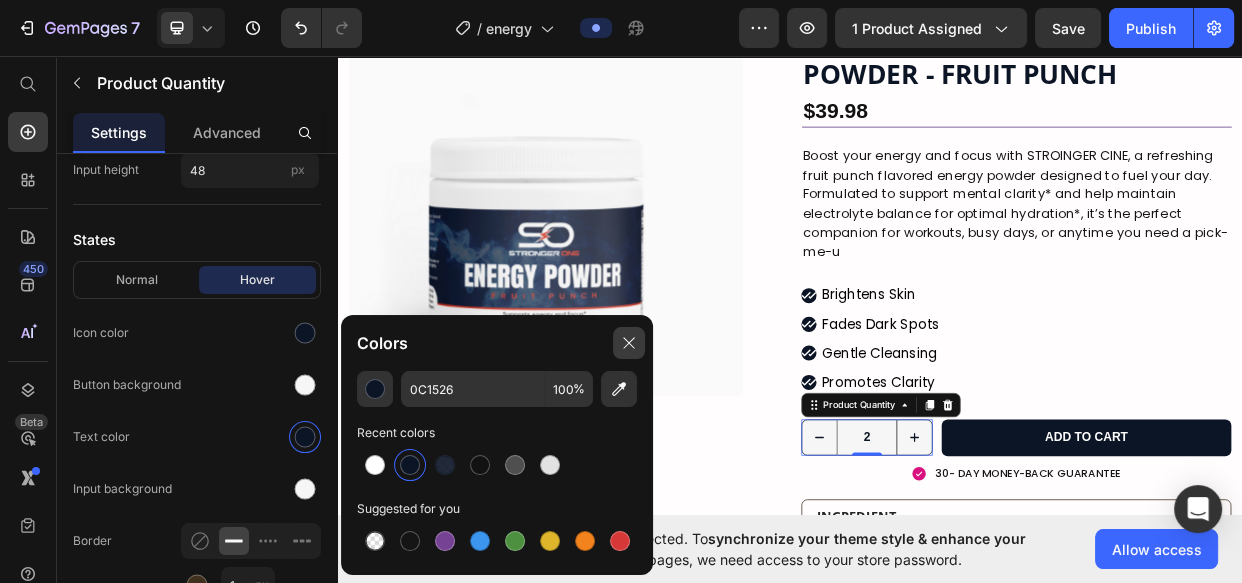 click 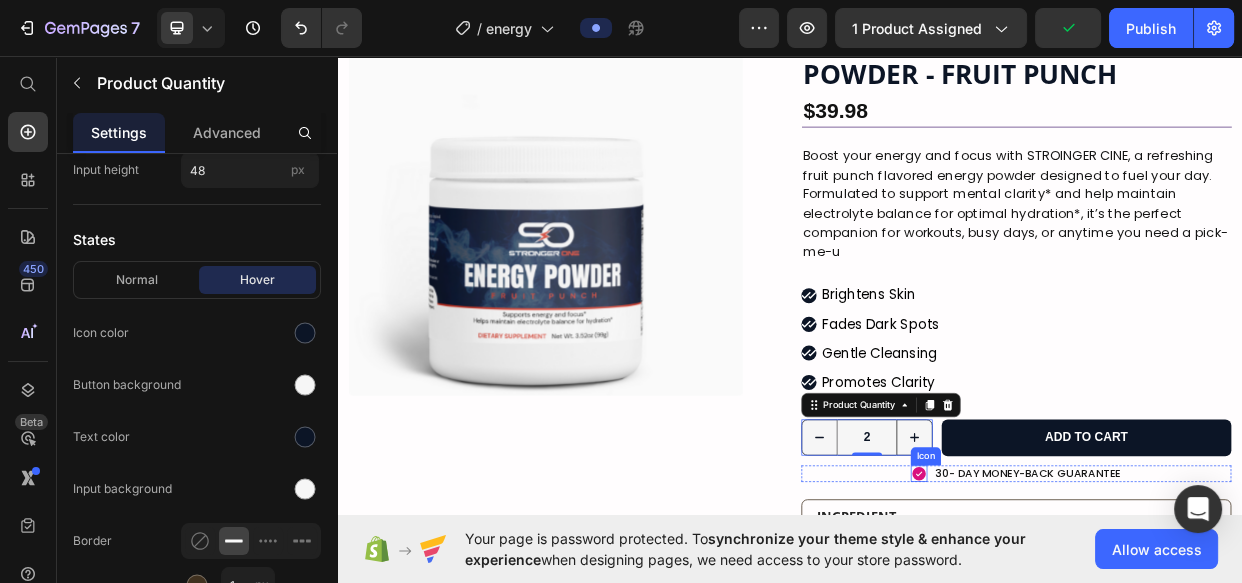 click 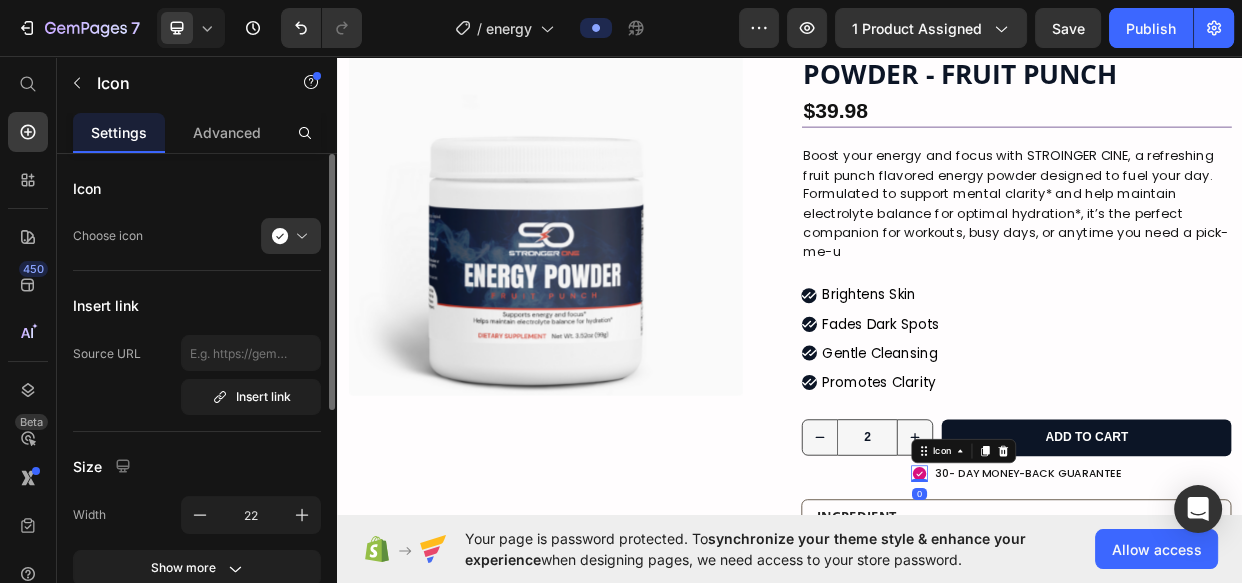 scroll, scrollTop: 435, scrollLeft: 0, axis: vertical 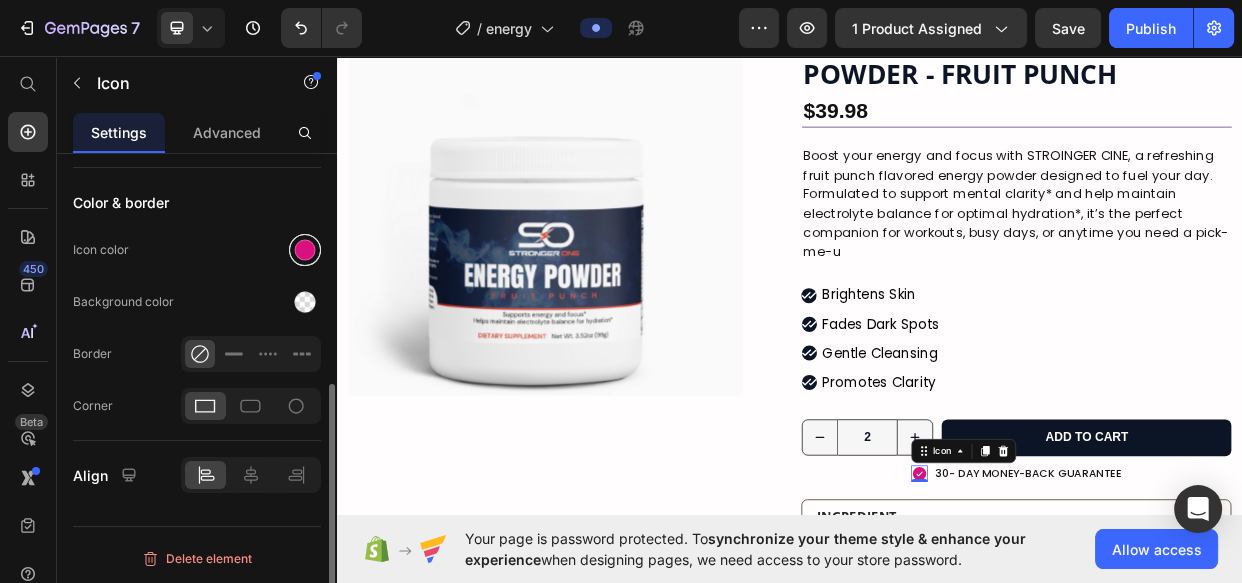click at bounding box center (305, 250) 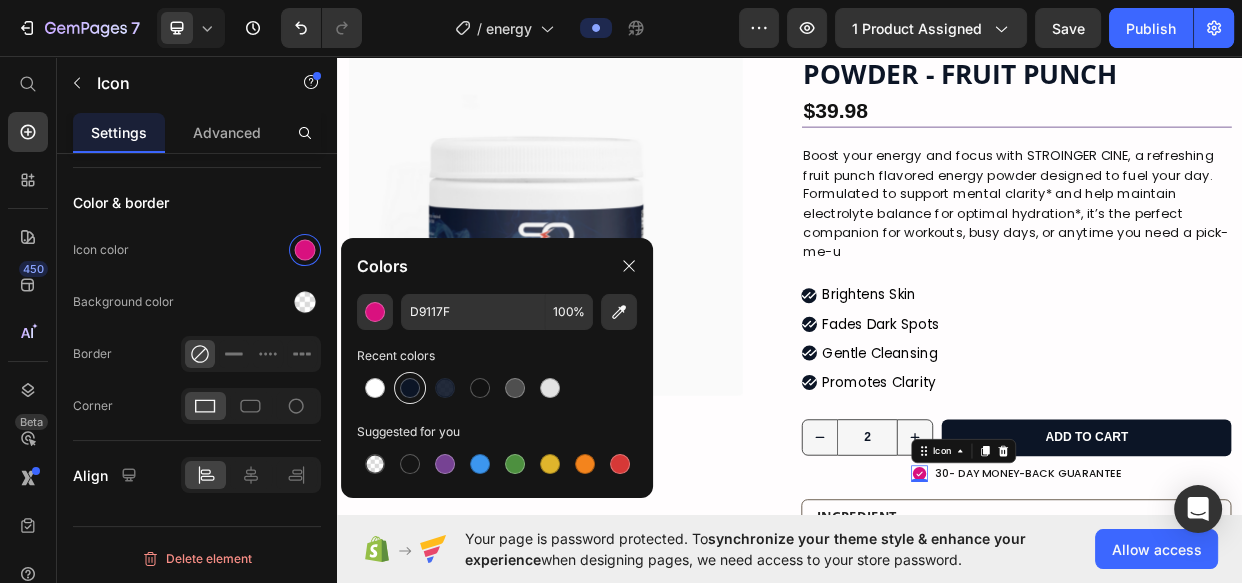 click at bounding box center [410, 388] 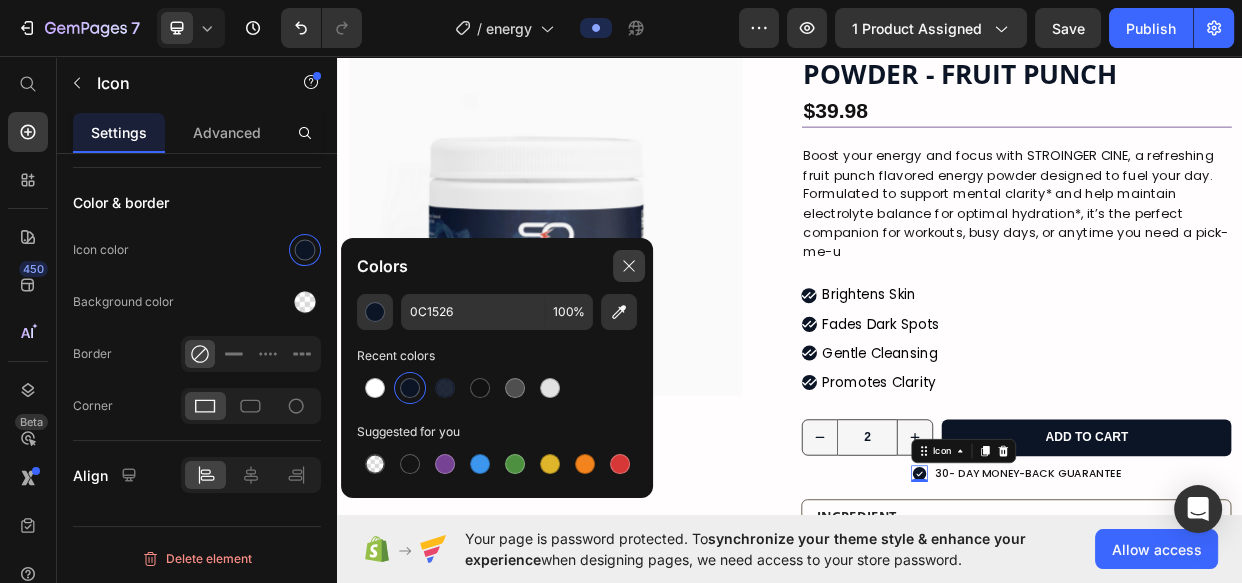 click 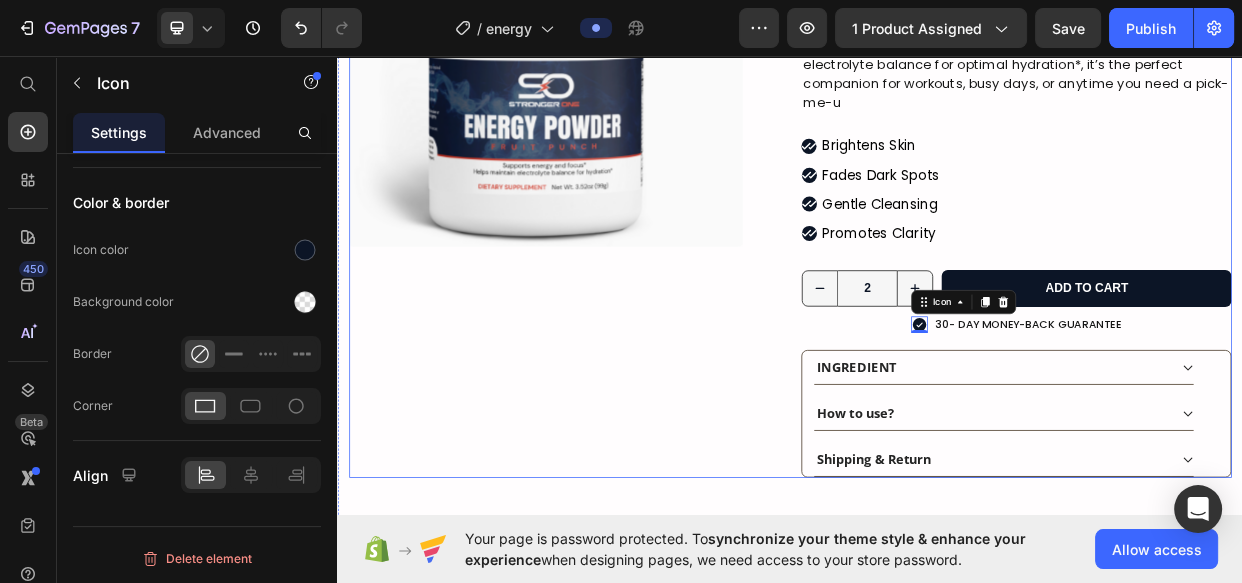scroll, scrollTop: 545, scrollLeft: 0, axis: vertical 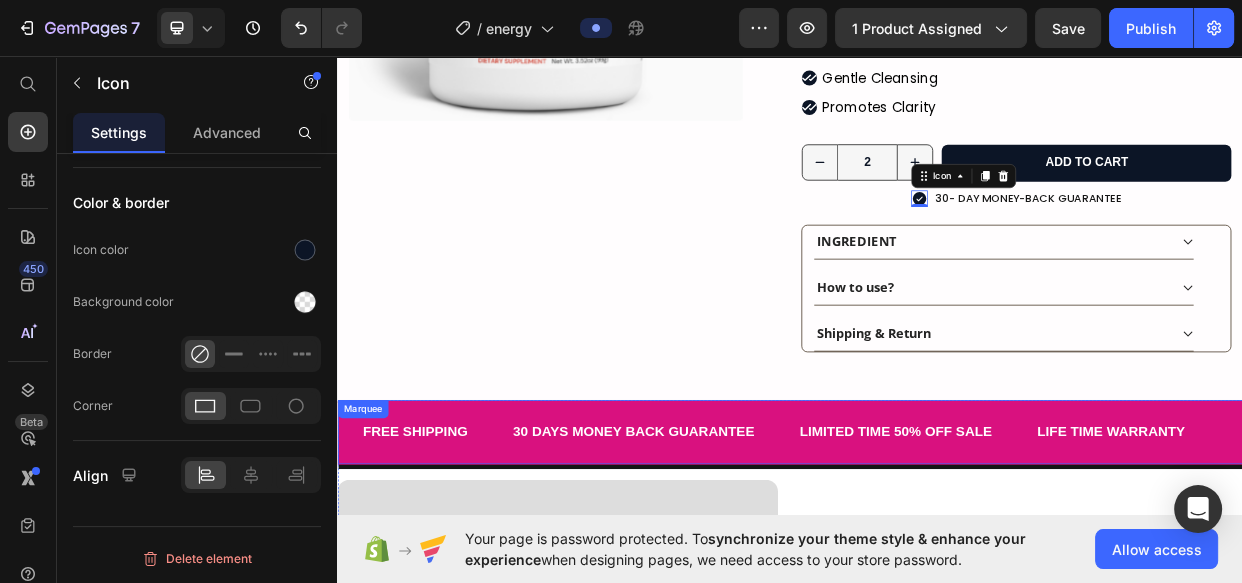 click on "FREE SHIPPING Text 30 DAYS MONEY BACK GUARANTEE Text LIMITED TIME 50% OFF SALE Text LIFE TIME WARRANTY Text FREE SHIPPING Text 30 DAYS MONEY BACK GUARANTEE Text LIMITED TIME 50% OFF SALE Text LIFE TIME WARRANTY Text Marquee" at bounding box center (937, 557) 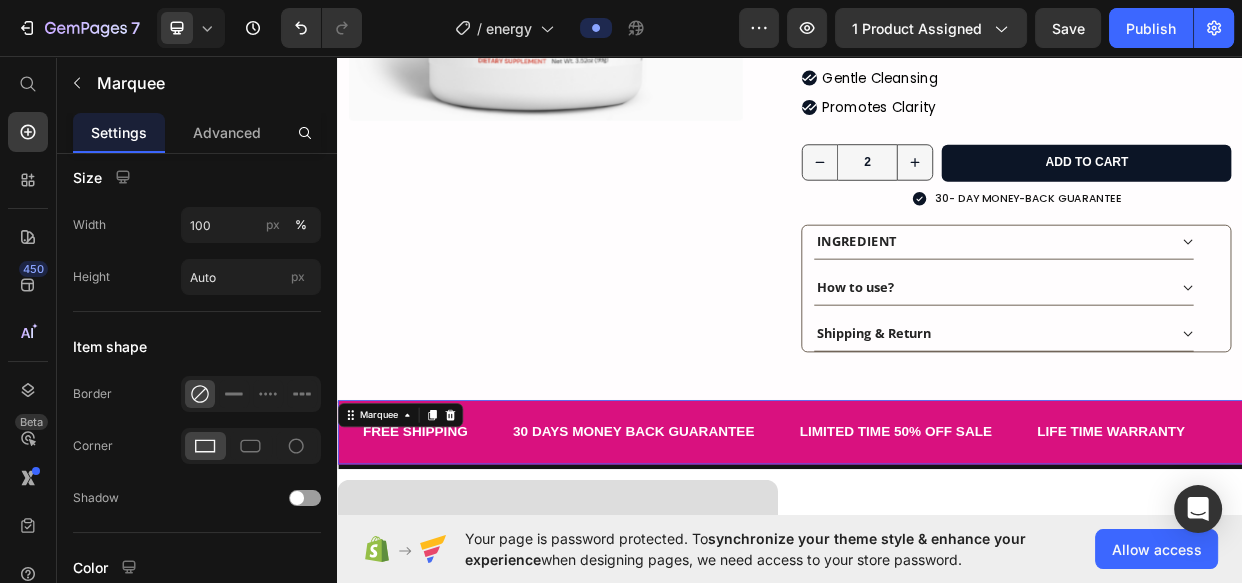 scroll, scrollTop: 1010, scrollLeft: 0, axis: vertical 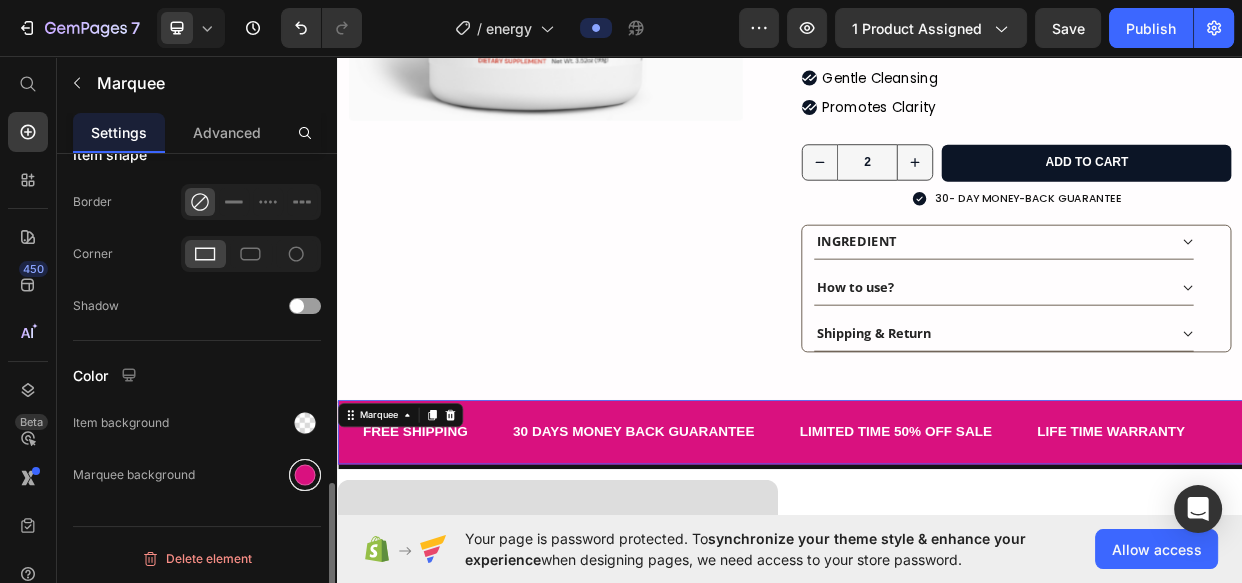 click at bounding box center [305, 475] 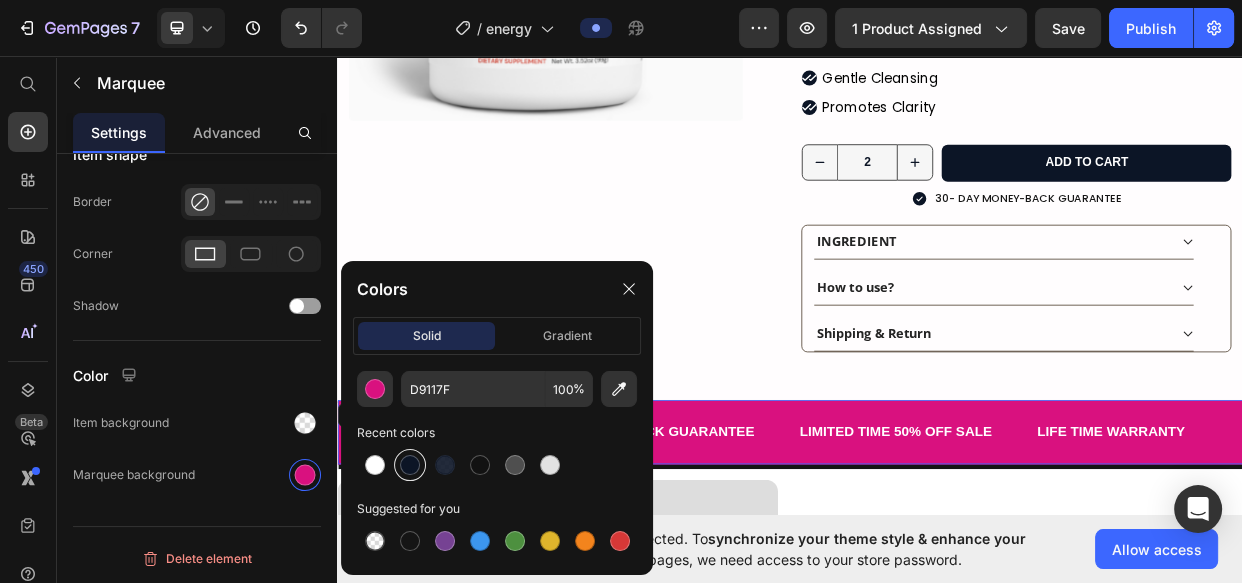 click at bounding box center (410, 465) 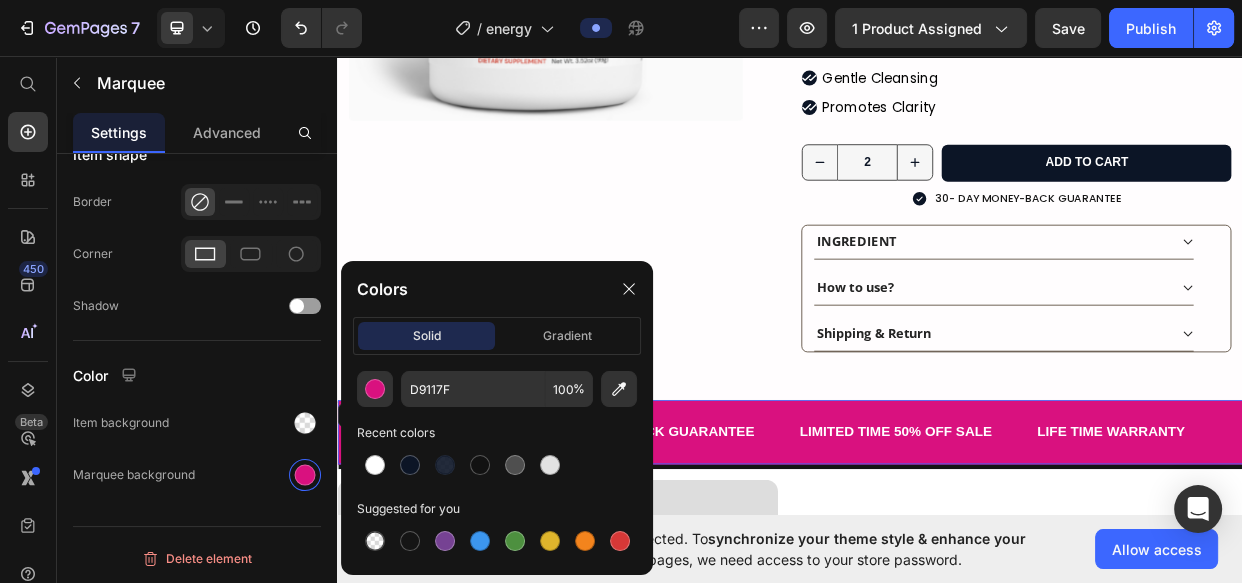 type on "0C1526" 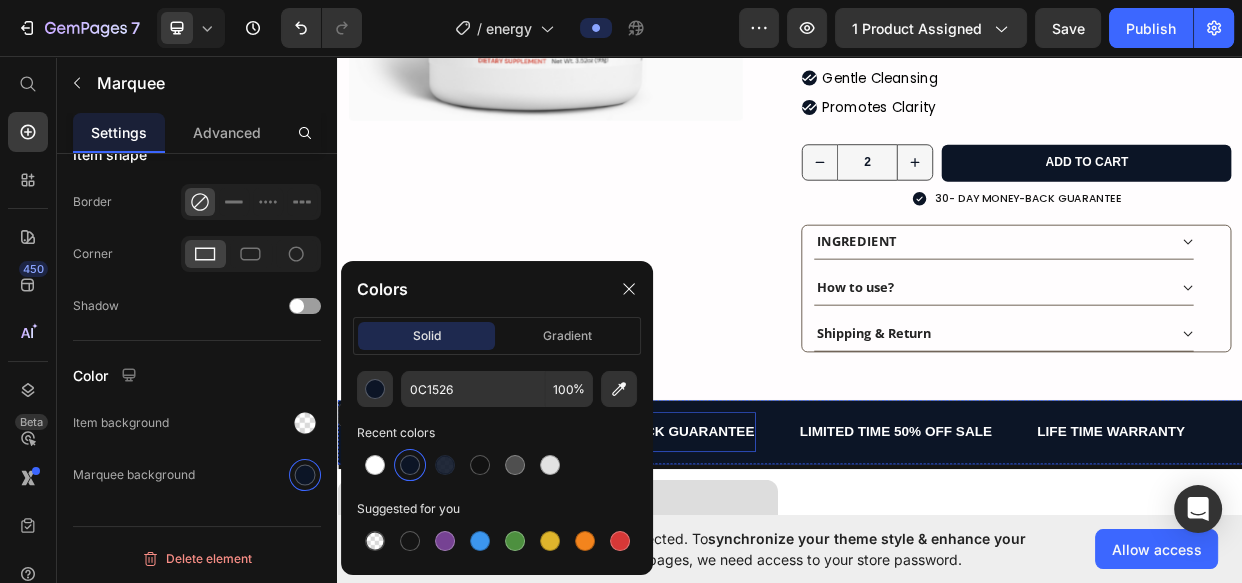 click on "30 DAYS MONEY BACK GUARANTEE" at bounding box center (729, 557) 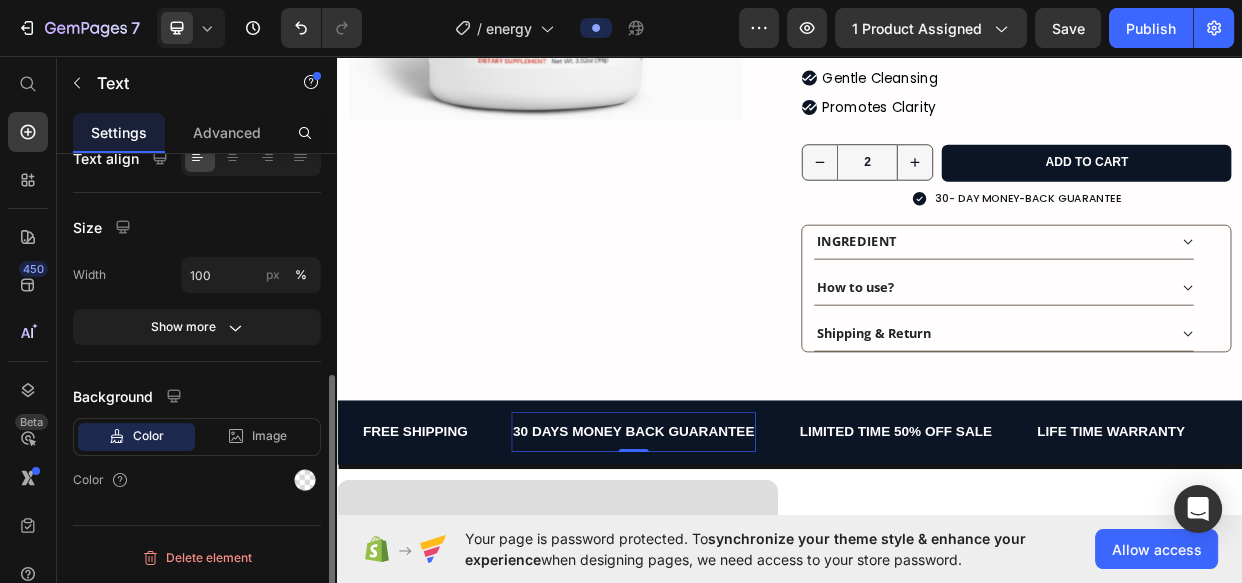 scroll, scrollTop: 0, scrollLeft: 0, axis: both 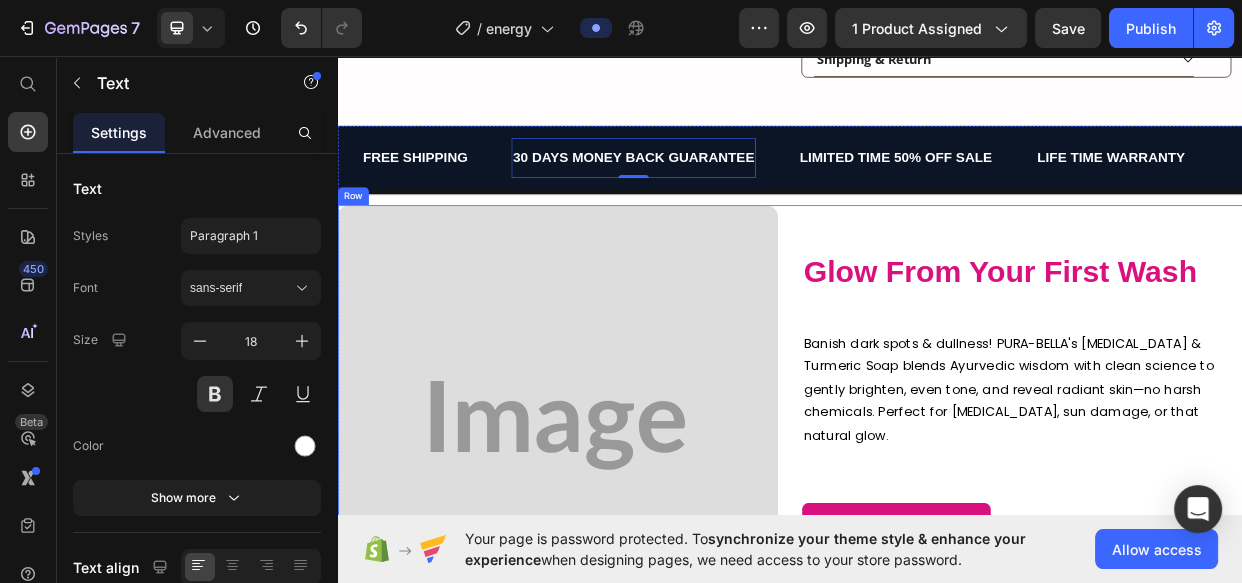 click on "Glow From Your First Wash  Heading Banish dark spots & dullness! PURA-BELLA's Kojic Acid & Turmeric Soap blends Ayurvedic wisdom with clean science to gently brighten, even tone, and reveal radiant skin—no harsh chemicals. Perfect for acne scars, sun damage, or that natural glow. Text Block SHOP NOW Button" at bounding box center [1245, 548] 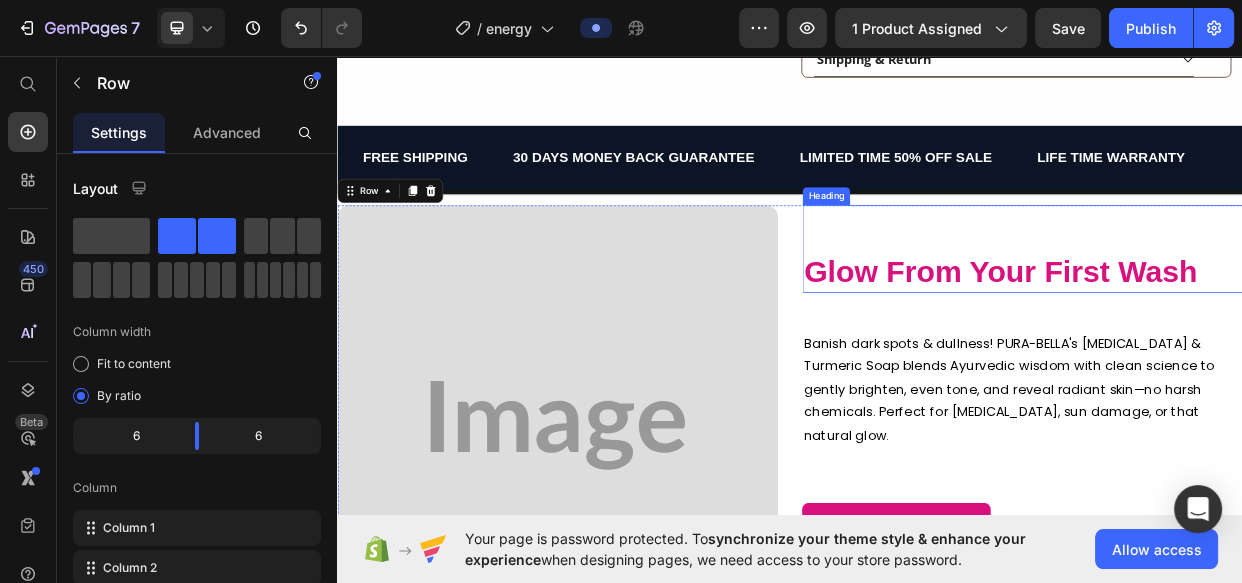 click on "Glow From Your First Wash" at bounding box center [1216, 344] 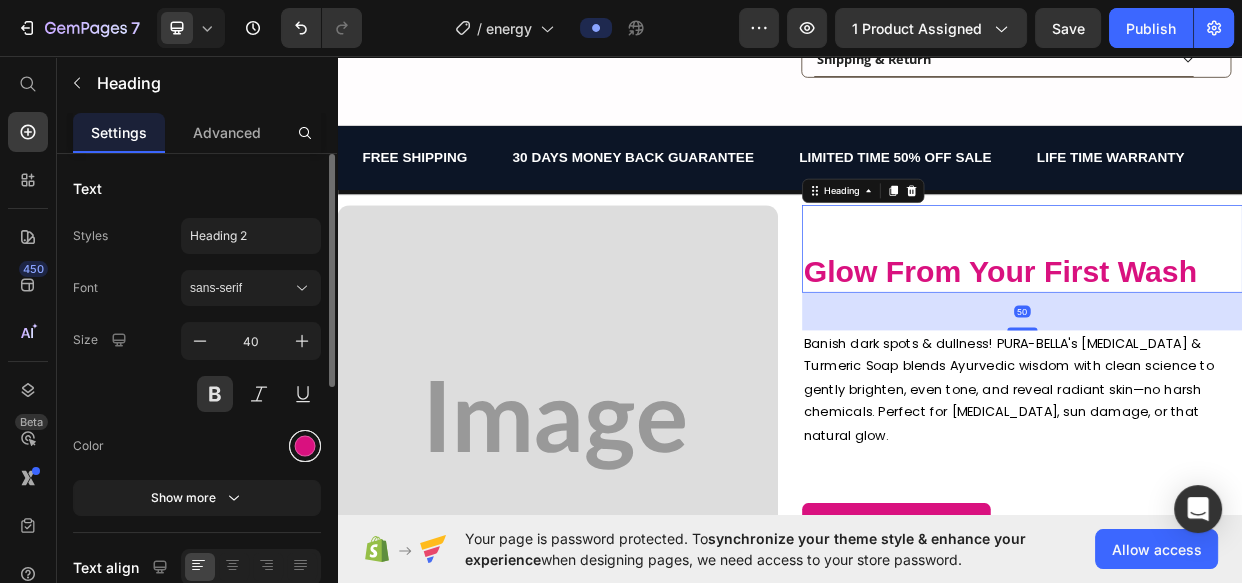 click at bounding box center [305, 446] 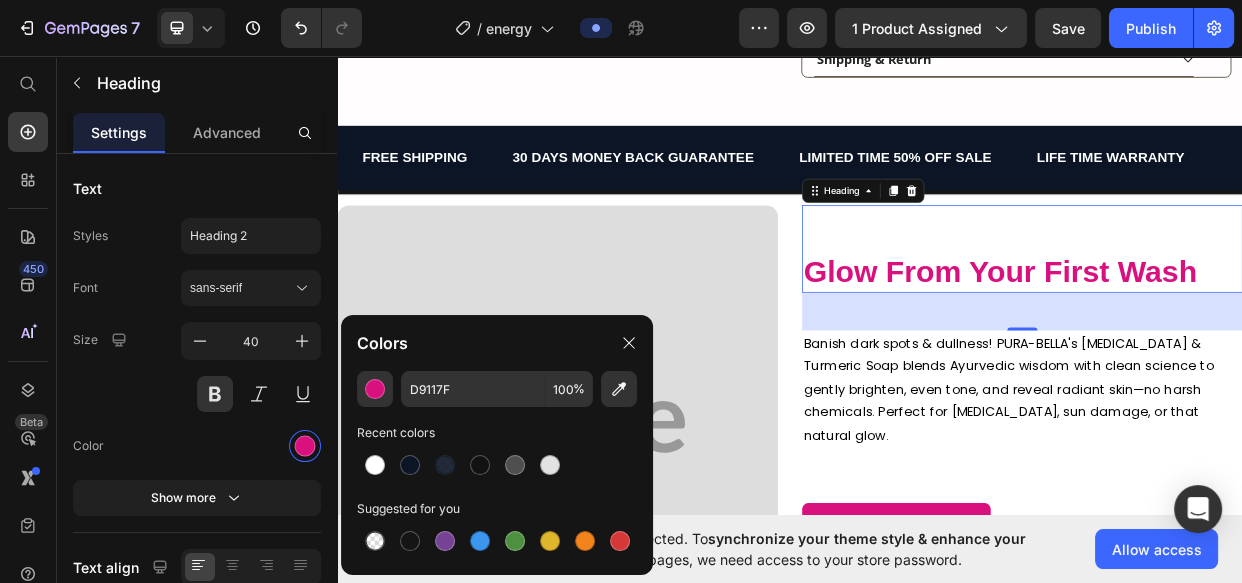 drag, startPoint x: 403, startPoint y: 477, endPoint x: 469, endPoint y: 443, distance: 74.24284 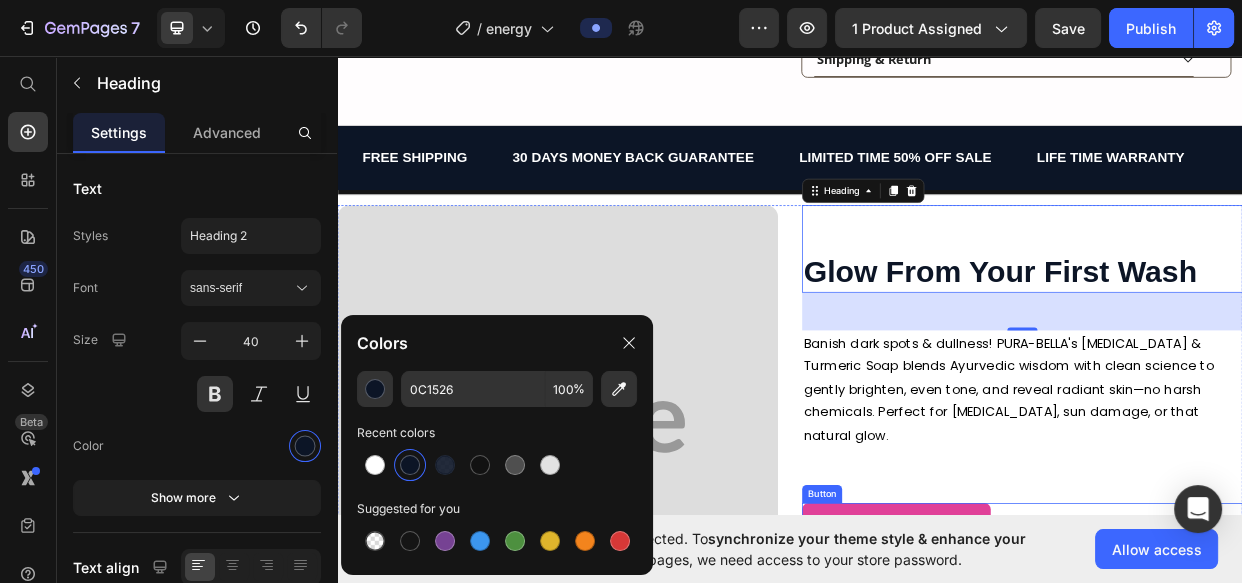 click on "SHOP NOW" at bounding box center (1078, 675) 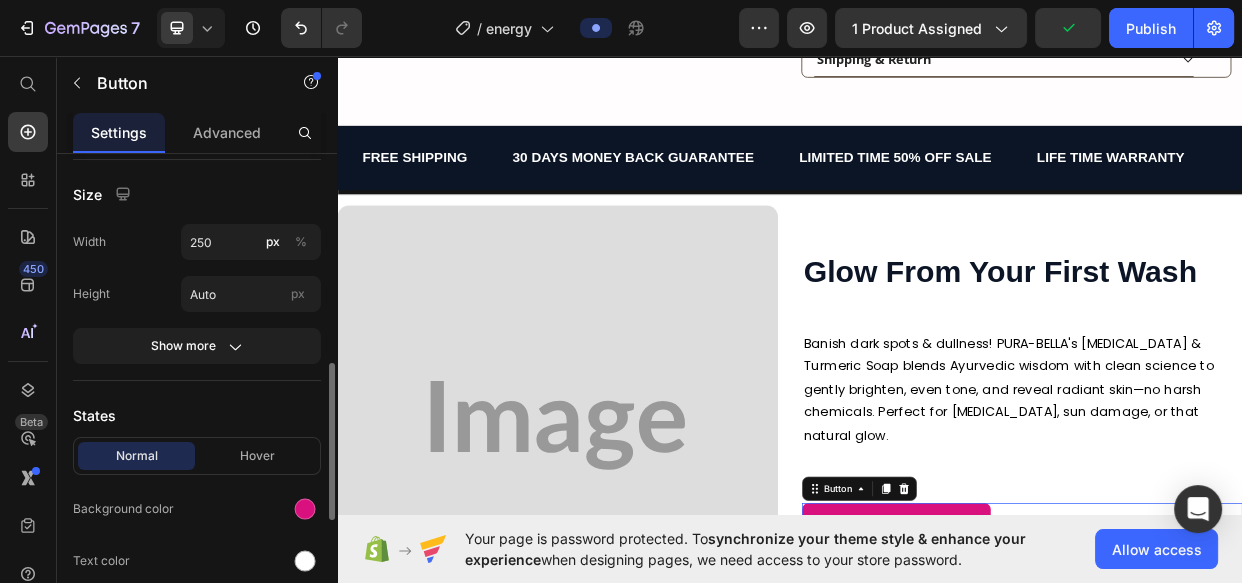 scroll, scrollTop: 363, scrollLeft: 0, axis: vertical 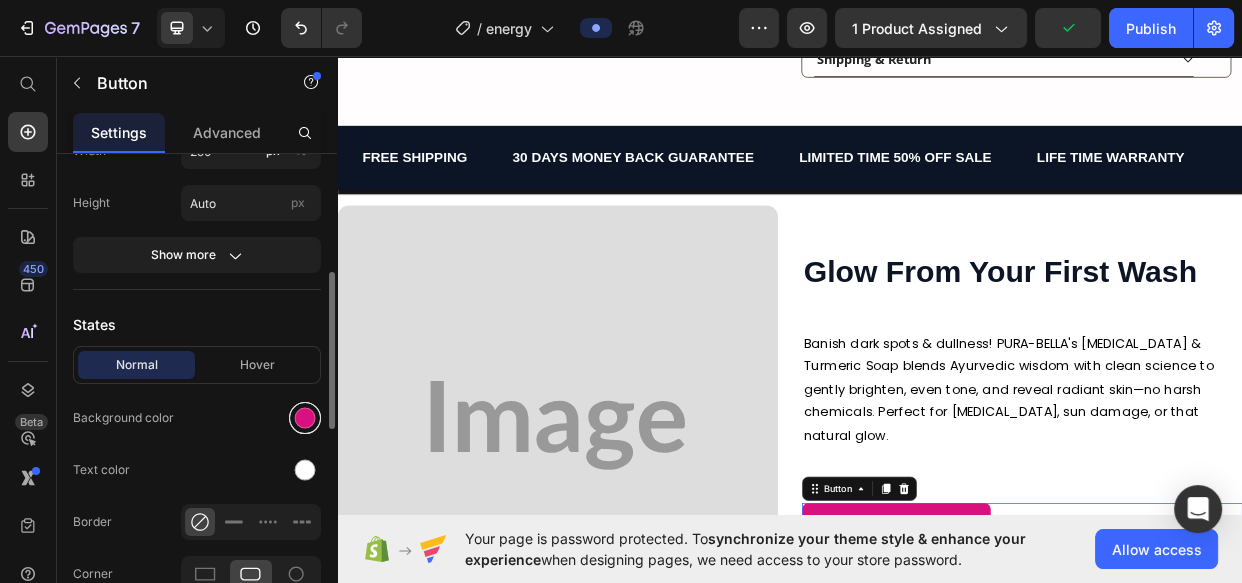 click at bounding box center (305, 418) 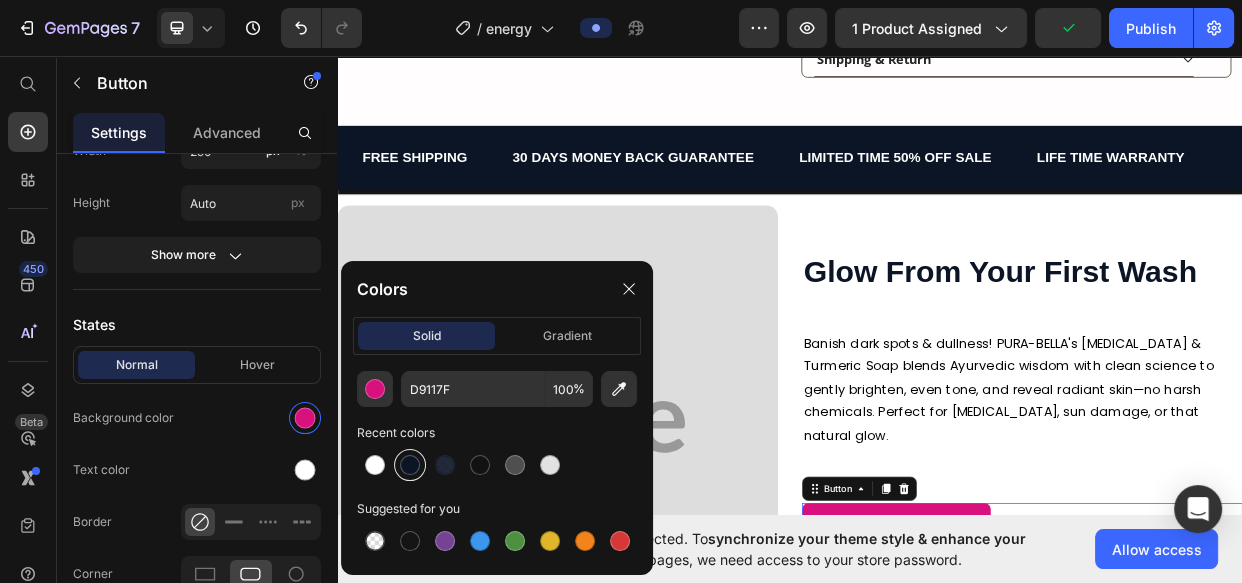 click at bounding box center [410, 465] 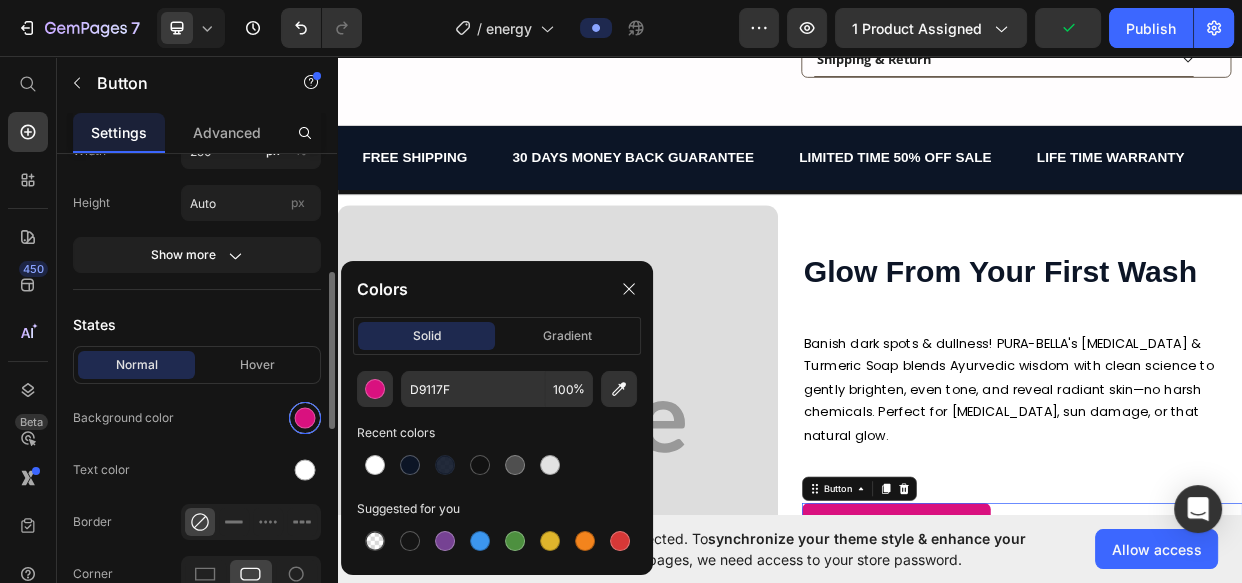 type on "0C1526" 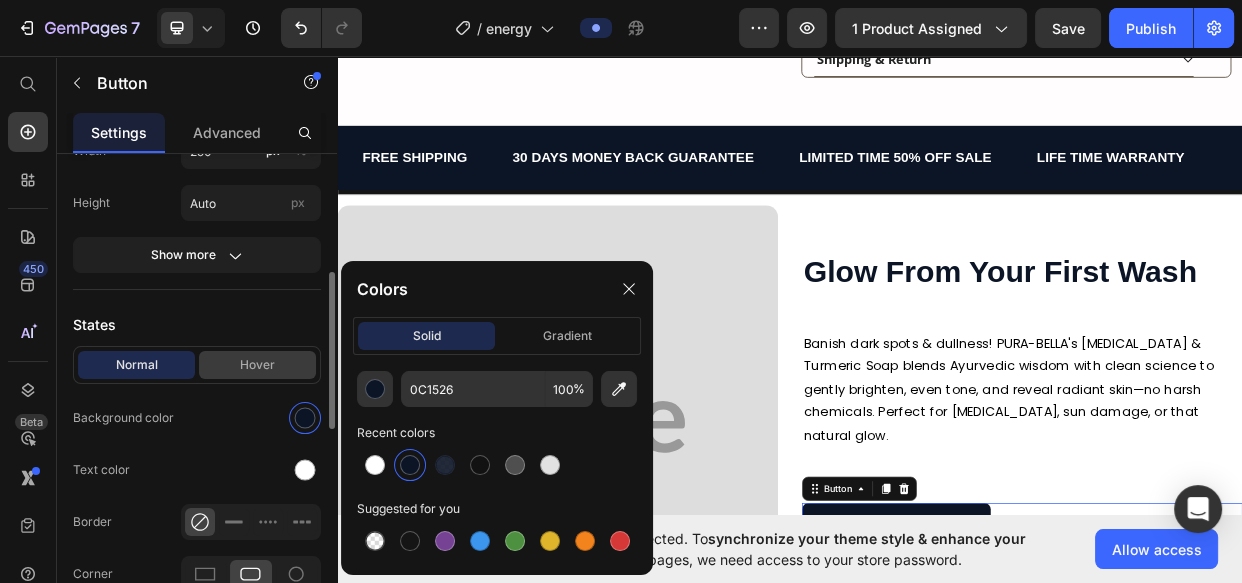 click on "Hover" at bounding box center (257, 365) 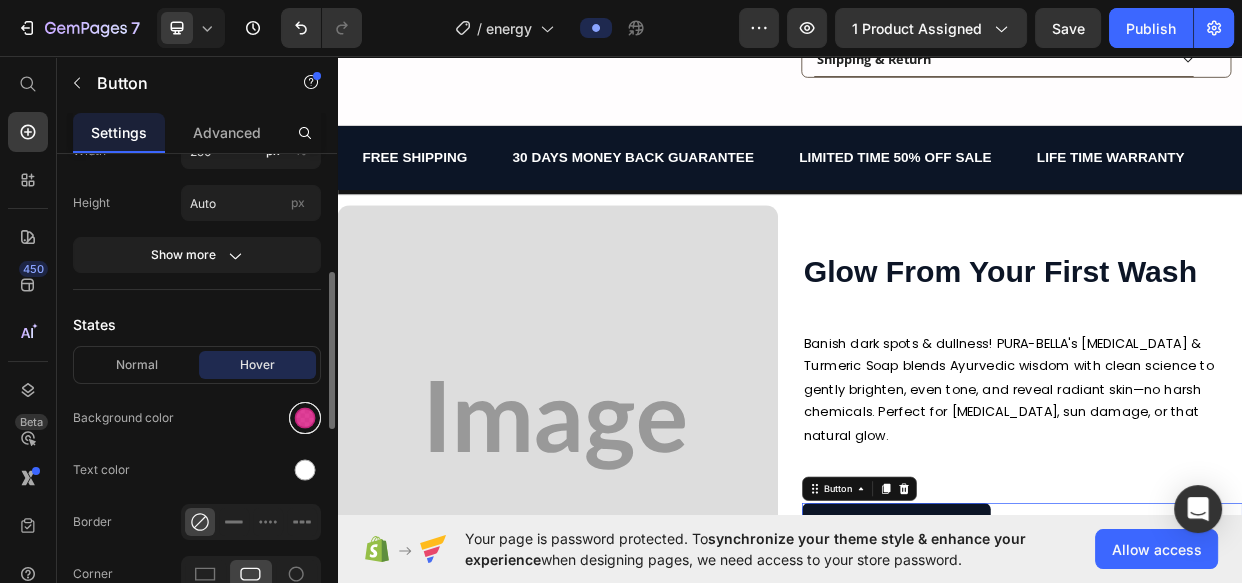 click at bounding box center (305, 418) 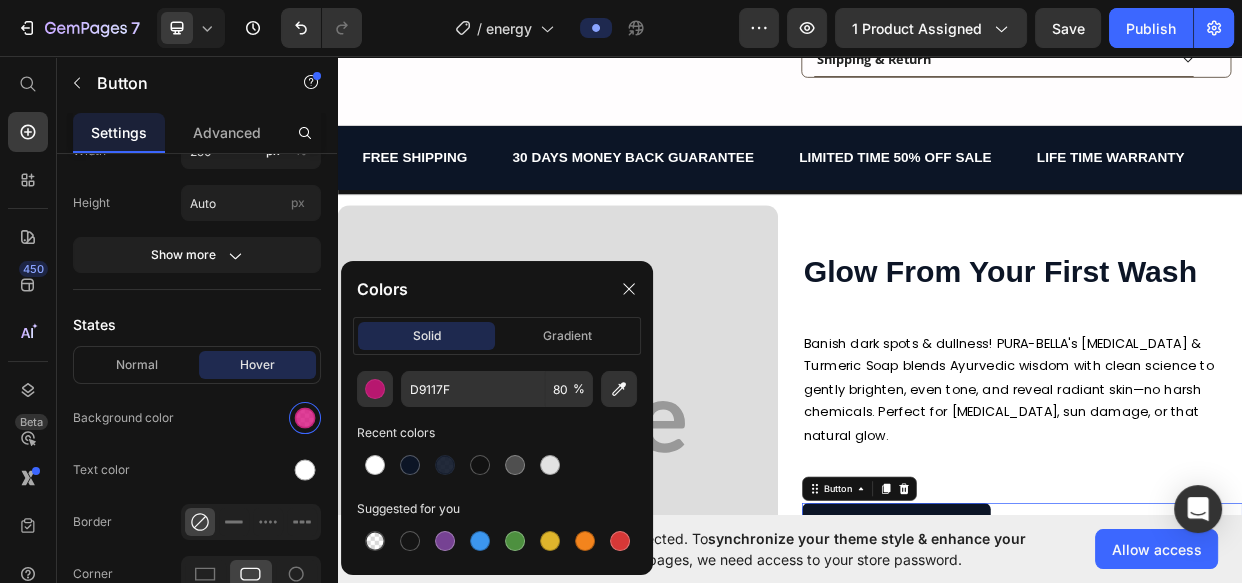 drag, startPoint x: 405, startPoint y: 469, endPoint x: 583, endPoint y: 380, distance: 199.01006 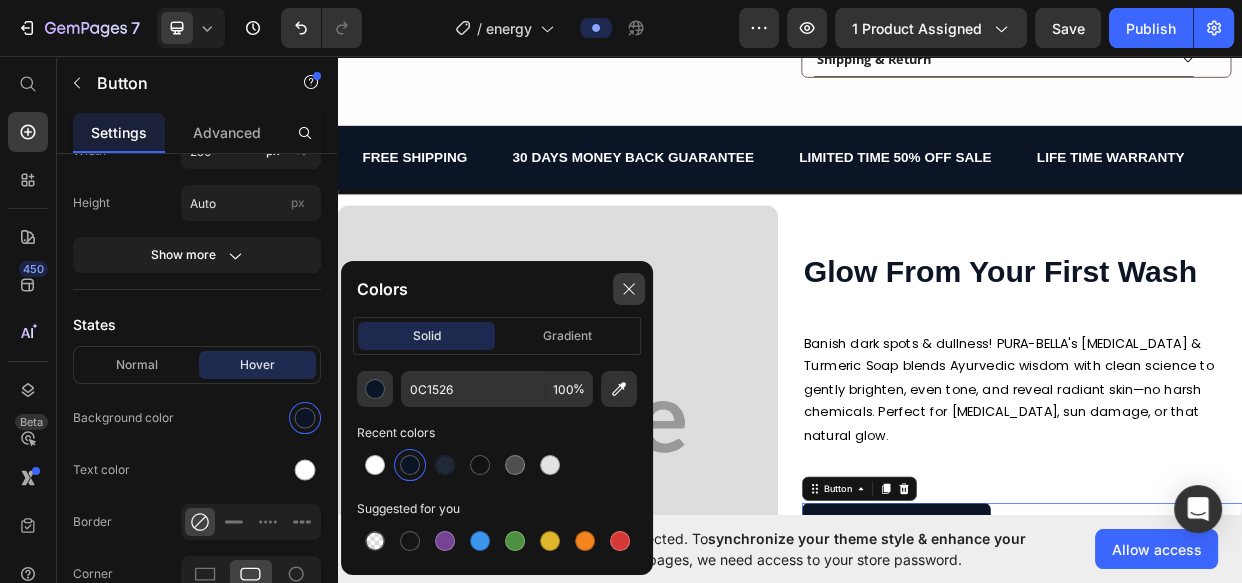 click at bounding box center [629, 289] 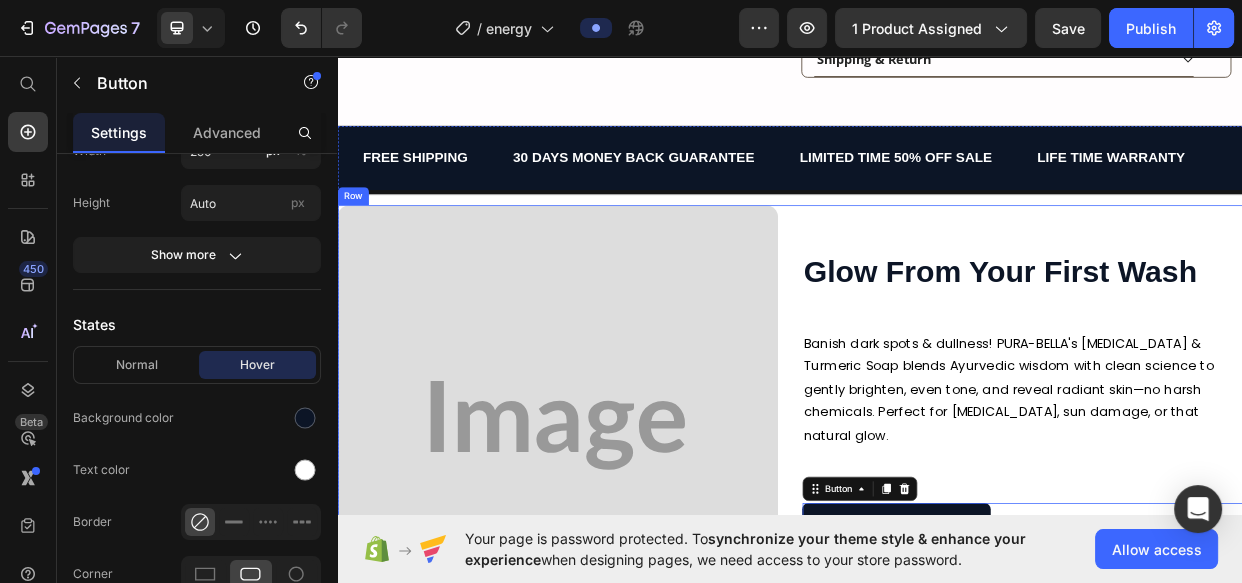 scroll, scrollTop: 1090, scrollLeft: 0, axis: vertical 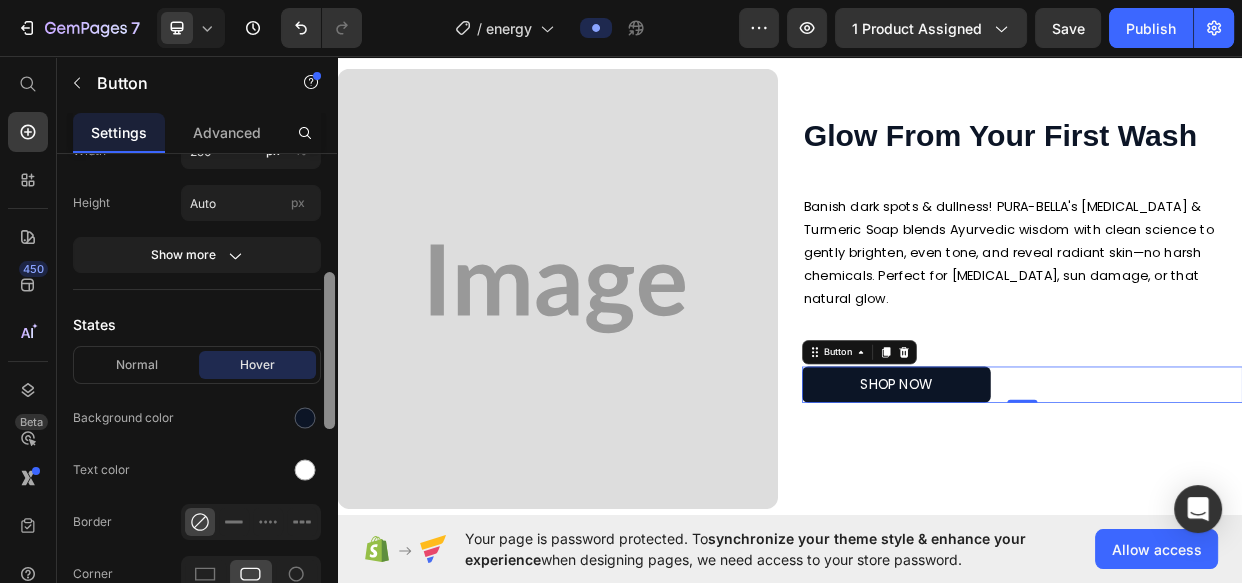 drag, startPoint x: 295, startPoint y: 416, endPoint x: 327, endPoint y: 423, distance: 32.75668 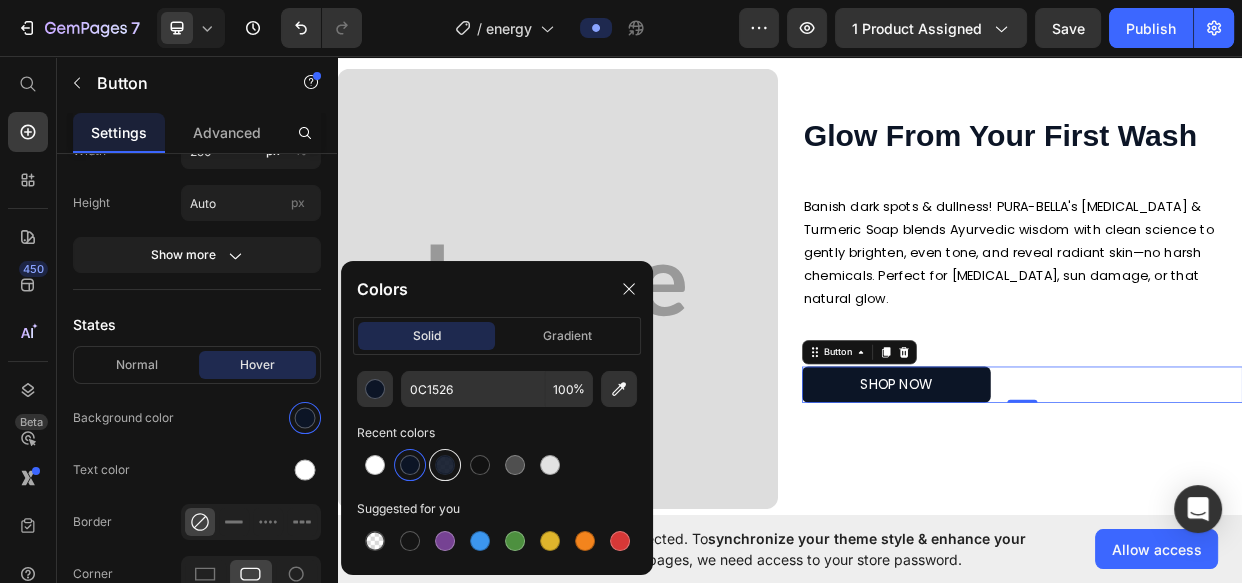 click at bounding box center (445, 465) 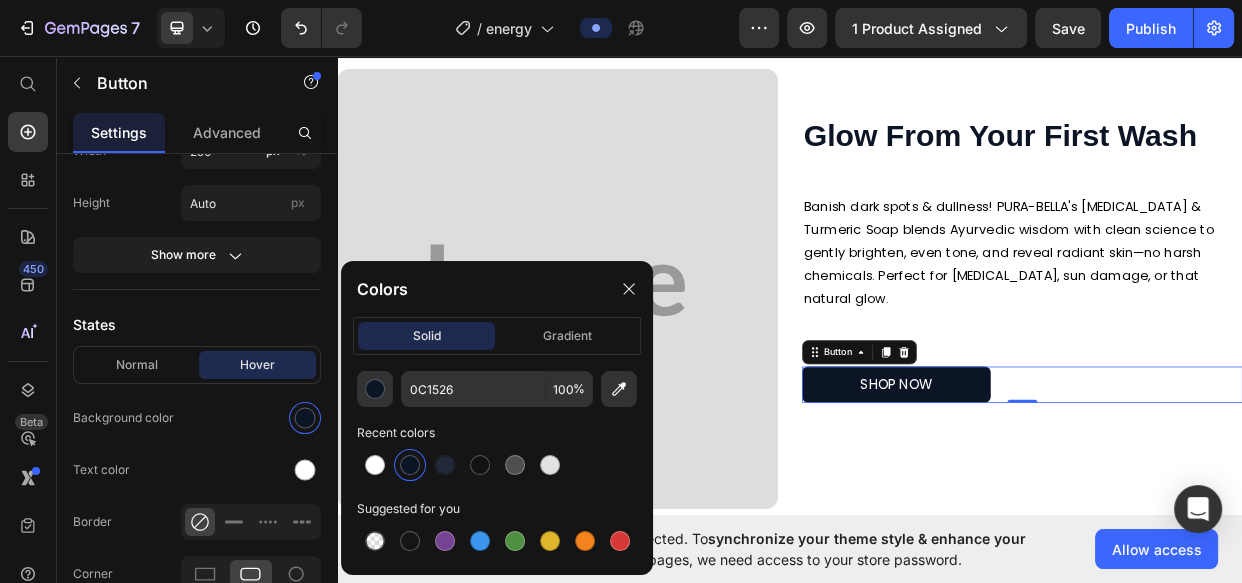 type on "90" 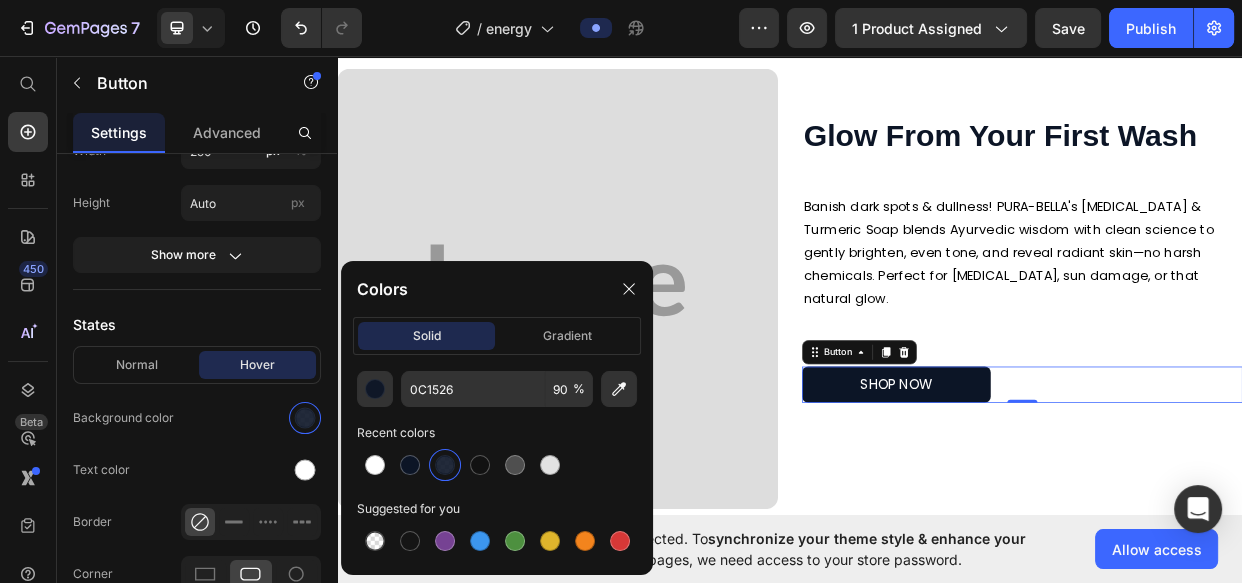 click 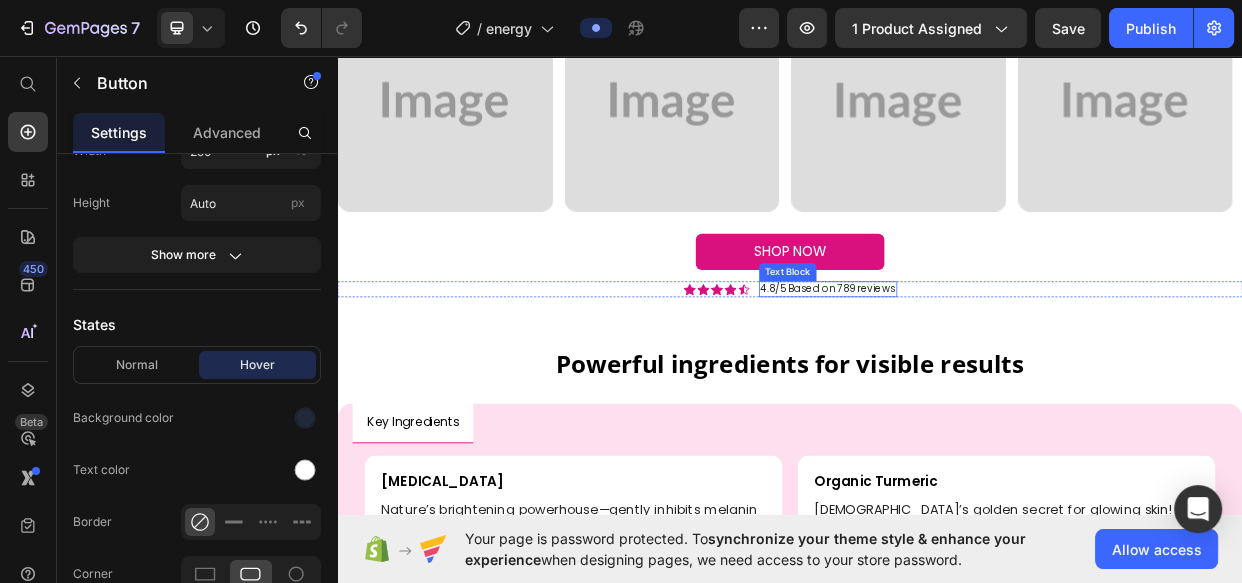 scroll, scrollTop: 2000, scrollLeft: 0, axis: vertical 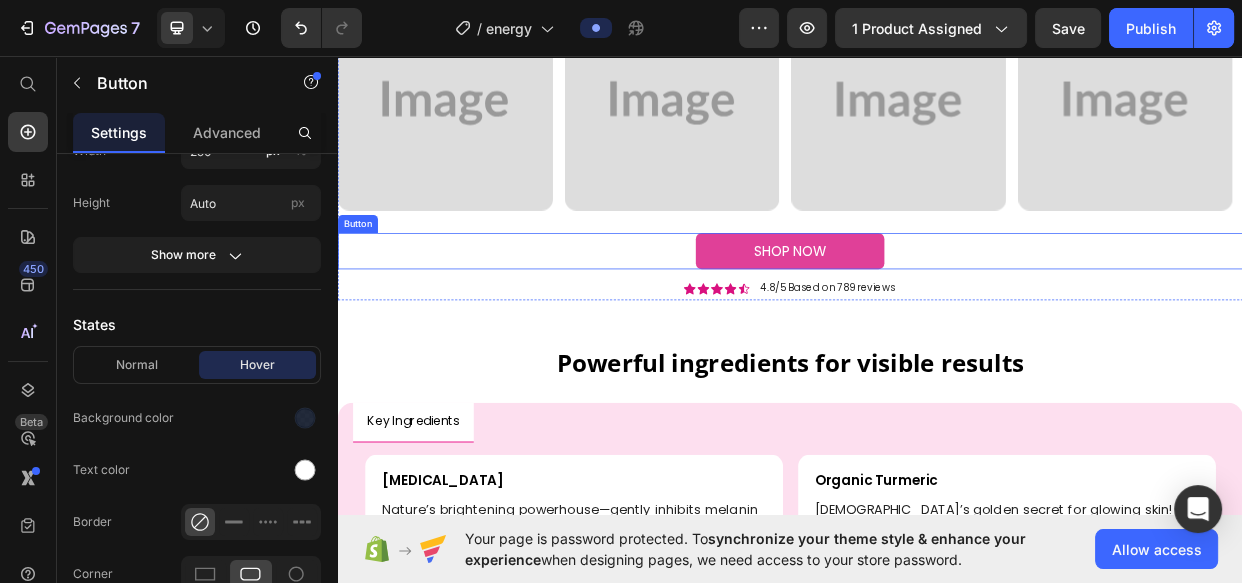 click on "shop now" at bounding box center [937, 317] 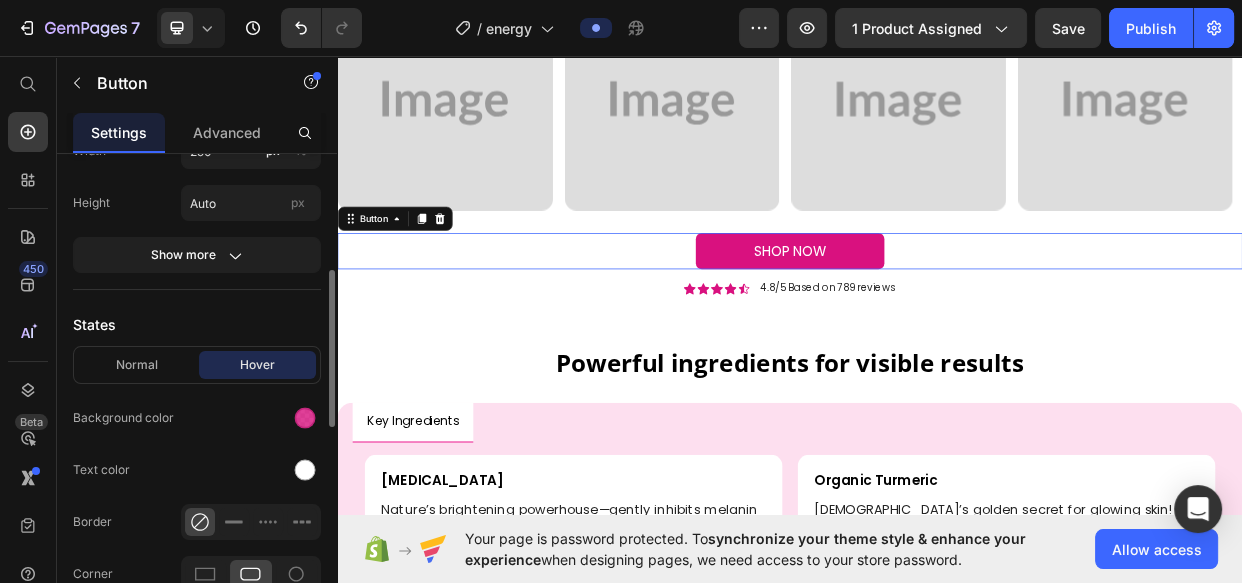 scroll, scrollTop: 362, scrollLeft: 0, axis: vertical 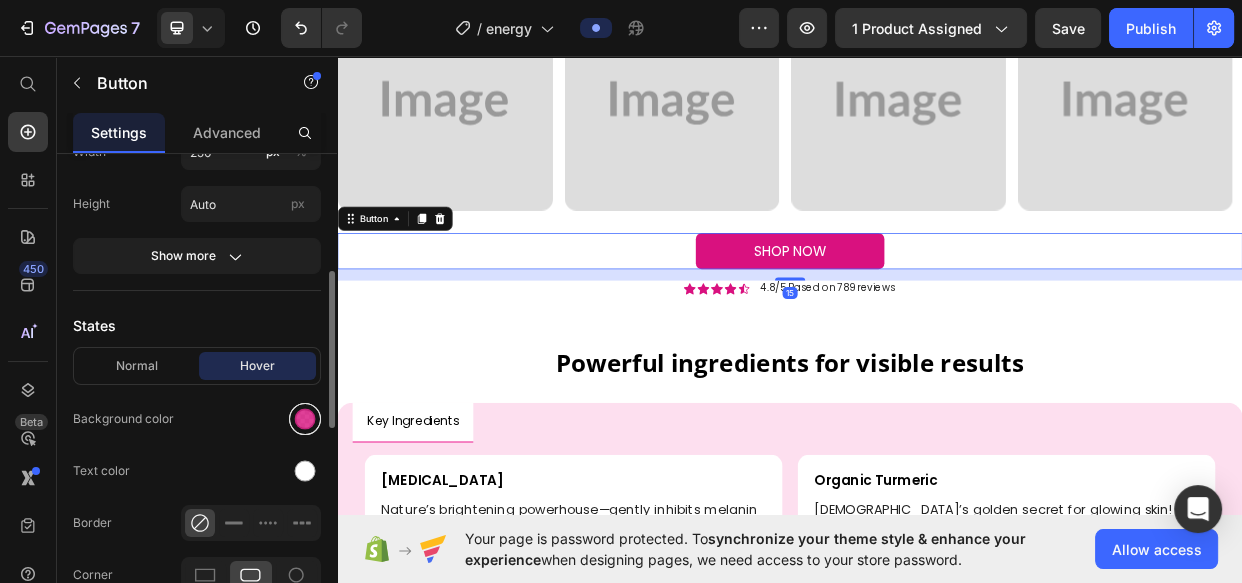 click at bounding box center [305, 419] 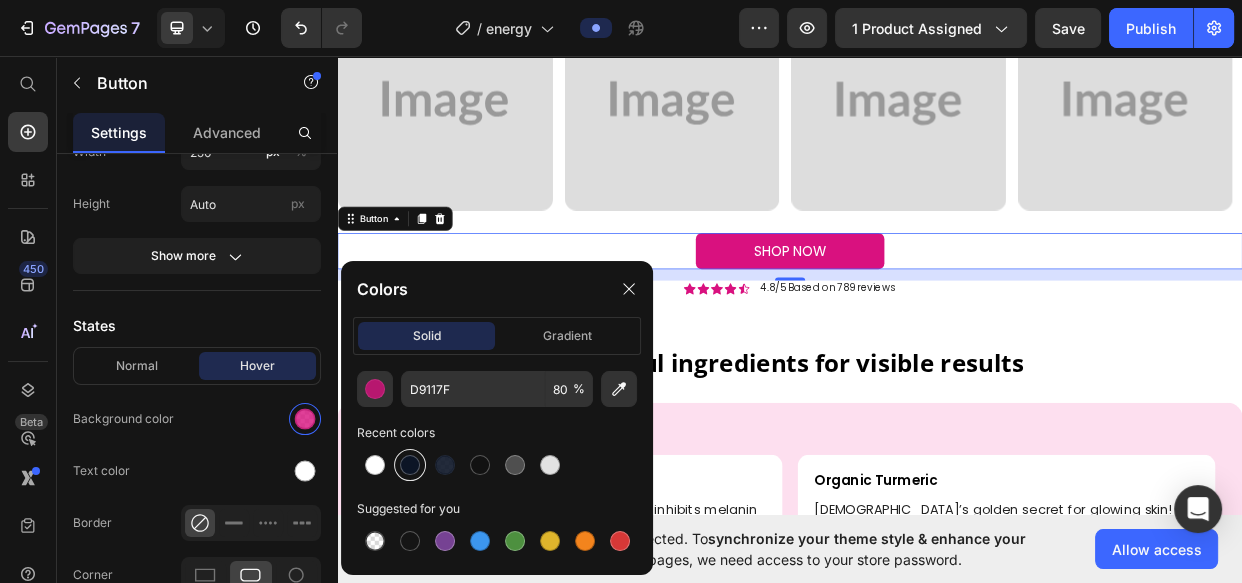 click at bounding box center (410, 465) 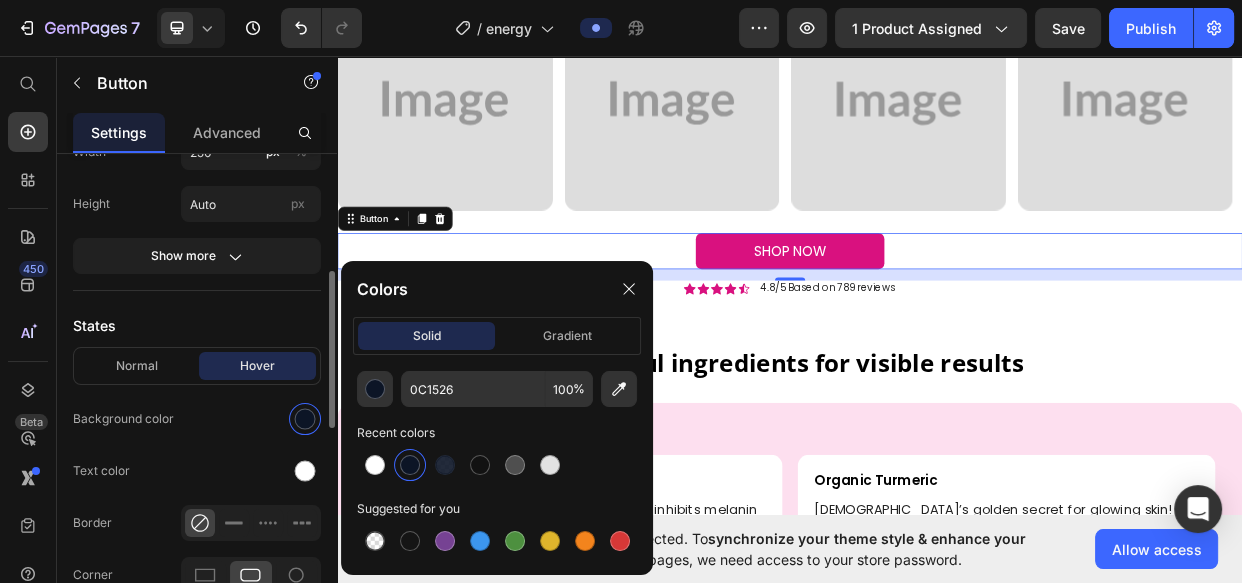 drag, startPoint x: 433, startPoint y: 466, endPoint x: 246, endPoint y: 403, distance: 197.32713 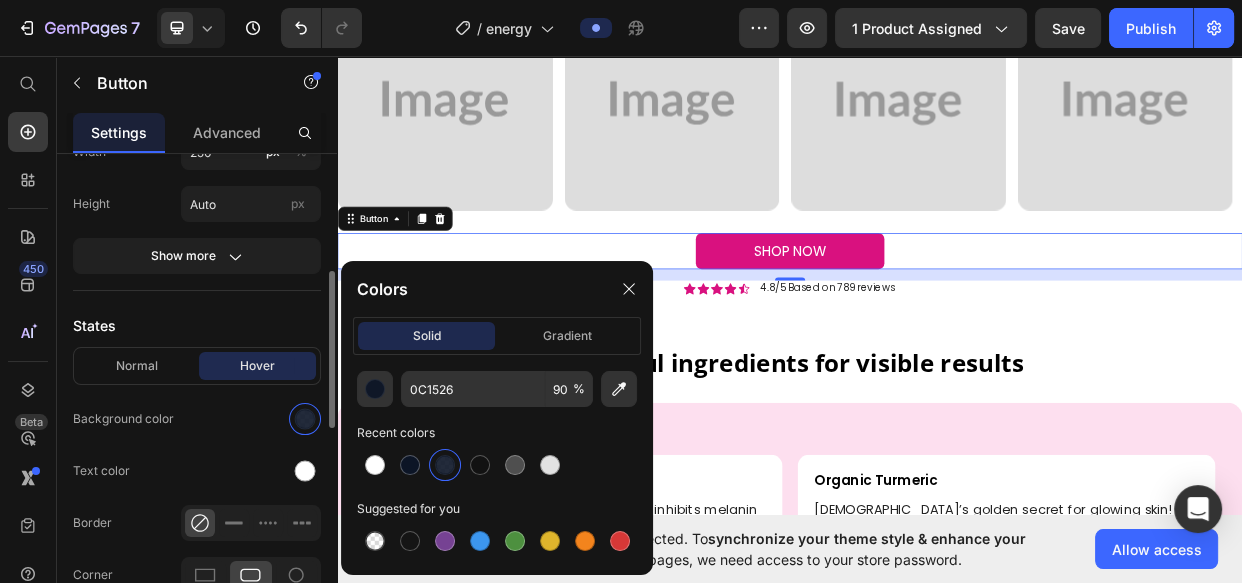 drag, startPoint x: 150, startPoint y: 372, endPoint x: 210, endPoint y: 436, distance: 87.72685 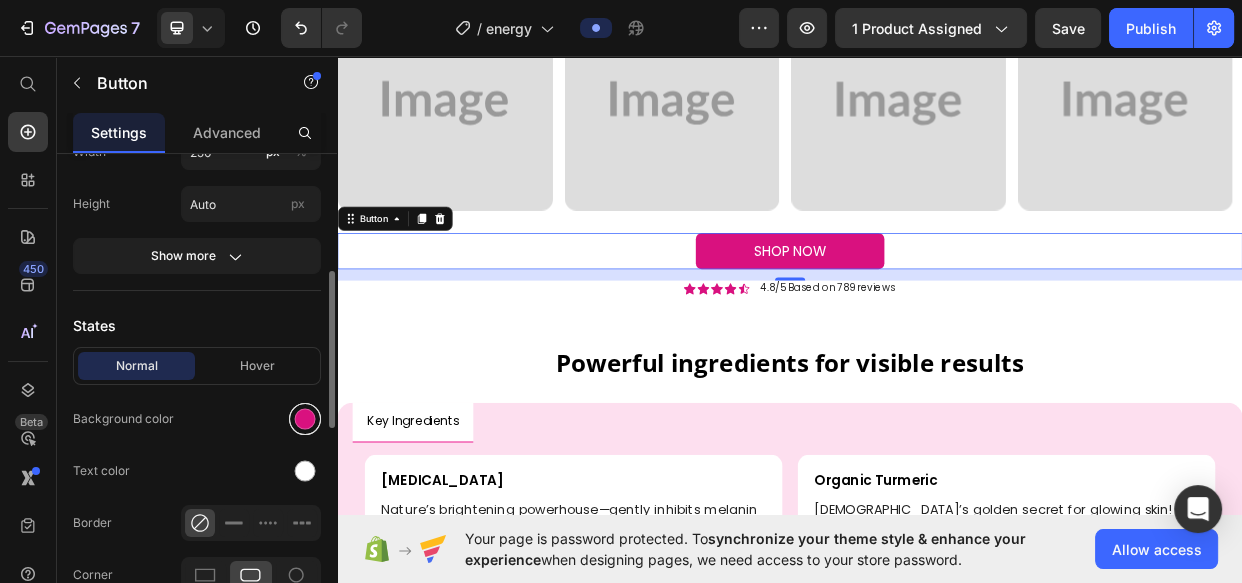 click at bounding box center (305, 419) 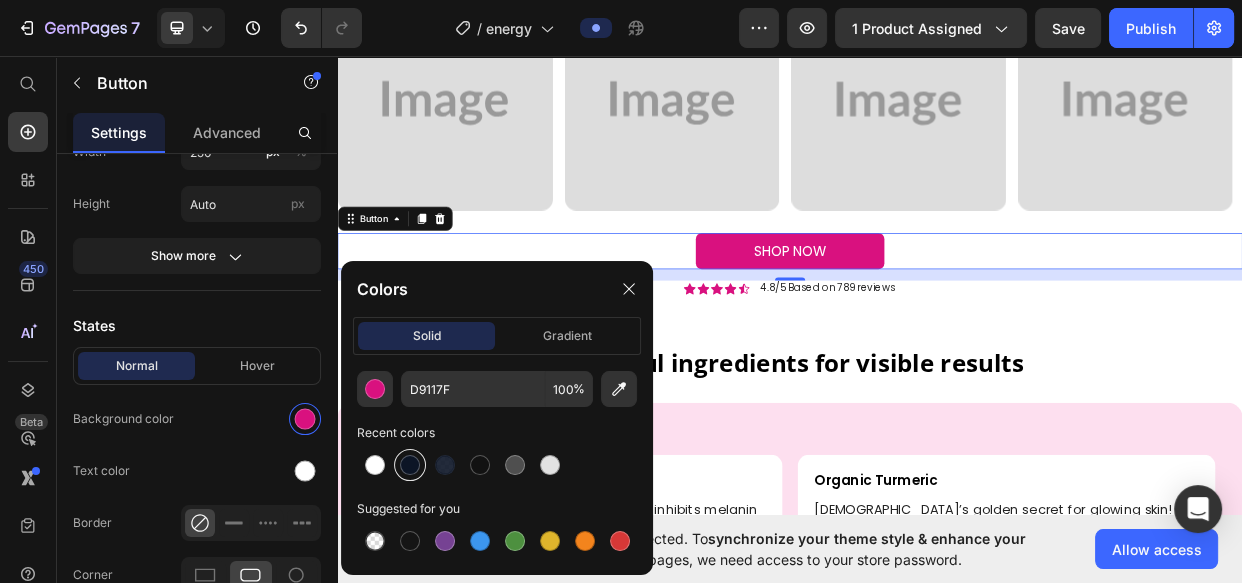 click at bounding box center (410, 465) 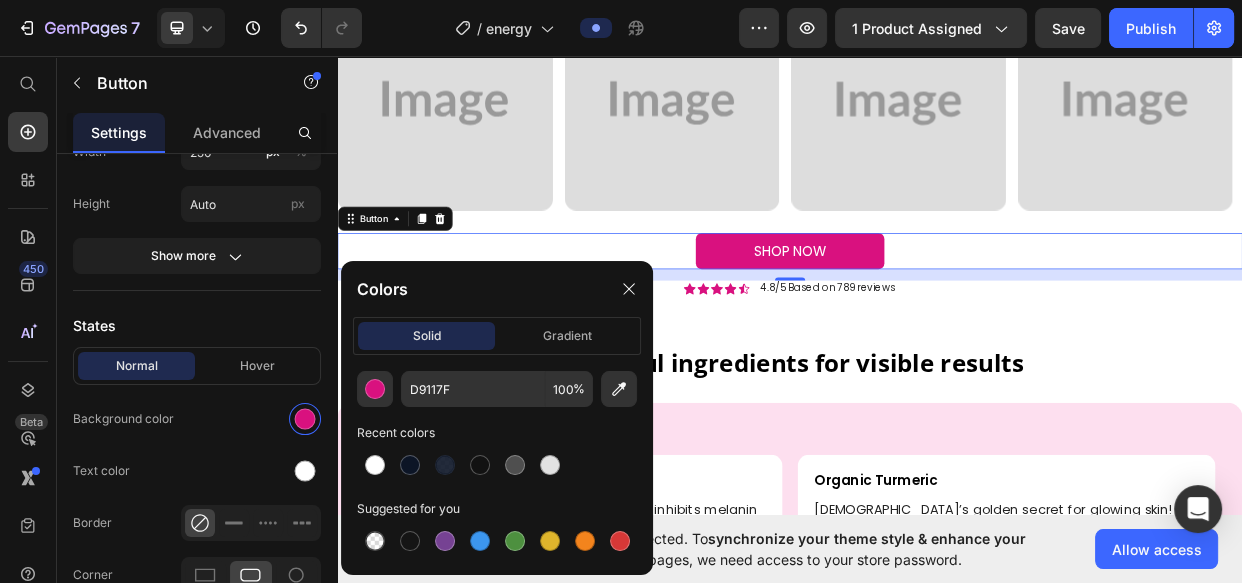 type on "0C1526" 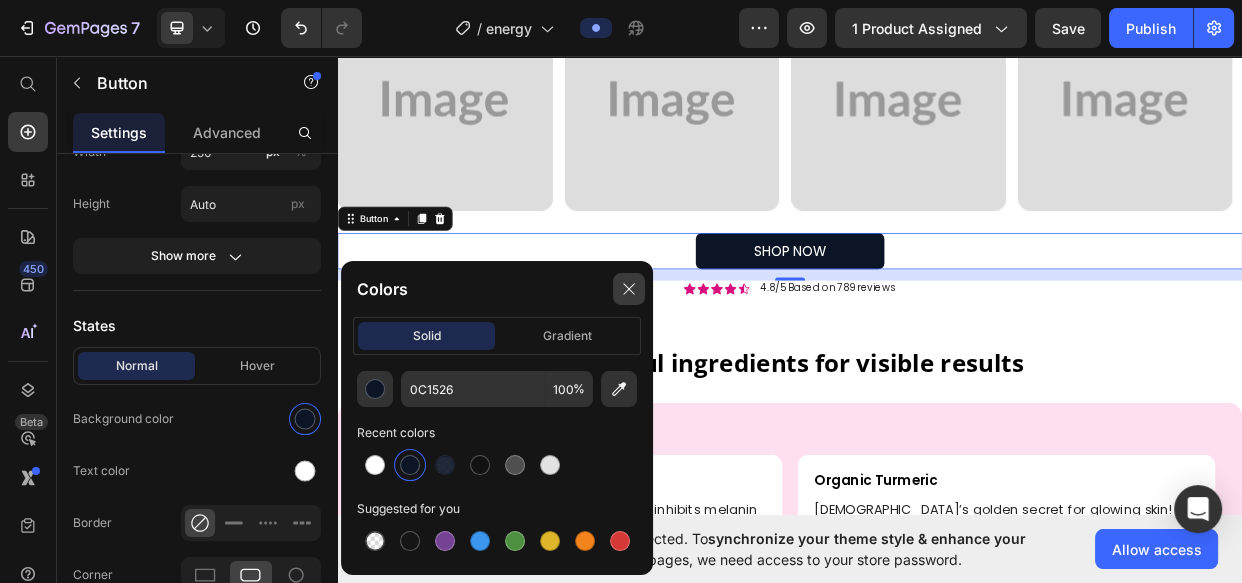 drag, startPoint x: 618, startPoint y: 298, endPoint x: 400, endPoint y: 338, distance: 221.63934 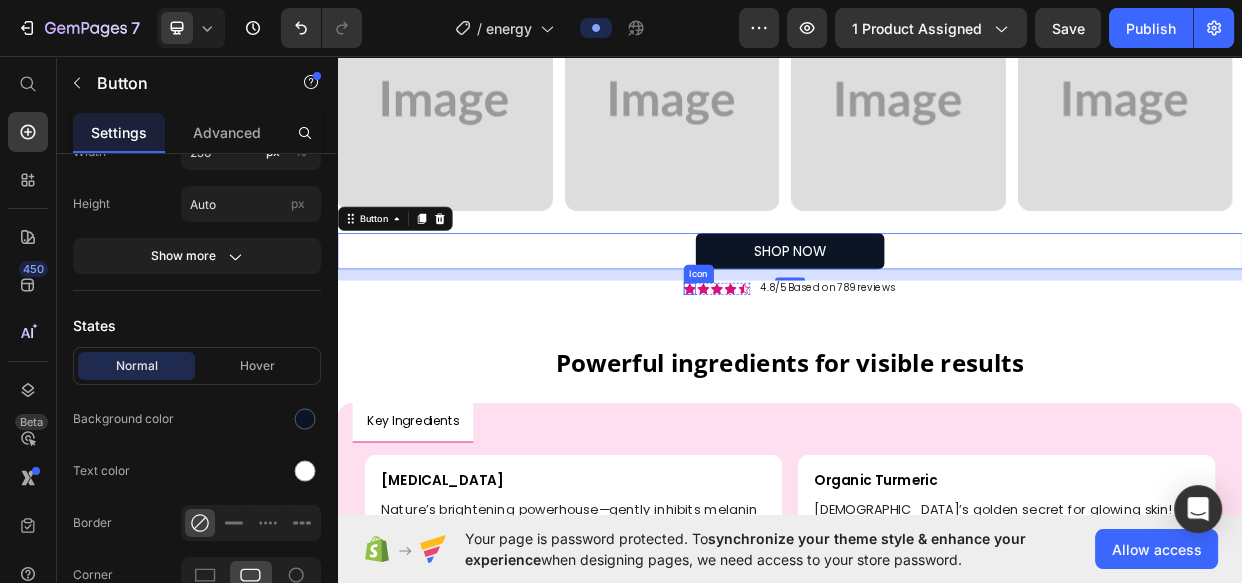 click 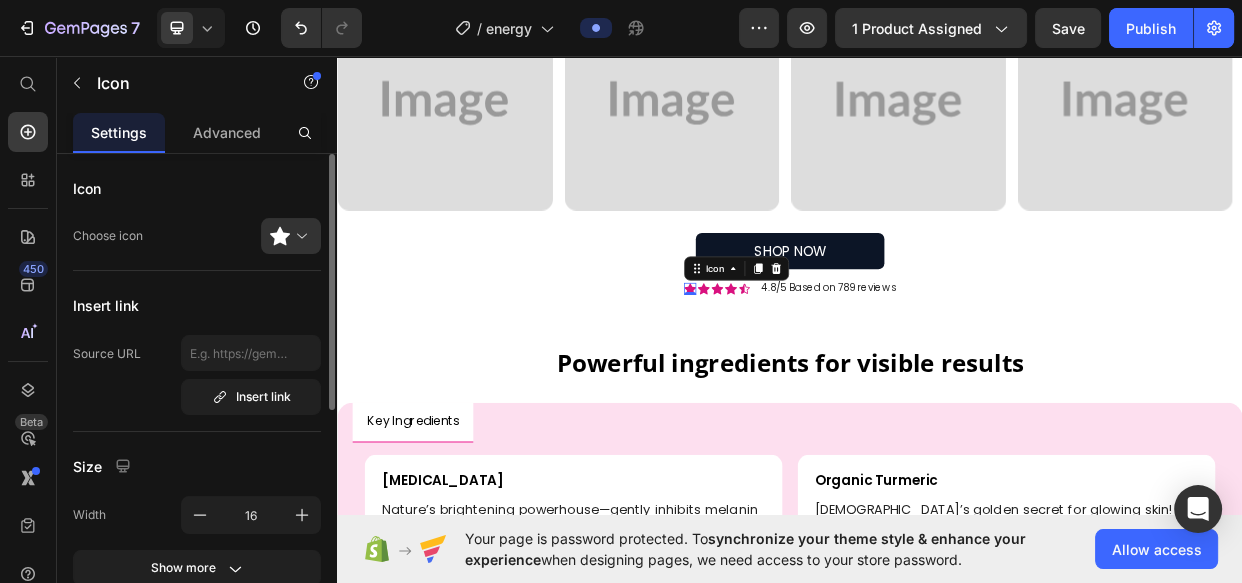 scroll, scrollTop: 363, scrollLeft: 0, axis: vertical 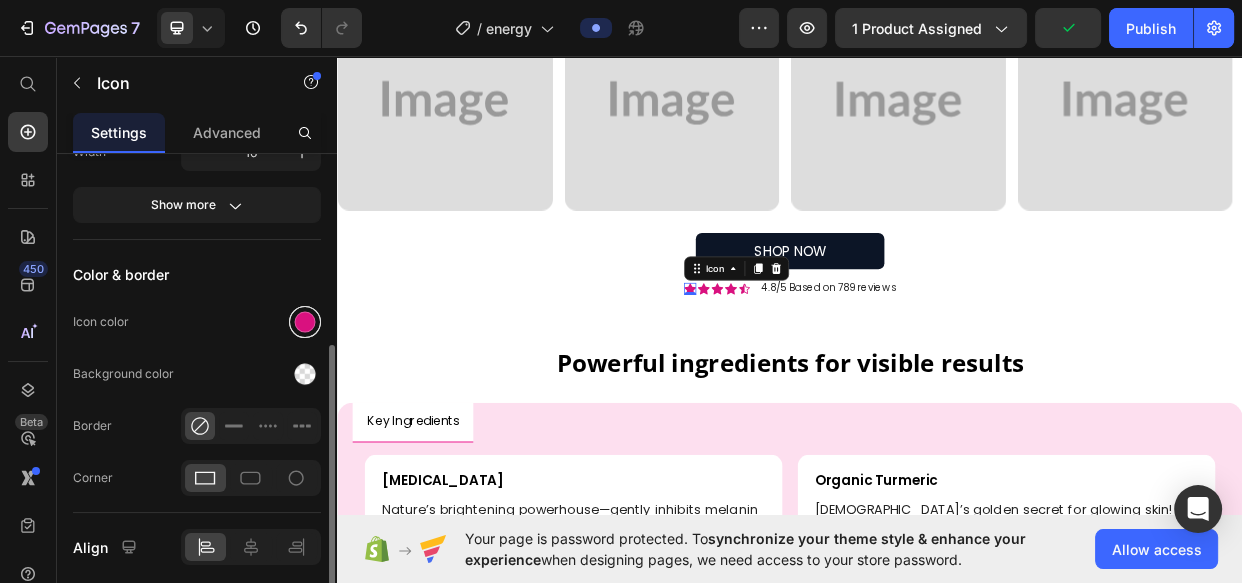 click at bounding box center [305, 322] 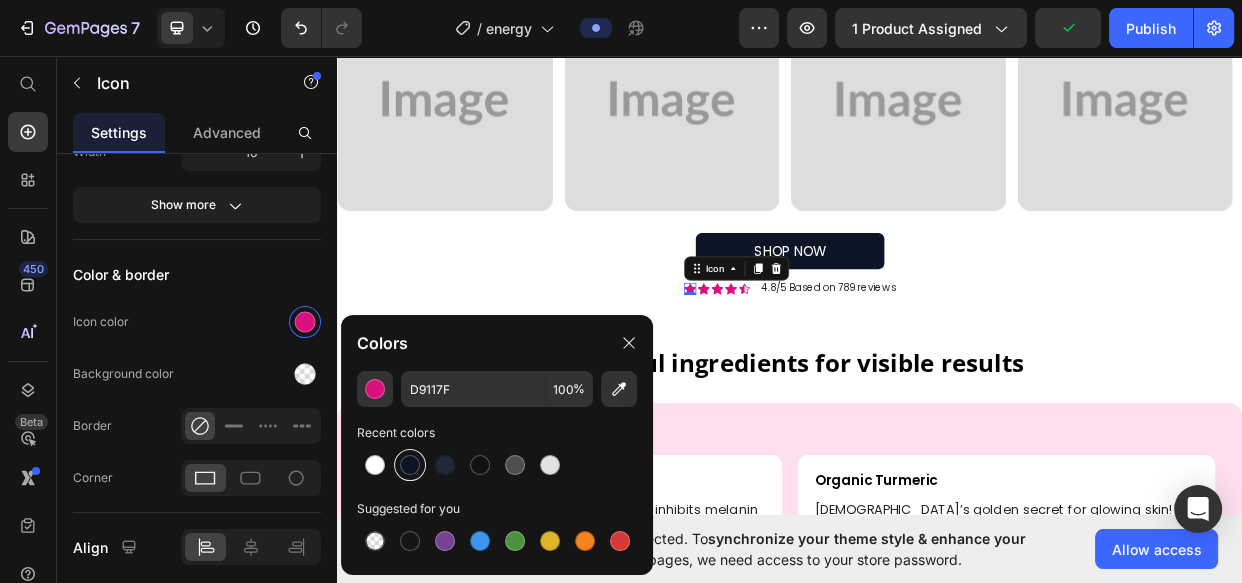click at bounding box center [410, 465] 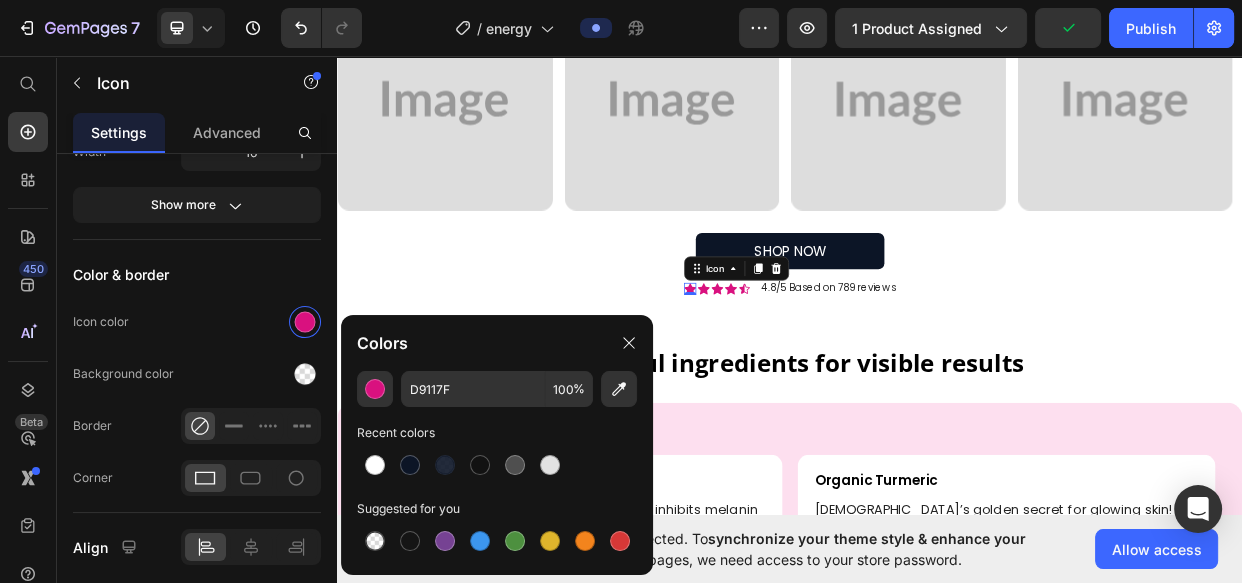 type on "0C1526" 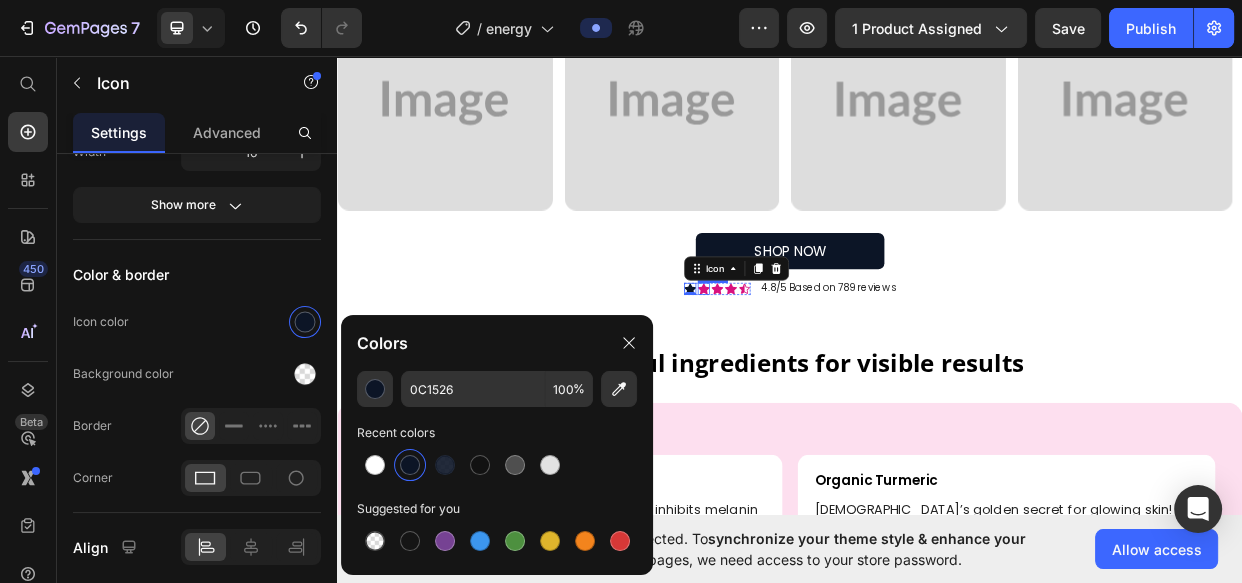 click 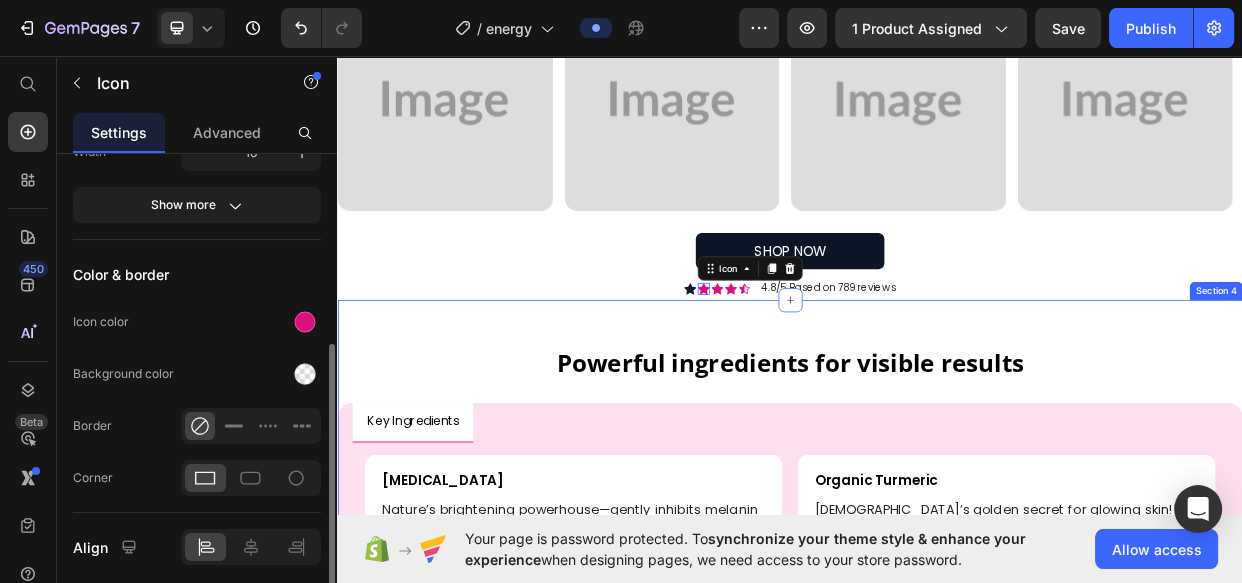 scroll, scrollTop: 362, scrollLeft: 0, axis: vertical 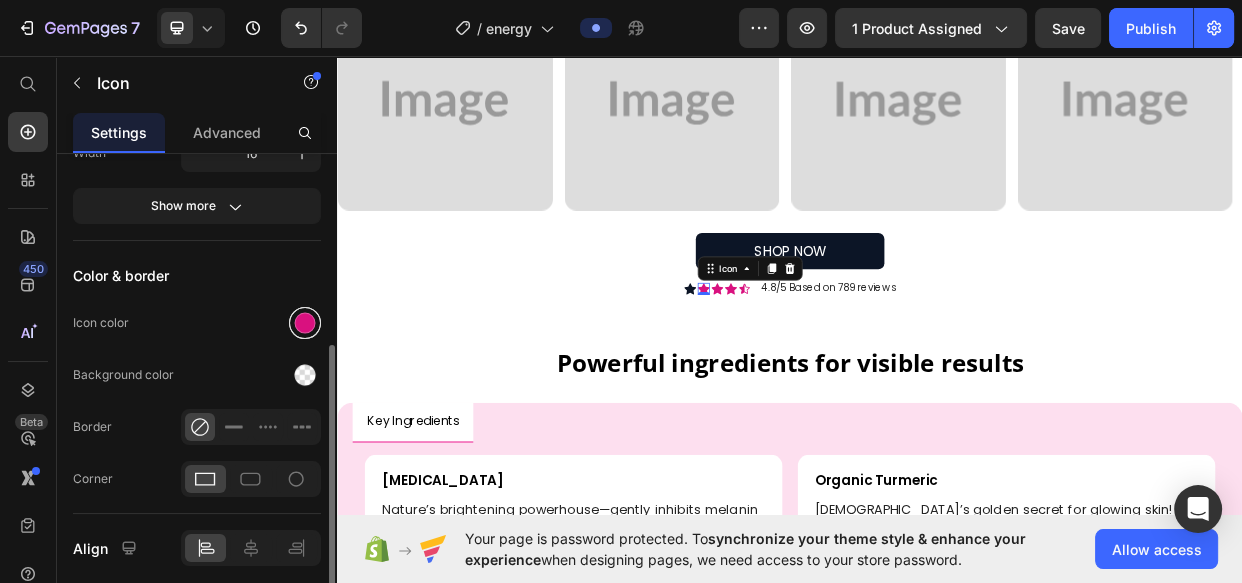 click at bounding box center (305, 323) 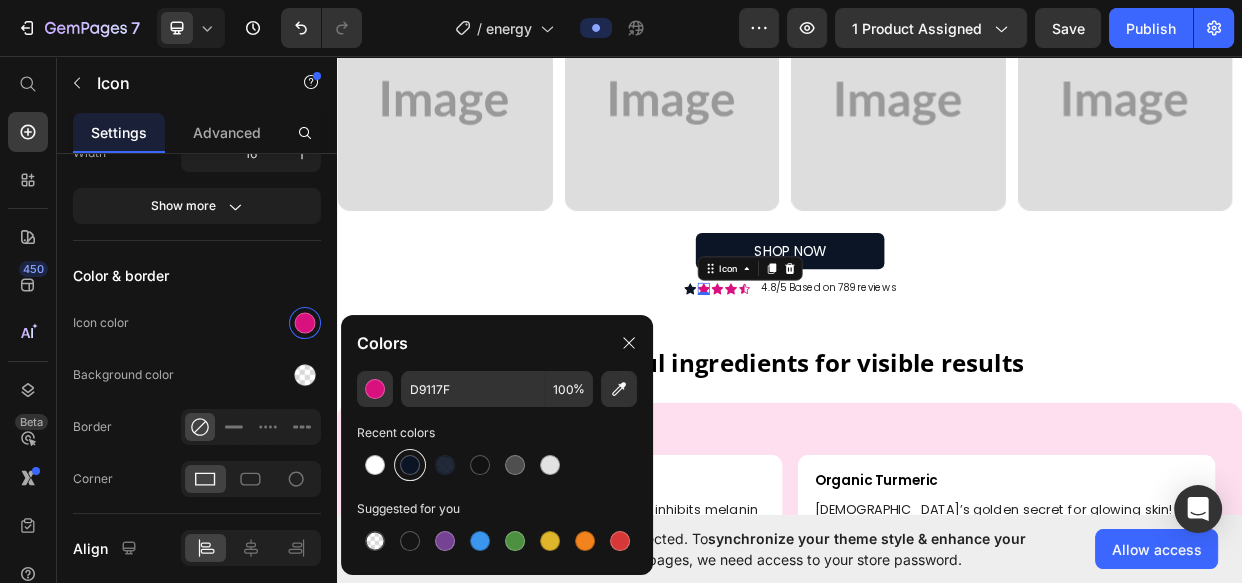 click at bounding box center (410, 465) 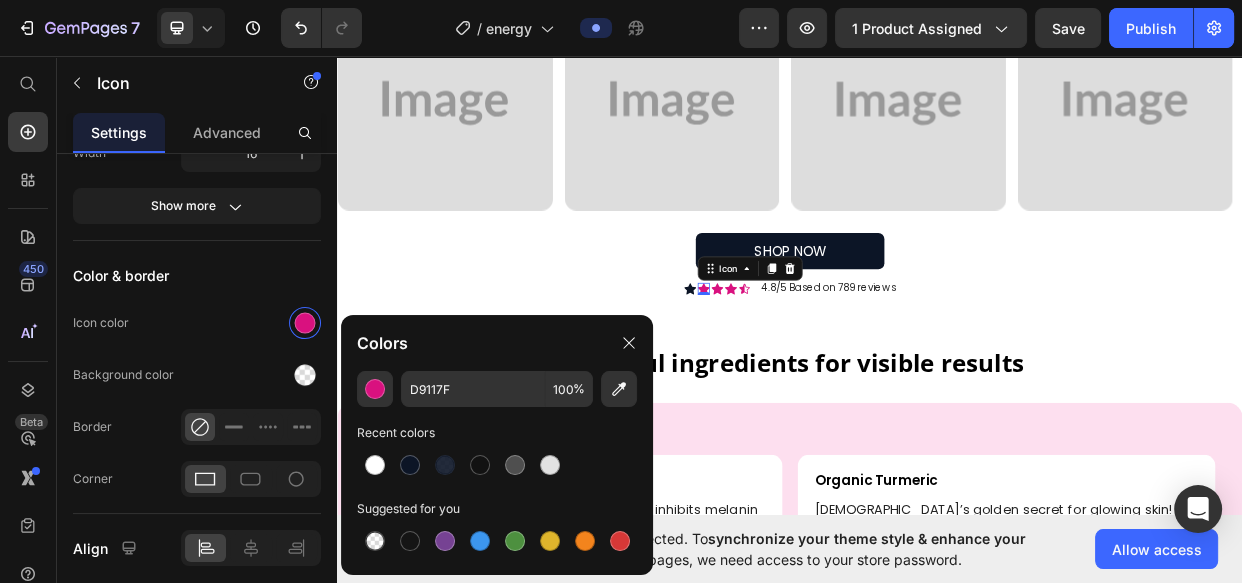 type on "0C1526" 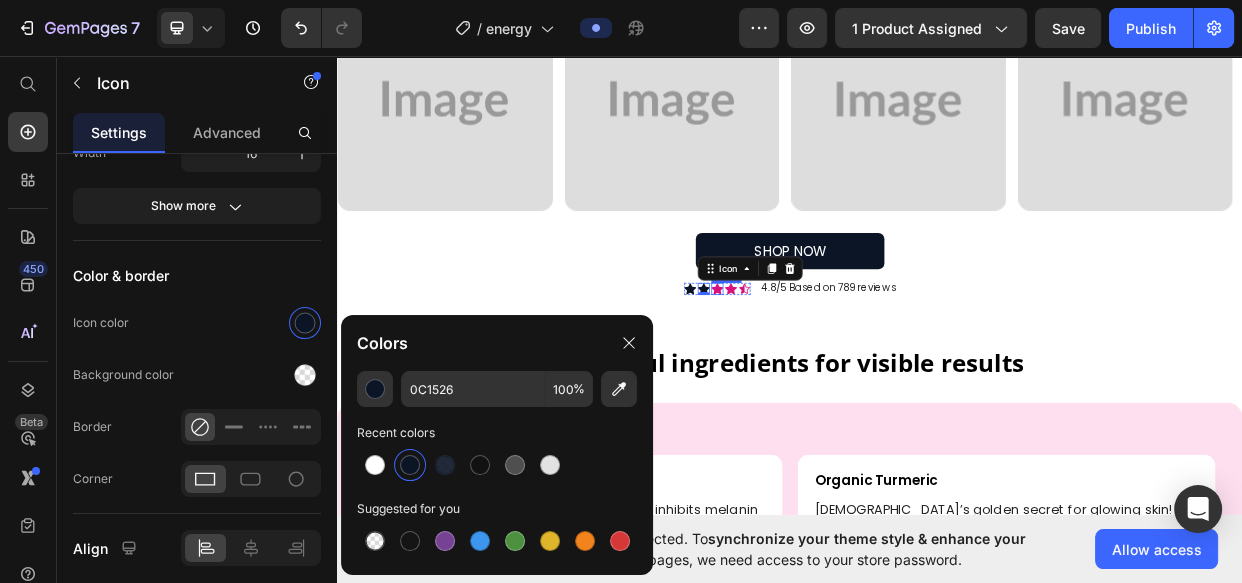 click 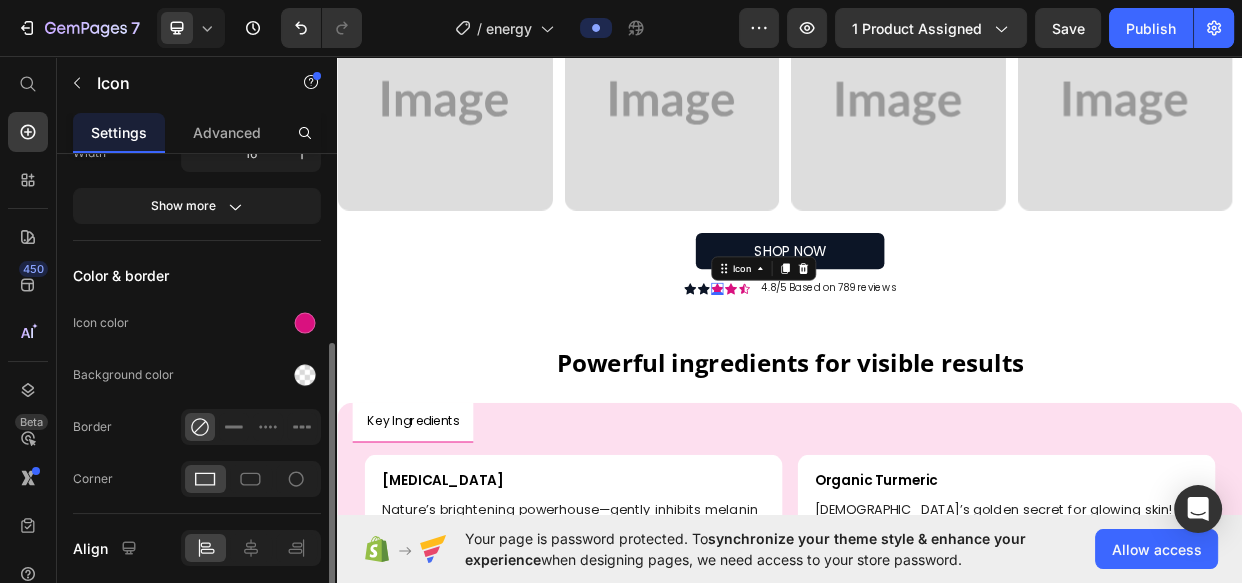 scroll, scrollTop: 361, scrollLeft: 0, axis: vertical 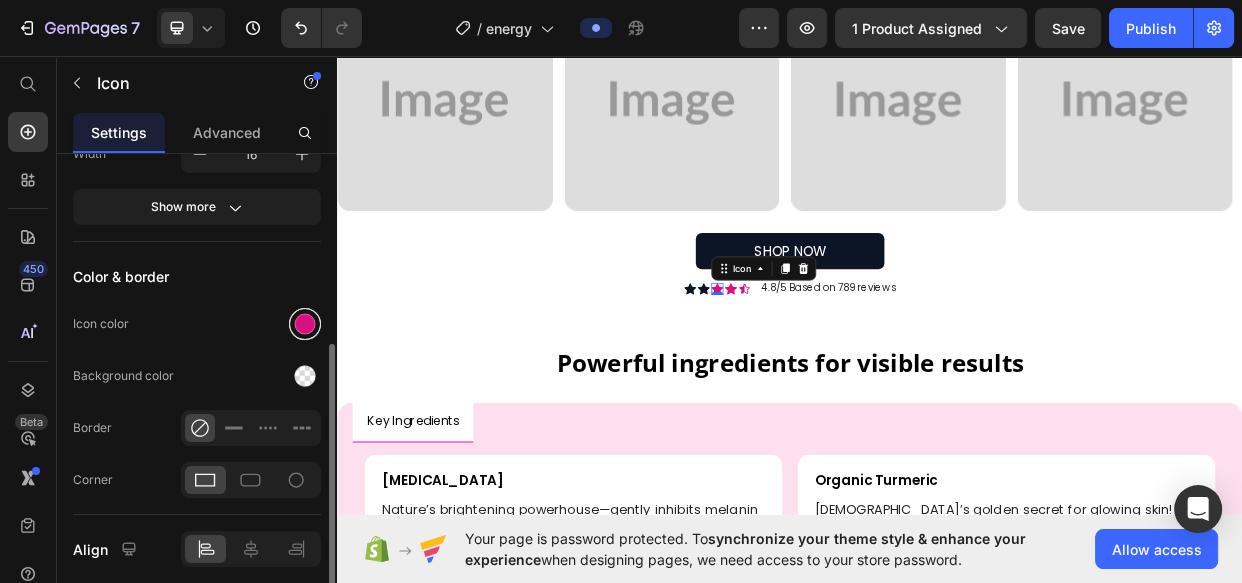click at bounding box center (305, 324) 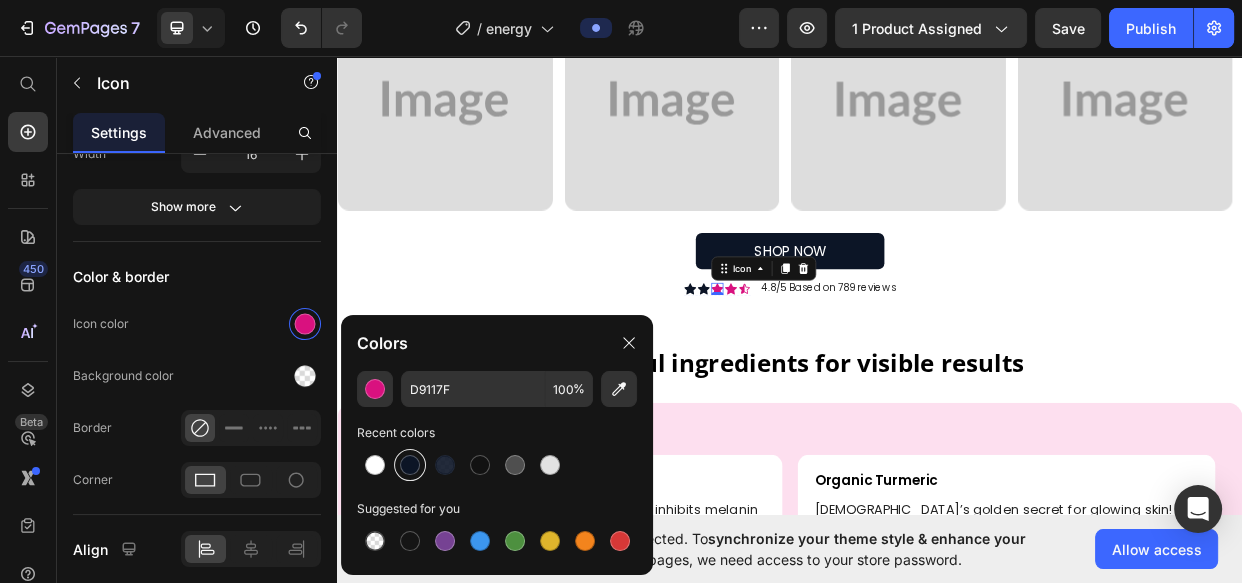 click at bounding box center [410, 465] 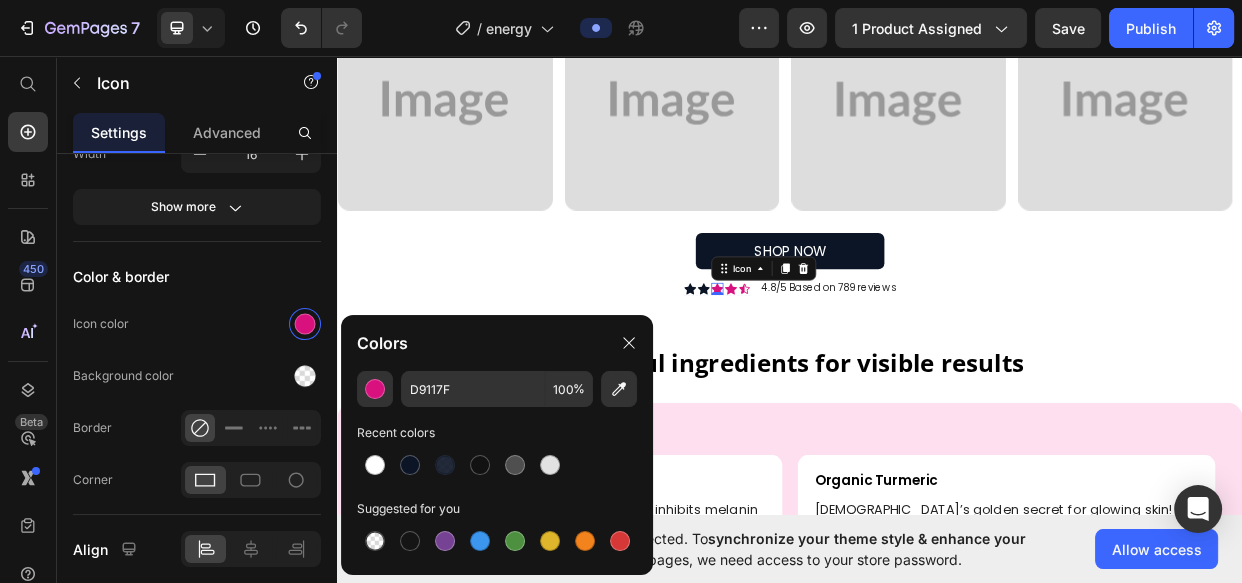 type on "0C1526" 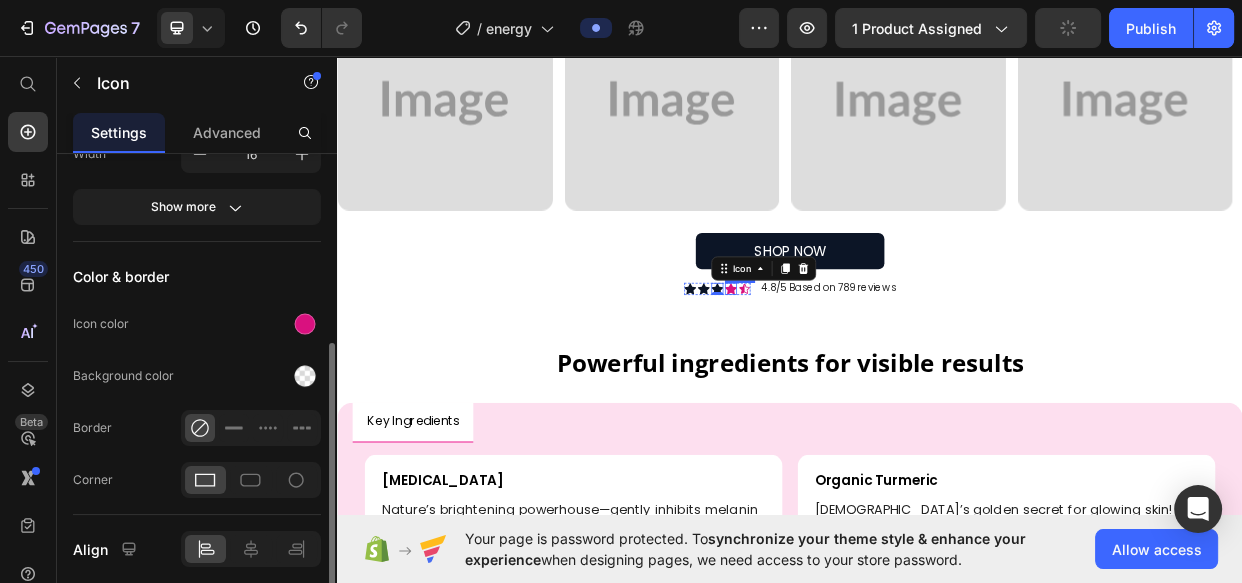 click 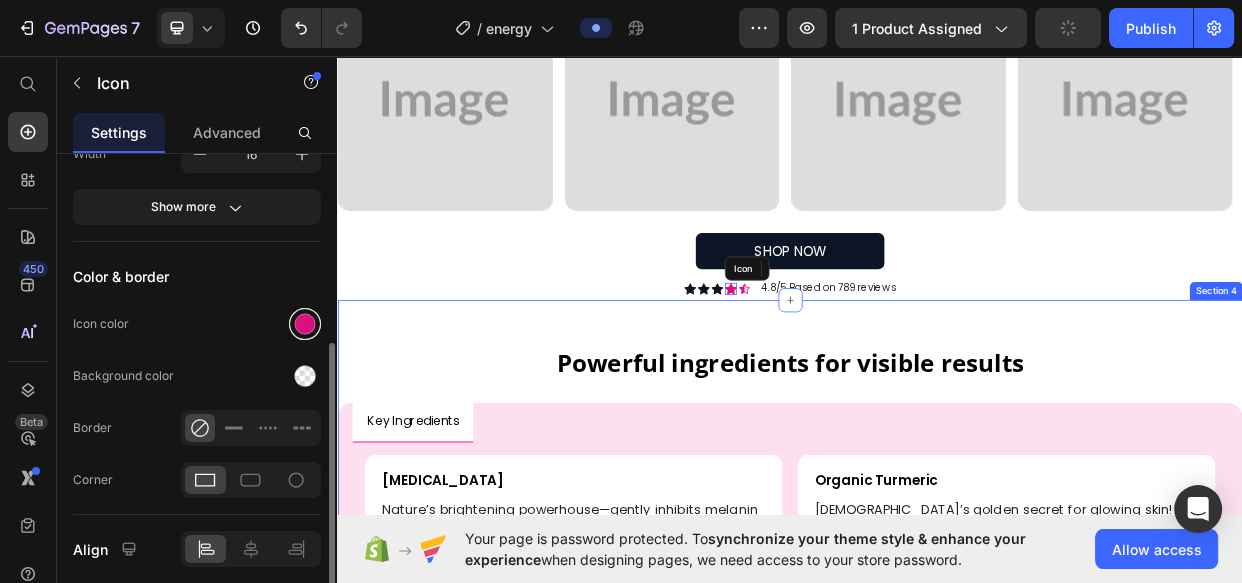 scroll, scrollTop: 360, scrollLeft: 0, axis: vertical 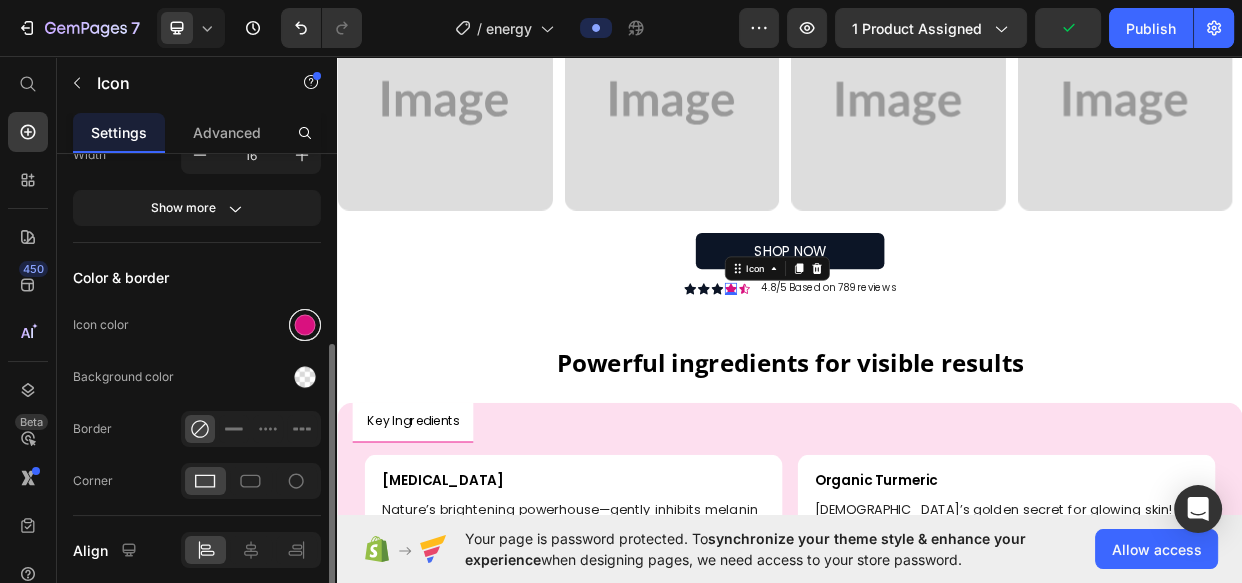 click at bounding box center (305, 325) 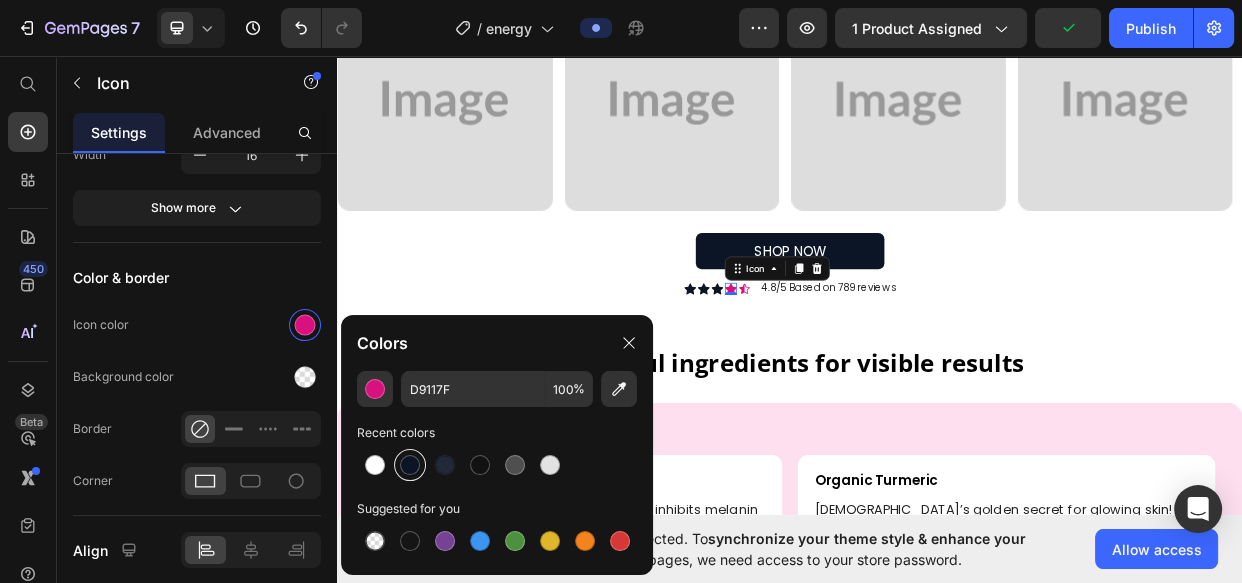 drag, startPoint x: 410, startPoint y: 452, endPoint x: 426, endPoint y: 369, distance: 84.5281 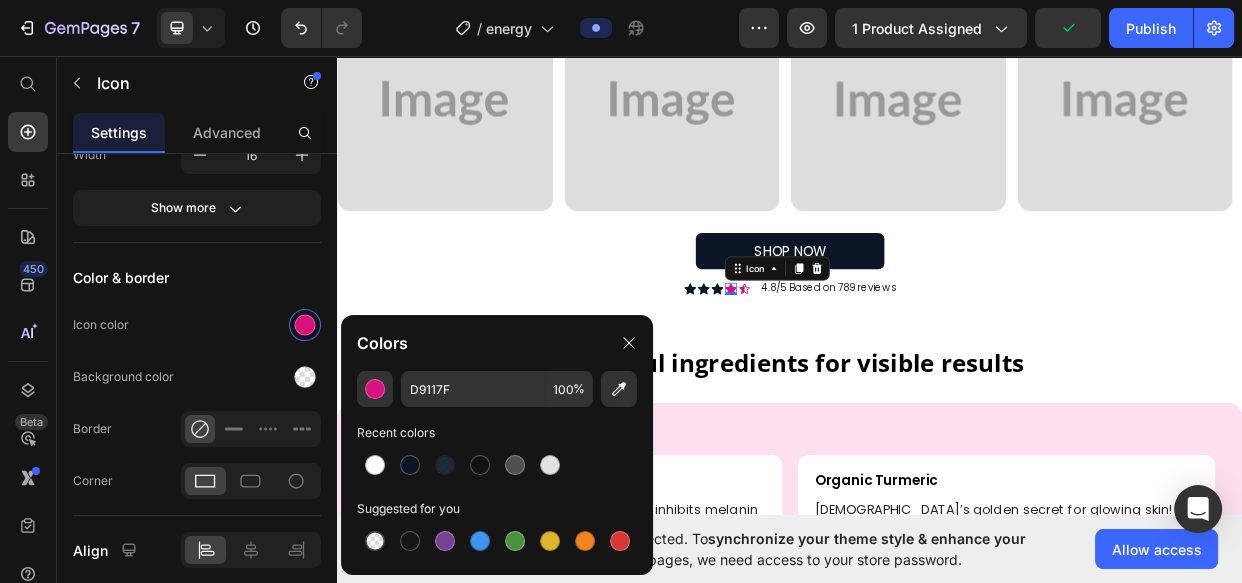 type on "0C1526" 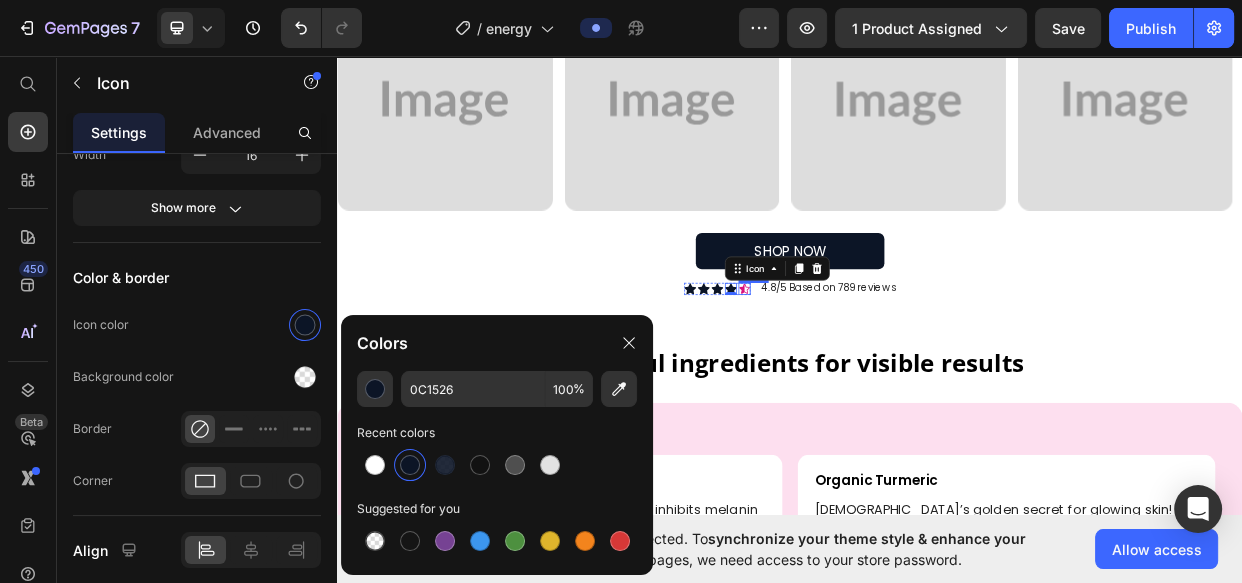 click 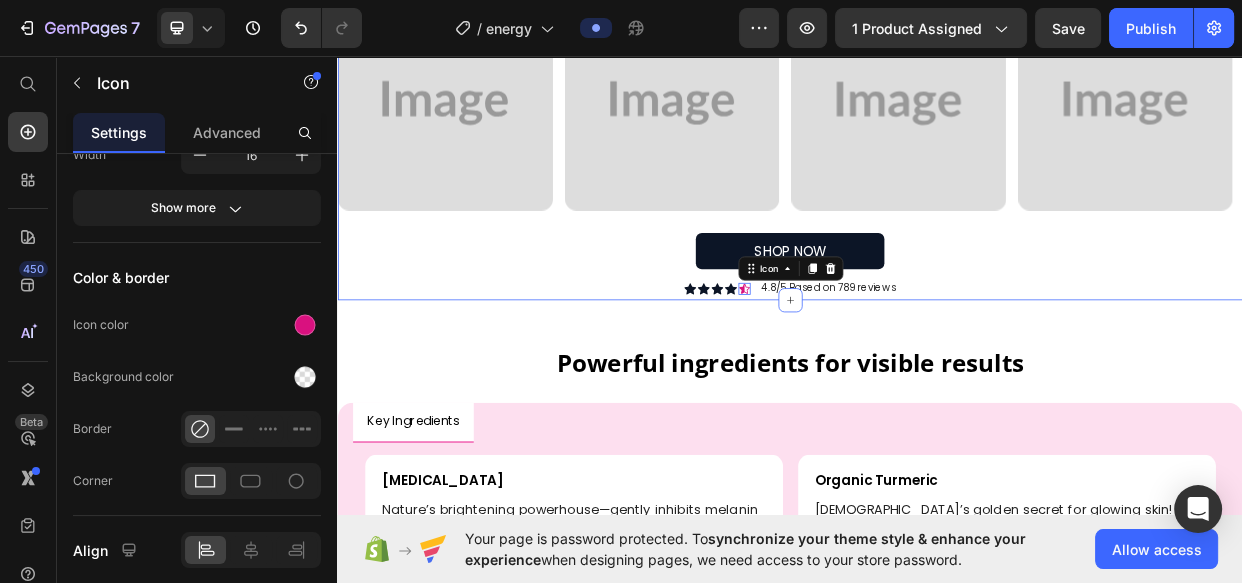 scroll, scrollTop: 360, scrollLeft: 0, axis: vertical 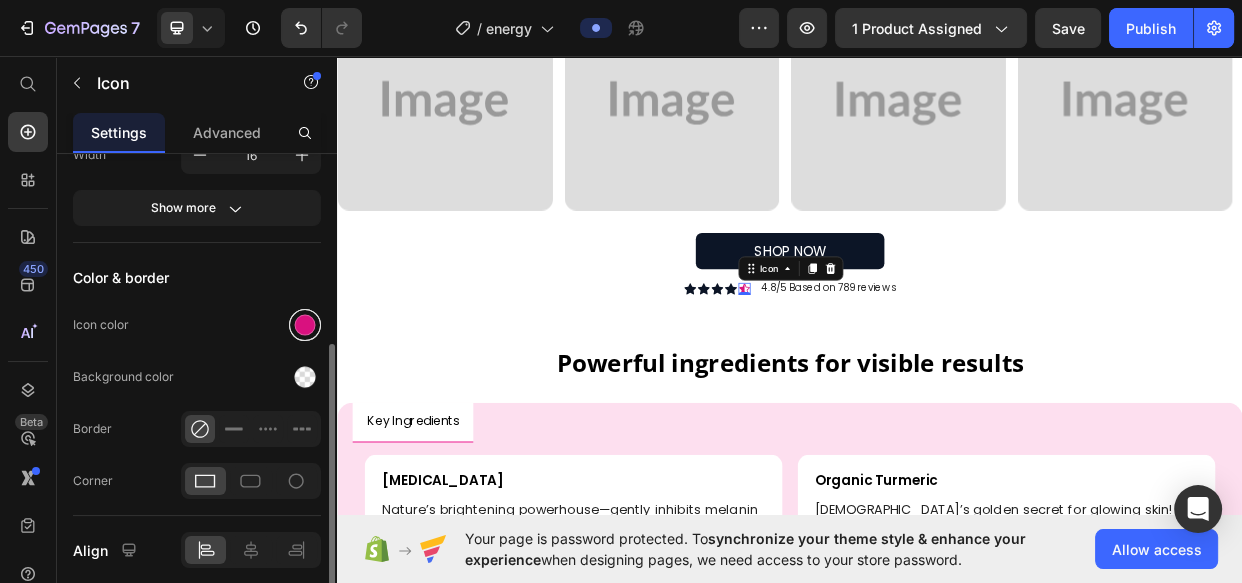 click at bounding box center (305, 325) 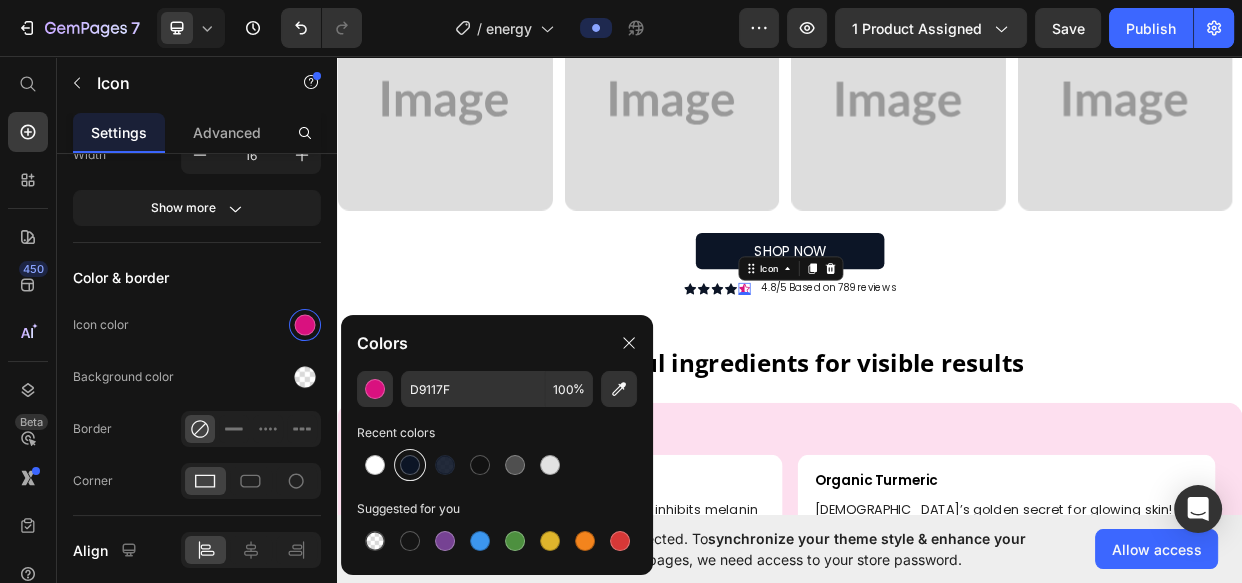 drag, startPoint x: 411, startPoint y: 456, endPoint x: 419, endPoint y: 502, distance: 46.69047 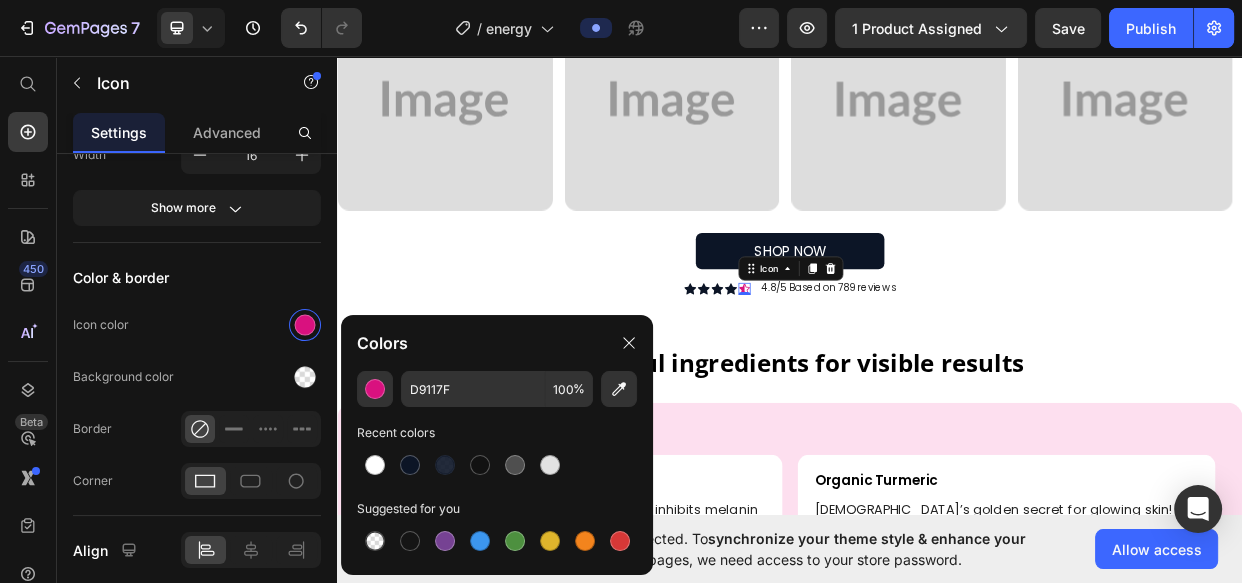 type on "0C1526" 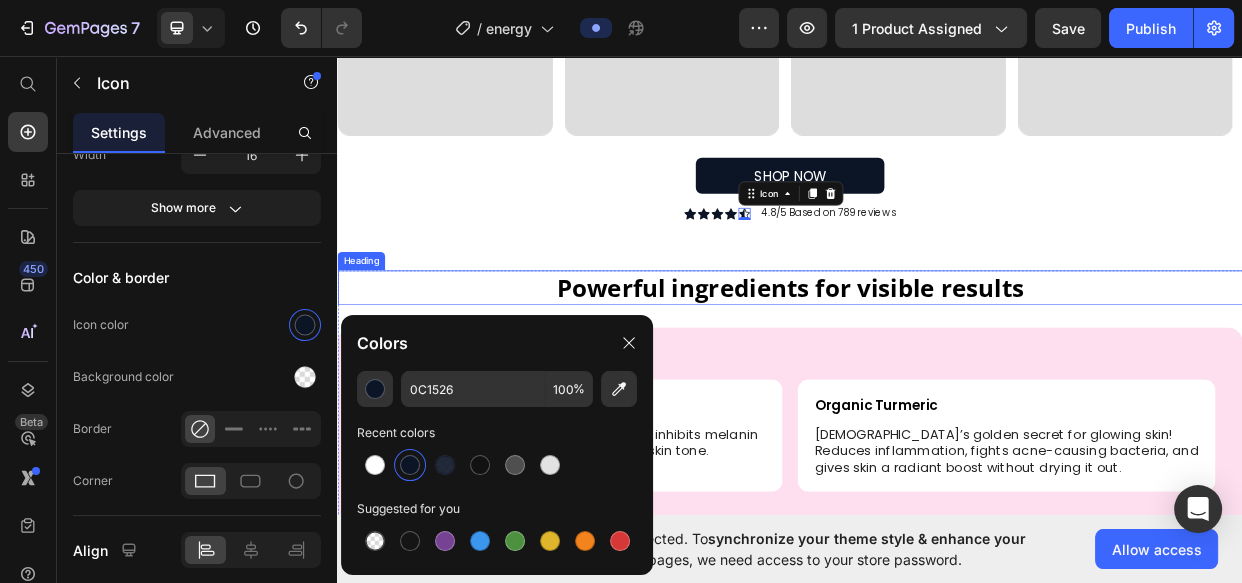 scroll, scrollTop: 2181, scrollLeft: 0, axis: vertical 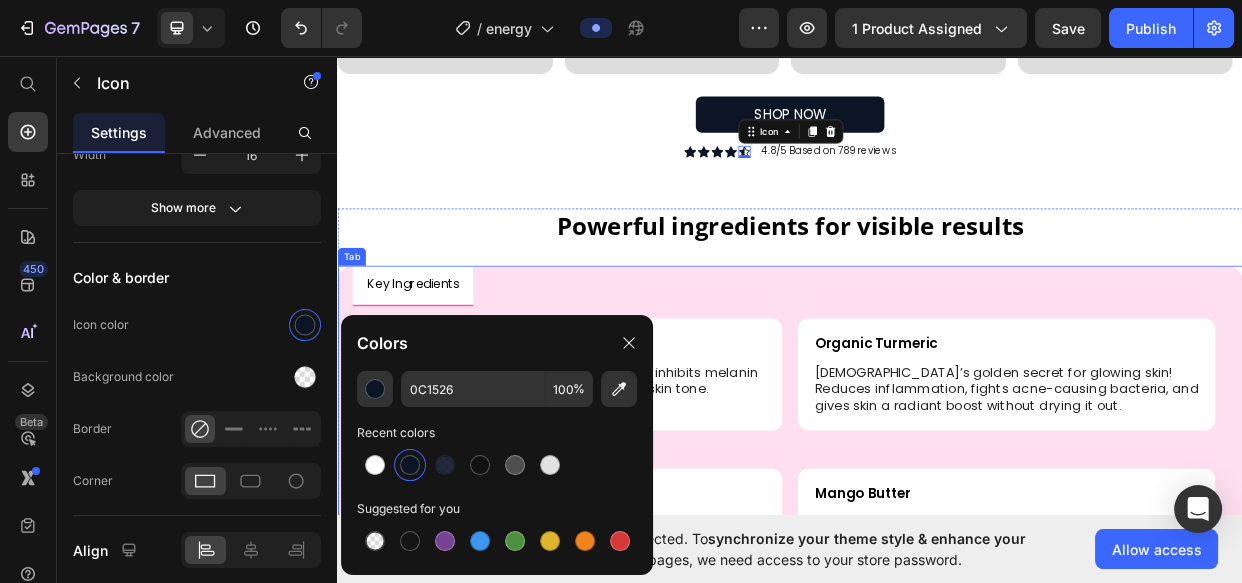 click on "Key Ingredients" at bounding box center (937, 363) 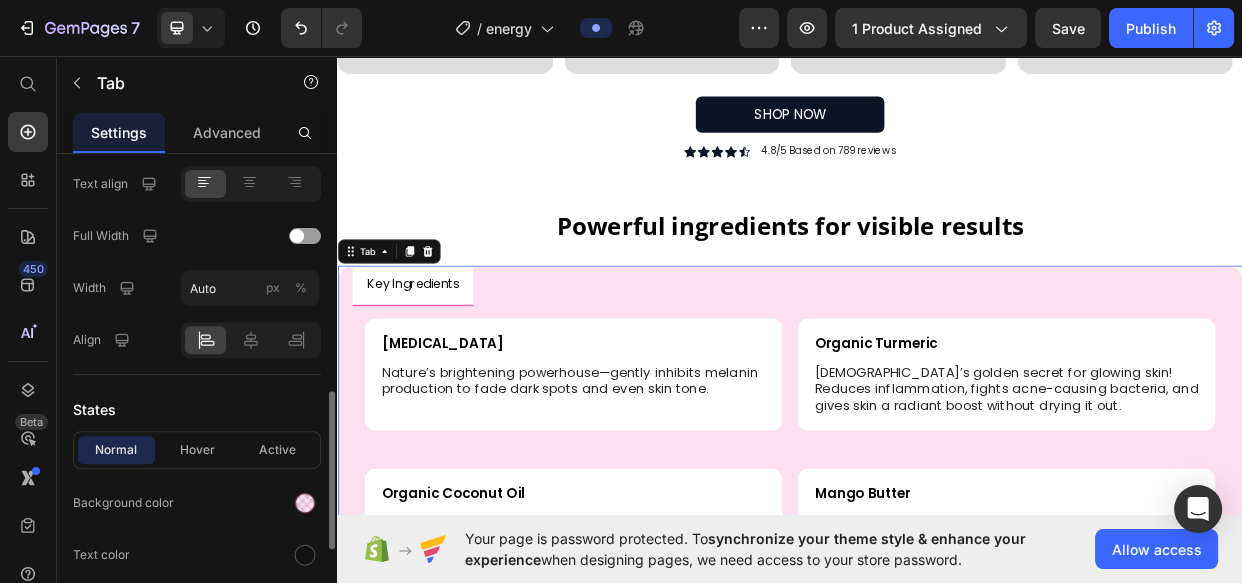 scroll, scrollTop: 1005, scrollLeft: 0, axis: vertical 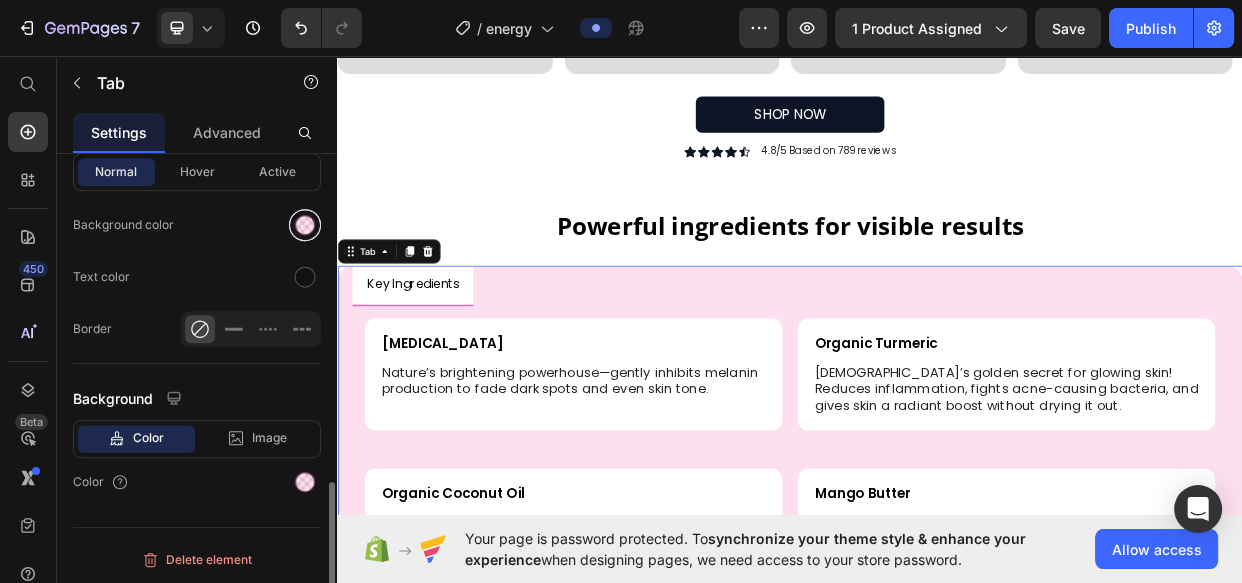 click at bounding box center [305, 225] 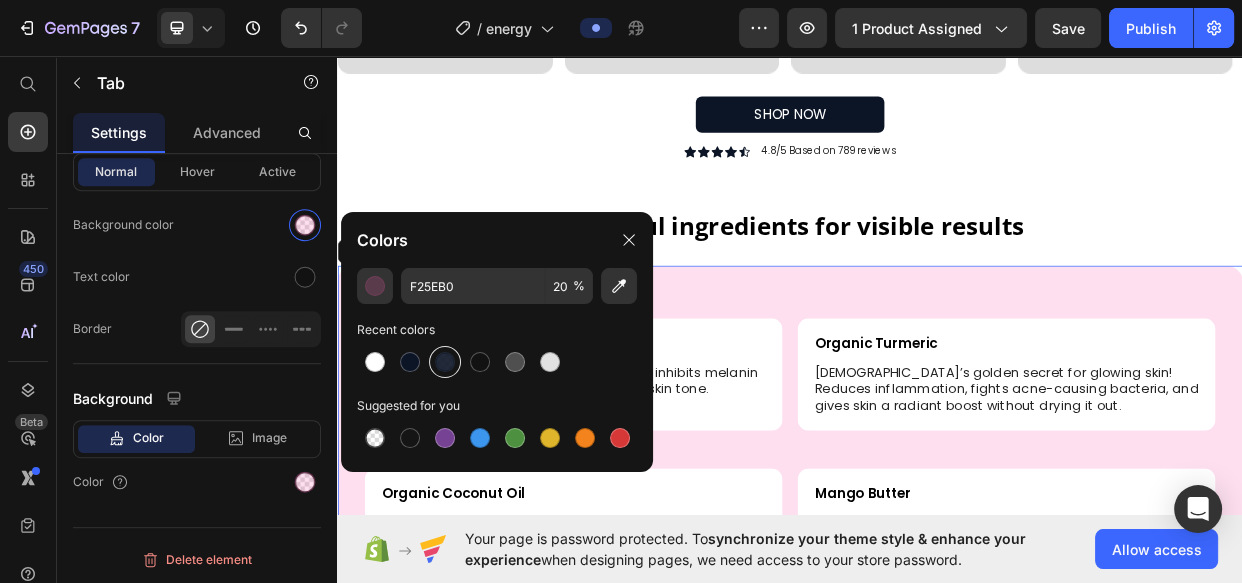 click at bounding box center (445, 362) 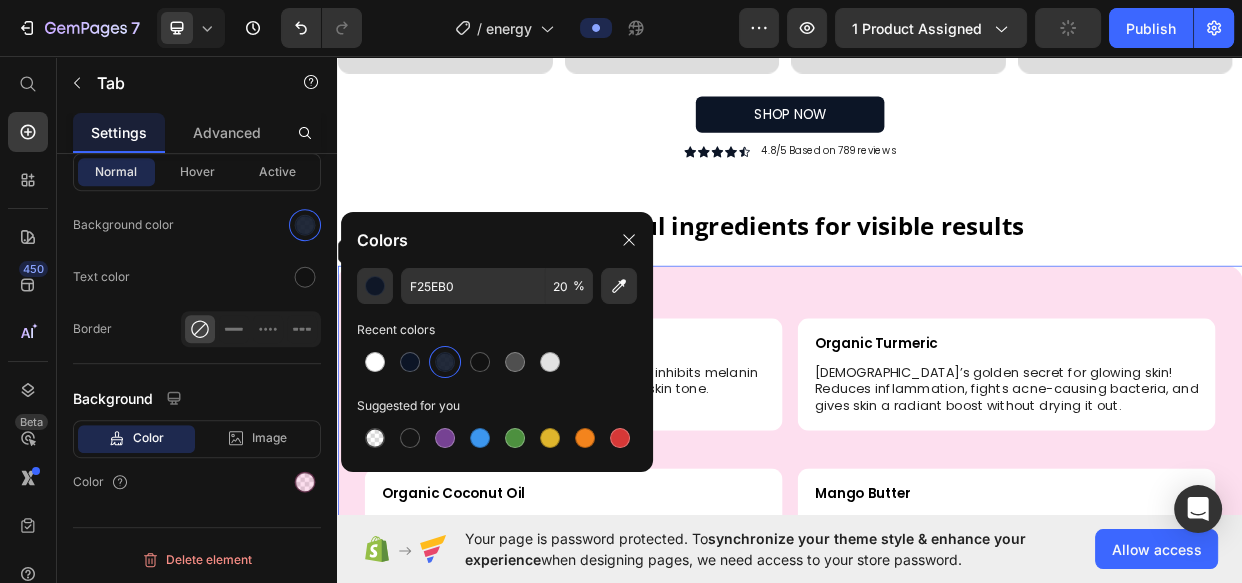 type on "0C1526" 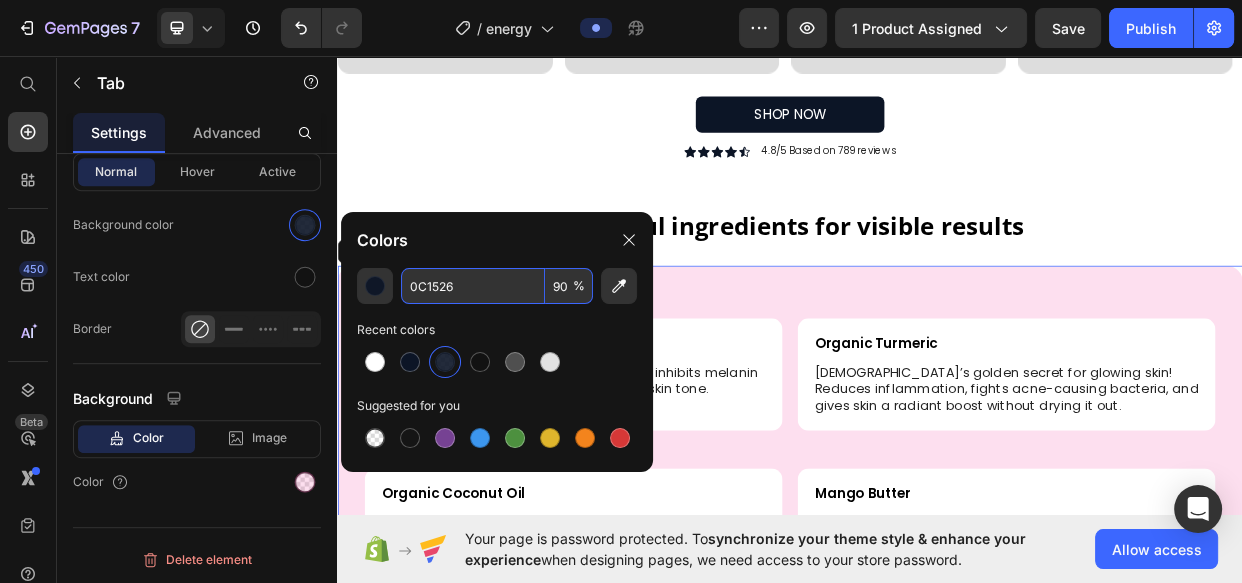 click on "90" at bounding box center [569, 286] 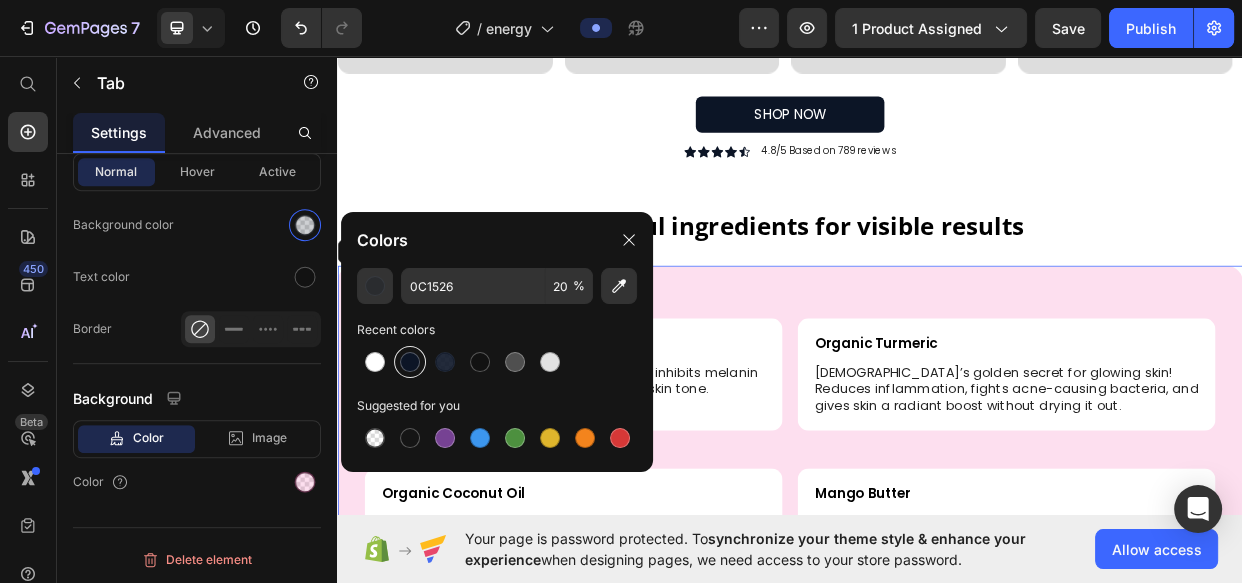 click at bounding box center [410, 362] 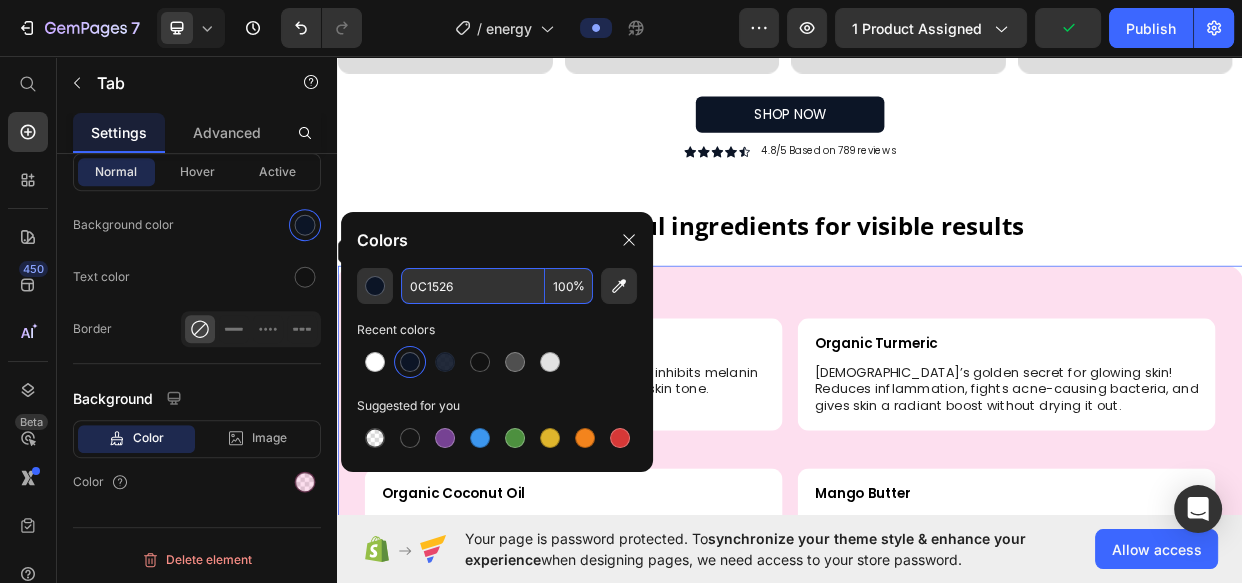 click on "100" at bounding box center (569, 286) 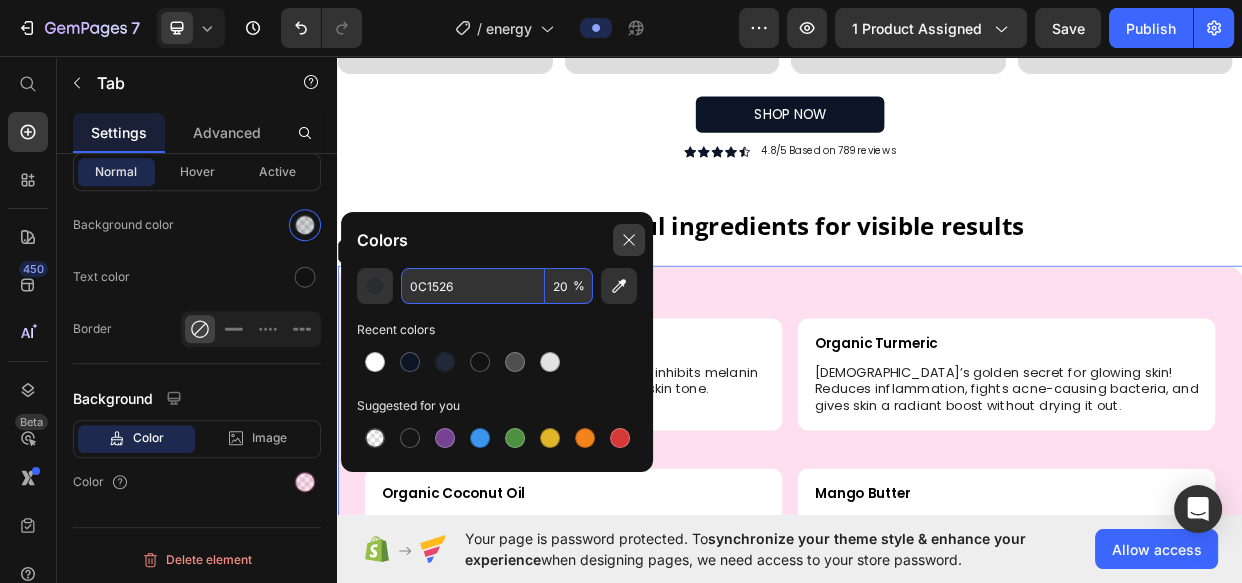 type on "20" 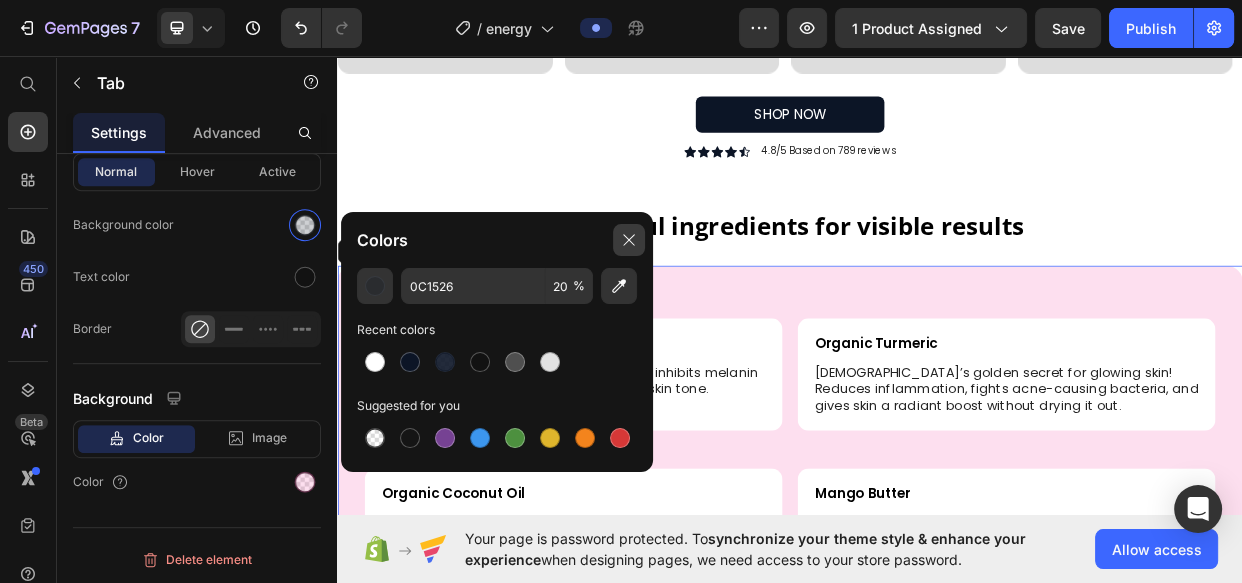 drag, startPoint x: 623, startPoint y: 249, endPoint x: 385, endPoint y: 281, distance: 240.14163 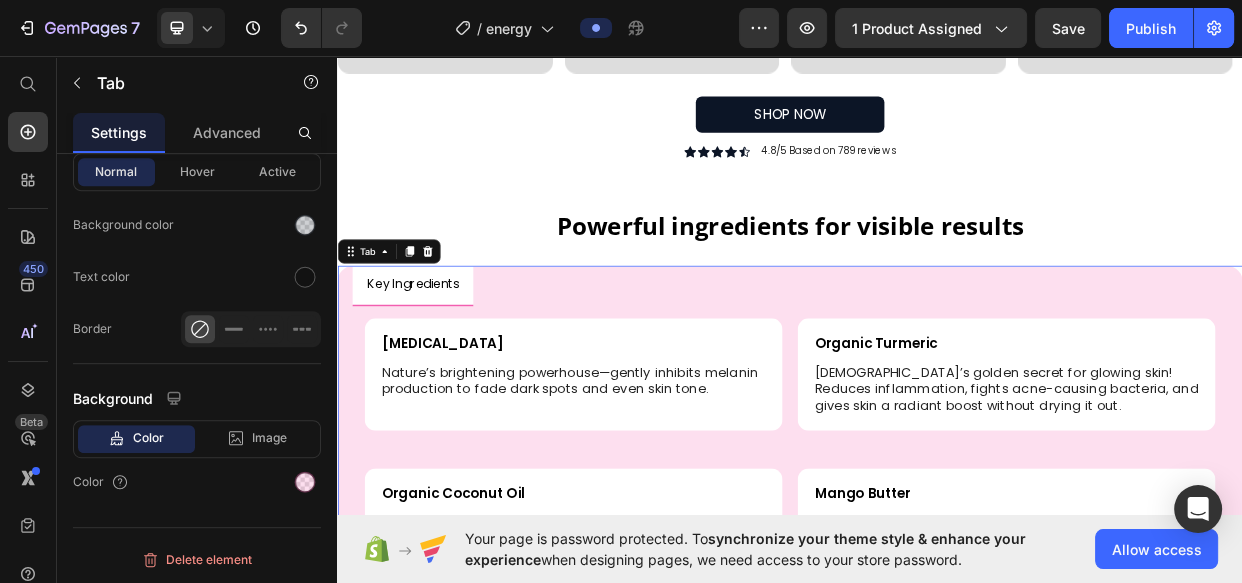click on "Kojic Acid Text Block Nature’s brightening powerhouse—gently inhibits melanin production to fade dark spots and even skin tone.   Text Block Row Row Organic Turmeric Text Block Ayurveda’s golden secret for glowing skin! Reduces inflammation, fights acne-causing bacteria, and gives skin a radiant boost without drying it out. Text Block Row Row Row Organic Coconut Oil Text Block Deeply moisturizes while cleansing, leaving skin soft—not stripped. Packed with fatty acids to strengthen your skin’s natural barrier. Text Block Row Row Mango Butter Text Block Rich in vitamins A & C to promote collagen production and skin renewal. Leaves a velvety finish—perfect for sensitive or mature skin. Text Block Row Row Row" at bounding box center [937, 572] 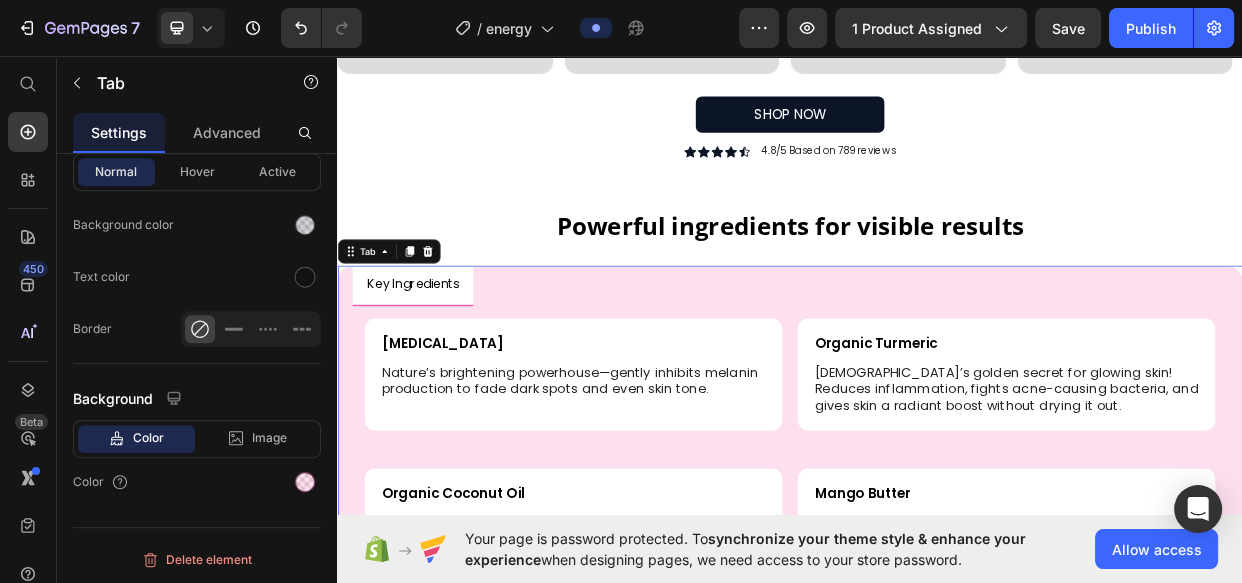 click on "Key Ingredients Kojic Acid Text Block Nature’s brightening powerhouse—gently inhibits melanin production to fade dark spots and even skin tone.   Text Block Row Row Organic Turmeric Text Block Ayurveda’s golden secret for glowing skin! Reduces inflammation, fights acne-causing bacteria, and gives skin a radiant boost without drying it out. Text Block Row Row Row Organic Coconut Oil Text Block Deeply moisturizes while cleansing, leaving skin soft—not stripped. Packed with fatty acids to strengthen your skin’s natural barrier. Text Block Row Row Mango Butter Text Block Rich in vitamins A & C to promote collagen production and skin renewal. Leaves a velvety finish—perfect for sensitive or mature skin. Text Block Row Row Row Tab   0" at bounding box center [937, 571] 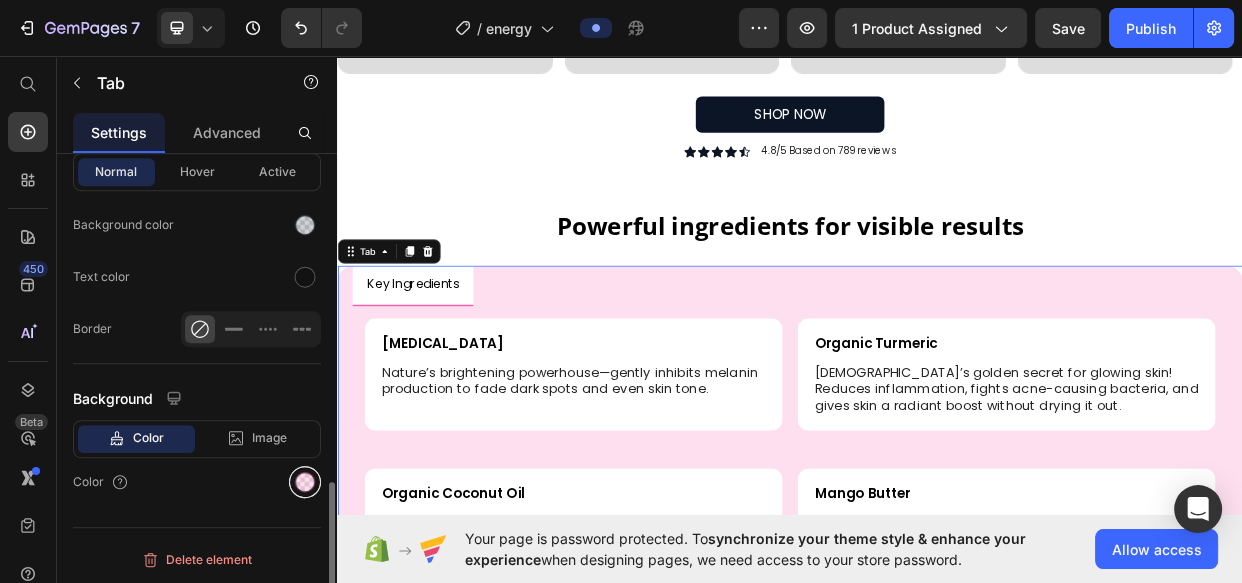 click at bounding box center (305, 482) 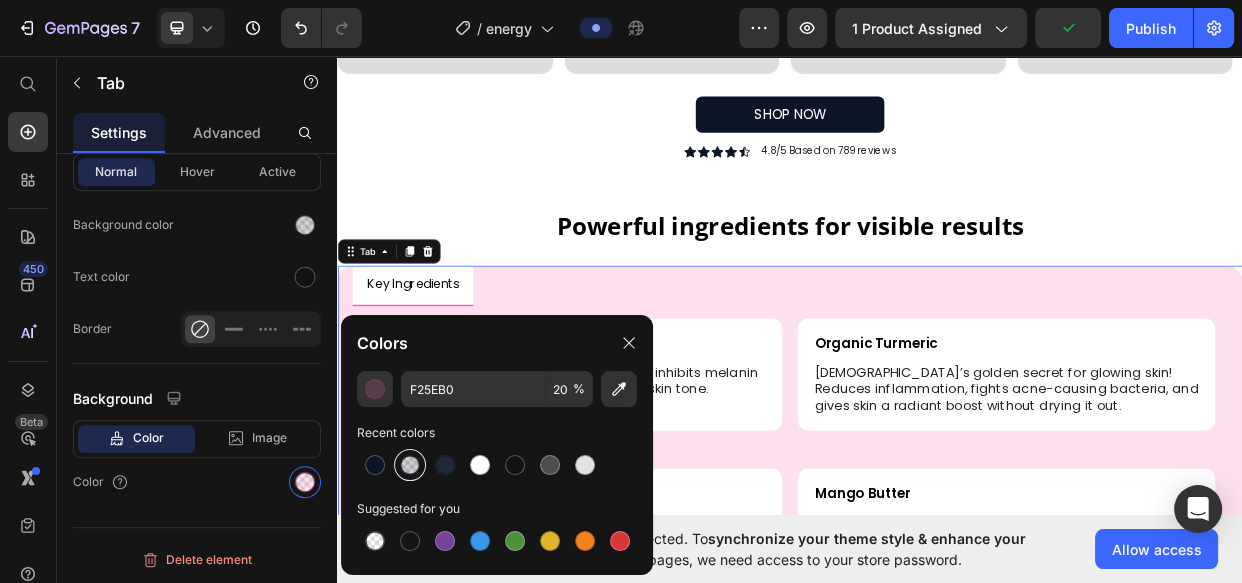 click at bounding box center [410, 465] 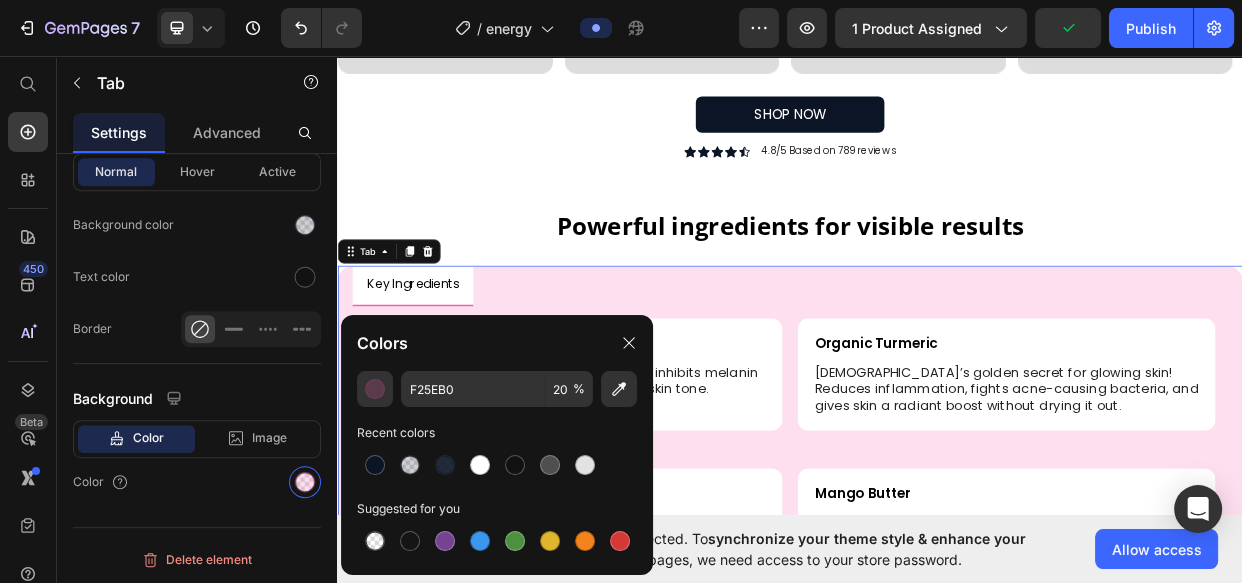 type on "0C1526" 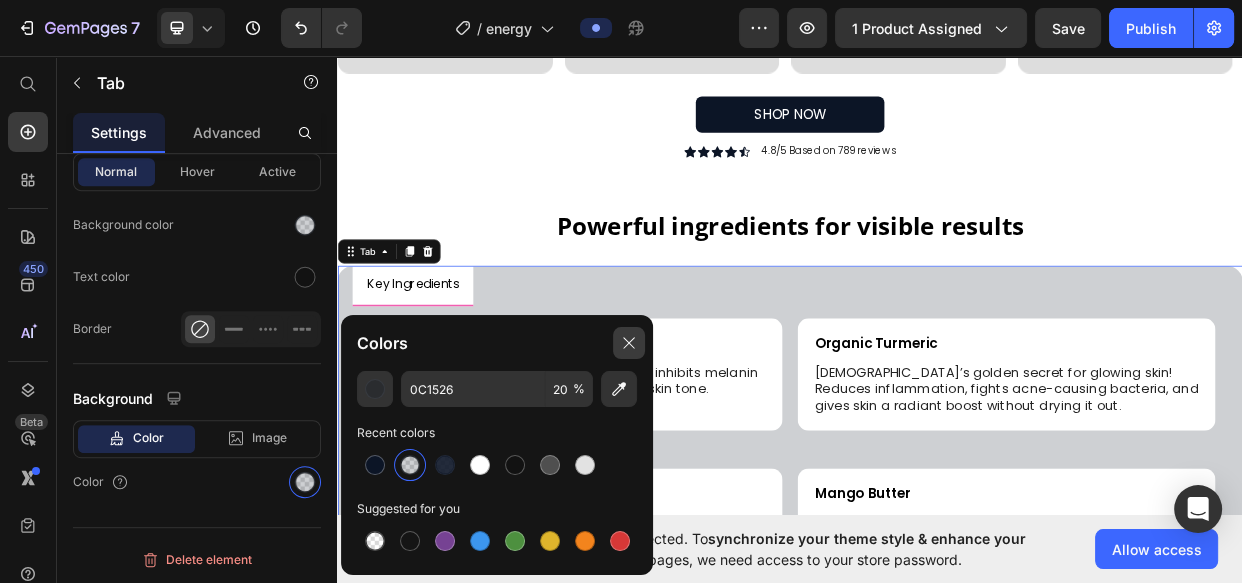 click 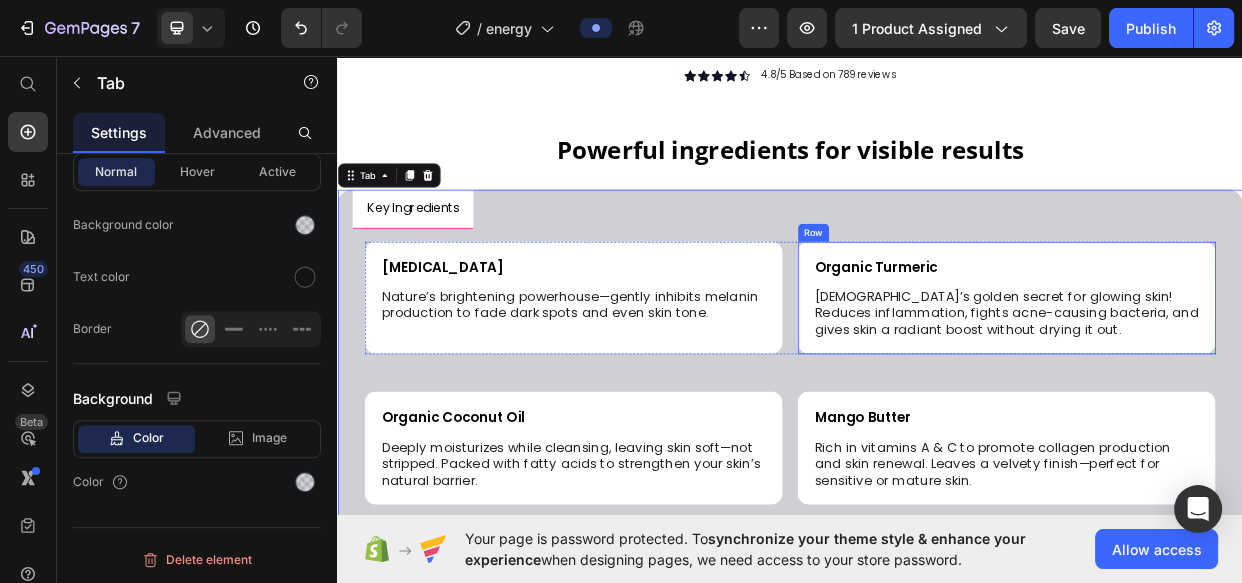 scroll, scrollTop: 2272, scrollLeft: 0, axis: vertical 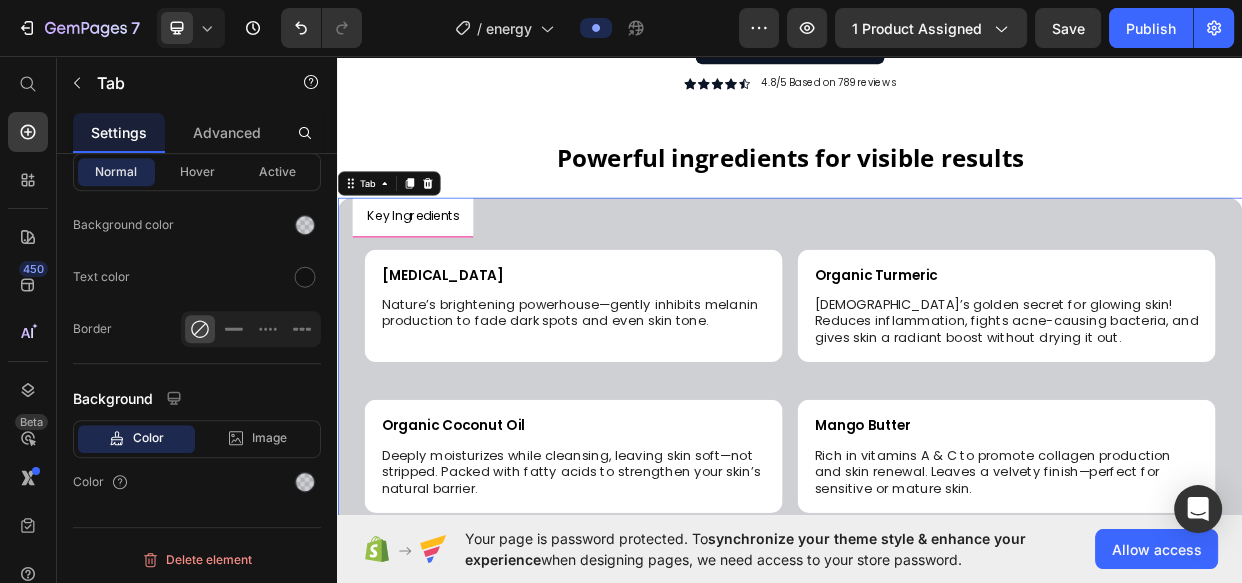 click on "Key Ingredients" at bounding box center (437, 271) 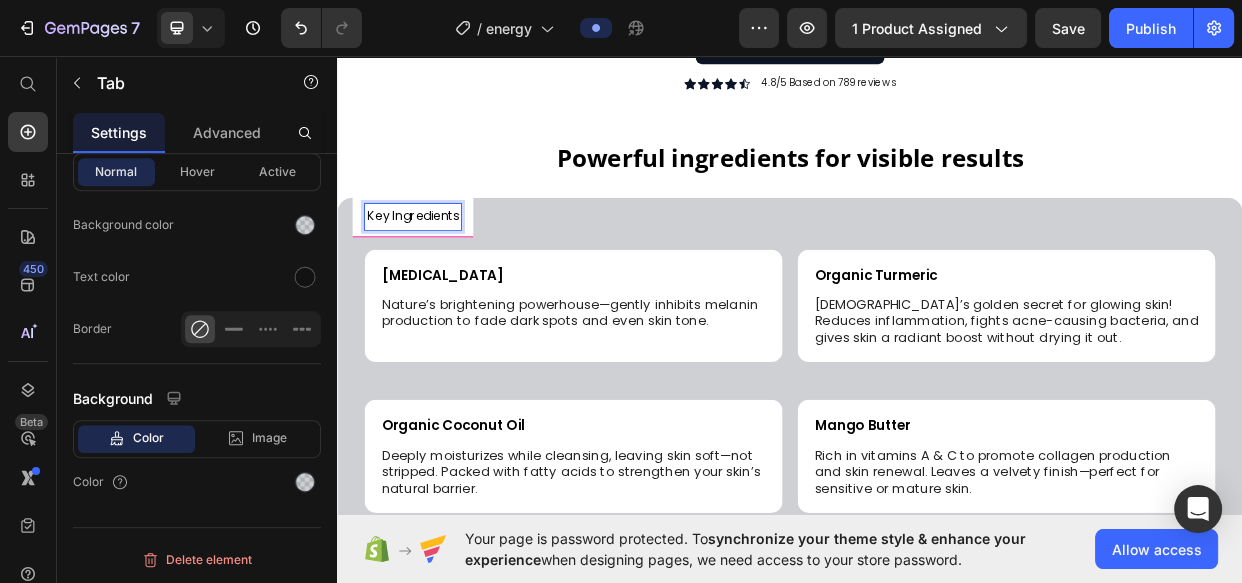 click on "Key Ingredients" at bounding box center [437, 272] 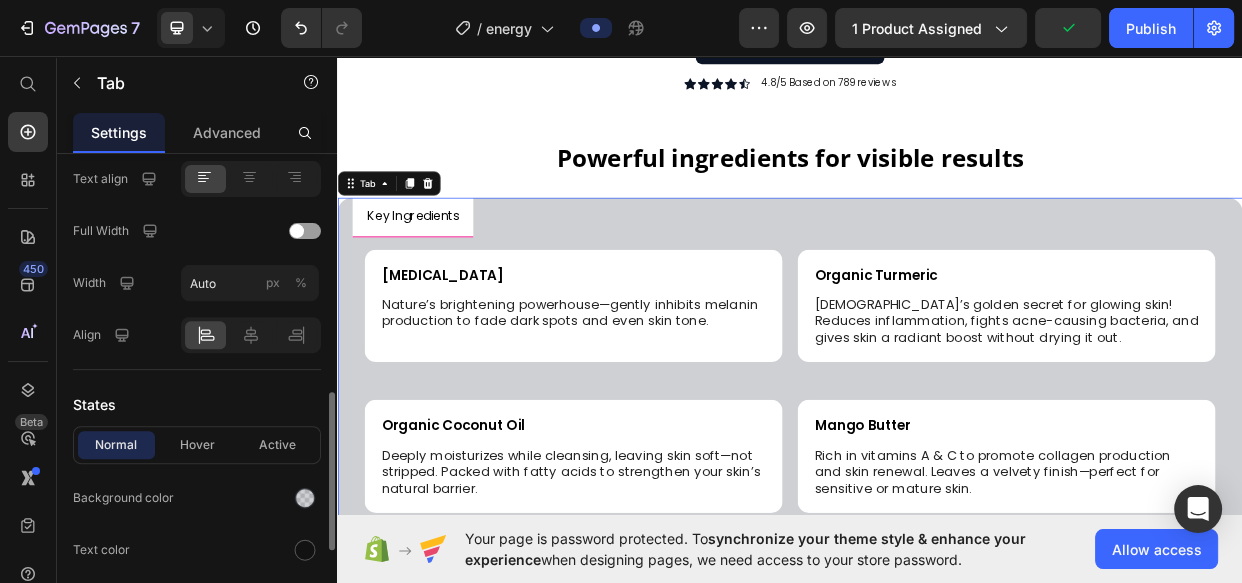 scroll, scrollTop: 914, scrollLeft: 0, axis: vertical 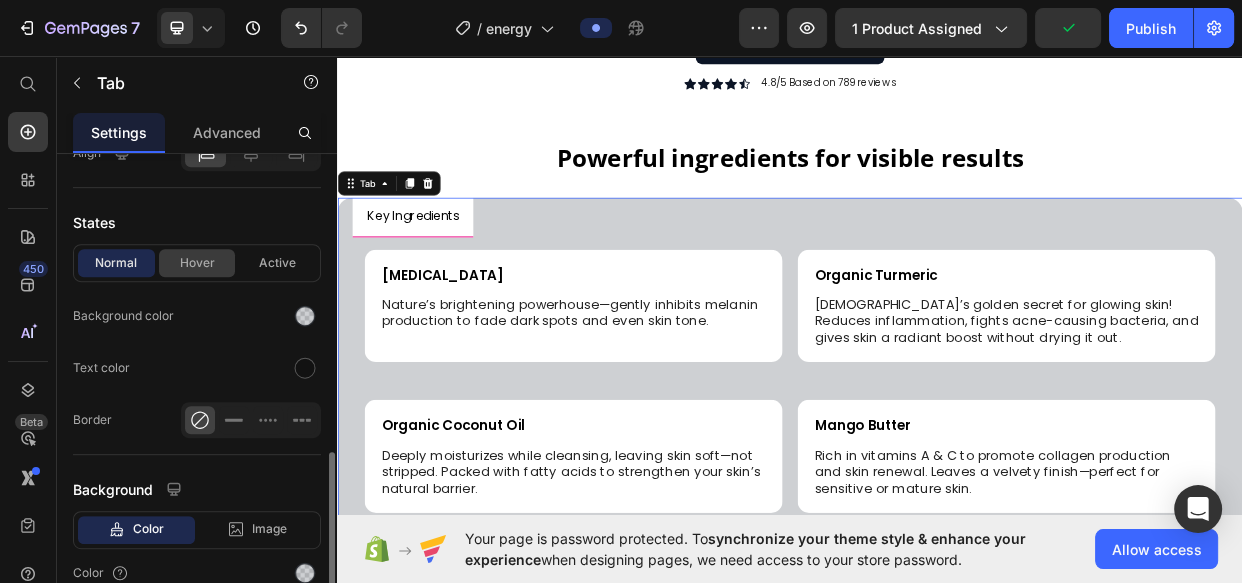 click on "Hover" at bounding box center [197, 263] 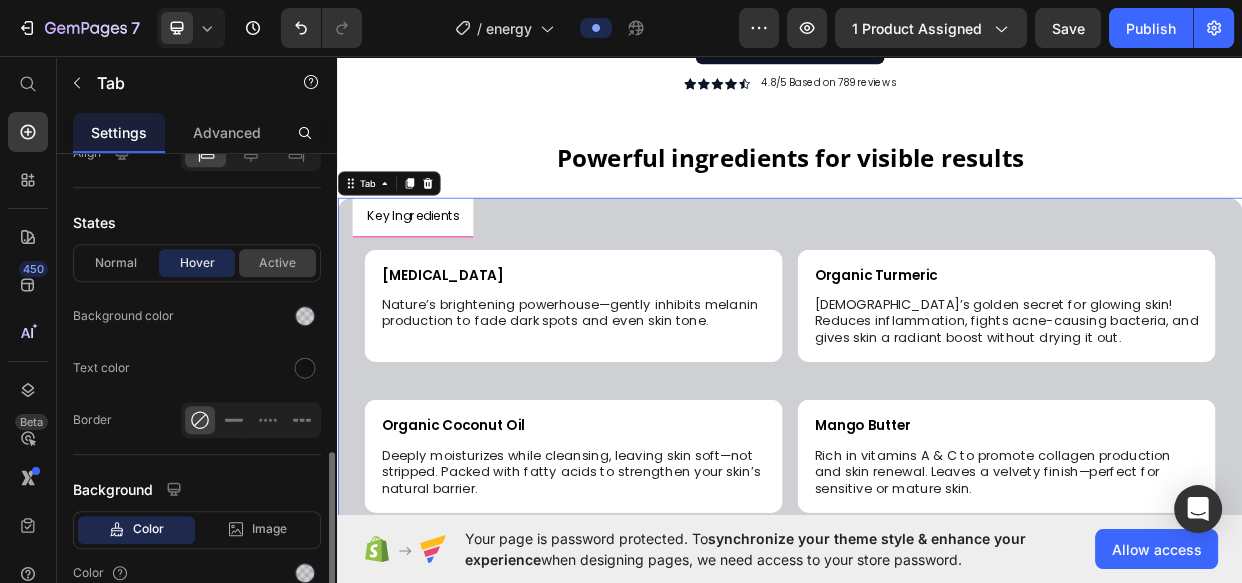 click on "Active" at bounding box center [277, 263] 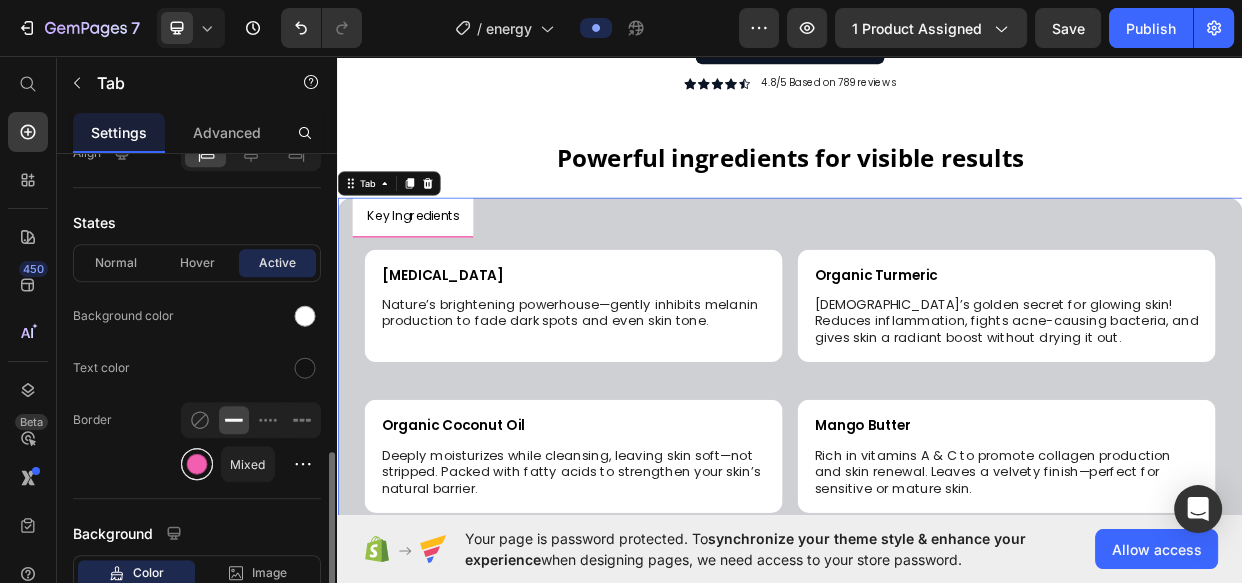 drag, startPoint x: 180, startPoint y: 457, endPoint x: 204, endPoint y: 462, distance: 24.5153 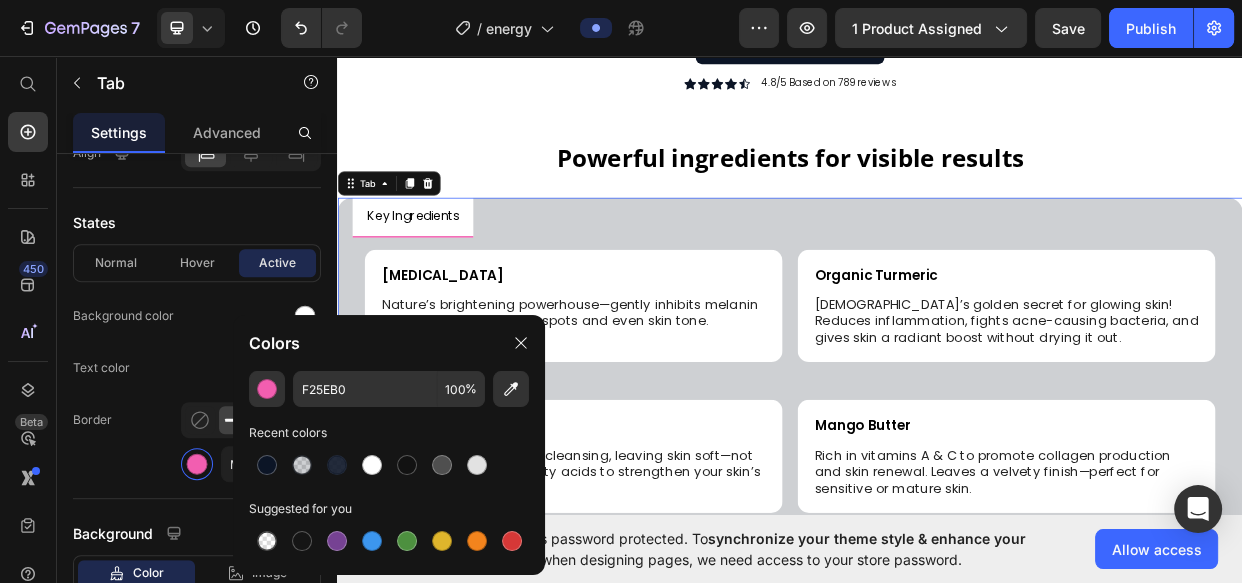 drag, startPoint x: 276, startPoint y: 466, endPoint x: 309, endPoint y: 402, distance: 72.00694 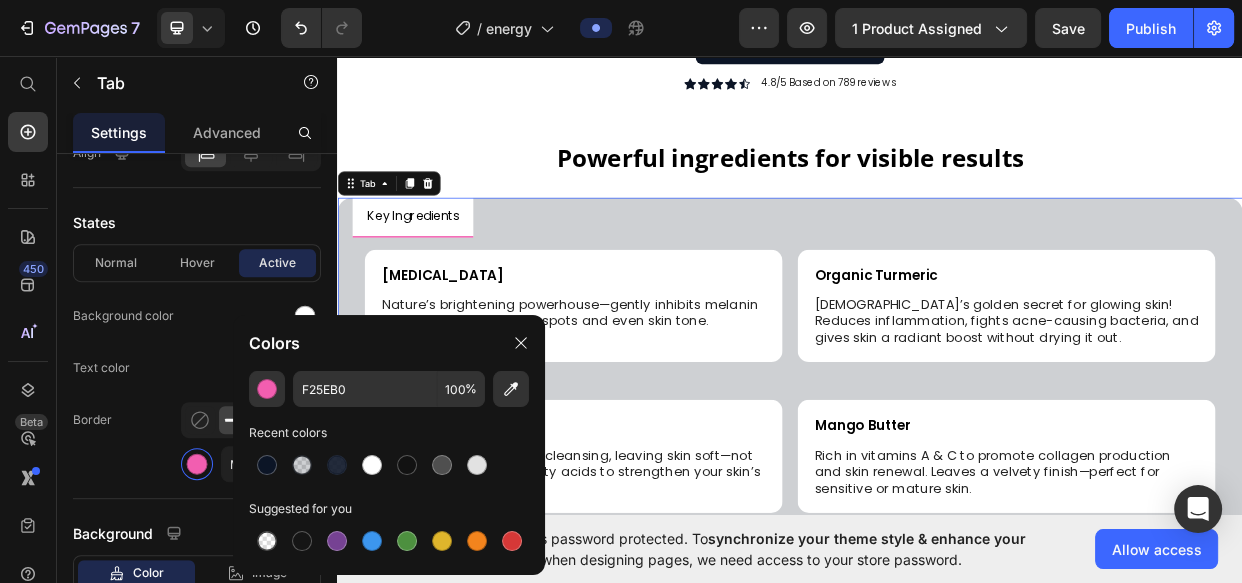 click at bounding box center (267, 465) 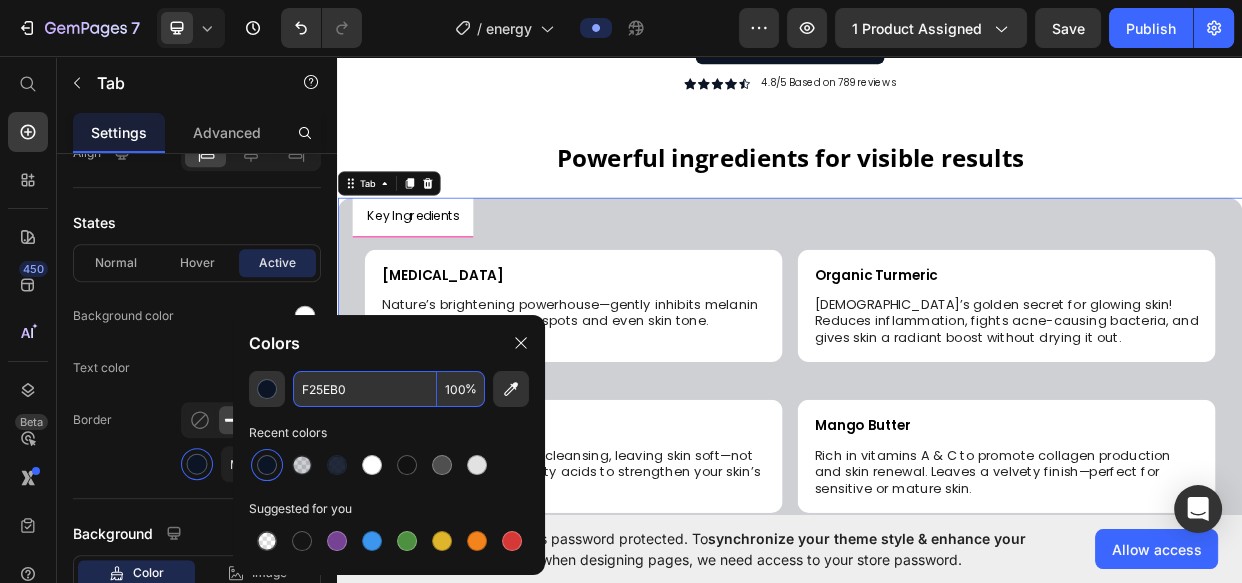type on "0C1526" 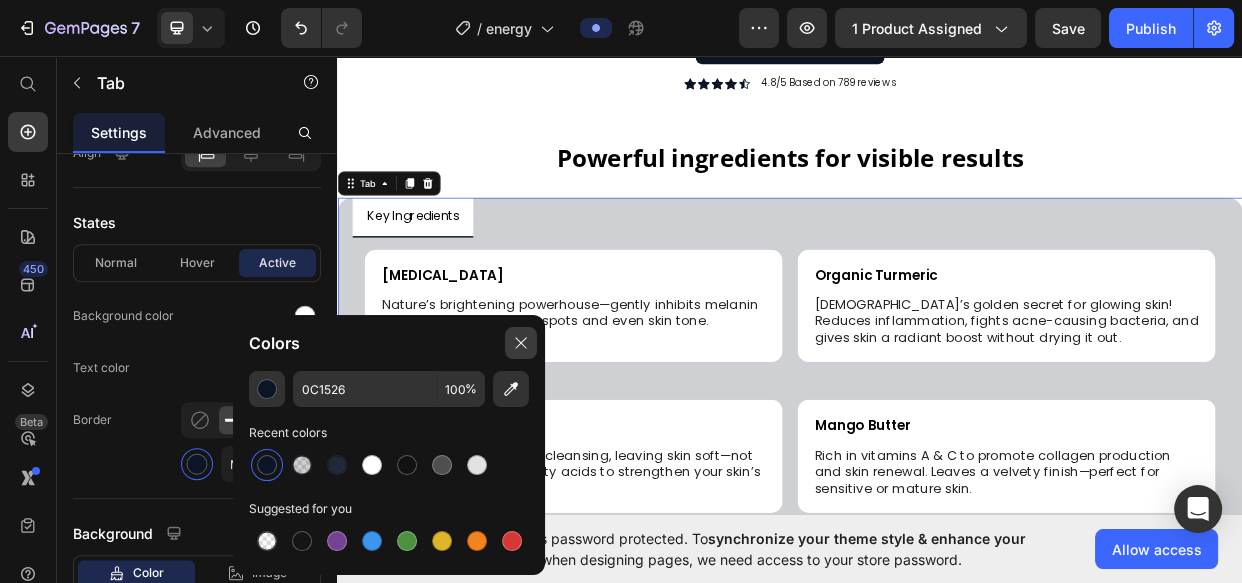 click 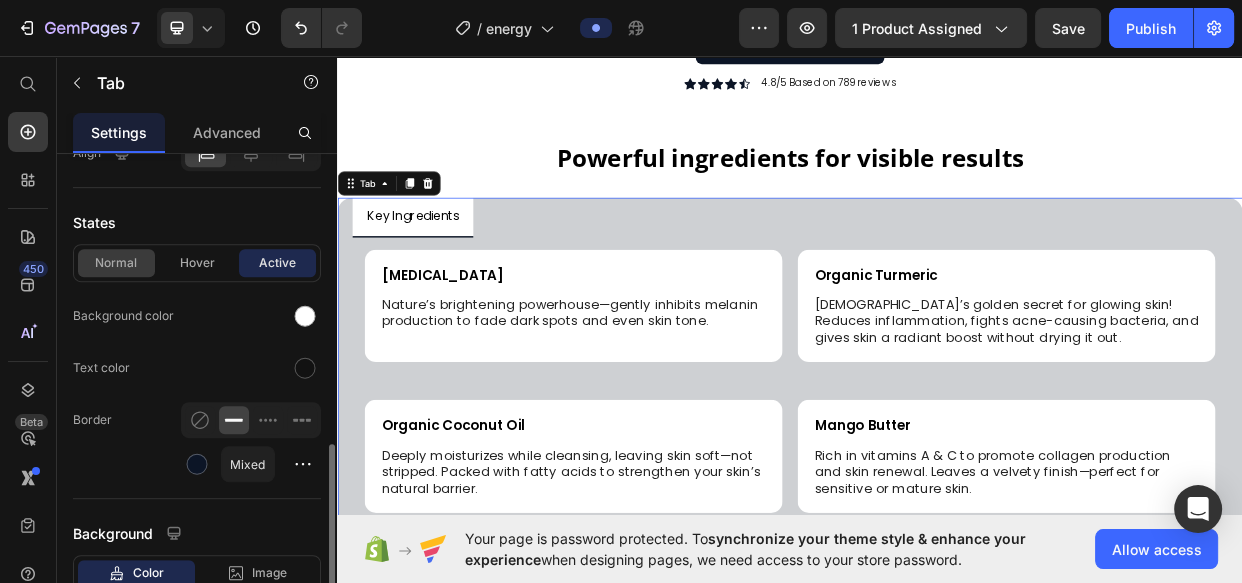 click on "Normal" at bounding box center [116, 263] 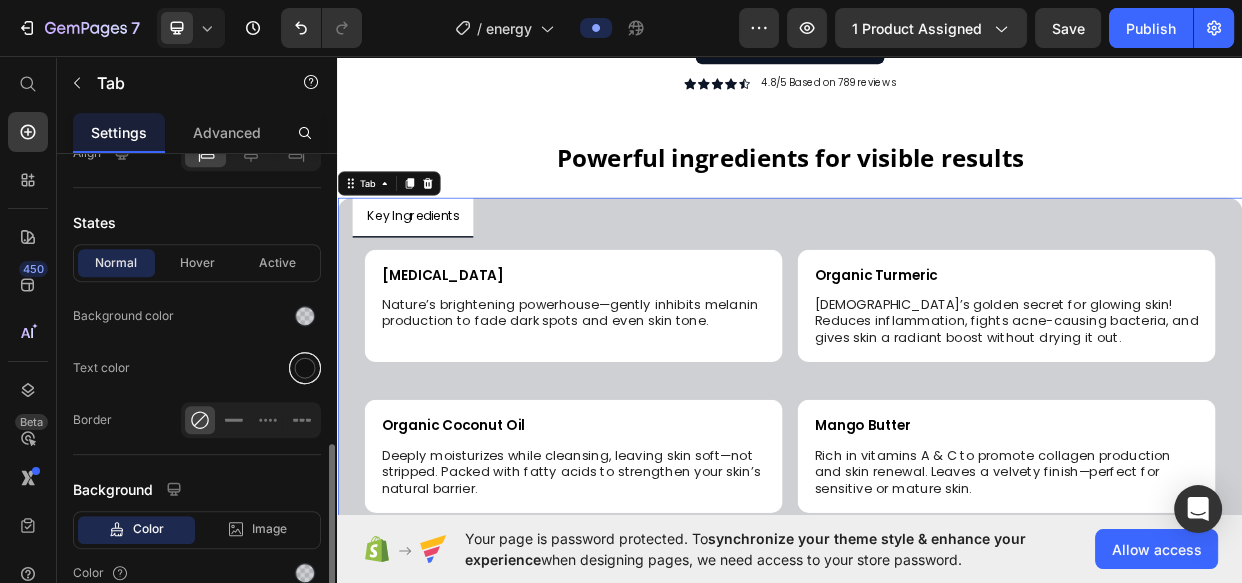click at bounding box center [305, 368] 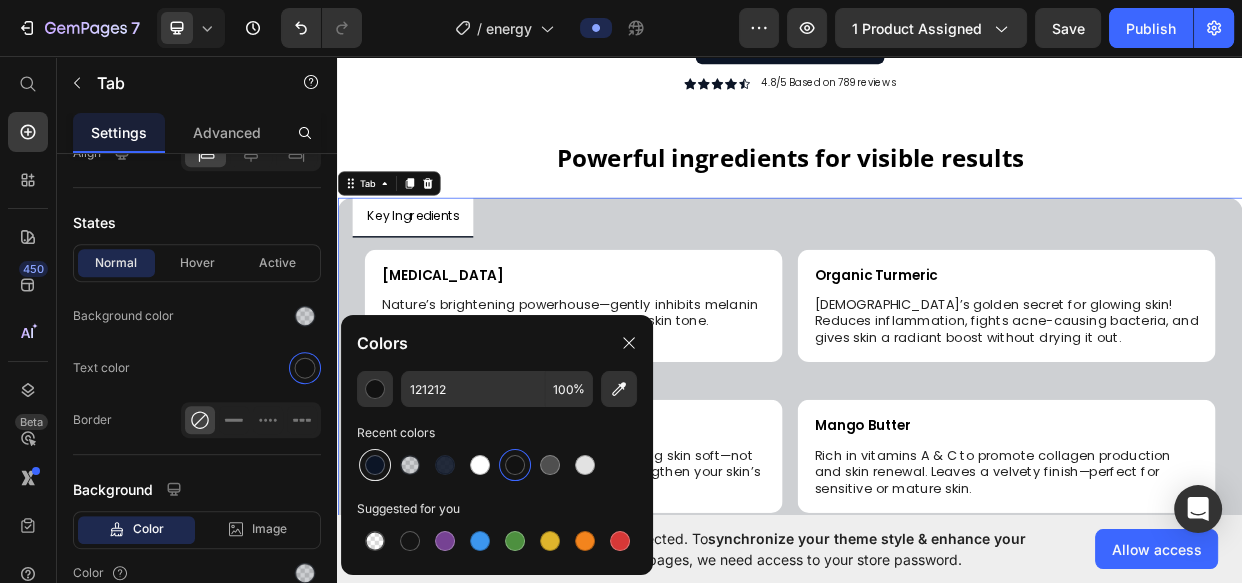 click at bounding box center (375, 465) 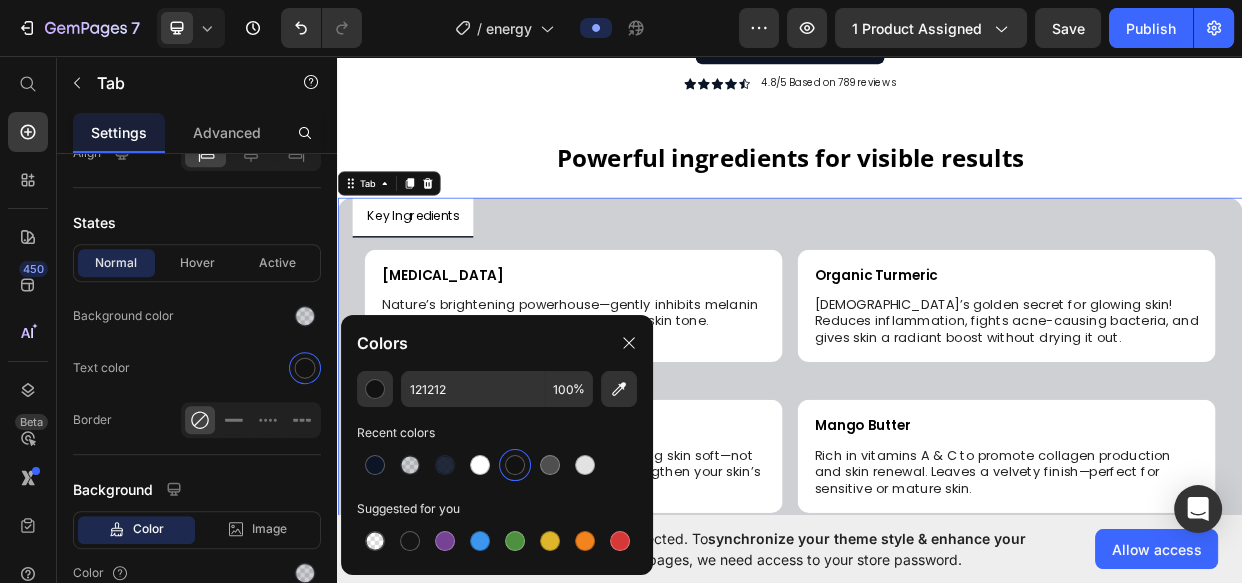 type on "0C1526" 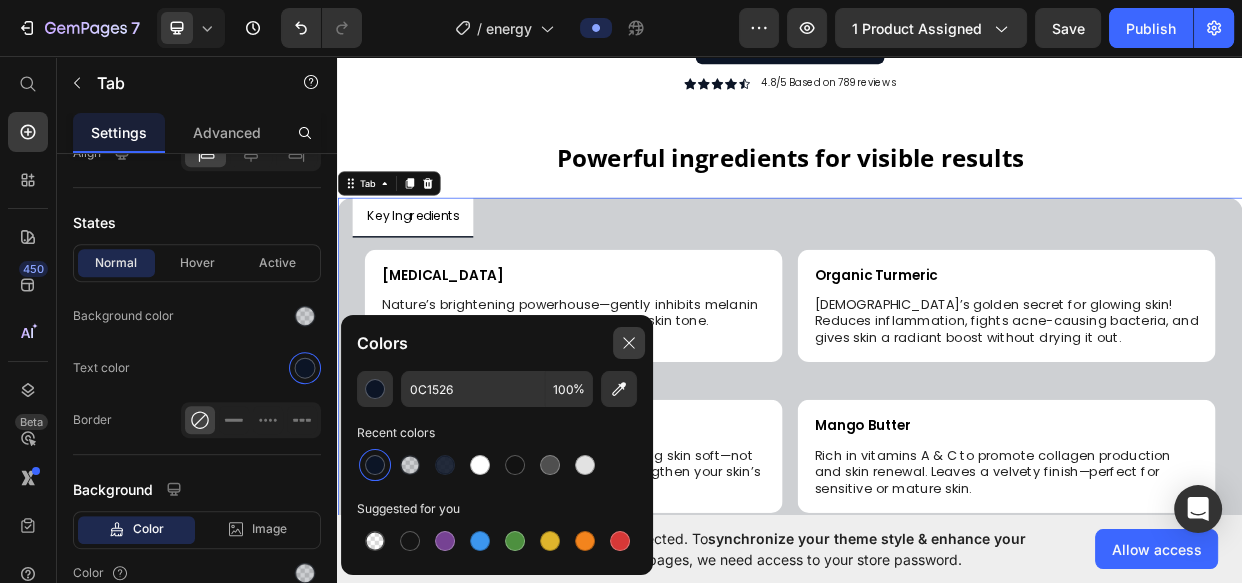 click at bounding box center [629, 343] 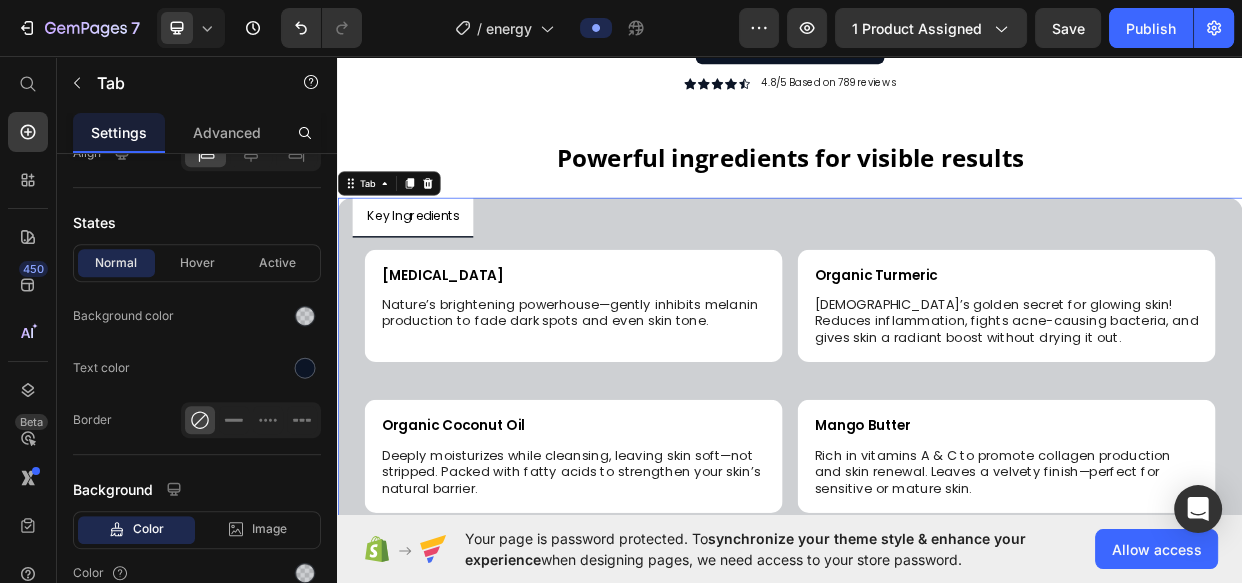 click on "Key Ingredients" at bounding box center (937, 272) 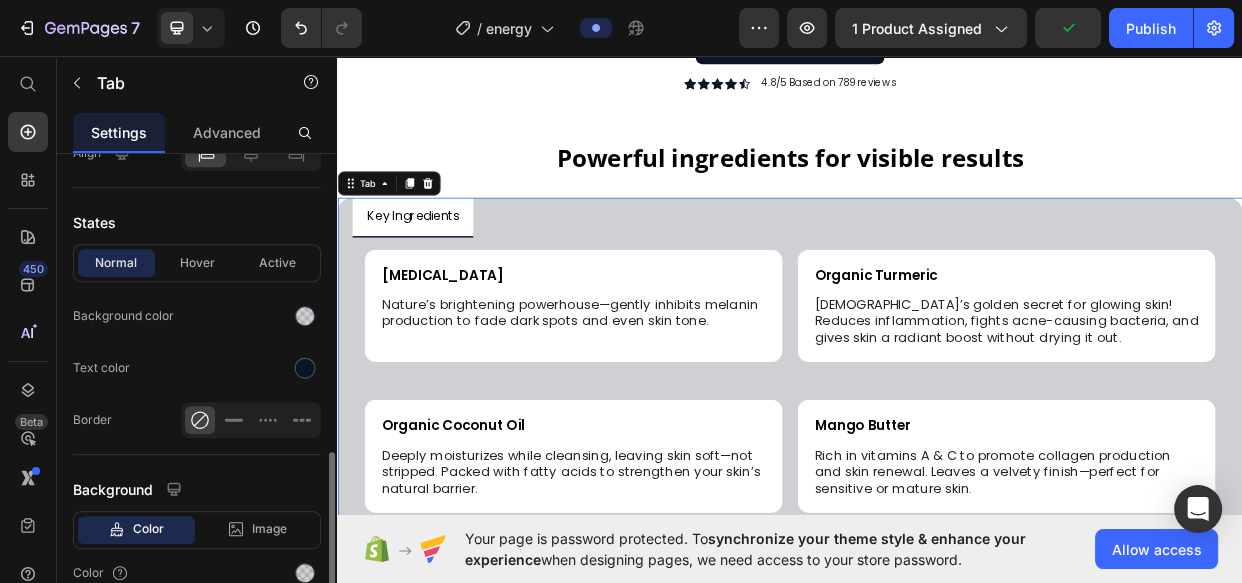 scroll, scrollTop: 1005, scrollLeft: 0, axis: vertical 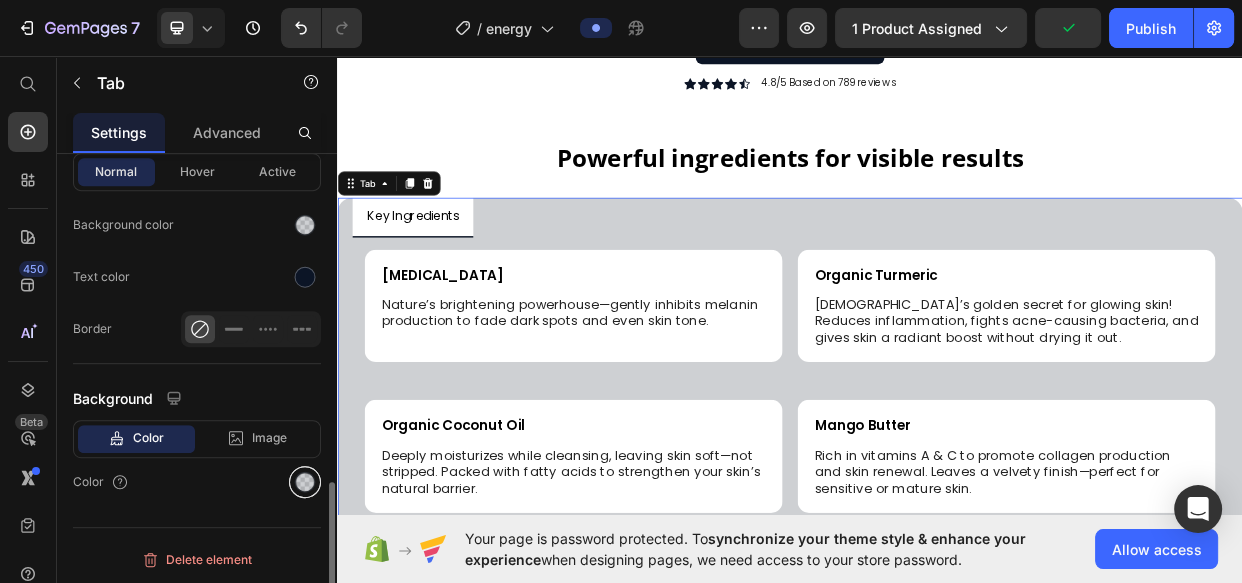click at bounding box center [305, 482] 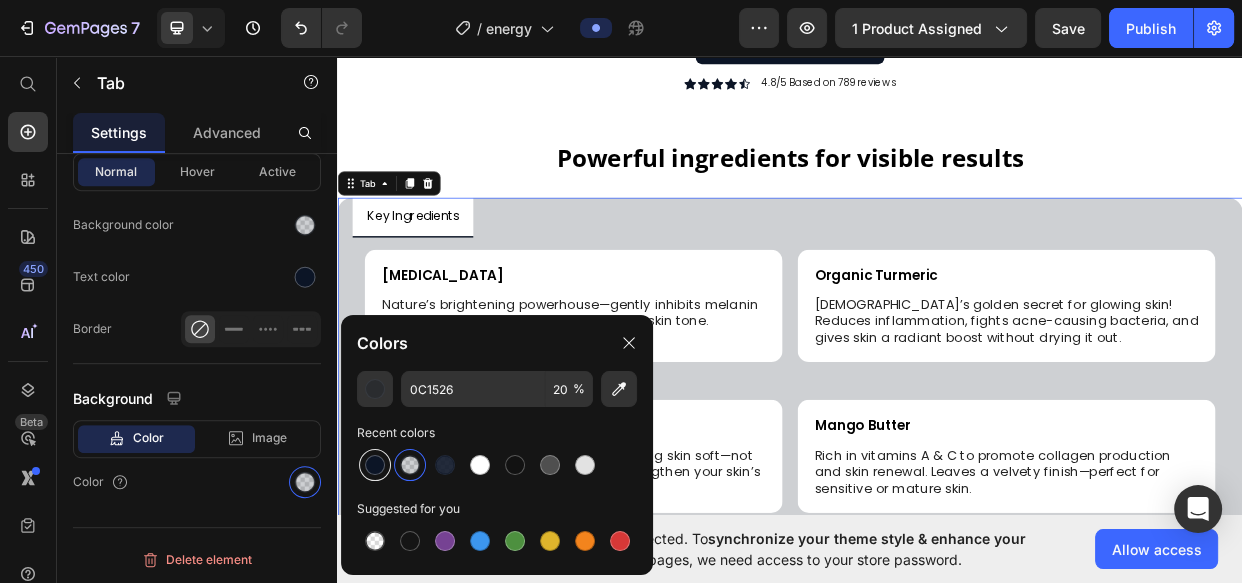 click at bounding box center [375, 465] 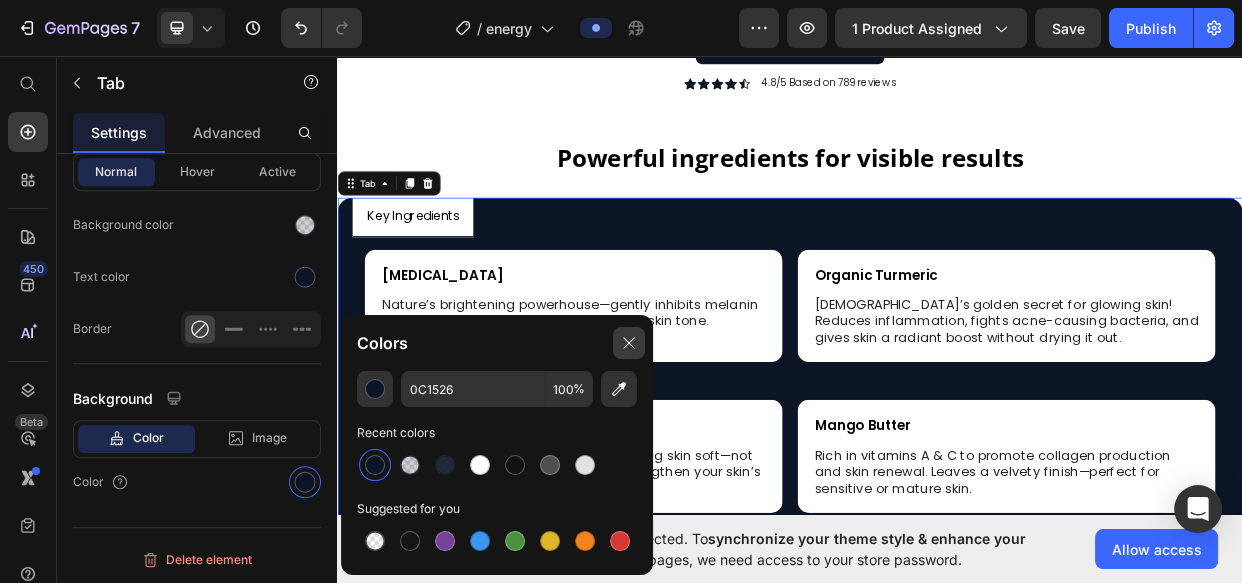 click at bounding box center [629, 343] 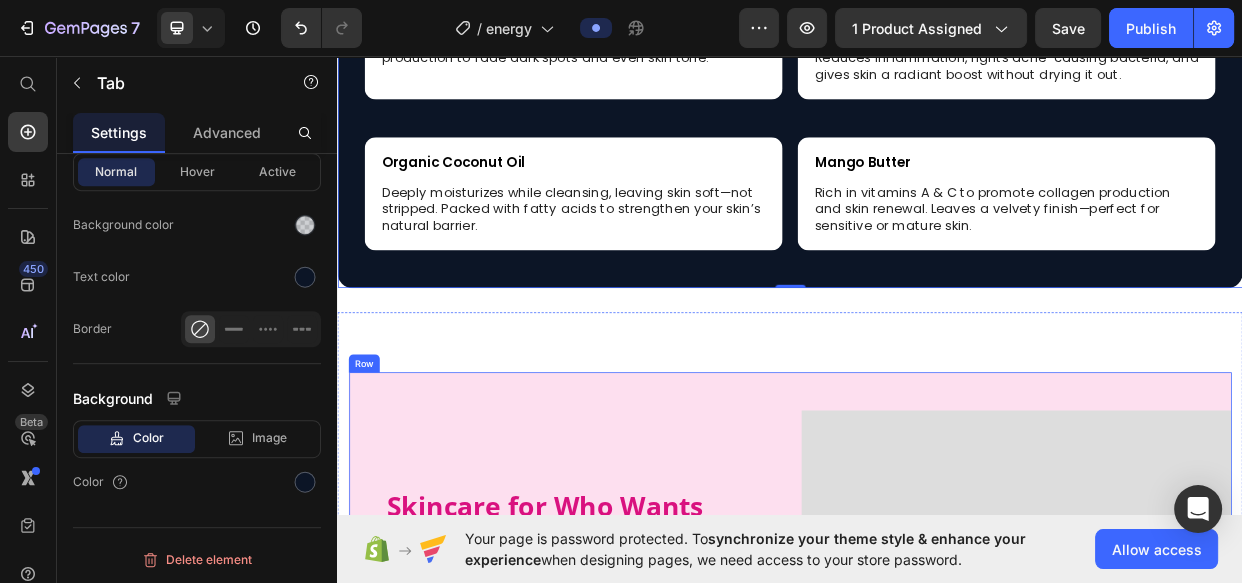 scroll, scrollTop: 2727, scrollLeft: 0, axis: vertical 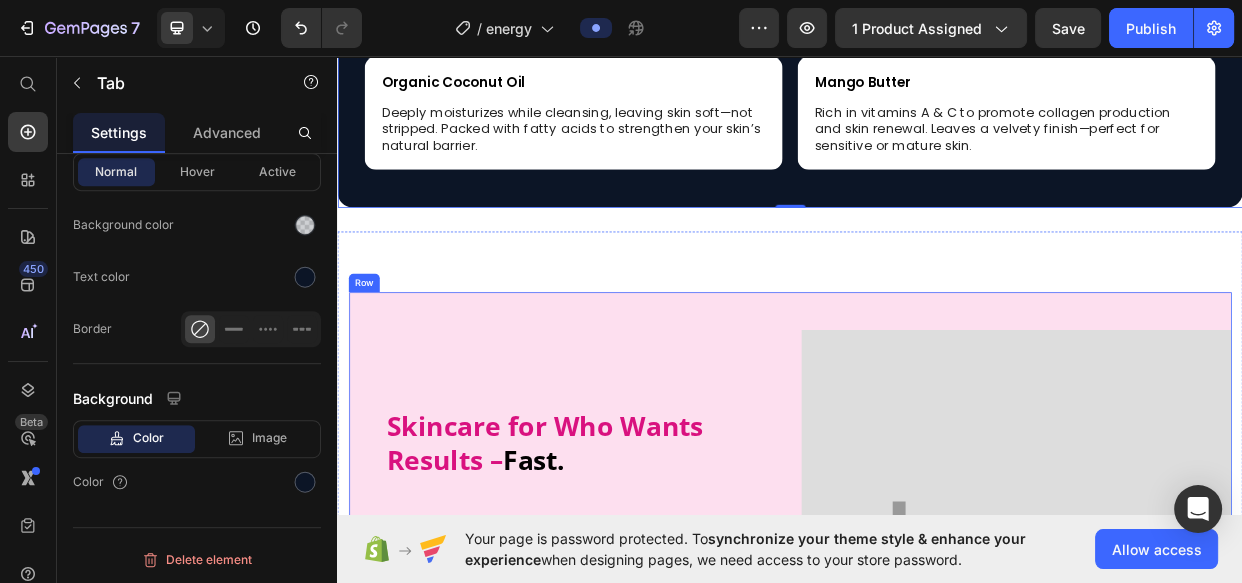 click on "Skincare for Who Wants Results –  Fast. Heading Shave irritation. Sun damage. Post-workout breakouts. This soap fixes it all. PURA-BELLA’s Turmeric & Kojic Acid bar calms, brightens, and deep-cleans in one step—no 10-step routine needed. Reduces redness, evens skin tone, and keeps pores clear. Ditch the chemical-laden products and get healthier skin with every wash. Text Block shop now Button Row" at bounding box center [637, 706] 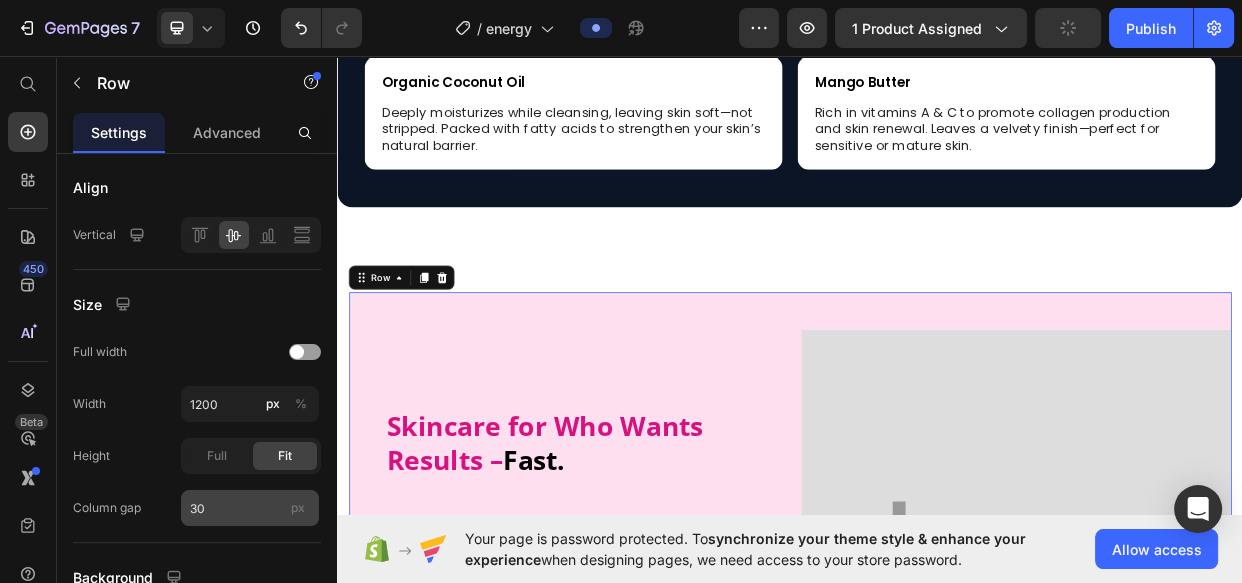 scroll, scrollTop: 634, scrollLeft: 0, axis: vertical 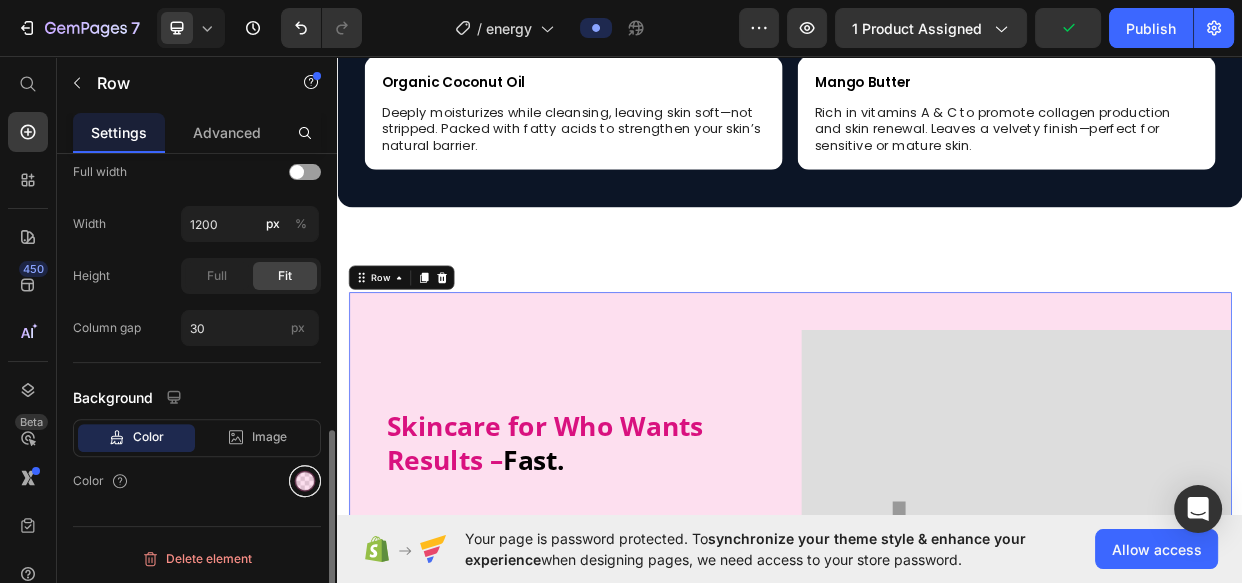click at bounding box center [305, 481] 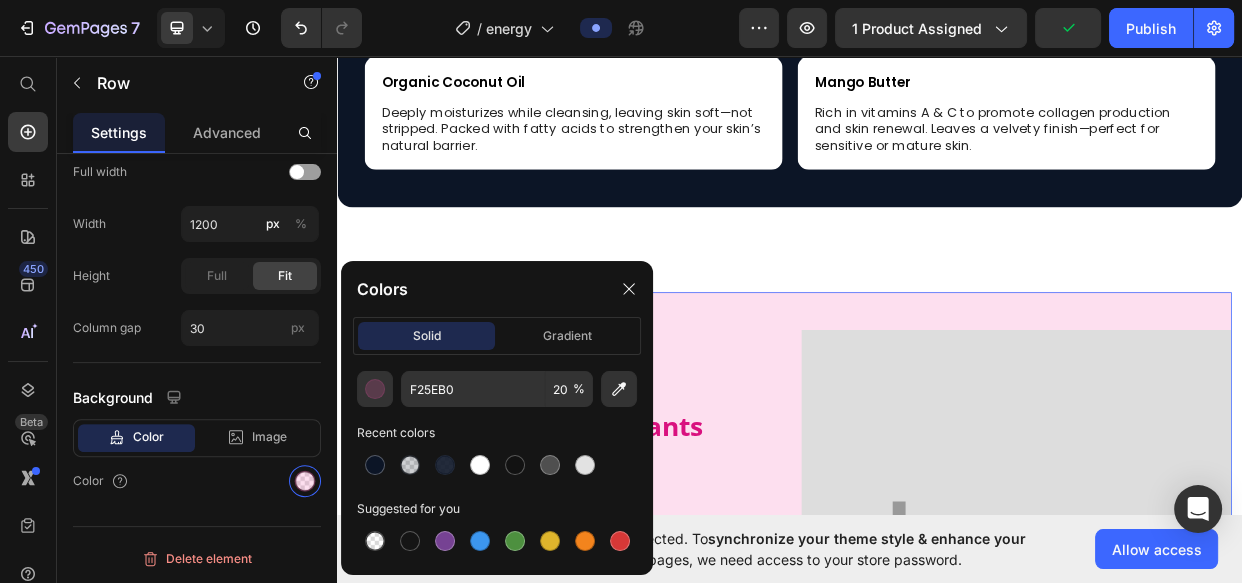 drag, startPoint x: 436, startPoint y: 466, endPoint x: 572, endPoint y: 372, distance: 165.32393 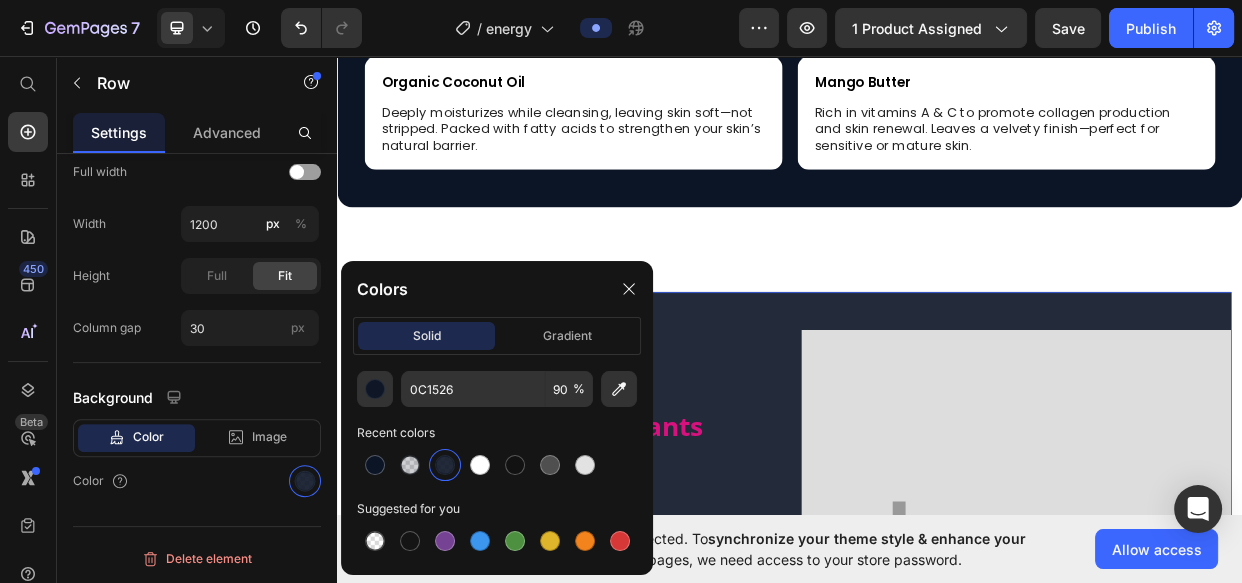 drag, startPoint x: 405, startPoint y: 459, endPoint x: 434, endPoint y: 431, distance: 40.311287 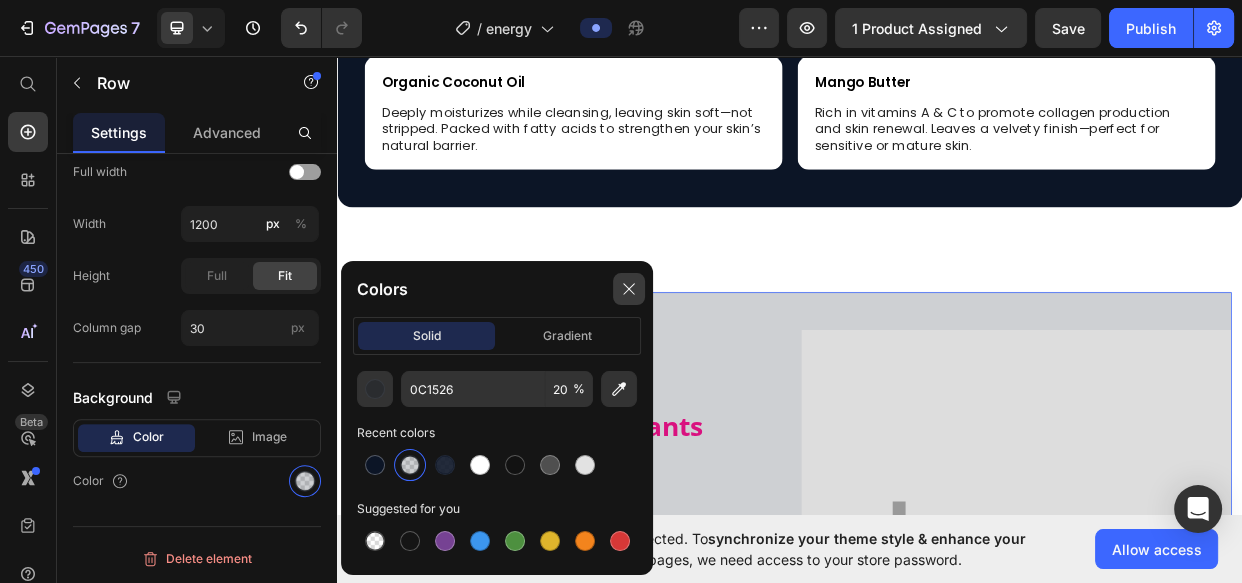 click at bounding box center [629, 289] 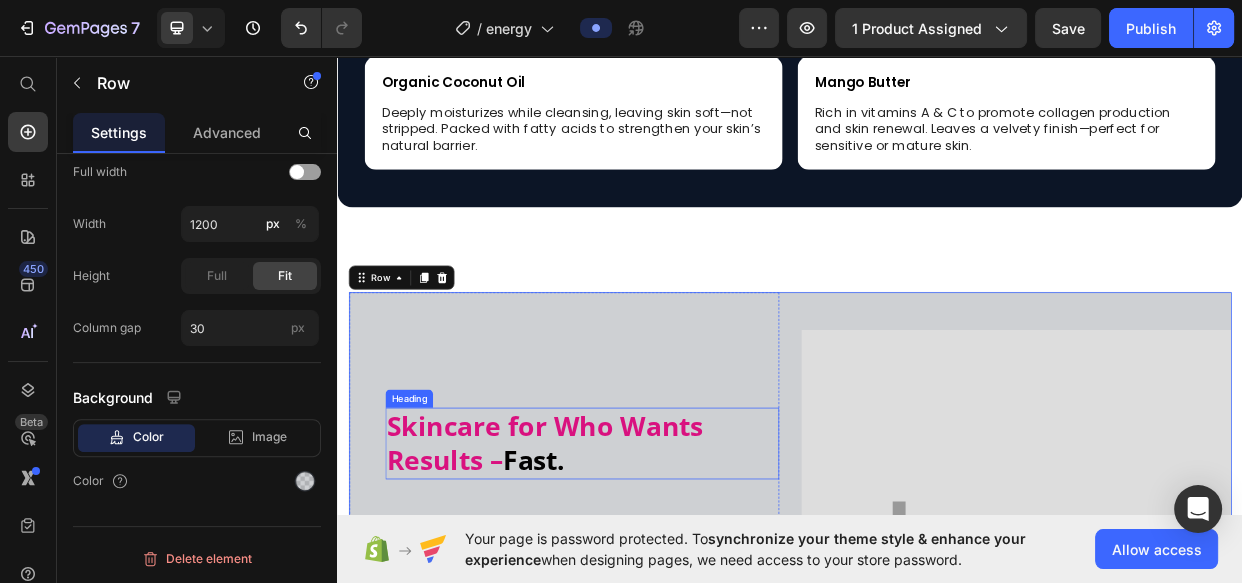 click on "Skincare for Who Wants Results –  Fast." at bounding box center (661, 571) 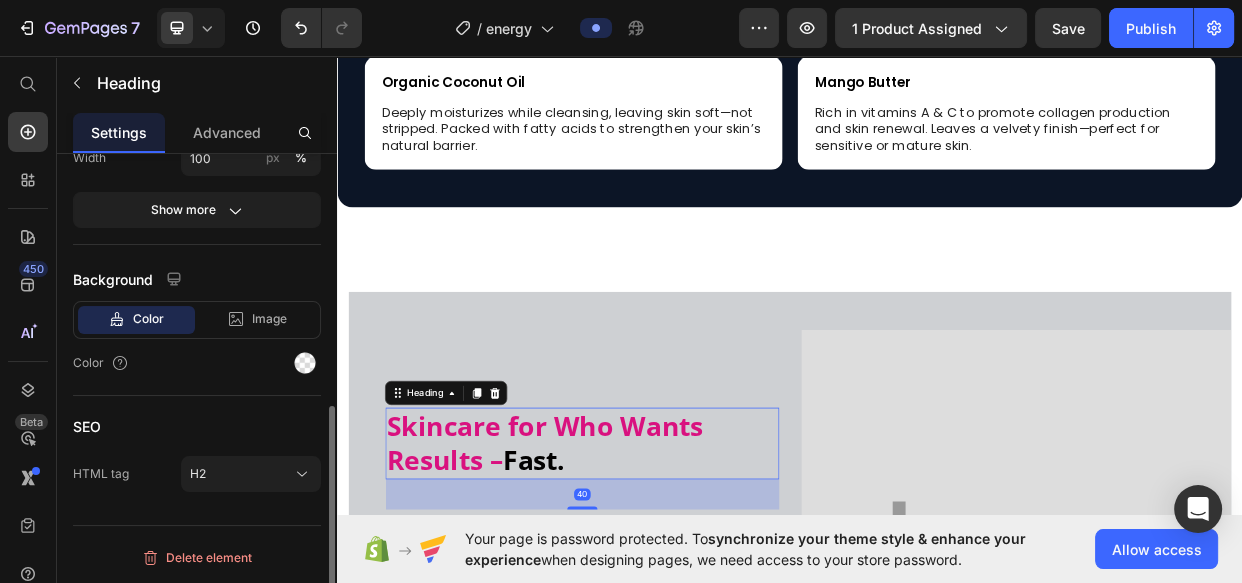 scroll, scrollTop: 0, scrollLeft: 0, axis: both 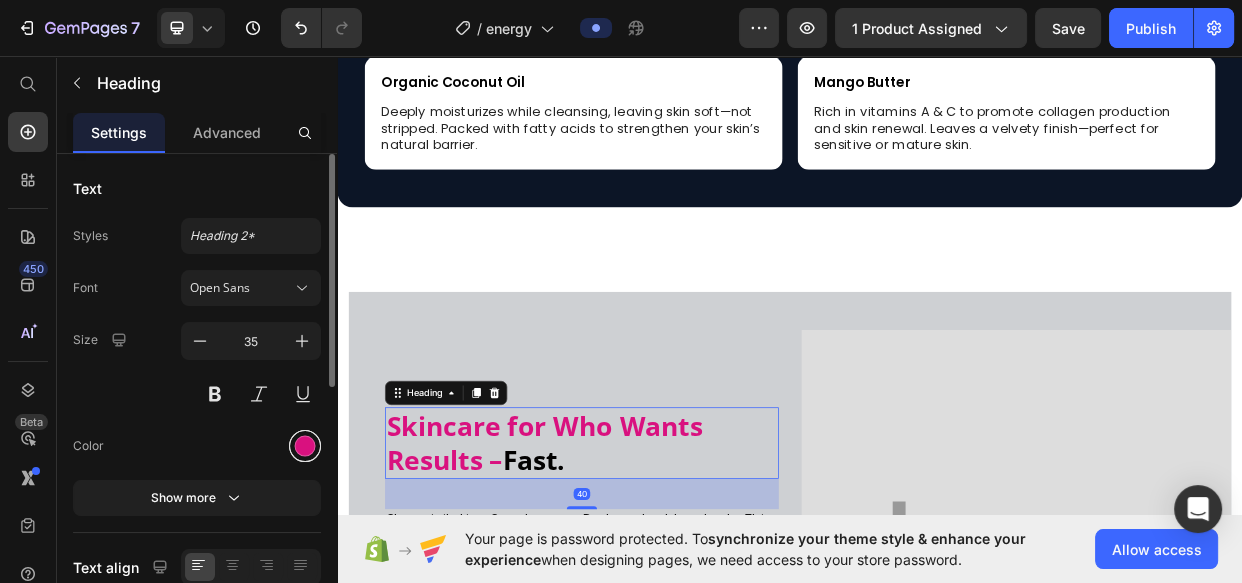click at bounding box center (305, 446) 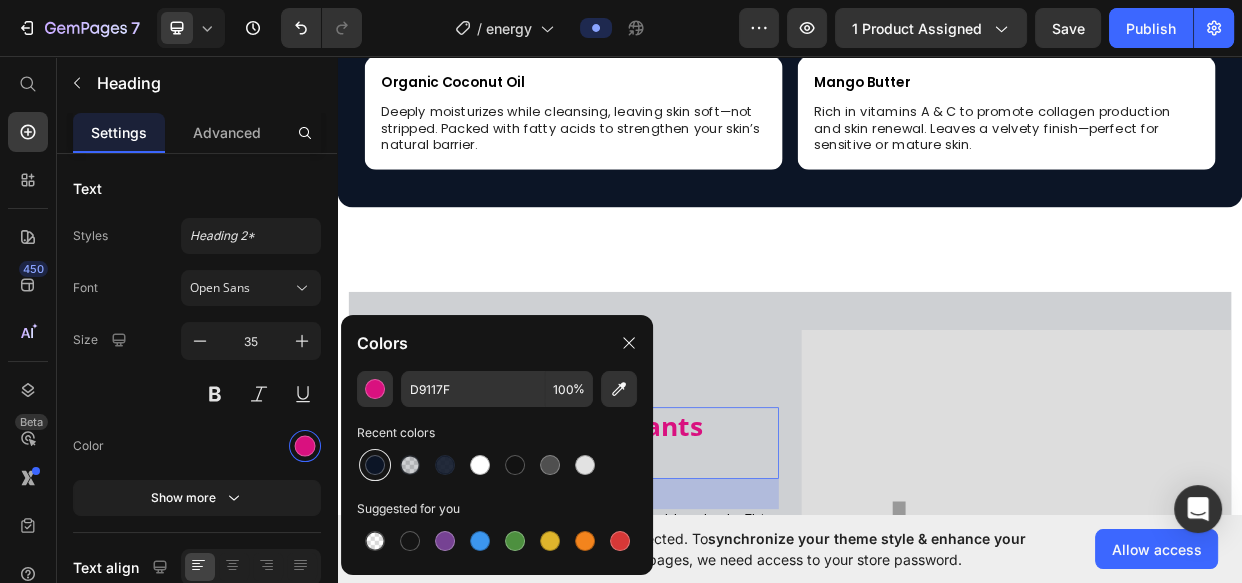 click at bounding box center [375, 465] 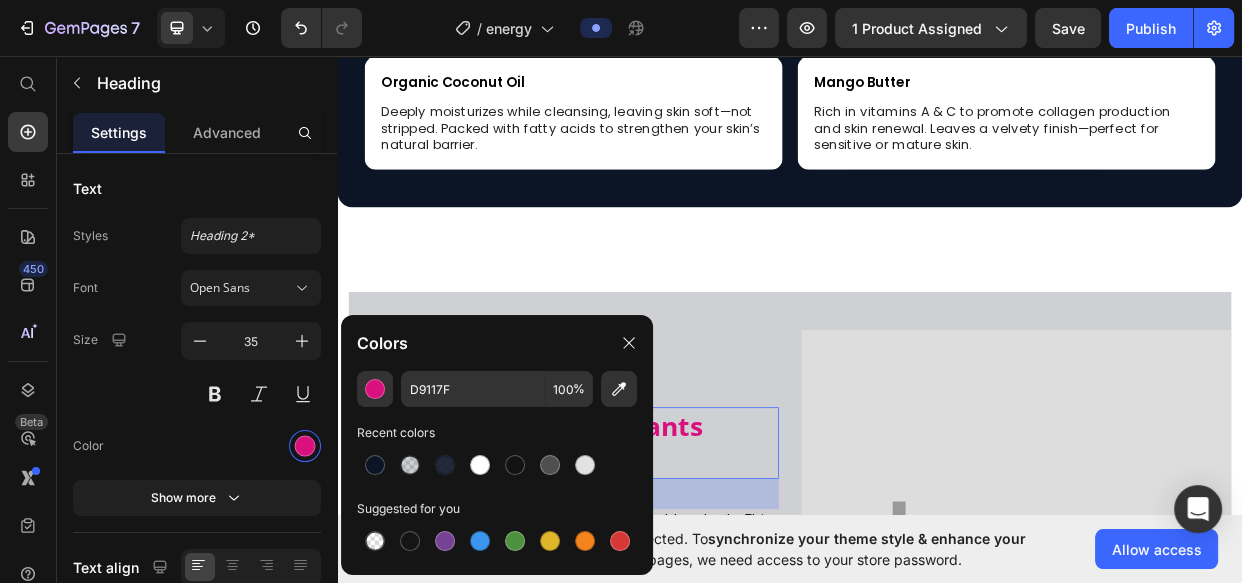 type on "0C1526" 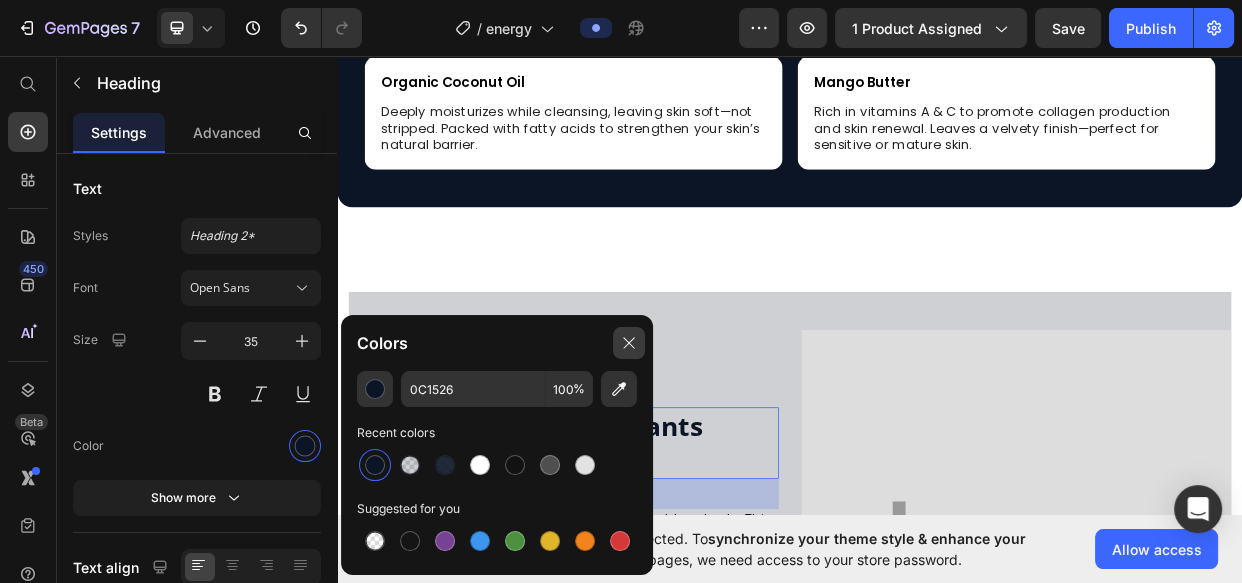 click at bounding box center (629, 343) 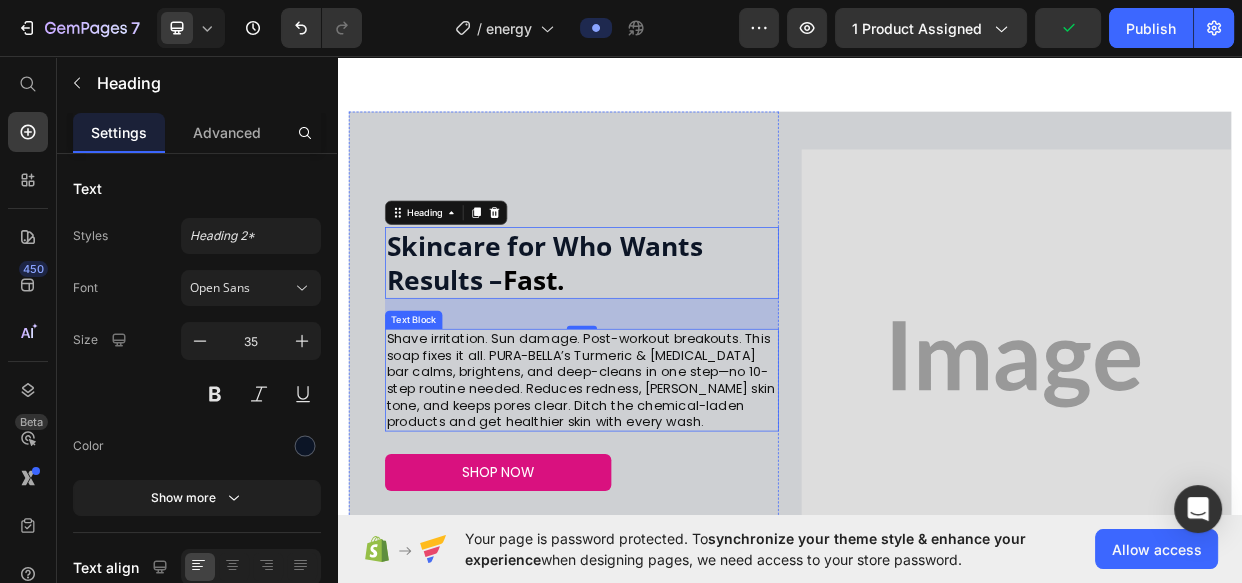 scroll, scrollTop: 3000, scrollLeft: 0, axis: vertical 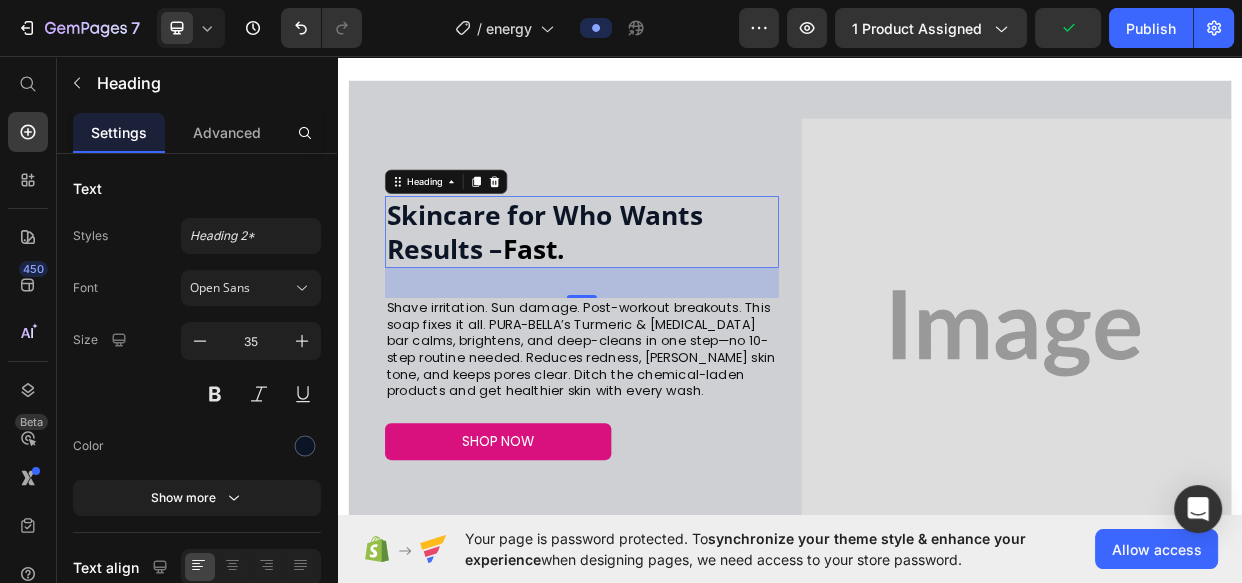 click on "Skincare for Who Wants Results –  Fast." at bounding box center (661, 291) 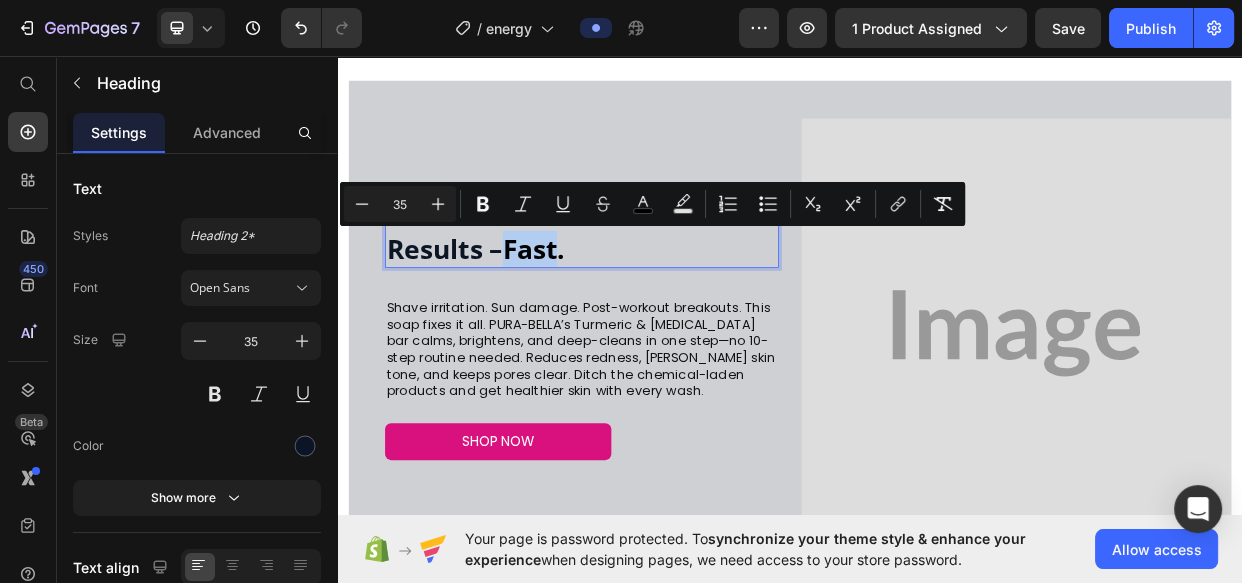 drag, startPoint x: 641, startPoint y: 312, endPoint x: 567, endPoint y: 312, distance: 74 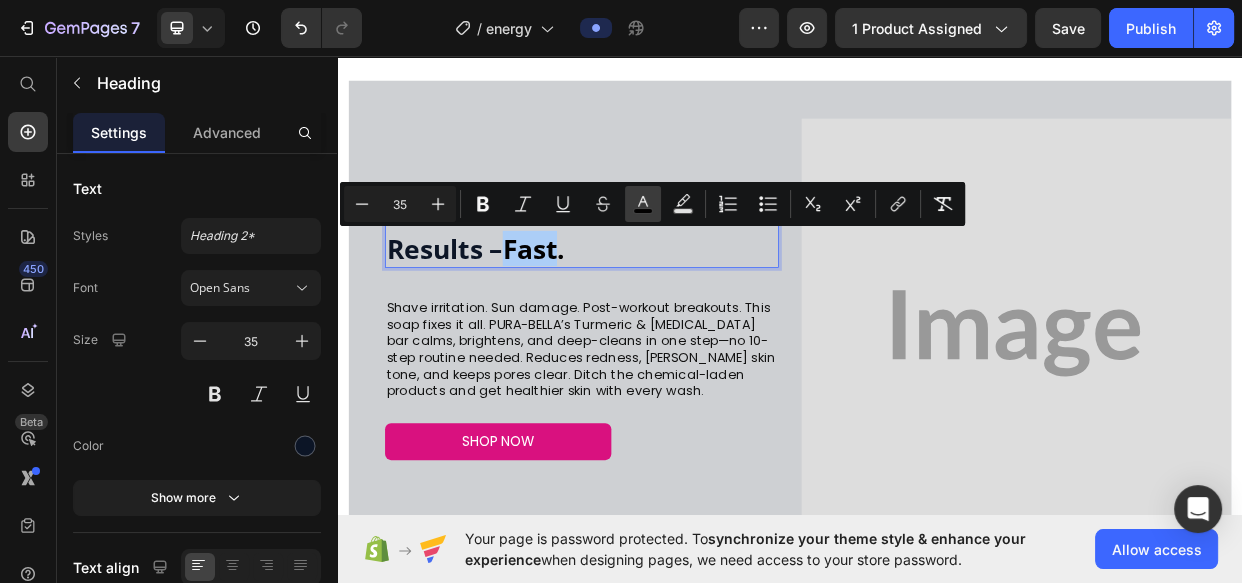 click on "color" at bounding box center [643, 204] 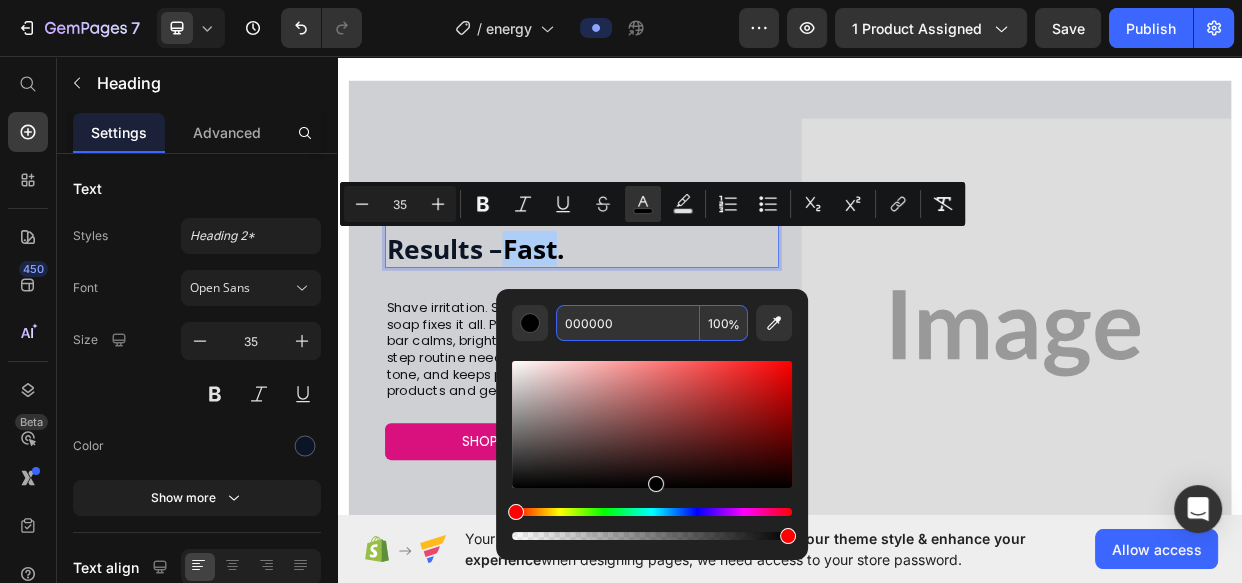 type on "000000" 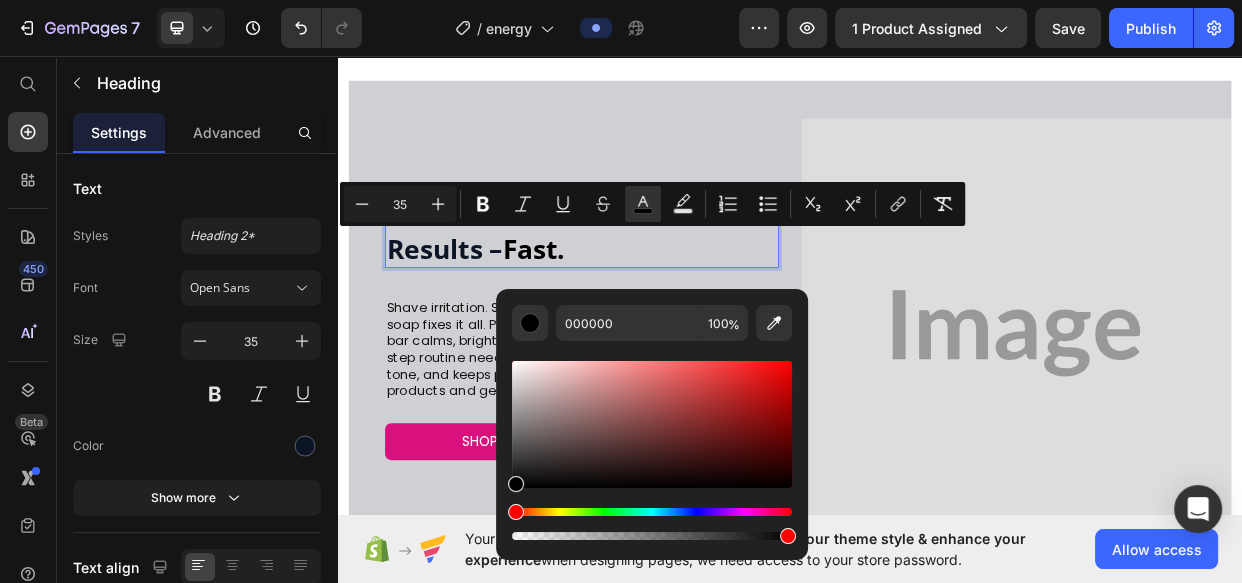 click on "Skincare for Who Wants Results –  Fast ." at bounding box center [661, 291] 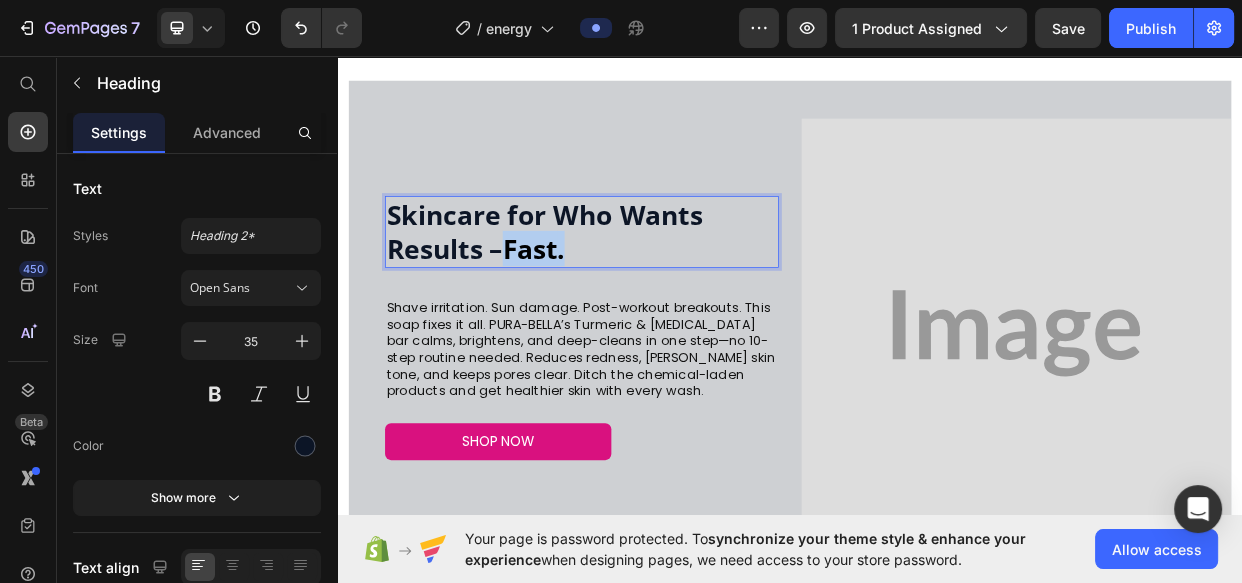 drag, startPoint x: 653, startPoint y: 321, endPoint x: 566, endPoint y: 320, distance: 87.005745 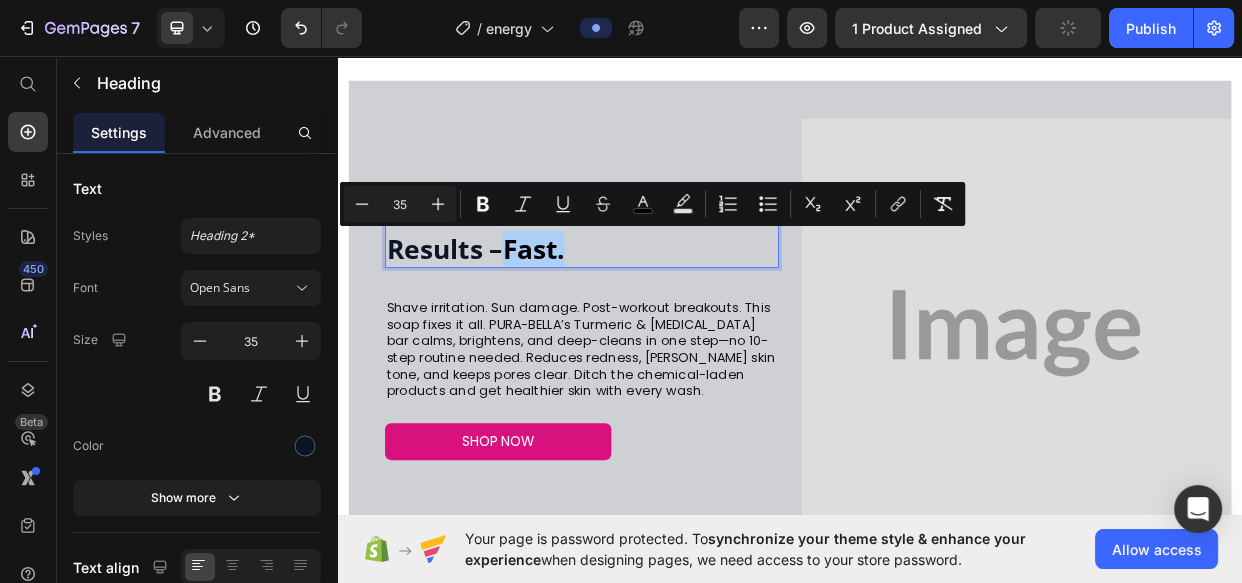 click 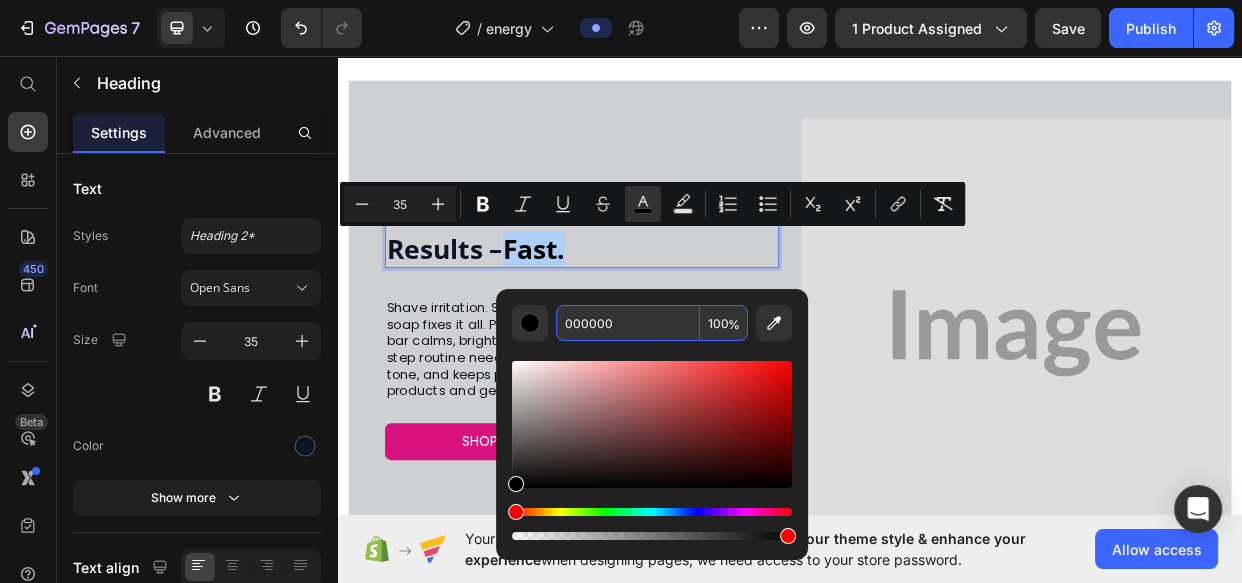 type 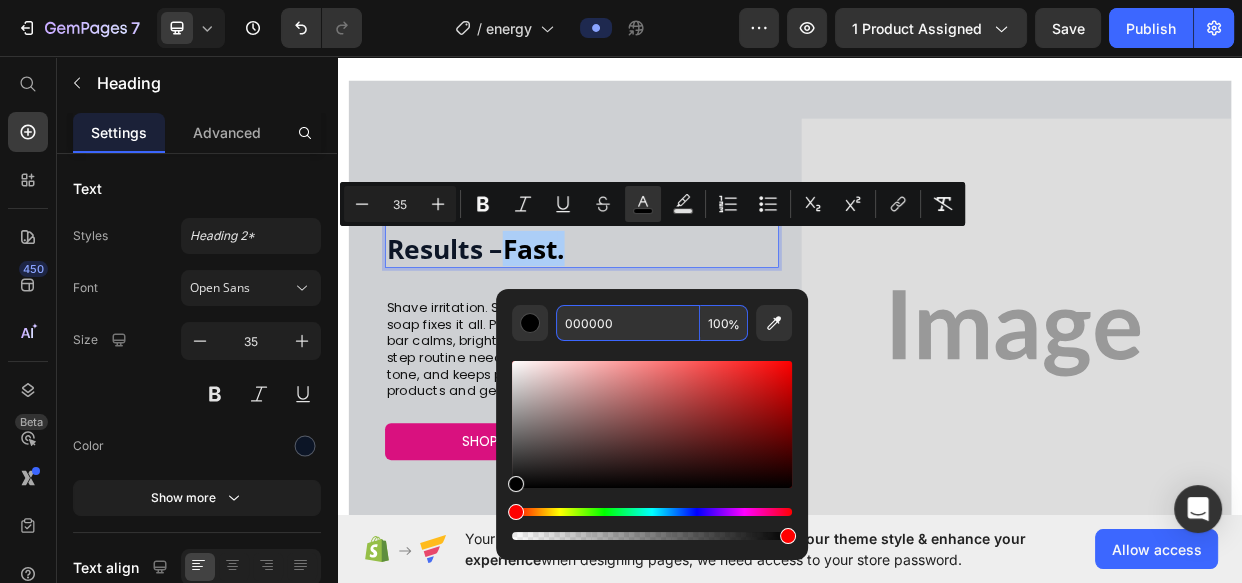 click on "000000" at bounding box center (628, 323) 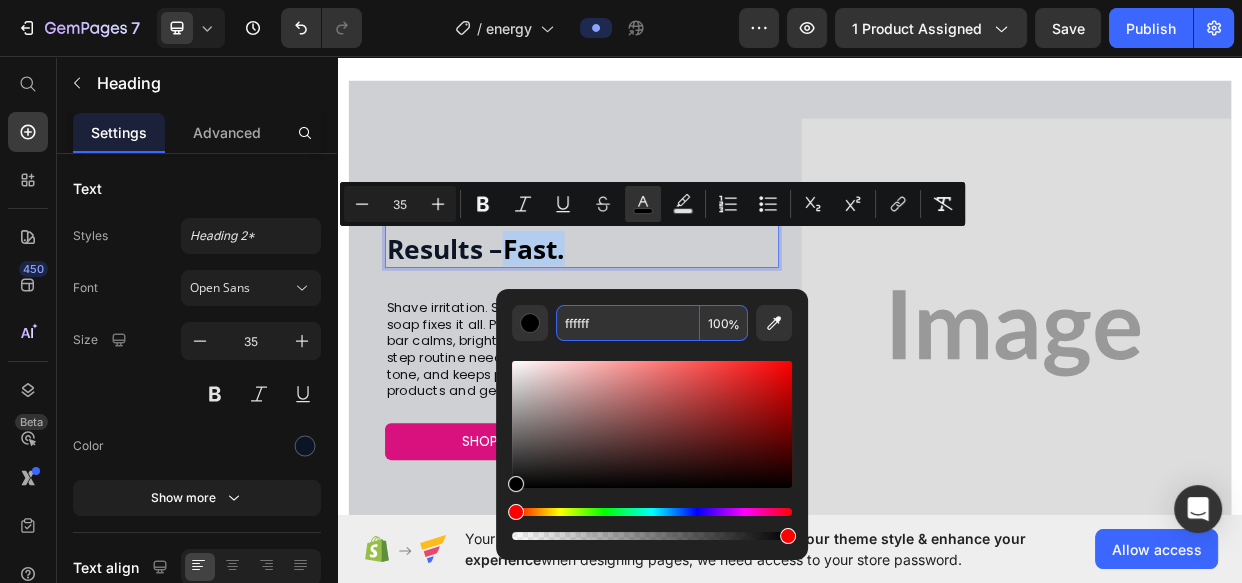 type on "FFFFFF" 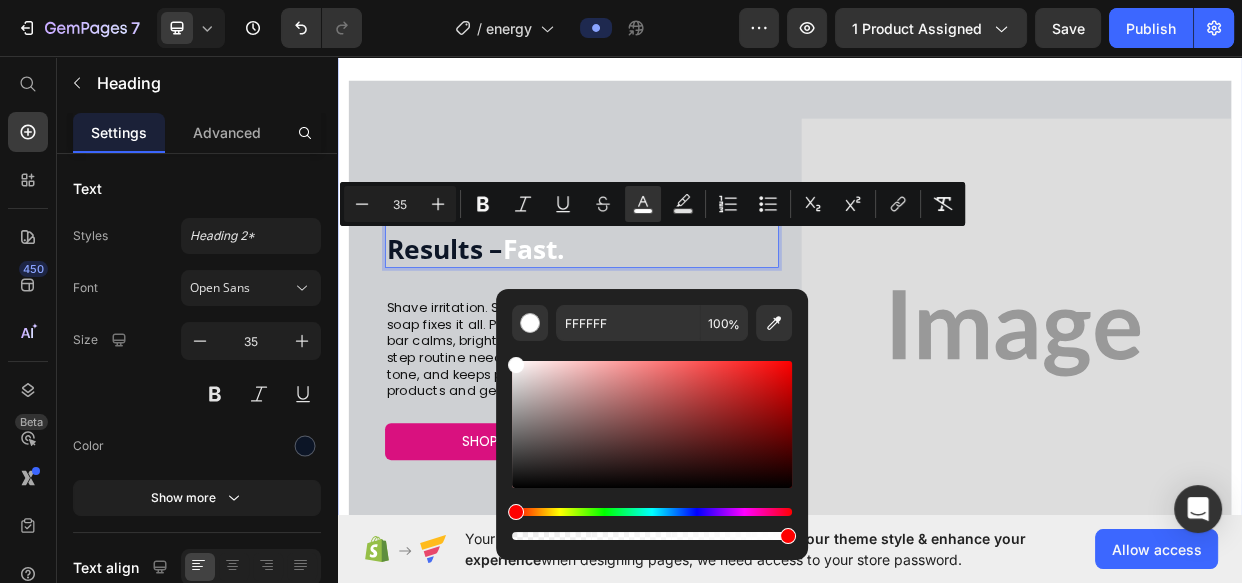 click on "Skincare for Who Wants Results –  Fast. Heading   40 Shave irritation. Sun damage. Post-workout breakouts. This soap fixes it all. PURA-BELLA’s Turmeric & Kojic Acid bar calms, brightens, and deep-cleans in one step—no 10-step routine needed. Reduces redness, evens skin tone, and keeps pores clear. Ditch the chemical-laden products and get healthier skin with every wash. Text Block shop now Button Row Image Row Section 5" at bounding box center (937, 415) 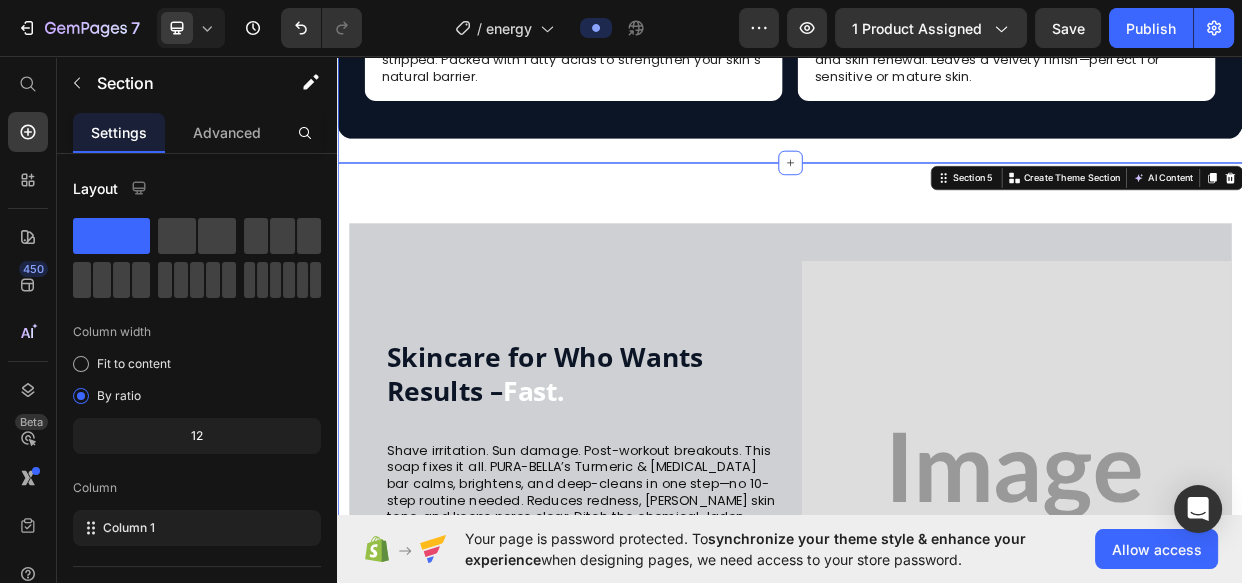 scroll, scrollTop: 2909, scrollLeft: 0, axis: vertical 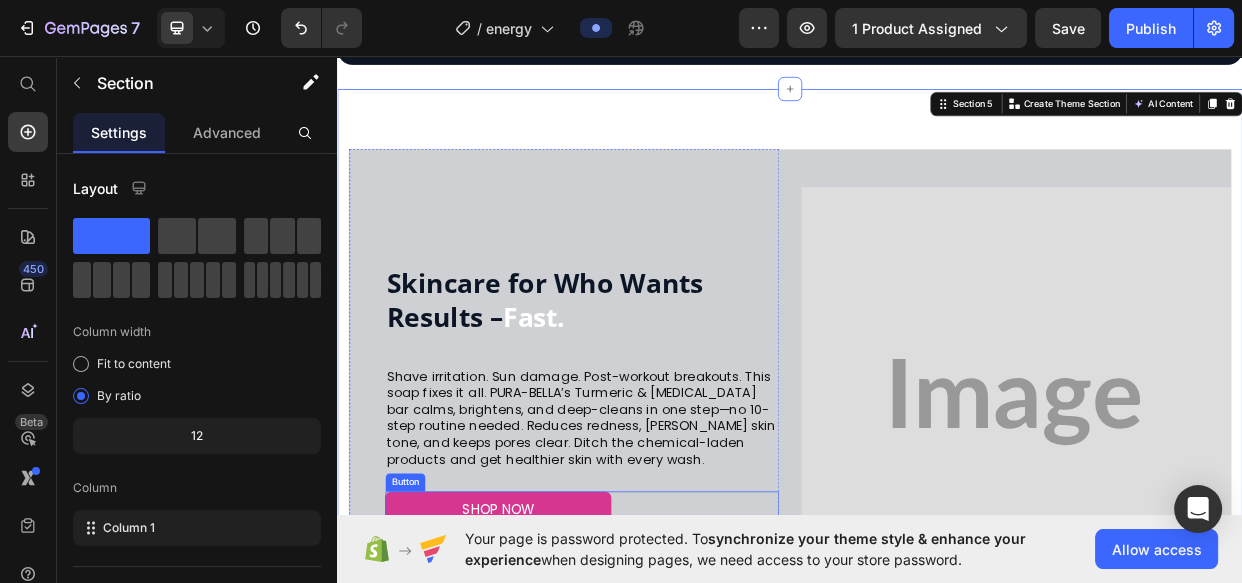 click on "shop now" at bounding box center [550, 660] 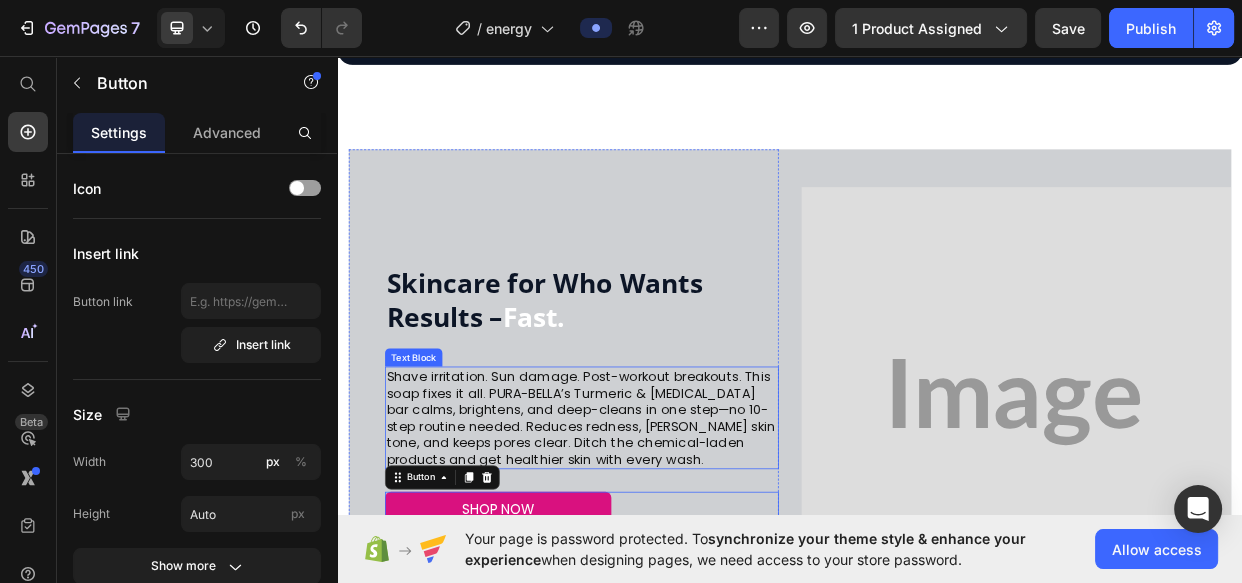 scroll, scrollTop: 3090, scrollLeft: 0, axis: vertical 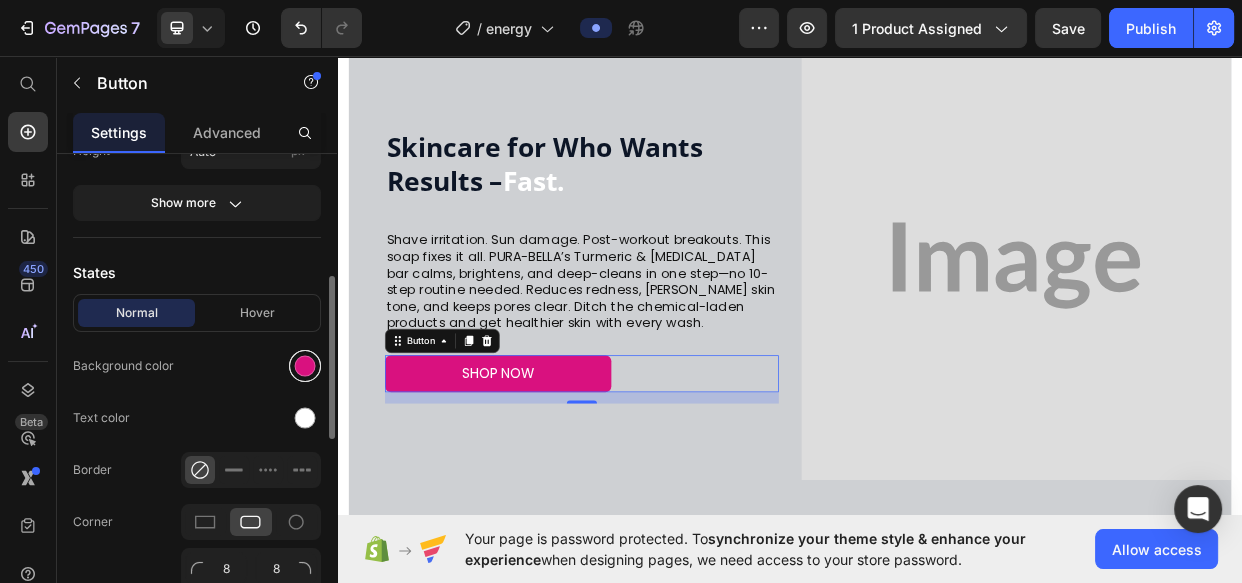 click at bounding box center [305, 366] 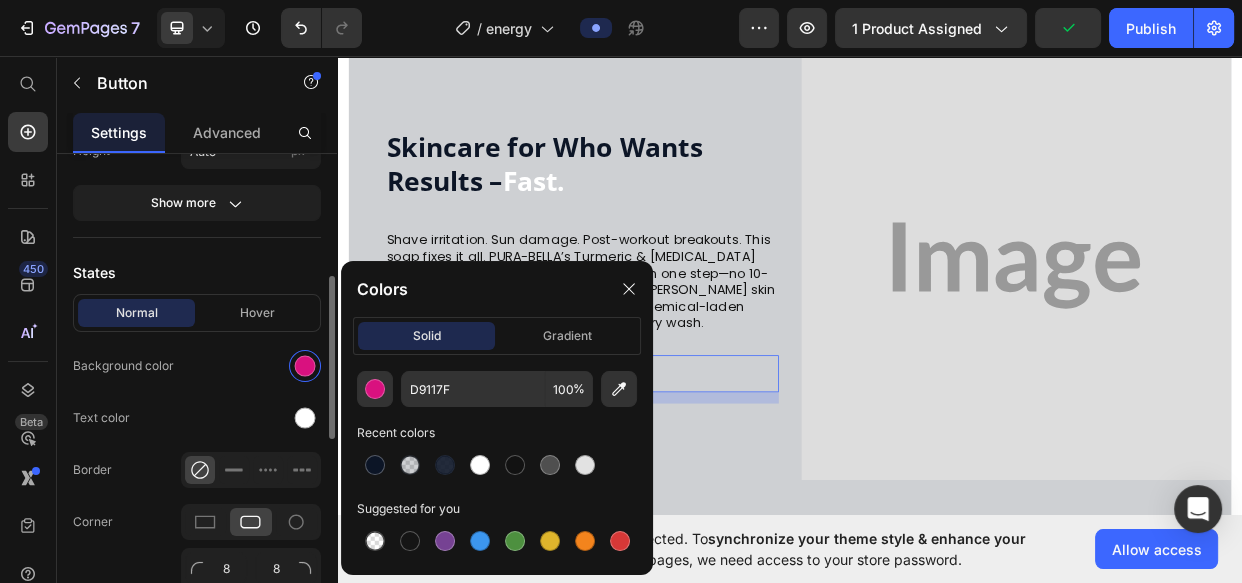 drag, startPoint x: 370, startPoint y: 471, endPoint x: 300, endPoint y: 345, distance: 144.13882 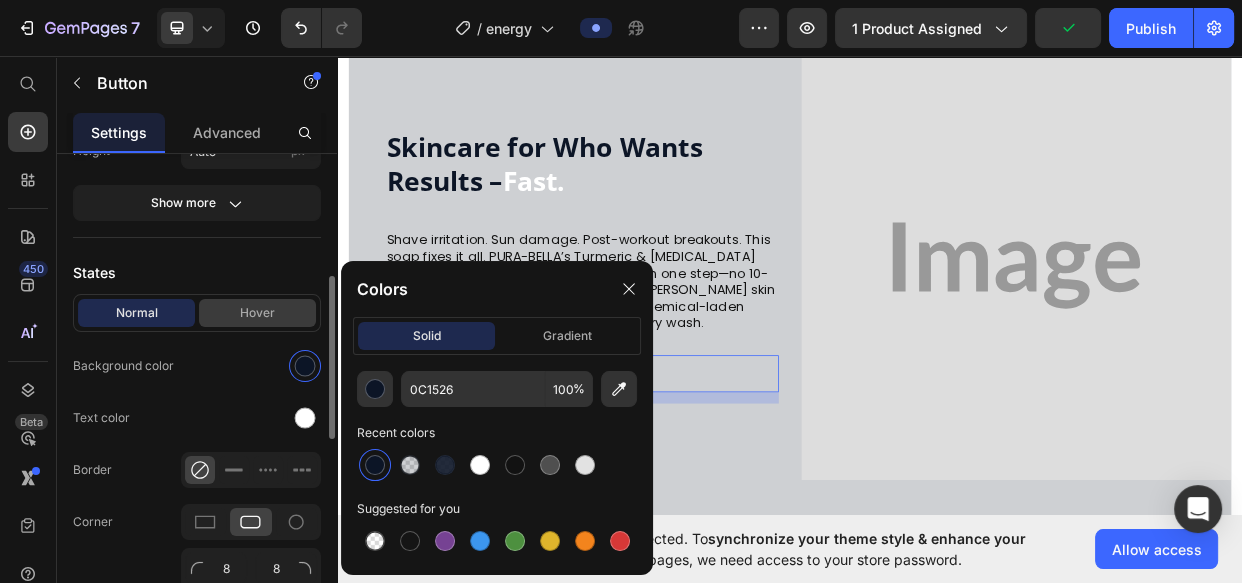click on "Hover" at bounding box center [257, 313] 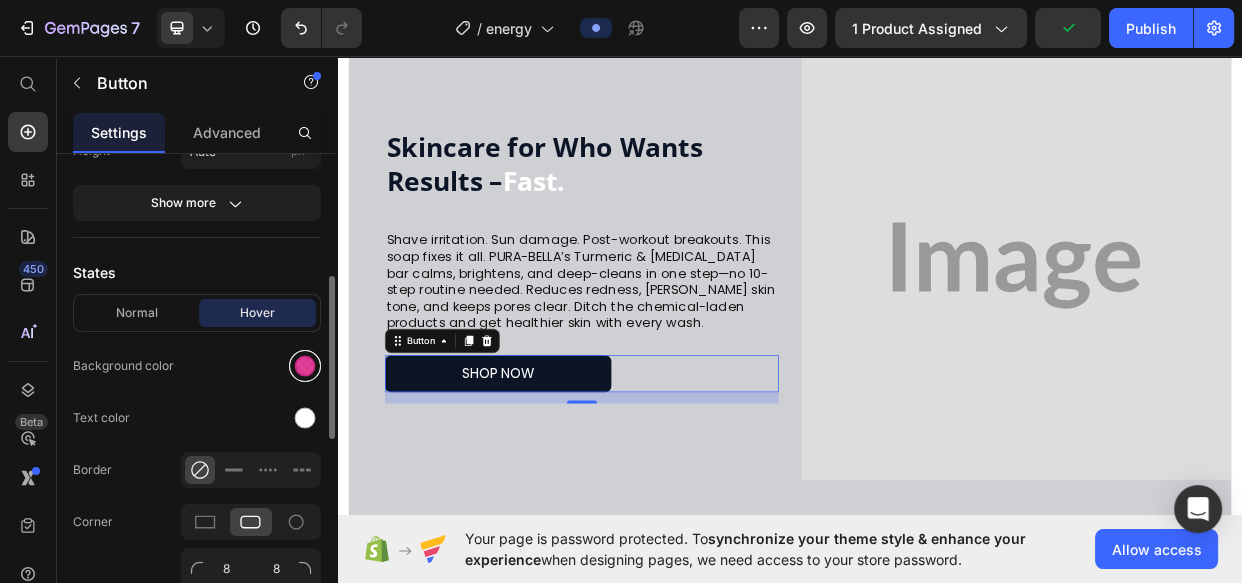 click at bounding box center (305, 366) 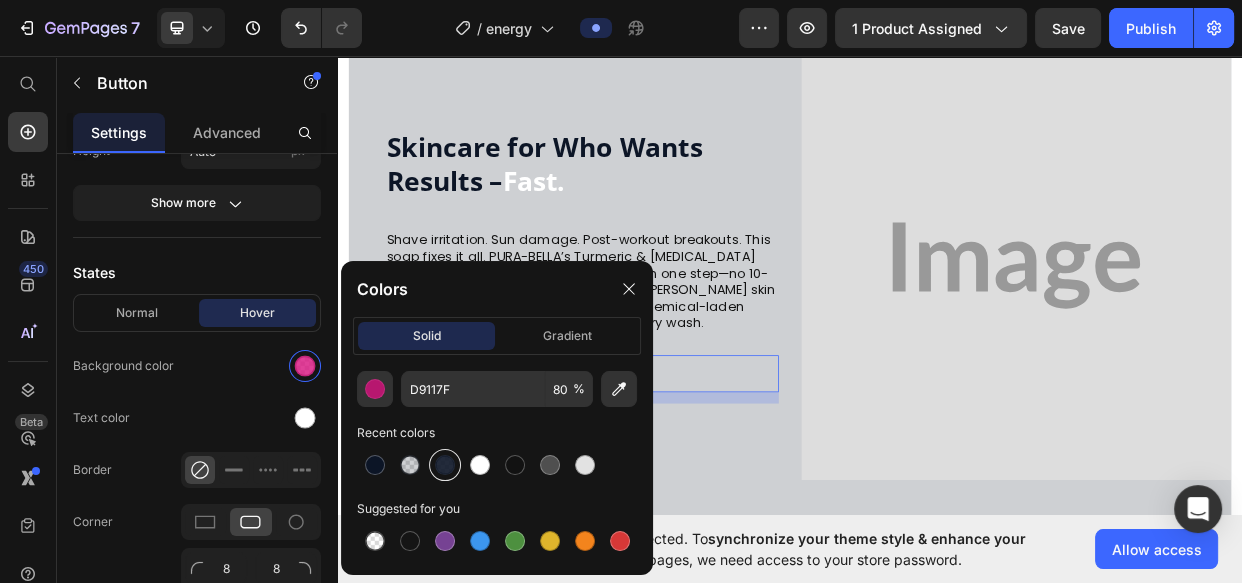 click at bounding box center [445, 465] 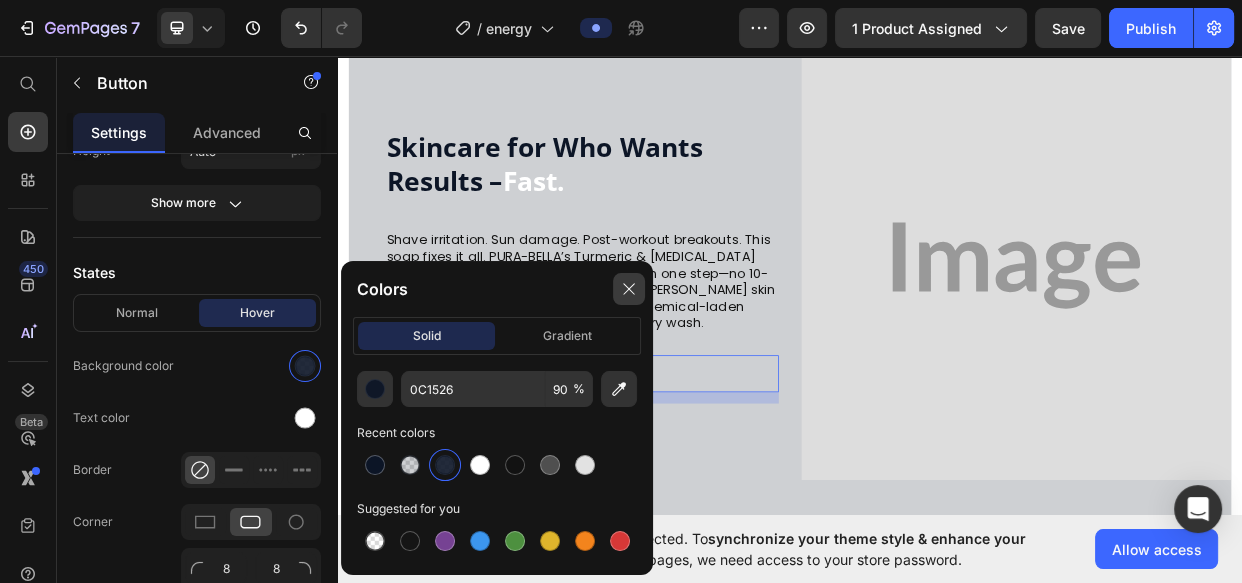 click 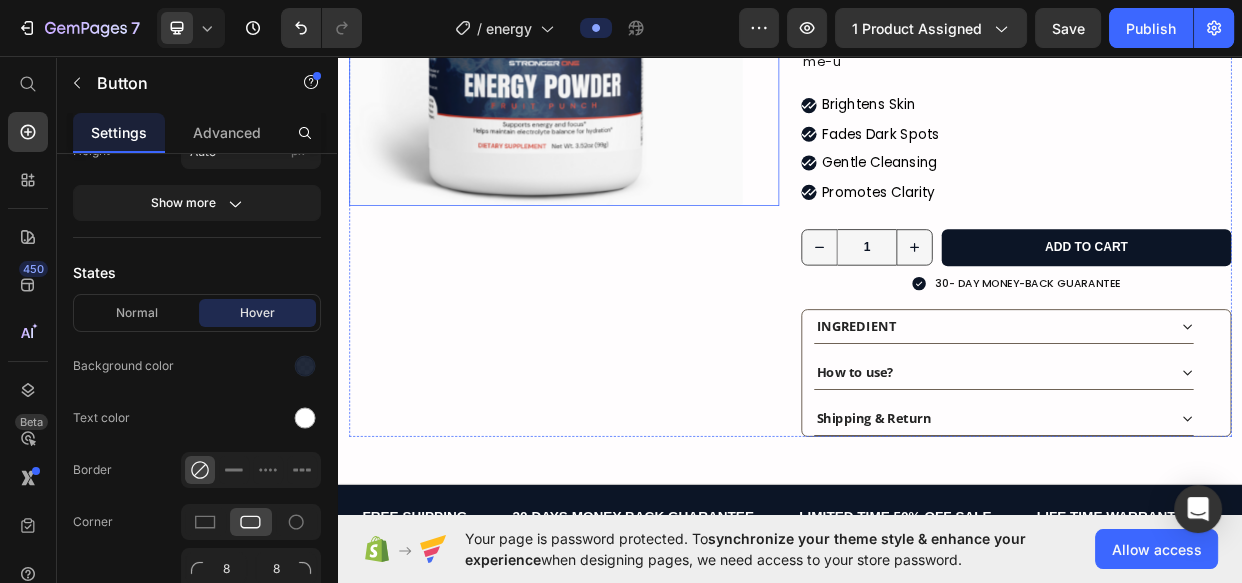 scroll, scrollTop: 454, scrollLeft: 0, axis: vertical 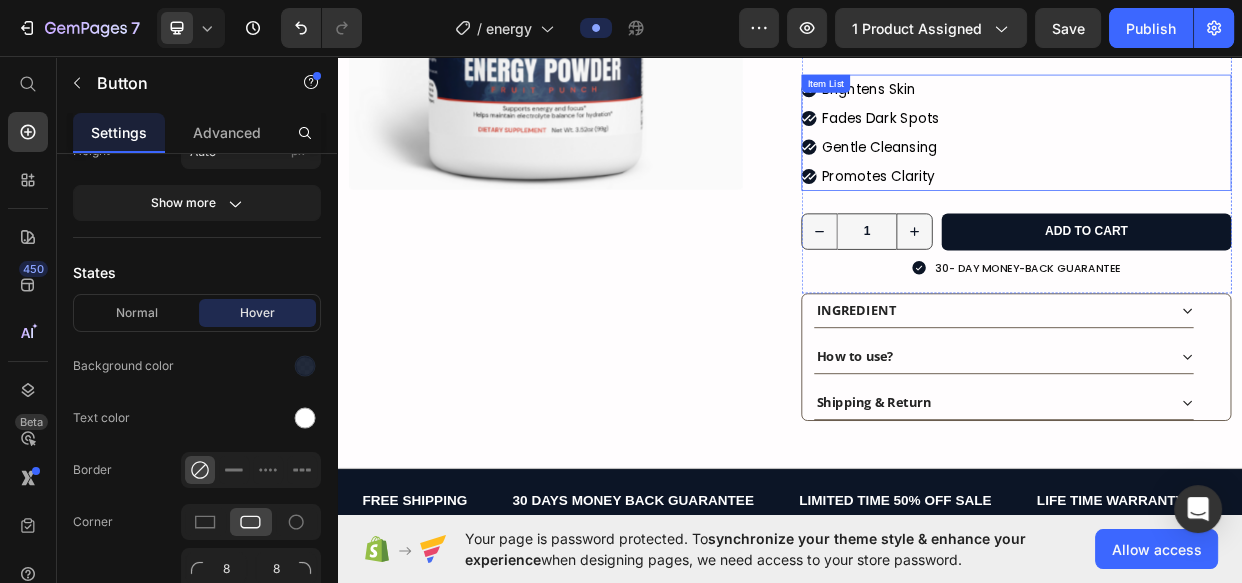 click on "Brightens Skin" at bounding box center (1057, 102) 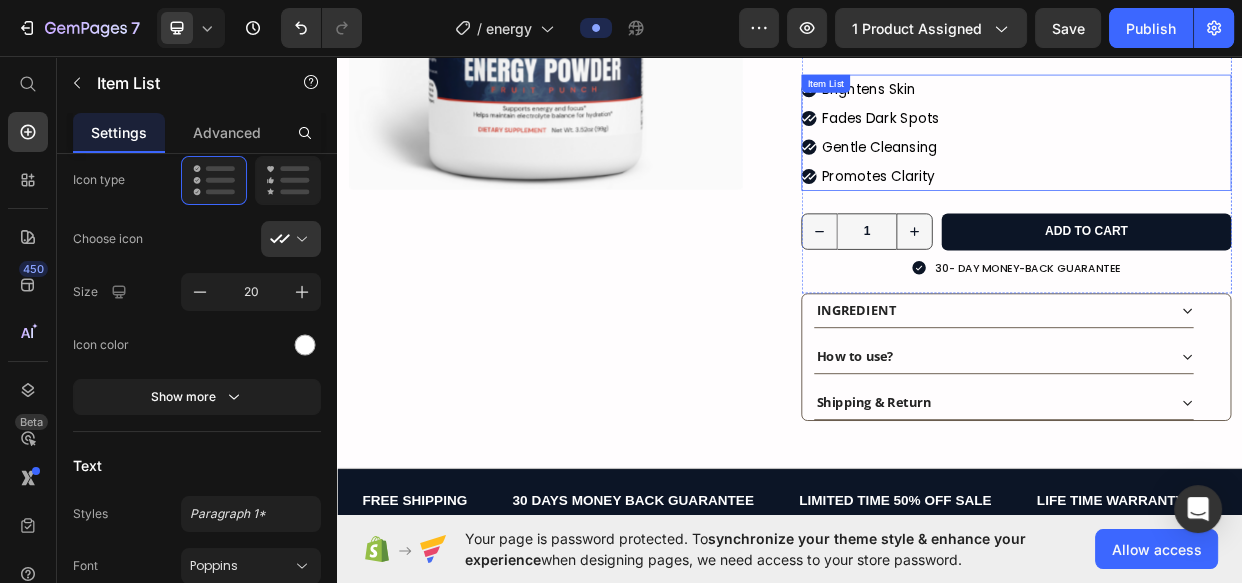 click on "Brightens Skin
Fades Dark Spots
Gentle Cleansing
Promotes Clarity Item List" at bounding box center [1237, 160] 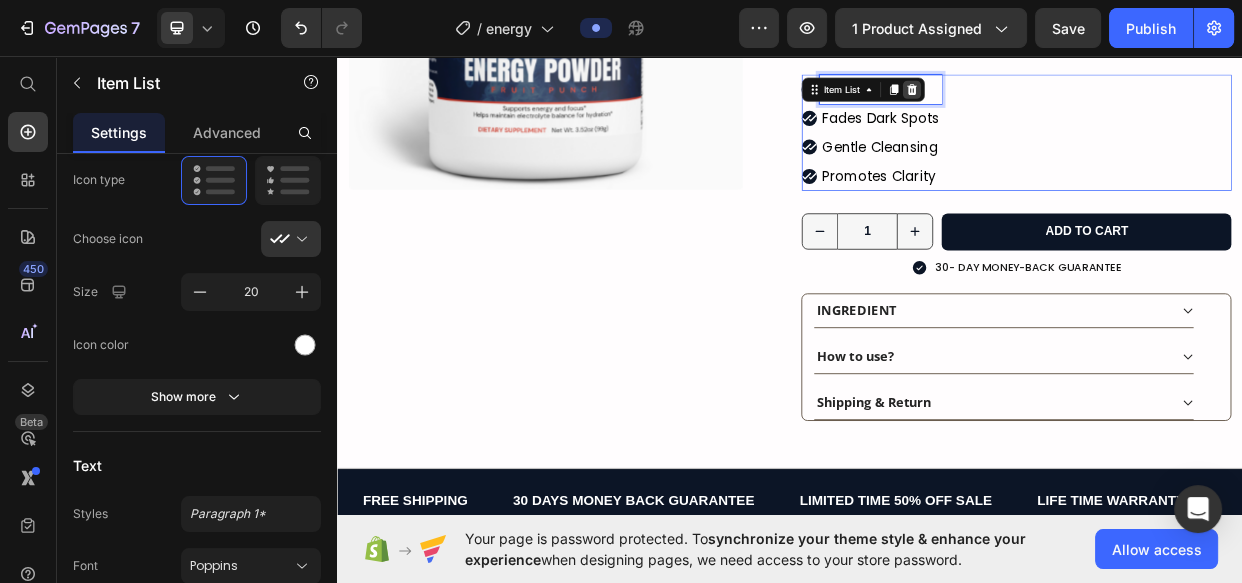 click 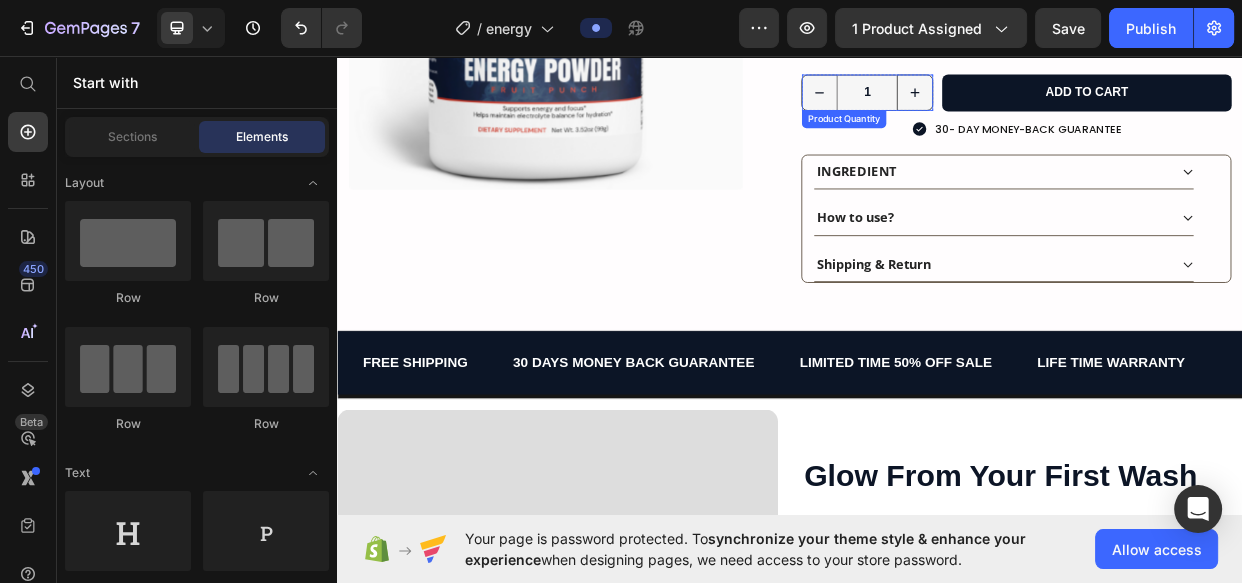 scroll, scrollTop: 0, scrollLeft: 0, axis: both 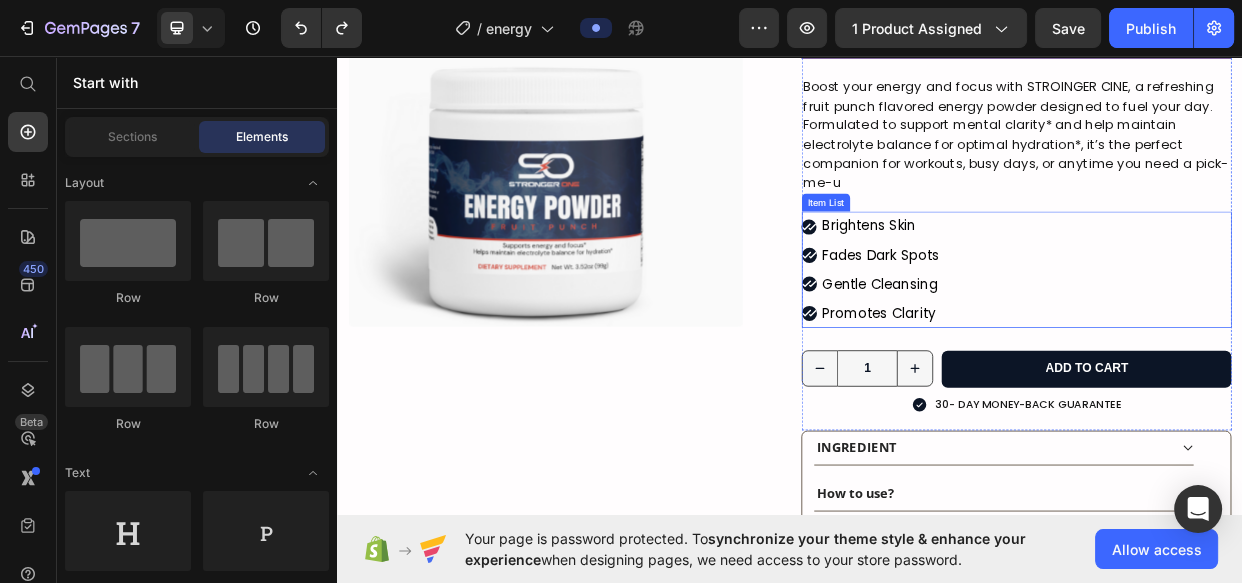 click on "Brightens Skin" at bounding box center (1057, 284) 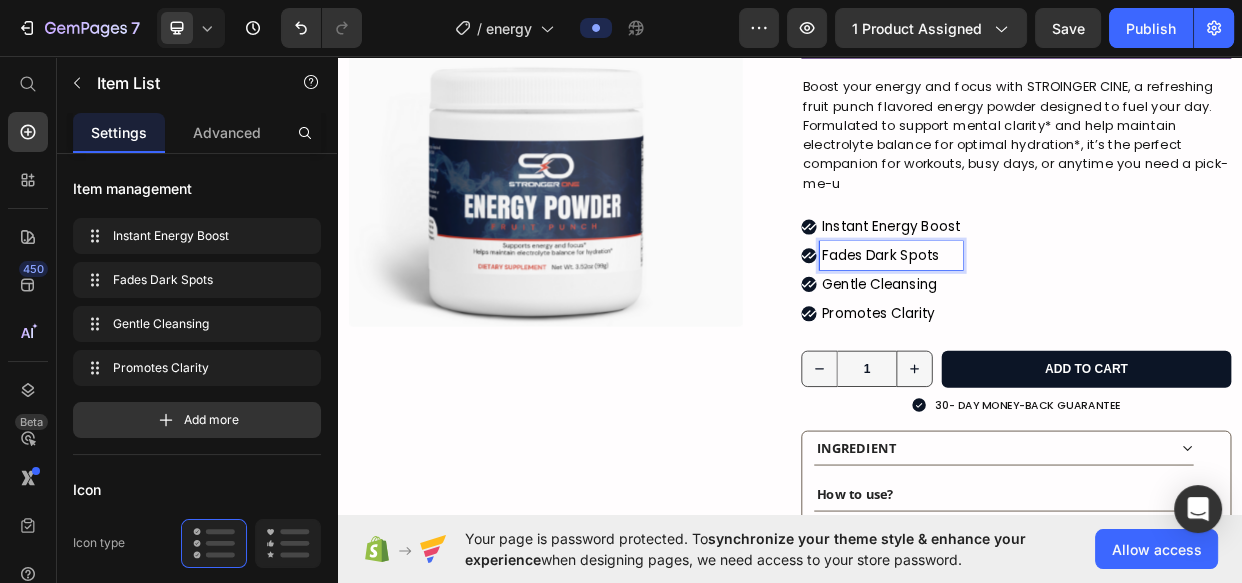 click on "Fades Dark Spots" at bounding box center (1071, 323) 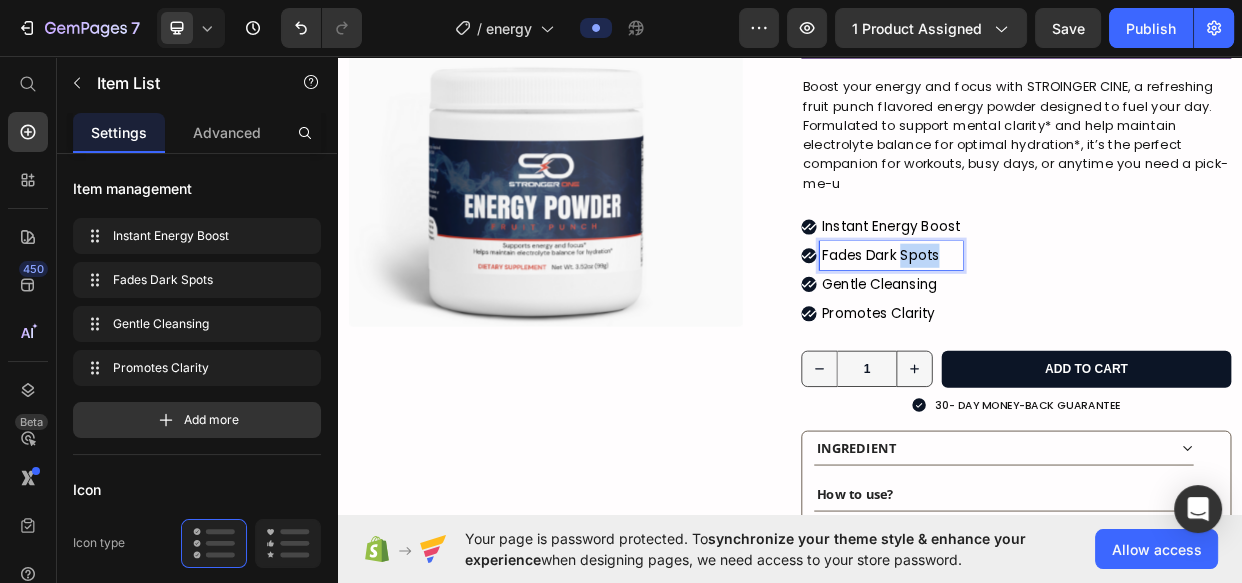 click on "Fades Dark Spots" at bounding box center [1071, 323] 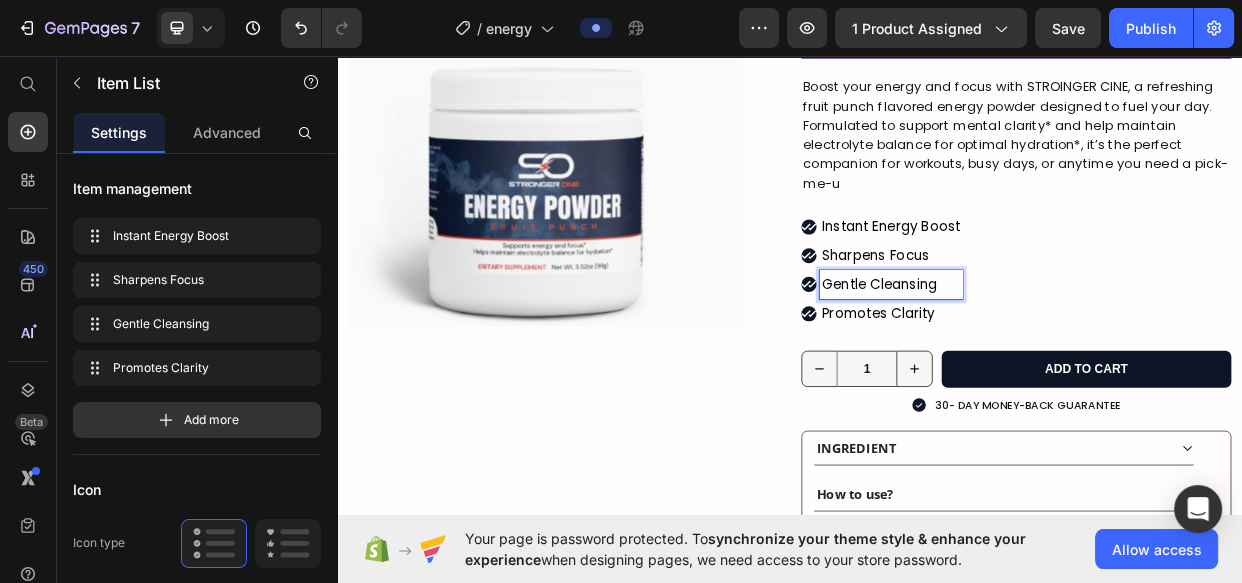 click on "Gentle Cleansing" at bounding box center [1071, 361] 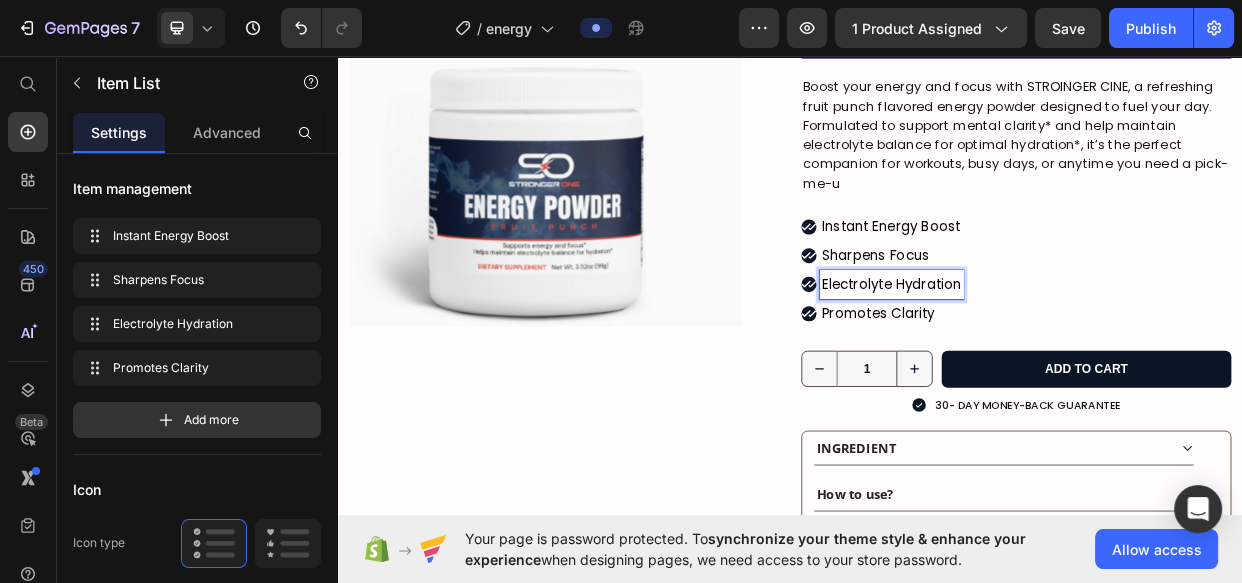 click on "Promotes Clarity" at bounding box center (1071, 400) 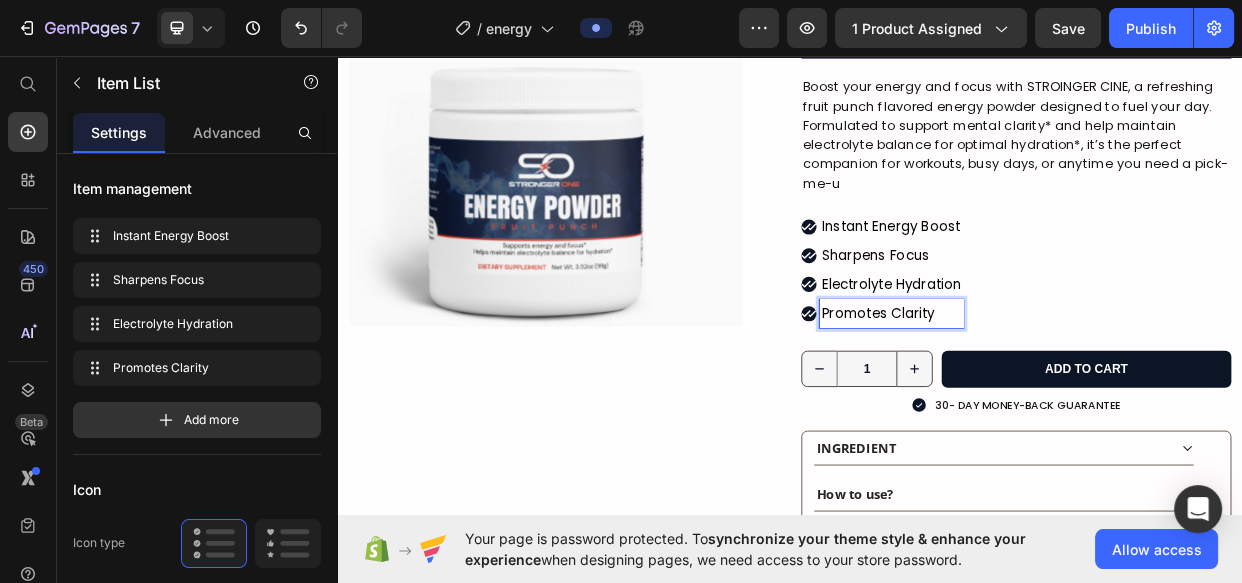 click on "Promotes Clarity" at bounding box center [1071, 400] 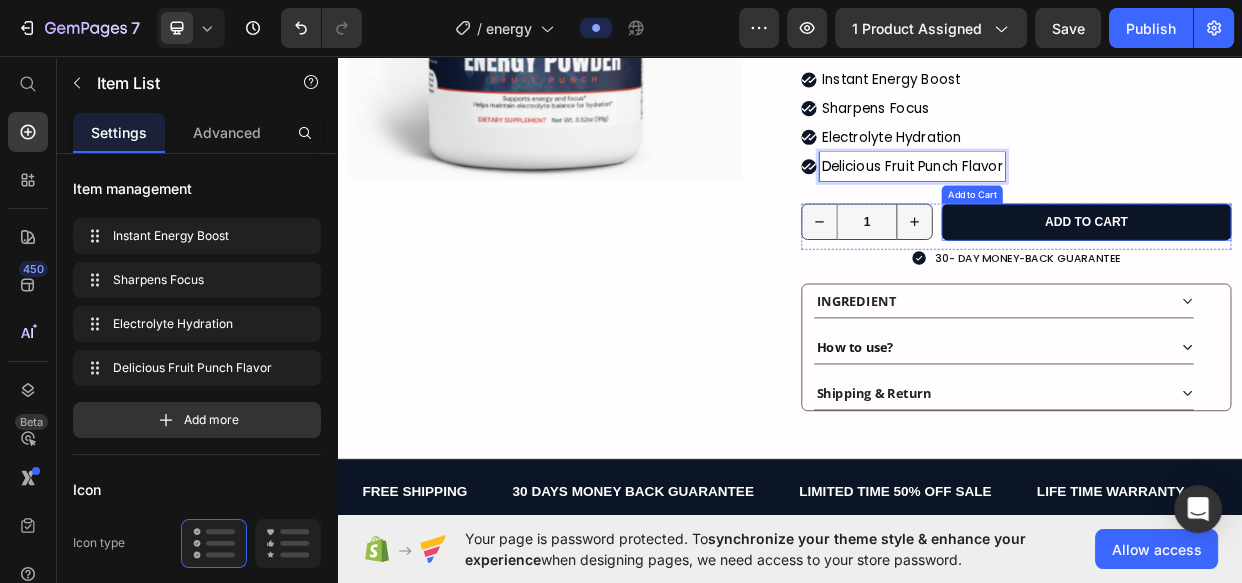 scroll, scrollTop: 545, scrollLeft: 0, axis: vertical 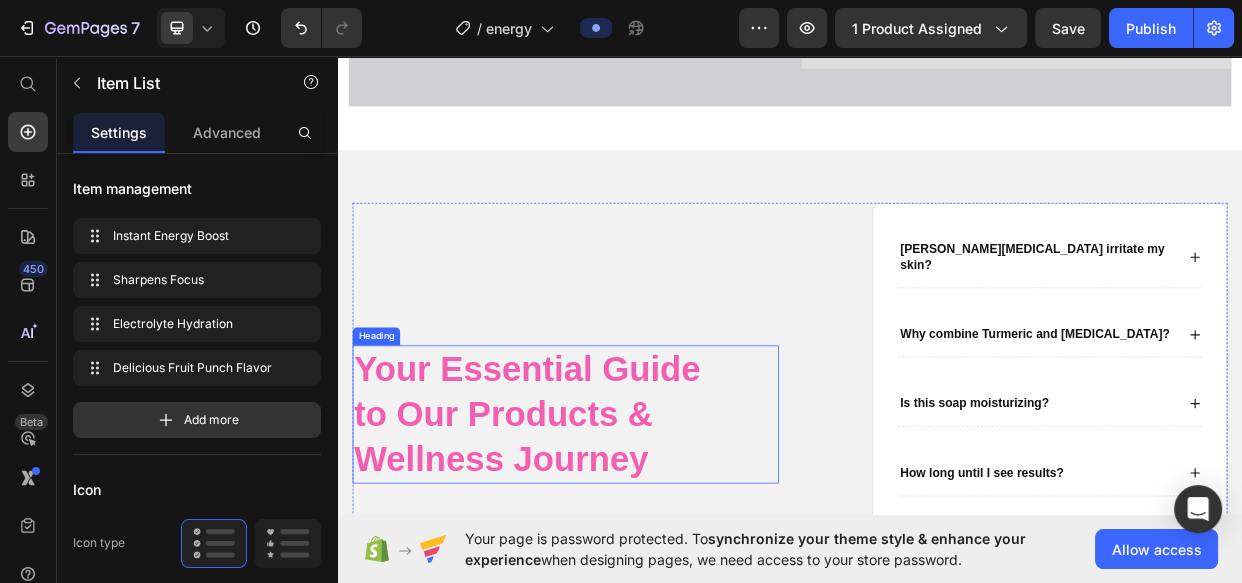 click on "Your Essential Guide to Our Products & Wellness Journey" at bounding box center [588, 533] 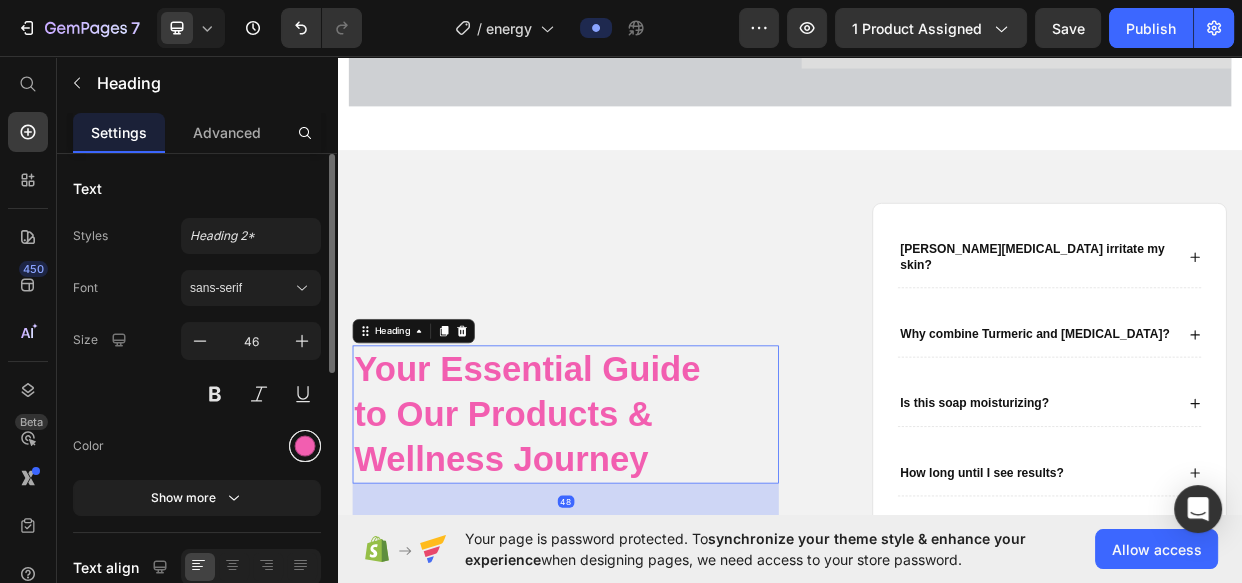 click at bounding box center [305, 446] 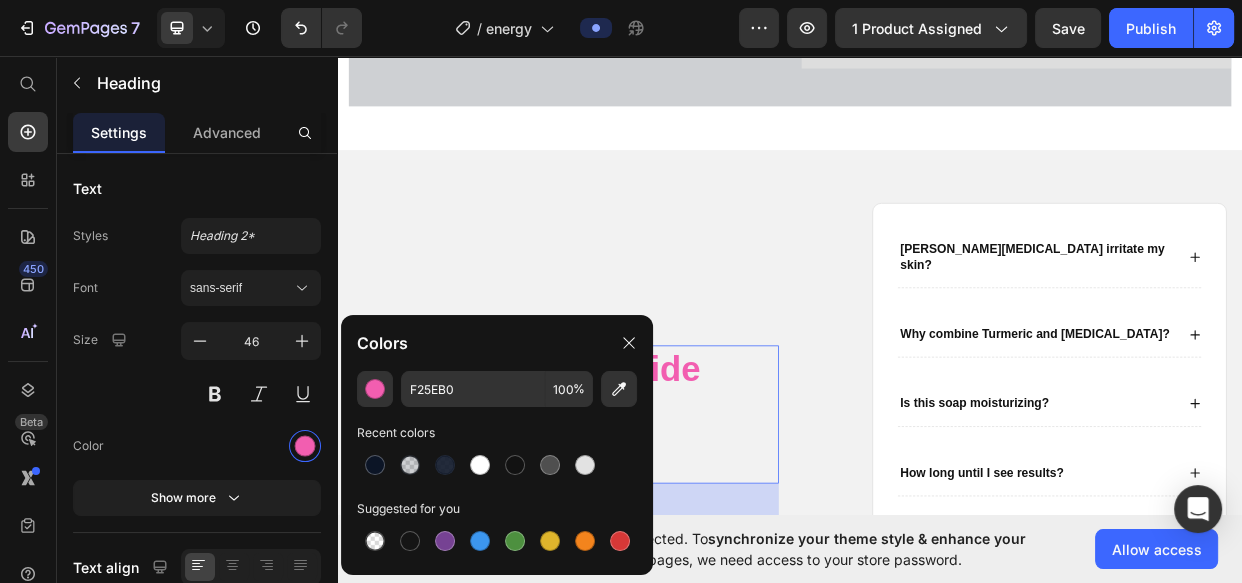drag, startPoint x: 381, startPoint y: 464, endPoint x: 652, endPoint y: 368, distance: 287.5013 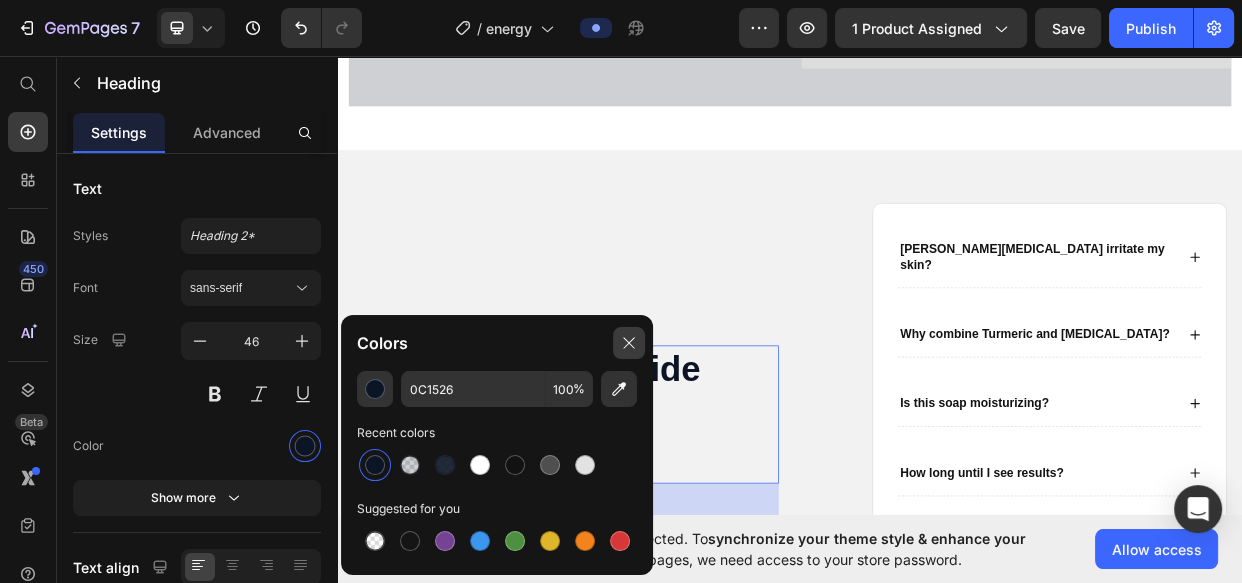 drag, startPoint x: 639, startPoint y: 347, endPoint x: 638, endPoint y: 336, distance: 11.045361 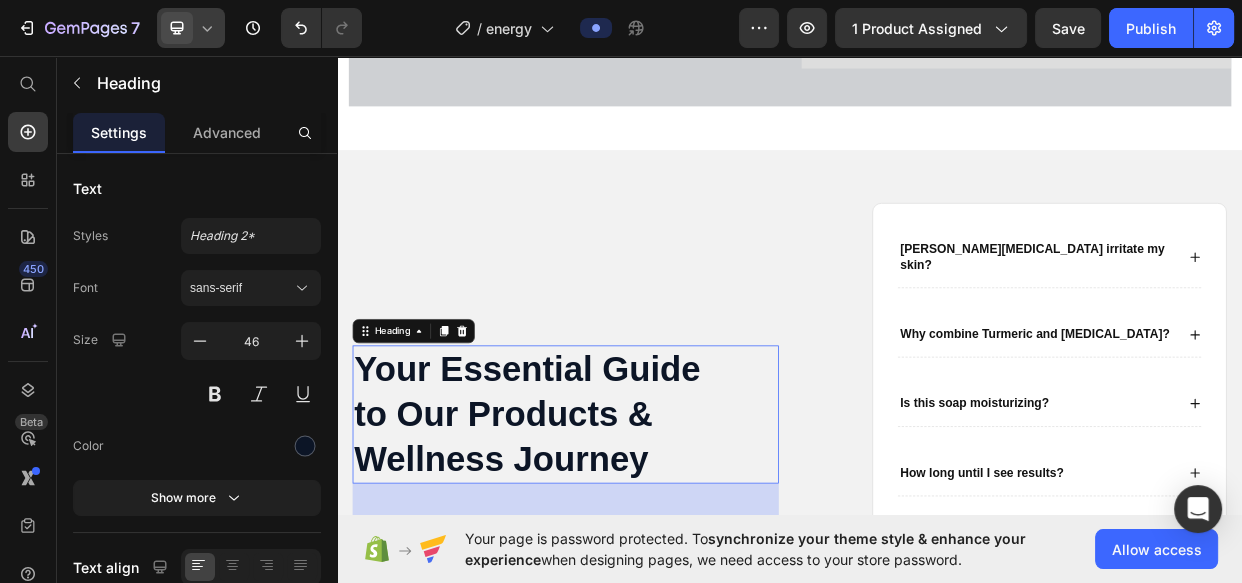 click 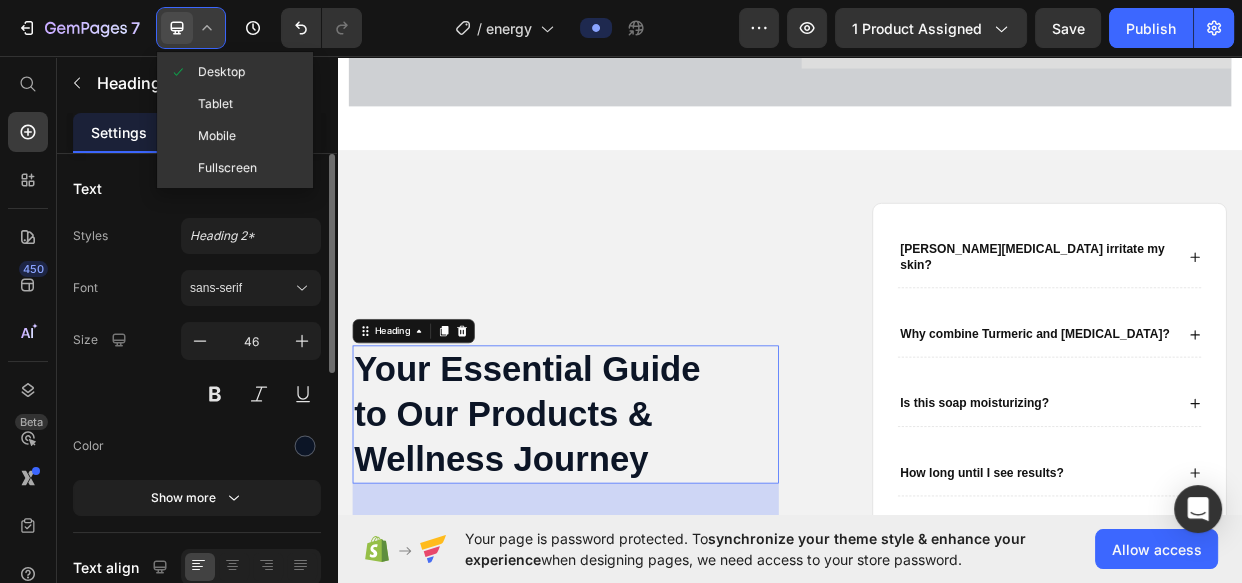 drag, startPoint x: 234, startPoint y: 127, endPoint x: 306, endPoint y: 208, distance: 108.37435 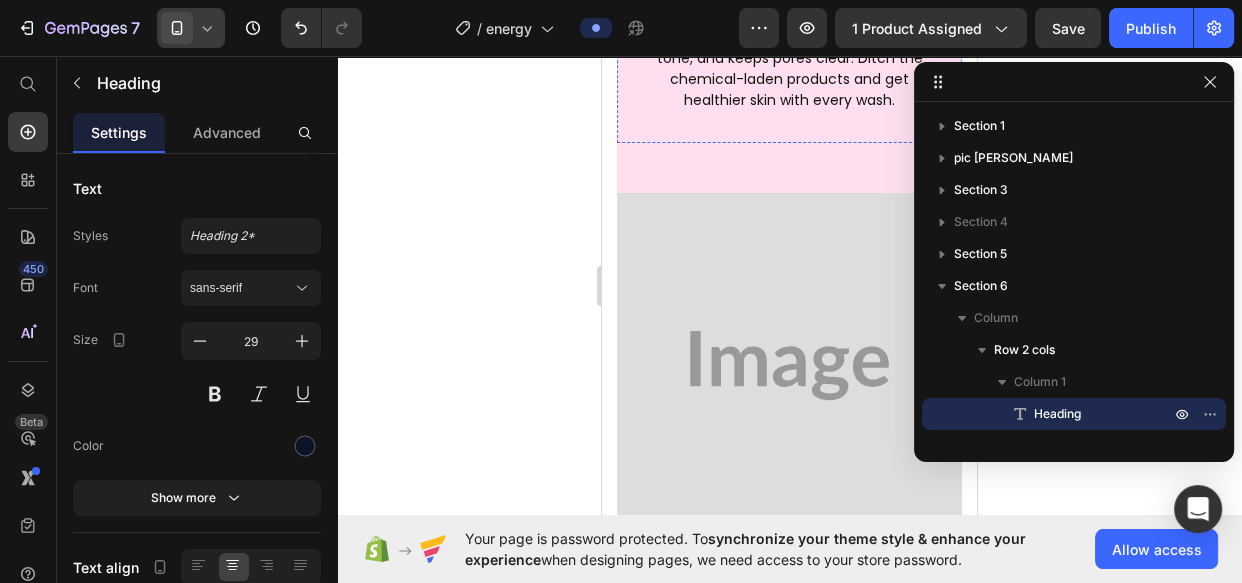 scroll, scrollTop: 2272, scrollLeft: 0, axis: vertical 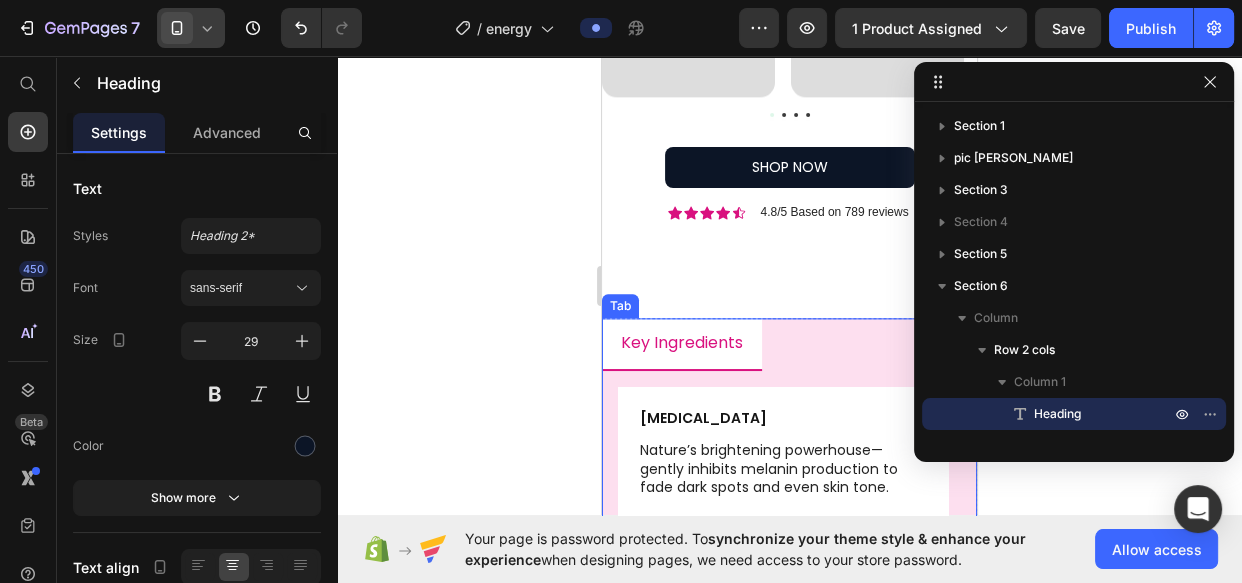 drag, startPoint x: 1172, startPoint y: 411, endPoint x: 817, endPoint y: 329, distance: 364.34735 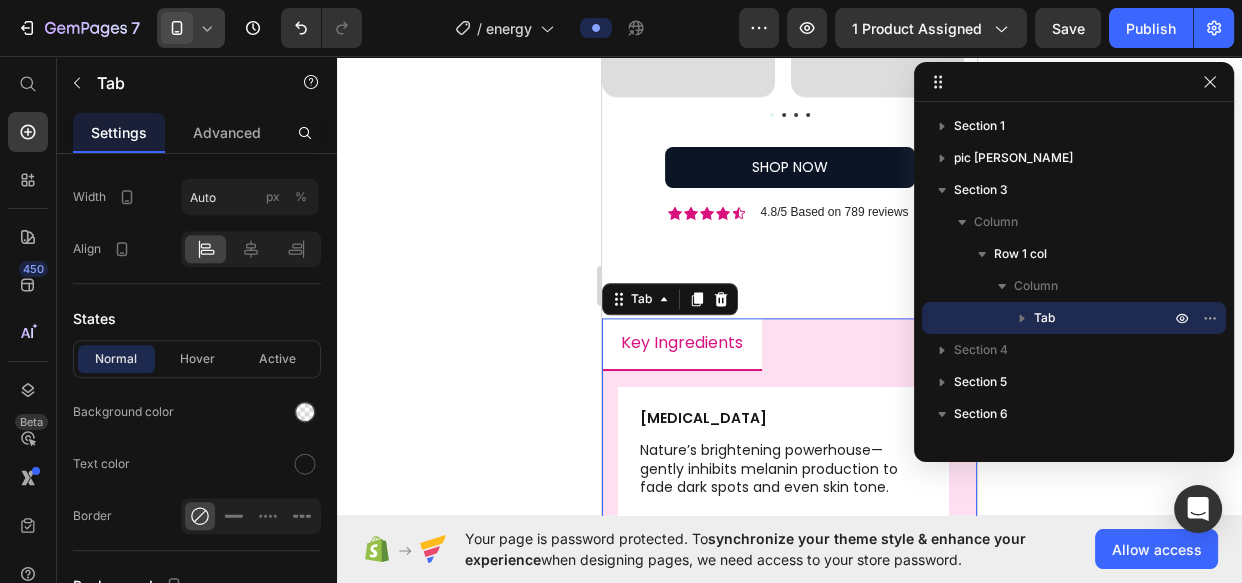 scroll, scrollTop: 1005, scrollLeft: 0, axis: vertical 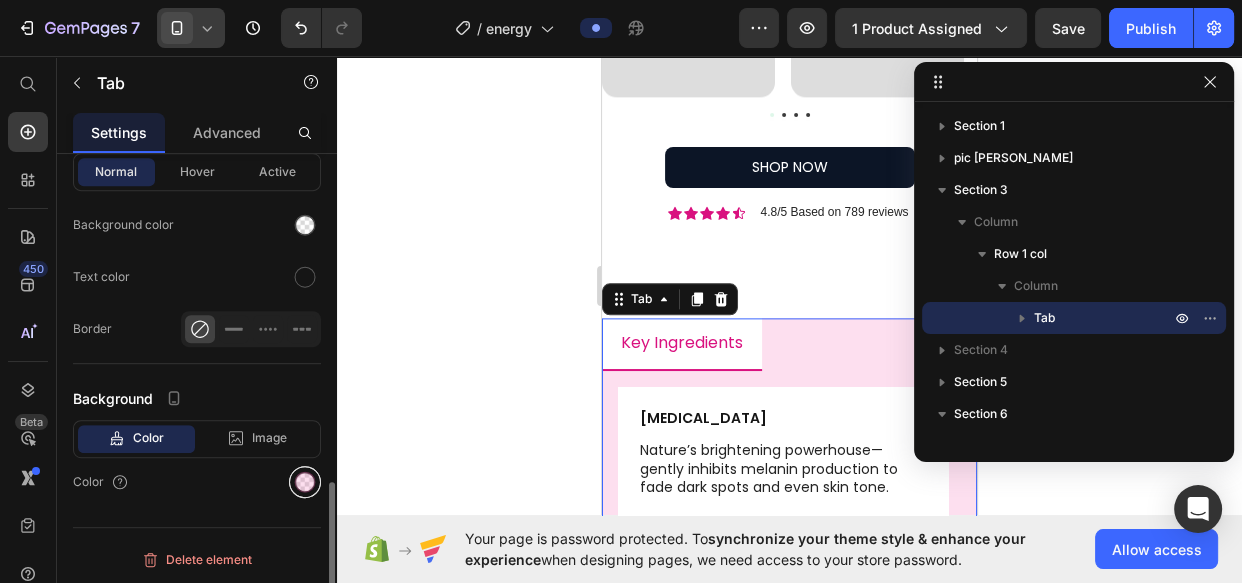 click at bounding box center [305, 482] 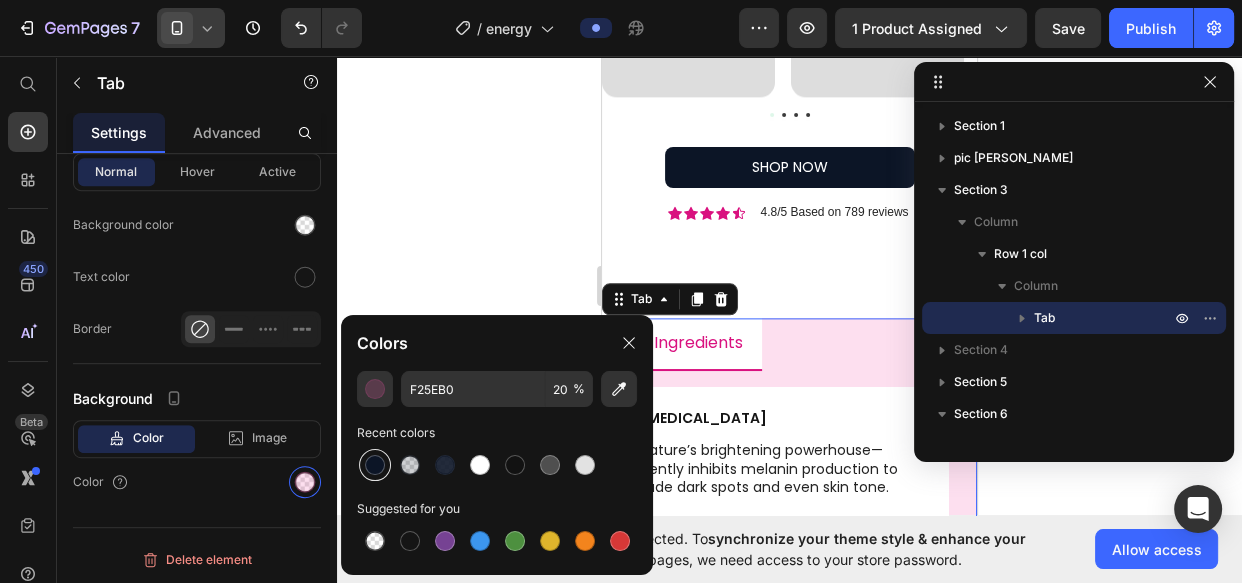 click at bounding box center [375, 465] 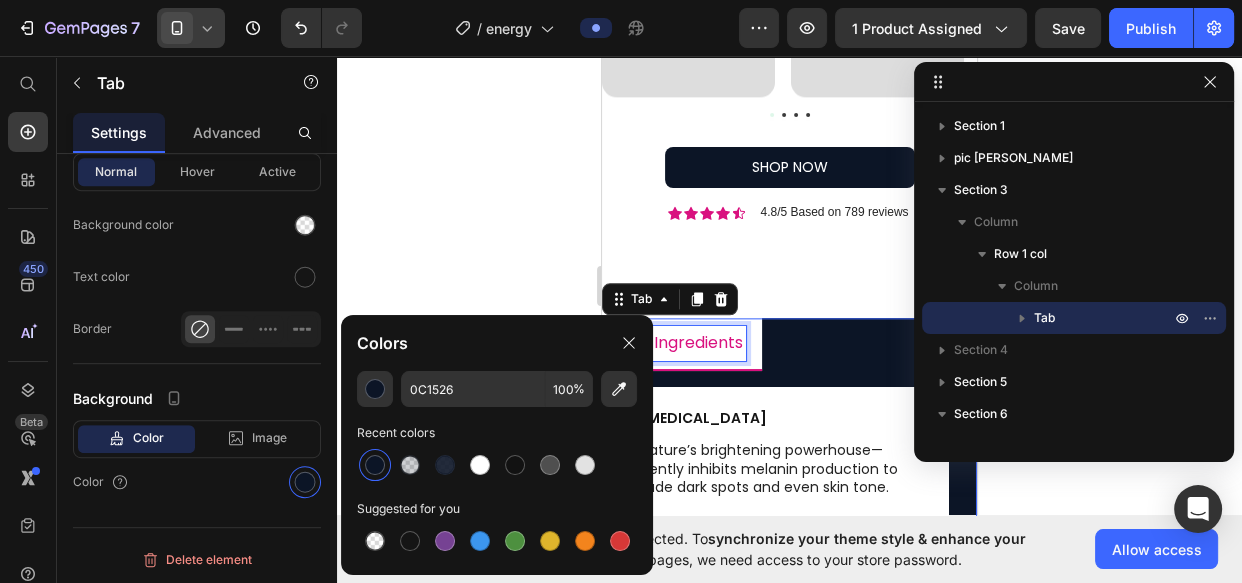 click on "Key Ingredients" at bounding box center [682, 342] 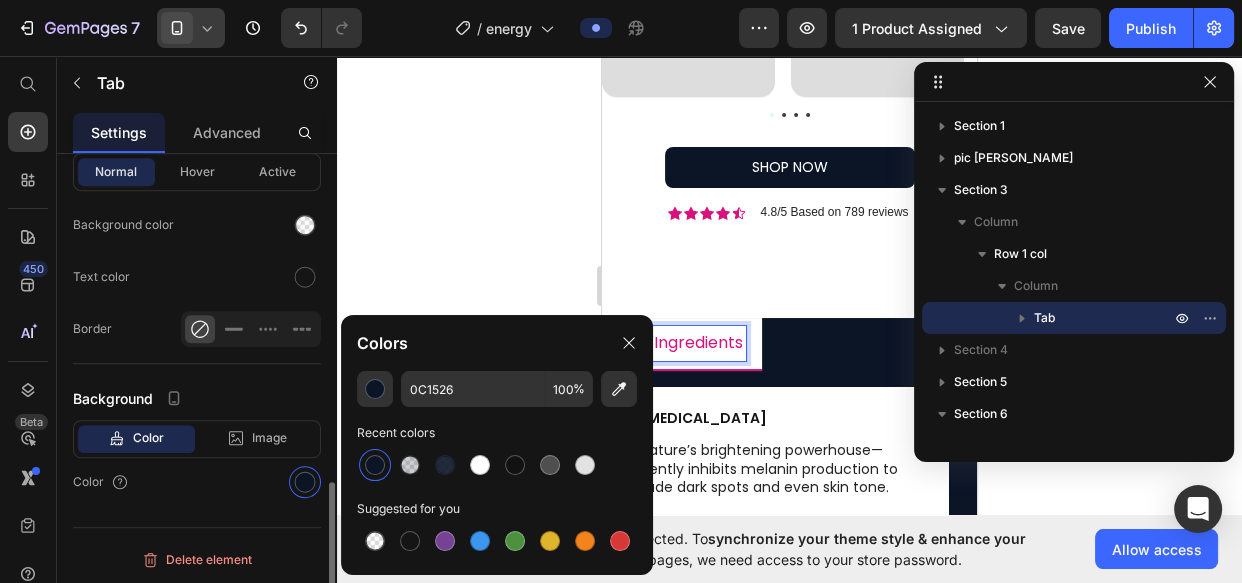 scroll, scrollTop: 823, scrollLeft: 0, axis: vertical 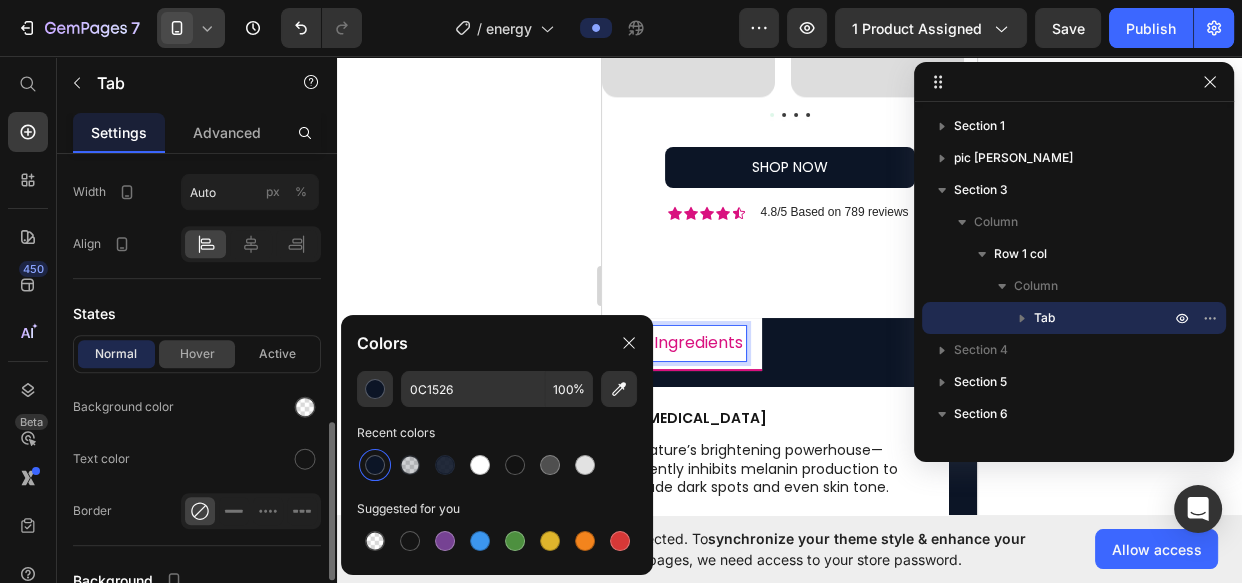 click on "Hover" at bounding box center (197, 354) 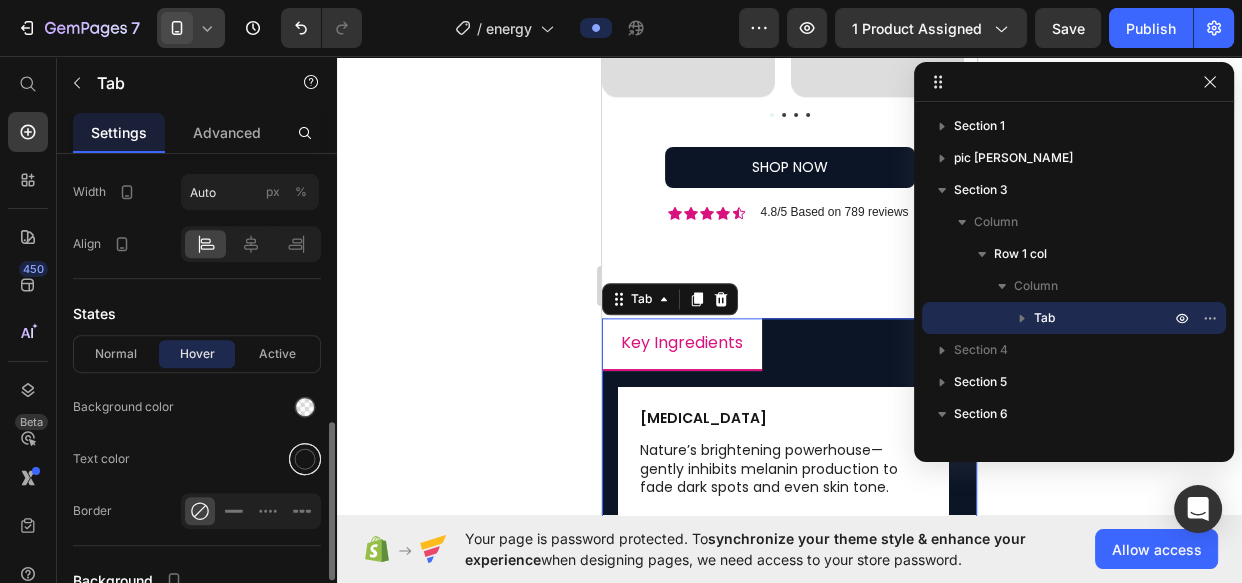 click at bounding box center [305, 459] 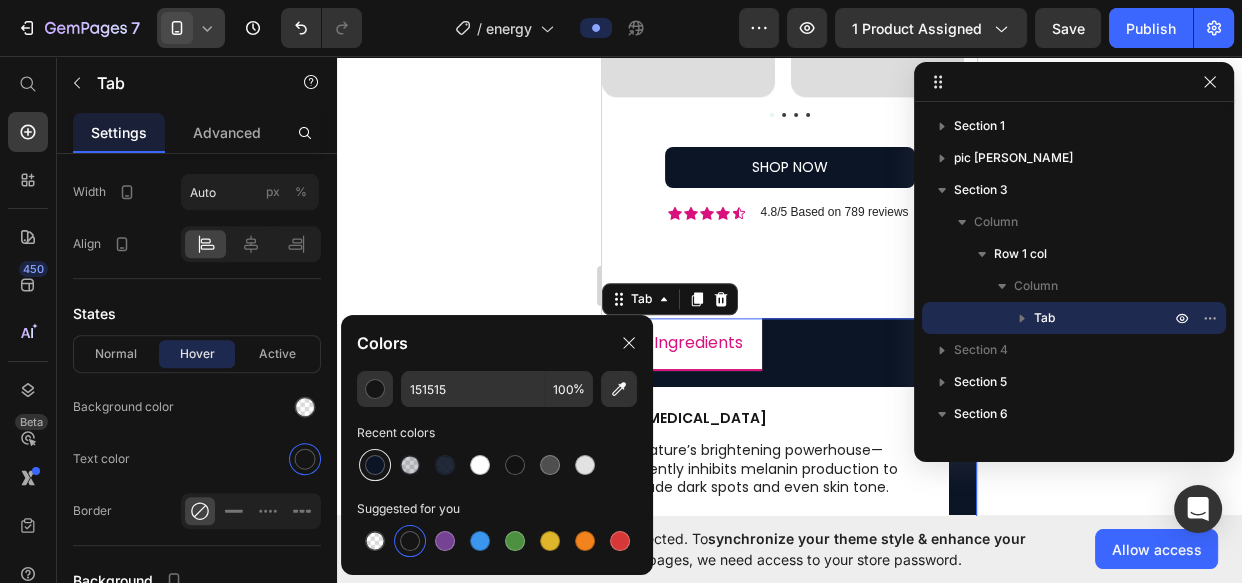 click at bounding box center (375, 465) 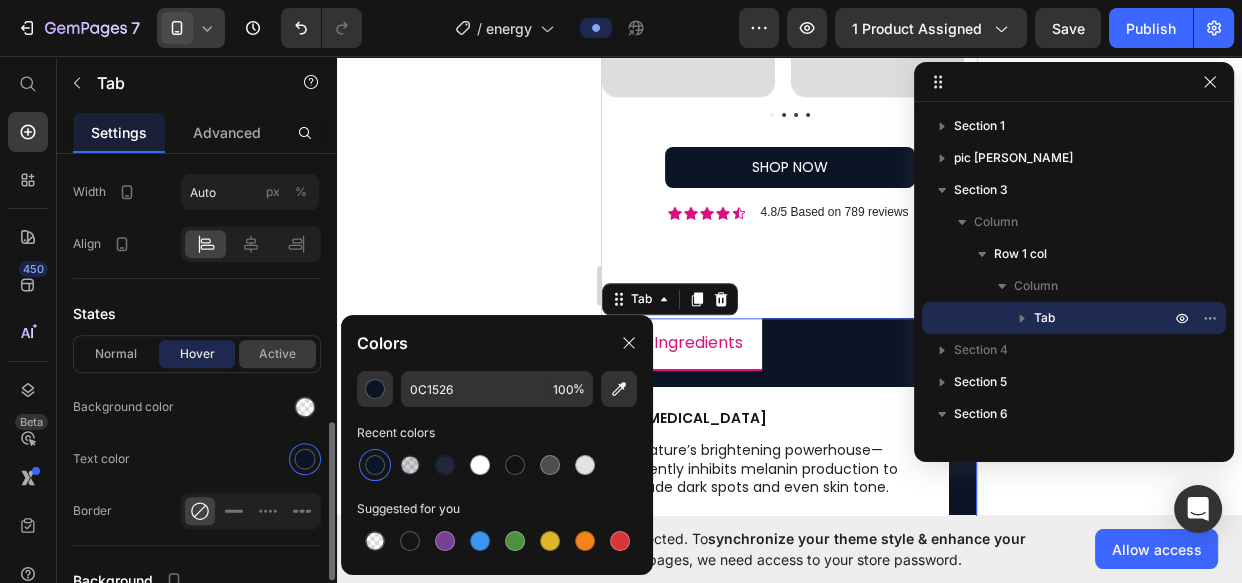 click on "Active" at bounding box center (277, 354) 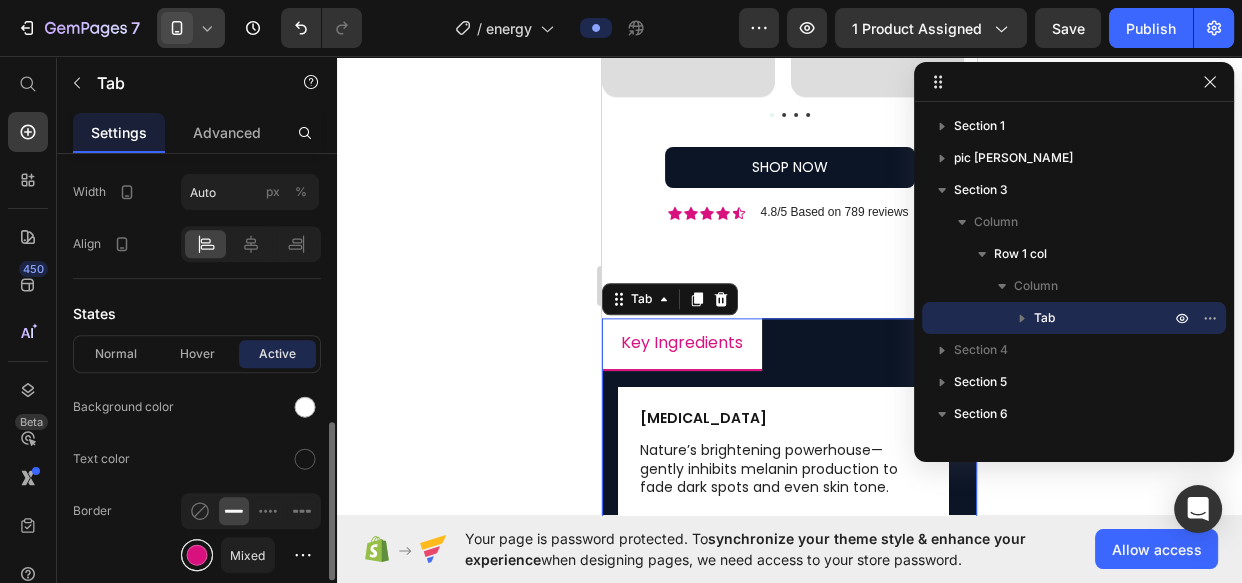click at bounding box center (197, 555) 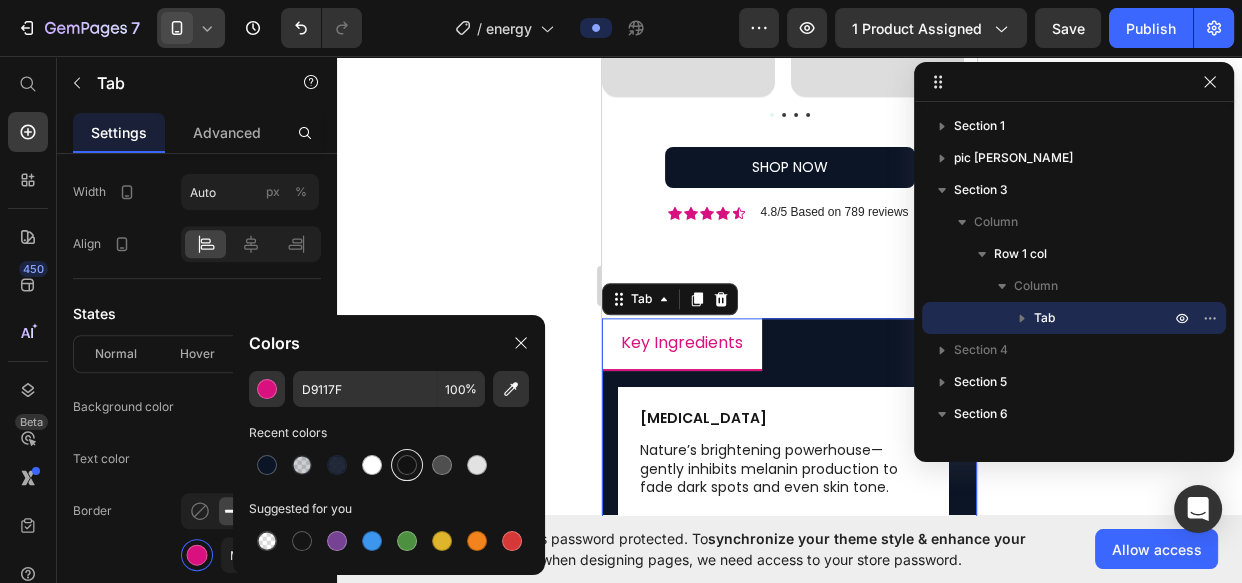 drag, startPoint x: 258, startPoint y: 462, endPoint x: 390, endPoint y: 446, distance: 132.96616 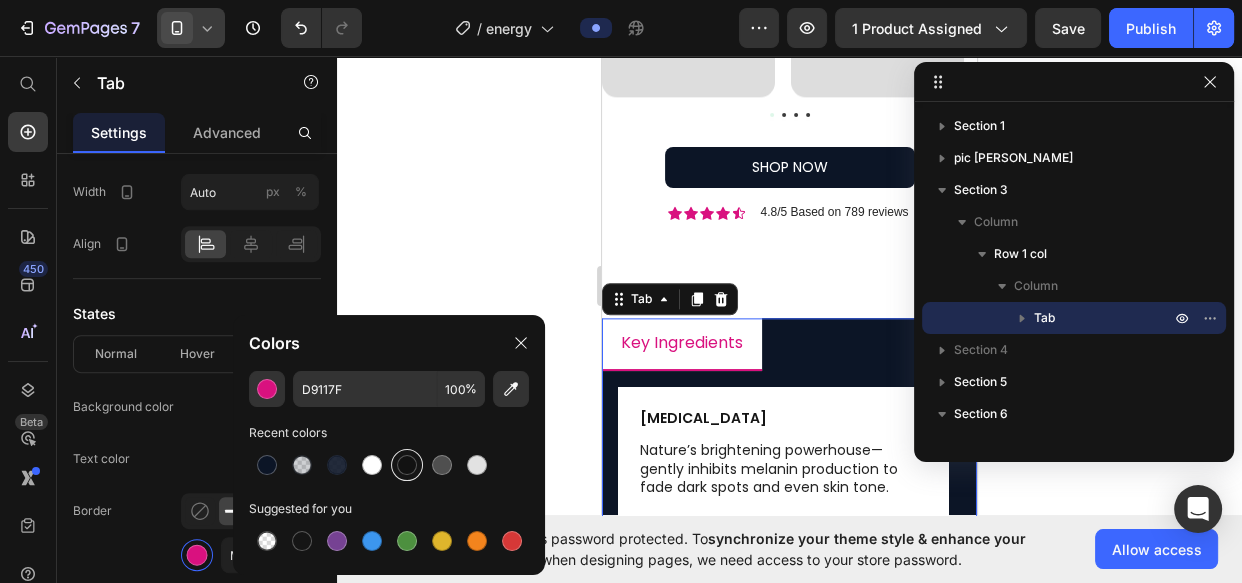 click at bounding box center [267, 465] 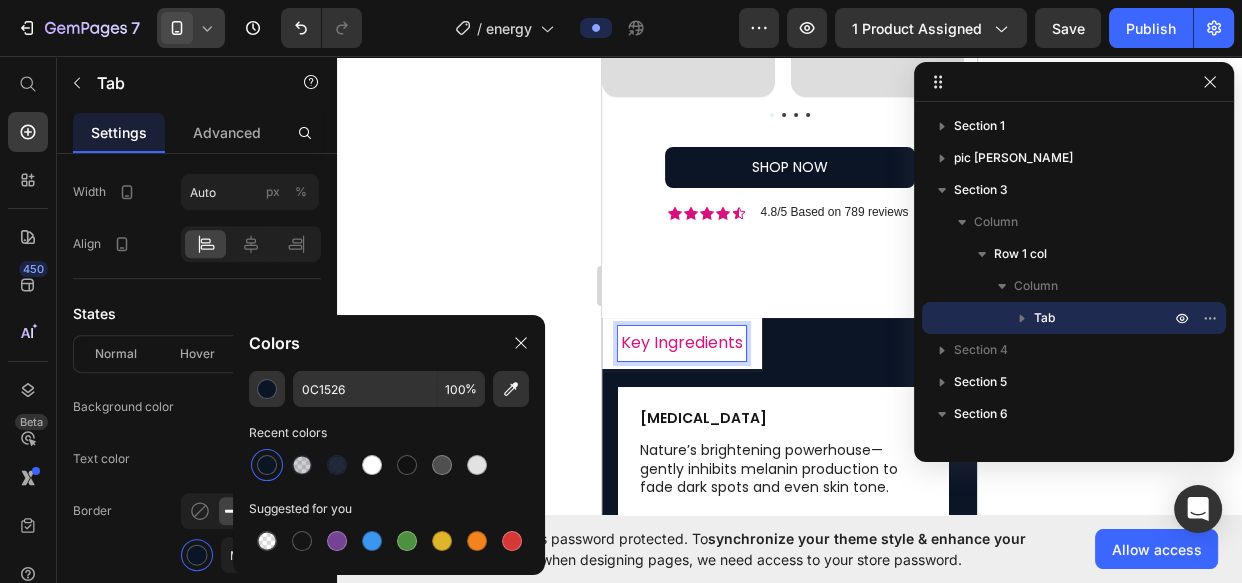 click on "Key Ingredients" at bounding box center [682, 342] 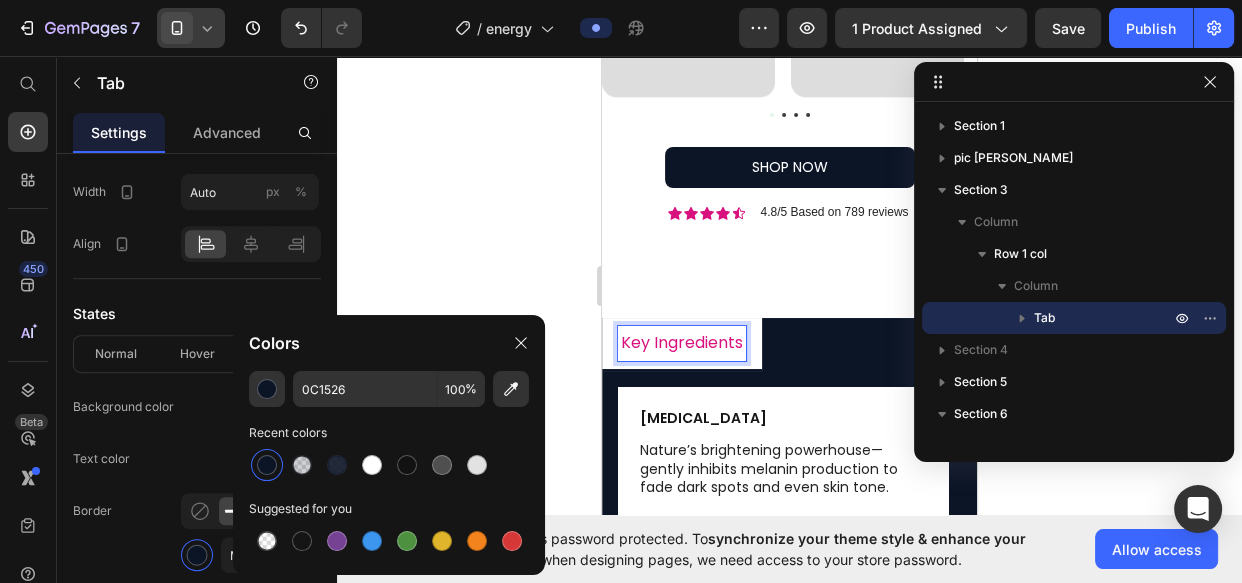 click on "Key Ingredients" at bounding box center [682, 342] 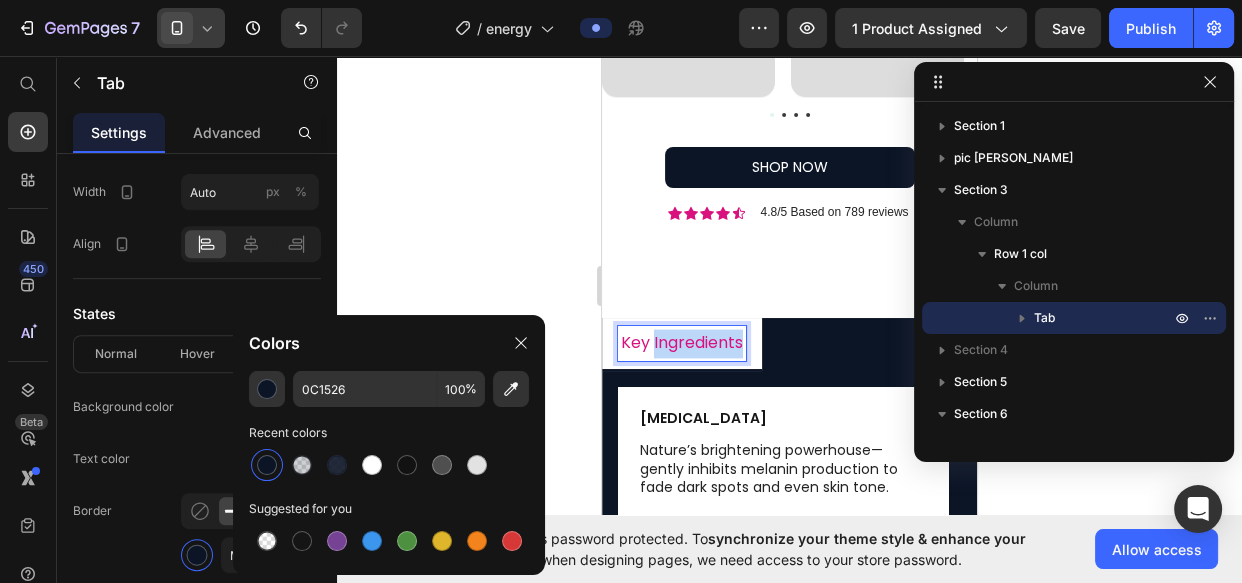 click on "Key Ingredients" at bounding box center [682, 342] 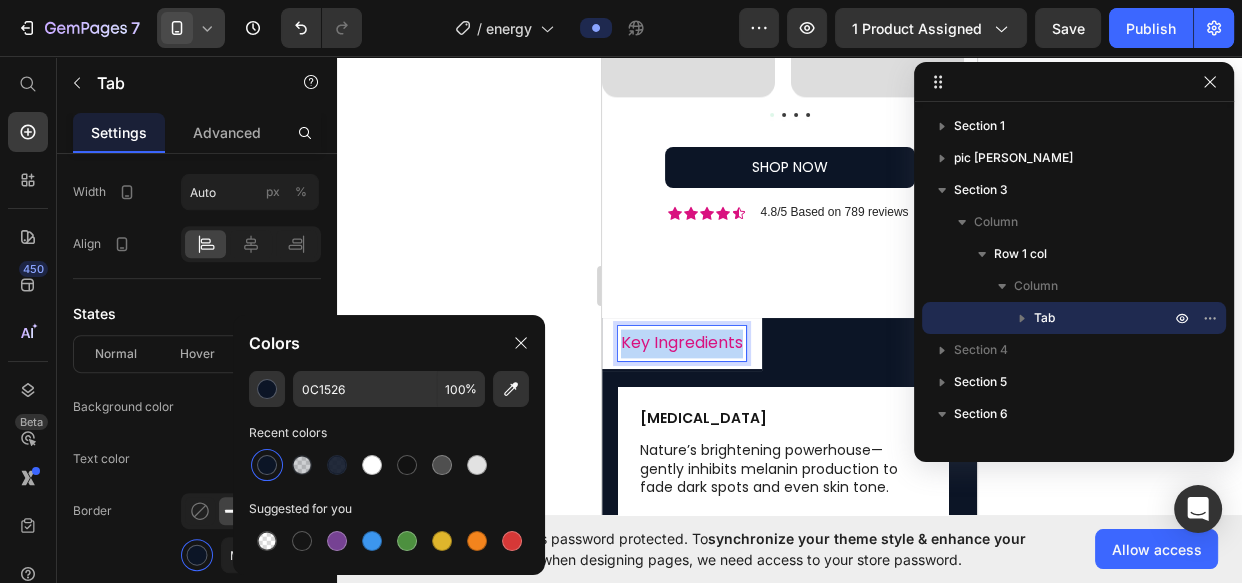 click on "Key Ingredients" at bounding box center (682, 342) 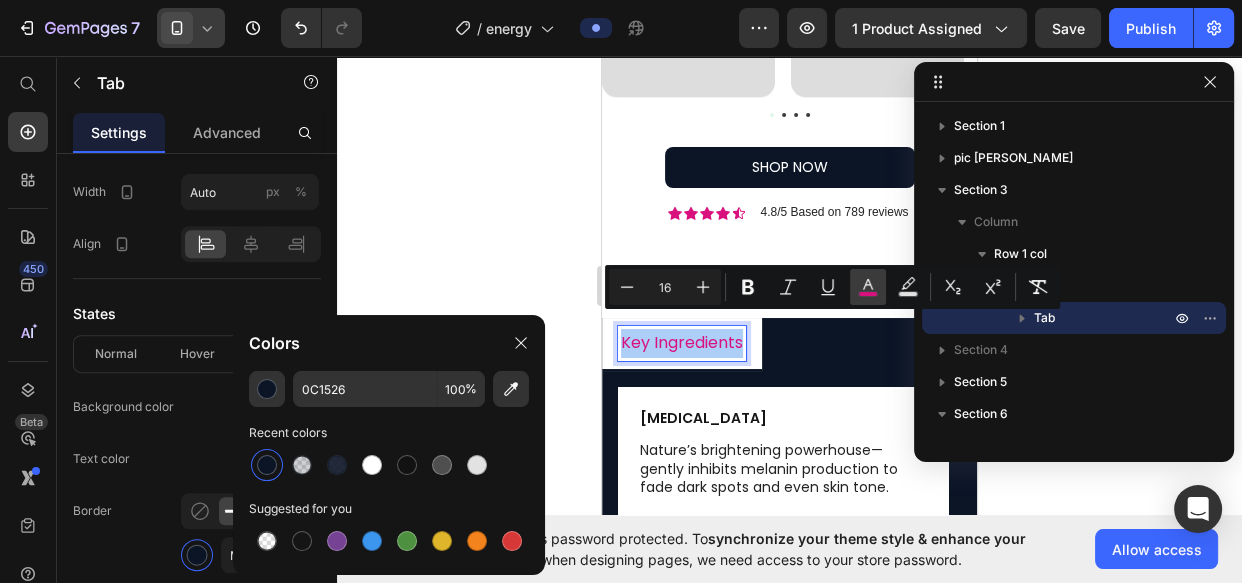 click 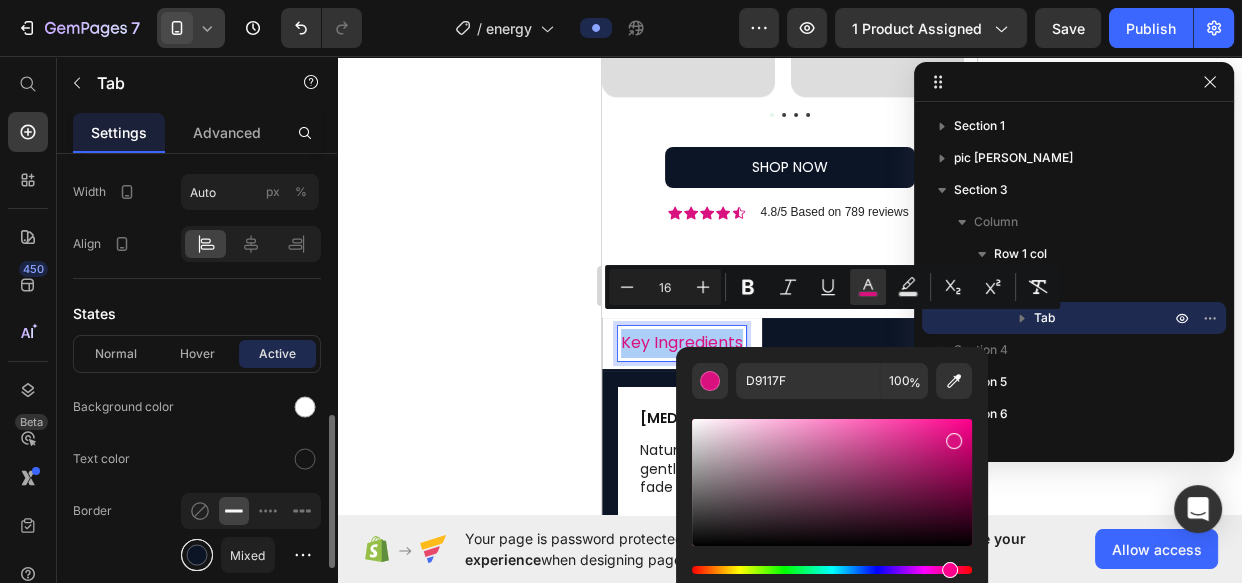 click at bounding box center (197, 555) 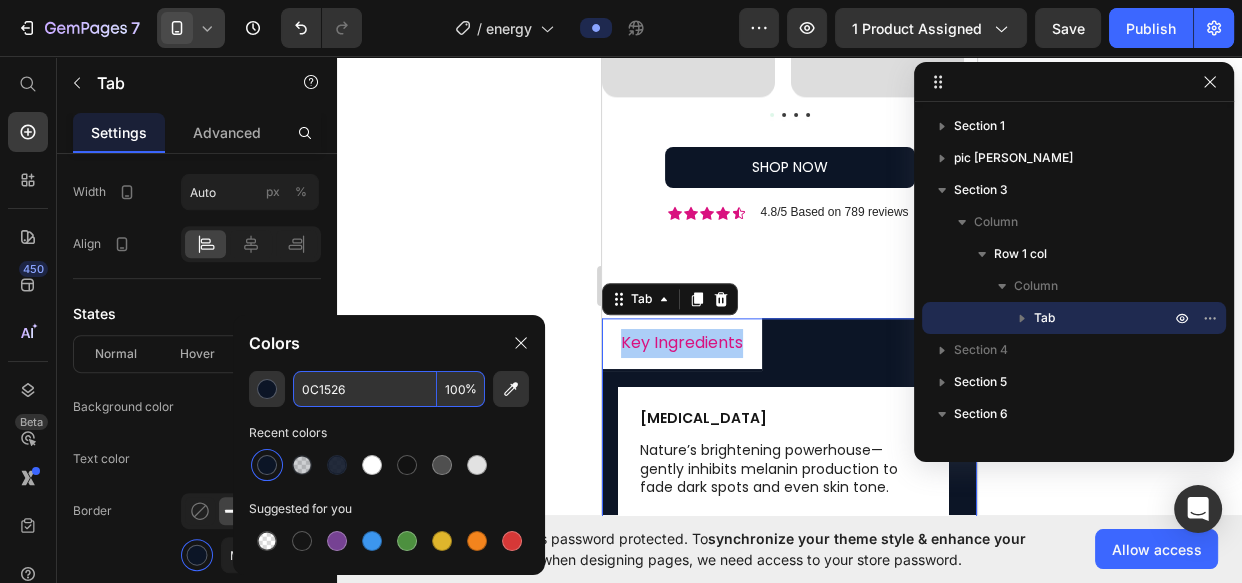 click on "0C1526" at bounding box center [365, 389] 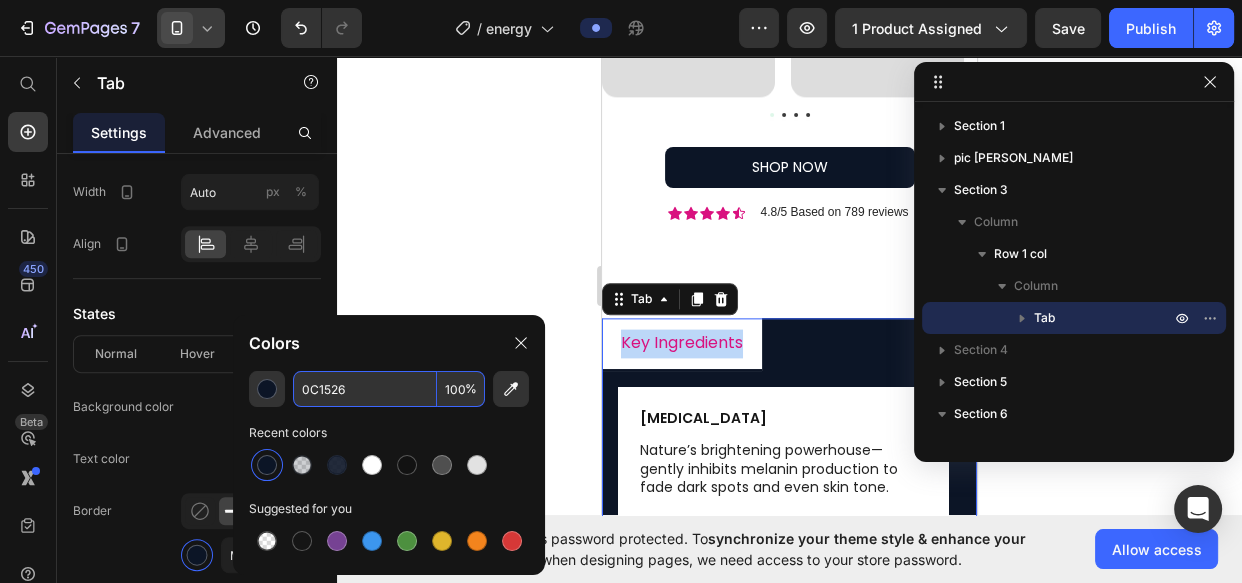 click on "Key Ingredients" at bounding box center (682, 342) 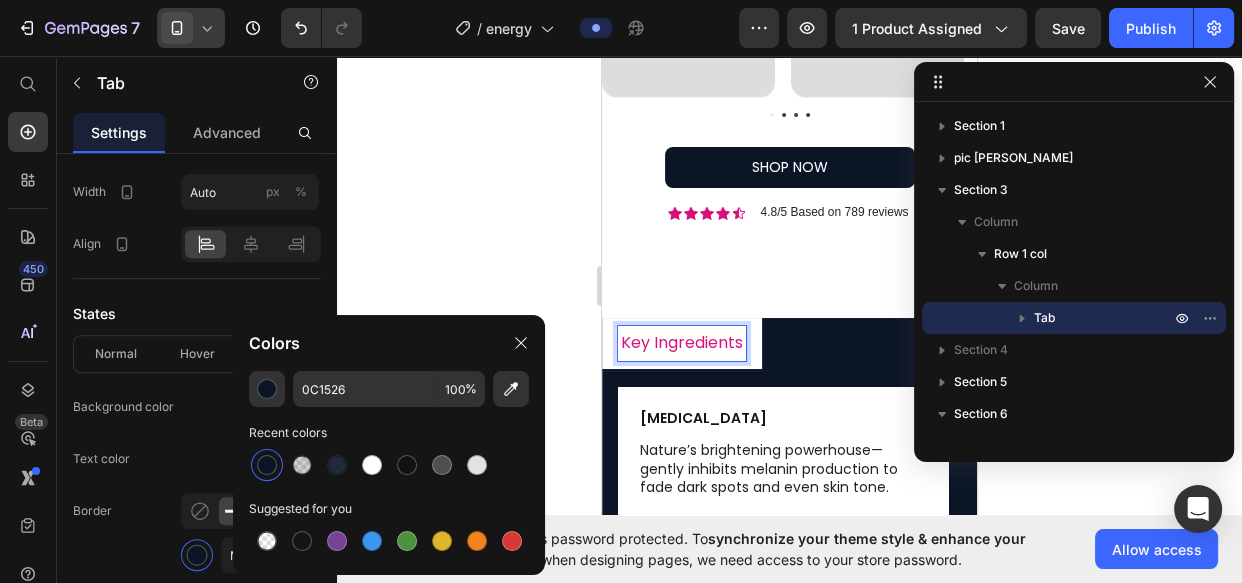 click on "Key Ingredients" at bounding box center [682, 342] 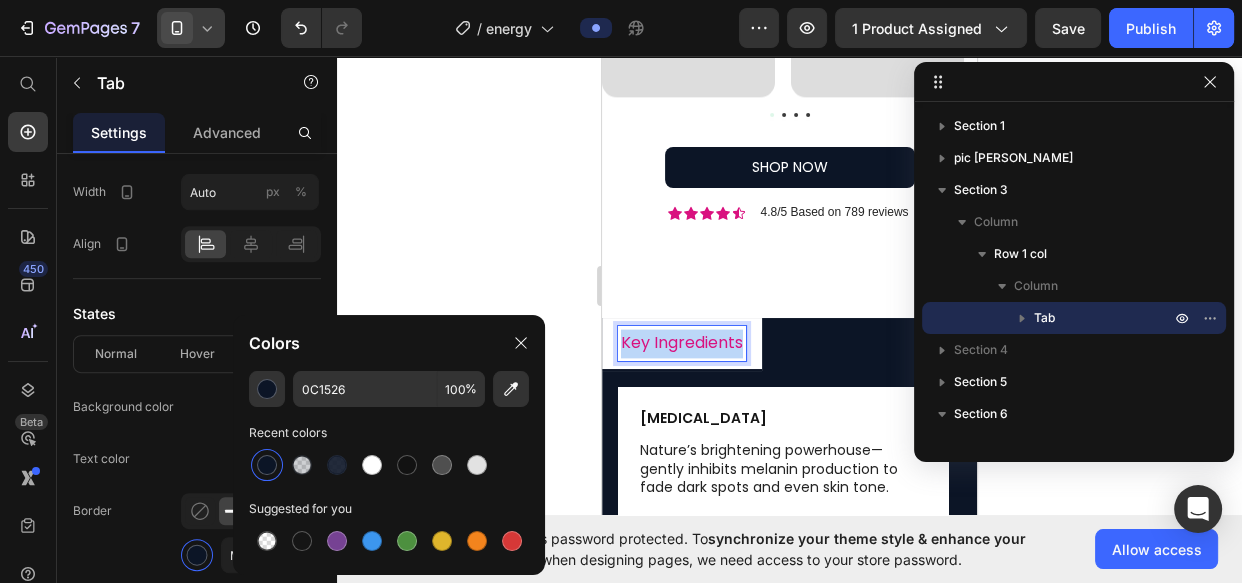 click on "Key Ingredients" at bounding box center [682, 342] 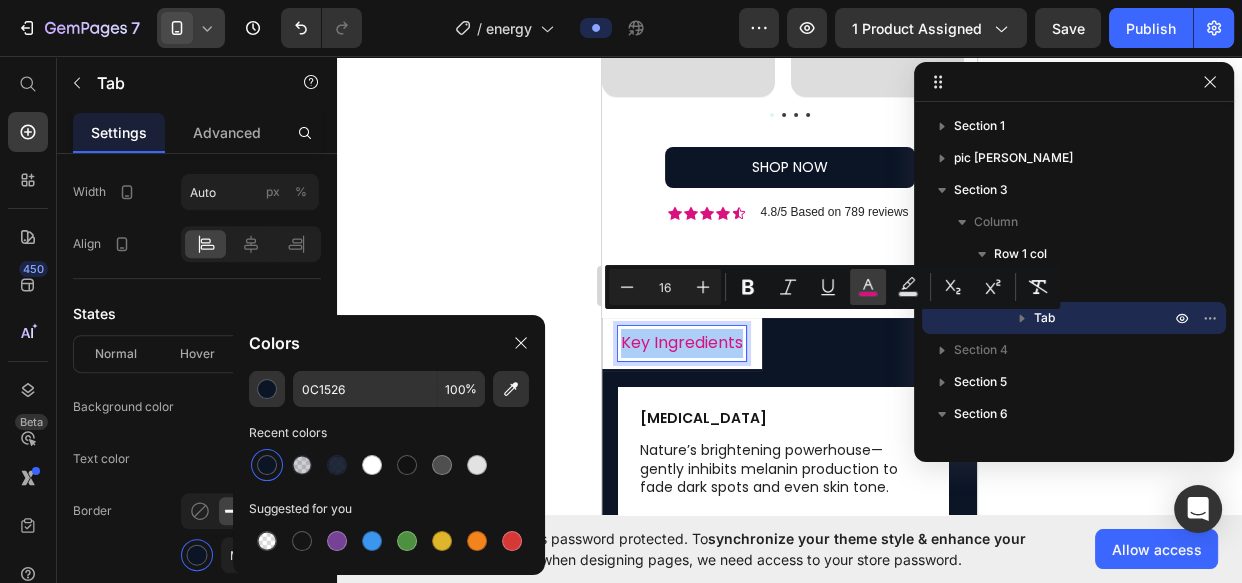 click on "color" at bounding box center (868, 287) 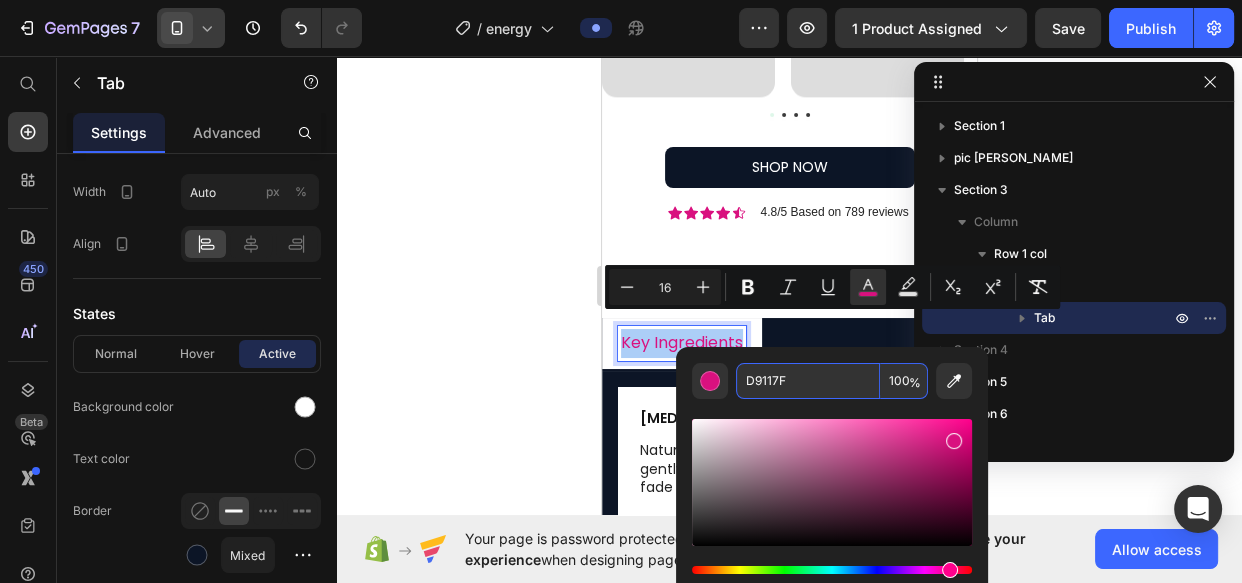 click on "D9117F" at bounding box center (808, 381) 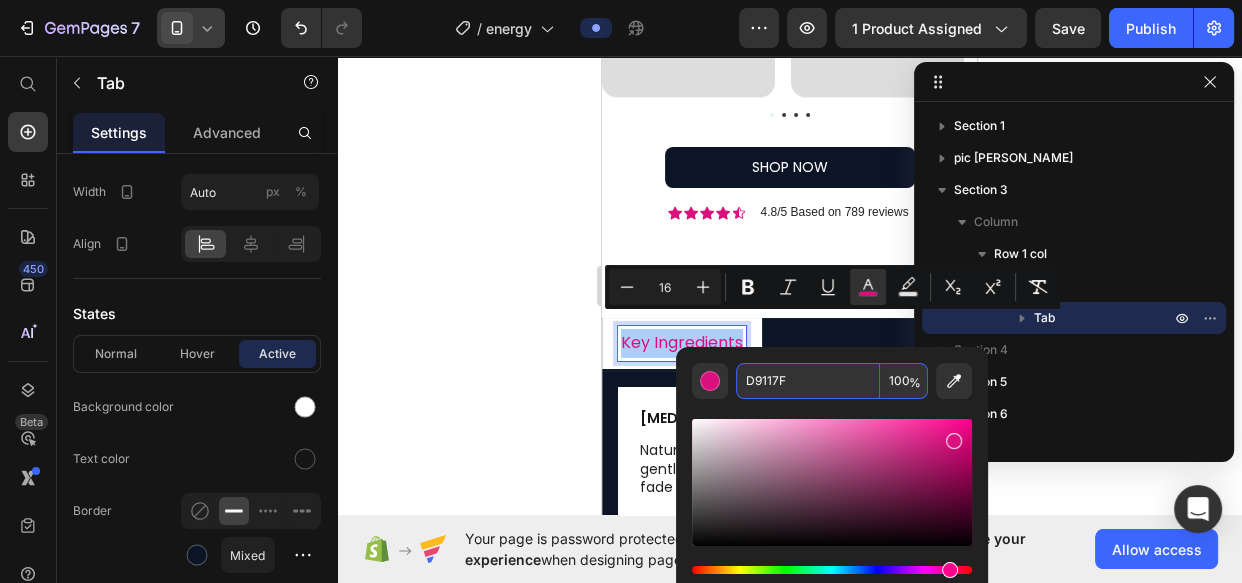 paste on "0C1526" 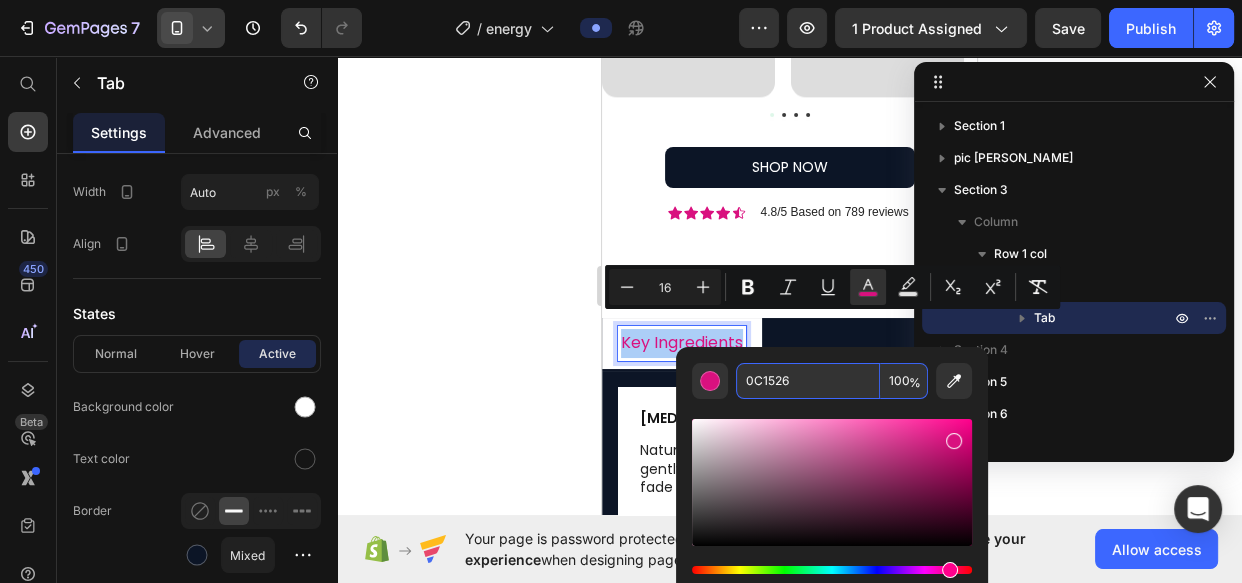 type on "0C1526" 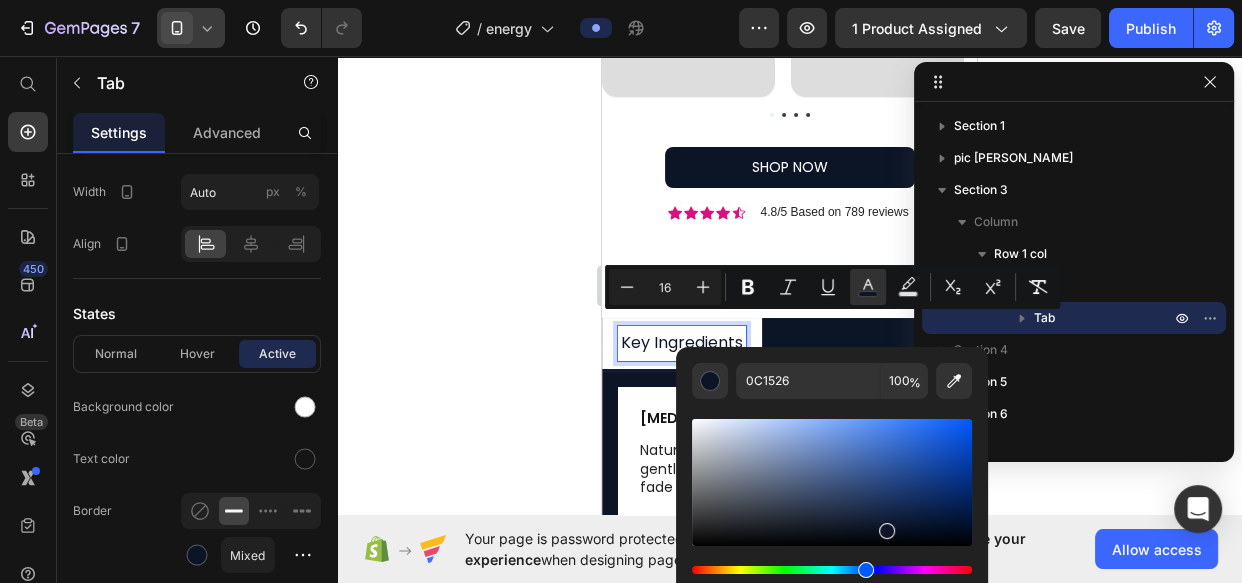 click 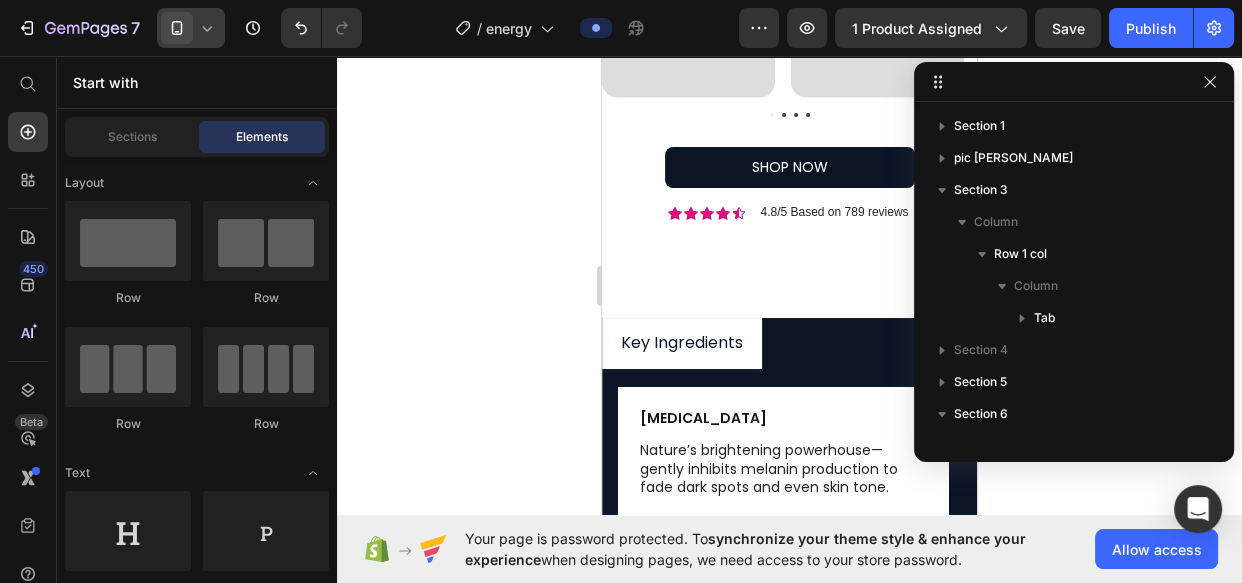 click 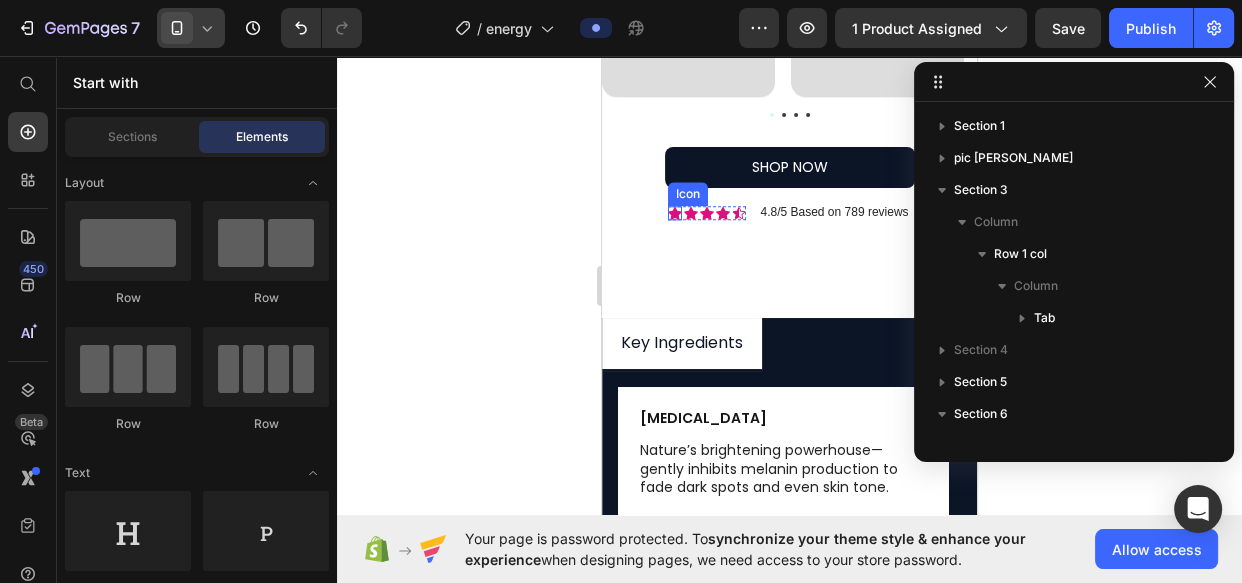 click 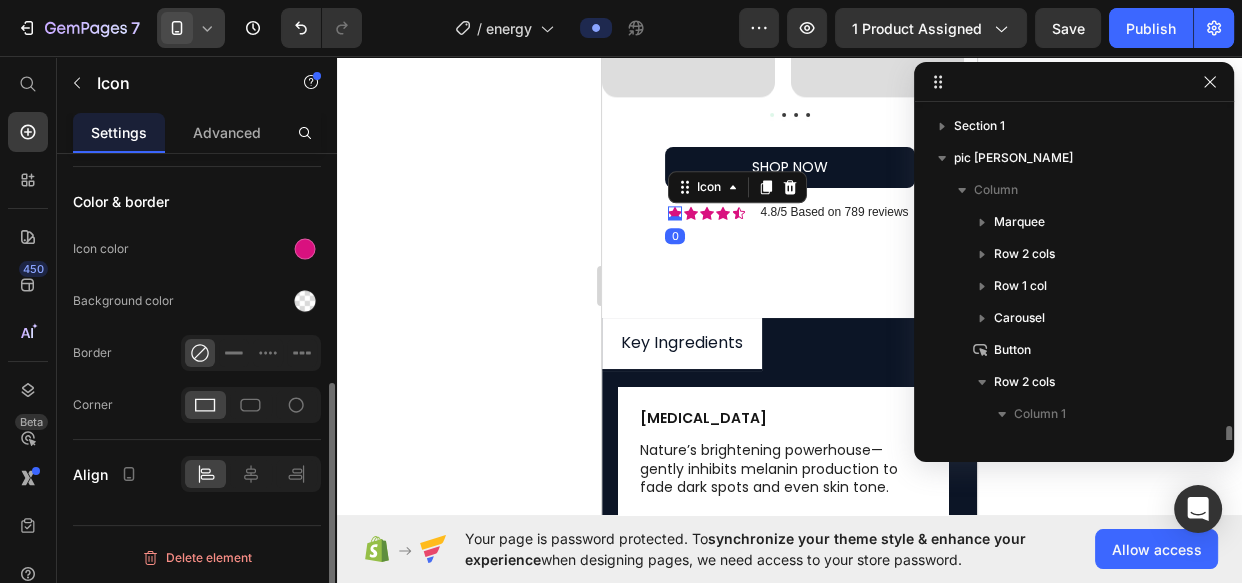 scroll, scrollTop: 250, scrollLeft: 0, axis: vertical 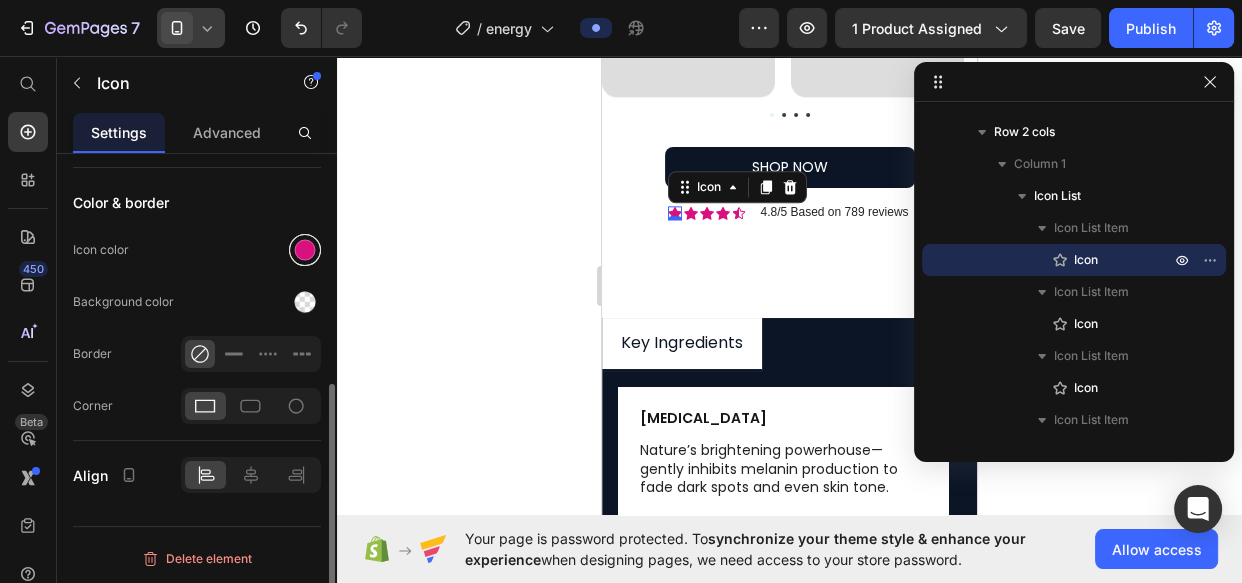 click at bounding box center [305, 250] 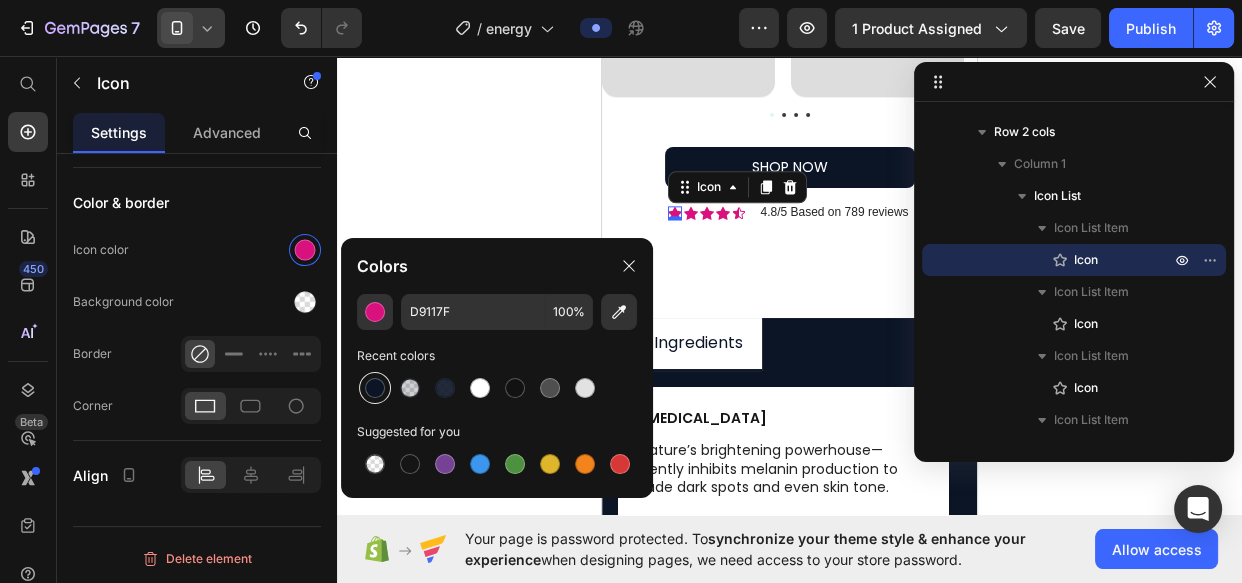 click at bounding box center [375, 388] 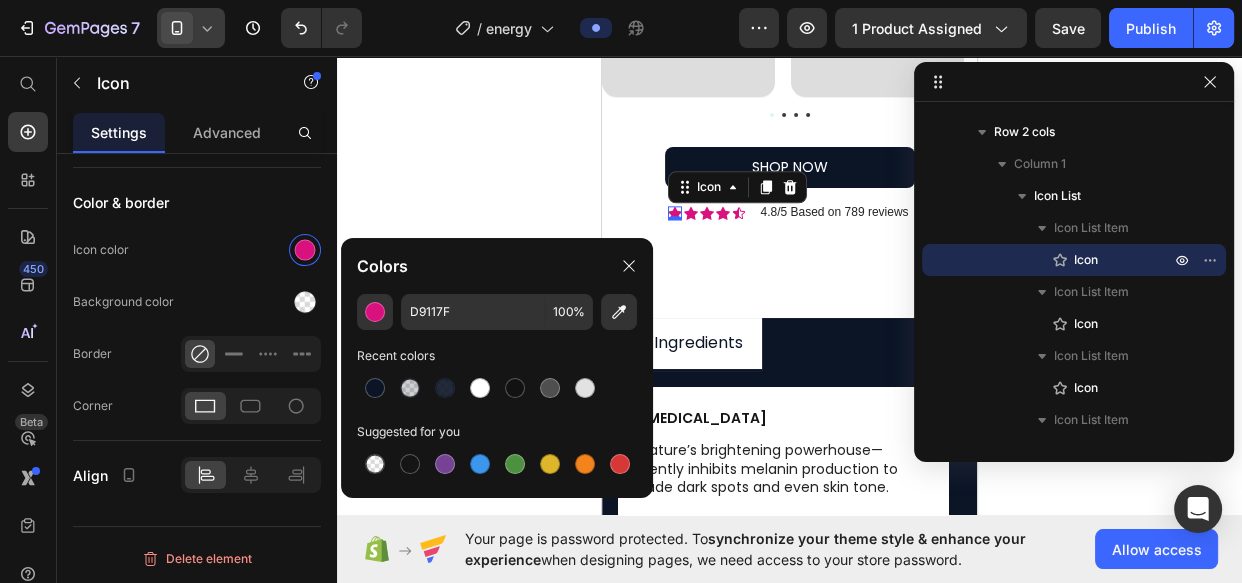 type on "0C1526" 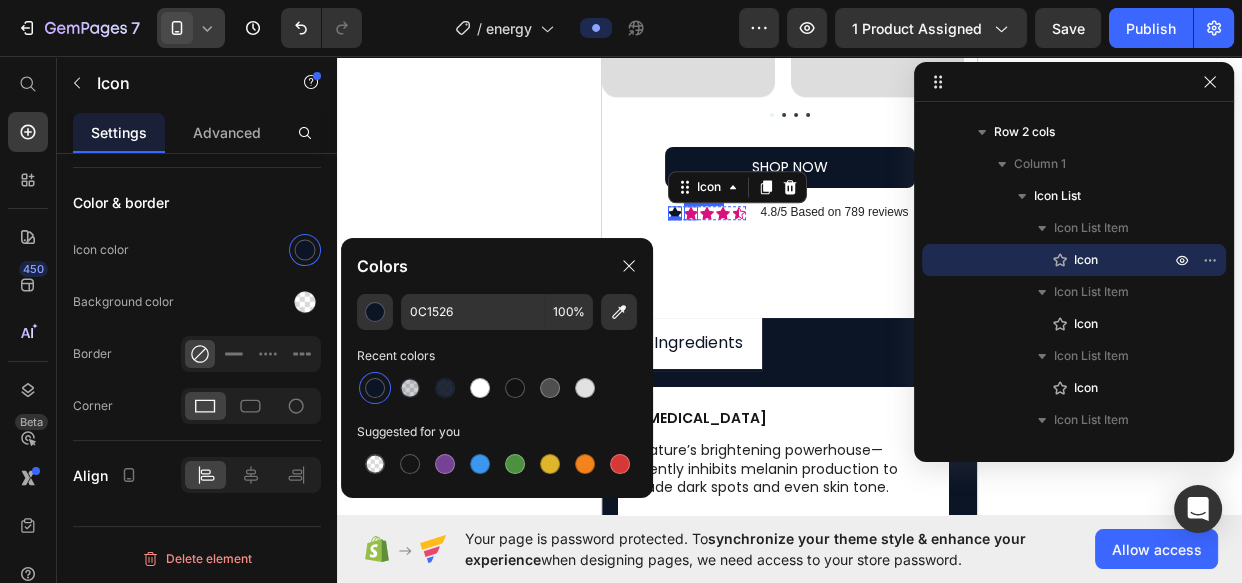 drag, startPoint x: 1029, startPoint y: 322, endPoint x: 686, endPoint y: 197, distance: 365.0671 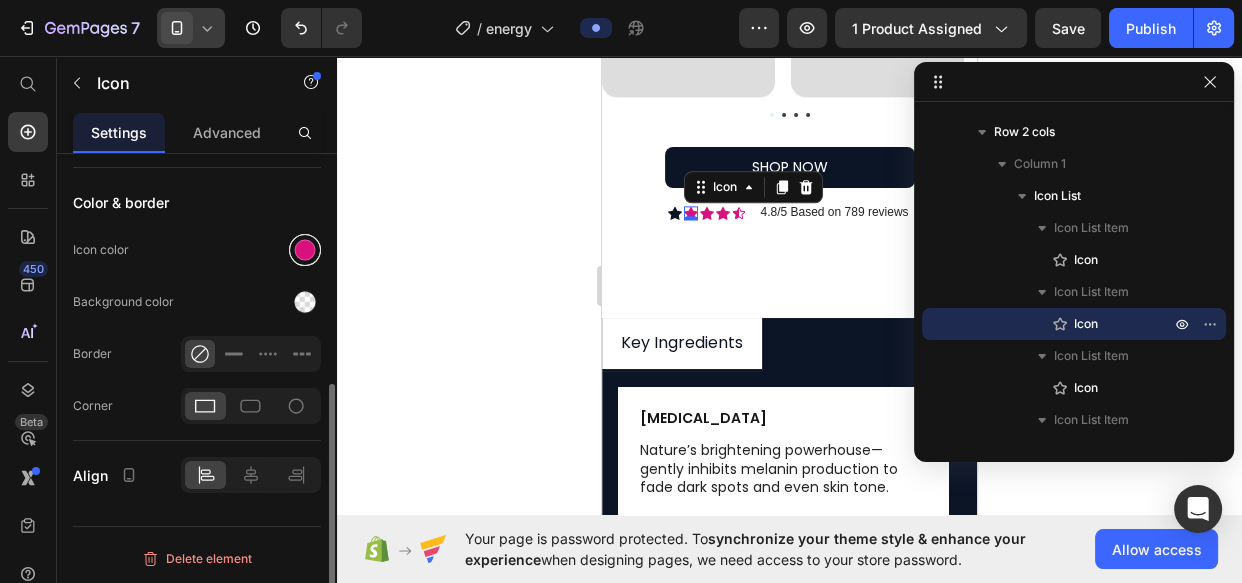 click at bounding box center [305, 250] 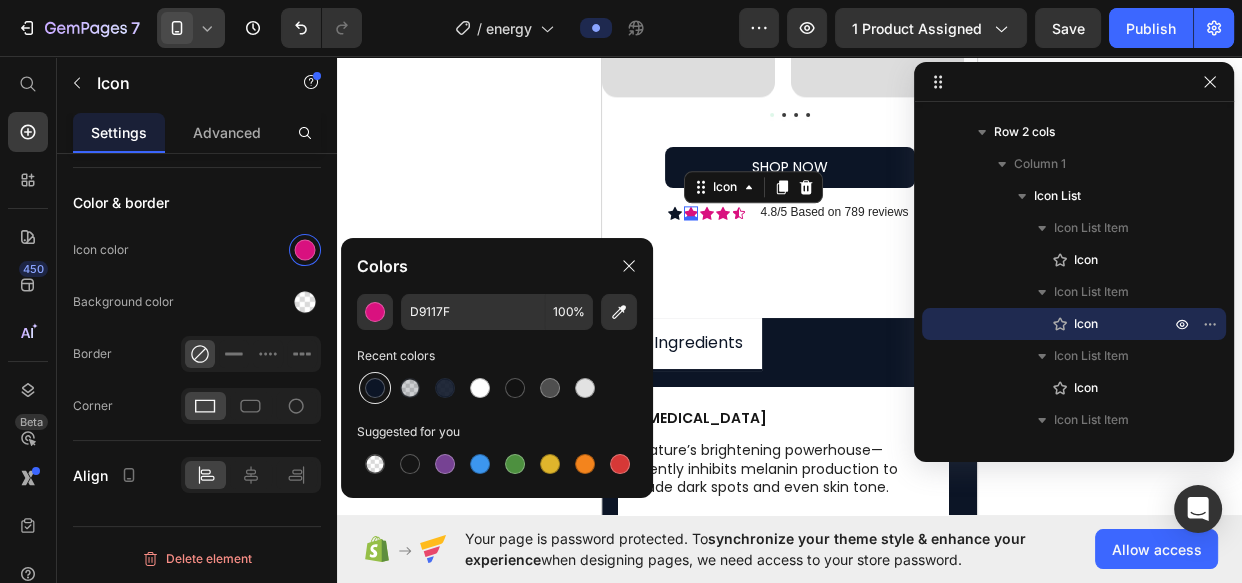 click at bounding box center (375, 388) 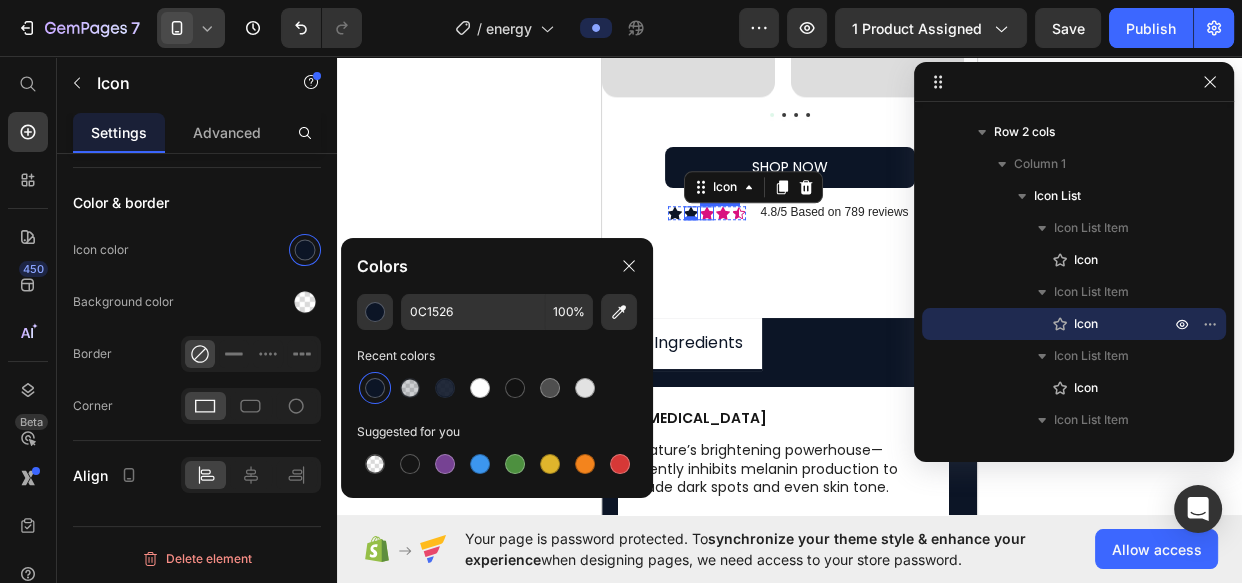 click 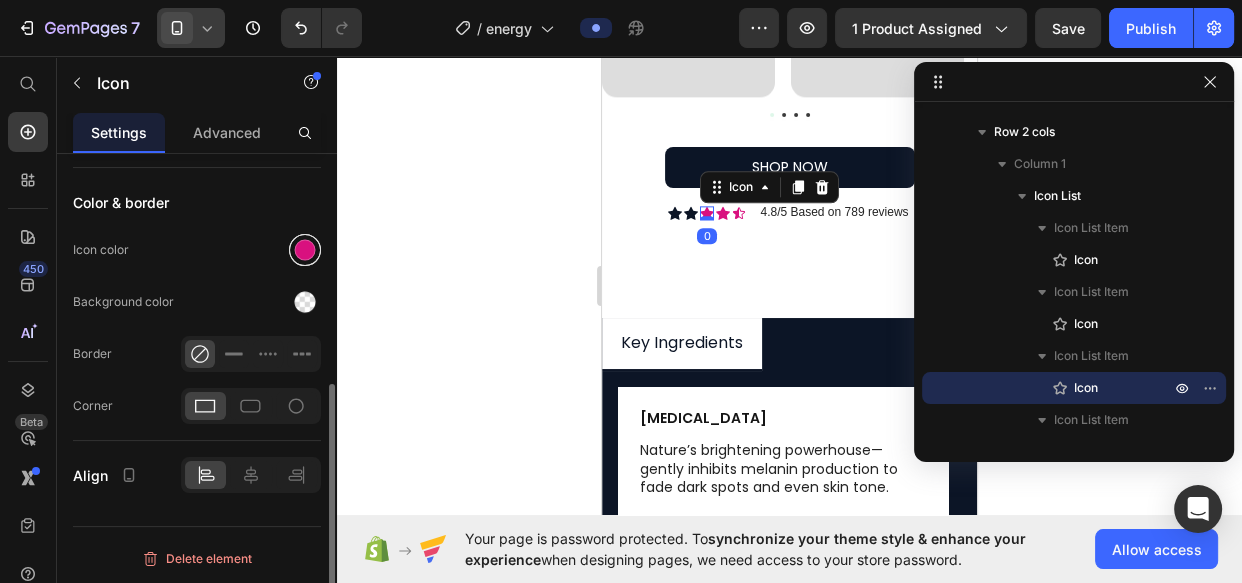 click at bounding box center [305, 250] 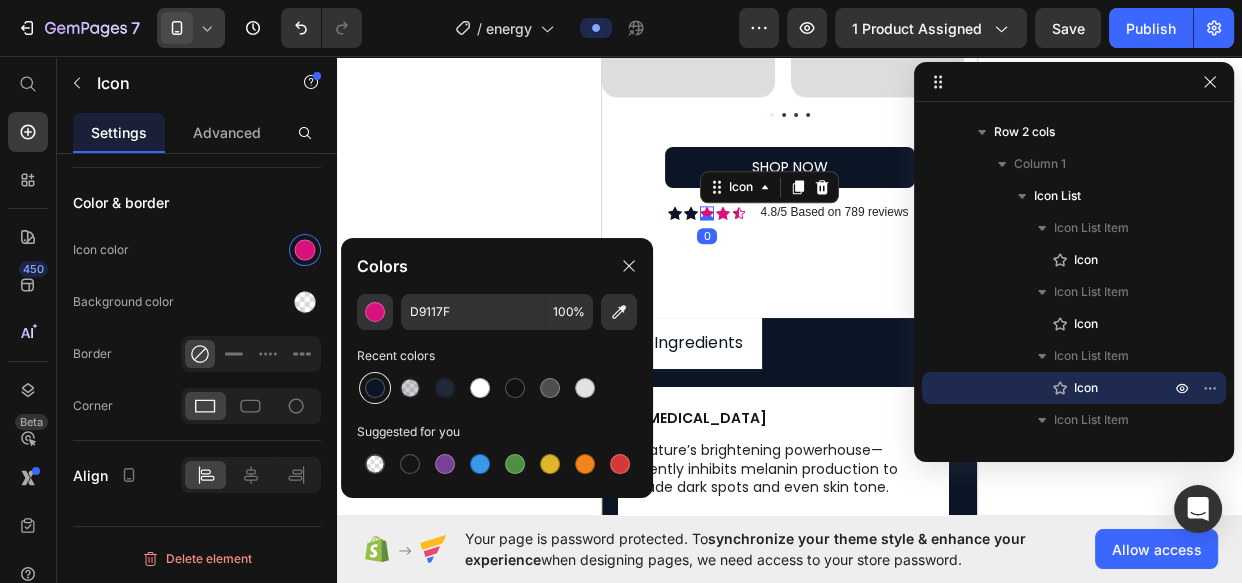 drag, startPoint x: 364, startPoint y: 383, endPoint x: 383, endPoint y: 379, distance: 19.416489 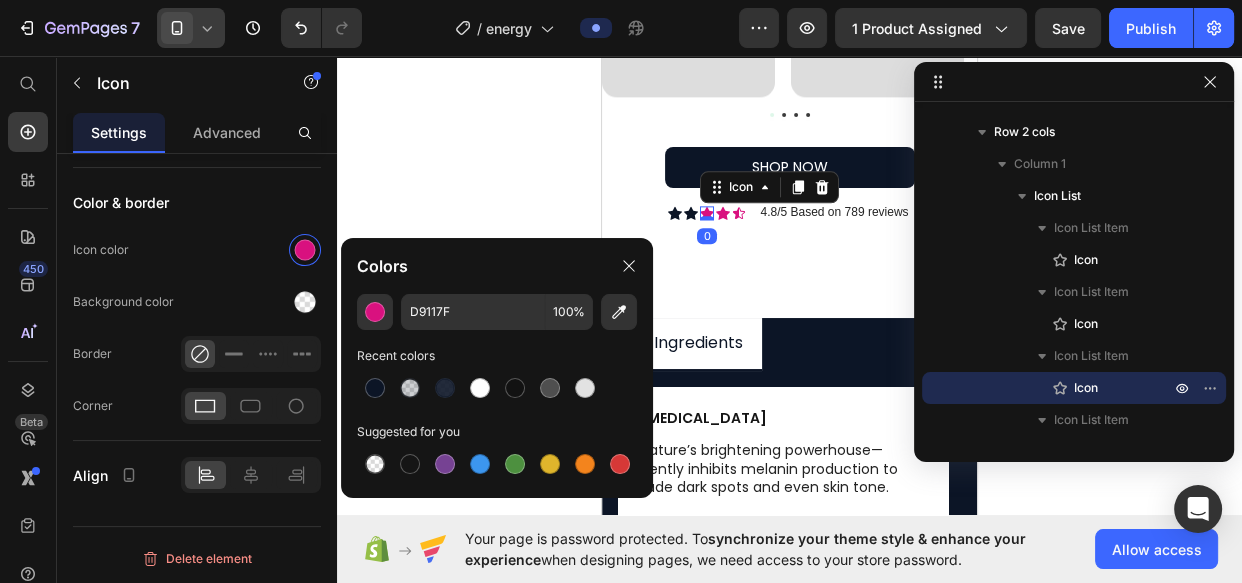 type on "0C1526" 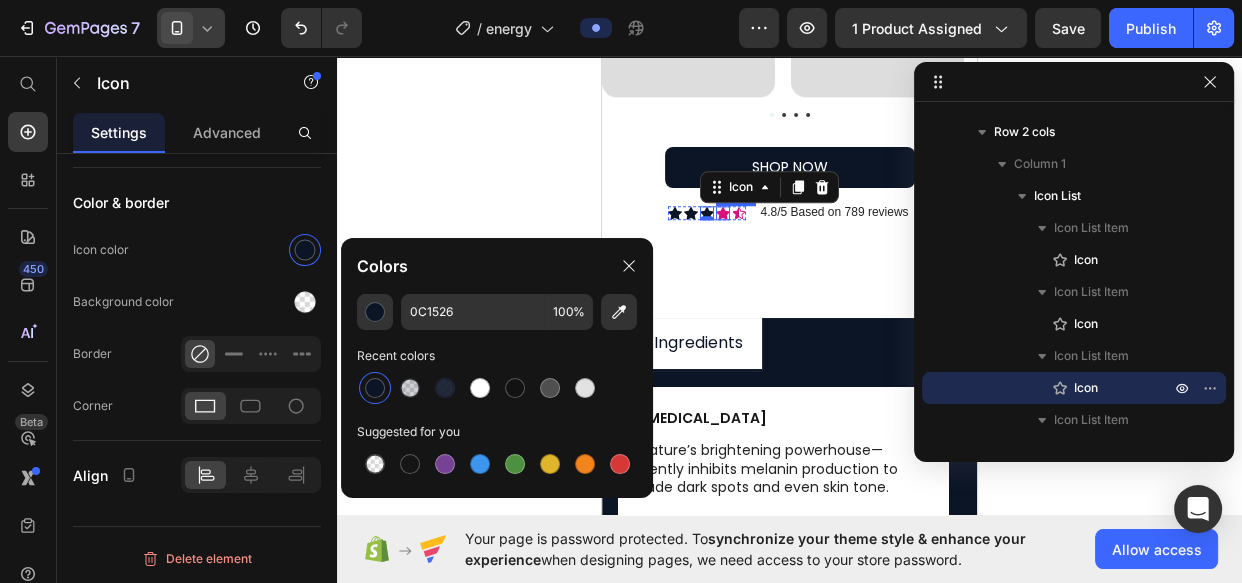 click 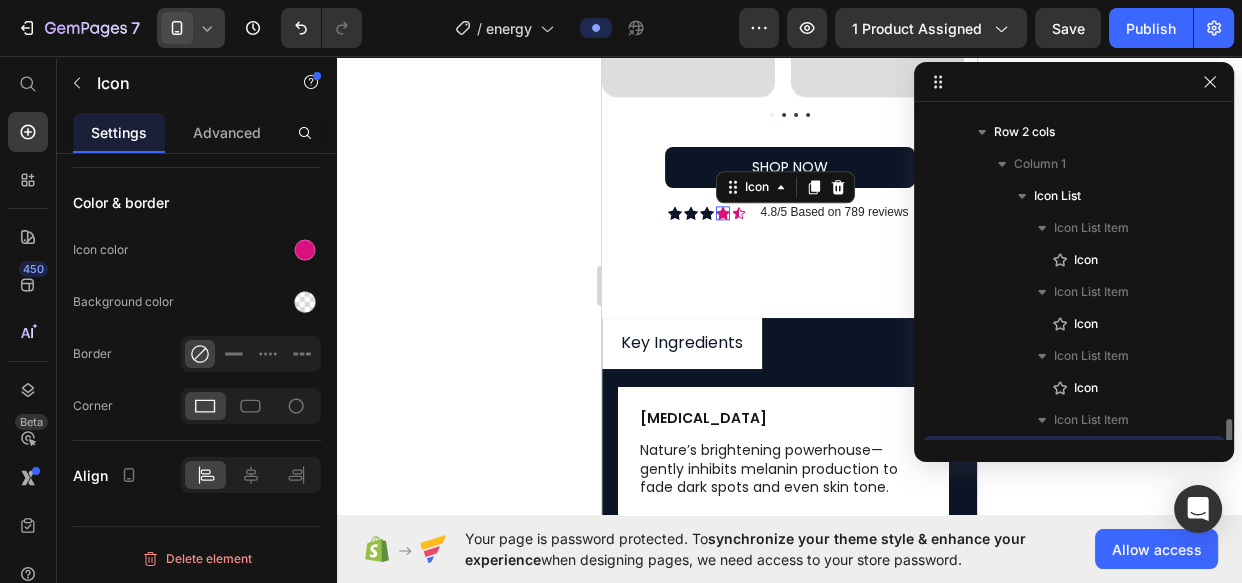 scroll, scrollTop: 442, scrollLeft: 0, axis: vertical 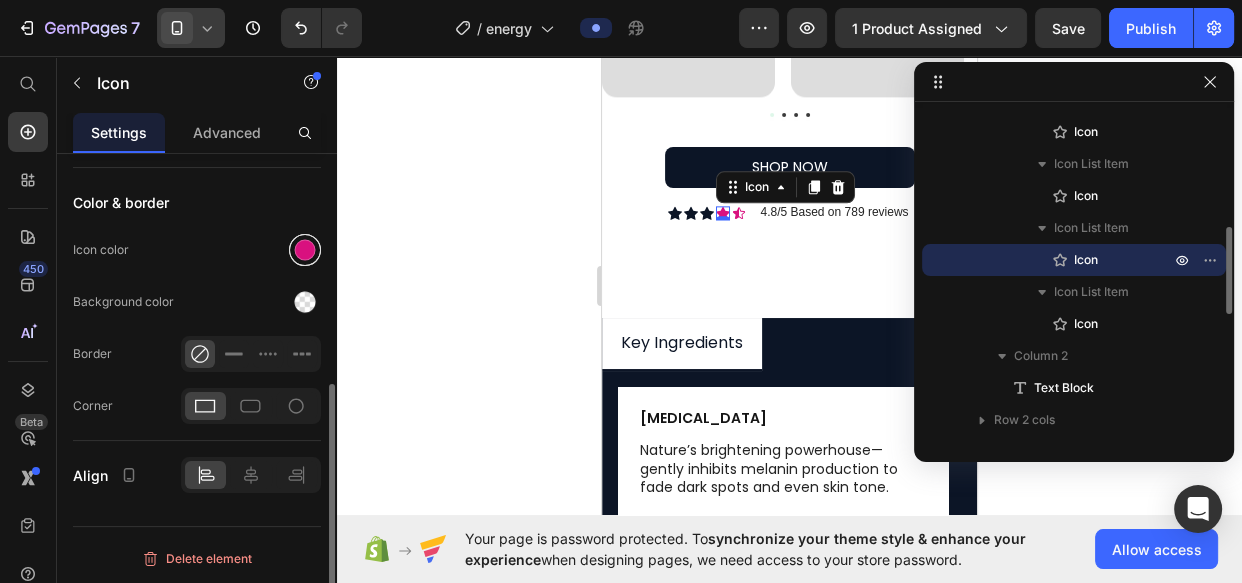 click at bounding box center [305, 250] 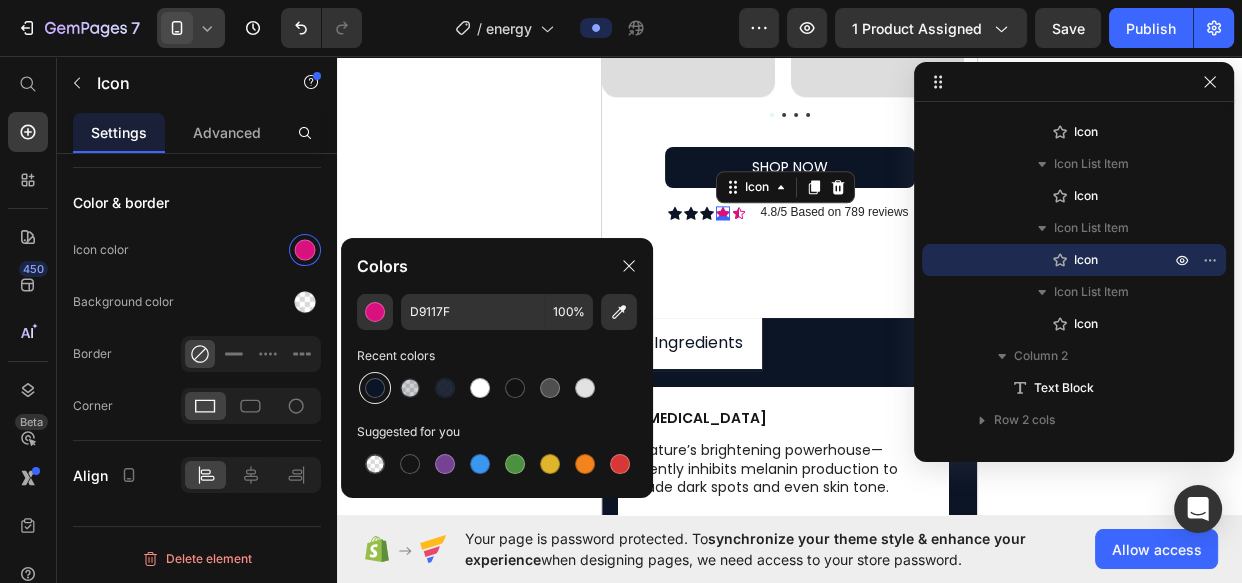 click at bounding box center (375, 388) 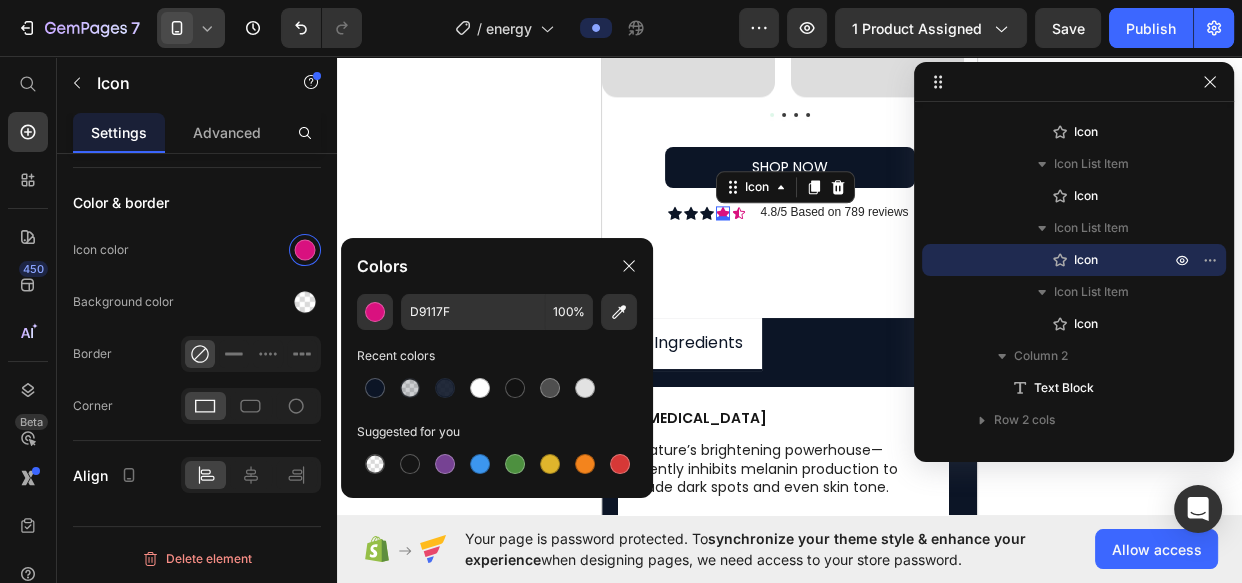 type on "0C1526" 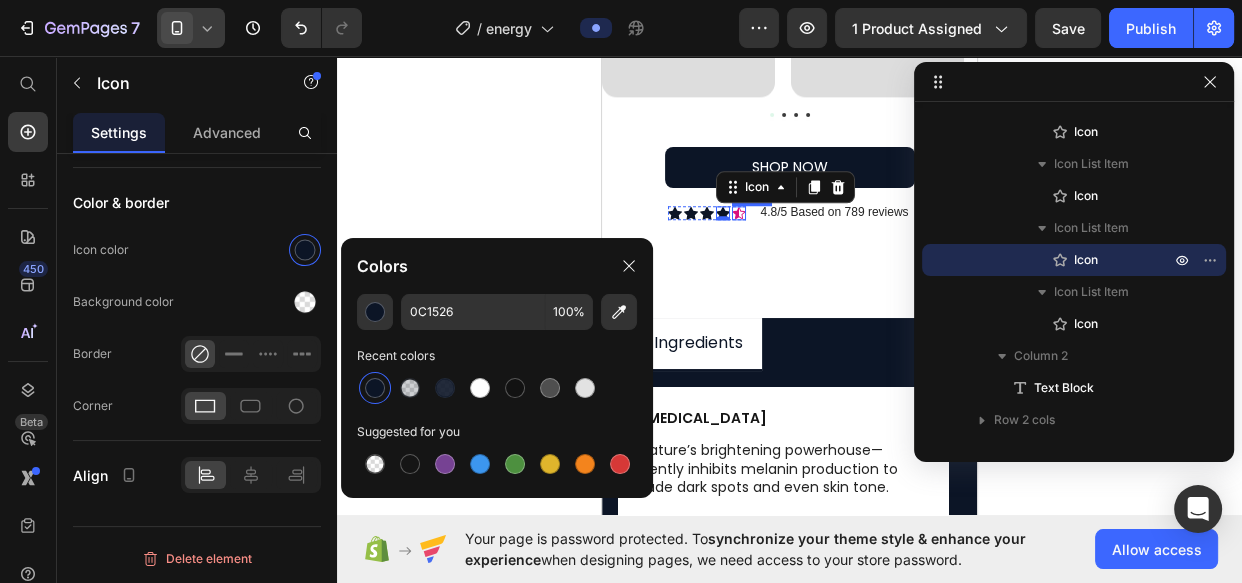 click 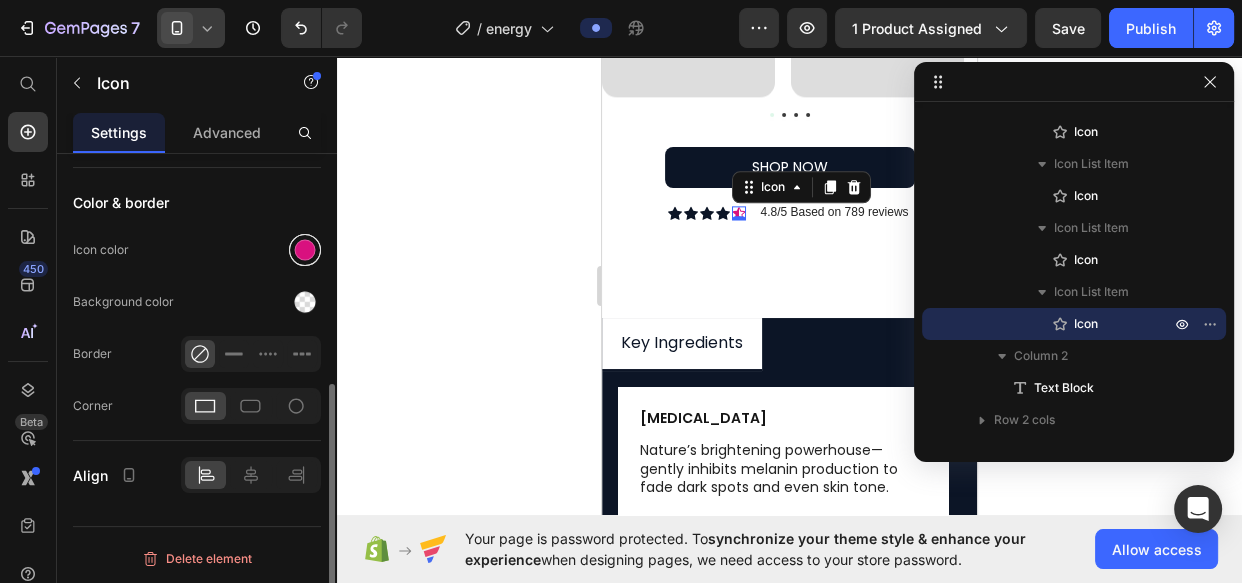 click at bounding box center [305, 250] 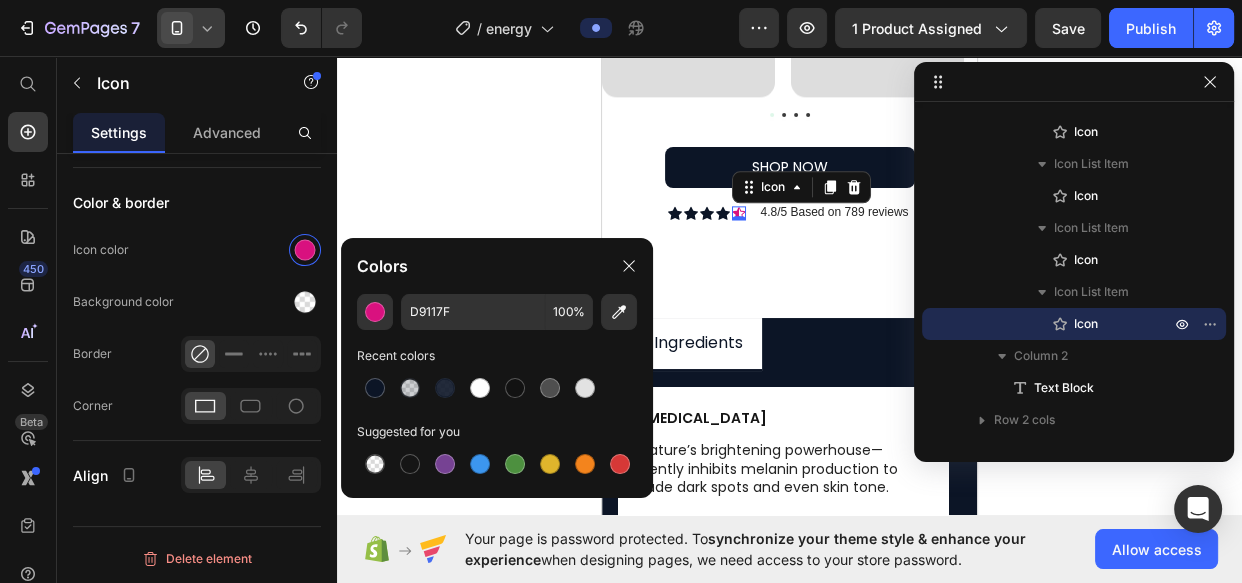 drag, startPoint x: 372, startPoint y: 397, endPoint x: 579, endPoint y: 312, distance: 223.7722 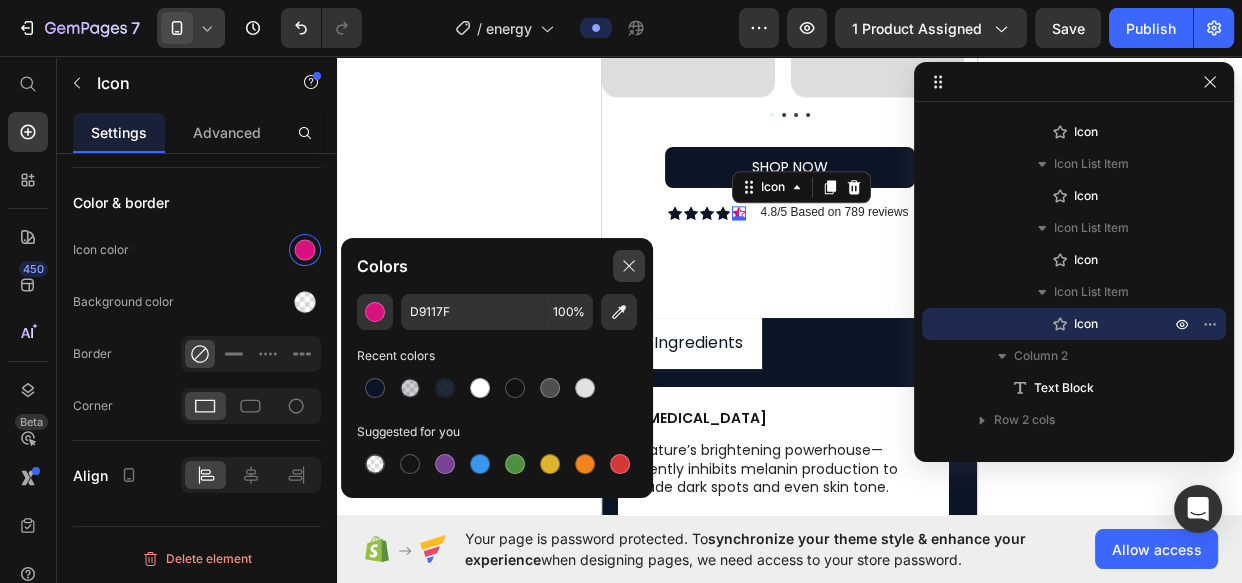 drag, startPoint x: 632, startPoint y: 266, endPoint x: 191, endPoint y: 194, distance: 446.8389 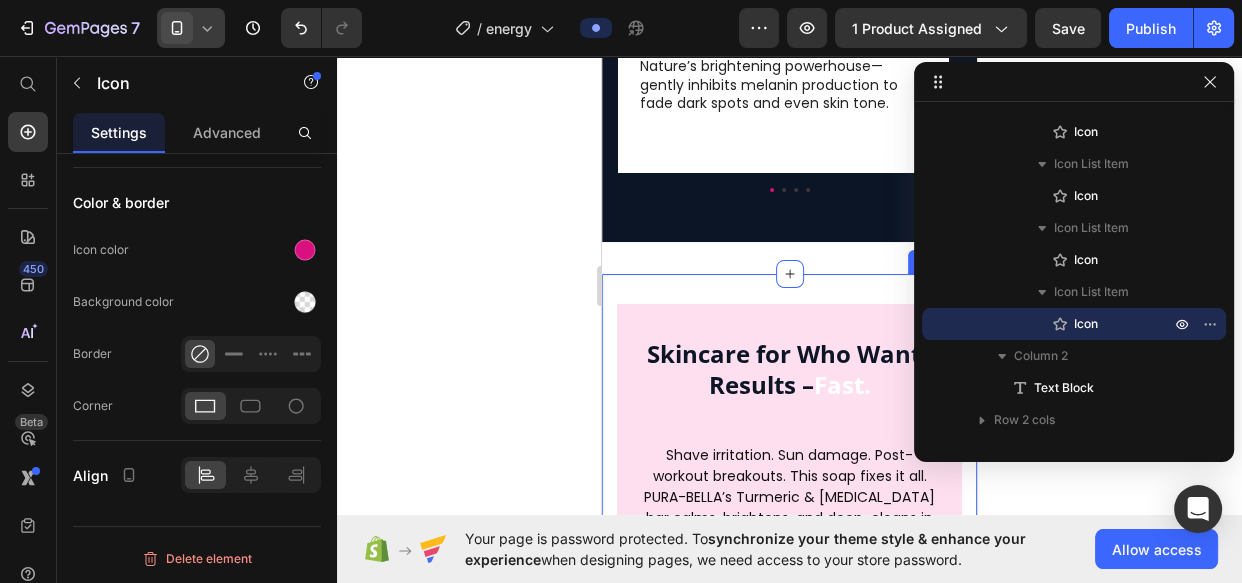 scroll, scrollTop: 2636, scrollLeft: 0, axis: vertical 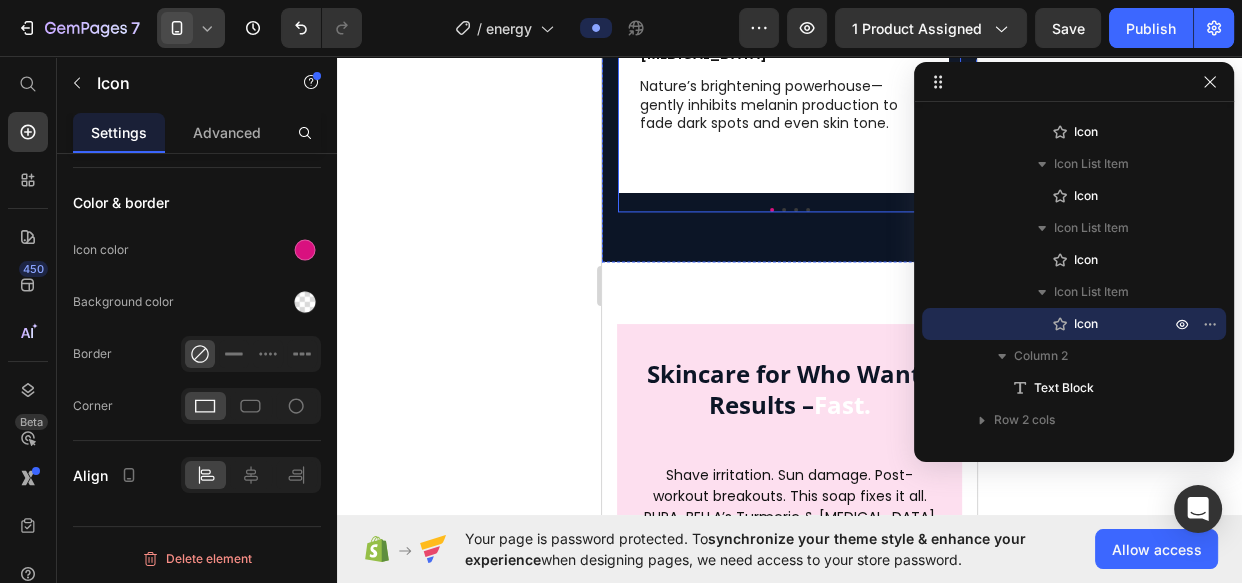click at bounding box center (772, 210) 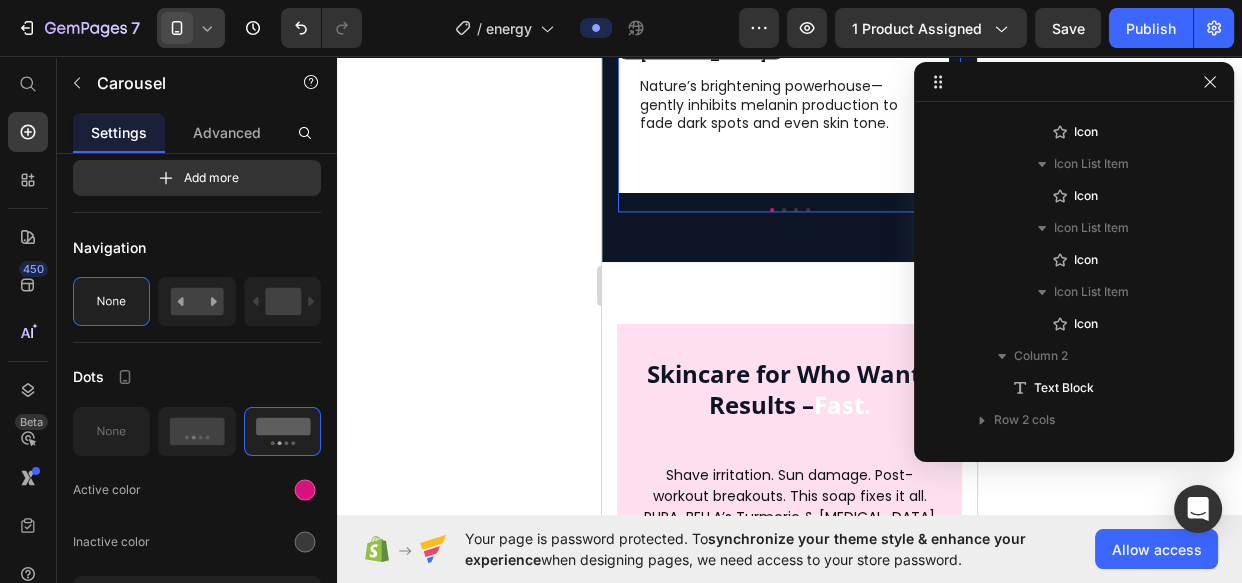 scroll, scrollTop: 826, scrollLeft: 0, axis: vertical 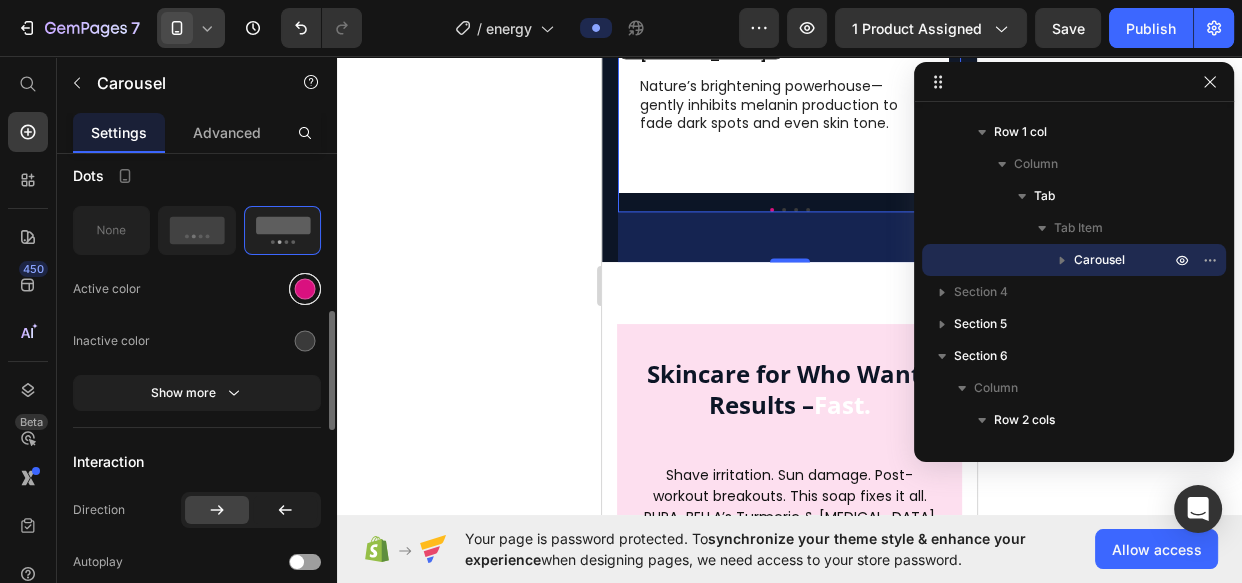 click at bounding box center (305, 288) 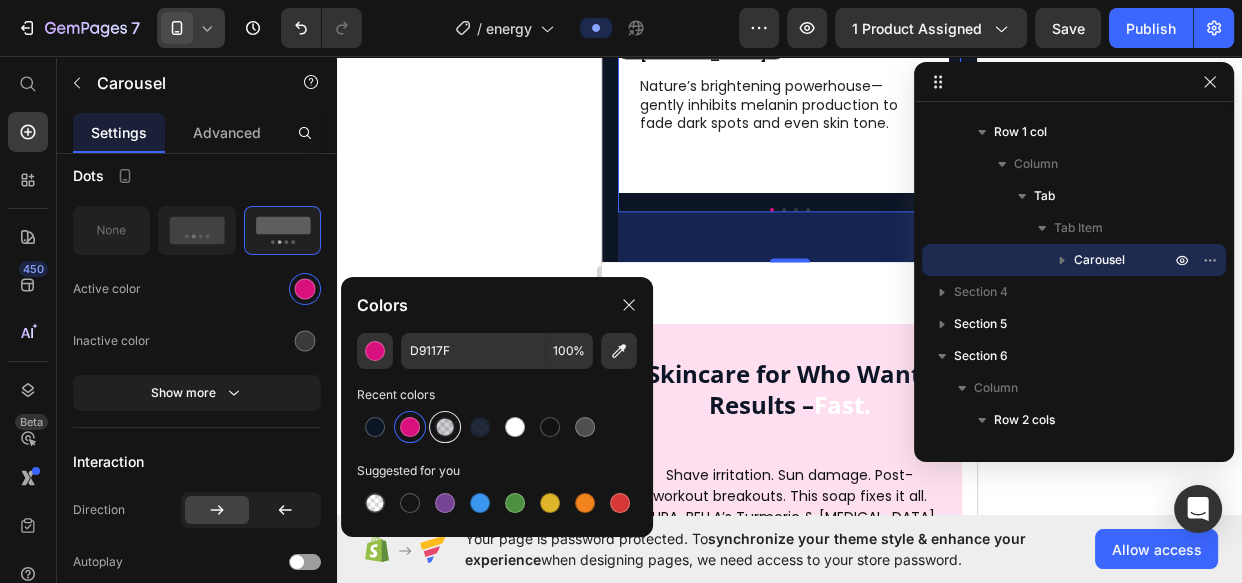 drag, startPoint x: 368, startPoint y: 419, endPoint x: 448, endPoint y: 425, distance: 80.224686 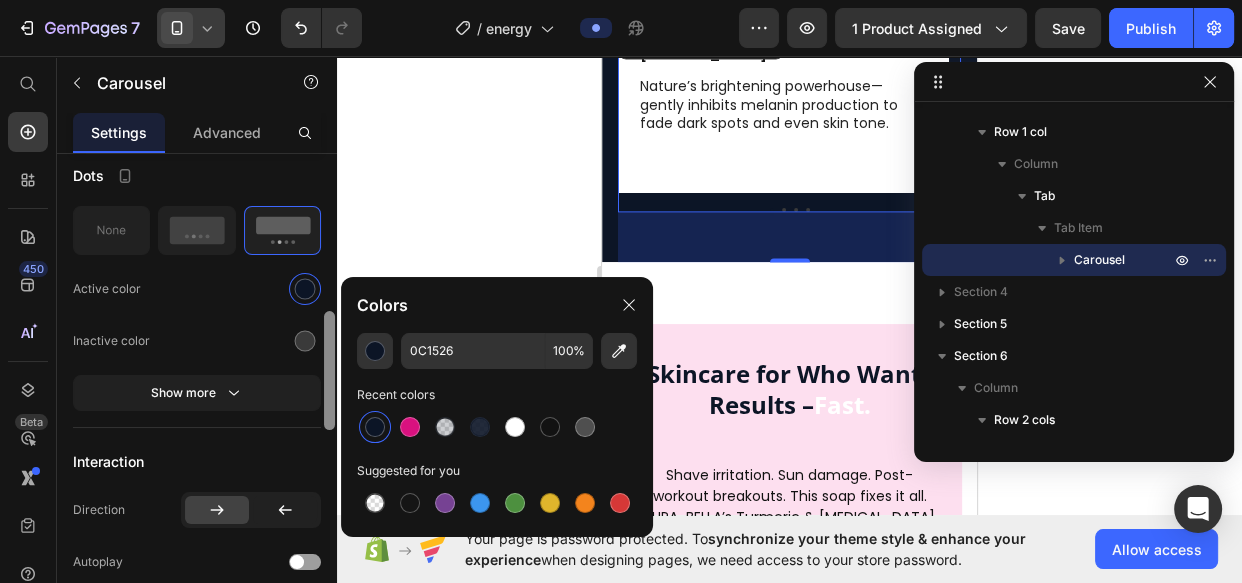 drag, startPoint x: 302, startPoint y: 344, endPoint x: 336, endPoint y: 360, distance: 37.576588 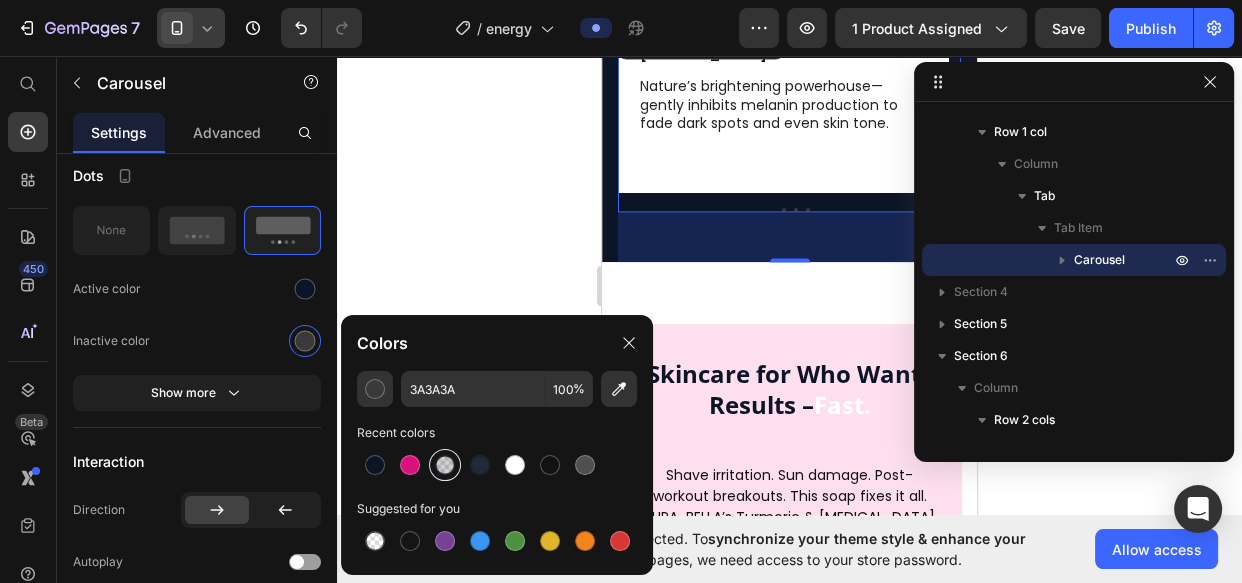 click at bounding box center (445, 465) 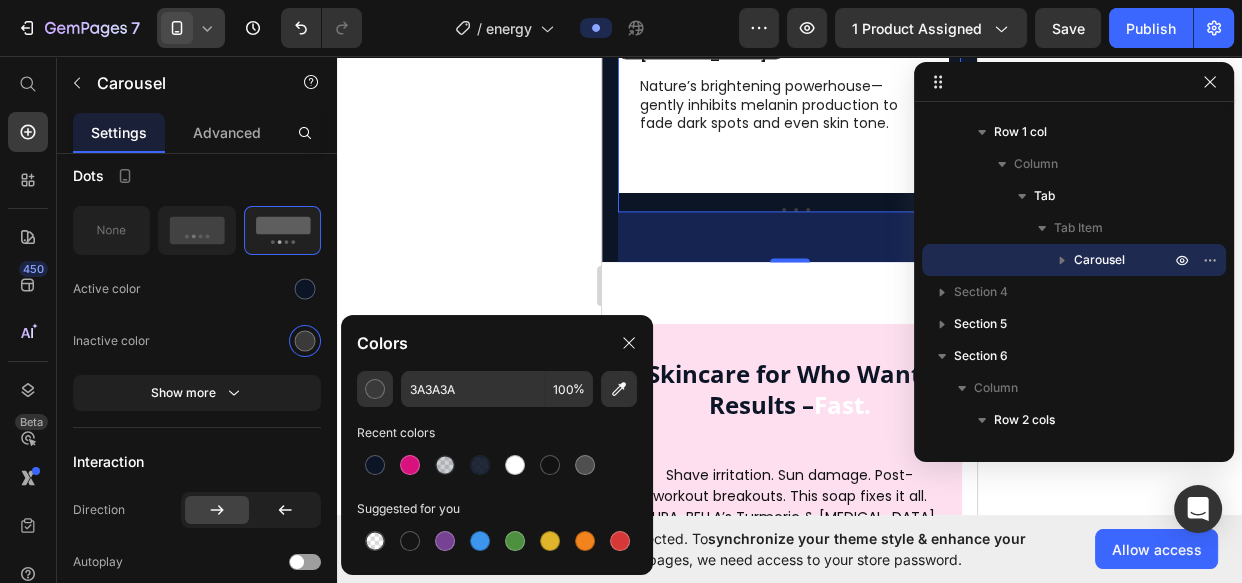 type on "0C1526" 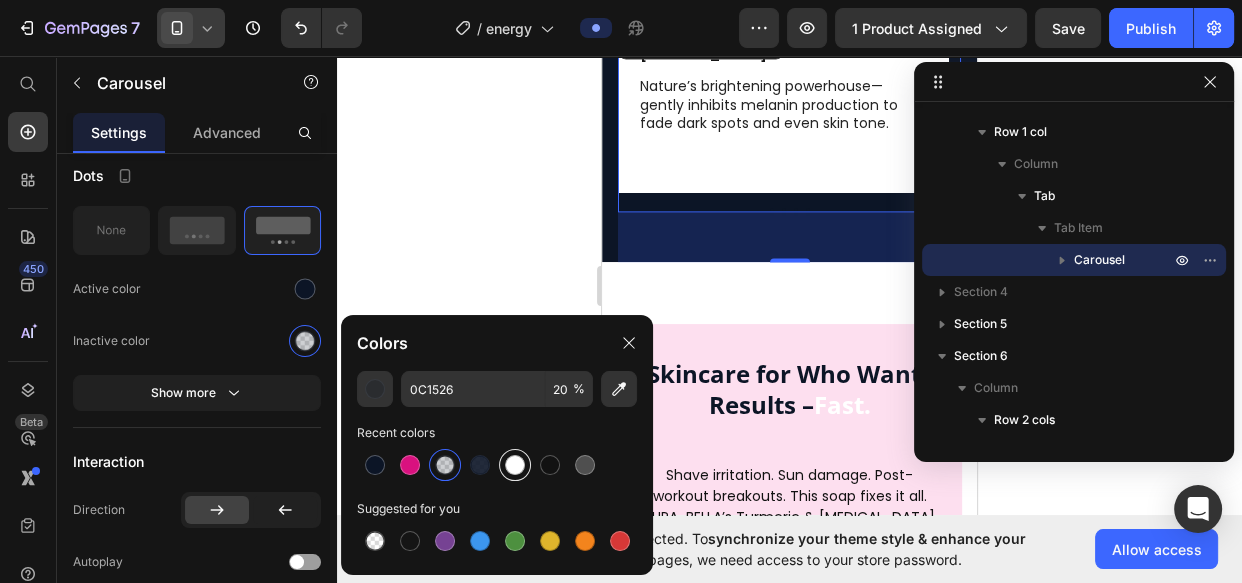 click at bounding box center [515, 465] 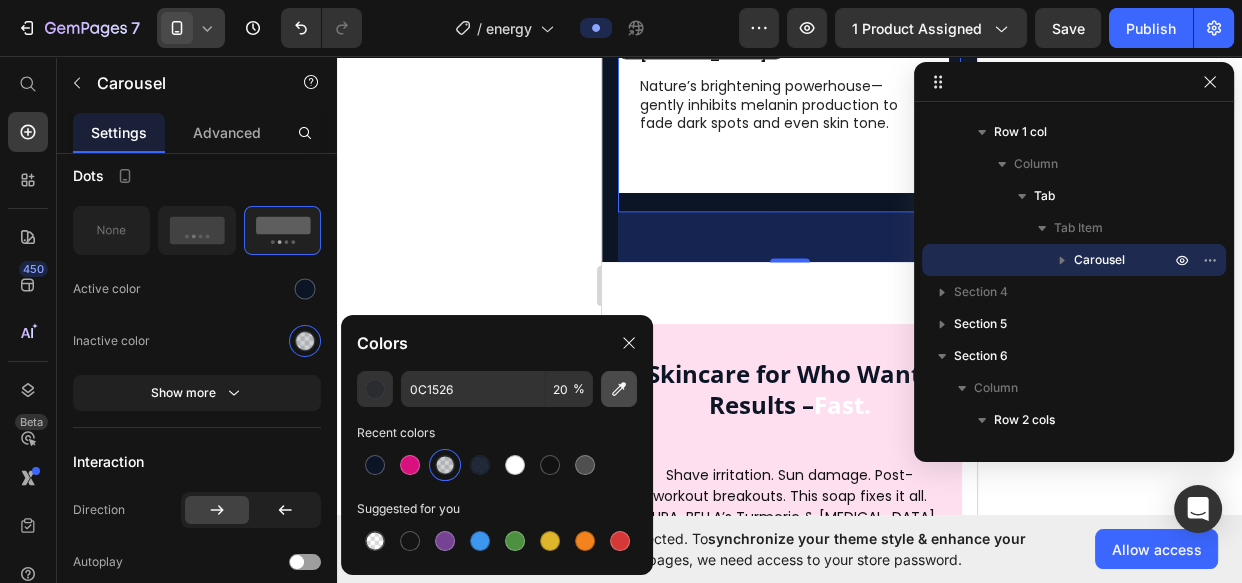 type on "FFFFFF" 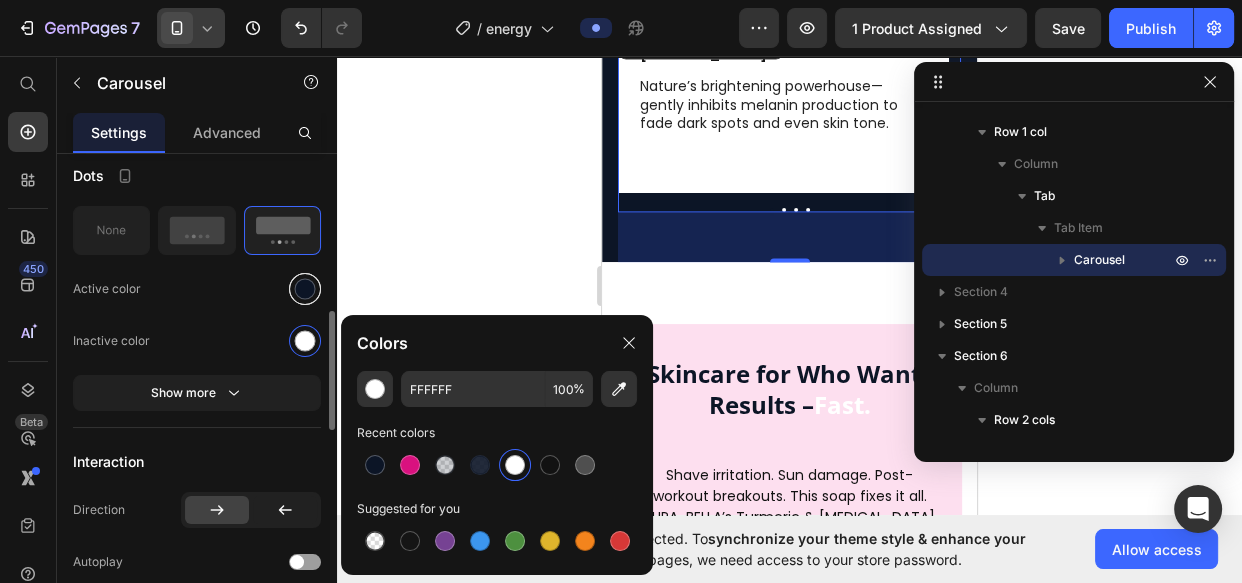 click at bounding box center [305, 288] 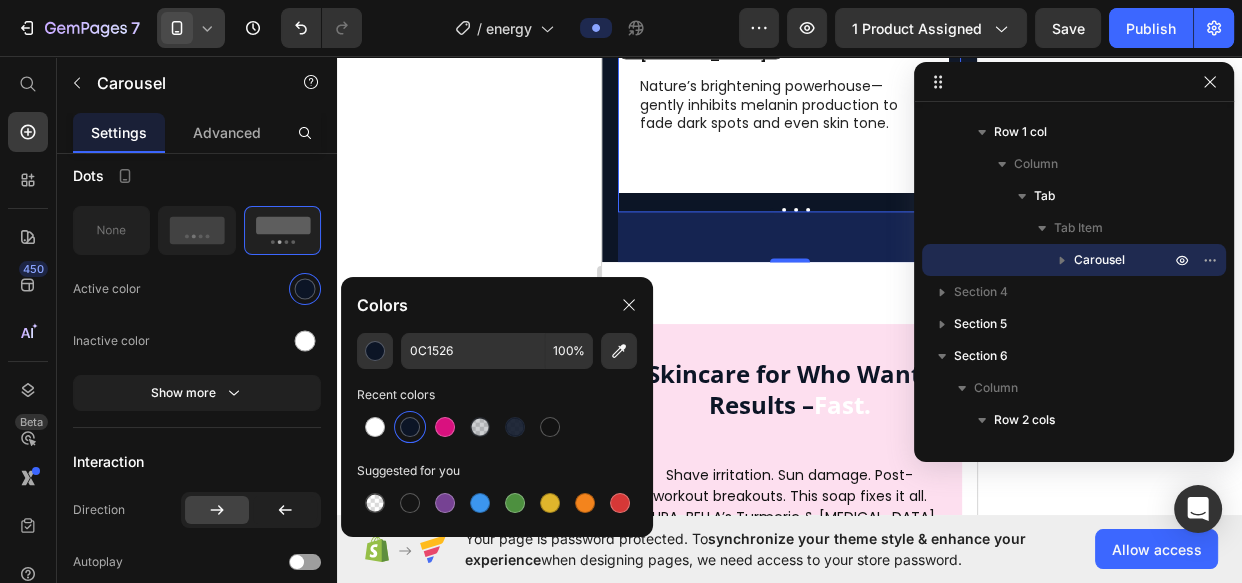 click at bounding box center (789, 210) 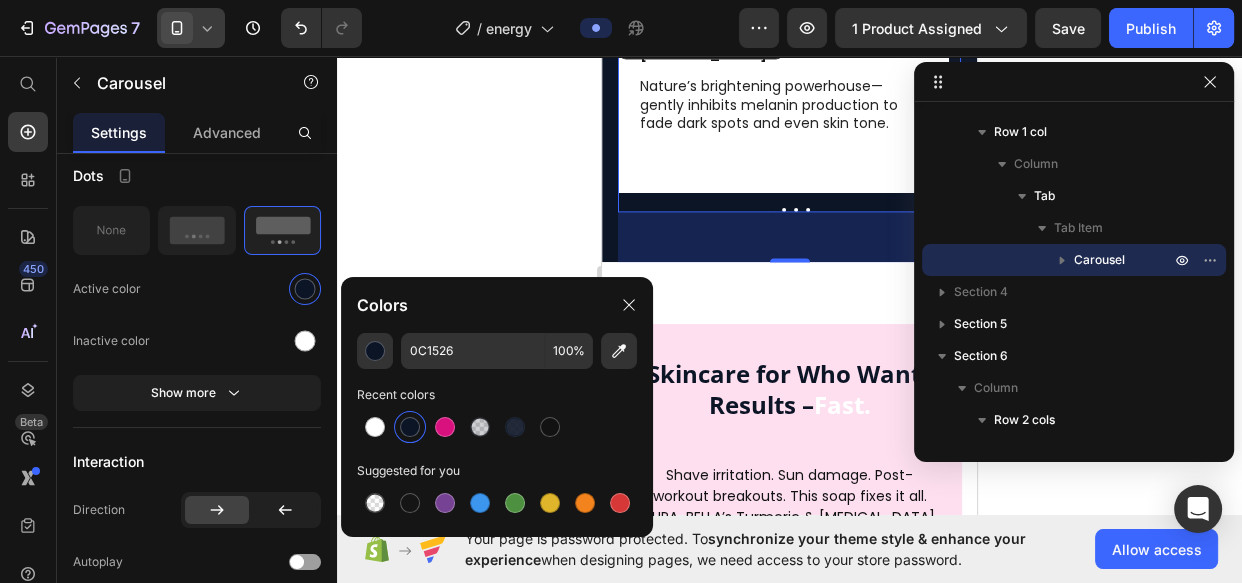 click on "Kojic Acid Text Block Nature’s brightening powerhouse—gently inhibits melanin production to fade dark spots and even skin tone. Text Block Row Row Organic Turmeric Text Block Ayurveda’s golden secret for glowing skin! Reduces inflammation, fights acne-causing bacteria, and gives skin a radiant boost without drying it out. Text Block Row Row Organic Coconut Oil Text Block Deeply moisturizes while cleansing, leaving skin soft—not stripped. Packed with fatty acids to strengthen your skin’s natural barrier. Text Block Row Row Mango Butter Text Block Rich in vitamins A & C to promote collagen production and skin renewal. Leaves a velvety finish—perfect for sensitive or mature skin. Text Block Row Row" at bounding box center (789, 117) 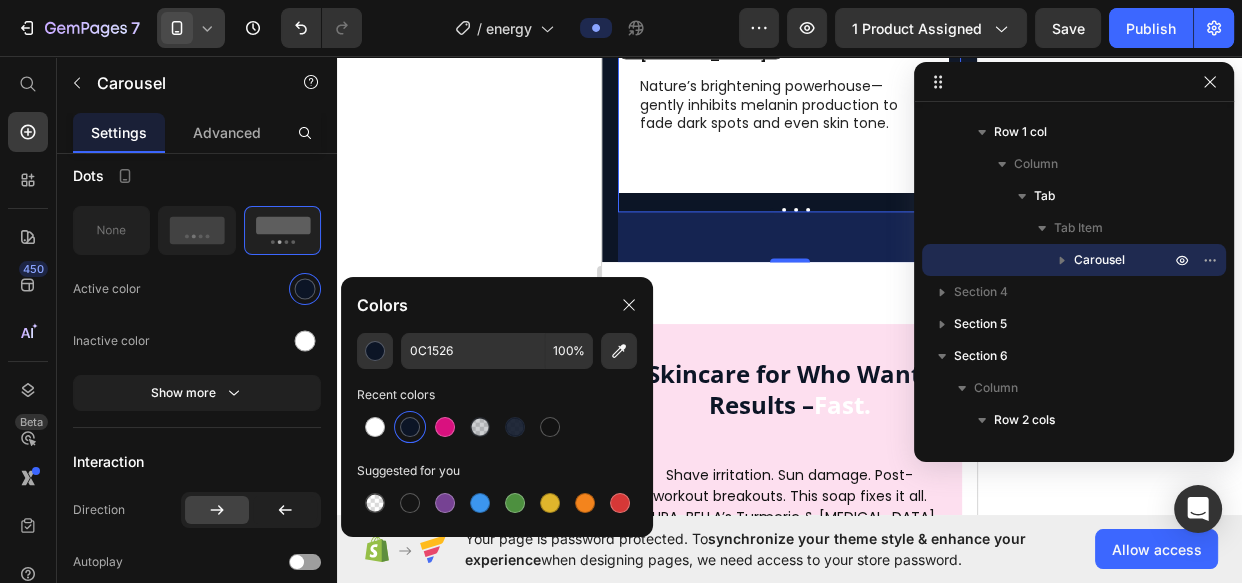 click on "Kojic Acid Text Block Nature’s brightening powerhouse—gently inhibits melanin production to fade dark spots and even skin tone. Text Block Row Row Organic Turmeric Text Block Ayurveda’s golden secret for glowing skin! Reduces inflammation, fights acne-causing bacteria, and gives skin a radiant boost without drying it out. Text Block Row Row Organic Coconut Oil Text Block Deeply moisturizes while cleansing, leaving skin soft—not stripped. Packed with fatty acids to strengthen your skin’s natural barrier. Text Block Row Row Mango Butter Text Block Rich in vitamins A & C to promote collagen production and skin renewal. Leaves a velvety finish—perfect for sensitive or mature skin. Text Block Row Row" at bounding box center (789, 117) 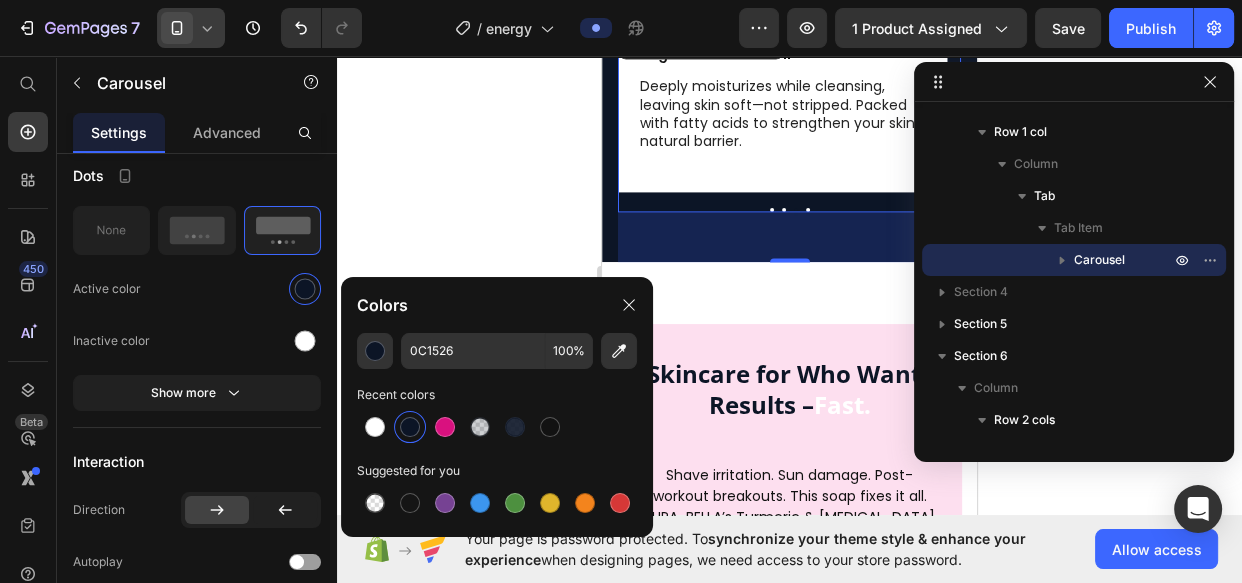 click at bounding box center [808, 210] 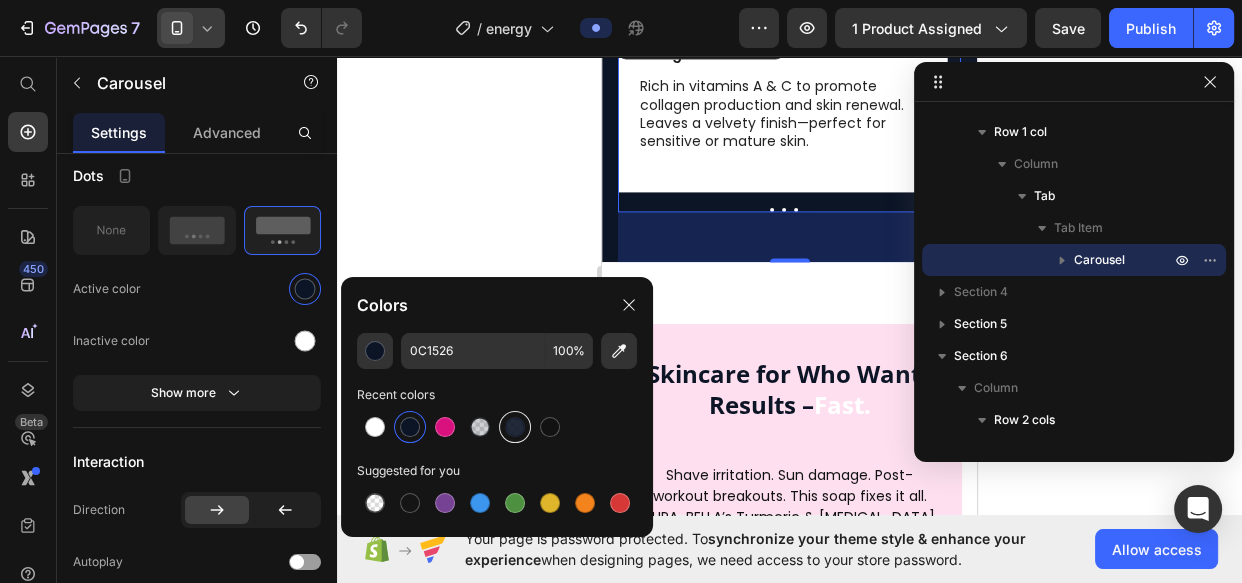 click at bounding box center [515, 427] 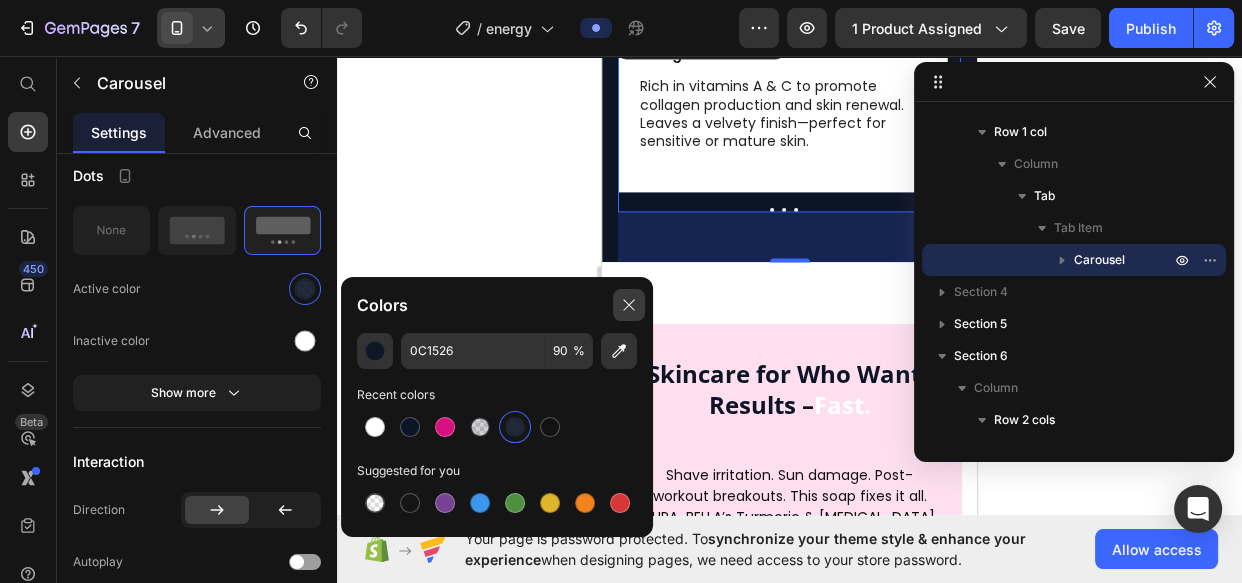 click at bounding box center (629, 305) 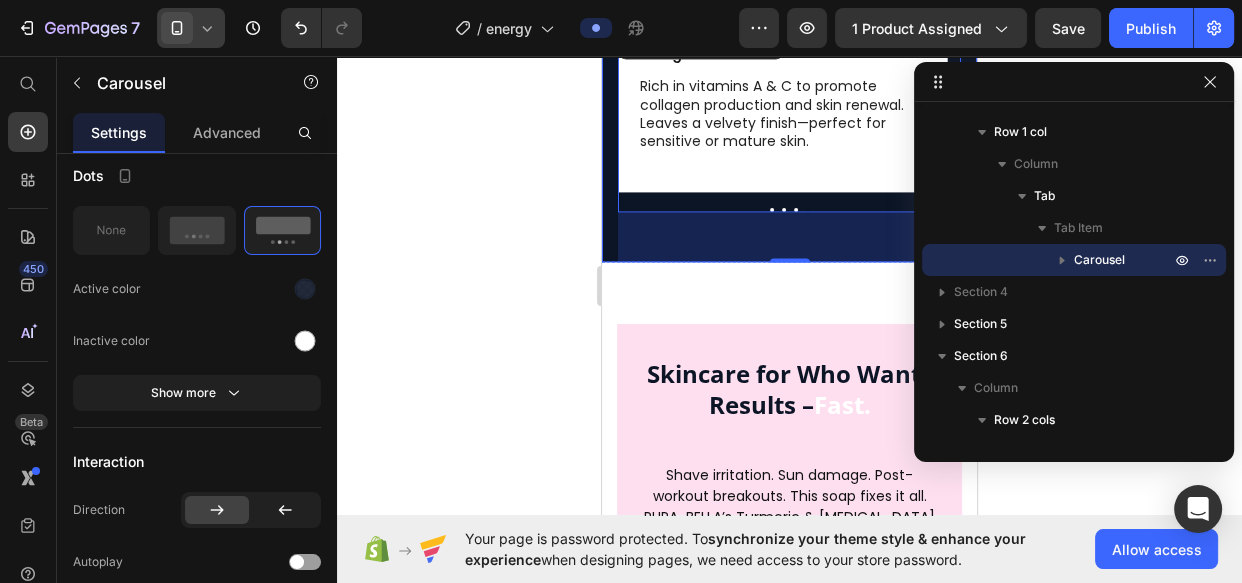 click on "Kojic Acid Text Block Nature’s brightening powerhouse—gently inhibits melanin production to fade dark spots and even skin tone. Text Block Row Row Organic Turmeric Text Block Ayurveda’s golden secret for glowing skin! Reduces inflammation, fights acne-causing bacteria, and gives skin a radiant boost without drying it out. Text Block Row Row Organic Coconut Oil Text Block Deeply moisturizes while cleansing, leaving skin soft—not stripped. Packed with fatty acids to strengthen your skin’s natural barrier. Text Block Row Row Mango Butter Text Block Rich in vitamins A & C to promote collagen production and skin renewal. Leaves a velvety finish—perfect for sensitive or mature skin. Text Block Row Row Carousel   50" at bounding box center [789, 134] 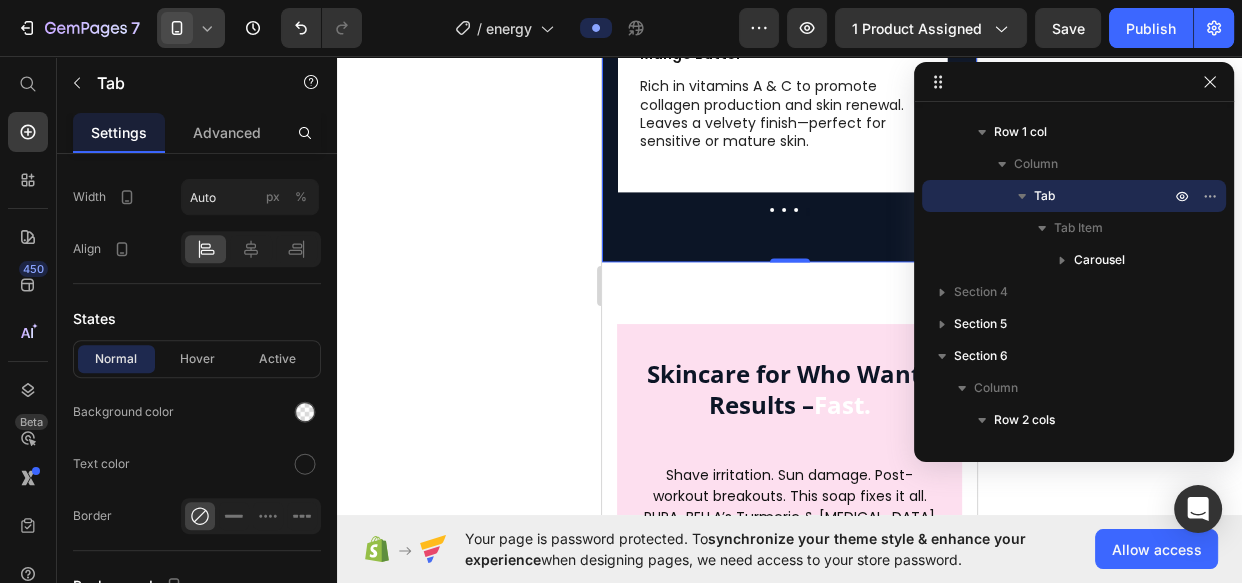 scroll, scrollTop: 1005, scrollLeft: 0, axis: vertical 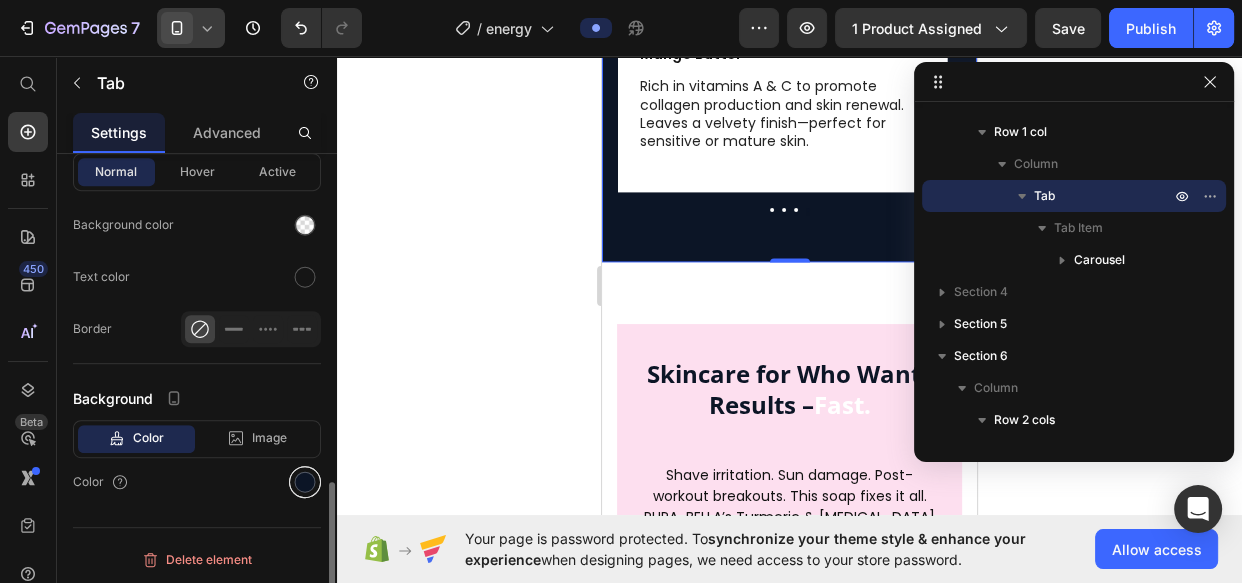 click at bounding box center (305, 482) 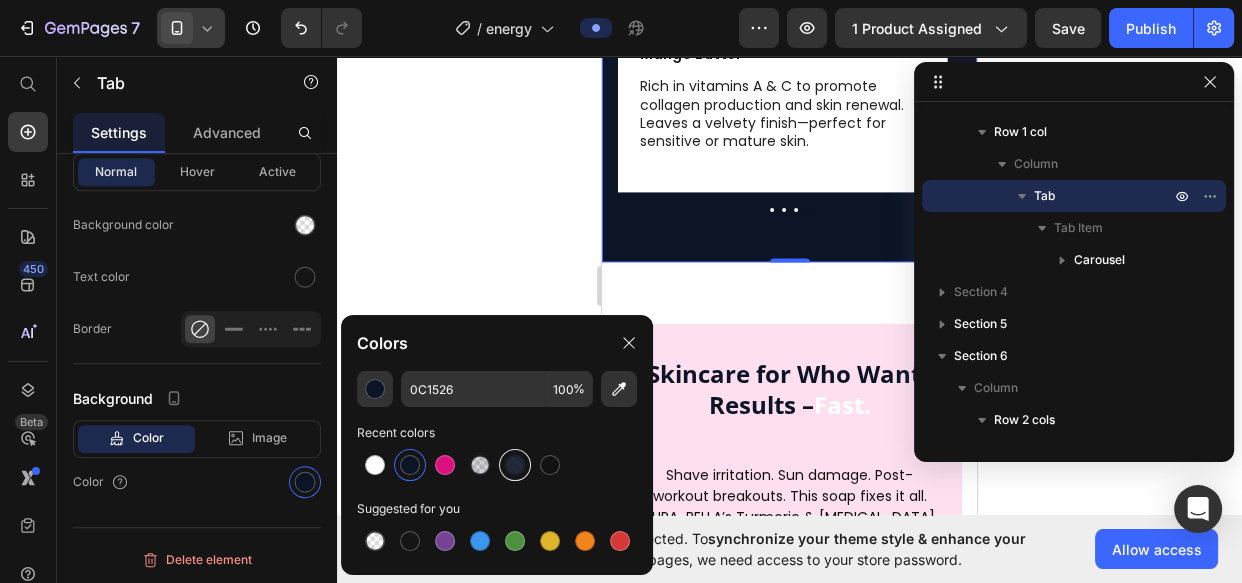 click at bounding box center [515, 465] 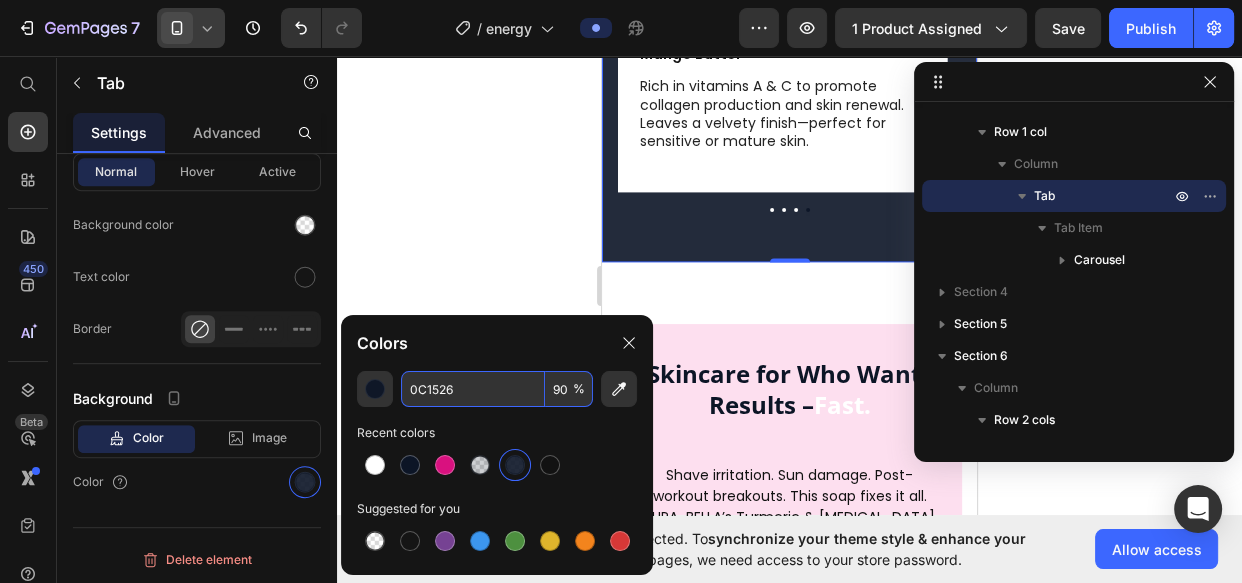click on "90" at bounding box center [569, 389] 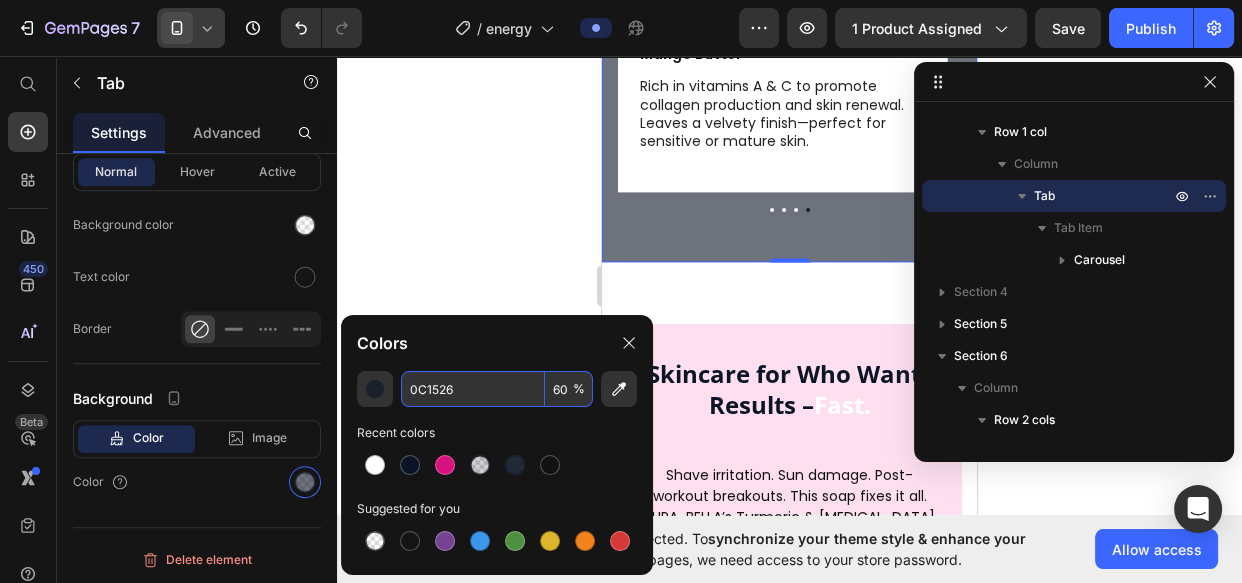 scroll, scrollTop: 0, scrollLeft: 0, axis: both 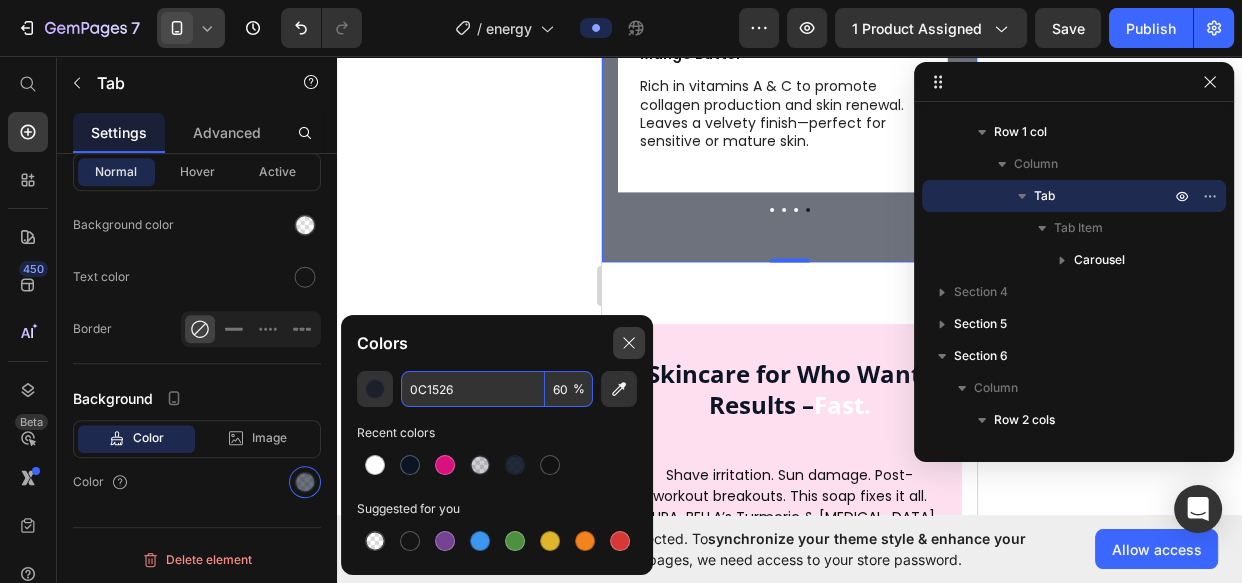 type on "60" 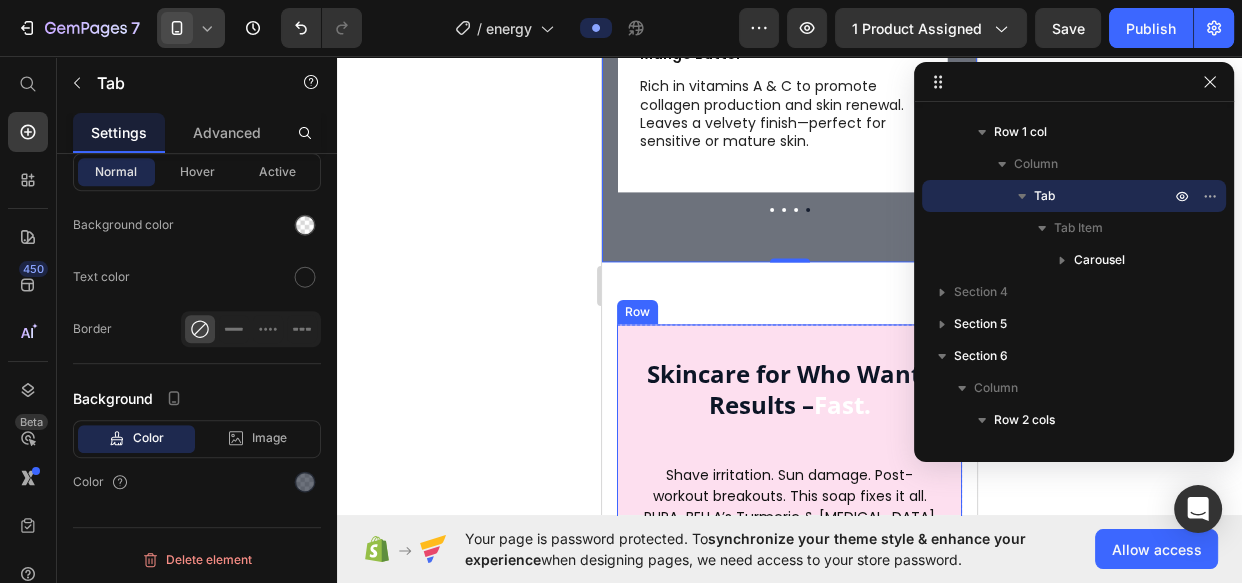 click on "Skincare for Who Wants Results –  Fast. Heading Shave irritation. Sun damage. Post-workout breakouts. This soap fixes it all. PURA-BELLA’s Turmeric & Kojic Acid bar calms, brightens, and deep-cleans in one step—no 10-step routine needed. Reduces redness, evens skin tone, and keeps pores clear. Ditch the chemical-laden products and get healthier skin with every wash. Text Block shop now Button Row" at bounding box center (789, 504) 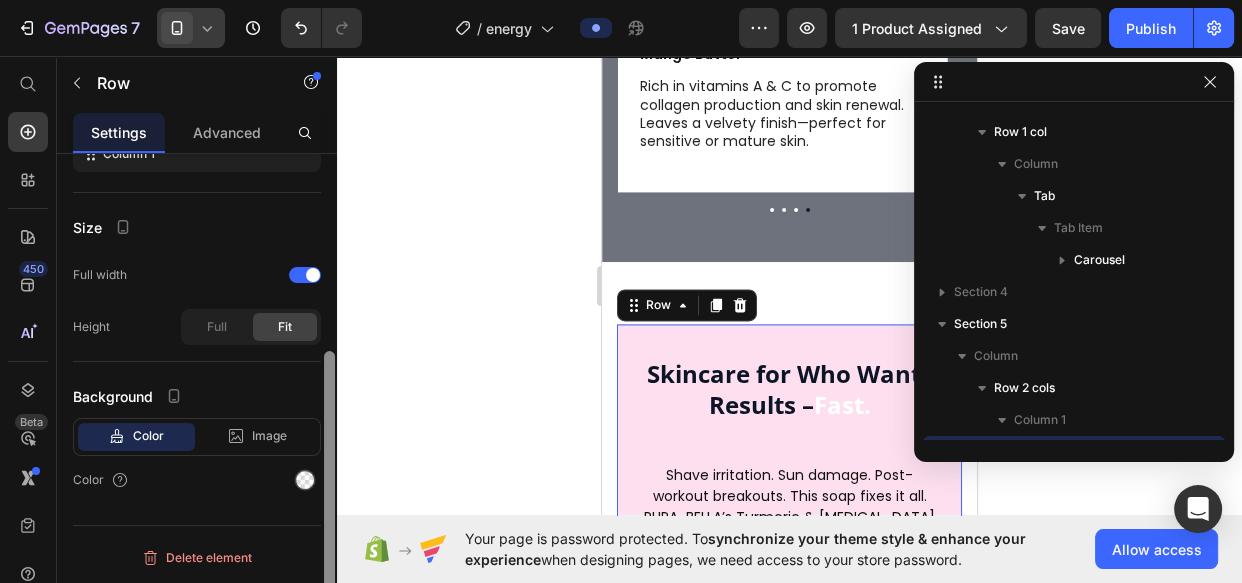 scroll, scrollTop: 1019, scrollLeft: 0, axis: vertical 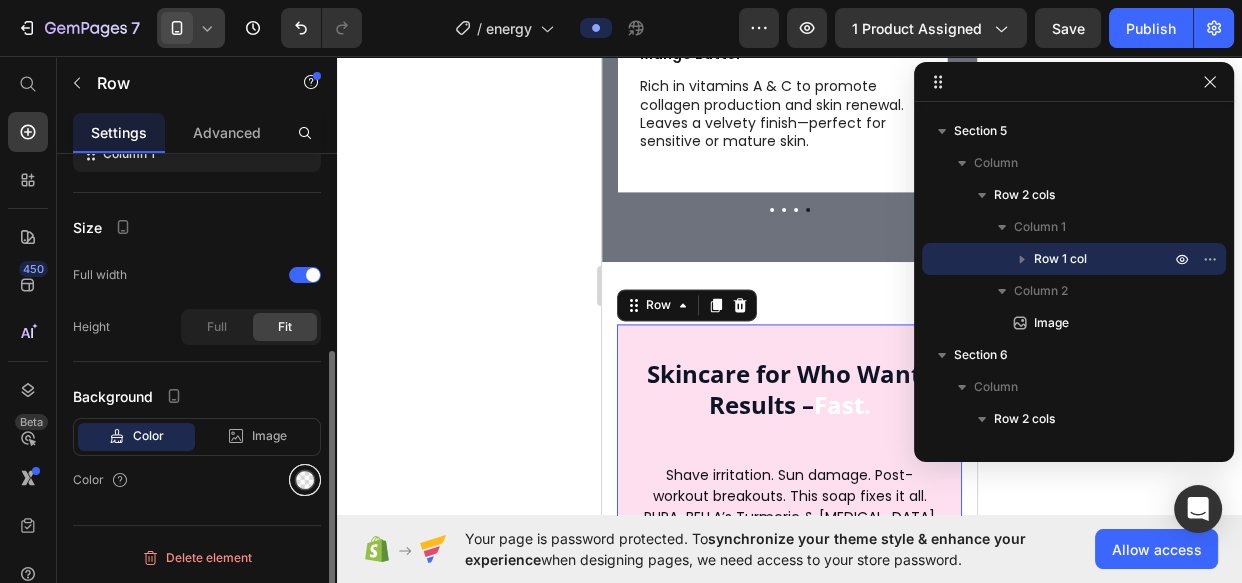 click at bounding box center [305, 480] 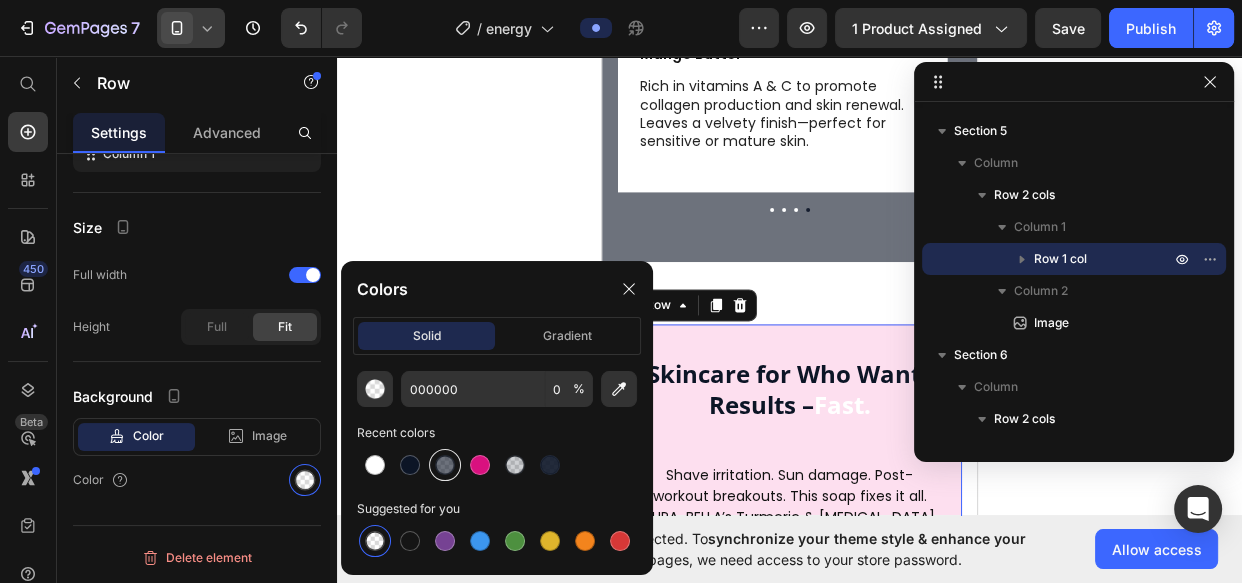 click at bounding box center (445, 465) 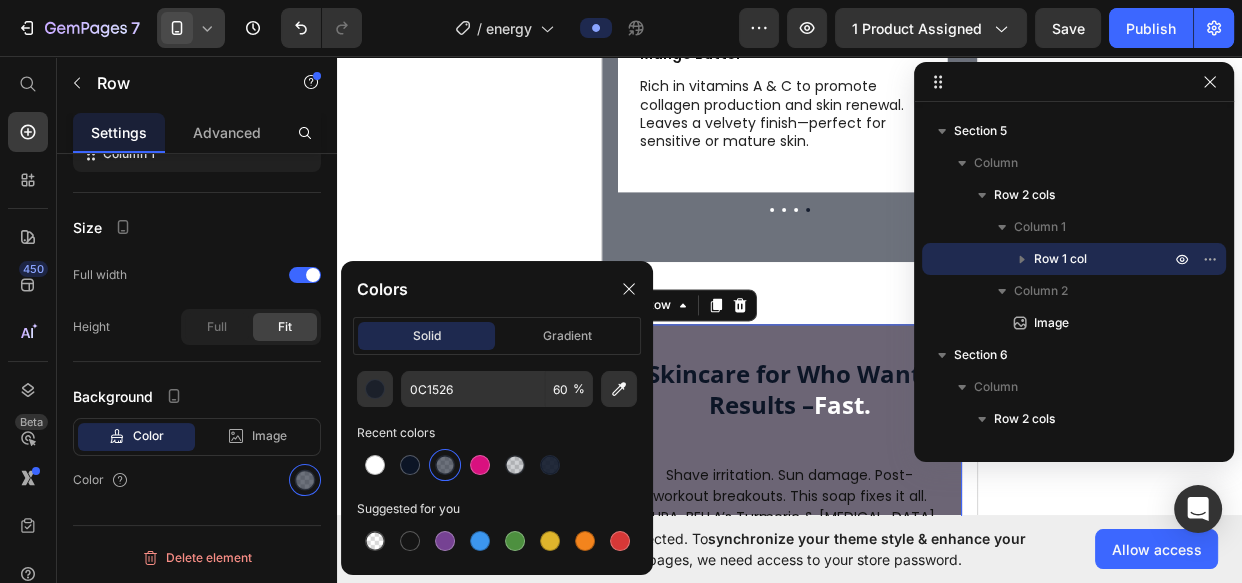 scroll, scrollTop: 330, scrollLeft: 0, axis: vertical 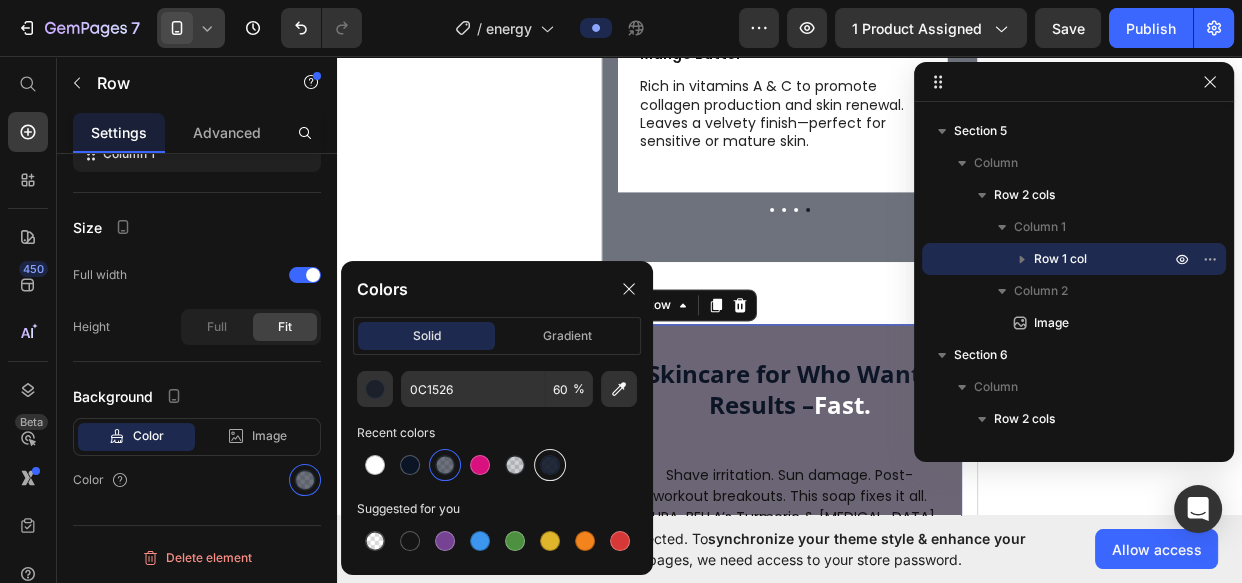 click at bounding box center [550, 465] 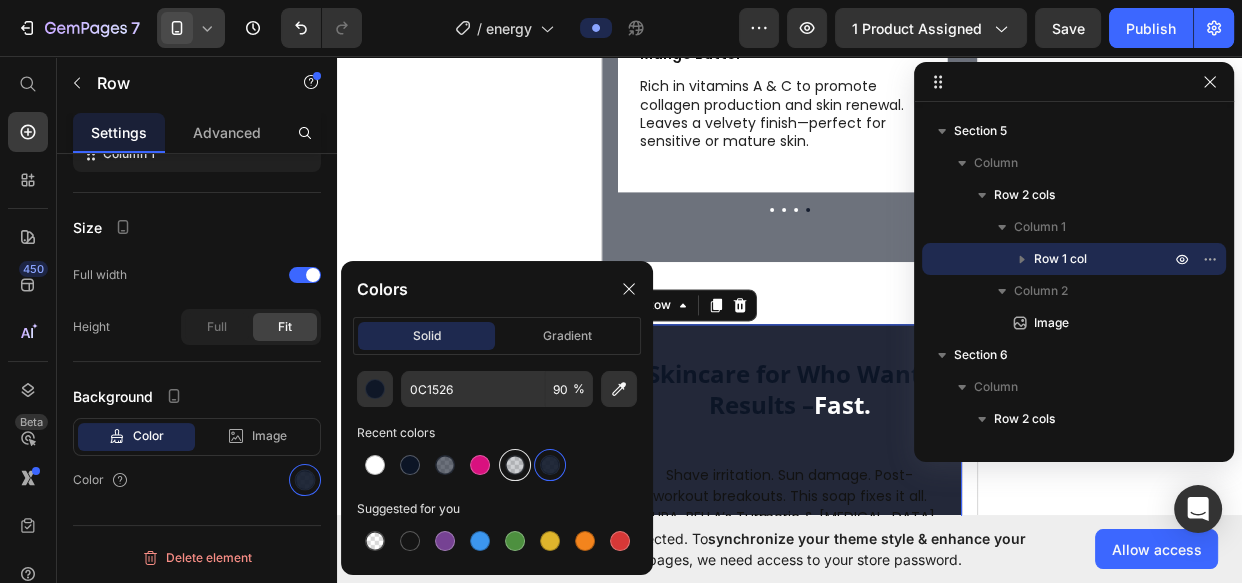 click at bounding box center [515, 465] 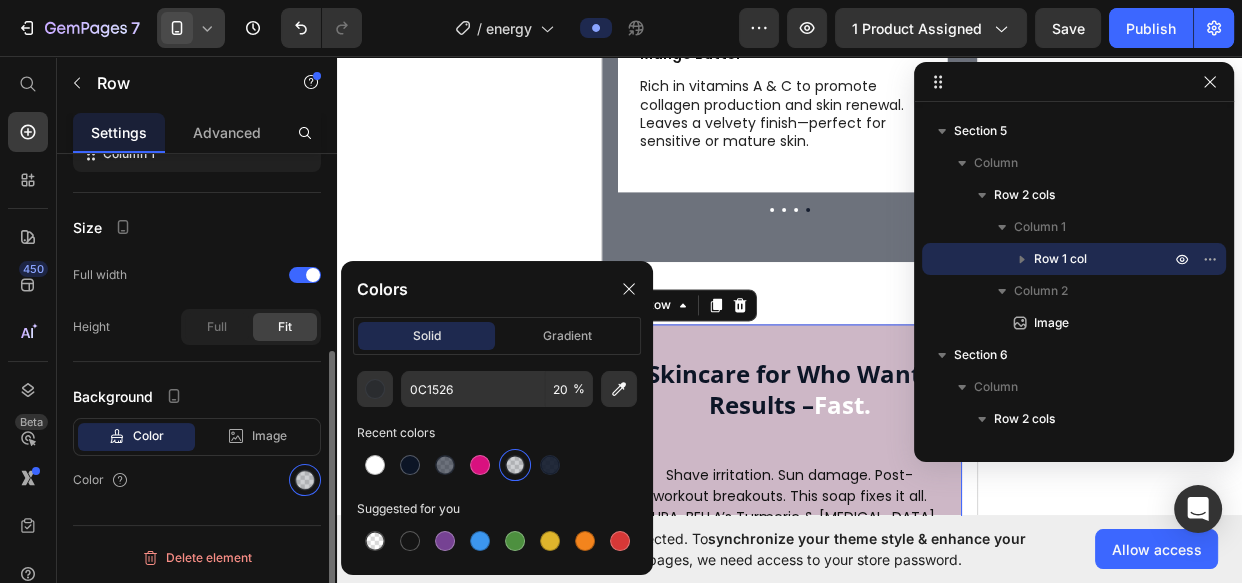 scroll, scrollTop: 330, scrollLeft: 0, axis: vertical 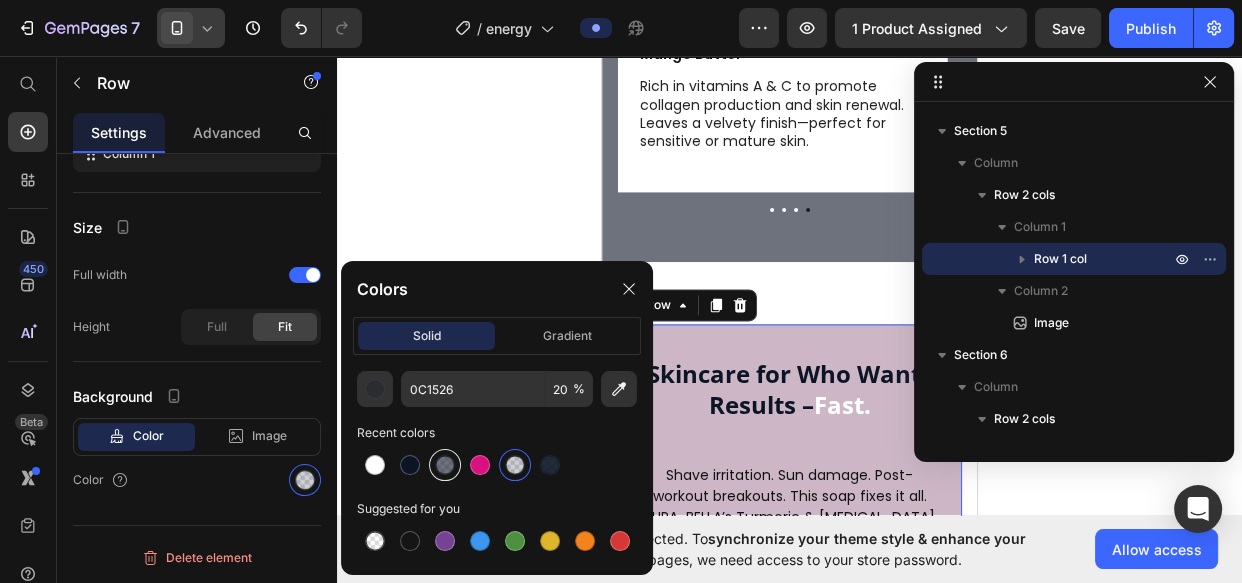 click at bounding box center [445, 465] 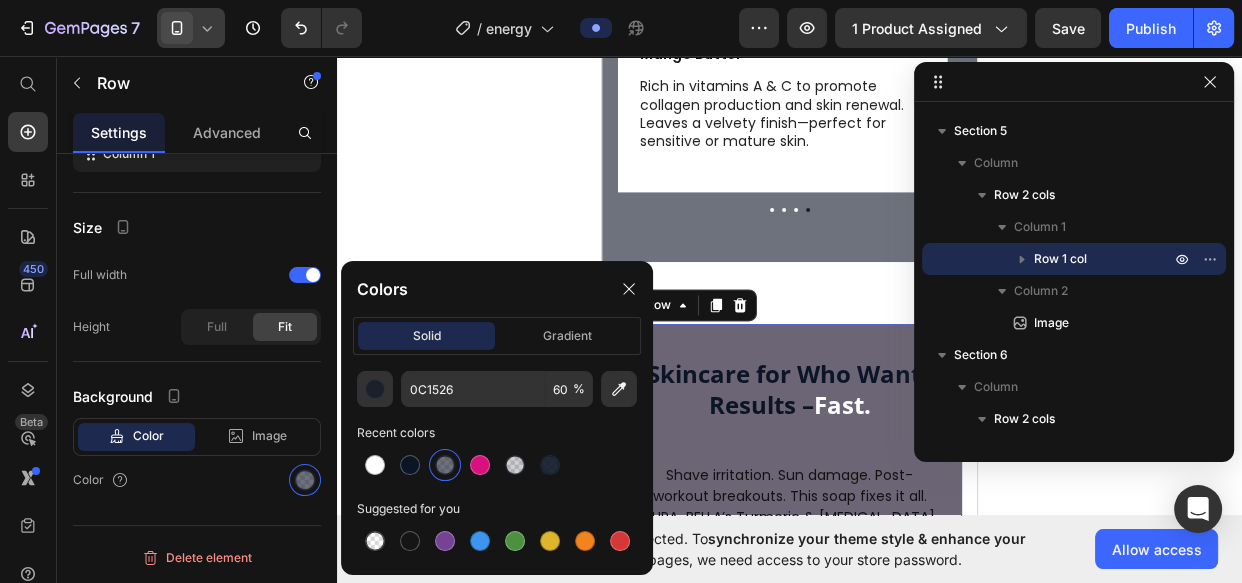 scroll, scrollTop: 330, scrollLeft: 0, axis: vertical 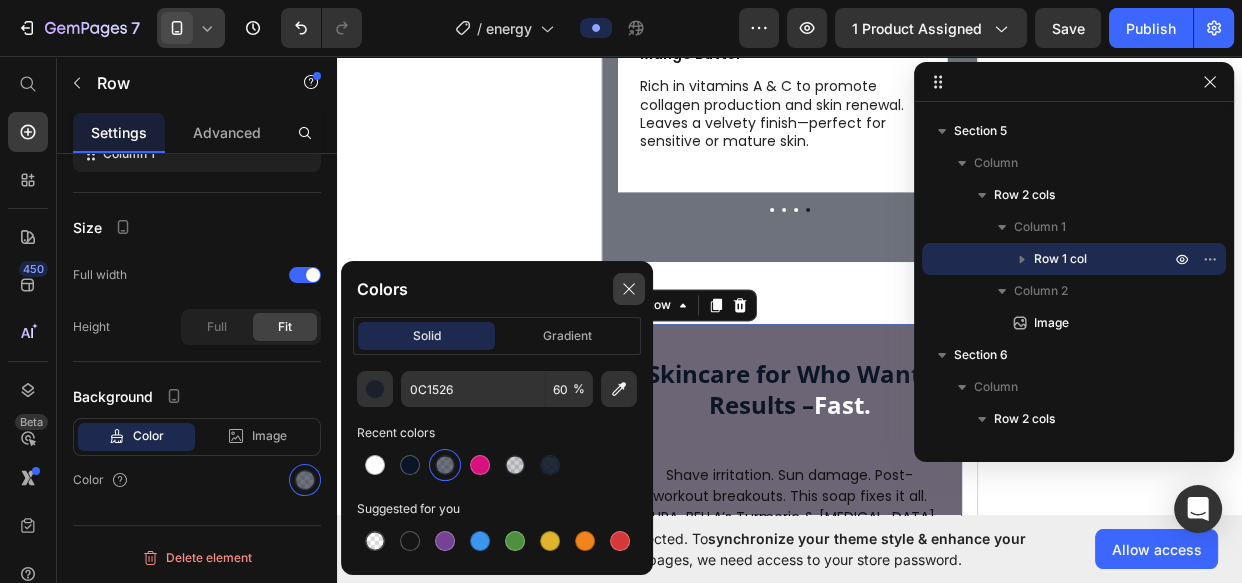 drag, startPoint x: 625, startPoint y: 294, endPoint x: 28, endPoint y: 242, distance: 599.2604 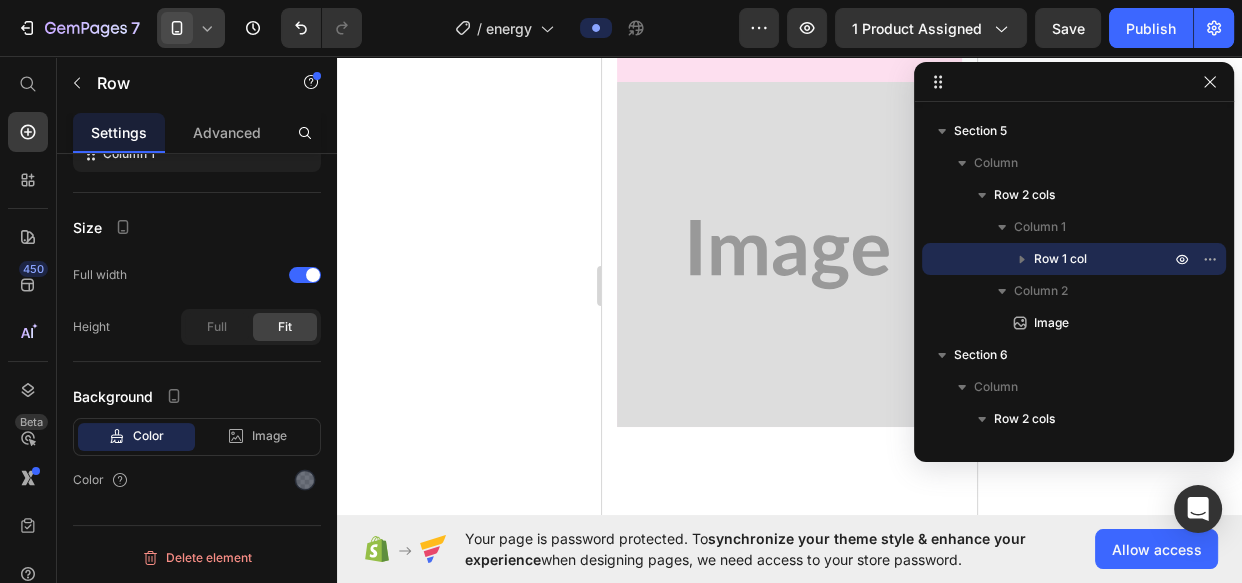 scroll, scrollTop: 2636, scrollLeft: 0, axis: vertical 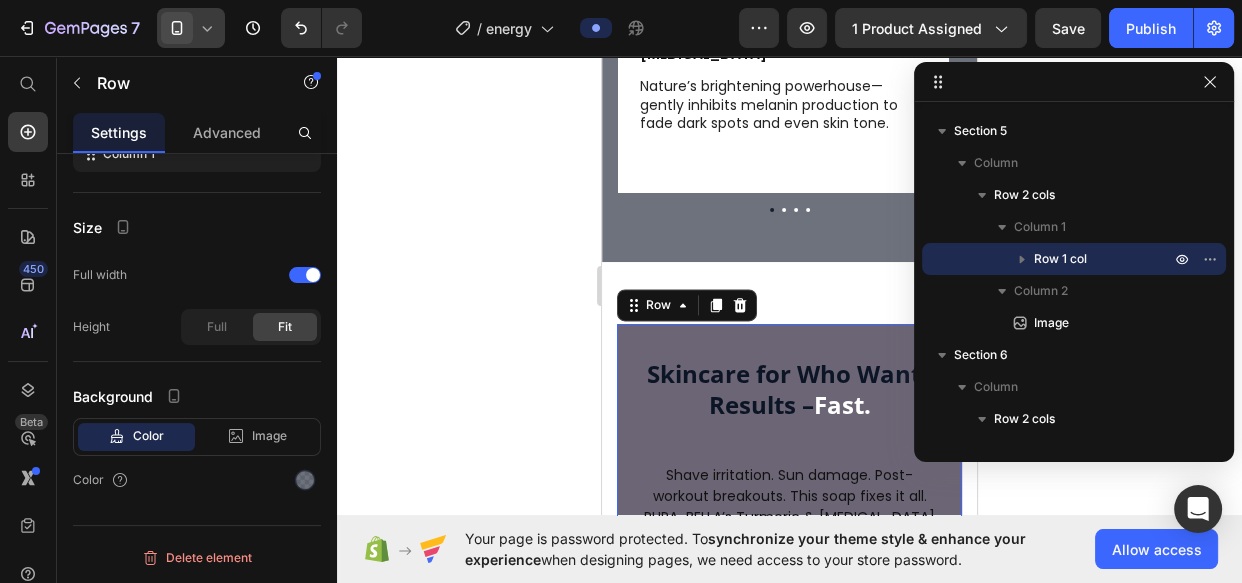 click 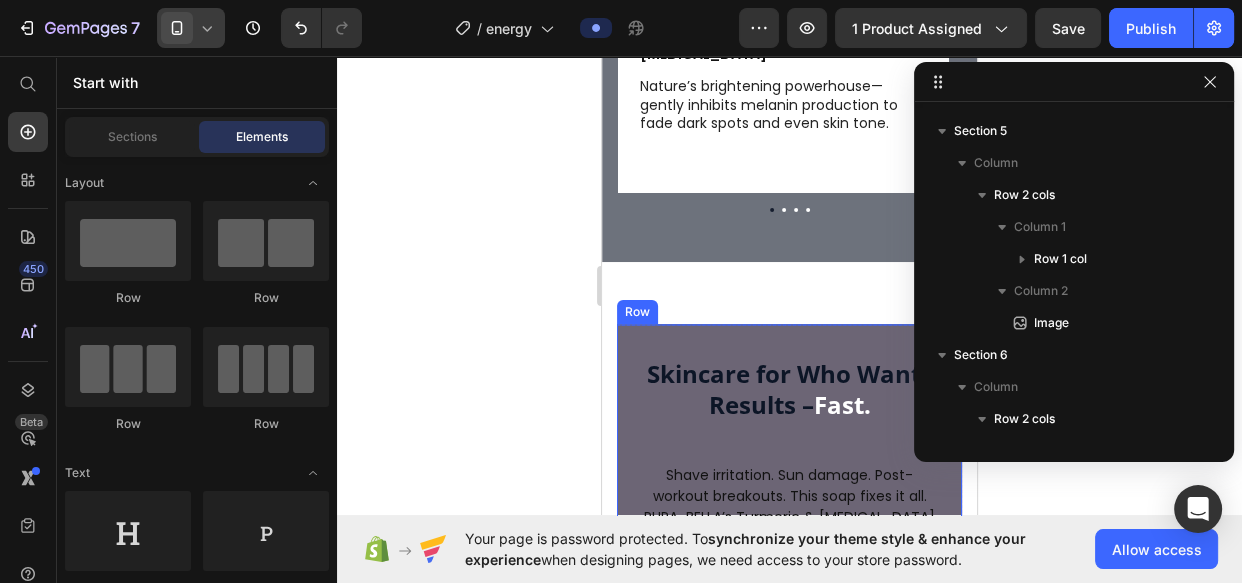 click on "Skincare for Who Wants Results –  Fast. Heading Shave irritation. Sun damage. Post-workout breakouts. This soap fixes it all. PURA-BELLA’s Turmeric & Kojic Acid bar calms, brightens, and deep-cleans in one step—no 10-step routine needed. Reduces redness, evens skin tone, and keeps pores clear. Ditch the chemical-laden products and get healthier skin with every wash. Text Block shop now Button Row" at bounding box center [789, 504] 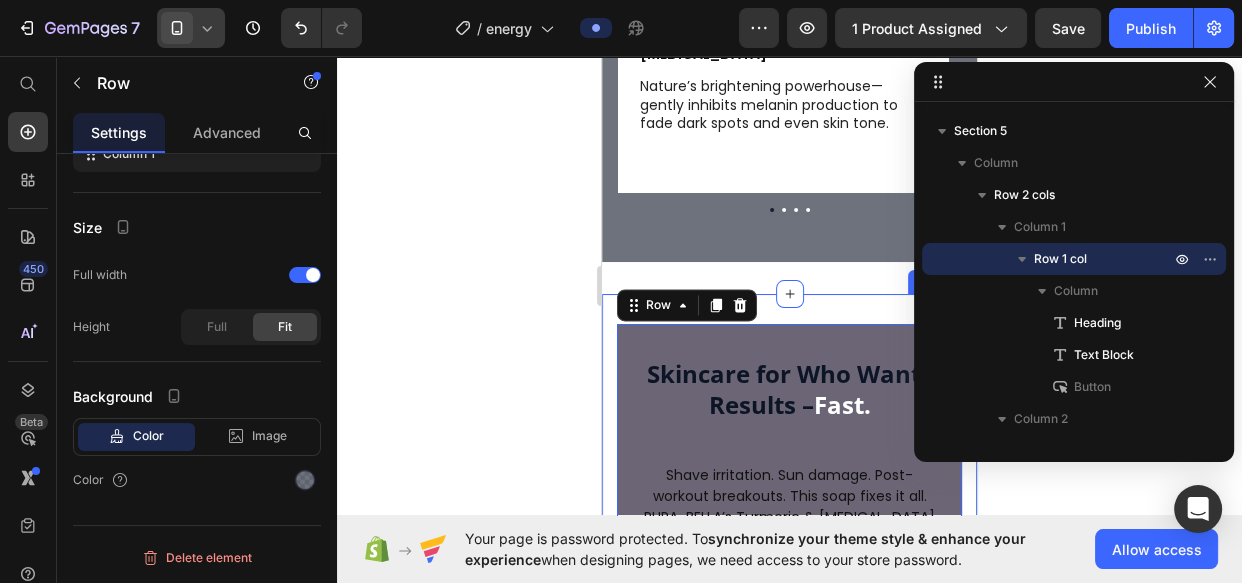 click on "Skincare for Who Wants Results –  Fast. Heading Shave irritation. Sun damage. Post-workout breakouts. This soap fixes it all. PURA-BELLA’s Turmeric & Kojic Acid bar calms, brightens, and deep-cleans in one step—no 10-step routine needed. Reduces redness, evens skin tone, and keeps pores clear. Ditch the chemical-laden products and get healthier skin with every wash. Text Block shop now Button Row   0 Image Row Section 5" at bounding box center (789, 736) 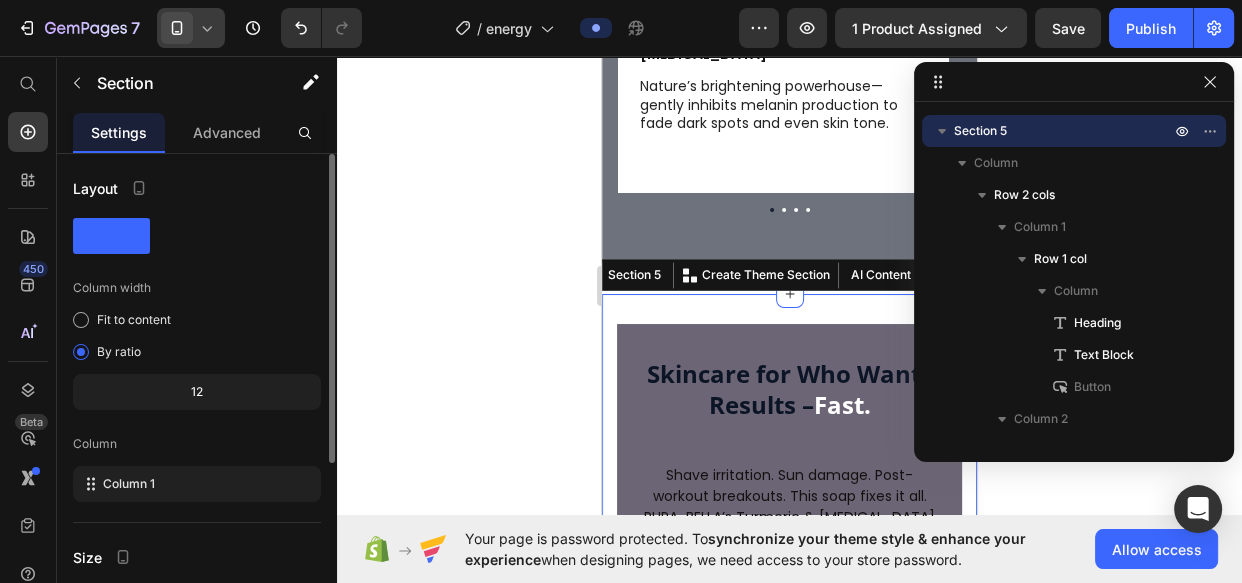 scroll, scrollTop: 277, scrollLeft: 0, axis: vertical 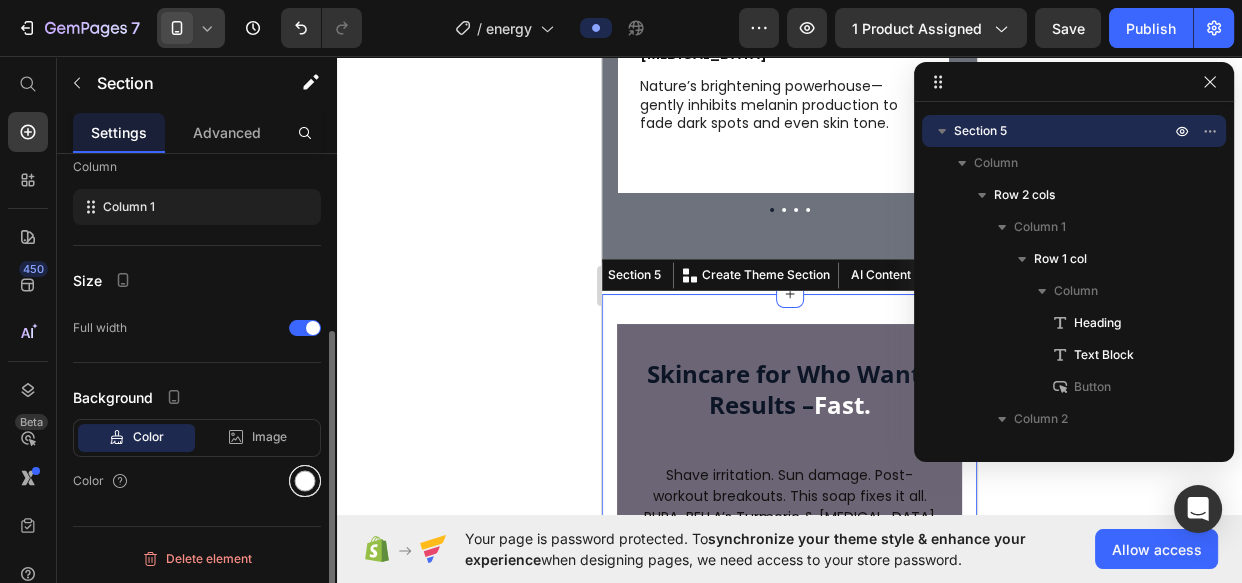 click at bounding box center (305, 481) 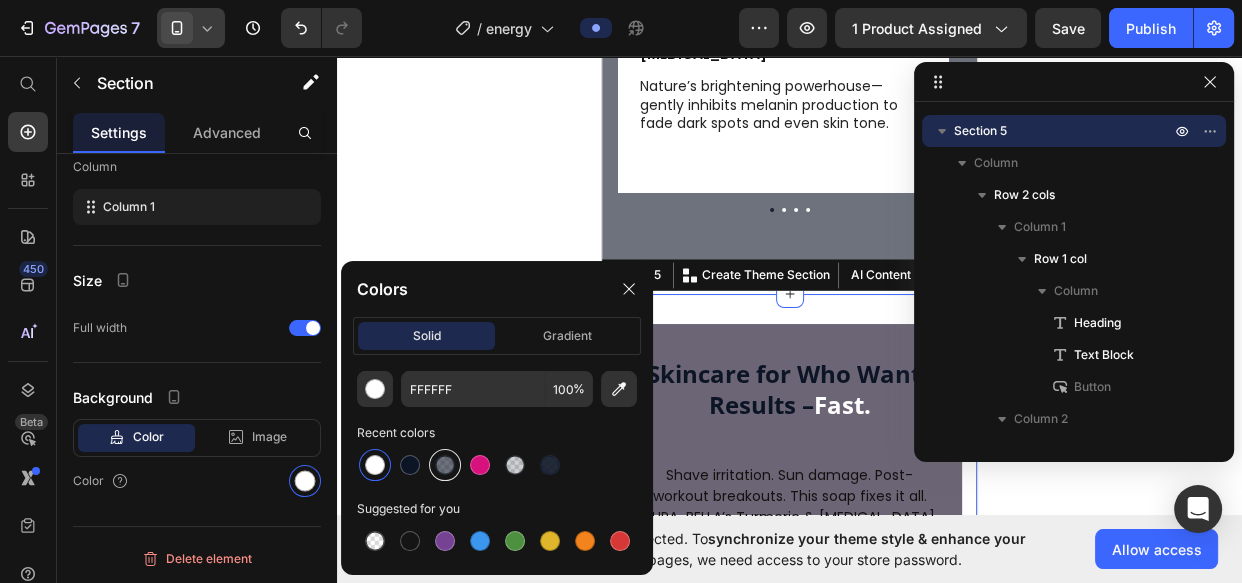 click at bounding box center [445, 465] 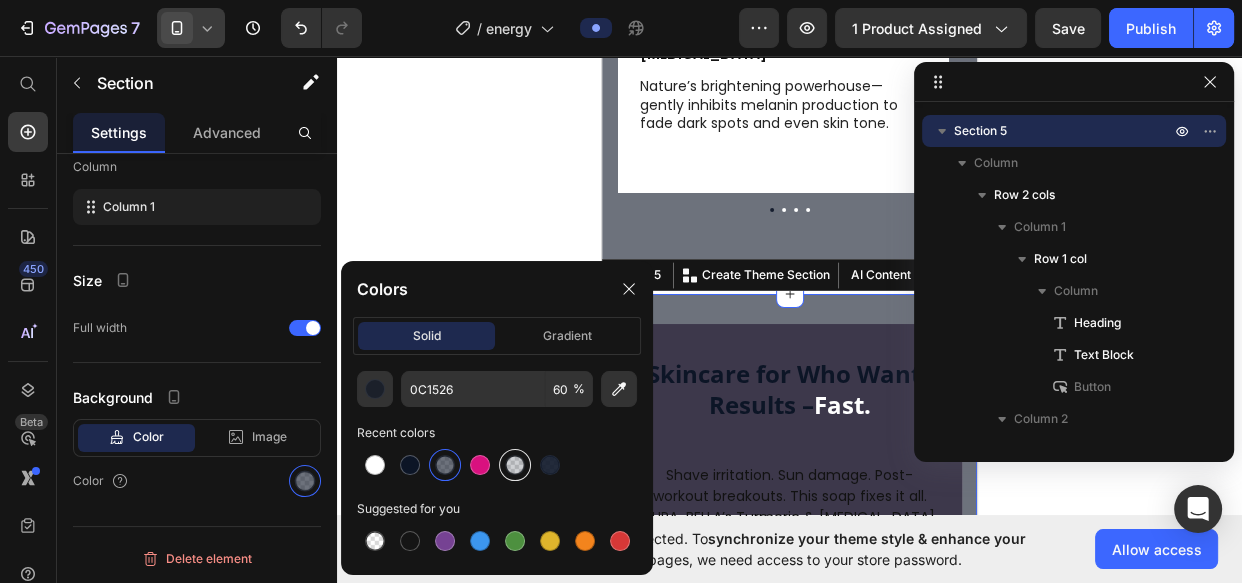 click at bounding box center (515, 465) 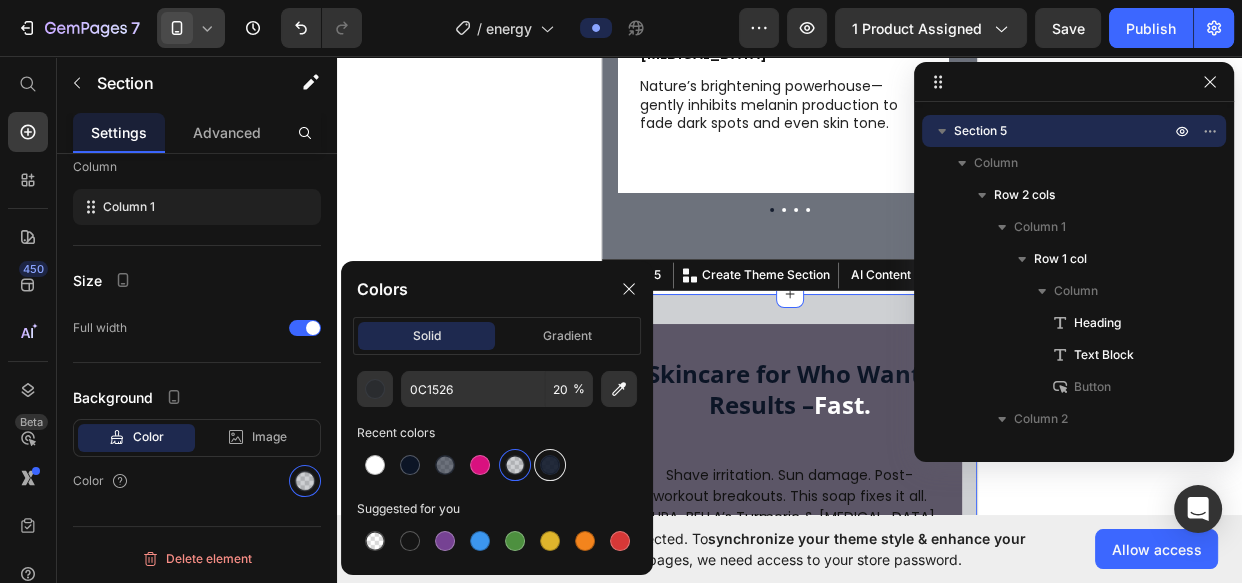 click at bounding box center [550, 465] 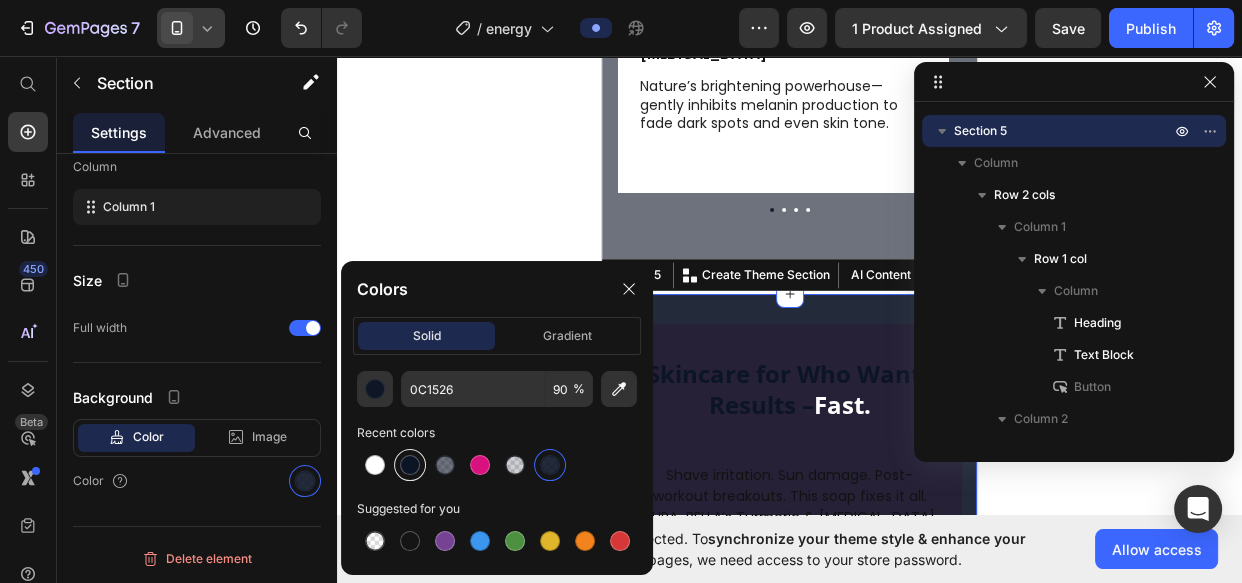 click at bounding box center [410, 465] 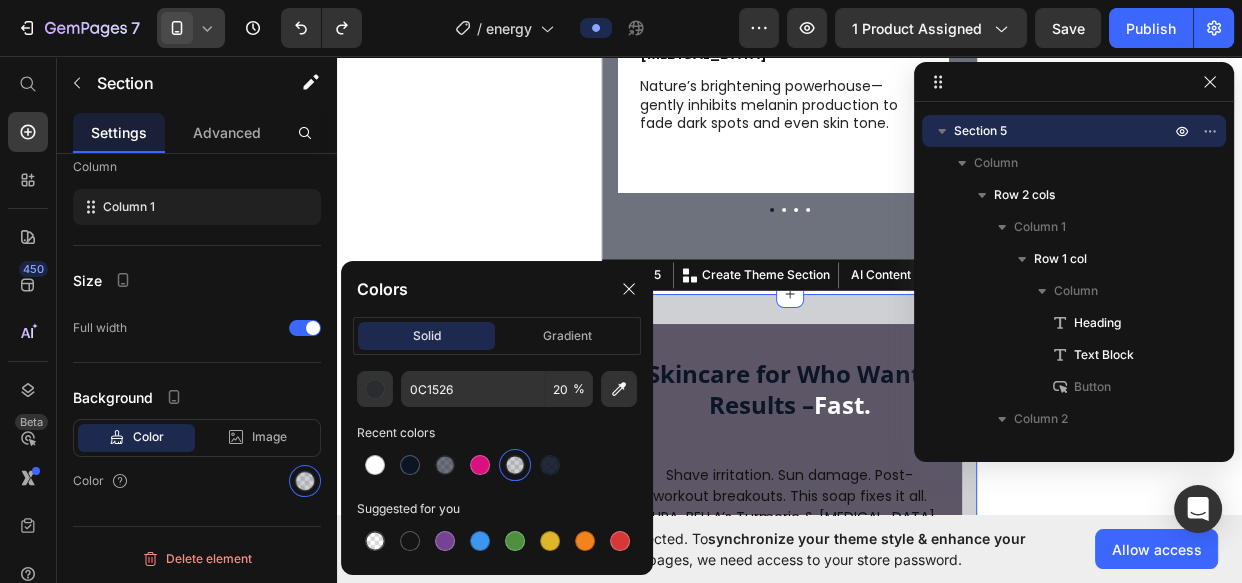 type on "60" 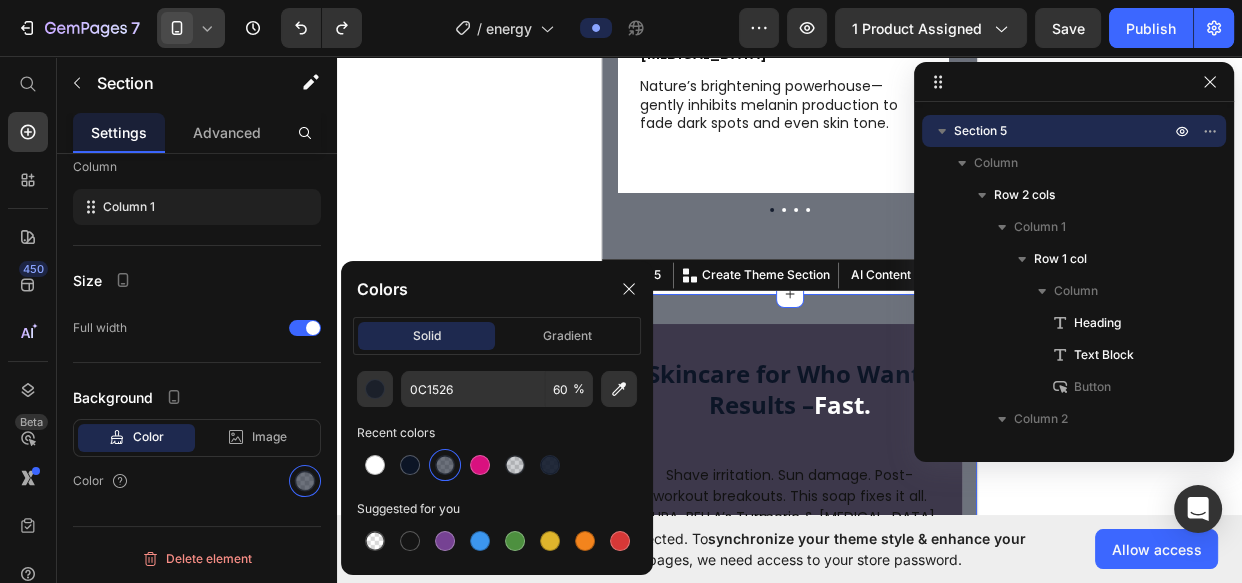 type on "FFFFFF" 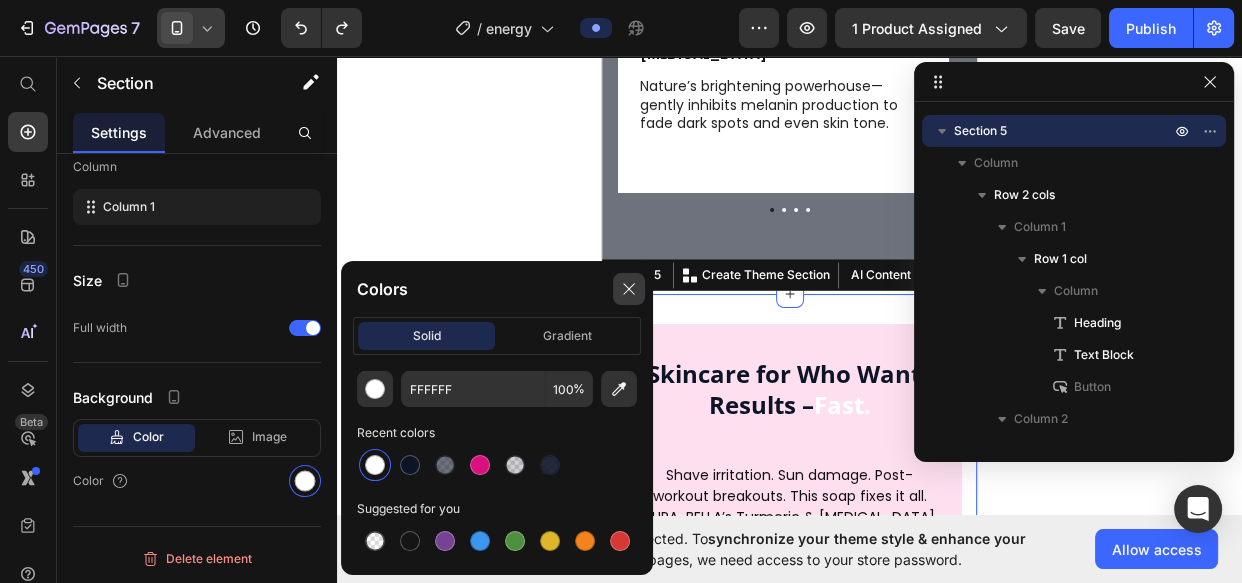 drag, startPoint x: 634, startPoint y: 288, endPoint x: 31, endPoint y: 232, distance: 605.5947 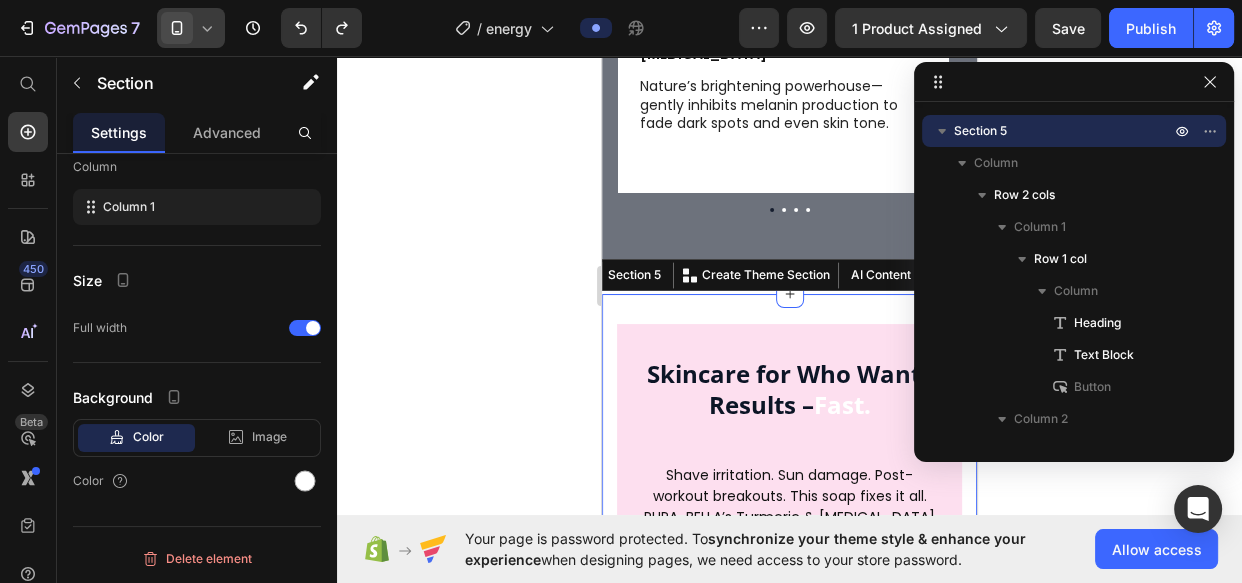 click 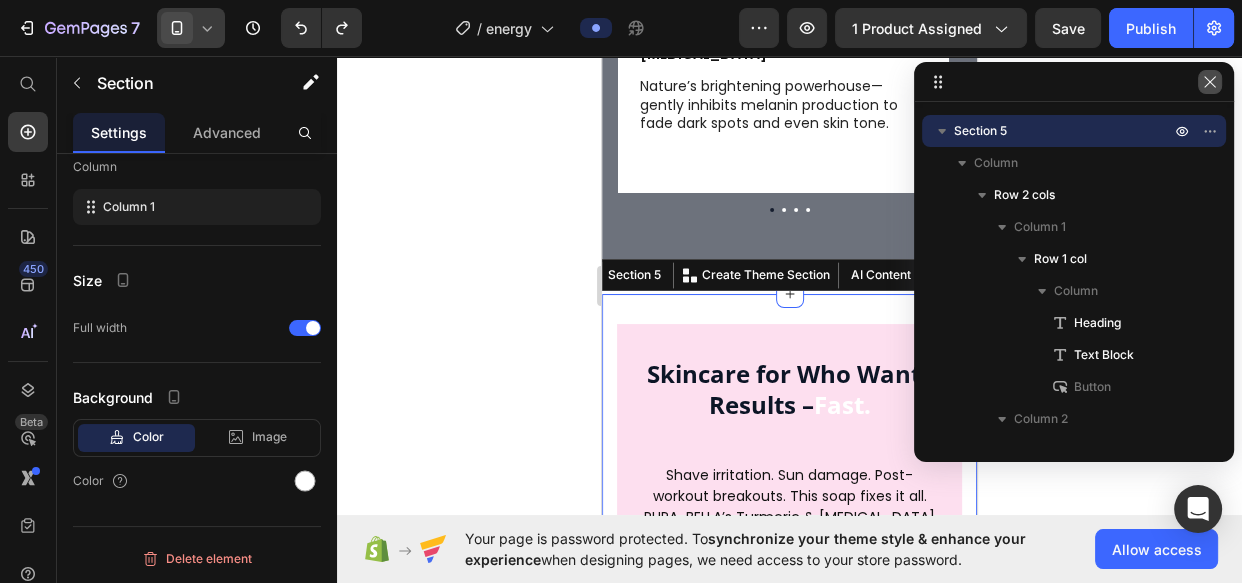 click 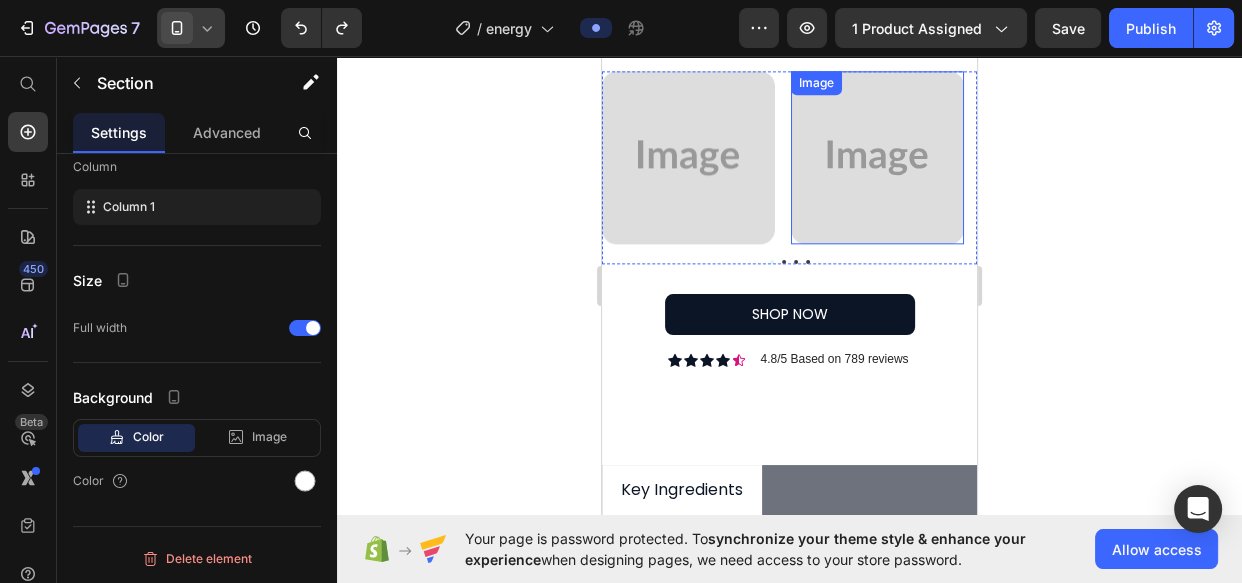 scroll, scrollTop: 2363, scrollLeft: 0, axis: vertical 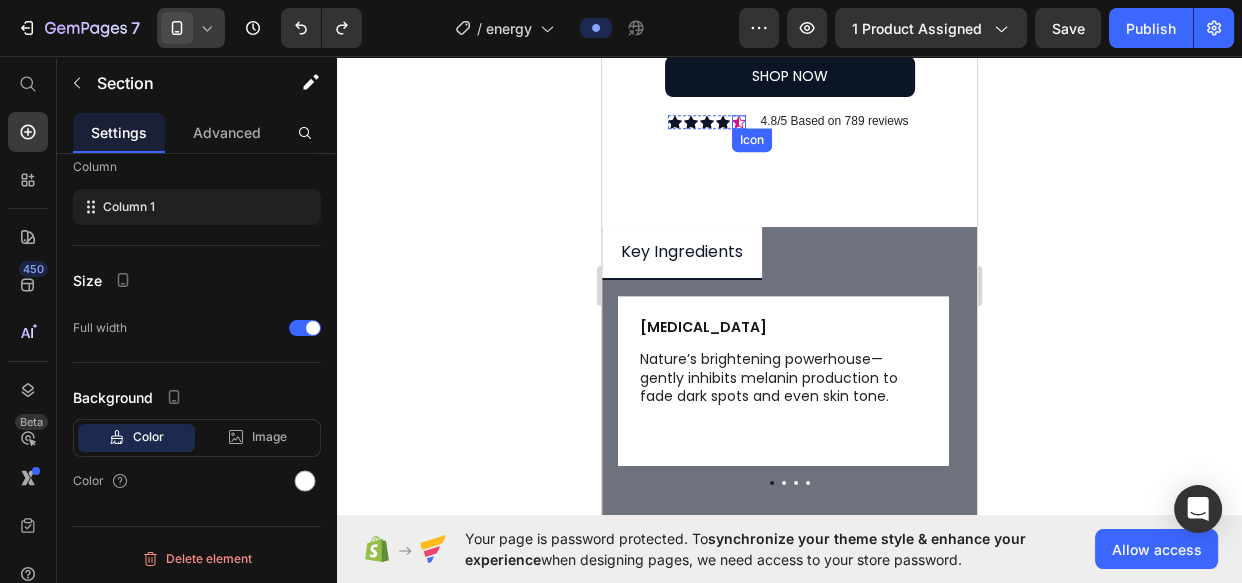 click 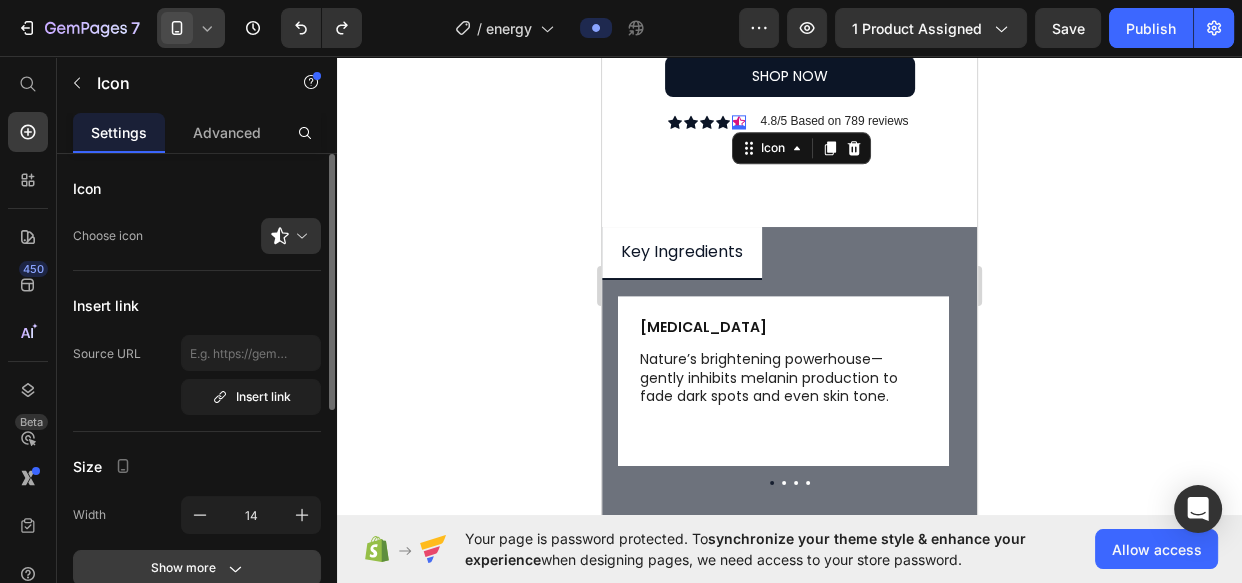 scroll, scrollTop: 435, scrollLeft: 0, axis: vertical 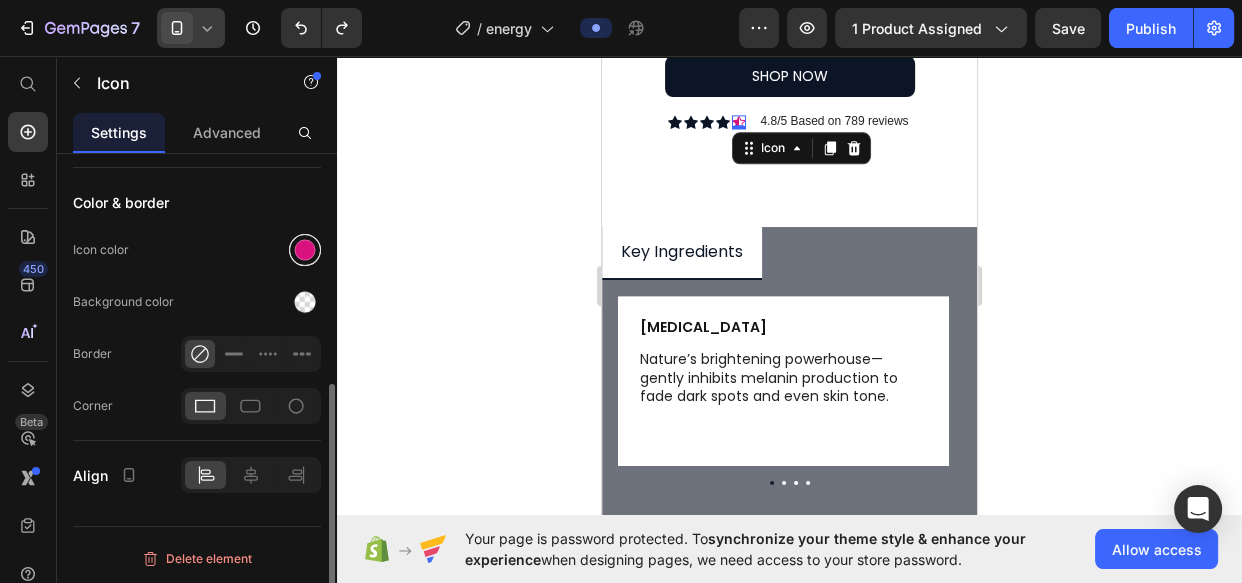 click at bounding box center [305, 250] 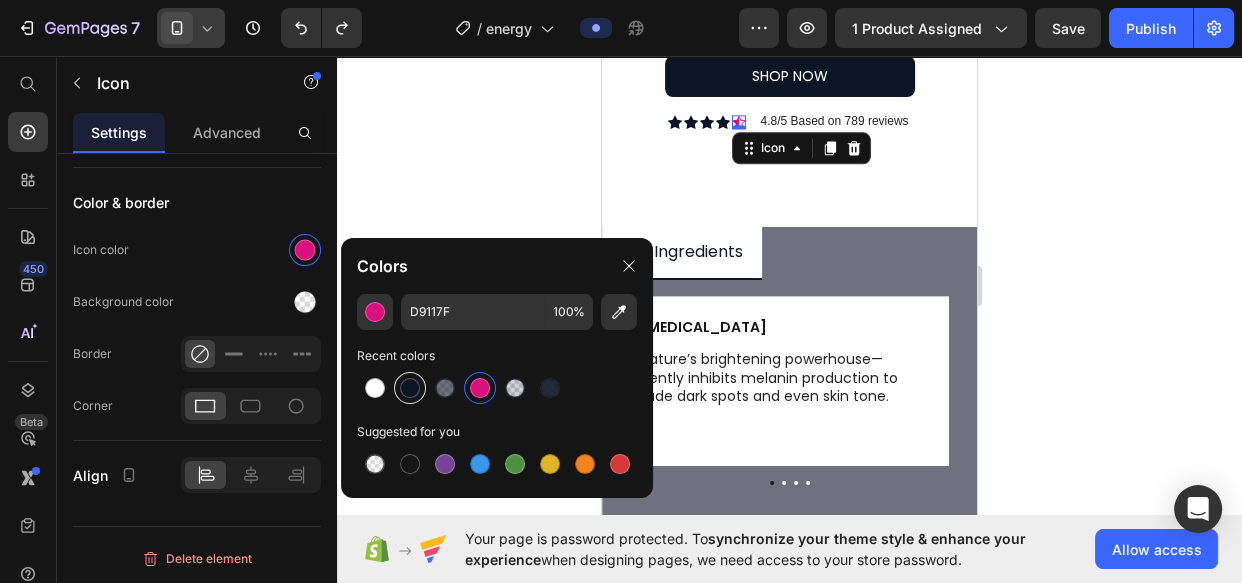 click at bounding box center [410, 388] 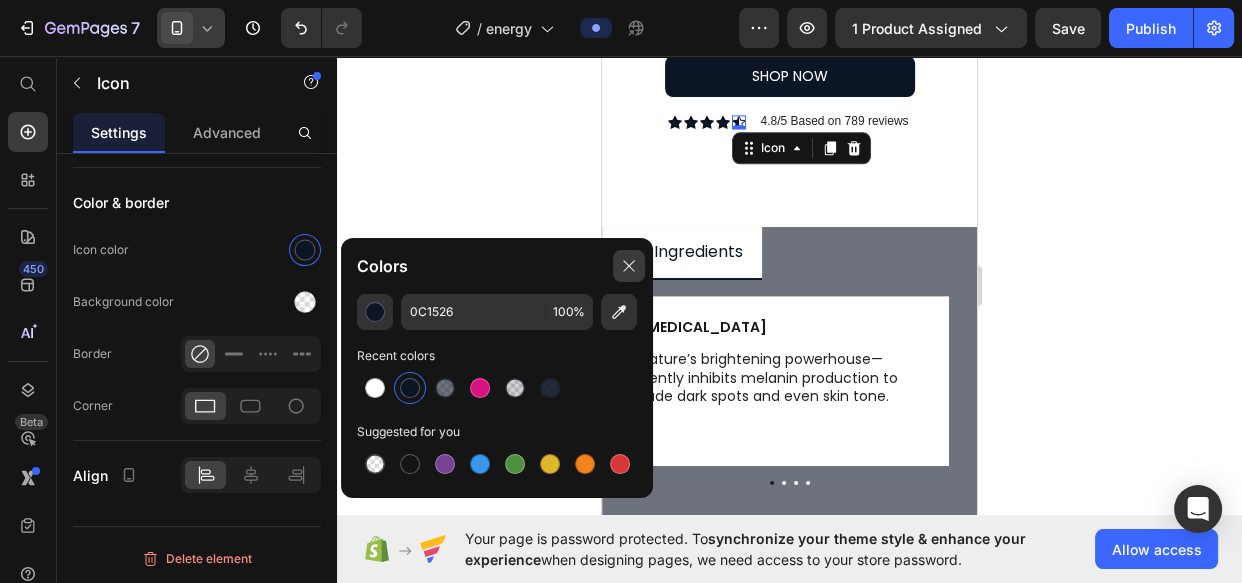 click 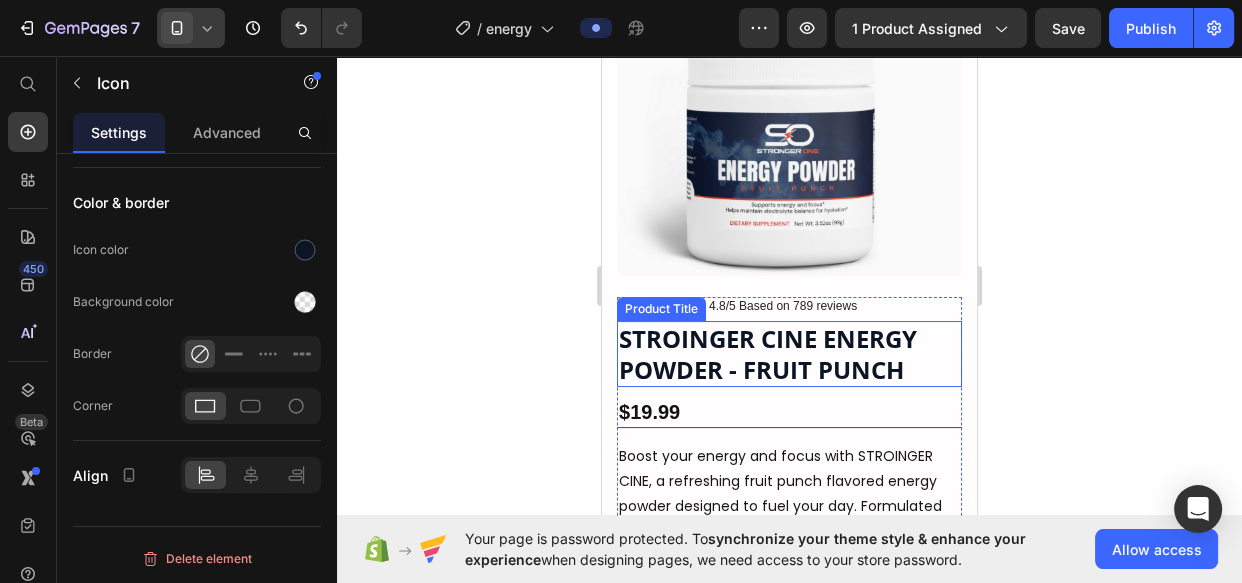 scroll, scrollTop: 181, scrollLeft: 0, axis: vertical 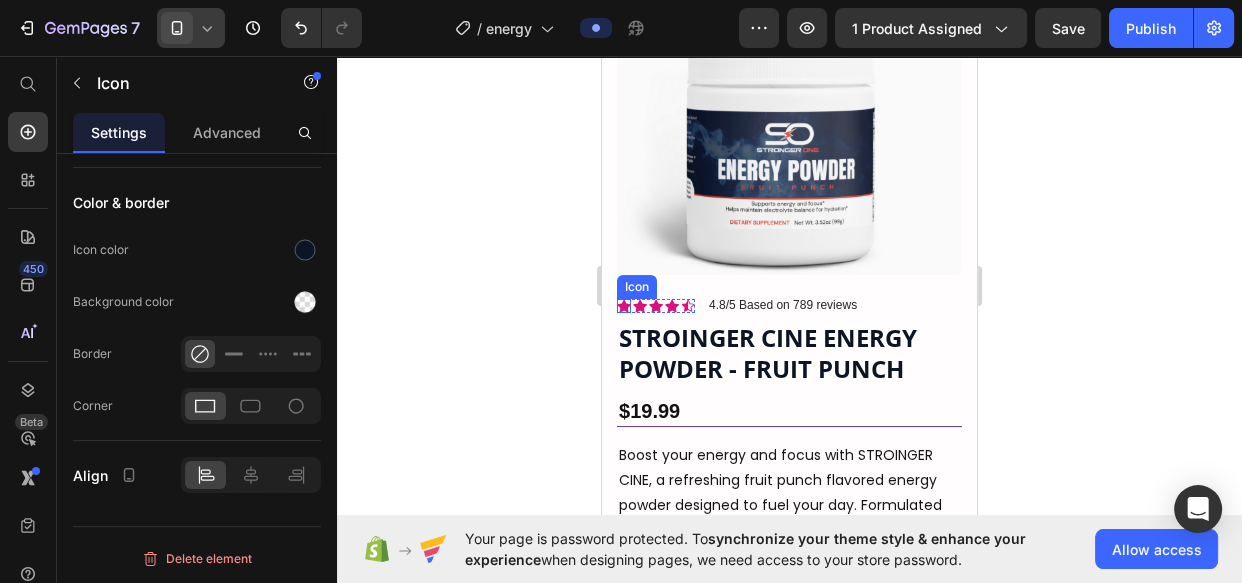 click 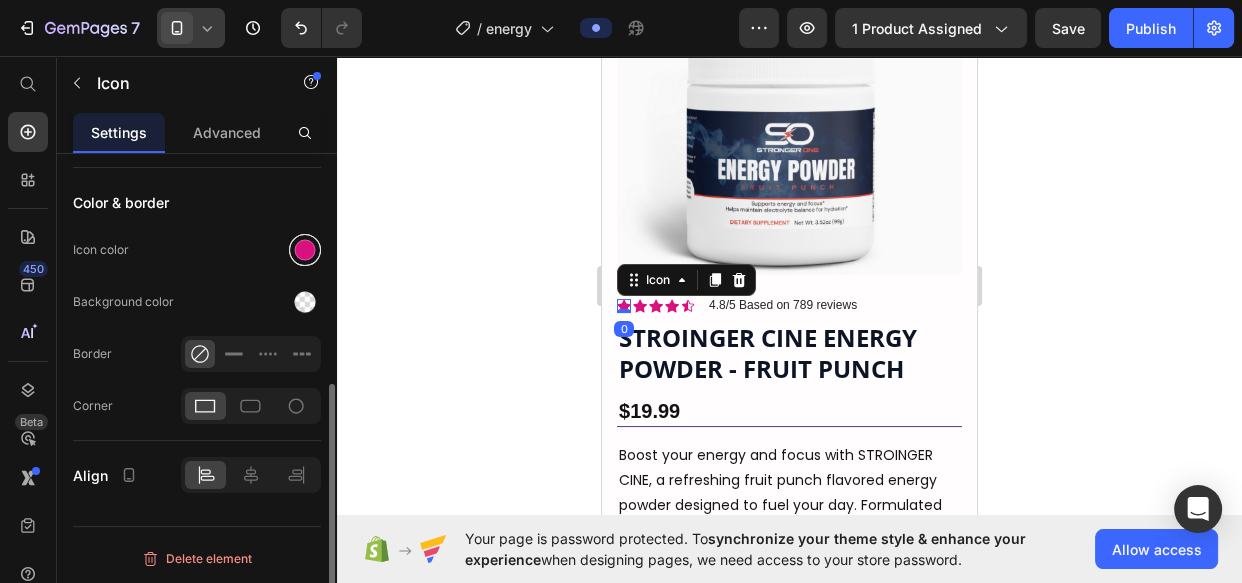 click at bounding box center [305, 250] 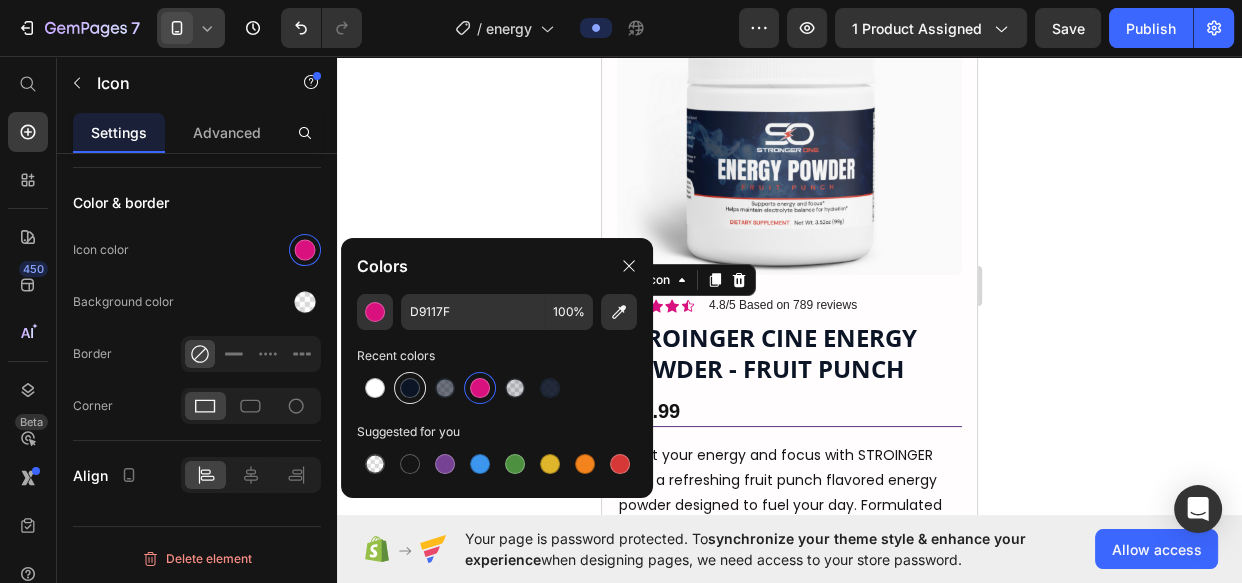 drag, startPoint x: 406, startPoint y: 392, endPoint x: 417, endPoint y: 390, distance: 11.18034 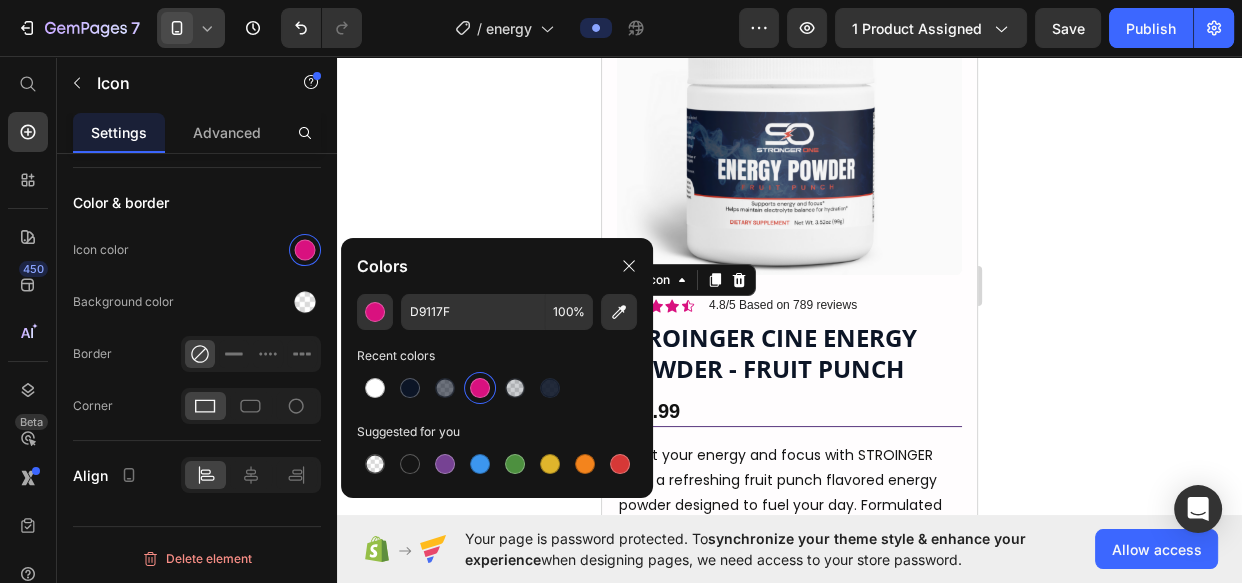 type on "0C1526" 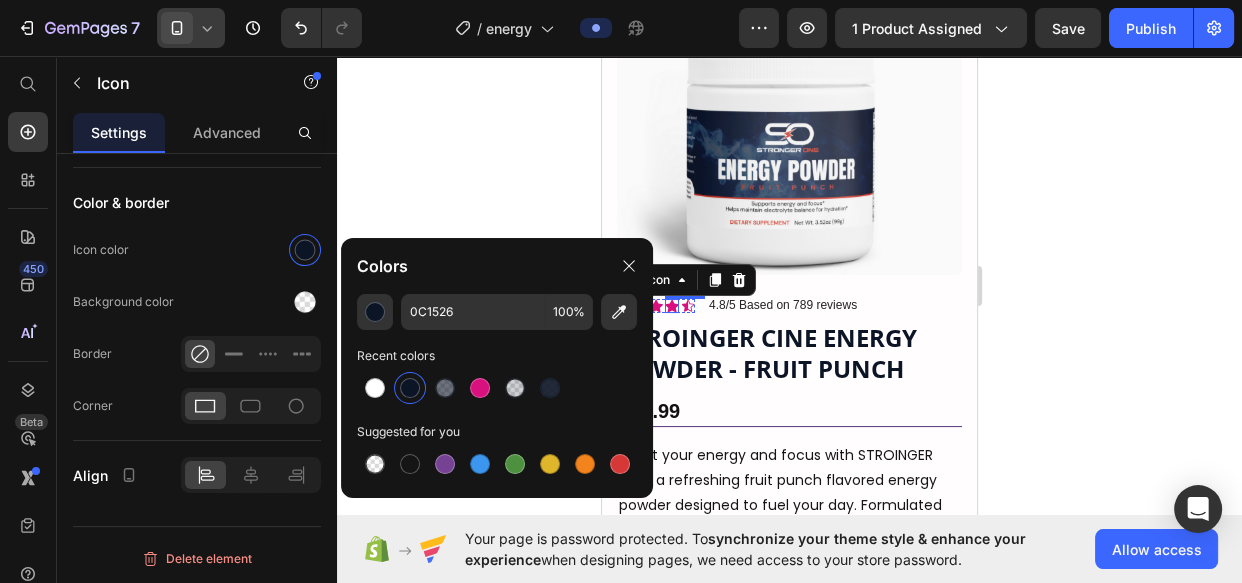 click 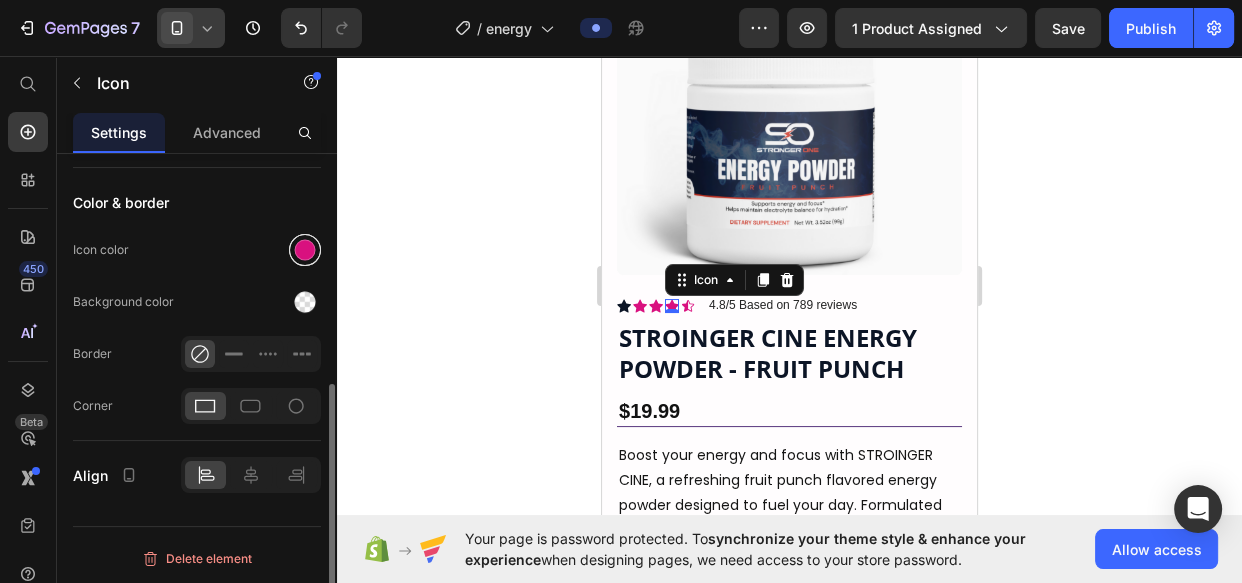 drag, startPoint x: 308, startPoint y: 239, endPoint x: 320, endPoint y: 243, distance: 12.649111 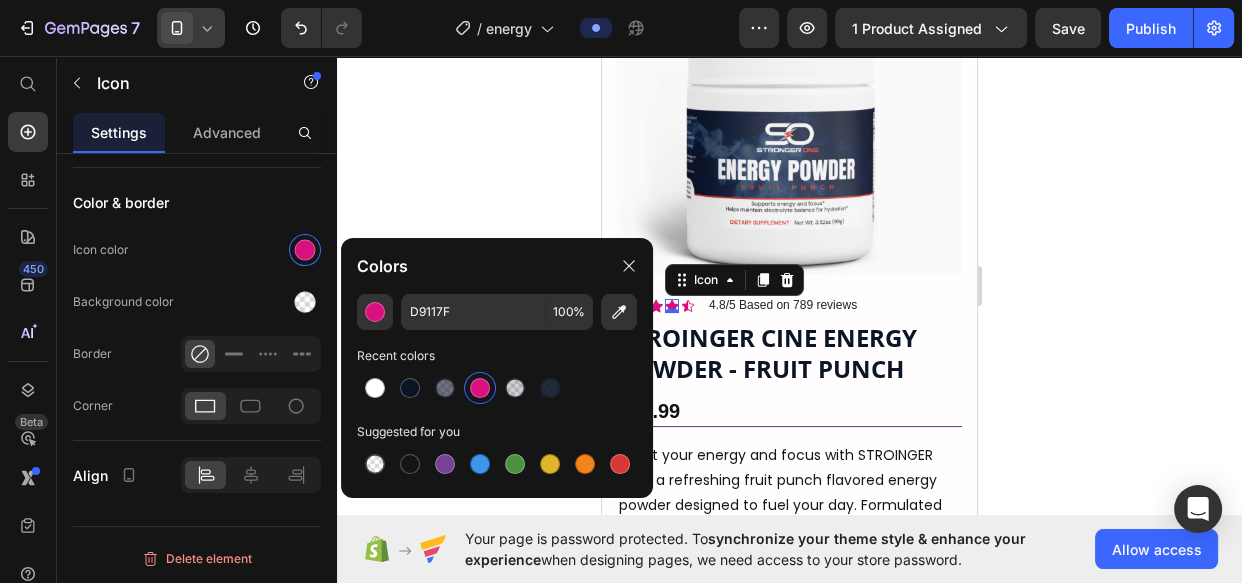 drag, startPoint x: 417, startPoint y: 382, endPoint x: 482, endPoint y: 372, distance: 65.76473 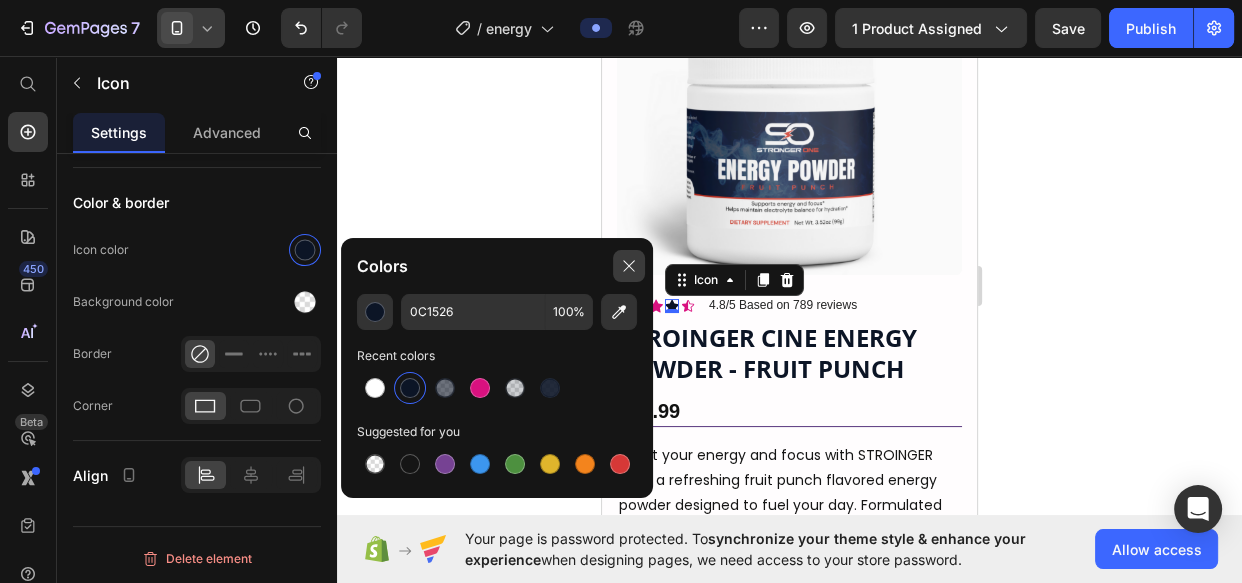 click 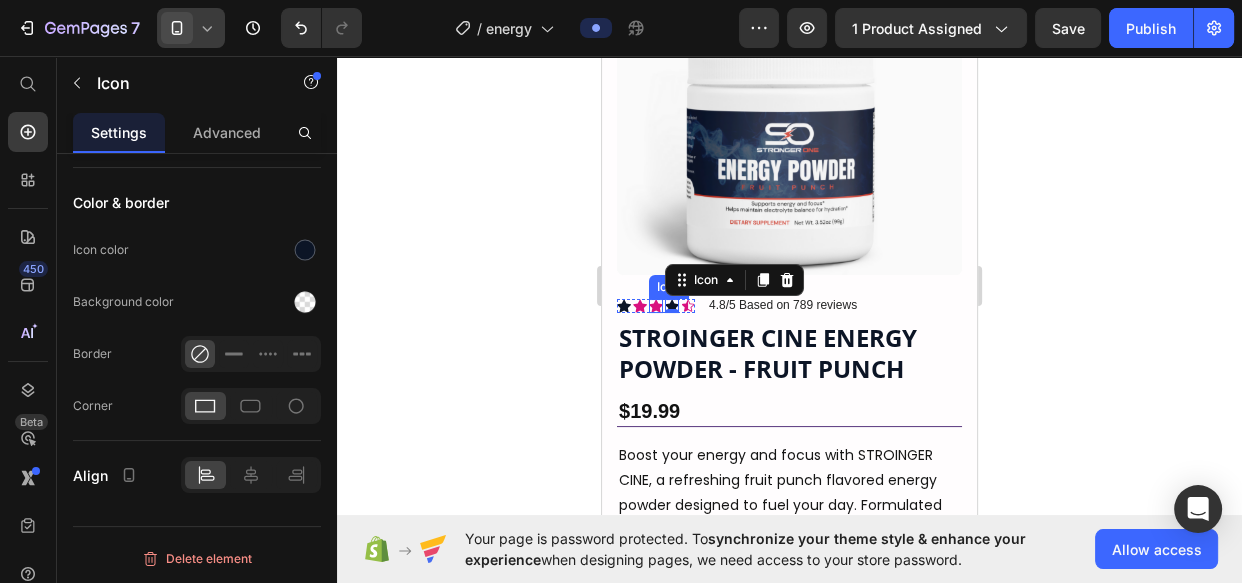 click 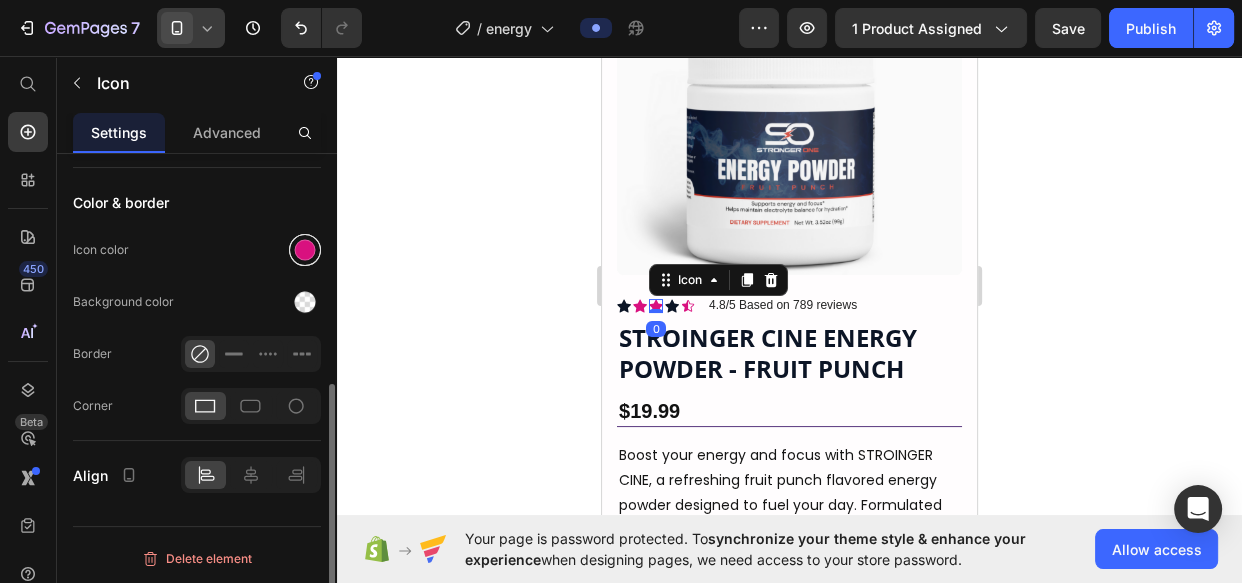 click at bounding box center [305, 250] 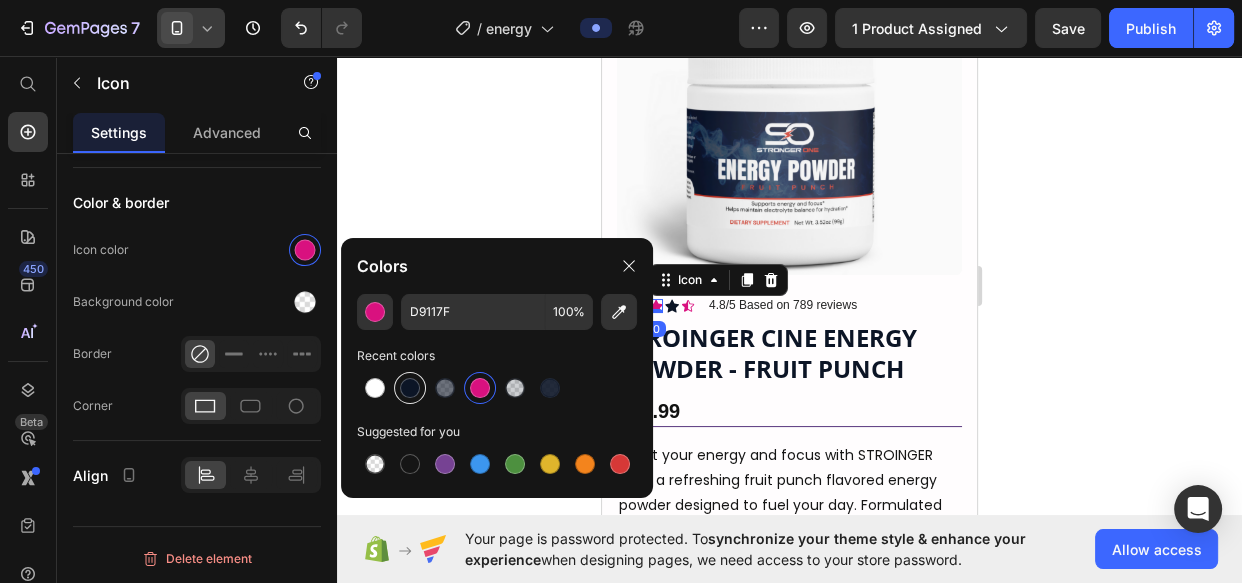 drag, startPoint x: 403, startPoint y: 395, endPoint x: 421, endPoint y: 391, distance: 18.439089 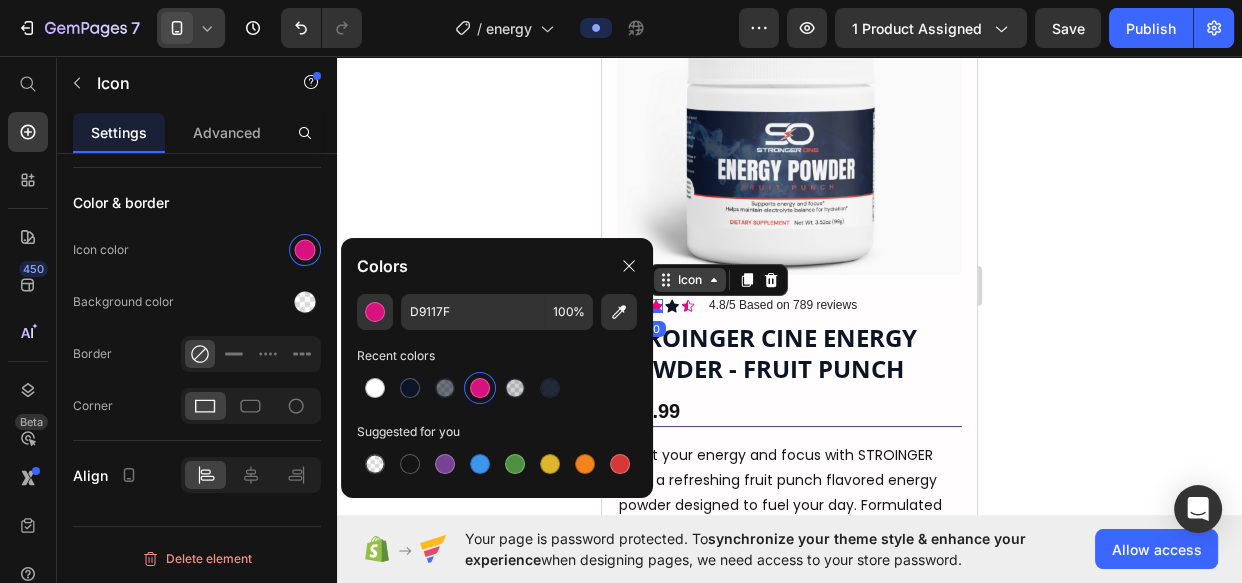 type on "0C1526" 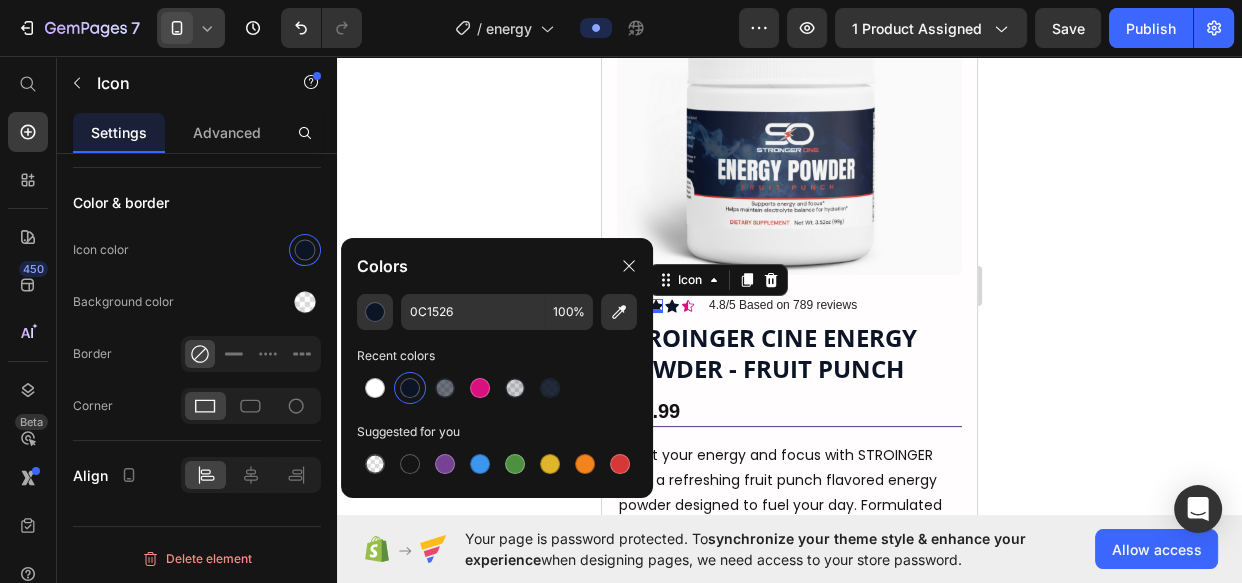 click on "Colors" 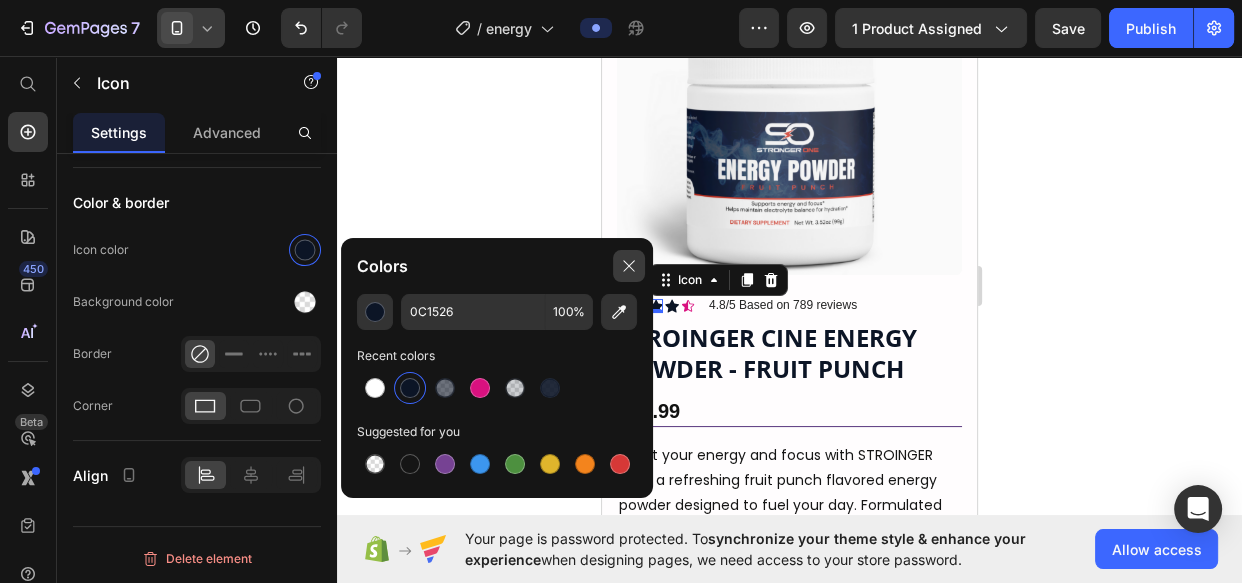 drag, startPoint x: 642, startPoint y: 260, endPoint x: 40, endPoint y: 205, distance: 604.50726 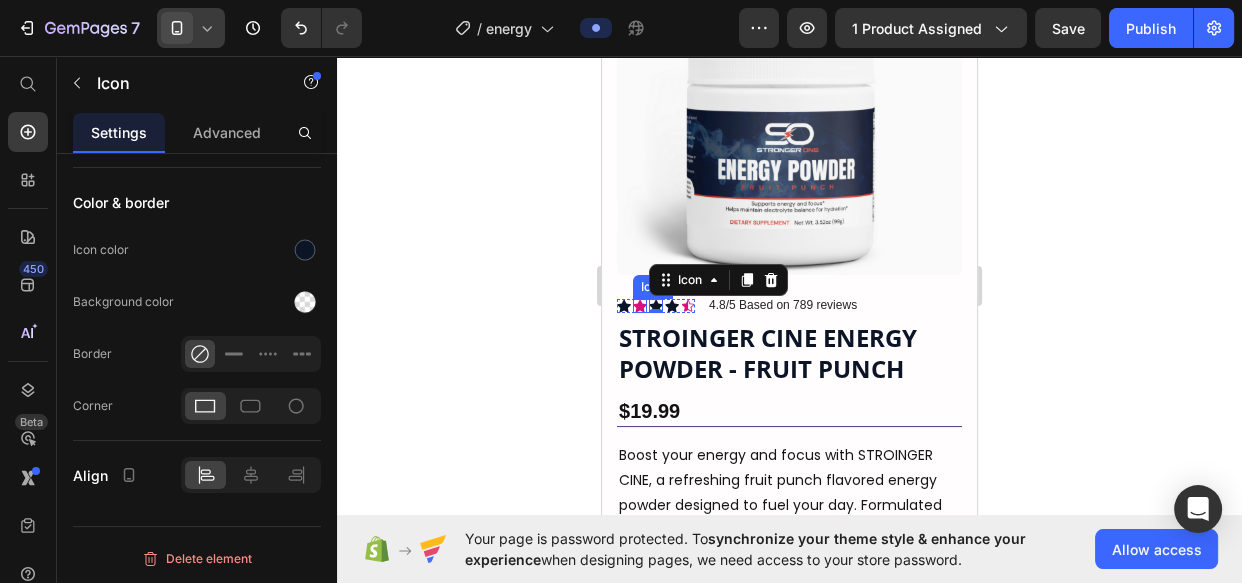 click 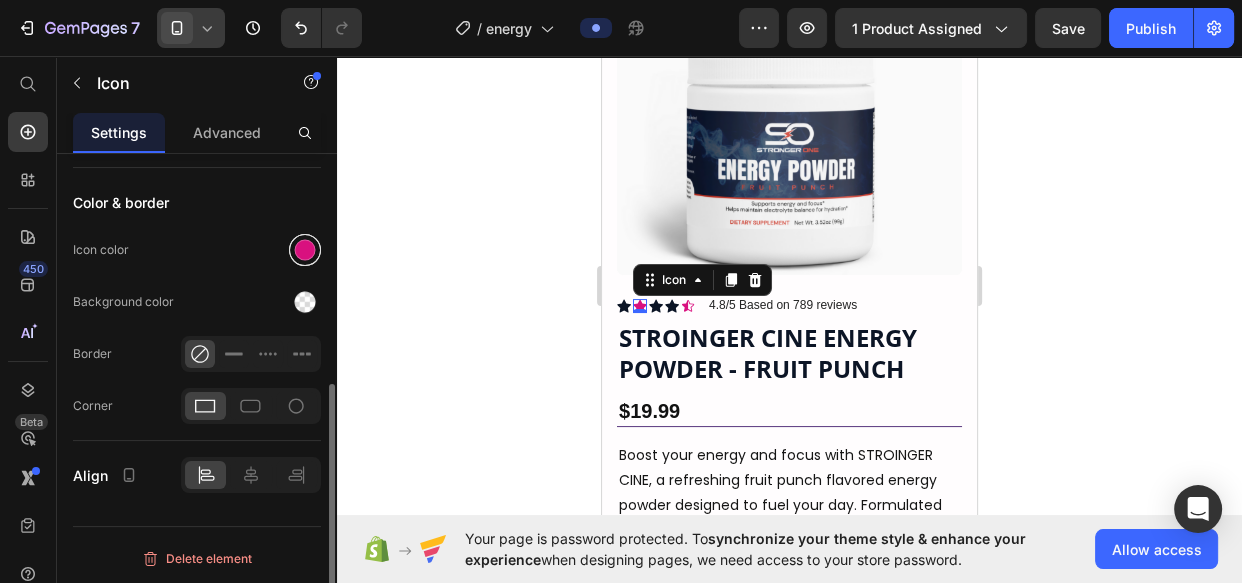 click at bounding box center [305, 250] 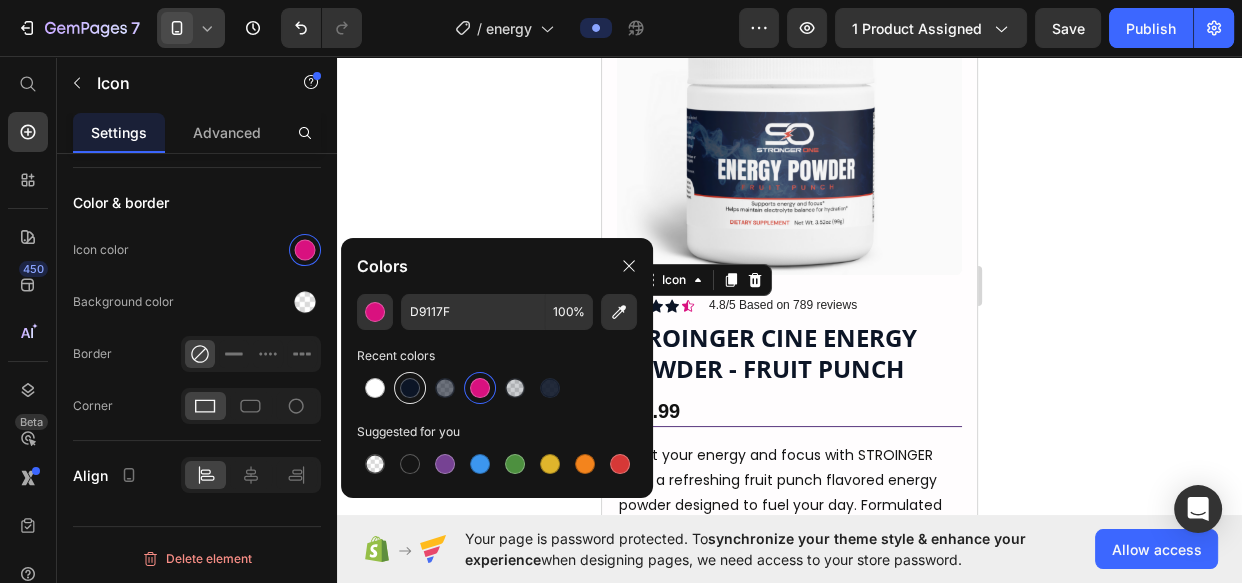 click at bounding box center (410, 388) 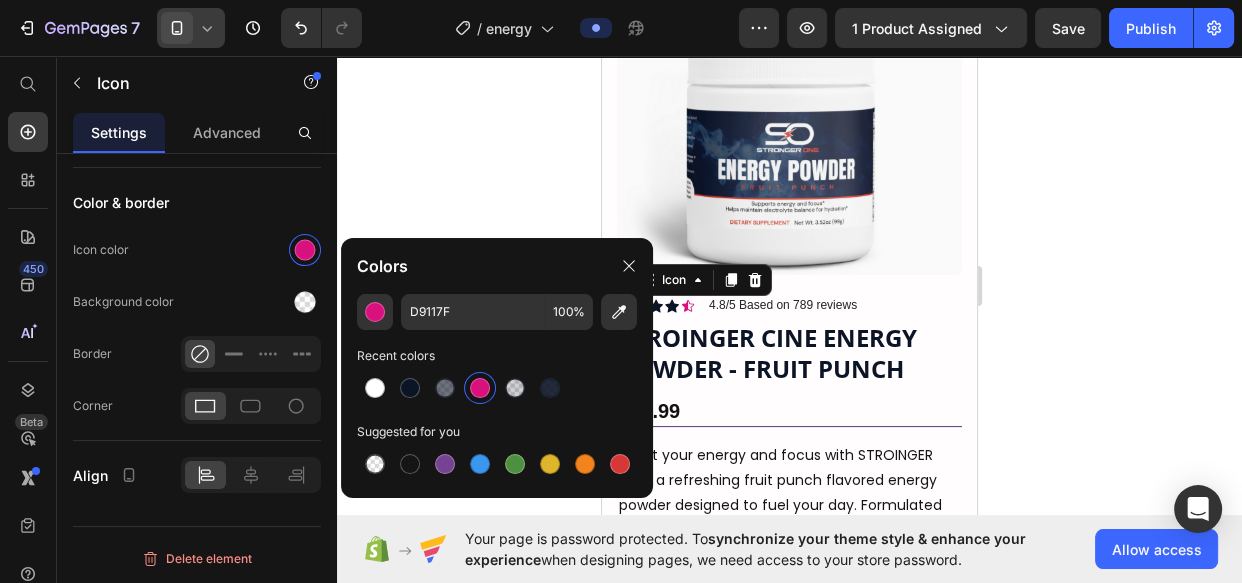 type on "0C1526" 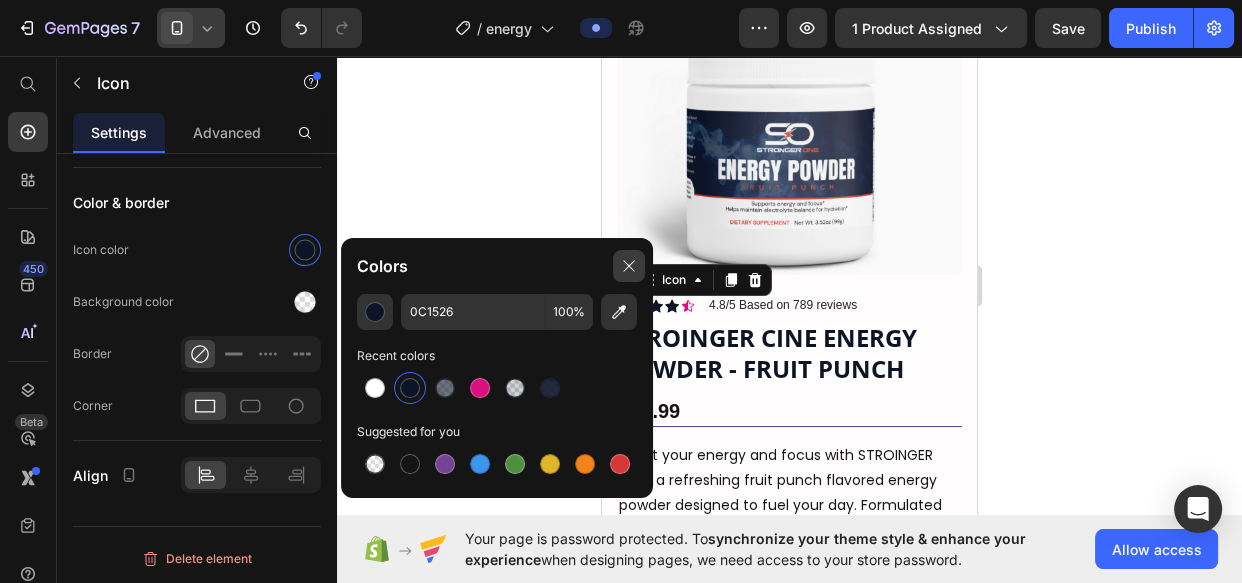 drag, startPoint x: 618, startPoint y: 270, endPoint x: 77, endPoint y: 214, distance: 543.8906 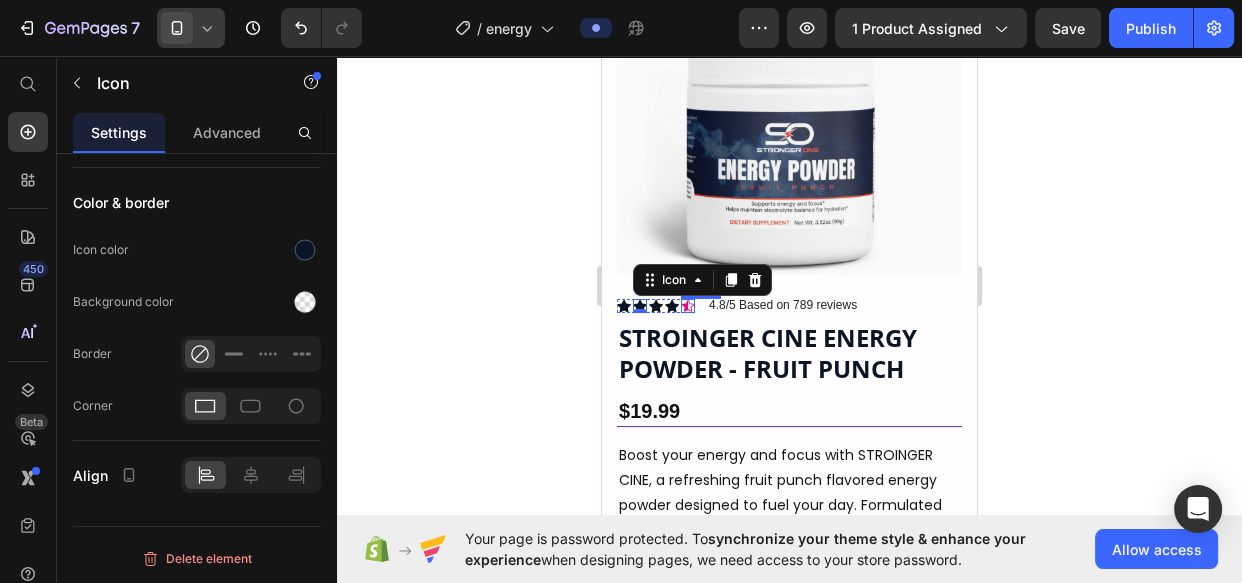 click 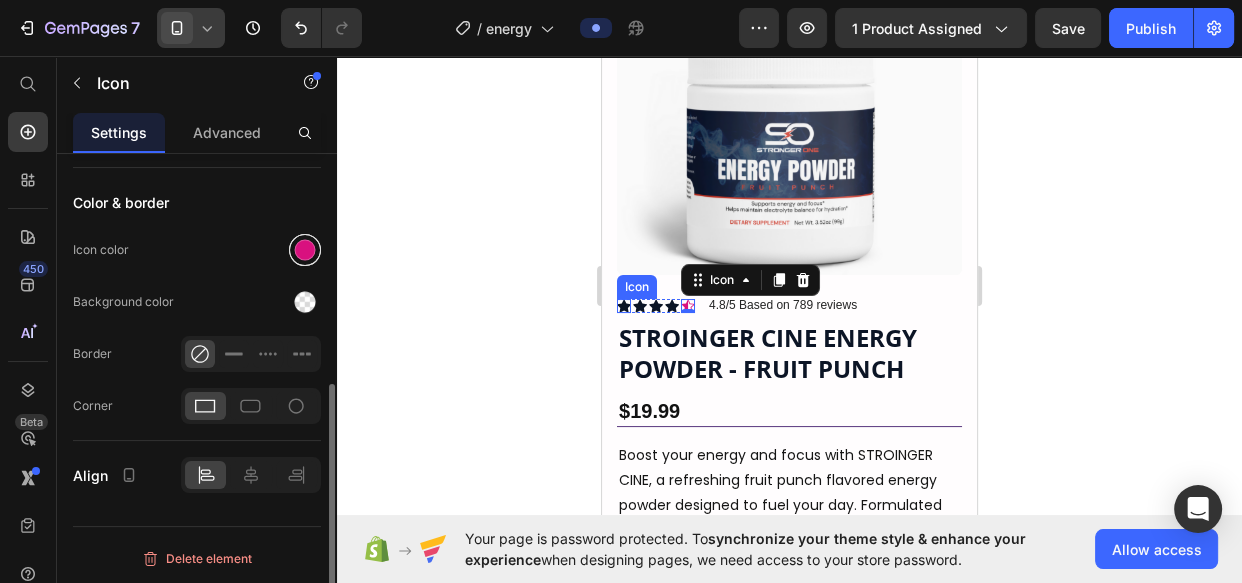 click at bounding box center [305, 250] 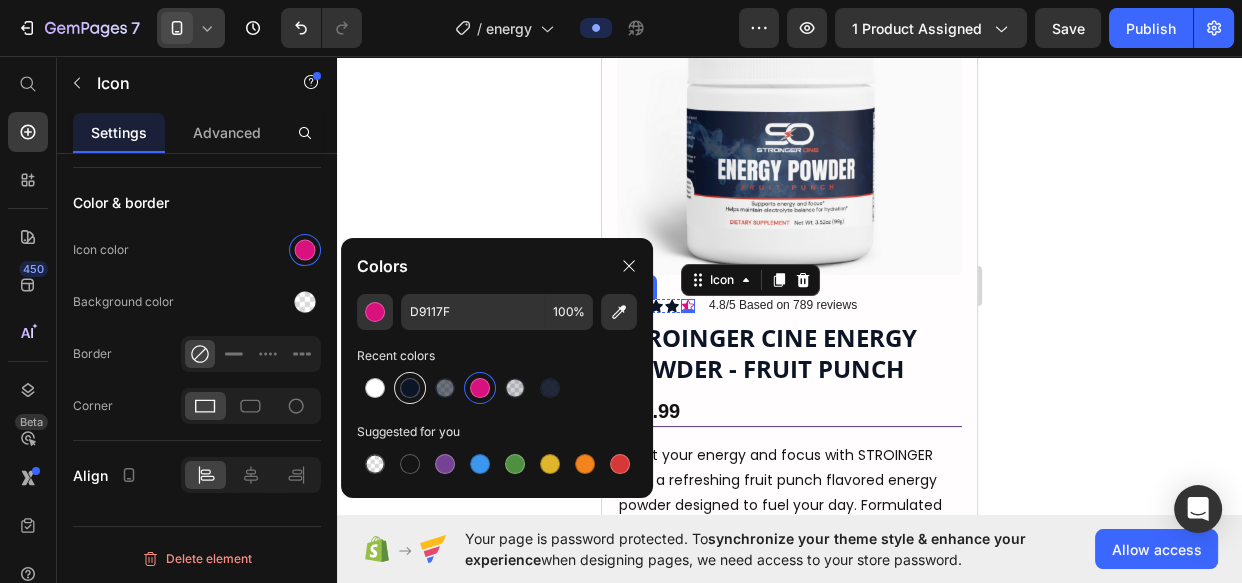 click at bounding box center [410, 388] 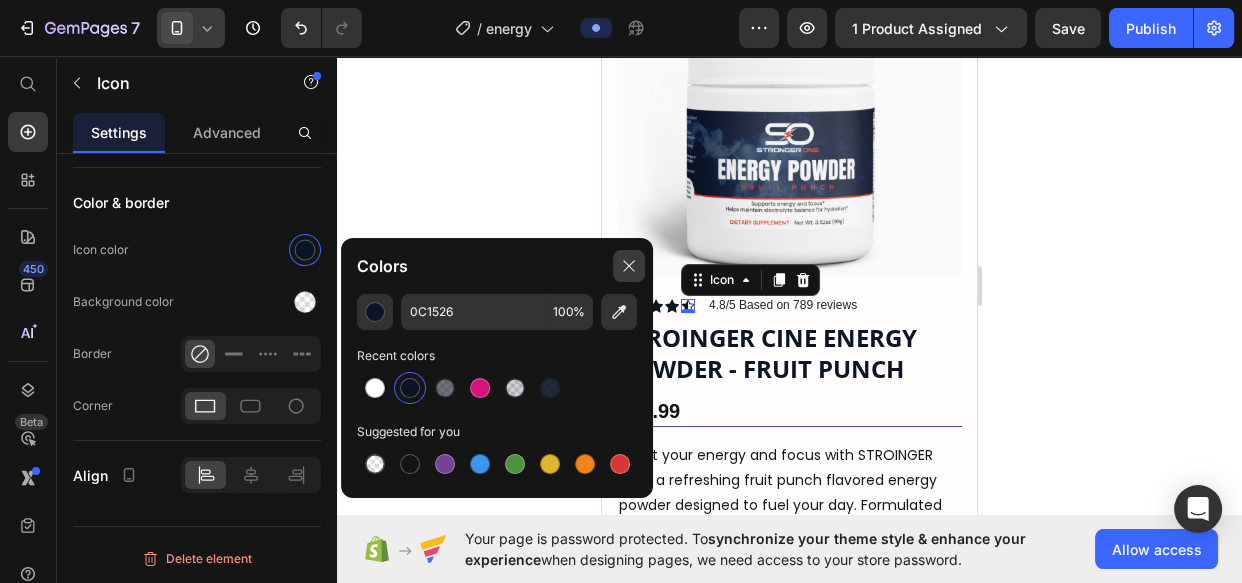 click 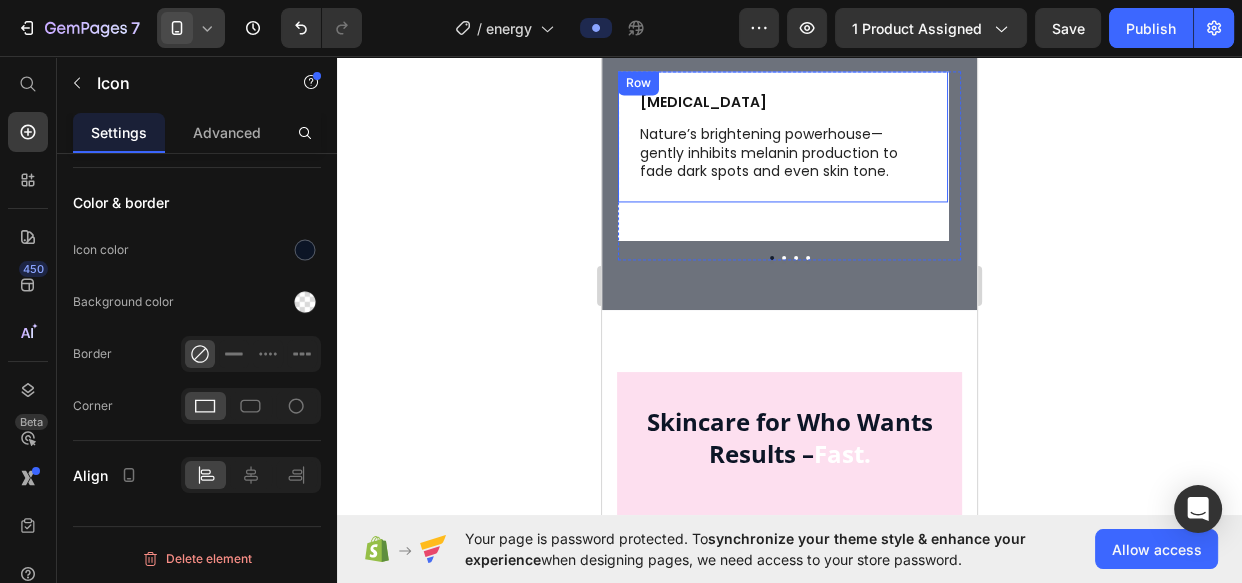 scroll, scrollTop: 2909, scrollLeft: 0, axis: vertical 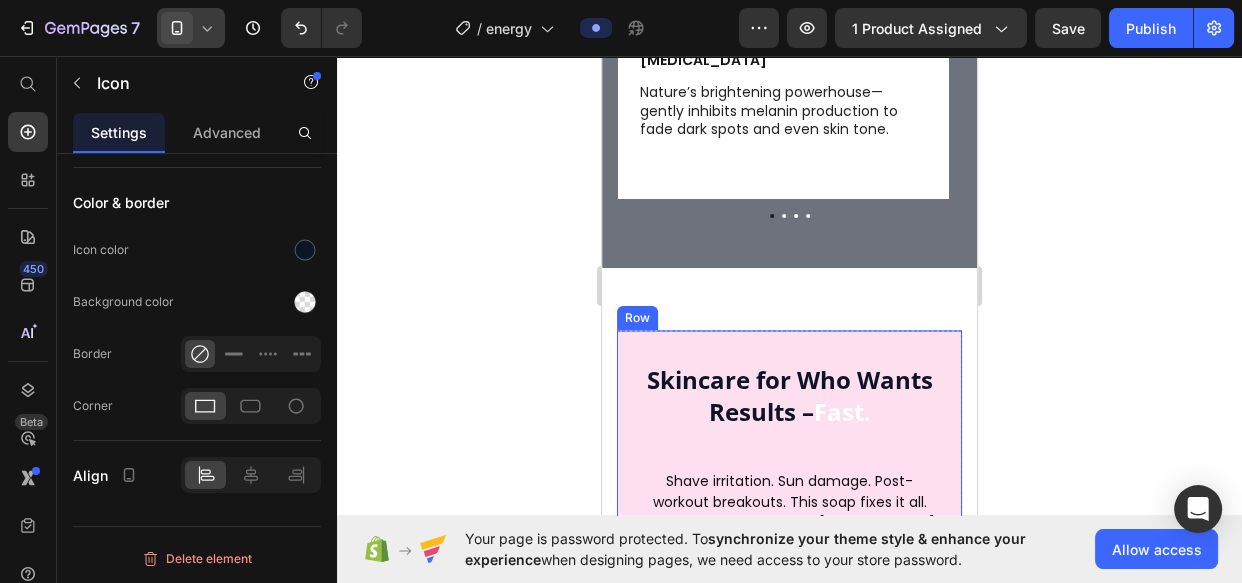 click on "Skincare for Who Wants Results –  Fast. Heading Shave irritation. Sun damage. Post-workout breakouts. This soap fixes it all. PURA-BELLA’s Turmeric & Kojic Acid bar calms, brightens, and deep-cleans in one step—no 10-step routine needed. Reduces redness, evens skin tone, and keeps pores clear. Ditch the chemical-laden products and get healthier skin with every wash. Text Block shop now Button Row" at bounding box center (789, 510) 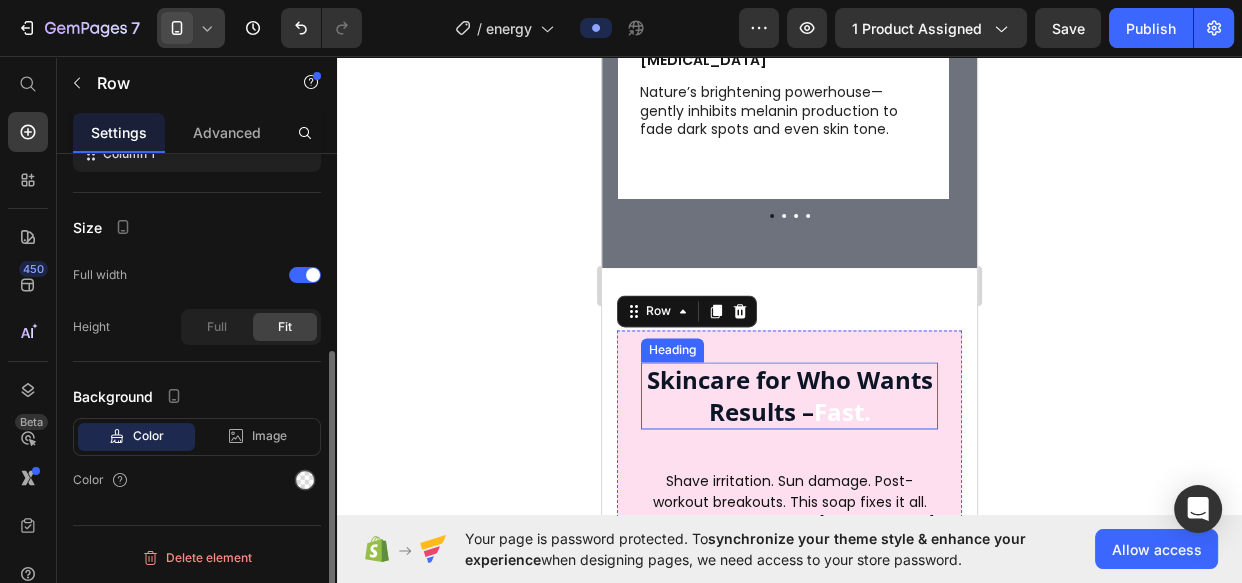 scroll, scrollTop: 330, scrollLeft: 0, axis: vertical 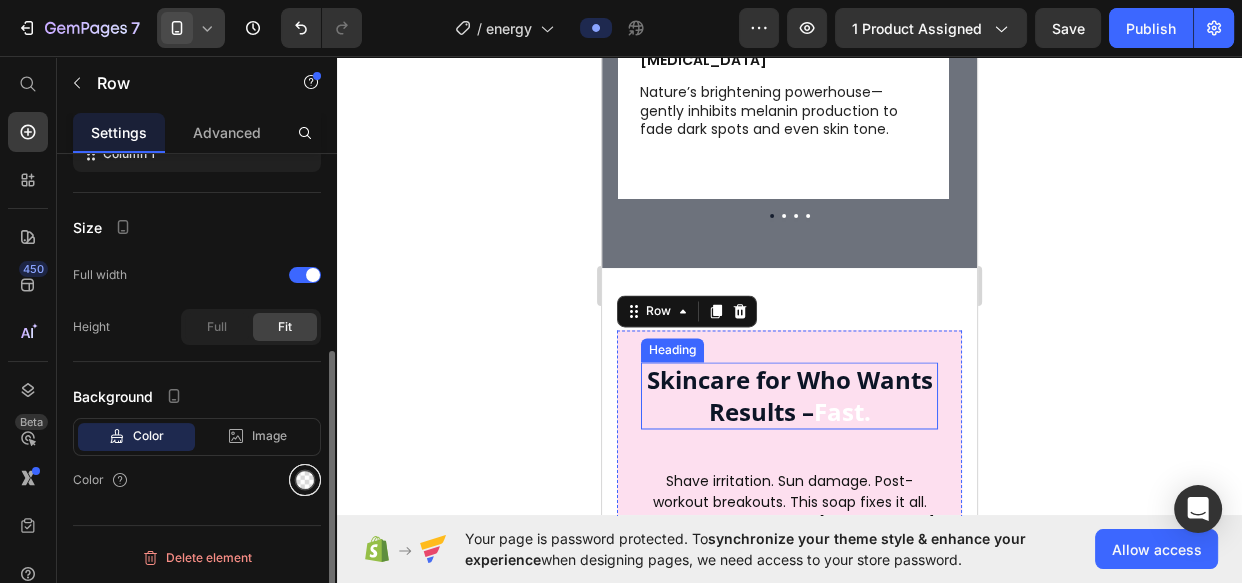 click at bounding box center [305, 480] 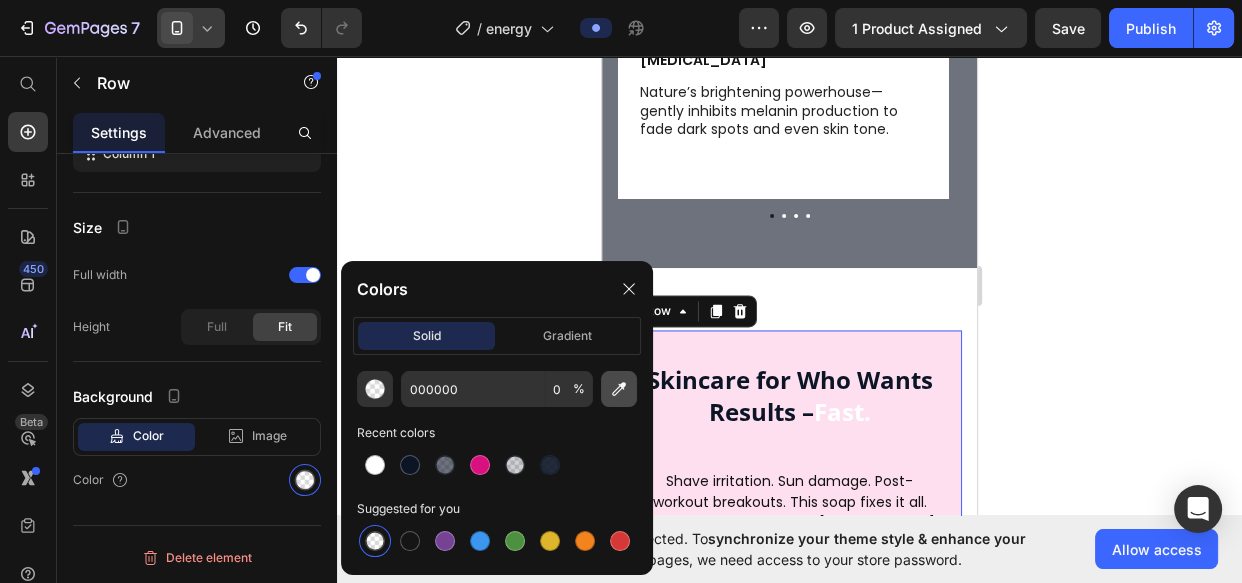 click 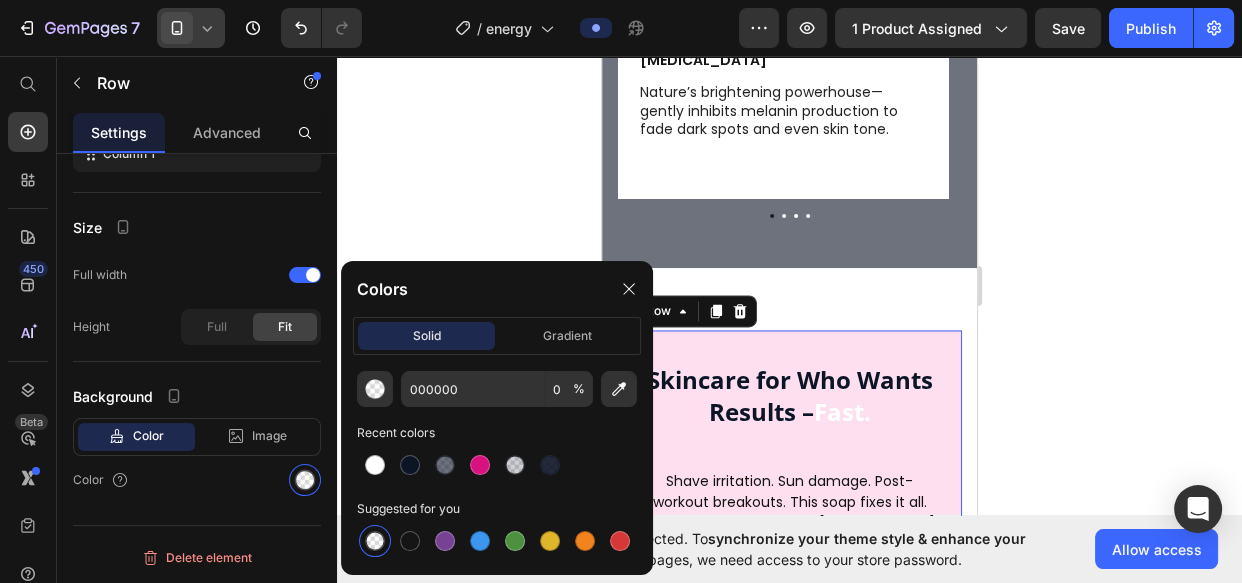 type on "6D737D" 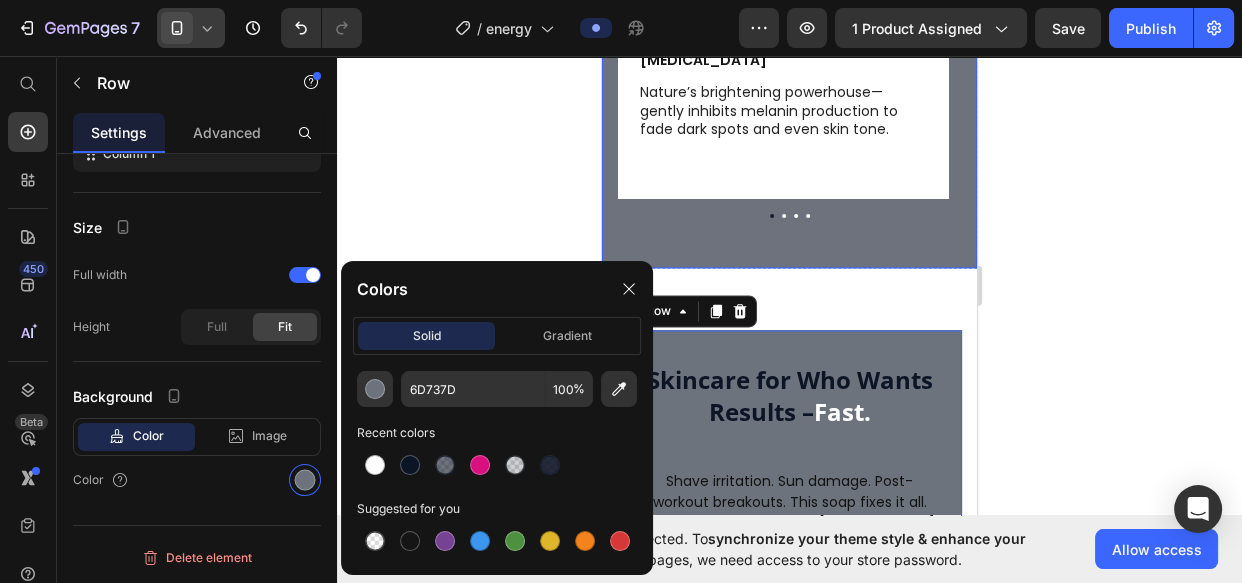 scroll, scrollTop: 330, scrollLeft: 0, axis: vertical 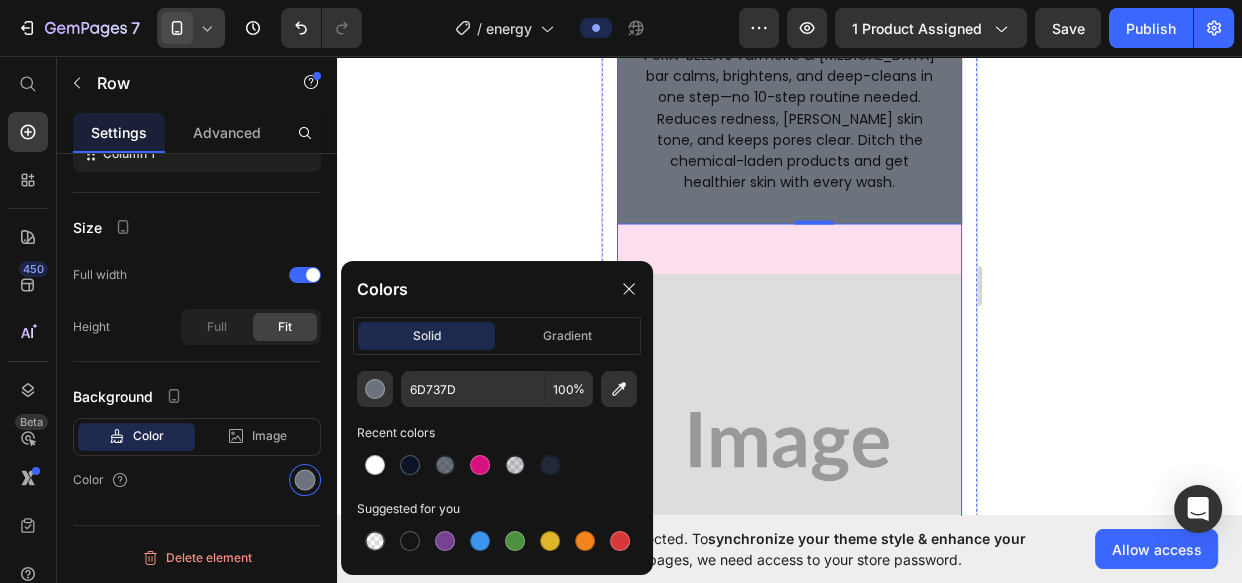 click on "Image" at bounding box center [789, 421] 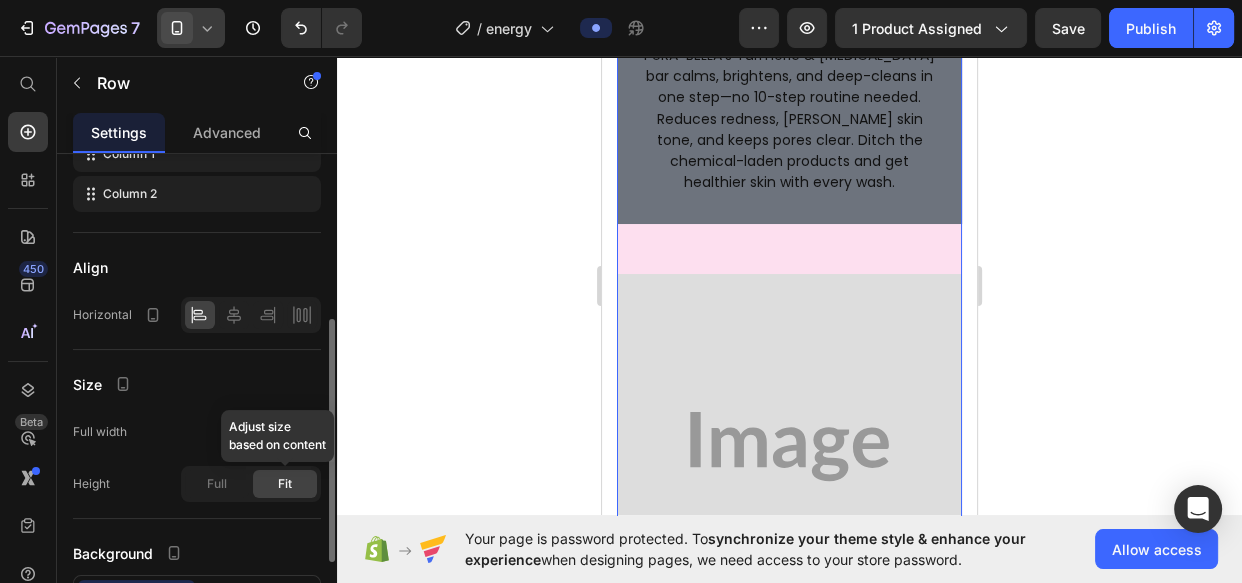 scroll, scrollTop: 486, scrollLeft: 0, axis: vertical 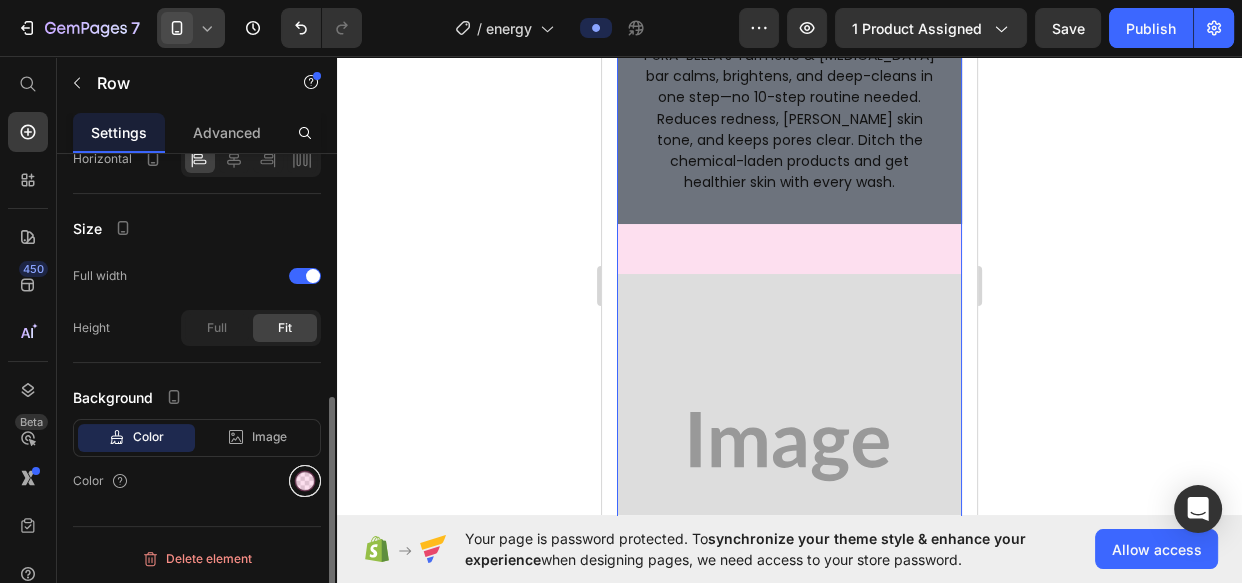 click at bounding box center (305, 481) 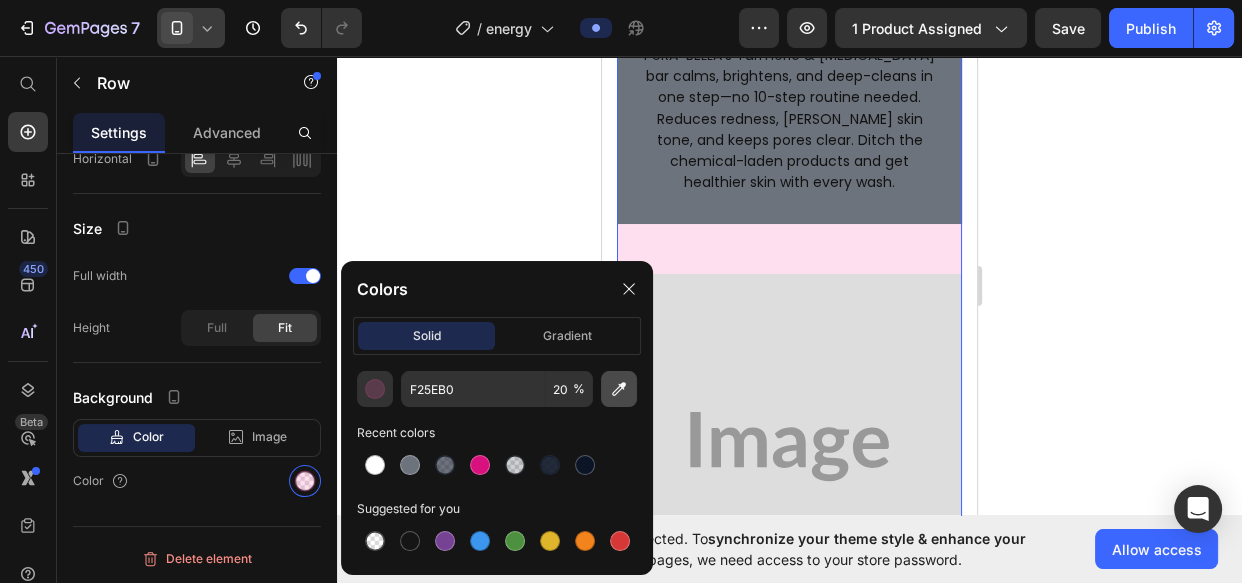 click 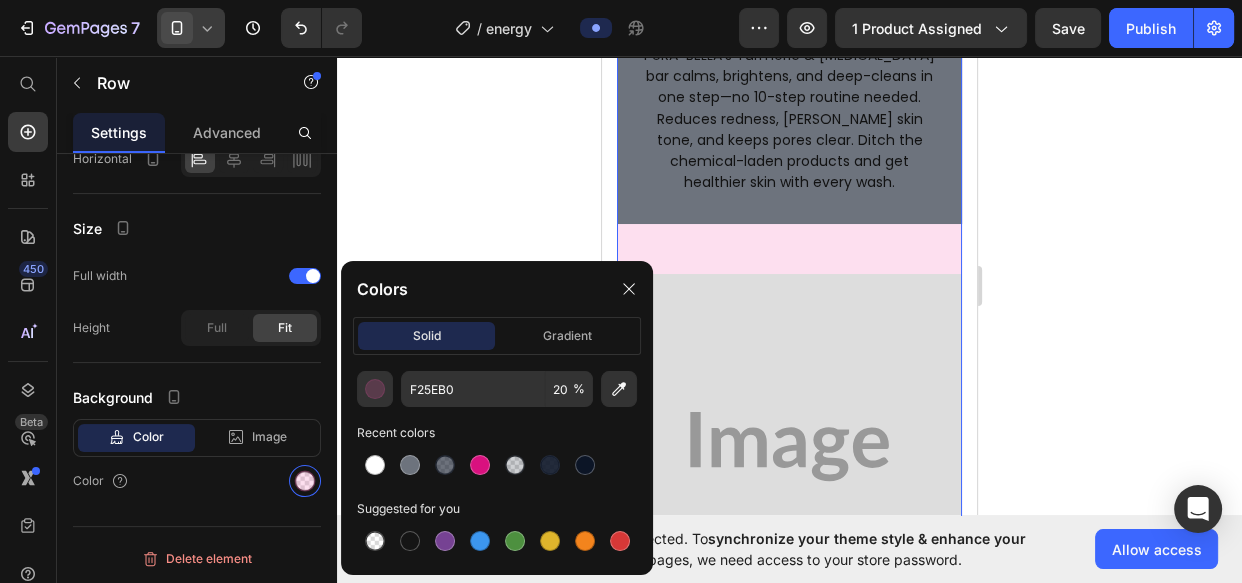 type on "6D737D" 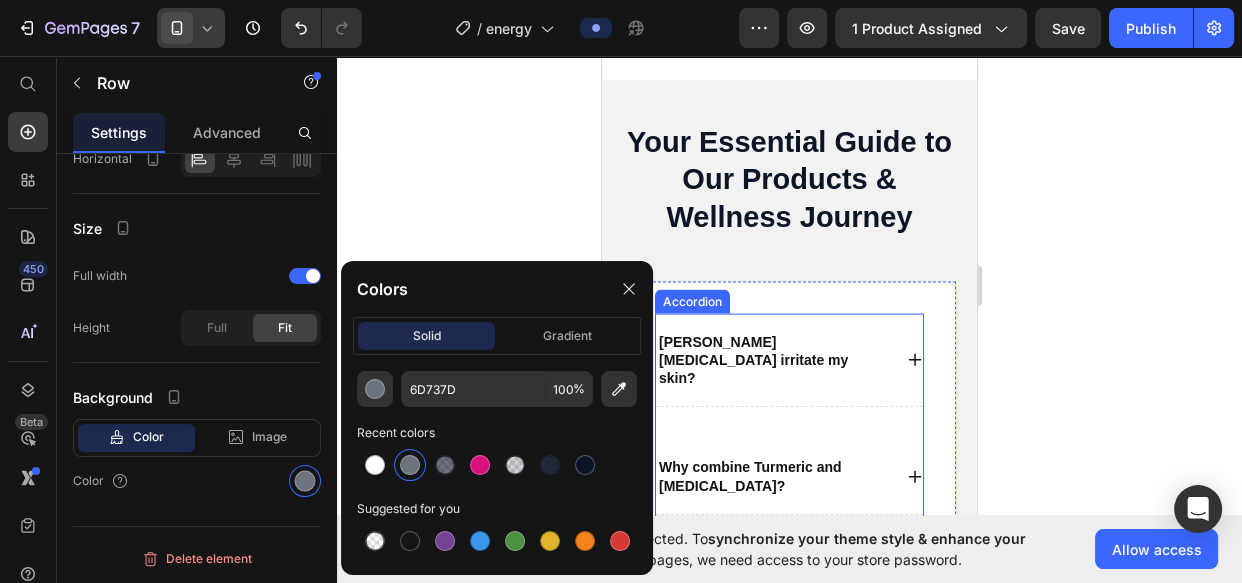 scroll, scrollTop: 3818, scrollLeft: 0, axis: vertical 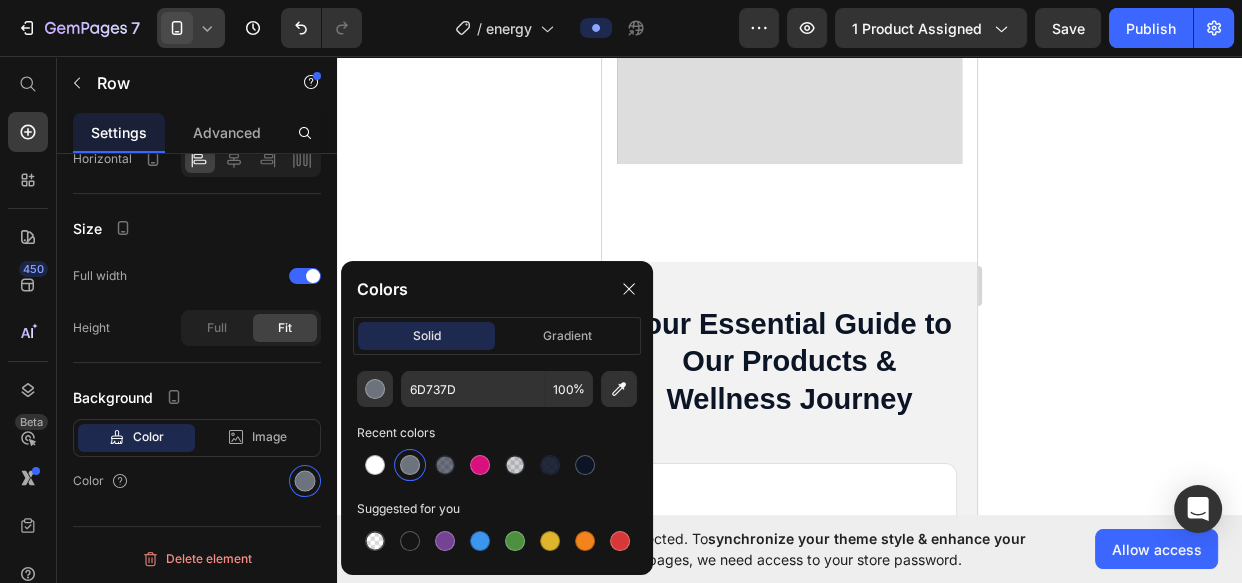 click 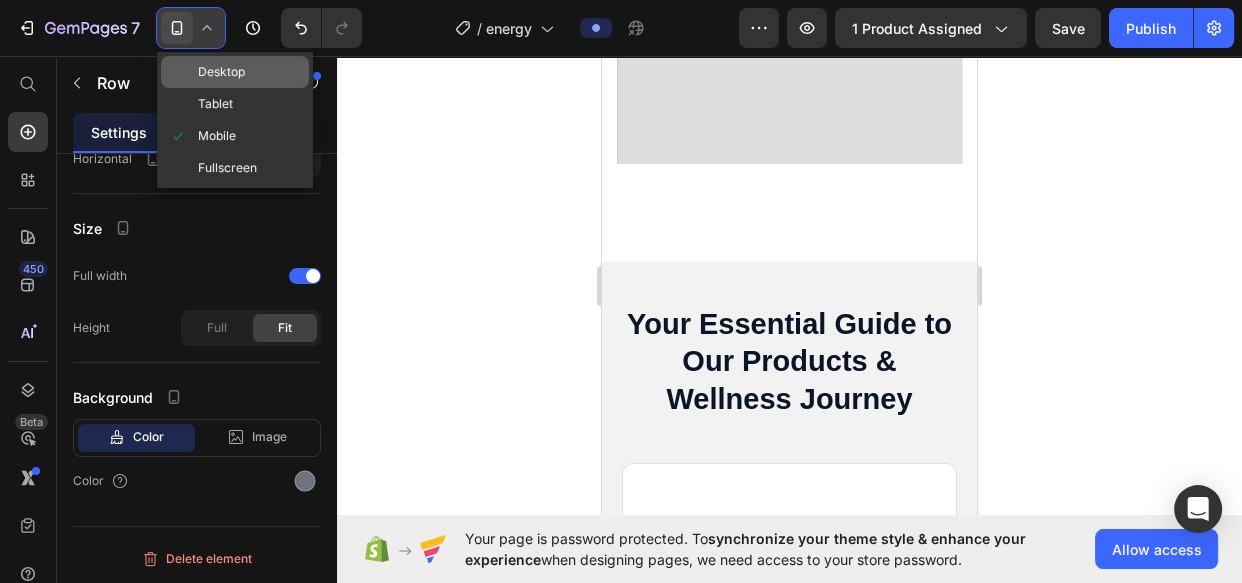 click on "Desktop" at bounding box center (221, 72) 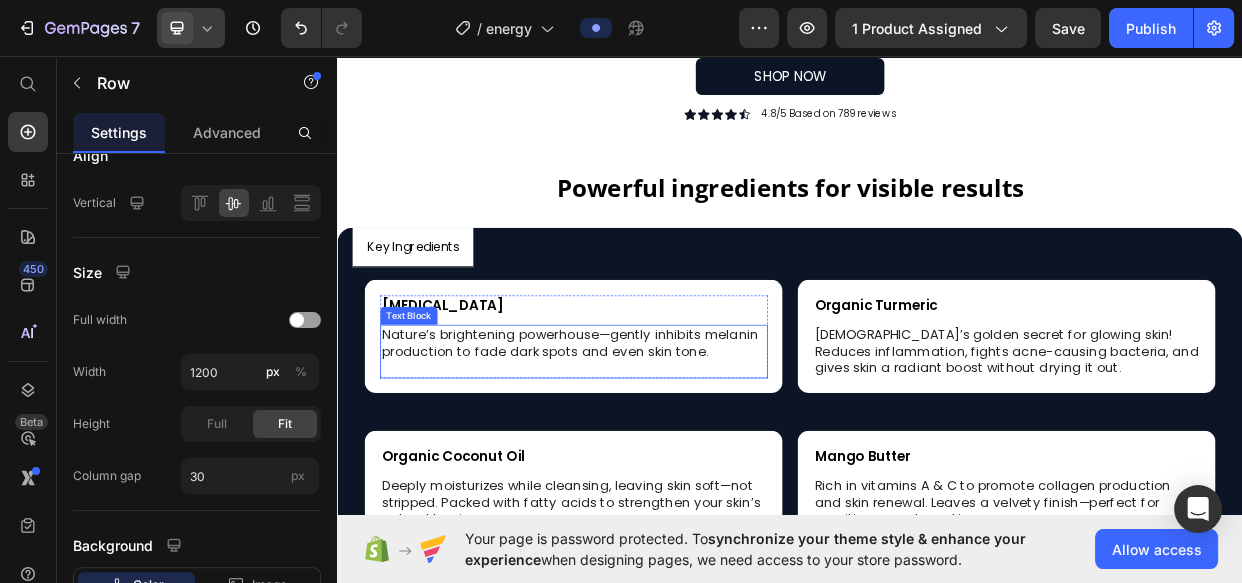 scroll, scrollTop: 2450, scrollLeft: 0, axis: vertical 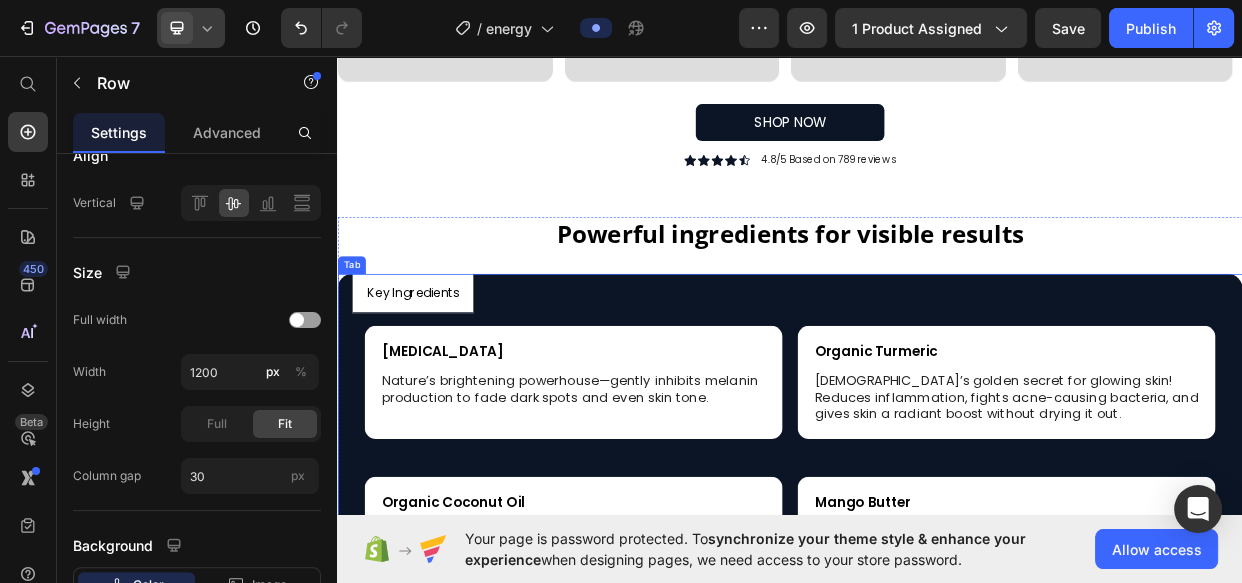 click on "Key Ingredients" at bounding box center [937, 373] 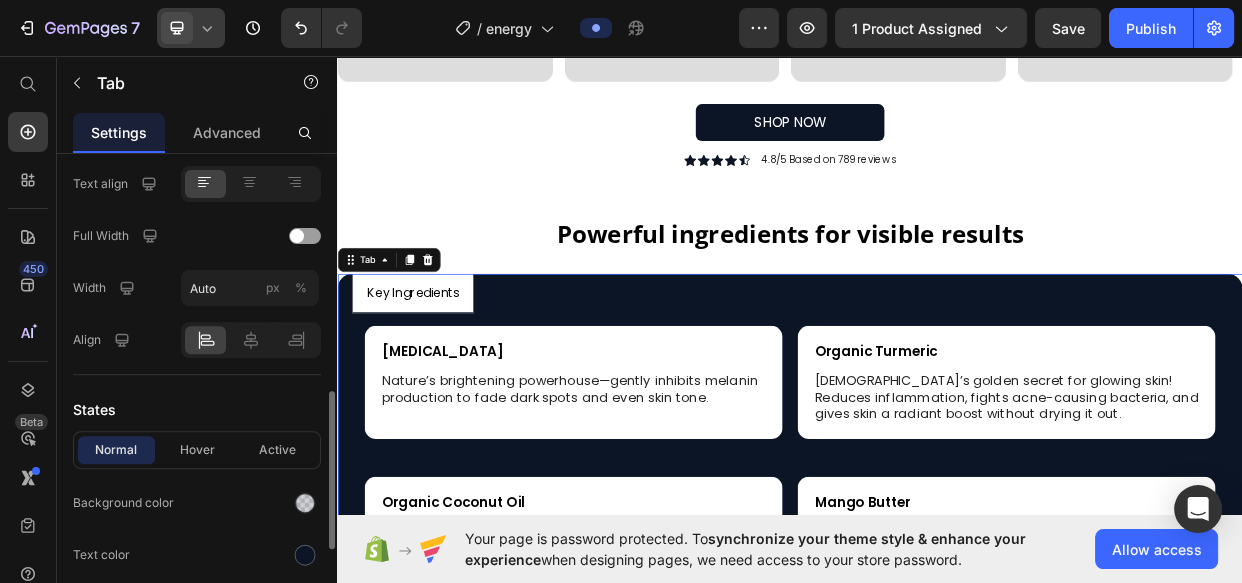 scroll, scrollTop: 818, scrollLeft: 0, axis: vertical 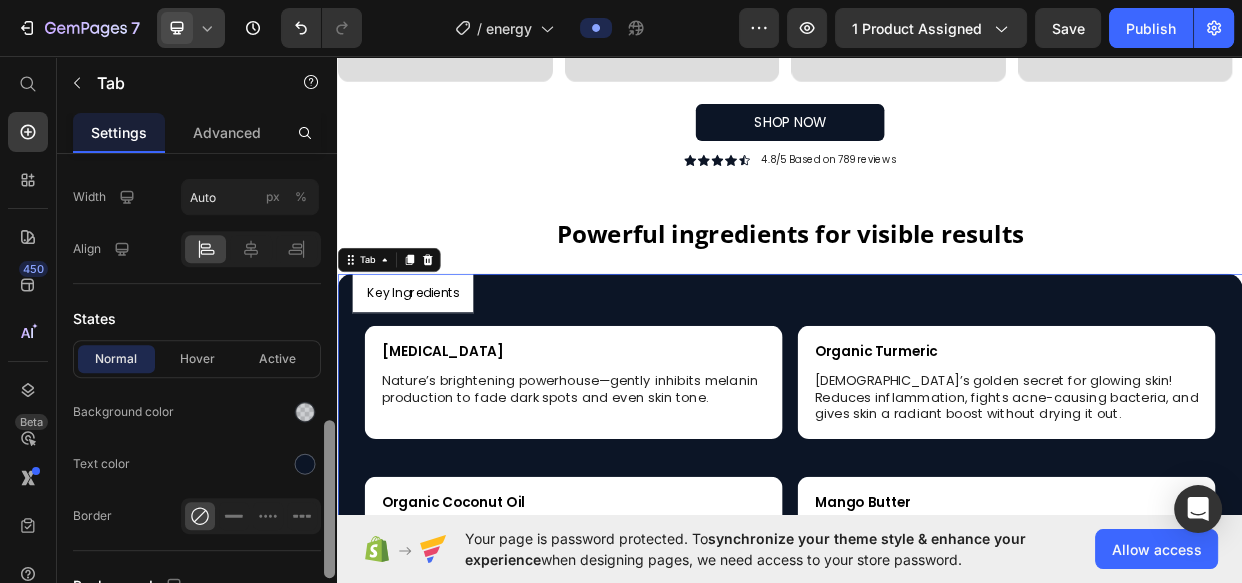 drag, startPoint x: 306, startPoint y: 463, endPoint x: 326, endPoint y: 469, distance: 20.880613 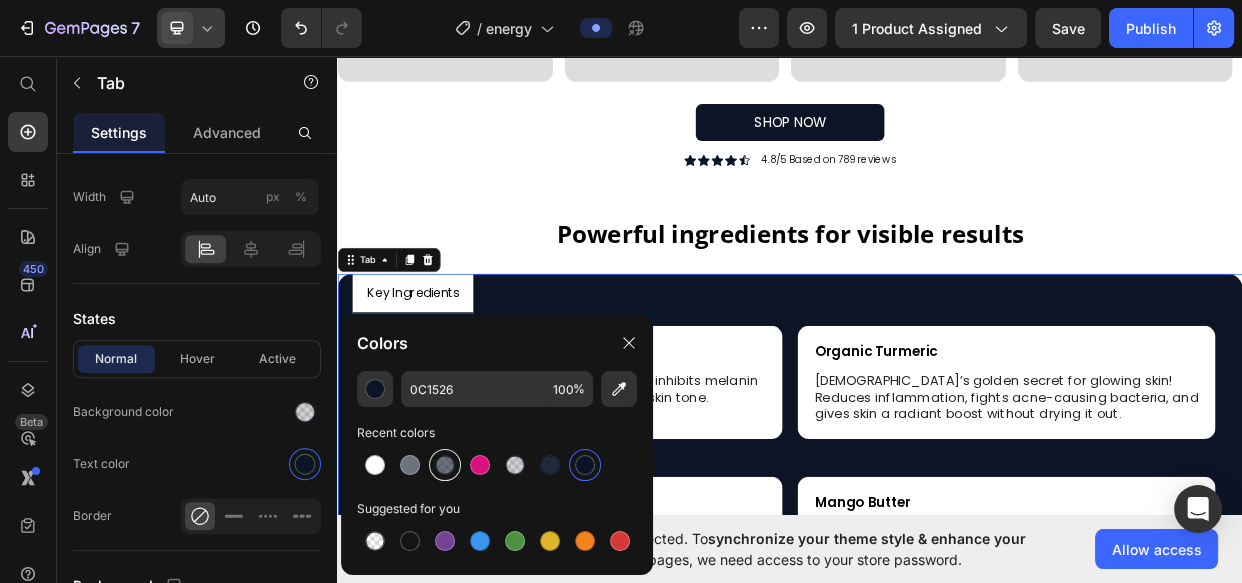 click at bounding box center (445, 465) 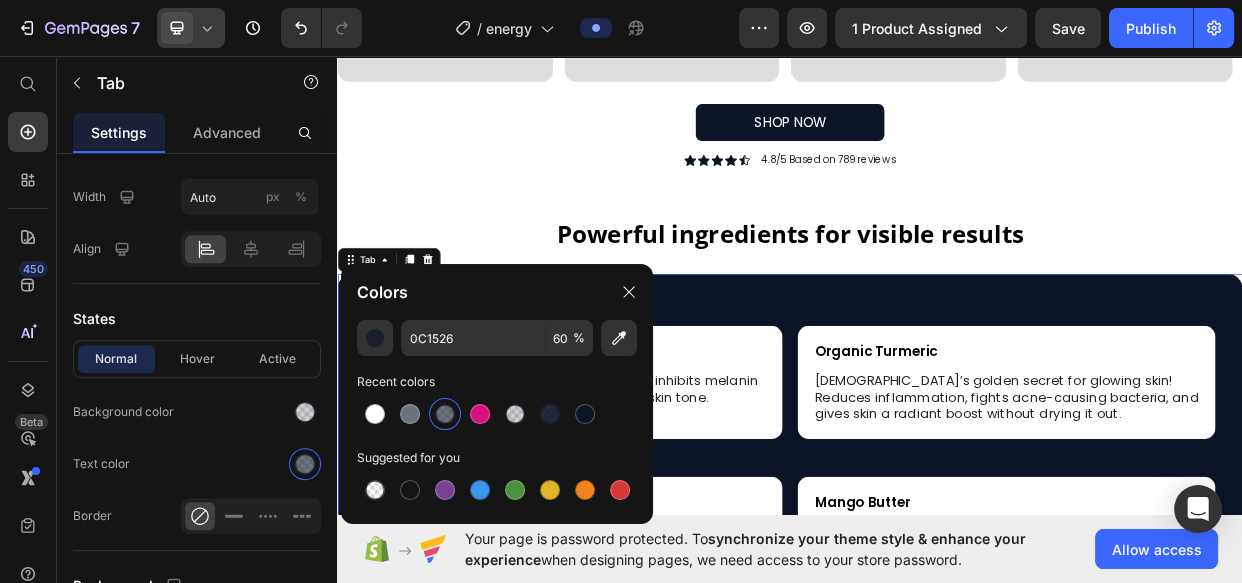 scroll, scrollTop: 1005, scrollLeft: 0, axis: vertical 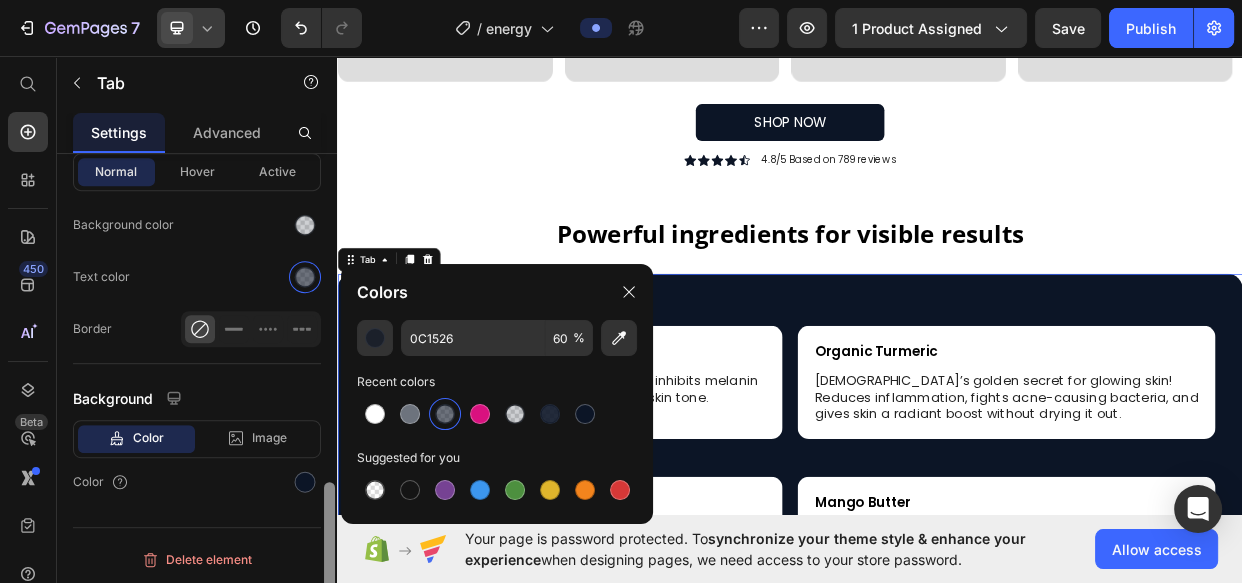 drag, startPoint x: 310, startPoint y: 468, endPoint x: 332, endPoint y: 477, distance: 23.769728 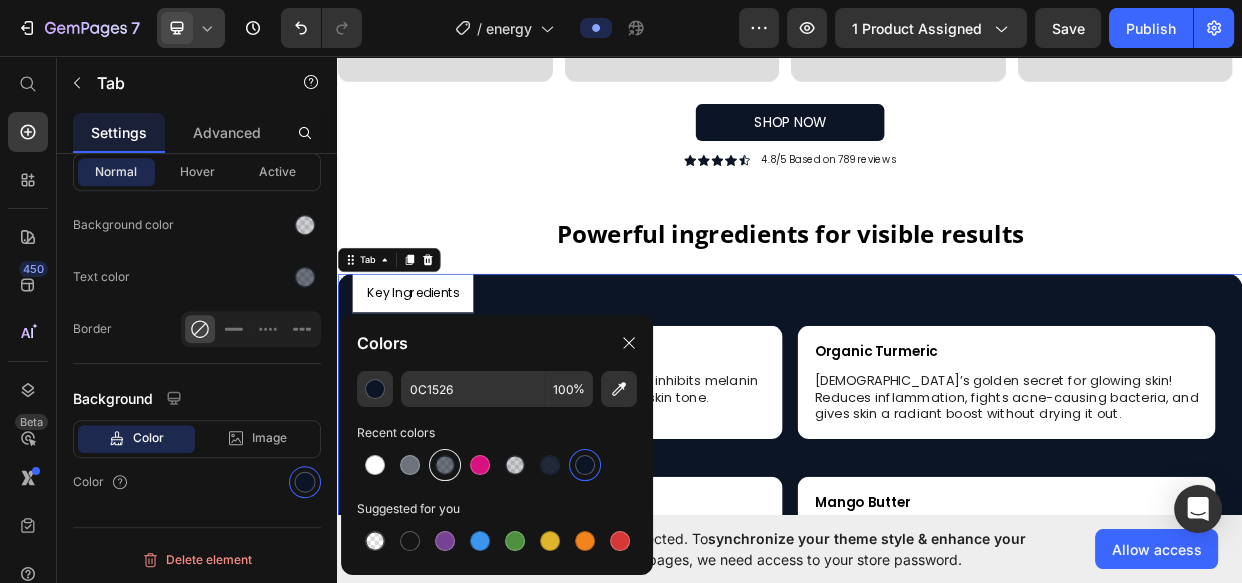 click at bounding box center (445, 465) 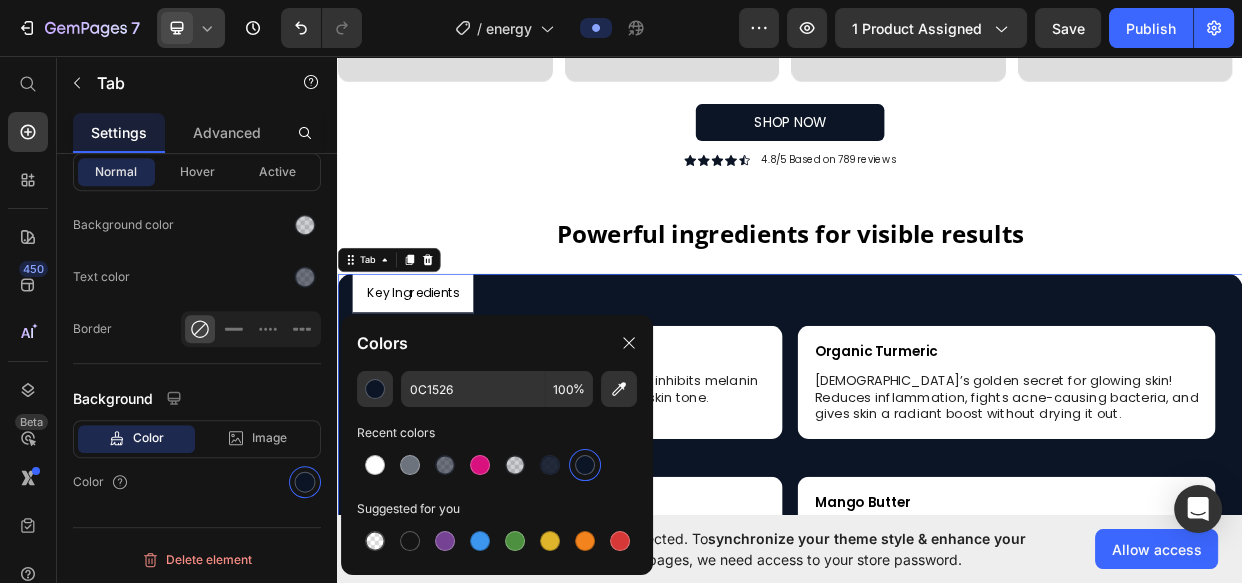 type on "60" 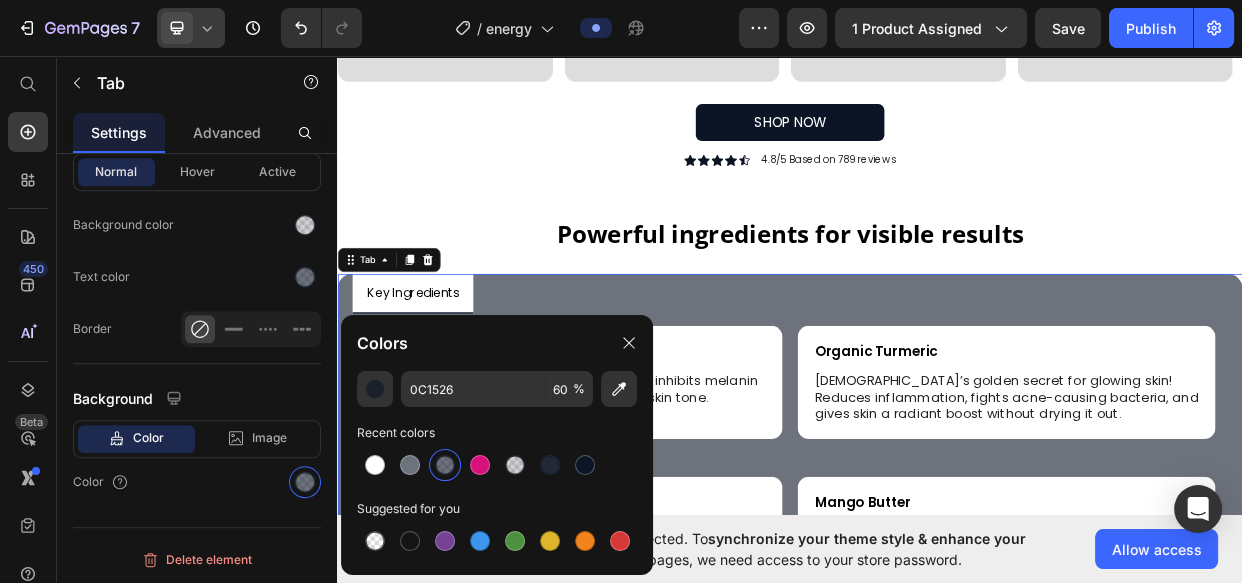 click on "Colors" 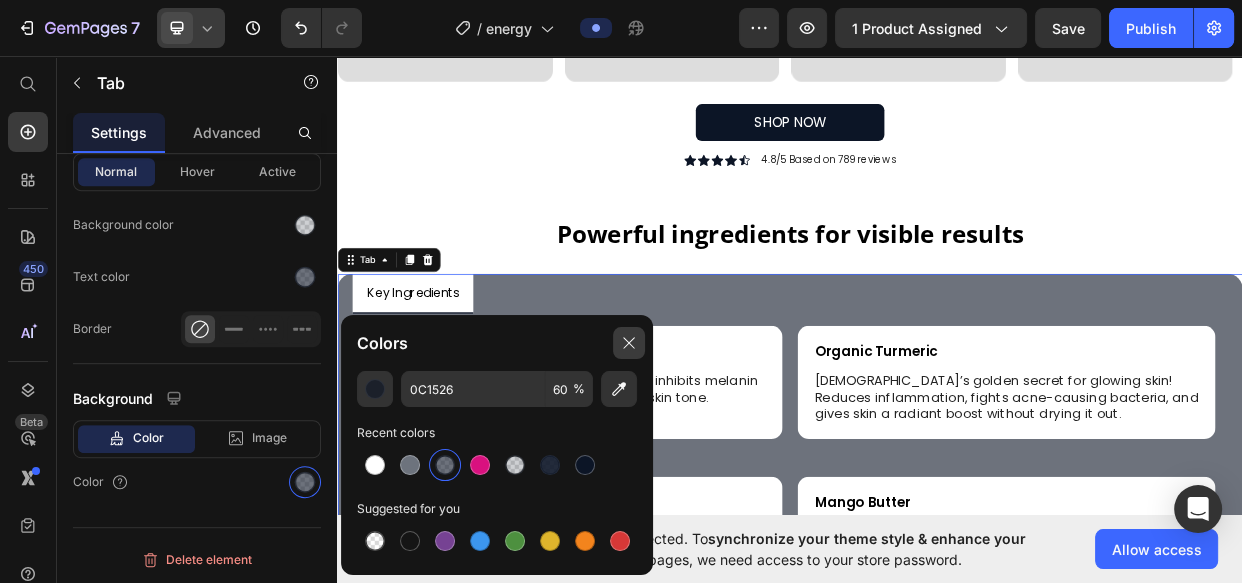 click 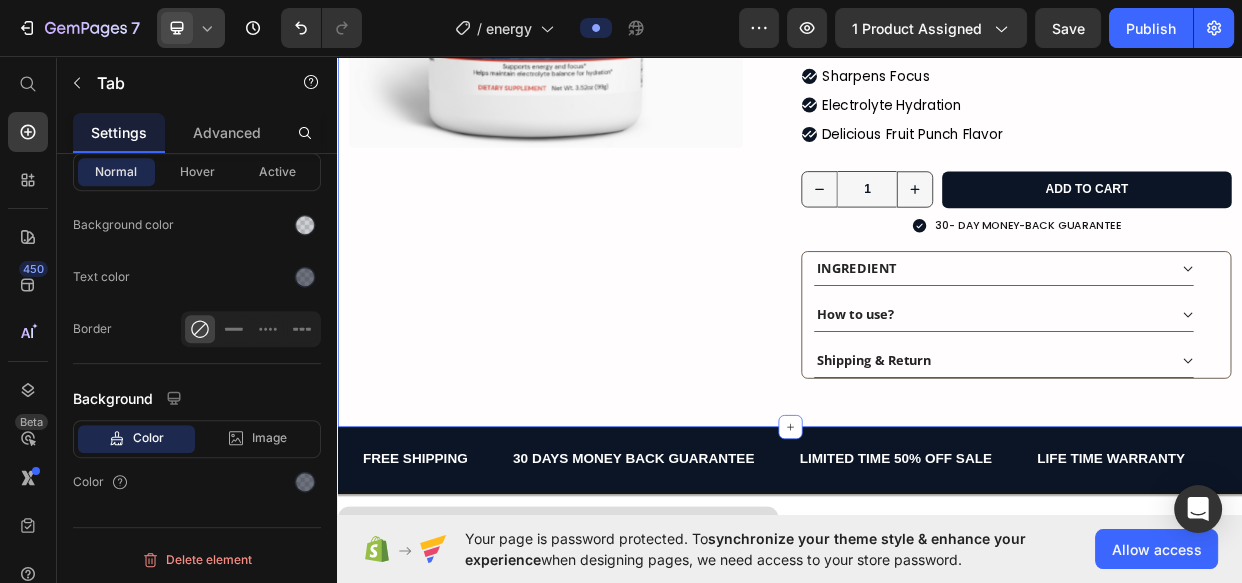 scroll, scrollTop: 353, scrollLeft: 0, axis: vertical 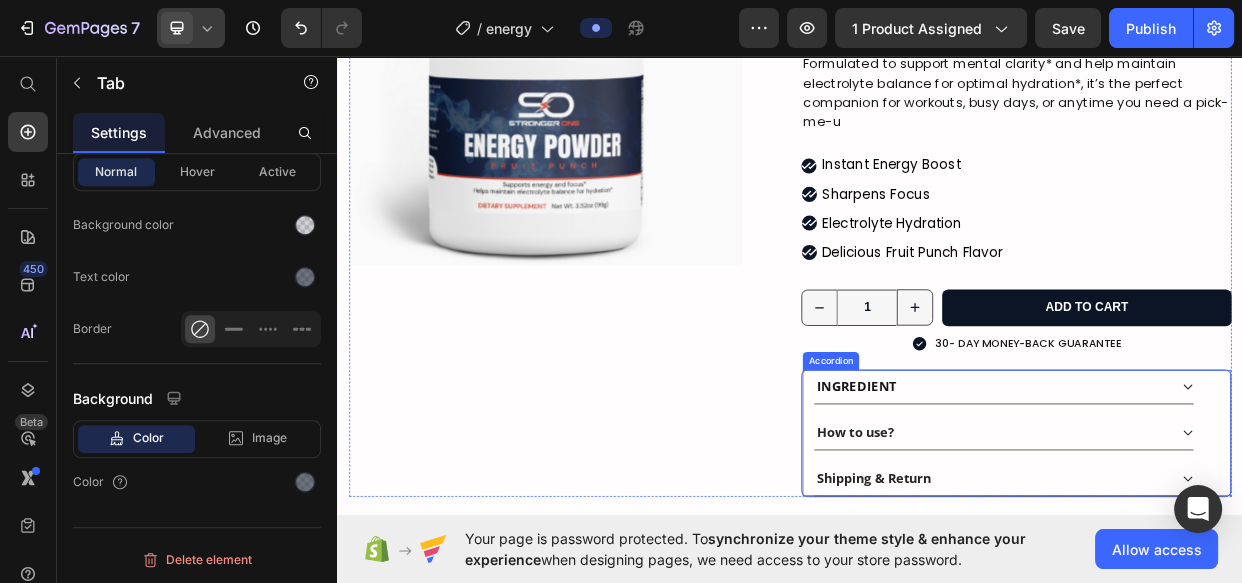 click on "INGREDIENT" at bounding box center [1220, 497] 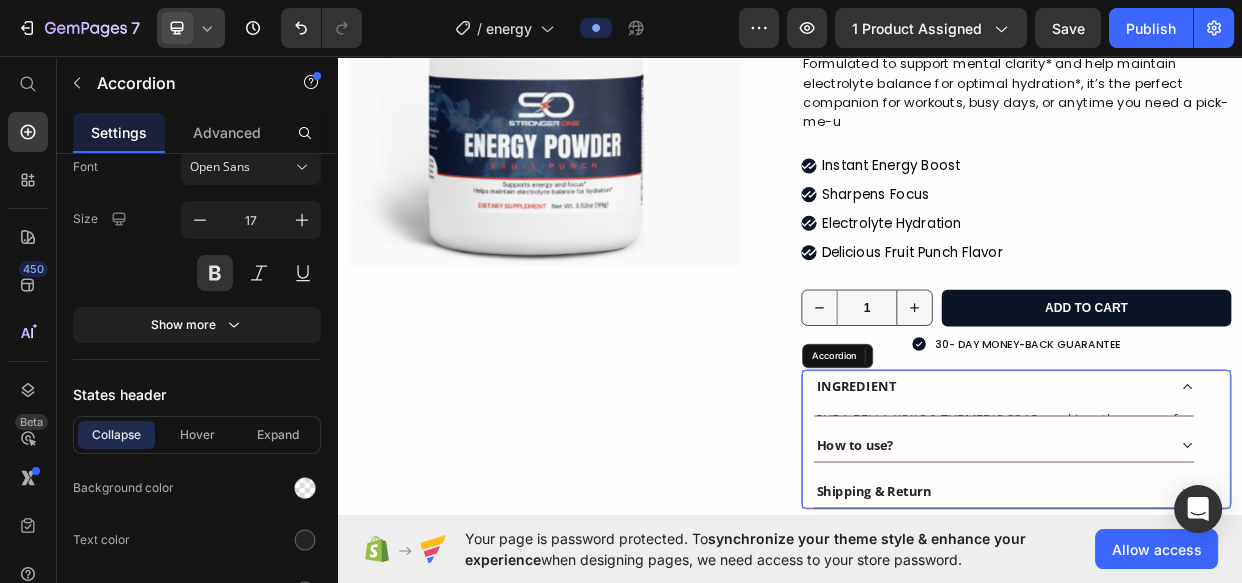 click on "INGREDIENT" at bounding box center [1220, 497] 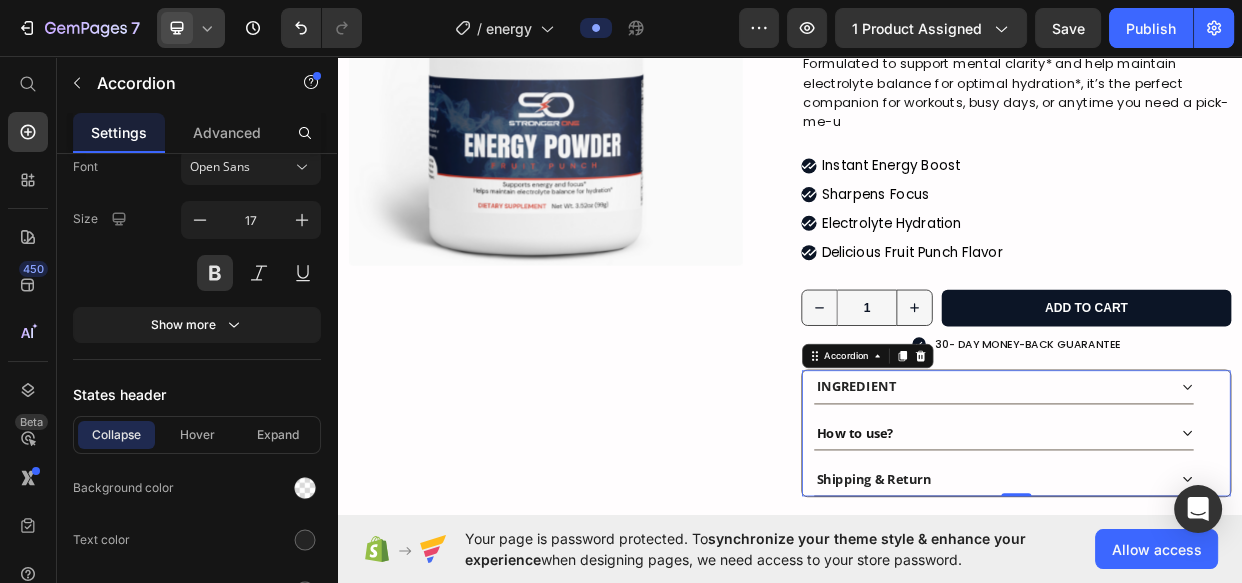 scroll, scrollTop: 0, scrollLeft: 0, axis: both 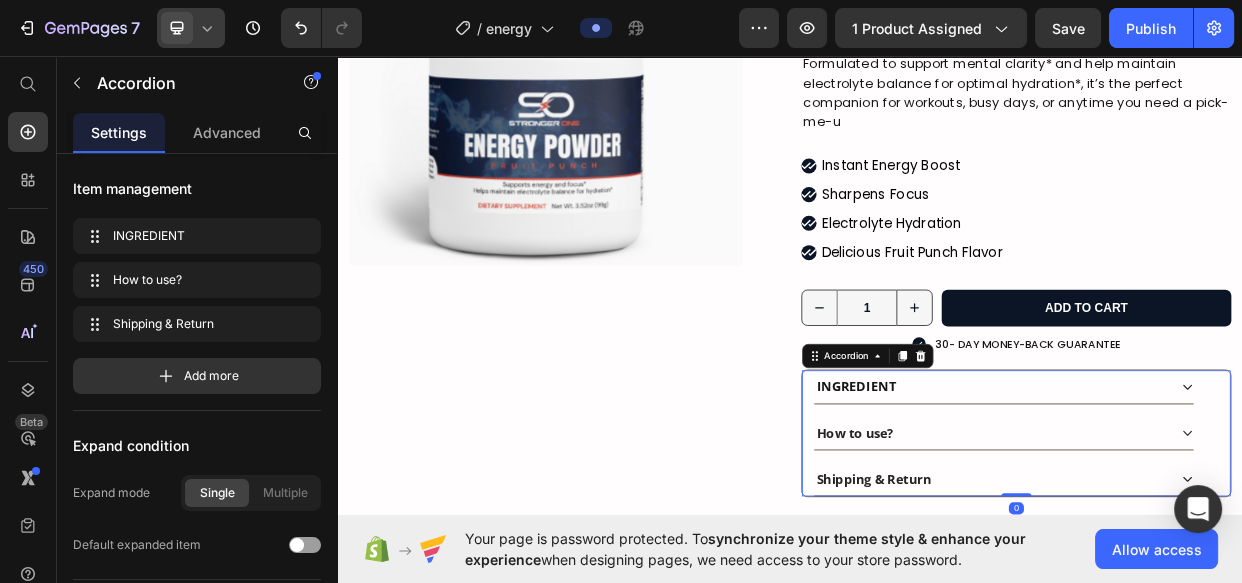 click 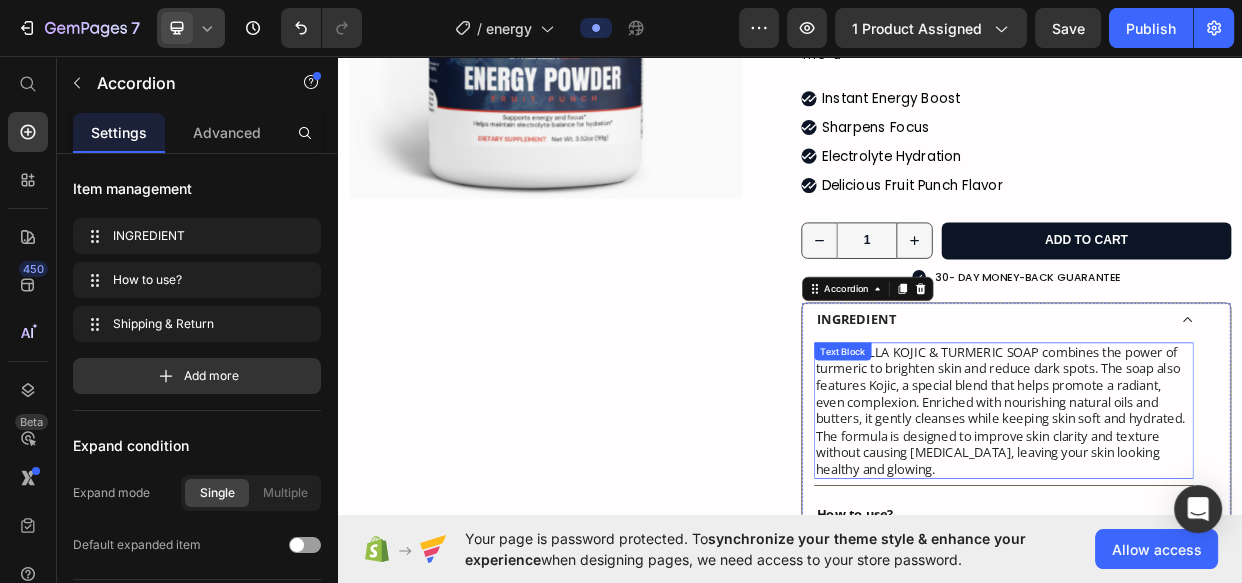 scroll, scrollTop: 535, scrollLeft: 0, axis: vertical 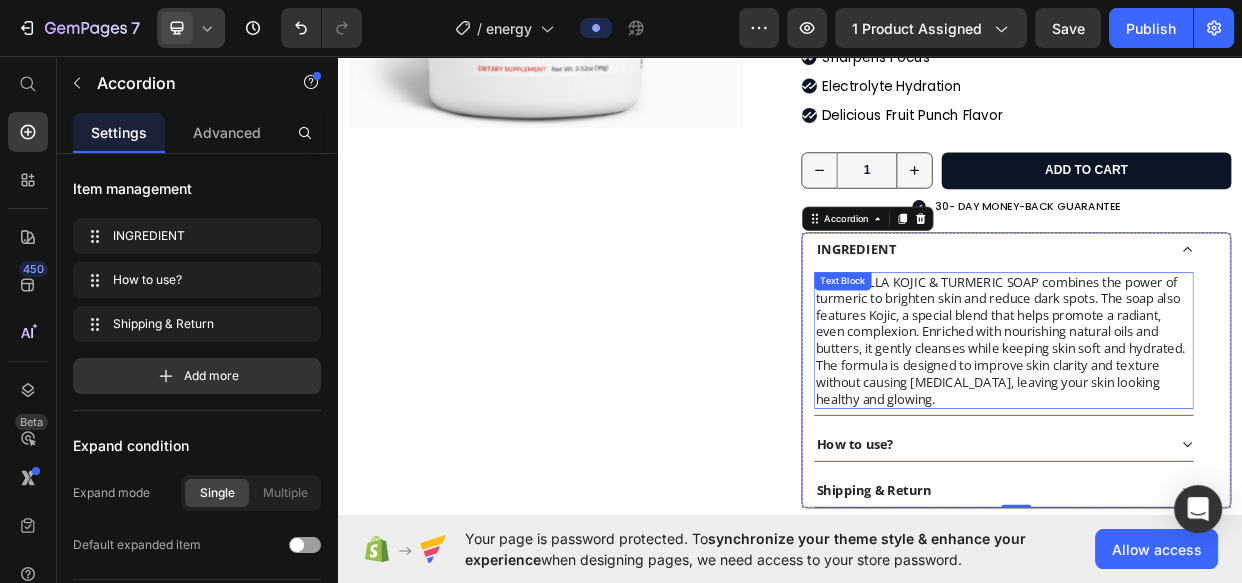 click on "PURA-BELLA KOJIC & TURMERIC SOAP combines the power of turmeric to brighten skin and reduce dark spots. The soap also features Kojic, a special blend that helps promote a radiant, even complexion. Enriched with nourishing natural oils and butters, it gently cleanses while keeping skin soft and hydrated. The formula is designed to improve skin clarity and texture without causing dryness, leaving your skin looking healthy and glowing." at bounding box center [1220, 435] 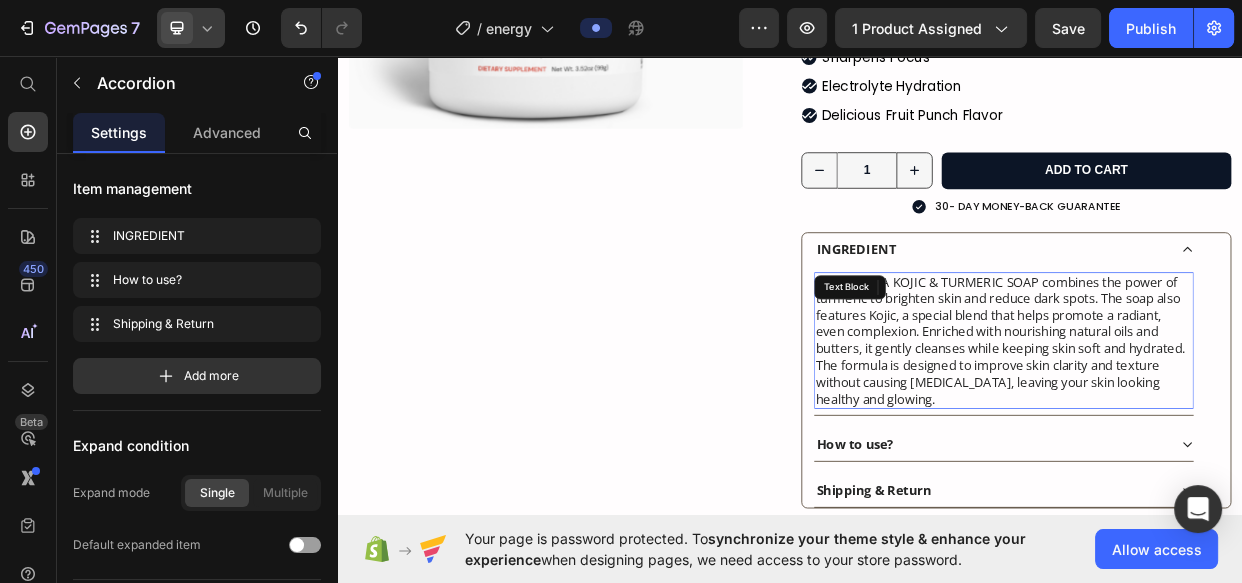 click on "PURA-BELLA KOJIC & TURMERIC SOAP combines the power of turmeric to brighten skin and reduce dark spots. The soap also features Kojic, a special blend that helps promote a radiant, even complexion. Enriched with nourishing natural oils and butters, it gently cleanses while keeping skin soft and hydrated. The formula is designed to improve skin clarity and texture without causing dryness, leaving your skin looking healthy and glowing." at bounding box center [1220, 435] 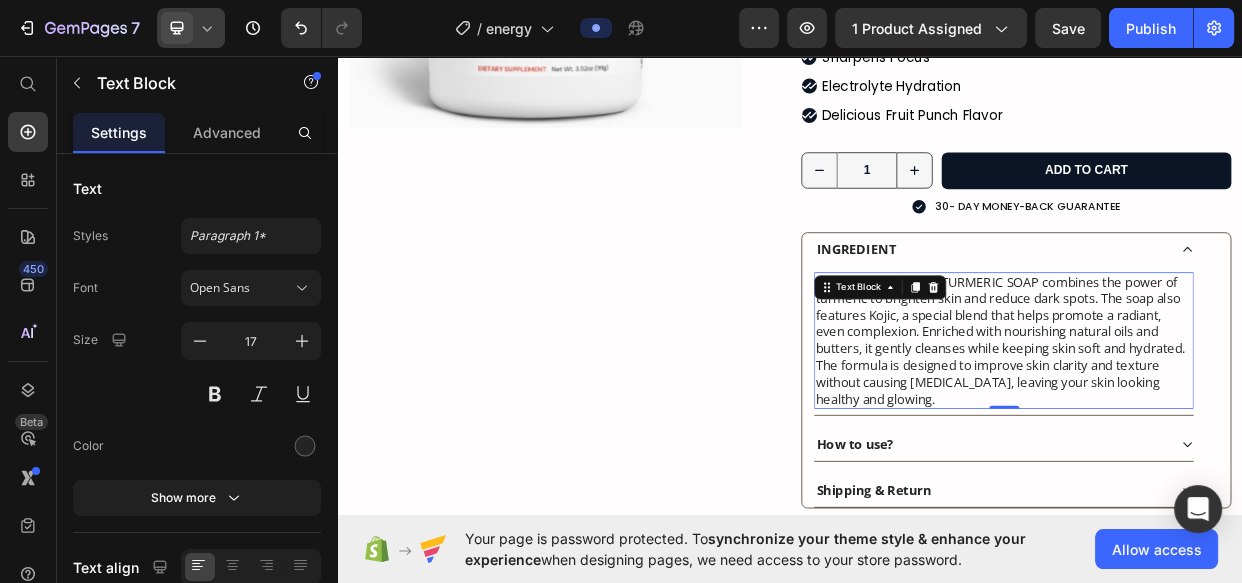 click on "PURA-BELLA KOJIC & TURMERIC SOAP combines the power of turmeric to brighten skin and reduce dark spots. The soap also features Kojic, a special blend that helps promote a radiant, even complexion. Enriched with nourishing natural oils and butters, it gently cleanses while keeping skin soft and hydrated. The formula is designed to improve skin clarity and texture without causing dryness, leaving your skin looking healthy and glowing." at bounding box center (1220, 435) 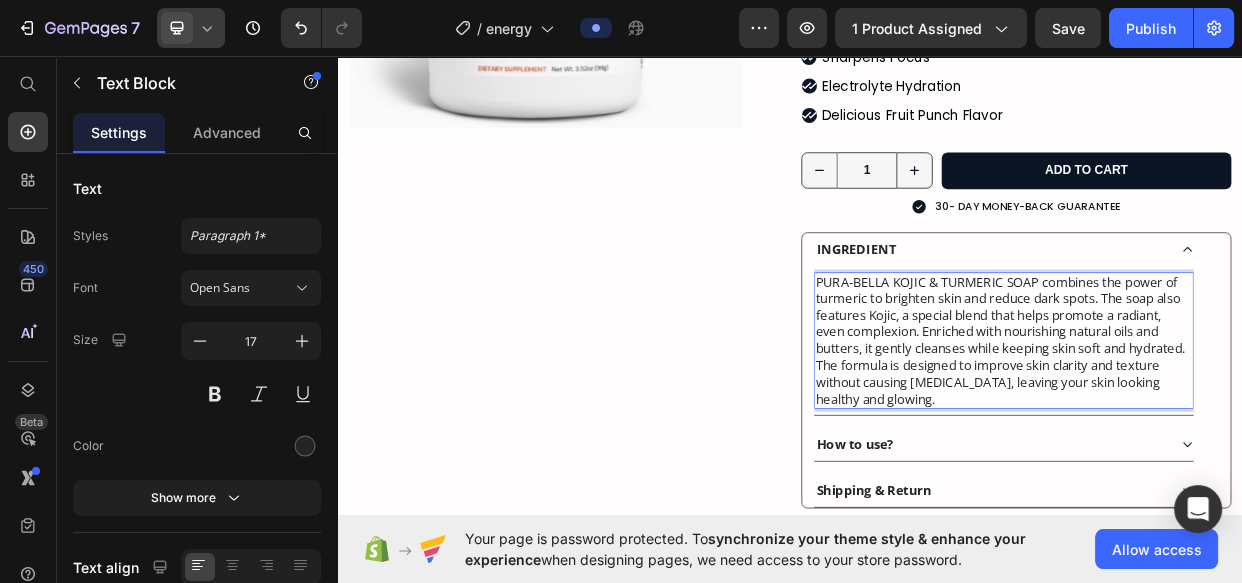 click on "PURA-BELLA KOJIC & TURMERIC SOAP combines the power of turmeric to brighten skin and reduce dark spots. The soap also features Kojic, a special blend that helps promote a radiant, even complexion. Enriched with nourishing natural oils and butters, it gently cleanses while keeping skin soft and hydrated. The formula is designed to improve skin clarity and texture without causing dryness, leaving your skin looking healthy and glowing." at bounding box center (1220, 435) 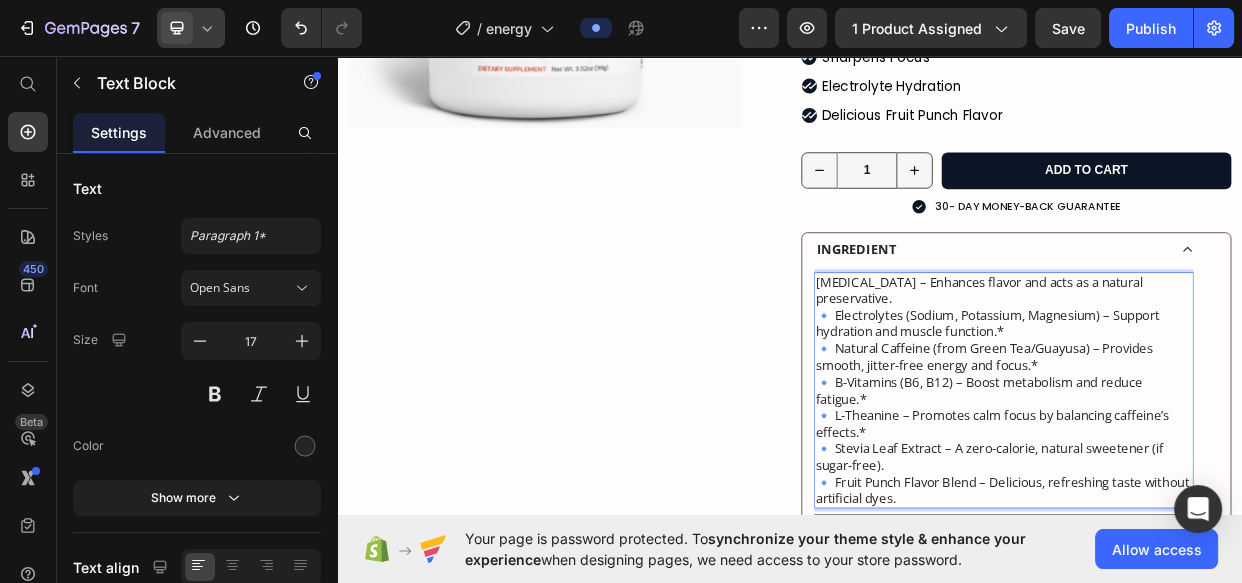 scroll, scrollTop: 91, scrollLeft: 0, axis: vertical 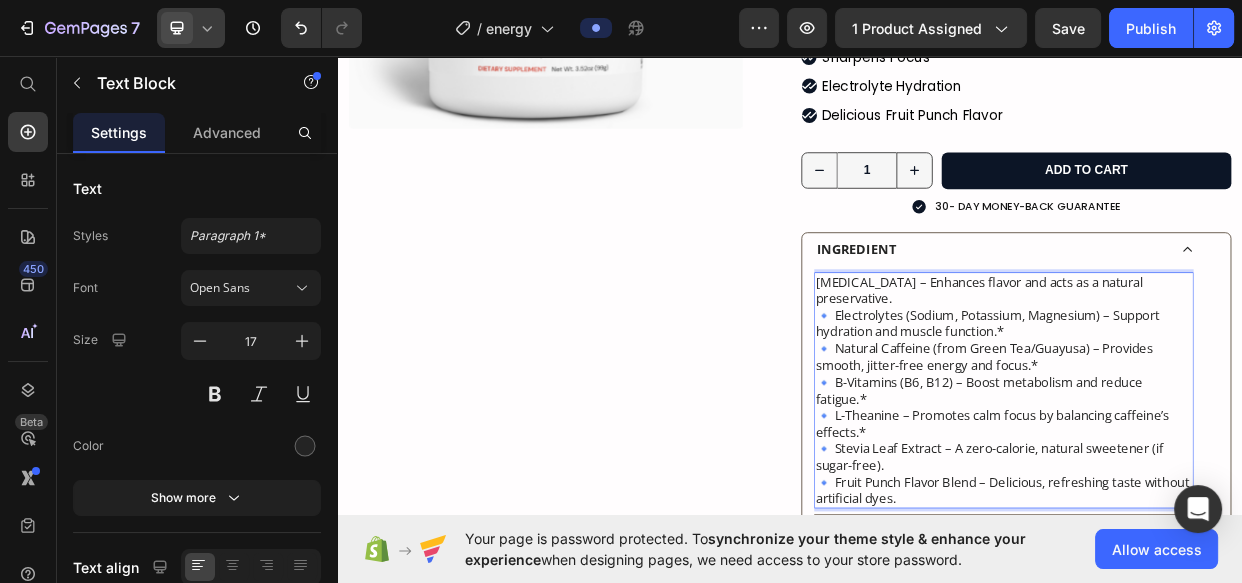 click on "Citric Acid – Enhances flavor and acts as a natural preservative. 🔹 Electrolytes (Sodium, Potassium, Magnesium) – Support hydration and muscle function.* 🔹 Natural Caffeine (from Green Tea/Guayusa) – Provides smooth, jitter-free energy and focus.* 🔹 B-Vitamins (B6, B12) – Boost metabolism and reduce fatigue.* 🔹 L-Theanine – Promotes calm focus by balancing caffeine’s effects.* 🔹 Stevia Leaf Extract – A zero-calorie, natural sweetener (if sugar-free). 🔹 Fruit Punch Flavor Blend – Delicious, refreshing taste without artificial dyes." at bounding box center [1220, 501] 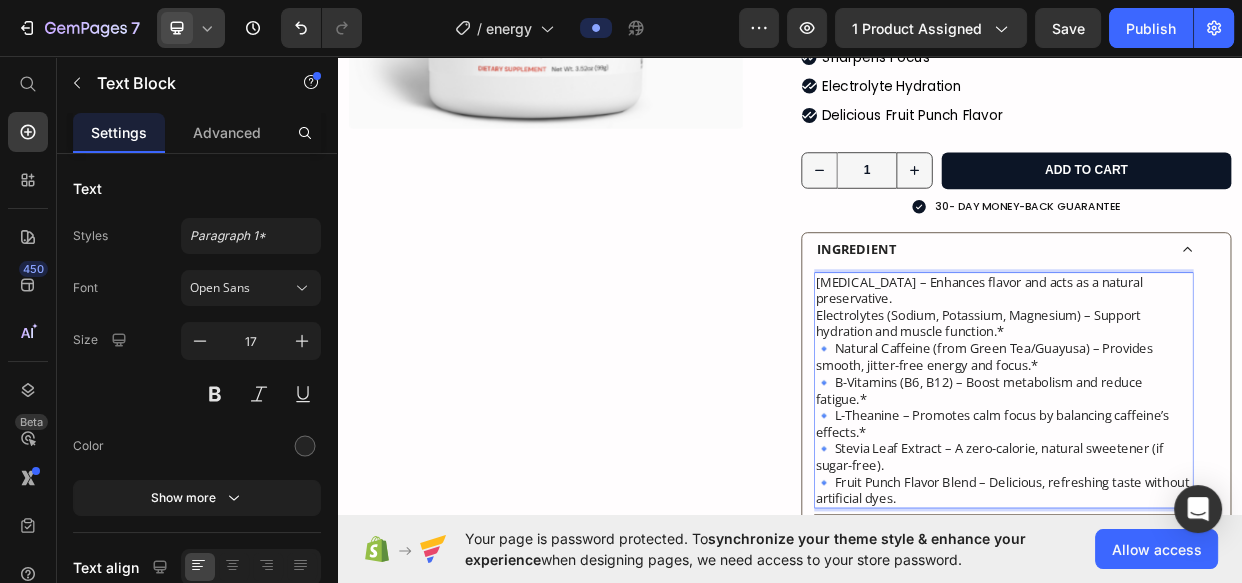 click on "Citric Acid – Enhances flavor and acts as a natural preservative.  Electrolytes (Sodium, Potassium, Magnesium) – Support hydration and muscle function.* 🔹 Natural Caffeine (from Green Tea/Guayusa) – Provides smooth, jitter-free energy and focus.* 🔹 B-Vitamins (B6, B12) – Boost metabolism and reduce fatigue.* 🔹 L-Theanine – Promotes calm focus by balancing caffeine’s effects.* 🔹 Stevia Leaf Extract – A zero-calorie, natural sweetener (if sugar-free). 🔹 Fruit Punch Flavor Blend – Delicious, refreshing taste without artificial dyes." at bounding box center (1220, 501) 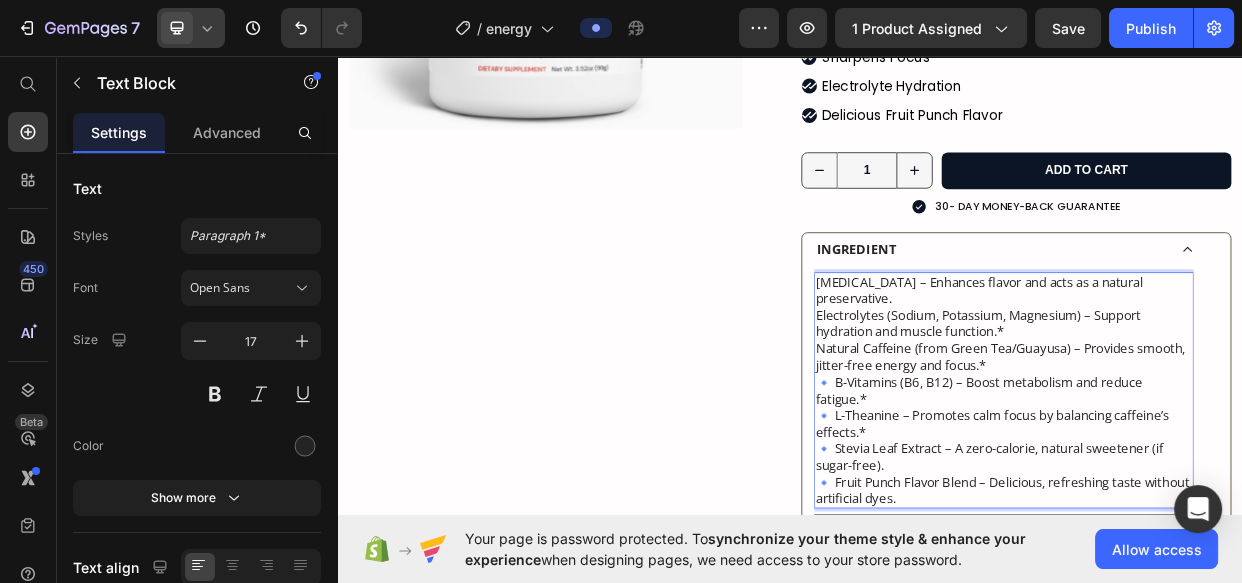click on "Citric Acid – Enhances flavor and acts as a natural preservative.  Electrolytes (Sodium, Potassium, Magnesium) – Support hydration and muscle function.*  Natural Caffeine (from Green Tea/Guayusa) – Provides smooth, jitter-free energy and focus.* 🔹 B-Vitamins (B6, B12) – Boost metabolism and reduce fatigue.* 🔹 L-Theanine – Promotes calm focus by balancing caffeine’s effects.* 🔹 Stevia Leaf Extract – A zero-calorie, natural sweetener (if sugar-free). 🔹 Fruit Punch Flavor Blend – Delicious, refreshing taste without artificial dyes." at bounding box center [1220, 501] 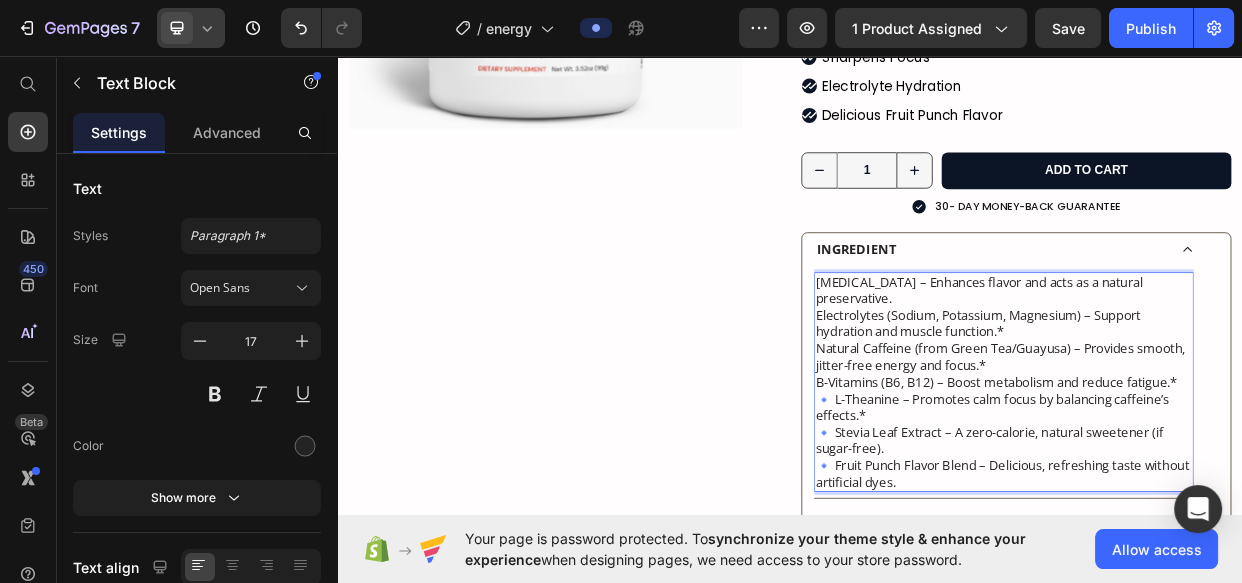 click on "Citric Acid – Enhances flavor and acts as a natural preservative.  Electrolytes (Sodium, Potassium, Magnesium) – Support hydration and muscle function.*  Natural Caffeine (from Green Tea/Guayusa) – Provides smooth, jitter-free energy and focus.*  B-Vitamins (B6, B12) – Boost metabolism and reduce fatigue.* 🔹 L-Theanine – Promotes calm focus by balancing caffeine’s effects.* 🔹 Stevia Leaf Extract – A zero-calorie, natural sweetener (if sugar-free). 🔹 Fruit Punch Flavor Blend – Delicious, refreshing taste without artificial dyes." at bounding box center (1220, 490) 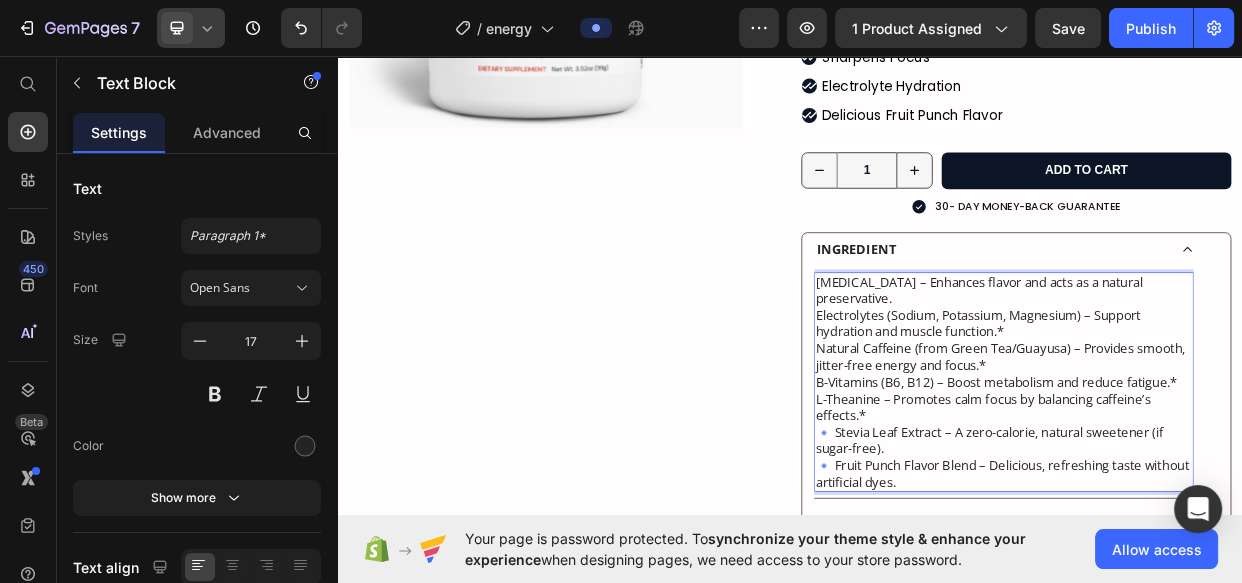 click on "Citric Acid – Enhances flavor and acts as a natural preservative.  Electrolytes (Sodium, Potassium, Magnesium) – Support hydration and muscle function.*  Natural Caffeine (from Green Tea/Guayusa) – Provides smooth, jitter-free energy and focus.*  B-Vitamins (B6, B12) – Boost metabolism and reduce fatigue.* L-Theanine – Promotes calm focus by balancing caffeine’s effects.* 🔹 Stevia Leaf Extract – A zero-calorie, natural sweetener (if sugar-free). 🔹 Fruit Punch Flavor Blend – Delicious, refreshing taste without artificial dyes." at bounding box center (1220, 490) 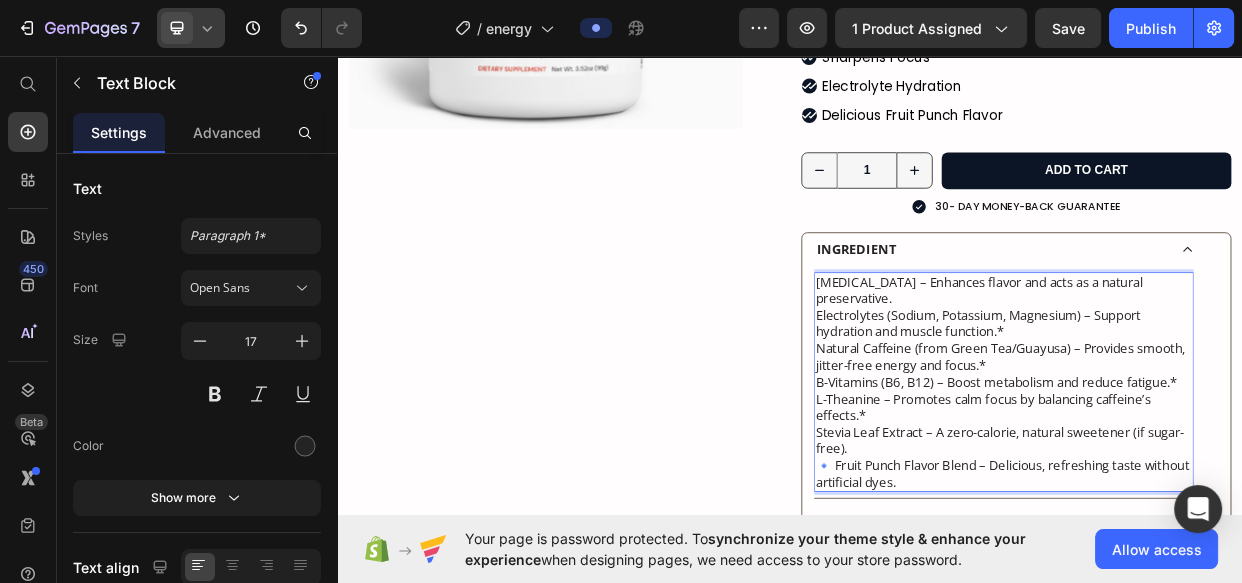 scroll, scrollTop: 95, scrollLeft: 0, axis: vertical 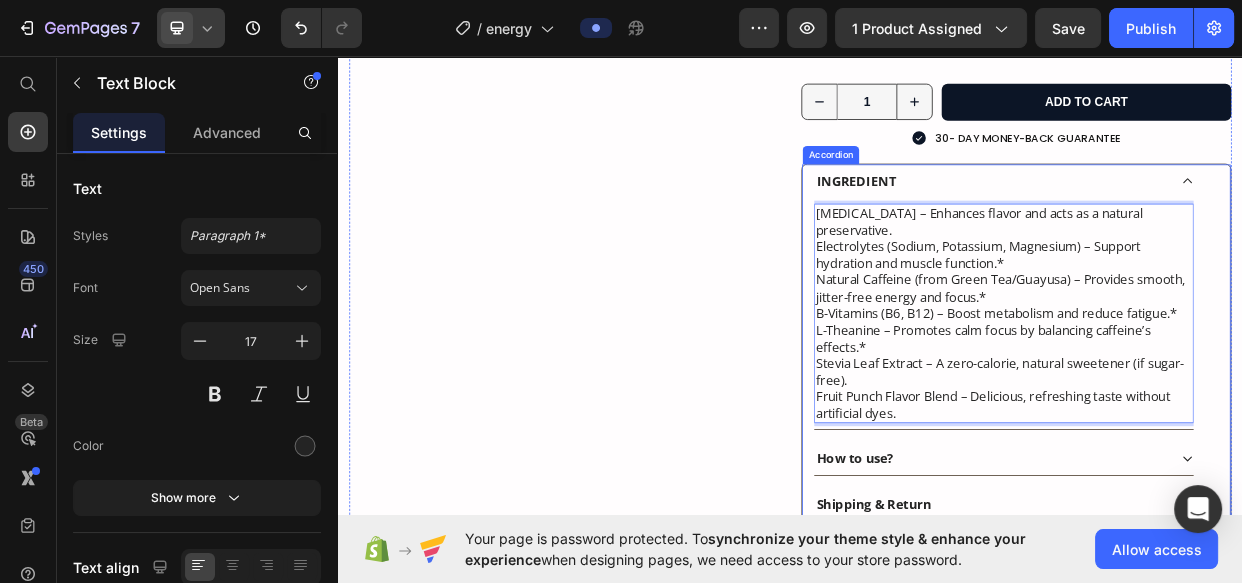 click 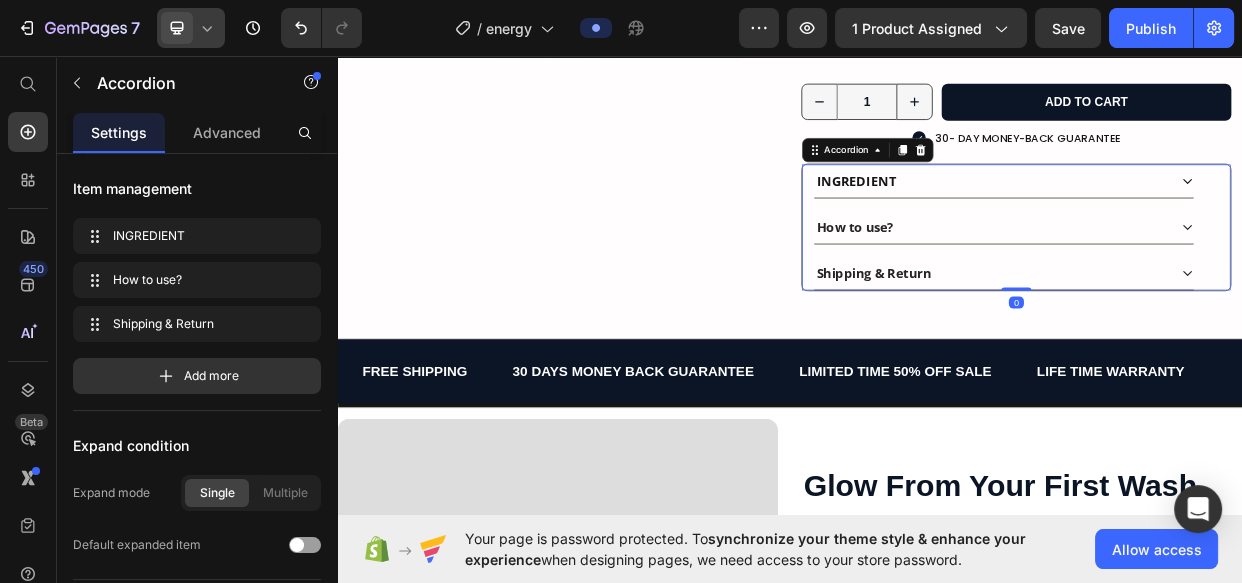 scroll, scrollTop: 0, scrollLeft: 0, axis: both 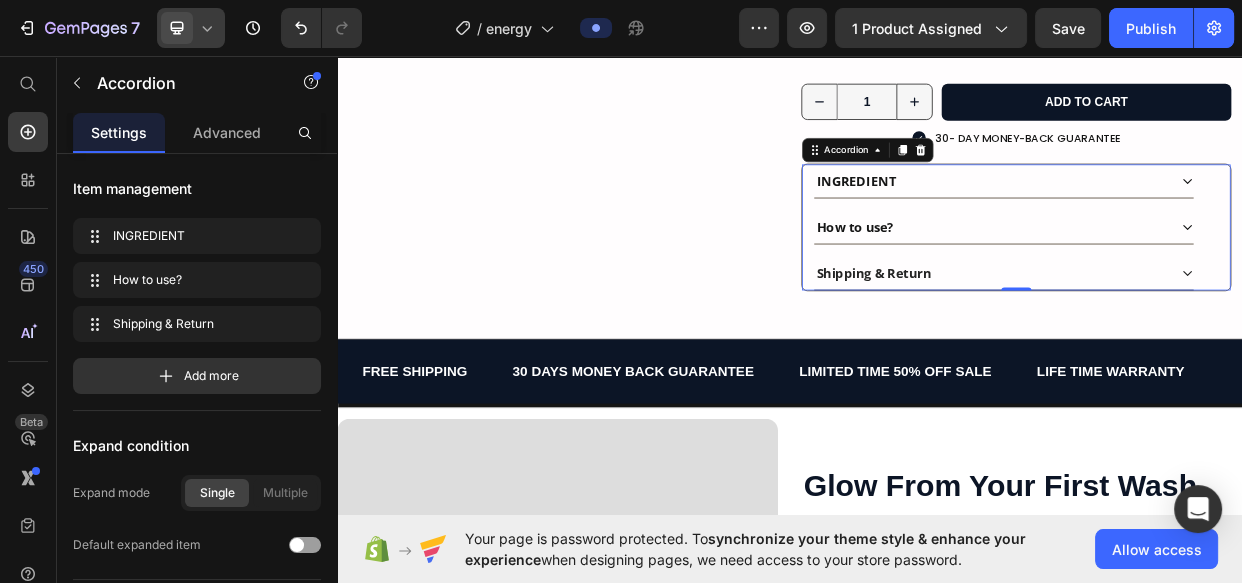 click 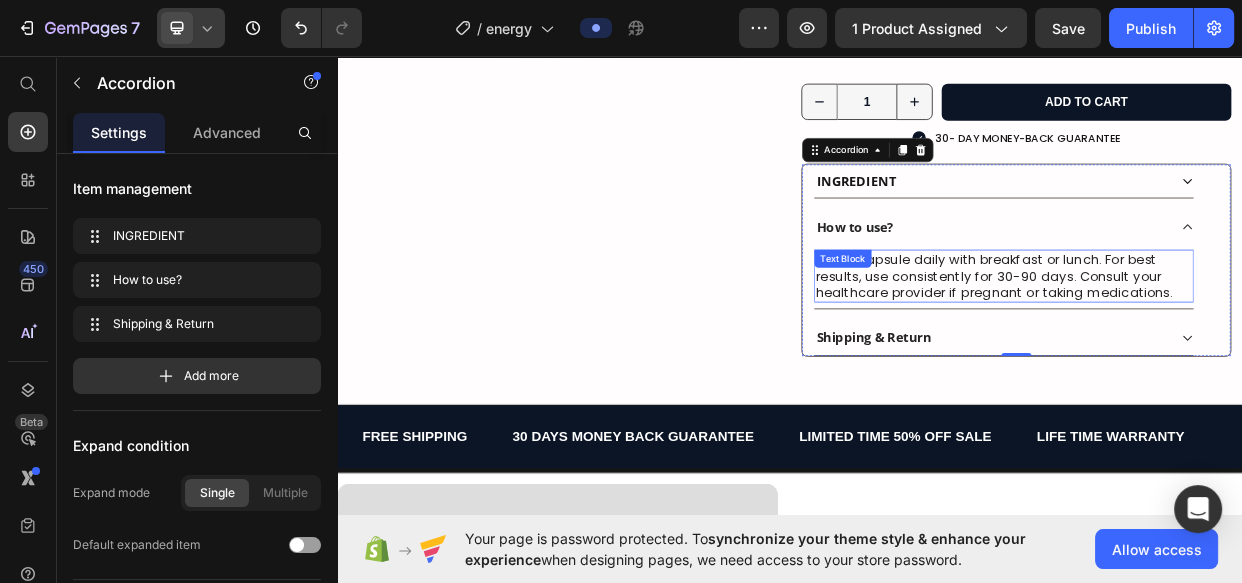 click on "Take 1 capsule daily with breakfast or lunch. For best results, use consistently for 30-90 days. Consult your healthcare provider if pregnant or taking medications." at bounding box center (1220, 350) 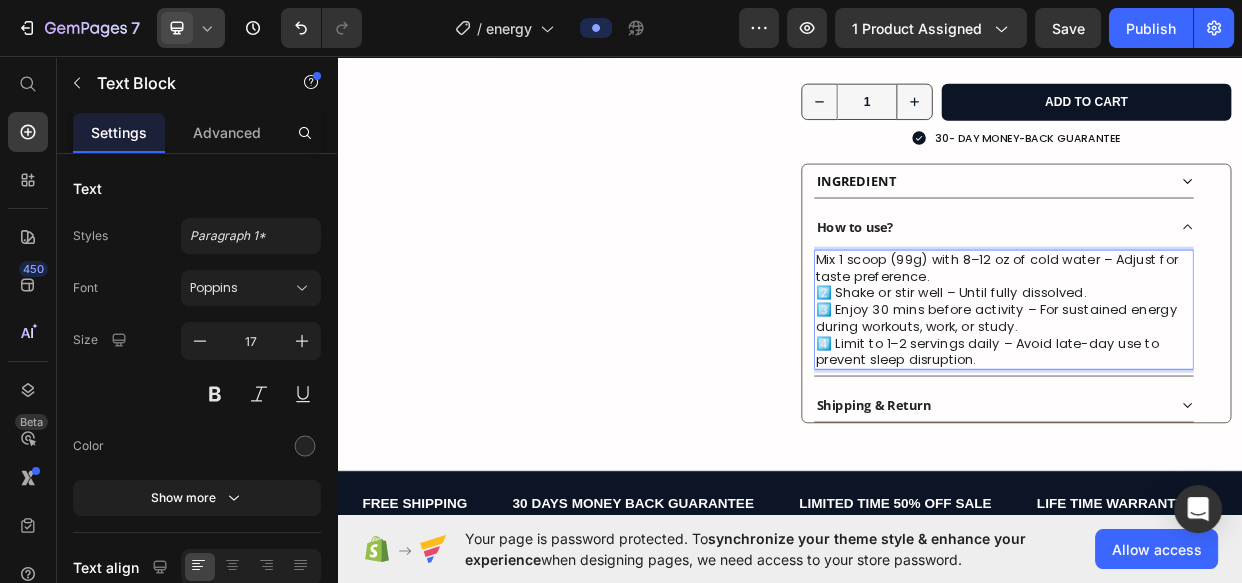 click on "Mix 1 scoop (99g) with 8–12 oz of cold water – Adjust for taste preference. 2️⃣ Shake or stir well – Until fully dissolved. 3️⃣ Enjoy 30 mins before activity – For sustained energy during workouts, work, or study. 4️⃣ Limit to 1–2 servings daily – Avoid late-day use to prevent sleep disruption." at bounding box center [1220, 394] 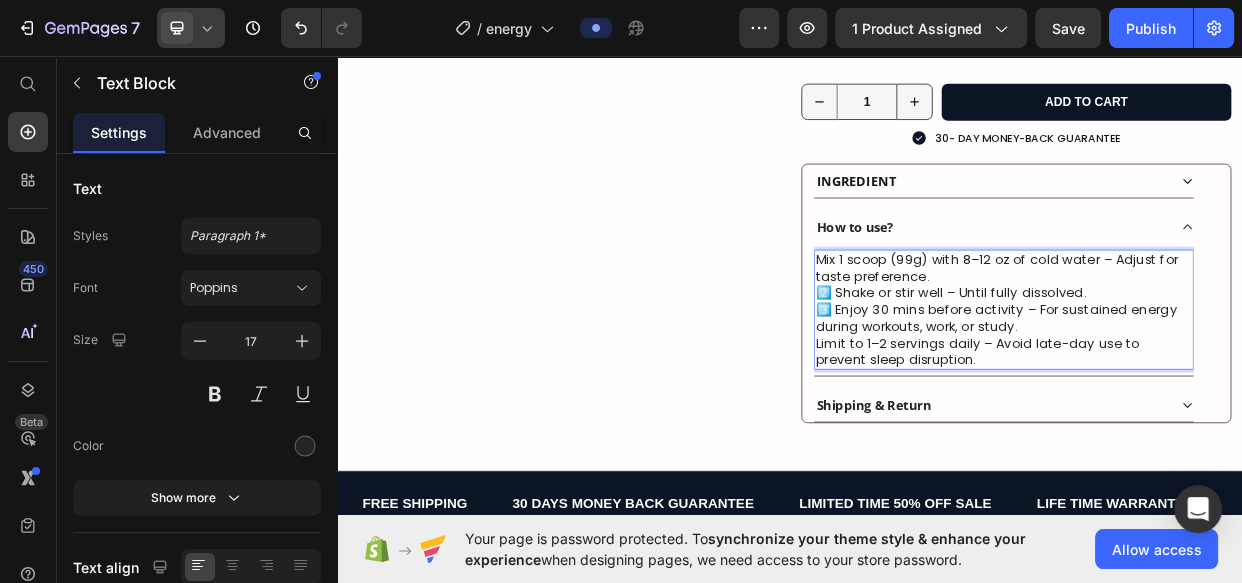 click on "Mix 1 scoop (99g) with 8–12 oz of cold water – Adjust for taste preference. 2️⃣ Shake or stir well – Until fully dissolved. 3️⃣ Enjoy 30 mins before activity – For sustained energy during workouts, work, or study.  Limit to 1–2 servings daily – Avoid late-day use to prevent sleep disruption." at bounding box center (1220, 394) 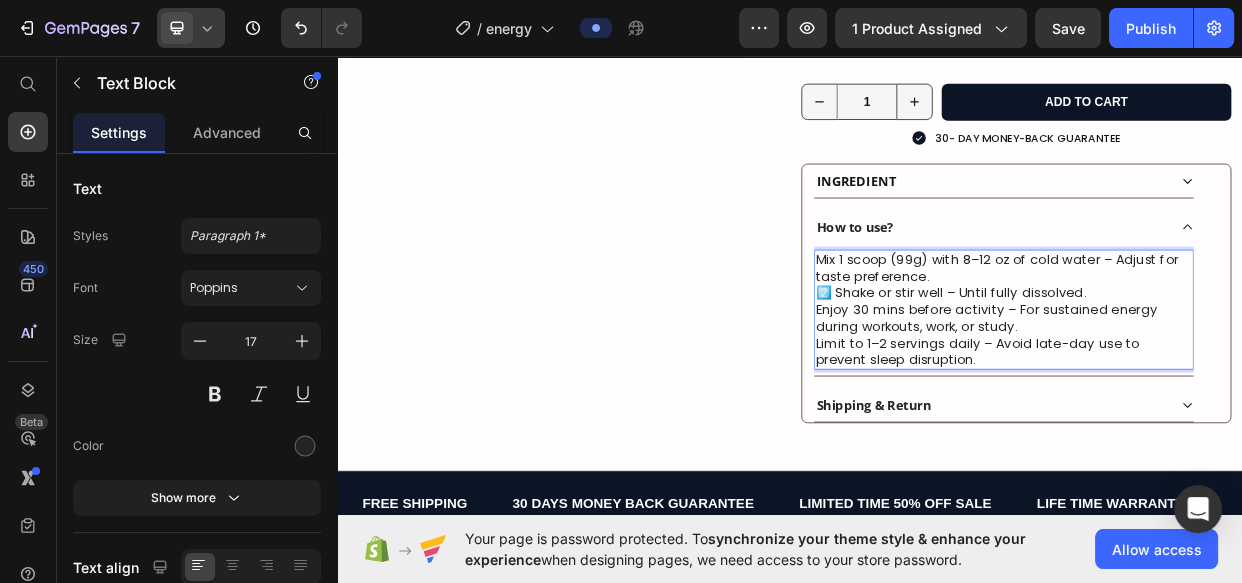 click on "Mix 1 scoop (99g) with 8–12 oz of cold water – Adjust for taste preference. 2️⃣ Shake or stir well – Until fully dissolved.  Enjoy 30 mins before activity – For sustained energy during workouts, work, or study.  Limit to 1–2 servings daily – Avoid late-day use to prevent sleep disruption." at bounding box center [1220, 394] 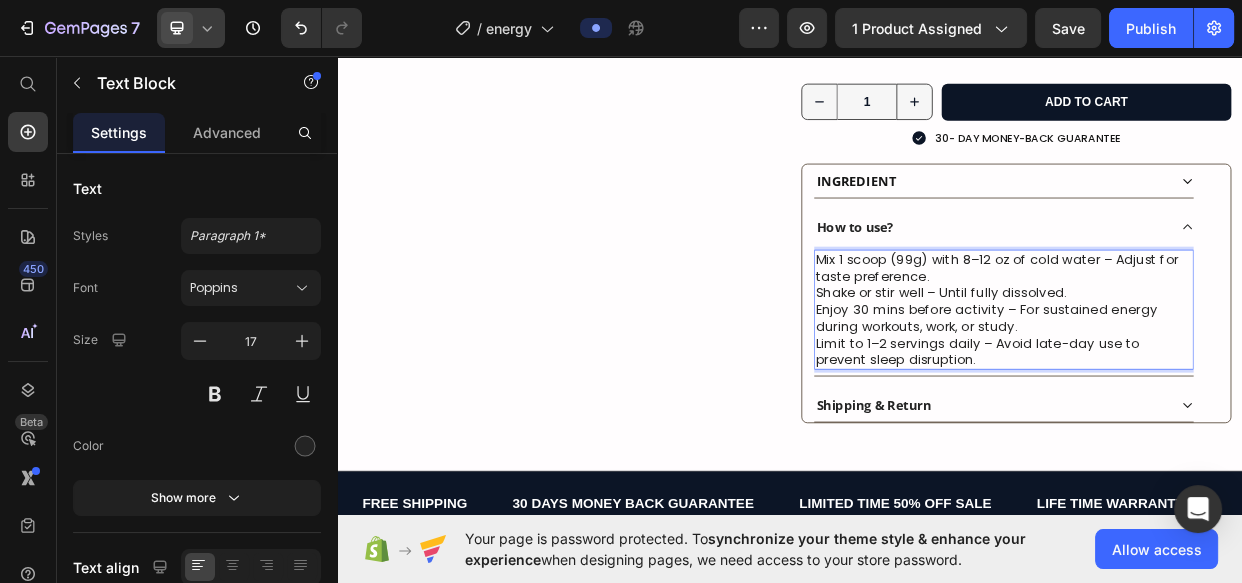 click on "Mix 1 scoop (99g) with 8–12 oz of cold water – Adjust for taste preference.  Shake or stir well – Until fully dissolved.  Enjoy 30 mins before activity – For sustained energy during workouts, work, or study.  Limit to 1–2 servings daily – Avoid late-day use to prevent sleep disruption." at bounding box center (1220, 394) 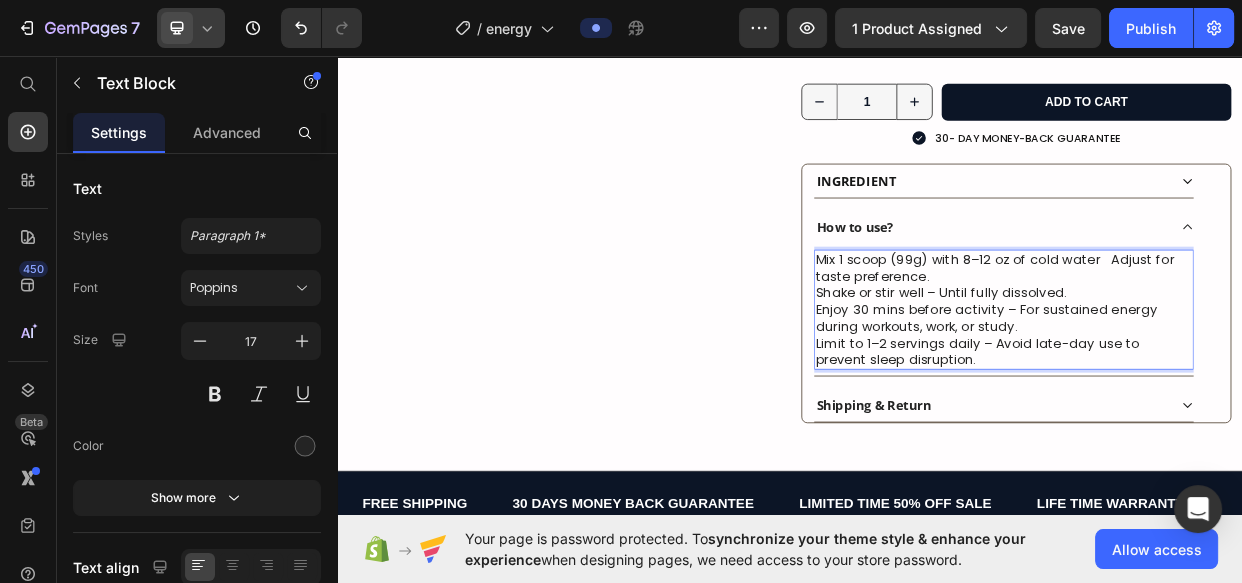 click on "Mix 1 scoop (99g) with 8–12 oz of cold water   Adjust for taste preference.  Shake or stir well – Until fully dissolved.  Enjoy 30 mins before activity – For sustained energy during workouts, work, or study.  Limit to 1–2 servings daily – Avoid late-day use to prevent sleep disruption." at bounding box center (1220, 394) 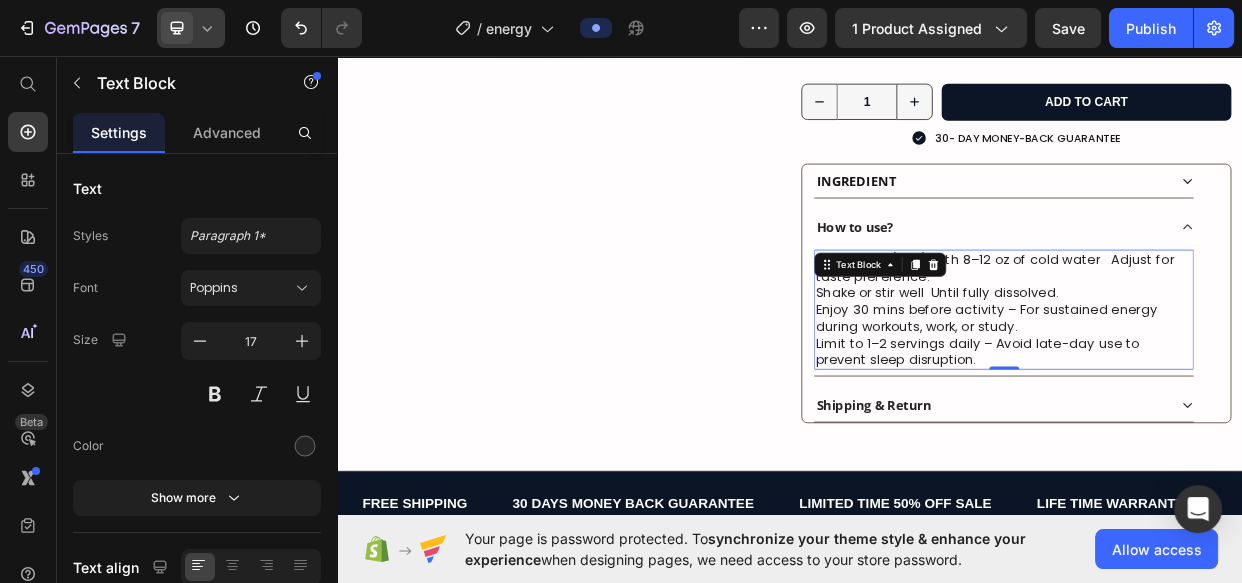 click on "Mix 1 scoop (99g) with 8–12 oz of cold water   Adjust for taste preference.  Shake or stir well  Until fully dissolved.  Enjoy 30 mins before activity – For sustained energy during workouts, work, or study.  Limit to 1–2 servings daily – Avoid late-day use to prevent sleep disruption." at bounding box center (1220, 394) 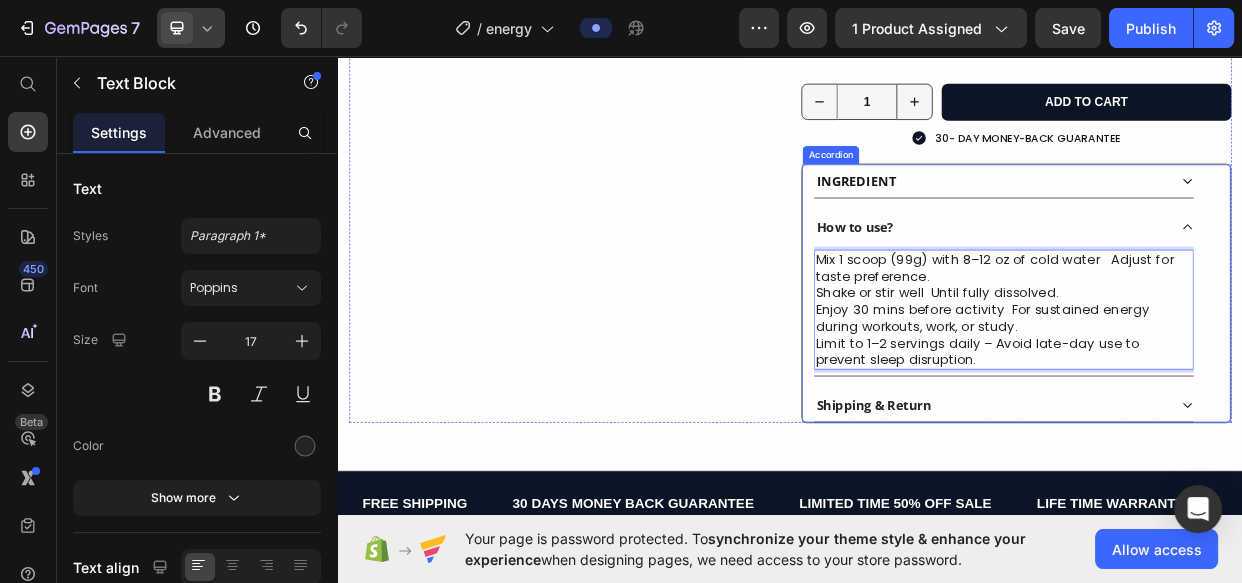click 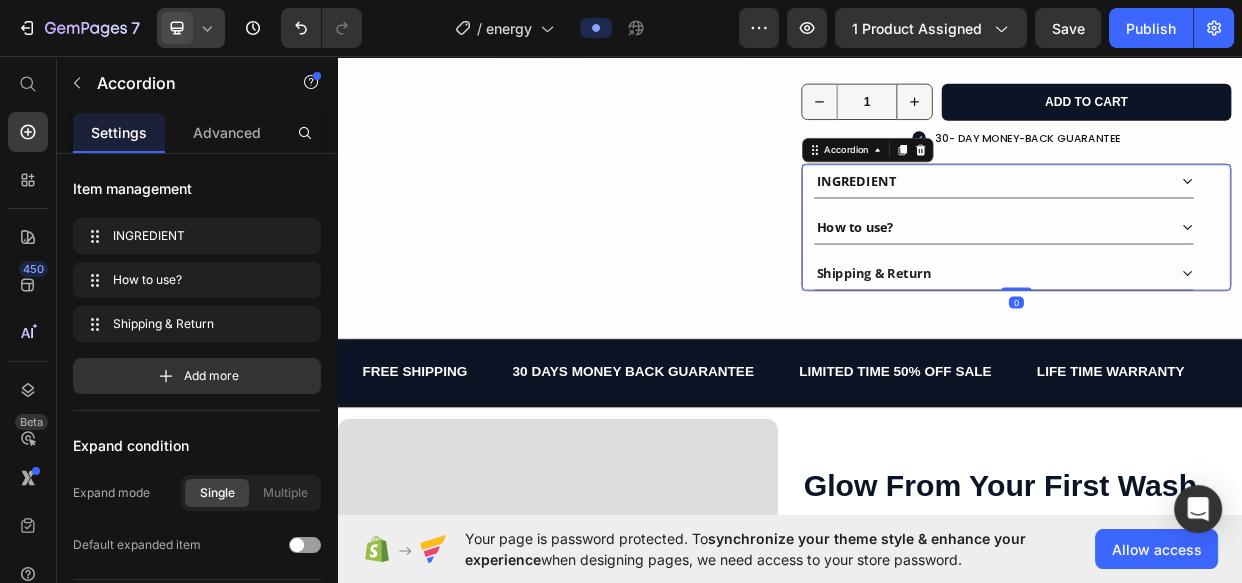 scroll, scrollTop: 990, scrollLeft: 0, axis: vertical 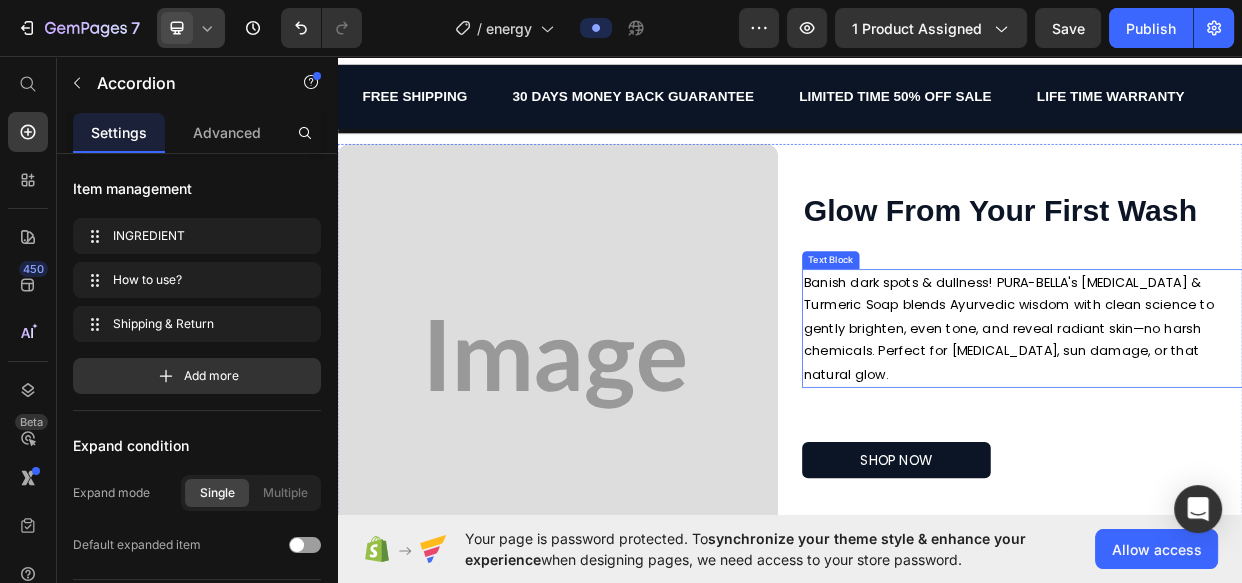 click on "Banish dark spots & dullness! PURA-BELLA's Kojic Acid & Turmeric Soap blends Ayurvedic wisdom with clean science to gently brighten, even tone, and reveal radiant skin—no harsh chemicals. Perfect for acne scars, sun damage, or that natural glow." at bounding box center [1245, 419] 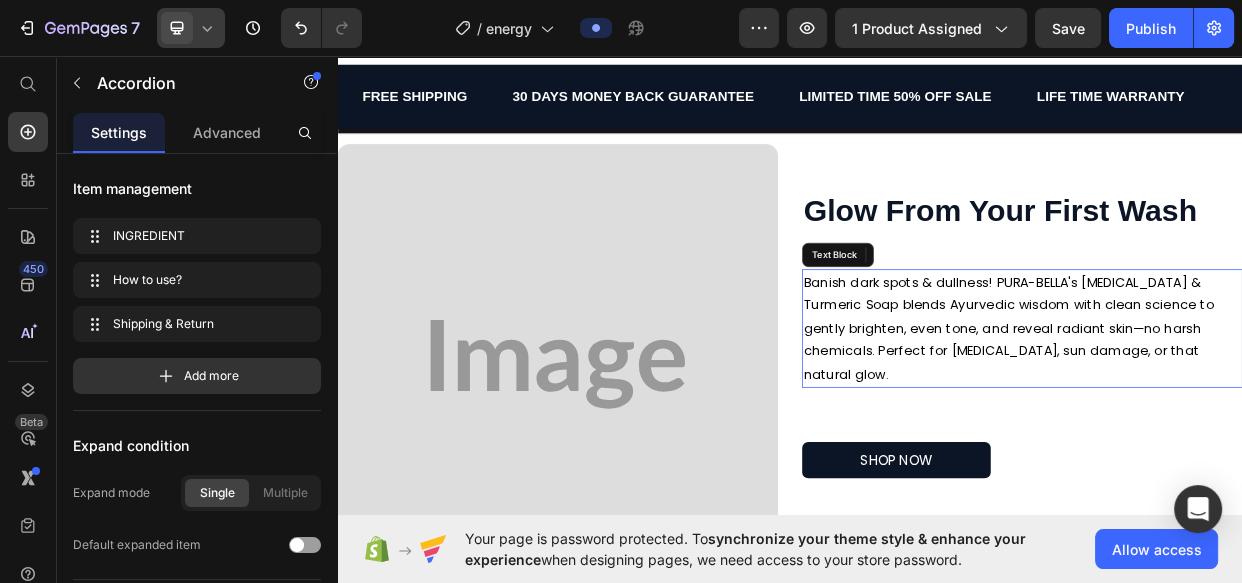 click on "Banish dark spots & dullness! PURA-BELLA's Kojic Acid & Turmeric Soap blends Ayurvedic wisdom with clean science to gently brighten, even tone, and reveal radiant skin—no harsh chemicals. Perfect for acne scars, sun damage, or that natural glow." at bounding box center (1245, 419) 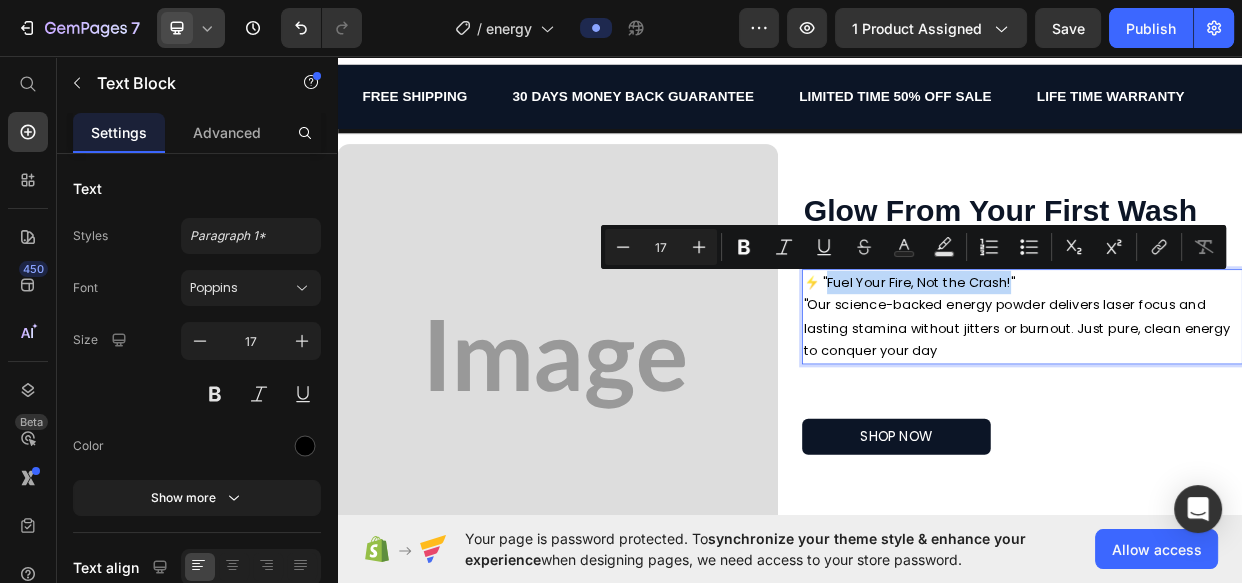 drag, startPoint x: 1222, startPoint y: 361, endPoint x: 983, endPoint y: 345, distance: 239.53497 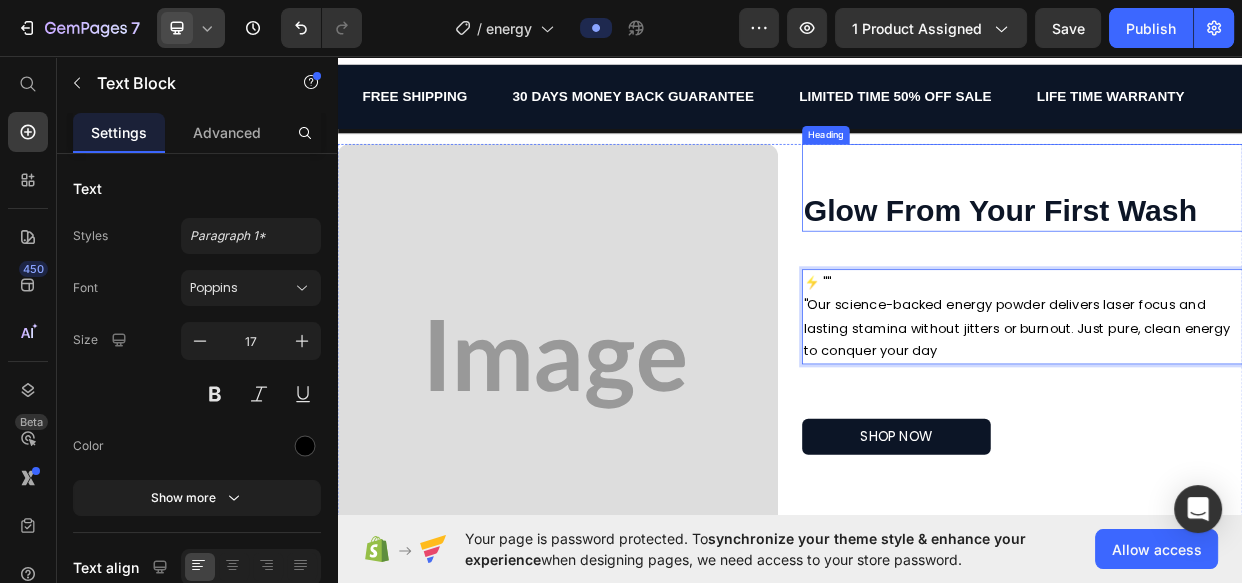 click on "Glow From Your First Wash" at bounding box center (1216, 263) 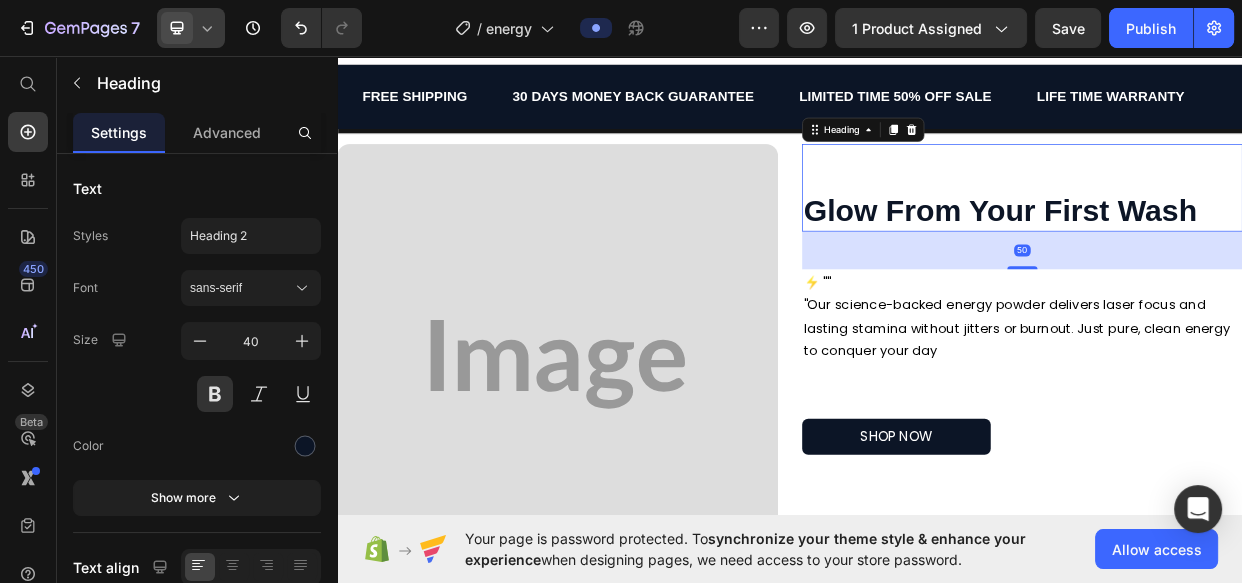 click on "Glow From Your First Wash" at bounding box center [1216, 263] 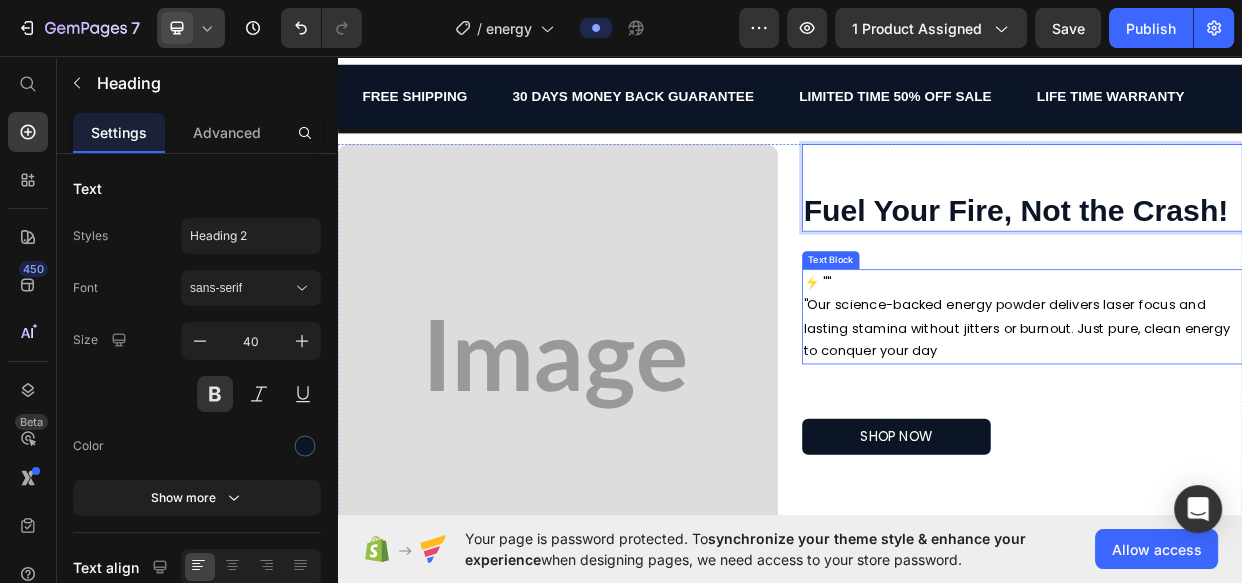 click on "⚡ "" "Our science-backed energy powder delivers laser focus and lasting stamina without jitters or burnout. Just pure, clean energy to conquer your day" at bounding box center (1245, 404) 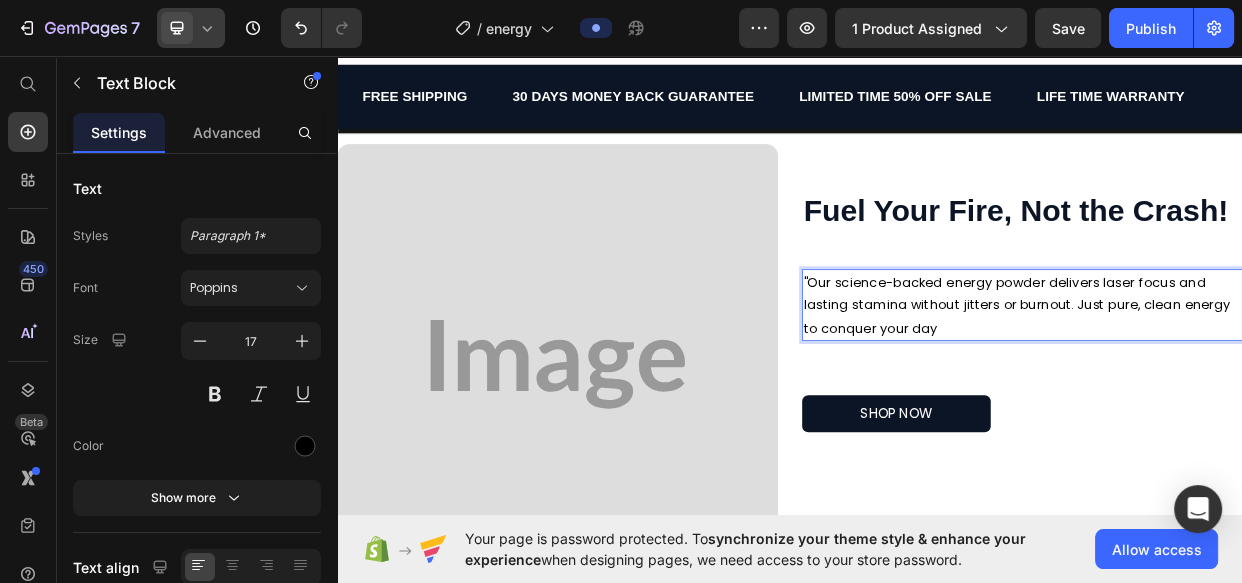 click on ""Our science-backed energy powder delivers laser focus and lasting stamina without jitters or burnout. Just pure, clean energy to conquer your day" at bounding box center [1245, 389] 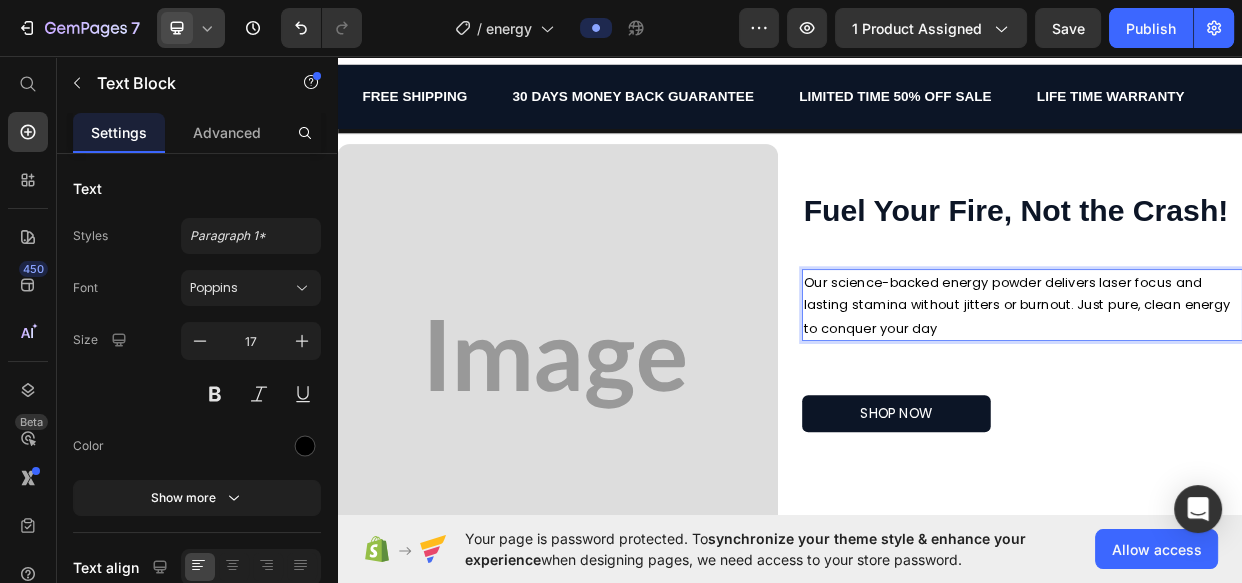 click on "Our science-backed energy powder delivers laser focus and lasting stamina without jitters or burnout. Just pure, clean energy to conquer your day" at bounding box center (1245, 389) 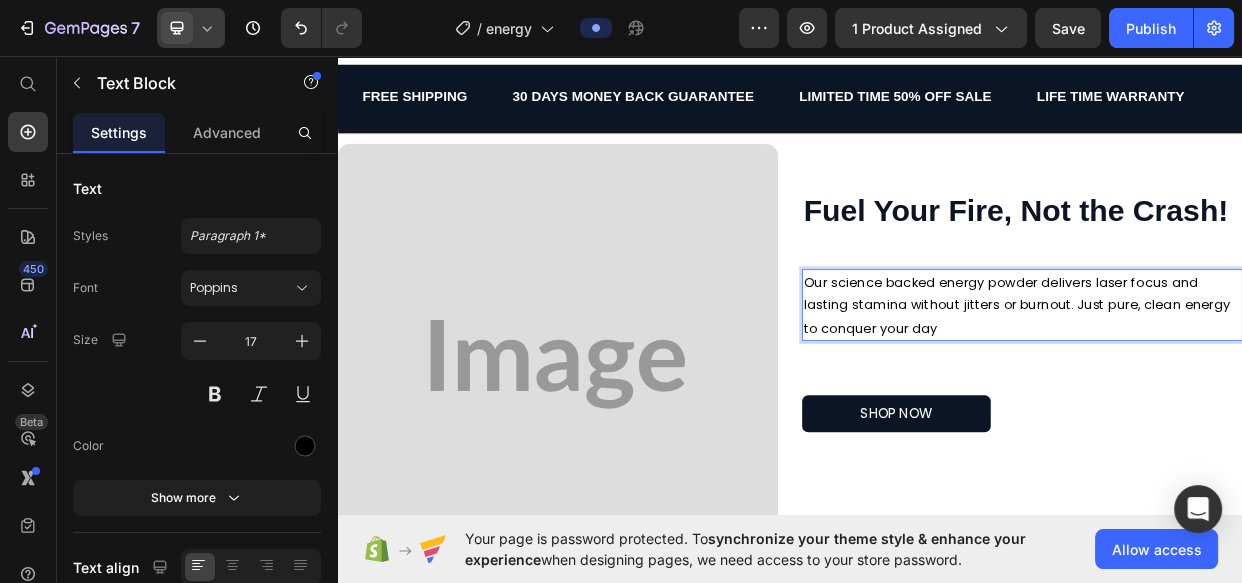 click on "Our science backed energy powder delivers laser focus and lasting stamina without jitters or burnout. Just pure, clean energy to conquer your day" at bounding box center [1245, 389] 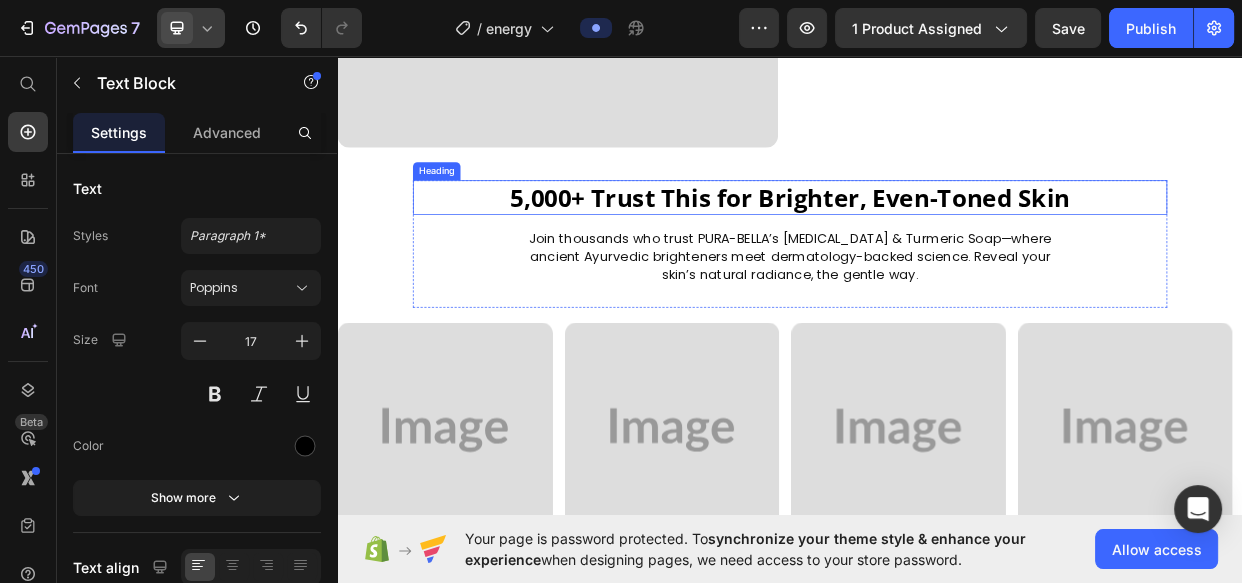 scroll, scrollTop: 1535, scrollLeft: 0, axis: vertical 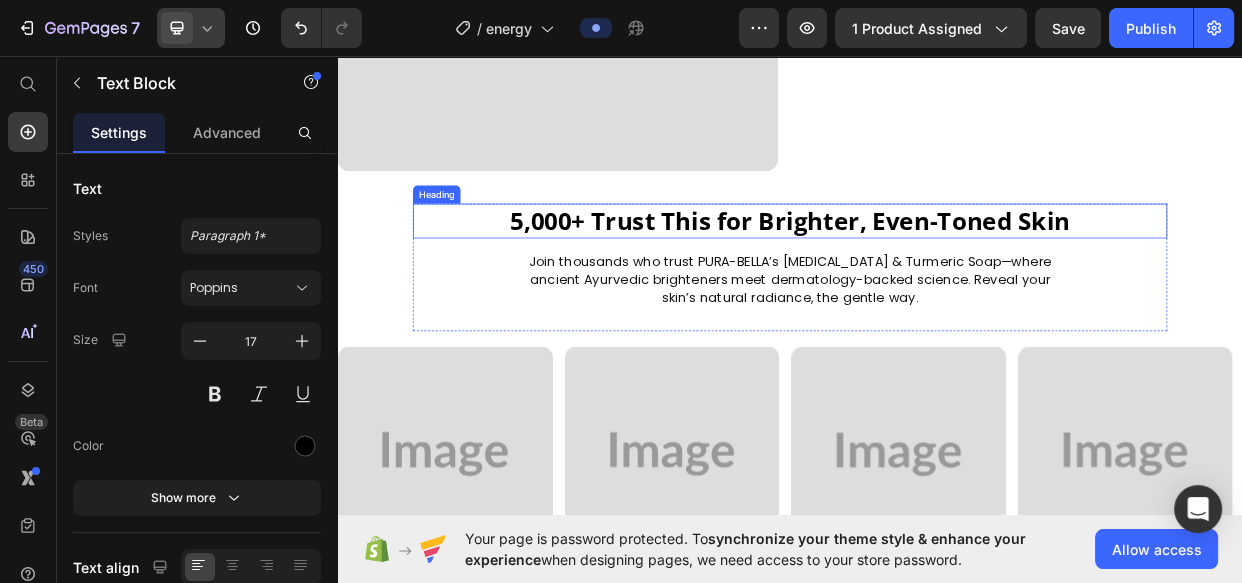 click on "5,000+ Trust This for Brighter, Even-Toned Skin" at bounding box center (937, 277) 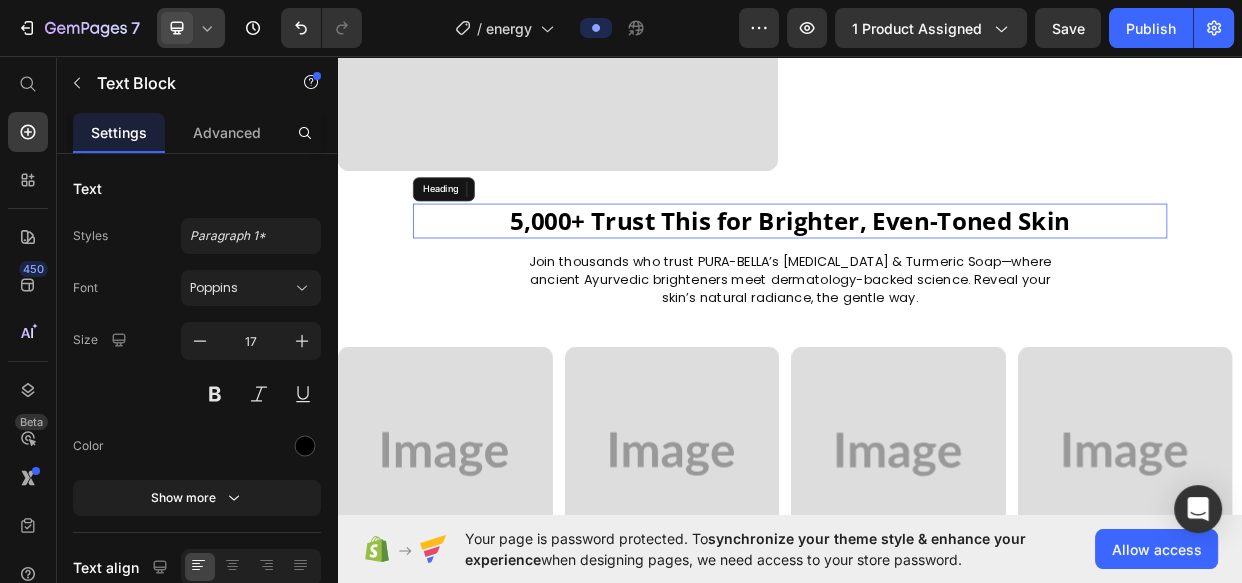 click on "5,000+ Trust This for Brighter, Even-Toned Skin" at bounding box center (937, 277) 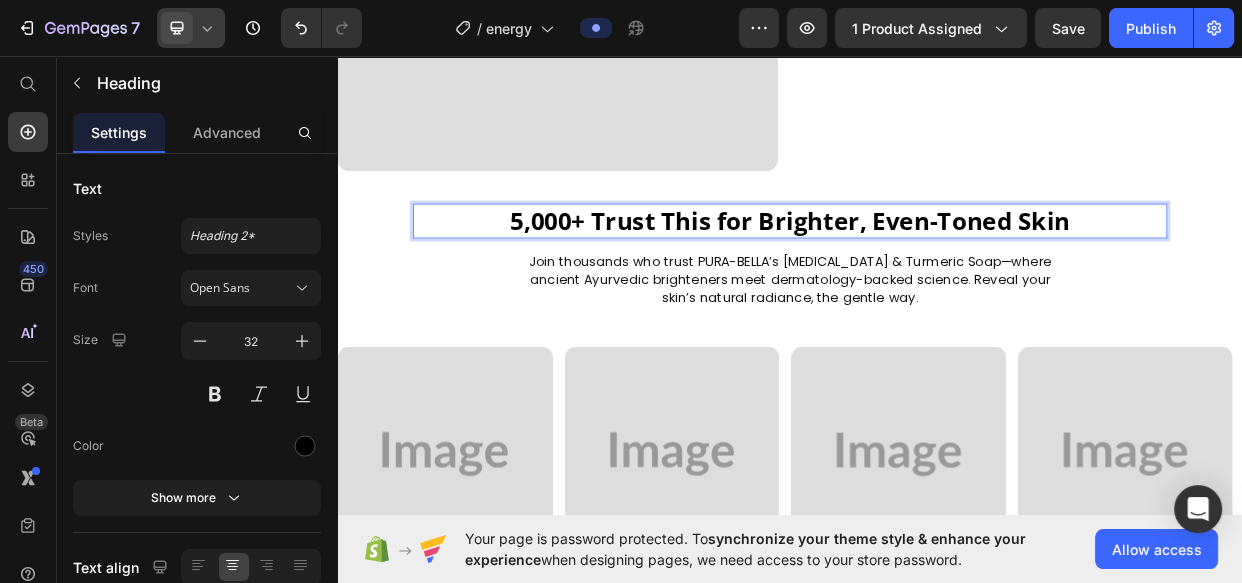 click on "5,000+ Trust This for Brighter, Even-Toned Skin" at bounding box center [937, 277] 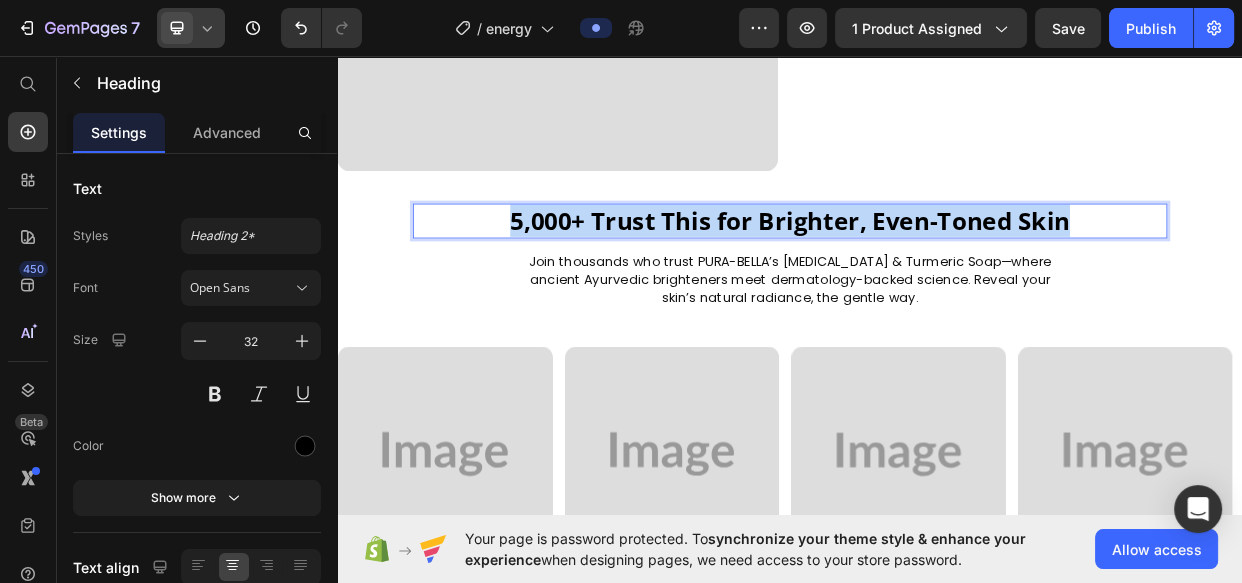 click on "5,000+ Trust This for Brighter, Even-Toned Skin" at bounding box center [937, 277] 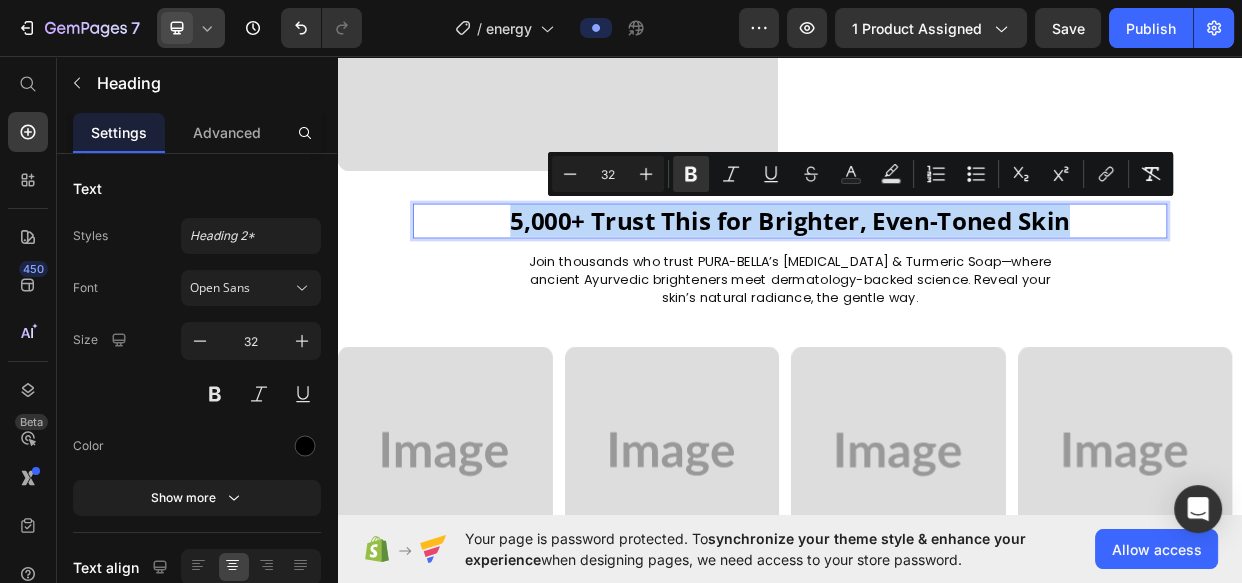 copy on "5,000+ Trust This for Brighter, Even-Toned Skin" 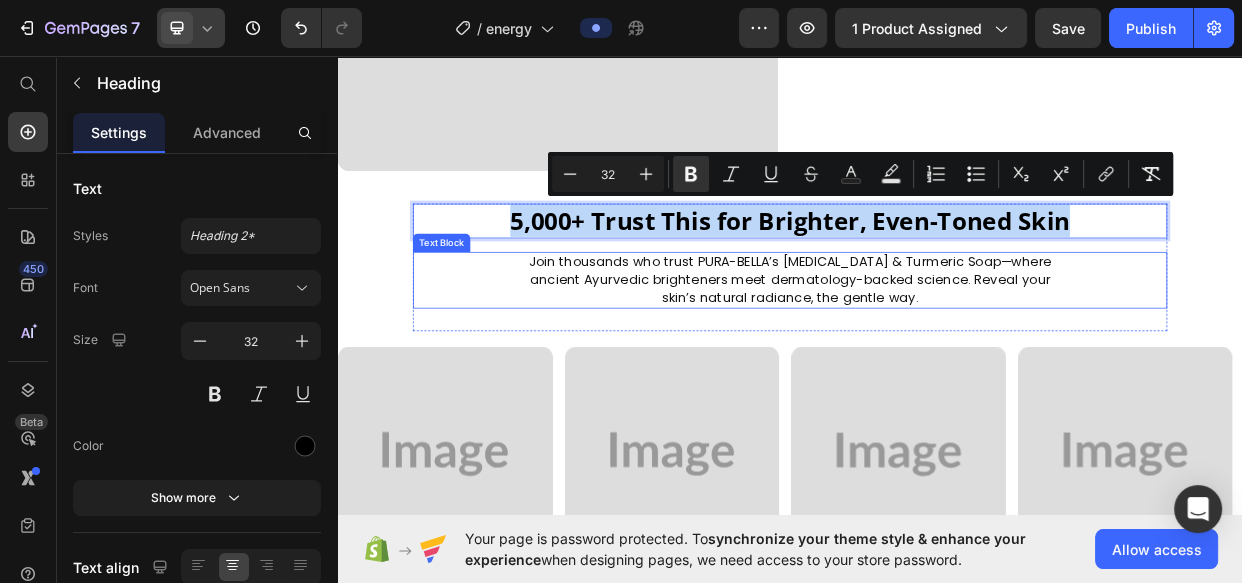 click on "Join thousands who trust PURA-BELLA’s Kojic Acid & Turmeric Soap—where ancient Ayurvedic brighteners meet dermatology-backed science. Reveal your skin’s natural radiance, the gentle way." at bounding box center (937, 355) 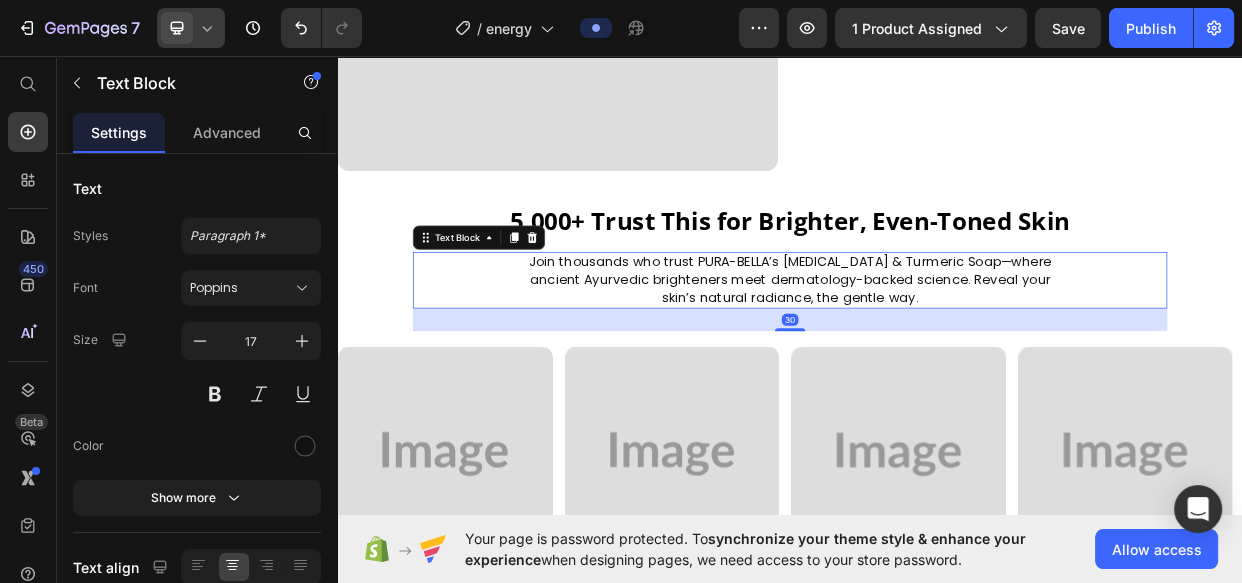 click on "Join thousands who trust PURA-BELLA’s Kojic Acid & Turmeric Soap—where ancient Ayurvedic brighteners meet dermatology-backed science. Reveal your skin’s natural radiance, the gentle way." at bounding box center [937, 355] 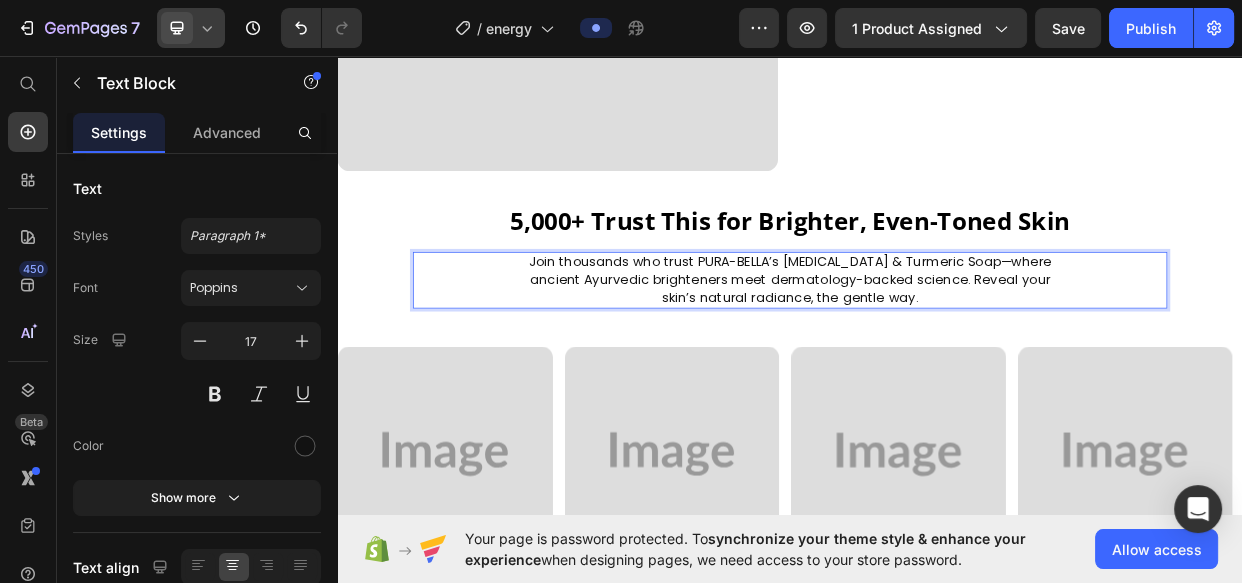 click on "Join thousands who trust PURA-BELLA’s Kojic Acid & Turmeric Soap—where ancient Ayurvedic brighteners meet dermatology-backed science. Reveal your skin’s natural radiance, the gentle way." at bounding box center [937, 355] 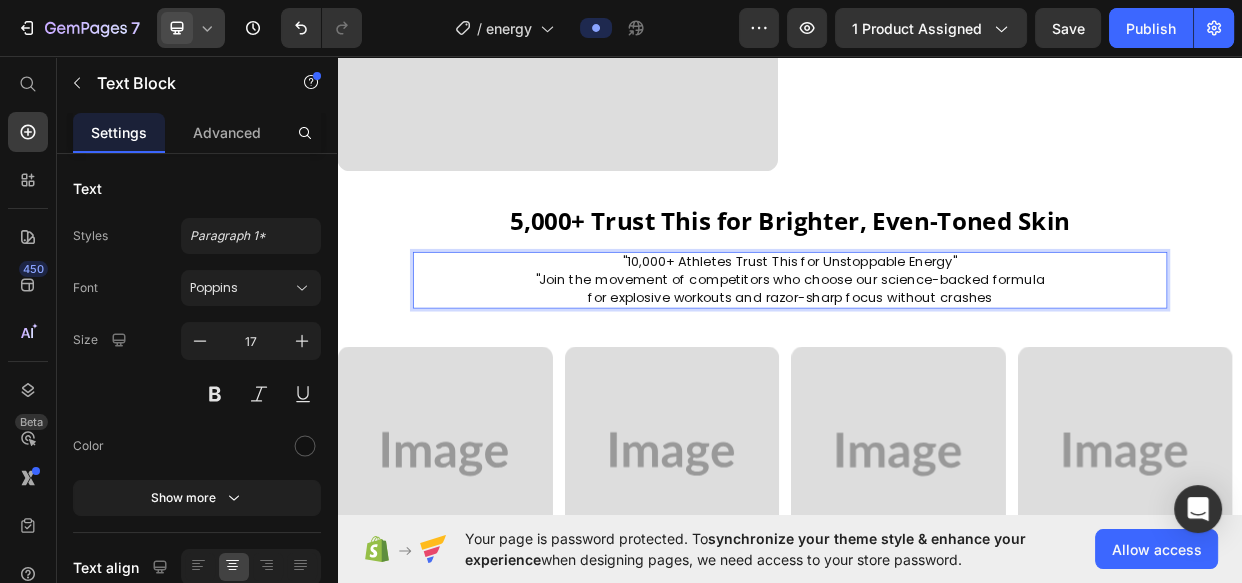 click on ""10,000+ Athletes Trust This for Unstoppable Energy" "Join the movement of competitors who choose our science-backed formula for explosive workouts and razor-sharp focus without crashes" at bounding box center (937, 355) 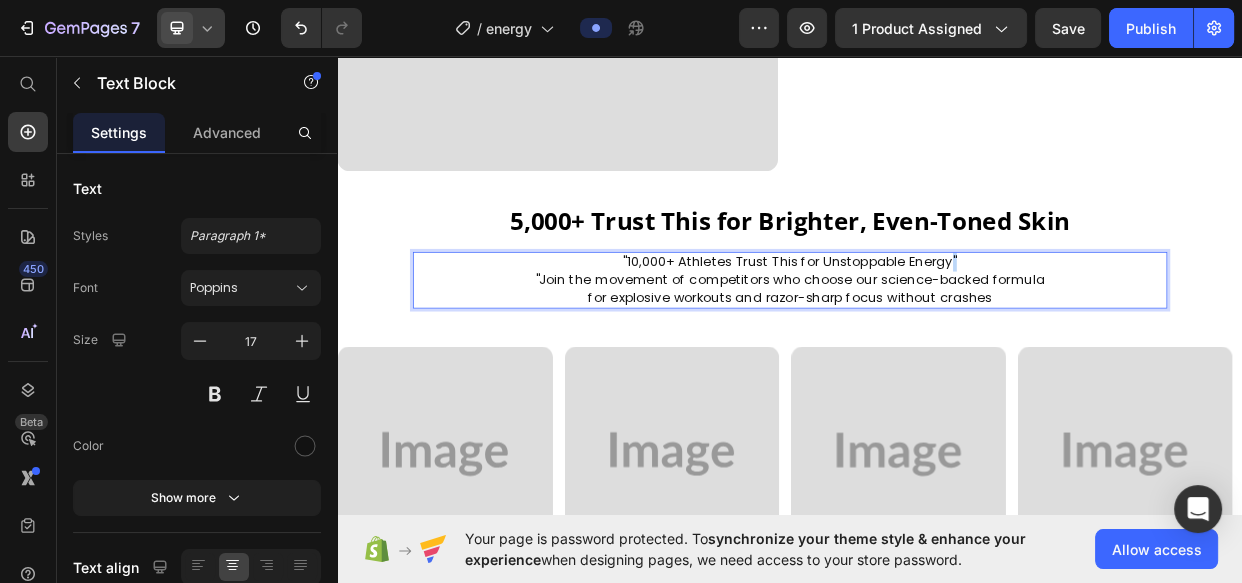 click on ""10,000+ Athletes Trust This for Unstoppable Energy" "Join the movement of competitors who choose our science-backed formula for explosive workouts and razor-sharp focus without crashes" at bounding box center (937, 355) 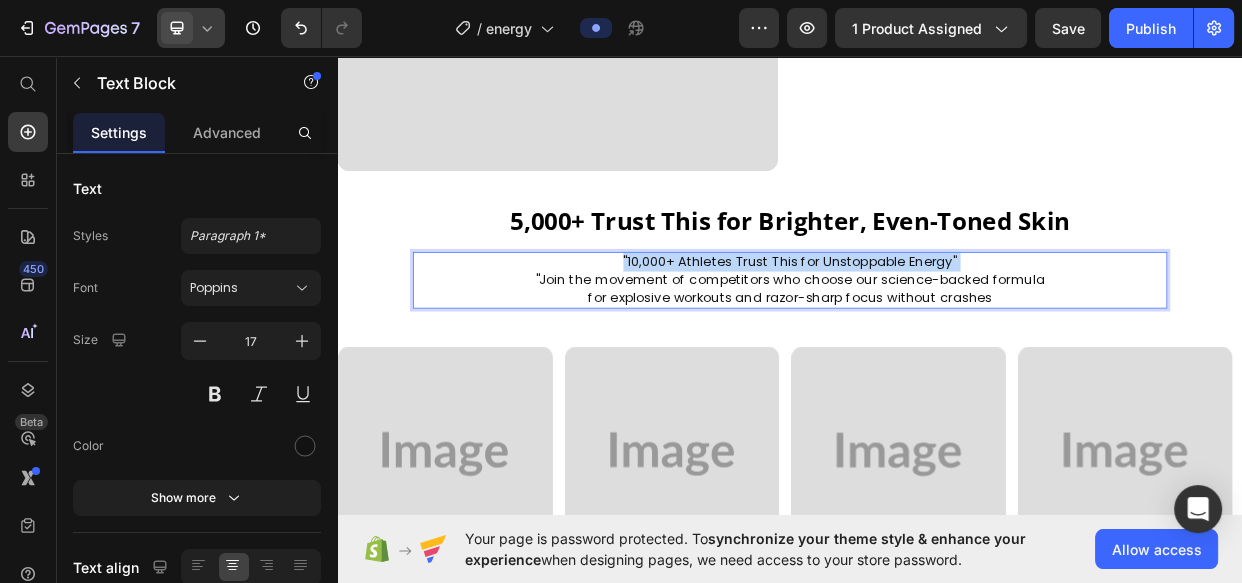 click on ""10,000+ Athletes Trust This for Unstoppable Energy" "Join the movement of competitors who choose our science-backed formula for explosive workouts and razor-sharp focus without crashes" at bounding box center (937, 355) 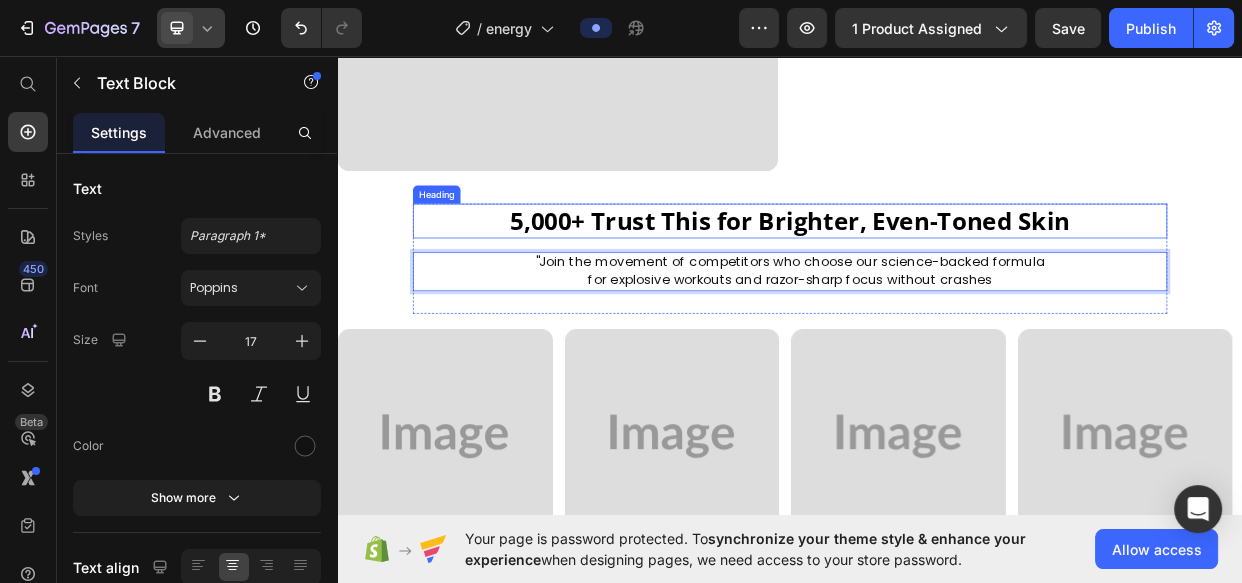 click on "⁠⁠⁠⁠⁠⁠⁠ 5,000+ Trust This for Brighter, Even-Toned Skin" at bounding box center (937, 277) 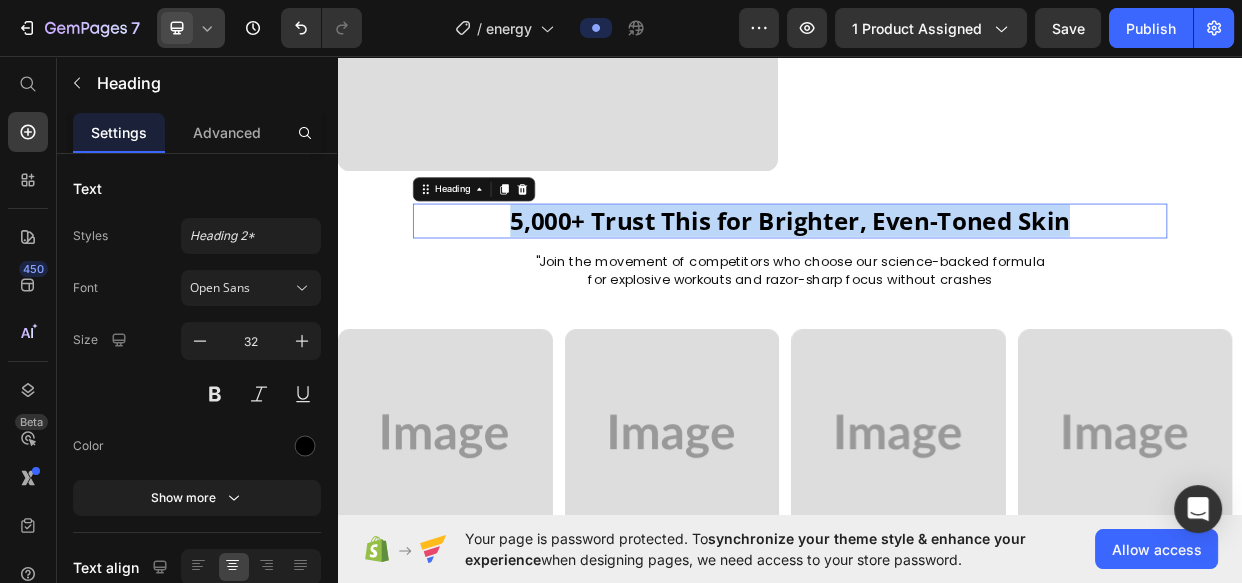 click on "5,000+ Trust This for Brighter, Even-Toned Skin" at bounding box center [937, 277] 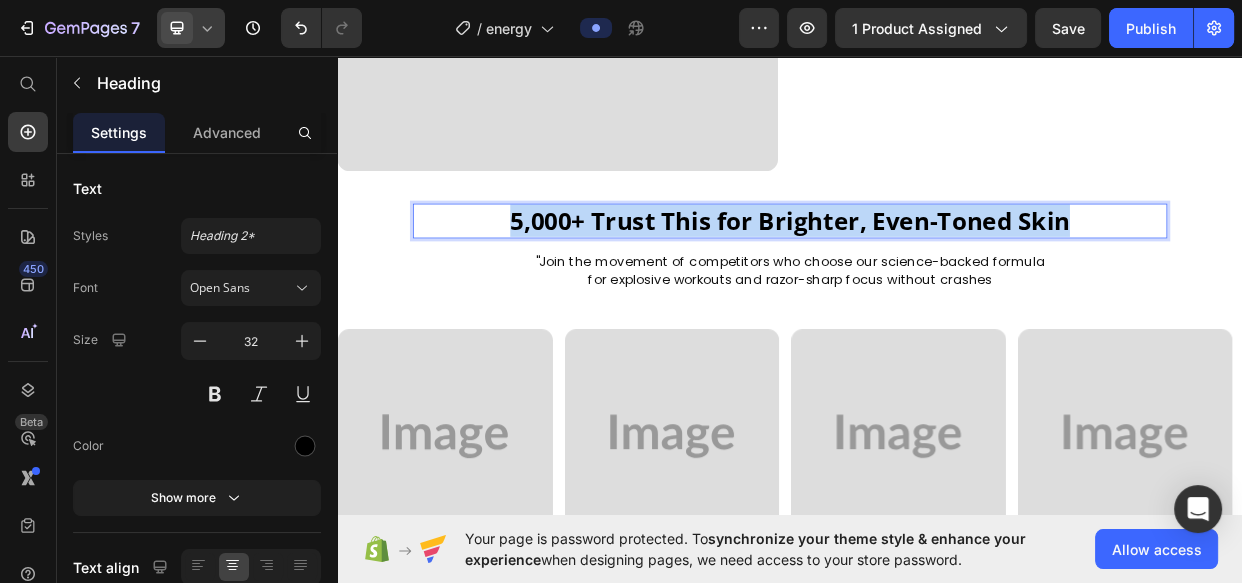 click on "5,000+ Trust This for Brighter, Even-Toned Skin" at bounding box center [937, 277] 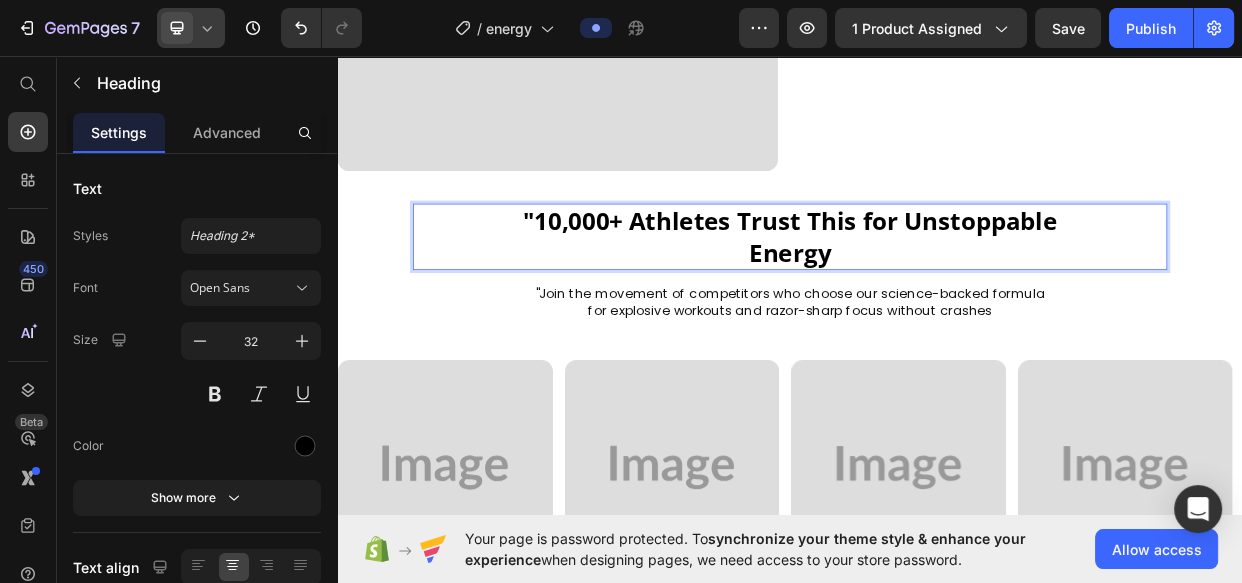 click on ""10,000+ Athletes Trust This for Unstoppable Energy" at bounding box center [937, 297] 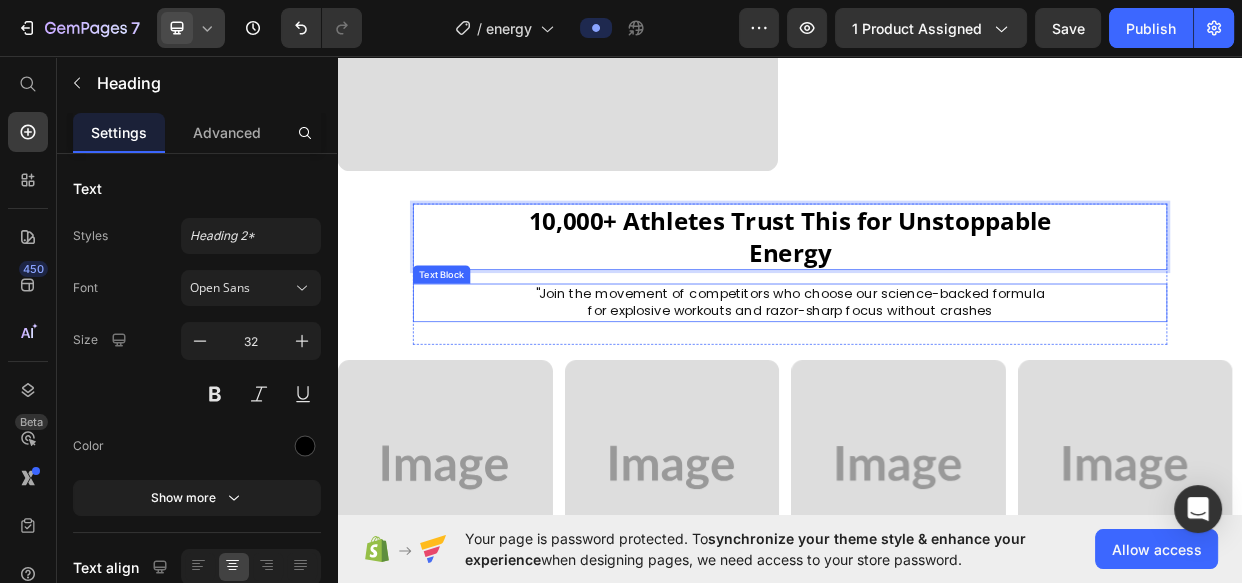 click on ""Join the movement of competitors who choose our science-backed formula for explosive workouts and razor-sharp focus without crashes" at bounding box center (937, 386) 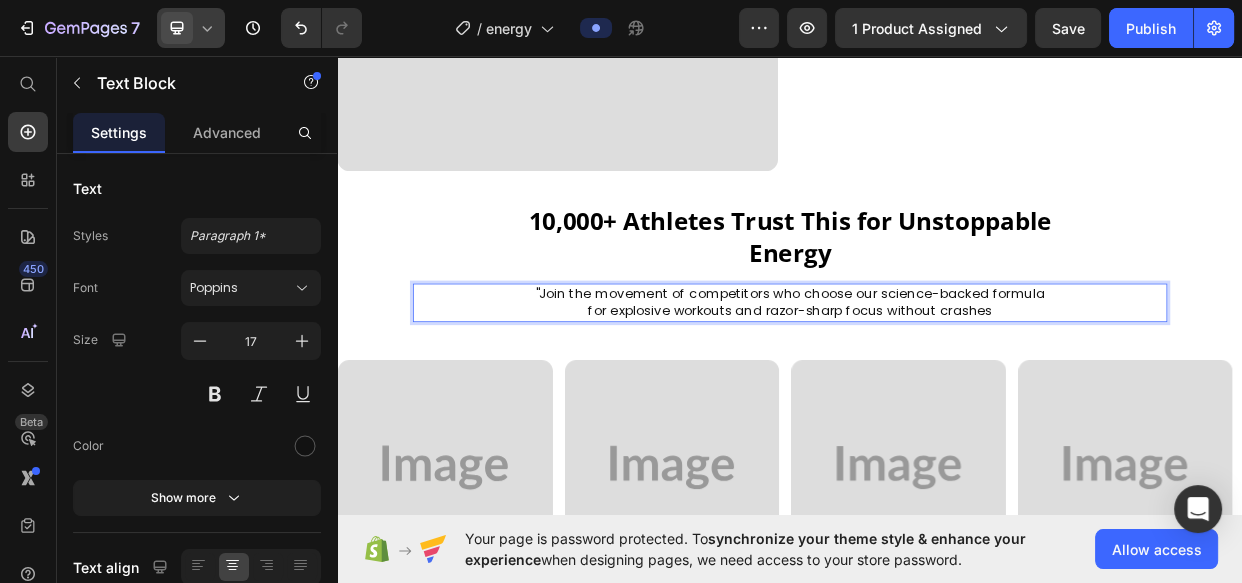 click on ""Join the movement of competitors who choose our science-backed formula for explosive workouts and razor-sharp focus without crashes" at bounding box center [937, 386] 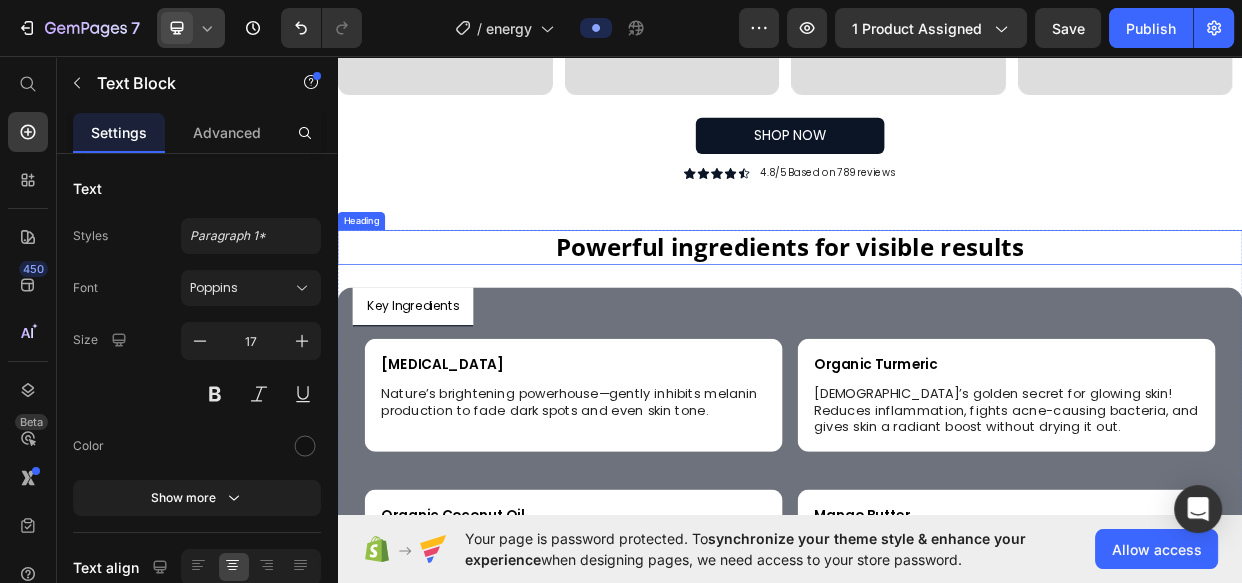 scroll, scrollTop: 2353, scrollLeft: 0, axis: vertical 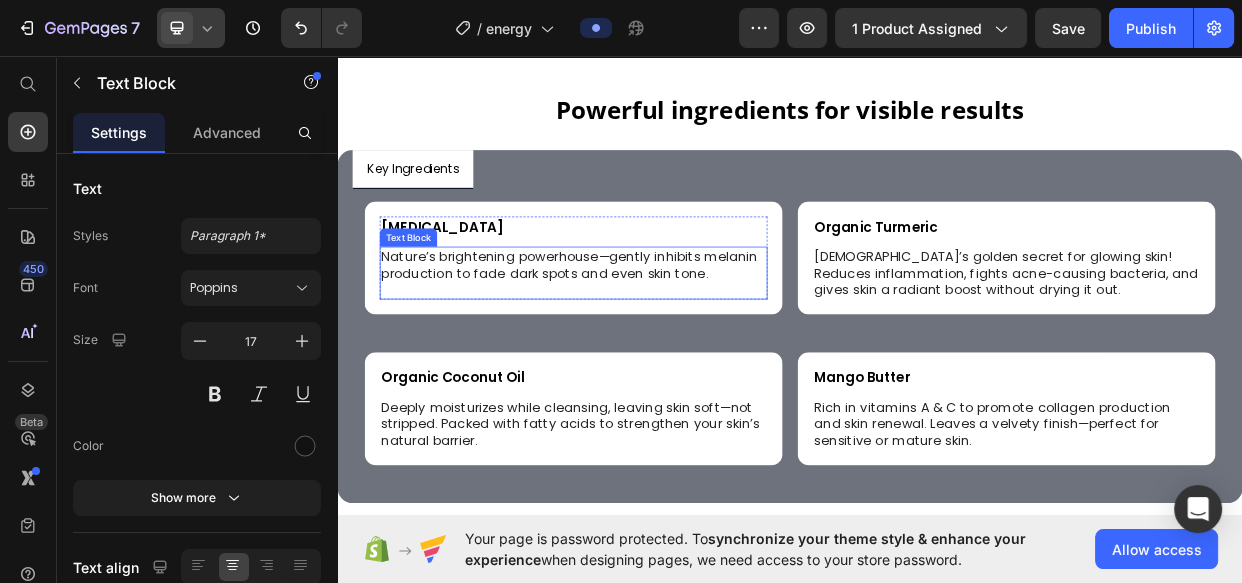 click on "Nature’s brightening powerhouse—gently inhibits melanin production to fade dark spots and even skin tone." at bounding box center (650, 335) 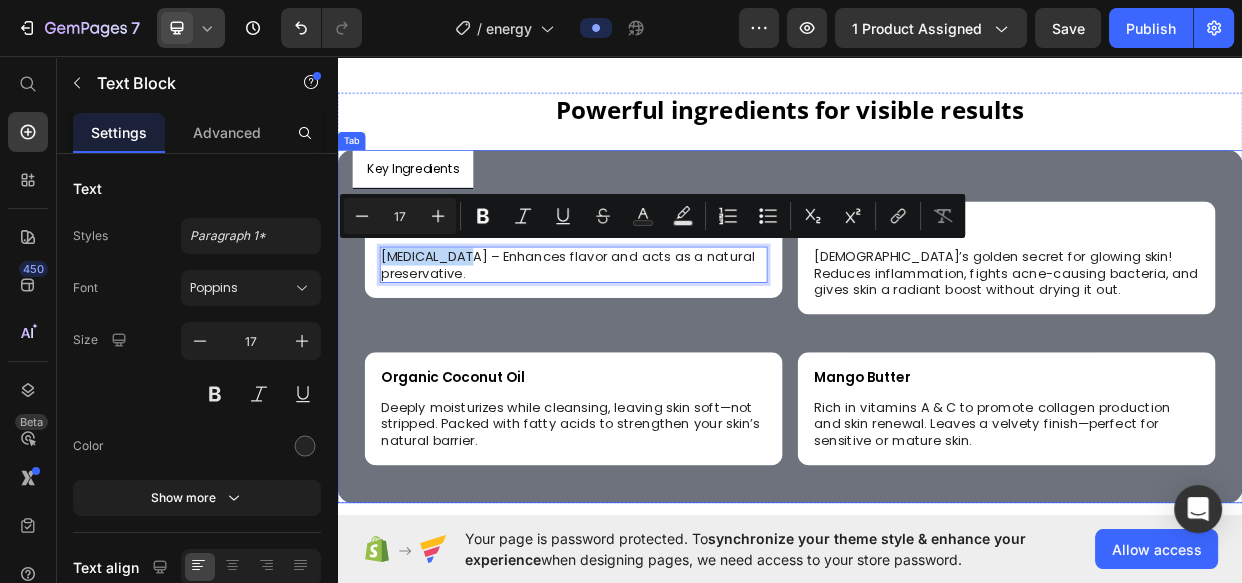 drag, startPoint x: 488, startPoint y: 316, endPoint x: 368, endPoint y: 312, distance: 120.06665 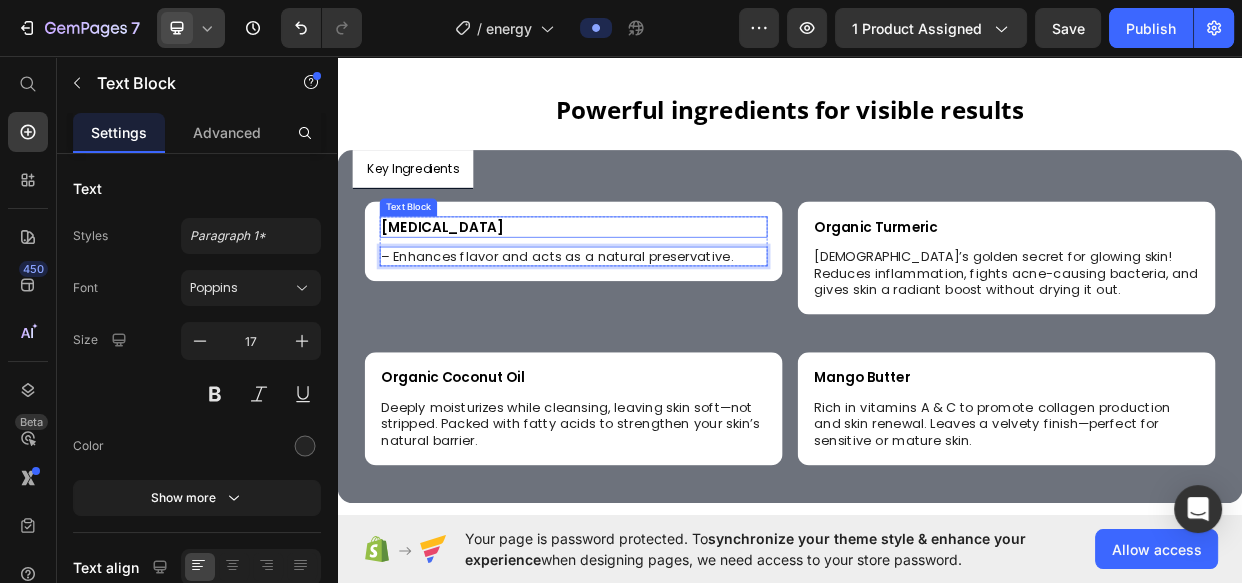 click on "Kojic Acid" at bounding box center (650, 284) 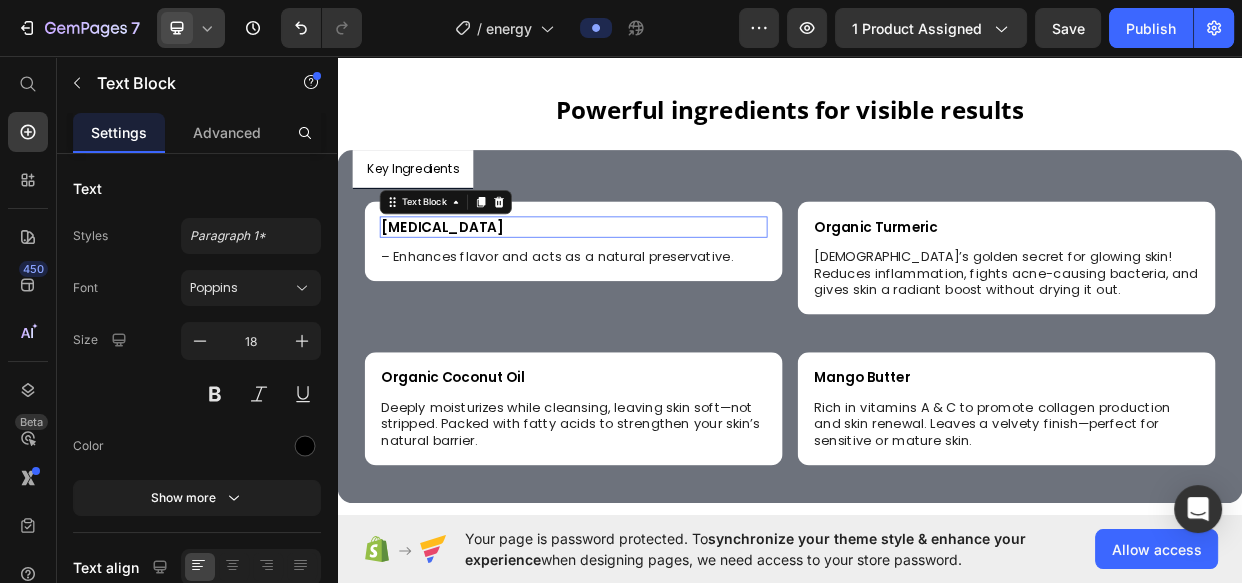click on "Kojic Acid" at bounding box center (650, 284) 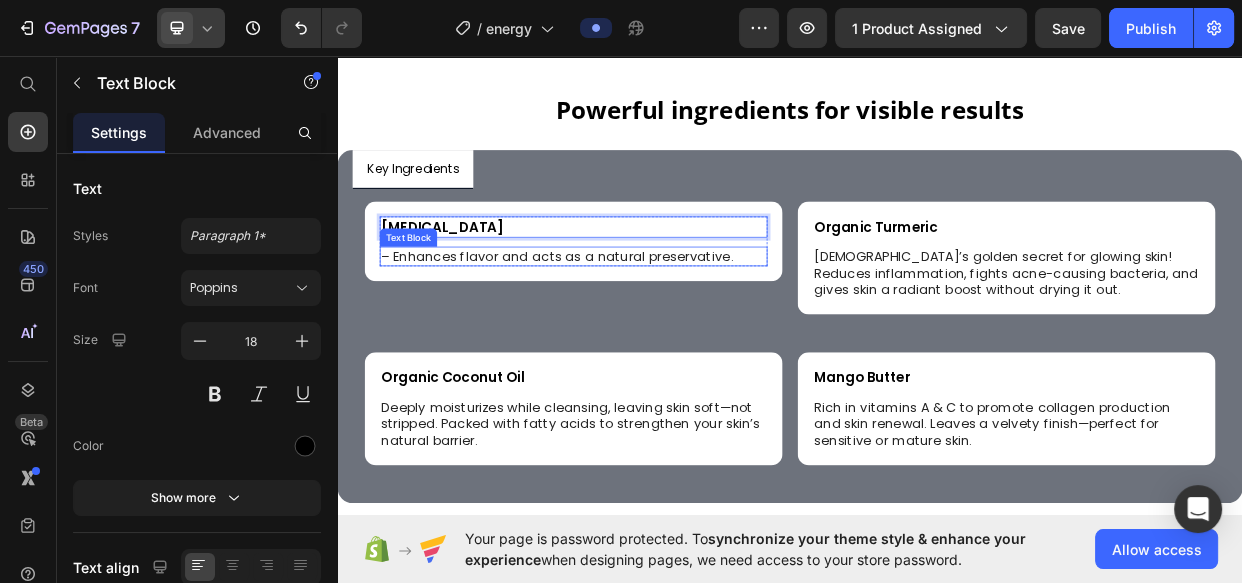 click on "– Enhances flavor and acts as a natural preservative." at bounding box center [650, 324] 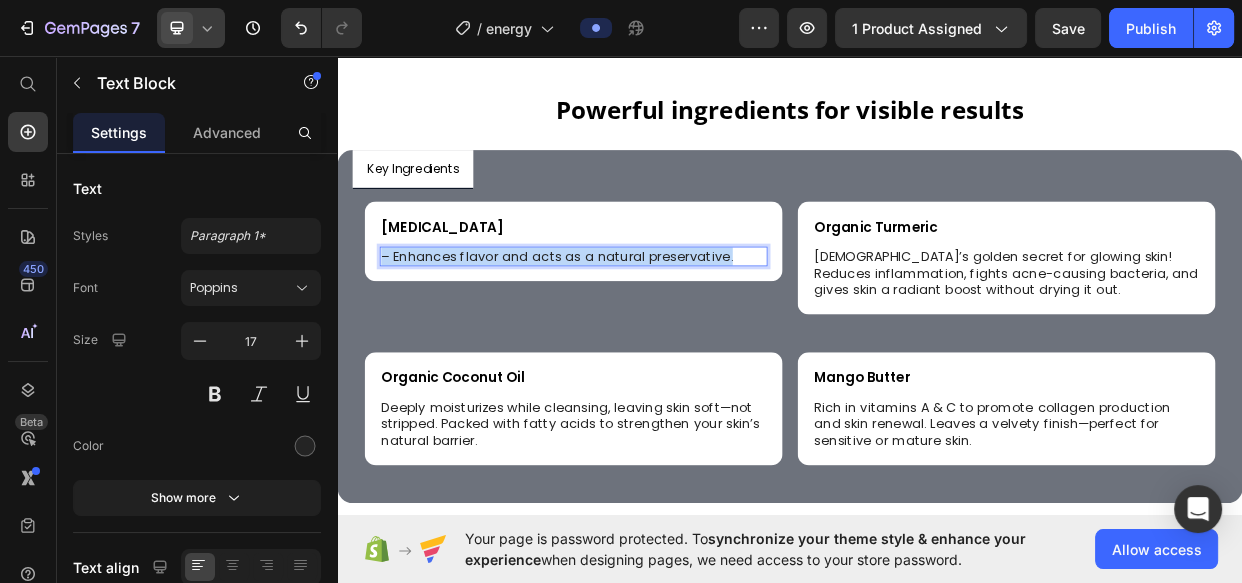click on "– Enhances flavor and acts as a natural preservative." at bounding box center (650, 324) 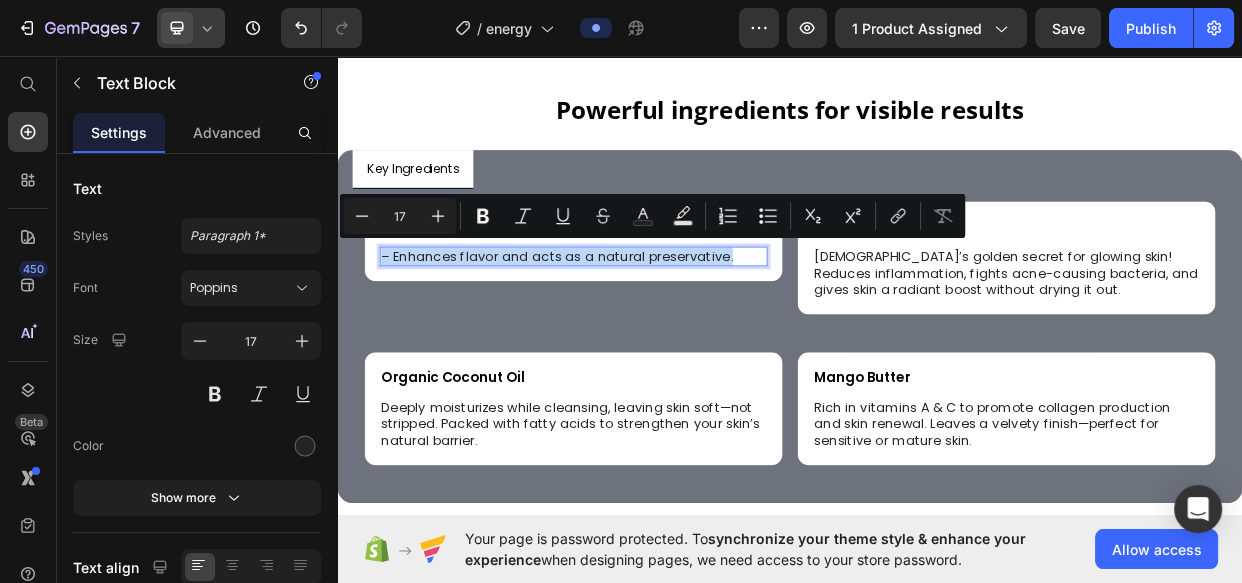 click on "– Enhances flavor and acts as a natural preservative." at bounding box center [650, 324] 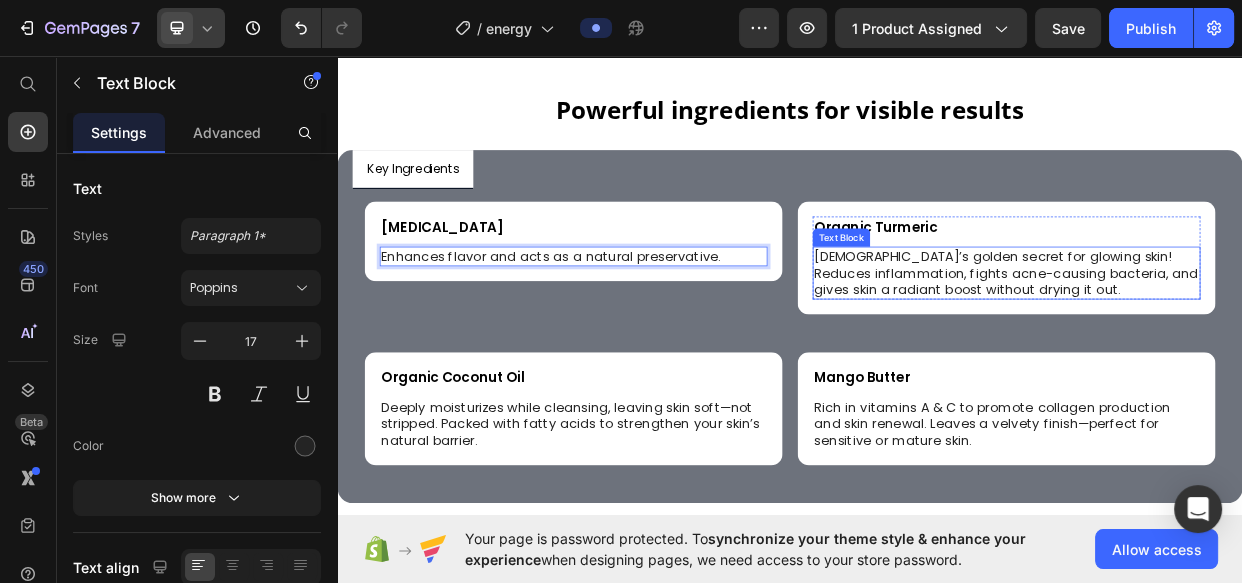 click on "Ayurveda’s golden secret for glowing skin! Reduces inflammation, fights acne-causing bacteria, and gives skin a radiant boost without drying it out." at bounding box center (1224, 346) 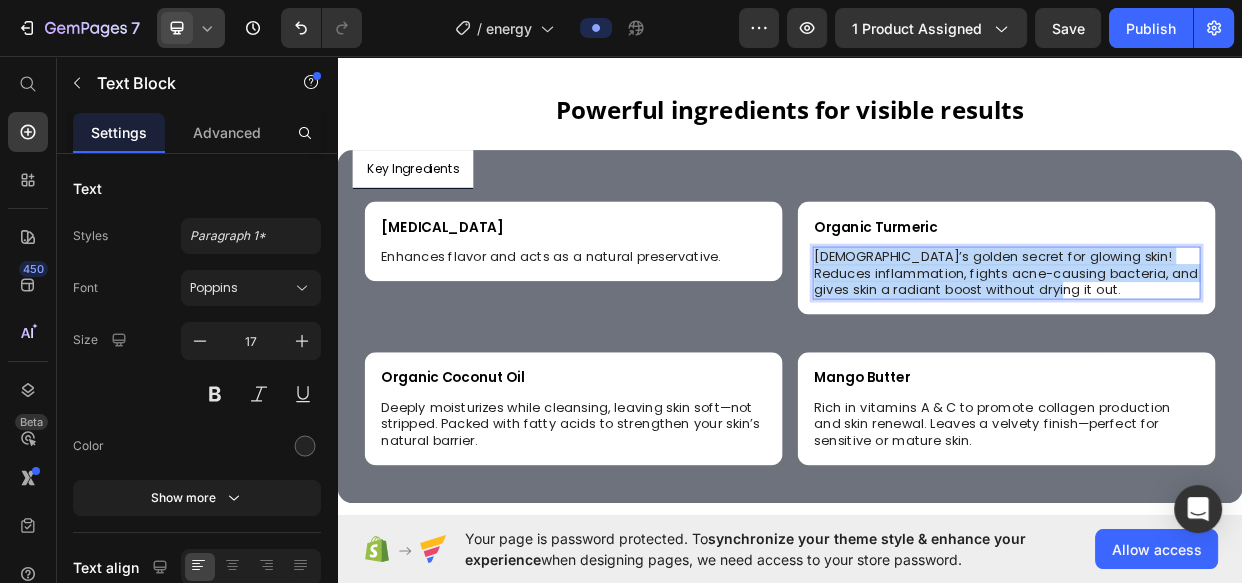 click on "Ayurveda’s golden secret for glowing skin! Reduces inflammation, fights acne-causing bacteria, and gives skin a radiant boost without drying it out." at bounding box center (1224, 346) 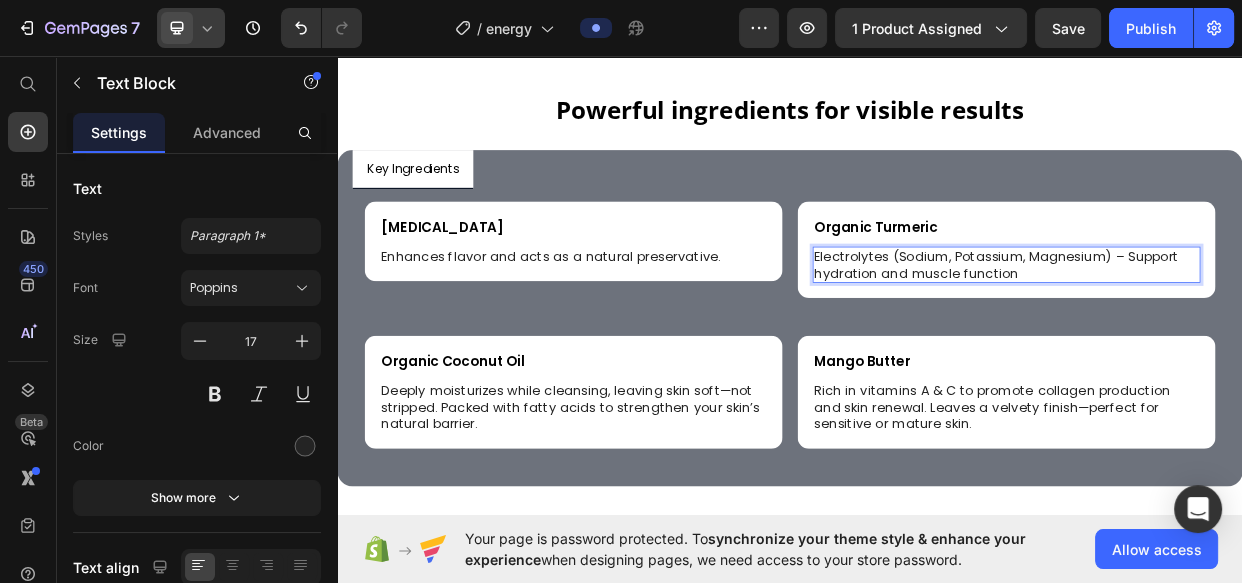 click on "Electrolytes (Sodium, Potassium, Magnesium) – Support hydration and muscle function" at bounding box center [1224, 335] 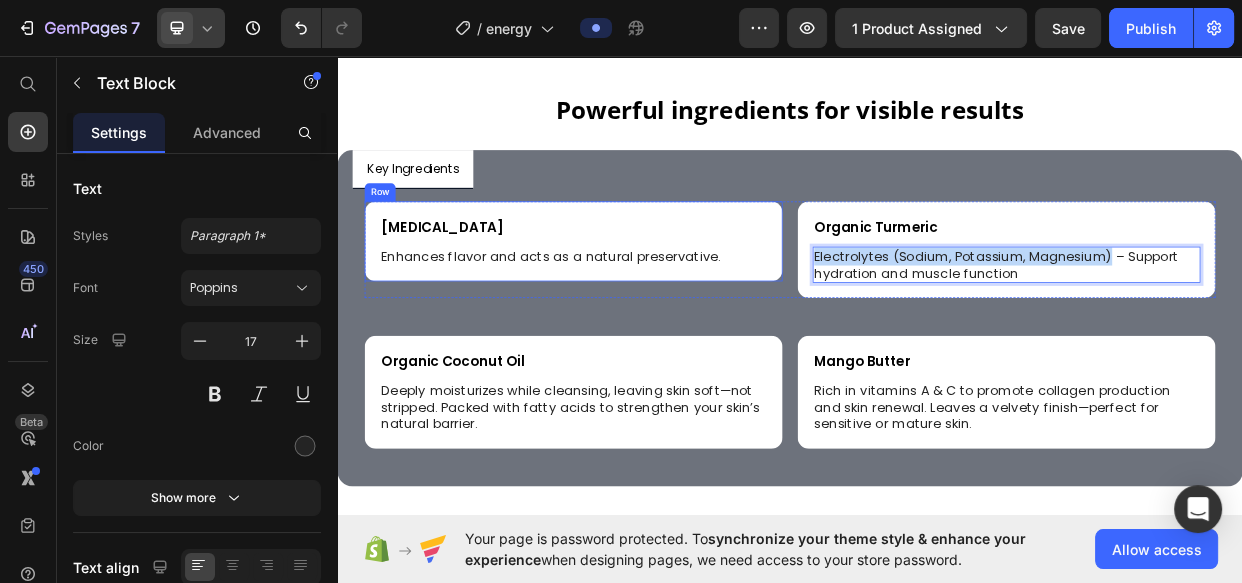drag, startPoint x: 1346, startPoint y: 316, endPoint x: 910, endPoint y: 312, distance: 436.01834 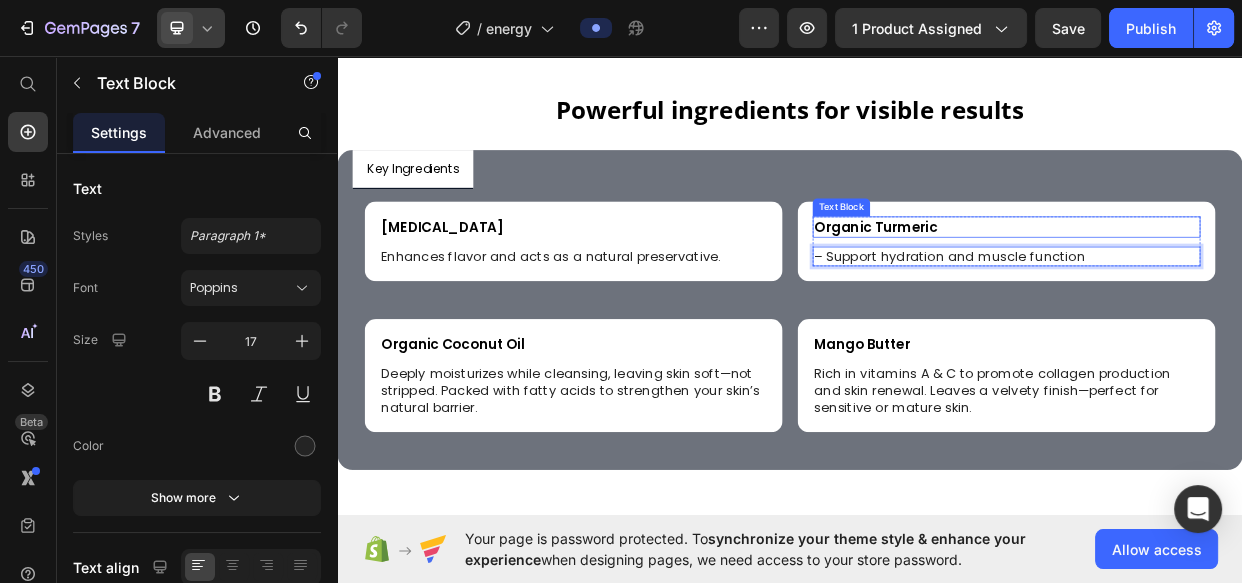click on "Organic Turmeric" at bounding box center (1224, 284) 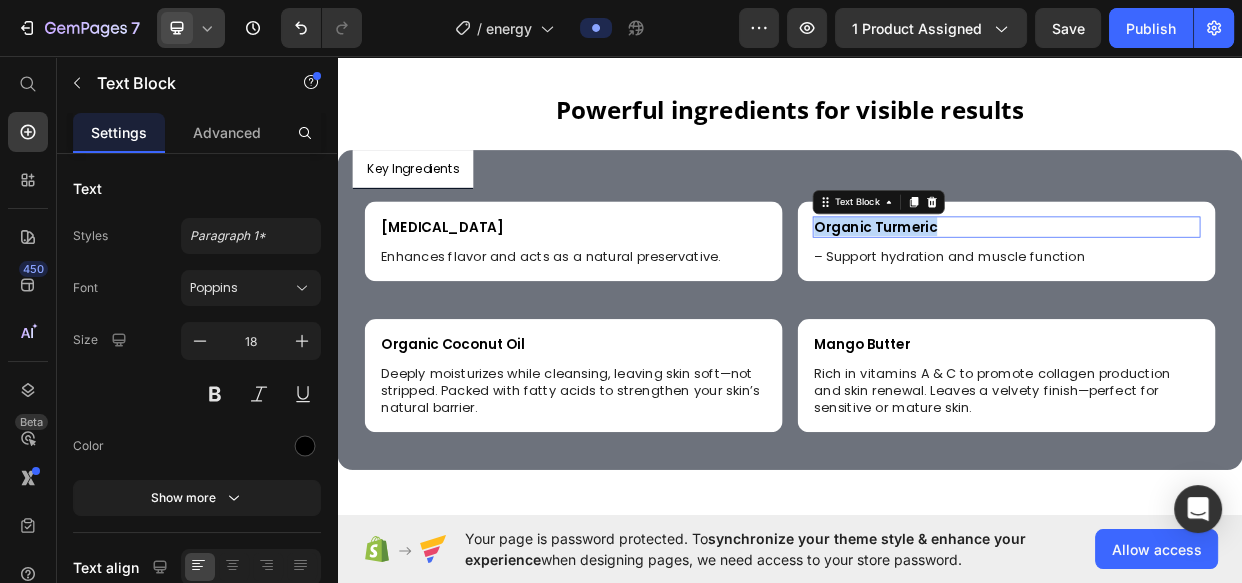 click on "Organic Turmeric" at bounding box center (1224, 284) 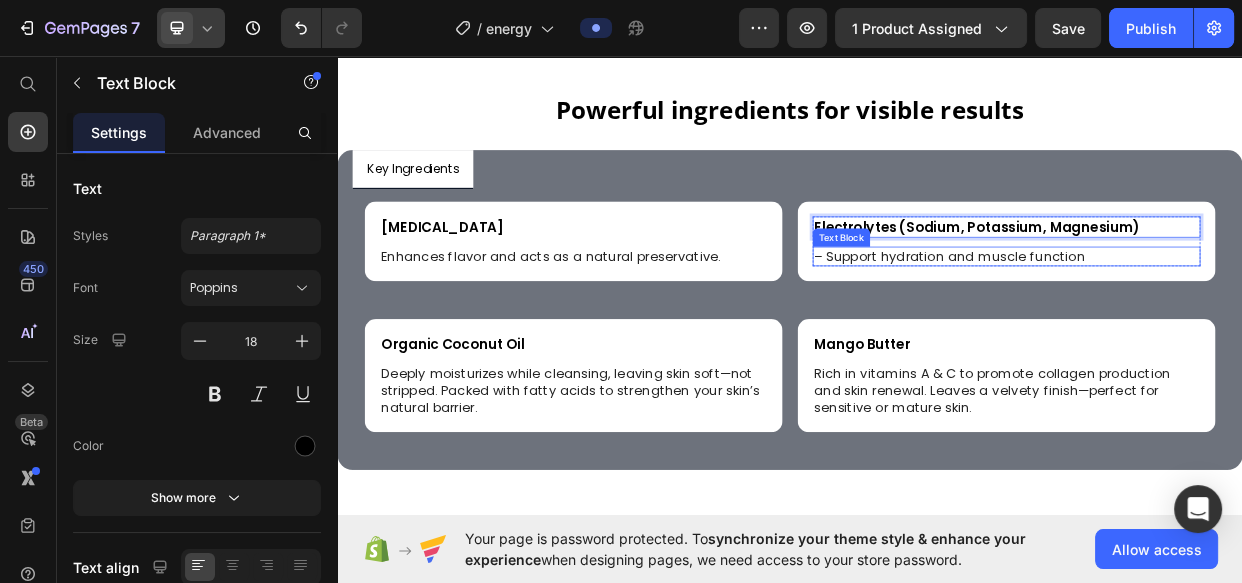 click on "– Support hydration and muscle function" at bounding box center [1224, 324] 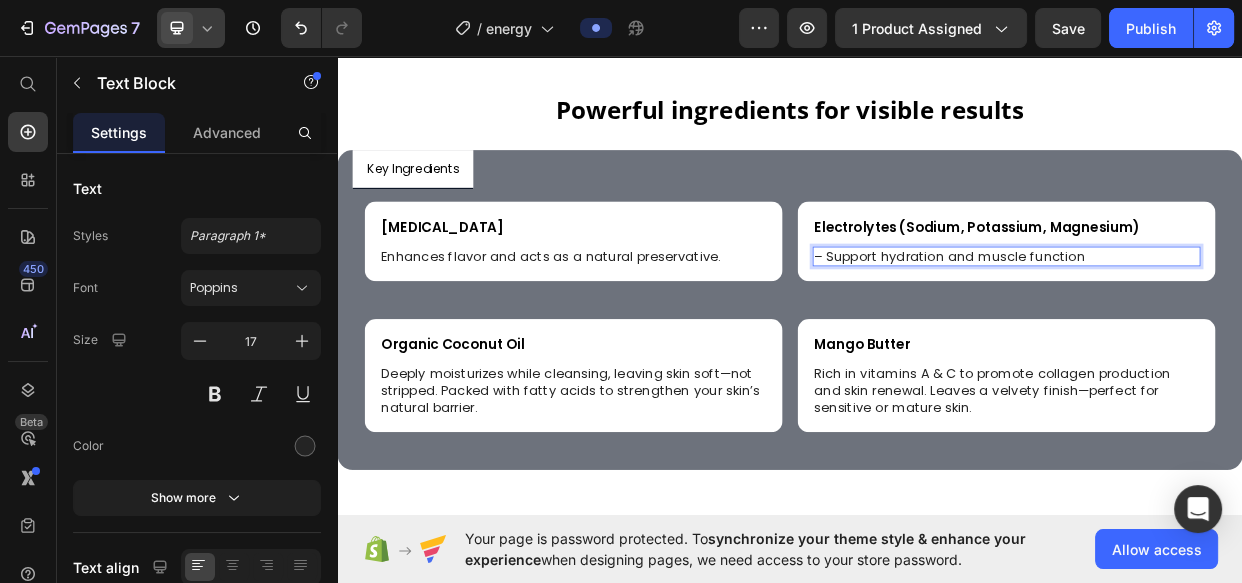 click on "– Support hydration and muscle function" at bounding box center [1224, 324] 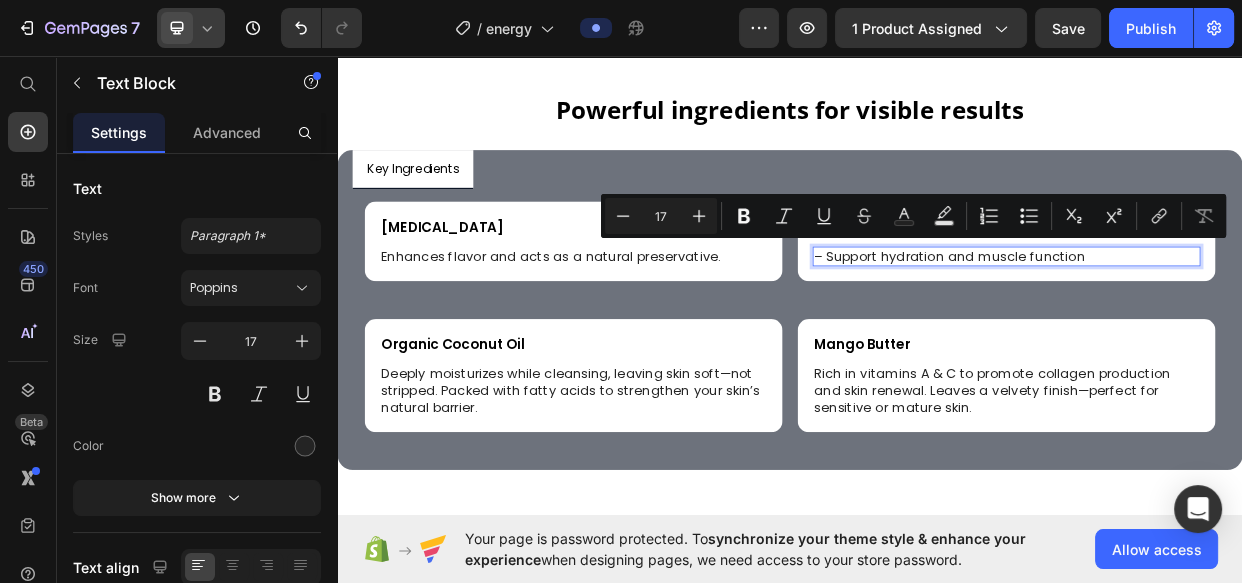 click on "– Support hydration and muscle function" at bounding box center (1224, 324) 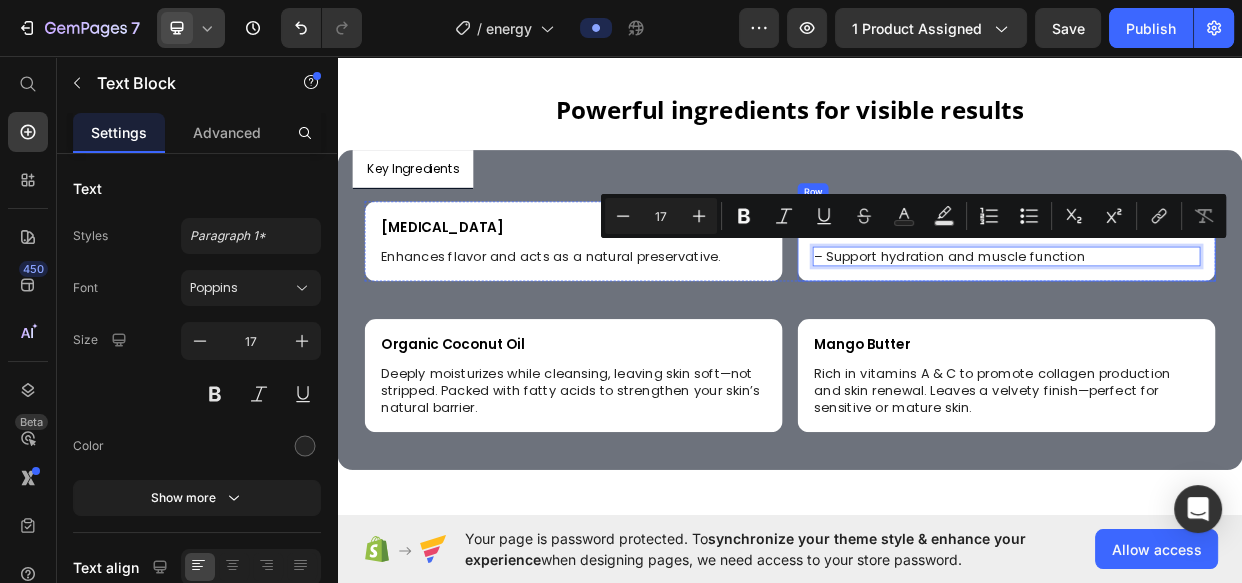 click on "Electrolytes (Sodium, Potassium, Magnesium) Text Block  – Support hydration and muscle function Text Block   0 Row Row" at bounding box center [1224, 304] 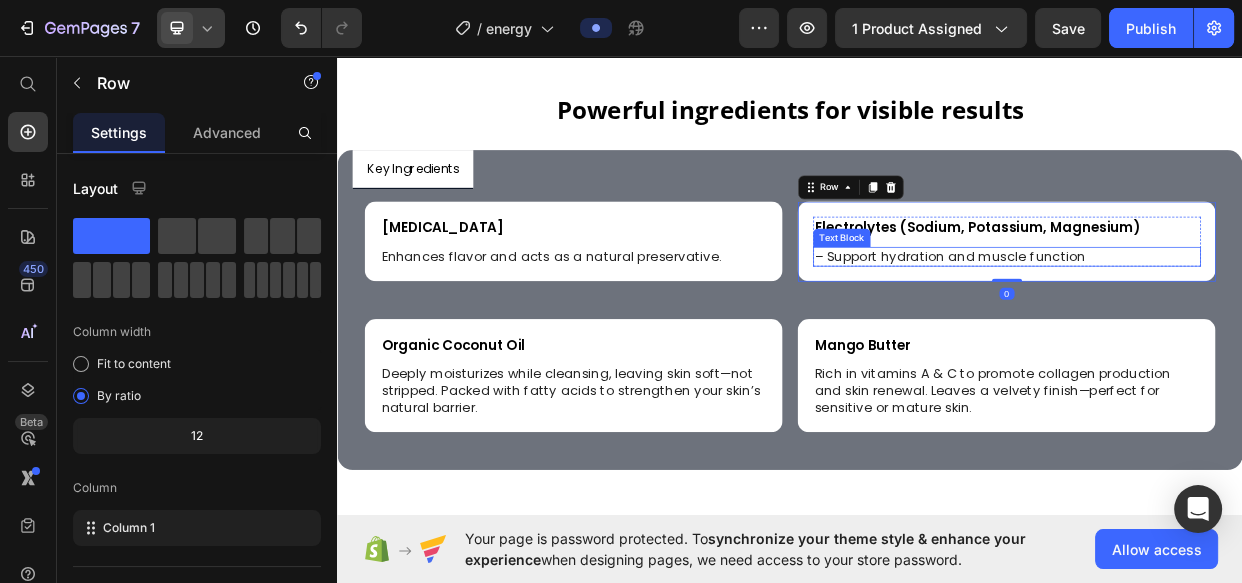 click on "– Support hydration and muscle function" at bounding box center [1224, 324] 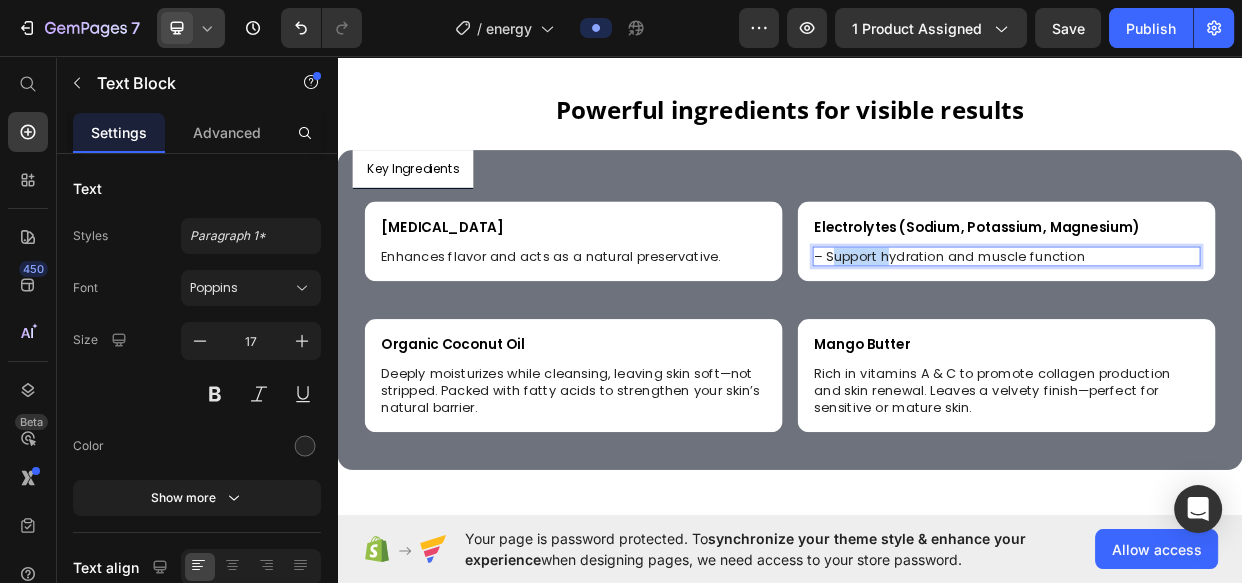 click on "– Support hydration and muscle function" at bounding box center [1224, 324] 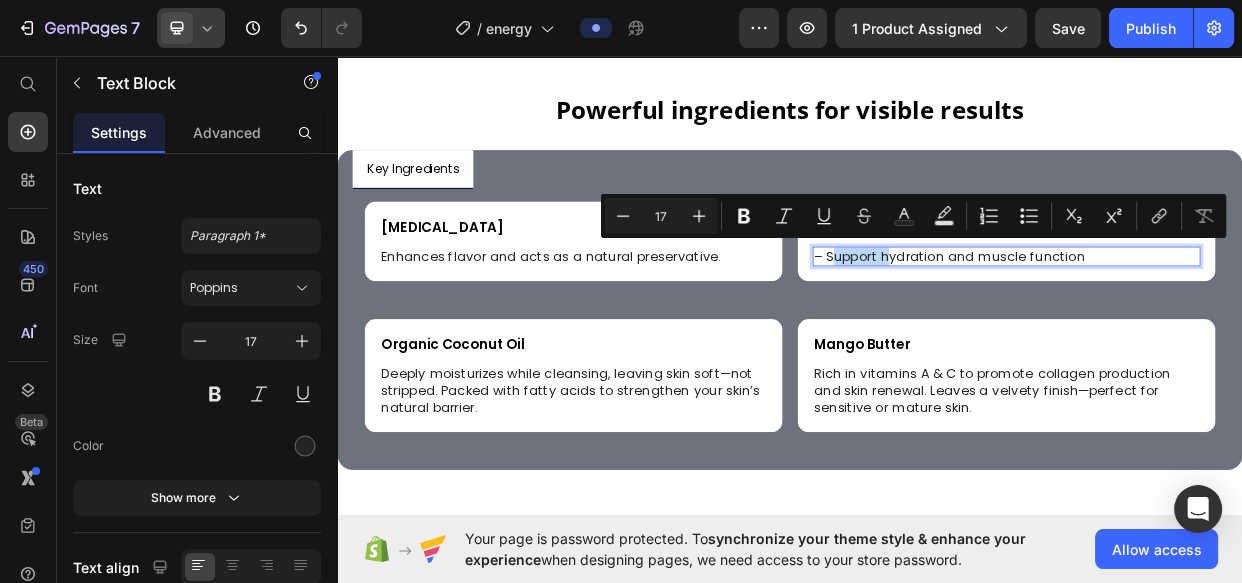 click on "– Support hydration and muscle function" at bounding box center [1224, 324] 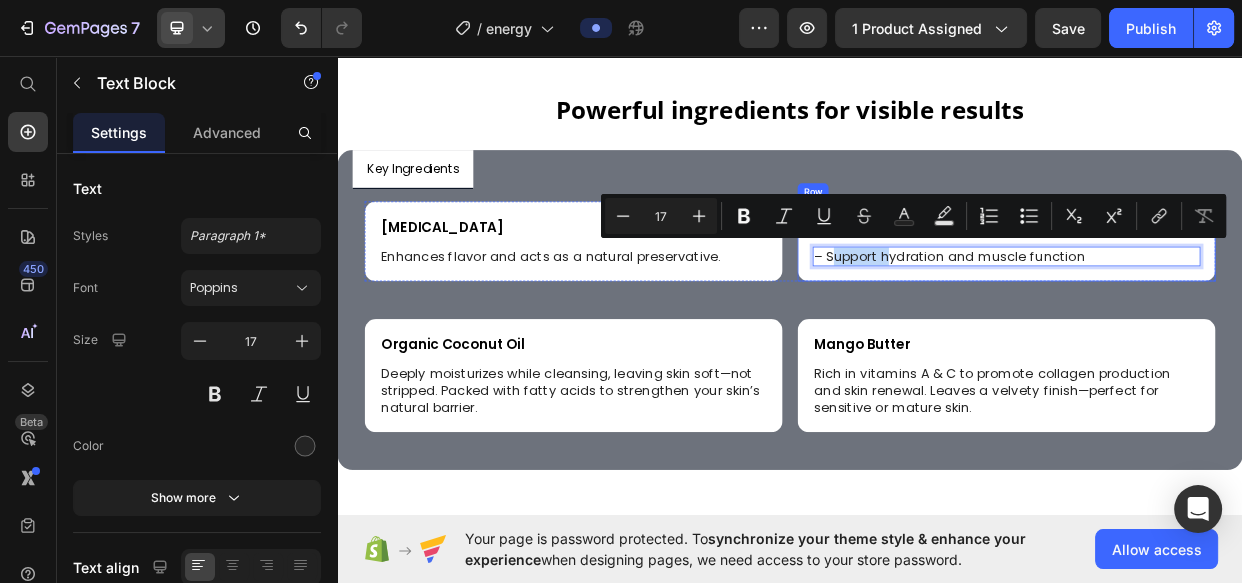 click on "Electrolytes (Sodium, Potassium, Magnesium) Text Block  – Support hydration and muscle function Text Block   0 Row Row" at bounding box center [1224, 304] 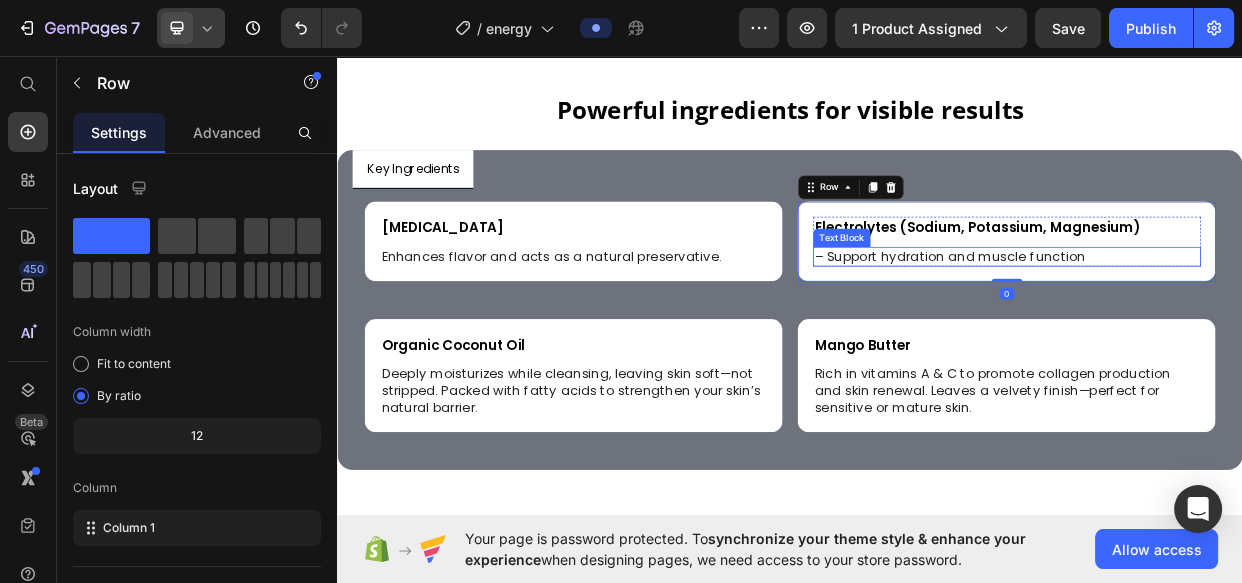 click on "– Support hydration and muscle function" at bounding box center (1224, 324) 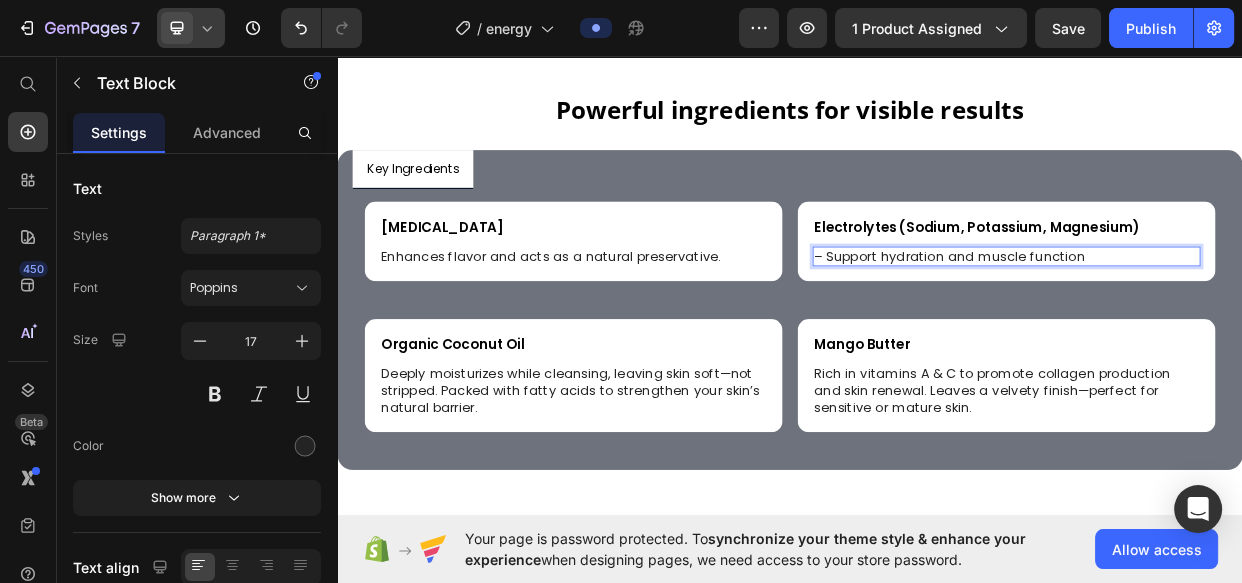 click on "– Support hydration and muscle function" at bounding box center (1224, 324) 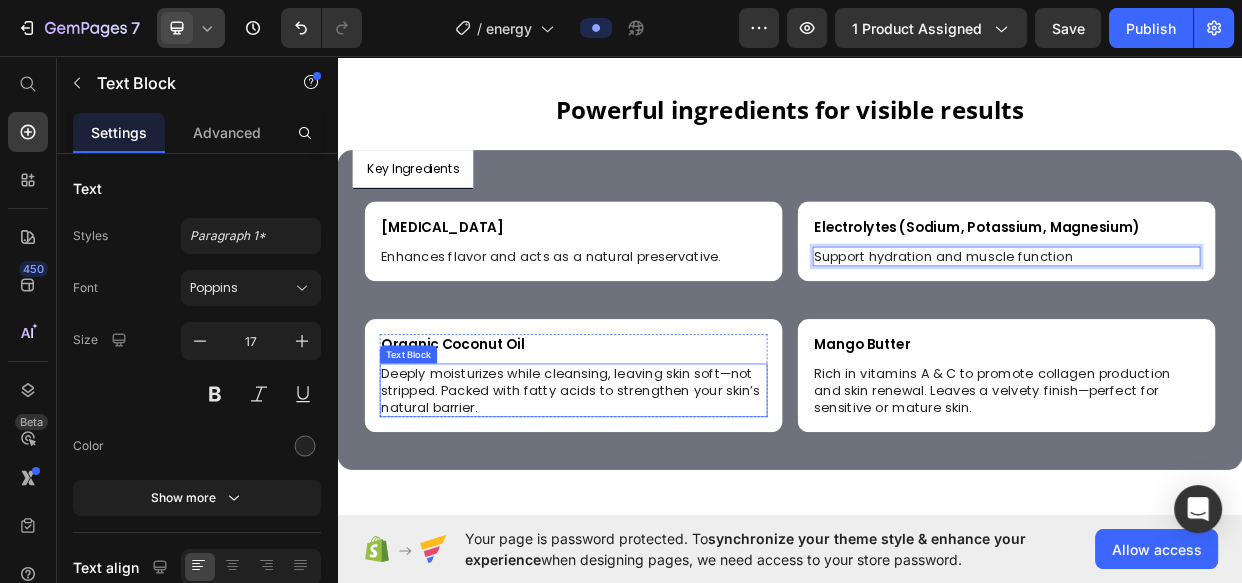 click on "Deeply moisturizes while cleansing, leaving skin soft—not stripped. Packed with fatty acids to strengthen your skin’s natural barrier." at bounding box center [650, 501] 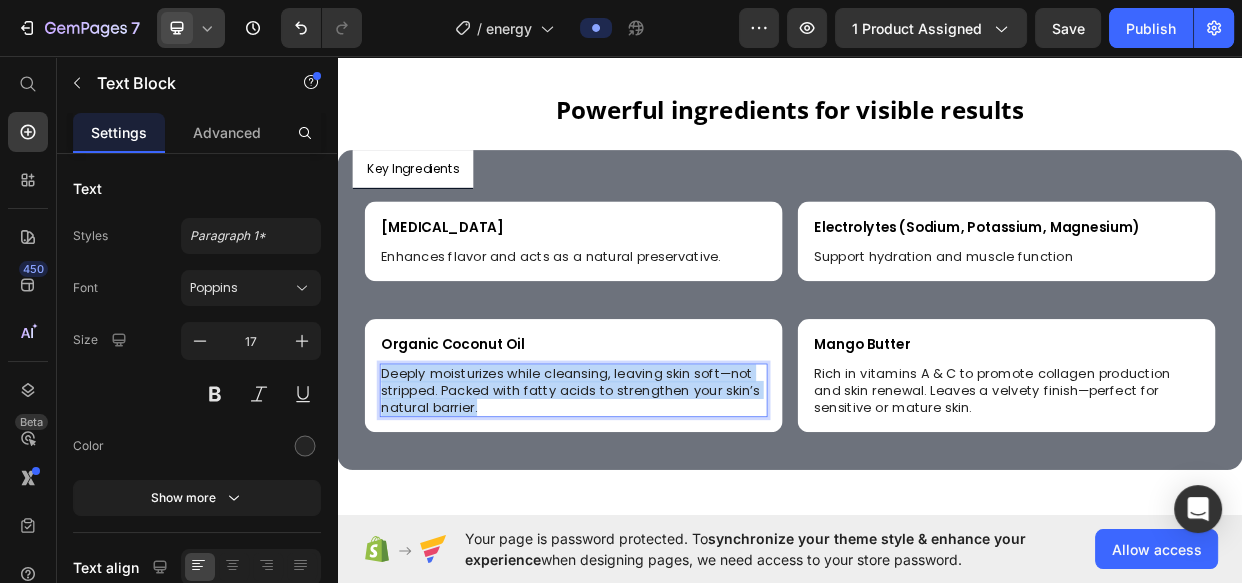 click on "Deeply moisturizes while cleansing, leaving skin soft—not stripped. Packed with fatty acids to strengthen your skin’s natural barrier." at bounding box center (650, 501) 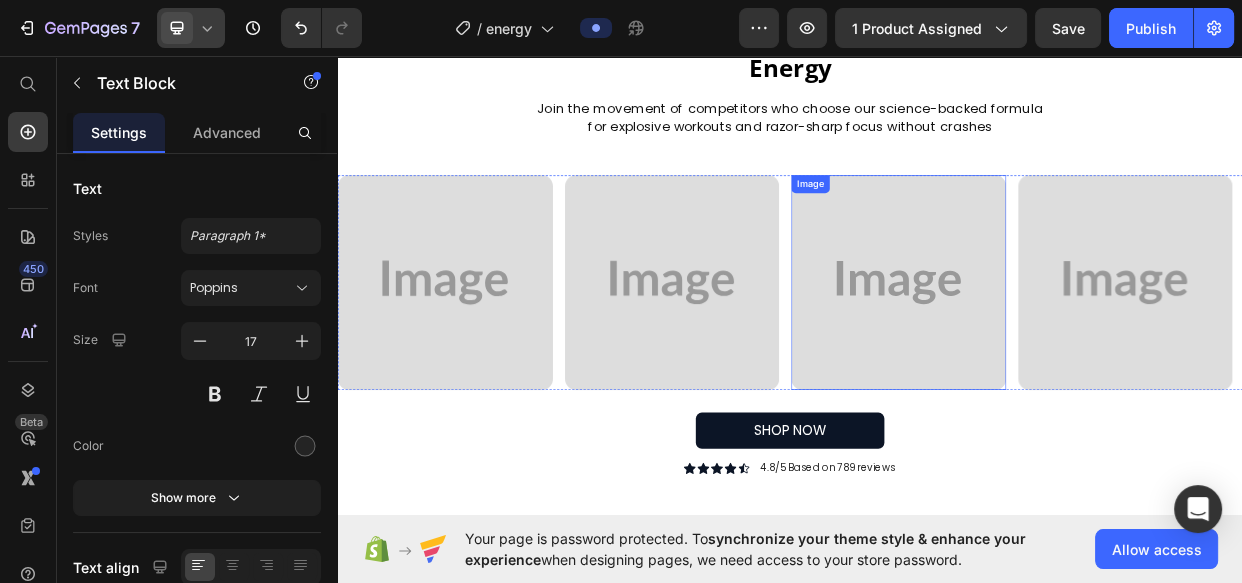 scroll, scrollTop: 1899, scrollLeft: 0, axis: vertical 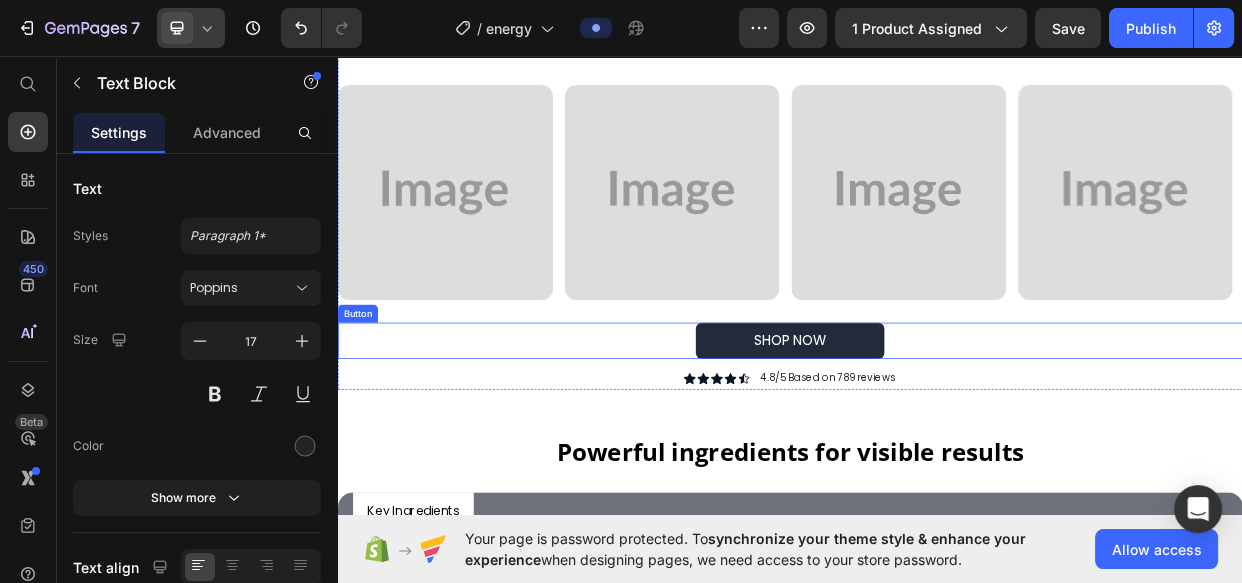 click on "shop now" at bounding box center [937, 436] 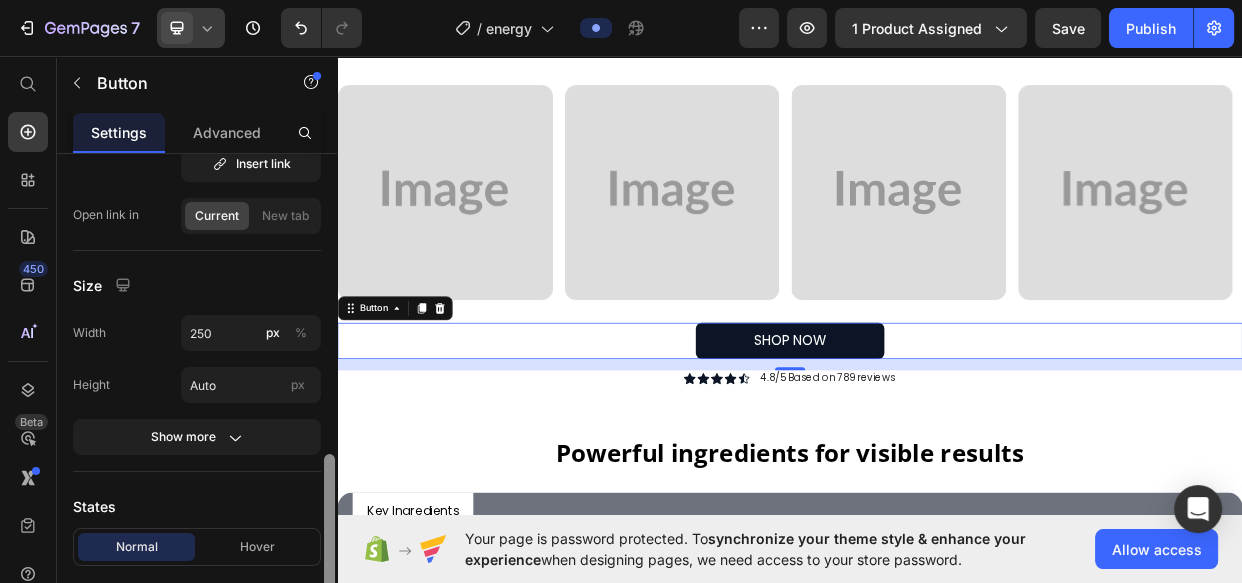 scroll, scrollTop: 454, scrollLeft: 0, axis: vertical 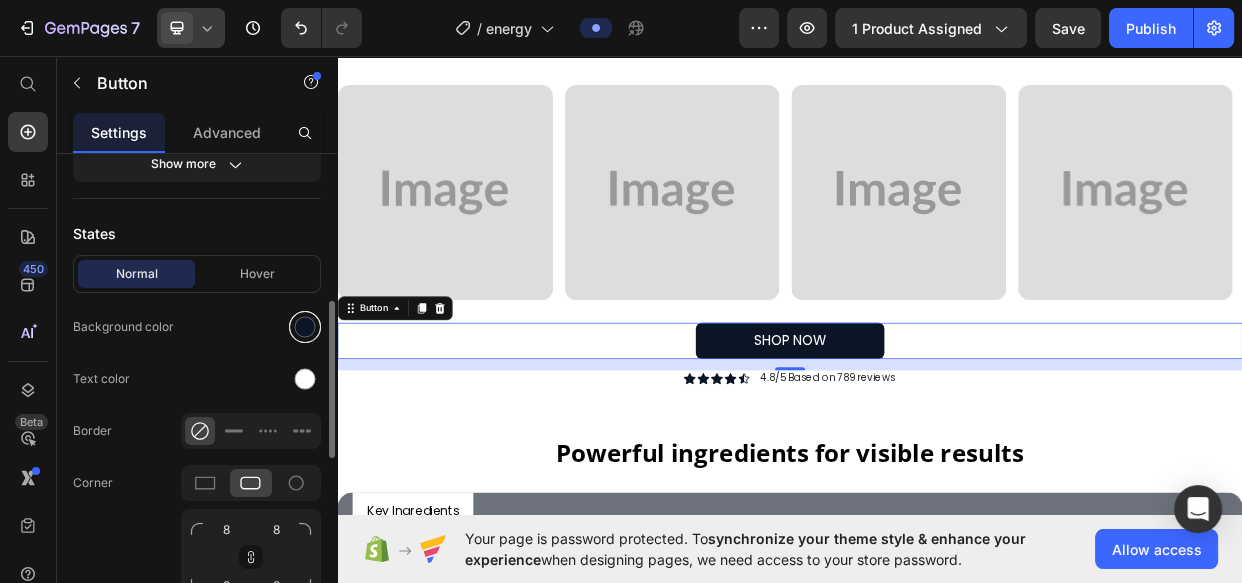 click at bounding box center (305, 327) 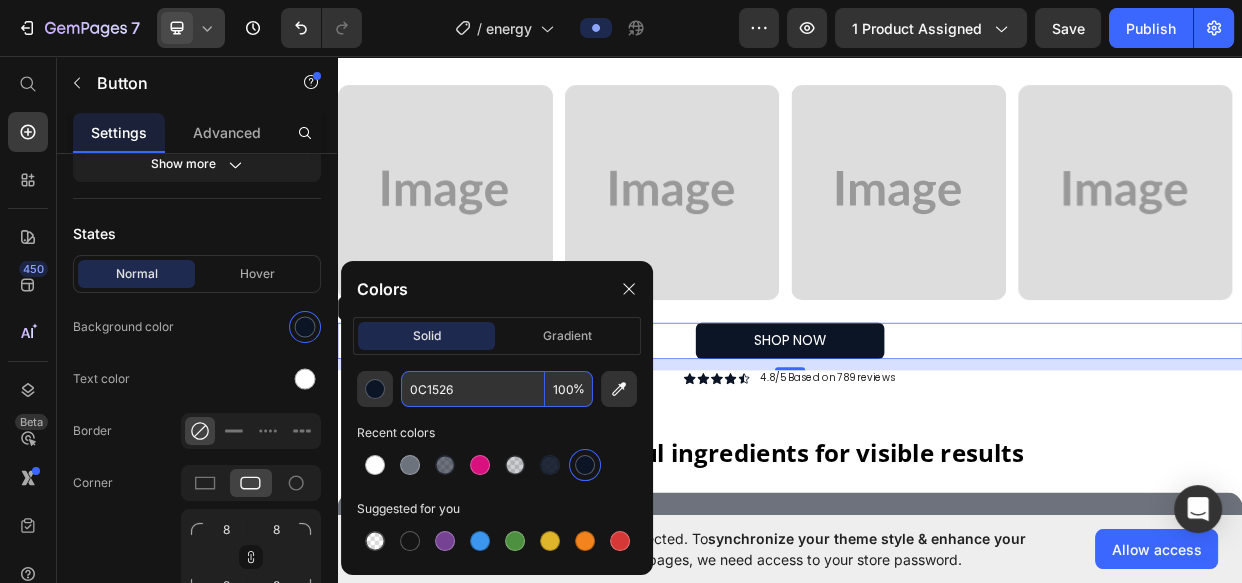 paste on "#405173" 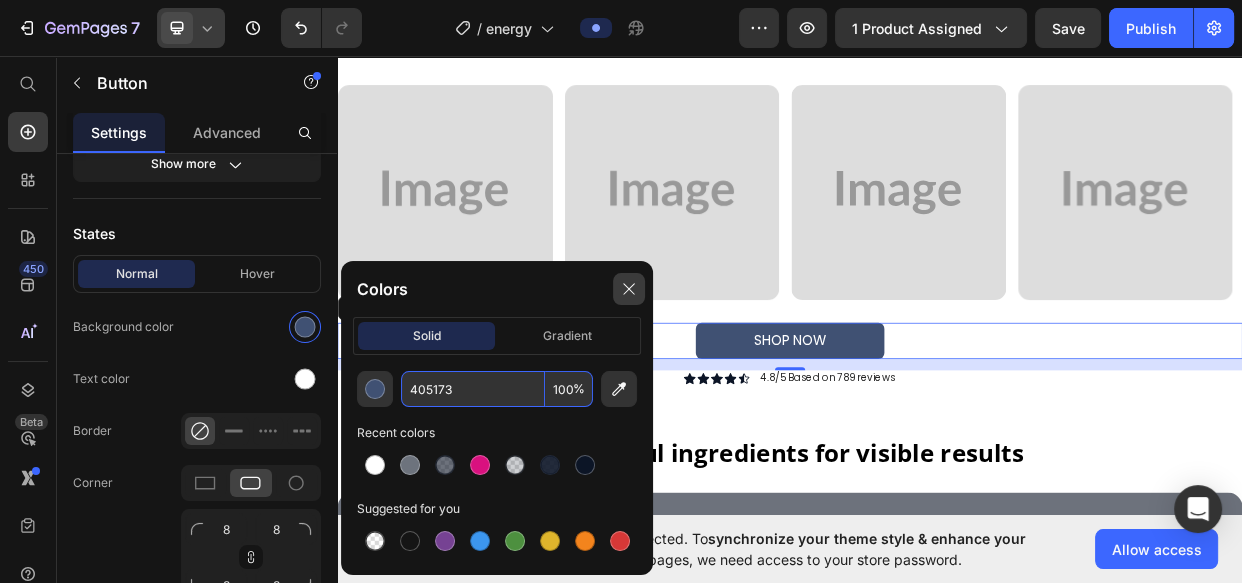 type on "405173" 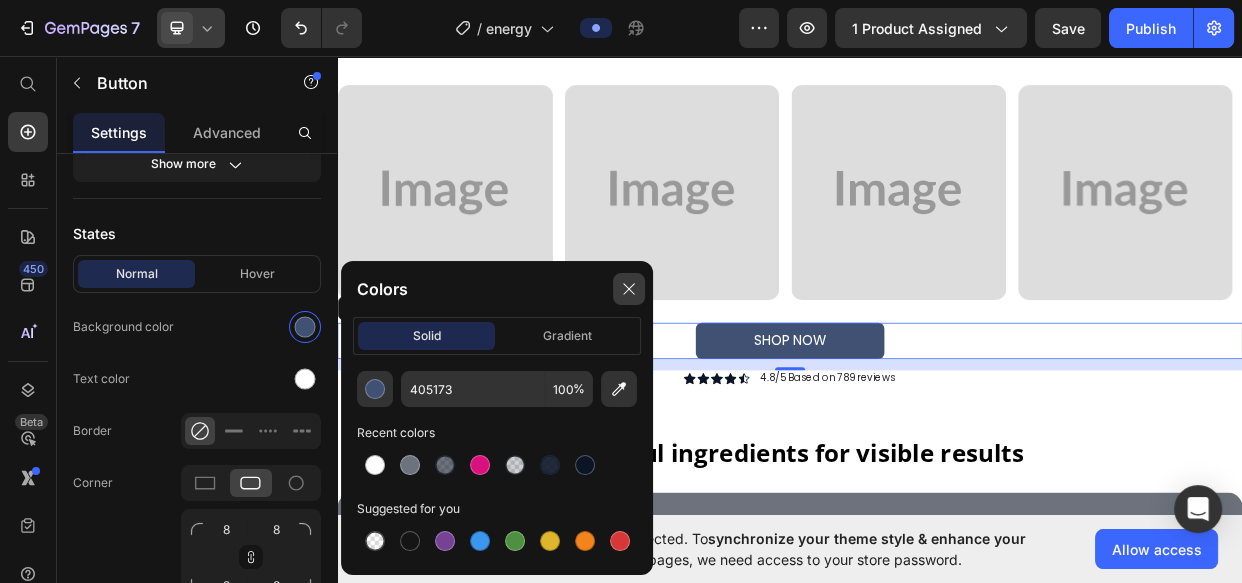 click at bounding box center (629, 289) 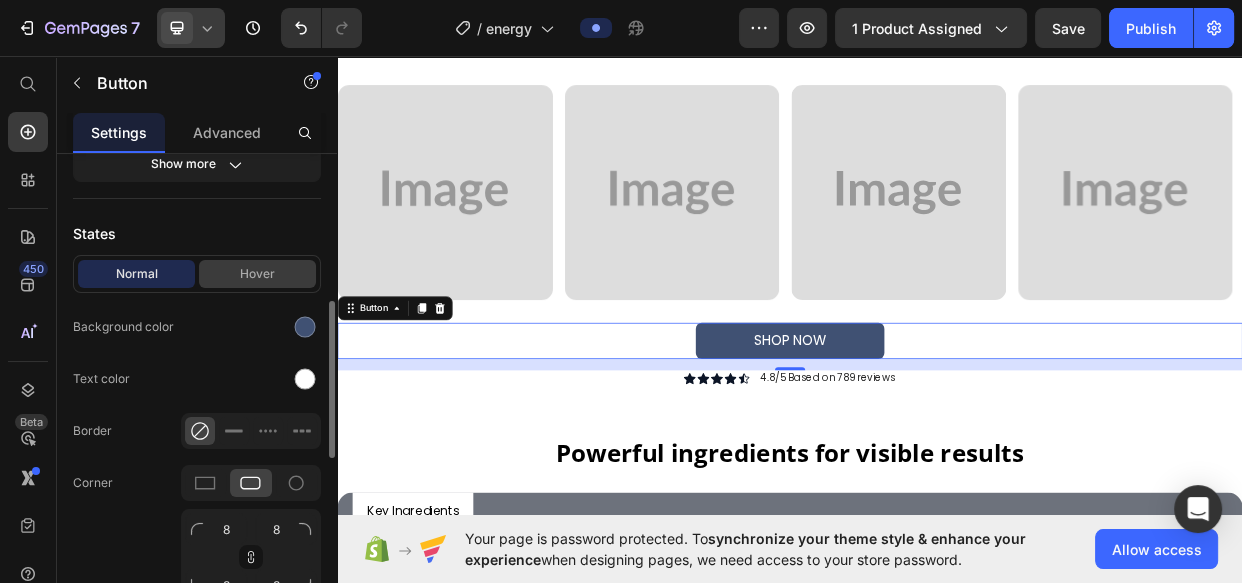 click on "Hover" at bounding box center [257, 274] 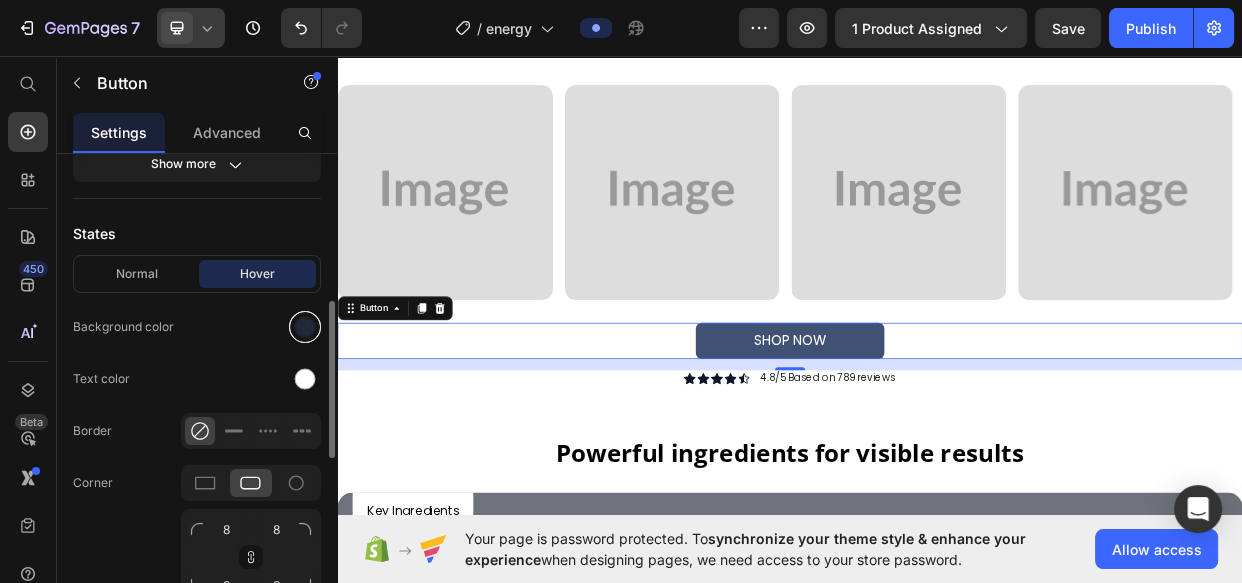 click at bounding box center (305, 327) 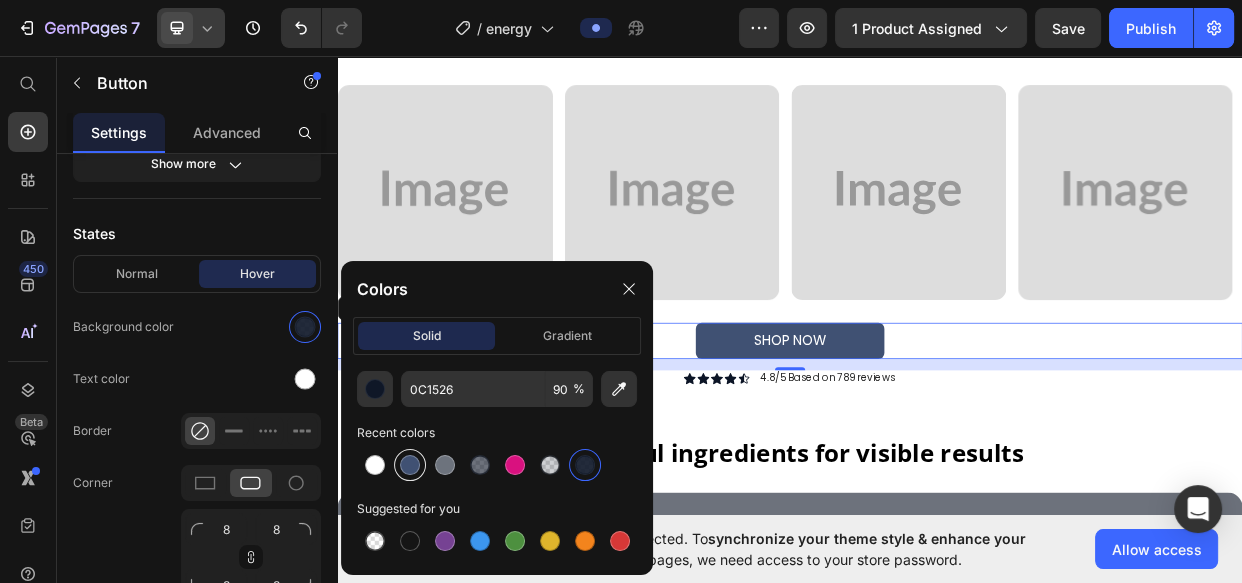 click at bounding box center [410, 465] 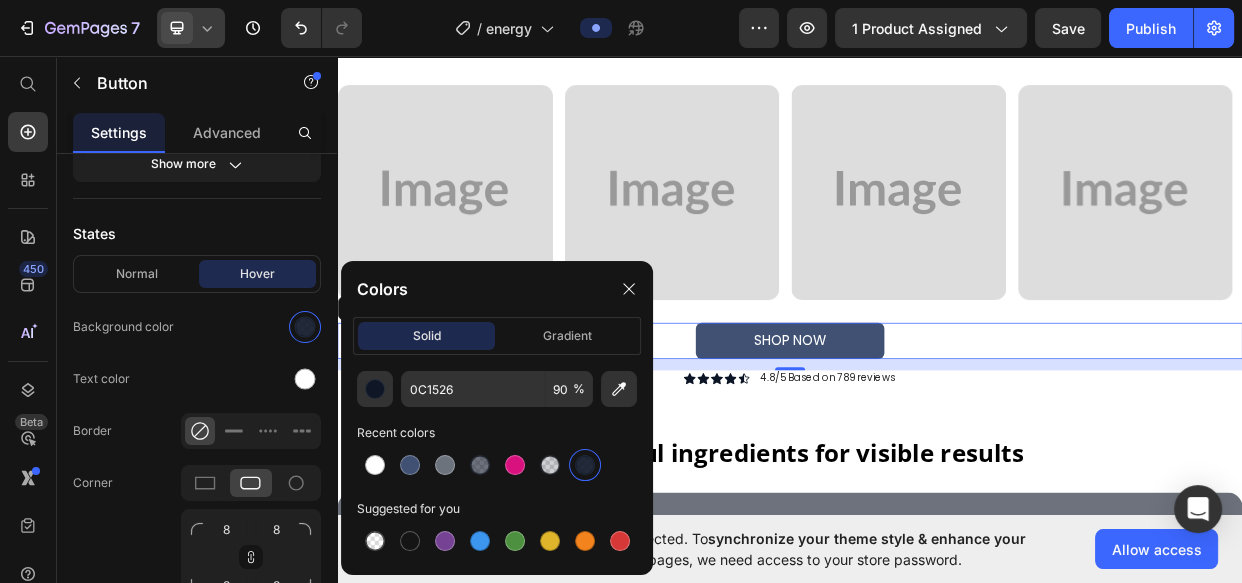 type on "405173" 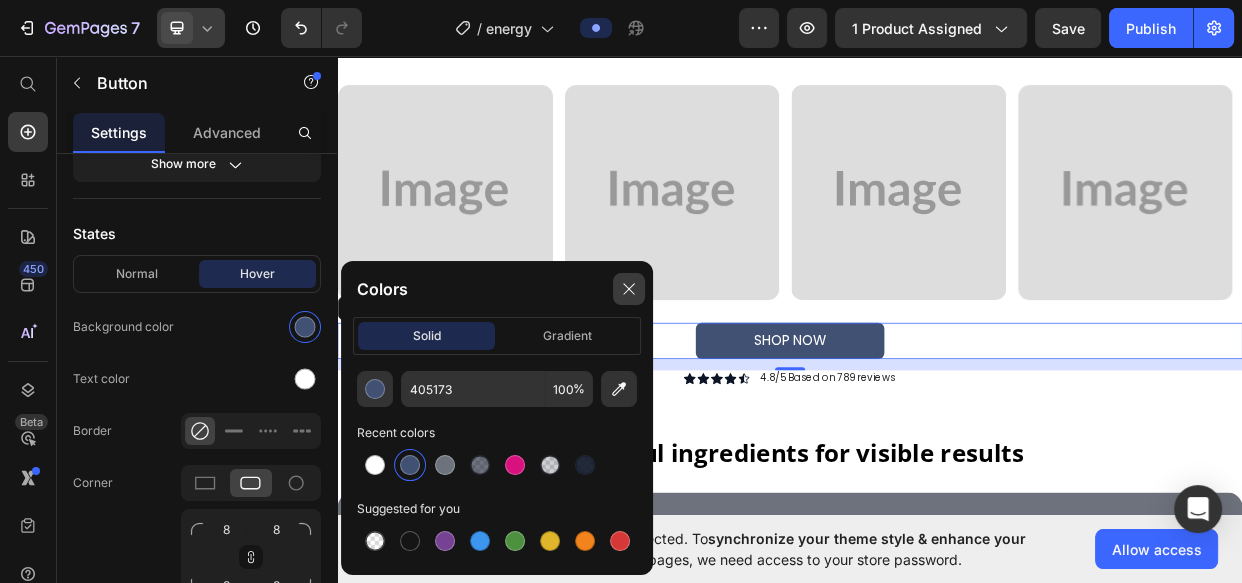 click at bounding box center [629, 289] 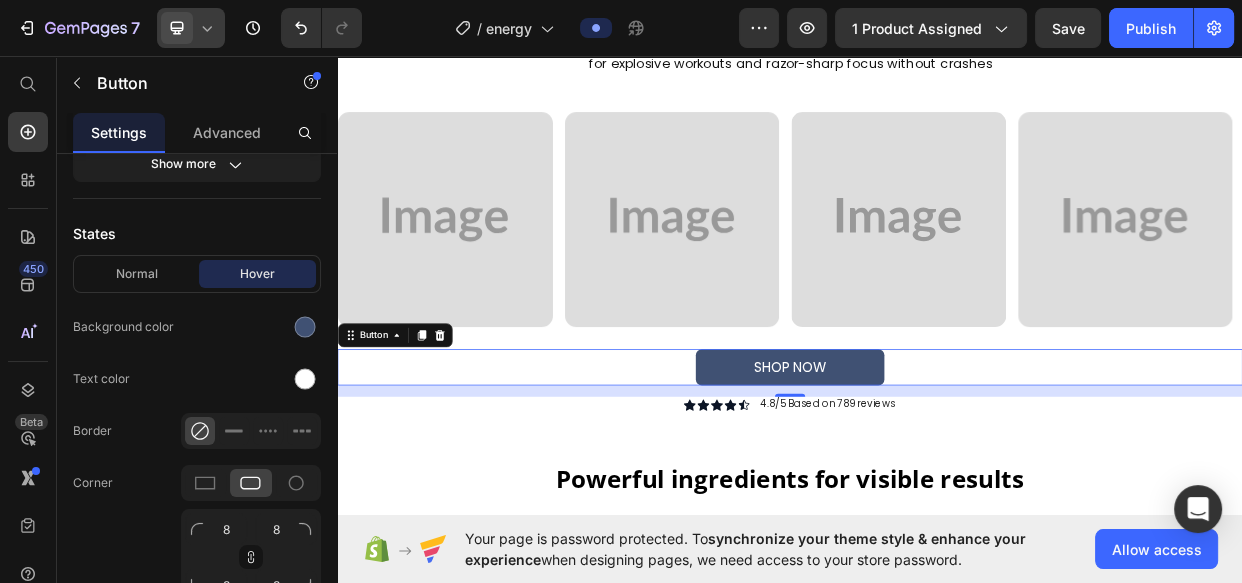 scroll, scrollTop: 1717, scrollLeft: 0, axis: vertical 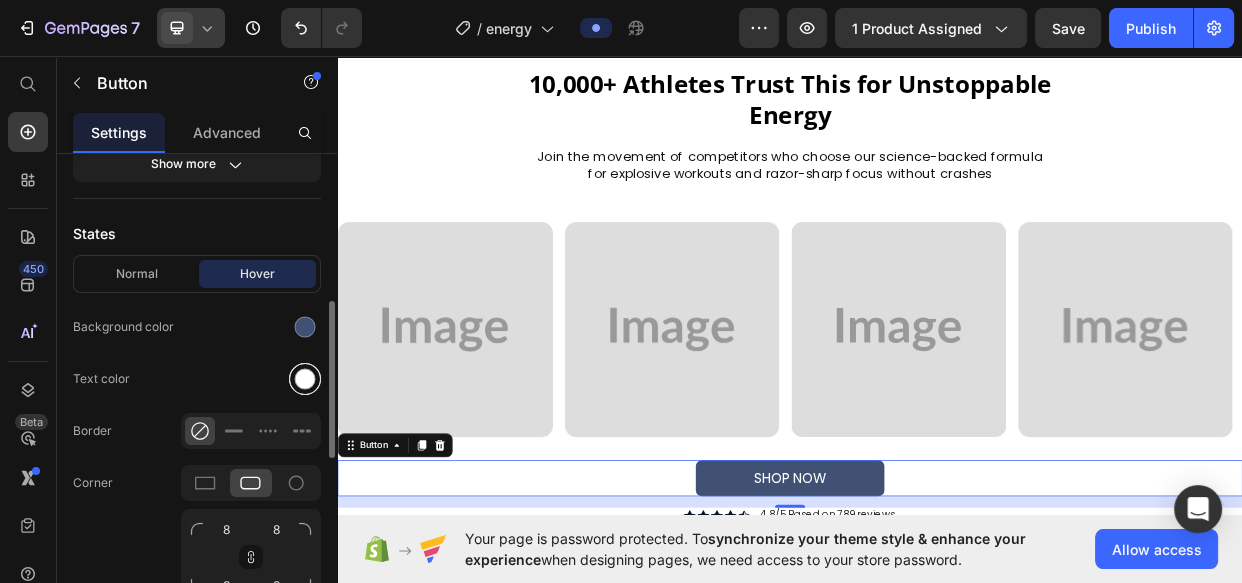 click at bounding box center [305, 379] 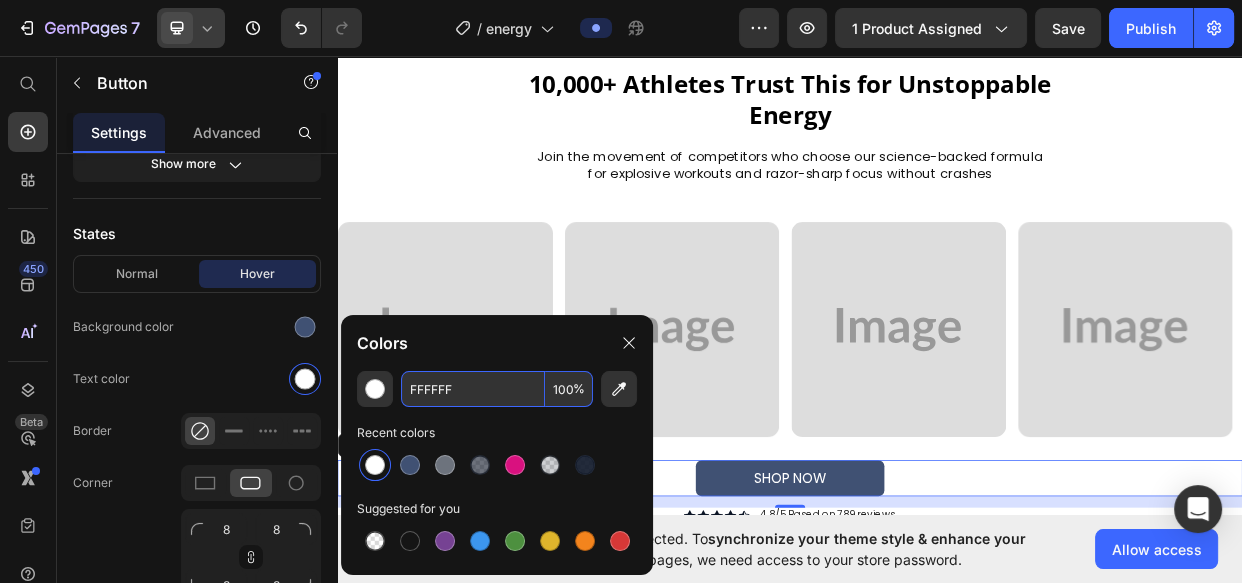 click on "FFFFFF" at bounding box center [473, 389] 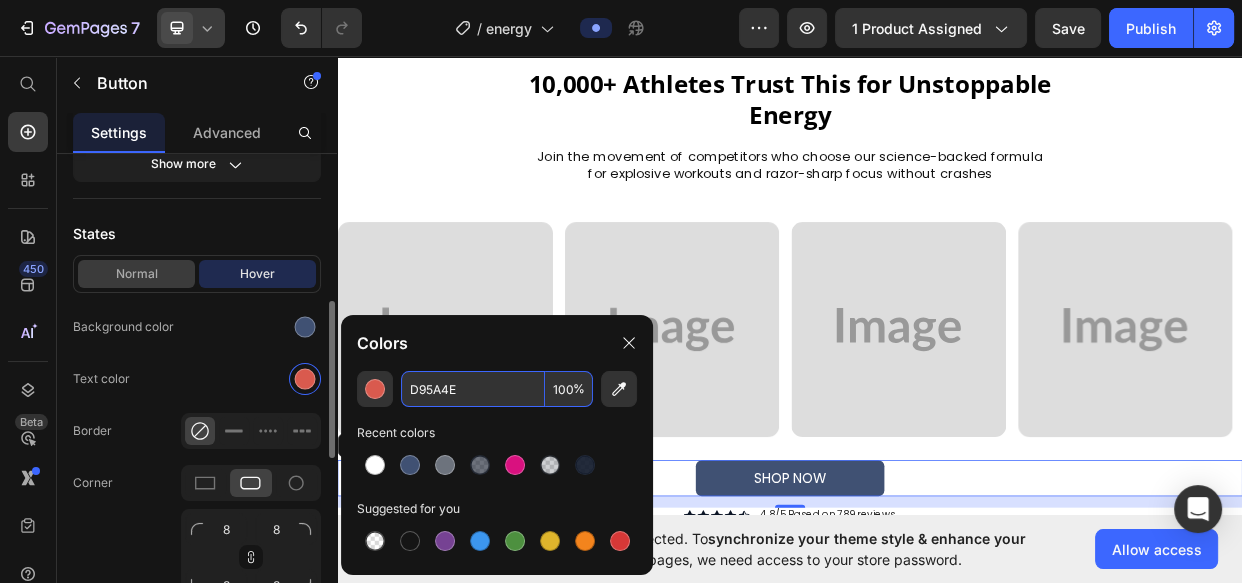 type on "D95A4E" 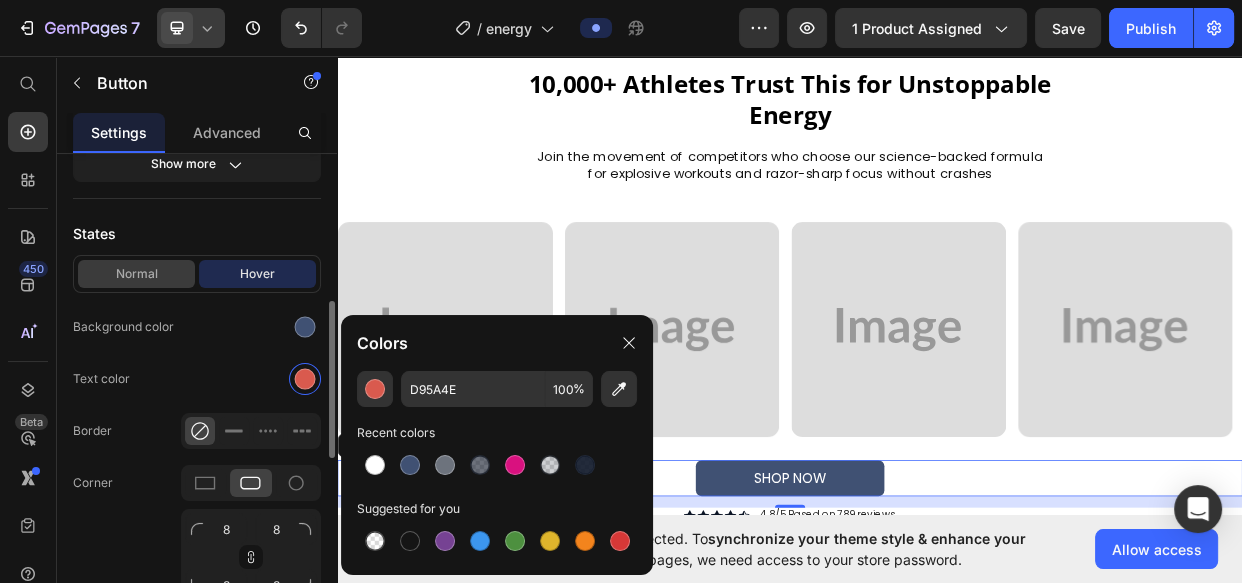 click on "Normal" at bounding box center (136, 274) 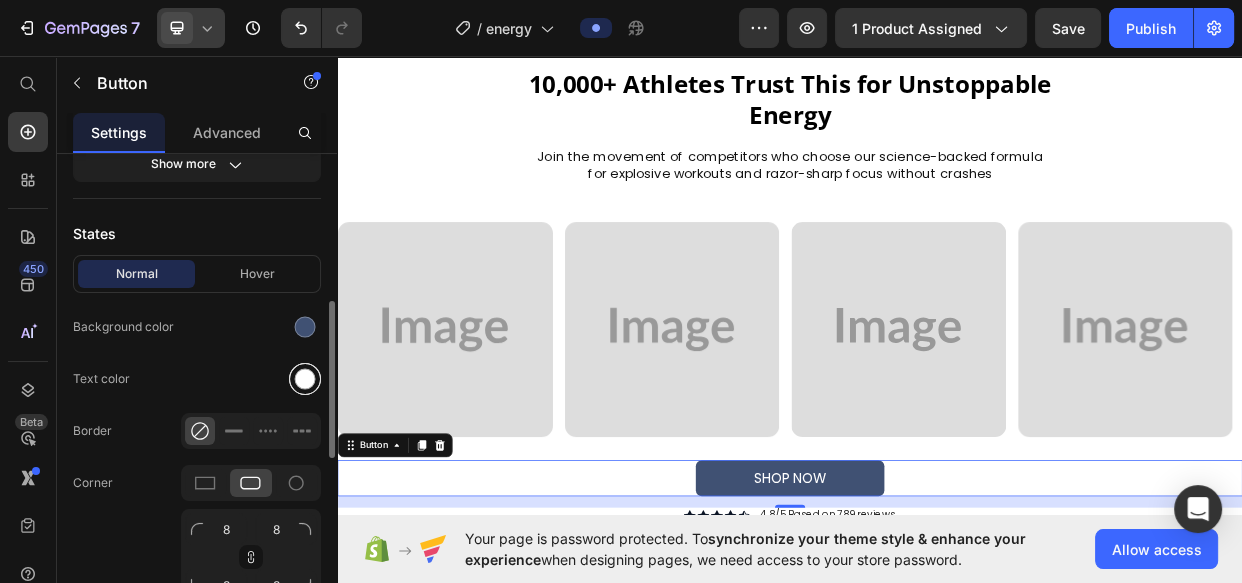 click at bounding box center [305, 379] 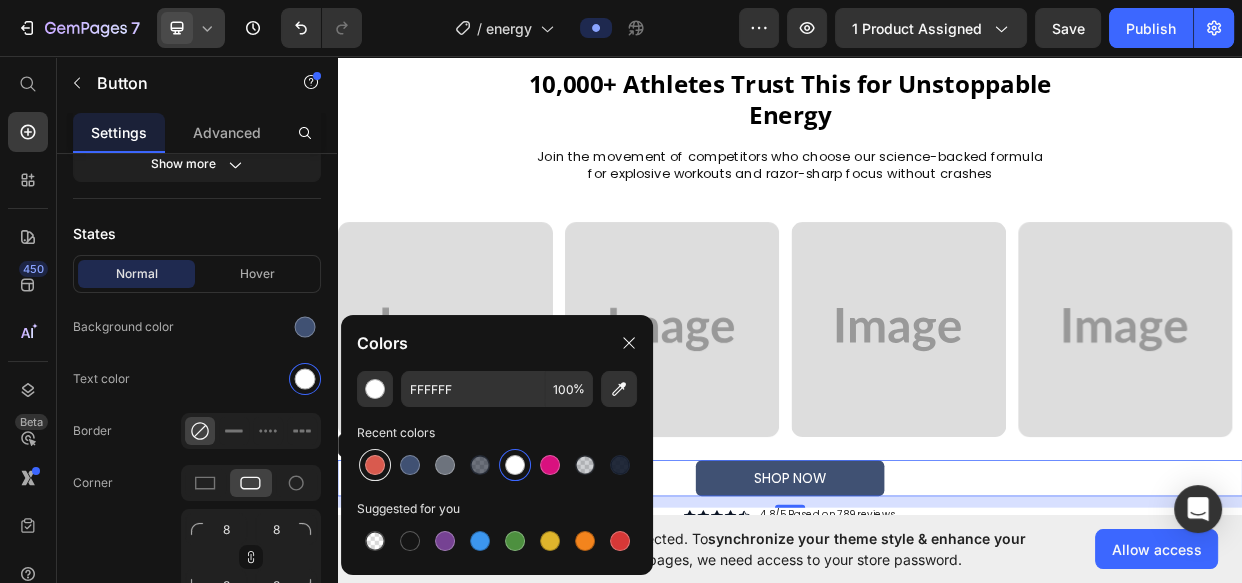 click at bounding box center [375, 465] 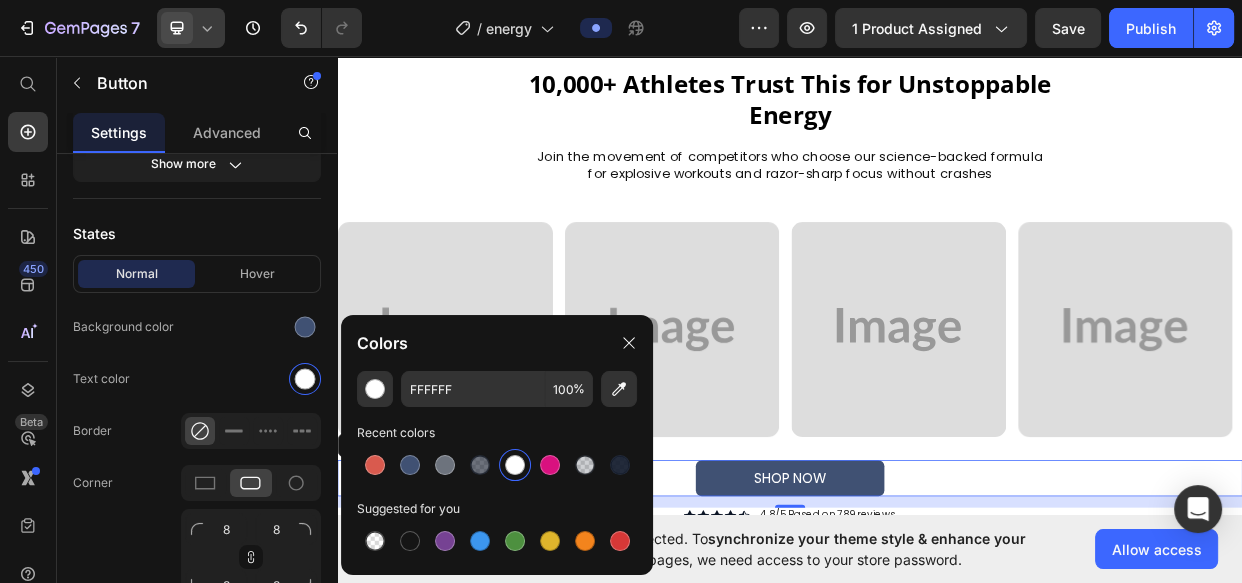 type on "D95A4E" 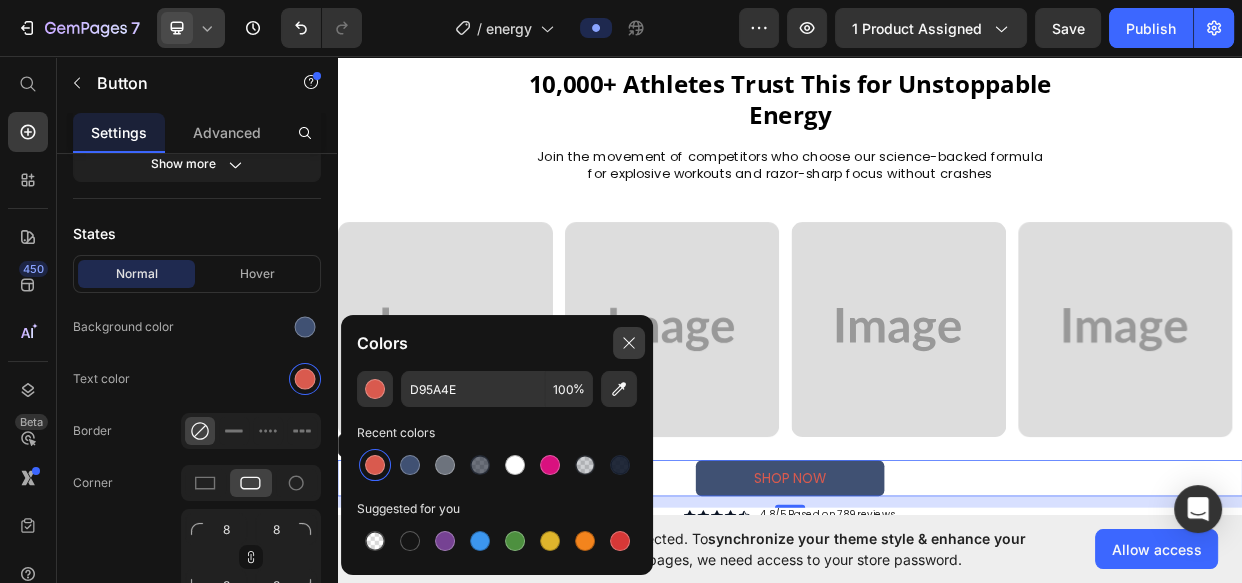 click at bounding box center (629, 343) 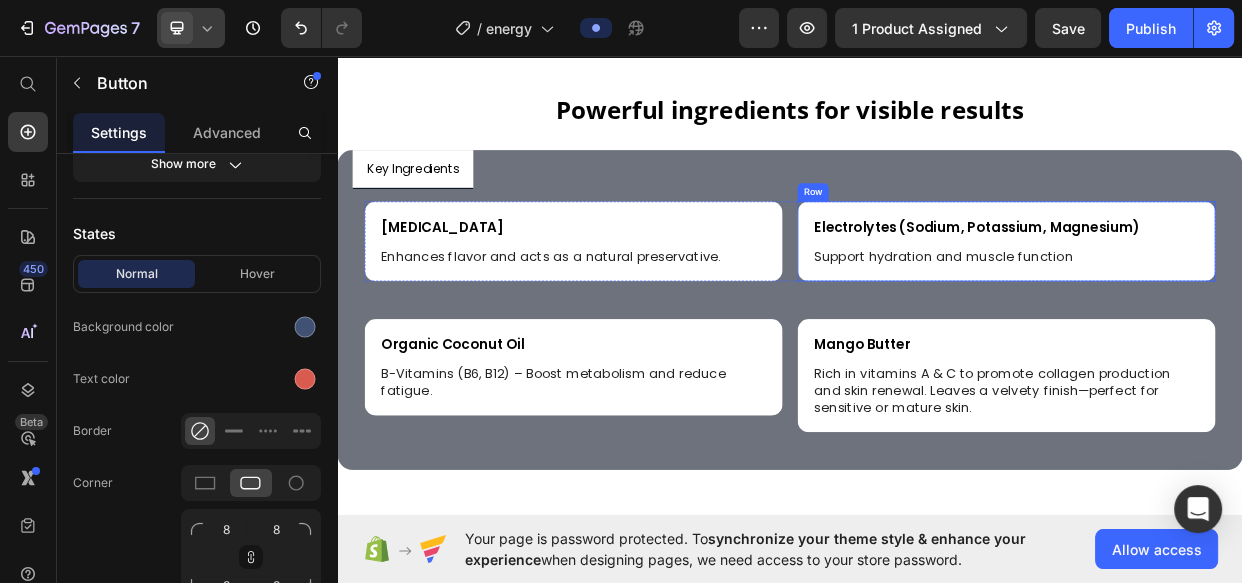 scroll, scrollTop: 2171, scrollLeft: 0, axis: vertical 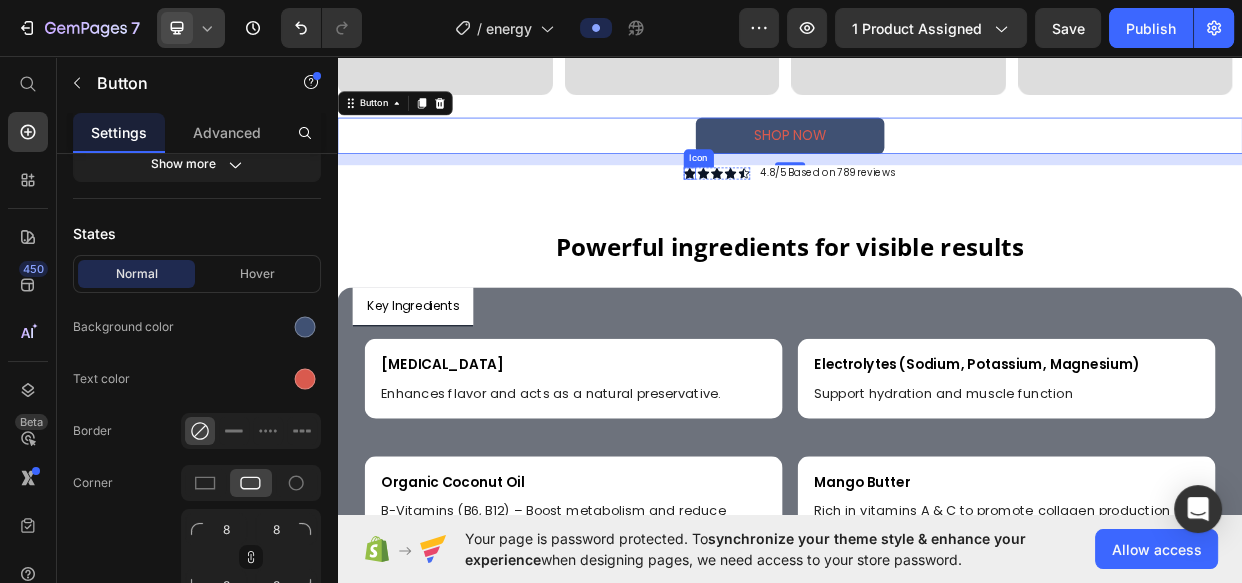 click 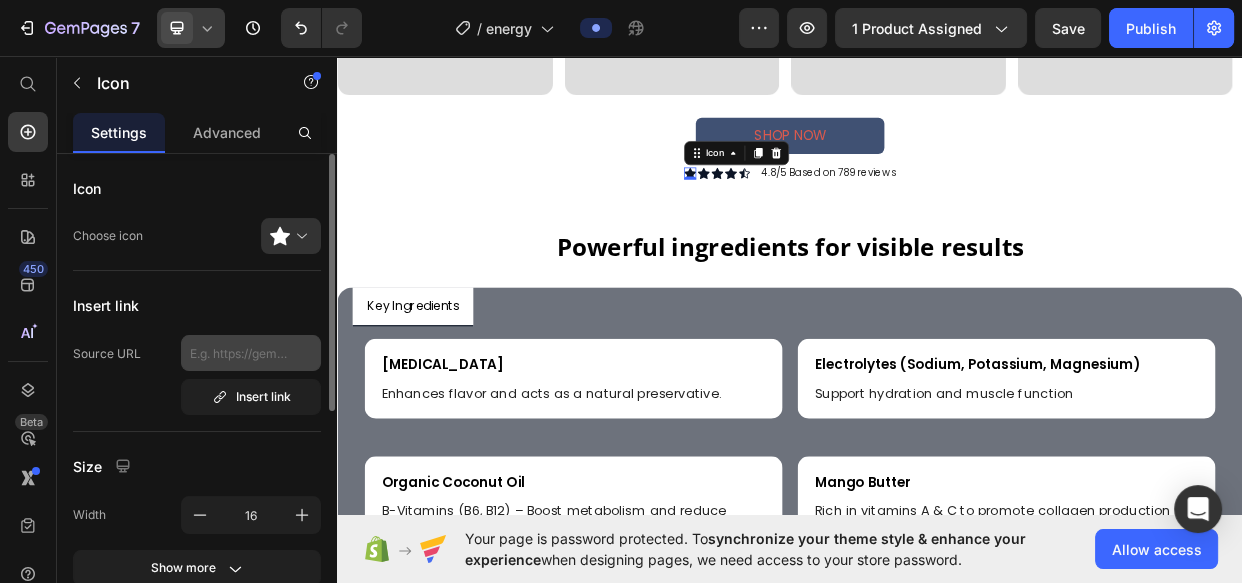 scroll, scrollTop: 363, scrollLeft: 0, axis: vertical 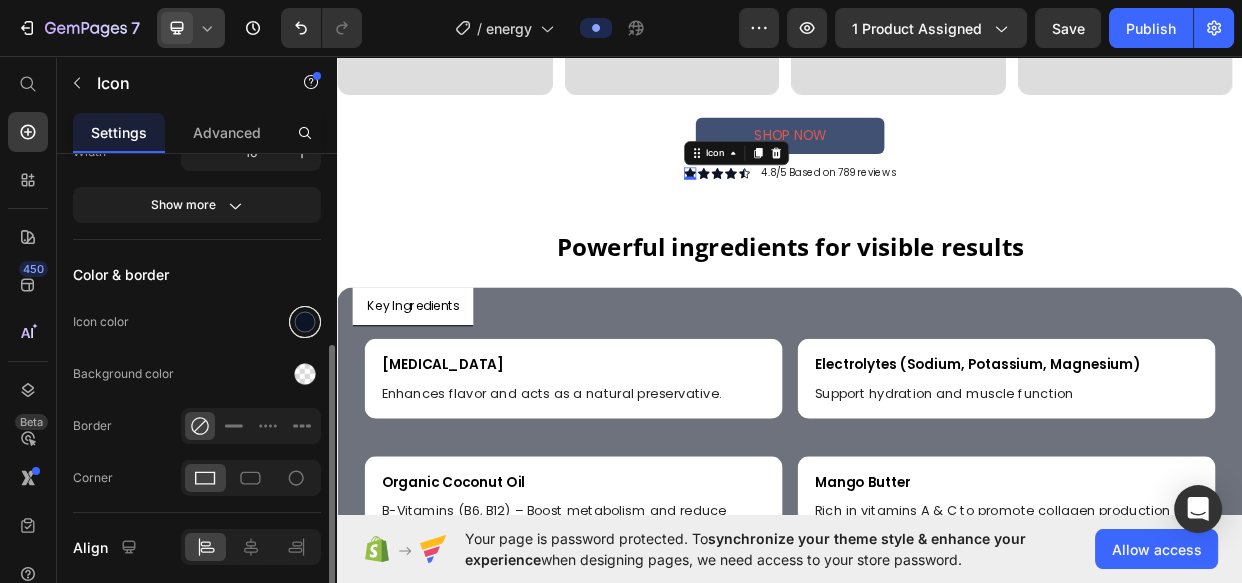 click at bounding box center (305, 322) 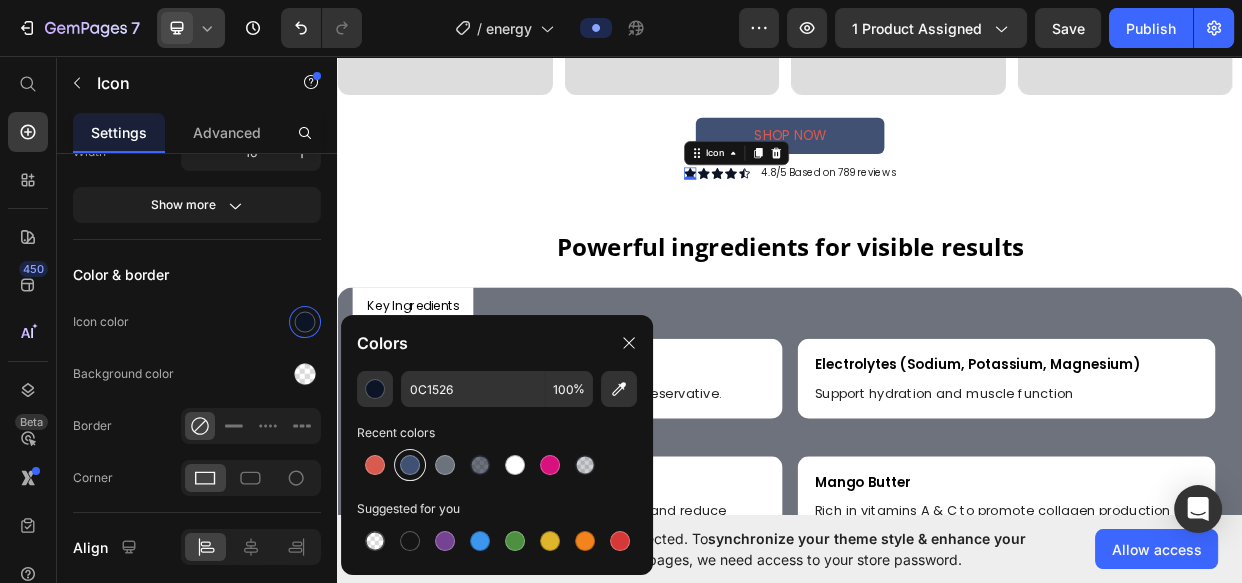 click at bounding box center (410, 465) 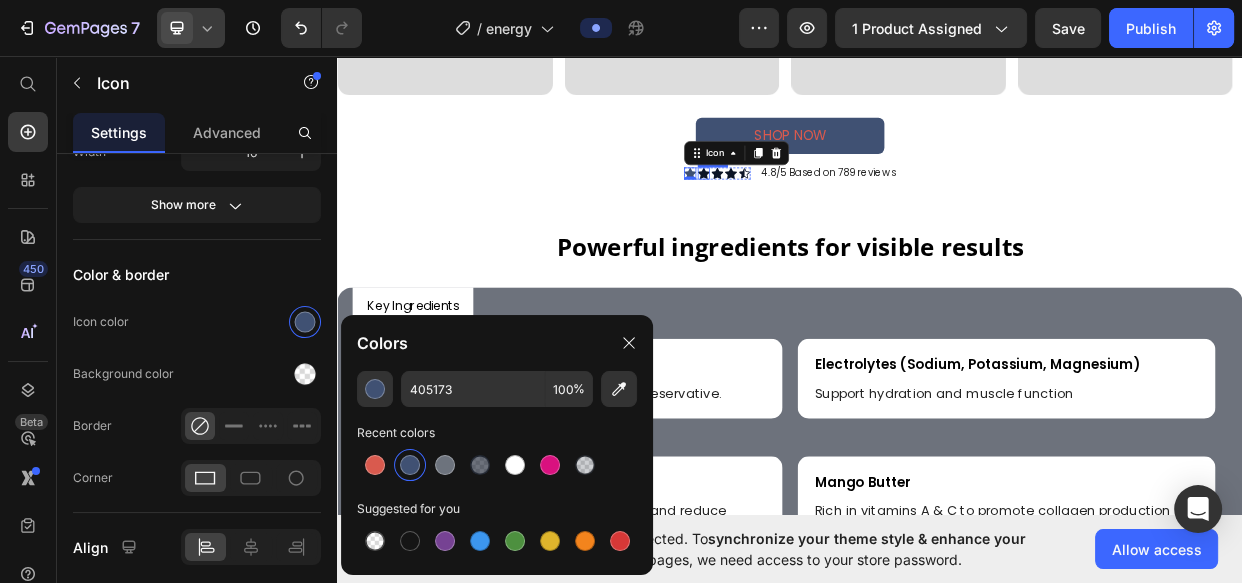 click 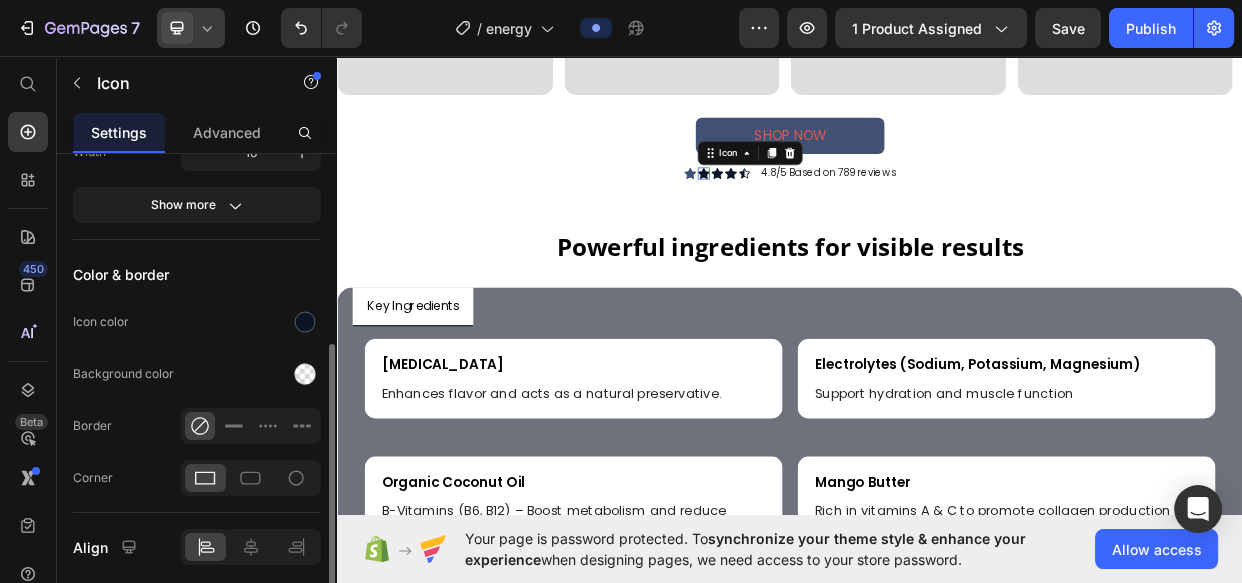 scroll, scrollTop: 362, scrollLeft: 0, axis: vertical 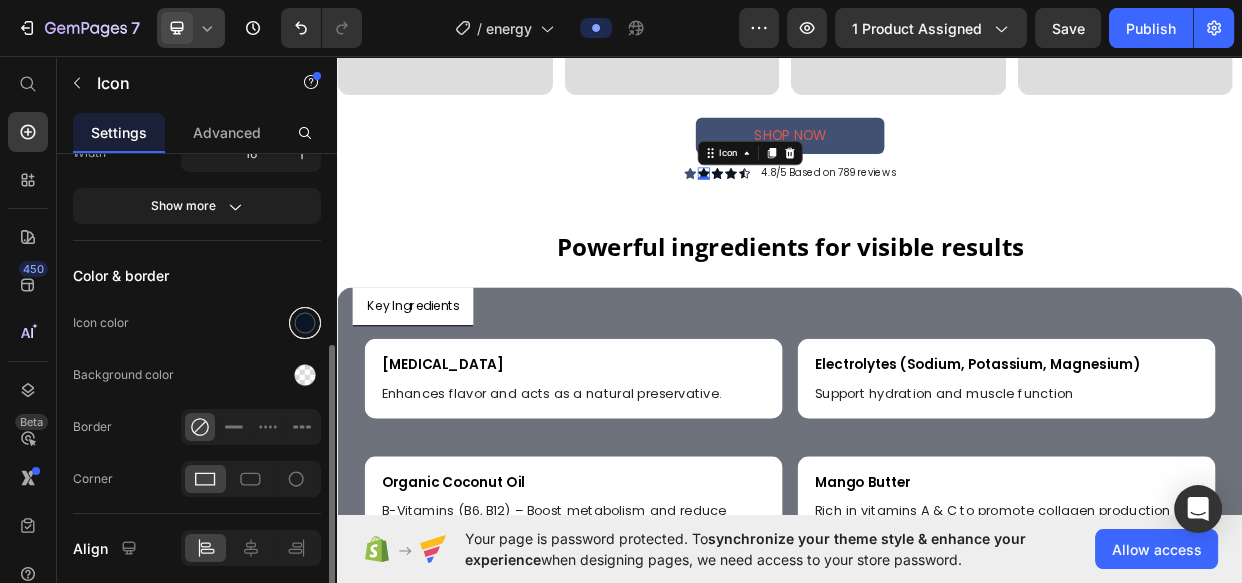 click at bounding box center (305, 323) 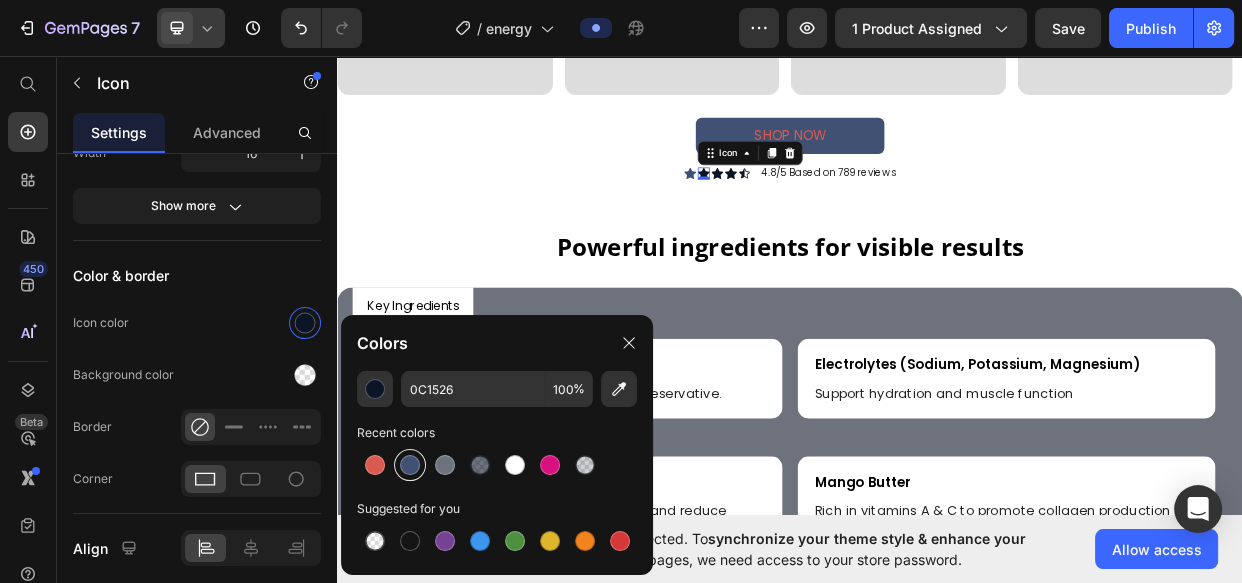 click at bounding box center (410, 465) 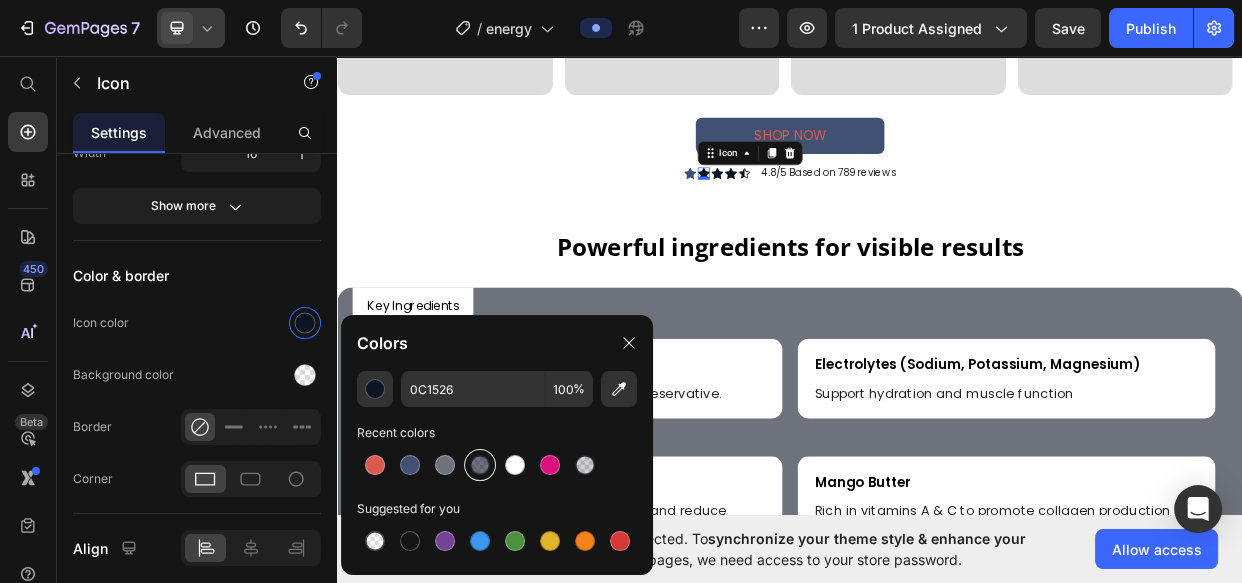 type on "405173" 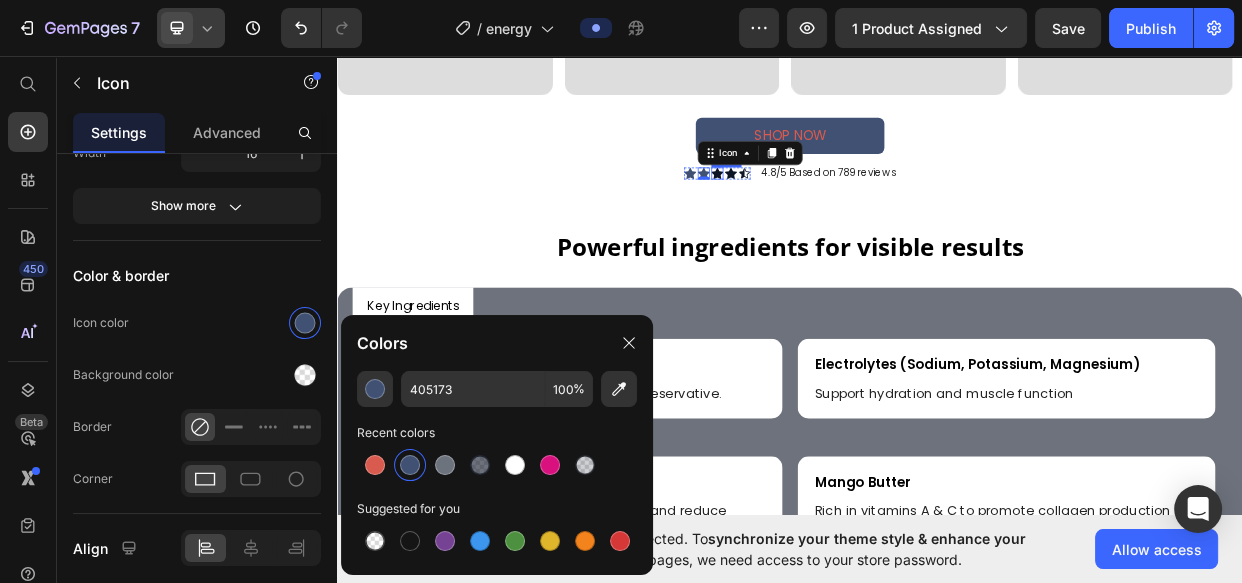 click 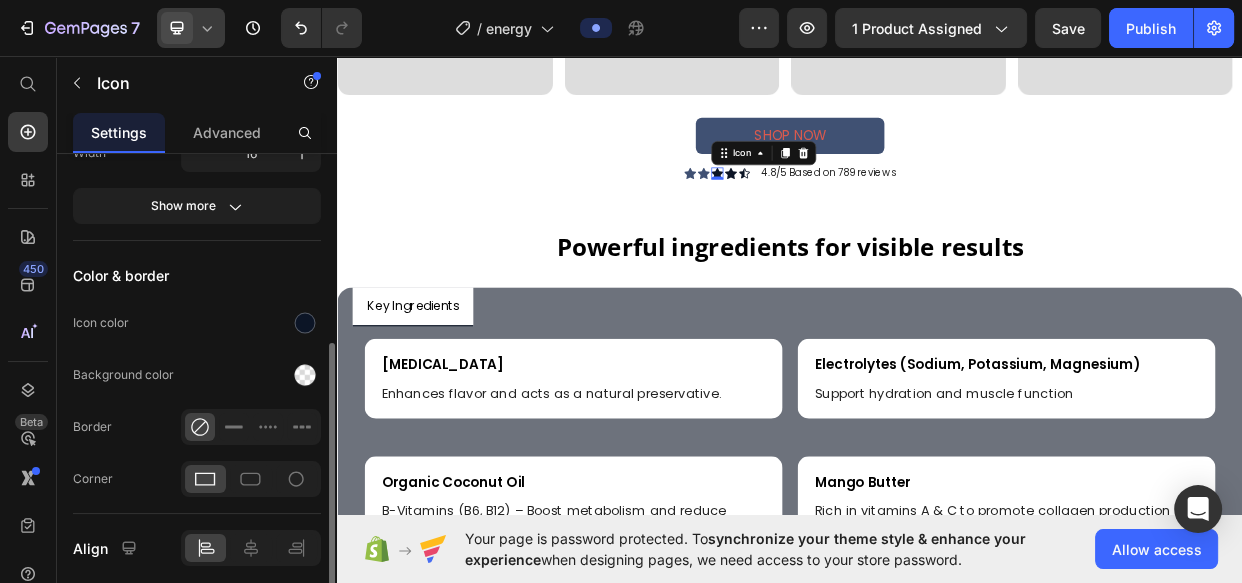 scroll, scrollTop: 361, scrollLeft: 0, axis: vertical 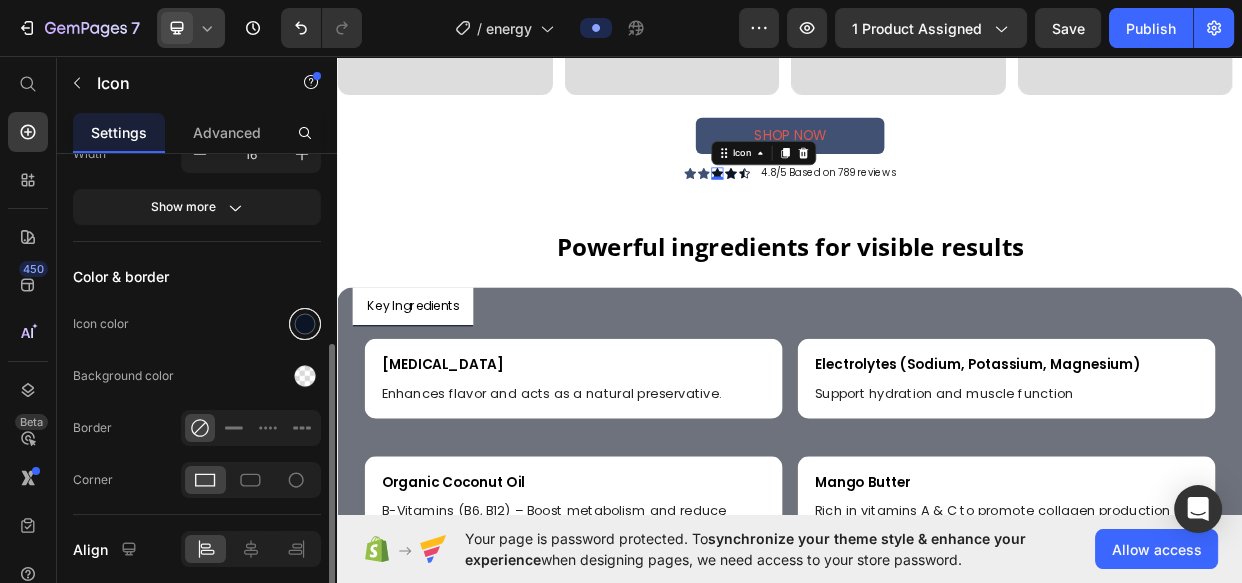 drag, startPoint x: 310, startPoint y: 316, endPoint x: 320, endPoint y: 326, distance: 14.142136 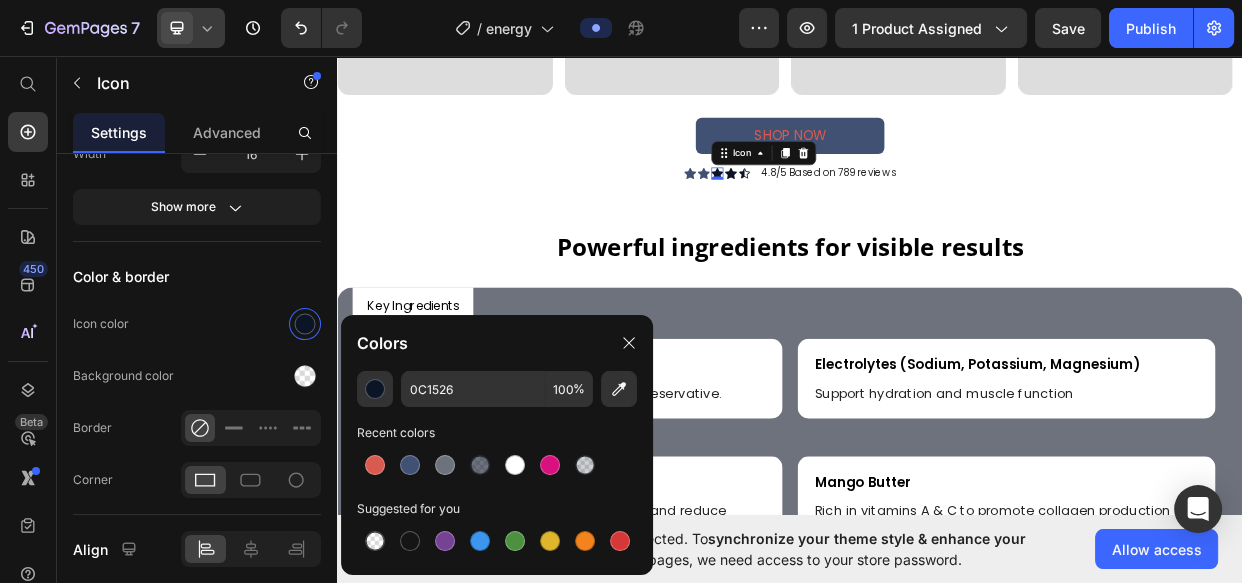 drag, startPoint x: 418, startPoint y: 454, endPoint x: 650, endPoint y: 322, distance: 266.92322 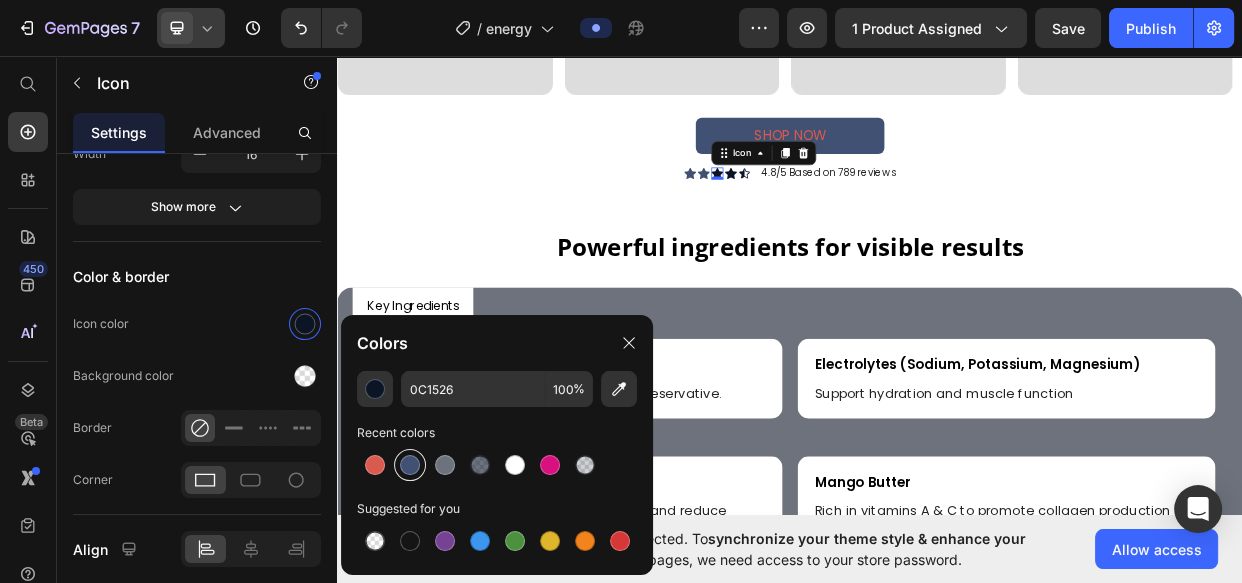 click at bounding box center [410, 465] 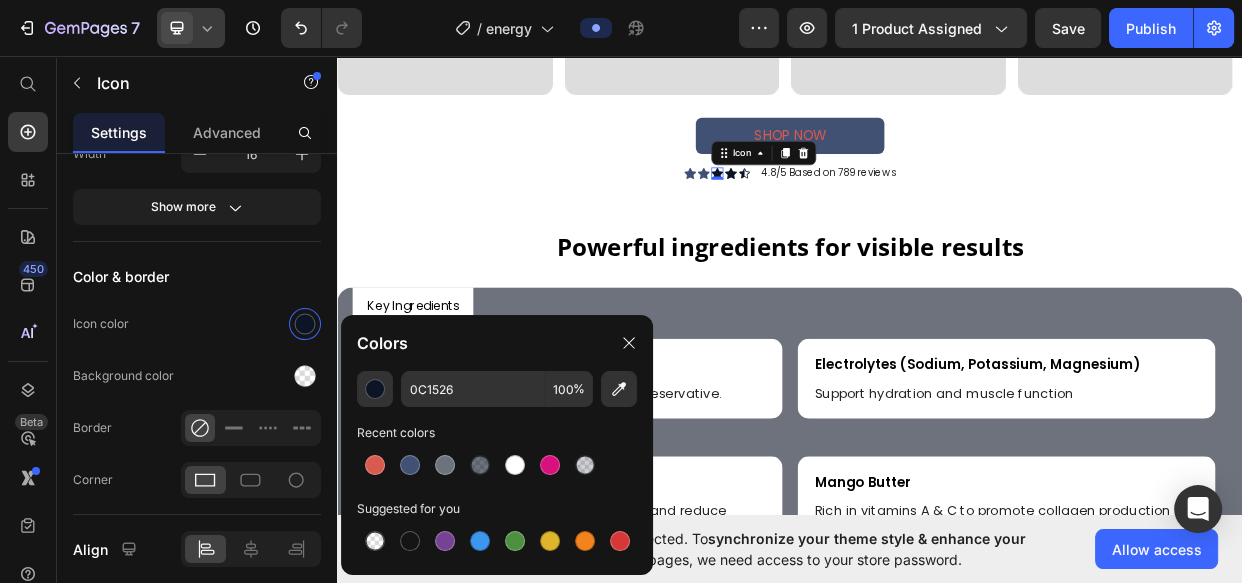 type on "405173" 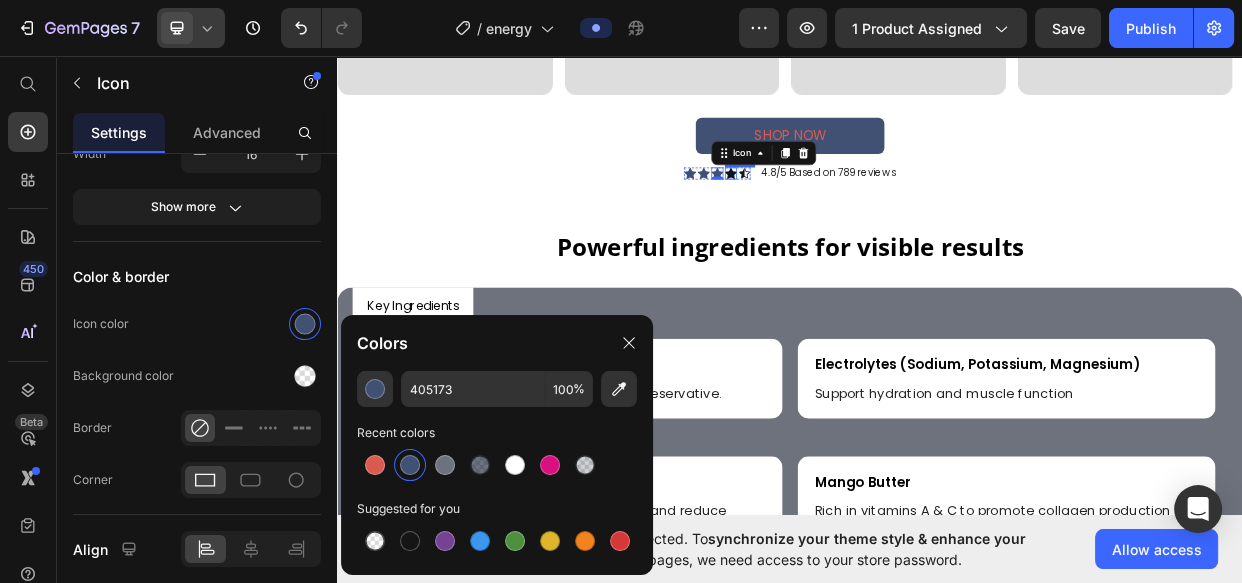 click 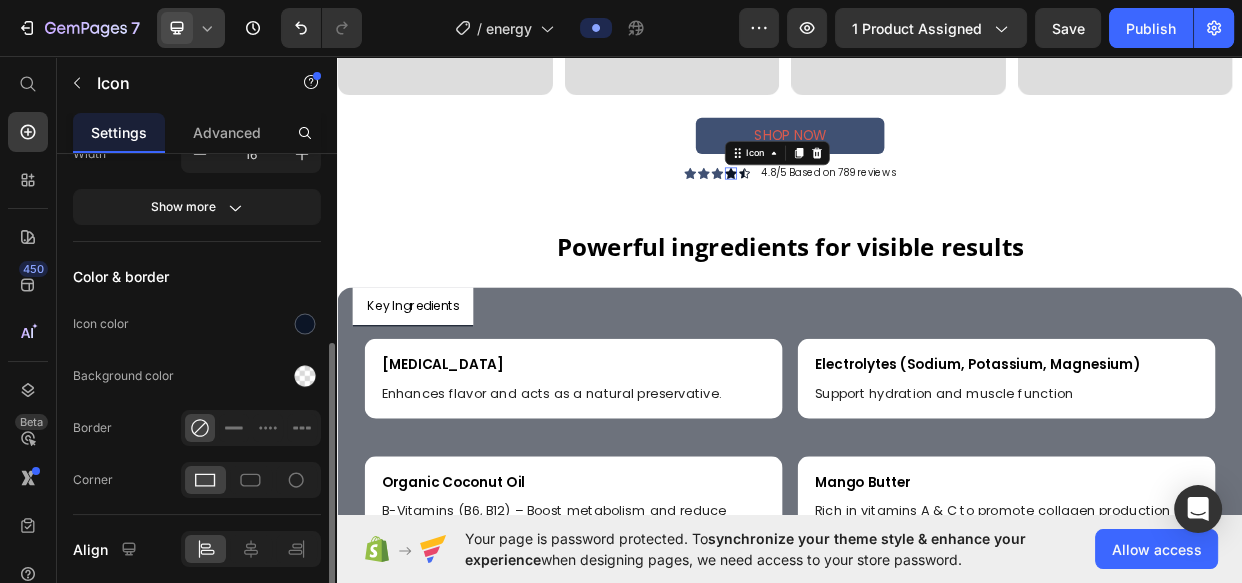 scroll, scrollTop: 360, scrollLeft: 0, axis: vertical 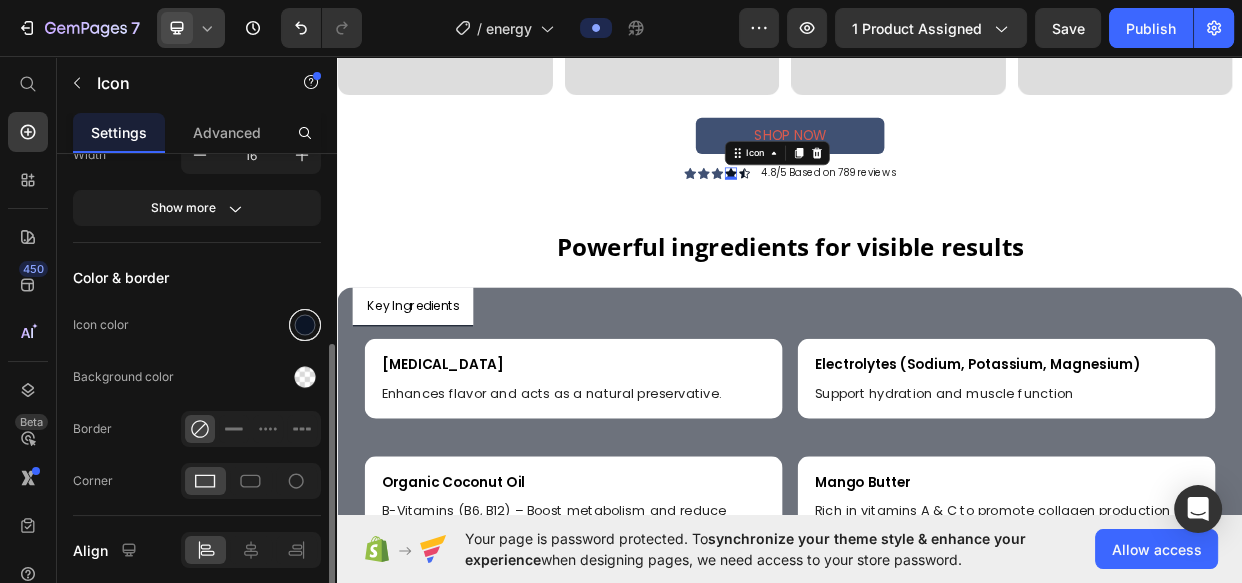 click at bounding box center (305, 325) 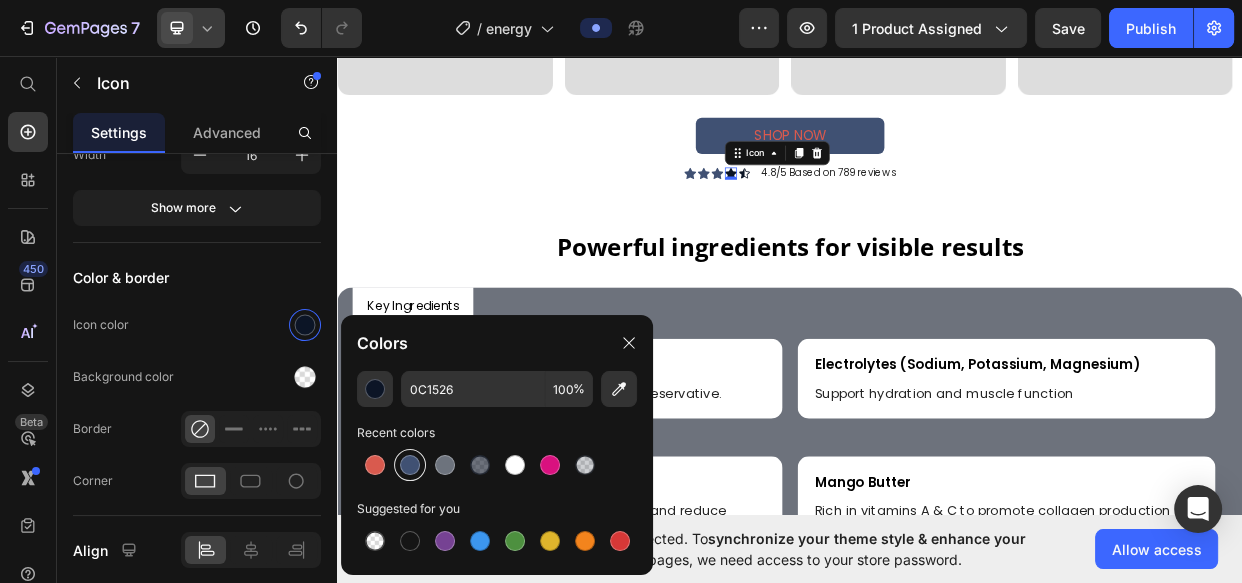 click at bounding box center [410, 465] 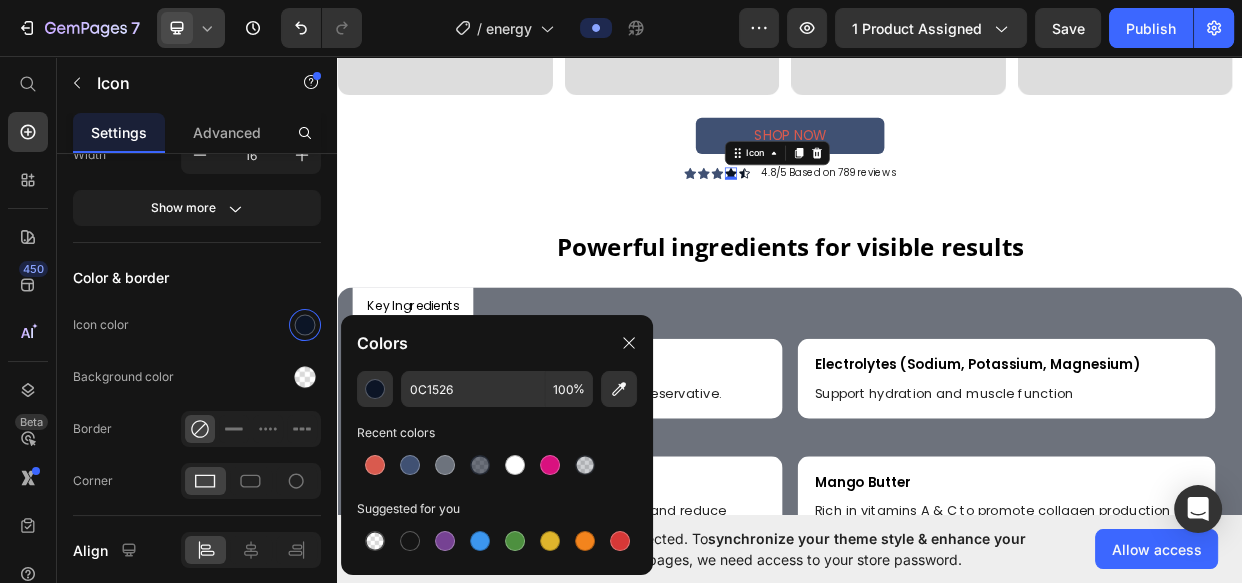 type on "405173" 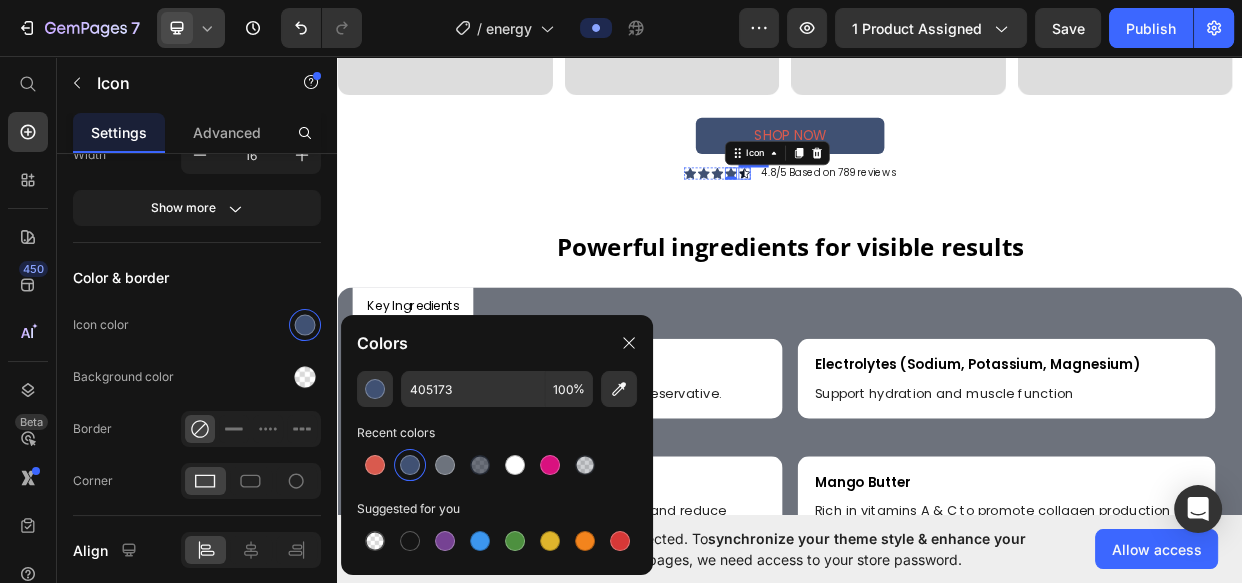 click 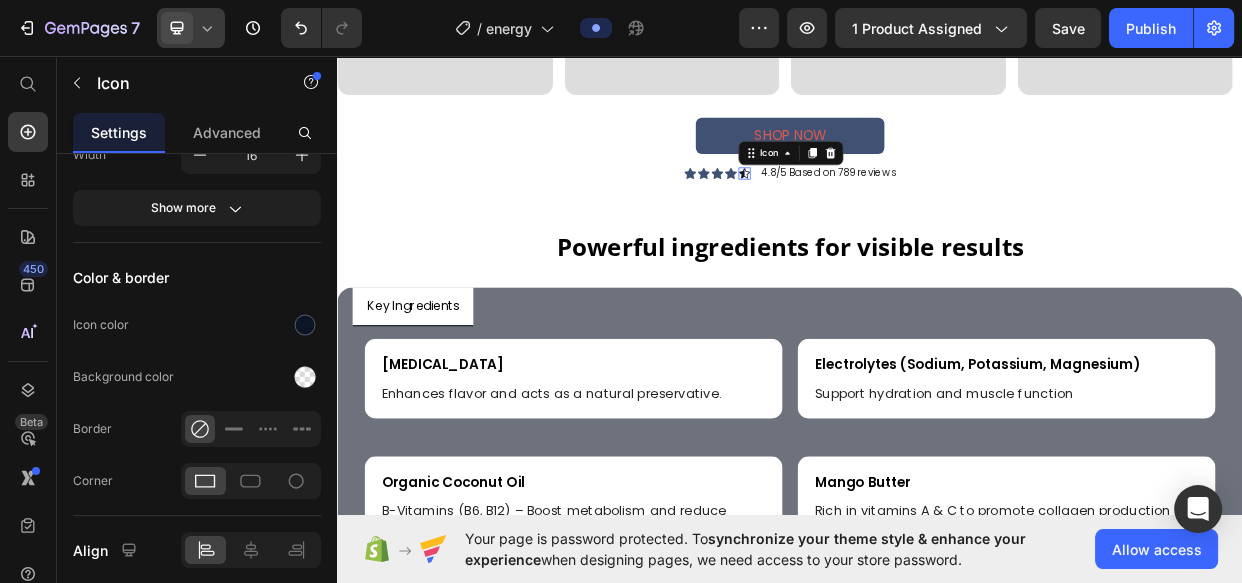 scroll, scrollTop: 360, scrollLeft: 0, axis: vertical 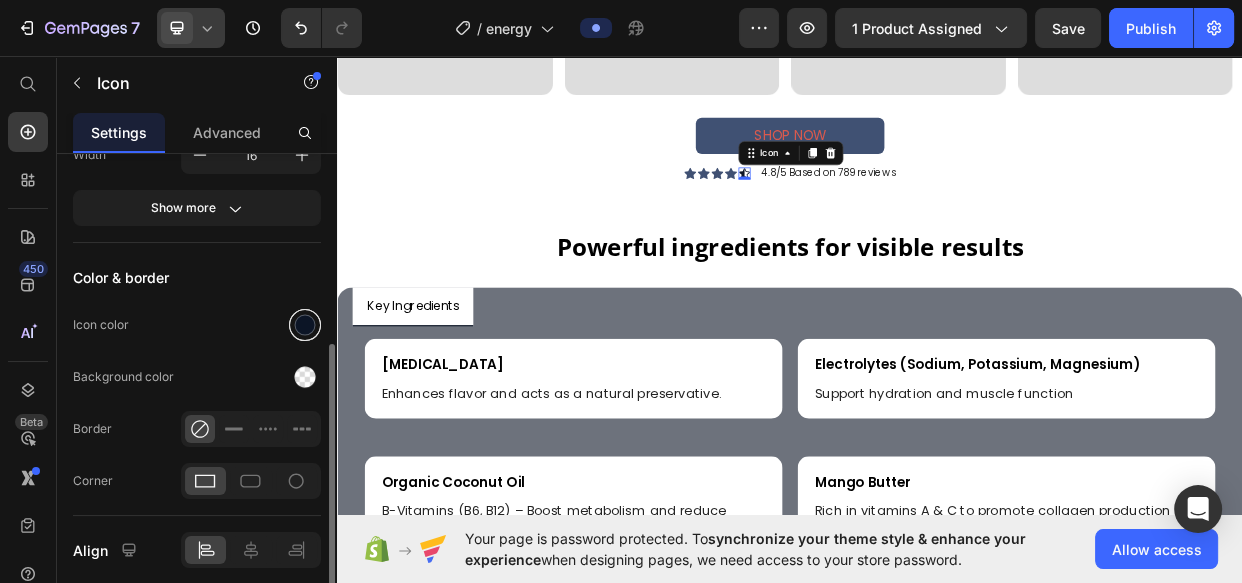 click at bounding box center (305, 325) 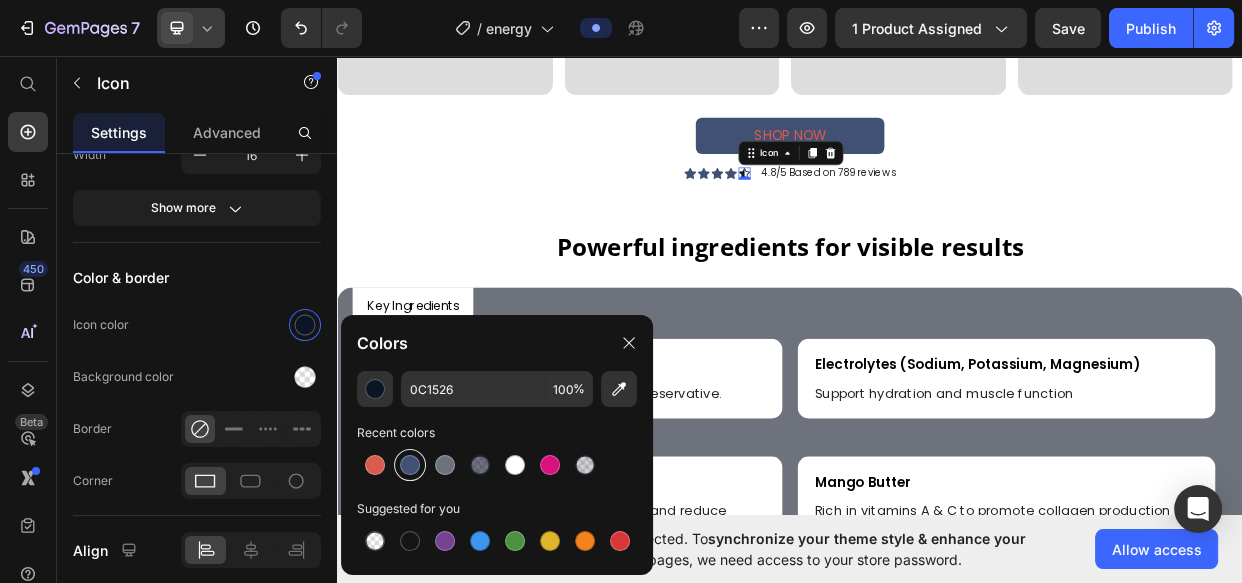 click at bounding box center [410, 465] 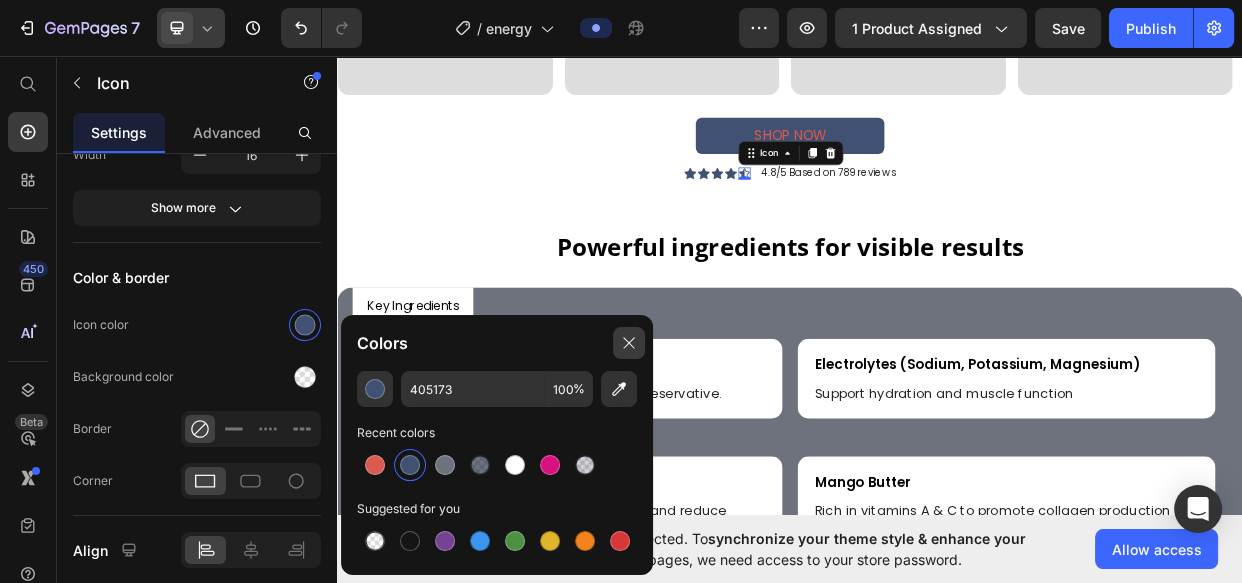click 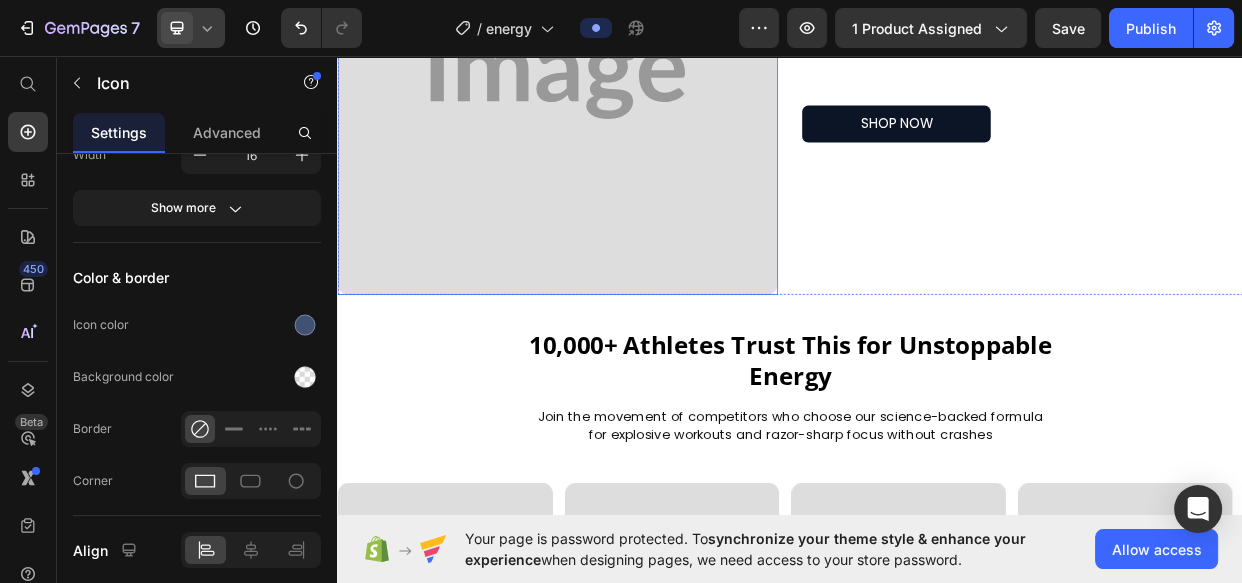 scroll, scrollTop: 1171, scrollLeft: 0, axis: vertical 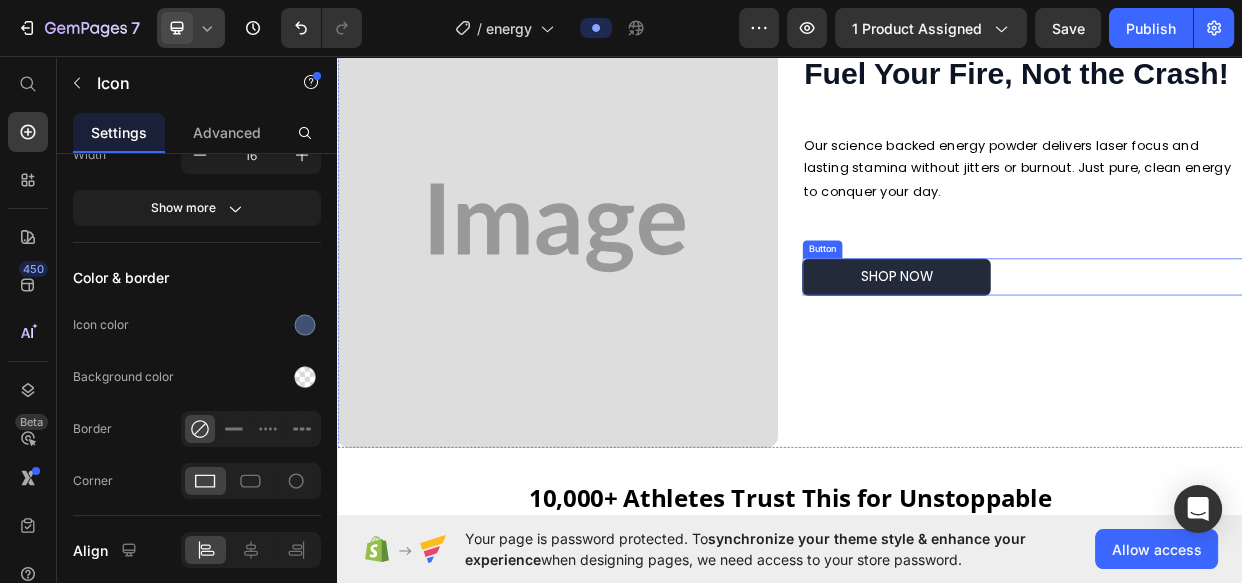 click on "SHOP NOW" at bounding box center (1078, 351) 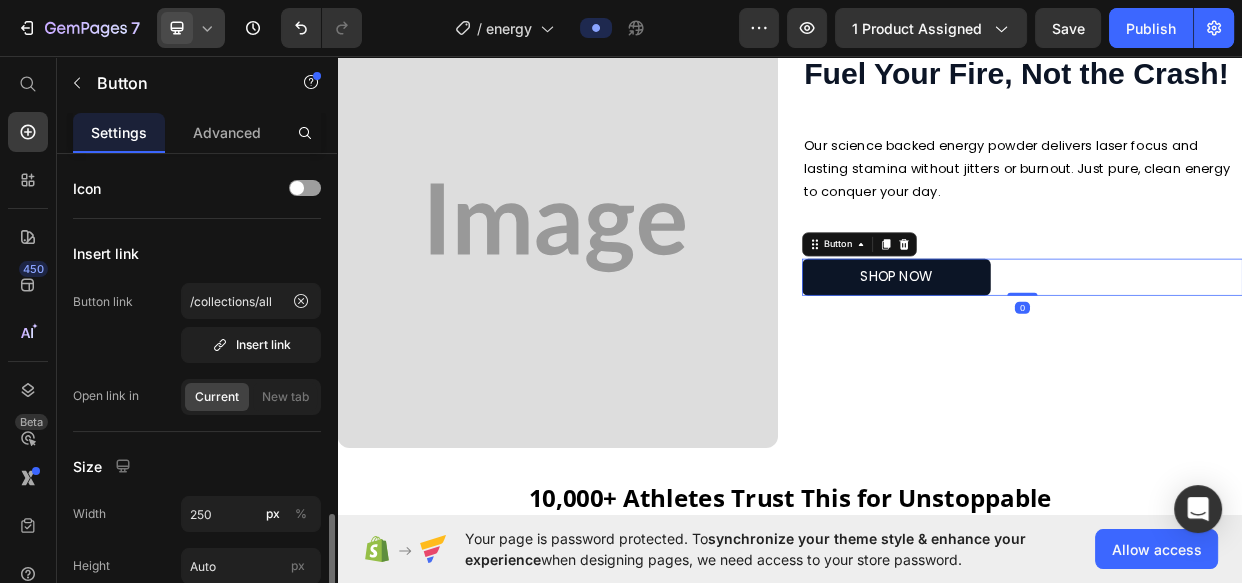 scroll, scrollTop: 272, scrollLeft: 0, axis: vertical 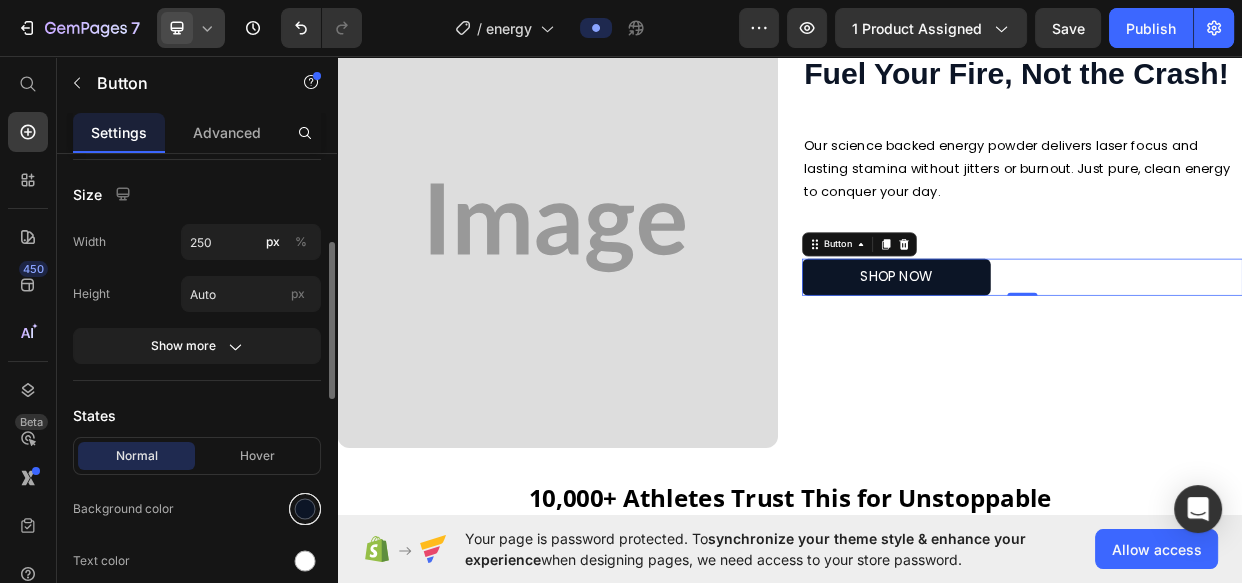 click at bounding box center [305, 509] 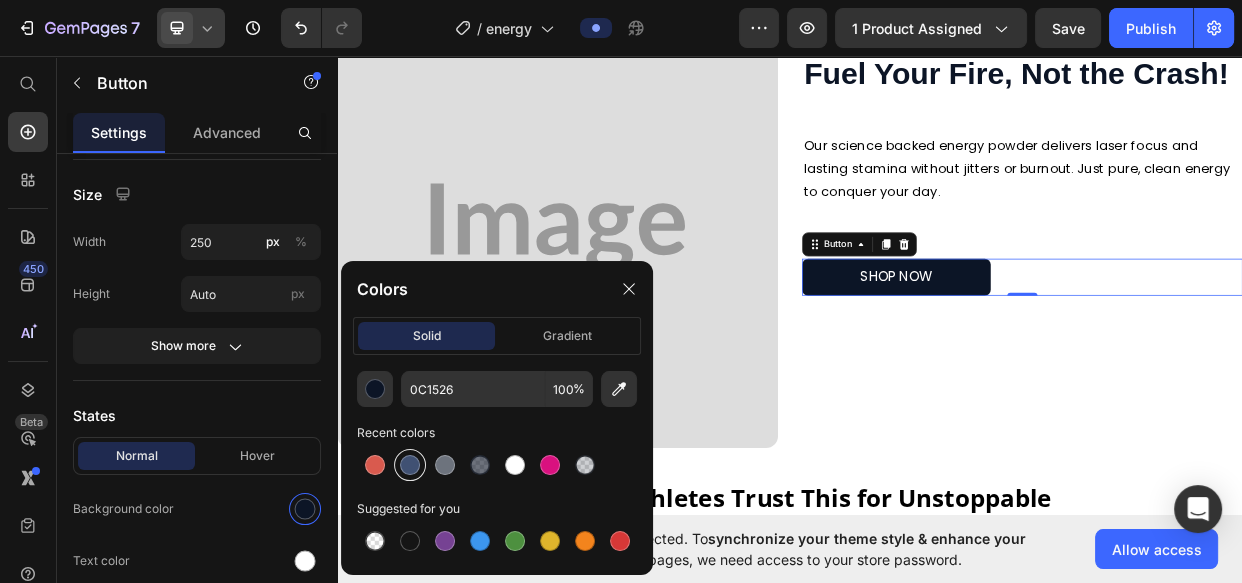 click at bounding box center (410, 465) 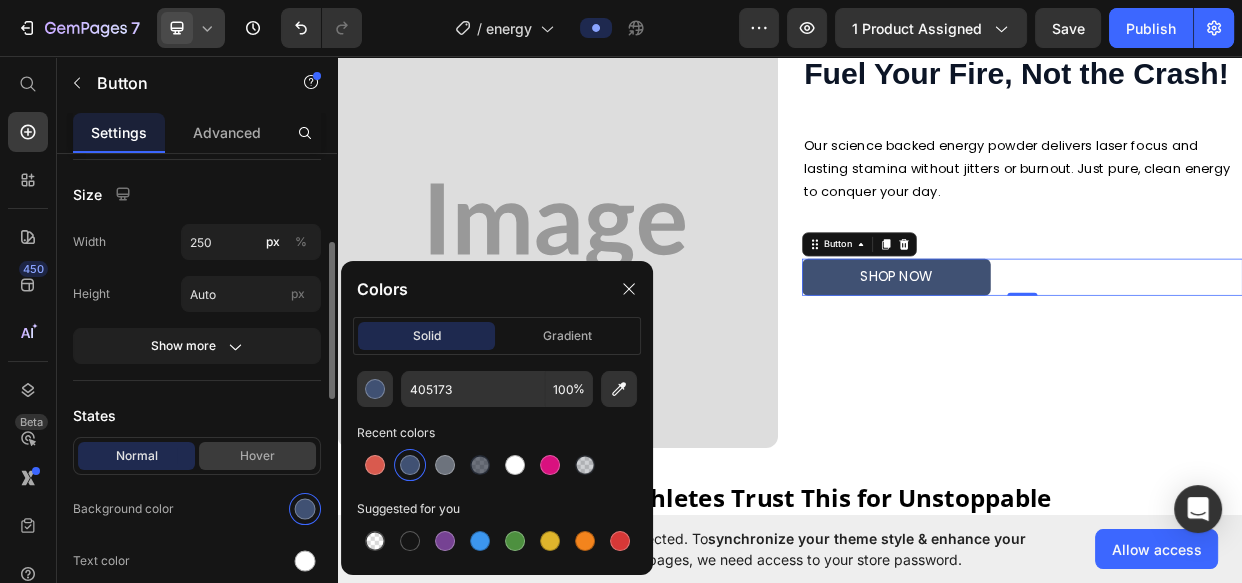 click on "Hover" at bounding box center [257, 456] 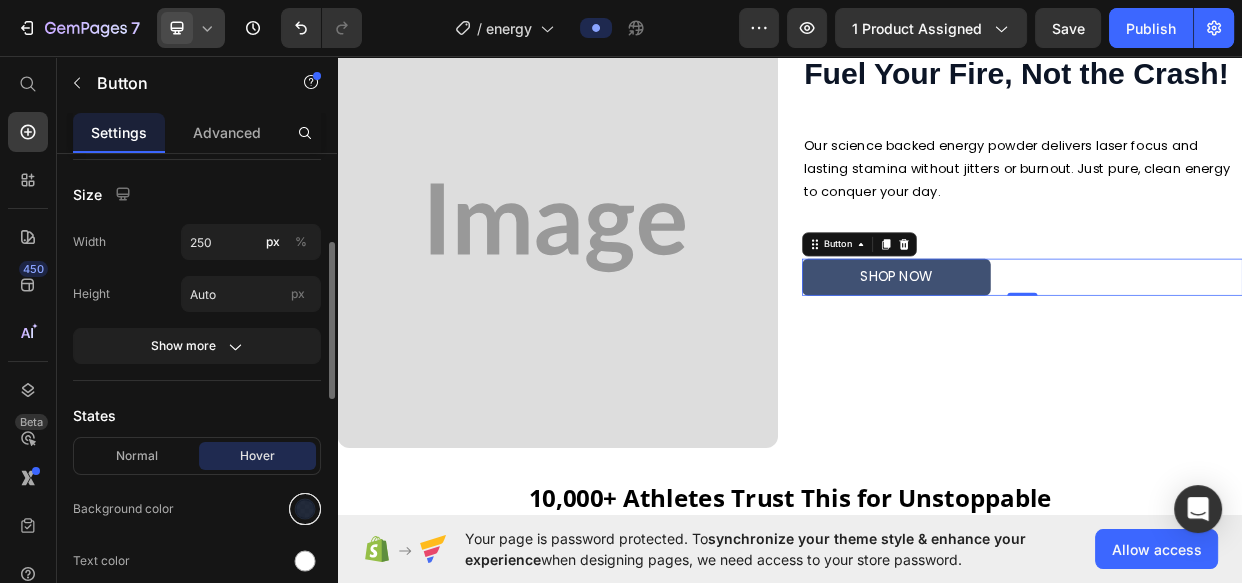 click at bounding box center (305, 509) 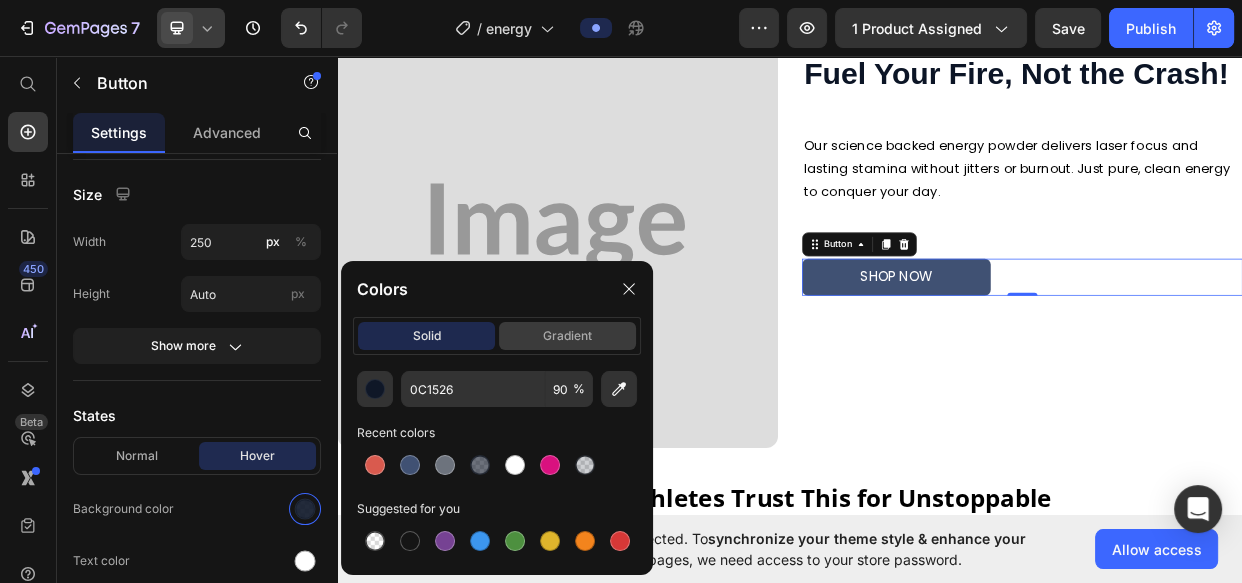 drag, startPoint x: 404, startPoint y: 474, endPoint x: 580, endPoint y: 345, distance: 218.2132 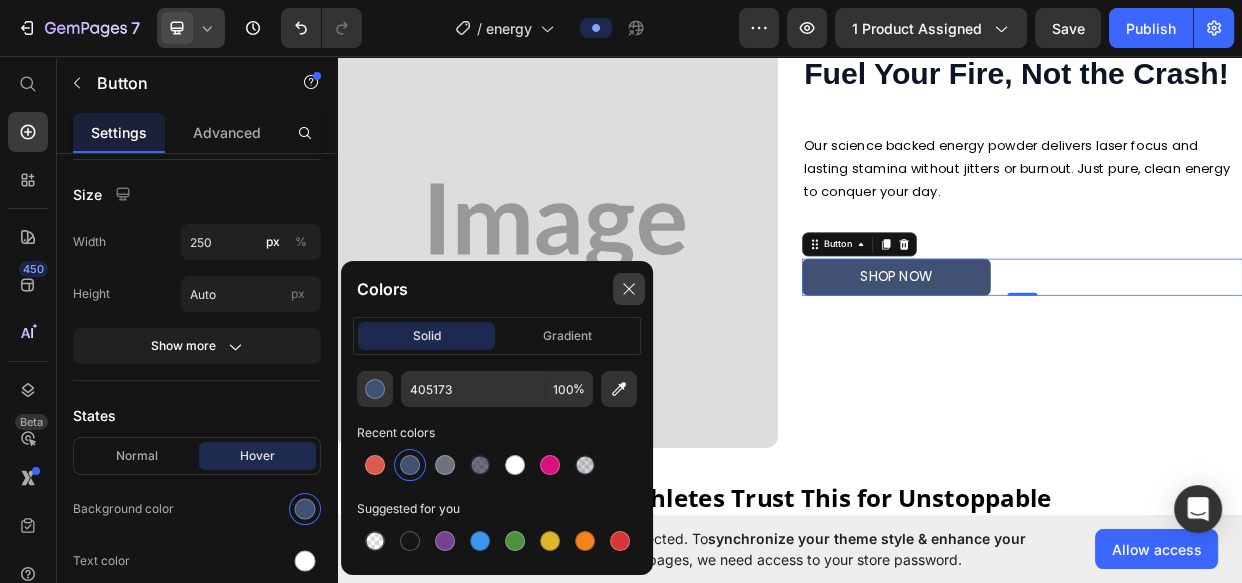 click 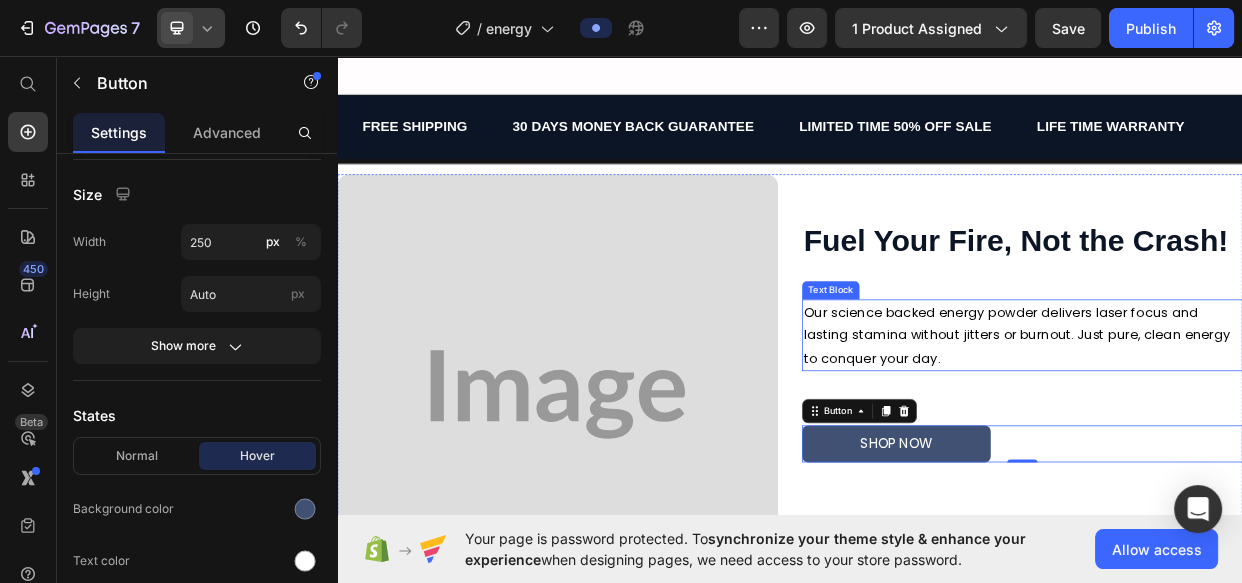 scroll, scrollTop: 808, scrollLeft: 0, axis: vertical 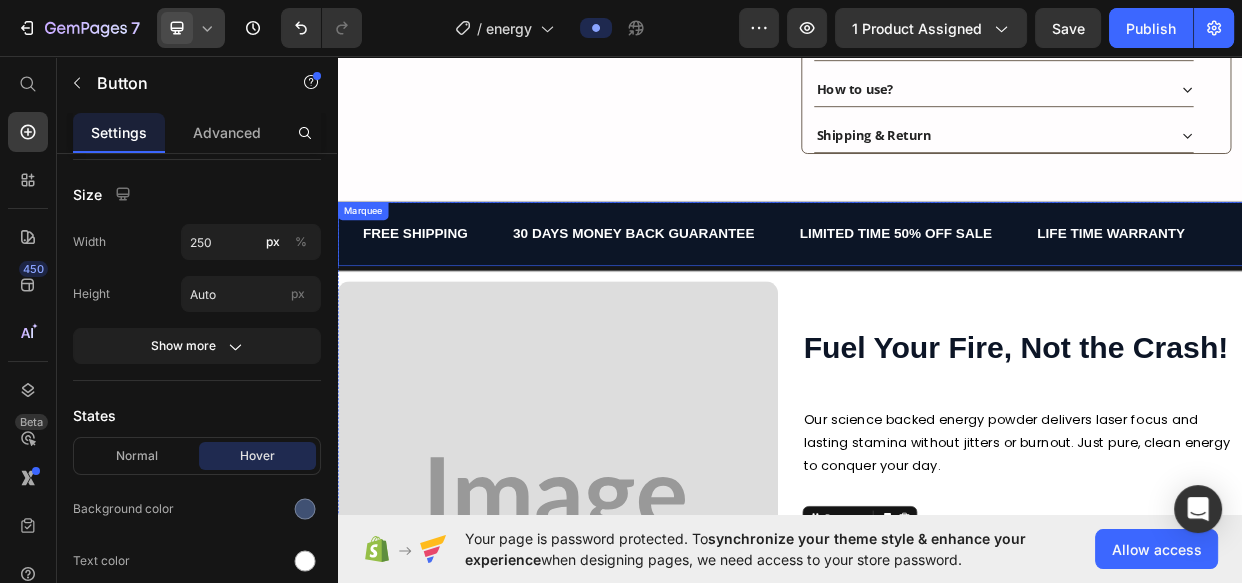 drag, startPoint x: 908, startPoint y: 259, endPoint x: 918, endPoint y: 261, distance: 10.198039 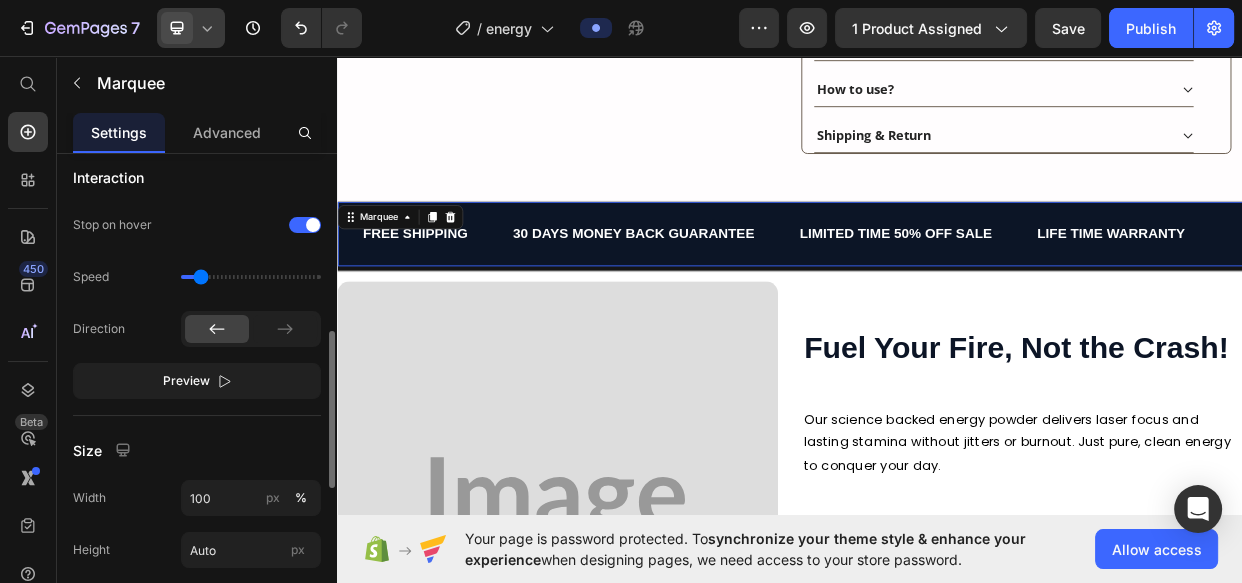 scroll, scrollTop: 1000, scrollLeft: 0, axis: vertical 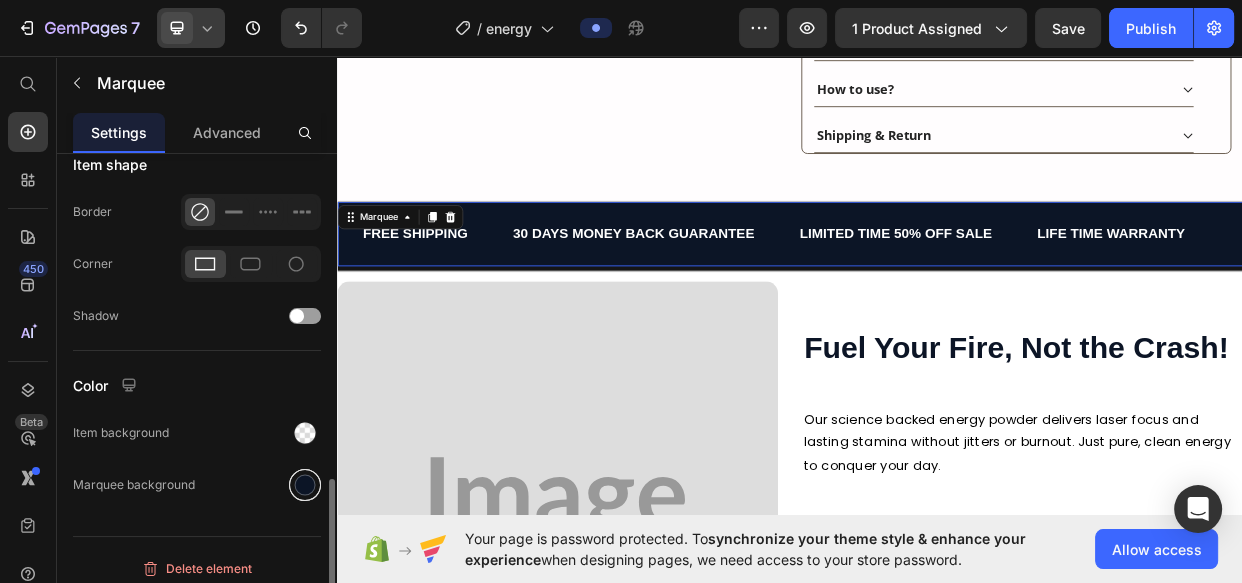 click at bounding box center [305, 485] 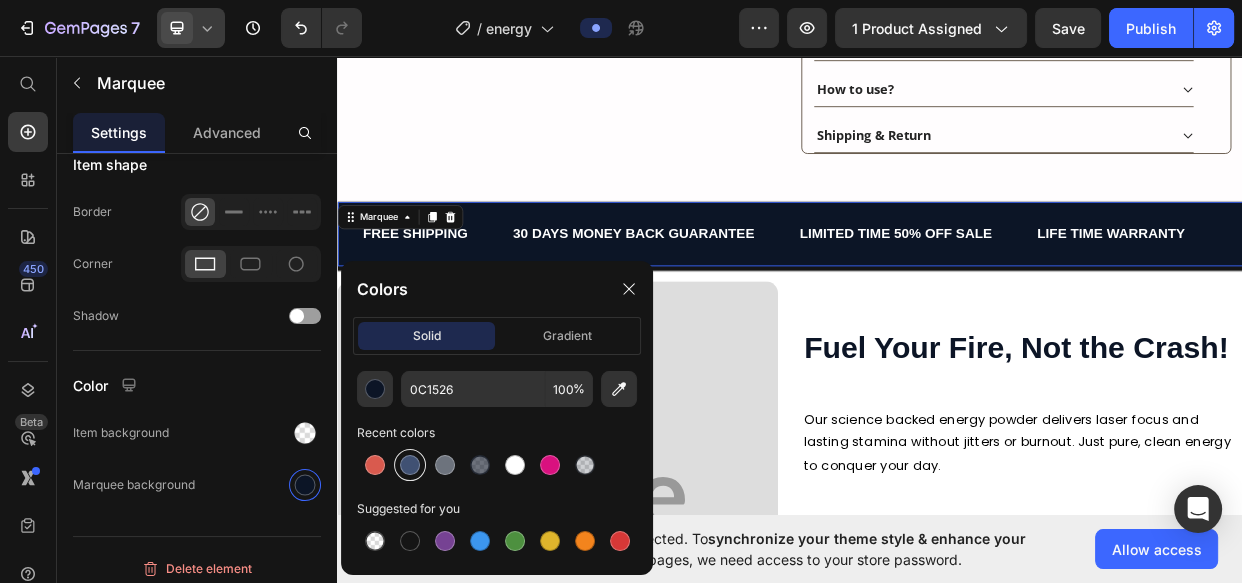 click at bounding box center (410, 465) 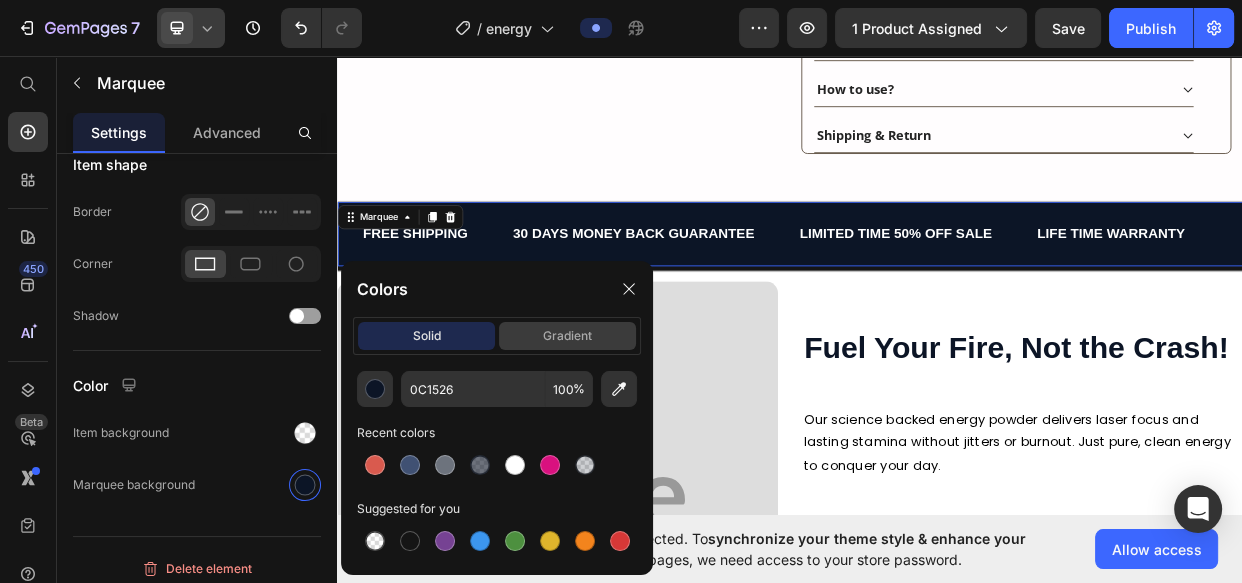 type on "405173" 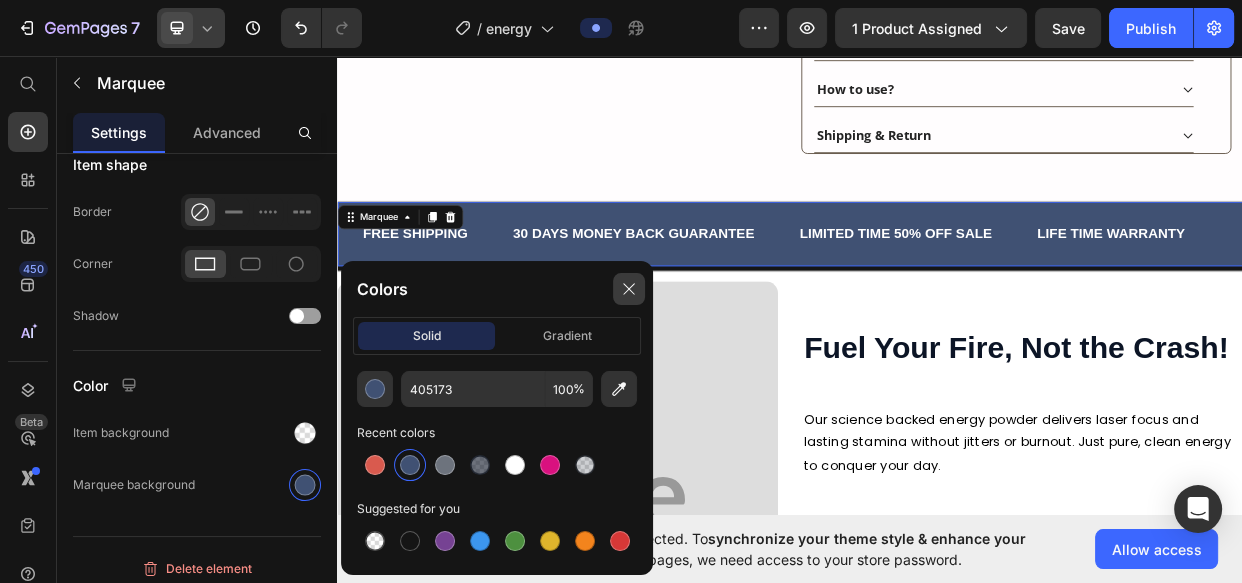 click at bounding box center (629, 289) 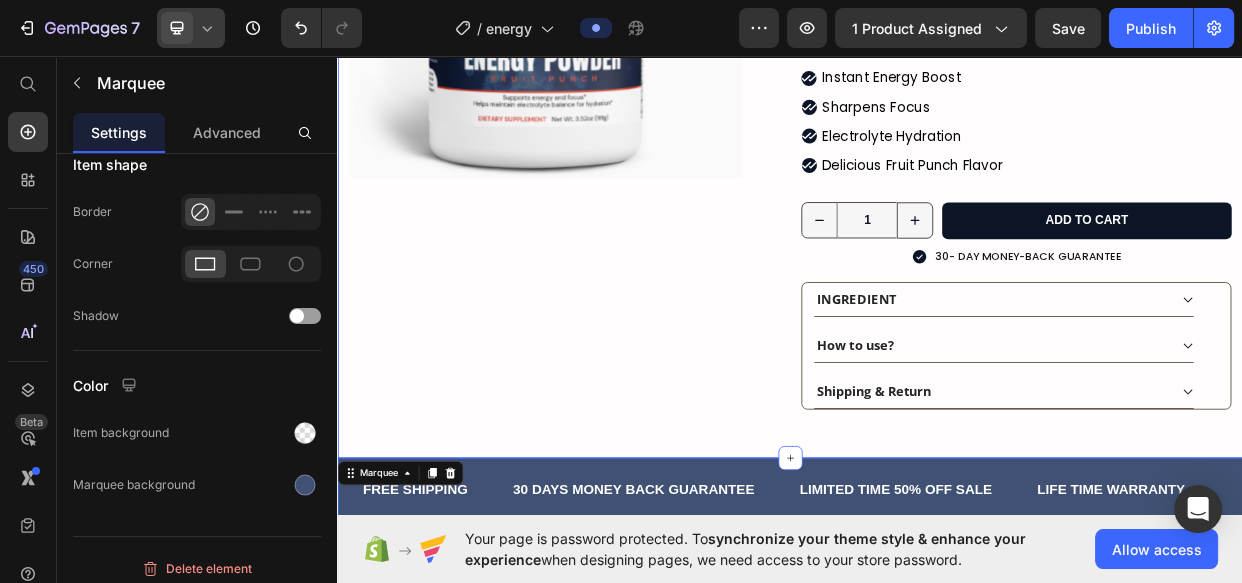 scroll, scrollTop: 262, scrollLeft: 0, axis: vertical 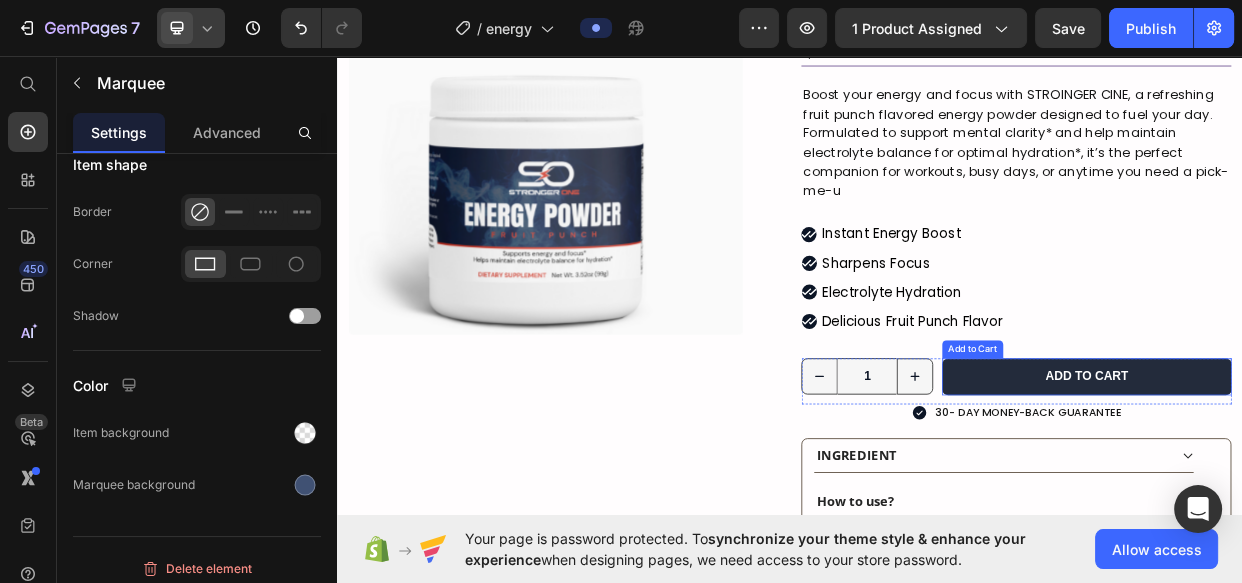 drag, startPoint x: 1283, startPoint y: 395, endPoint x: 1157, endPoint y: 478, distance: 150.88075 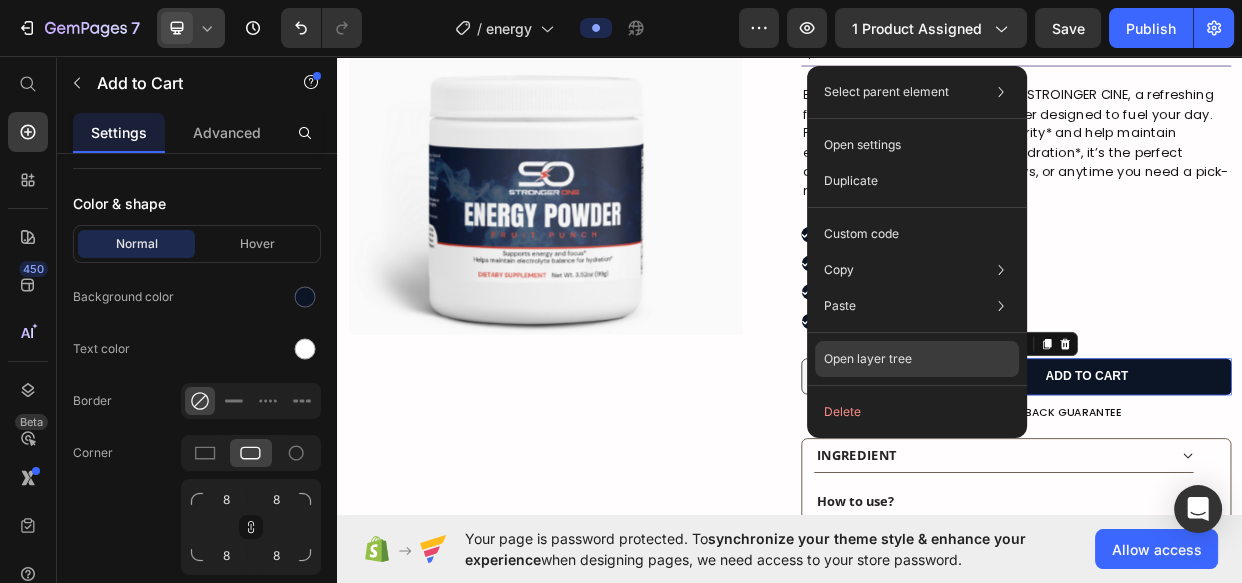 scroll, scrollTop: 0, scrollLeft: 0, axis: both 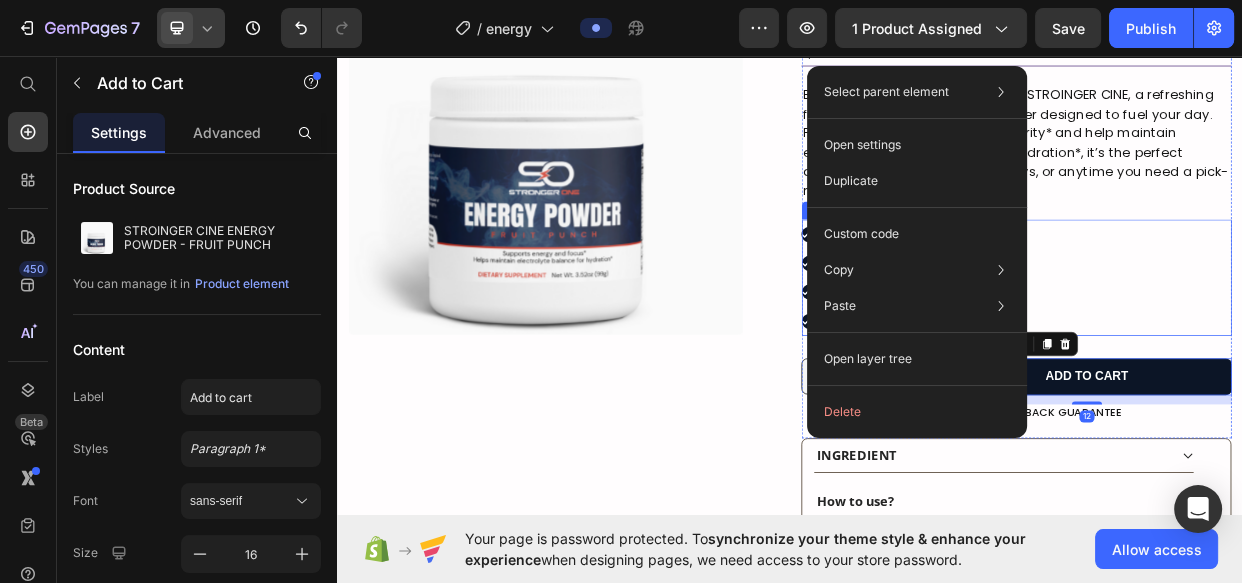 click on "Instant Energy Boost
Sharpens Focus
Electrolyte Hydration
Delicious Fruit Punch Flavor" at bounding box center [1237, 352] 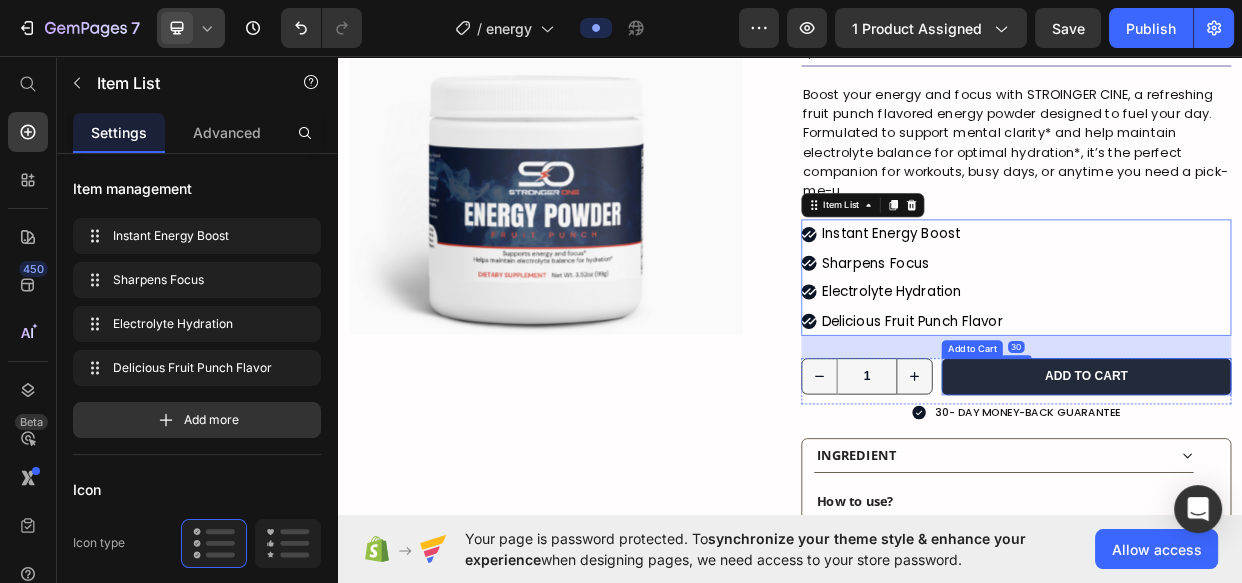 click on "Add to cart" at bounding box center [1330, 483] 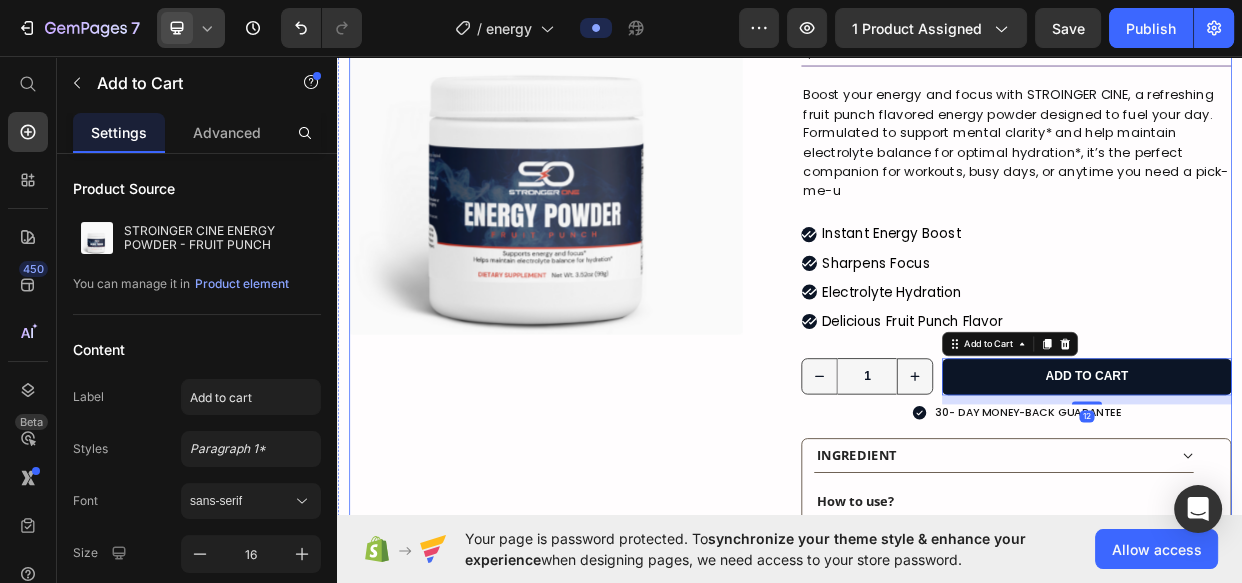 click on "Product Images" at bounding box center (637, 320) 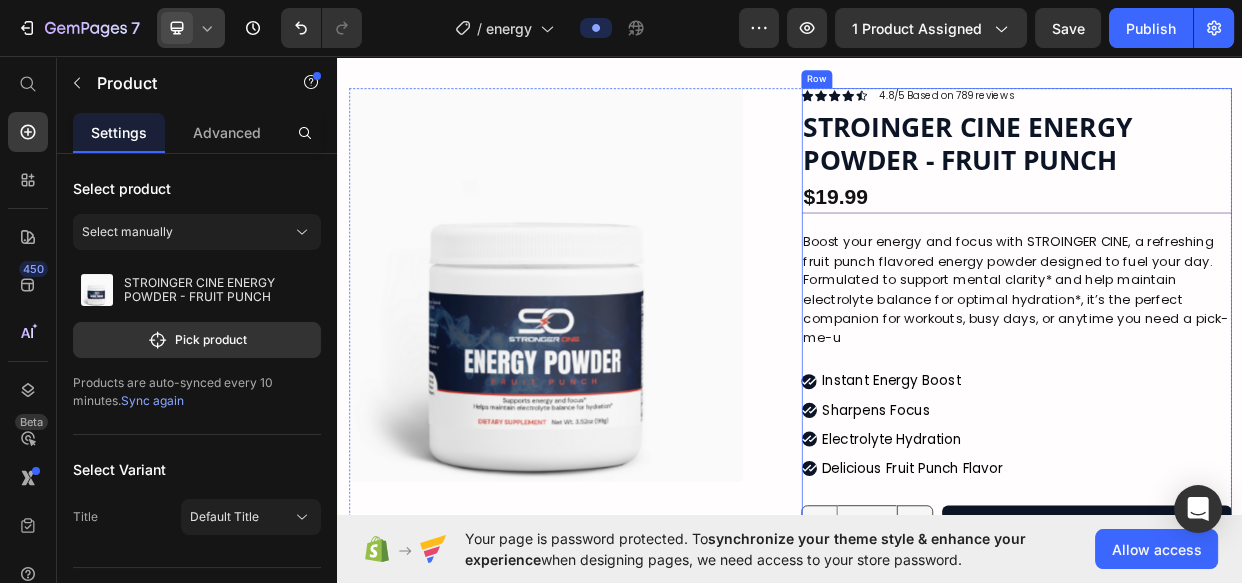 scroll, scrollTop: 181, scrollLeft: 0, axis: vertical 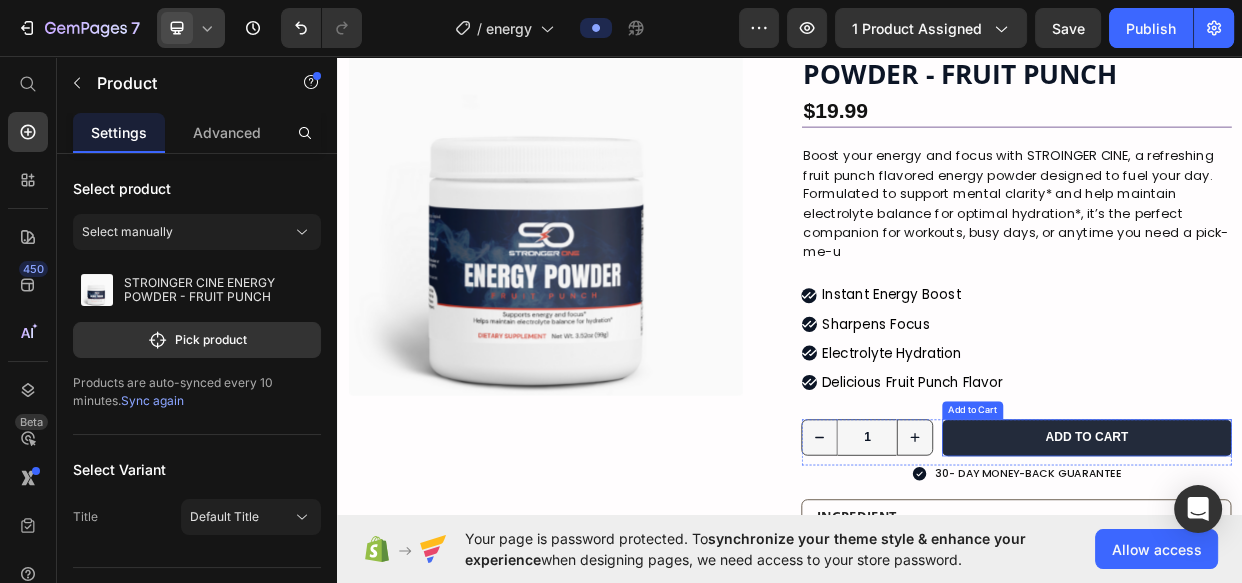 click on "Add to cart" at bounding box center [1330, 564] 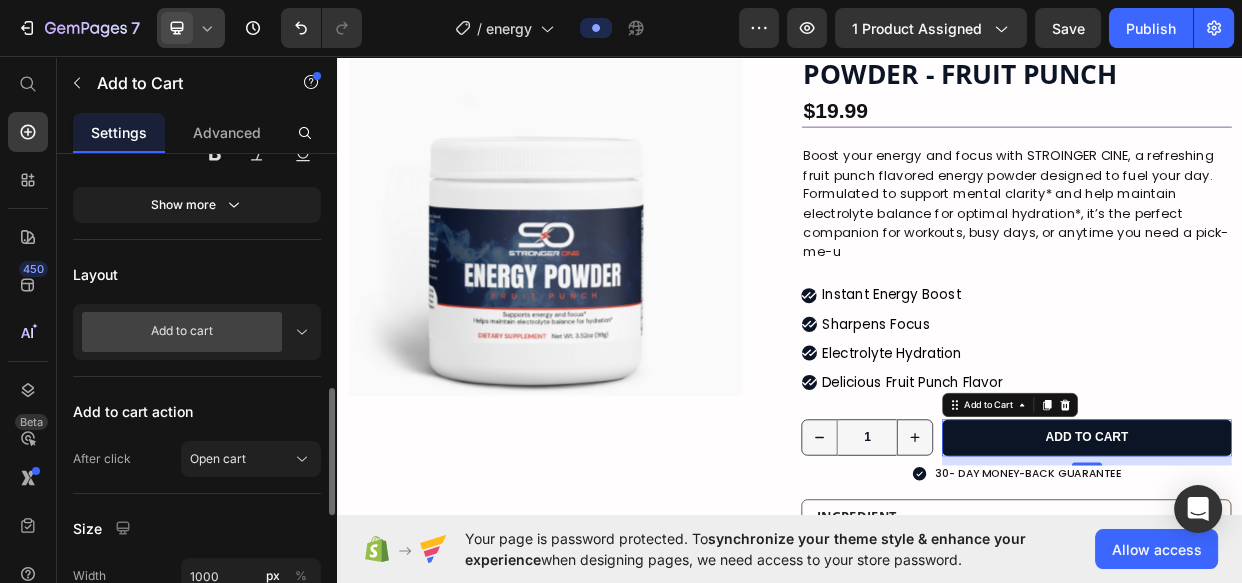 scroll, scrollTop: 909, scrollLeft: 0, axis: vertical 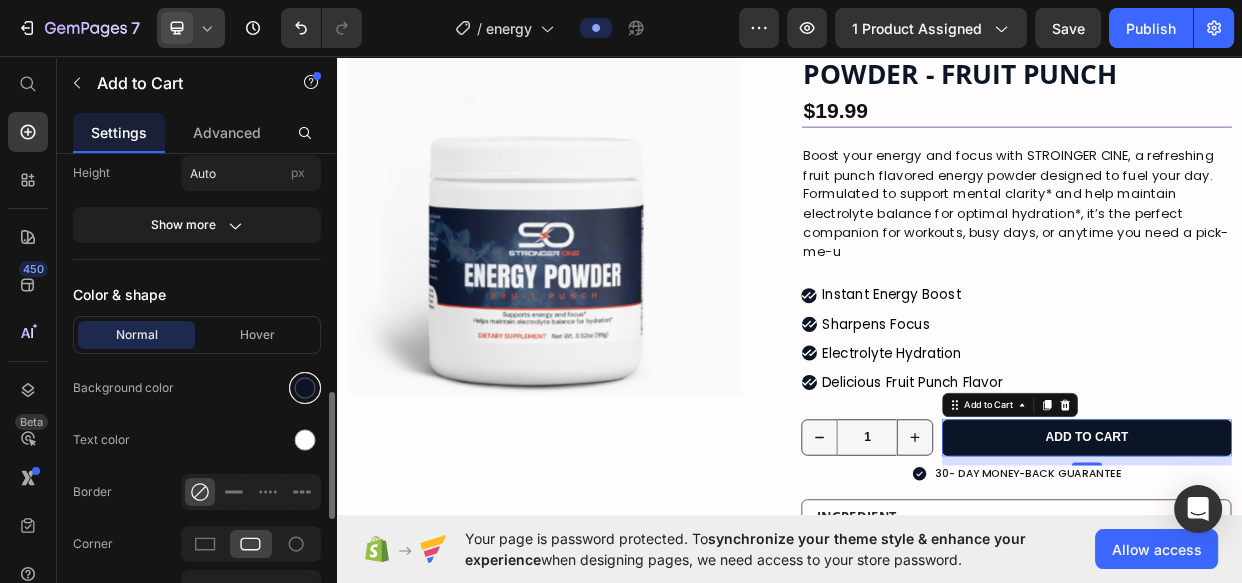 click at bounding box center (305, 388) 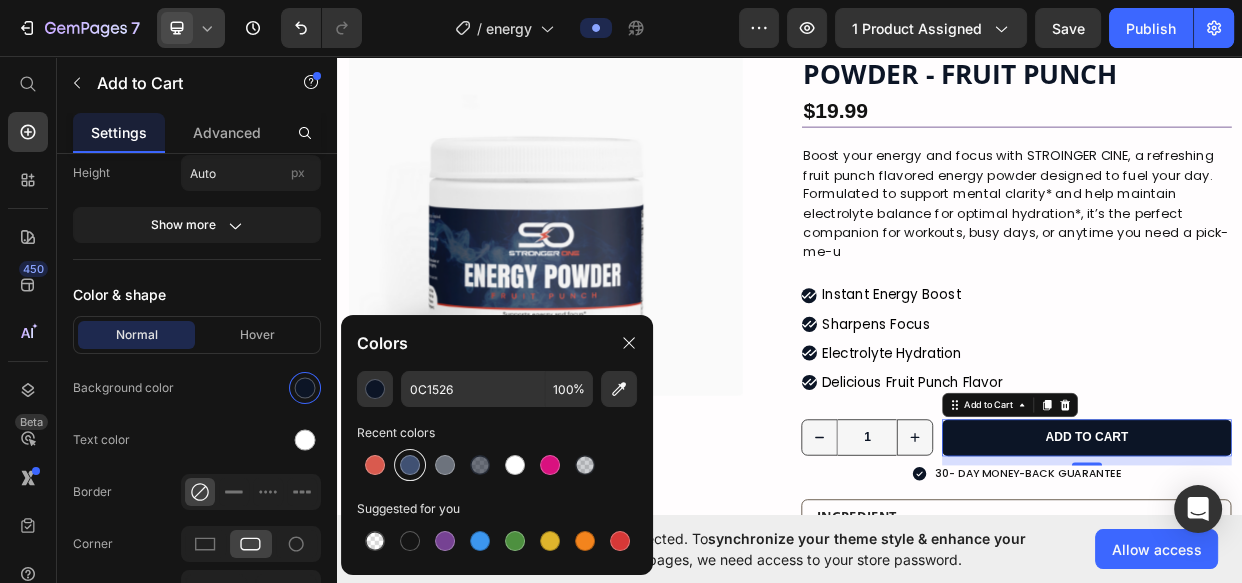 click at bounding box center [410, 465] 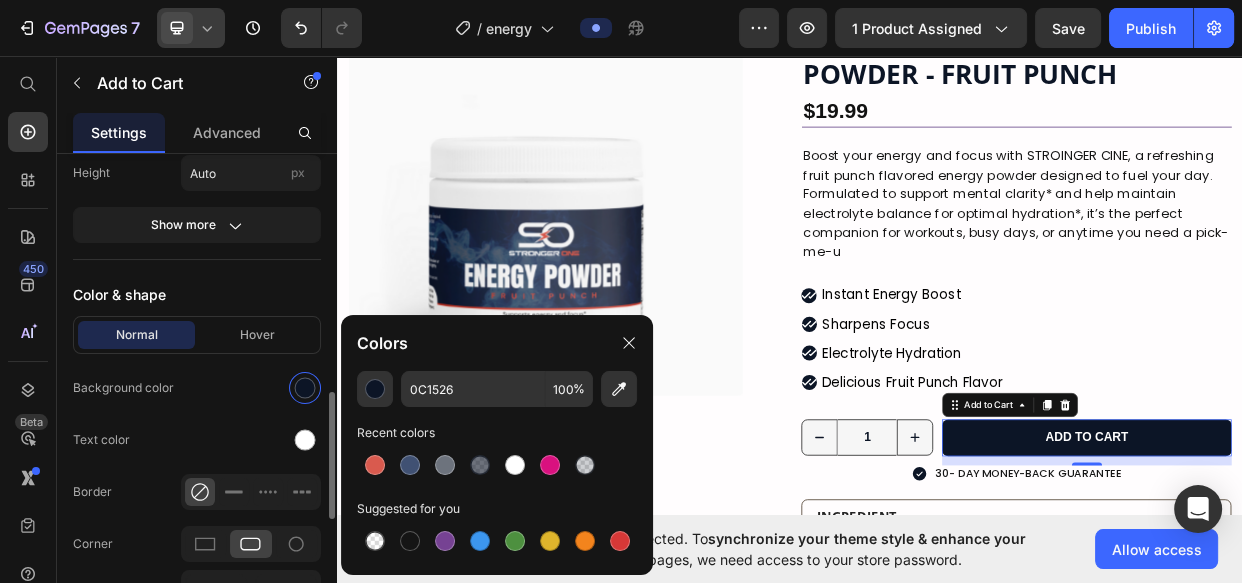 type on "405173" 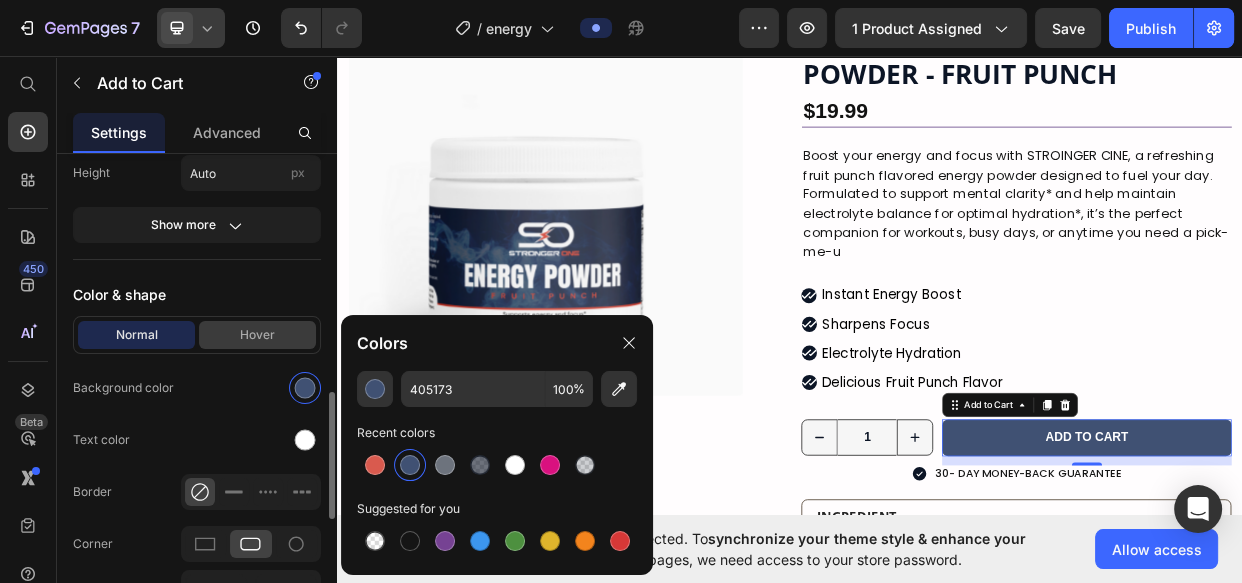 click on "Hover" at bounding box center (257, 335) 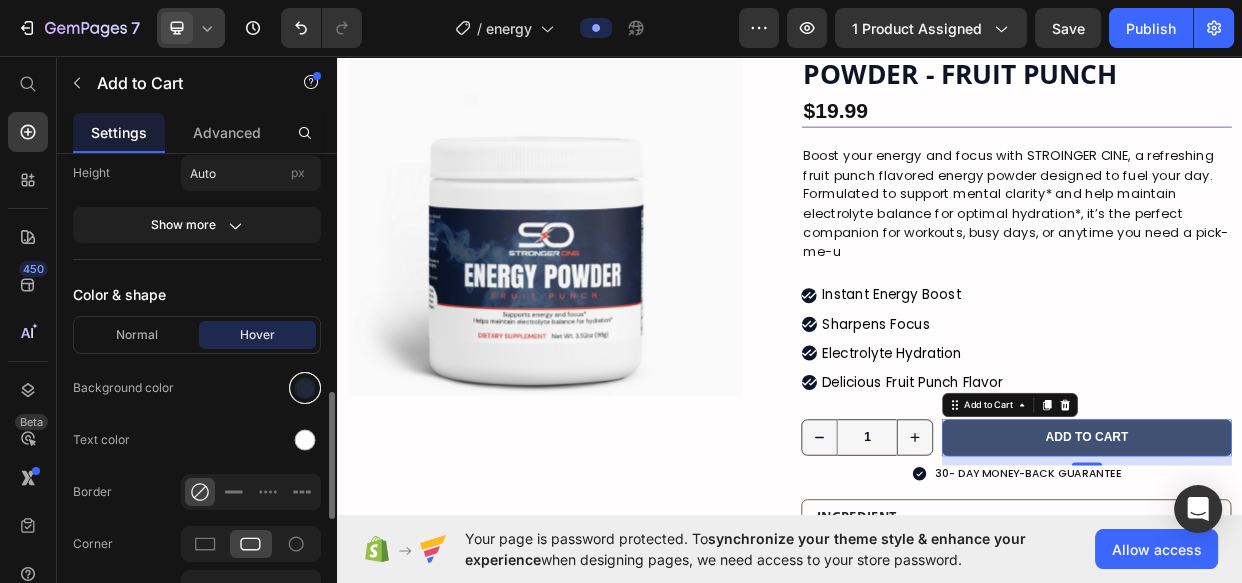 click at bounding box center [305, 388] 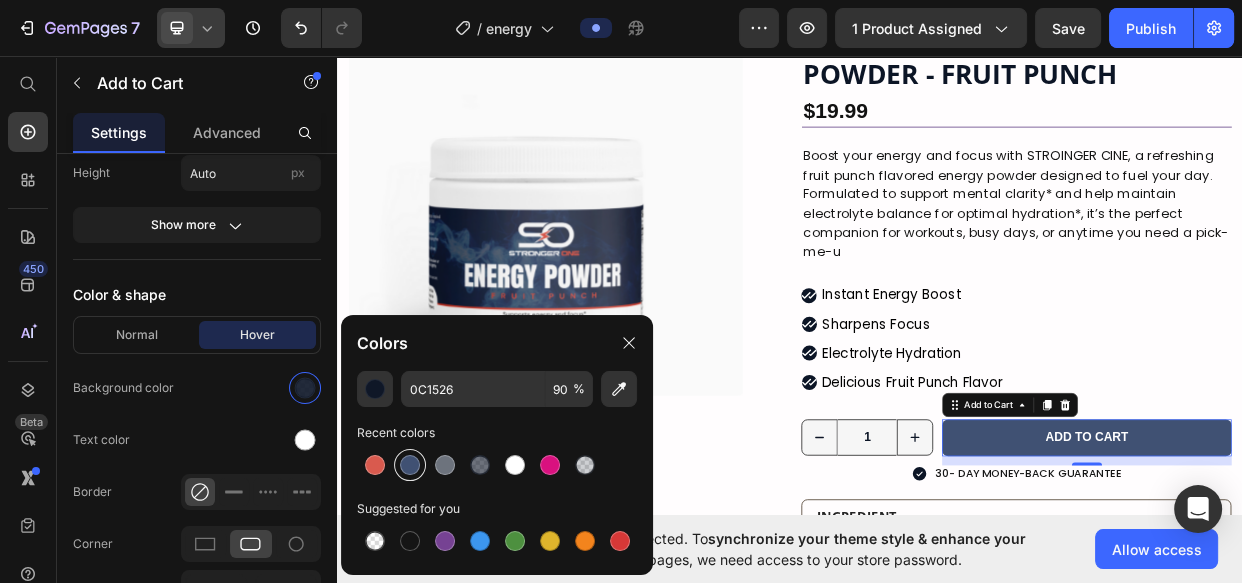 click at bounding box center [410, 465] 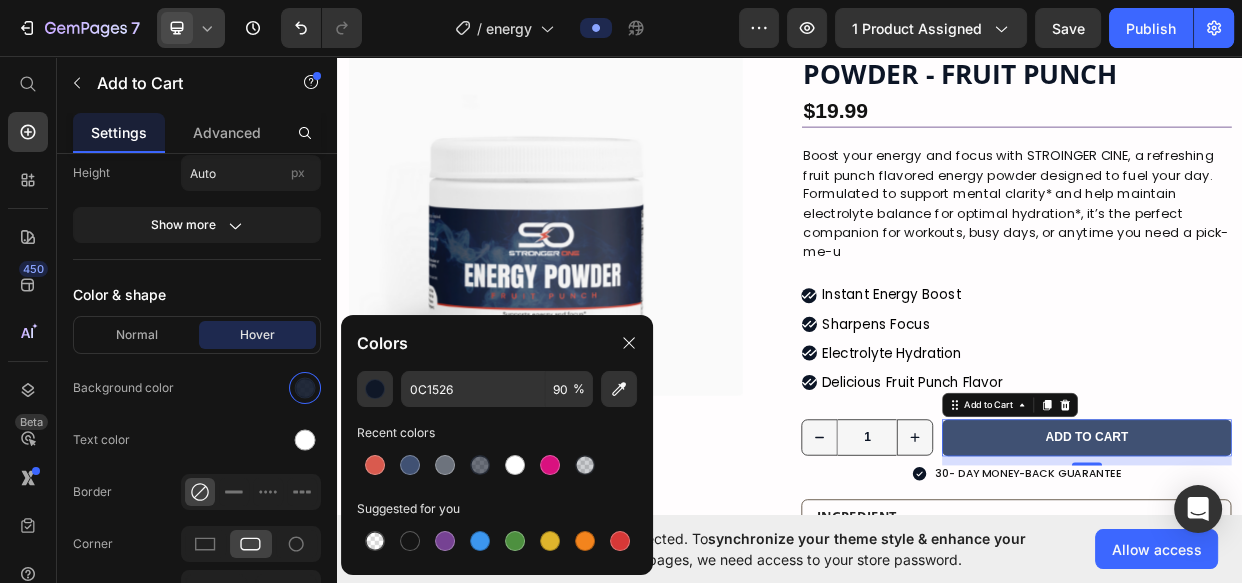 type on "405173" 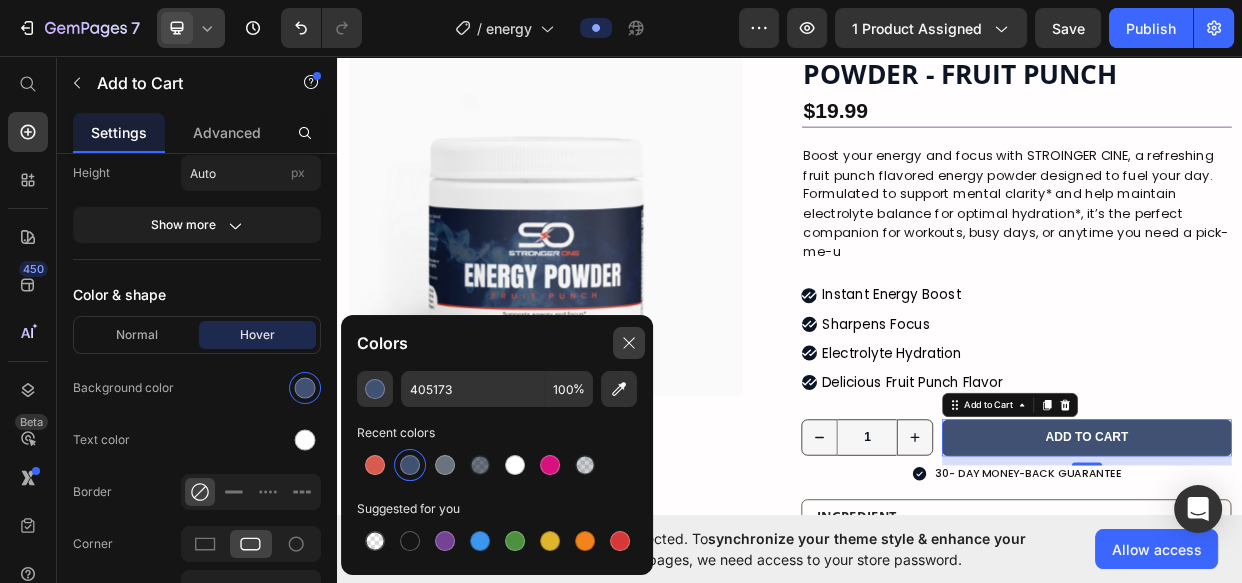 click 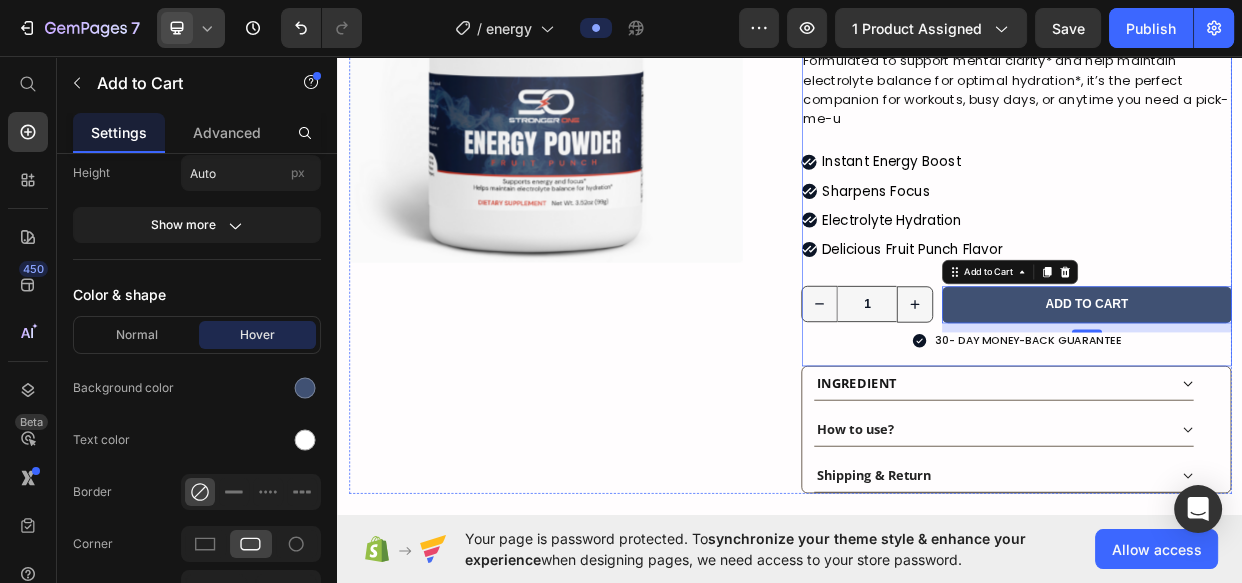 scroll, scrollTop: 454, scrollLeft: 0, axis: vertical 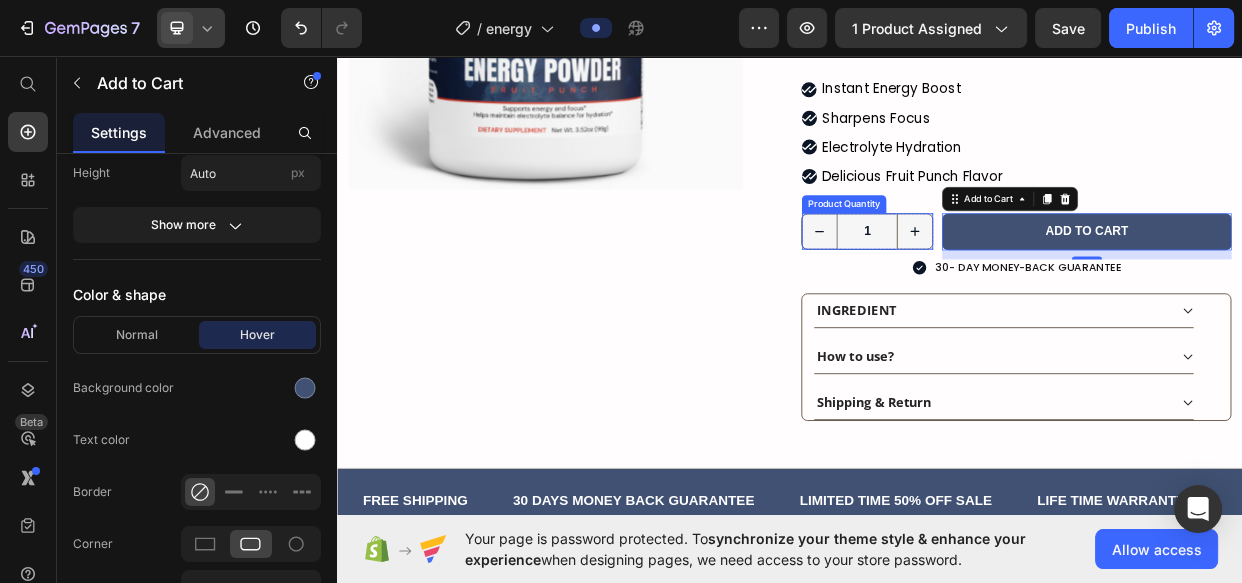 click 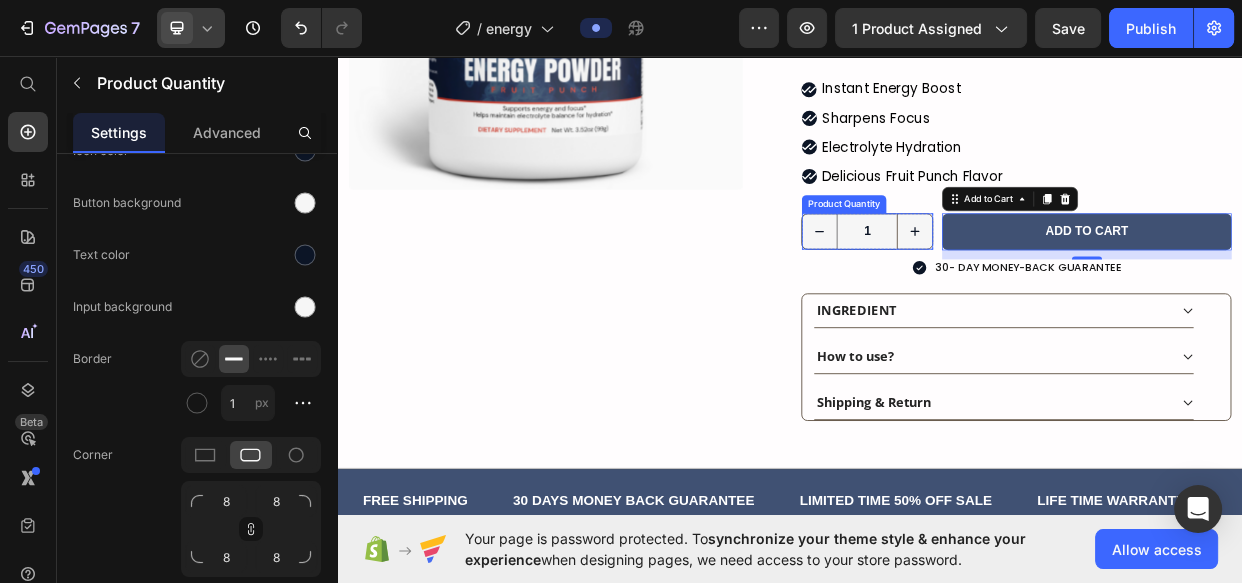 type on "2" 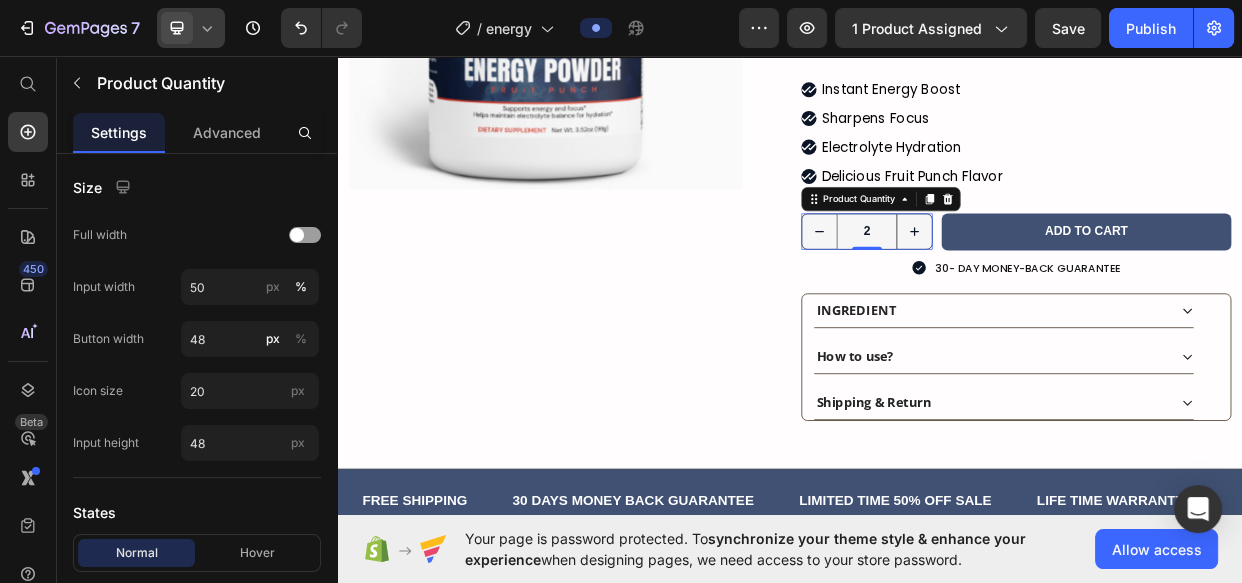 scroll, scrollTop: 909, scrollLeft: 0, axis: vertical 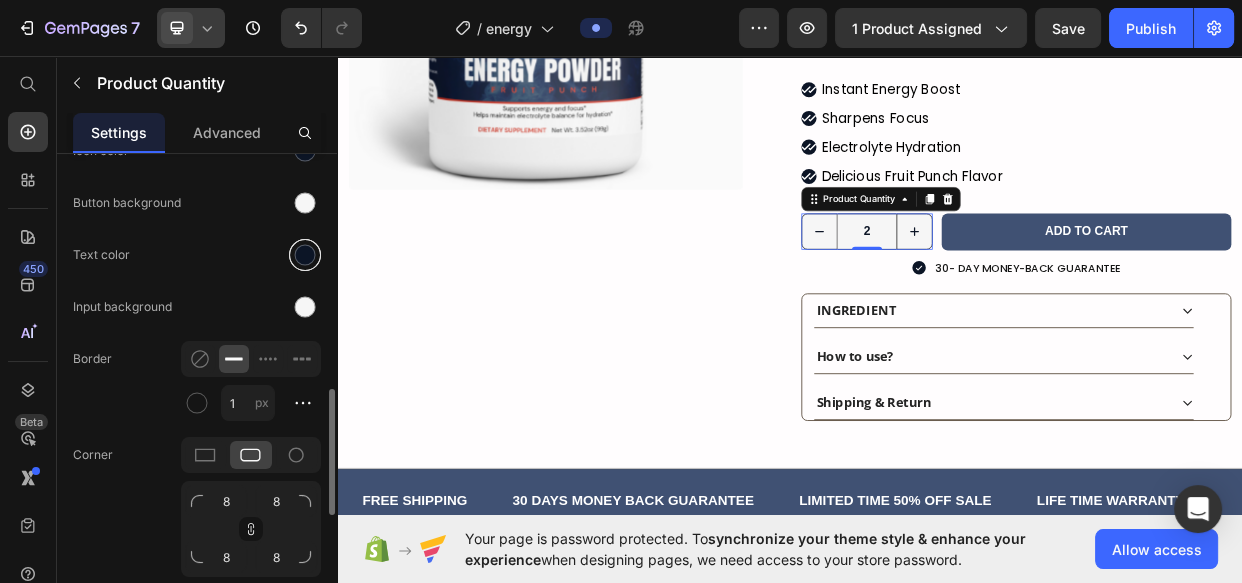 click at bounding box center [305, 255] 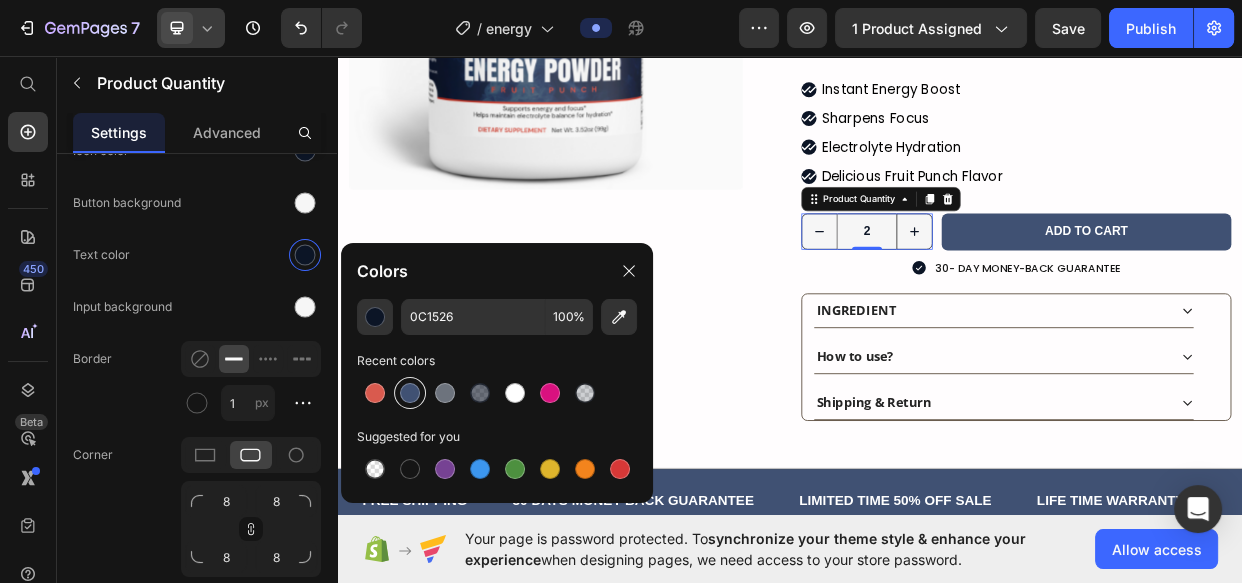 click at bounding box center [410, 393] 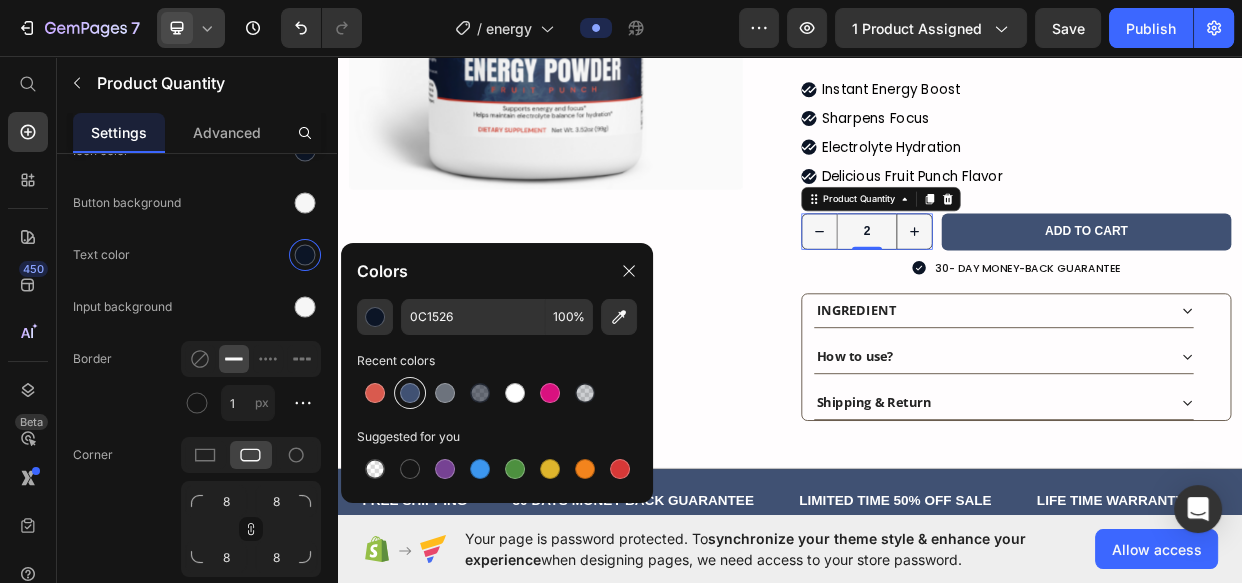 type on "405173" 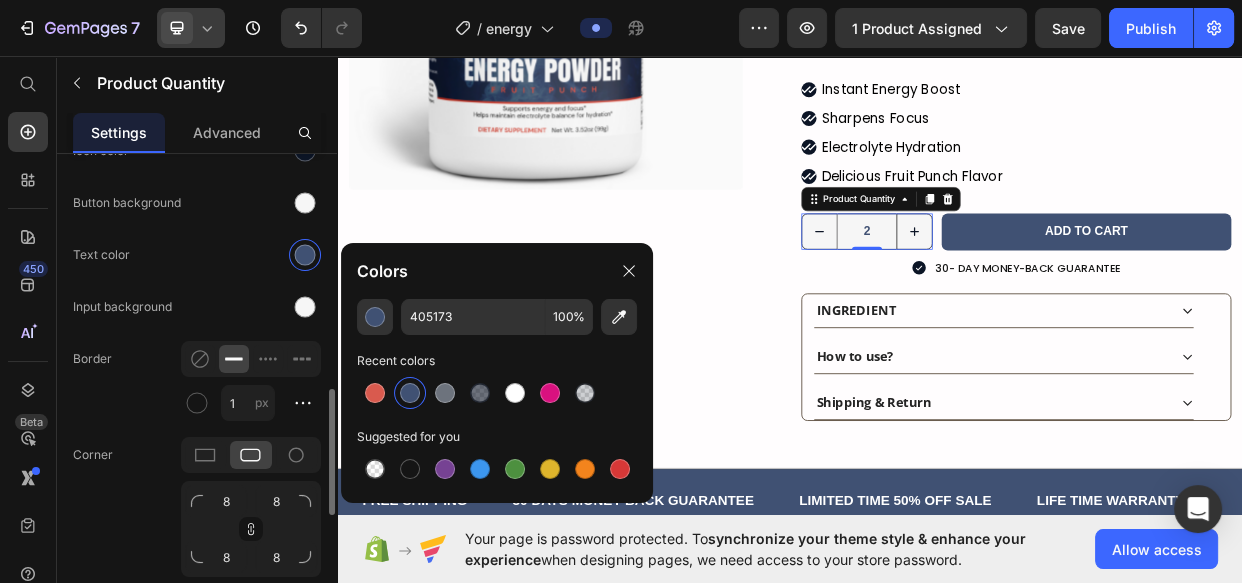 scroll, scrollTop: 727, scrollLeft: 0, axis: vertical 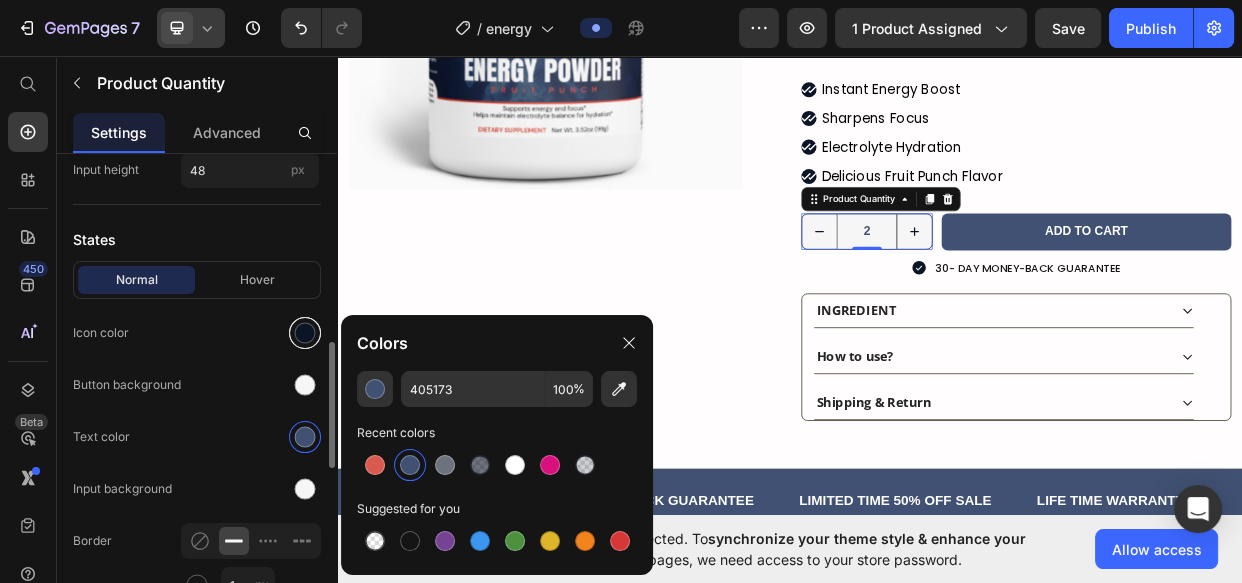 click at bounding box center (305, 333) 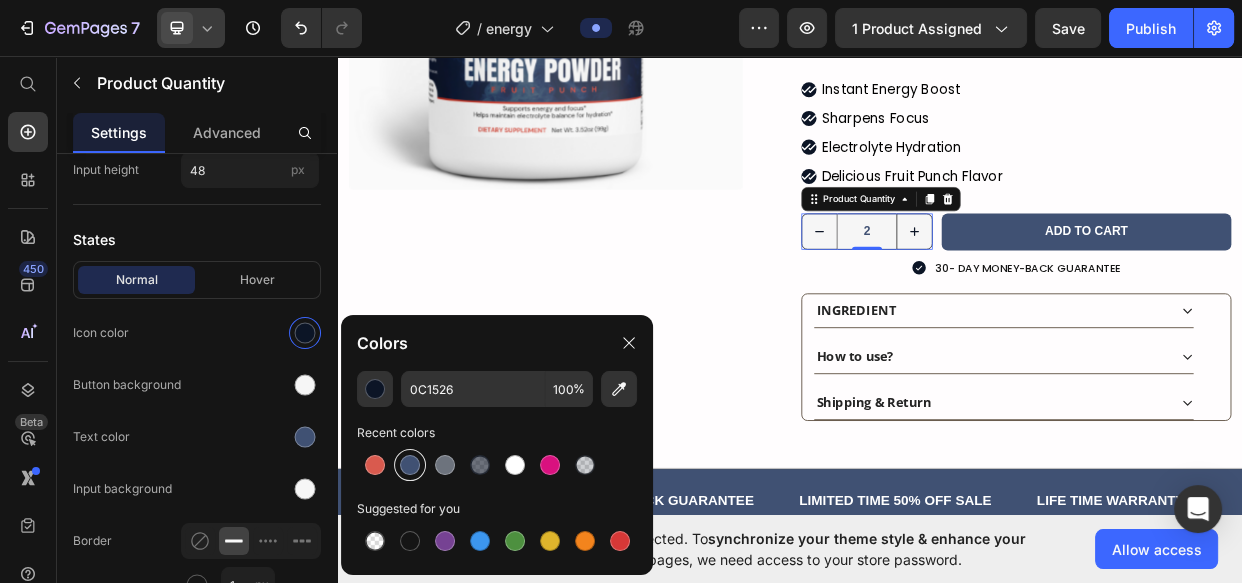 click at bounding box center [410, 465] 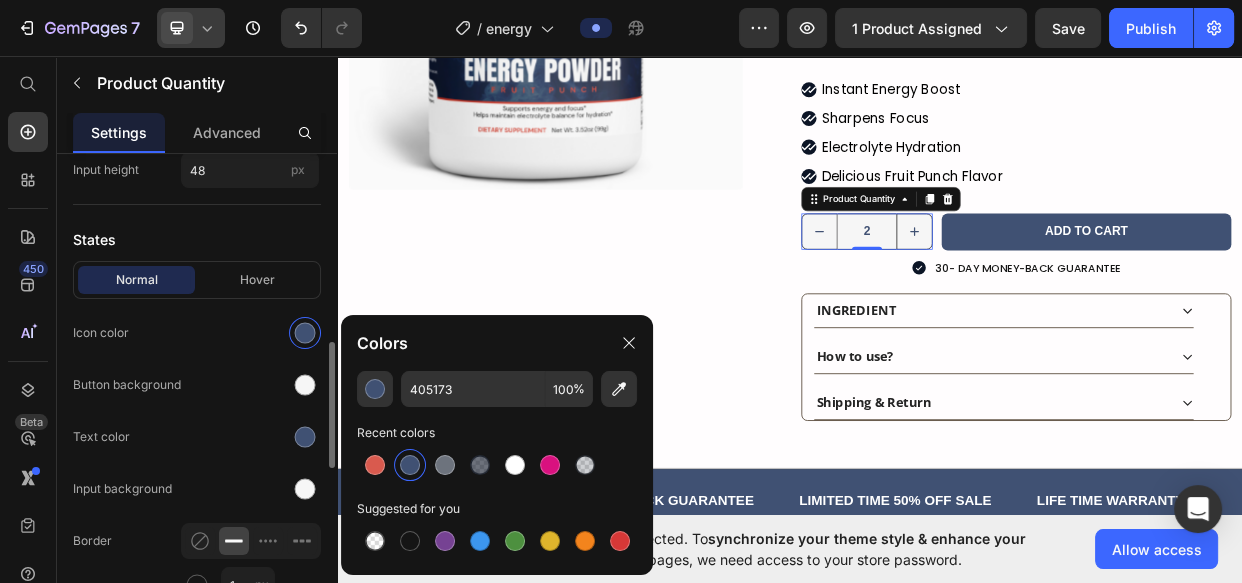 drag, startPoint x: 250, startPoint y: 277, endPoint x: 271, endPoint y: 300, distance: 31.144823 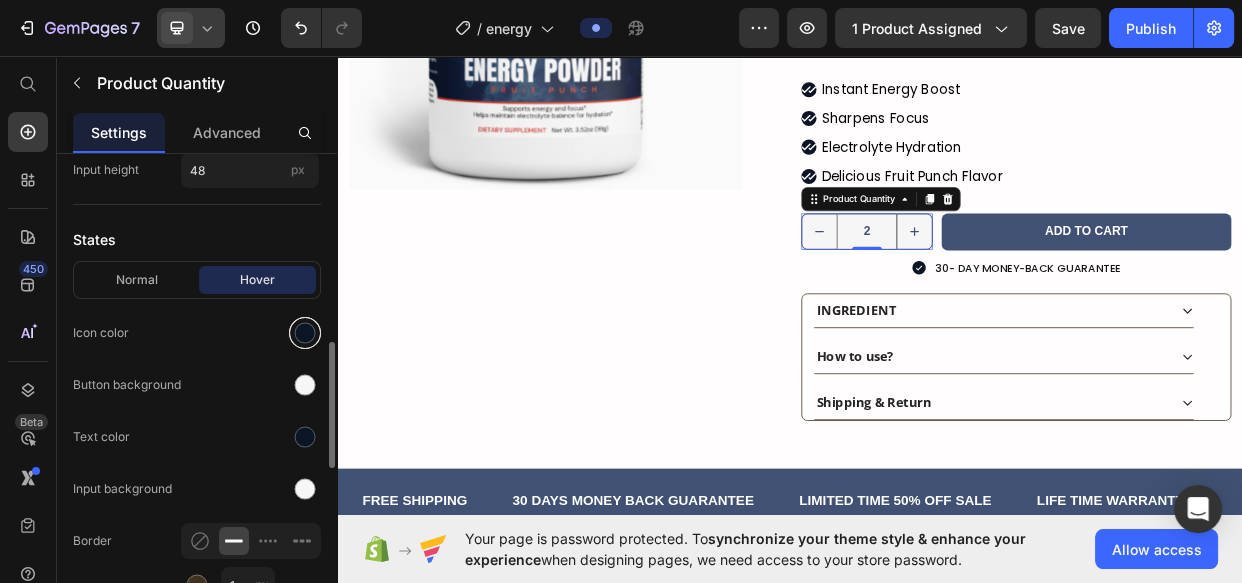 click at bounding box center (305, 333) 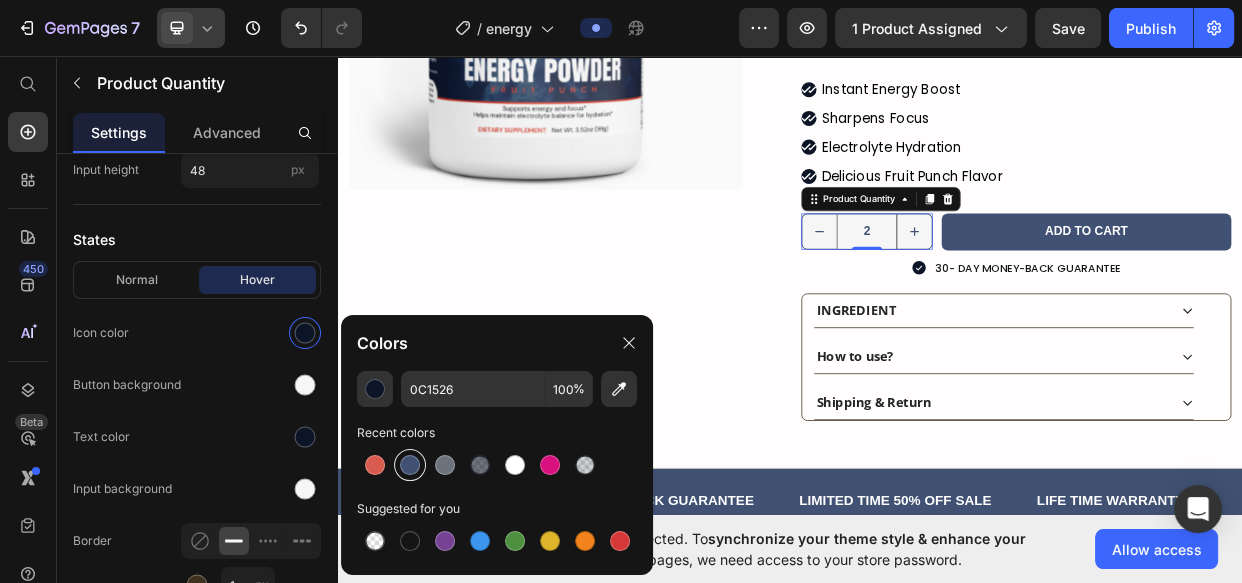 click at bounding box center (410, 465) 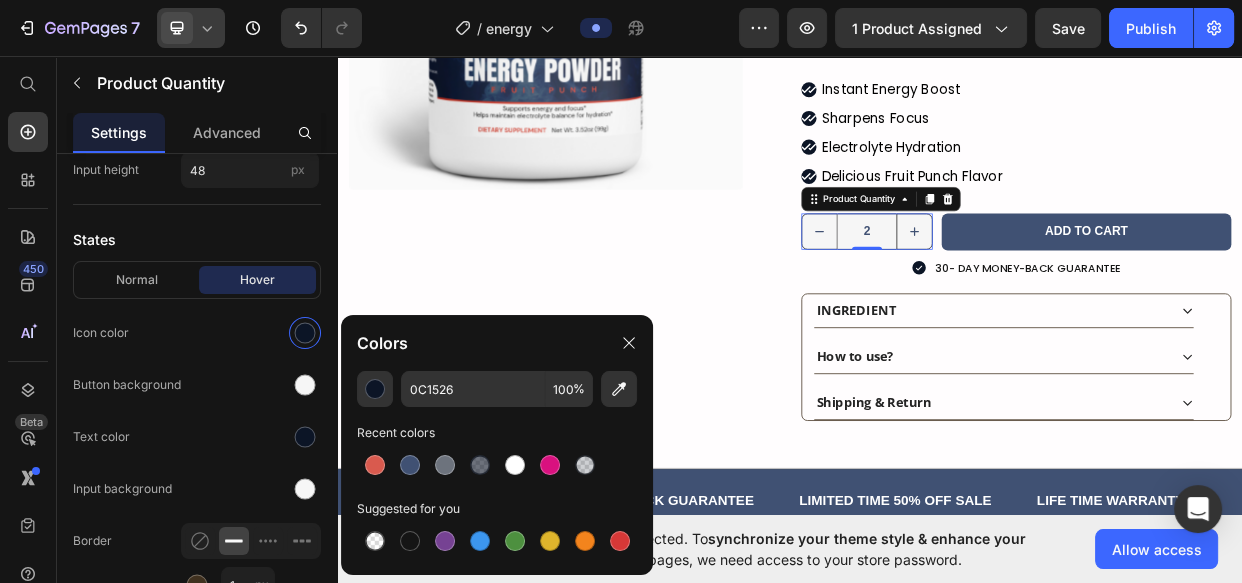 type on "405173" 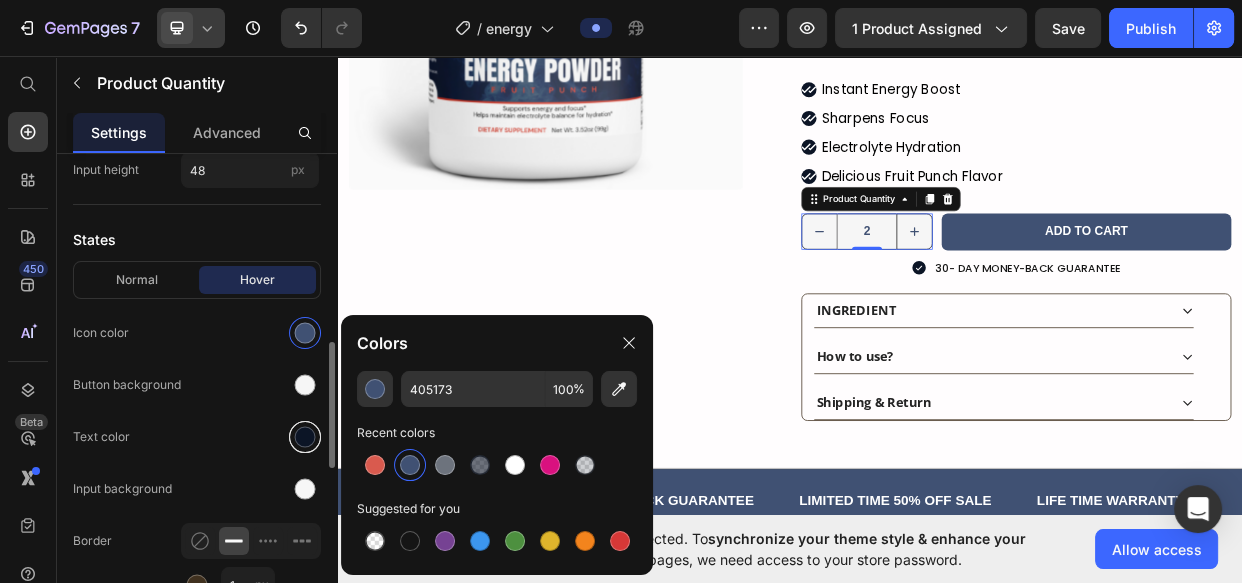click at bounding box center (305, 437) 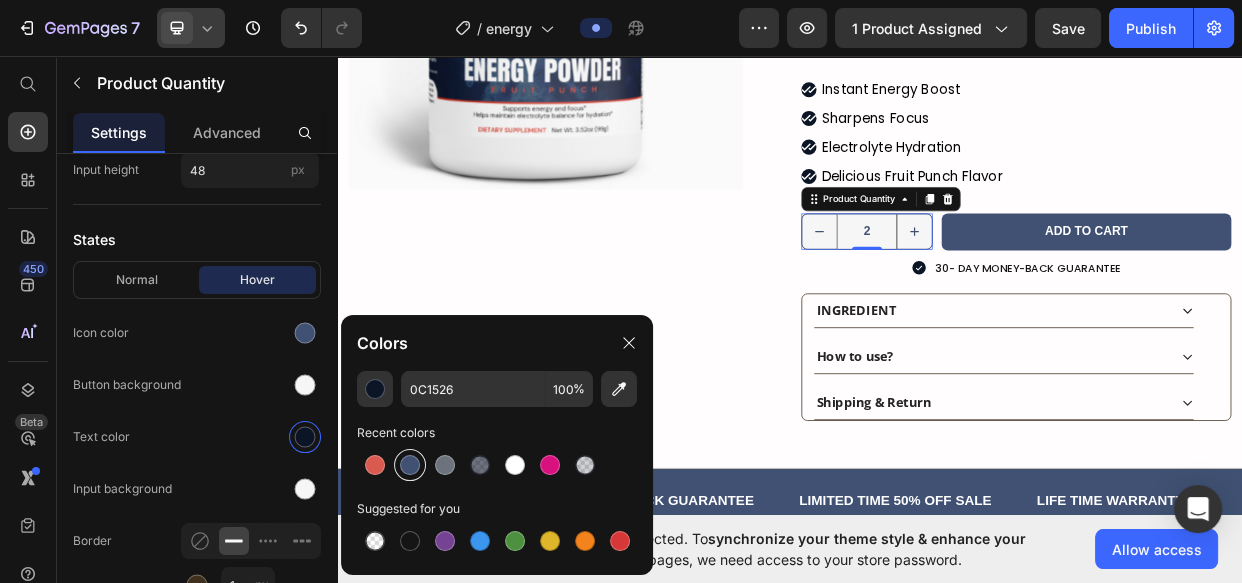 click at bounding box center [410, 465] 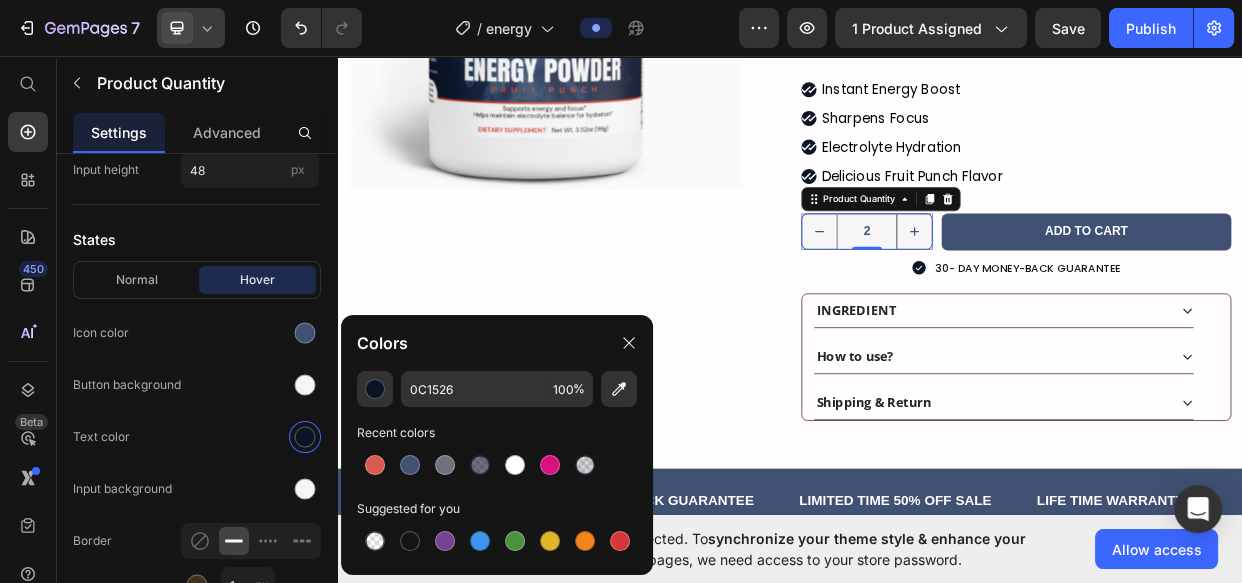 type on "405173" 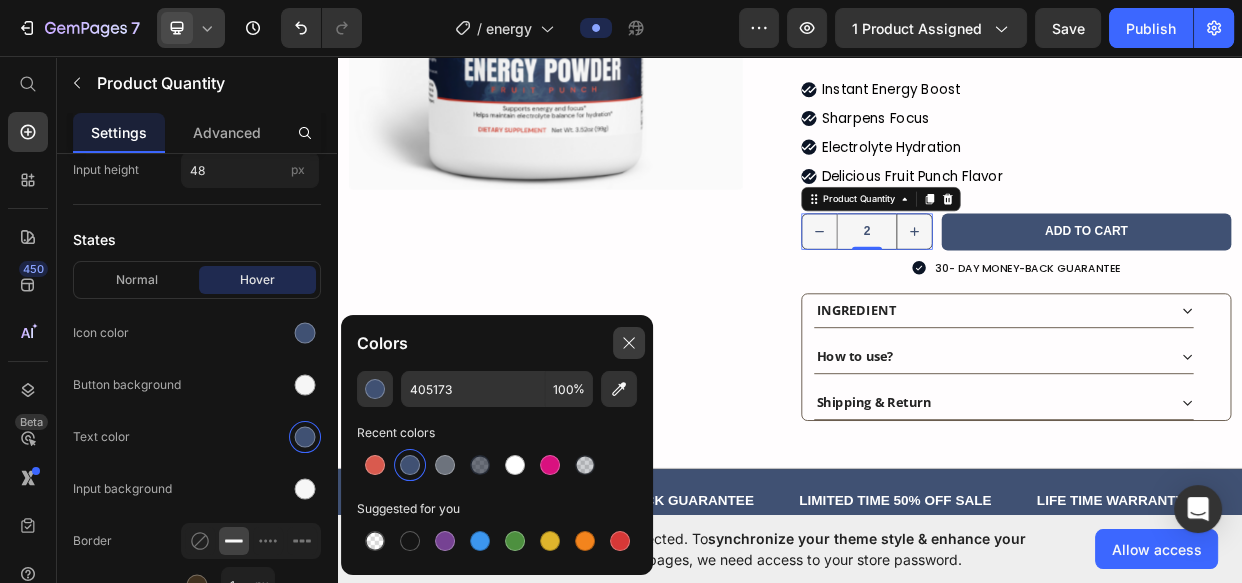 drag, startPoint x: 631, startPoint y: 355, endPoint x: 444, endPoint y: 410, distance: 194.9205 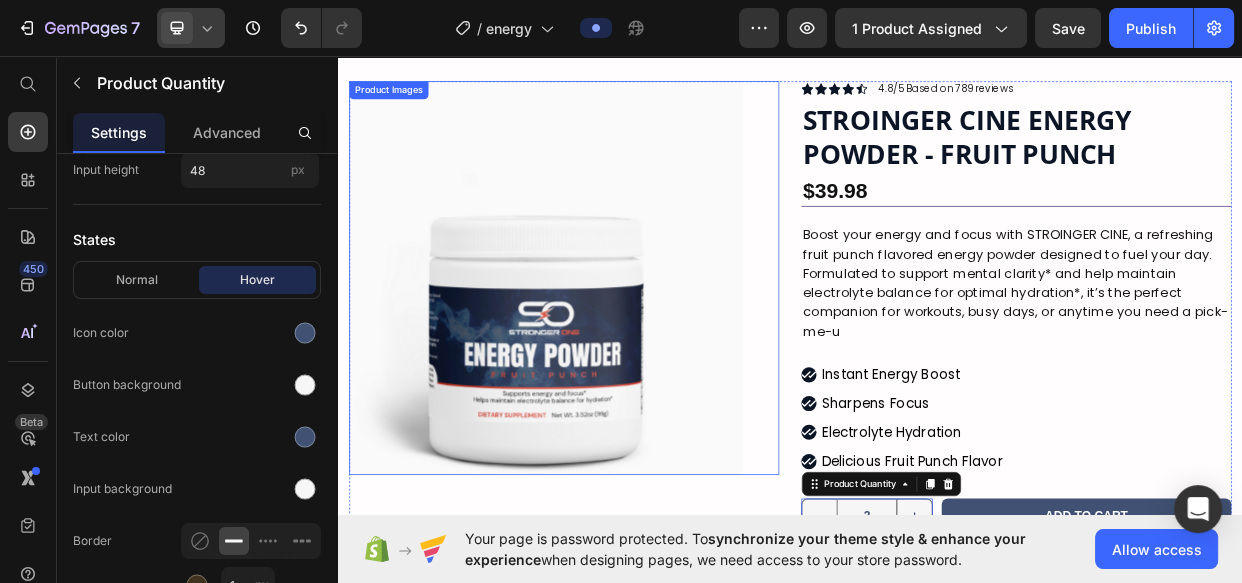 scroll, scrollTop: 0, scrollLeft: 0, axis: both 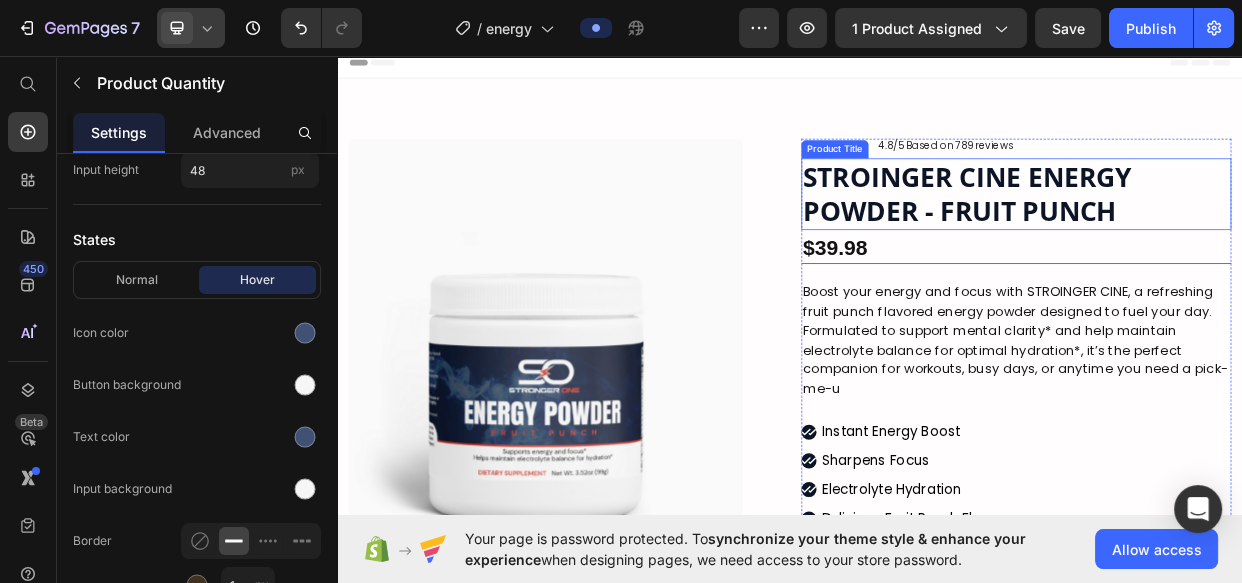 drag, startPoint x: 1399, startPoint y: 258, endPoint x: 1330, endPoint y: 259, distance: 69.00725 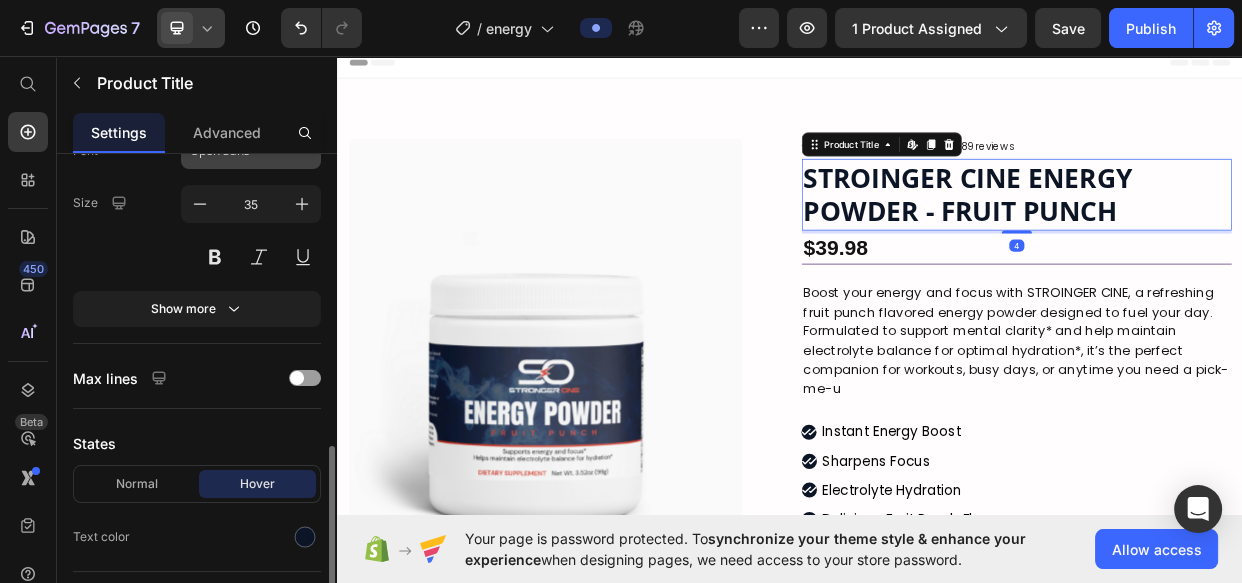 scroll, scrollTop: 454, scrollLeft: 0, axis: vertical 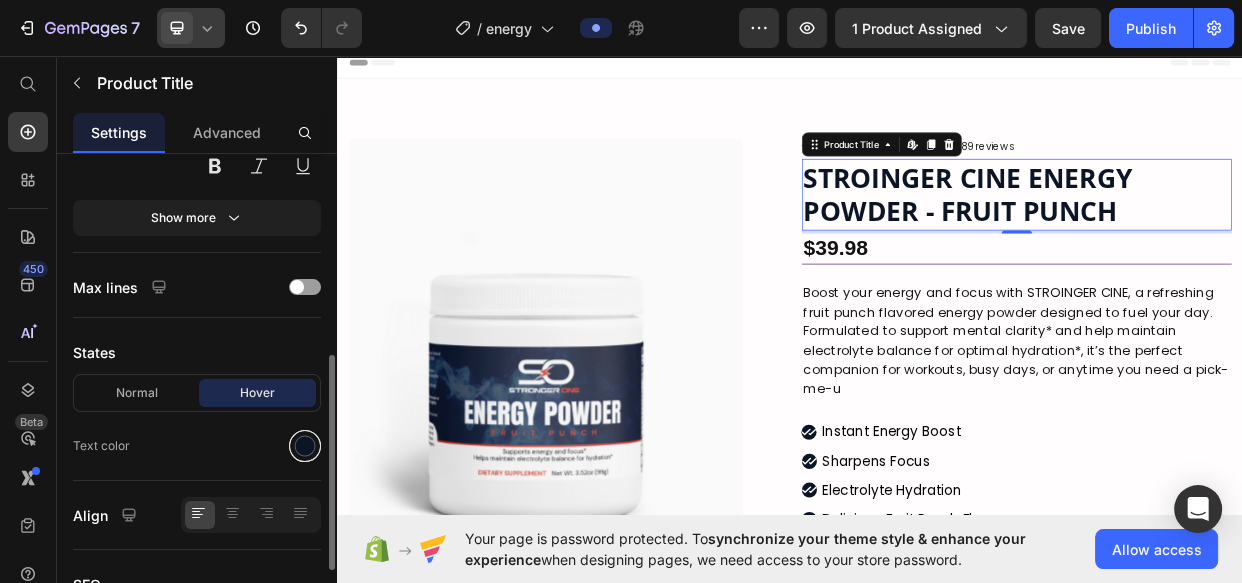 click at bounding box center [305, 446] 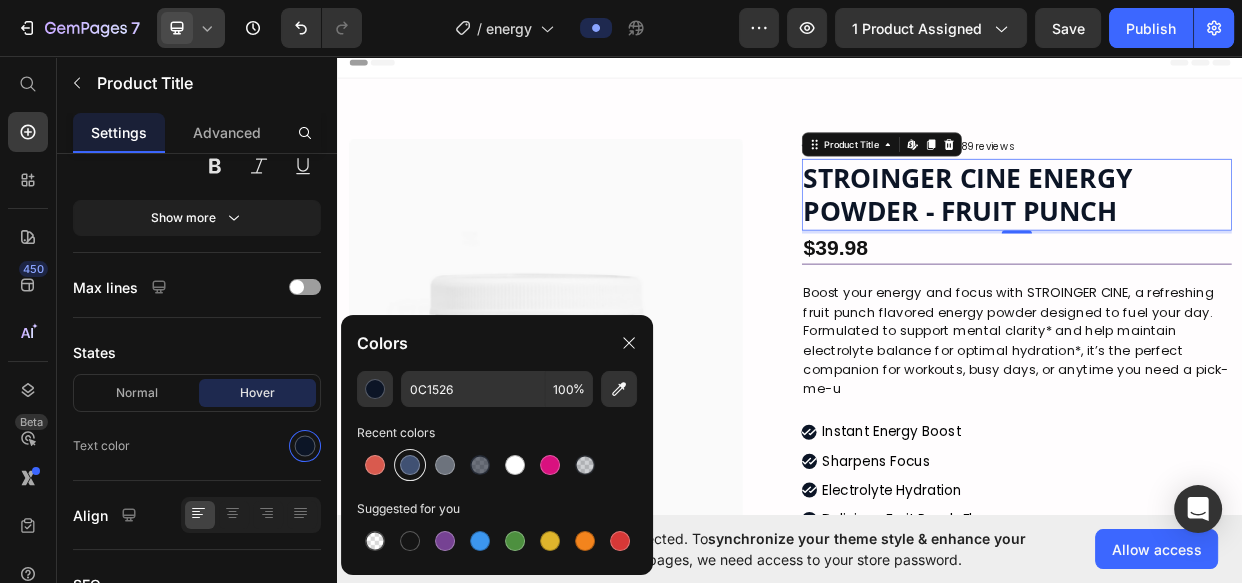 click at bounding box center (410, 465) 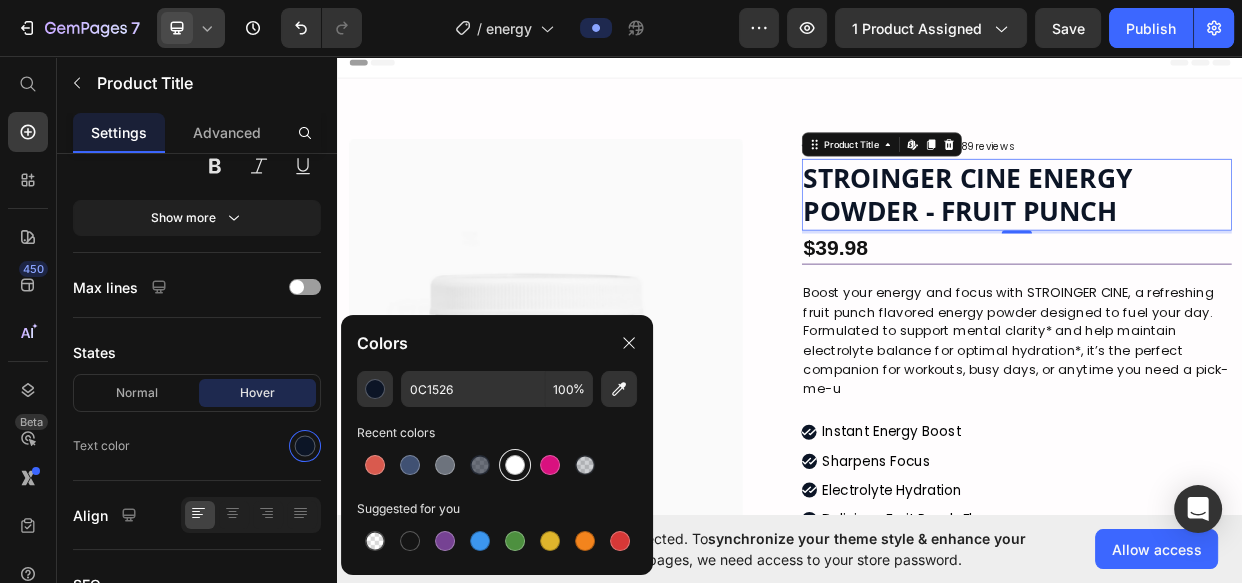 type on "405173" 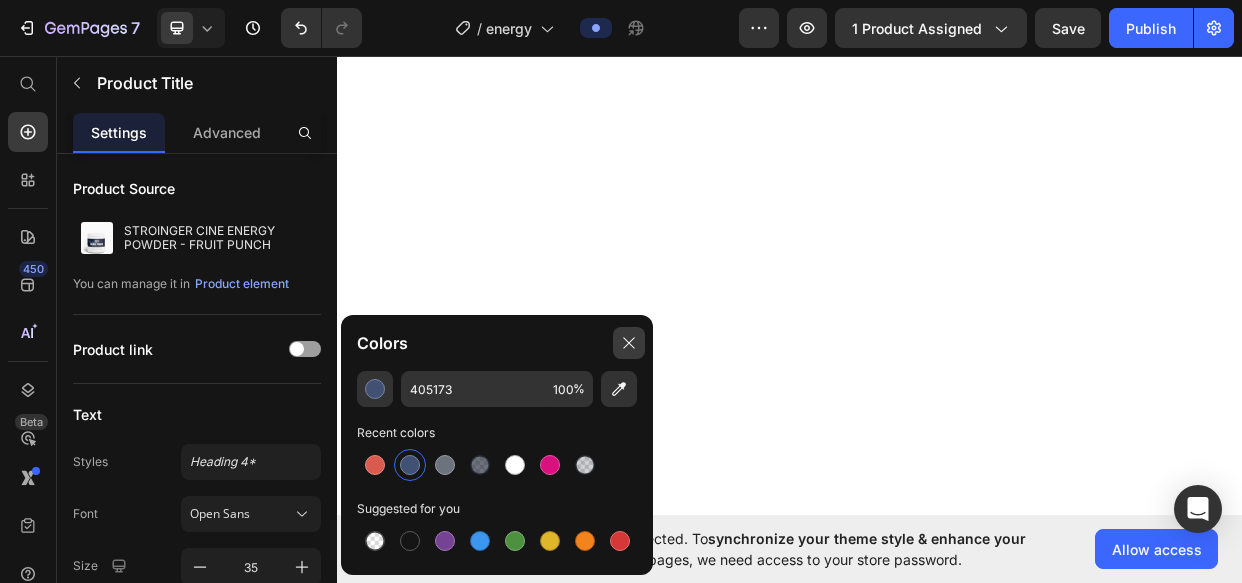 scroll, scrollTop: 0, scrollLeft: 0, axis: both 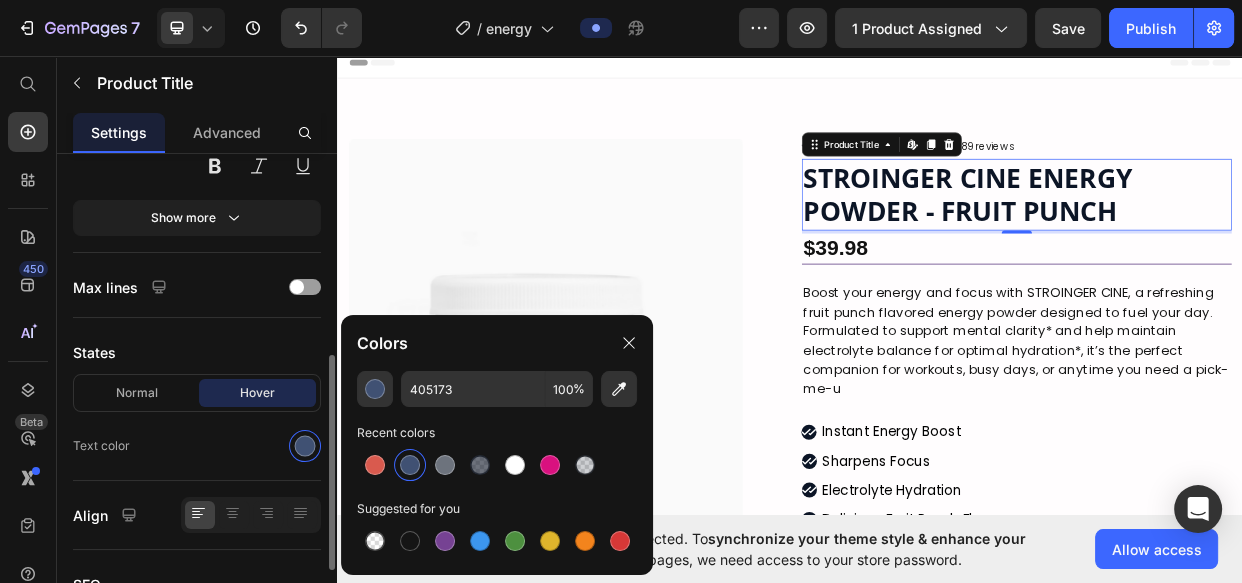 drag, startPoint x: 173, startPoint y: 387, endPoint x: 237, endPoint y: 414, distance: 69.46222 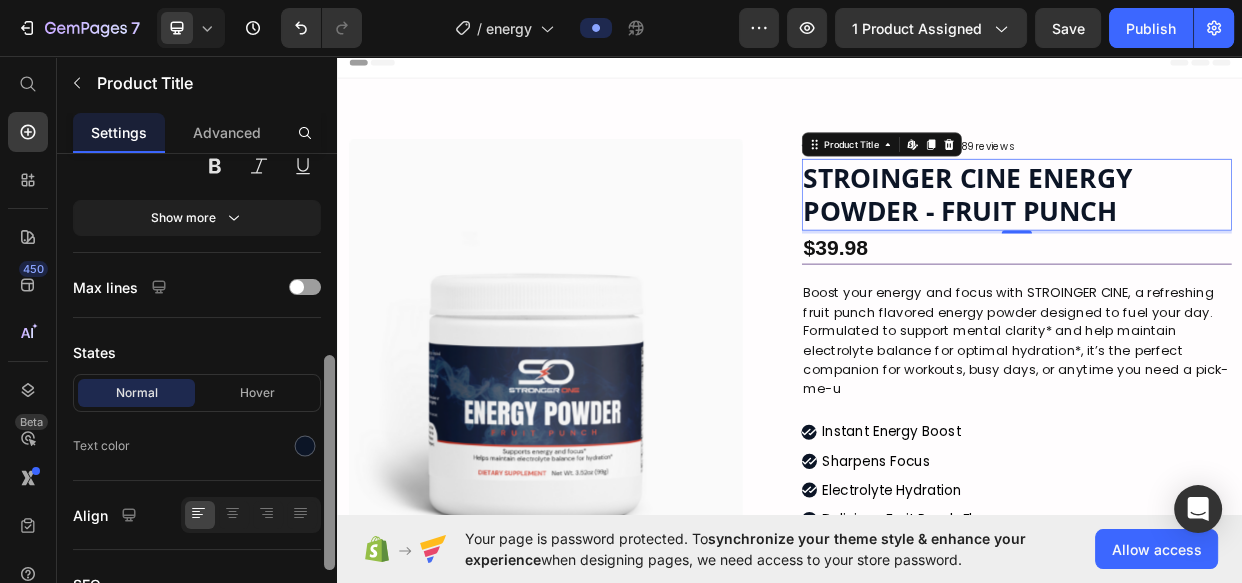 drag, startPoint x: 304, startPoint y: 453, endPoint x: 328, endPoint y: 454, distance: 24.020824 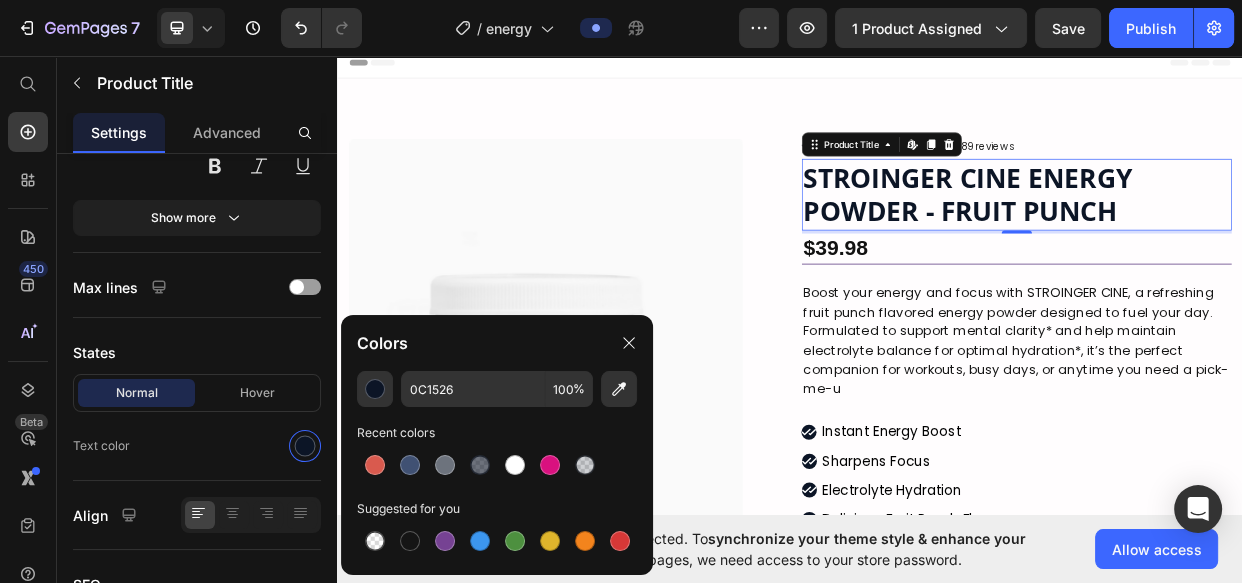 drag, startPoint x: 415, startPoint y: 463, endPoint x: 530, endPoint y: 432, distance: 119.104996 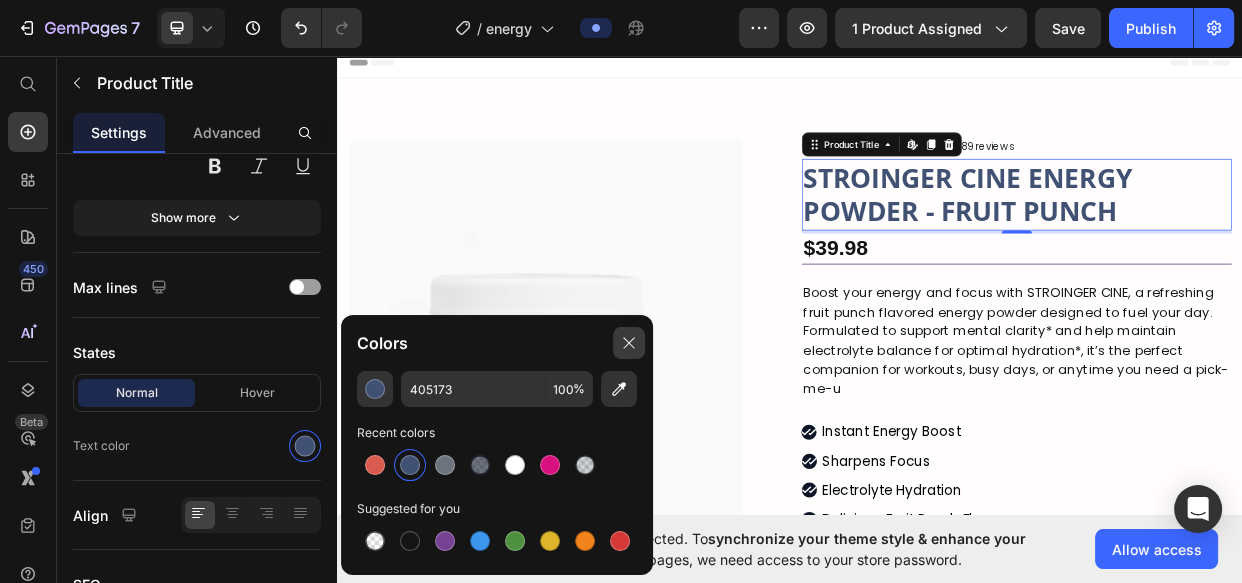drag, startPoint x: 632, startPoint y: 341, endPoint x: 403, endPoint y: 393, distance: 234.82973 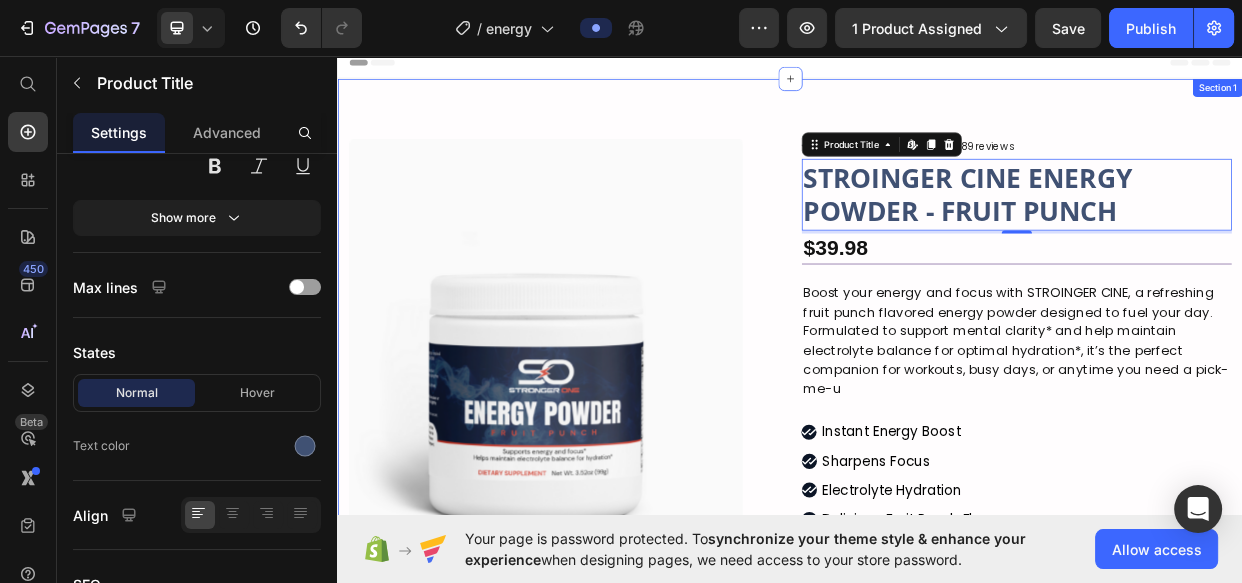 click on "Product Images Icon Icon Icon Icon
Icon Icon List 4.8/5 Based on 789 reviews Text Block Row Icon Icon Icon Icon
Icon Icon List 4.8/5 Based on 789 reviews Text Block Row STROINGER CINE ENERGY POWDER - FRUIT PUNCH Product Title   Edit content in Shopify 4 $39.98 Product Price Row Boost your energy and focus with STROINGER CINE, a refreshing fruit punch flavored energy powder designed to fuel your day. Formulated to support mental clarity* and help maintain electrolyte balance for optimal hydration*, it’s the perfect companion for workouts, busy days, or anytime you need a pick-me-u Text Block
Instant Energy Boost
Sharpens Focus
Electrolyte Hydration
Delicious Fruit Punch Flavor Item List 2 Product Quantity Row Add to cart Add to Cart Row
Icon 30- DAY MONEY-BACK GUARANTEE Text Block Row Row
INGREDIENT
How to use?
Shipping & Return Accordion" at bounding box center (937, 574) 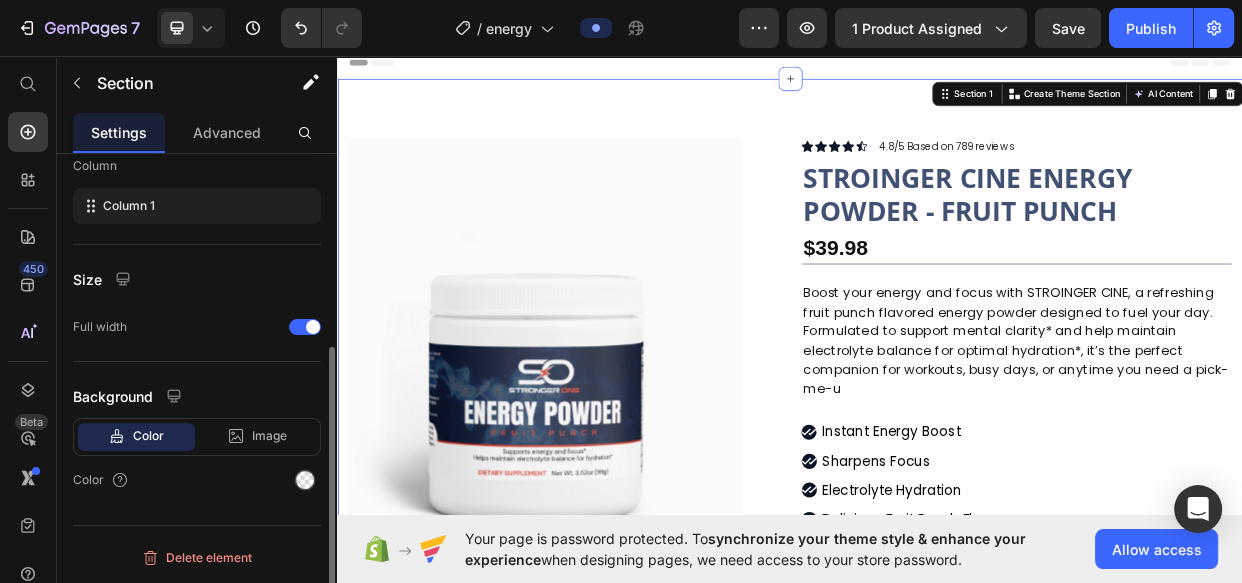 scroll, scrollTop: 0, scrollLeft: 0, axis: both 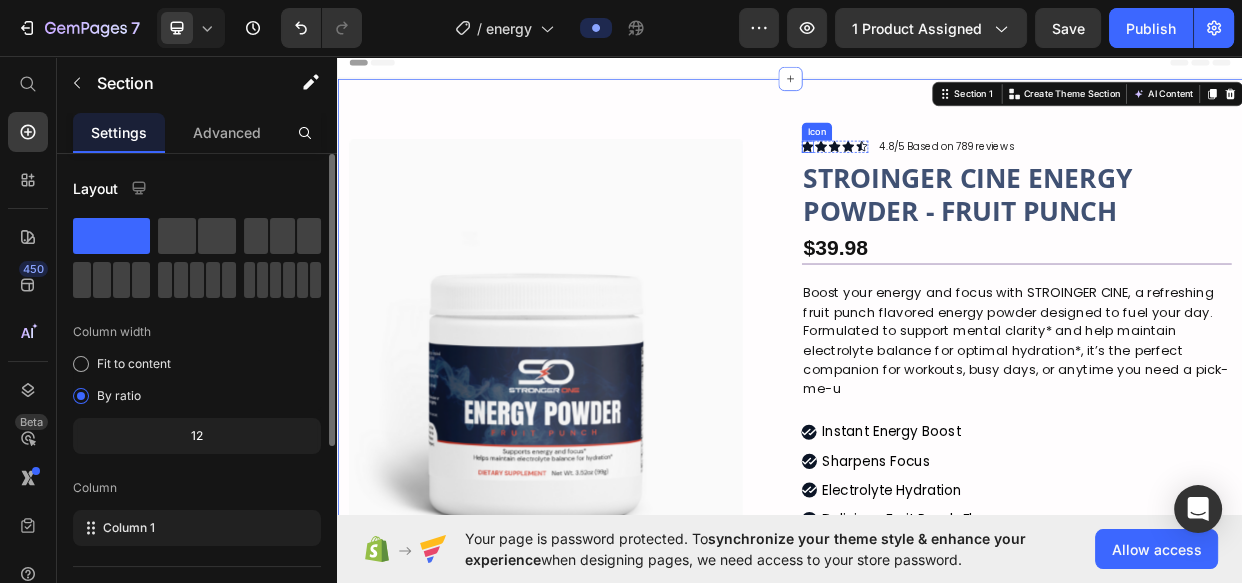 click 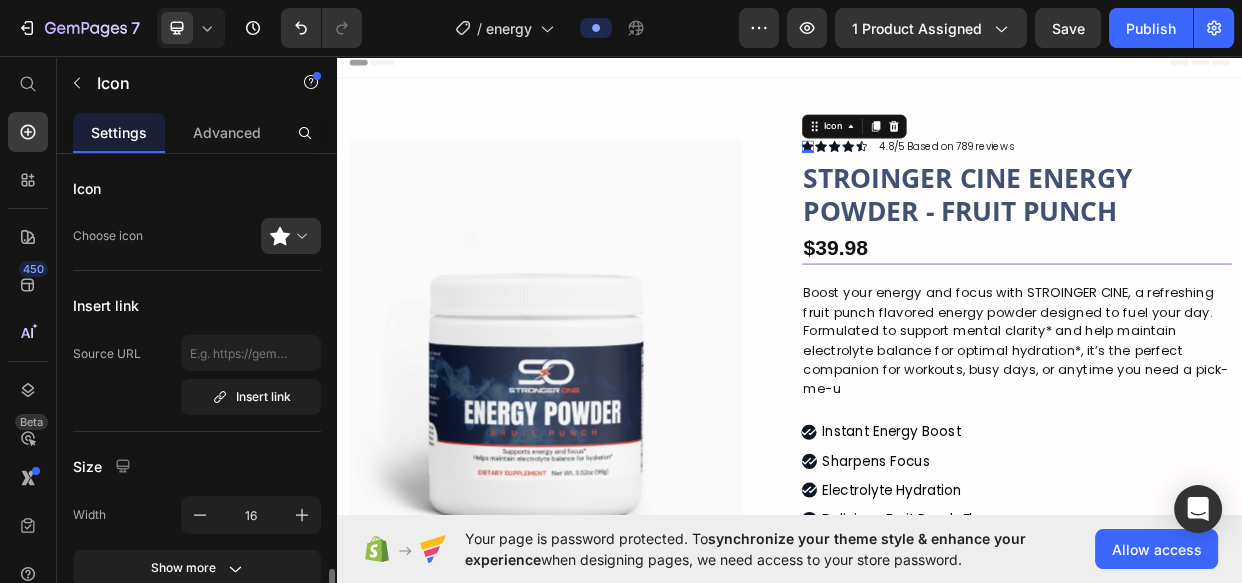 scroll, scrollTop: 435, scrollLeft: 0, axis: vertical 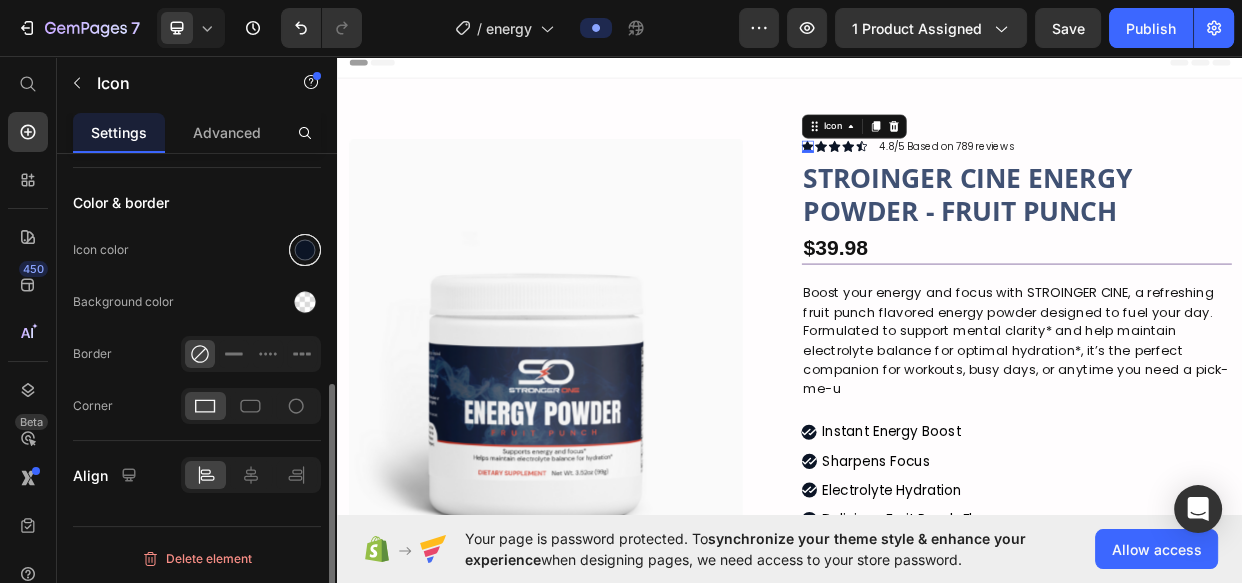 click at bounding box center [305, 250] 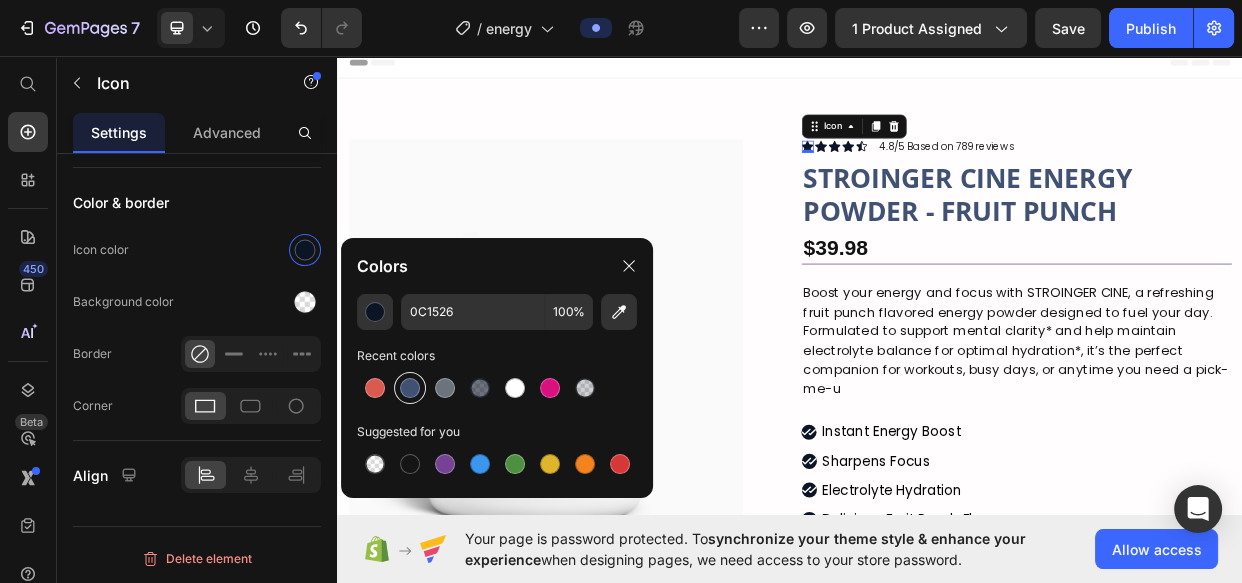 click at bounding box center [410, 388] 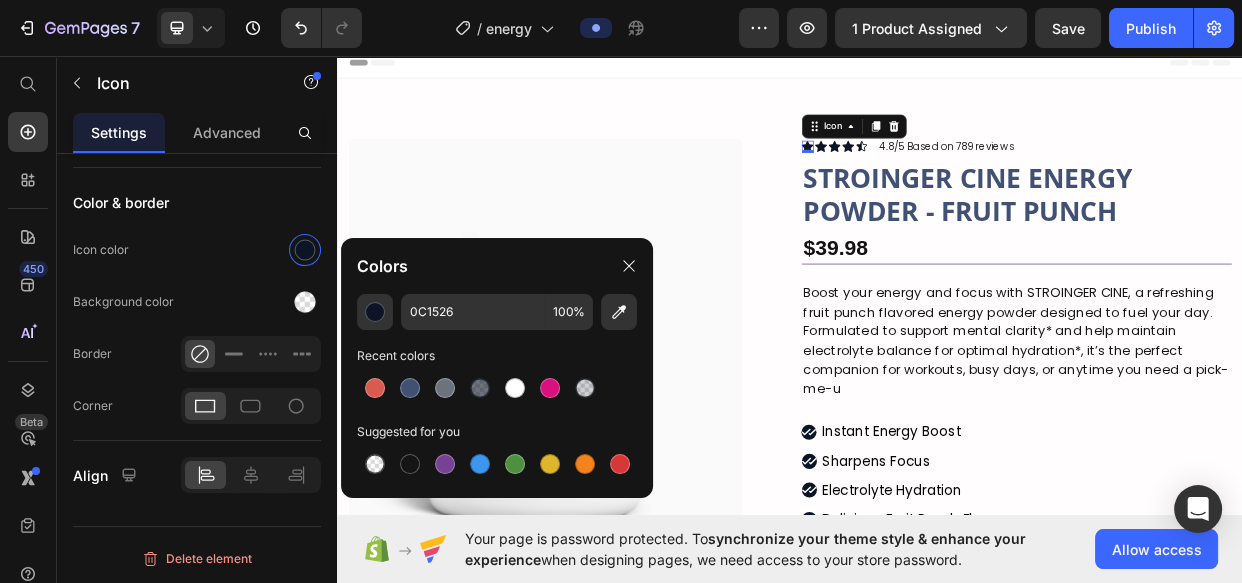 type on "405173" 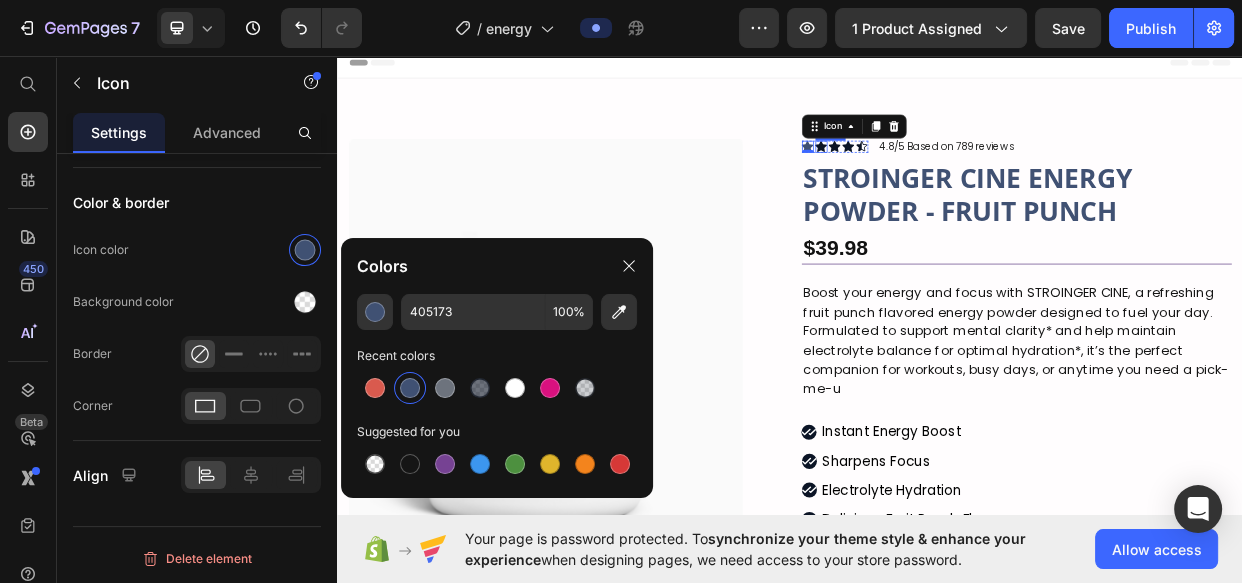 click 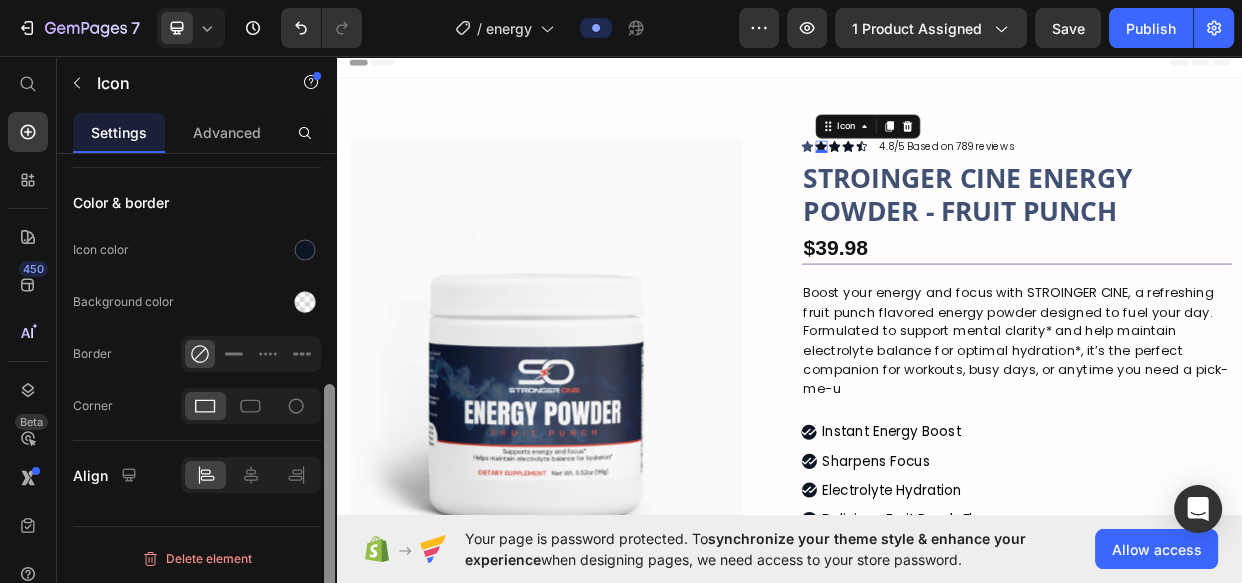 drag, startPoint x: 307, startPoint y: 249, endPoint x: 336, endPoint y: 280, distance: 42.44997 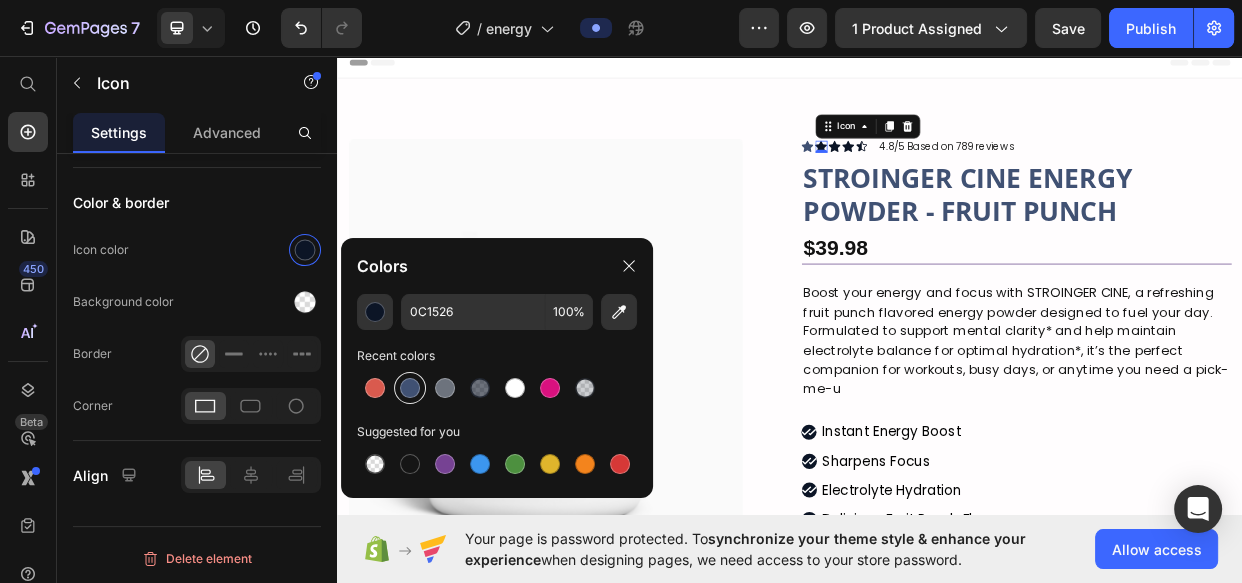click at bounding box center (410, 388) 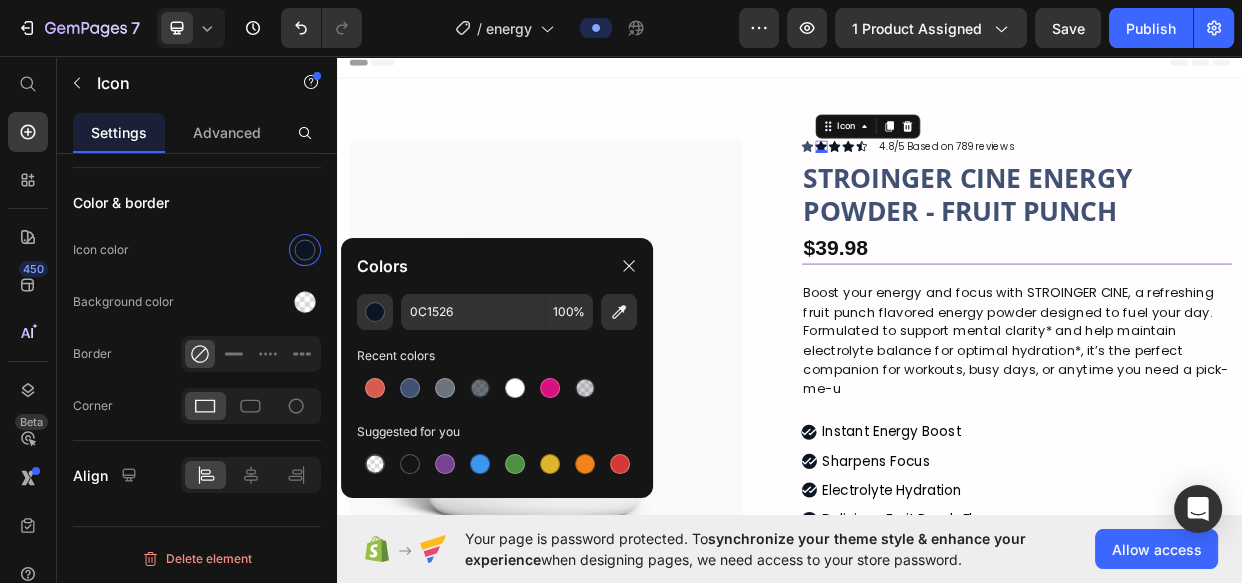 type on "405173" 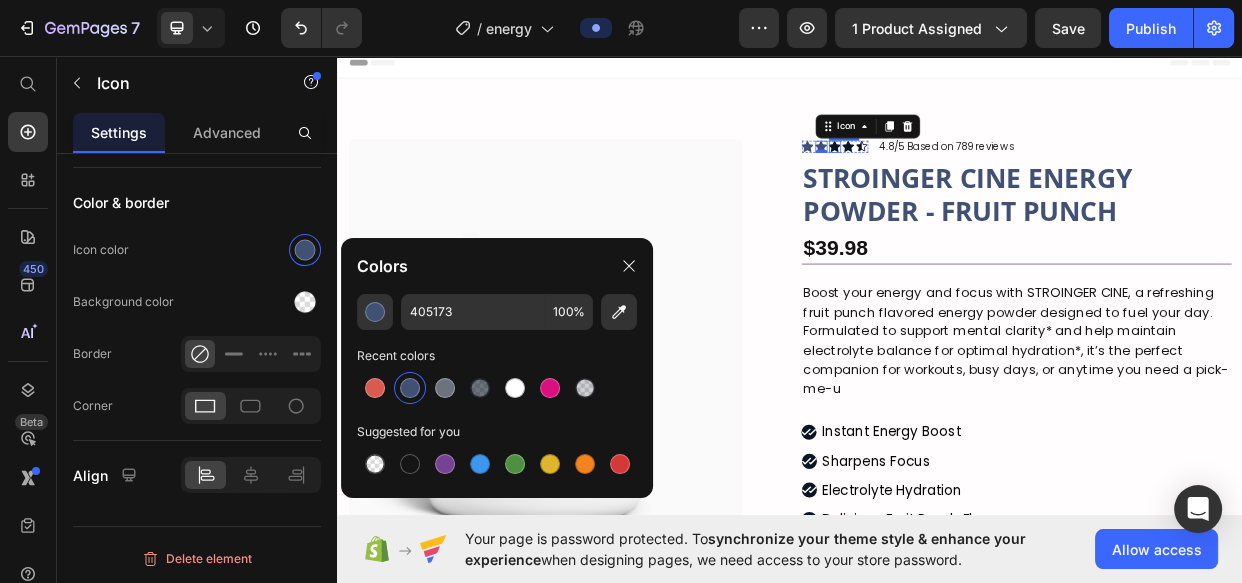 click 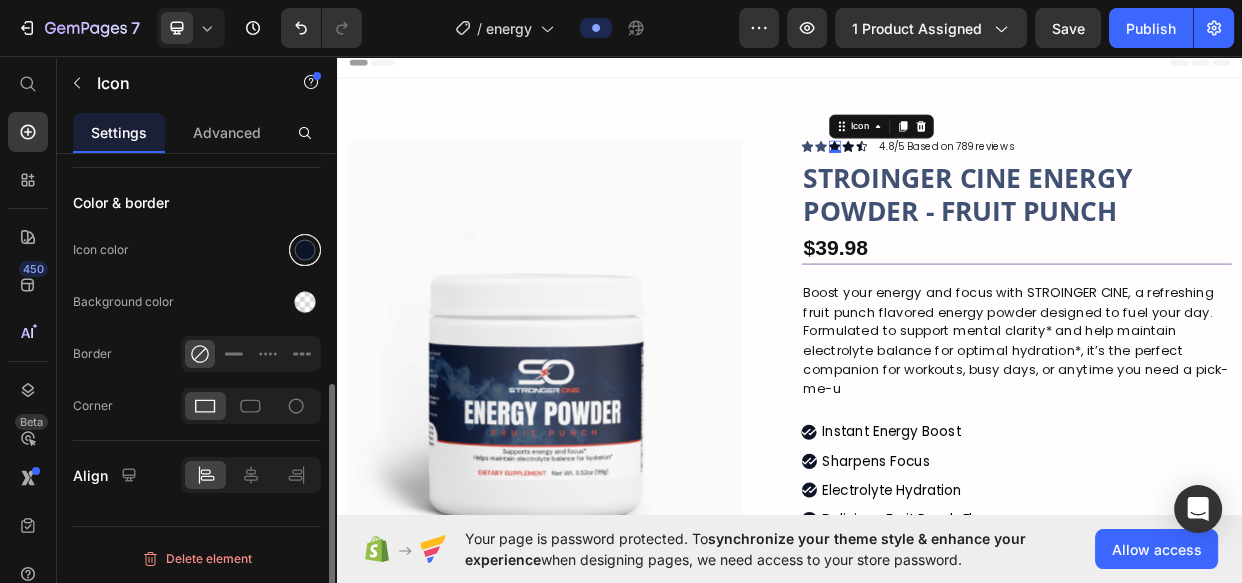 click at bounding box center [305, 250] 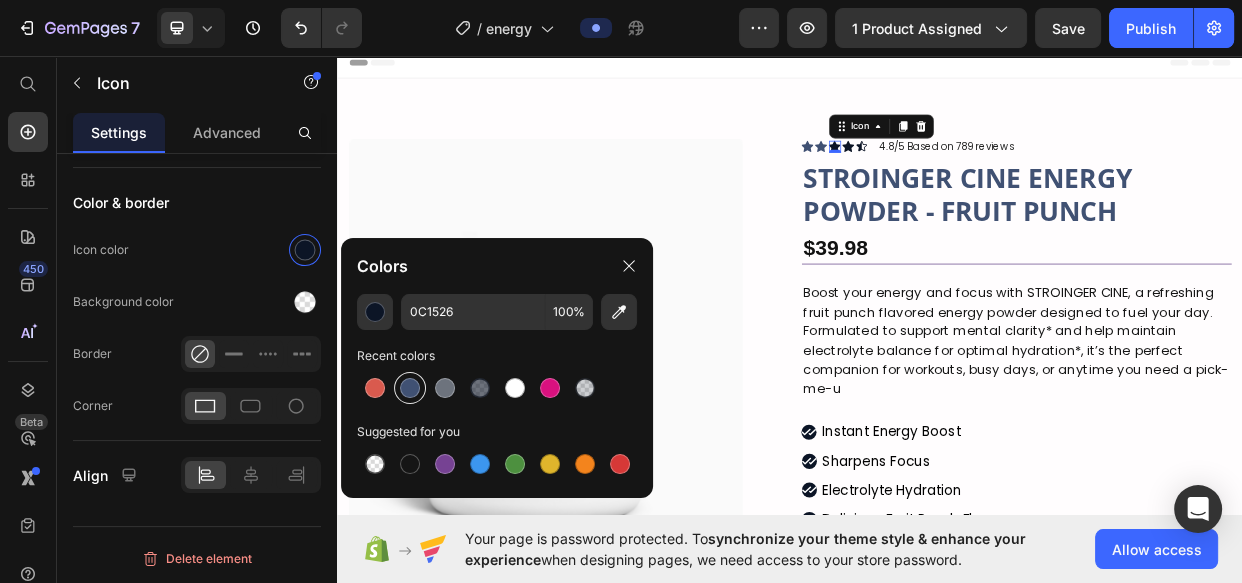 drag, startPoint x: 565, startPoint y: 185, endPoint x: 414, endPoint y: 383, distance: 249.00803 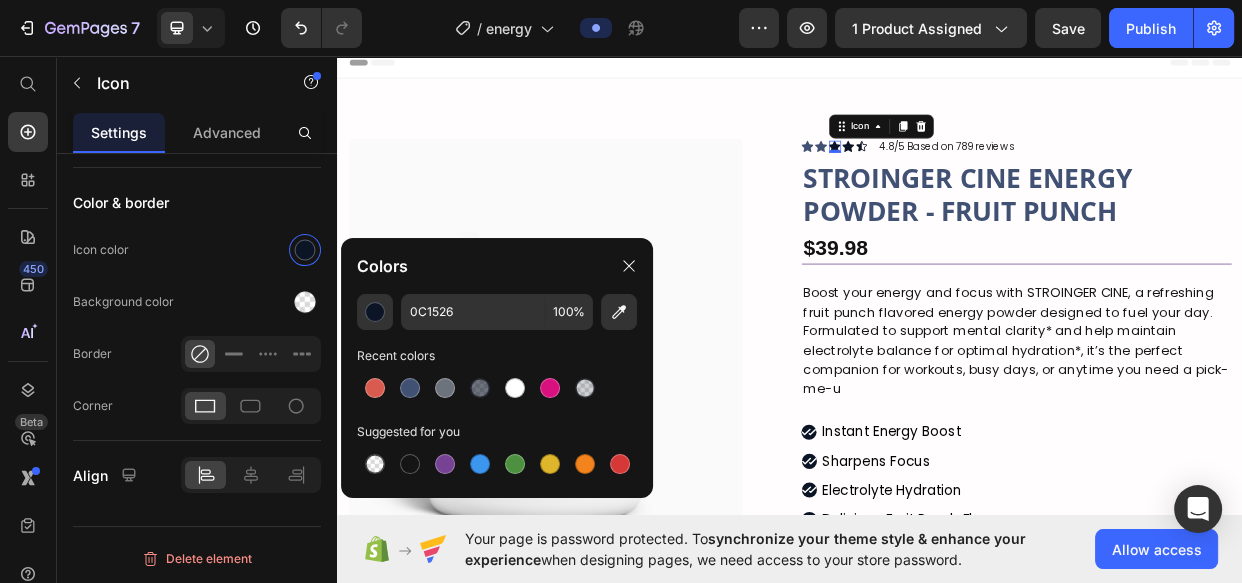 type on "405173" 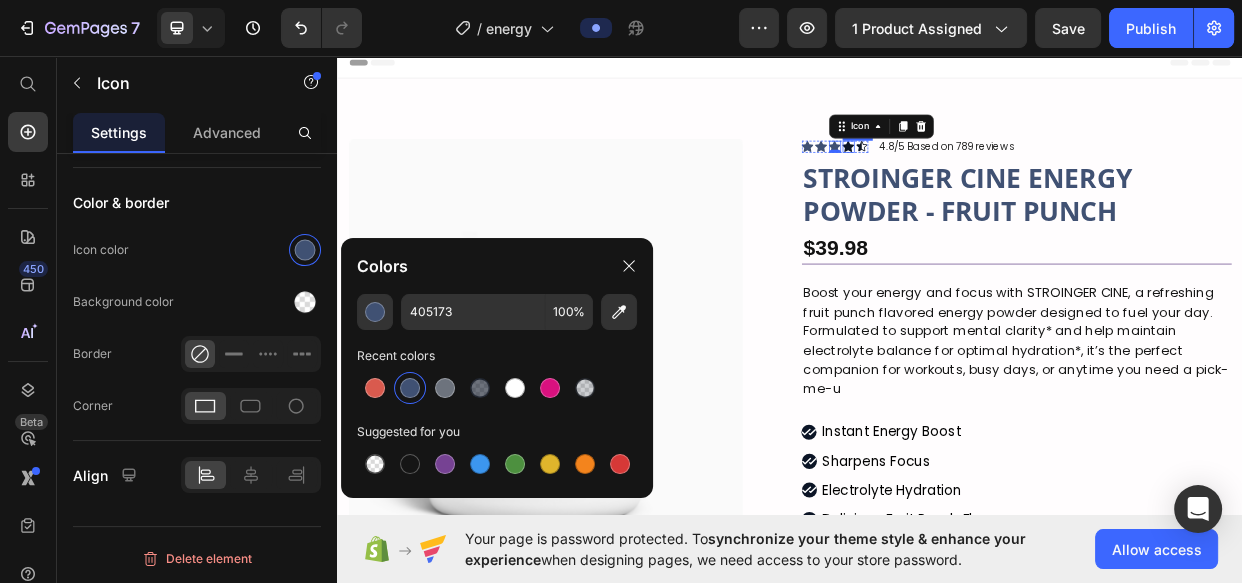 click 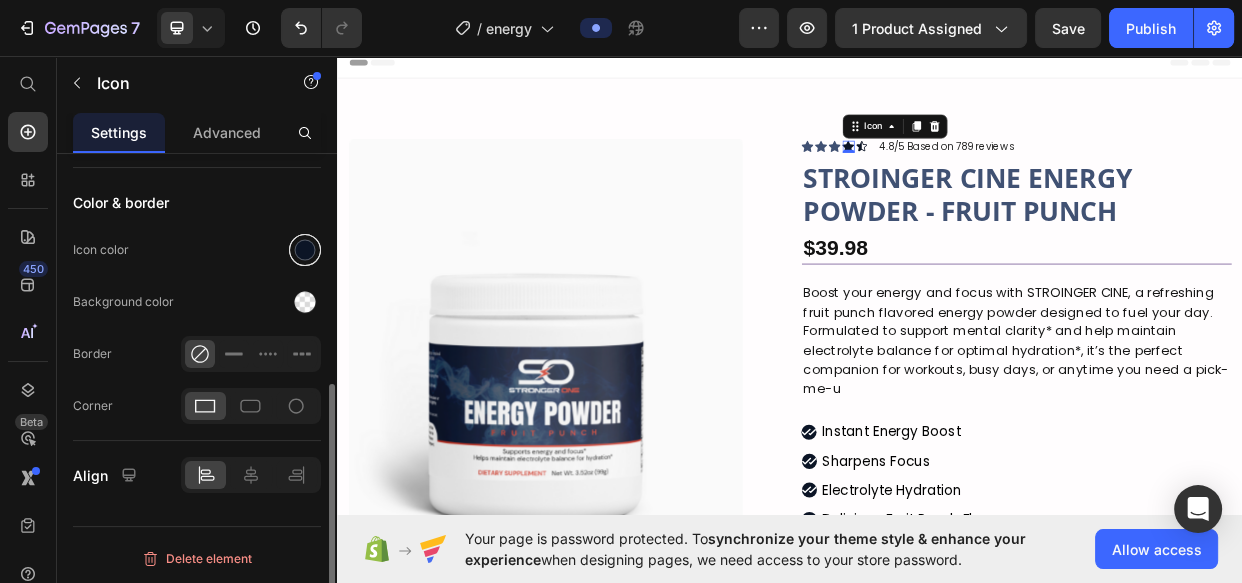 click at bounding box center [305, 250] 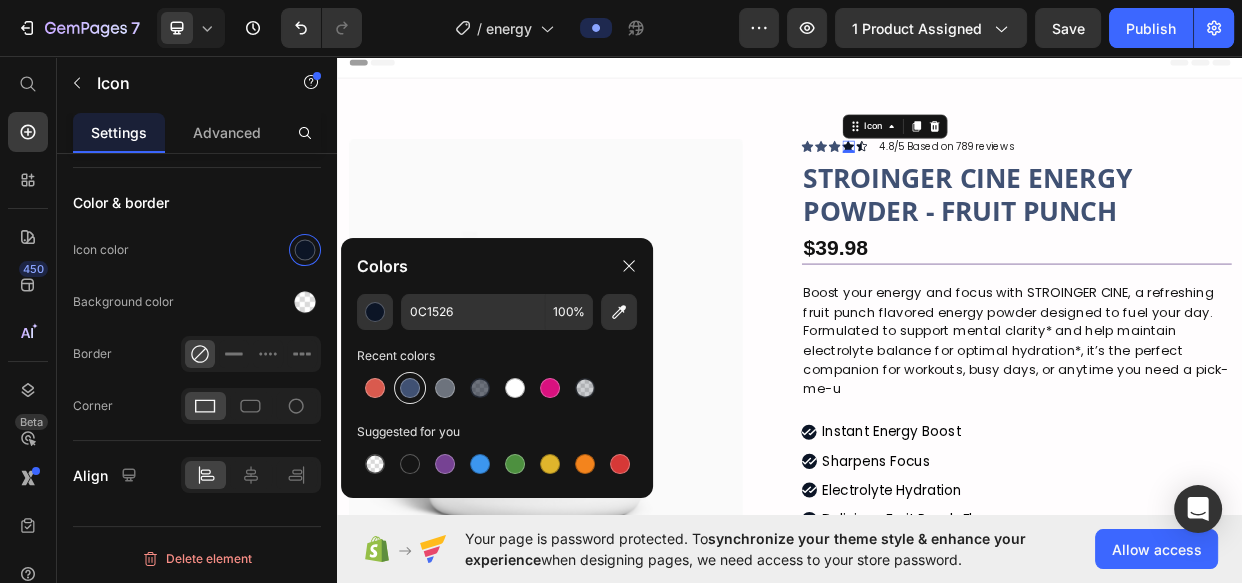 click at bounding box center [410, 388] 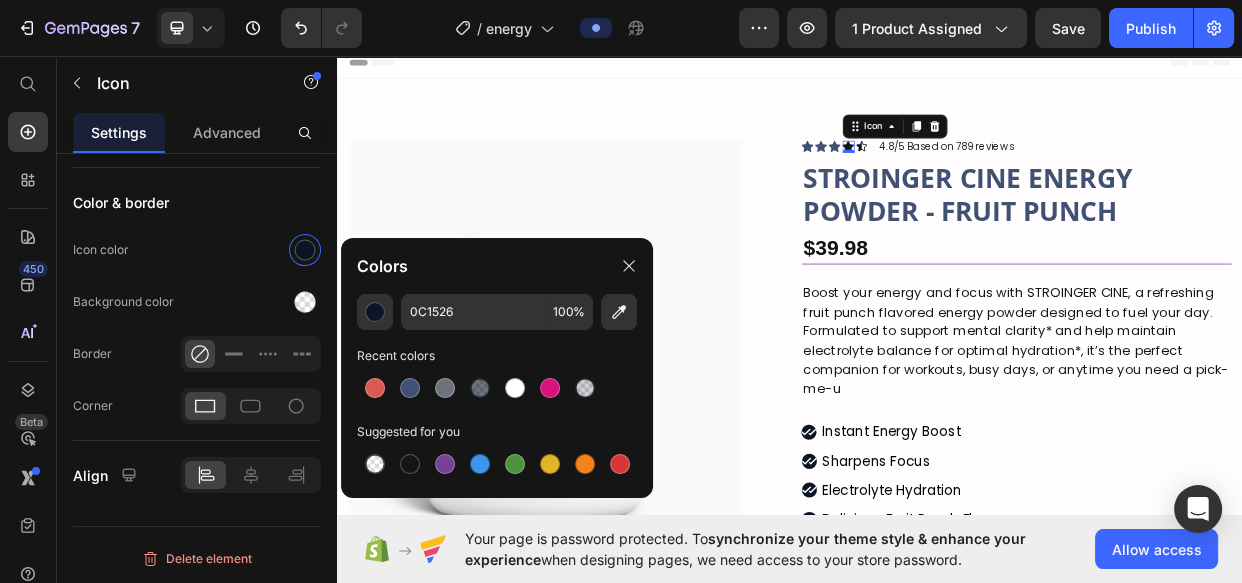type on "405173" 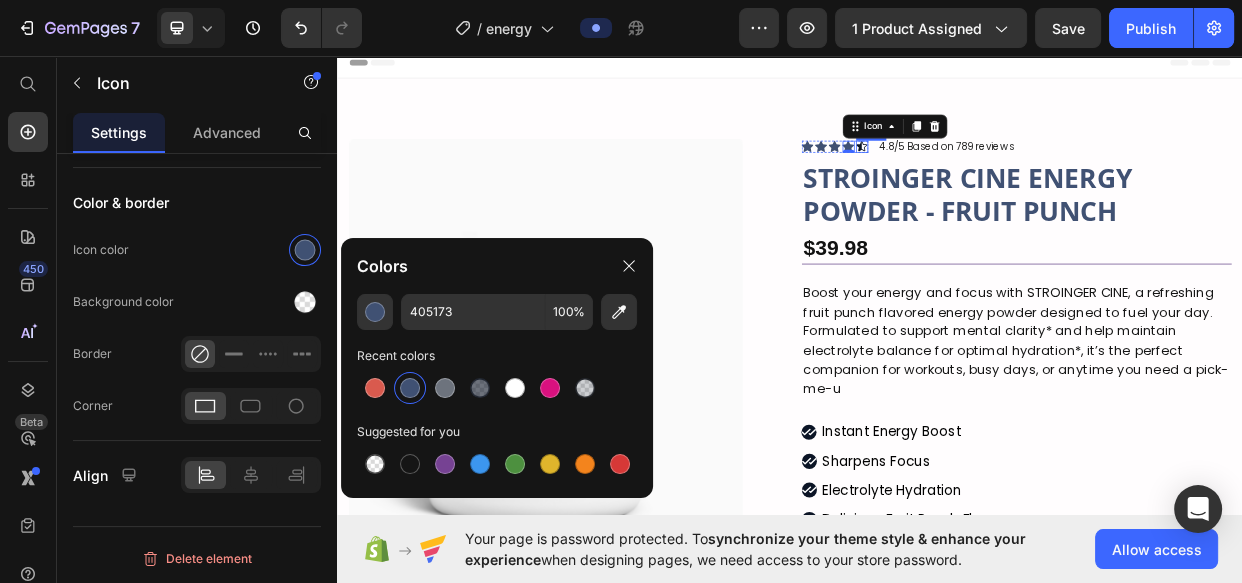 click 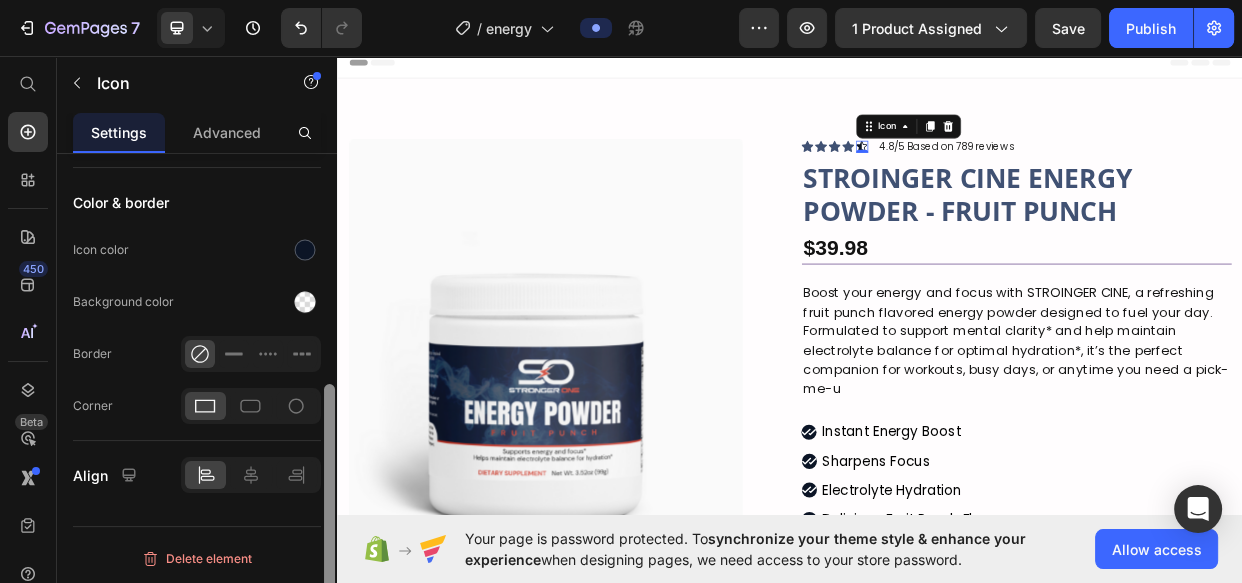 drag, startPoint x: 301, startPoint y: 253, endPoint x: 324, endPoint y: 270, distance: 28.600698 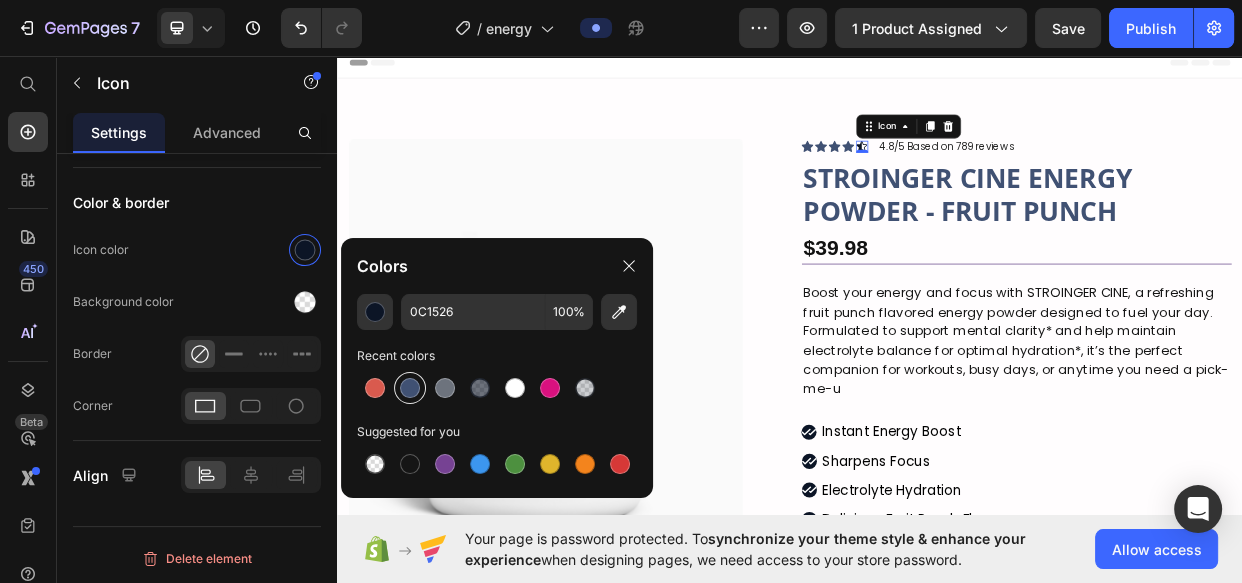 drag, startPoint x: 397, startPoint y: 371, endPoint x: 433, endPoint y: 332, distance: 53.075417 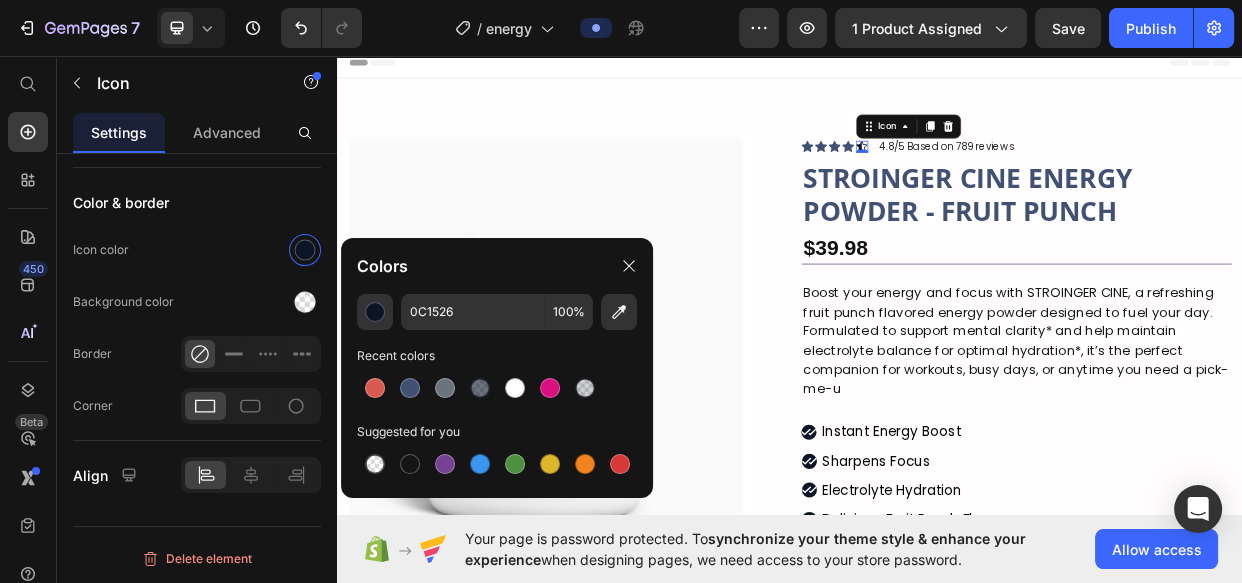 type on "405173" 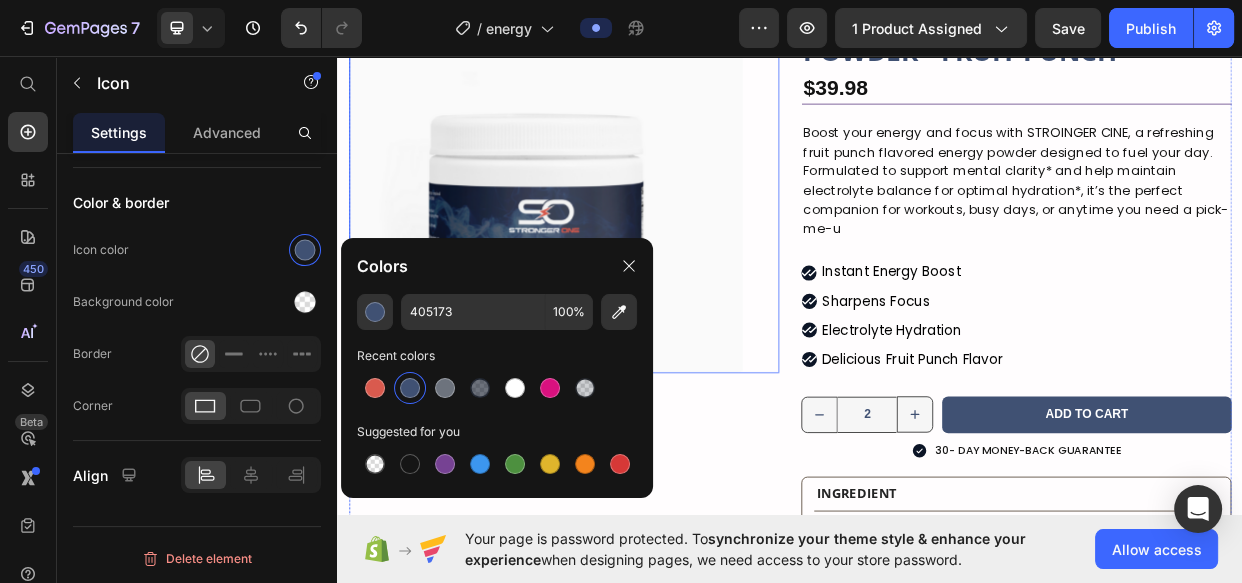 scroll, scrollTop: 363, scrollLeft: 0, axis: vertical 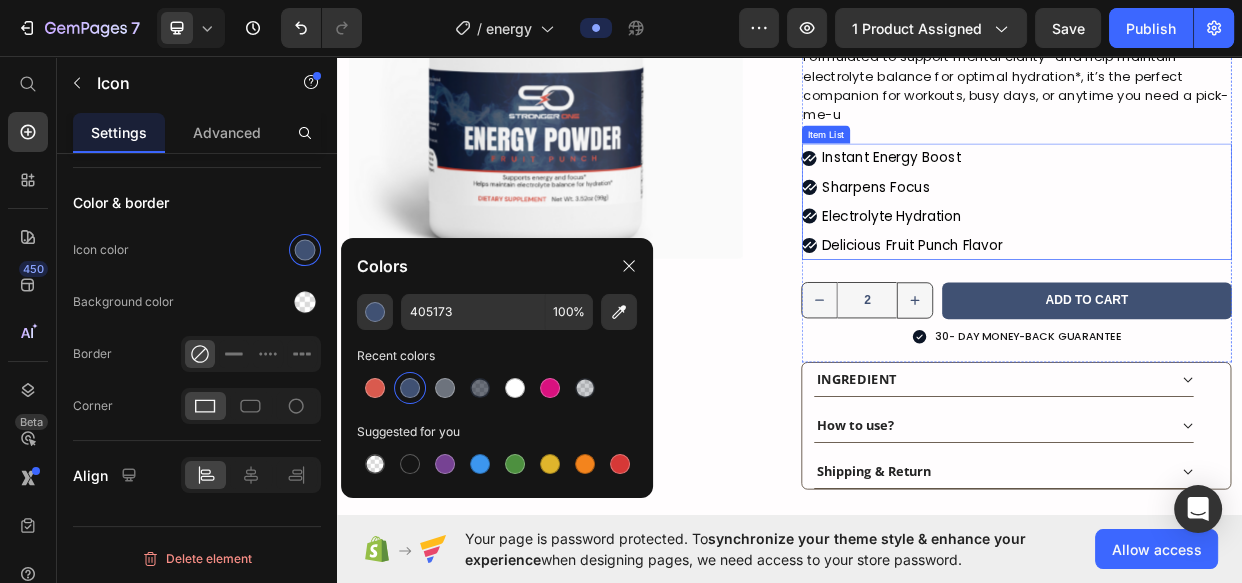 click 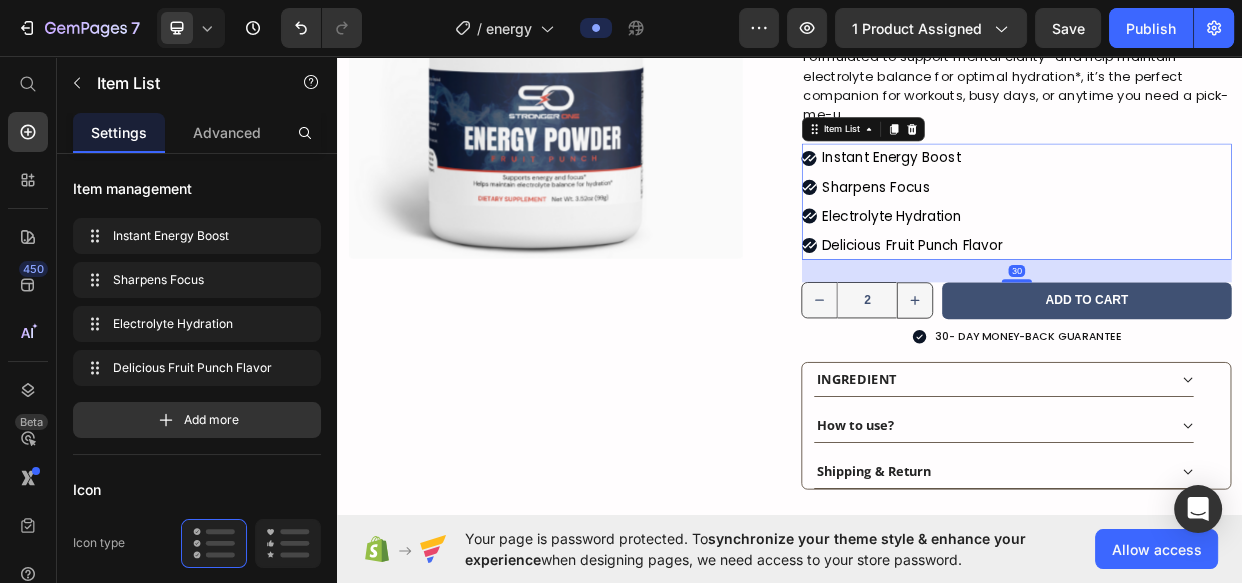 scroll, scrollTop: 454, scrollLeft: 0, axis: vertical 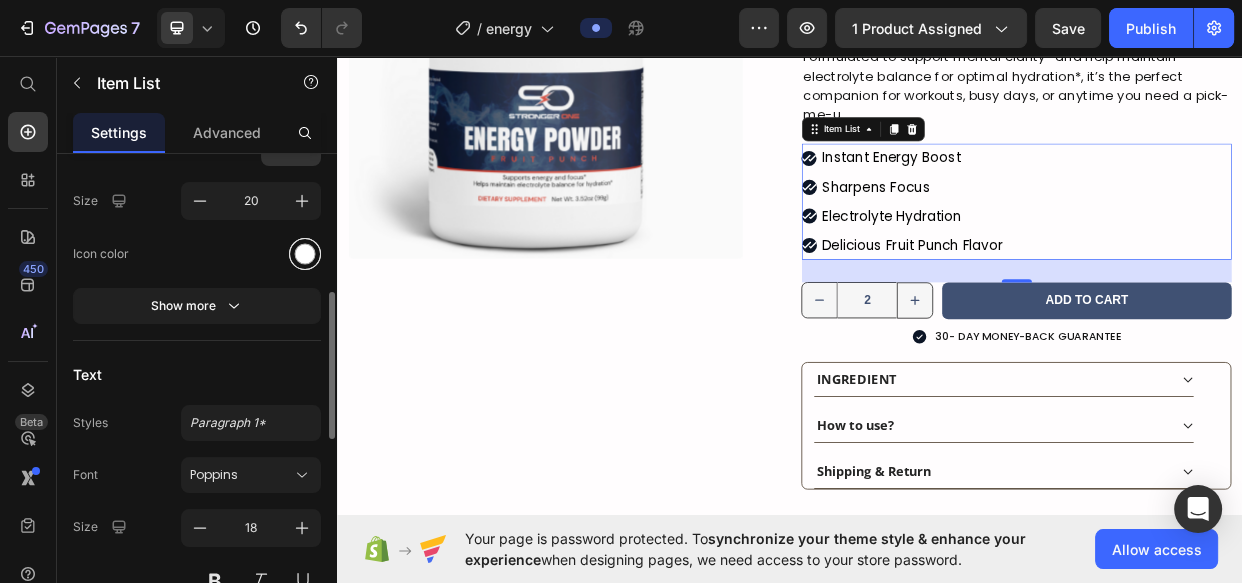 click at bounding box center (305, 254) 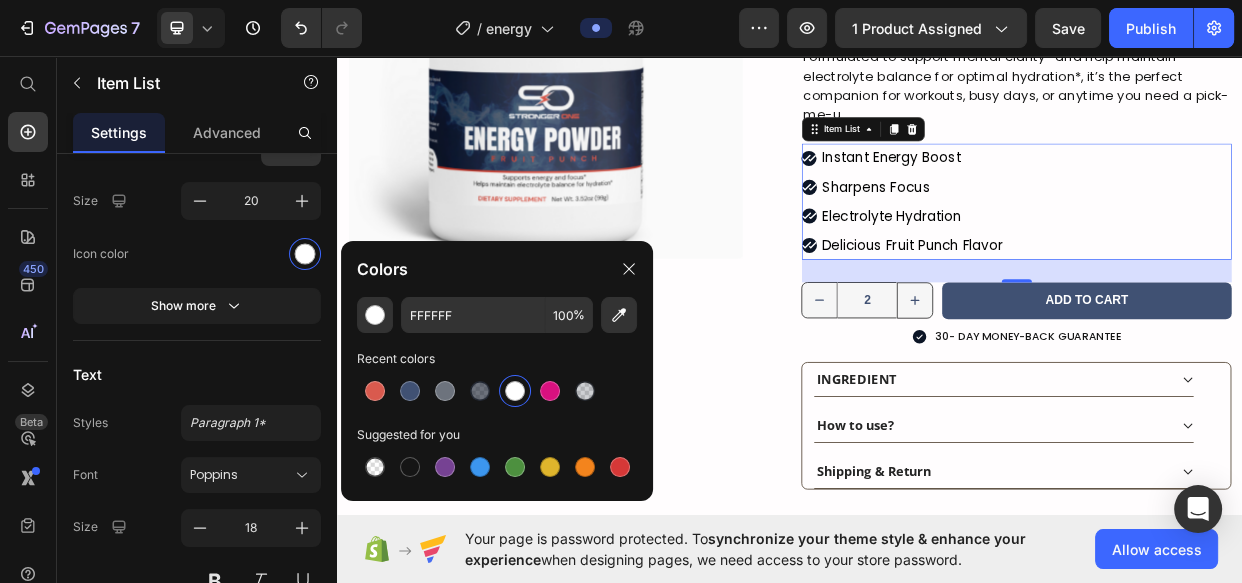 click at bounding box center [410, 391] 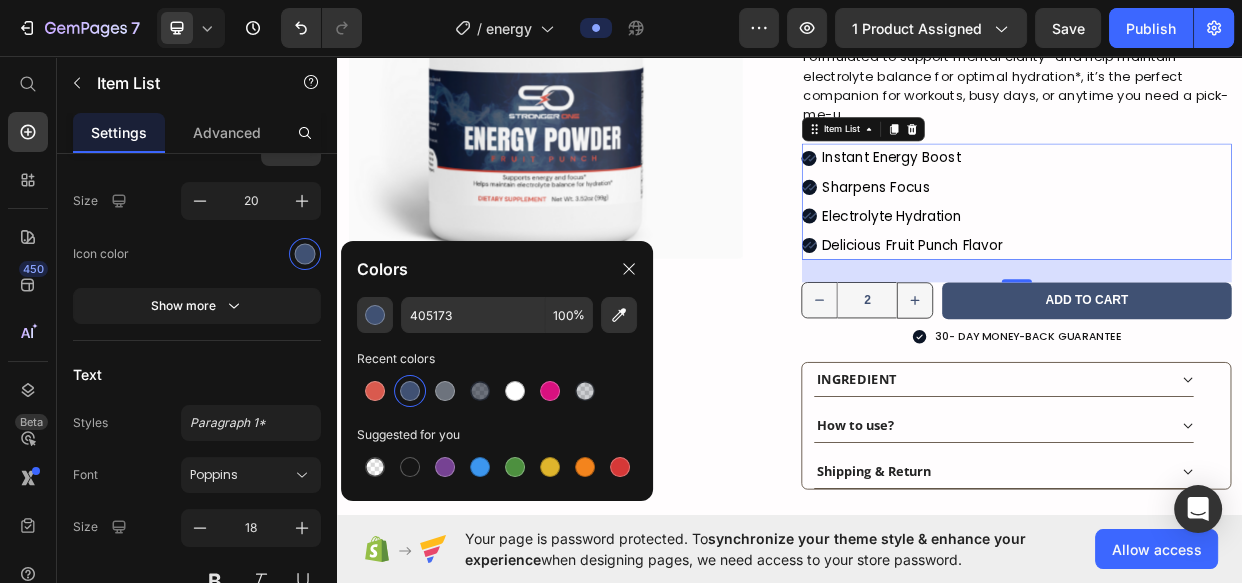 type on "FFFFFF" 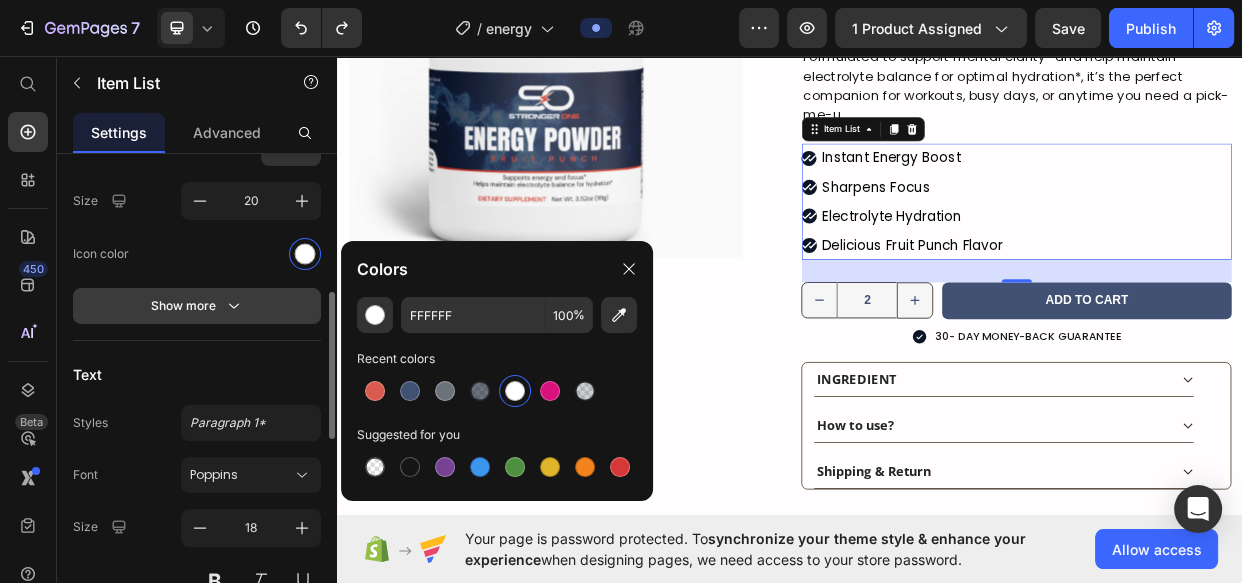 click on "Show more" at bounding box center [197, 306] 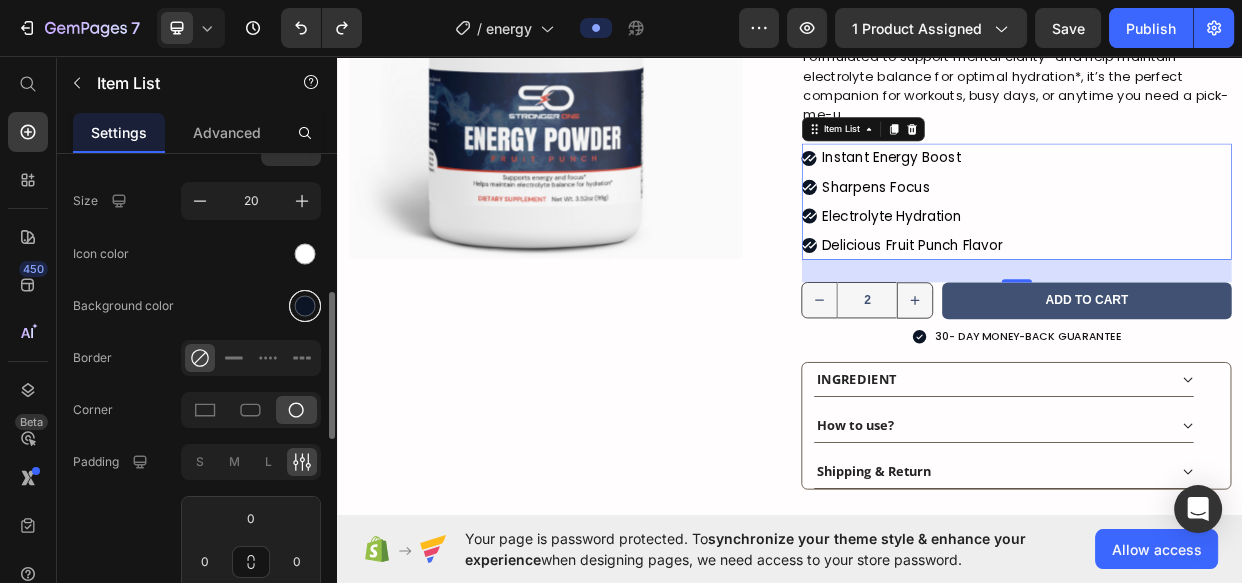 click at bounding box center [305, 305] 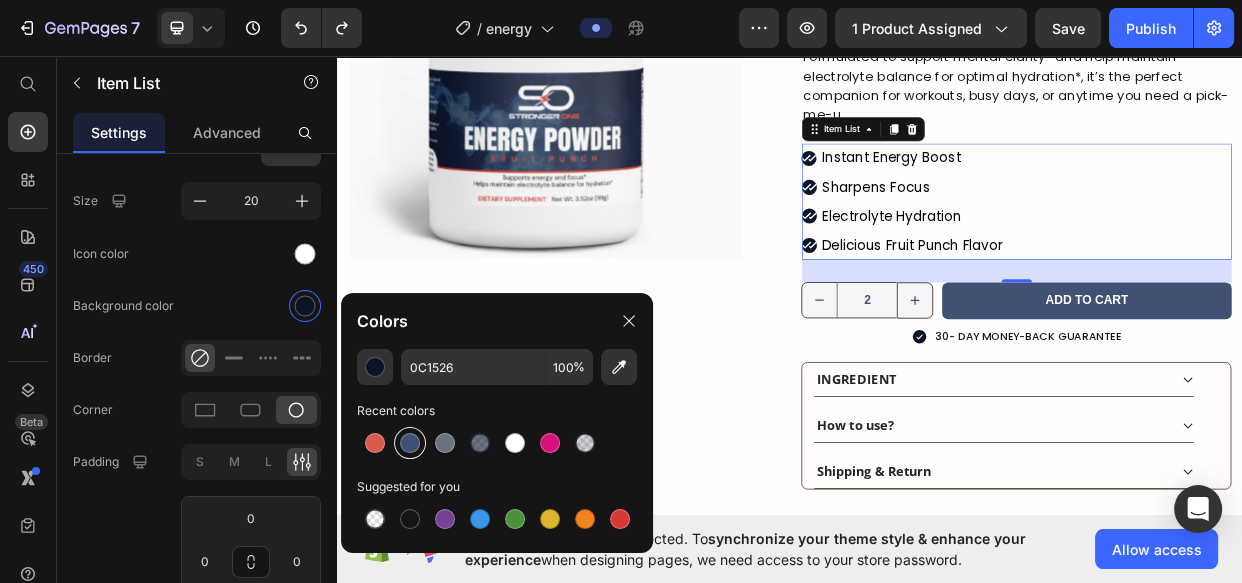 click at bounding box center [410, 443] 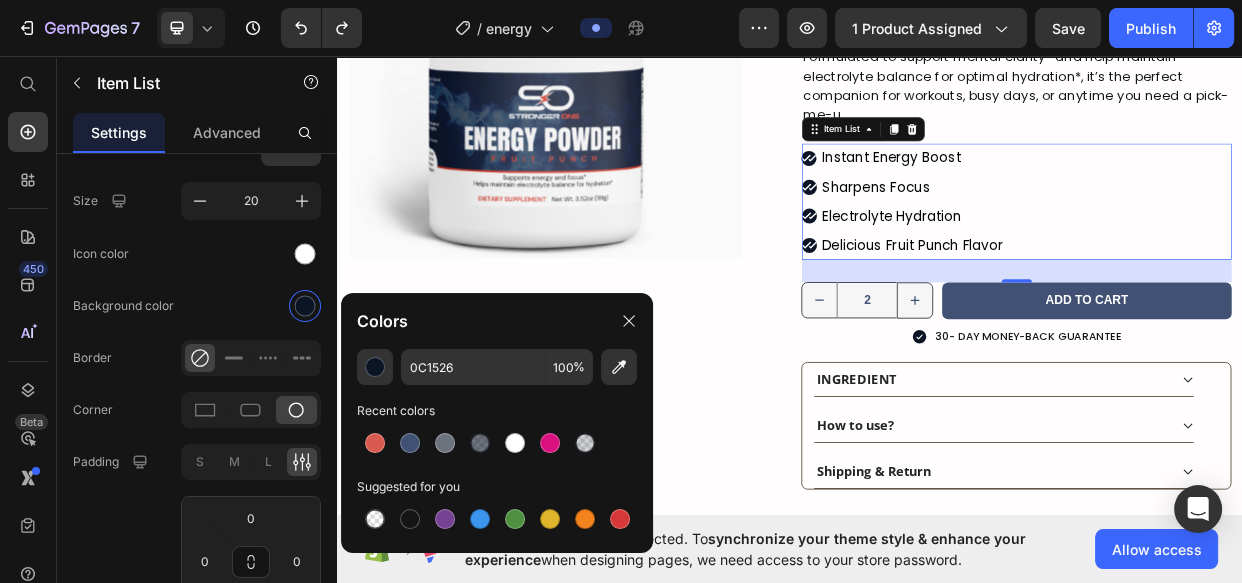 type on "405173" 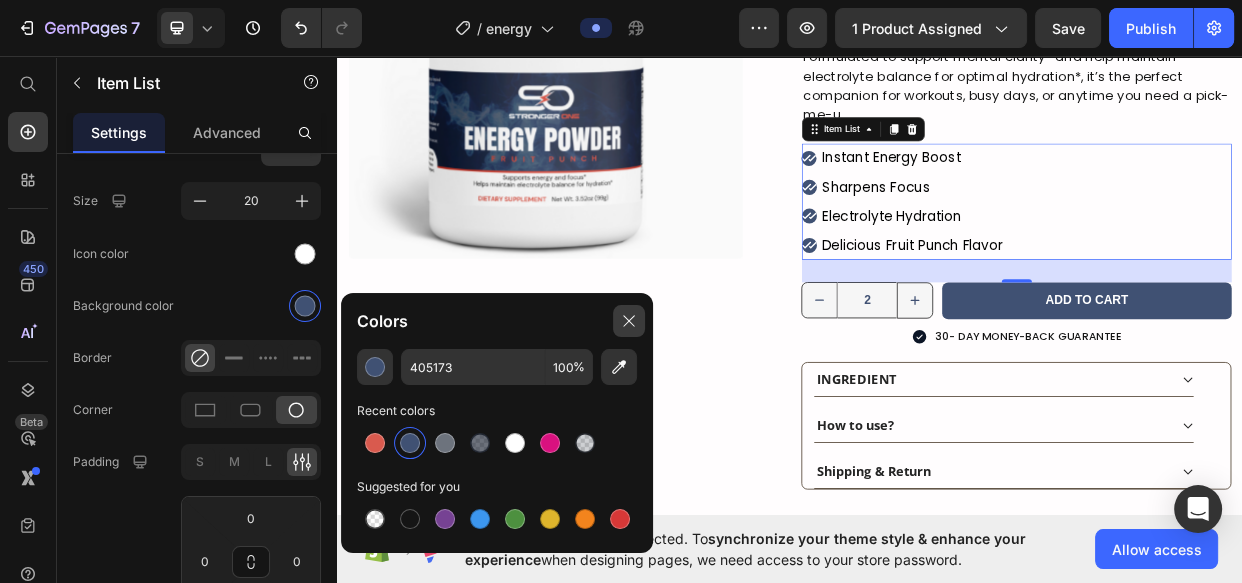 drag, startPoint x: 629, startPoint y: 312, endPoint x: 1067, endPoint y: 385, distance: 444.04166 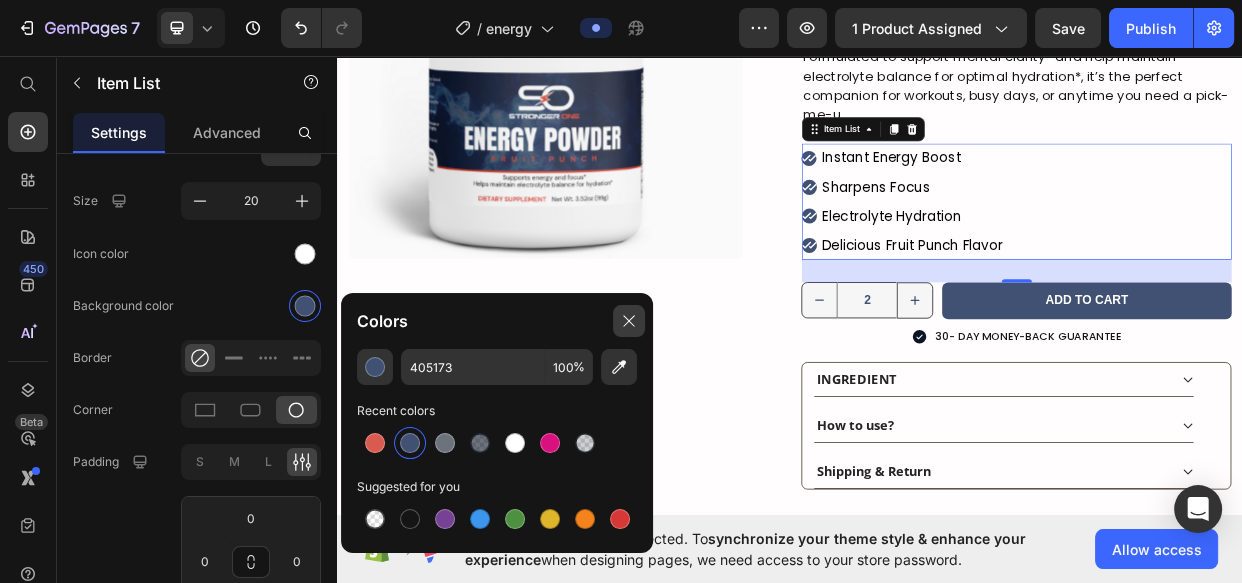 click 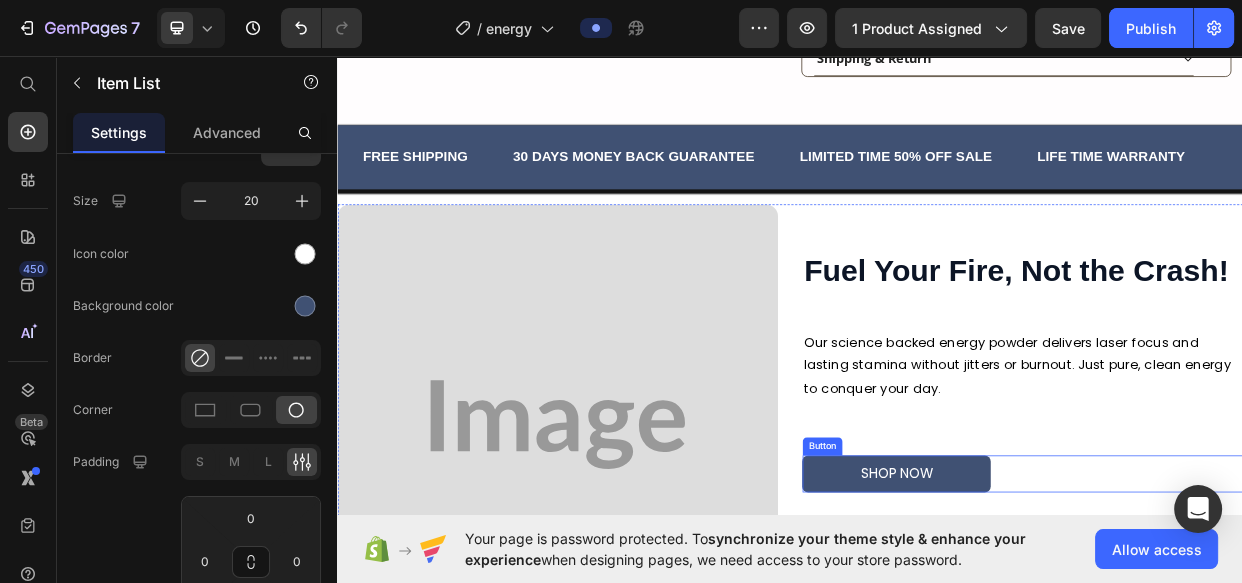 scroll, scrollTop: 909, scrollLeft: 0, axis: vertical 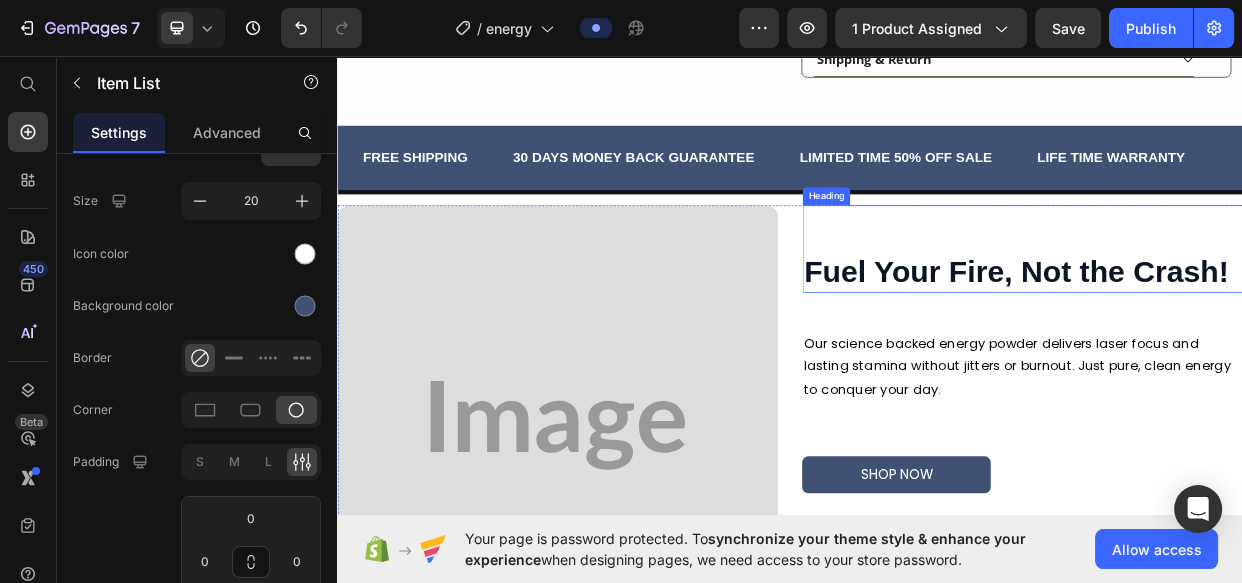 click on "⁠⁠⁠⁠⁠⁠⁠ Fuel Your Fire, Not the Crash!" at bounding box center [1245, 344] 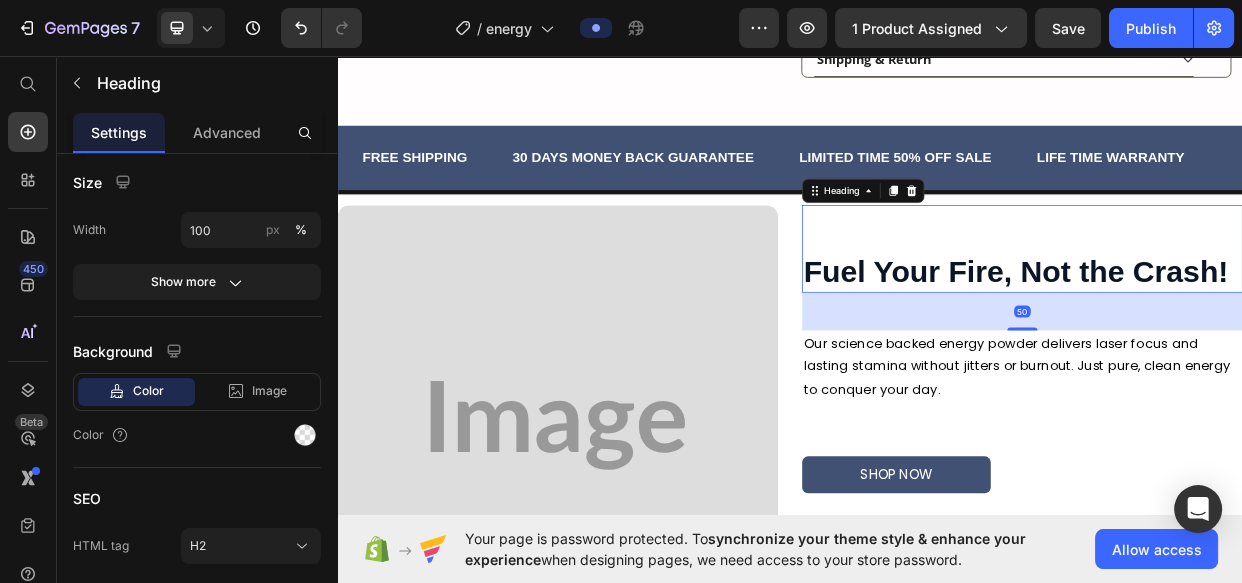 scroll, scrollTop: 0, scrollLeft: 0, axis: both 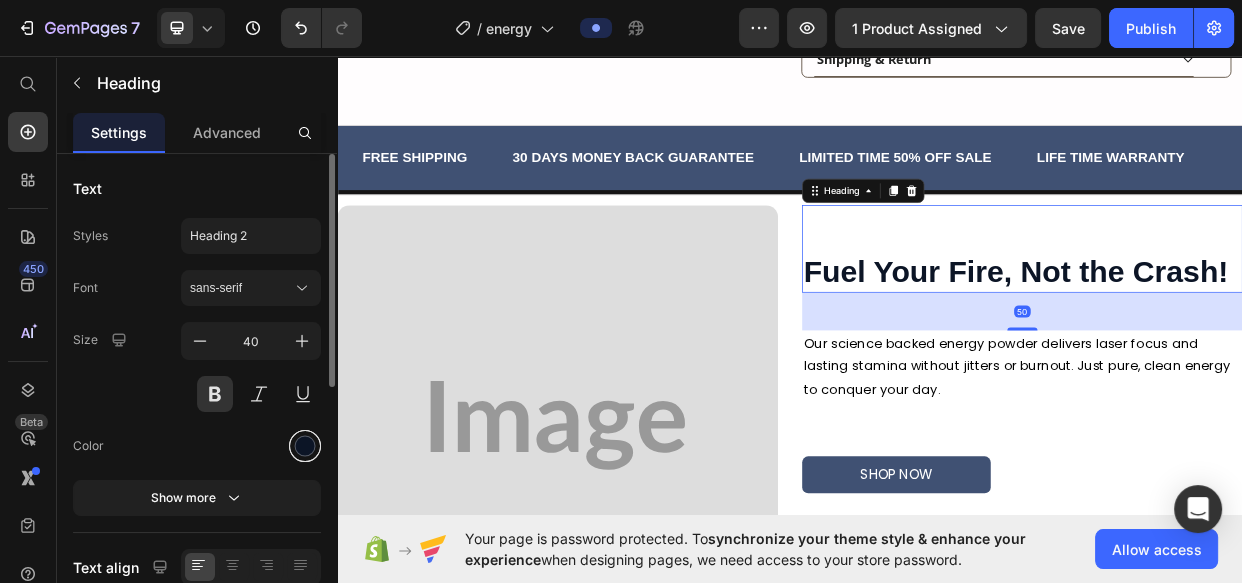click at bounding box center (305, 446) 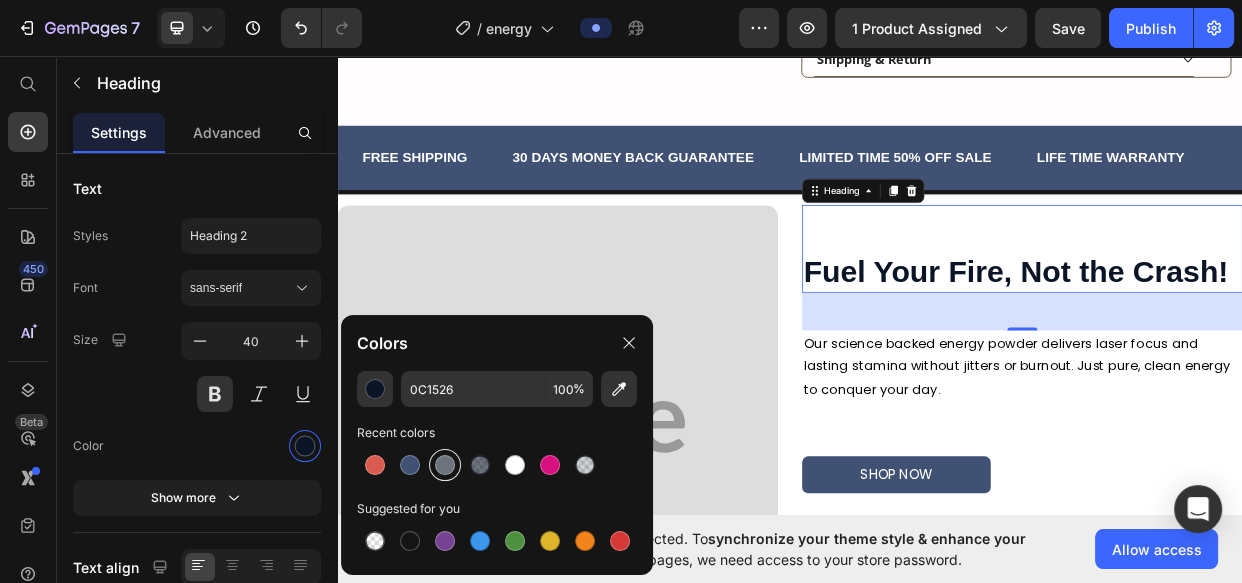 click at bounding box center [410, 465] 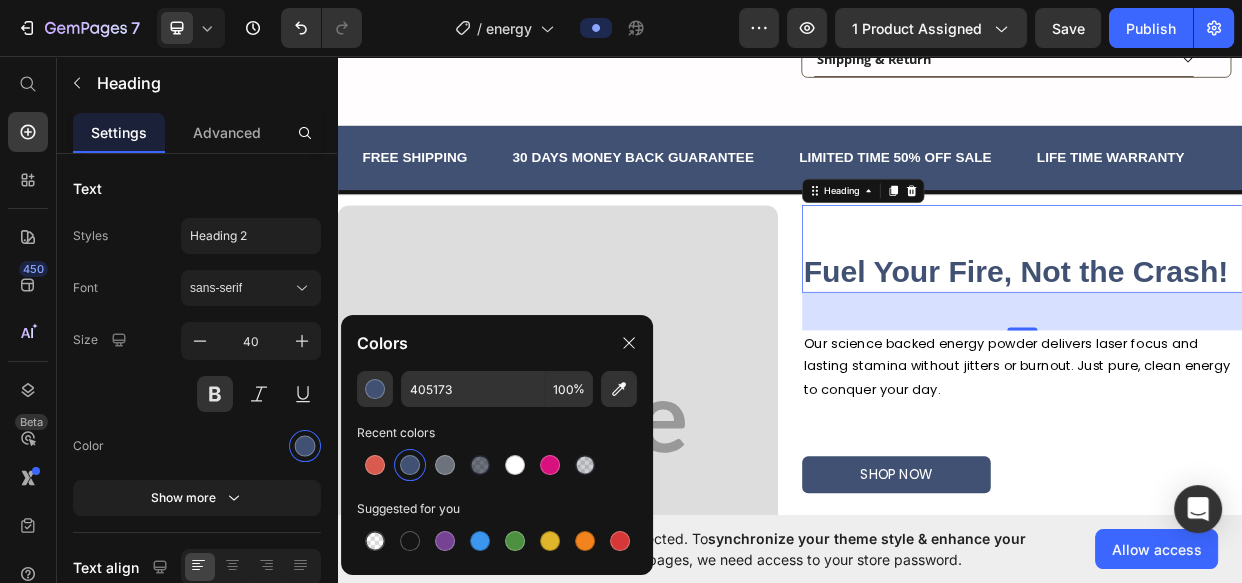 click on "Colors" 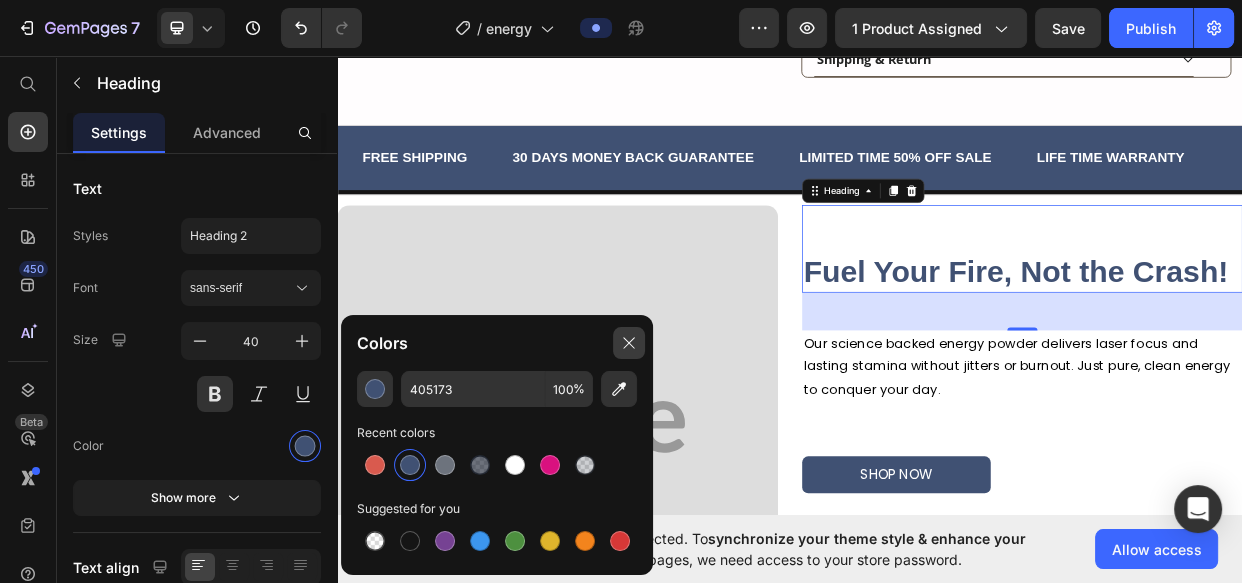 drag, startPoint x: 619, startPoint y: 335, endPoint x: 608, endPoint y: 428, distance: 93.64828 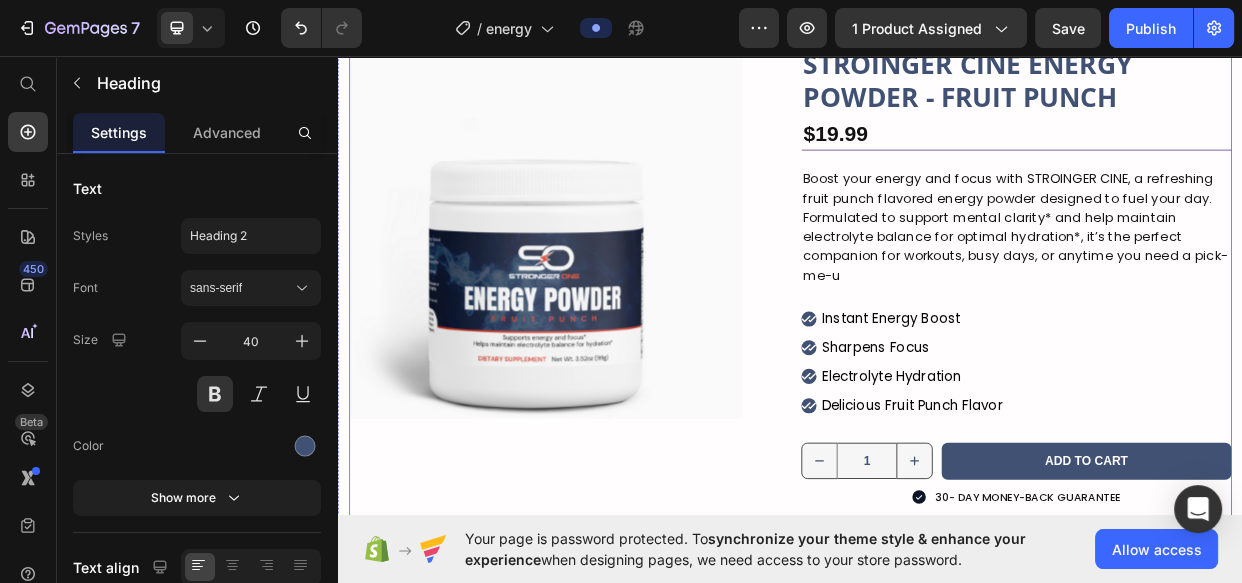 scroll, scrollTop: 363, scrollLeft: 0, axis: vertical 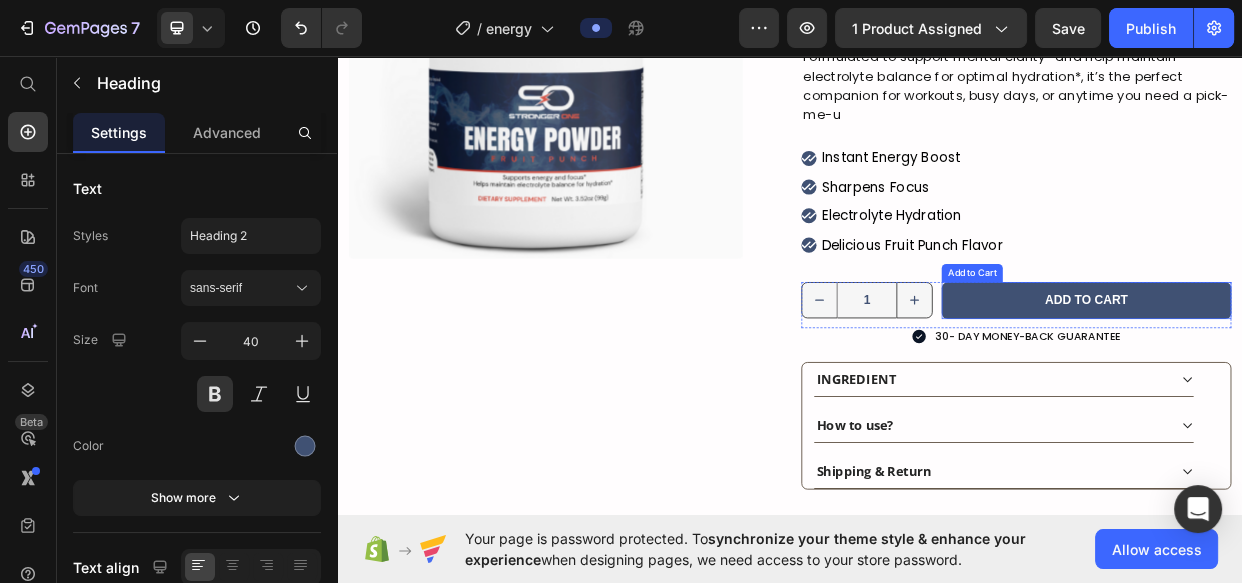 drag, startPoint x: 1411, startPoint y: 376, endPoint x: 407, endPoint y: 340, distance: 1004.6452 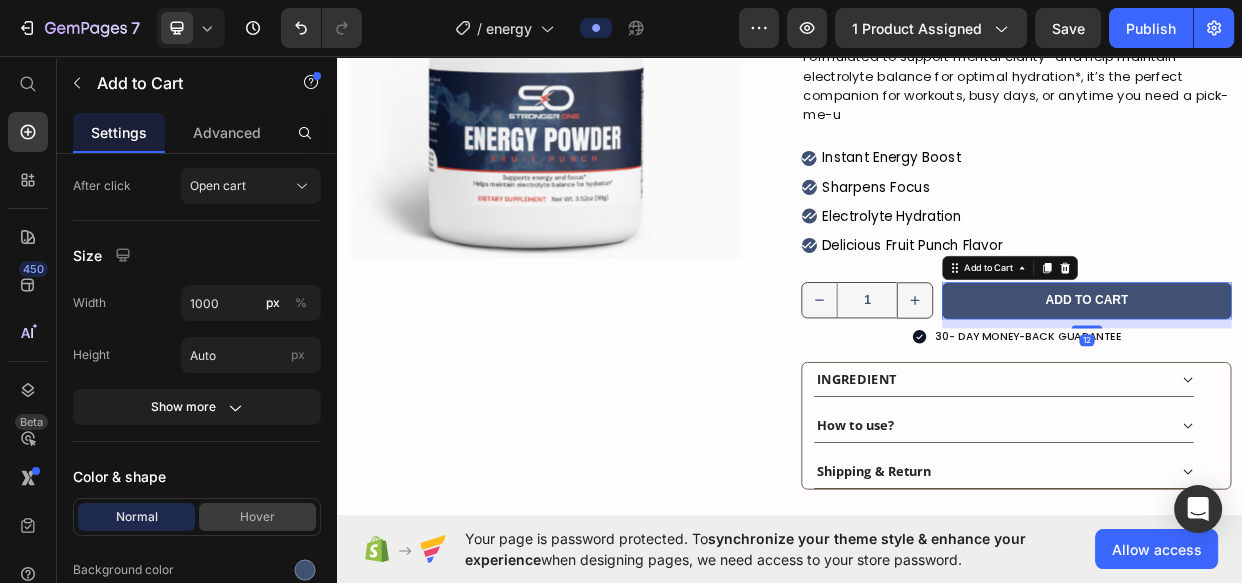 scroll, scrollTop: 1090, scrollLeft: 0, axis: vertical 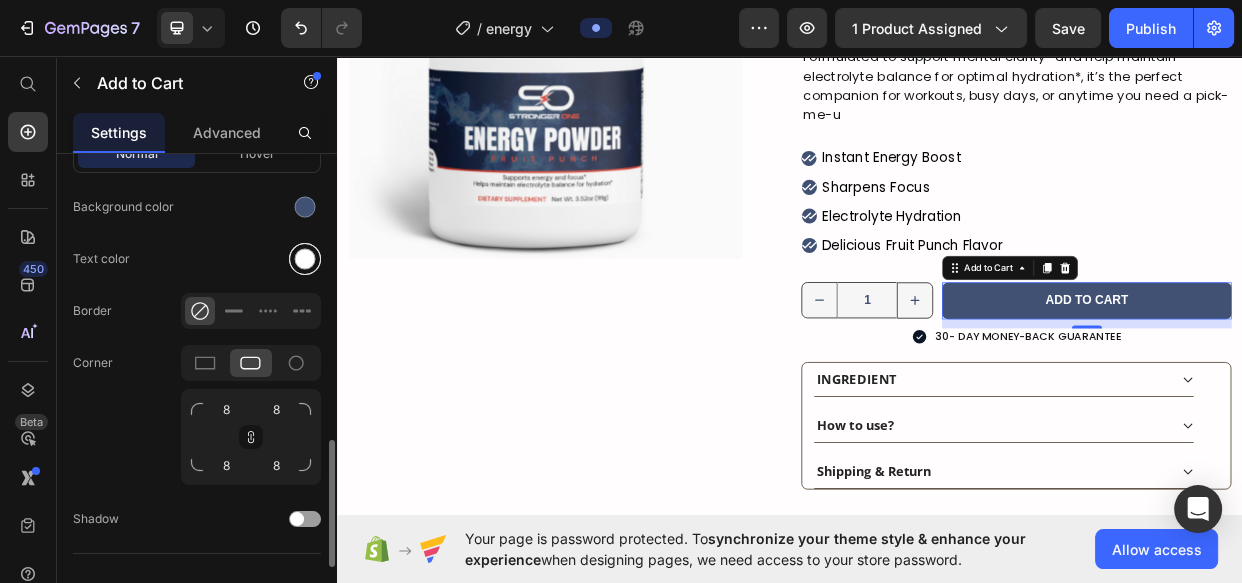 click at bounding box center (305, 259) 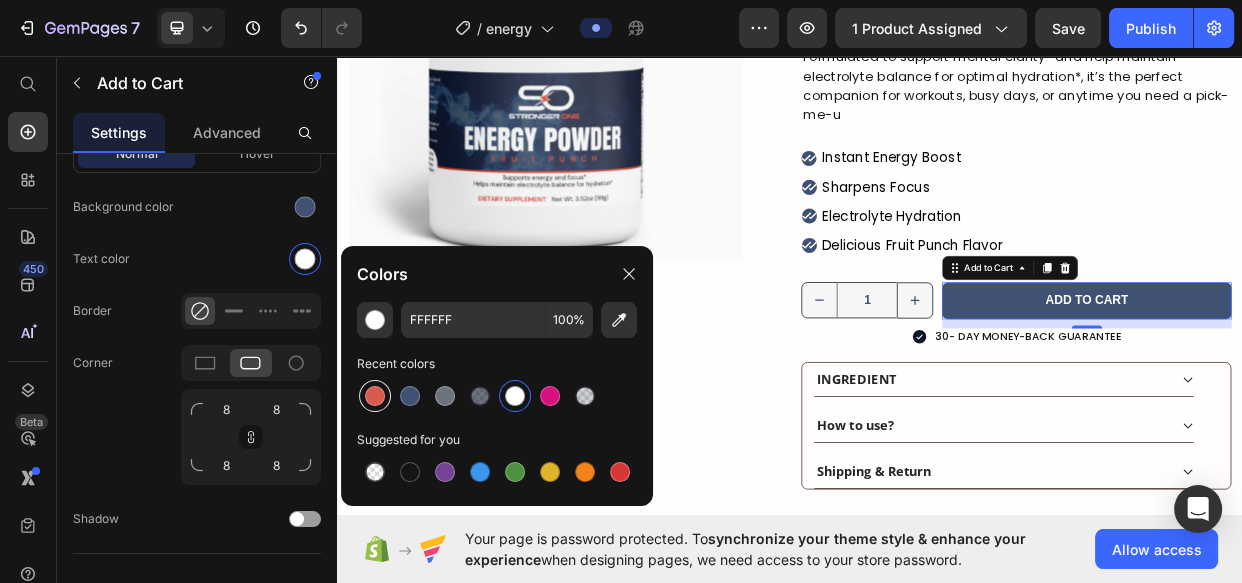 click at bounding box center (375, 396) 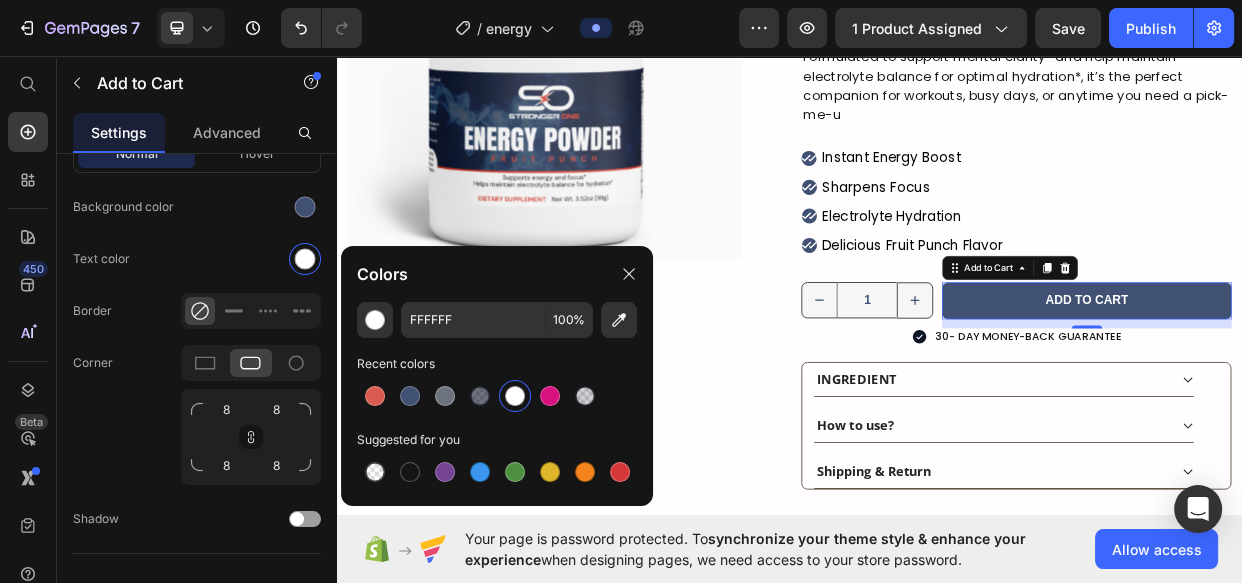 type on "D95A4E" 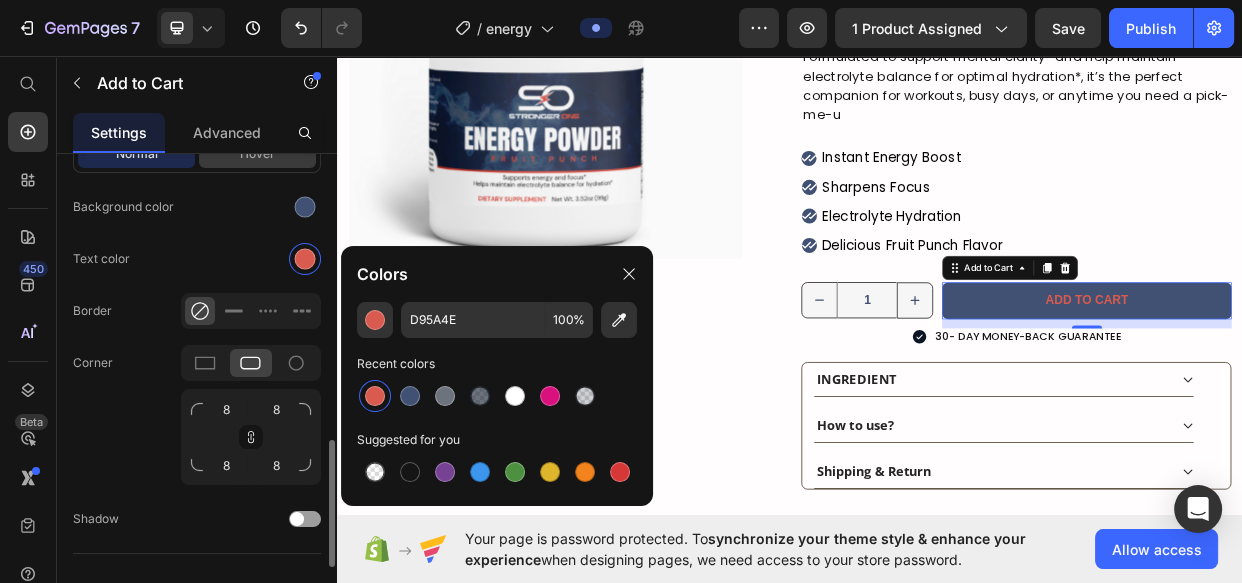 click on "Hover" at bounding box center [257, 154] 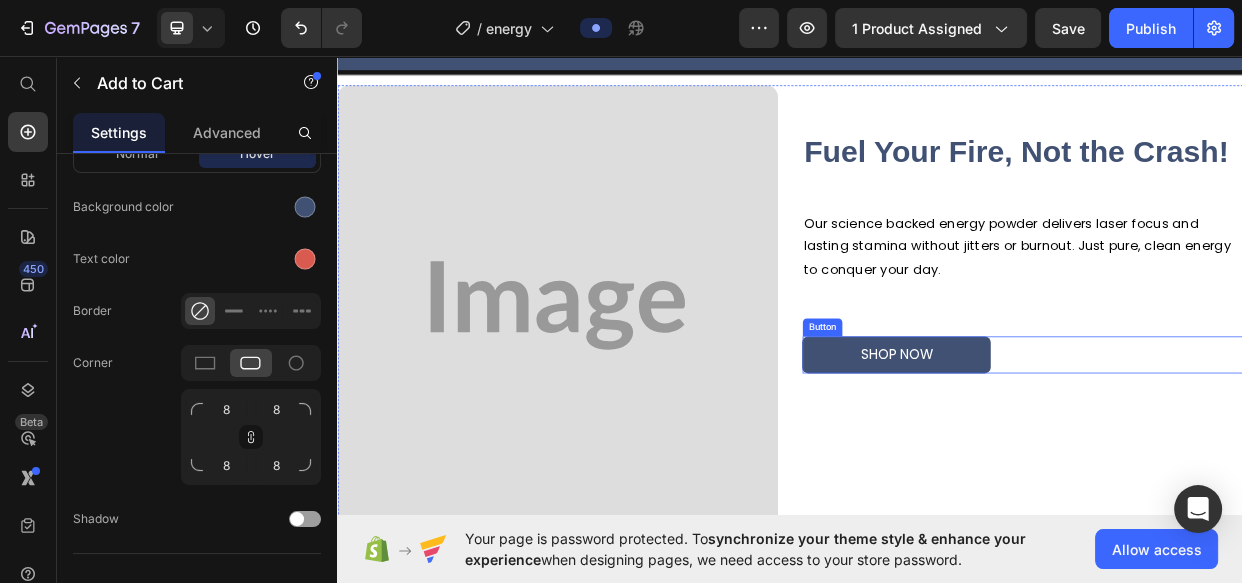 scroll, scrollTop: 1090, scrollLeft: 0, axis: vertical 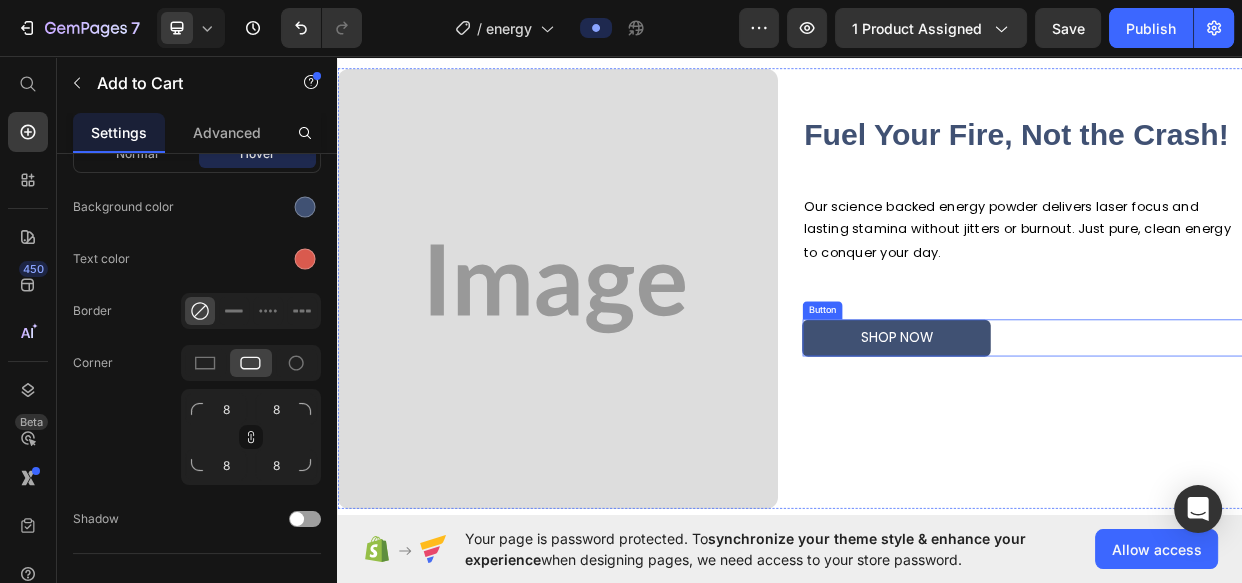 click on "SHOP NOW" at bounding box center (1078, 432) 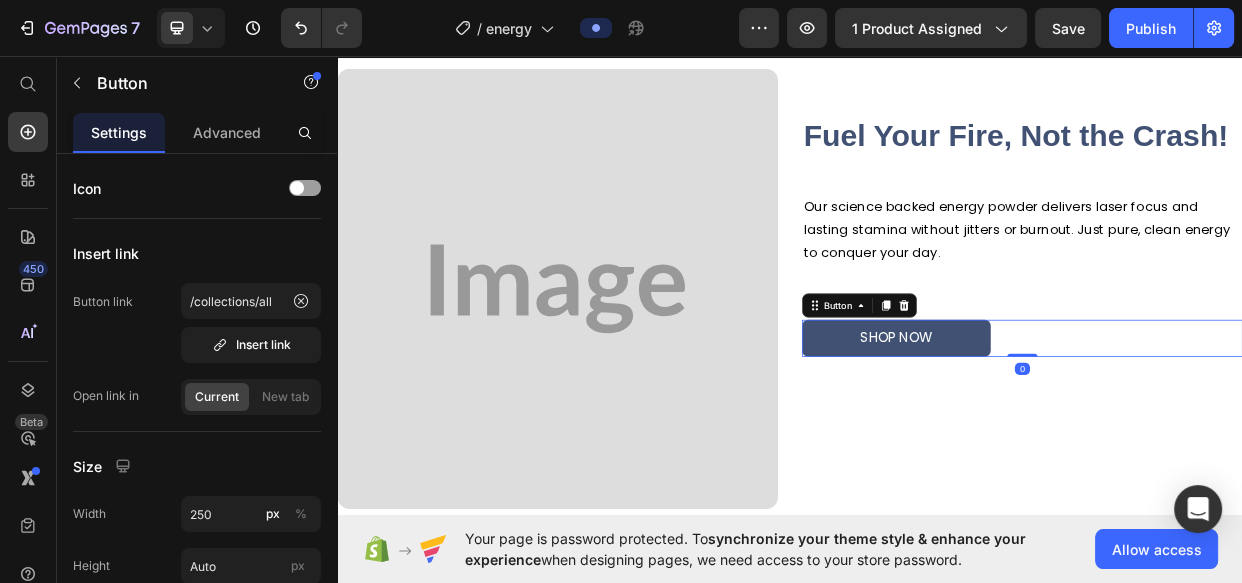 scroll, scrollTop: 454, scrollLeft: 0, axis: vertical 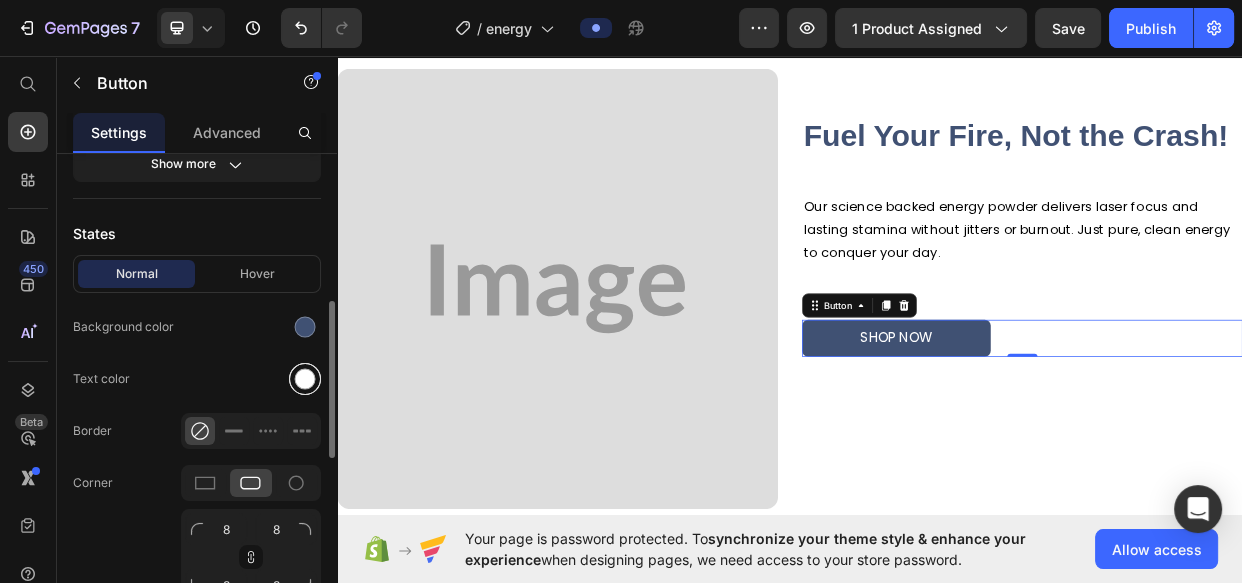 click at bounding box center [305, 379] 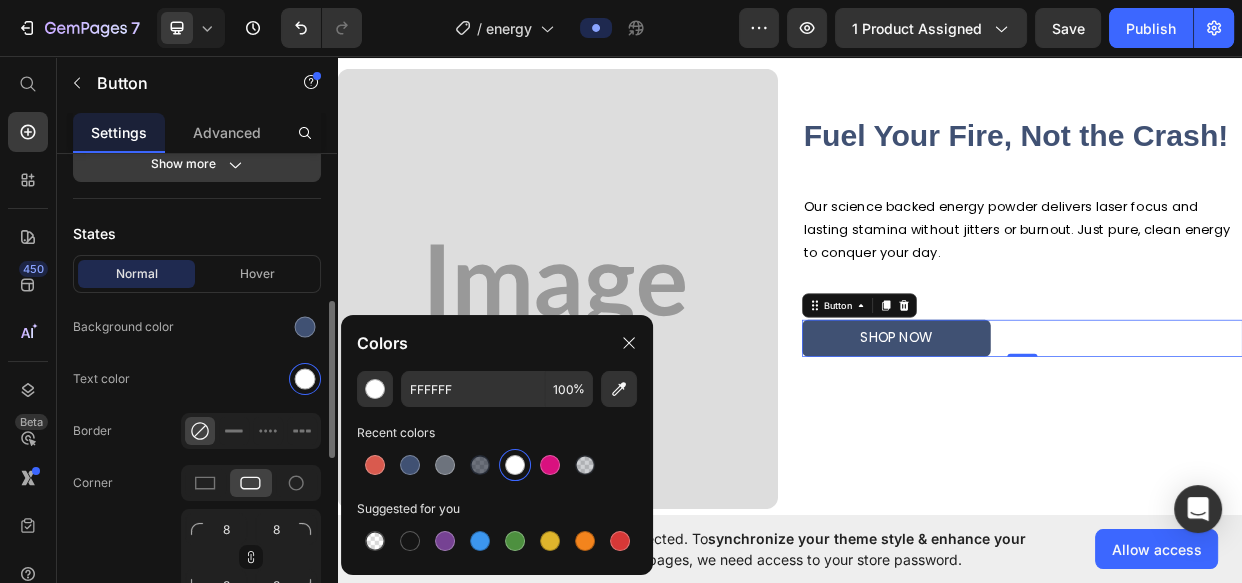 drag, startPoint x: 386, startPoint y: 459, endPoint x: 175, endPoint y: 175, distance: 353.80362 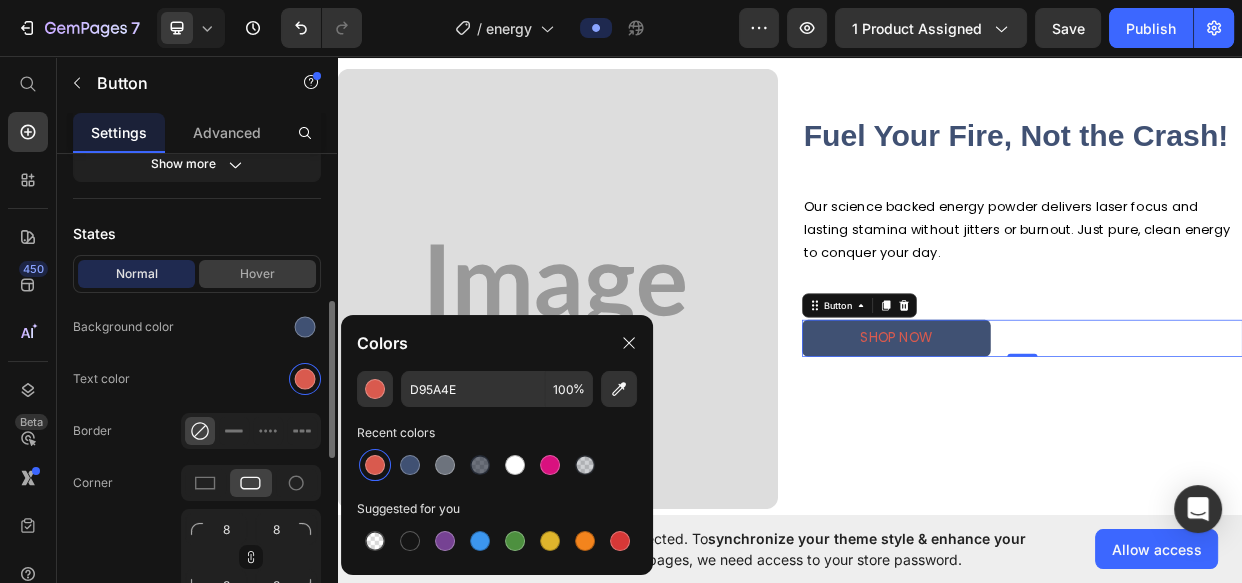 click on "Hover" at bounding box center (257, 274) 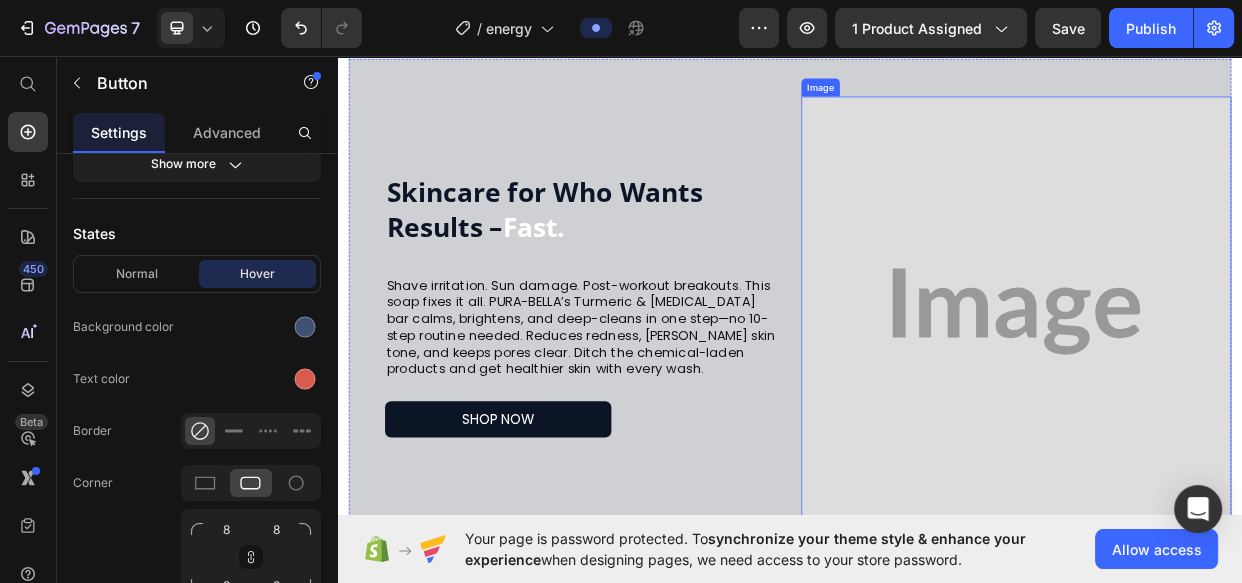 scroll, scrollTop: 3363, scrollLeft: 0, axis: vertical 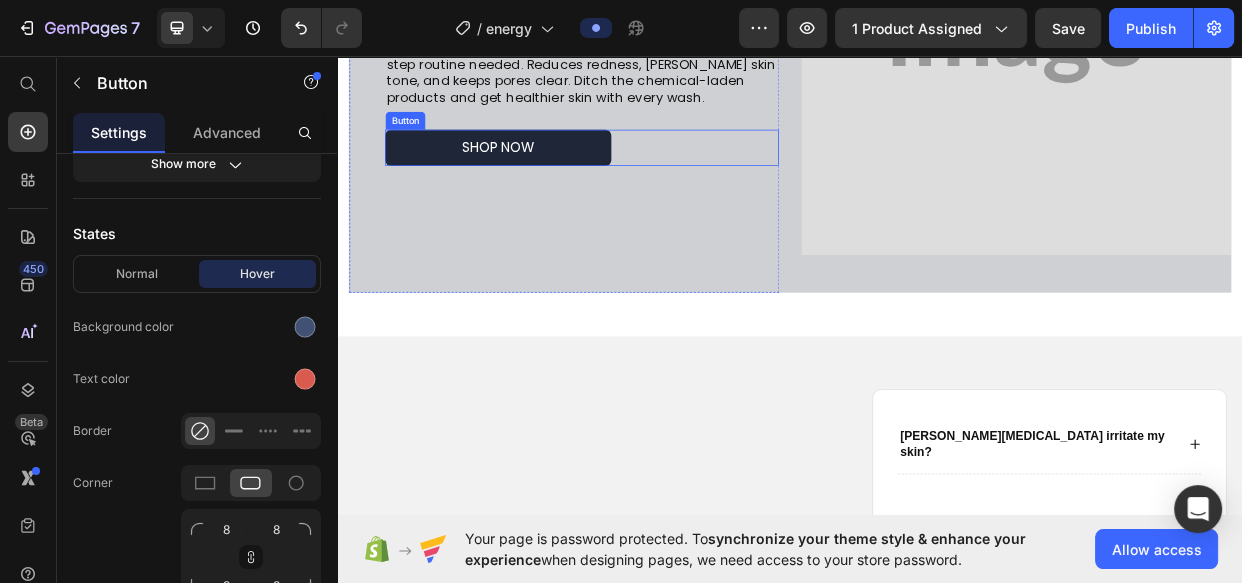 click on "shop now" at bounding box center [550, 180] 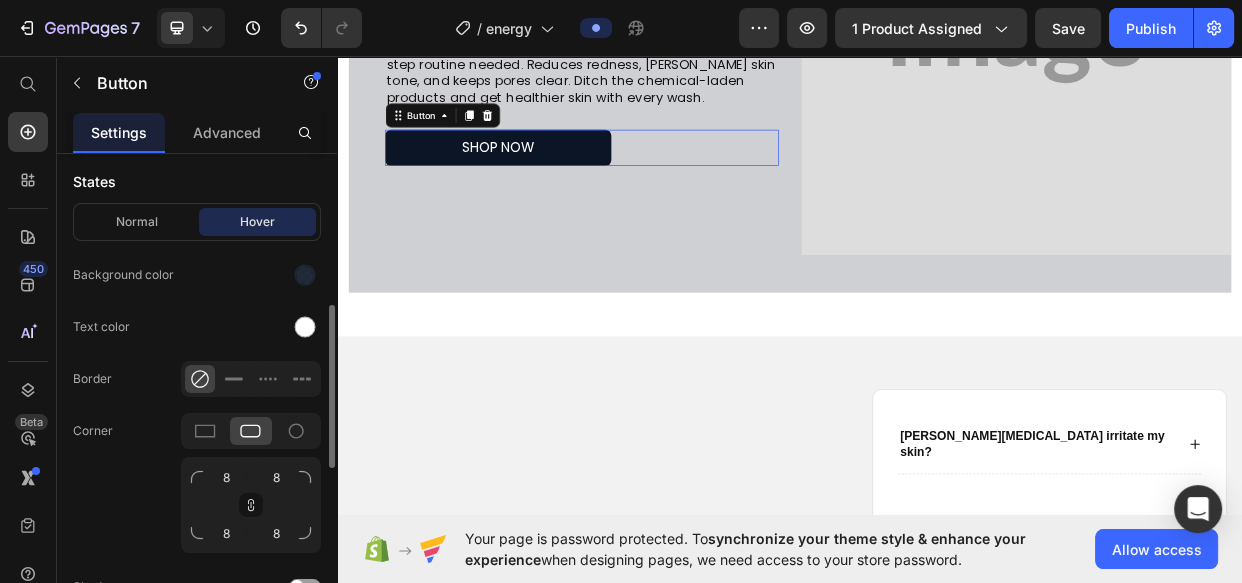 scroll, scrollTop: 453, scrollLeft: 0, axis: vertical 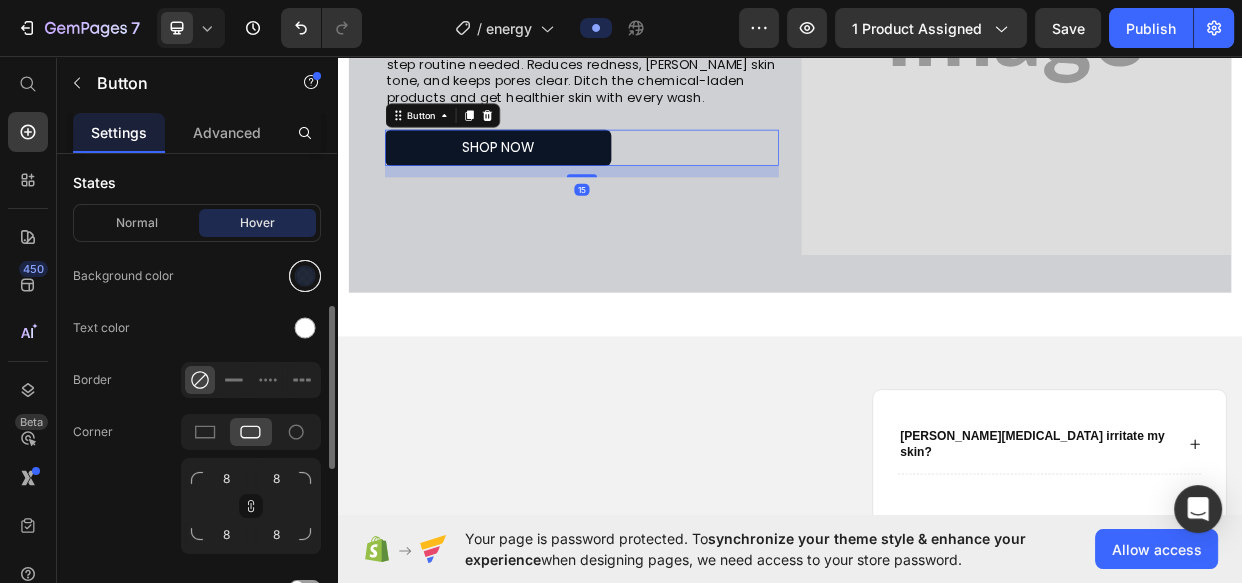 click at bounding box center [305, 276] 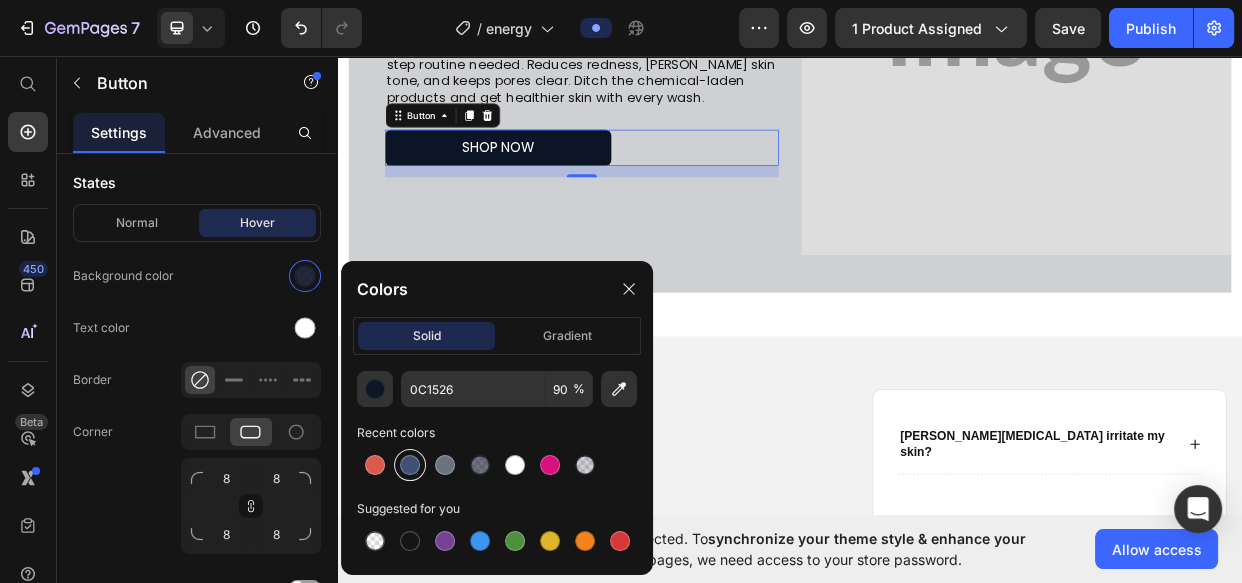 click at bounding box center (410, 465) 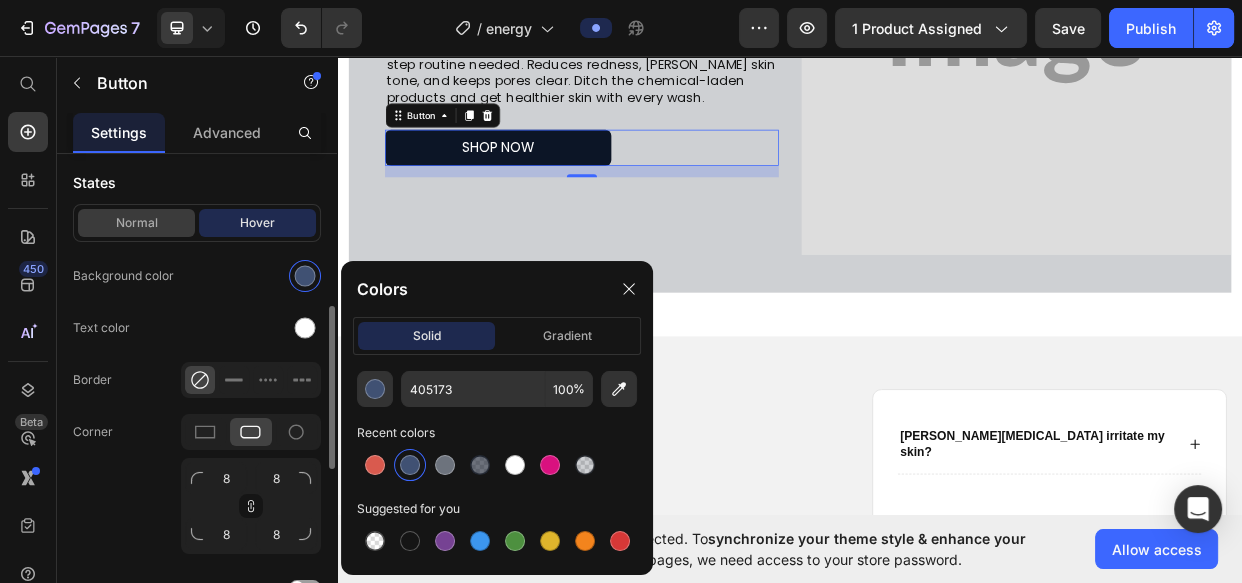 click on "Normal" at bounding box center (136, 223) 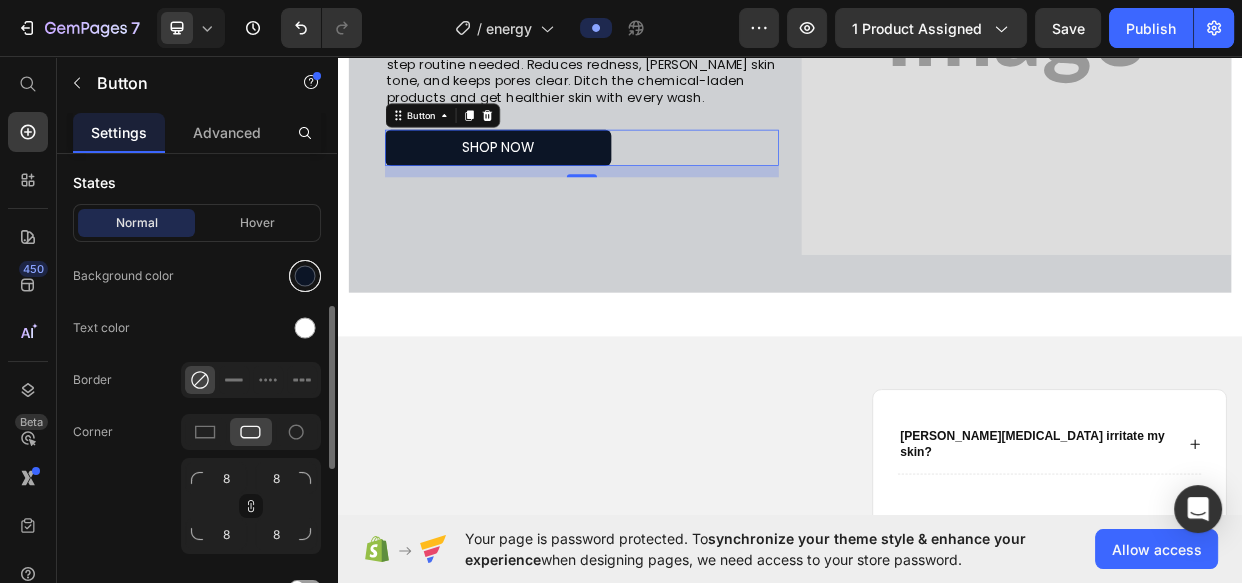 click at bounding box center (305, 276) 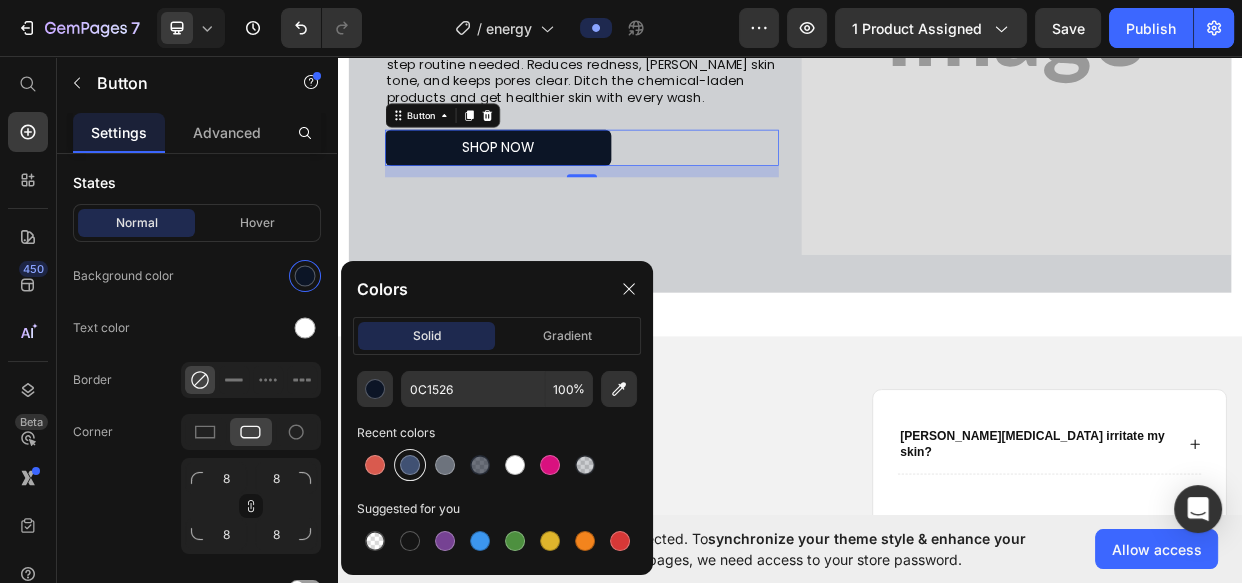 click at bounding box center [410, 465] 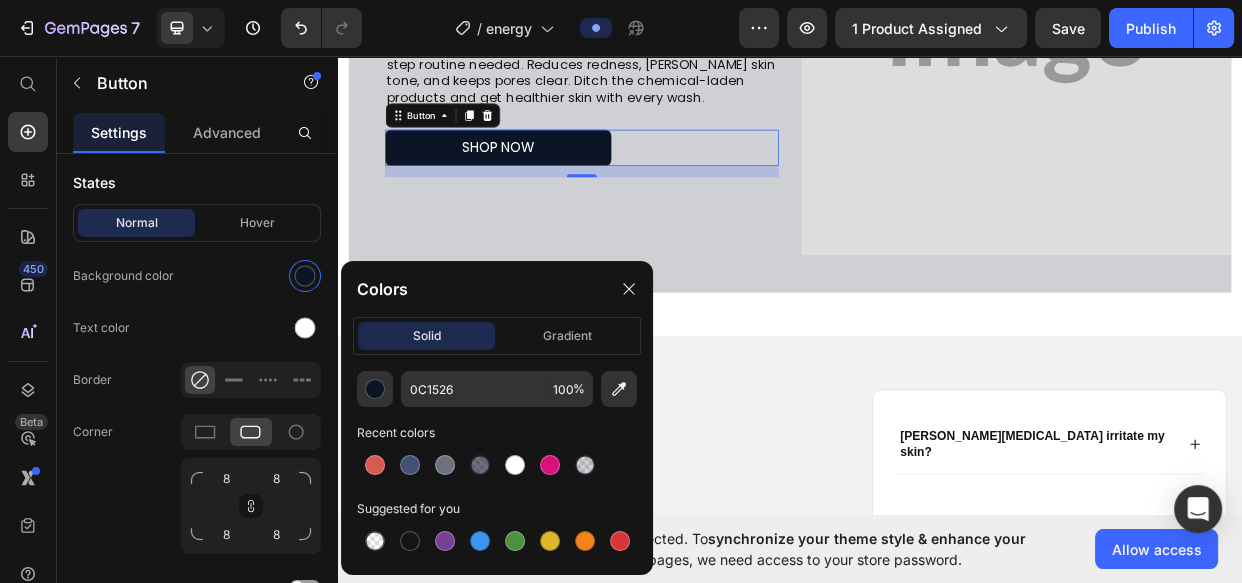 type on "405173" 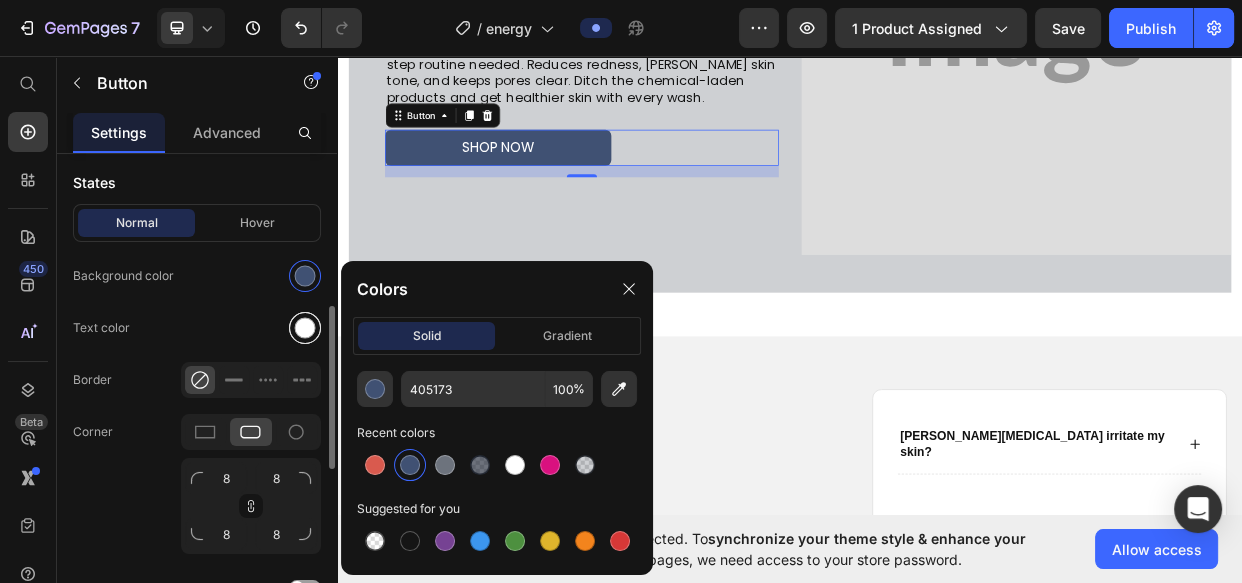 click at bounding box center (305, 328) 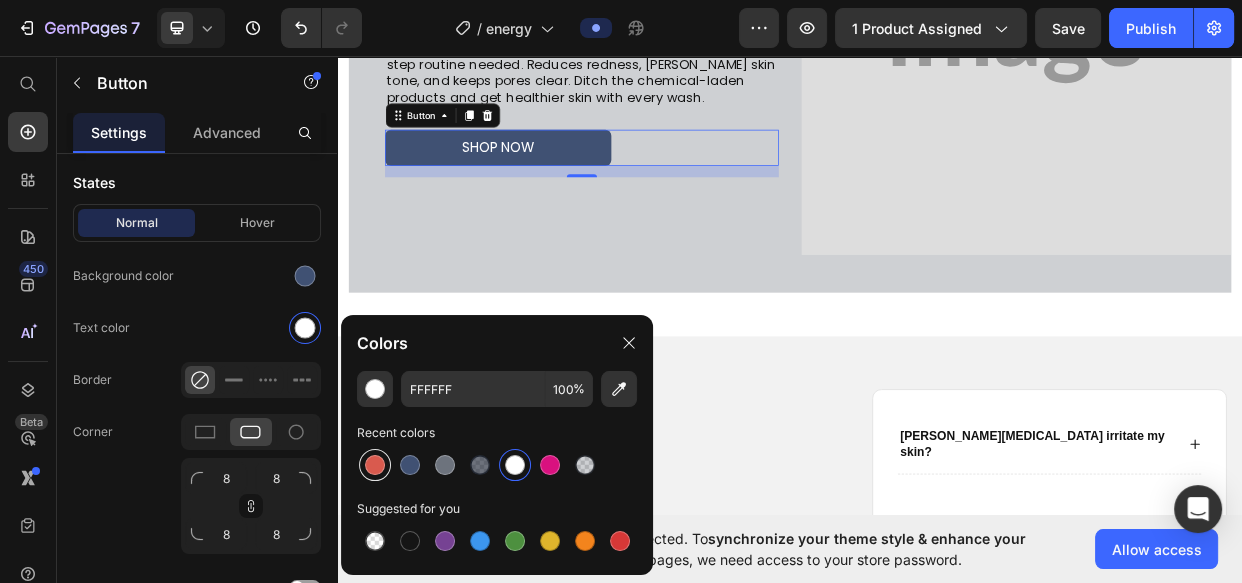 click at bounding box center (375, 465) 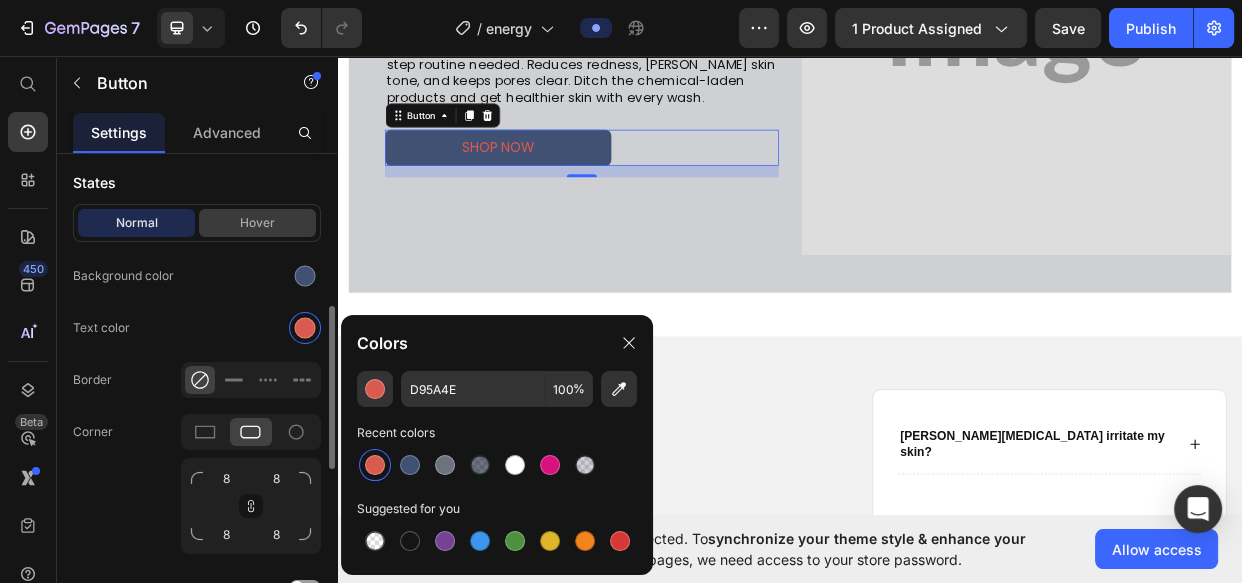 click on "Hover" at bounding box center [257, 223] 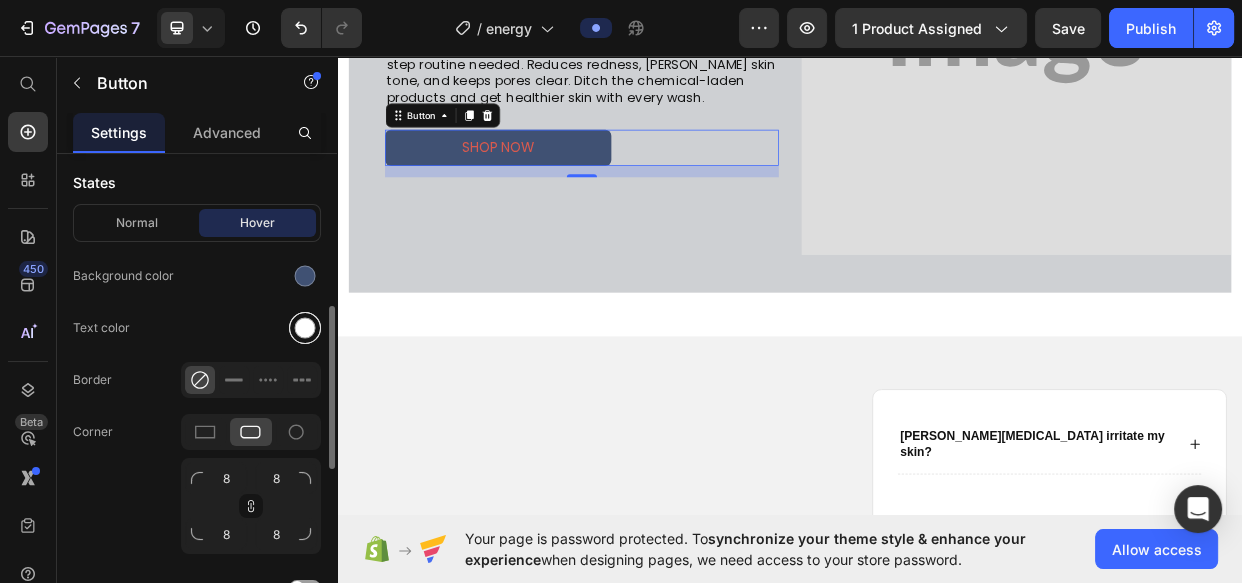 click at bounding box center (305, 328) 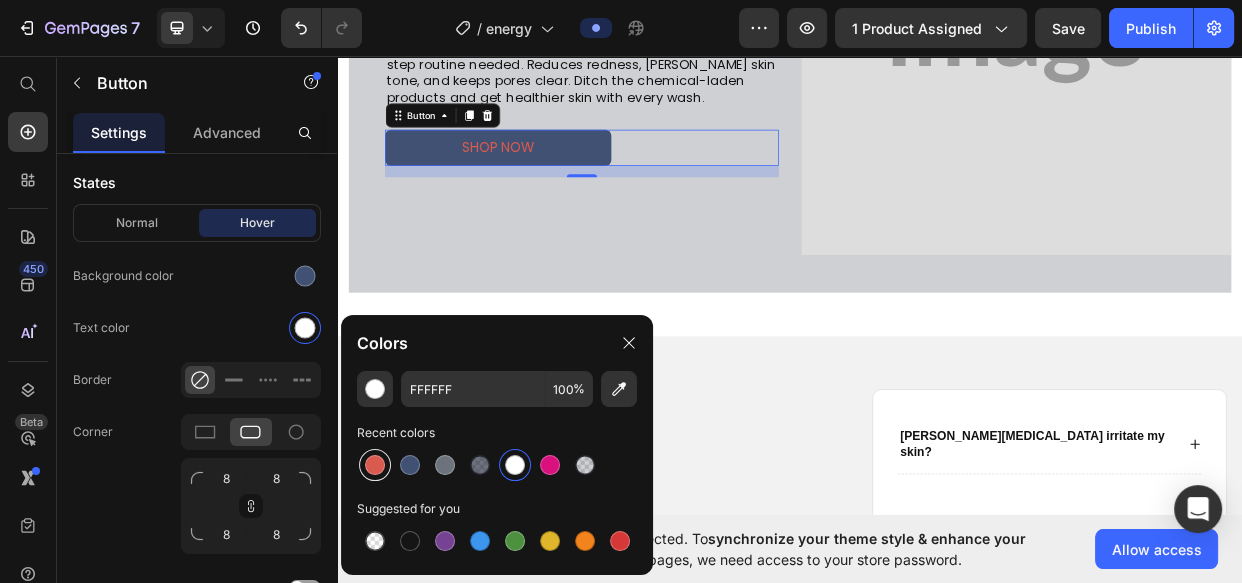 click at bounding box center [375, 465] 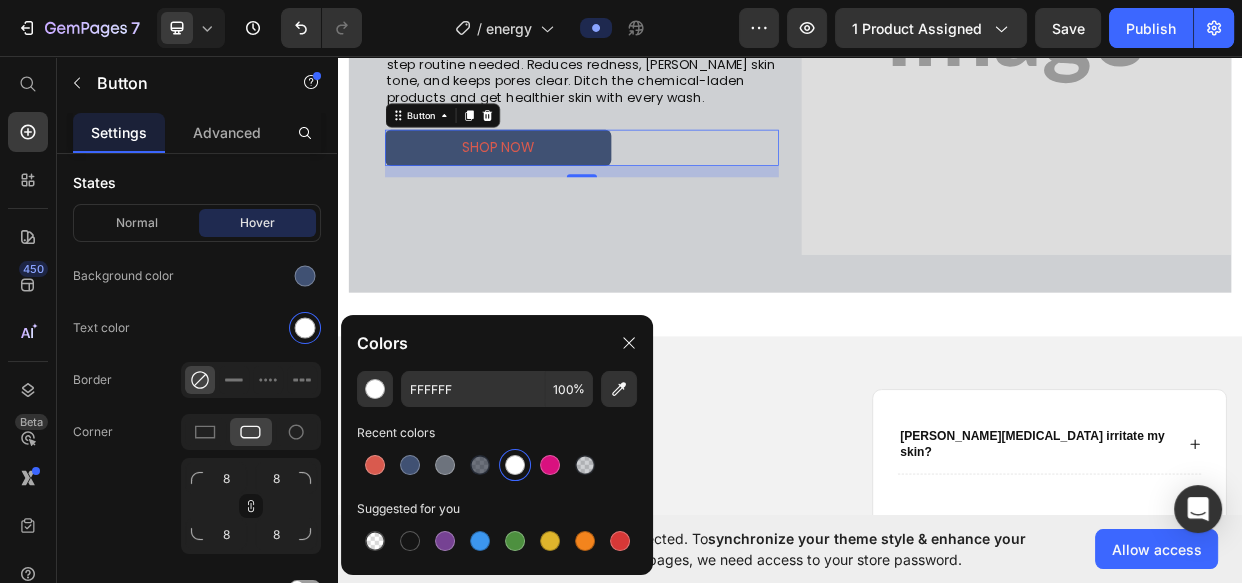 type on "D95A4E" 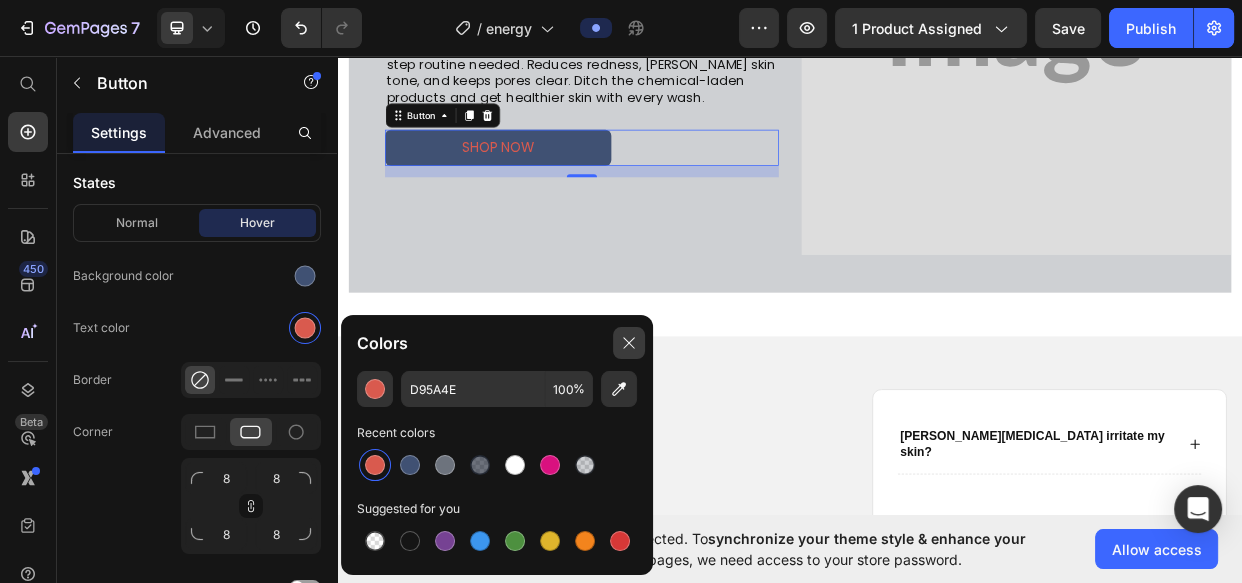 click at bounding box center [629, 343] 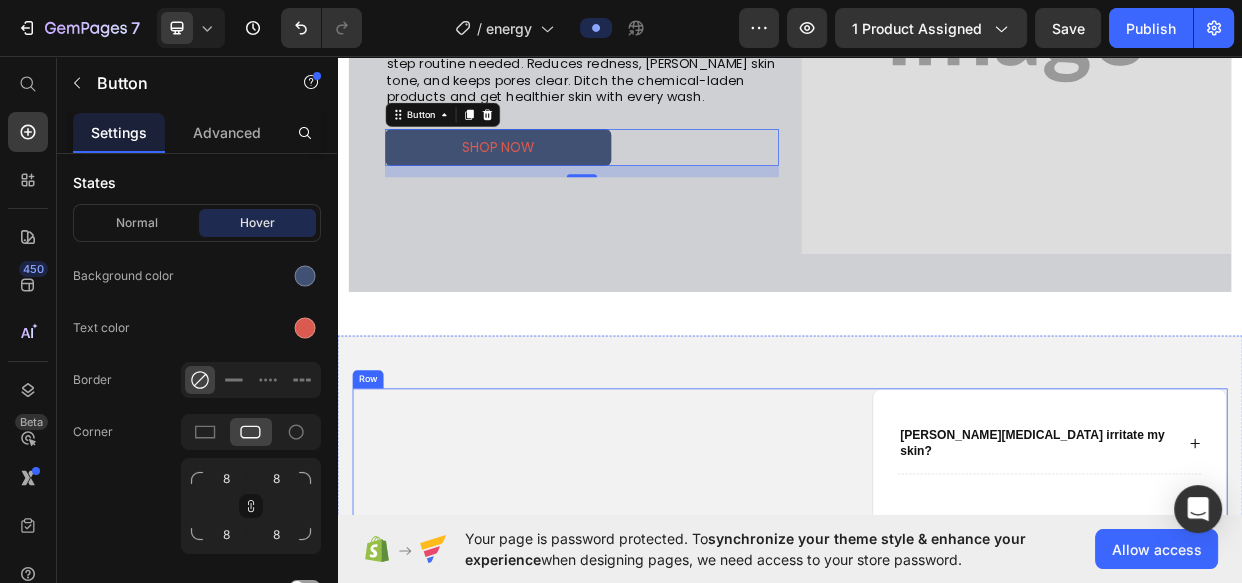 scroll, scrollTop: 3818, scrollLeft: 0, axis: vertical 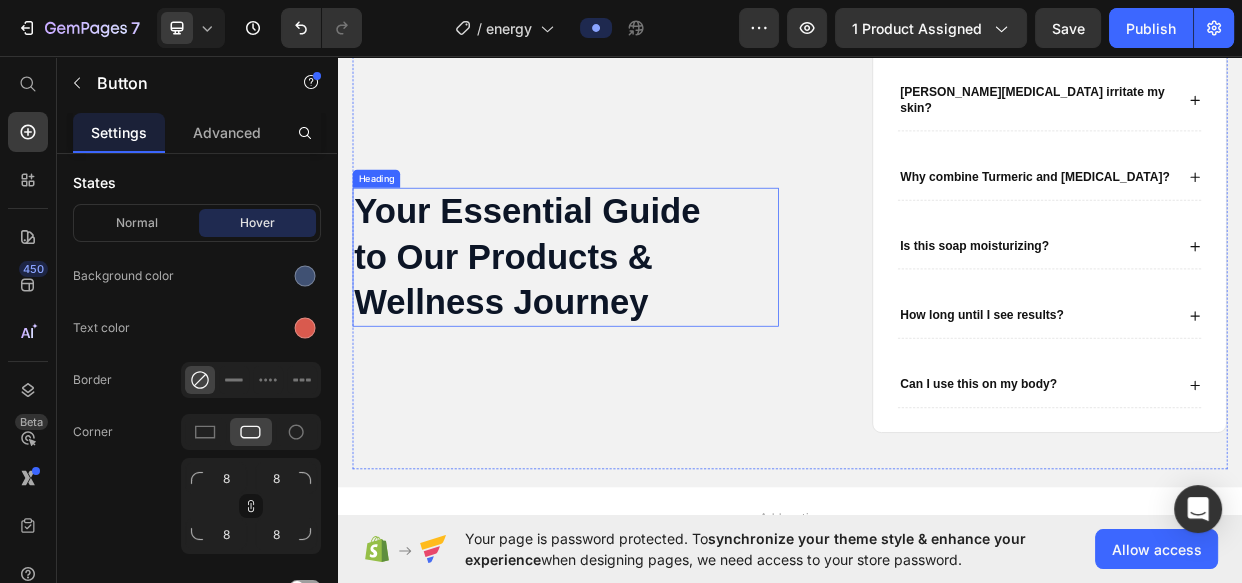 click on "Your Essential Guide to Our Products & Wellness Journey" at bounding box center (588, 324) 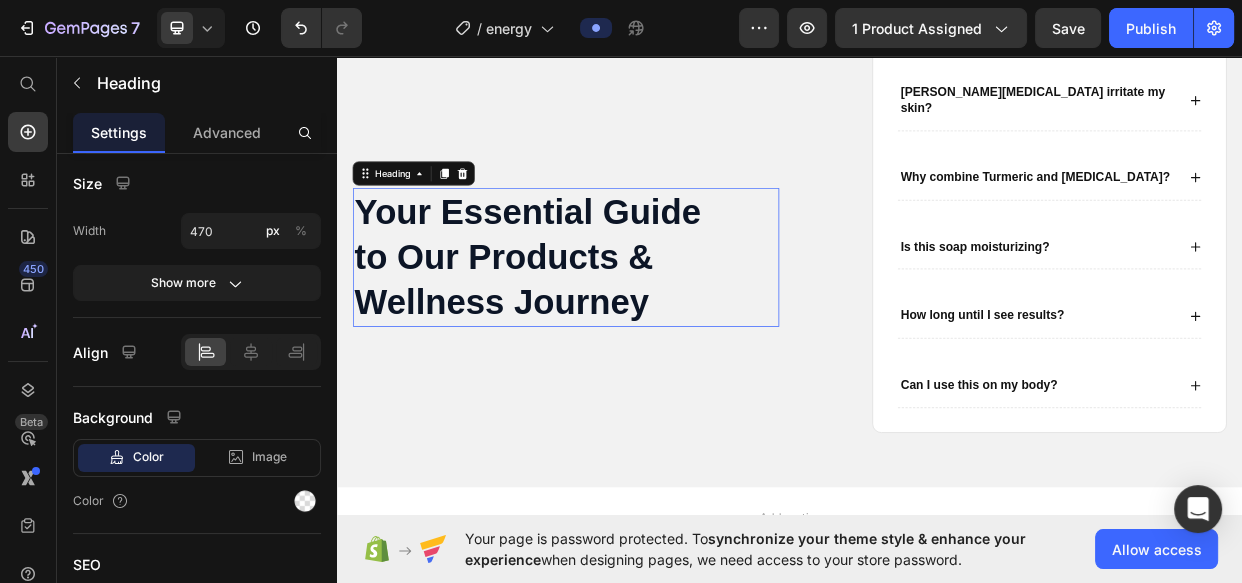 scroll, scrollTop: 0, scrollLeft: 0, axis: both 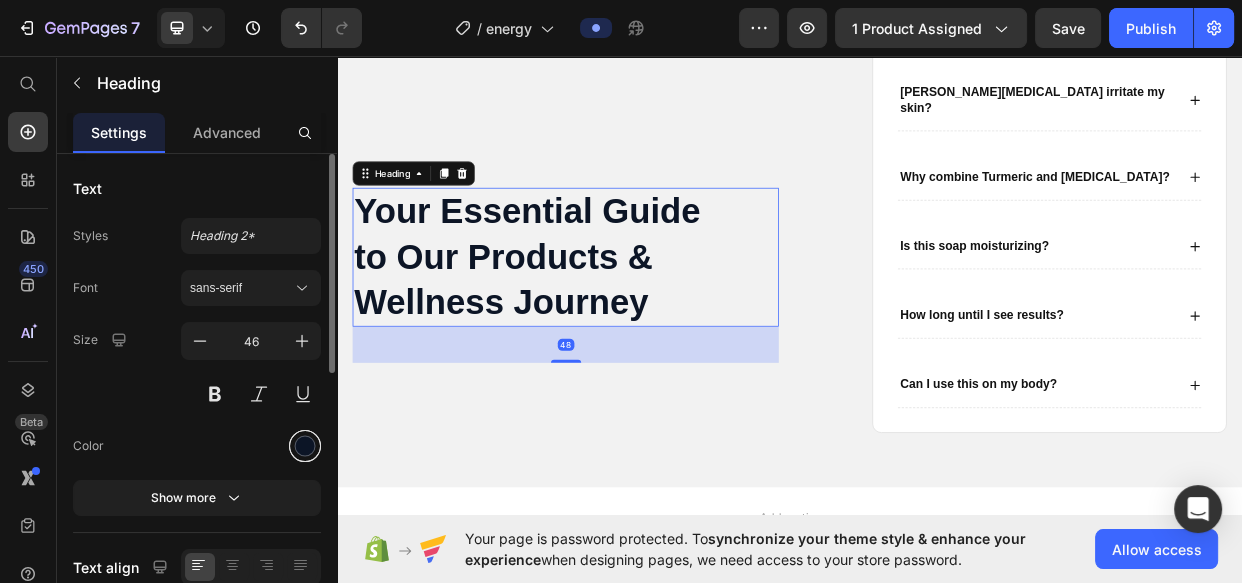 click at bounding box center (305, 446) 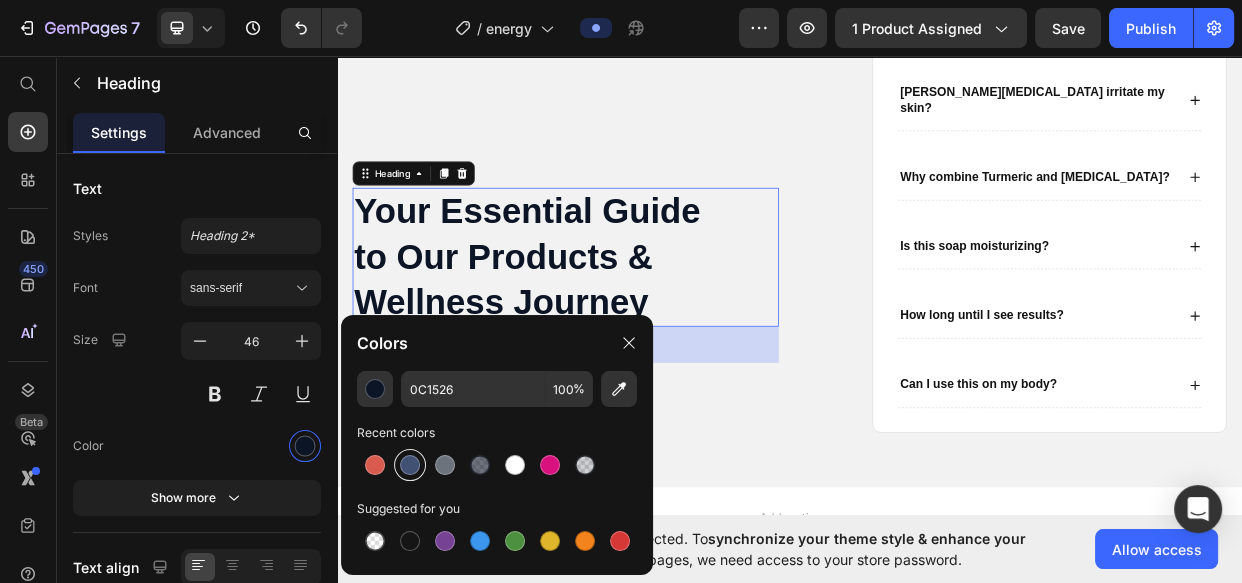 click at bounding box center (410, 465) 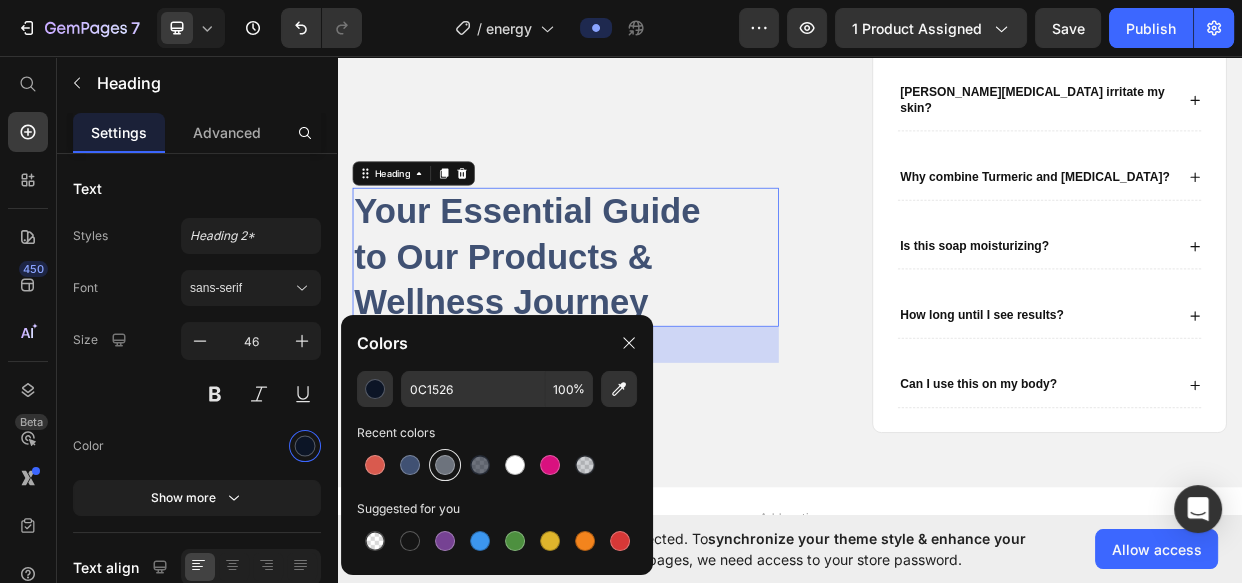type on "405173" 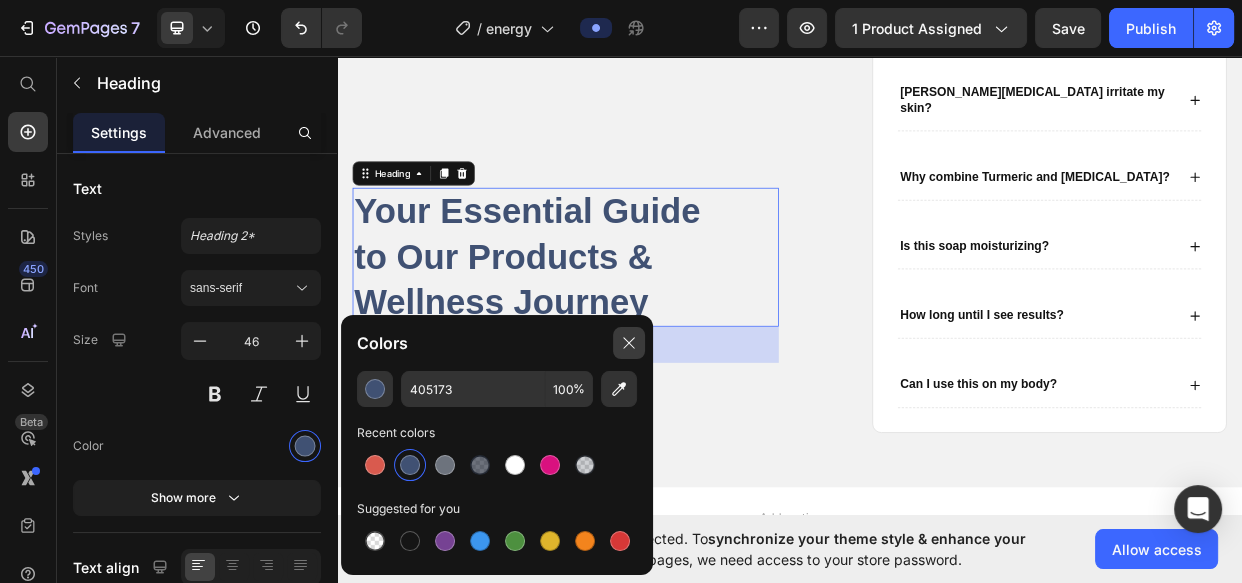 click 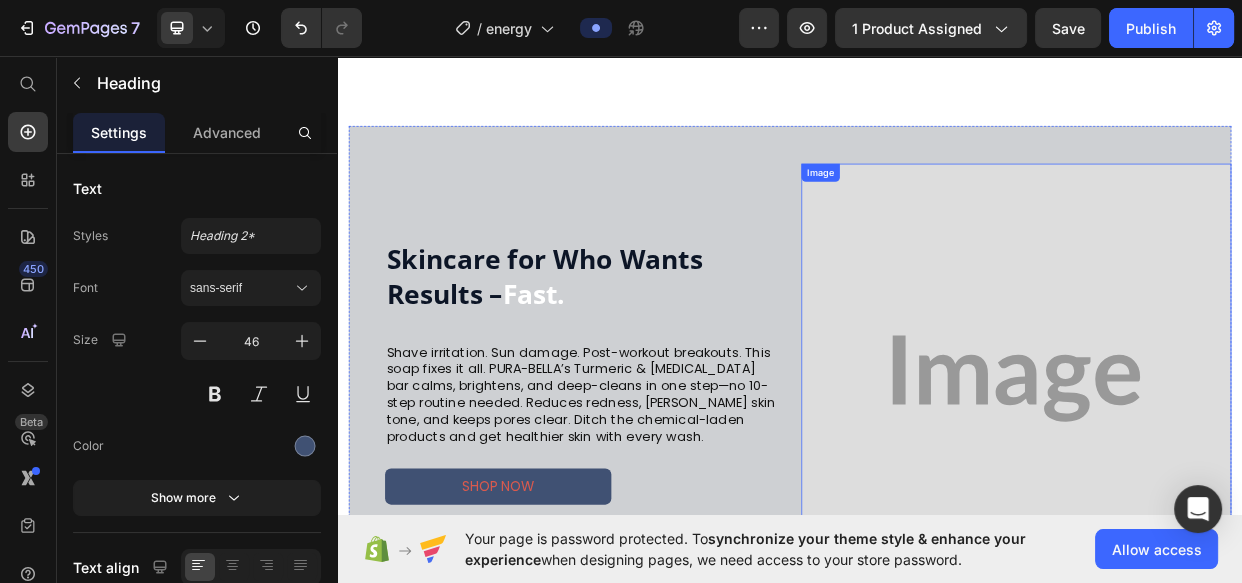 scroll, scrollTop: 2909, scrollLeft: 0, axis: vertical 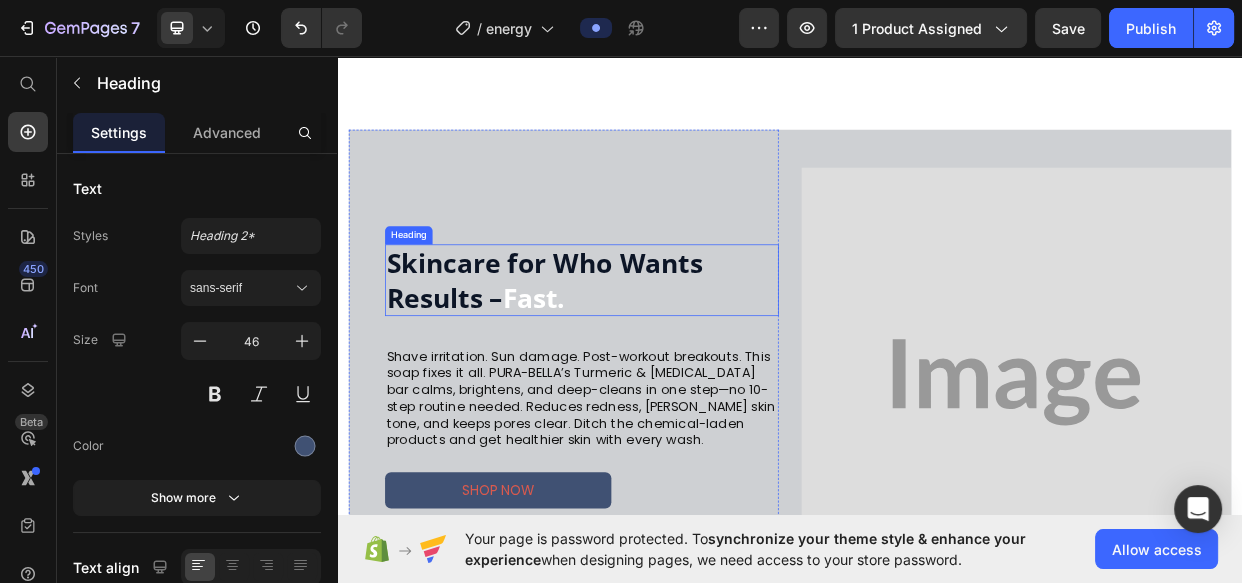 click on "Skincare for Who Wants Results –  Fast." at bounding box center [661, 355] 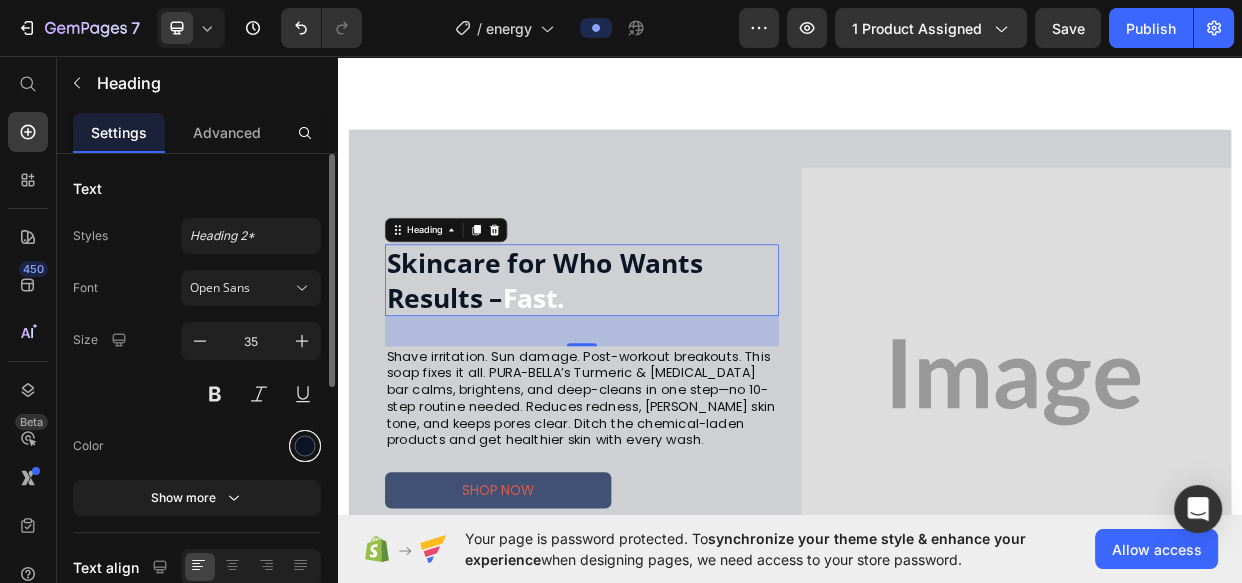 click at bounding box center (305, 446) 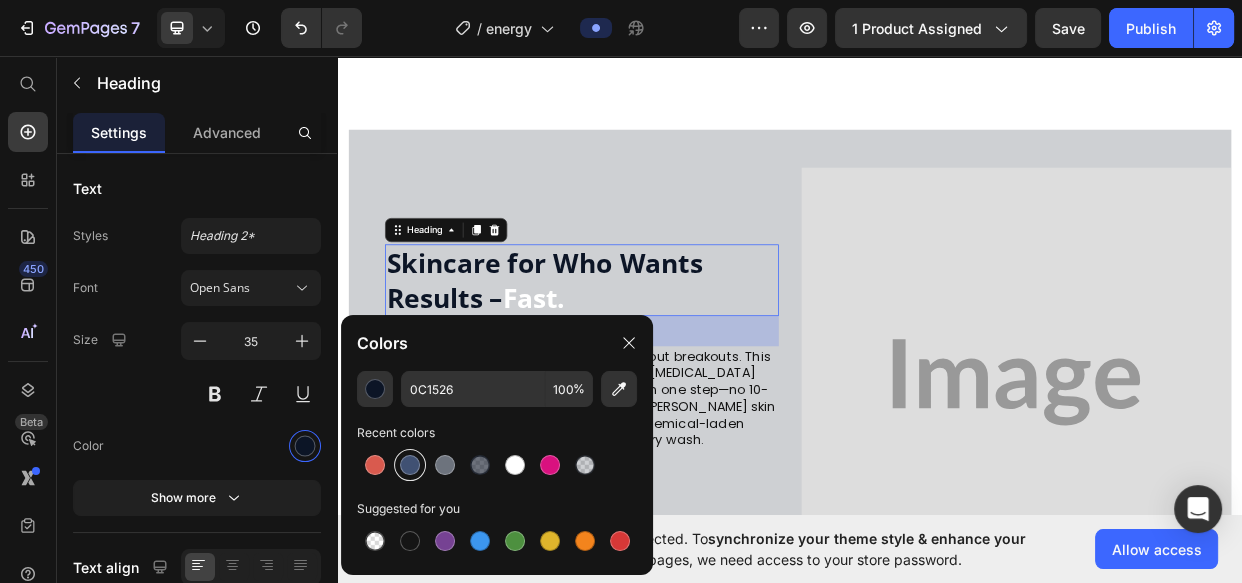 click at bounding box center [410, 465] 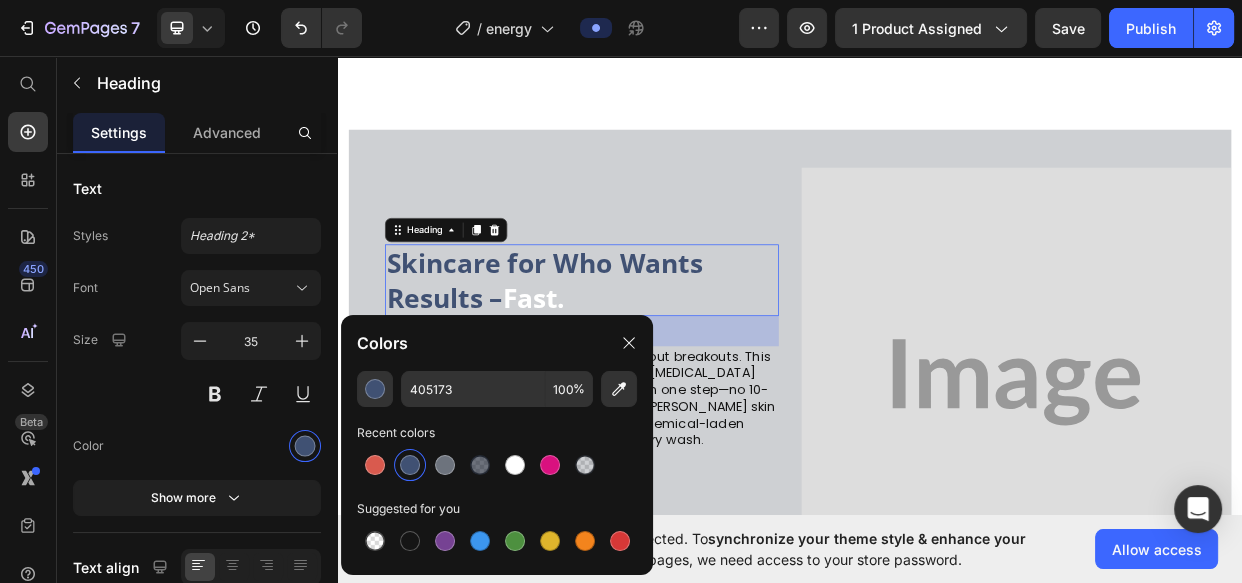 click on "Colors" 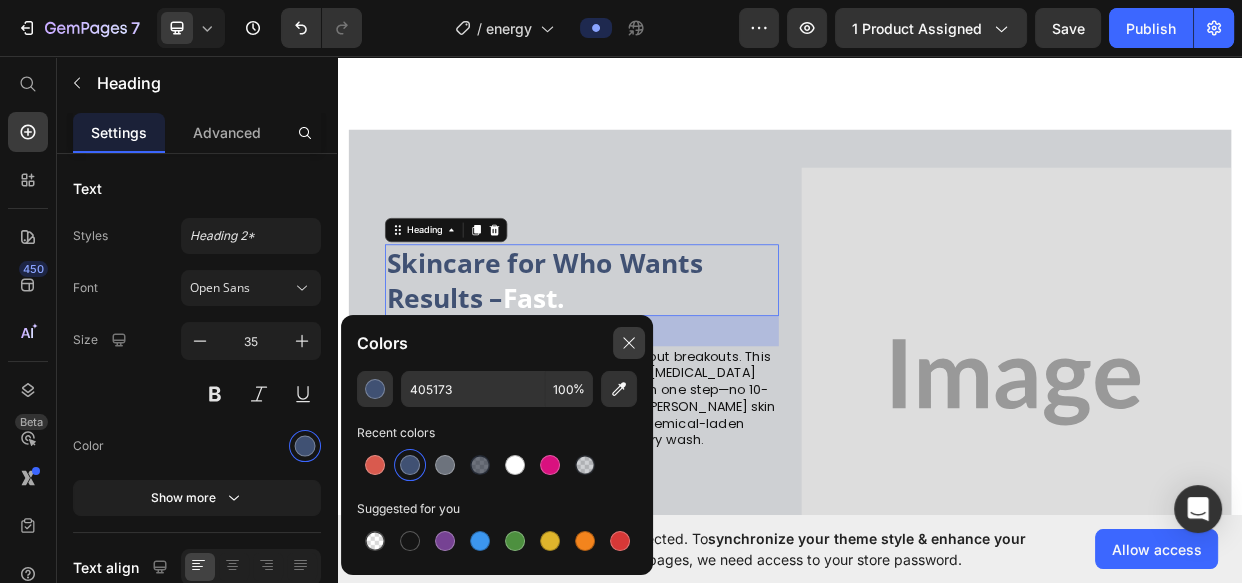 click at bounding box center [629, 343] 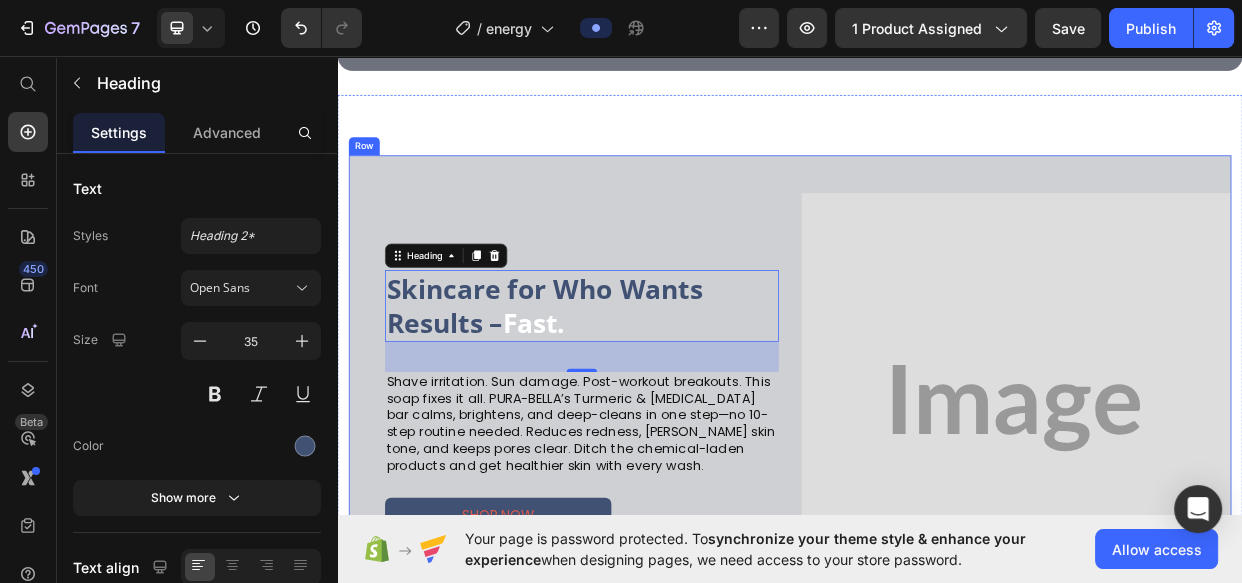 scroll, scrollTop: 2363, scrollLeft: 0, axis: vertical 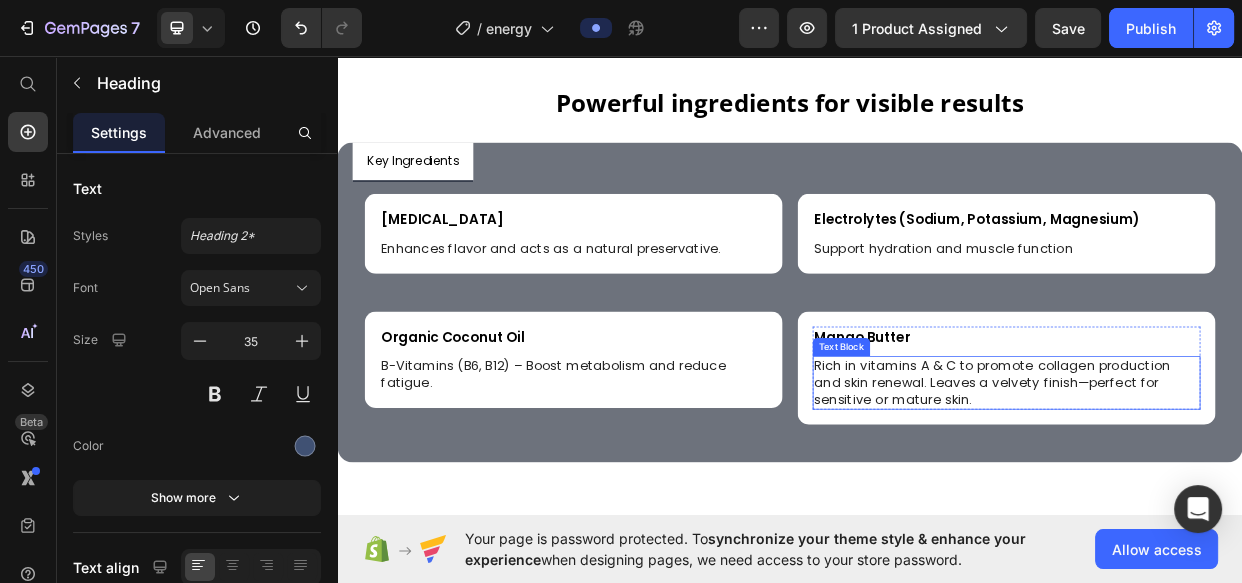 click on "Rich in vitamins A & C to promote collagen production and skin renewal. Leaves a velvety finish—perfect for sensitive or mature skin." at bounding box center (1224, 491) 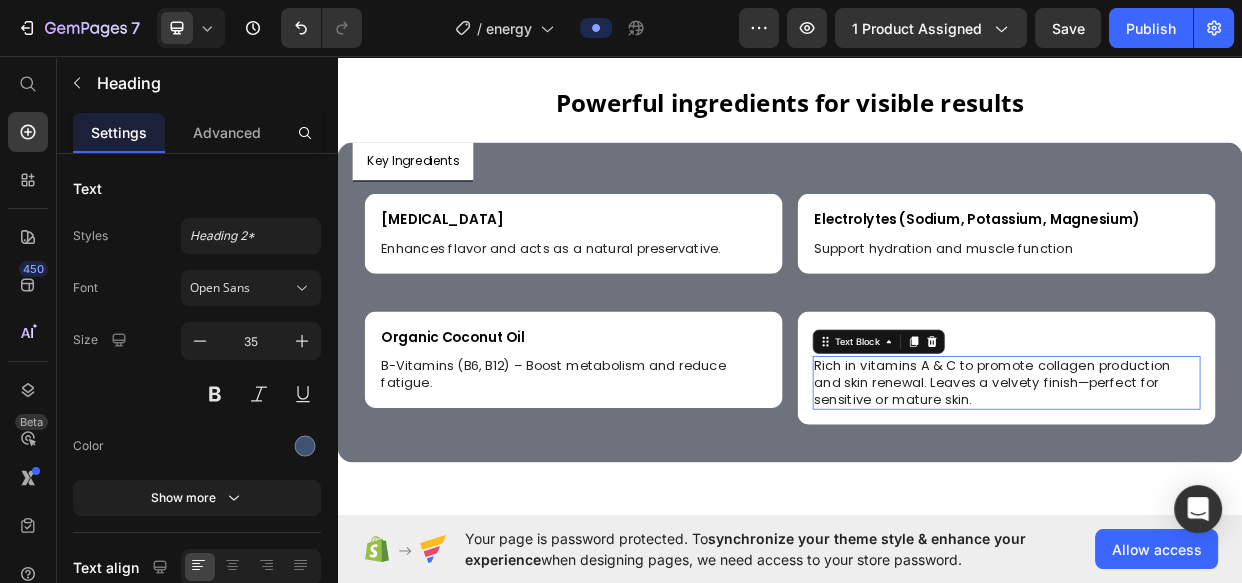 click on "Rich in vitamins A & C to promote collagen production and skin renewal. Leaves a velvety finish—perfect for sensitive or mature skin." at bounding box center [1224, 491] 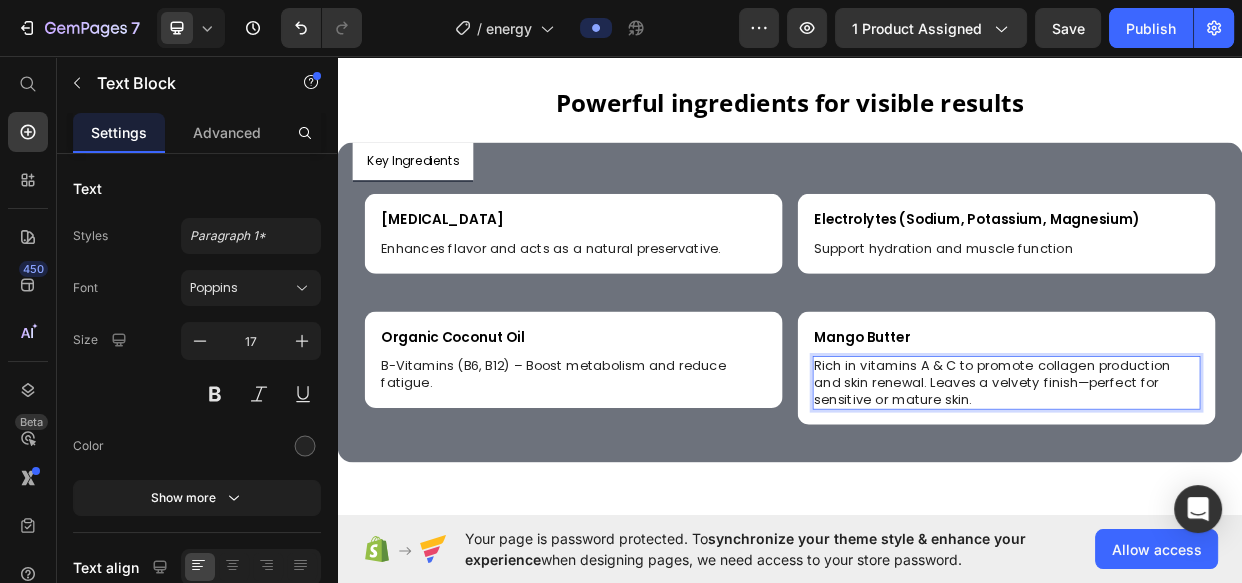 click on "Rich in vitamins A & C to promote collagen production and skin renewal. Leaves a velvety finish—perfect for sensitive or mature skin." at bounding box center [1224, 491] 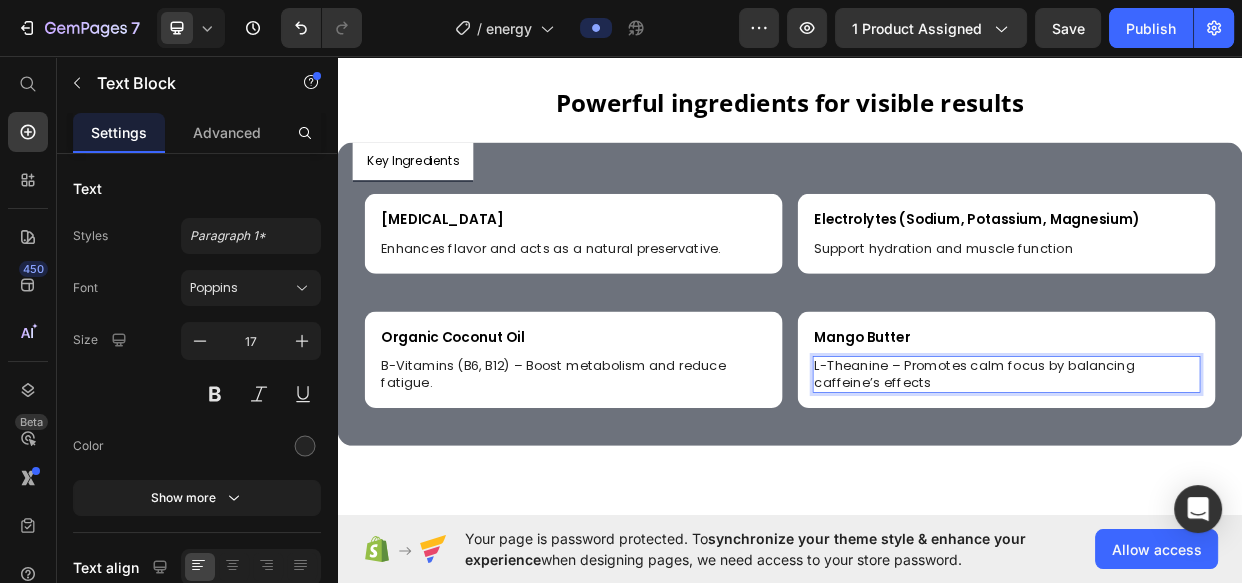 click on "L-Theanine – Promotes calm focus by balancing caffeine’s effects" at bounding box center [1224, 480] 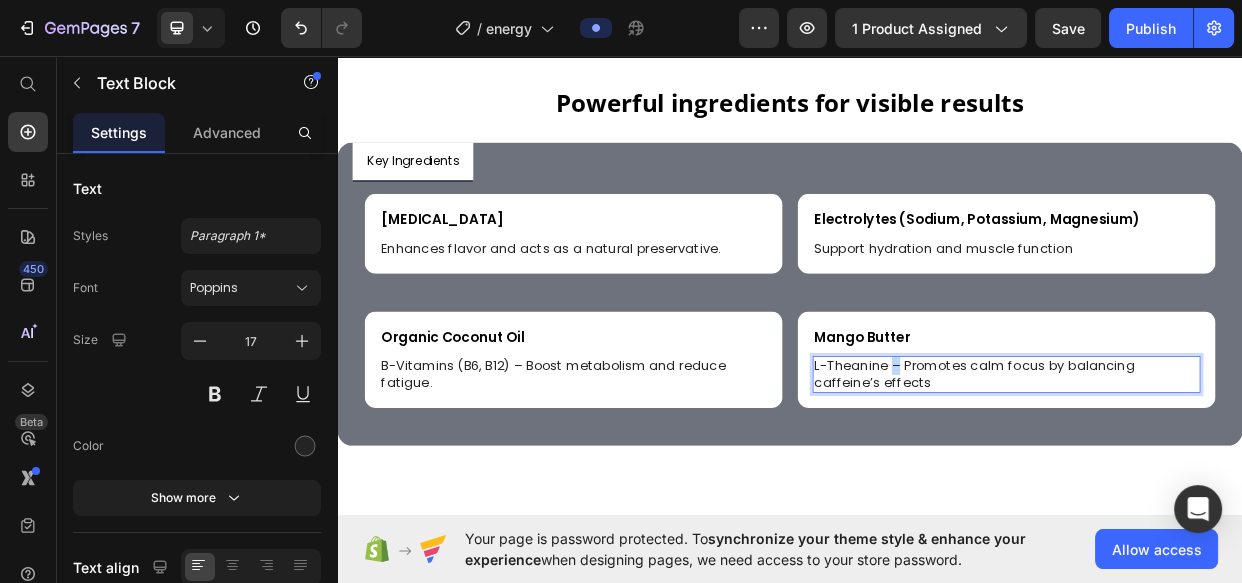 click on "L-Theanine – Promotes calm focus by balancing caffeine’s effects" at bounding box center (1224, 480) 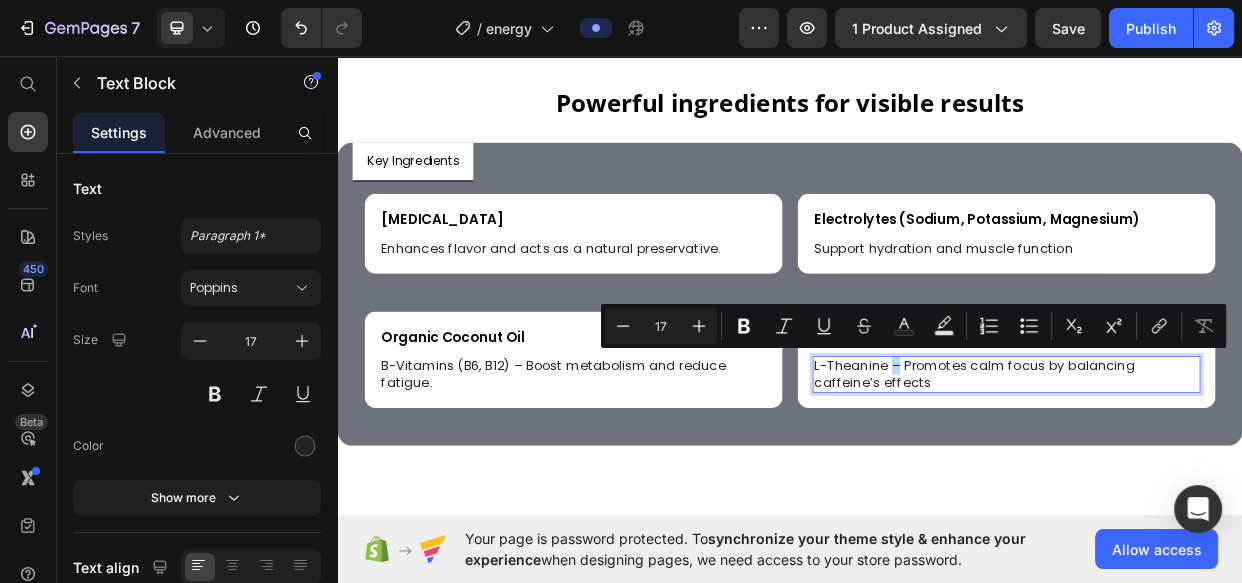 click on "L-Theanine – Promotes calm focus by balancing caffeine’s effects" at bounding box center [1224, 480] 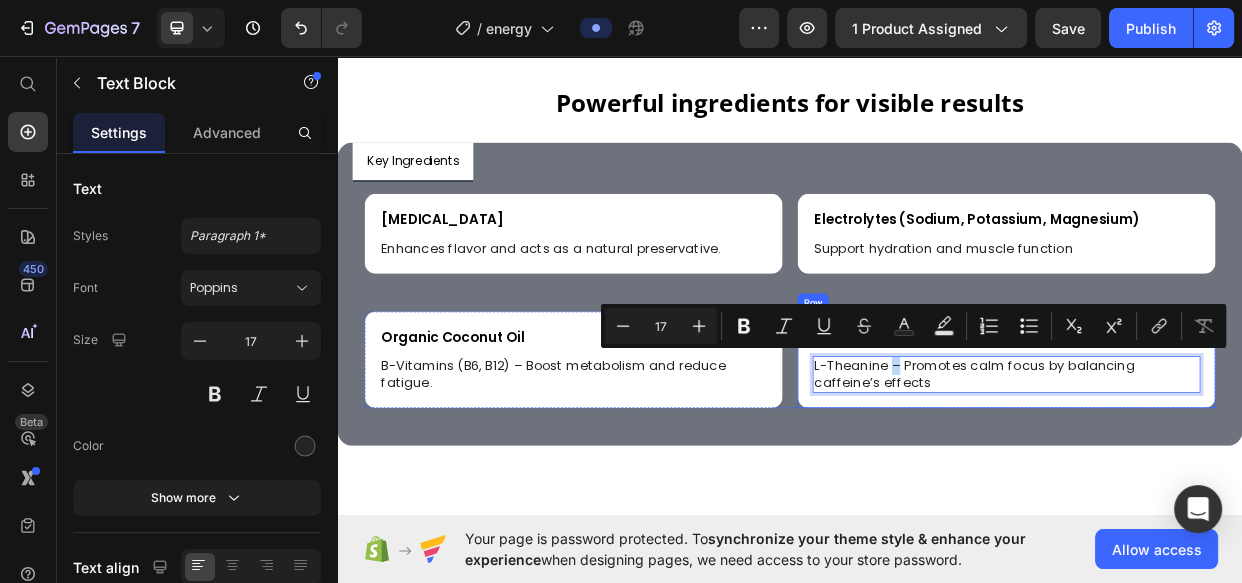 click on "Mango Butter Text Block  L-Theanine – Promotes calm focus by balancing caffeine’s effects Text Block   0 Row Row" at bounding box center [1224, 461] 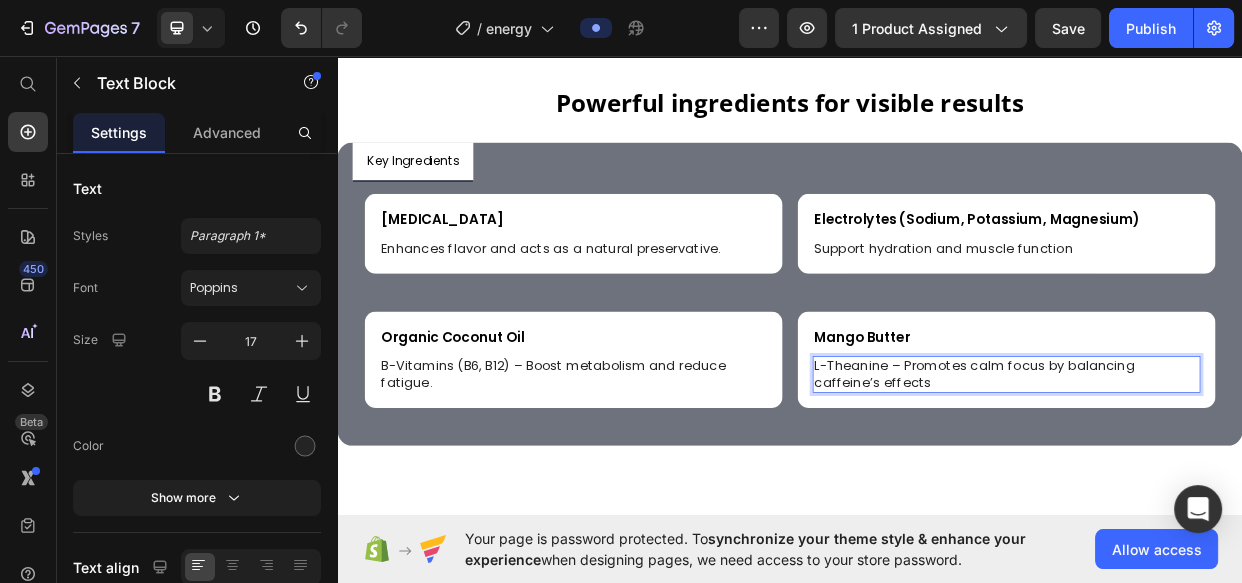 click on "L-Theanine – Promotes calm focus by balancing caffeine’s effects" at bounding box center [1224, 480] 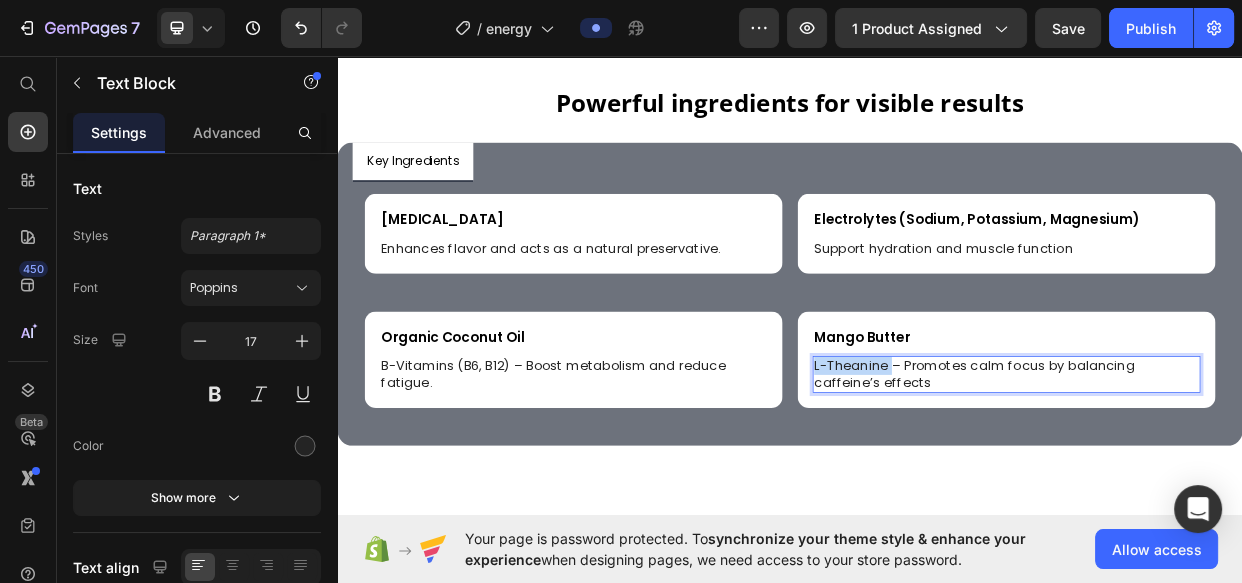 drag, startPoint x: 1042, startPoint y: 453, endPoint x: 960, endPoint y: 453, distance: 82 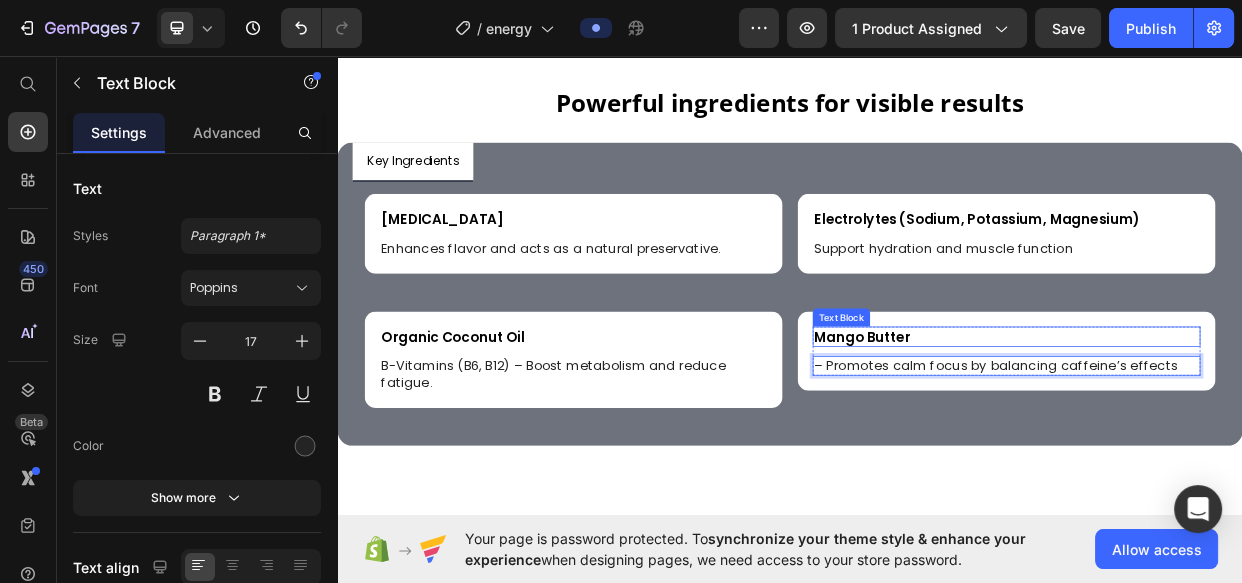 click on "Mango Butter" at bounding box center [1224, 430] 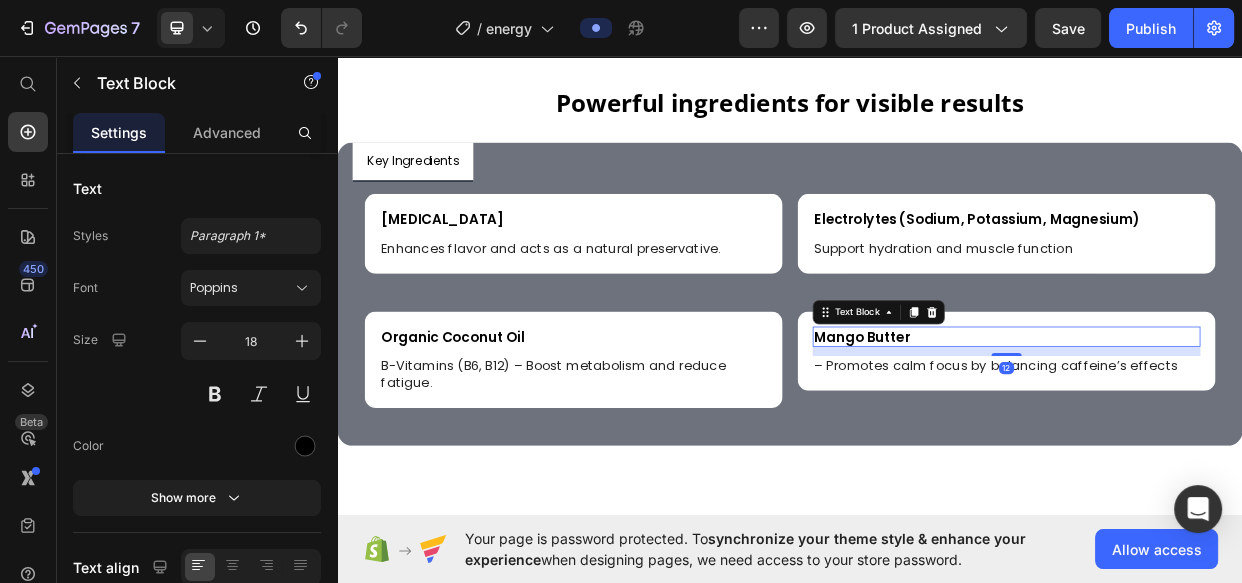 click on "Mango Butter" at bounding box center (1224, 430) 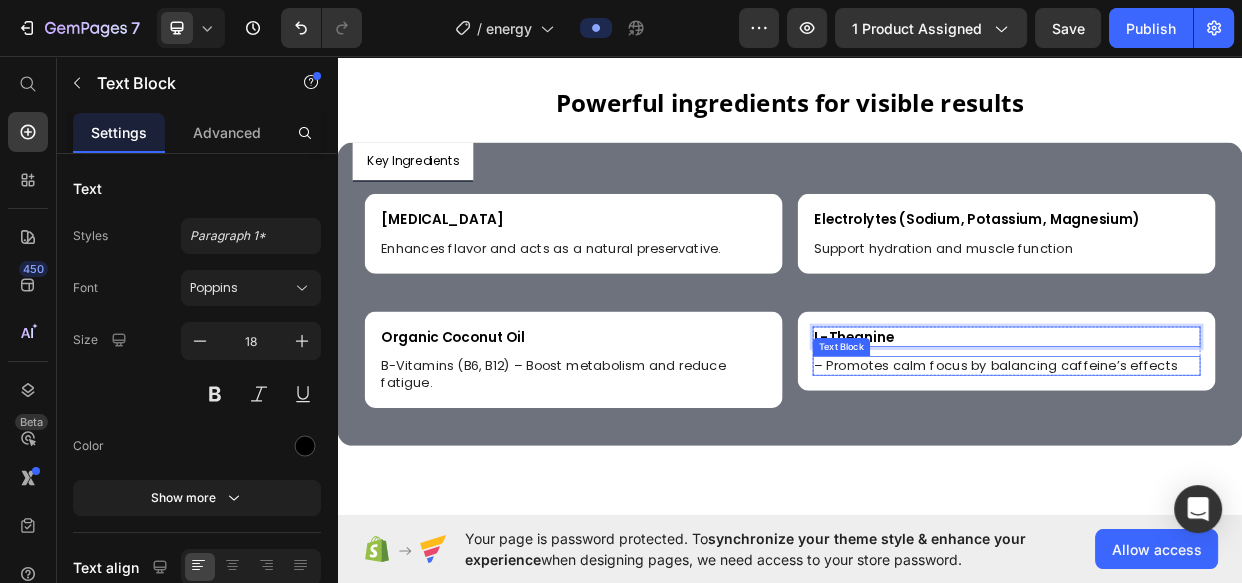 click on "– Promotes calm focus by balancing caffeine’s effects" at bounding box center [1224, 469] 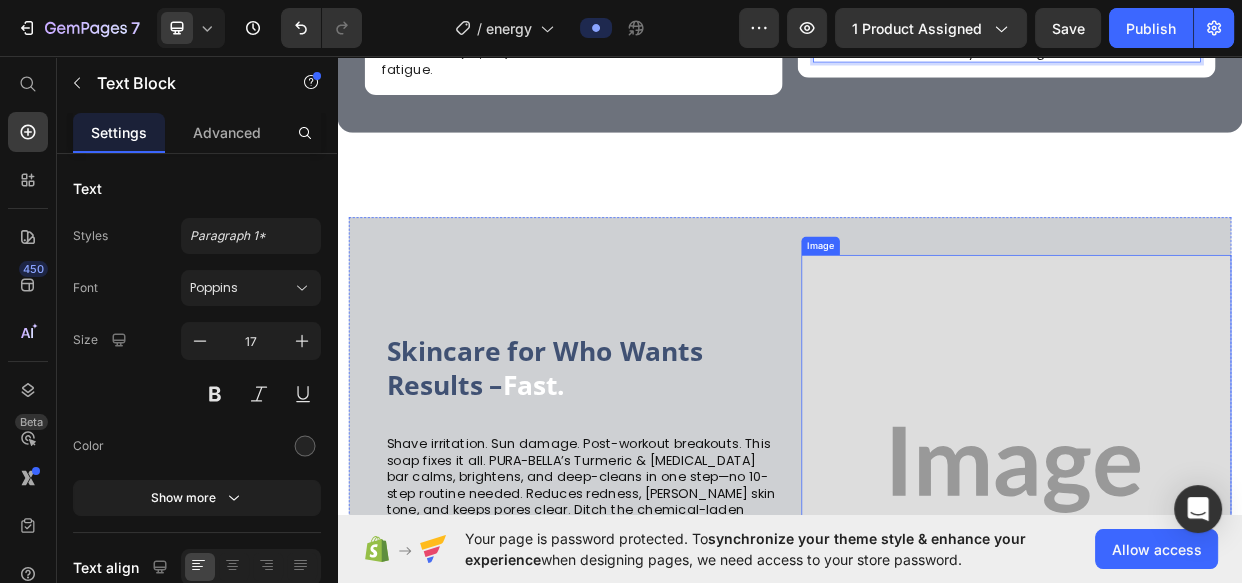 scroll, scrollTop: 2818, scrollLeft: 0, axis: vertical 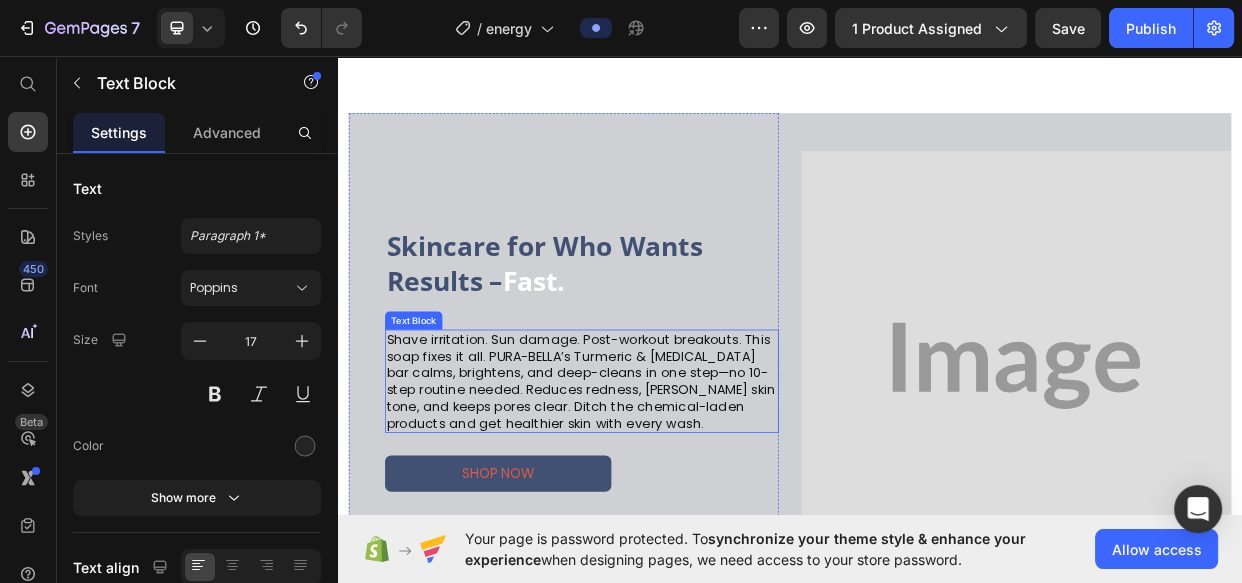 click on "Shave irritation. Sun damage. Post-workout breakouts. This soap fixes it all. PURA-BELLA’s Turmeric & Kojic Acid bar calms, brightens, and deep-cleans in one step—no 10-step routine needed. Reduces redness, evens skin tone, and keeps pores clear. Ditch the chemical-laden products and get healthier skin with every wash." at bounding box center (661, 489) 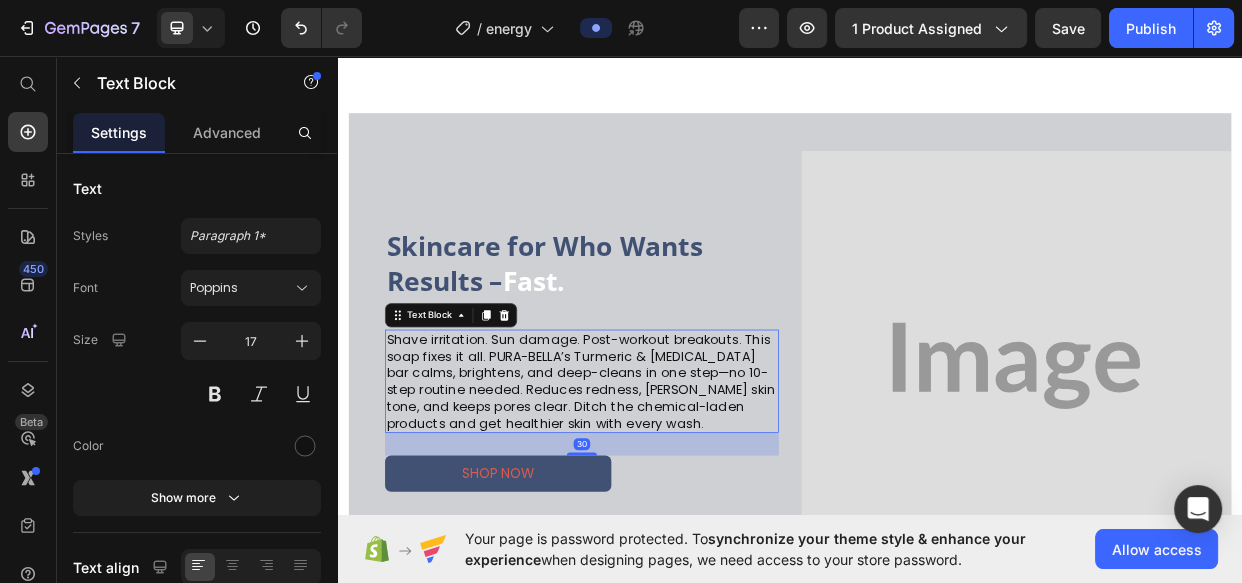 click on "Shave irritation. Sun damage. Post-workout breakouts. This soap fixes it all. PURA-BELLA’s Turmeric & Kojic Acid bar calms, brightens, and deep-cleans in one step—no 10-step routine needed. Reduces redness, evens skin tone, and keeps pores clear. Ditch the chemical-laden products and get healthier skin with every wash." at bounding box center (661, 489) 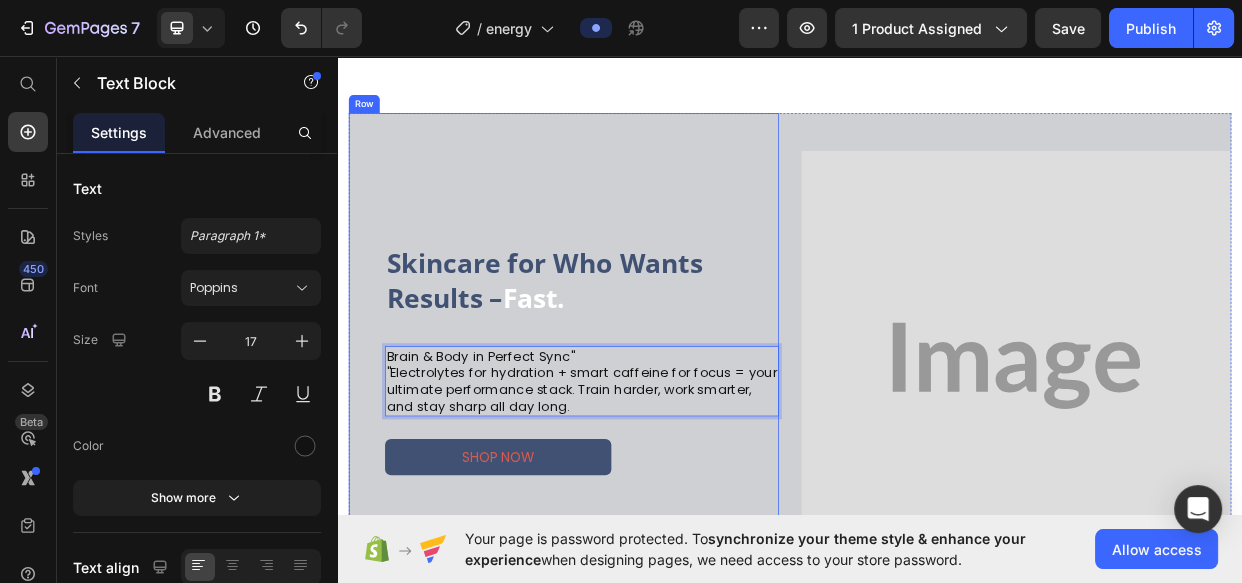 scroll, scrollTop: 2930, scrollLeft: 0, axis: vertical 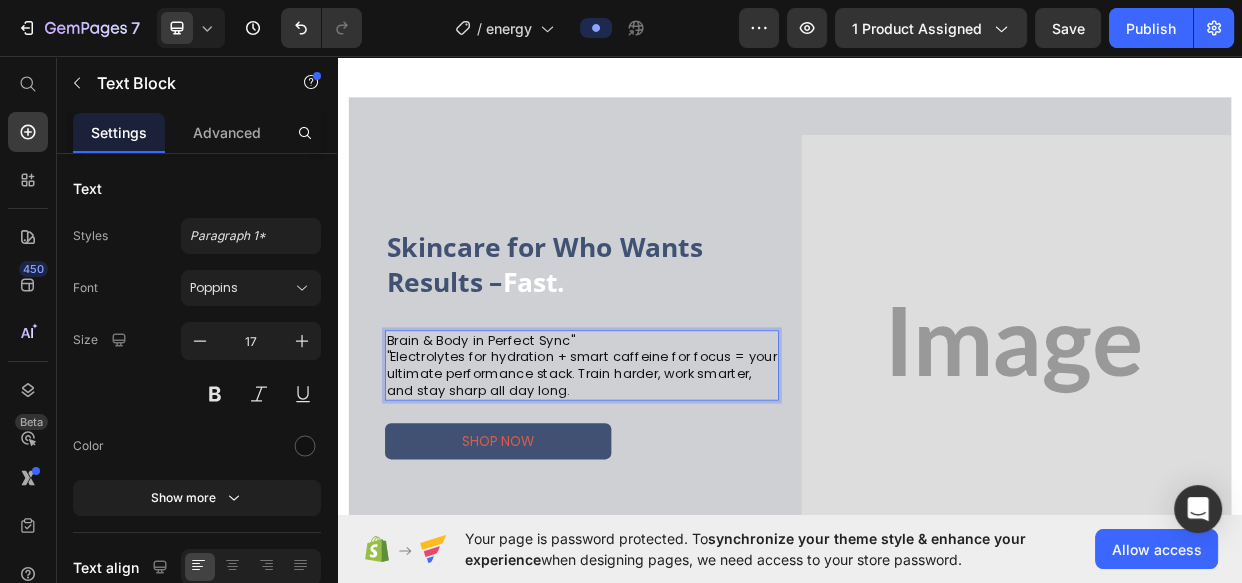 click on "Brain & Body in Perfect Sync" "Electrolytes for hydration + smart caffeine for focus = your ultimate performance stack. Train harder, work smarter, and stay sharp all day long." at bounding box center [661, 468] 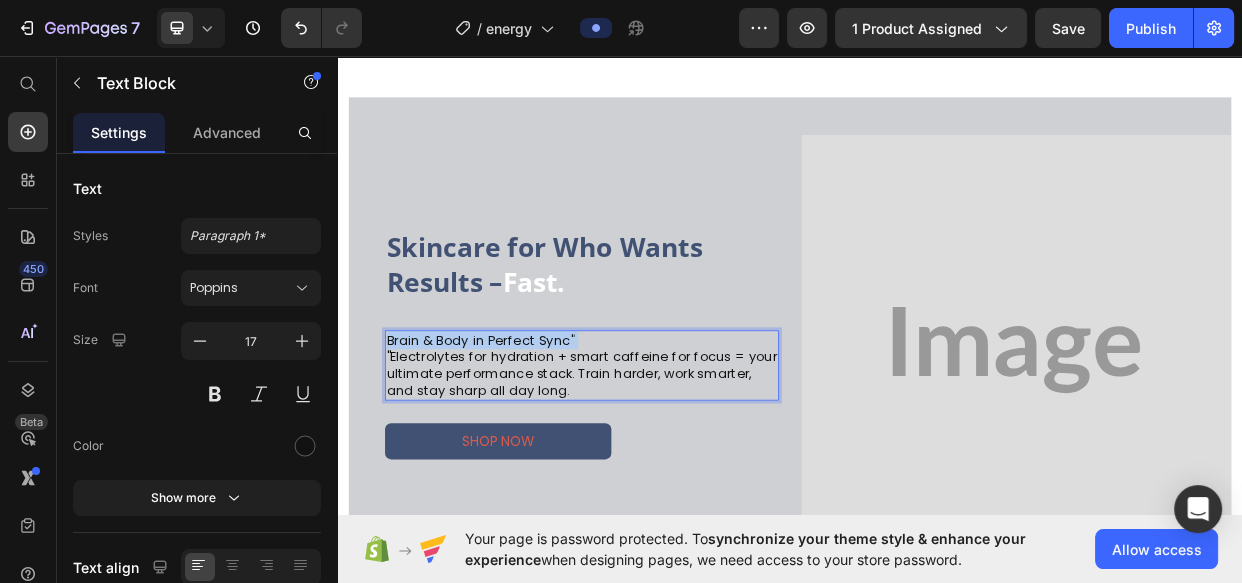 click on "Brain & Body in Perfect Sync" "Electrolytes for hydration + smart caffeine for focus = your ultimate performance stack. Train harder, work smarter, and stay sharp all day long." at bounding box center [661, 468] 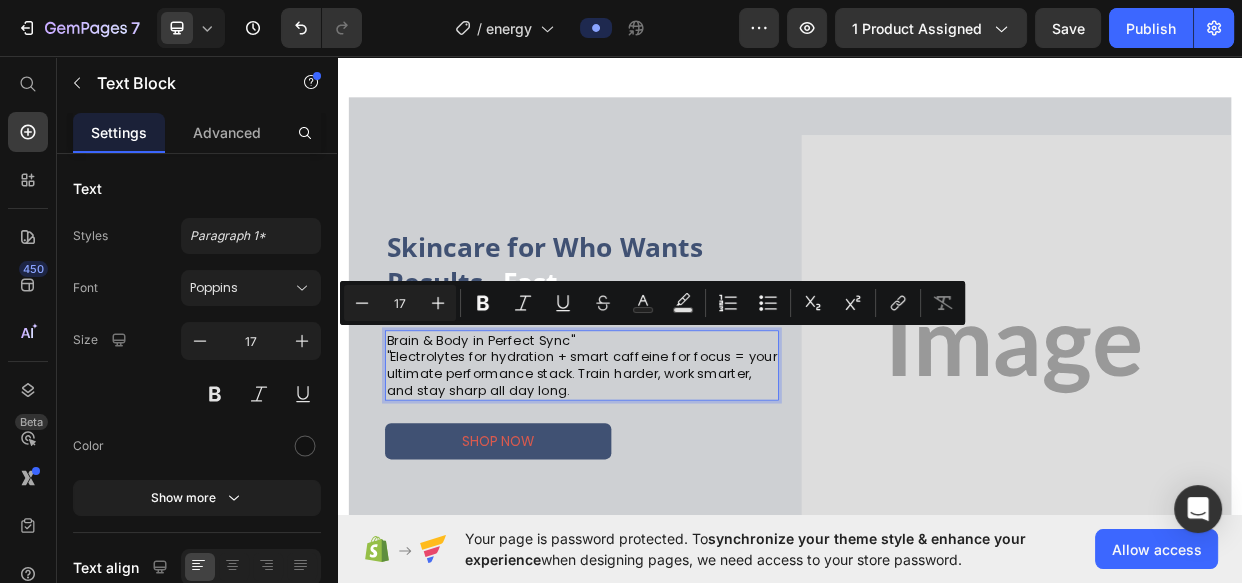 scroll, scrollTop: 2942, scrollLeft: 0, axis: vertical 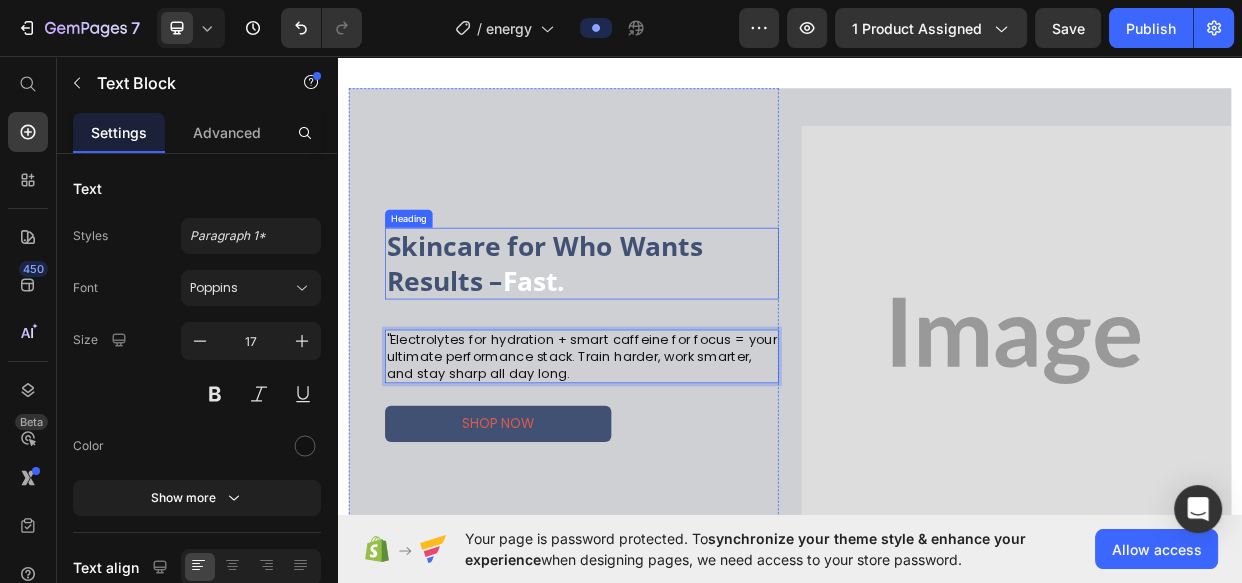 click on "Skincare for Who Wants Results –  Fast." at bounding box center [661, 333] 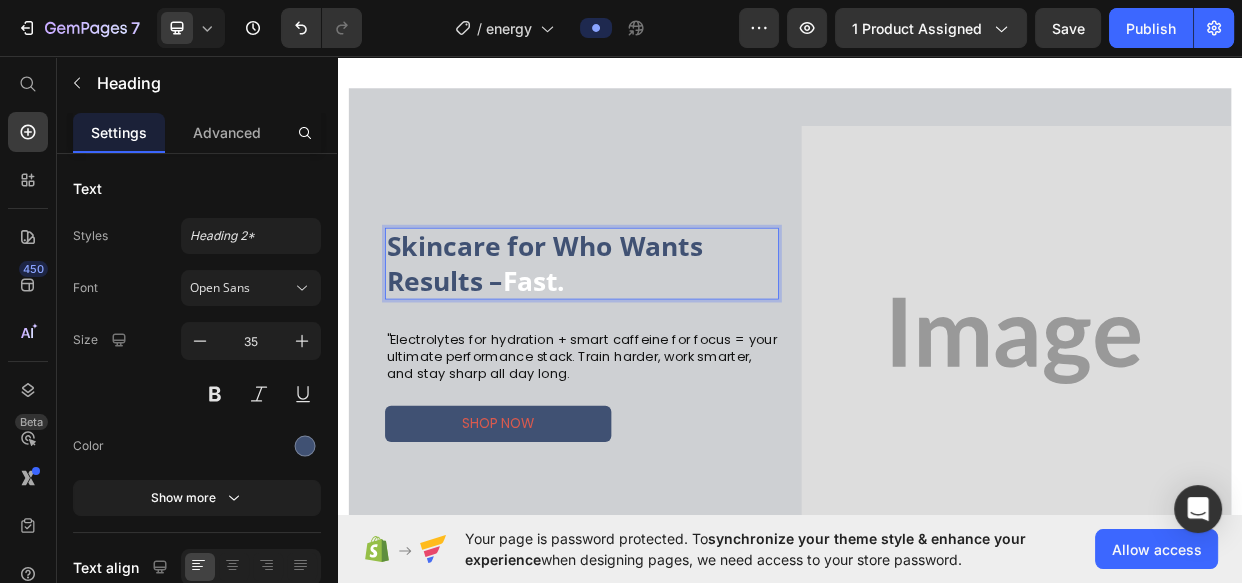 click on "Skincare for Who Wants Results –  Fast." at bounding box center [661, 333] 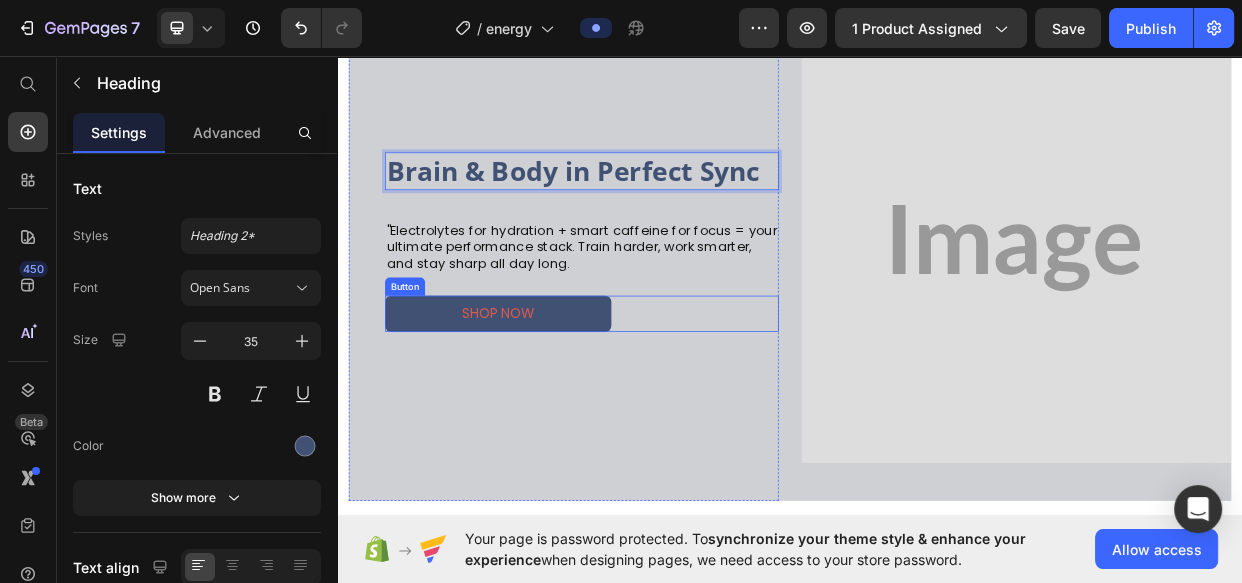 scroll, scrollTop: 3056, scrollLeft: 0, axis: vertical 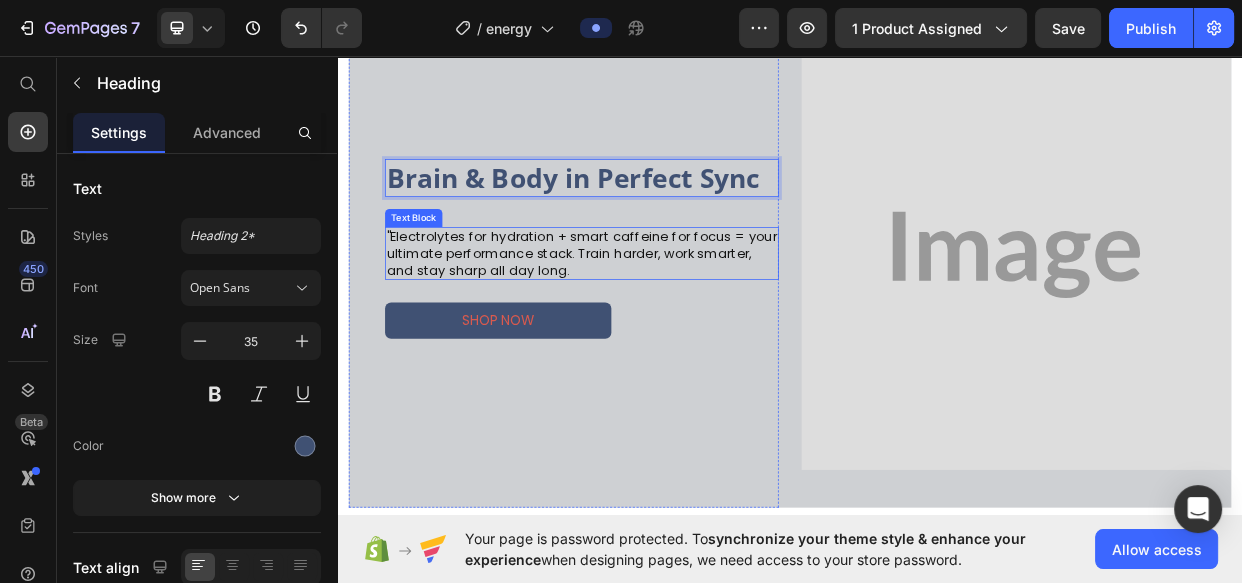 click on ""Electrolytes for hydration + smart caffeine for focus = your ultimate performance stack. Train harder, work smarter, and stay sharp all day long." at bounding box center (661, 320) 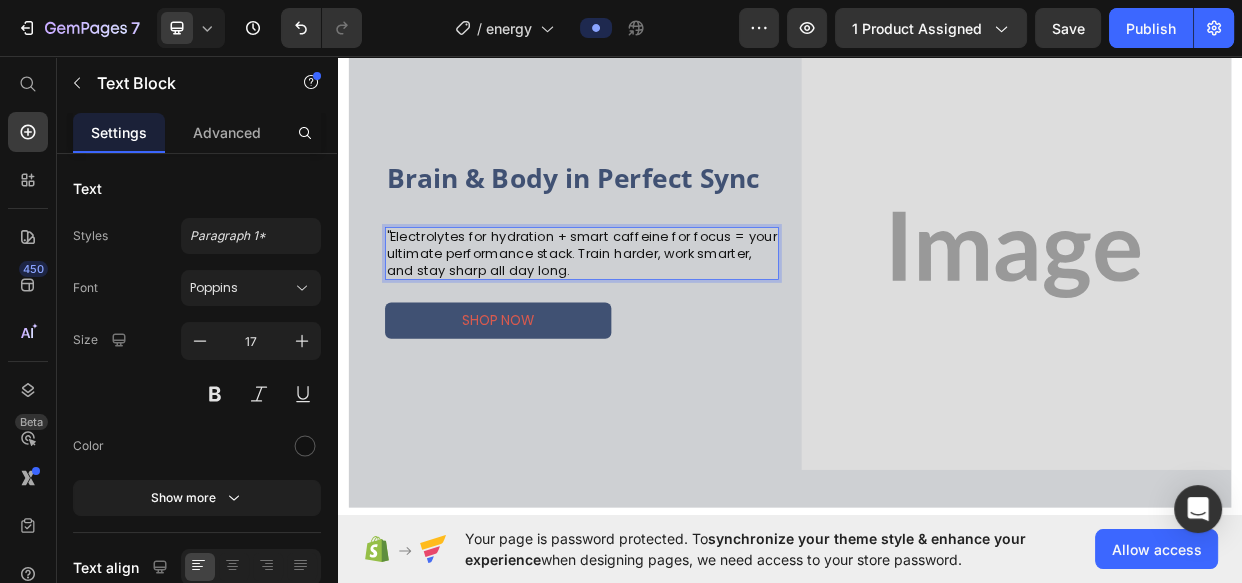 click on ""Electrolytes for hydration + smart caffeine for focus = your ultimate performance stack. Train harder, work smarter, and stay sharp all day long." at bounding box center [661, 320] 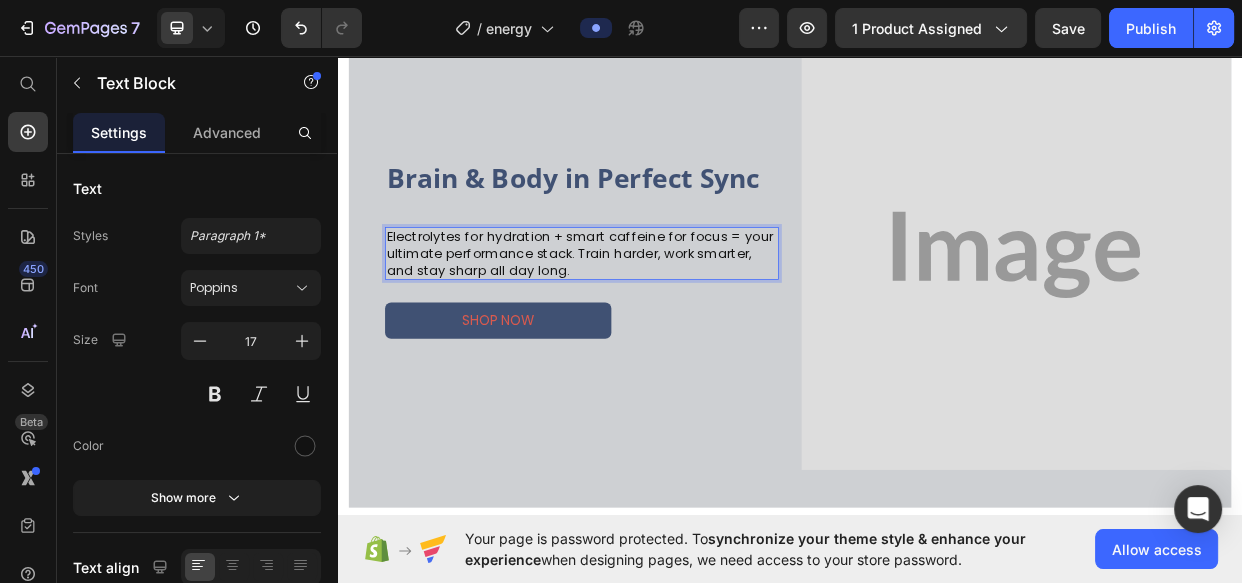click on "Electrolytes for hydration + smart caffeine for focus = your ultimate performance stack. Train harder, work smarter, and stay sharp all day long." at bounding box center [661, 320] 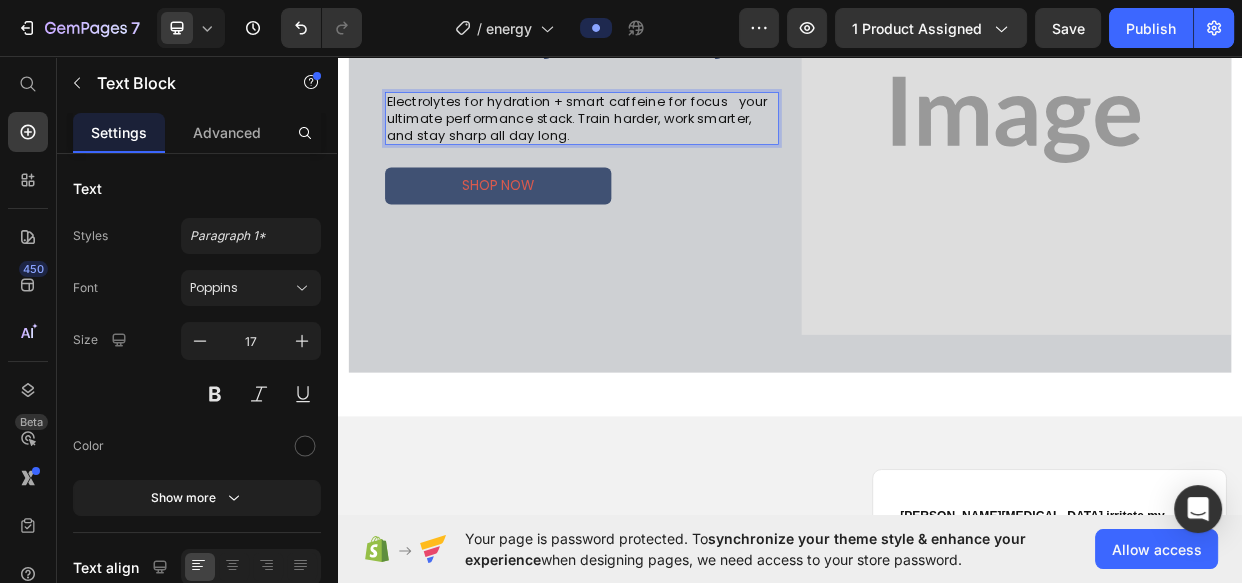 scroll, scrollTop: 3420, scrollLeft: 0, axis: vertical 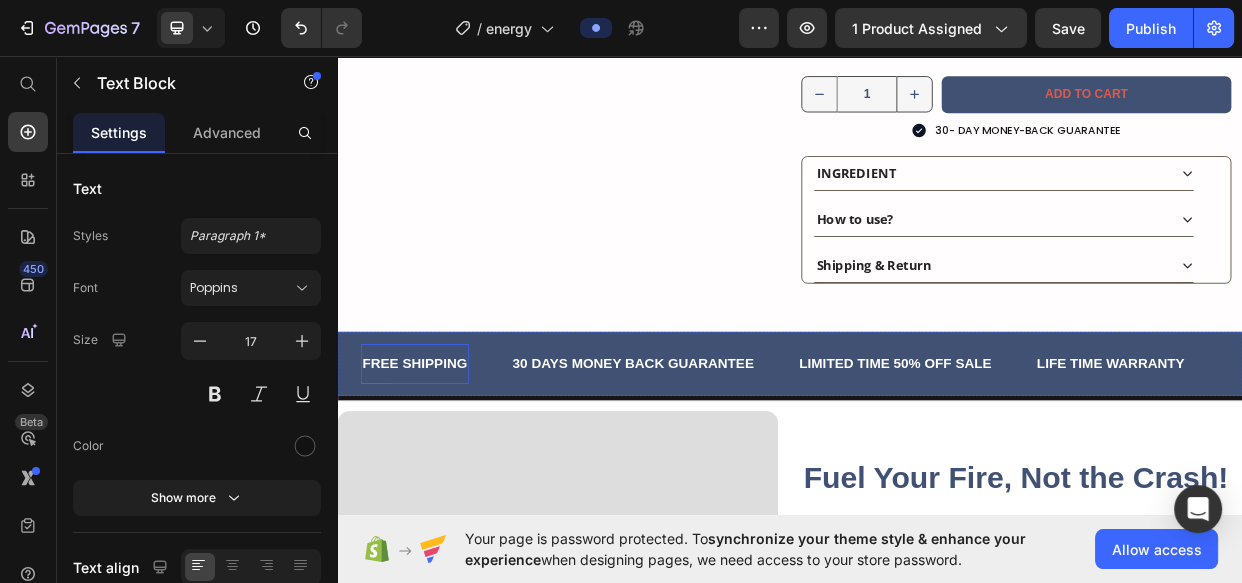 click on "FREE SHIPPING" at bounding box center (439, 466) 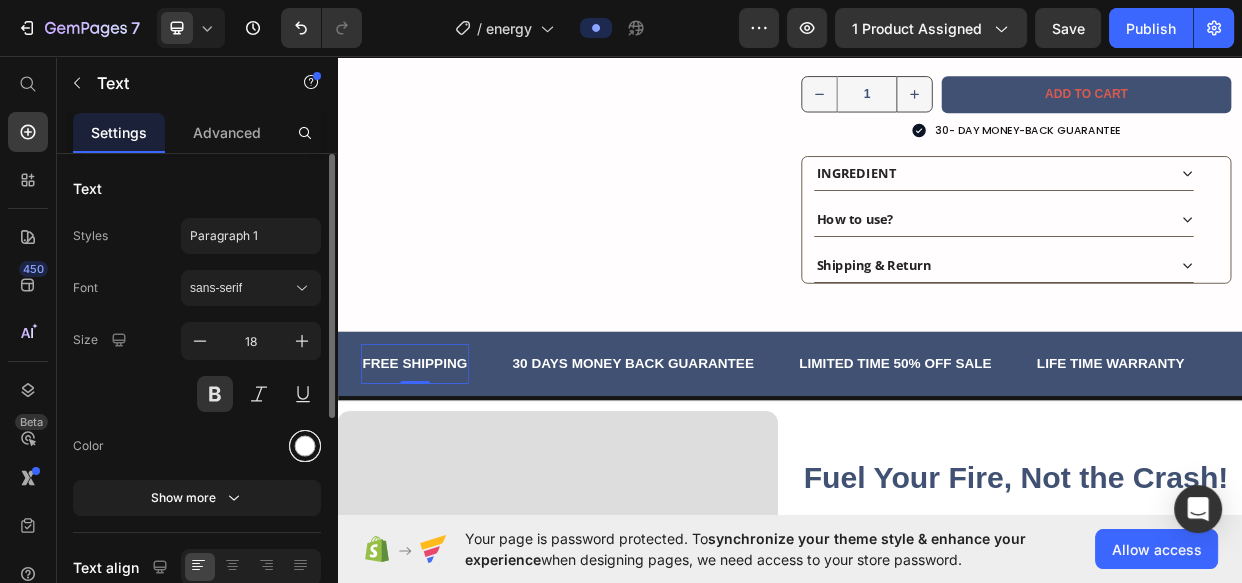 click at bounding box center [305, 446] 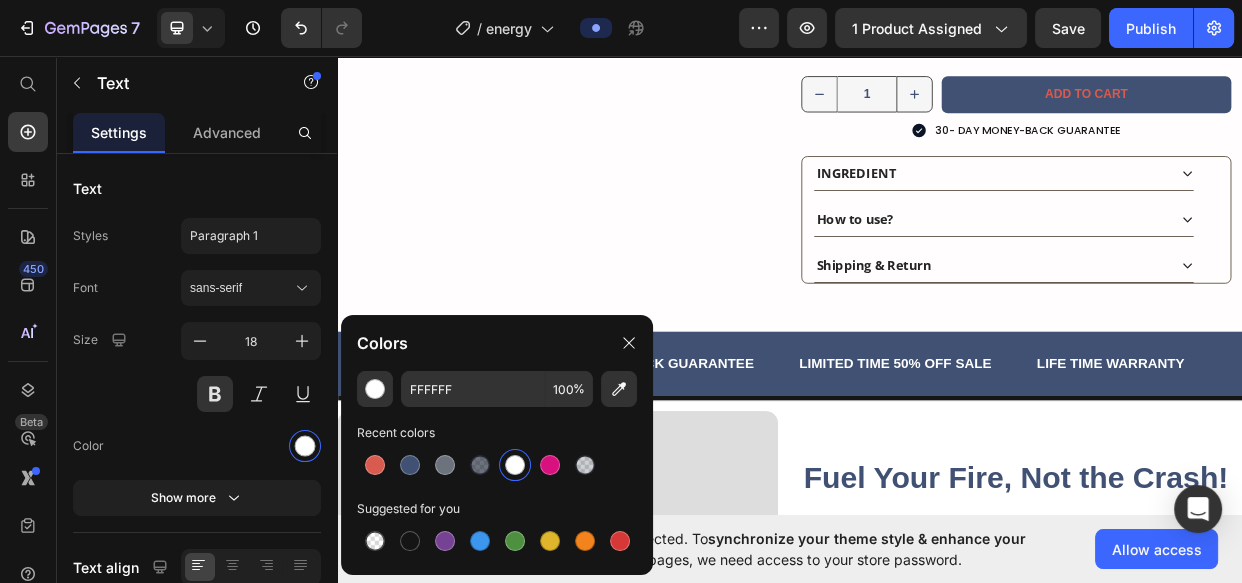 drag, startPoint x: 362, startPoint y: 476, endPoint x: 592, endPoint y: 444, distance: 232.21542 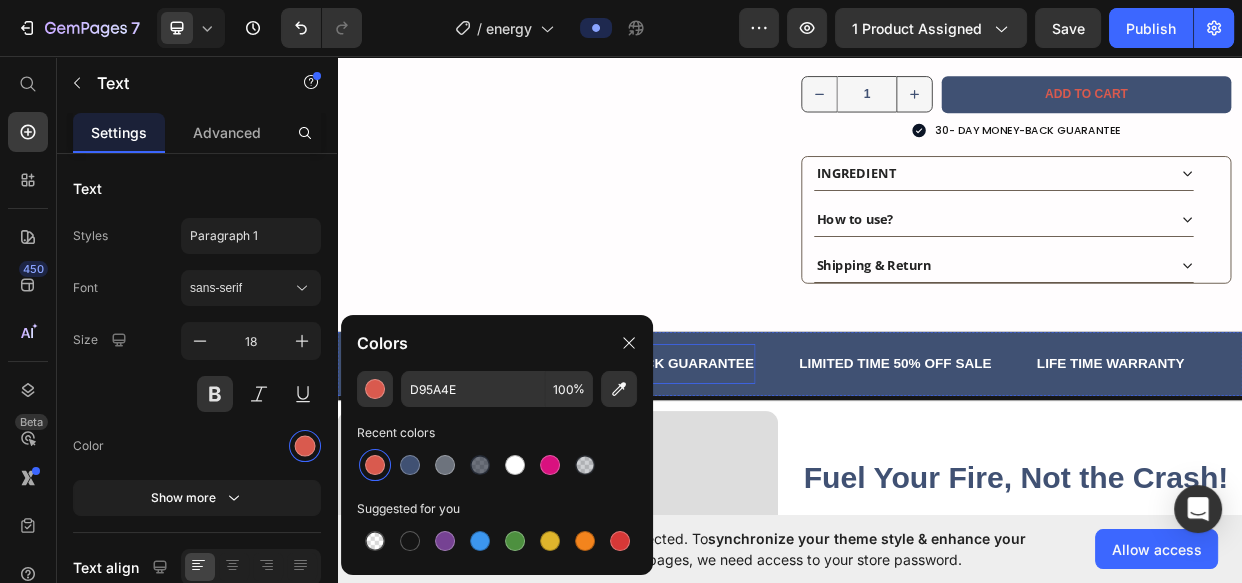 click on "30 DAYS MONEY BACK GUARANTEE" at bounding box center [729, 466] 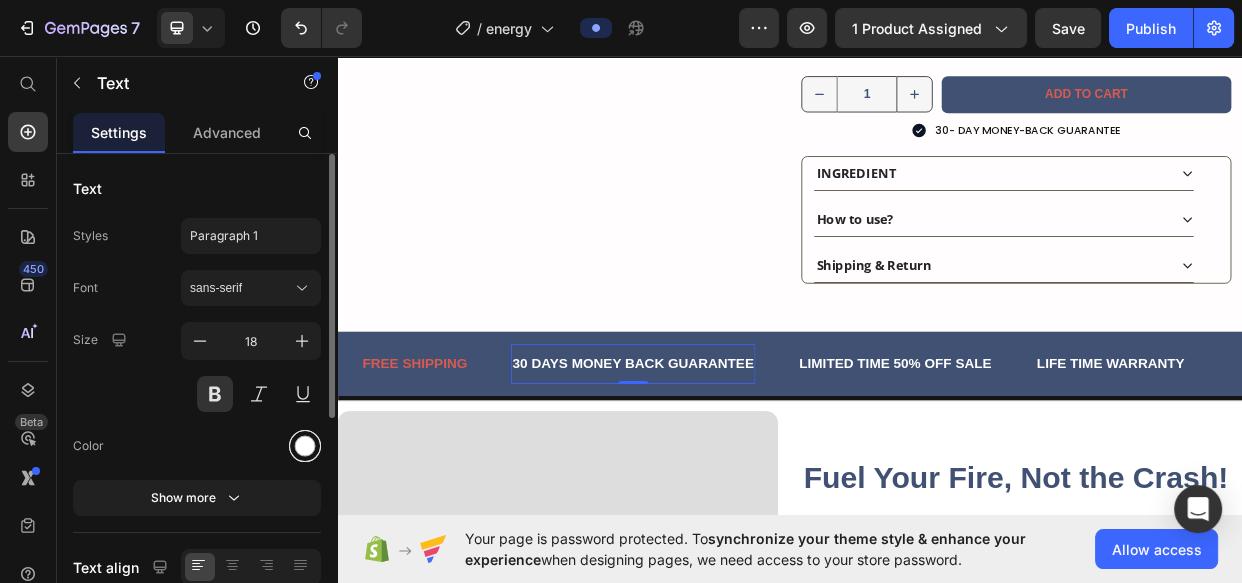 click at bounding box center (305, 446) 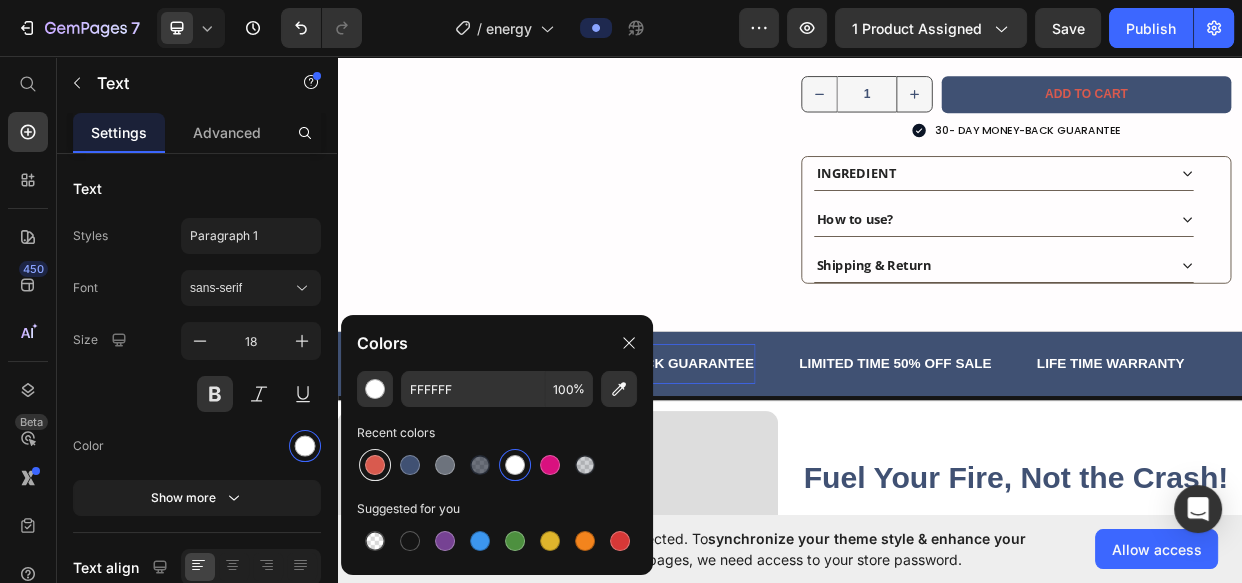 click at bounding box center [375, 465] 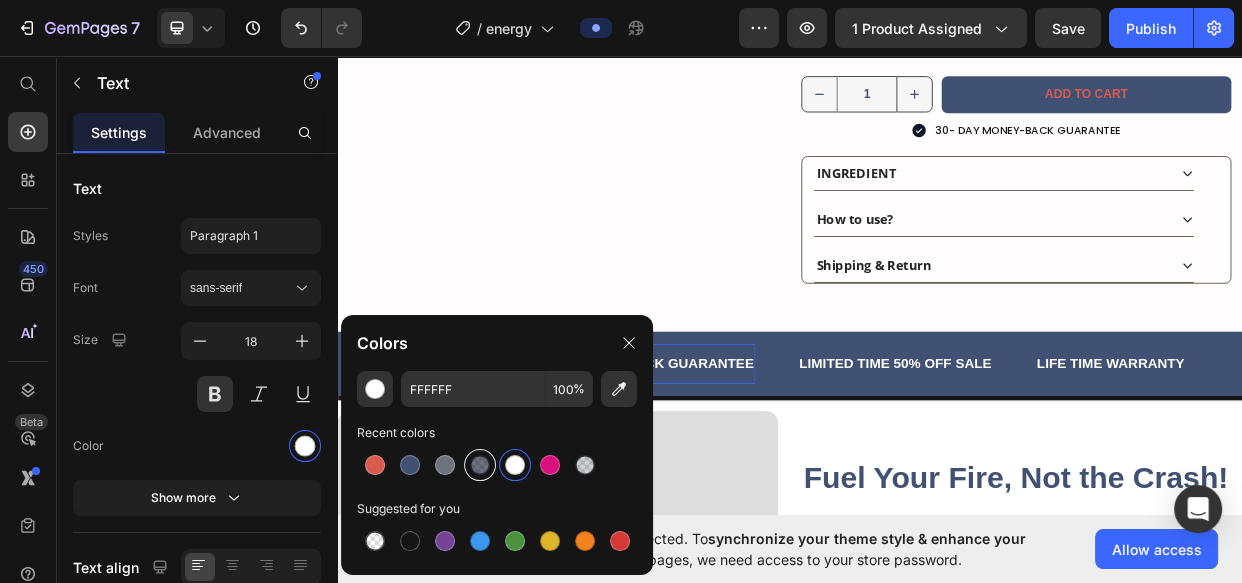 type on "D95A4E" 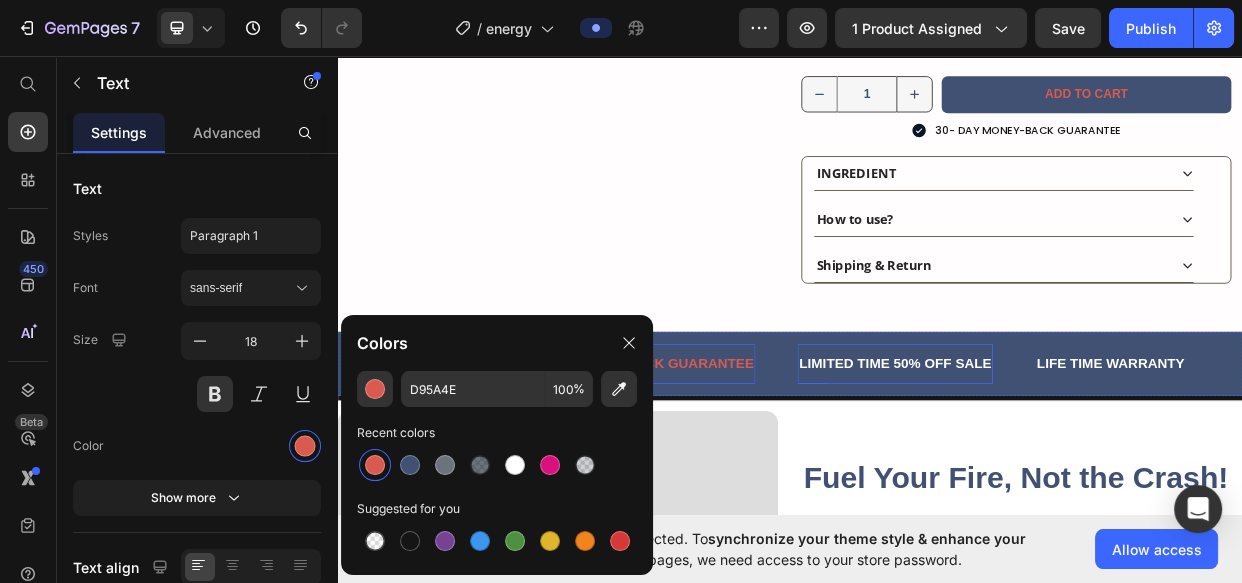 click on "LIMITED TIME 50% OFF SALE" at bounding box center (1076, 466) 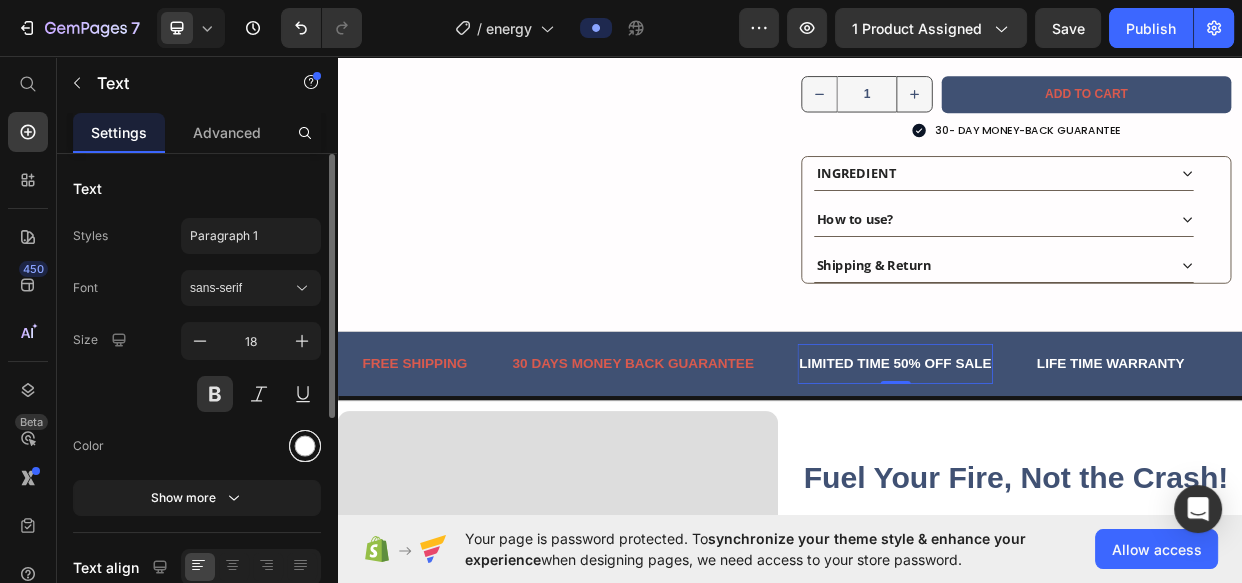 click at bounding box center (305, 446) 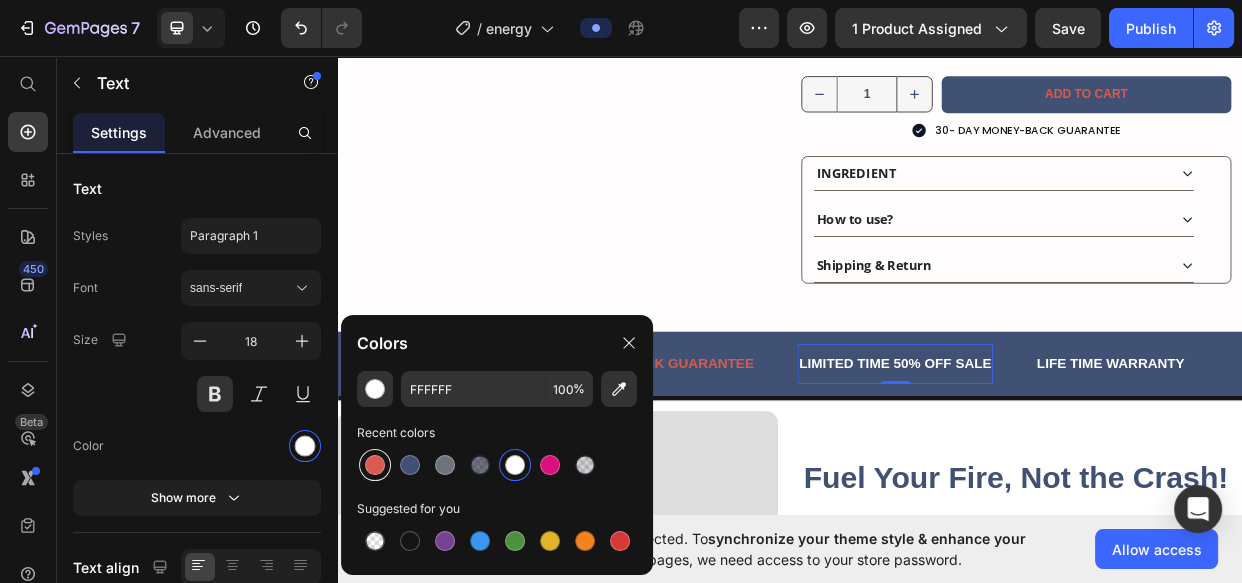 drag, startPoint x: 727, startPoint y: 538, endPoint x: 373, endPoint y: 467, distance: 361.04987 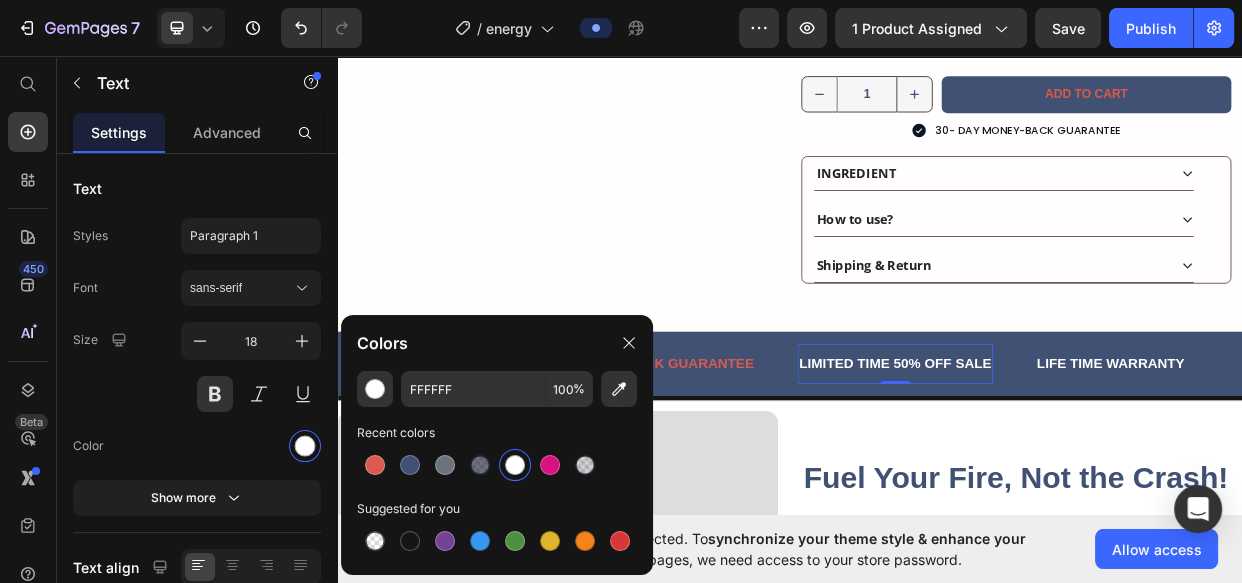 type on "D95A4E" 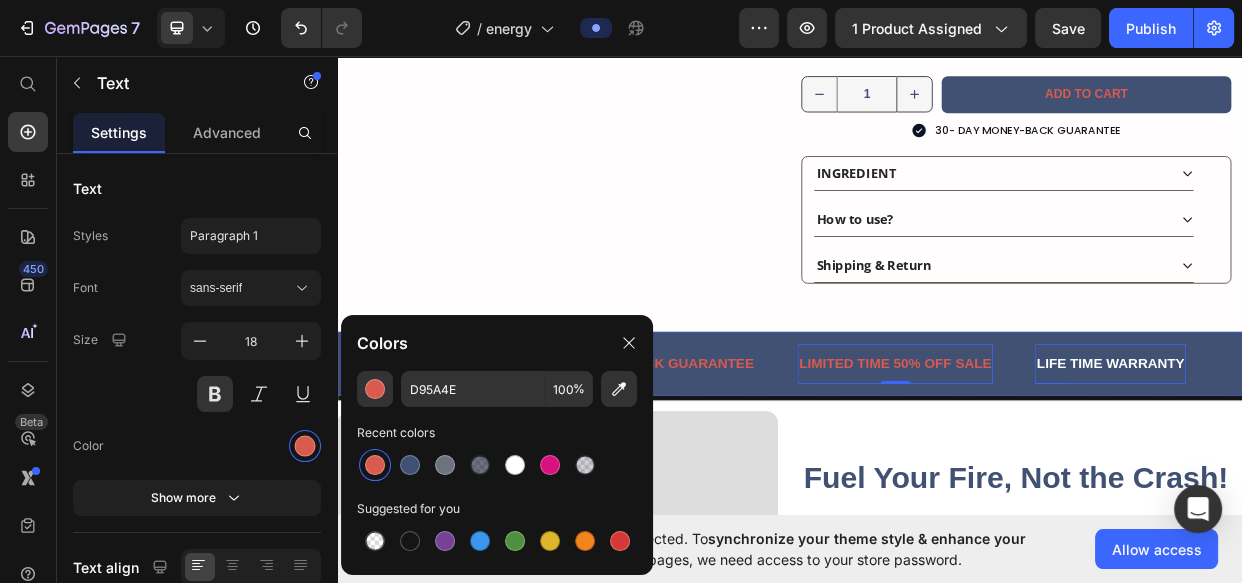 click on "LIFE TIME WARRANTY" at bounding box center [1362, 466] 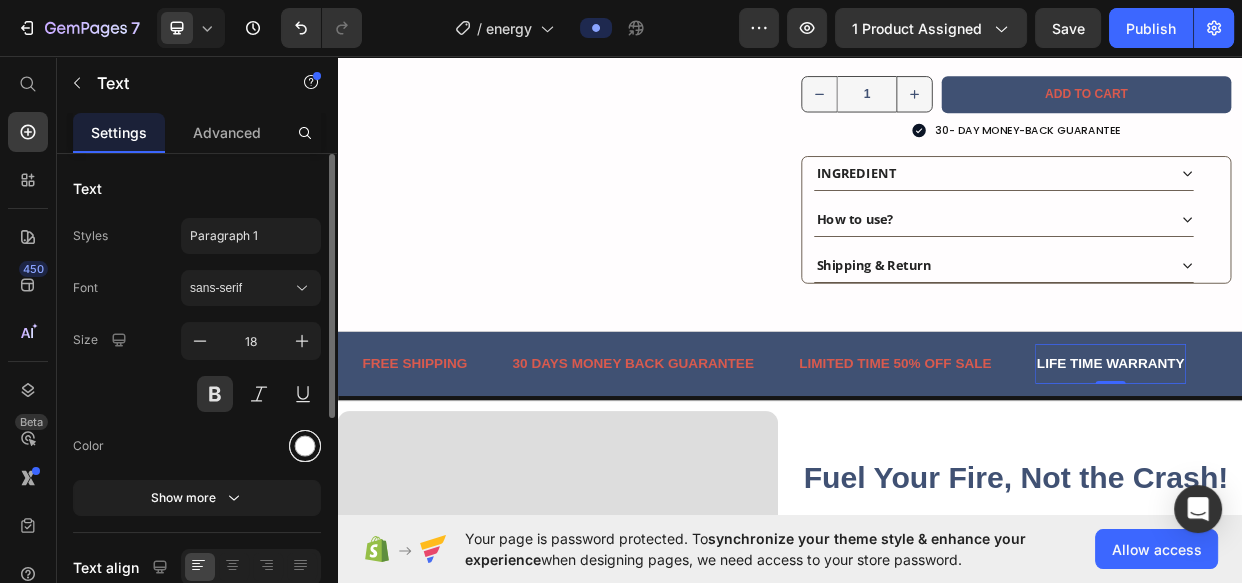 click at bounding box center (305, 446) 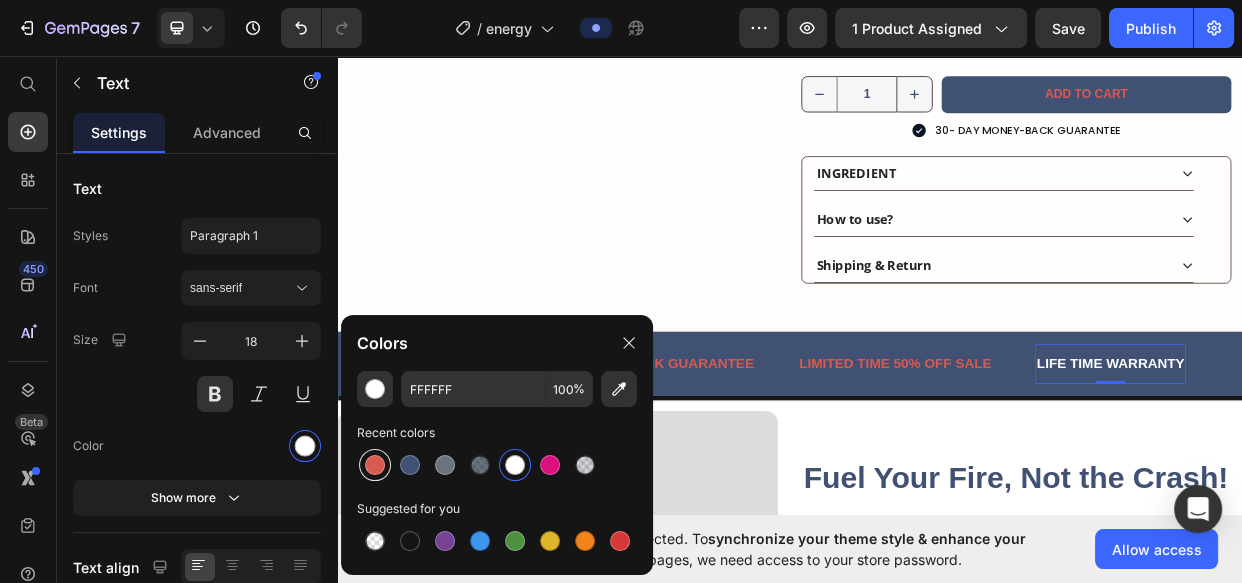 click at bounding box center [375, 465] 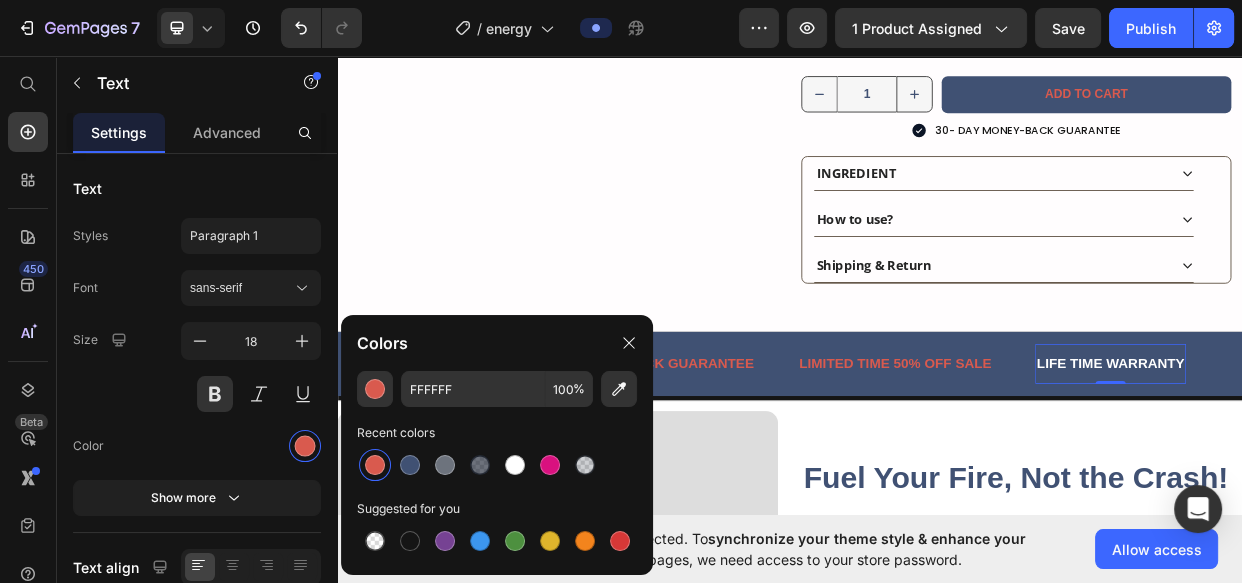 type on "D95A4E" 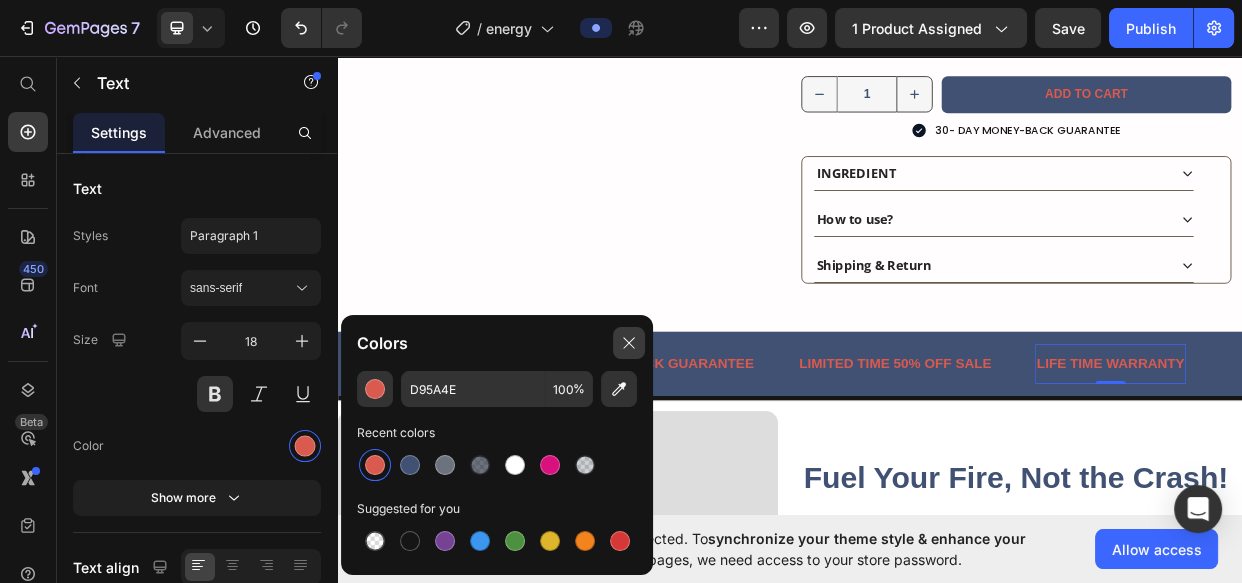 click at bounding box center [629, 343] 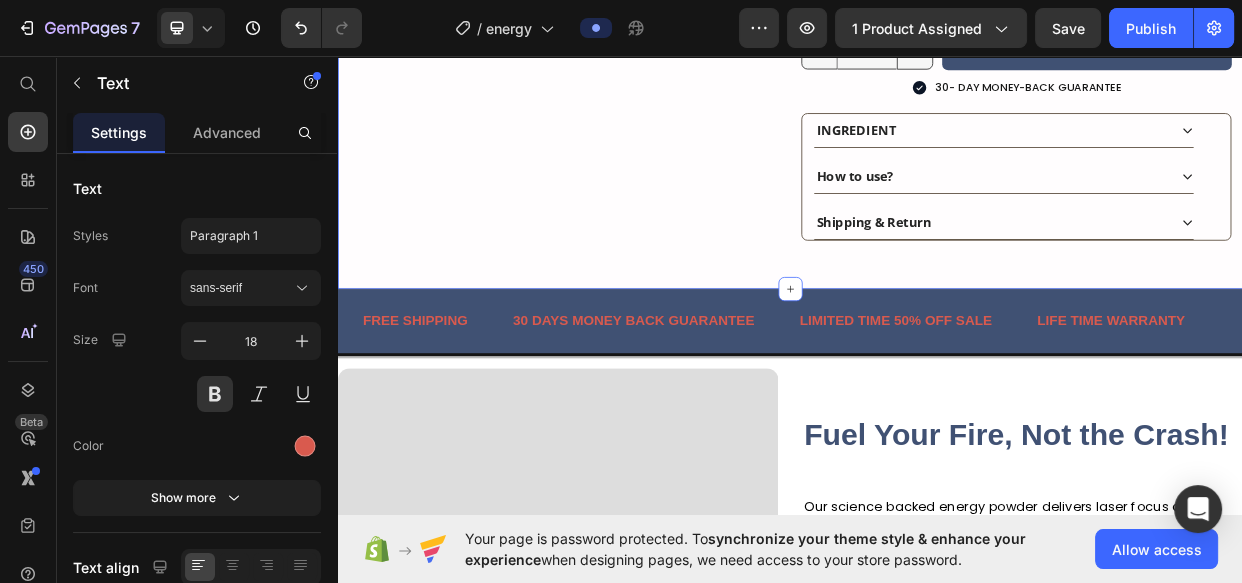 scroll, scrollTop: 909, scrollLeft: 0, axis: vertical 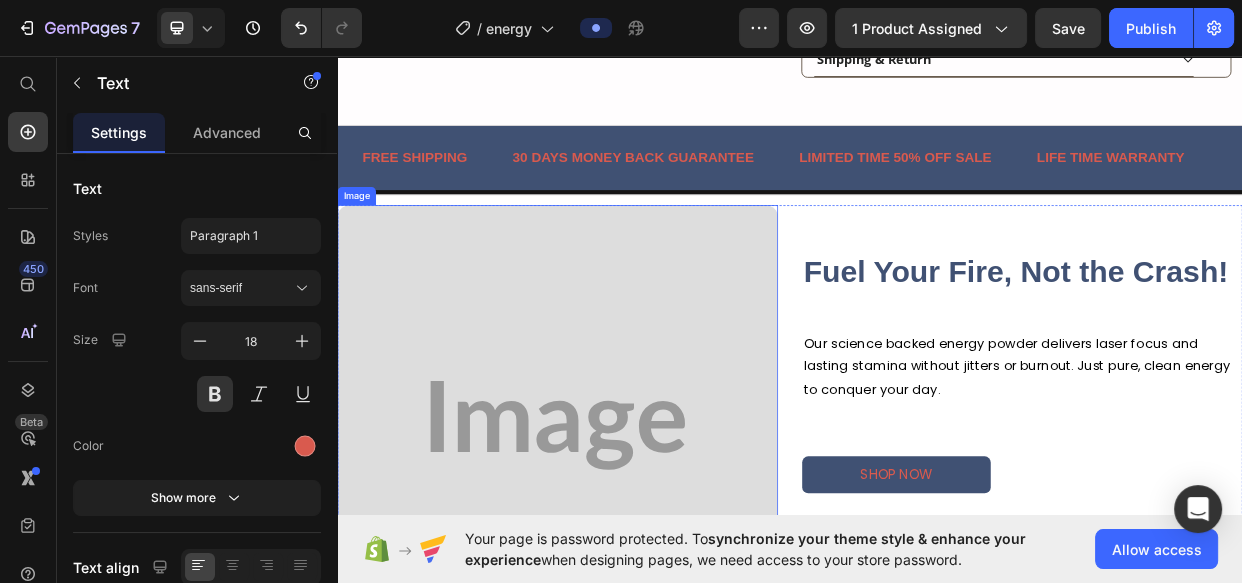 click at bounding box center (629, 548) 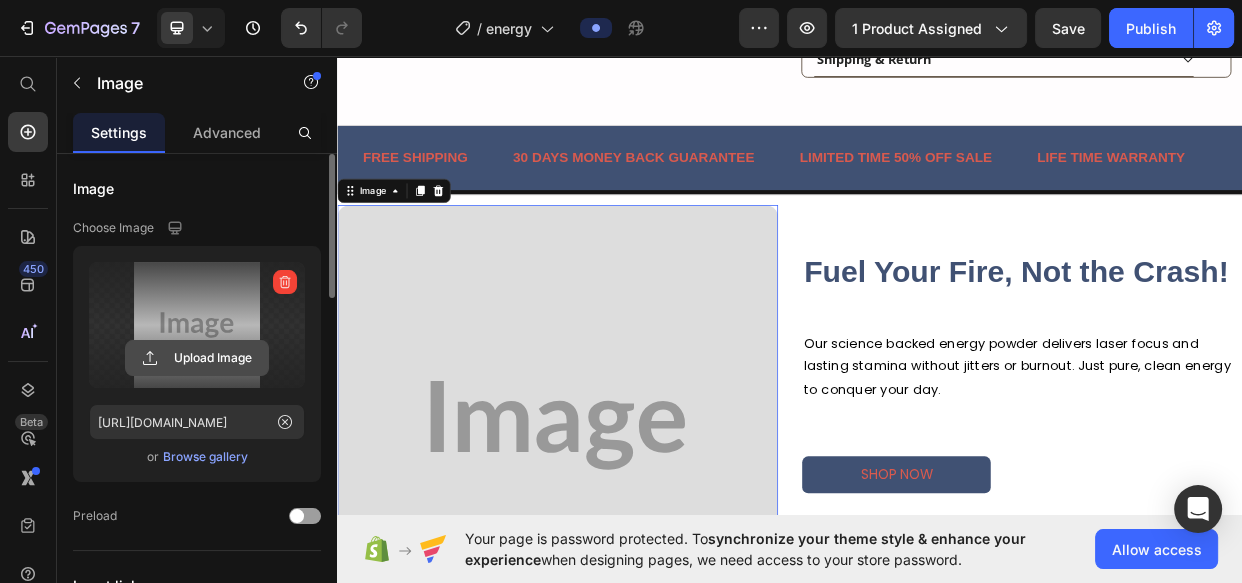 click 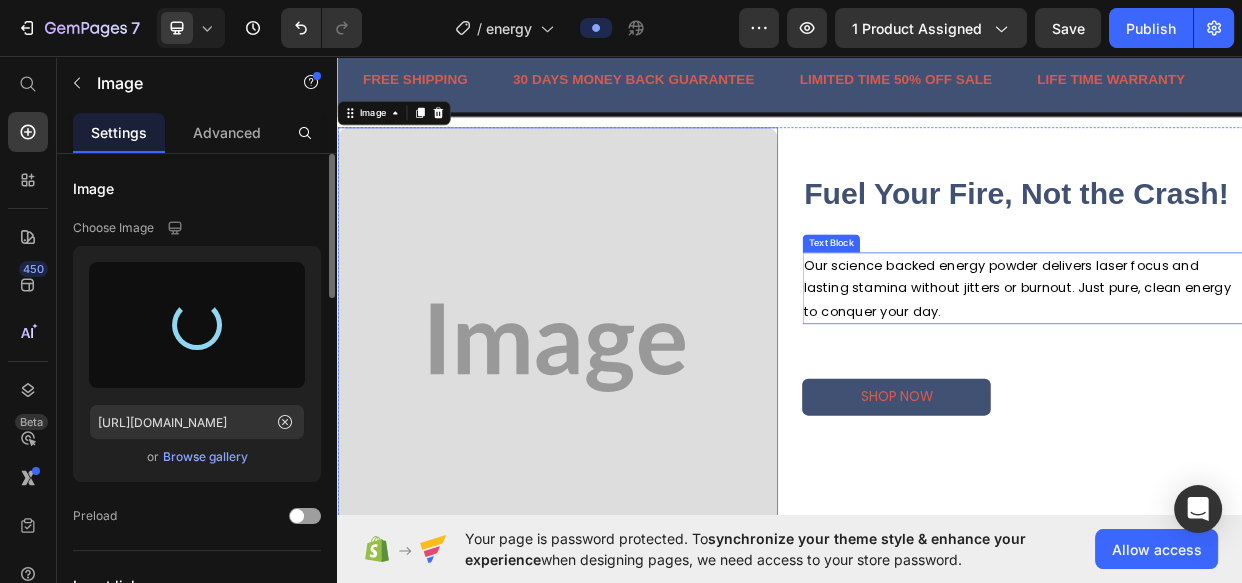 scroll, scrollTop: 1090, scrollLeft: 0, axis: vertical 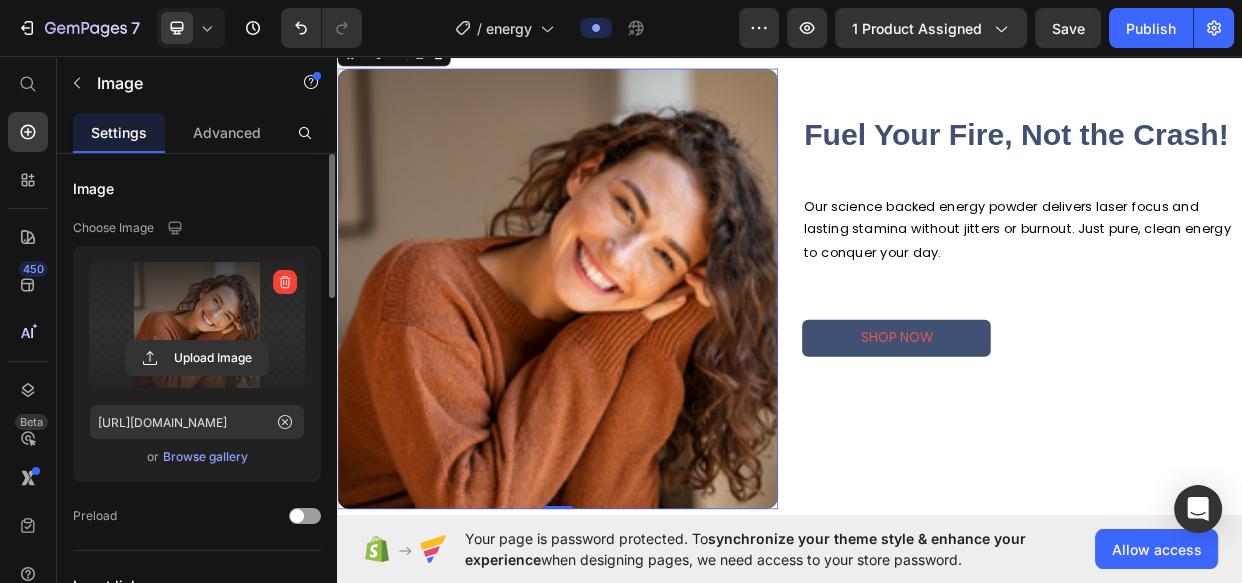 drag, startPoint x: 754, startPoint y: 438, endPoint x: 634, endPoint y: 422, distance: 121.061966 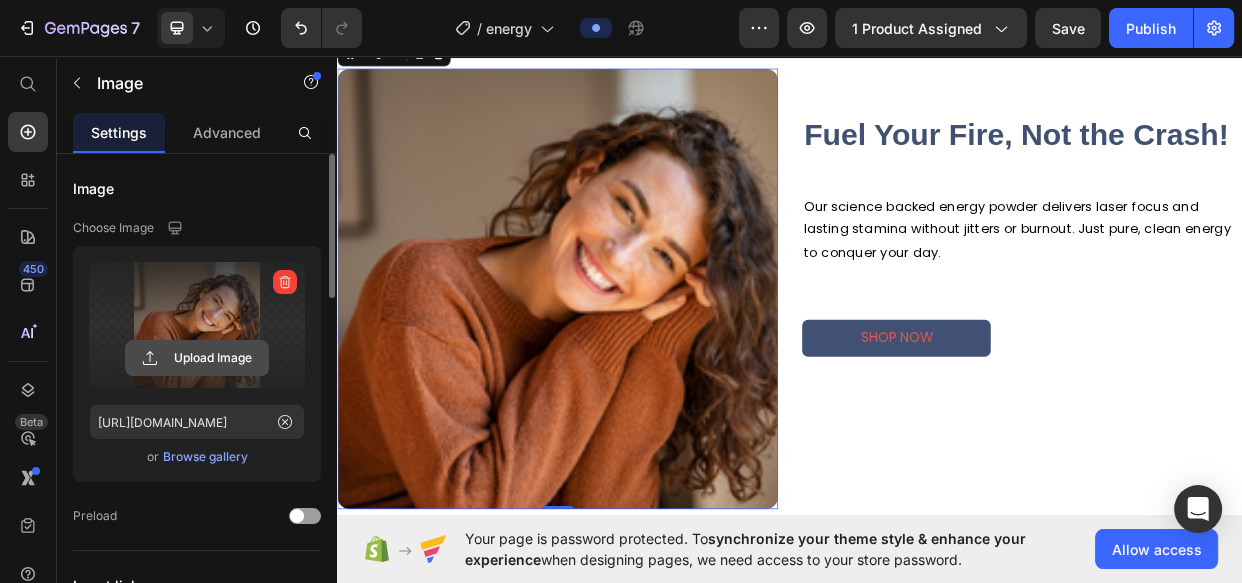 click 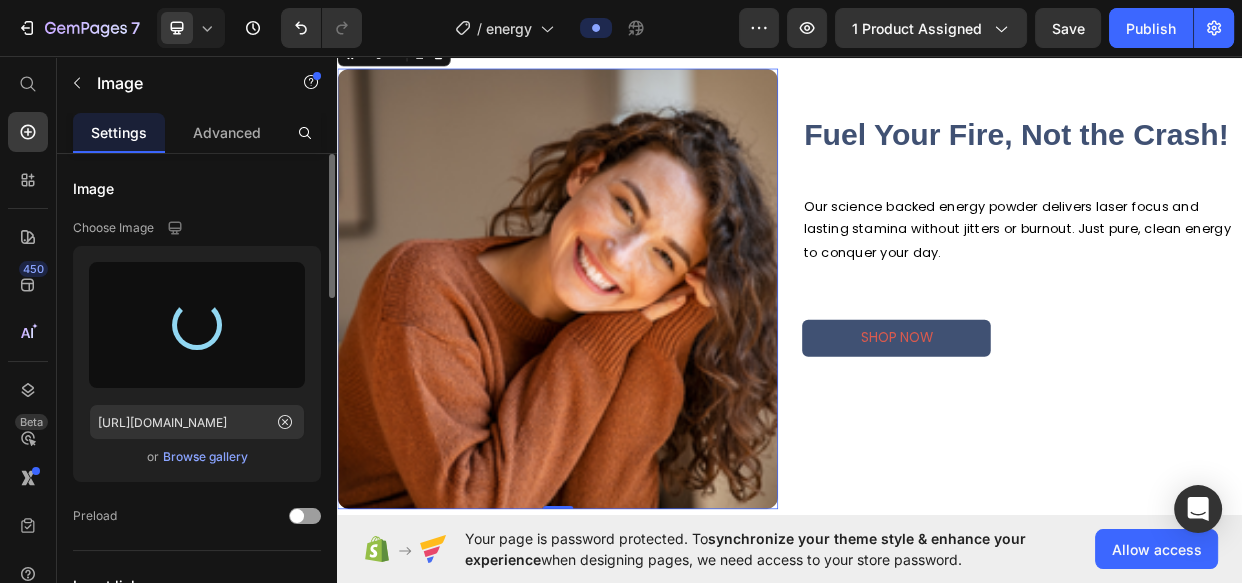 type on "https://cdn.shopify.com/s/files/1/0698/9801/0717/files/gempages_574878364515435364-0e23a8ad-964a-465d-ada1-c619b6495e25.jpg" 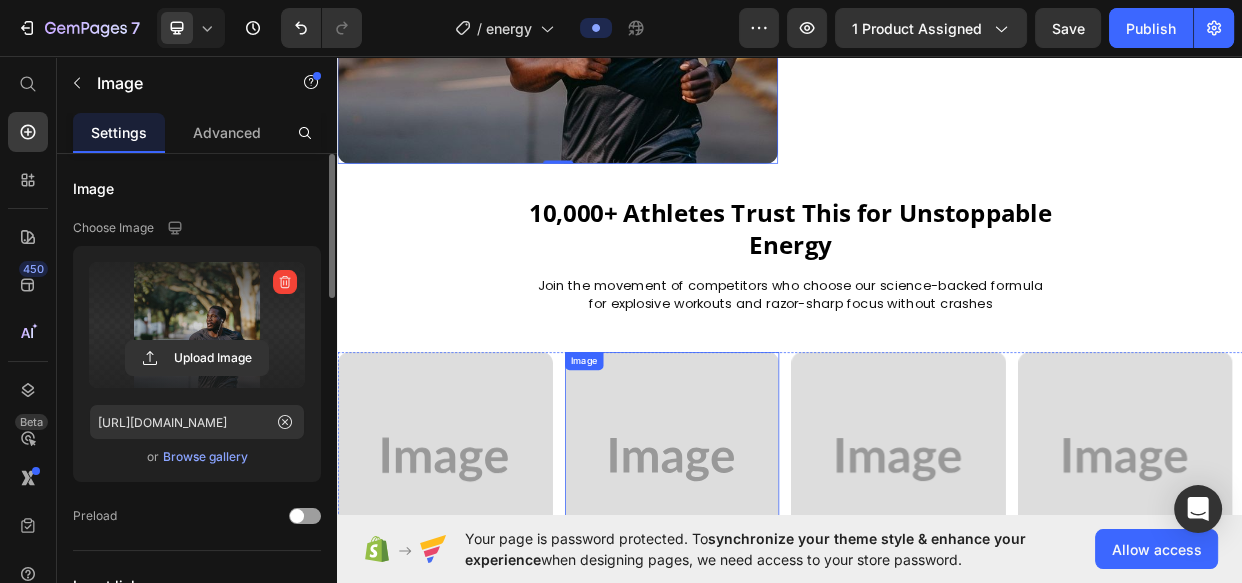 scroll, scrollTop: 1727, scrollLeft: 0, axis: vertical 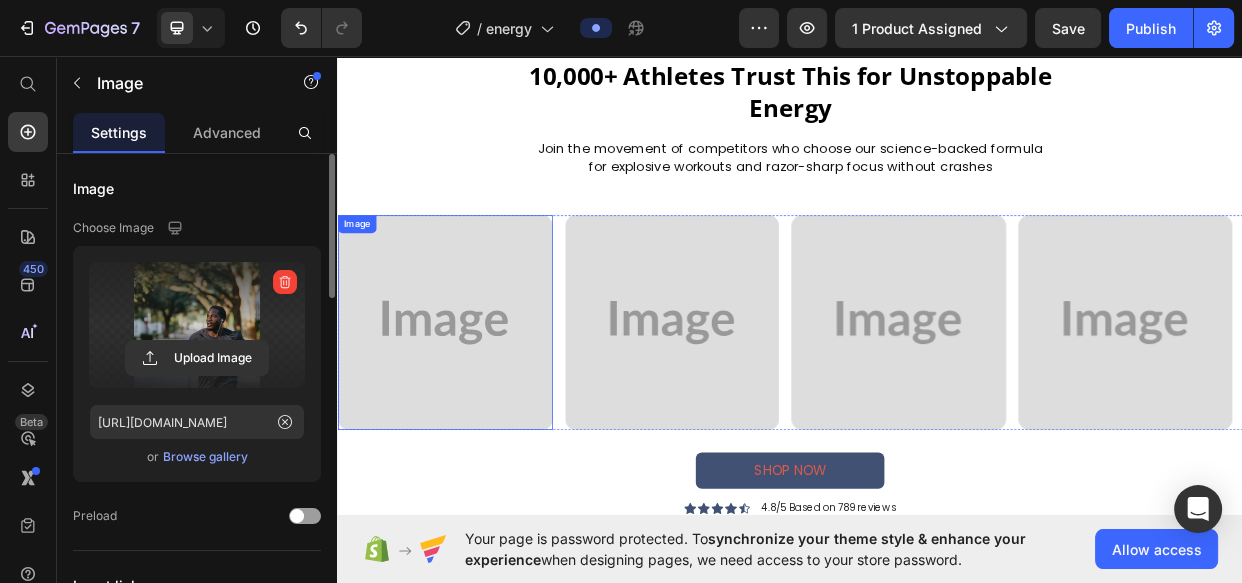 click at bounding box center [479, 411] 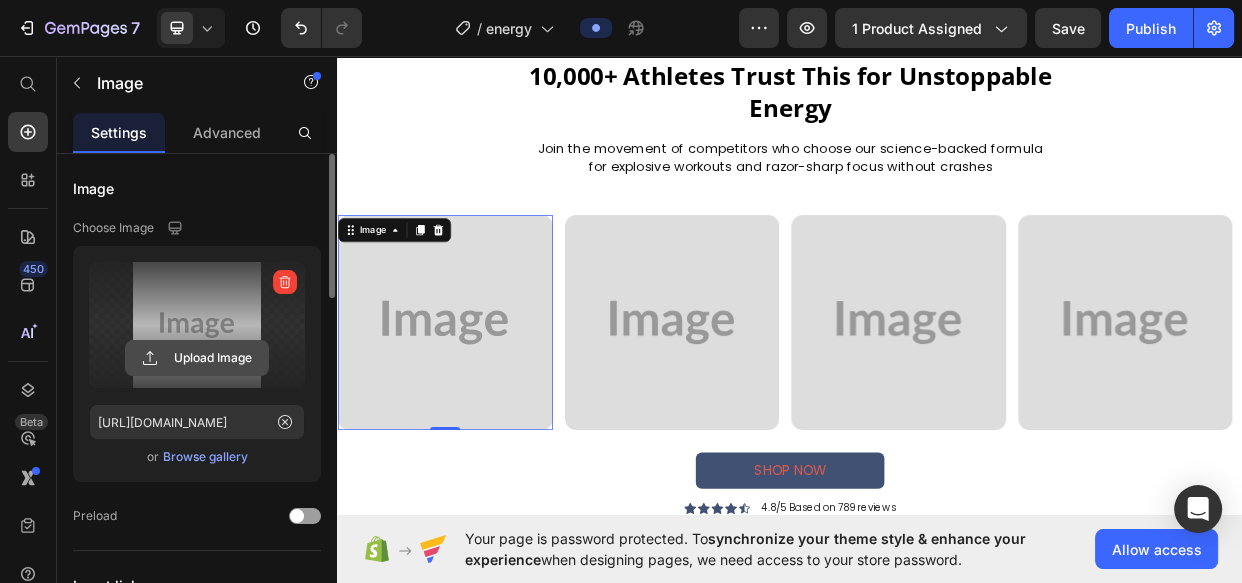 click 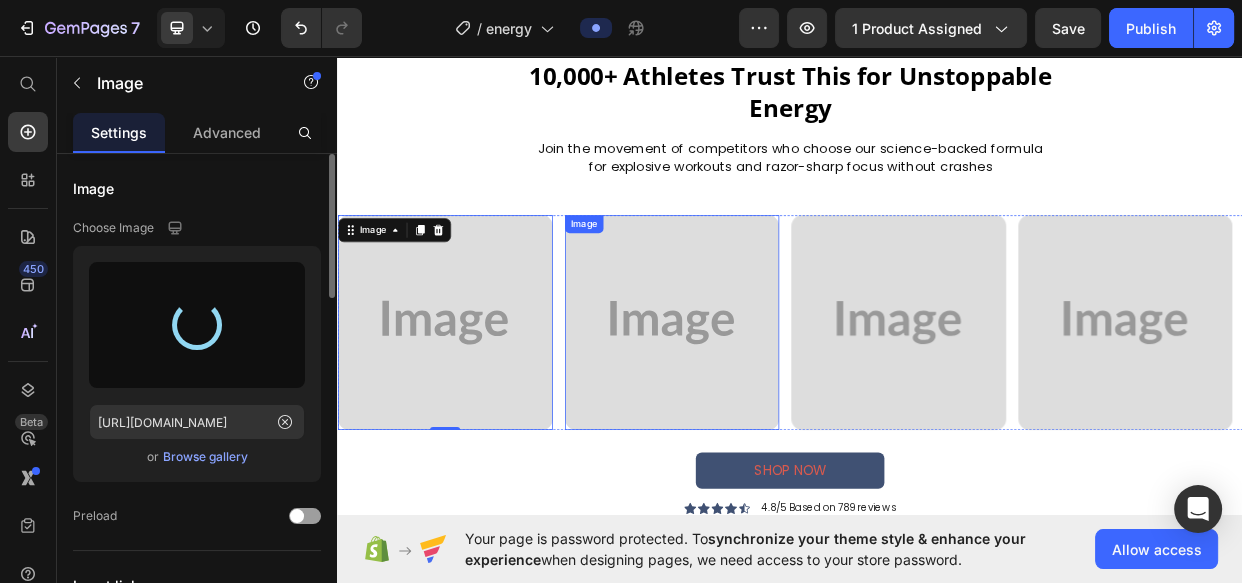 type on "https://cdn.shopify.com/s/files/1/0698/9801/0717/files/gempages_574878364515435364-071b0318-bdb9-47b6-952a-9f7fe781ffa1.jpg" 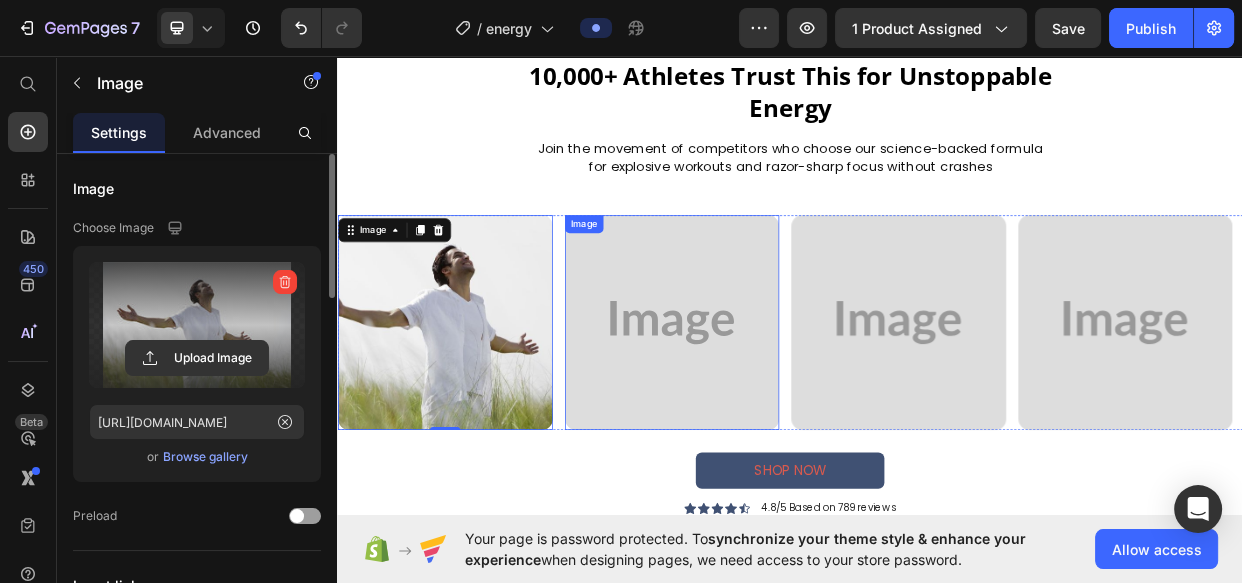 click at bounding box center [780, 411] 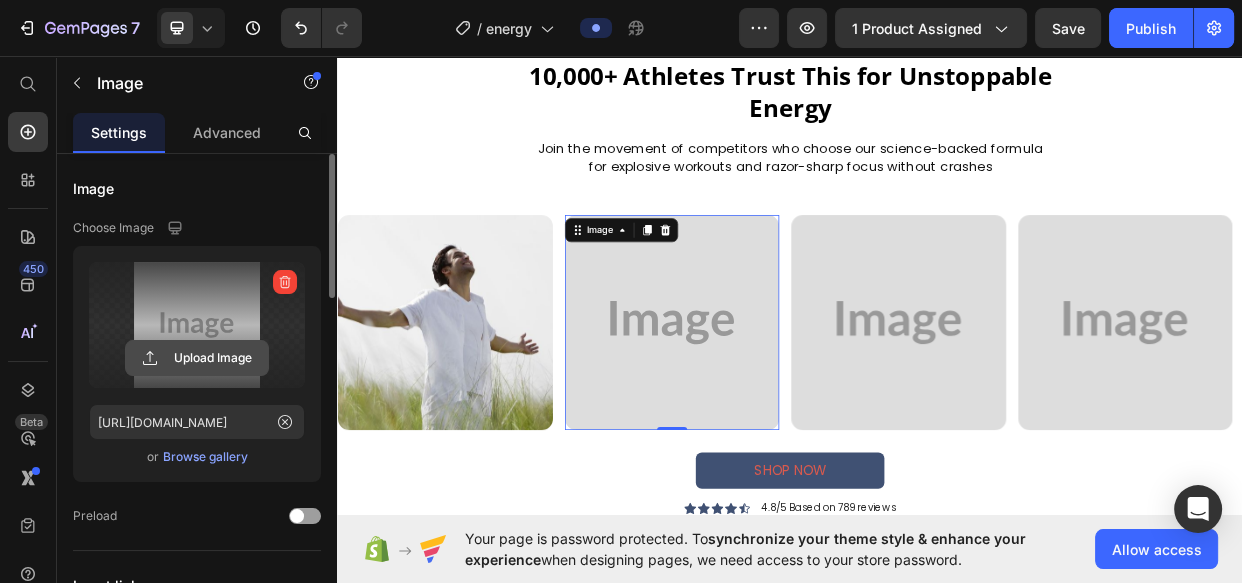 click 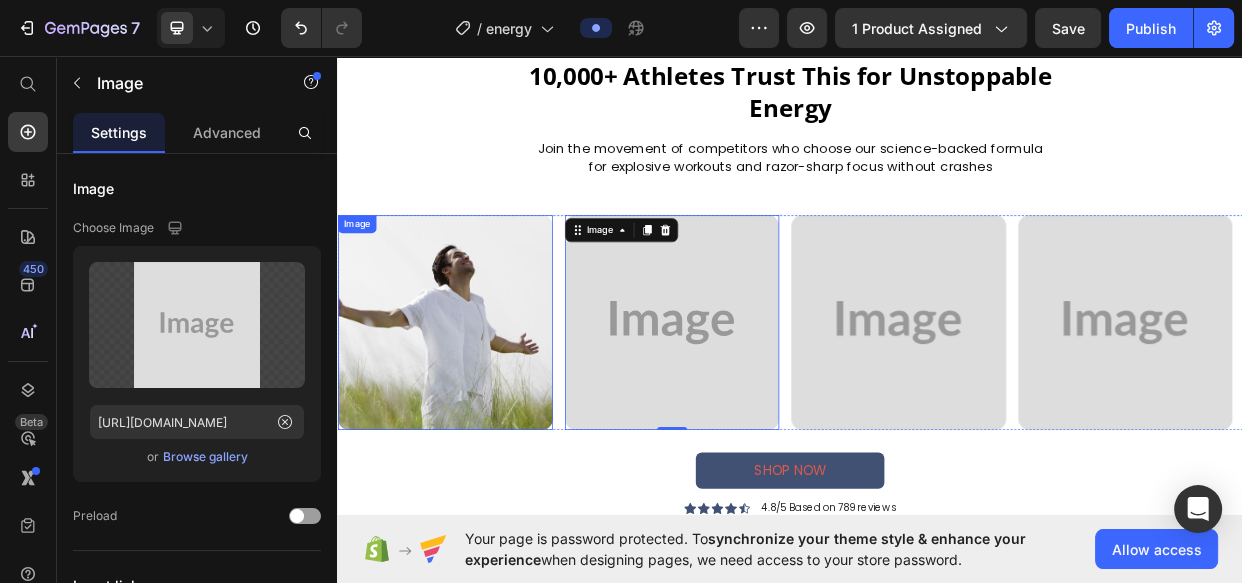 click at bounding box center (479, 411) 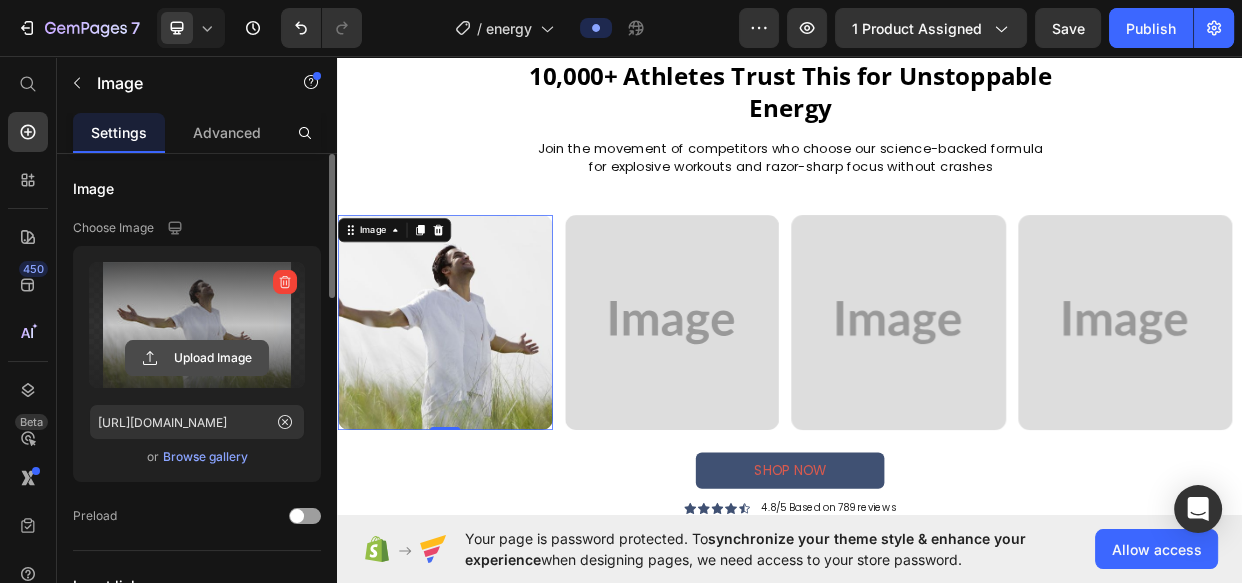 click 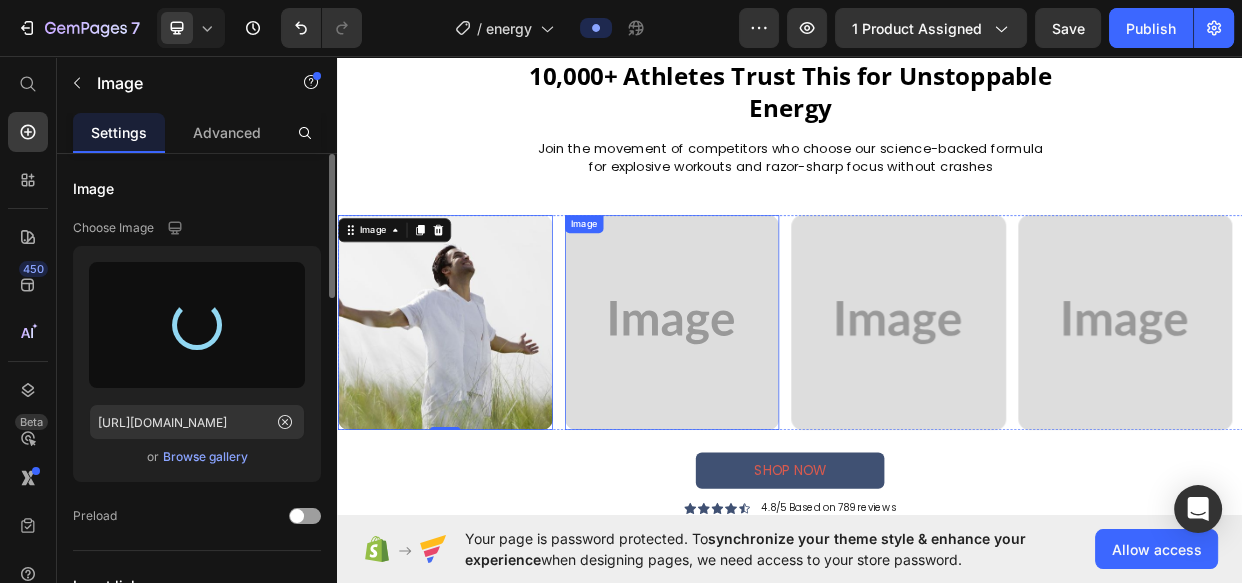 type on "https://cdn.shopify.com/s/files/1/0698/9801/0717/files/gempages_574878364515435364-fa53d387-f9c0-4a25-89b0-8f9c2d7c96d5.jpg" 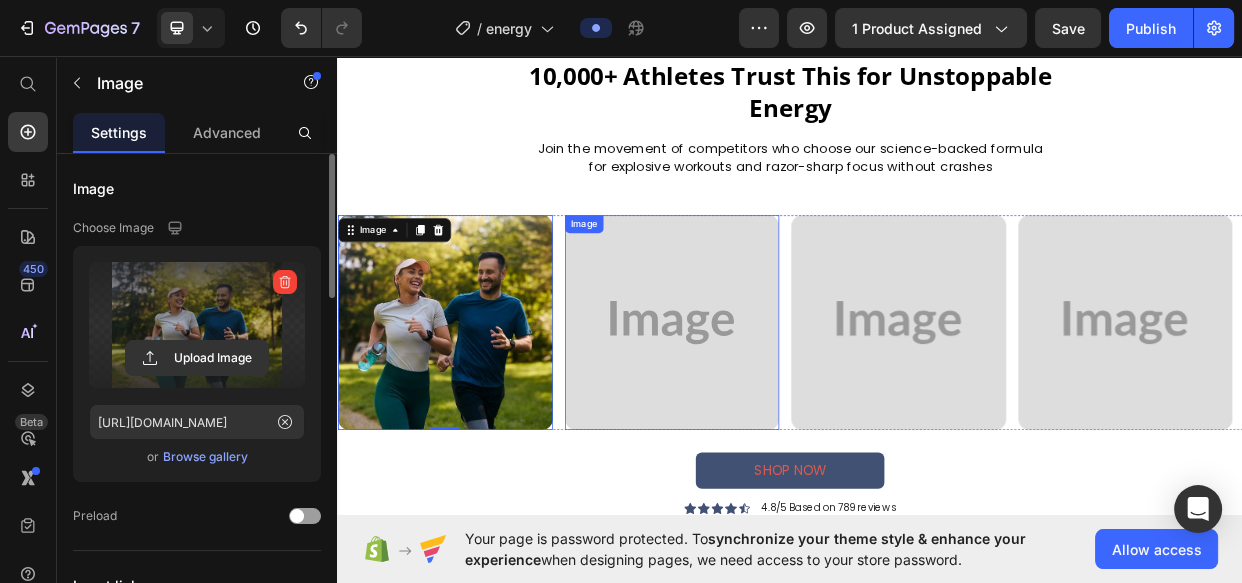 click at bounding box center [780, 411] 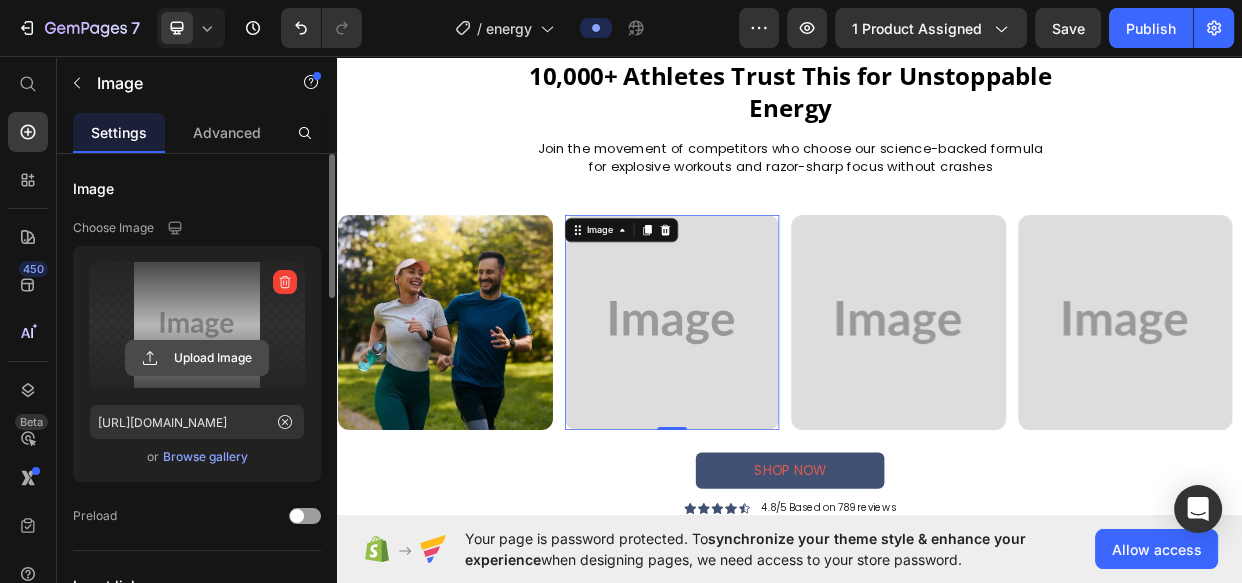 click 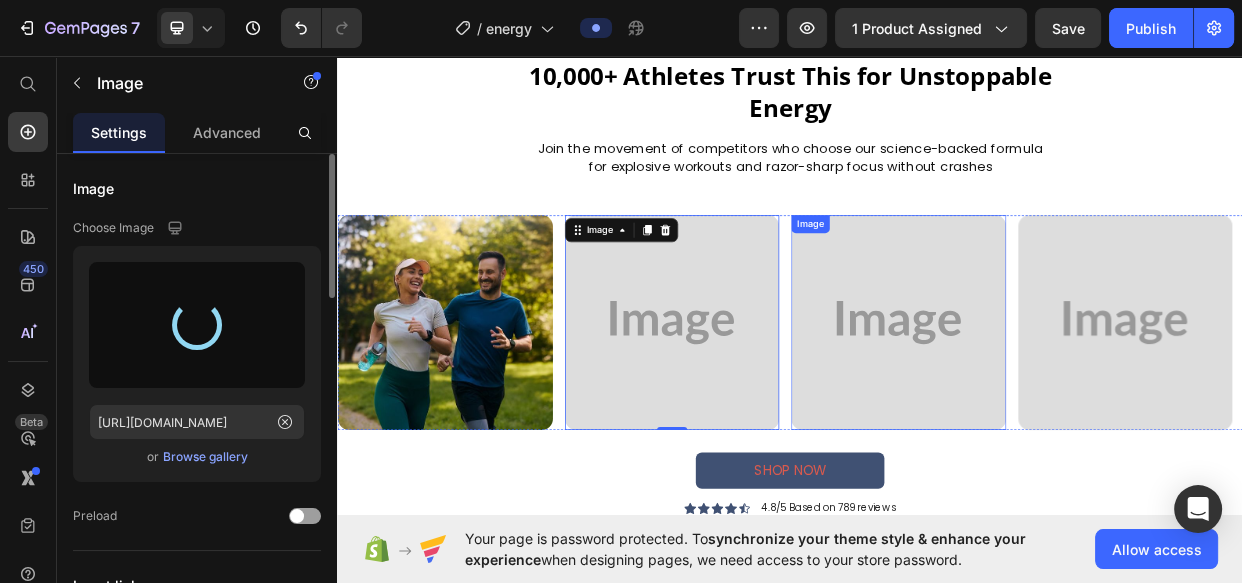 type on "https://cdn.shopify.com/s/files/1/0698/9801/0717/files/gempages_574878364515435364-0041a9d3-cd3c-46b5-9360-ccfe5a965afa.jpg" 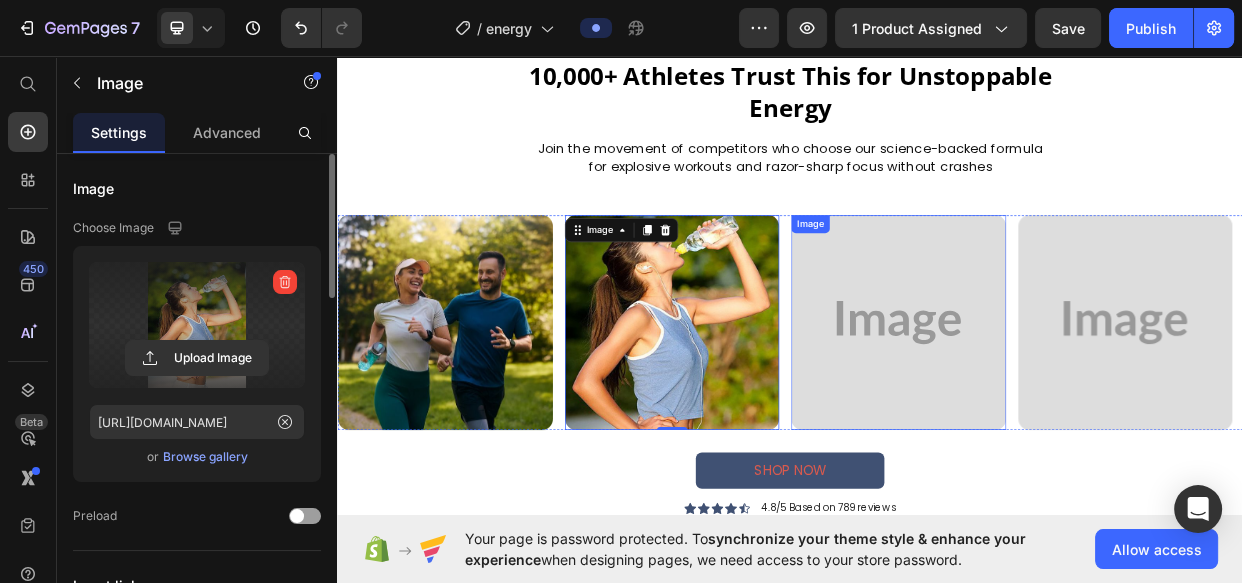 click at bounding box center [1080, 411] 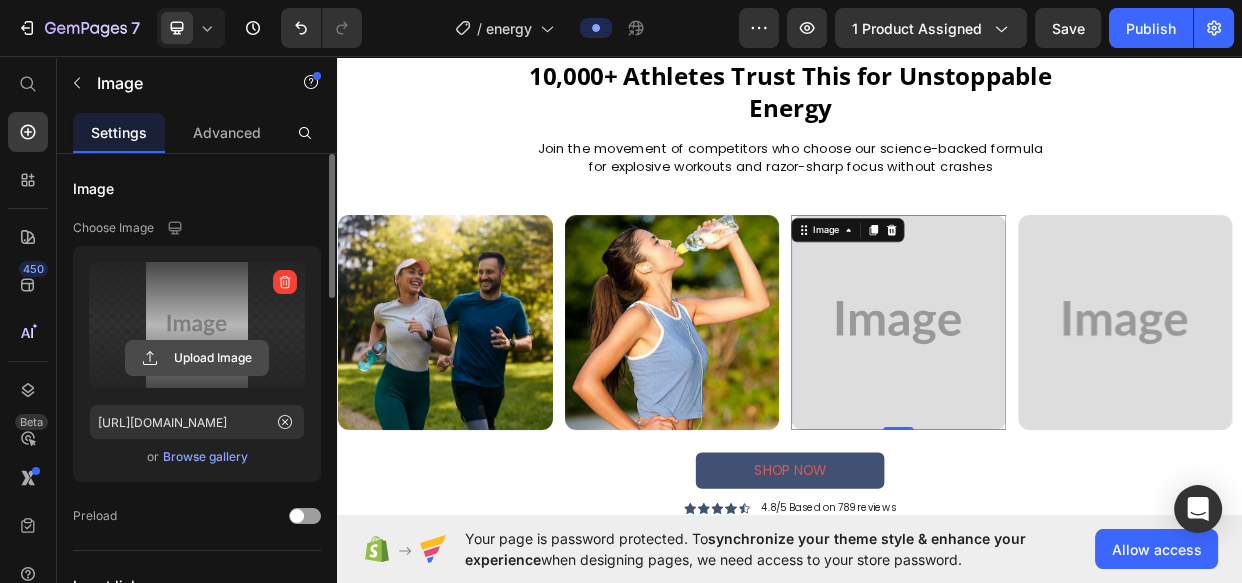 click 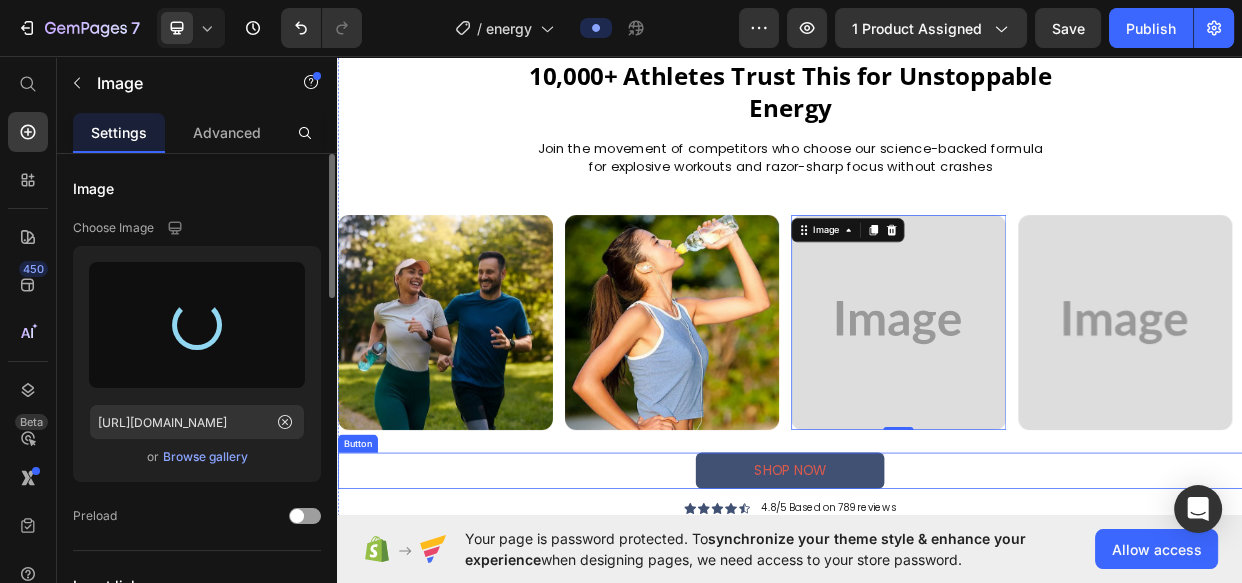 type on "https://cdn.shopify.com/s/files/1/0698/9801/0717/files/gempages_574878364515435364-dbb5f245-1569-49ca-9968-f303cdb68ea6.jpg" 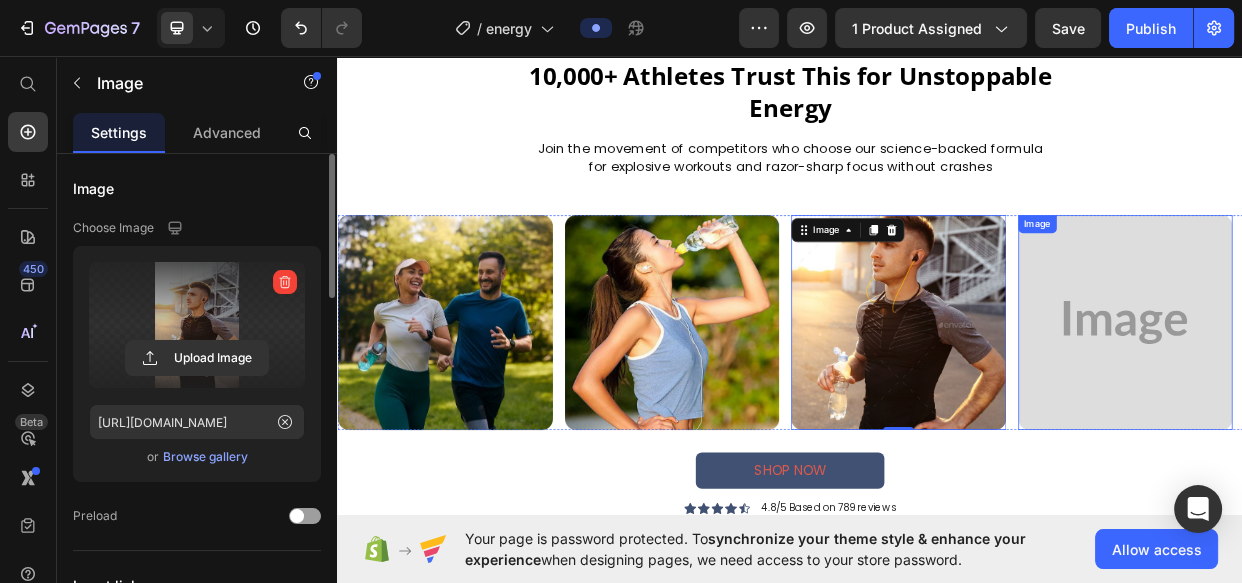 click at bounding box center [1381, 411] 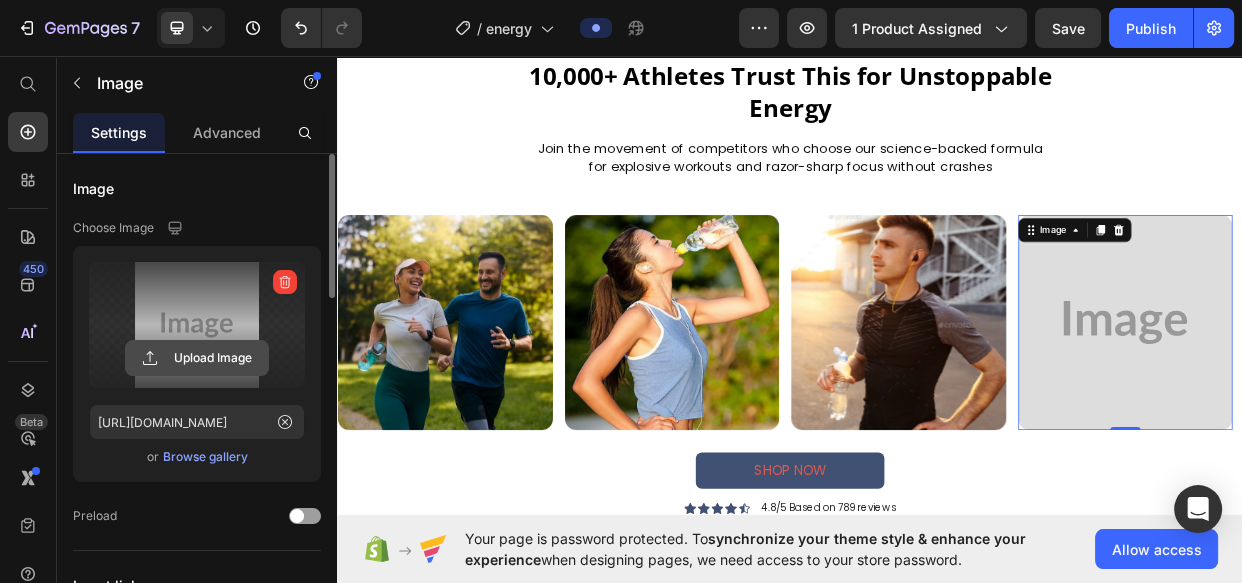 click 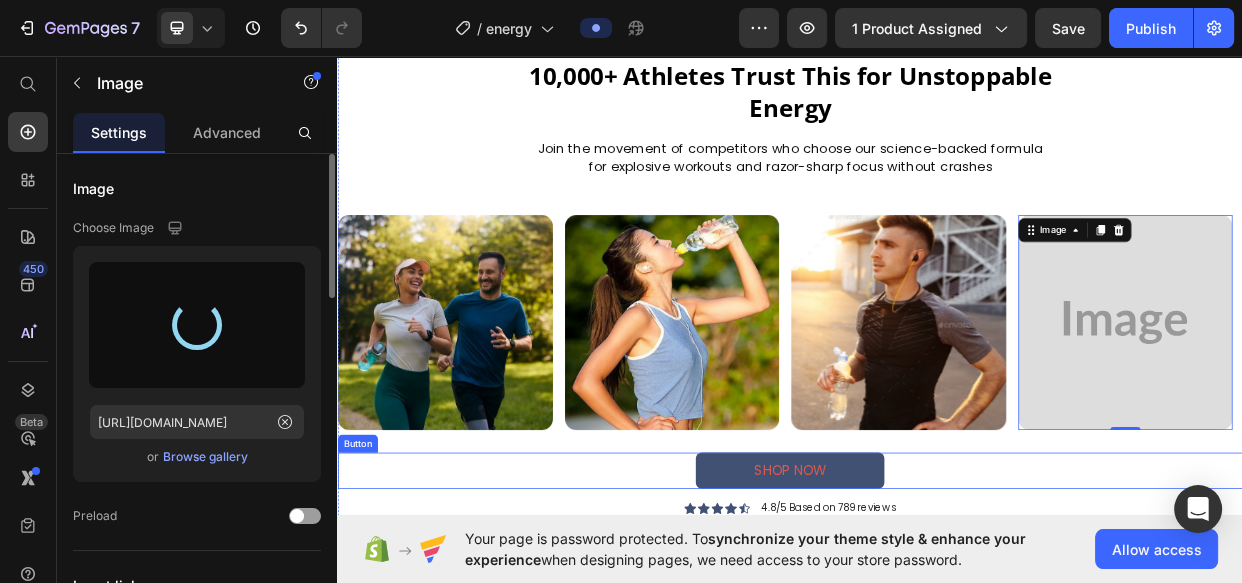 scroll, scrollTop: 2000, scrollLeft: 0, axis: vertical 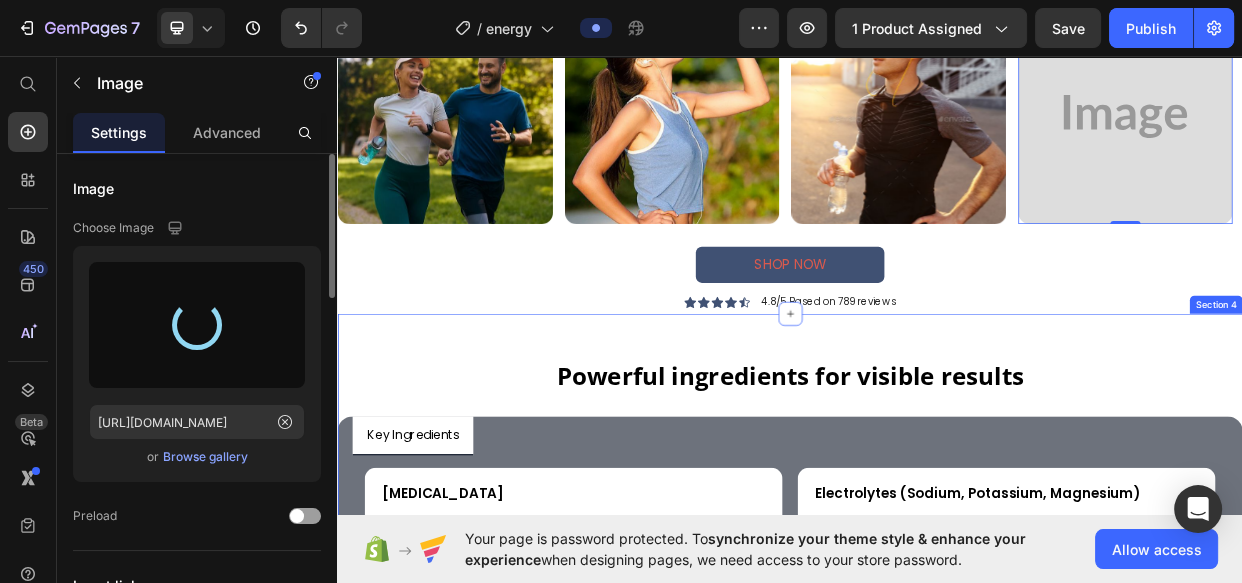 type on "https://cdn.shopify.com/s/files/1/0698/9801/0717/files/gempages_574878364515435364-ea97652a-af77-4c7a-8e01-7dcb8df3facf.jpg" 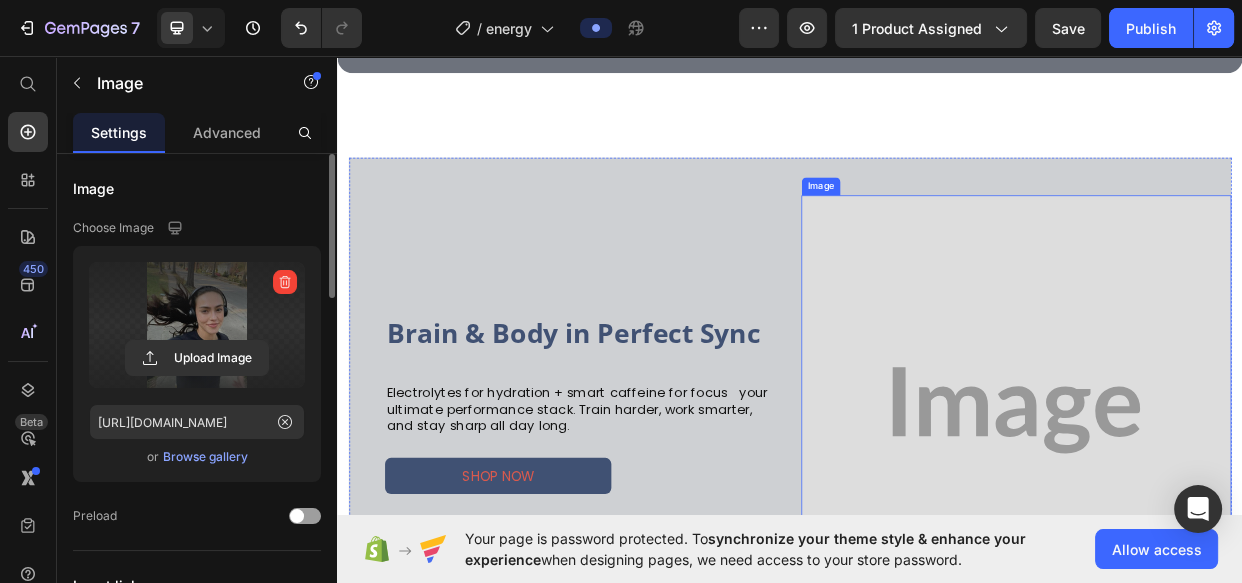 scroll, scrollTop: 3000, scrollLeft: 0, axis: vertical 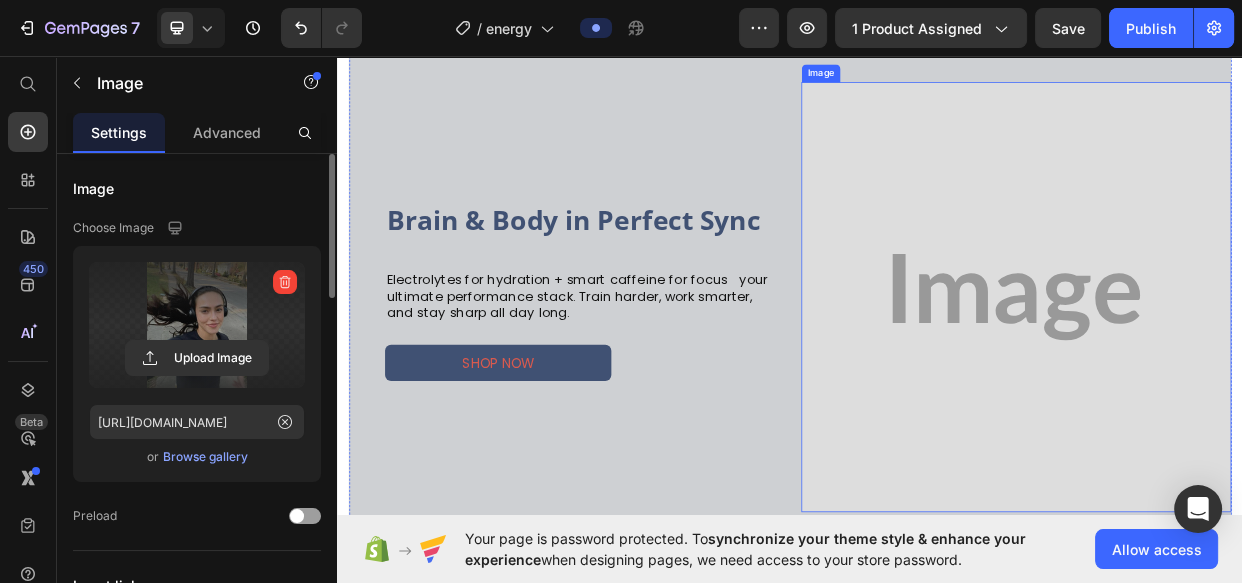 click at bounding box center [1237, 378] 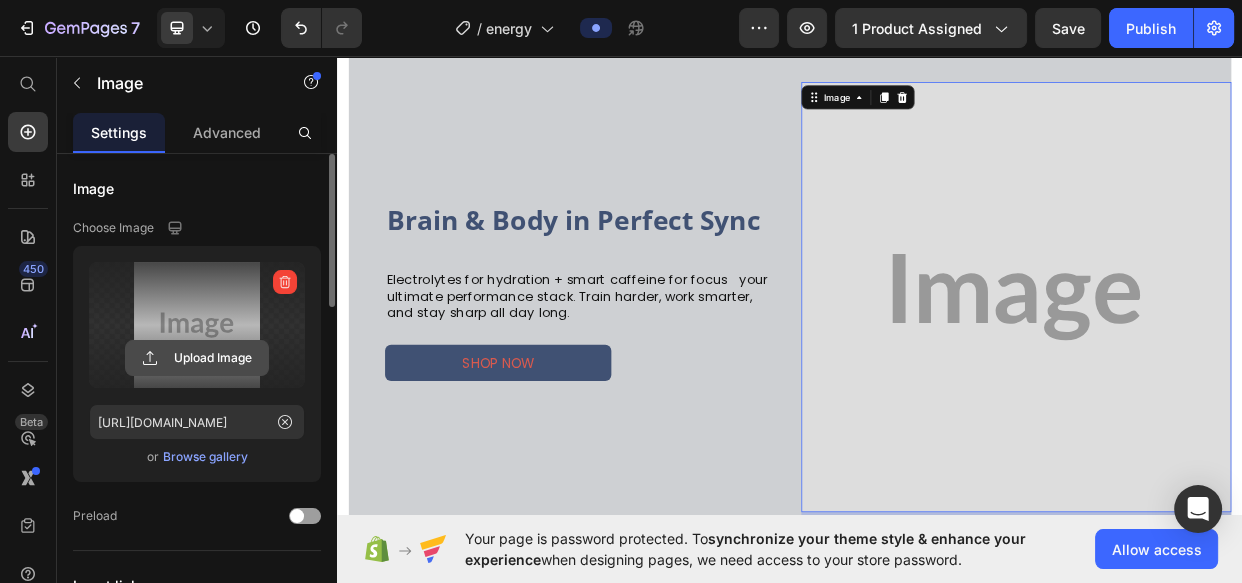 click 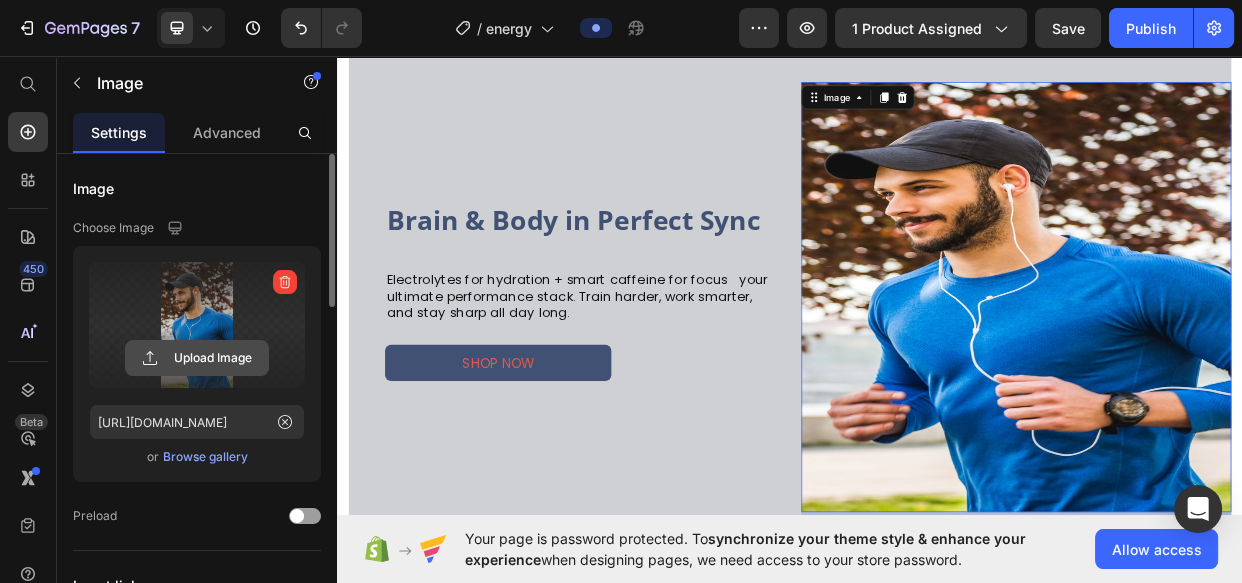 click 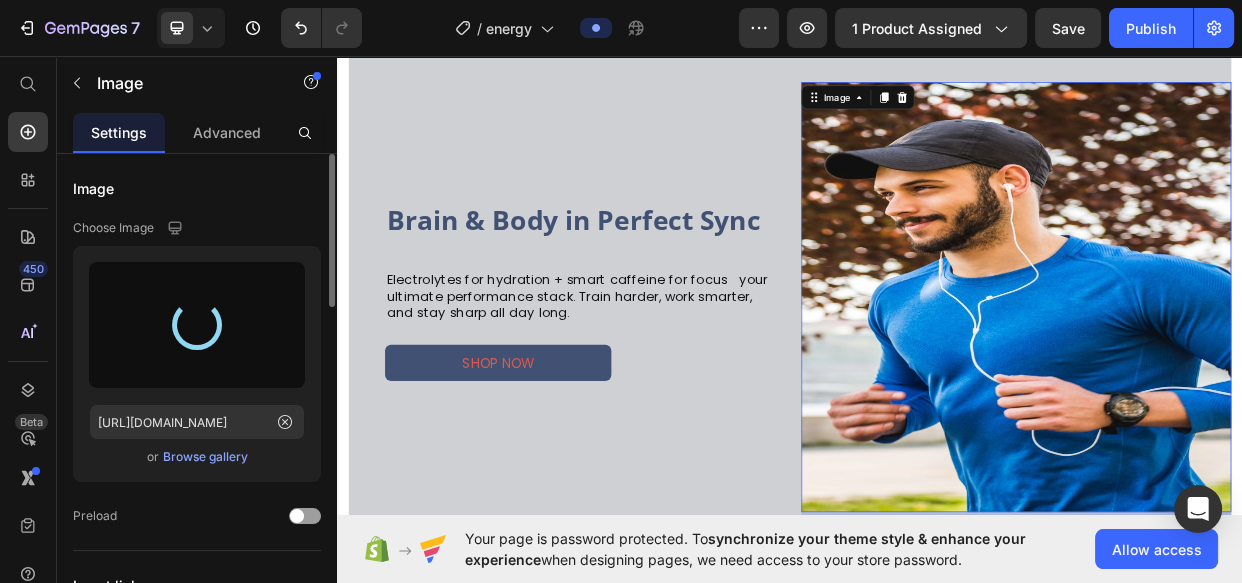 type on "https://cdn.shopify.com/s/files/1/0698/9801/0717/files/gempages_574878364515435364-8a2576c8-a503-45f2-a140-dd3765658a32.jpg" 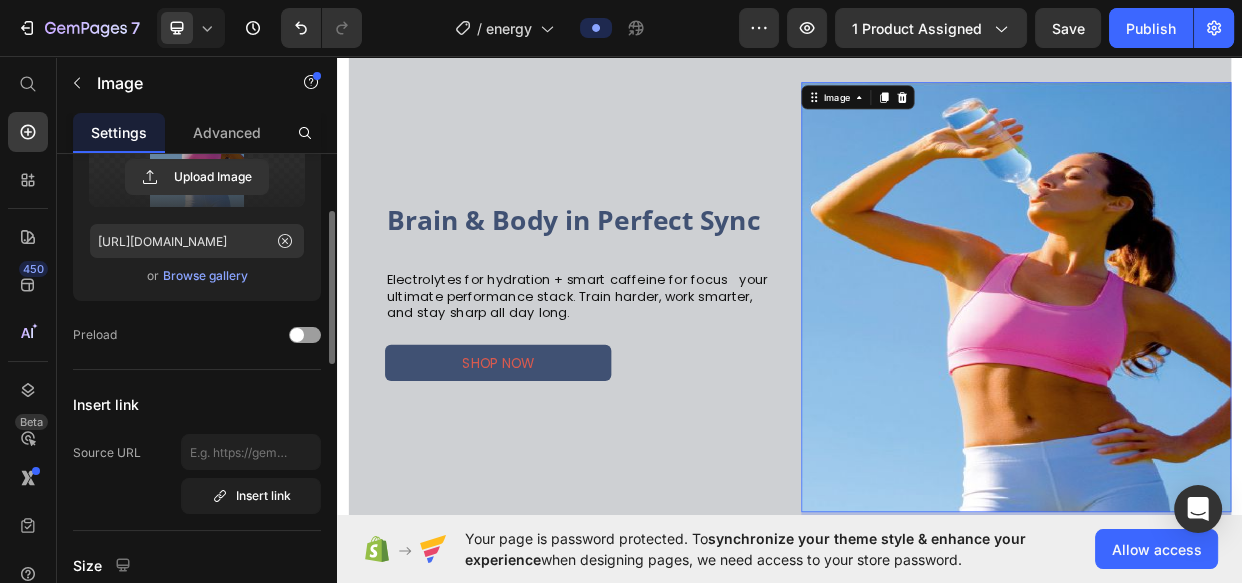 scroll, scrollTop: 363, scrollLeft: 0, axis: vertical 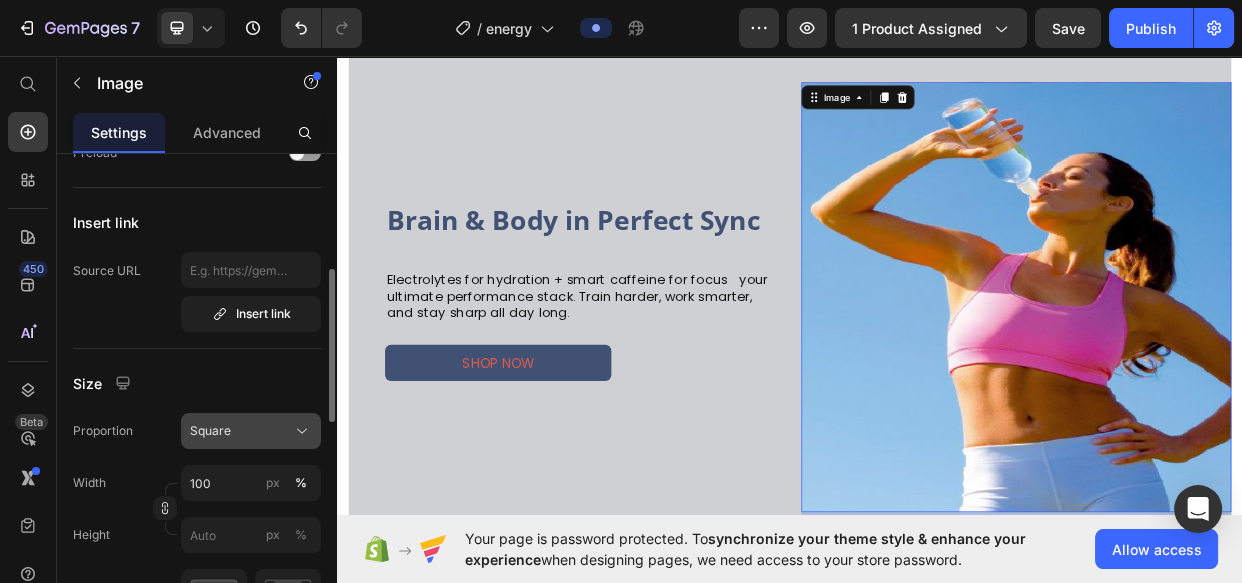 click 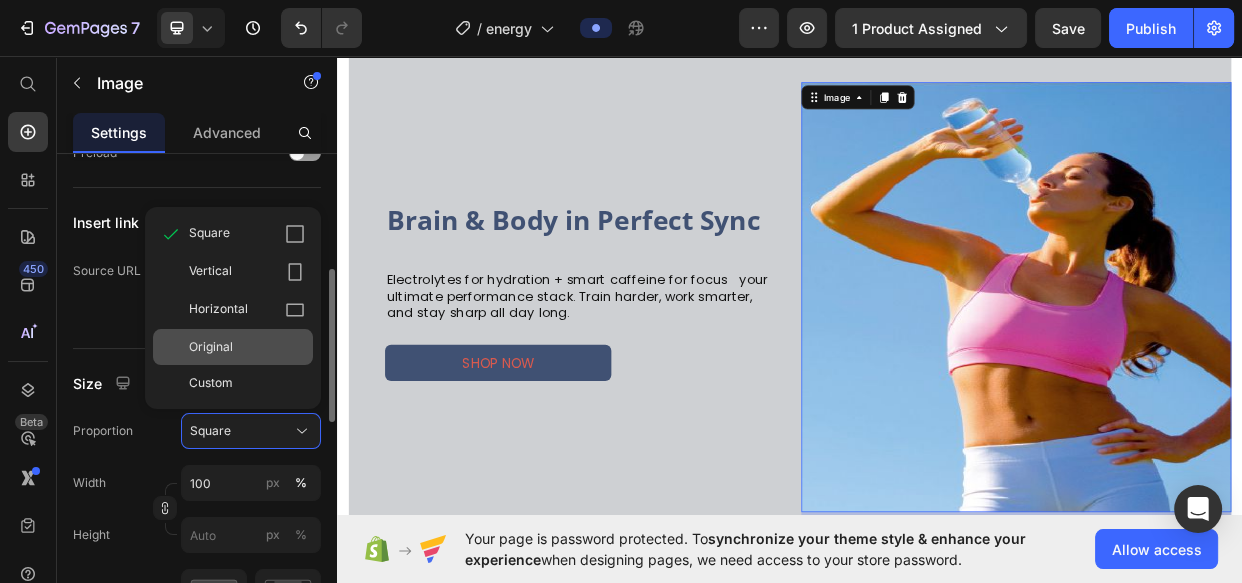 click on "Original" at bounding box center (247, 347) 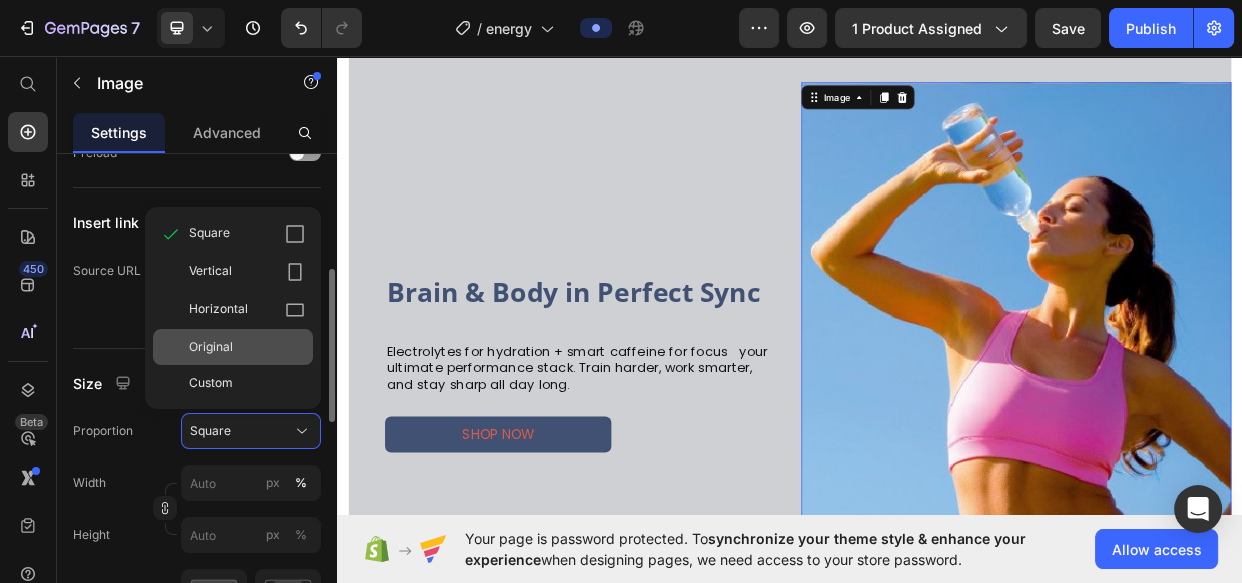 scroll, scrollTop: 3093, scrollLeft: 0, axis: vertical 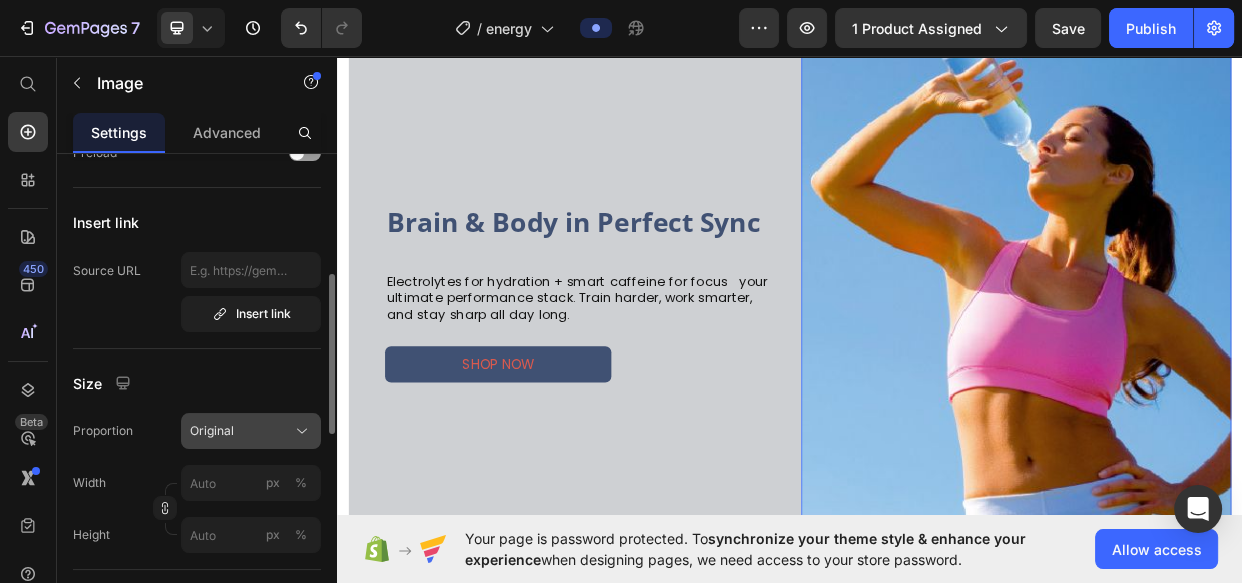 click on "Original" 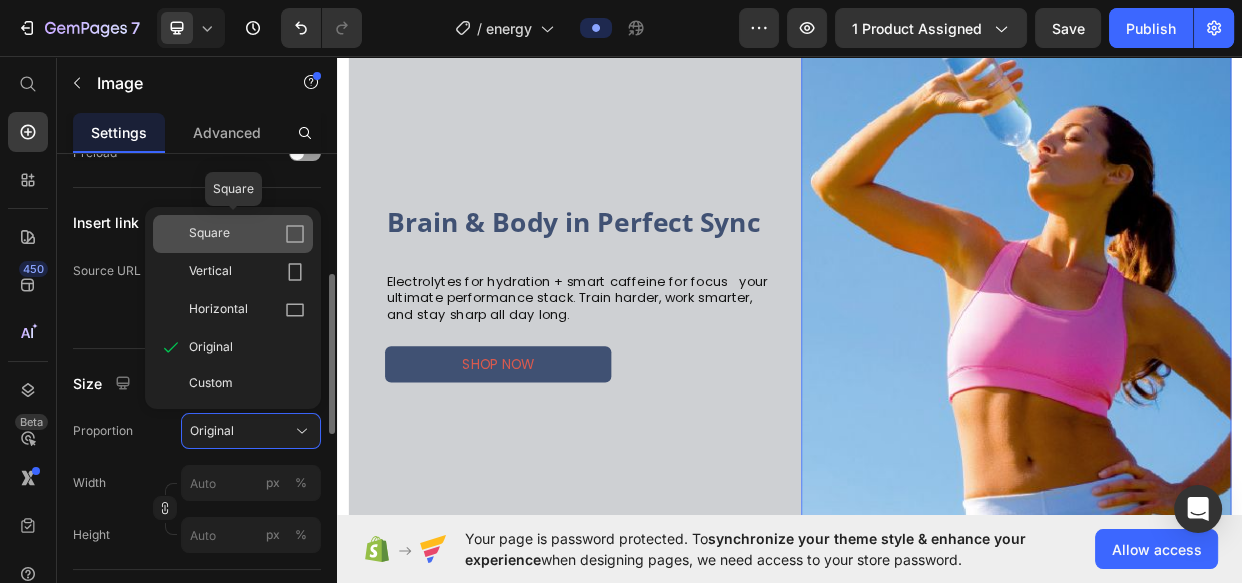 click on "Square" 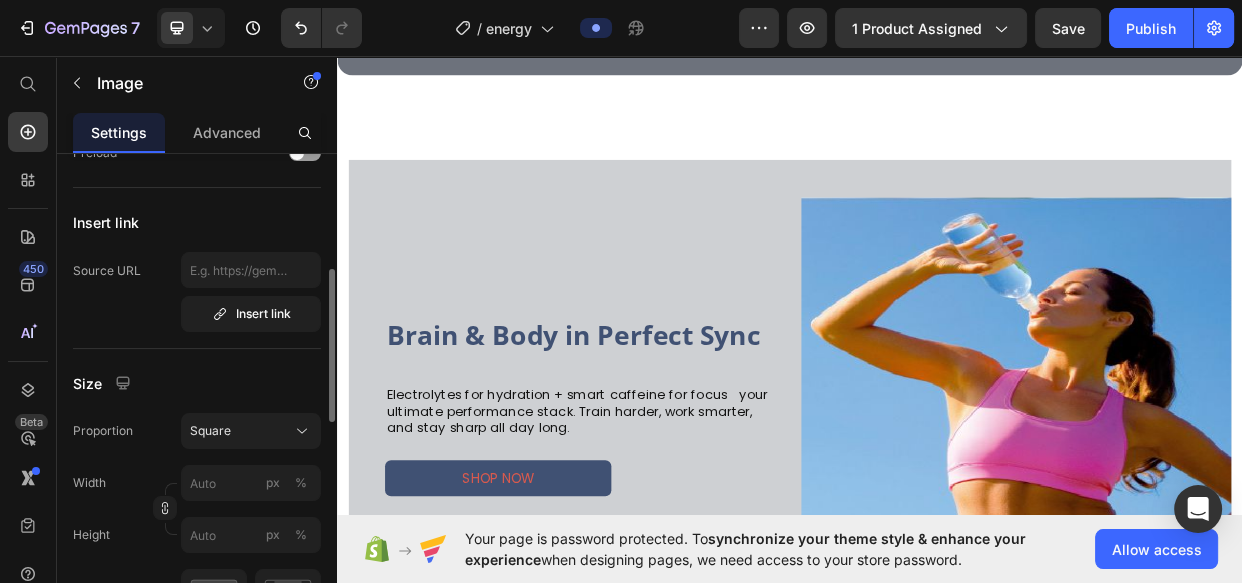 scroll, scrollTop: 3000, scrollLeft: 0, axis: vertical 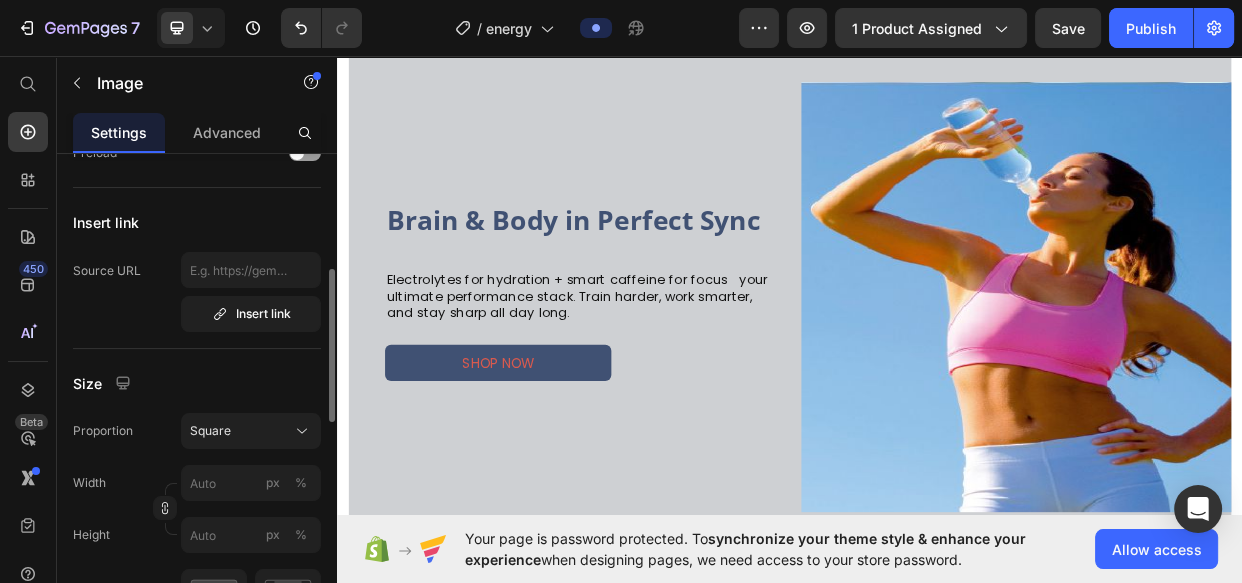 click at bounding box center [1237, 378] 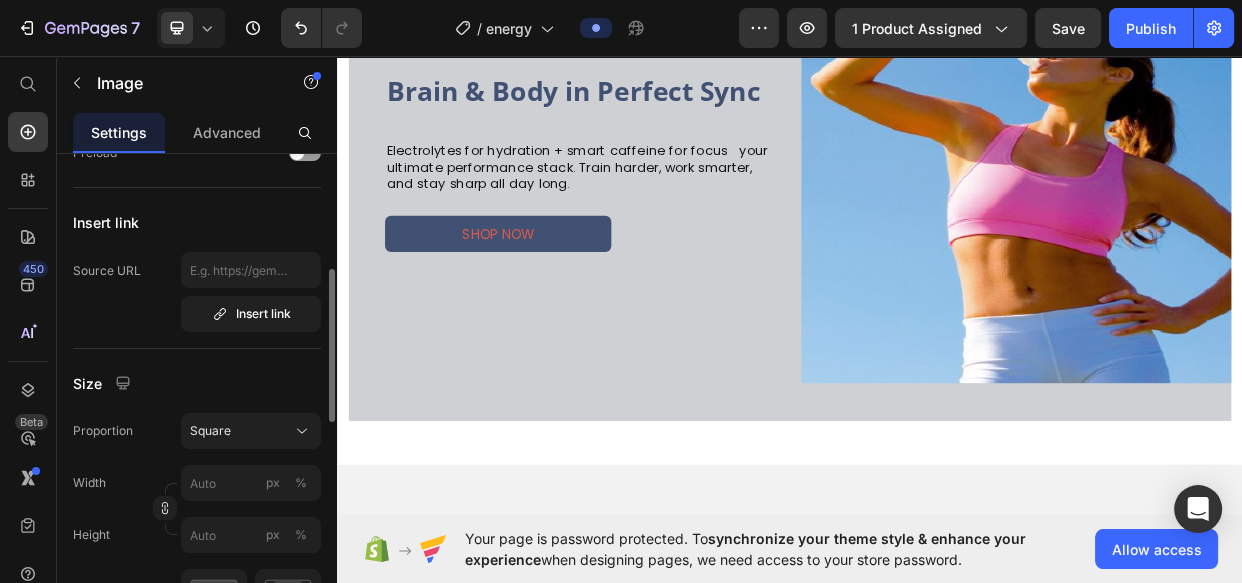 scroll, scrollTop: 3140, scrollLeft: 0, axis: vertical 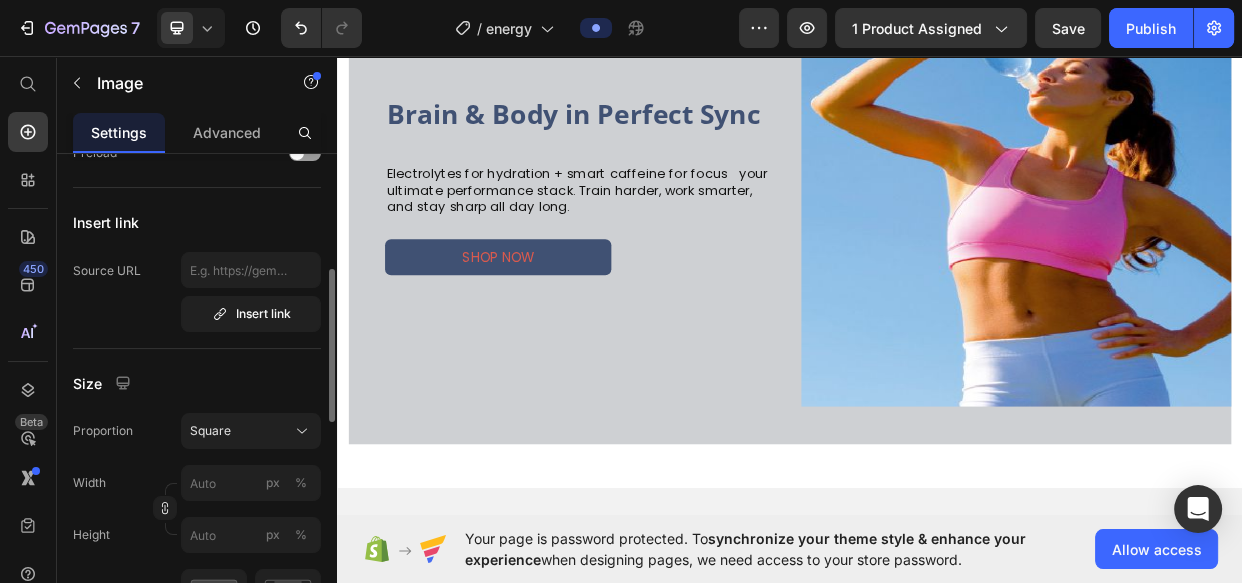 click at bounding box center (1237, 238) 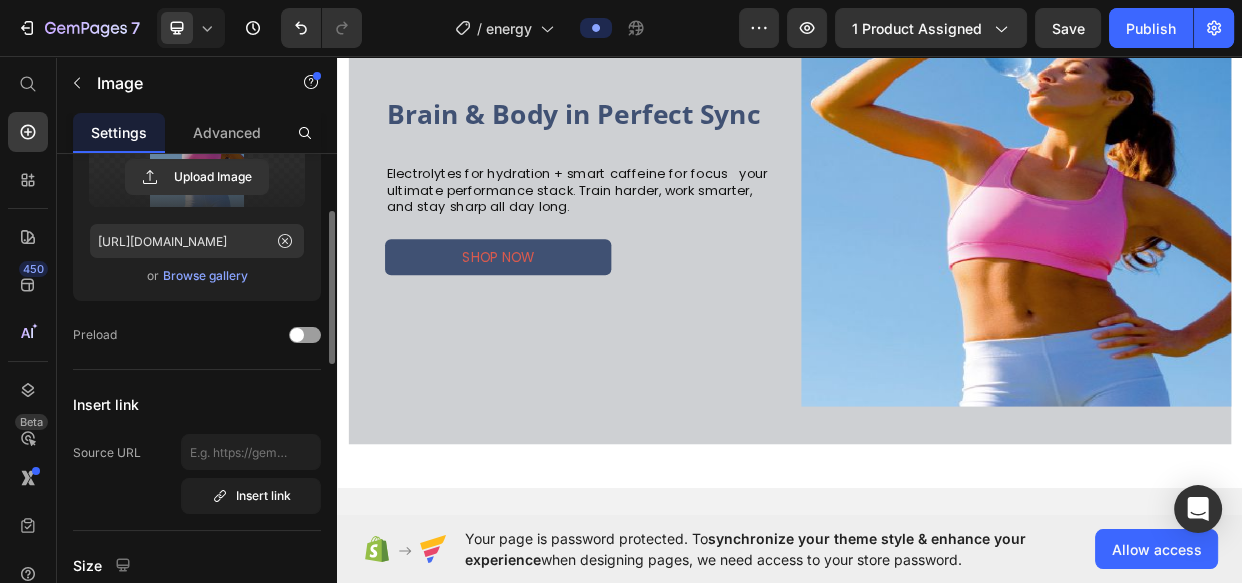 scroll, scrollTop: 90, scrollLeft: 0, axis: vertical 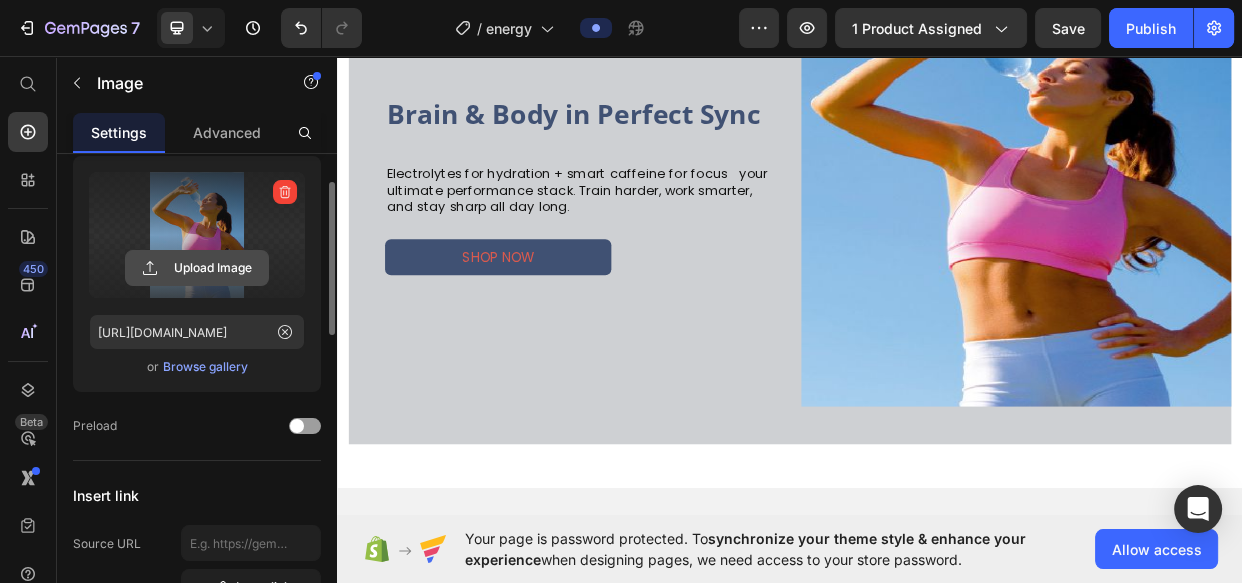 click 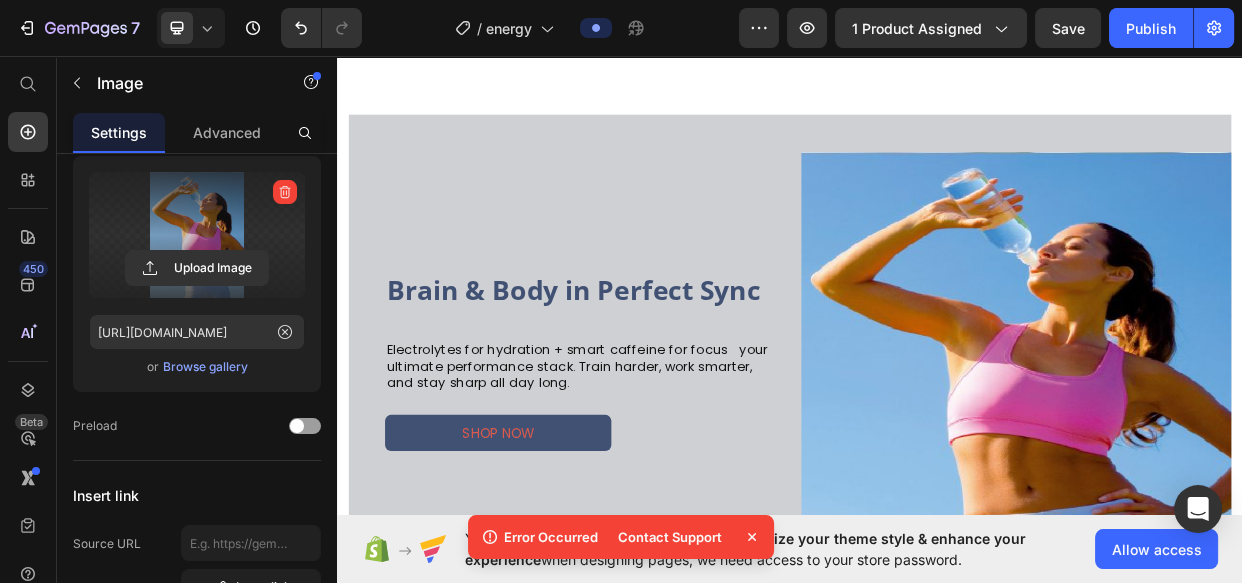 scroll, scrollTop: 2867, scrollLeft: 0, axis: vertical 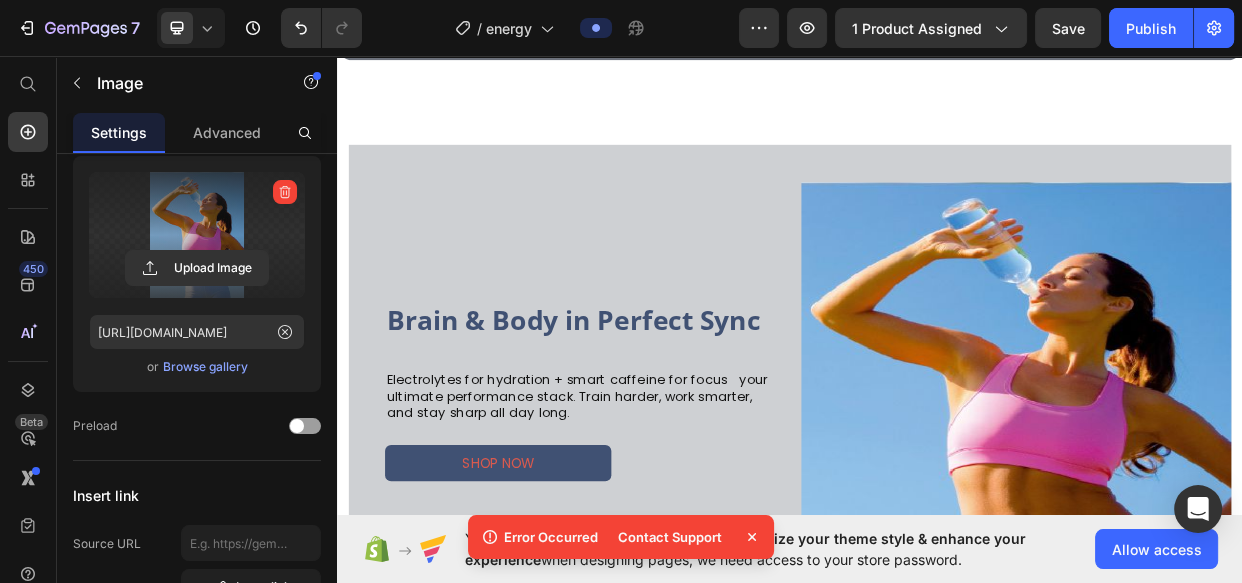 click at bounding box center (1237, 511) 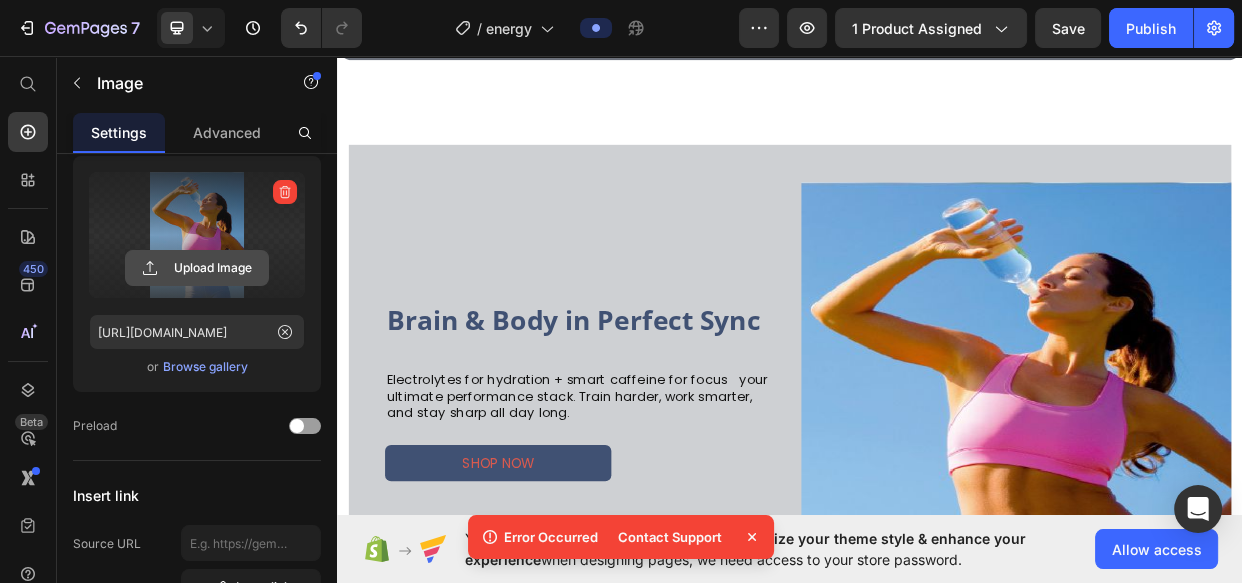 click 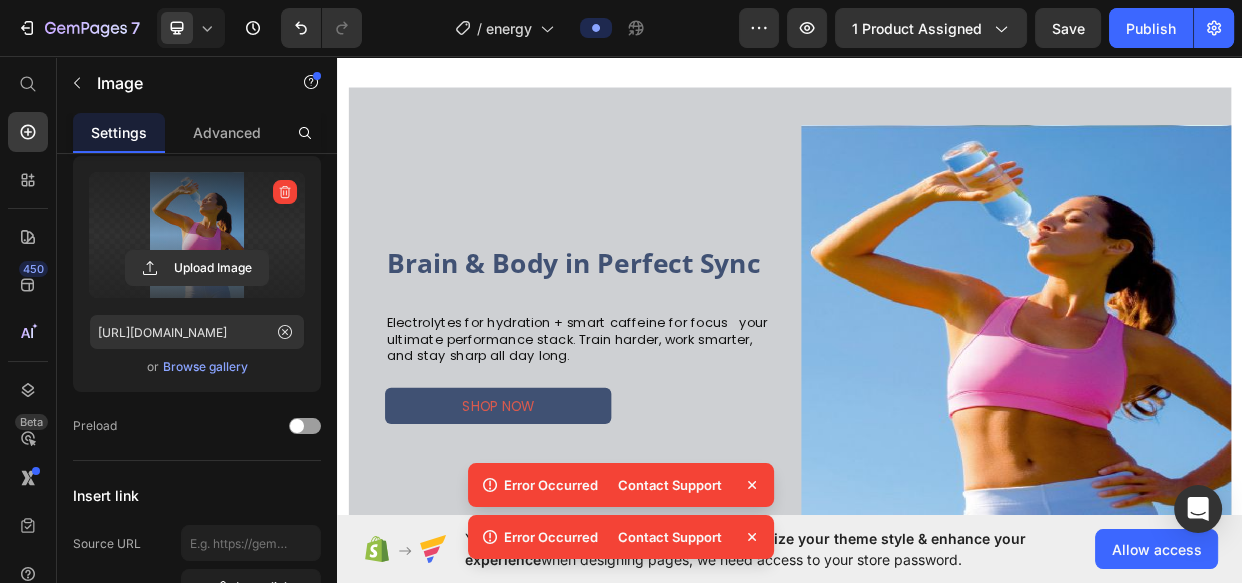 scroll, scrollTop: 2958, scrollLeft: 0, axis: vertical 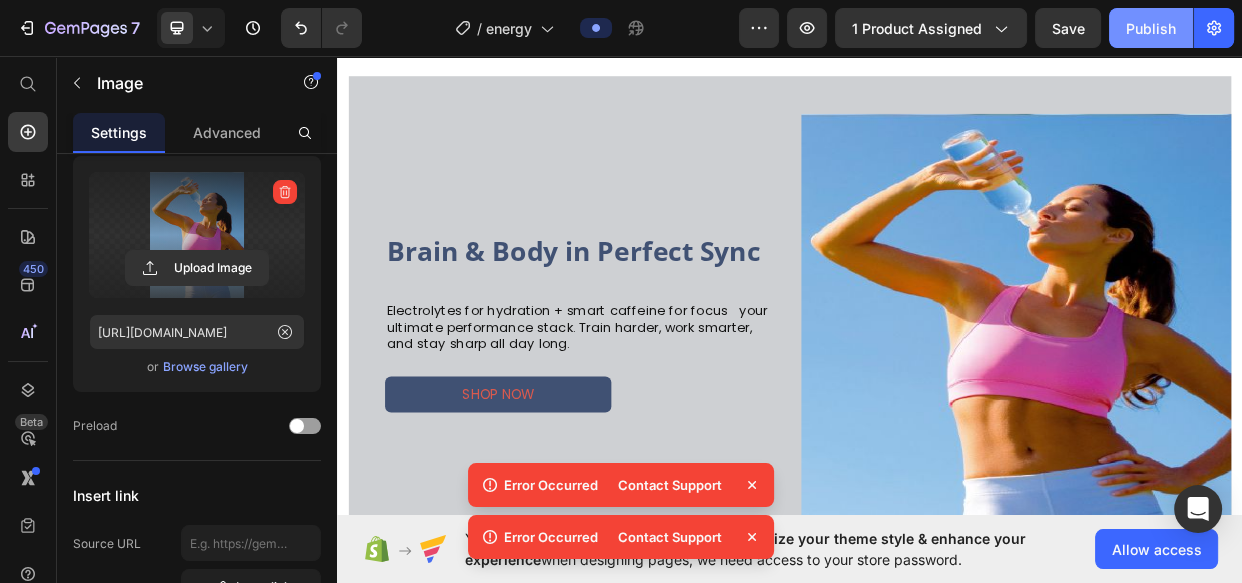 click on "Publish" at bounding box center [1151, 28] 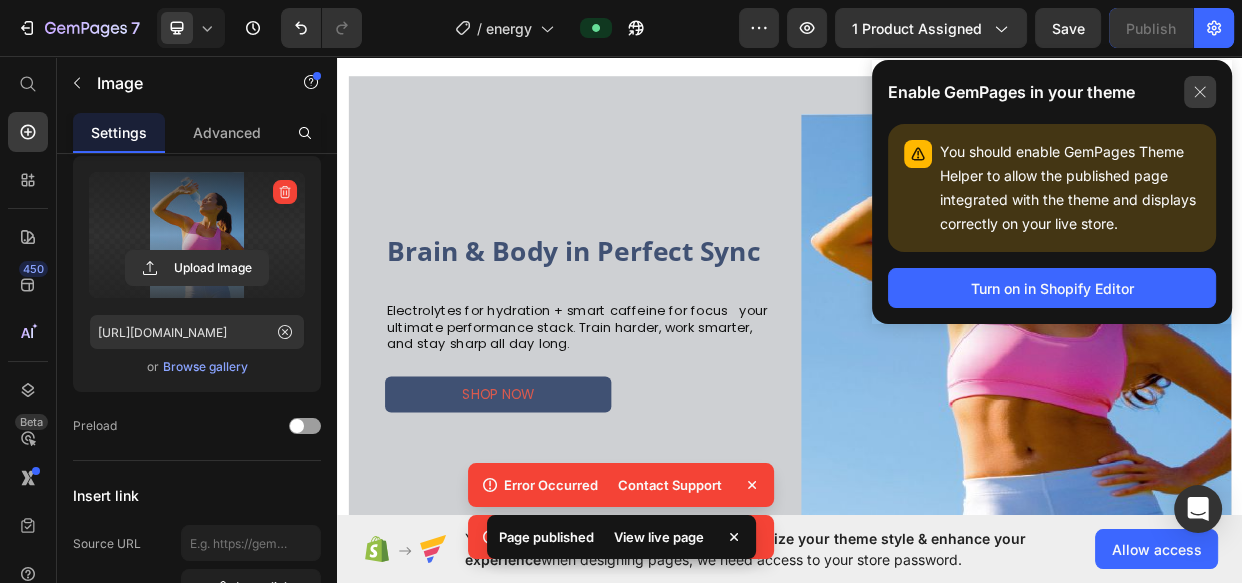 click 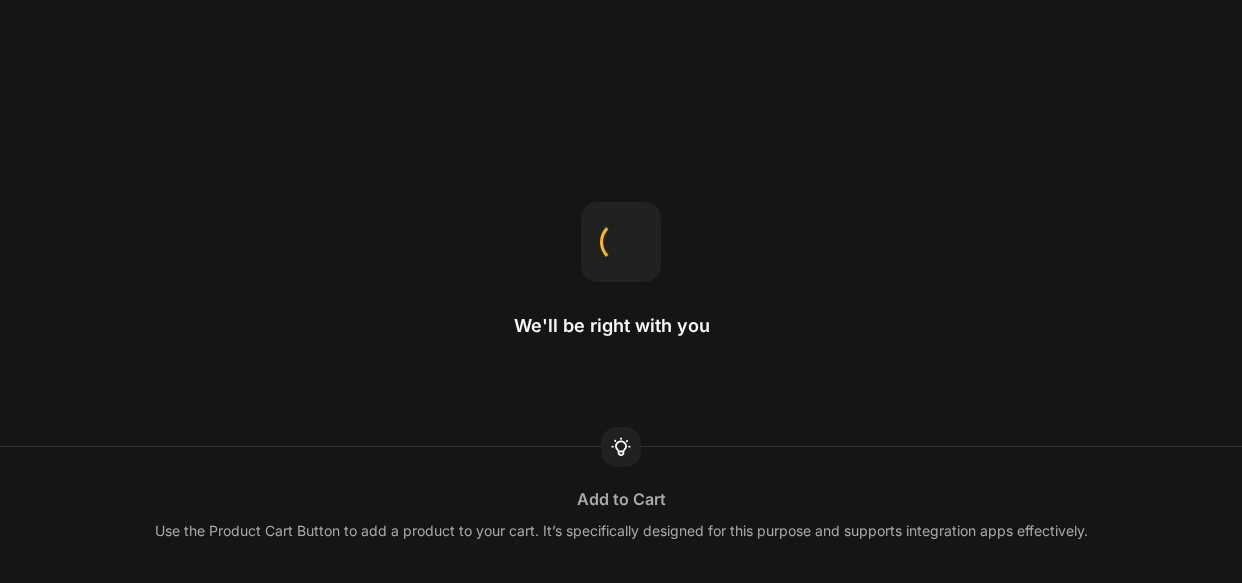 scroll, scrollTop: 0, scrollLeft: 0, axis: both 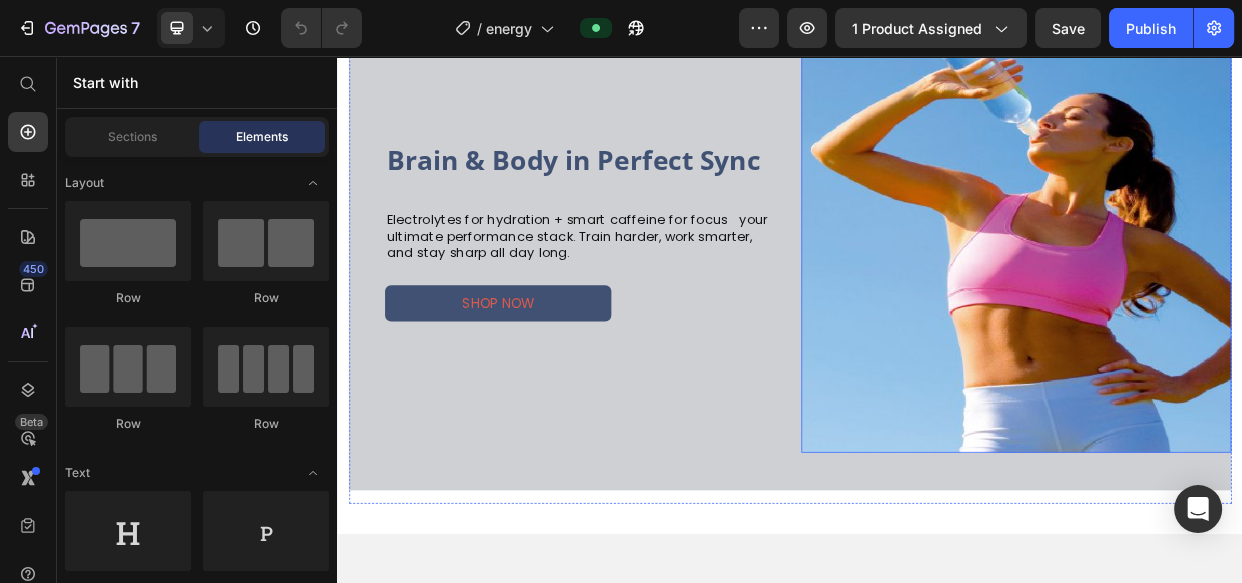 click at bounding box center (1237, 297) 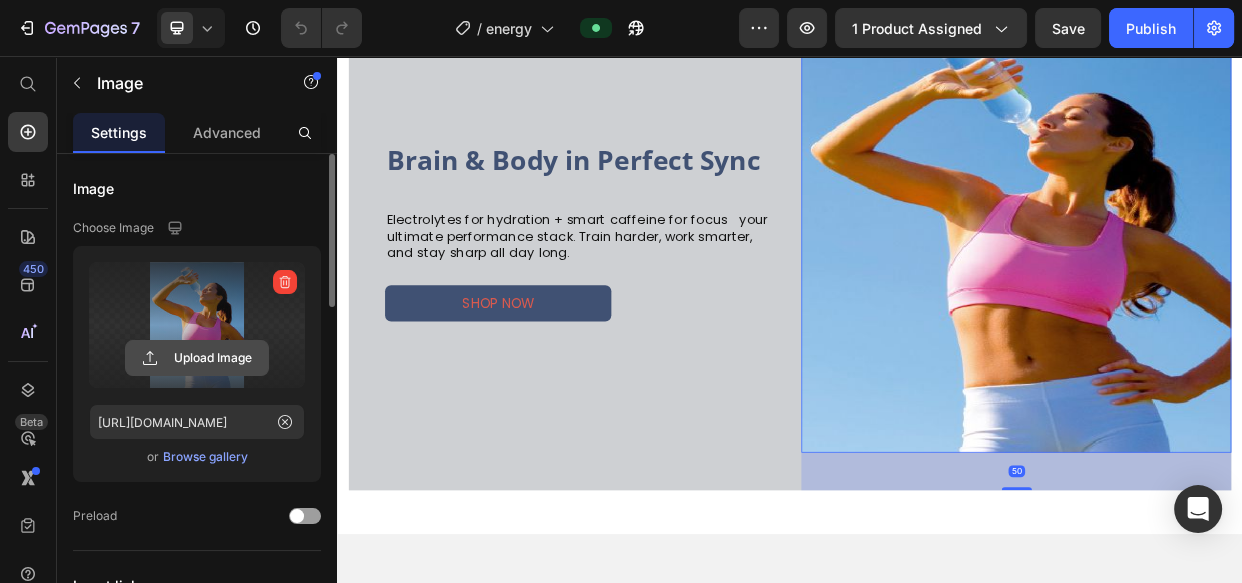 click 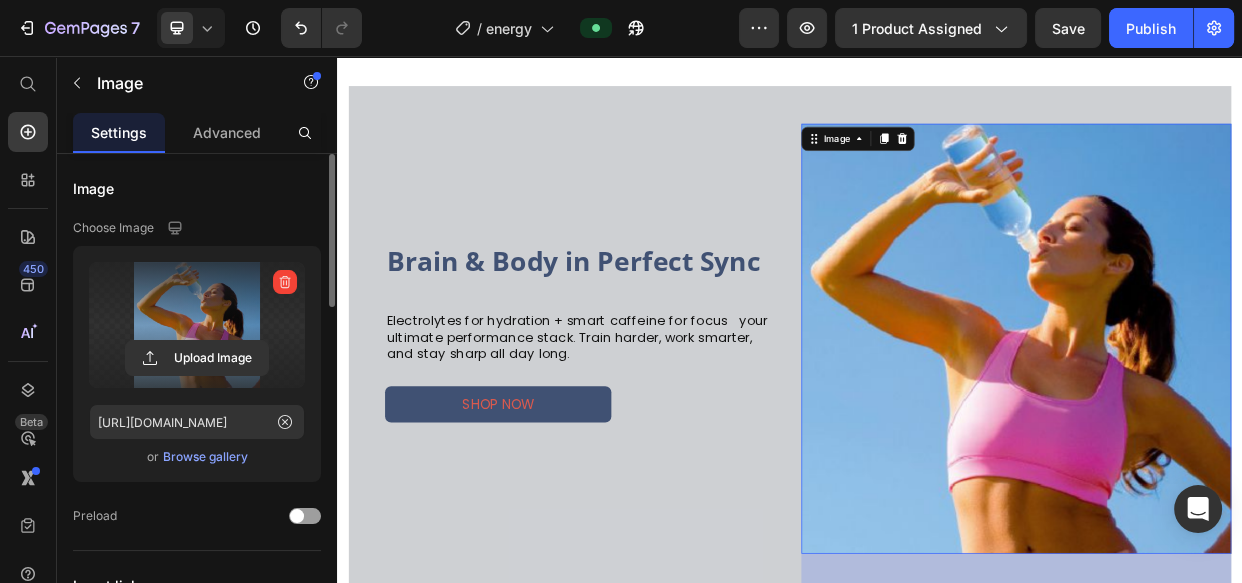scroll, scrollTop: 2909, scrollLeft: 0, axis: vertical 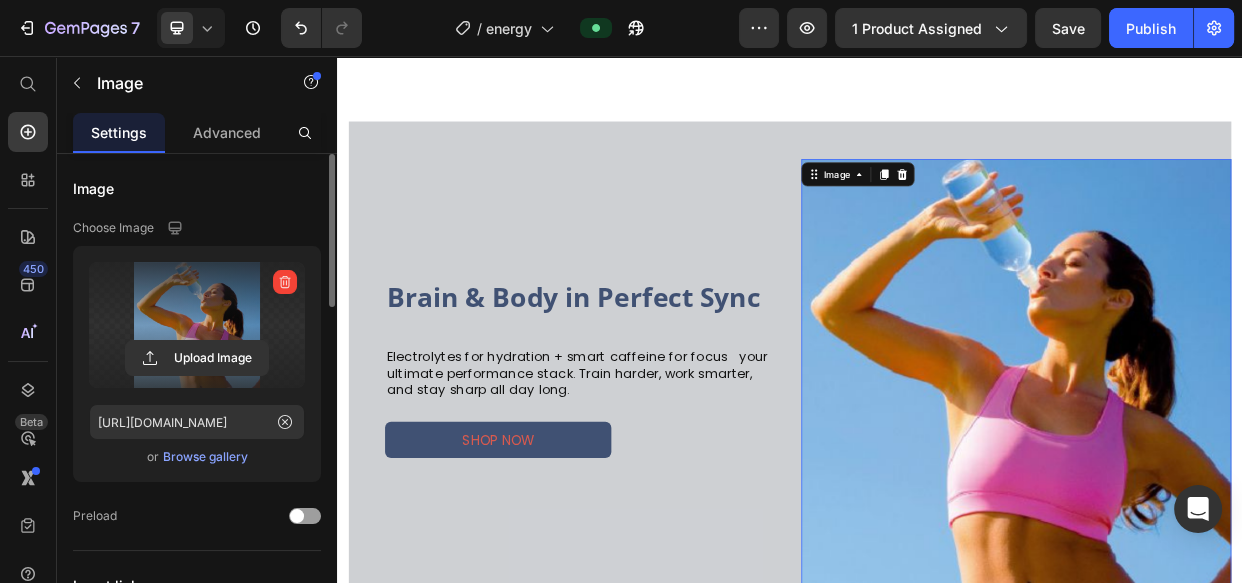 click at bounding box center (1237, 478) 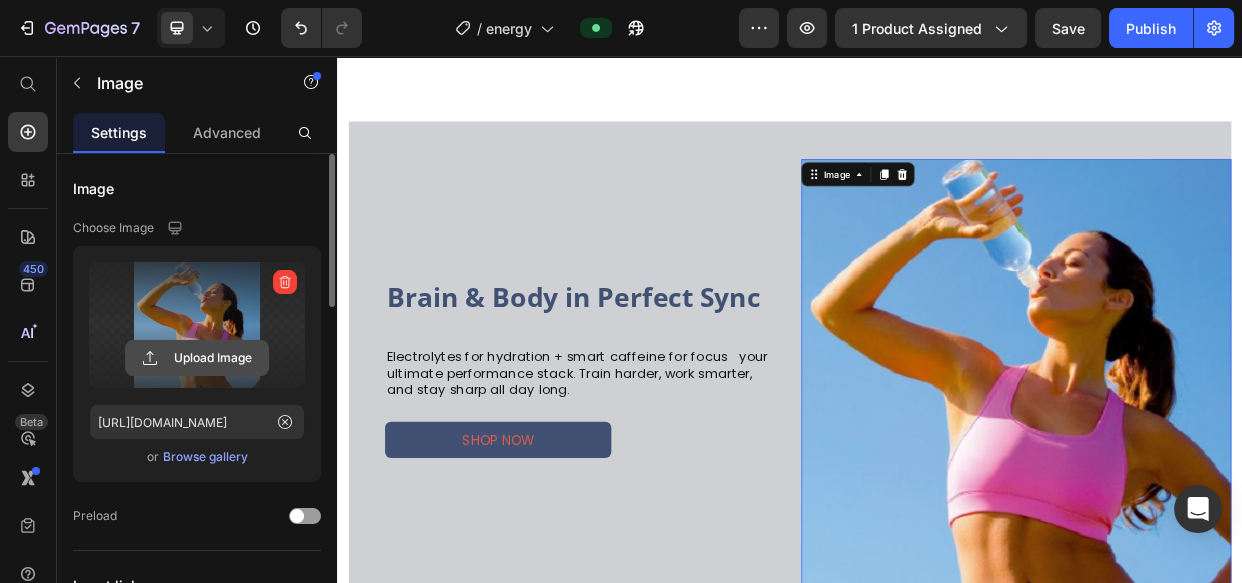click 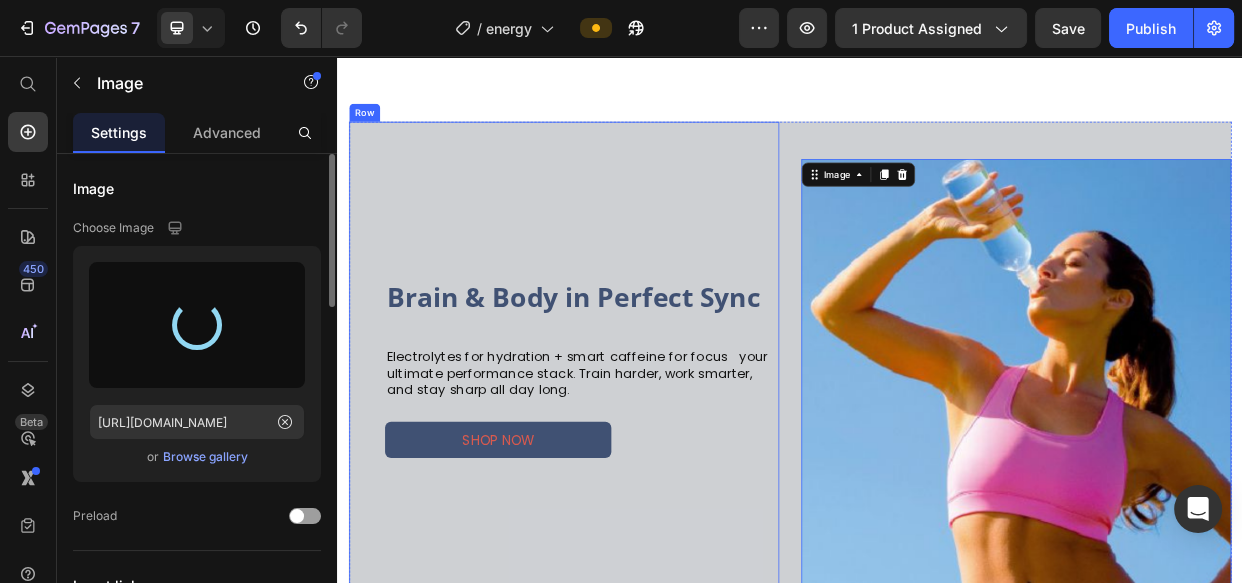 type on "https://cdn.shopify.com/s/files/1/0698/9801/0717/files/gempages_574878364515435364-7bb90c4f-1256-43ca-9bac-cd4dbac5bc51.jpg" 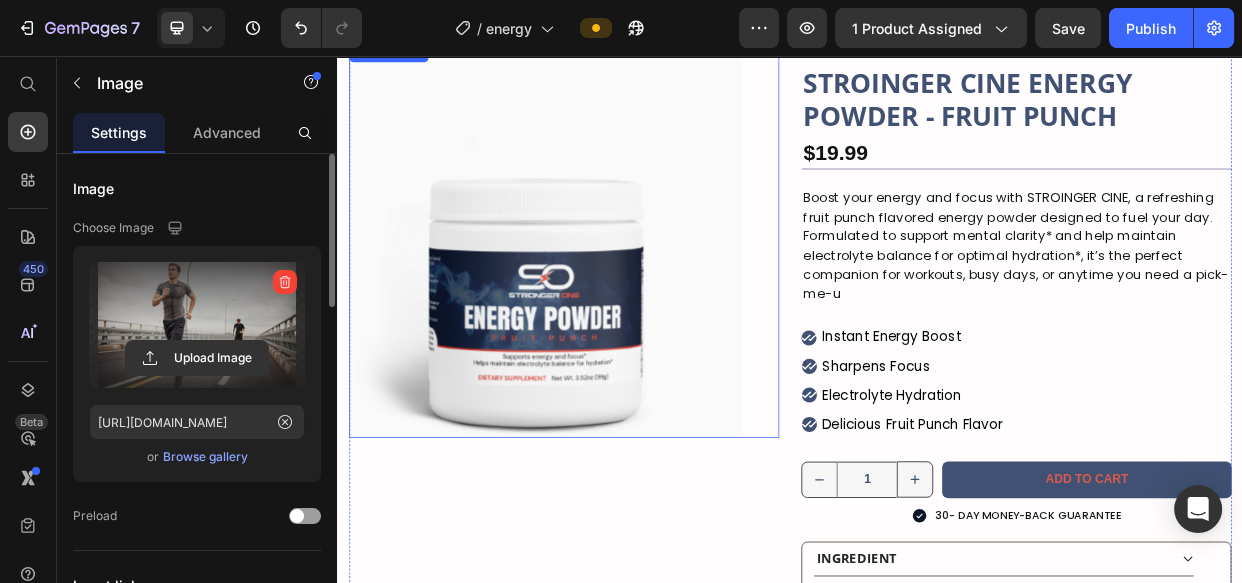 scroll, scrollTop: 0, scrollLeft: 0, axis: both 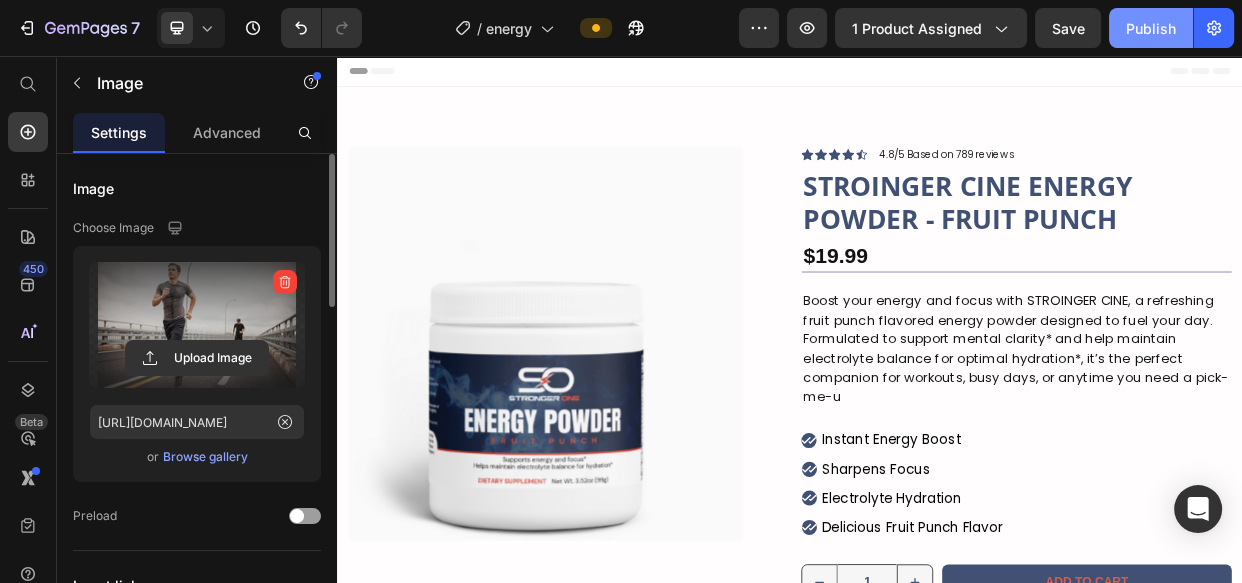 click on "Publish" at bounding box center (1151, 28) 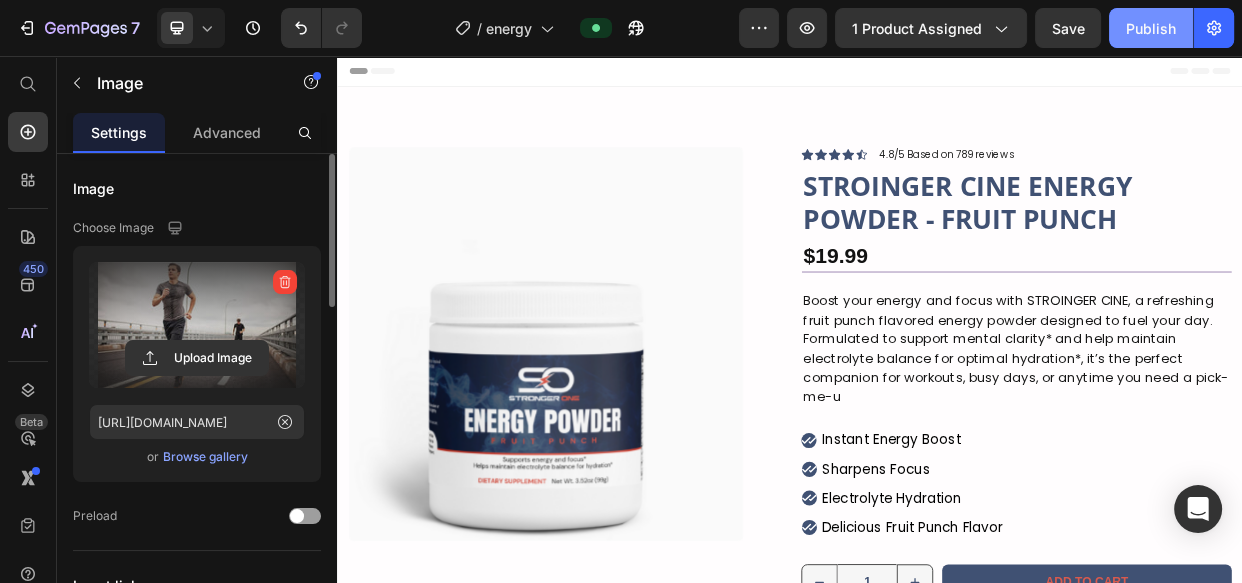 click on "Publish" at bounding box center (1151, 28) 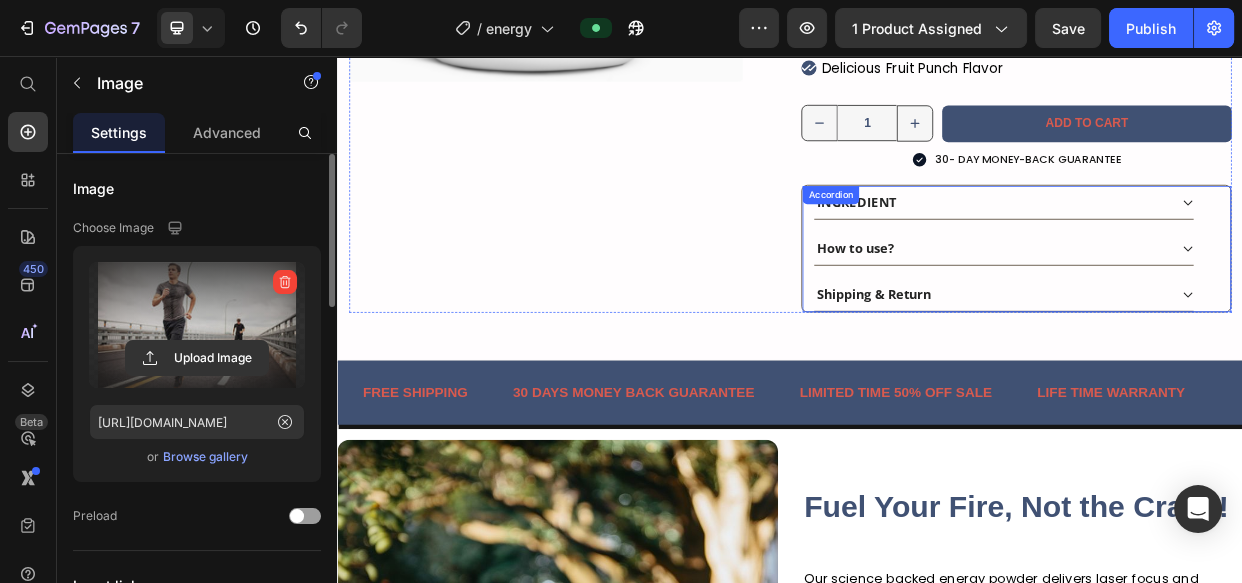scroll, scrollTop: 545, scrollLeft: 0, axis: vertical 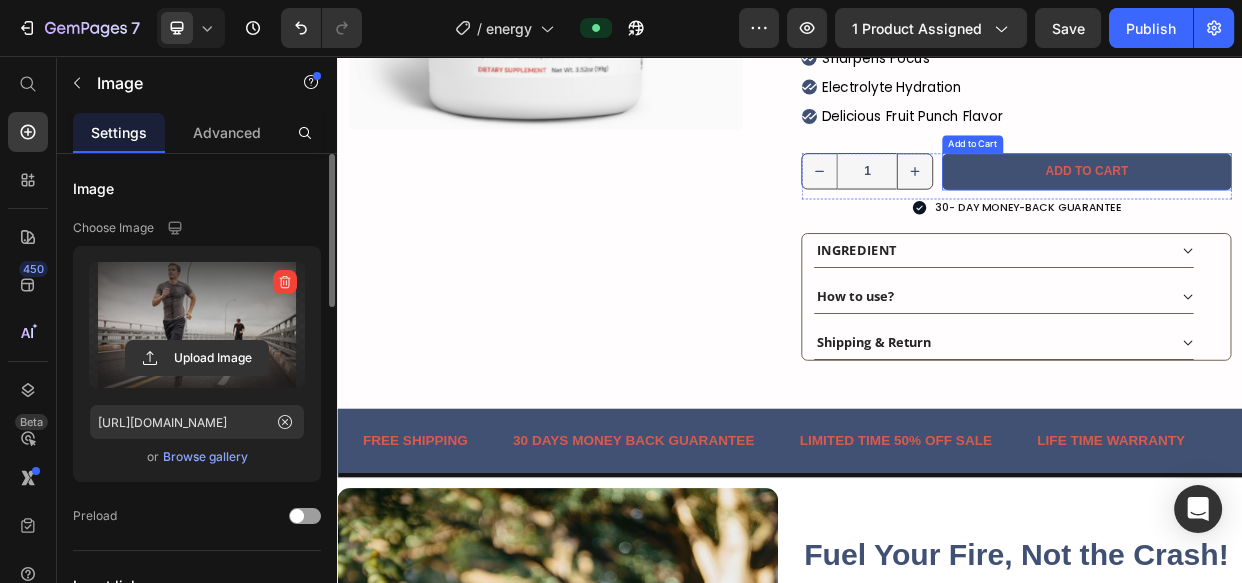click on "Add to cart" at bounding box center [1330, 209] 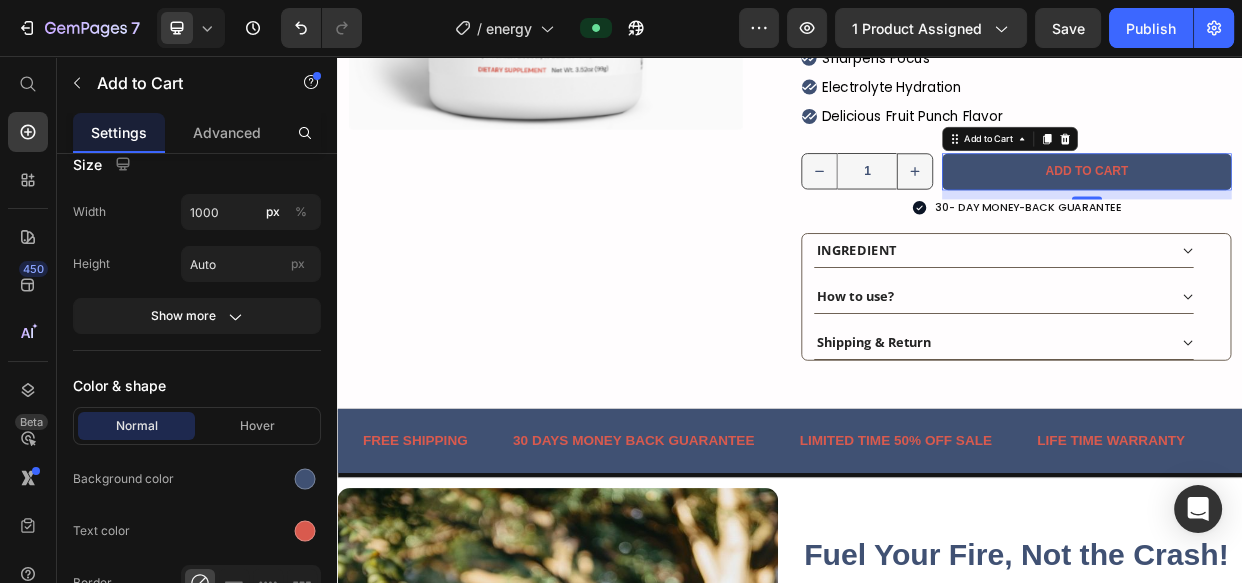 scroll, scrollTop: 1000, scrollLeft: 0, axis: vertical 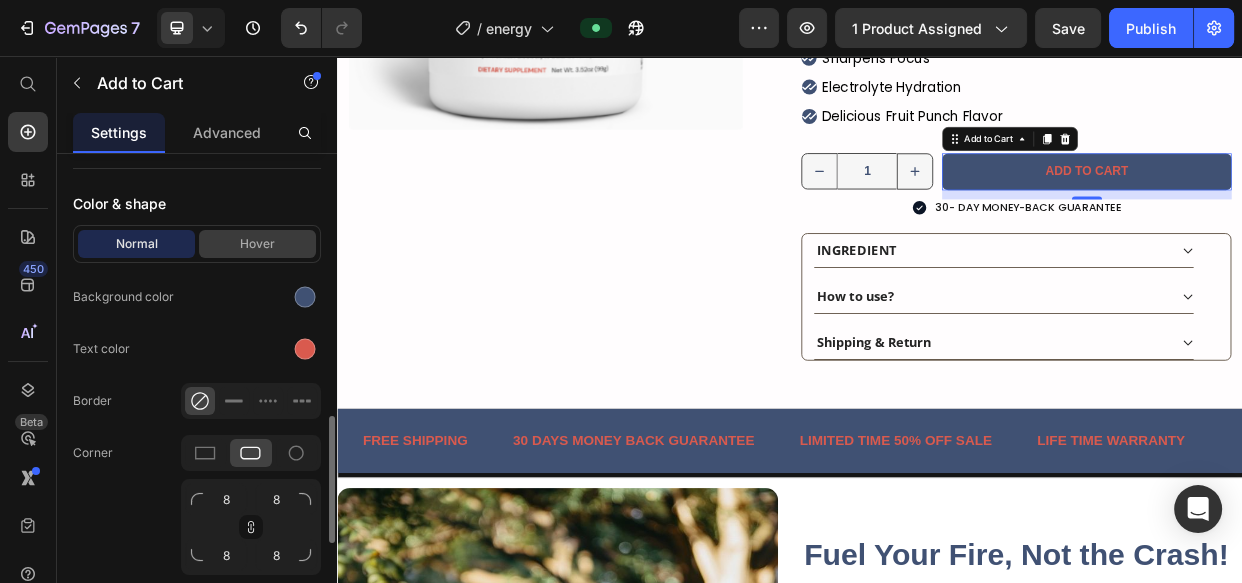 click on "Hover" at bounding box center (257, 244) 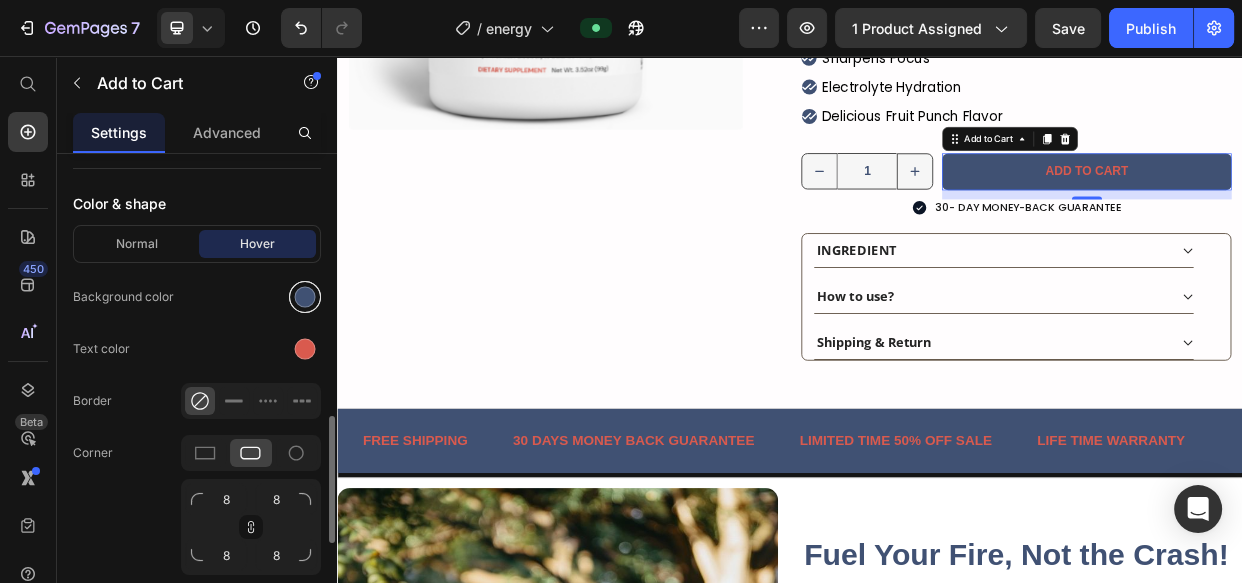 click at bounding box center (305, 297) 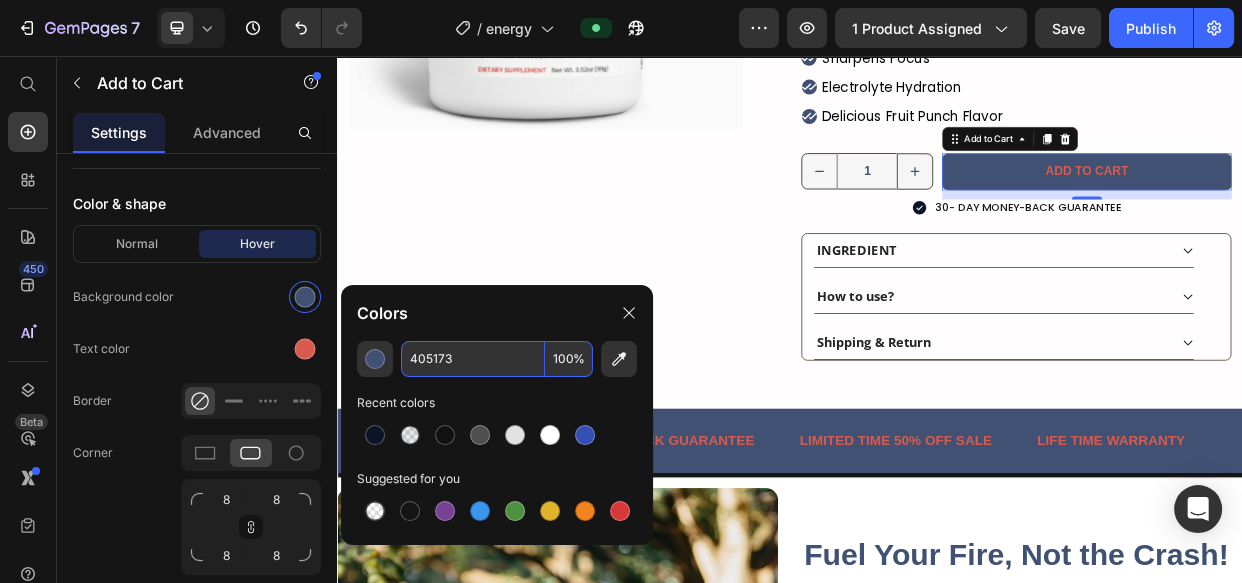 click on "100" at bounding box center [569, 359] 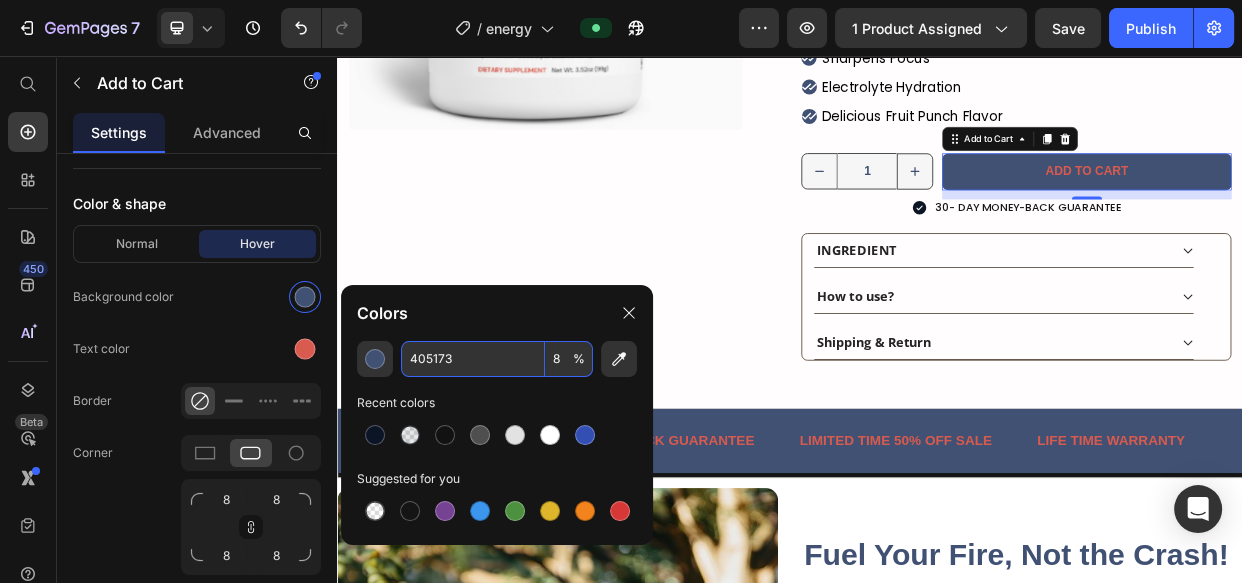 type on "80" 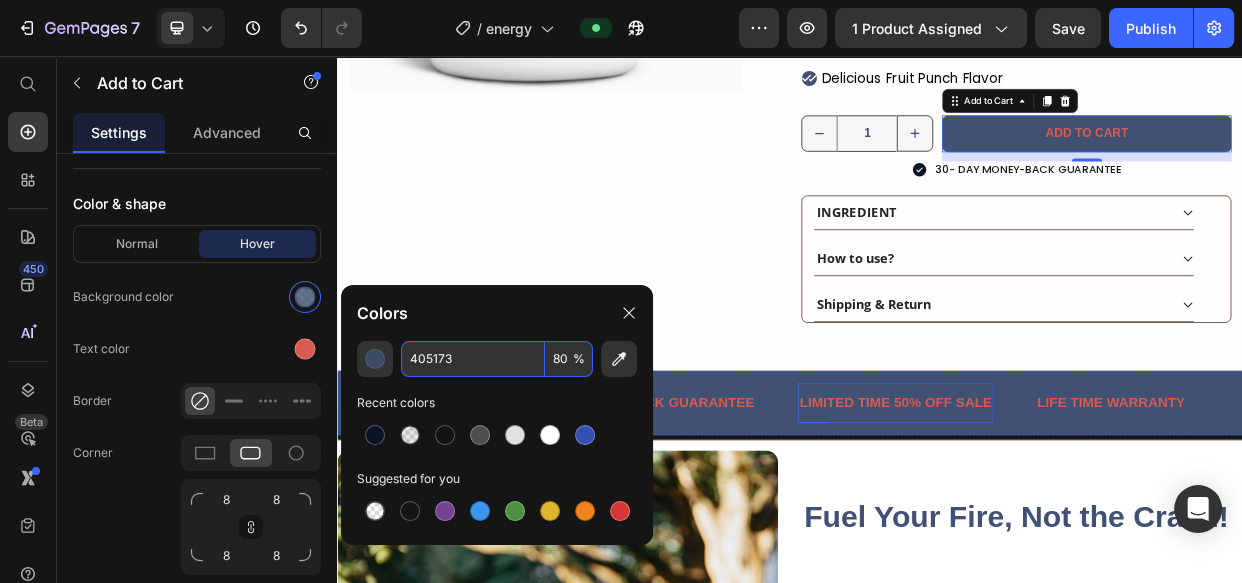 scroll, scrollTop: 818, scrollLeft: 0, axis: vertical 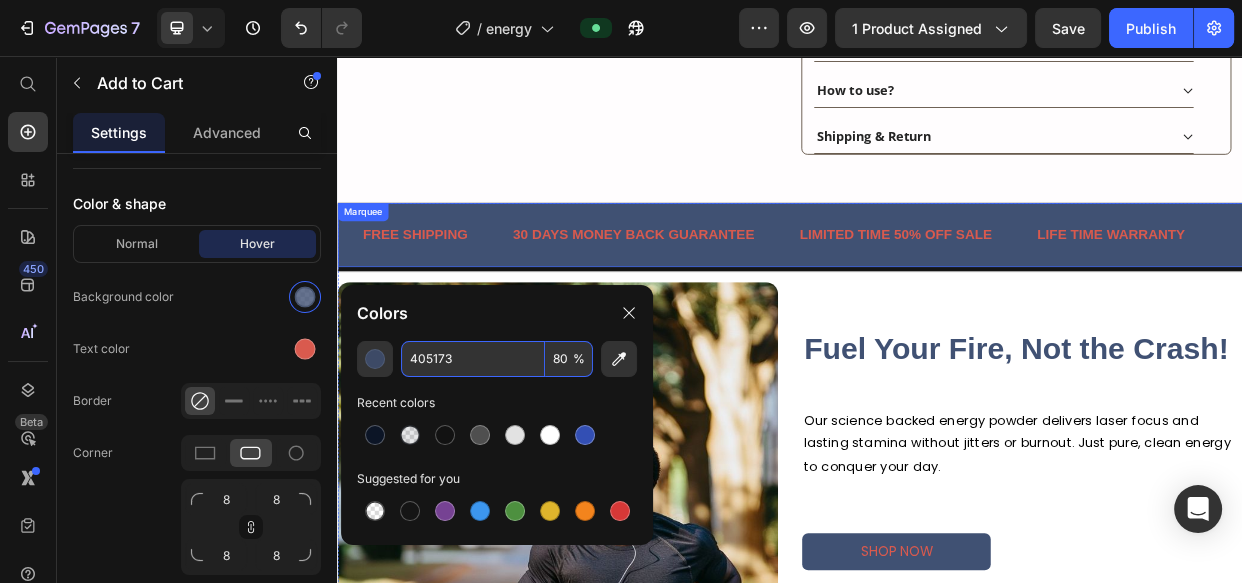 click on "30 DAYS MONEY BACK GUARANTEE Text" at bounding box center (757, 293) 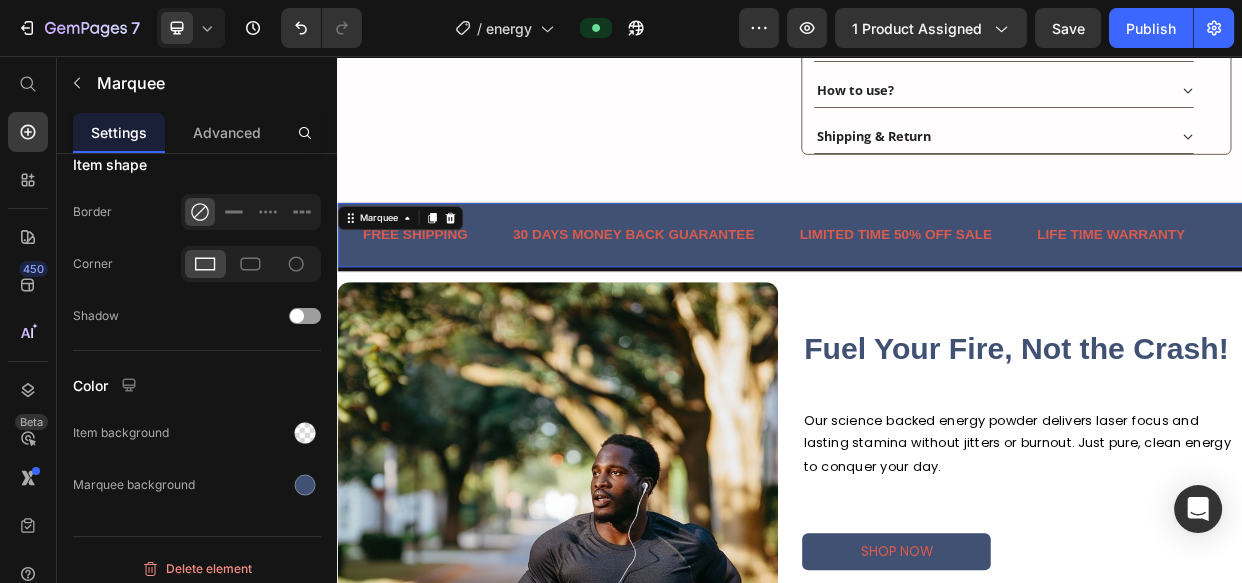 scroll, scrollTop: 0, scrollLeft: 0, axis: both 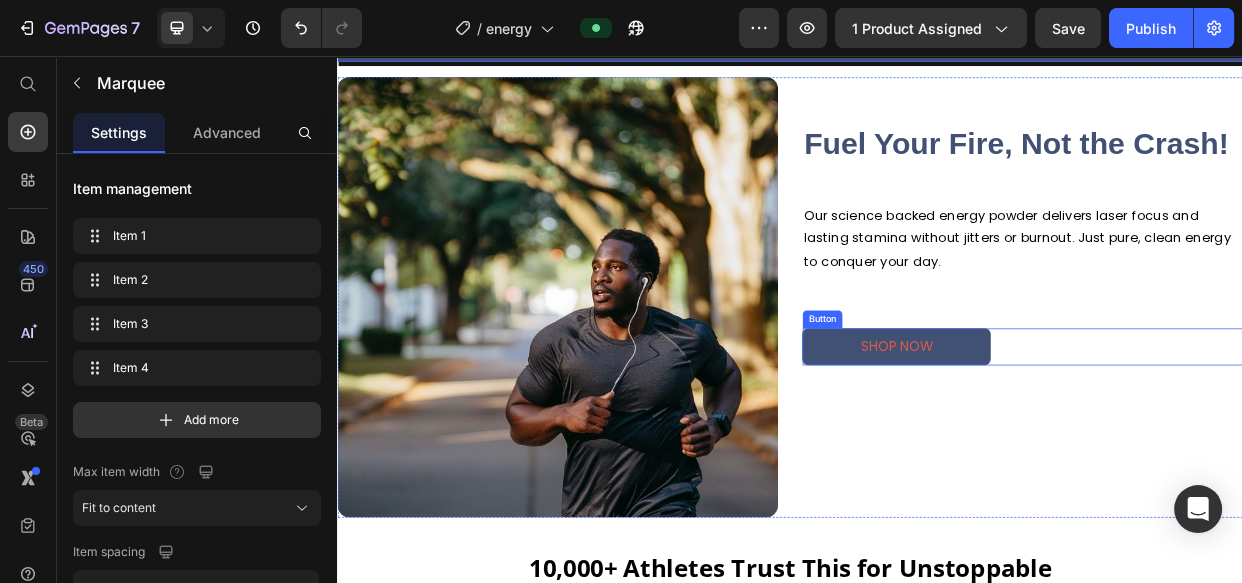 click on "SHOP NOW" at bounding box center [1078, 441] 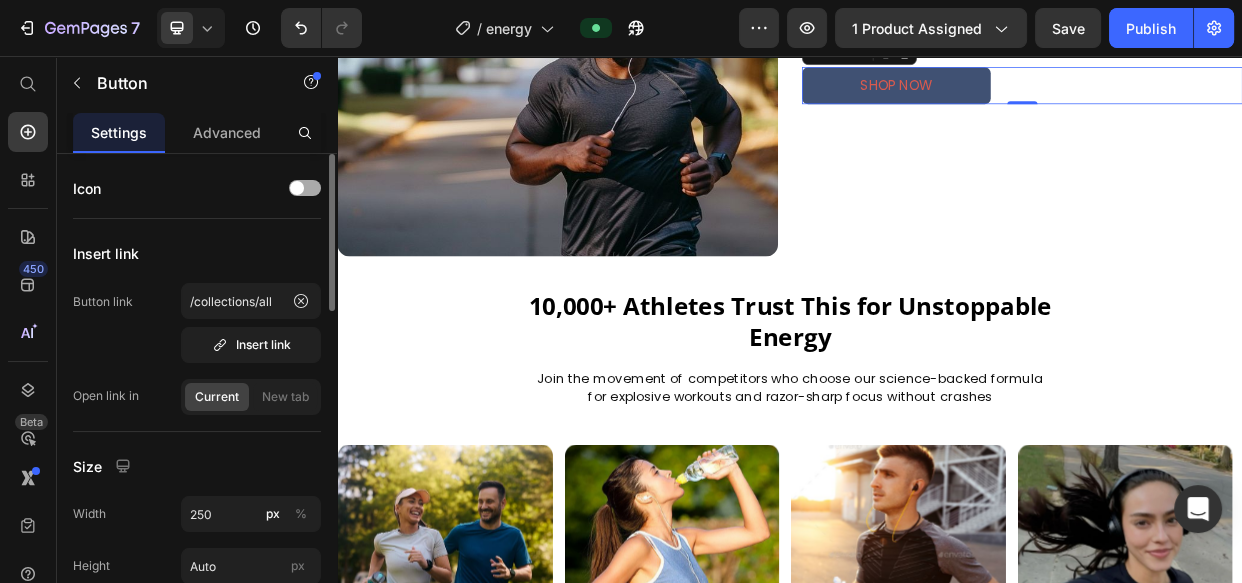 scroll, scrollTop: 1454, scrollLeft: 0, axis: vertical 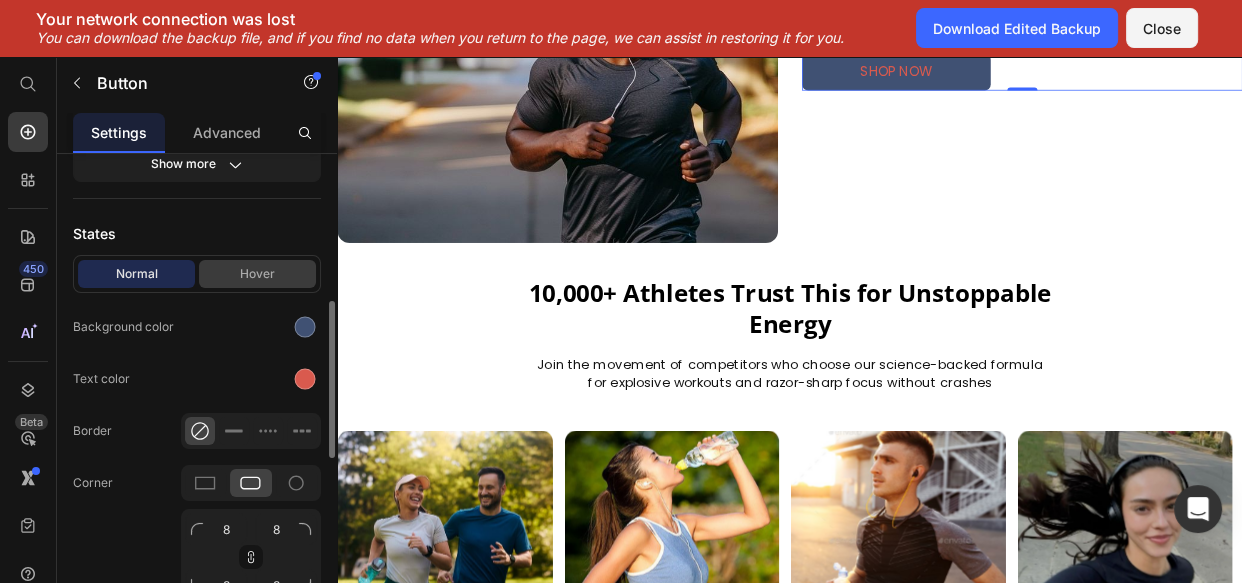 click on "Hover" at bounding box center (257, 274) 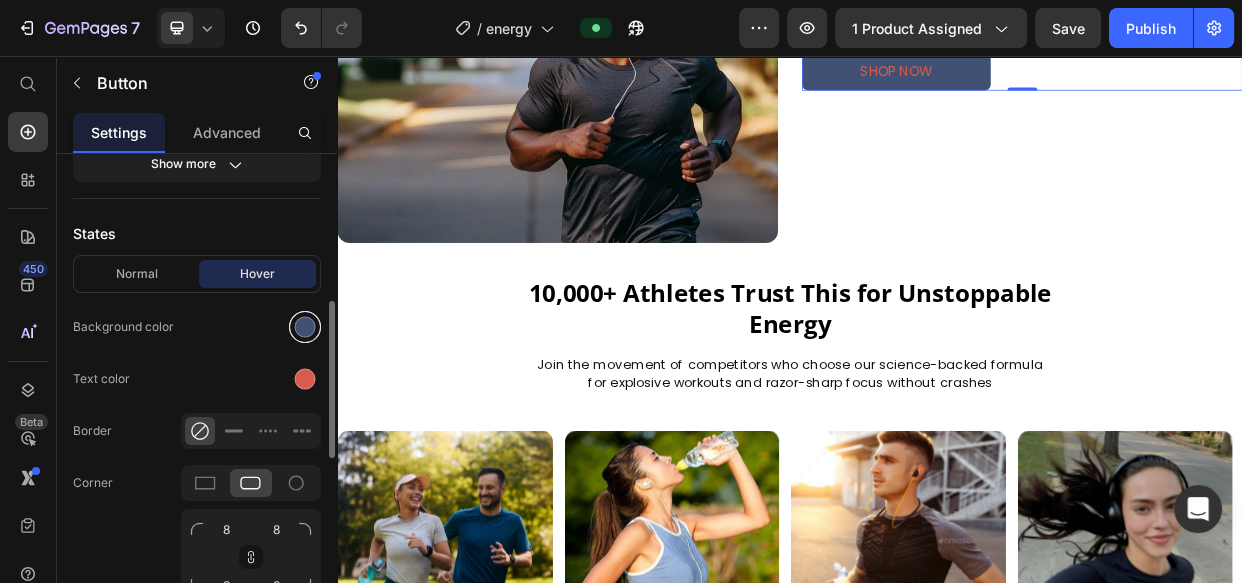 click at bounding box center (305, 327) 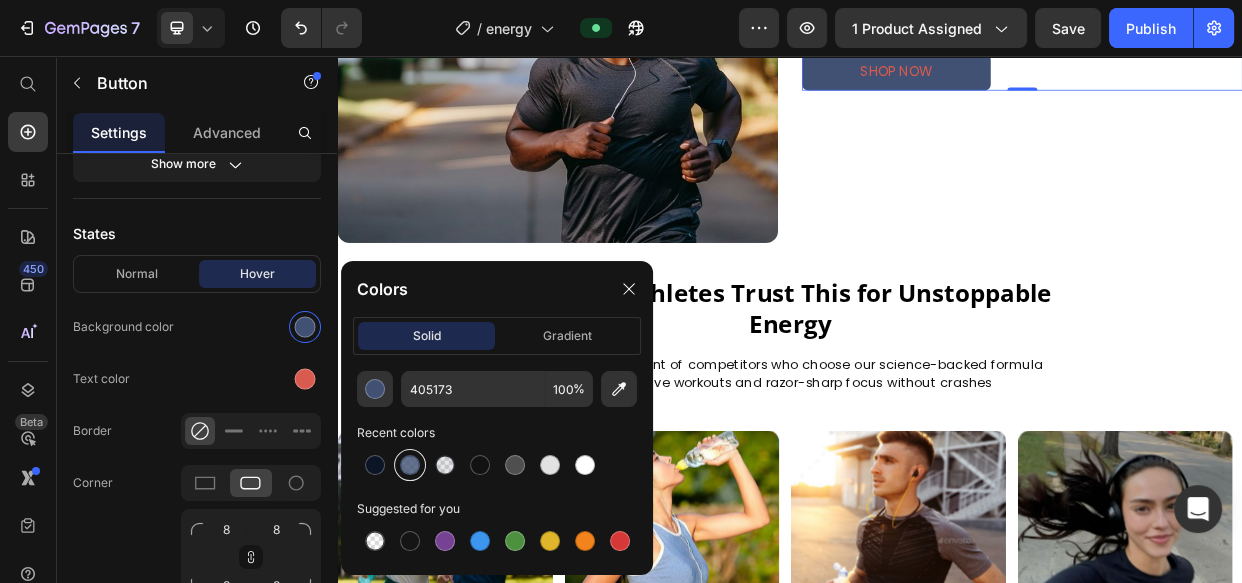 click at bounding box center [410, 465] 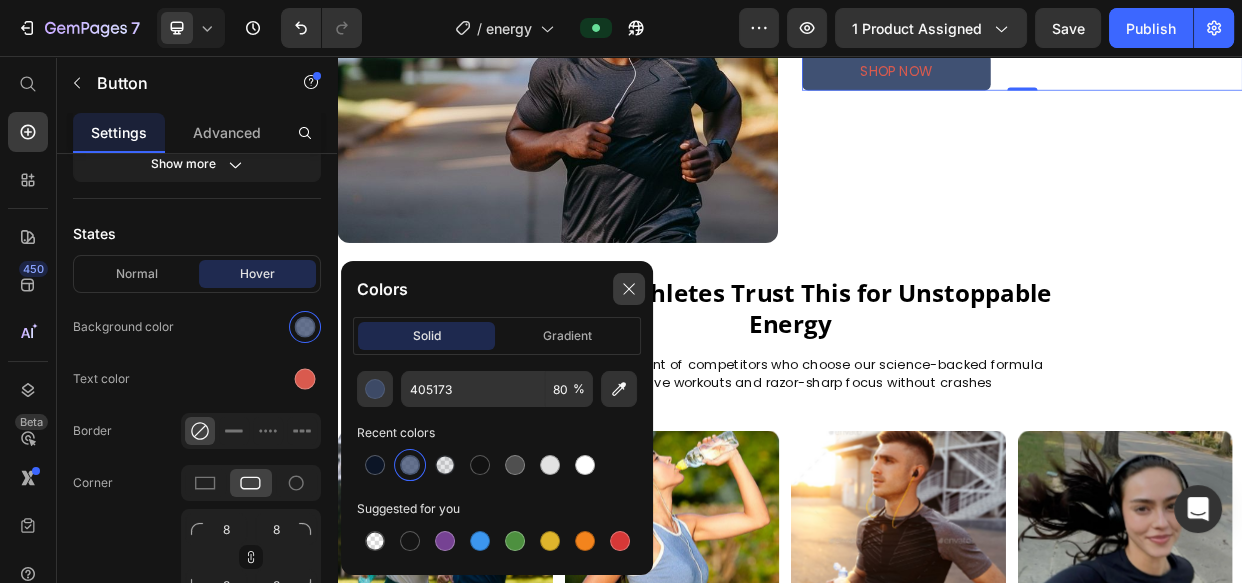 click at bounding box center [629, 289] 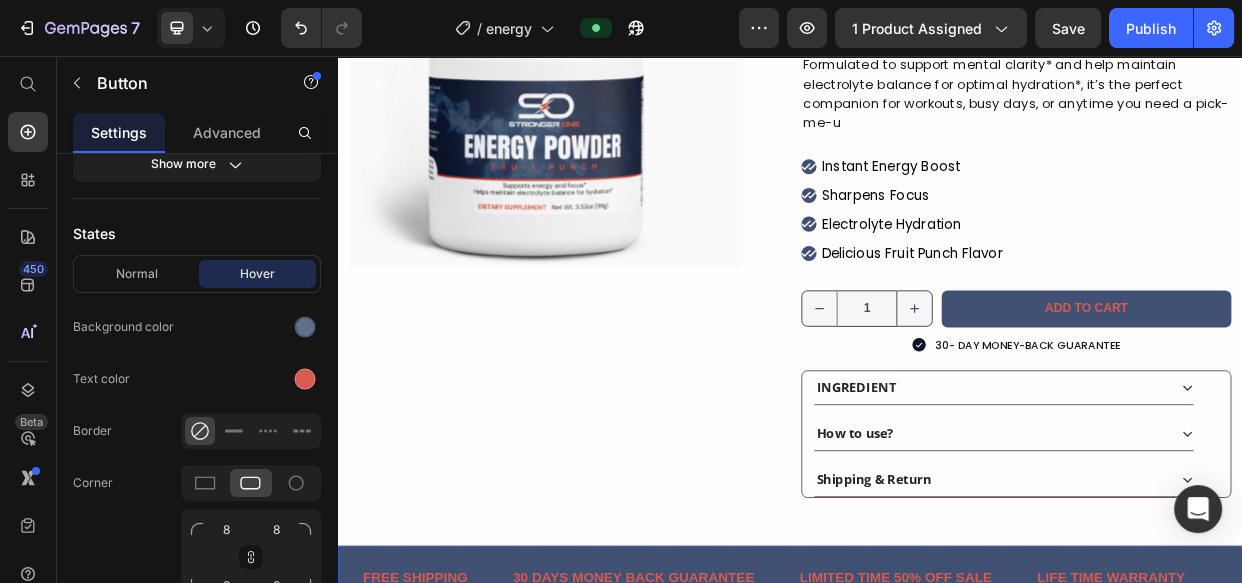 scroll, scrollTop: 90, scrollLeft: 0, axis: vertical 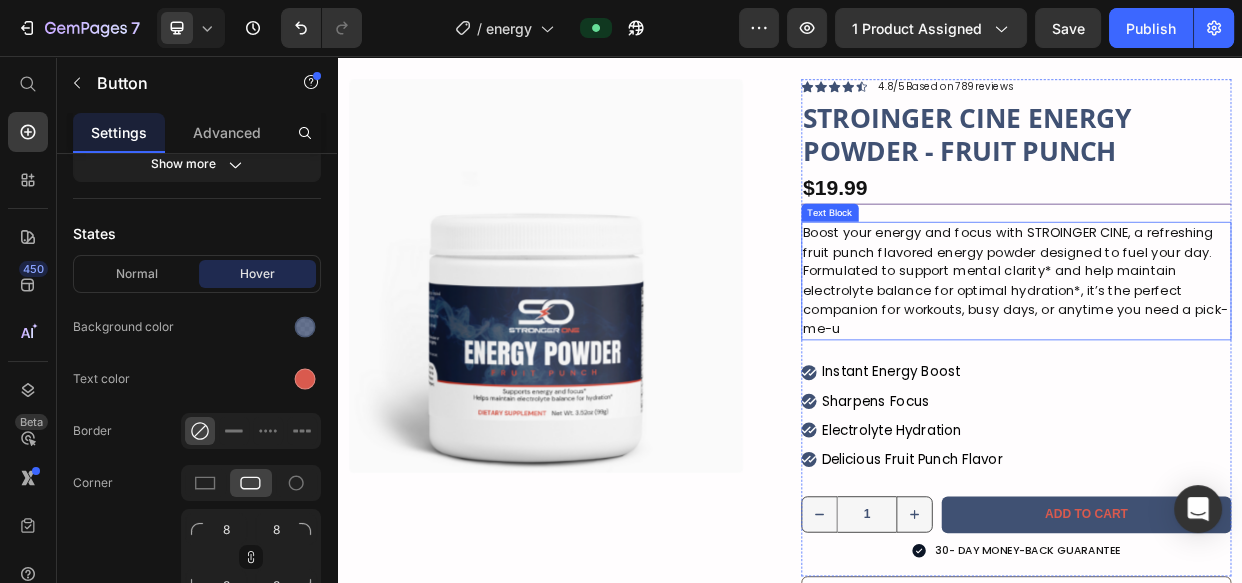 click on "Boost your energy and focus with STROINGER CINE, a refreshing fruit punch flavored energy powder designed to fuel your day. Formulated to support mental clarity* and help maintain electrolyte balance for optimal hydration*, it’s the perfect companion for workouts, busy days, or anytime you need a pick-me-u" at bounding box center [1237, 354] 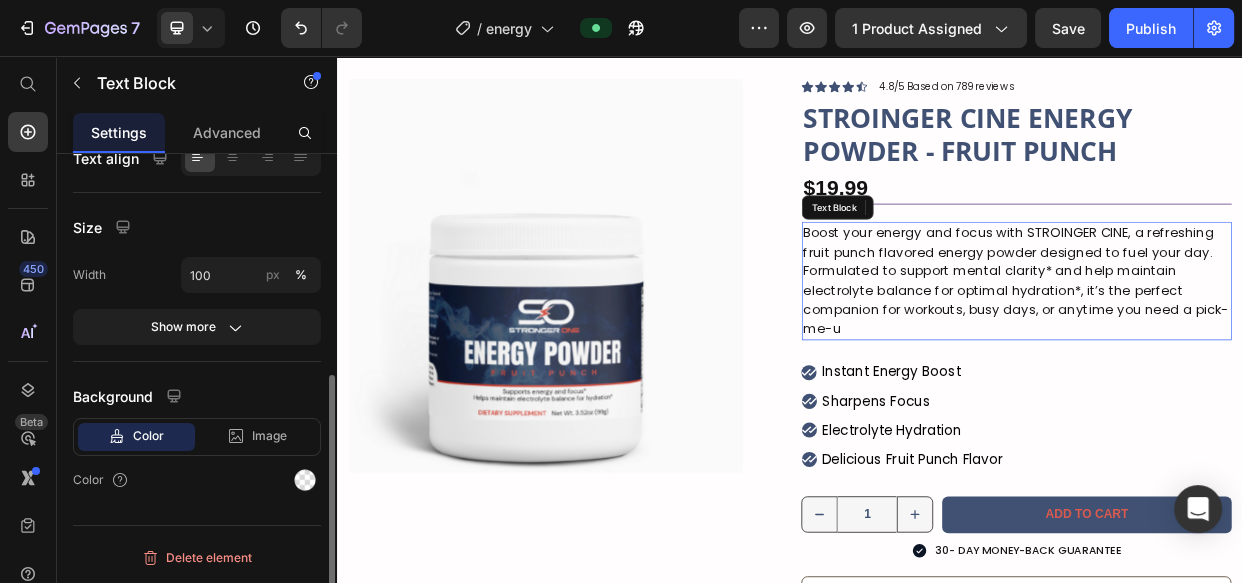 scroll, scrollTop: 0, scrollLeft: 0, axis: both 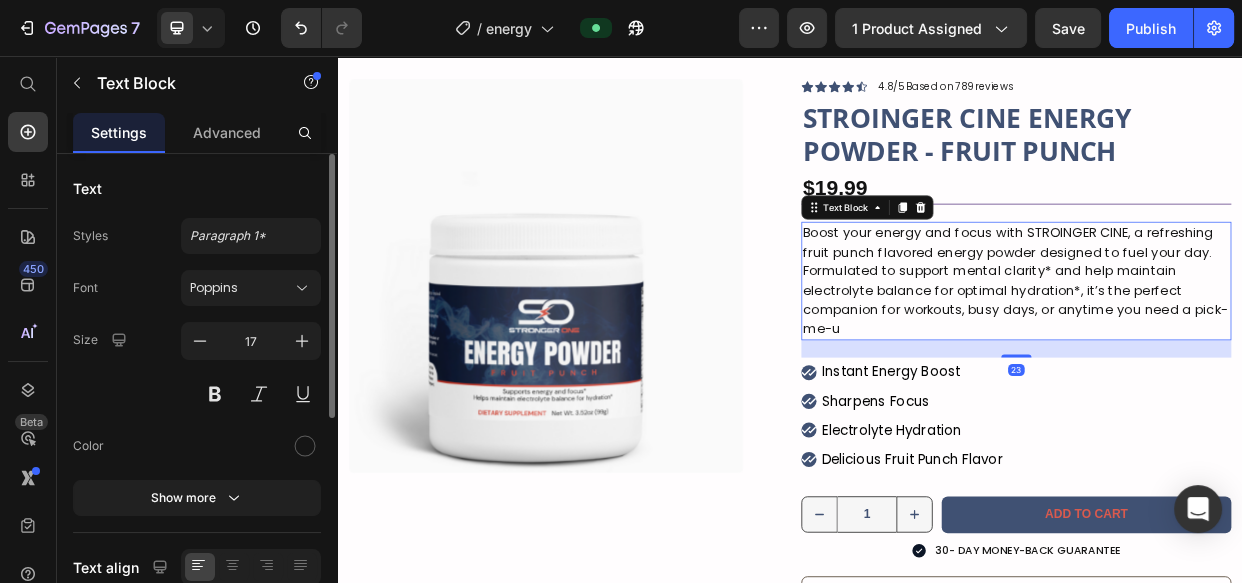 click on "Boost your energy and focus with STROINGER CINE, a refreshing fruit punch flavored energy powder designed to fuel your day. Formulated to support mental clarity* and help maintain electrolyte balance for optimal hydration*, it’s the perfect companion for workouts, busy days, or anytime you need a pick-me-u" at bounding box center [1237, 354] 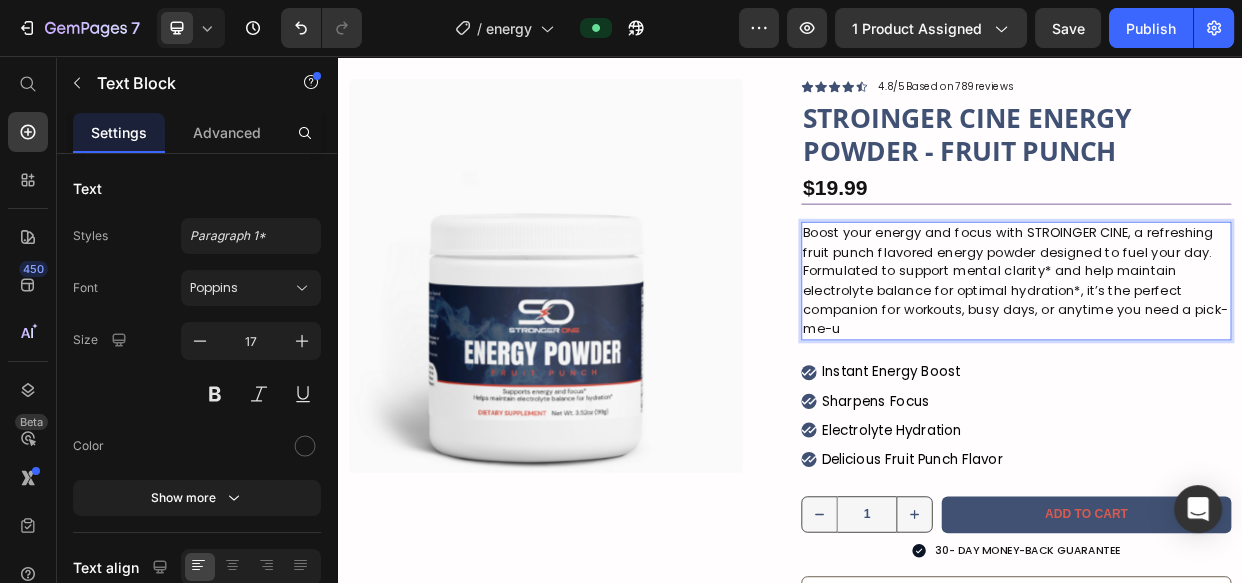 click on "Boost your energy and focus with STROINGER CINE, a refreshing fruit punch flavored energy powder designed to fuel your day. Formulated to support mental clarity* and help maintain electrolyte balance for optimal hydration*, it’s the perfect companion for workouts, busy days, or anytime you need a pick-me-u" at bounding box center [1237, 354] 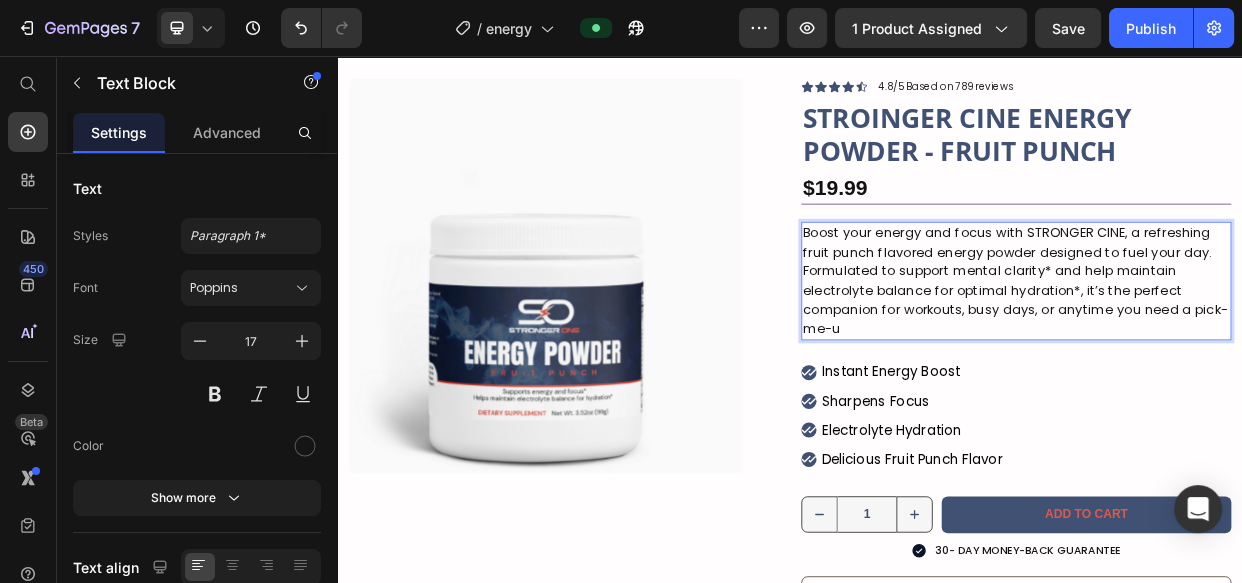 click on "Boost your energy and focus with STRONGER CINE, a refreshing fruit punch flavored energy powder designed to fuel your day. Formulated to support mental clarity* and help maintain electrolyte balance for optimal hydration*, it’s the perfect companion for workouts, busy days, or anytime you need a pick-me-u" at bounding box center [1237, 354] 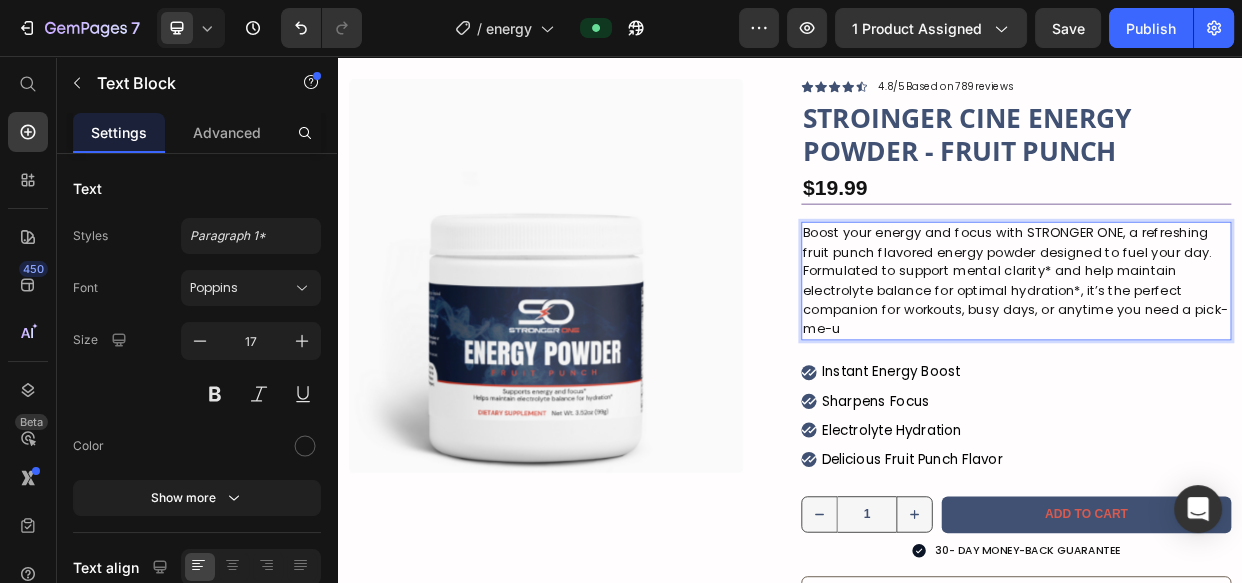 click on "Boost your energy and focus with STRONGER ONE, a refreshing fruit punch flavored energy powder designed to fuel your day. Formulated to support mental clarity* and help maintain electrolyte balance for optimal hydration*, it’s the perfect companion for workouts, busy days, or anytime you need a pick-me-u" at bounding box center (1237, 354) 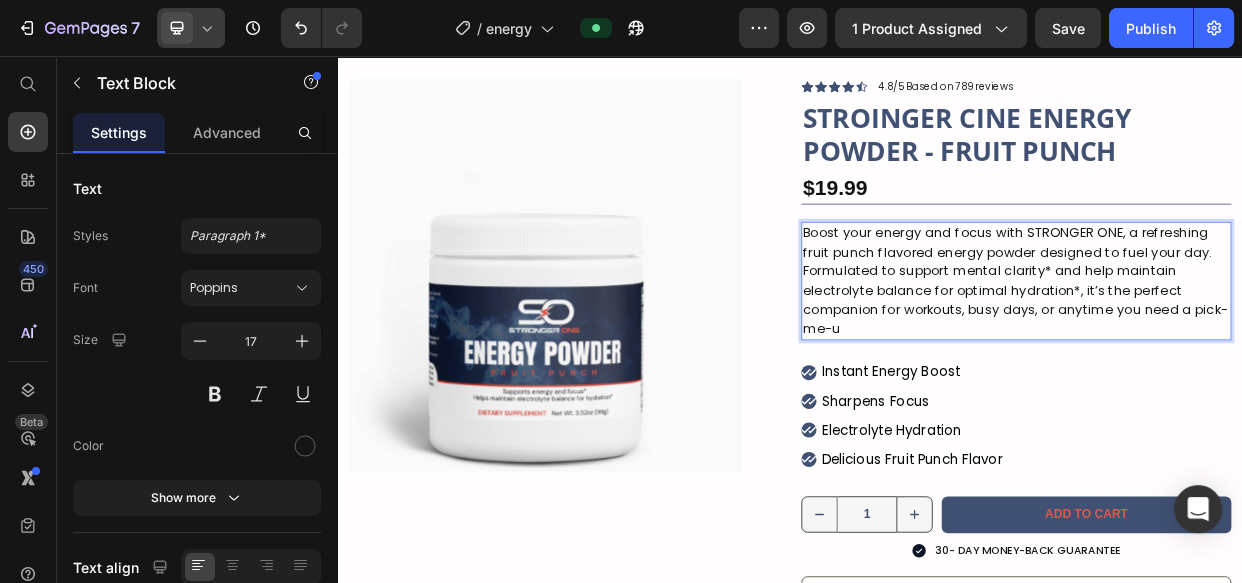 click 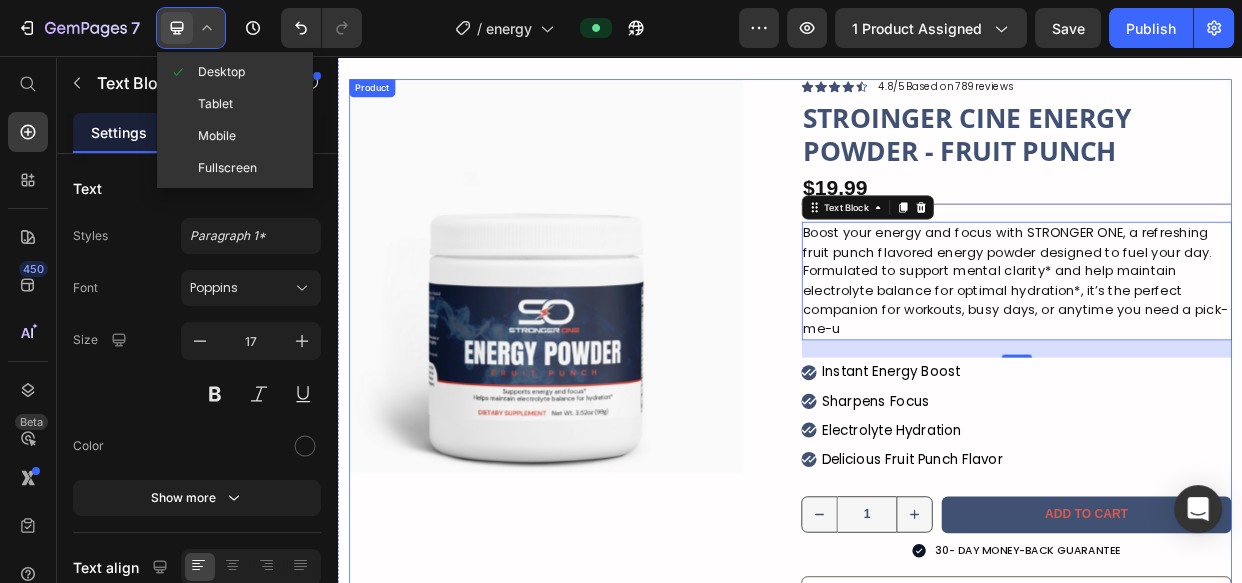 click on "Product Images Icon Icon Icon Icon
Icon Icon List 4.8/5 Based on 789 reviews Text Block Row Icon Icon Icon Icon
Icon Icon List 4.8/5 Based on 789 reviews Text Block Row STROINGER CINE ENERGY POWDER - FRUIT PUNCH Product Title $19.99 Product Price Row Boost your energy and focus with STRONGER ONE, a refreshing fruit punch flavored energy powder designed to fuel your day. Formulated to support mental clarity* and help maintain electrolyte balance for optimal hydration*, it’s the perfect companion for workouts, busy days, or anytime you need a pick-me-u Text Block   23
Instant Energy Boost
Sharpens Focus
Electrolyte Hydration
Delicious Fruit Punch Flavor Item List 1 Product Quantity Row Add to cart Add to Cart Row
Icon 30- DAY MONEY-BACK GUARANTEE Text Block Row Row
INGREDIENT
How to use?
Shipping & Return Accordion Product" at bounding box center [937, 501] 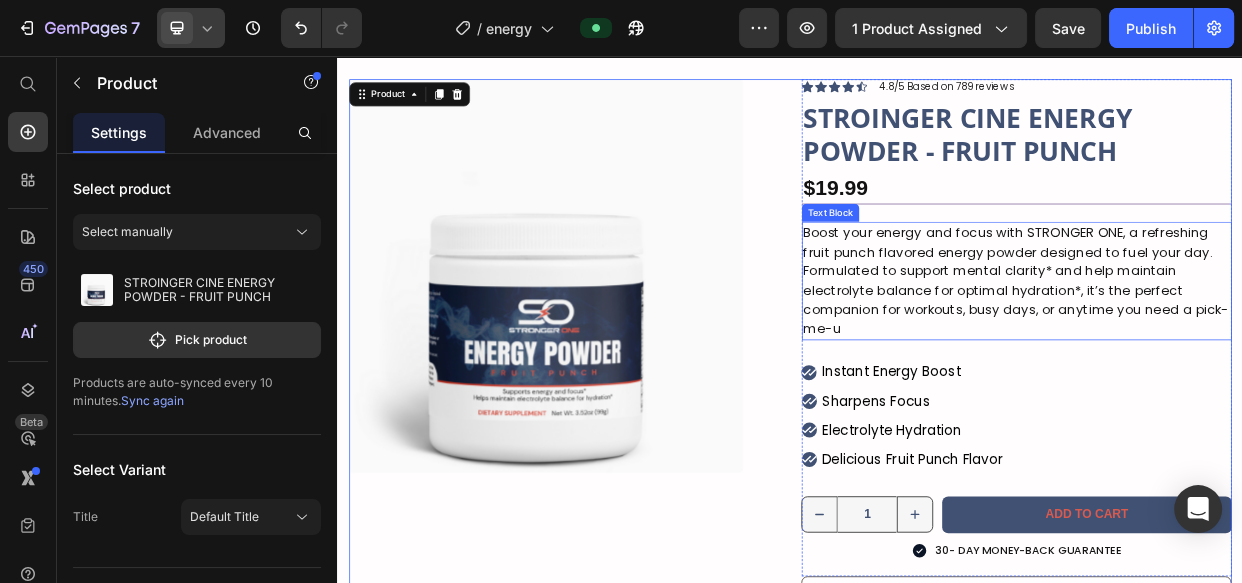 click on "Boost your energy and focus with STRONGER ONE, a refreshing fruit punch flavored energy powder designed to fuel your day. Formulated to support mental clarity* and help maintain electrolyte balance for optimal hydration*, it’s the perfect companion for workouts, busy days, or anytime you need a pick-me-u" at bounding box center [1237, 354] 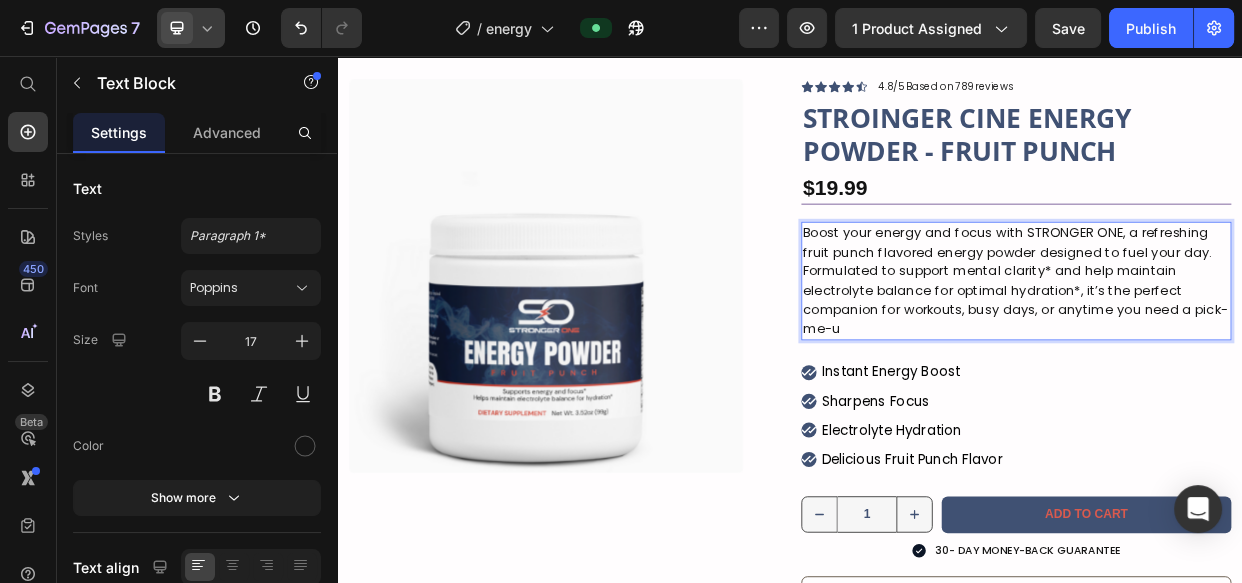 click on "Boost your energy and focus with STRONGER ONE, a refreshing fruit punch flavored energy powder designed to fuel your day. Formulated to support mental clarity* and help maintain electrolyte balance for optimal hydration*, it’s the perfect companion for workouts, busy days, or anytime you need a pick-me-u" at bounding box center (1237, 354) 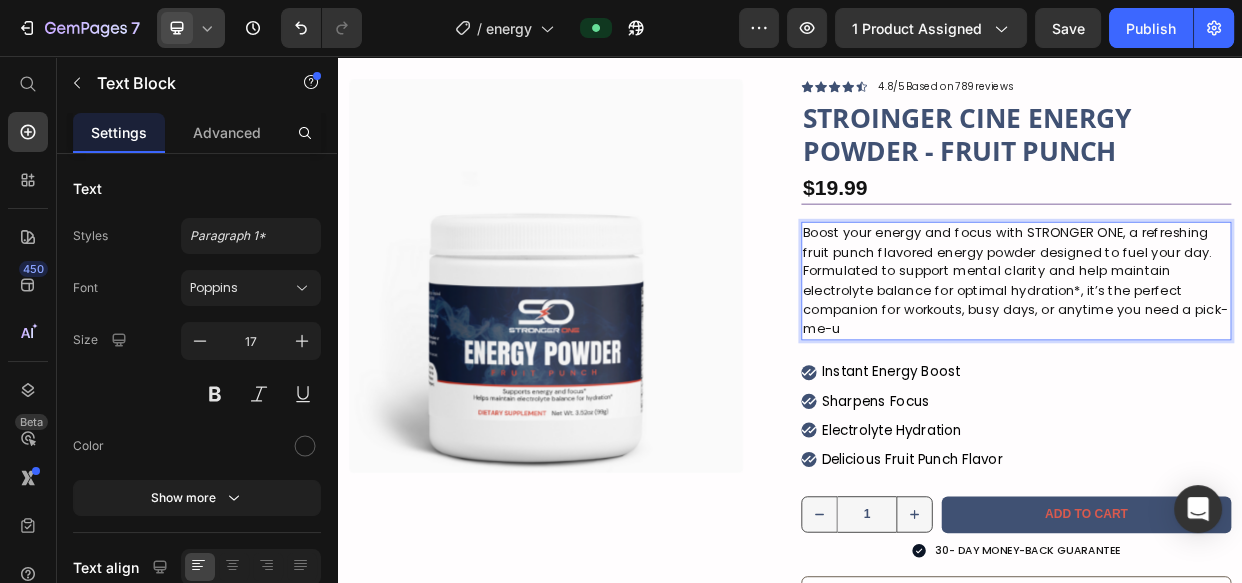 click on "Boost your energy and focus with STRONGER ONE, a refreshing fruit punch flavored energy powder designed to fuel your day. Formulated to support mental clarity and help maintain electrolyte balance for optimal hydration*, it’s the perfect companion for workouts, busy days, or anytime you need a pick-me-u" at bounding box center (1237, 354) 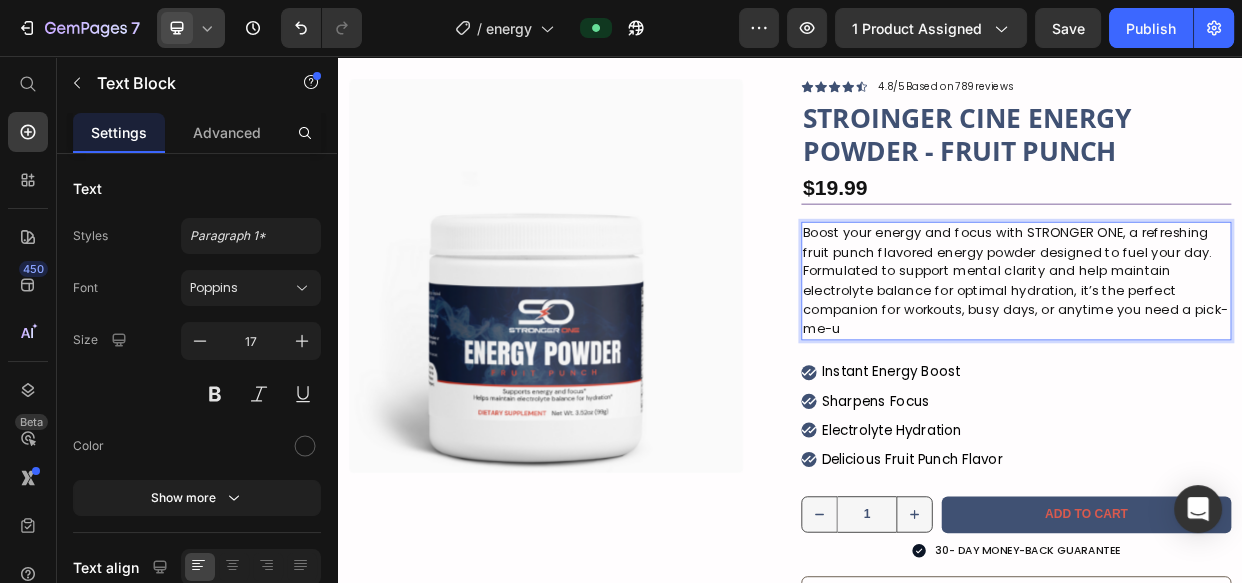 click on "Boost your energy and focus with STRONGER ONE, a refreshing fruit punch flavored energy powder designed to fuel your day. Formulated to support mental clarity and help maintain electrolyte balance for optimal hydration, it’s the perfect companion for workouts, busy days, or anytime you need a pick-me-u" at bounding box center [1237, 354] 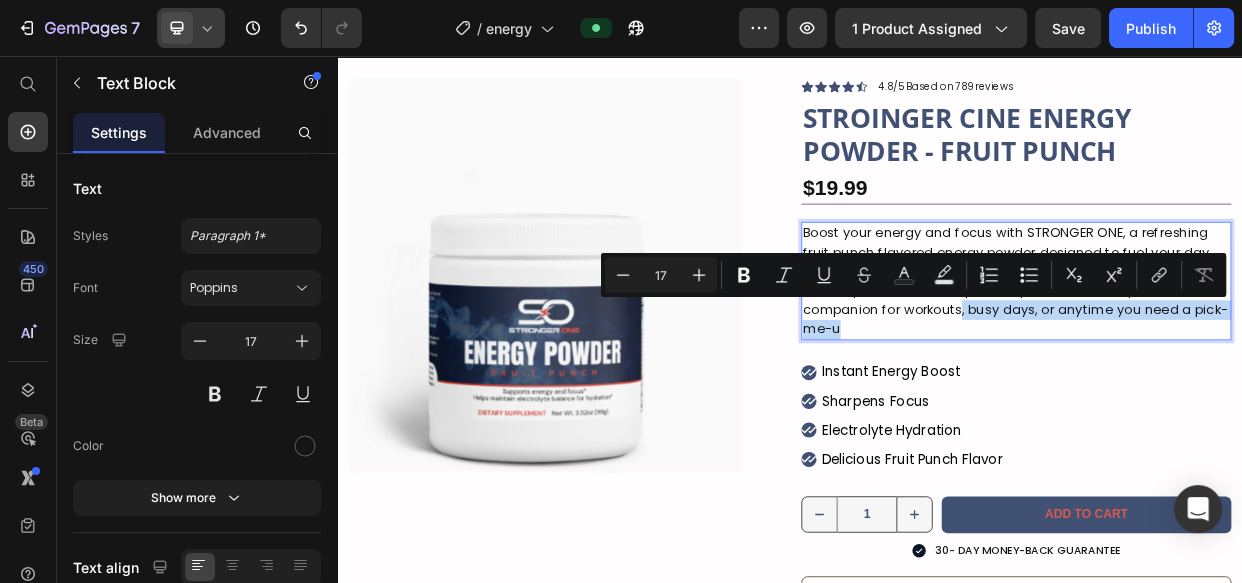 drag, startPoint x: 1151, startPoint y: 393, endPoint x: 1162, endPoint y: 419, distance: 28.231188 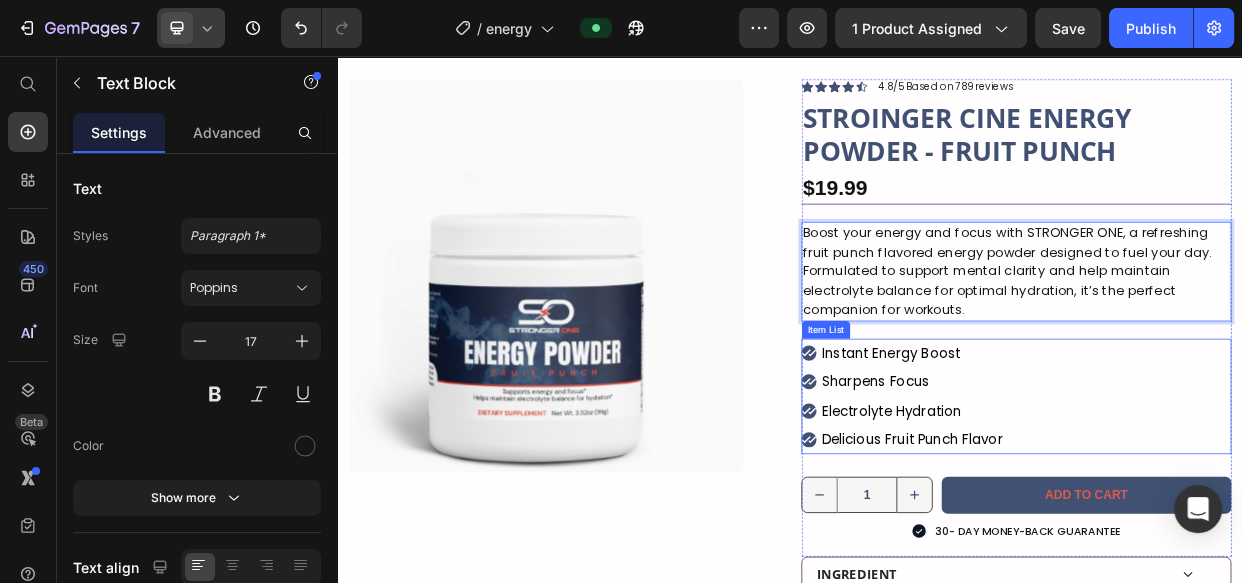 click on "Instant Energy Boost
Sharpens Focus
Electrolyte Hydration
Delicious Fruit Punch Flavor" at bounding box center (1237, 508) 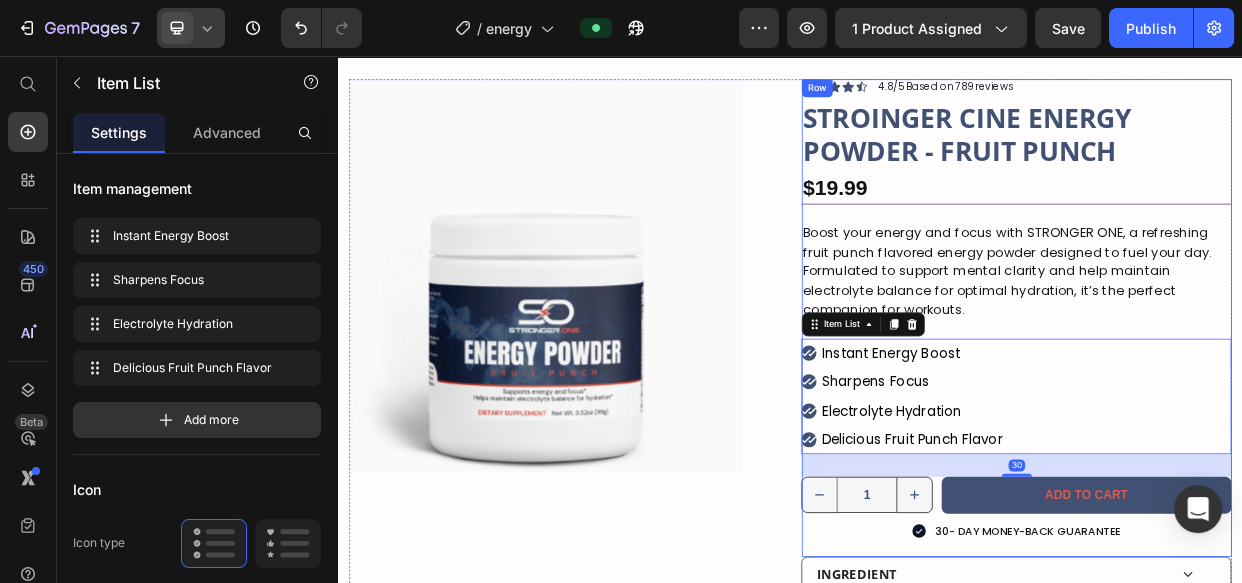 click on "Icon Icon Icon Icon
Icon Icon List 4.8/5 Based on 789 reviews Text Block Row Icon Icon Icon Icon
Icon Icon List 4.8/5 Based on 789 reviews Text Block Row STROINGER CINE ENERGY POWDER - FRUIT PUNCH Product Title $19.99 Product Price Row Boost your energy and focus with STRONGER ONE, a refreshing fruit punch flavored energy powder designed to fuel your day. Formulated to support mental clarity and help maintain electrolyte balance for optimal hydration, it’s the perfect companion for workouts. Text Block
Instant Energy Boost
Sharpens Focus
Electrolyte Hydration
Delicious Fruit Punch Flavor Item List   30 1 Product Quantity Row Add to cart Add to Cart Row
Icon 30- DAY MONEY-BACK GUARANTEE Text Block Row" at bounding box center (1237, 403) 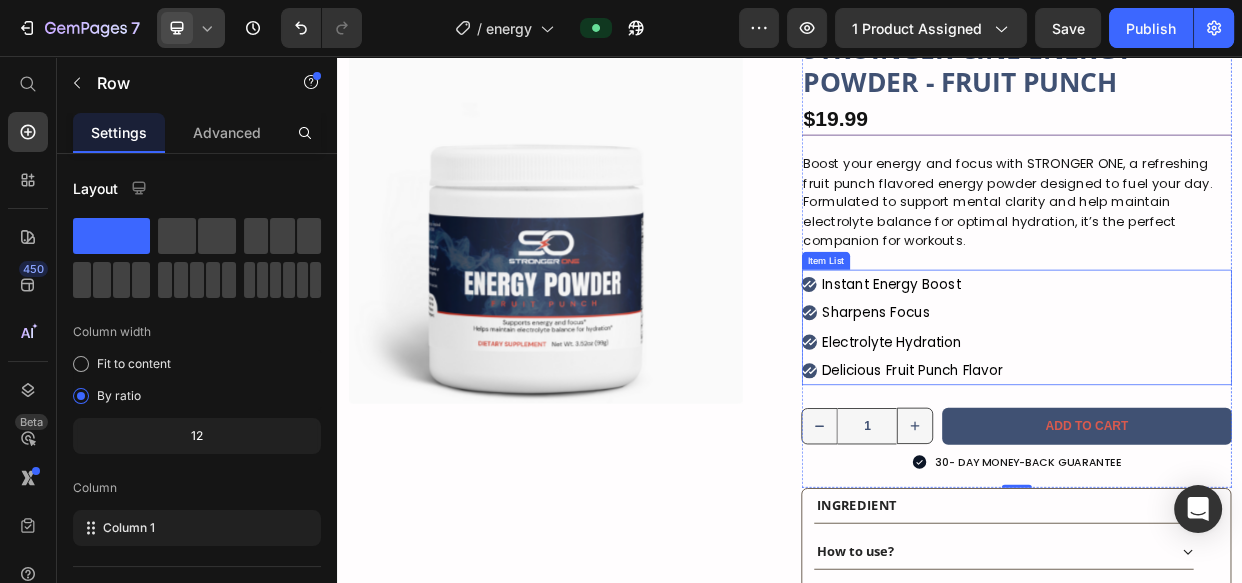 scroll, scrollTop: 272, scrollLeft: 0, axis: vertical 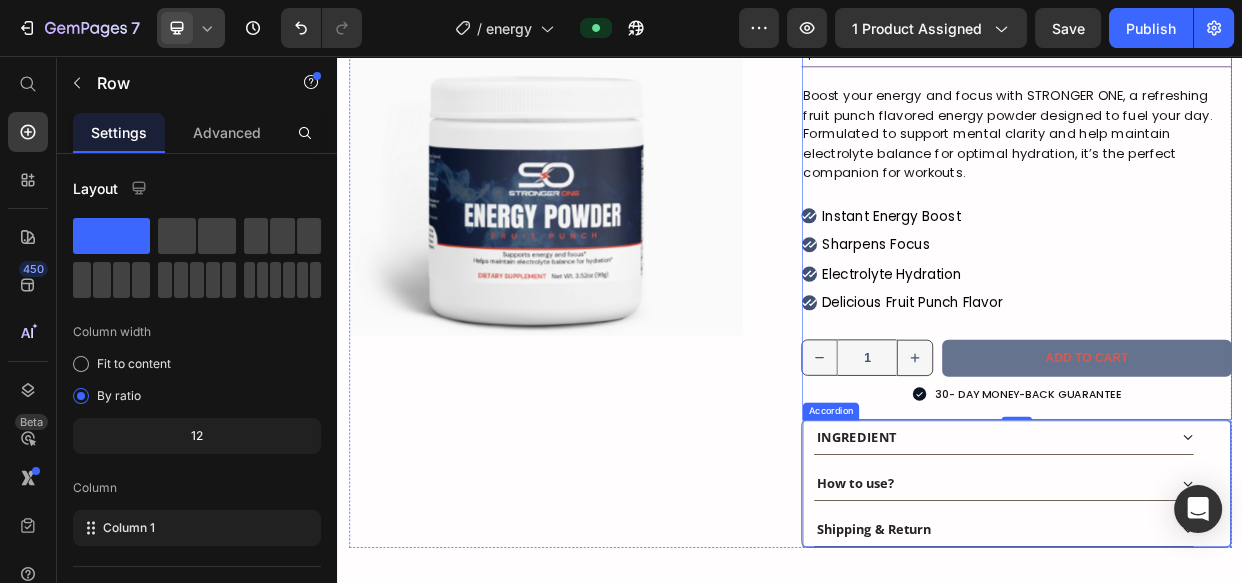 drag, startPoint x: 1353, startPoint y: 543, endPoint x: 1399, endPoint y: 477, distance: 80.44874 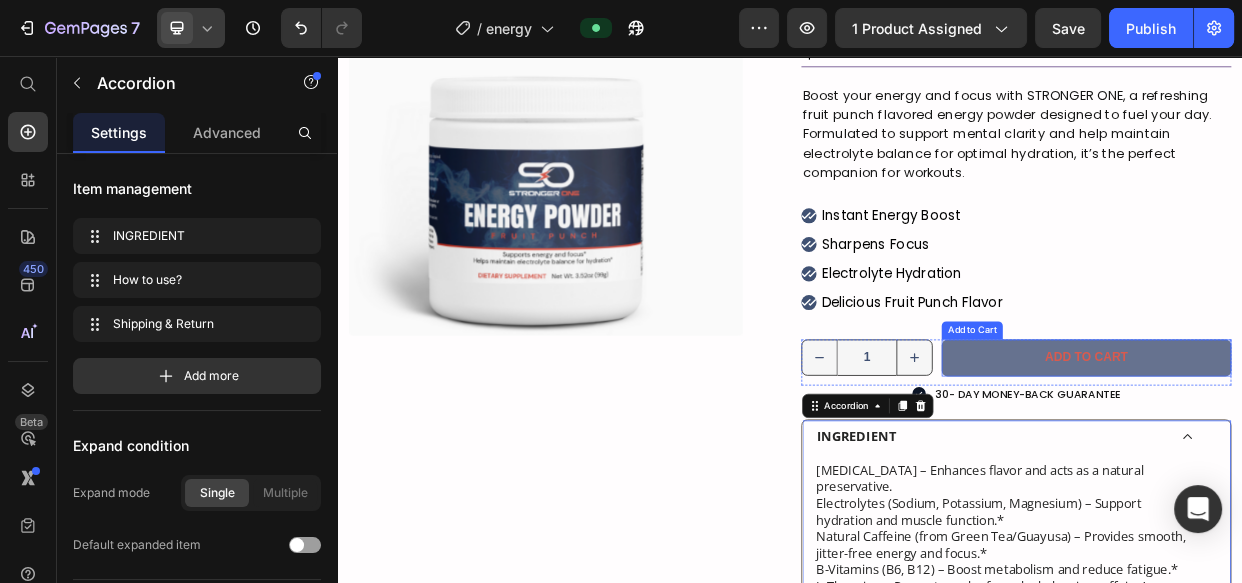 click on "Add to cart" at bounding box center (1330, 456) 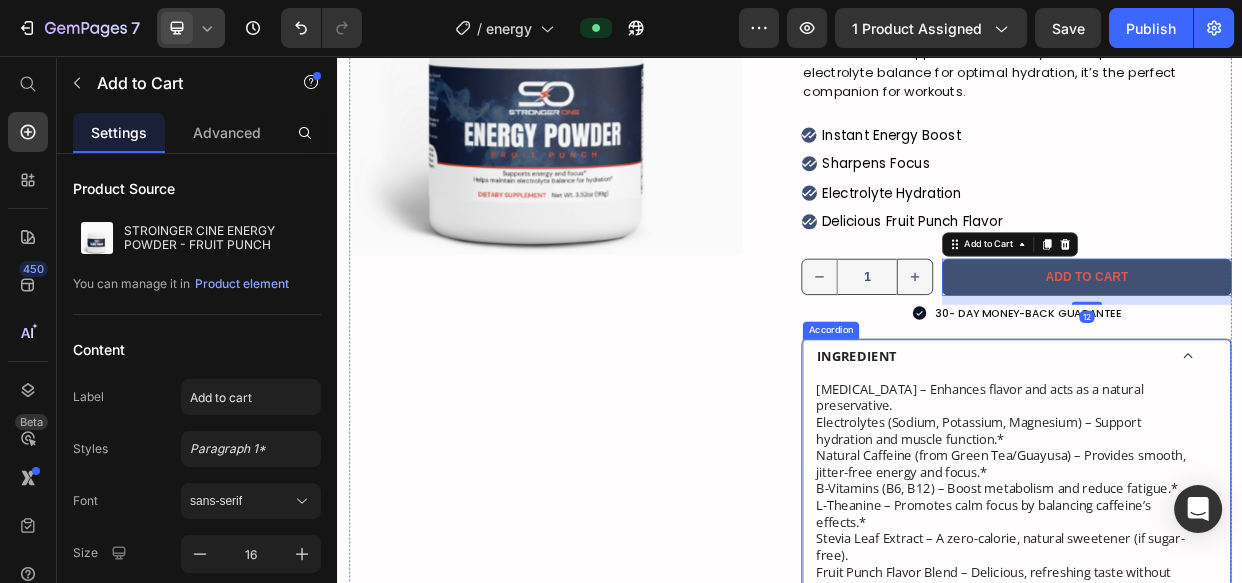 scroll, scrollTop: 454, scrollLeft: 0, axis: vertical 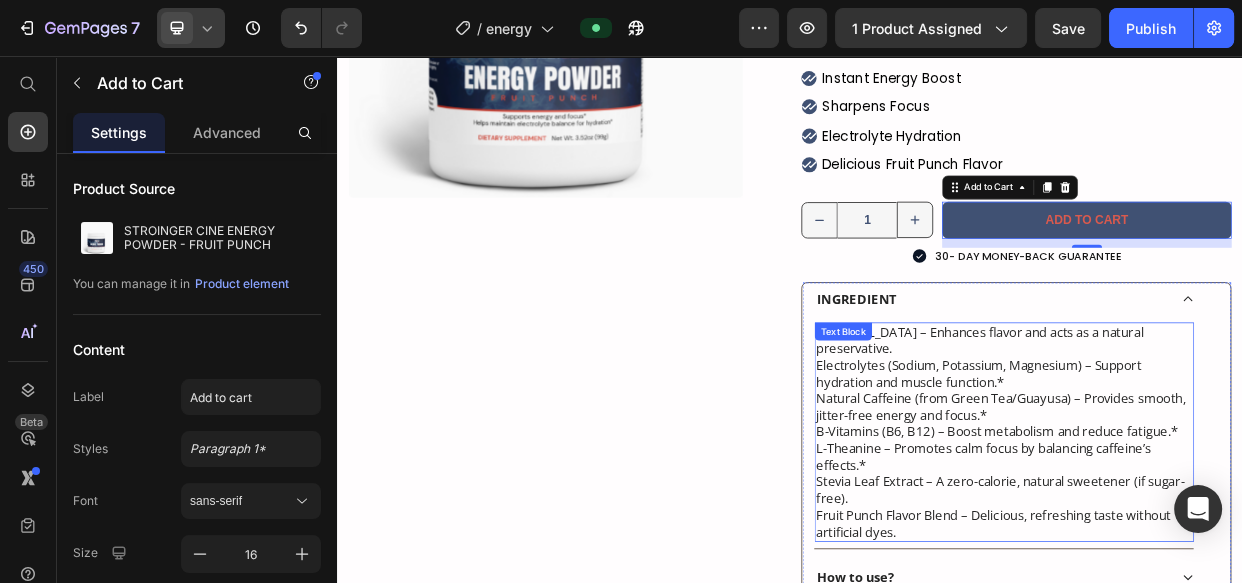 drag, startPoint x: 1048, startPoint y: 433, endPoint x: 1040, endPoint y: 448, distance: 17 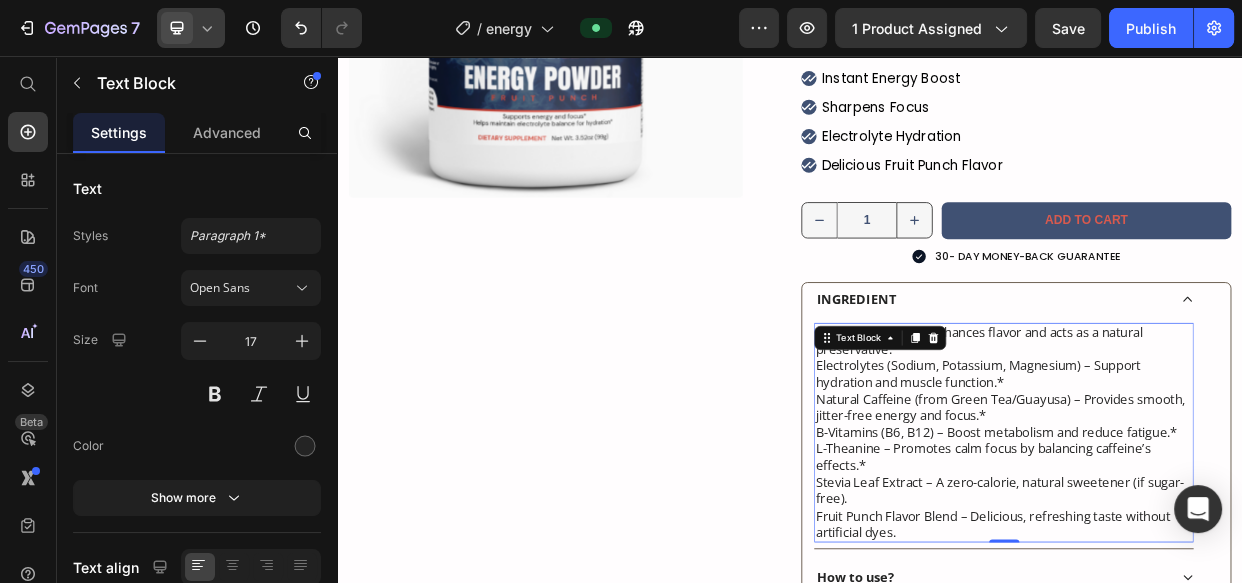 click on "Citric Acid – Enhances flavor and acts as a natural preservative.  Electrolytes (Sodium, Potassium, Magnesium) – Support hydration and muscle function.*  Natural Caffeine (from Green Tea/Guayusa) – Provides smooth, jitter-free energy and focus.*  B-Vitamins (B6, B12) – Boost metabolism and reduce fatigue.* L-Theanine – Promotes calm focus by balancing caffeine’s effects.*  Stevia Leaf Extract – A zero-calorie, natural sweetener (if sugar-free). Fruit Punch Flavor Blend – Delicious, refreshing taste without artificial dyes." at bounding box center [1220, 555] 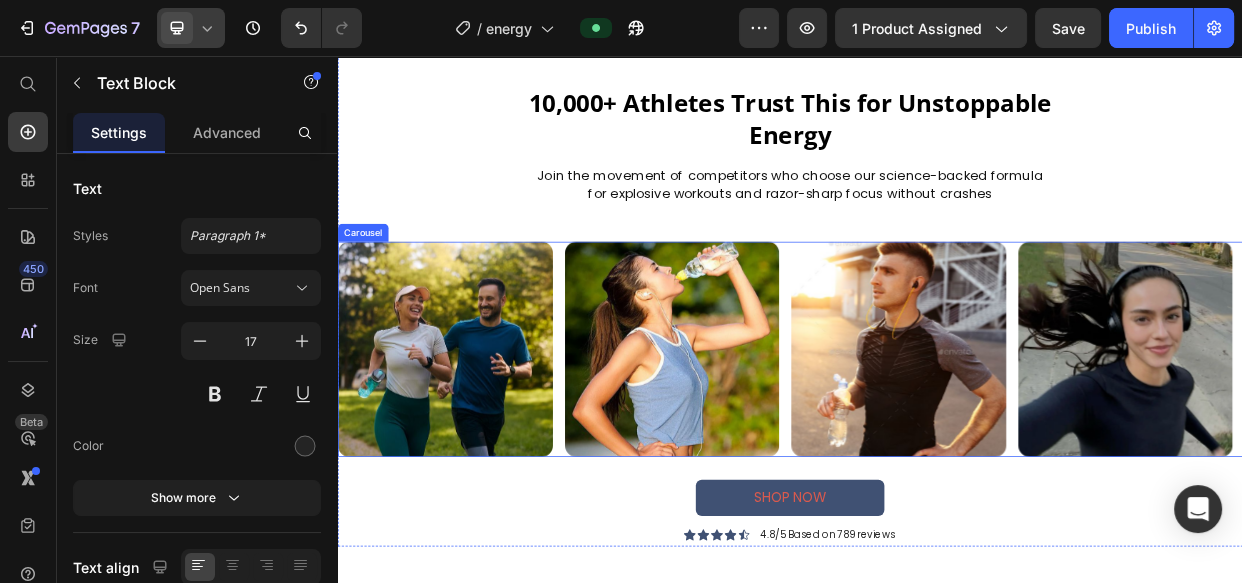 scroll, scrollTop: 2000, scrollLeft: 0, axis: vertical 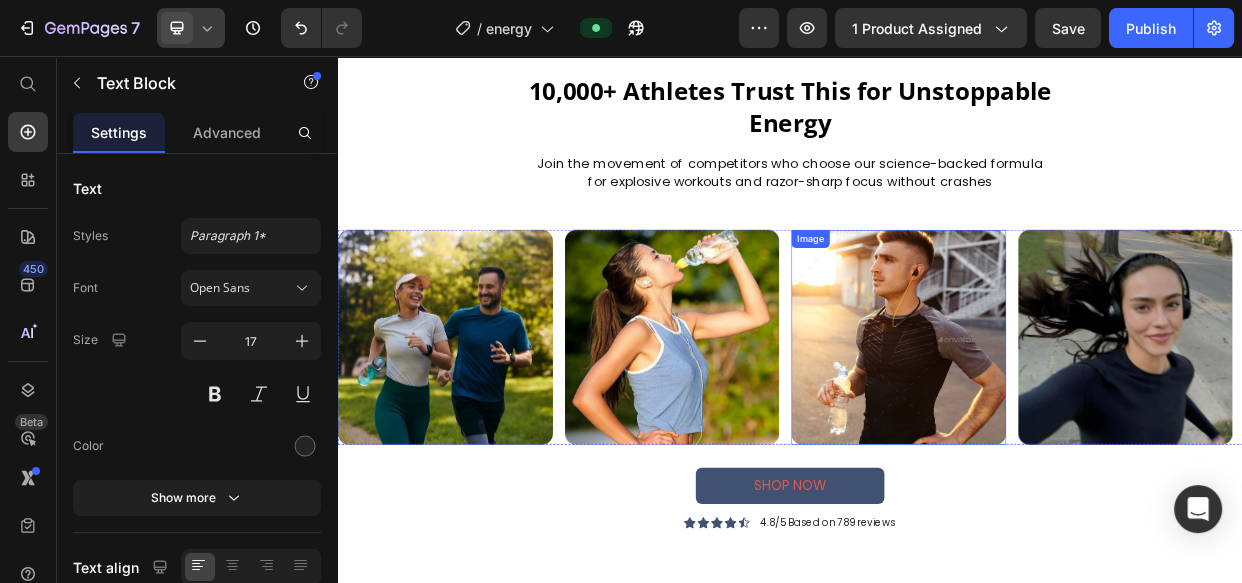 click at bounding box center (1080, 429) 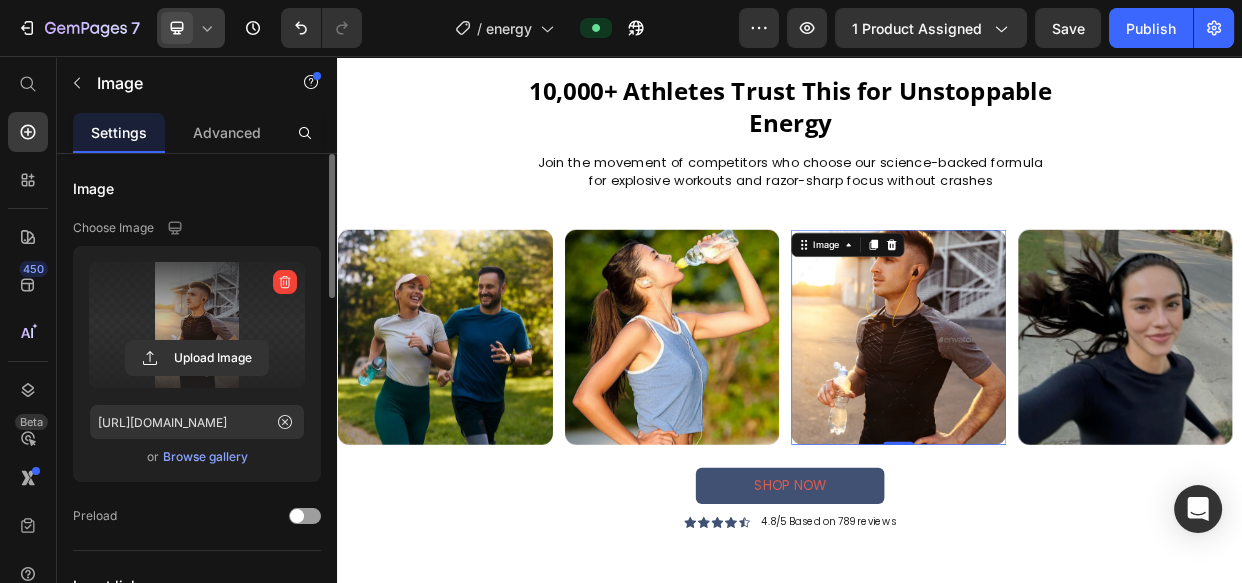 click at bounding box center [197, 325] 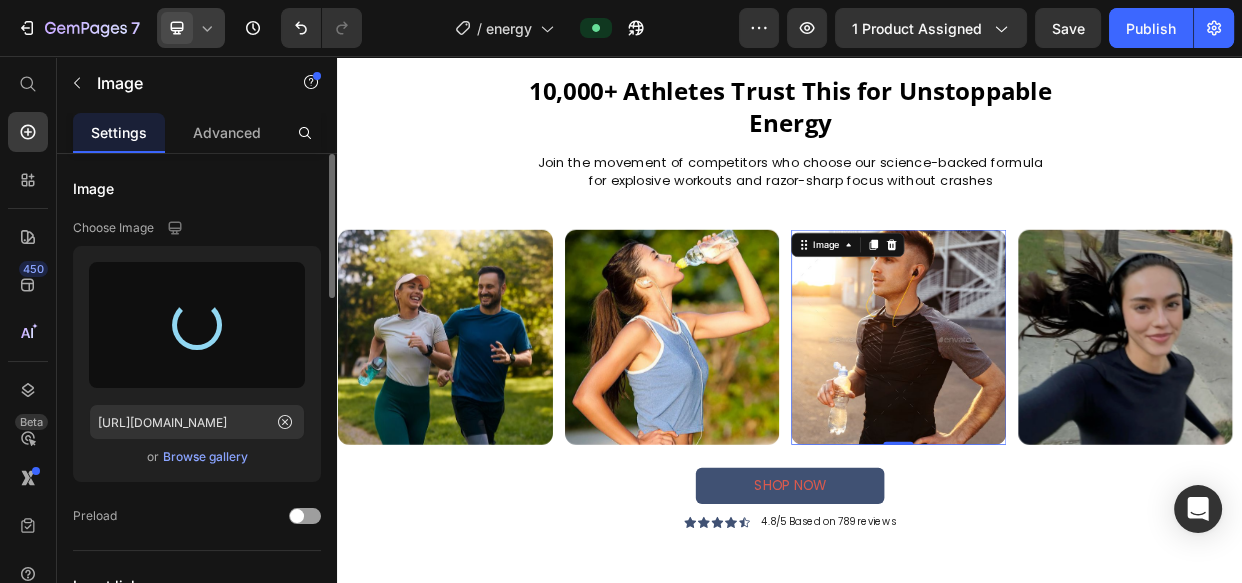 type on "https://cdn.shopify.com/s/files/1/0698/9801/0717/files/gempages_574878364515435364-c05d0bad-2605-4fae-838a-5988b30ada10.jpg" 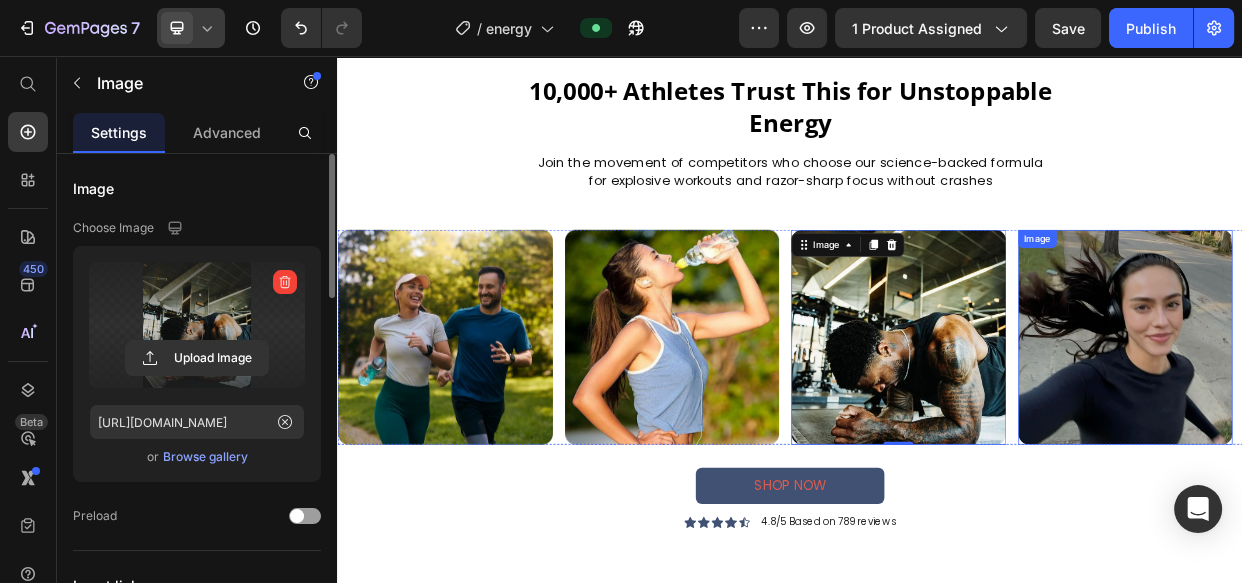 click at bounding box center [1381, 429] 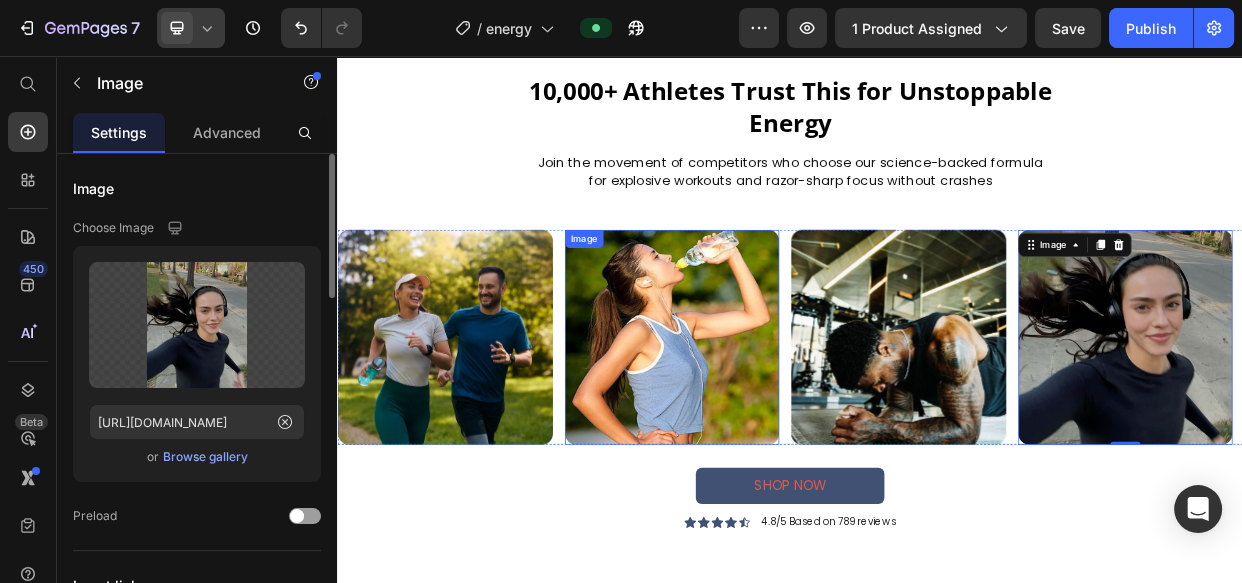 click at bounding box center (780, 429) 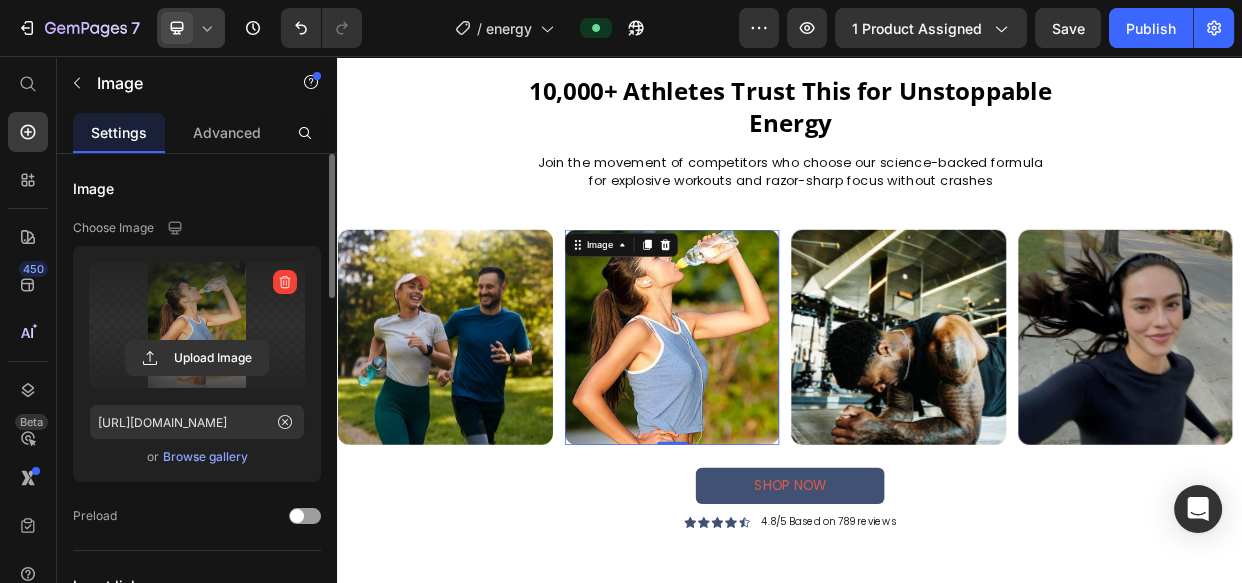 click at bounding box center (197, 325) 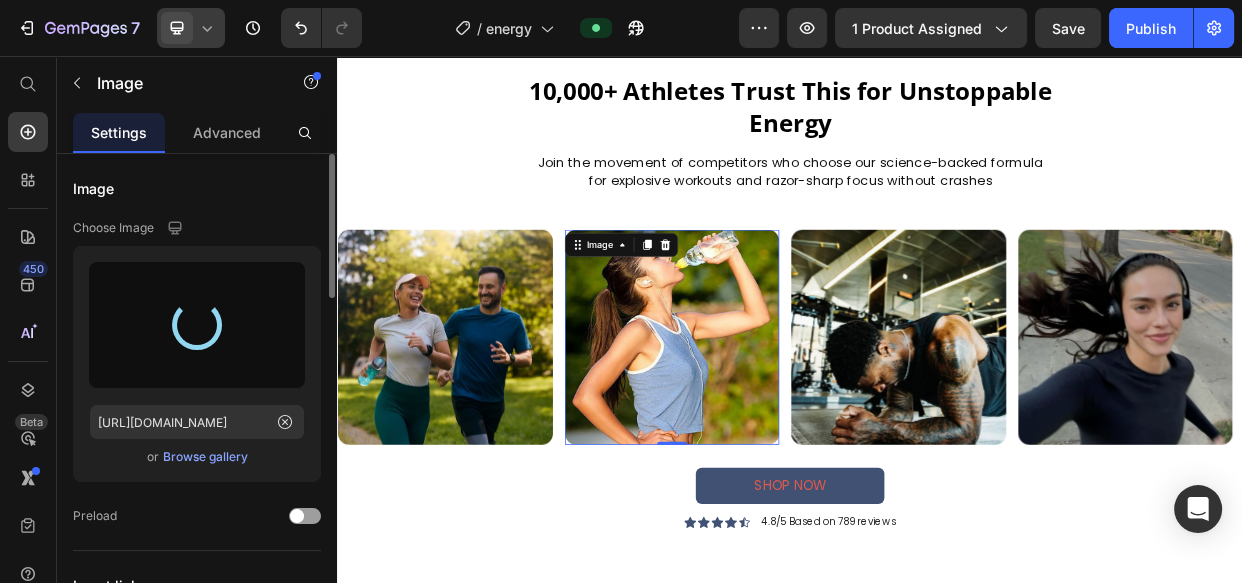 type on "https://cdn.shopify.com/s/files/1/0698/9801/0717/files/gempages_574878364515435364-d19fc6d9-48bd-48f1-87d0-56be126192f9.jpg" 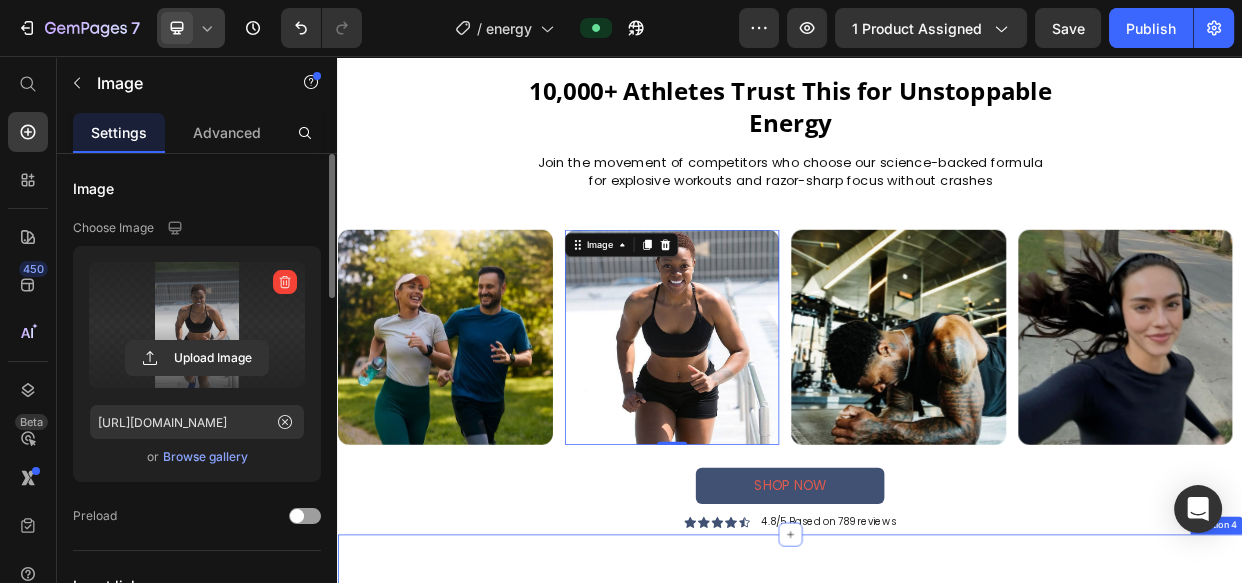 click on "Powerful ingredients for visible results Heading Key Ingredients Citric Acid  Text Block  Enhances flavor and acts as a natural preservative. Text Block Row Row Electrolytes (Sodium, Potassium, Magnesium) Text Block Support hydration and muscle function Text Block Row Row Row Organic Coconut Oil Text Block B-Vitamins (B6, B12) – Boost metabolism and reduce fatigue. Text Block Row Row  L-Theanine Text Block   Promotes calm focus by balancing caffeine’s effects Text Block Row Row Row Tab Row Section 4" at bounding box center (937, 975) 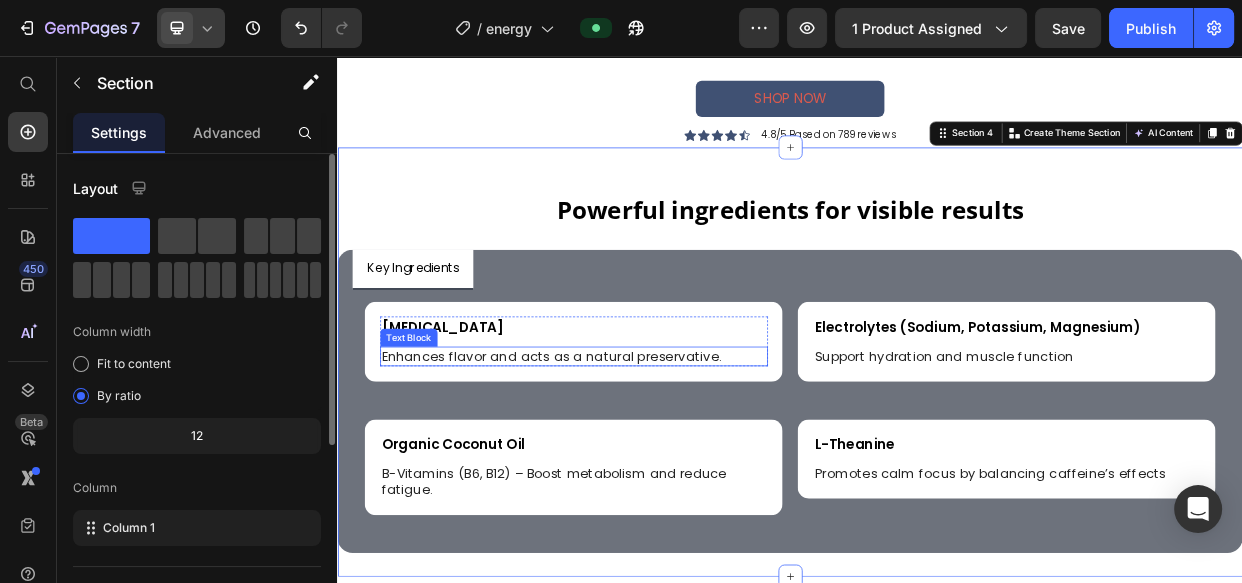 scroll, scrollTop: 2545, scrollLeft: 0, axis: vertical 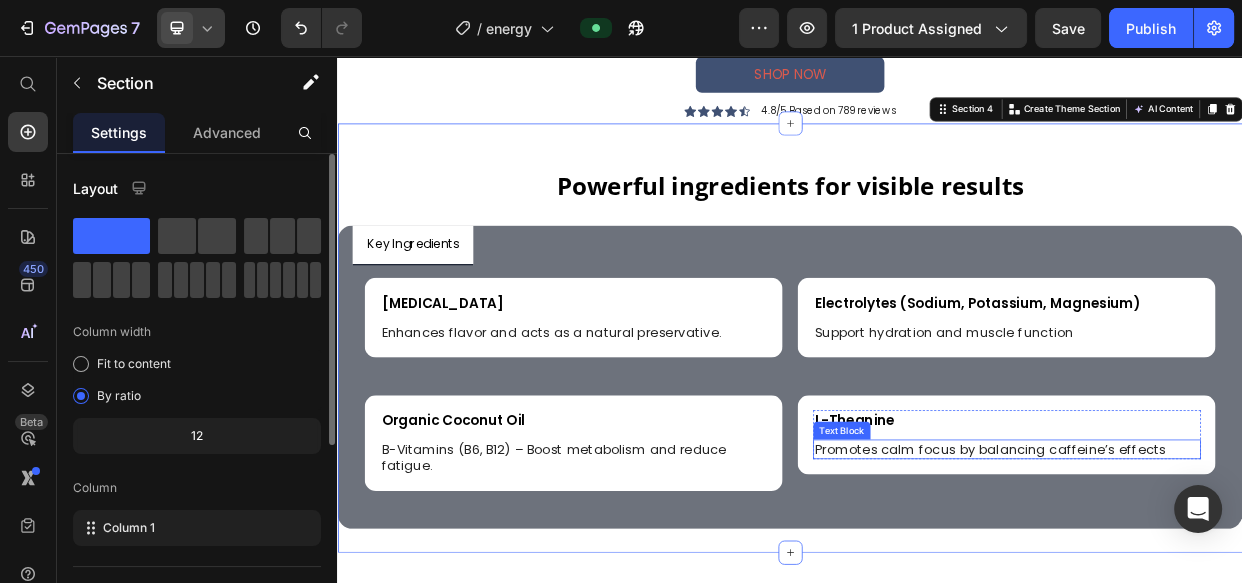 click on "Promotes calm focus by balancing caffeine’s effects" at bounding box center [1224, 578] 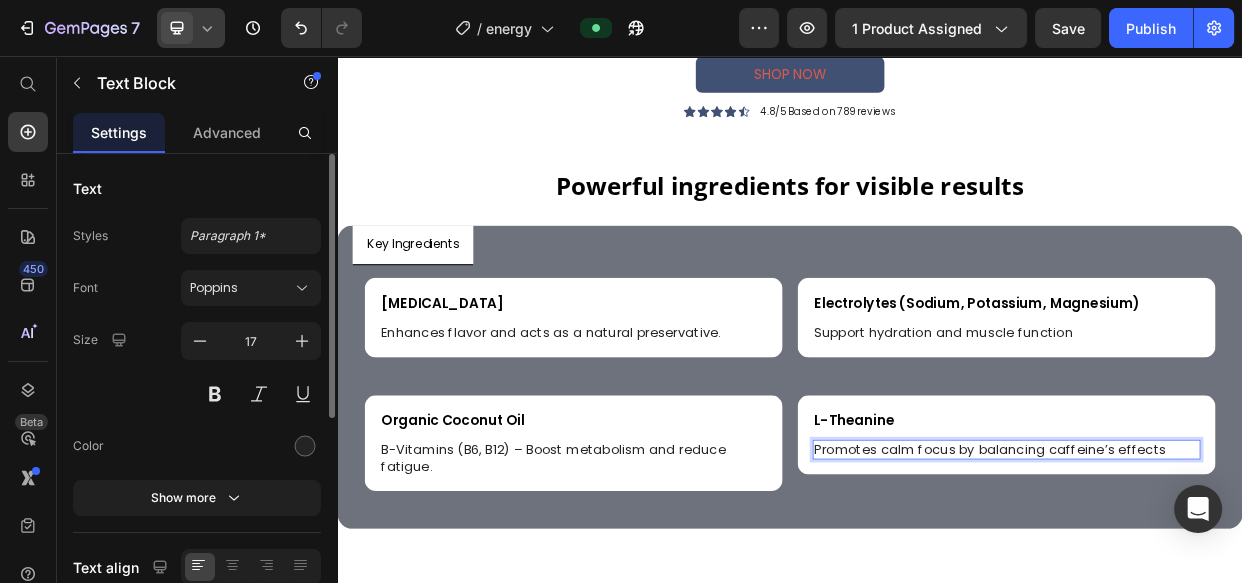 click on "Promotes calm focus by balancing caffeine’s effects" at bounding box center (1224, 578) 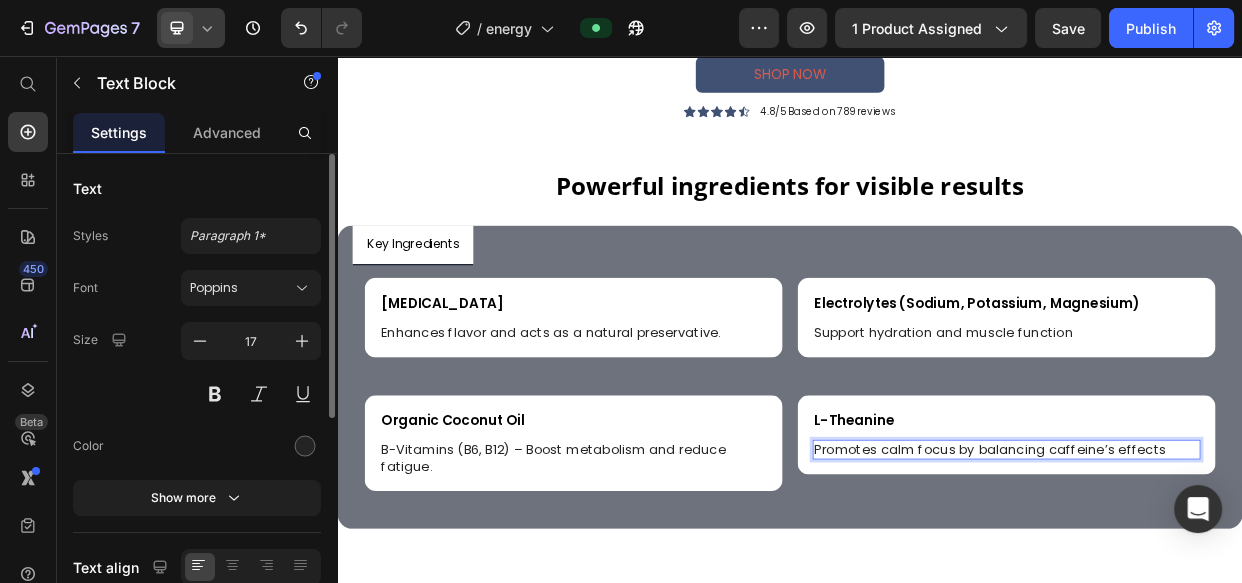 scroll, scrollTop: 40, scrollLeft: 0, axis: vertical 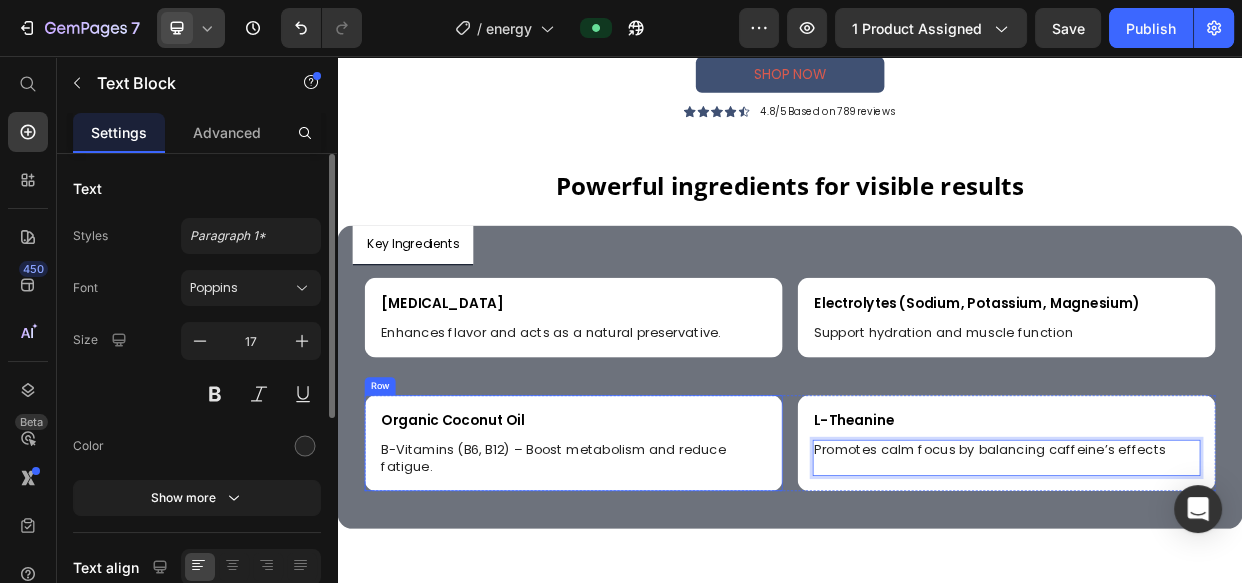 click on "Organic Coconut Oil Text Block B-Vitamins (B6, B12) – Boost metabolism and reduce fatigue. Text Block Row Row" at bounding box center (650, 570) 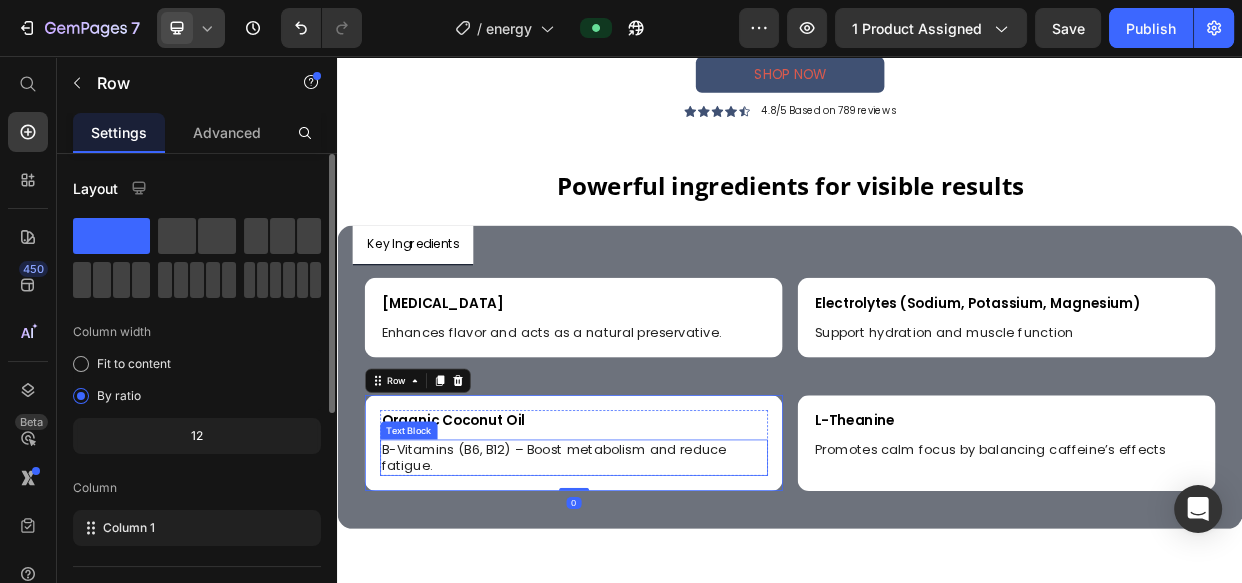 click on "B-Vitamins (B6, B12) – Boost metabolism and reduce fatigue." at bounding box center [650, 589] 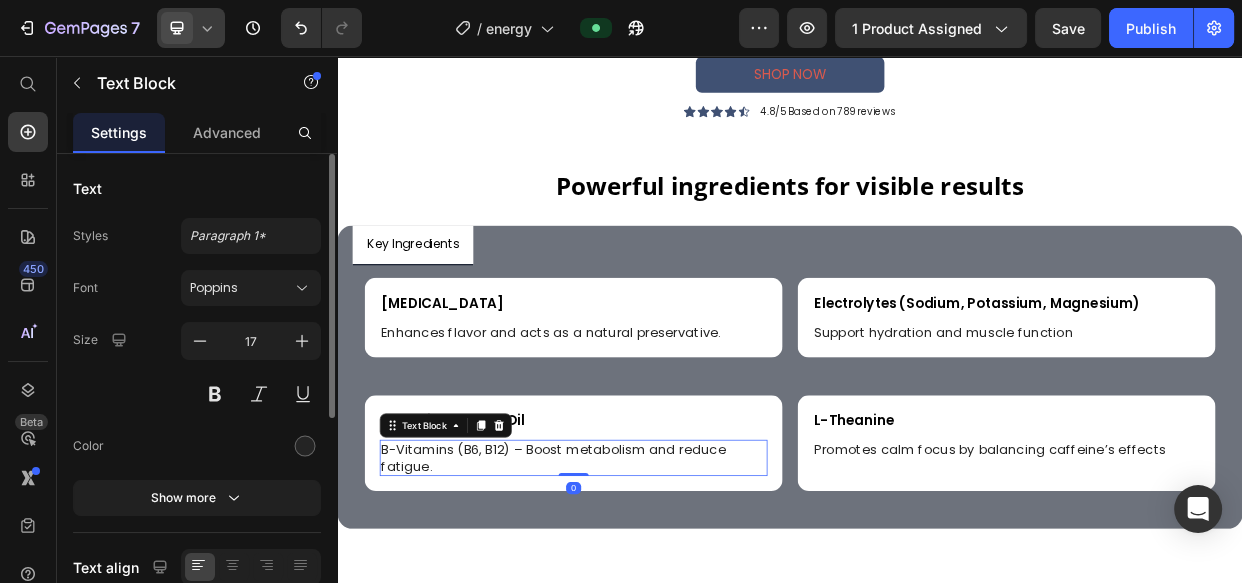 click on "B-Vitamins (B6, B12) – Boost metabolism and reduce fatigue." at bounding box center (650, 589) 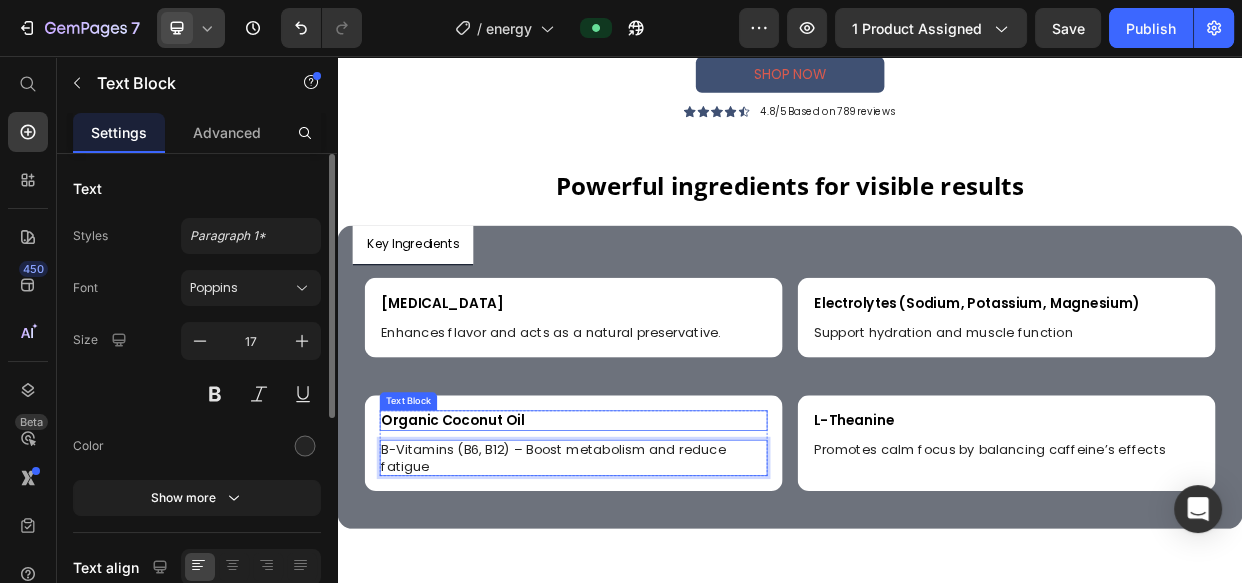 scroll, scrollTop: 2727, scrollLeft: 0, axis: vertical 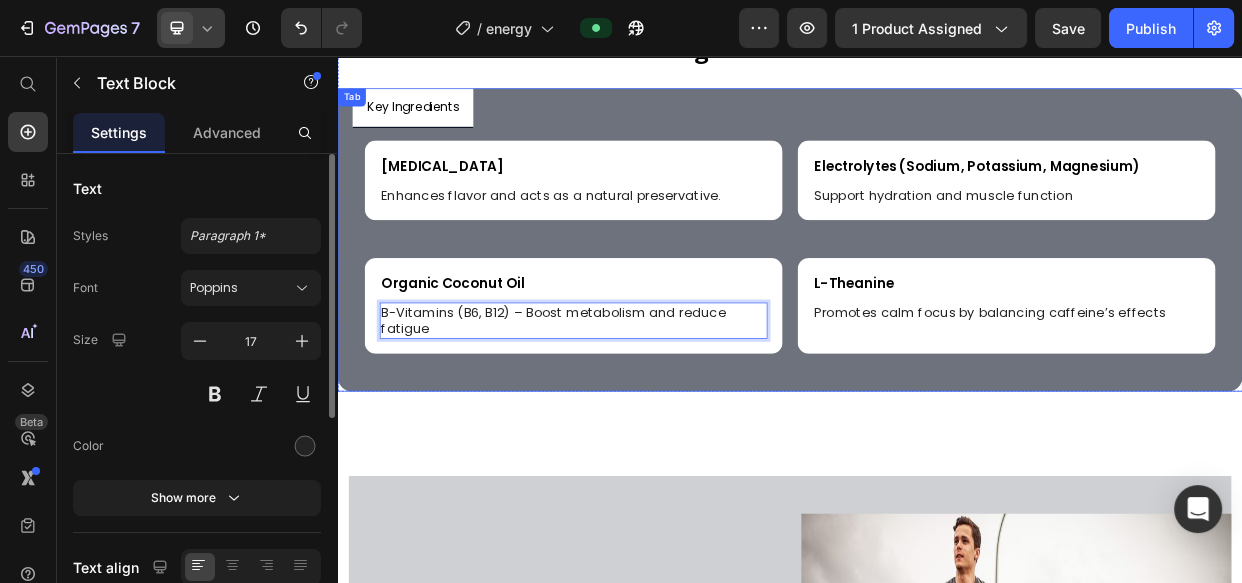click on "Key Ingredients Citric Acid  Text Block  Enhances flavor and acts as a natural preservative. Text Block Row Row Electrolytes (Sodium, Potassium, Magnesium) Text Block Support hydration and muscle function Text Block Row Row Row Organic Coconut Oil Text Block B-Vitamins (B6, B12) – Boost metabolism and reduce fatigue Text Block   0 Row Row  L-Theanine Text Block   Promotes calm focus by balancing caffeine’s effects Text Block Row Row Row Tab" at bounding box center (937, 300) 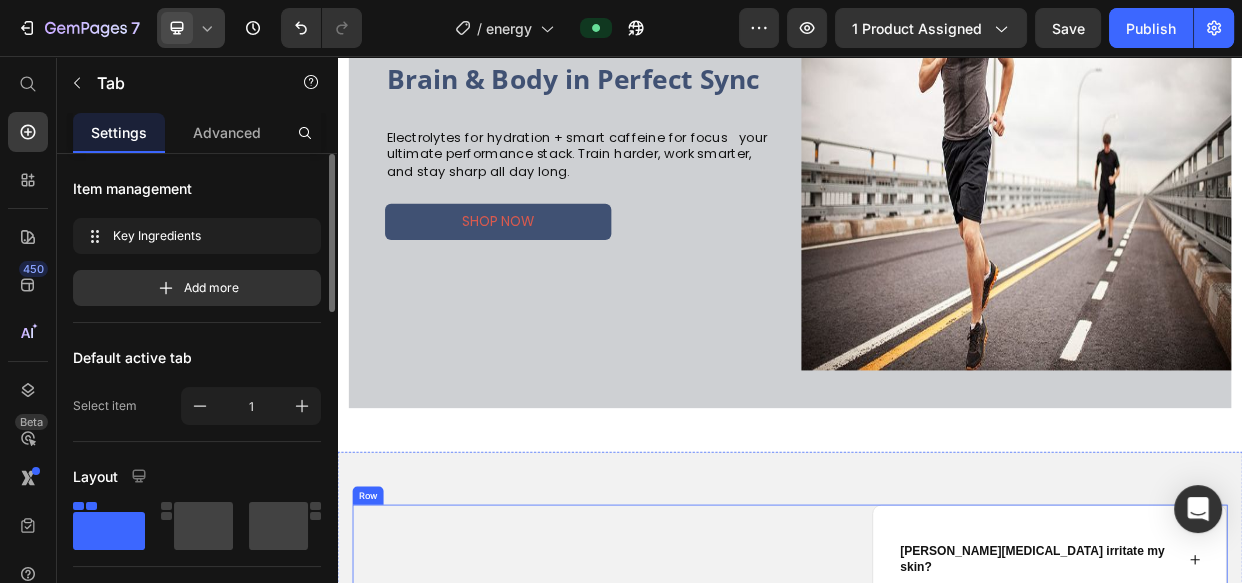 scroll, scrollTop: 3363, scrollLeft: 0, axis: vertical 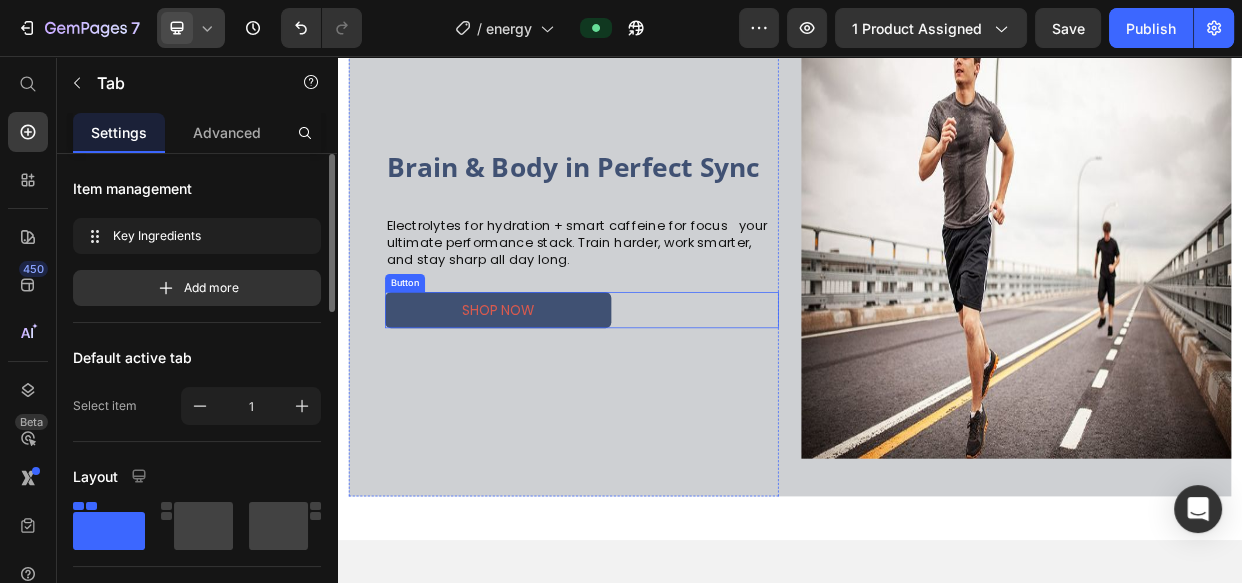 click on "shop now" at bounding box center (550, 393) 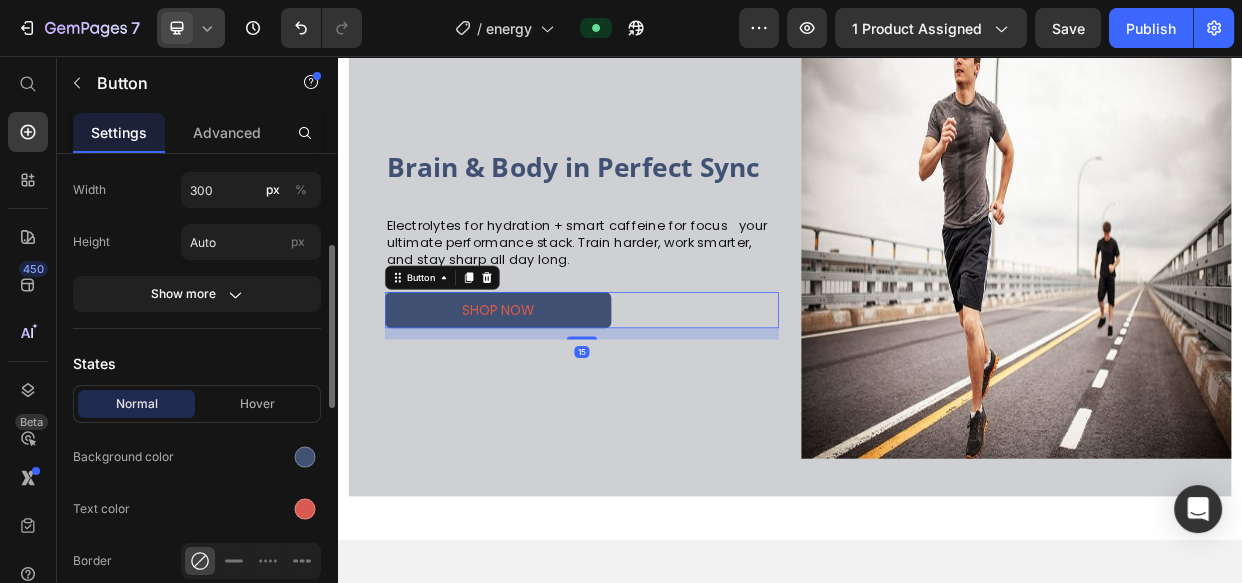 scroll, scrollTop: 363, scrollLeft: 0, axis: vertical 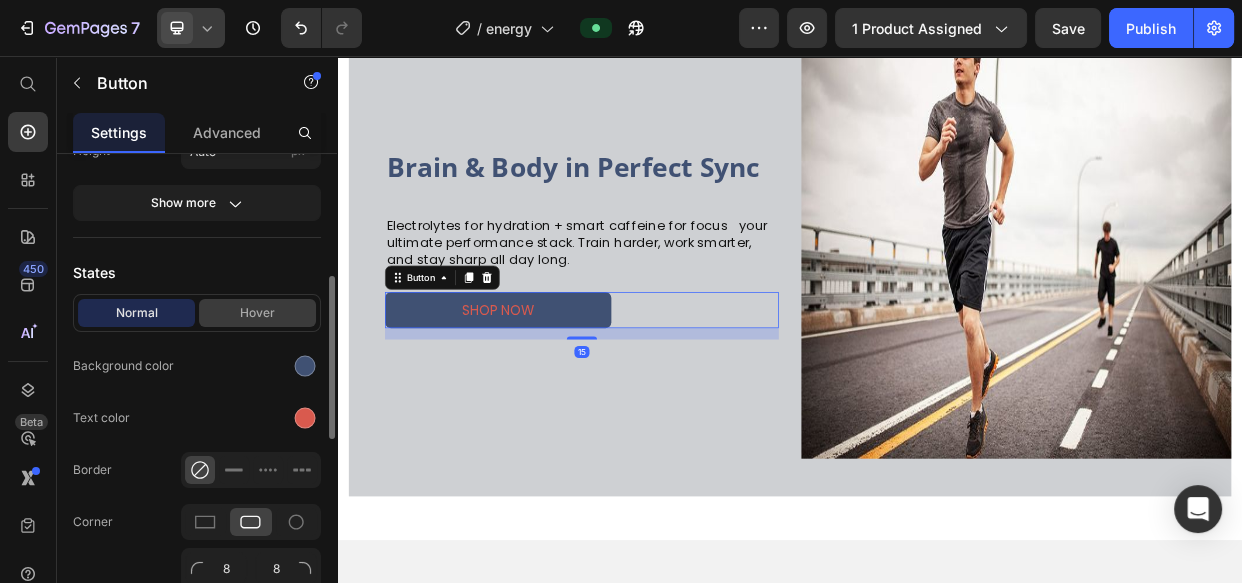 click on "Hover" at bounding box center (257, 313) 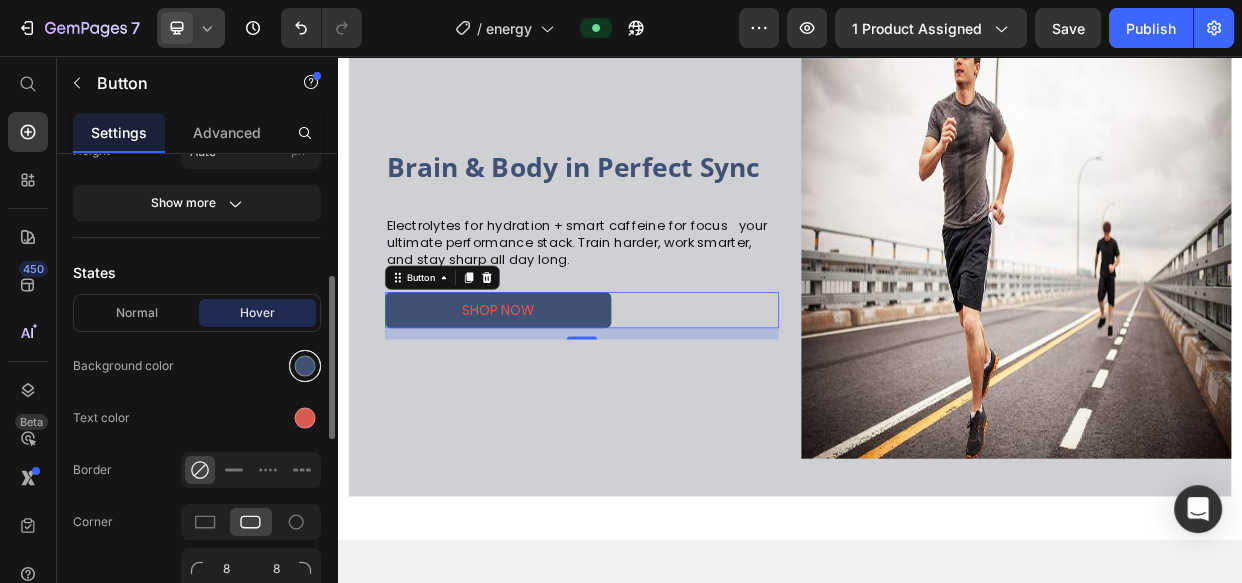 click at bounding box center (305, 366) 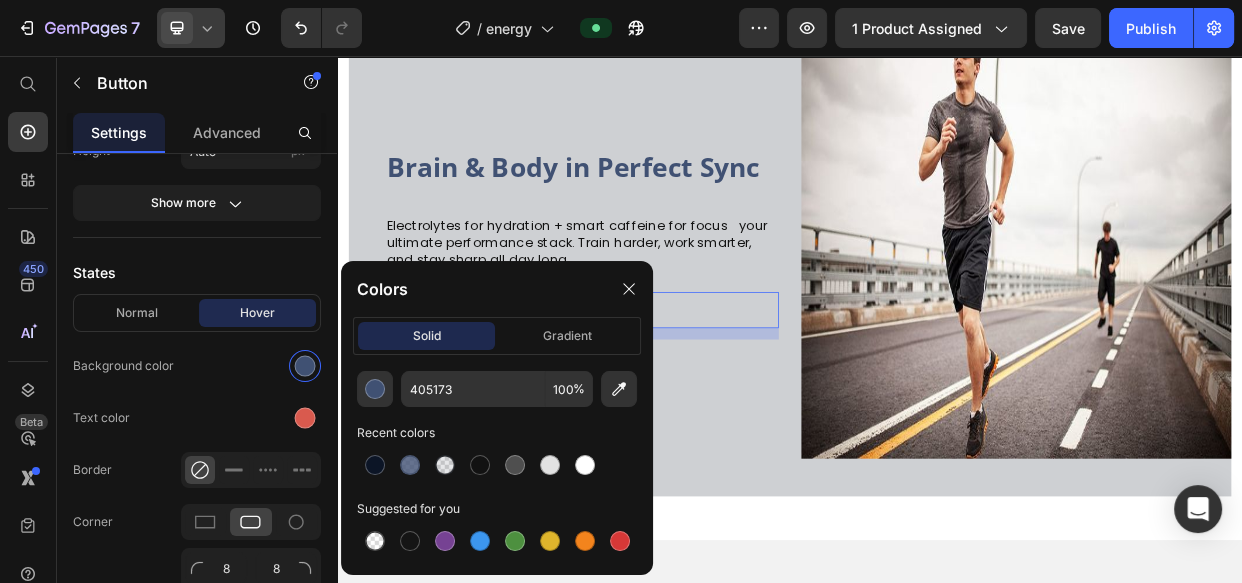 drag, startPoint x: 409, startPoint y: 466, endPoint x: 468, endPoint y: 410, distance: 81.34495 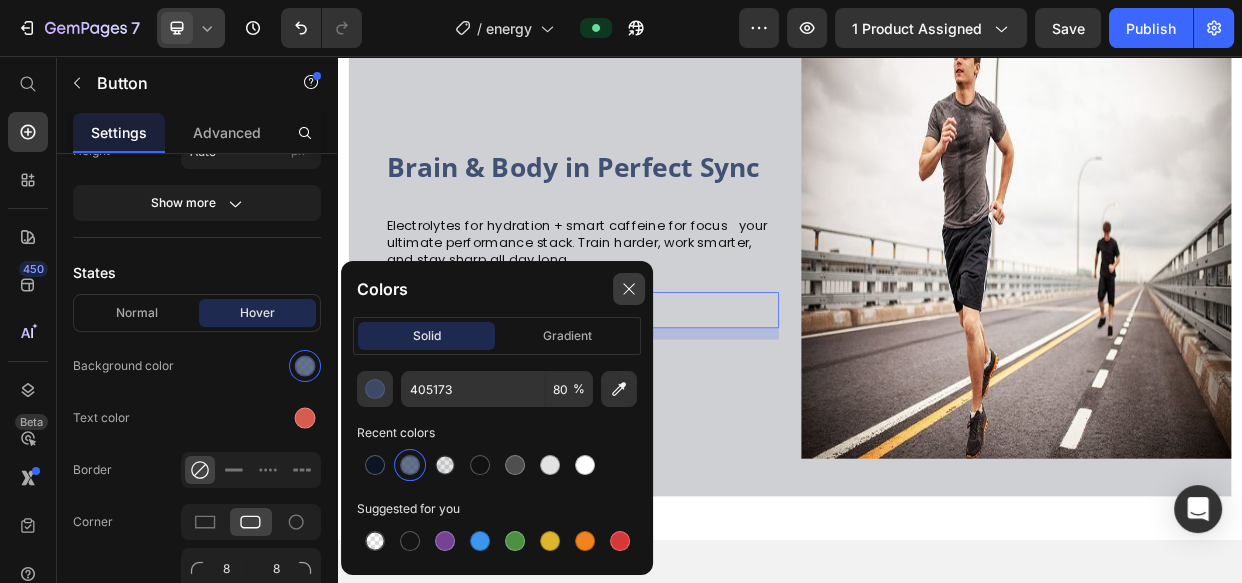 click at bounding box center [629, 289] 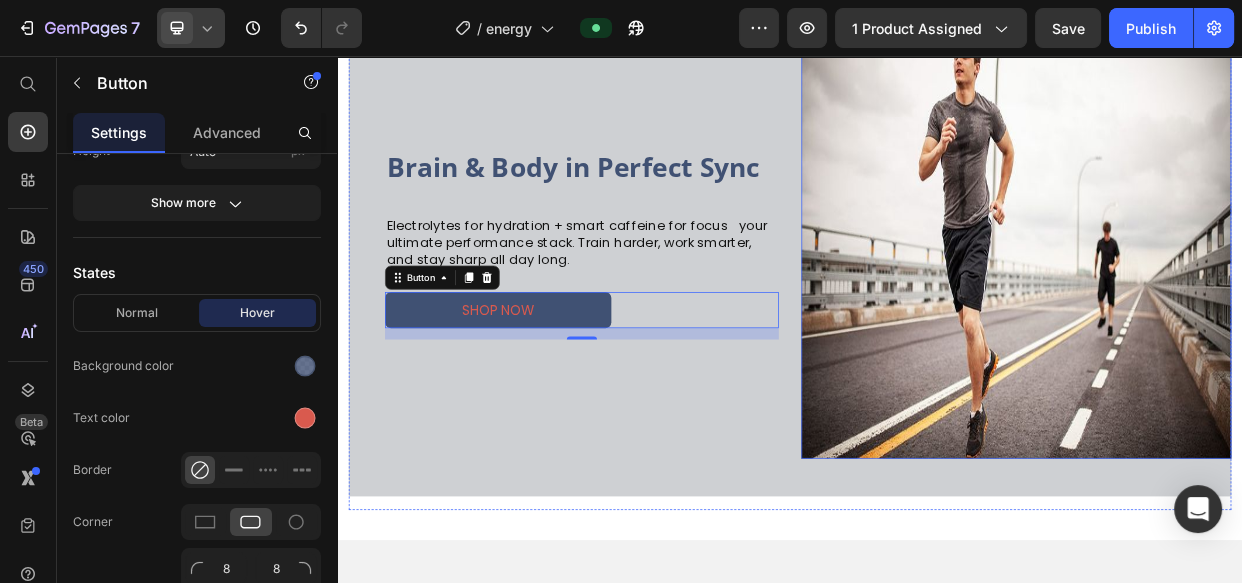 scroll, scrollTop: 3181, scrollLeft: 0, axis: vertical 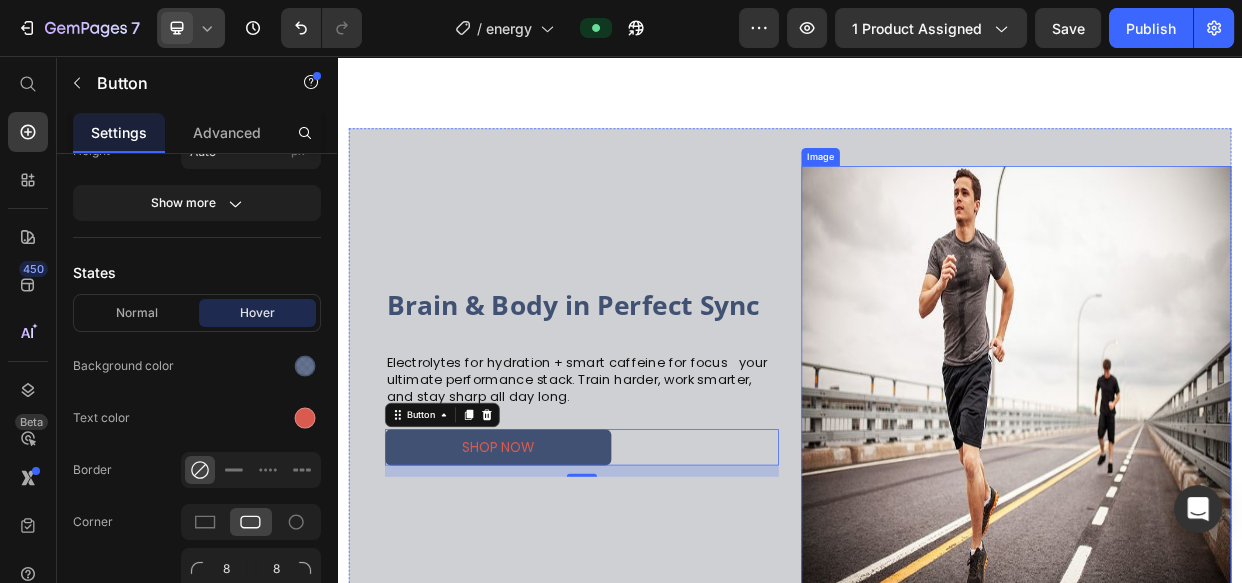 click at bounding box center [1237, 487] 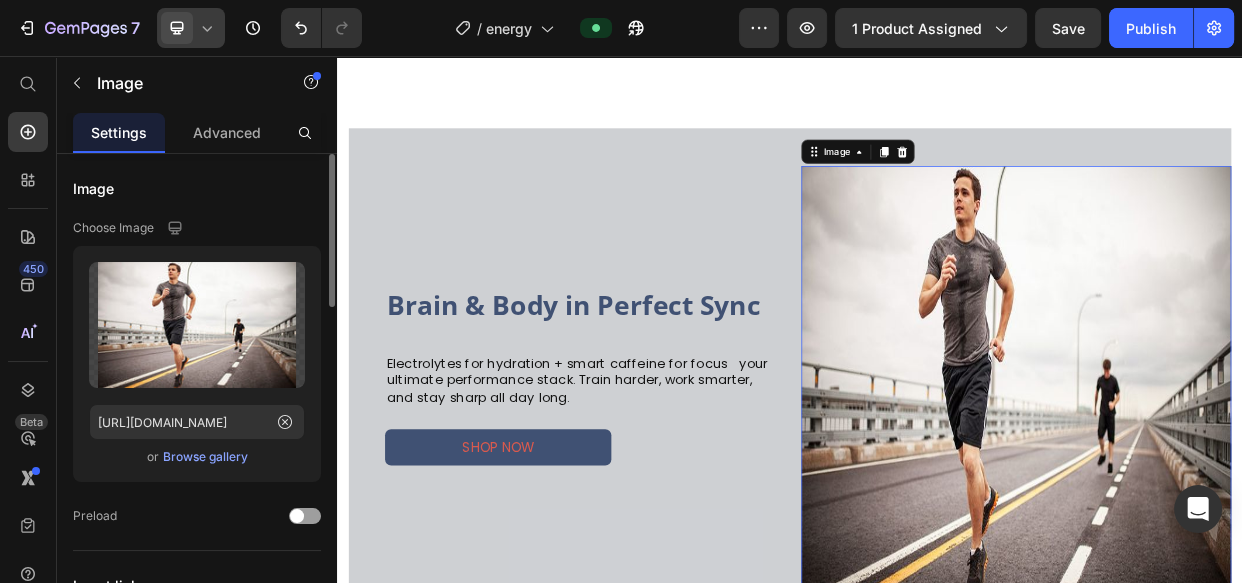 scroll, scrollTop: 90, scrollLeft: 0, axis: vertical 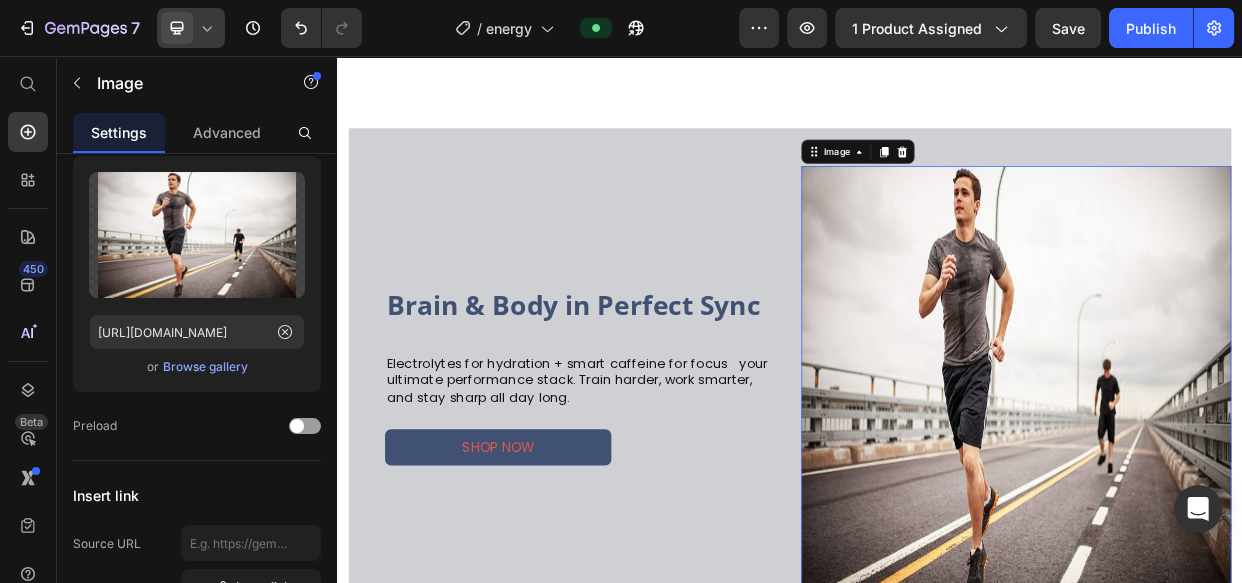 click at bounding box center [1237, 487] 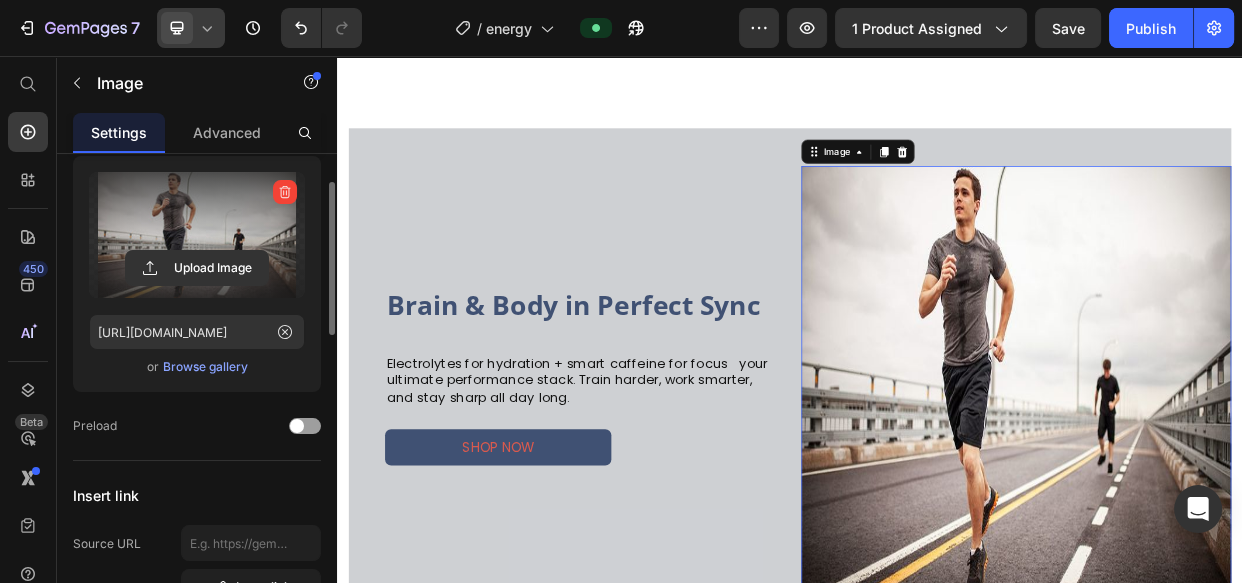 click at bounding box center [197, 235] 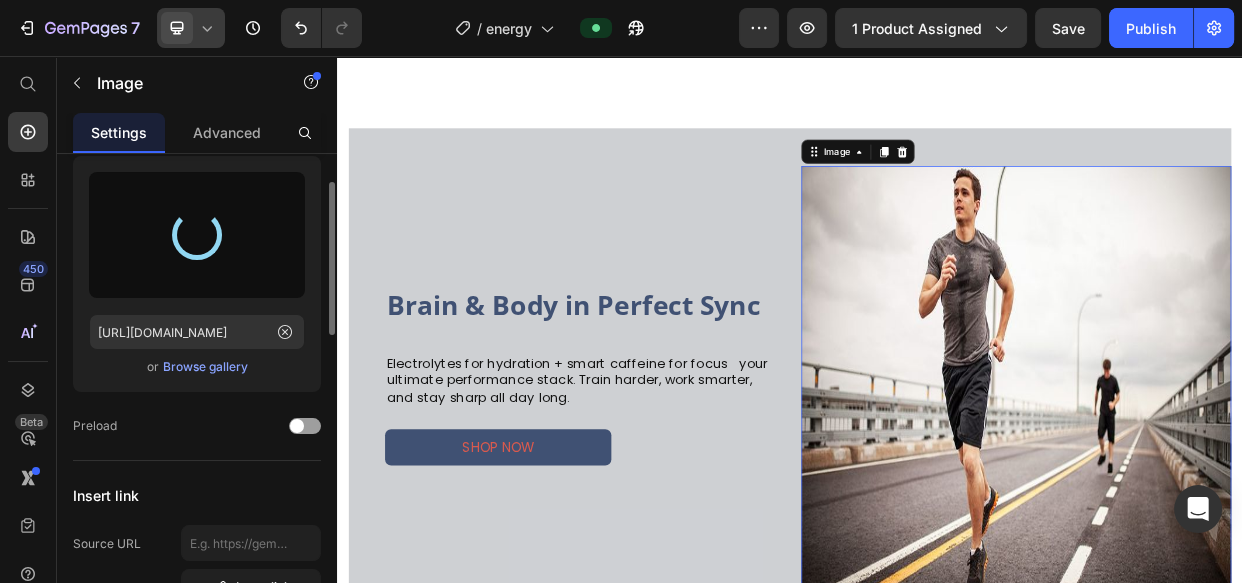 scroll, scrollTop: 3363, scrollLeft: 0, axis: vertical 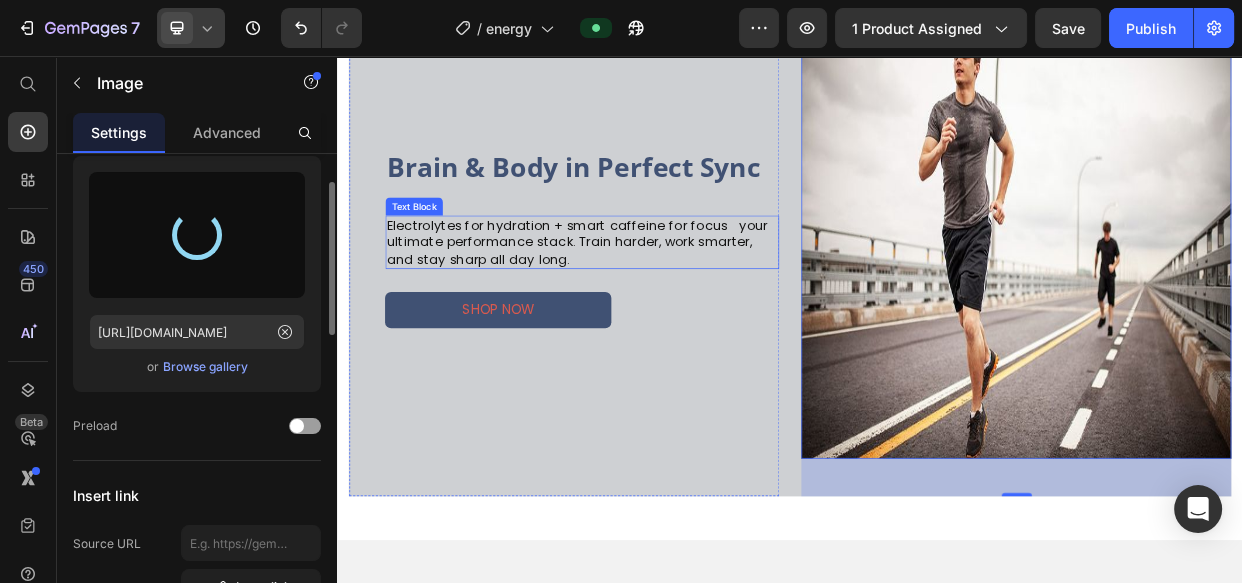 type on "https://cdn.shopify.com/s/files/1/0698/9801/0717/files/gempages_574878364515435364-5265798d-e280-488e-b754-20d758aa105e.png" 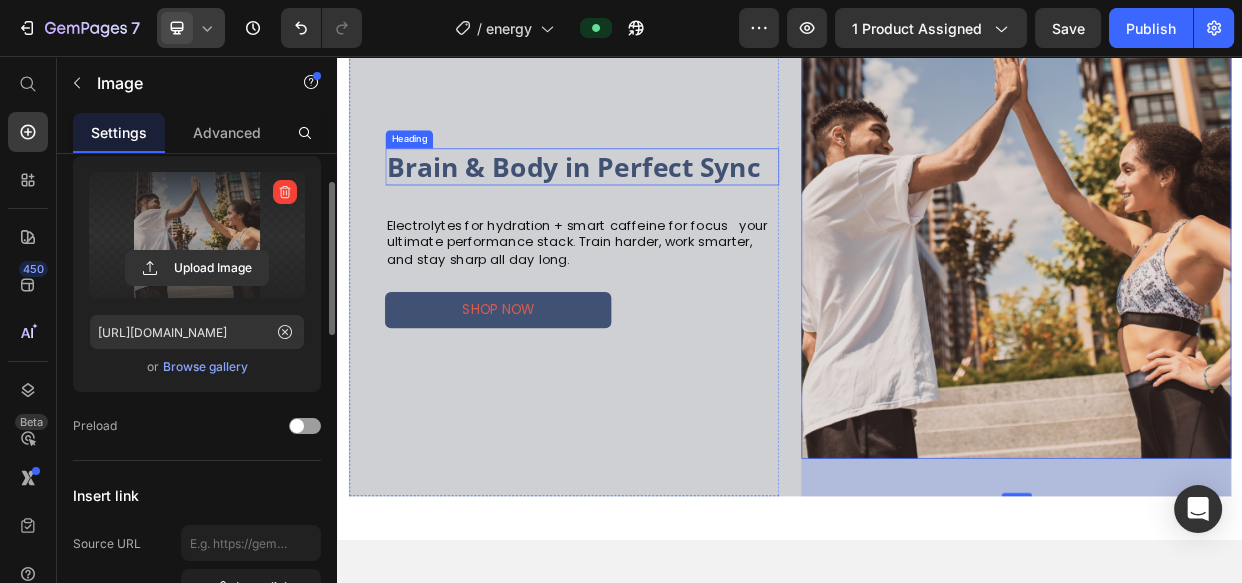 click on "Brain & Body in Perfect Sync" at bounding box center (661, 204) 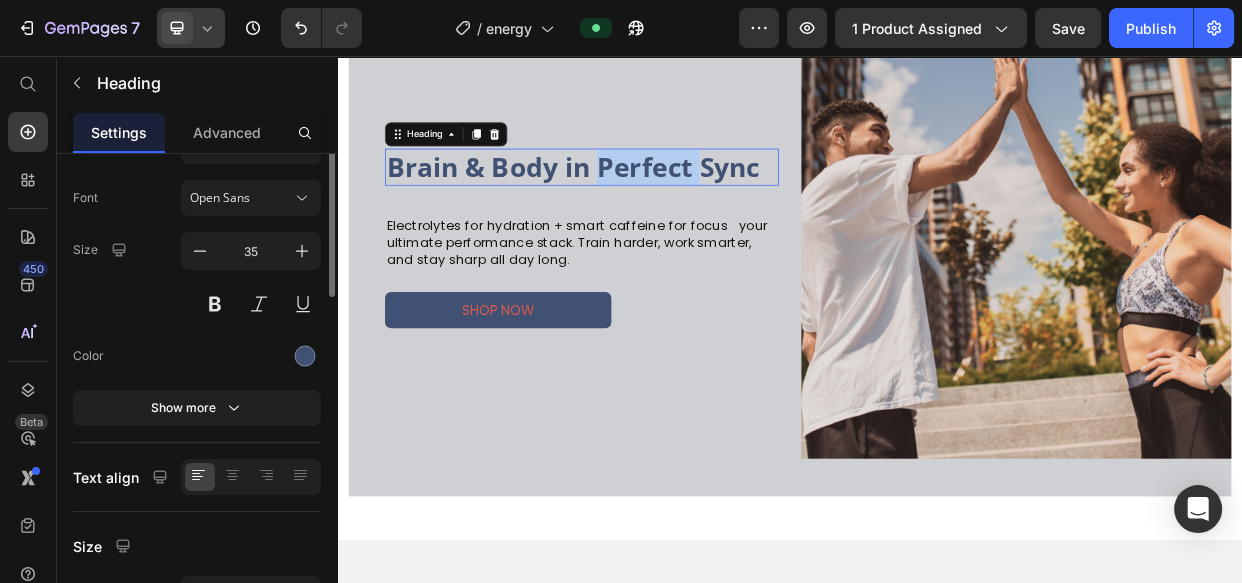 scroll, scrollTop: 0, scrollLeft: 0, axis: both 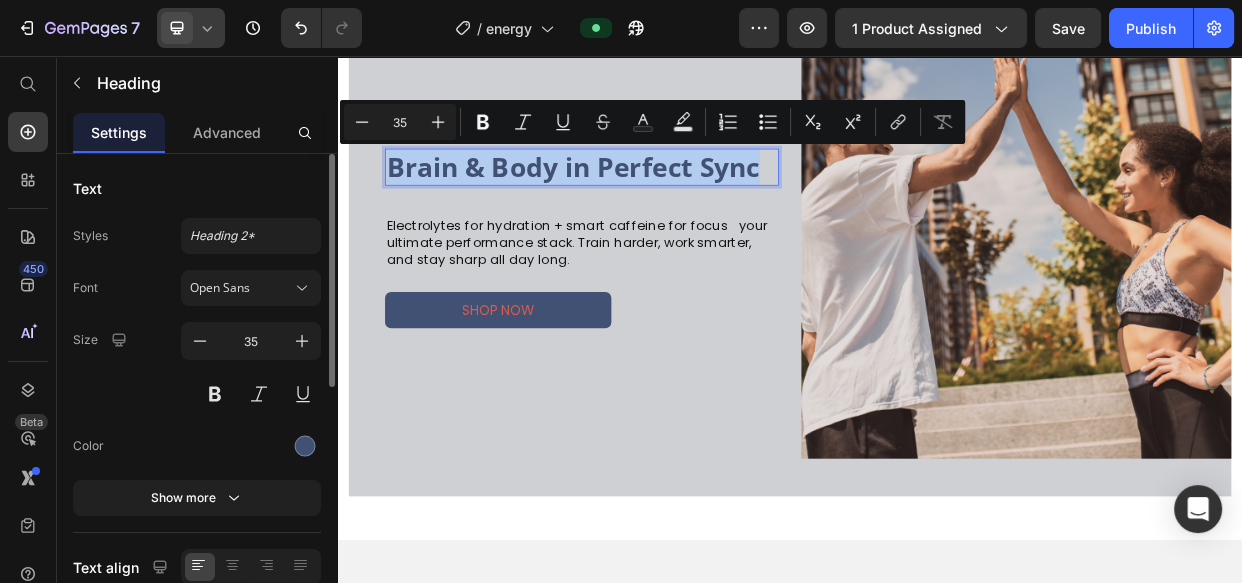 copy on "Brain & Body in Perfect Sync" 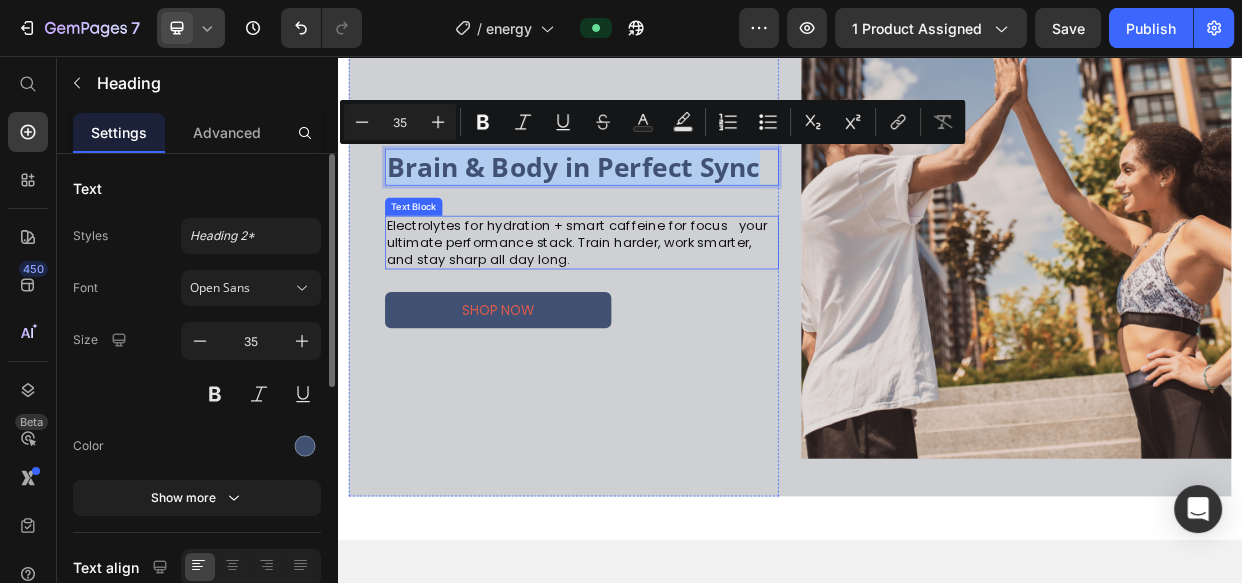 click on "Electrolytes for hydration + smart caffeine for focus   your ultimate performance stack. Train harder, work smarter, and stay sharp all day long." at bounding box center [661, 303] 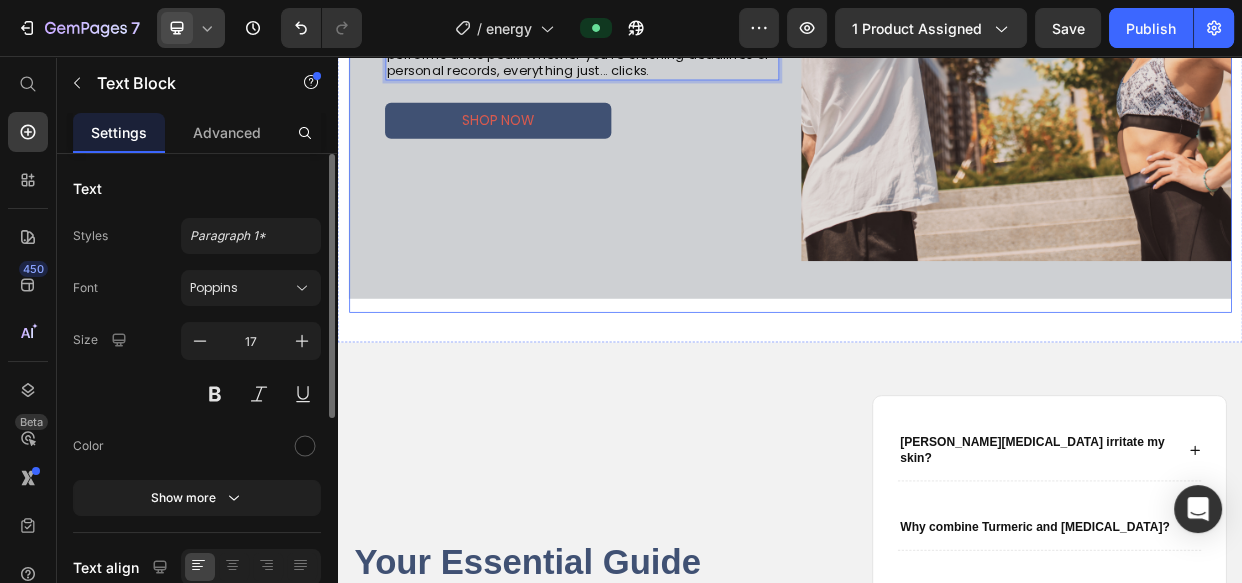 scroll, scrollTop: 3443, scrollLeft: 0, axis: vertical 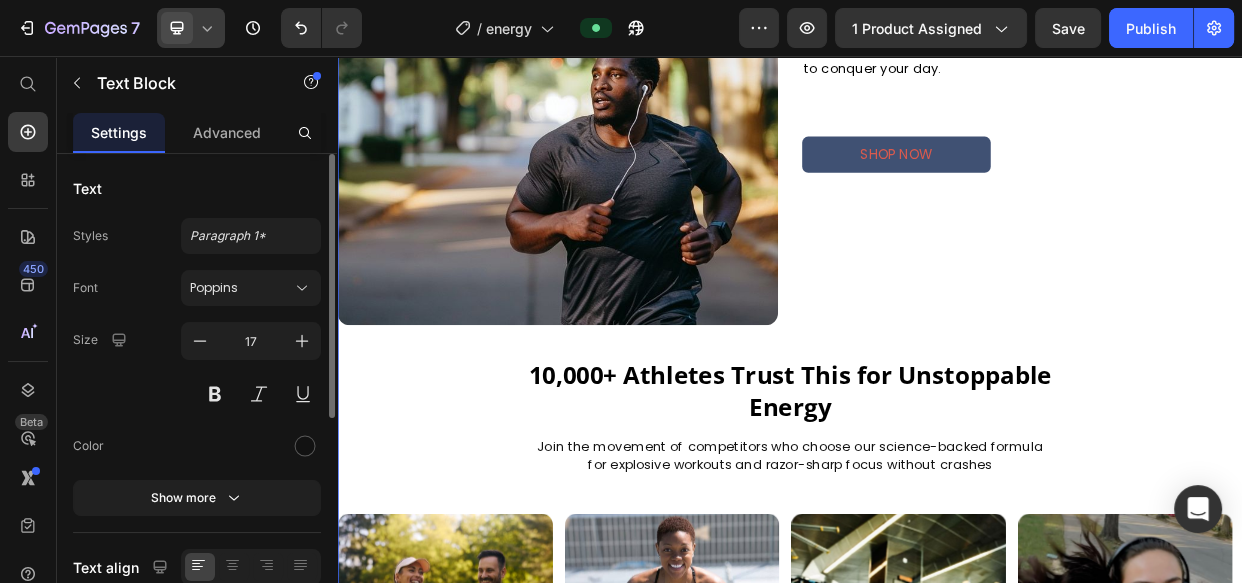 click on "FREE SHIPPING Text 30 DAYS MONEY BACK GUARANTEE Text LIMITED TIME 50% OFF SALE Text LIFE TIME WARRANTY Text FREE SHIPPING Text 30 DAYS MONEY BACK GUARANTEE Text LIMITED TIME 50% OFF SALE Text LIFE TIME WARRANTY Text Marquee Image Fuel Your Fire, Not the Crash! Heading Our science backed energy powder delivers laser focus and lasting stamina without jitters or burnout. Just pure, clean energy to conquer your day. Text Block SHOP NOW Button Row 10,000+ Athletes Trust This for Unstoppable Energy Heading Join the movement of competitors who choose our science-backed formula for explosive workouts and razor-sharp focus without crashes Text Block Row
Image Image Image Image
Carousel shop now Button Icon Icon Icon Icon
Icon Icon List 4.8/5 Based on 789 reviews Text Block Row Icon Icon Icon Icon
Icon Icon List 4.8/5 Based on 789 reviews Text Block Row" at bounding box center [937, 396] 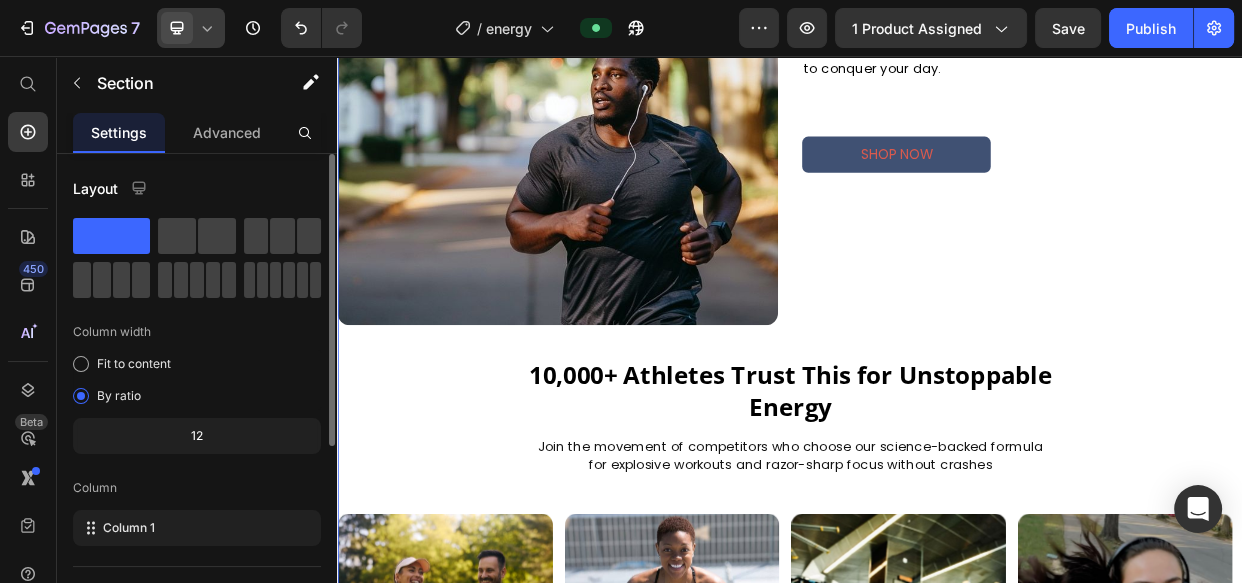 click on "FREE SHIPPING Text 30 DAYS MONEY BACK GUARANTEE Text LIMITED TIME 50% OFF SALE Text LIFE TIME WARRANTY Text FREE SHIPPING Text 30 DAYS MONEY BACK GUARANTEE Text LIMITED TIME 50% OFF SALE Text LIFE TIME WARRANTY Text Marquee Image Fuel Your Fire, Not the Crash! Heading Our science backed energy powder delivers laser focus and lasting stamina without jitters or burnout. Just pure, clean energy to conquer your day. Text Block SHOP NOW Button Row 10,000+ Athletes Trust This for Unstoppable Energy Heading Join the movement of competitors who choose our science-backed formula for explosive workouts and razor-sharp focus without crashes Text Block Row
Image Image Image Image
Carousel shop now Button Icon Icon Icon Icon
Icon Icon List 4.8/5 Based on 789 reviews Text Block Row Icon Icon Icon Icon
Icon Icon List 4.8/5 Based on 789 reviews Text Block Row" at bounding box center [937, 396] 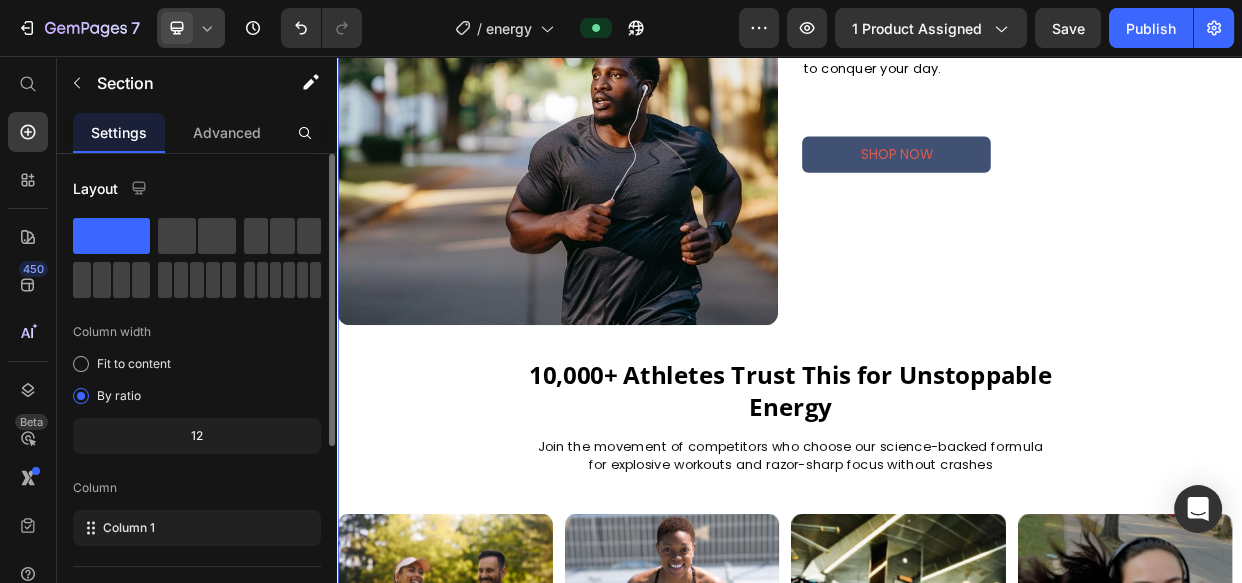 click on "FREE SHIPPING Text 30 DAYS MONEY BACK GUARANTEE Text LIMITED TIME 50% OFF SALE Text LIFE TIME WARRANTY Text FREE SHIPPING Text 30 DAYS MONEY BACK GUARANTEE Text LIMITED TIME 50% OFF SALE Text LIFE TIME WARRANTY Text Marquee Image Fuel Your Fire, Not the Crash! Heading Our science backed energy powder delivers laser focus and lasting stamina without jitters or burnout. Just pure, clean energy to conquer your day. Text Block SHOP NOW Button Row 10,000+ Athletes Trust This for Unstoppable Energy Heading Join the movement of competitors who choose our science-backed formula for explosive workouts and razor-sharp focus without crashes Text Block Row
Image Image Image Image
Carousel shop now Button Icon Icon Icon Icon
Icon Icon List 4.8/5 Based on 789 reviews Text Block Row Icon Icon Icon Icon
Icon Icon List 4.8/5 Based on 789 reviews Text Block Row" at bounding box center [937, 396] 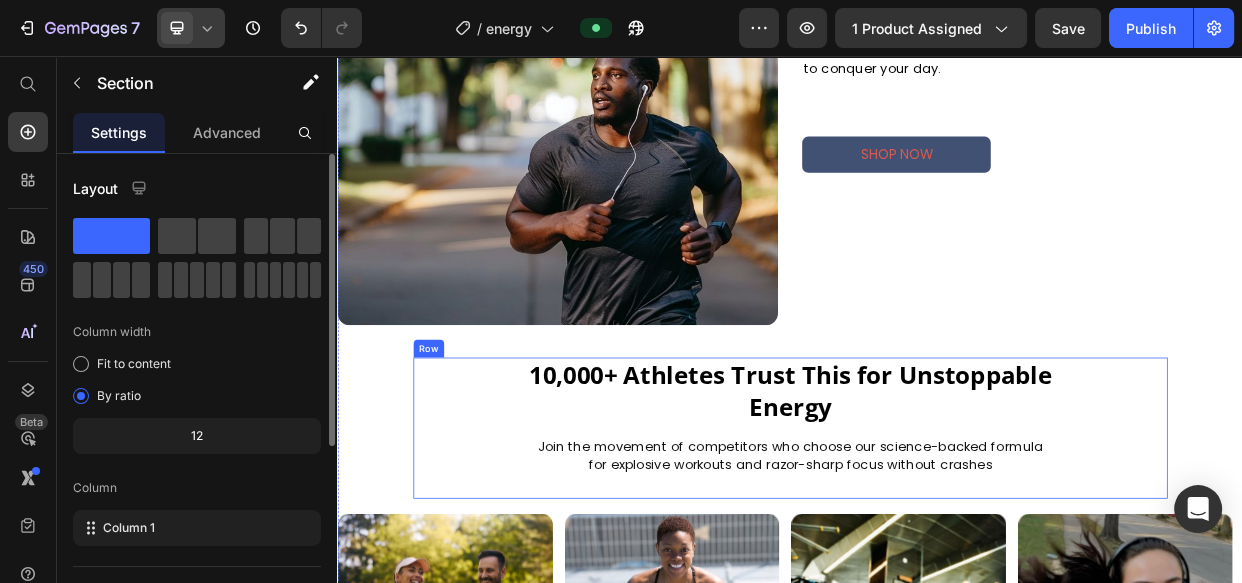 click on "10,000+ Athletes Trust This for Unstoppable Energy Heading Join the movement of competitors who choose our science-backed formula for explosive workouts and razor-sharp focus without crashes Text Block" at bounding box center (937, 549) 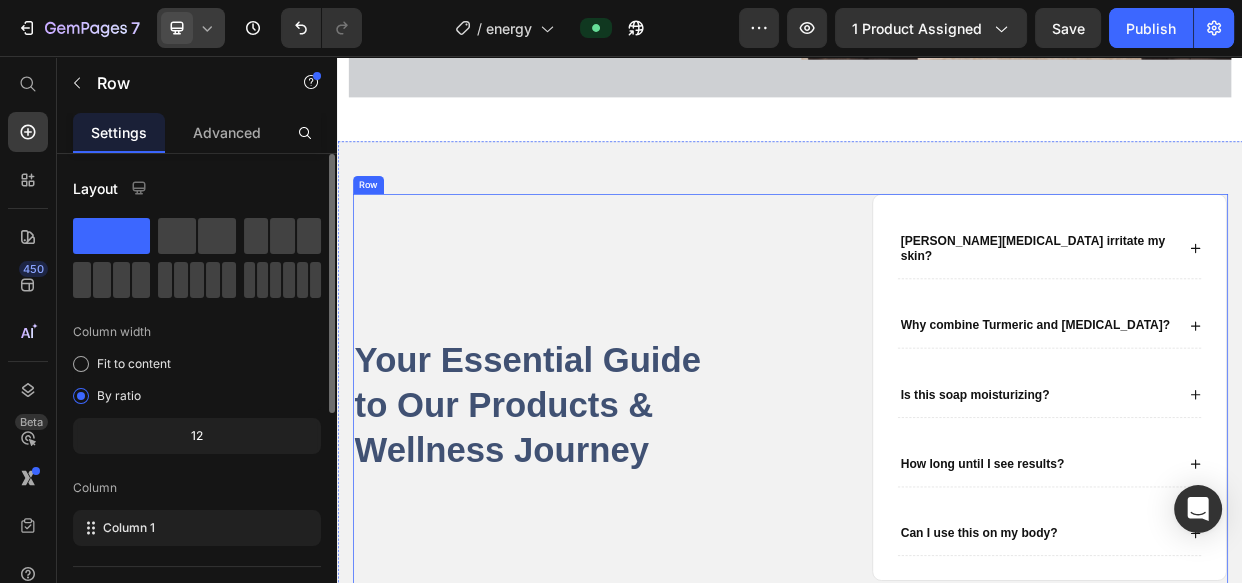 scroll, scrollTop: 3591, scrollLeft: 0, axis: vertical 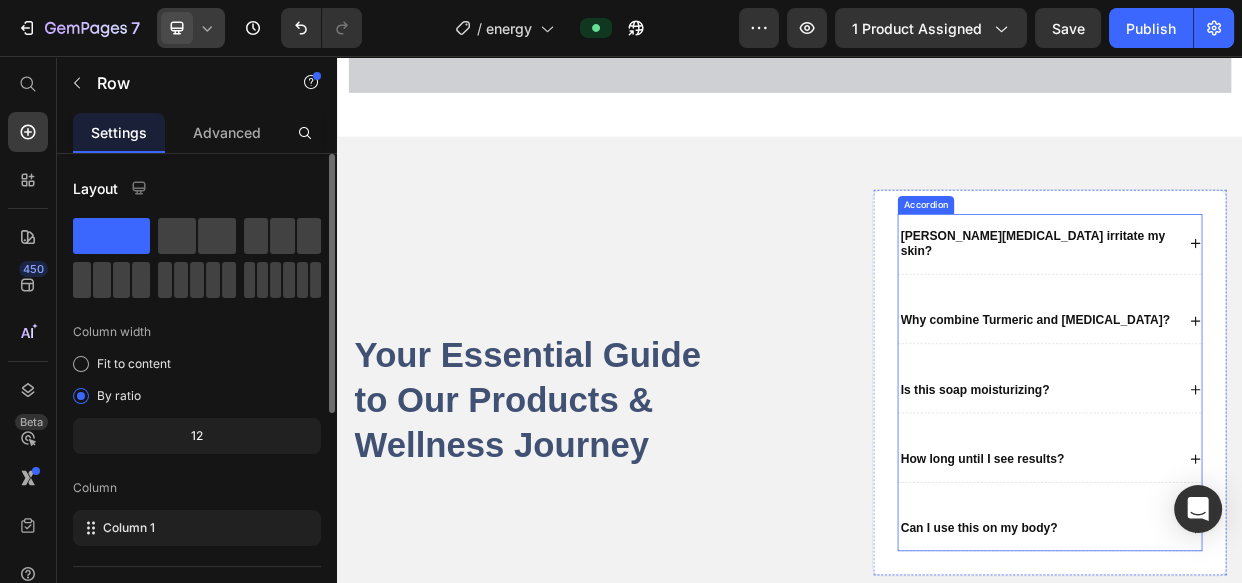 click on "Will Kojic Acid irritate my skin?" at bounding box center (1265, 306) 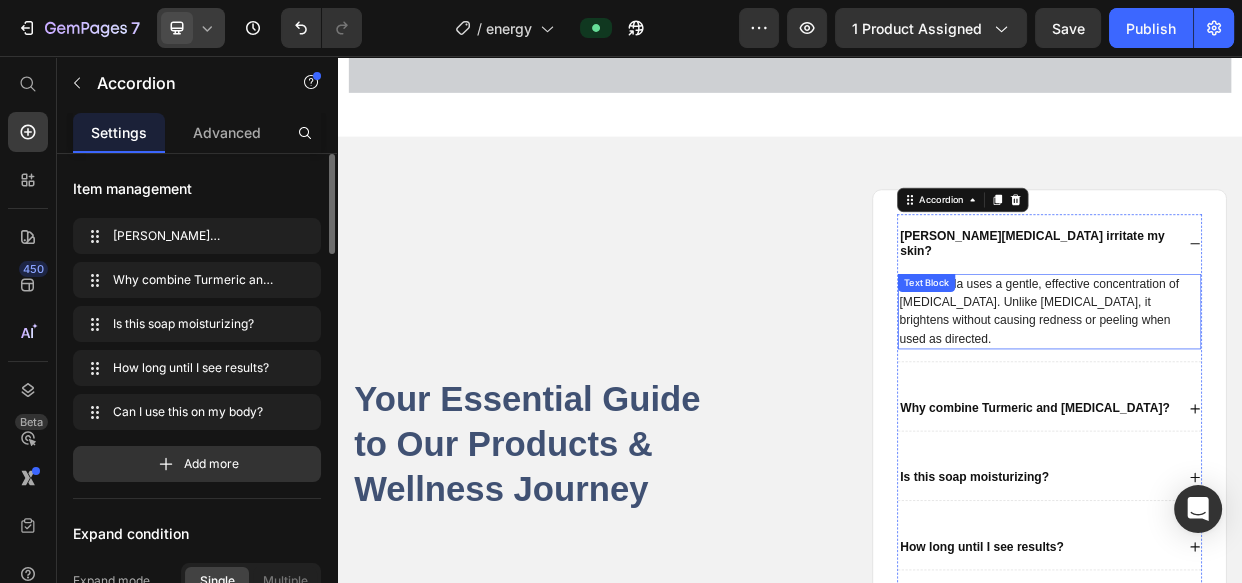 click on "Our formula uses a gentle, effective concentration of Kojic Acid. Unlike hydroquinone, it brightens without causing redness or peeling when used as directed. Text Block" at bounding box center [1281, 395] 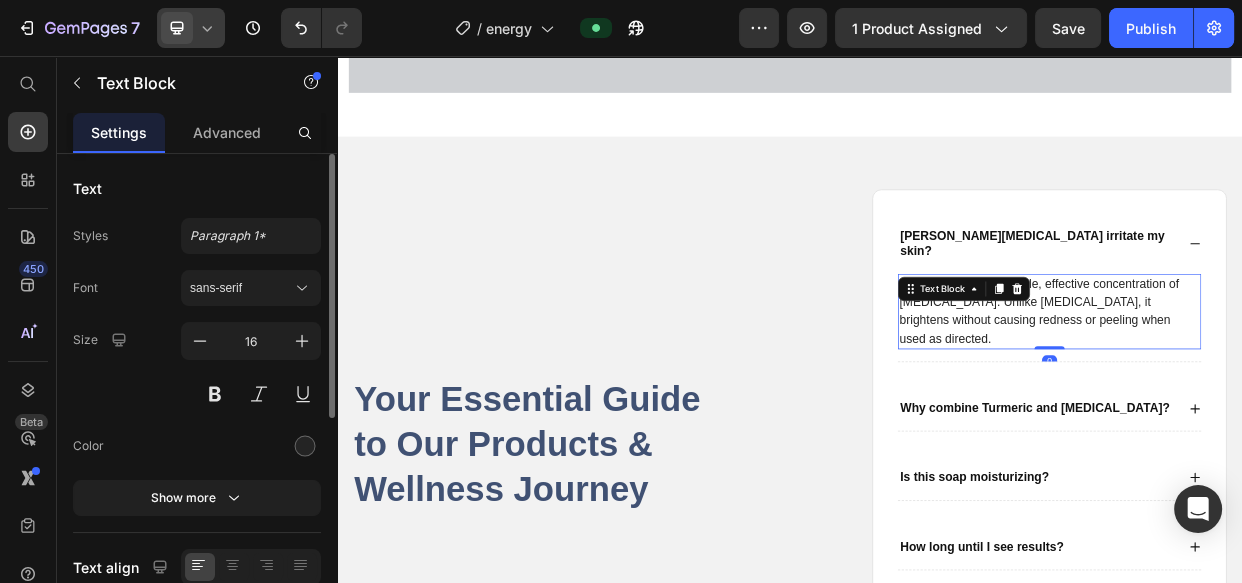 click on "Our formula uses a gentle, effective concentration of Kojic Acid. Unlike hydroquinone, it brightens without causing redness or peeling when used as directed." at bounding box center (1281, 395) 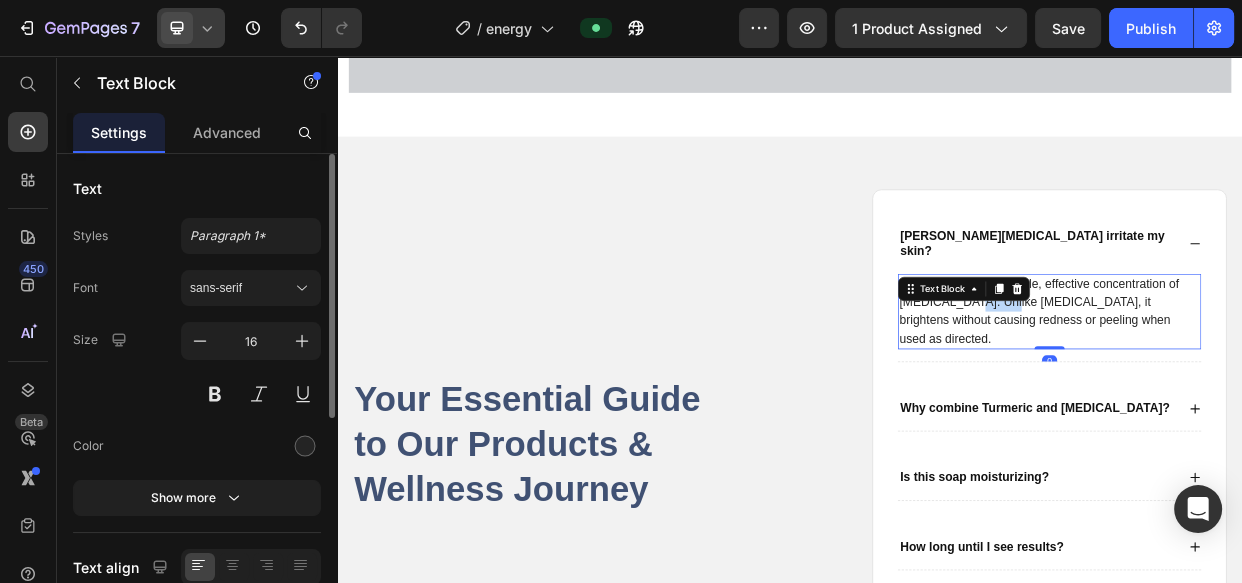 click on "Our formula uses a gentle, effective concentration of Kojic Acid. Unlike hydroquinone, it brightens without causing redness or peeling when used as directed." at bounding box center (1281, 395) 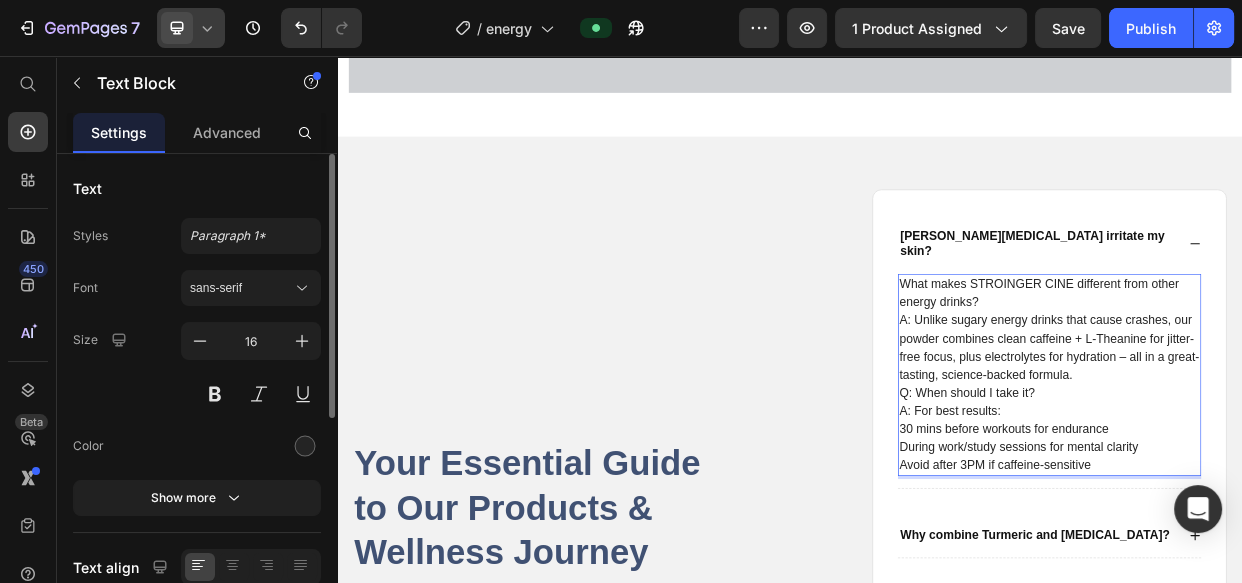 scroll, scrollTop: 16, scrollLeft: 0, axis: vertical 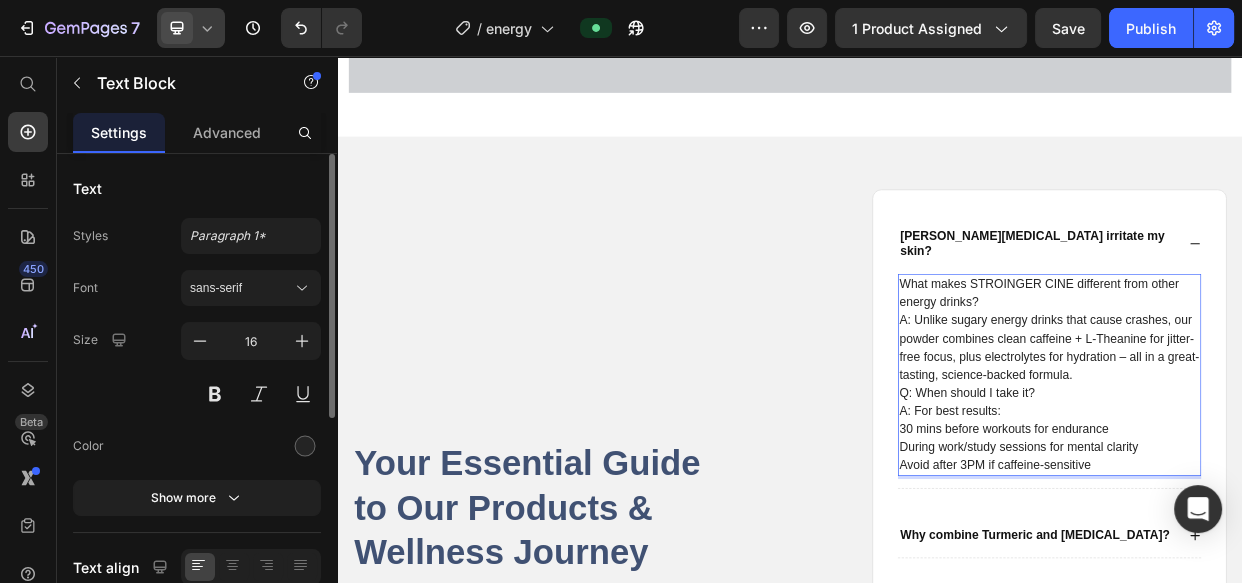 click on "What makes STROINGER CINE different from other energy drinks? A: Unlike sugary energy drinks that cause crashes, our powder combines clean caffeine + L-Theanine for jitter-free focus, plus electrolytes for hydration – all in a great-tasting, science-backed formula." at bounding box center [1281, 419] 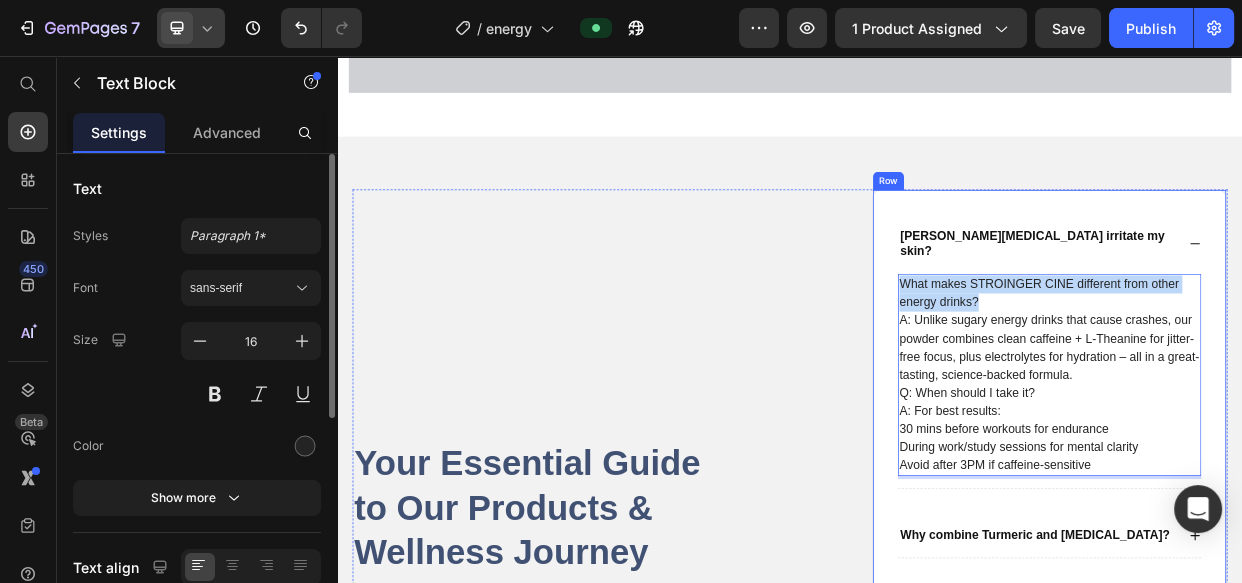 drag, startPoint x: 1186, startPoint y: 355, endPoint x: 1031, endPoint y: 318, distance: 159.35495 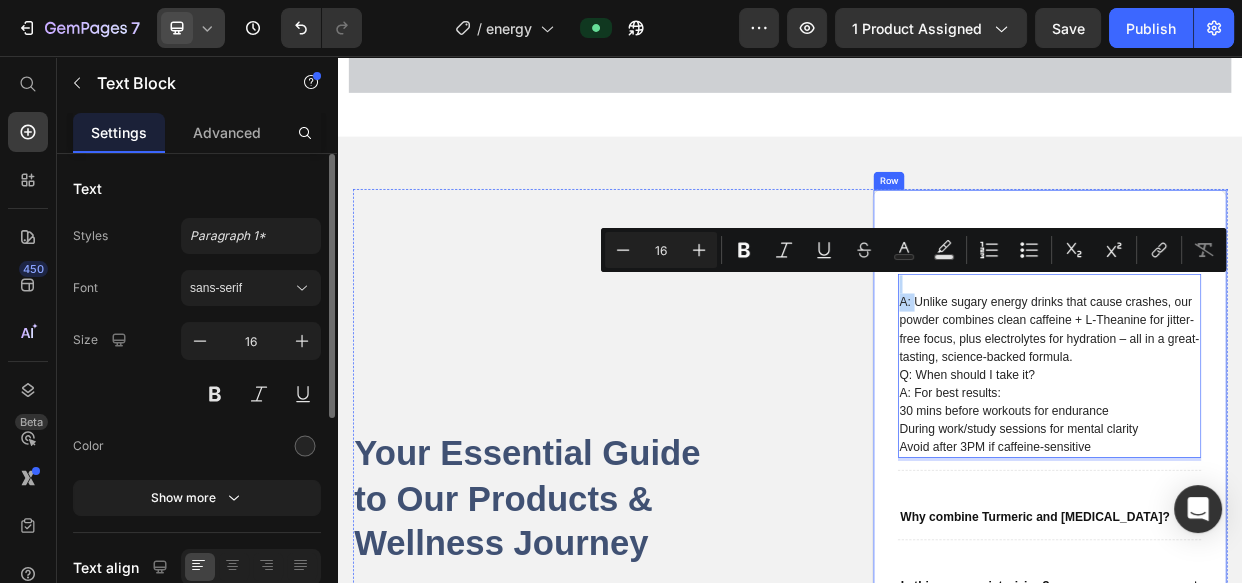drag, startPoint x: 1087, startPoint y: 361, endPoint x: 1054, endPoint y: 304, distance: 65.863495 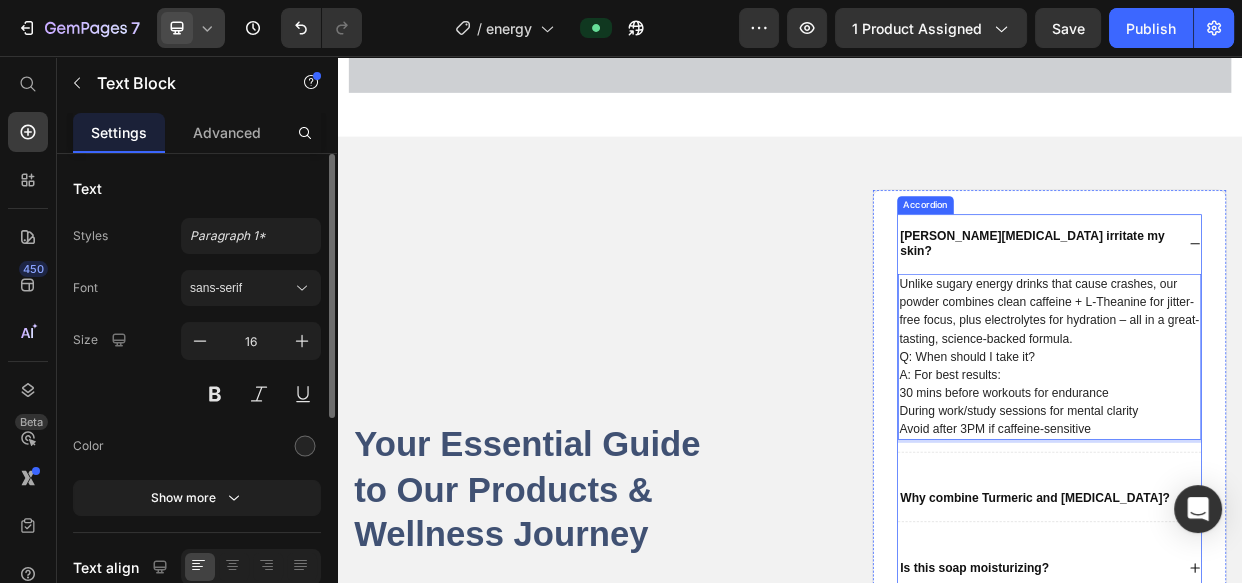 click on "Will Kojic Acid irritate my skin?" at bounding box center (1265, 306) 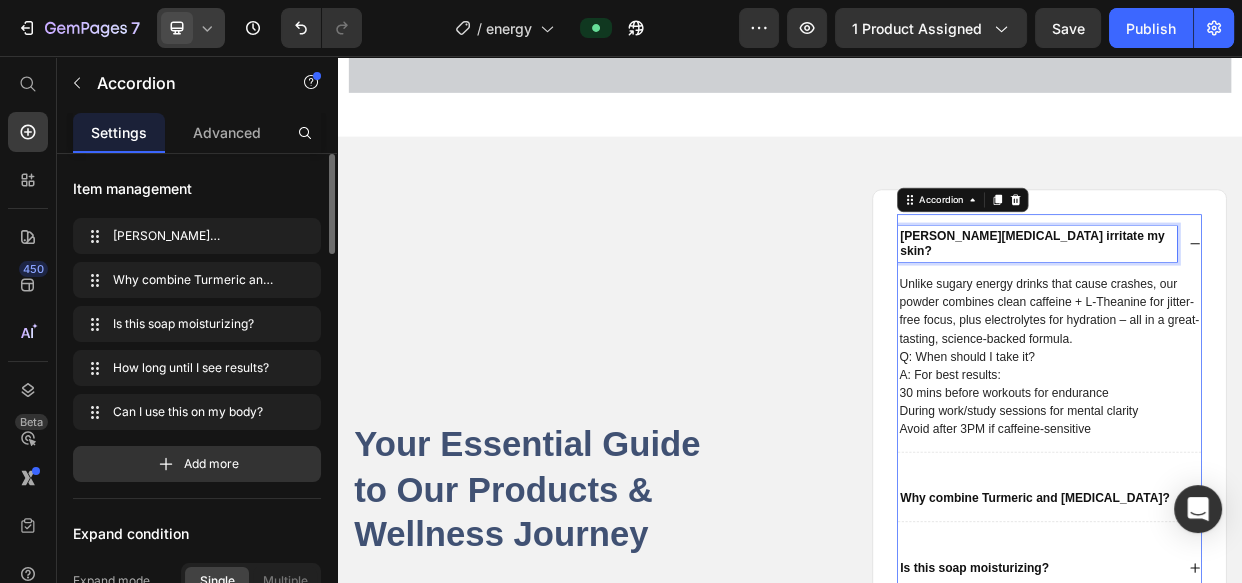 scroll, scrollTop: 0, scrollLeft: 0, axis: both 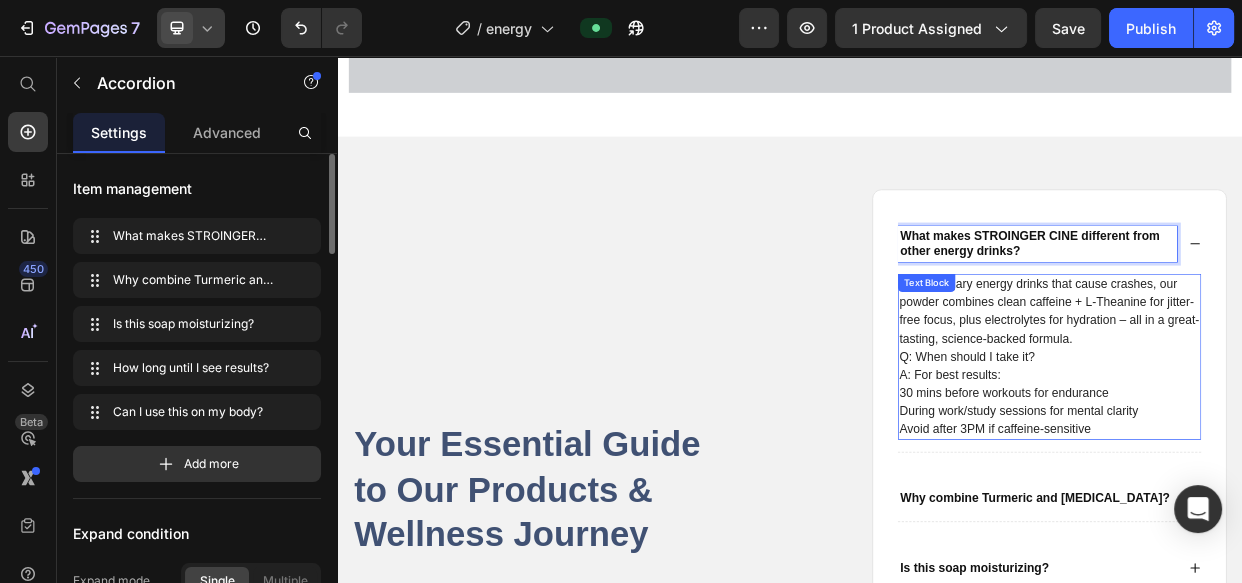 click on "Unlike sugary energy drinks that cause crashes, our powder combines clean caffeine + L-Theanine for jitter-free focus, plus electrolytes for hydration – all in a great-tasting, science-backed formula." at bounding box center (1281, 395) 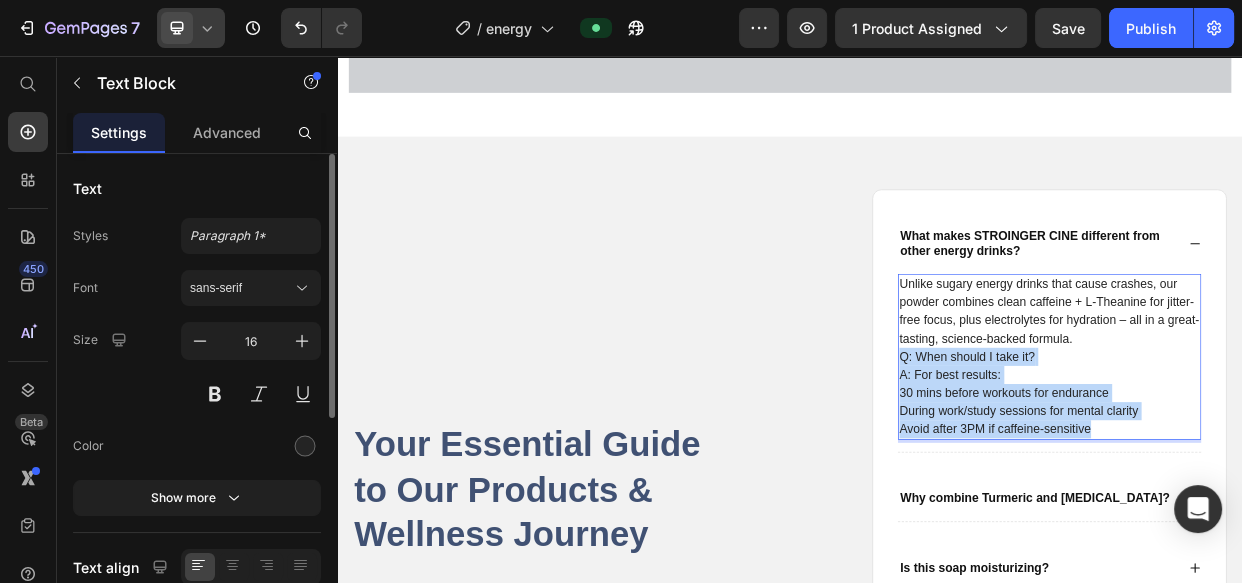drag, startPoint x: 1313, startPoint y: 427, endPoint x: 1352, endPoint y: 541, distance: 120.48651 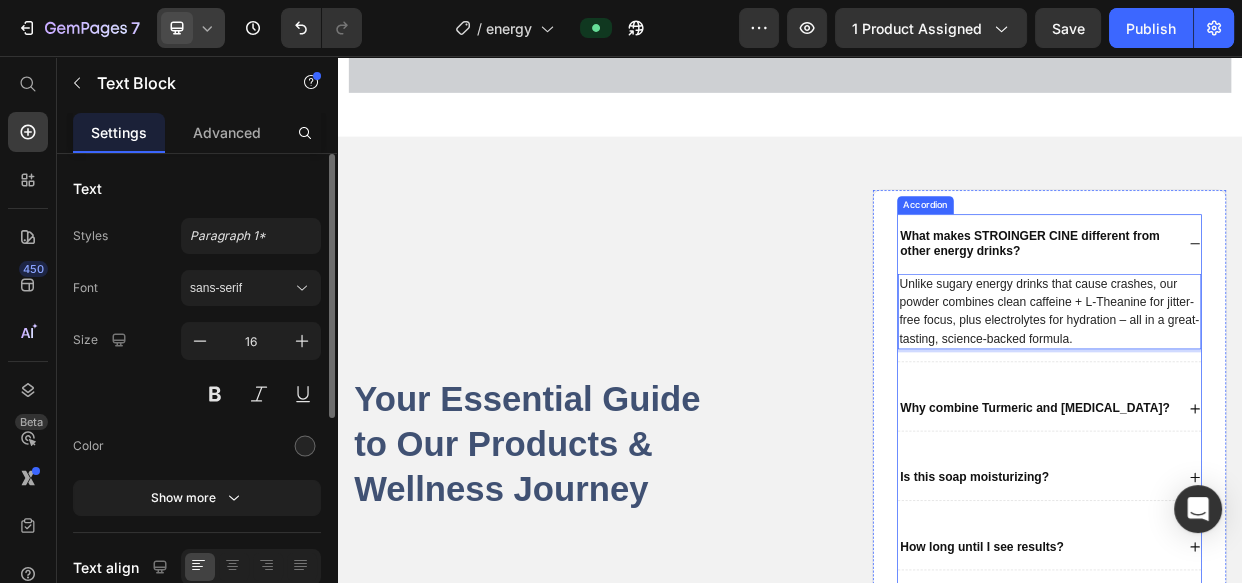 click on "Why combine Turmeric and Kojic Acid?" at bounding box center (1265, 523) 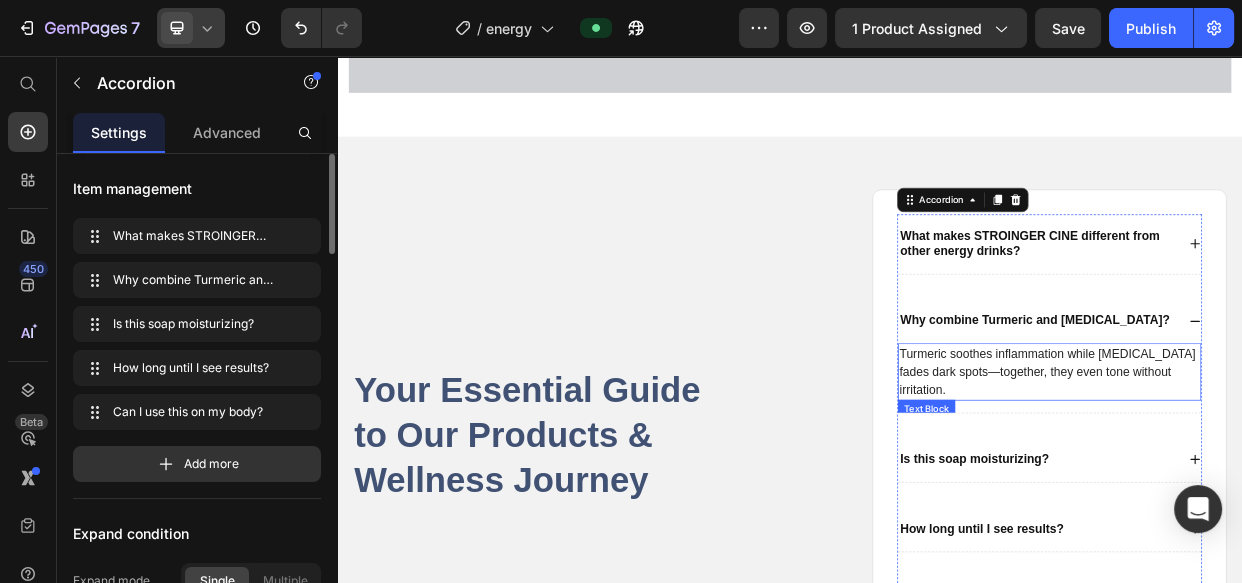 click on "Turmeric soothes inflammation while Kojic Acid fades dark spots—together, they even tone without irritation." at bounding box center [1281, 475] 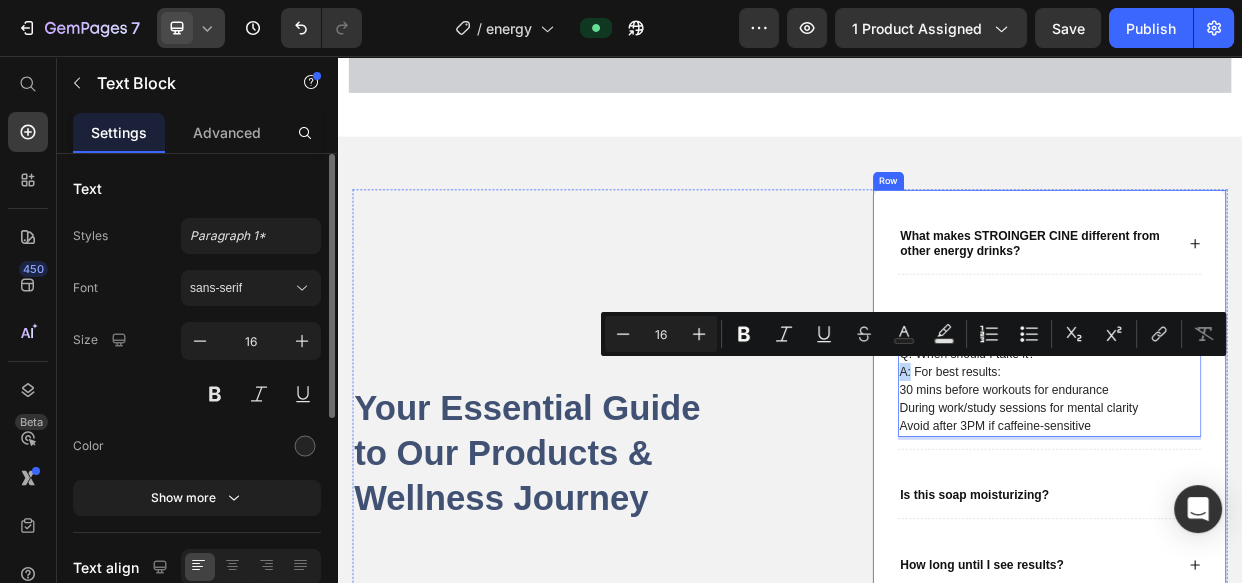 drag, startPoint x: 1082, startPoint y: 473, endPoint x: 1052, endPoint y: 466, distance: 30.805843 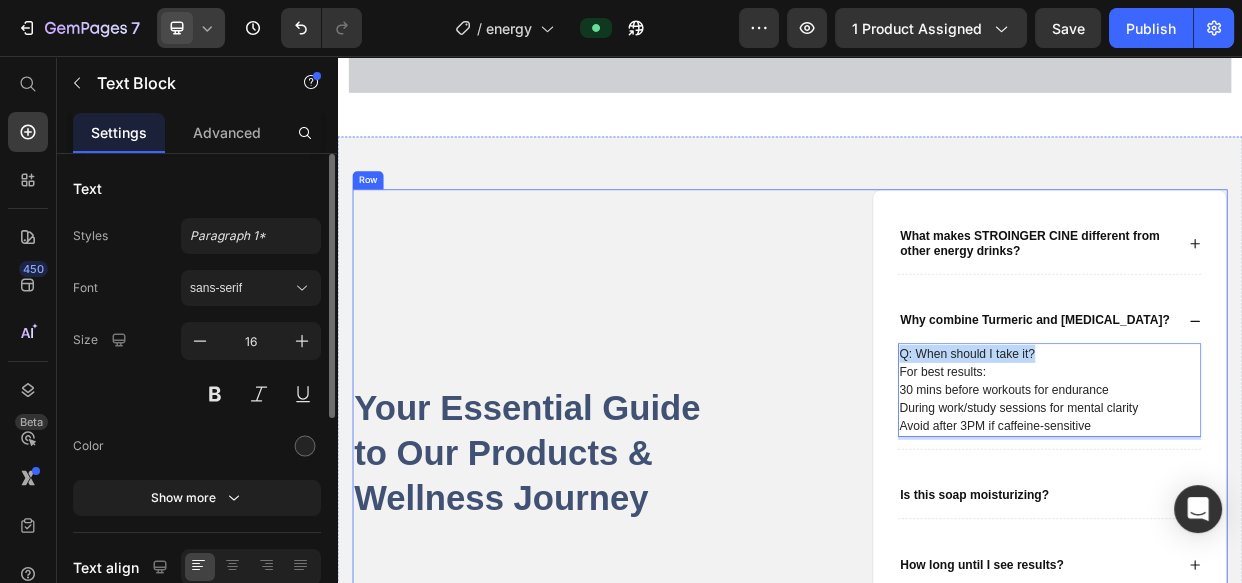 drag, startPoint x: 1292, startPoint y: 449, endPoint x: 983, endPoint y: 442, distance: 309.07928 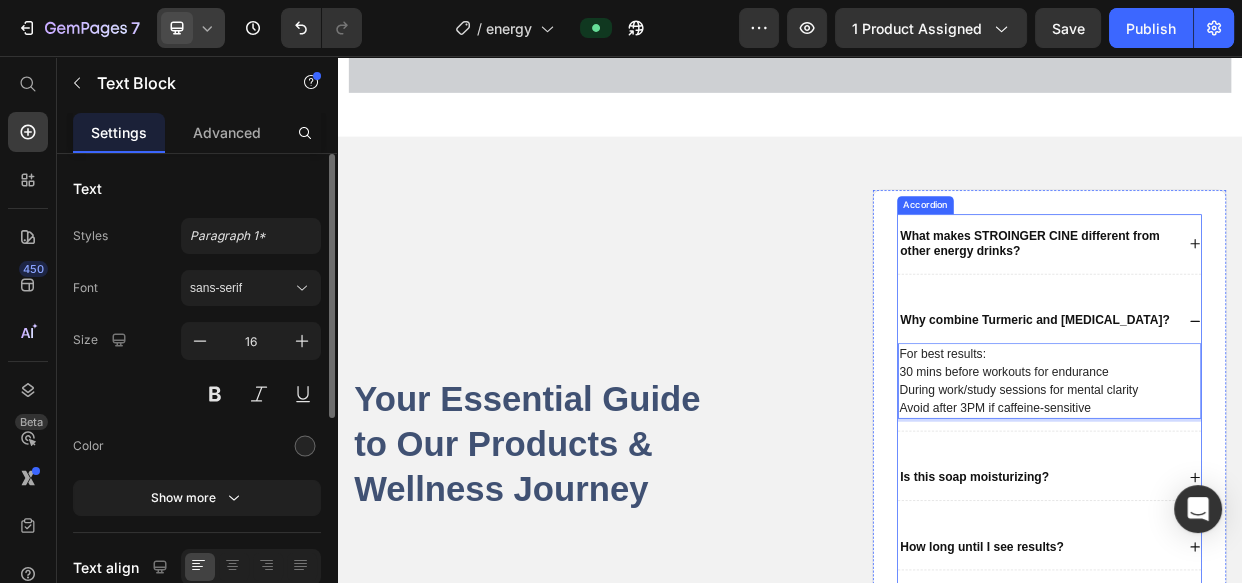 click on "Why combine Turmeric and Kojic Acid?" at bounding box center (1261, 407) 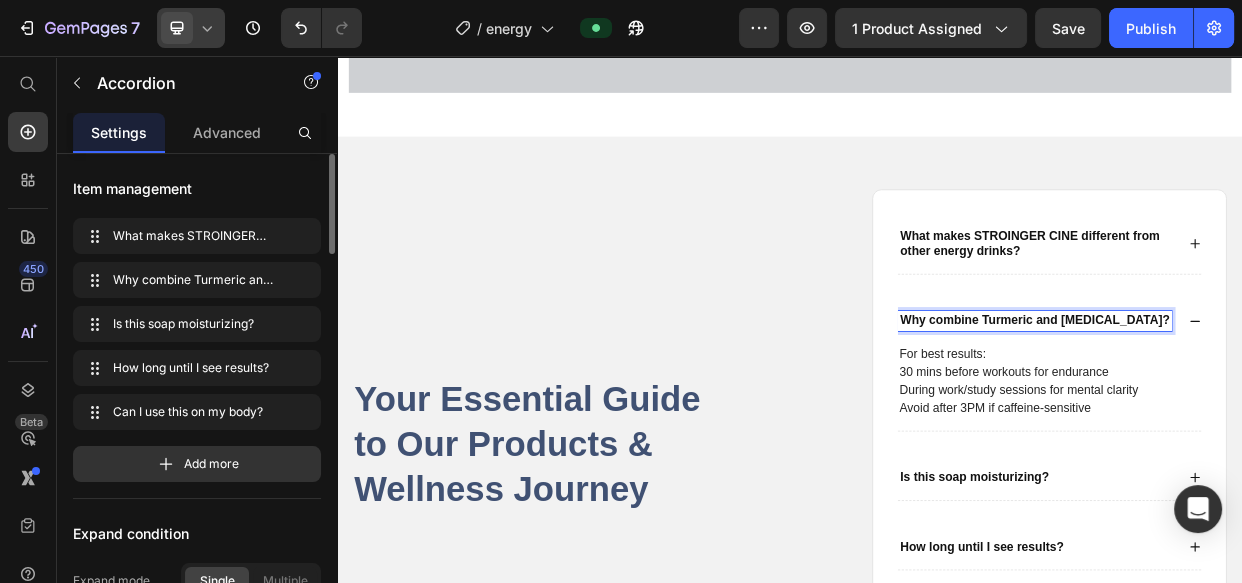 click on "Why combine Turmeric and Kojic Acid?" at bounding box center (1261, 407) 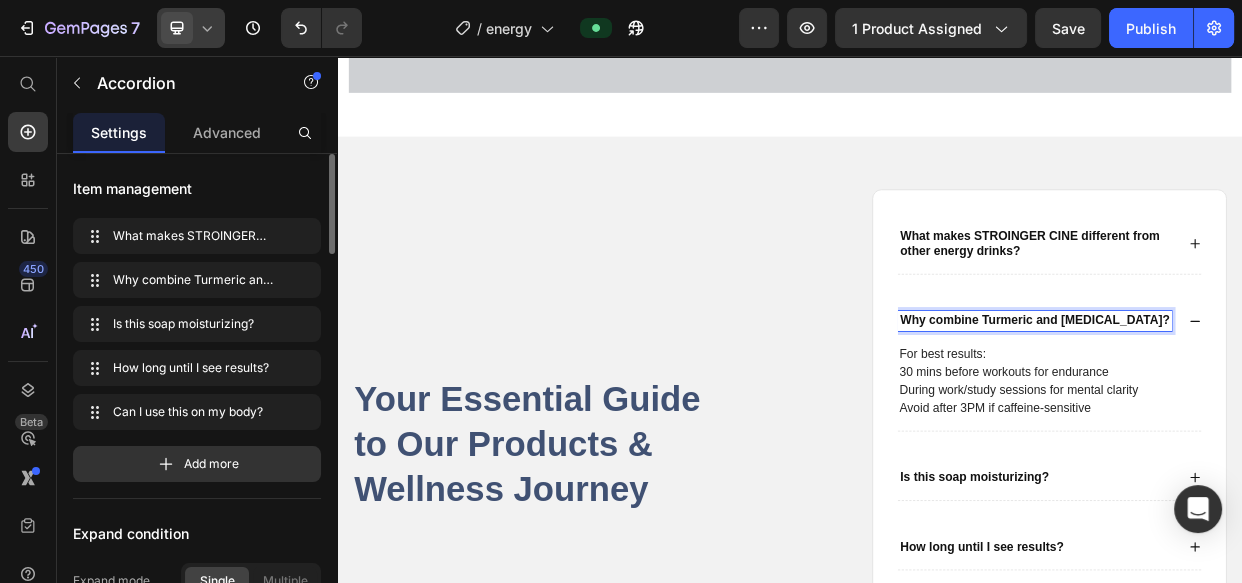 click on "Why combine Turmeric and Kojic Acid?" at bounding box center (1261, 407) 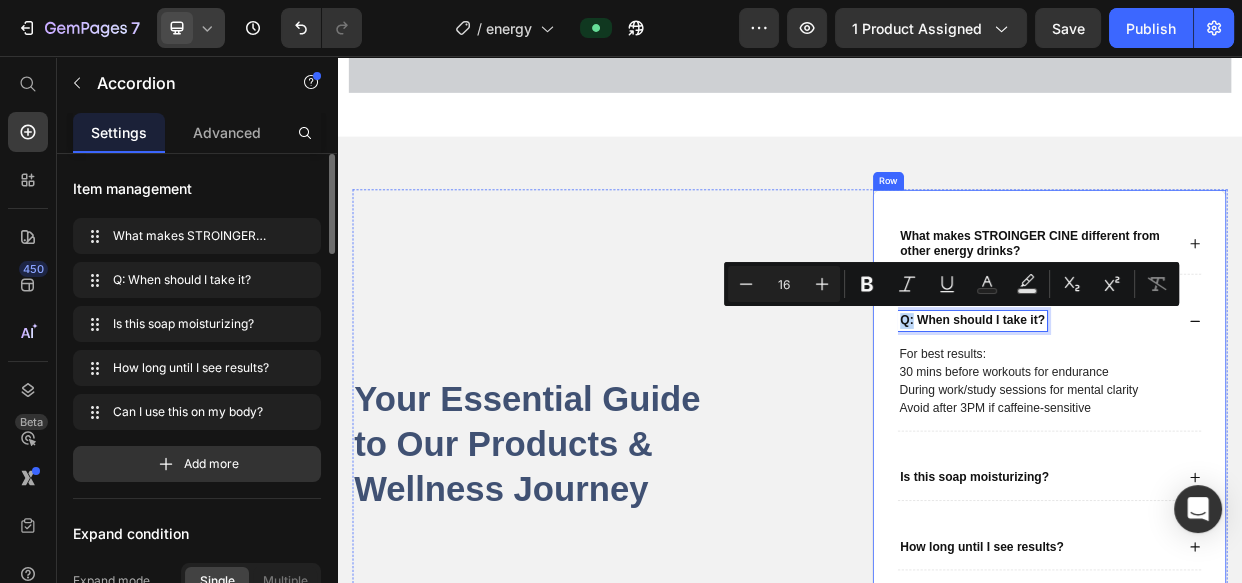 drag, startPoint x: 1087, startPoint y: 406, endPoint x: 1046, endPoint y: 406, distance: 41 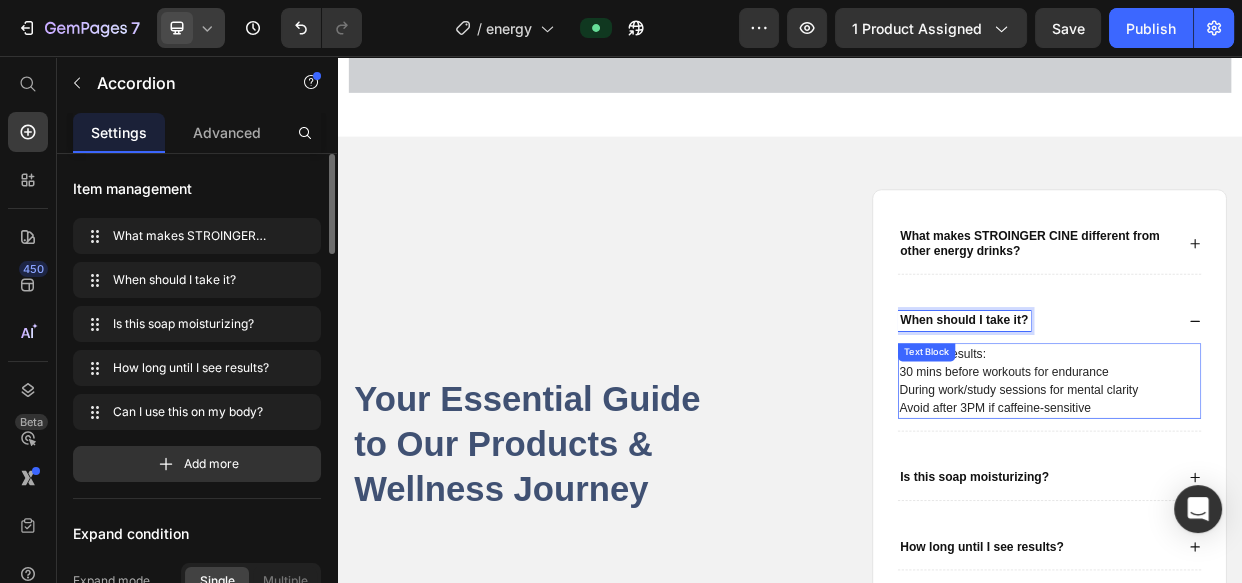 click on "Text Block" at bounding box center (1118, 449) 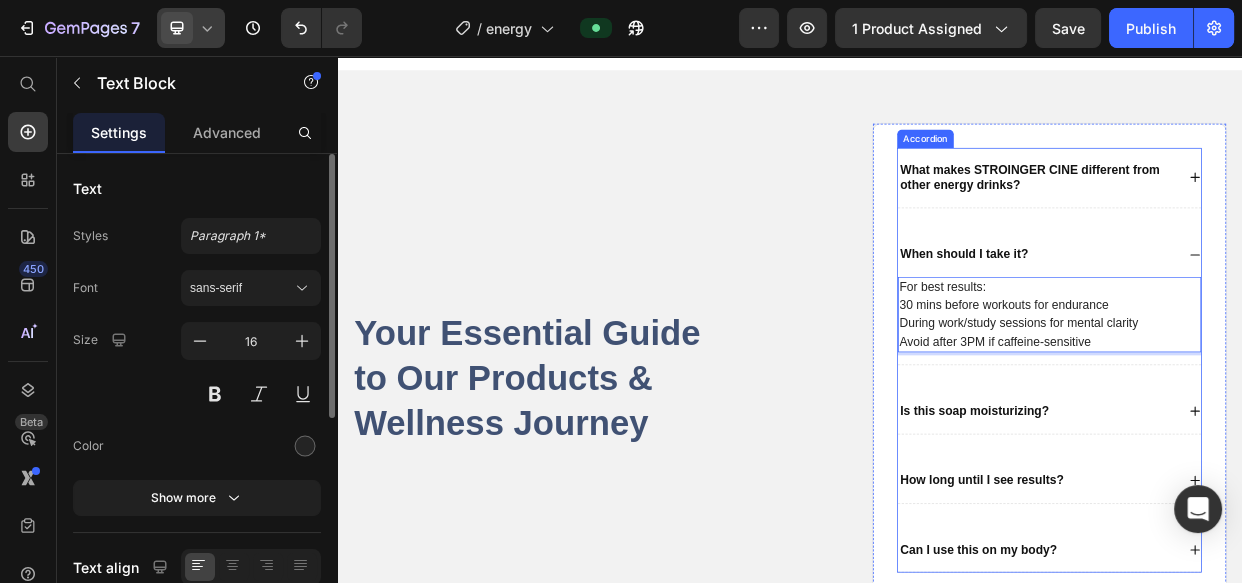 scroll, scrollTop: 3864, scrollLeft: 0, axis: vertical 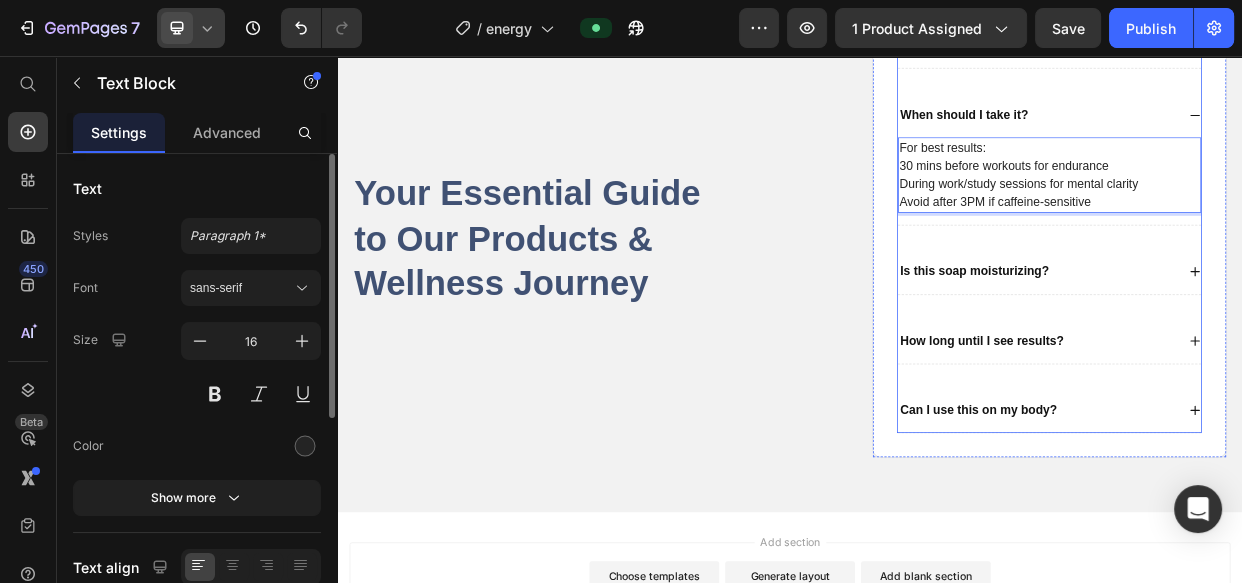 click on "Is this soap moisturizing?" at bounding box center [1265, 342] 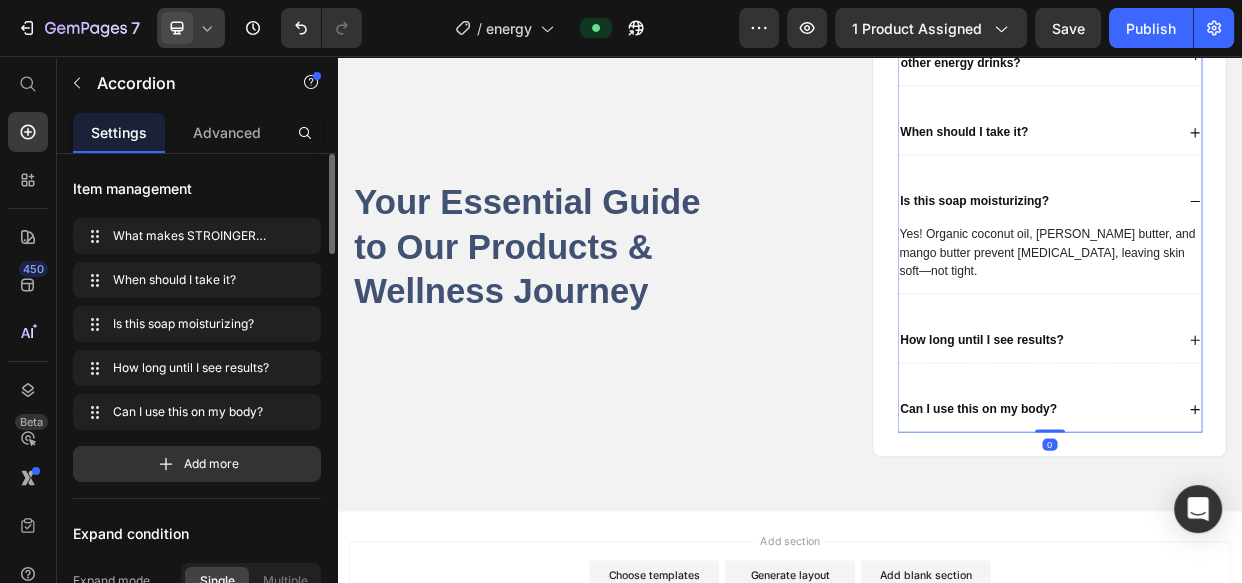 scroll, scrollTop: 3840, scrollLeft: 0, axis: vertical 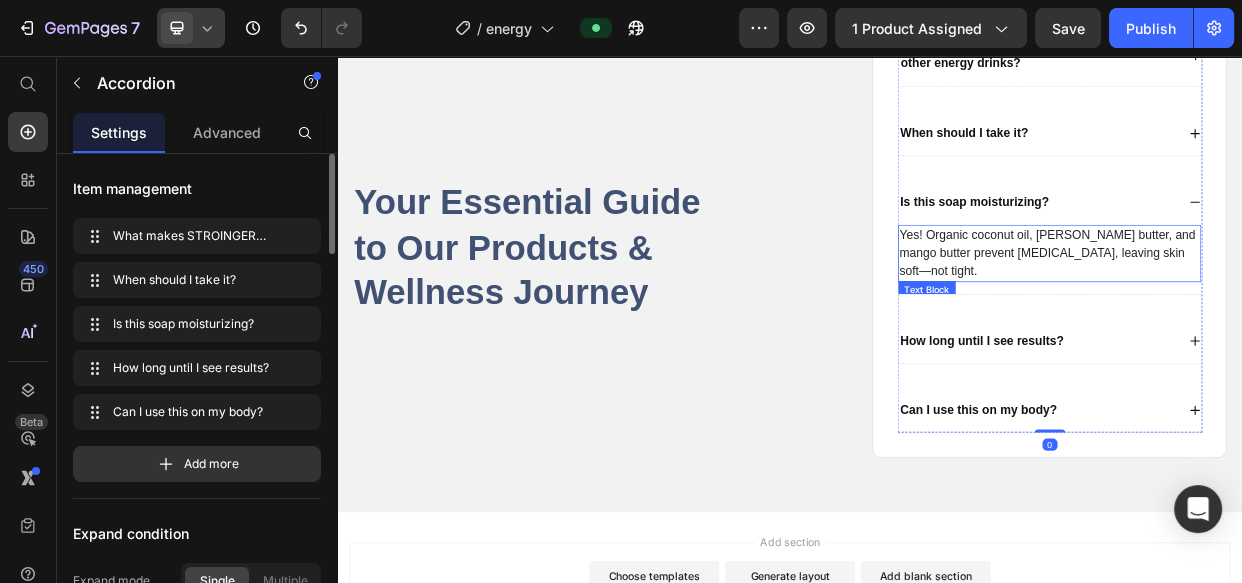 click on "Yes! Organic coconut oil, shea butter, and mango butter prevent dryness, leaving skin soft—not tight." at bounding box center [1281, 318] 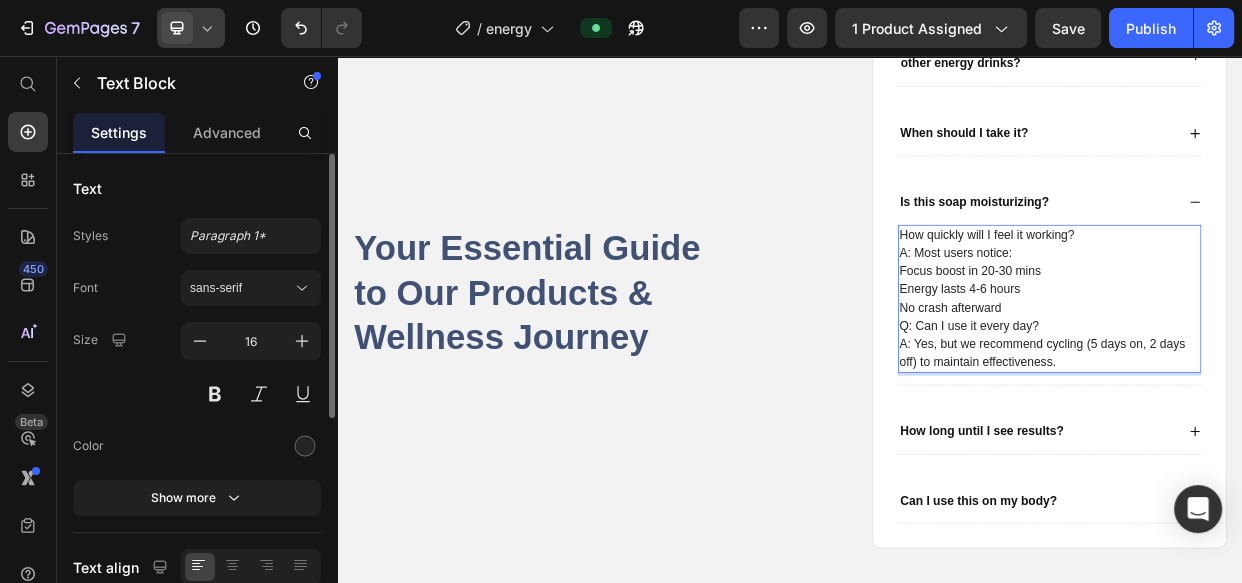 click on "How quickly will I feel it working? A: Most users notice:" at bounding box center [1281, 306] 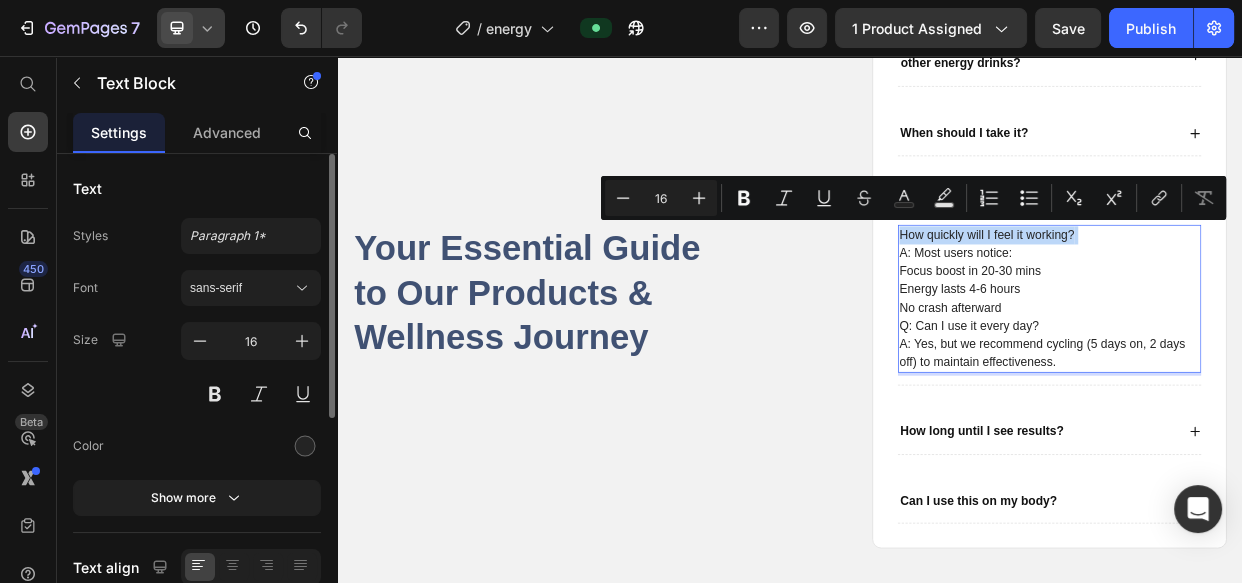 drag, startPoint x: 1319, startPoint y: 283, endPoint x: 1072, endPoint y: 287, distance: 247.03238 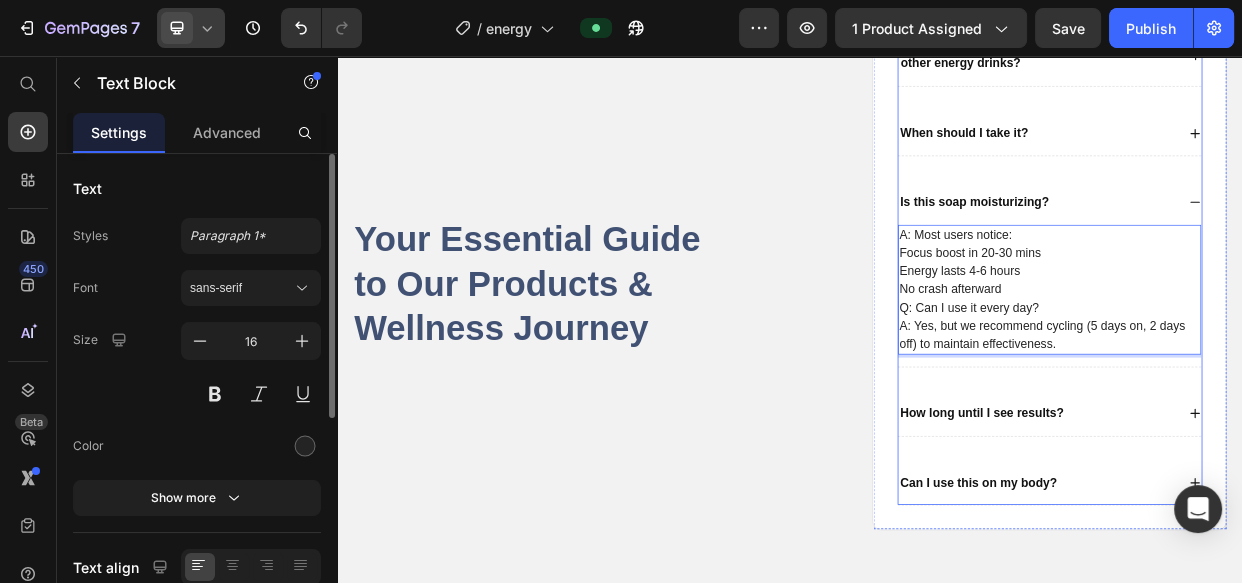click on "Is this soap moisturizing?" at bounding box center [1181, 250] 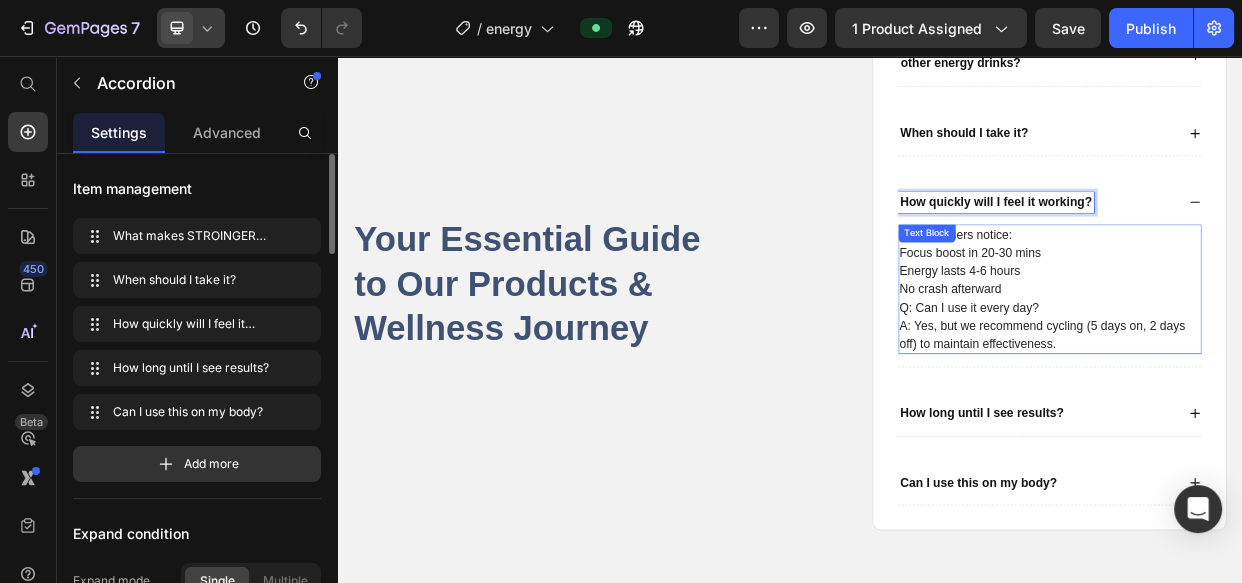 click on "Text Block" at bounding box center (1118, 292) 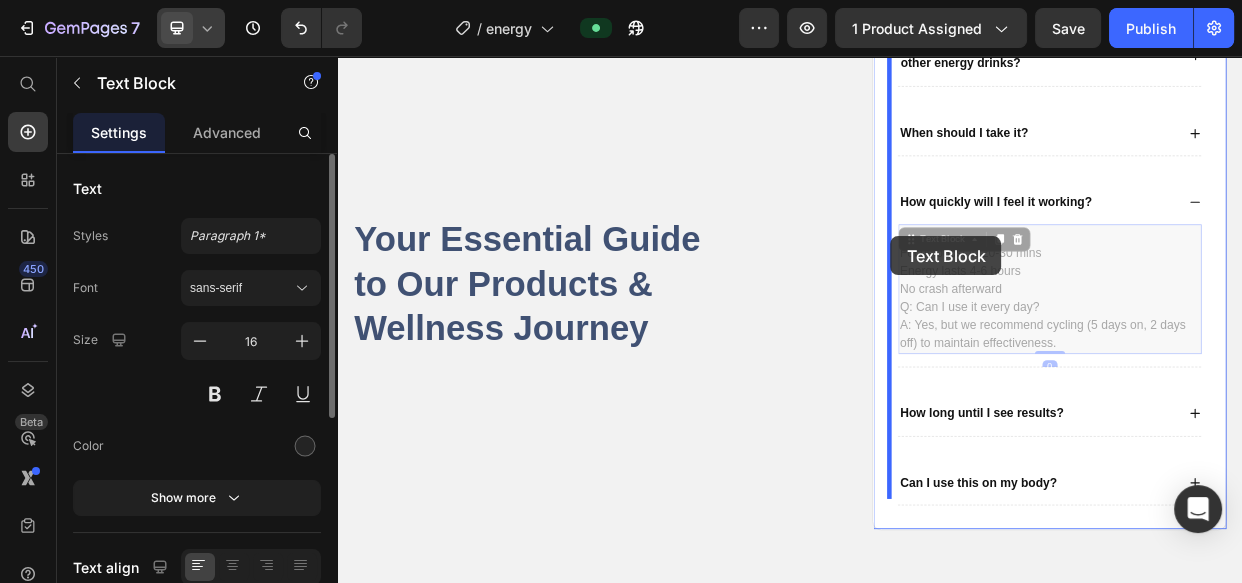 scroll, scrollTop: 3753, scrollLeft: 0, axis: vertical 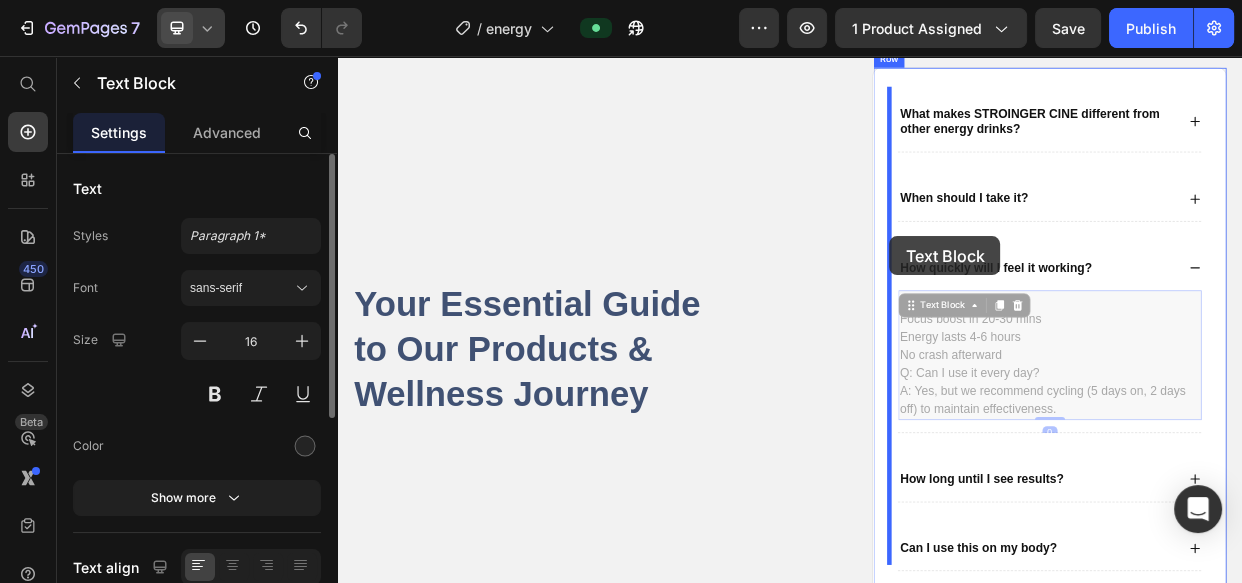 drag, startPoint x: 1082, startPoint y: 295, endPoint x: 1069, endPoint y: 295, distance: 13 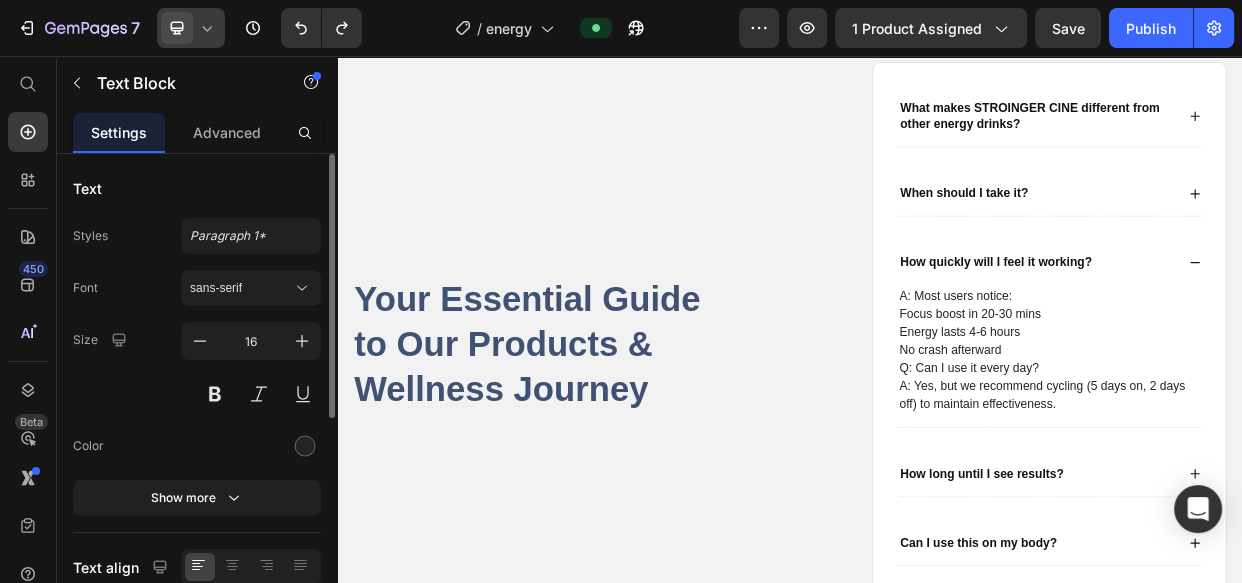 scroll, scrollTop: 3753, scrollLeft: 0, axis: vertical 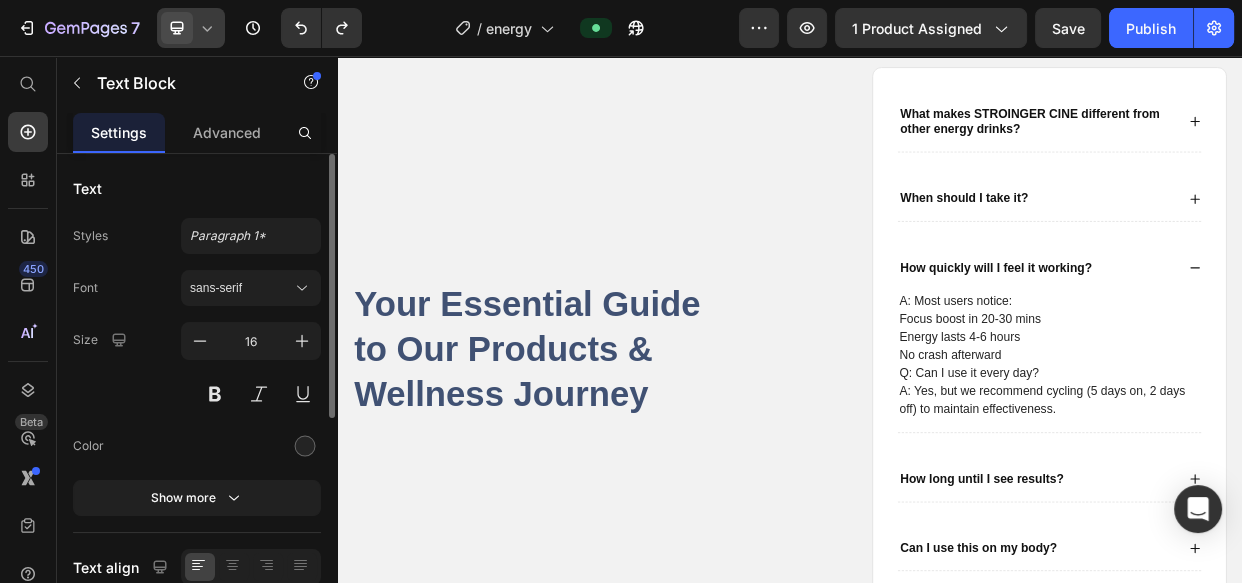 click on "A: Most users notice:" at bounding box center (1281, 381) 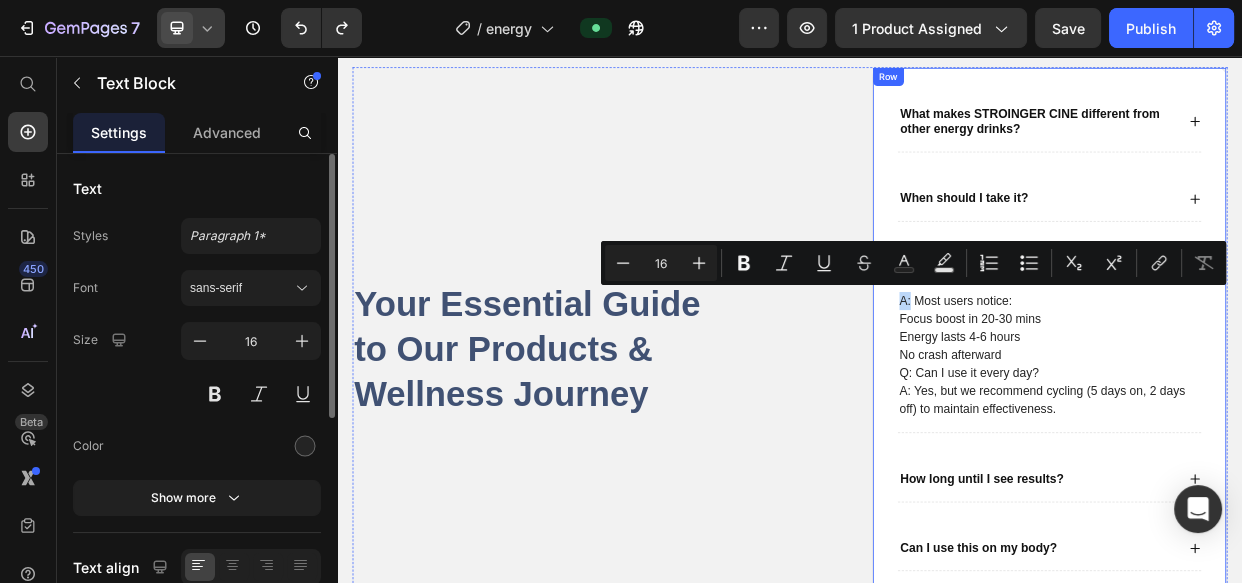 drag, startPoint x: 1081, startPoint y: 377, endPoint x: 1061, endPoint y: 377, distance: 20 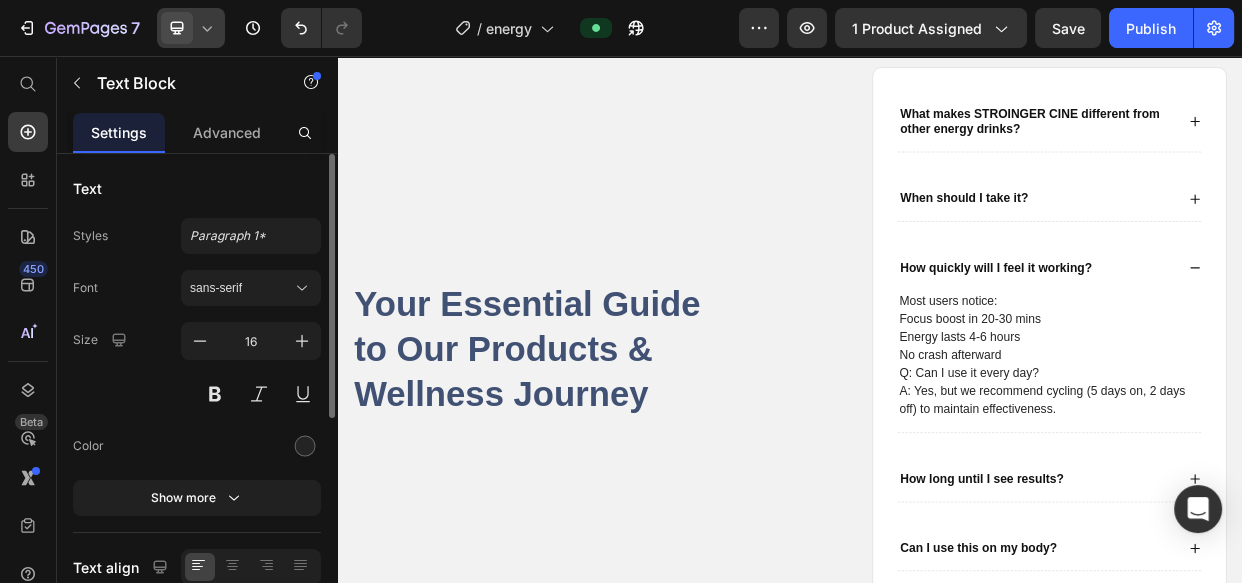 click on "No crash afterward" at bounding box center [1281, 453] 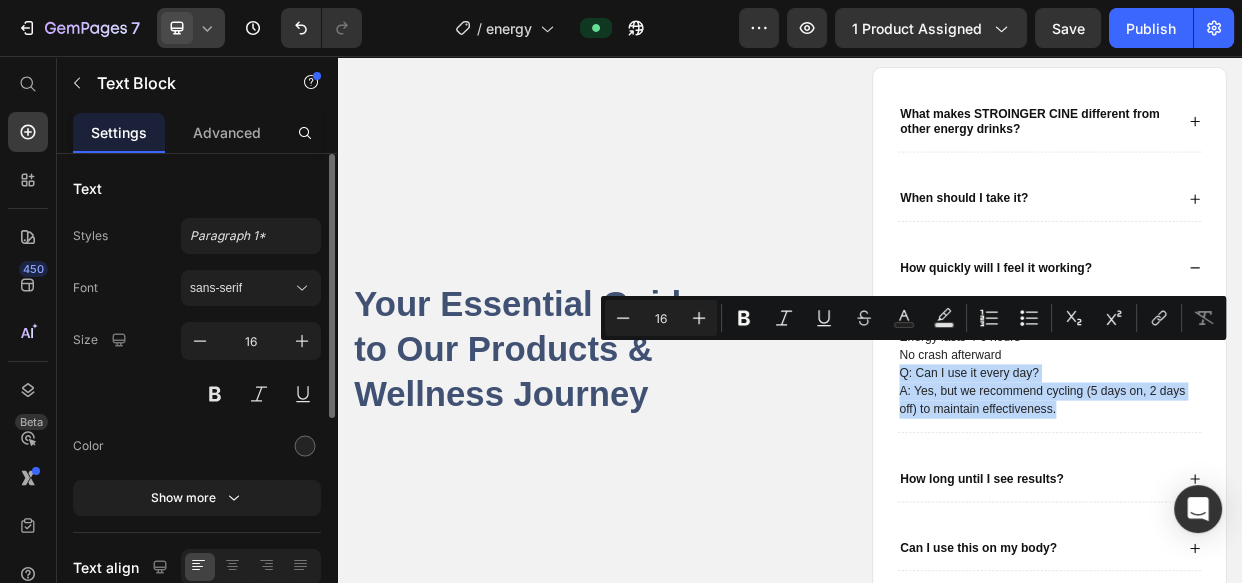 drag, startPoint x: 1257, startPoint y: 445, endPoint x: 1310, endPoint y: 510, distance: 83.86894 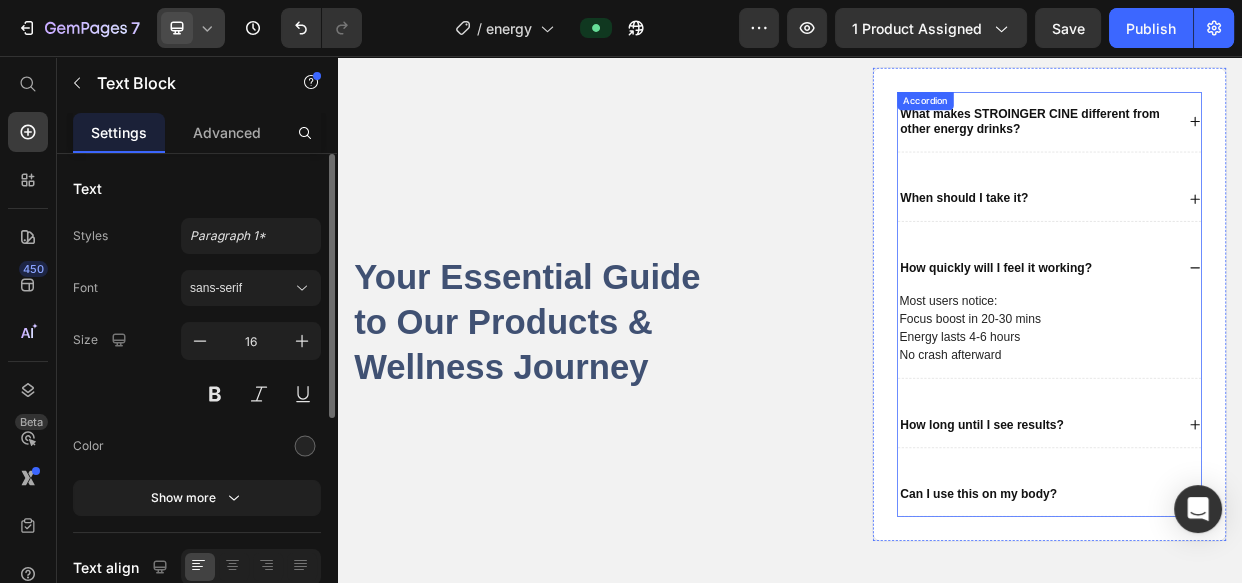 click on "How long until I see results?" at bounding box center (1281, 545) 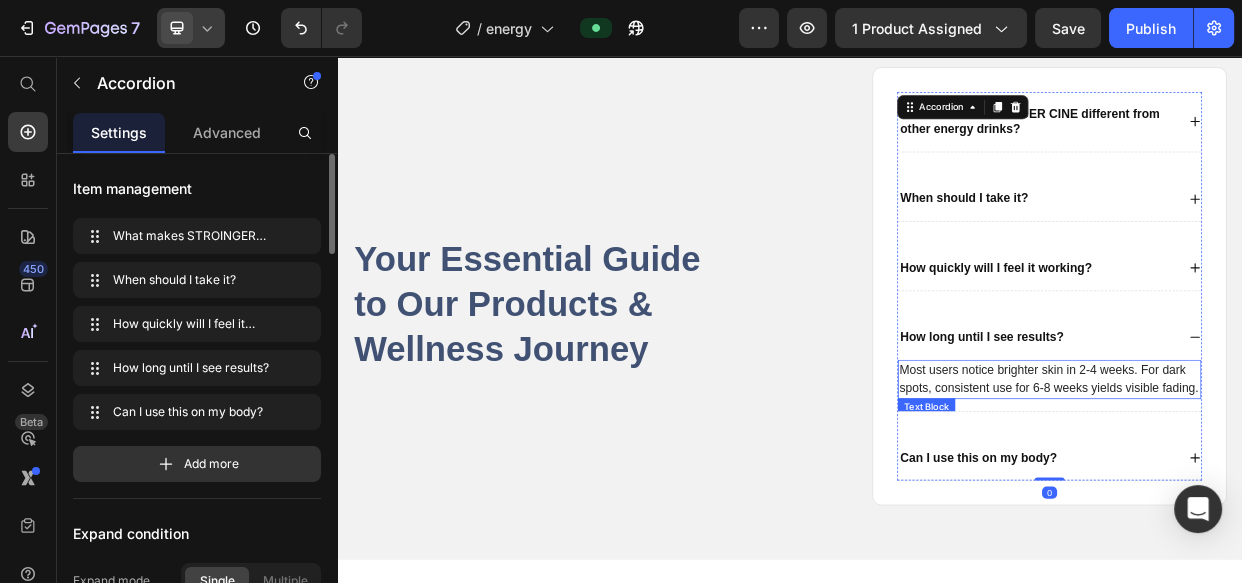 click on "Most users notice brighter skin in 2-4 weeks. For dark spots, consistent use for 6-8 weeks yields visible fading." at bounding box center (1281, 485) 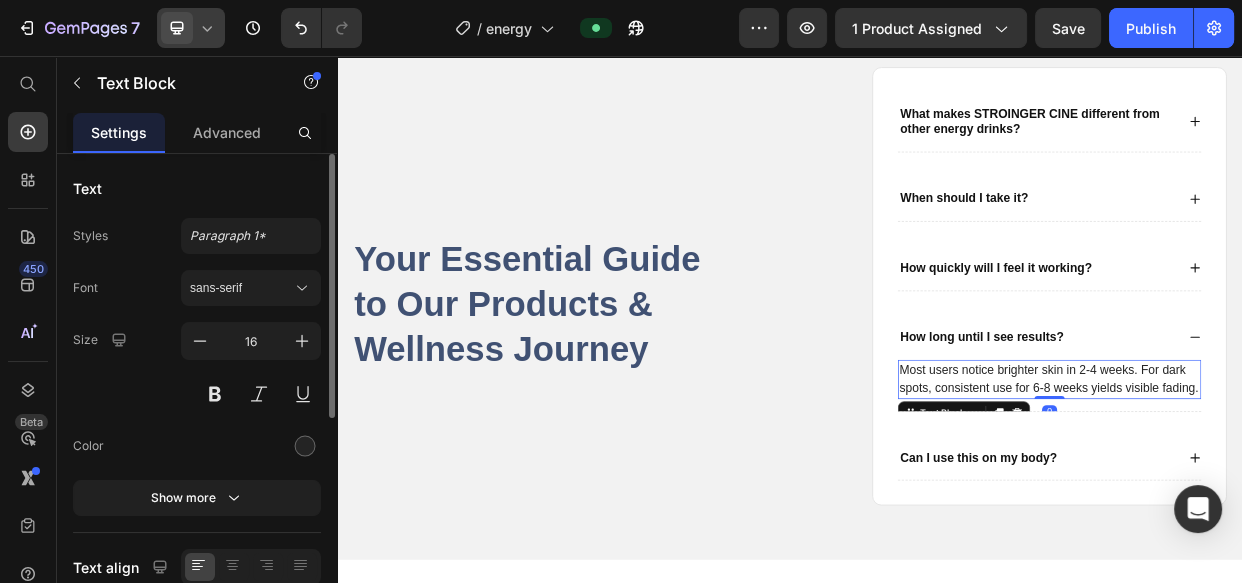 click on "Most users notice brighter skin in 2-4 weeks. For dark spots, consistent use for 6-8 weeks yields visible fading." at bounding box center (1281, 485) 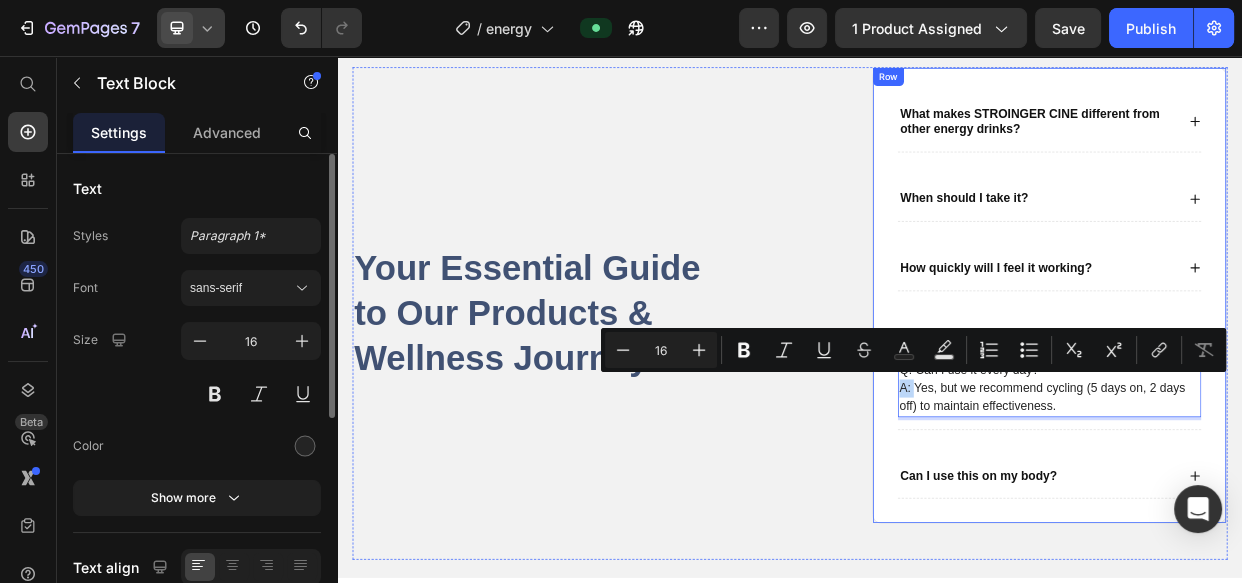 drag, startPoint x: 1086, startPoint y: 494, endPoint x: 1063, endPoint y: 490, distance: 23.345236 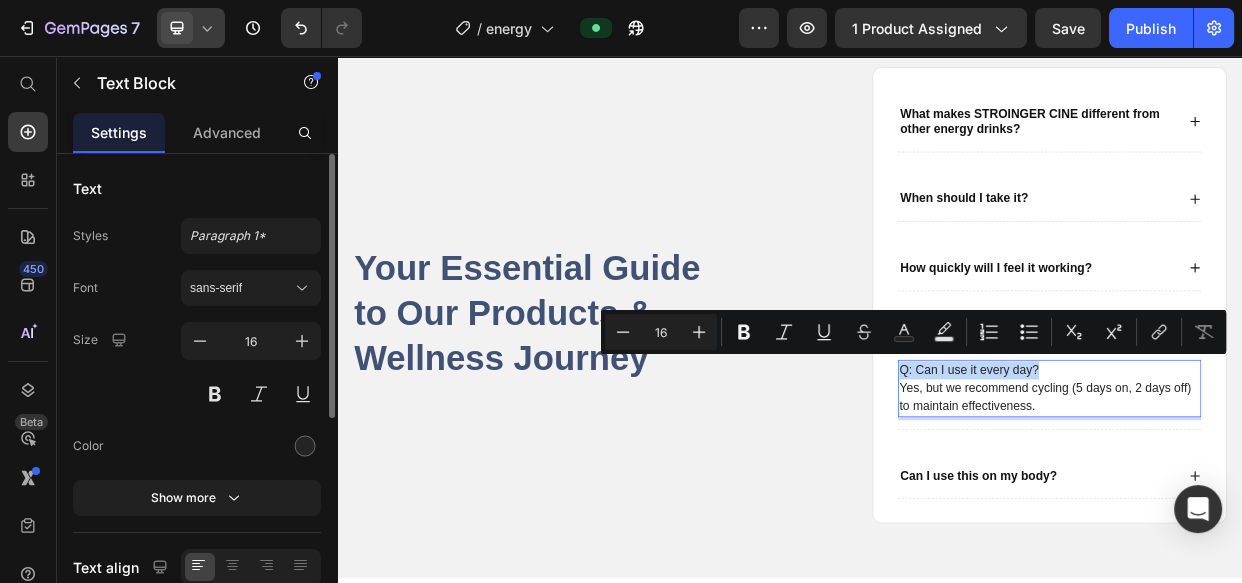 drag, startPoint x: 1258, startPoint y: 466, endPoint x: 1070, endPoint y: 459, distance: 188.13028 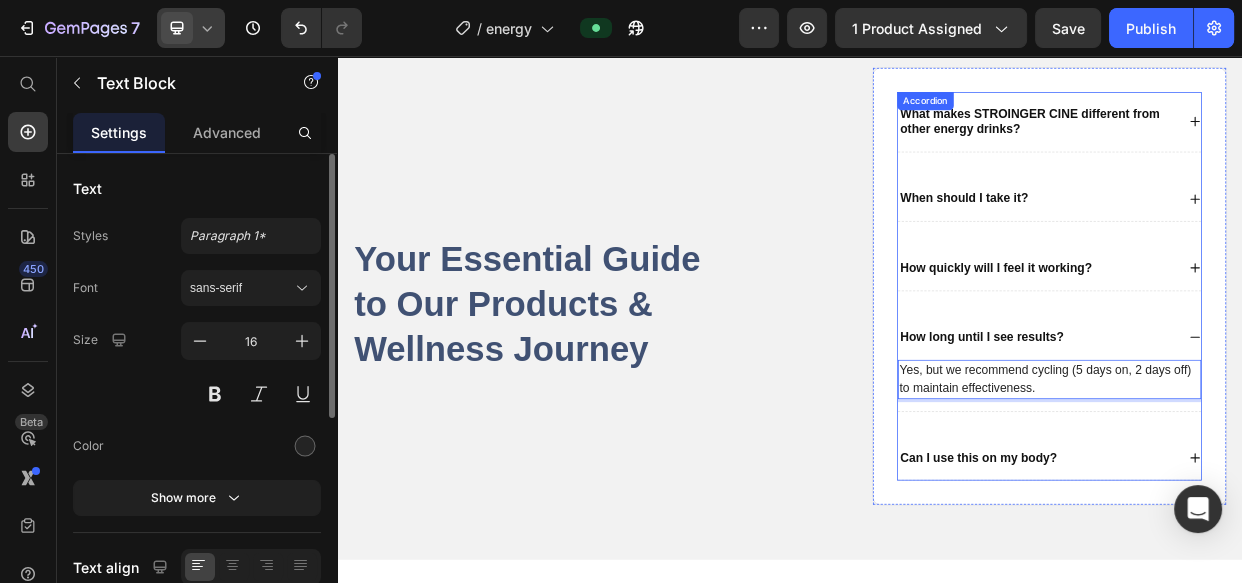 click on "How long until I see results?" at bounding box center [1191, 429] 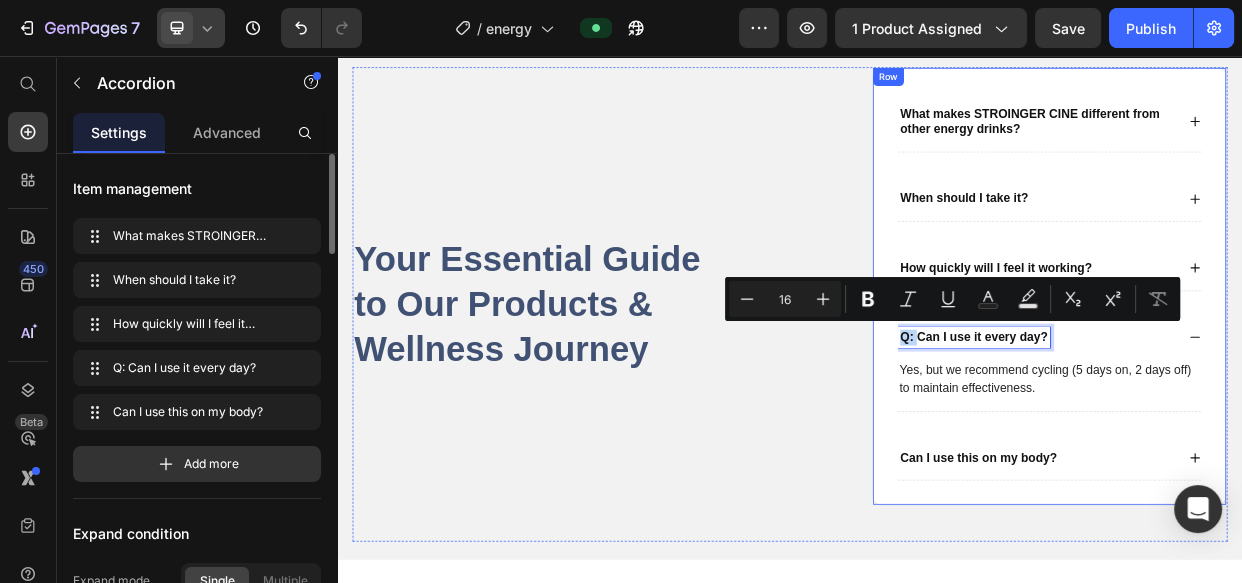 drag, startPoint x: 1089, startPoint y: 427, endPoint x: 1053, endPoint y: 430, distance: 36.124783 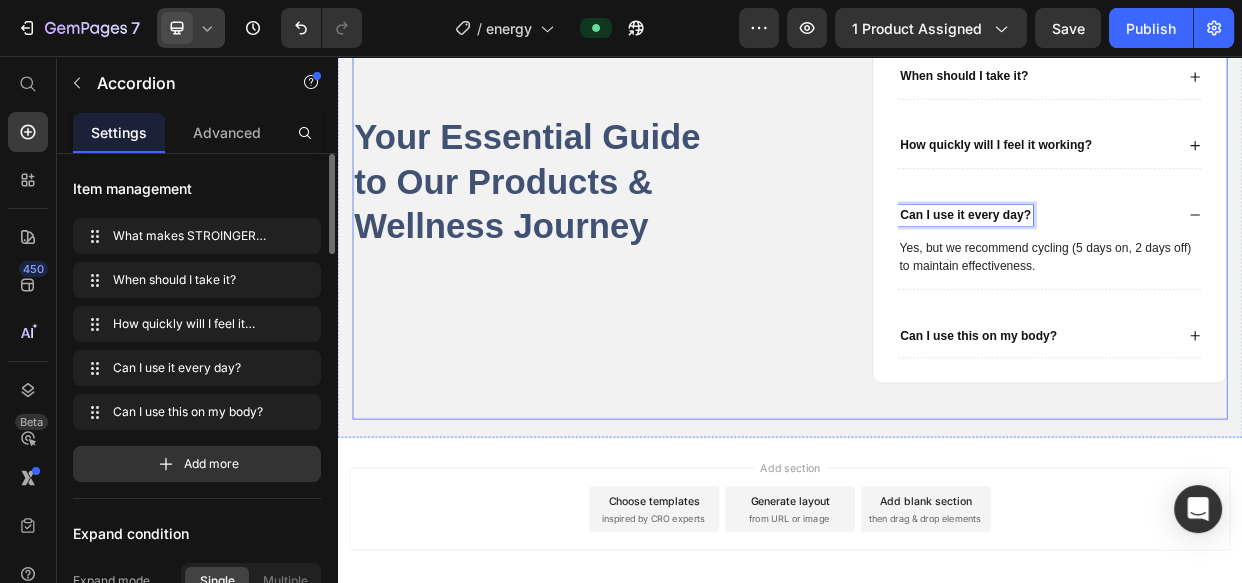 scroll, scrollTop: 3935, scrollLeft: 0, axis: vertical 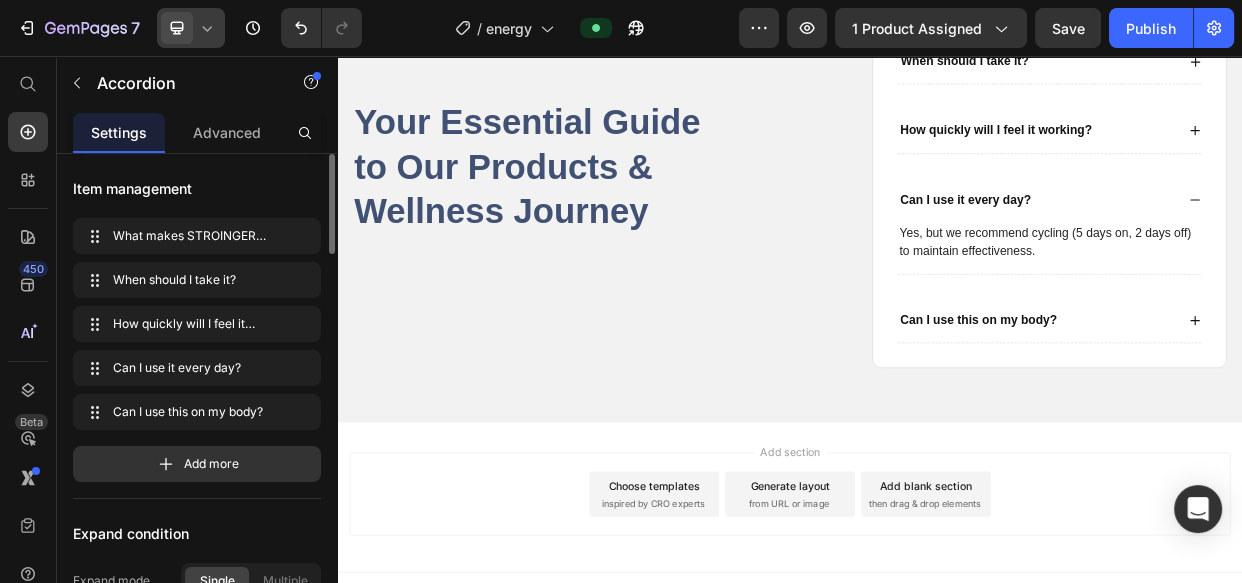 click on "Can I use this on my body?" at bounding box center (1265, 407) 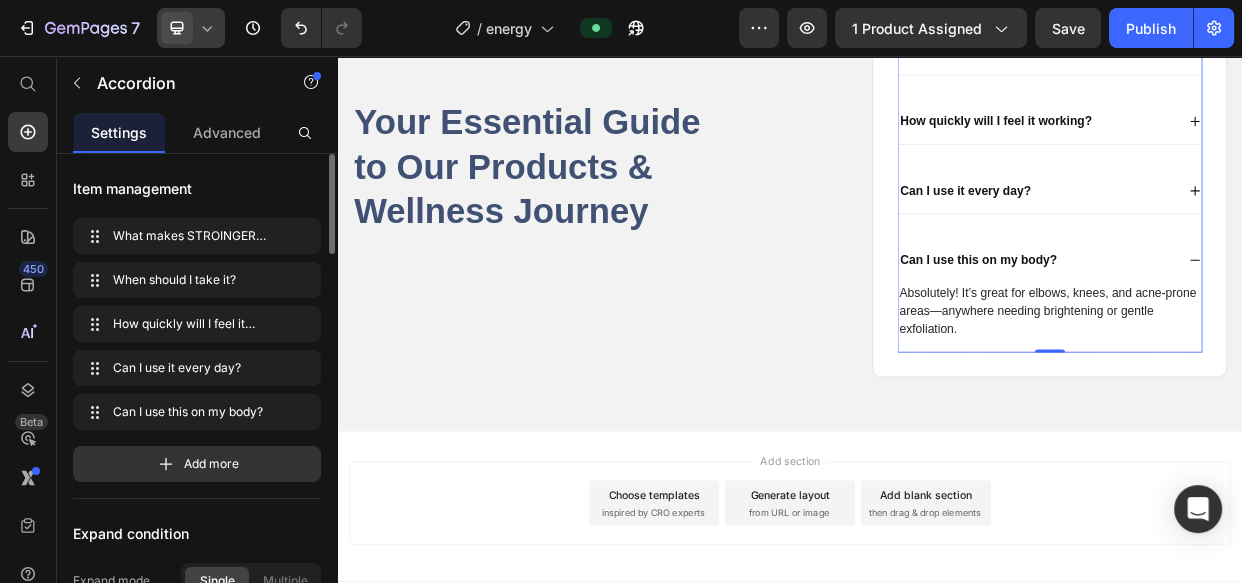 scroll, scrollTop: 3948, scrollLeft: 0, axis: vertical 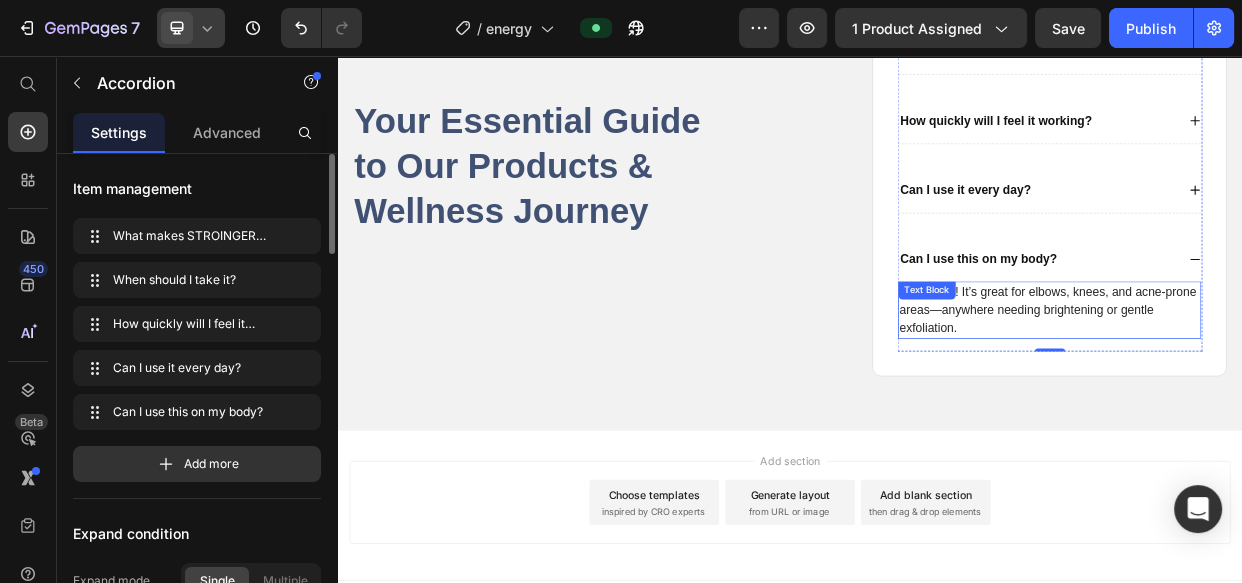 click on "Absolutely! It’s great for elbows, knees, and acne-prone areas—anywhere needing brightening or gentle exfoliation." at bounding box center (1281, 393) 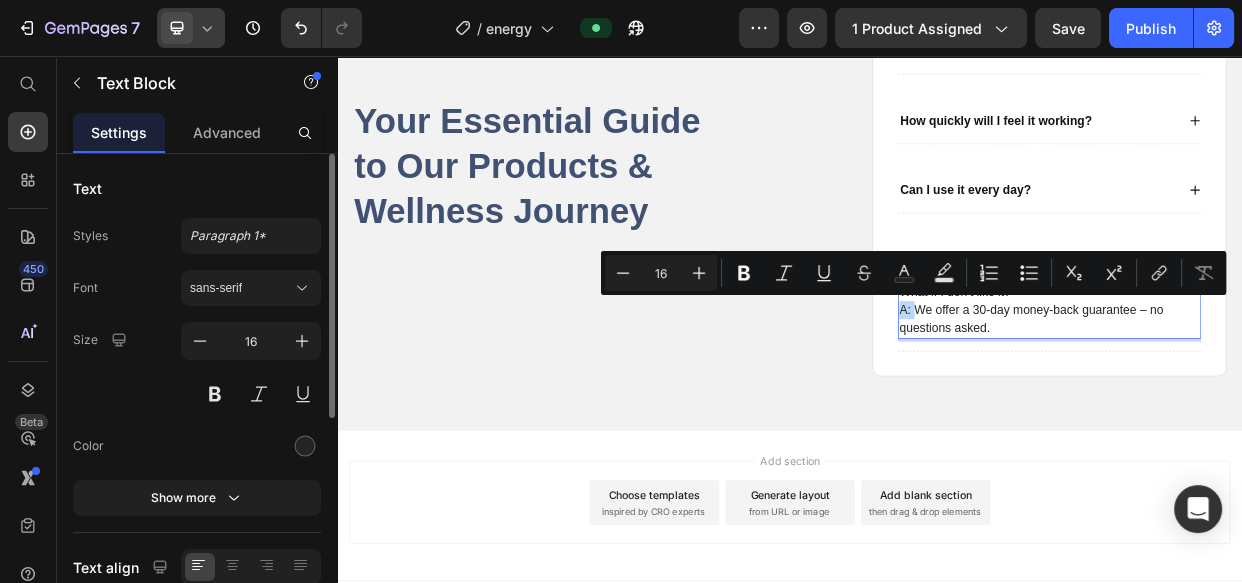 drag, startPoint x: 1089, startPoint y: 381, endPoint x: 1069, endPoint y: 389, distance: 21.540659 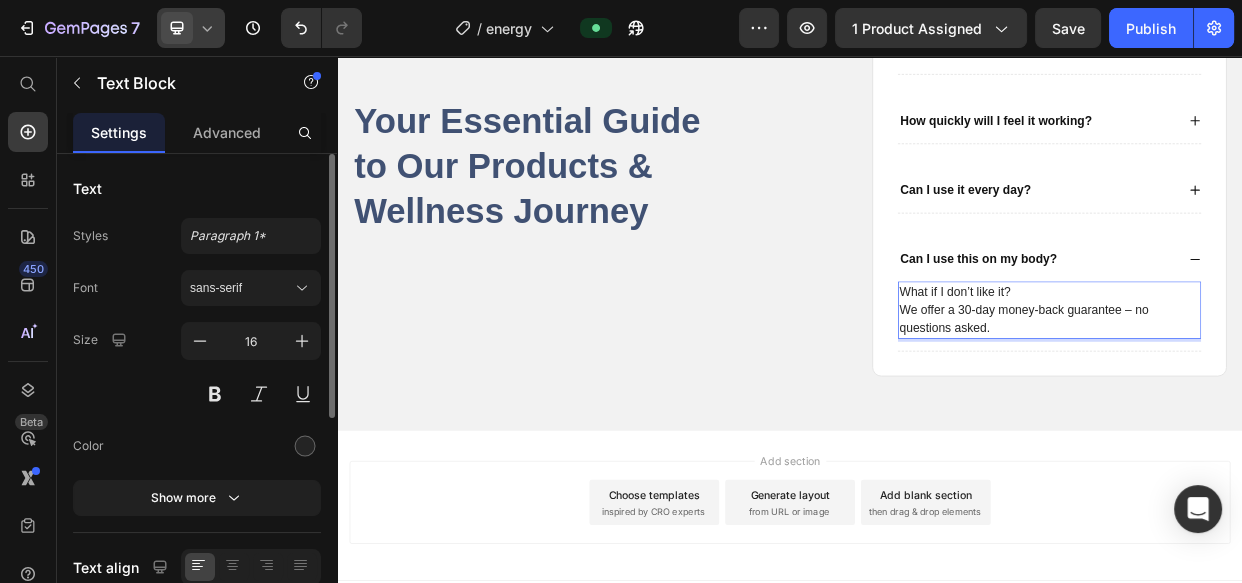 click on "What if I don’t like it? We offer a 30-day money-back guarantee – no questions asked." at bounding box center (1281, 393) 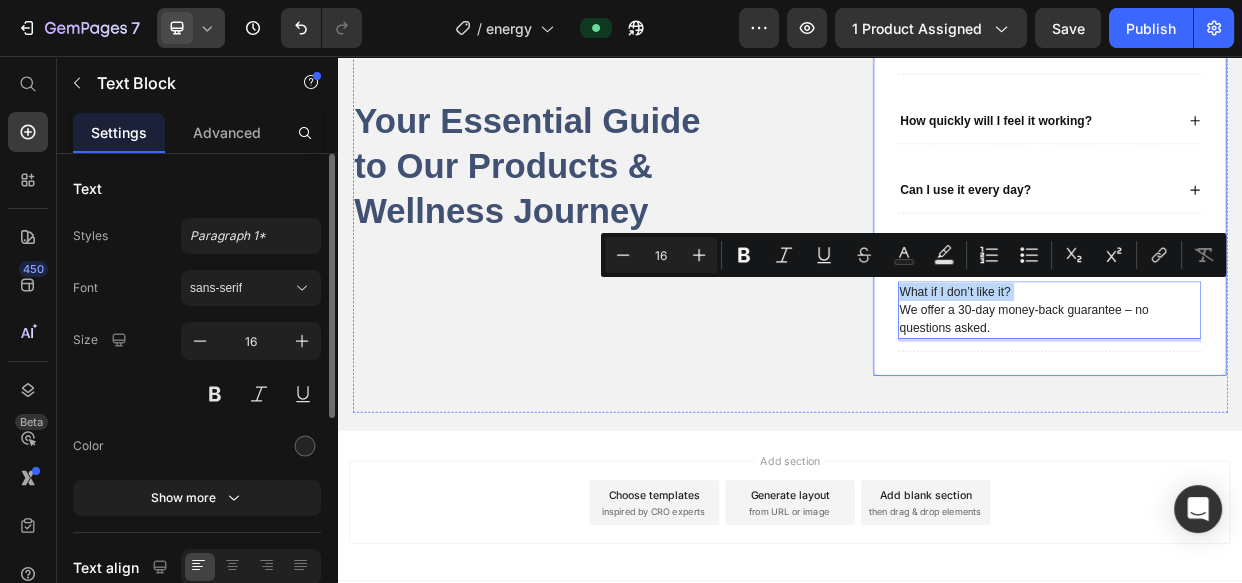 drag, startPoint x: 1229, startPoint y: 355, endPoint x: 1049, endPoint y: 355, distance: 180 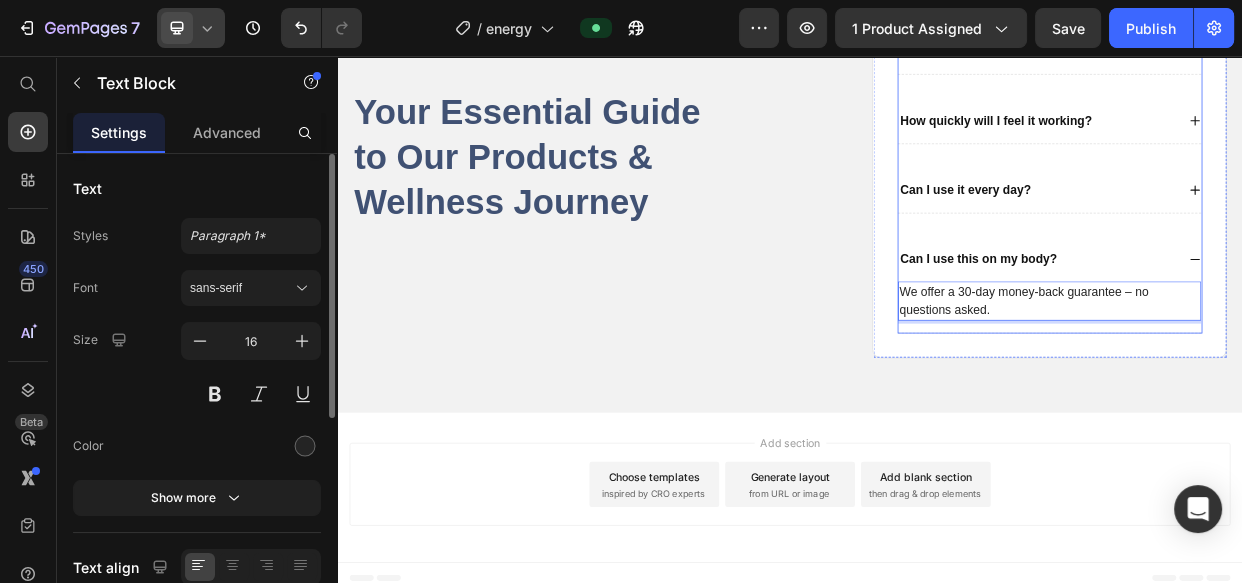 click on "Can I use this on my body?" at bounding box center (1187, 326) 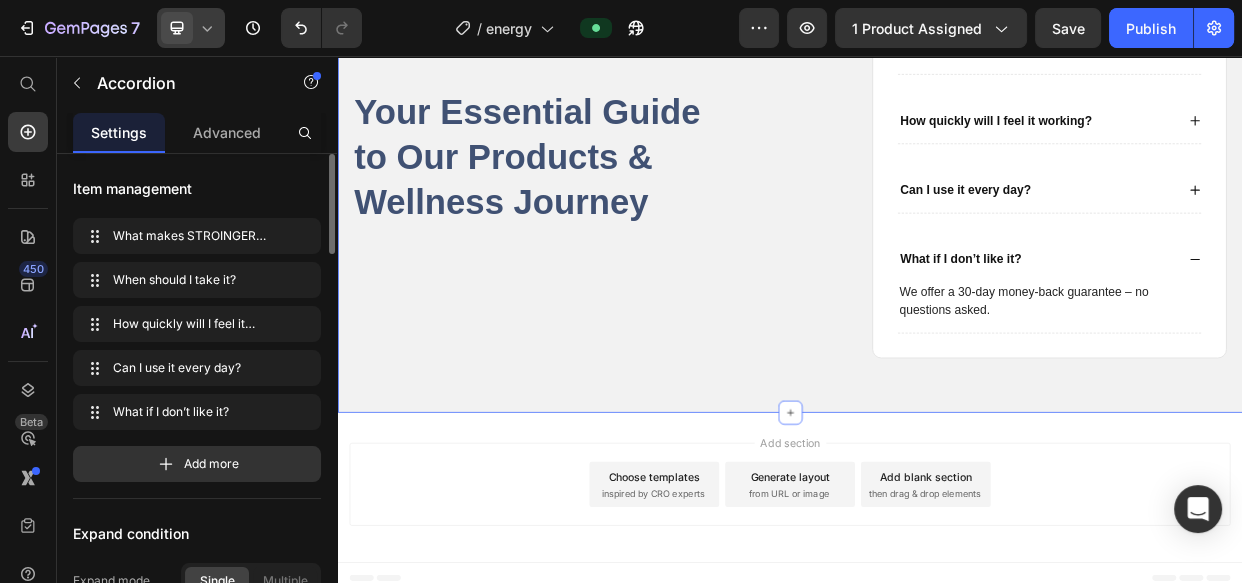 click on "Your Essential Guide to Our Products & Wellness Journey Heading
What makes STROINGER CINE different from other energy drinks?
When should I take it?
How quickly will I feel it working?
Can I use it every day?
What if I don’t like it? We offer a 30-day money-back guarantee – no questions asked. Text Block Accordion Row Row" at bounding box center (937, 199) 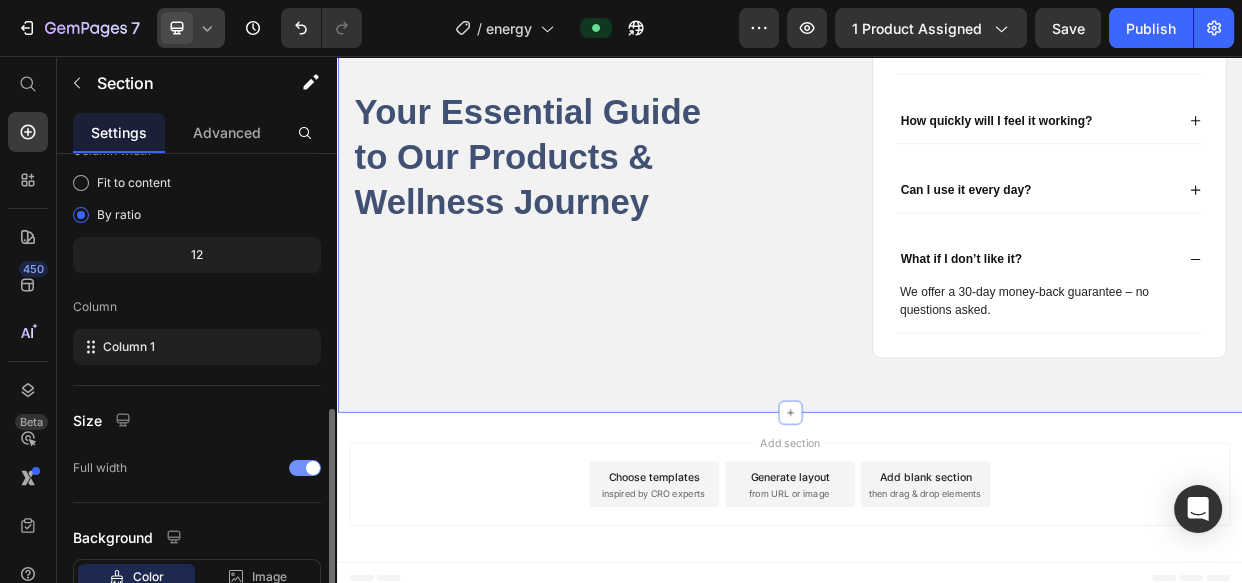 scroll, scrollTop: 321, scrollLeft: 0, axis: vertical 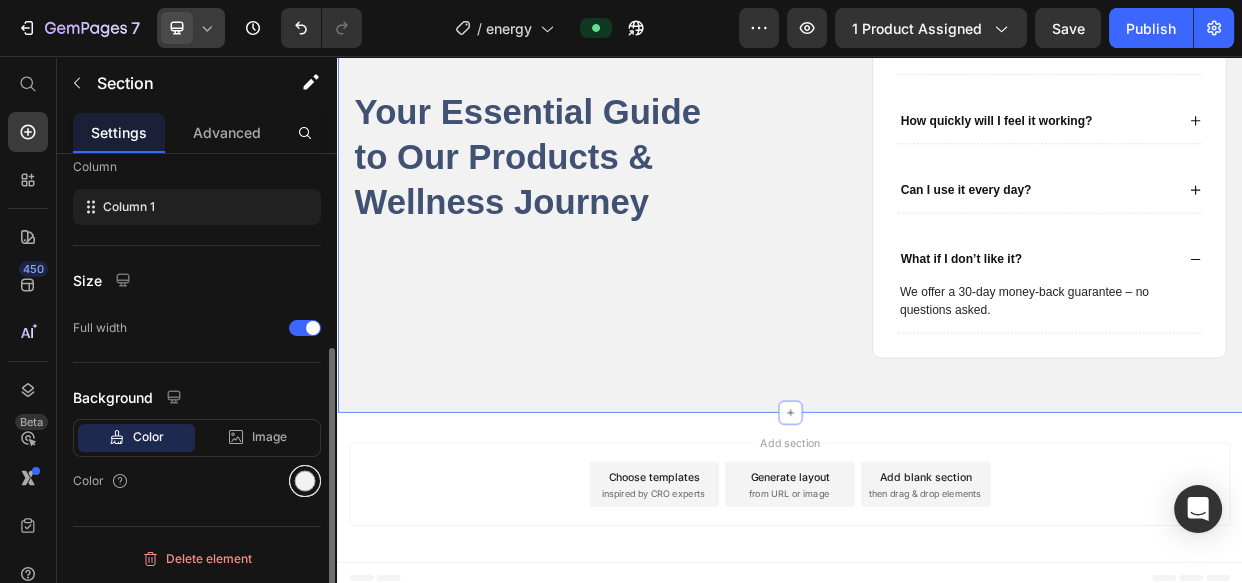 click at bounding box center (305, 481) 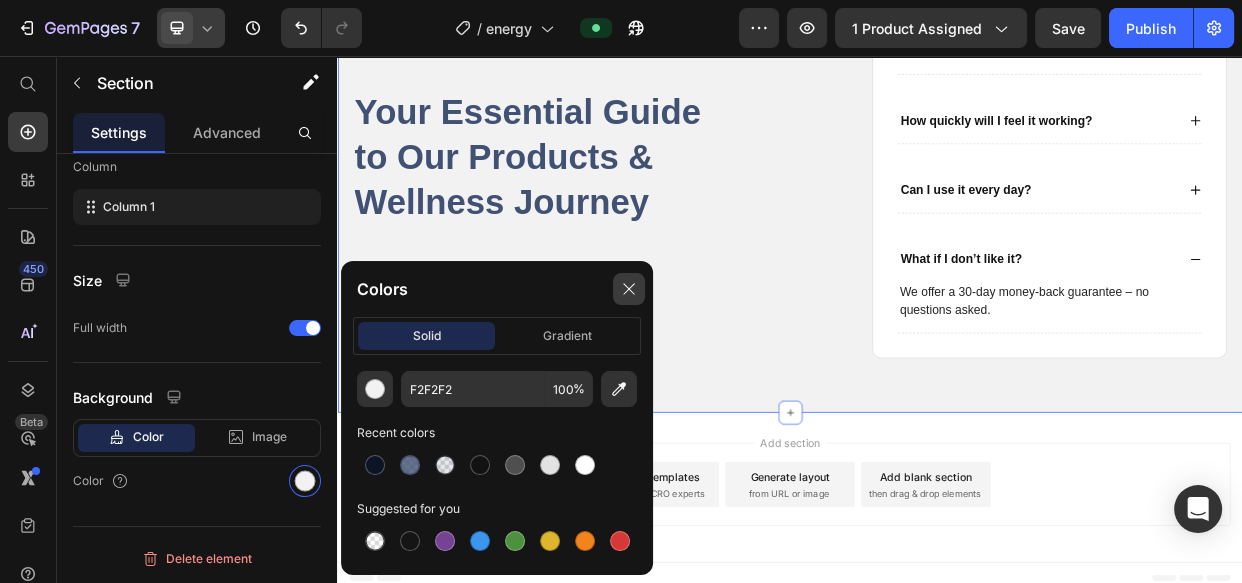 click 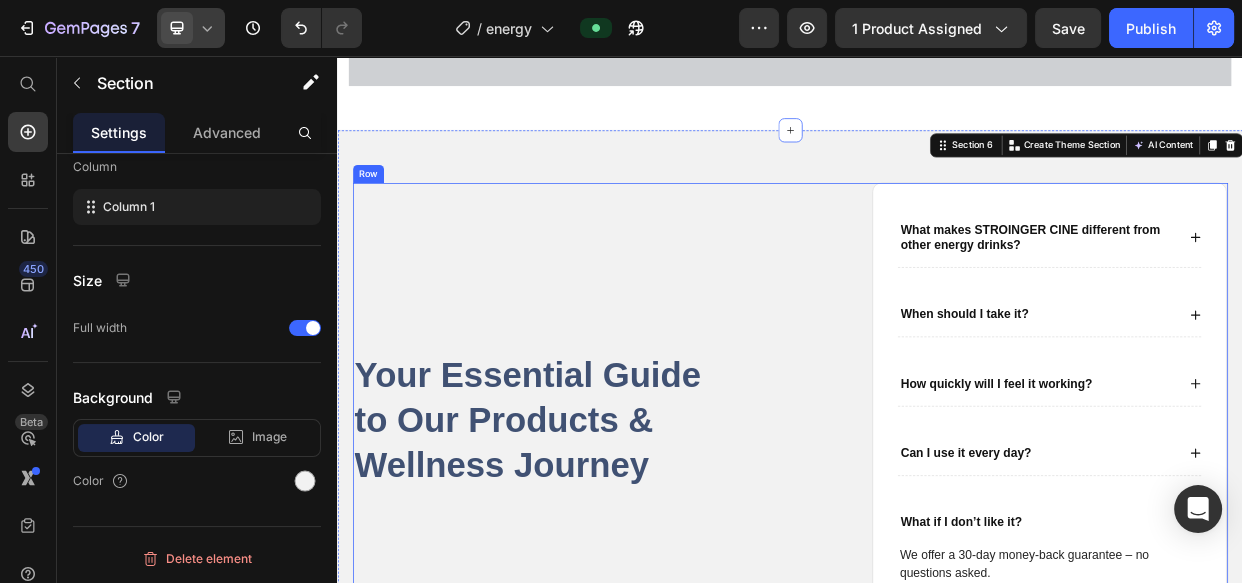 scroll, scrollTop: 3584, scrollLeft: 0, axis: vertical 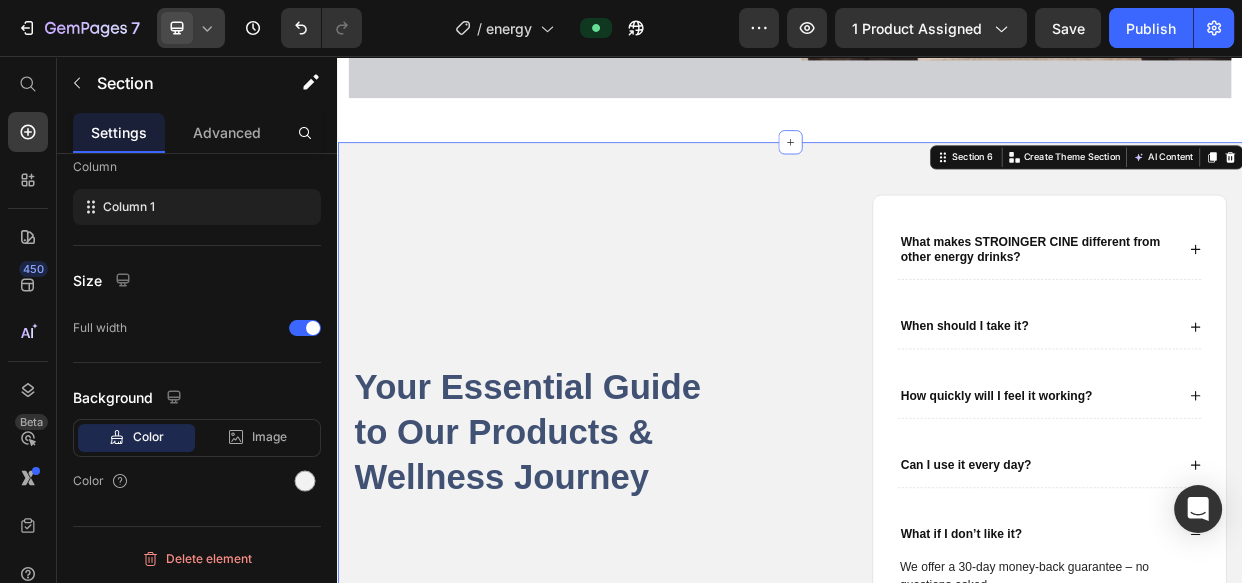 click on "Your Essential Guide to Our Products & Wellness Journey Heading
What makes STROINGER CINE different from other energy drinks?
When should I take it?
How quickly will I feel it working?
Can I use it every day?
What if I don’t like it? We offer a 30-day money-back guarantee – no questions asked. Text Block Accordion Row Row Section 6   You can create reusable sections Create Theme Section AI Content Write with GemAI What would you like to describe here? Tone and Voice Persuasive Product STROINGER CINE ENERGY POWDER - FRUIT PUNCH Show more Generate" at bounding box center (937, 532) 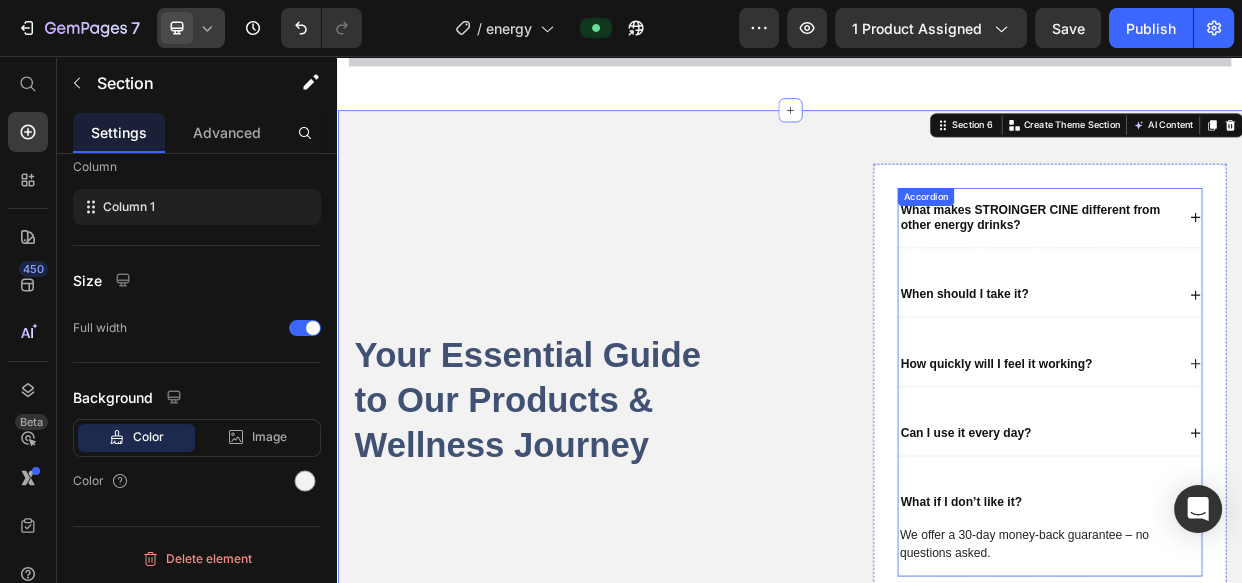 scroll, scrollTop: 3584, scrollLeft: 0, axis: vertical 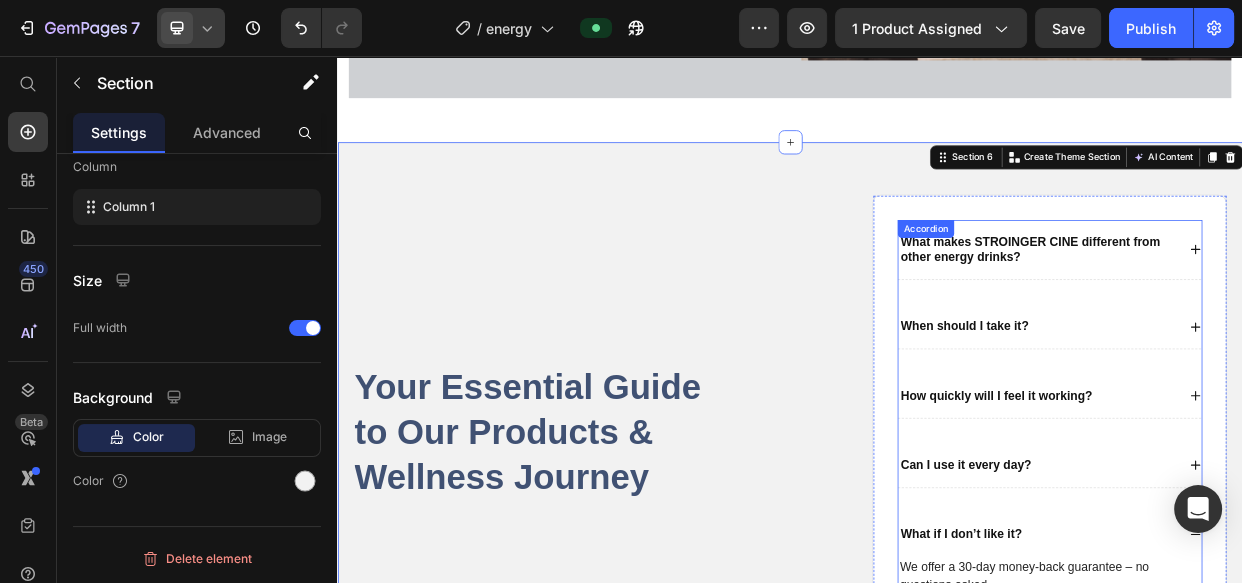click on "What makes STROINGER CINE different from other energy drinks?" at bounding box center [1265, 313] 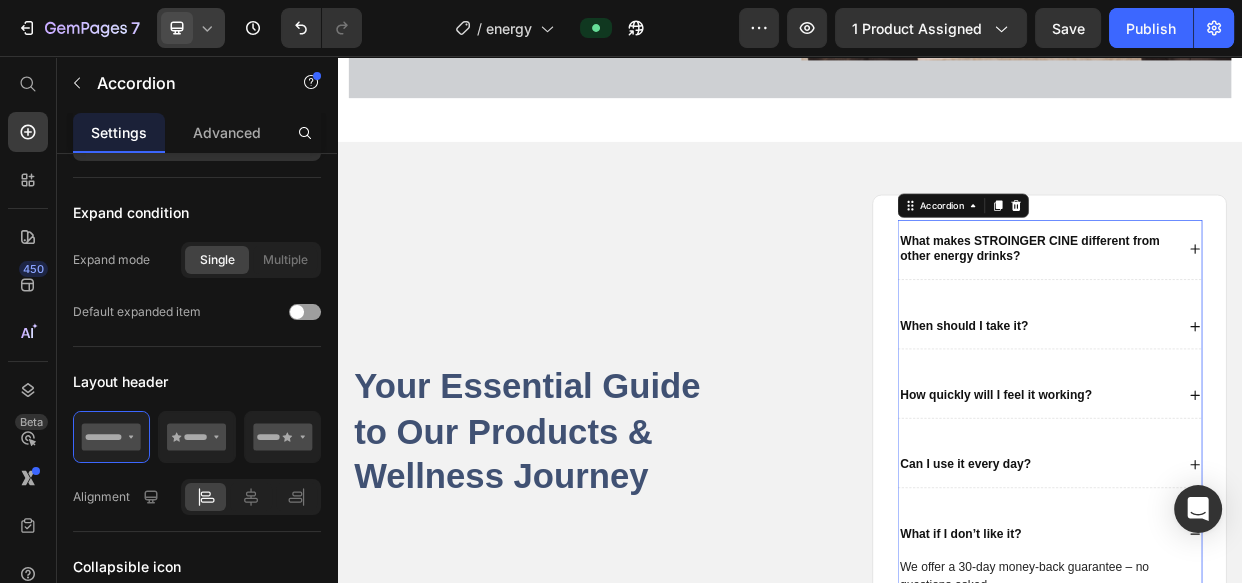 scroll, scrollTop: 0, scrollLeft: 0, axis: both 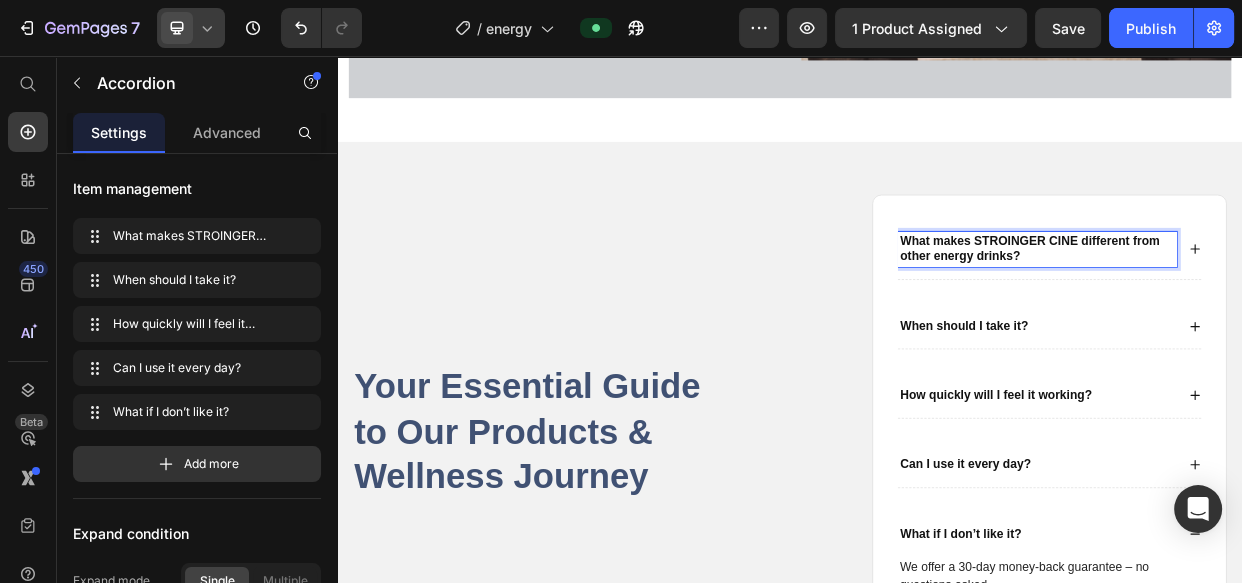 click on "What makes STROINGER CINE different from other energy drinks?" at bounding box center [1265, 313] 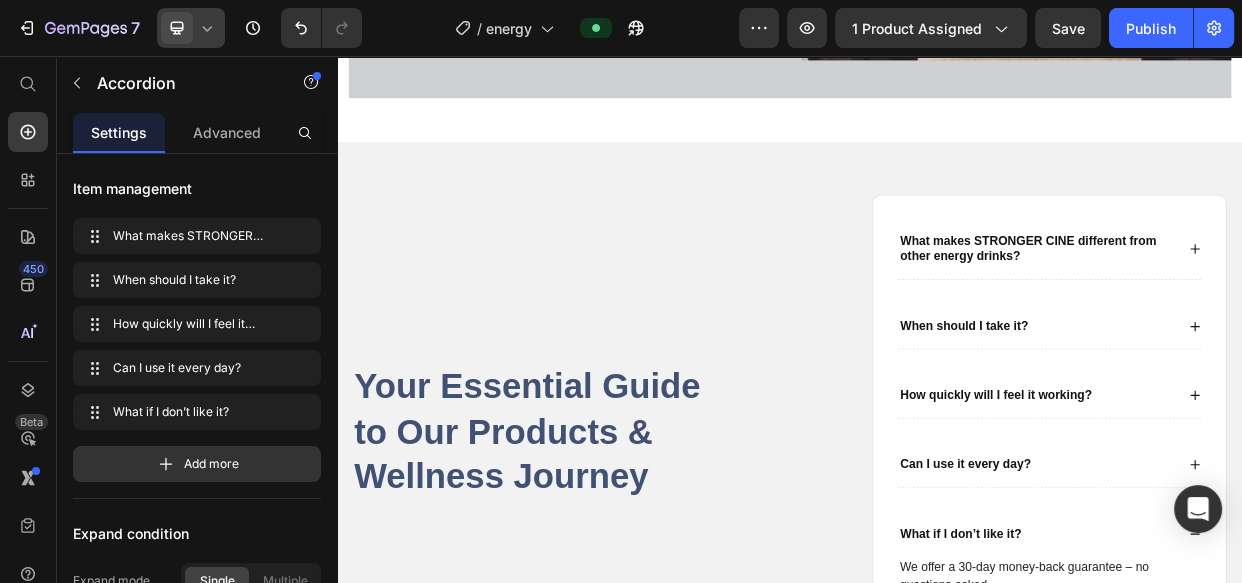 click on "What makes STRONGER CINE different from other energy drinks?" at bounding box center (1281, 313) 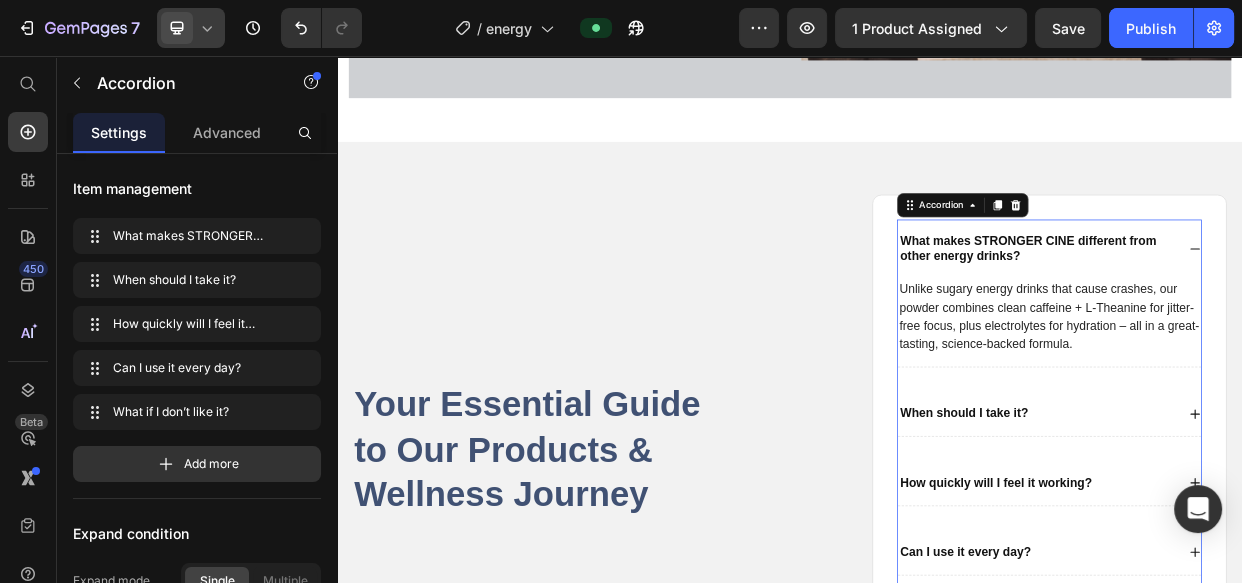 click on "When should I take it?" at bounding box center (1265, 530) 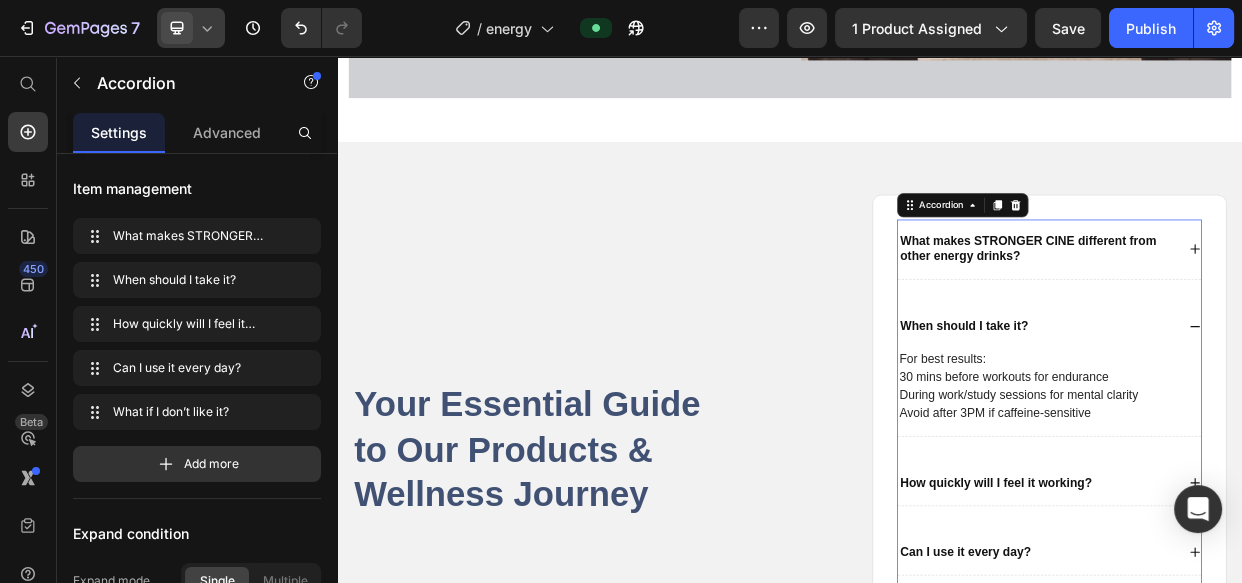 click on "How quickly will I feel it working?" at bounding box center [1281, 622] 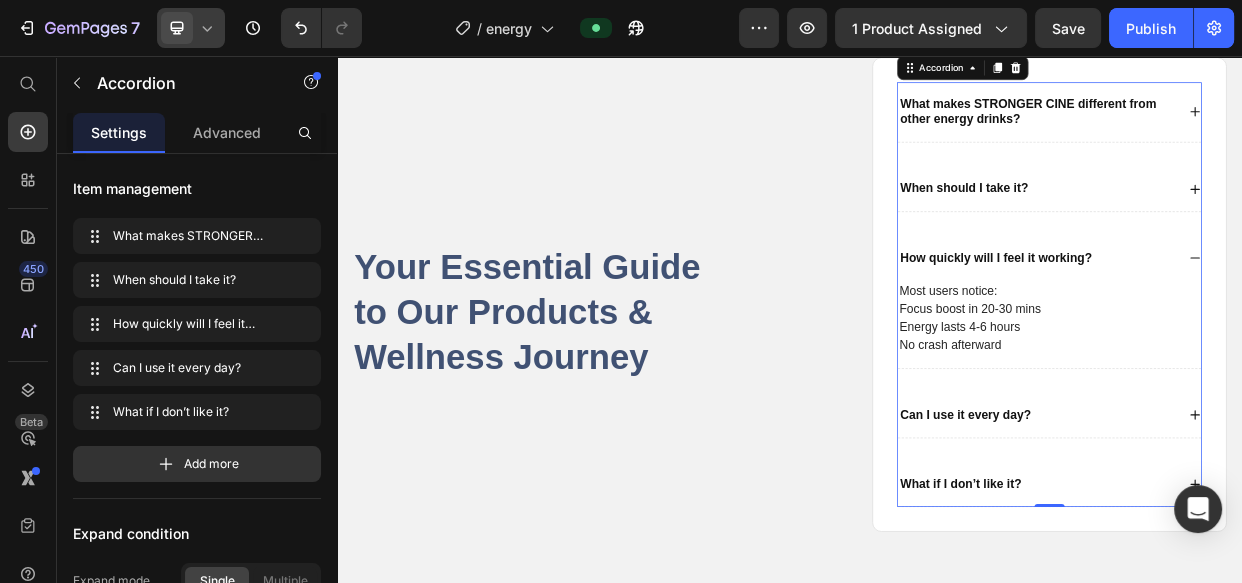 click on "Can I use it every day?" at bounding box center [1265, 532] 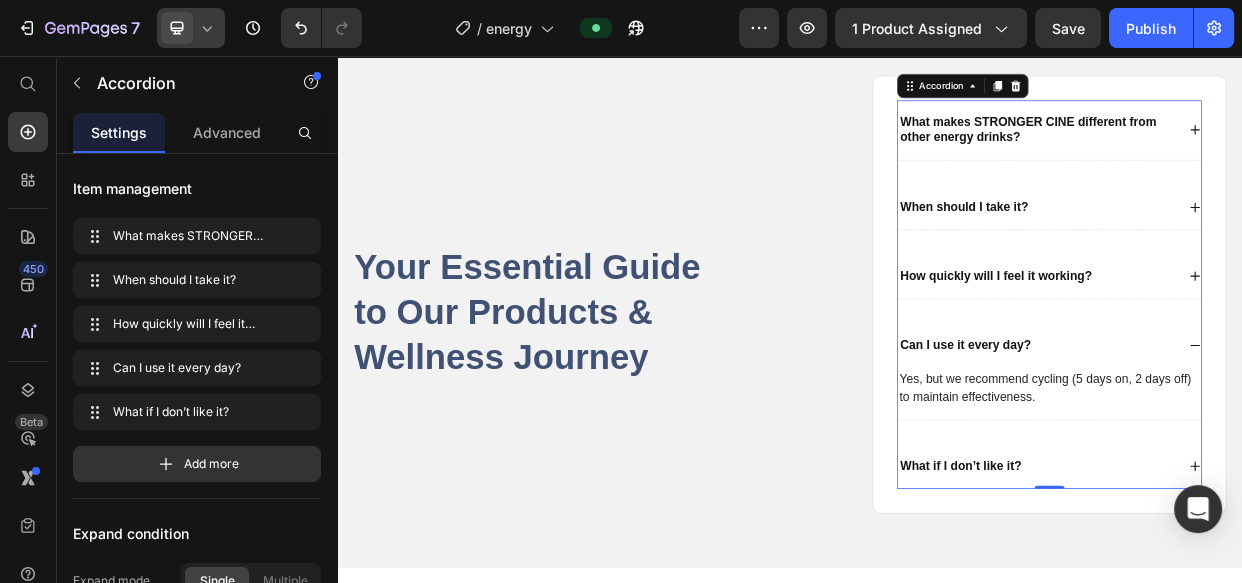 scroll, scrollTop: 3741, scrollLeft: 0, axis: vertical 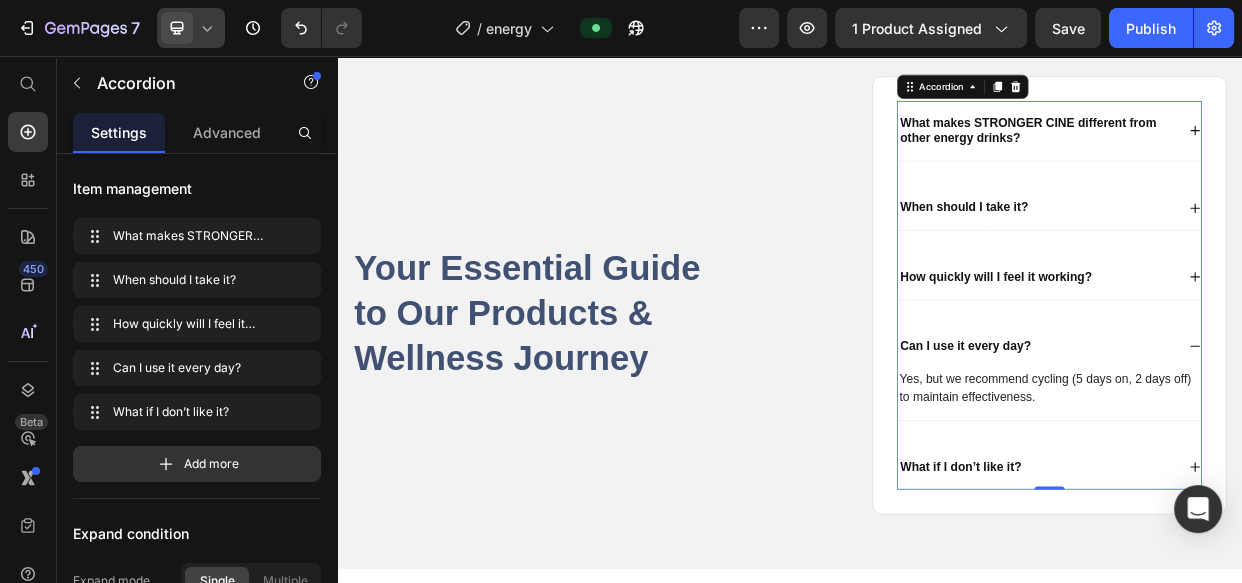 click on "What if I don’t like it?" at bounding box center (1281, 601) 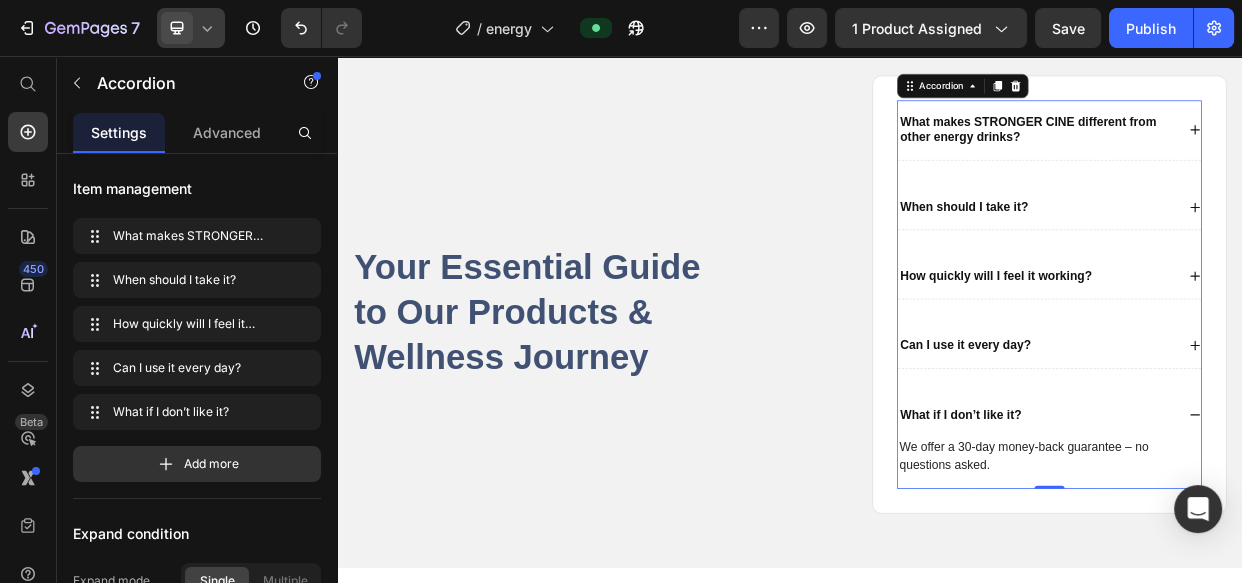 scroll, scrollTop: 3741, scrollLeft: 0, axis: vertical 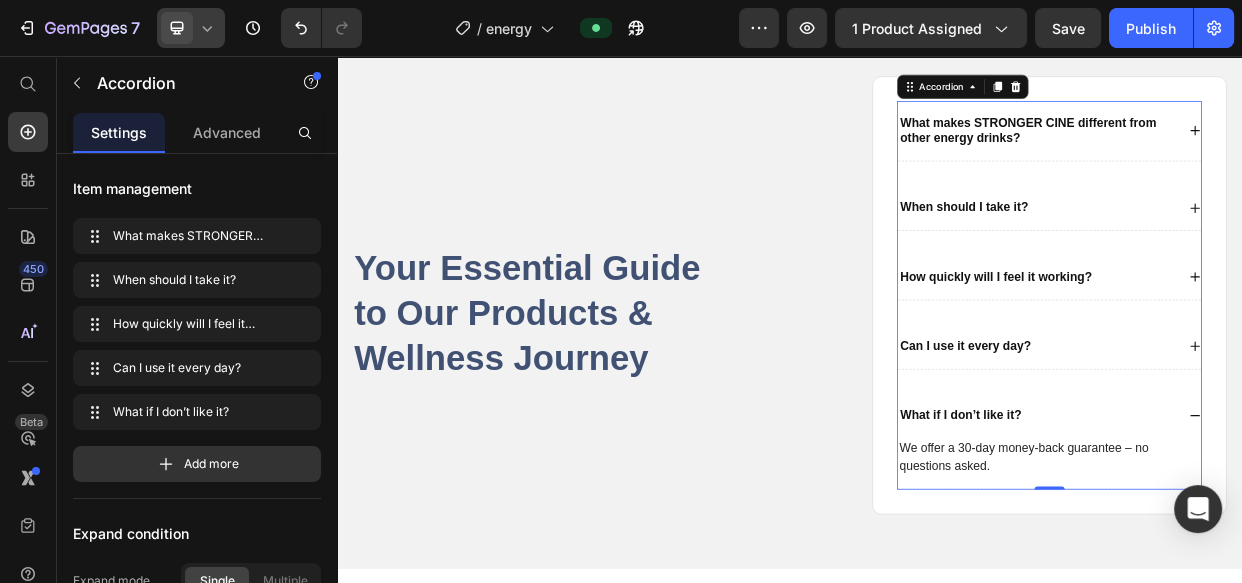 click on "What if I don’t like it?" at bounding box center [1281, 533] 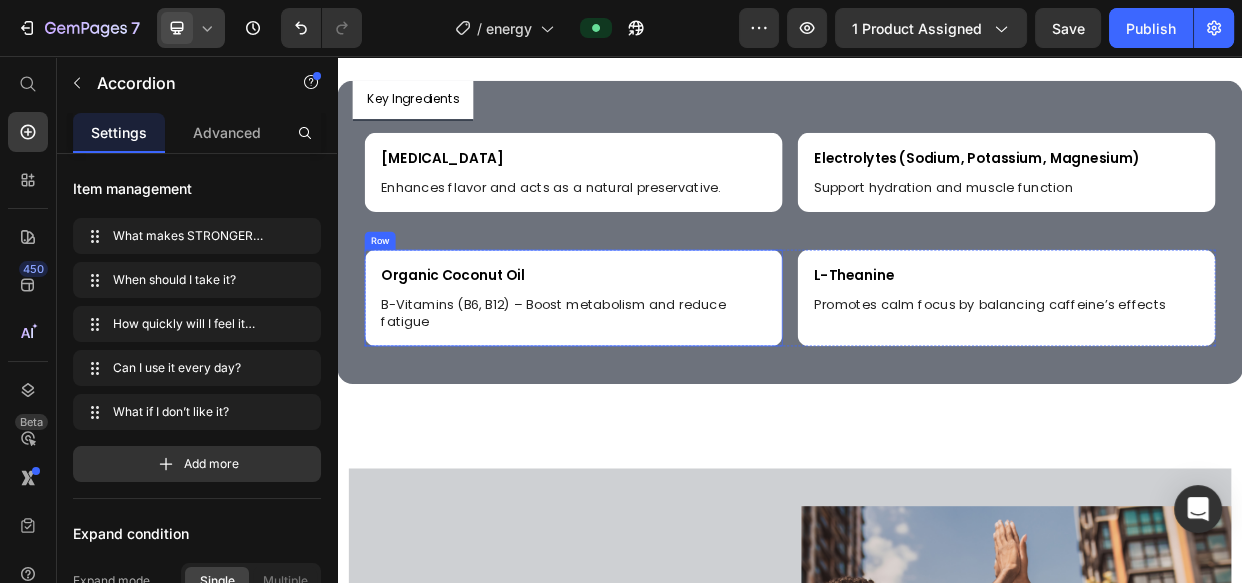 scroll, scrollTop: 2249, scrollLeft: 0, axis: vertical 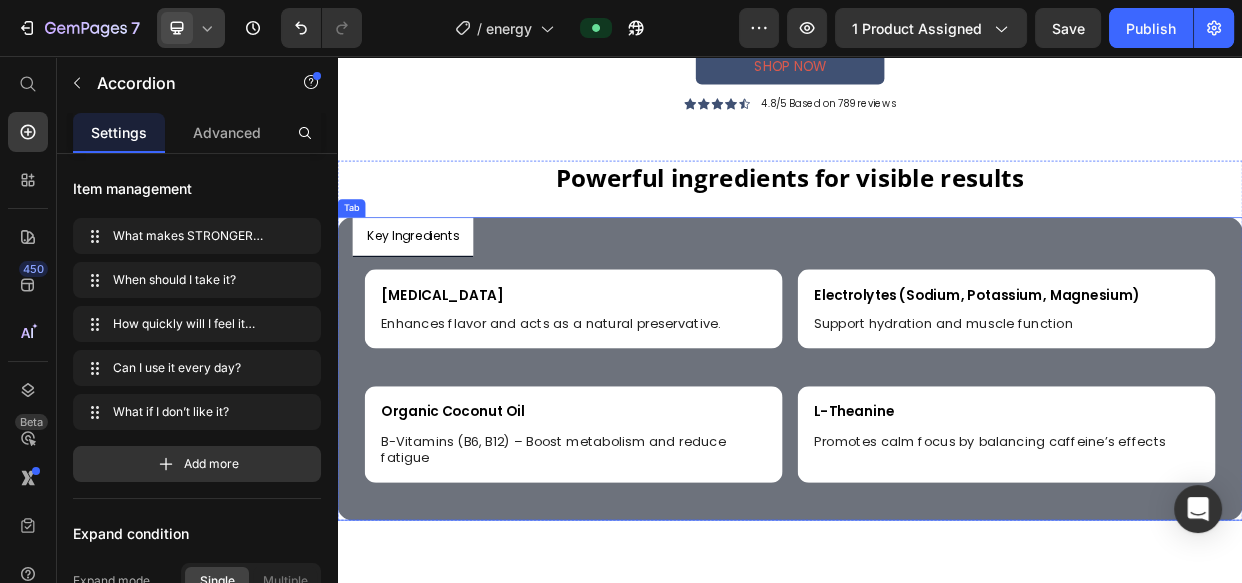 click on "Key Ingredients" at bounding box center (937, 296) 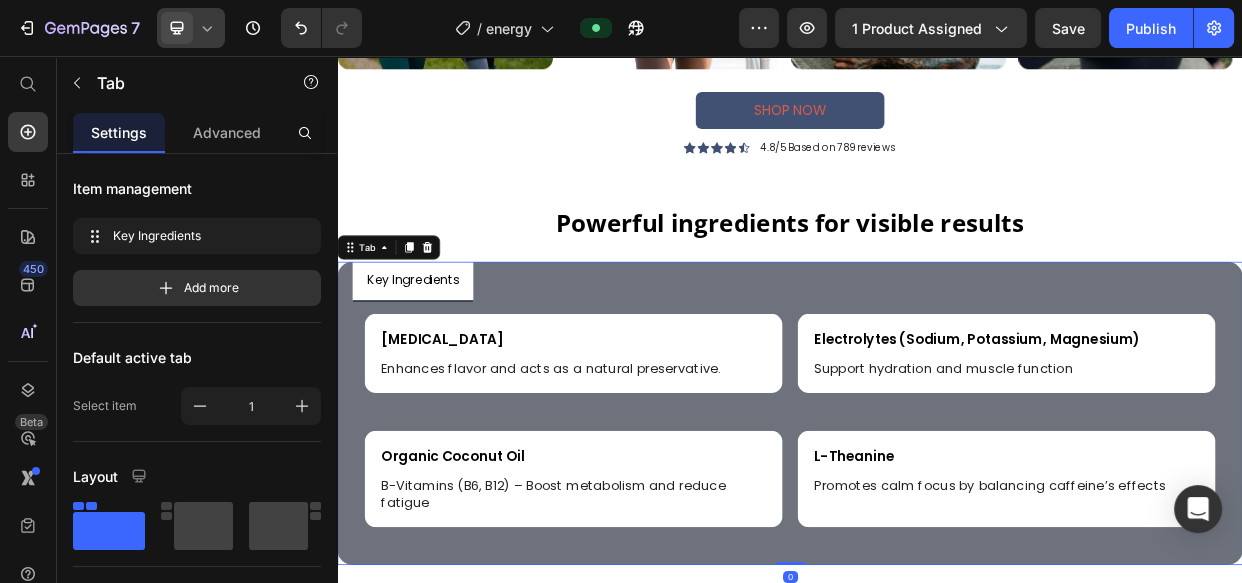 scroll, scrollTop: 2158, scrollLeft: 0, axis: vertical 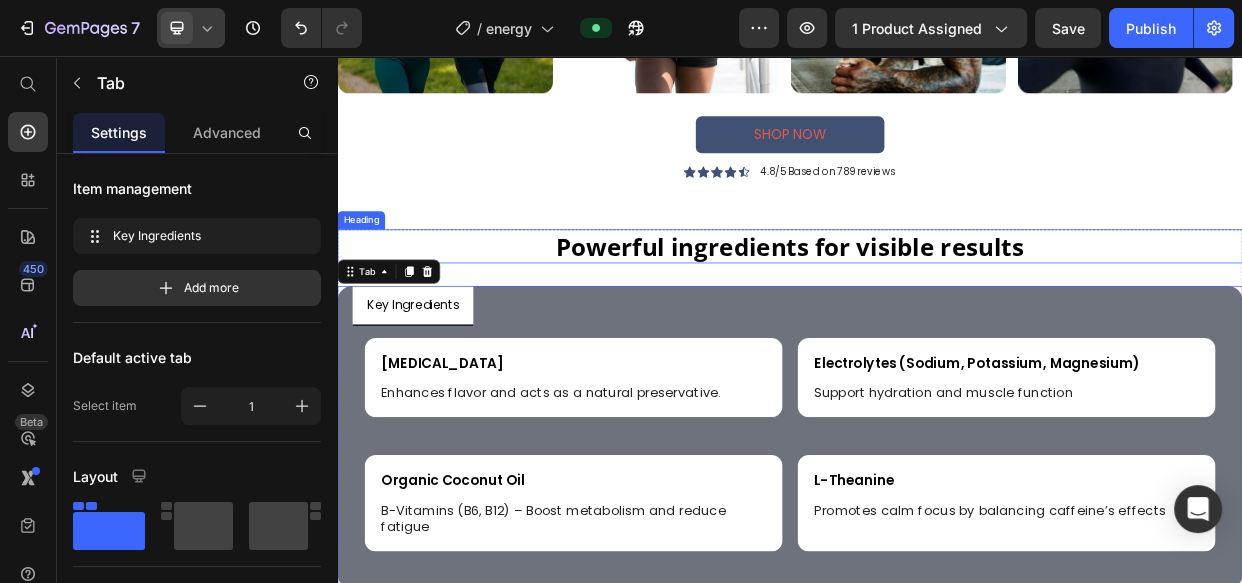 click on "Powerful ingredients for visible results" at bounding box center [937, 309] 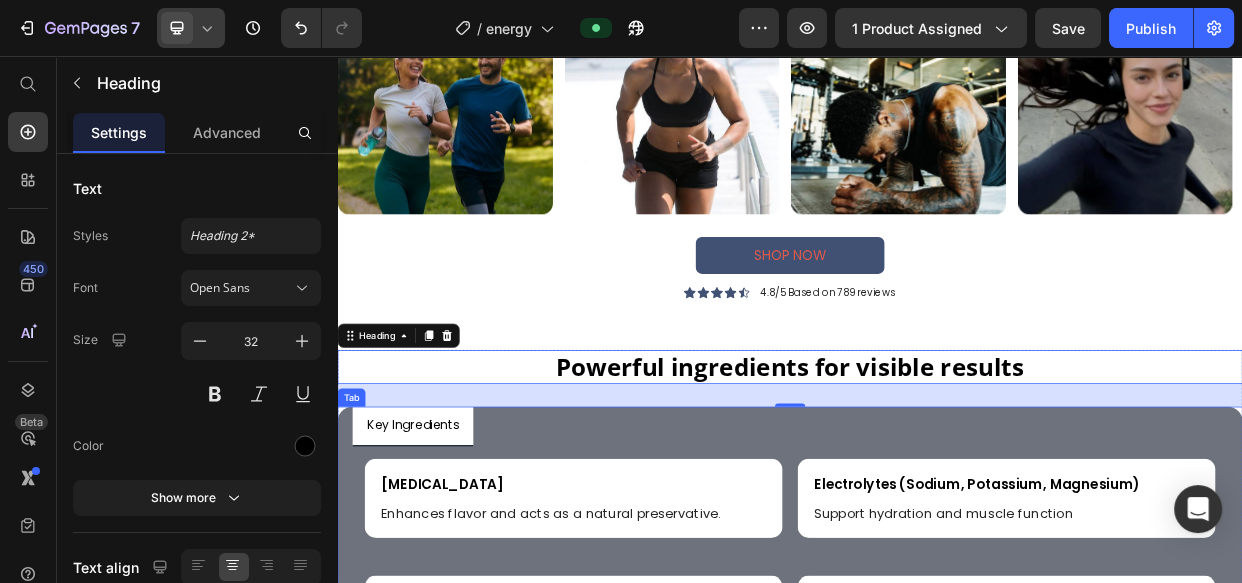 scroll, scrollTop: 1885, scrollLeft: 0, axis: vertical 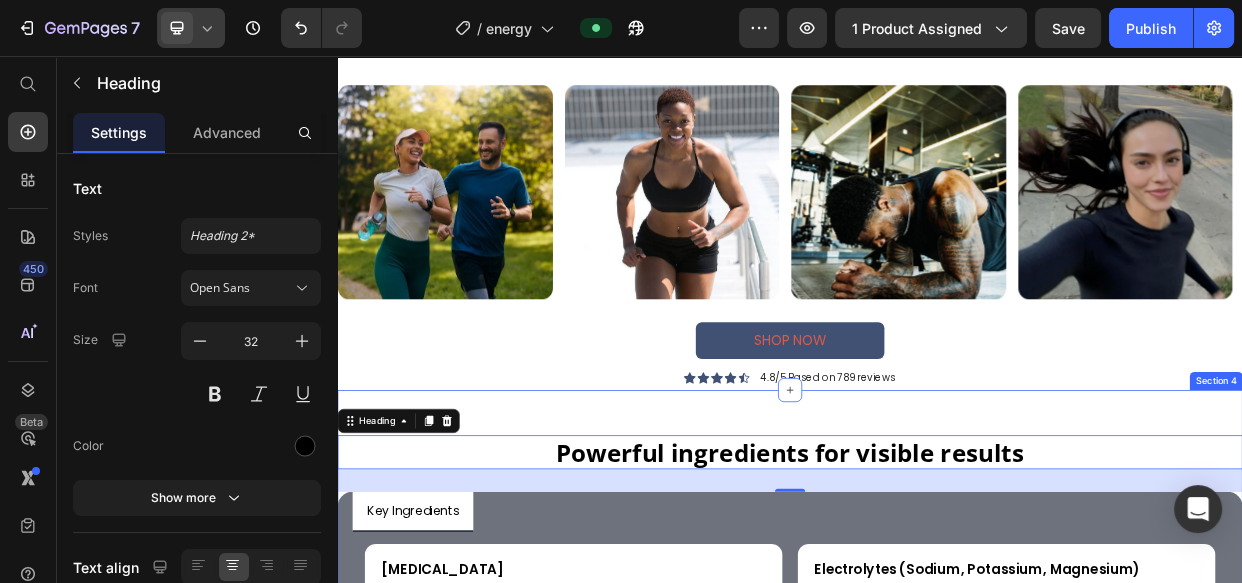 click on "Powerful ingredients for visible results Heading   30 Key Ingredients Citric Acid  Text Block  Enhances flavor and acts as a natural preservative. Text Block Row Row Electrolytes (Sodium, Potassium, Magnesium) Text Block Support hydration and muscle function Text Block Row Row Row Organic Coconut Oil Text Block B-Vitamins (B6, B12) – Boost metabolism and reduce fatigue Text Block Row Row  L-Theanine Text Block   Promotes calm focus by balancing caffeine’s effects   Text Block Row Row Row Tab Row Section 4" at bounding box center [937, 783] 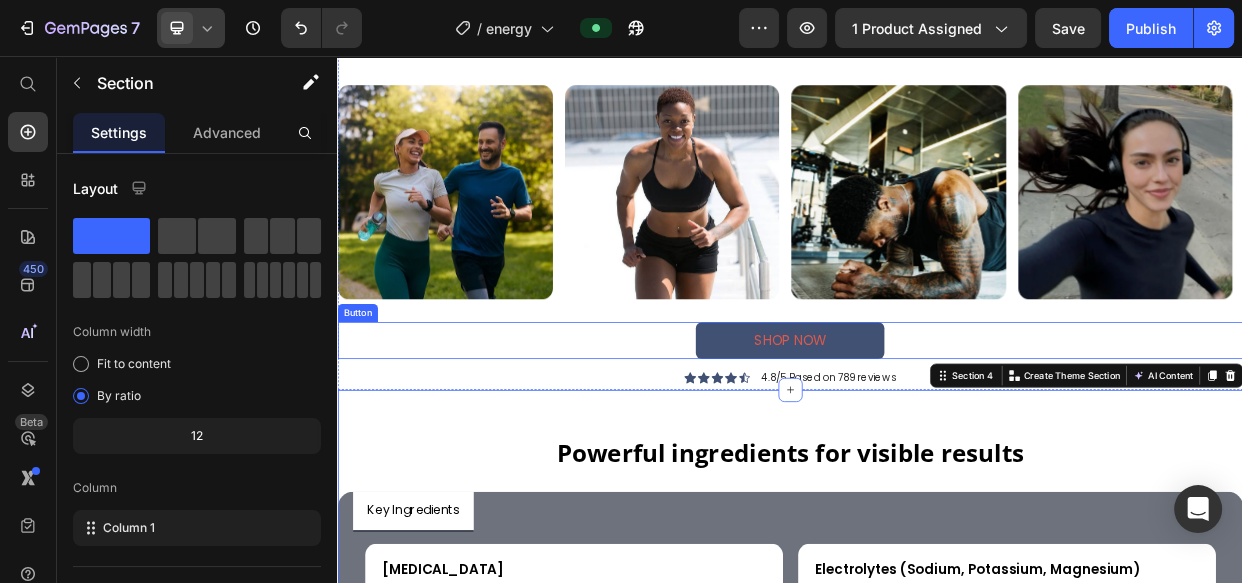 drag, startPoint x: 631, startPoint y: 431, endPoint x: 636, endPoint y: 455, distance: 24.5153 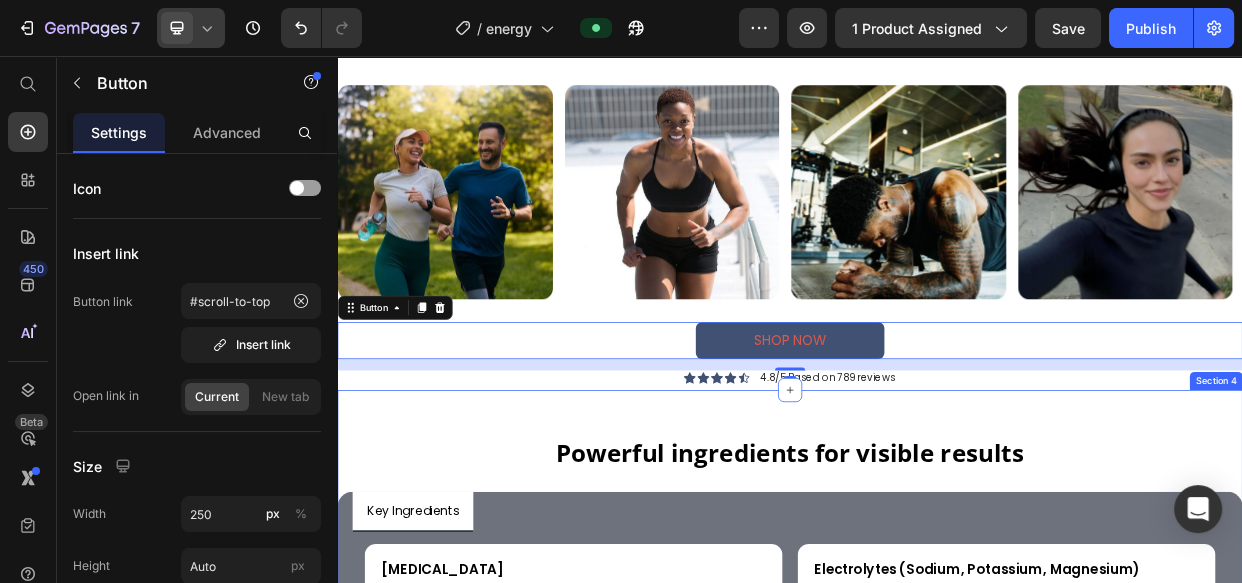 click on "Powerful ingredients for visible results Heading Key Ingredients Citric Acid  Text Block  Enhances flavor and acts as a natural preservative. Text Block Row Row Electrolytes (Sodium, Potassium, Magnesium) Text Block Support hydration and muscle function Text Block Row Row Row Organic Coconut Oil Text Block B-Vitamins (B6, B12) – Boost metabolism and reduce fatigue Text Block Row Row  L-Theanine Text Block   Promotes calm focus by balancing caffeine’s effects   Text Block Row Row Row Tab Row Section 4" at bounding box center [937, 783] 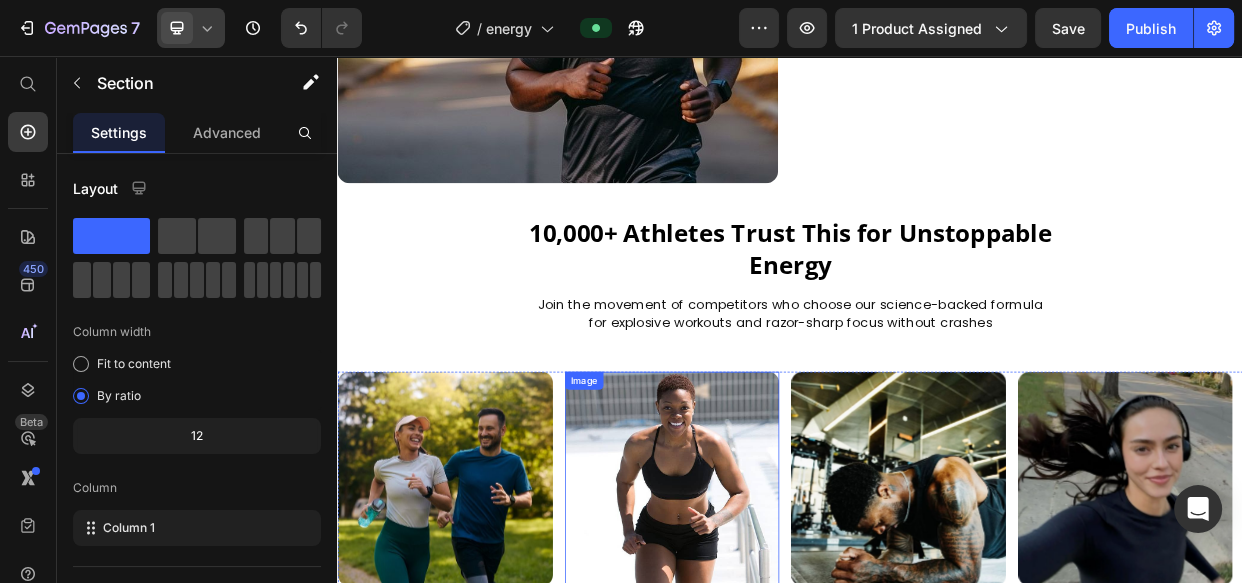 scroll, scrollTop: 1430, scrollLeft: 0, axis: vertical 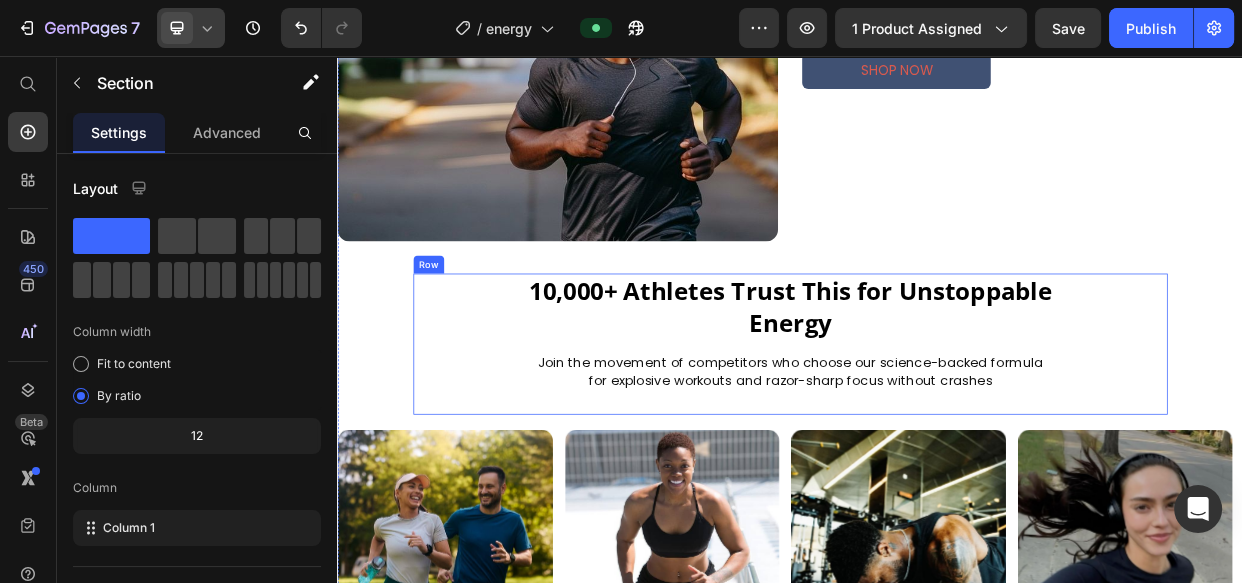 click on "10,000+ Athletes Trust This for Unstoppable Energy Heading Join the movement of competitors who choose our science-backed formula for explosive workouts and razor-sharp focus without crashes Text Block" at bounding box center (937, 438) 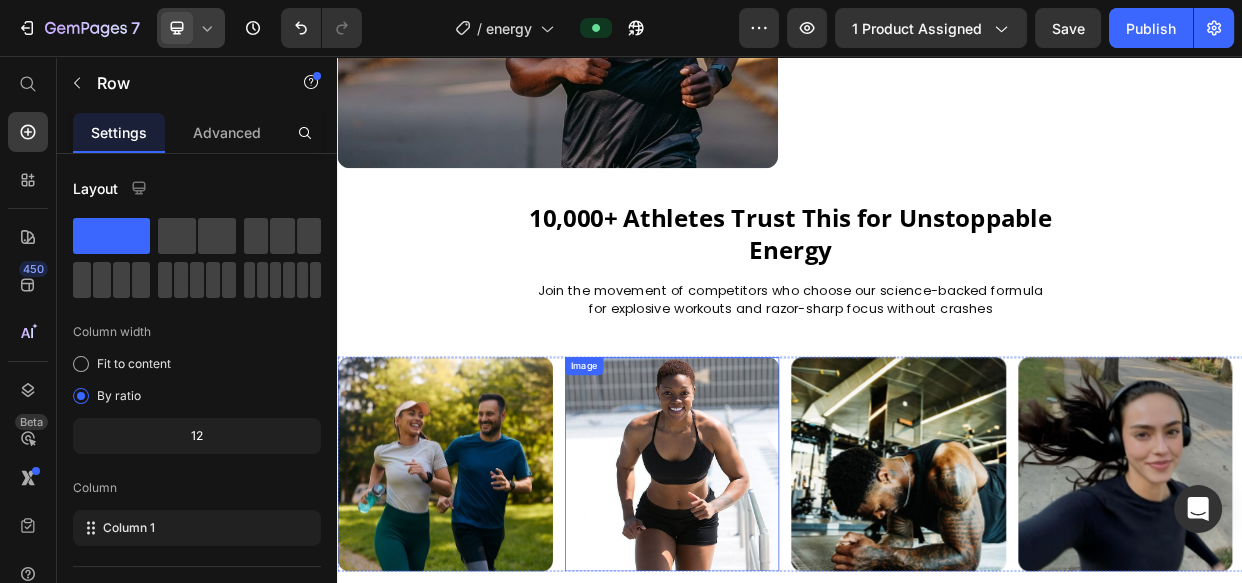scroll, scrollTop: 1521, scrollLeft: 0, axis: vertical 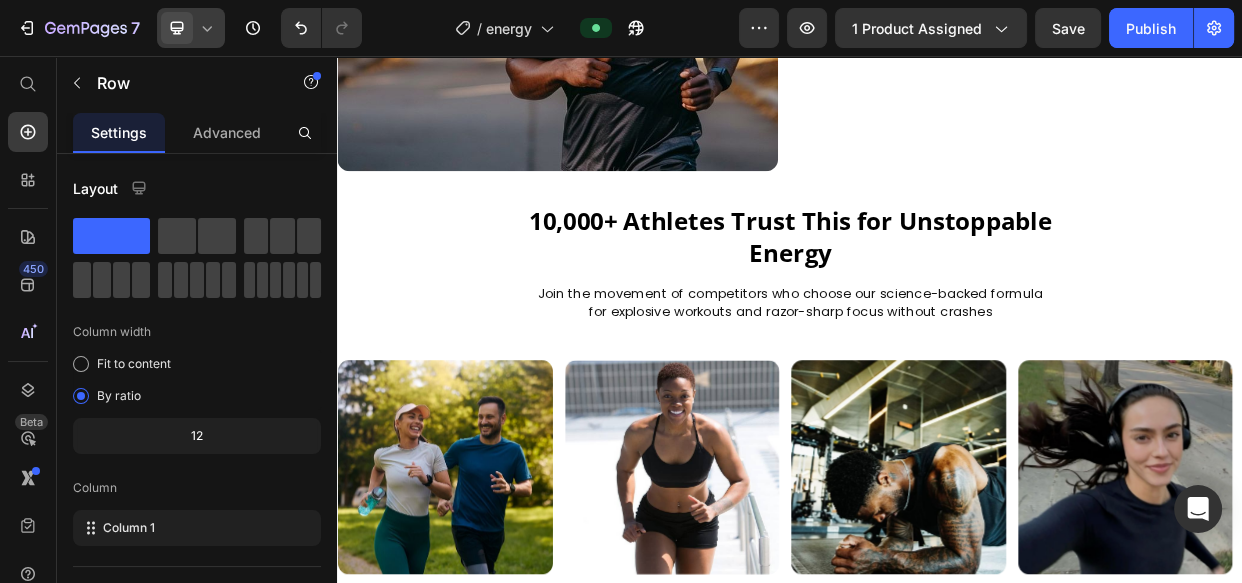 click 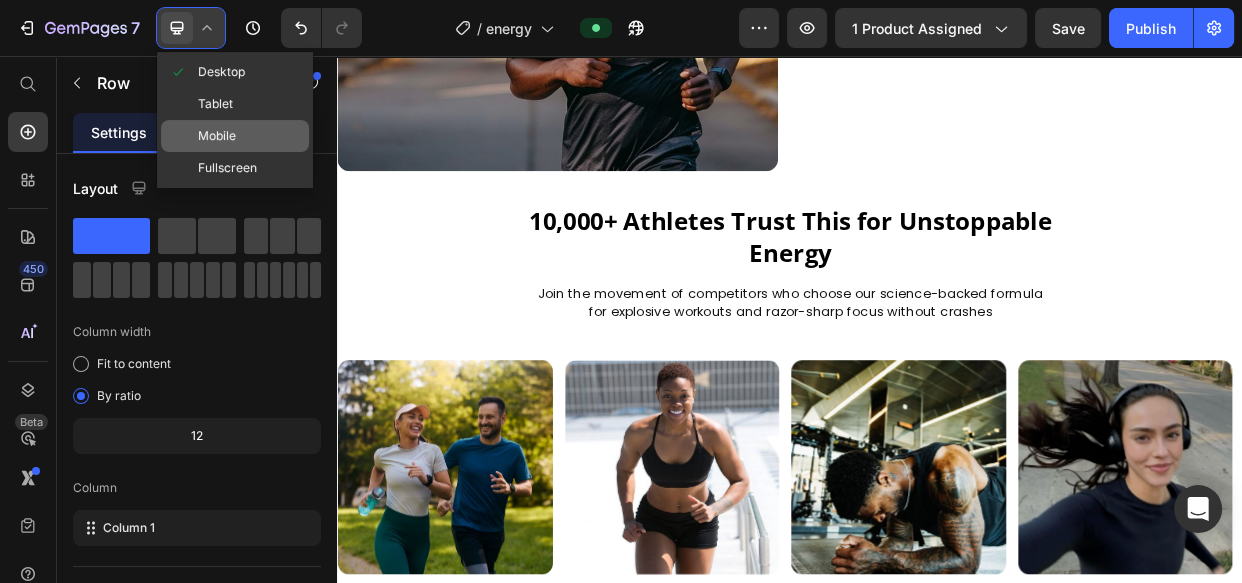 drag, startPoint x: 72, startPoint y: 154, endPoint x: 196, endPoint y: 122, distance: 128.06248 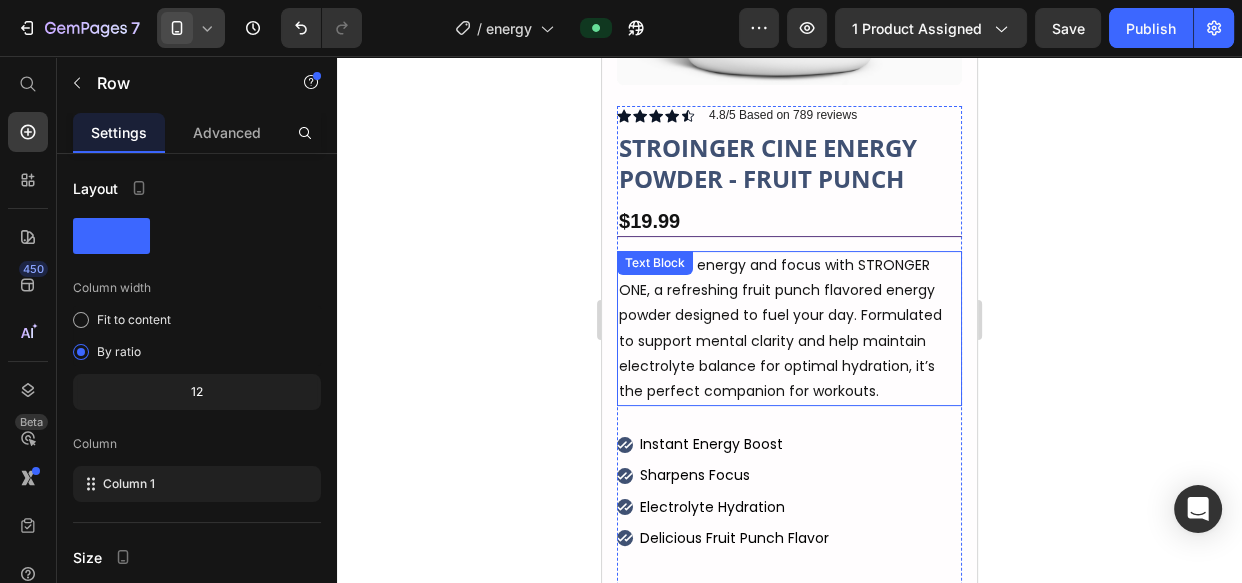 scroll, scrollTop: 367, scrollLeft: 0, axis: vertical 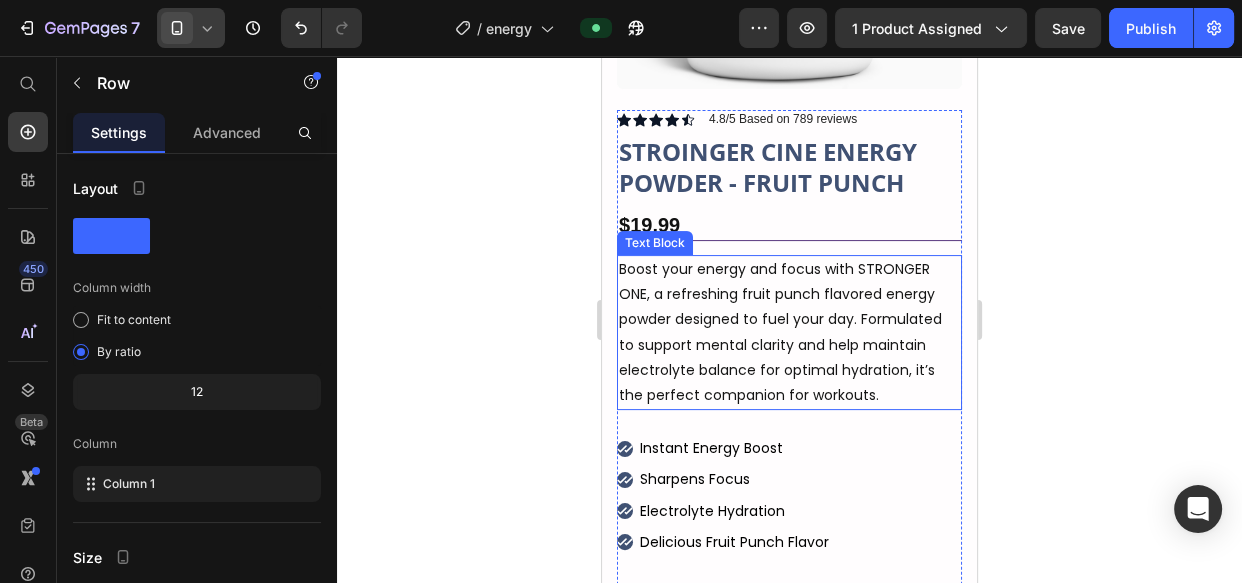 click on "Boost your energy and focus with STRONGER ONE, a refreshing fruit punch flavored energy powder designed to fuel your day. Formulated to support mental clarity and help maintain electrolyte balance for optimal hydration, it’s the perfect companion for workouts." at bounding box center [789, 332] 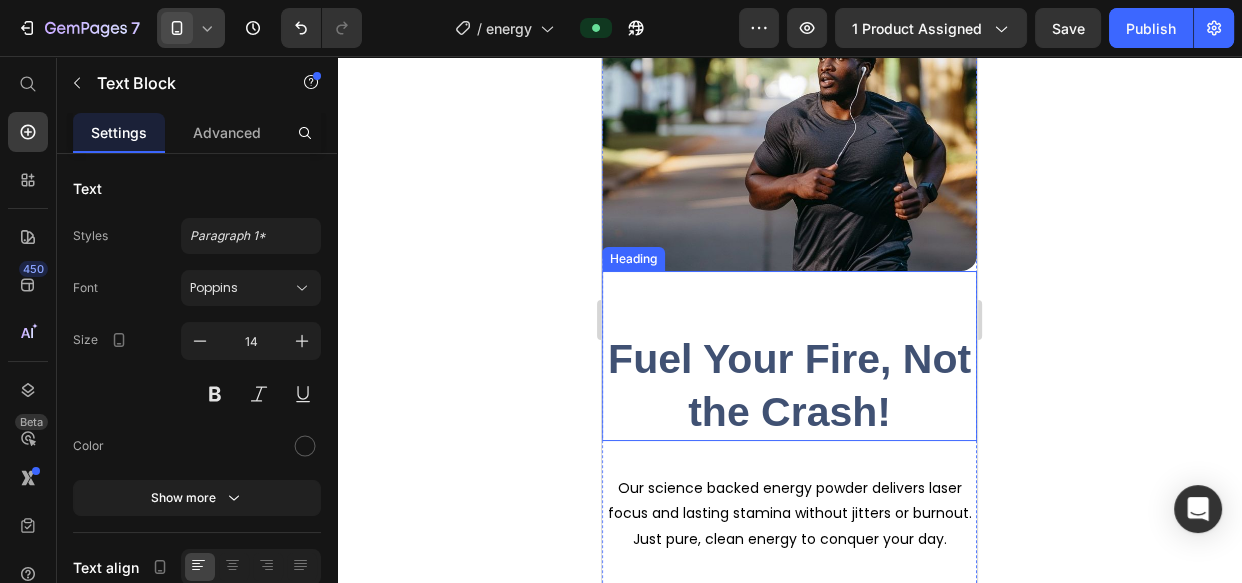 scroll, scrollTop: 1458, scrollLeft: 0, axis: vertical 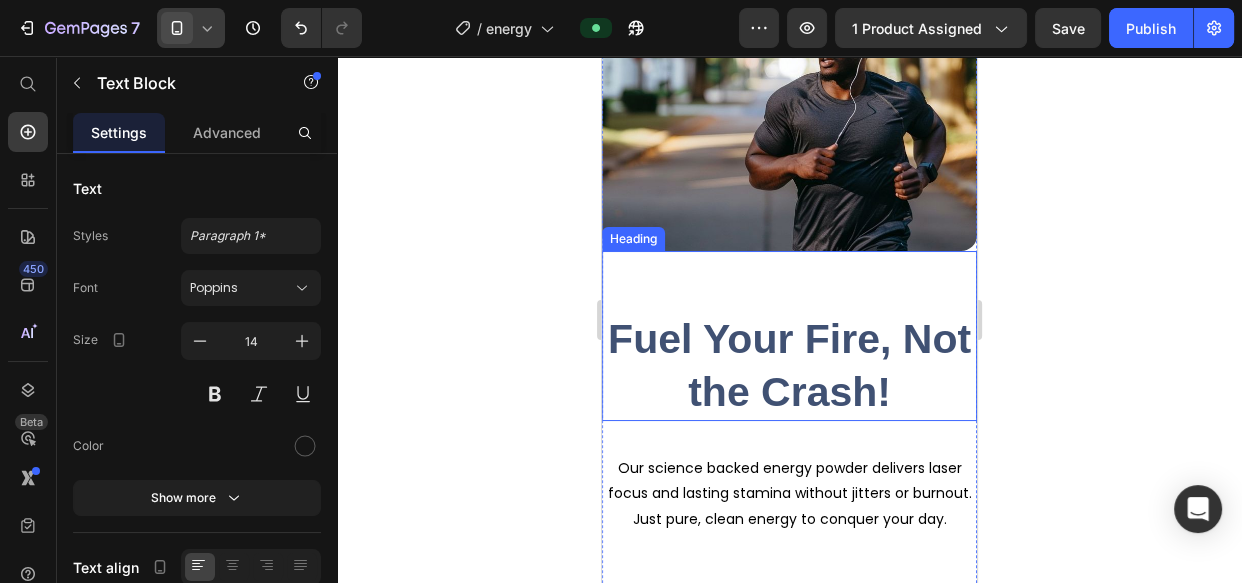 click on "Fuel Your Fire, Not the Crash! Heading" at bounding box center (789, 336) 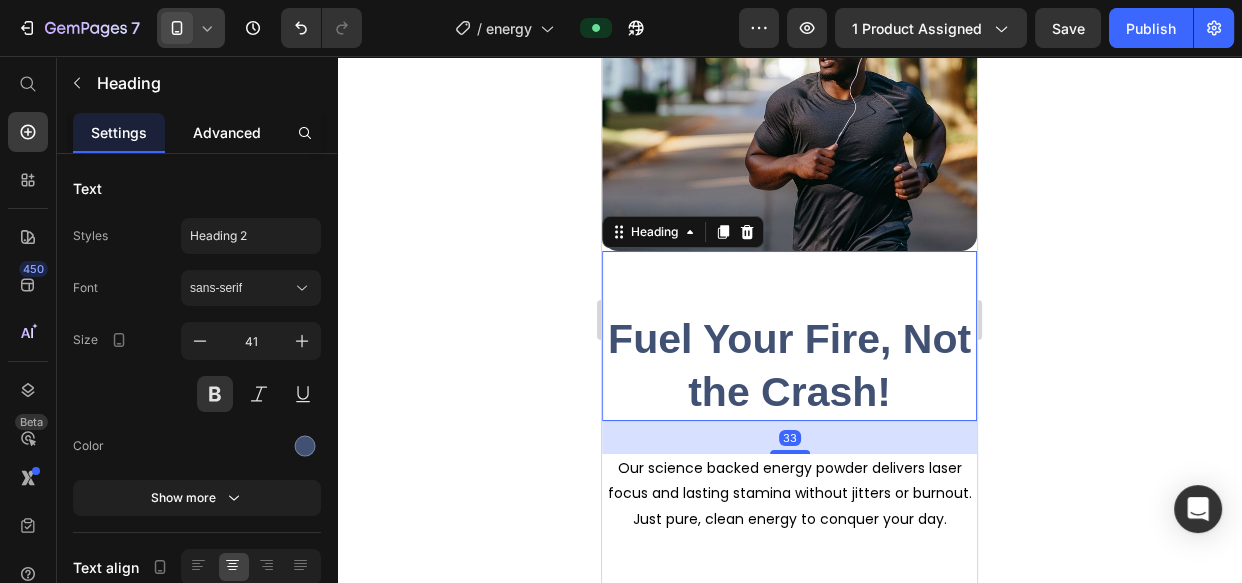 click on "Advanced" at bounding box center (227, 132) 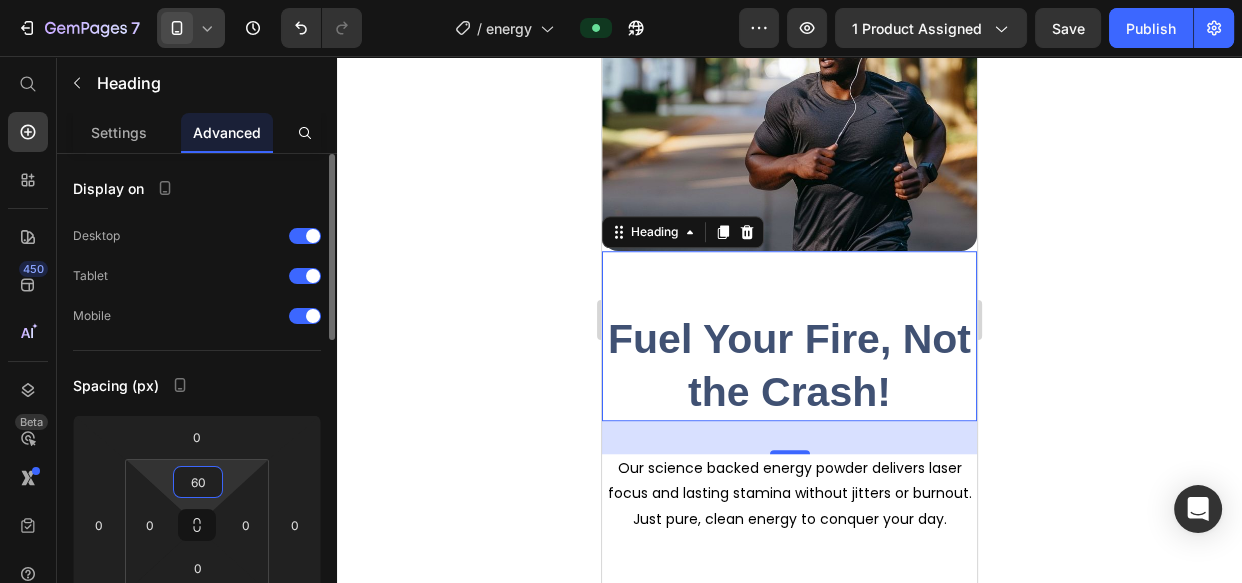 click on "60" at bounding box center (198, 482) 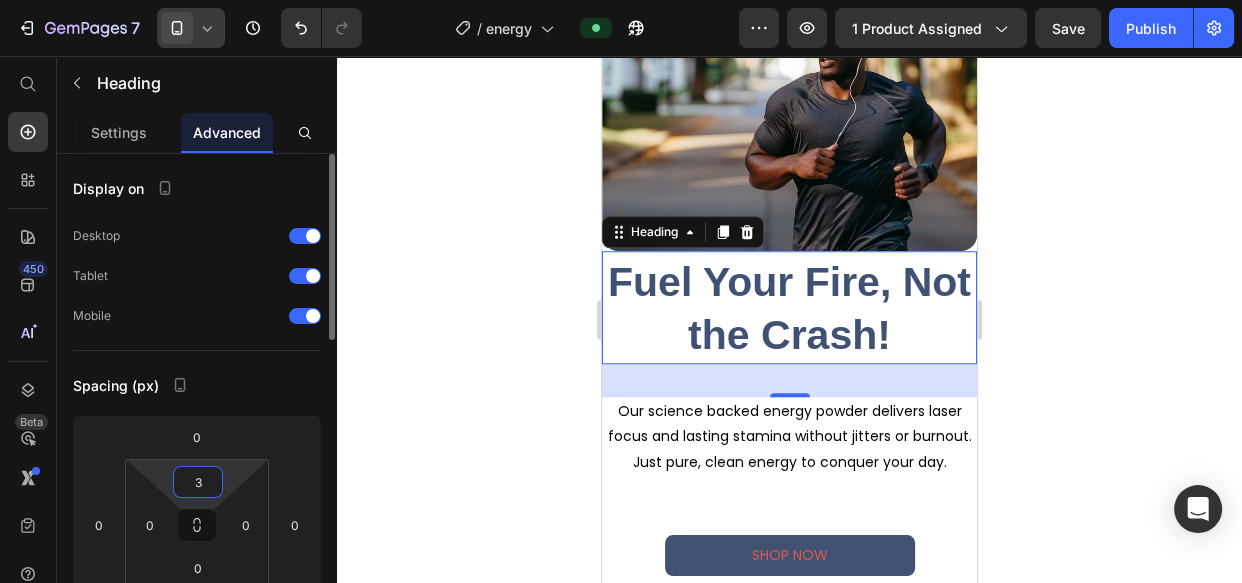 type on "30" 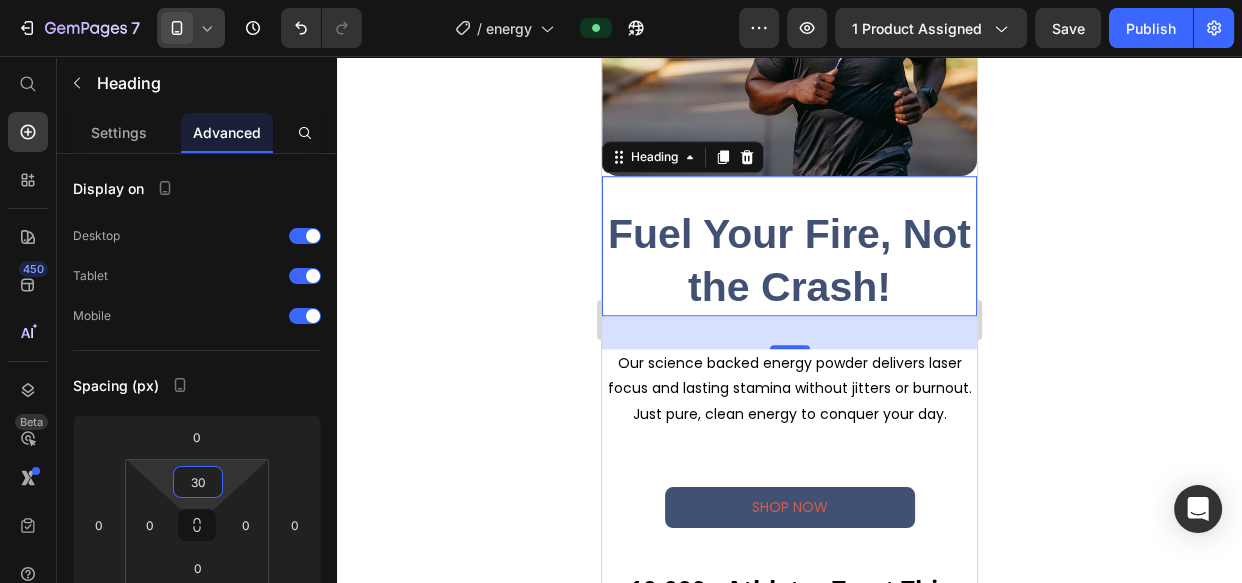 scroll, scrollTop: 1640, scrollLeft: 0, axis: vertical 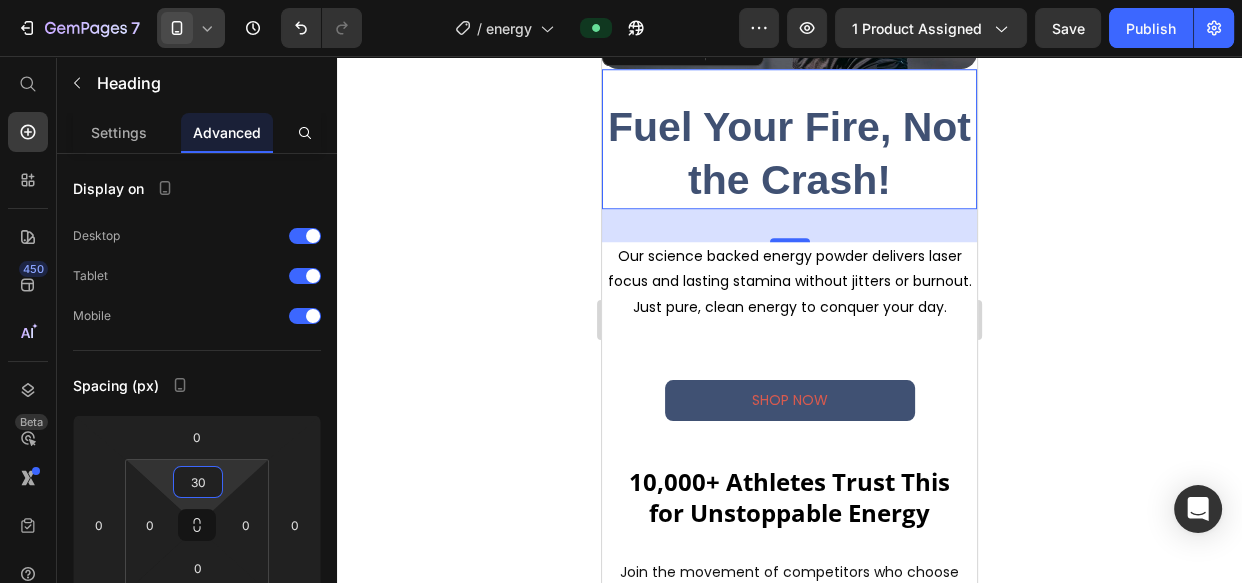 click 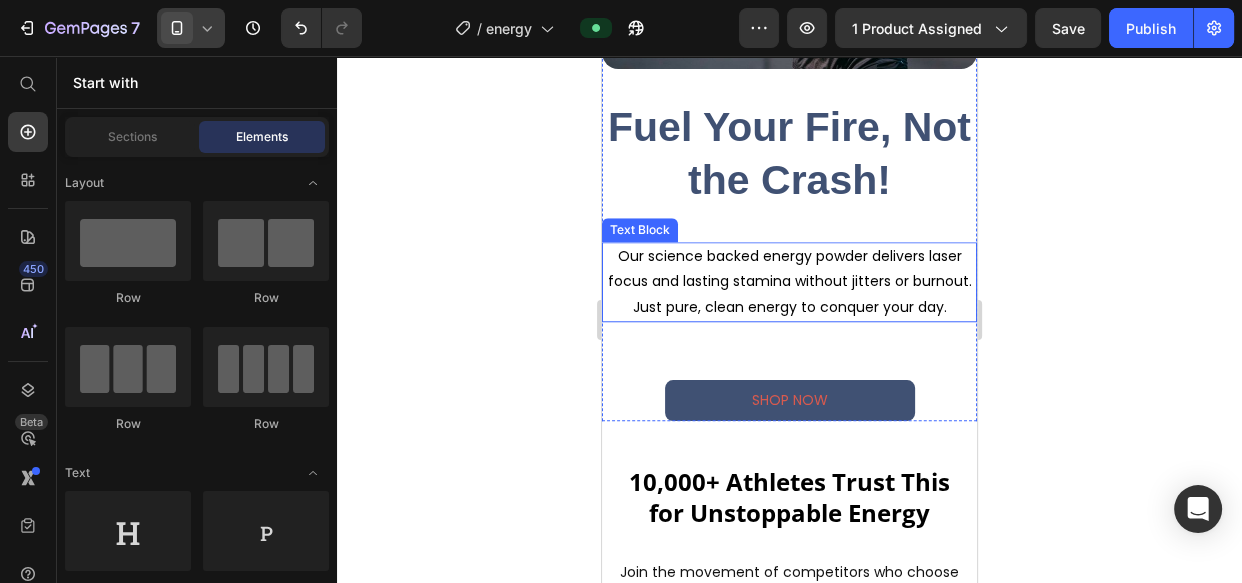 scroll, scrollTop: 1549, scrollLeft: 0, axis: vertical 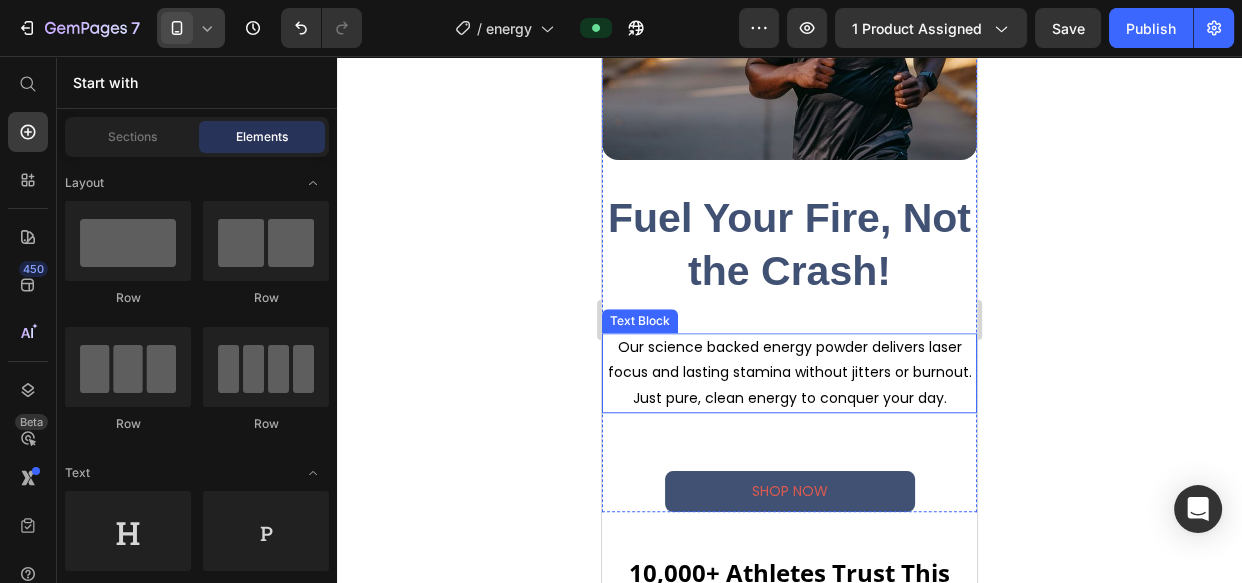 click on "Our science backed energy powder delivers laser focus and lasting stamina without jitters or burnout. Just pure, clean energy to conquer your day." at bounding box center [789, 373] 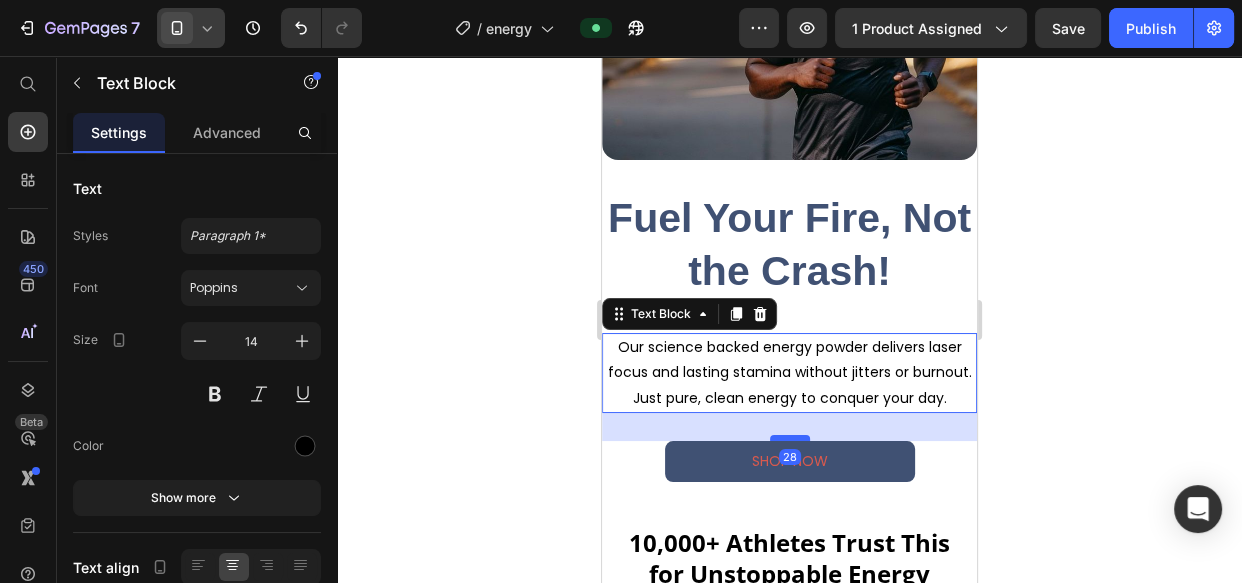 drag, startPoint x: 788, startPoint y: 462, endPoint x: 784, endPoint y: 432, distance: 30.265491 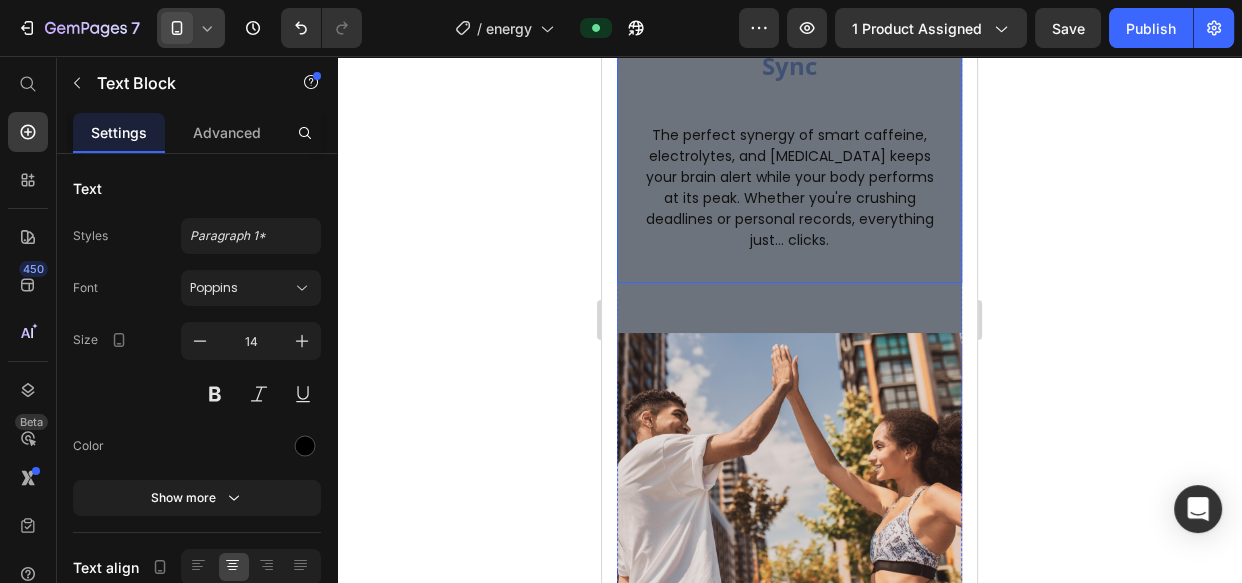 scroll, scrollTop: 3185, scrollLeft: 0, axis: vertical 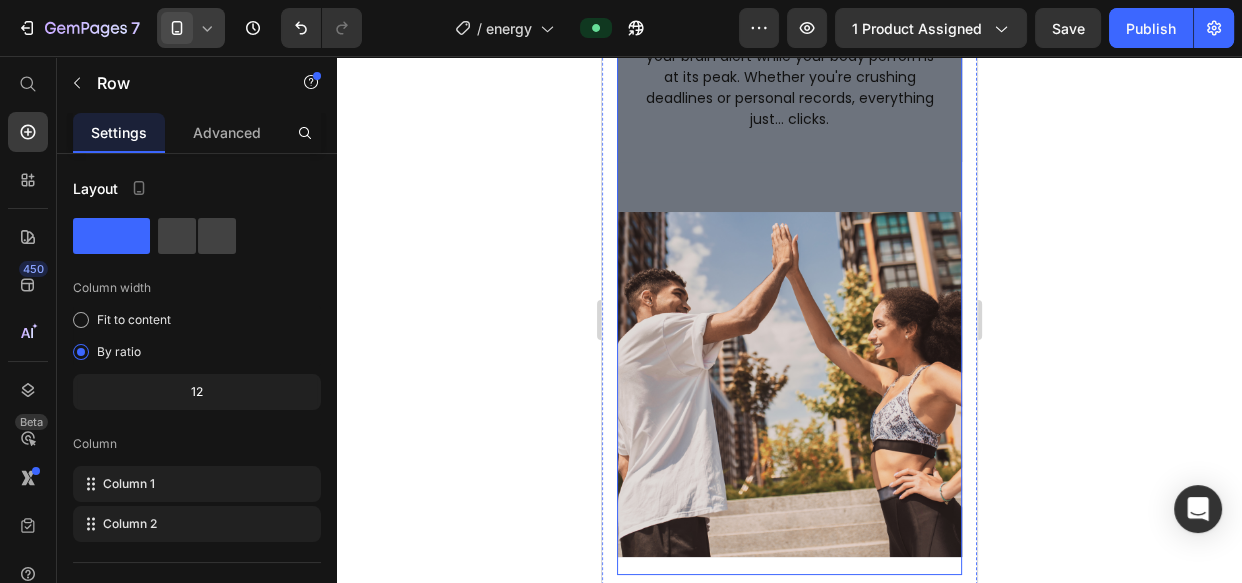 click on "Image" at bounding box center (789, 359) 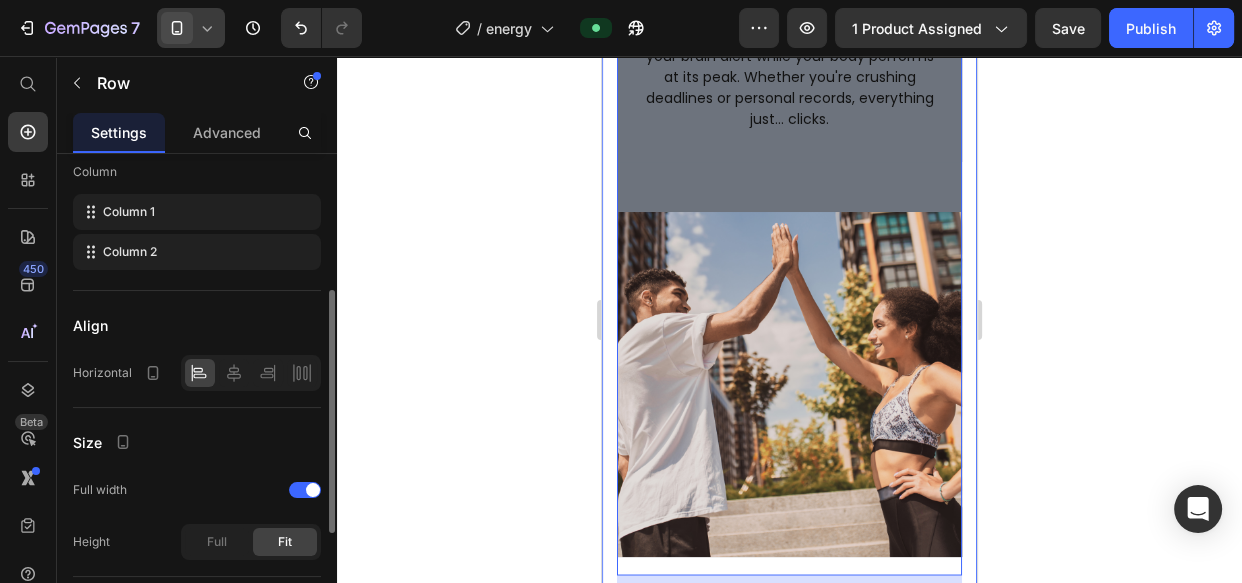 scroll, scrollTop: 486, scrollLeft: 0, axis: vertical 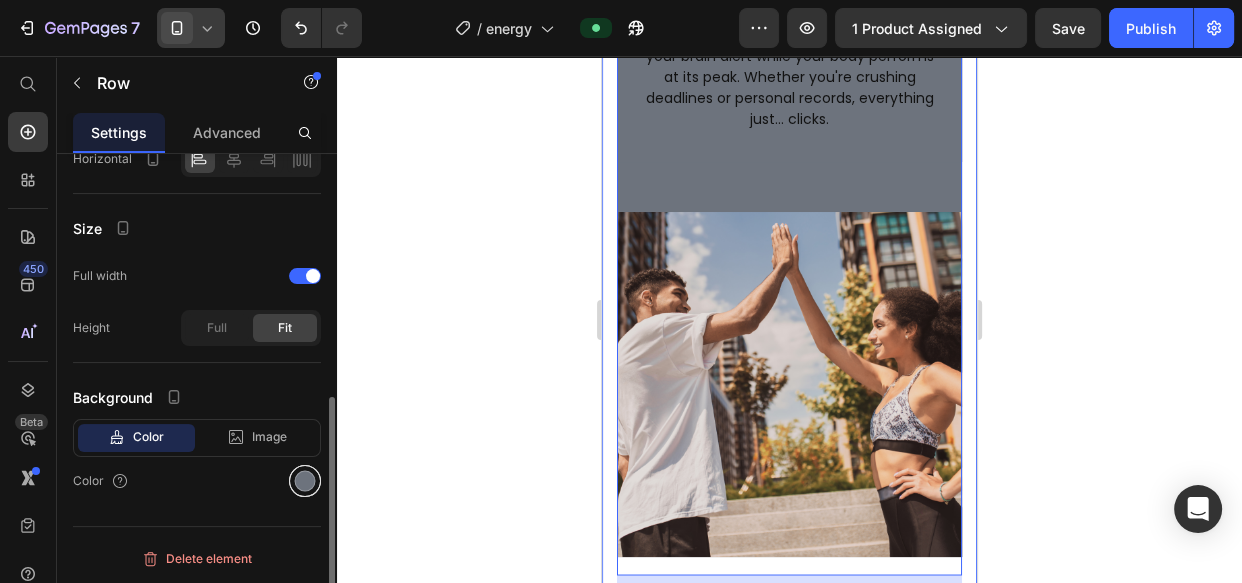 click at bounding box center [305, 481] 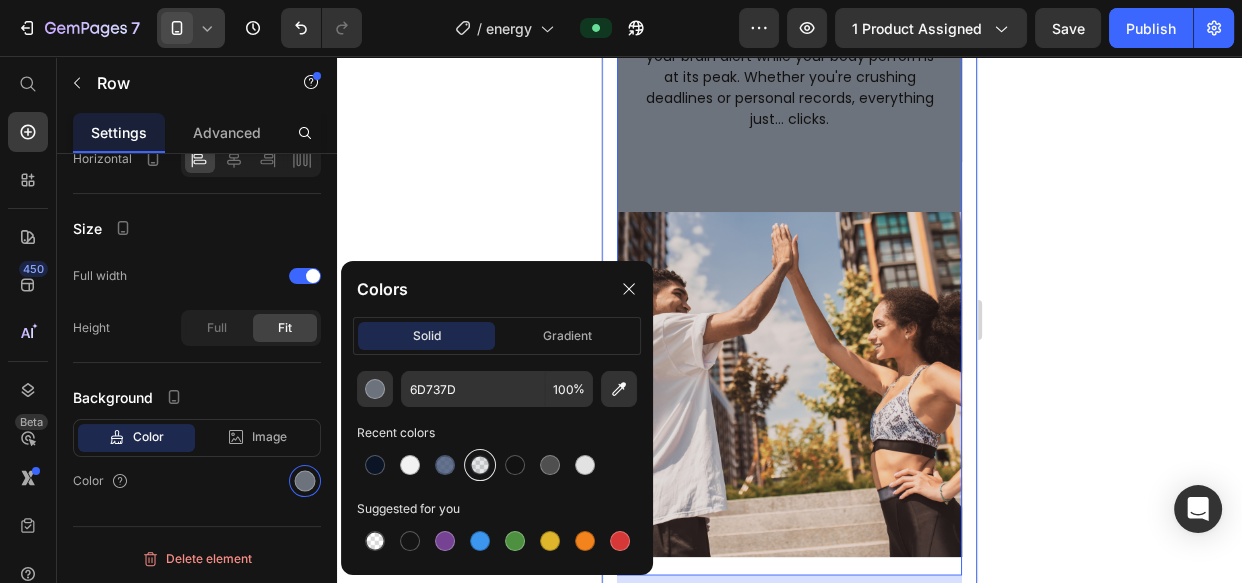 click at bounding box center [480, 465] 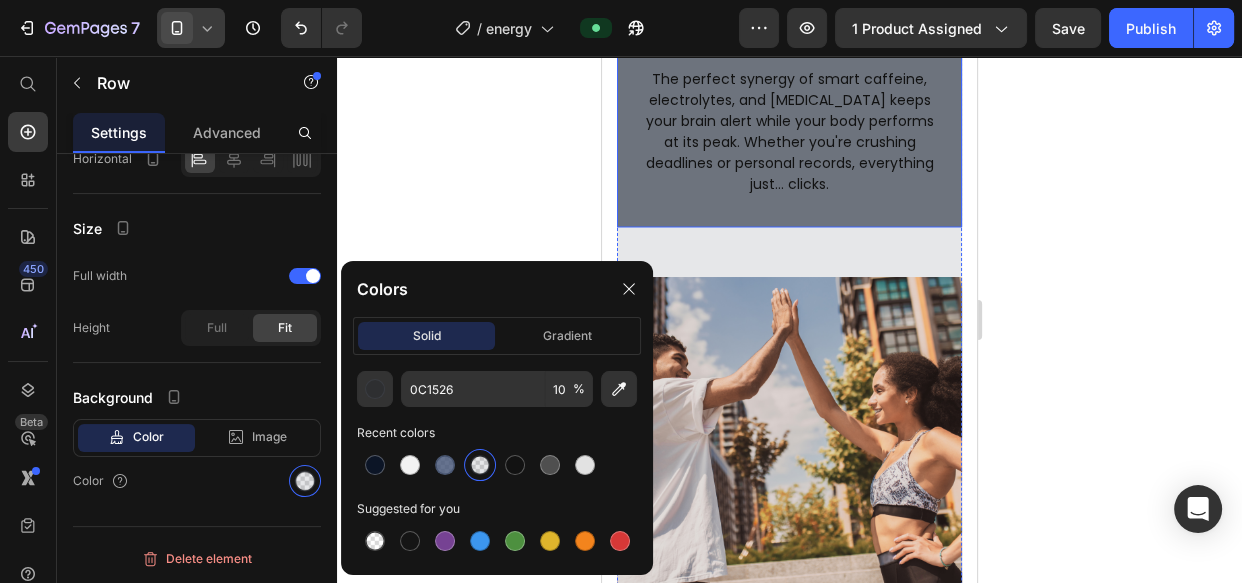 scroll, scrollTop: 3094, scrollLeft: 0, axis: vertical 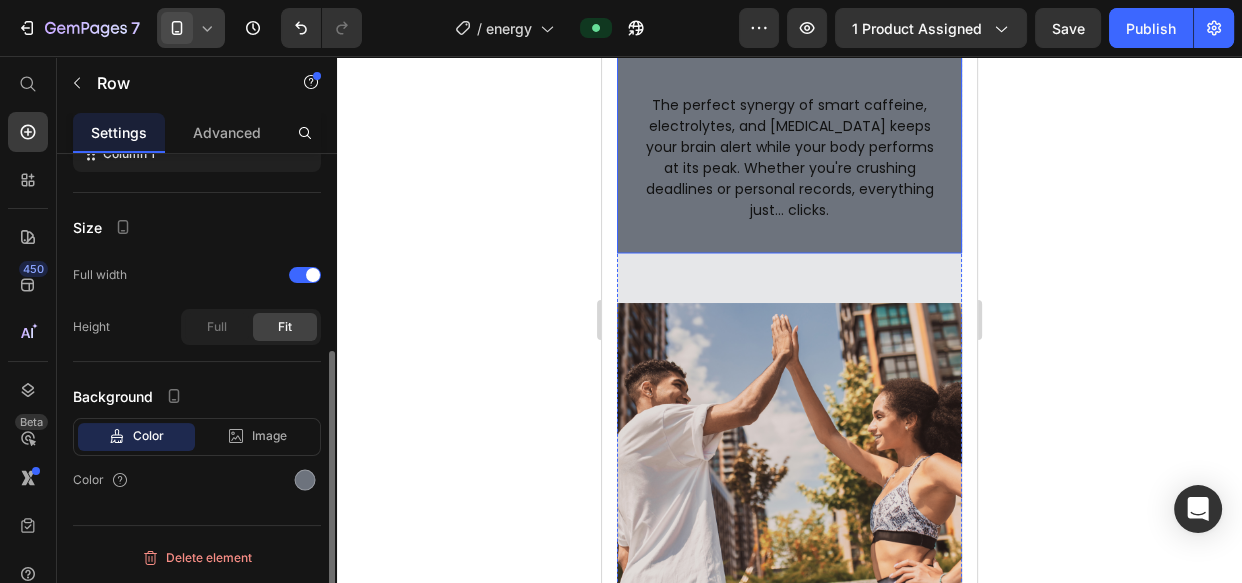 click on "Brain & Body in Perfect Sync Heading The perfect synergy of smart caffeine, electrolytes, and cognitive enhancers keeps your brain alert while your body performs at its peak. Whether you're crushing deadlines or personal records, everything just... clicks. Text Block shop now Button" at bounding box center [789, 119] 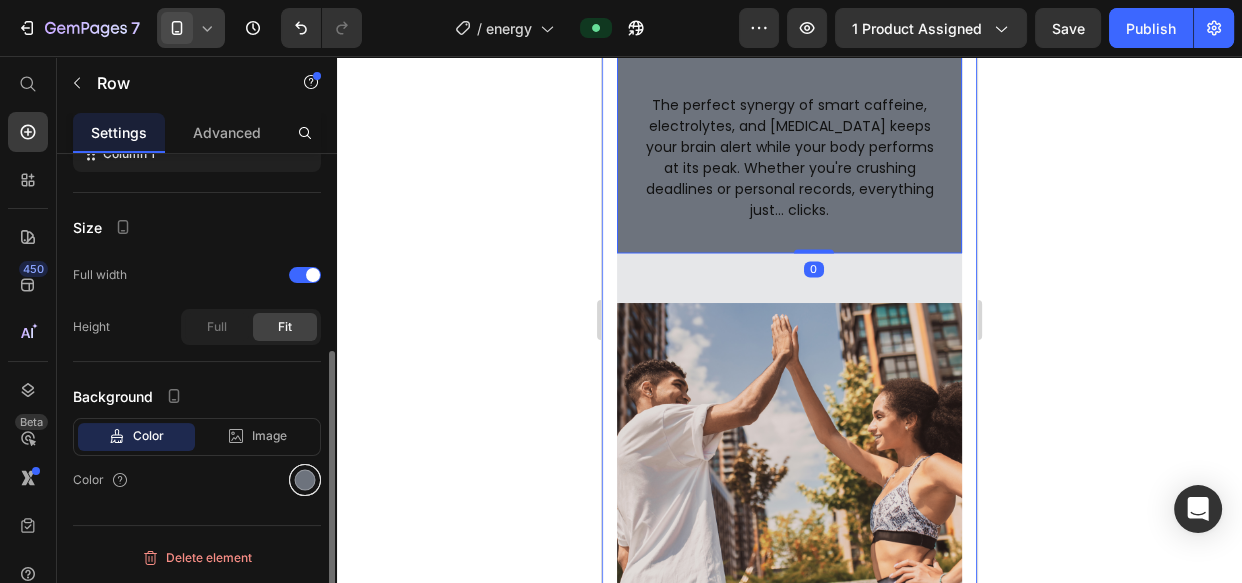 click at bounding box center (305, 480) 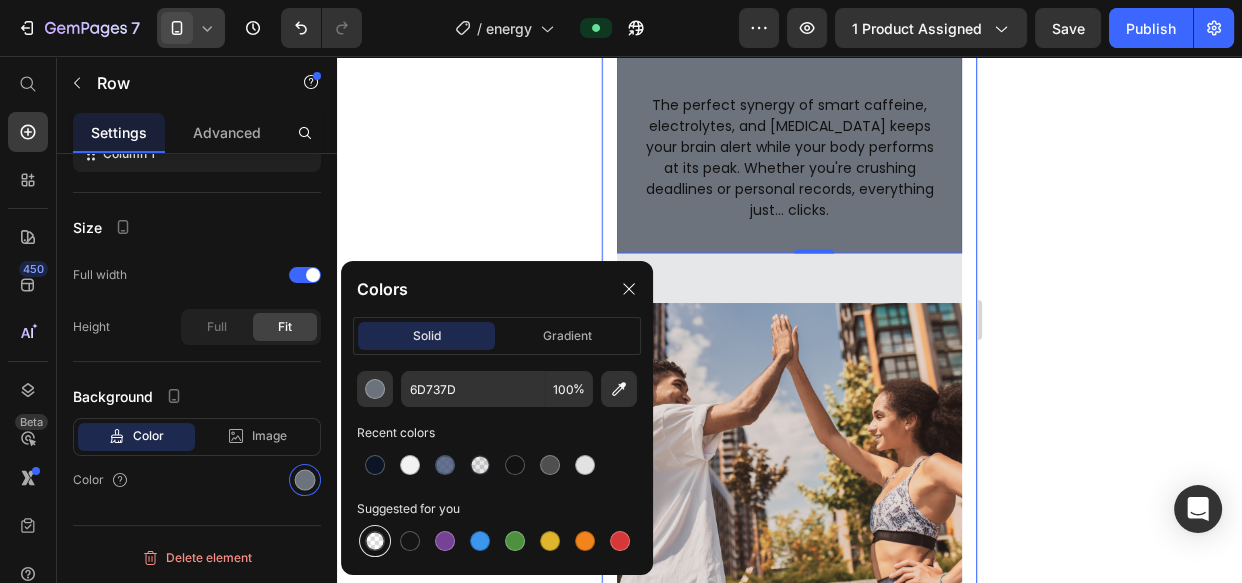 click at bounding box center [375, 541] 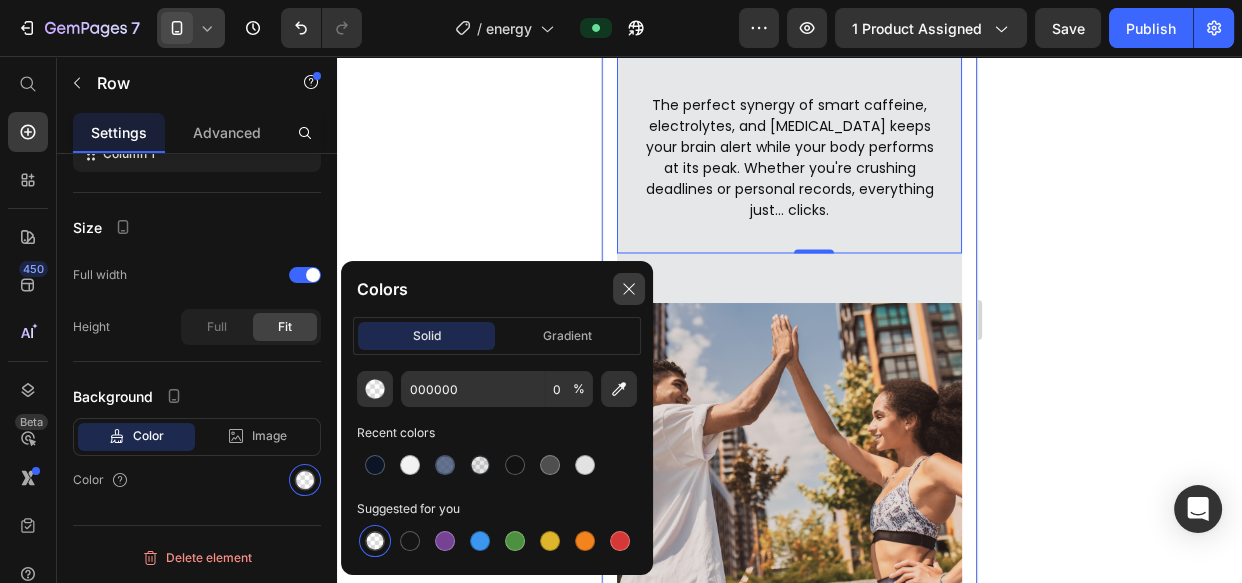 click at bounding box center [629, 289] 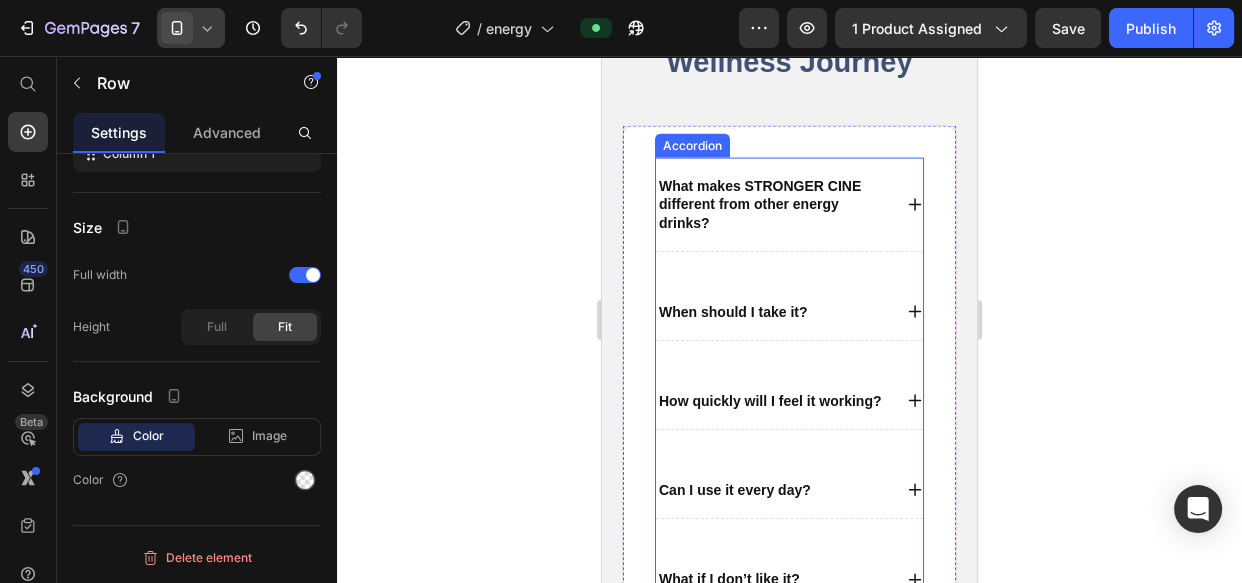 scroll, scrollTop: 3821, scrollLeft: 0, axis: vertical 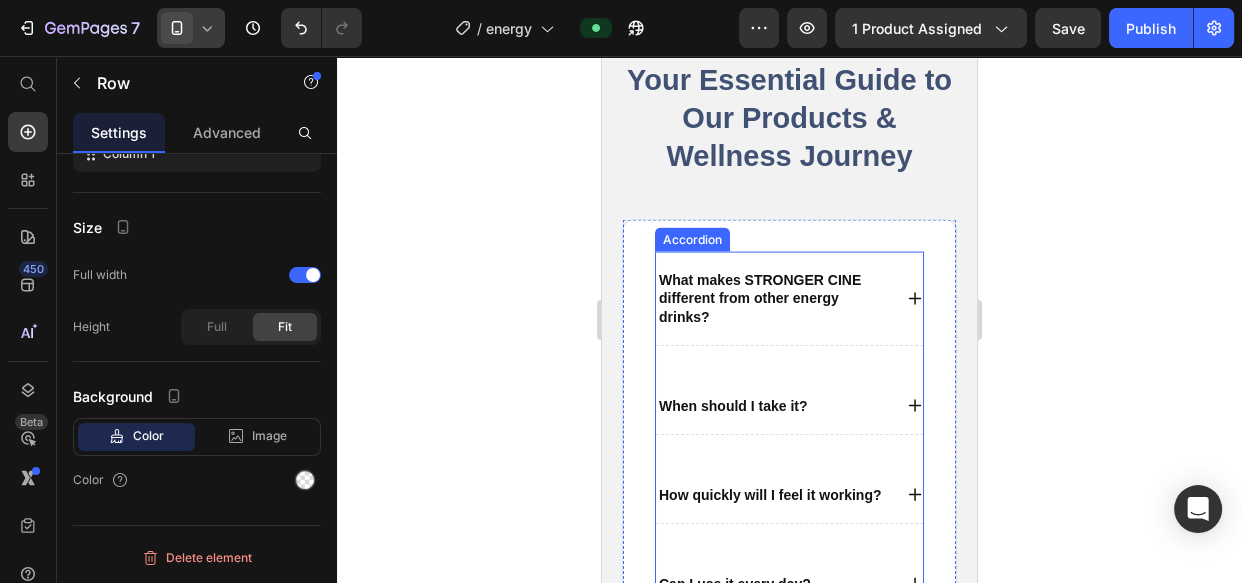 click on "What makes STRONGER CINE different from other energy drinks?" at bounding box center (773, 298) 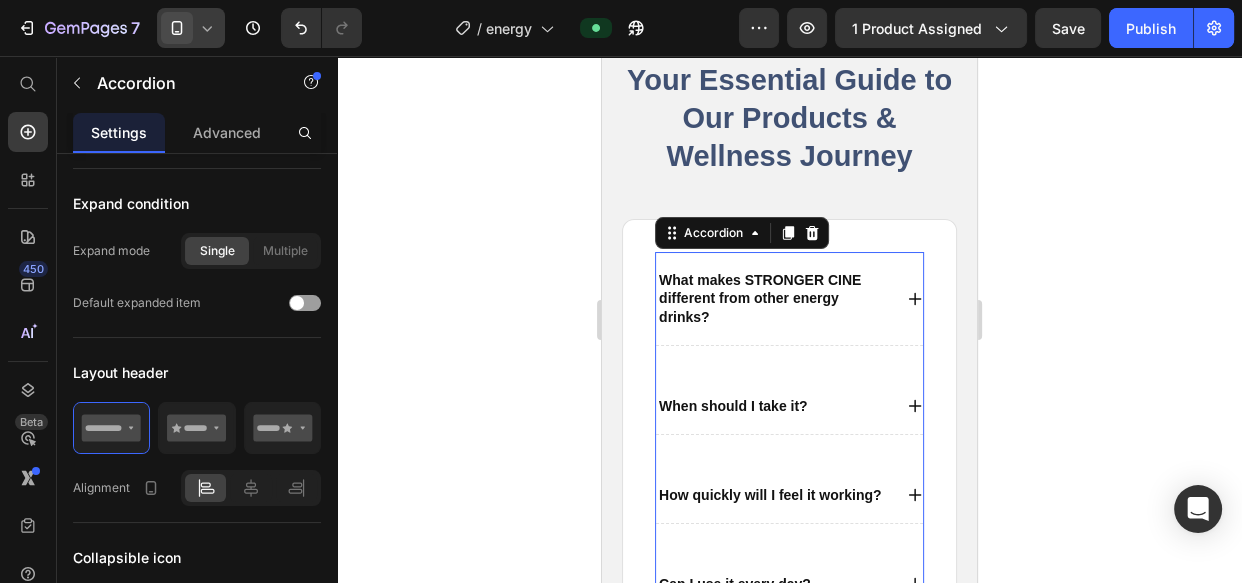 scroll, scrollTop: 0, scrollLeft: 0, axis: both 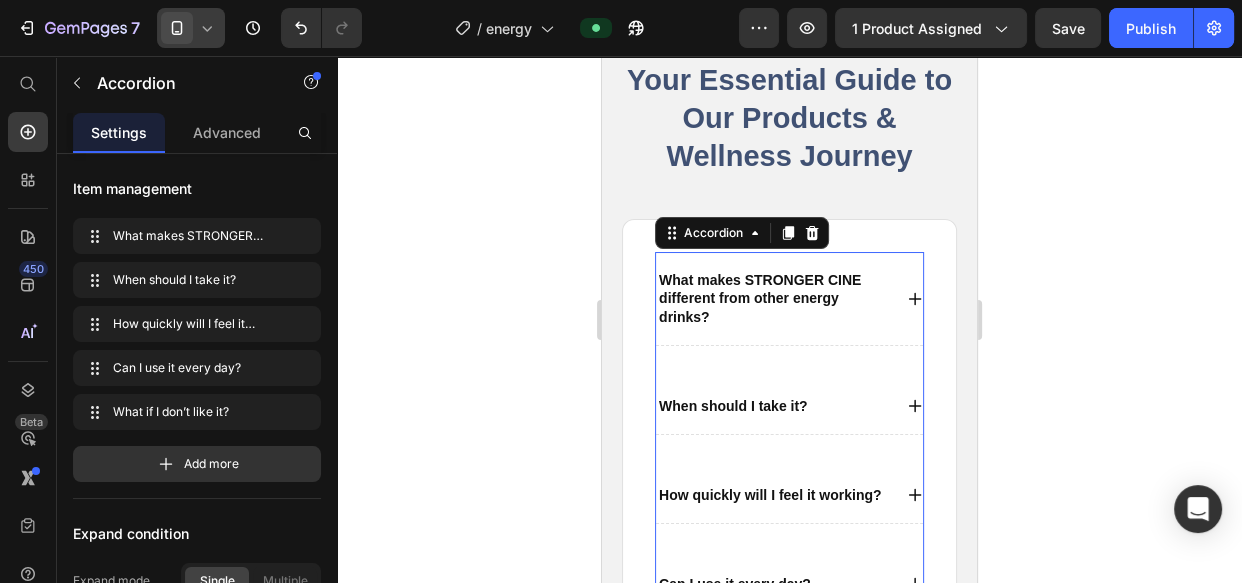 click on "What makes STRONGER CINE different from other energy drinks?" at bounding box center [773, 298] 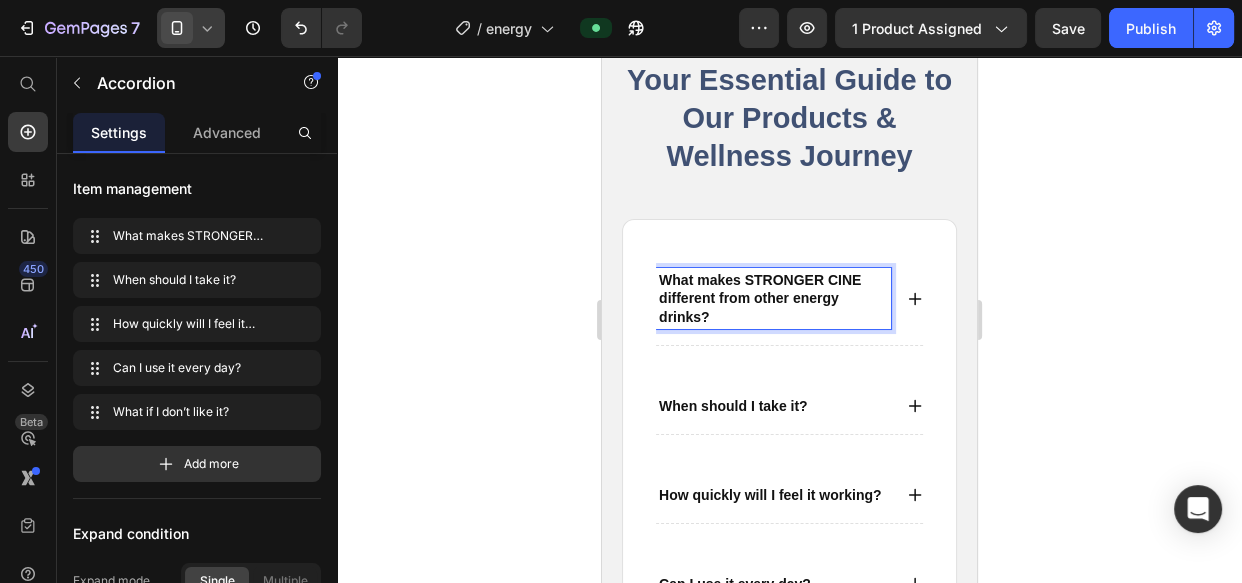 click on "What makes STRONGER CINE different from other energy drinks?" at bounding box center [773, 298] 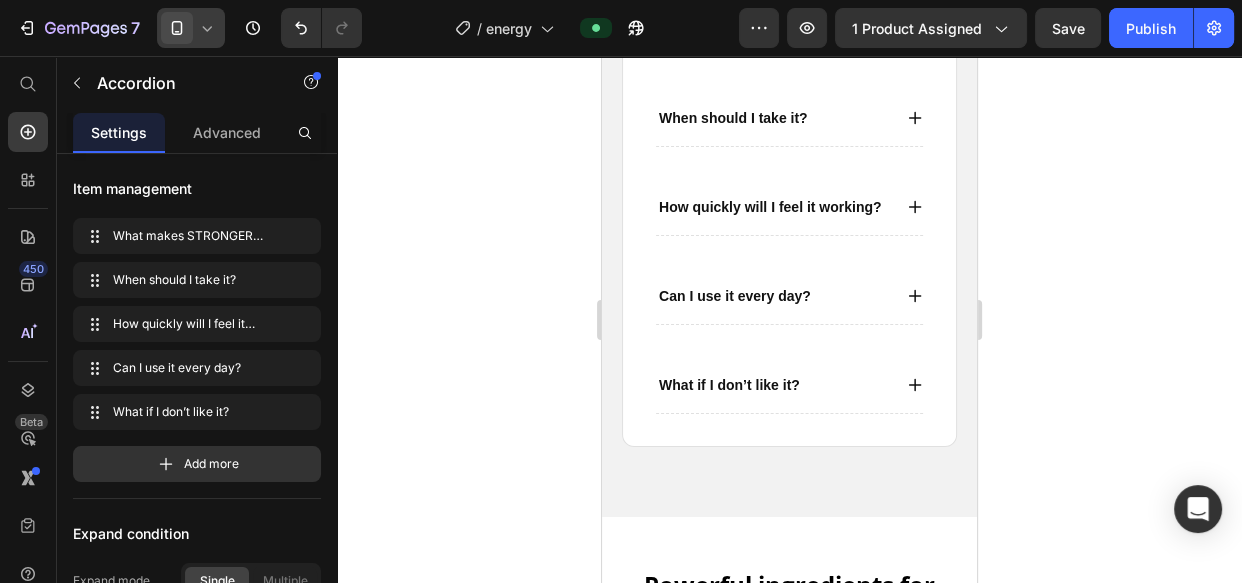 scroll, scrollTop: 4445, scrollLeft: 0, axis: vertical 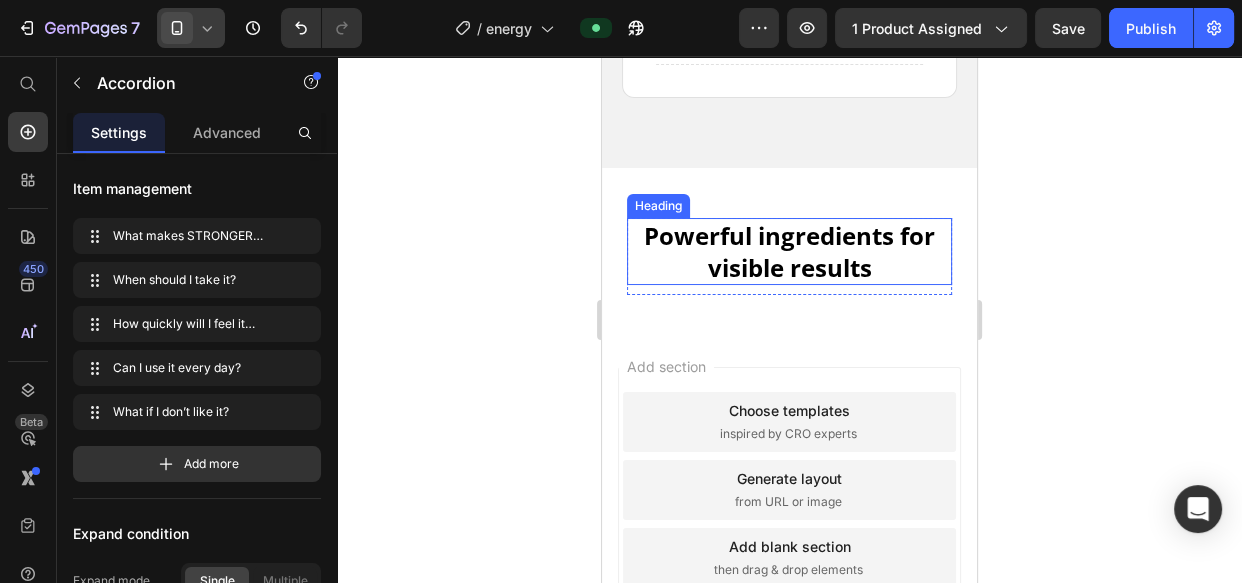 click on "Powerful ingredients for visible results" at bounding box center (789, 251) 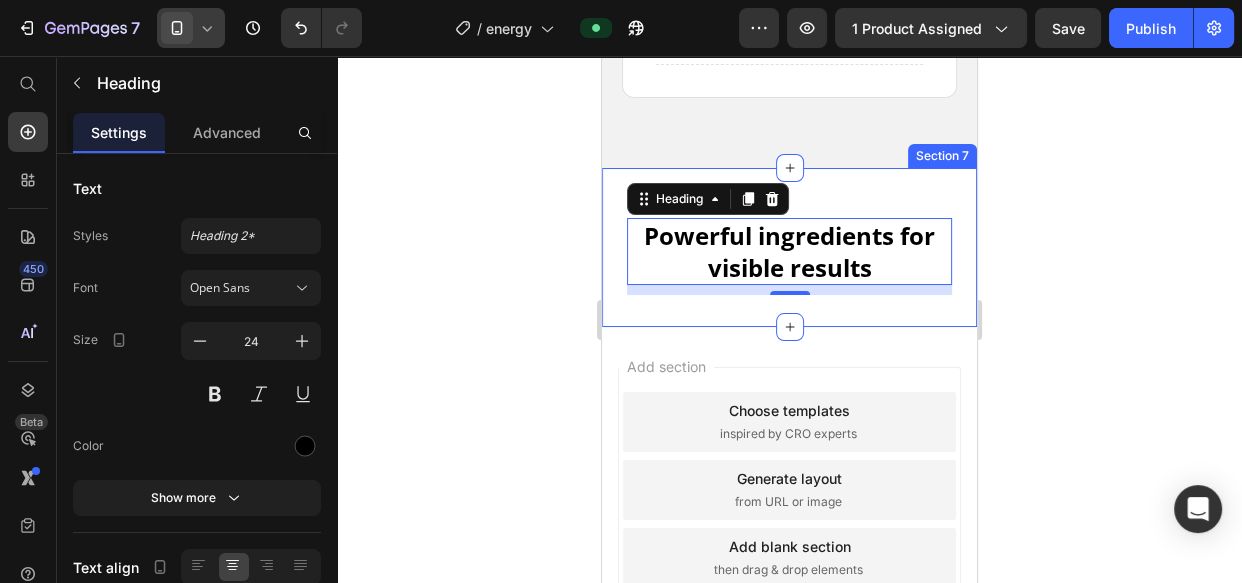 click on "Powerful ingredients for visible results Heading   10 Row Section 7" at bounding box center (789, 247) 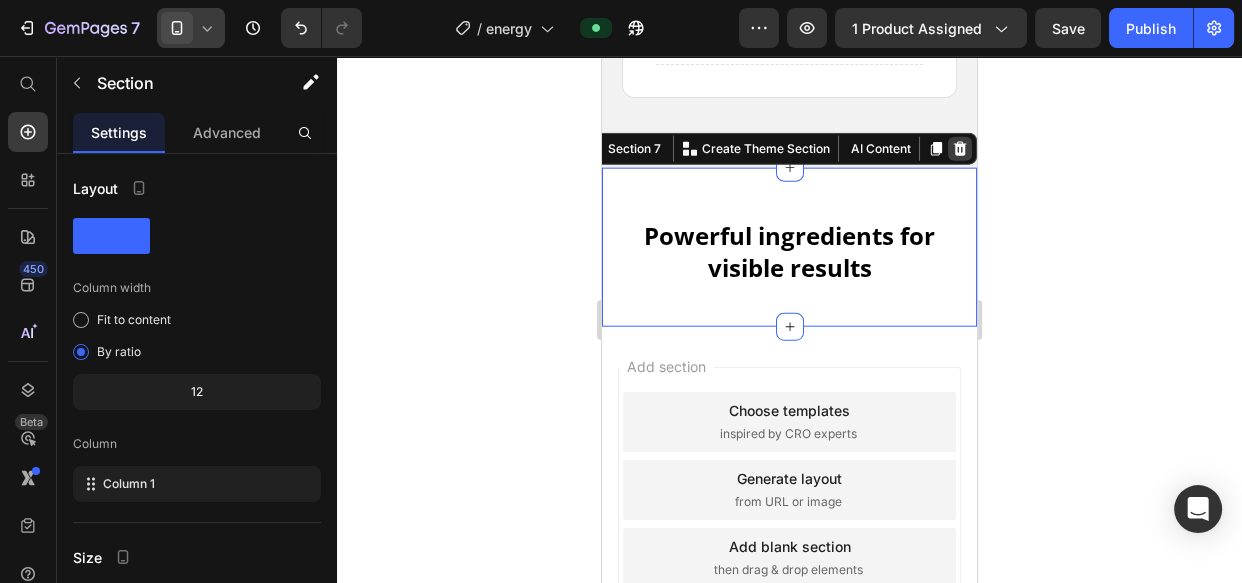 click 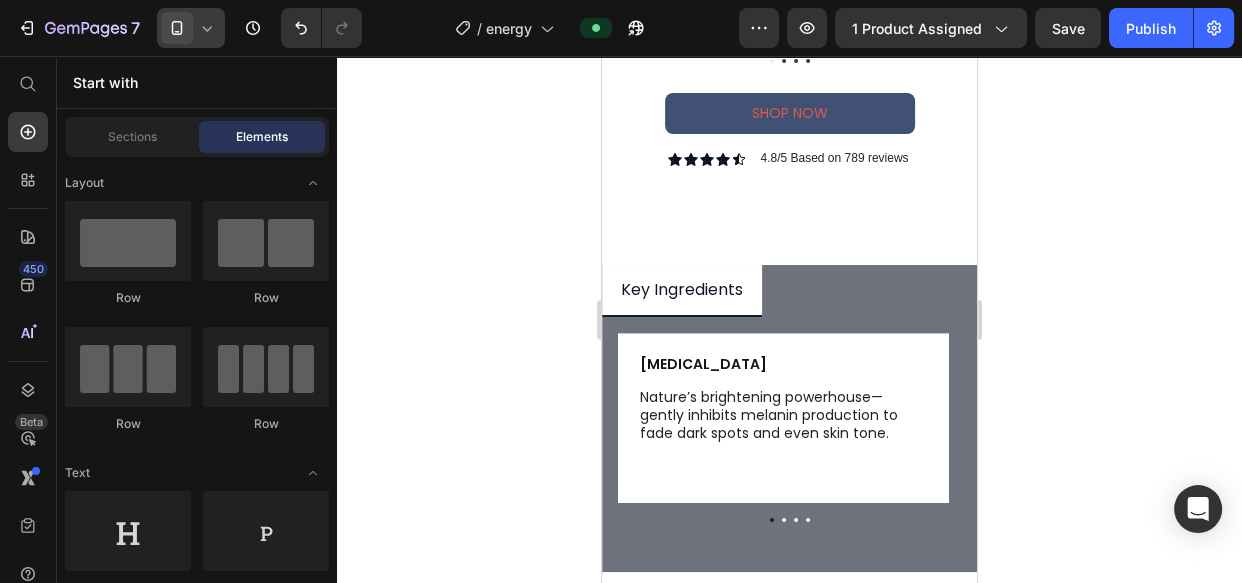 scroll, scrollTop: 2377, scrollLeft: 0, axis: vertical 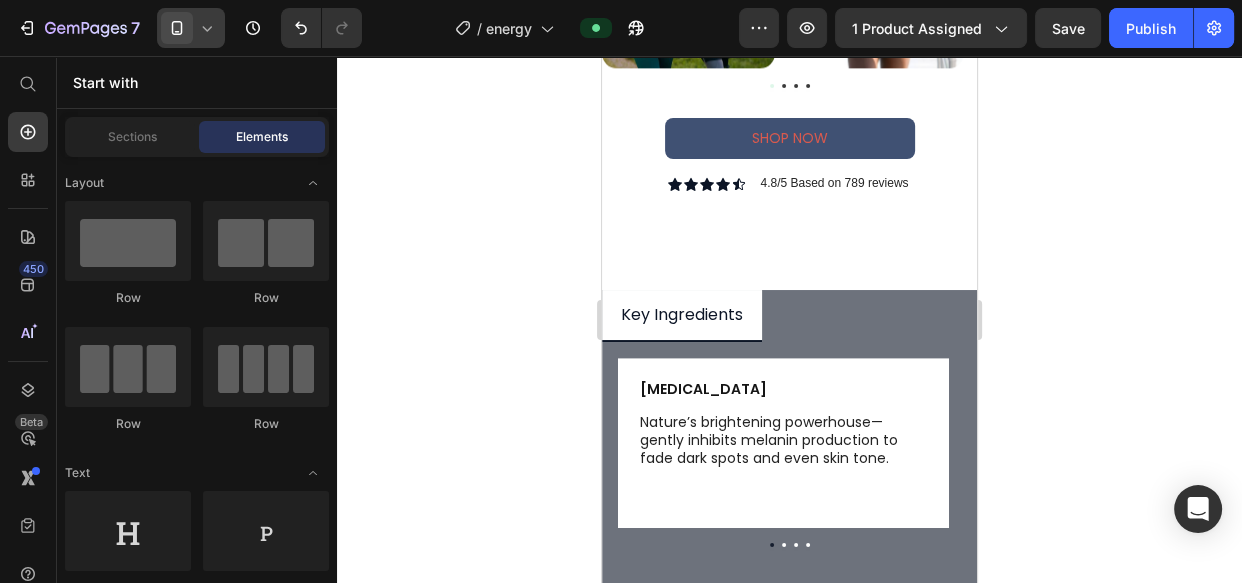click 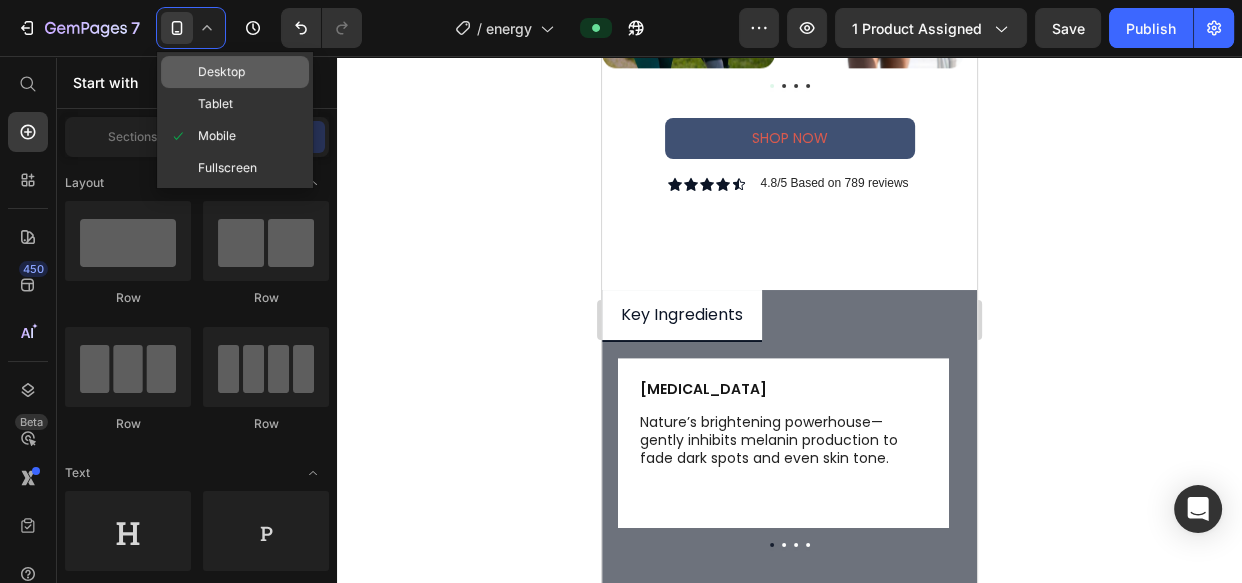 click on "Desktop" at bounding box center (221, 72) 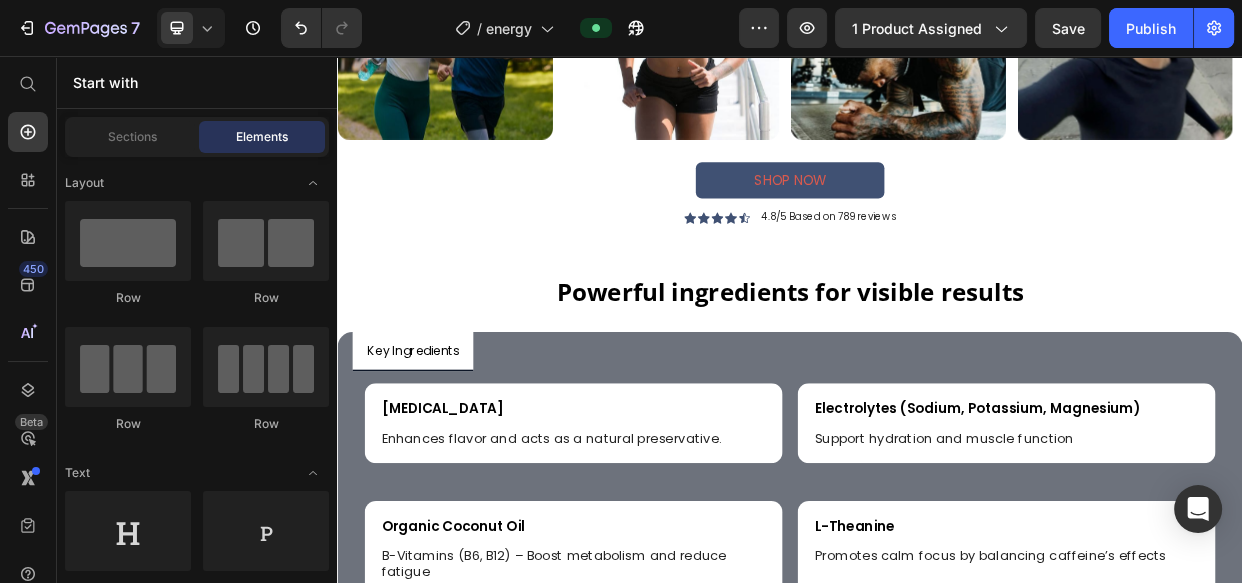 scroll, scrollTop: 2412, scrollLeft: 0, axis: vertical 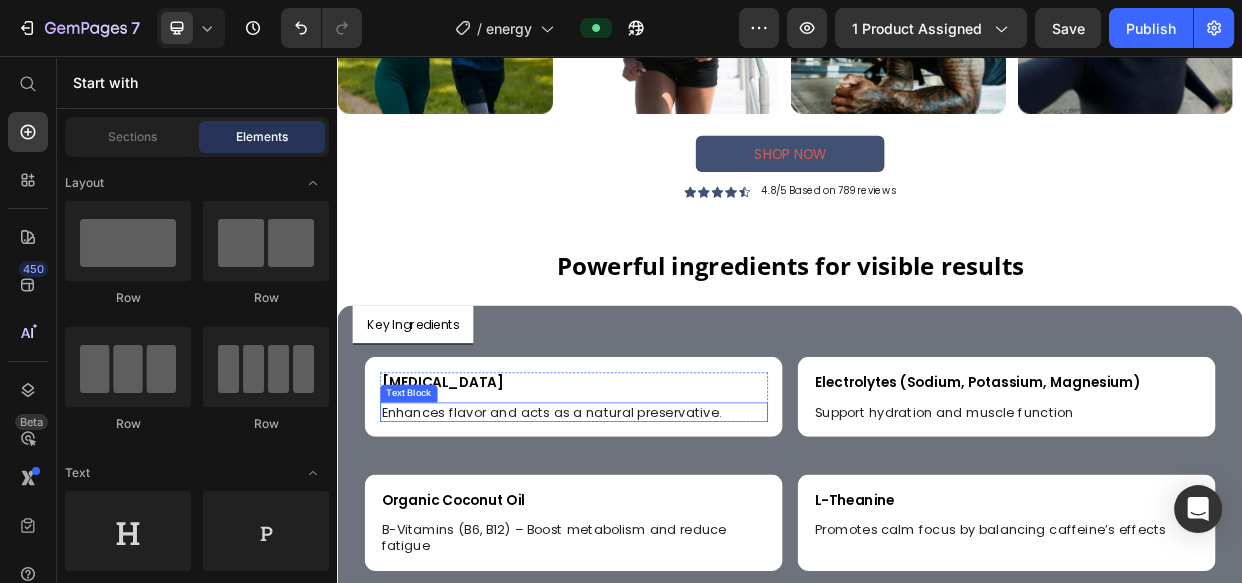 click on "Enhances flavor and acts as a natural preservative." at bounding box center (650, 528) 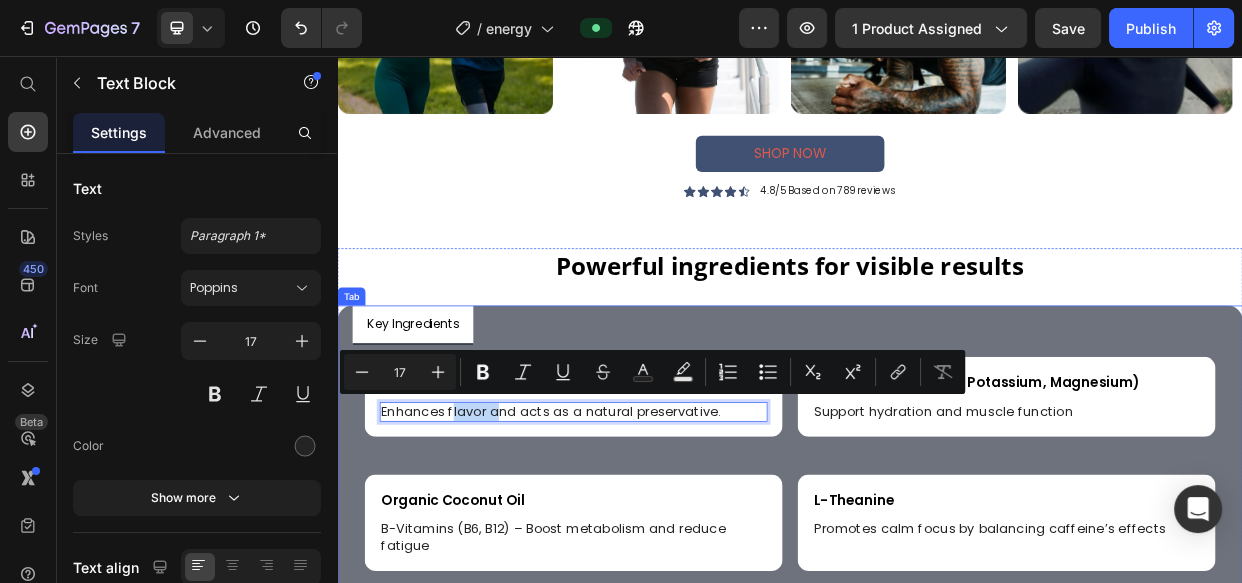 click on "Citric Acid  Text Block  Enhances flavor and acts as a natural preservative. Text Block   0 Row Row Electrolytes (Sodium, Potassium, Magnesium) Text Block Support hydration and muscle function Text Block Row Row Row Organic Coconut Oil Text Block B-Vitamins (B6, B12) – Boost metabolism and reduce fatigue Text Block Row Row  L-Theanine Text Block   Promotes calm focus by balancing caffeine’s effects   Text Block Row Row Row" at bounding box center (937, 596) 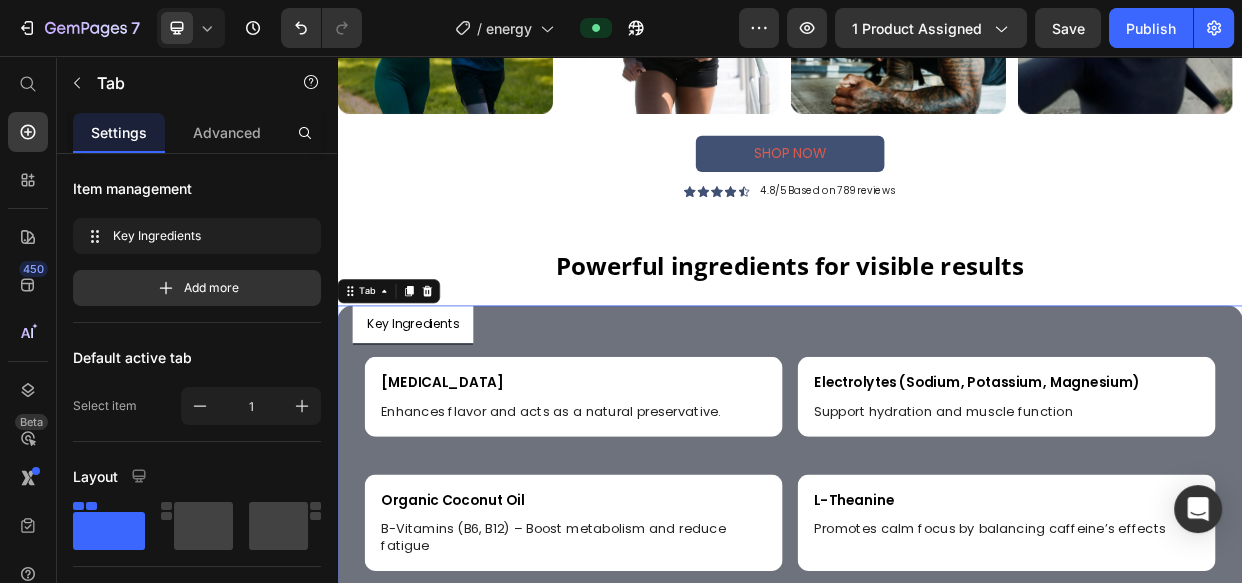 scroll, scrollTop: 2503, scrollLeft: 0, axis: vertical 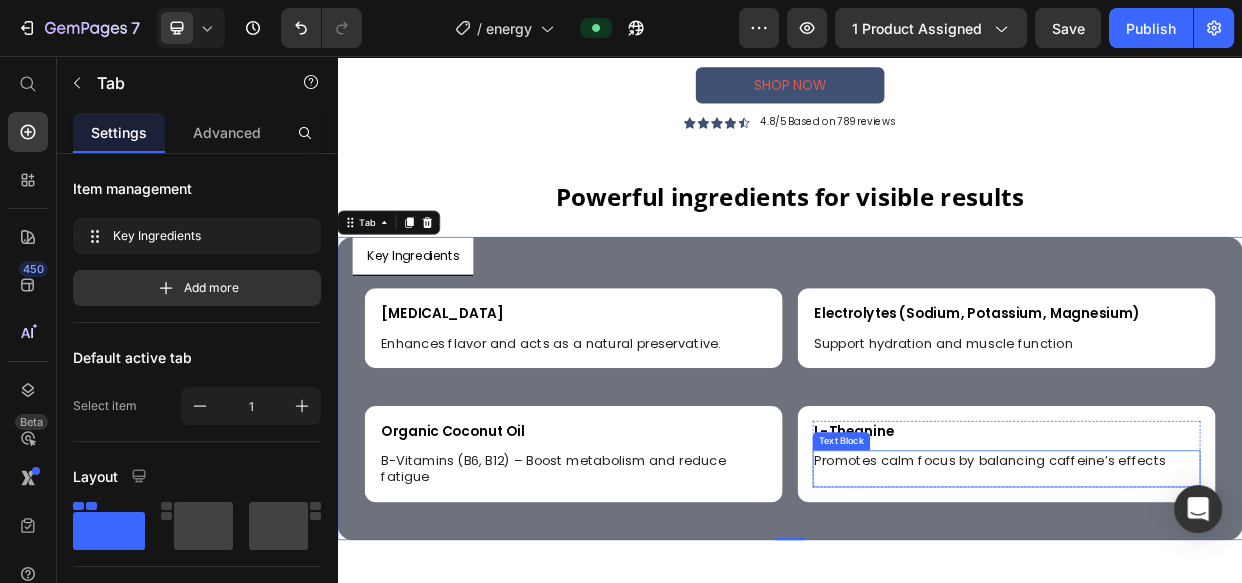 click on "Promotes calm focus by balancing caffeine’s effects" at bounding box center (1224, 592) 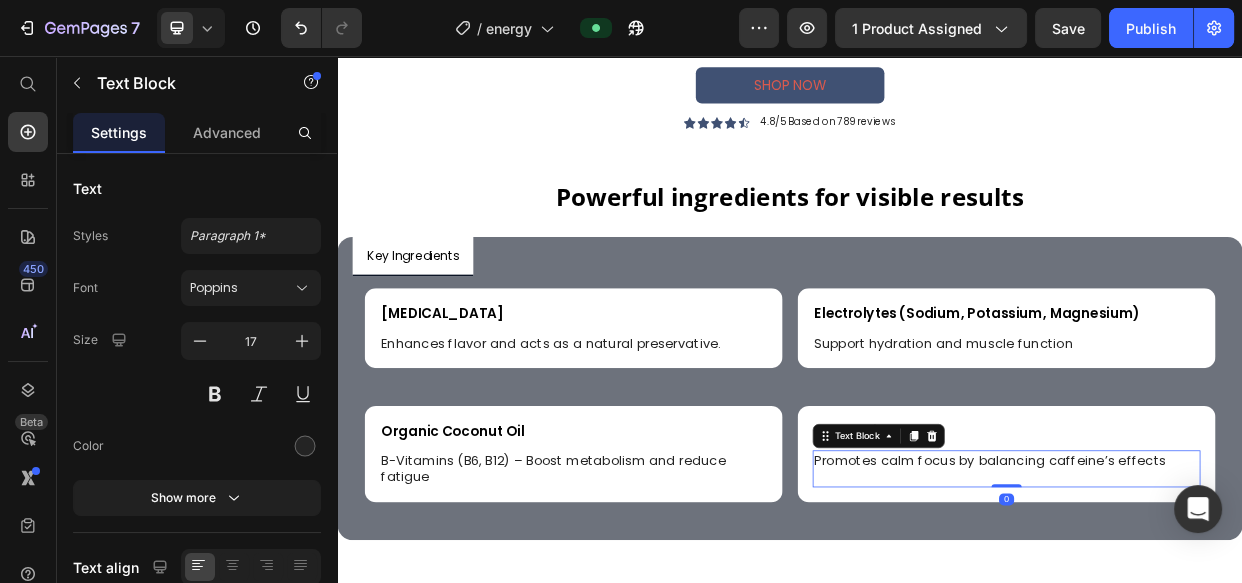 click on "Promotes calm focus by balancing caffeine’s effects" at bounding box center (1224, 592) 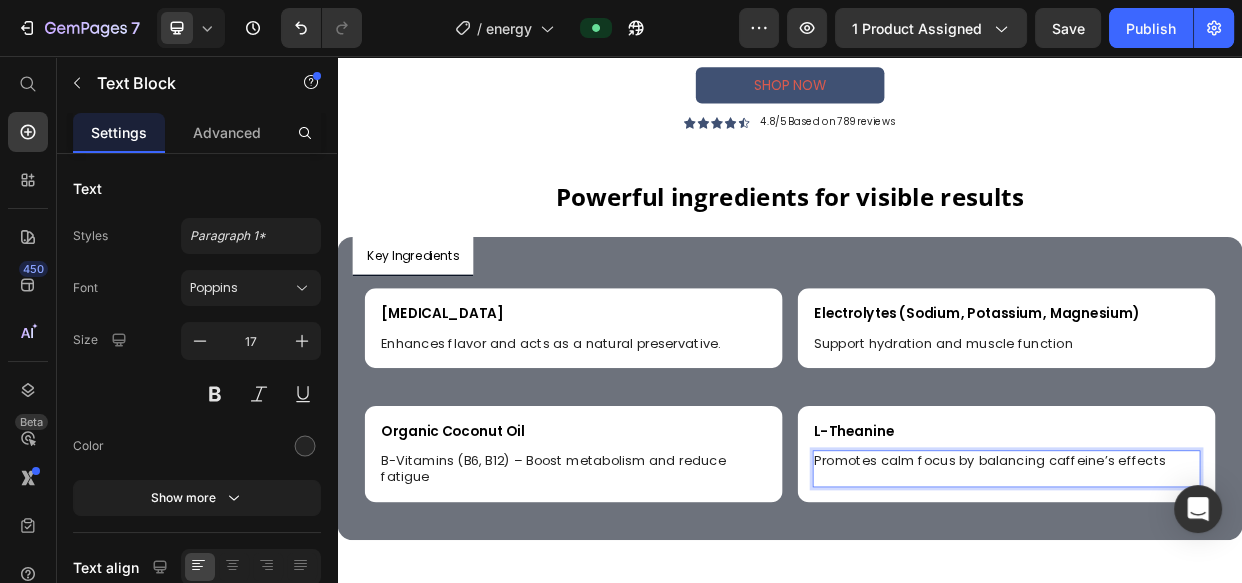 click at bounding box center (1224, 614) 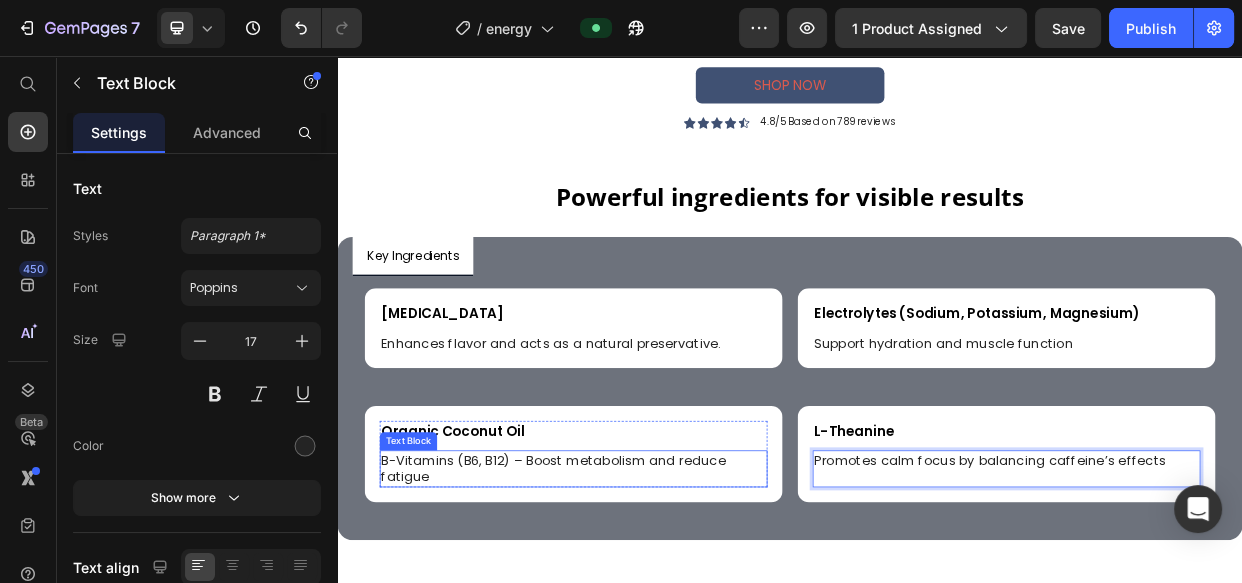 click on "B-Vitamins (B6, B12) – Boost metabolism and reduce fatigue" at bounding box center [650, 603] 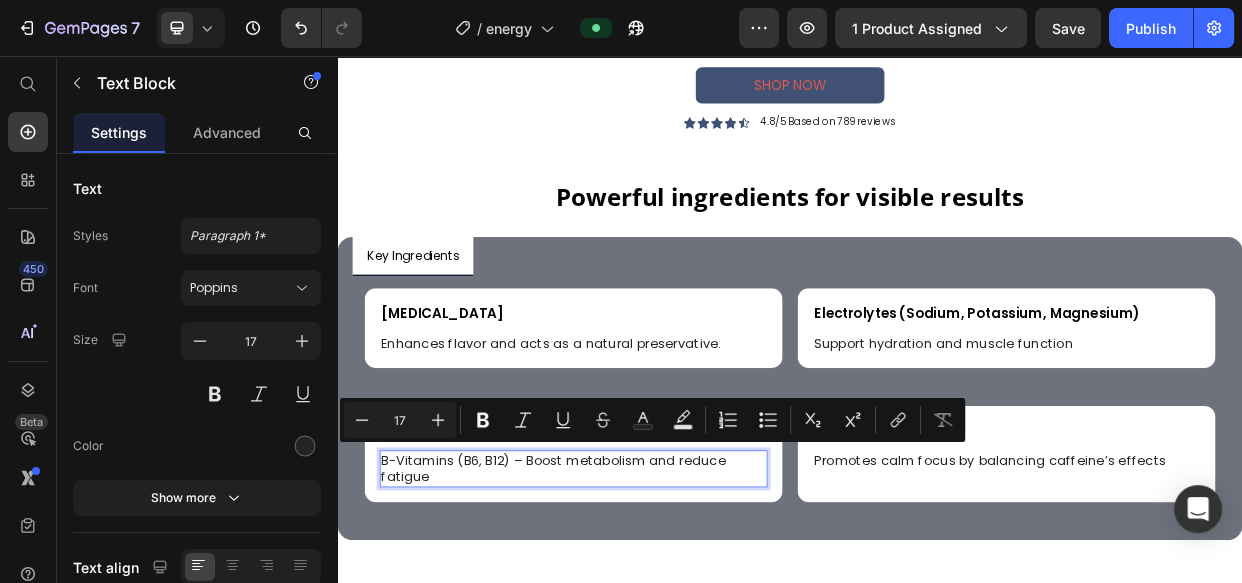 scroll, scrollTop: 165, scrollLeft: 0, axis: vertical 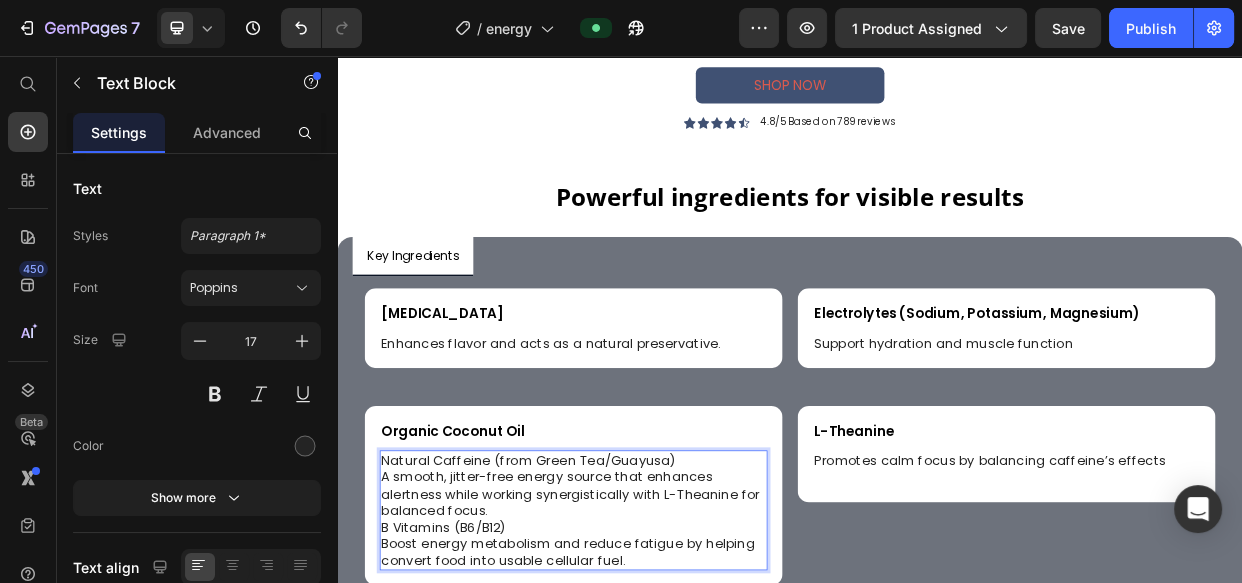 click on "Natural Caffeine (from Green Tea/Guayusa) A smooth, jitter-free energy source that enhances alertness while working synergistically with L-Theanine for balanced focus. B Vitamins (B6/B12) Boost energy metabolism and reduce fatigue by helping convert food into usable cellular fuel." at bounding box center [650, 658] 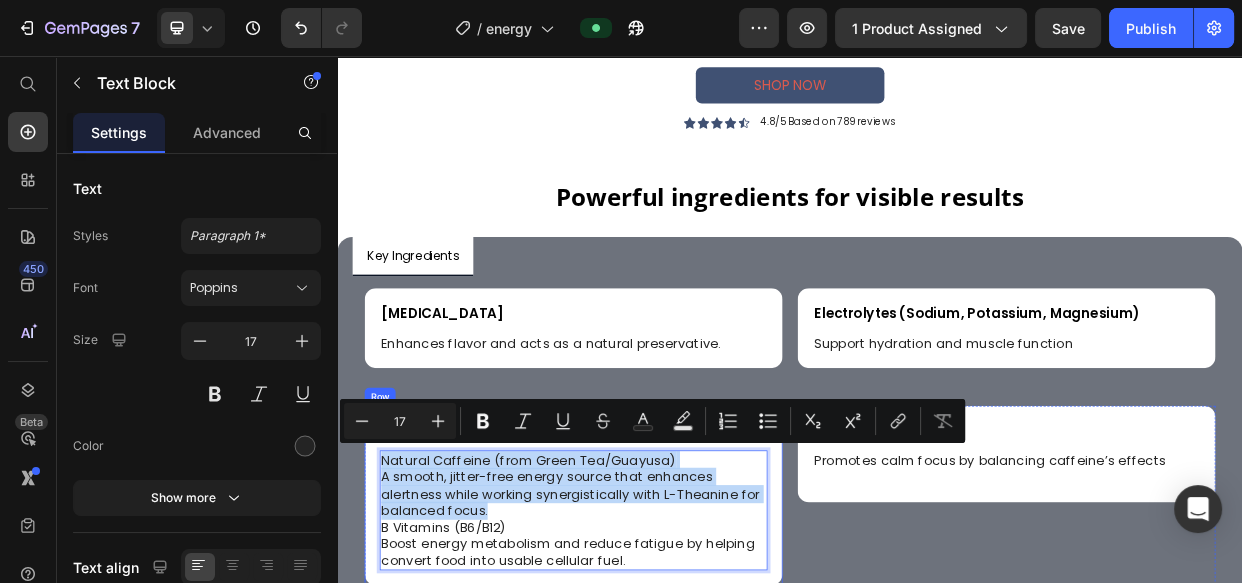 drag, startPoint x: 546, startPoint y: 654, endPoint x: 383, endPoint y: 590, distance: 175.11424 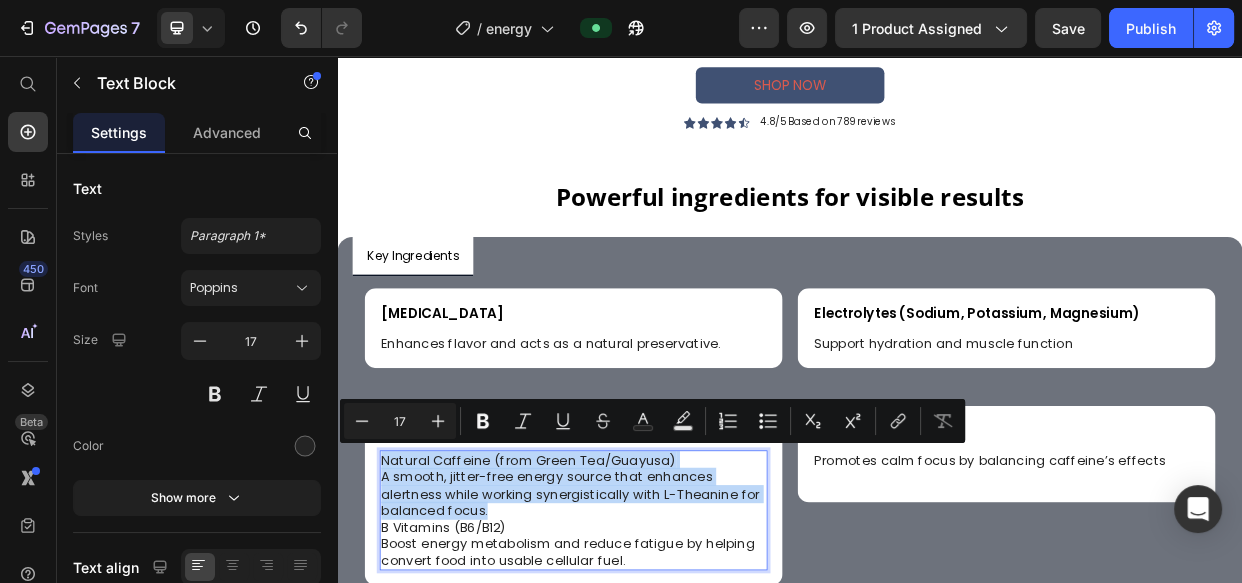 click on "Natural Caffeine (from Green Tea/Guayusa) A smooth, jitter-free energy source that enhances alertness while working synergistically with L-Theanine for balanced focus. B Vitamins (B6/B12) Boost energy metabolism and reduce fatigue by helping convert food into usable cellular fuel." at bounding box center [650, 658] 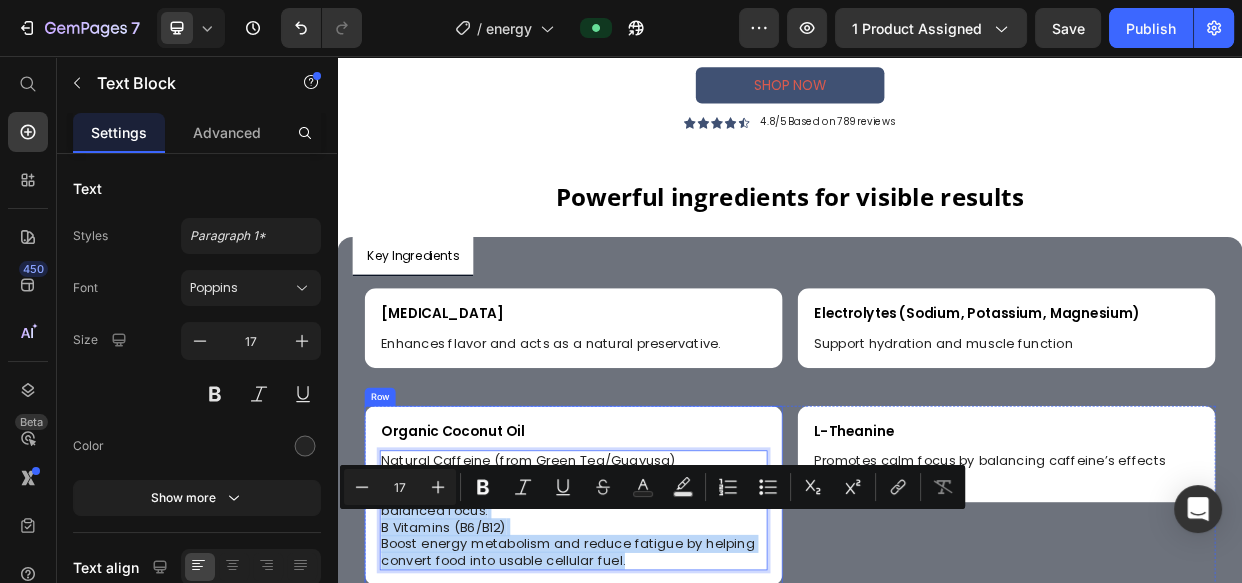 drag, startPoint x: 559, startPoint y: 648, endPoint x: 771, endPoint y: 737, distance: 229.9239 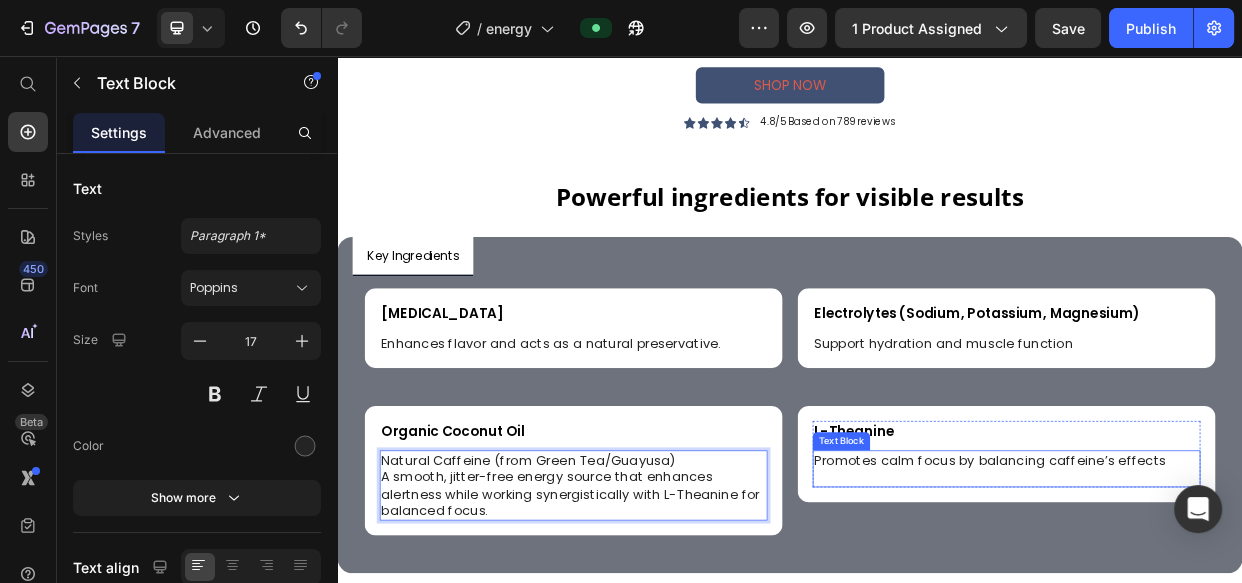 click on "Promotes calm focus by balancing caffeine’s effects" at bounding box center (1224, 592) 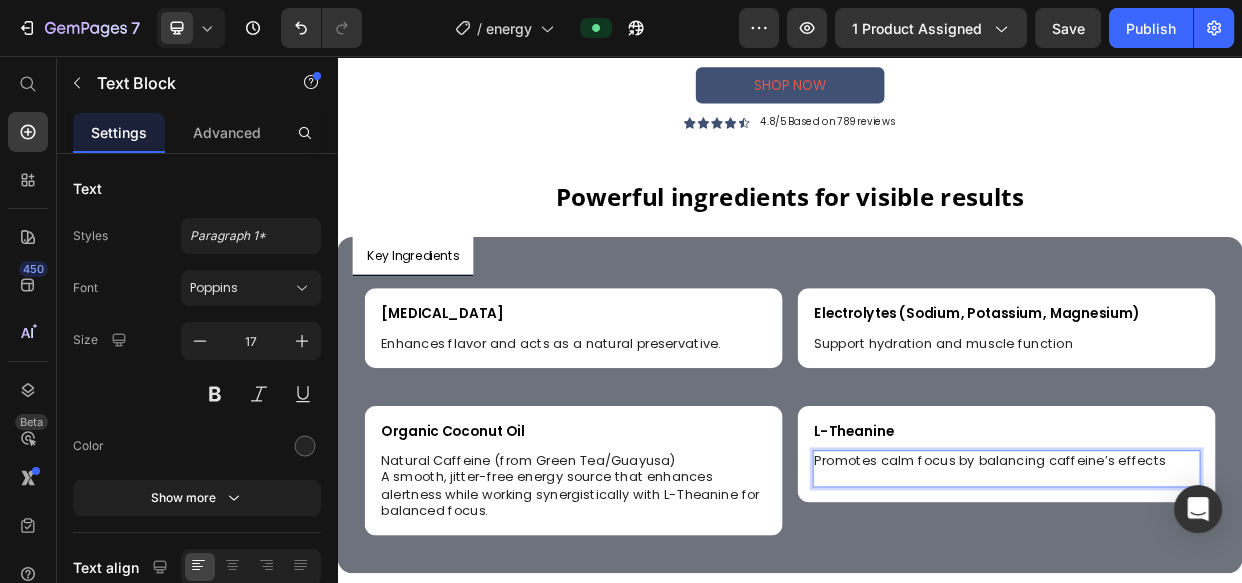 scroll, scrollTop: 99, scrollLeft: 0, axis: vertical 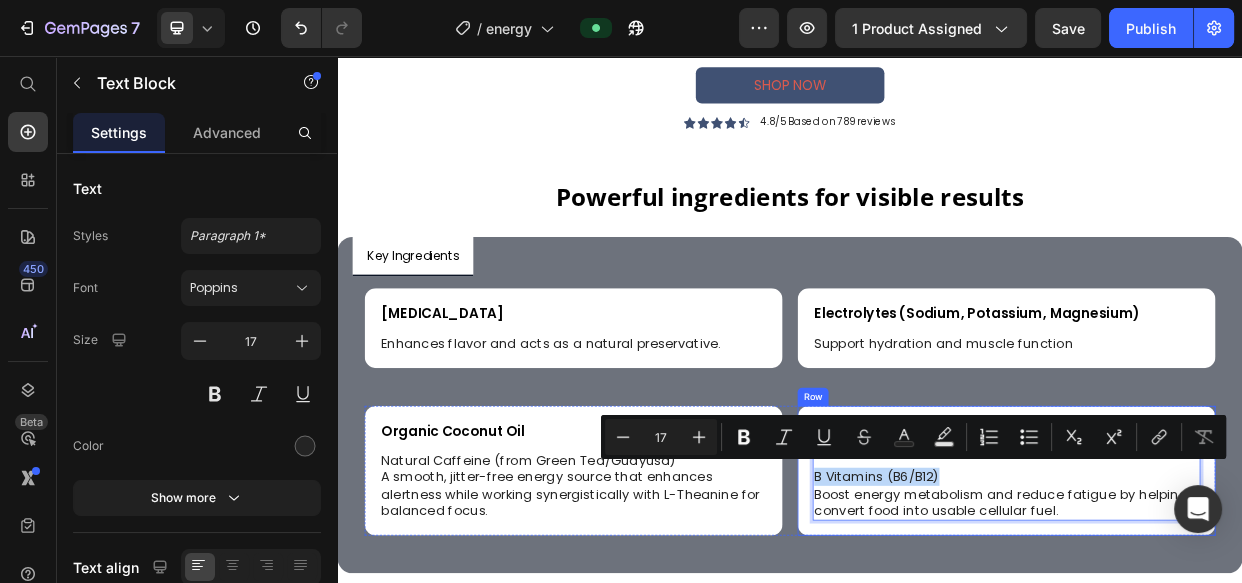 drag, startPoint x: 1128, startPoint y: 609, endPoint x: 955, endPoint y: 608, distance: 173.00288 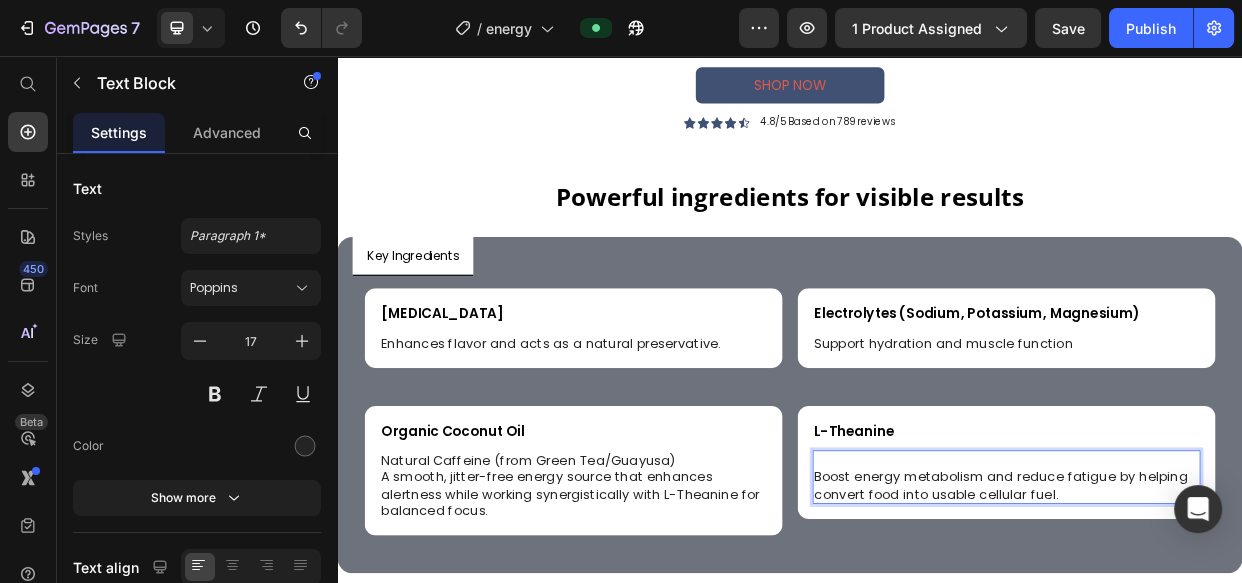 scroll, scrollTop: 164, scrollLeft: 0, axis: vertical 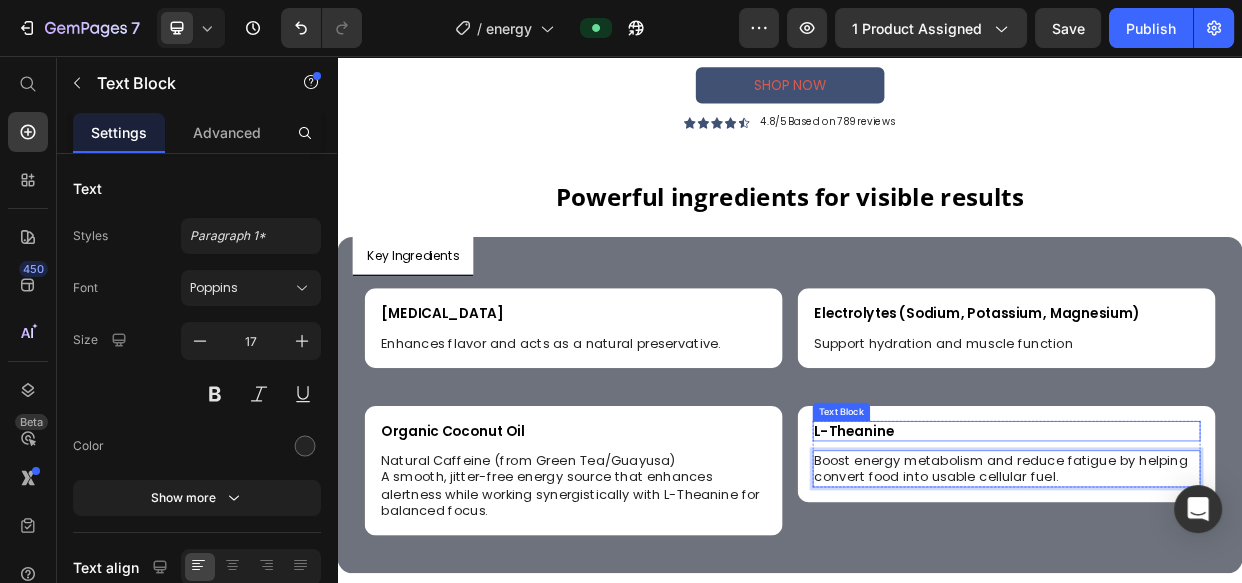click on "L-Theanine" at bounding box center (1224, 553) 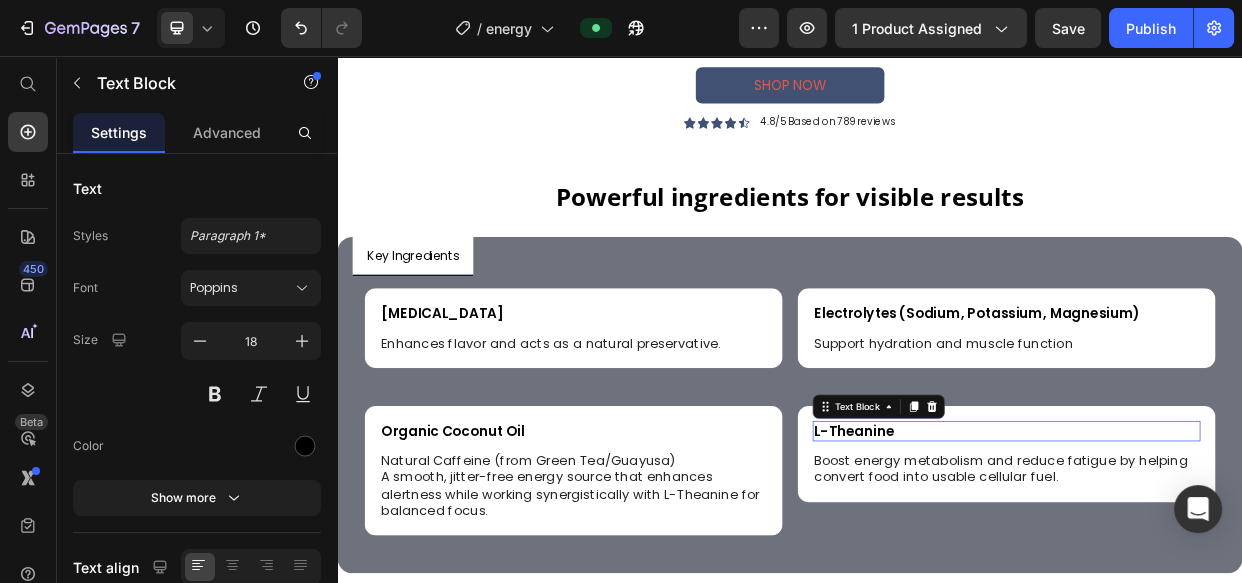scroll, scrollTop: 0, scrollLeft: 0, axis: both 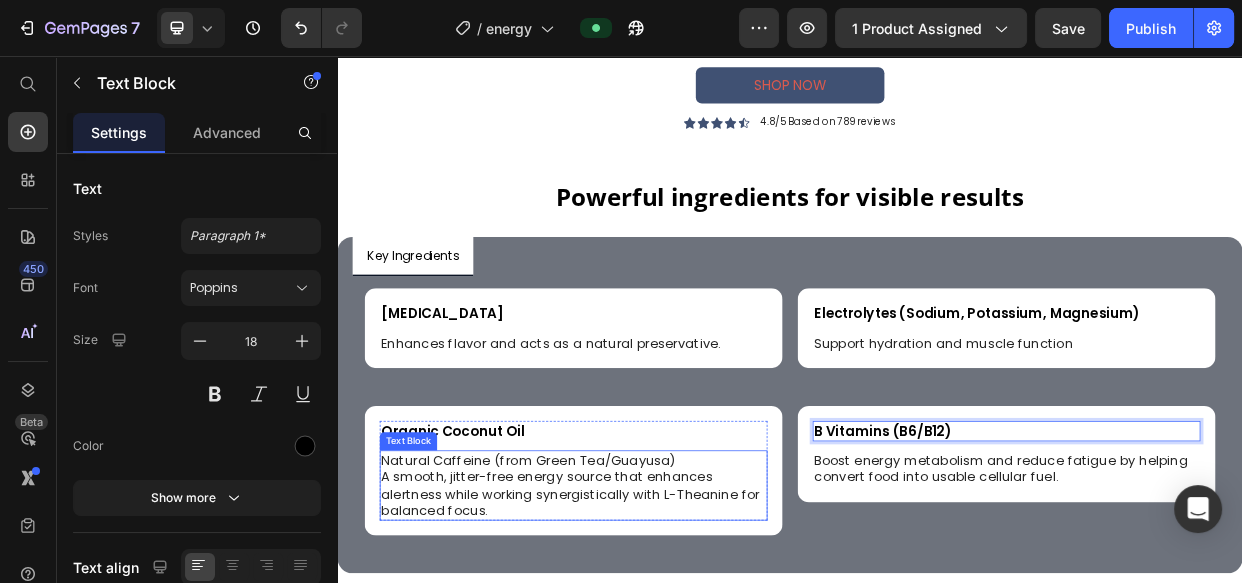 click on "Natural Caffeine (from Green Tea/Guayusa) A smooth, jitter-free energy source that enhances alertness while working synergistically with L-Theanine for balanced focus." at bounding box center (650, 625) 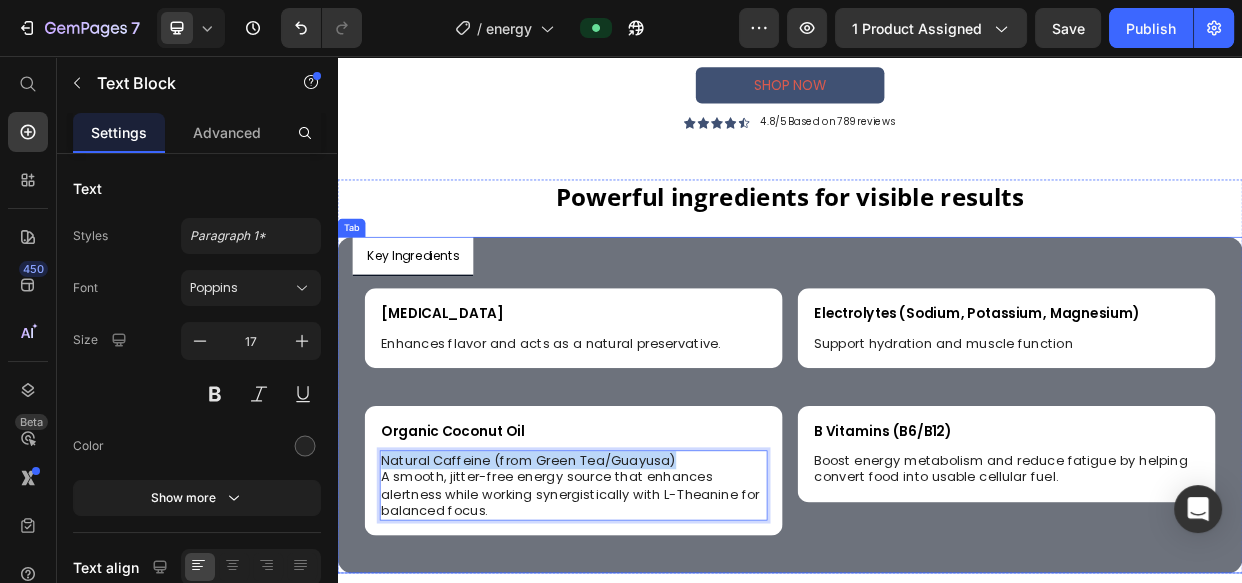 drag, startPoint x: 772, startPoint y: 586, endPoint x: 368, endPoint y: 569, distance: 404.3575 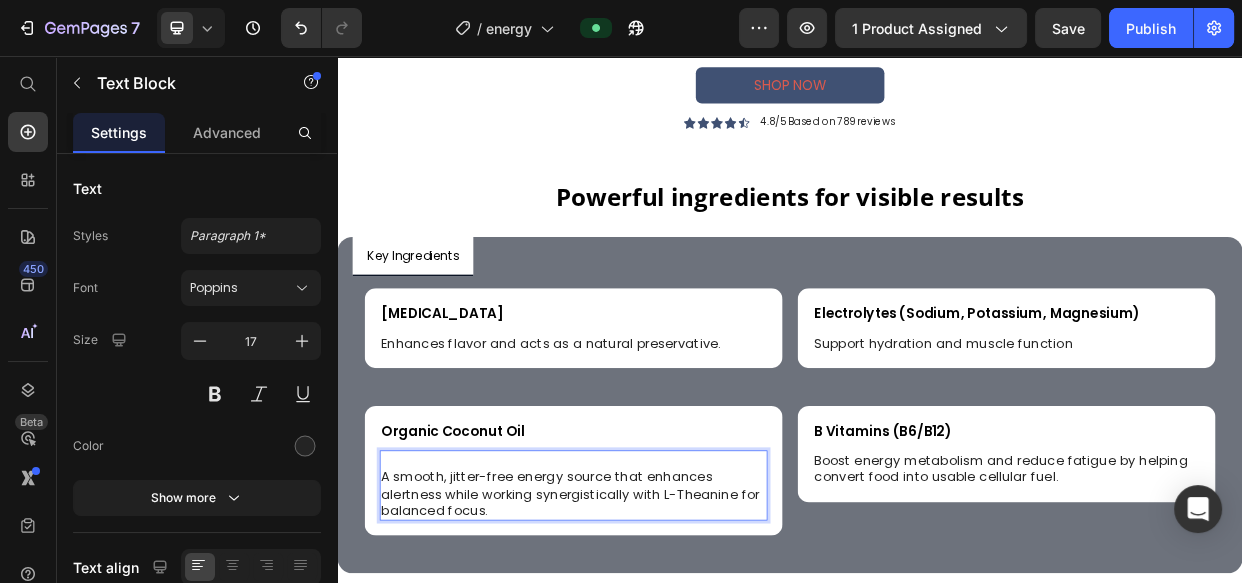 scroll, scrollTop: 32, scrollLeft: 0, axis: vertical 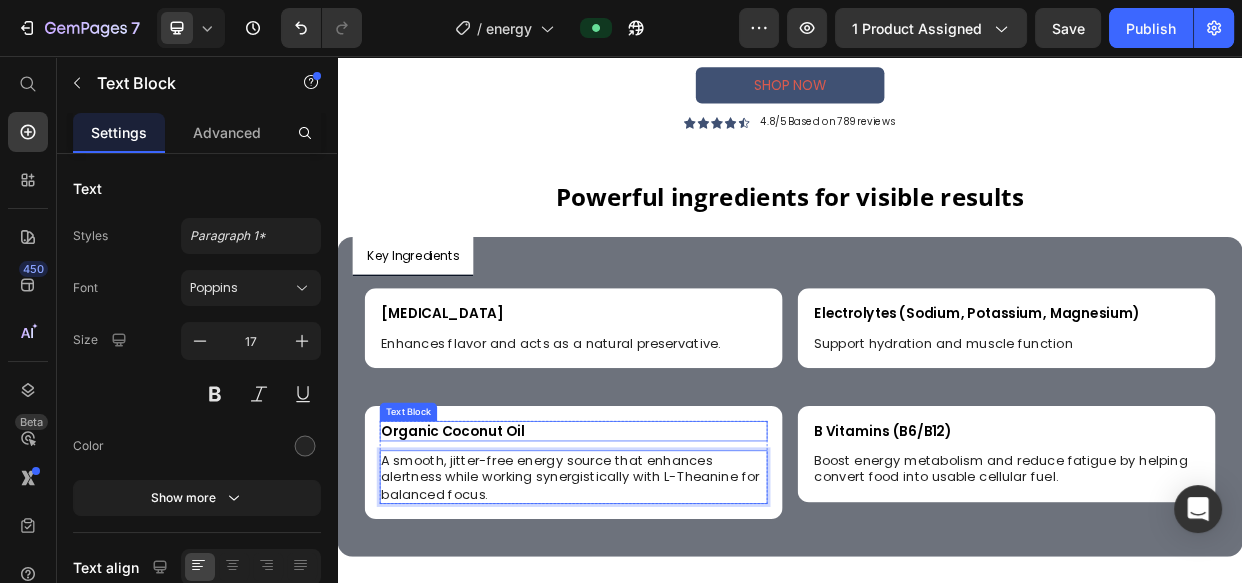 click on "Organic Coconut Oil" at bounding box center [650, 553] 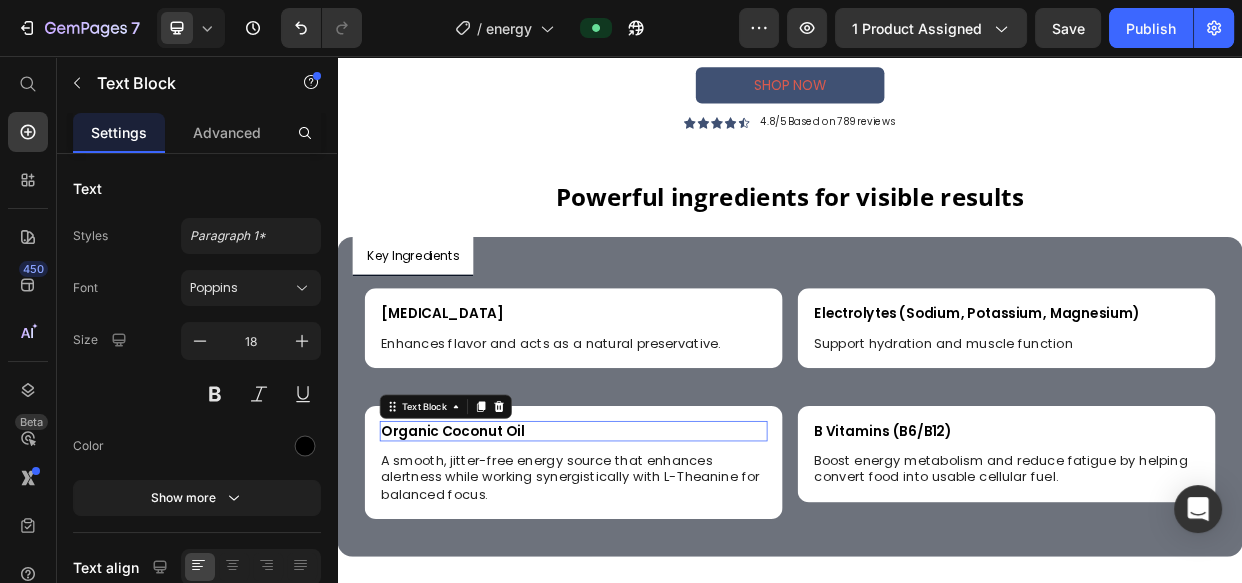 scroll, scrollTop: 0, scrollLeft: 0, axis: both 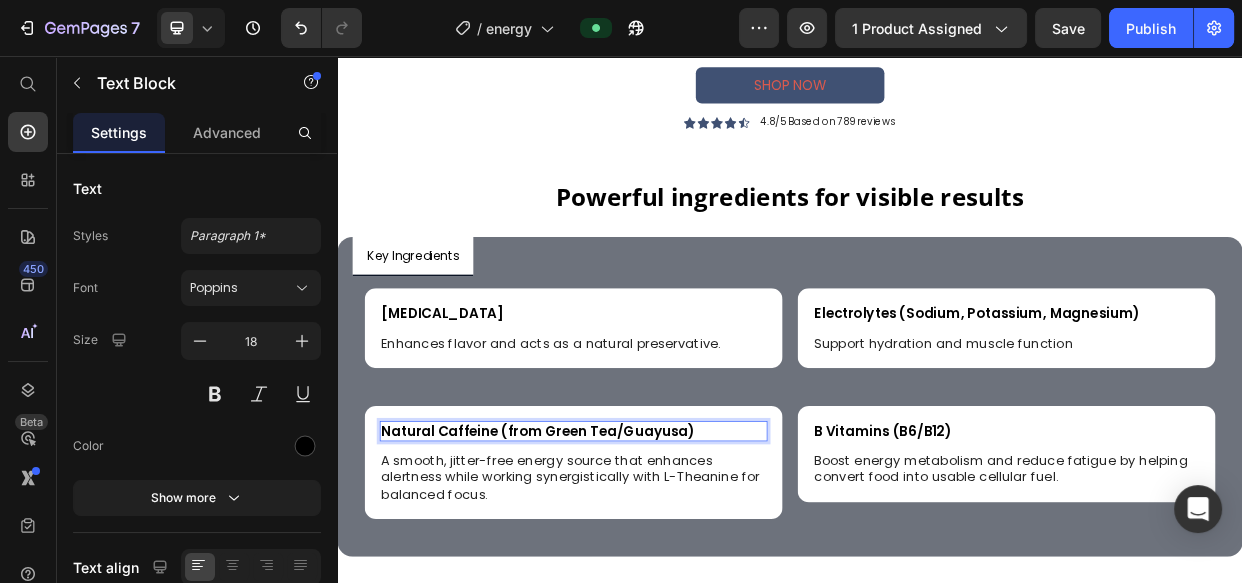 click 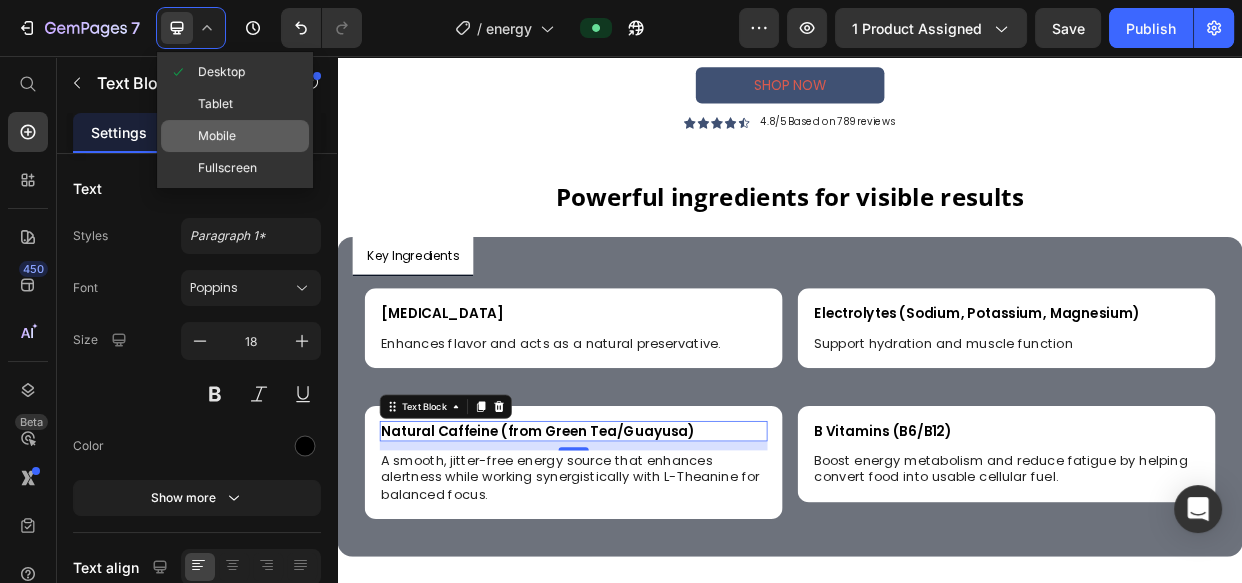 click on "Mobile" at bounding box center (217, 136) 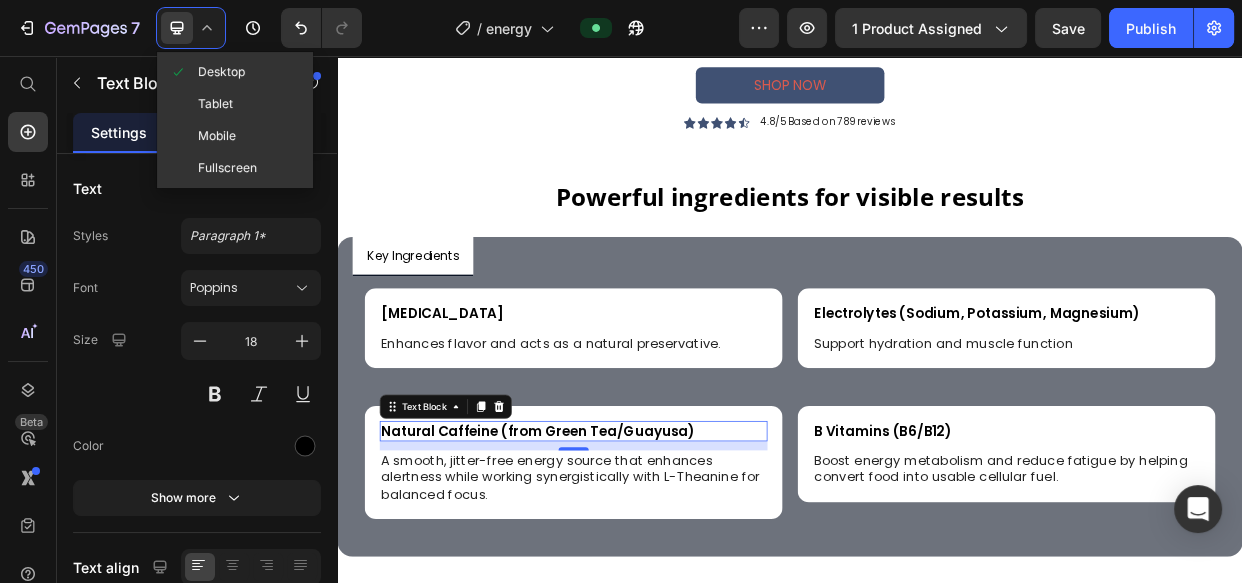 type on "14" 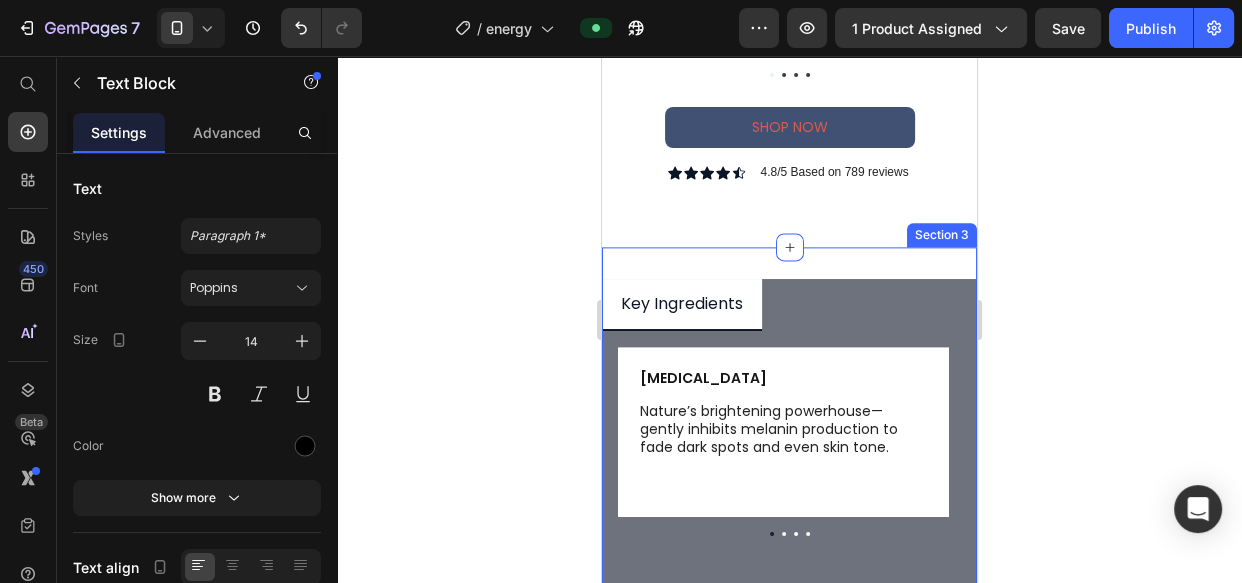 scroll, scrollTop: 2409, scrollLeft: 0, axis: vertical 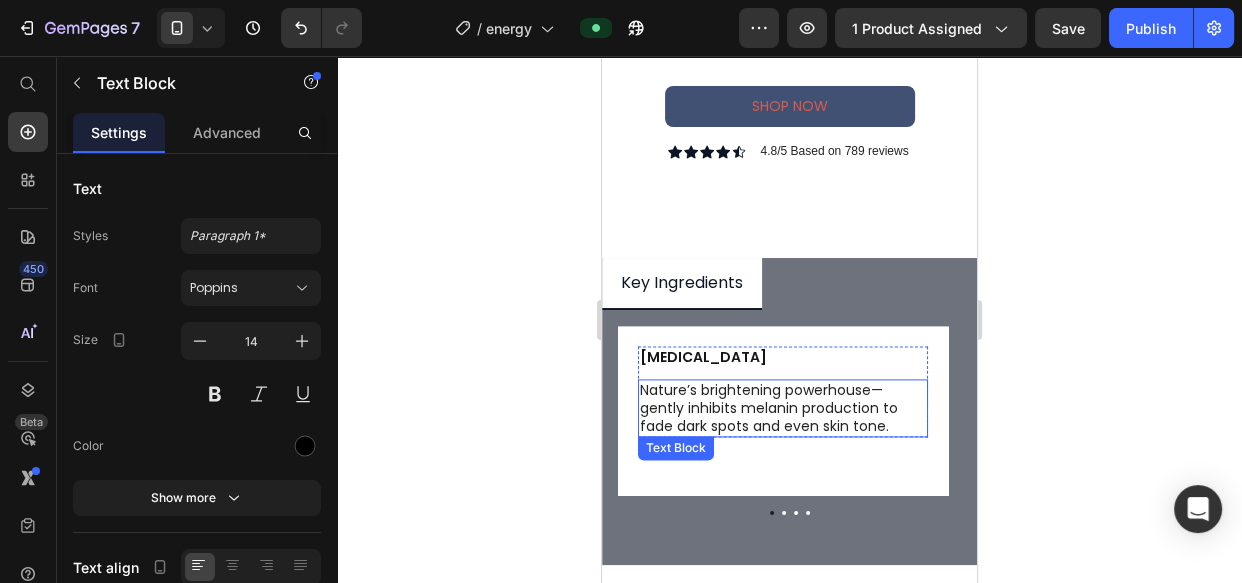 click on "Nature’s brightening powerhouse—gently inhibits melanin production to fade dark spots and even skin tone." at bounding box center [783, 408] 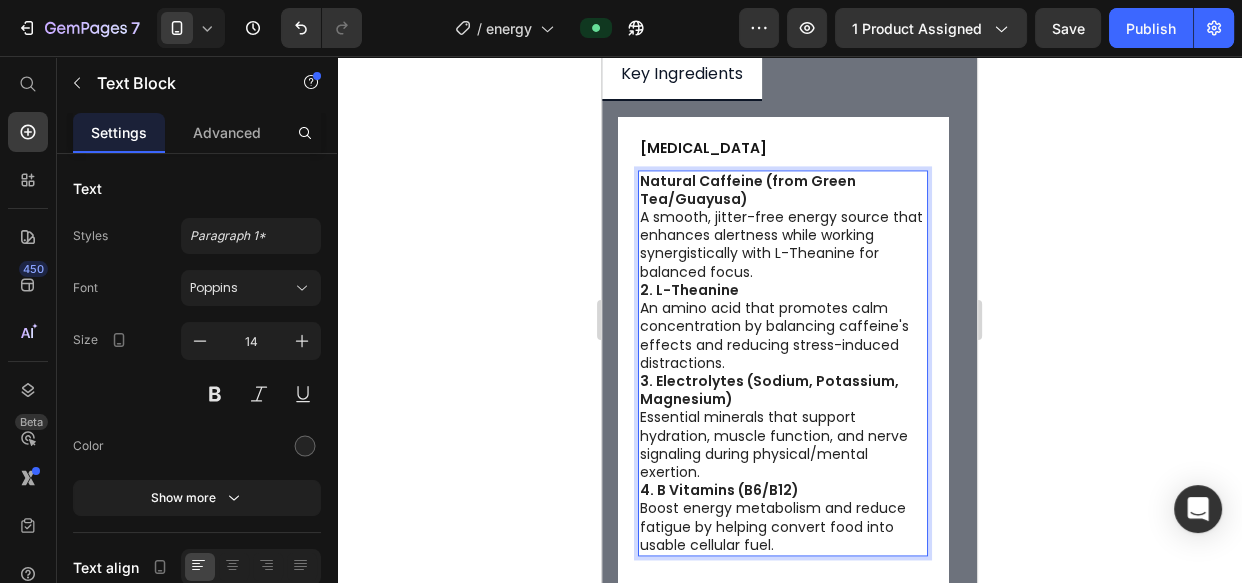 scroll, scrollTop: 2620, scrollLeft: 0, axis: vertical 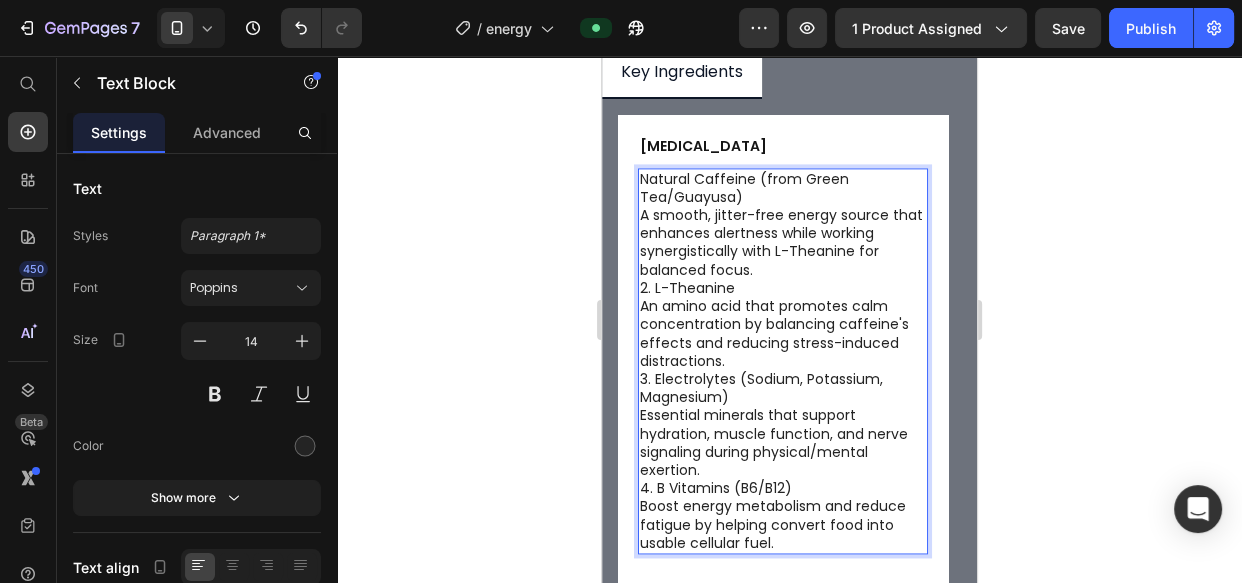 click on "Natural Caffeine (from Green Tea/Guayusa) A smooth, jitter-free energy source that enhances alertness while working synergistically with L-Theanine for balanced focus." at bounding box center [783, 224] 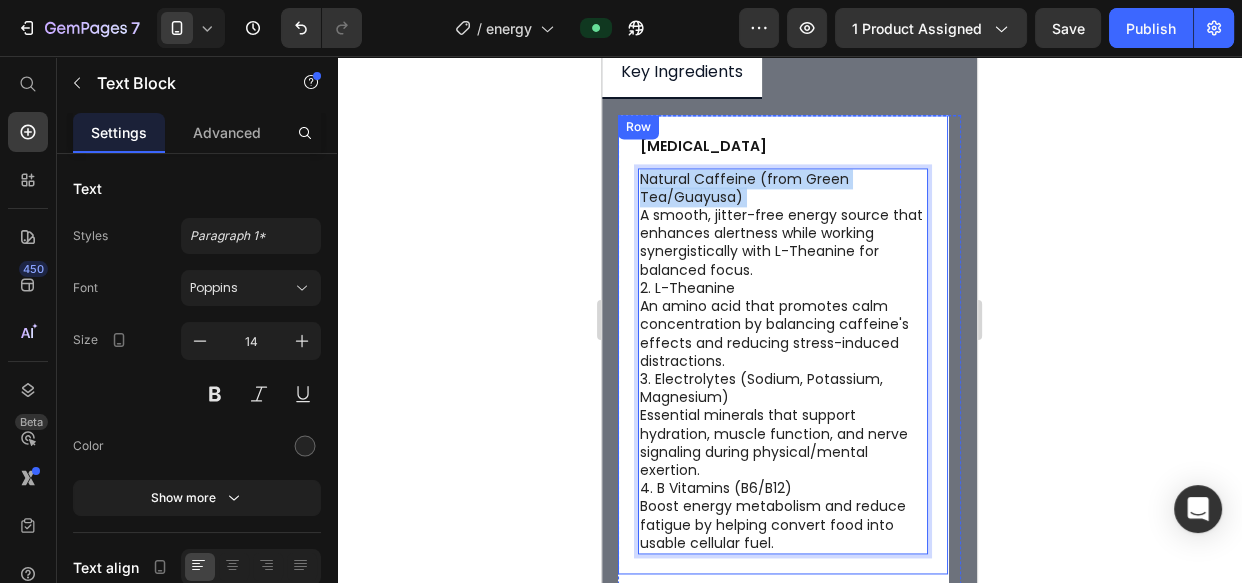 drag, startPoint x: 741, startPoint y: 202, endPoint x: 629, endPoint y: 160, distance: 119.61605 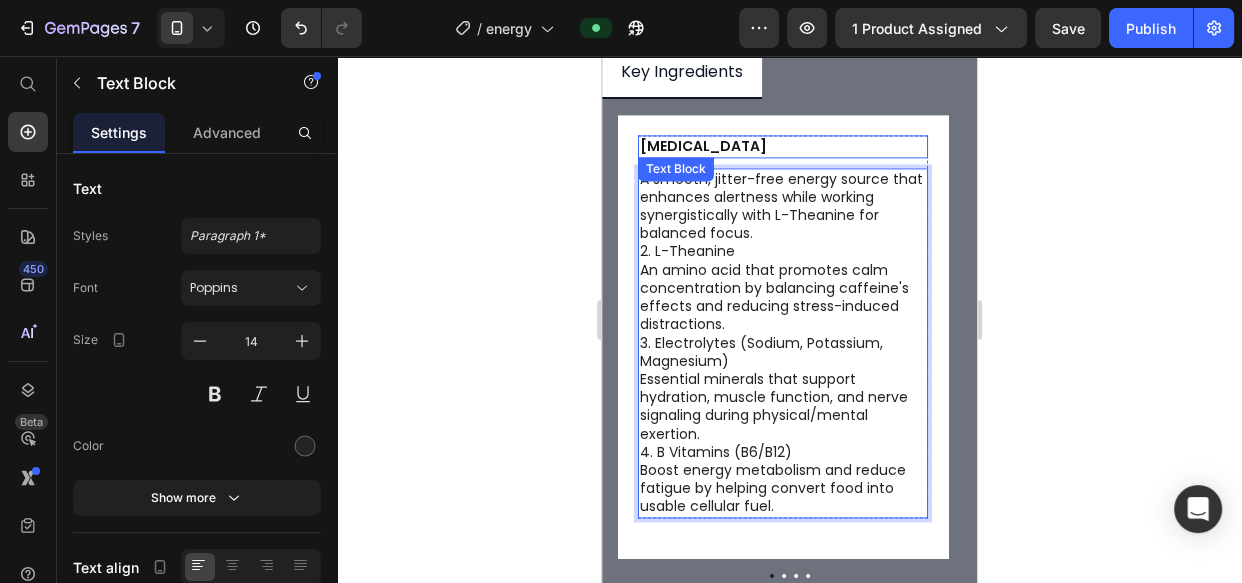 click on "Kojic Acid" at bounding box center (783, 146) 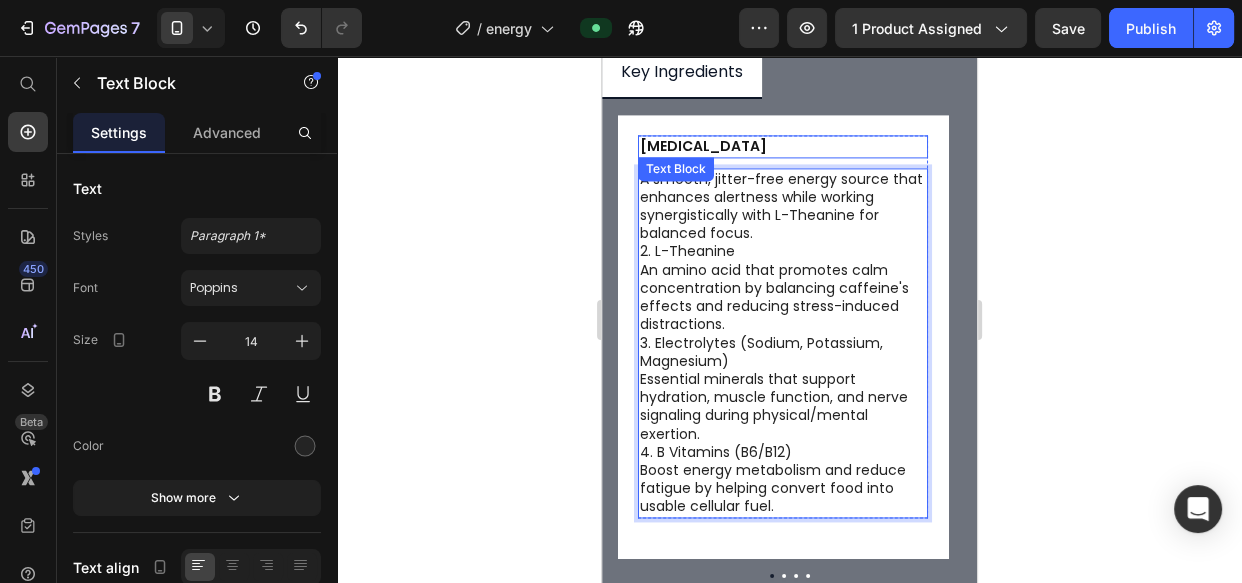 click on "Kojic Acid" at bounding box center (783, 146) 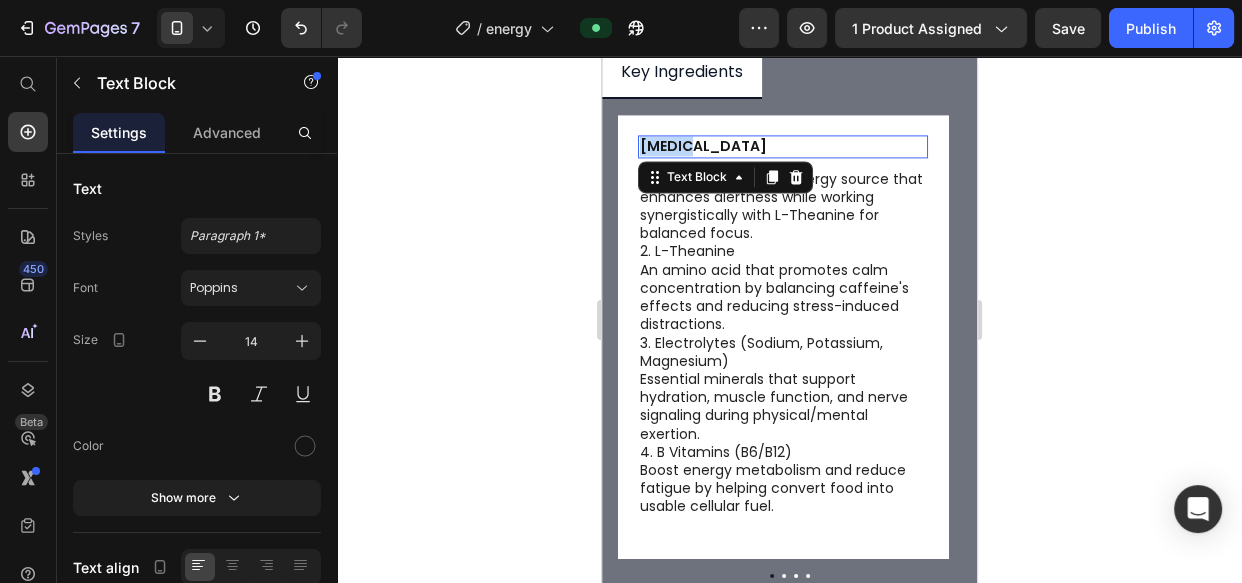 scroll, scrollTop: 0, scrollLeft: 0, axis: both 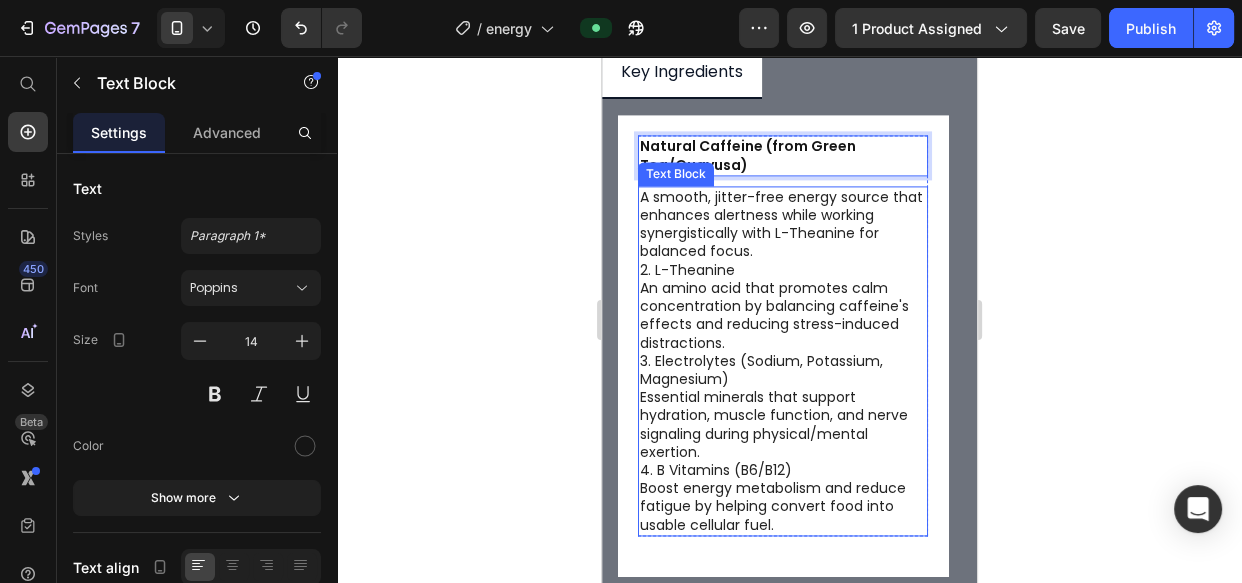 click on "A smooth, jitter-free energy source that enhances alertness while working synergistically with L-Theanine for balanced focus." at bounding box center (783, 224) 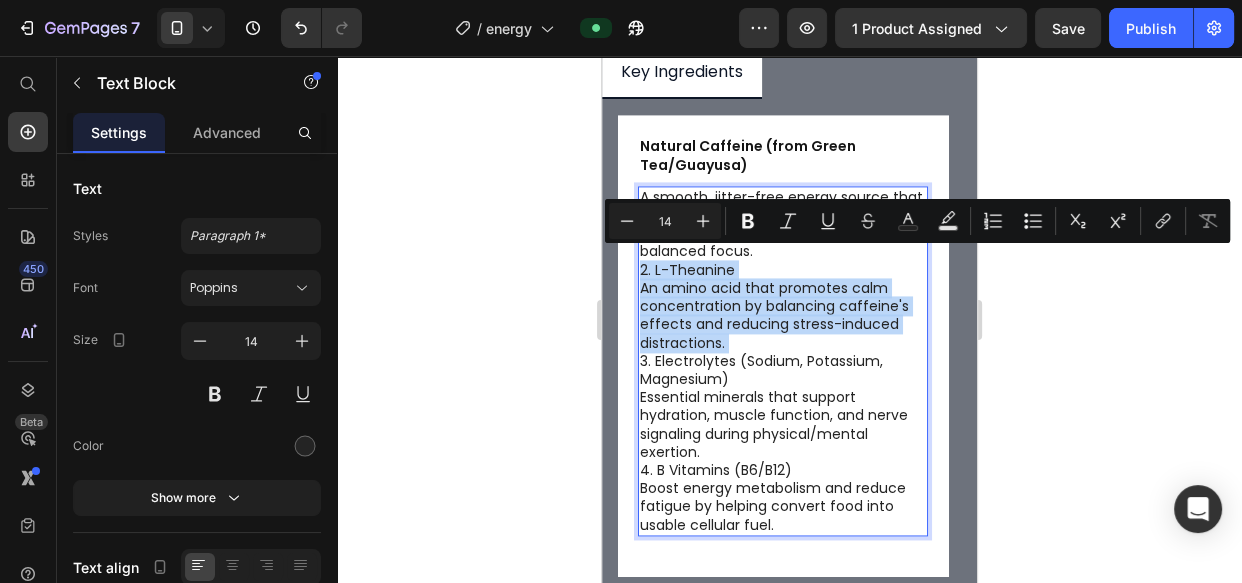 drag, startPoint x: 769, startPoint y: 260, endPoint x: 792, endPoint y: 350, distance: 92.89241 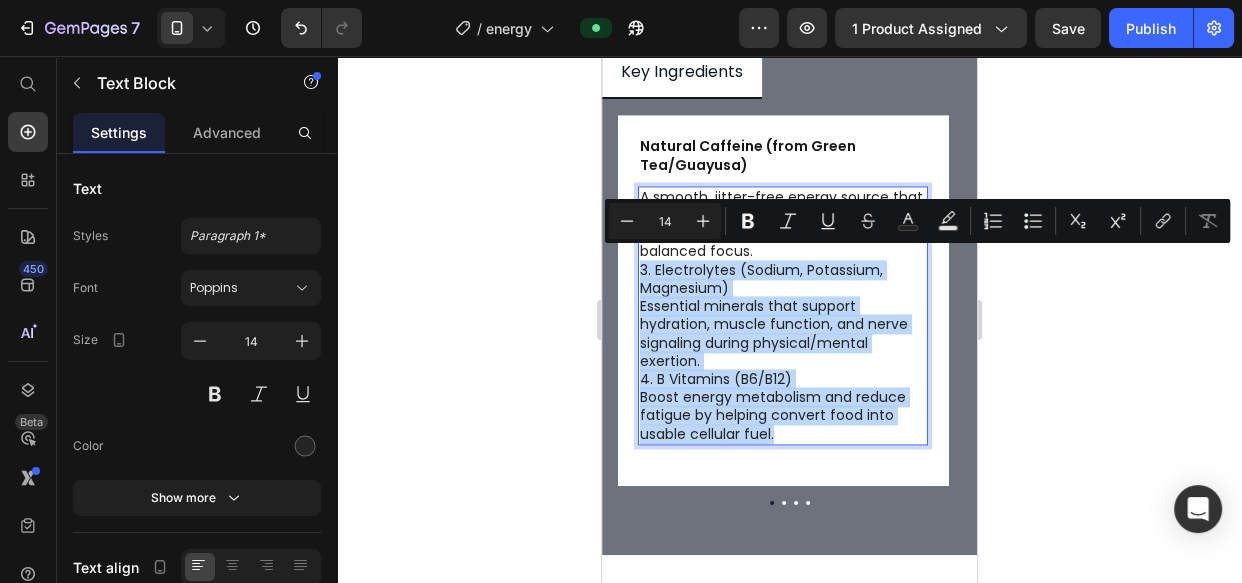 drag, startPoint x: 769, startPoint y: 262, endPoint x: 821, endPoint y: 438, distance: 183.52112 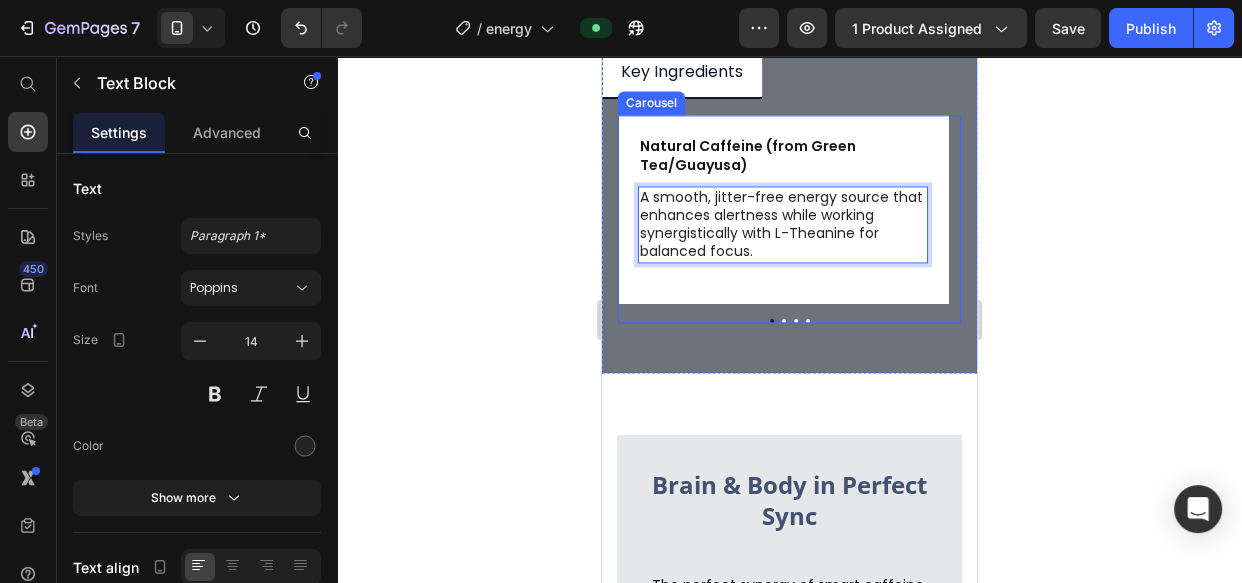 click at bounding box center (789, 321) 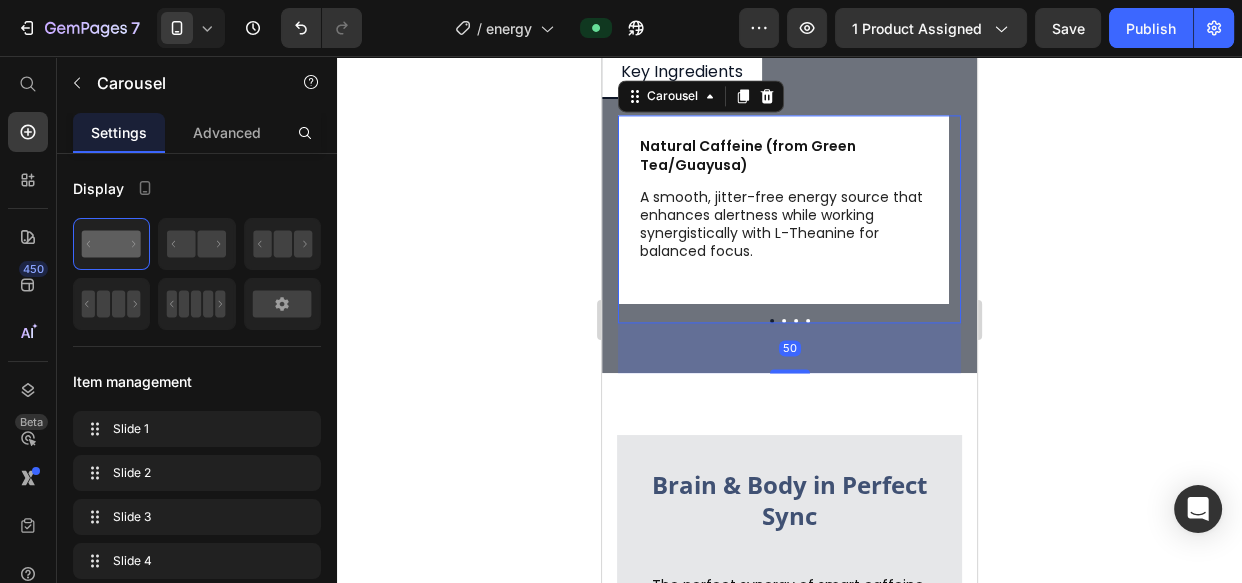 click at bounding box center (784, 321) 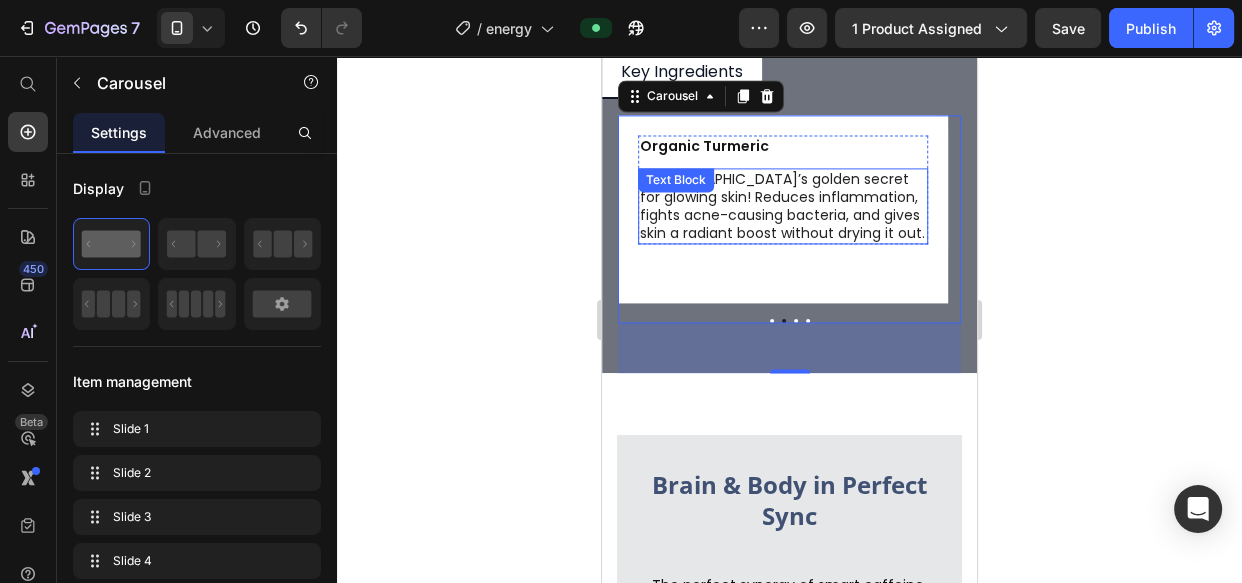 click on "Ayurveda’s golden secret for glowing skin! Reduces inflammation, fights acne-causing bacteria, and gives skin a radiant boost without drying it out." at bounding box center (783, 206) 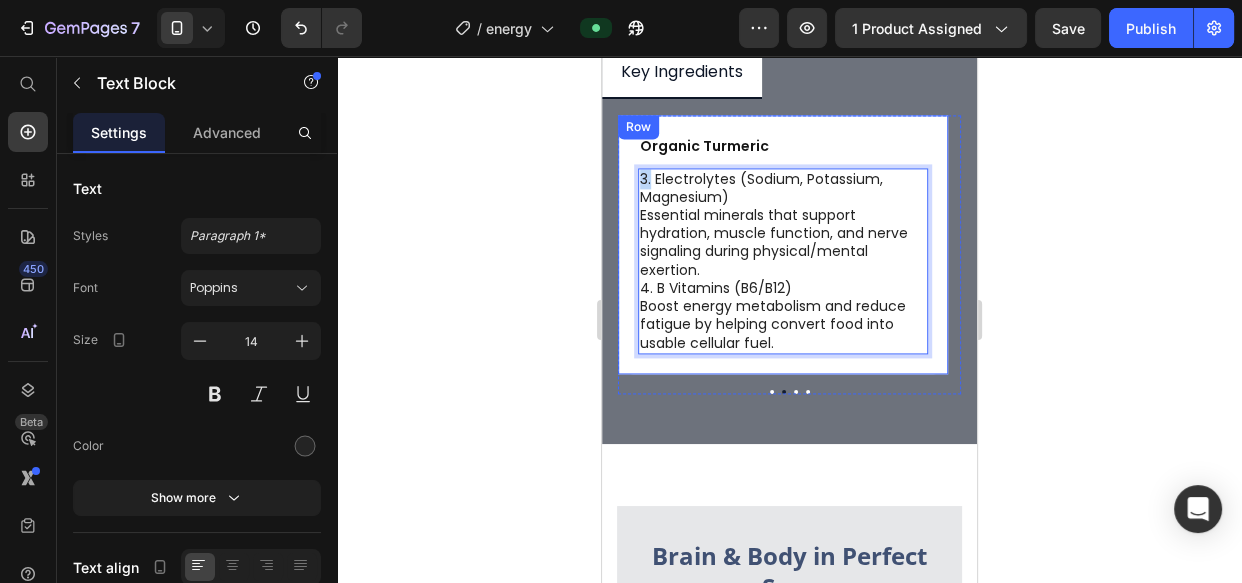 drag, startPoint x: 651, startPoint y: 193, endPoint x: 621, endPoint y: 192, distance: 30.016663 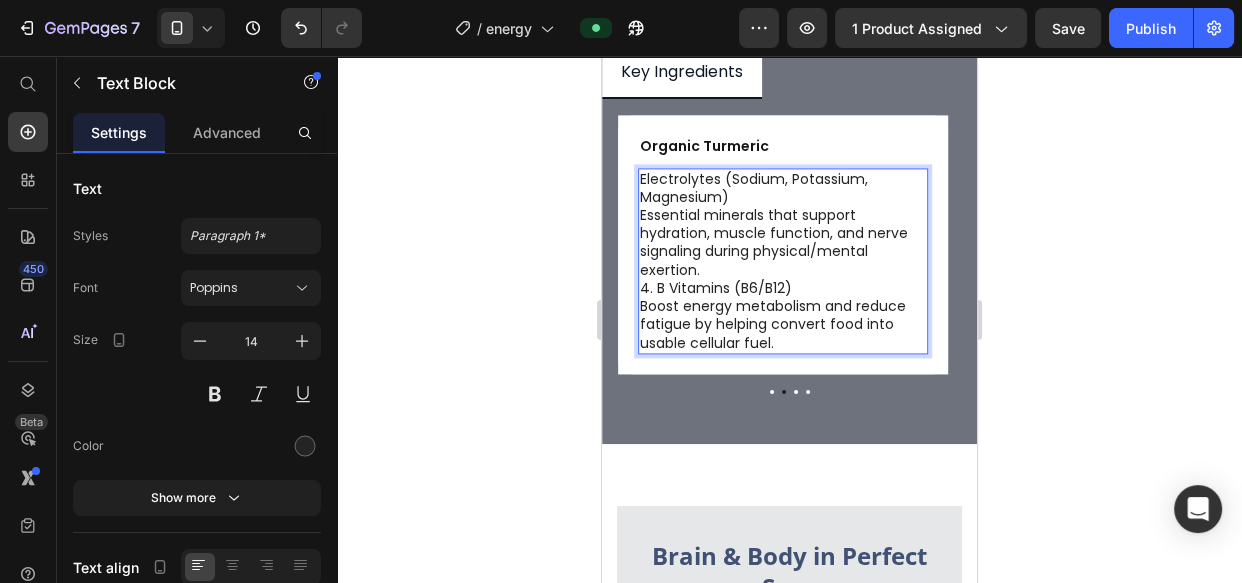 click on "Electrolytes (Sodium, Potassium, Magnesium) Essential minerals that support hydration, muscle function, and nerve signaling during physical/mental exertion." at bounding box center (783, 224) 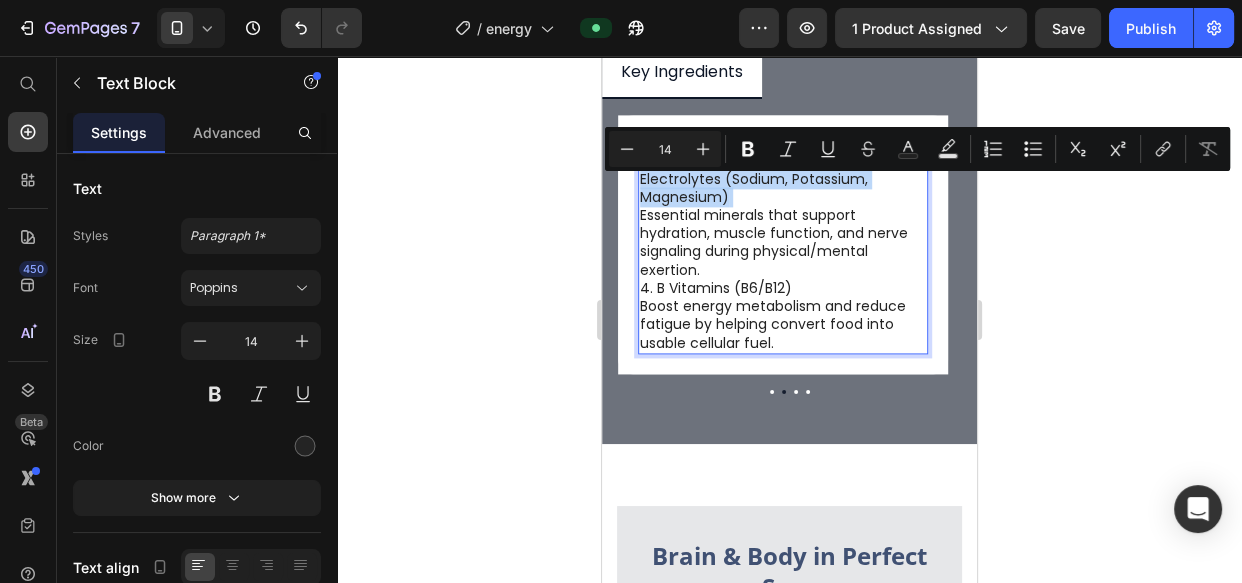 drag, startPoint x: 748, startPoint y: 209, endPoint x: 666, endPoint y: 191, distance: 83.95237 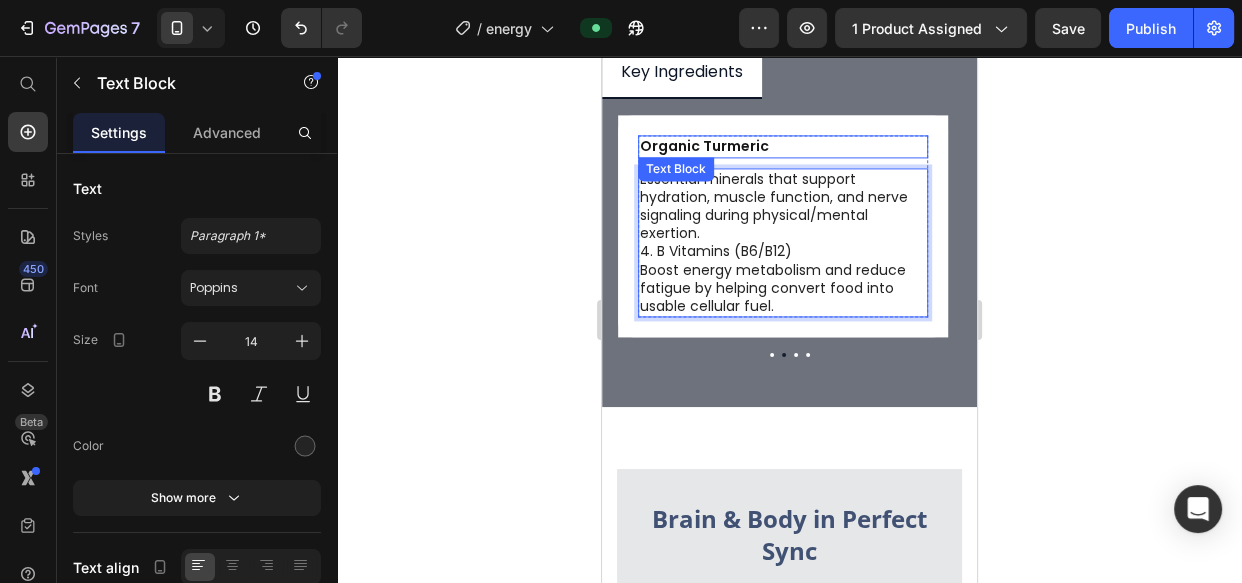 click on "Organic Turmeric" at bounding box center [783, 146] 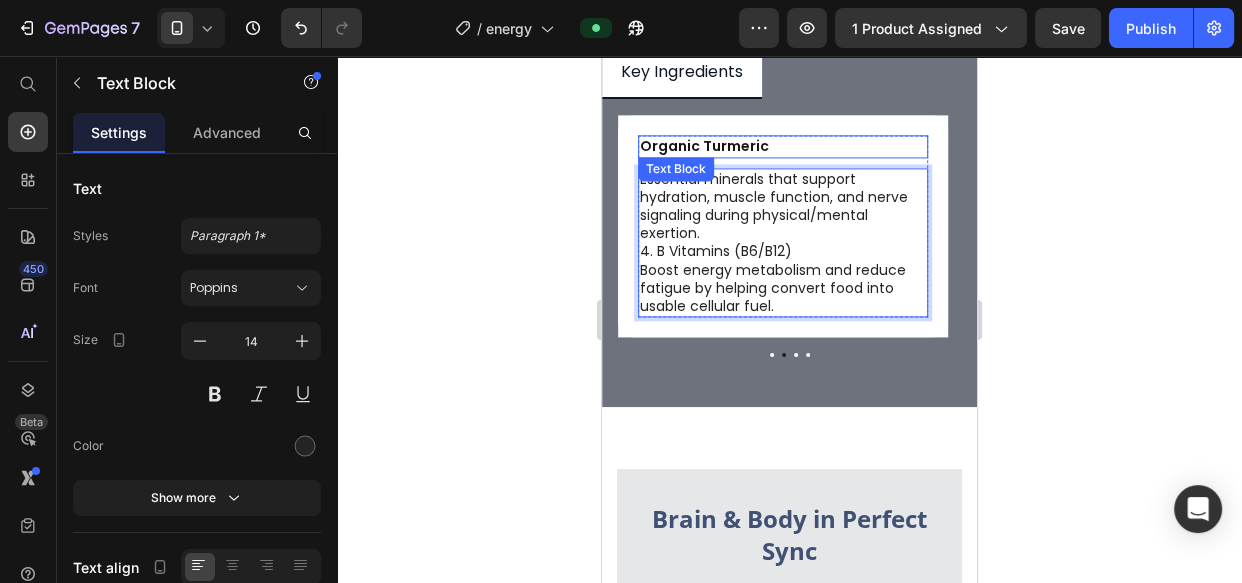 click on "Organic Turmeric" at bounding box center [783, 146] 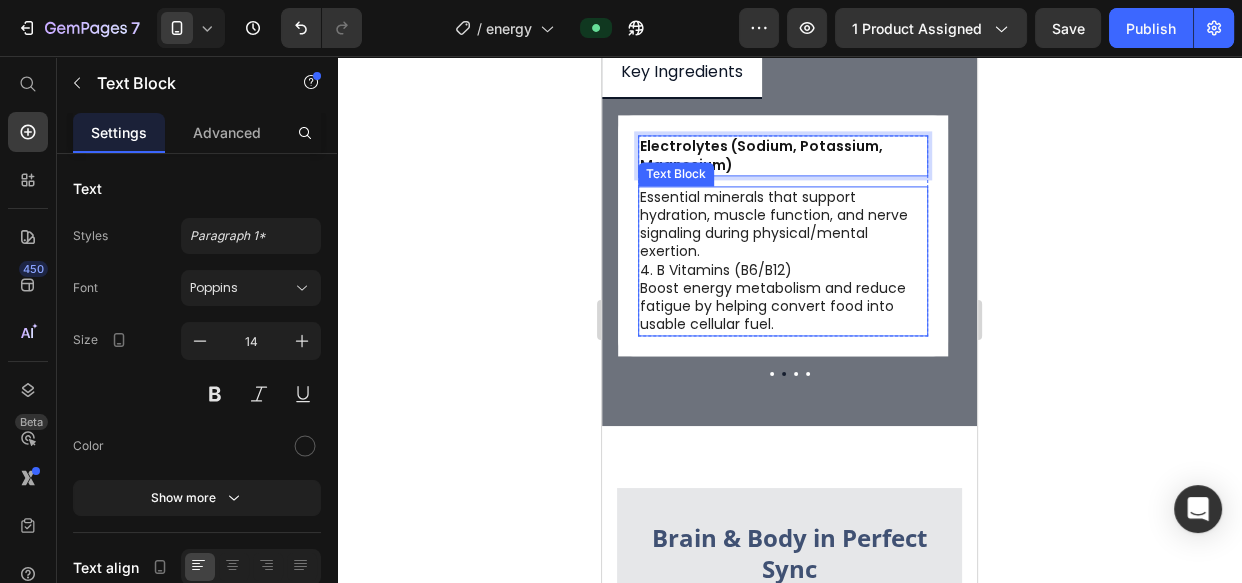 click on "Essential minerals that support hydration, muscle function, and nerve signaling during physical/mental exertion." at bounding box center [783, 224] 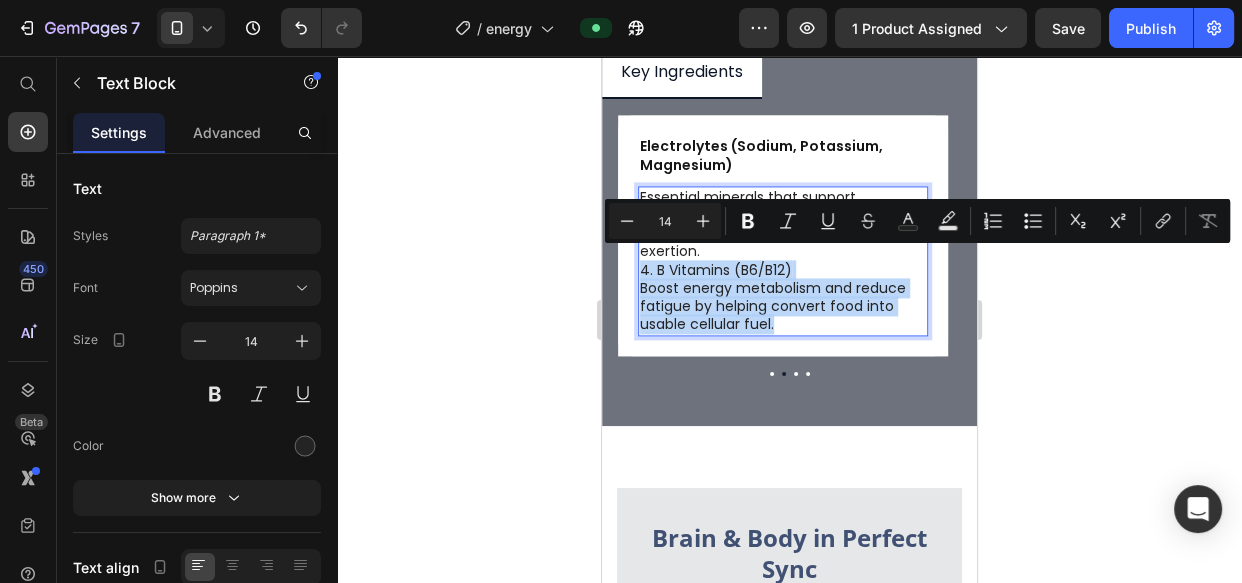 drag, startPoint x: 719, startPoint y: 262, endPoint x: 805, endPoint y: 335, distance: 112.805145 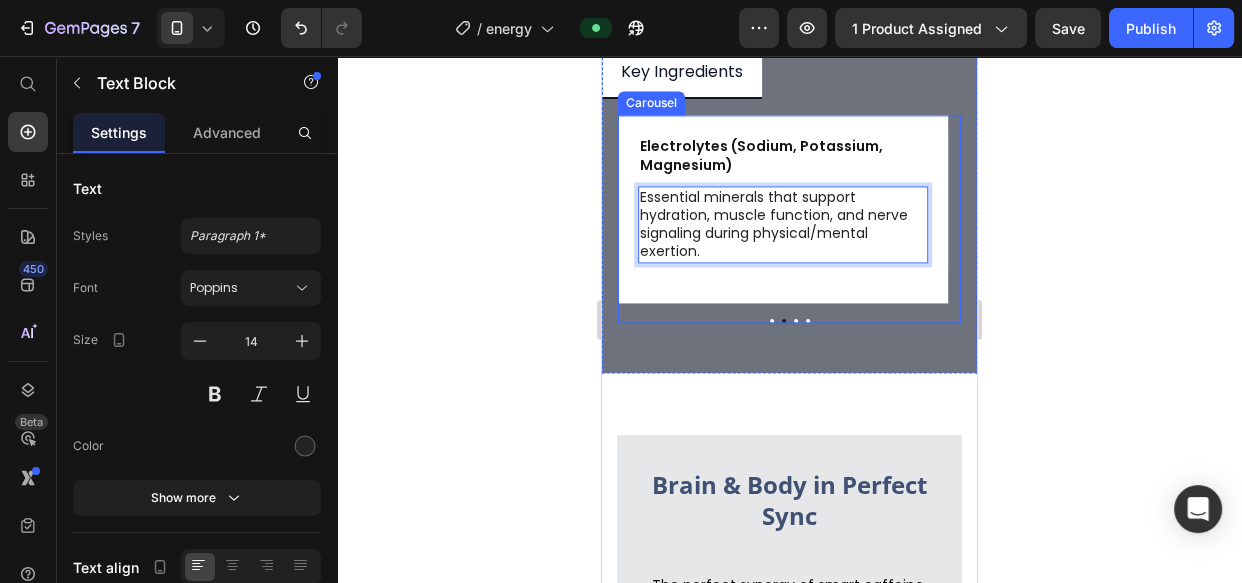 click at bounding box center [796, 321] 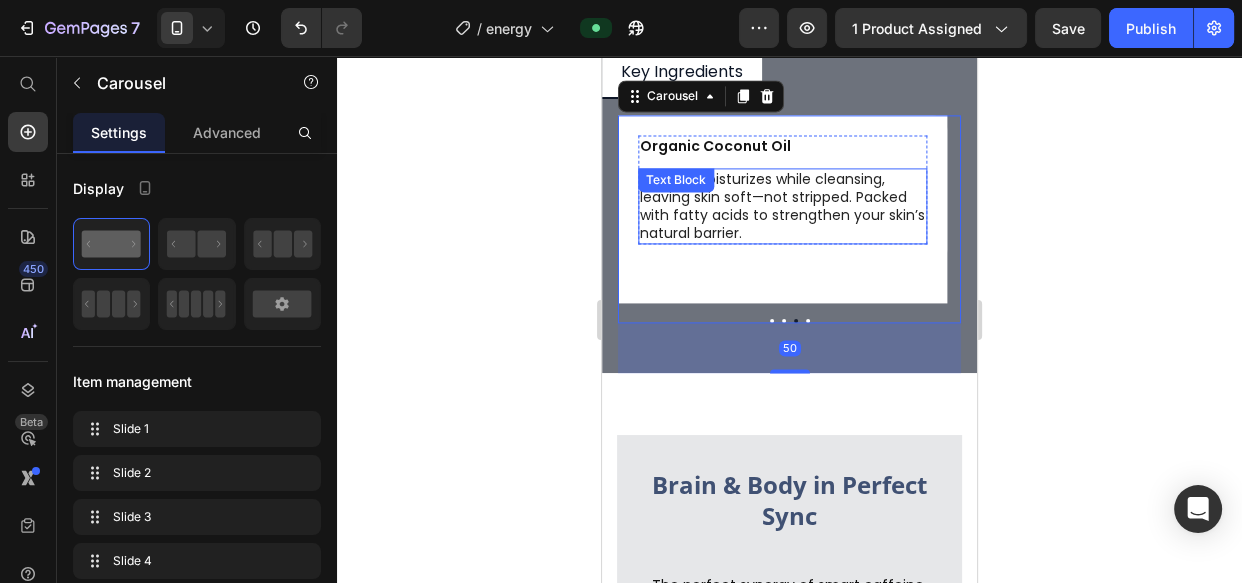click on "Deeply moisturizes while cleansing, leaving skin soft—not stripped. Packed with fatty acids to strengthen your skin’s natural barrier." at bounding box center [783, 206] 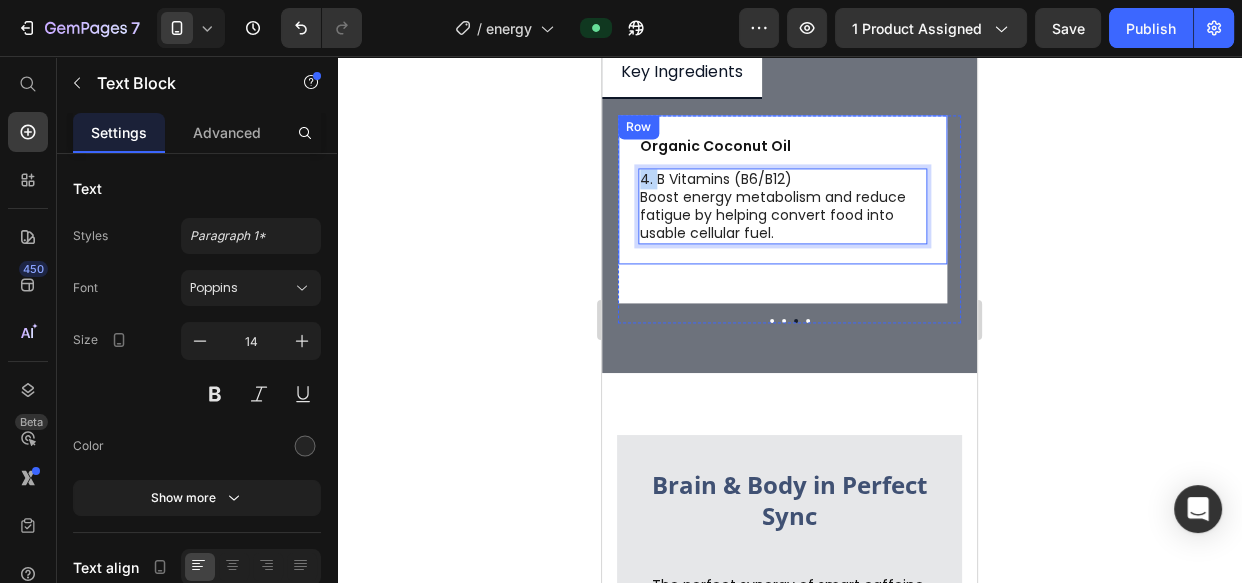 drag, startPoint x: 654, startPoint y: 192, endPoint x: 633, endPoint y: 190, distance: 21.095022 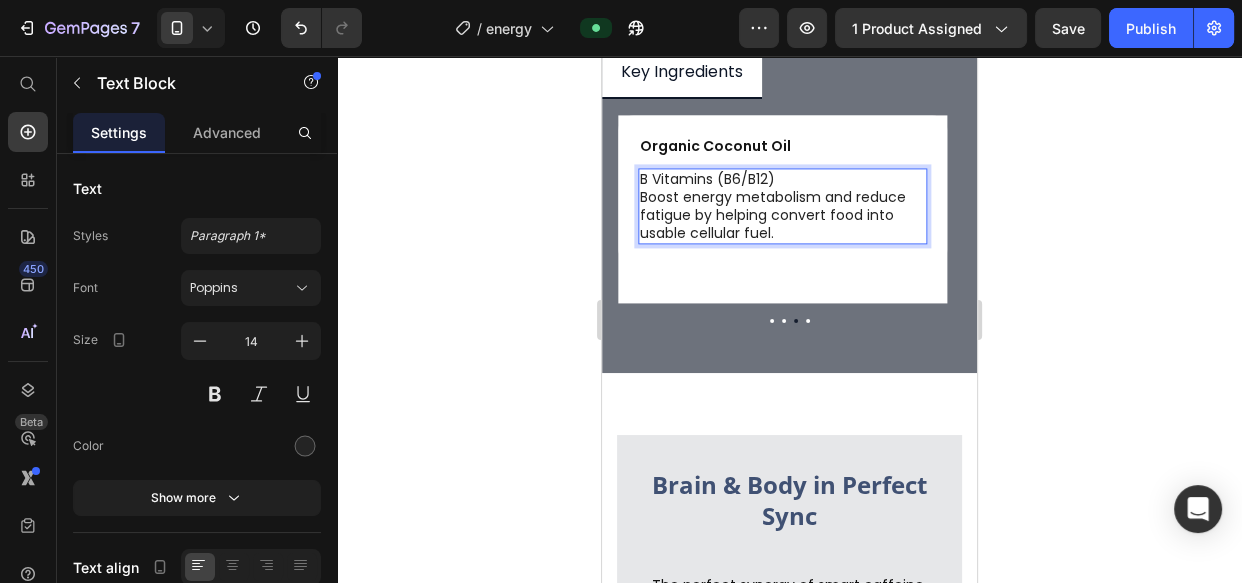 click on "B Vitamins (B6/B12) Boost energy metabolism and reduce fatigue by helping convert food into usable cellular fuel." at bounding box center (783, 206) 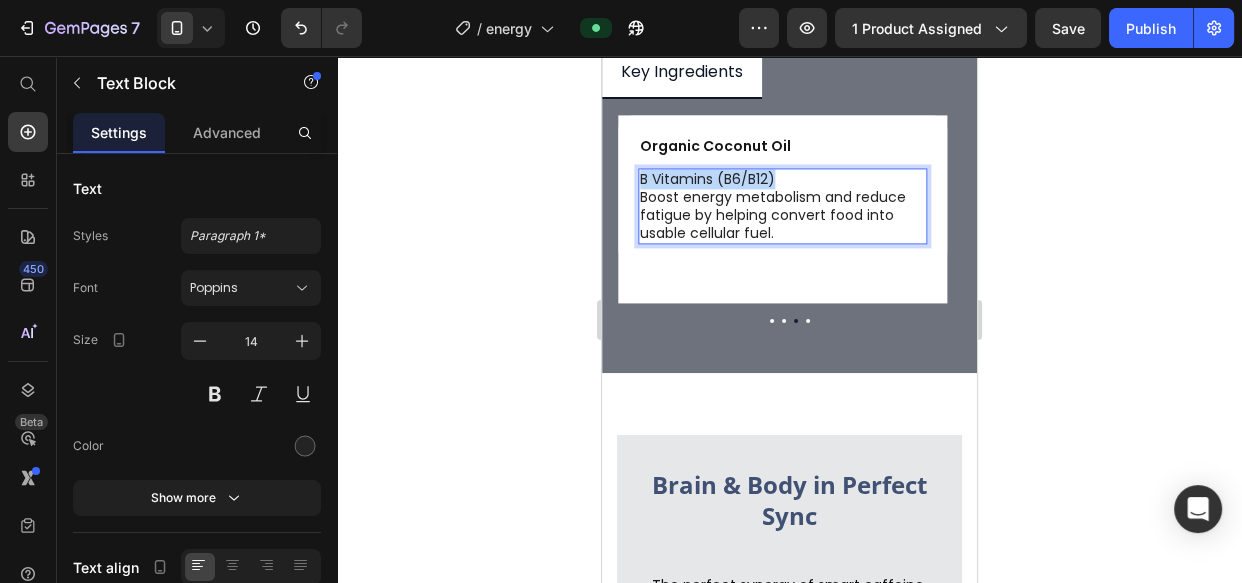 drag, startPoint x: 799, startPoint y: 187, endPoint x: 1161, endPoint y: 241, distance: 366.00546 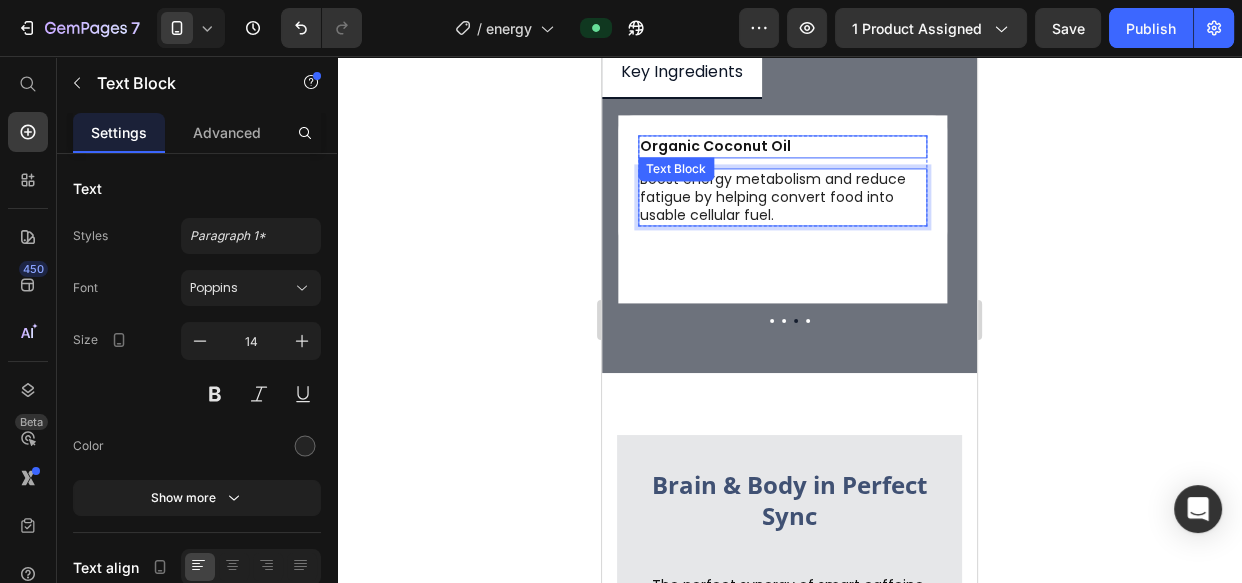 click on "Organic Coconut Oil" at bounding box center [783, 146] 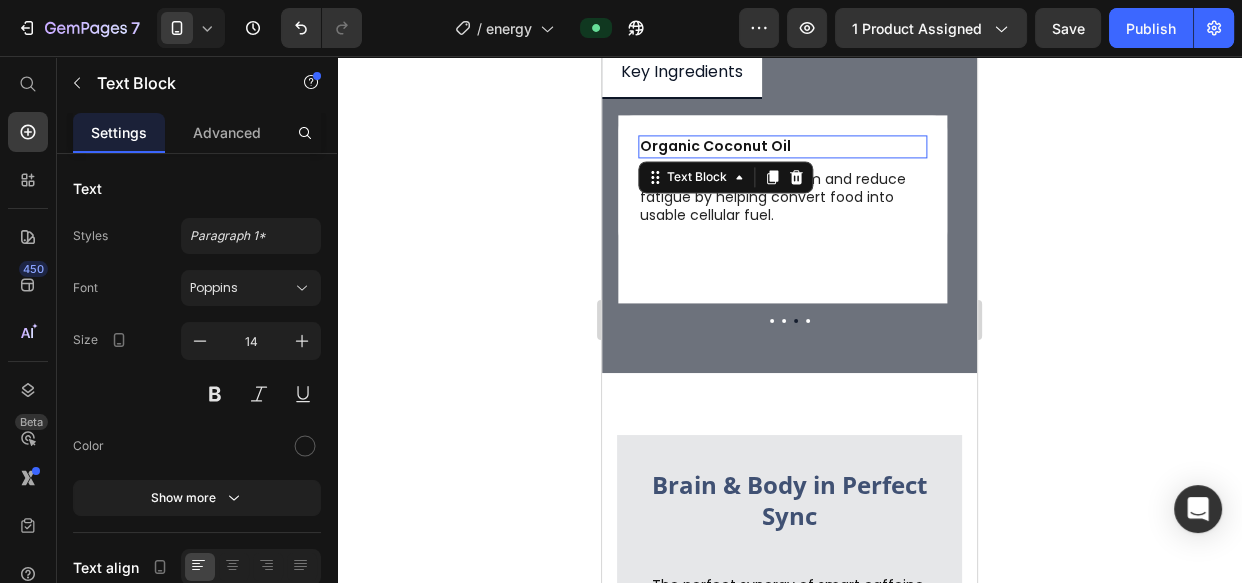 click on "Organic Coconut Oil" at bounding box center [783, 146] 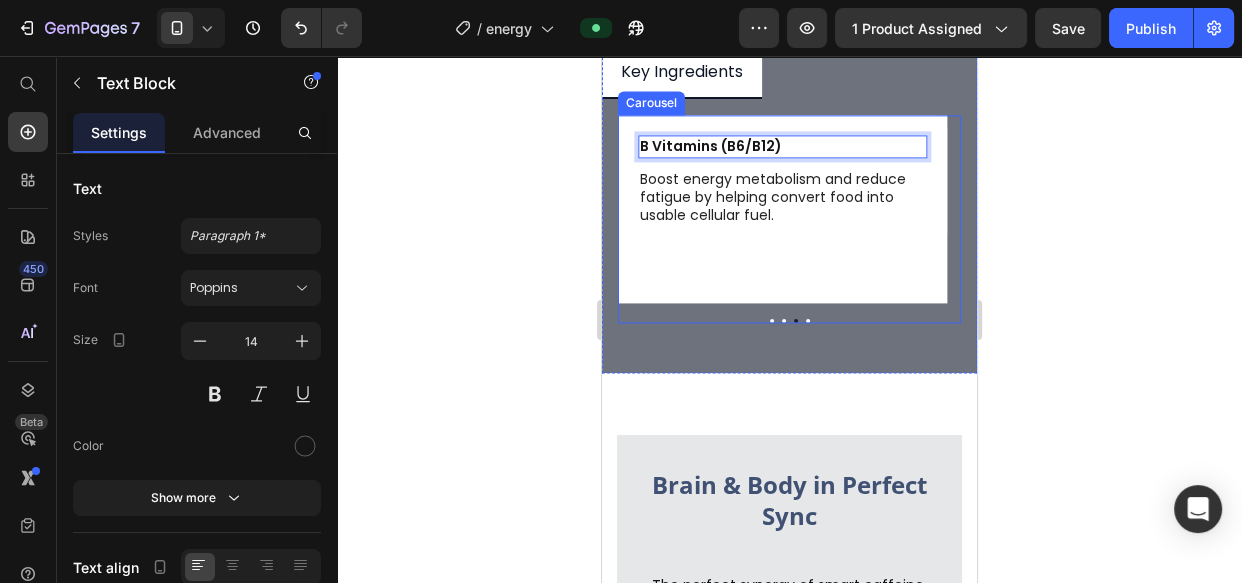 click at bounding box center (808, 321) 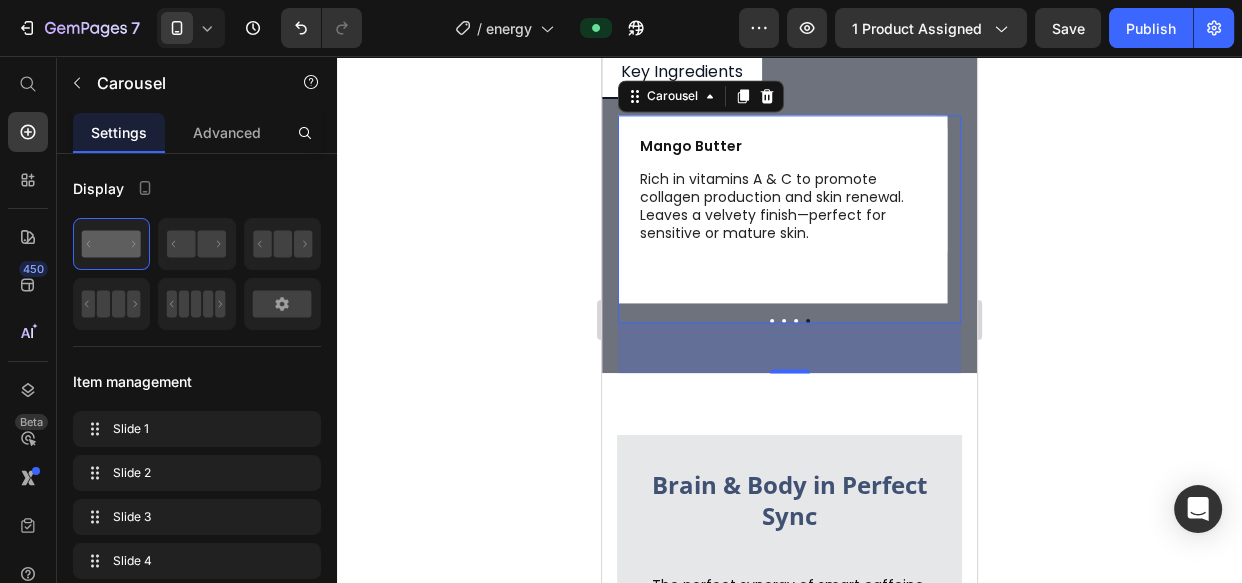 click 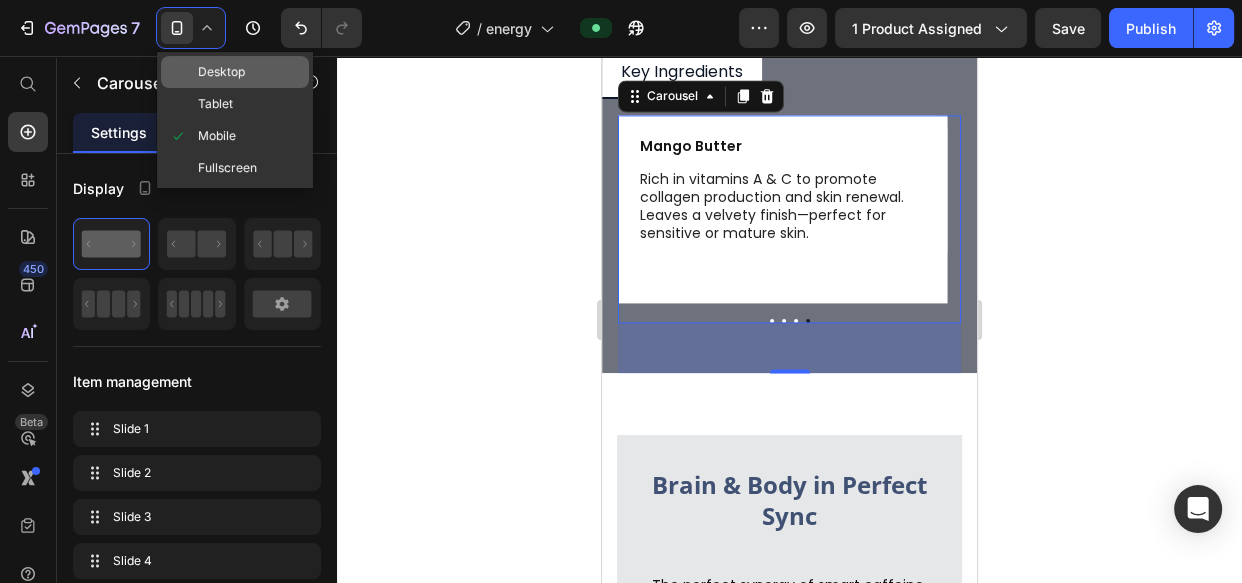 click on "Desktop" at bounding box center (221, 72) 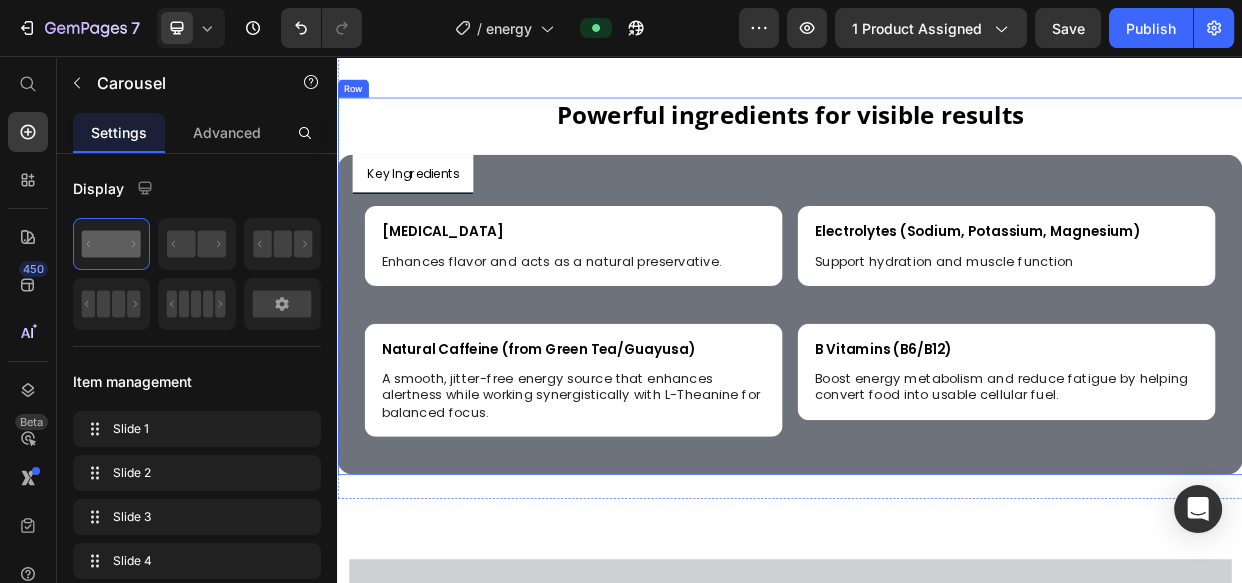 scroll, scrollTop: 2560, scrollLeft: 0, axis: vertical 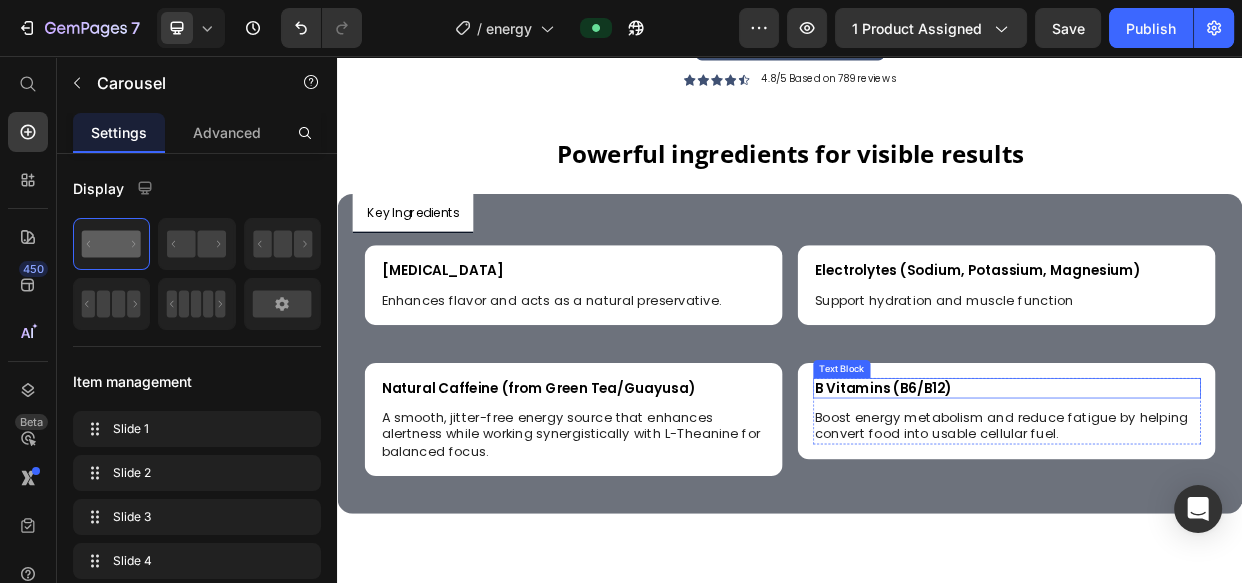click on "B Vitamins (B6/B12)" at bounding box center (1224, 496) 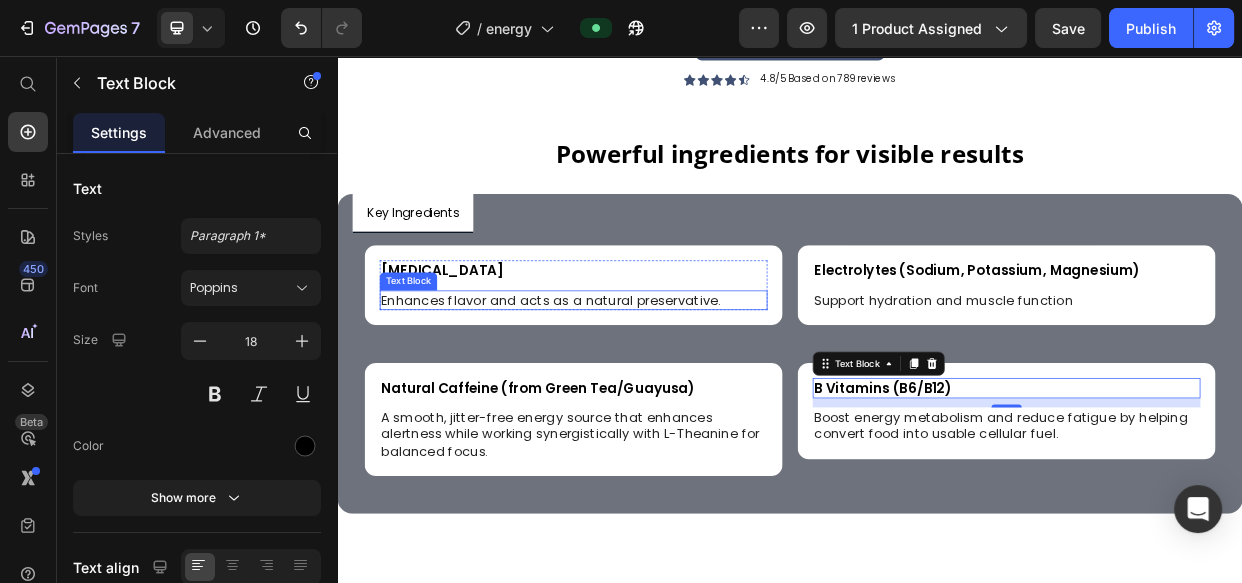 click on "Enhances flavor and acts as a natural preservative." at bounding box center (650, 380) 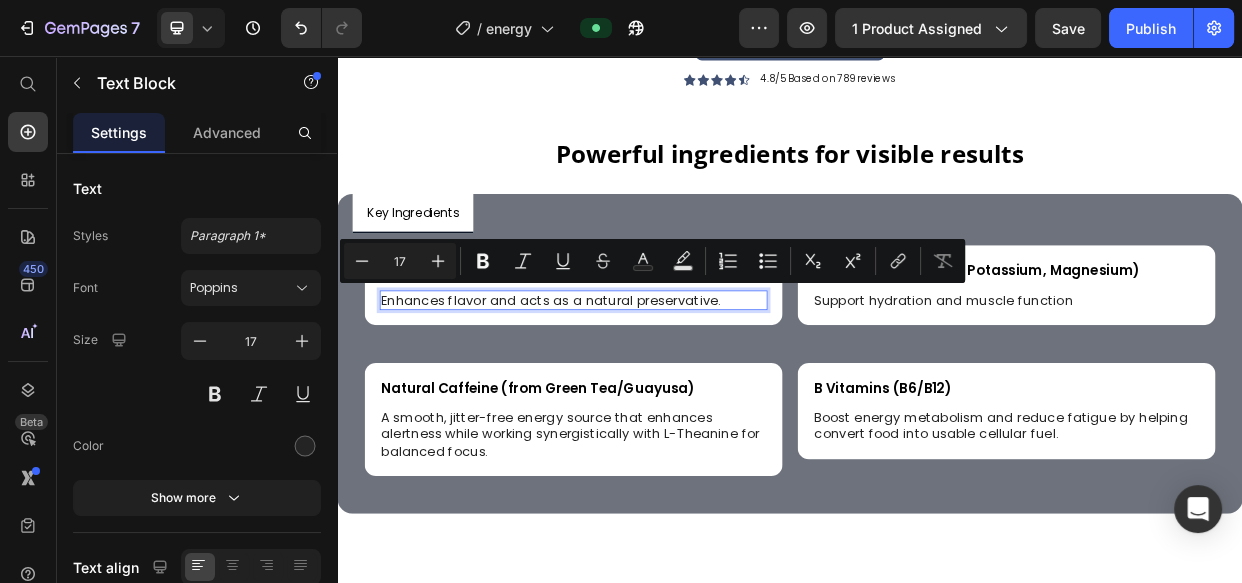 copy on "Enhances flavor and acts as a natural preservative." 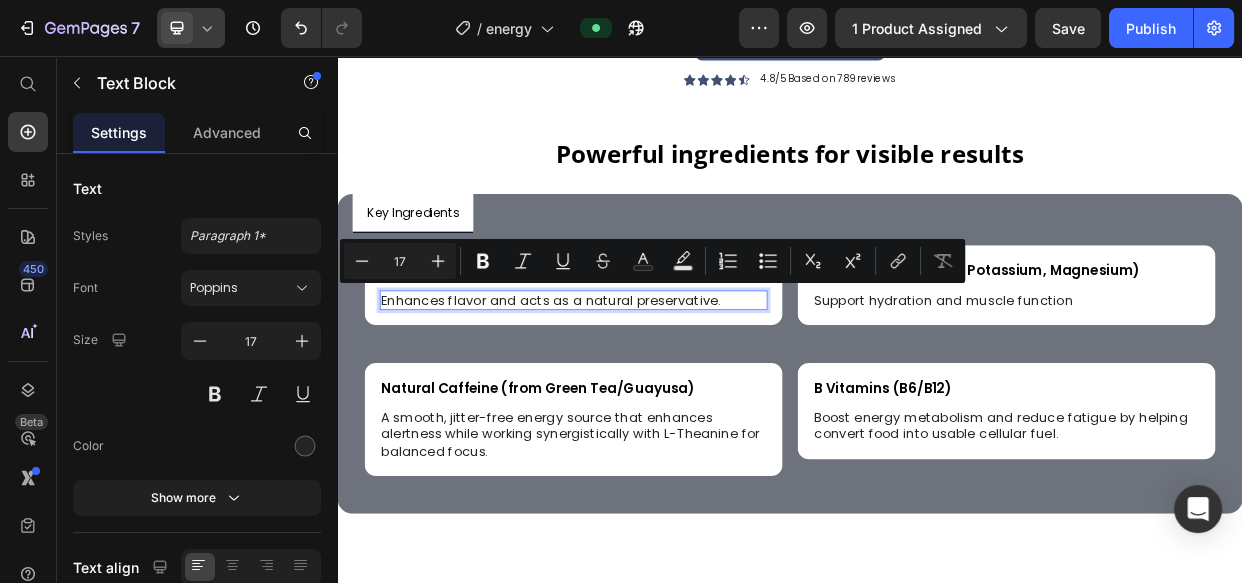 click 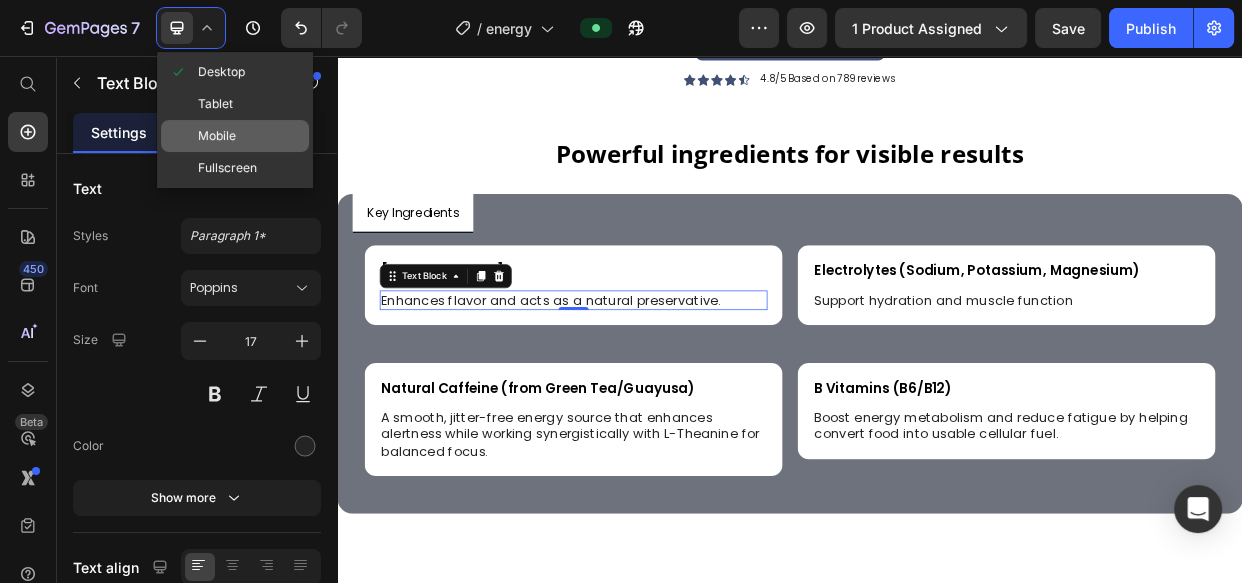 click on "Mobile" at bounding box center [217, 136] 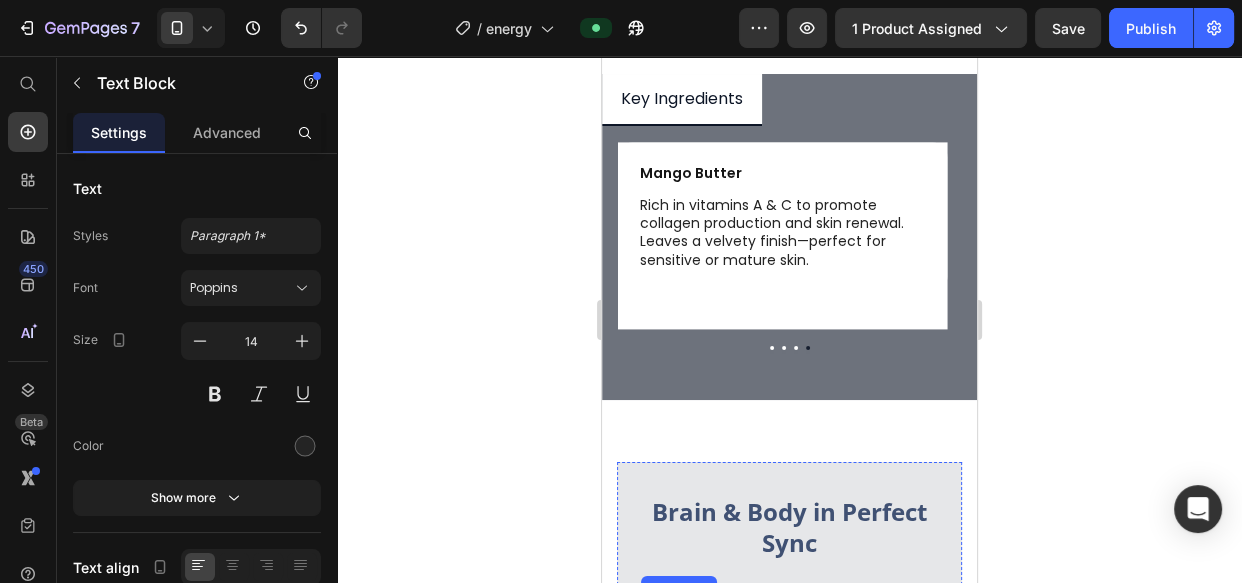 scroll, scrollTop: 2518, scrollLeft: 0, axis: vertical 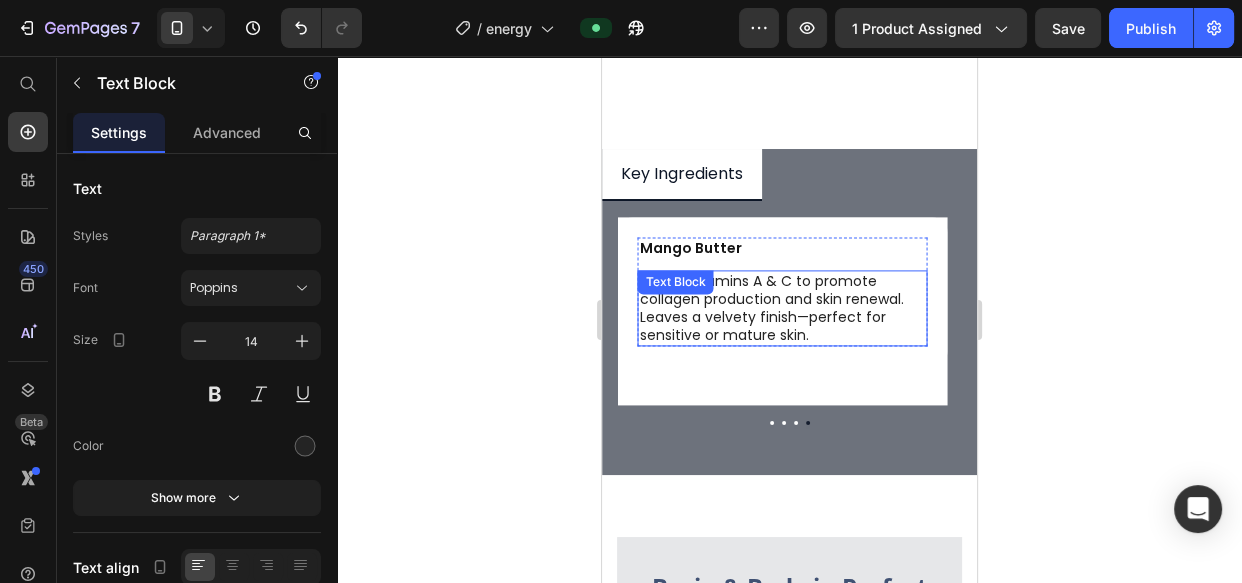 click on "Rich in vitamins A & C to promote collagen production and skin renewal. Leaves a velvety finish—perfect for sensitive or mature skin." at bounding box center (783, 308) 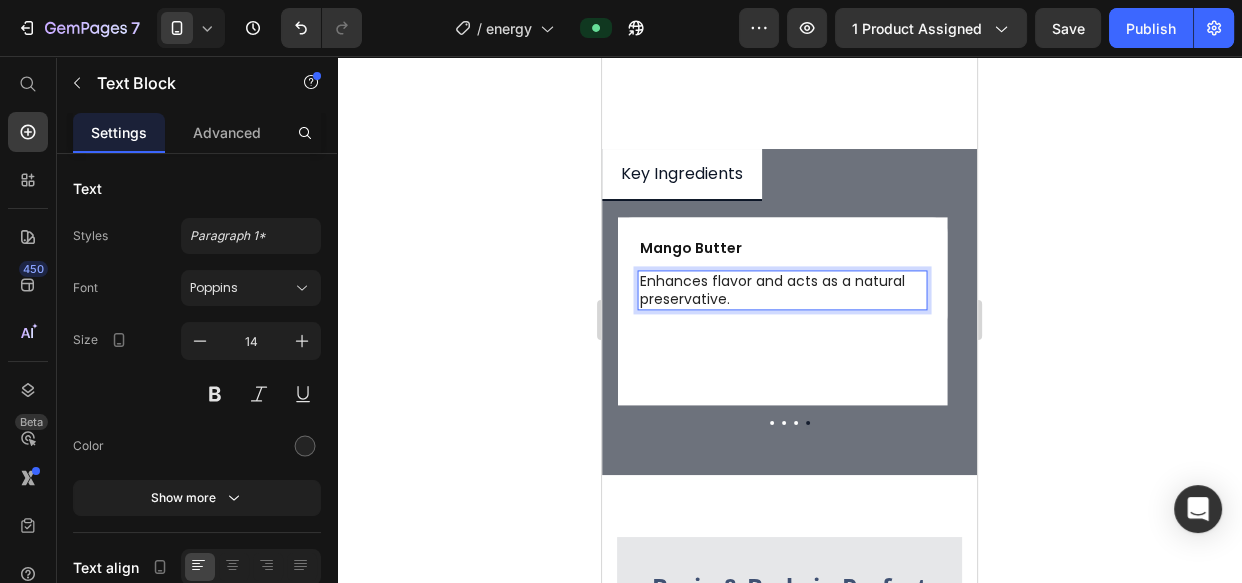 click on "Enhances flavor and acts as a natural preservative." at bounding box center (783, 290) 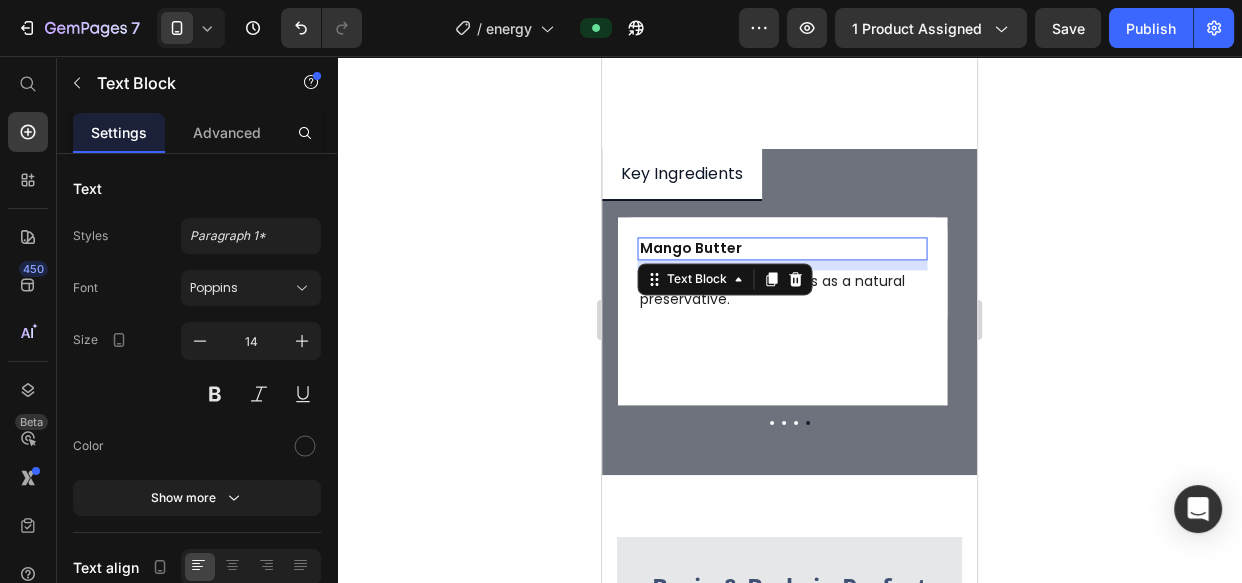 click on "Mango Butter" at bounding box center (783, 248) 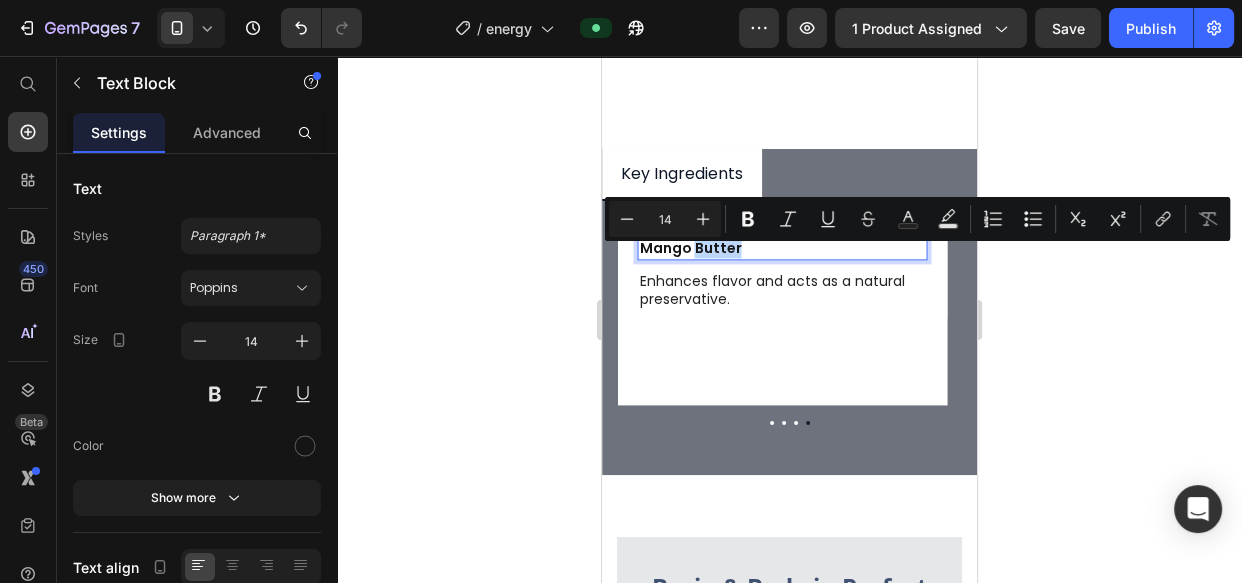 click on "Mango Butter" at bounding box center [783, 248] 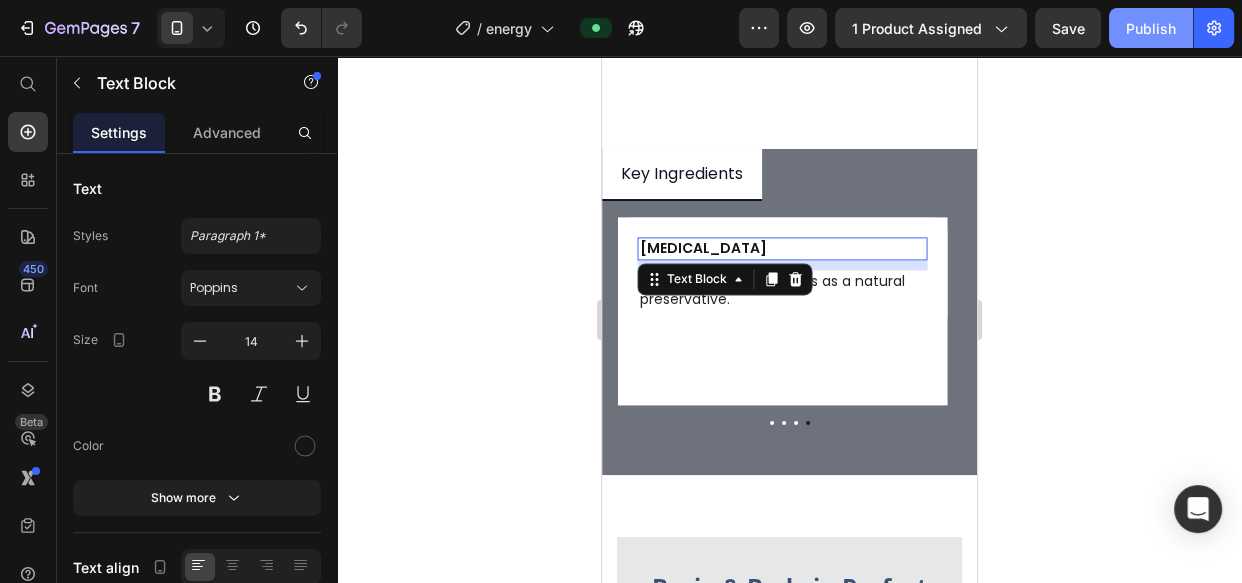 click on "Publish" 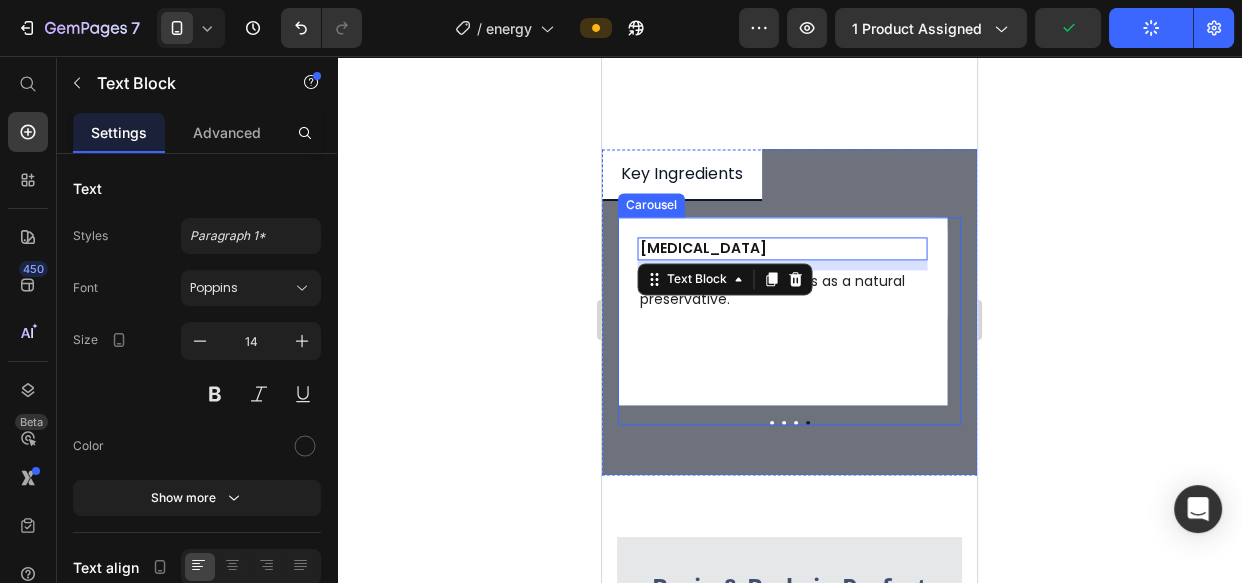 click on "Natural Caffeine (from Green Tea/Guayusa) Text Block A smooth, jitter-free energy source that enhances alertness while working synergistically with L-Theanine for balanced focus. Text Block Row Row Electrolytes (Sodium, Potassium, Magnesium) Text Block Essential minerals that support hydration, muscle function, and nerve signaling during physical/mental exertion. Text Block Row Row B Vitamins (B6/B12) Text Block Boost energy metabolism and reduce fatigue by helping convert food into usable cellular fuel. Text Block Row Row Citric Acid Text Block   10 Enhances flavor and acts as a natural preservative. Text Block Row Row" at bounding box center (789, 320) 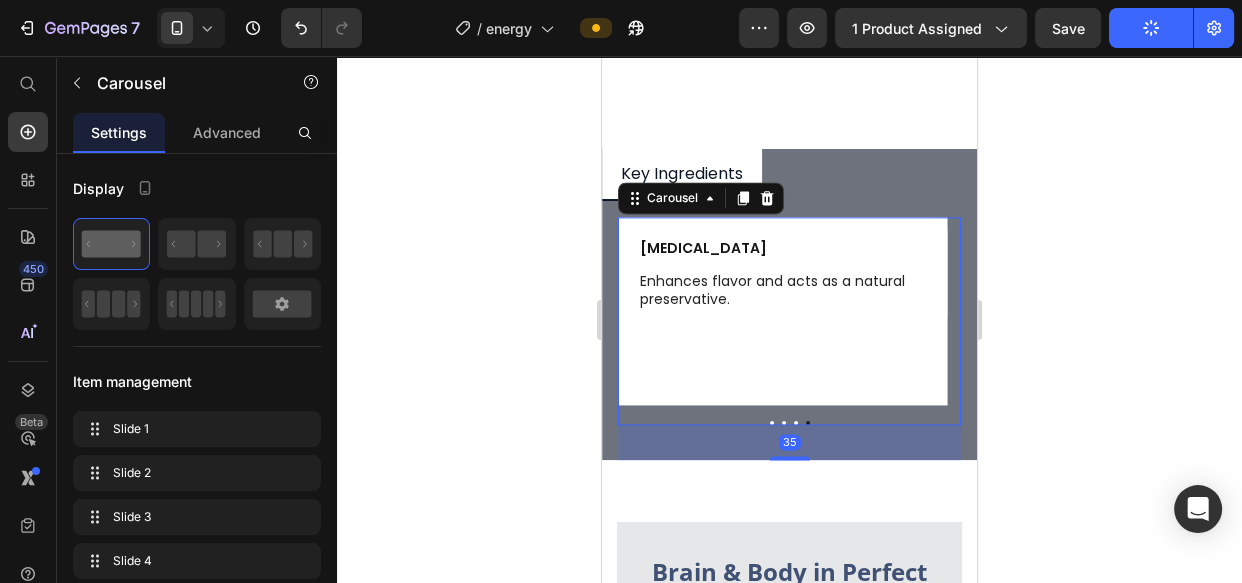 drag, startPoint x: 791, startPoint y: 479, endPoint x: 1647, endPoint y: 428, distance: 857.51794 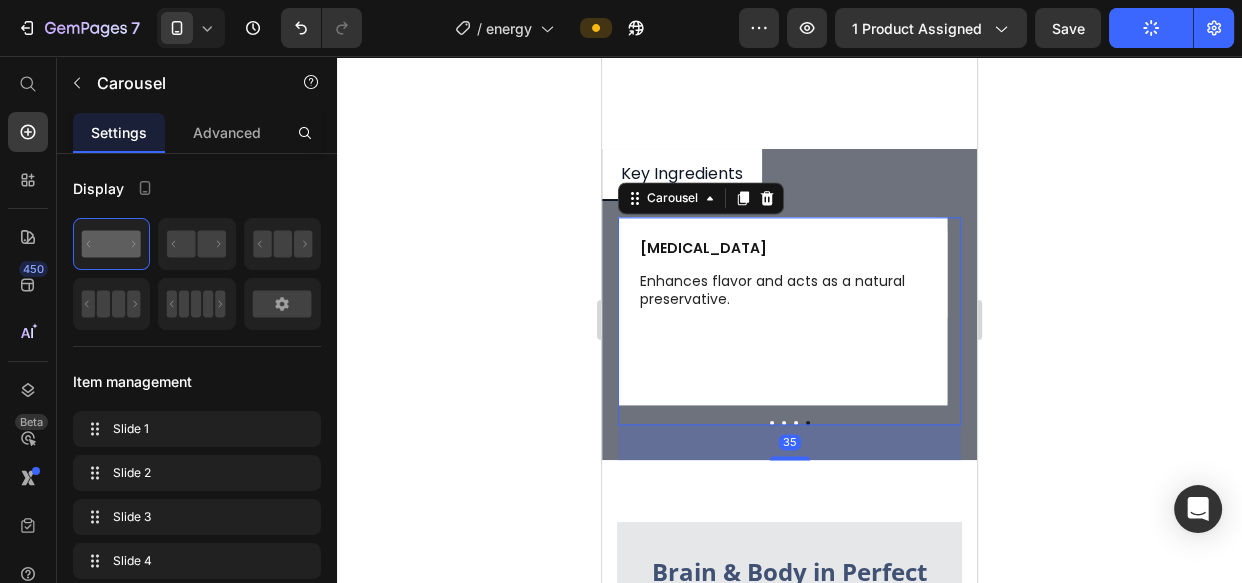 click 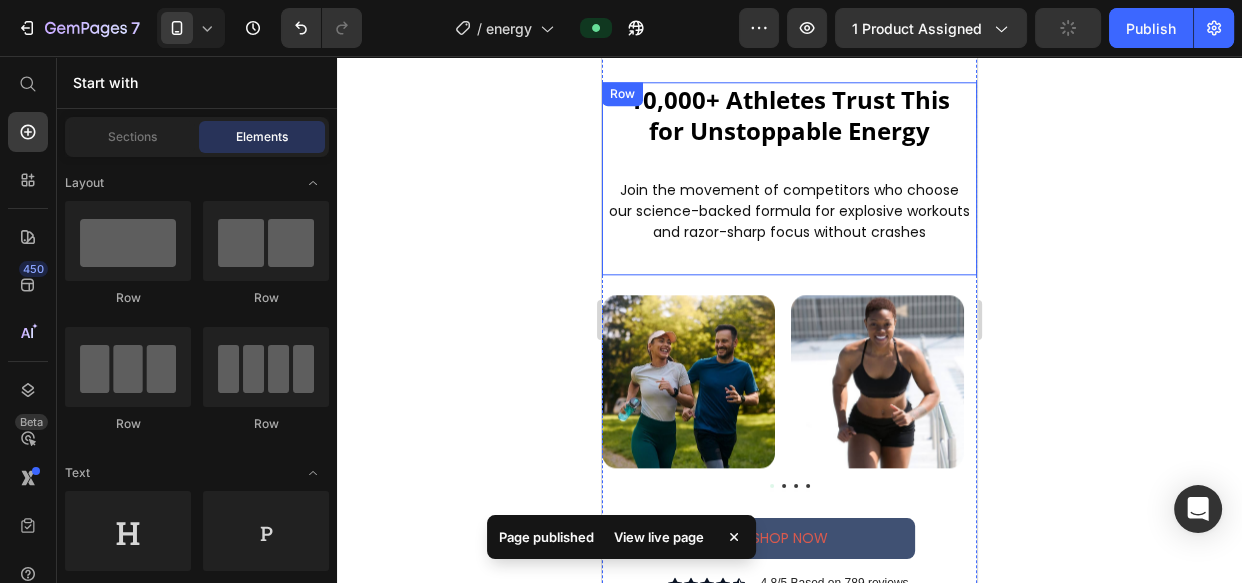 scroll, scrollTop: 1881, scrollLeft: 0, axis: vertical 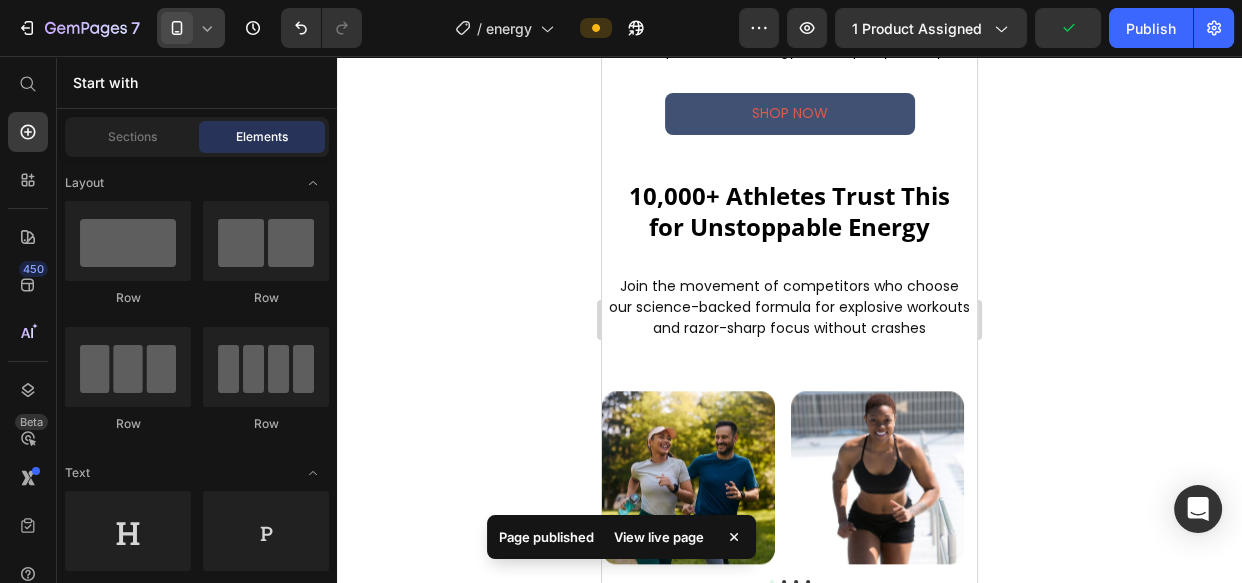 click at bounding box center (177, 28) 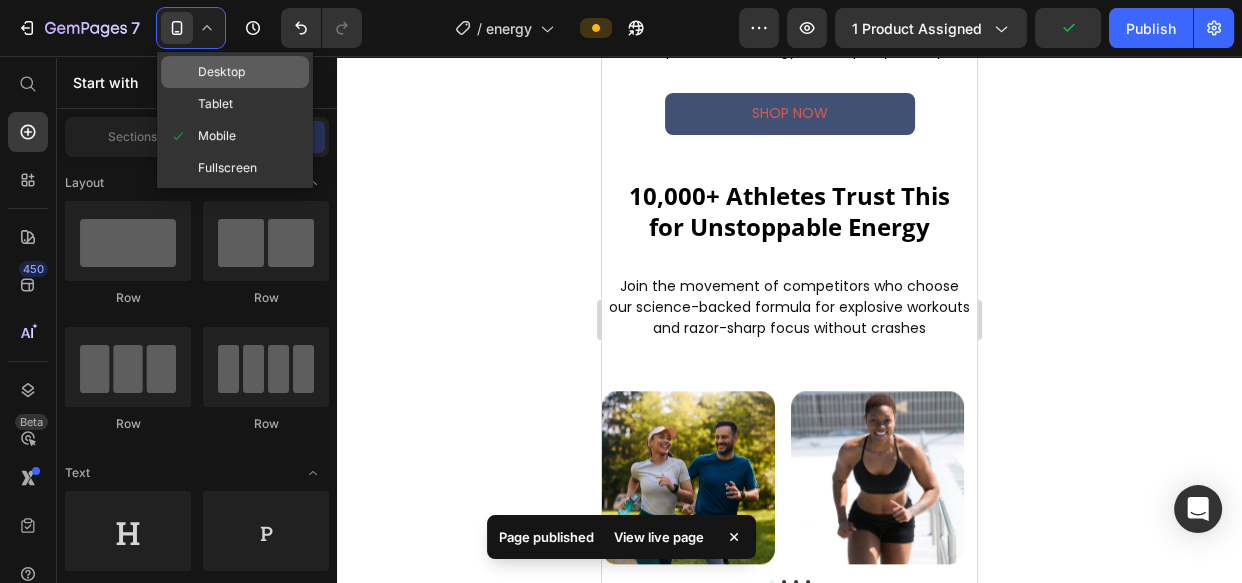 click on "Desktop" 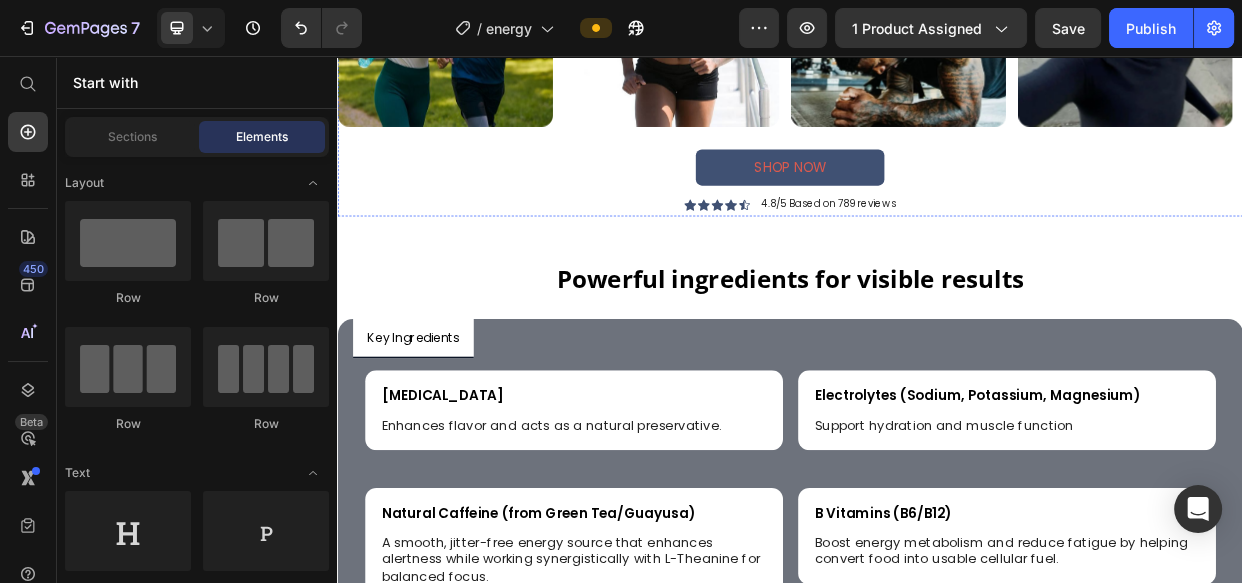 scroll, scrollTop: 2485, scrollLeft: 0, axis: vertical 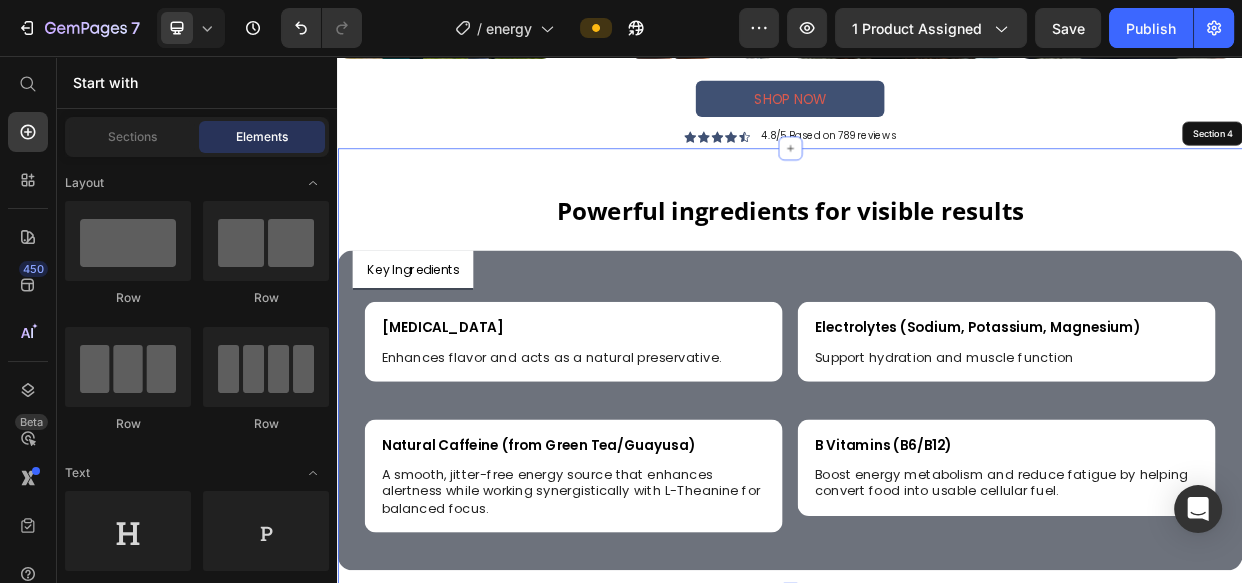 click on "Powerful ingredients for visible results Heading Key Ingredients Citric Acid  Text Block  Enhances flavor and acts as a natural preservative. Text Block Row Row Electrolytes (Sodium, Potassium, Magnesium) Text Block Support hydration and muscle function Text Block Row Row Row Natural Caffeine (from Green Tea/Guayusa) Text Block A smooth, jitter-free energy source that enhances alertness while working synergistically with L-Theanine for balanced focus. Text Block Row Row B Vitamins (B6/B12) Text Block Boost energy metabolism and reduce fatigue by helping convert food into usable cellular fuel. Text Block Row Row Row Tab Row Section 4" at bounding box center [937, 474] 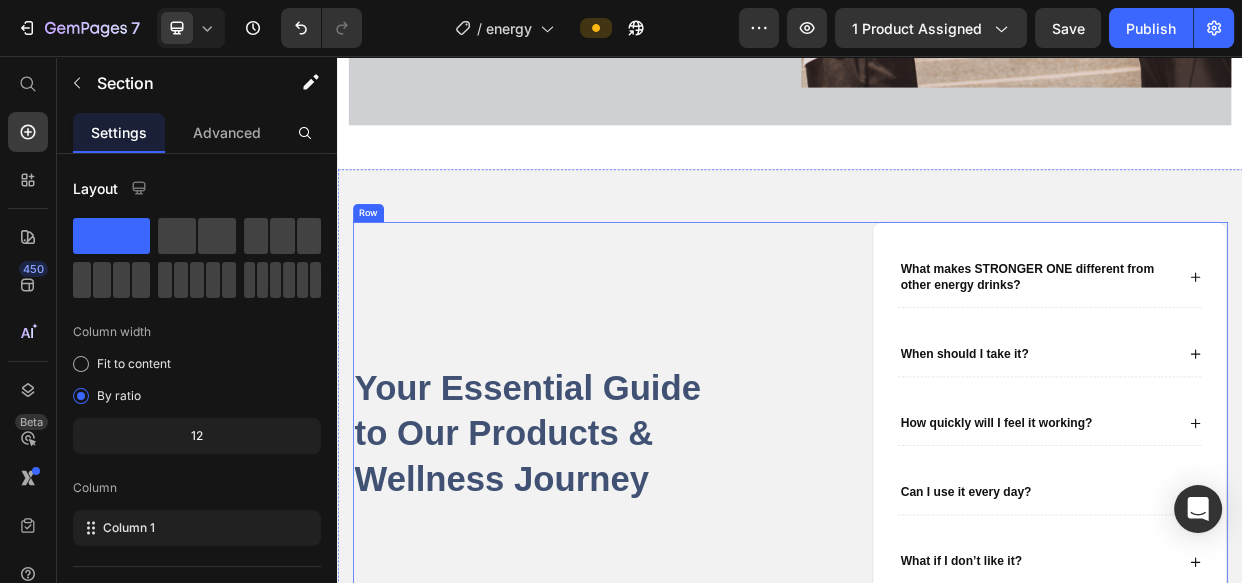 scroll, scrollTop: 3940, scrollLeft: 0, axis: vertical 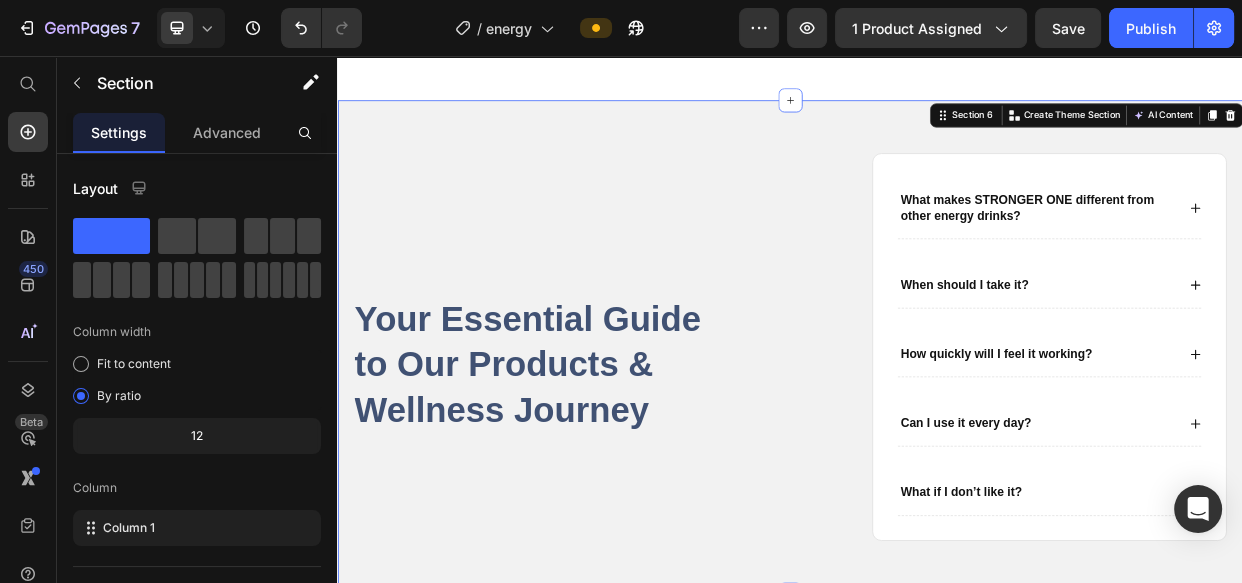 click on "Your Essential Guide to Our Products & Wellness Journey Heading
What makes STRONGER ONE different from other energy drinks?
When should I take it?
How quickly will I feel it working?
Can I use it every day?
What if I don’t like it? Accordion Row Row Section 6   You can create reusable sections Create Theme Section AI Content Write with GemAI What would you like to describe here? Tone and Voice Persuasive Product Show more Generate" at bounding box center (937, 443) 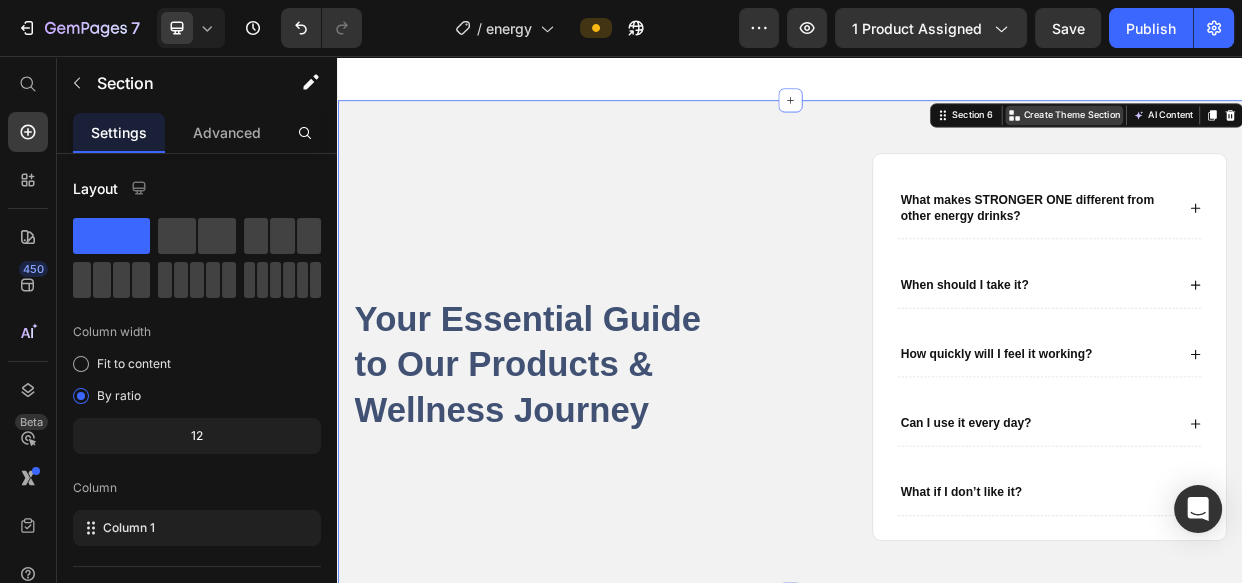 click on "Create Theme Section" at bounding box center (1310, 135) 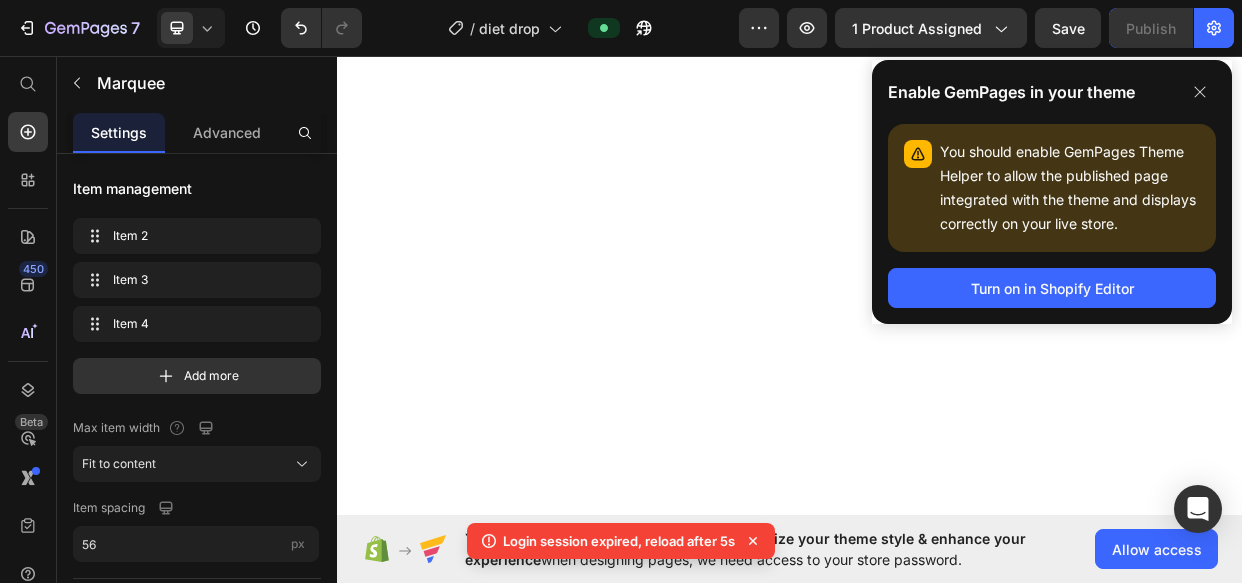 scroll, scrollTop: 0, scrollLeft: 0, axis: both 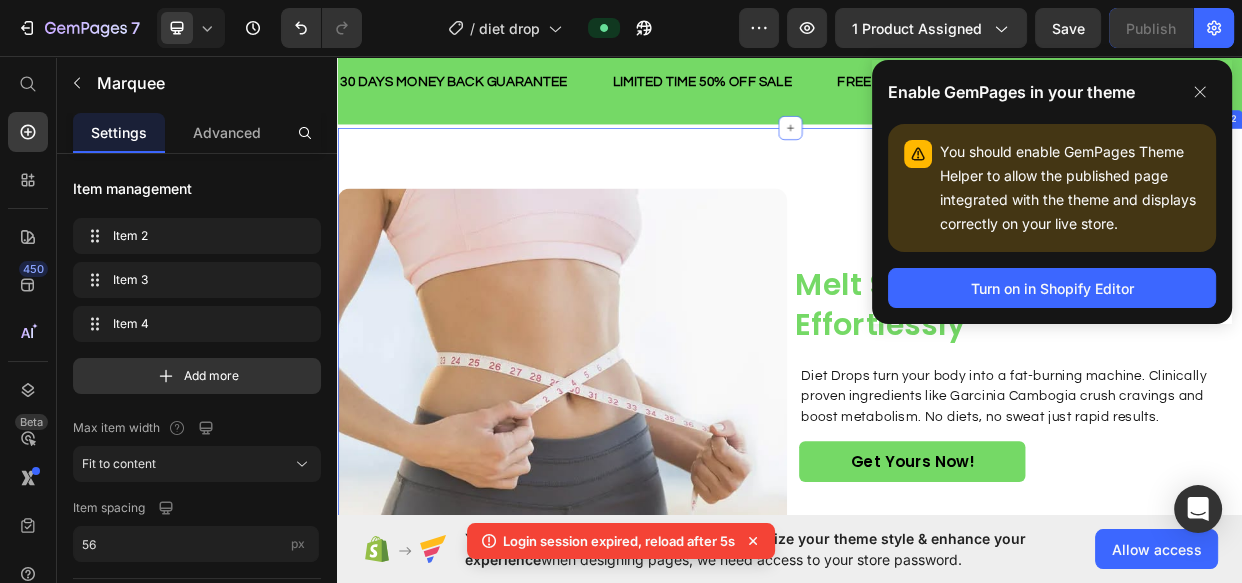 click on "Image Melt Stubborn Fat Effortlessly Heading Diet Drops turn your body into a fat-burning machine. Clinically proven ingredients like Garcinia Cambogia crush cravings and boost metabolism. No diets, no sweat just rapid results. Text block Get Yours Now! Button Row Section 2" at bounding box center (937, 532) 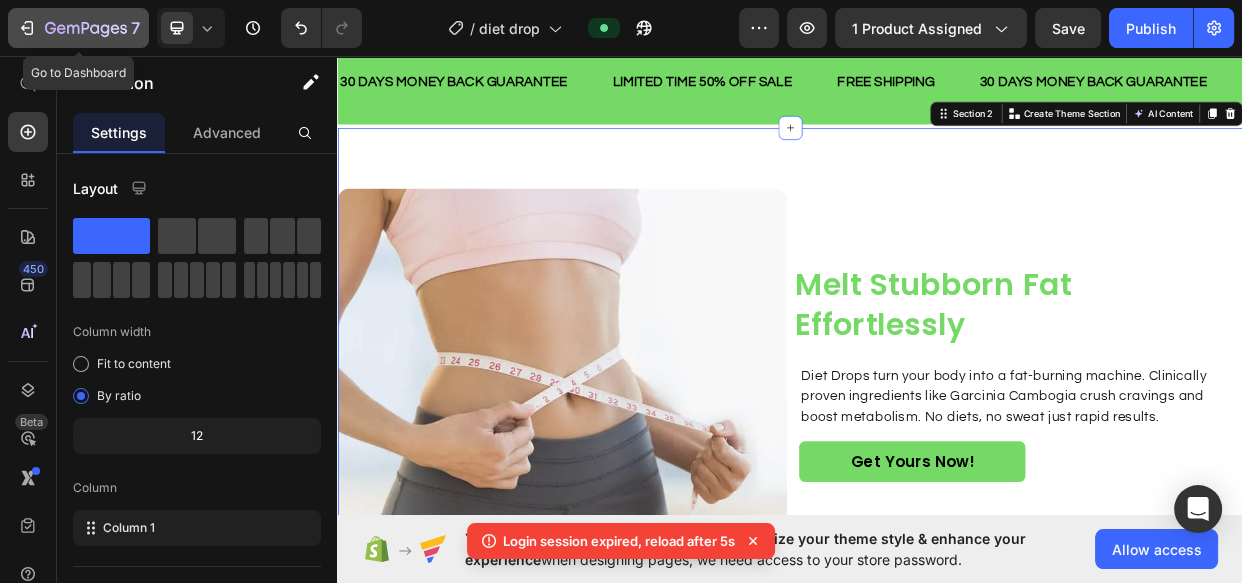 click 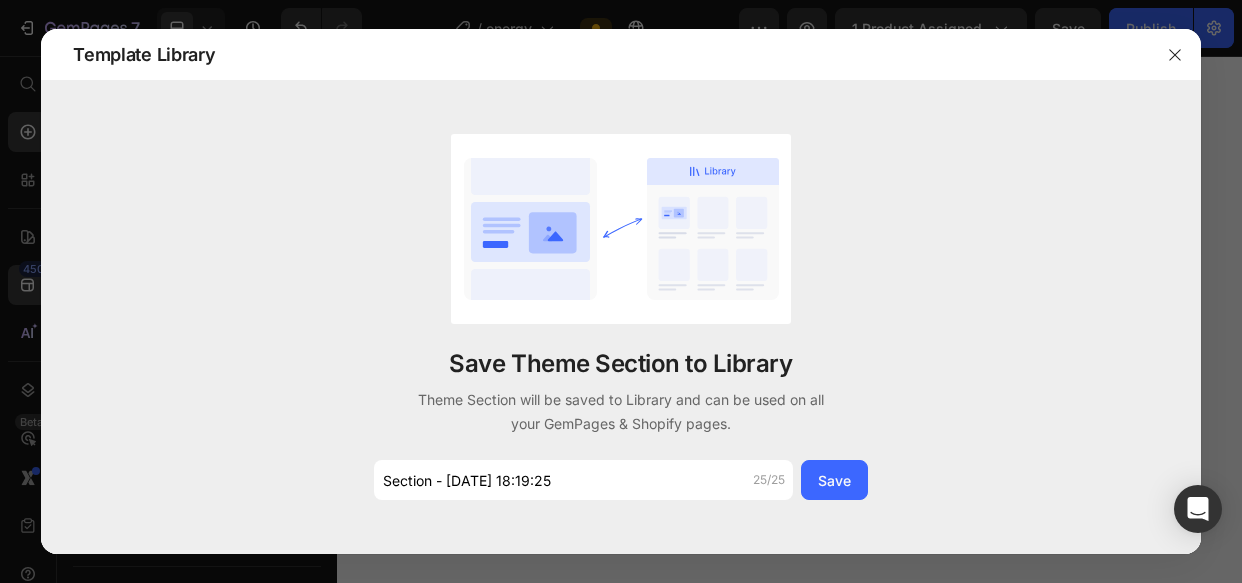 scroll, scrollTop: 0, scrollLeft: 0, axis: both 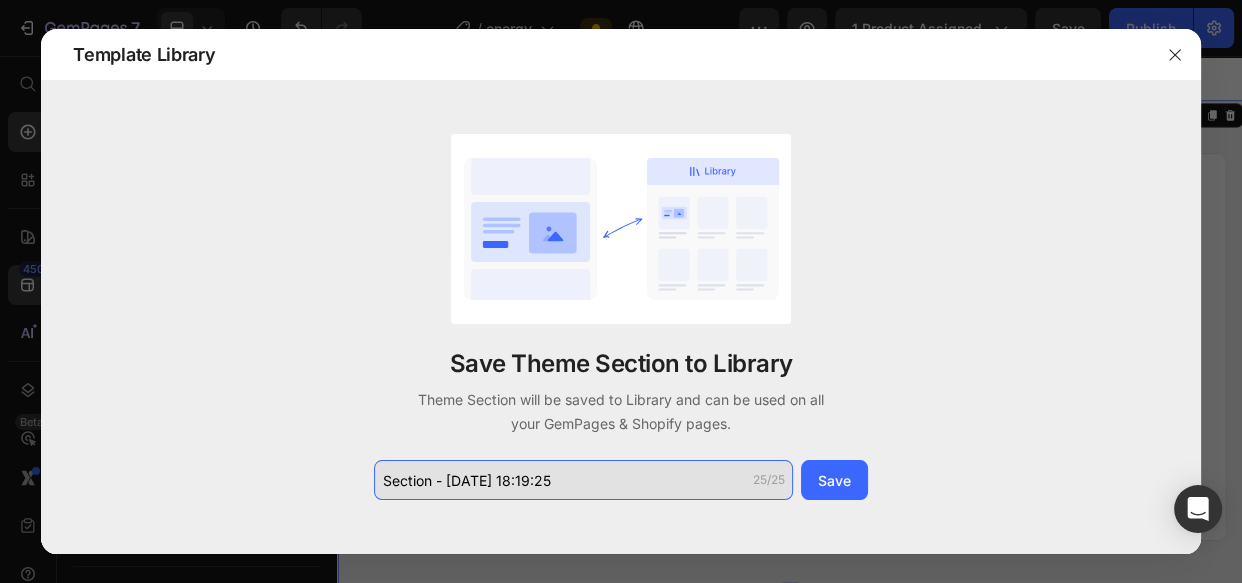 click on "Section - [DATE] 18:19:25" 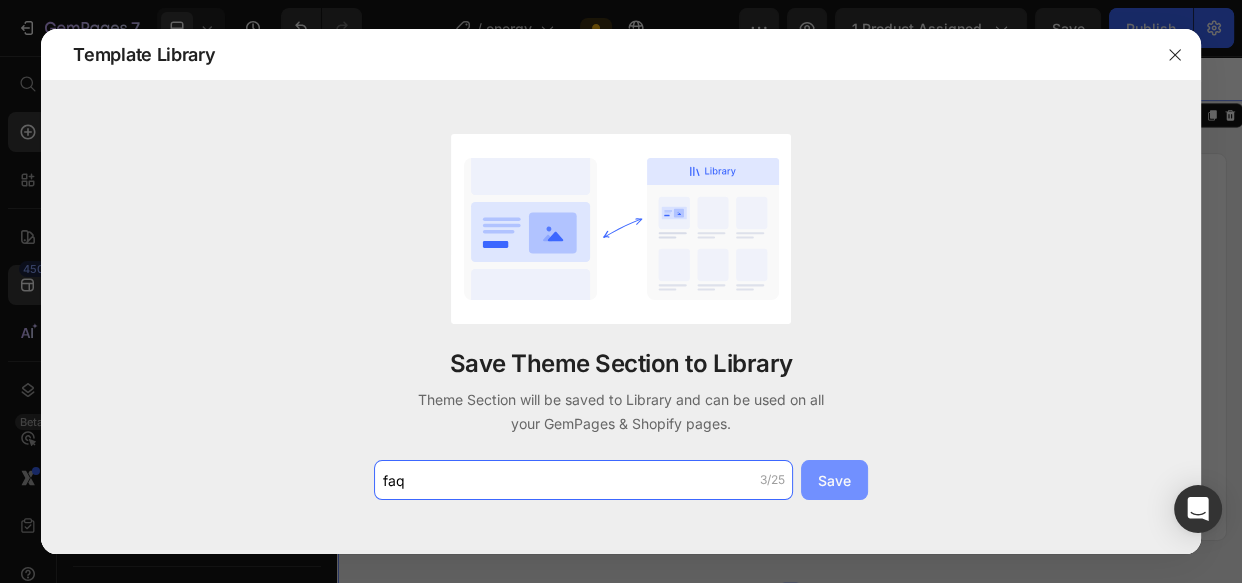 type on "faq" 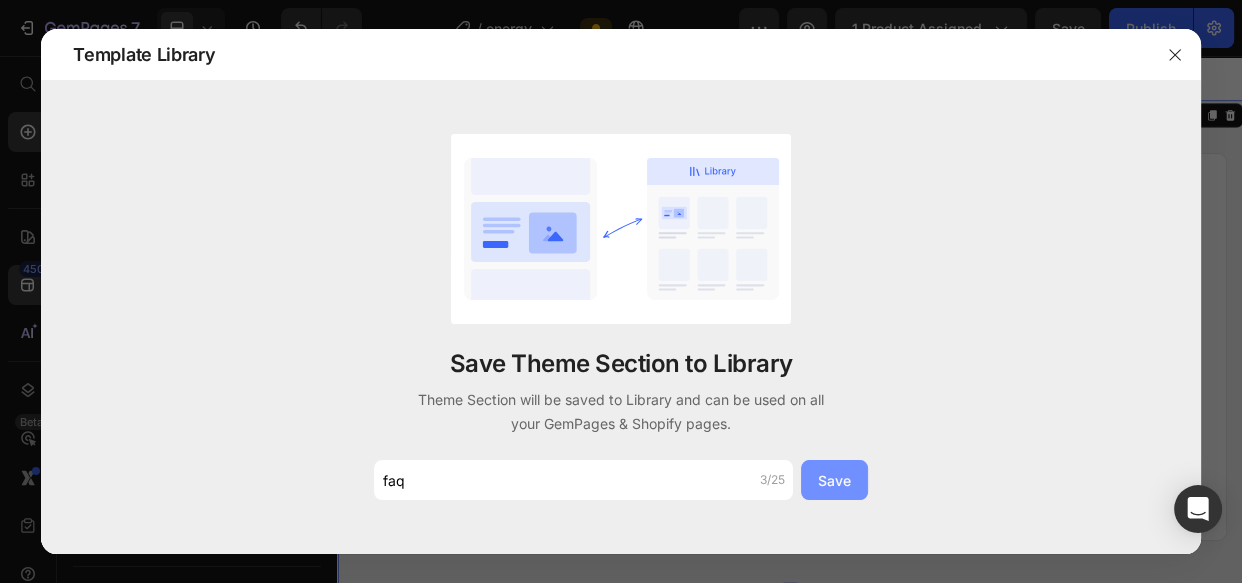 click on "Save" at bounding box center [834, 480] 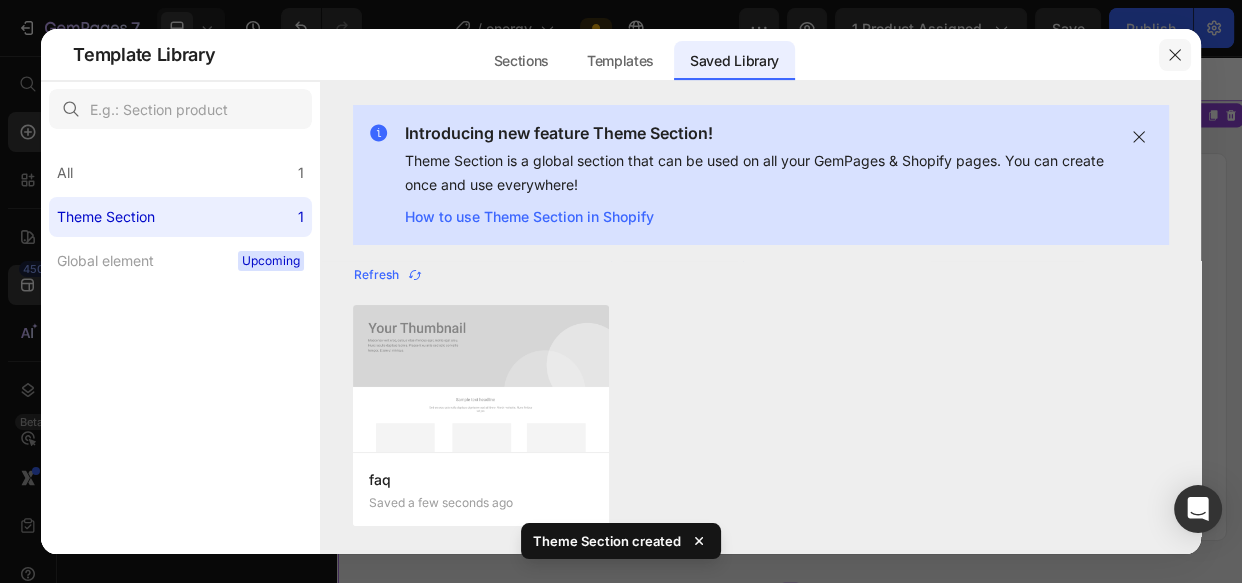 click at bounding box center [1175, 55] 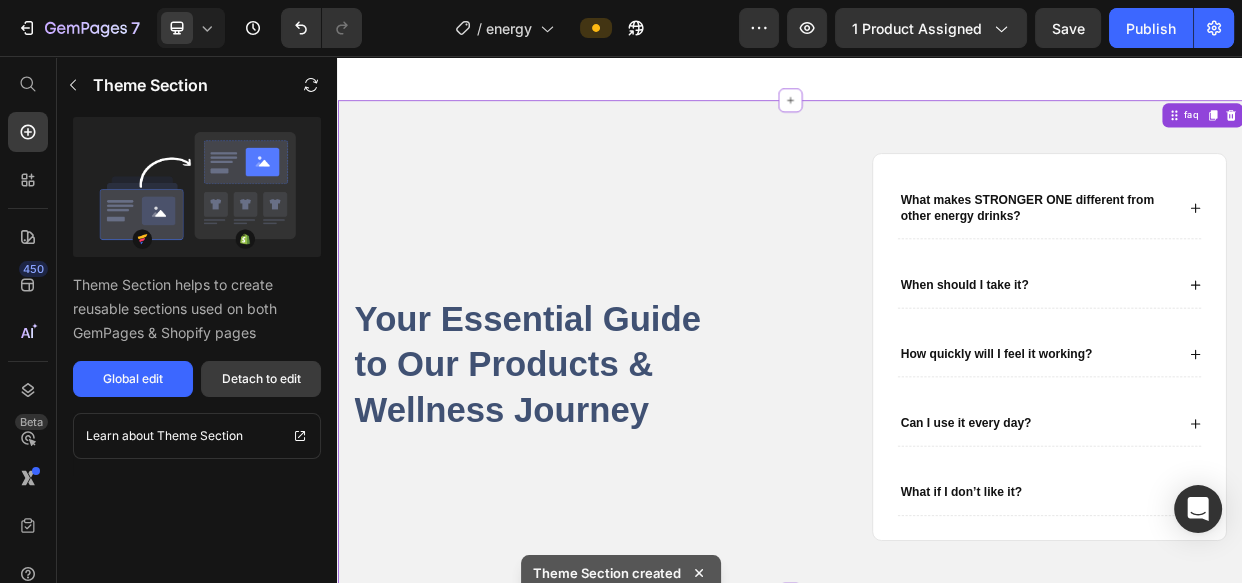 click on "Detach to edit" at bounding box center [261, 379] 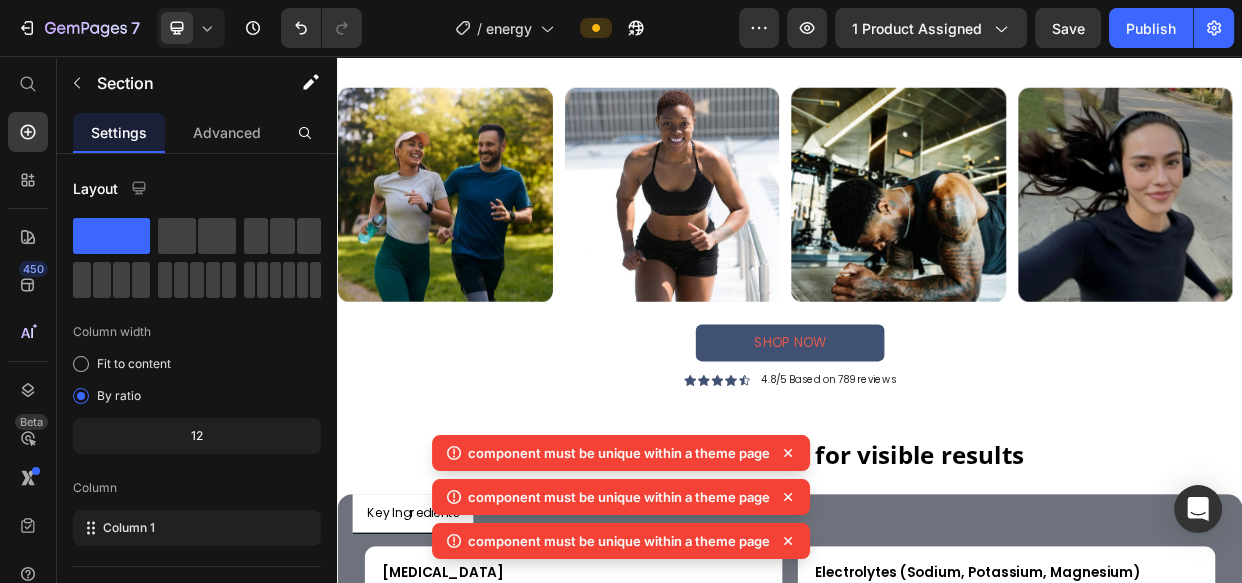 scroll, scrollTop: 1479, scrollLeft: 0, axis: vertical 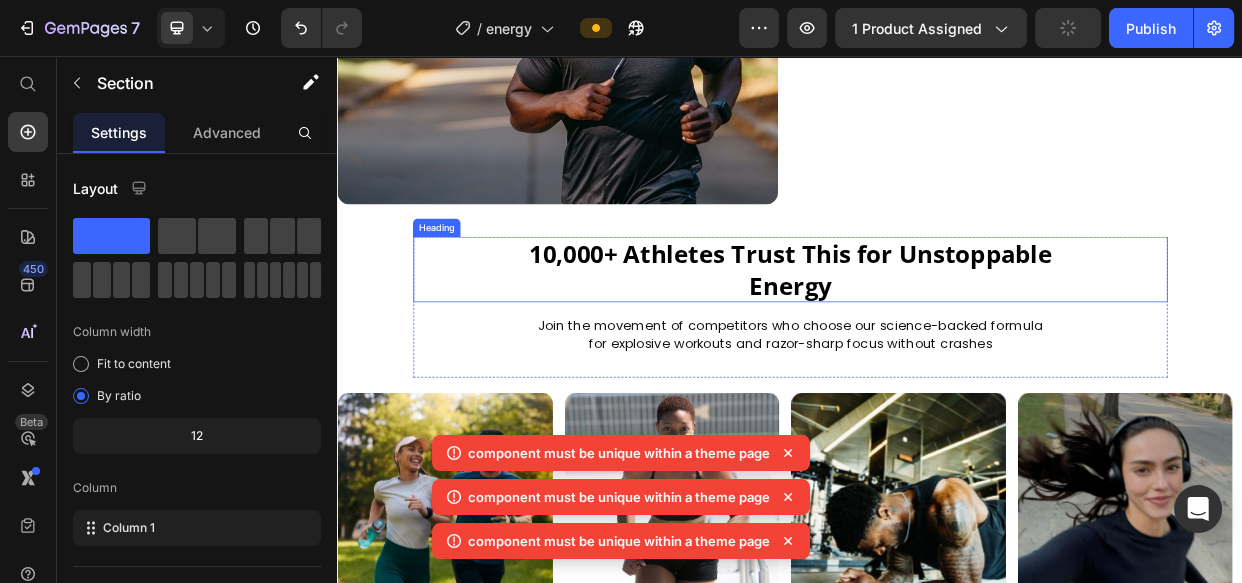 click on "10,000+ Athletes Trust This for Unstoppable Energy" at bounding box center [937, 339] 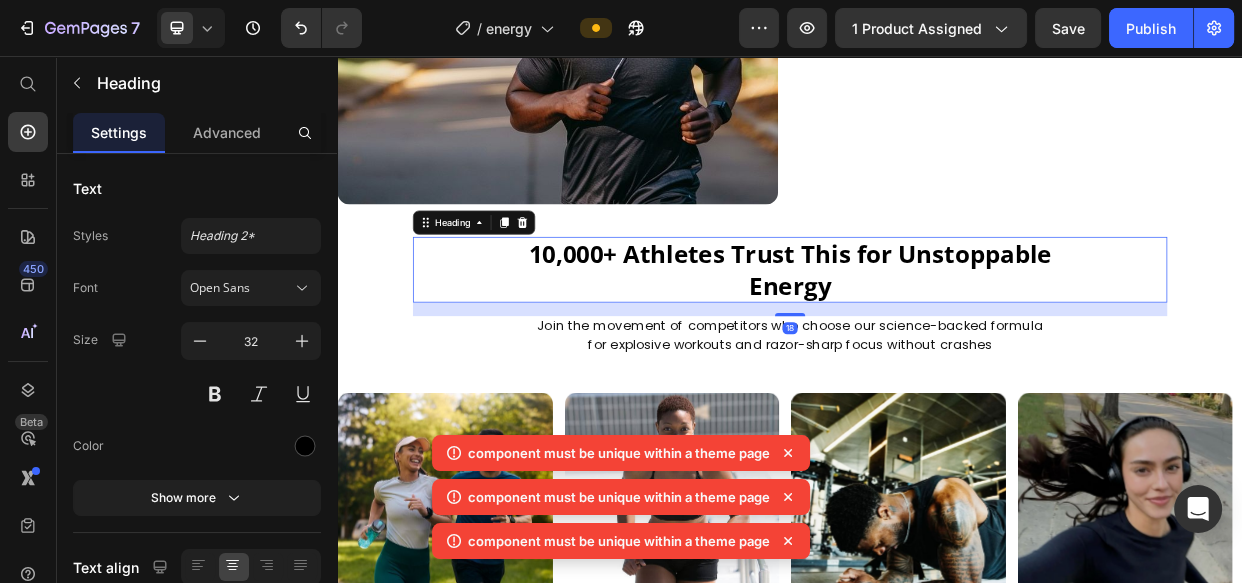 click on "10,000+ Athletes Trust This for Unstoppable Energy" at bounding box center (937, 339) 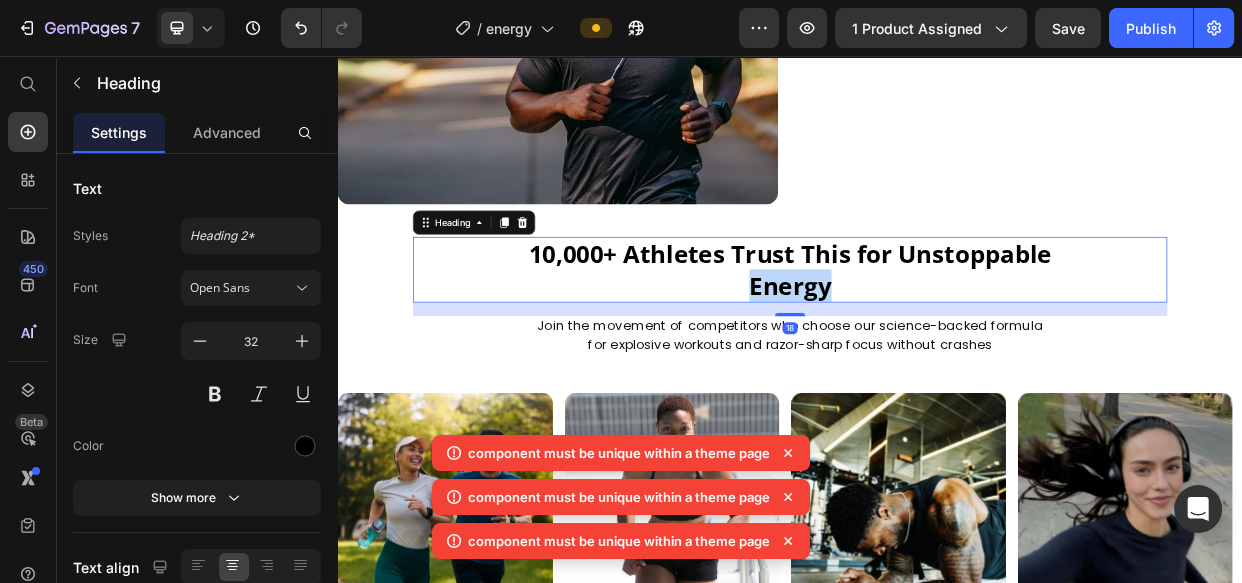 click on "10,000+ Athletes Trust This for Unstoppable Energy" at bounding box center [937, 339] 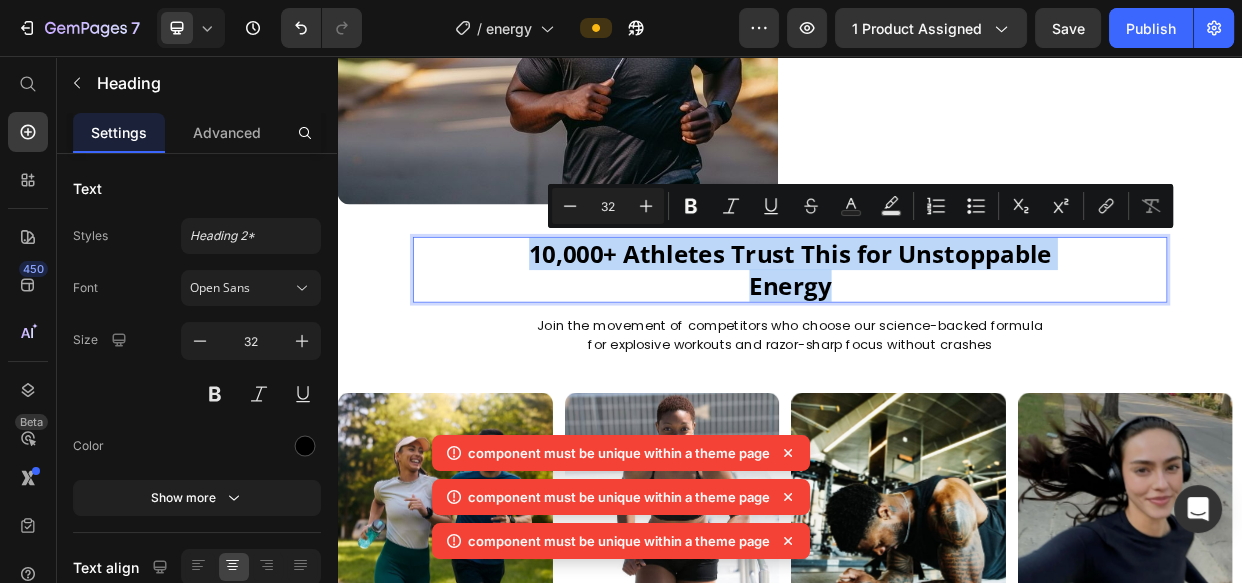 copy on "10,000+ Athletes Trust This for Unstoppable Energy" 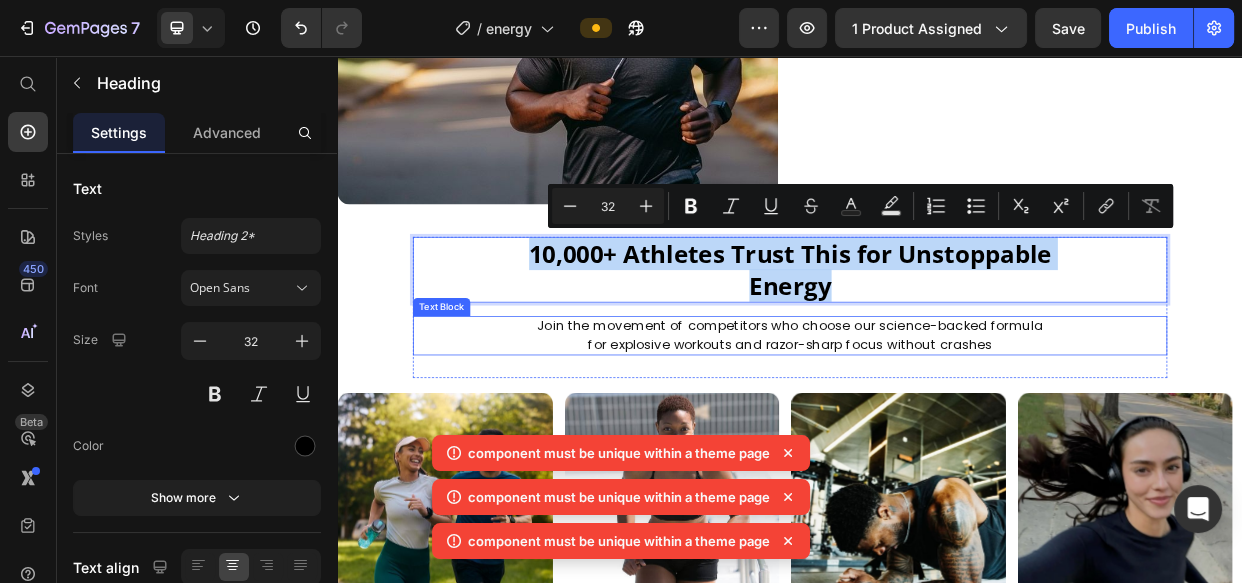 click on "Join the movement of competitors who choose our science-backed formula for explosive workouts and razor-sharp focus without crashes" at bounding box center (937, 427) 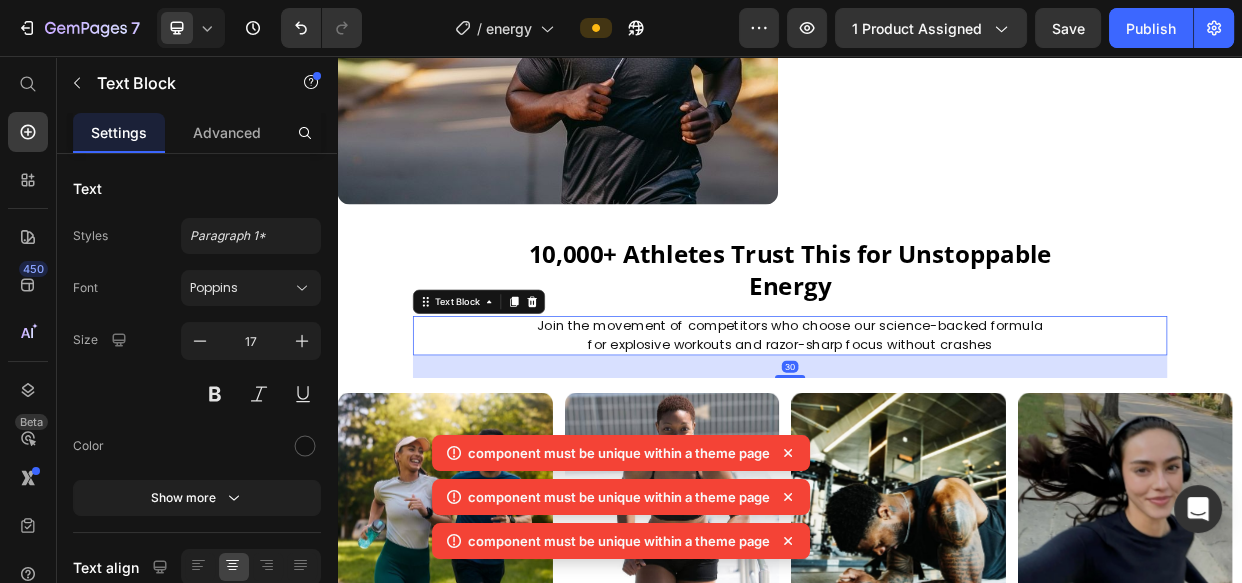 click on "Join the movement of competitors who choose our science-backed formula for explosive workouts and razor-sharp focus without crashes" at bounding box center (937, 427) 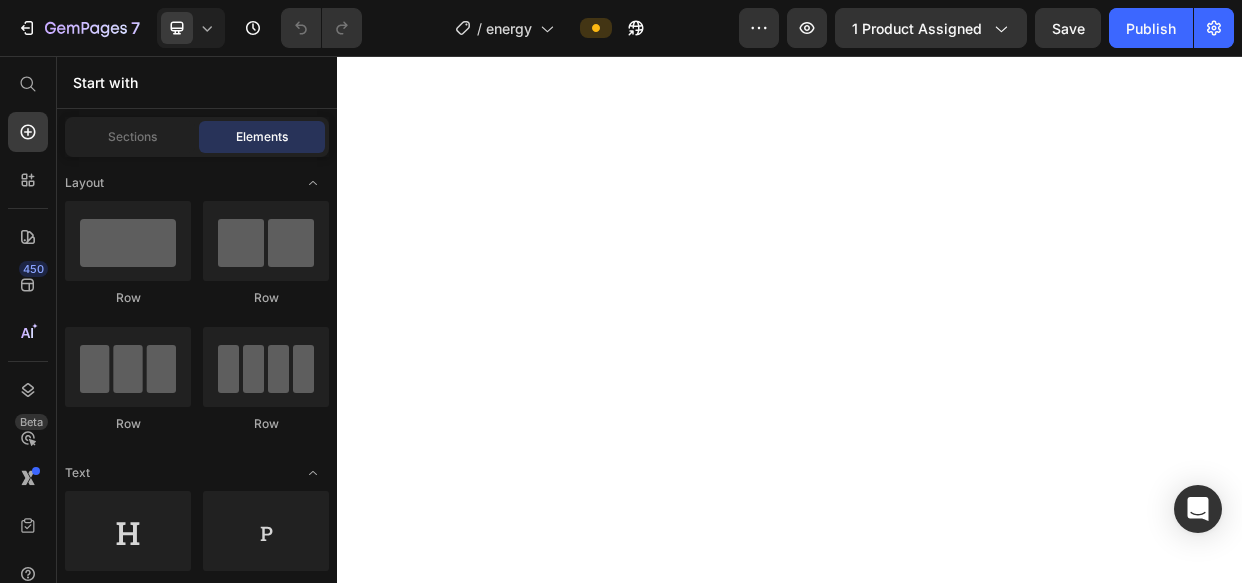 scroll, scrollTop: 0, scrollLeft: 0, axis: both 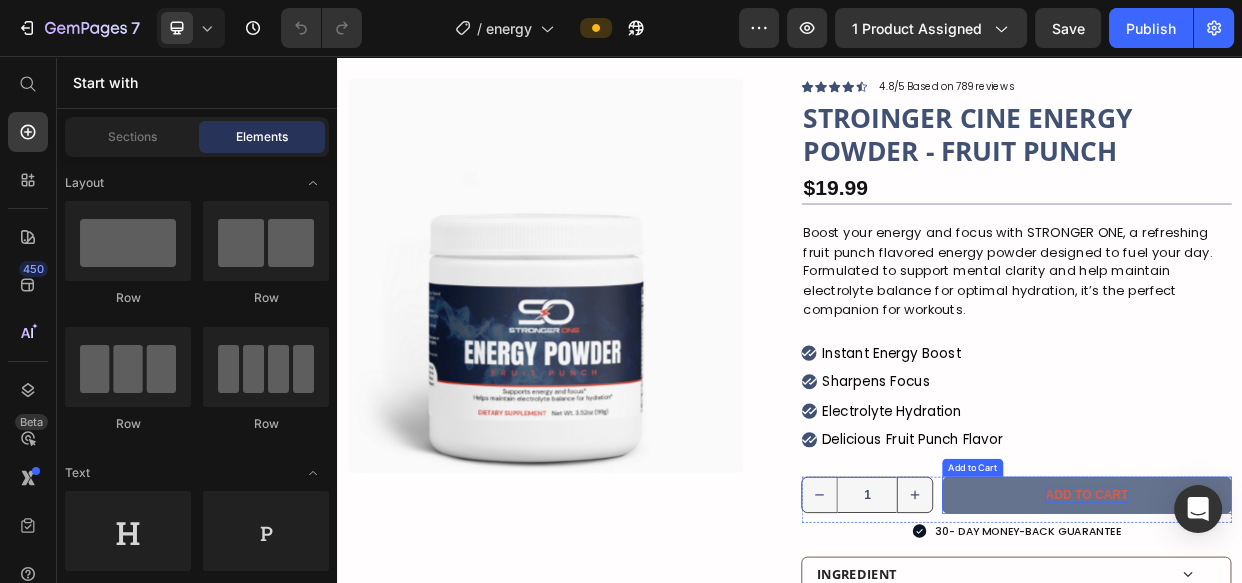 click on "Add to cart" at bounding box center [1330, 638] 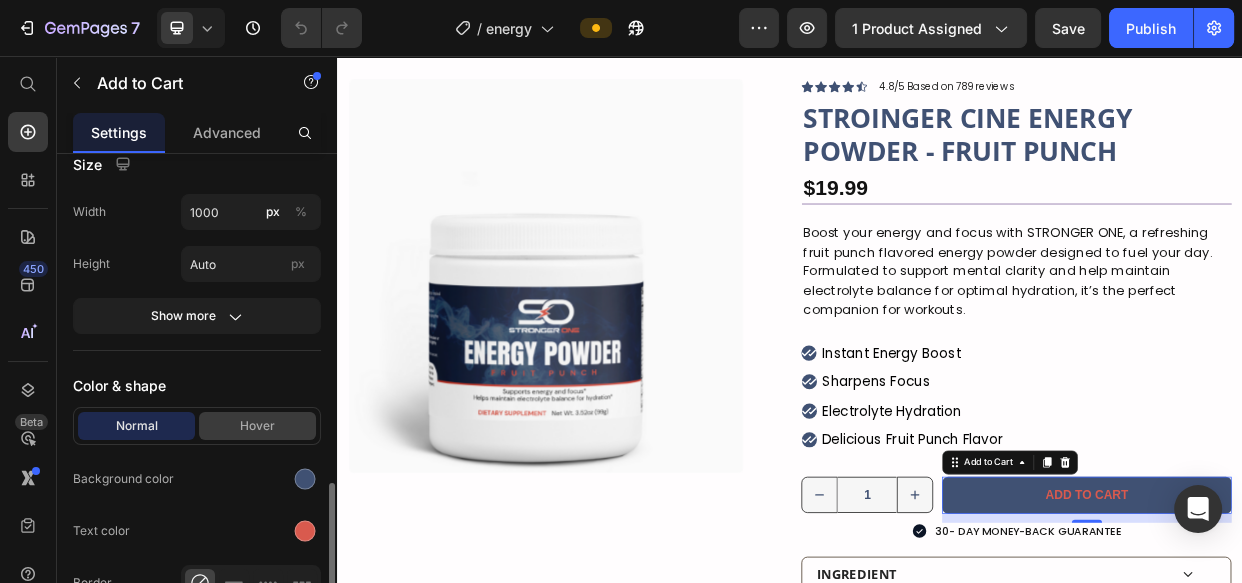 scroll, scrollTop: 1000, scrollLeft: 0, axis: vertical 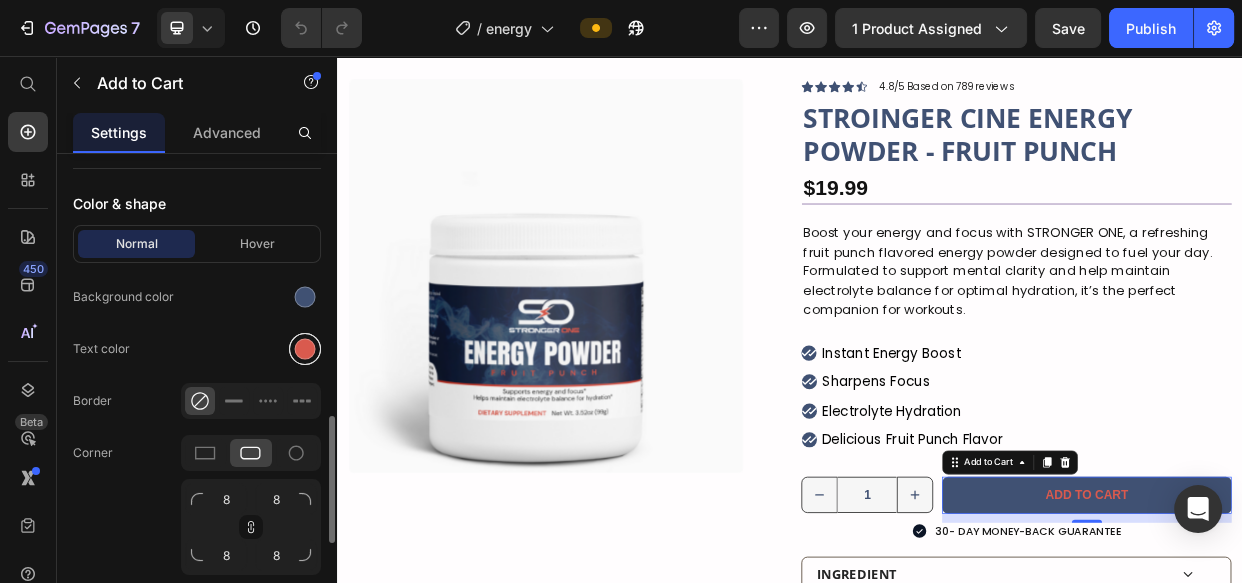 click at bounding box center (305, 349) 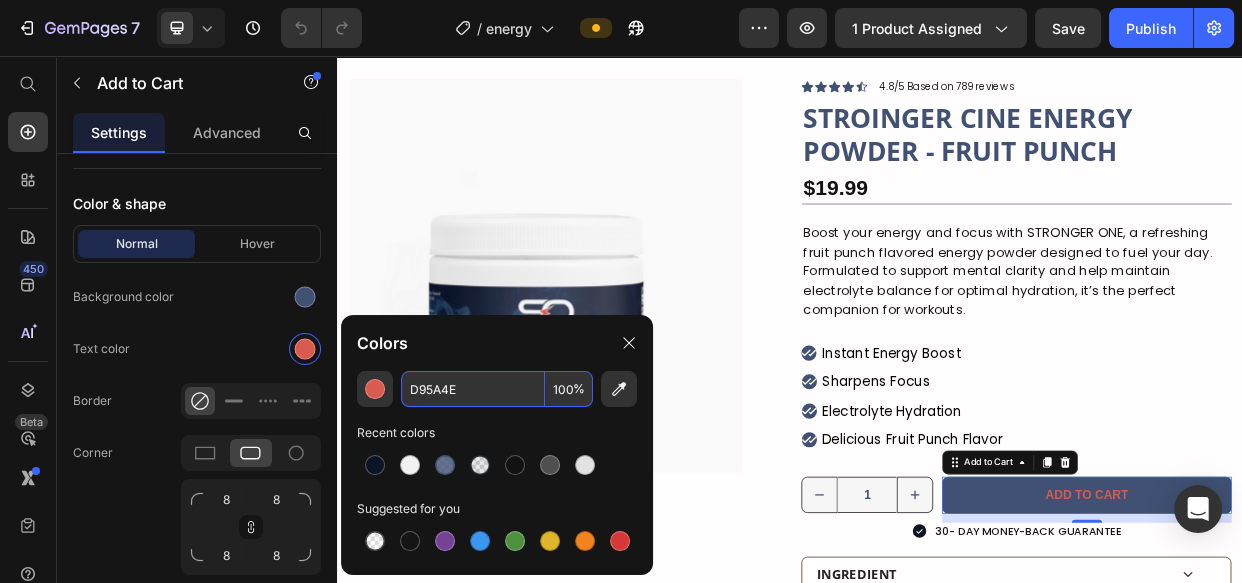 click on "D95A4E" at bounding box center [473, 389] 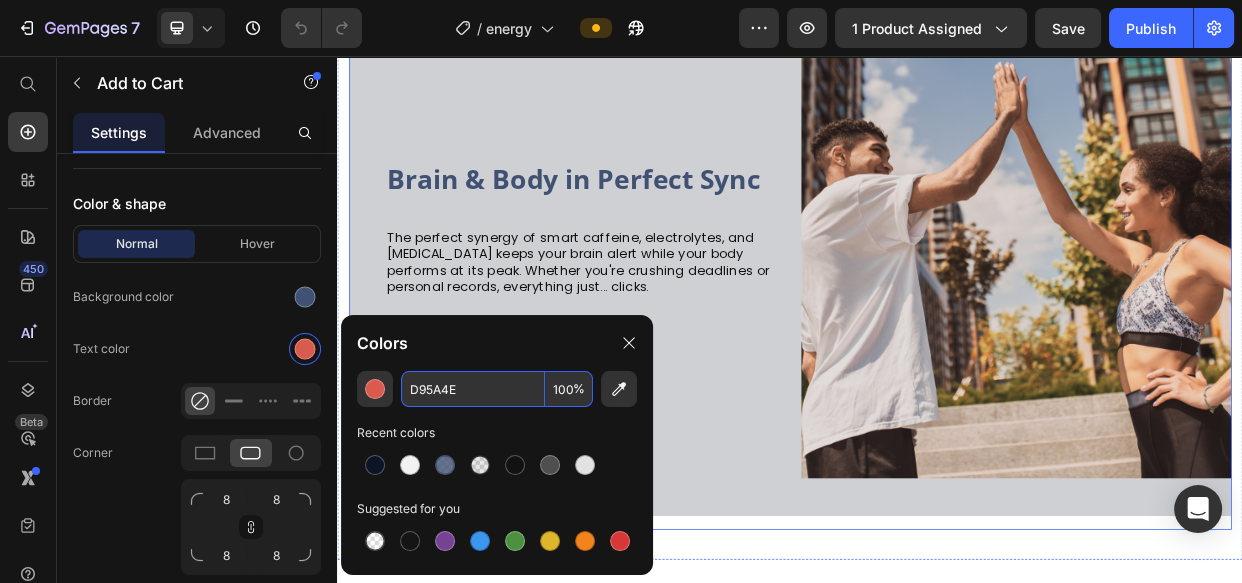 scroll, scrollTop: 3253, scrollLeft: 0, axis: vertical 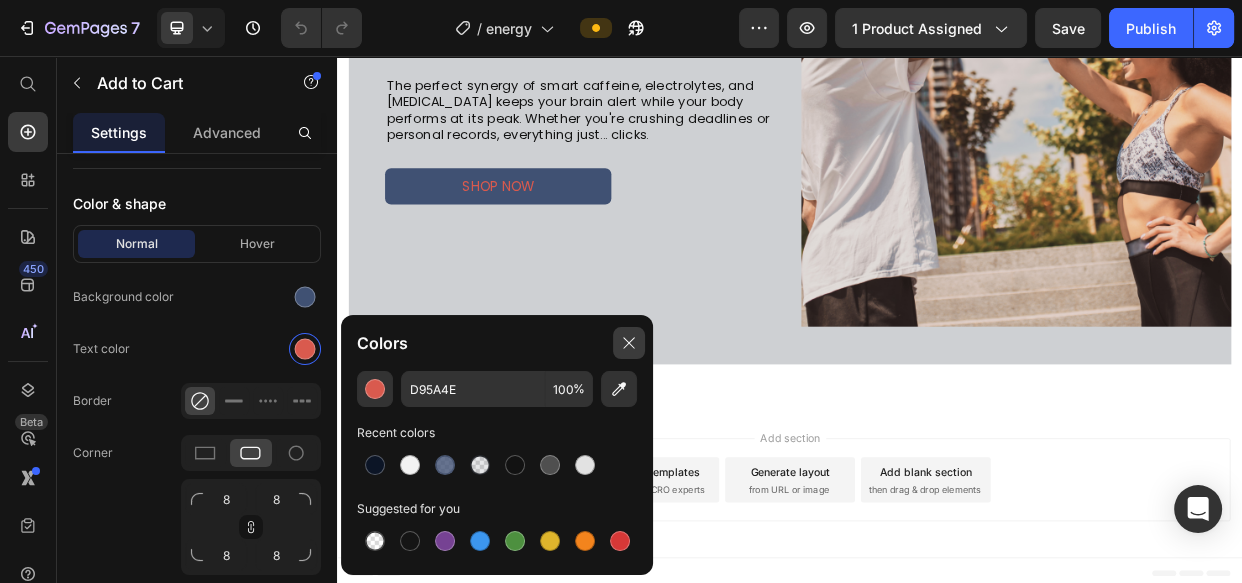 click at bounding box center (629, 343) 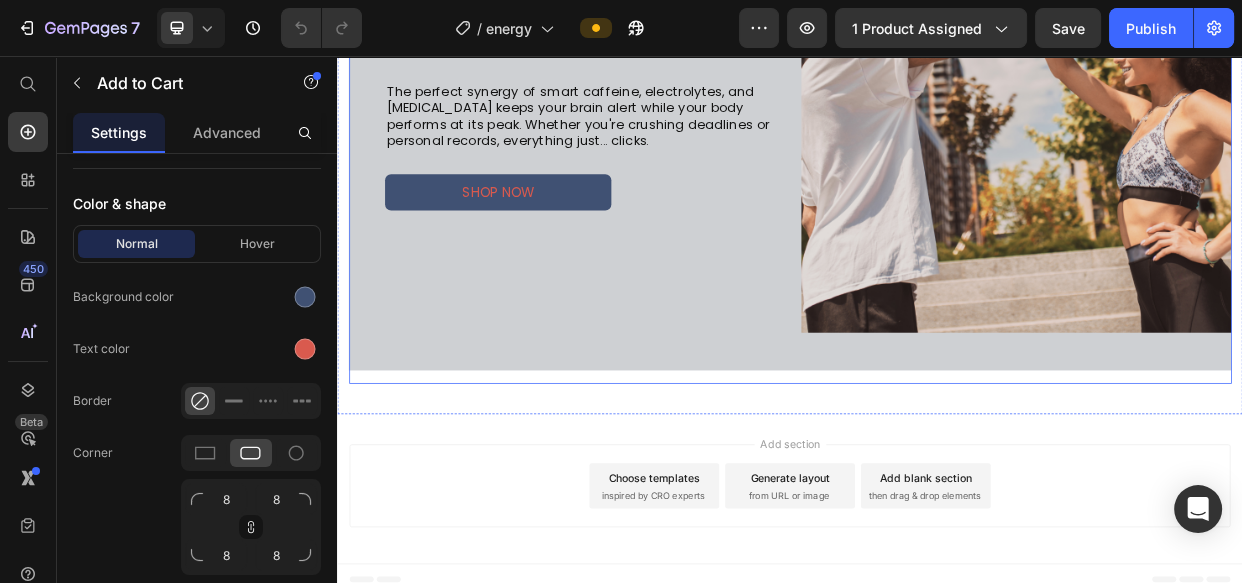 scroll, scrollTop: 3253, scrollLeft: 0, axis: vertical 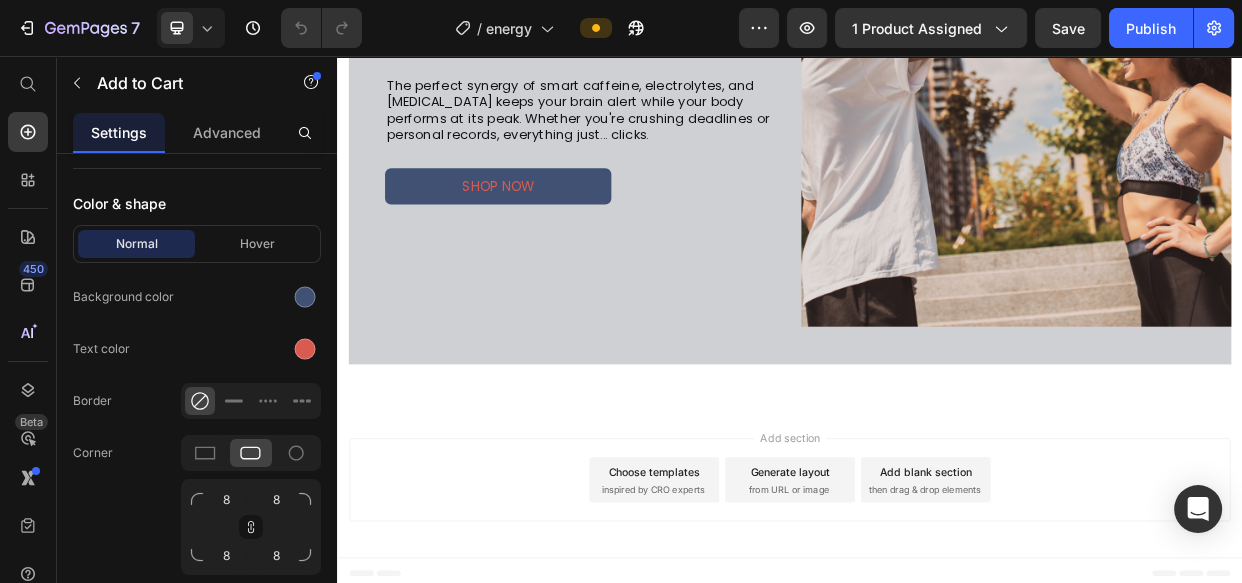 click on "Add section Choose templates inspired by CRO experts Generate layout from URL or image Add blank section then drag & drop elements" at bounding box center (937, 622) 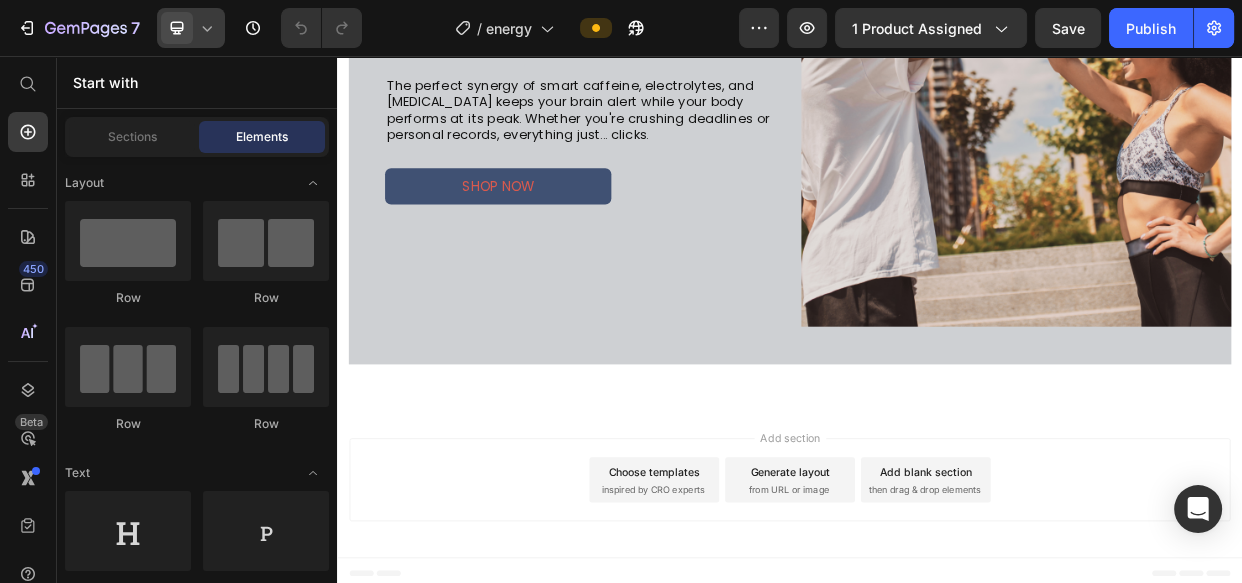click 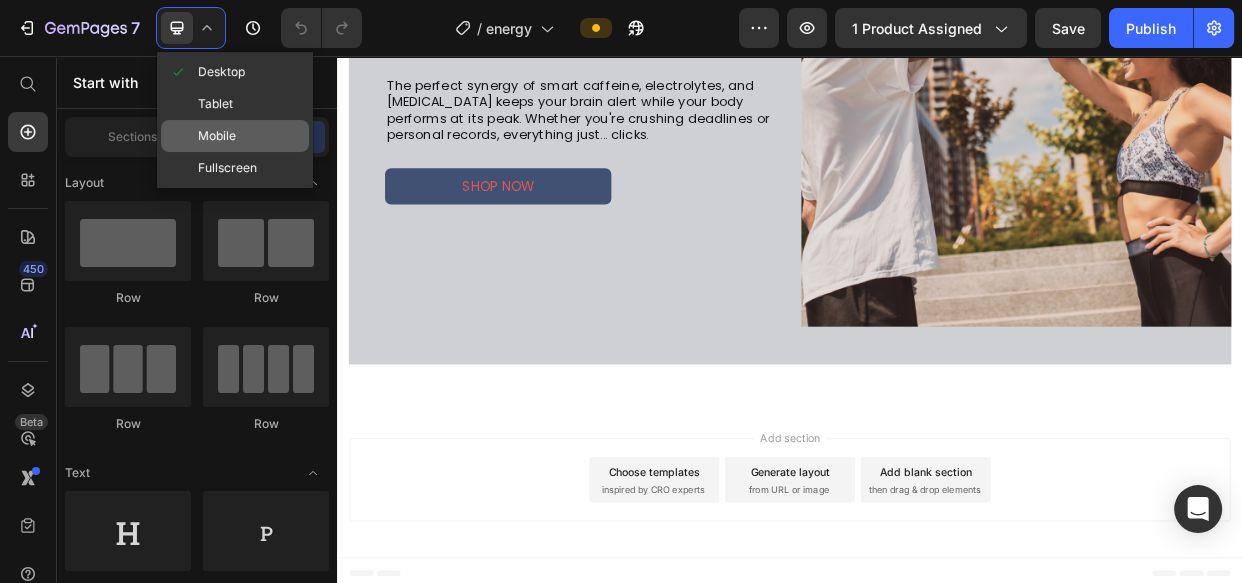 click on "Mobile" 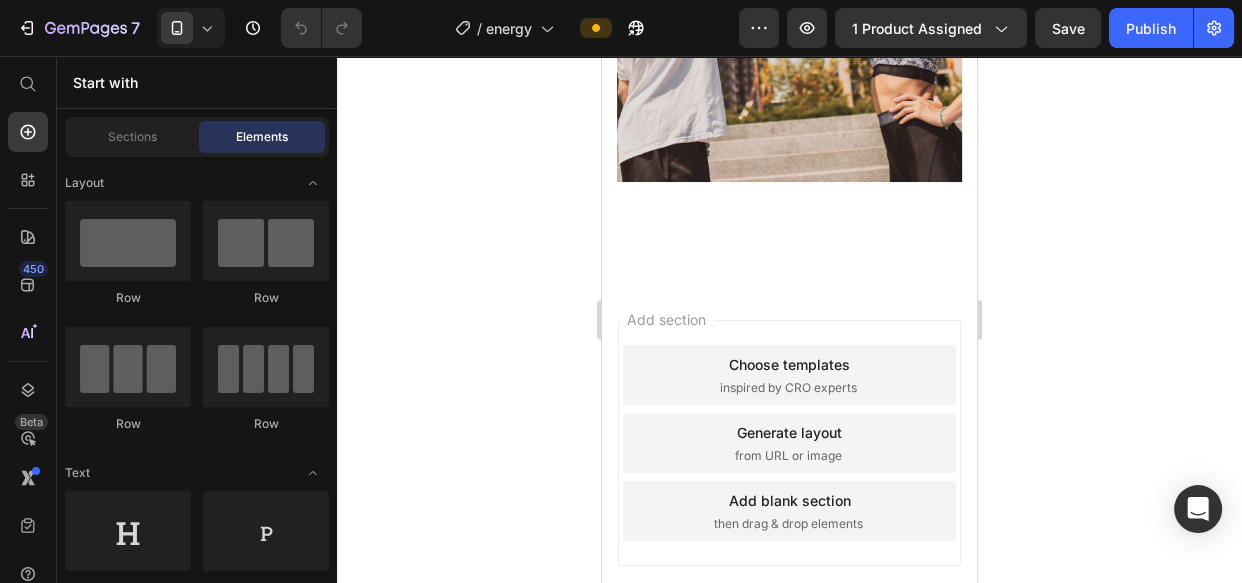 scroll, scrollTop: 3176, scrollLeft: 0, axis: vertical 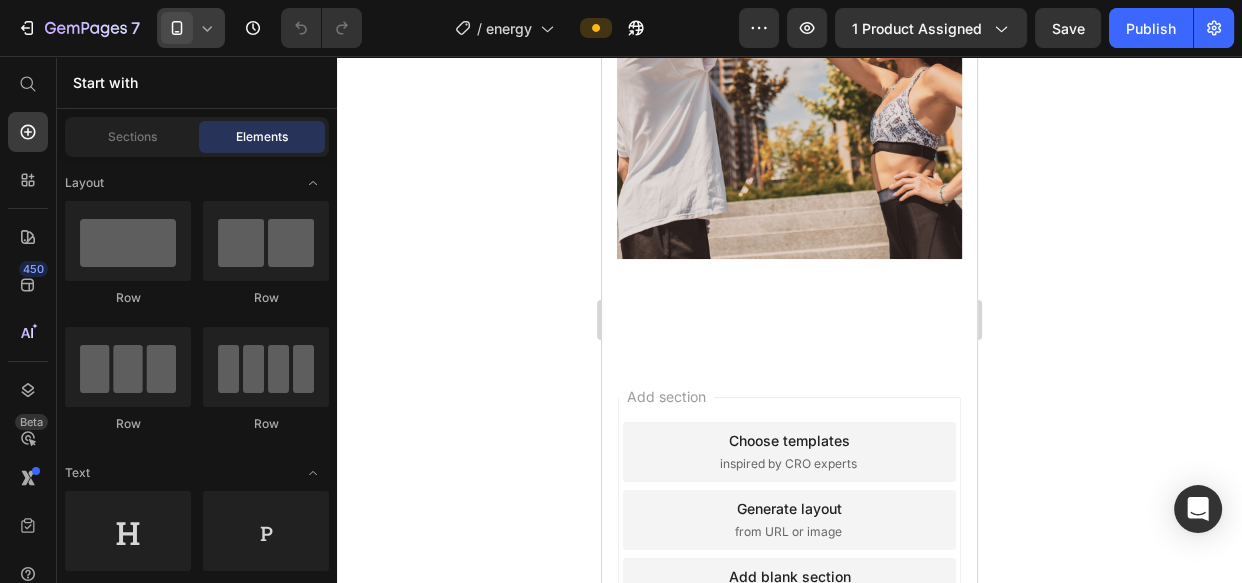 click 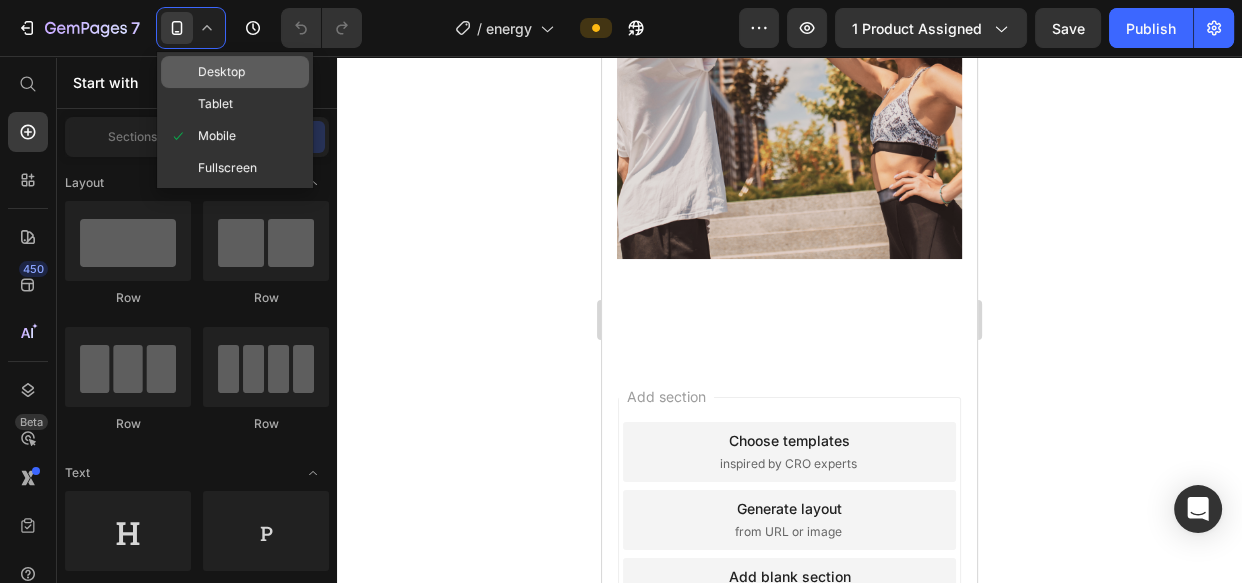 click on "Desktop" at bounding box center (221, 72) 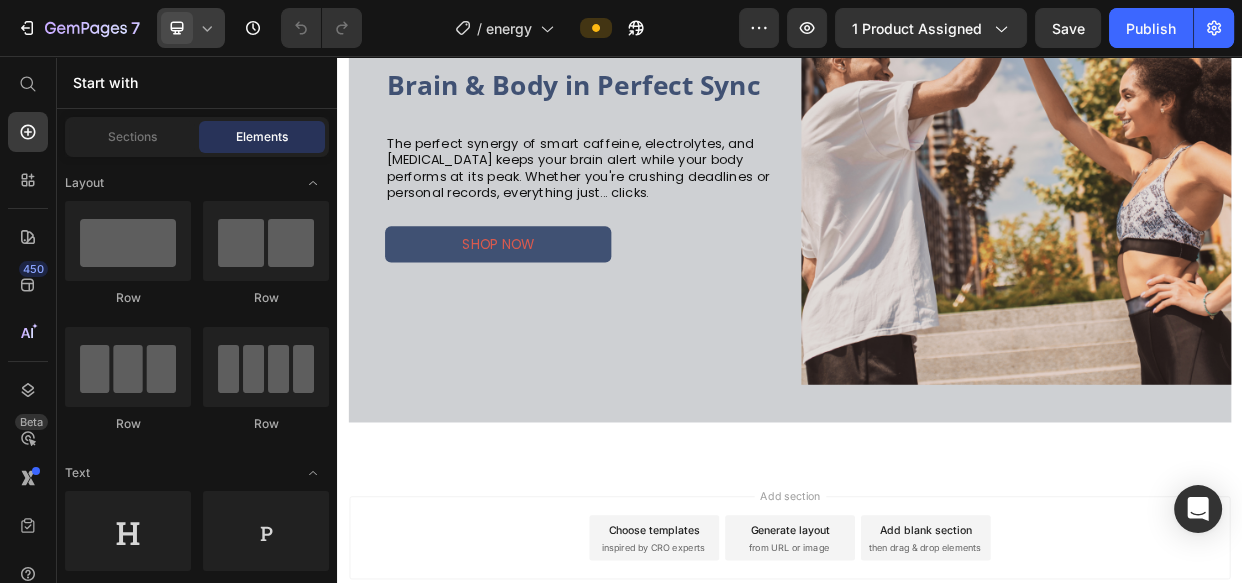 scroll, scrollTop: 2926, scrollLeft: 0, axis: vertical 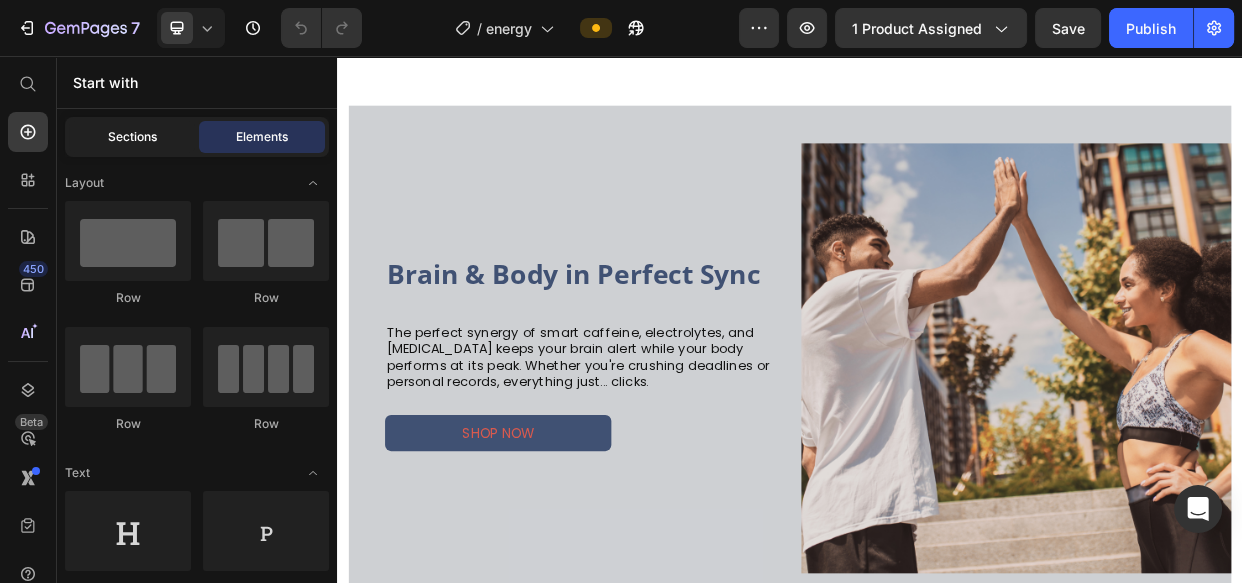 click on "Sections" at bounding box center [132, 137] 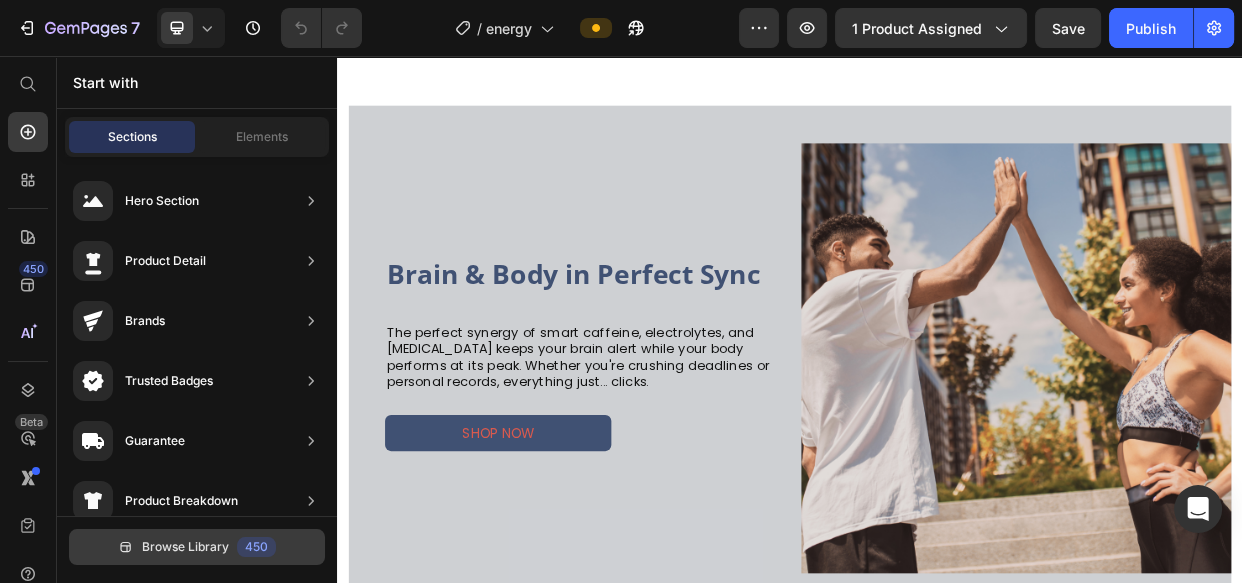 click on "Browse Library" at bounding box center [185, 547] 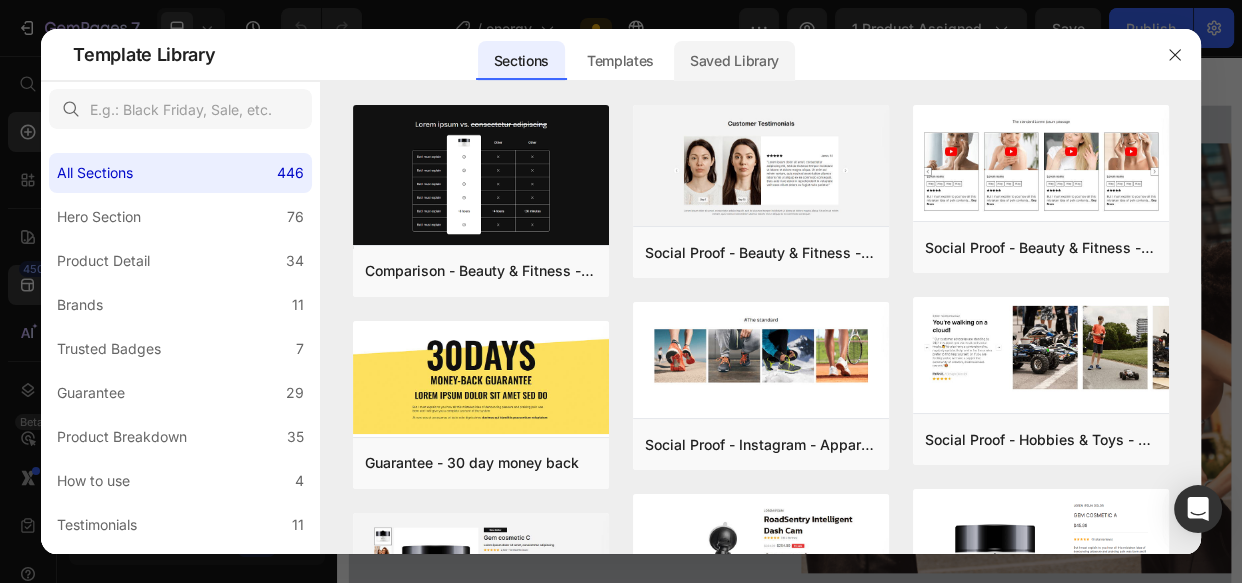 click on "Saved Library" 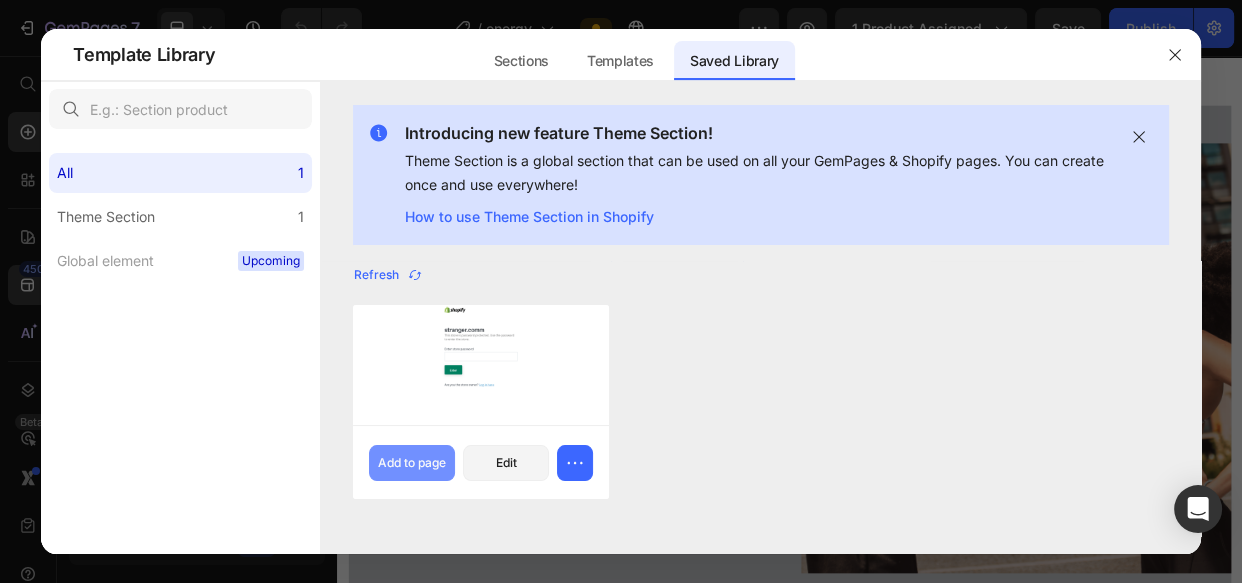 click on "Add to page" at bounding box center (412, 463) 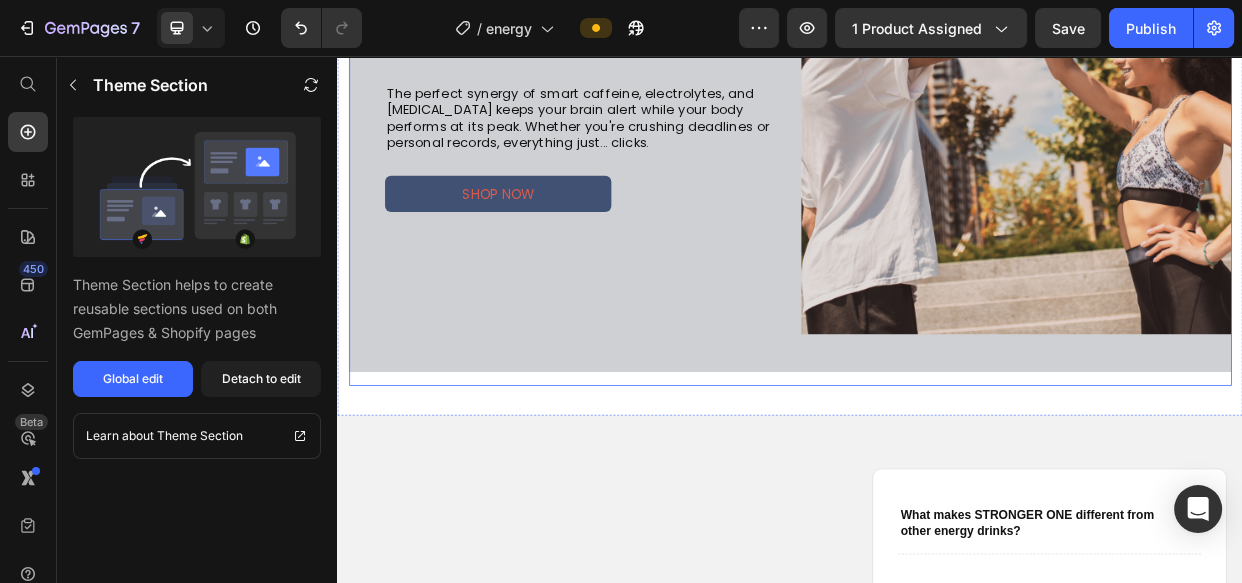 scroll, scrollTop: 3712, scrollLeft: 0, axis: vertical 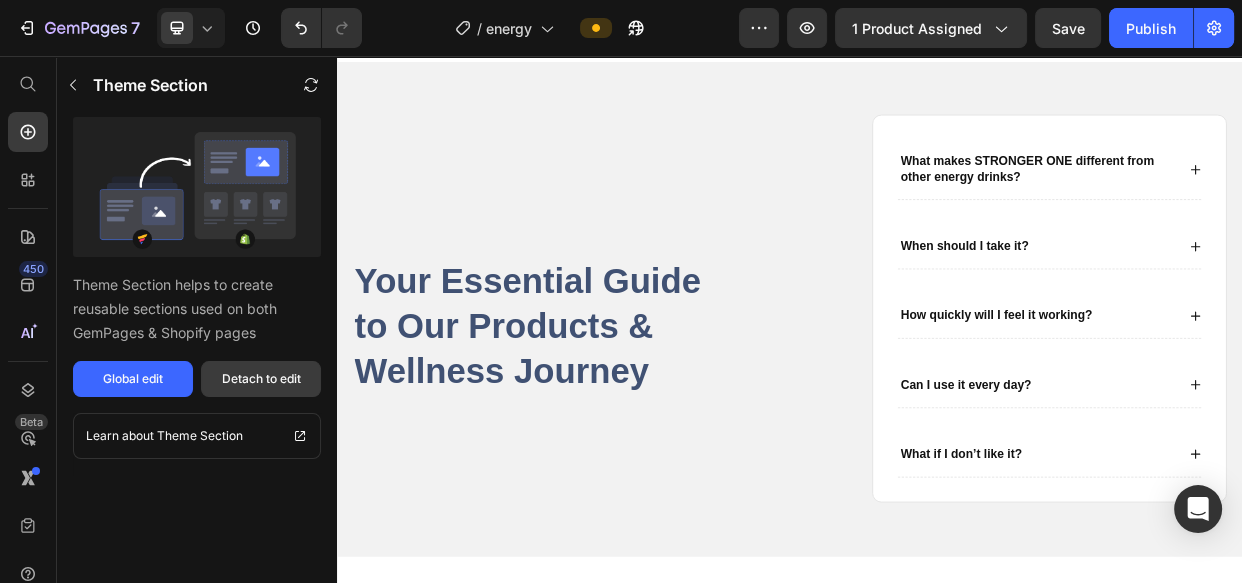 click on "Detach to edit" at bounding box center (261, 379) 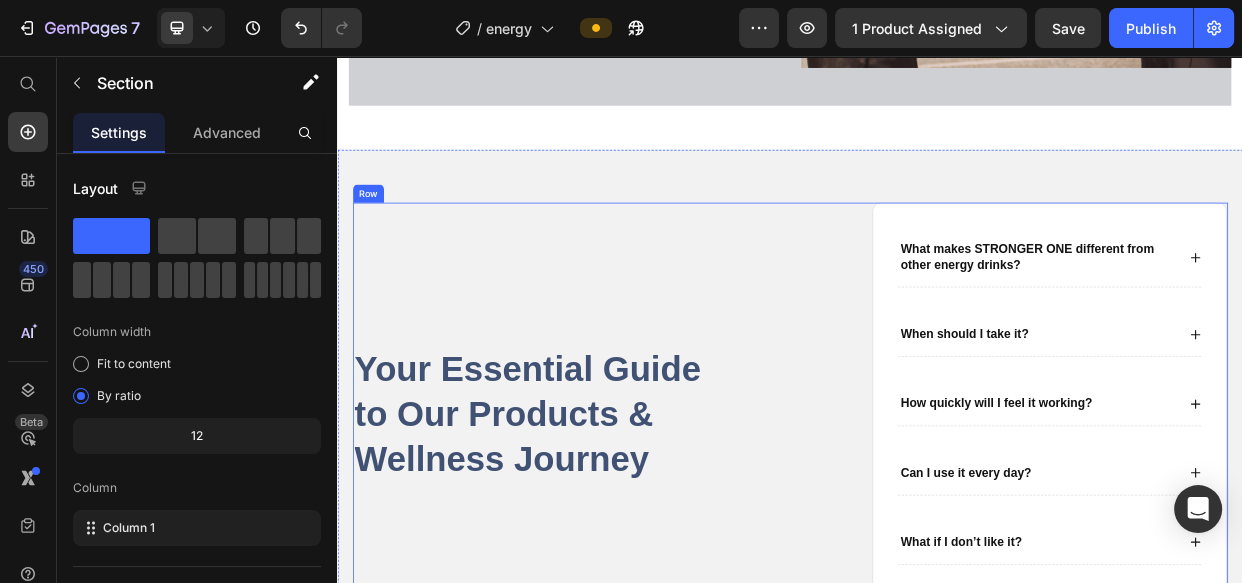 scroll, scrollTop: 3712, scrollLeft: 0, axis: vertical 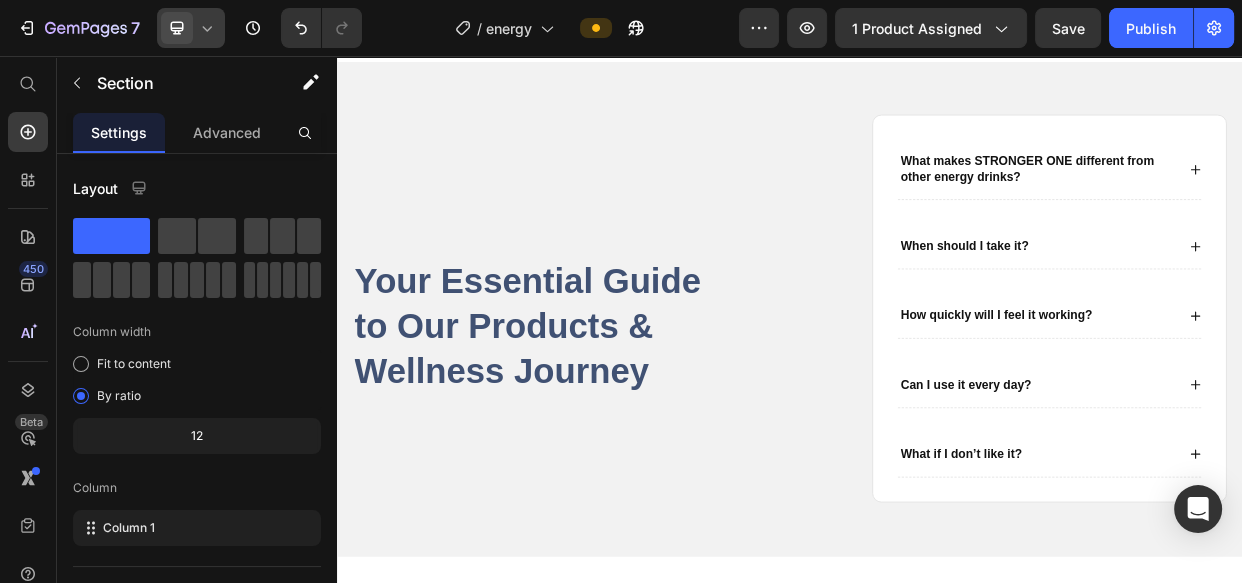 click 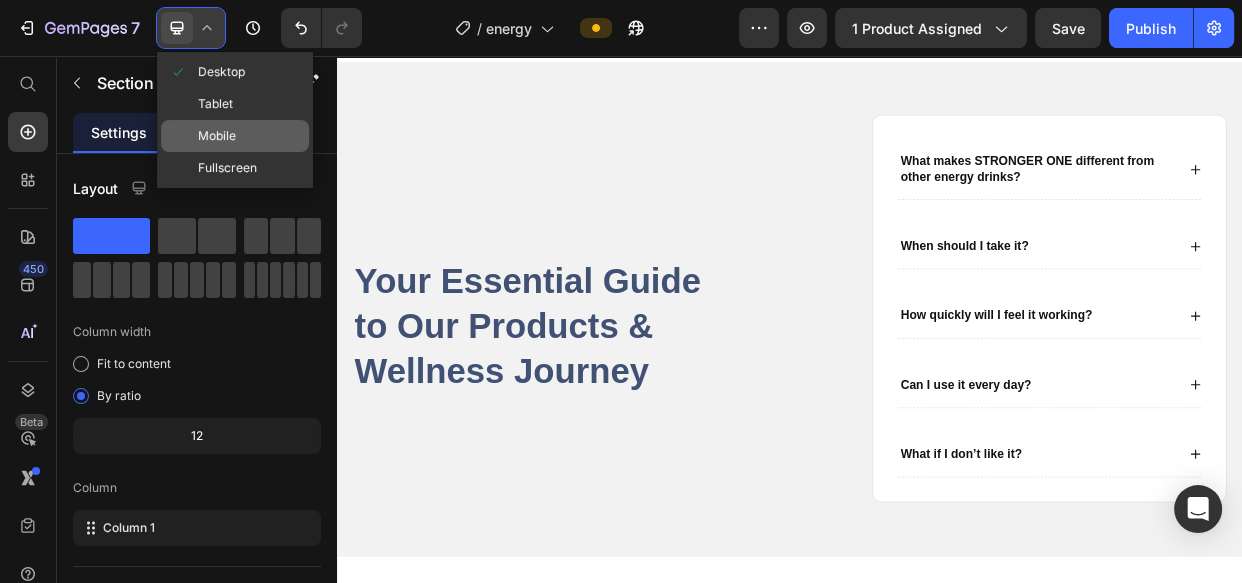 click on "Mobile" 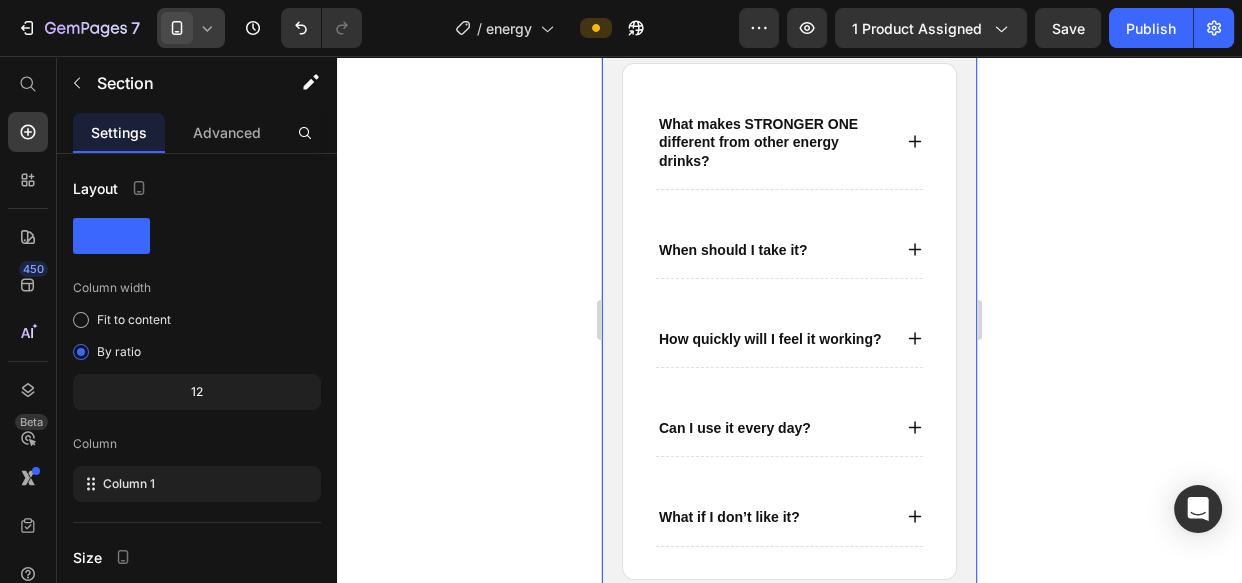scroll, scrollTop: 3925, scrollLeft: 0, axis: vertical 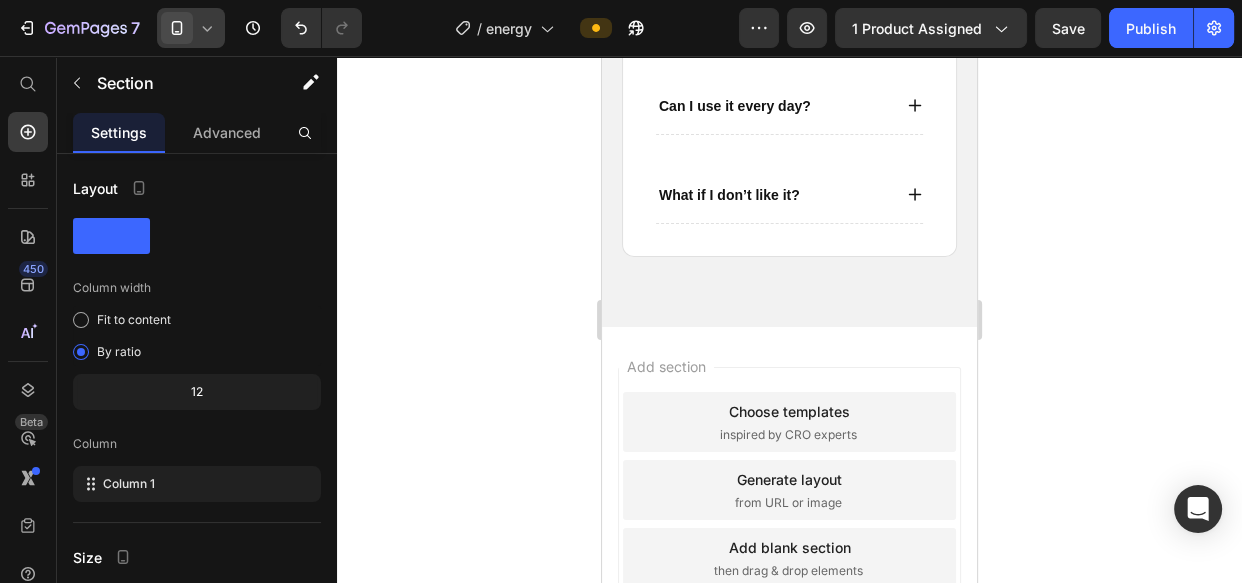 click 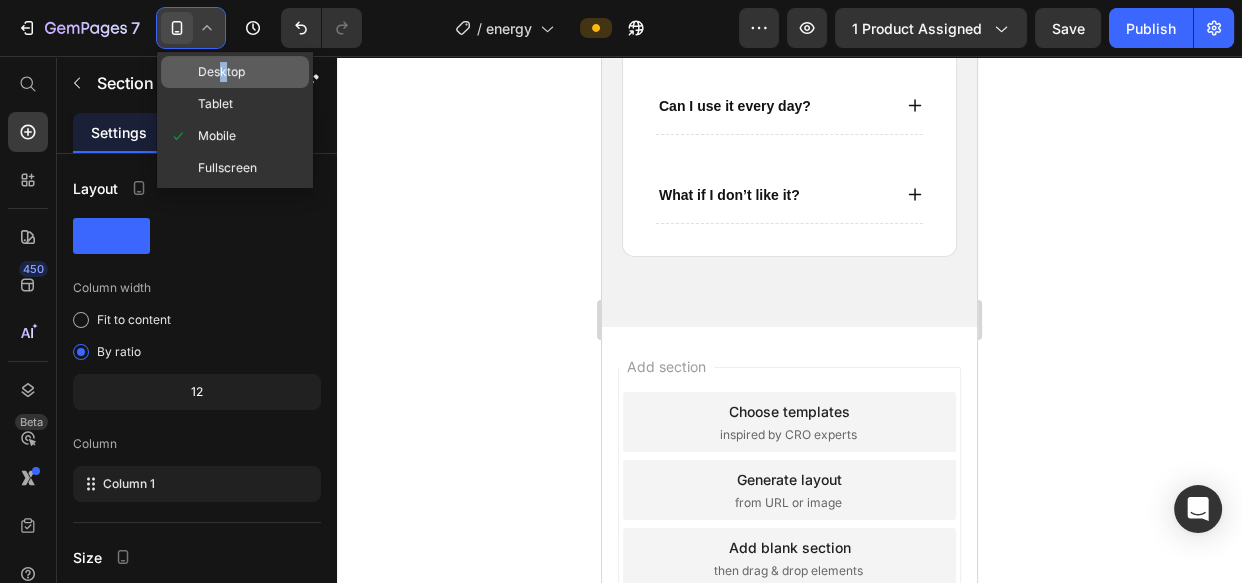 click on "Desktop" 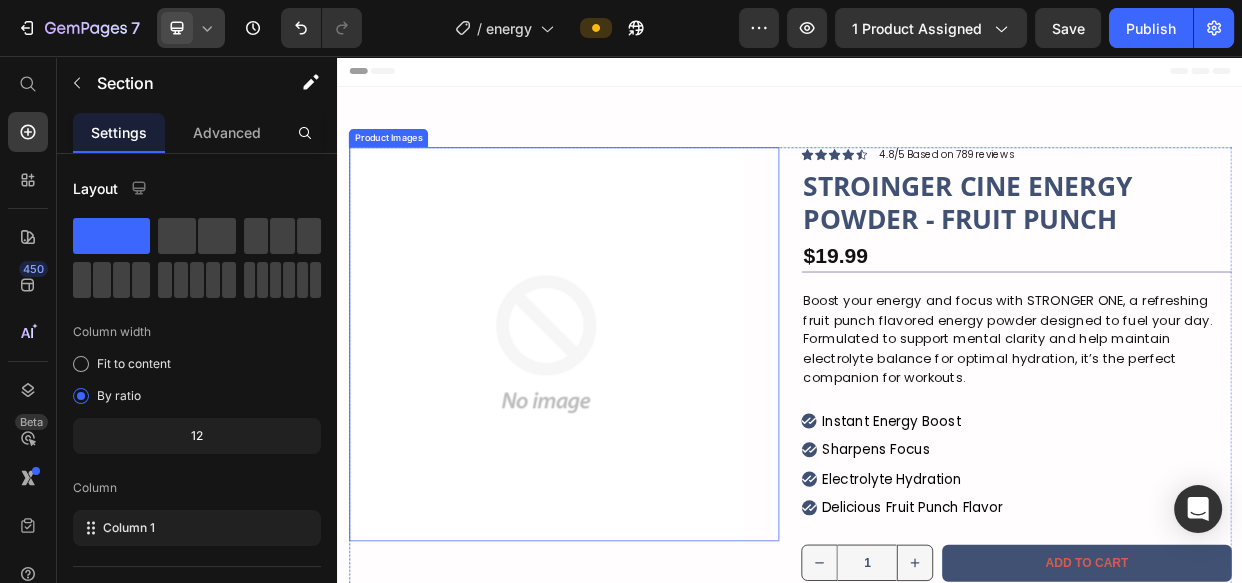 scroll, scrollTop: 0, scrollLeft: 0, axis: both 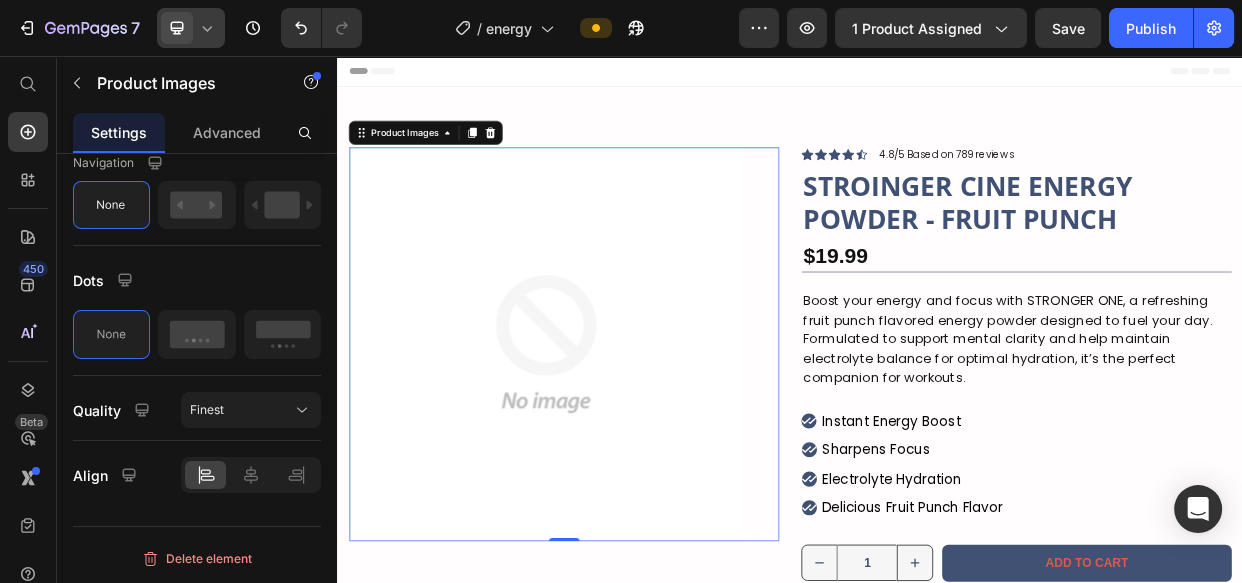 click at bounding box center [613, 438] 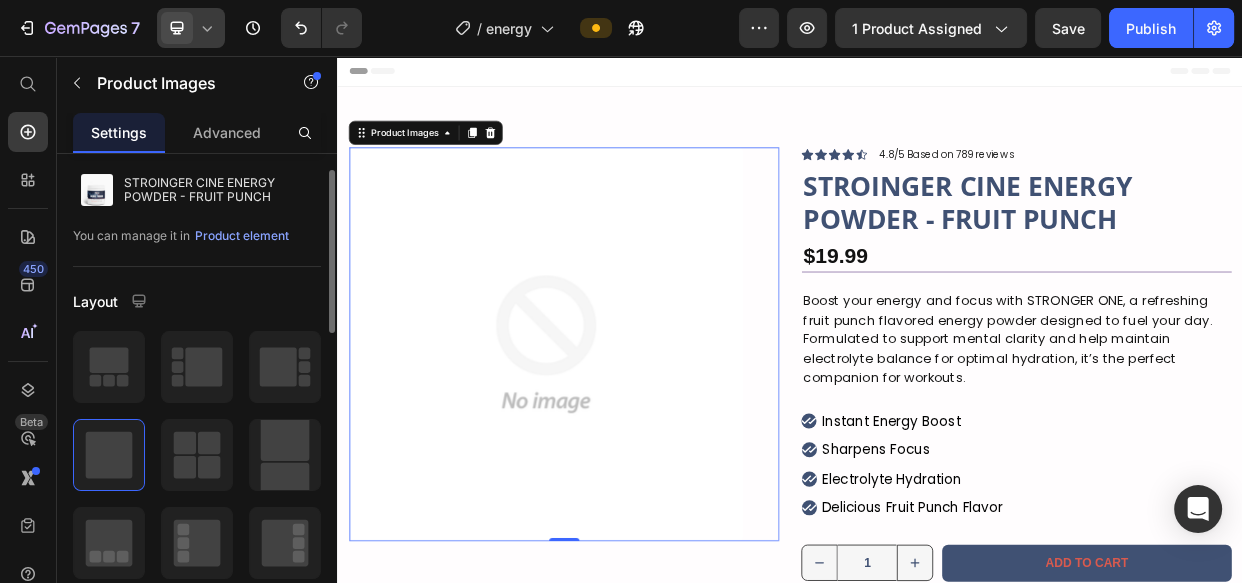 scroll, scrollTop: 0, scrollLeft: 0, axis: both 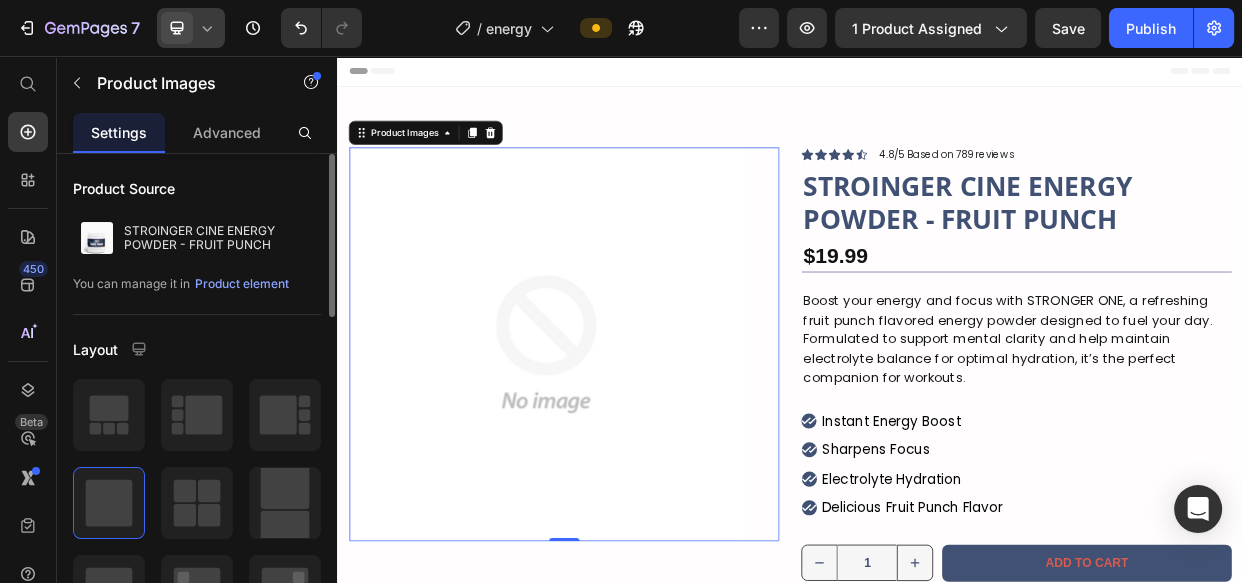 click at bounding box center [613, 438] 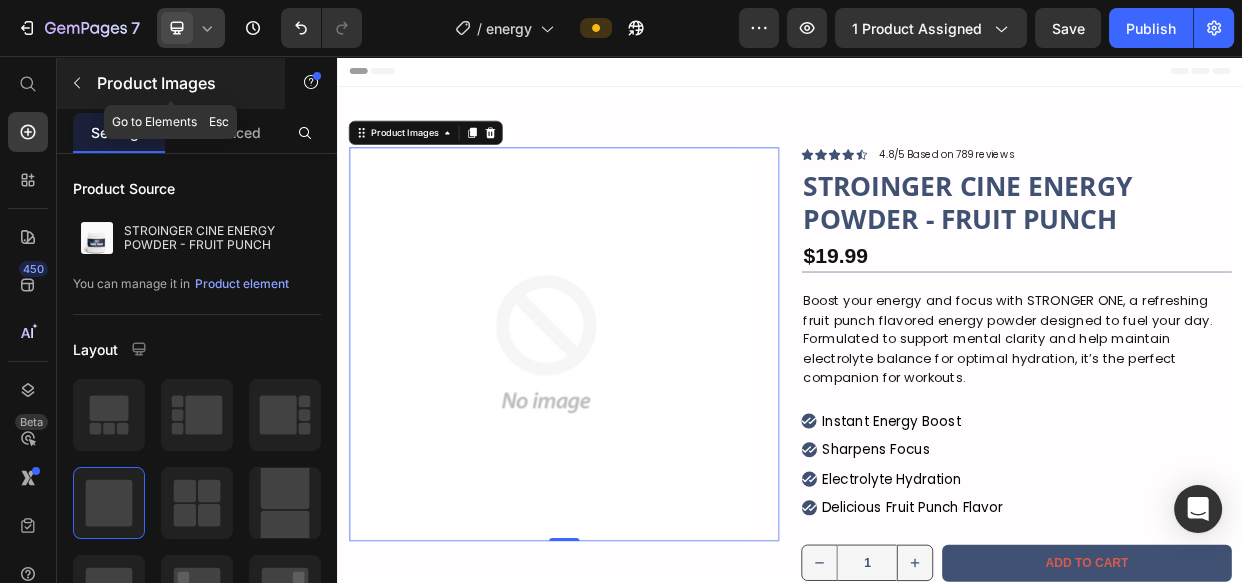 click on "Product Images" at bounding box center [182, 83] 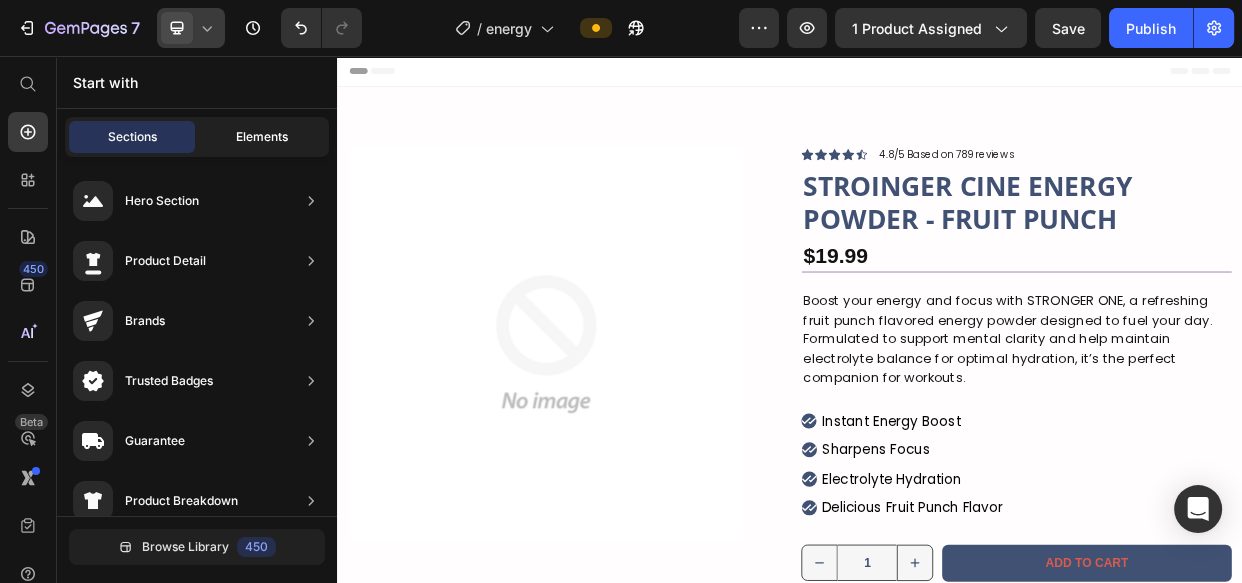 click on "Elements" at bounding box center (262, 137) 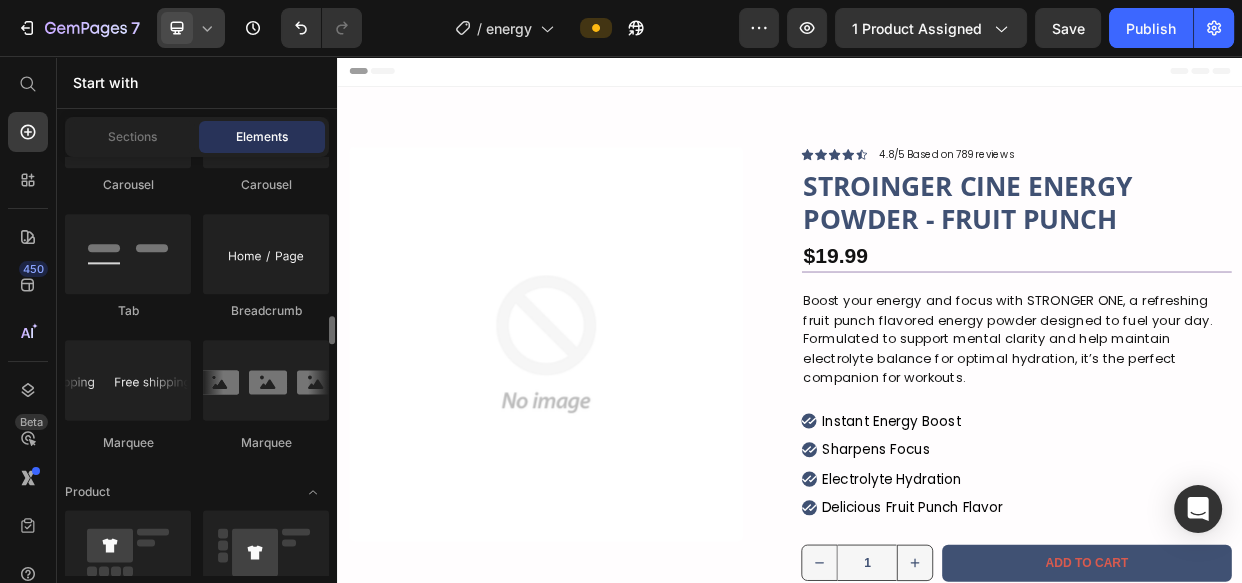 scroll, scrollTop: 2454, scrollLeft: 0, axis: vertical 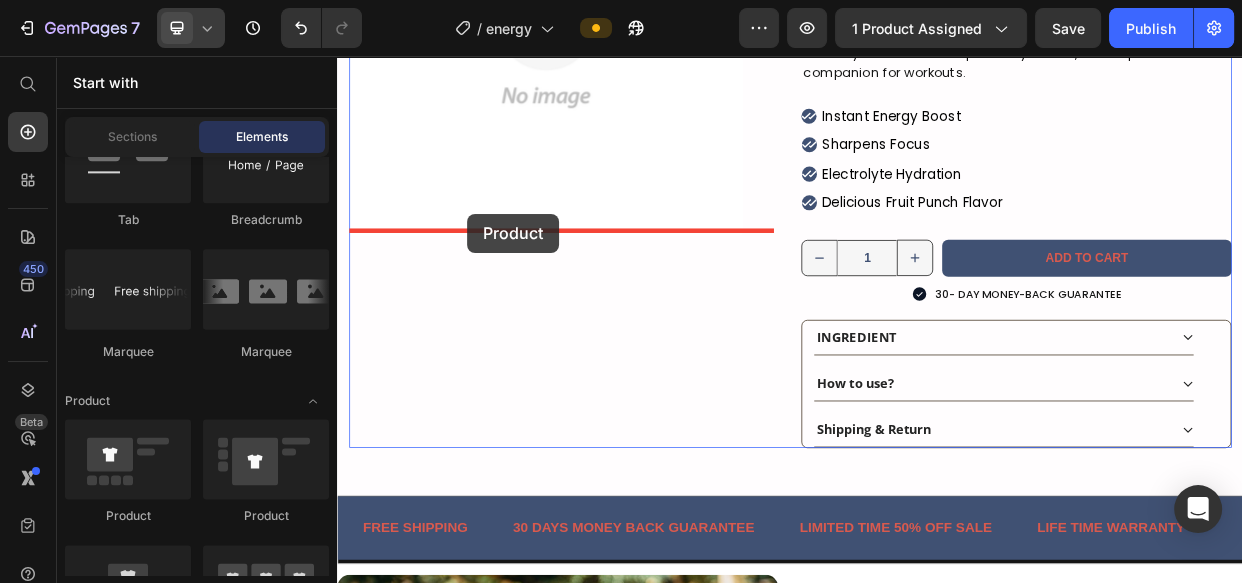 drag, startPoint x: 479, startPoint y: 517, endPoint x: 509, endPoint y: 265, distance: 253.77943 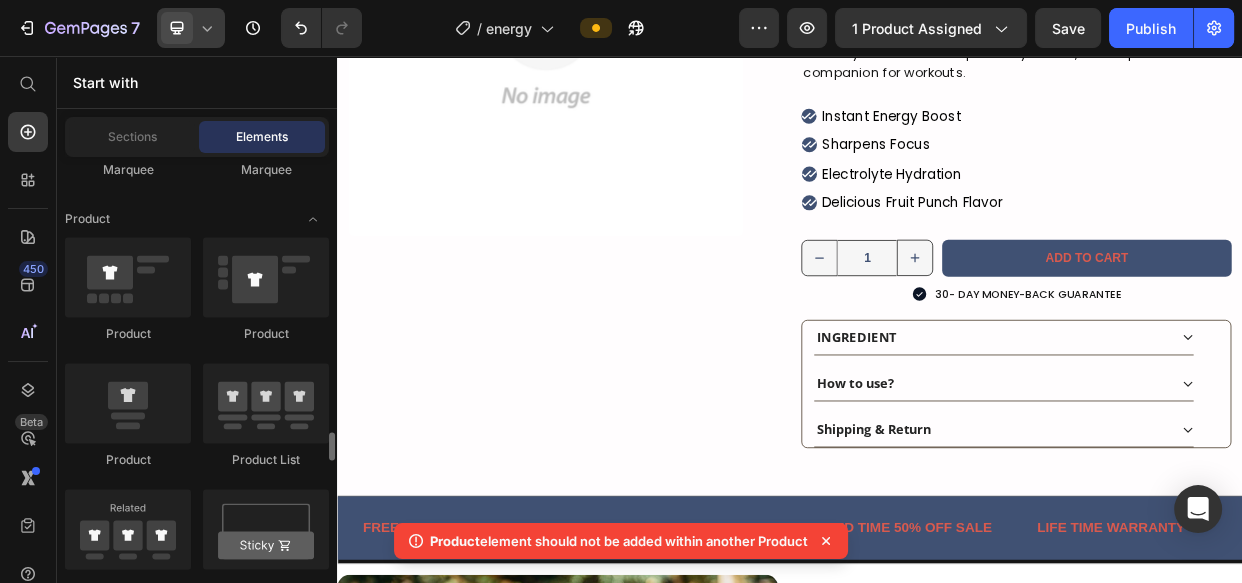 scroll, scrollTop: 2727, scrollLeft: 0, axis: vertical 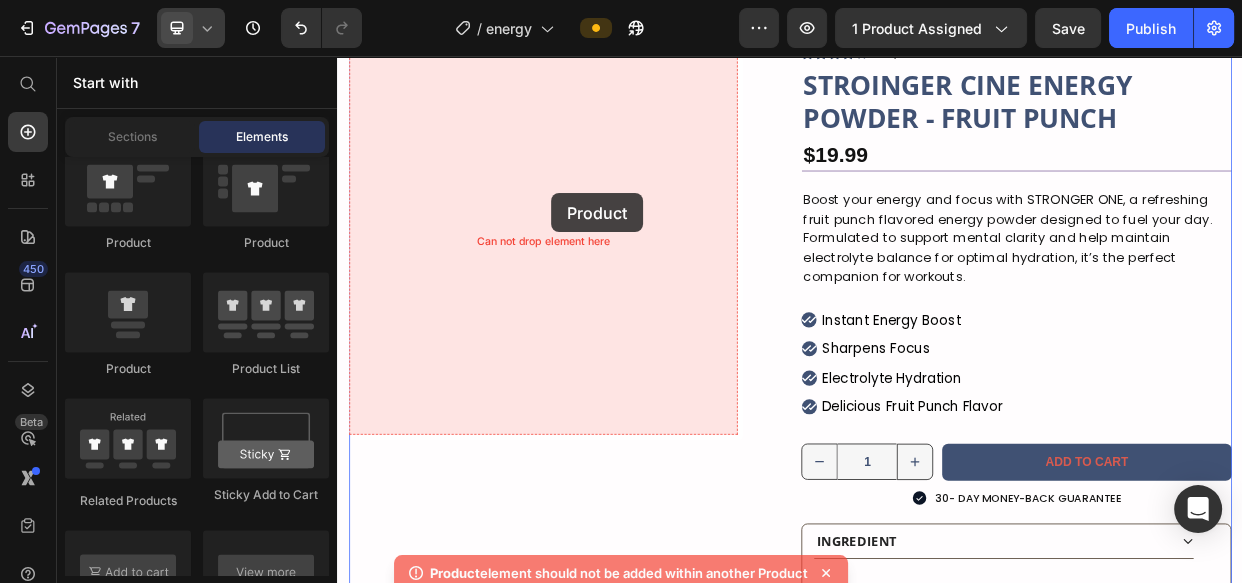 drag, startPoint x: 477, startPoint y: 366, endPoint x: 621, endPoint y: 238, distance: 192.66551 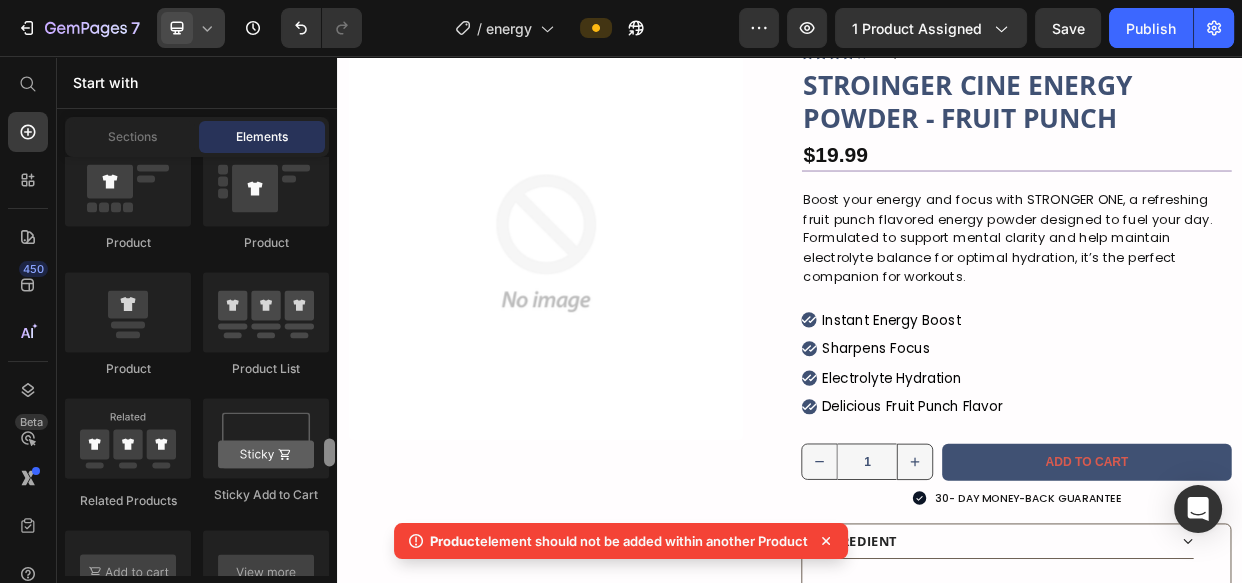 scroll, scrollTop: 2818, scrollLeft: 0, axis: vertical 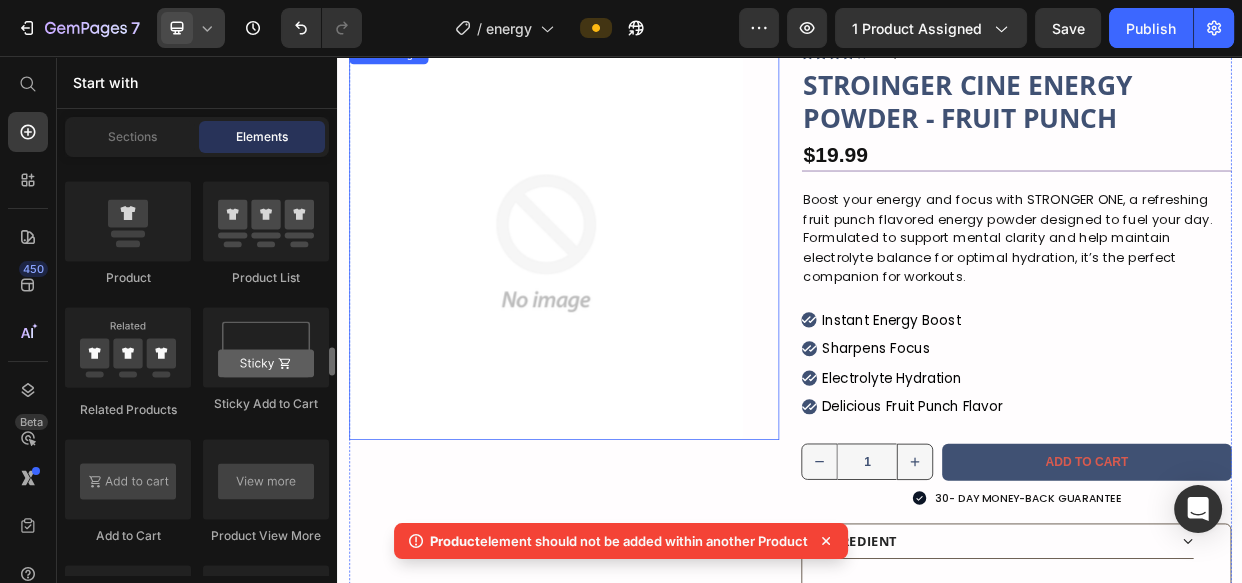 click at bounding box center (613, 304) 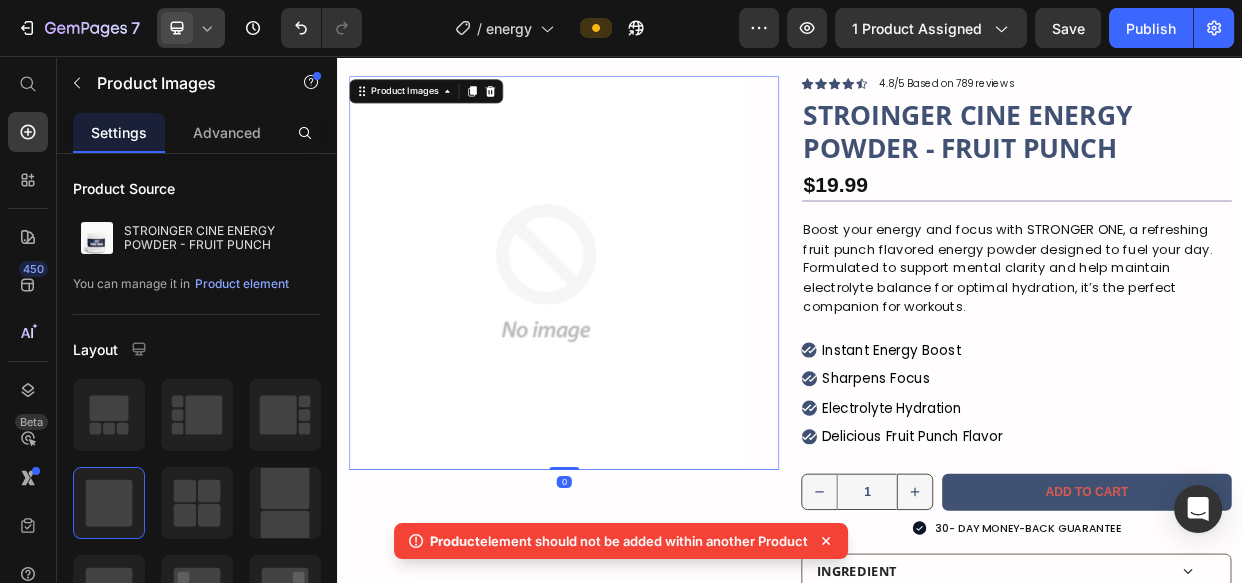 scroll, scrollTop: 0, scrollLeft: 0, axis: both 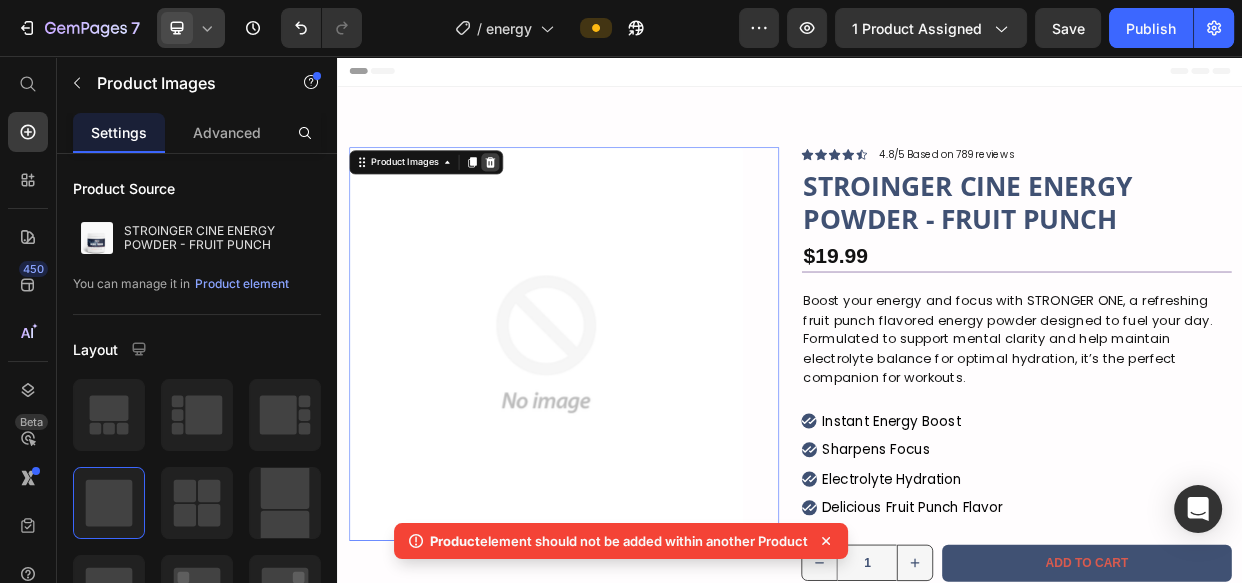 click 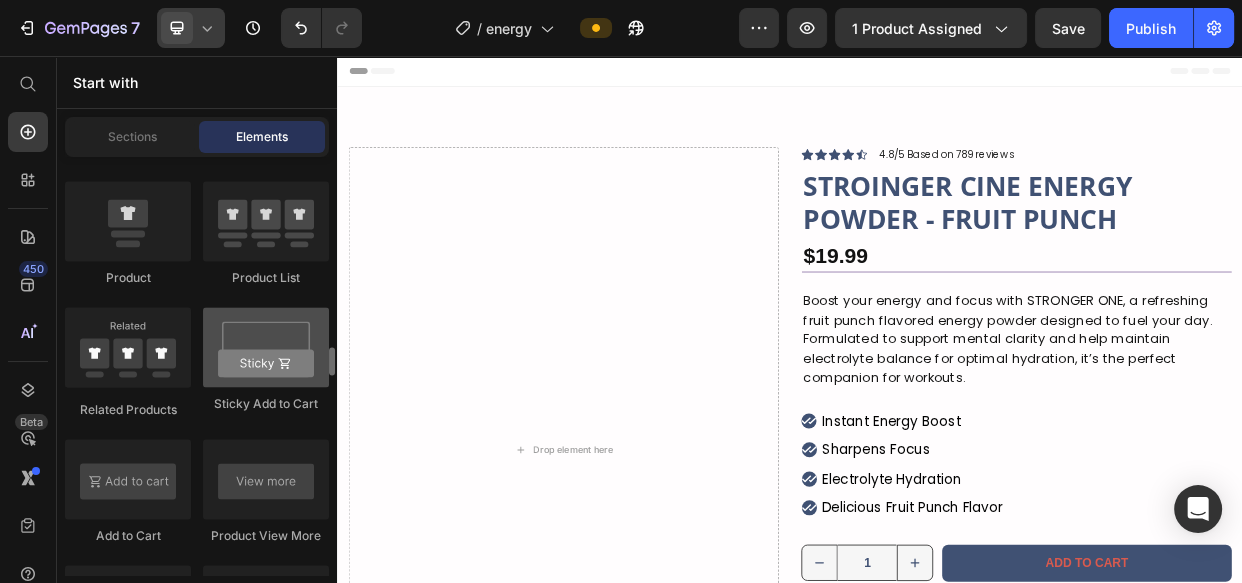 scroll, scrollTop: 2727, scrollLeft: 0, axis: vertical 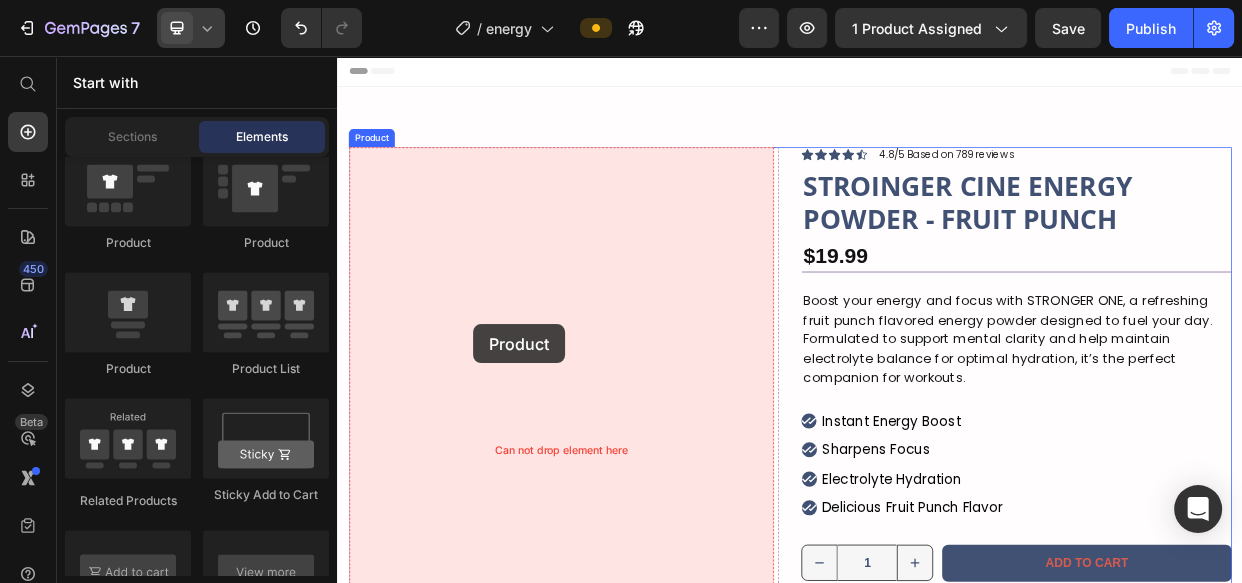 drag, startPoint x: 466, startPoint y: 381, endPoint x: 461, endPoint y: 412, distance: 31.400637 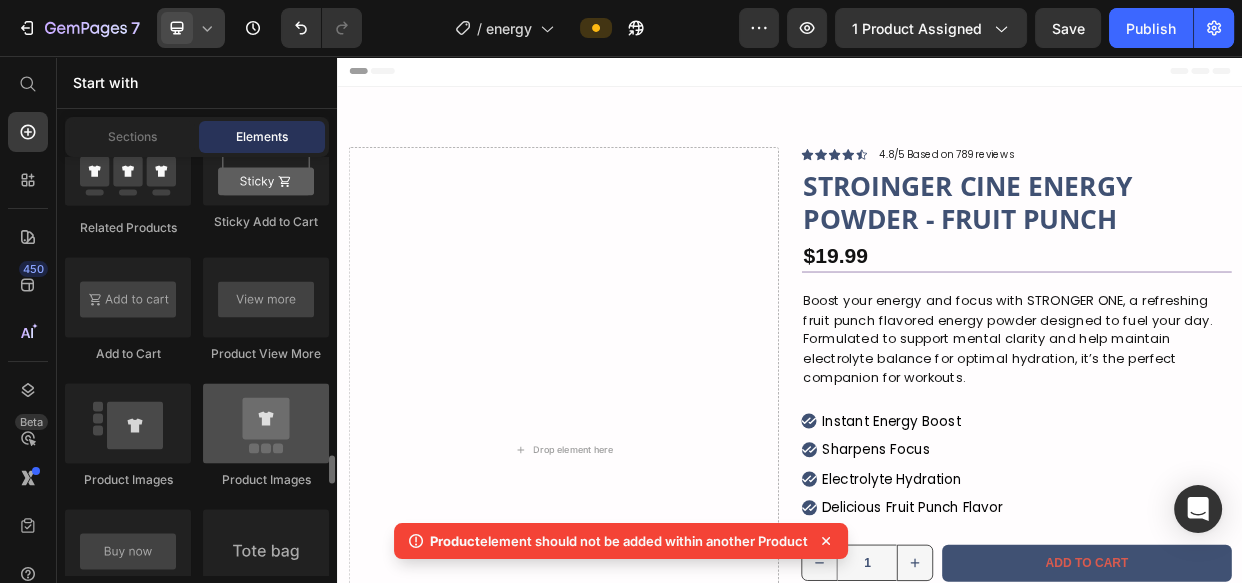 scroll, scrollTop: 3090, scrollLeft: 0, axis: vertical 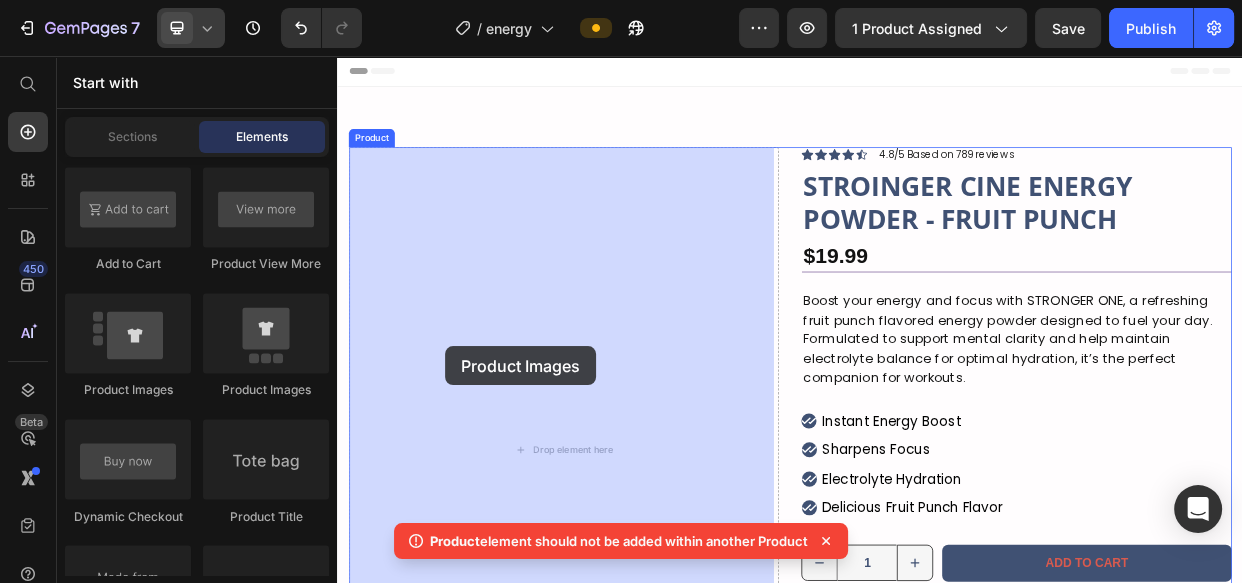 drag, startPoint x: 449, startPoint y: 401, endPoint x: 480, endPoint y: 441, distance: 50.606323 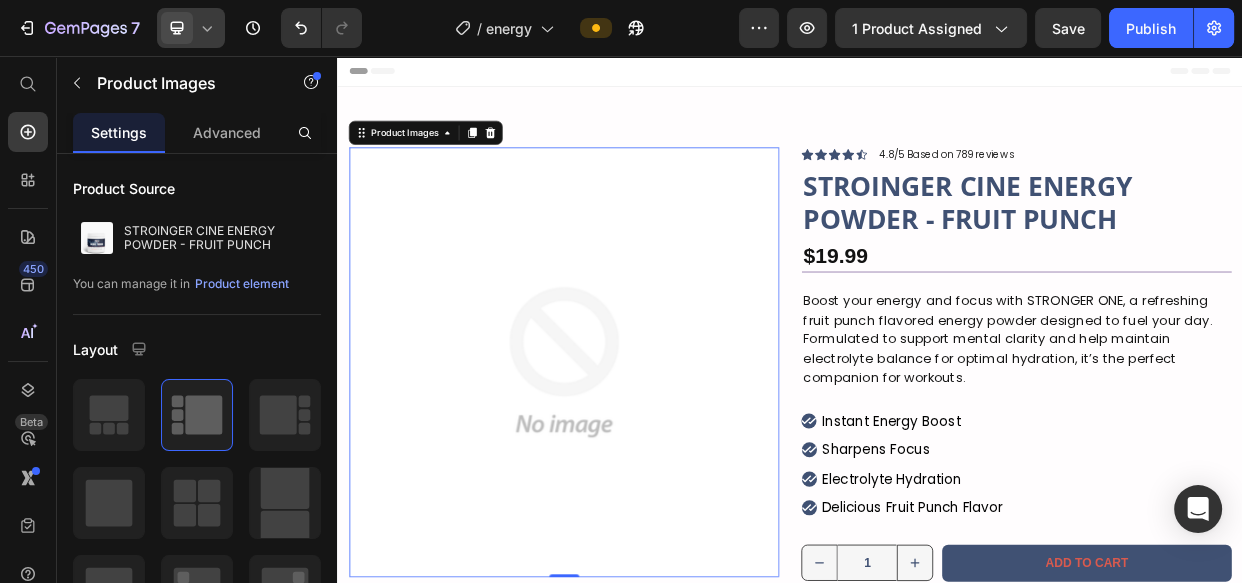 click at bounding box center [637, 462] 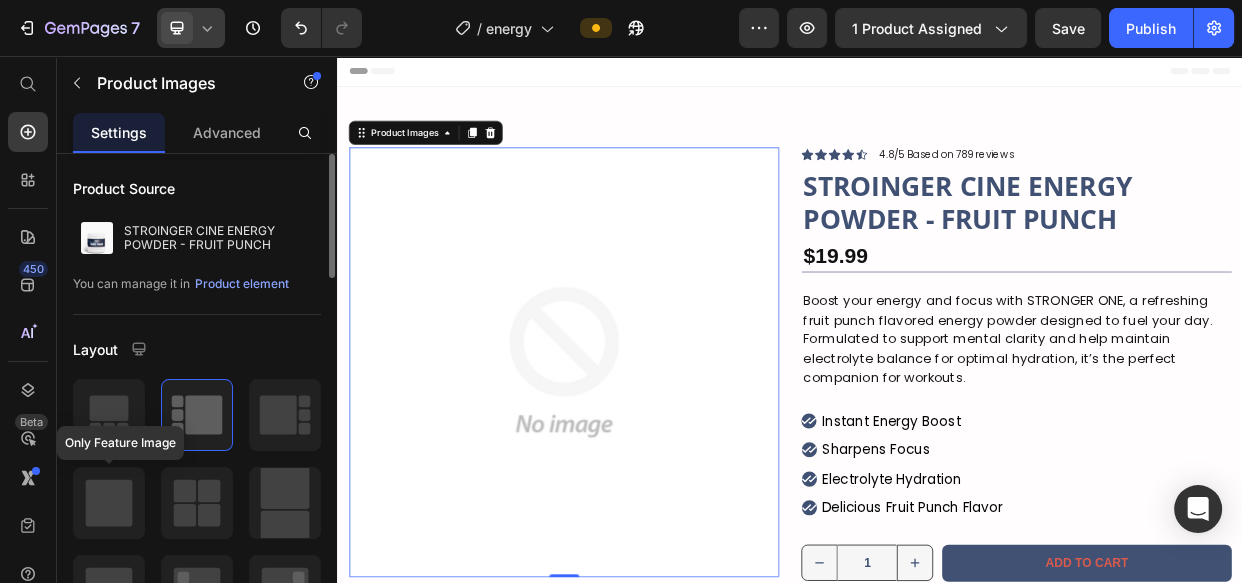 drag, startPoint x: 101, startPoint y: 486, endPoint x: 254, endPoint y: 313, distance: 230.95021 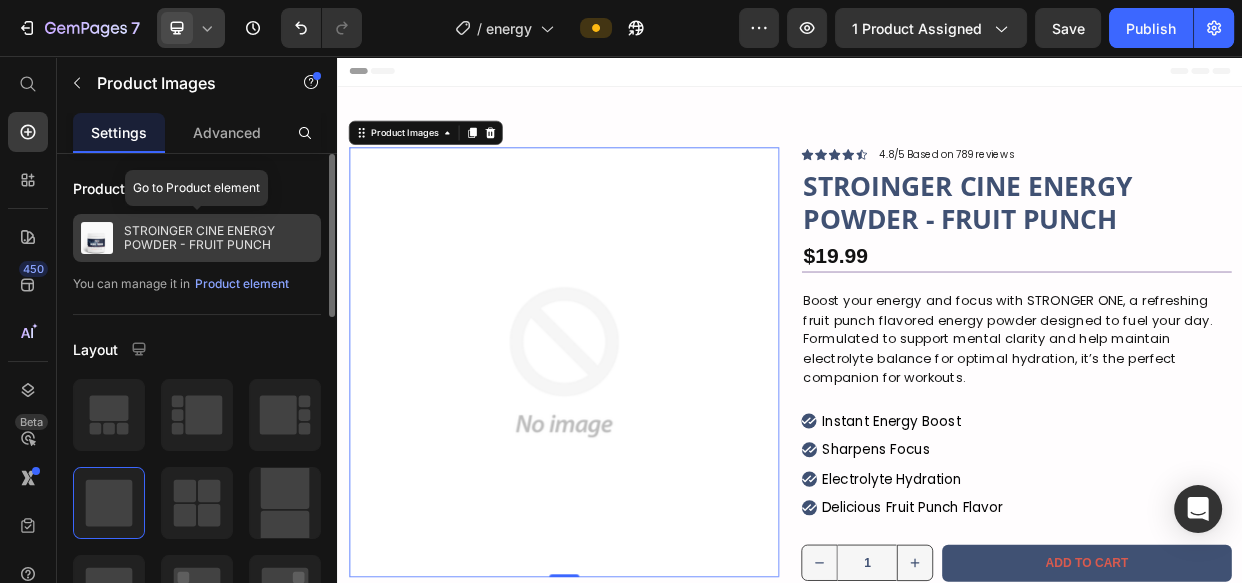 click on "STROINGER CINE ENERGY POWDER - FRUIT PUNCH" at bounding box center [218, 238] 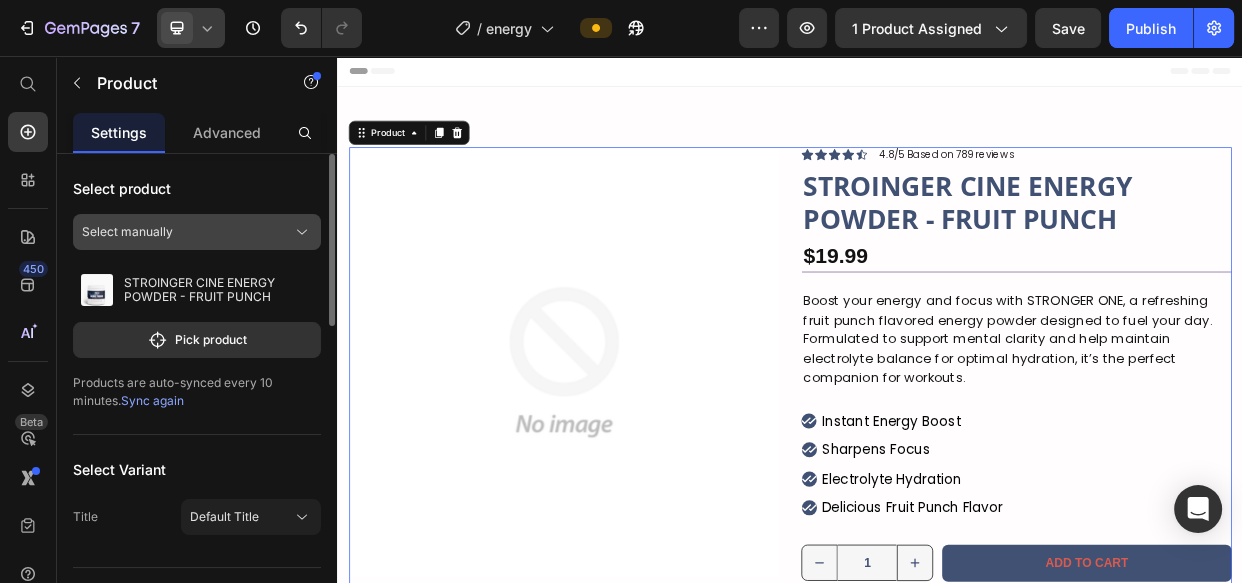 click on "Select manually" 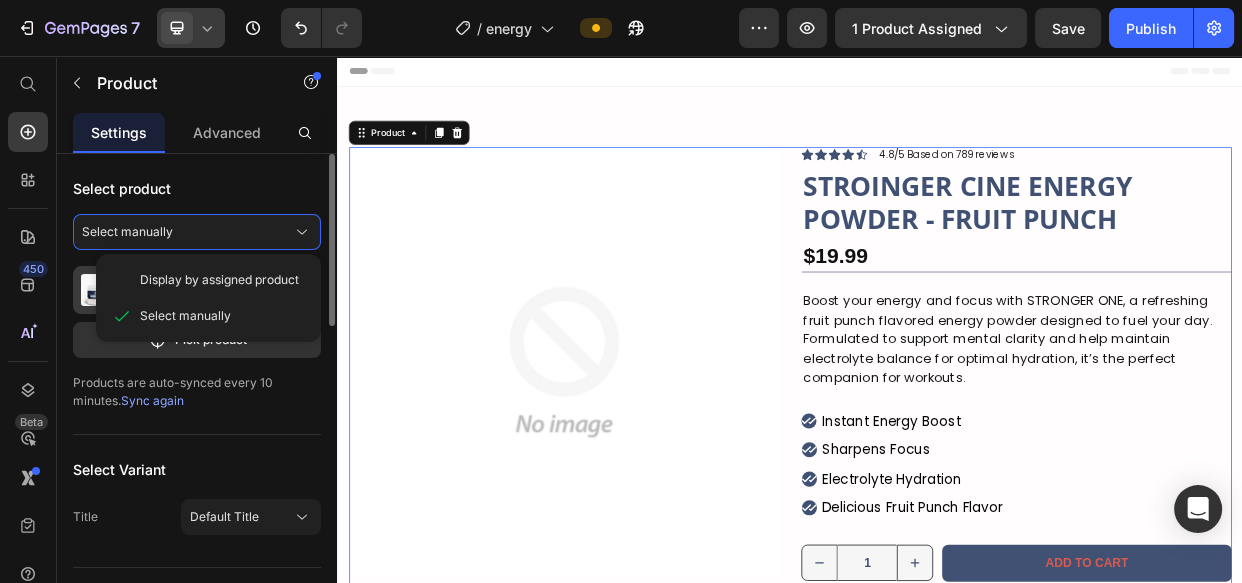 click on "Display by assigned product" at bounding box center (219, 280) 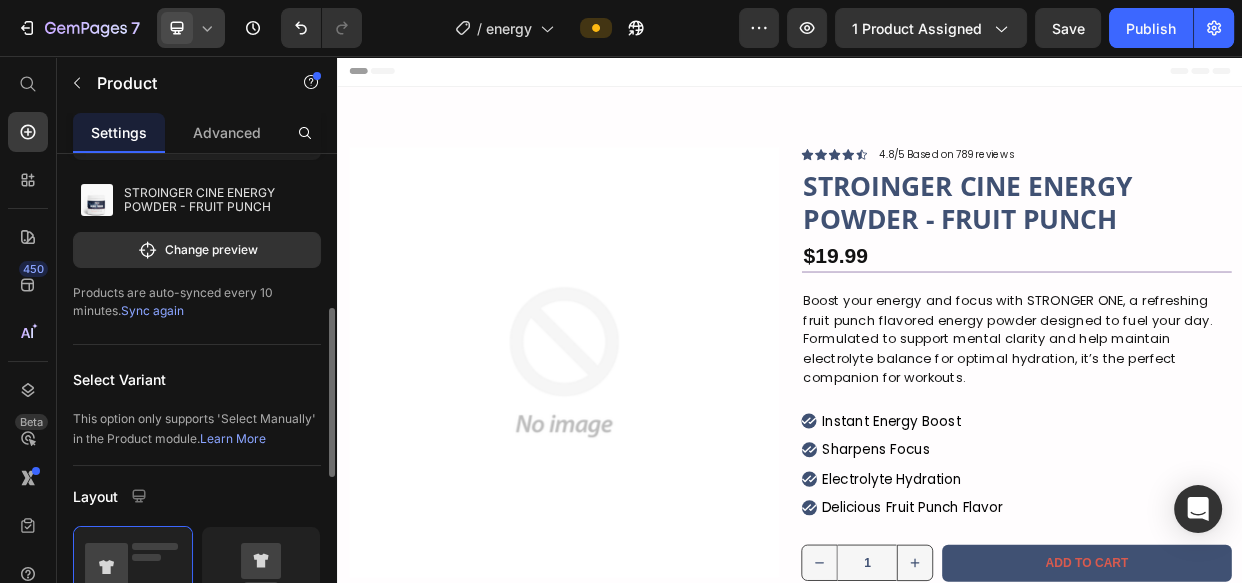 scroll, scrollTop: 181, scrollLeft: 0, axis: vertical 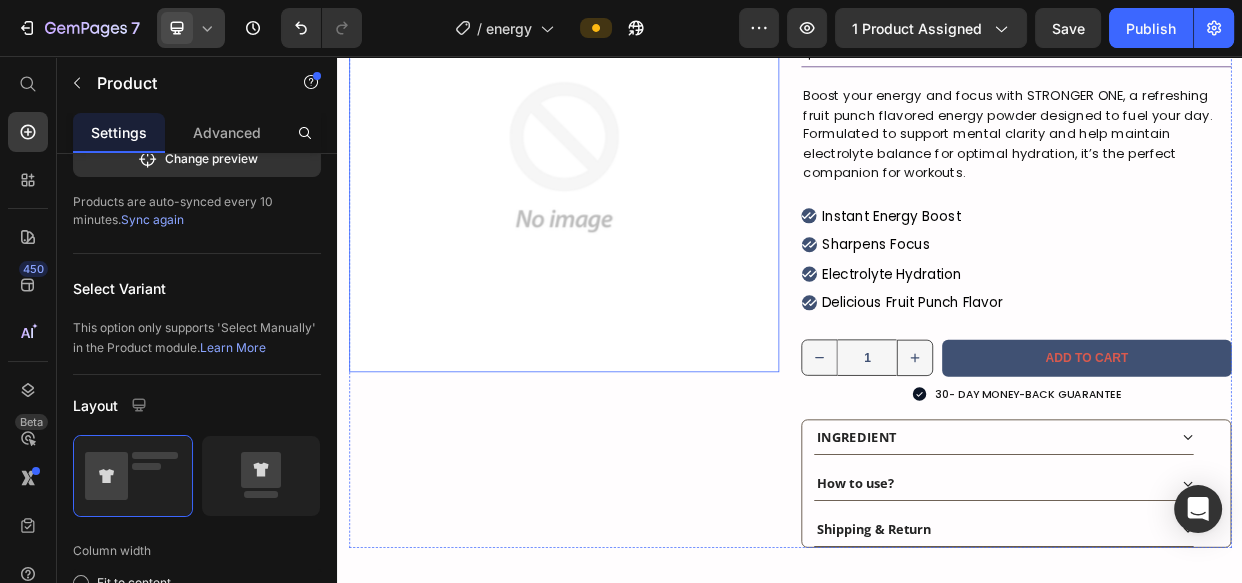 click at bounding box center (637, 190) 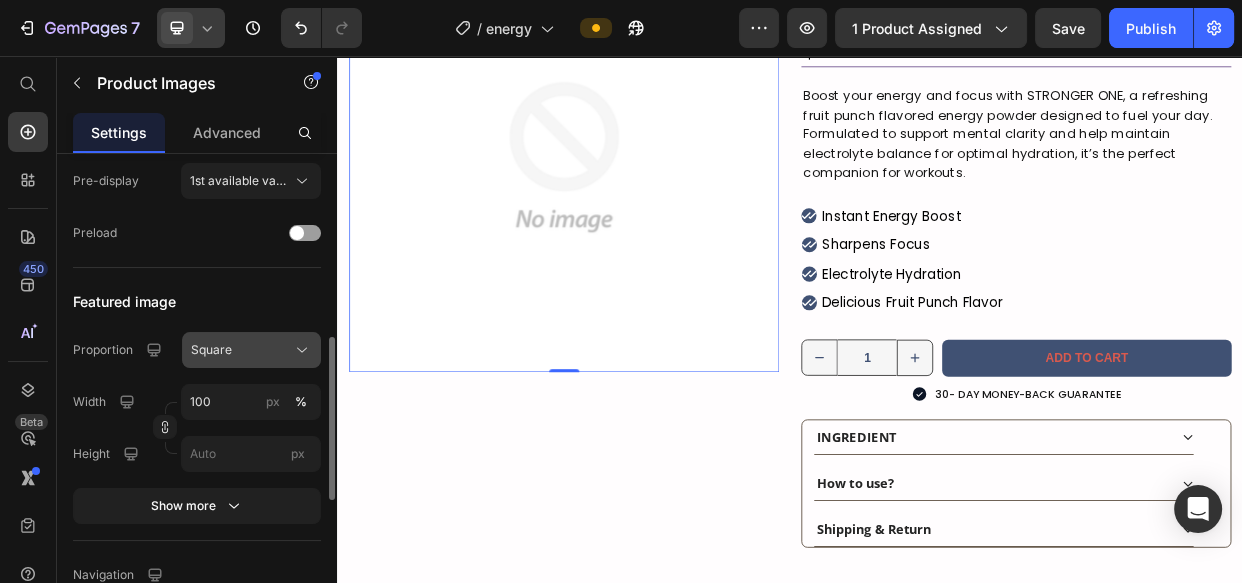 scroll, scrollTop: 727, scrollLeft: 0, axis: vertical 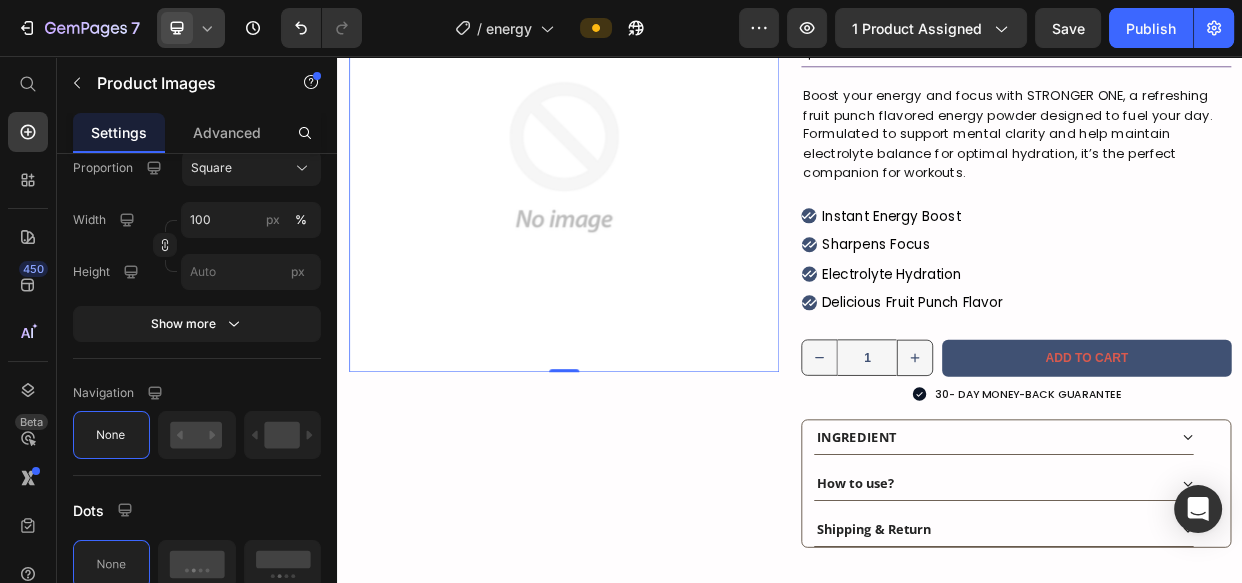 click at bounding box center [637, 190] 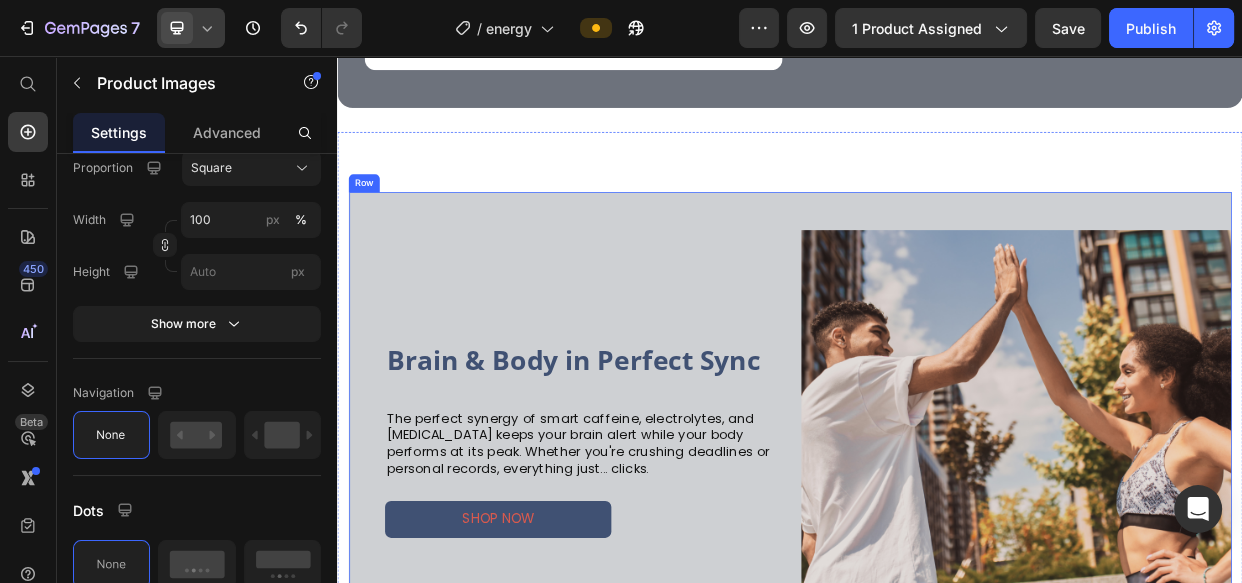 scroll, scrollTop: 1909, scrollLeft: 0, axis: vertical 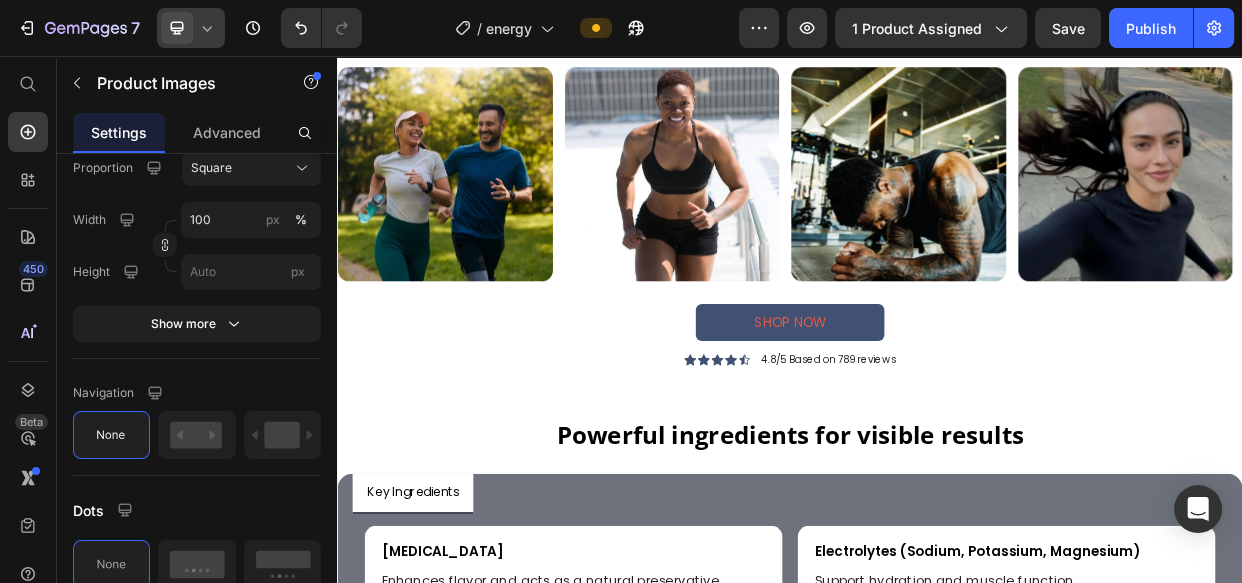 click 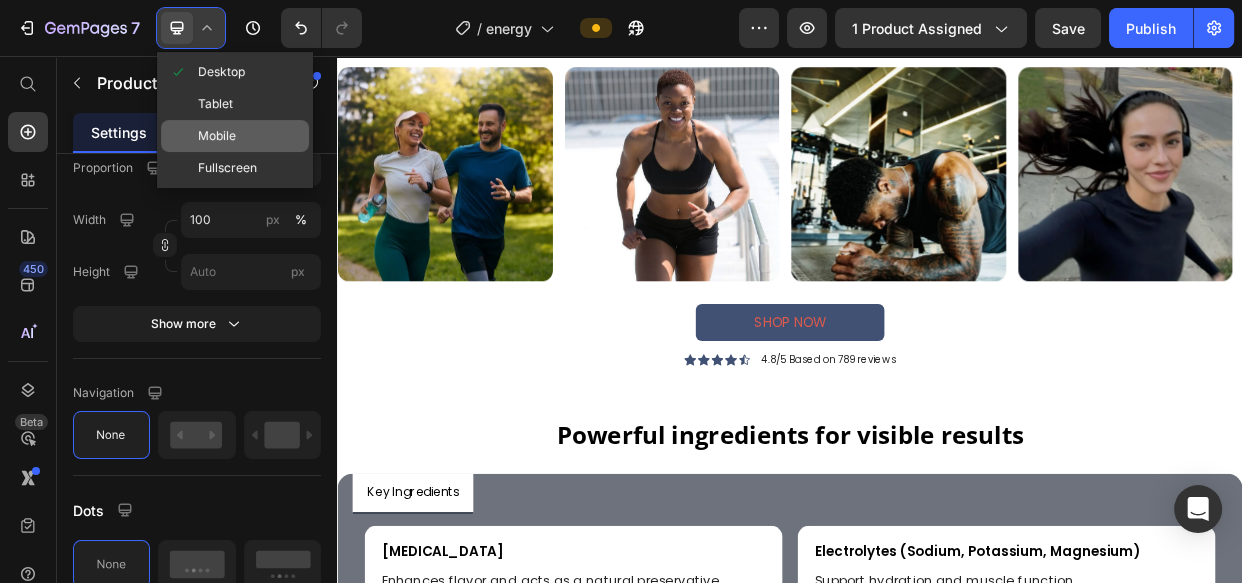 drag, startPoint x: 220, startPoint y: 128, endPoint x: 319, endPoint y: 87, distance: 107.15409 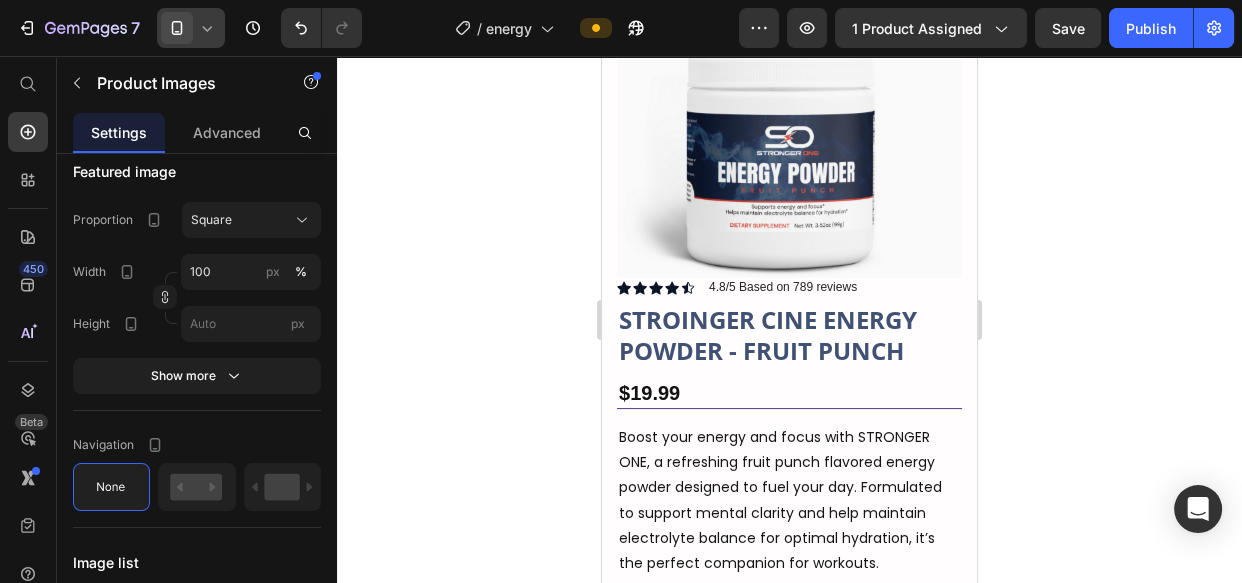 scroll, scrollTop: 0, scrollLeft: 0, axis: both 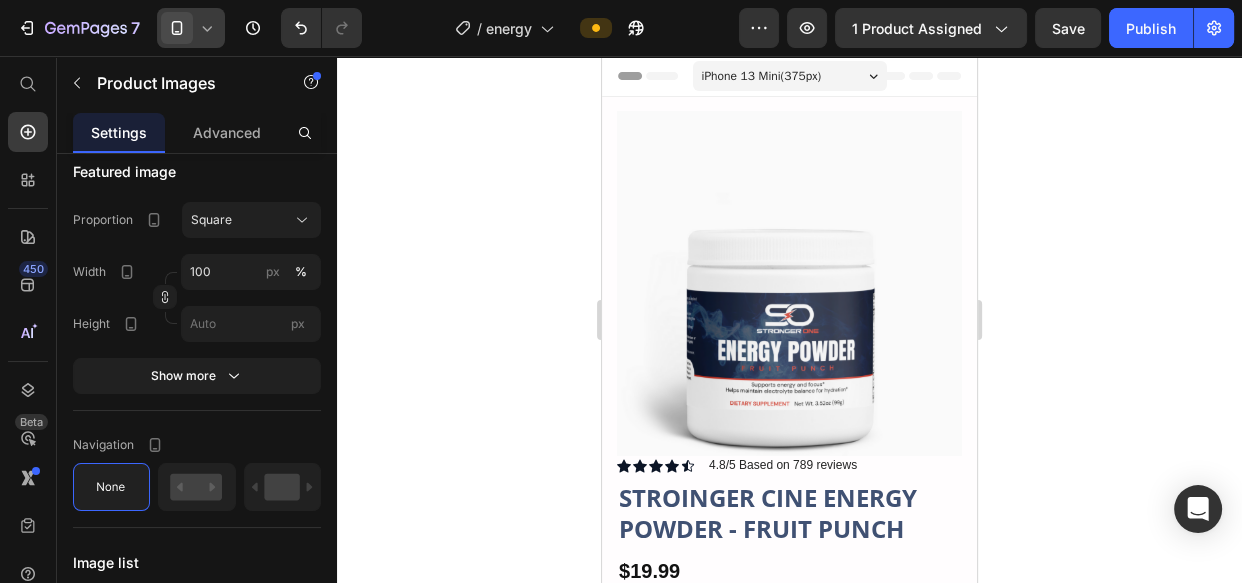 click 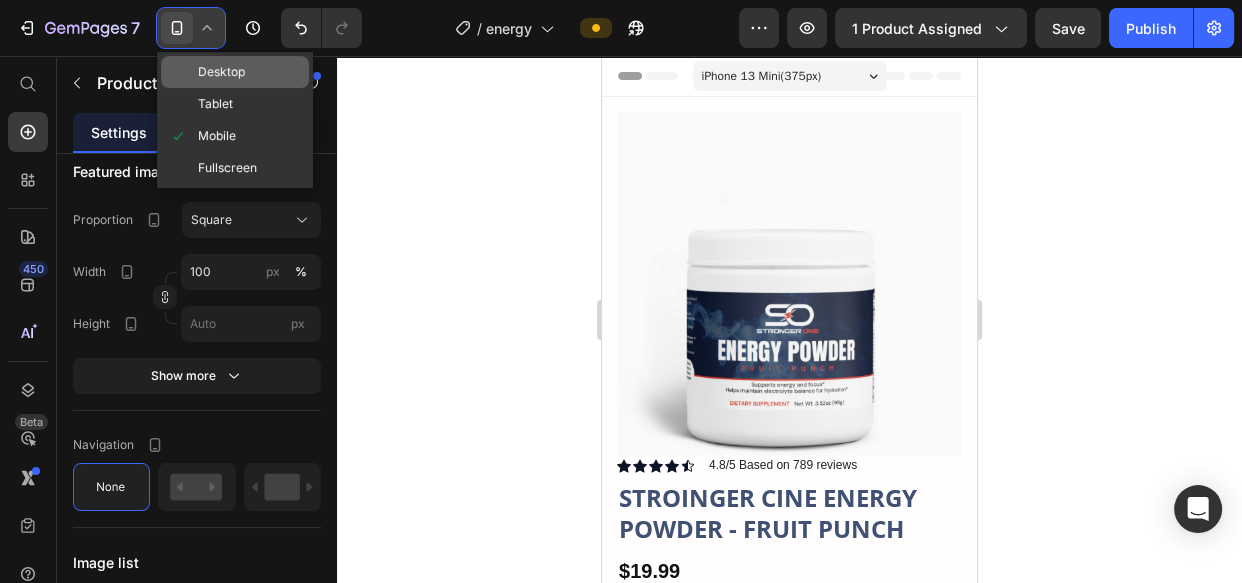 click on "Desktop" at bounding box center [221, 72] 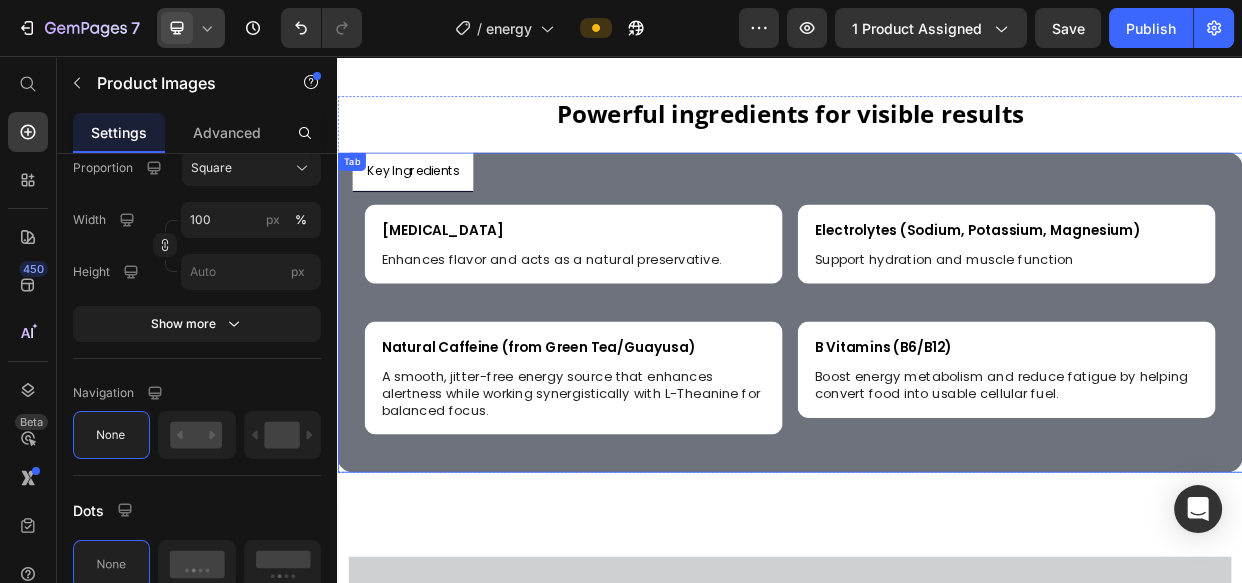 scroll, scrollTop: 2505, scrollLeft: 0, axis: vertical 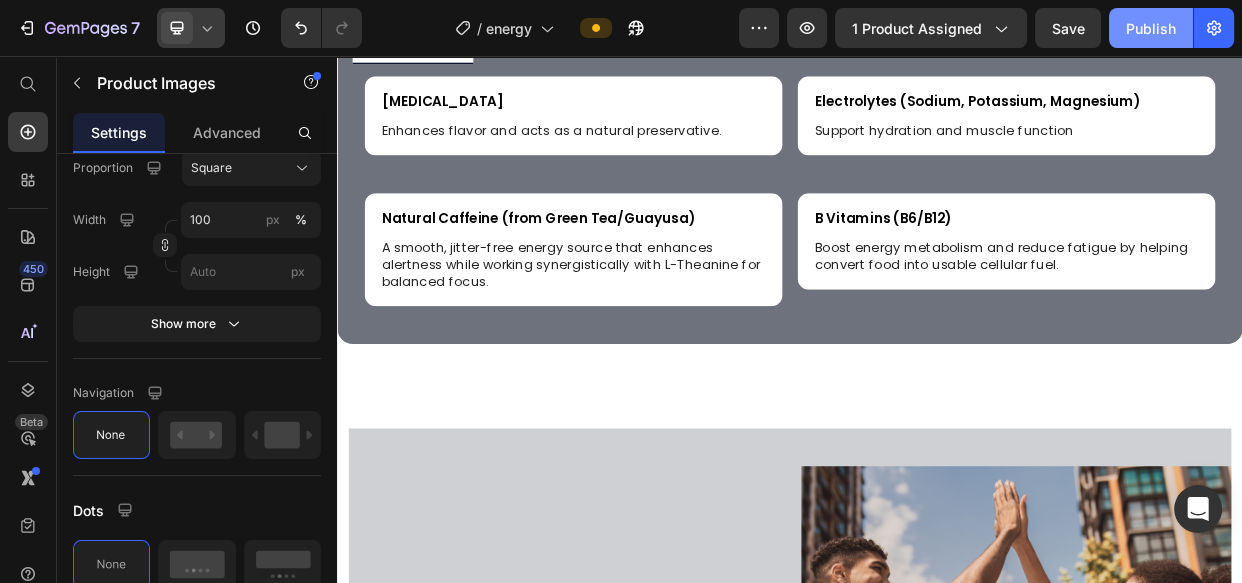 click on "Publish" at bounding box center (1151, 28) 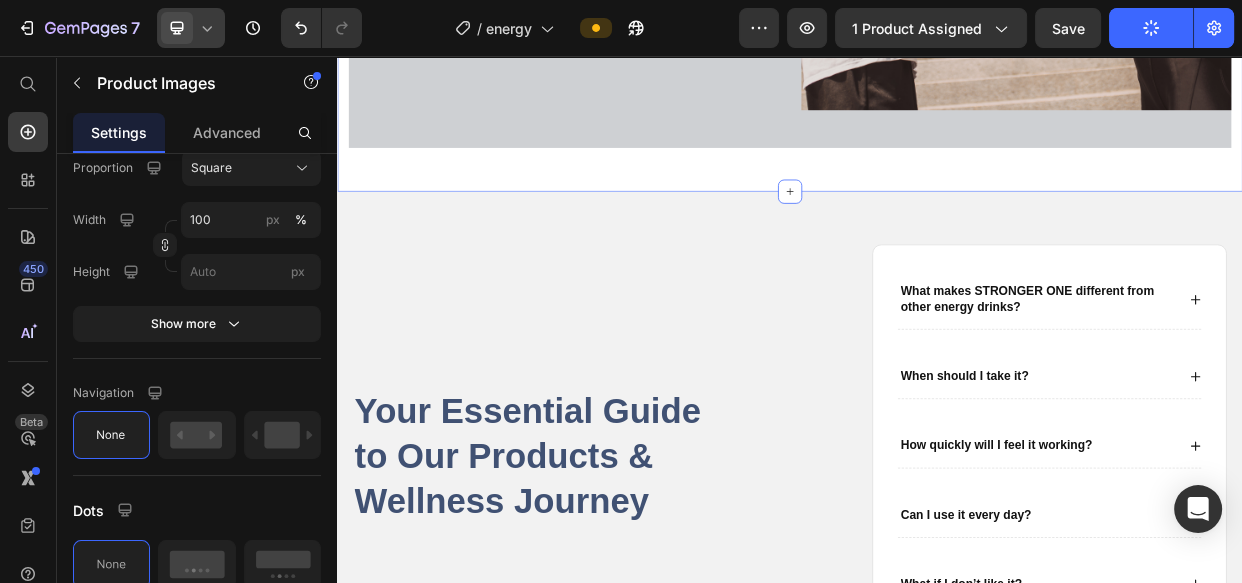 scroll, scrollTop: 3452, scrollLeft: 0, axis: vertical 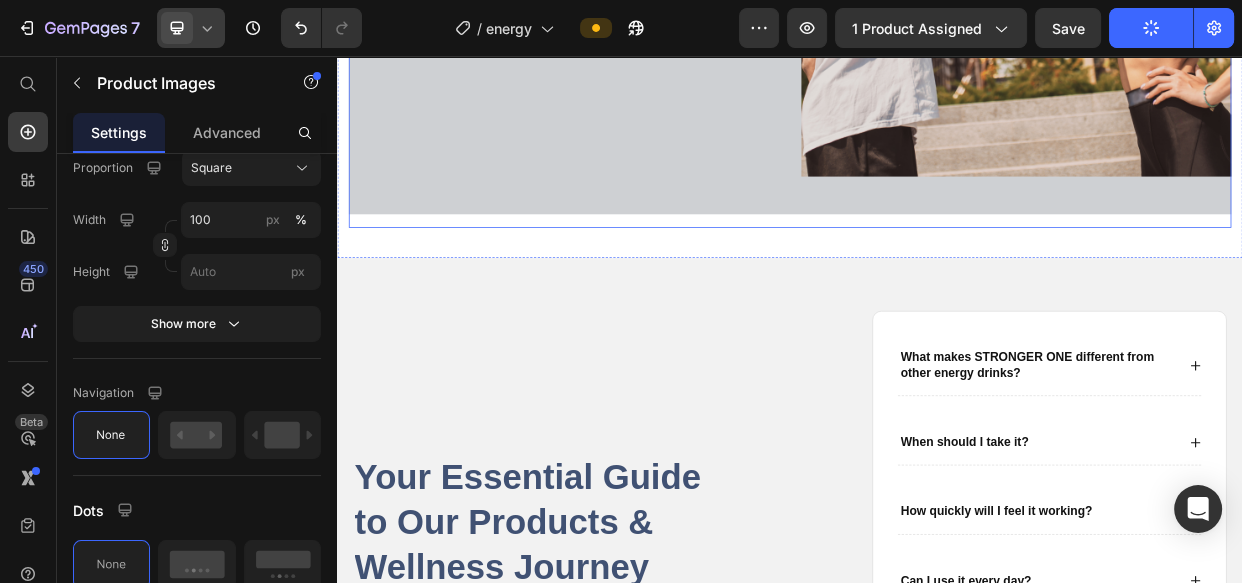 click on "Brain & Body in Perfect Sync Heading The perfect synergy of smart caffeine, electrolytes, and cognitive enhancers keeps your brain alert while your body performs at its peak. Whether you're crushing deadlines or personal records, everything just... clicks. Text Block shop now Button Row" at bounding box center [637, -69] 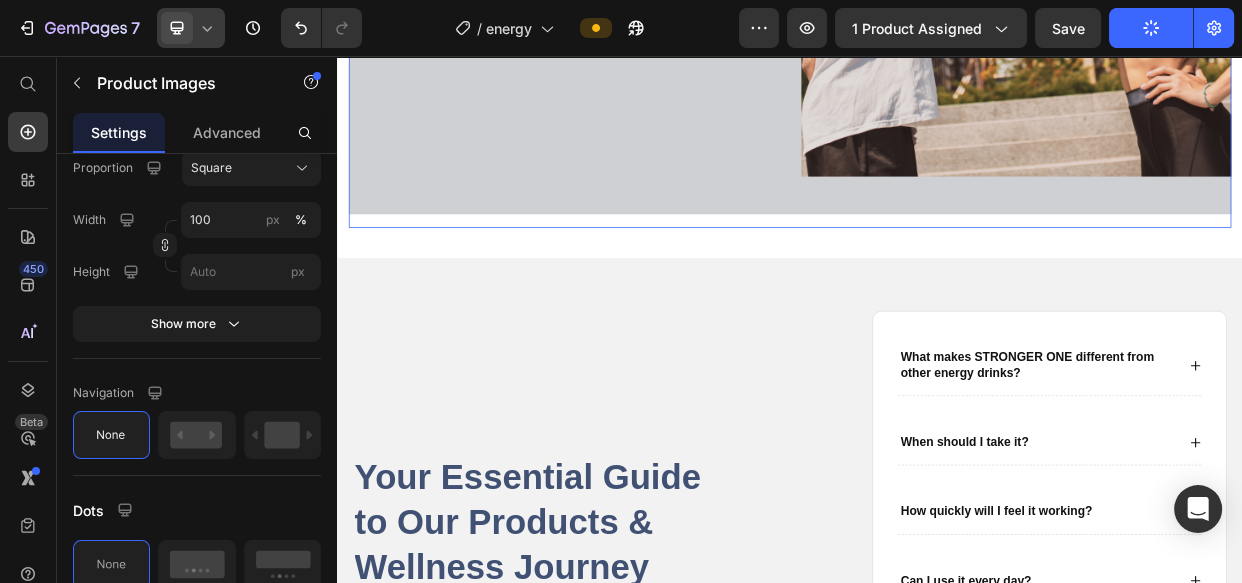 scroll, scrollTop: 0, scrollLeft: 0, axis: both 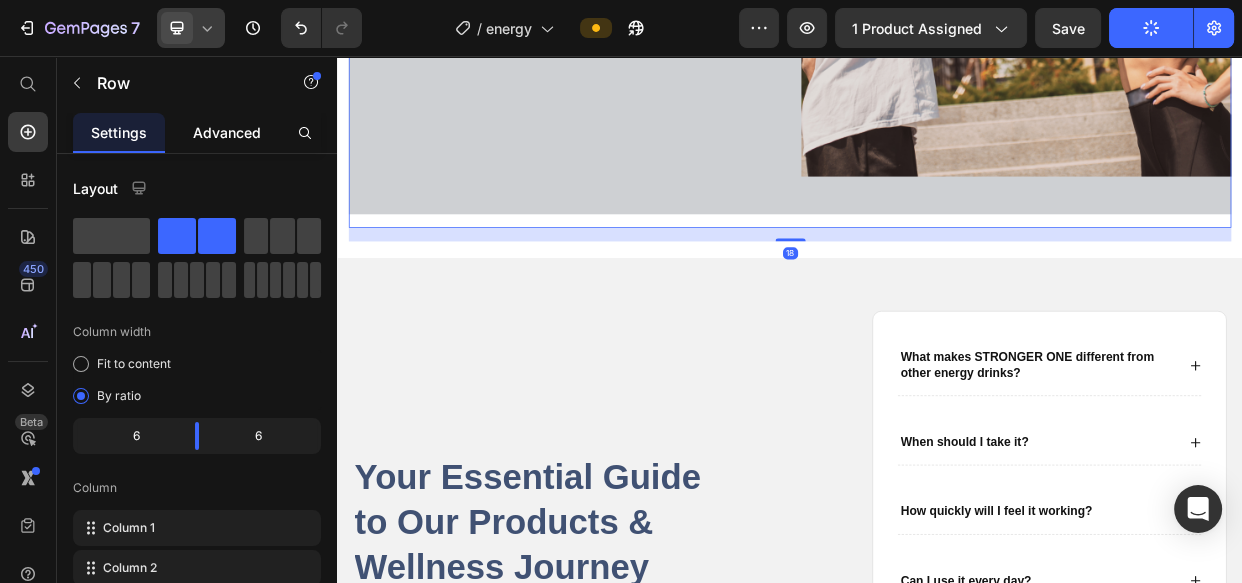 click on "Advanced" at bounding box center (227, 132) 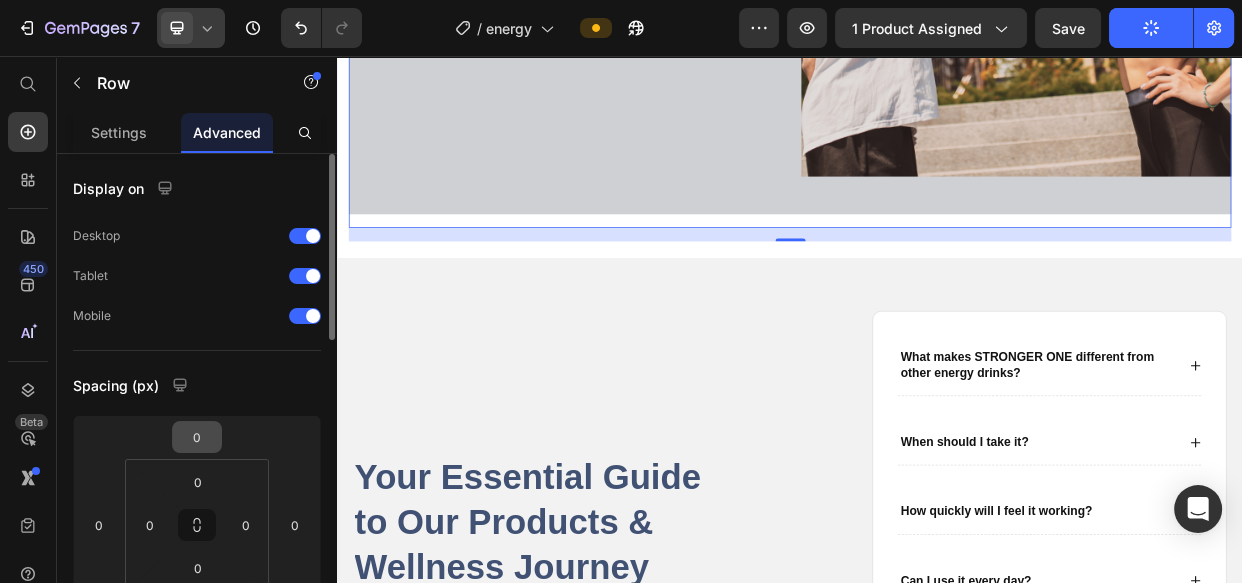 scroll, scrollTop: 181, scrollLeft: 0, axis: vertical 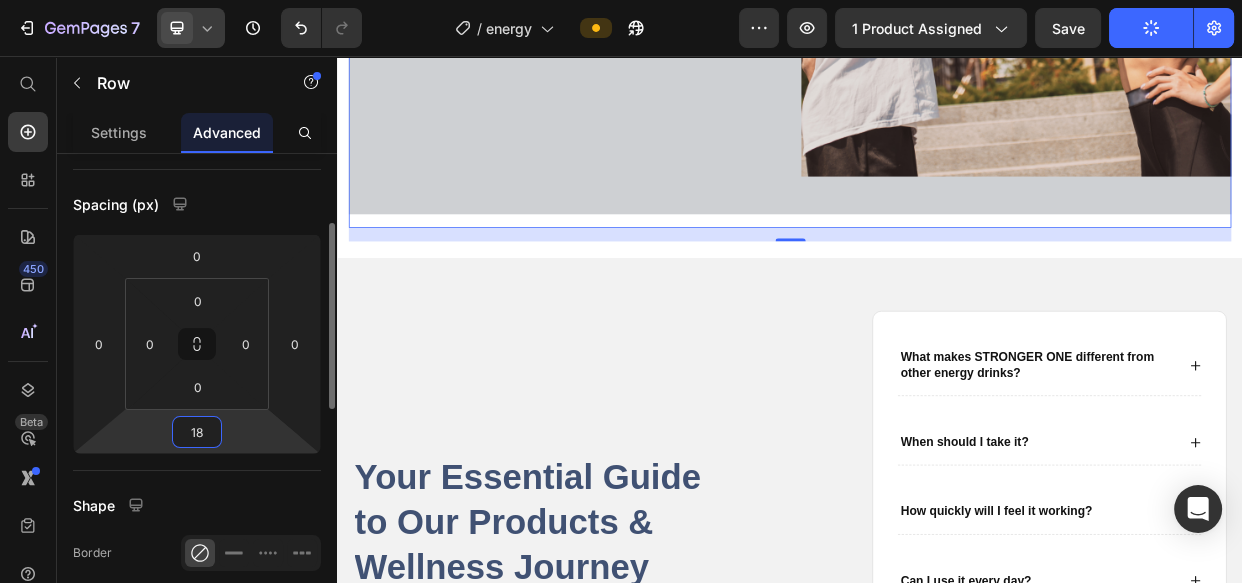 click on "18" at bounding box center (197, 432) 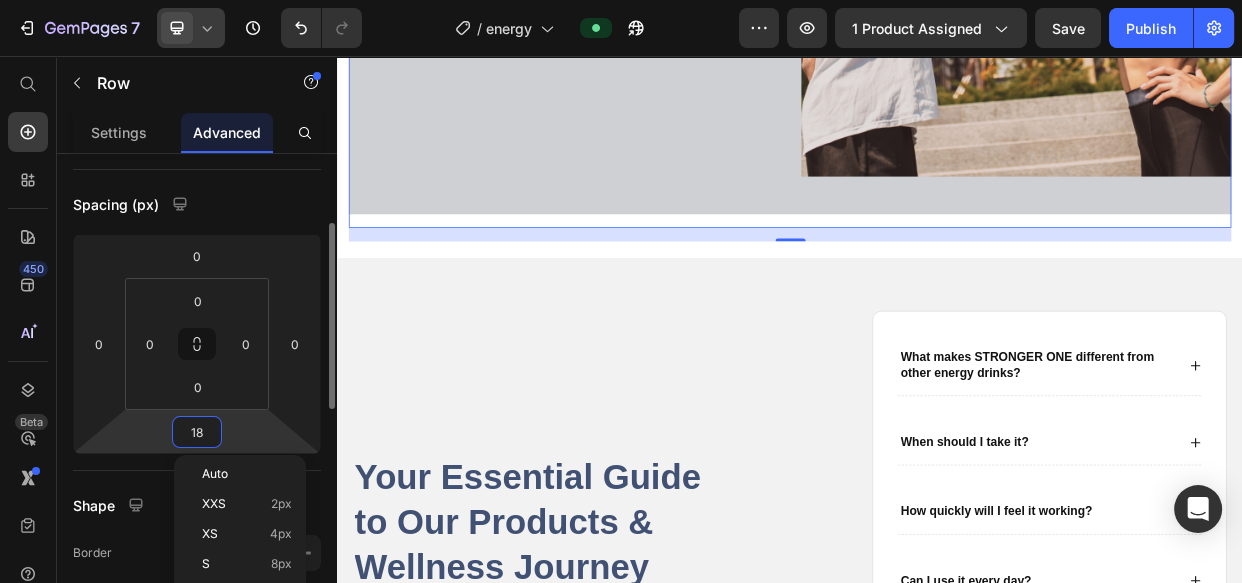 type 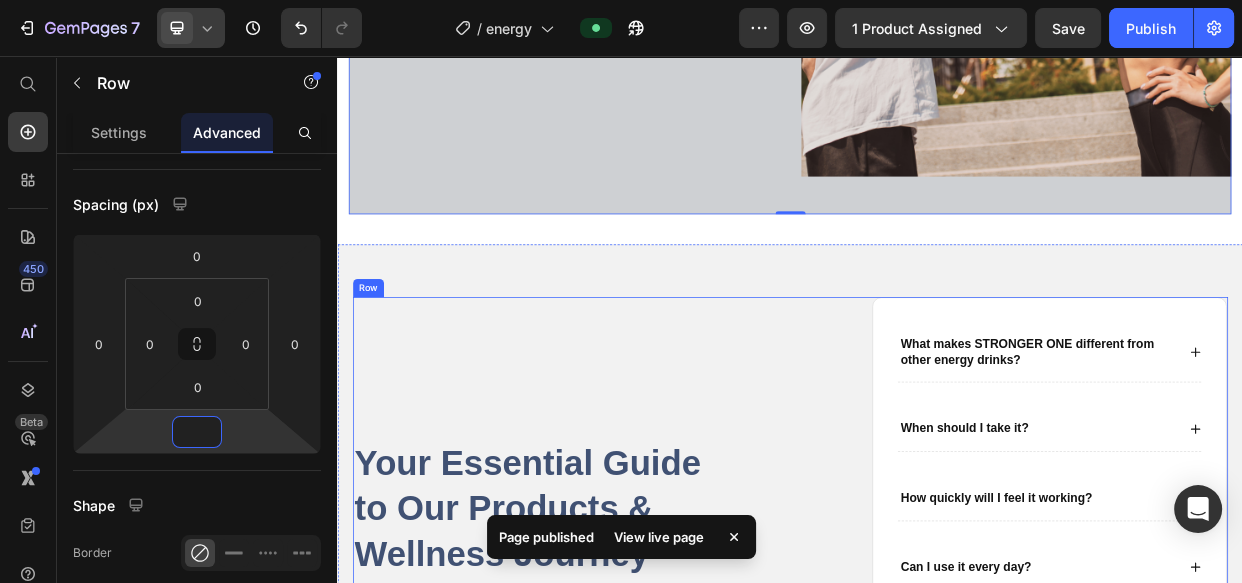 click on "Your Essential Guide to Our Products & Wellness Journey Heading" at bounding box center [639, 657] 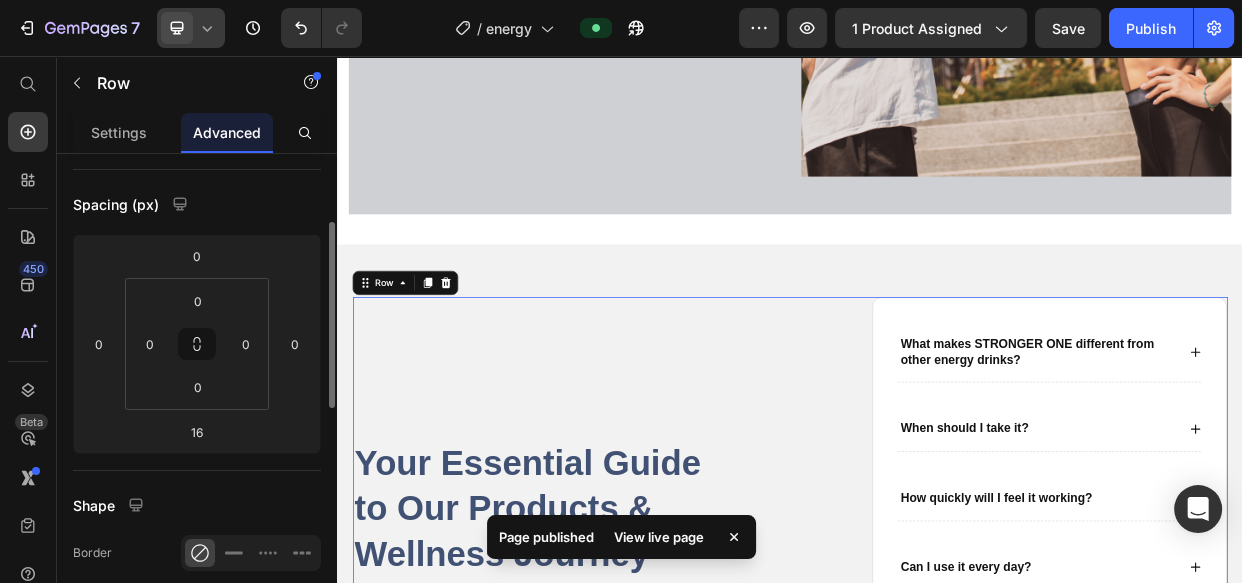 scroll, scrollTop: 180, scrollLeft: 0, axis: vertical 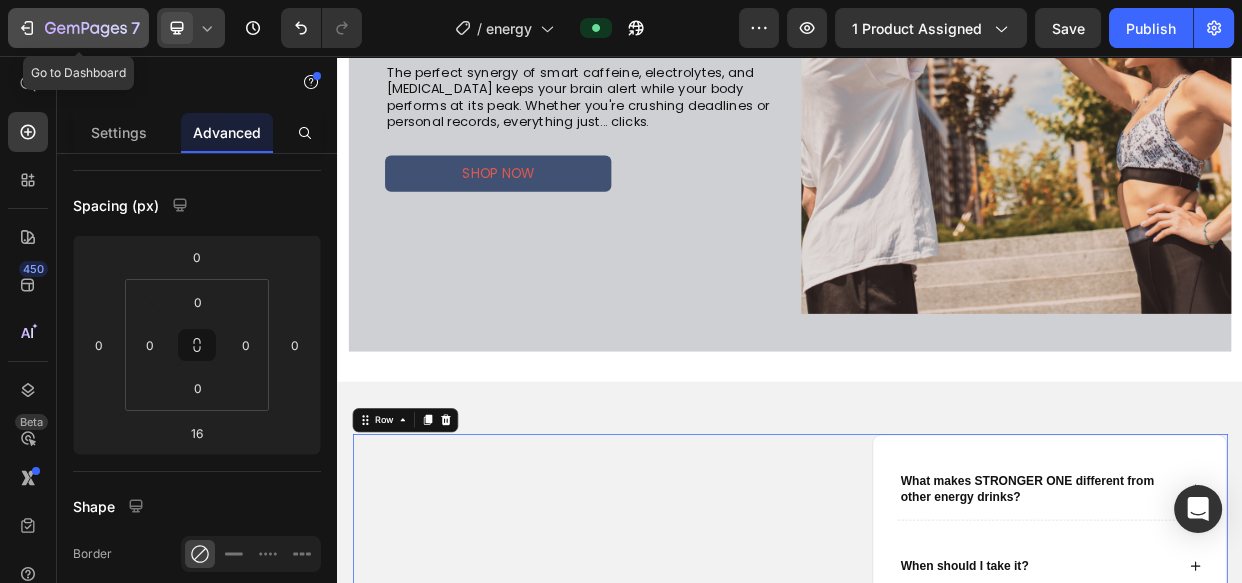click 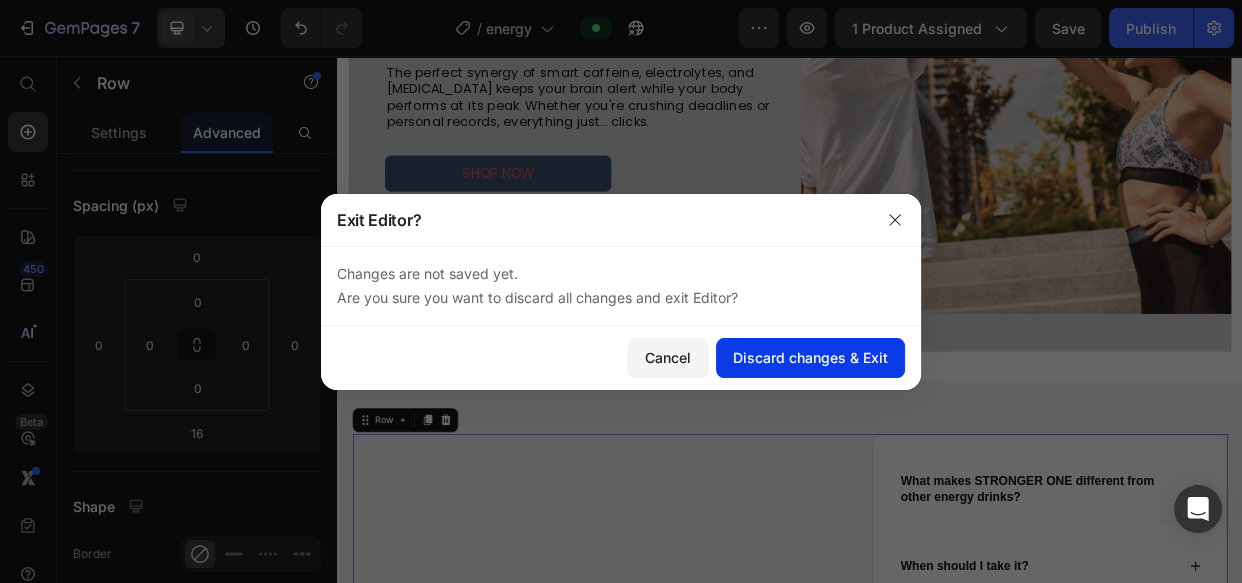 click on "Discard changes & Exit" at bounding box center [810, 357] 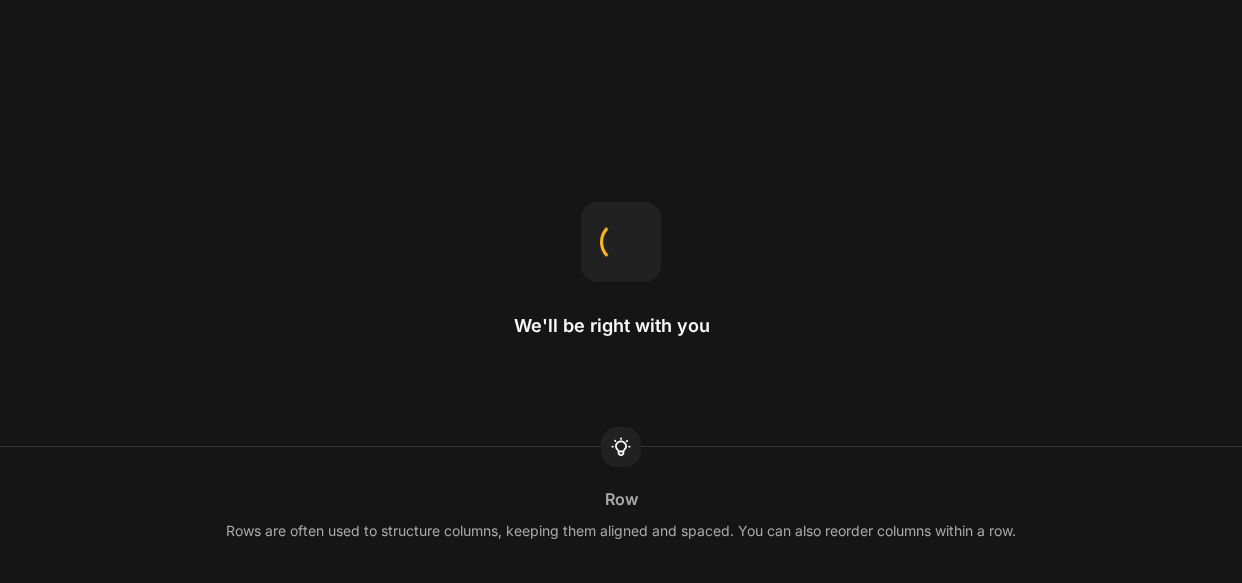 scroll, scrollTop: 0, scrollLeft: 0, axis: both 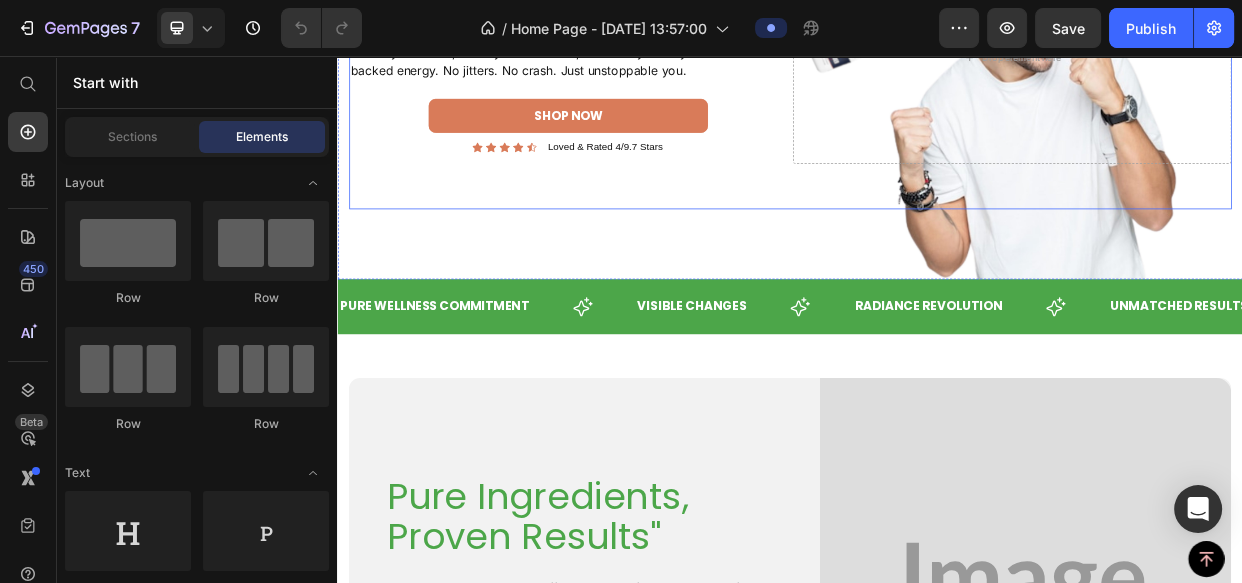 click on "shop now" at bounding box center [643, 135] 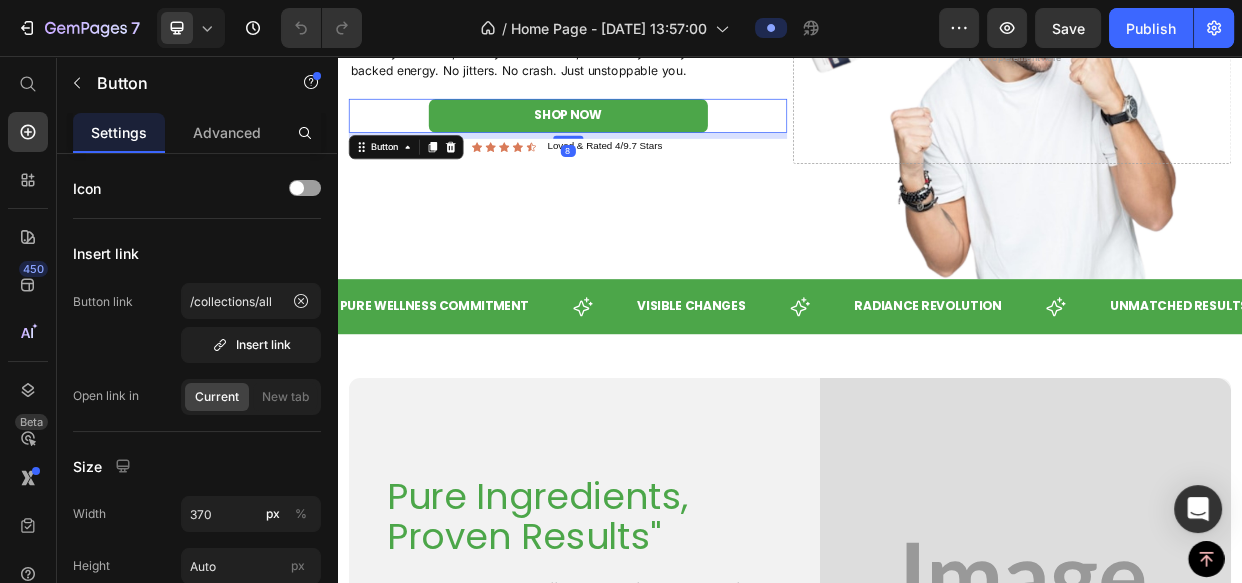 scroll, scrollTop: 363, scrollLeft: 0, axis: vertical 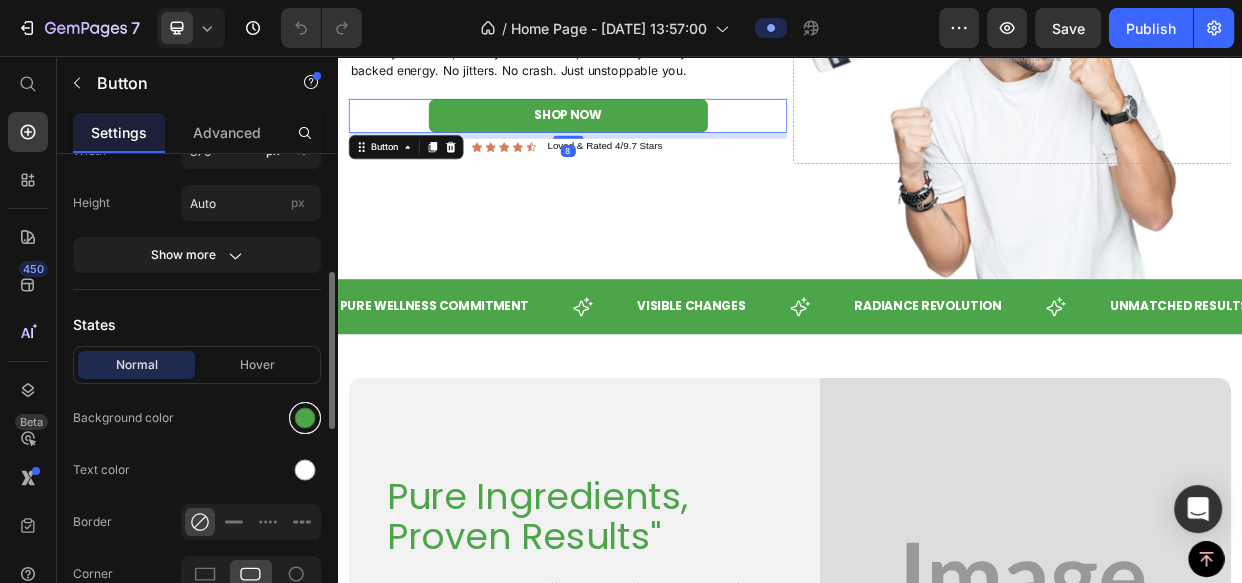 click at bounding box center [305, 418] 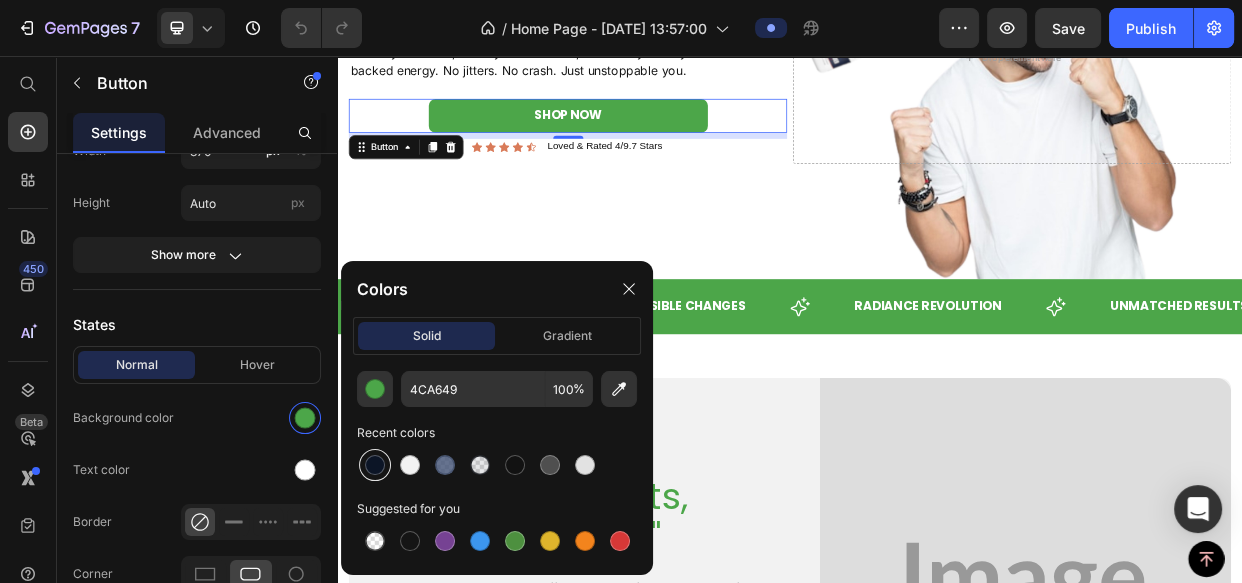 click at bounding box center [375, 465] 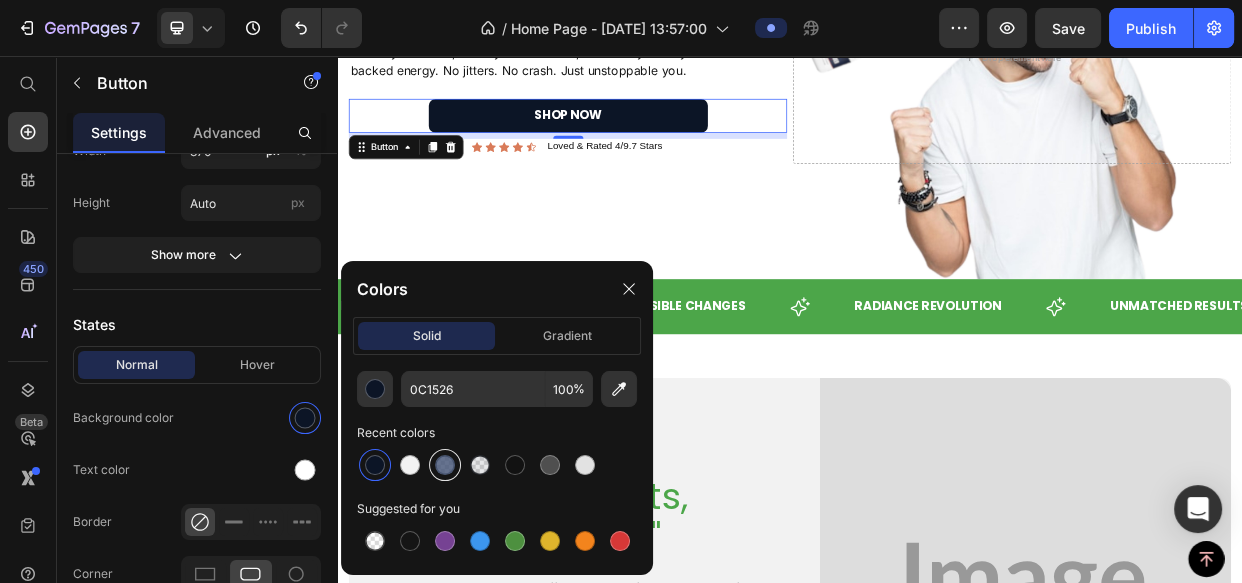 click at bounding box center [445, 465] 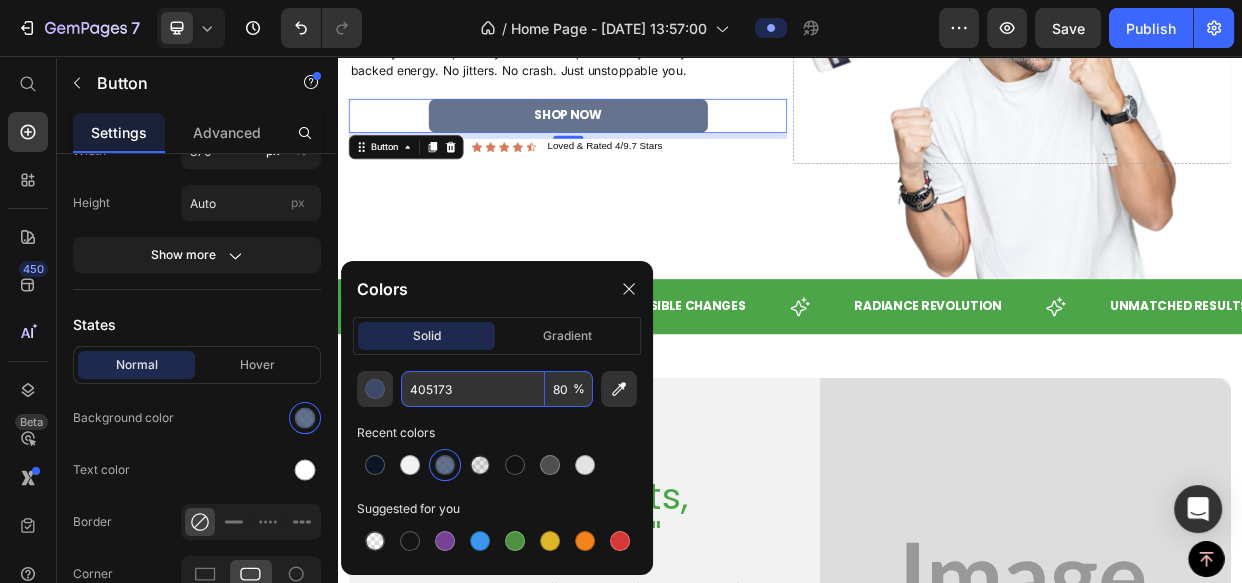 click on "80" at bounding box center [569, 389] 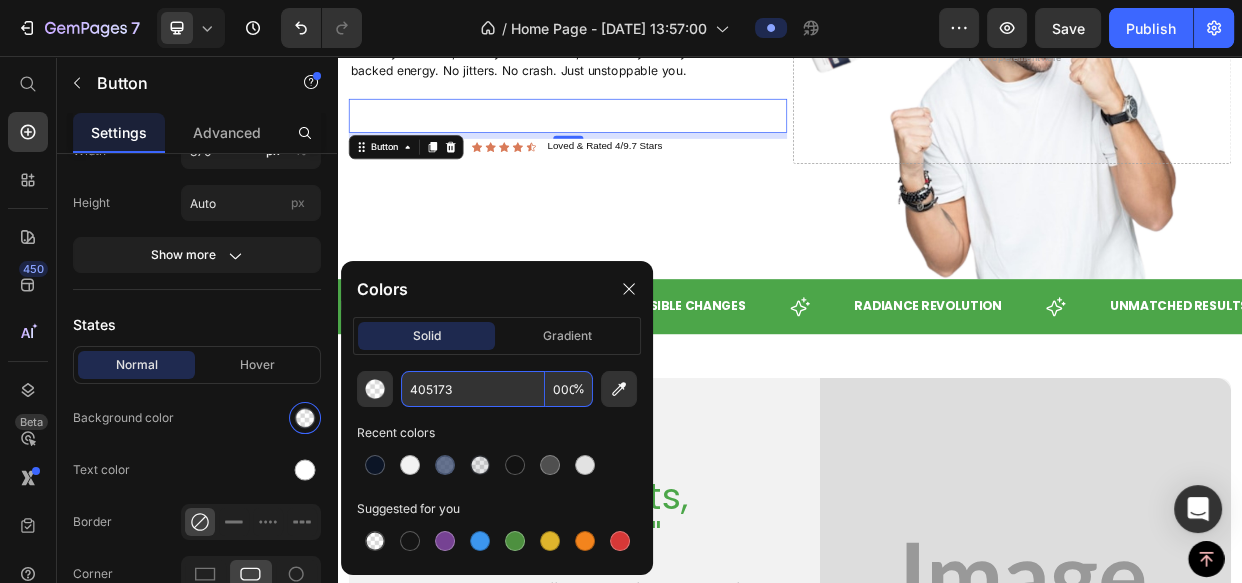 scroll, scrollTop: 0, scrollLeft: 1, axis: horizontal 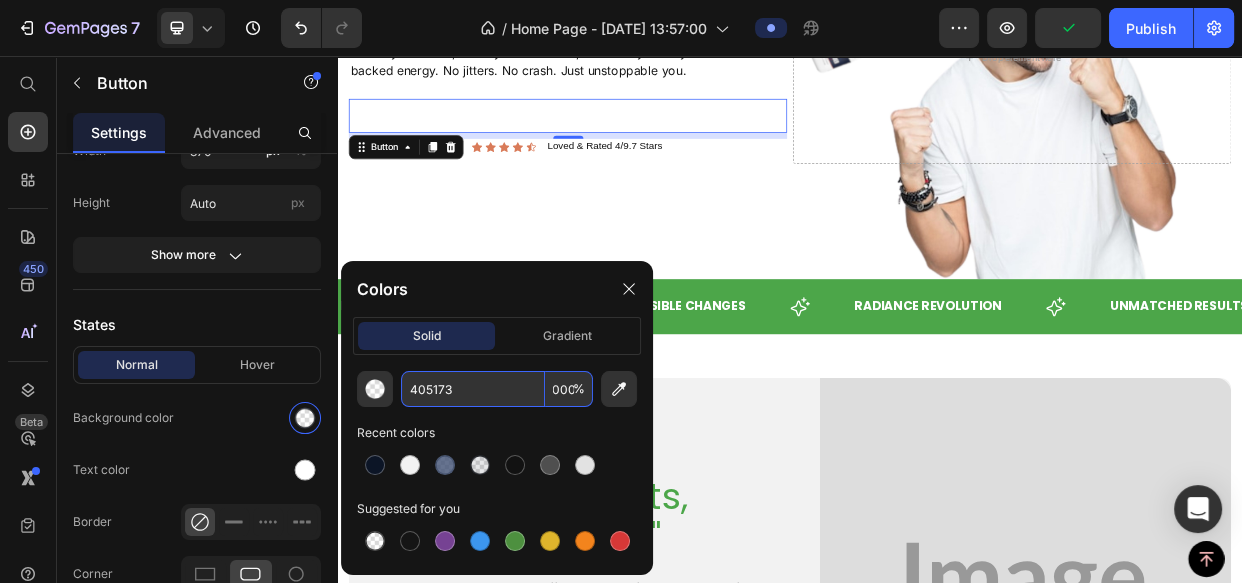 click on "000" at bounding box center [569, 389] 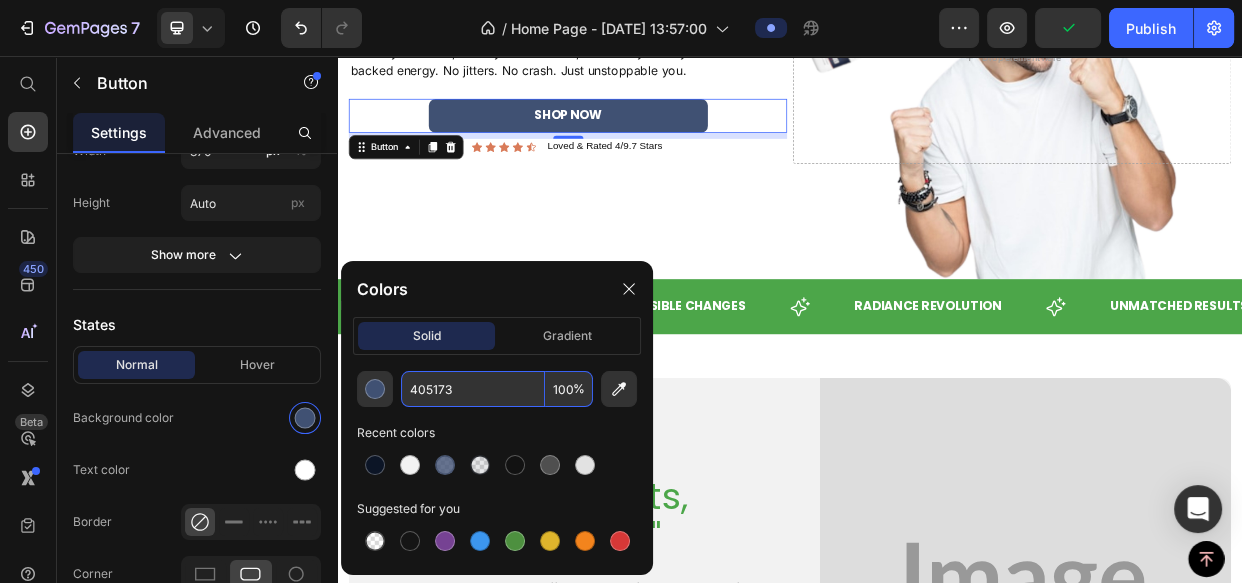 scroll, scrollTop: 0, scrollLeft: 0, axis: both 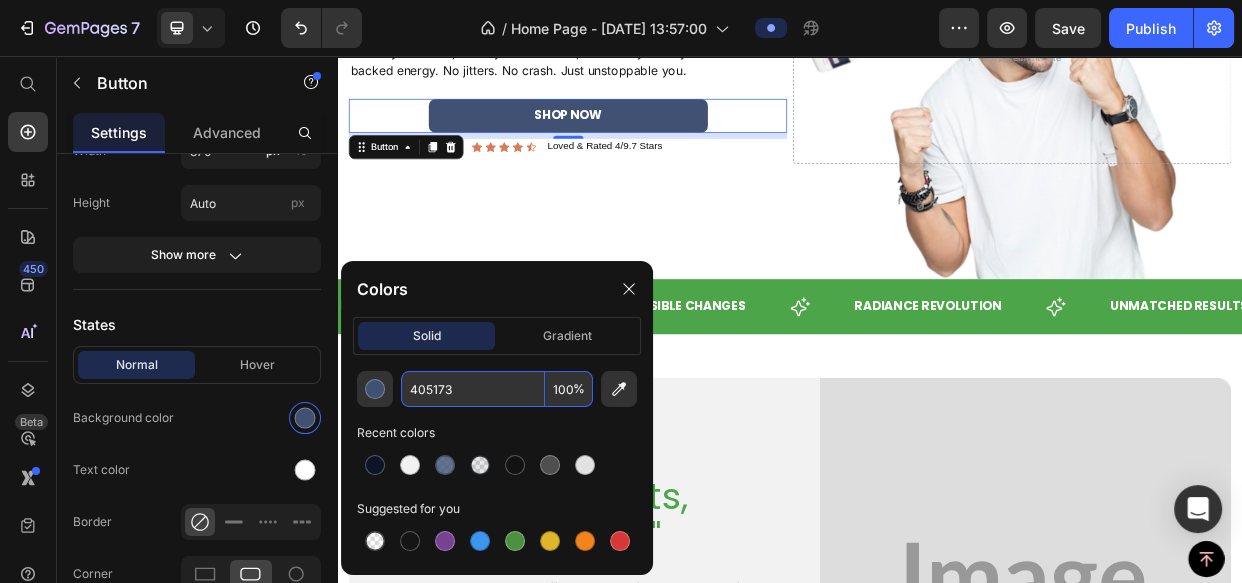 type on "100" 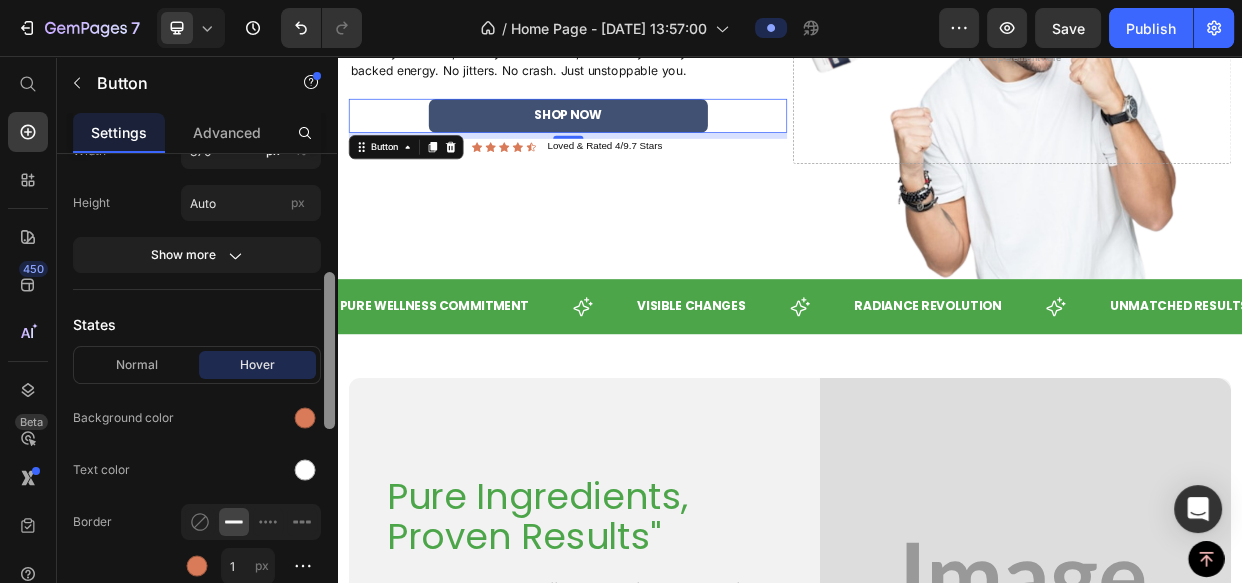 drag, startPoint x: 294, startPoint y: 428, endPoint x: 335, endPoint y: 409, distance: 45.188496 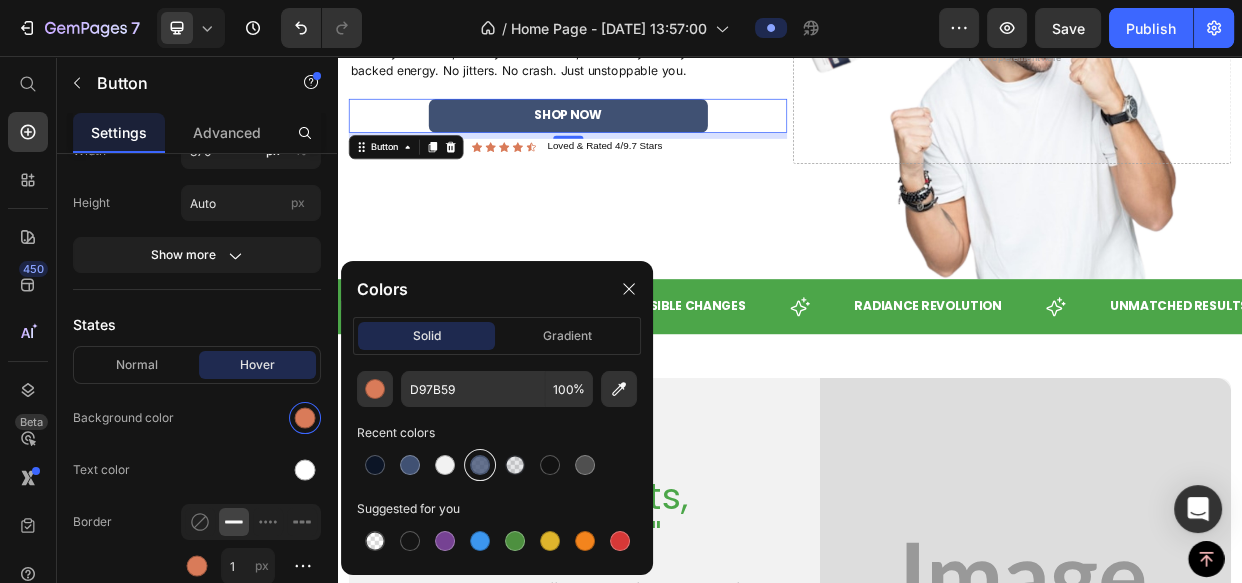 click at bounding box center (480, 465) 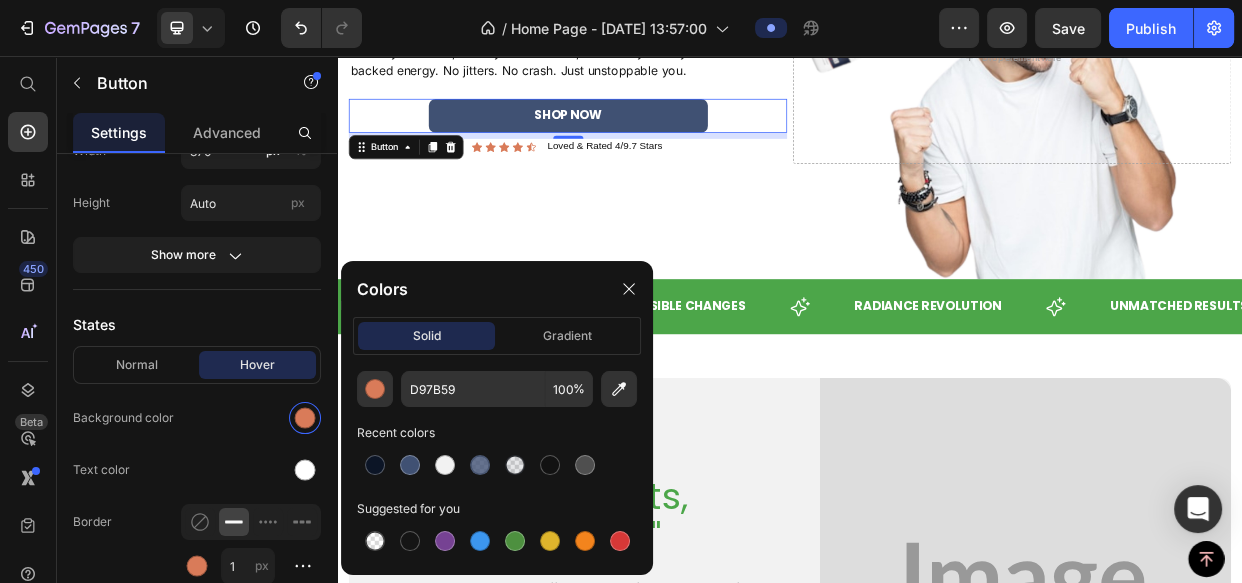 type on "405173" 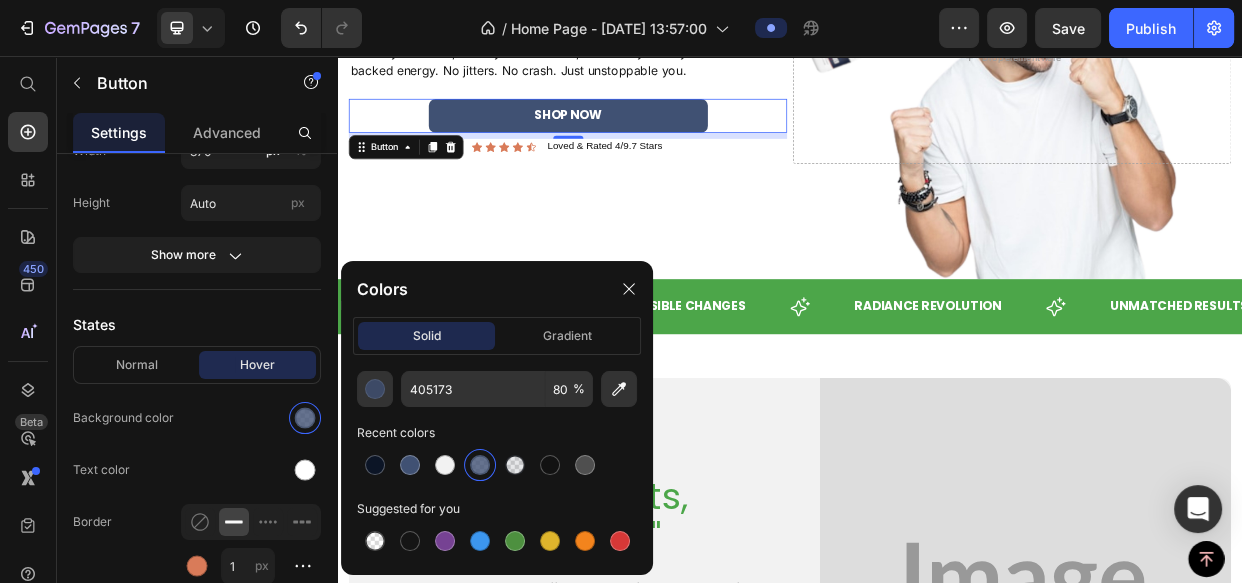 drag, startPoint x: 203, startPoint y: 517, endPoint x: 400, endPoint y: 427, distance: 216.58485 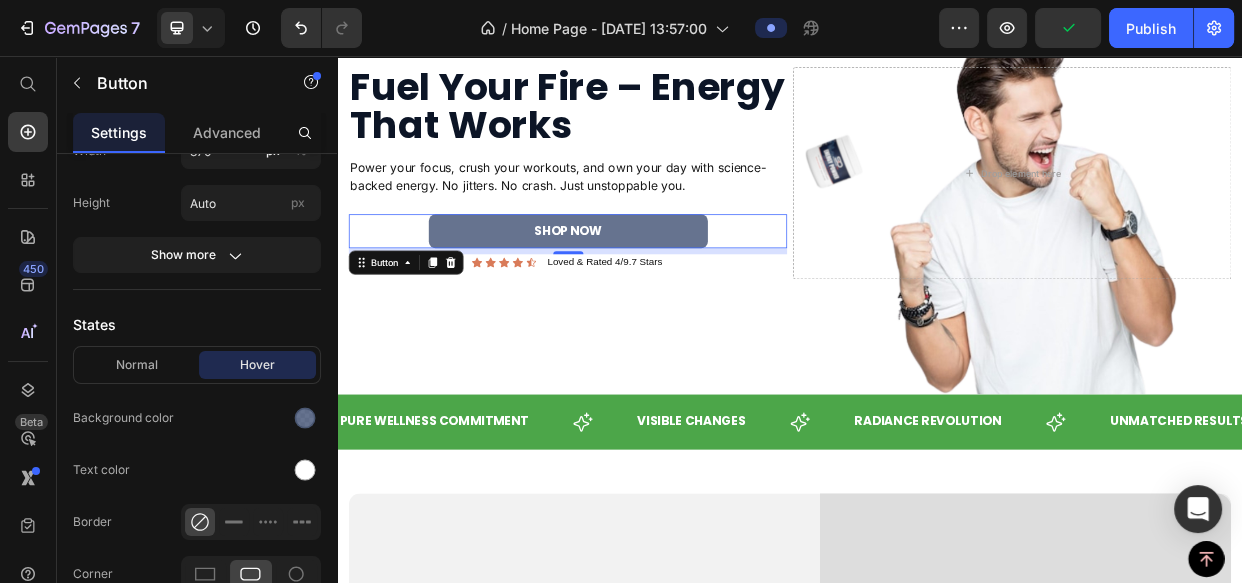 scroll, scrollTop: 90, scrollLeft: 0, axis: vertical 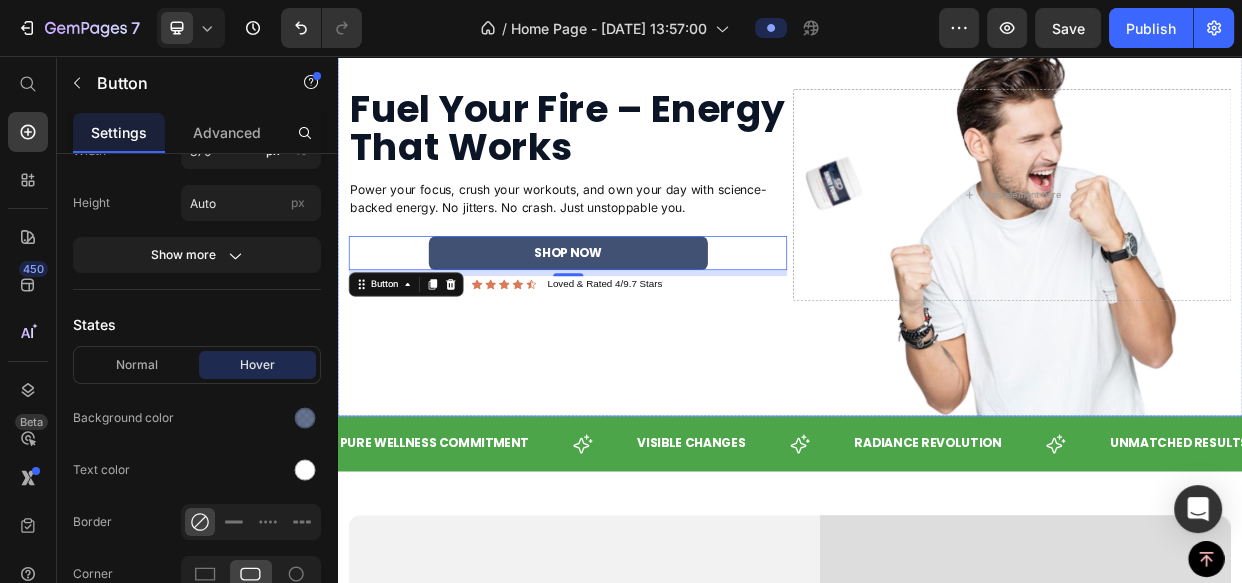 click on "Fuel Your Fire – Energy That Works Heading Power your focus, crush your workouts, and own your day with science-backed energy. No jitters. No crash. Just unstoppable you. Text Block shop now Button   8 Icon Icon Icon Icon
Icon Icon List Loved & Rated 4/9.7 Stars  Text Block Row
Drop element here Row" at bounding box center [937, 270] 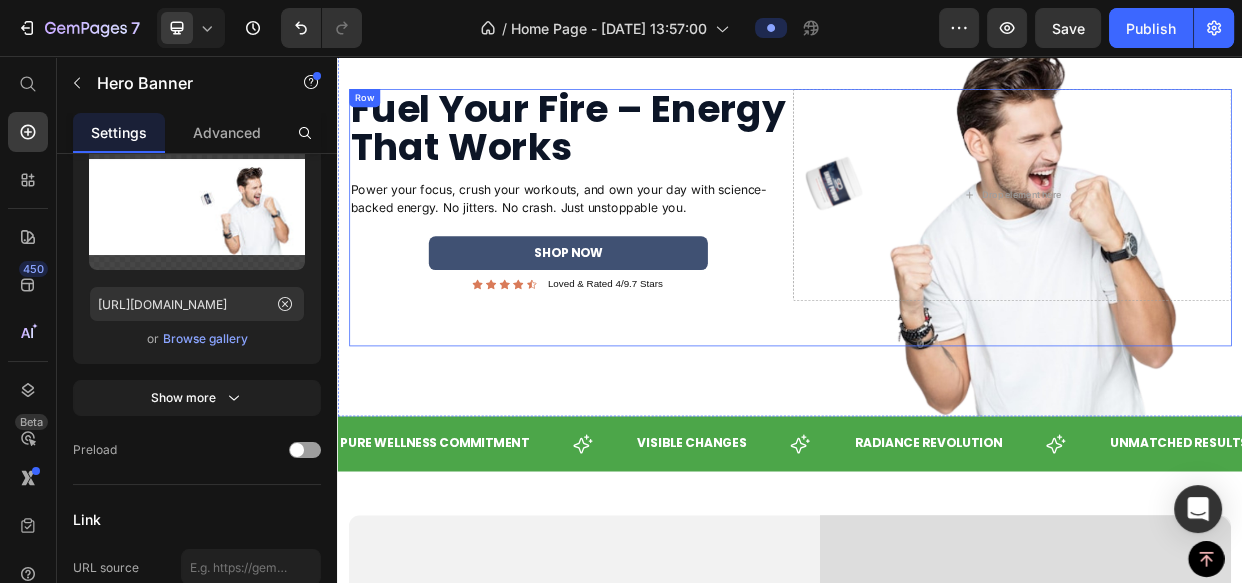 scroll, scrollTop: 0, scrollLeft: 0, axis: both 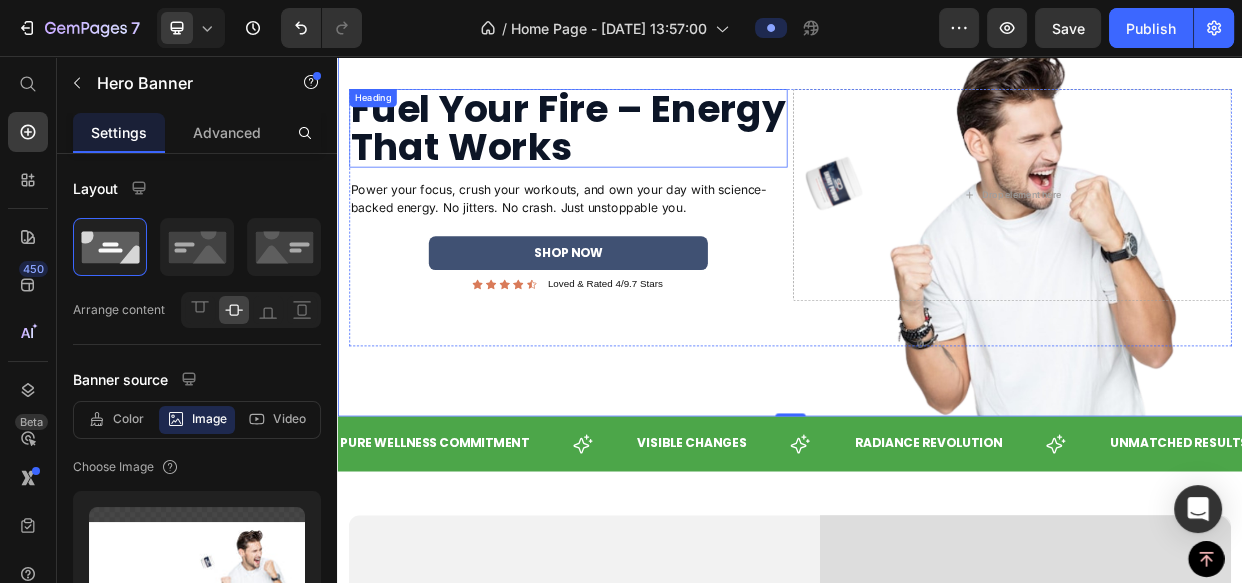 click on "Fuel Your Fire – Energy That Works" at bounding box center [642, 152] 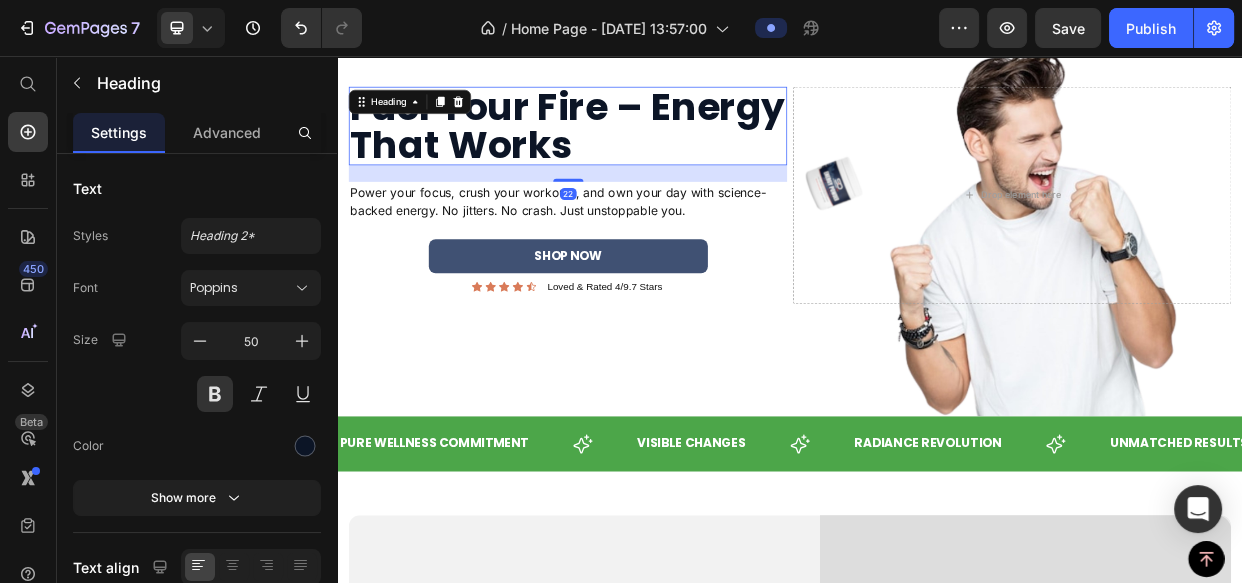 click on "Fuel Your Fire – Energy That Works Heading   22 Power your focus, crush your workouts, and own your day with science-backed energy. No jitters. No crash. Just unstoppable you. Text Block shop now Button Icon Icon Icon Icon
Icon Icon List Loved & Rated 4/9.7 Stars  Text Block Row" at bounding box center [642, 241] 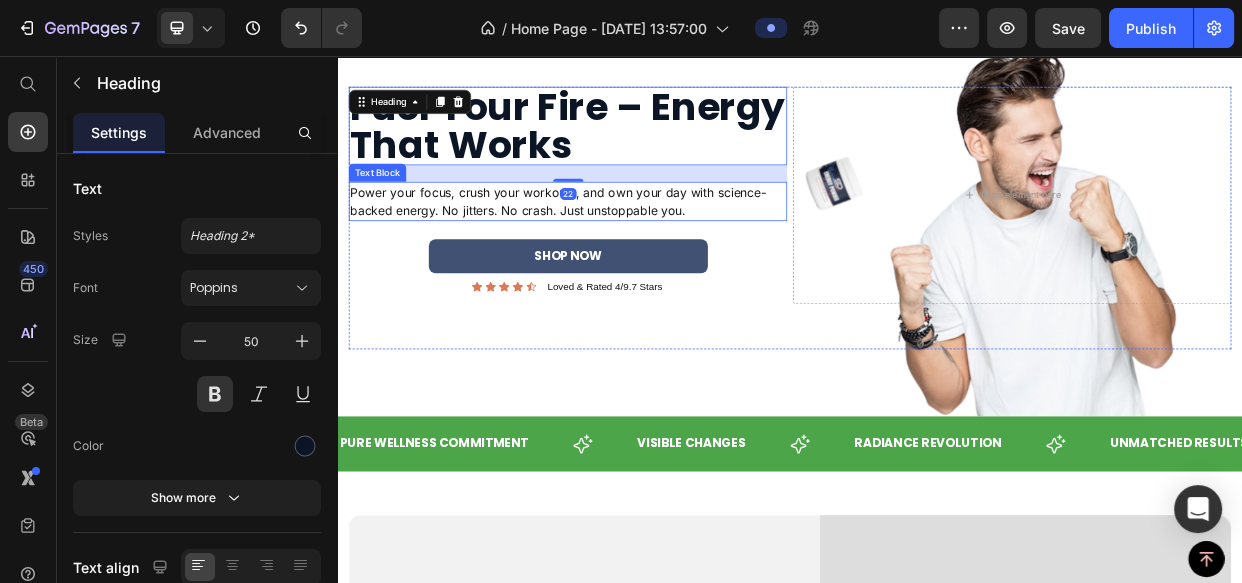 click on "Power your focus, crush your workouts, and own your day with science-backed energy. No jitters. No crash. Just unstoppable you." at bounding box center [642, 249] 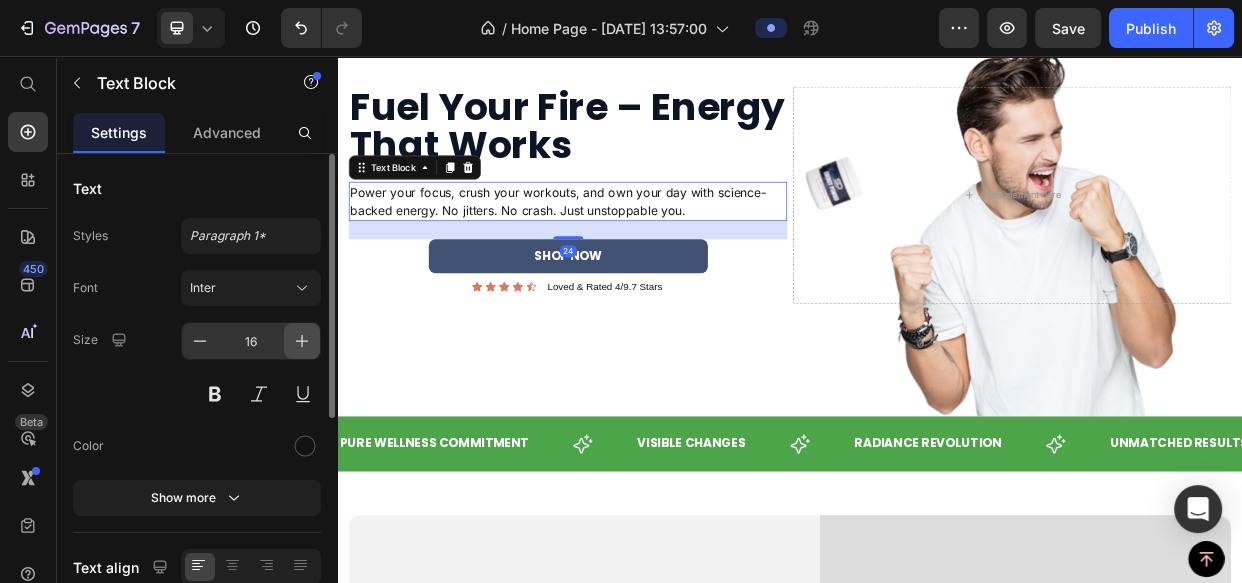 click 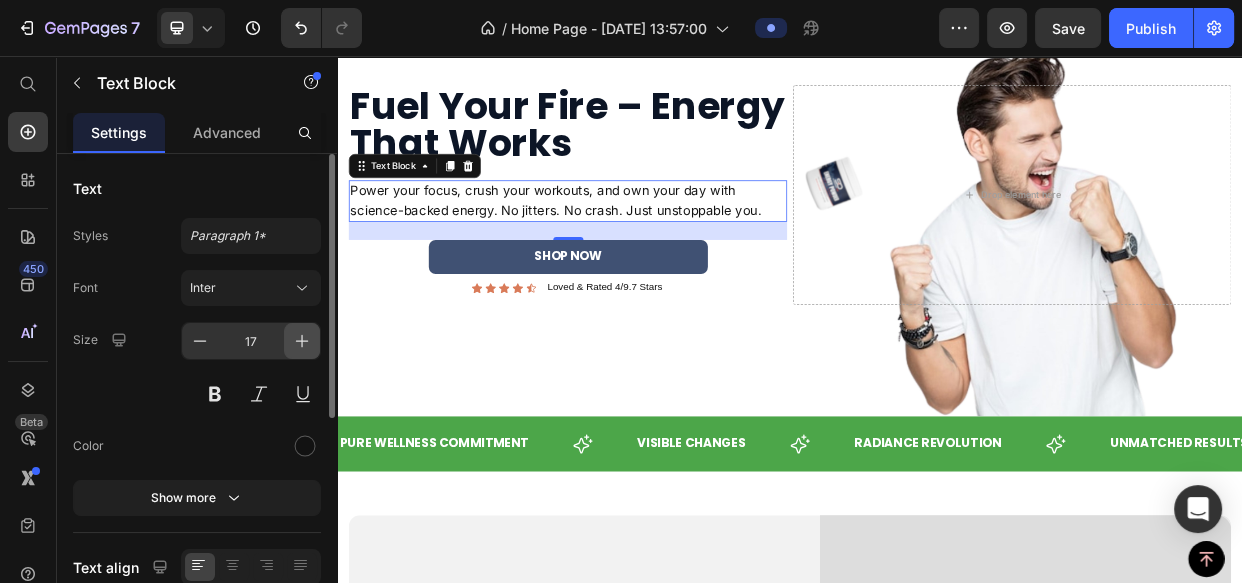 click 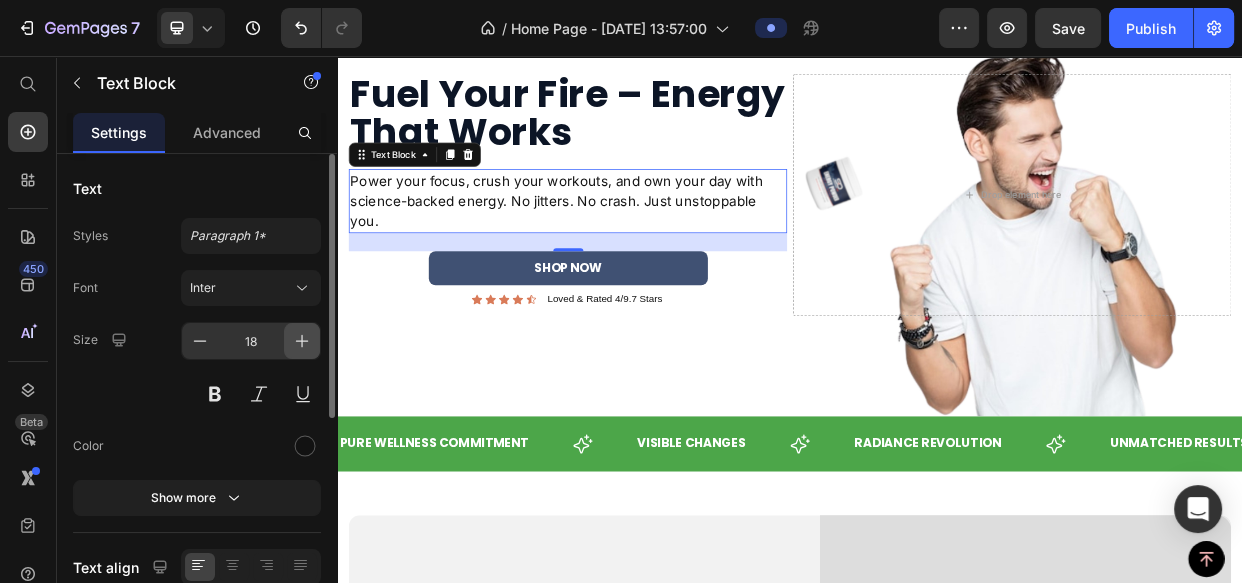click 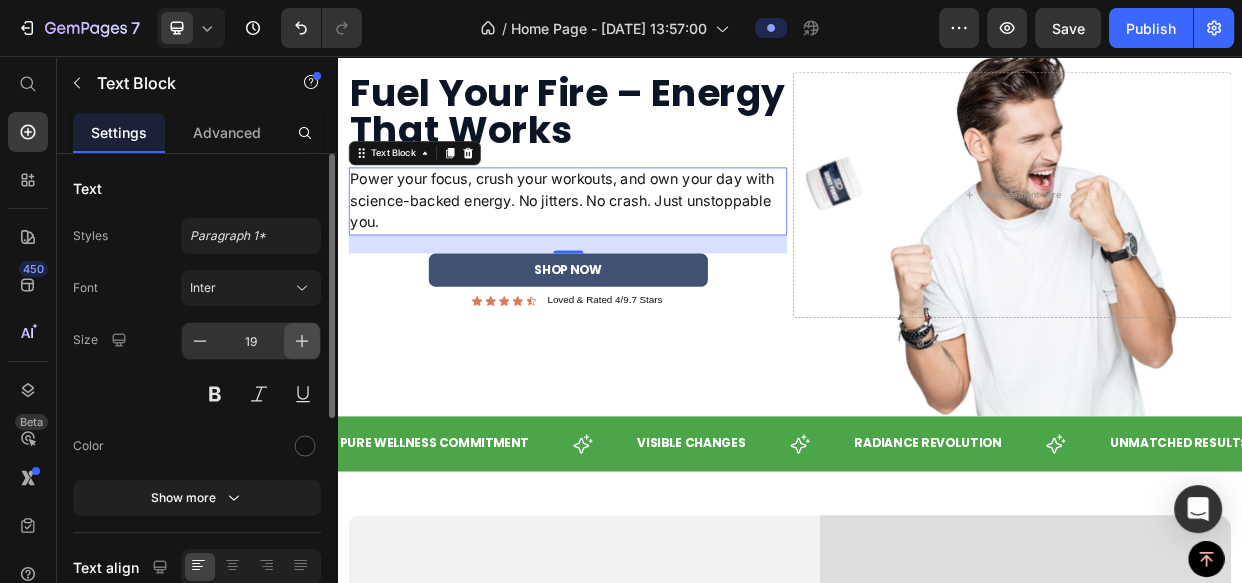 click 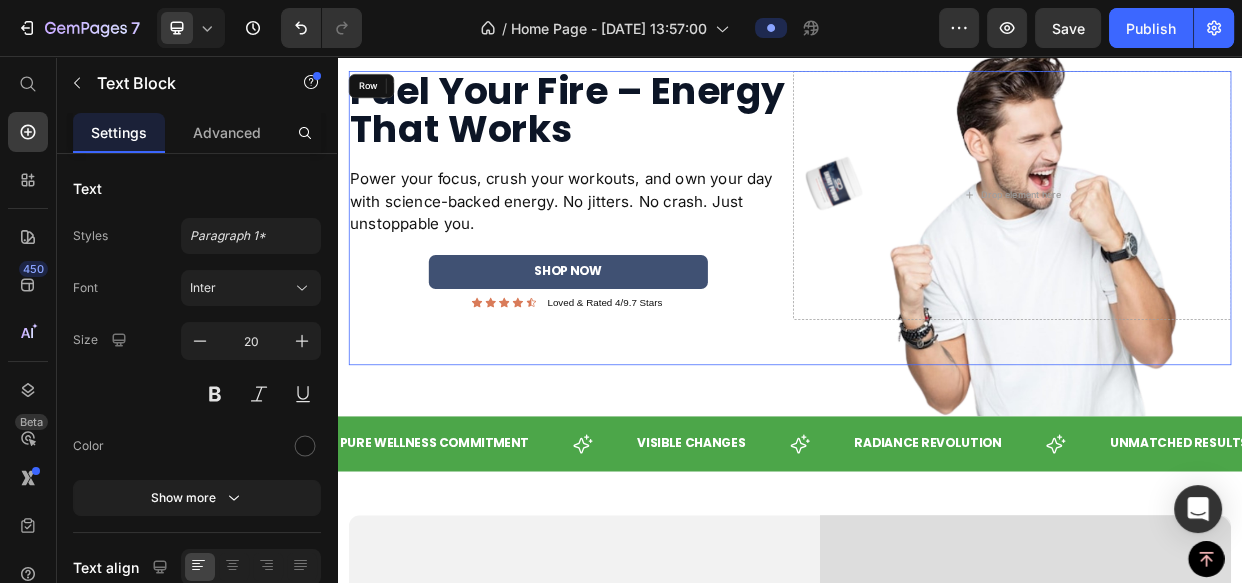 click on "Fuel Your Fire – Energy That Works Heading Power your focus, crush your workouts, and own your day with science-backed energy. No jitters. No crash. Just unstoppable you. Text Block   24 shop now Button Icon Icon Icon Icon
Icon Icon List Loved & Rated 4/9.7 Stars  Text Block Row" at bounding box center [642, 241] 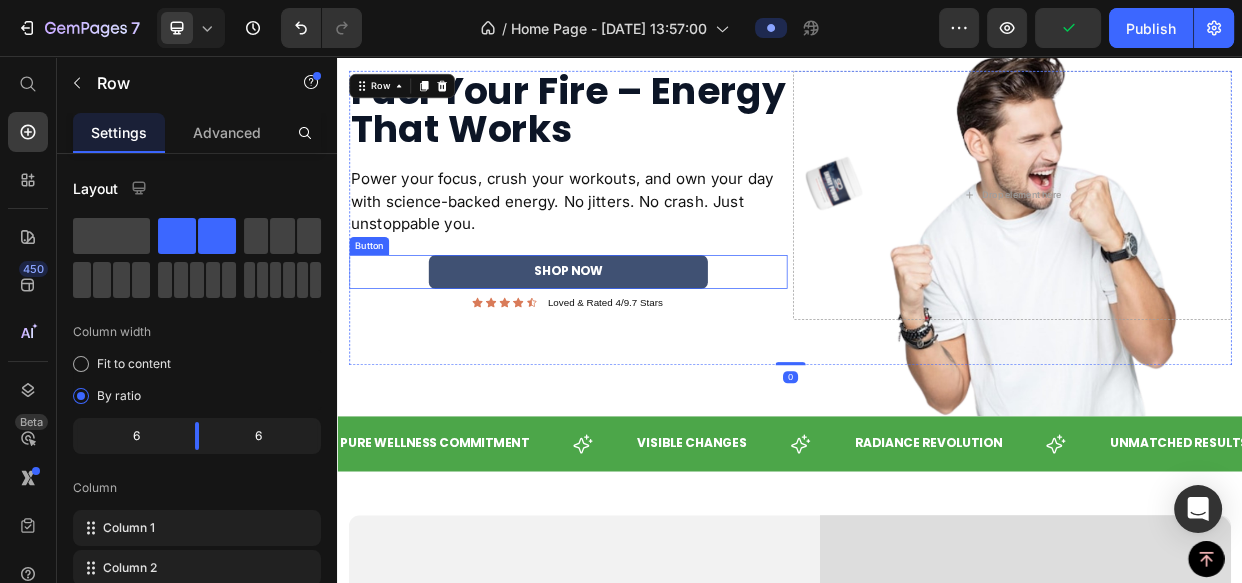 click on "shop now Button" at bounding box center (642, 342) 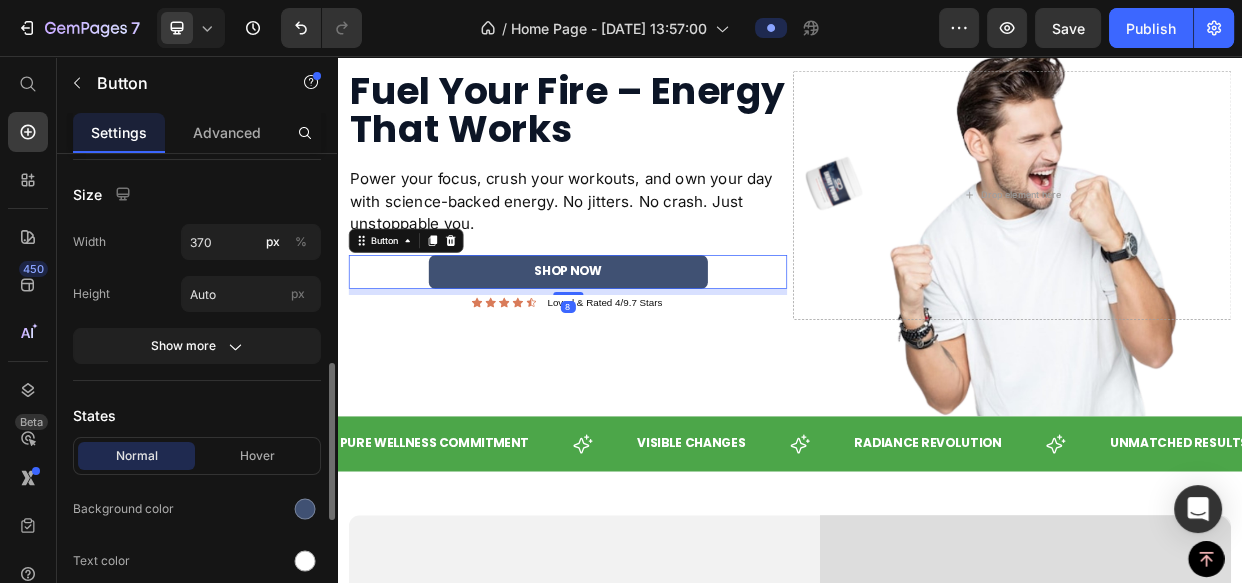 scroll, scrollTop: 454, scrollLeft: 0, axis: vertical 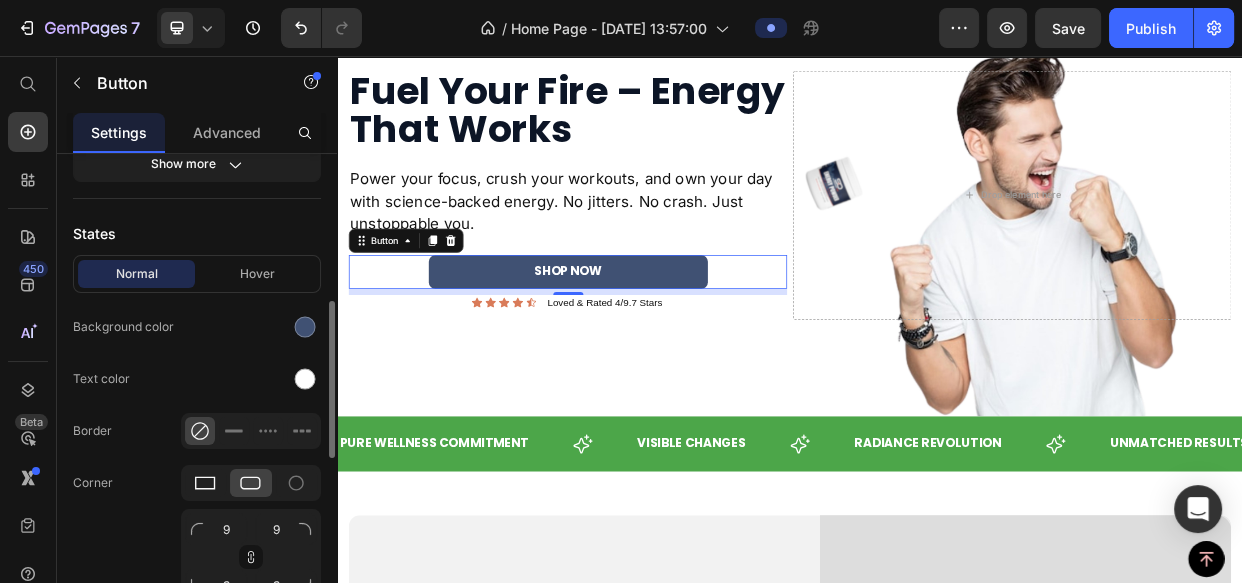 click 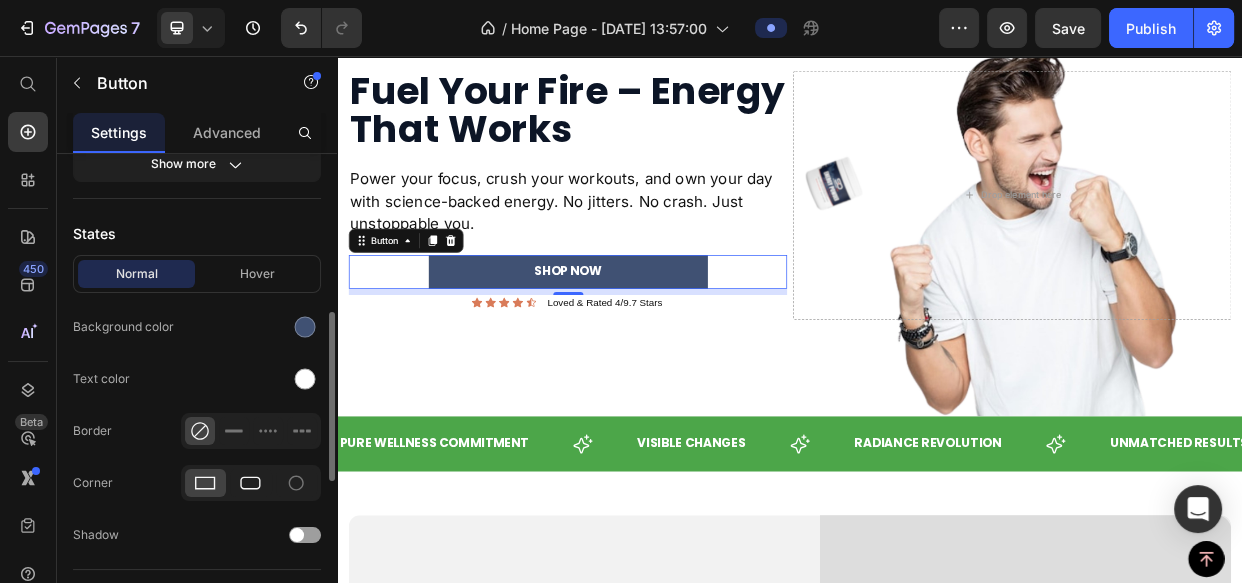 click 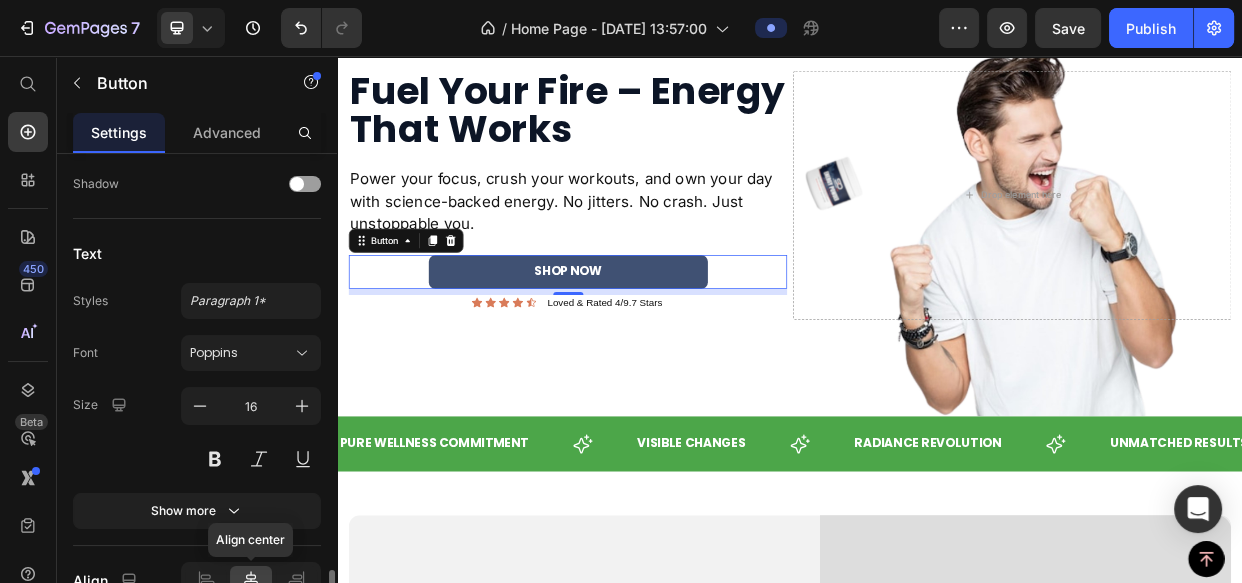scroll, scrollTop: 1000, scrollLeft: 0, axis: vertical 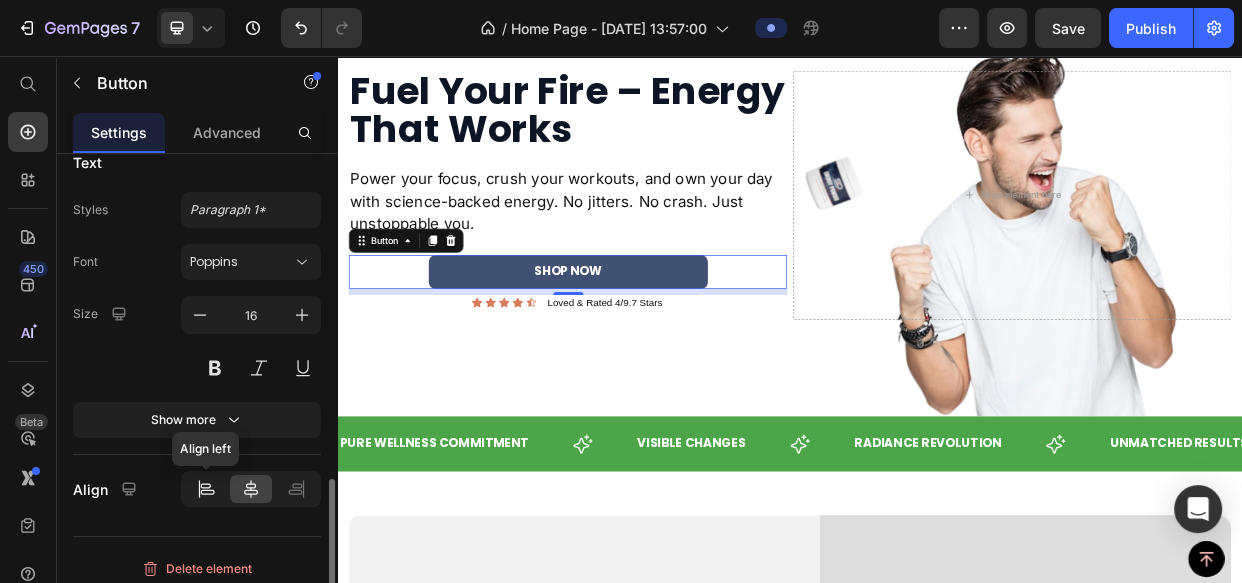 drag, startPoint x: 201, startPoint y: 481, endPoint x: 125, endPoint y: 458, distance: 79.40403 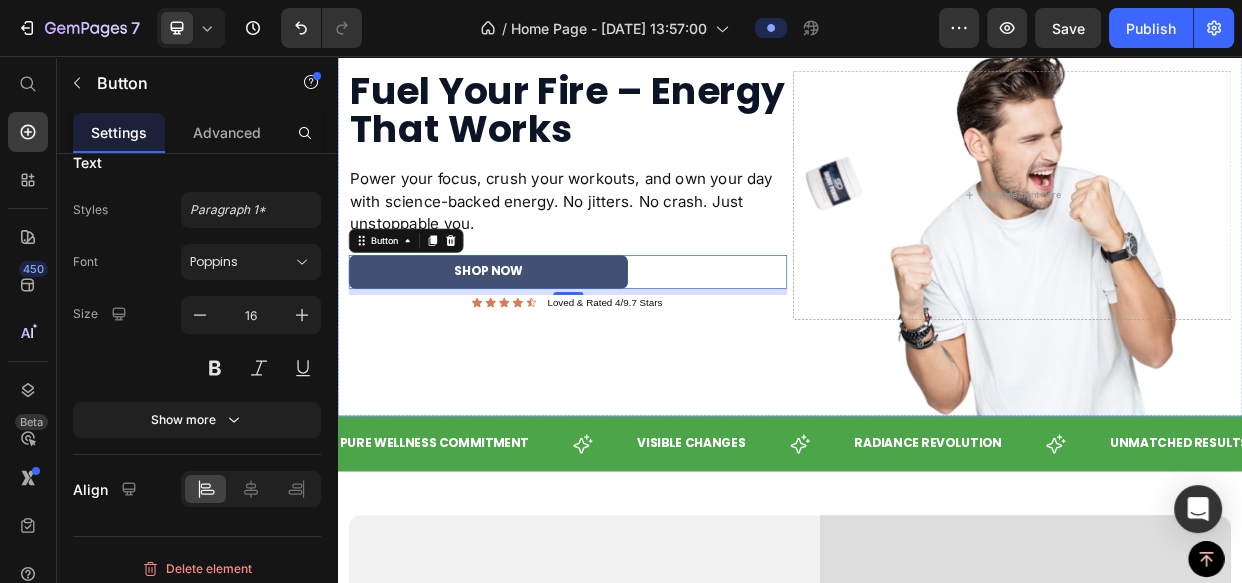 drag, startPoint x: 576, startPoint y: 481, endPoint x: 583, endPoint y: 539, distance: 58.420887 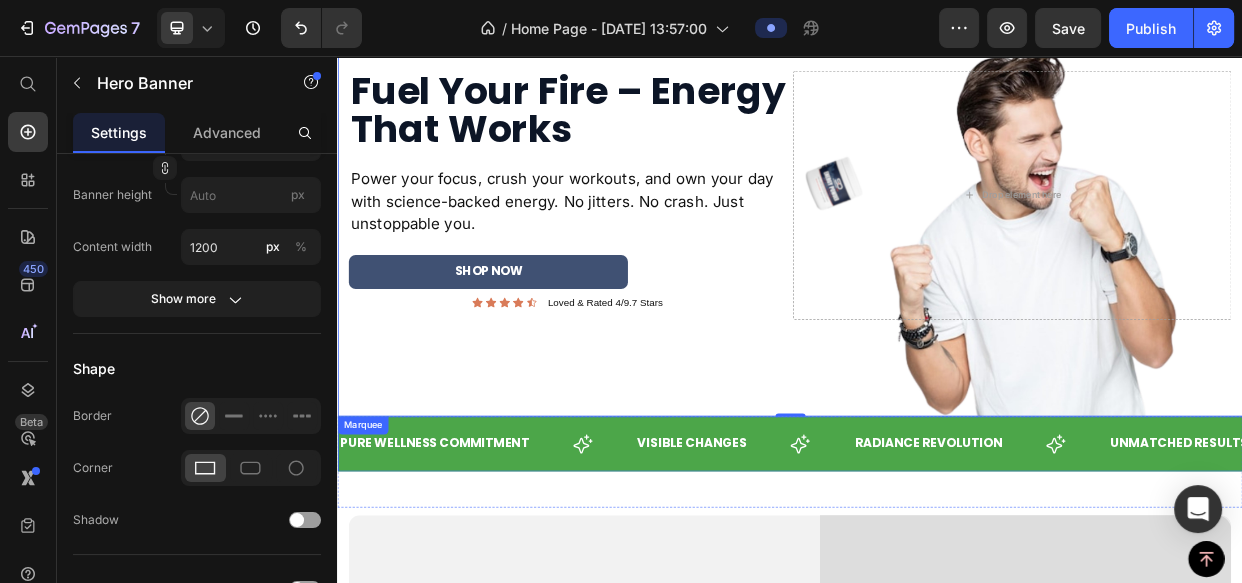 scroll, scrollTop: 0, scrollLeft: 0, axis: both 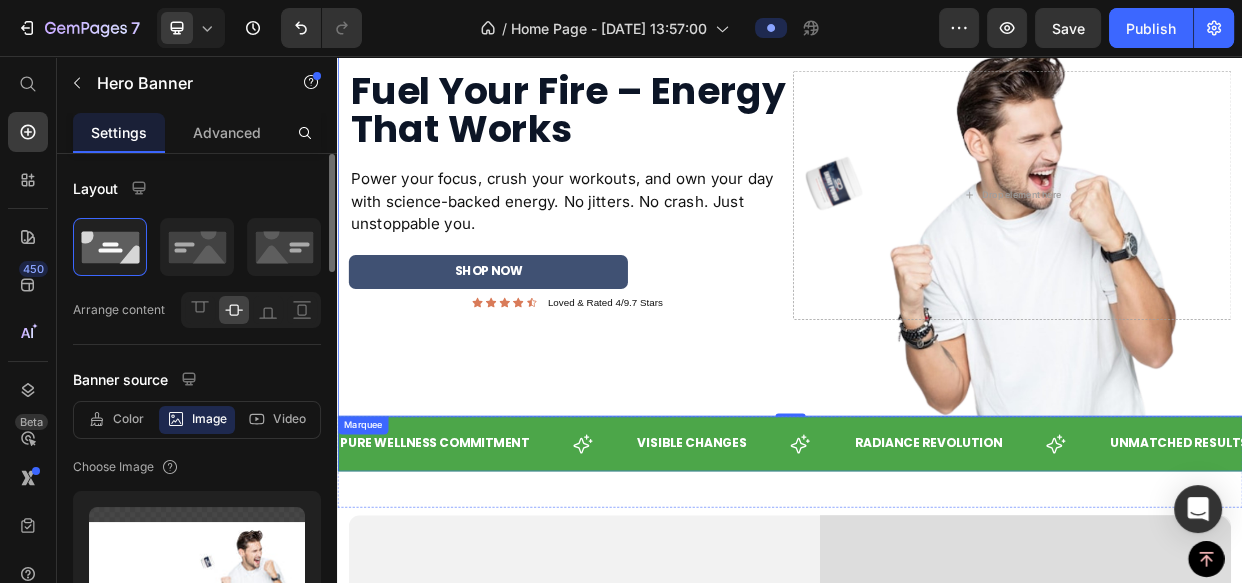click on "Pure Wellness Commitment Text" at bounding box center (535, 570) 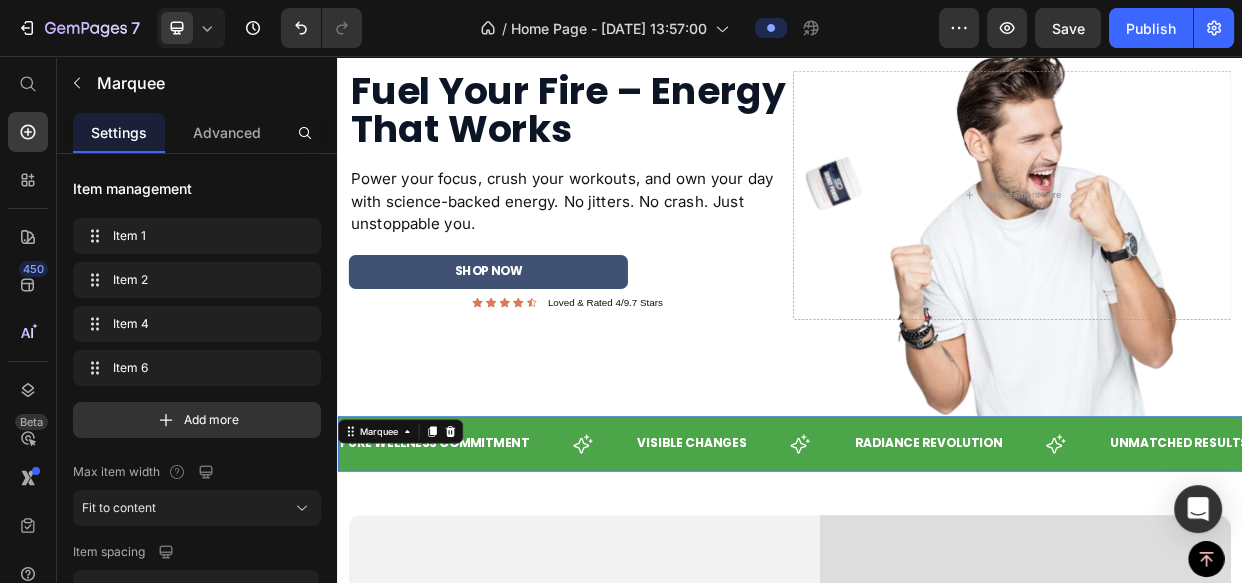 scroll, scrollTop: 363, scrollLeft: 0, axis: vertical 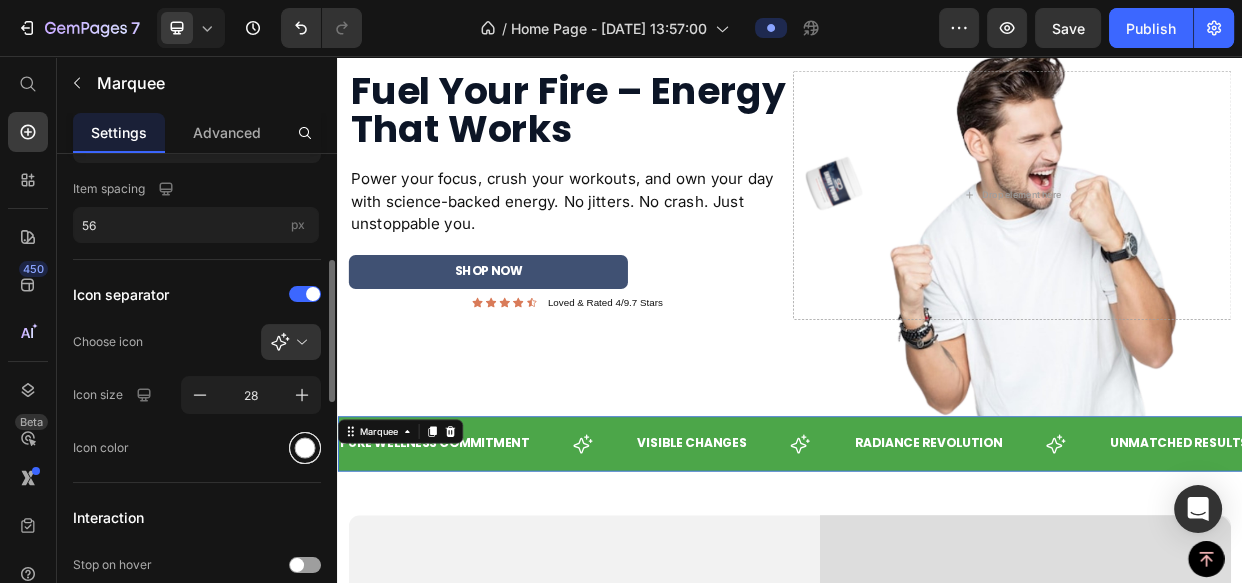 click at bounding box center (305, 448) 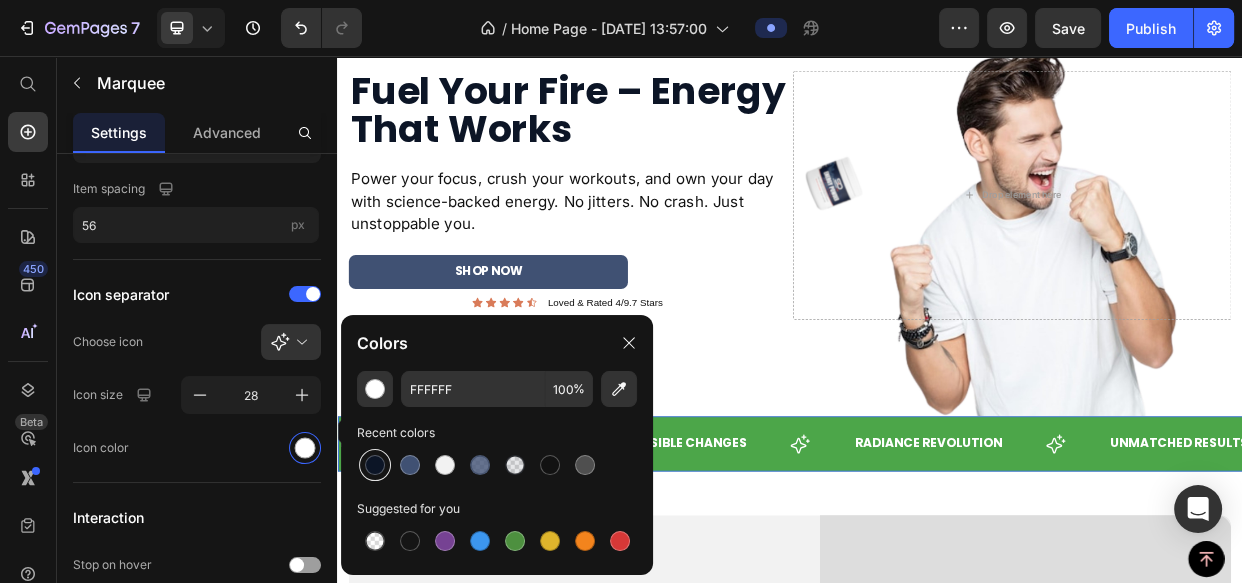 click at bounding box center (375, 465) 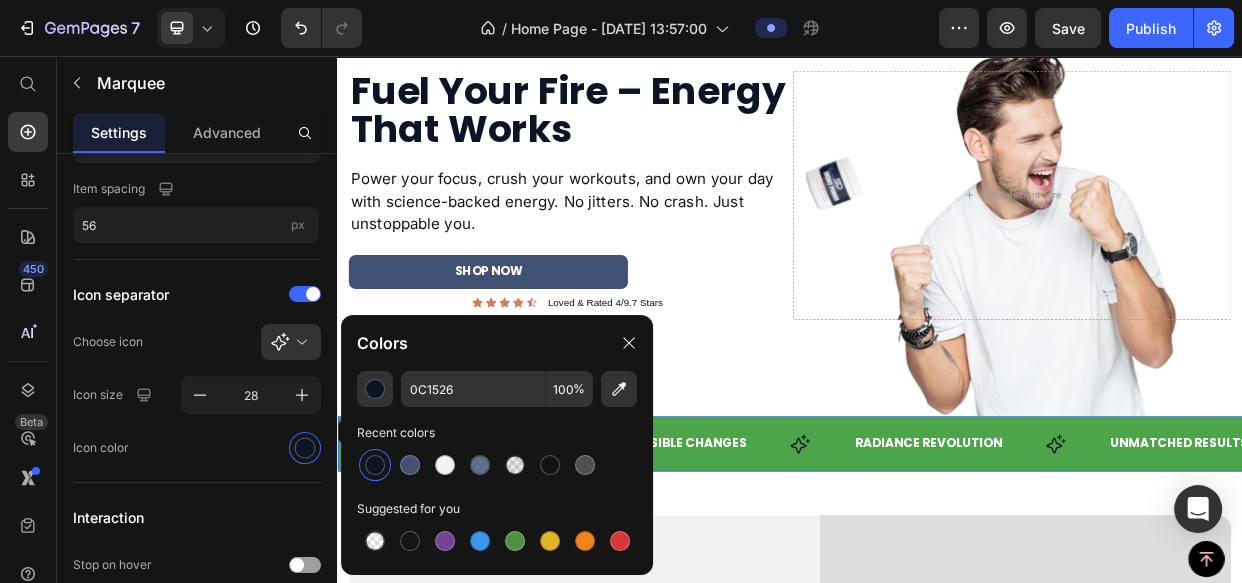 type on "FFFFFF" 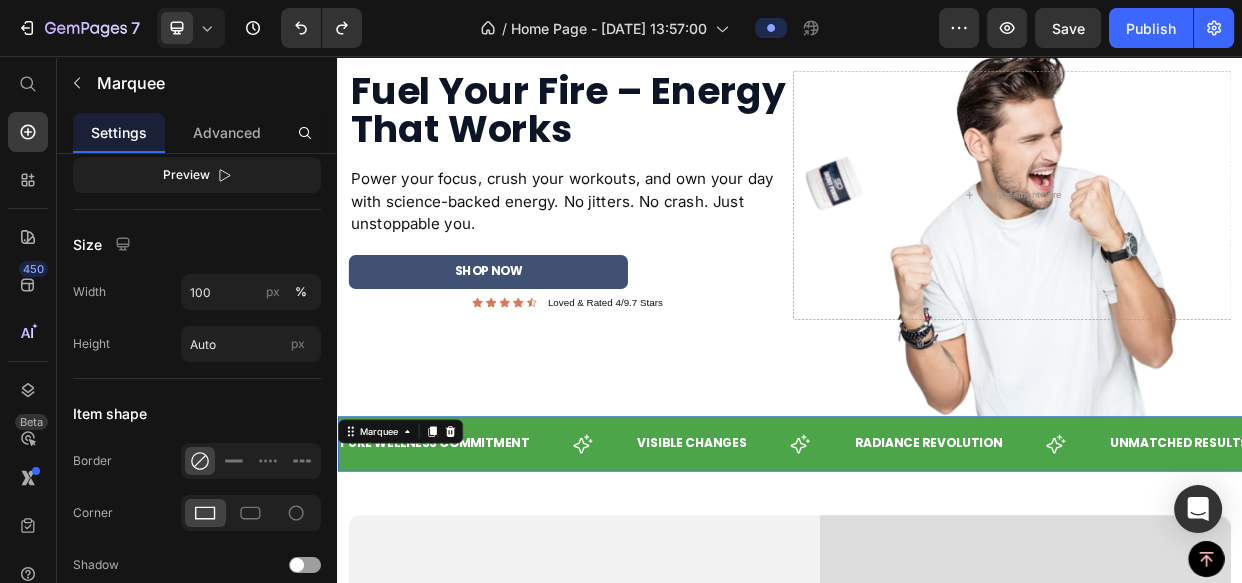 scroll, scrollTop: 1168, scrollLeft: 0, axis: vertical 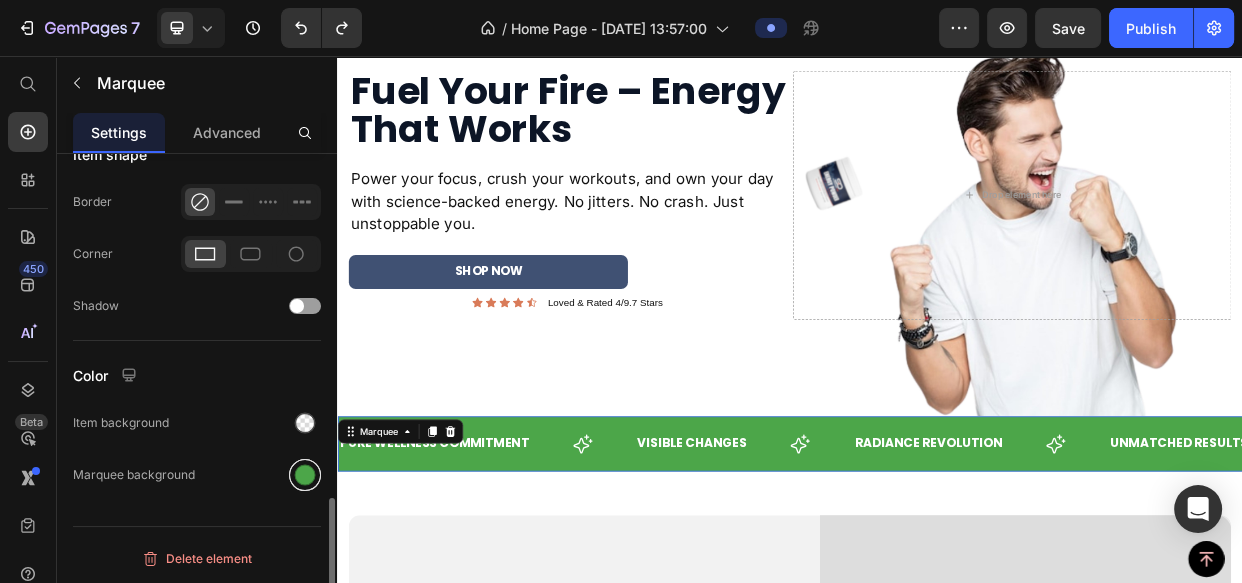 click at bounding box center [305, 475] 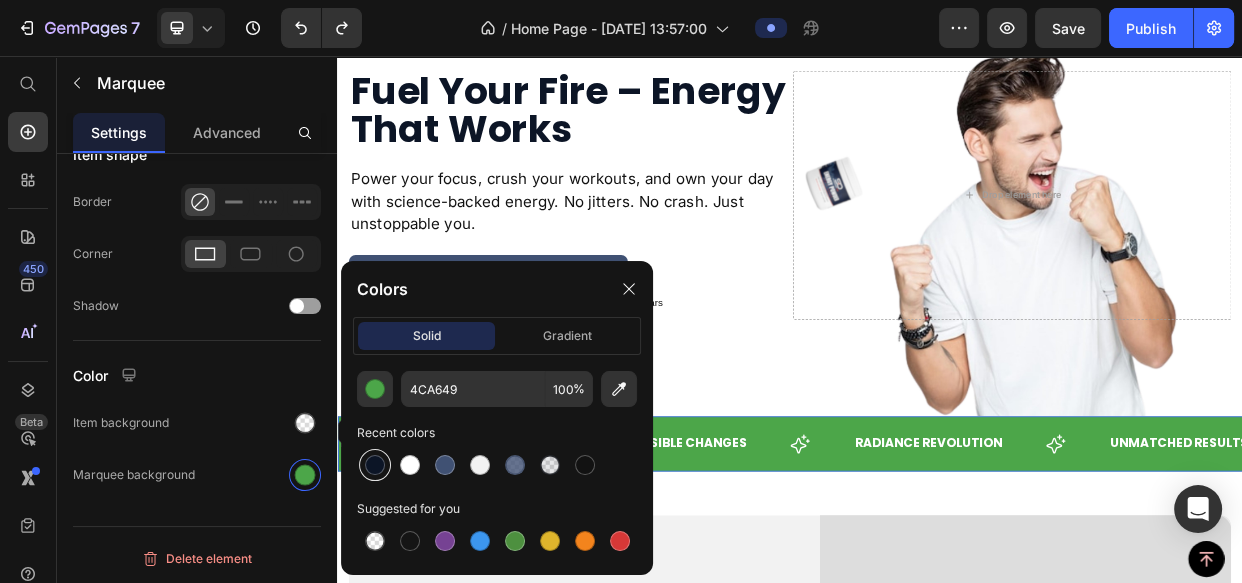 click at bounding box center [375, 465] 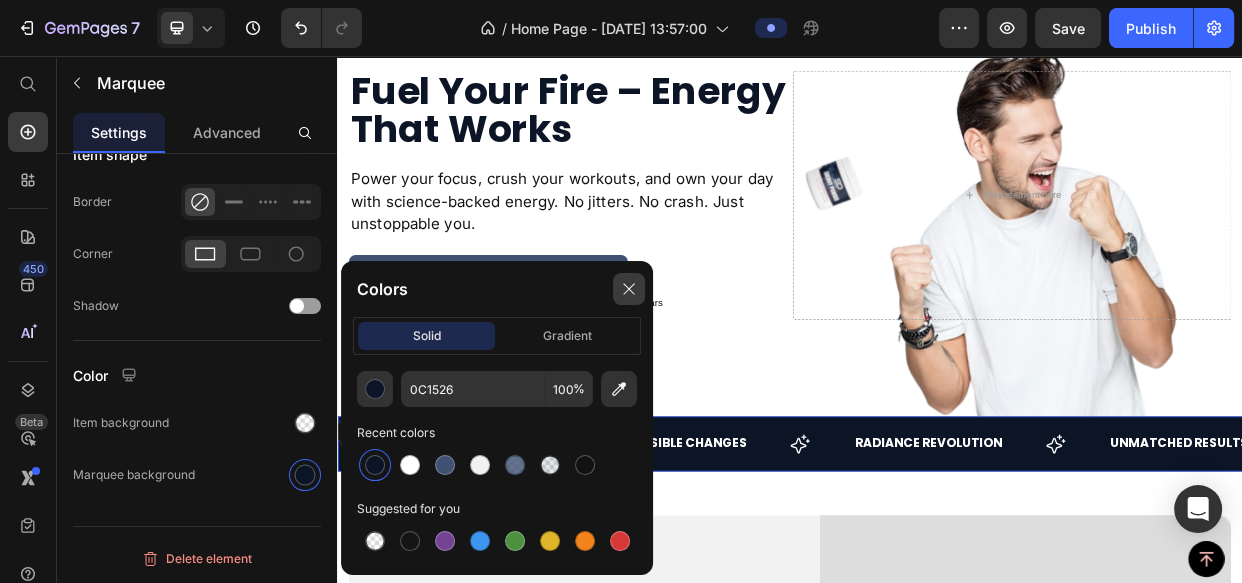 drag, startPoint x: 615, startPoint y: 292, endPoint x: 364, endPoint y: 319, distance: 252.44801 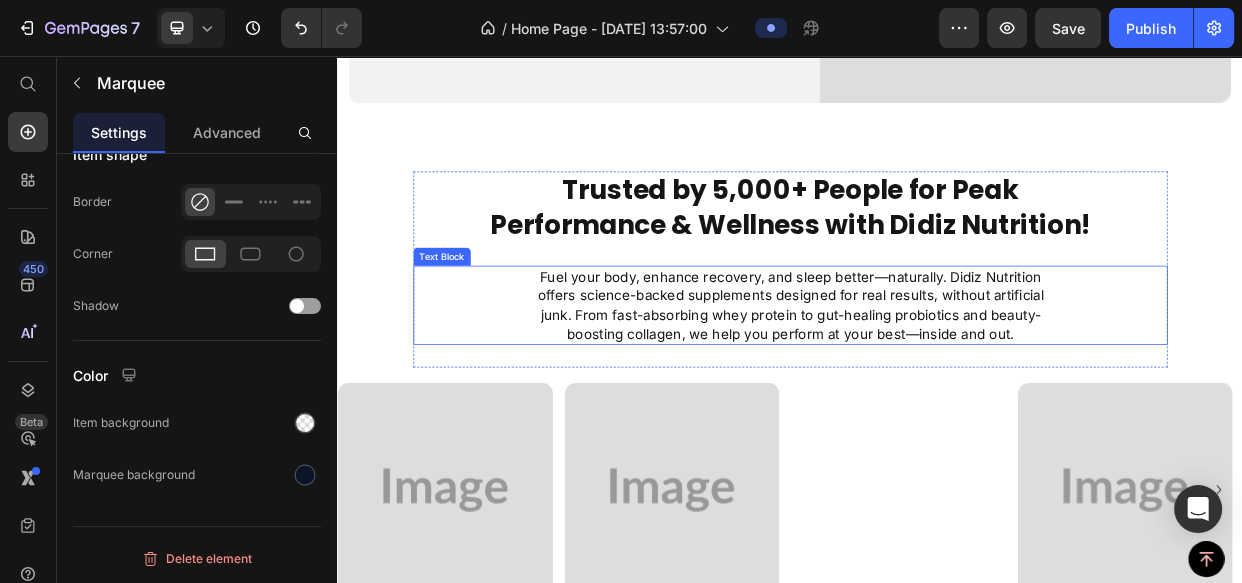 scroll, scrollTop: 1181, scrollLeft: 0, axis: vertical 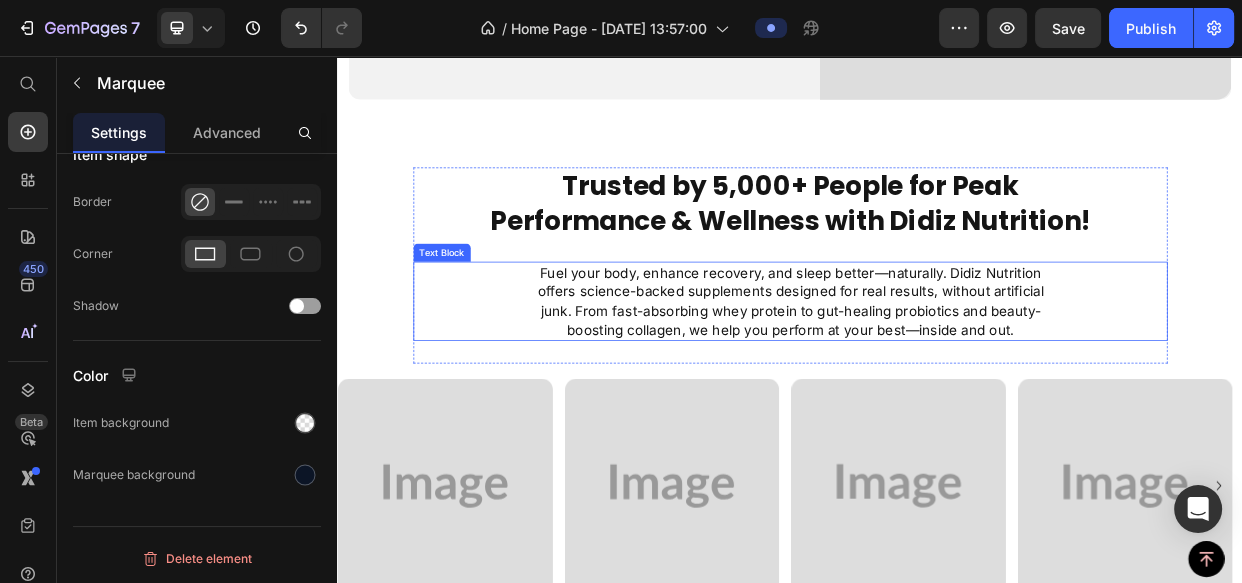 click on "Fuel your body, enhance recovery, and sleep better—naturally. Didiz Nutrition offers science-backed supplements designed for real results, without artificial junk. From fast-absorbing whey protein to gut-healing probiotics and beauty-boosting collagen, we help you perform at your best—inside and out." at bounding box center [937, 381] 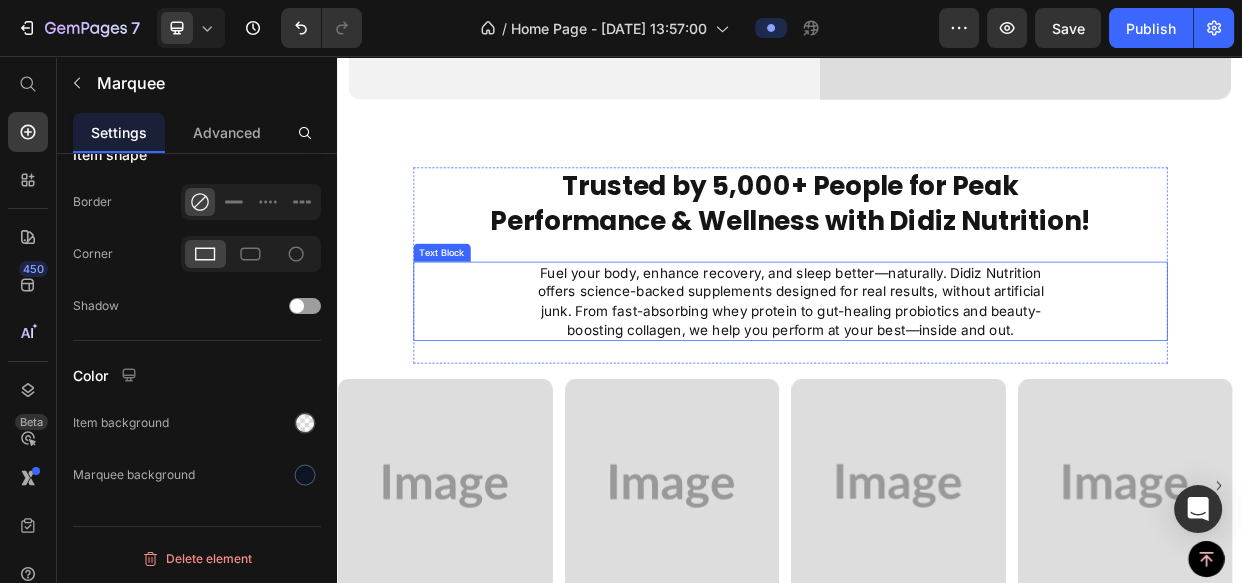 click on "Fuel your body, enhance recovery, and sleep better—naturally. Didiz Nutrition offers science-backed supplements designed for real results, without artificial junk. From fast-absorbing whey protein to gut-healing probiotics and beauty-boosting collagen, we help you perform at your best—inside and out." at bounding box center (937, 381) 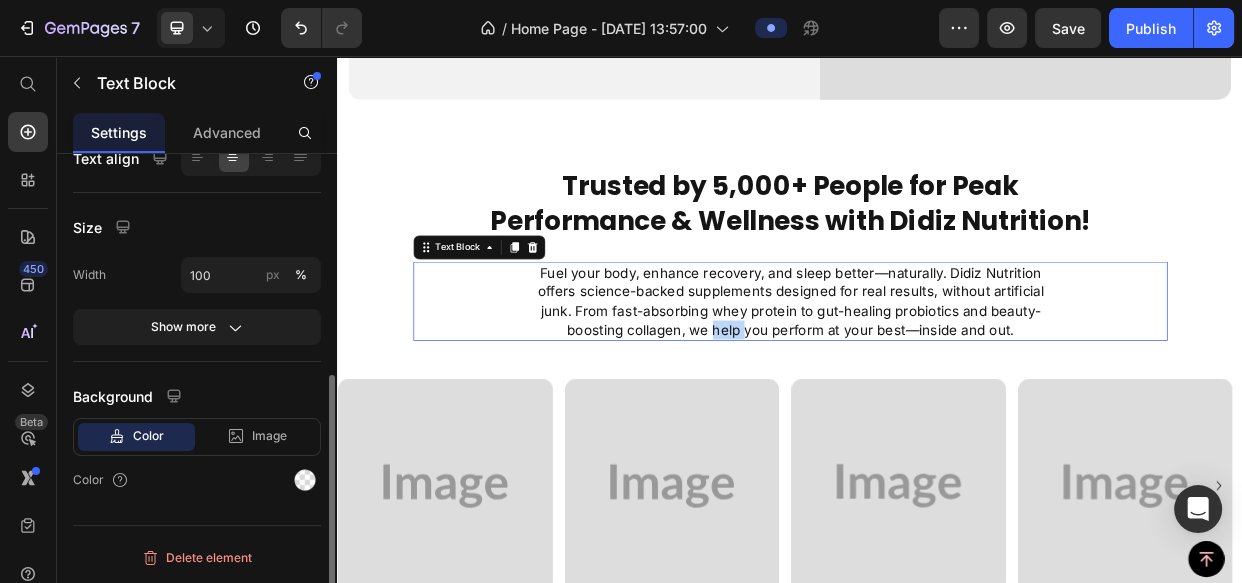 scroll, scrollTop: 0, scrollLeft: 0, axis: both 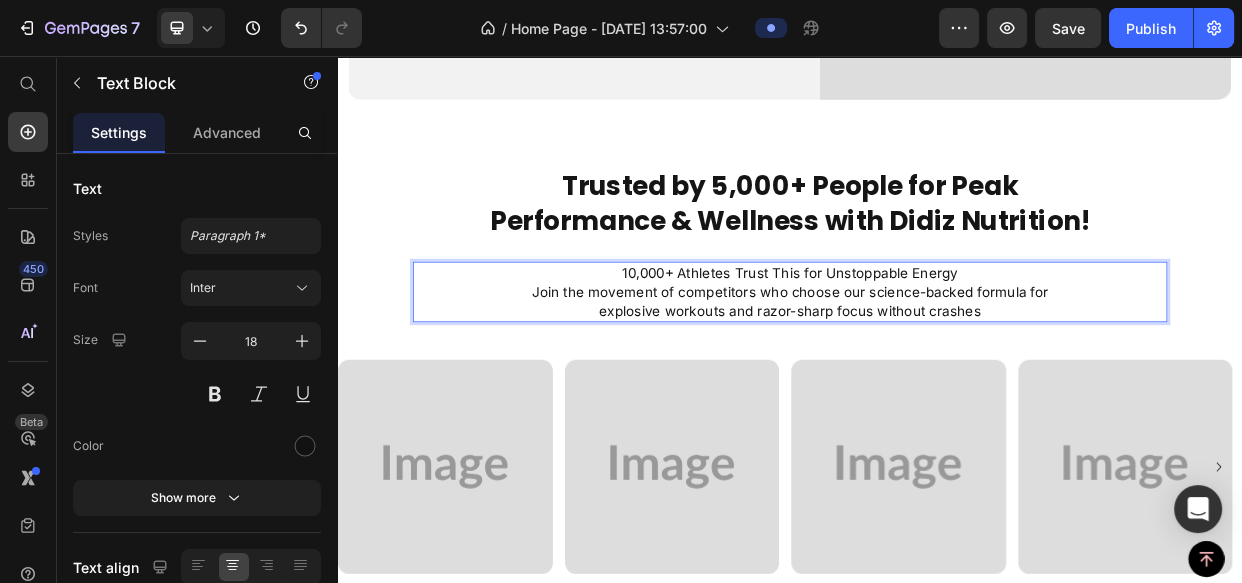 click on "10,000+ Athletes Trust This for Unstoppable Energy" at bounding box center (937, 343) 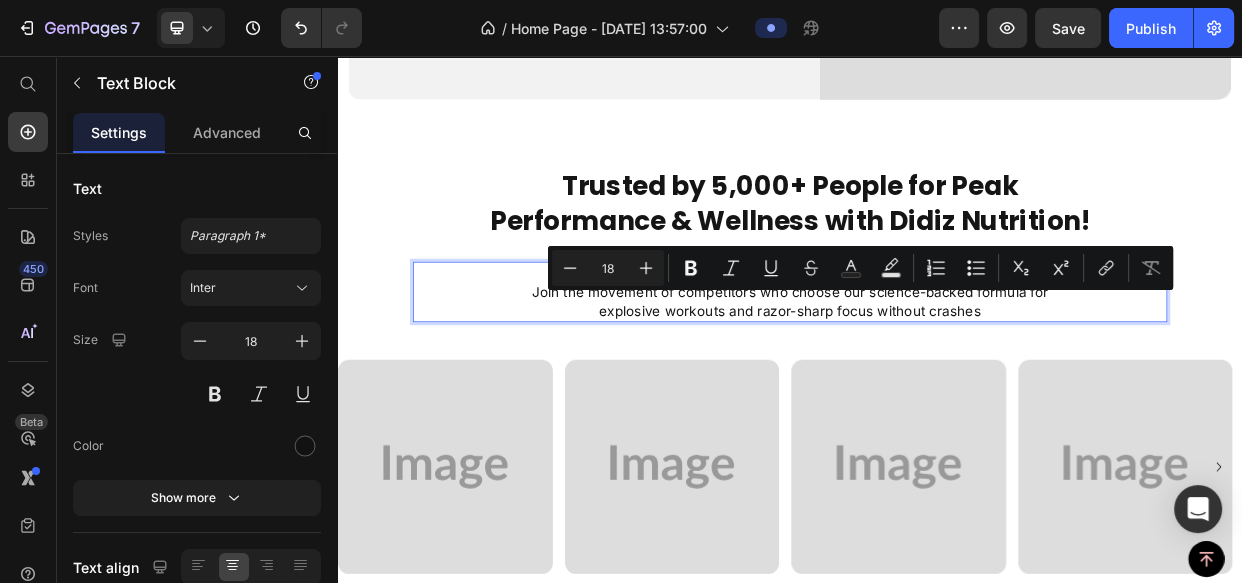 drag, startPoint x: 1148, startPoint y: 381, endPoint x: 684, endPoint y: 385, distance: 464.01724 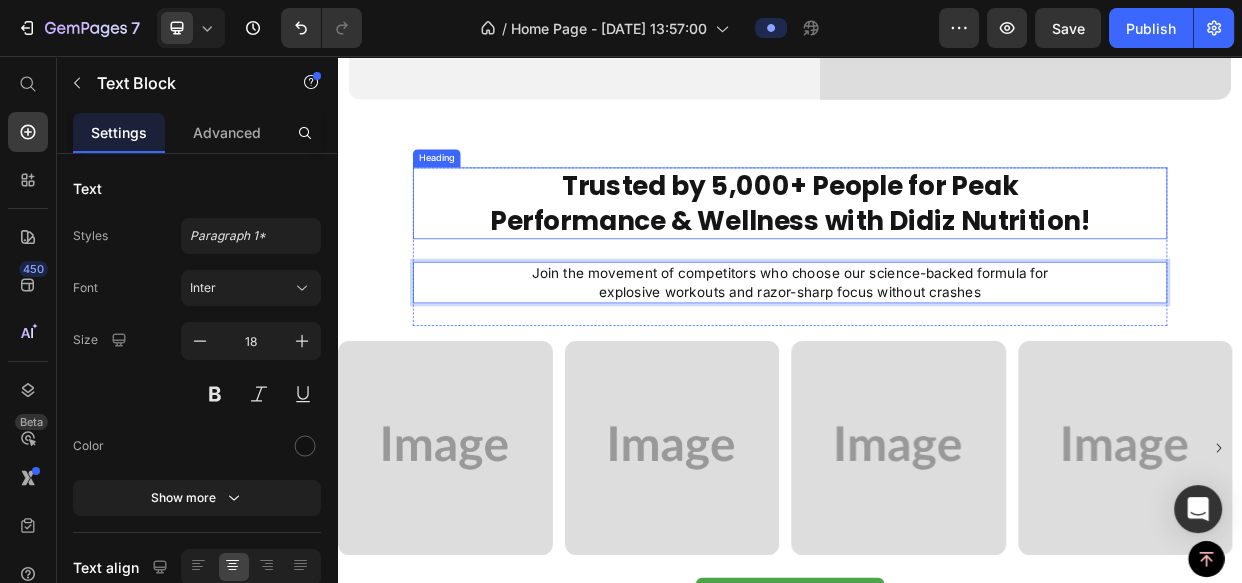 click on "Trusted by 5,000+ People for Peak Performance & Wellness with Didiz Nutrition!" at bounding box center (937, 251) 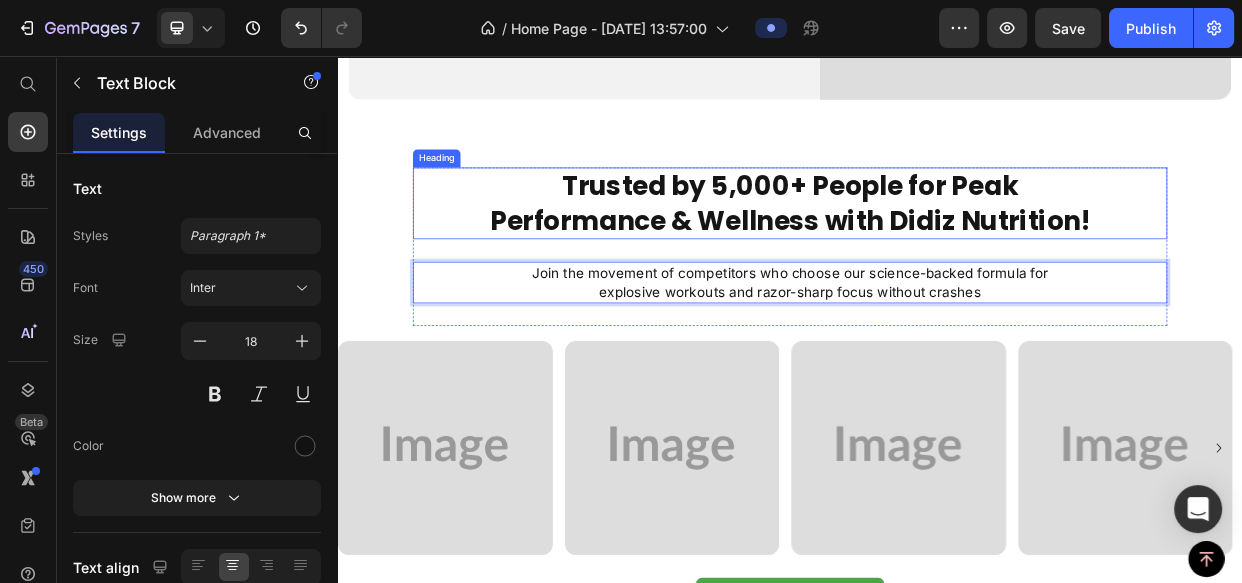 click on "Trusted by 5,000+ People for Peak Performance & Wellness with Didiz Nutrition!" at bounding box center (937, 251) 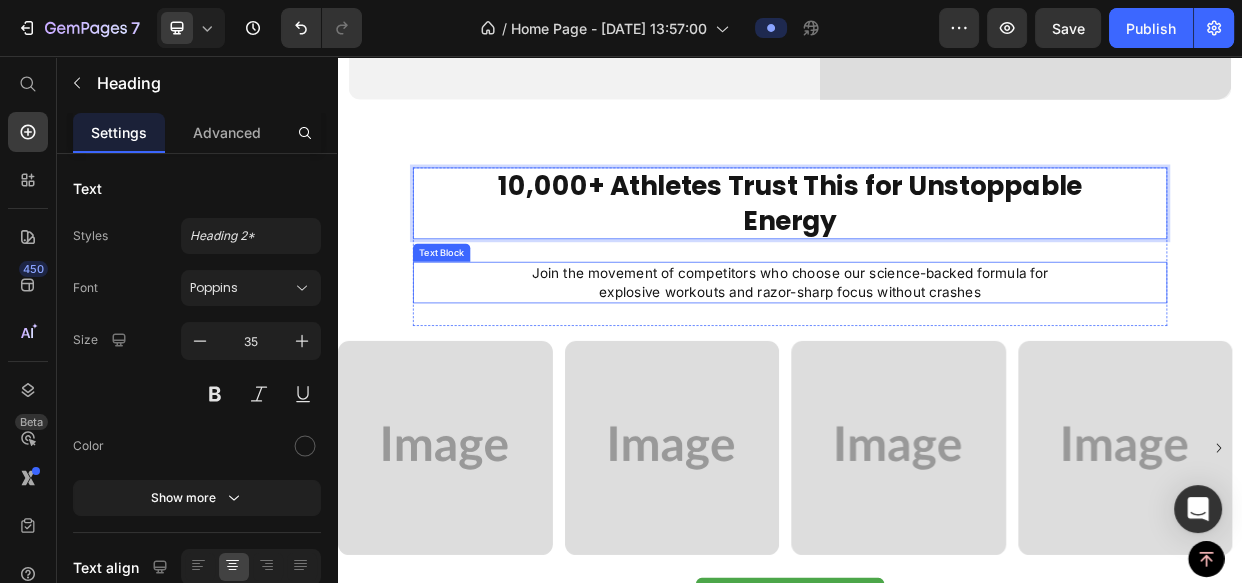 click on "Join the movement of competitors who choose our science-backed formula for explosive workouts and razor-sharp focus without crashes" at bounding box center (937, 356) 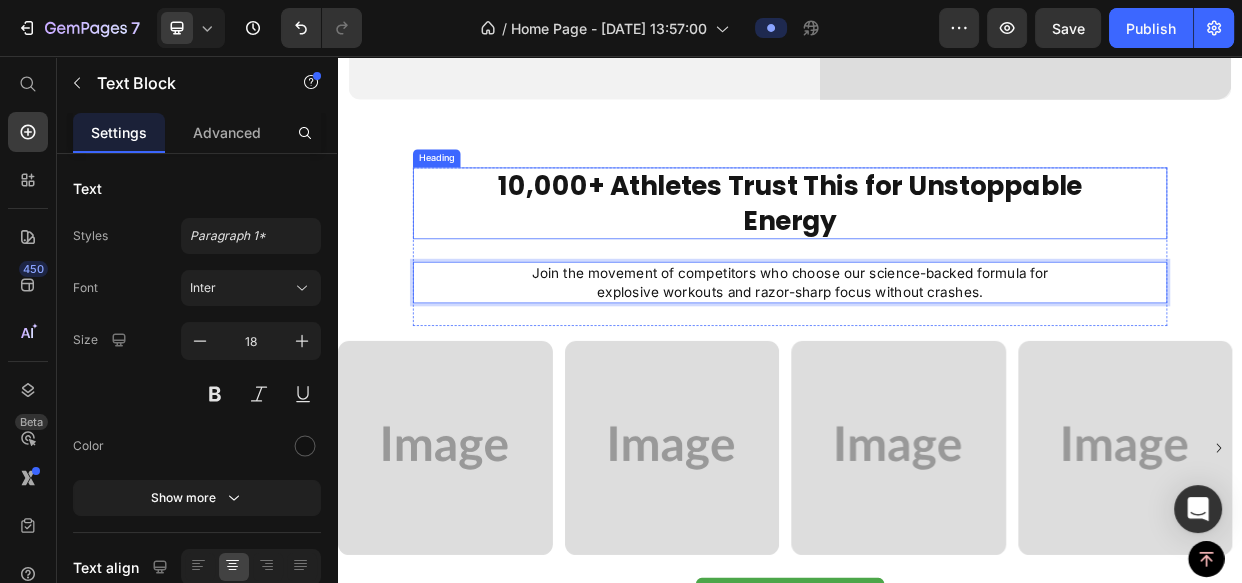 drag, startPoint x: 1065, startPoint y: 268, endPoint x: 1036, endPoint y: 277, distance: 30.364452 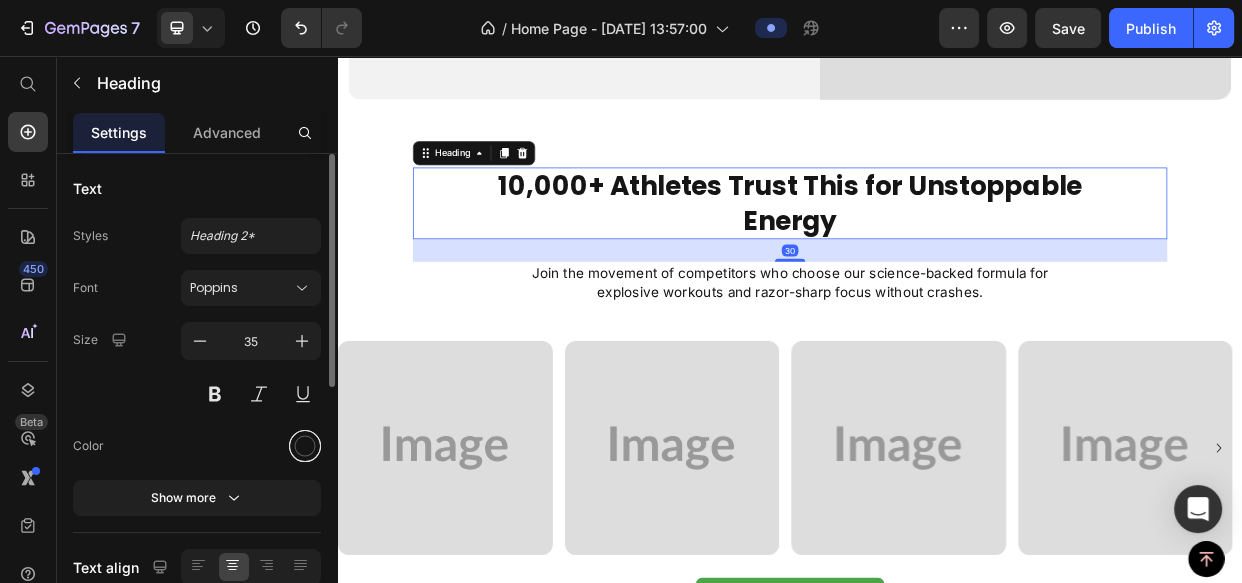 click at bounding box center (305, 446) 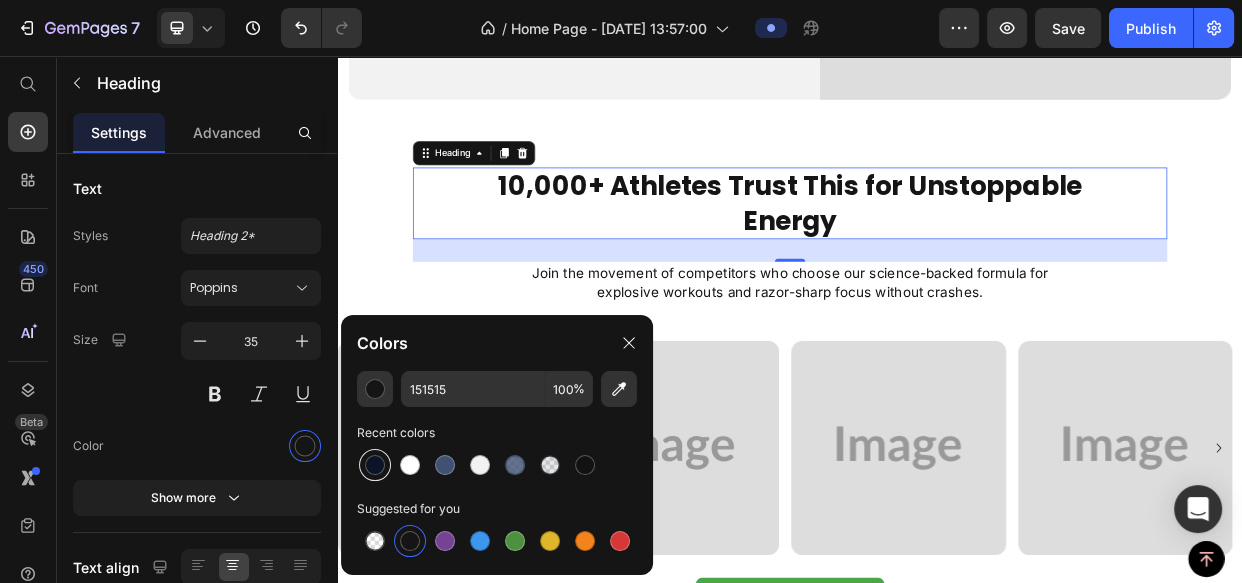 click at bounding box center (375, 465) 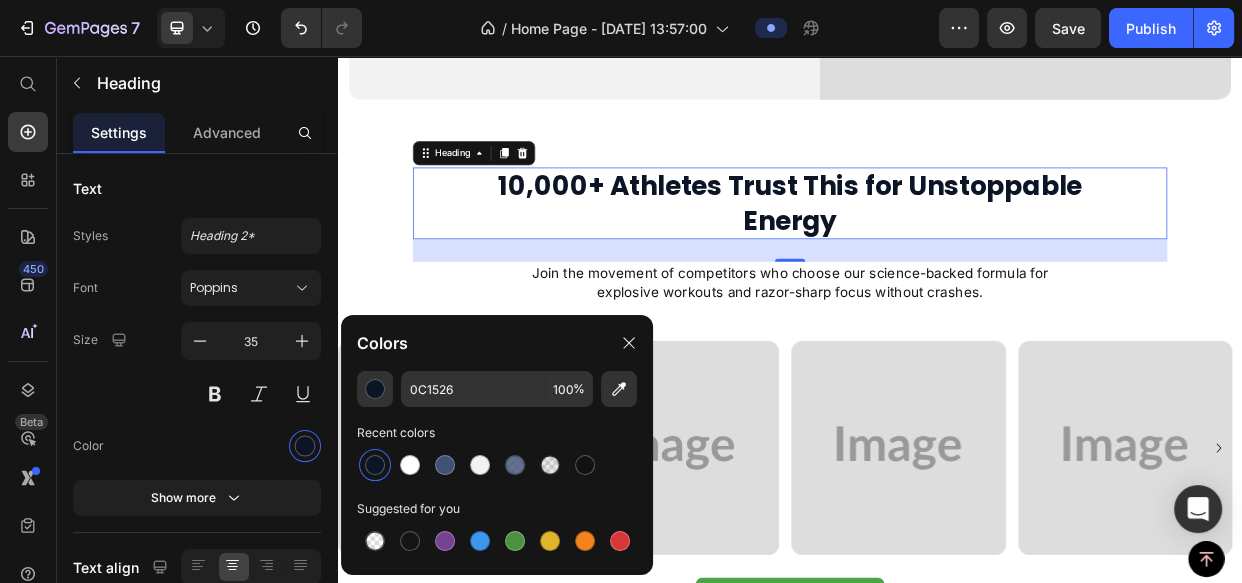 click at bounding box center [375, 465] 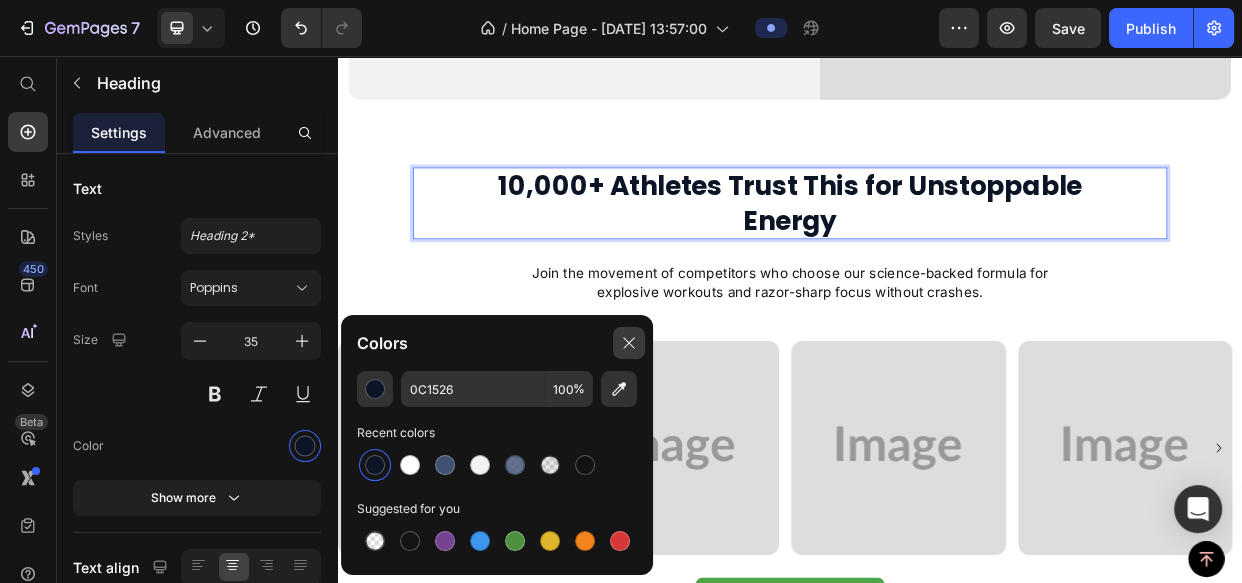 click at bounding box center (629, 343) 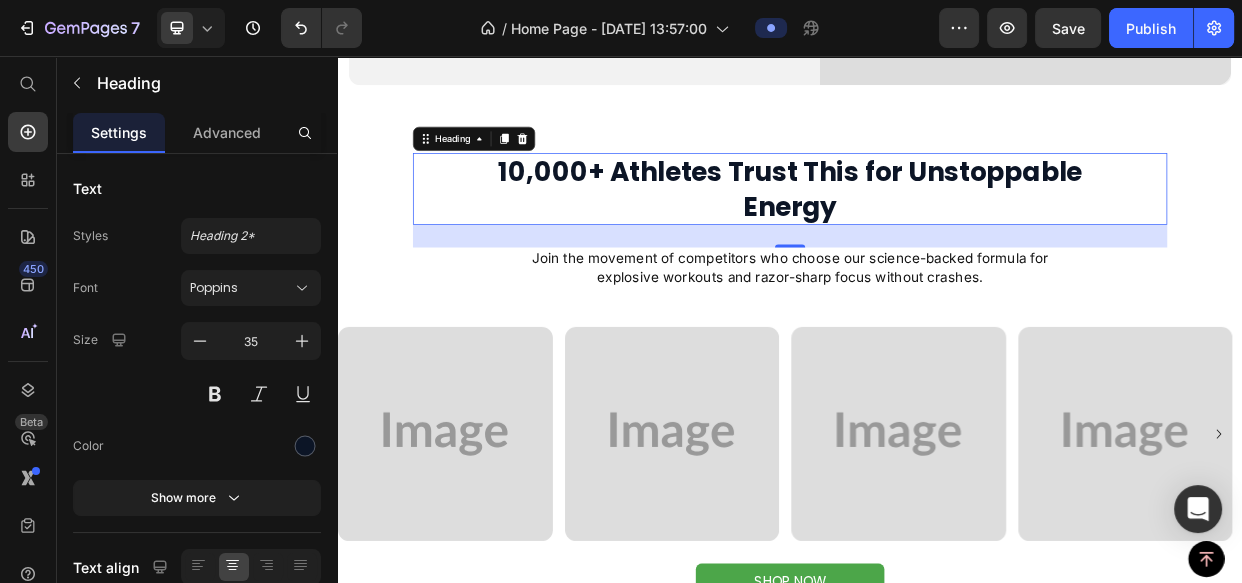 scroll, scrollTop: 1181, scrollLeft: 0, axis: vertical 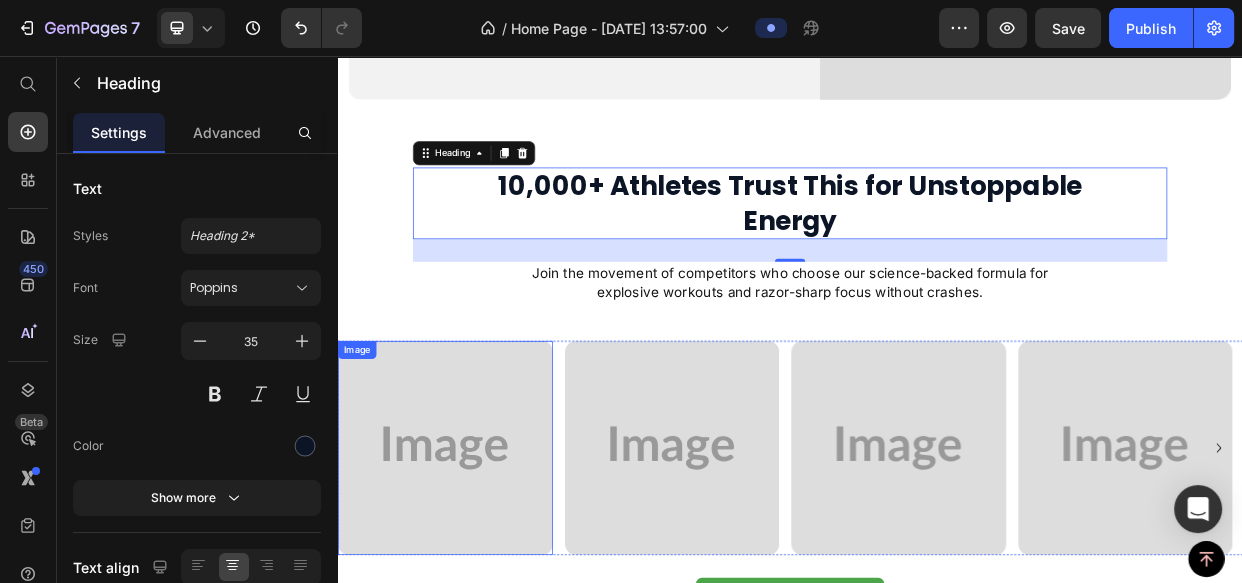 drag, startPoint x: 574, startPoint y: 521, endPoint x: 347, endPoint y: 649, distance: 260.60123 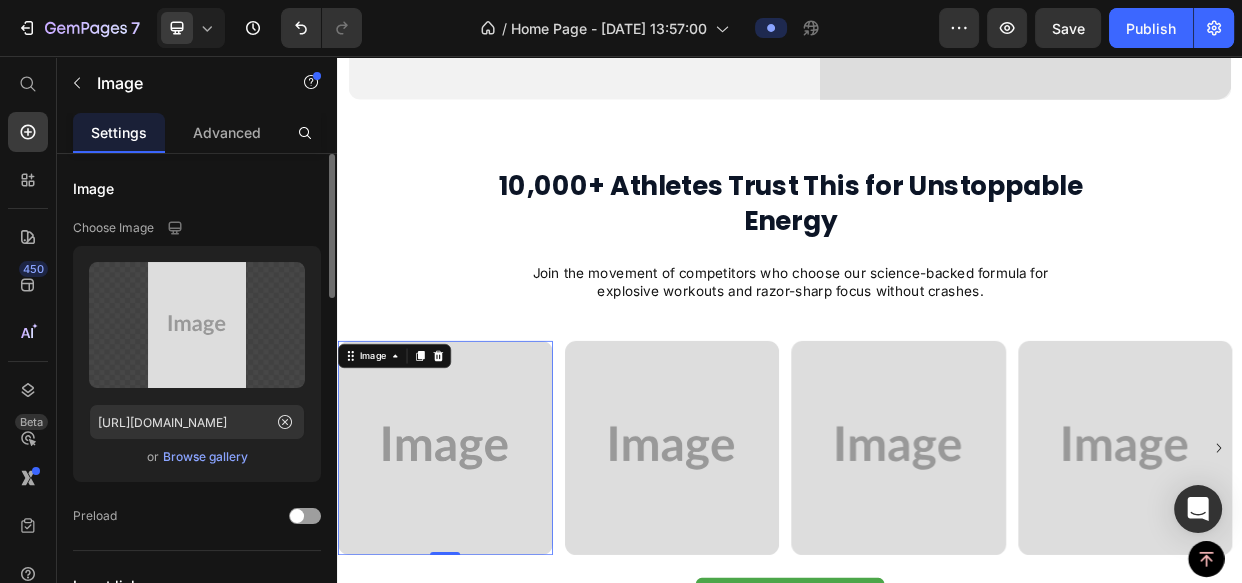 click on "Upload Image [URL][DOMAIN_NAME]  or   Browse gallery" at bounding box center [197, 364] 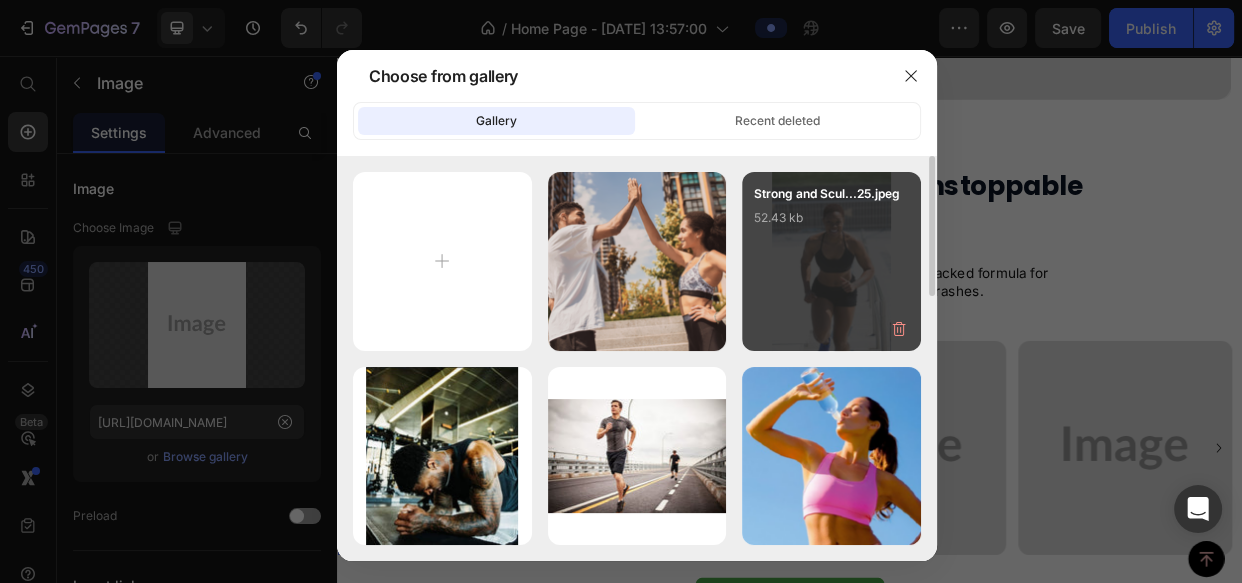 click on "Strong and Scul...25.jpeg 52.43 kb" at bounding box center [831, 261] 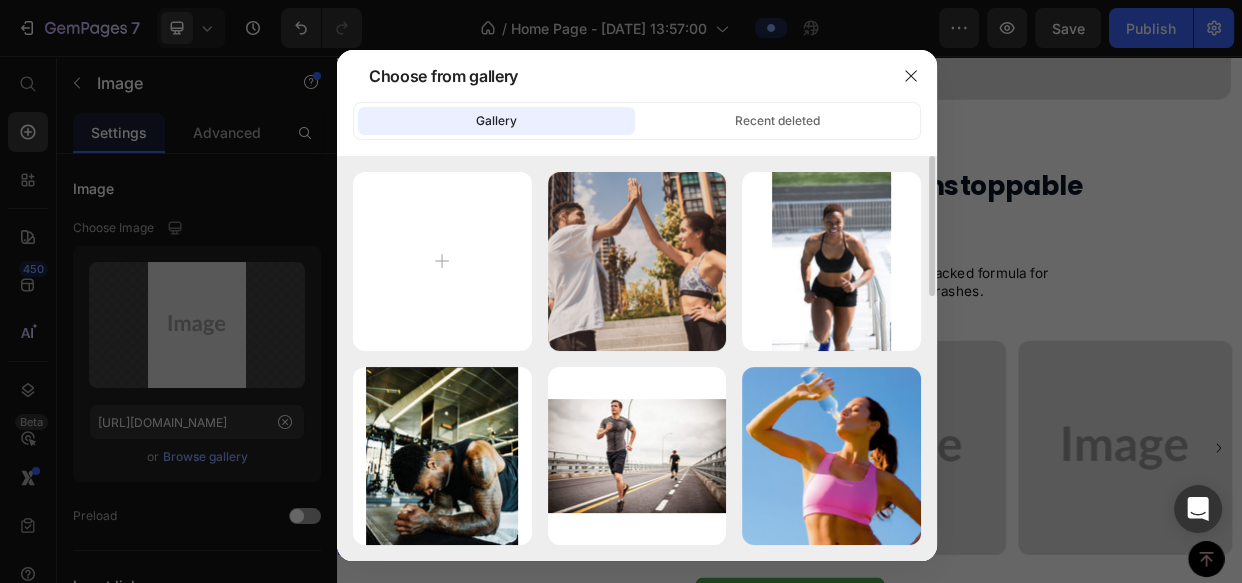 type on "[URL][DOMAIN_NAME]" 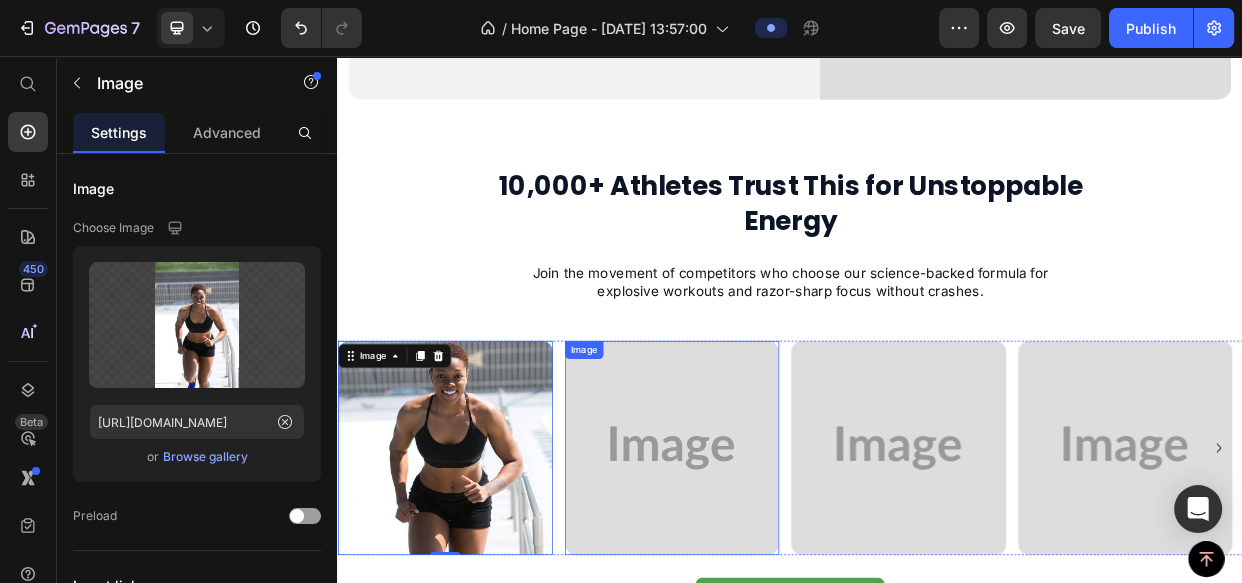 scroll, scrollTop: 1272, scrollLeft: 0, axis: vertical 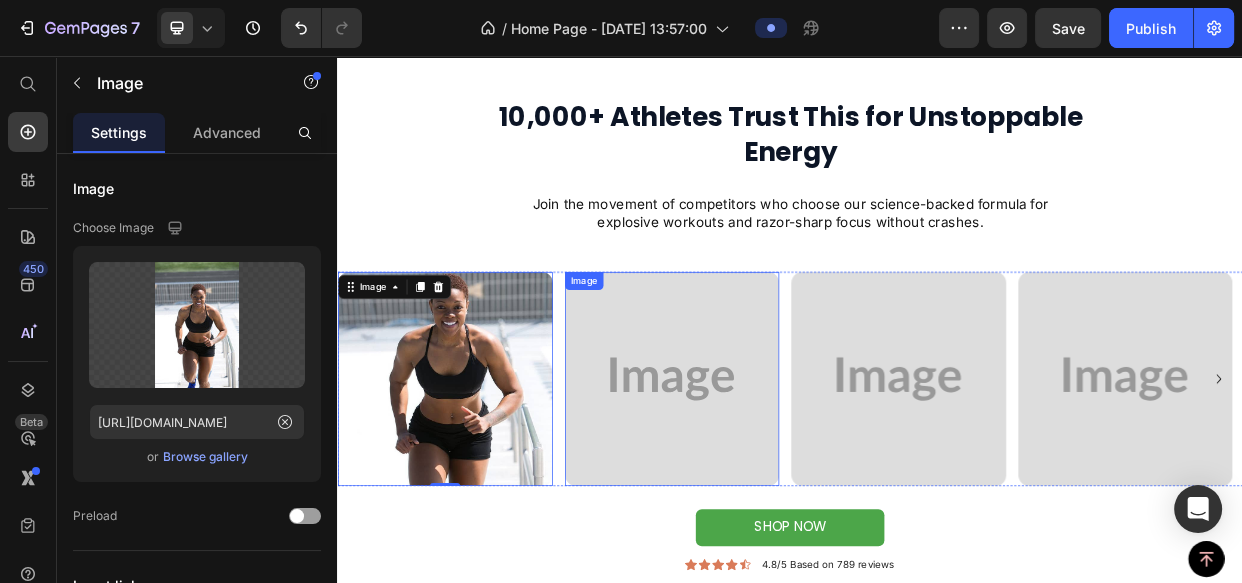 click at bounding box center [780, 485] 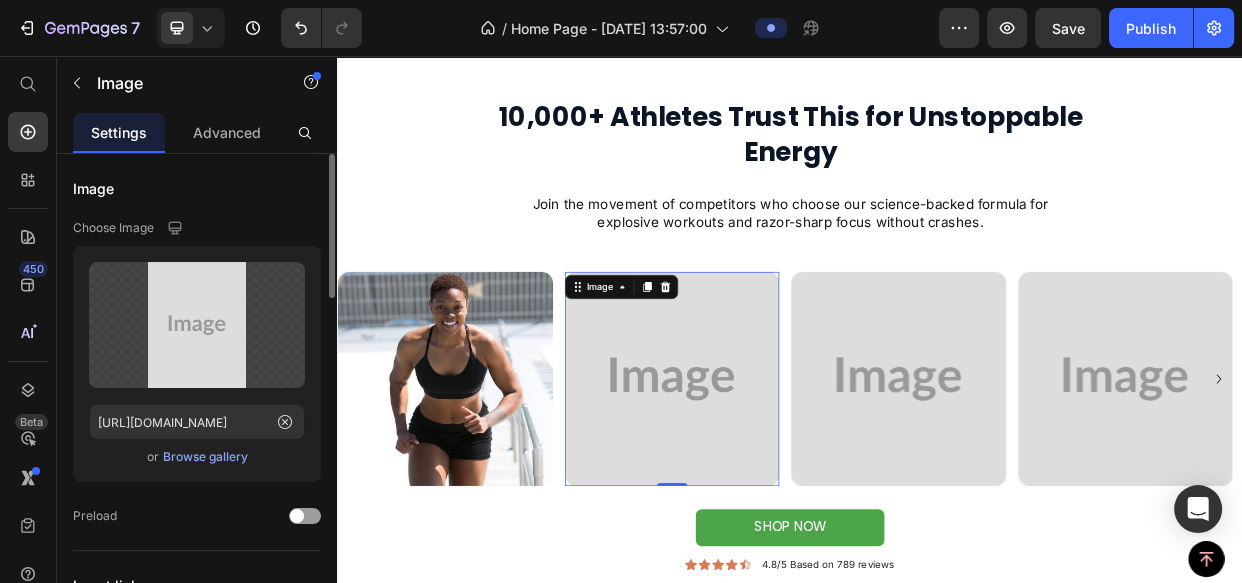 click on "Browse gallery" at bounding box center (205, 457) 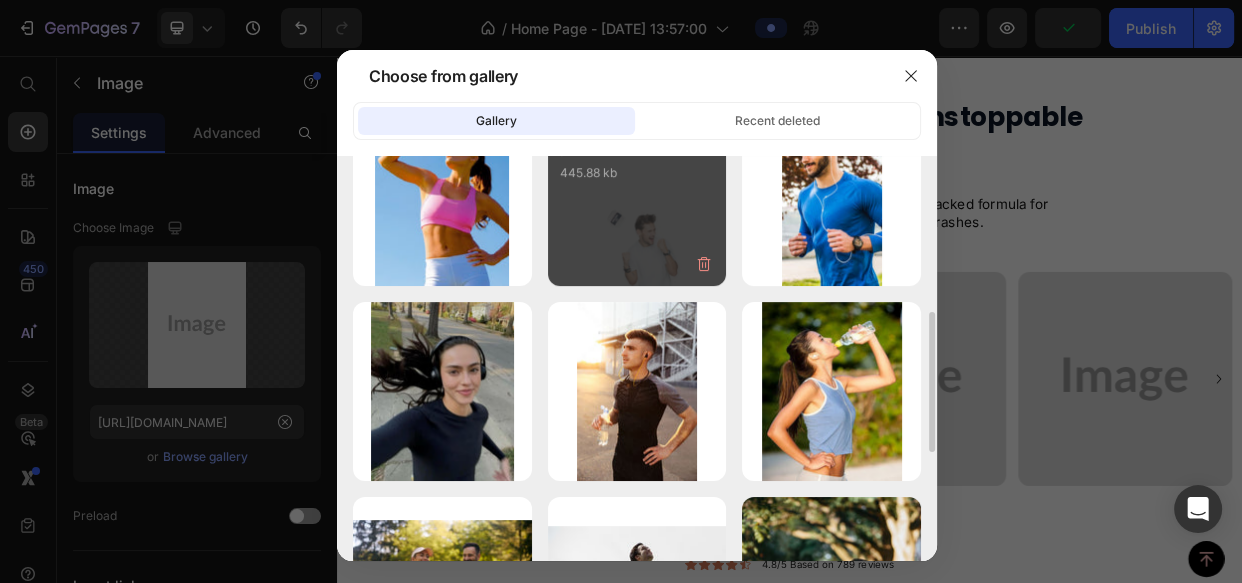 scroll, scrollTop: 545, scrollLeft: 0, axis: vertical 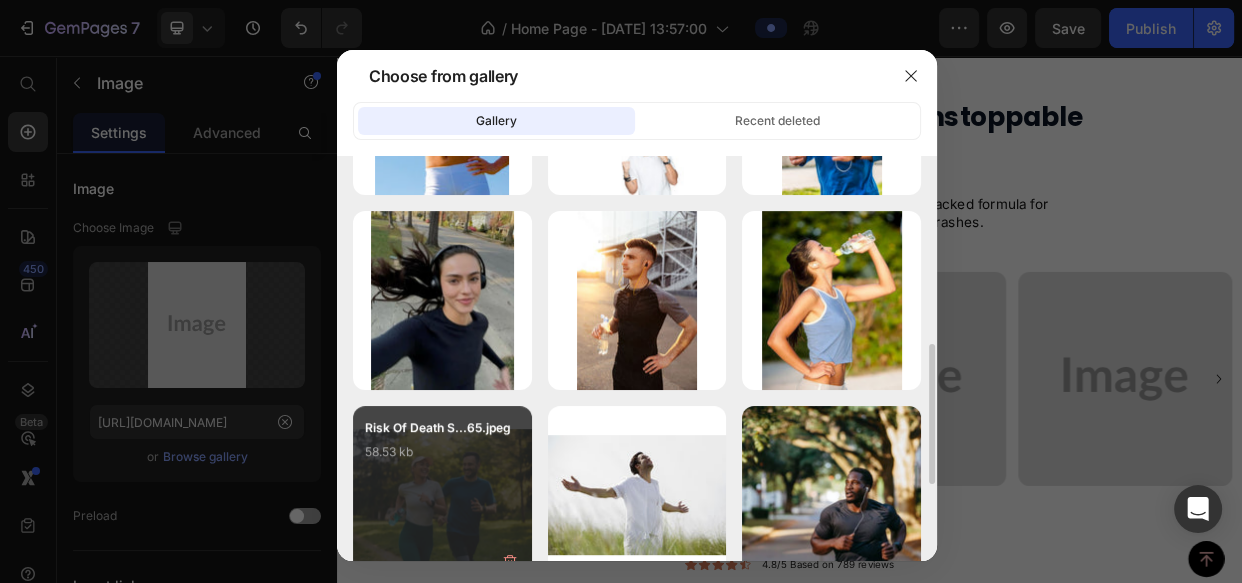 click on "Risk Of Death S...65.jpeg 58.53 kb" at bounding box center (442, 458) 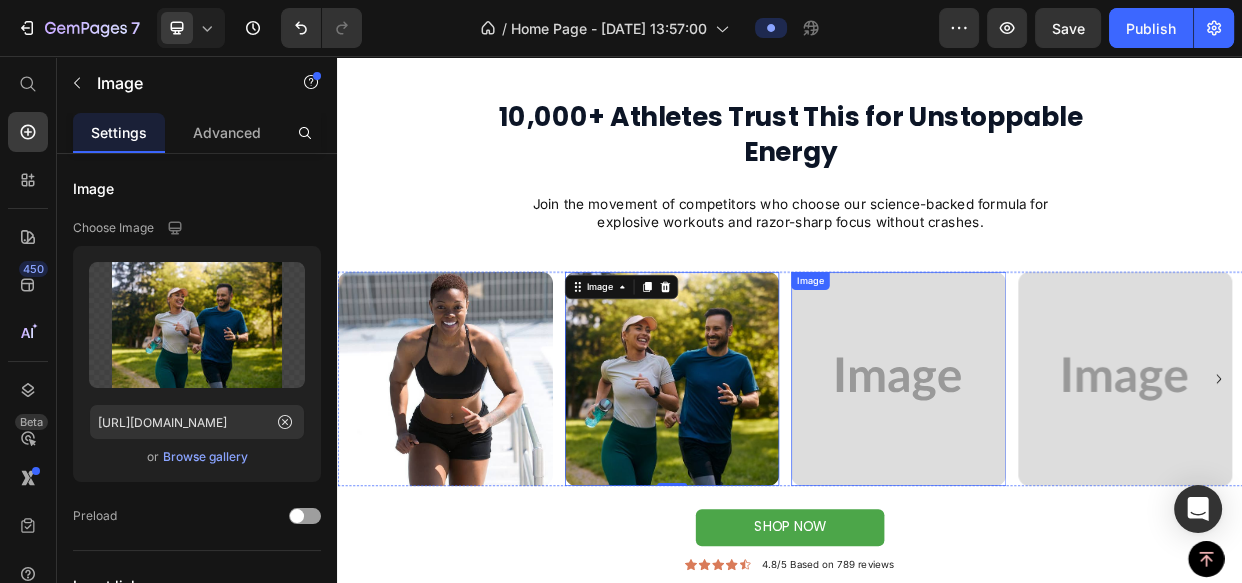 drag, startPoint x: 1087, startPoint y: 377, endPoint x: 876, endPoint y: 495, distance: 241.75401 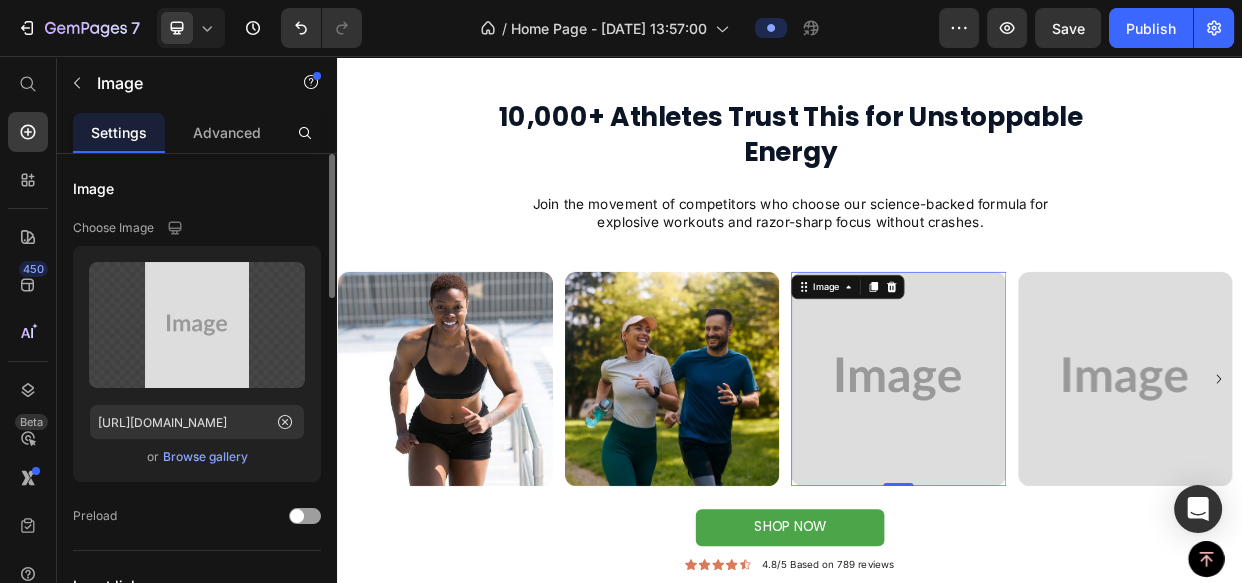 click on "Browse gallery" at bounding box center [205, 457] 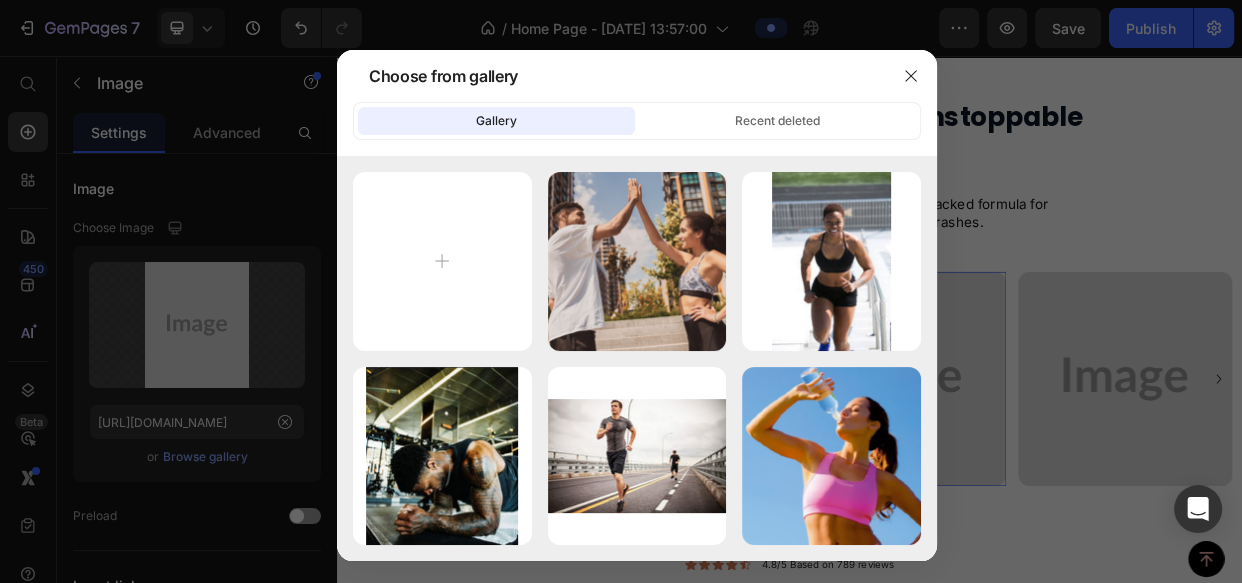 drag, startPoint x: 459, startPoint y: 452, endPoint x: 961, endPoint y: 279, distance: 530.97363 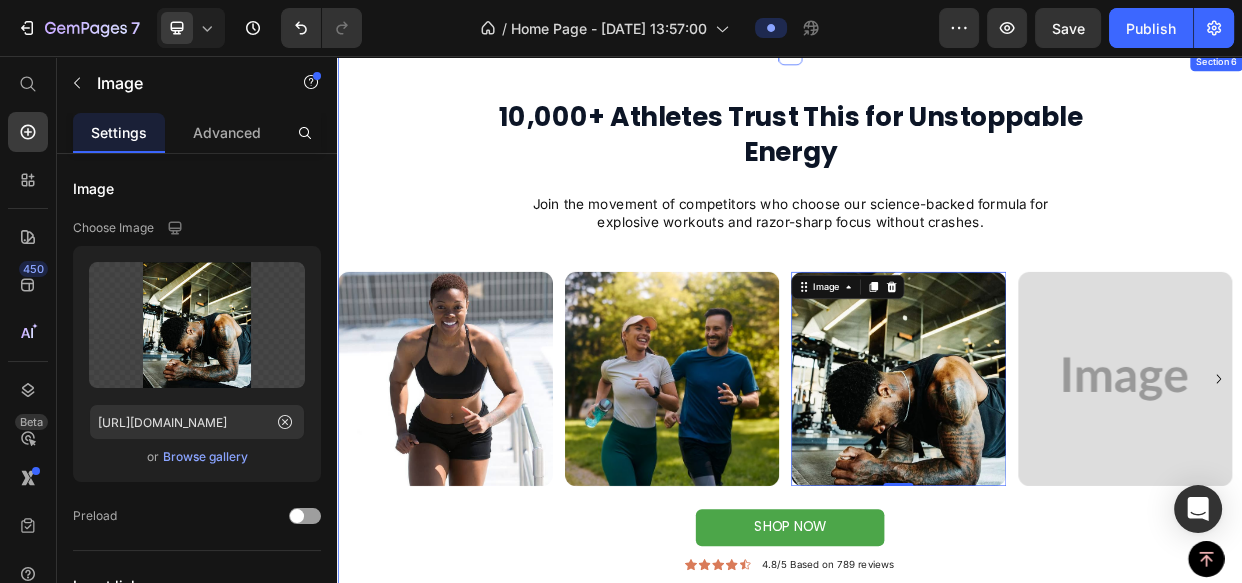 click at bounding box center (1381, 485) 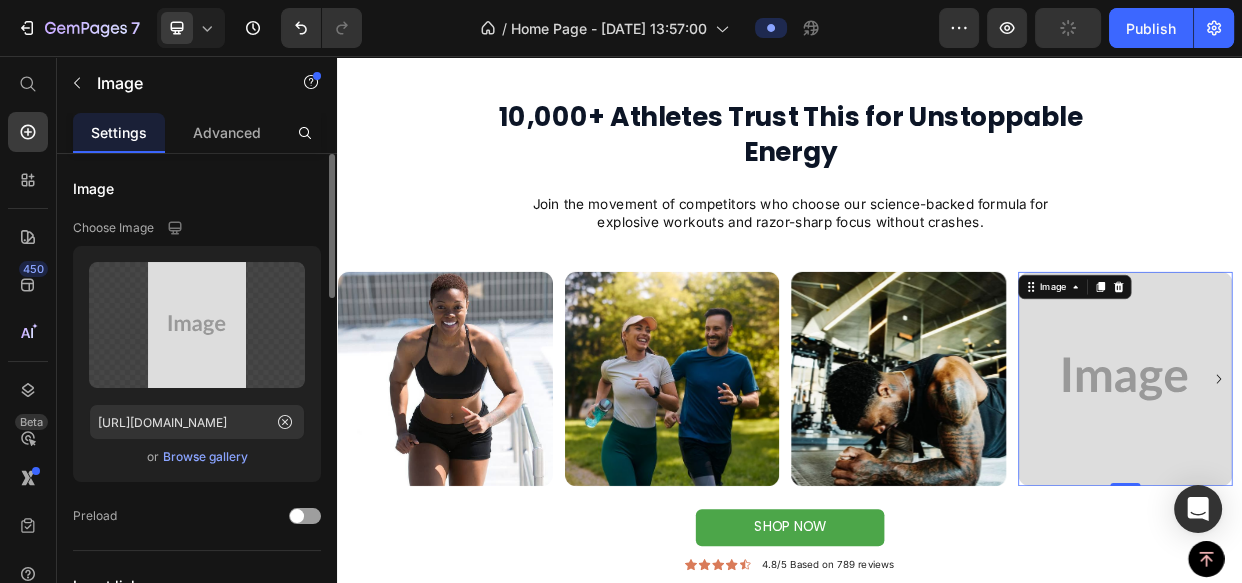 click on "Browse gallery" at bounding box center [205, 457] 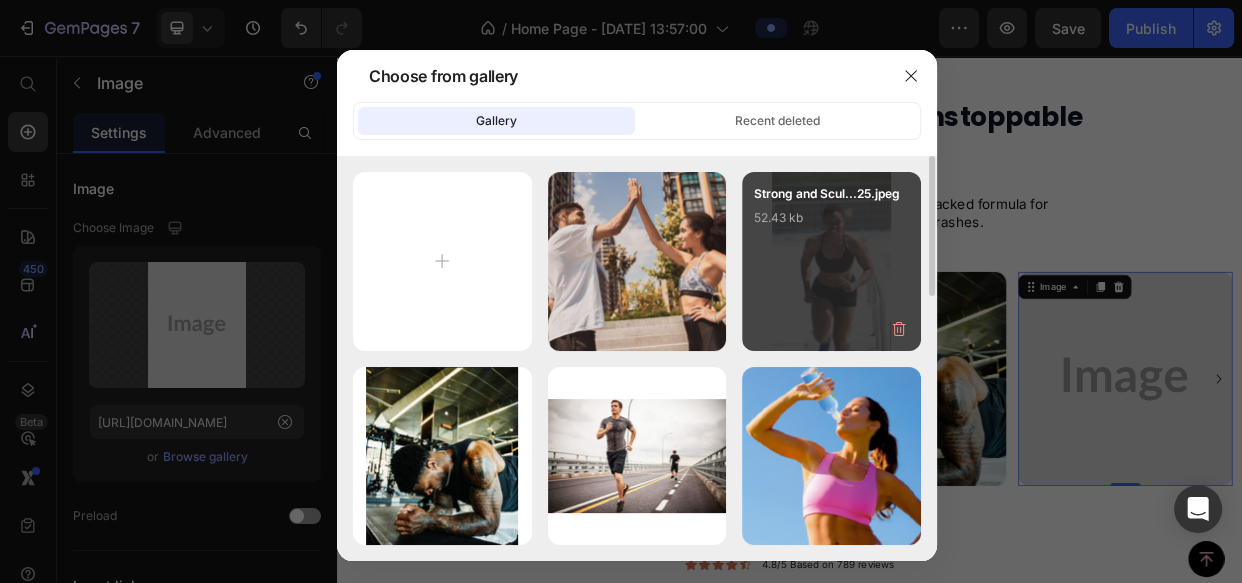 click on "Strong and Scul...25.jpeg 52.43 kb" at bounding box center [831, 261] 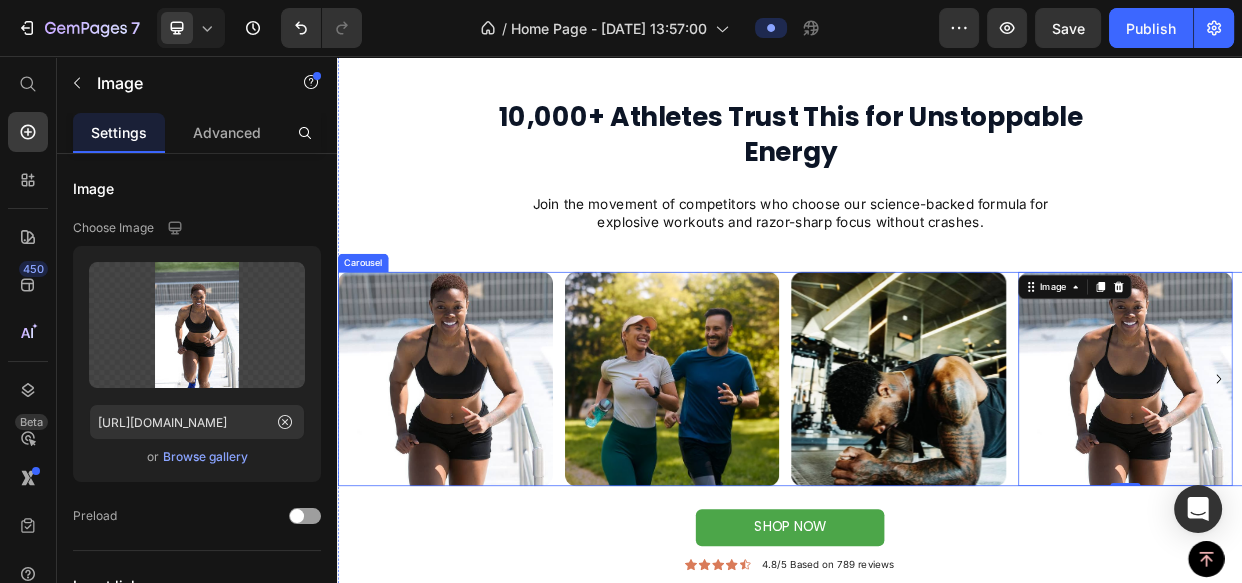 click 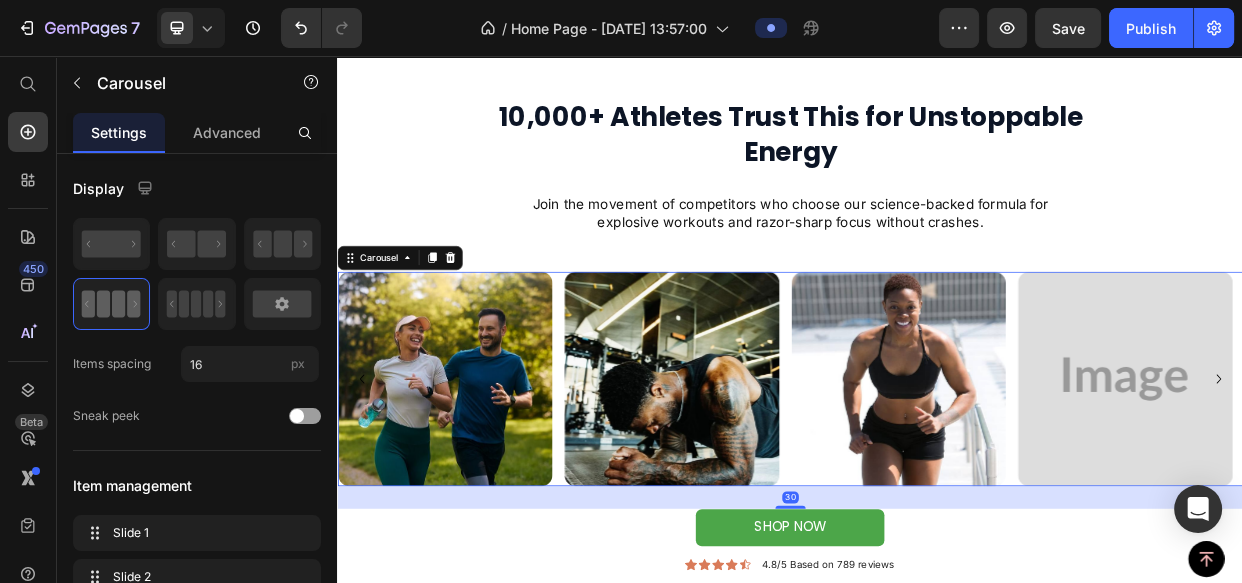 click 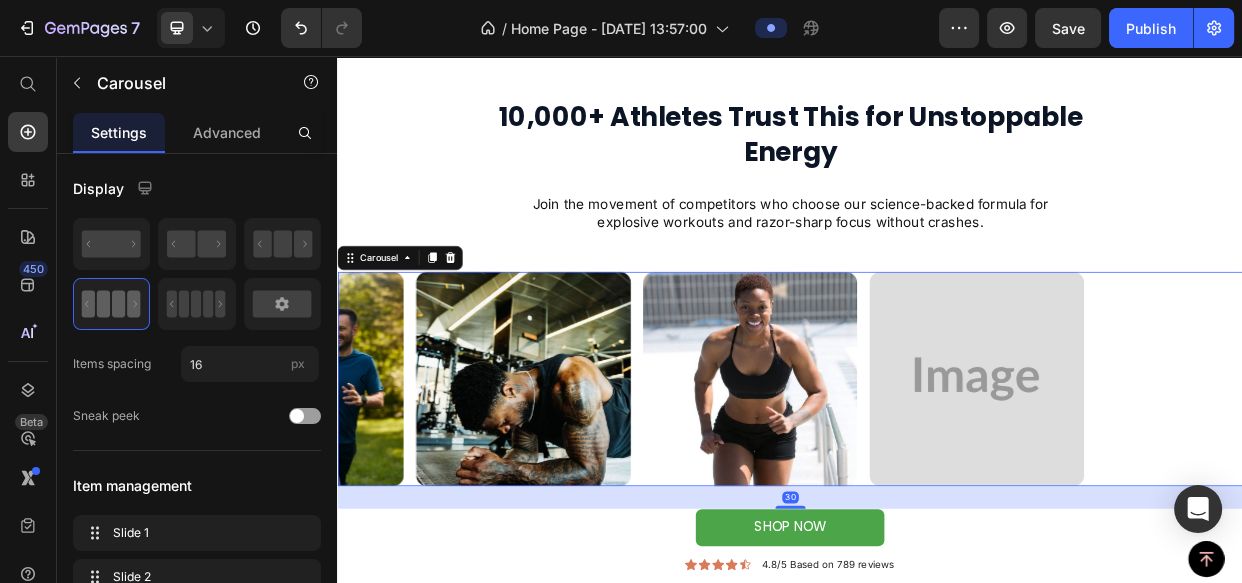 click at bounding box center (1484, 485) 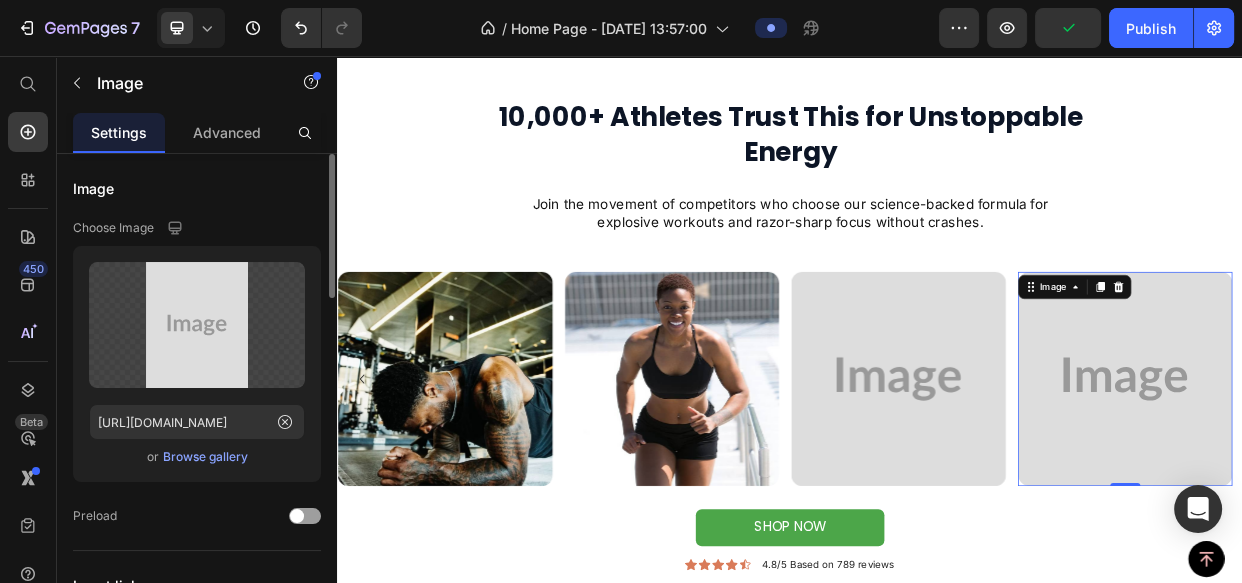 click on "Browse gallery" at bounding box center (205, 457) 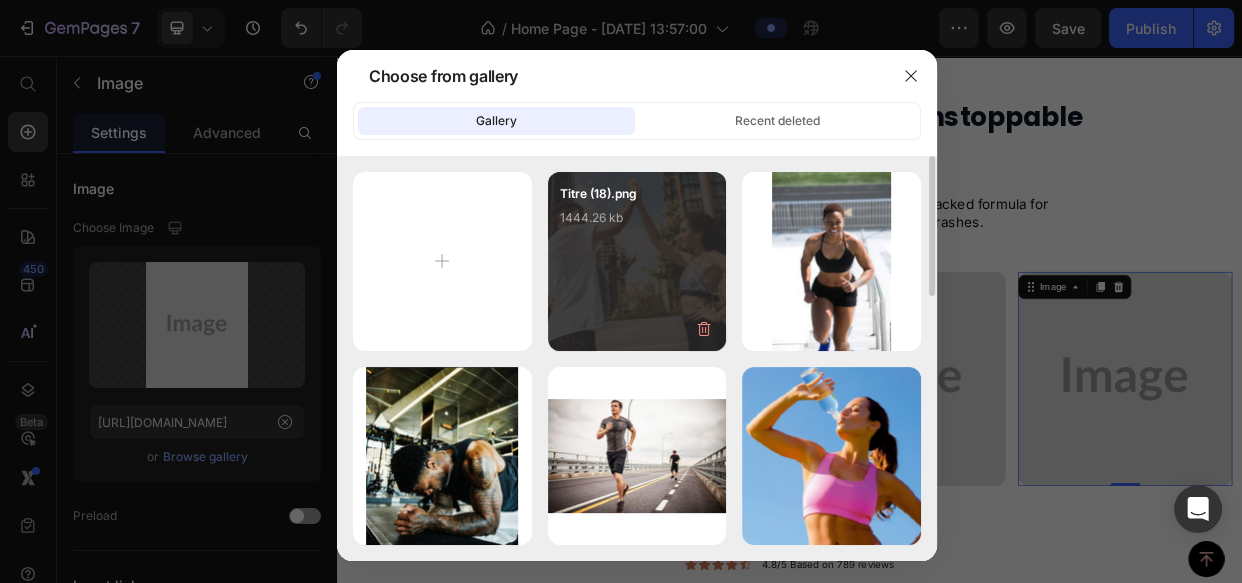 scroll, scrollTop: 181, scrollLeft: 0, axis: vertical 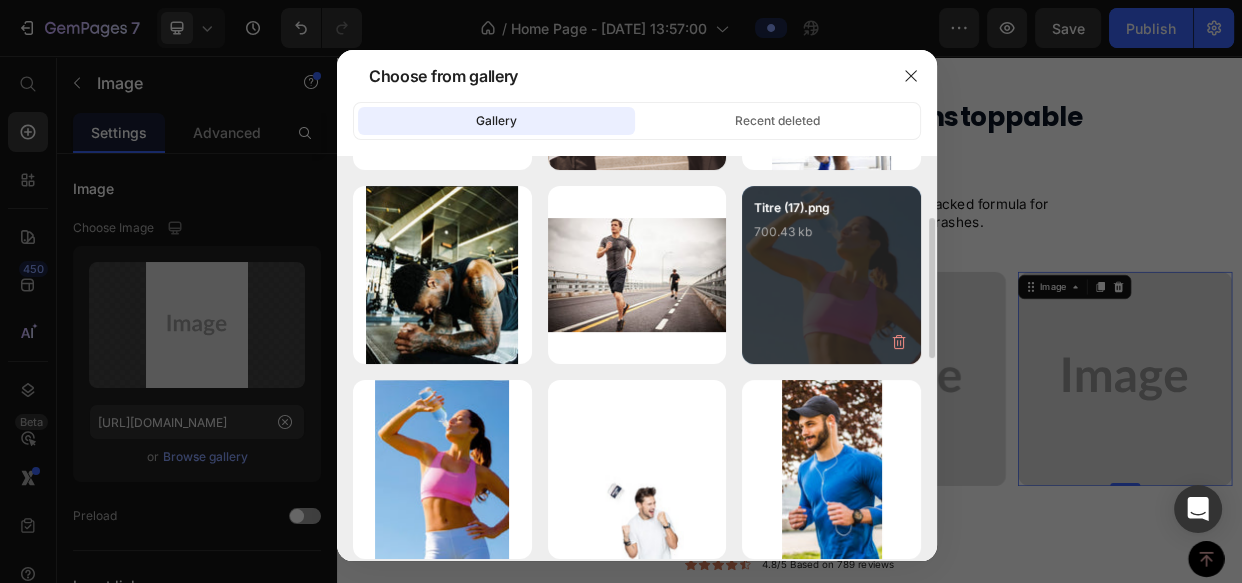 drag, startPoint x: 818, startPoint y: 291, endPoint x: 905, endPoint y: 290, distance: 87.005745 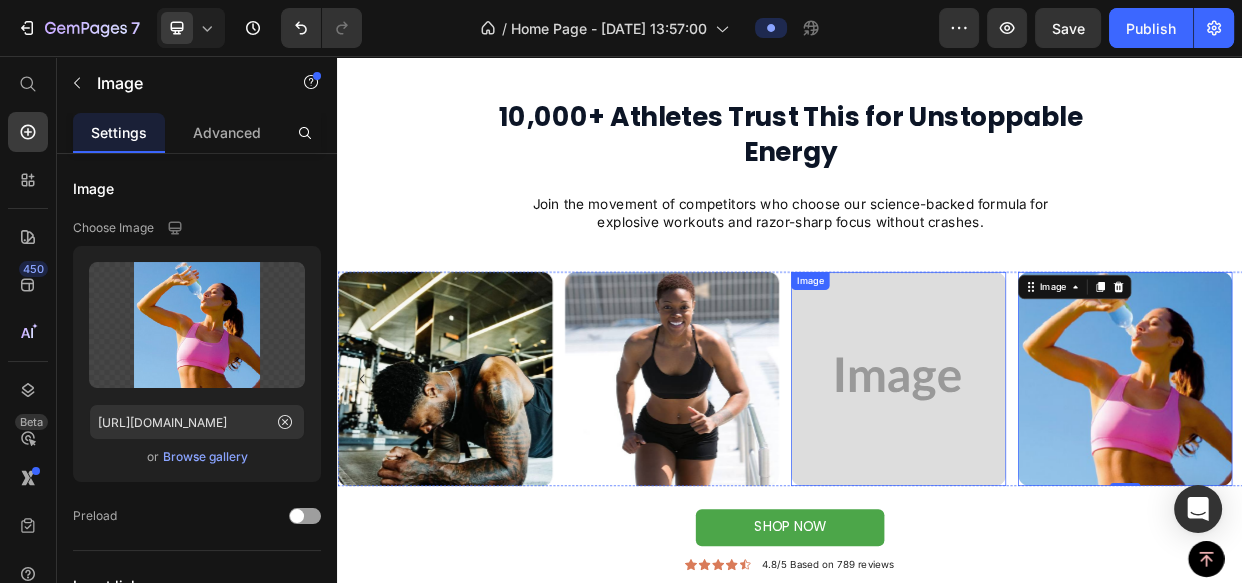 click at bounding box center (1080, 485) 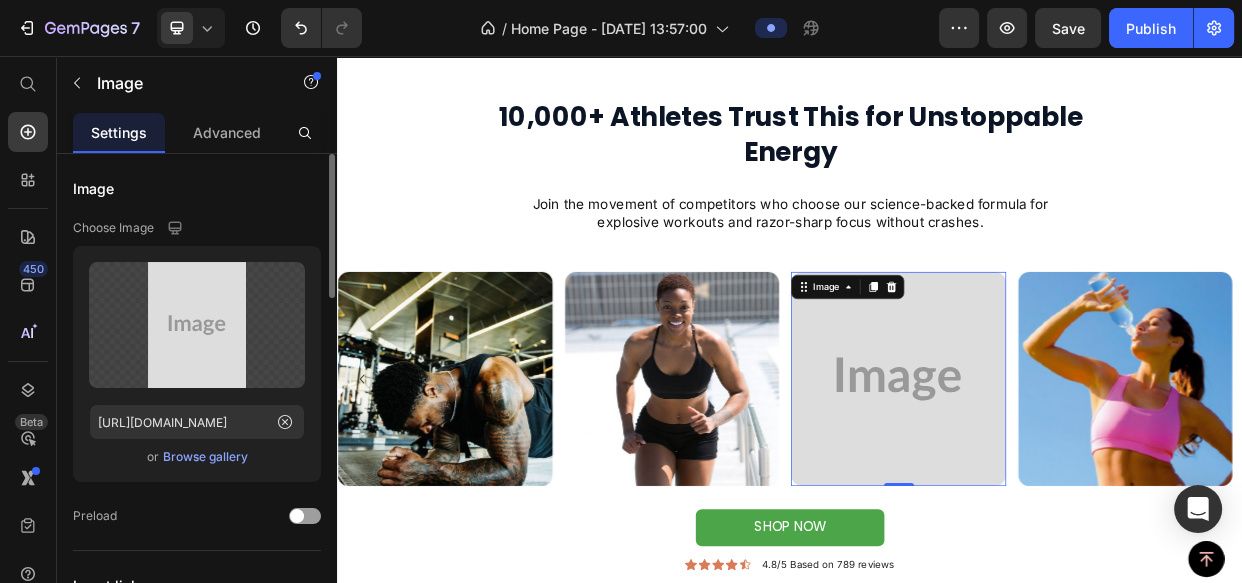 click on "Browse gallery" at bounding box center [205, 457] 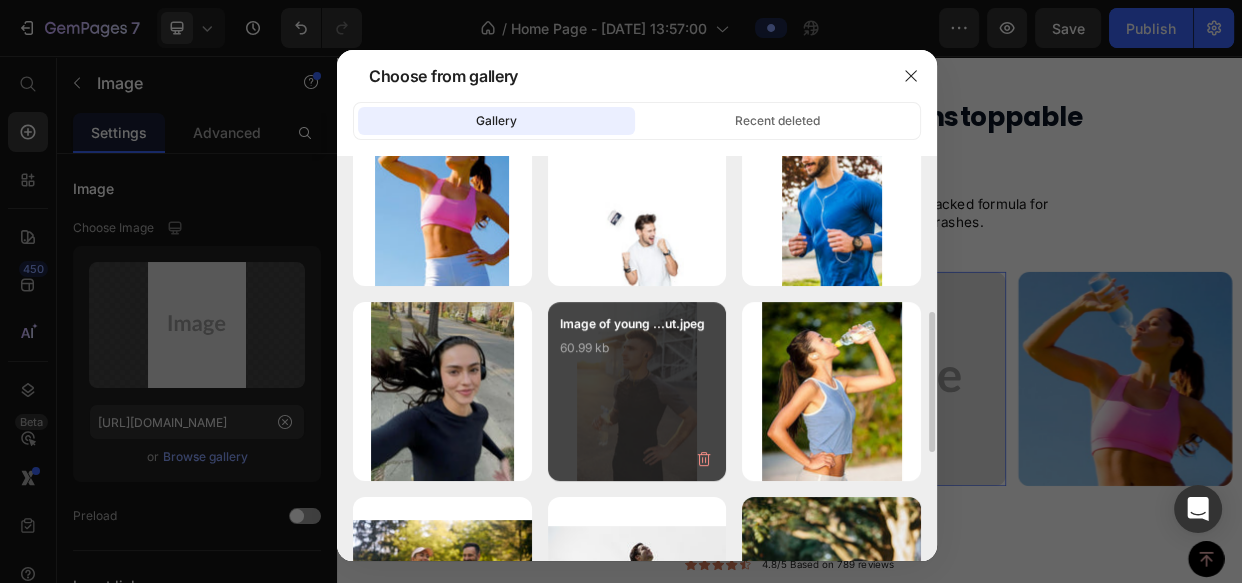 scroll, scrollTop: 545, scrollLeft: 0, axis: vertical 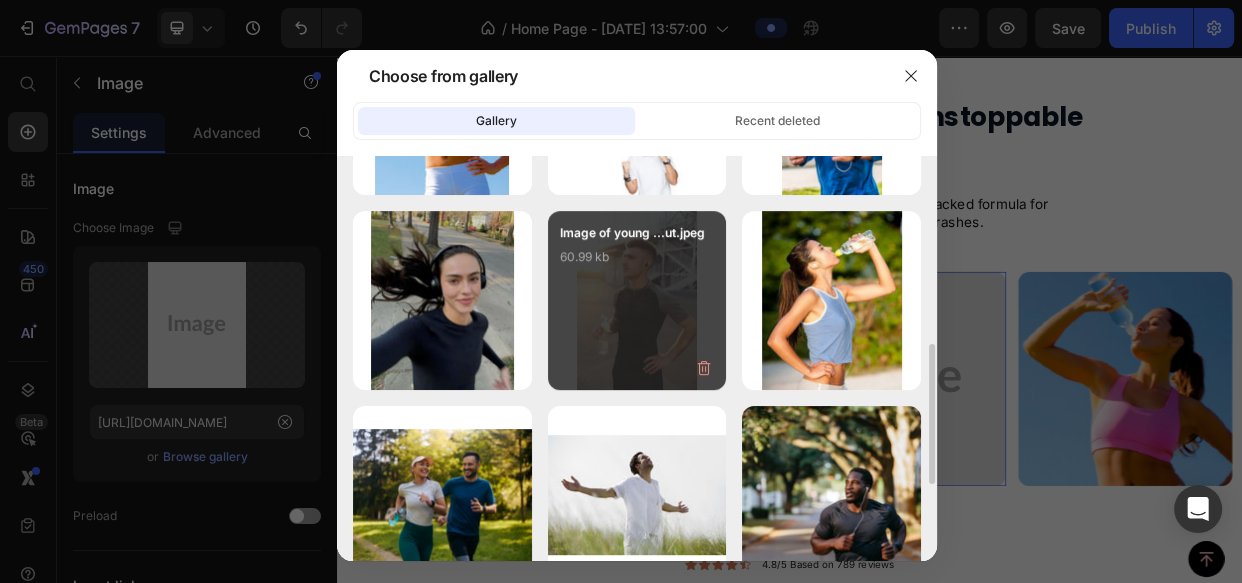 click on "kiana davis ✦ b... ♡.jpeg 69.70 kb" at bounding box center [0, 0] 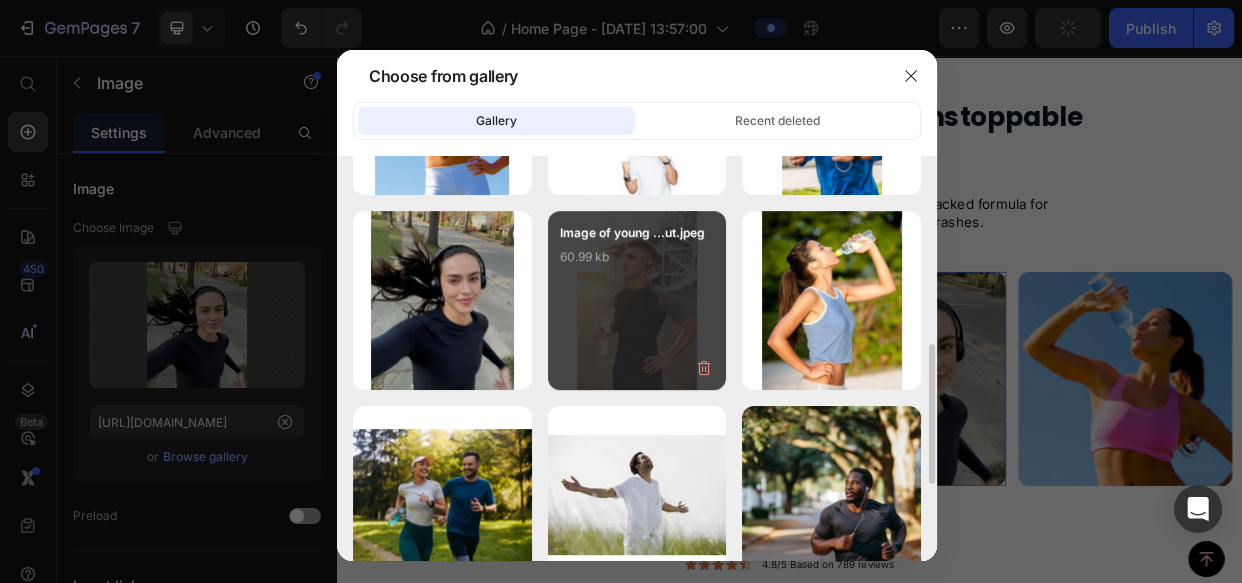 type on "https://cdn.shopify.com/s/files/1/0698/9801/0717/files/gempages_574878364515435364-ea97652a-af77-4c7a-8e01-7dcb8df3facf.jpg" 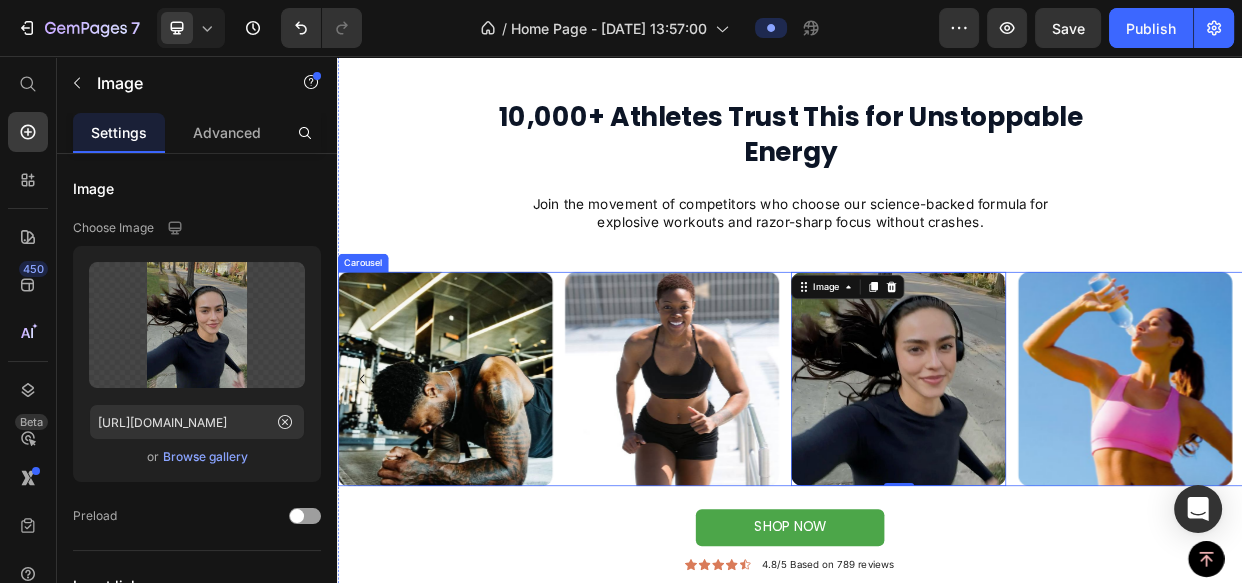 click on "Image Image Image Image Image   0 Image" at bounding box center [937, 485] 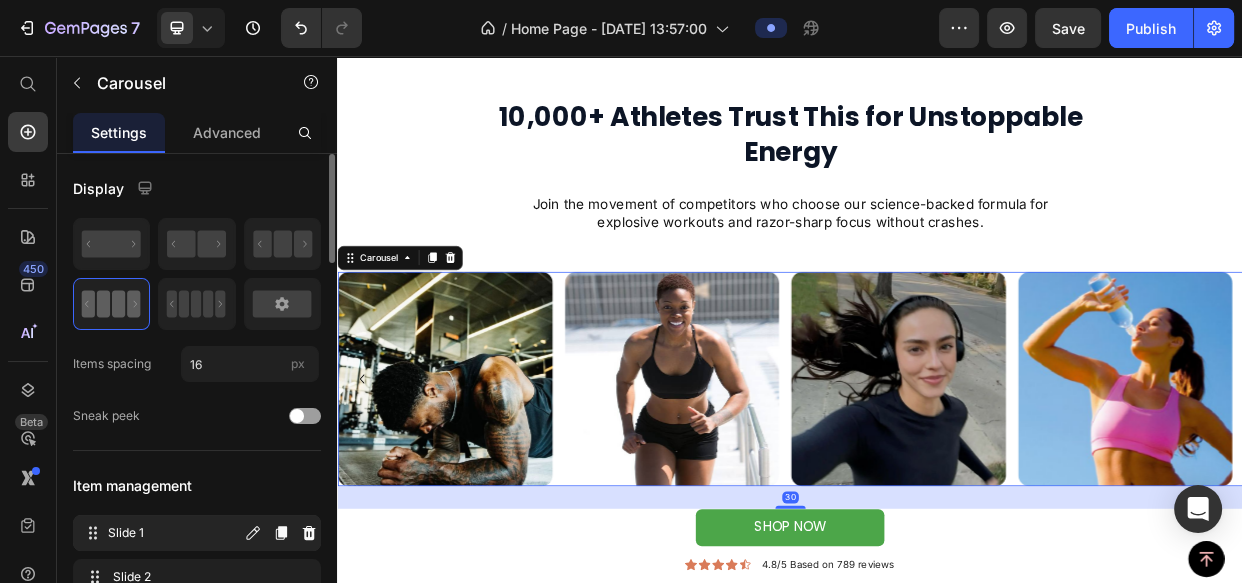 click on "Slide 1" at bounding box center [174, 533] 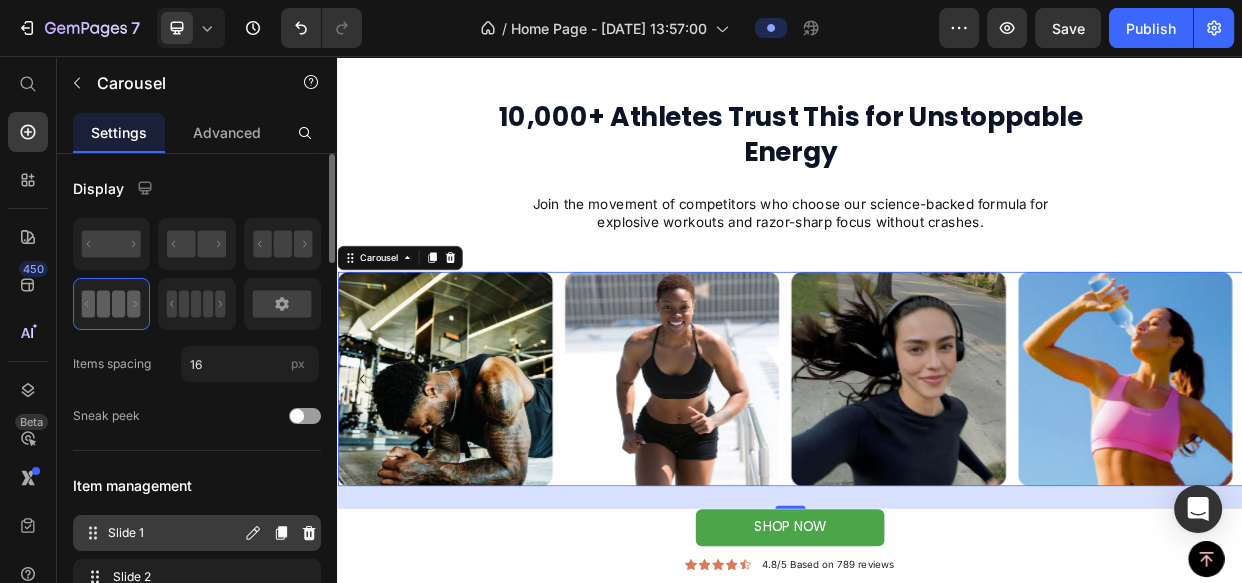 click on "Slide 1 Slide 1" at bounding box center (197, 533) 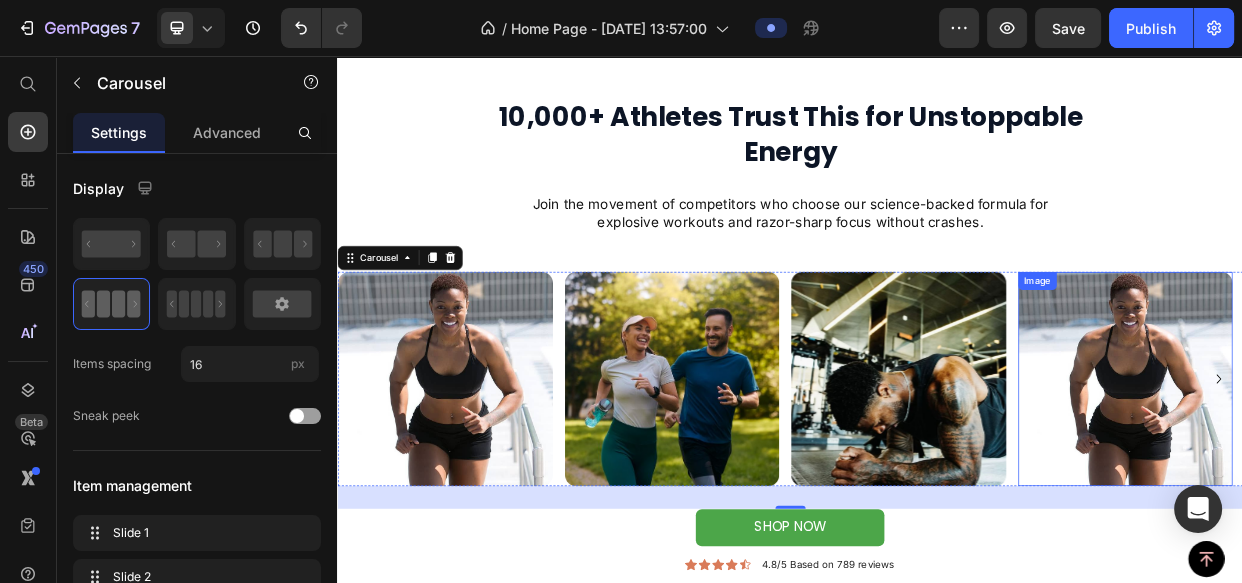 click at bounding box center [1381, 485] 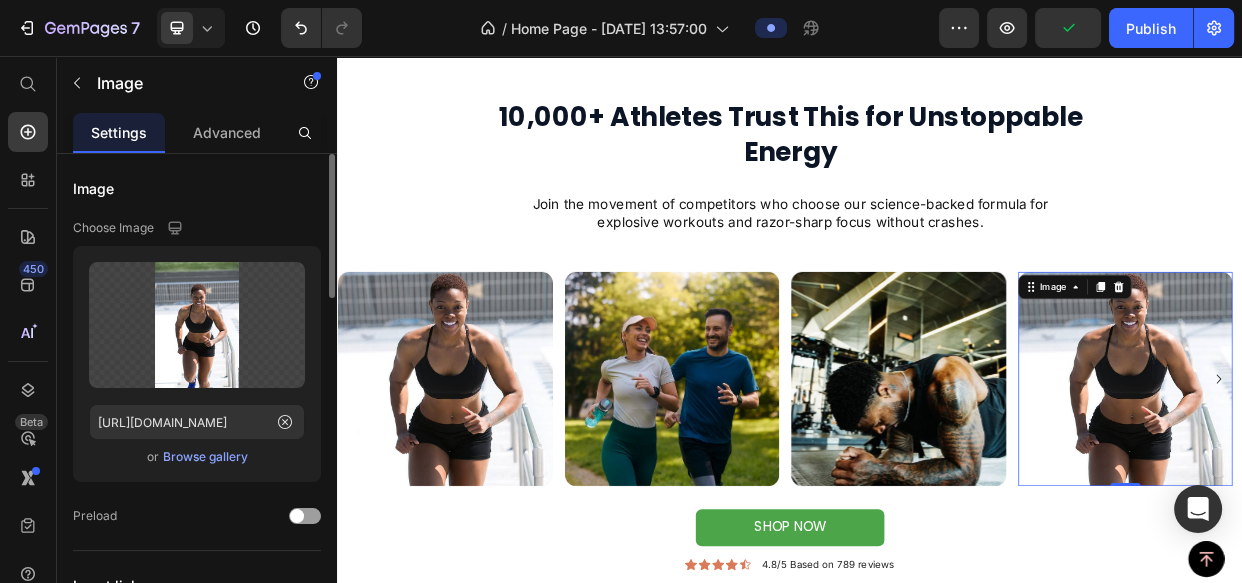click on "Browse gallery" at bounding box center (205, 457) 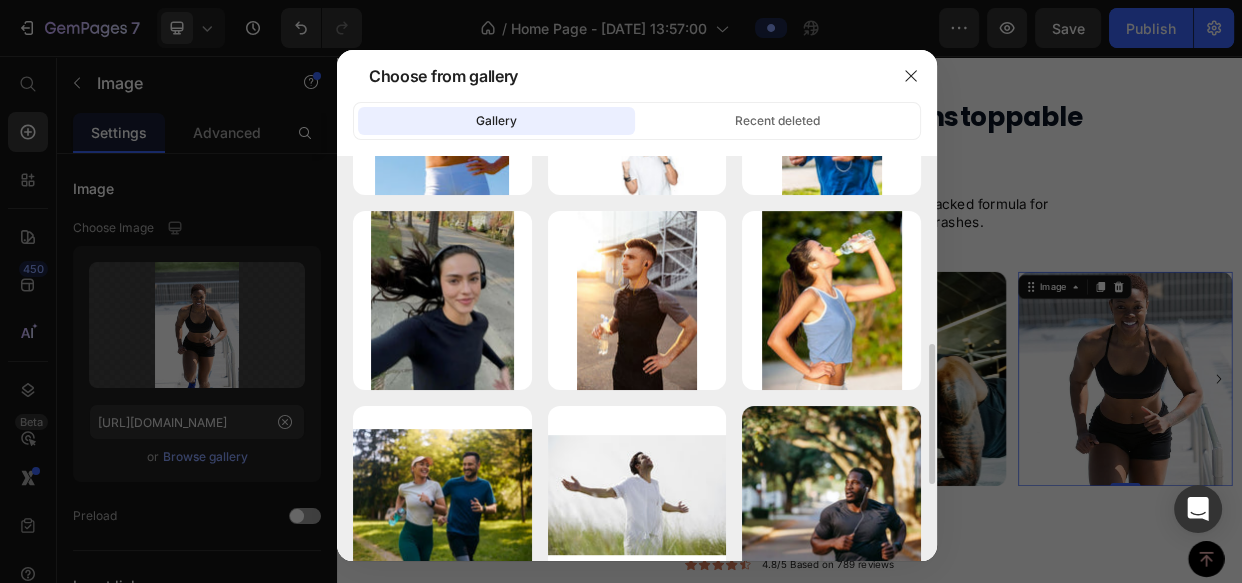 scroll, scrollTop: 636, scrollLeft: 0, axis: vertical 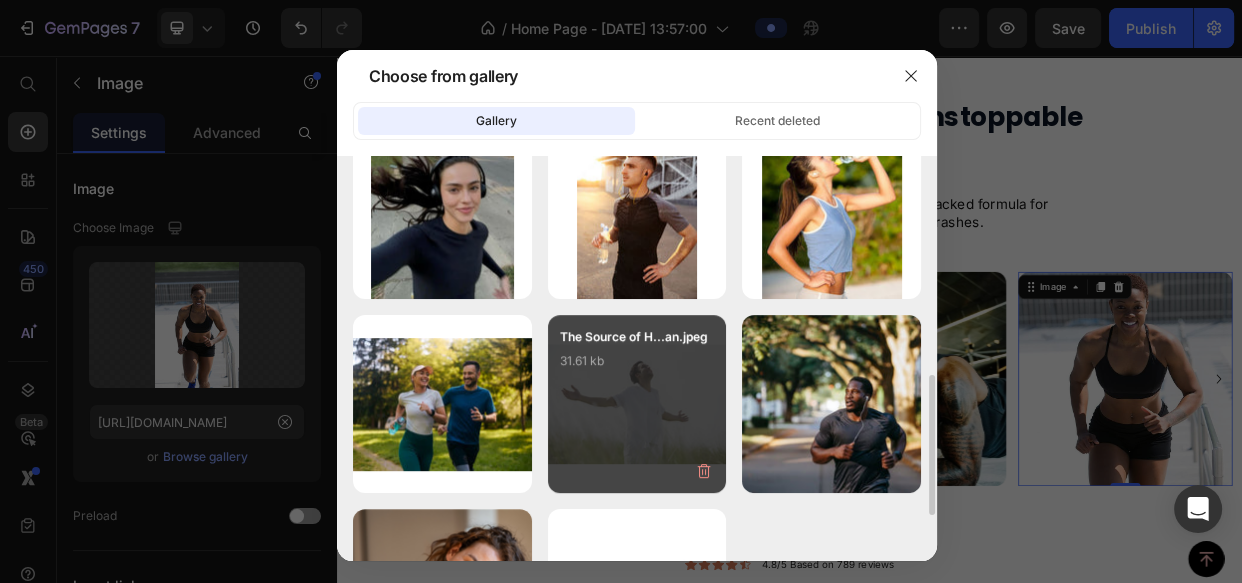 drag, startPoint x: 440, startPoint y: 416, endPoint x: 580, endPoint y: 381, distance: 144.3087 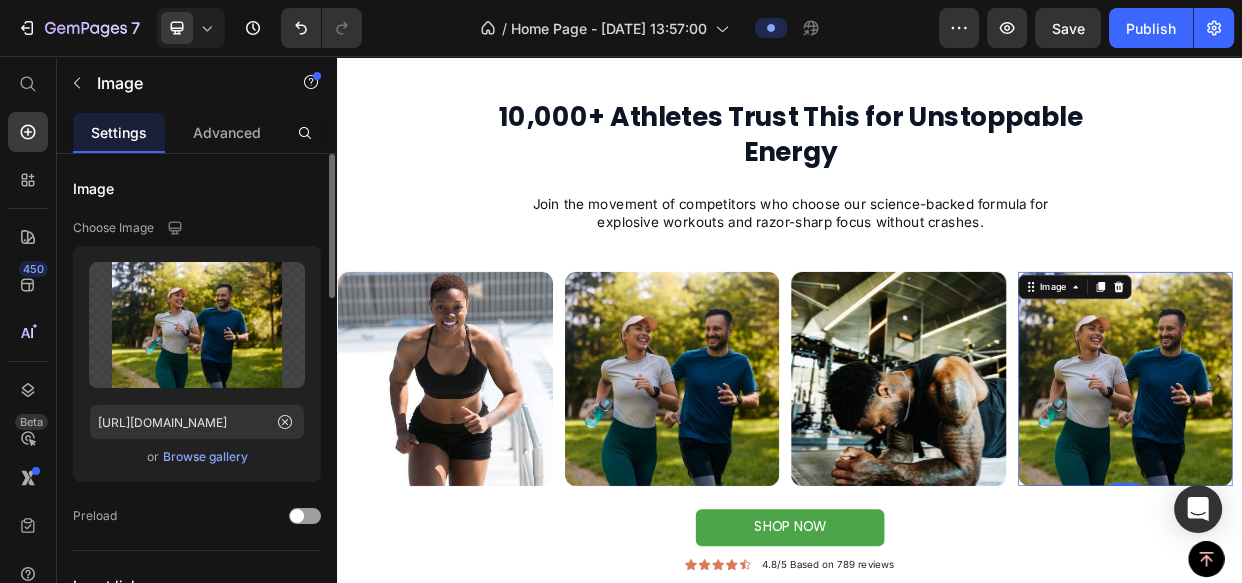 click on "Browse gallery" at bounding box center (205, 457) 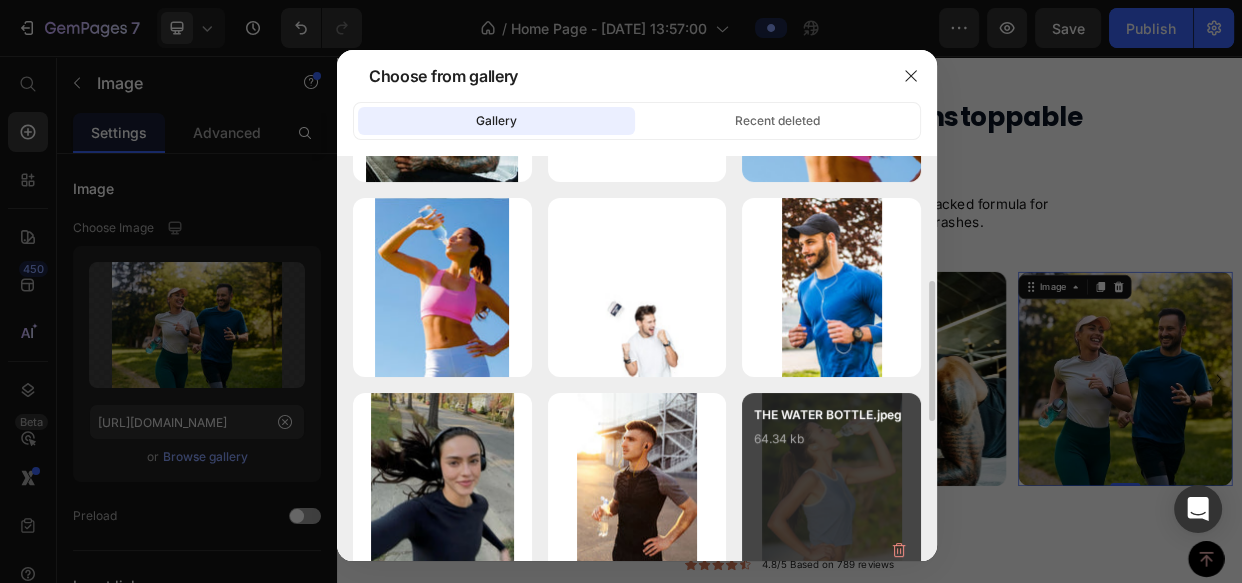 scroll, scrollTop: 454, scrollLeft: 0, axis: vertical 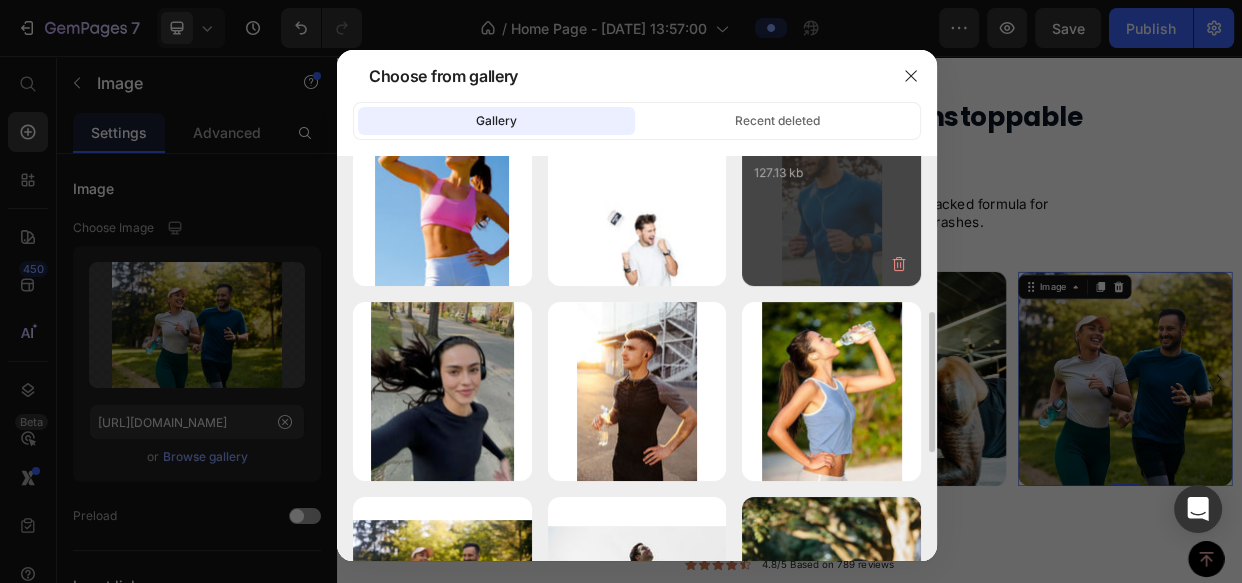 click on "HOW TO START HE...EL.jpeg 127.13 kb" at bounding box center [831, 196] 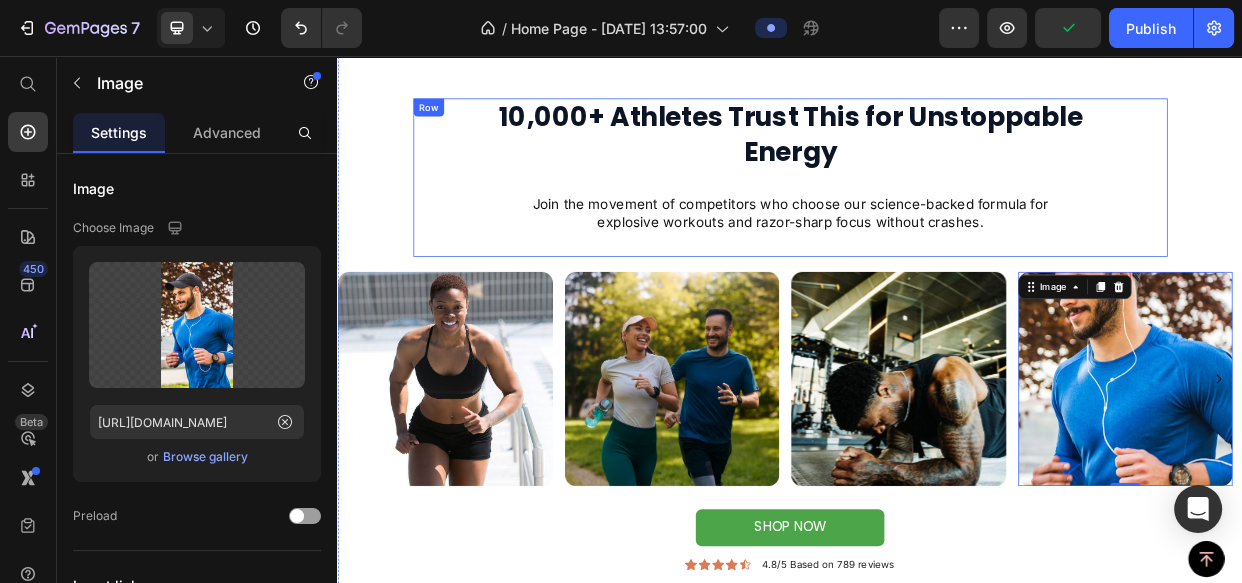 click on "10,000+ Athletes Trust This for Unstoppable Energy Heading Join the movement of competitors who choose our science-backed formula for explosive workouts and razor-sharp focus without crashes. Text Block" at bounding box center (937, 217) 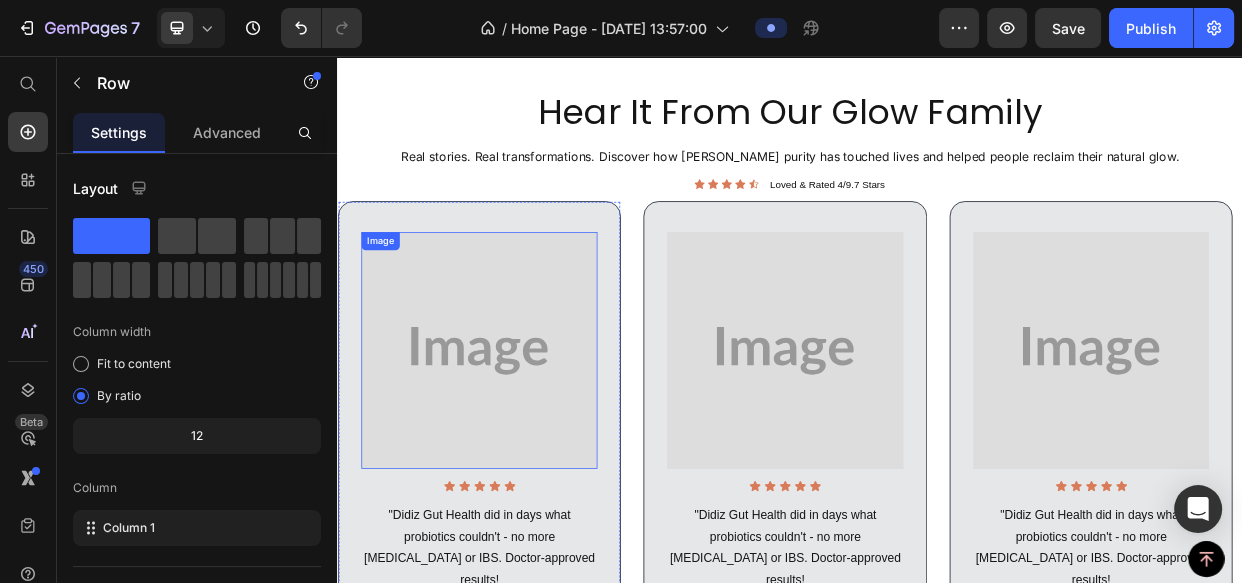 scroll, scrollTop: 2454, scrollLeft: 0, axis: vertical 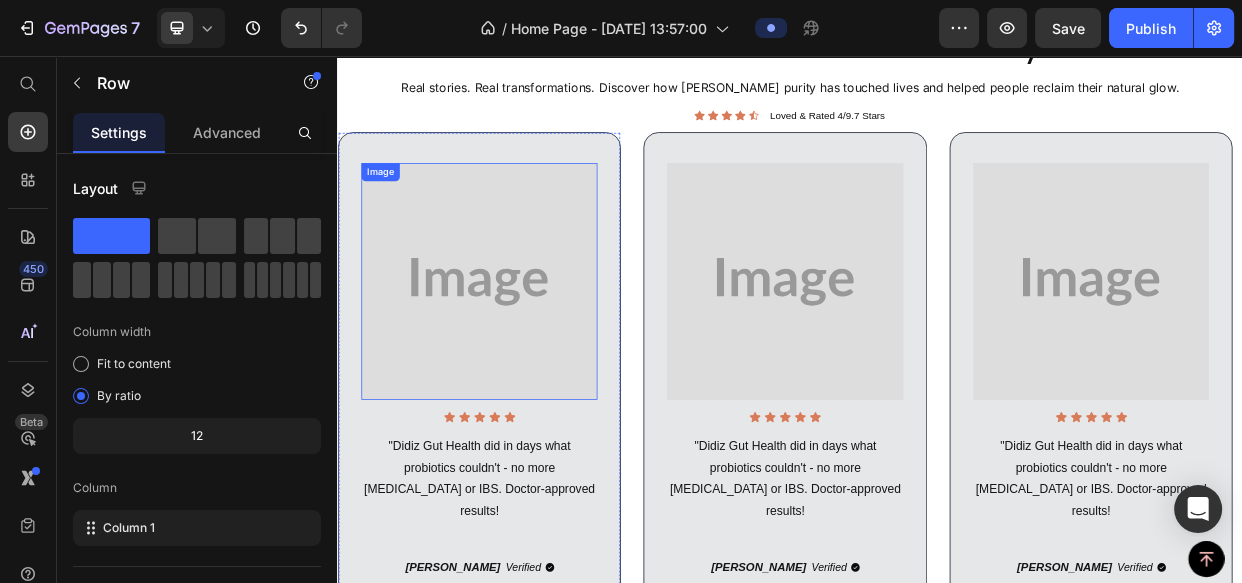 click at bounding box center (524, 354) 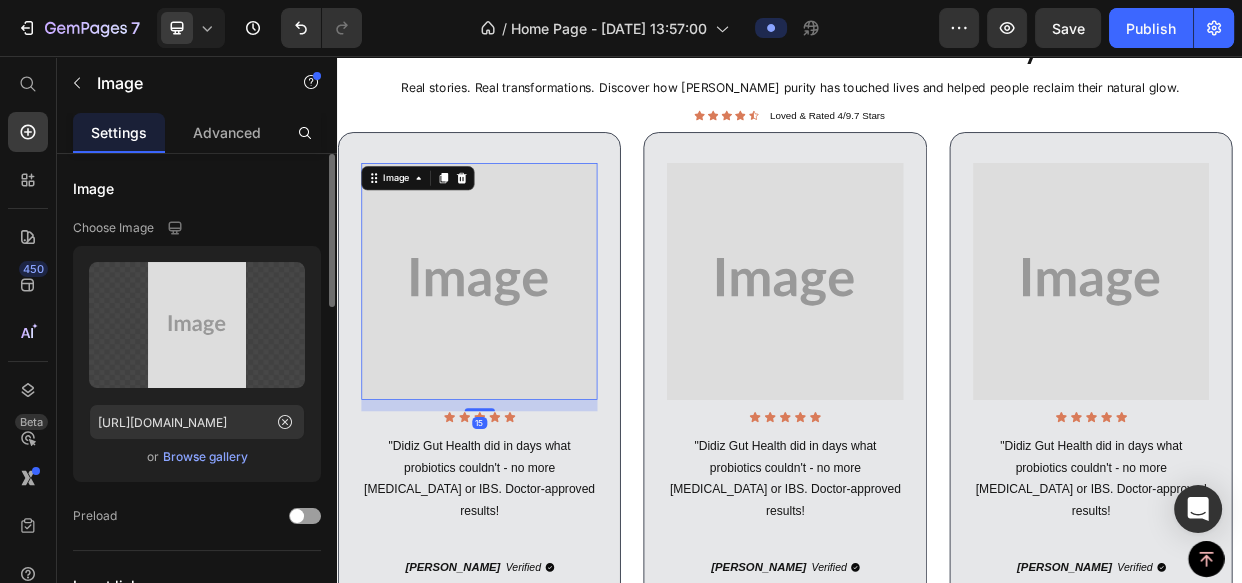 click on "Browse gallery" at bounding box center [205, 457] 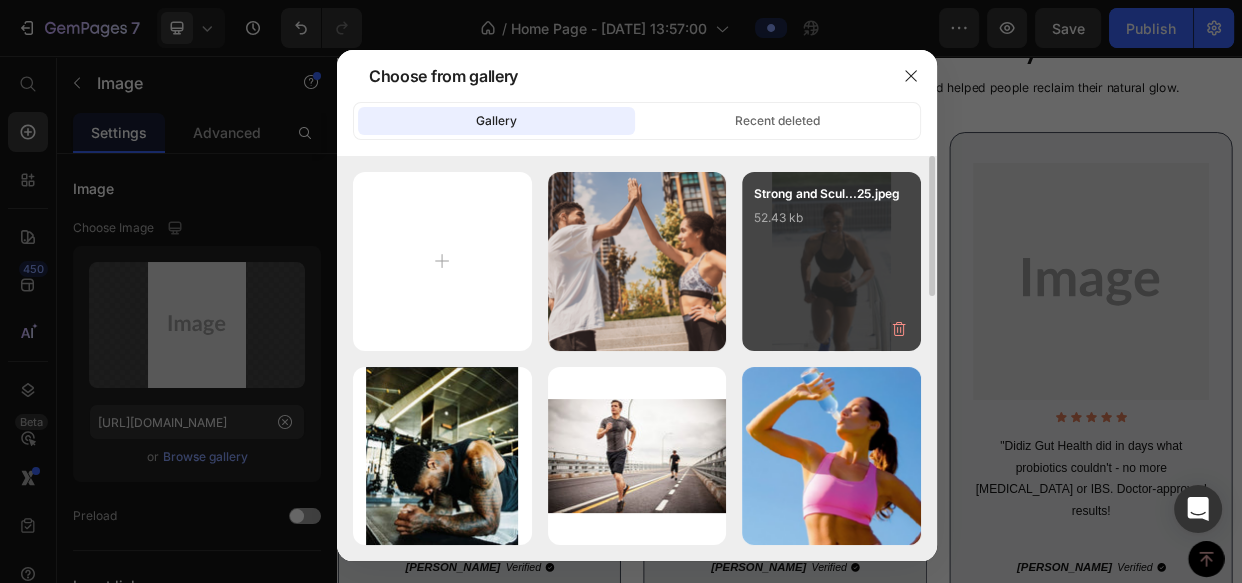 click on "Strong and Scul...25.jpeg 52.43 kb" at bounding box center (831, 261) 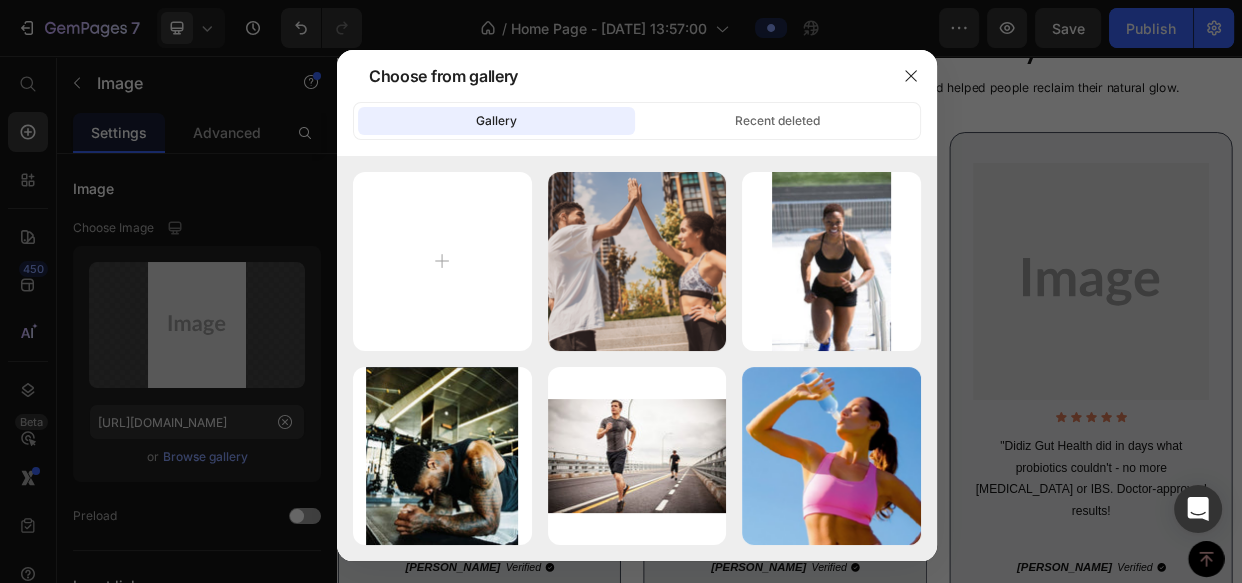 type on "https://cdn.shopify.com/s/files/1/0698/9801/0717/files/gempages_574878364515435364-d19fc6d9-48bd-48f1-87d0-56be126192f9.jpg" 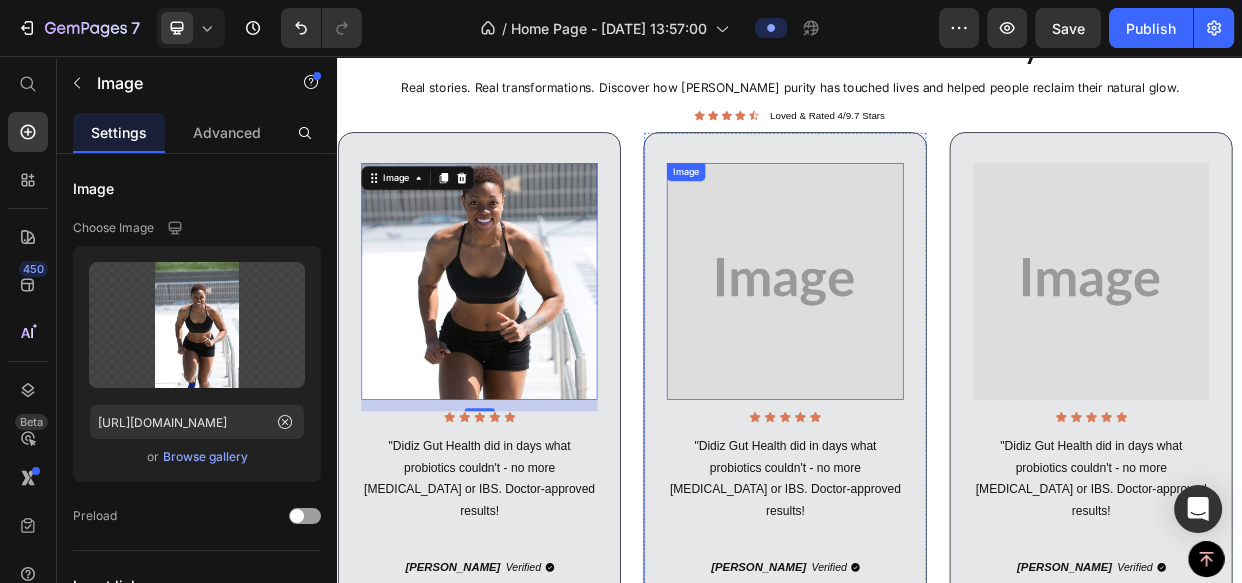 click at bounding box center (929, 354) 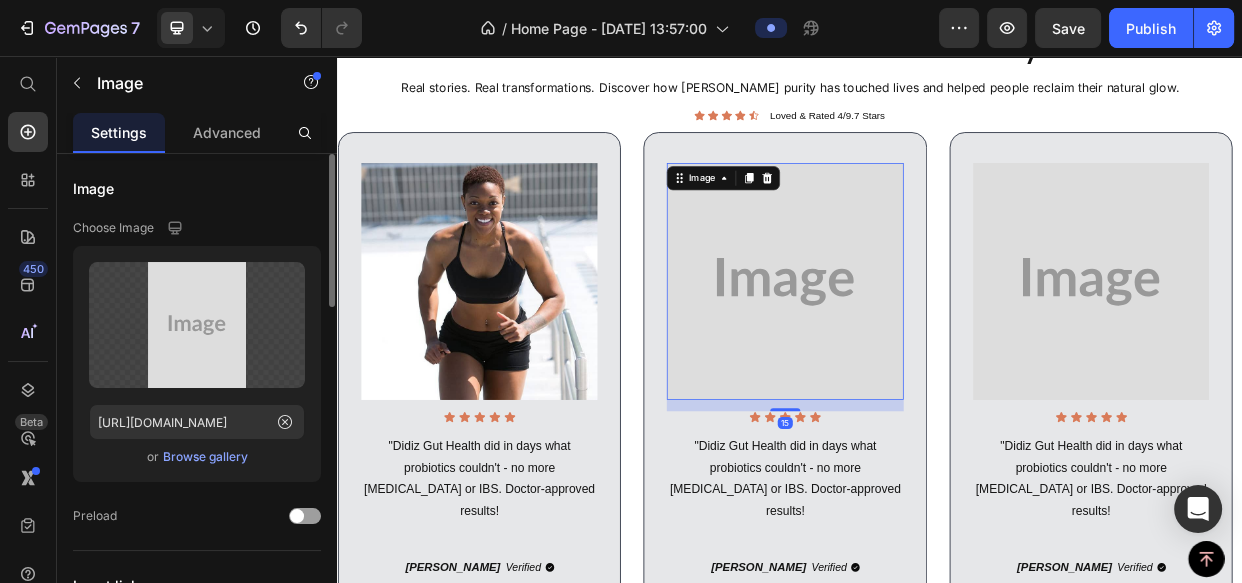 click on "Browse gallery" at bounding box center [205, 457] 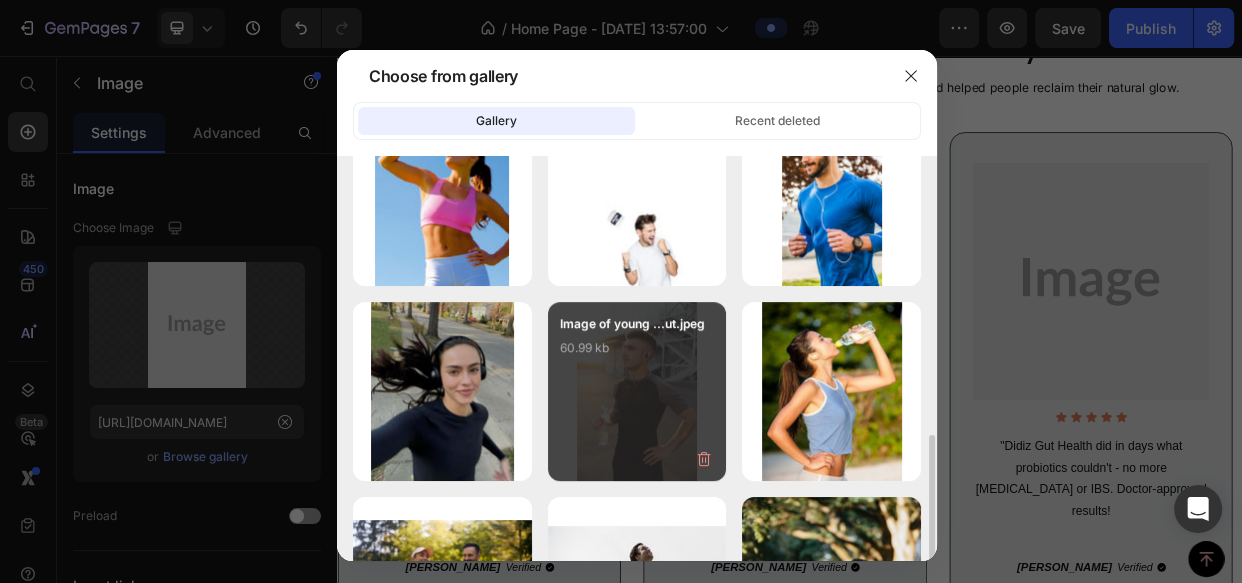scroll, scrollTop: 545, scrollLeft: 0, axis: vertical 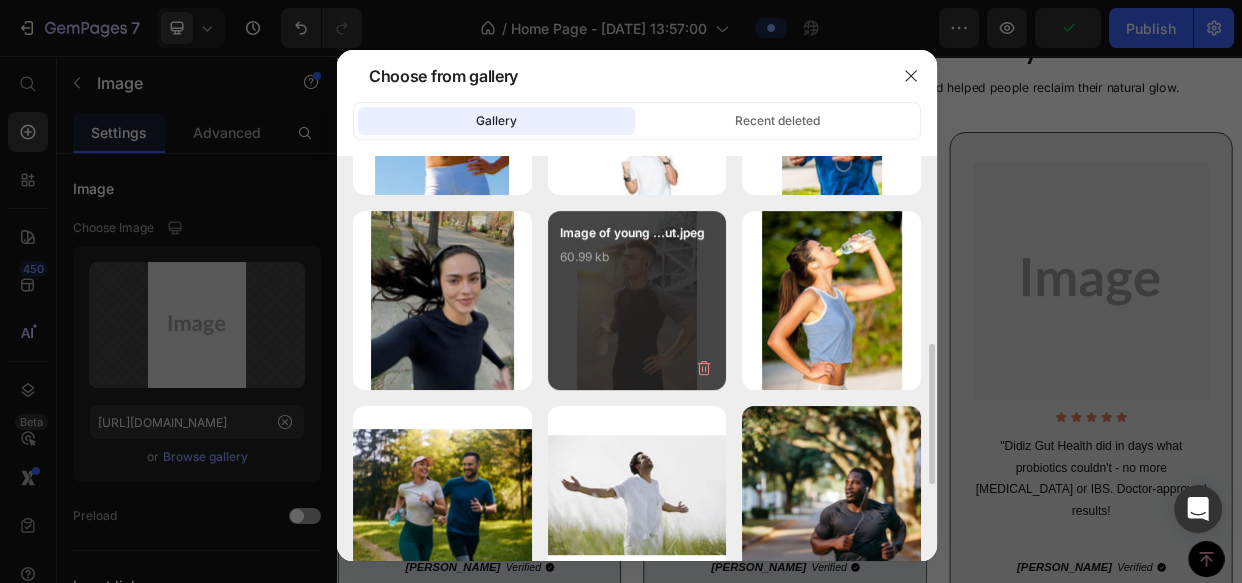 click on "Image of young ...ut.jpeg 60.99 kb" at bounding box center [637, 300] 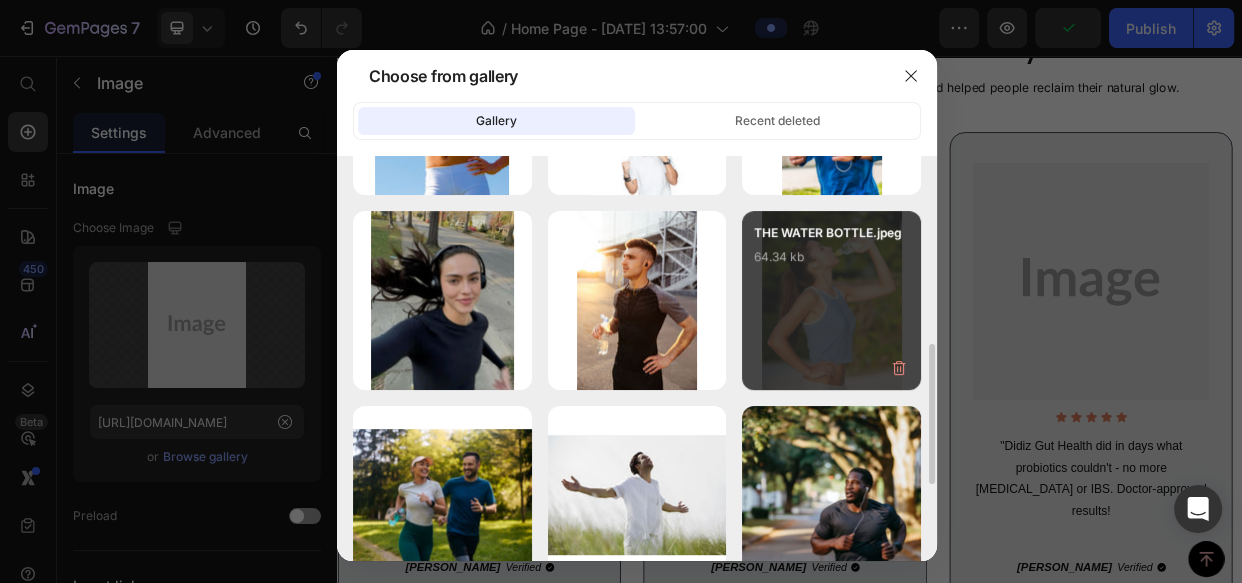 type on "https://cdn.shopify.com/s/files/1/0698/9801/0717/files/gempages_574878364515435364-dbb5f245-1569-49ca-9968-f303cdb68ea6.jpg" 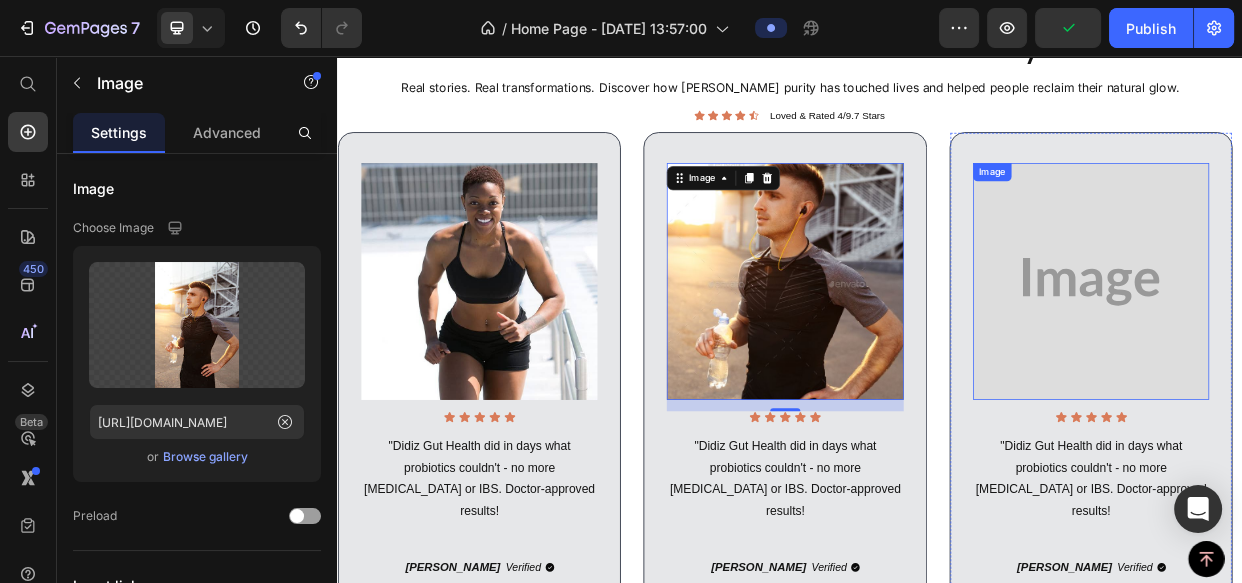 click at bounding box center (1335, 354) 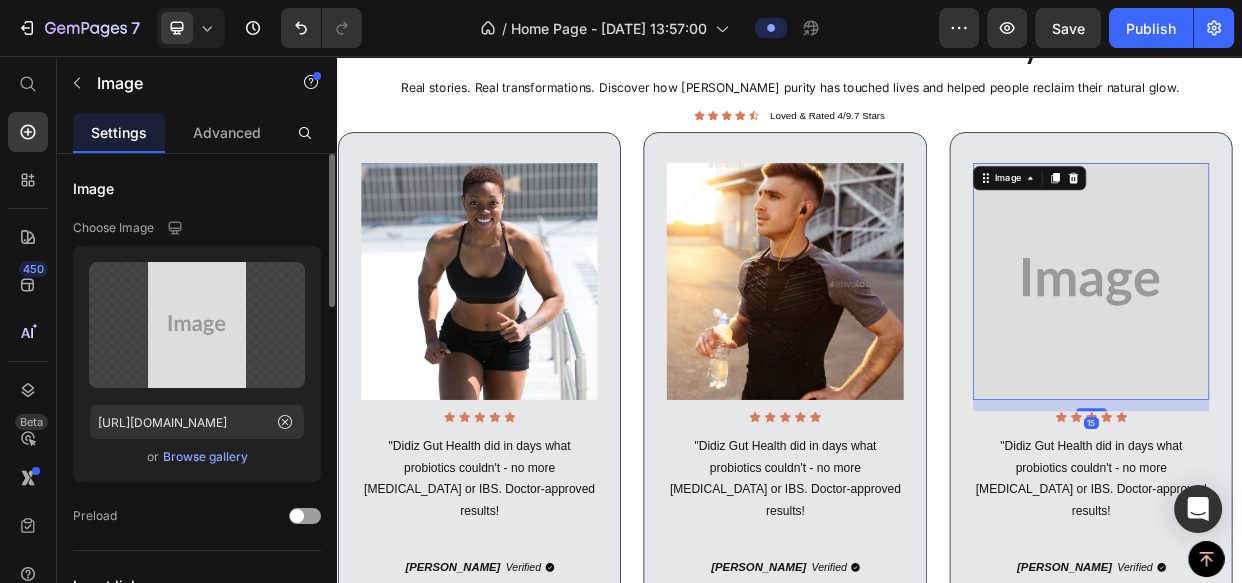 click on "Browse gallery" at bounding box center (205, 457) 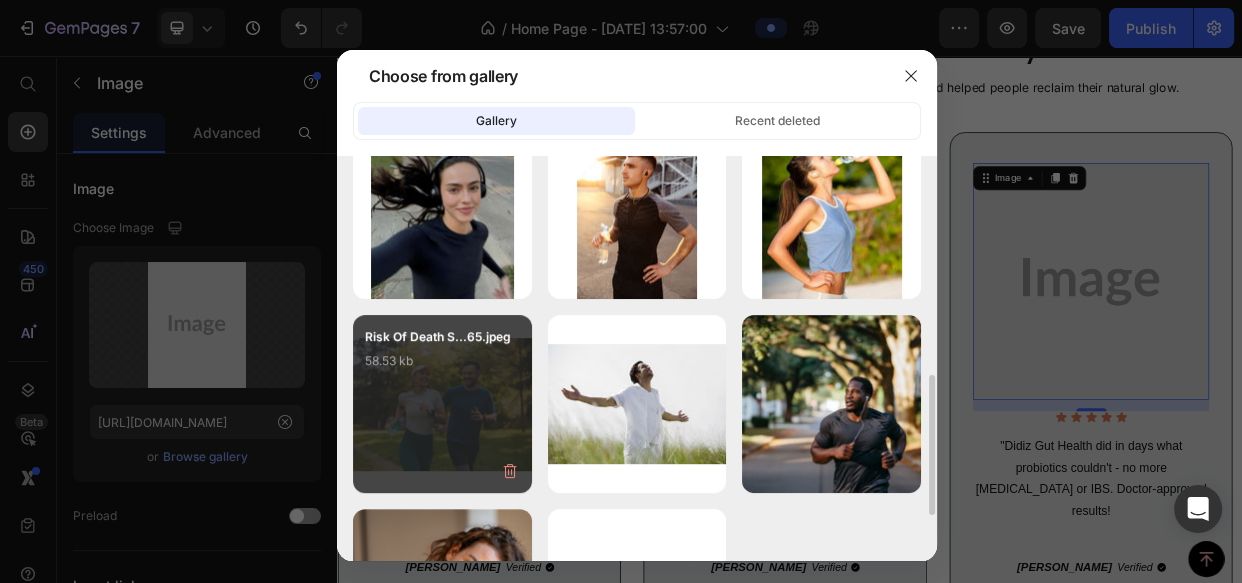 scroll, scrollTop: 454, scrollLeft: 0, axis: vertical 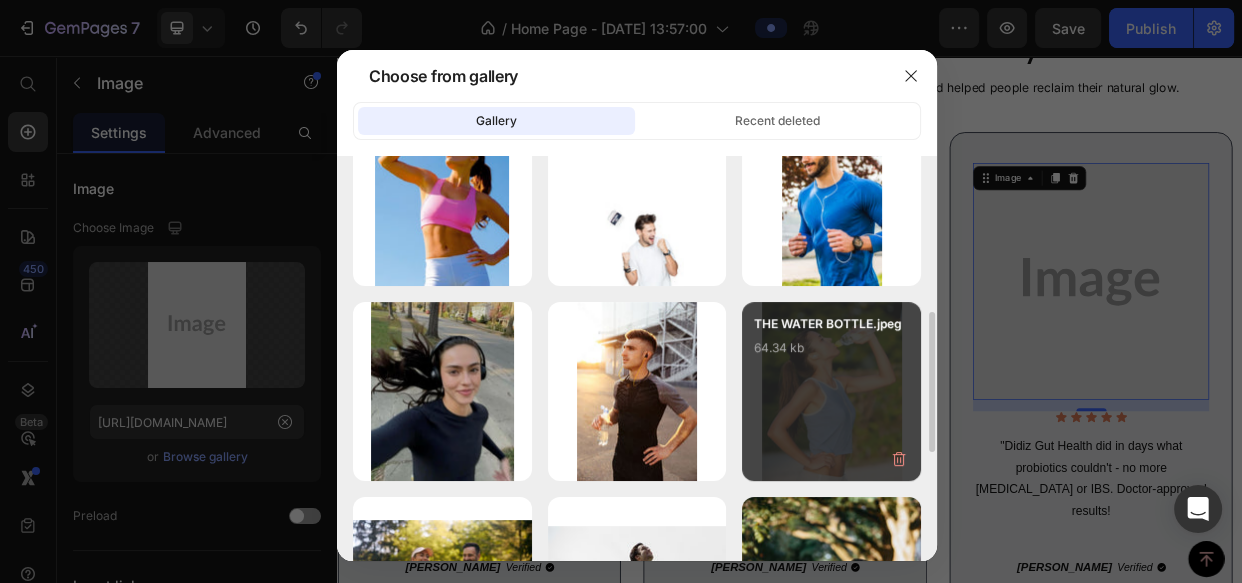 click on "THE WATER BOTTLE.jpeg 64.34 kb" at bounding box center [831, 354] 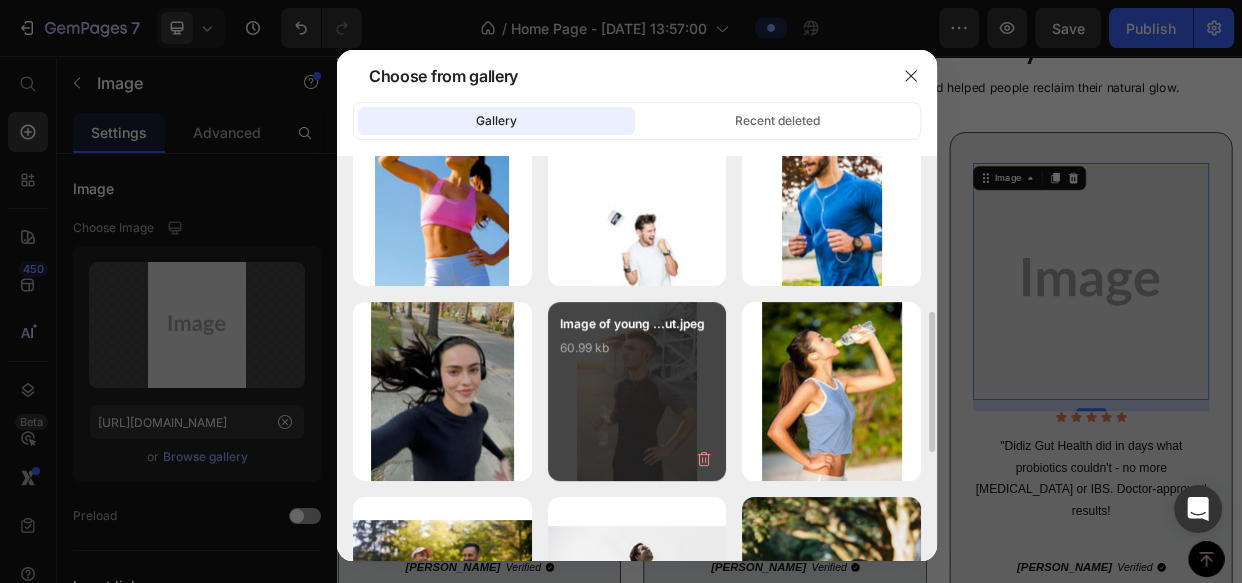 type on "https://cdn.shopify.com/s/files/1/0698/9801/0717/files/gempages_574878364515435364-0041a9d3-cd3c-46b5-9360-ccfe5a965afa.jpg" 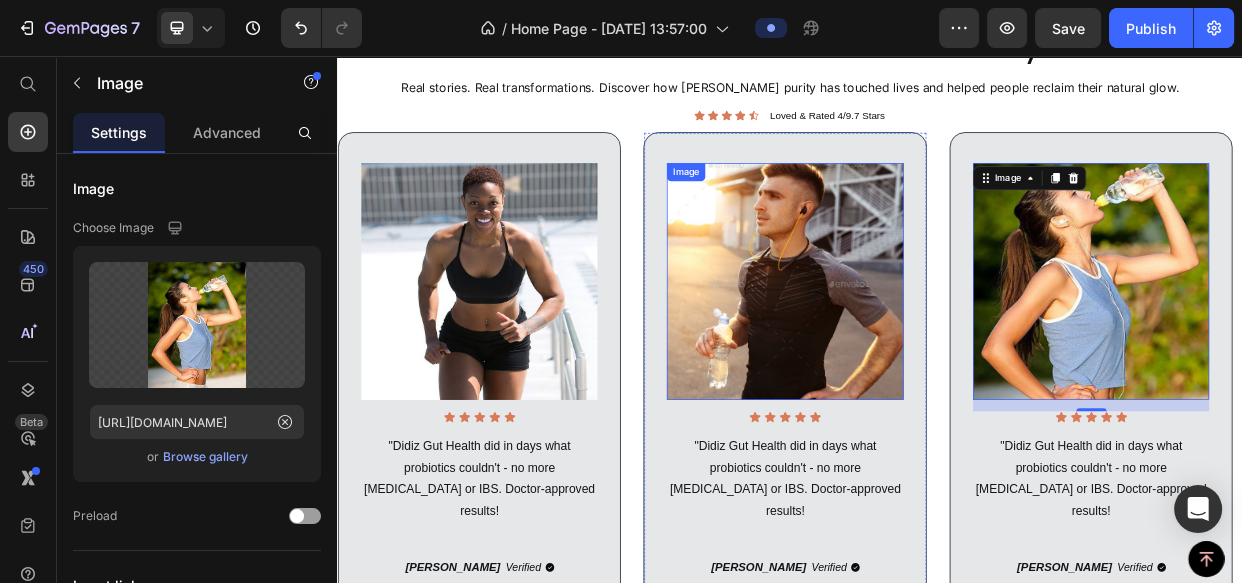 click at bounding box center (929, 354) 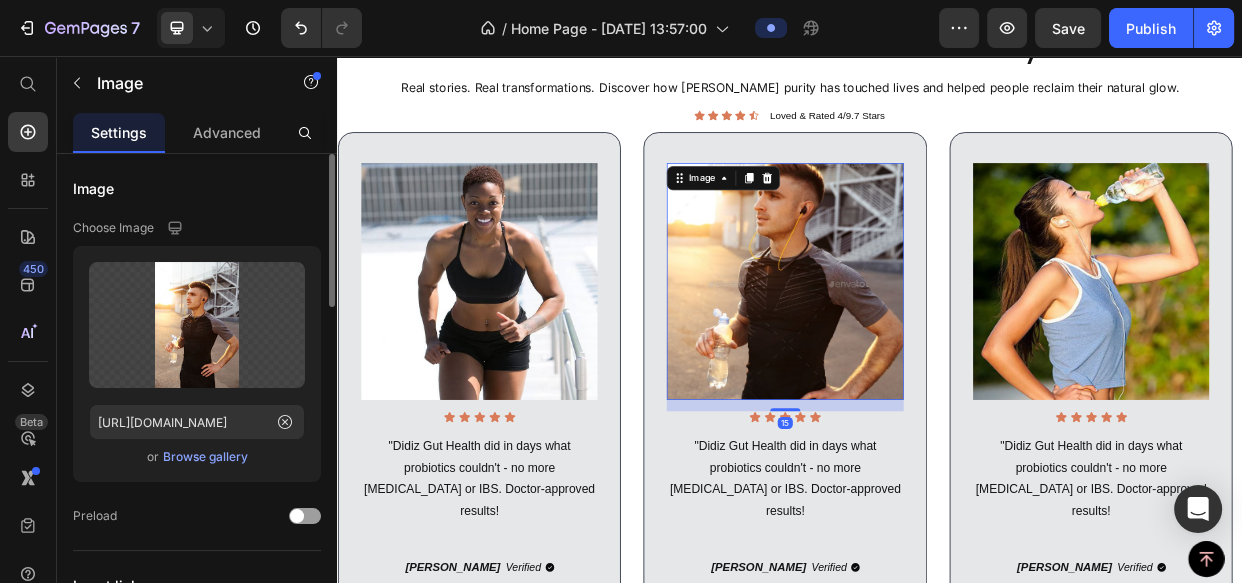 click on "Browse gallery" at bounding box center [205, 457] 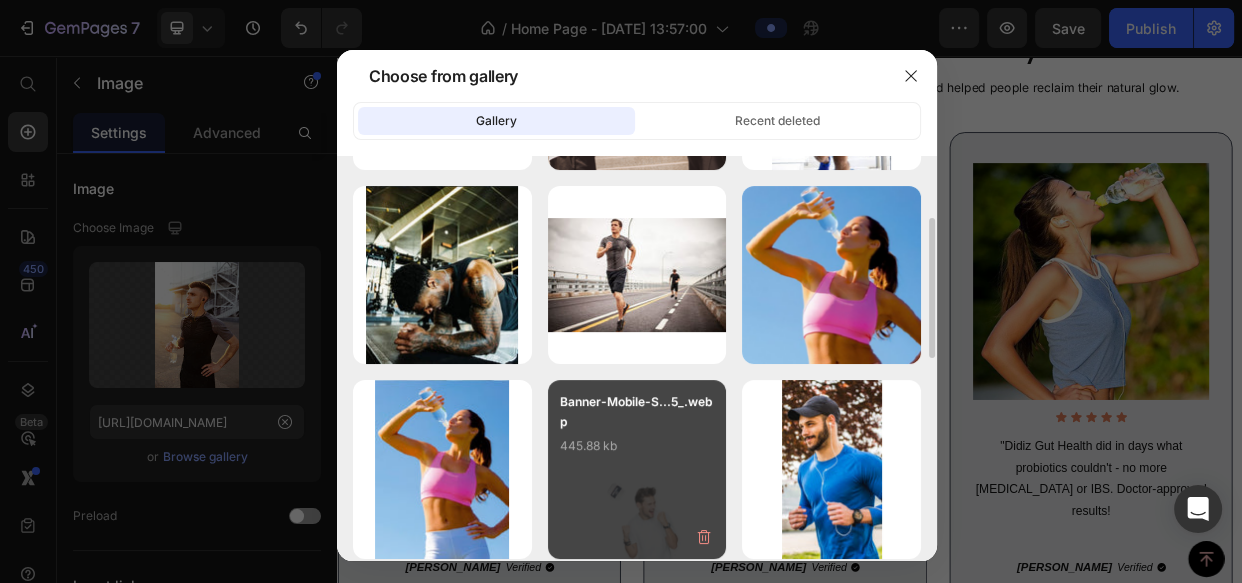 scroll, scrollTop: 272, scrollLeft: 0, axis: vertical 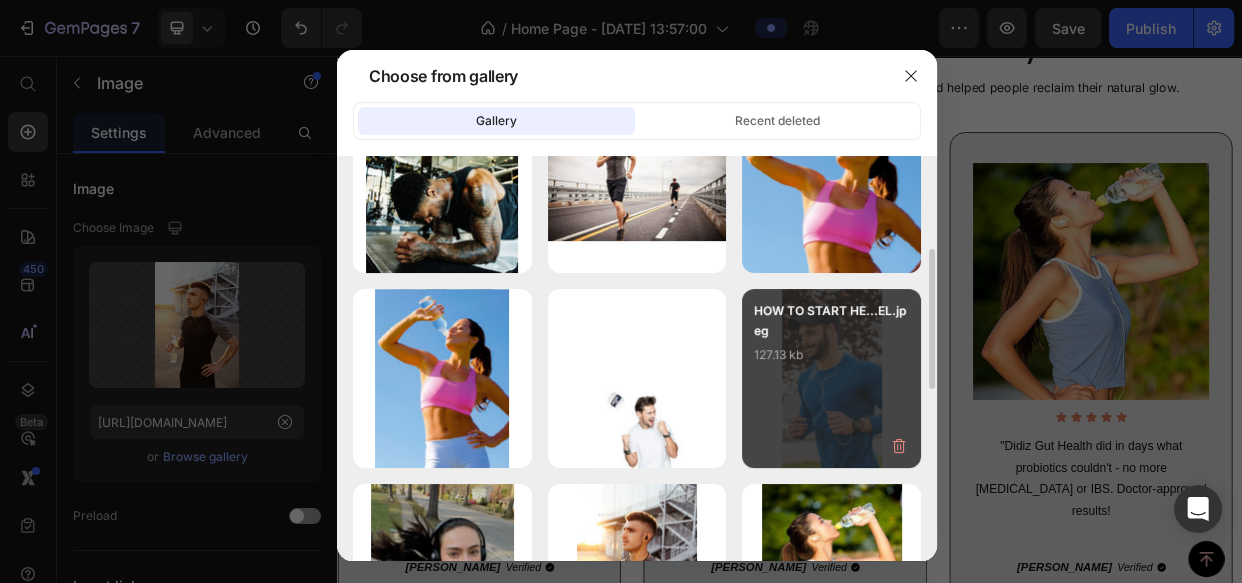 click on "HOW TO START HE...EL.jpeg 127.13 kb" at bounding box center [831, 378] 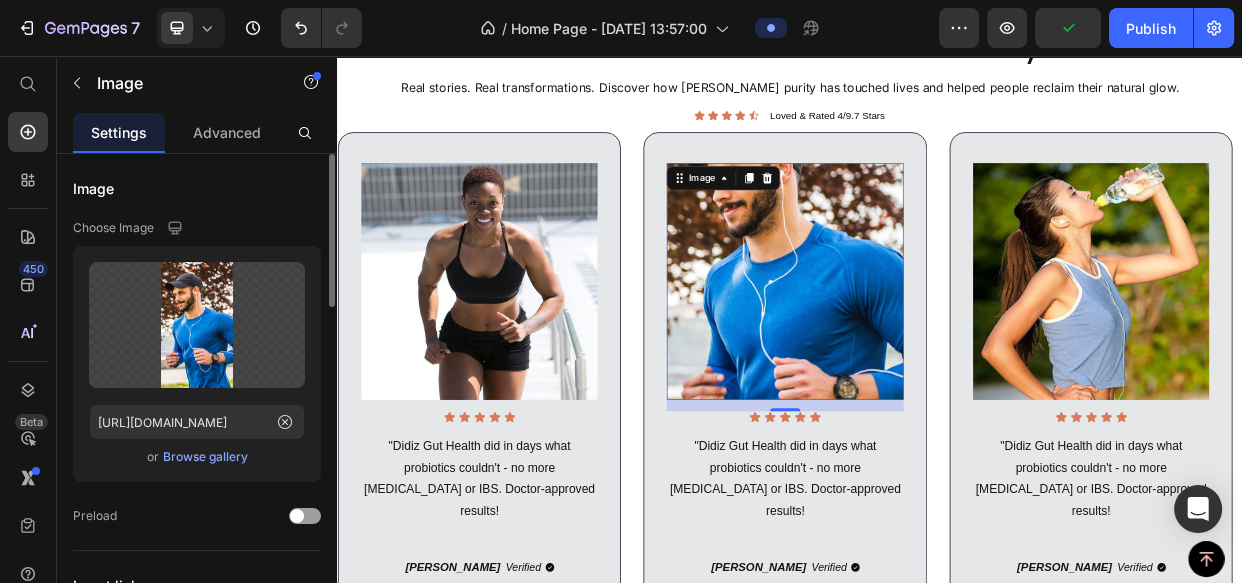 click on "Browse gallery" at bounding box center [205, 457] 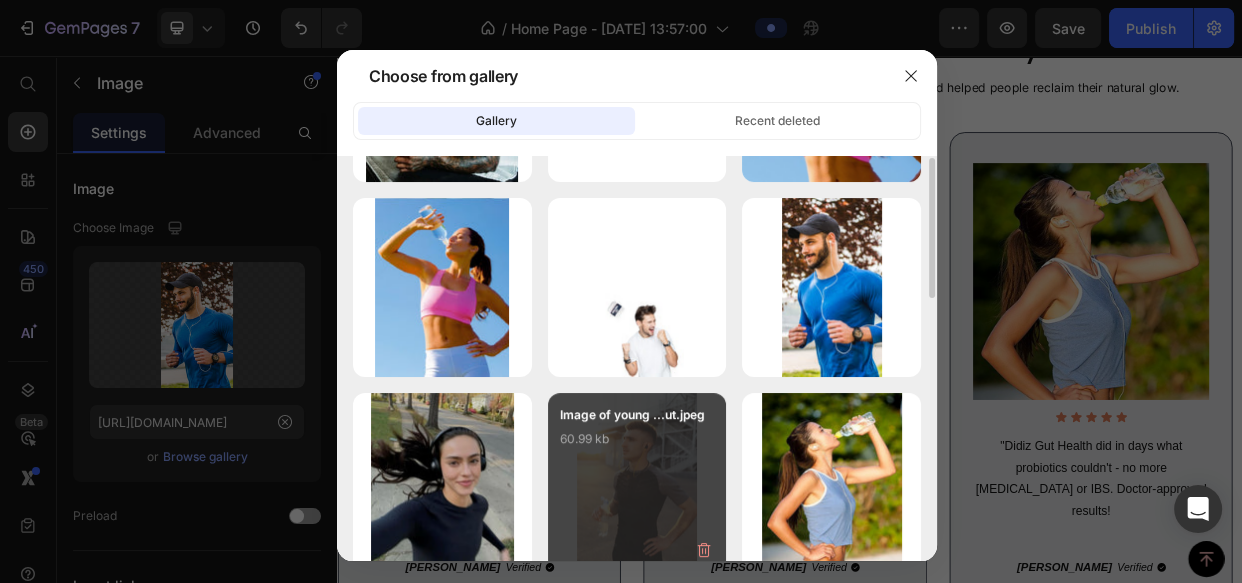 scroll, scrollTop: 90, scrollLeft: 0, axis: vertical 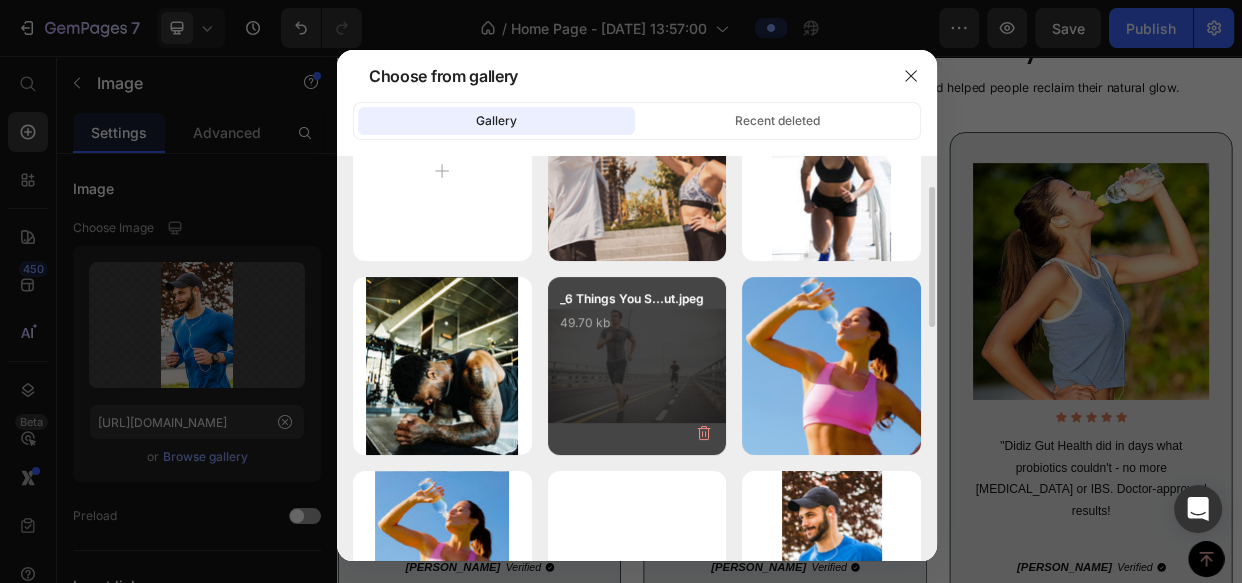 click on "_6 Things You S...ut.jpeg 49.70 kb" at bounding box center (637, 366) 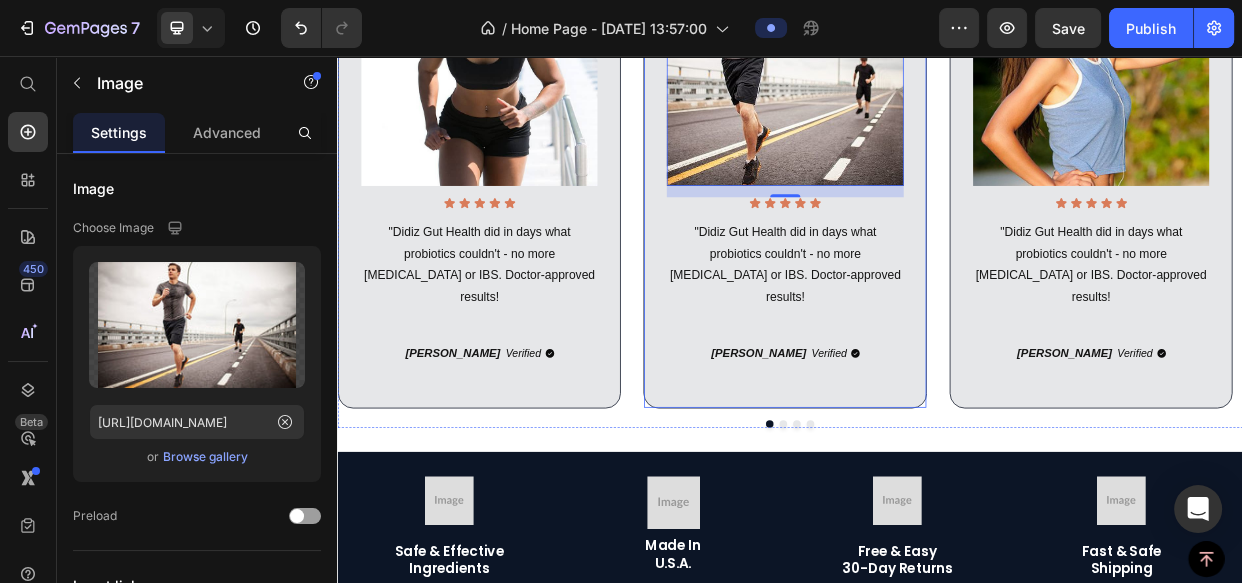 scroll, scrollTop: 2818, scrollLeft: 0, axis: vertical 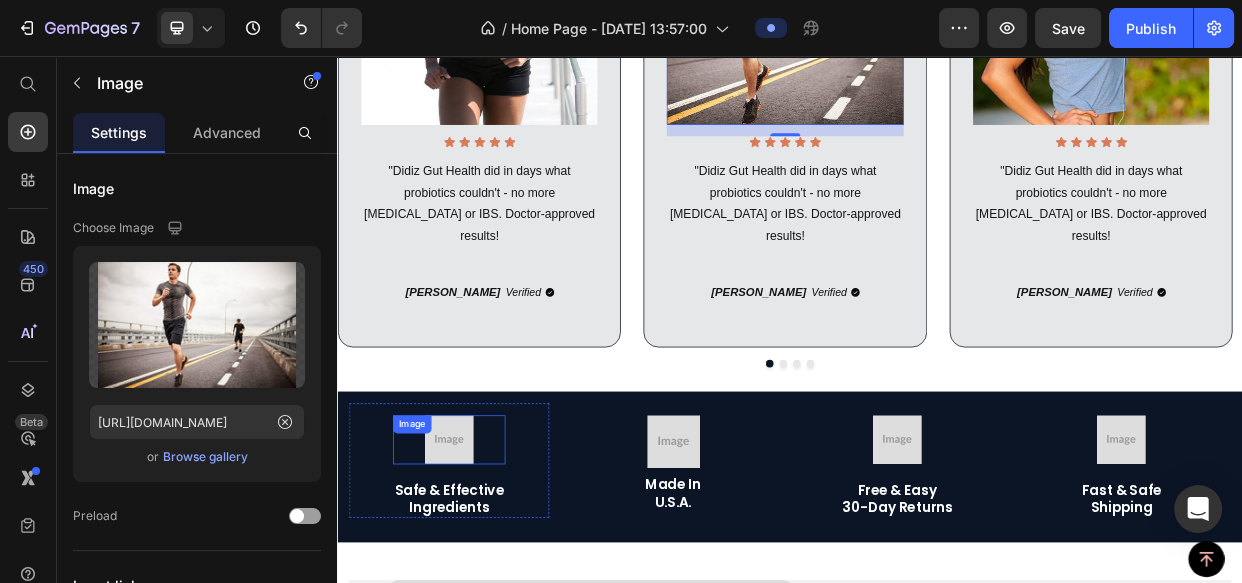 click at bounding box center [484, 565] 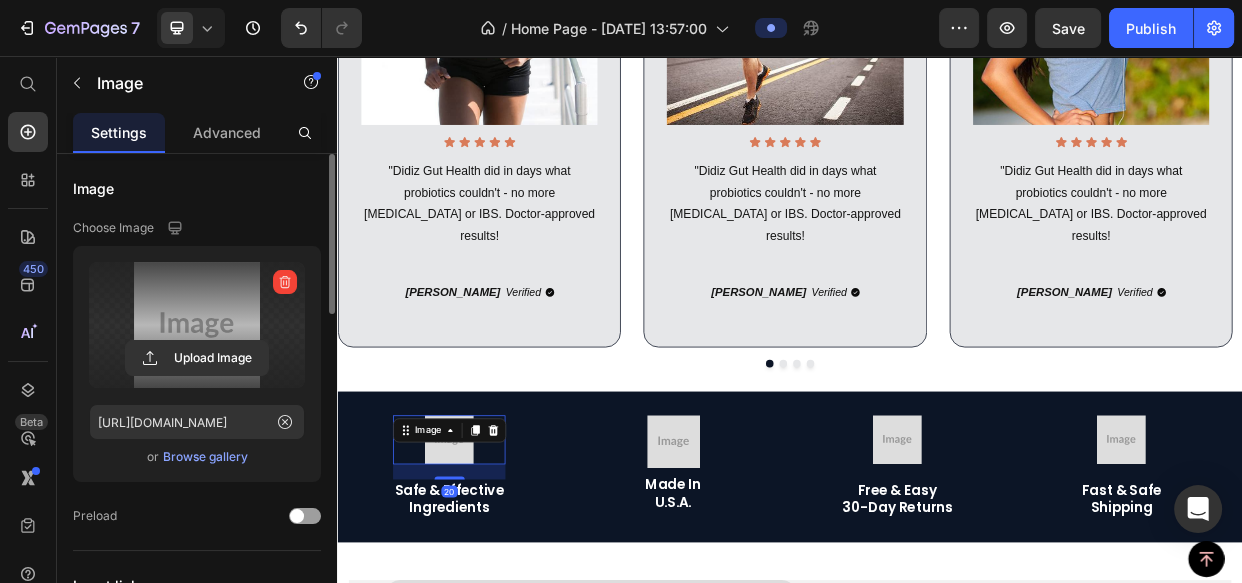click at bounding box center [197, 325] 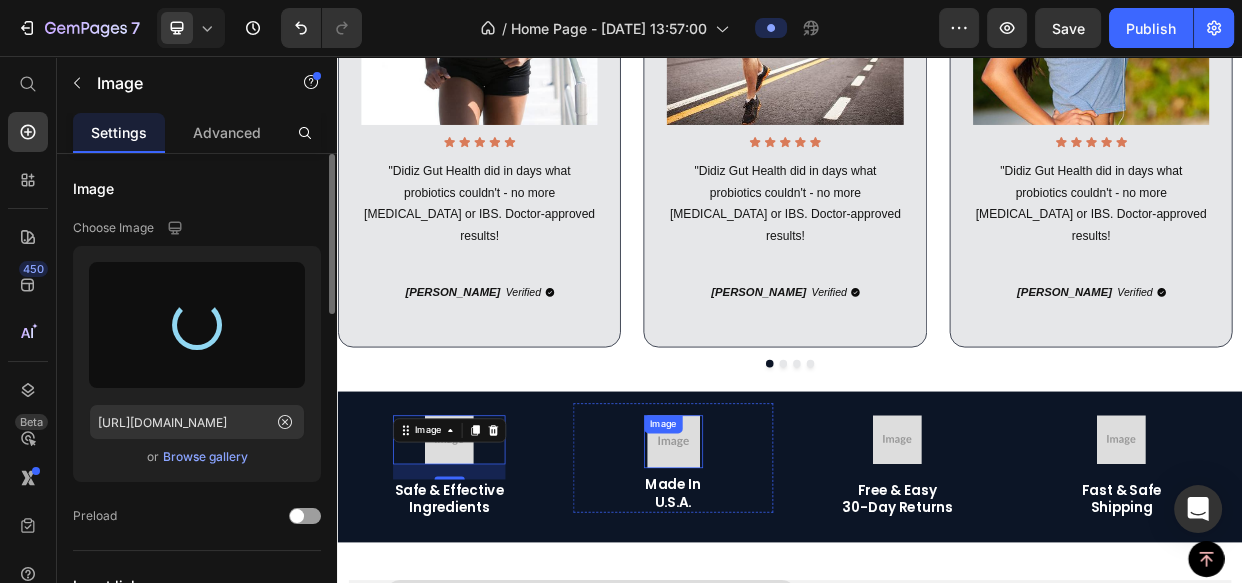 type on "https://cdn.shopify.com/s/files/1/0698/9801/0717/files/gempages_574878364515435364-7fb94a73-db00-4dbf-b9bf-8e6d5be06615.png" 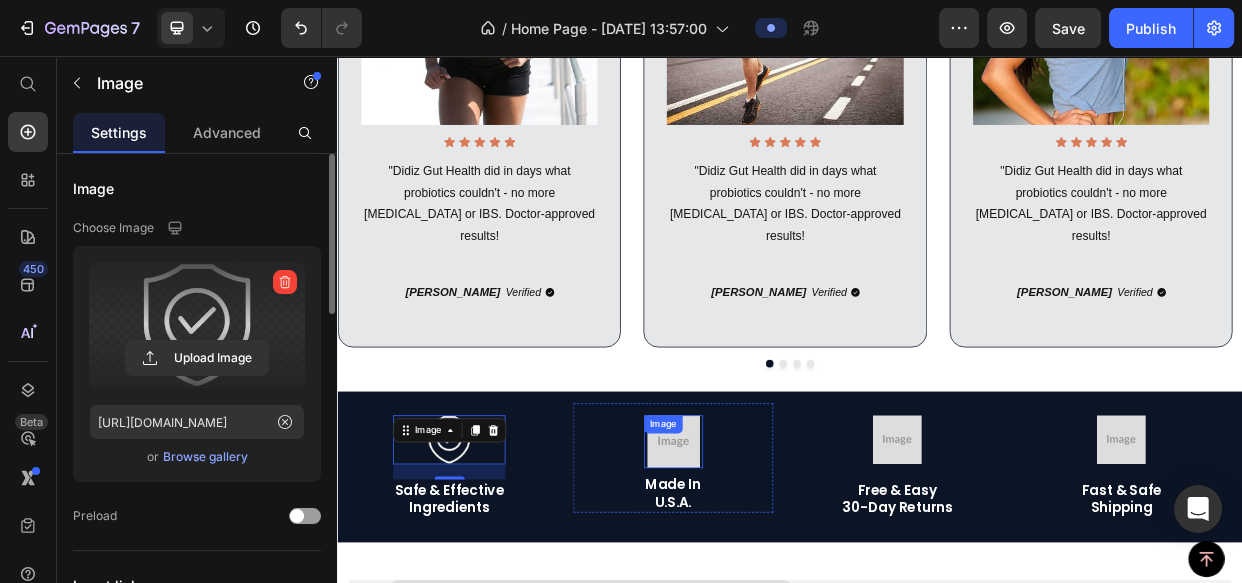 click at bounding box center (782, 568) 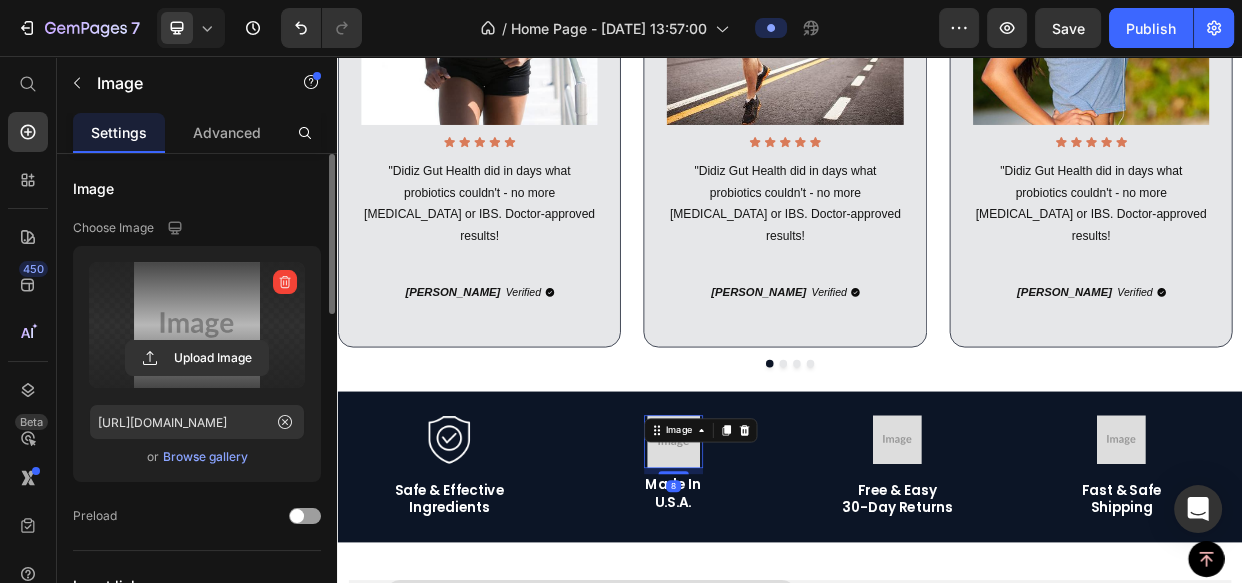 click at bounding box center [197, 325] 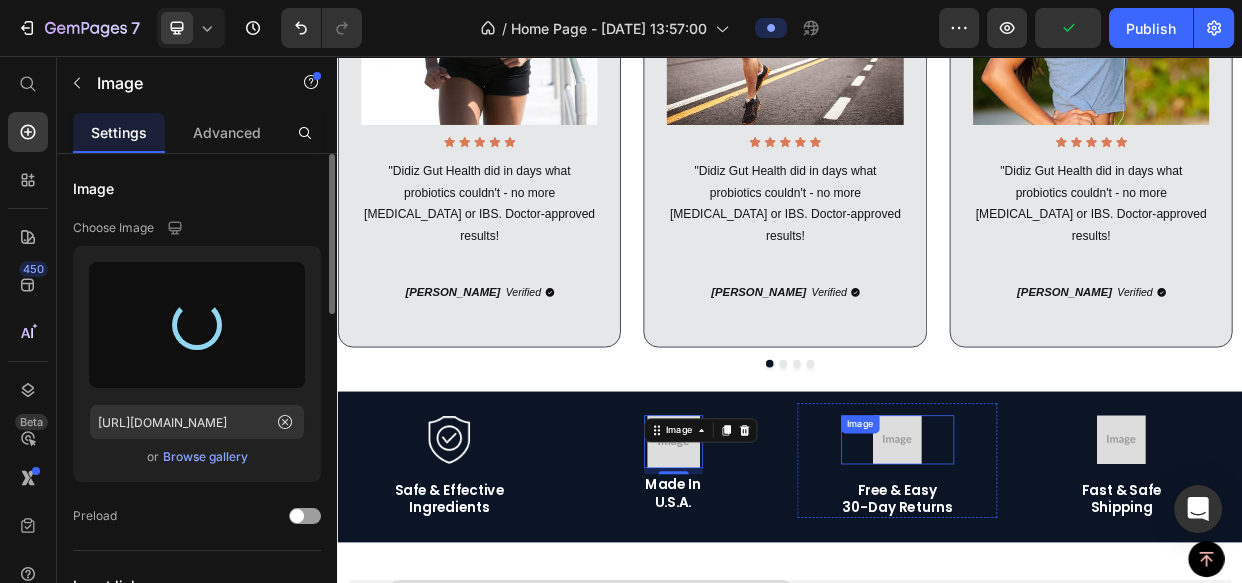type on "https://cdn.shopify.com/s/files/1/0698/9801/0717/files/gempages_574878364515435364-2a8136c3-f699-466e-a663-4a0e357318b2.png" 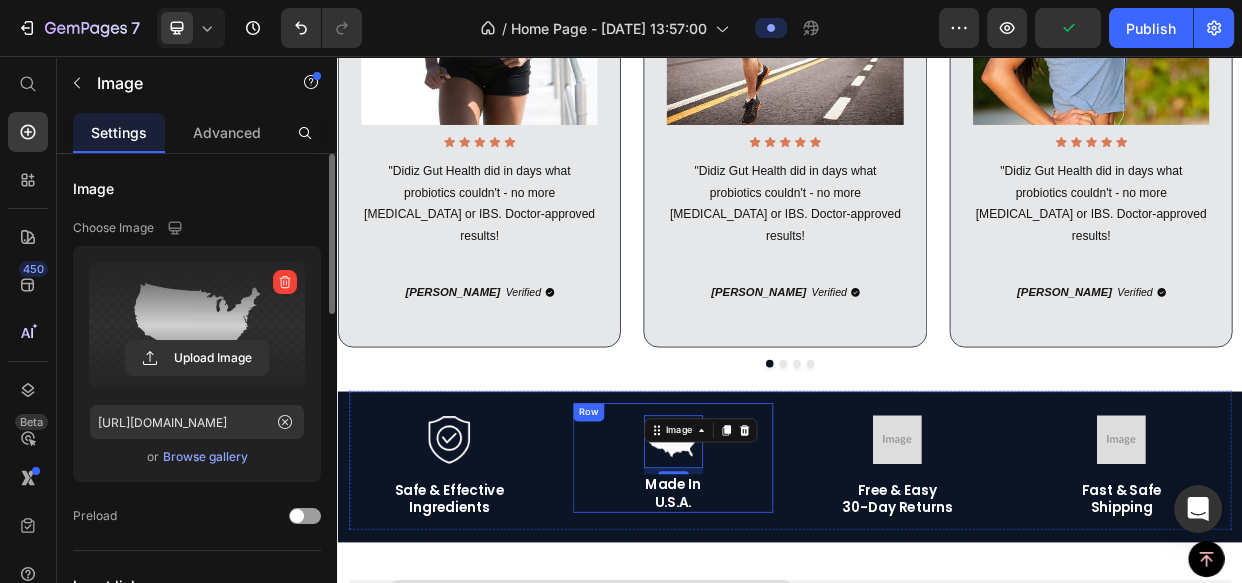 click on "Image   8 Made in U.S.A. Text Block Row" at bounding box center [781, 589] 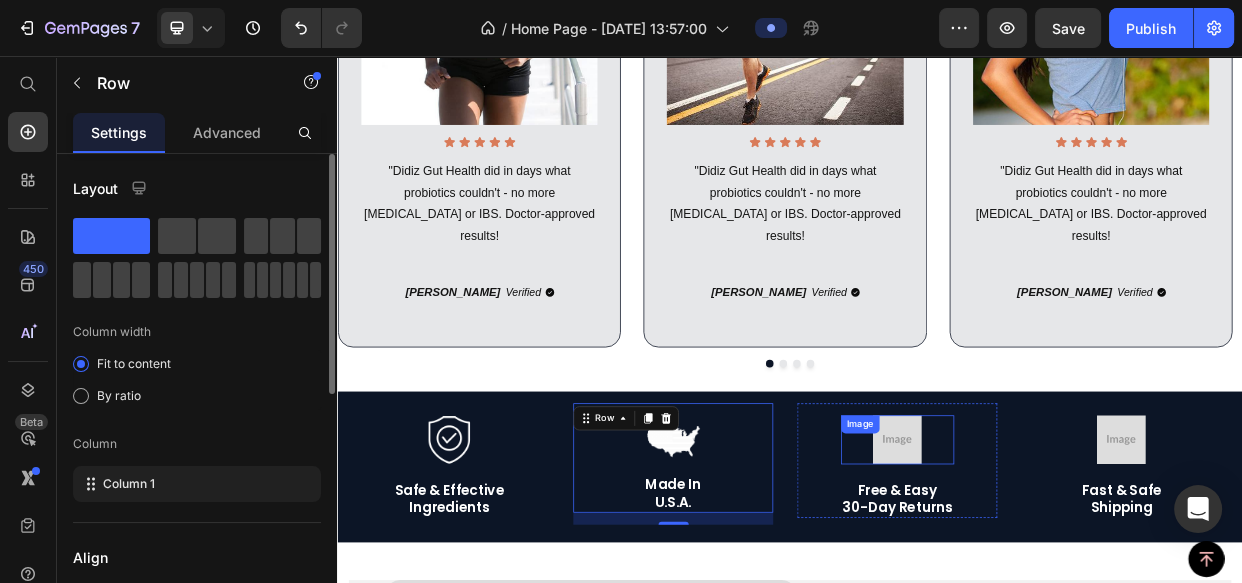 click at bounding box center (1079, 565) 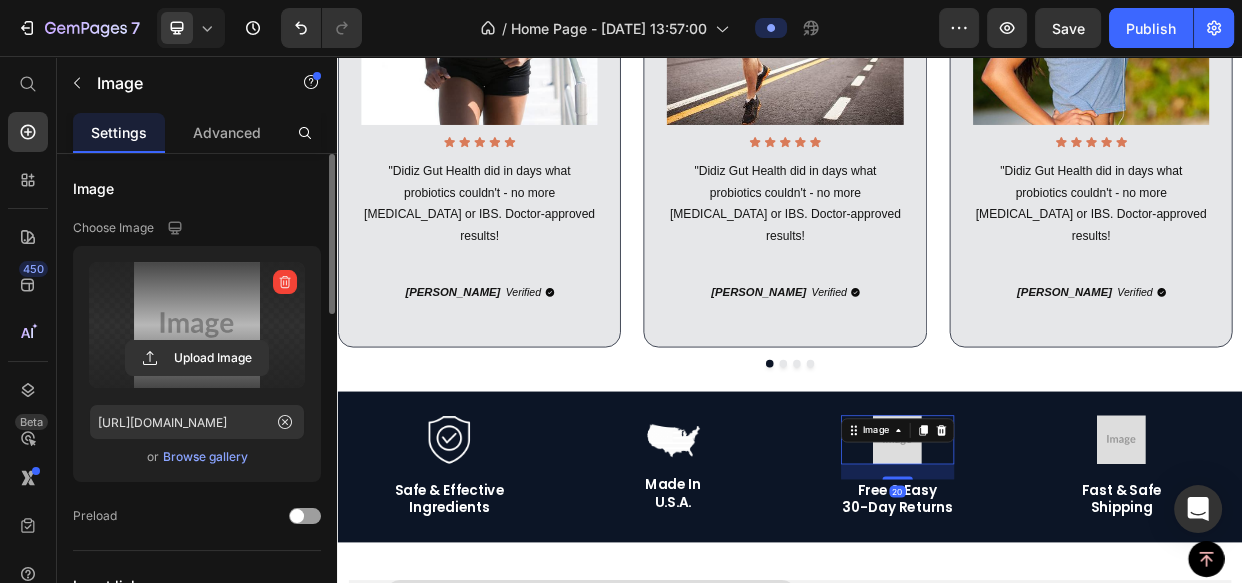 click at bounding box center (197, 325) 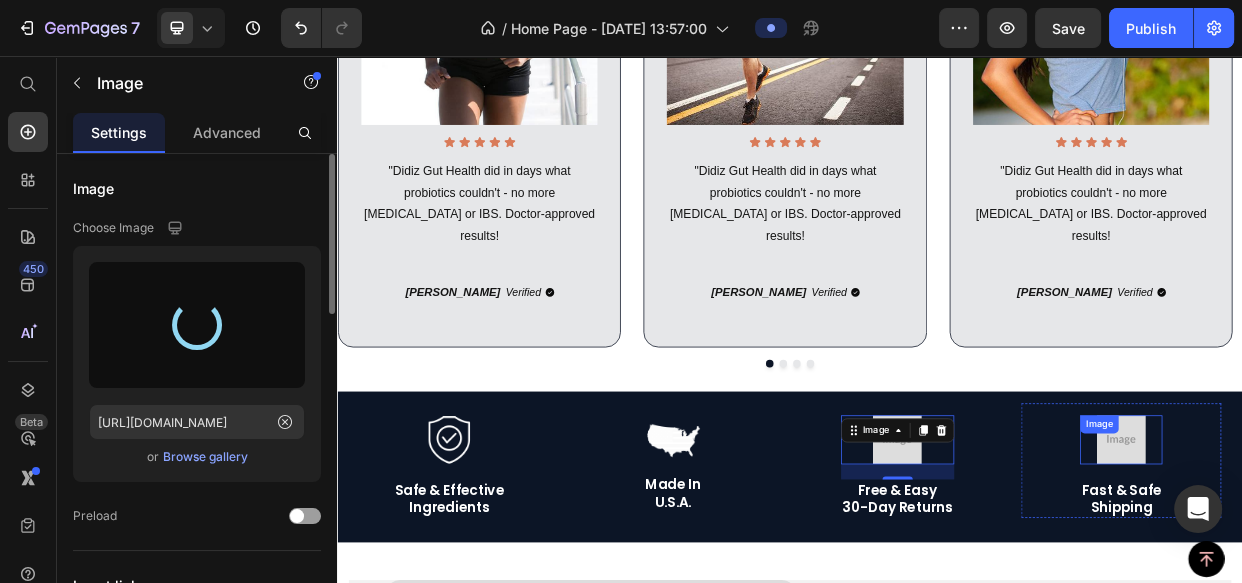 type on "https://cdn.shopify.com/s/files/1/0698/9801/0717/files/gempages_574878364515435364-a0d171d1-95fc-47b7-840d-0041cd32b14b.png" 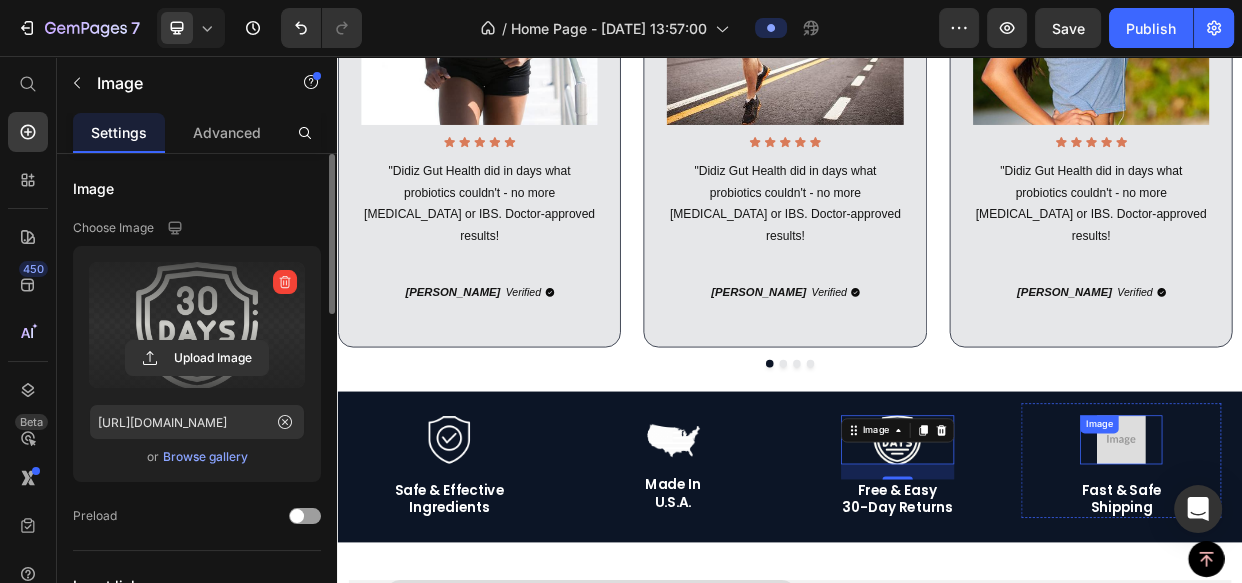 click on "Image" at bounding box center (1375, 565) 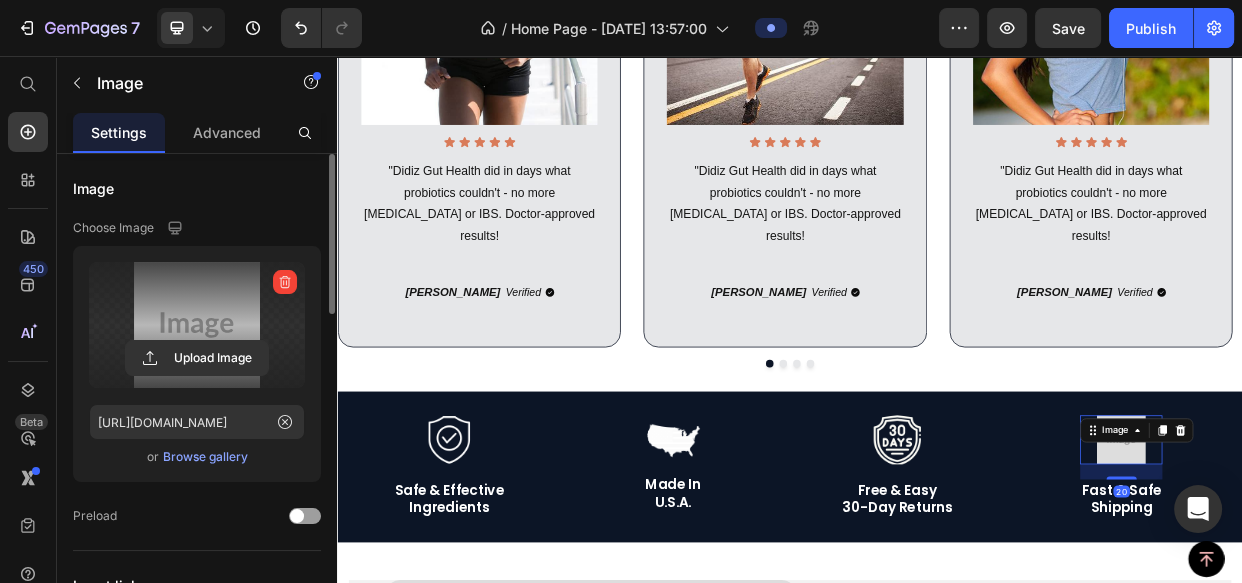click at bounding box center (197, 325) 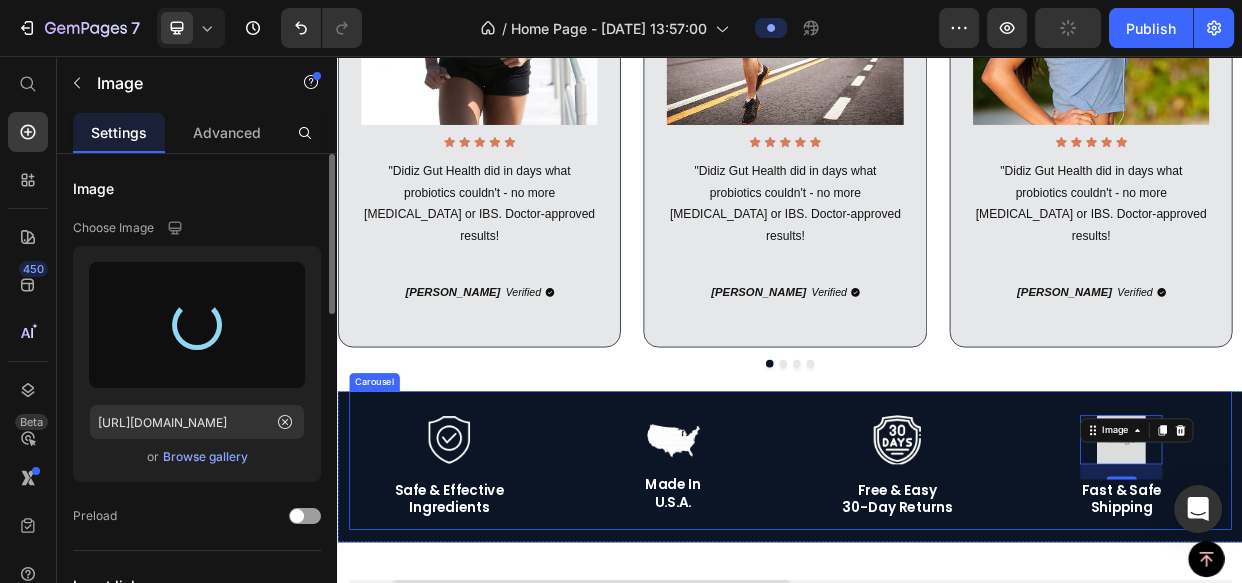 type on "https://cdn.shopify.com/s/files/1/0698/9801/0717/files/gempages_574878364515435364-0ea73d2b-30cc-445e-91d7-937fc8b4106b.png" 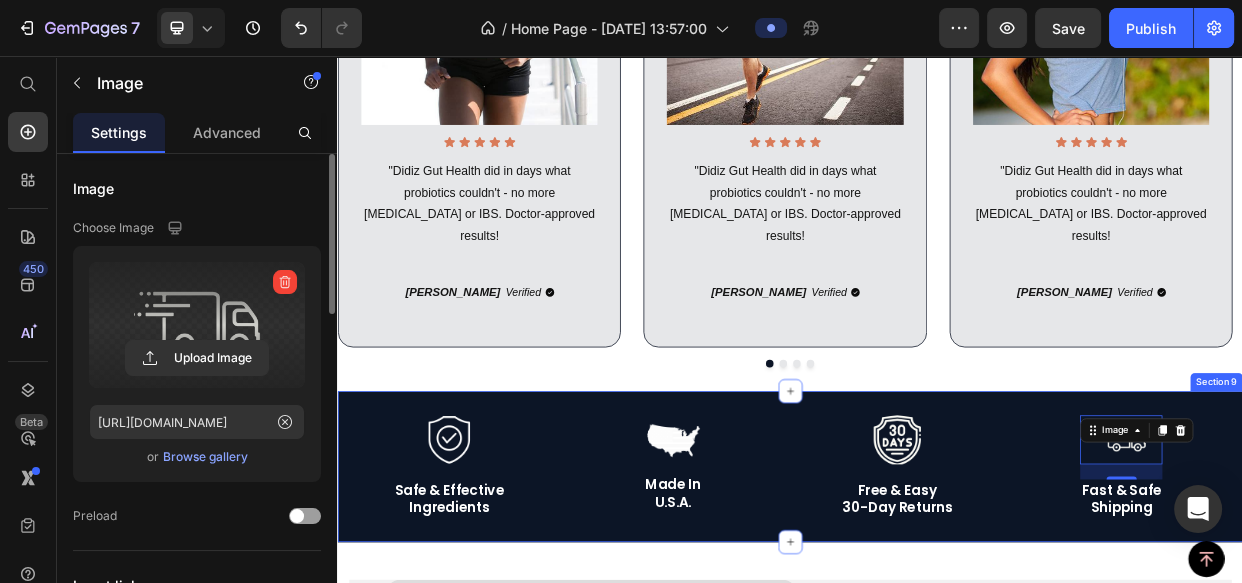click on "Image Safe & Effective Ingredients Text Block Row Image Made in U.S.A. Text Block Row Image Free & Easy 30-day Returns Text Block Row Image   20 Fast & safe Shipping  Text Block Row Carousel" at bounding box center (937, 601) 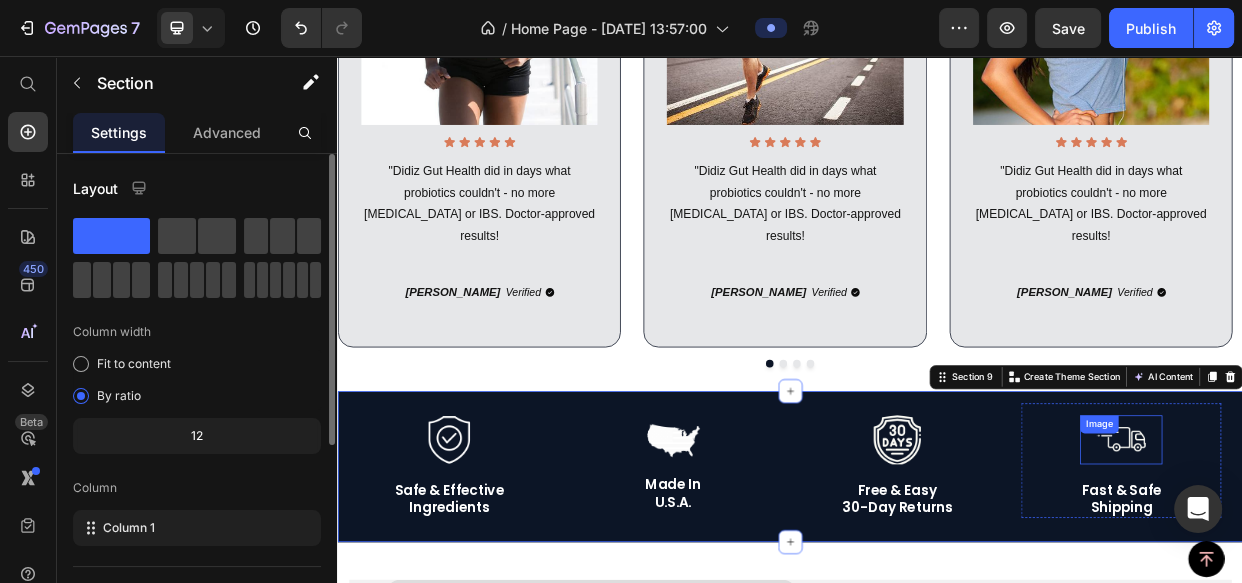 click at bounding box center (1375, 565) 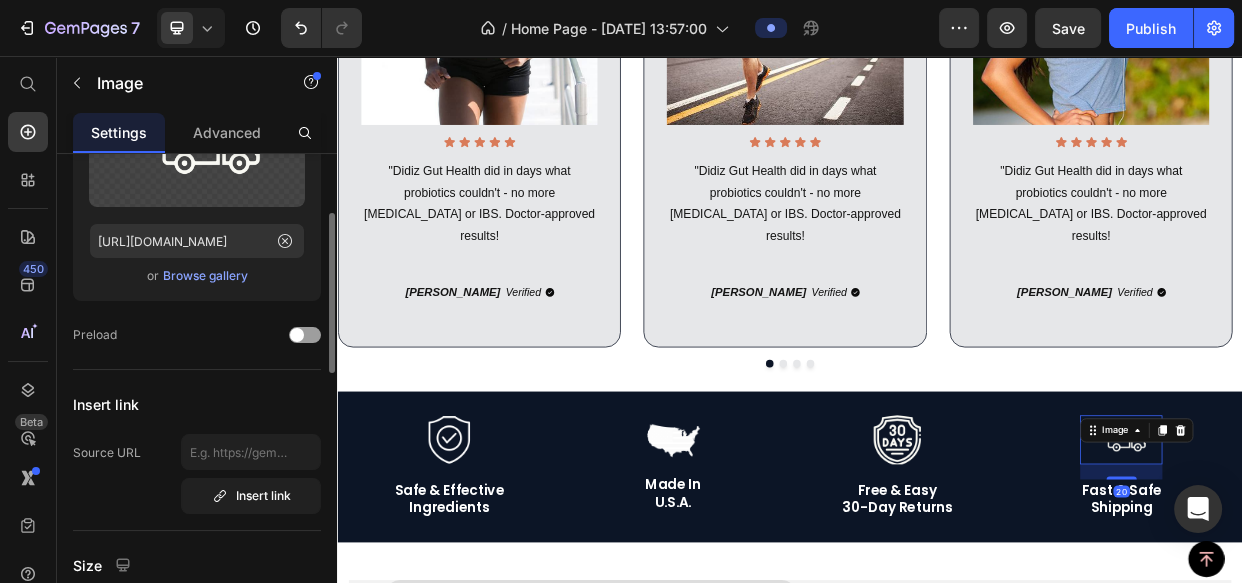 scroll, scrollTop: 363, scrollLeft: 0, axis: vertical 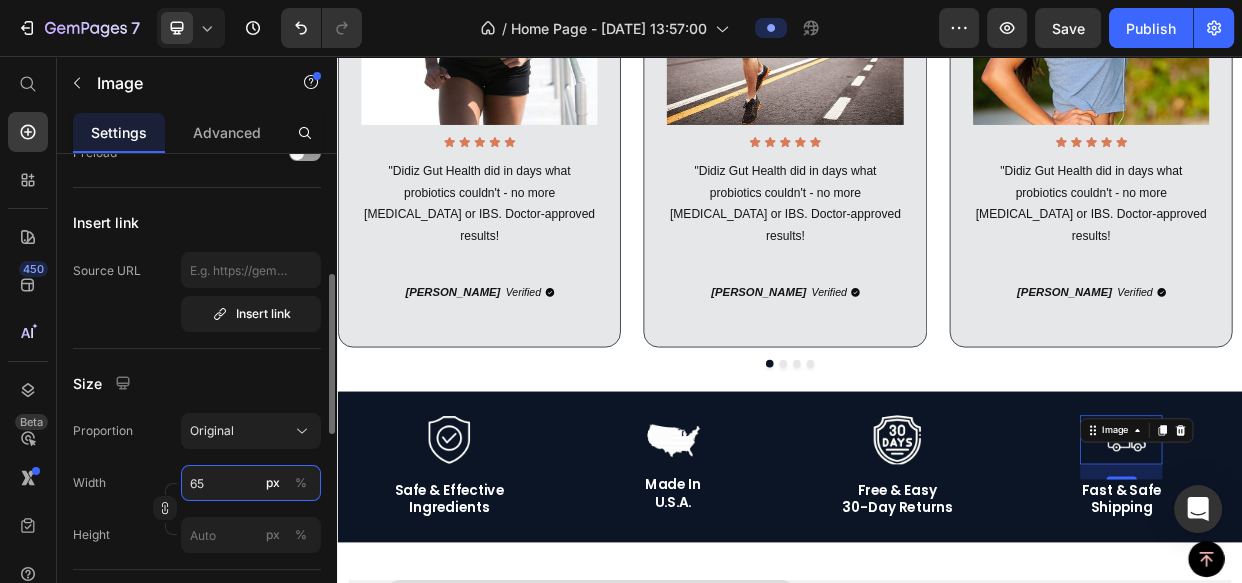 click on "65" at bounding box center [251, 483] 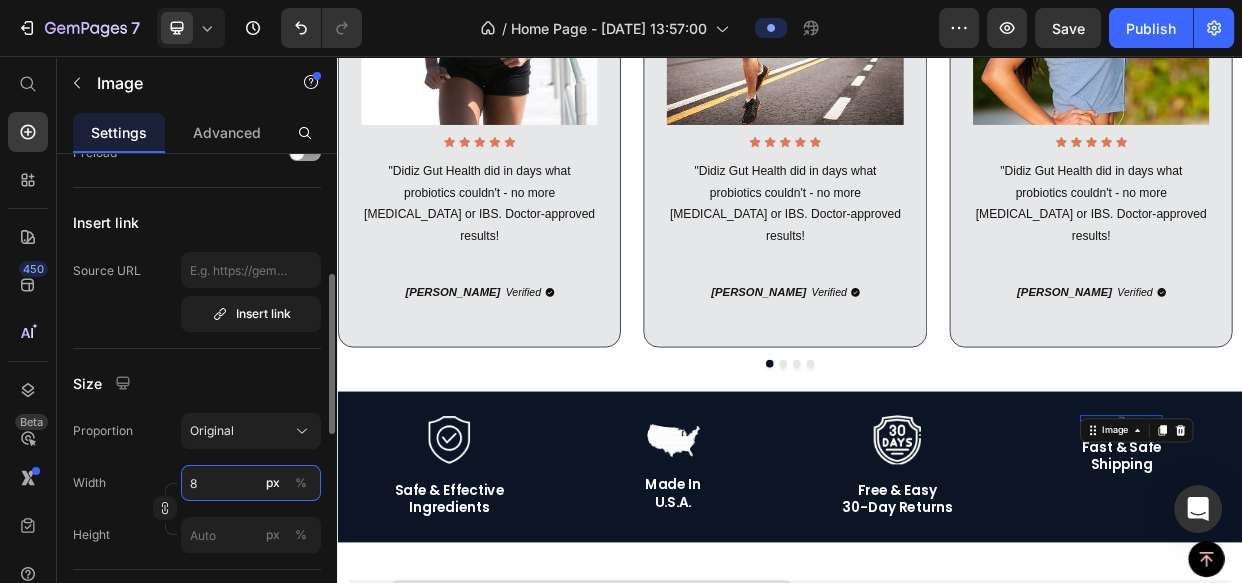 type on "80" 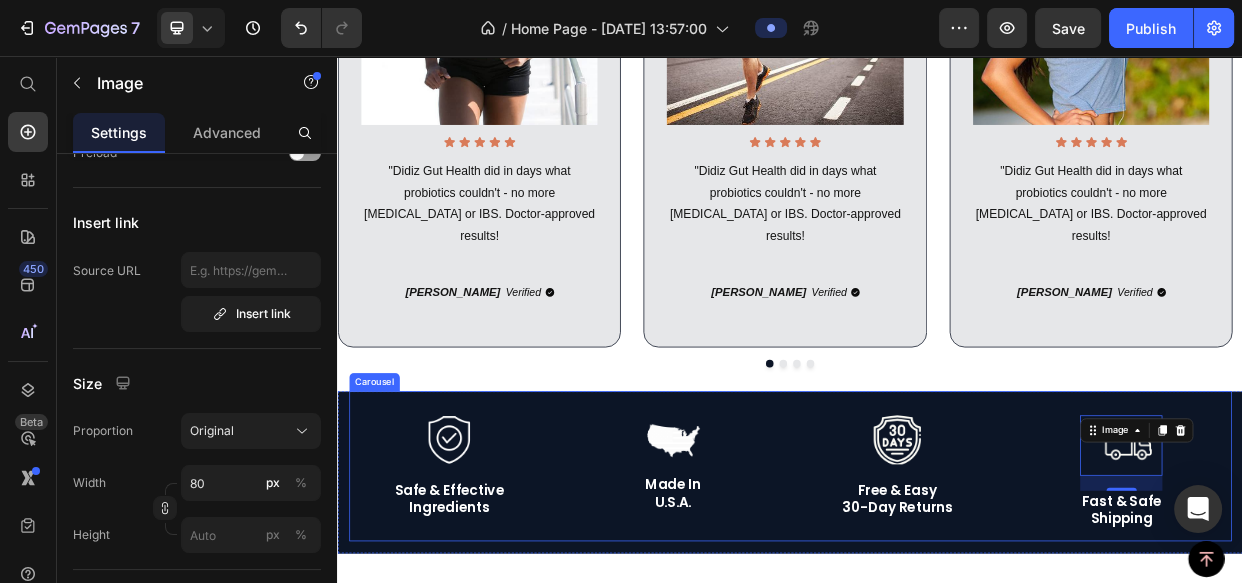 click on "Image Safe & Effective Ingredients Text Block Row Image Made in U.S.A. Text Block Row Image Free & Easy 30-day Returns Text Block Row Image   20 Fast & safe Shipping  Text Block Row" at bounding box center (937, 608) 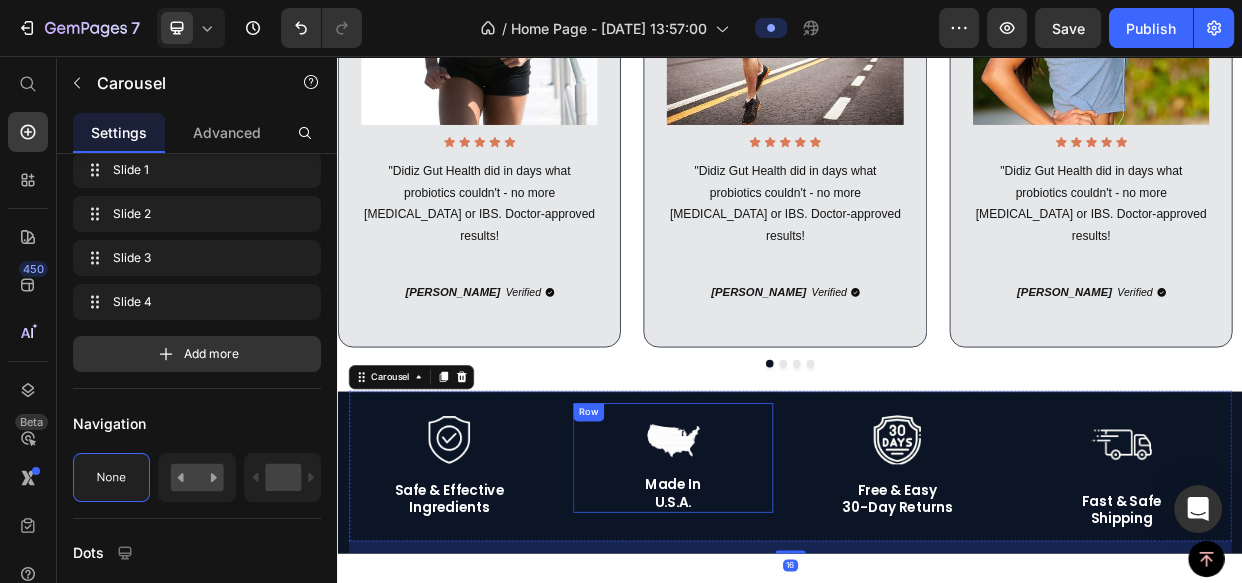 scroll, scrollTop: 0, scrollLeft: 0, axis: both 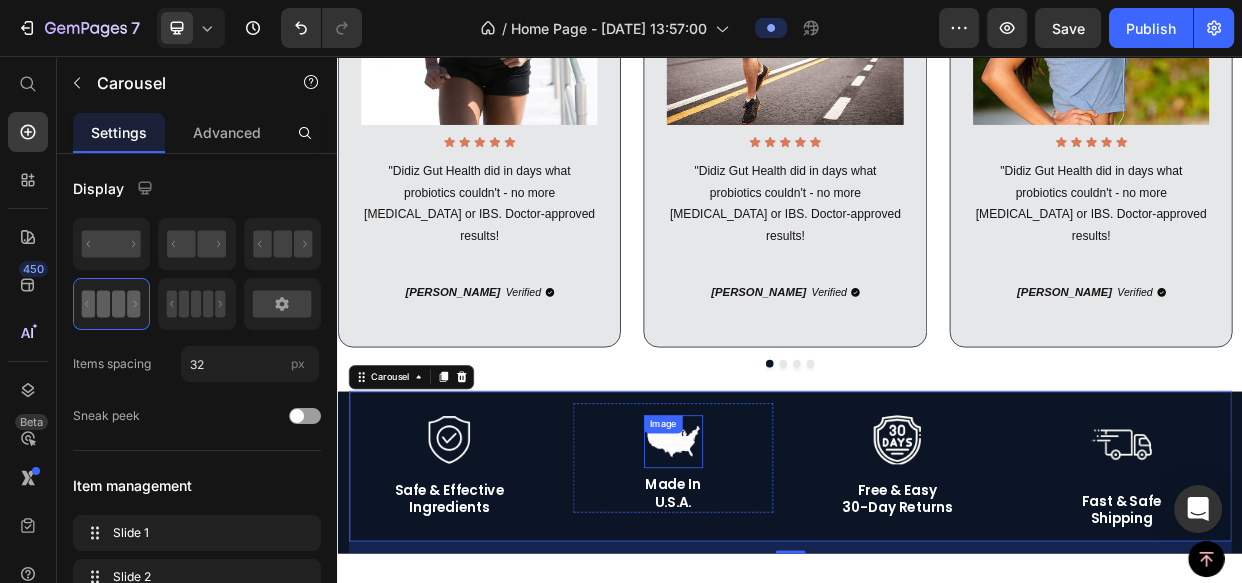 click at bounding box center (782, 568) 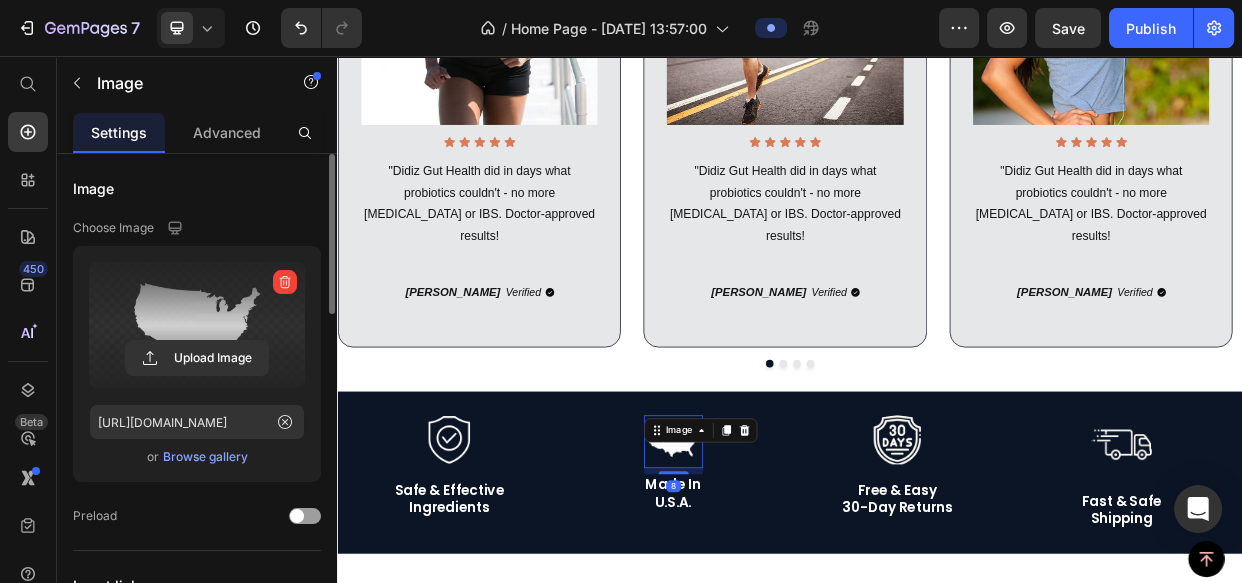 click at bounding box center [197, 325] 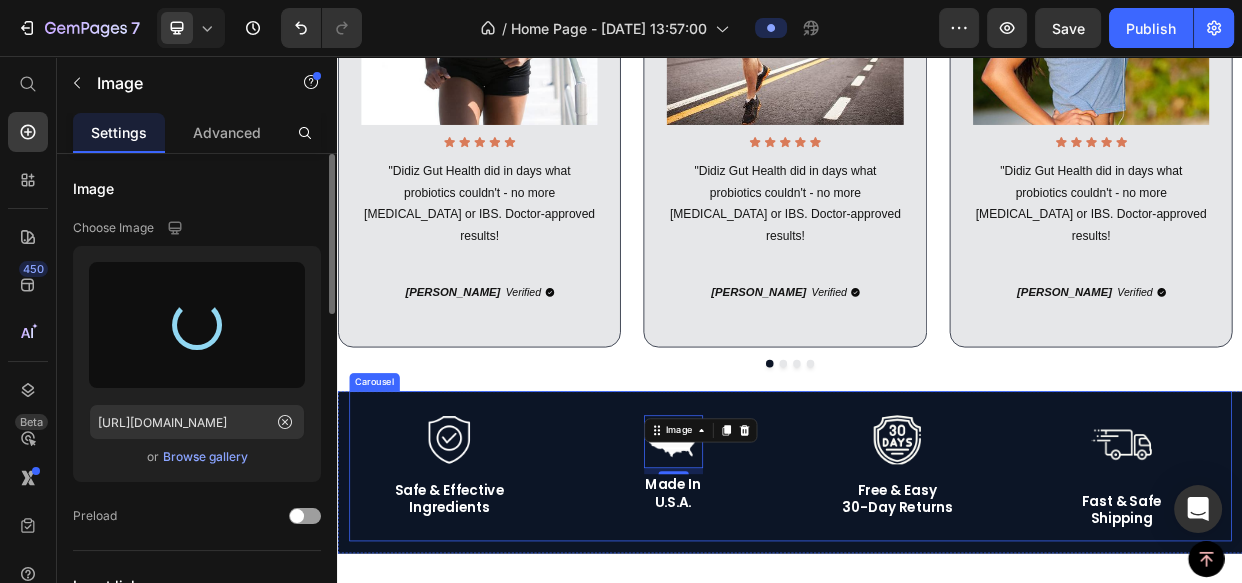 type on "https://cdn.shopify.com/s/files/1/0698/9801/0717/files/gempages_574878364515435364-1e90b983-1a8c-46e3-a26d-0e1cb6a0127a.png" 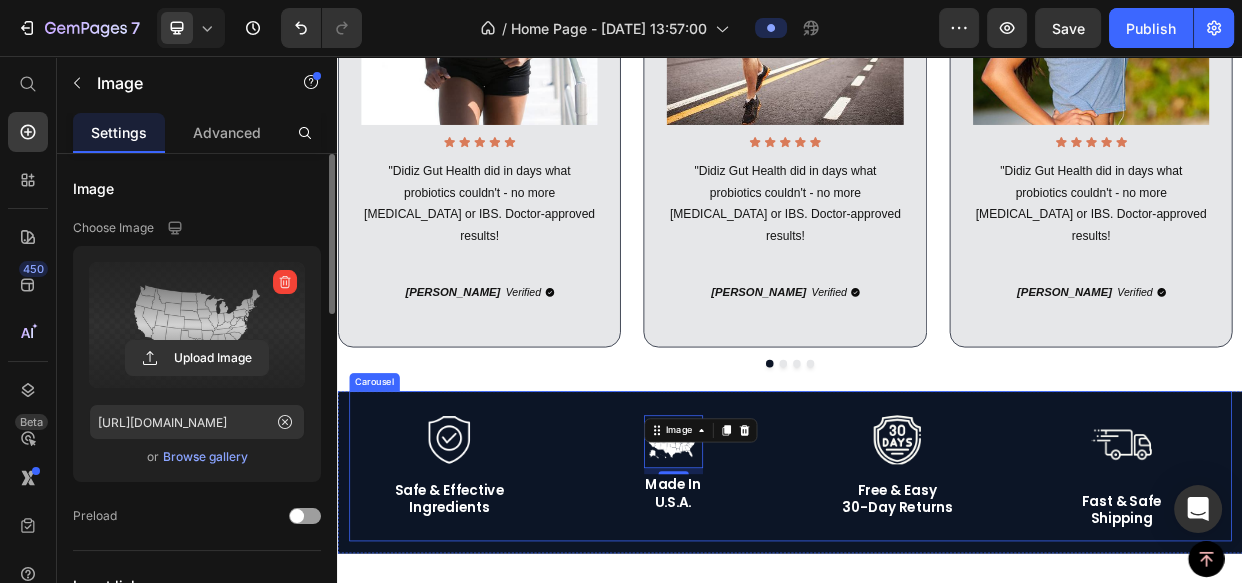 click on "Image Safe & Effective Ingredients Text Block Row Image   8 Made in U.S.A. Text Block Row Image Free & Easy 30-day Returns Text Block Row Image Fast & safe Shipping  Text Block Row" at bounding box center [937, 608] 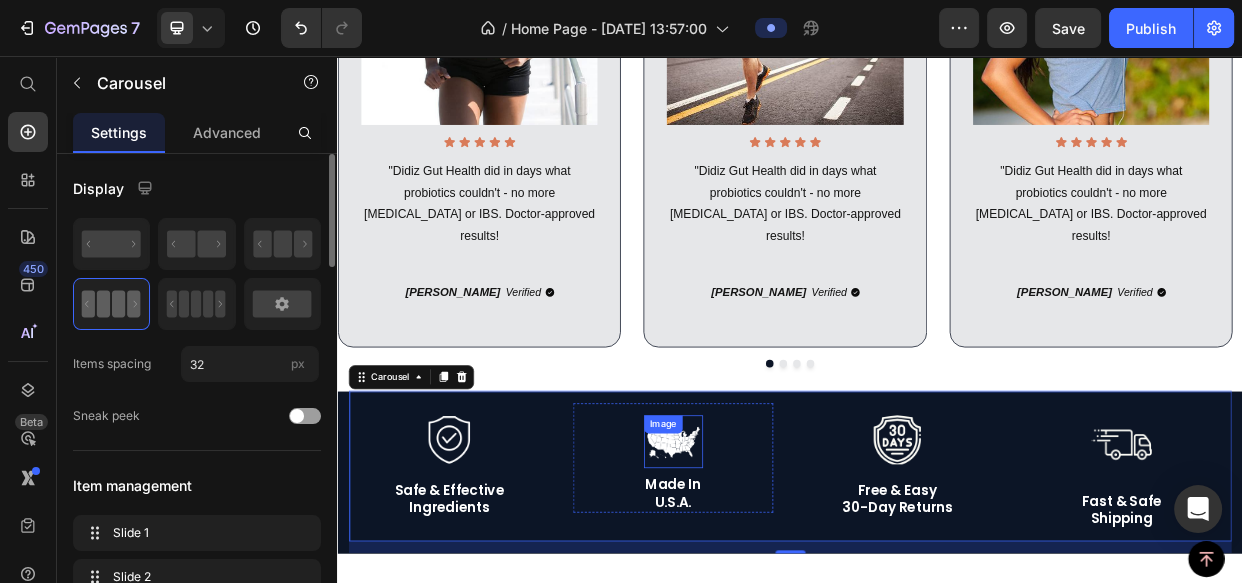 click at bounding box center [782, 568] 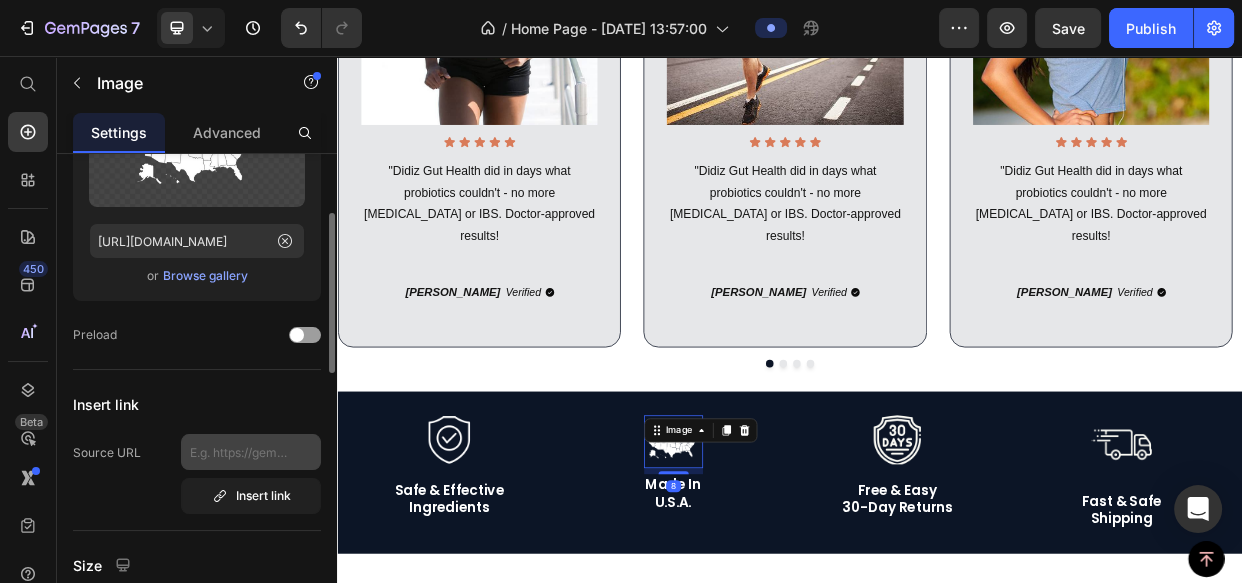 scroll, scrollTop: 363, scrollLeft: 0, axis: vertical 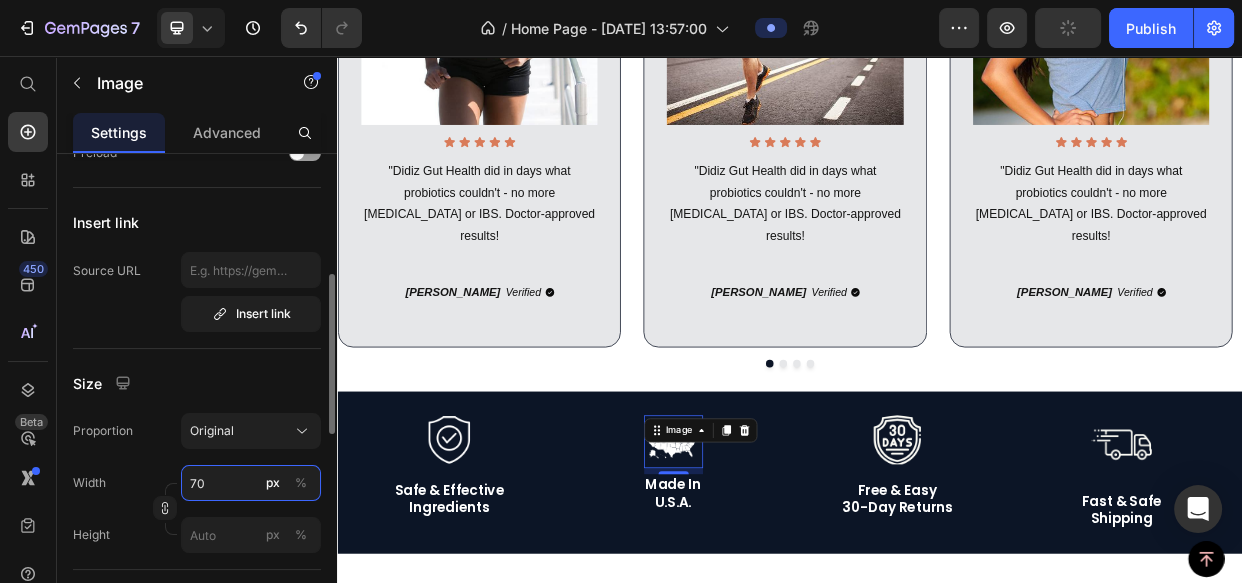 click on "70" at bounding box center [251, 483] 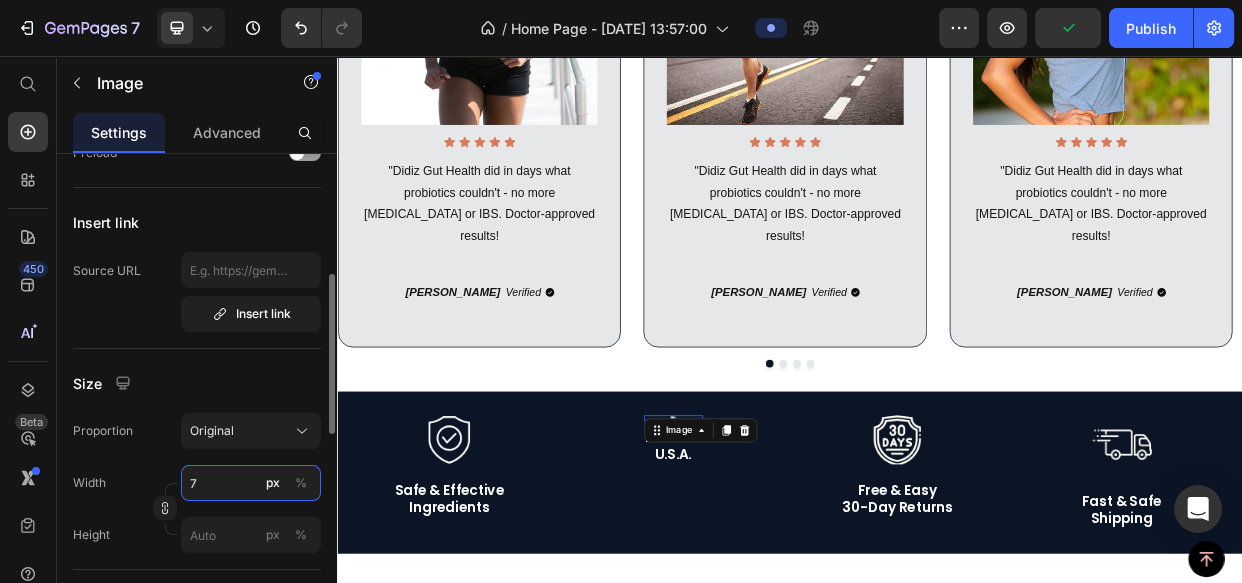 type on "75" 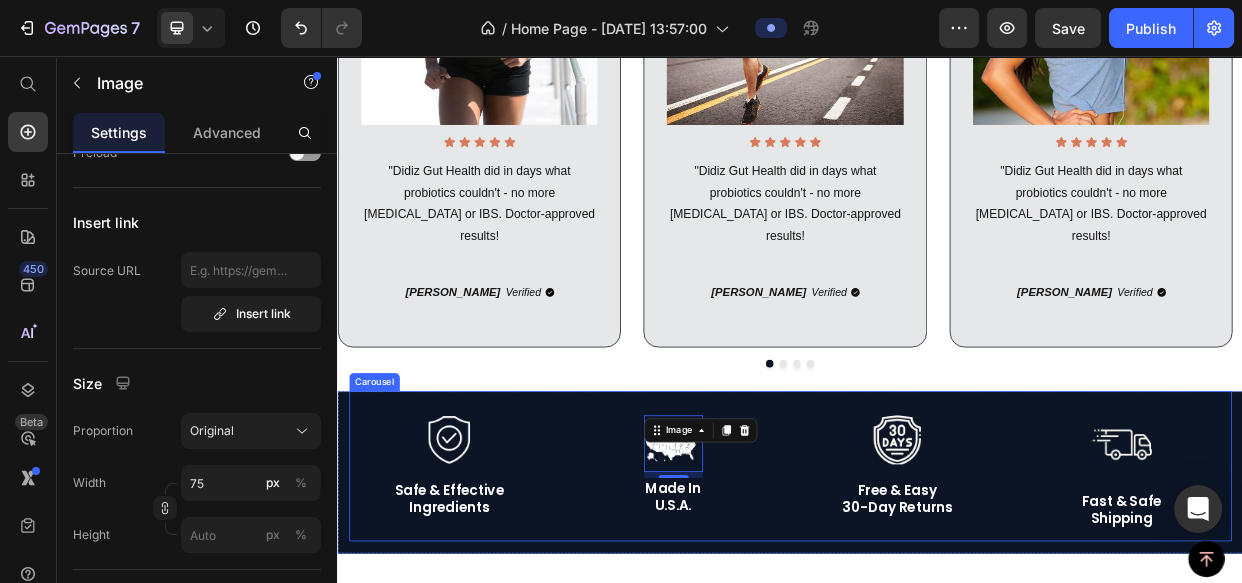 click on "Image Free & Easy 30-day Returns Text Block Row" at bounding box center (1078, 608) 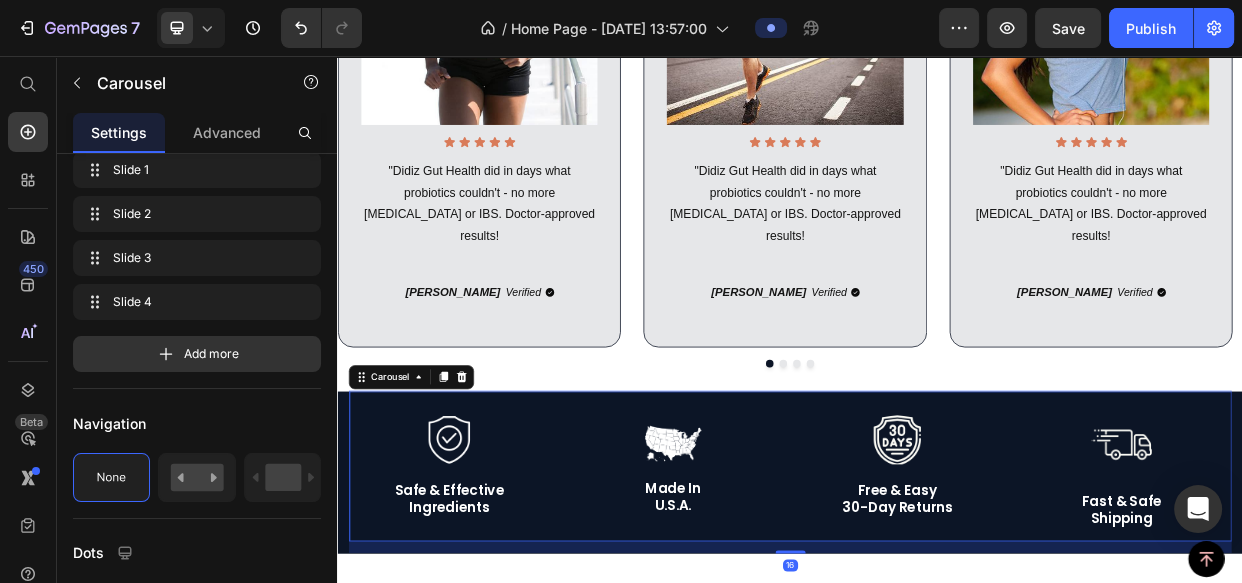 scroll, scrollTop: 0, scrollLeft: 0, axis: both 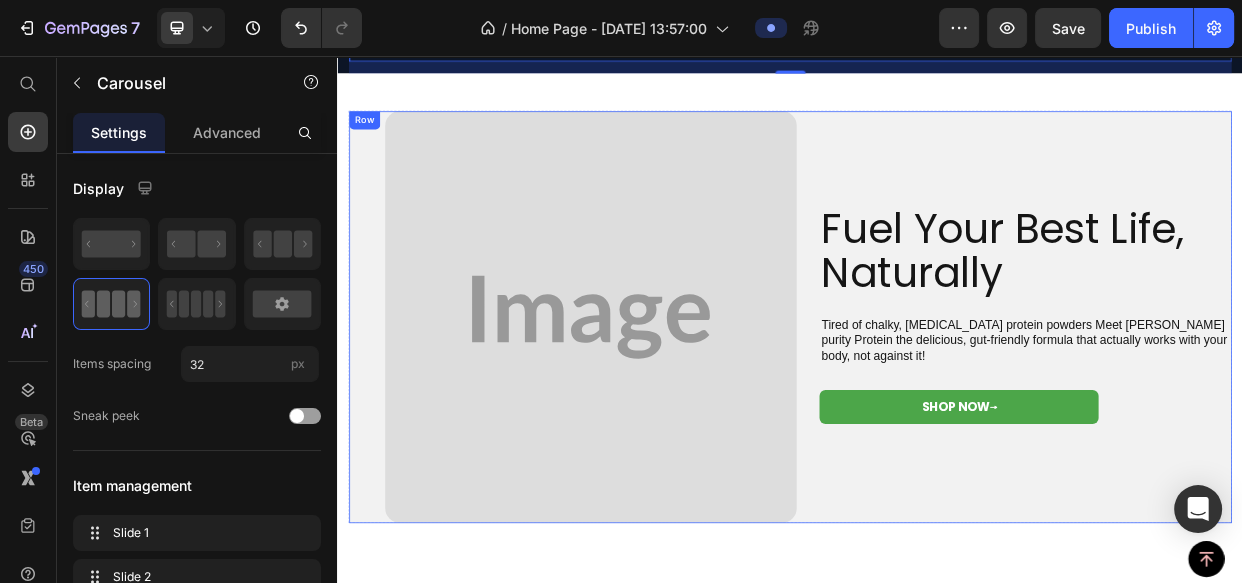 click on "Fuel Your Best Life, Naturally Heading Tired of chalky, bloating protein powders Meet Didi'z purity Protein the delicious, gut-friendly formula that actually works with your body, not against it! Text block Row shop now  ⟶ Button Row Image Row" at bounding box center (937, 402) 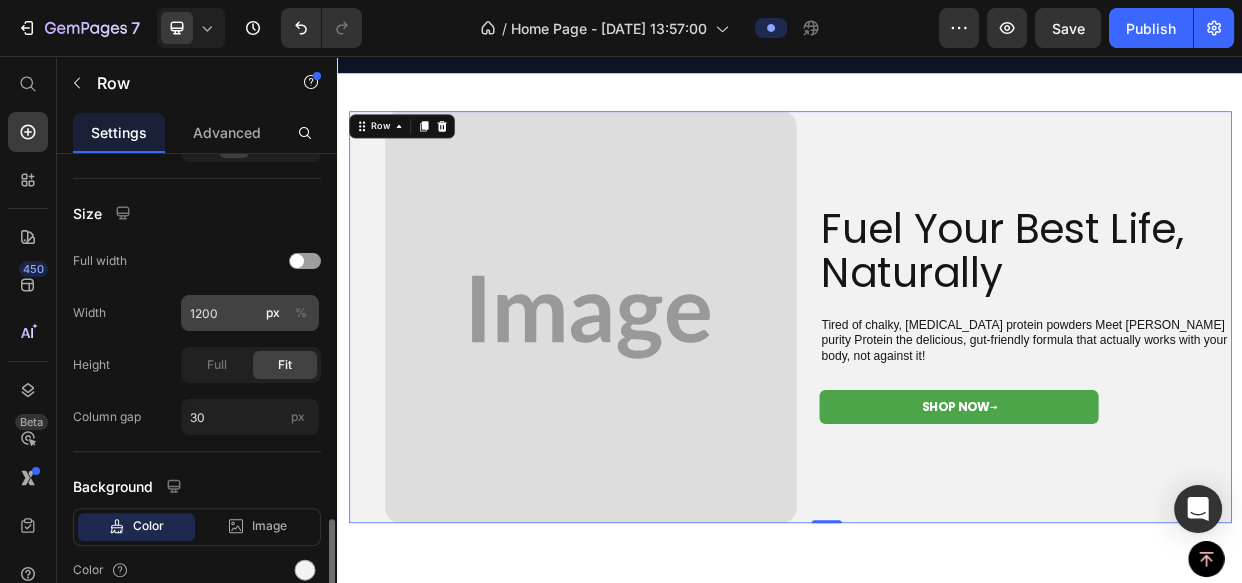 scroll, scrollTop: 634, scrollLeft: 0, axis: vertical 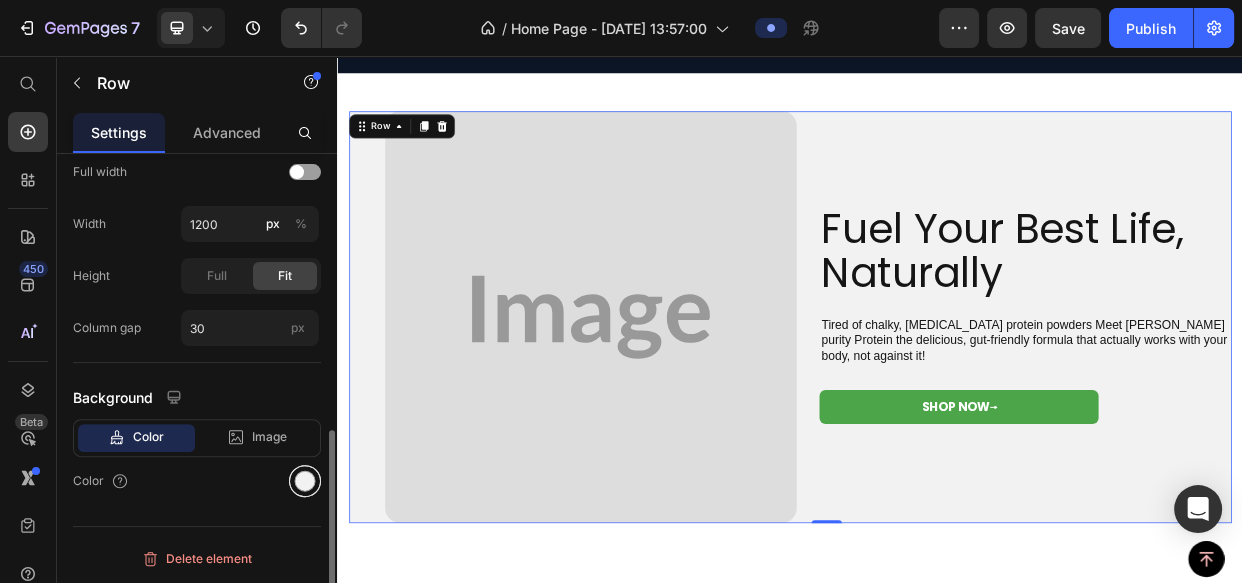 click at bounding box center [305, 481] 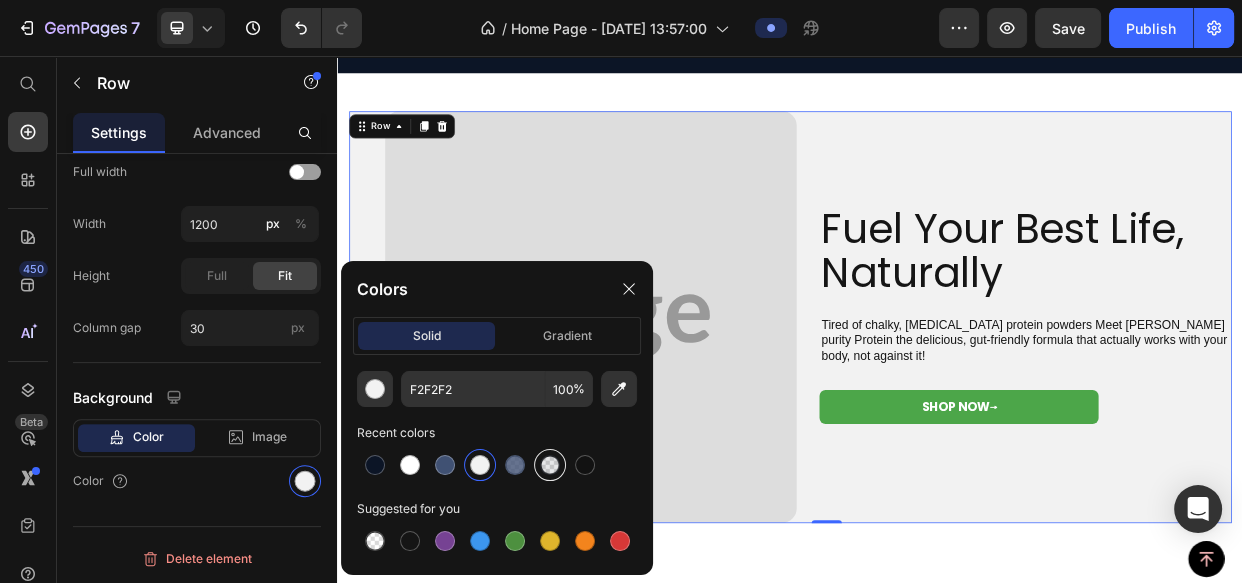 click at bounding box center [550, 465] 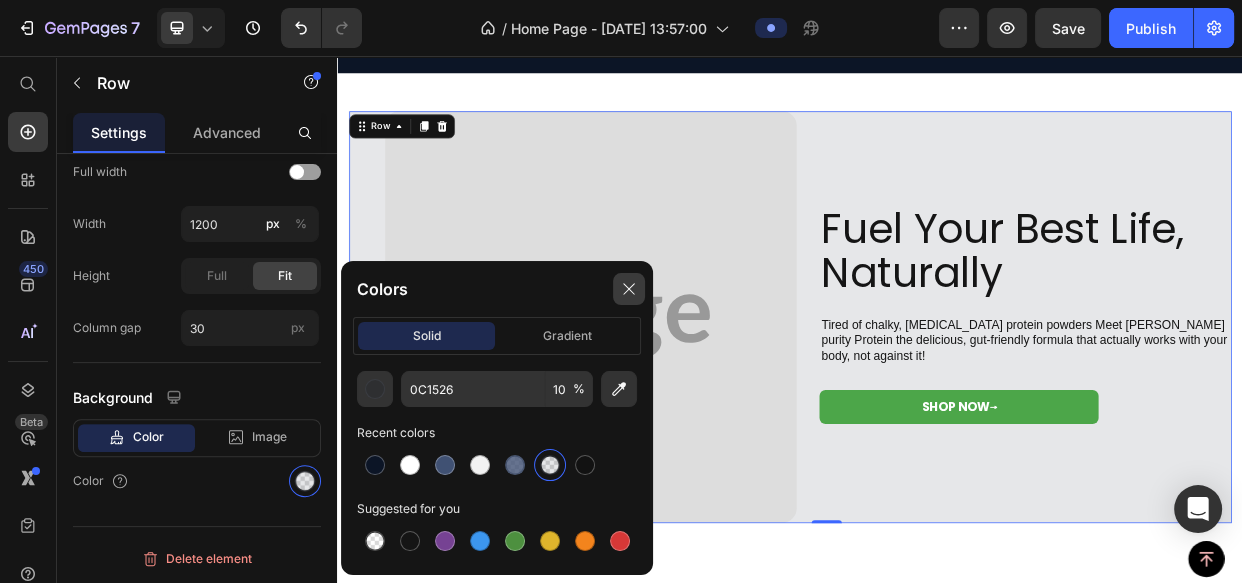 click at bounding box center [629, 289] 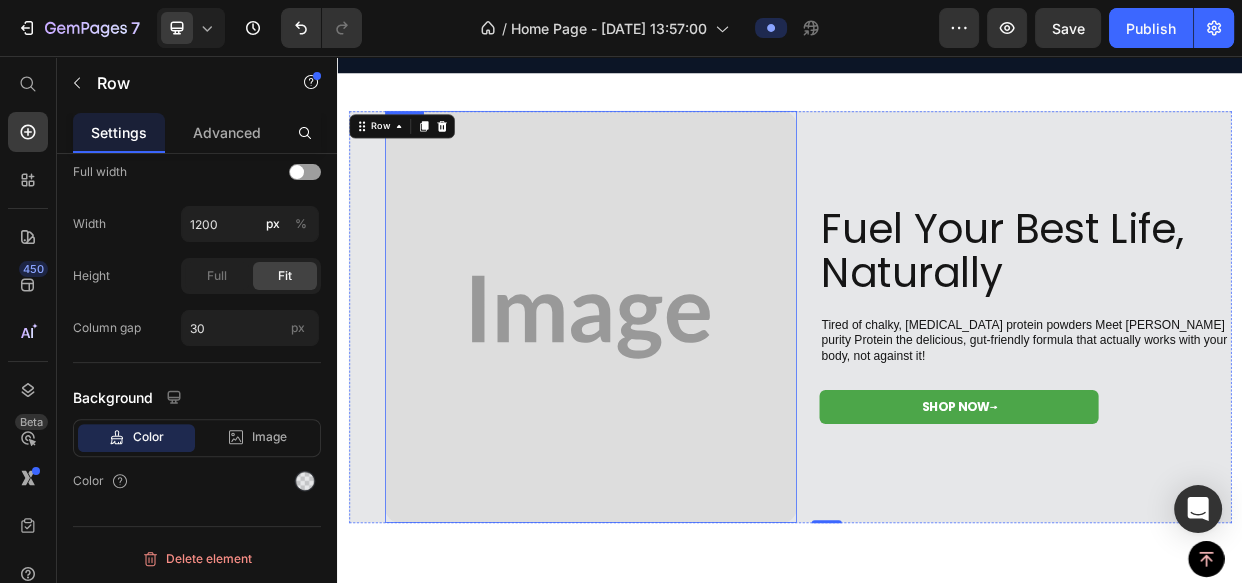 click at bounding box center [673, 402] 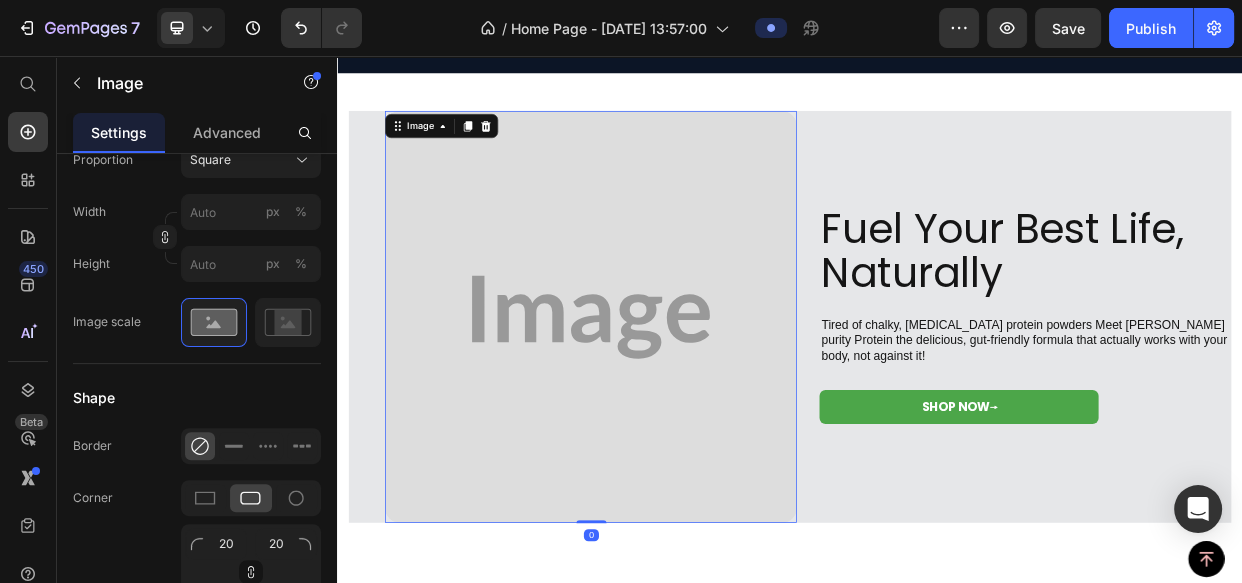 scroll, scrollTop: 0, scrollLeft: 0, axis: both 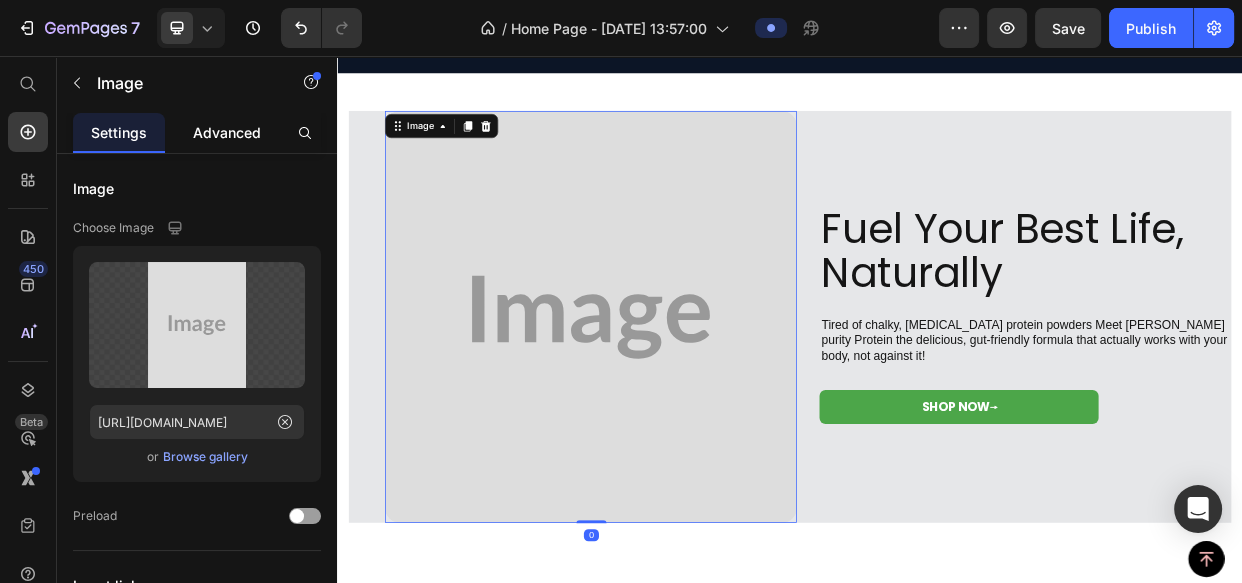 click on "Advanced" at bounding box center (227, 132) 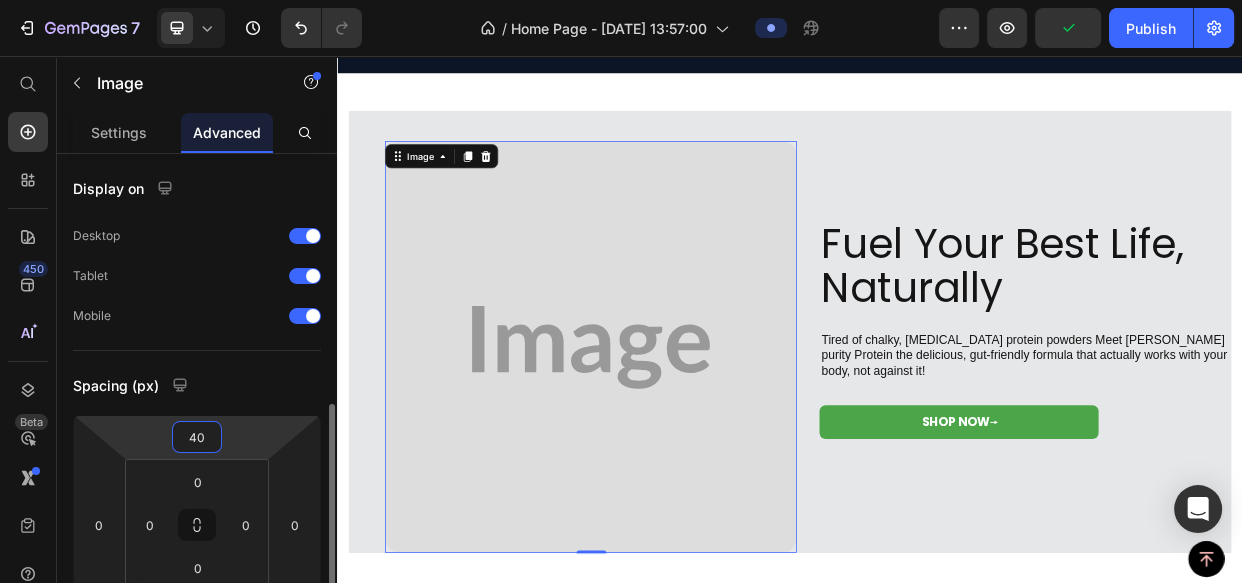 scroll, scrollTop: 181, scrollLeft: 0, axis: vertical 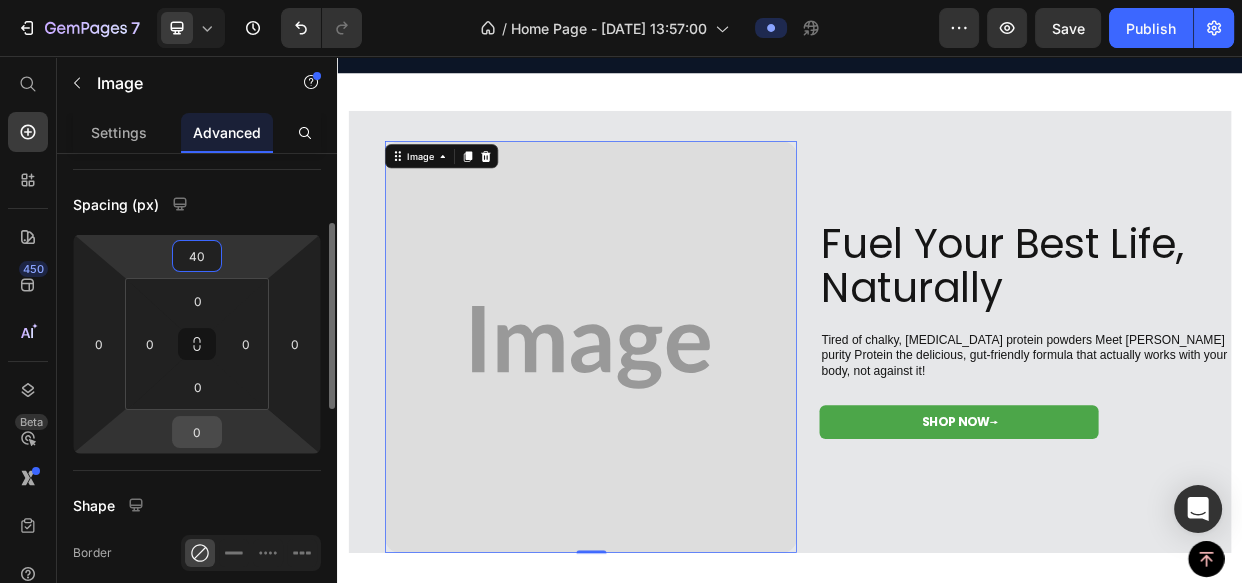 type on "40" 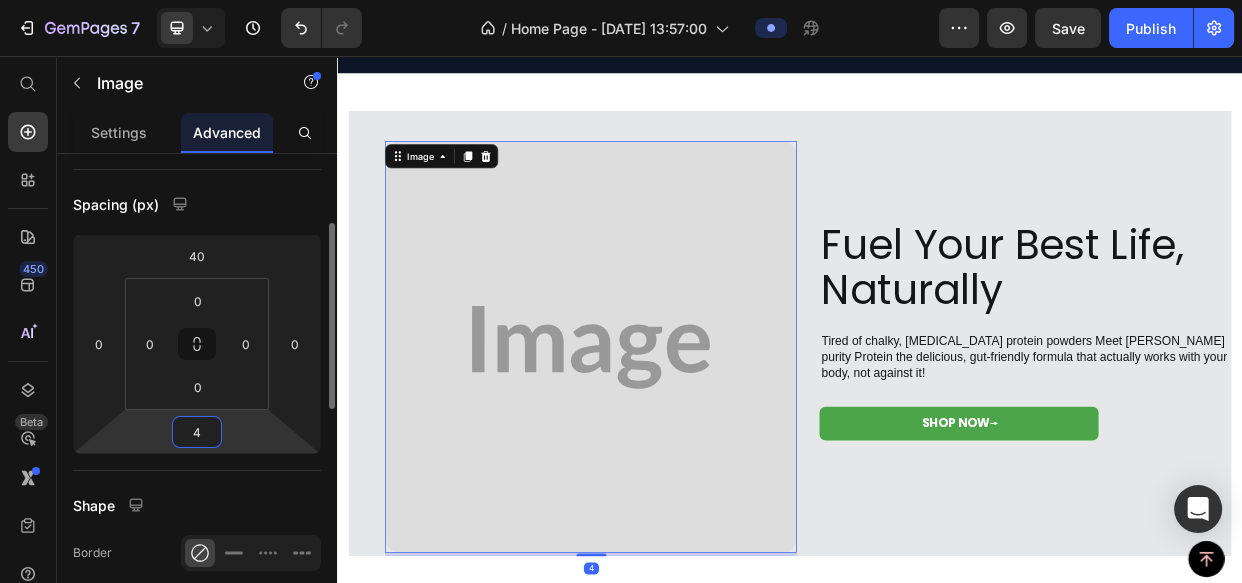 type on "40" 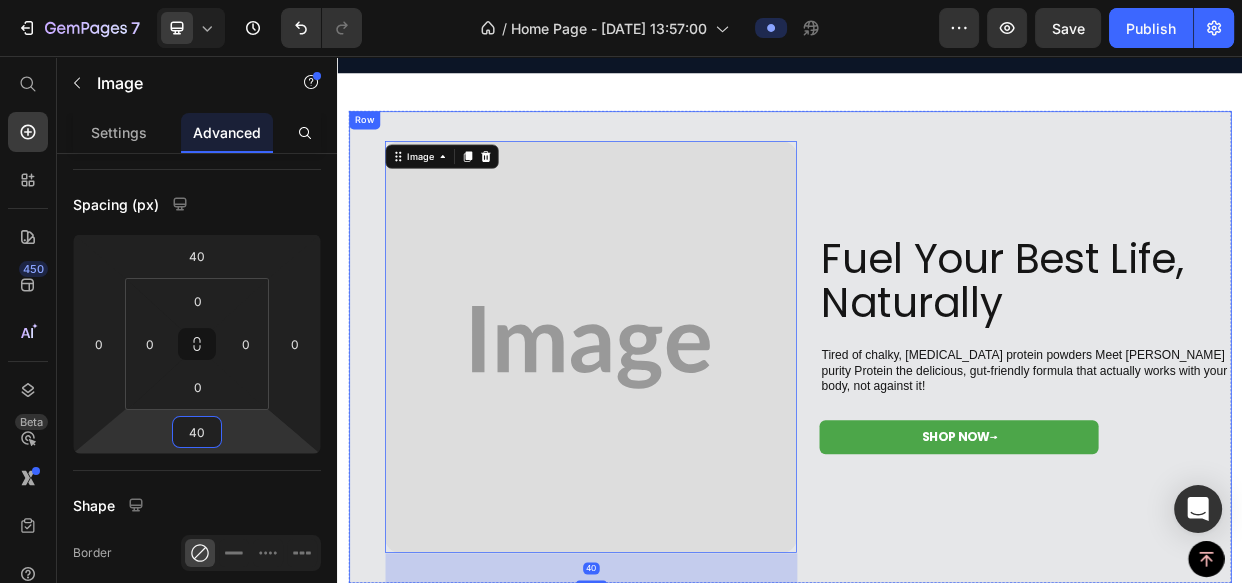 click on "Fuel Your Best Life, Naturally Heading Tired of chalky, bloating protein powders Meet Didi'z purity Protein the delicious, gut-friendly formula that actually works with your body, not against it! Text block Row shop now  ⟶ Button Row" at bounding box center (1249, 442) 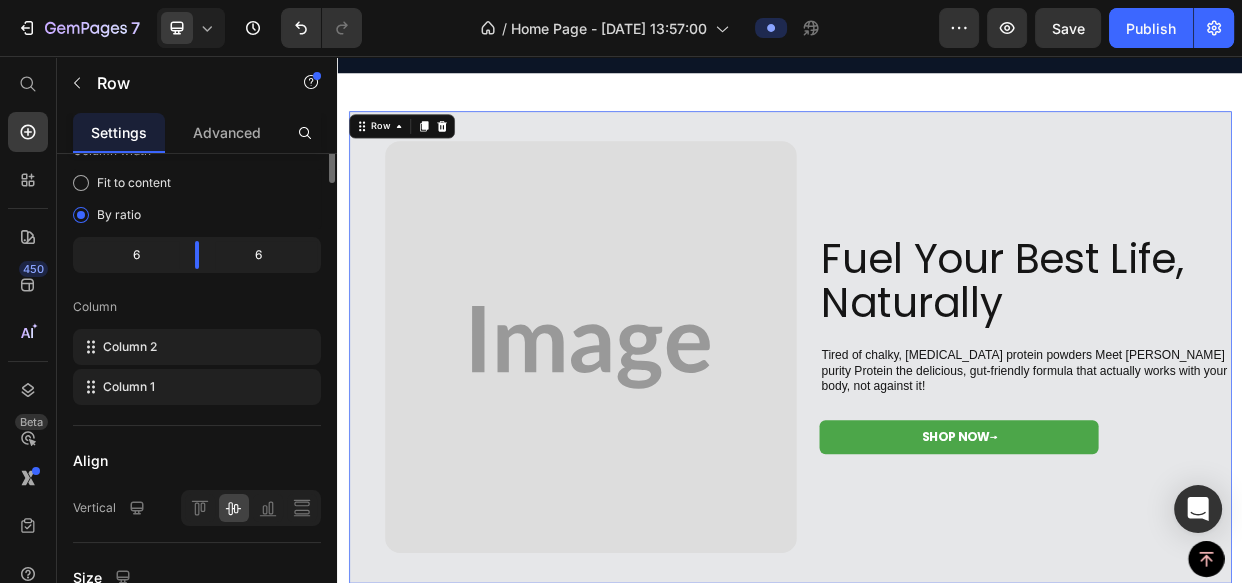 scroll, scrollTop: 0, scrollLeft: 0, axis: both 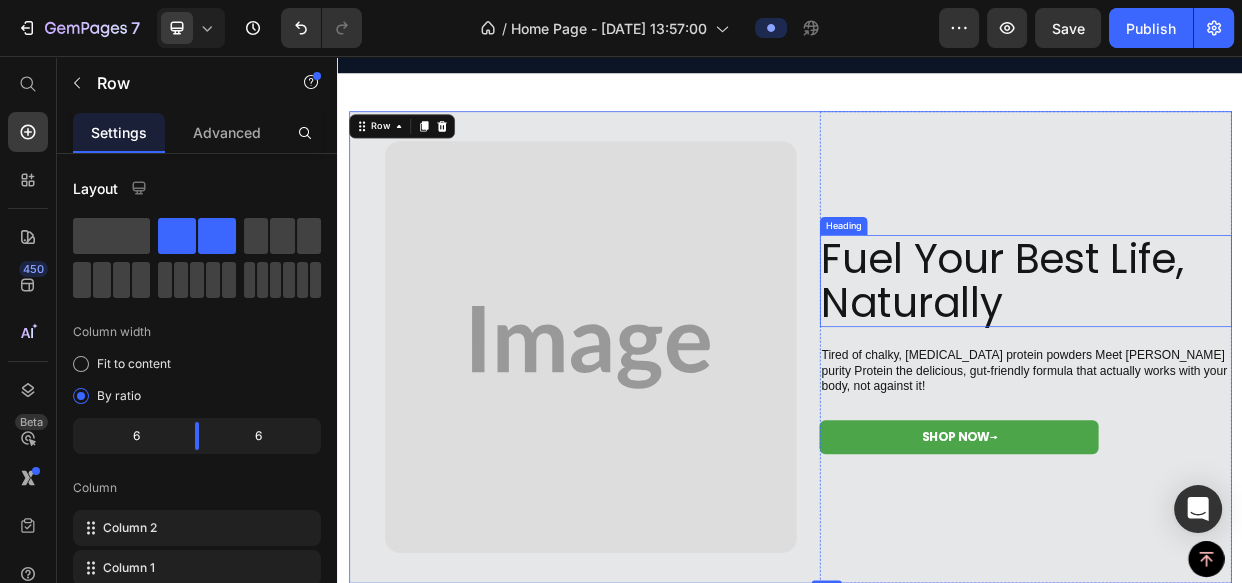 click on "Fuel Your Best Life, Naturally" at bounding box center [1249, 354] 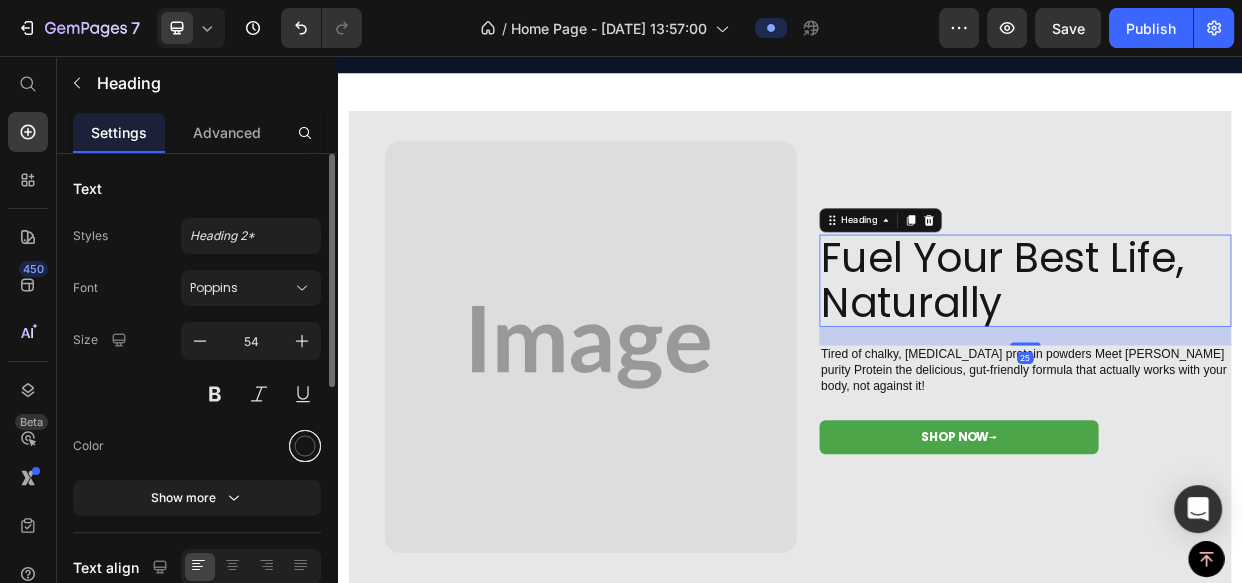 click at bounding box center [305, 446] 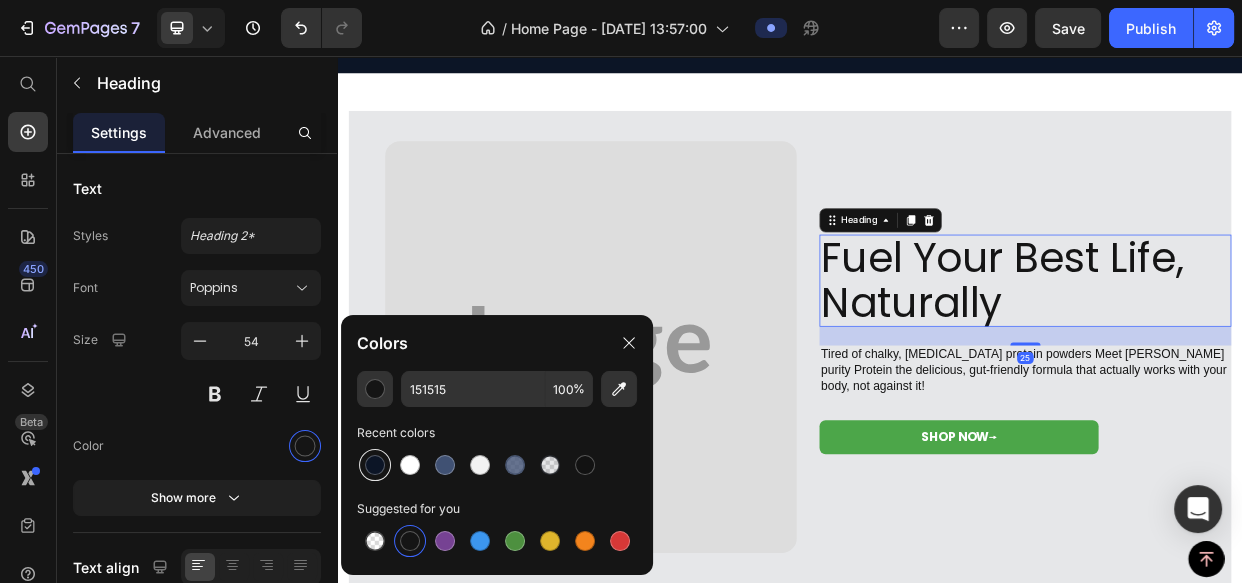 click at bounding box center [375, 465] 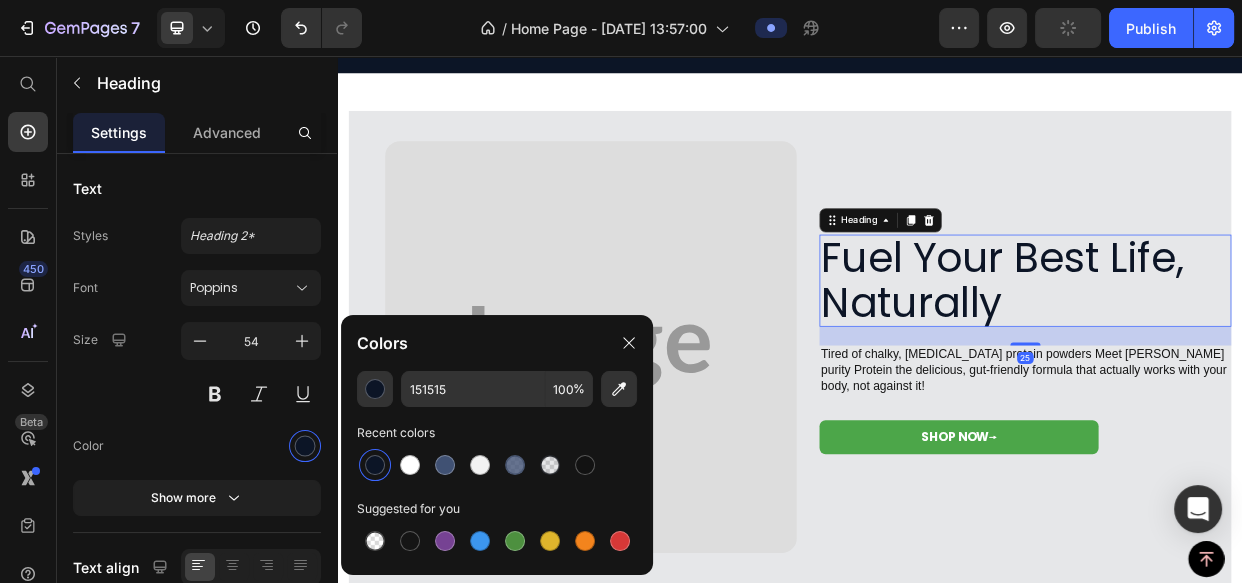 type on "0C1526" 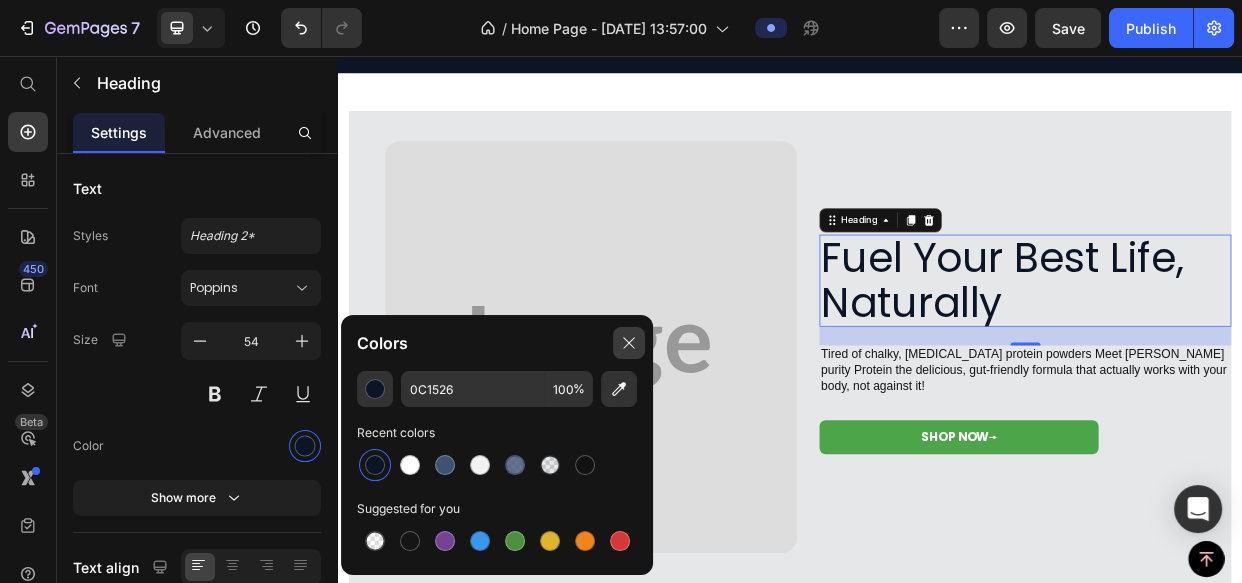 click 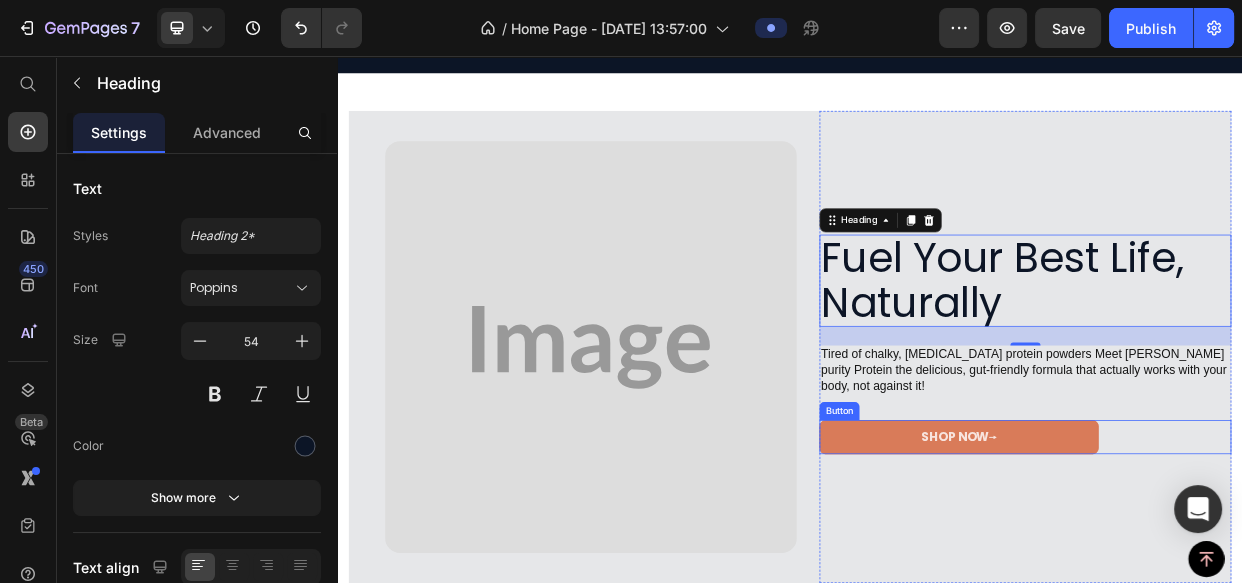 click on "shop now  ⟶" at bounding box center [1161, 561] 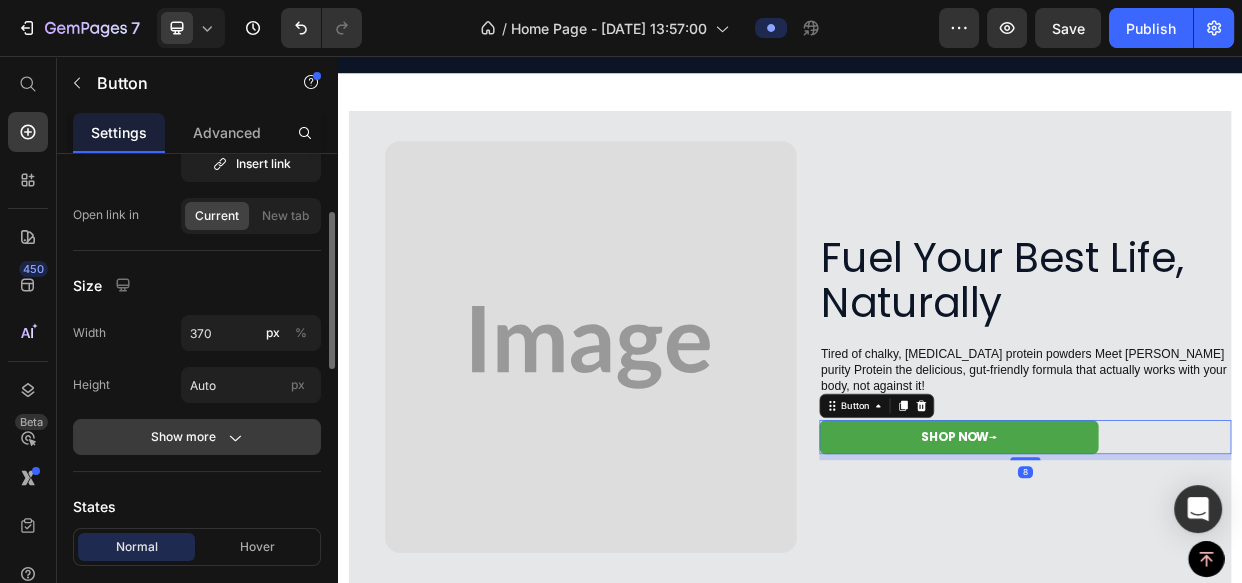 scroll, scrollTop: 363, scrollLeft: 0, axis: vertical 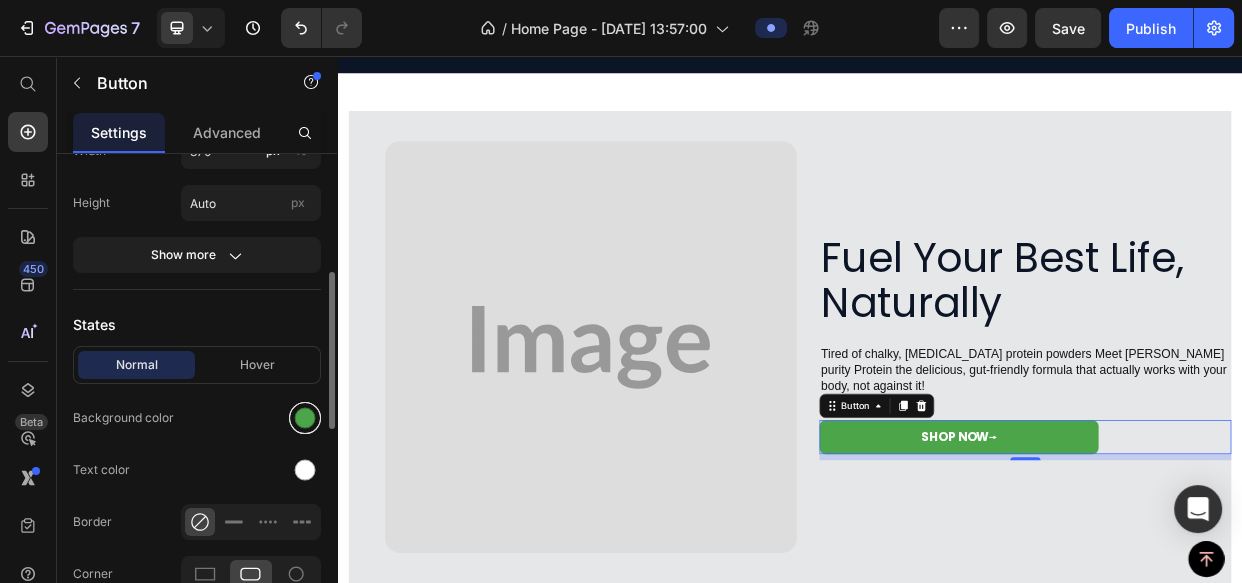 click at bounding box center [305, 418] 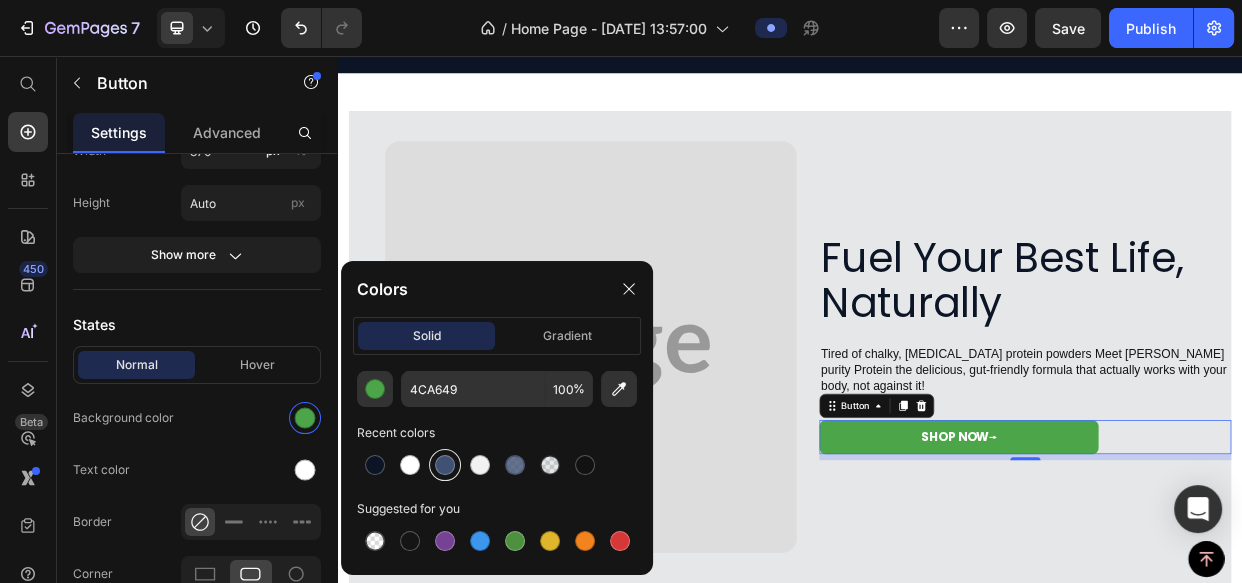 click at bounding box center [445, 465] 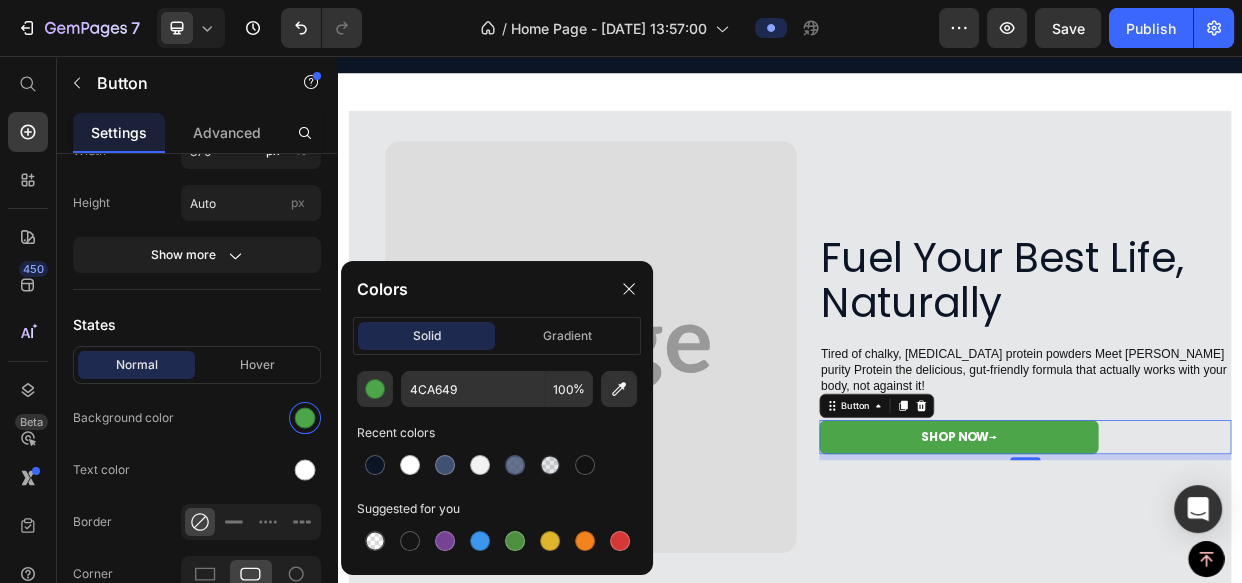 type on "405173" 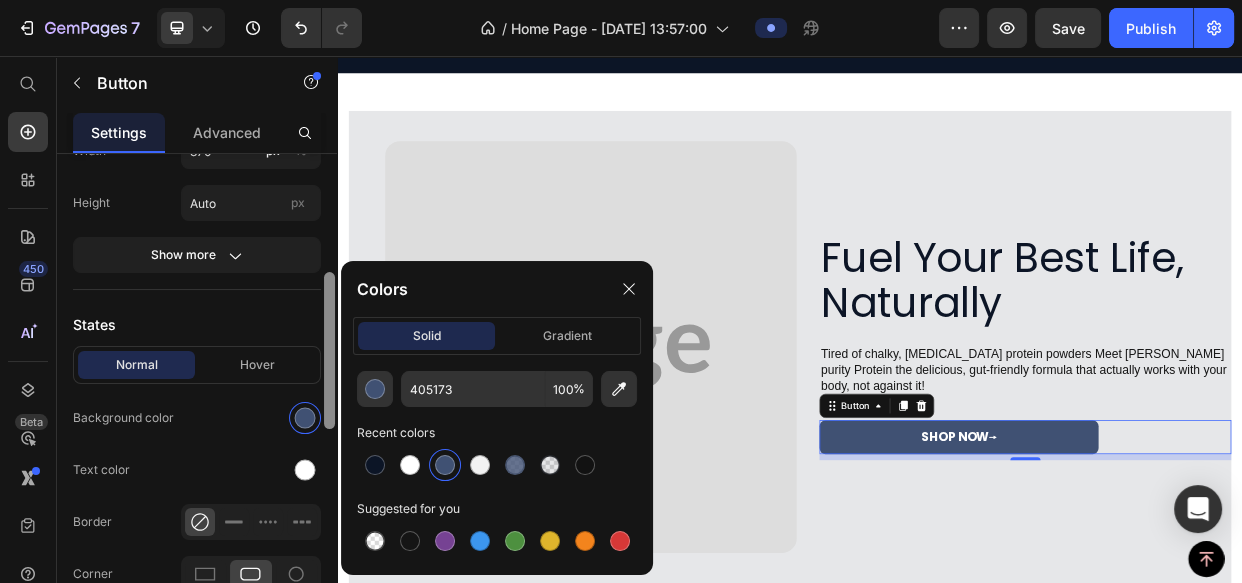 drag, startPoint x: 233, startPoint y: 365, endPoint x: 336, endPoint y: 384, distance: 104.73777 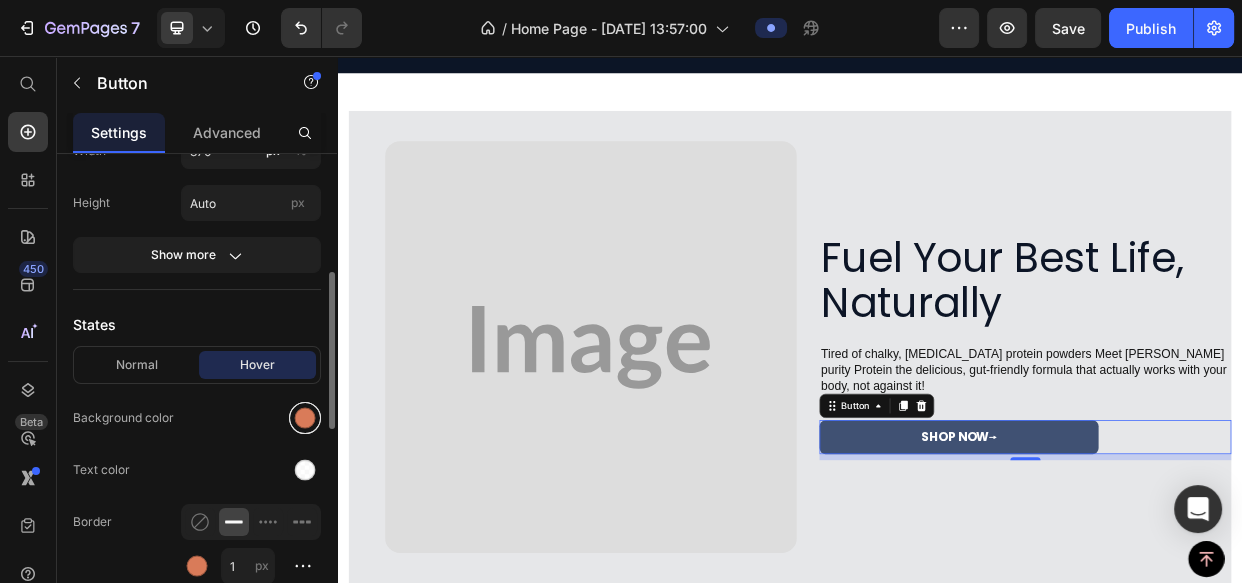 click at bounding box center [305, 418] 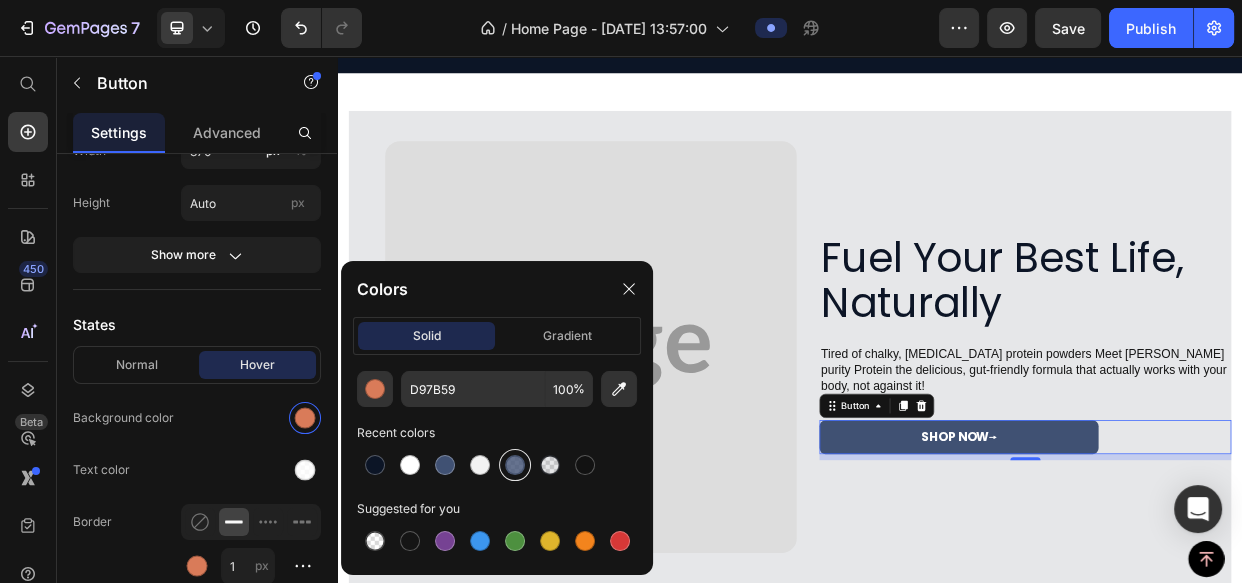 click at bounding box center (515, 465) 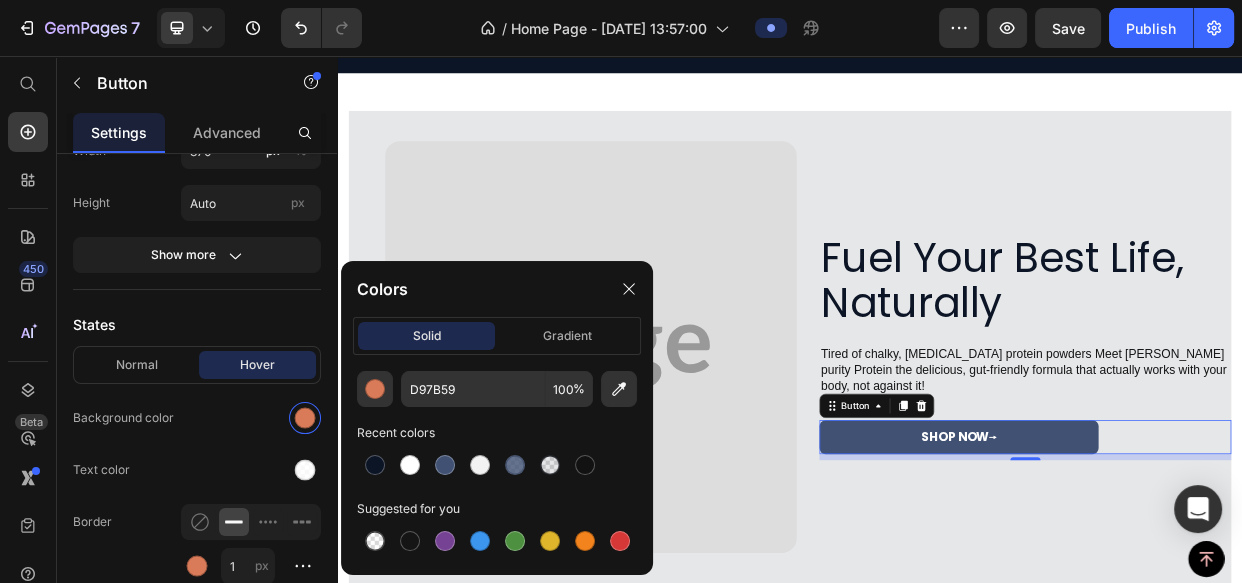 type on "405173" 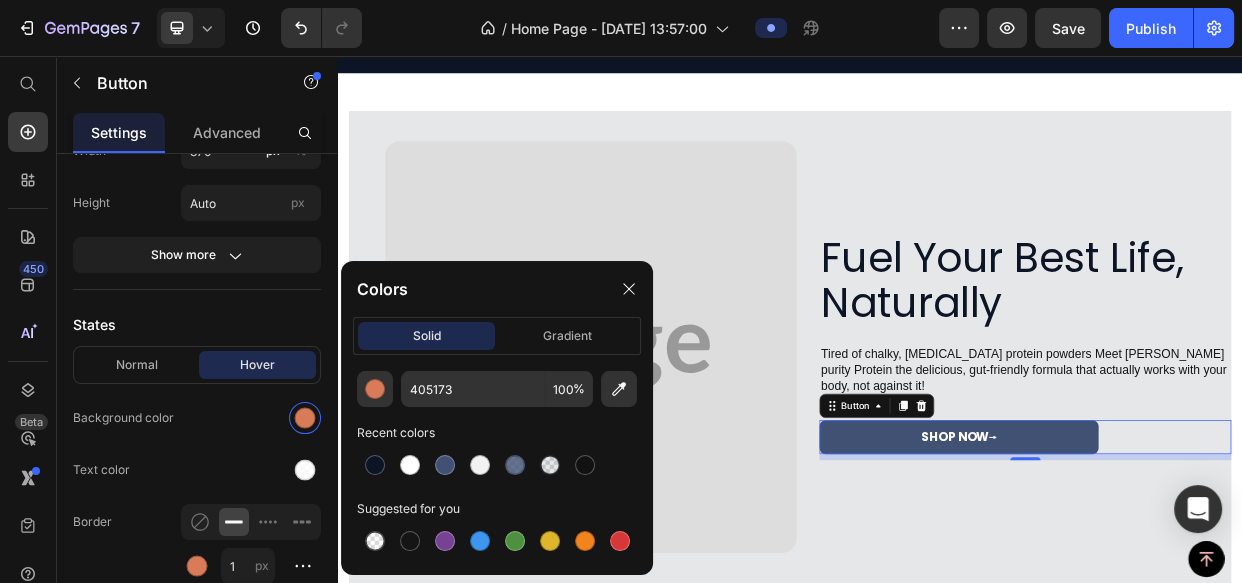 type on "80" 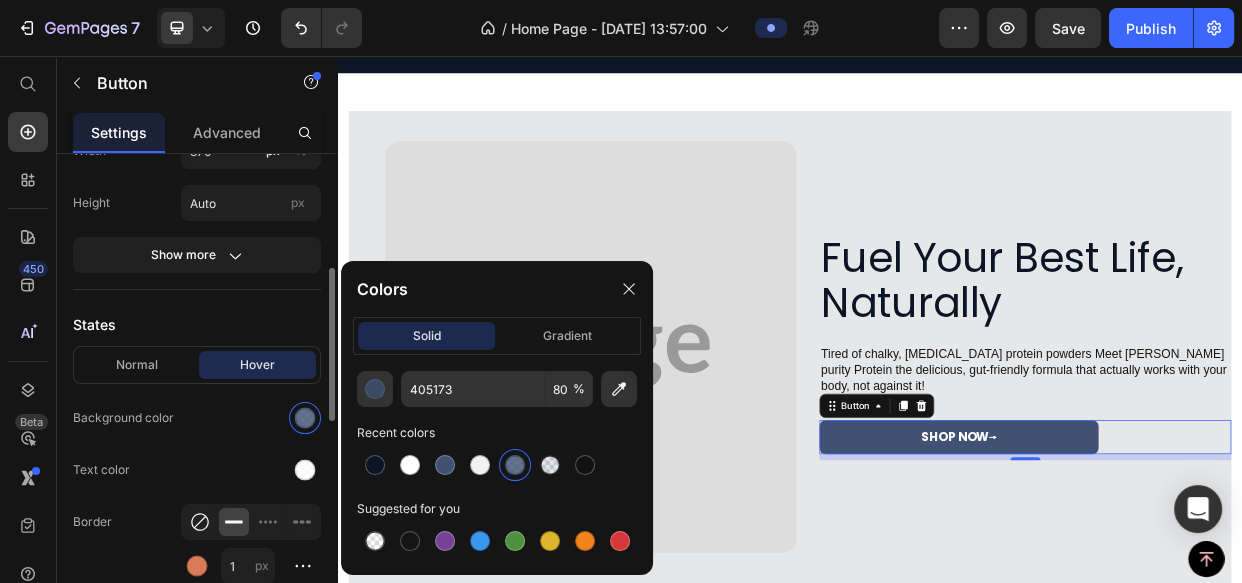 click 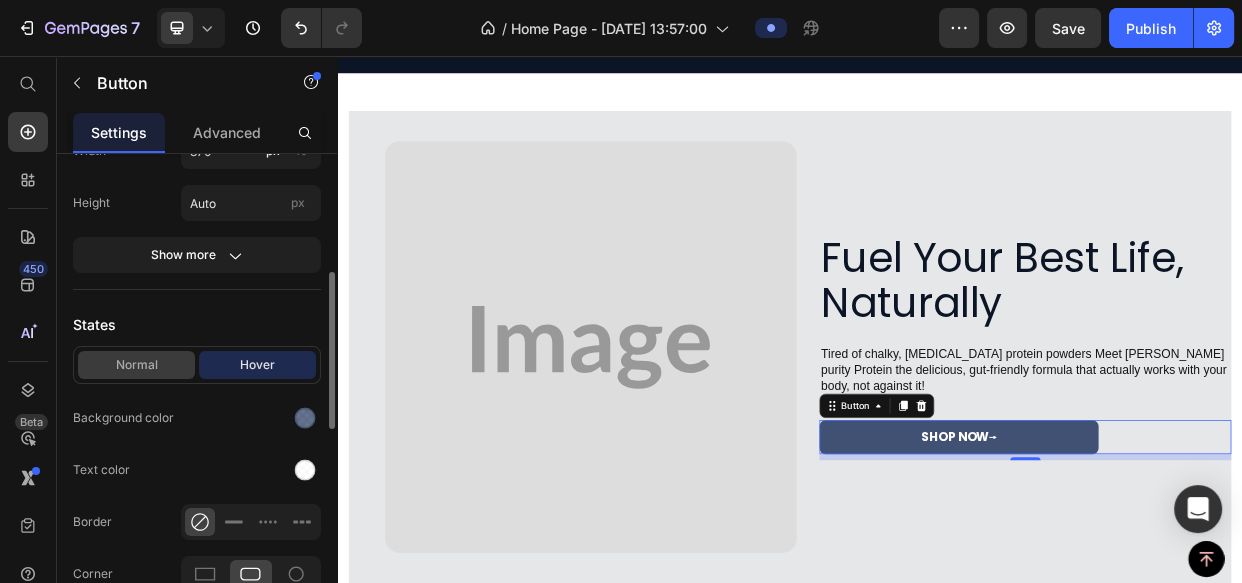 click on "Normal" at bounding box center [136, 365] 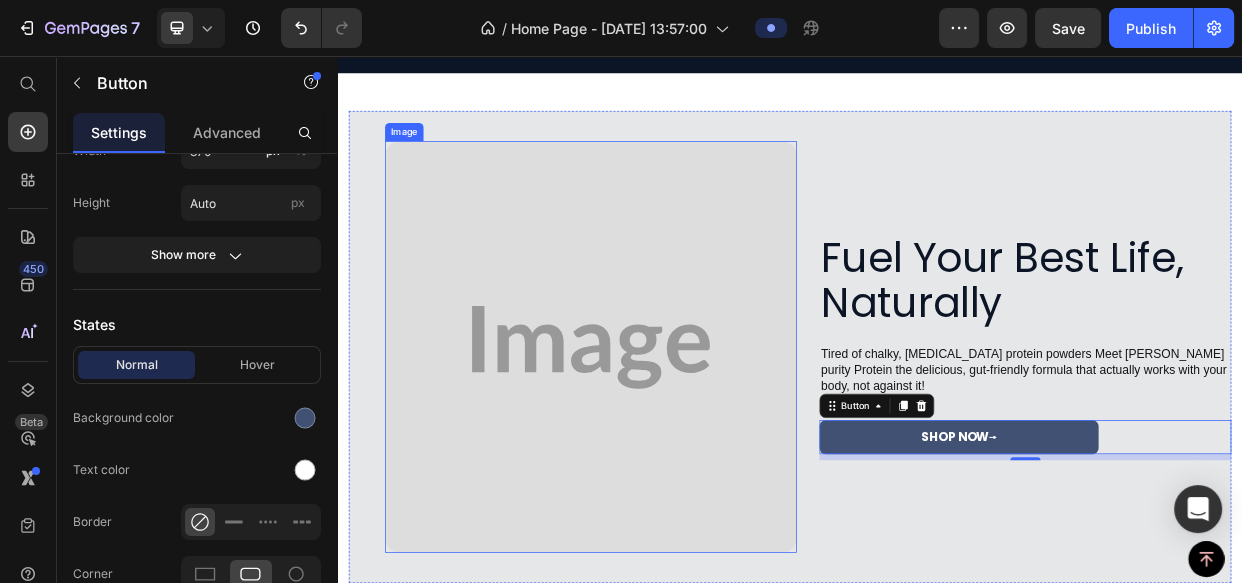 click at bounding box center [673, 442] 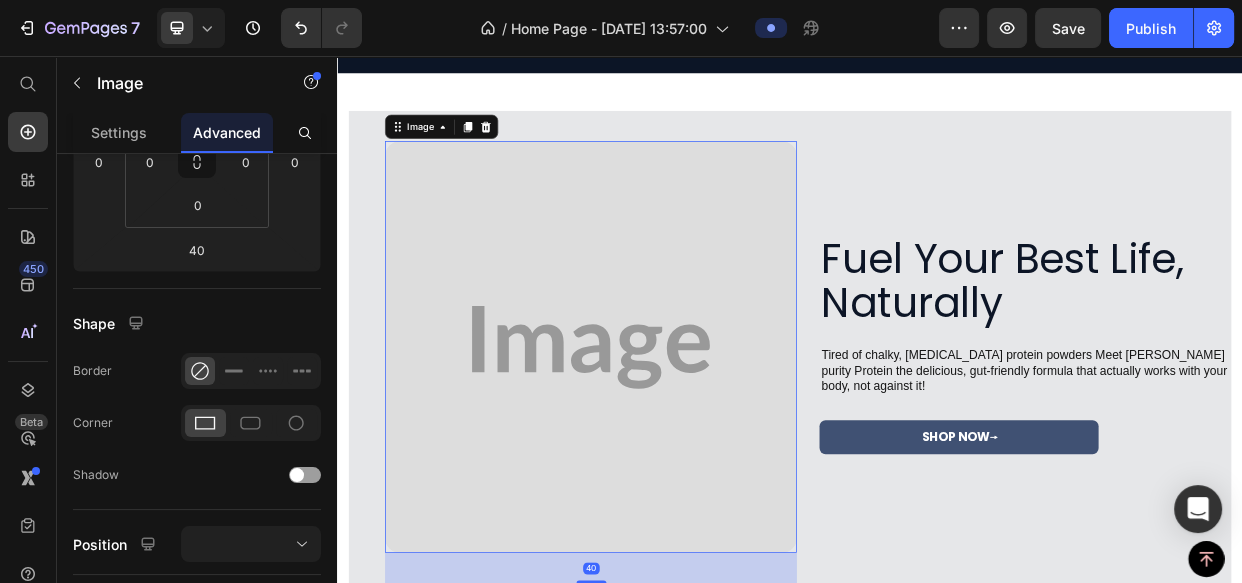 scroll, scrollTop: 0, scrollLeft: 0, axis: both 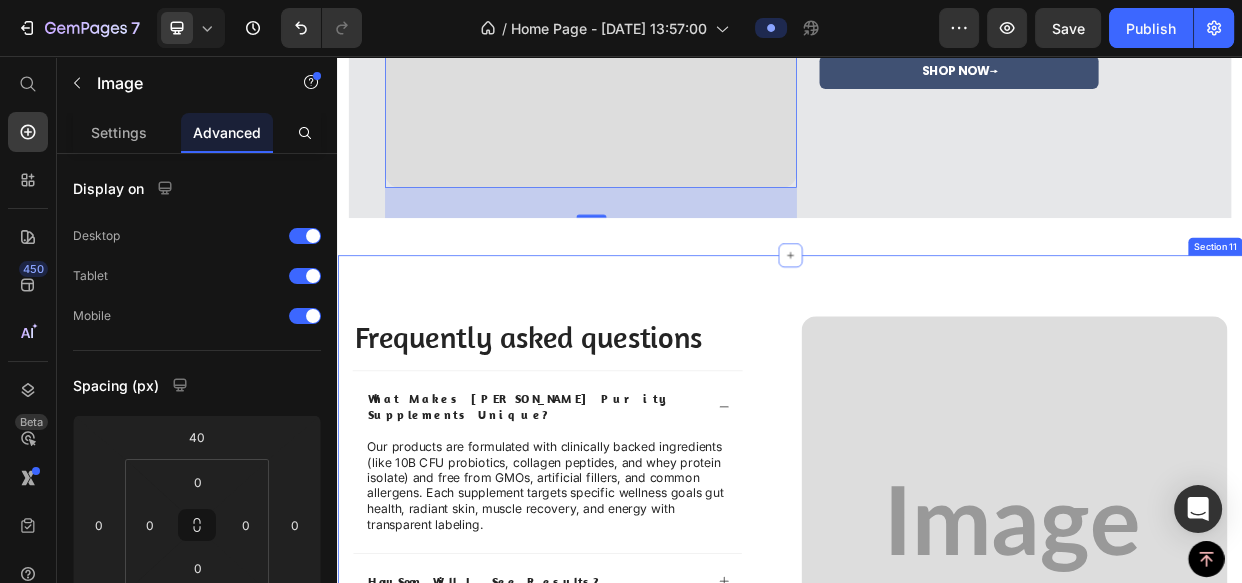 click on "Image Frequently asked questions Heading
What makes Didi'z Purity supplements unique? Our products are formulated with clinically backed ingredients (like 10B CFU probiotics, collagen peptides, and whey protein isolate) and free from GMOs, artificial fillers, and common allergens. Each supplement targets specific wellness goals gut health, radiant skin, muscle recovery, and energy with transparent labeling. Text Block
How soon will I see results?
Are Didi'z Purity supplements safe?
Can I take multiple Didi'z Purity products together?
What’s your return policy? Accordion Row Image Row Section 11" at bounding box center [937, 722] 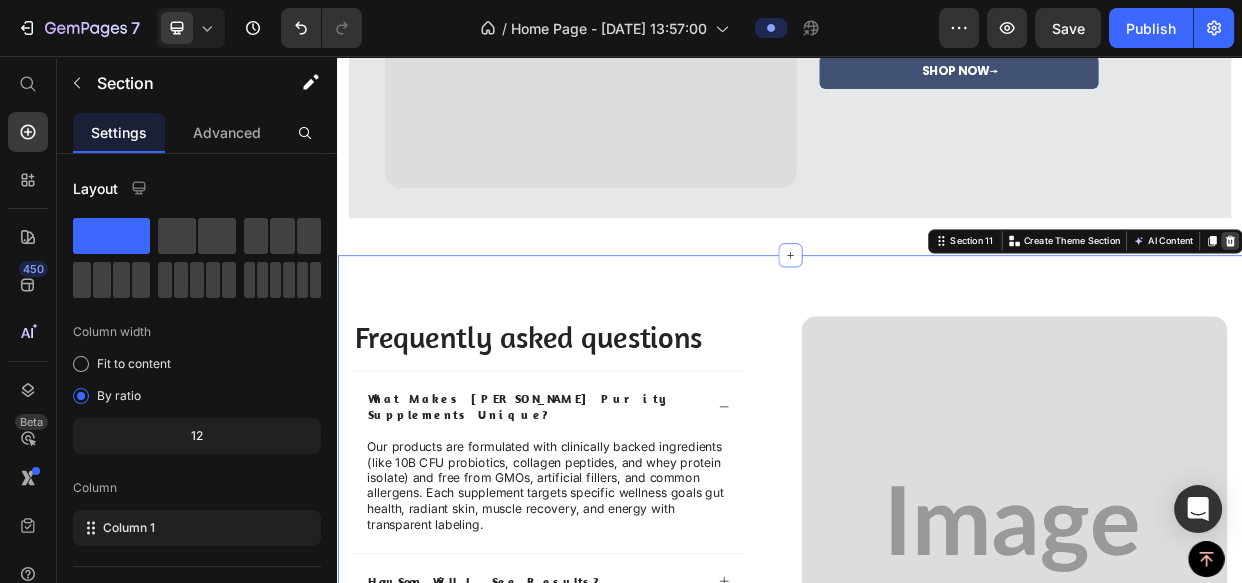 click 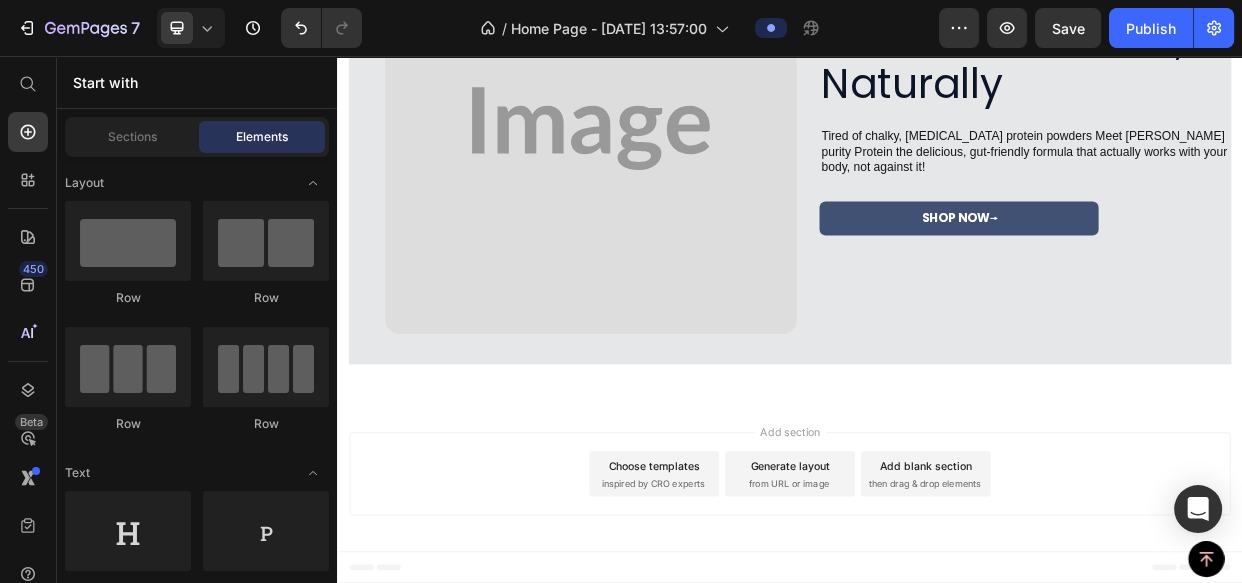 scroll, scrollTop: 3708, scrollLeft: 0, axis: vertical 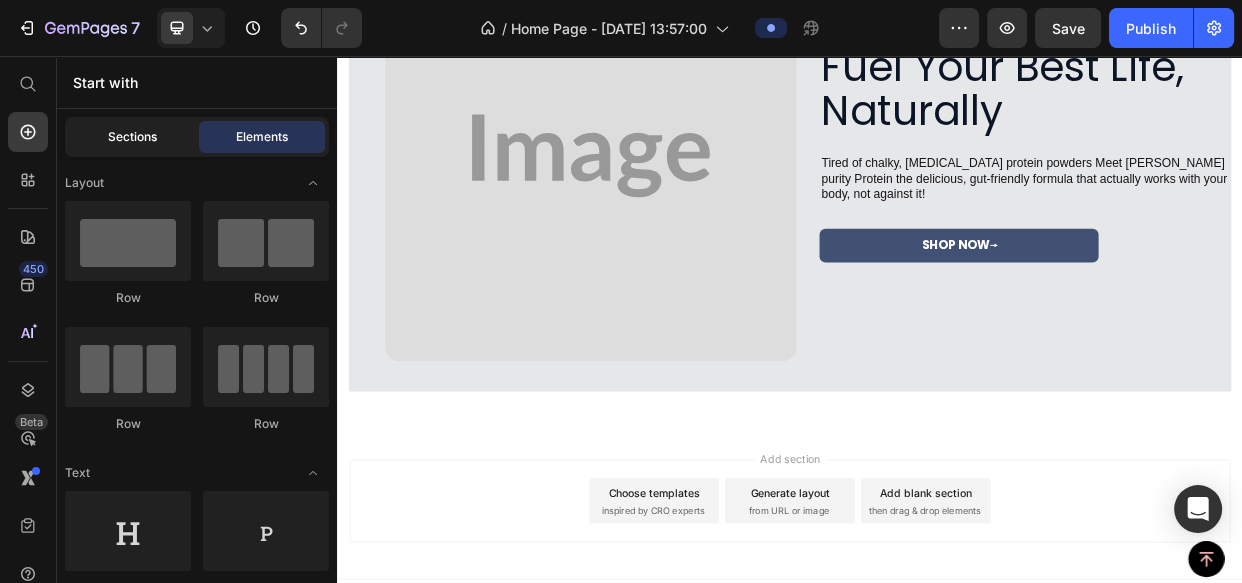 click on "Sections" at bounding box center (132, 137) 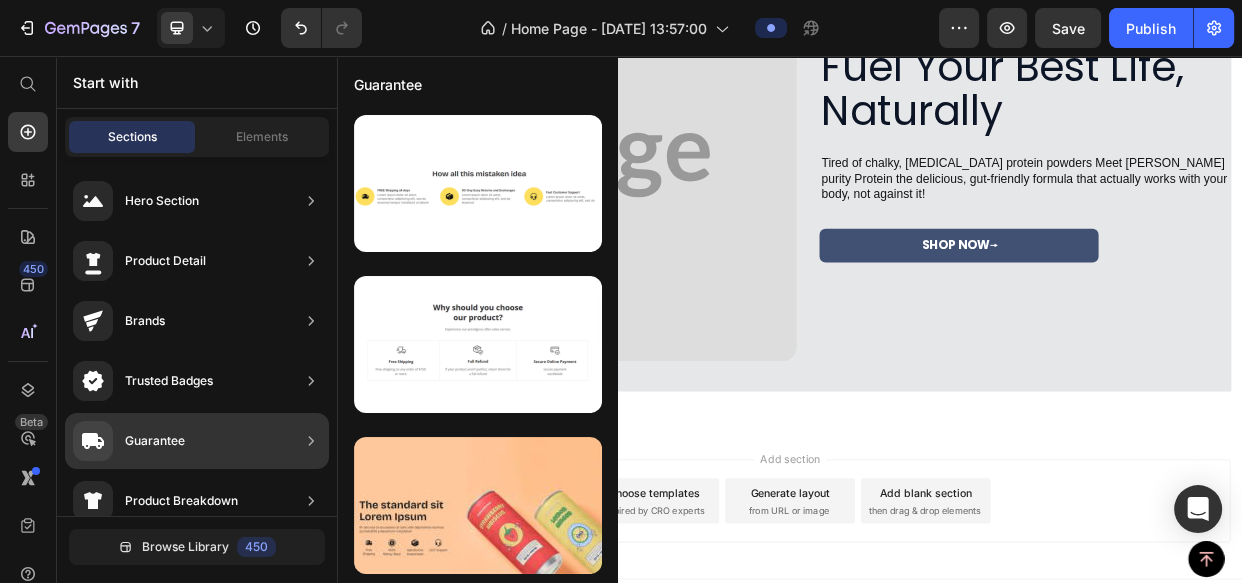 scroll, scrollTop: 90, scrollLeft: 0, axis: vertical 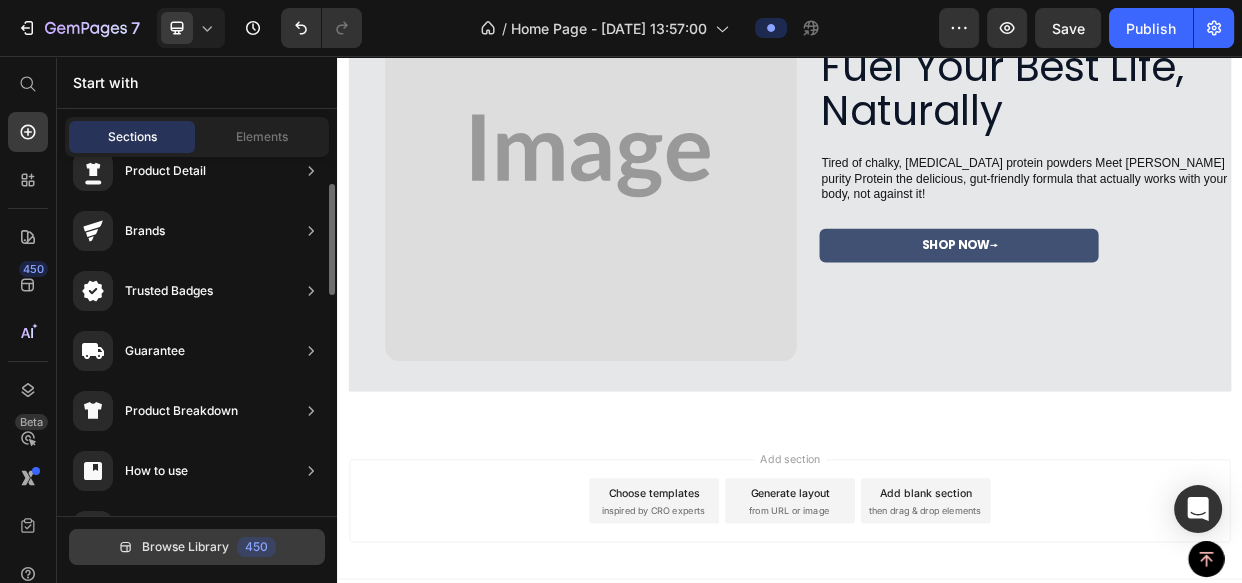 click on "Browse Library" at bounding box center (185, 547) 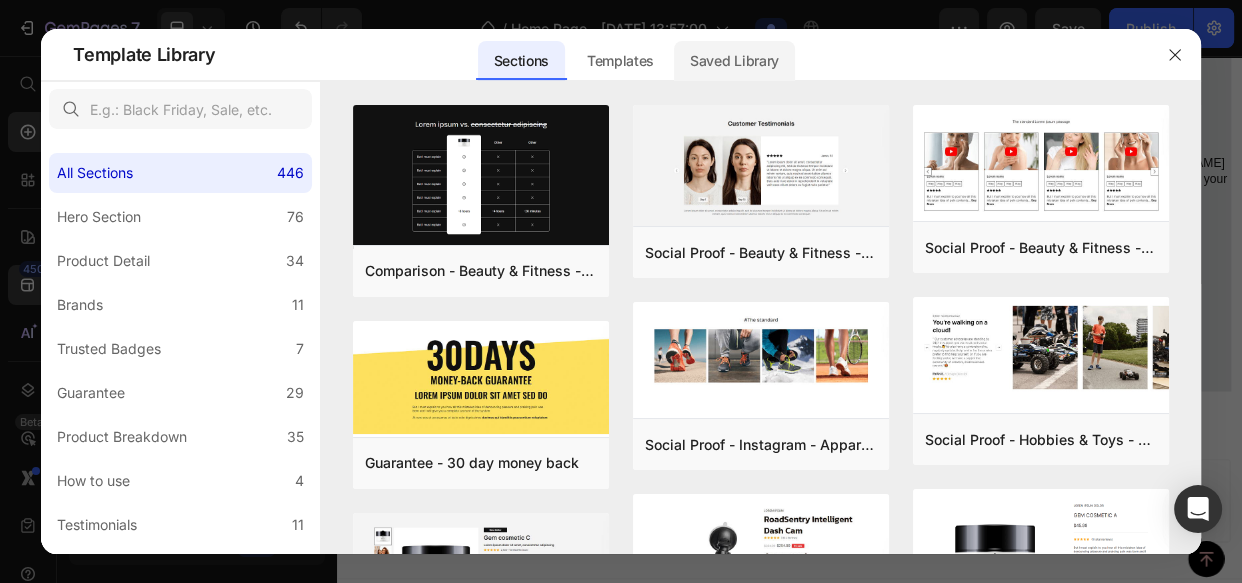click on "Saved Library" 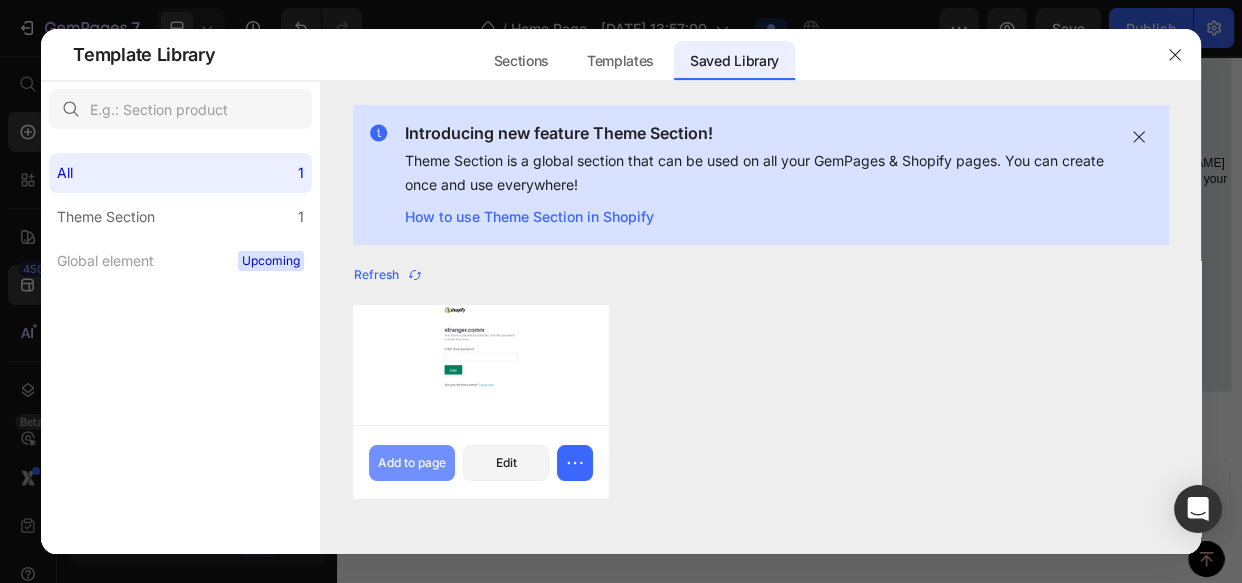 click on "Add to page" at bounding box center (412, 463) 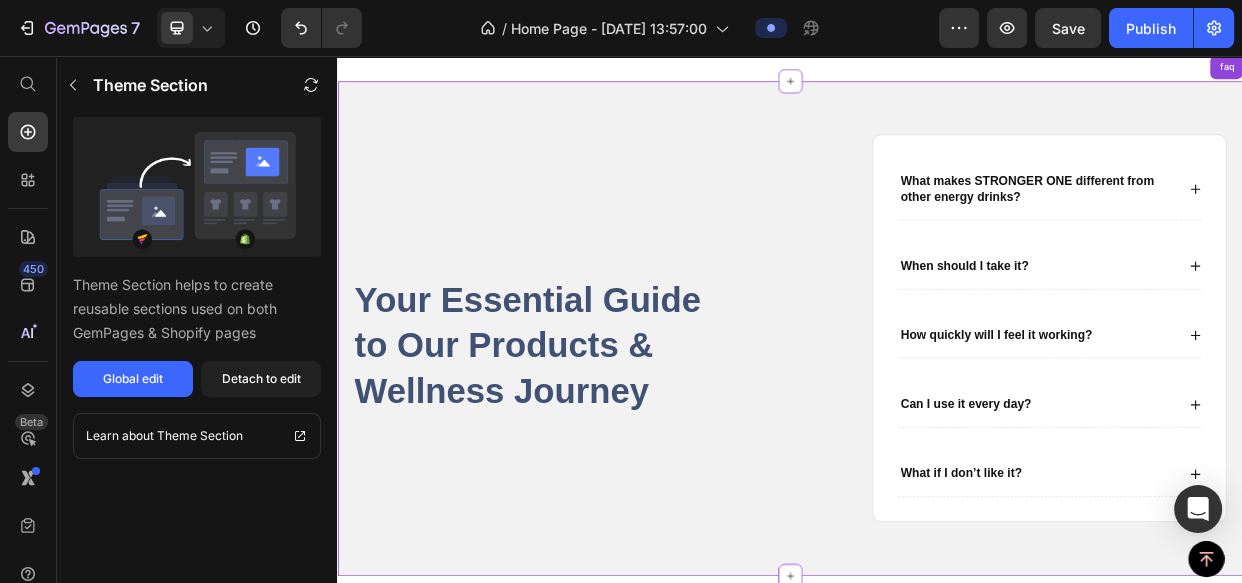 scroll, scrollTop: 4167, scrollLeft: 0, axis: vertical 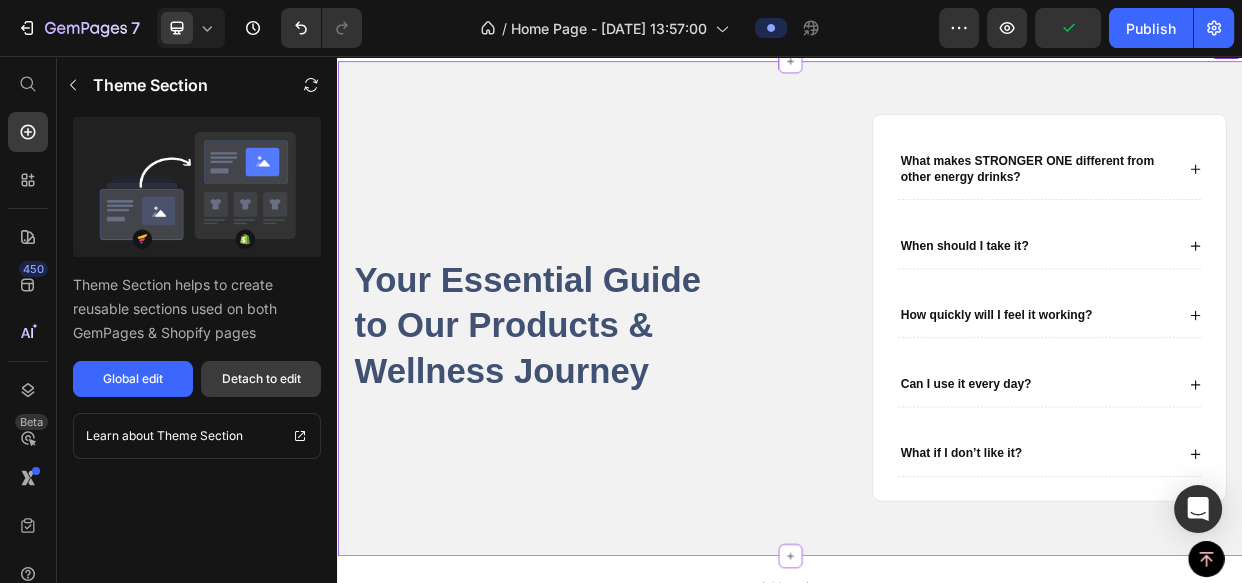 click on "Detach to edit" at bounding box center [261, 379] 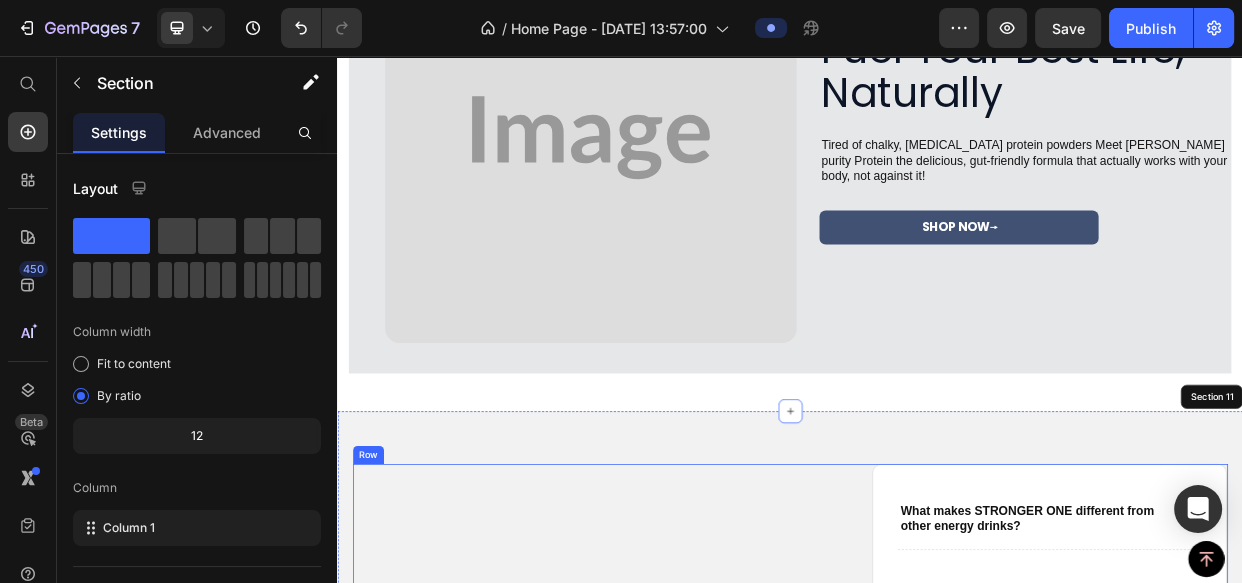 scroll, scrollTop: 3622, scrollLeft: 0, axis: vertical 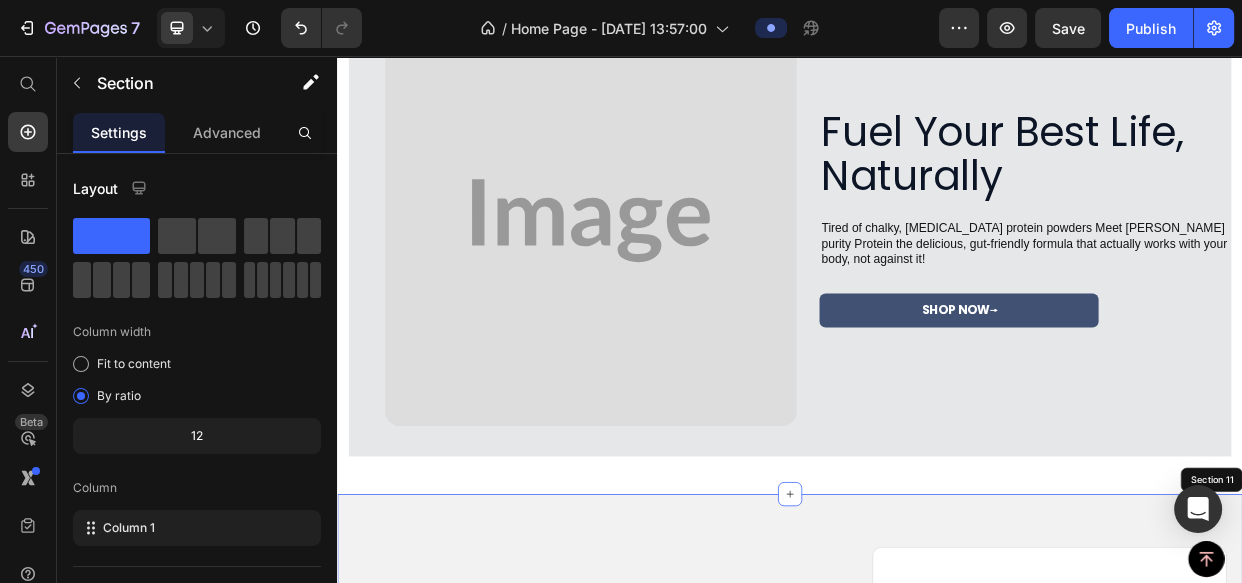click on "Your Essential Guide to Our Products & Wellness Journey Heading
What makes STRONGER ONE different from other energy drinks?
When should I take it?
How quickly will I feel it working?
Can I use it every day?
What if I don’t like it? Accordion Row Row Section 11" at bounding box center [937, 965] 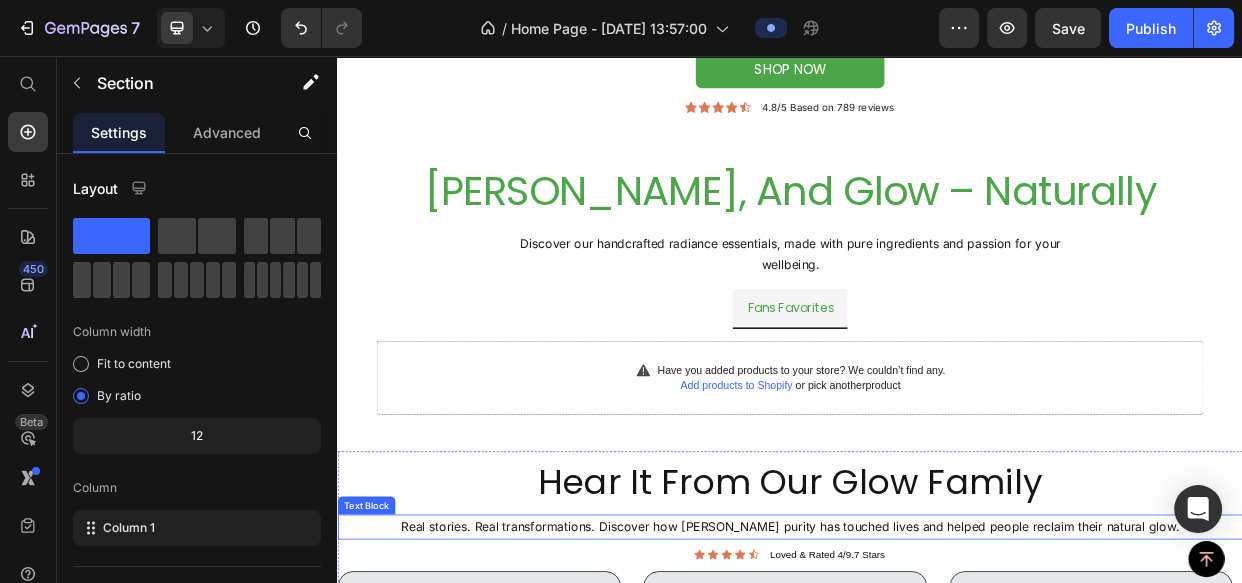 scroll, scrollTop: 1804, scrollLeft: 0, axis: vertical 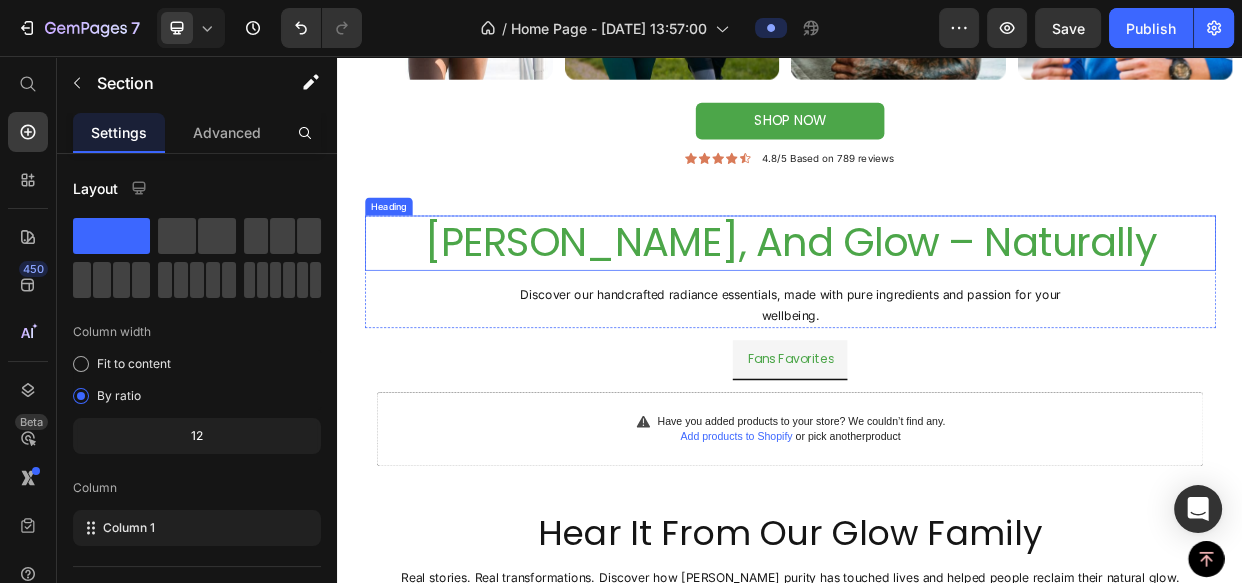 click on "[PERSON_NAME], and Glow – Naturally" at bounding box center (937, 304) 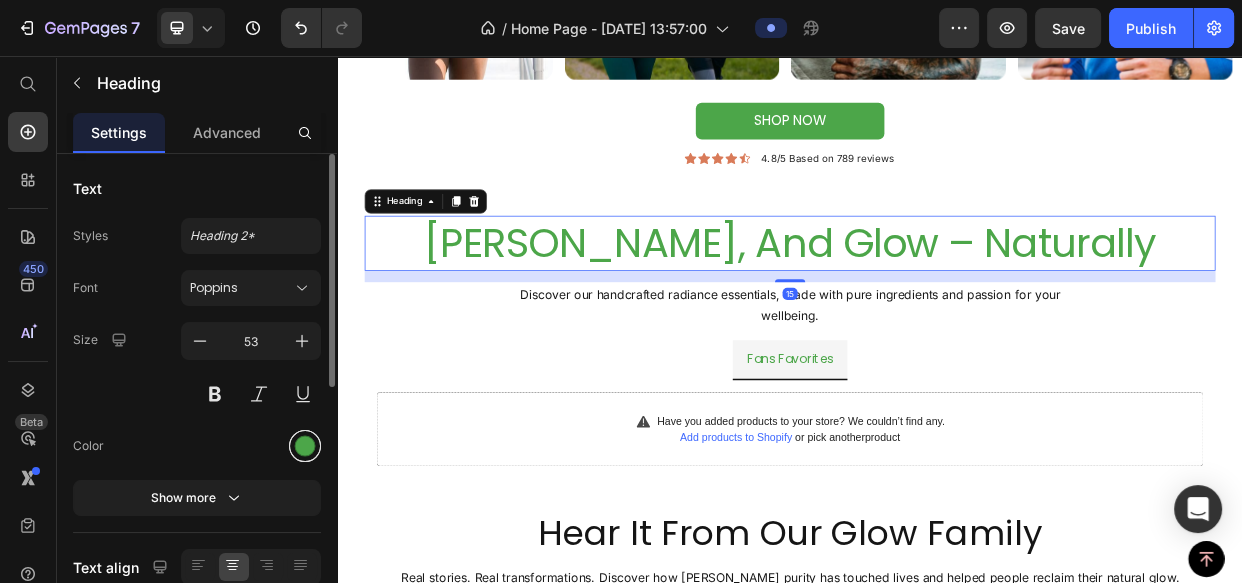 click at bounding box center (305, 446) 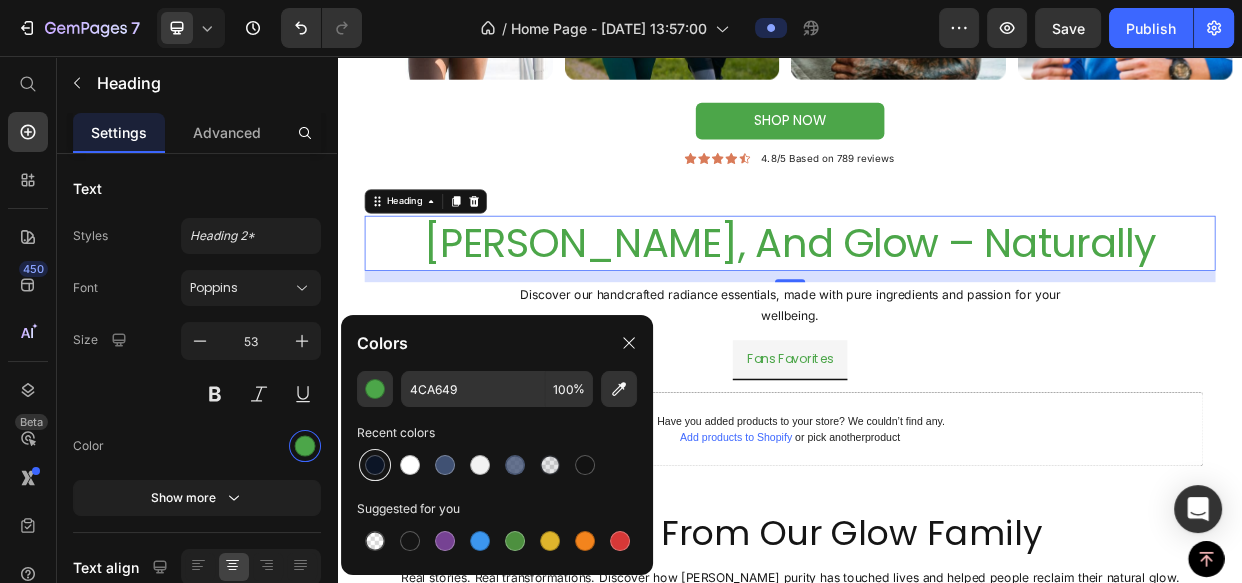 click at bounding box center [375, 465] 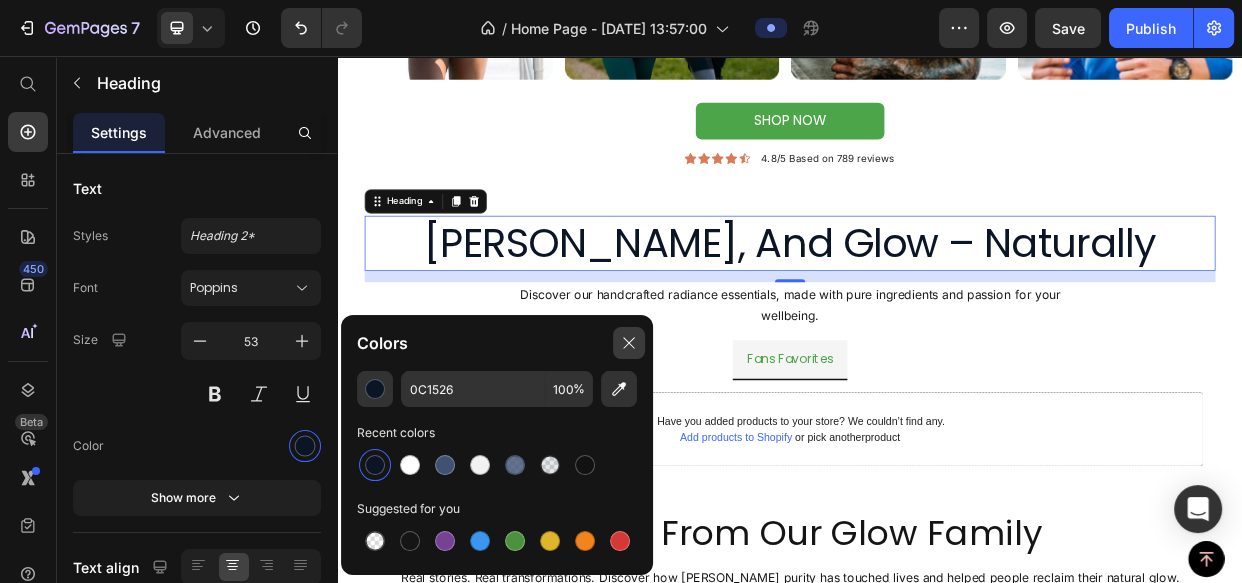 click 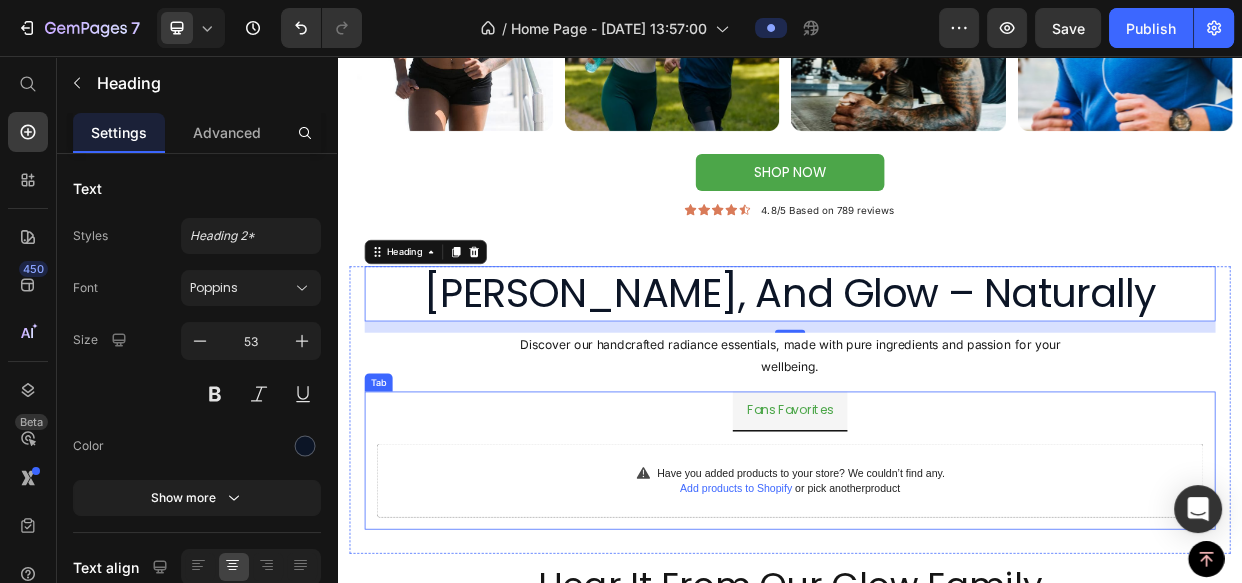 scroll, scrollTop: 1713, scrollLeft: 0, axis: vertical 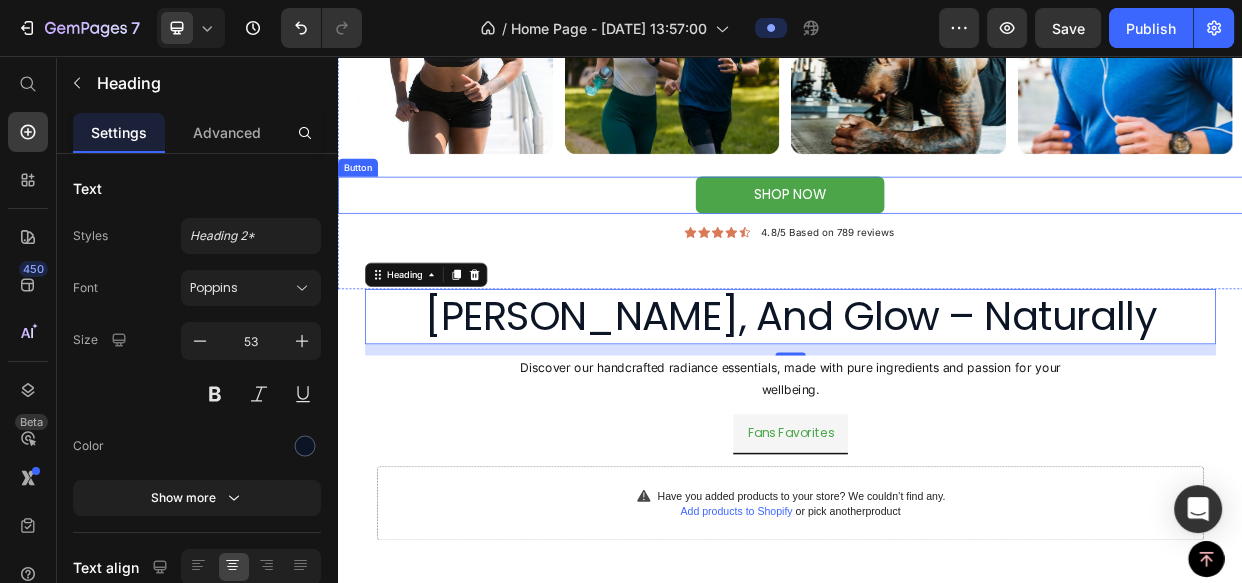 click on "shop now Button" at bounding box center (937, 240) 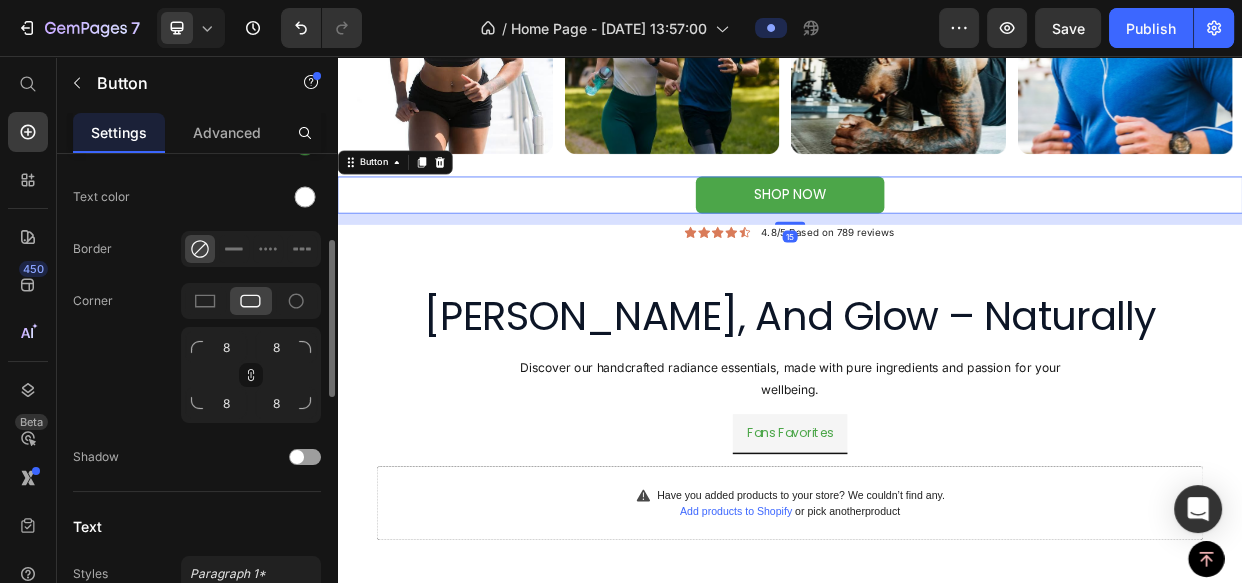 scroll, scrollTop: 454, scrollLeft: 0, axis: vertical 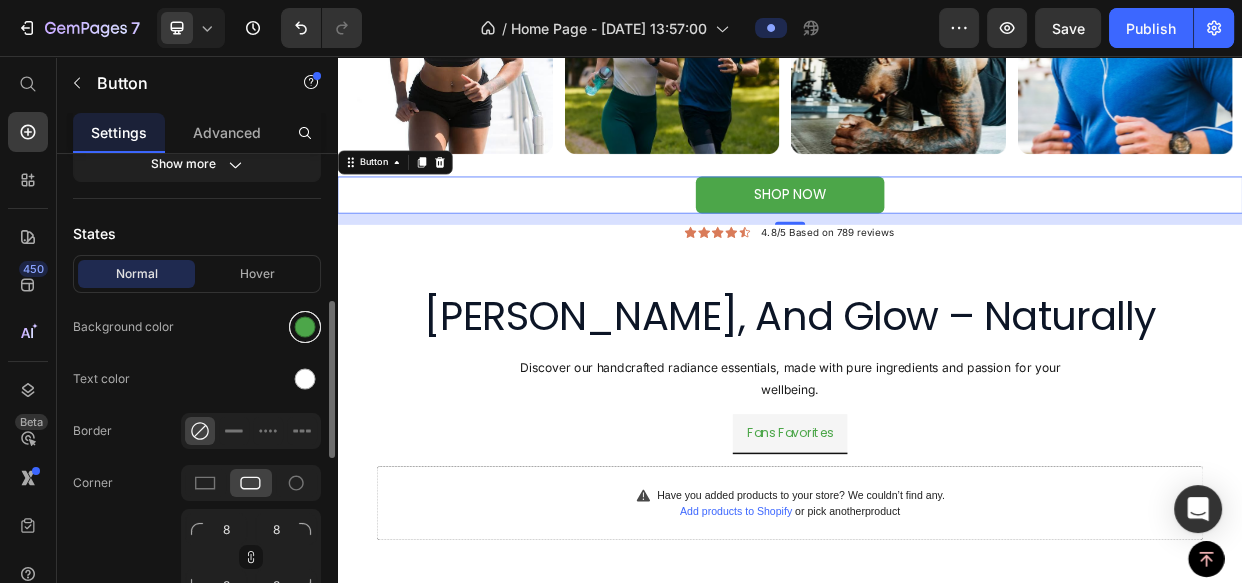 click at bounding box center (305, 327) 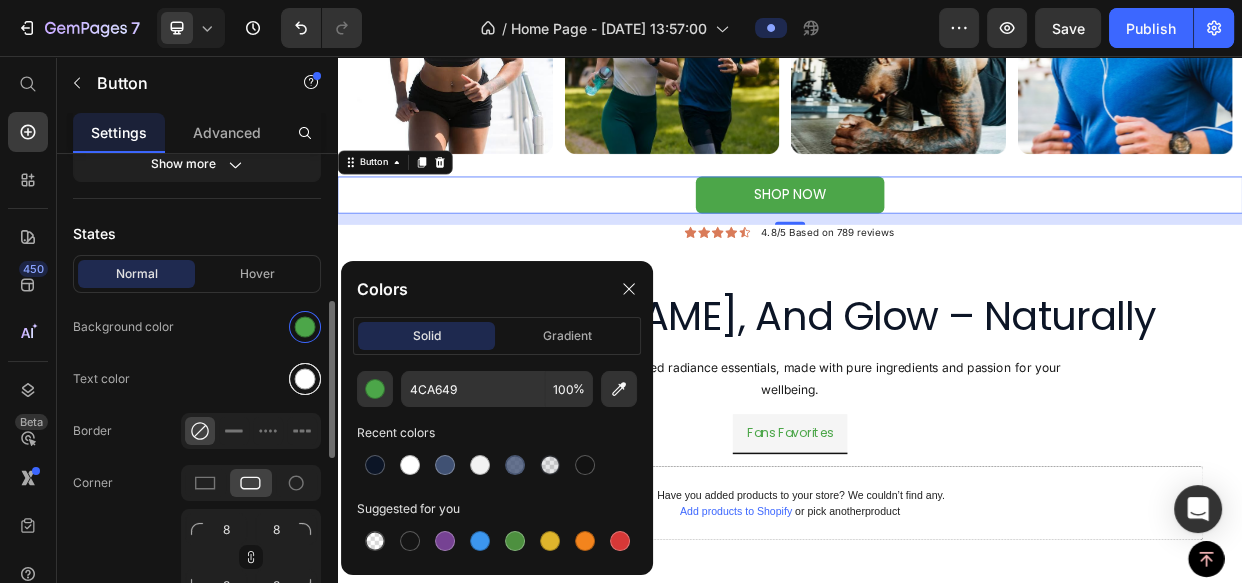 click at bounding box center [305, 379] 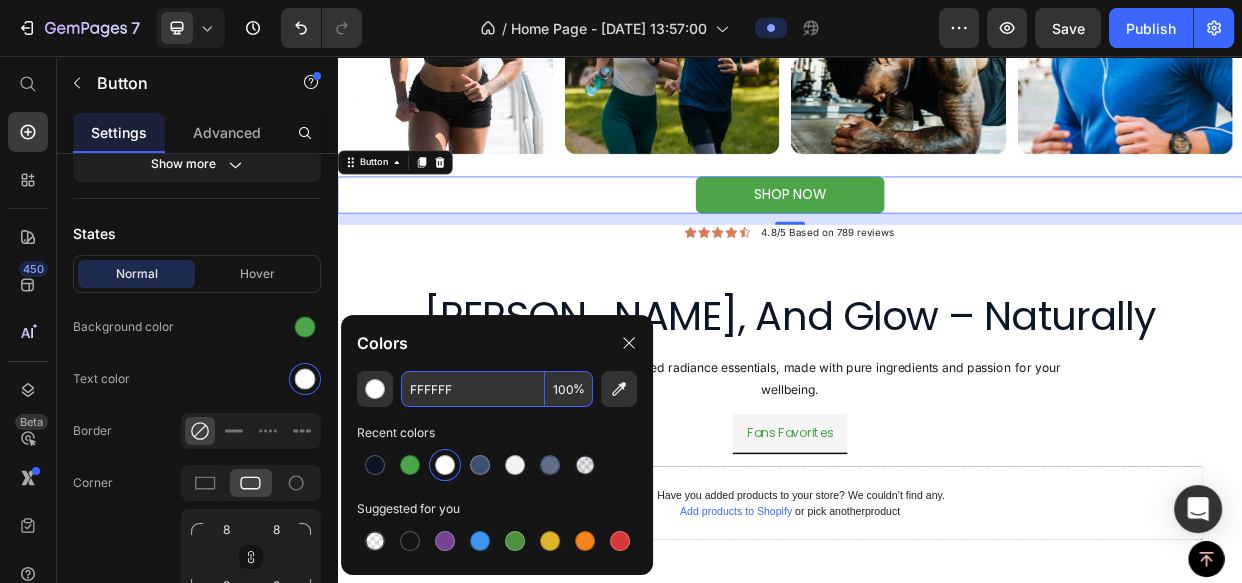 click on "FFFFFF" at bounding box center [473, 389] 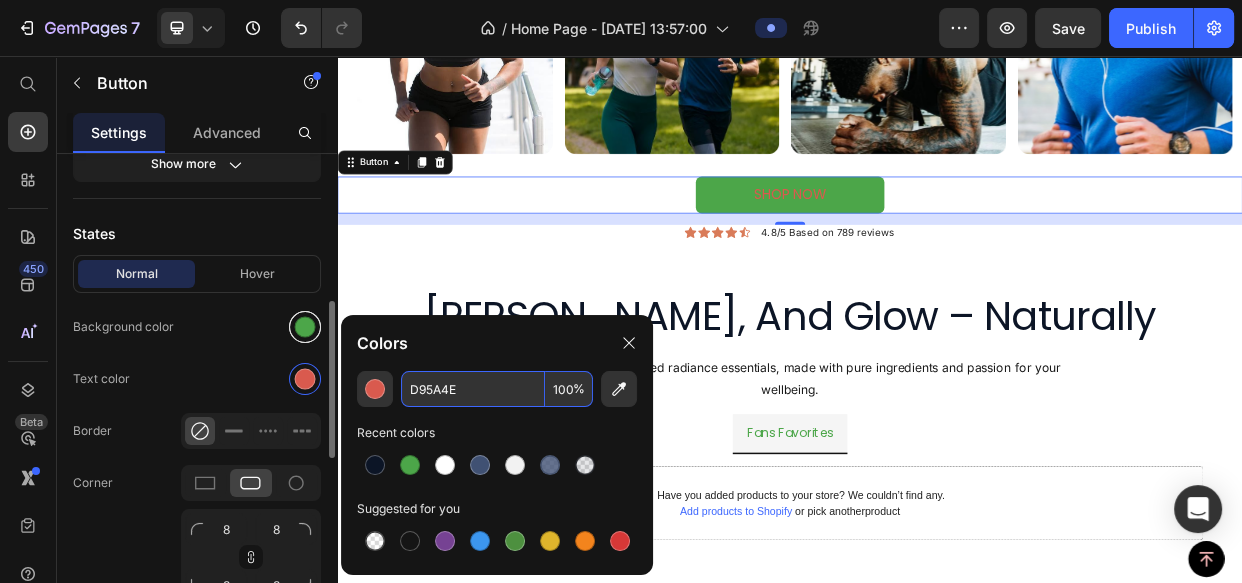 type on "D95A4E" 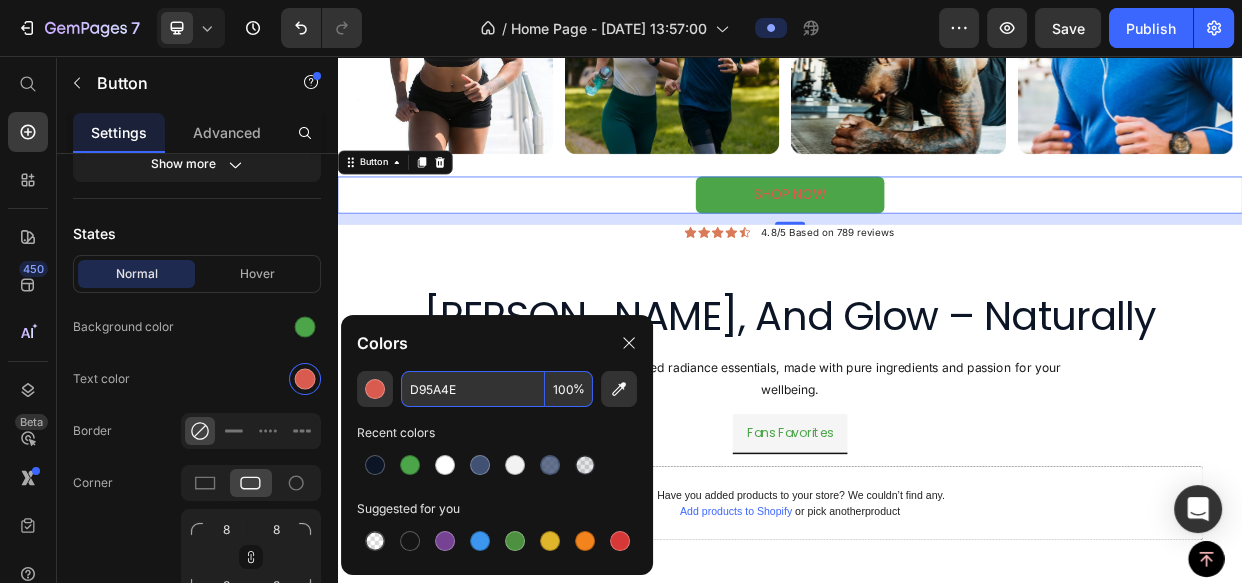 drag, startPoint x: 299, startPoint y: 320, endPoint x: 426, endPoint y: 422, distance: 162.88953 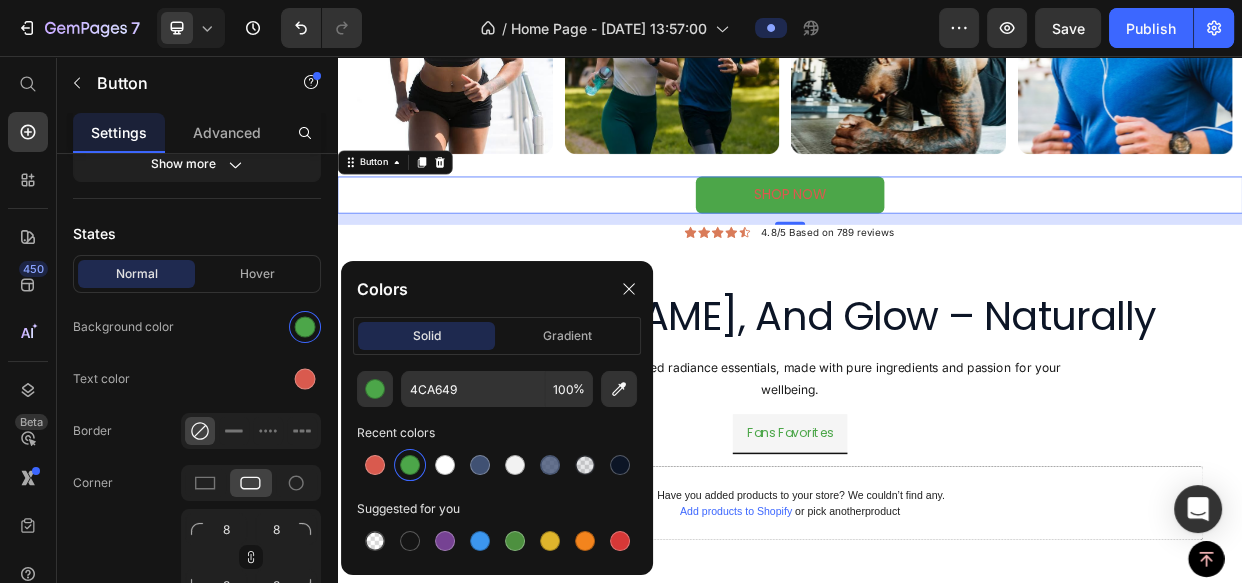 drag, startPoint x: 470, startPoint y: 458, endPoint x: 402, endPoint y: 416, distance: 79.924965 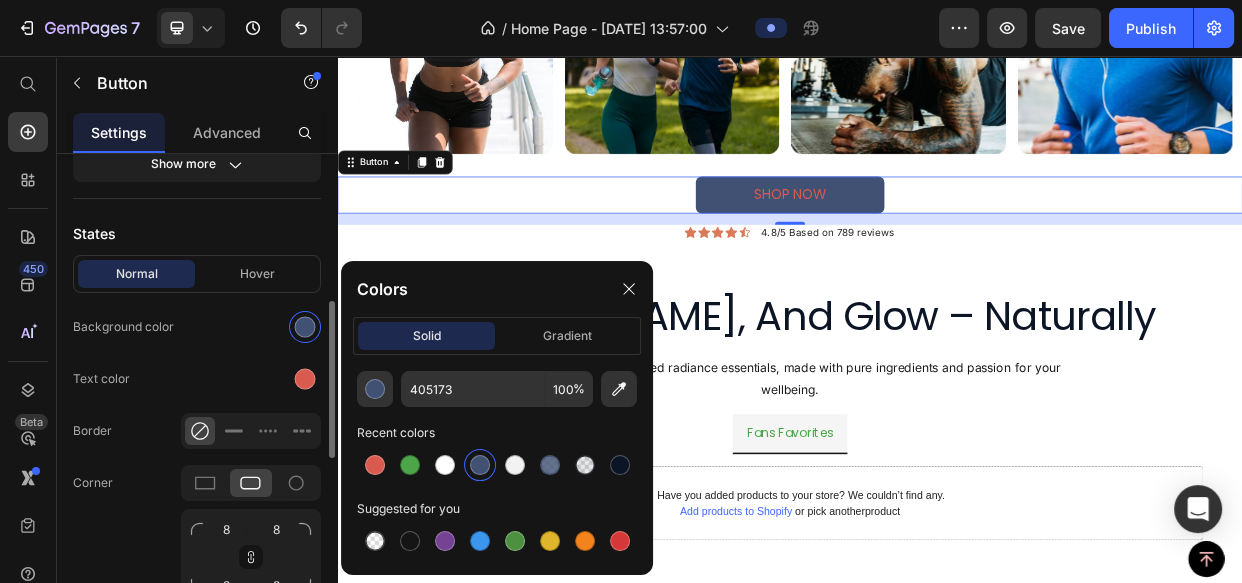 drag, startPoint x: 270, startPoint y: 260, endPoint x: 315, endPoint y: 349, distance: 99.72964 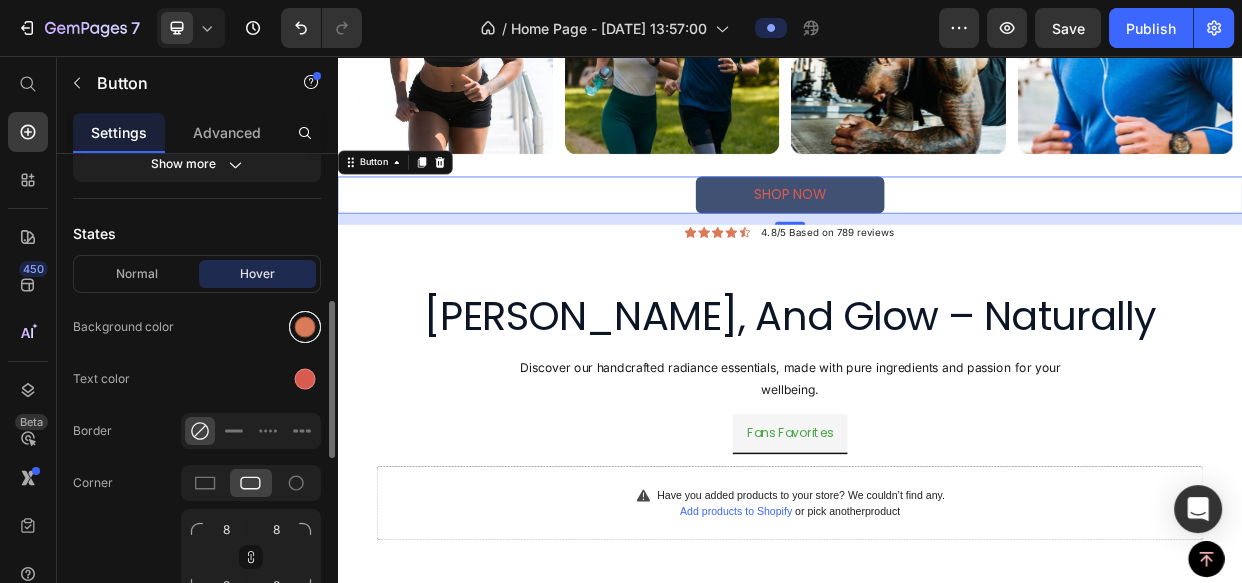 click at bounding box center (305, 327) 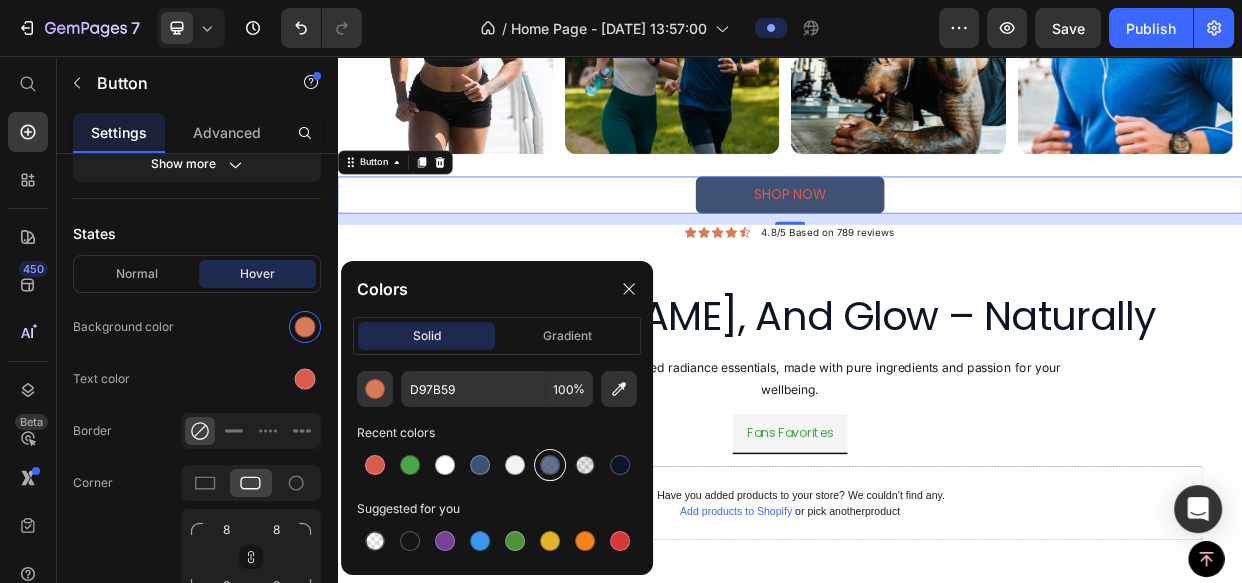 click at bounding box center [550, 465] 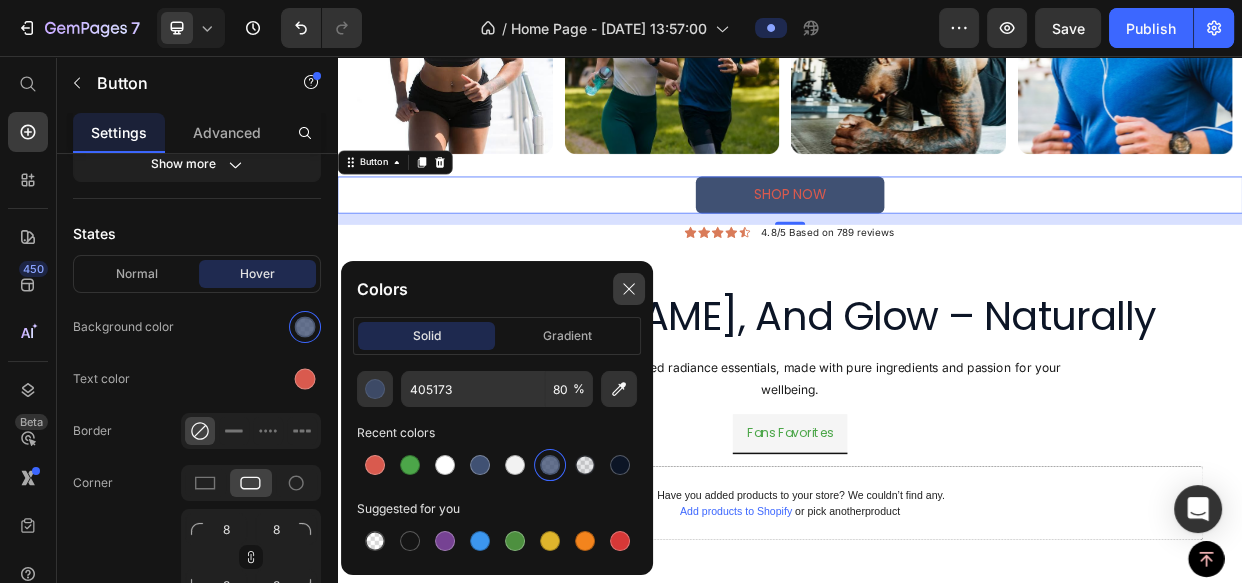 click at bounding box center [629, 289] 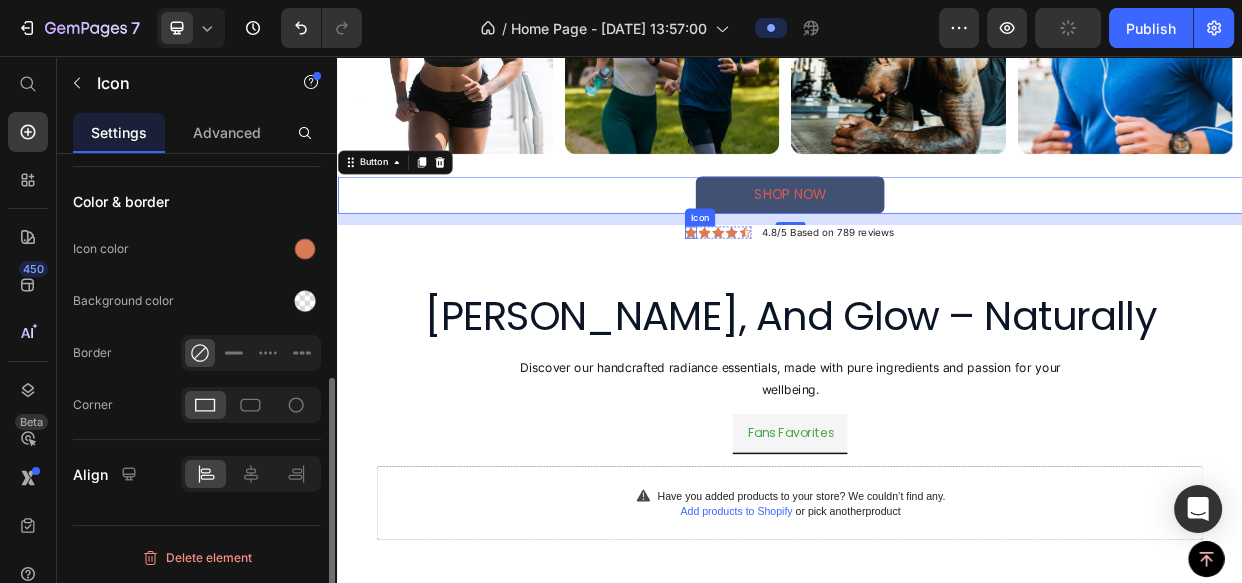 click 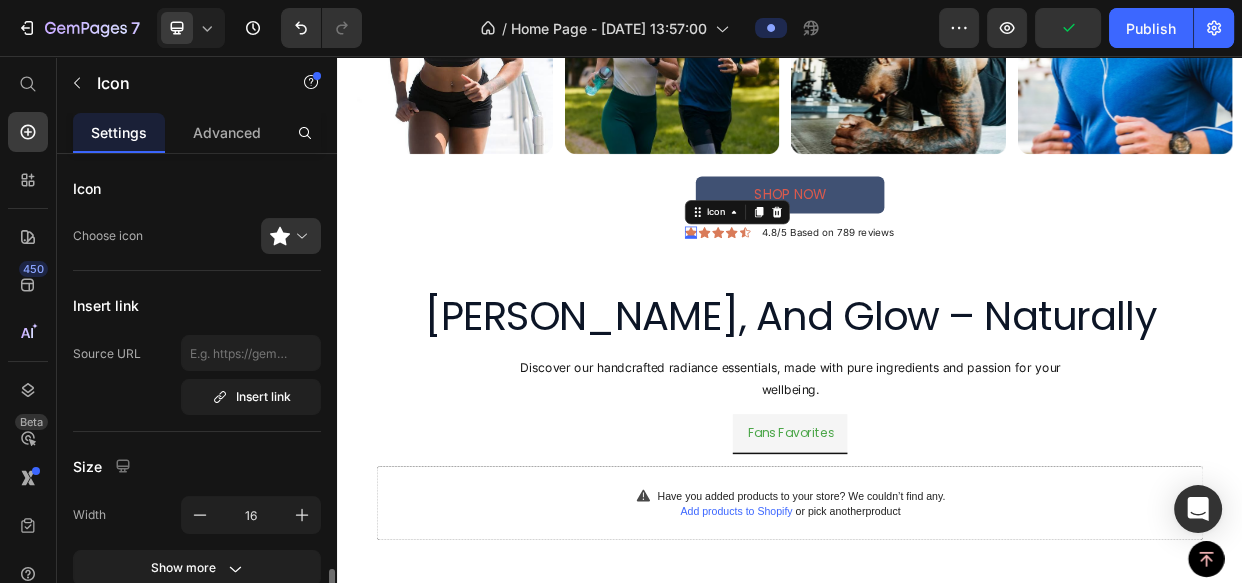 scroll, scrollTop: 272, scrollLeft: 0, axis: vertical 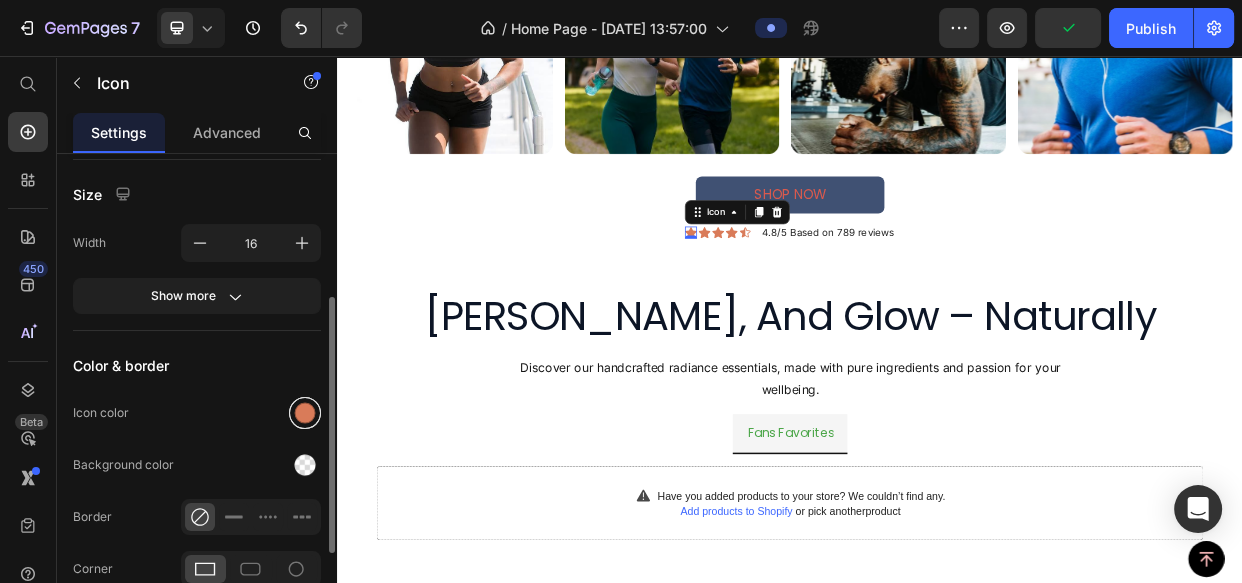 click at bounding box center (305, 413) 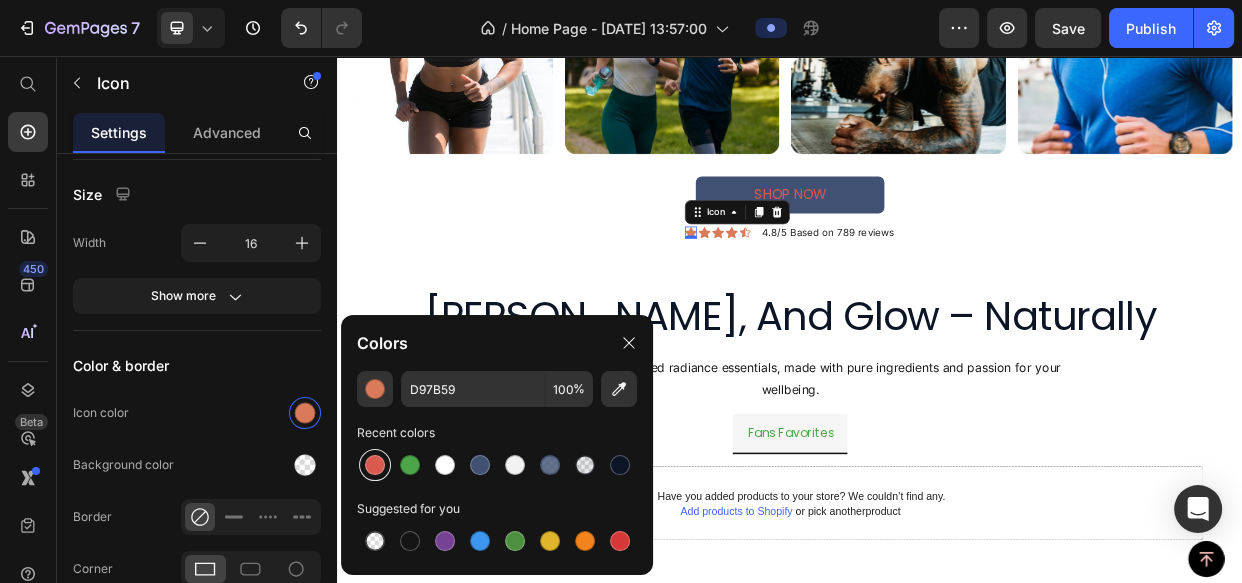 click at bounding box center [375, 465] 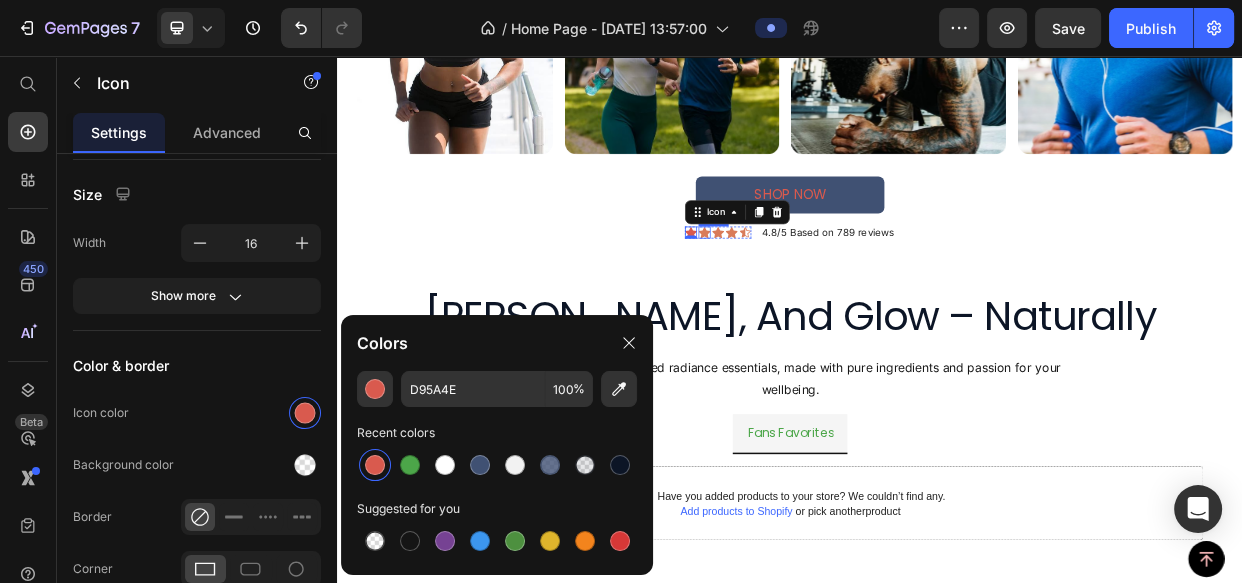 click 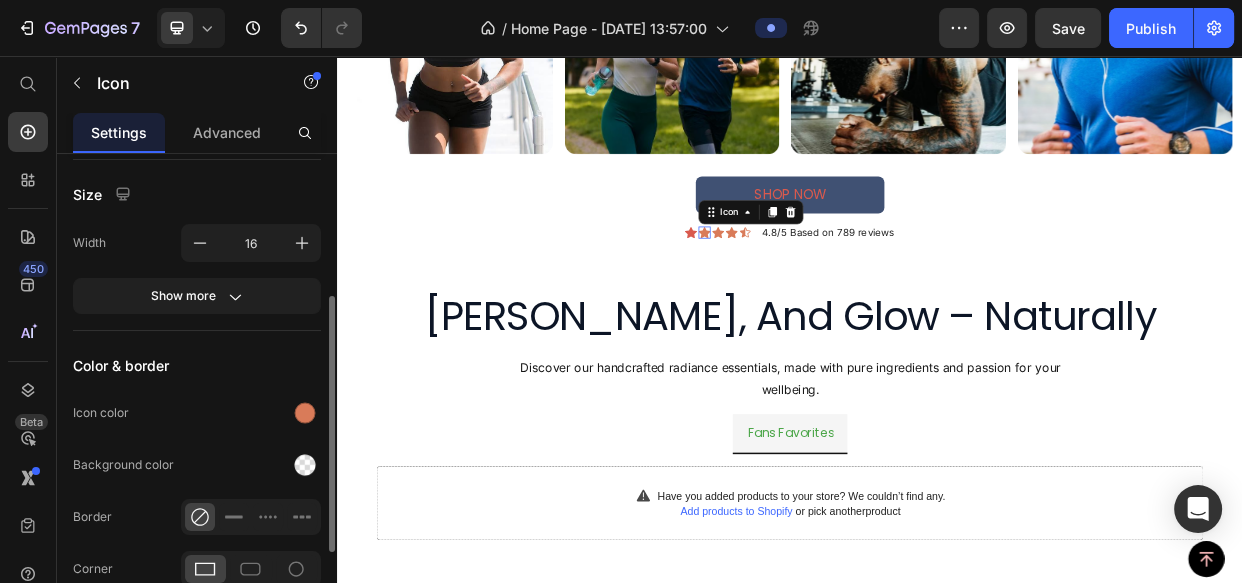 scroll, scrollTop: 271, scrollLeft: 0, axis: vertical 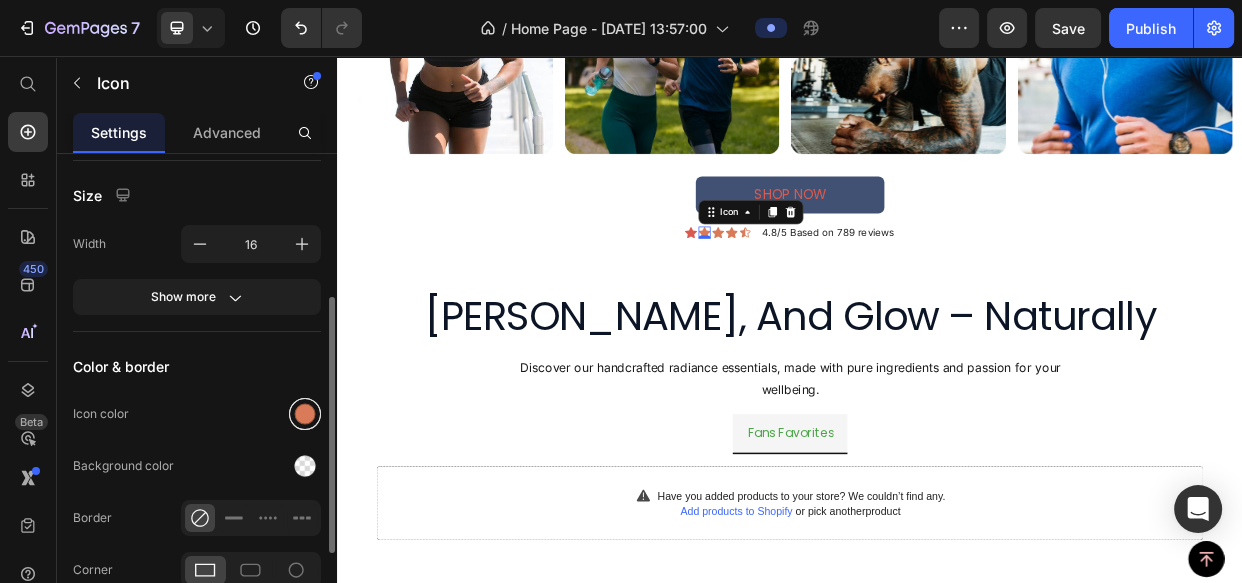 click at bounding box center [305, 414] 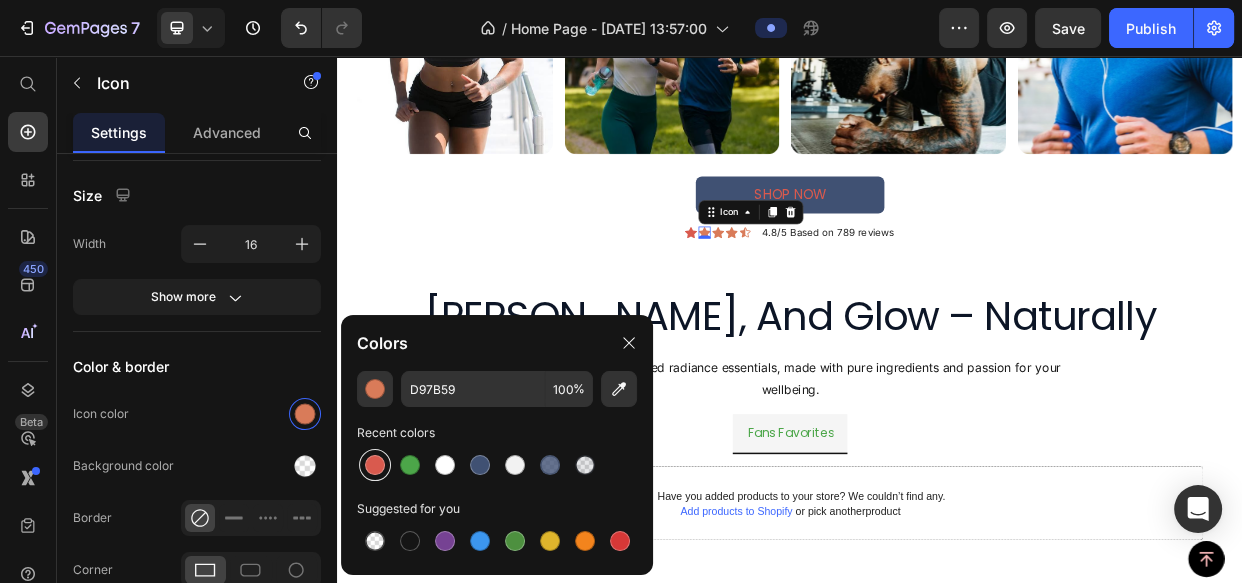 click at bounding box center [375, 465] 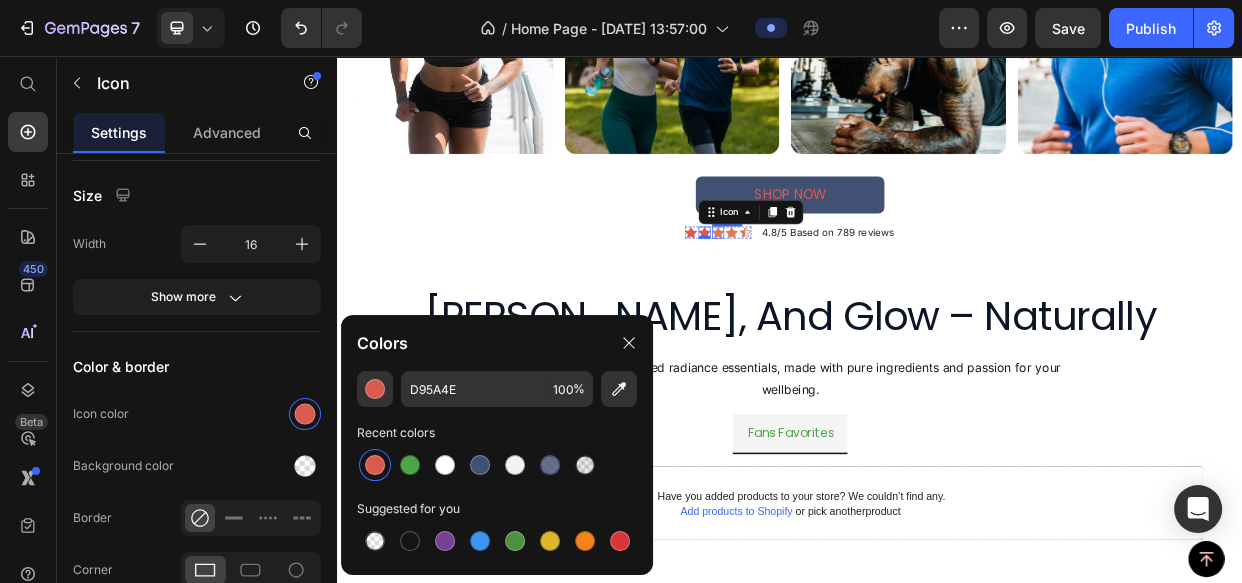 click 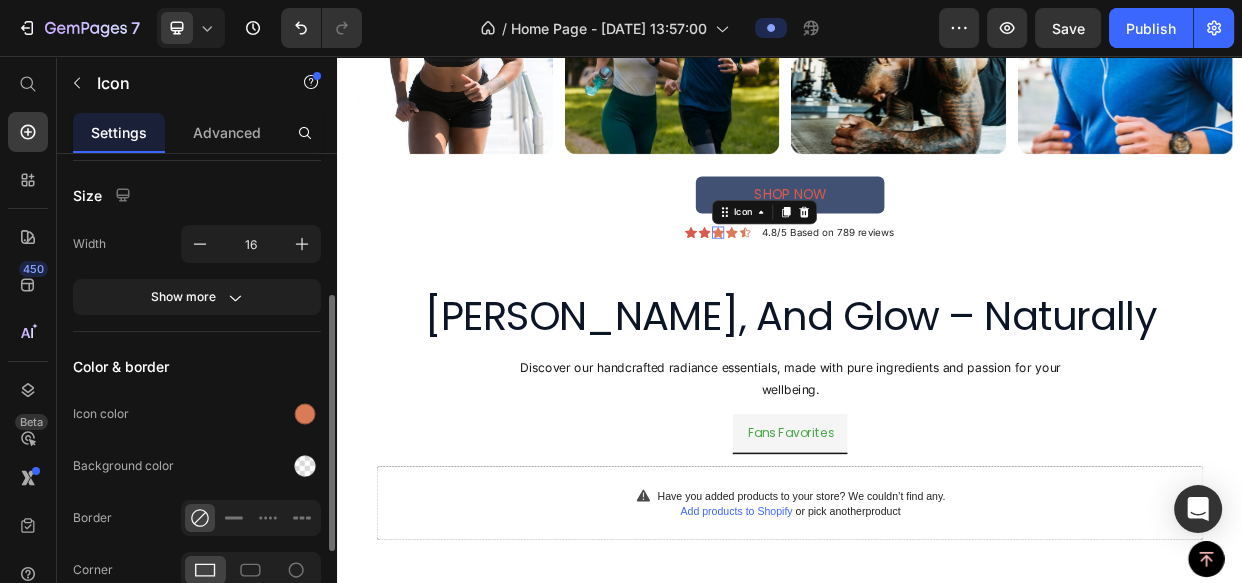 scroll, scrollTop: 270, scrollLeft: 0, axis: vertical 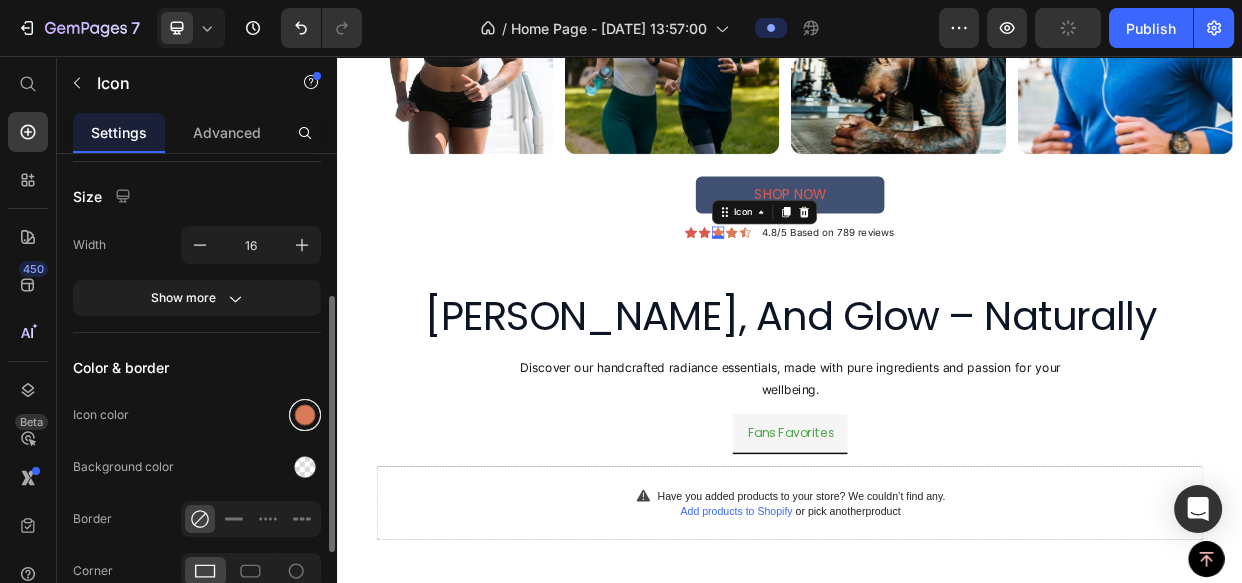 click at bounding box center (305, 415) 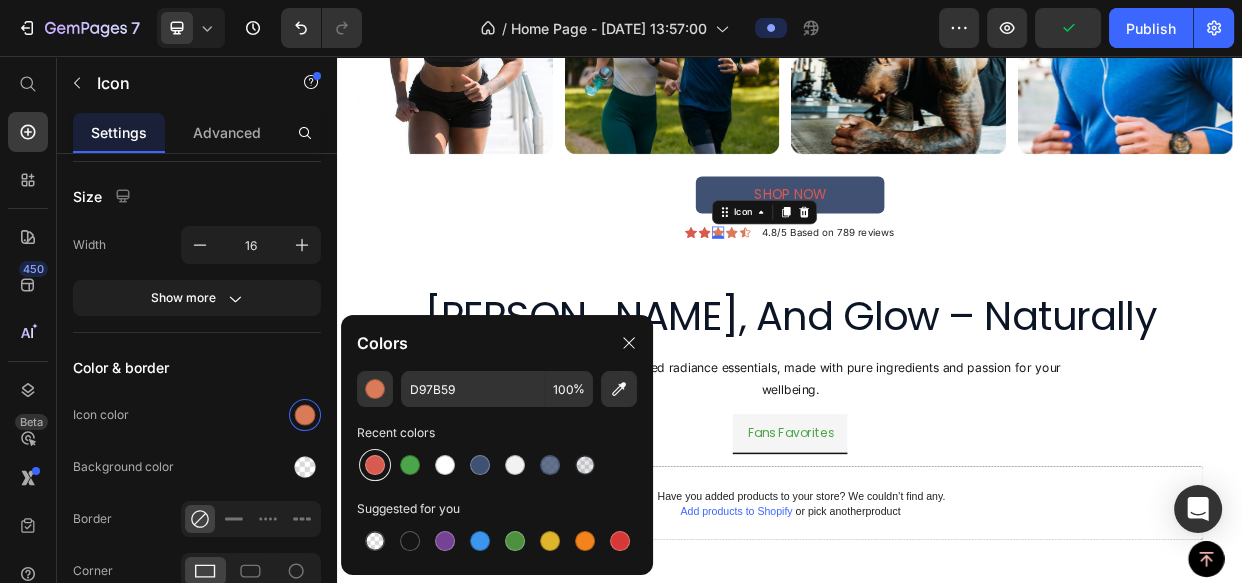 click at bounding box center [375, 465] 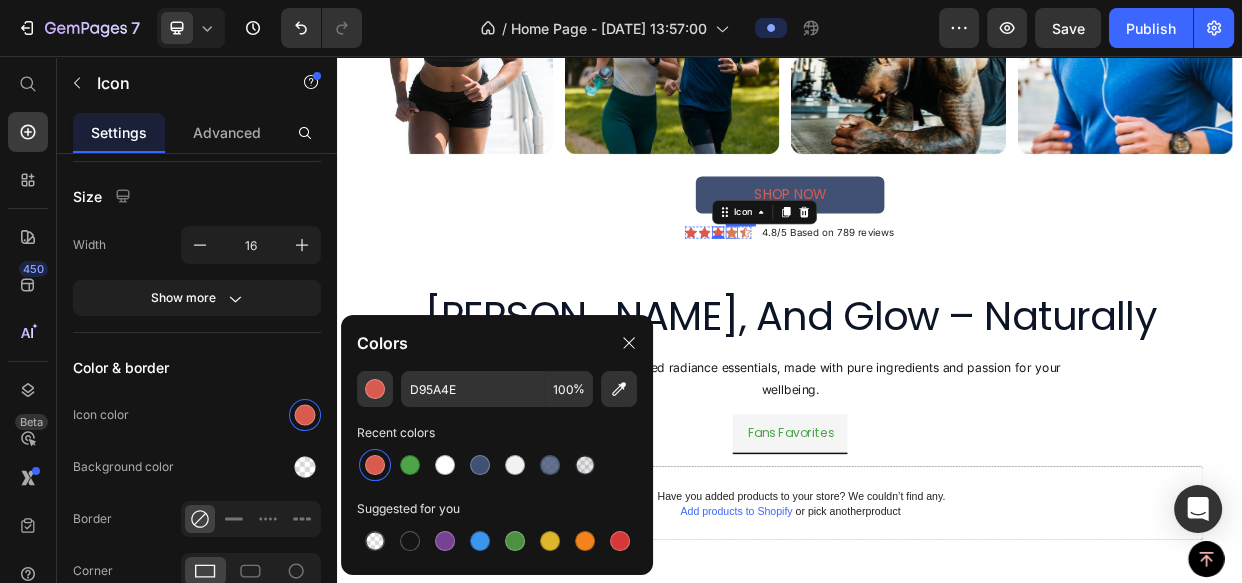 click 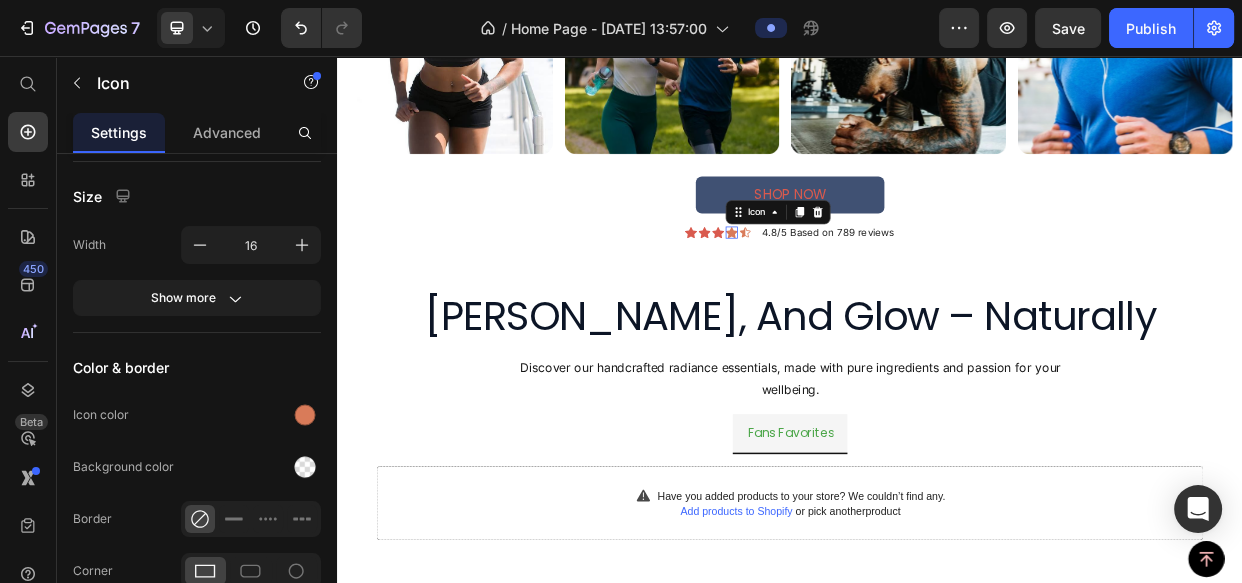 scroll, scrollTop: 270, scrollLeft: 0, axis: vertical 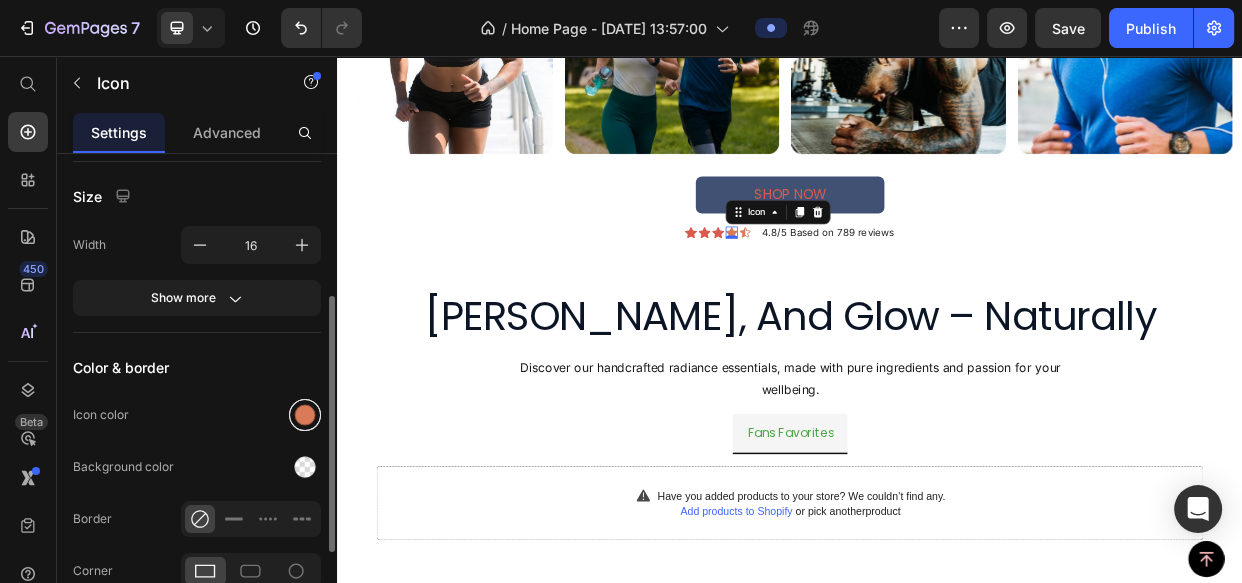 click at bounding box center (305, 415) 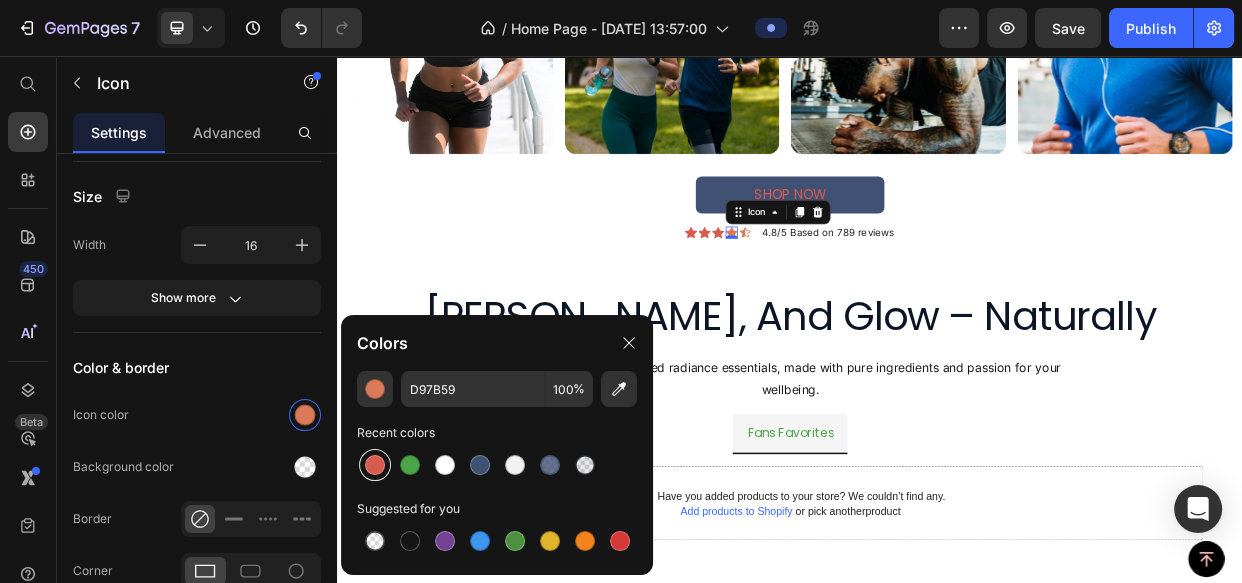 click at bounding box center (375, 465) 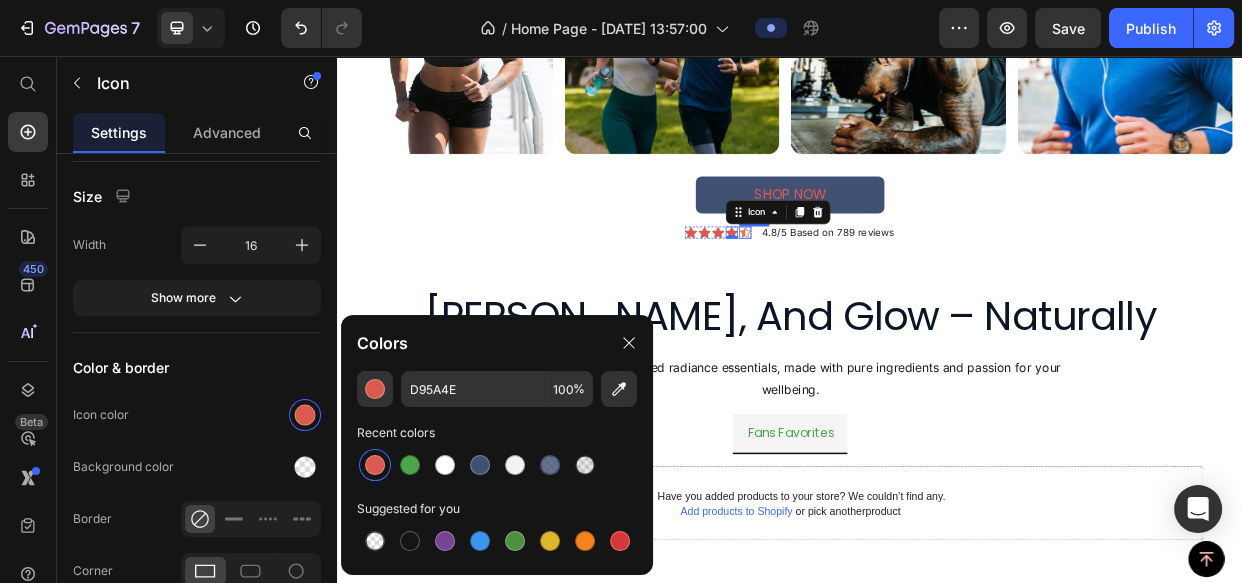 click 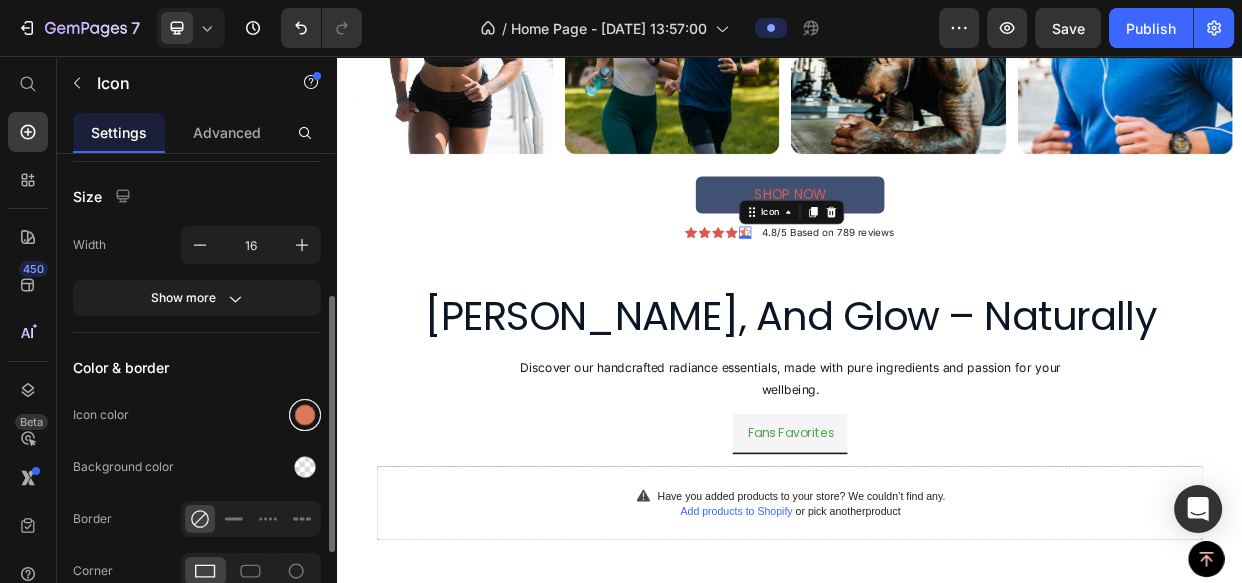 click at bounding box center [305, 415] 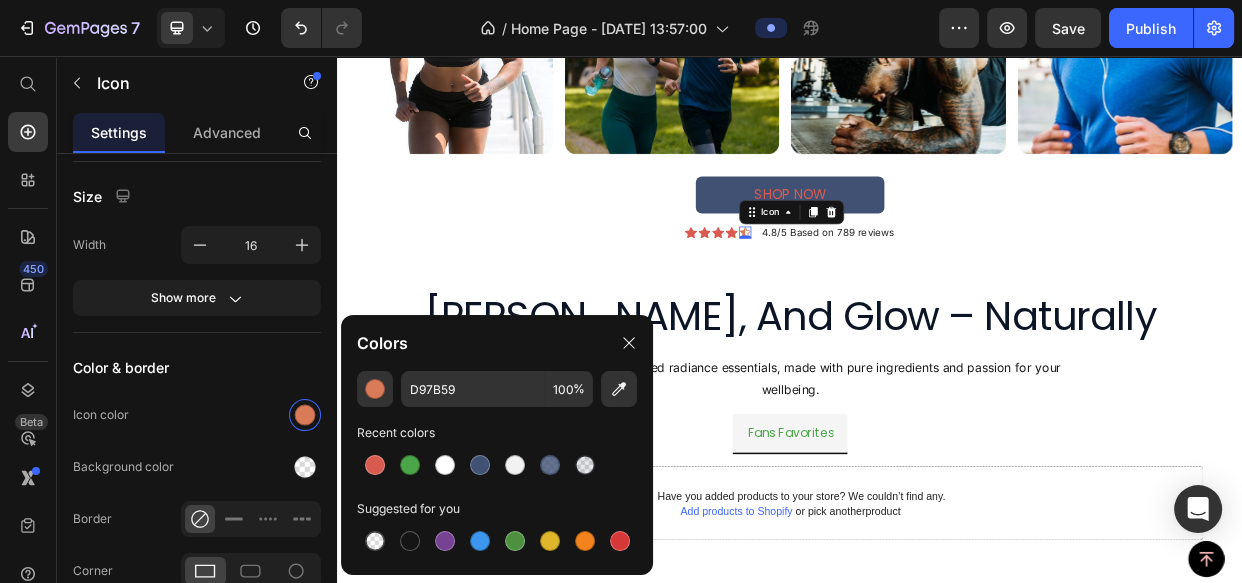 drag, startPoint x: 375, startPoint y: 459, endPoint x: 493, endPoint y: 412, distance: 127.01575 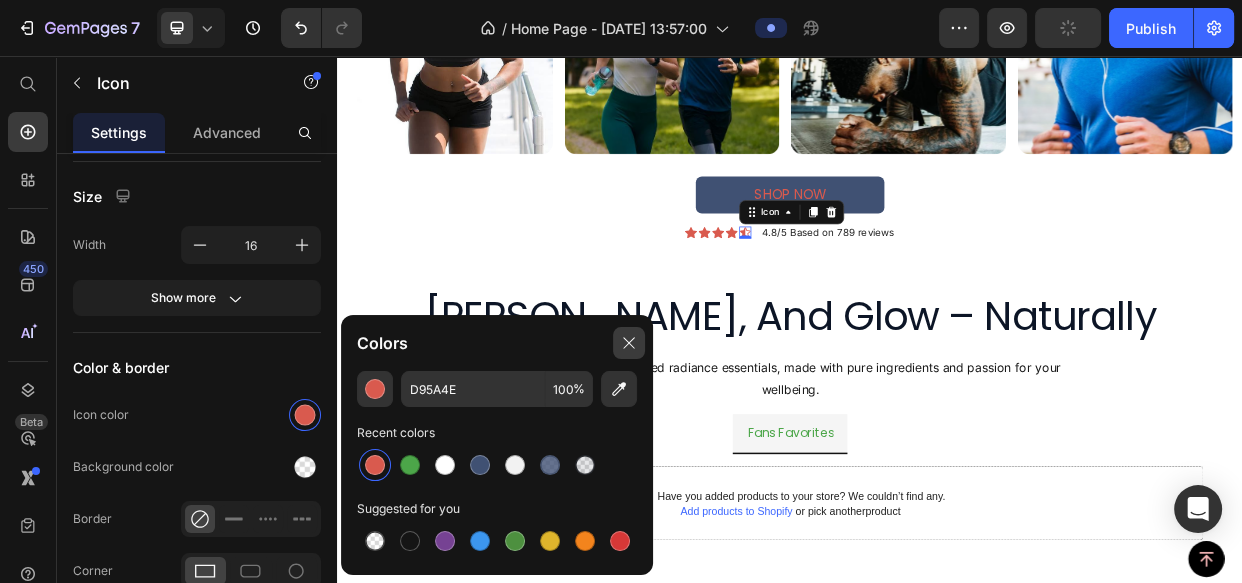 click at bounding box center (629, 343) 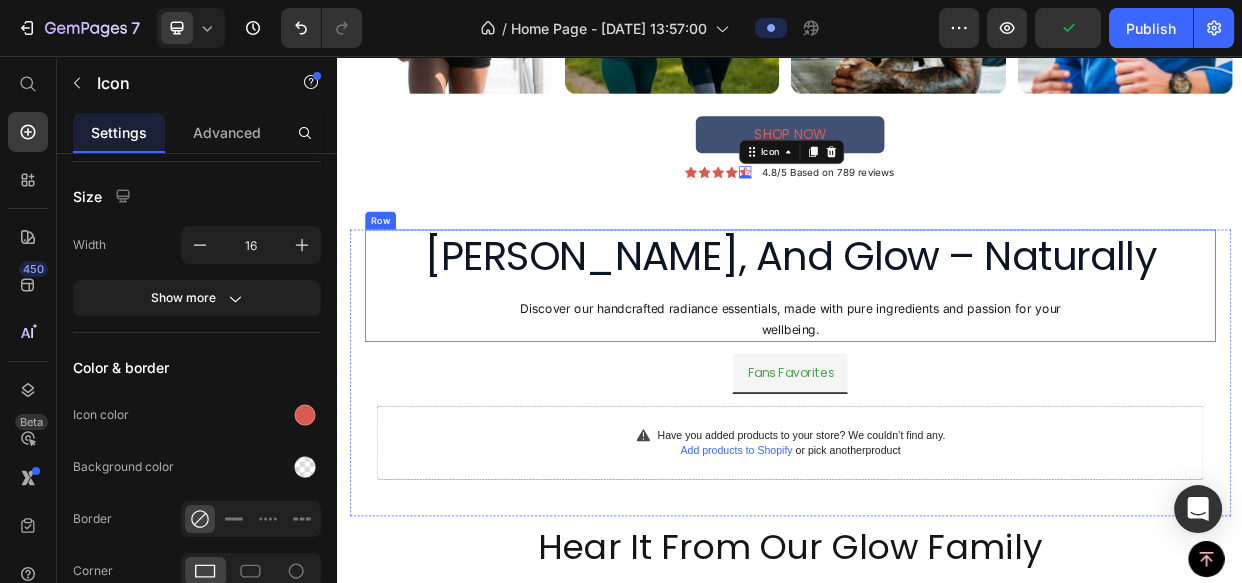 scroll, scrollTop: 1804, scrollLeft: 0, axis: vertical 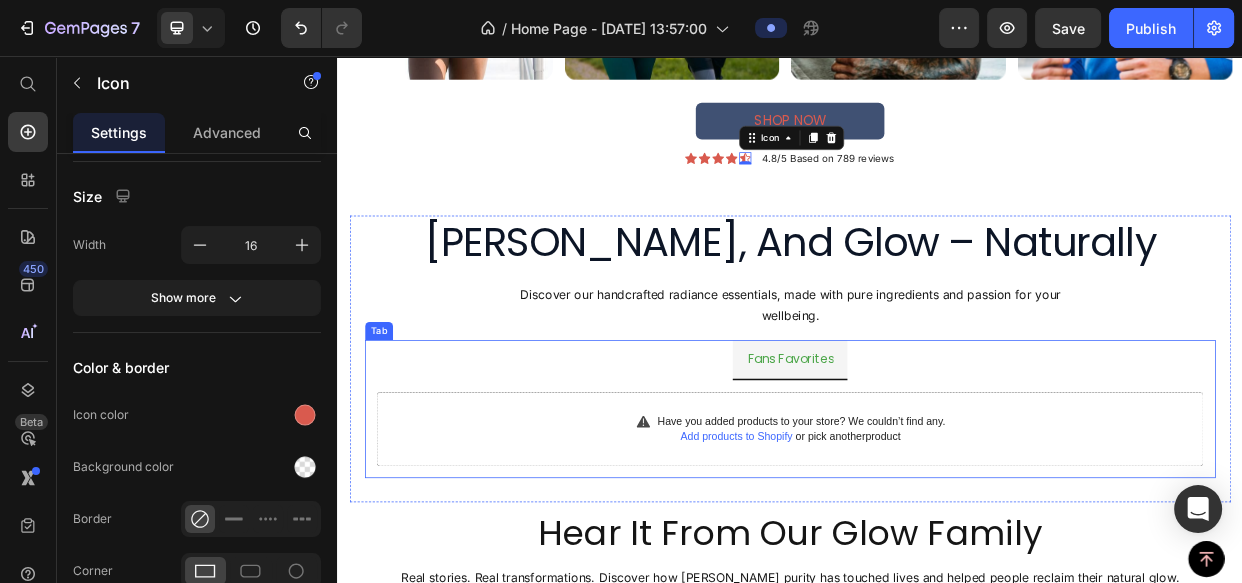 click on "Fans Favorites" at bounding box center [937, 458] 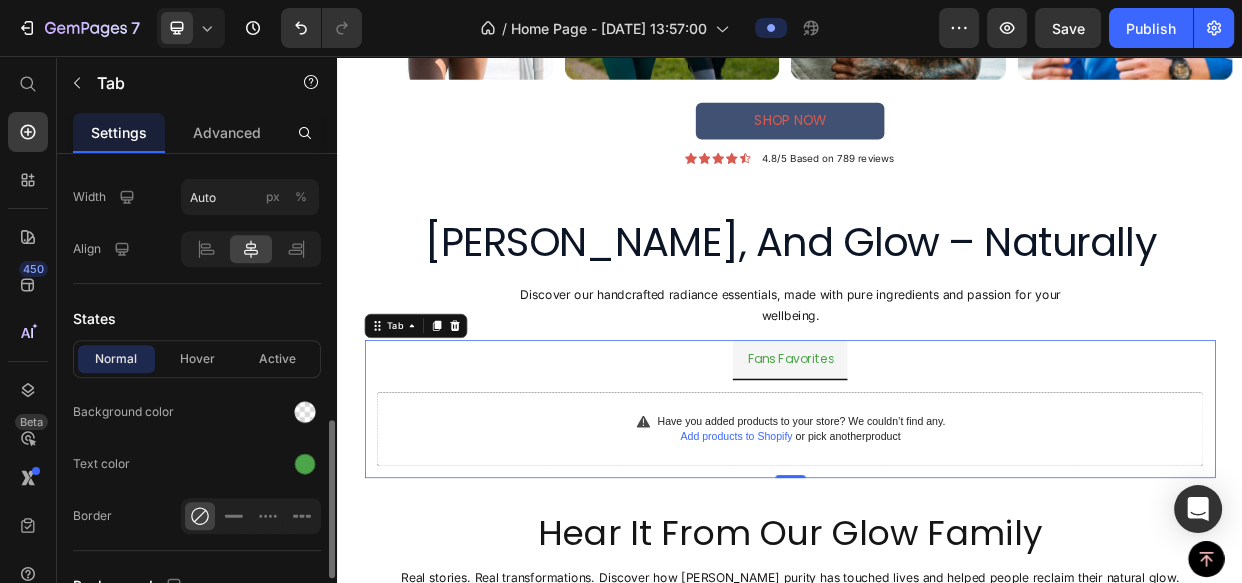 scroll, scrollTop: 909, scrollLeft: 0, axis: vertical 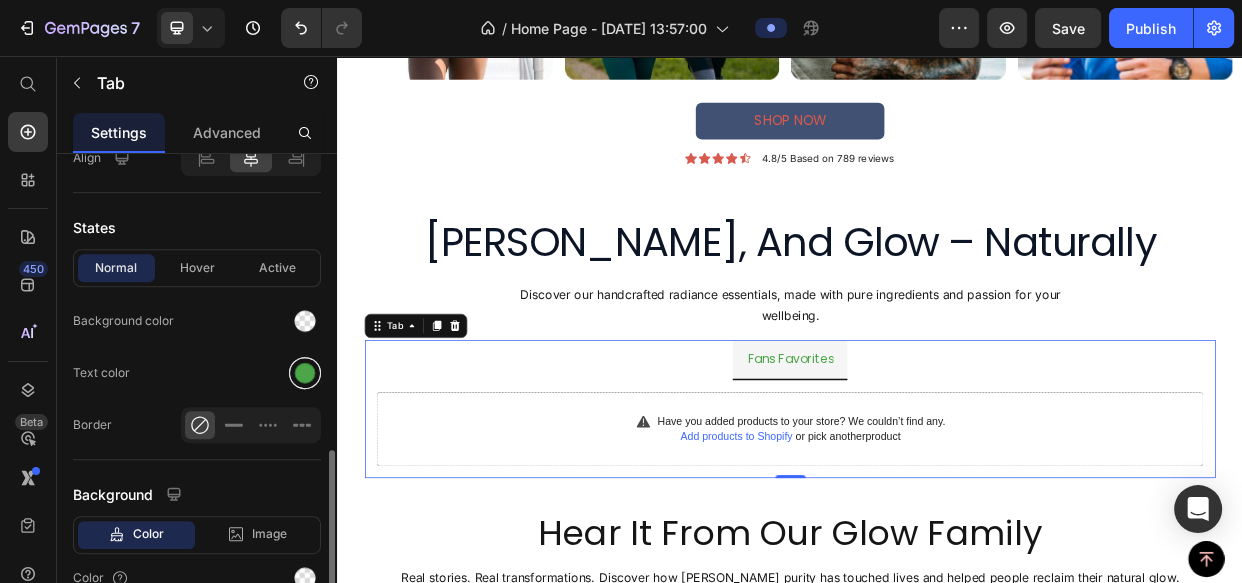 click at bounding box center [305, 373] 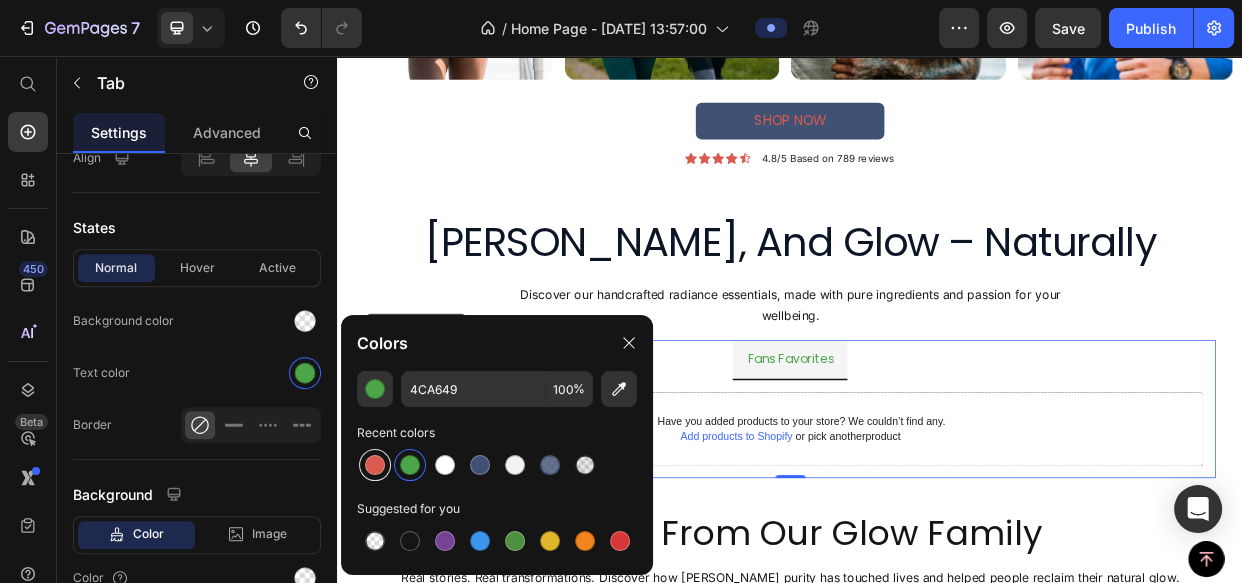 click at bounding box center (375, 465) 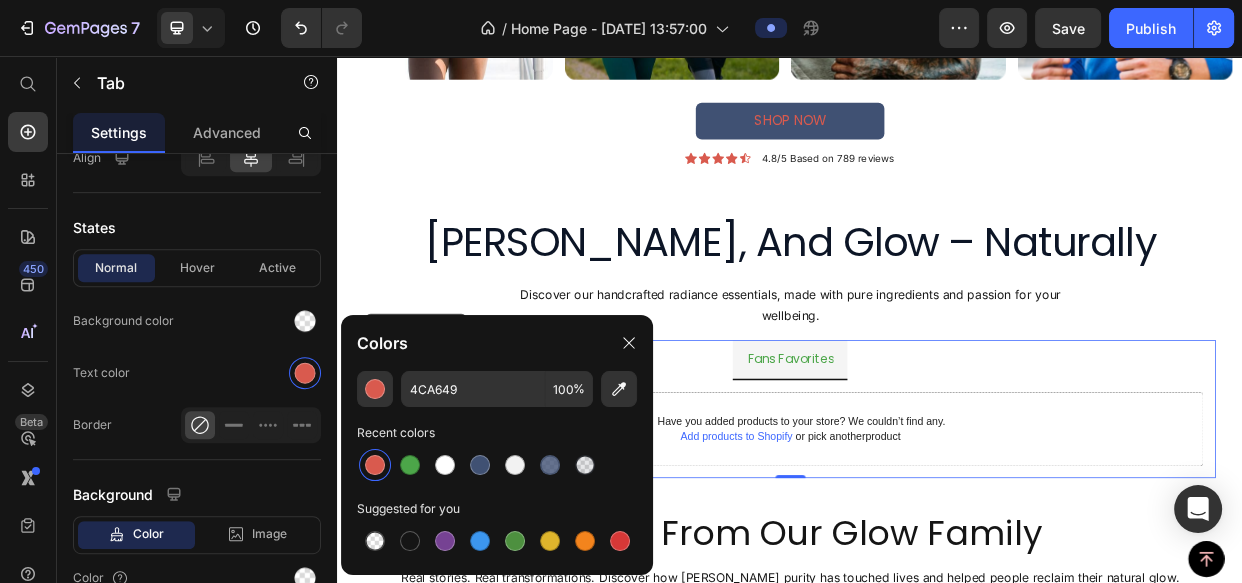 type on "D95A4E" 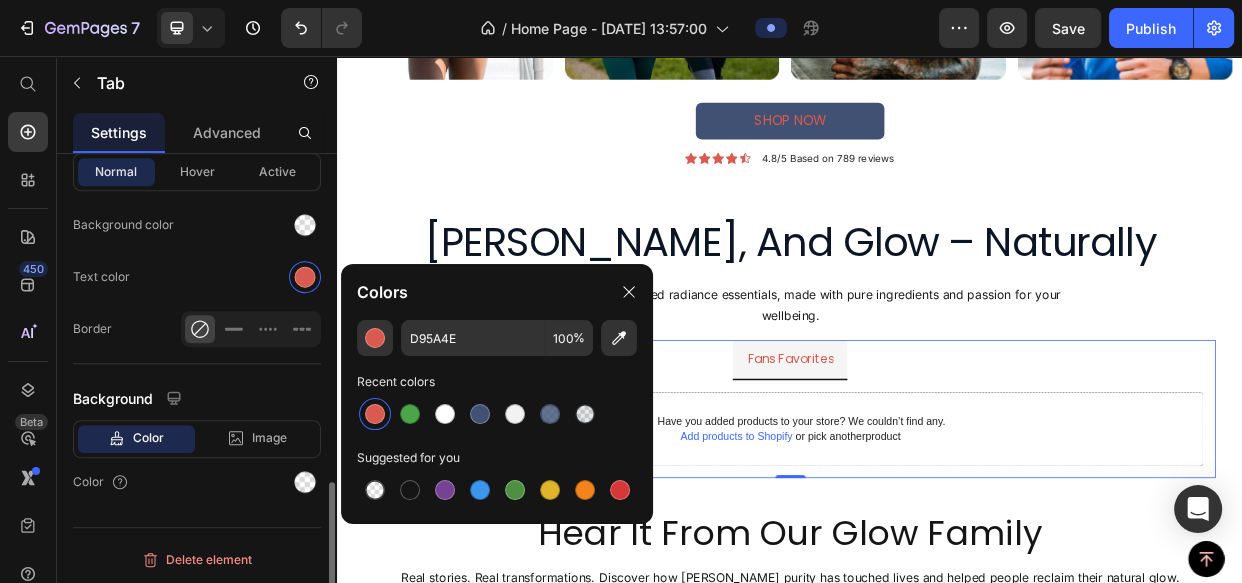 scroll, scrollTop: 914, scrollLeft: 0, axis: vertical 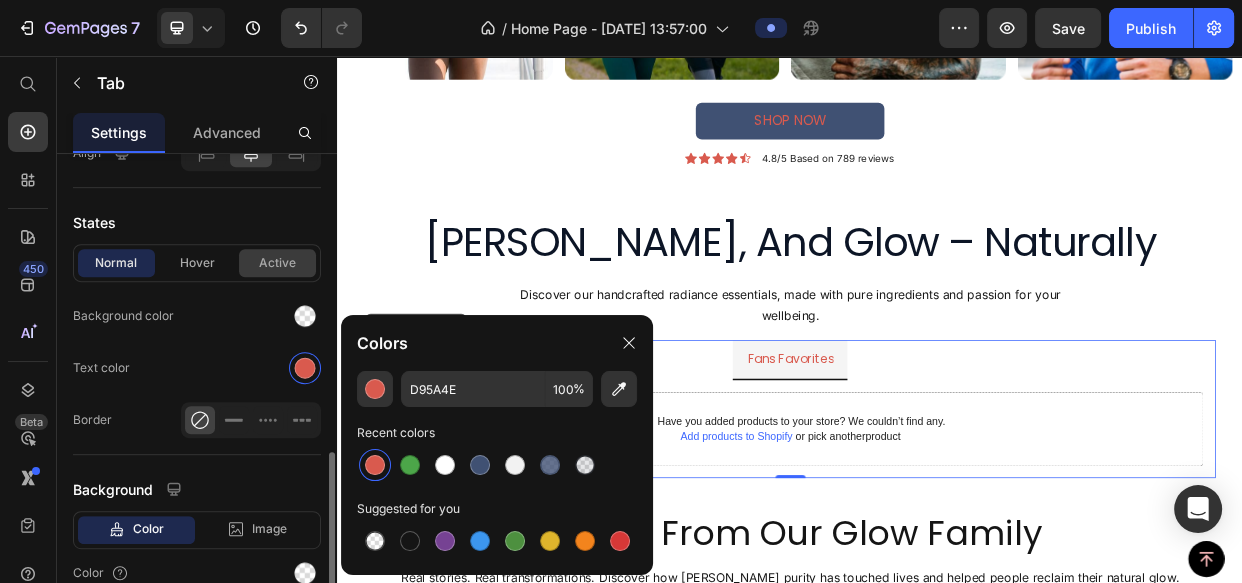click on "Active" at bounding box center [277, 263] 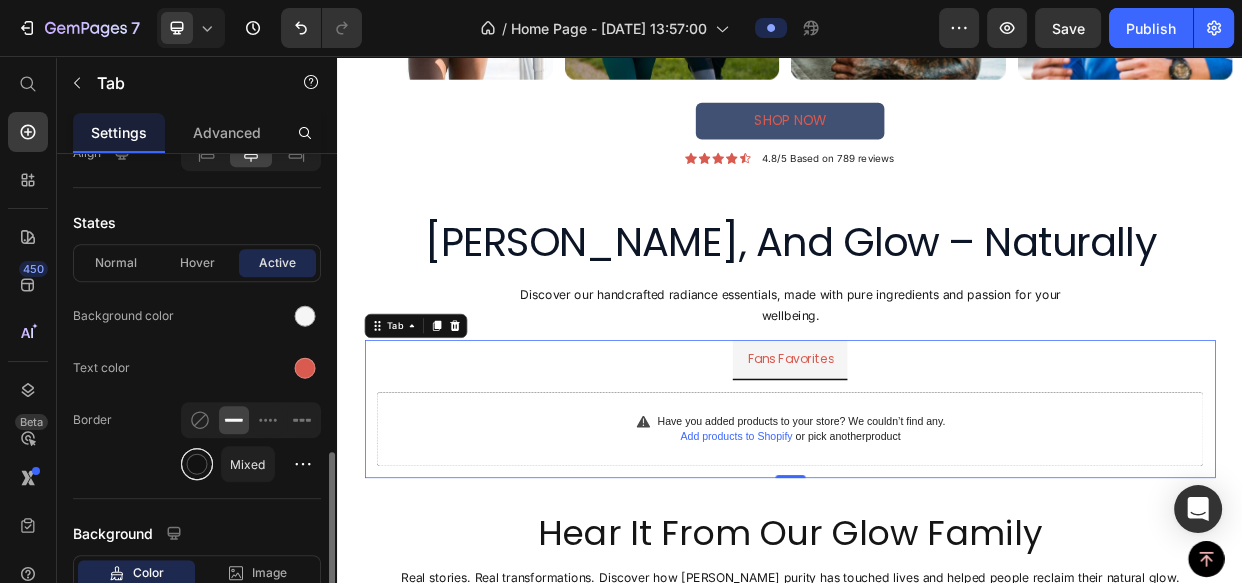 click at bounding box center [197, 464] 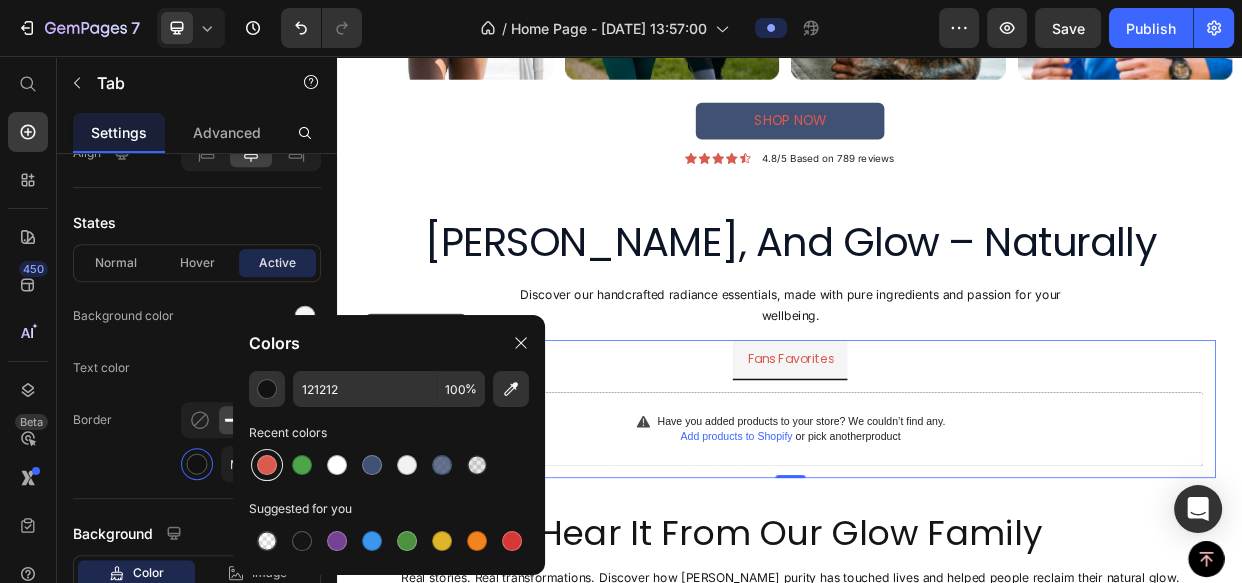 drag, startPoint x: 266, startPoint y: 467, endPoint x: 290, endPoint y: 354, distance: 115.52056 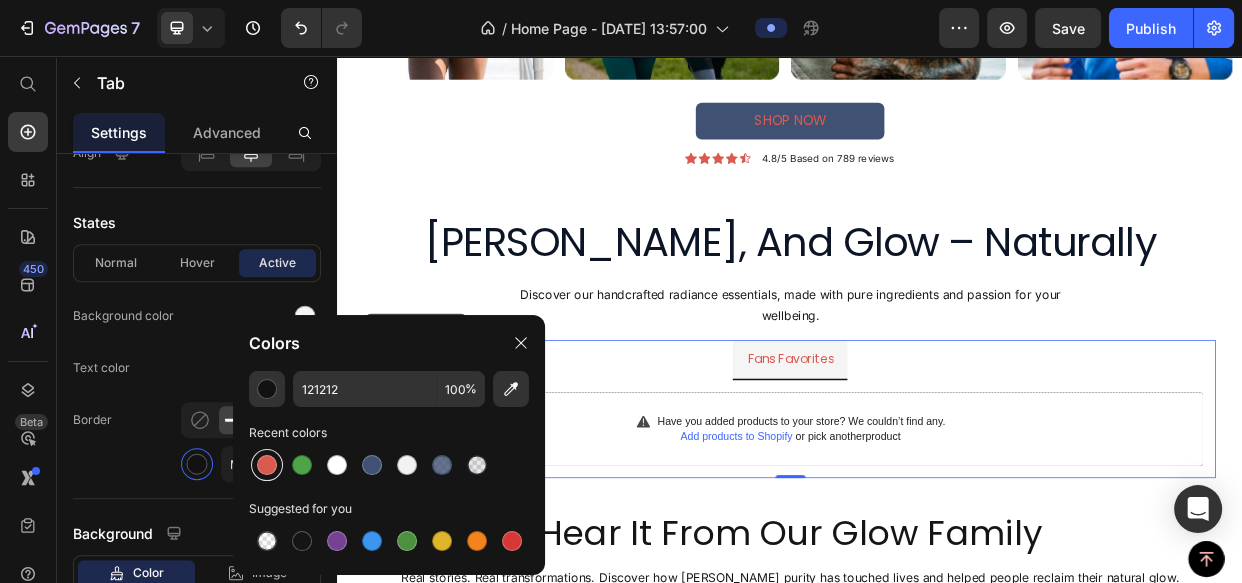 click at bounding box center [267, 465] 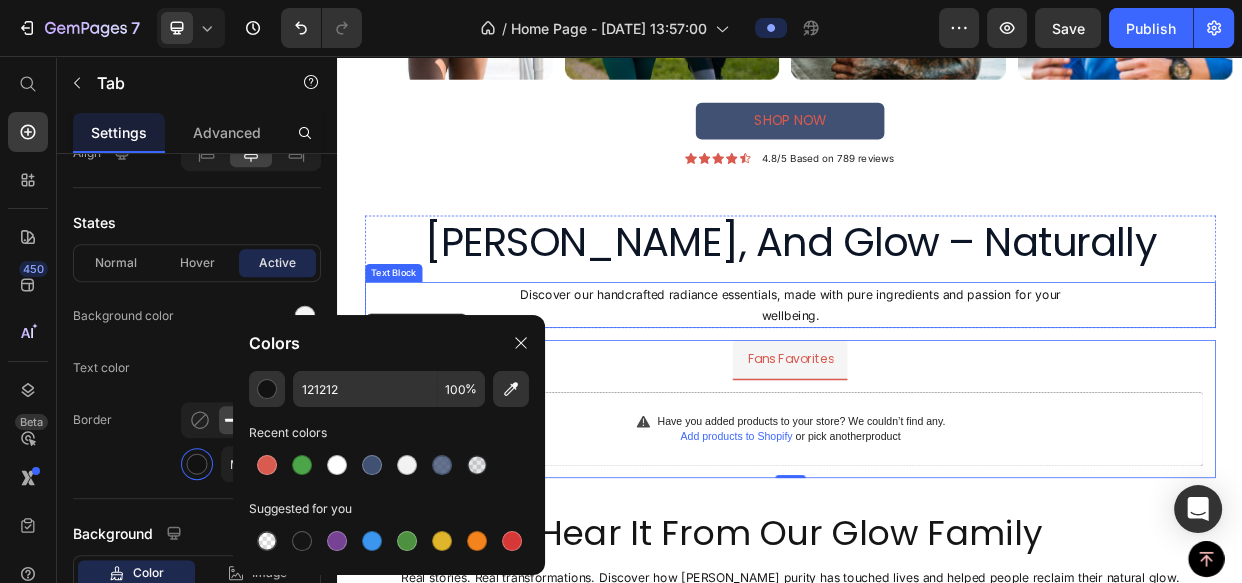 type on "D95A4E" 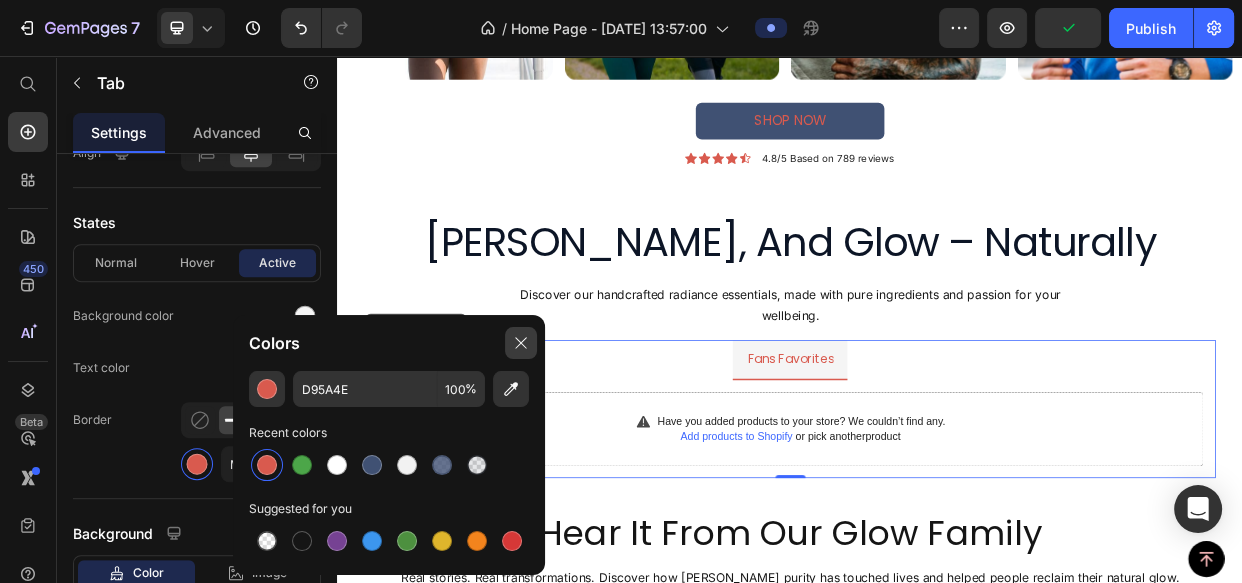 drag, startPoint x: 516, startPoint y: 338, endPoint x: 240, endPoint y: 374, distance: 278.33792 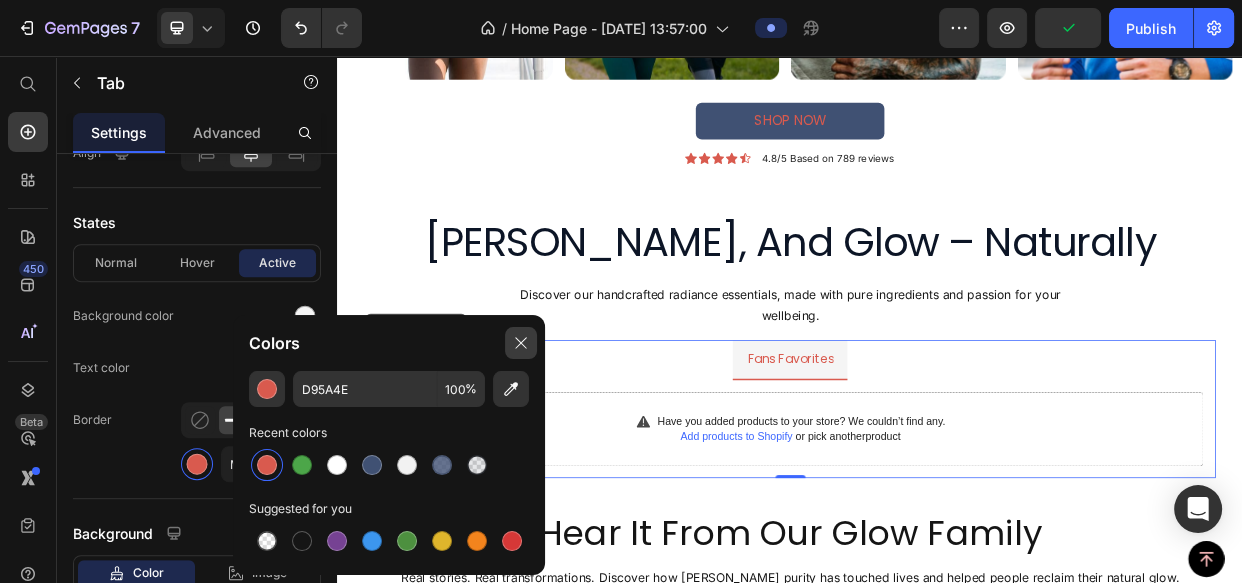 click 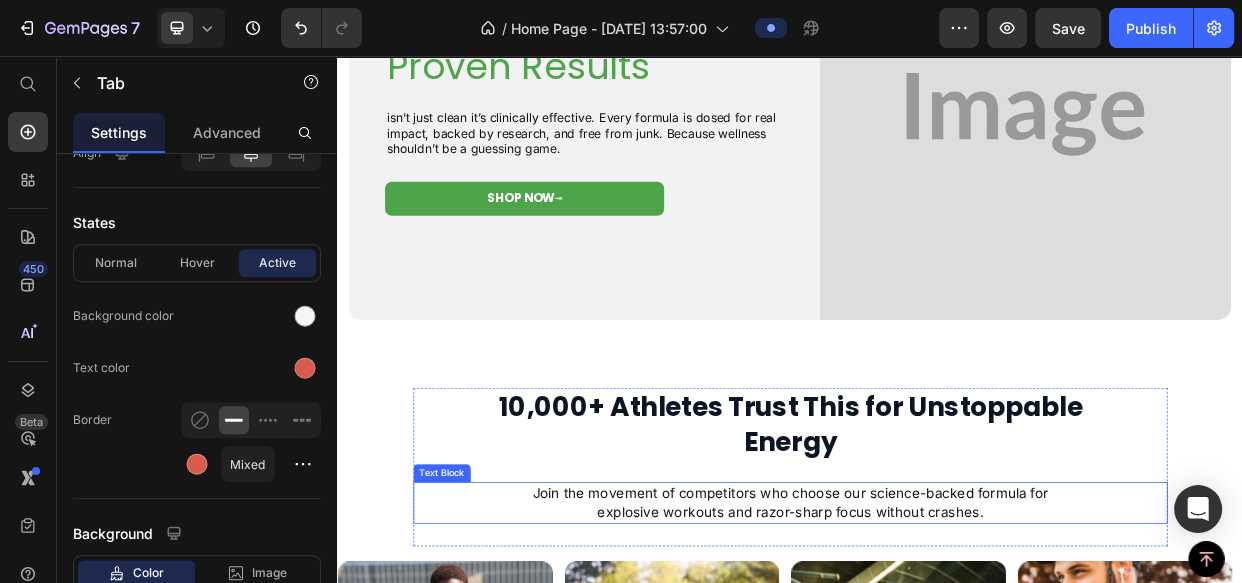 scroll, scrollTop: 804, scrollLeft: 0, axis: vertical 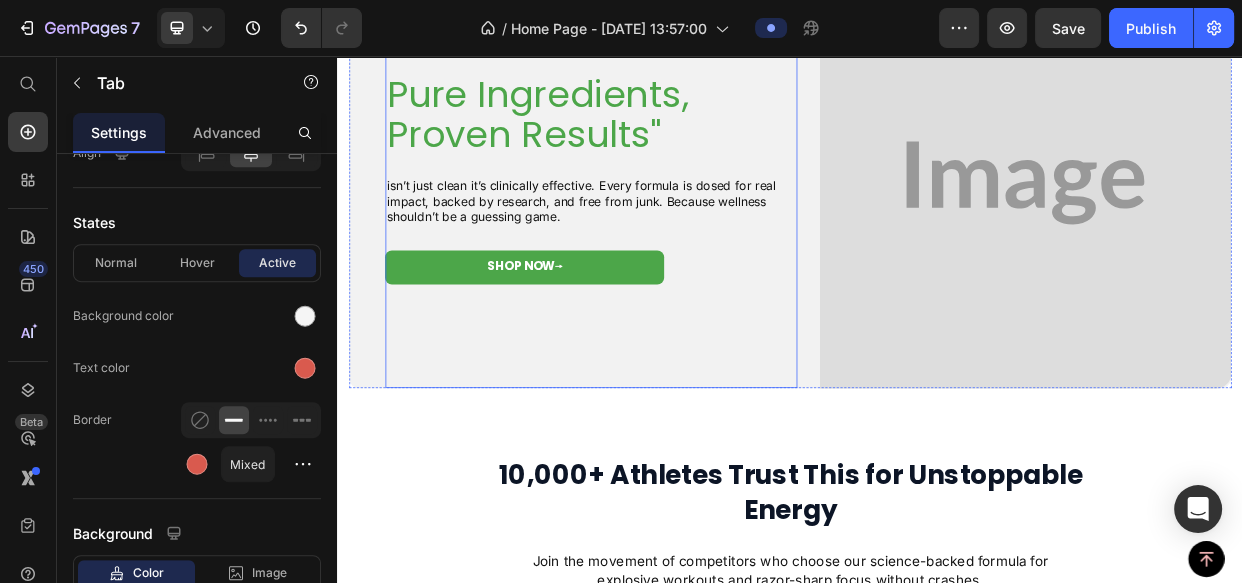 click on "Pure Ingredients, Proven Results" Heading Image isn’t just clean it’s clinically effective. Every formula is dosed for real impact, backed by research, and free from junk. Because wellness shouldn’t be a guessing game. Text block Row shop now  ⟶ Button" at bounding box center (673, 224) 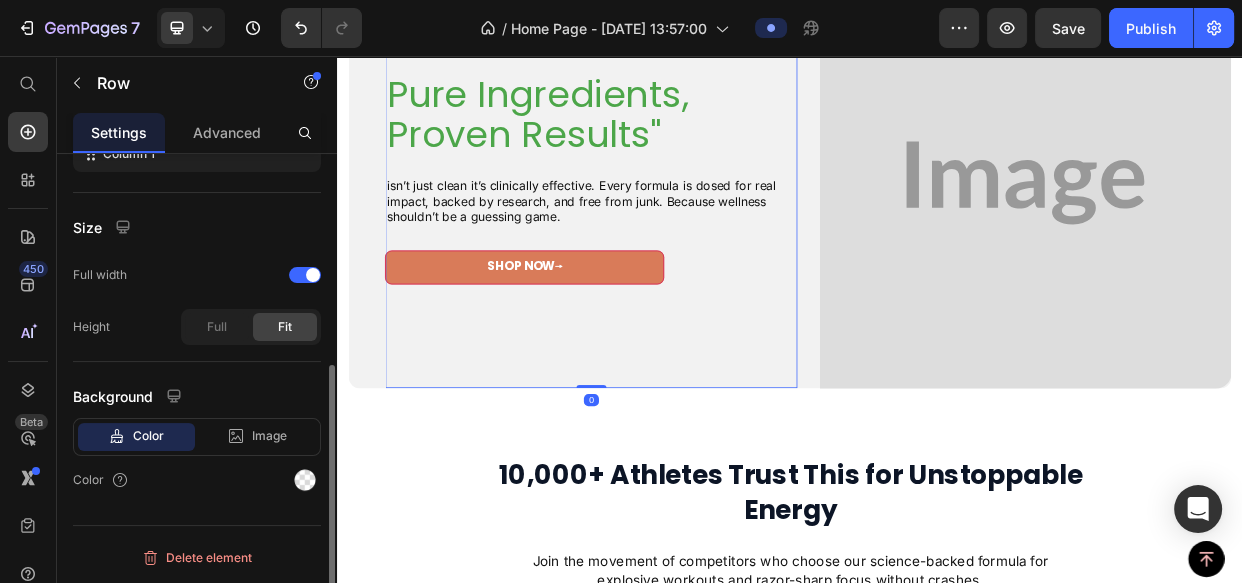 scroll, scrollTop: 0, scrollLeft: 0, axis: both 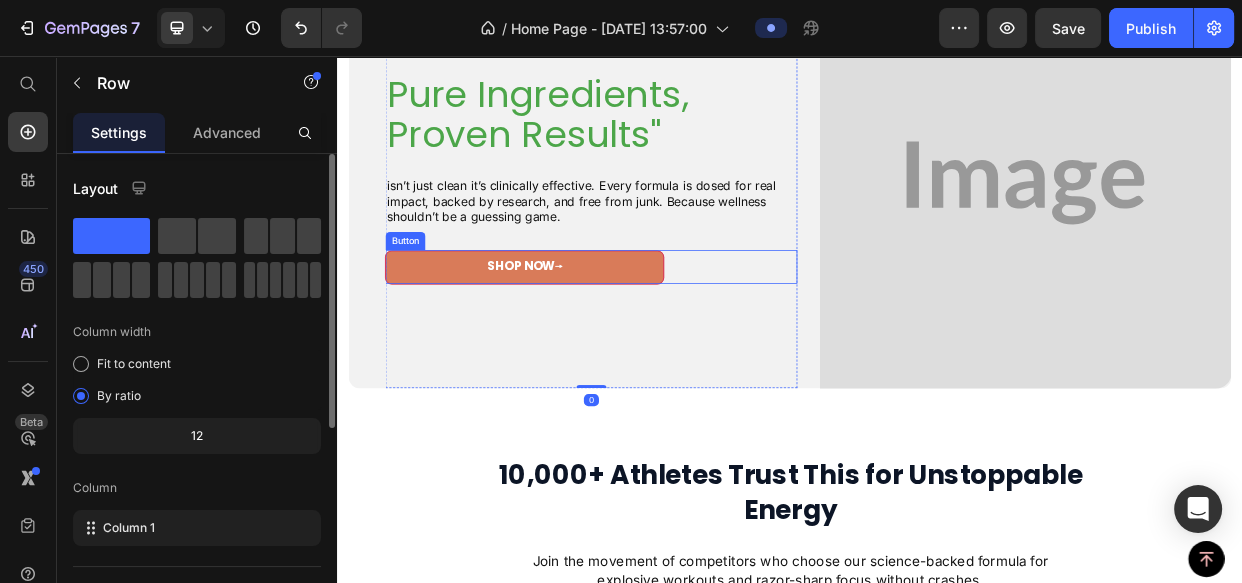 click on "shop now  ⟶" at bounding box center [585, 336] 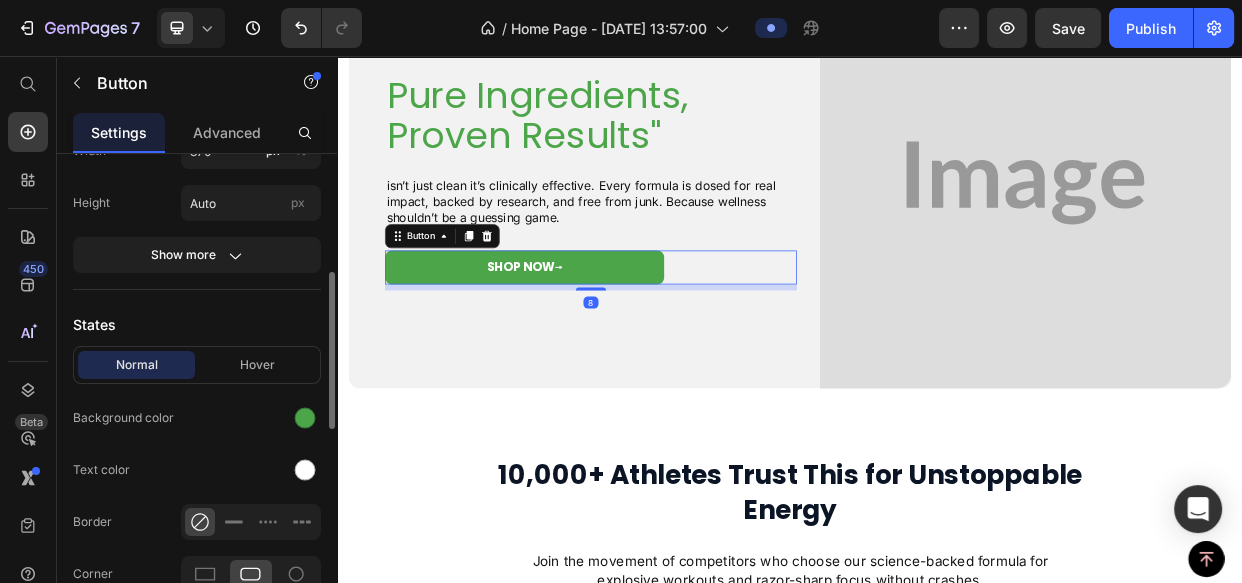scroll, scrollTop: 545, scrollLeft: 0, axis: vertical 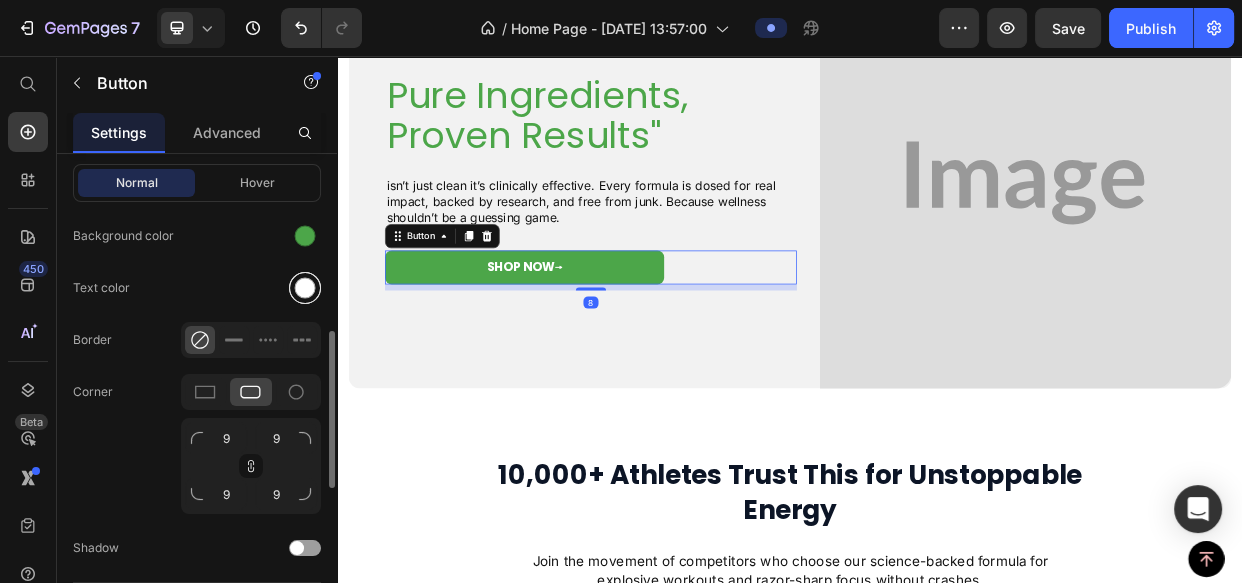 click at bounding box center [305, 288] 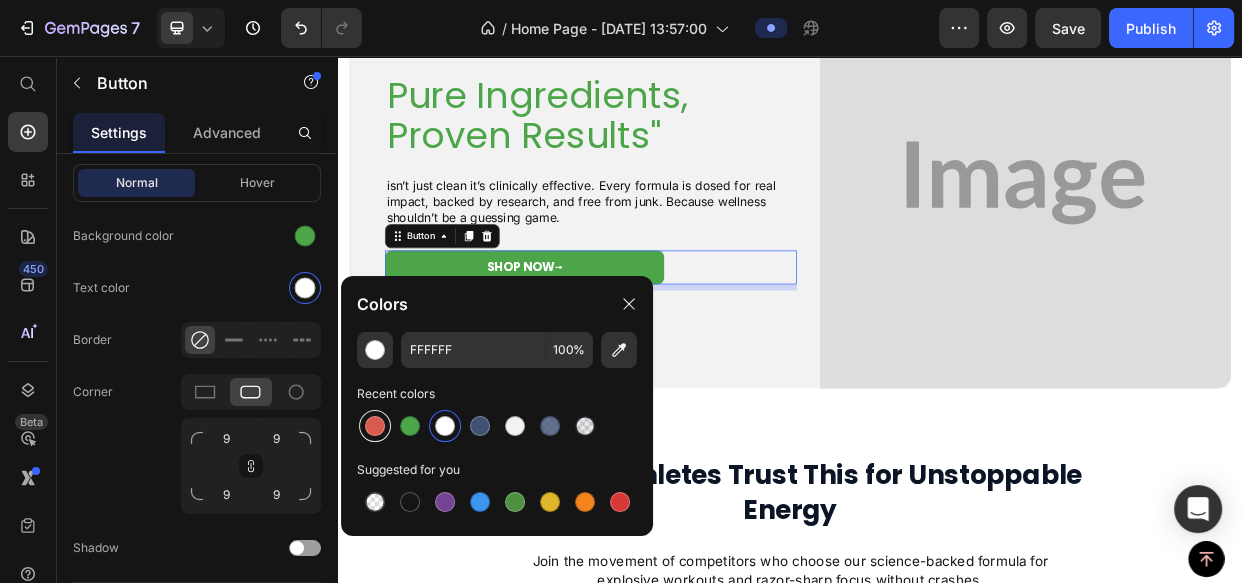 click at bounding box center (375, 426) 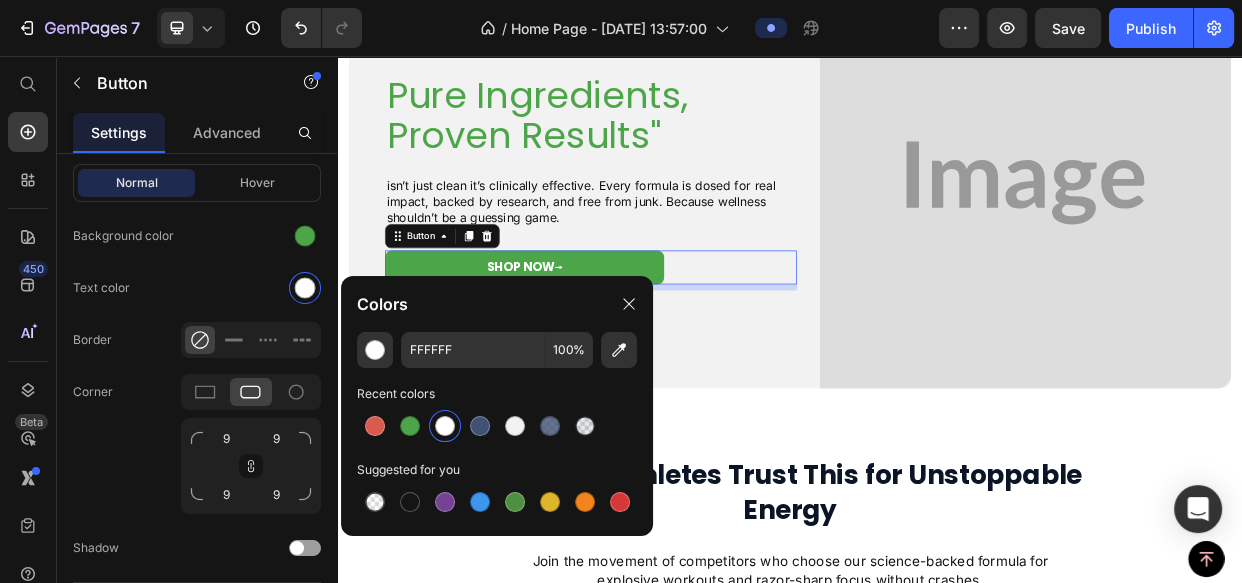 type on "D95A4E" 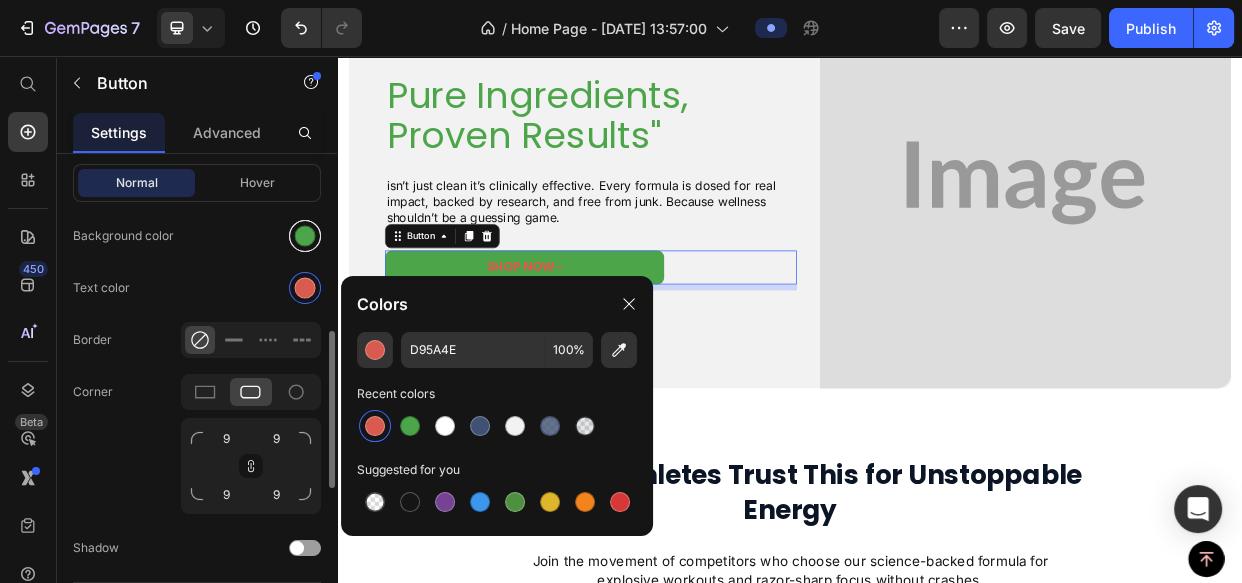 click at bounding box center (305, 236) 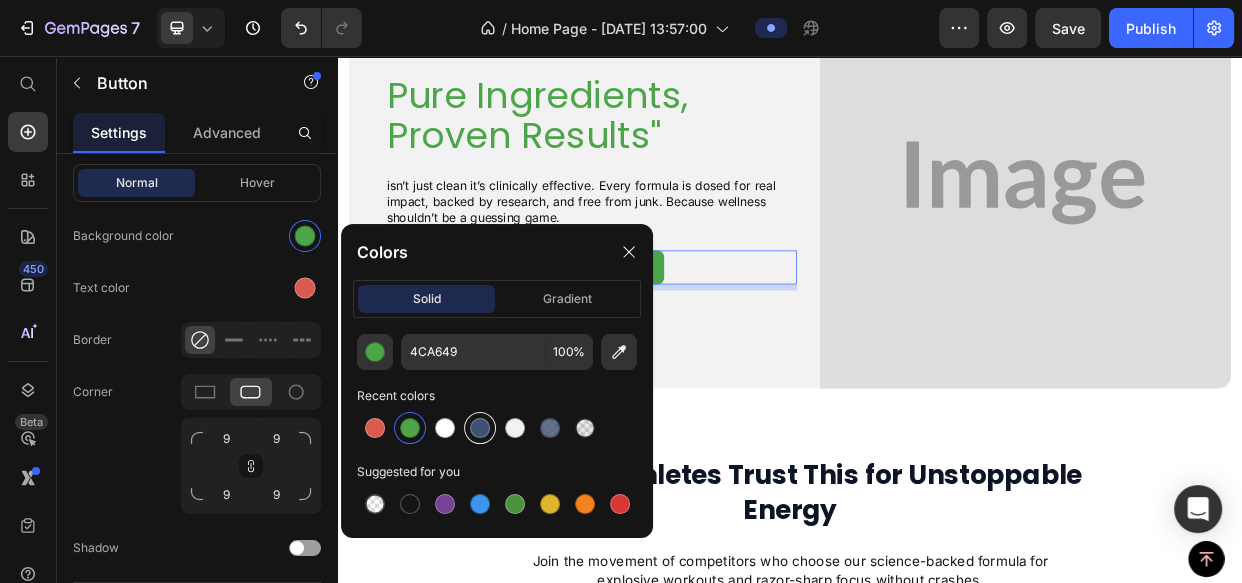 click at bounding box center [480, 428] 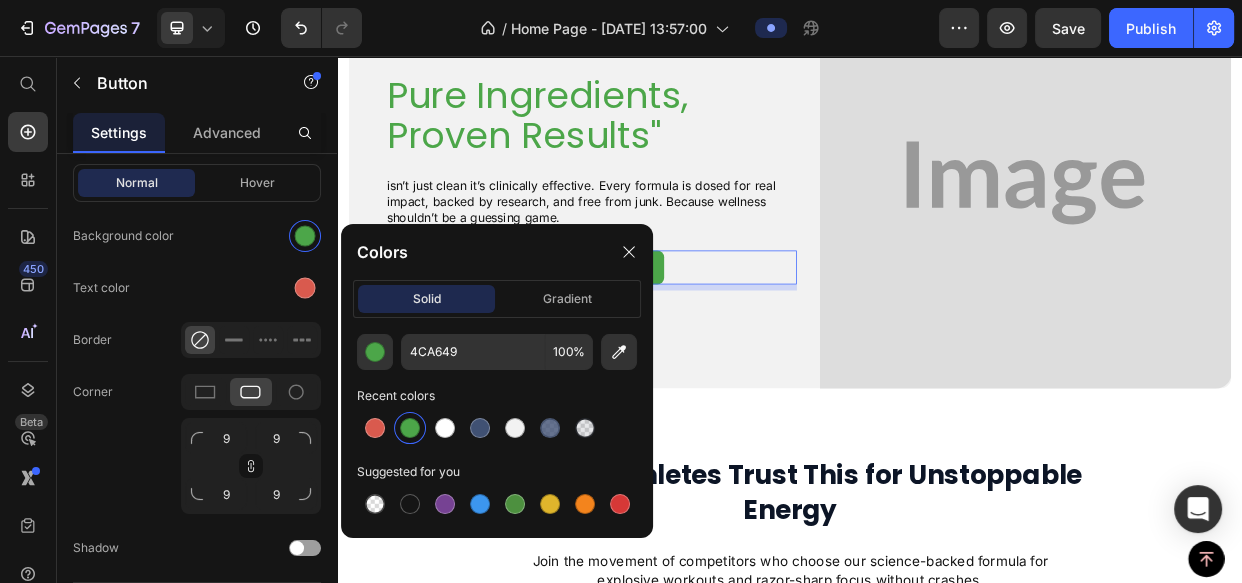 type on "405173" 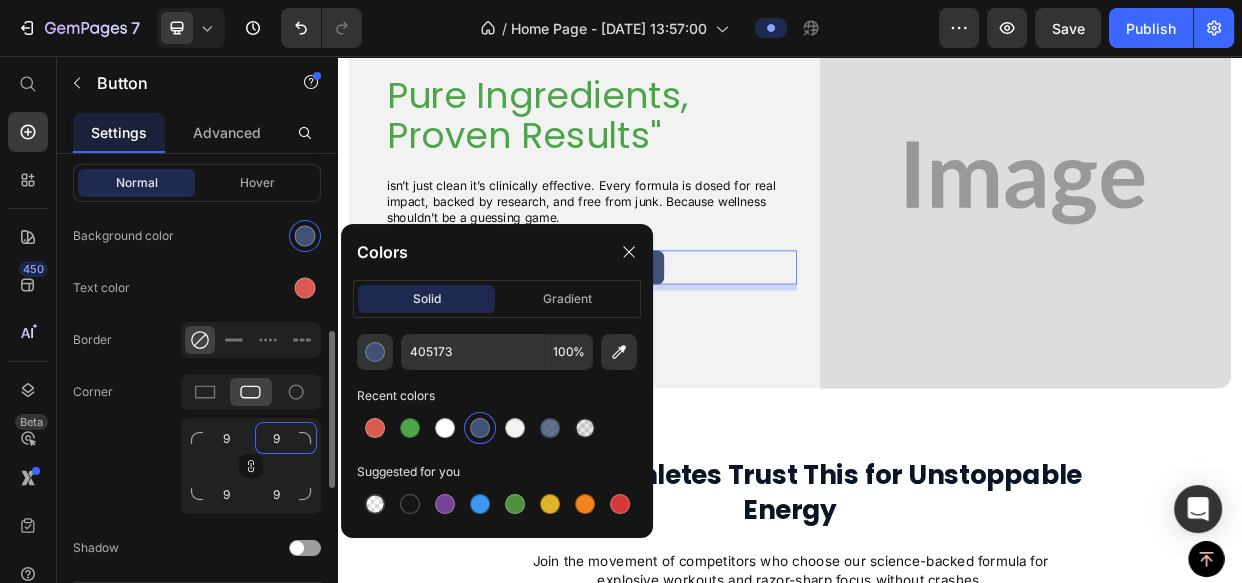 click on "9" 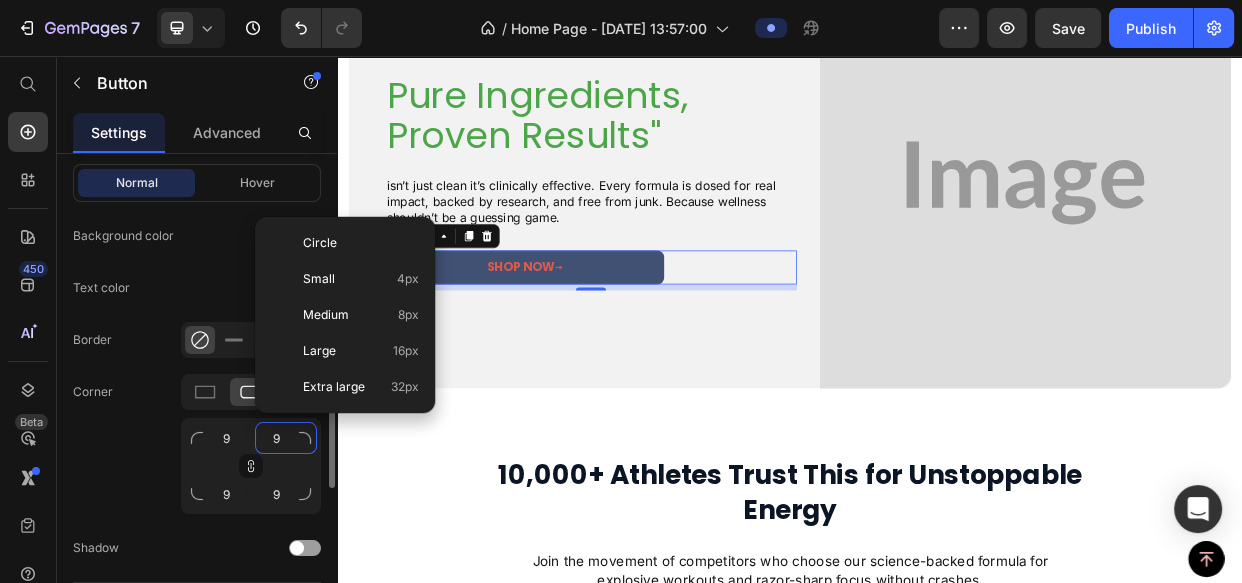 type on "8" 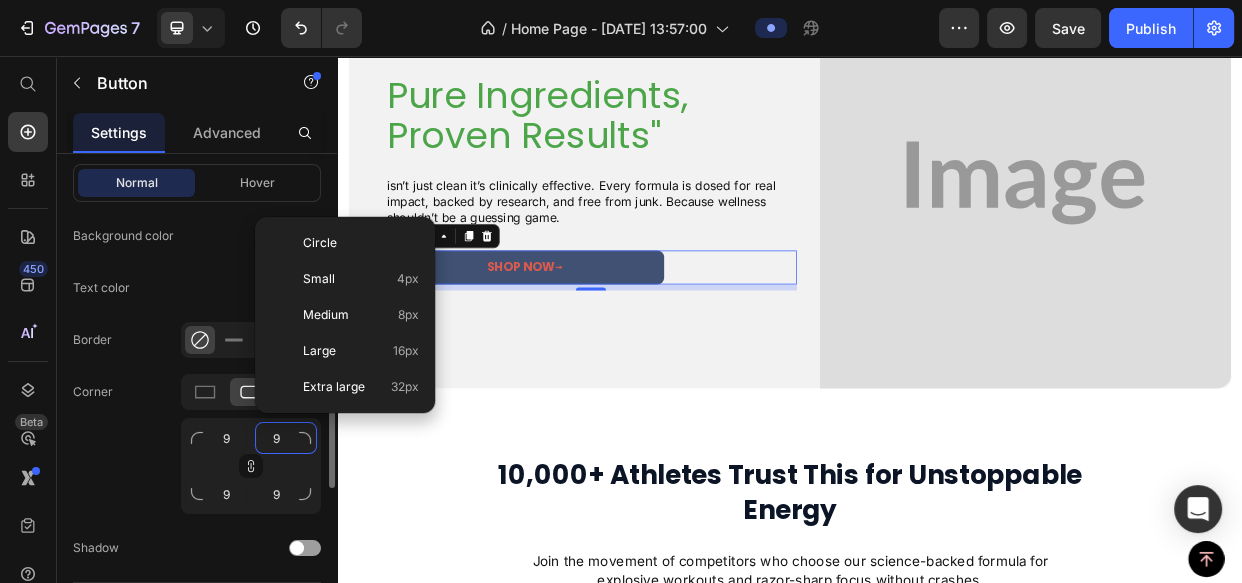 type on "8" 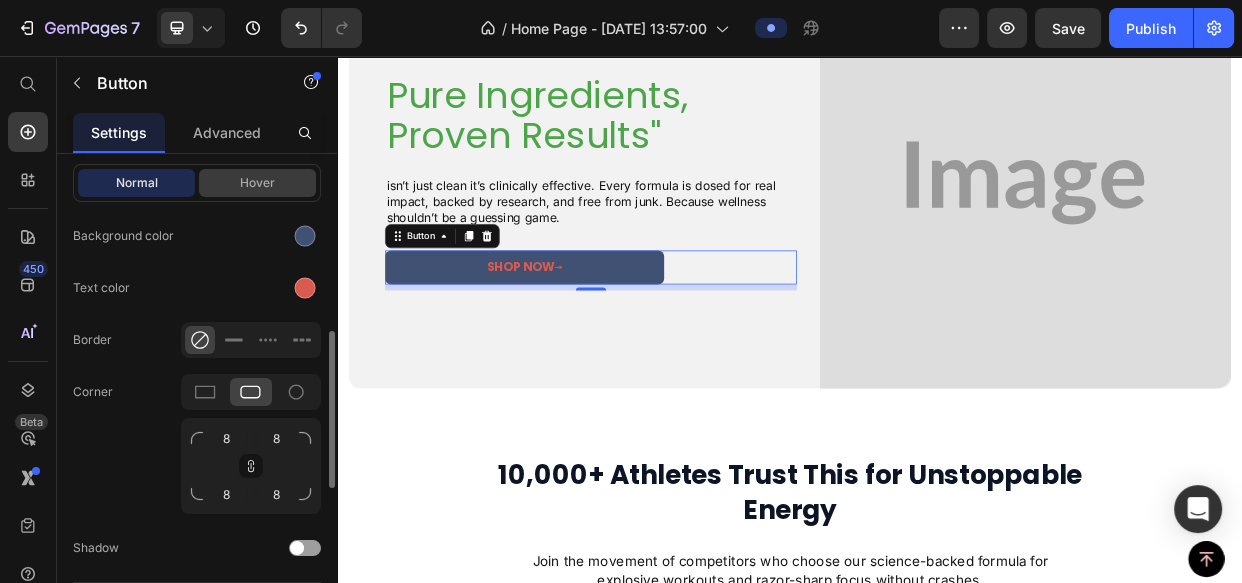 click on "Hover" at bounding box center (257, 183) 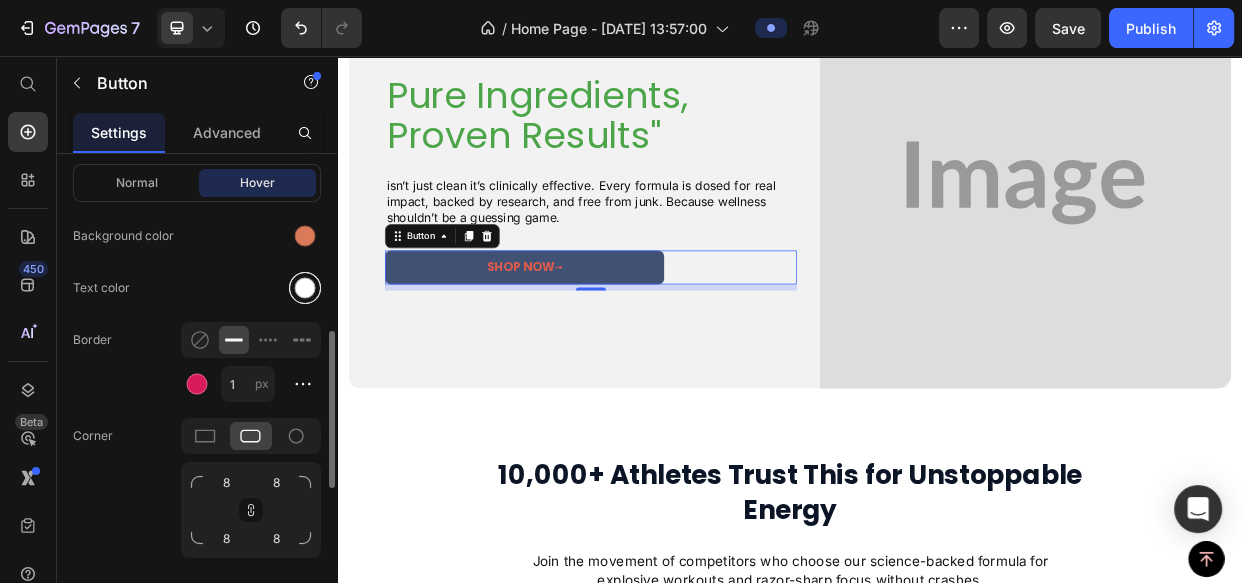 click at bounding box center [305, 288] 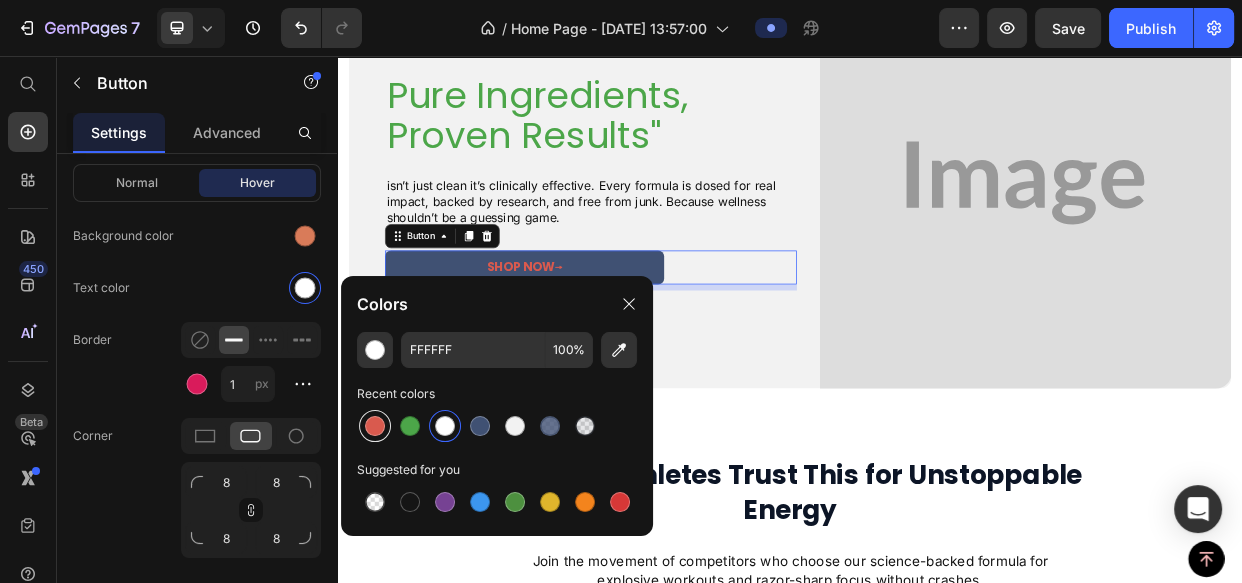 click at bounding box center [375, 426] 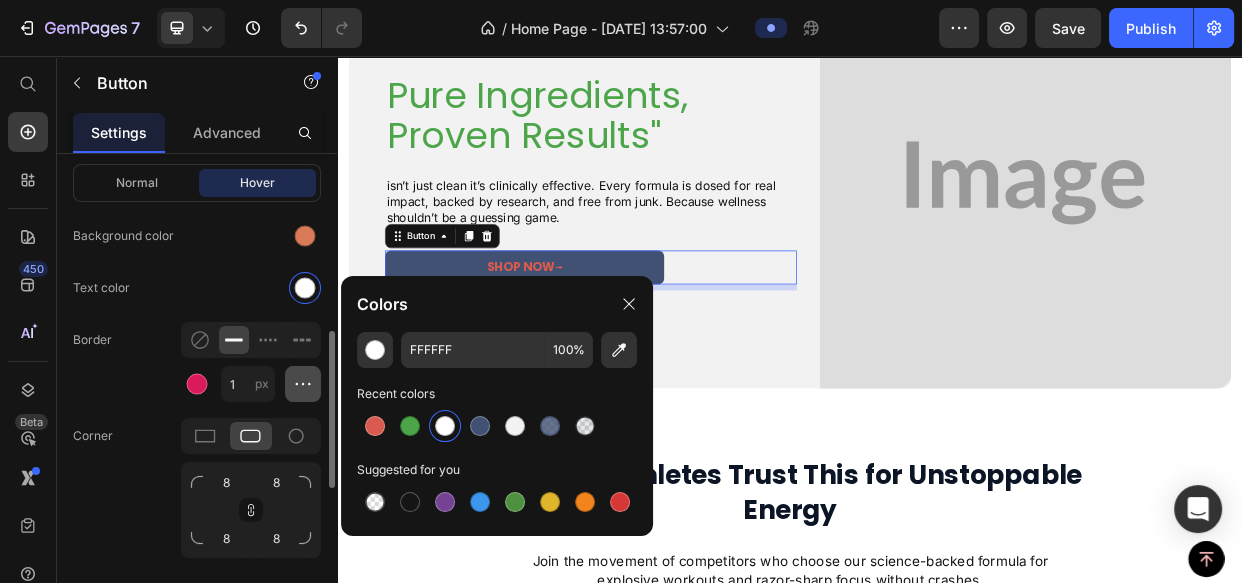 type on "D95A4E" 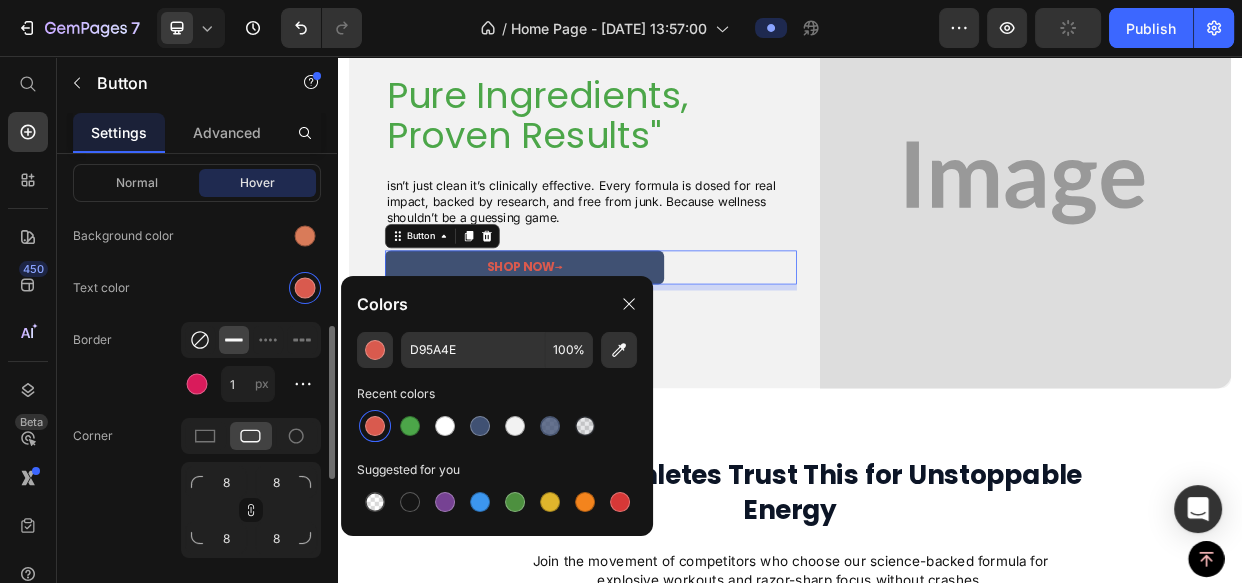 click 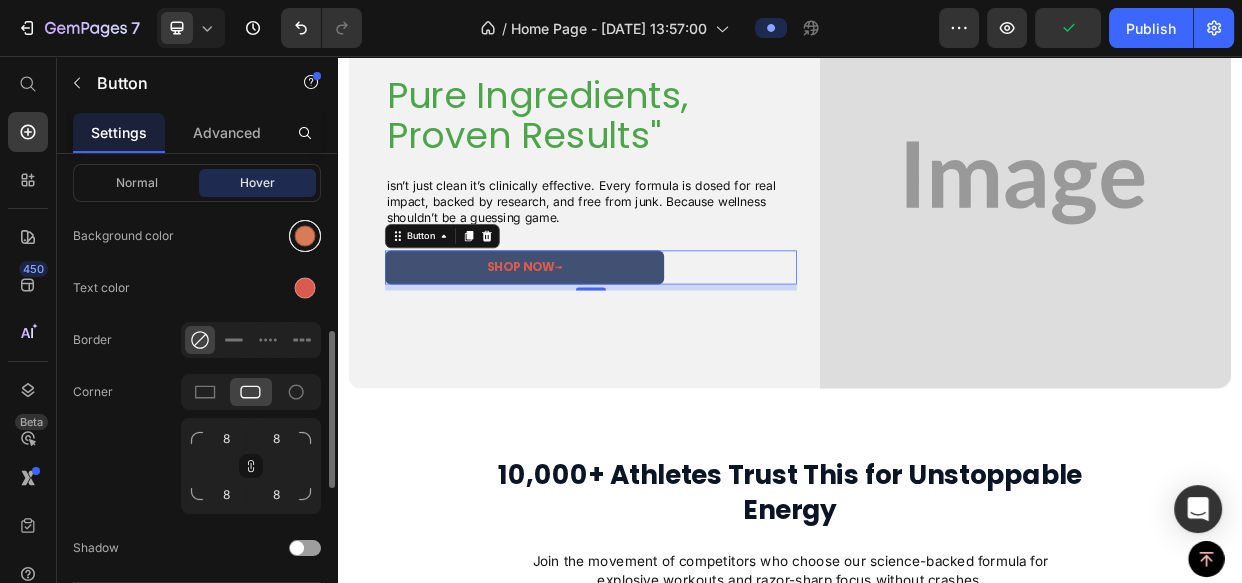 click at bounding box center (305, 236) 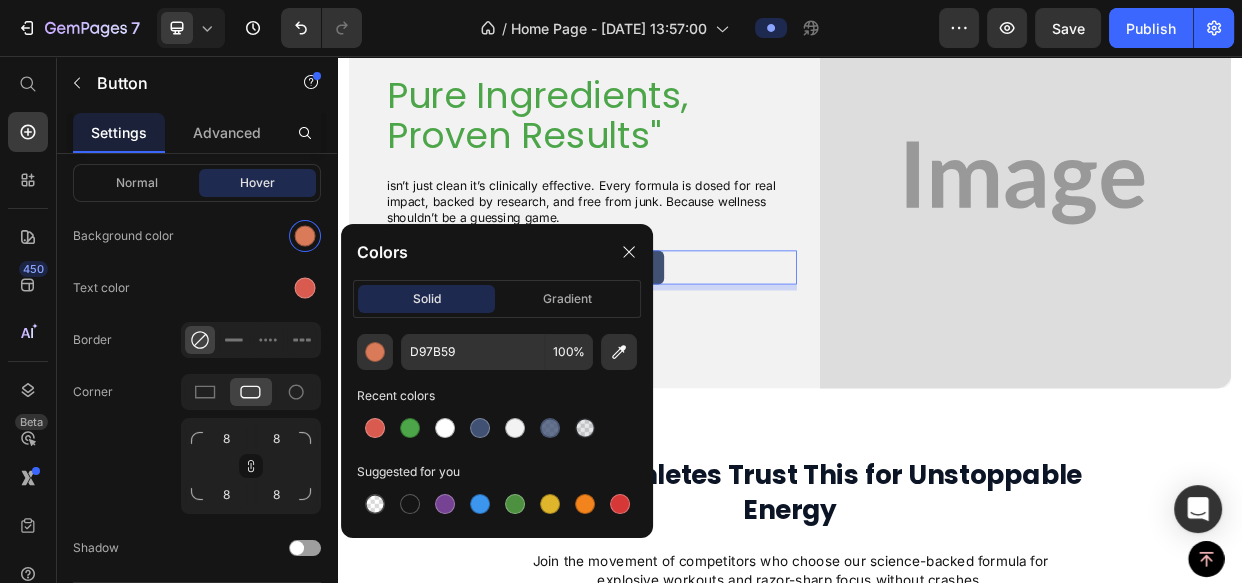 drag, startPoint x: 548, startPoint y: 430, endPoint x: 577, endPoint y: 362, distance: 73.92564 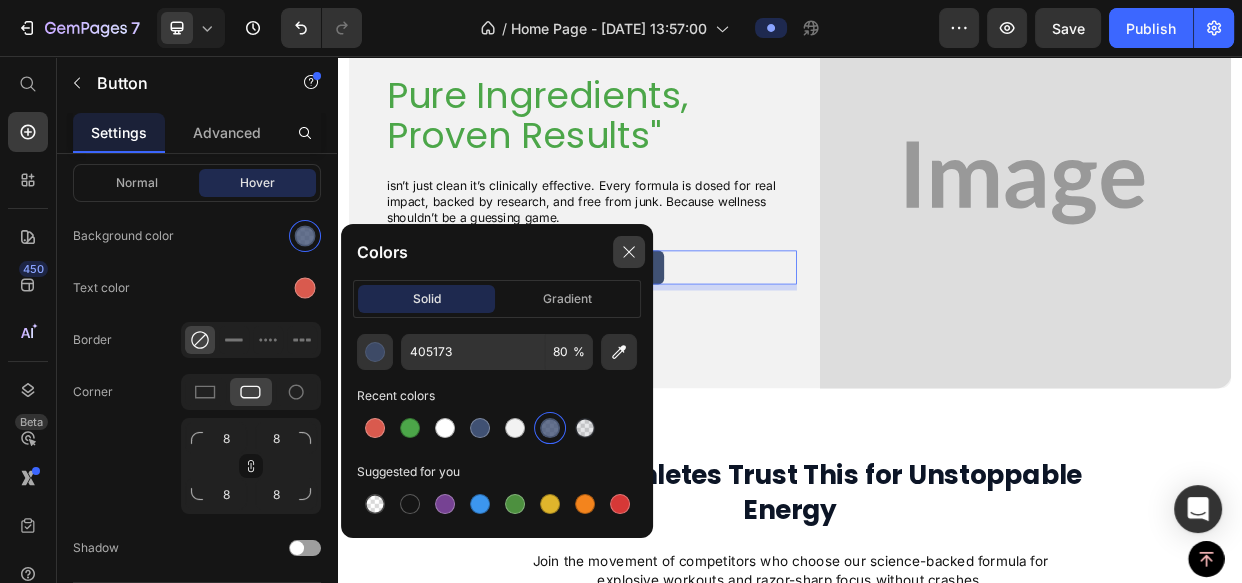 drag, startPoint x: 616, startPoint y: 251, endPoint x: 624, endPoint y: 238, distance: 15.264338 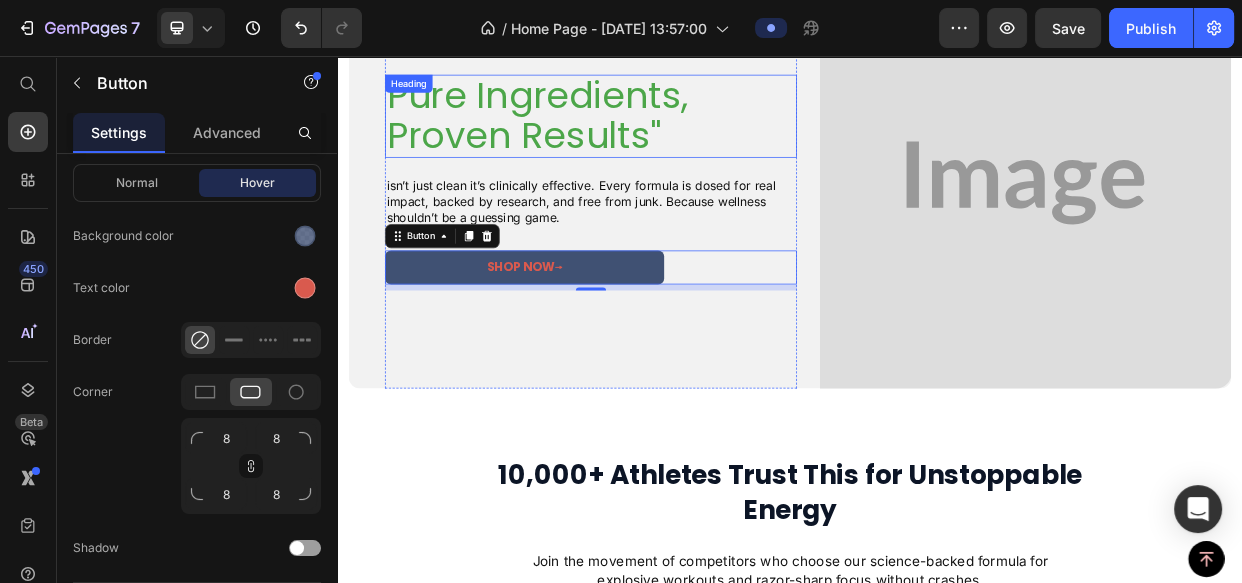 click on "Pure Ingredients, Proven Results"" at bounding box center (673, 136) 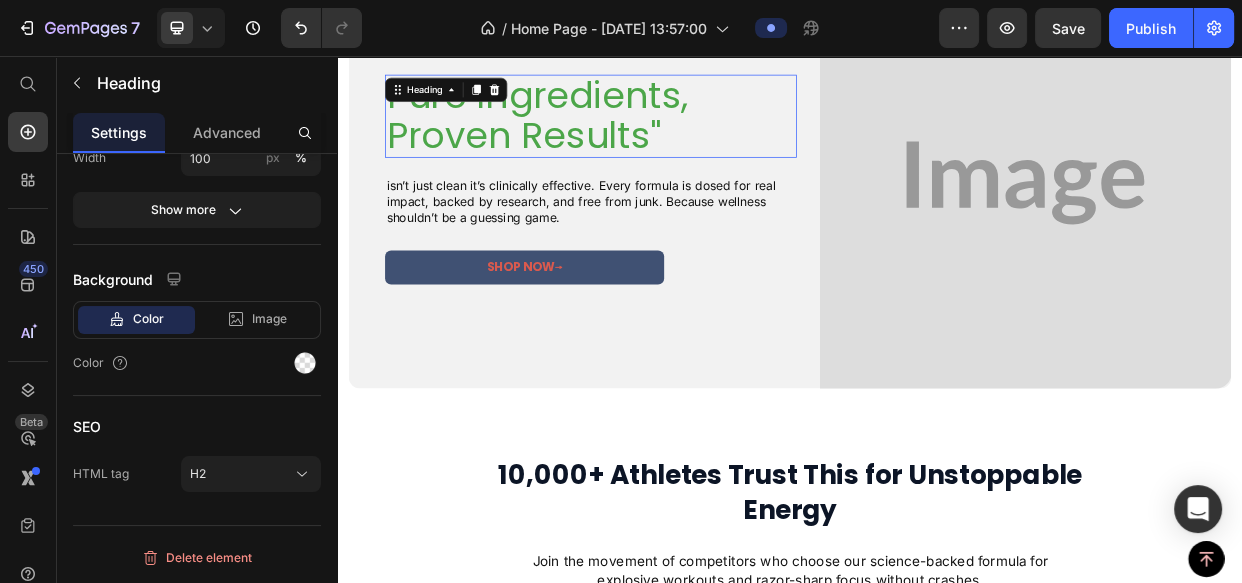 scroll, scrollTop: 0, scrollLeft: 0, axis: both 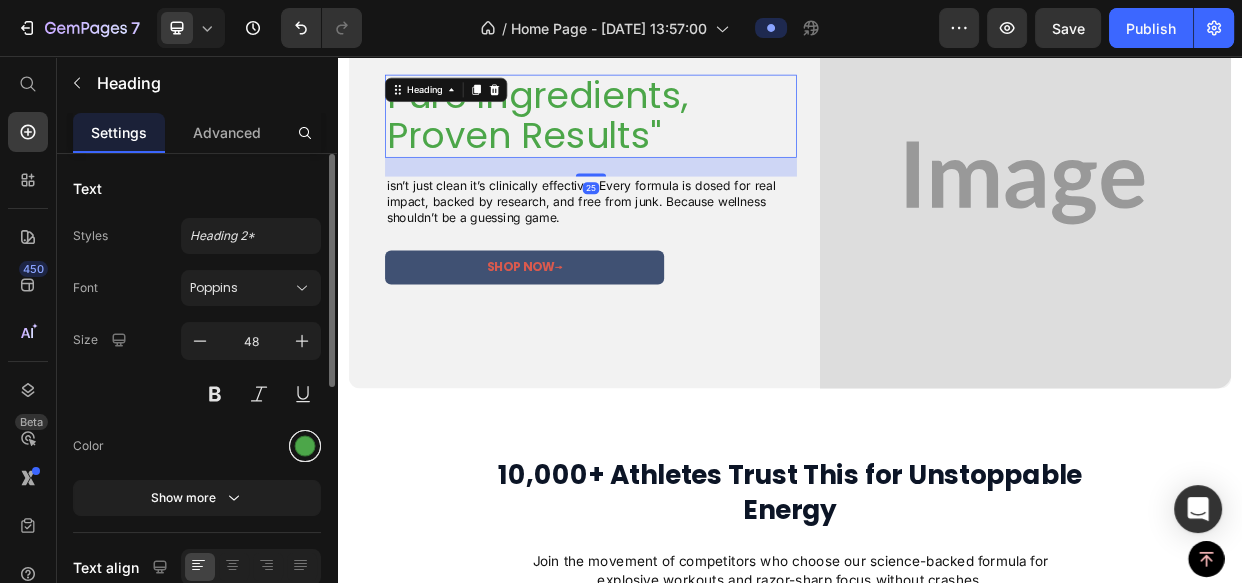 click at bounding box center [305, 446] 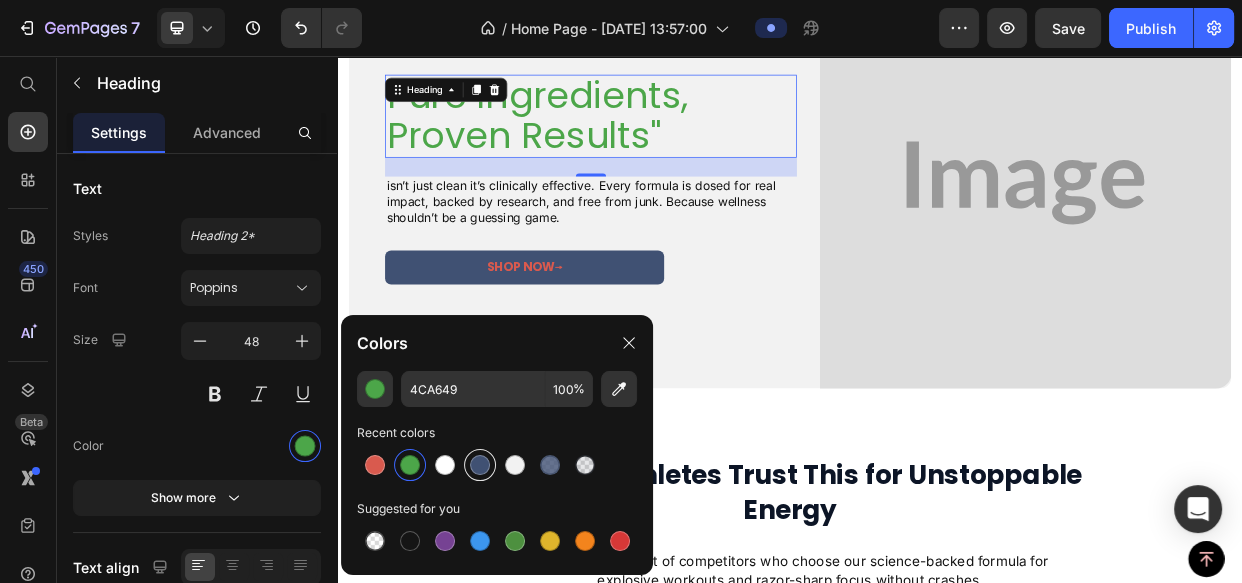click at bounding box center (480, 465) 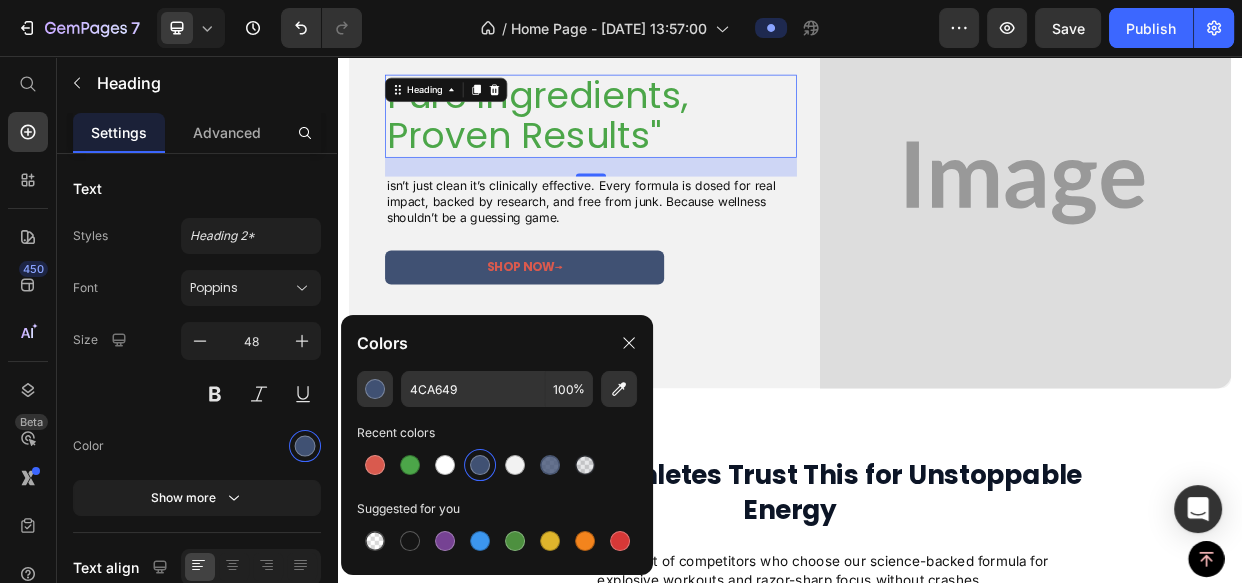 type on "405173" 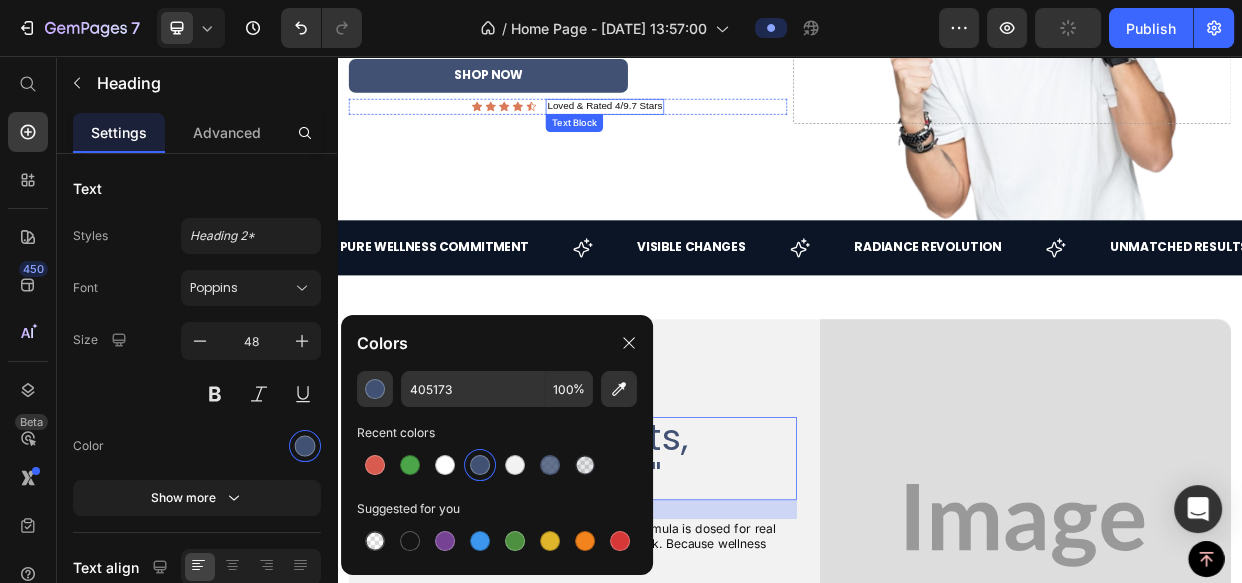 scroll, scrollTop: 168, scrollLeft: 0, axis: vertical 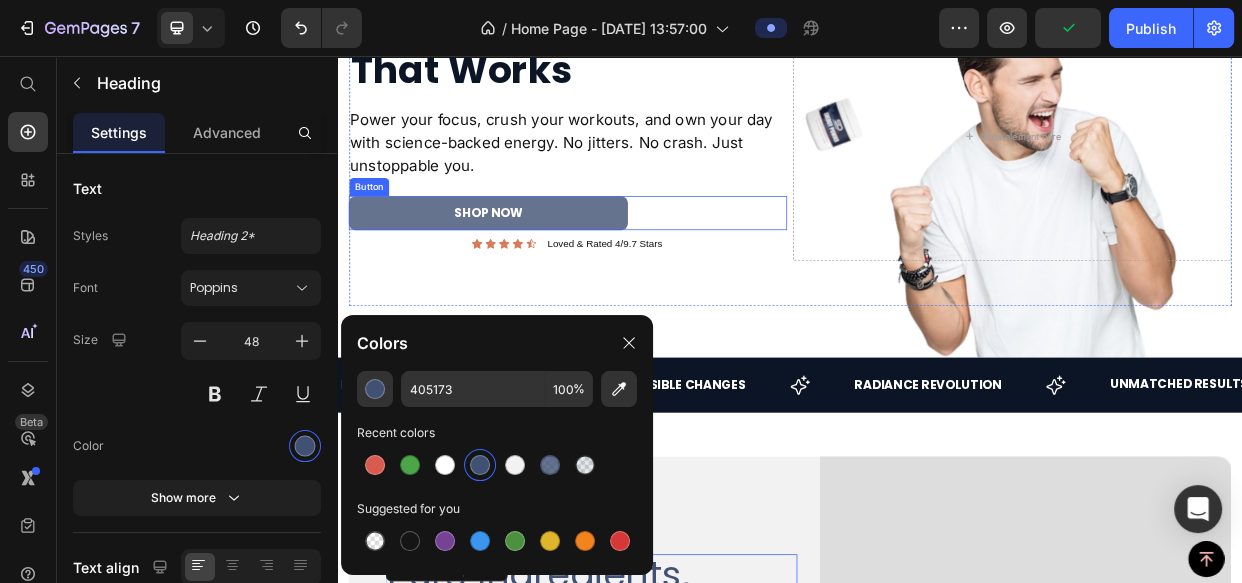 click on "shop now" at bounding box center (537, 264) 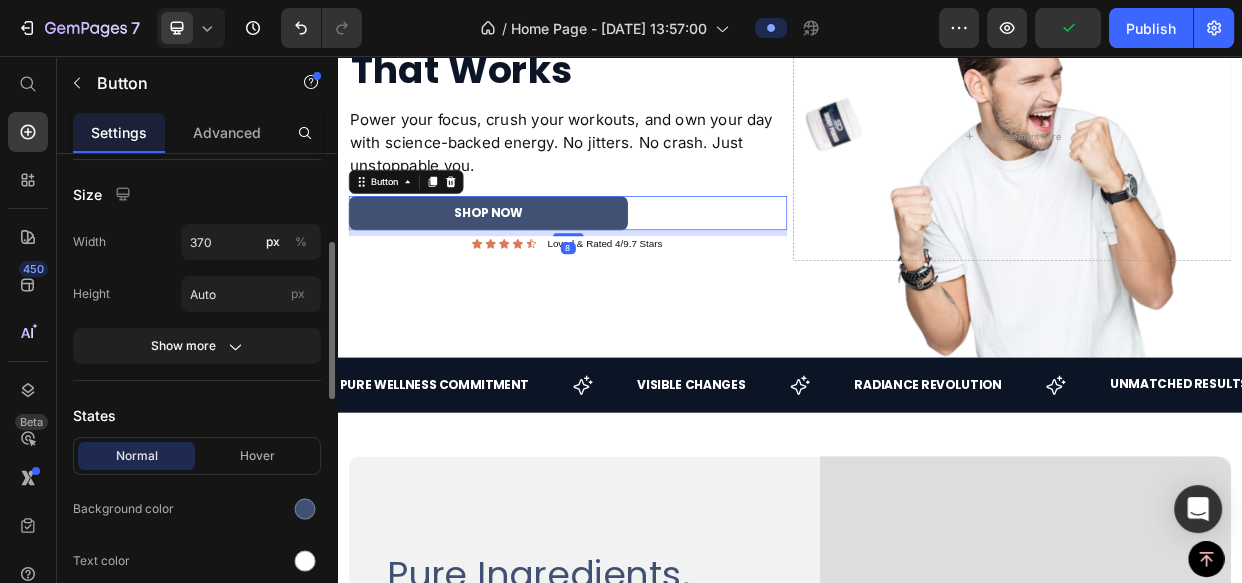 scroll, scrollTop: 454, scrollLeft: 0, axis: vertical 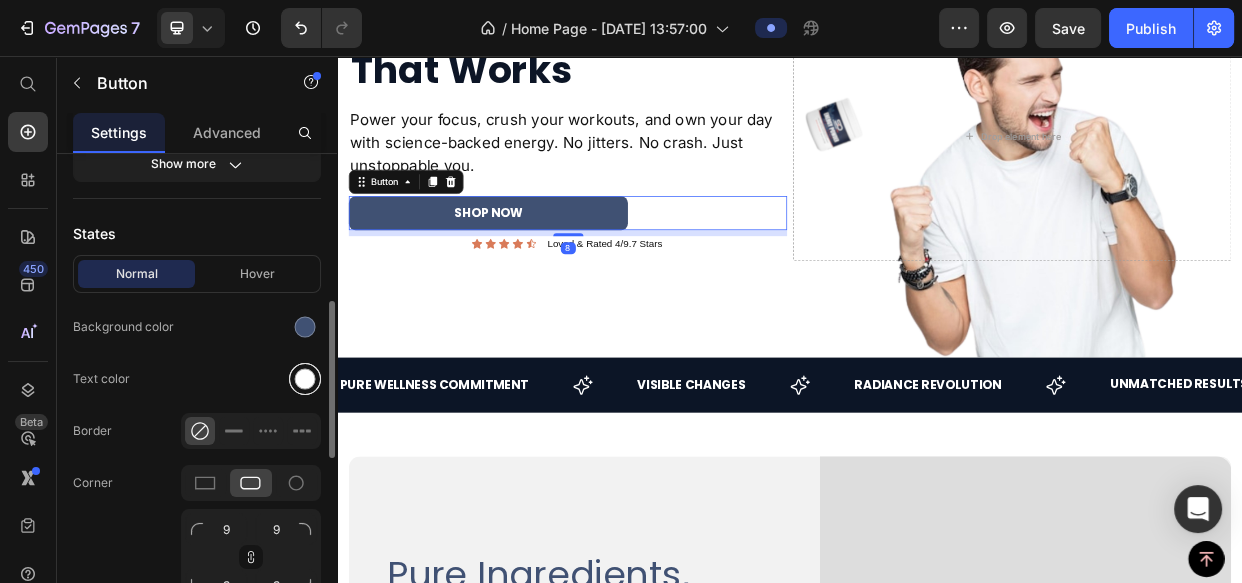 click at bounding box center [305, 379] 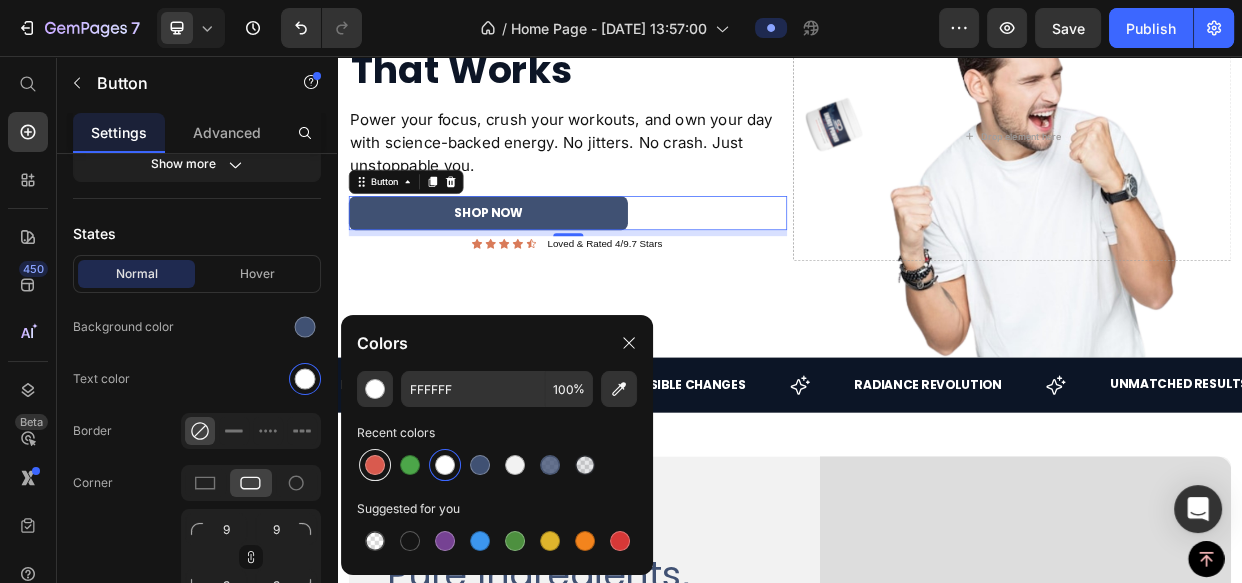 click at bounding box center (375, 465) 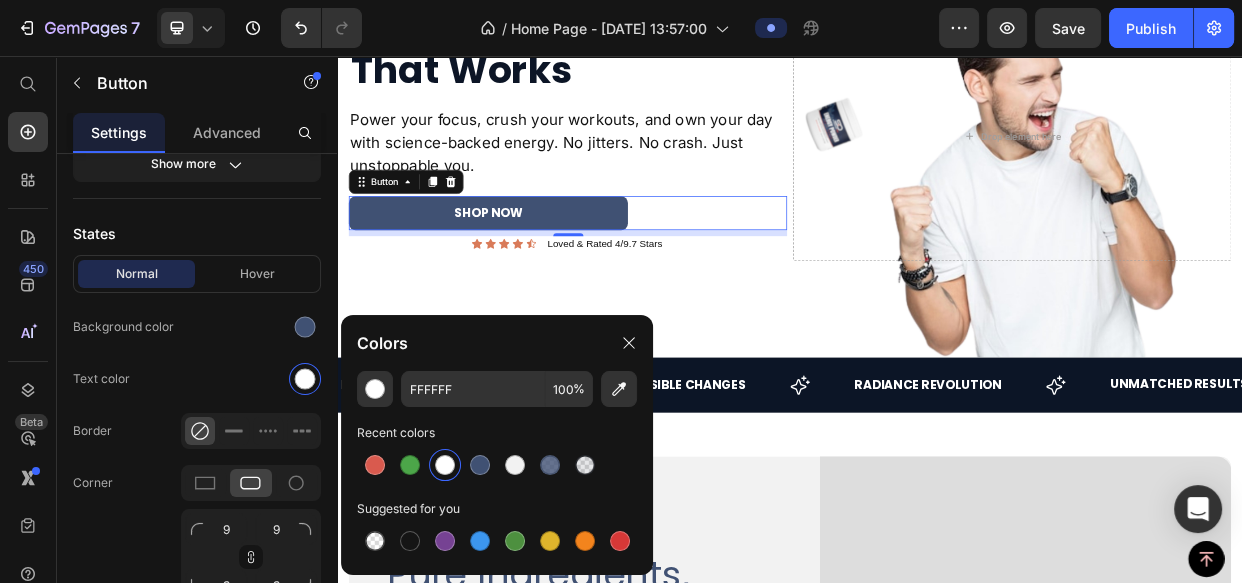 type on "D95A4E" 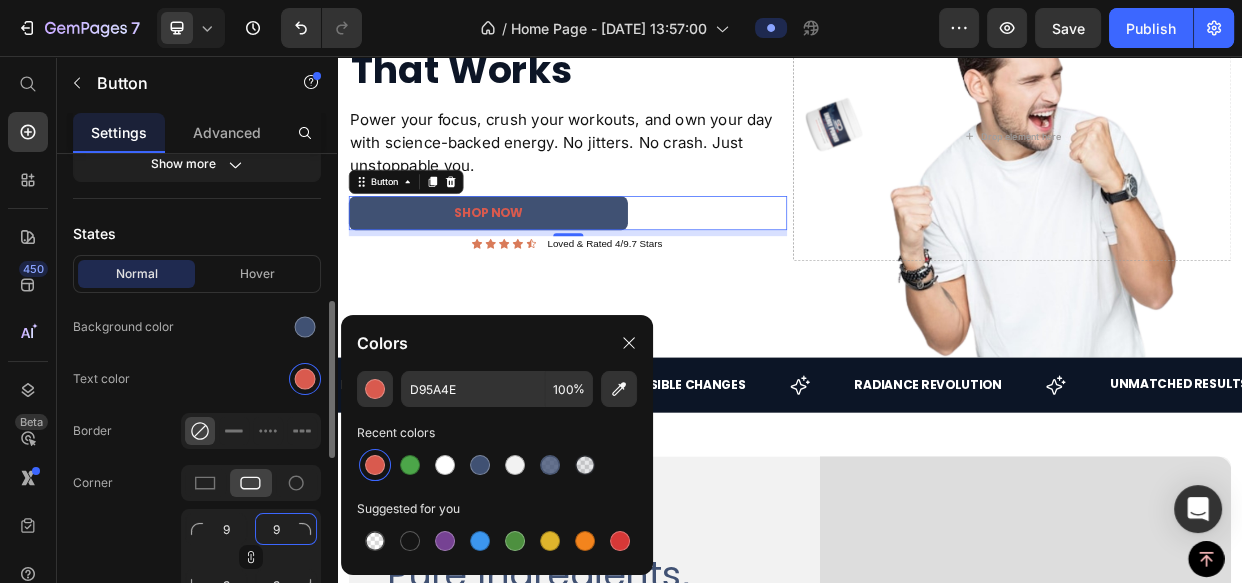 type on "8" 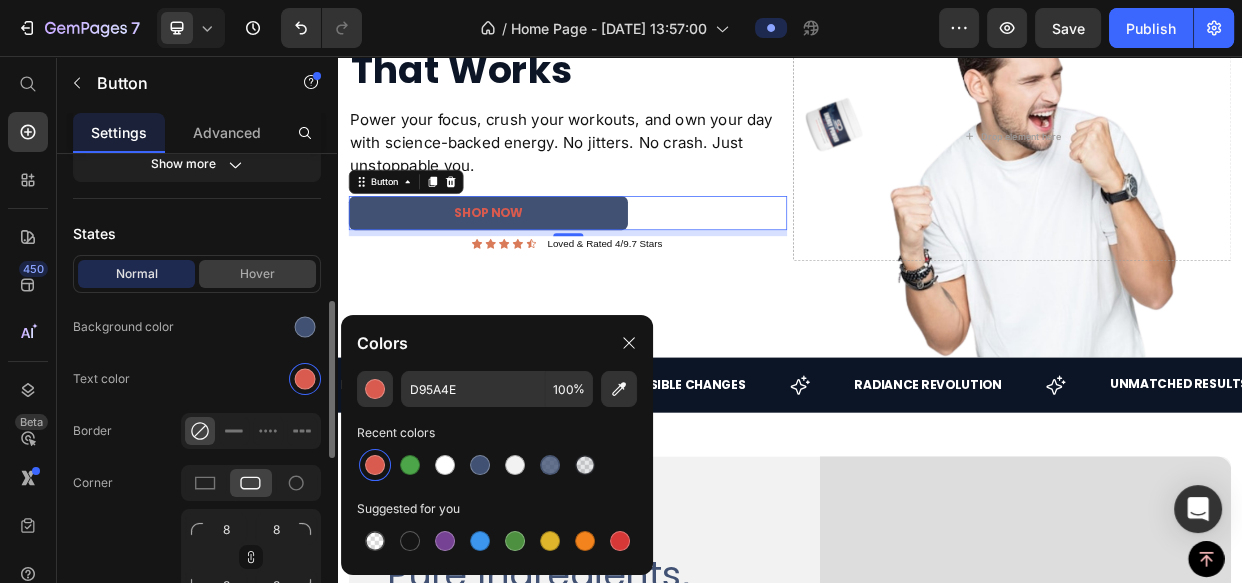 click on "States Normal Hover Background color Text color Border Corner 8 8 8 8 Shadow" 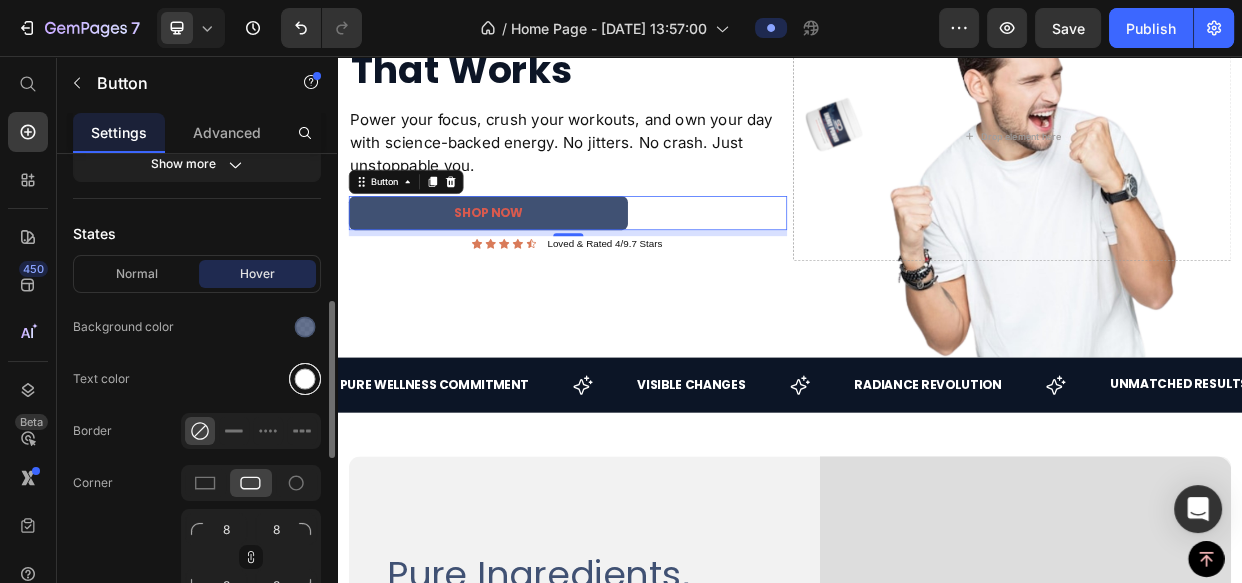 click at bounding box center (305, 379) 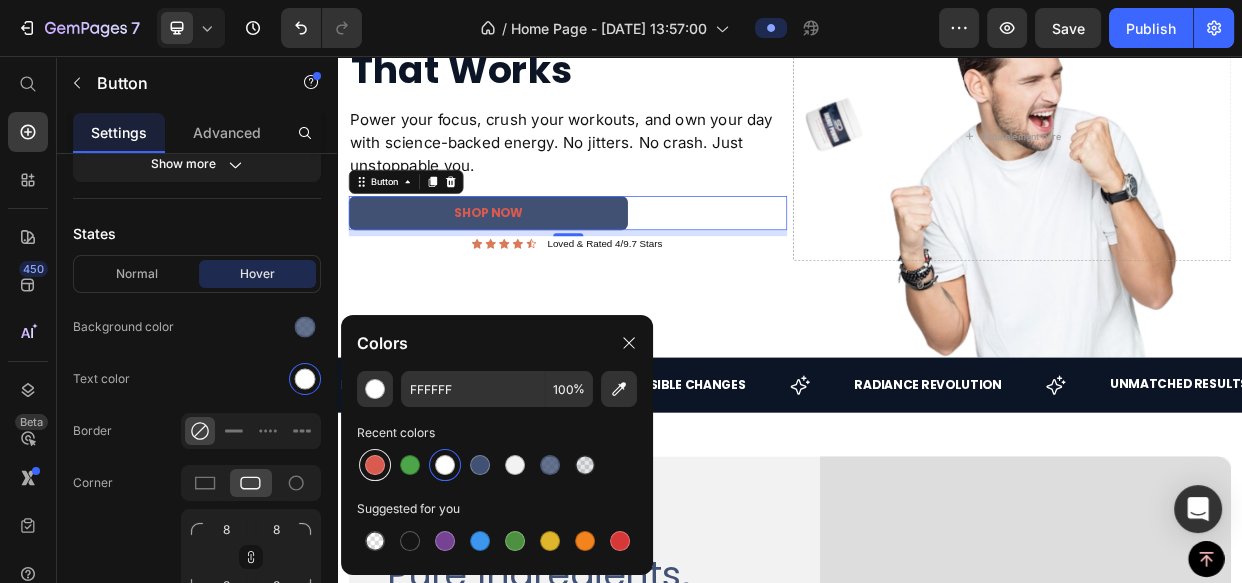 click at bounding box center (375, 465) 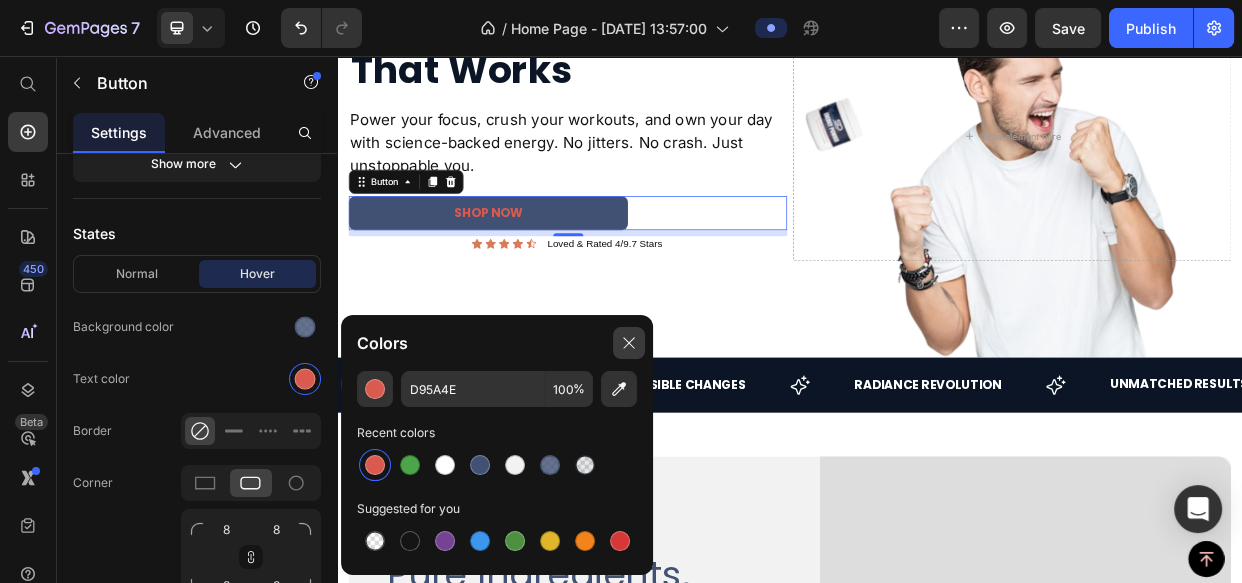 click 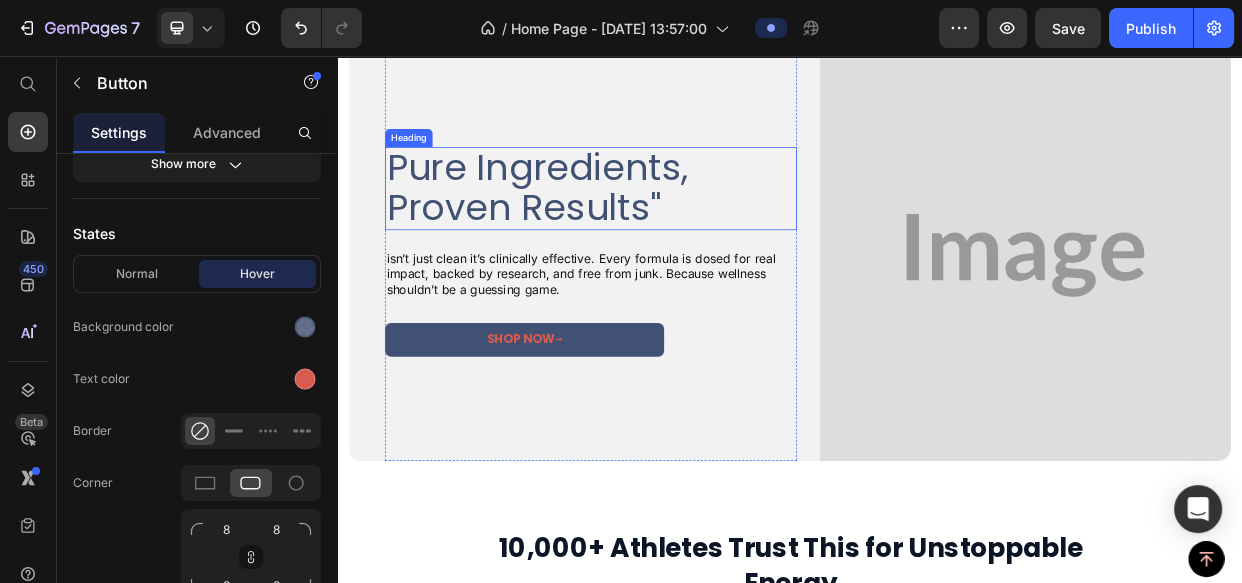 scroll, scrollTop: 713, scrollLeft: 0, axis: vertical 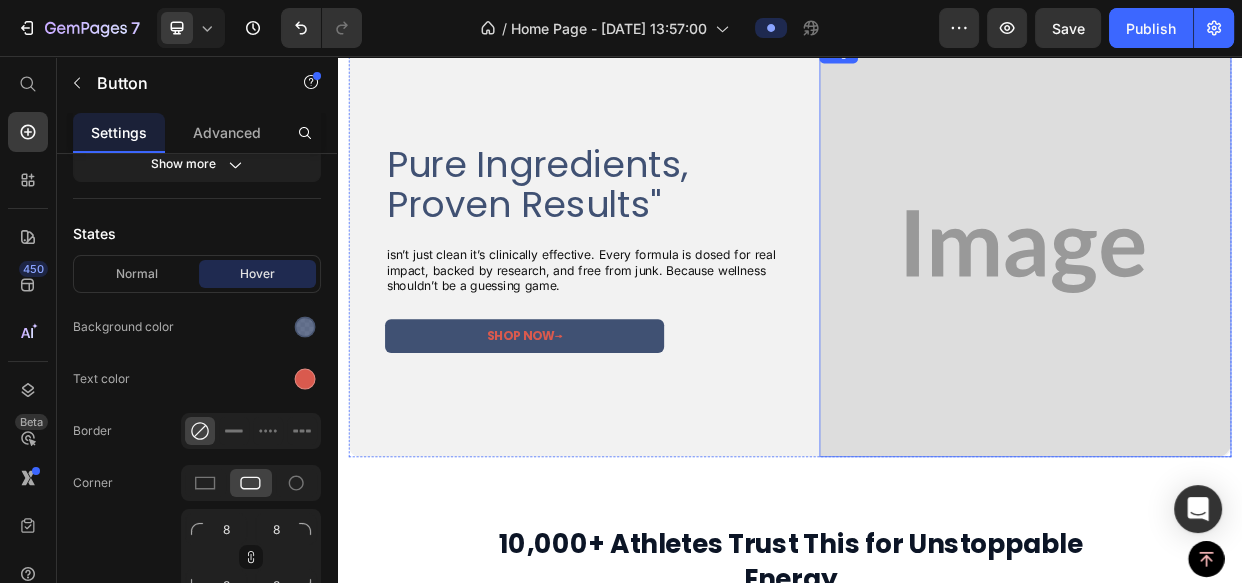 click at bounding box center [1249, 315] 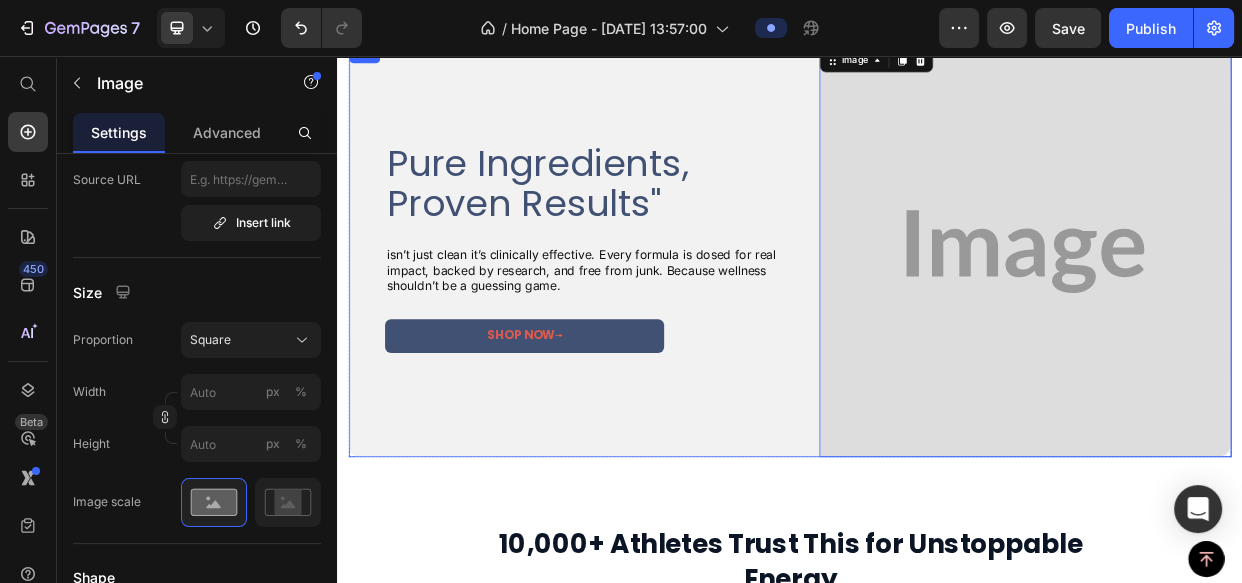 scroll, scrollTop: 0, scrollLeft: 0, axis: both 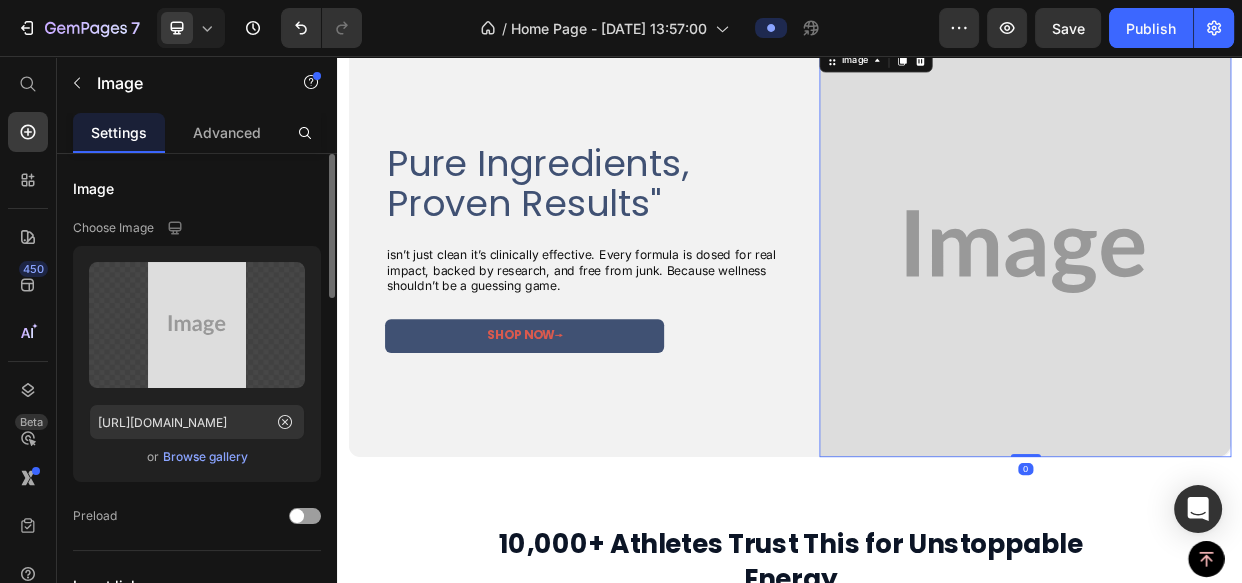click on "Browse gallery" at bounding box center (205, 457) 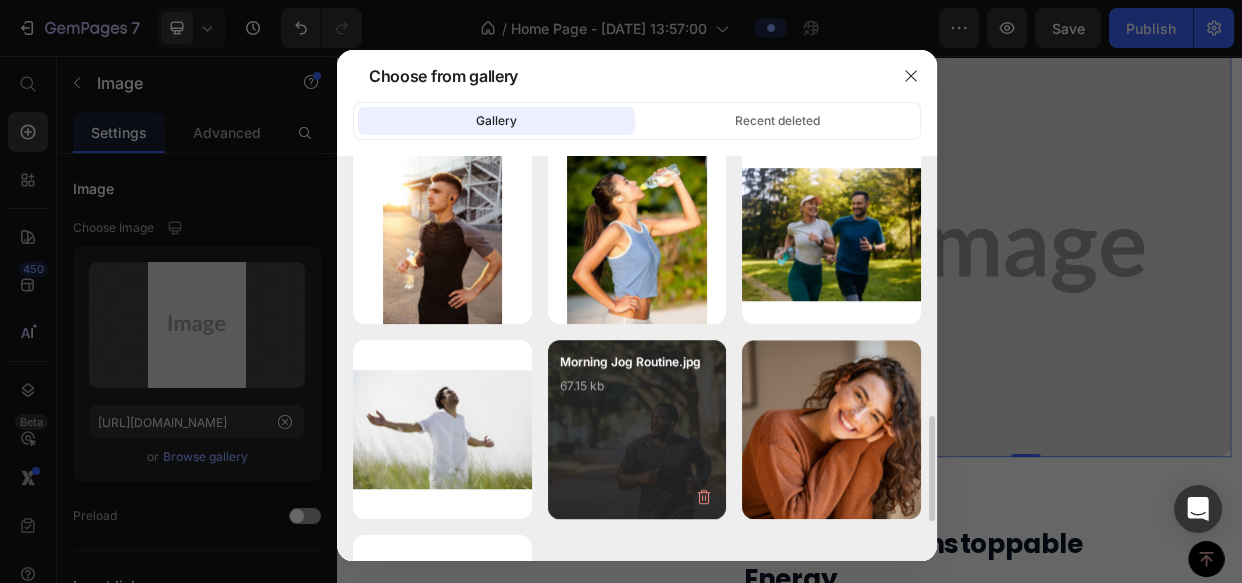 scroll, scrollTop: 1165, scrollLeft: 0, axis: vertical 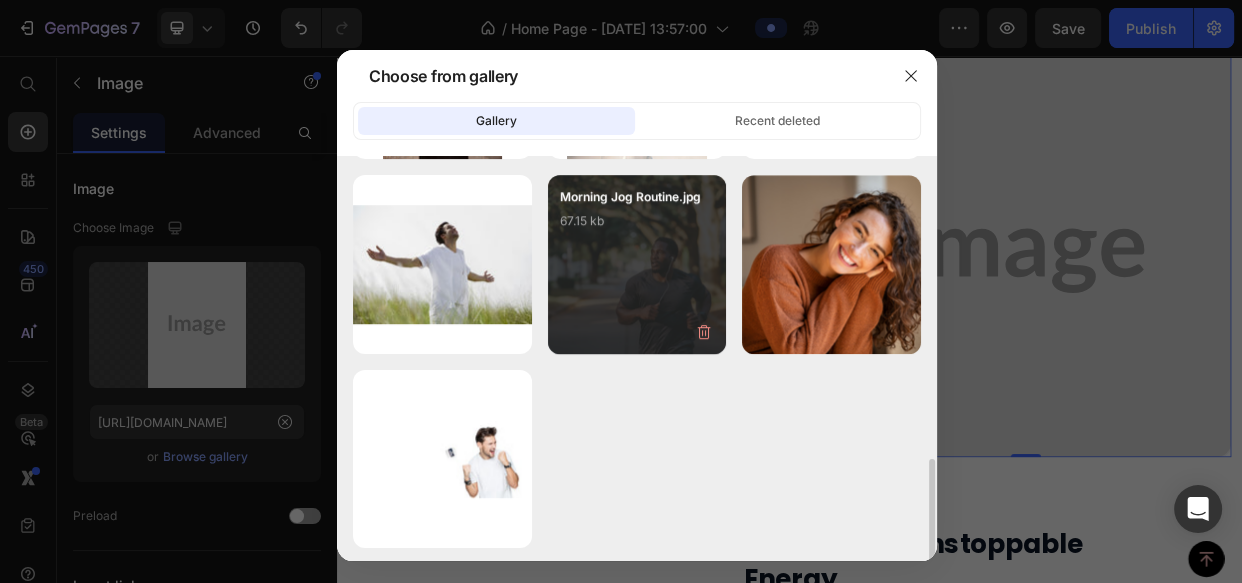 click on "Morning Jog Routine.jpg 67.15 kb" at bounding box center [637, 227] 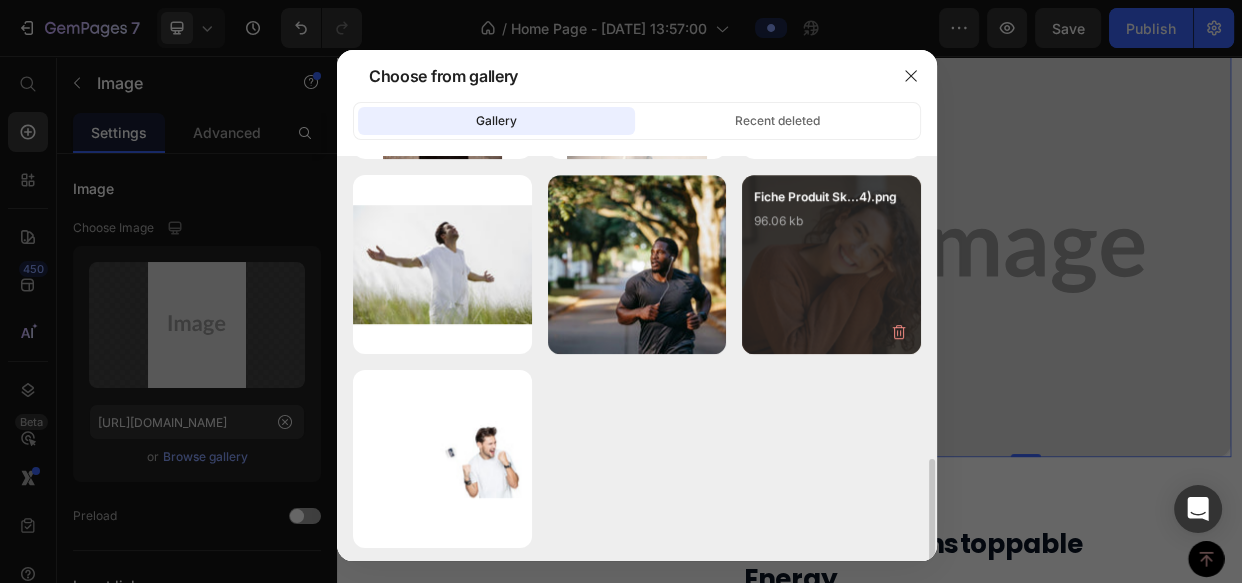 type on "[URL][DOMAIN_NAME]" 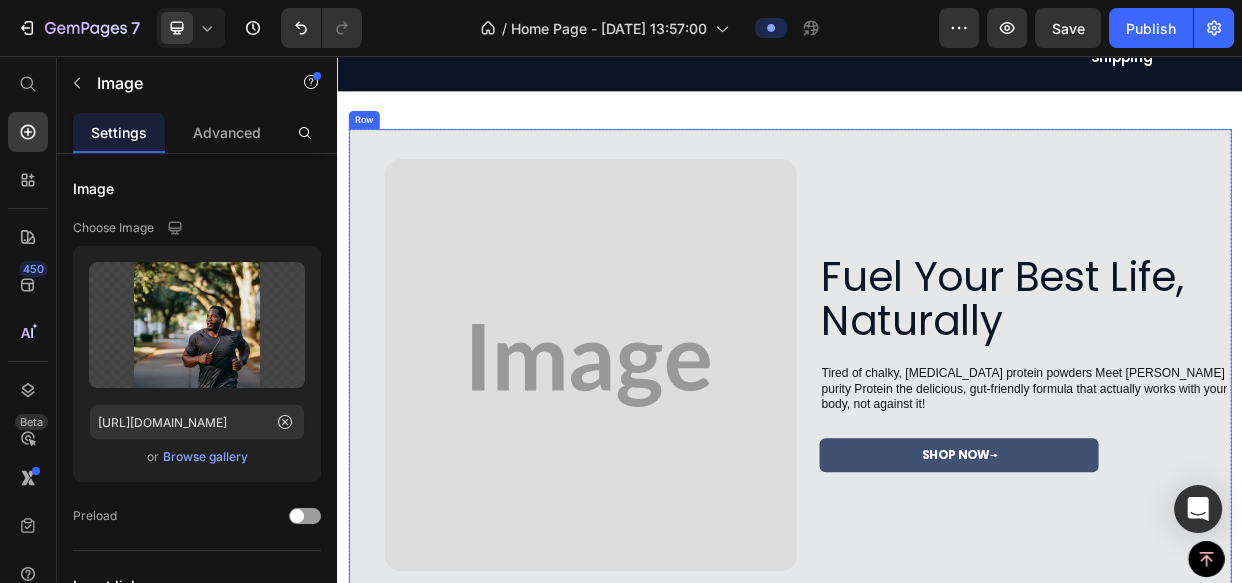 scroll, scrollTop: 3531, scrollLeft: 0, axis: vertical 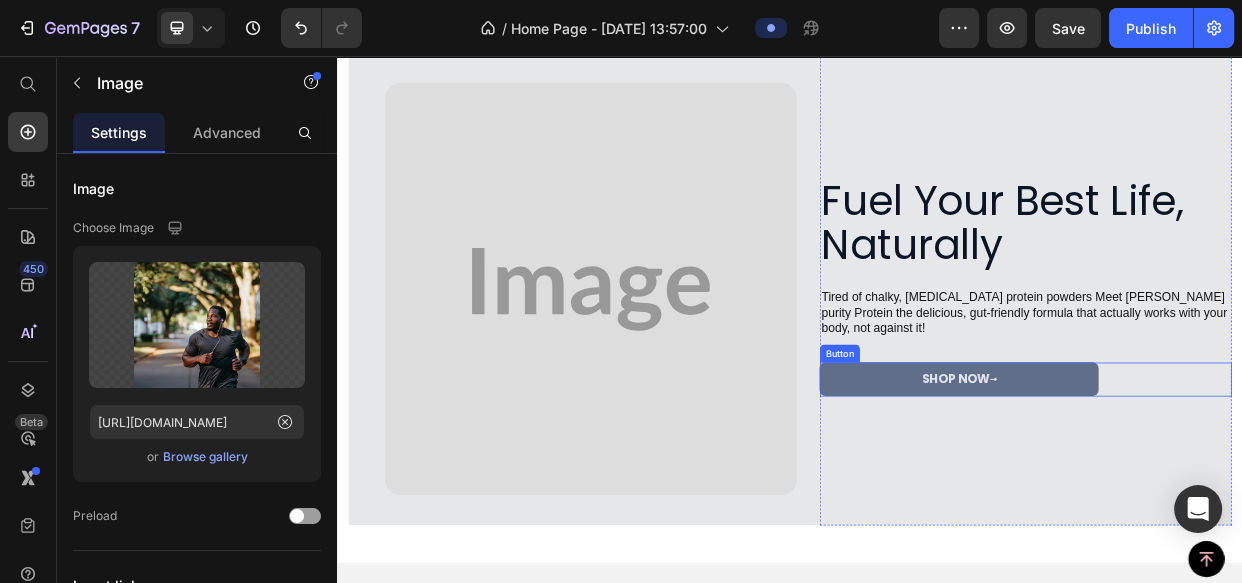 click on "shop now  ⟶" at bounding box center [1161, 484] 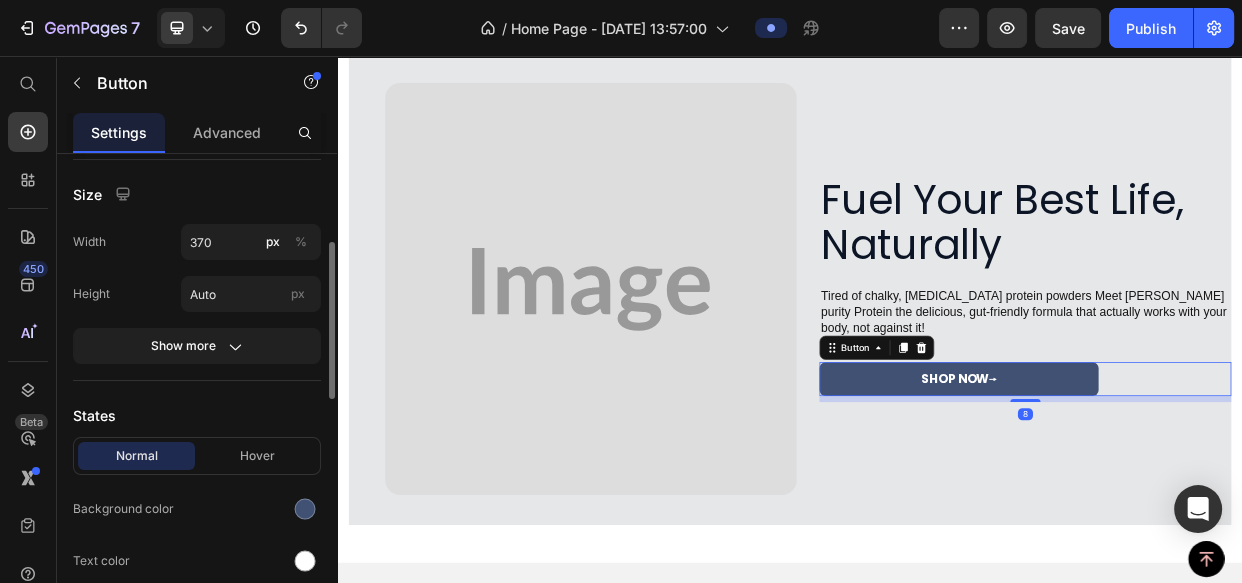 scroll, scrollTop: 363, scrollLeft: 0, axis: vertical 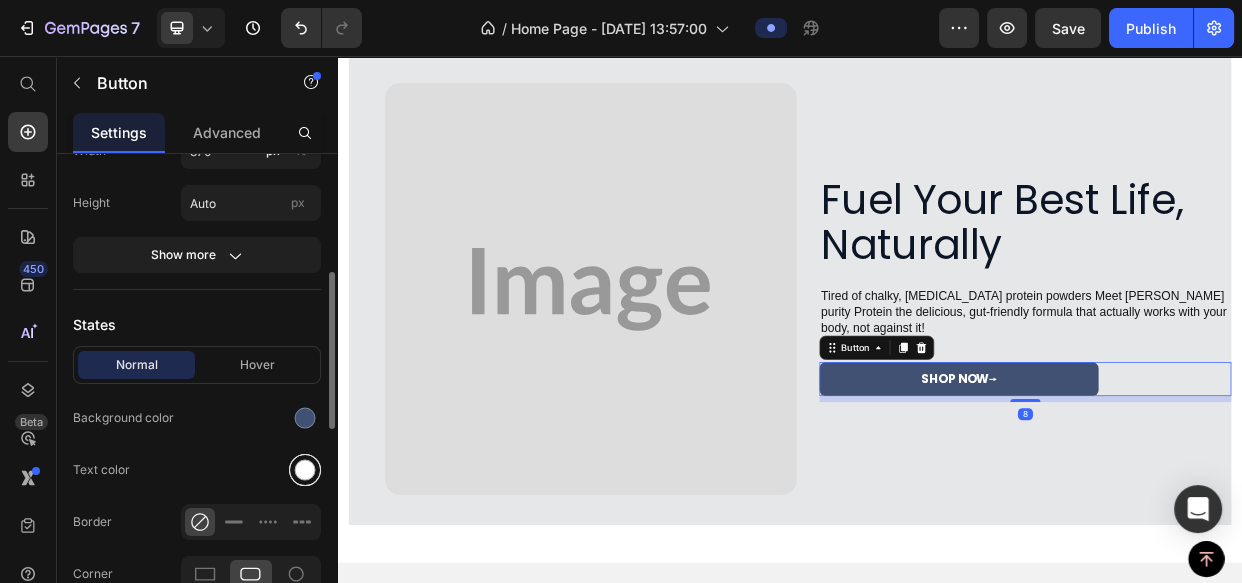 click at bounding box center (305, 470) 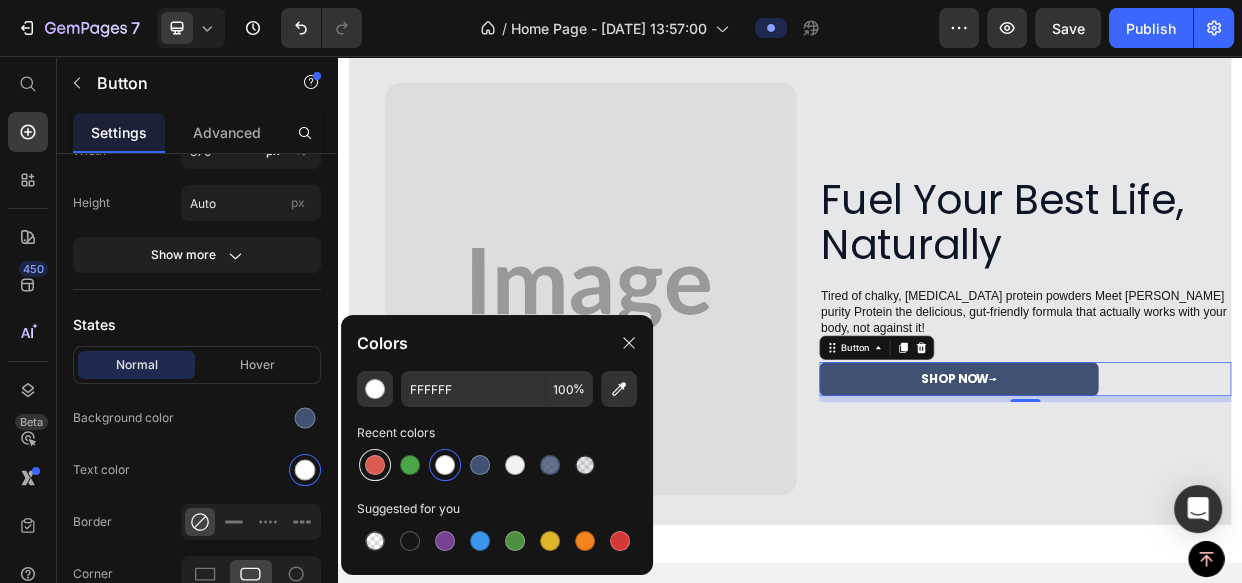 click at bounding box center [375, 465] 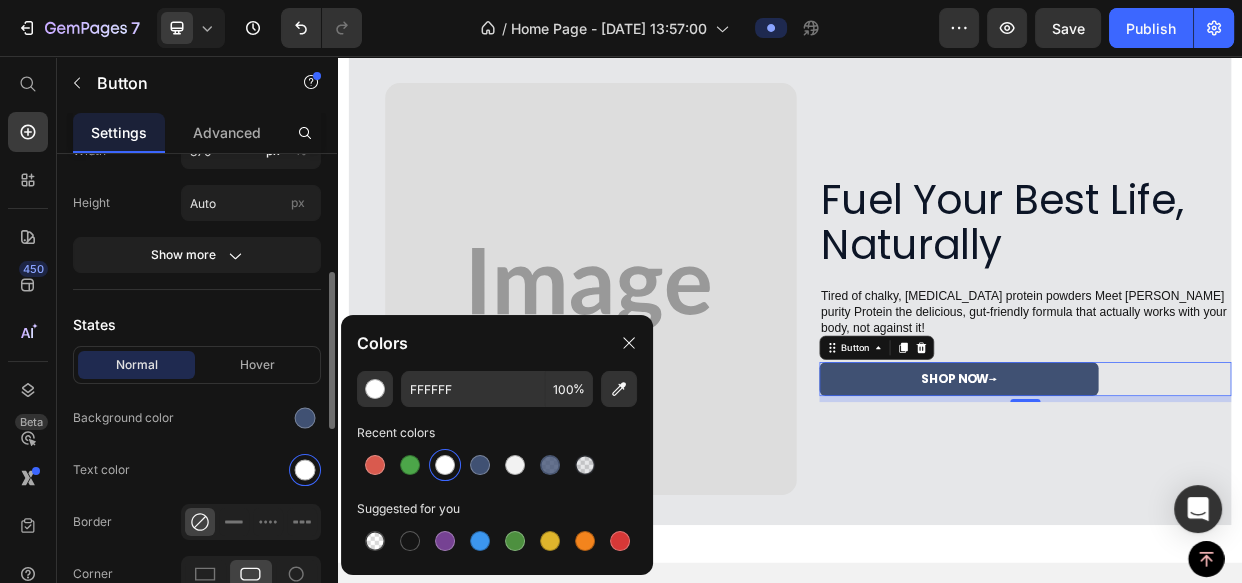 type on "D95A4E" 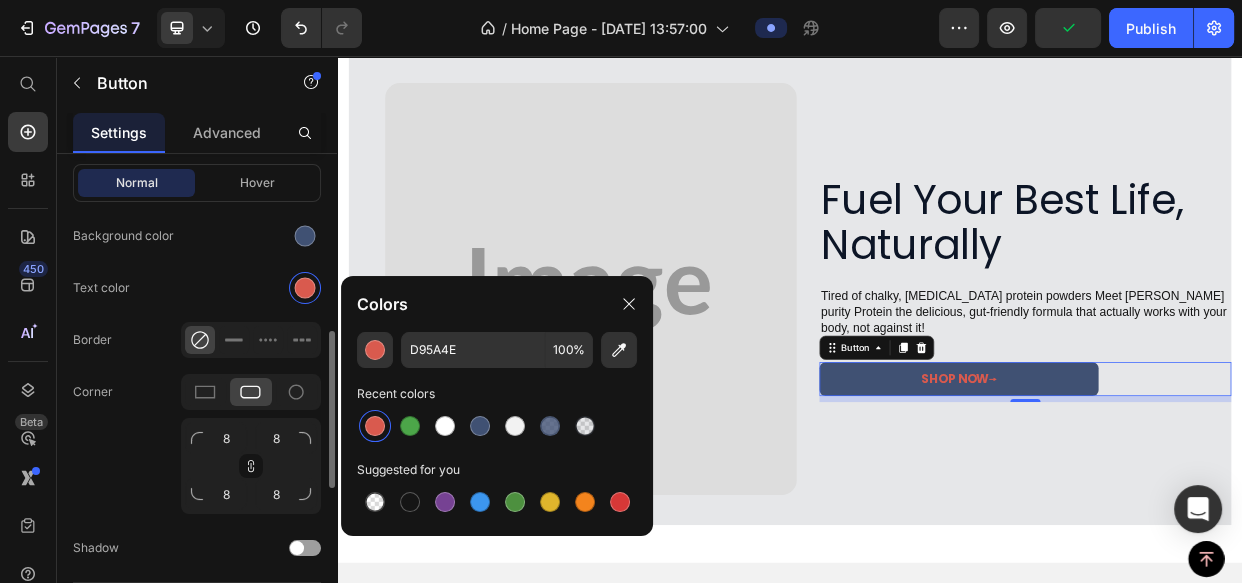 scroll, scrollTop: 636, scrollLeft: 0, axis: vertical 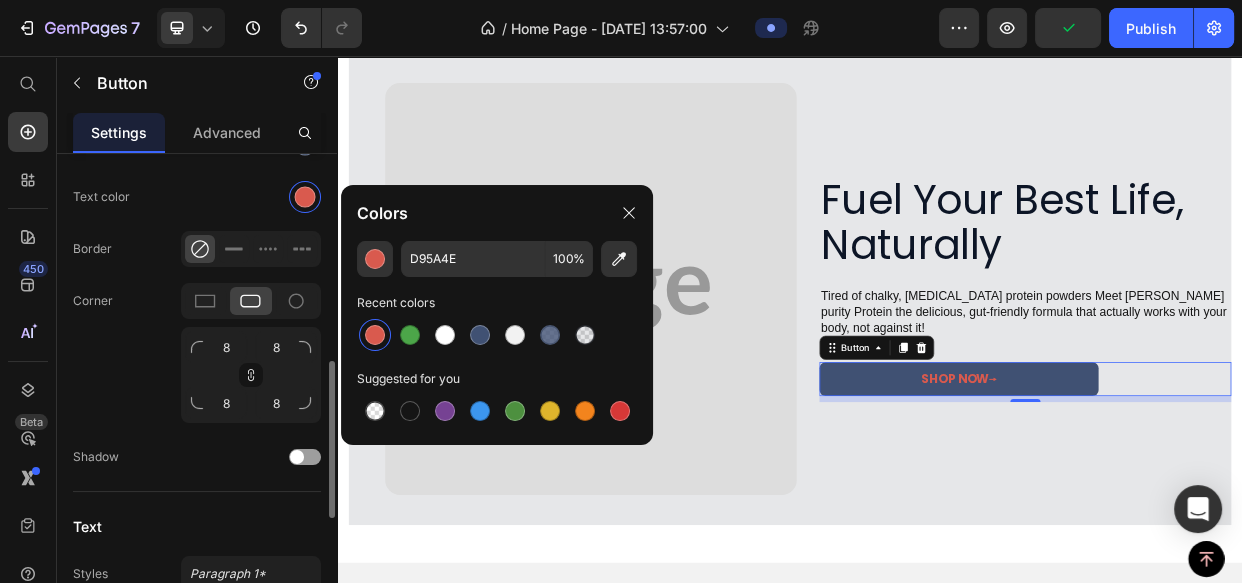 click on "Text color" 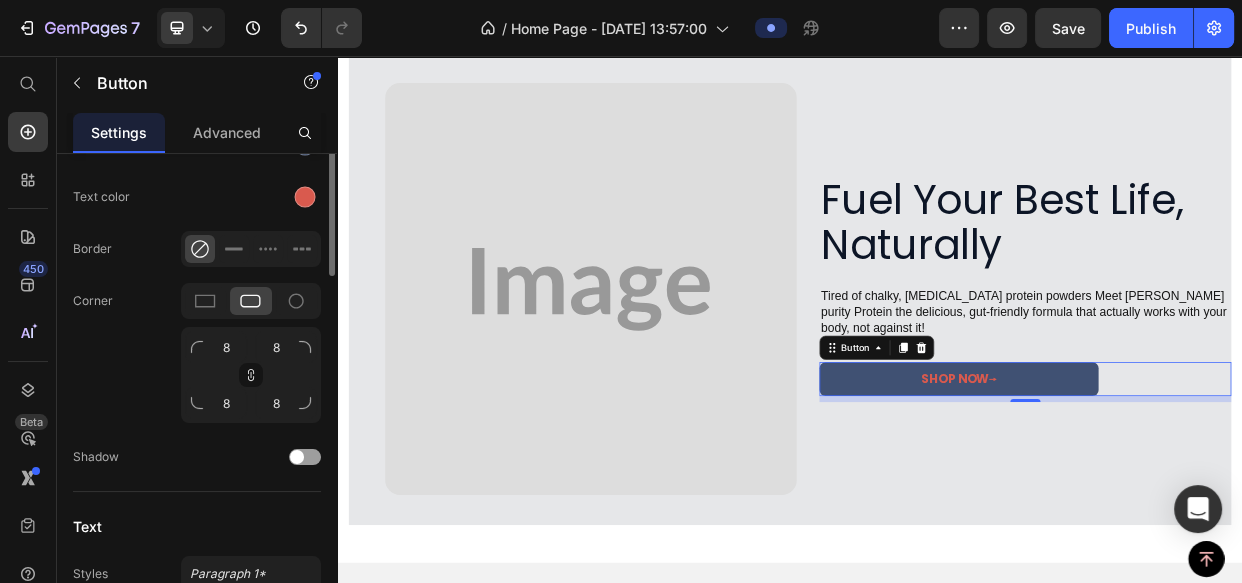 scroll, scrollTop: 454, scrollLeft: 0, axis: vertical 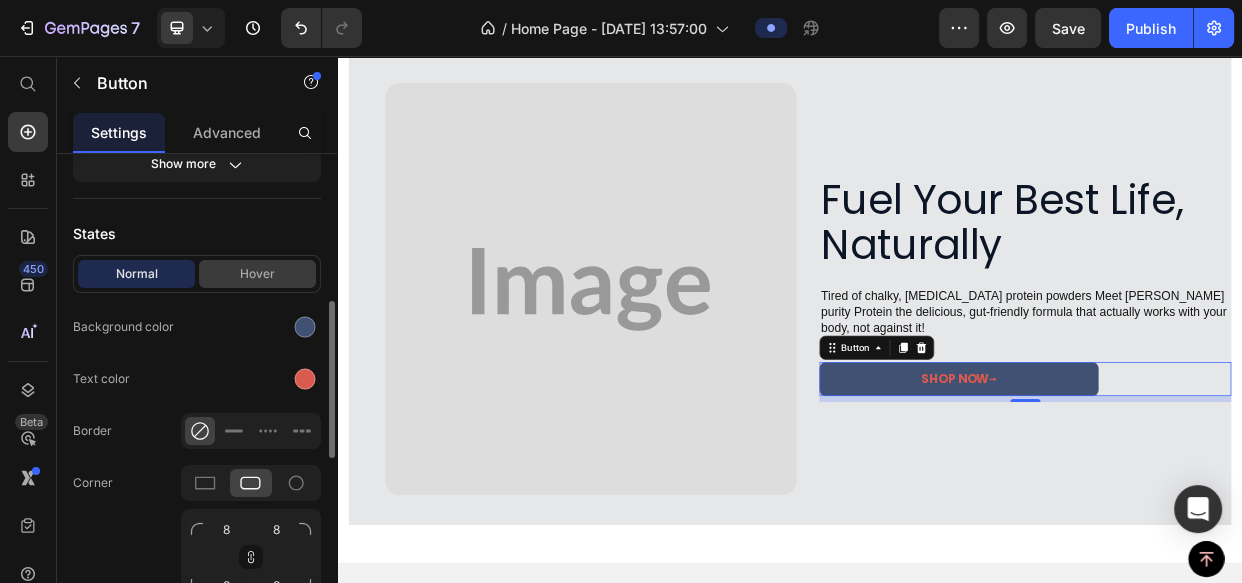 click on "Hover" at bounding box center (257, 274) 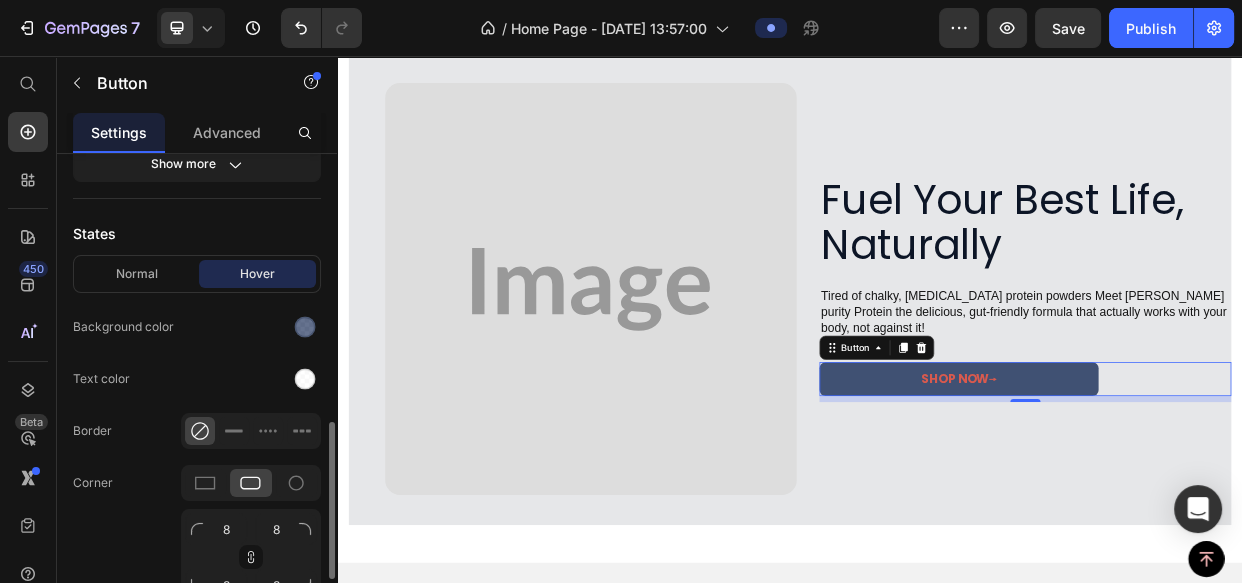 scroll, scrollTop: 545, scrollLeft: 0, axis: vertical 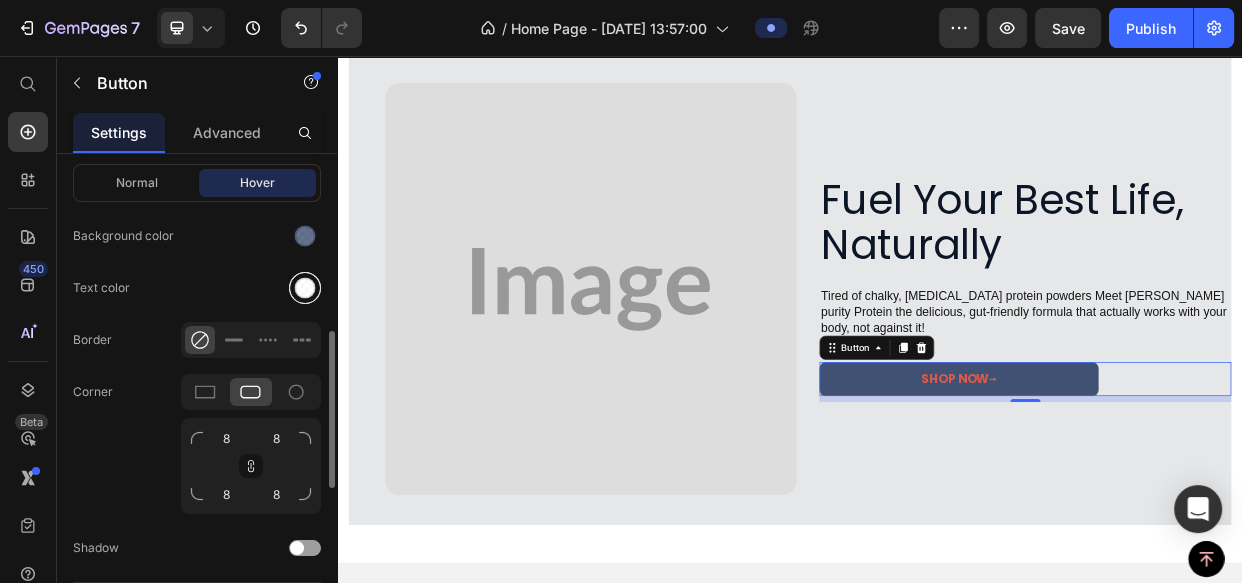click at bounding box center [305, 288] 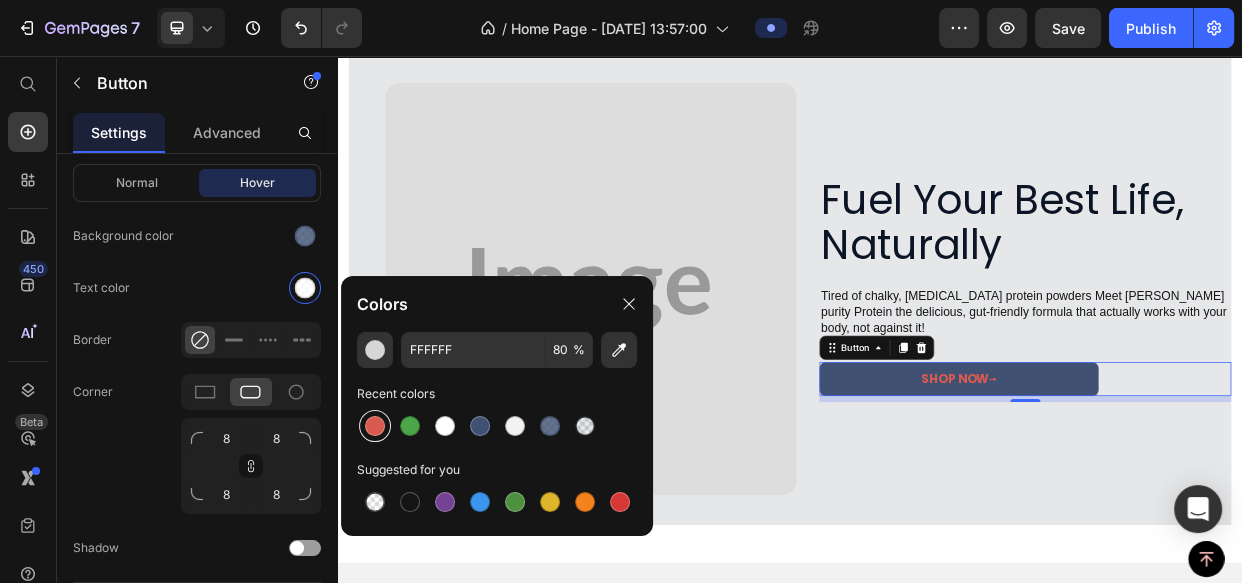 click at bounding box center [375, 426] 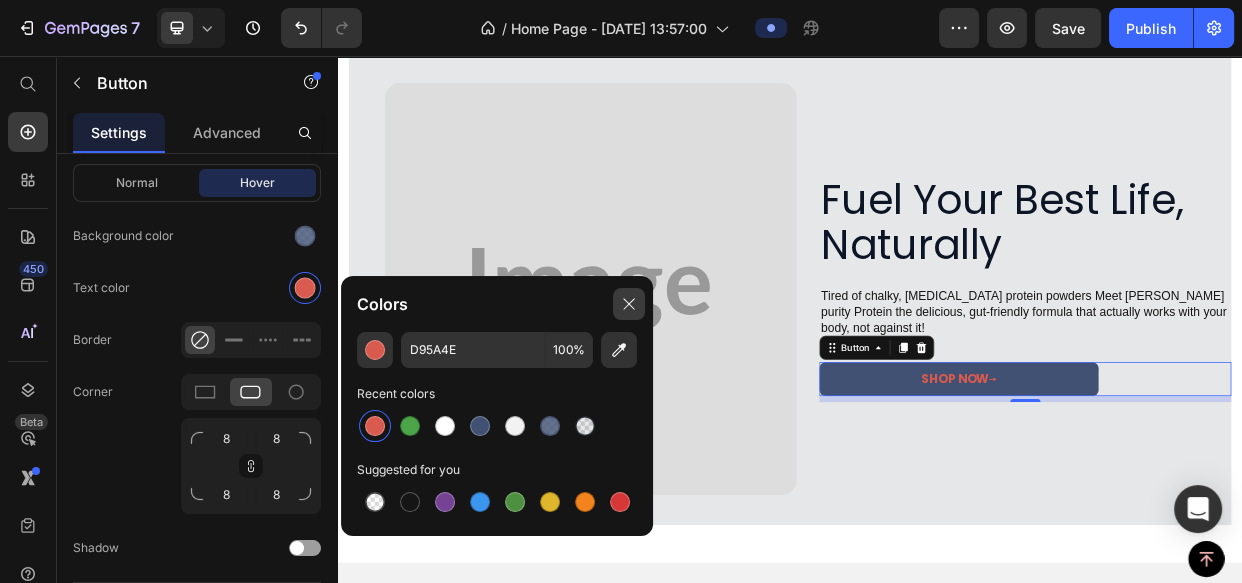 drag, startPoint x: 614, startPoint y: 305, endPoint x: 372, endPoint y: 330, distance: 243.2879 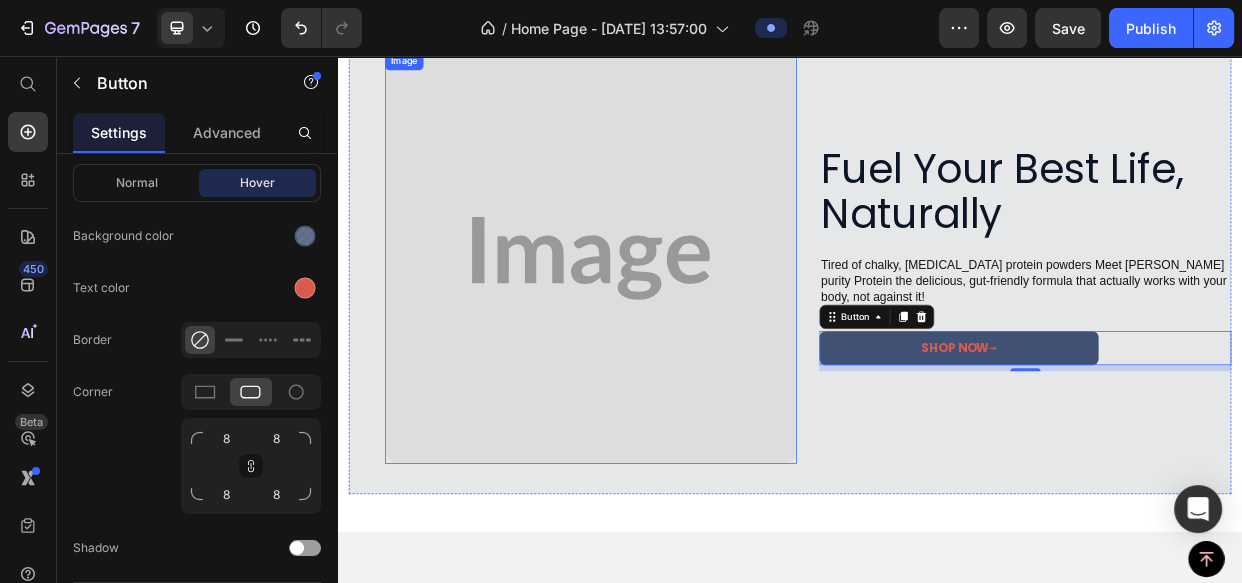 scroll, scrollTop: 3532, scrollLeft: 0, axis: vertical 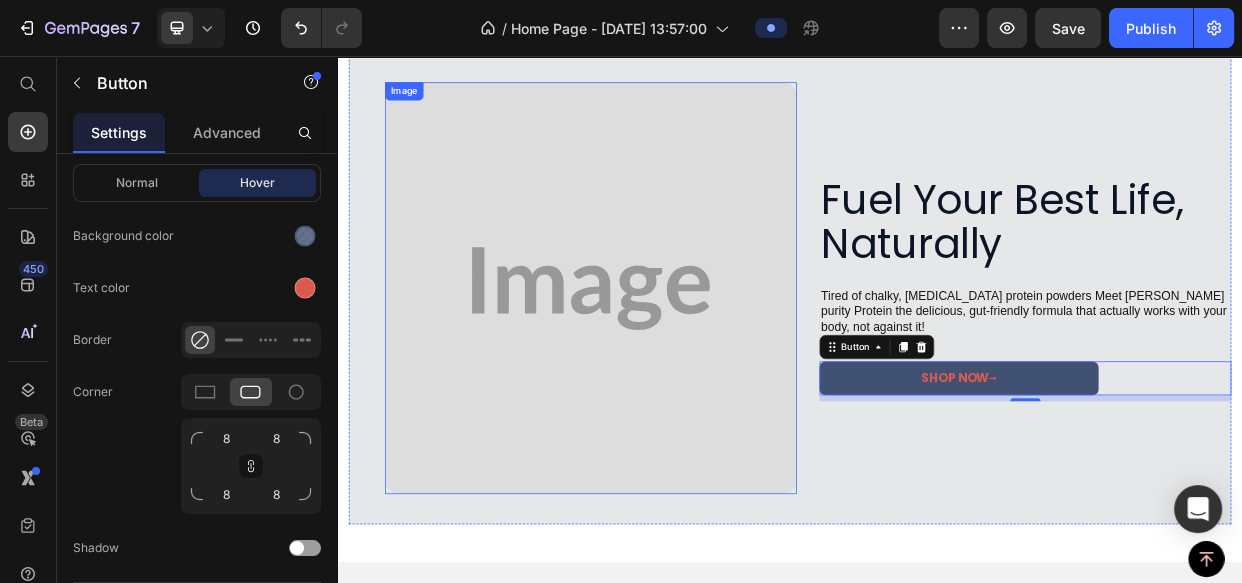 drag, startPoint x: 675, startPoint y: 304, endPoint x: 615, endPoint y: 363, distance: 84.14868 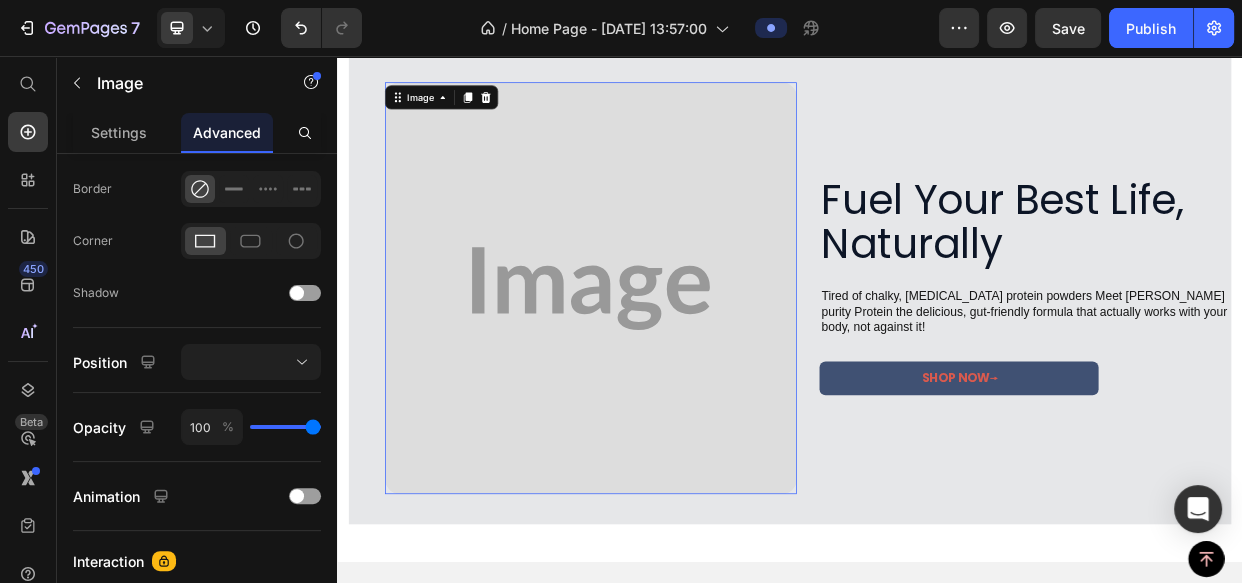scroll, scrollTop: 0, scrollLeft: 0, axis: both 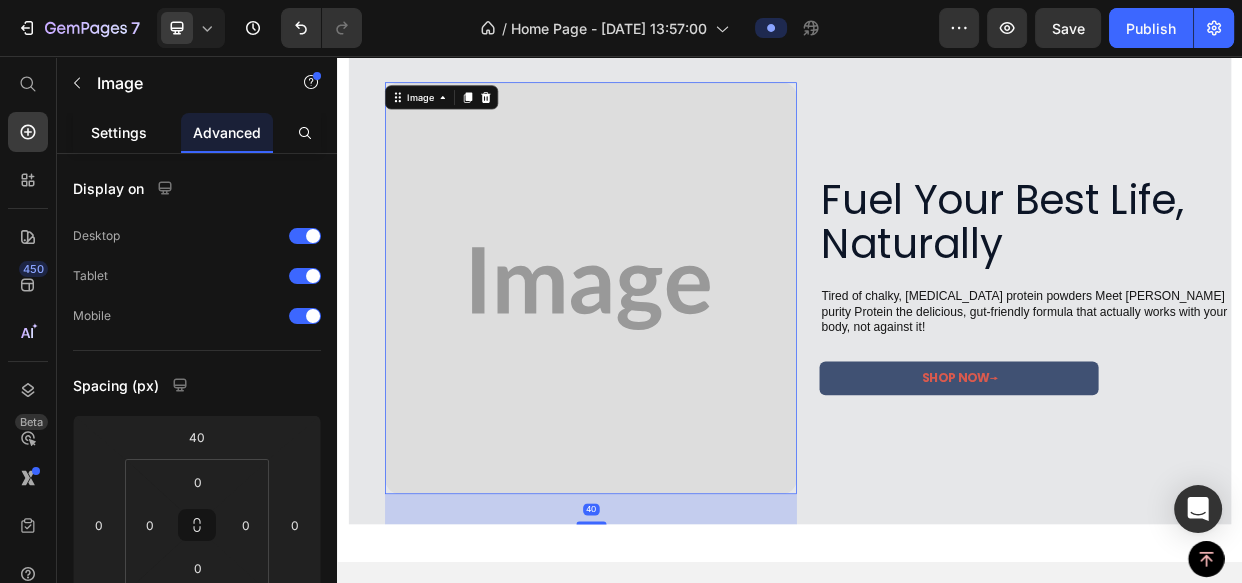click on "Settings" at bounding box center [119, 132] 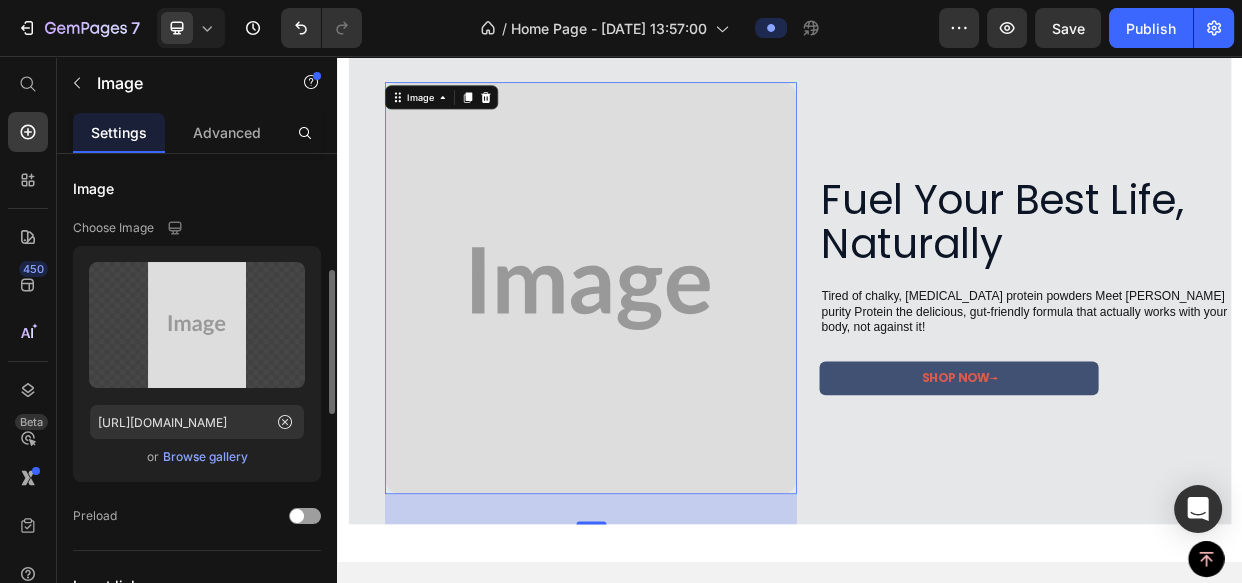 scroll, scrollTop: 90, scrollLeft: 0, axis: vertical 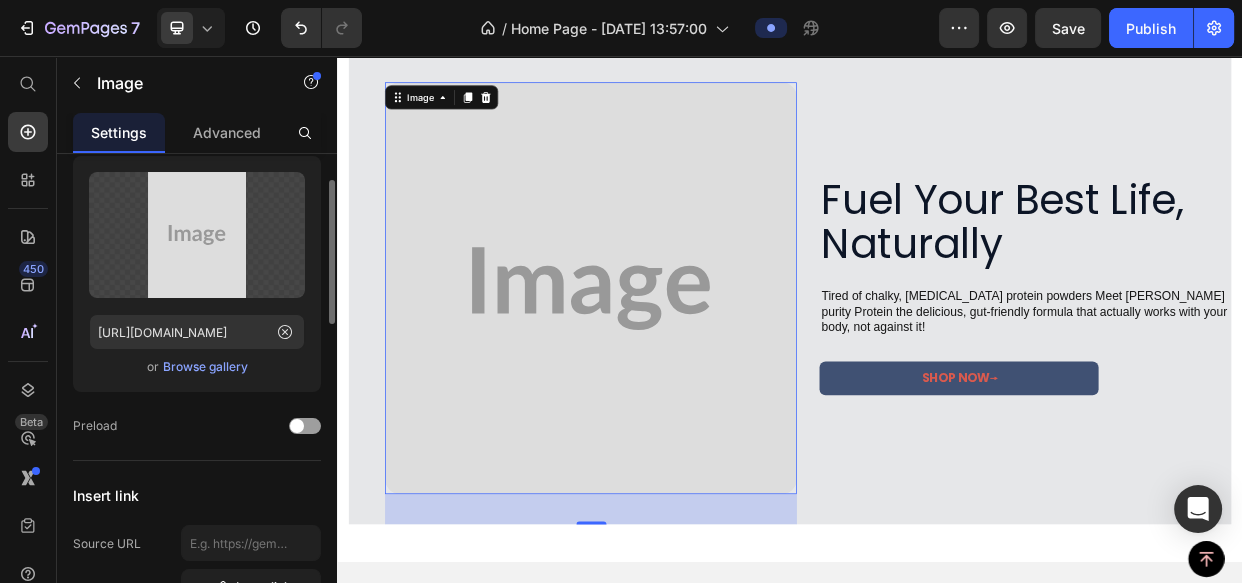 click on "Browse gallery" at bounding box center (205, 367) 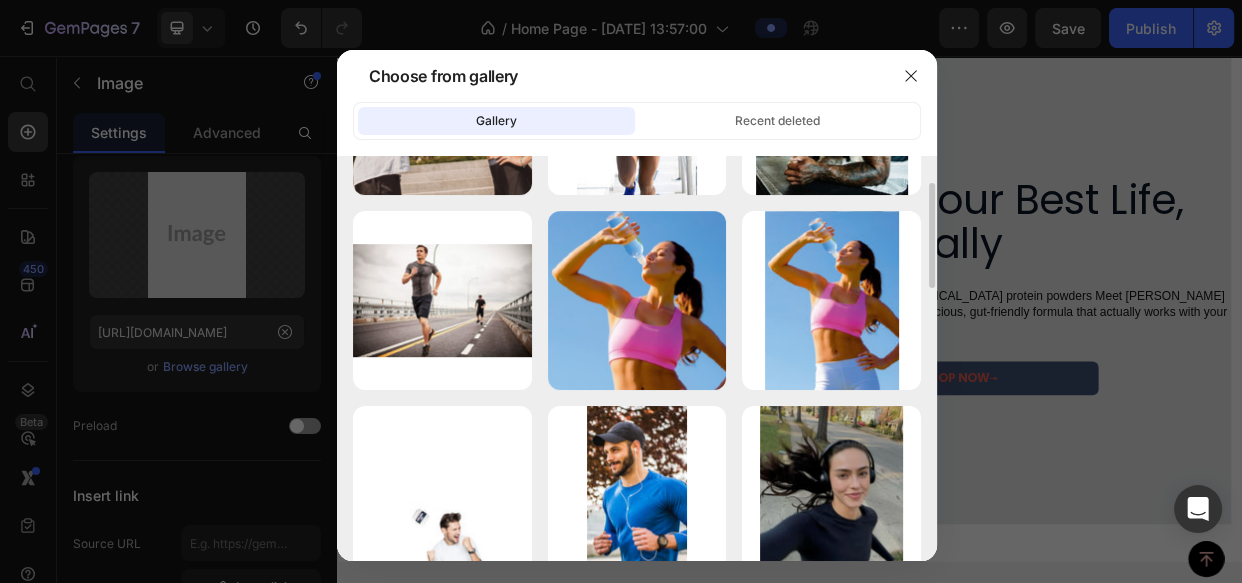 scroll, scrollTop: 363, scrollLeft: 0, axis: vertical 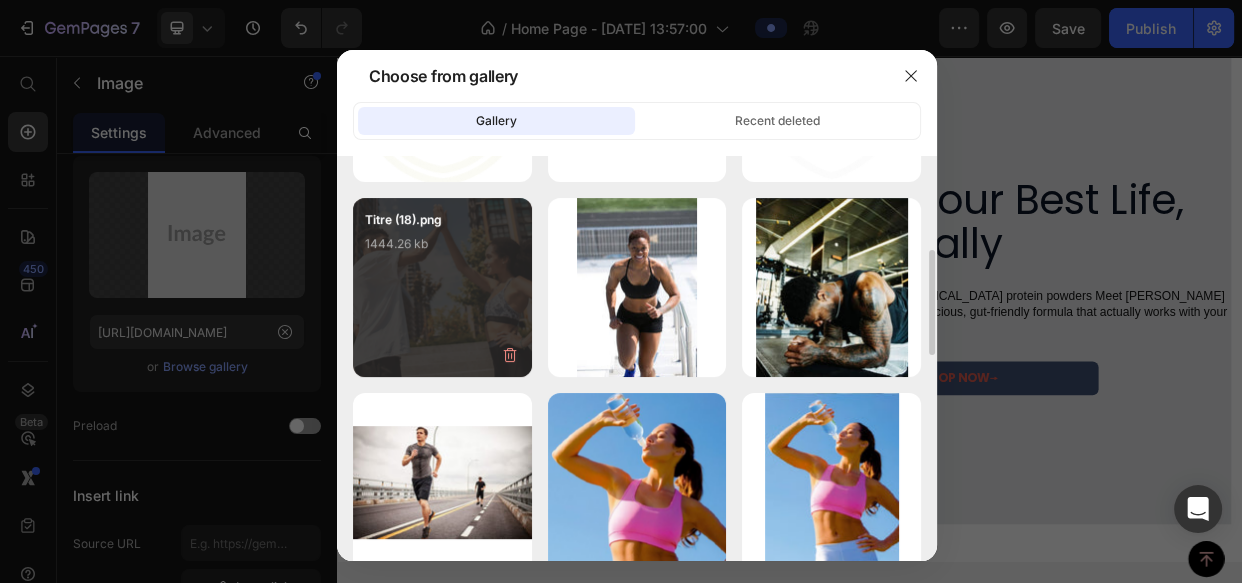 click on "Titre (18).png 1444.26 kb" at bounding box center (442, 287) 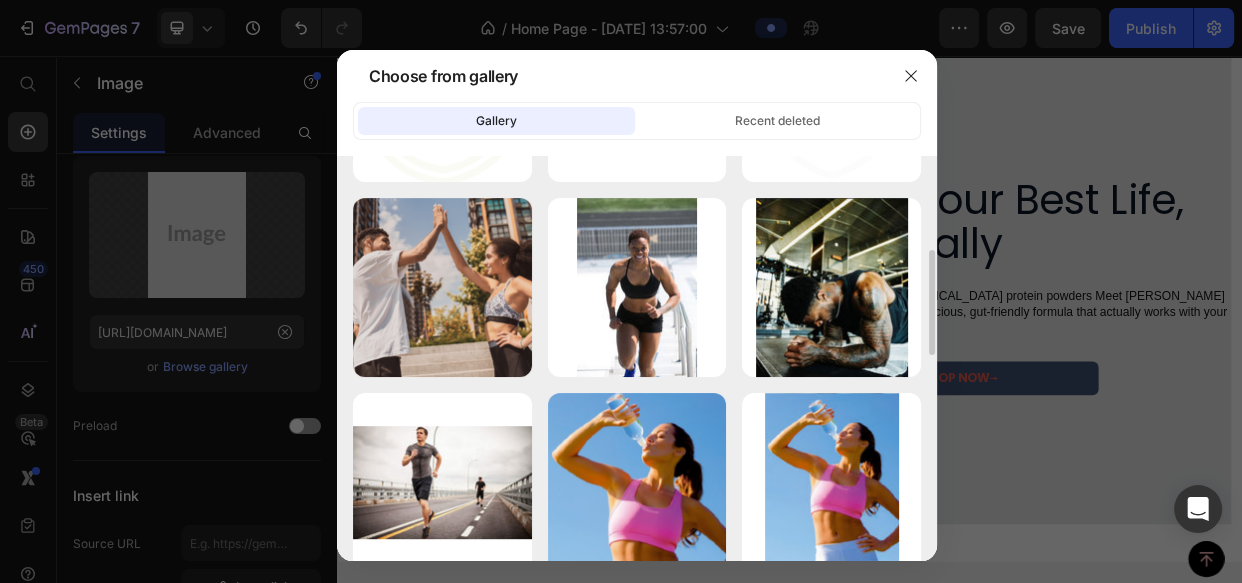 type on "[URL][DOMAIN_NAME]" 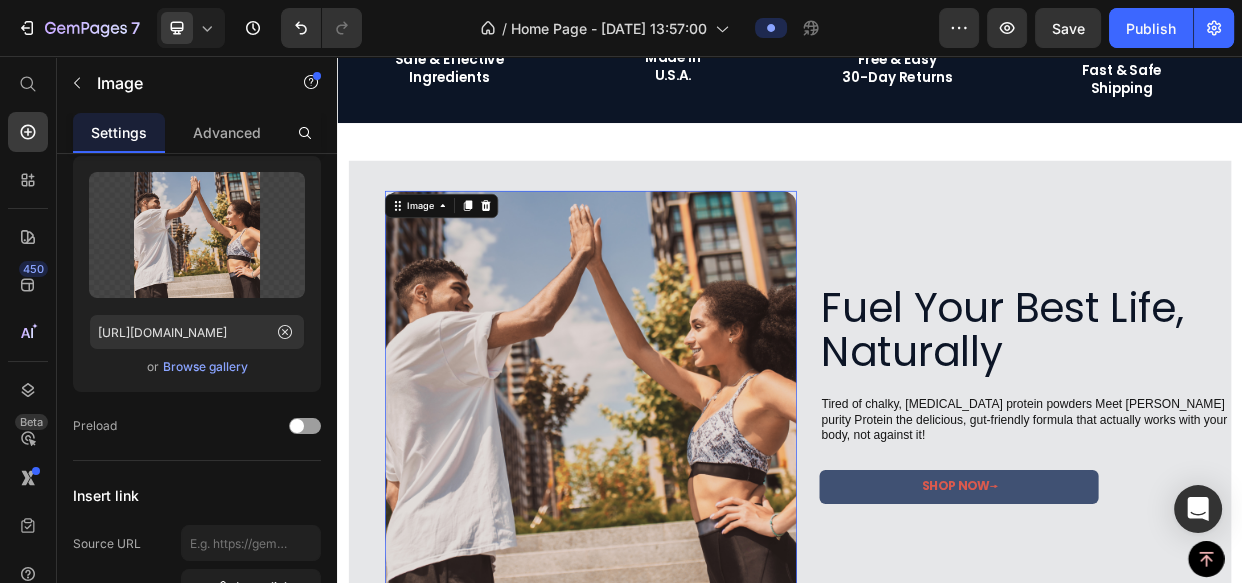 scroll, scrollTop: 3351, scrollLeft: 0, axis: vertical 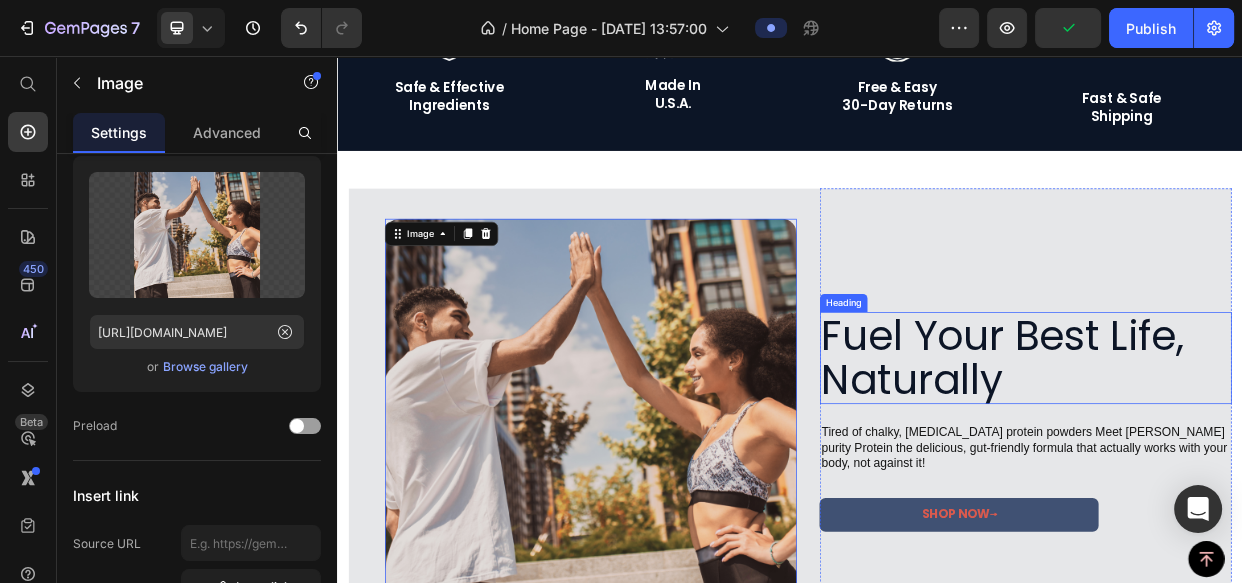 click on "Fuel Your Best Life, Naturally" at bounding box center [1249, 457] 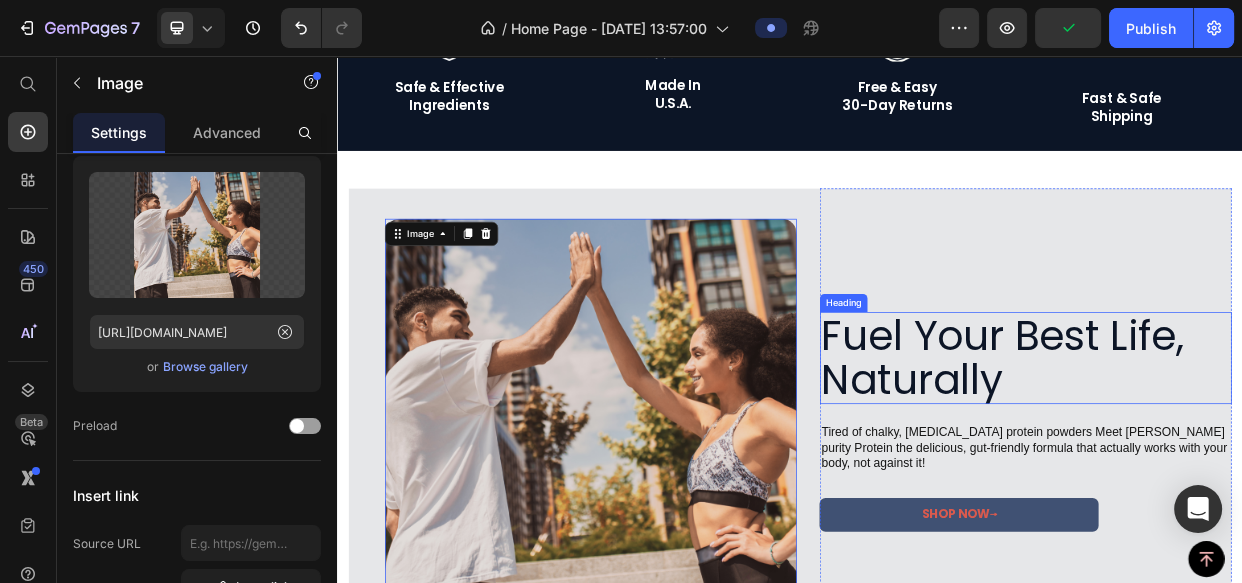 click on "Fuel Your Best Life, Naturally" at bounding box center [1249, 457] 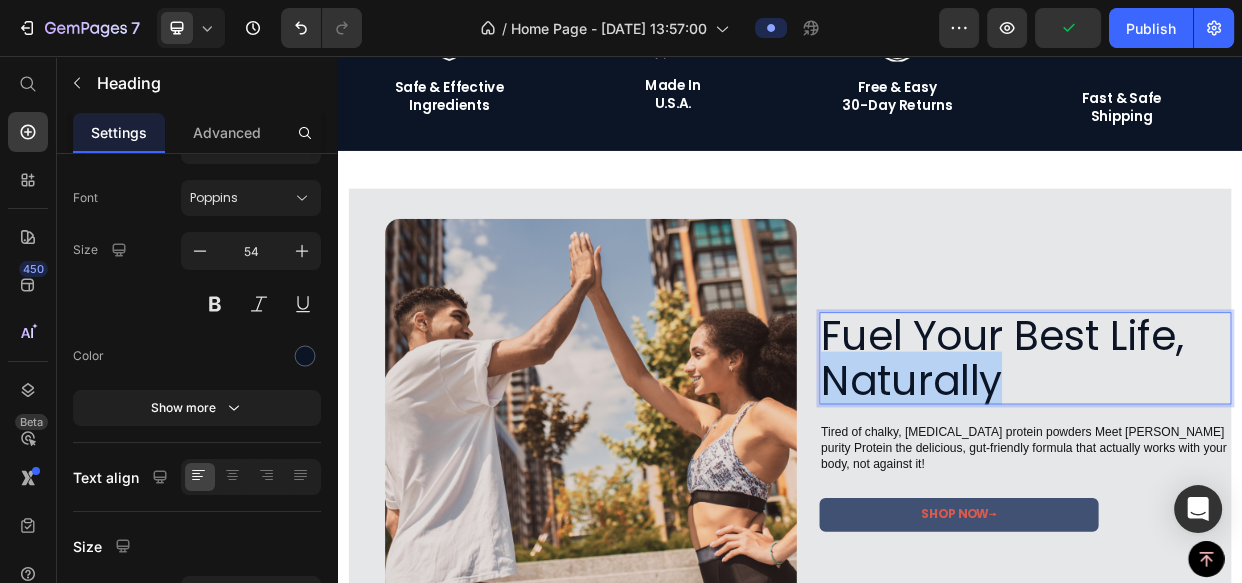 scroll, scrollTop: 0, scrollLeft: 0, axis: both 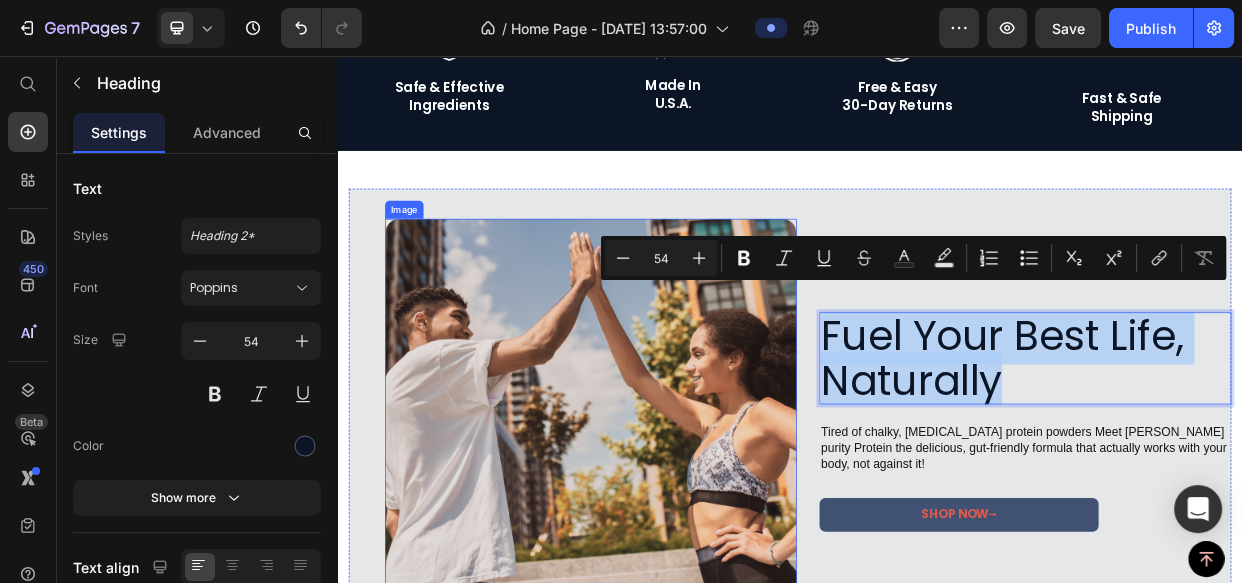 copy on "Fuel Your Best Life, Naturally" 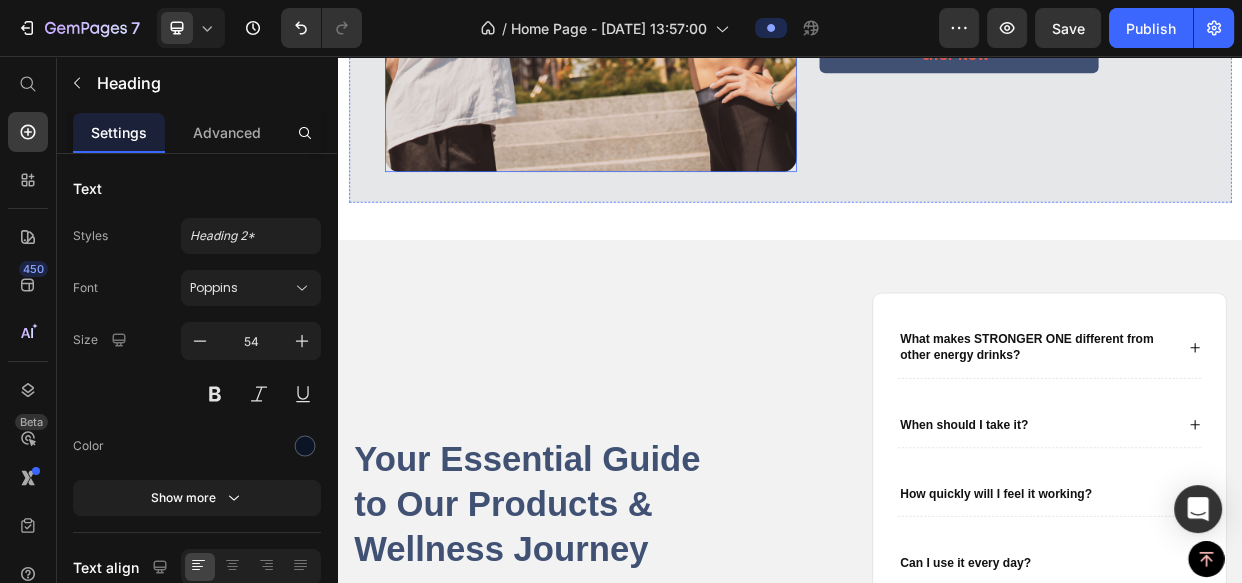 scroll, scrollTop: 3816, scrollLeft: 0, axis: vertical 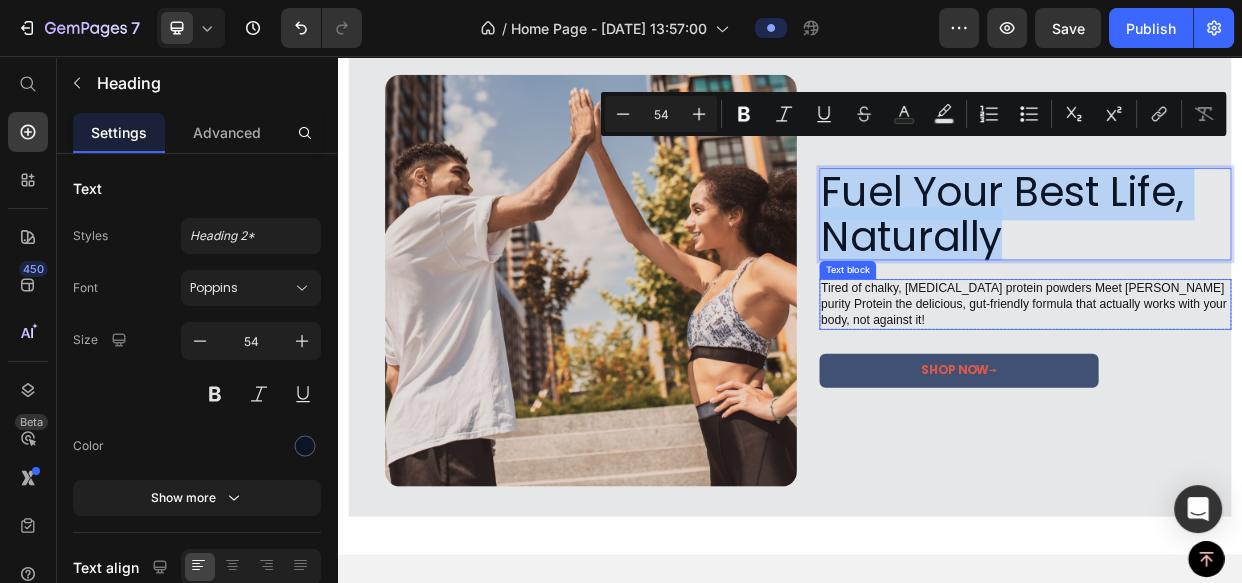 click on "Tired of chalky, bloating protein powders Meet Didi'z purity Protein the delicious, gut-friendly formula that actually works with your body, not against it!" at bounding box center [1249, 385] 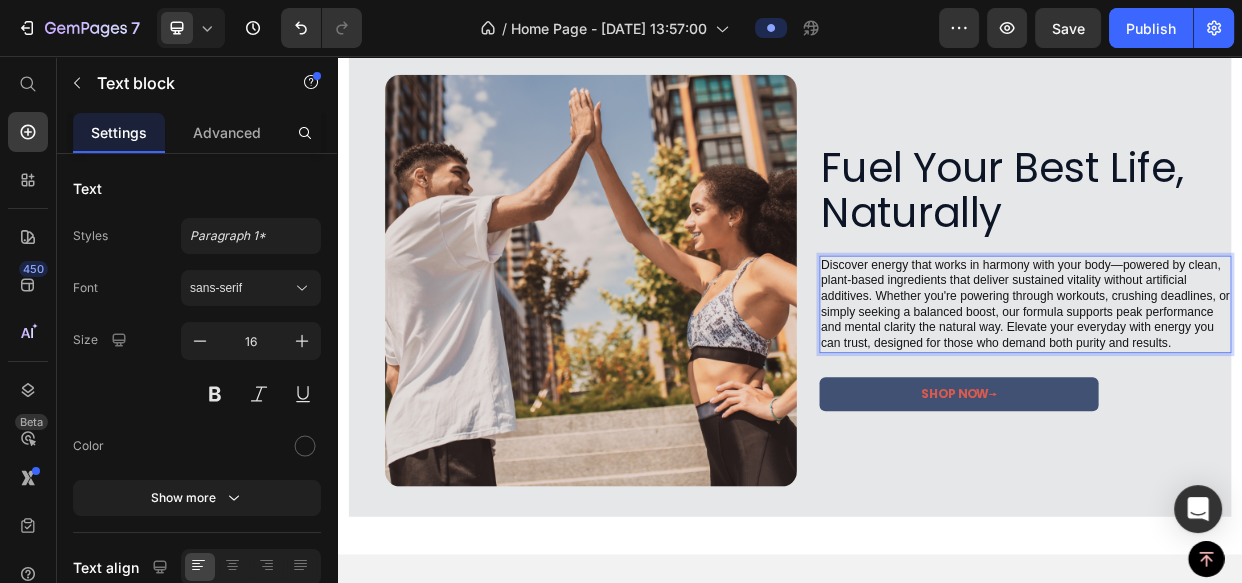 scroll, scrollTop: 3500, scrollLeft: 0, axis: vertical 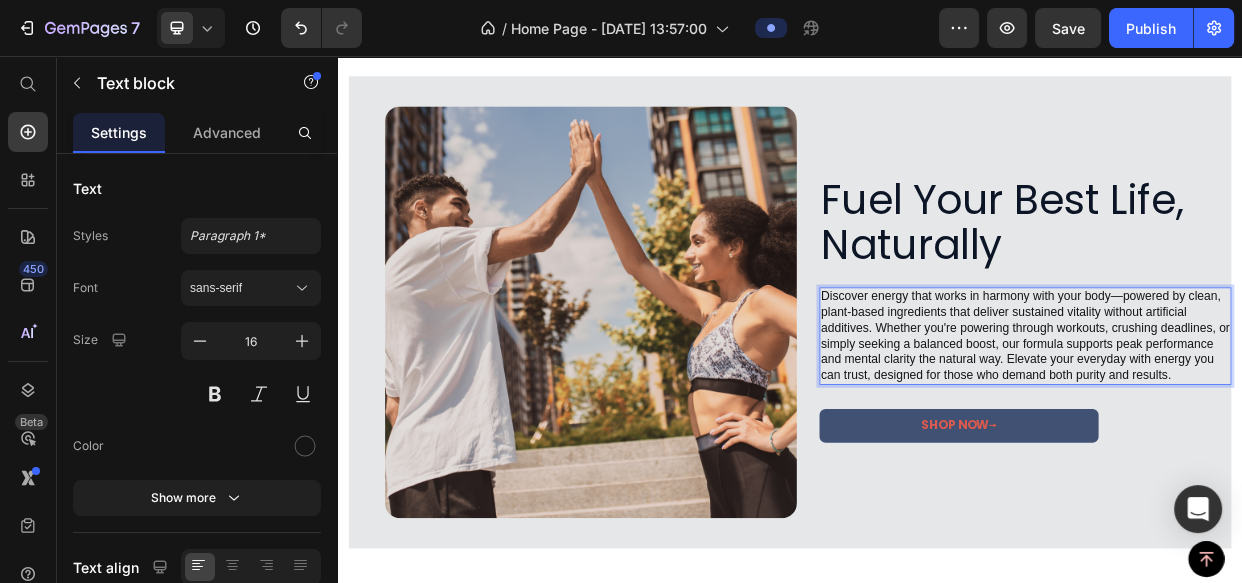 click on "Discover energy that works in harmony with your body—powered by clean, plant-based ingredients that deliver sustained vitality without artificial additives. Whether you're powering through workouts, crushing deadlines, or simply seeking a balanced boost, our formula supports peak performance and mental clarity the natural way. Elevate your everyday with energy you can trust, designed for those who demand both purity and results." at bounding box center [1249, 427] 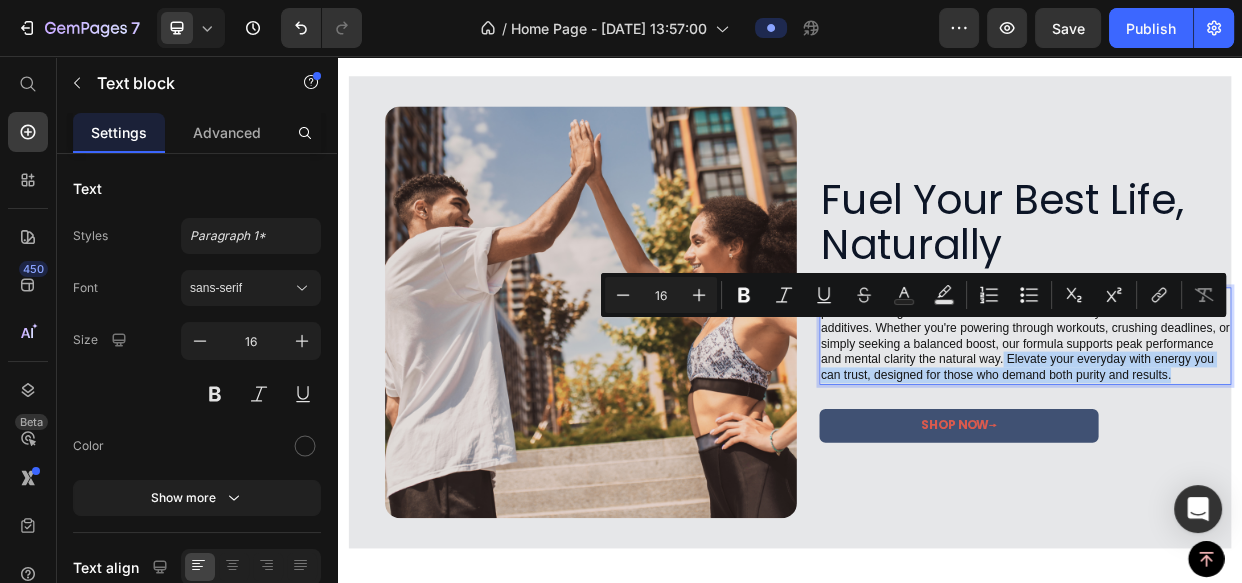 drag, startPoint x: 1309, startPoint y: 419, endPoint x: 1324, endPoint y: 462, distance: 45.54119 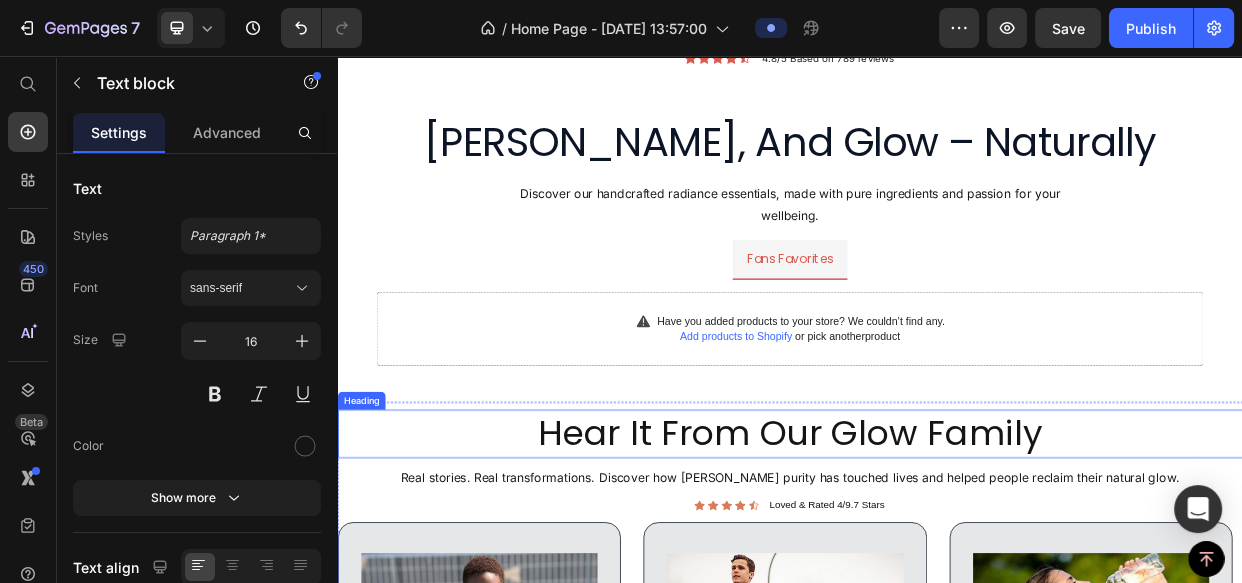 scroll, scrollTop: 2067, scrollLeft: 0, axis: vertical 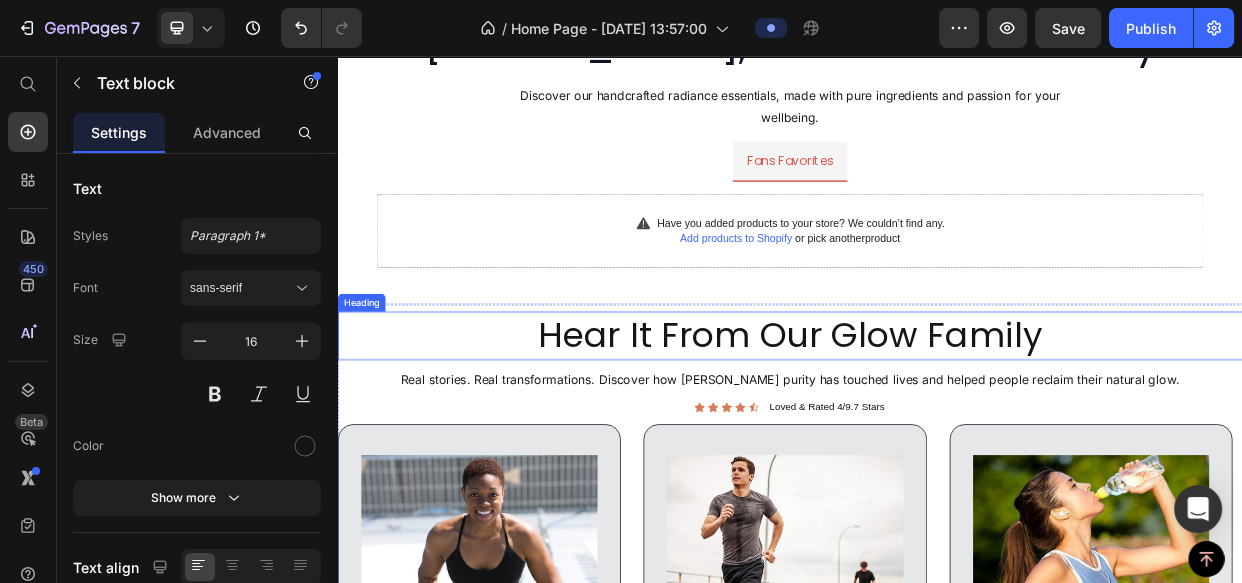 click on "Hear It From Our Glow Family" at bounding box center [937, 427] 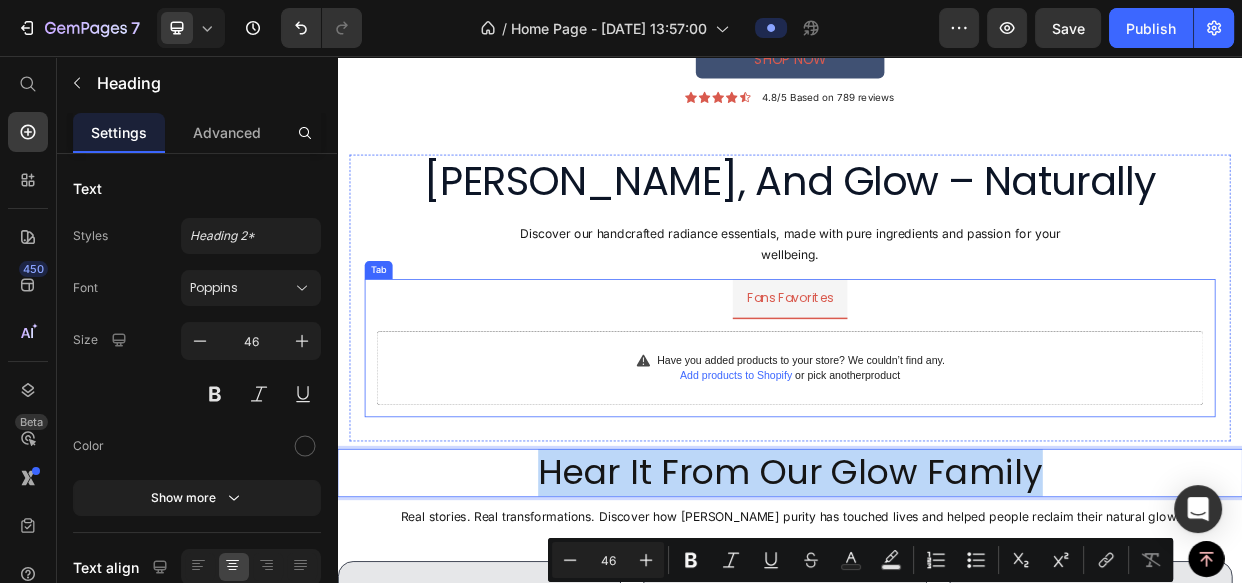 scroll, scrollTop: 1703, scrollLeft: 0, axis: vertical 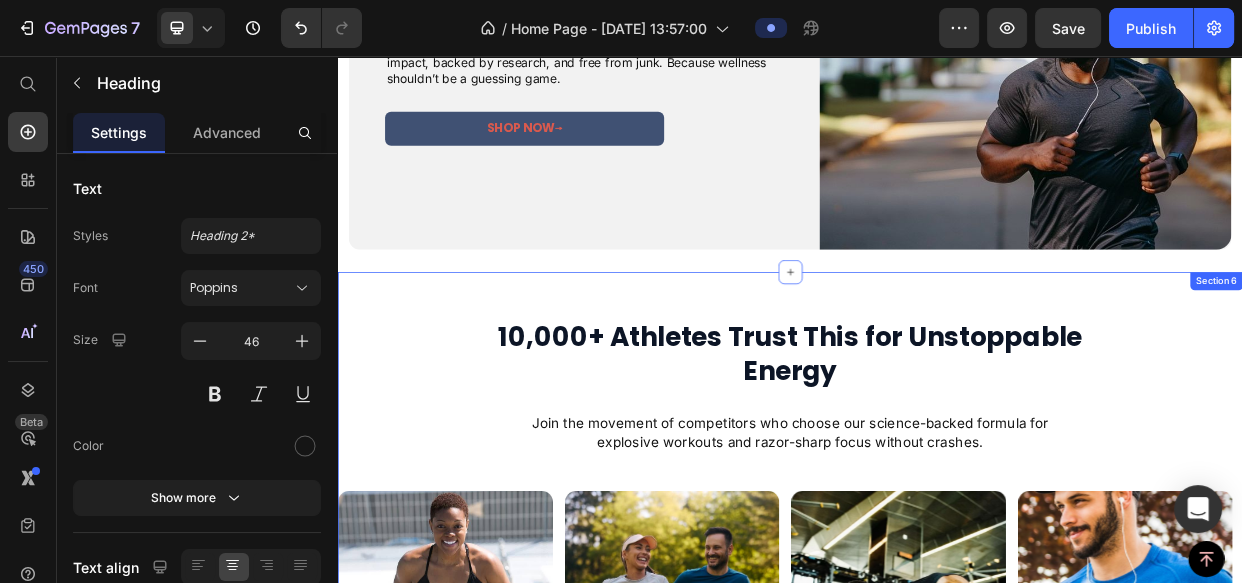 type on "16" 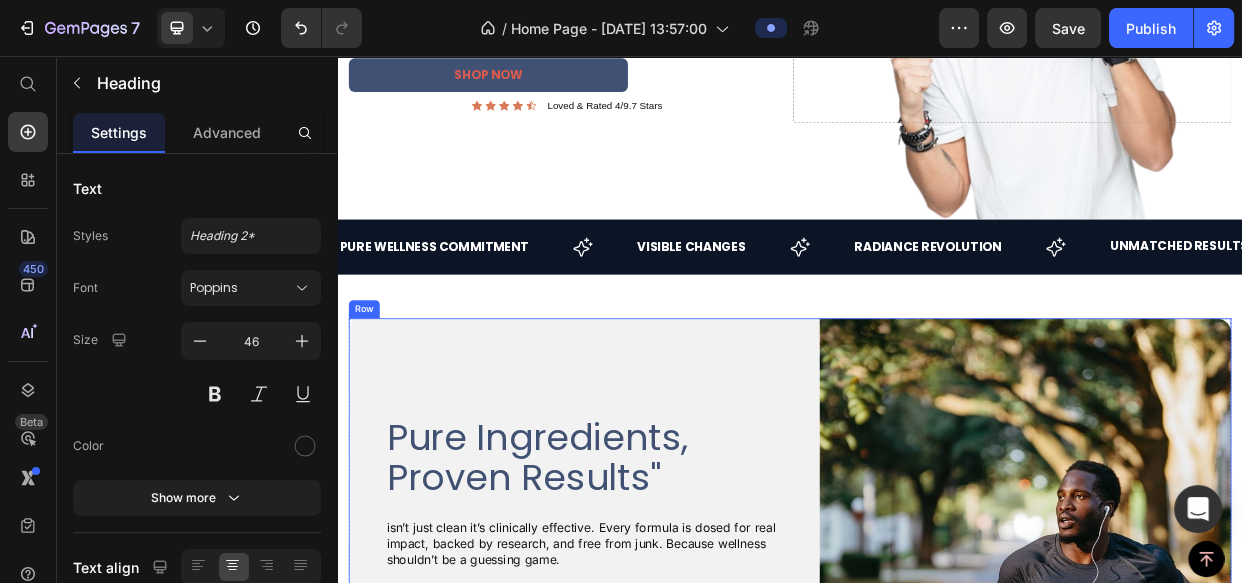 scroll, scrollTop: 521, scrollLeft: 0, axis: vertical 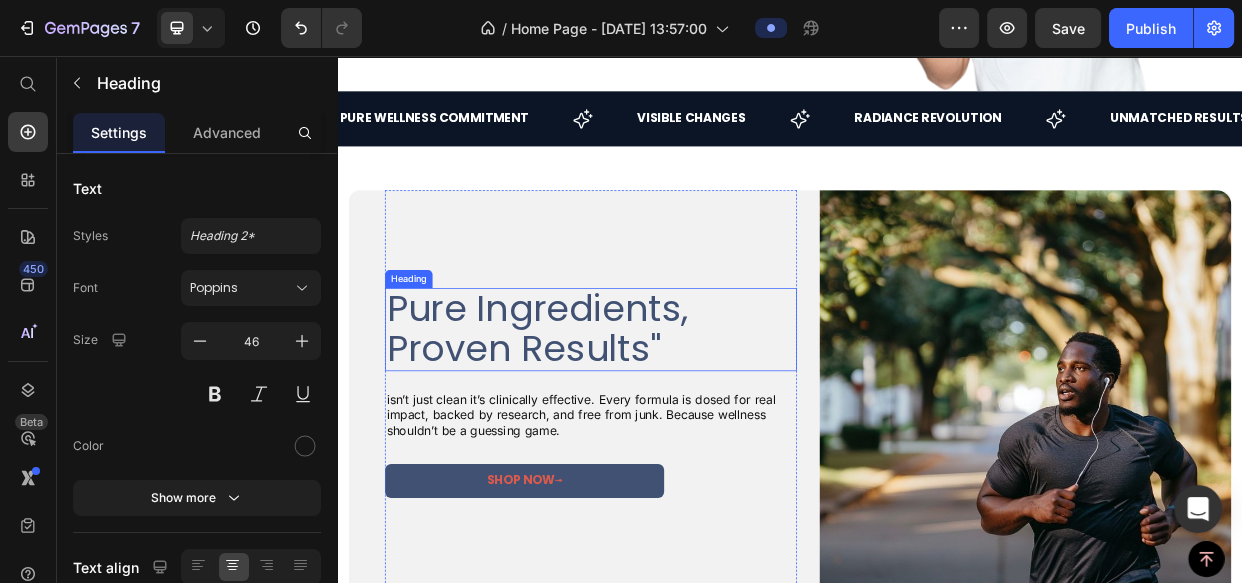 click on "Pure Ingredients, Proven Results"" at bounding box center (673, 419) 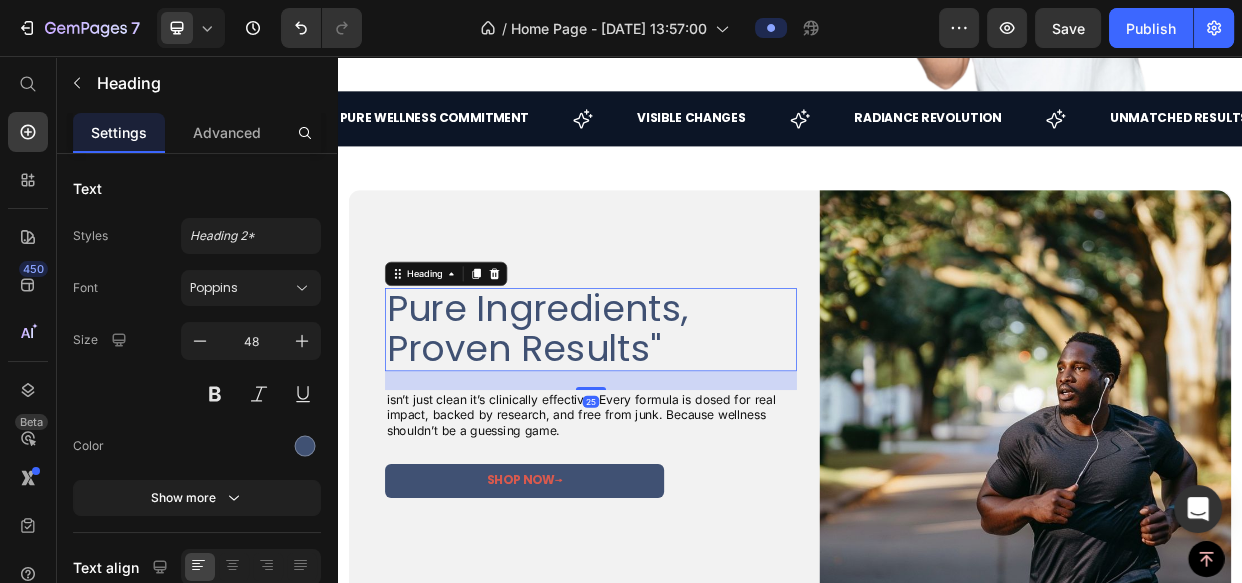 click on "Pure Ingredients, Proven Results"" at bounding box center (673, 419) 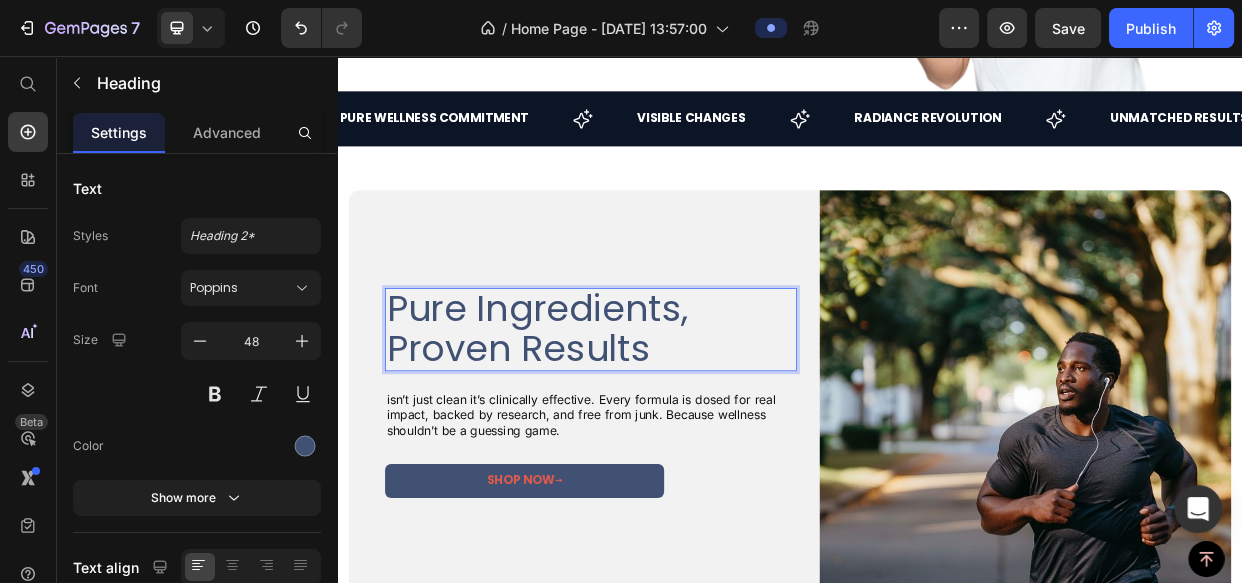 scroll, scrollTop: 3, scrollLeft: 0, axis: vertical 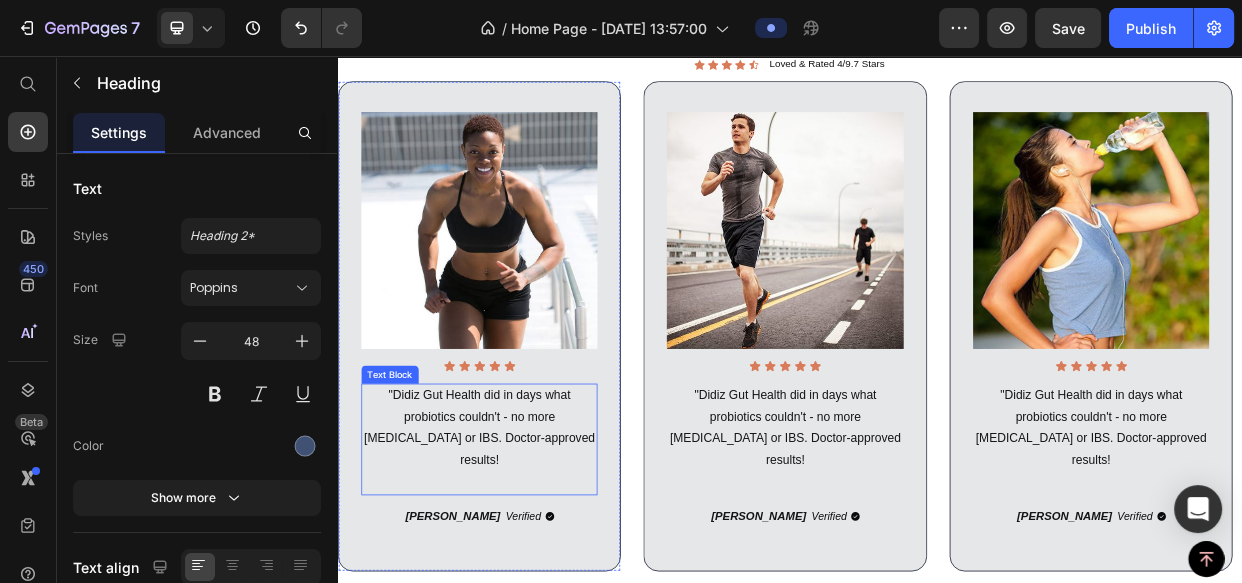 click on ""Didiz Gut Health did in days what probiotics couldn't - no more bloating or IBS. Doctor-approved results!" at bounding box center [524, 550] 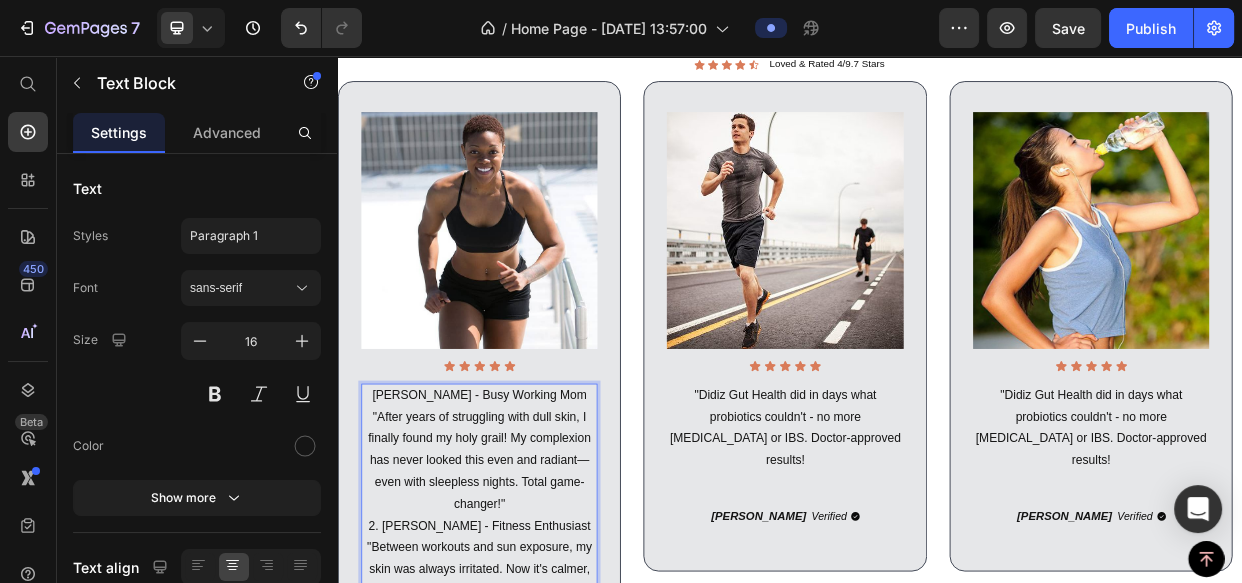 scroll, scrollTop: 2819, scrollLeft: 0, axis: vertical 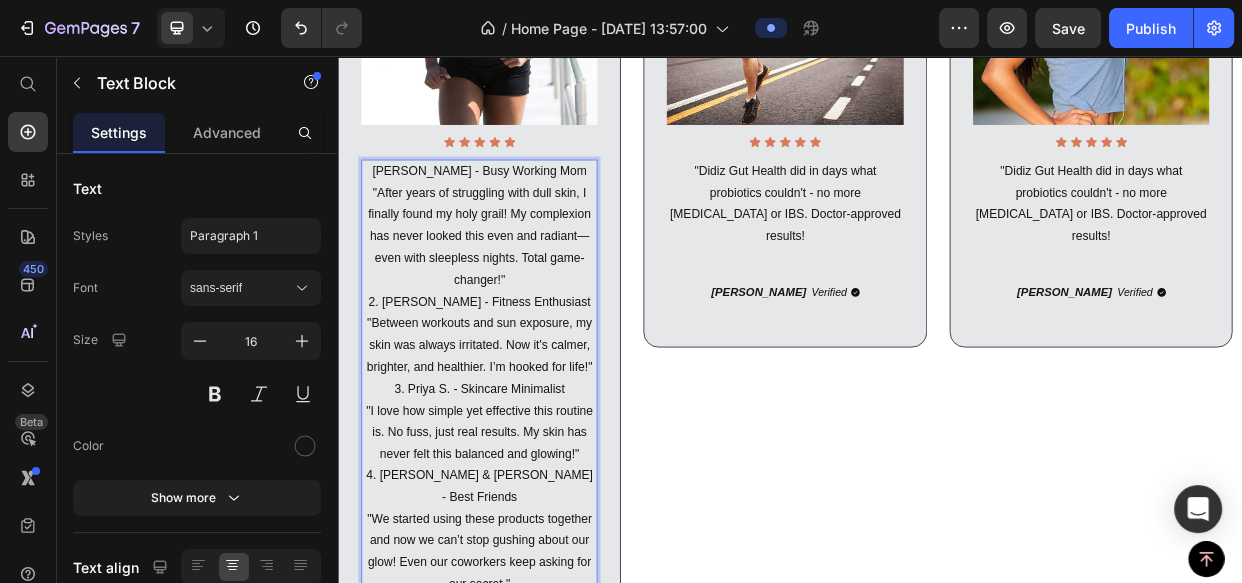 click on "Maya K. - Busy Working Mom "After years of struggling with dull skin, I finally found my holy grail! My complexion has never looked this even and radiant—even with sleepless nights. Total game-changer!"" at bounding box center [524, 281] 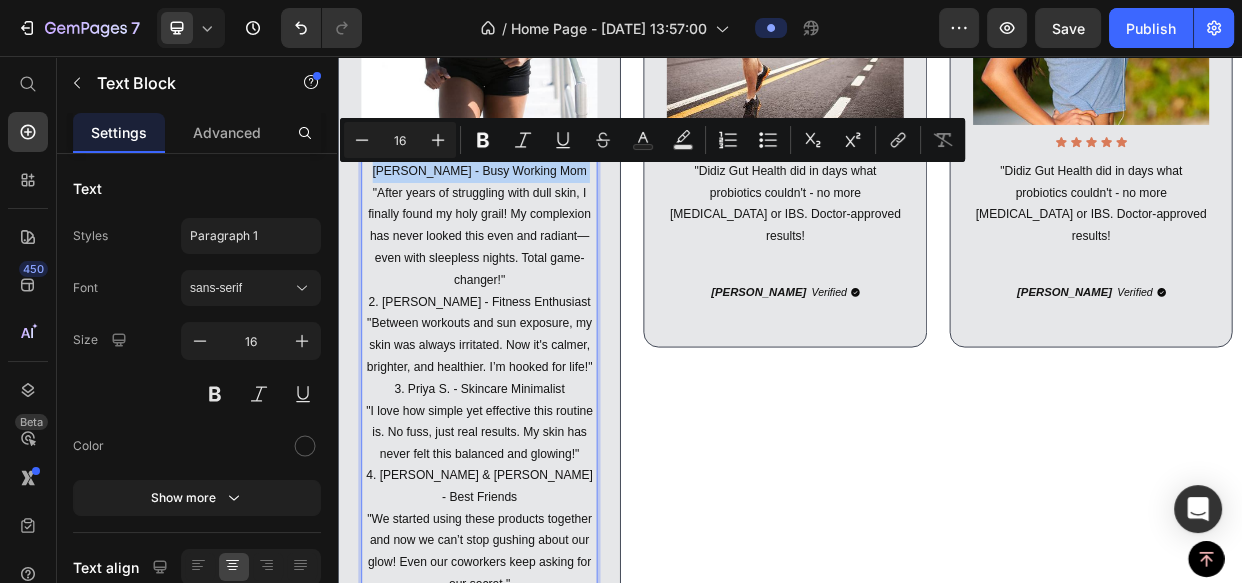 drag, startPoint x: 635, startPoint y: 207, endPoint x: 417, endPoint y: 210, distance: 218.02065 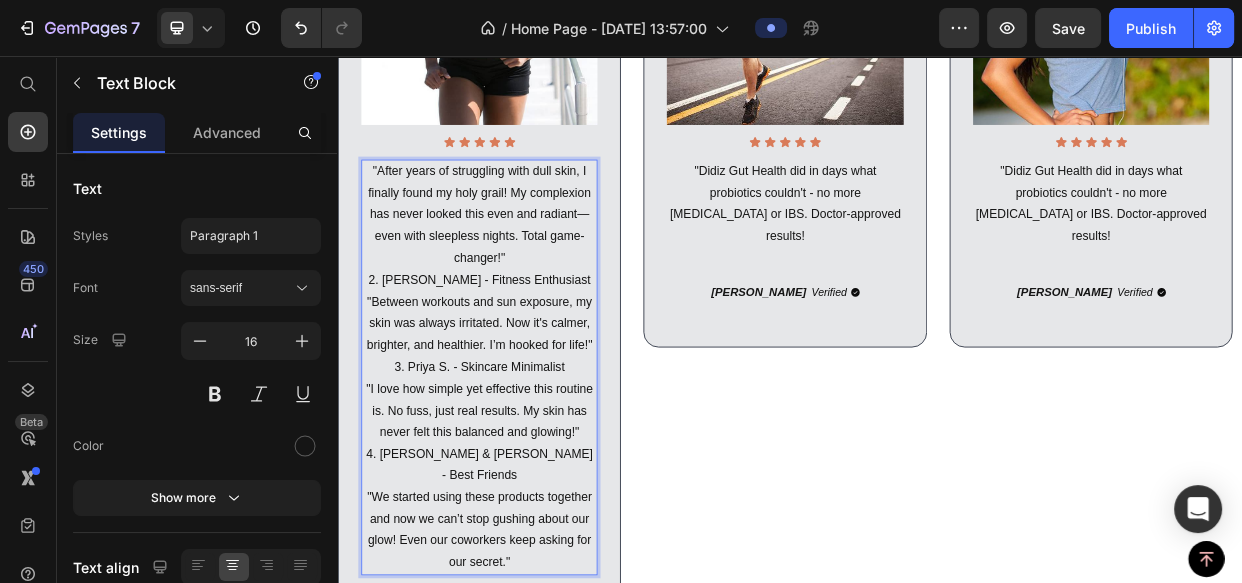 click on ""After years of struggling with dull skin, I finally found my holy grail! My complexion has never looked this even and radiant—even with sleepless nights. Total game-changer!"" at bounding box center (524, 267) 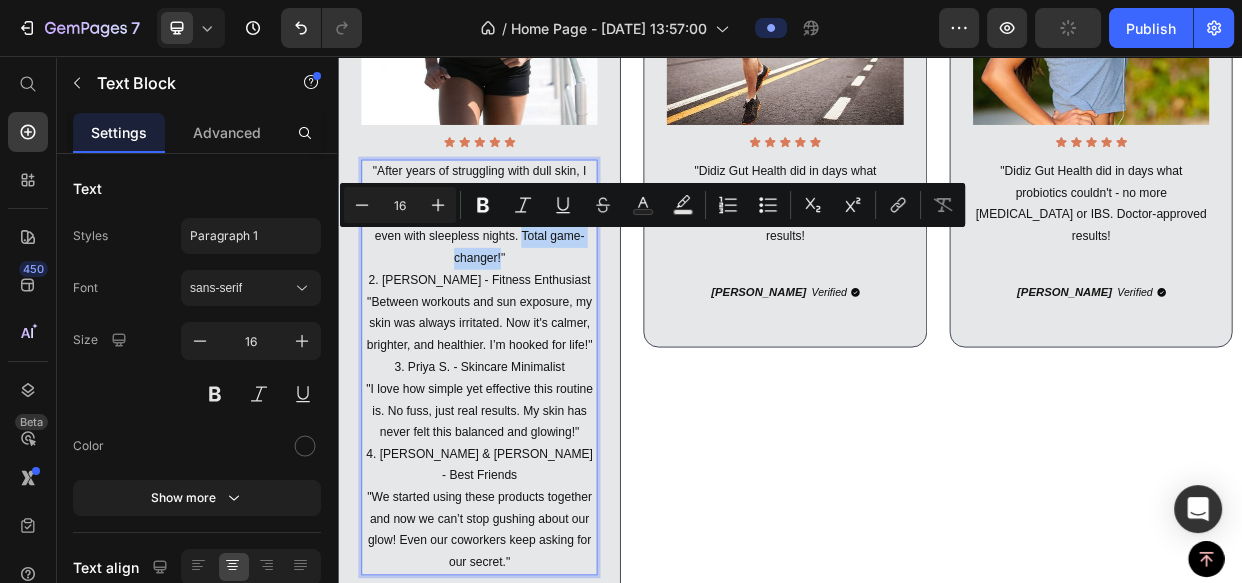 drag, startPoint x: 582, startPoint y: 296, endPoint x: 548, endPoint y: 333, distance: 50.24938 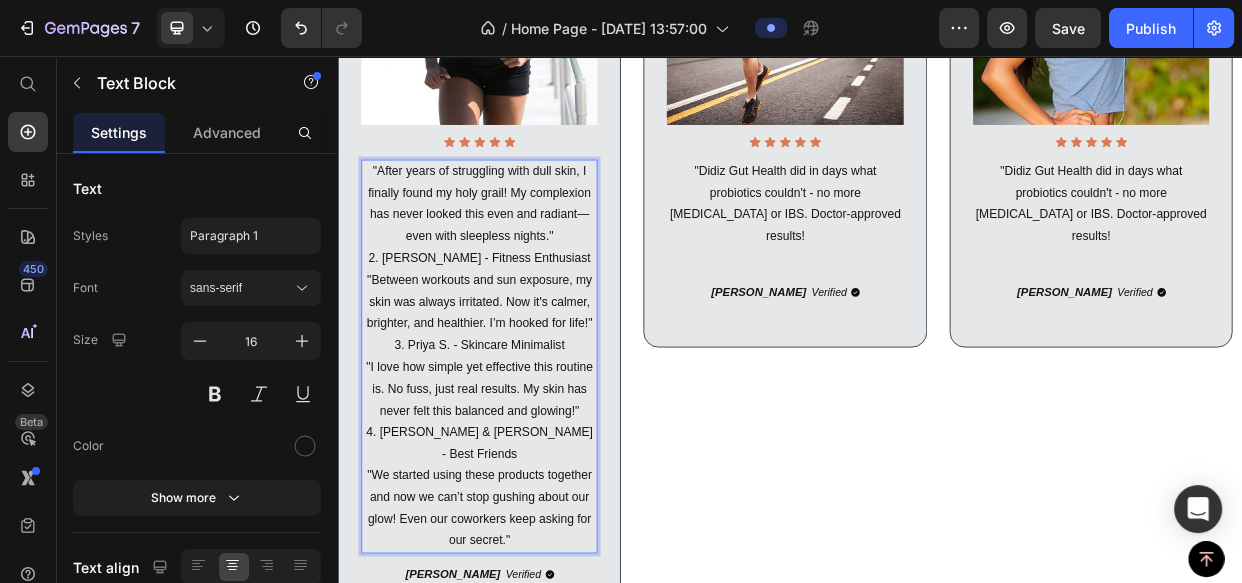 click on ""After years of struggling with dull skin, I finally found my holy grail! My complexion has never looked this even and radiant—even with sleepless nights."" at bounding box center [524, 252] 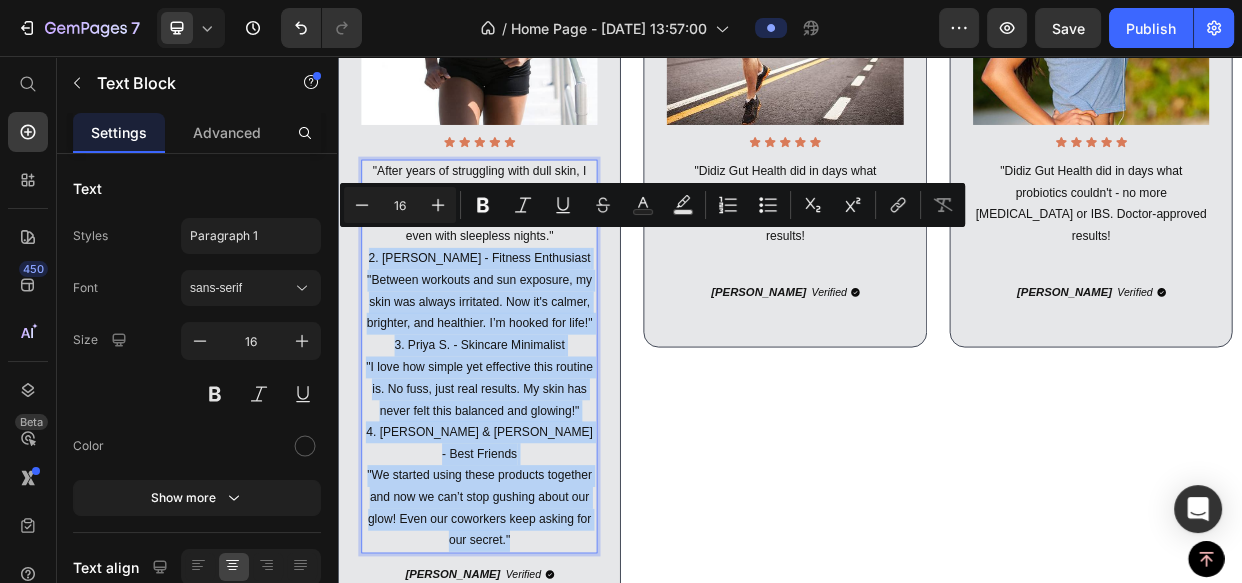 drag, startPoint x: 625, startPoint y: 297, endPoint x: 620, endPoint y: 656, distance: 359.03482 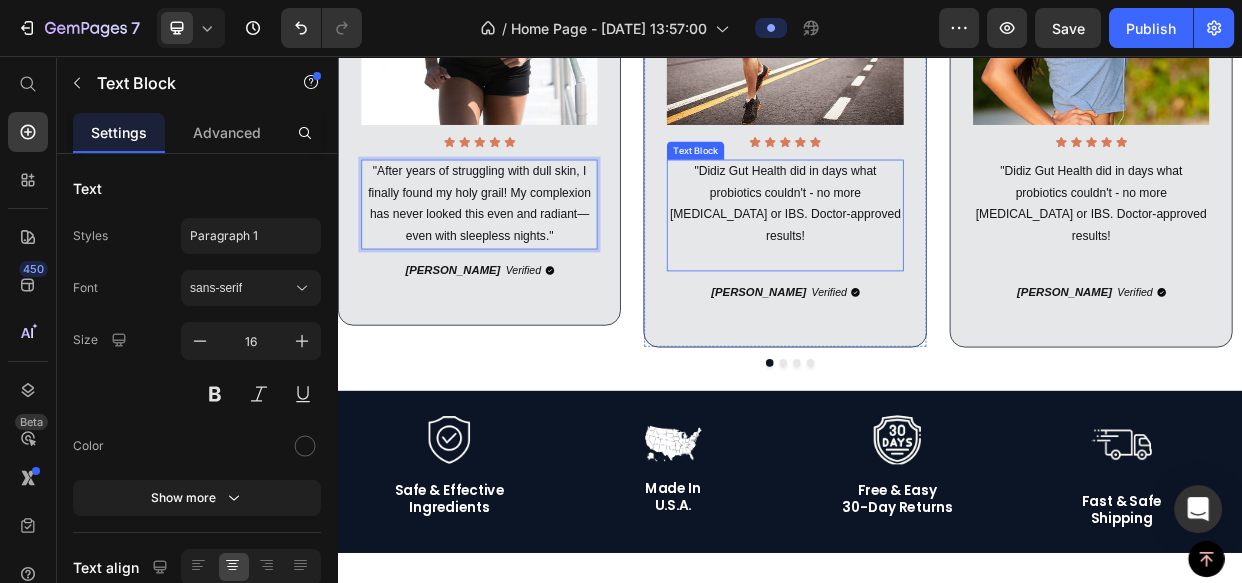 click on ""Didiz Gut Health did in days what probiotics couldn't - no more bloating or IBS. Doctor-approved results!" at bounding box center (929, 252) 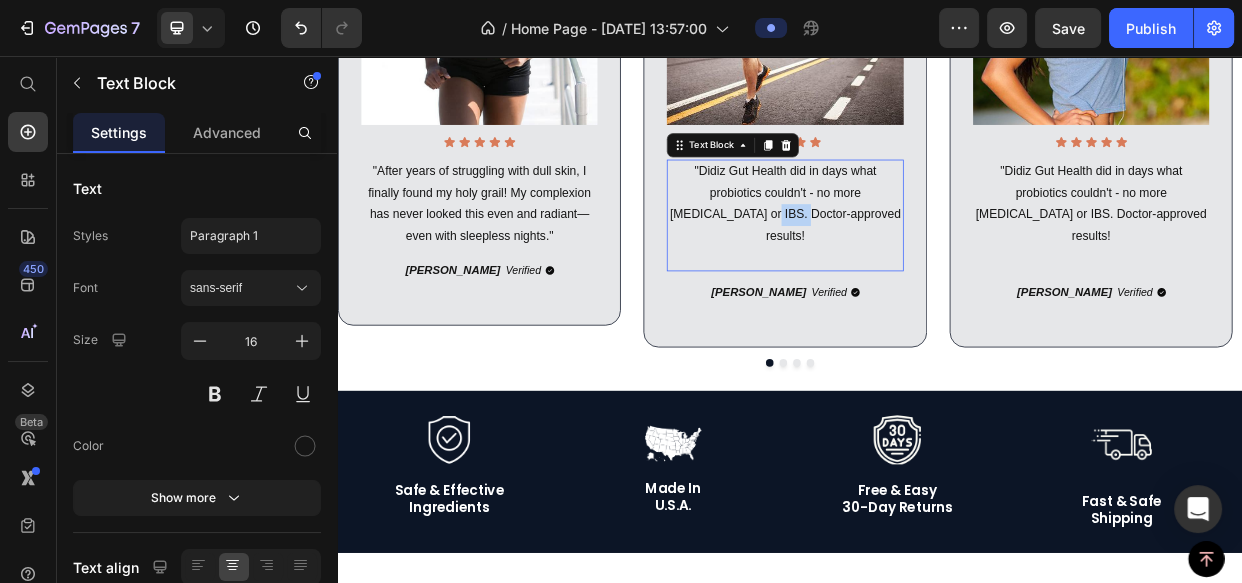 scroll, scrollTop: 0, scrollLeft: 0, axis: both 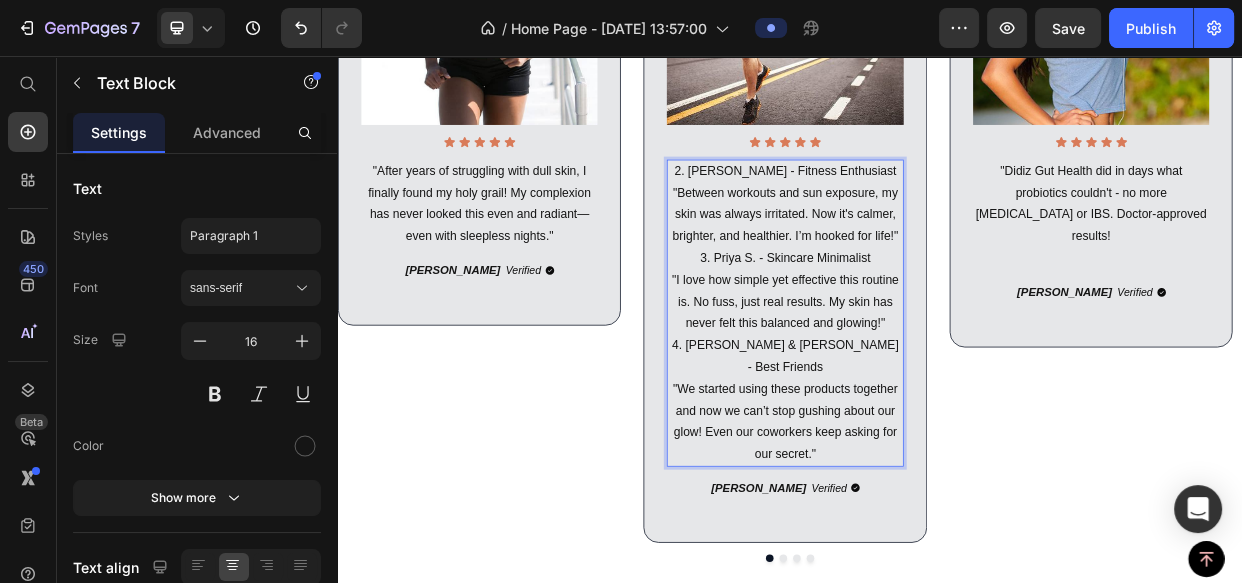 click on "2. David T. - Fitness Enthusiast "Between workouts and sun exposure, my skin was always irritated. Now it's calmer, brighter, and healthier. I’m hooked for life!"" at bounding box center (929, 252) 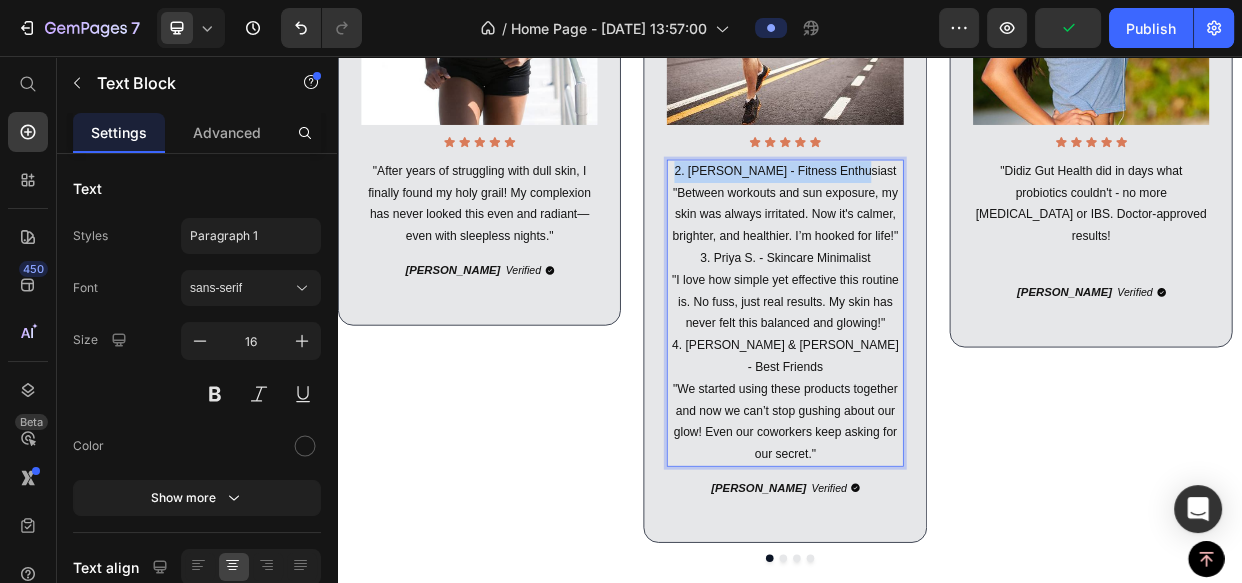 drag, startPoint x: 1057, startPoint y: 210, endPoint x: 807, endPoint y: 202, distance: 250.12796 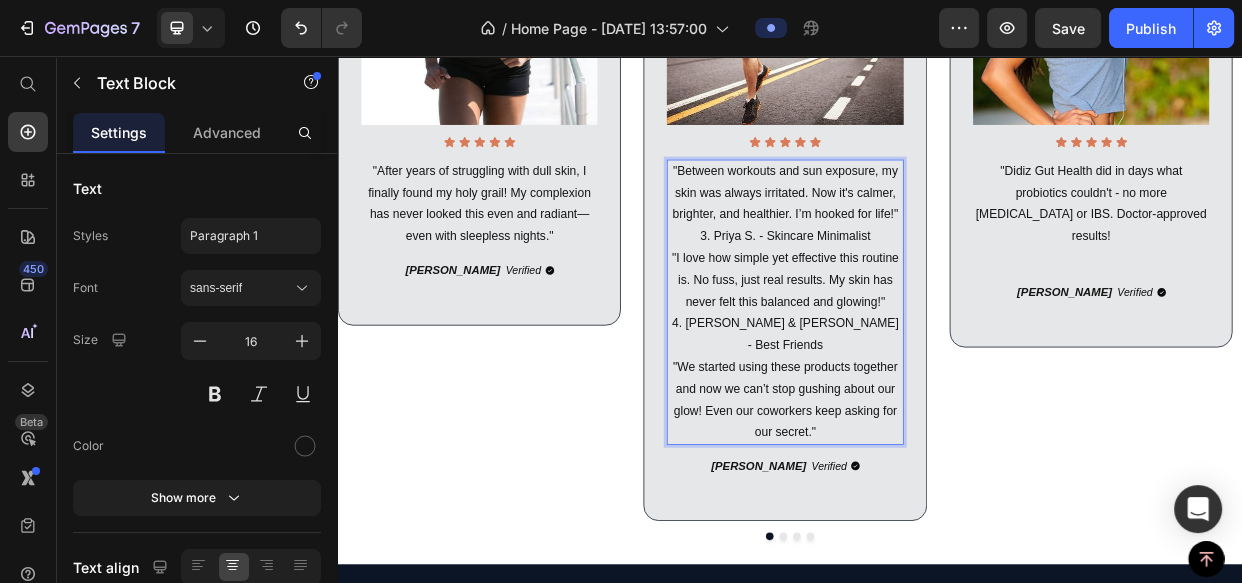 click on "3. Priya S. - Skincare Minimalist "I love how simple yet effective this routine is. No fuss, just real results. My skin has never felt this balanced and glowing!"" at bounding box center [929, 338] 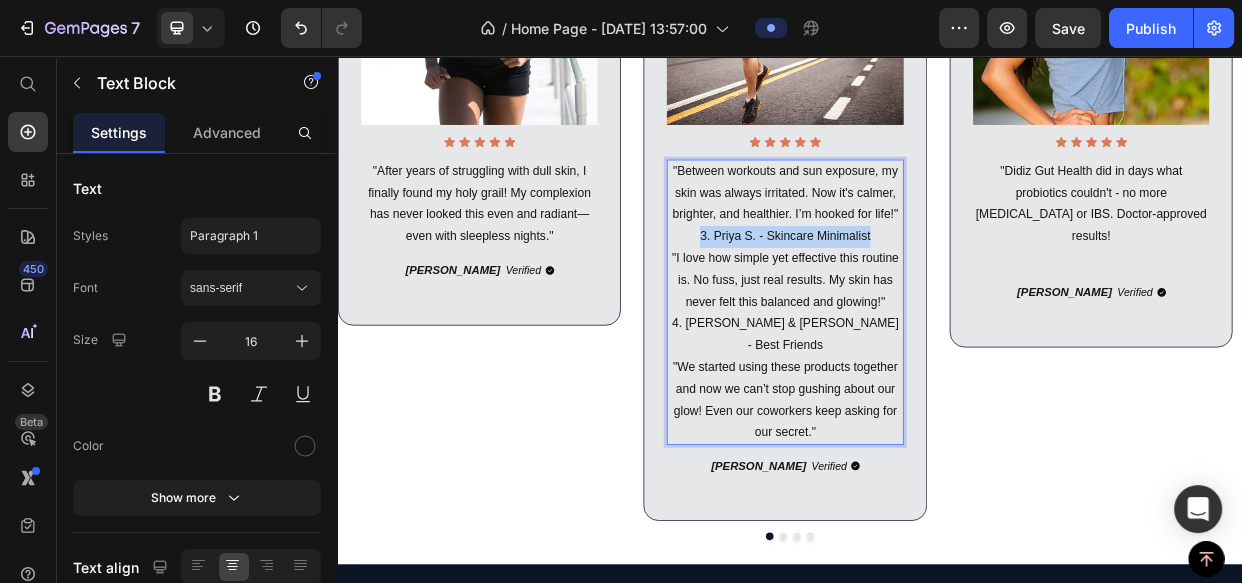 drag, startPoint x: 806, startPoint y: 291, endPoint x: 1063, endPoint y: 285, distance: 257.07004 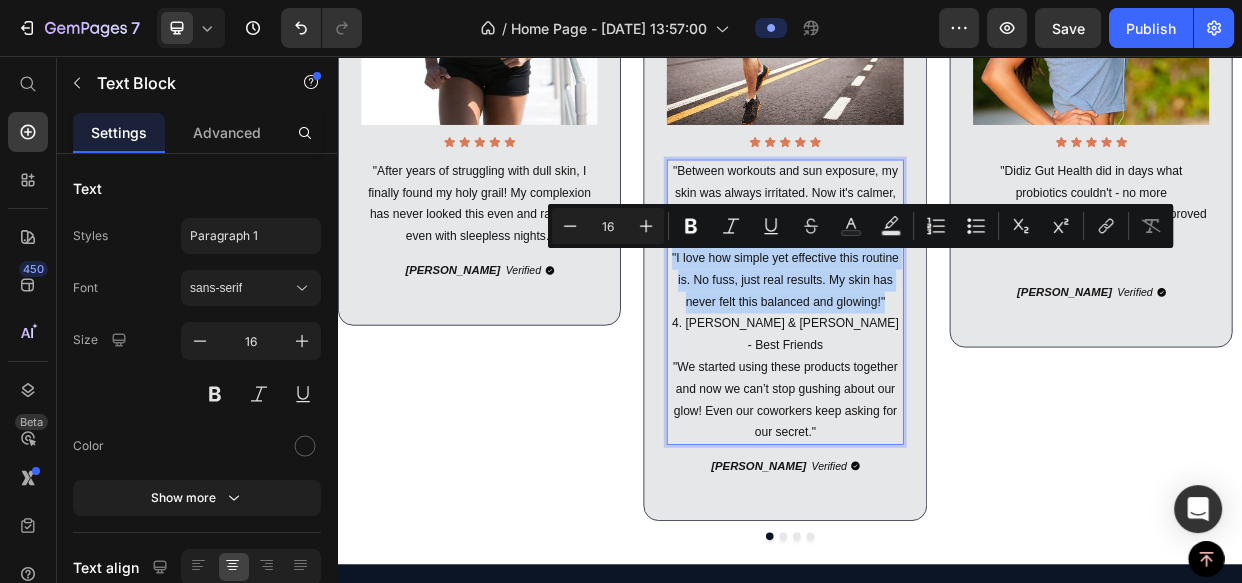 drag, startPoint x: 912, startPoint y: 301, endPoint x: 1067, endPoint y: 374, distance: 171.3301 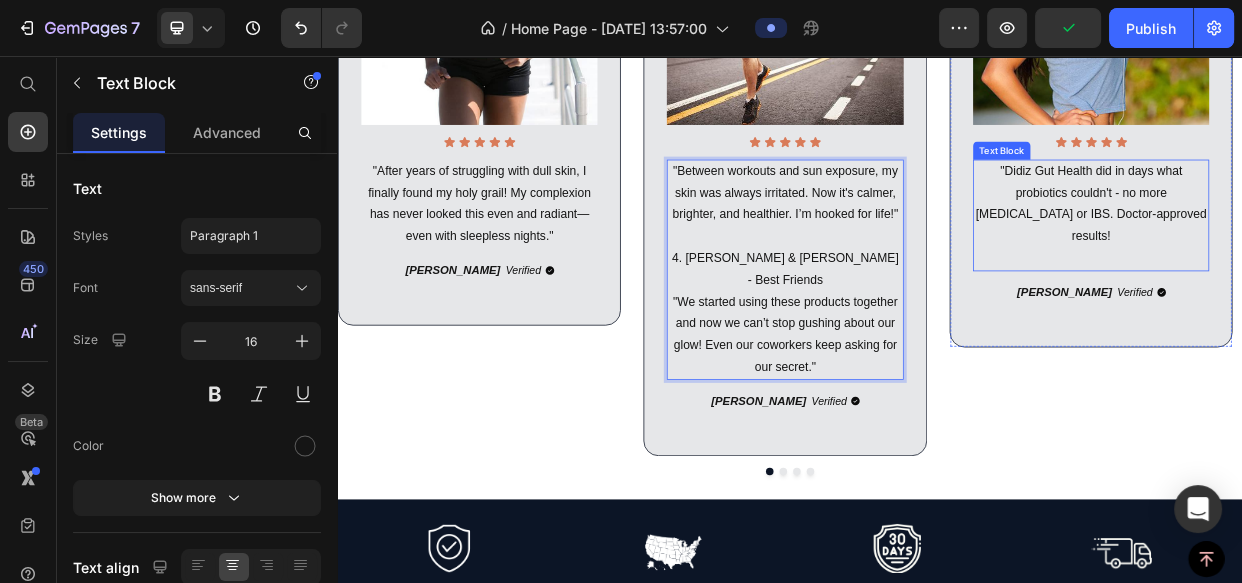 click on ""Didiz Gut Health did in days what probiotics couldn't - no more bloating or IBS. Doctor-approved results!" at bounding box center [1335, 252] 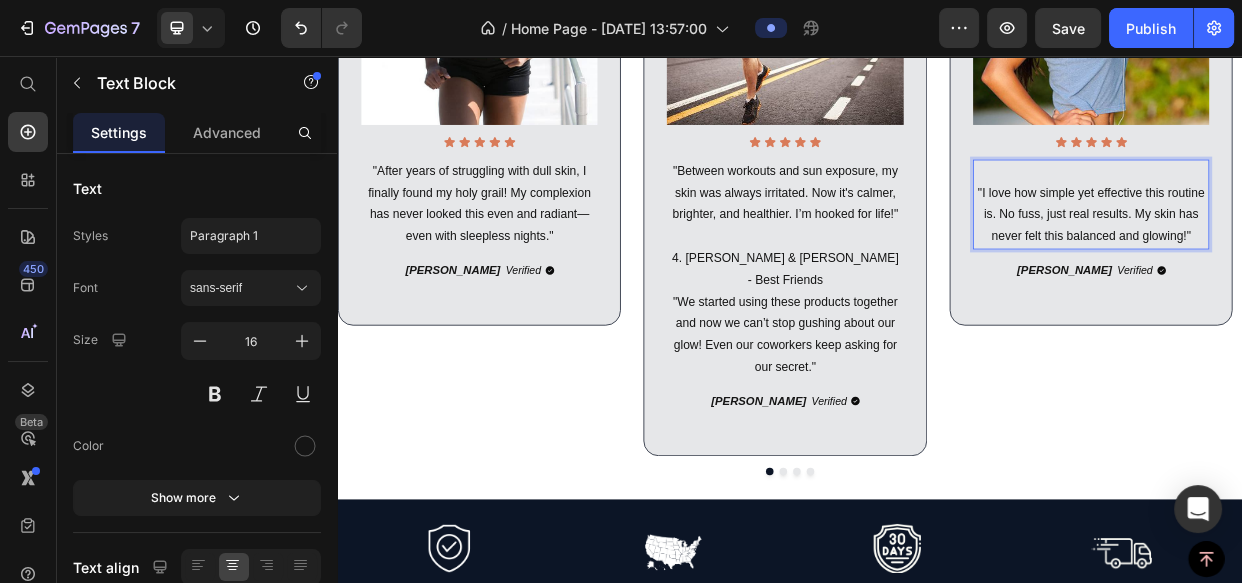 click on ""I love how simple yet effective this routine is. No fuss, just real results. My skin has never felt this balanced and glowing!"" at bounding box center (1335, 252) 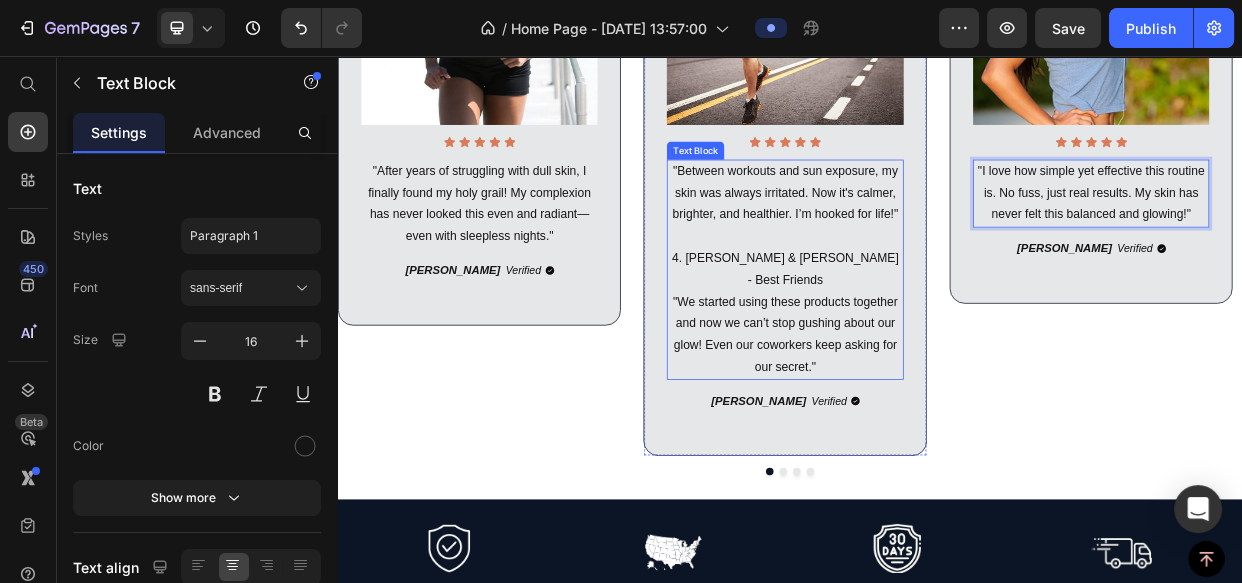 click on "4. Elena & Sophie - Best Friends "We started using these products together and now we can’t stop gushing about our glow! Even our coworkers keep asking for our secret."" at bounding box center (929, 396) 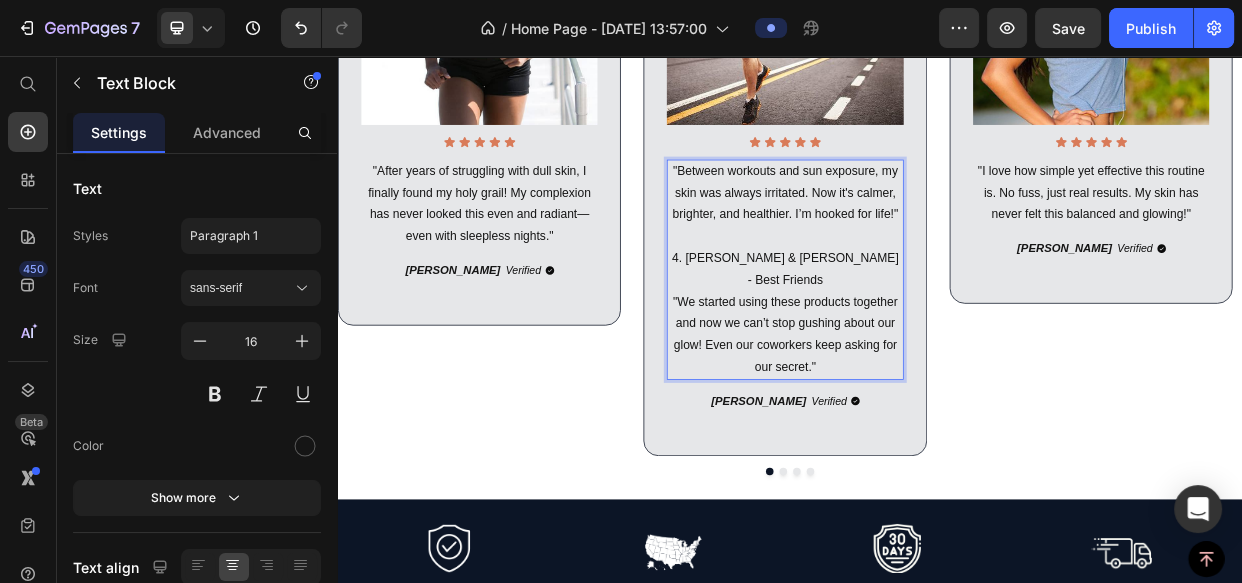 click on "4. Elena & Sophie - Best Friends "We started using these products together and now we can’t stop gushing about our glow! Even our coworkers keep asking for our secret."" at bounding box center [929, 396] 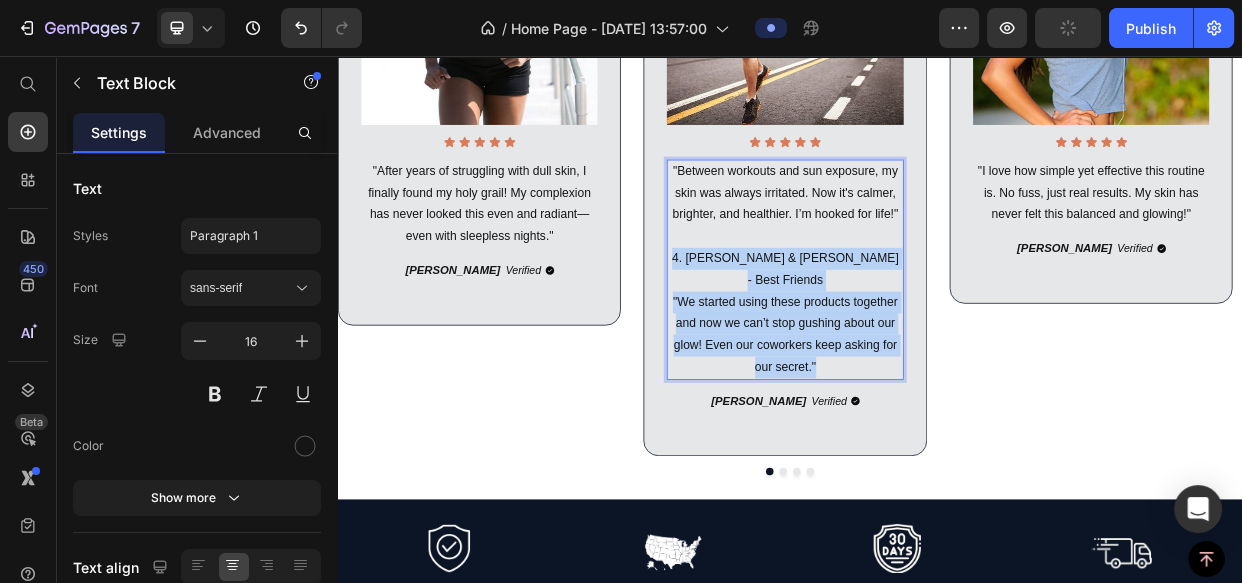 drag, startPoint x: 813, startPoint y: 322, endPoint x: 988, endPoint y: 431, distance: 206.16983 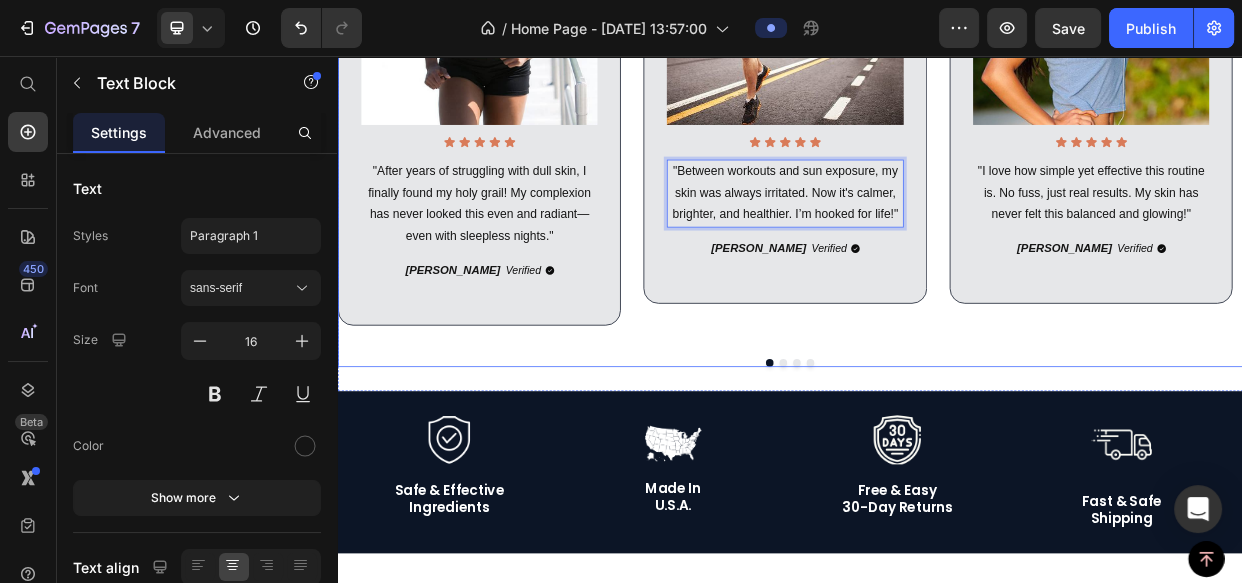 click at bounding box center (946, 463) 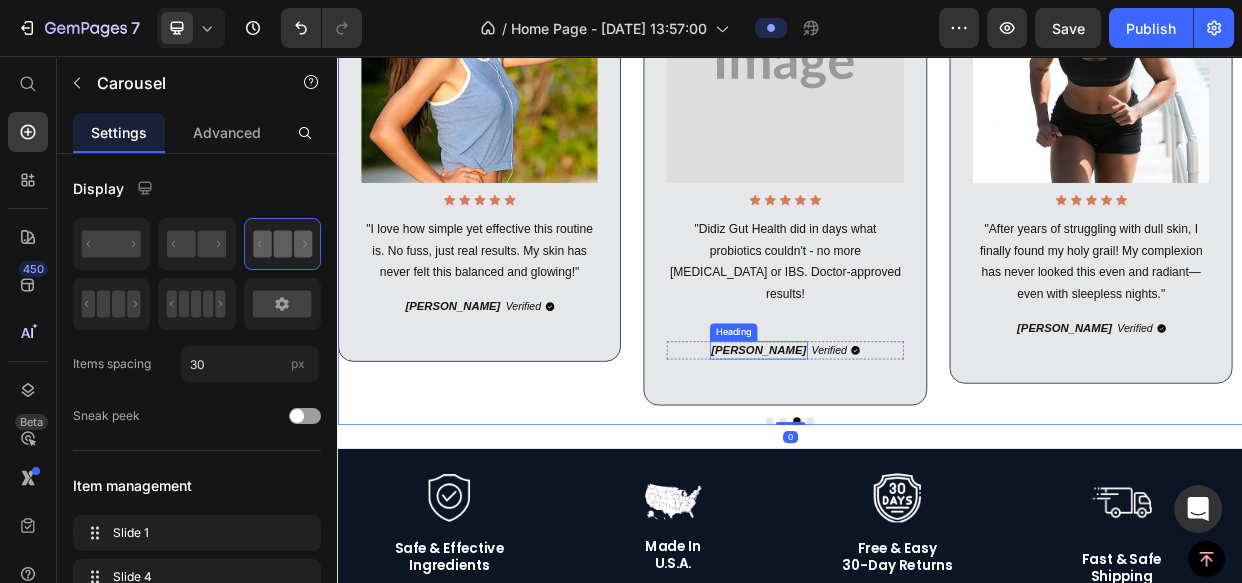 scroll, scrollTop: 2728, scrollLeft: 0, axis: vertical 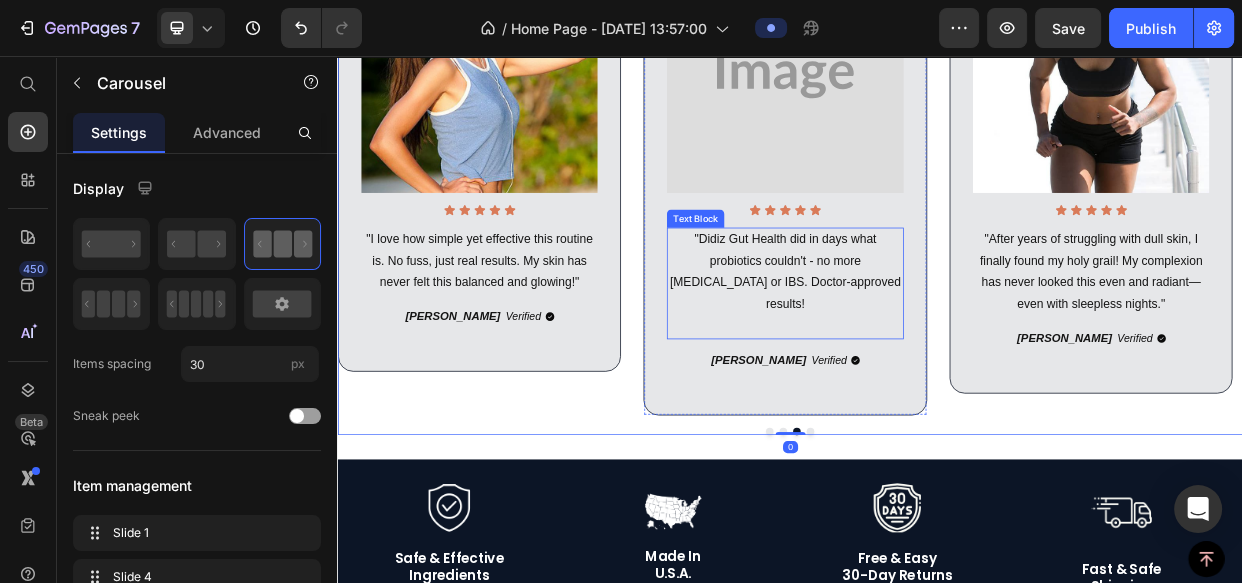 click on ""Didiz Gut Health did in days what probiotics couldn't - no more bloating or IBS. Doctor-approved results!" at bounding box center [929, 343] 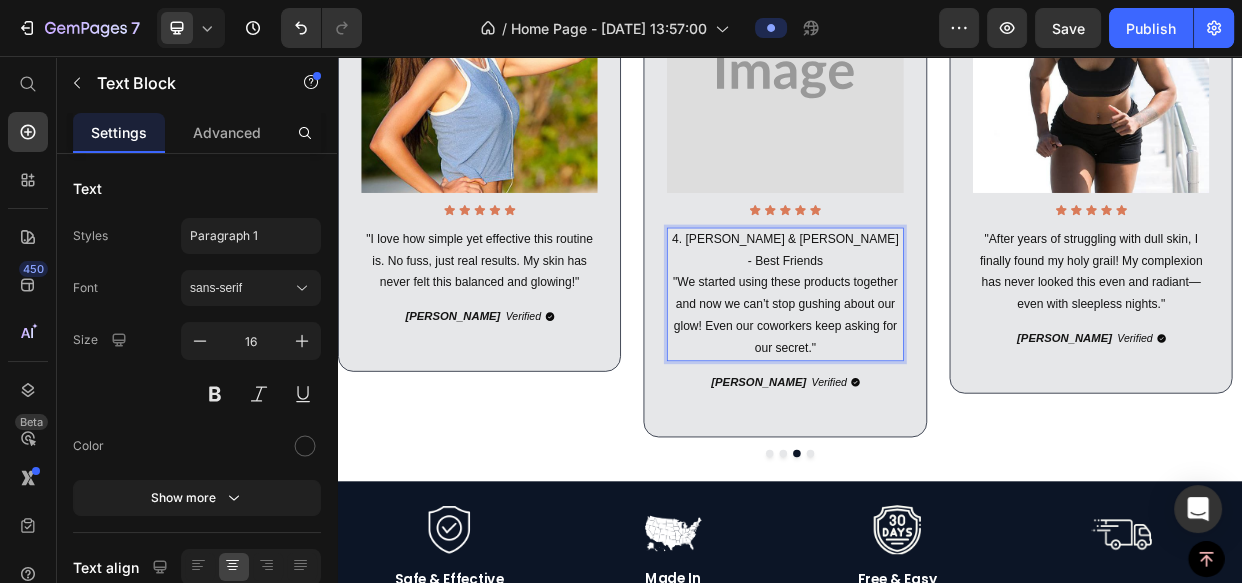 click on "4. Elena & Sophie - Best Friends "We started using these products together and now we can’t stop gushing about our glow! Even our coworkers keep asking for our secret."" at bounding box center (929, 372) 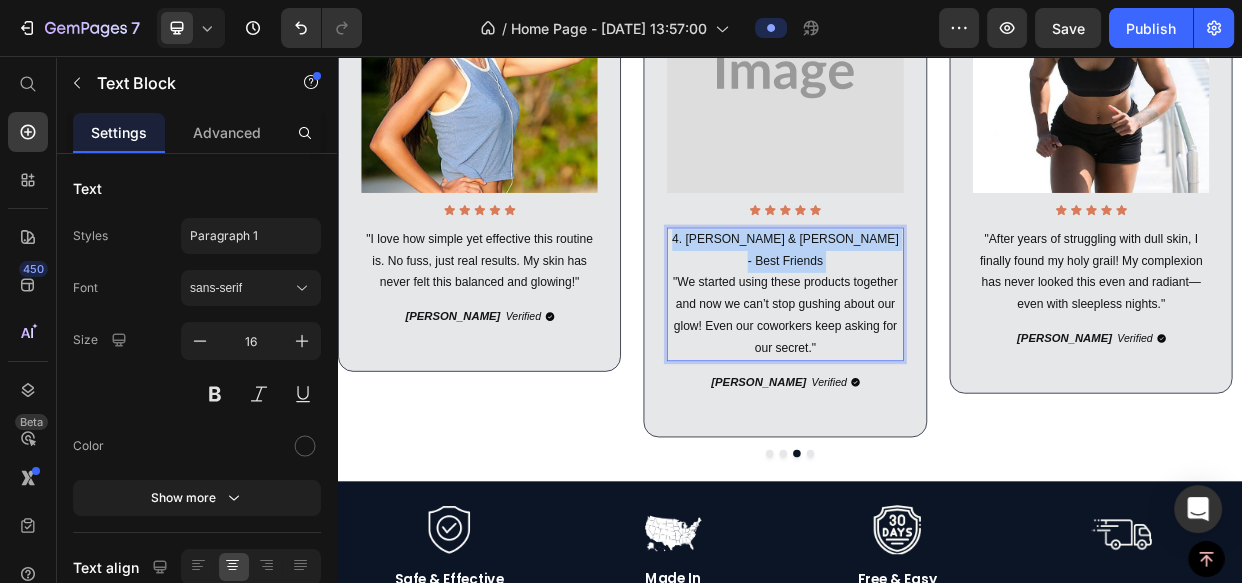 drag, startPoint x: 1047, startPoint y: 296, endPoint x: 800, endPoint y: 303, distance: 247.09917 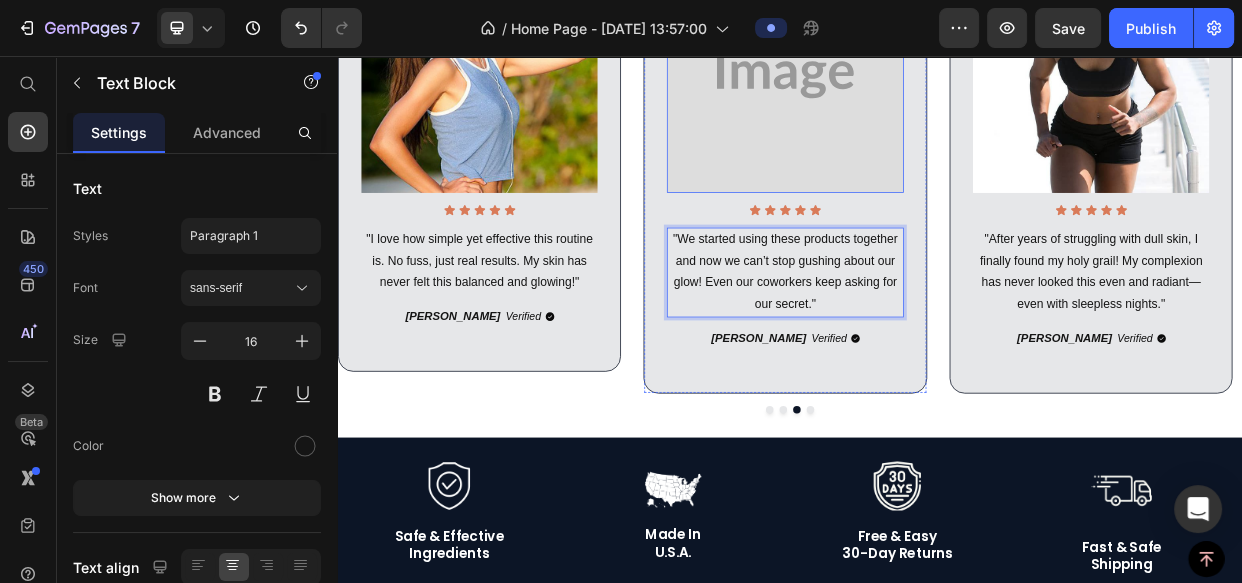 click at bounding box center (929, 80) 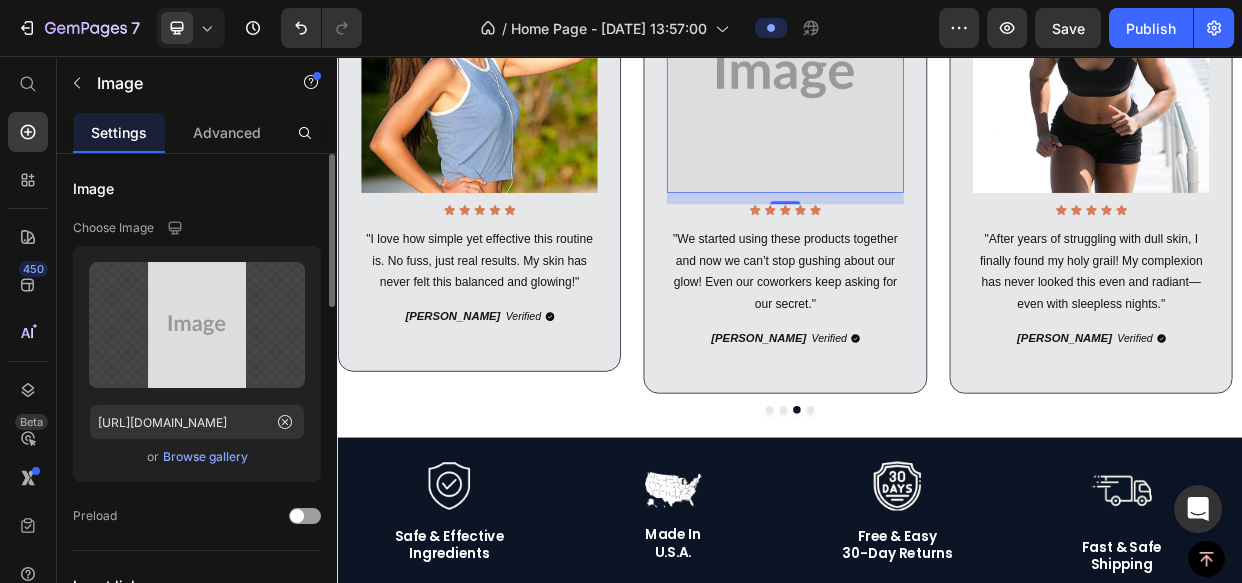 click on "Browse gallery" at bounding box center (205, 457) 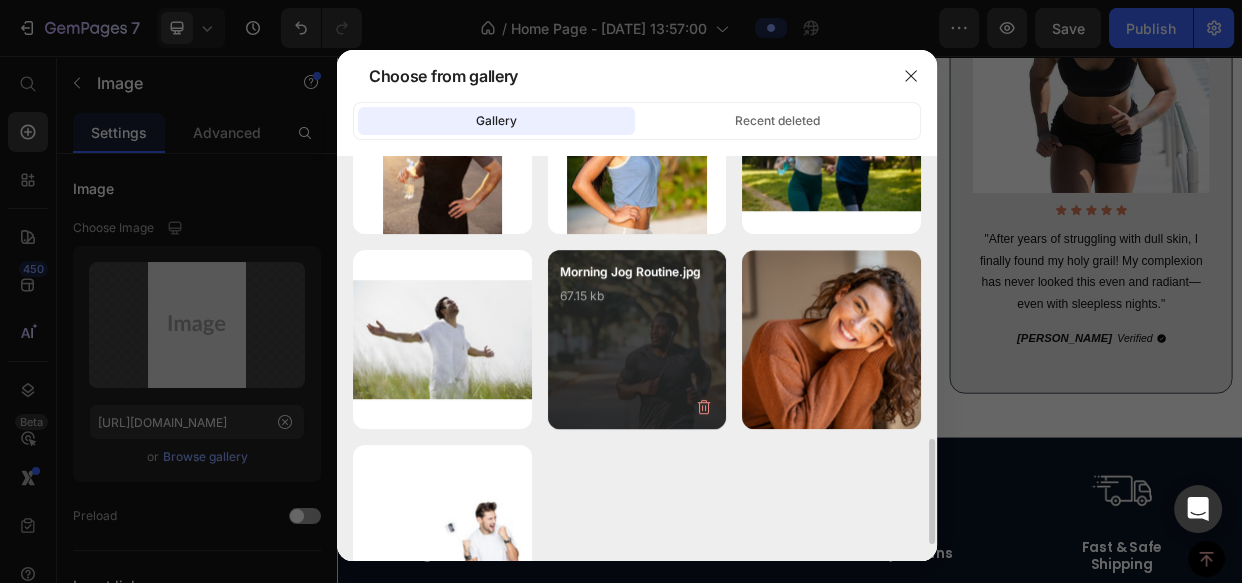 scroll, scrollTop: 1165, scrollLeft: 0, axis: vertical 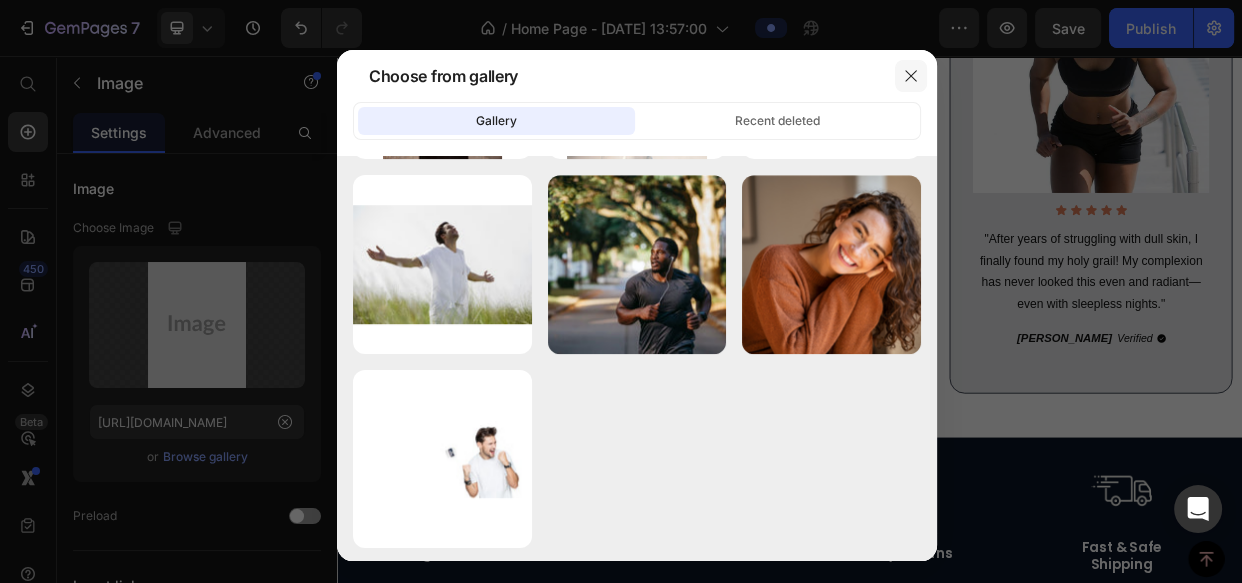 click at bounding box center (911, 76) 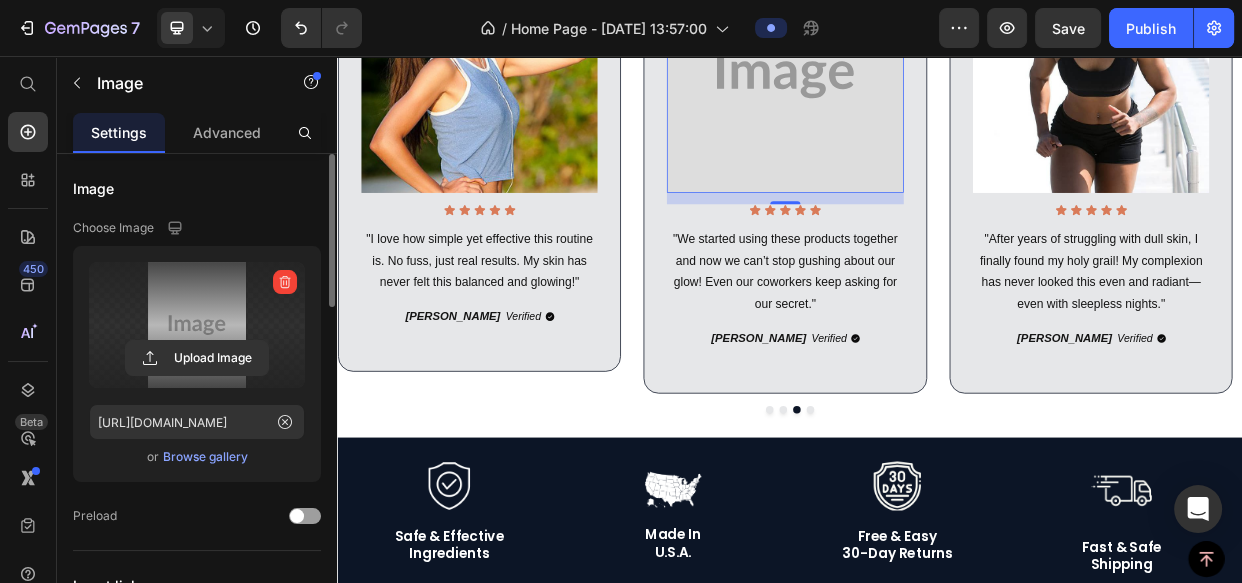 click at bounding box center (197, 325) 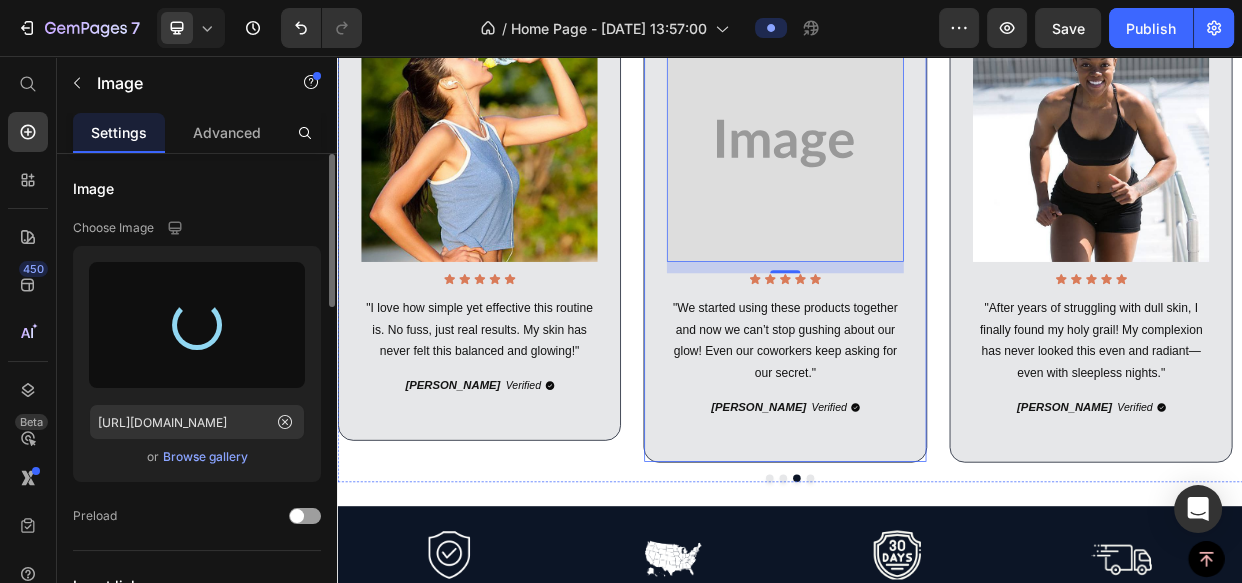 scroll, scrollTop: 2546, scrollLeft: 0, axis: vertical 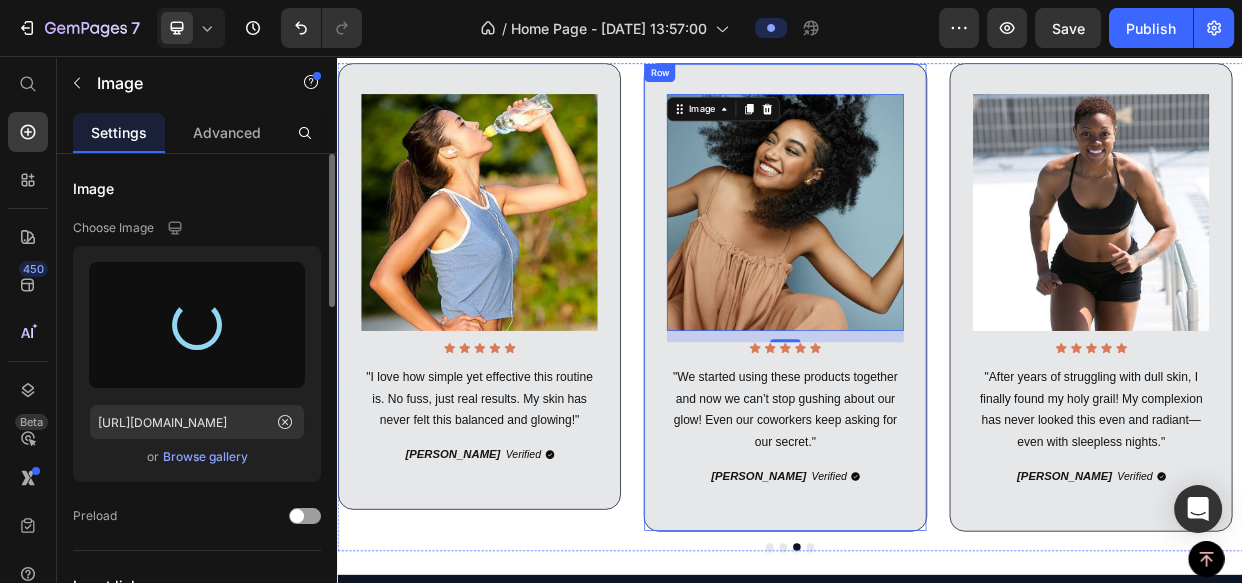 type on "https://cdn.shopify.com/s/files/1/0698/9801/0717/files/gempages_574878364515435364-64896840-b64e-44a3-88f2-67d5b67f2360.jpg" 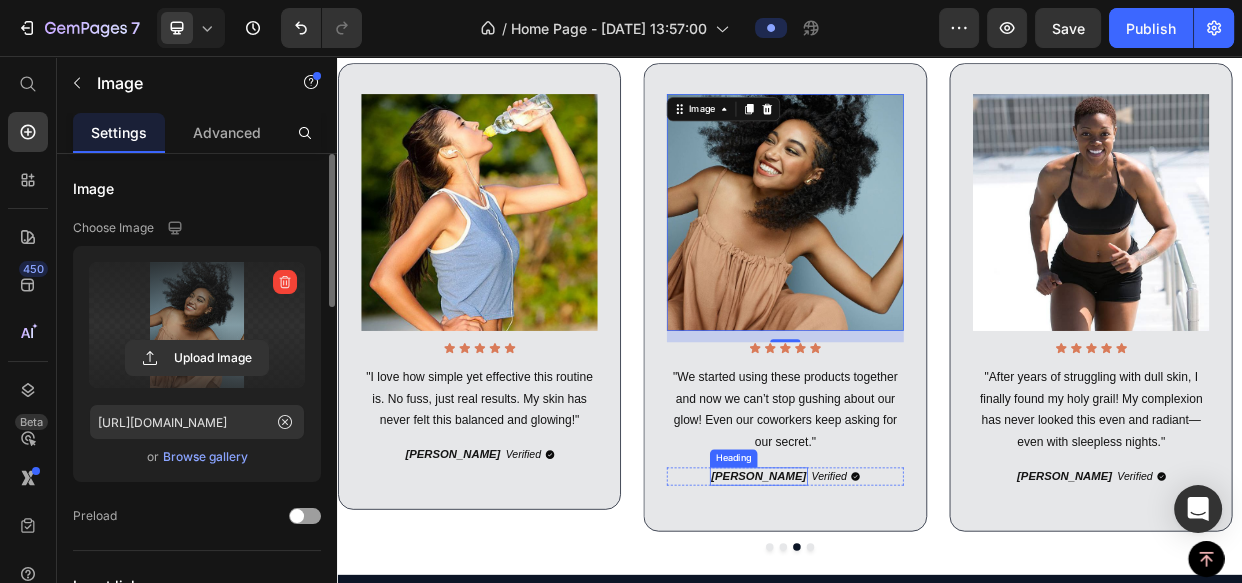 click on "Marie P." at bounding box center (895, 613) 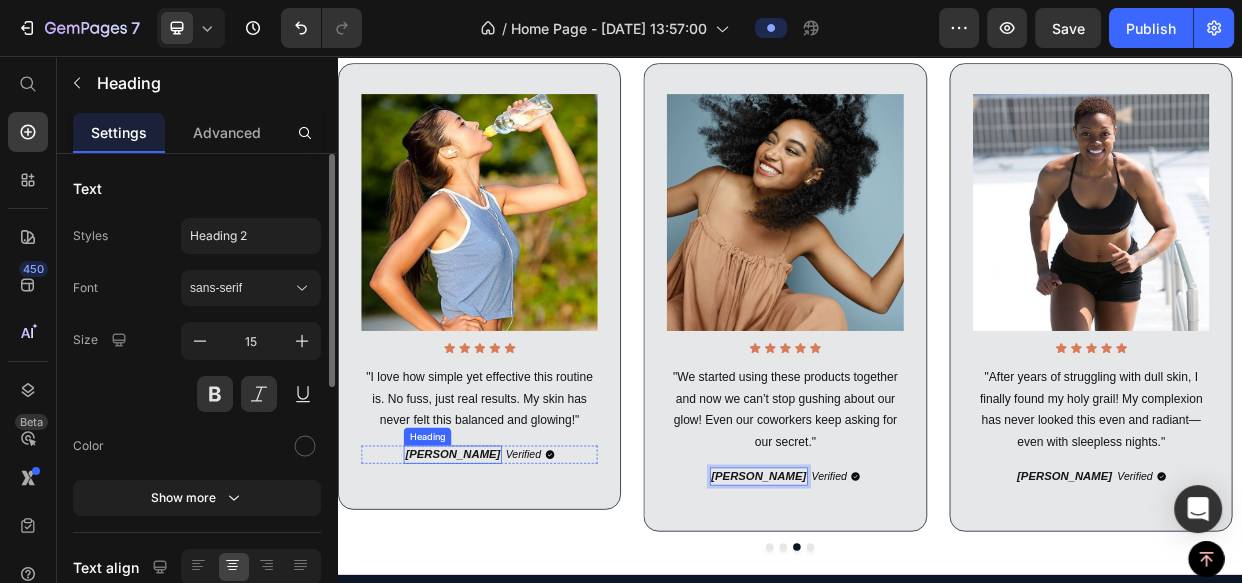 click on "Marie P." at bounding box center (489, 584) 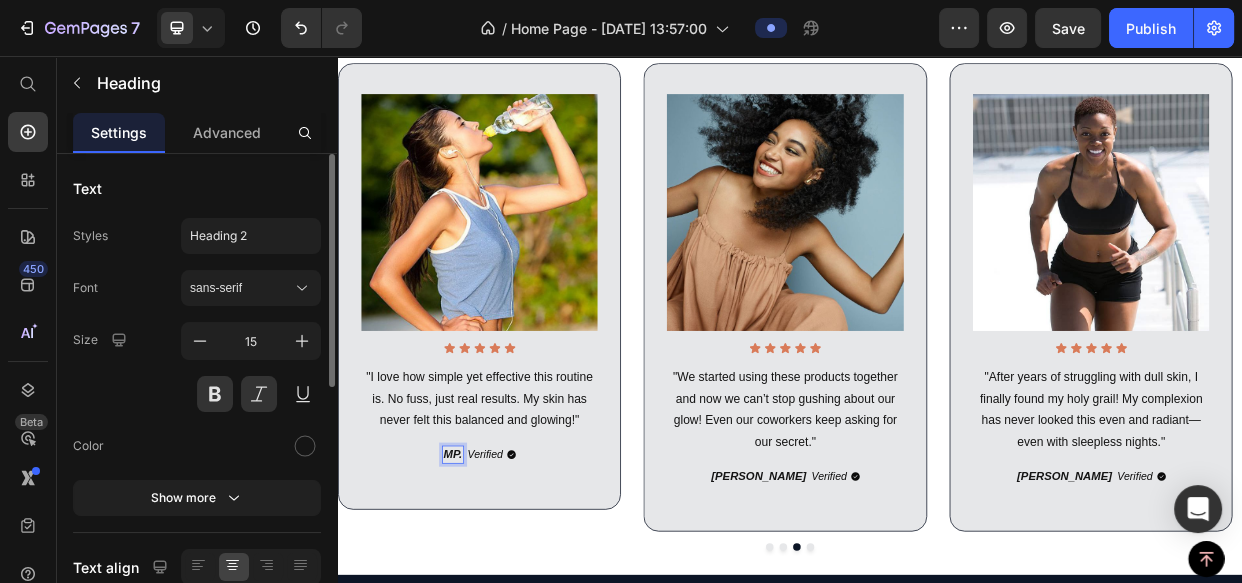 scroll, scrollTop: 28, scrollLeft: 0, axis: vertical 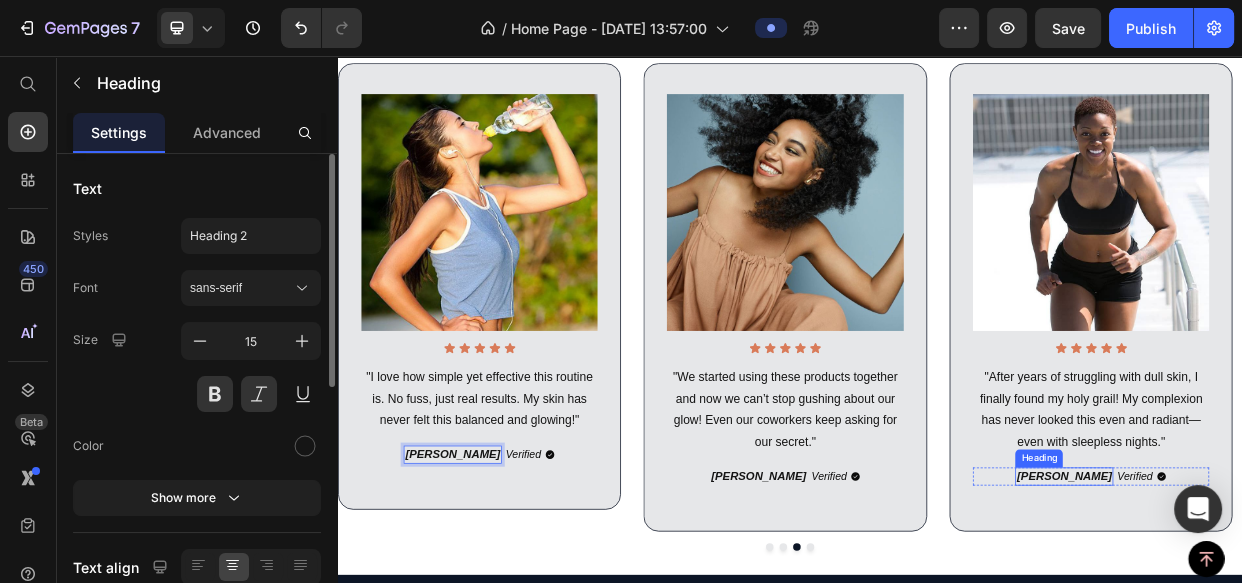 click on "Marie P." at bounding box center (1300, 613) 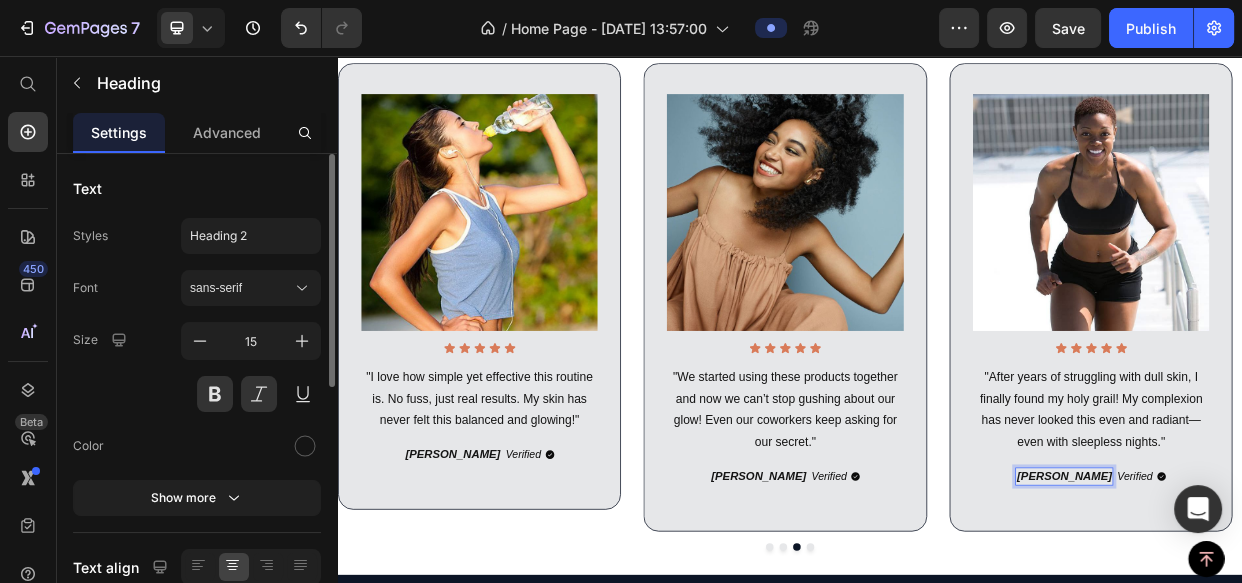 scroll, scrollTop: 56, scrollLeft: 0, axis: vertical 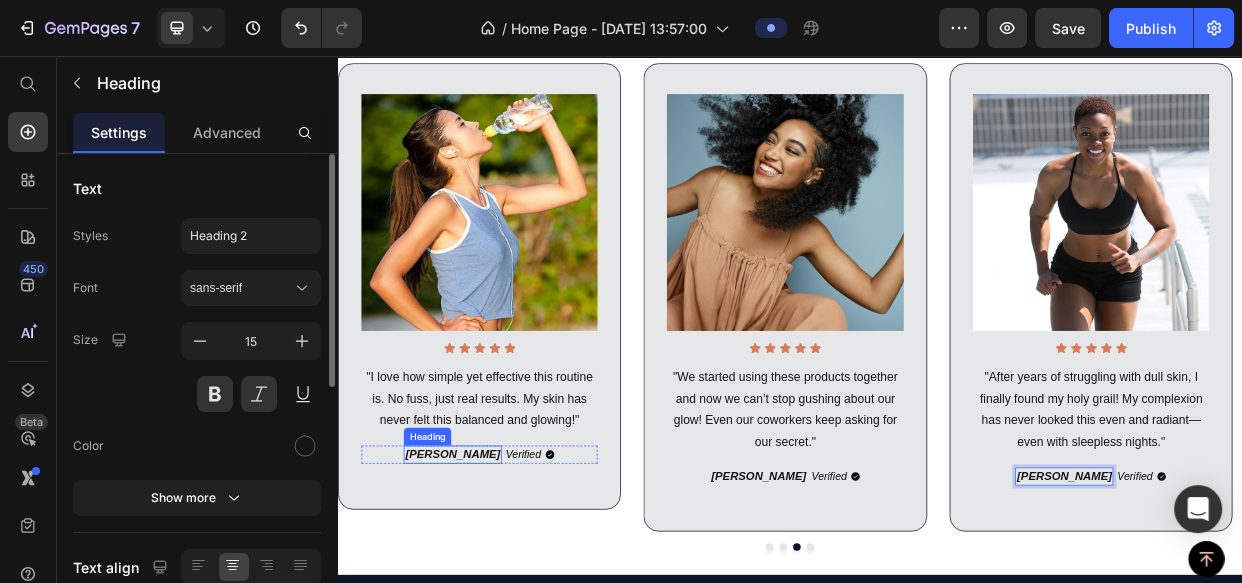 click on "Marth P." at bounding box center [489, 584] 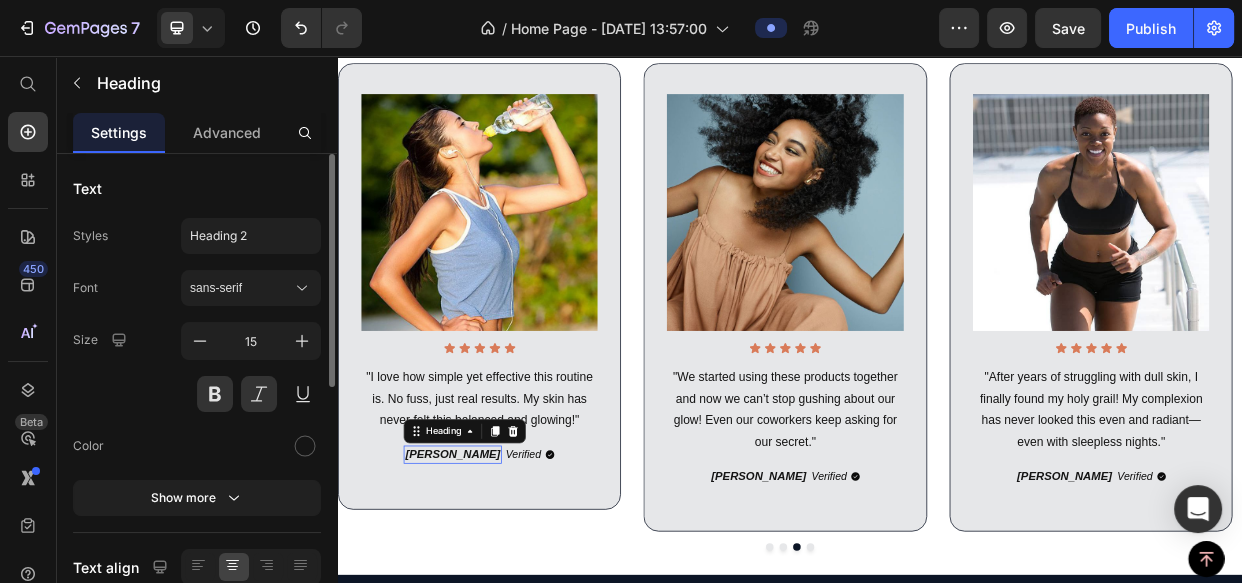 scroll, scrollTop: 0, scrollLeft: 0, axis: both 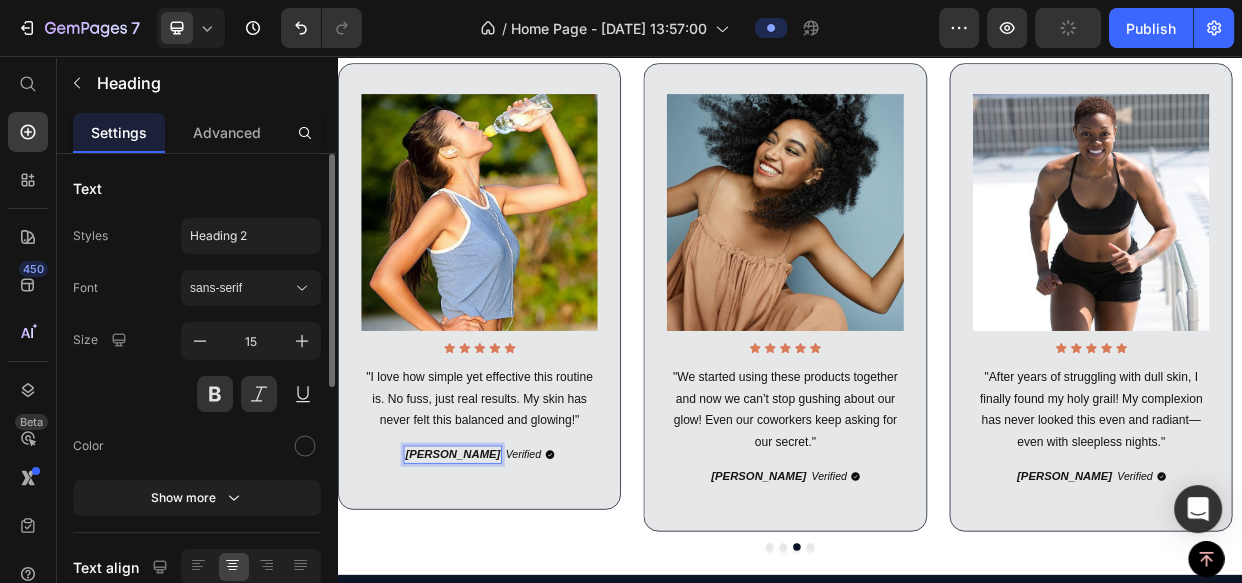 click on "Marth P." at bounding box center [489, 584] 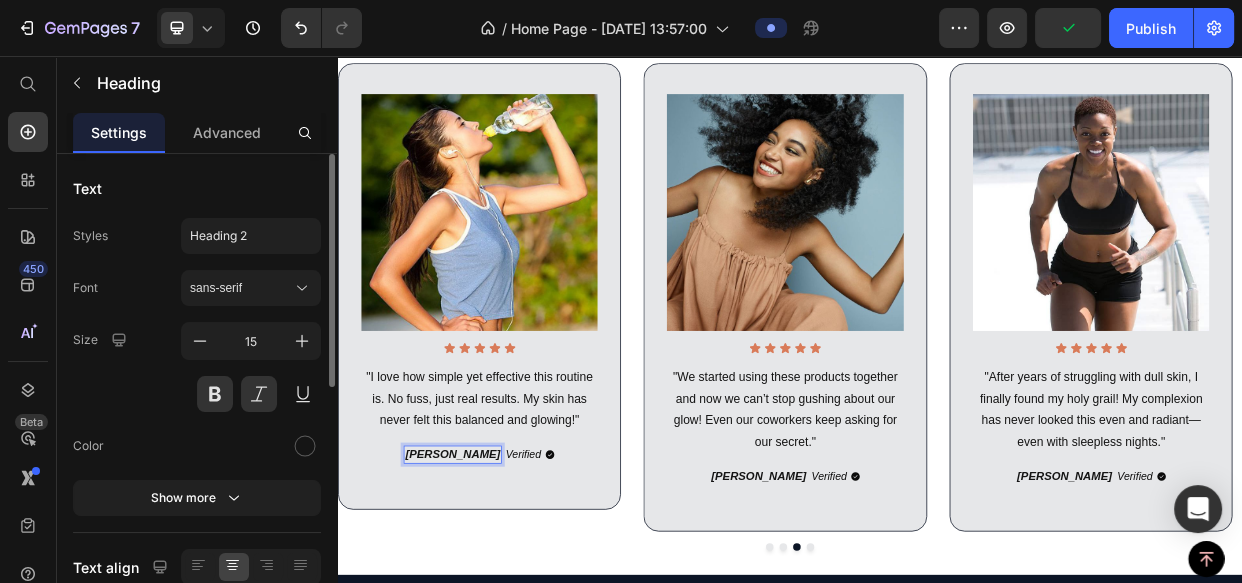 scroll, scrollTop: 28, scrollLeft: 0, axis: vertical 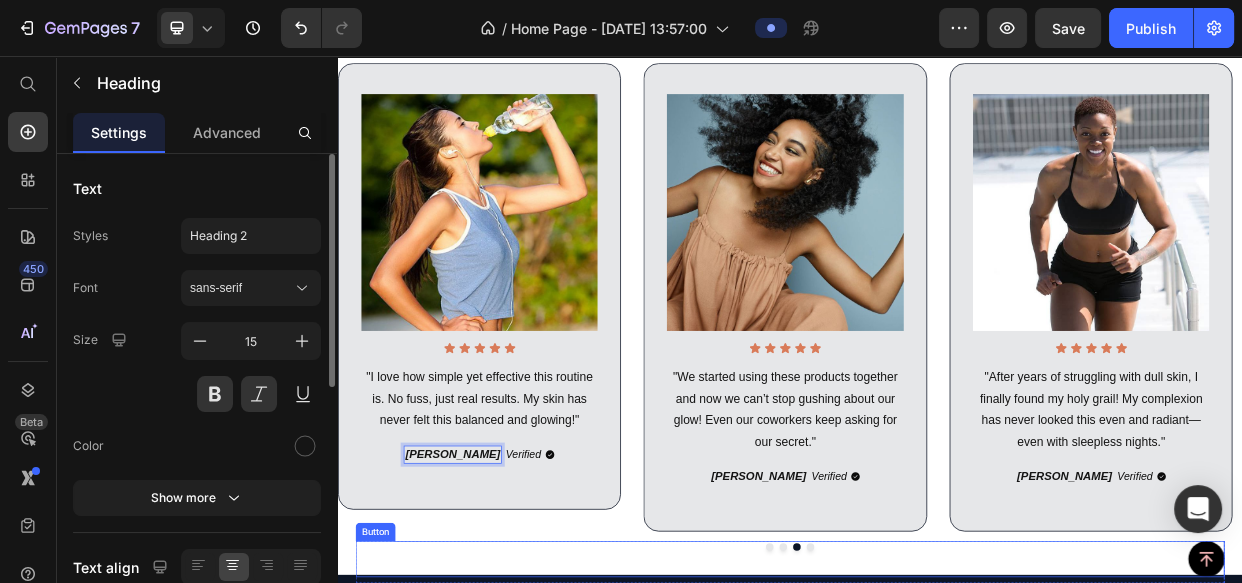 click on "Button" at bounding box center [937, 723] 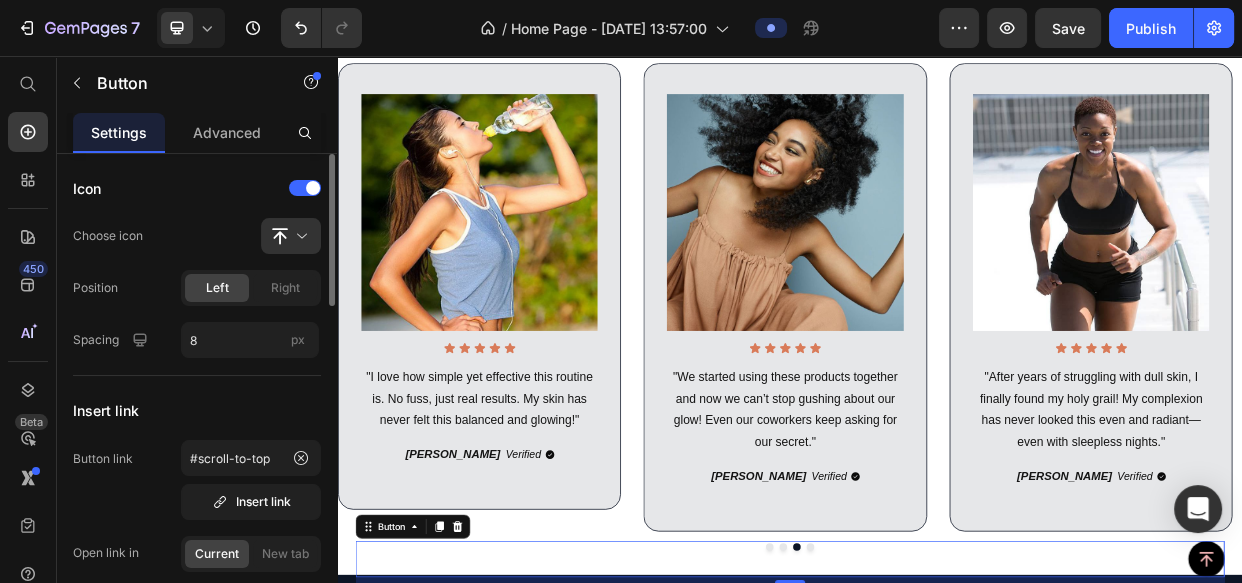 scroll, scrollTop: 0, scrollLeft: 0, axis: both 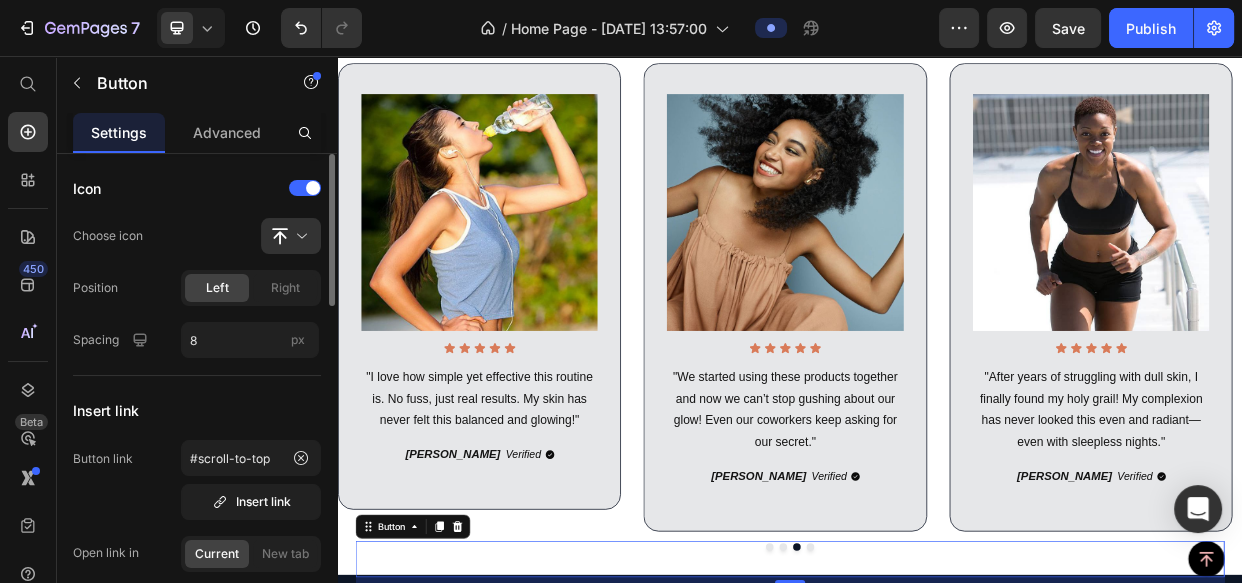 click on "Button   8" at bounding box center (937, 723) 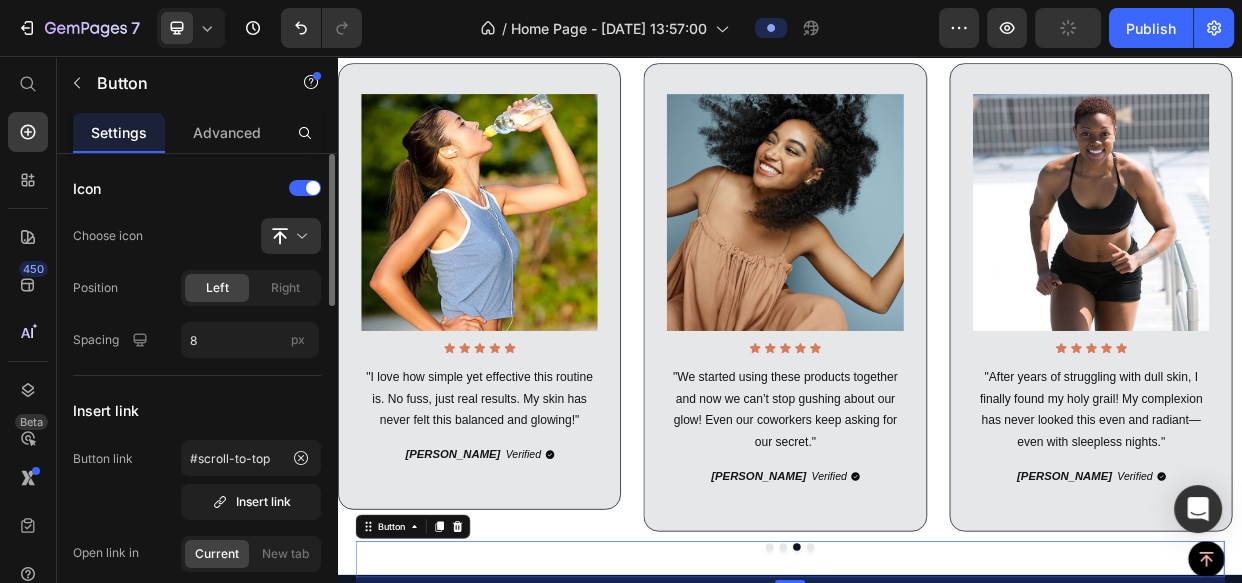 click on "Button   8" at bounding box center (937, 723) 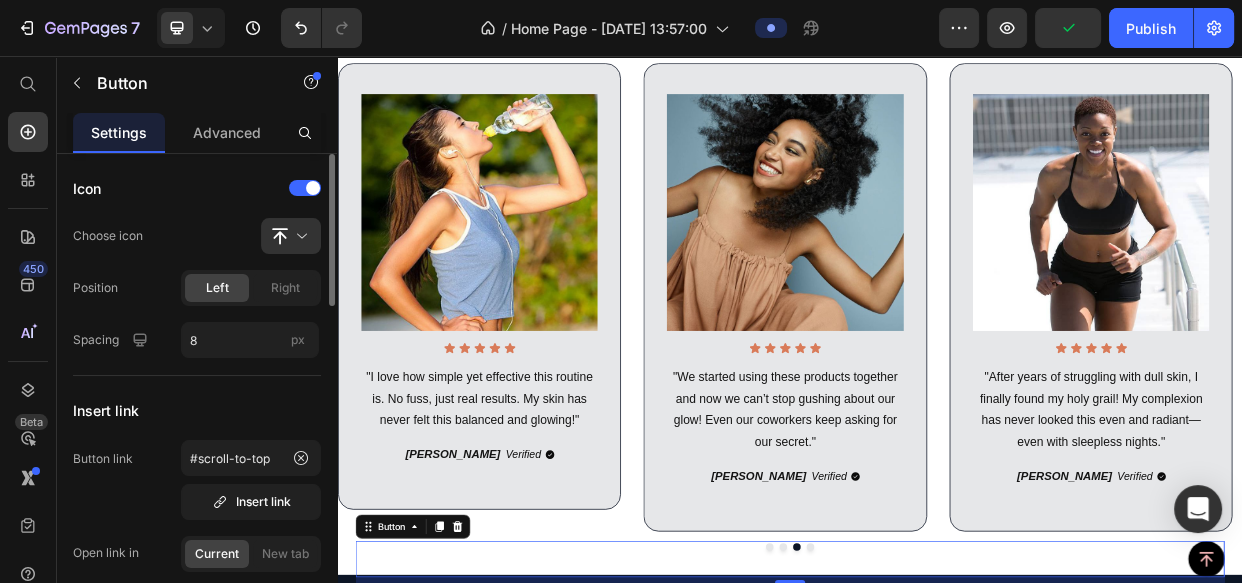 click on "Button   8" at bounding box center [937, 723] 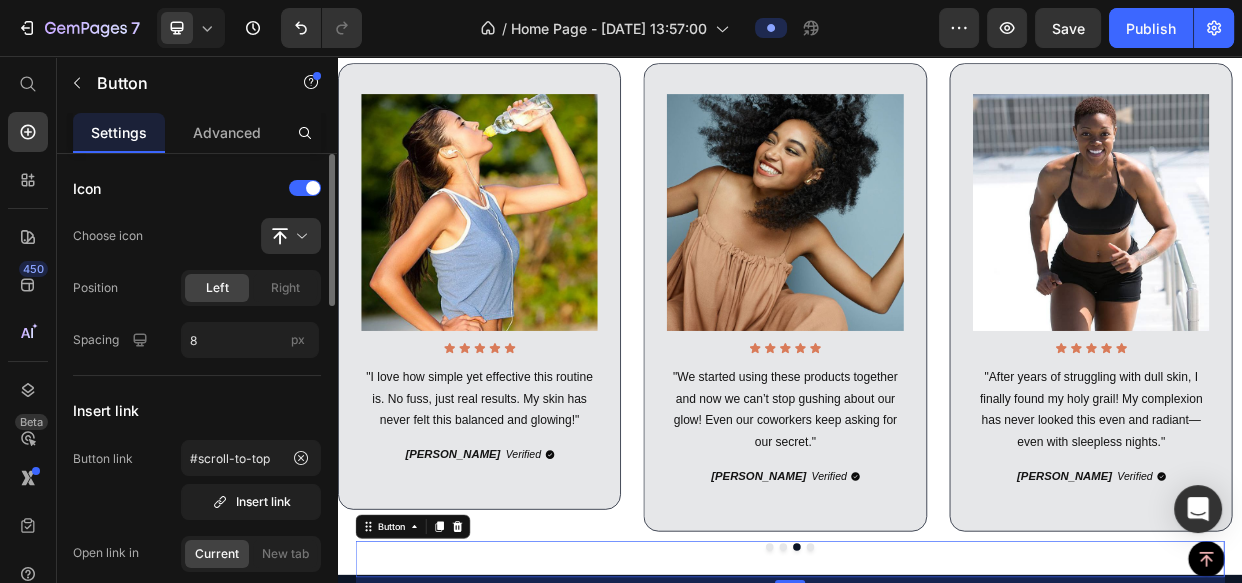 click on "Button   8" at bounding box center [937, 723] 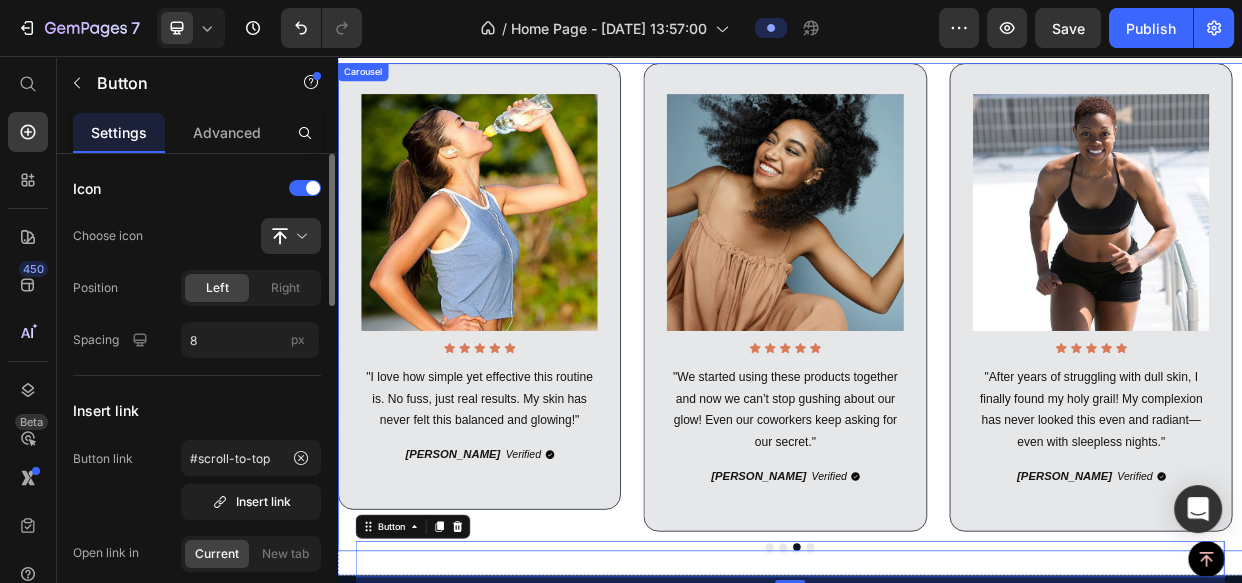 click on "Image Icon Icon Icon Icon
Icon Icon List "After years of struggling with dull skin, I finally found my holy grail! My complexion has never looked this even and radiant—even with sleepless nights." Text Block Paola J. Heading
Verified Button Row Row Image Icon Icon Icon Icon
Icon Icon List "Between workouts and sun exposure, my skin was always irritated. Now it's calmer, brighter, and healthier. I’m hooked for life!" Text Block Marie P. Heading
Verified Button Row Row Image Icon Icon Icon Icon
Icon Icon List "I love how simple yet effective this routine is. No fuss, just real results. My skin has never felt this balanced and glowing!" Text Block Marth R. Heading
Verified Button Row Row Image Icon Icon Icon Icon
Icon Icon List "We started using these products together and now we can’t stop gushing about our glow! Even our coworkers keep asking for our secret." Text Block Maryline P. Heading Row" at bounding box center [937, 388] 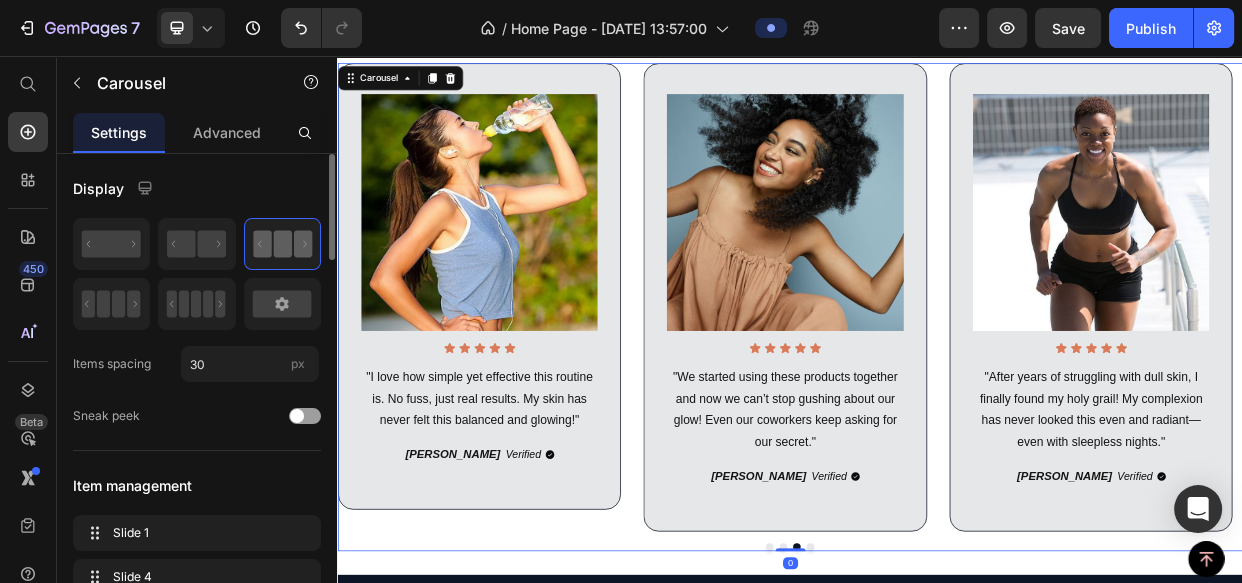scroll, scrollTop: 272, scrollLeft: 0, axis: vertical 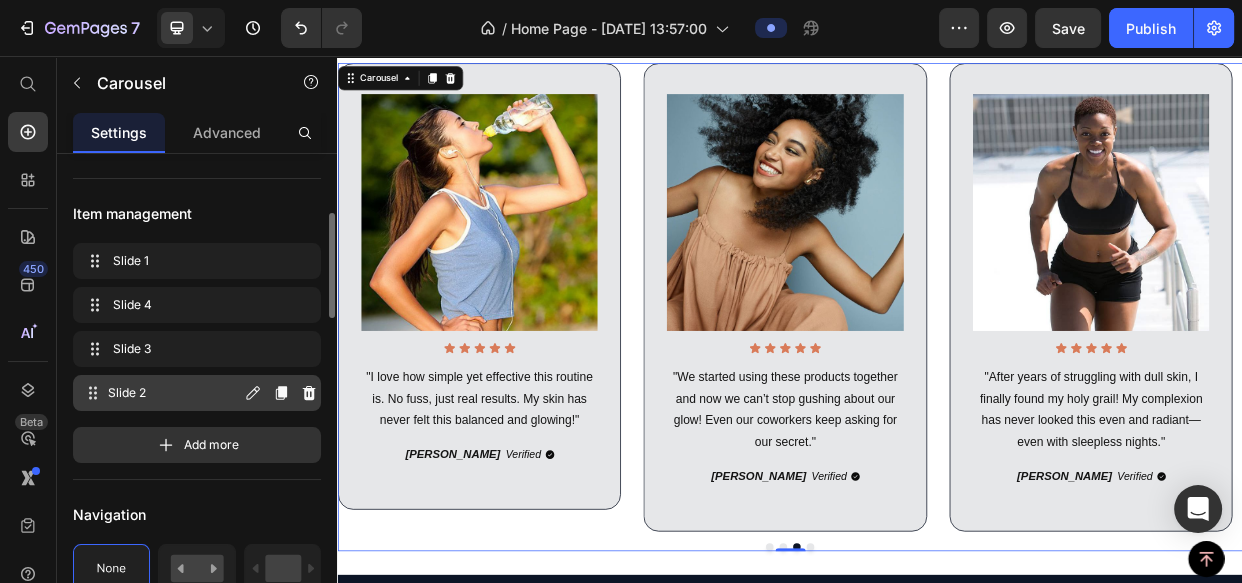 click on "Slide 2" at bounding box center (174, 393) 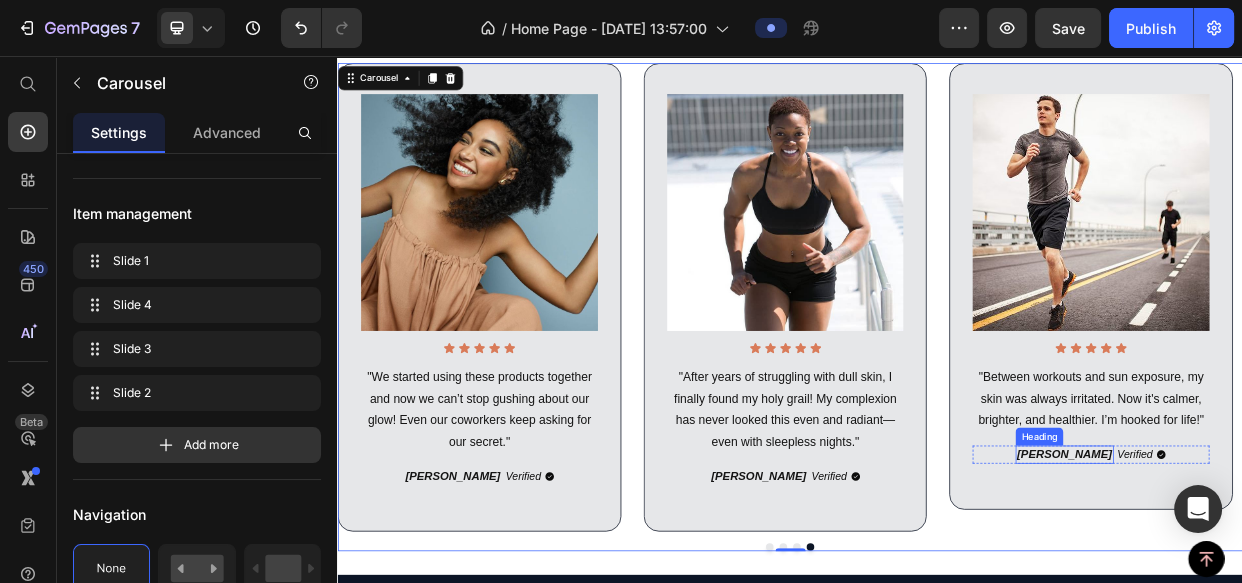click on "Marie P." at bounding box center [1300, 584] 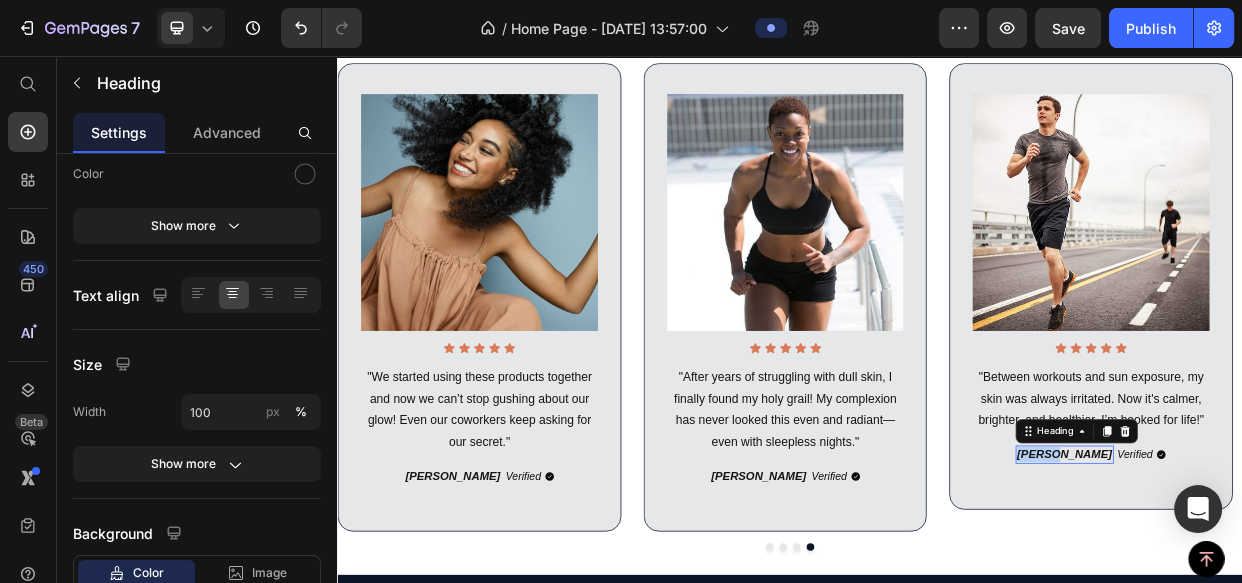 scroll, scrollTop: 0, scrollLeft: 0, axis: both 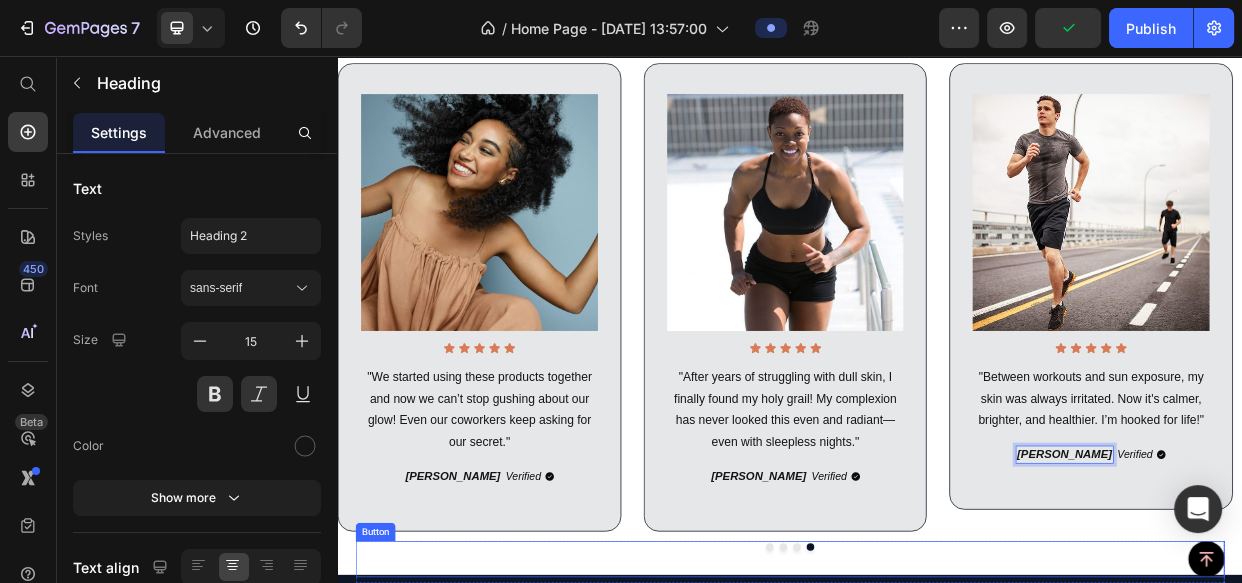 click on "Button" at bounding box center (937, 723) 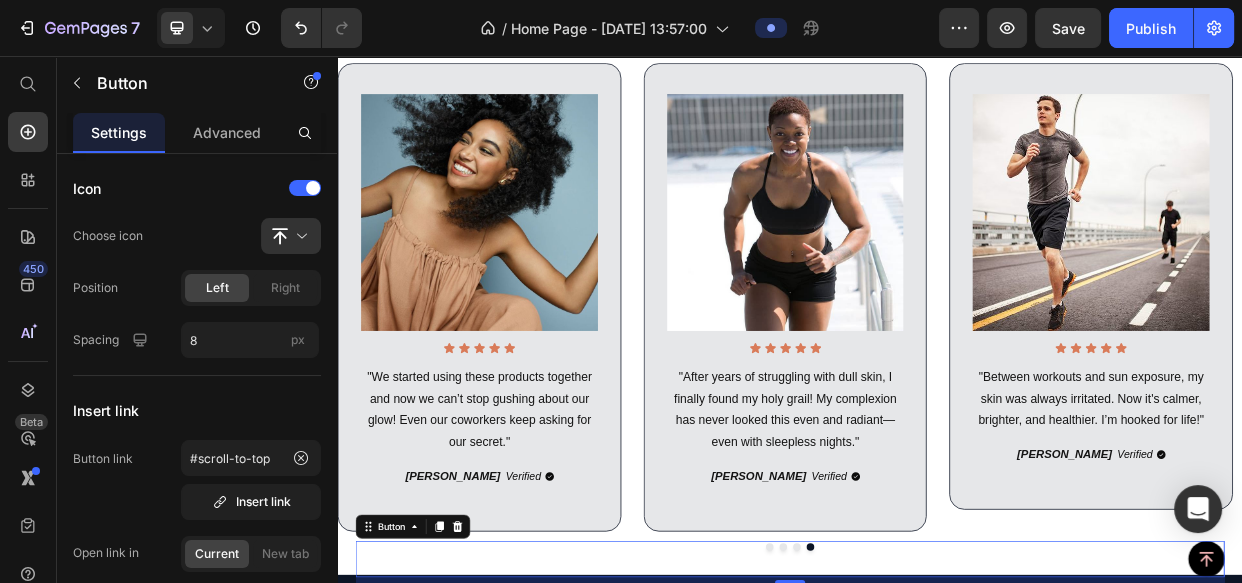scroll, scrollTop: 0, scrollLeft: 0, axis: both 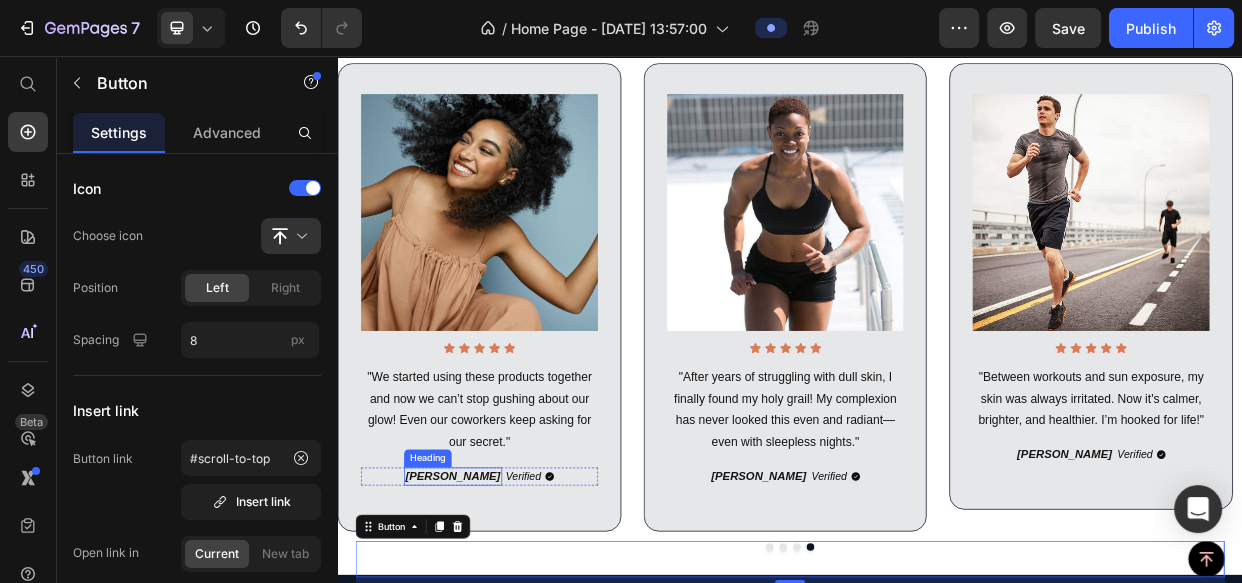 click on "Maryline P." at bounding box center (489, 613) 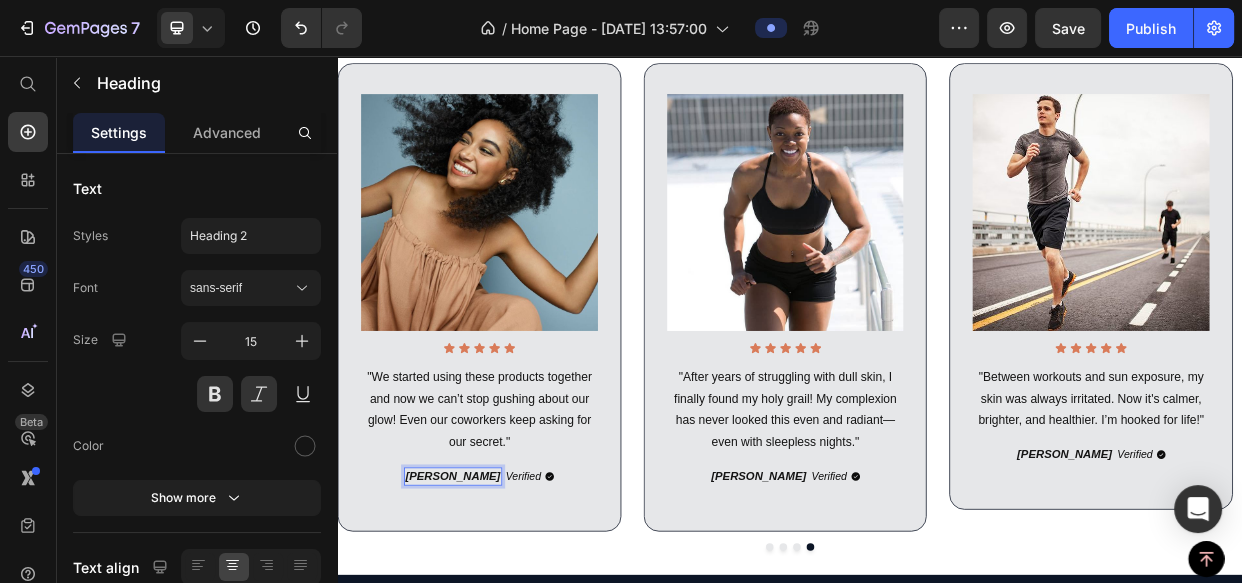 scroll, scrollTop: 56, scrollLeft: 0, axis: vertical 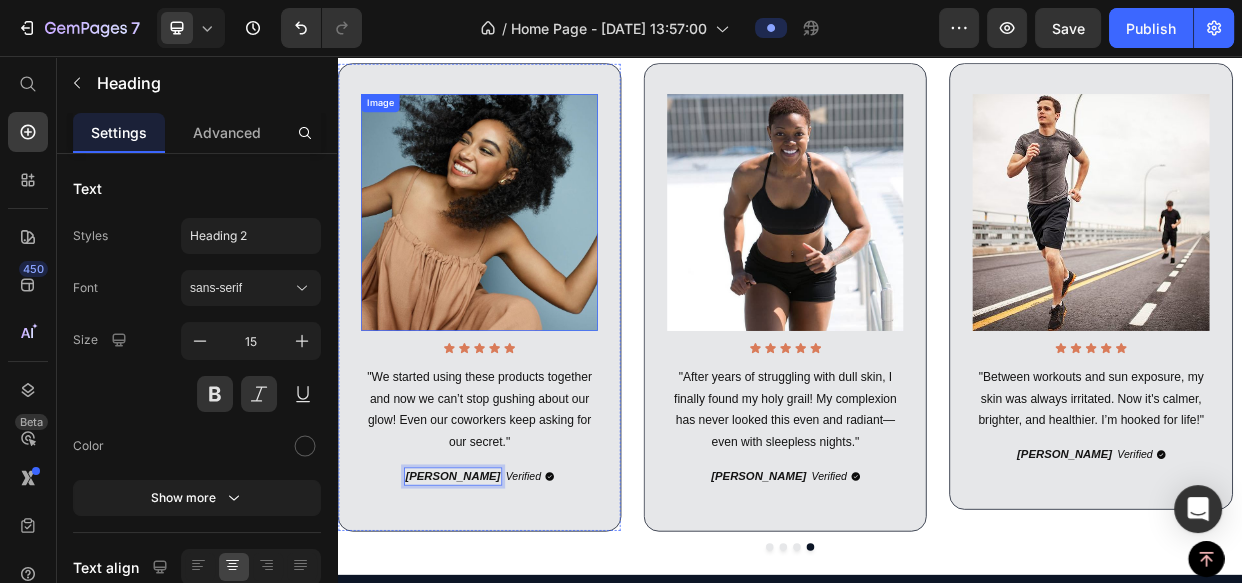 click at bounding box center (524, 262) 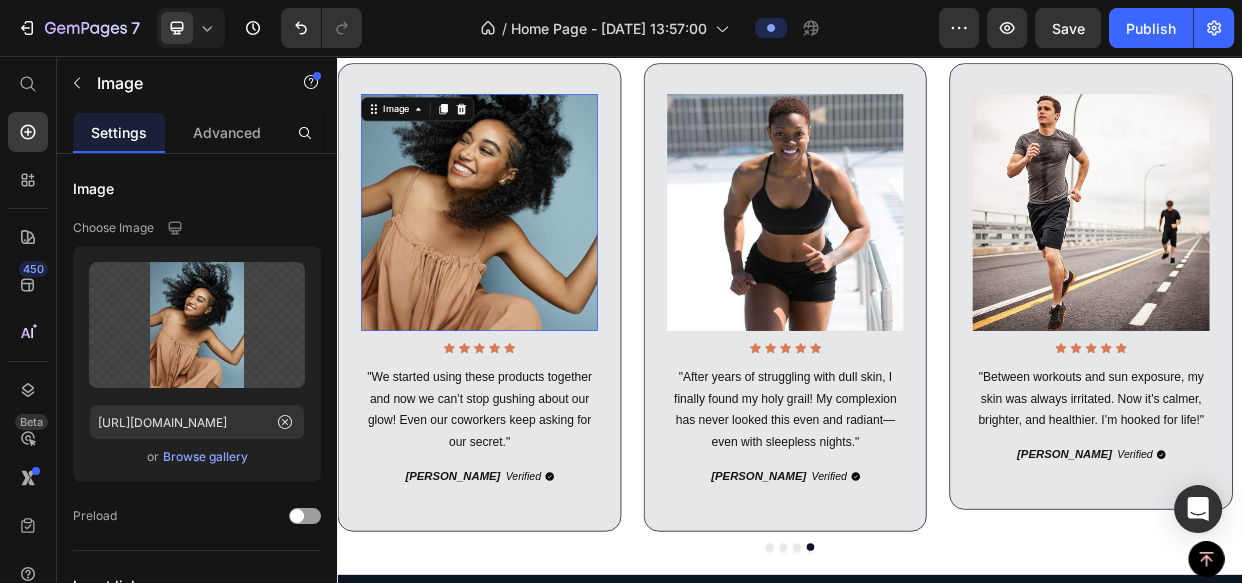 scroll, scrollTop: 0, scrollLeft: 0, axis: both 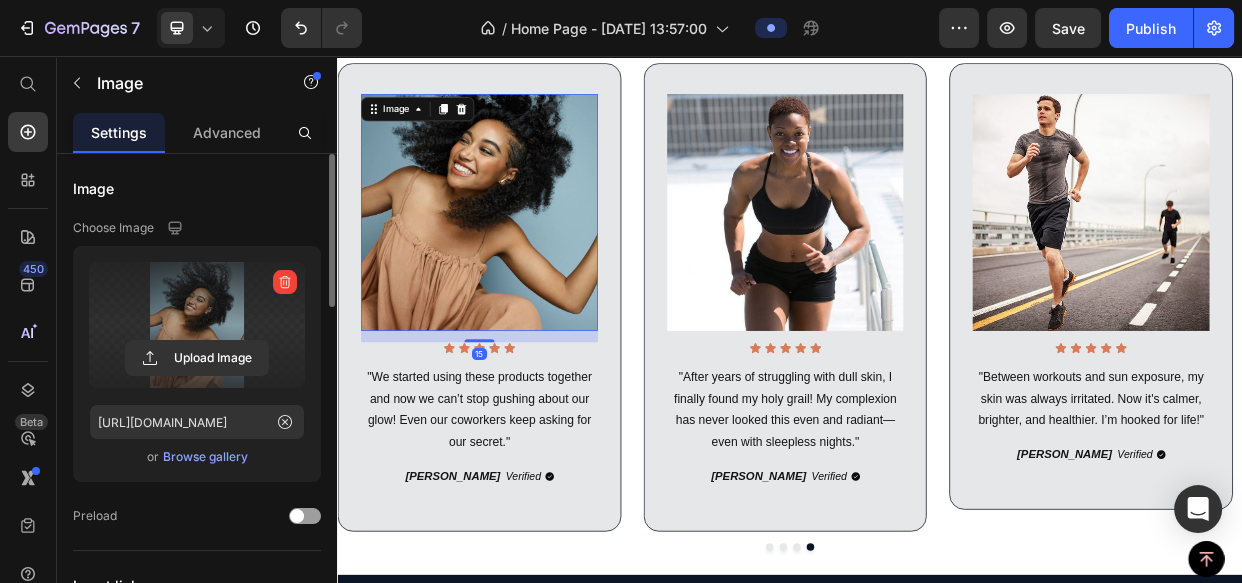 click at bounding box center [197, 325] 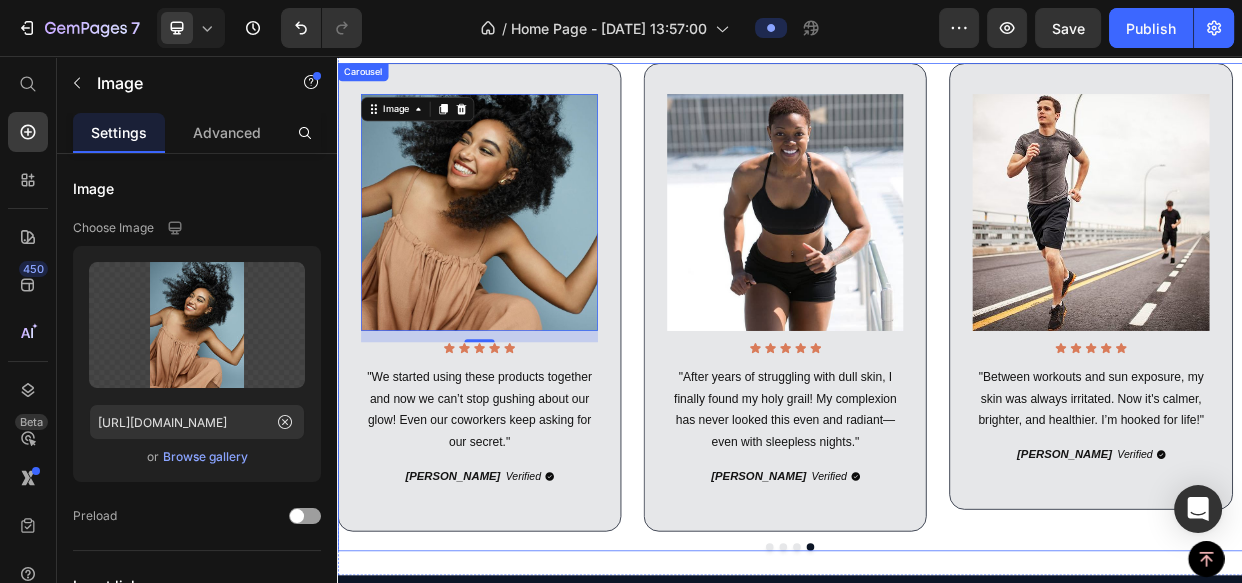 click on "Image Icon Icon Icon Icon
Icon Icon List "After years of struggling with dull skin, I finally found my holy grail! My complexion has never looked this even and radiant—even with sleepless nights." Text Block Paola J. Heading
Verified Button Row Row Image Icon Icon Icon Icon
Icon Icon List "Between workouts and sun exposure, my skin was always irritated. Now it's calmer, brighter, and healthier. I’m hooked for life!" Text Block Georges H. Heading
Verified Button Row Row Image Icon Icon Icon Icon
Icon Icon List "I love how simple yet effective this routine is. No fuss, just real results. My skin has never felt this balanced and glowing!" Text Block Marth R. Heading
Verified Button Row Row Image   15 Icon Icon Icon Icon
Icon Icon List "We started using these products together and now we can’t stop gushing about our glow! Even our coworkers keep asking for our secret." Text Block Hector Z. Heading" at bounding box center (937, 375) 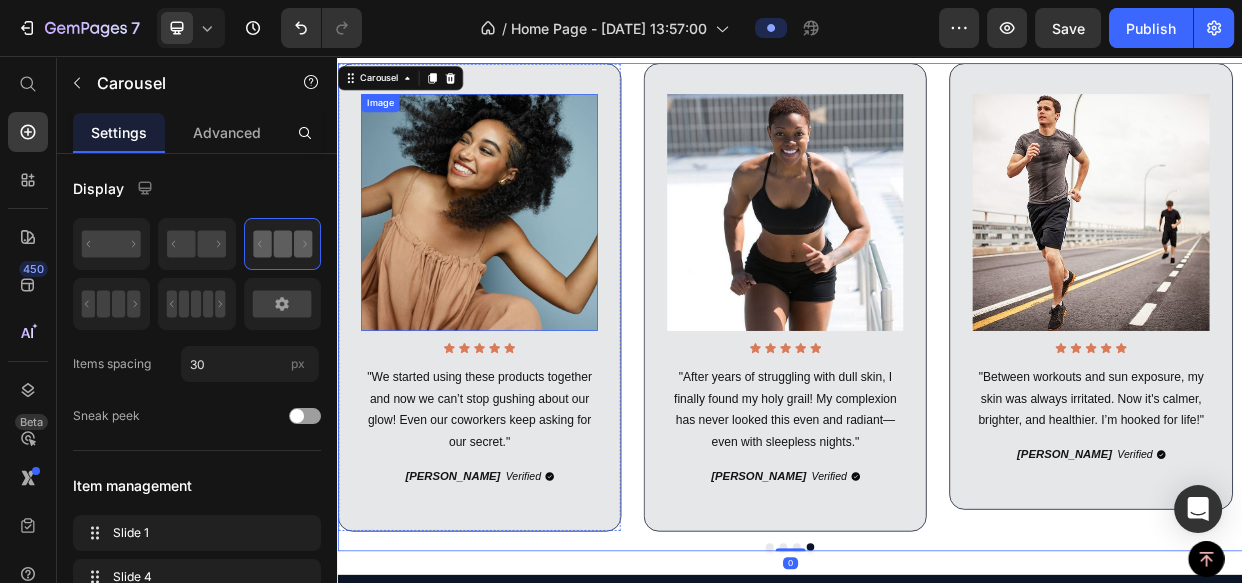 click at bounding box center (524, 262) 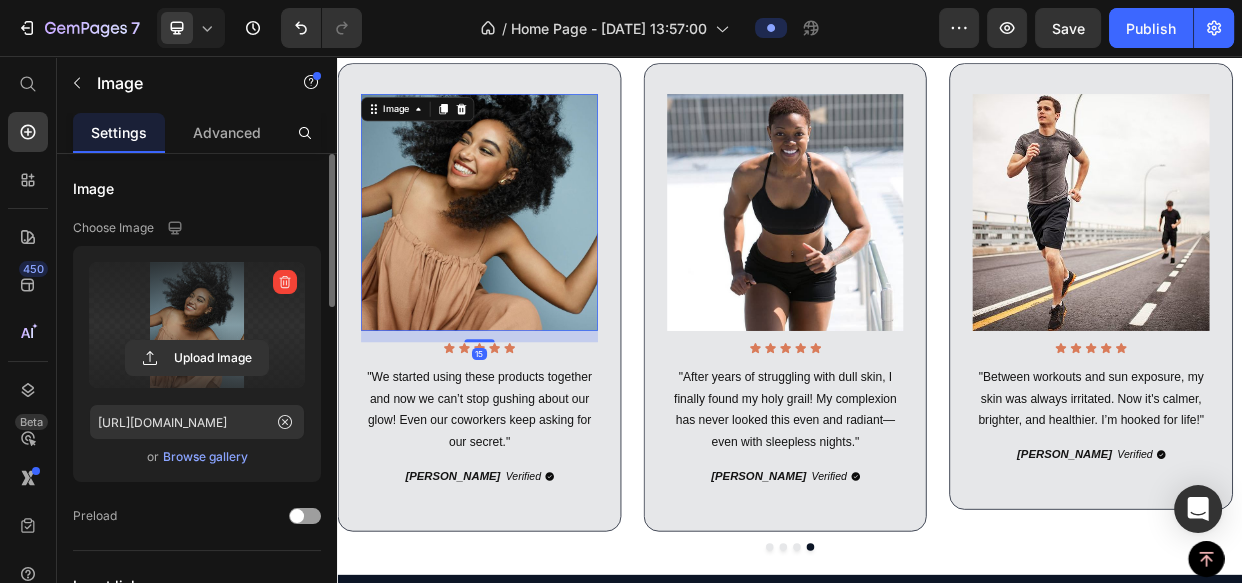 drag, startPoint x: 142, startPoint y: 286, endPoint x: 161, endPoint y: 291, distance: 19.646883 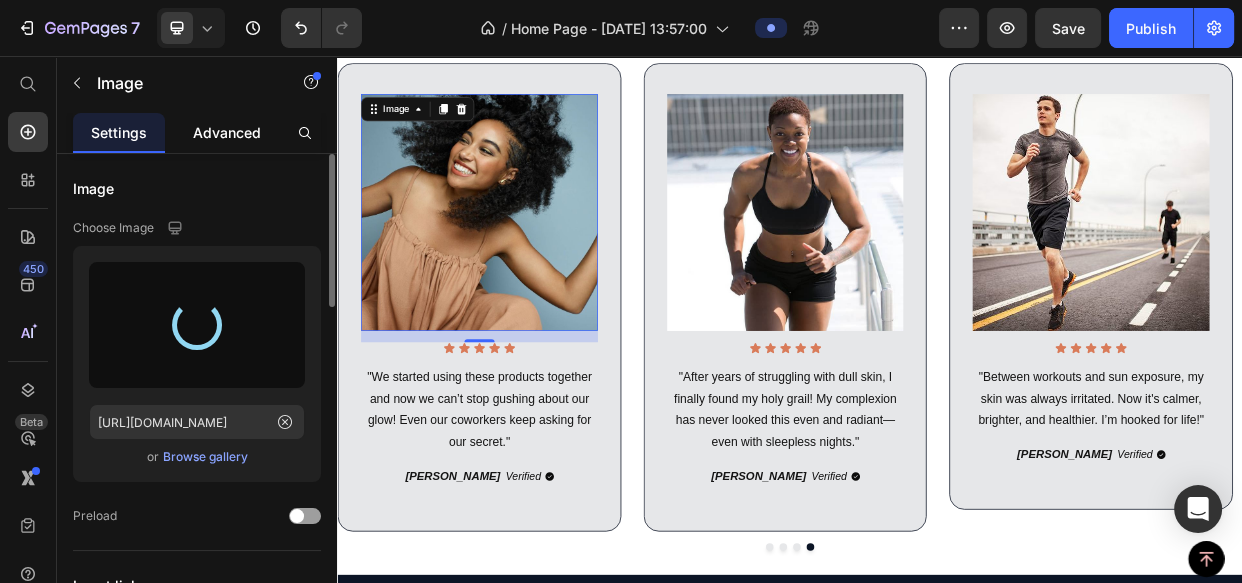 type on "https://cdn.shopify.com/s/files/1/0698/9801/0717/files/gempages_574878364515435364-dda7cbcb-c5d2-453b-89ea-49008650710b.jpg" 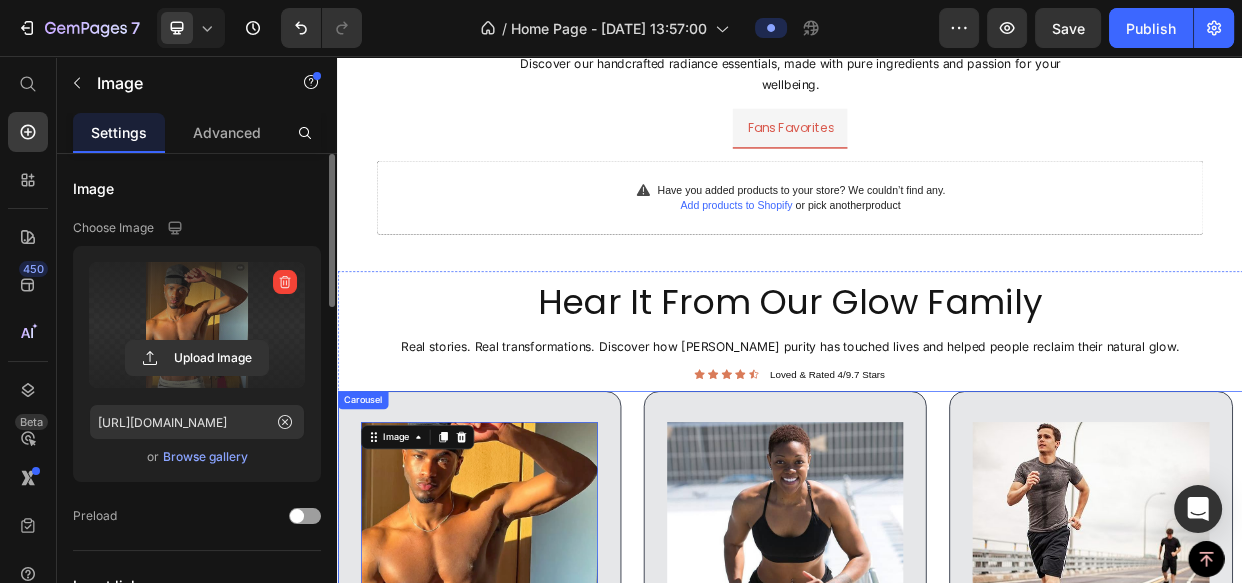scroll, scrollTop: 2091, scrollLeft: 0, axis: vertical 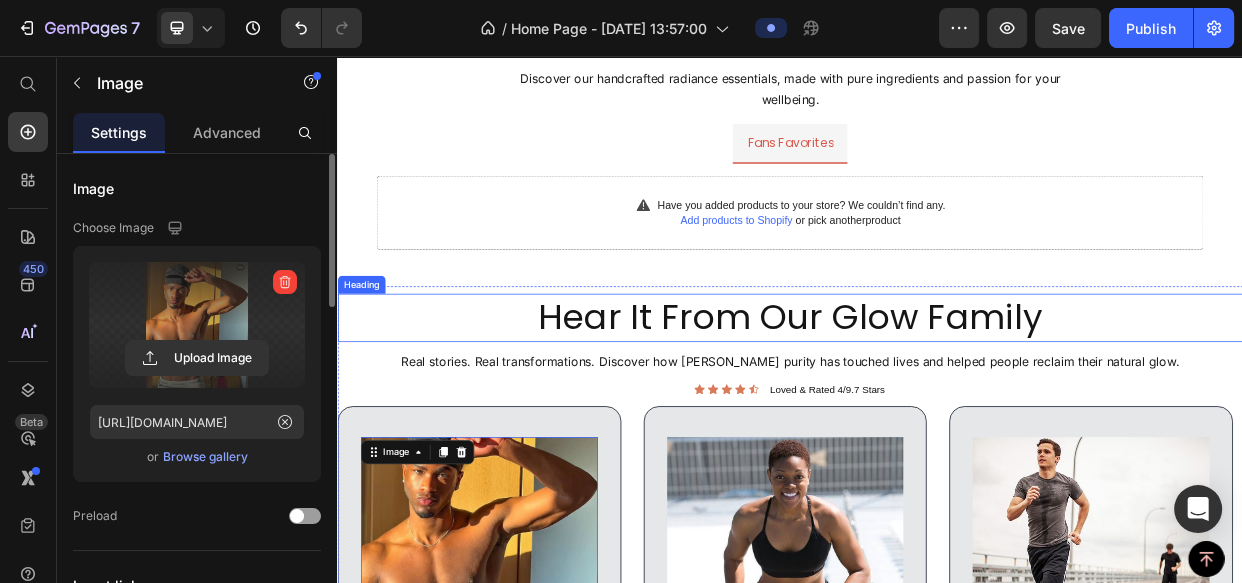 click on "Hear It From Our Glow Family" at bounding box center [937, 403] 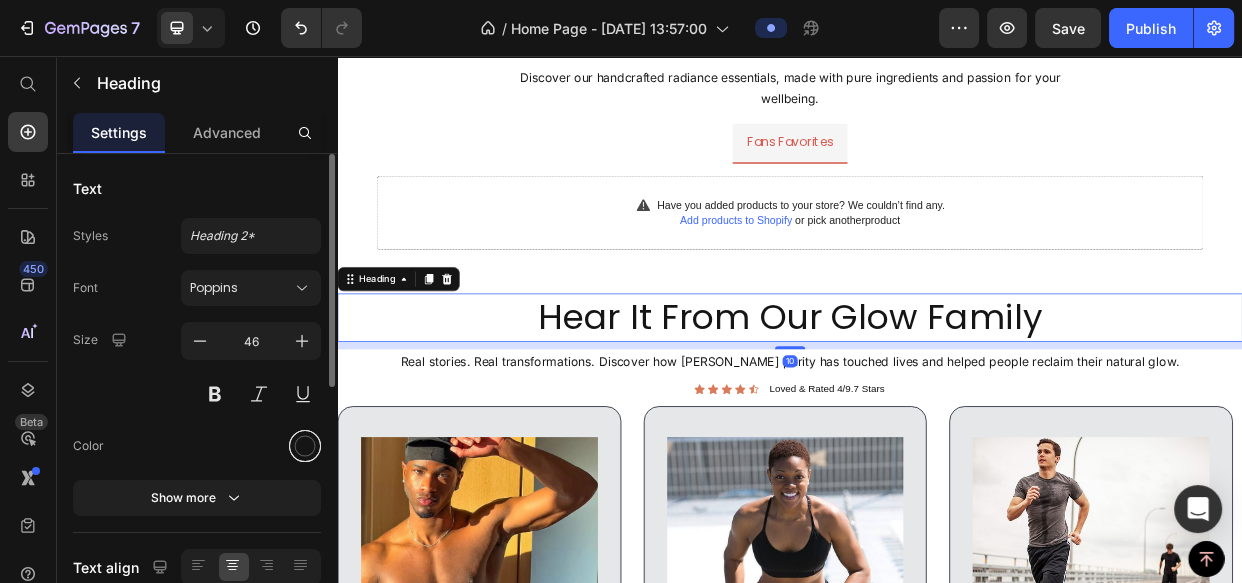 click at bounding box center [305, 446] 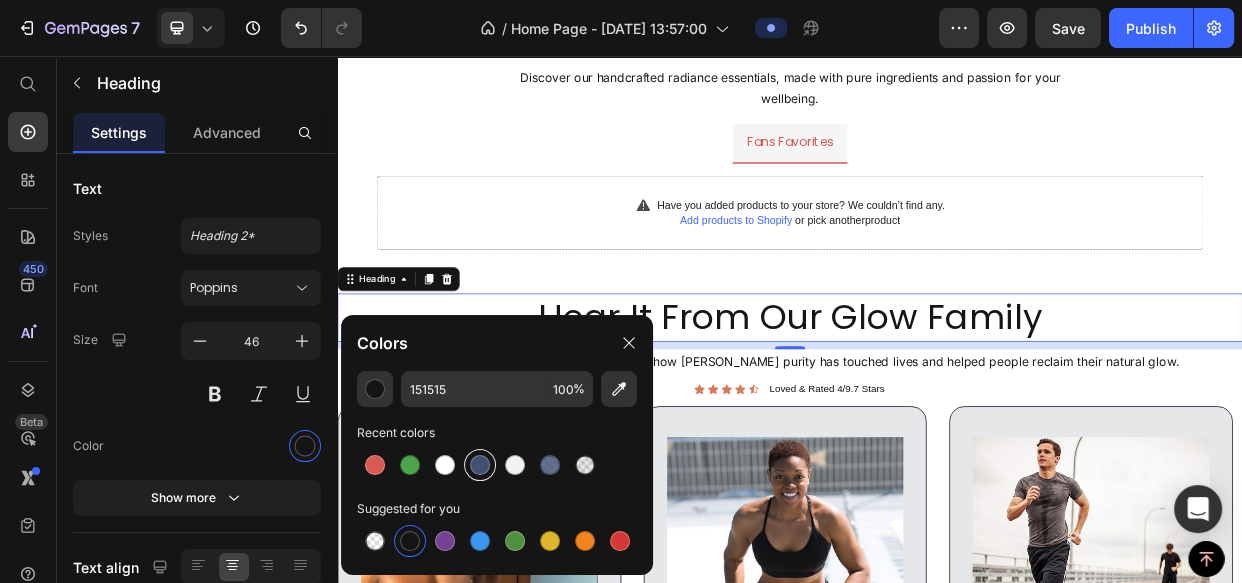 click at bounding box center (480, 465) 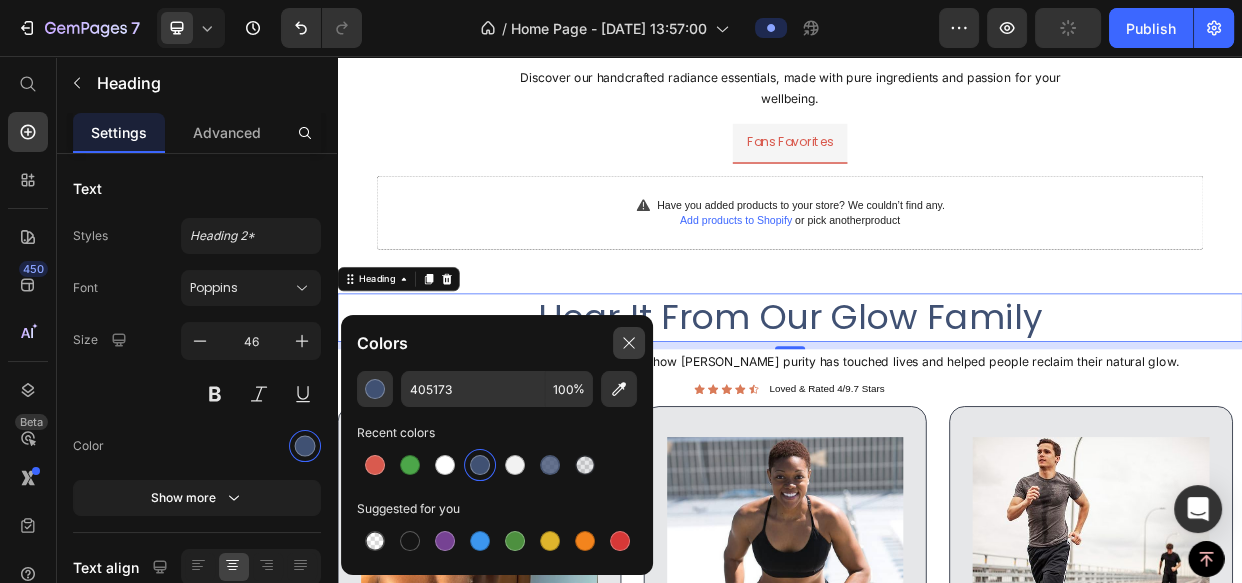 click 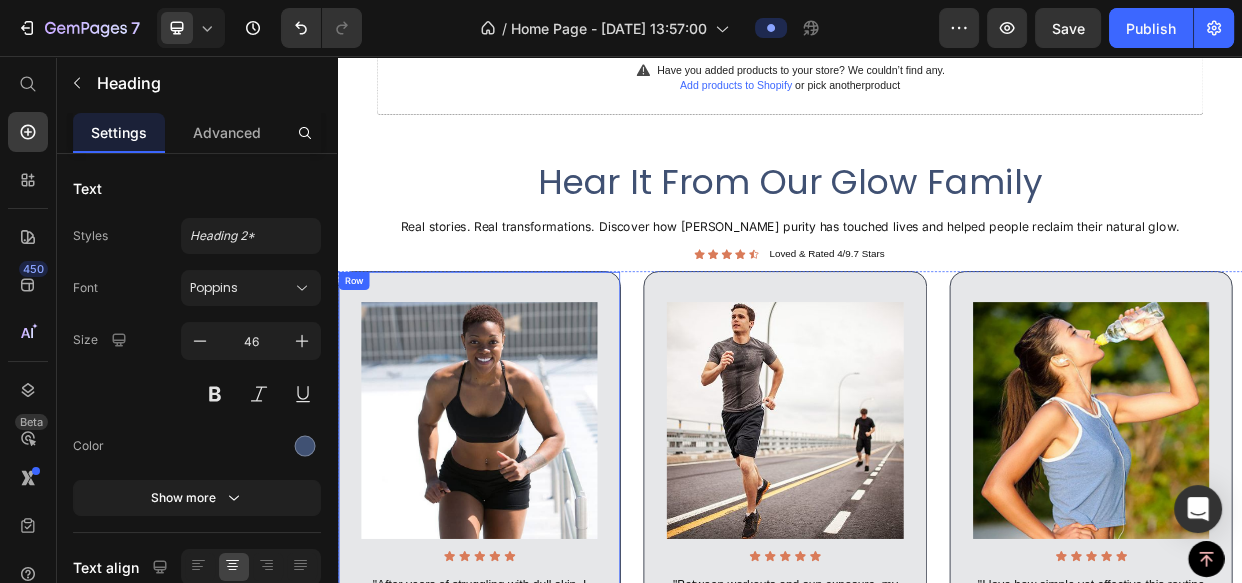 scroll, scrollTop: 2247, scrollLeft: 0, axis: vertical 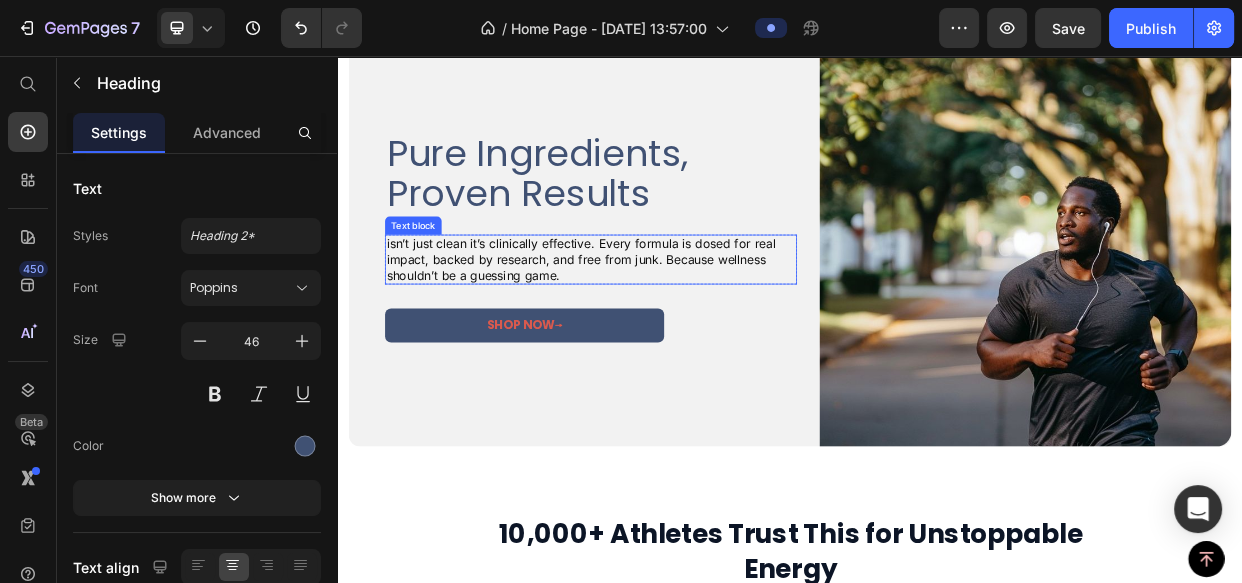 click on "isn’t just clean it’s clinically effective. Every formula is dosed for real impact, backed by research, and free from junk. Because wellness shouldn’t be a guessing game." at bounding box center [673, 326] 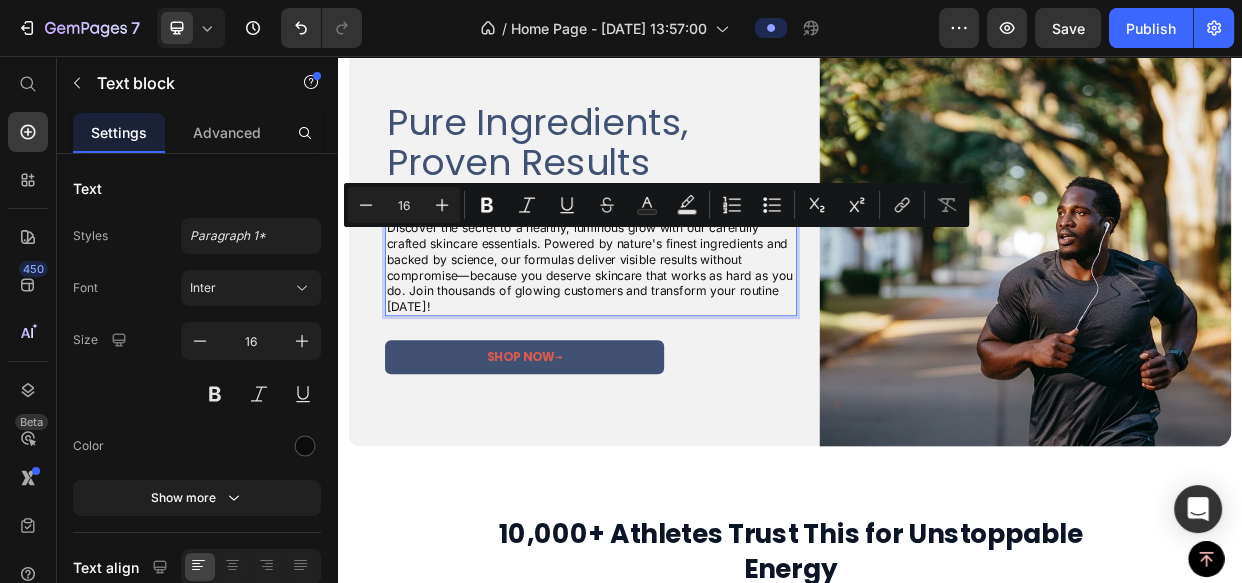 scroll, scrollTop: 685, scrollLeft: 0, axis: vertical 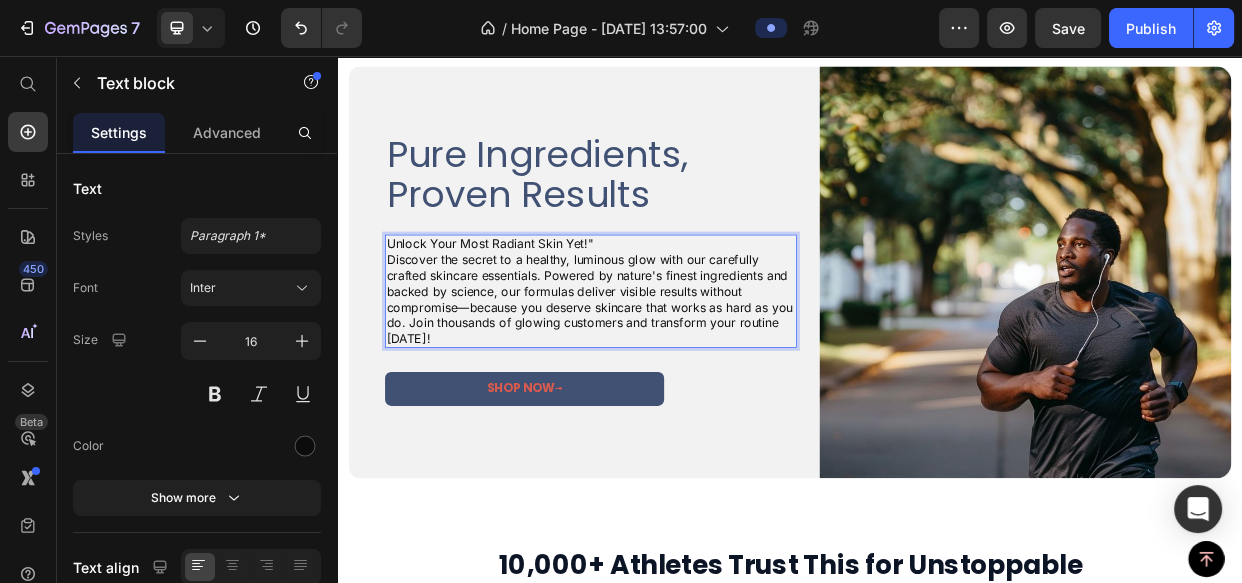 click on "Unlock Your Most Radiant Skin Yet!"" at bounding box center (673, 305) 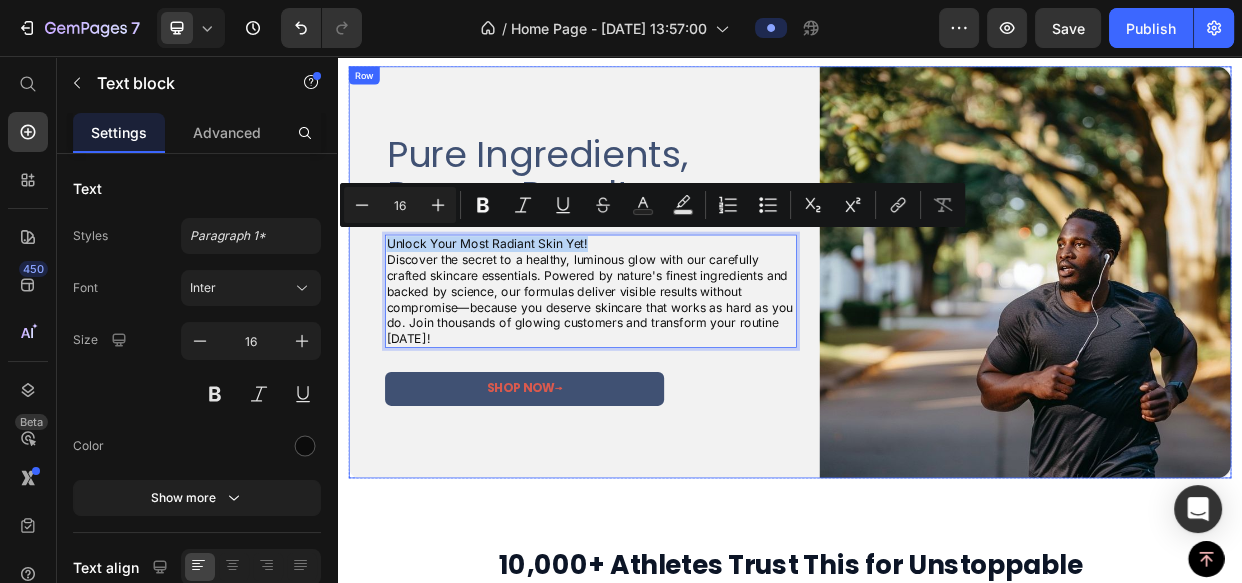 drag, startPoint x: 693, startPoint y: 291, endPoint x: 364, endPoint y: 274, distance: 329.4389 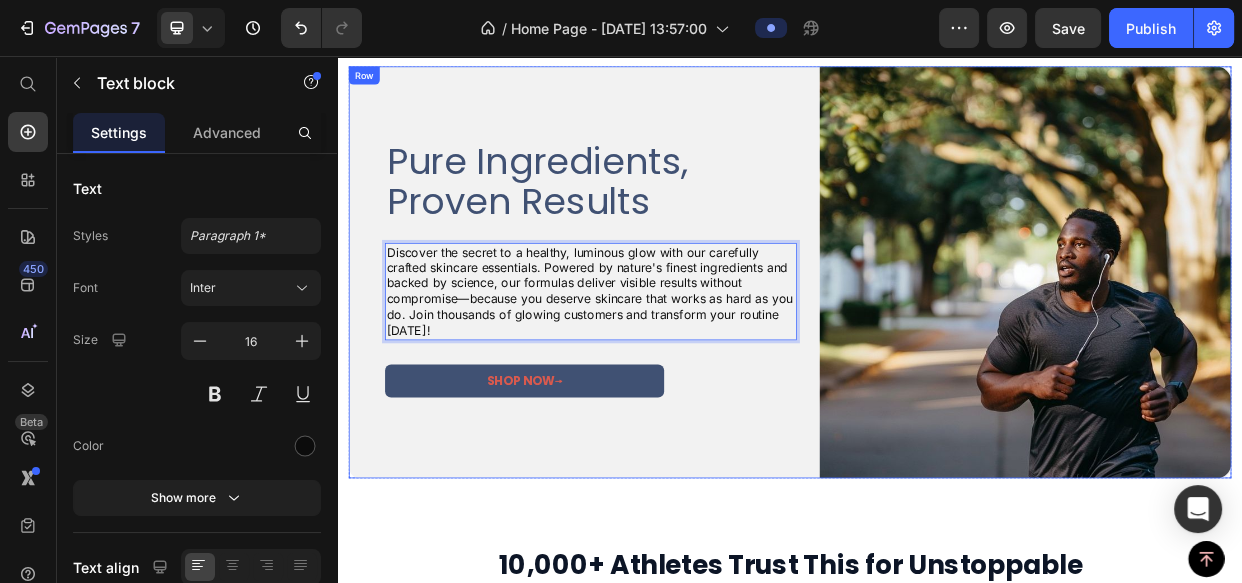 scroll, scrollTop: 696, scrollLeft: 0, axis: vertical 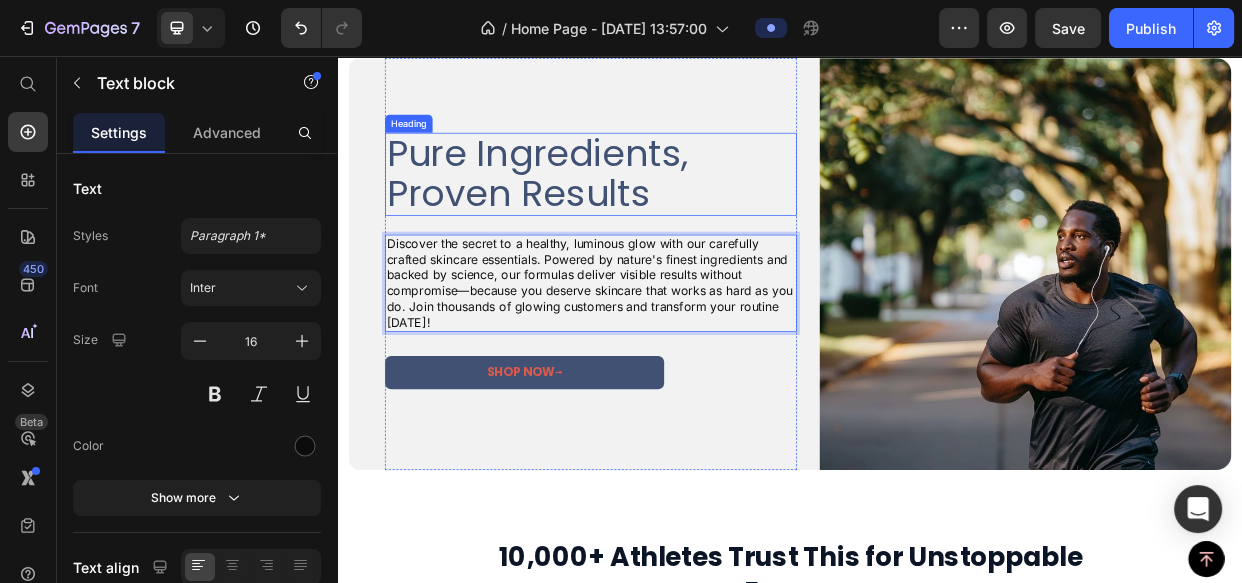 click on "Pure Ingredients, Proven Results" at bounding box center (673, 213) 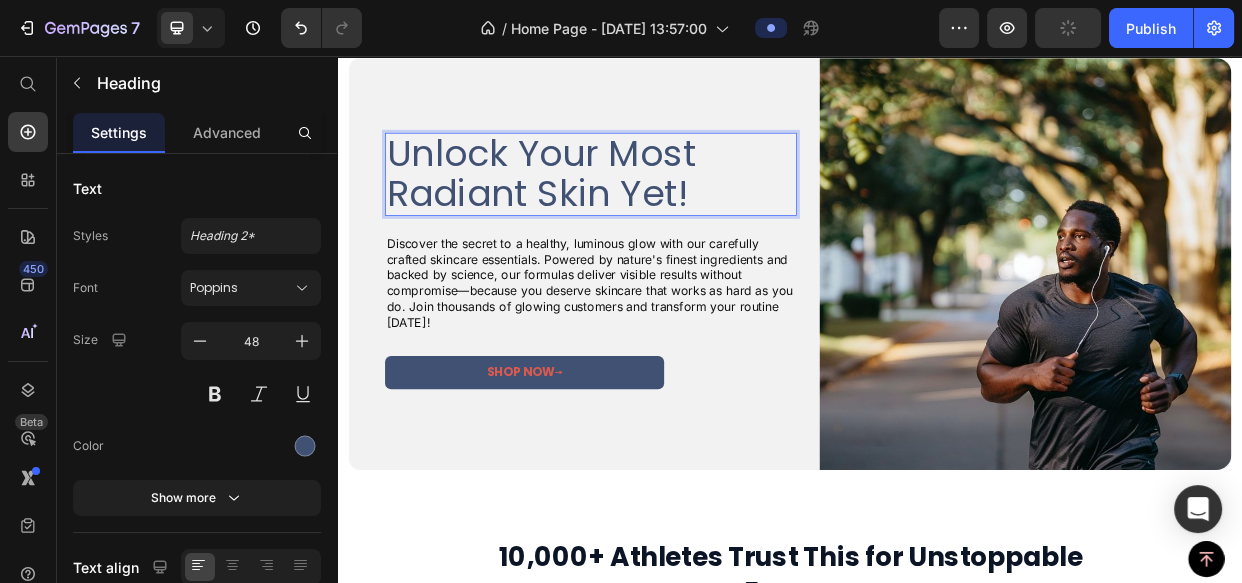 scroll, scrollTop: 3, scrollLeft: 0, axis: vertical 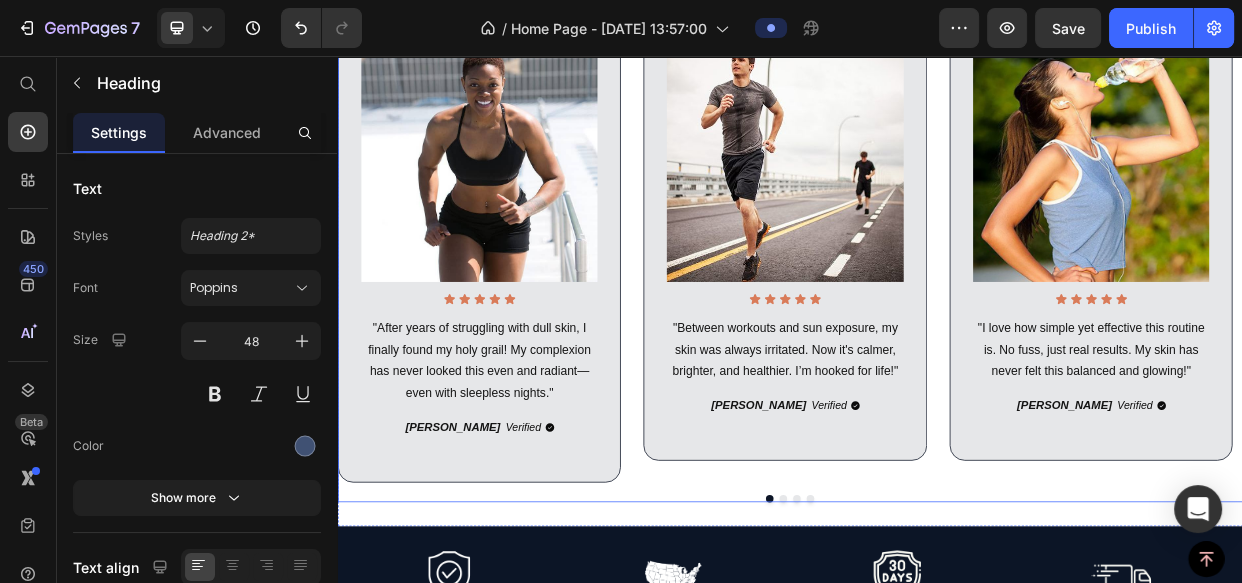 click on "Image Icon Icon Icon Icon
Icon Icon List "After years of struggling with dull skin, I finally found my holy grail! My complexion has never looked this even and radiant—even with sleepless nights." Text Block [PERSON_NAME] Heading
Verified Button Row Row Image Icon Icon Icon Icon
Icon Icon List "Between workouts and sun exposure, my skin was always irritated. Now it's calmer, brighter, and healthier. I’m hooked for life!" Text Block [PERSON_NAME] Heading
Verified Button Row Row Image Icon Icon Icon Icon
Icon Icon List "I love how simple yet effective this routine is. No fuss, just real results. My skin has never felt this balanced and glowing!" Text Block [PERSON_NAME] Heading
Verified Button Row Row Image Icon Icon Icon Icon
Icon Icon List "We started using these products together and now we can’t stop gushing about our glow! Even our coworkers keep asking for our secret." Text Block [PERSON_NAME] Heading Row" at bounding box center (937, 311) 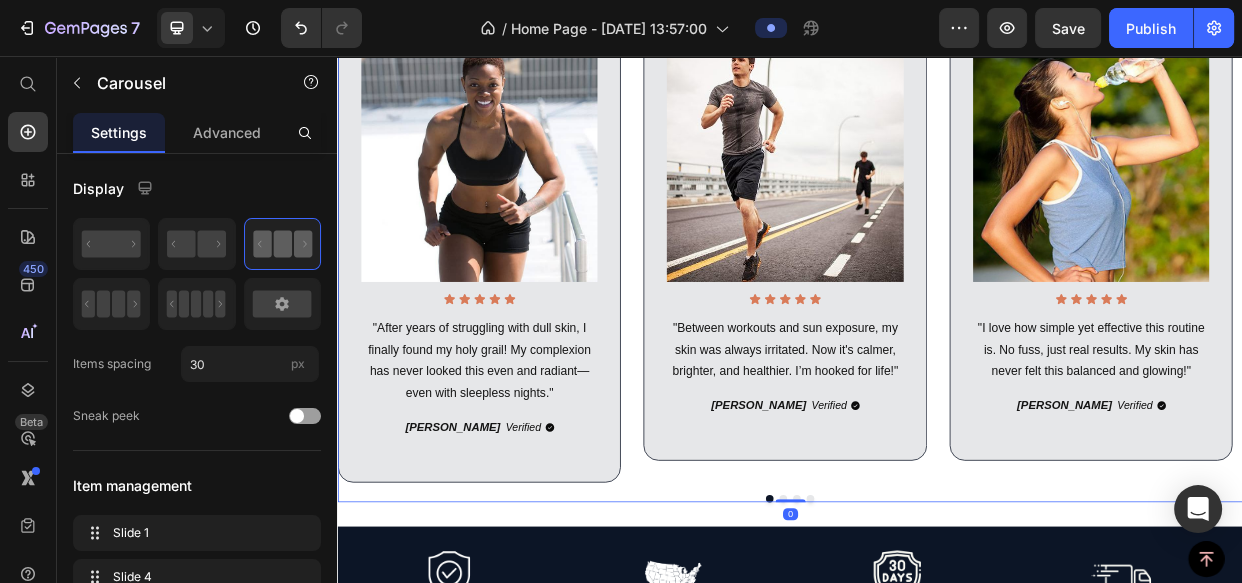 click at bounding box center (937, 643) 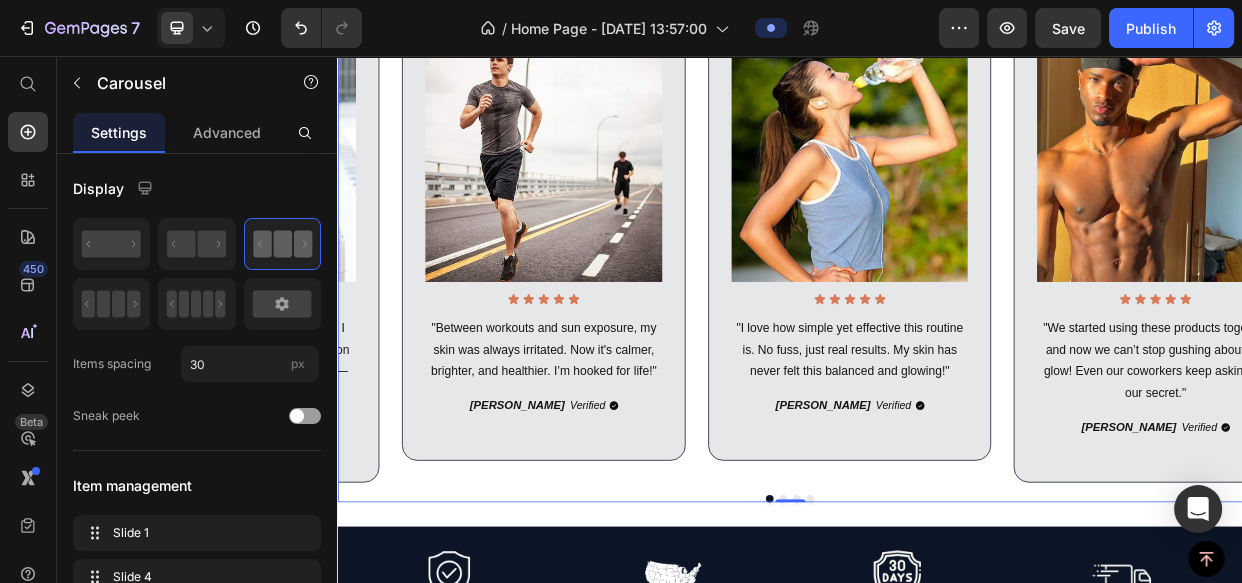 click at bounding box center (946, 643) 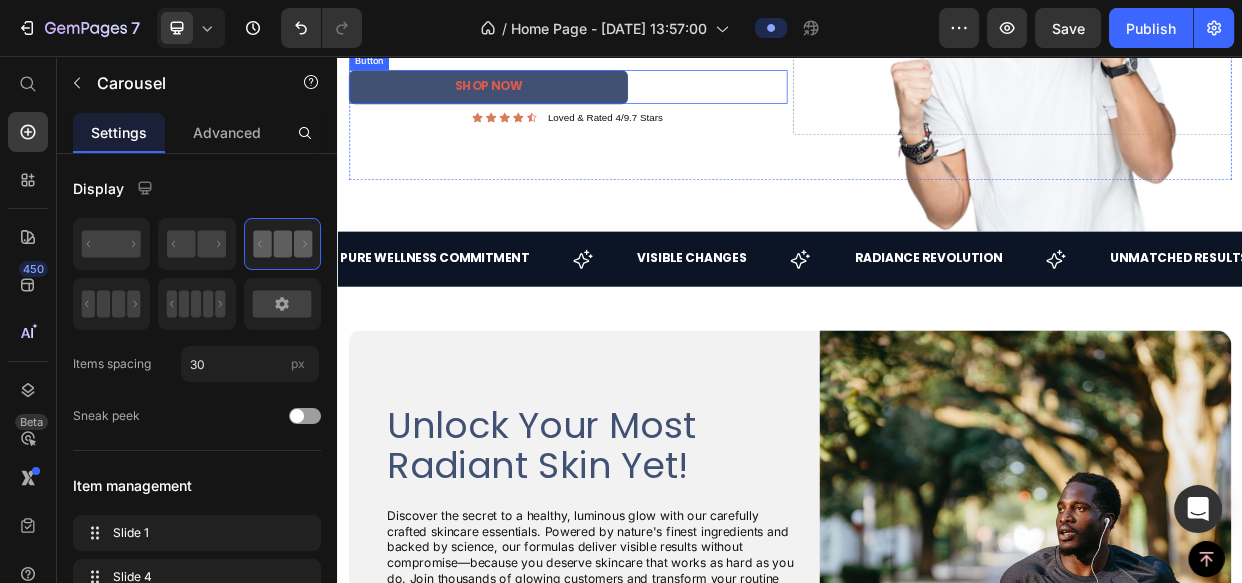 scroll, scrollTop: 66, scrollLeft: 0, axis: vertical 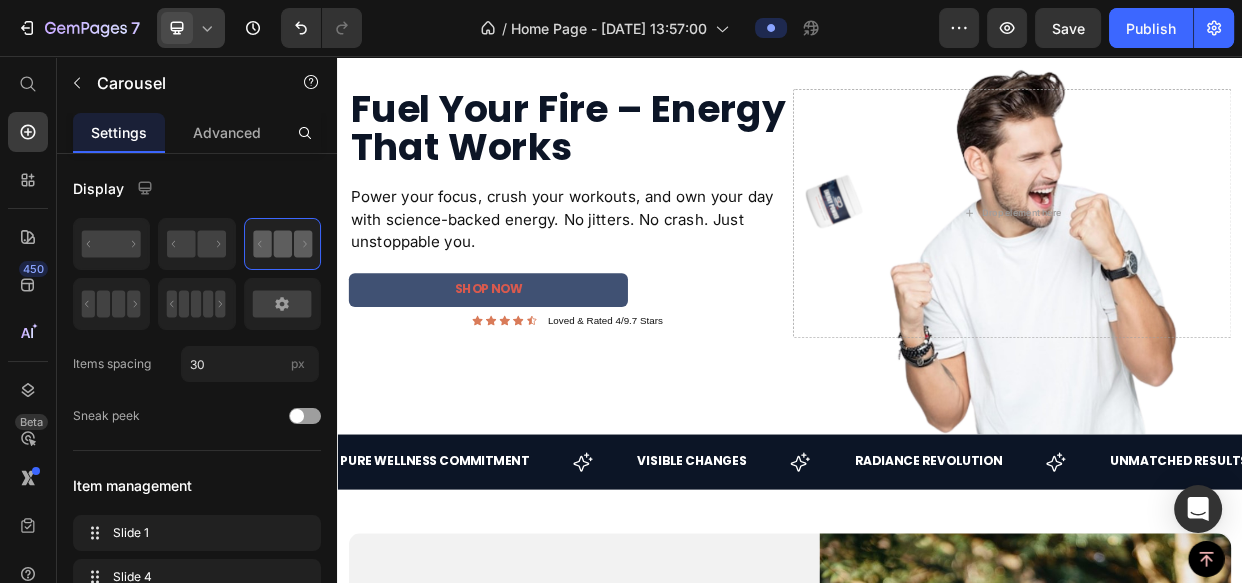 click 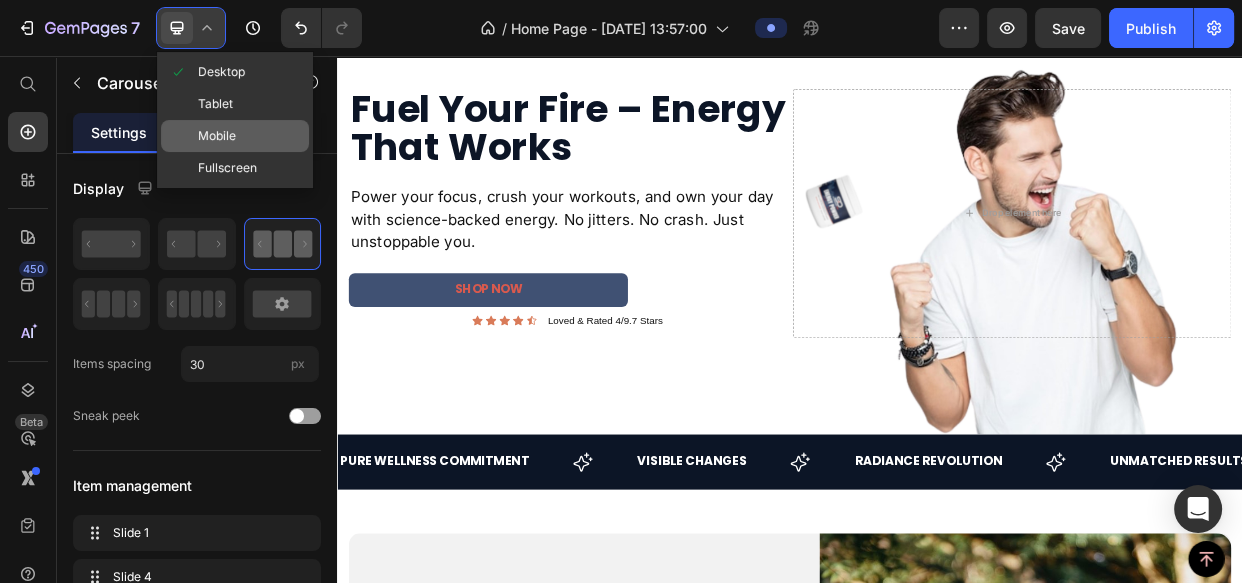 drag, startPoint x: 196, startPoint y: 138, endPoint x: 210, endPoint y: 92, distance: 48.08326 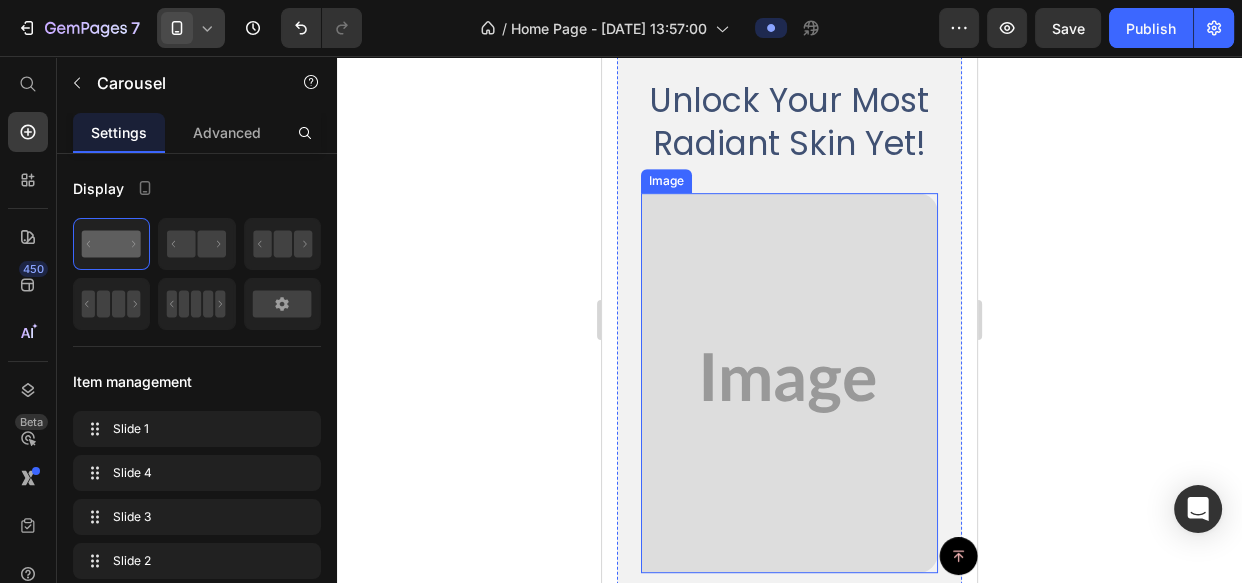 scroll, scrollTop: 1048, scrollLeft: 0, axis: vertical 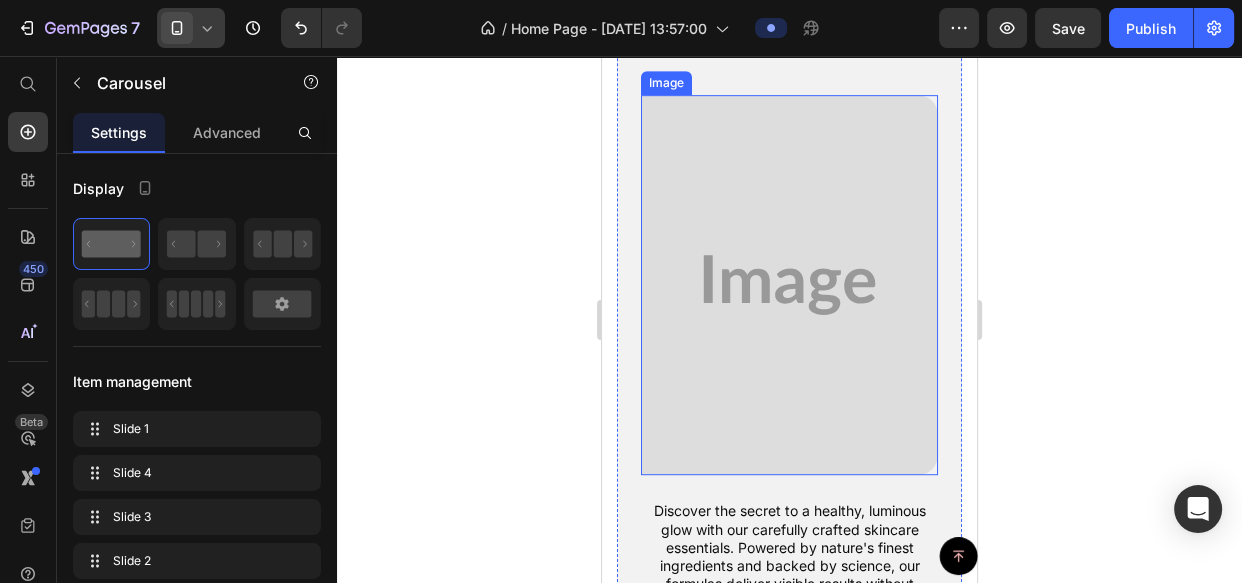 click at bounding box center (789, 285) 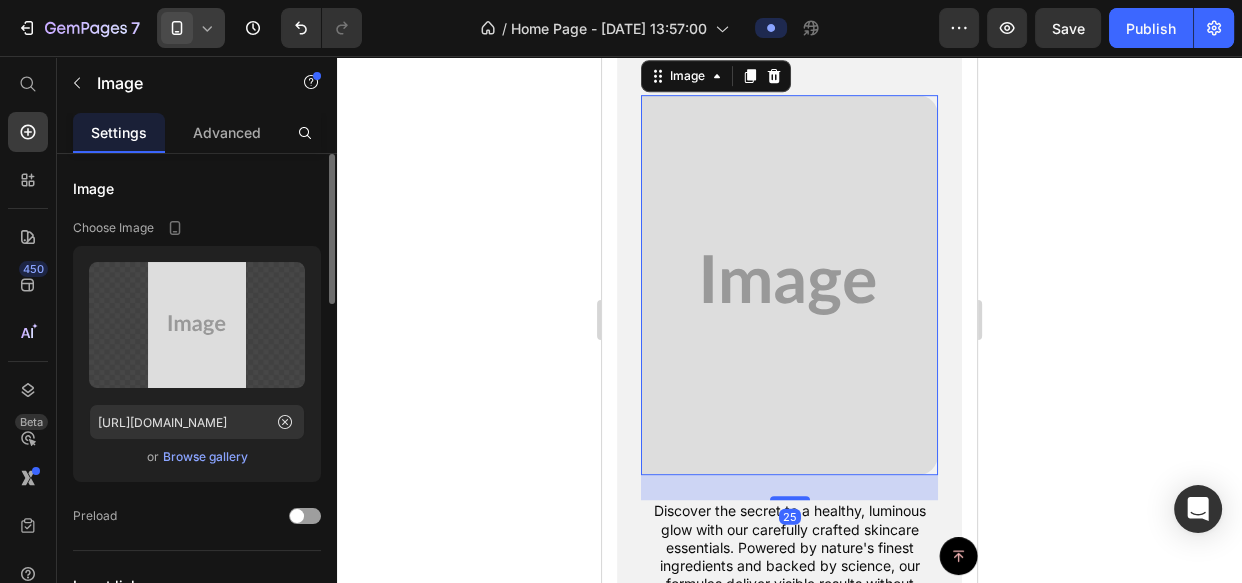 click on "Browse gallery" at bounding box center (205, 457) 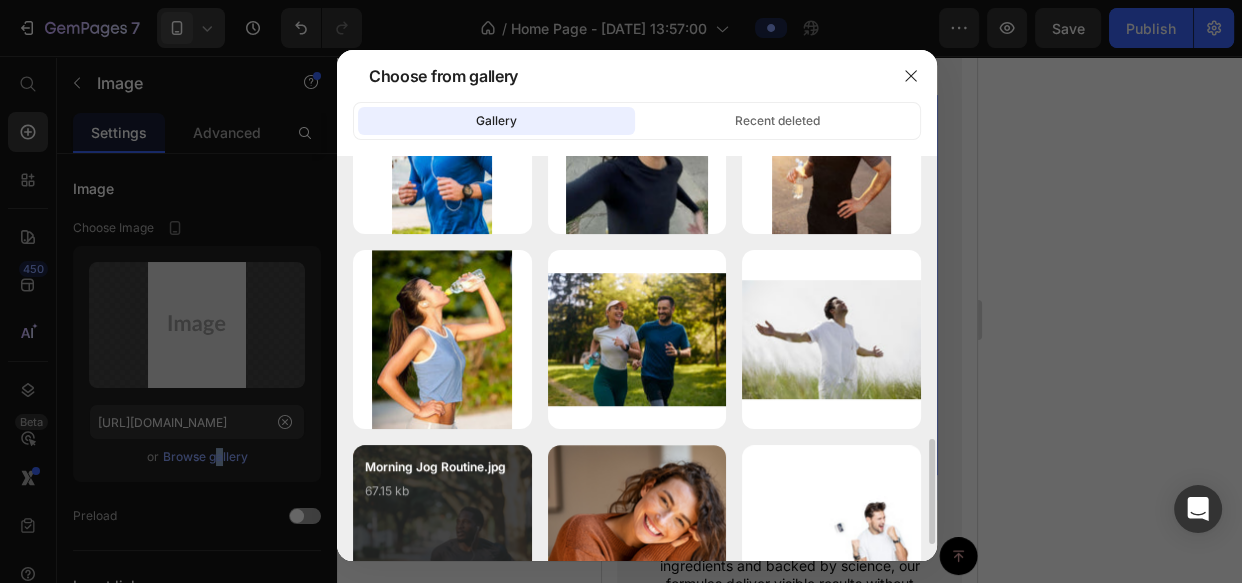 scroll, scrollTop: 1165, scrollLeft: 0, axis: vertical 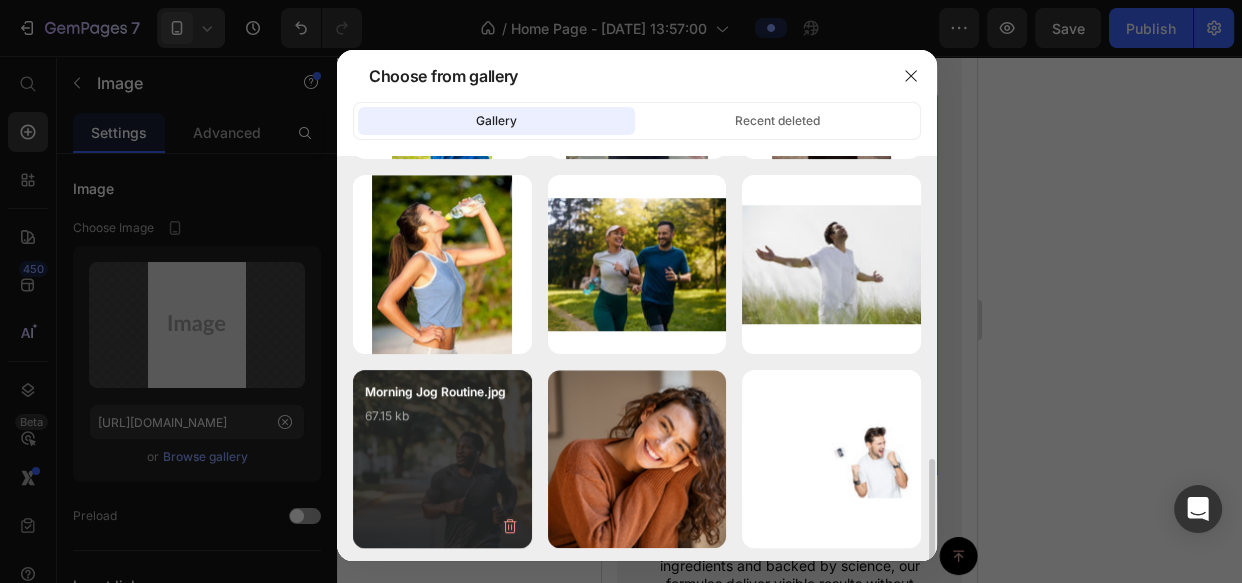 click on "Morning Jog Routine.jpg 67.15 kb" at bounding box center [442, 422] 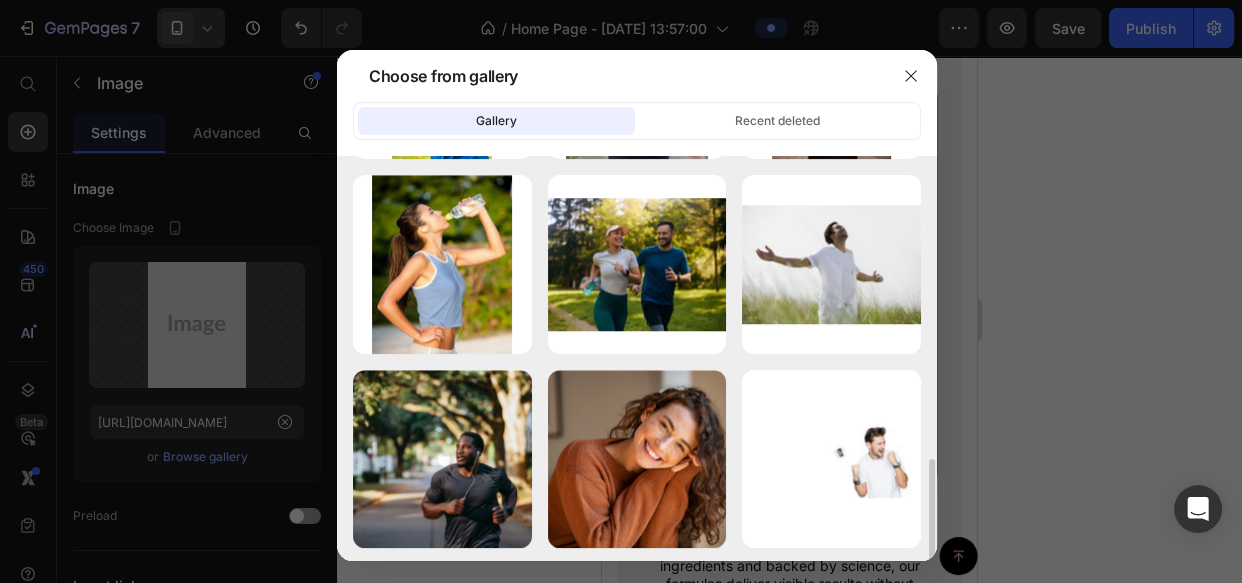 type on "[URL][DOMAIN_NAME]" 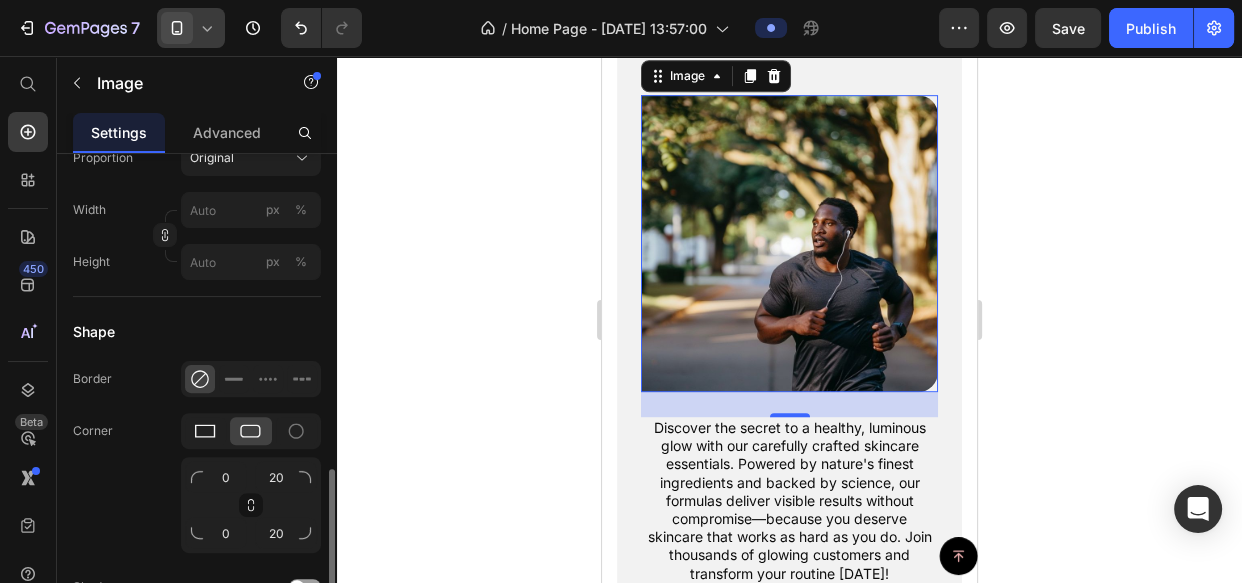 scroll, scrollTop: 727, scrollLeft: 0, axis: vertical 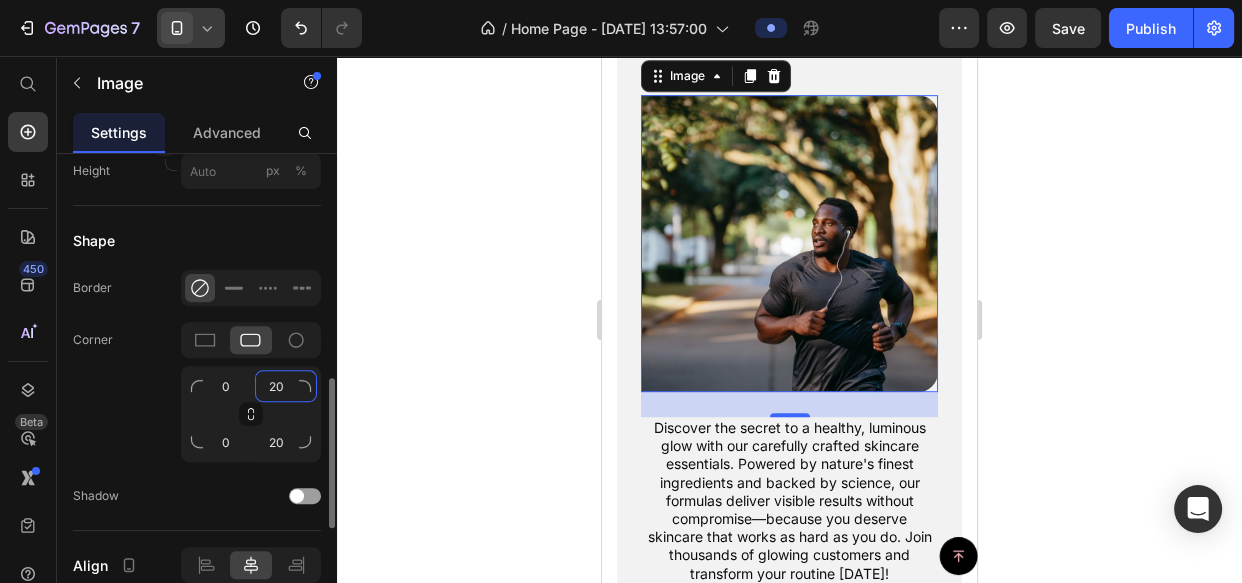 click on "20" 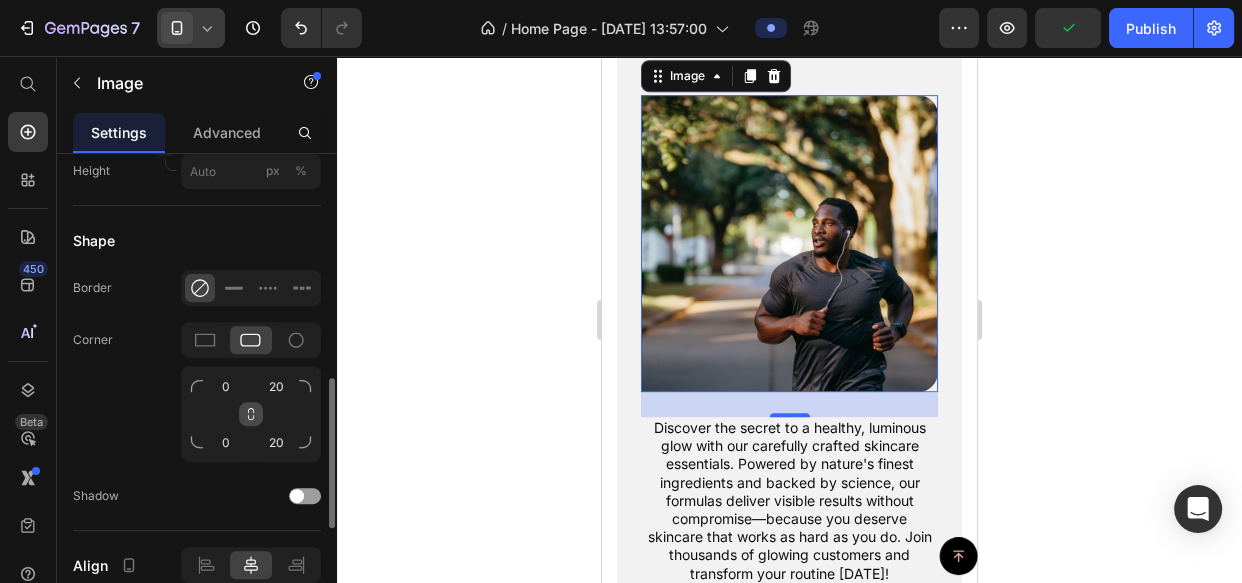 click 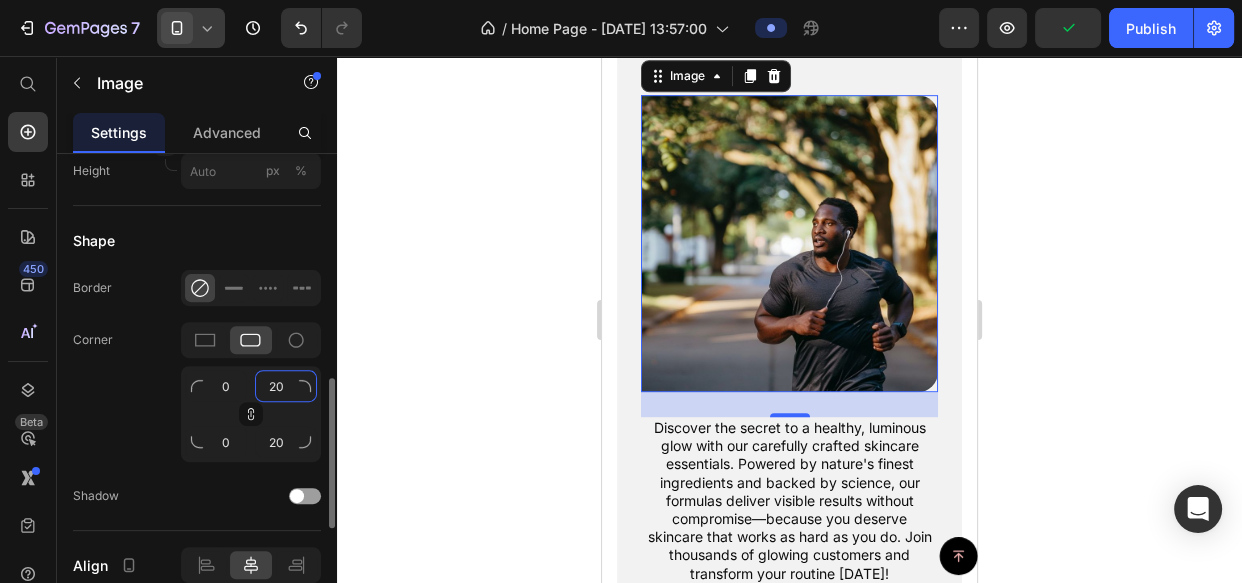 click on "20" 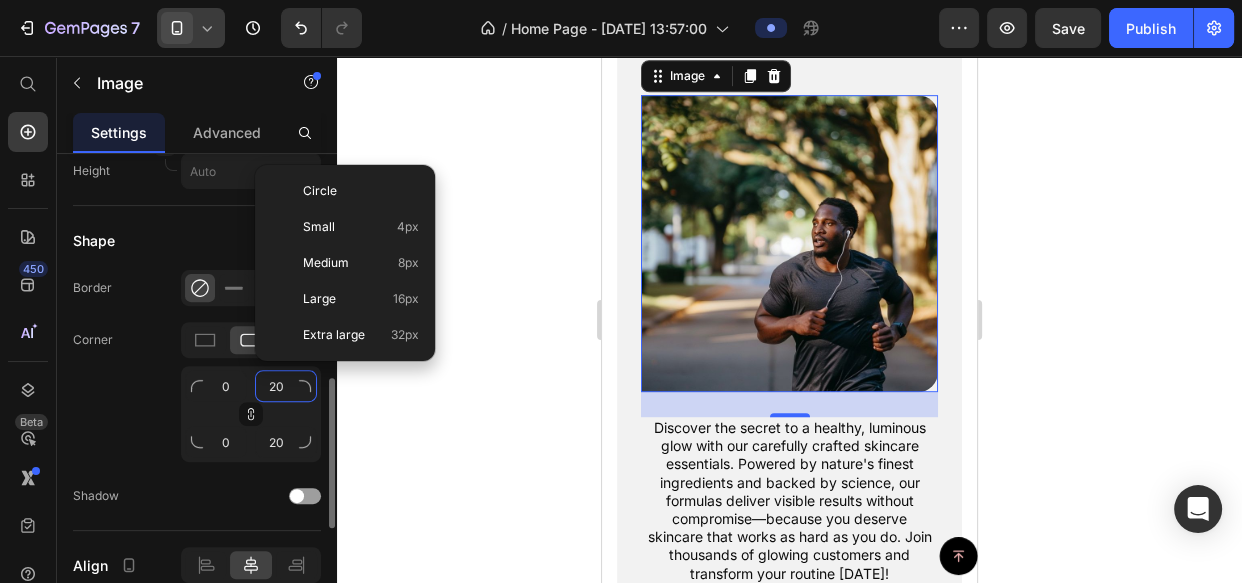 type on "0" 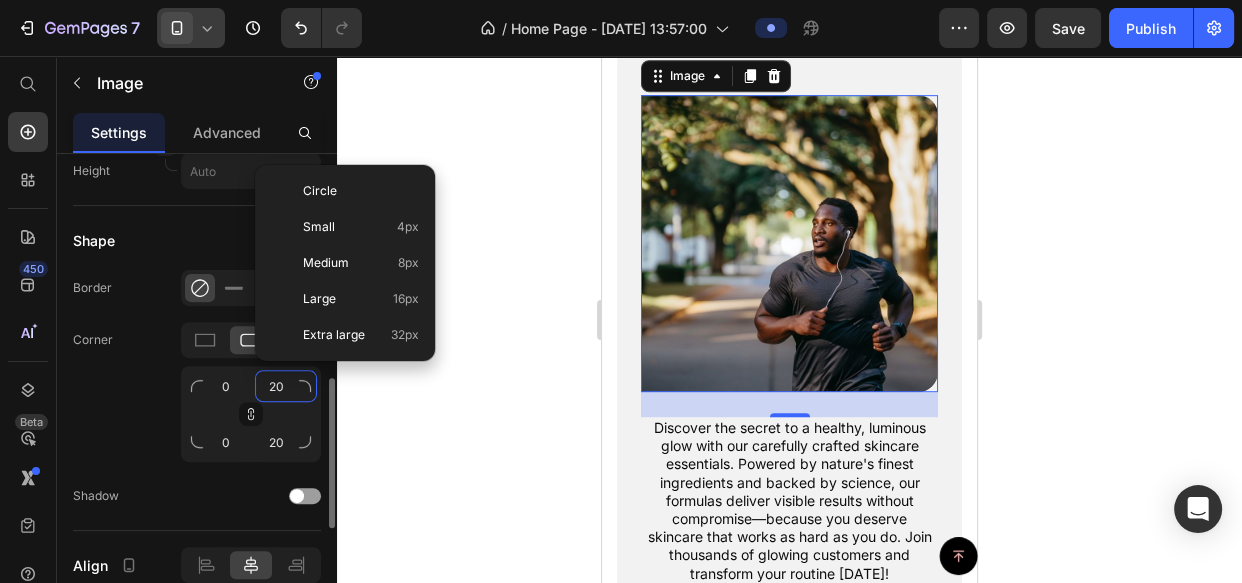 type on "0" 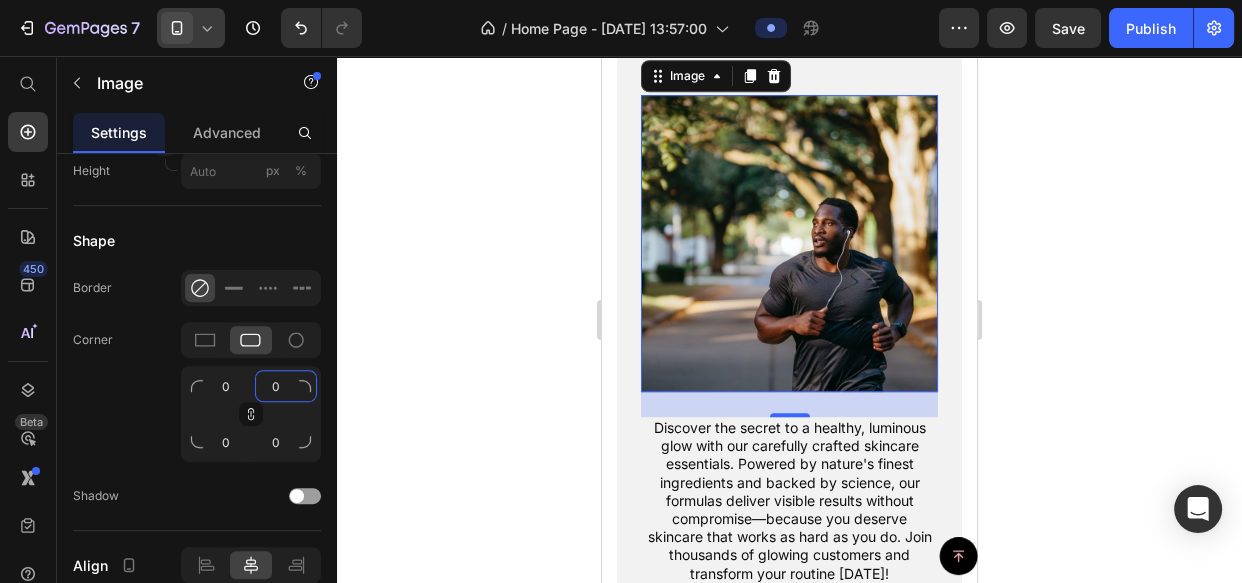 scroll, scrollTop: 1230, scrollLeft: 0, axis: vertical 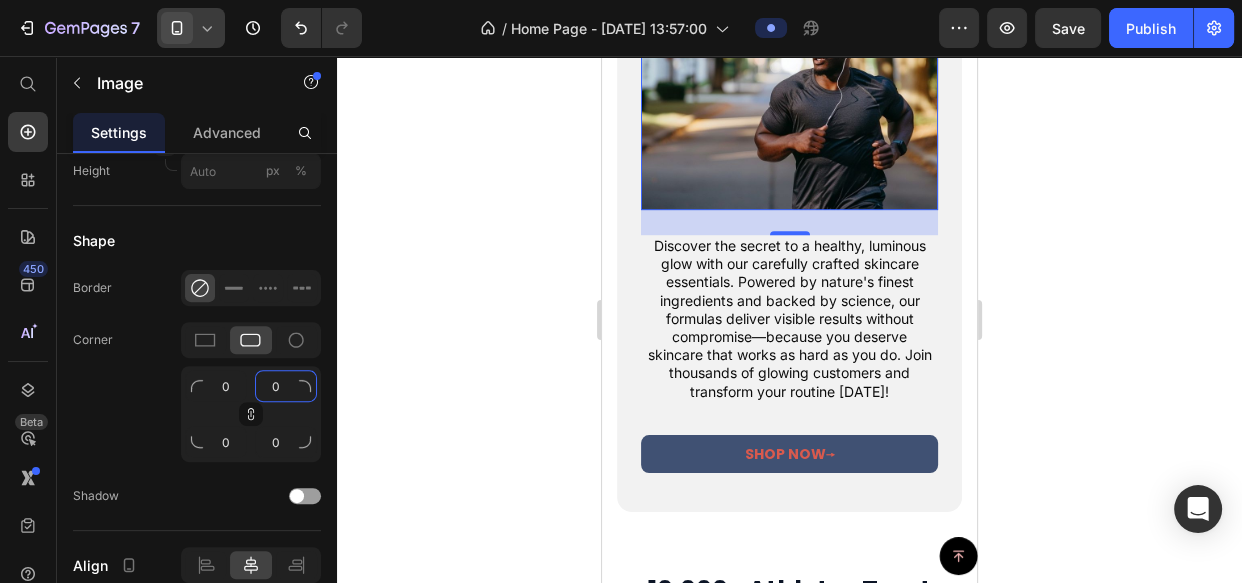 click 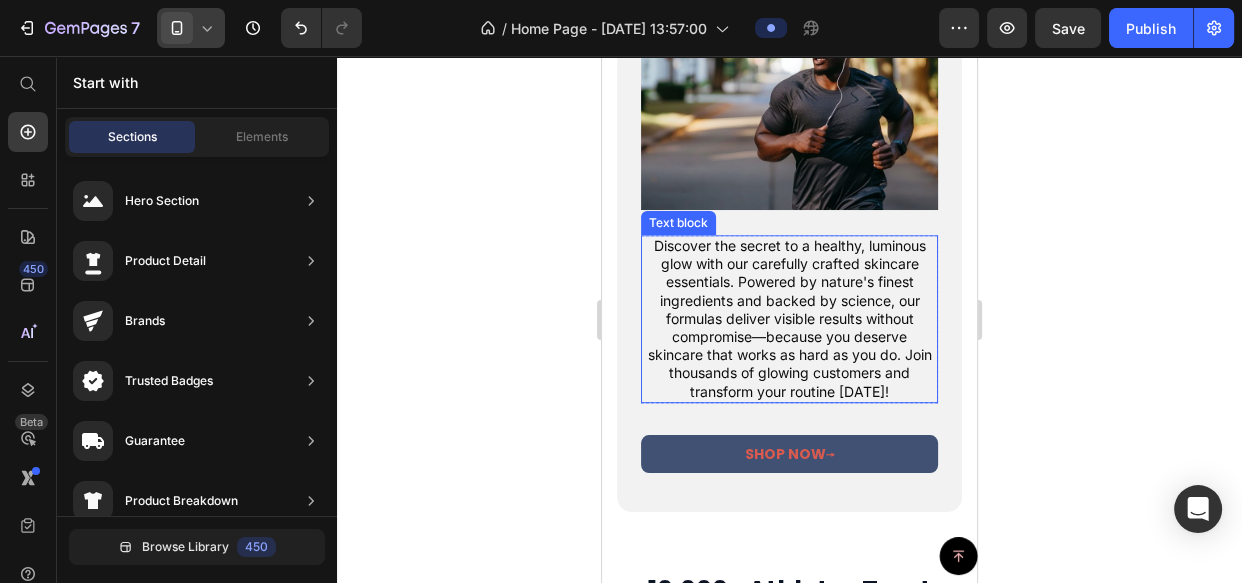 click on "Discover the secret to a healthy, luminous glow with our carefully crafted skincare essentials. Powered by nature's finest ingredients and backed by science, our formulas deliver visible results without compromise—because you deserve skincare that works as hard as you do. Join thousands of glowing customers and transform your routine [DATE]!" at bounding box center [789, 319] 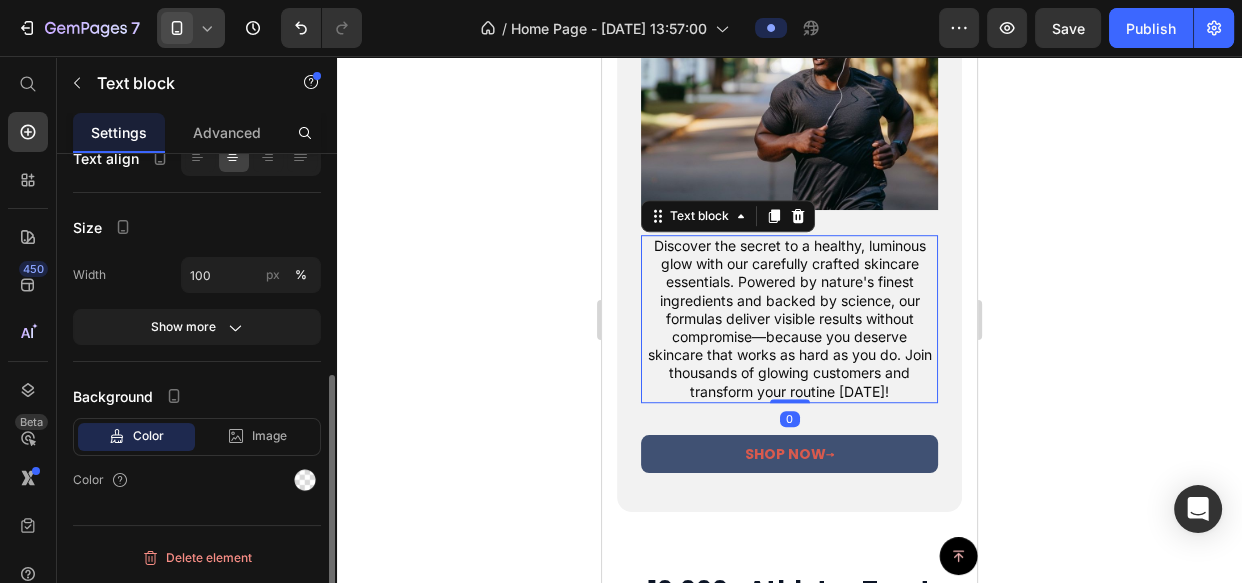 scroll, scrollTop: 0, scrollLeft: 0, axis: both 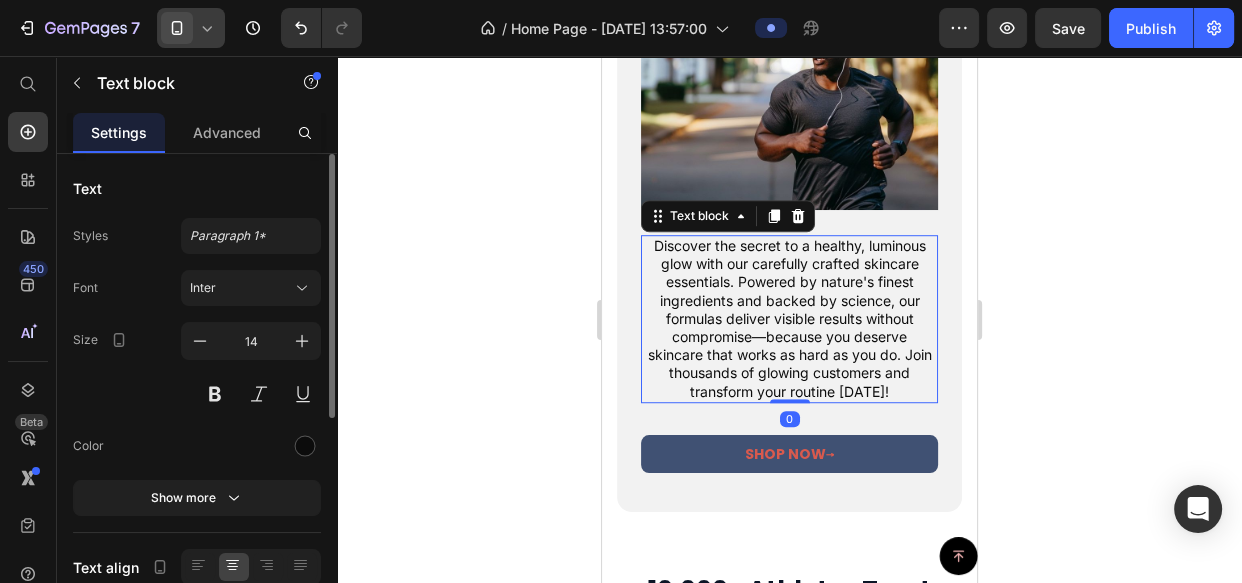 click on "Discover the secret to a healthy, luminous glow with our carefully crafted skincare essentials. Powered by nature's finest ingredients and backed by science, our formulas deliver visible results without compromise—because you deserve skincare that works as hard as you do. Join thousands of glowing customers and transform your routine [DATE]!" at bounding box center [789, 319] 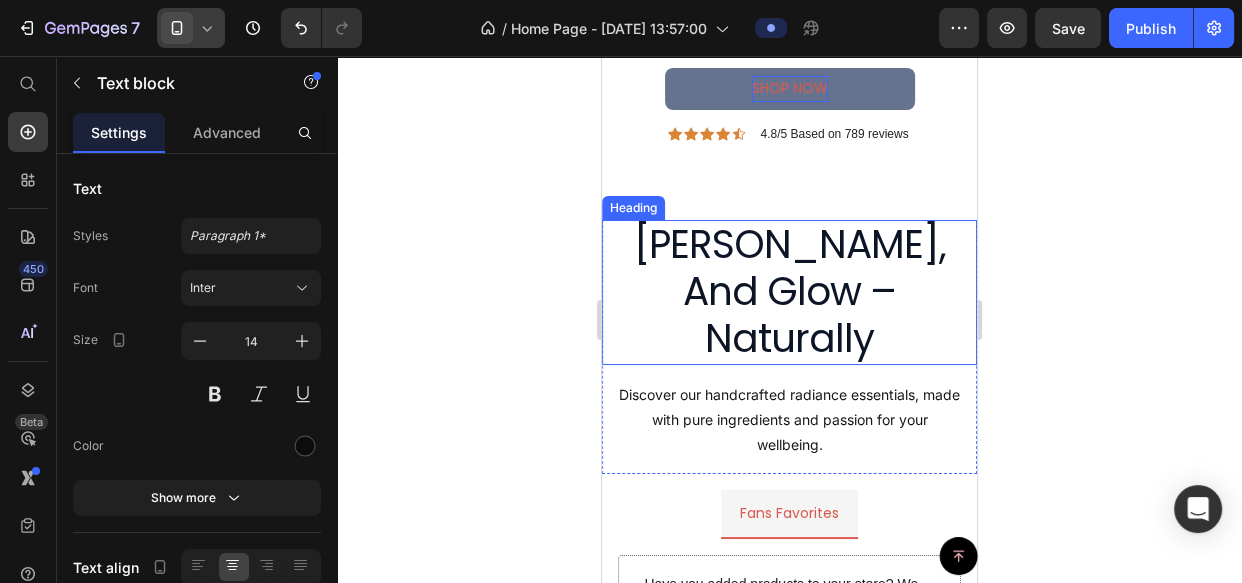 scroll, scrollTop: 2139, scrollLeft: 0, axis: vertical 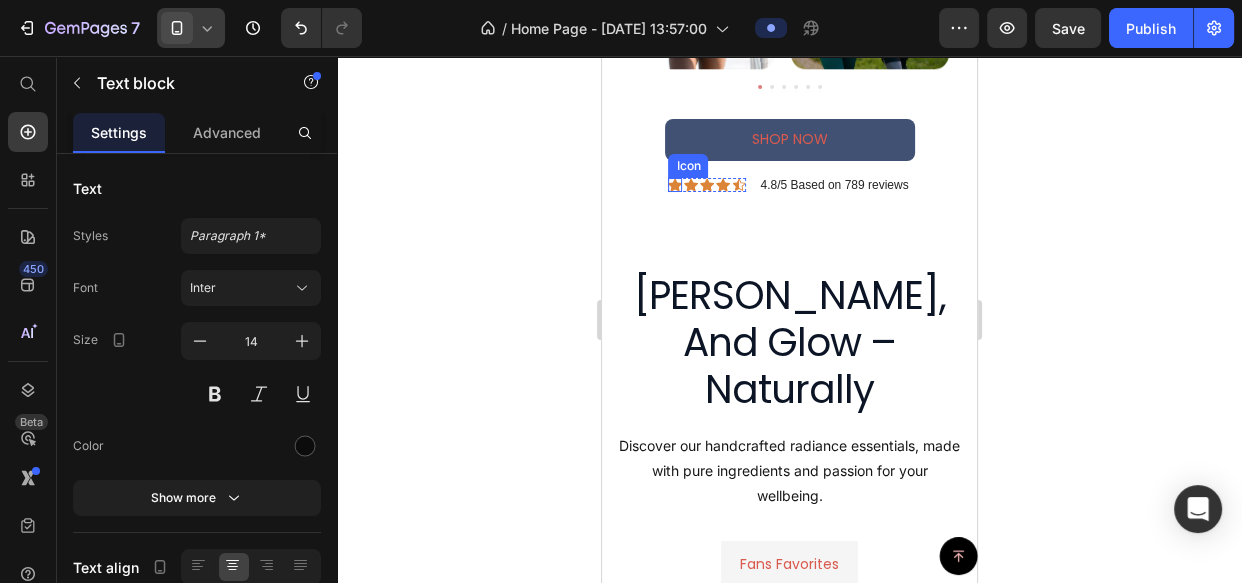 click 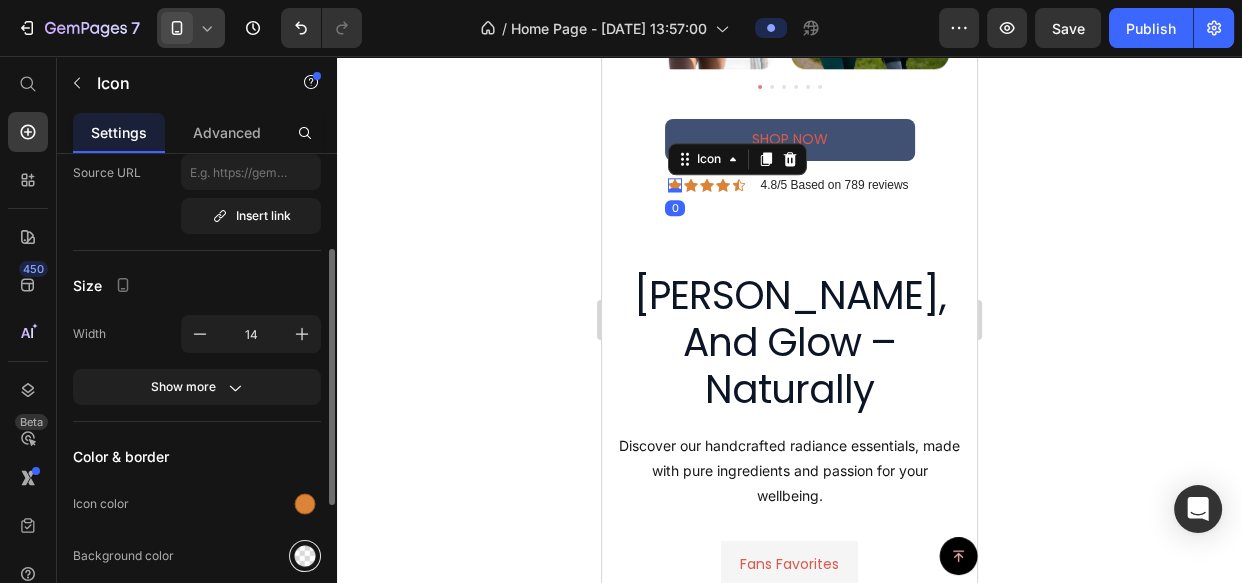 scroll, scrollTop: 363, scrollLeft: 0, axis: vertical 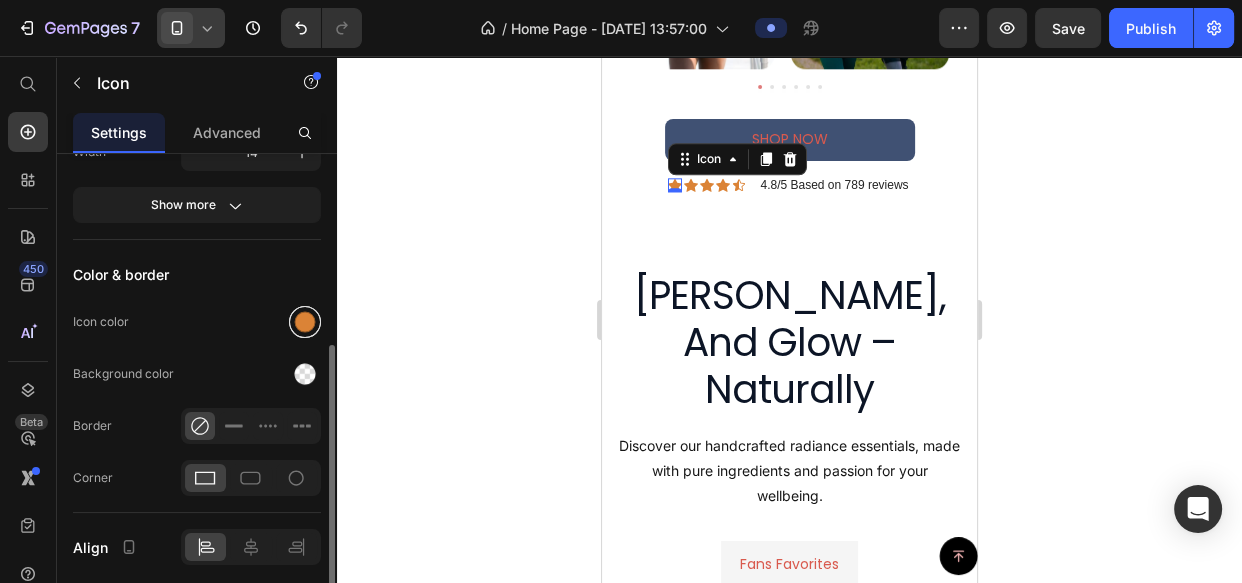 click at bounding box center [305, 322] 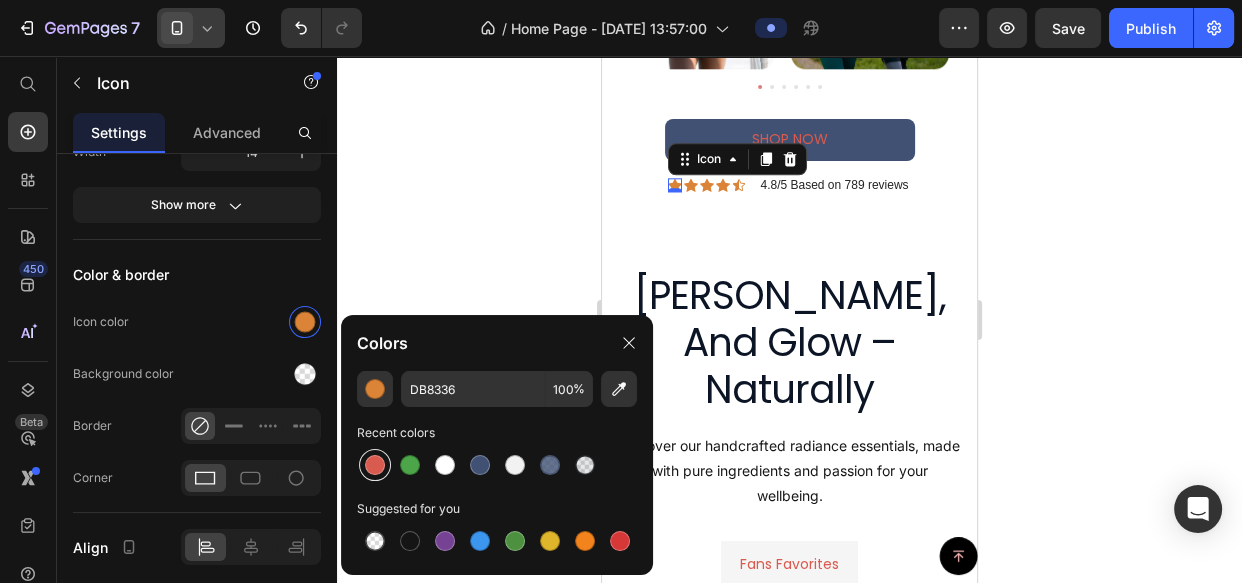 click at bounding box center [375, 465] 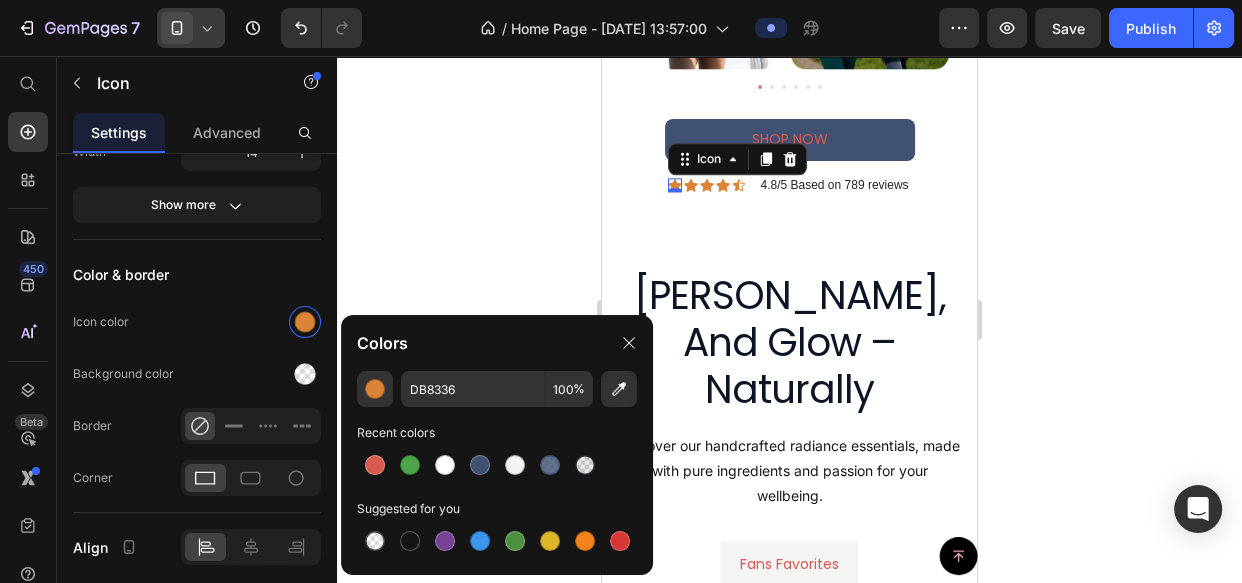 type on "D95A4E" 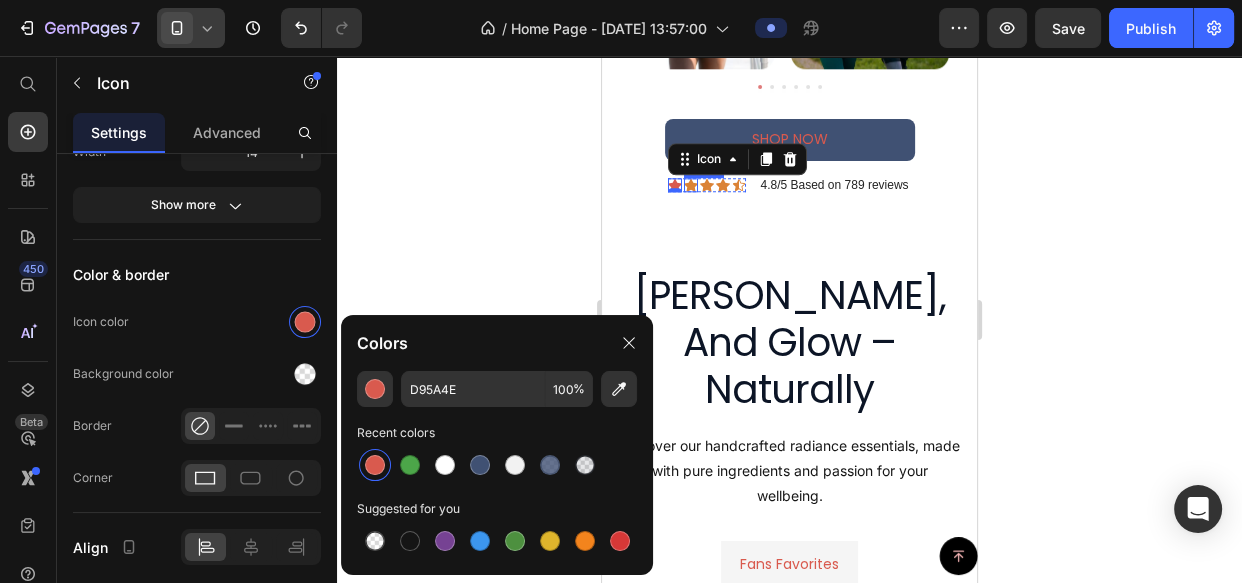 click 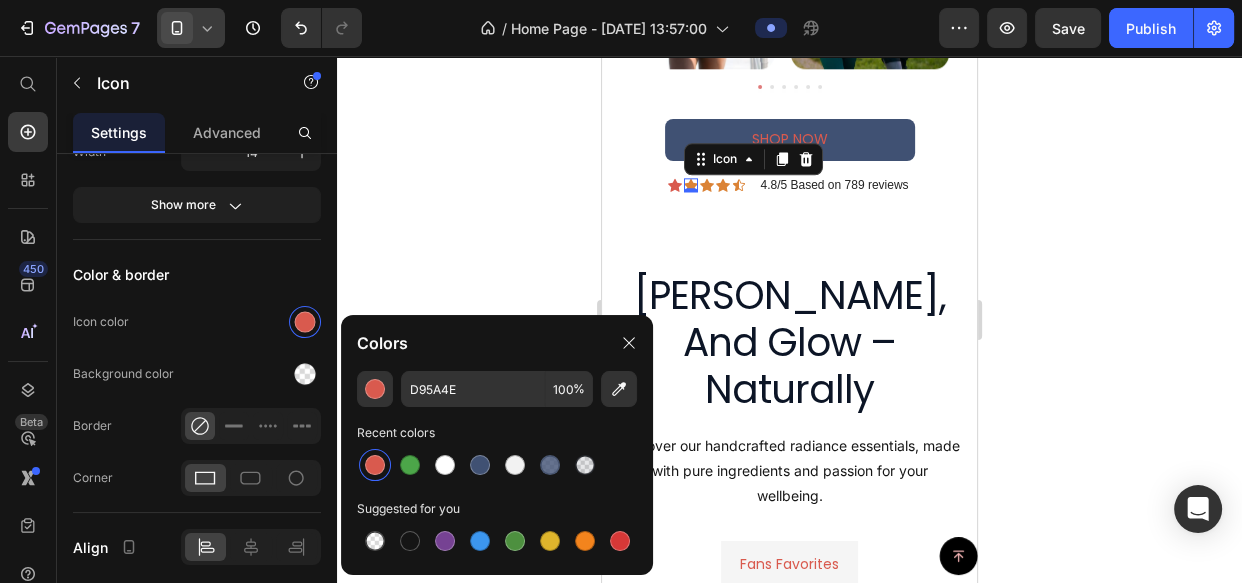 scroll, scrollTop: 362, scrollLeft: 0, axis: vertical 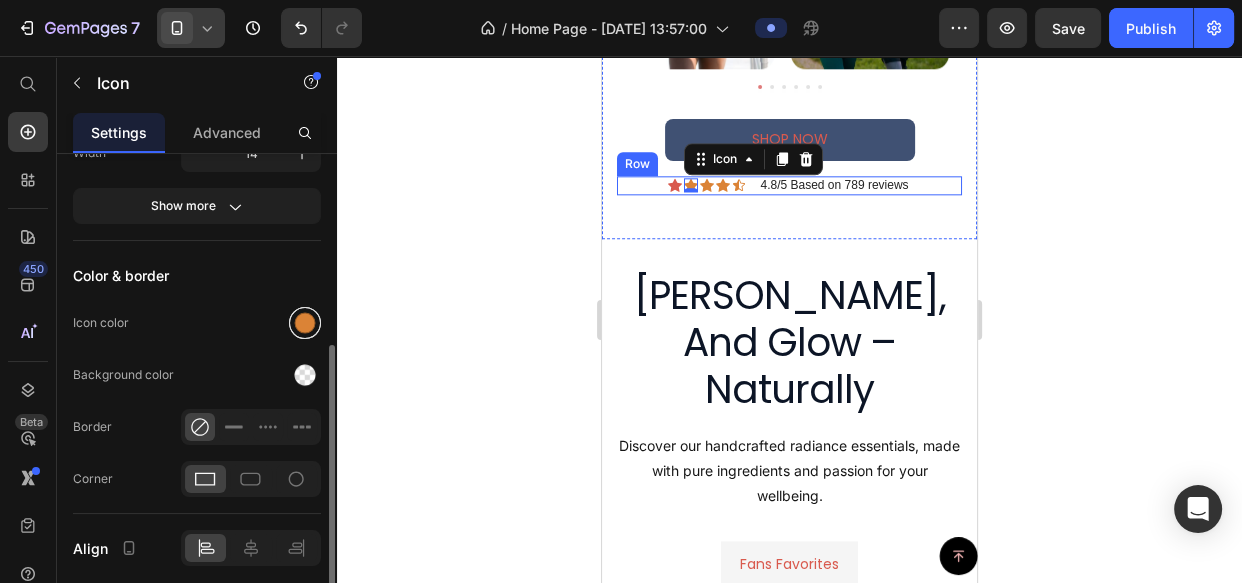 click at bounding box center (305, 323) 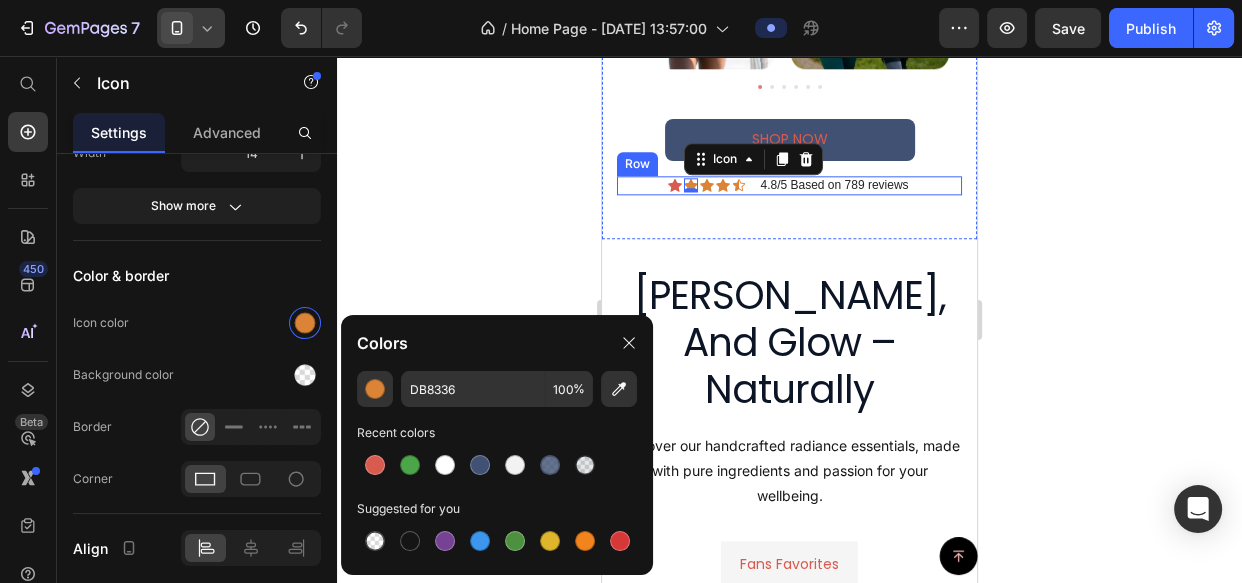 drag, startPoint x: 365, startPoint y: 467, endPoint x: 553, endPoint y: 348, distance: 222.4972 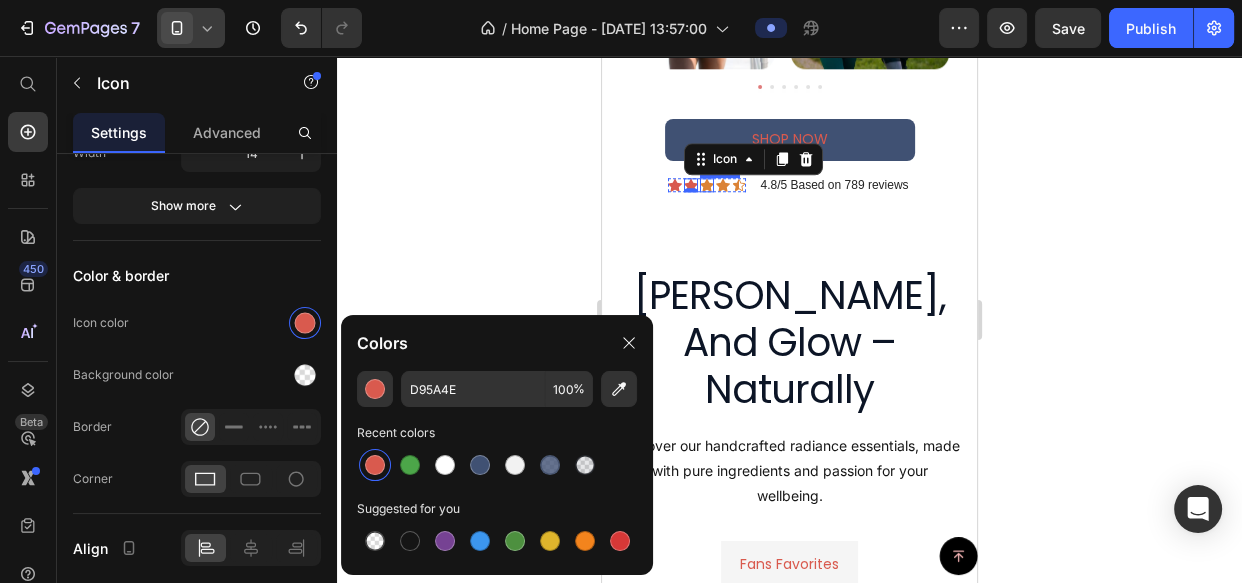 click 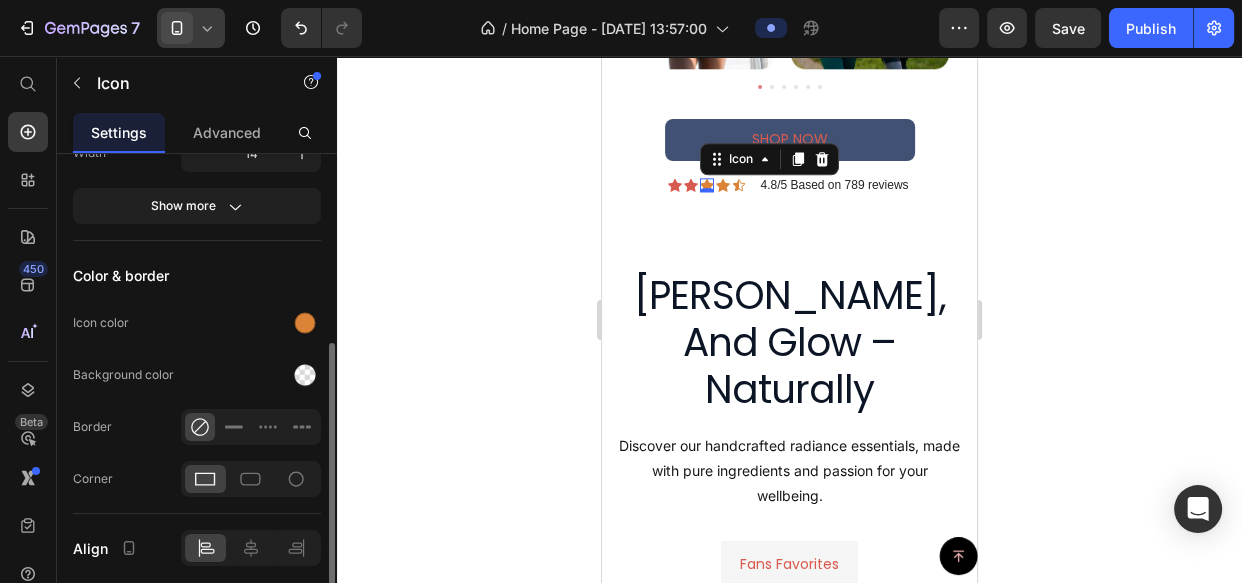 scroll, scrollTop: 361, scrollLeft: 0, axis: vertical 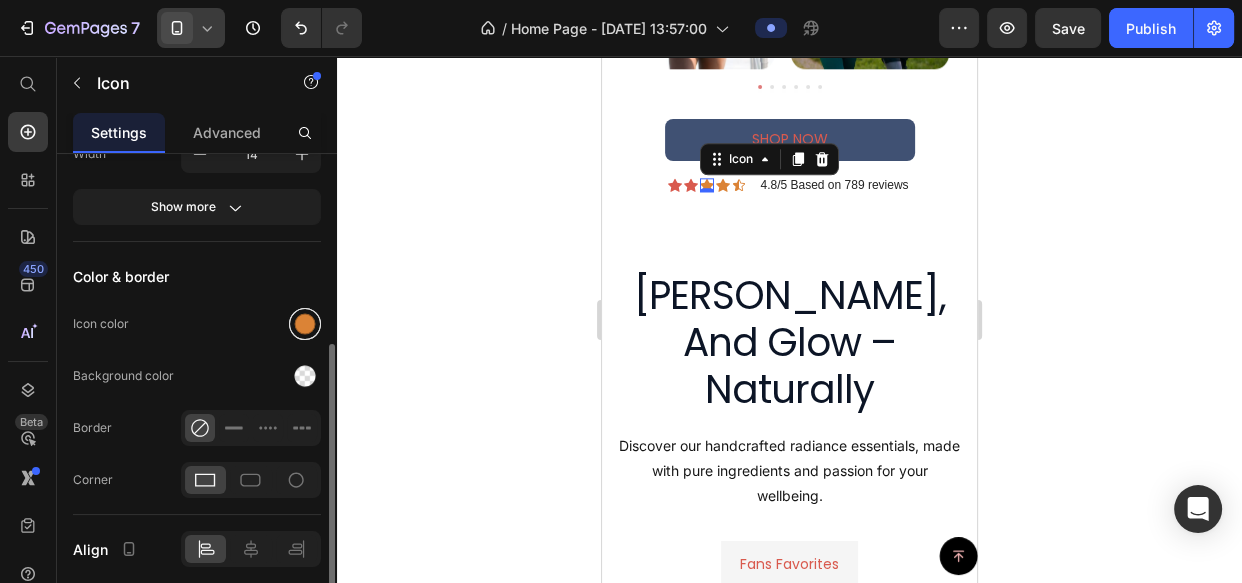 click at bounding box center [305, 324] 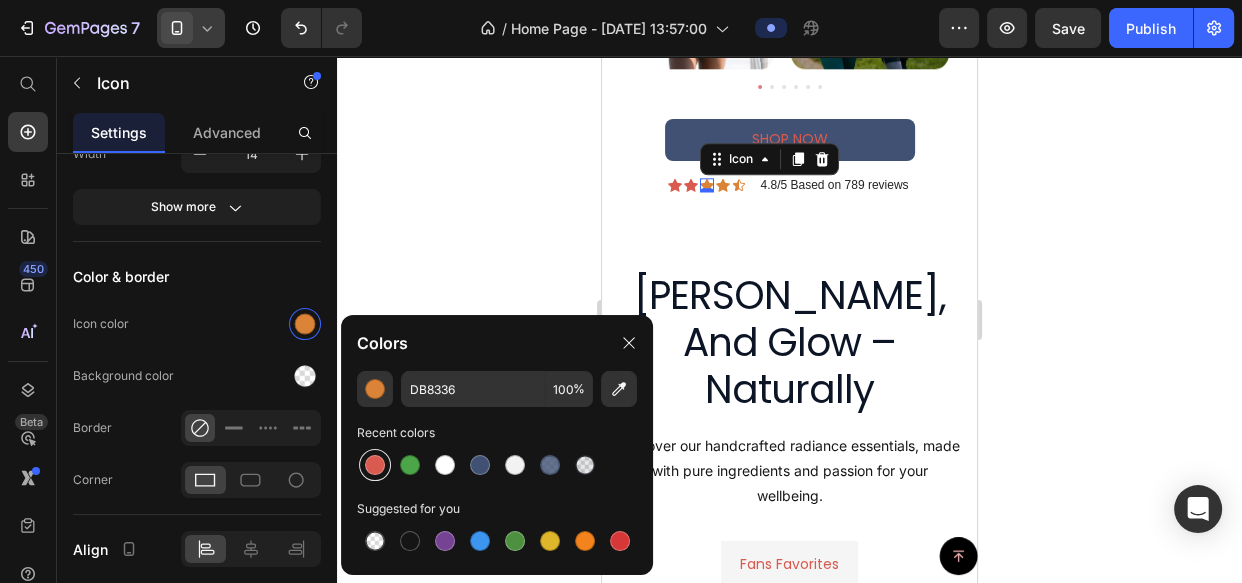 click at bounding box center [375, 465] 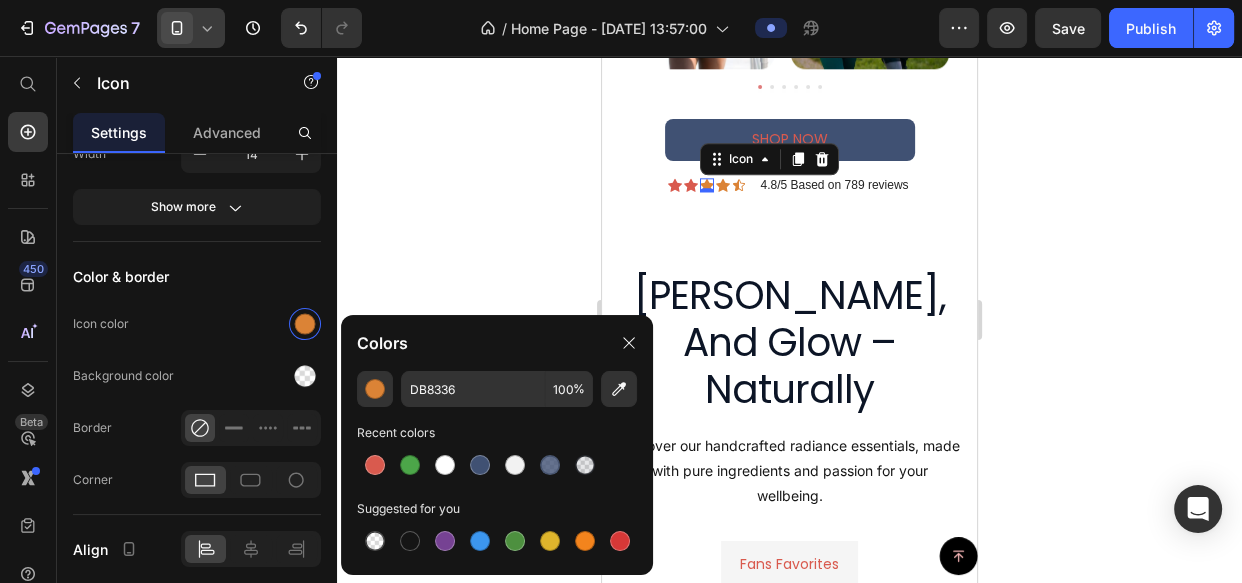 type on "D95A4E" 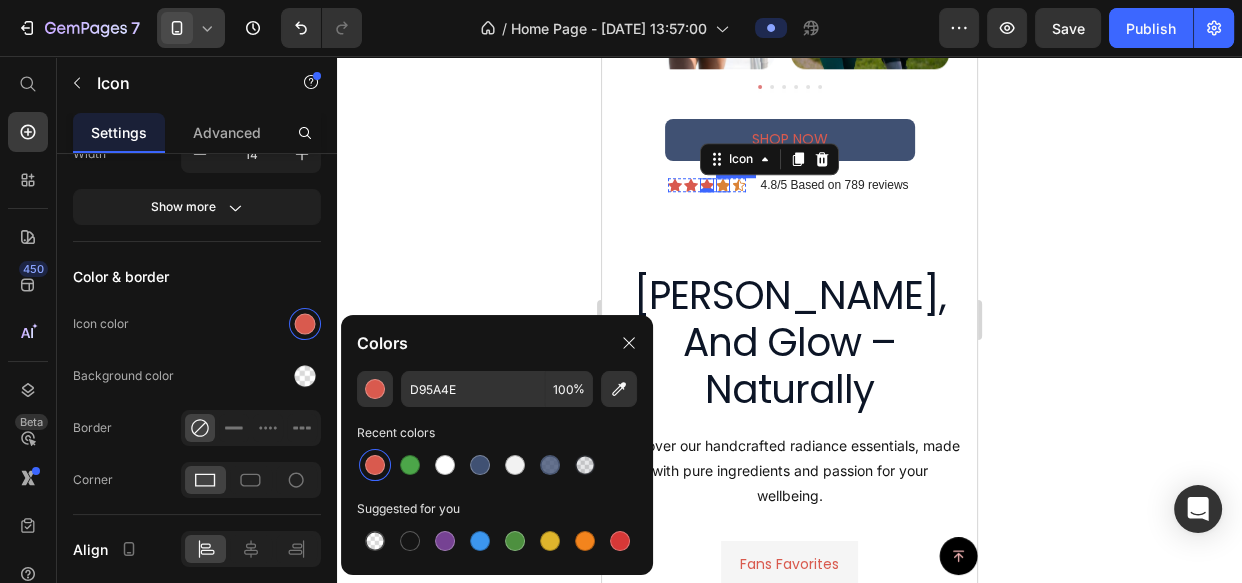 click 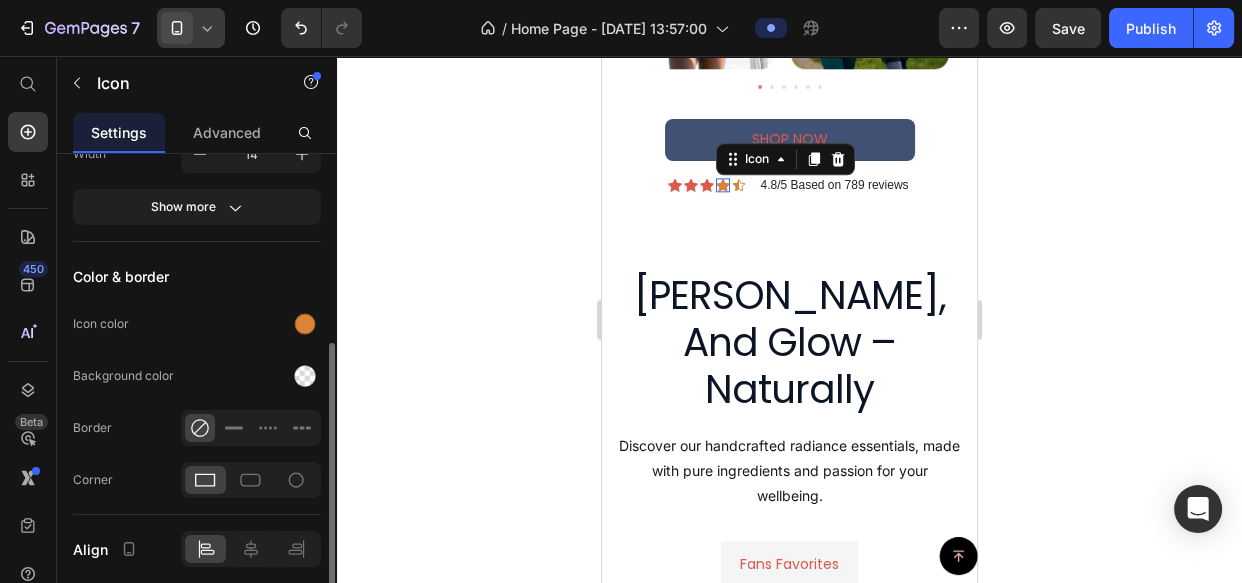 scroll, scrollTop: 360, scrollLeft: 0, axis: vertical 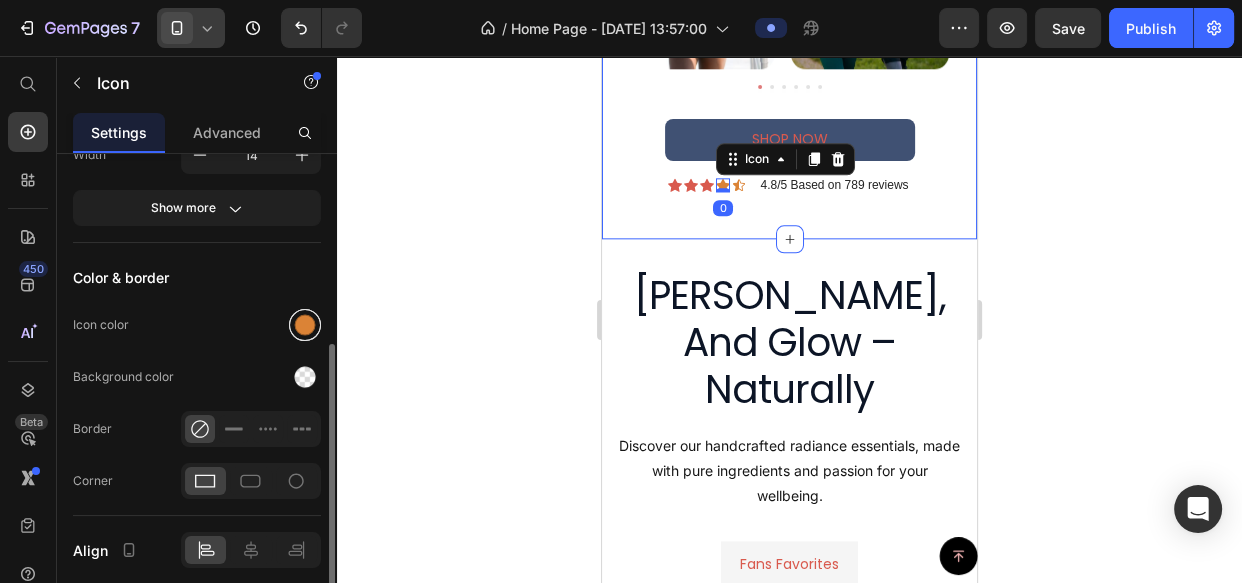click at bounding box center [305, 325] 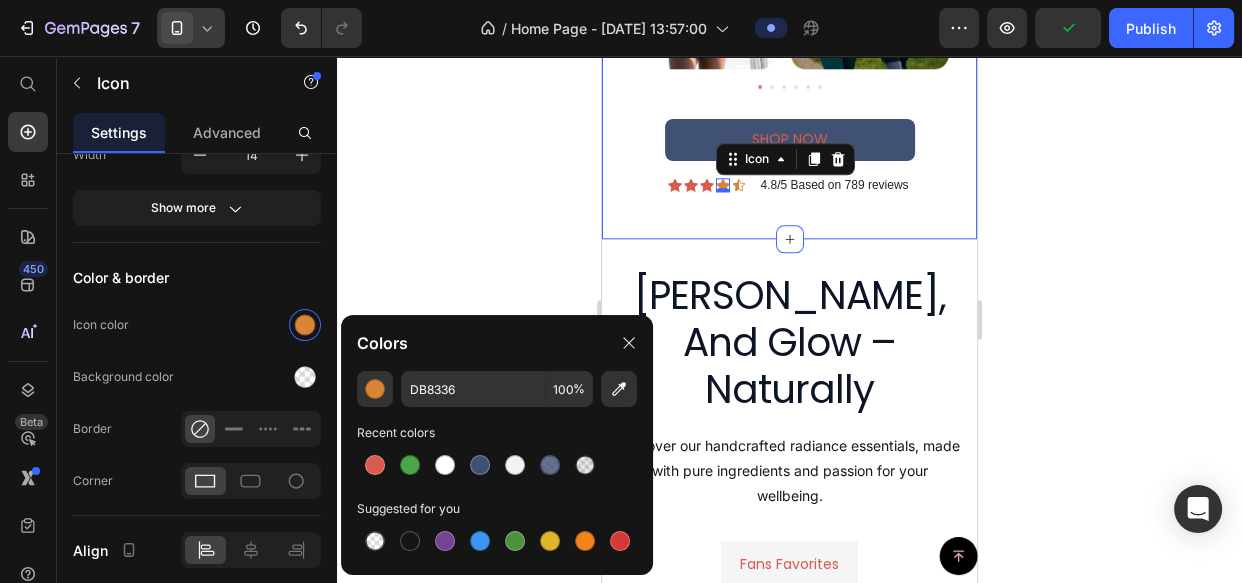 drag, startPoint x: 376, startPoint y: 470, endPoint x: 560, endPoint y: 420, distance: 190.6725 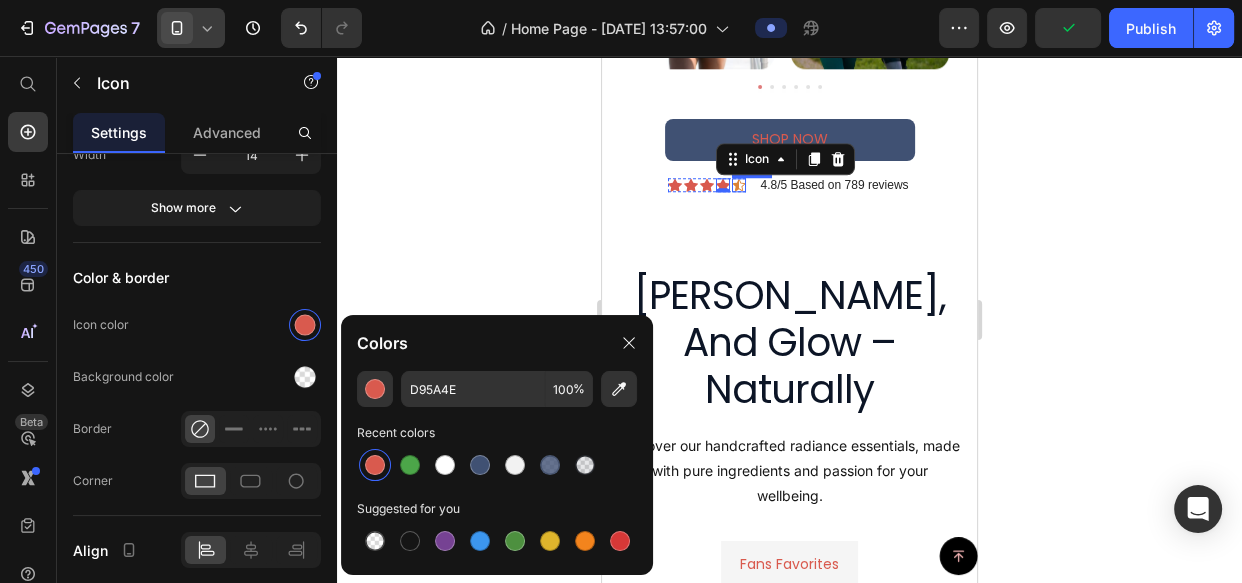 click 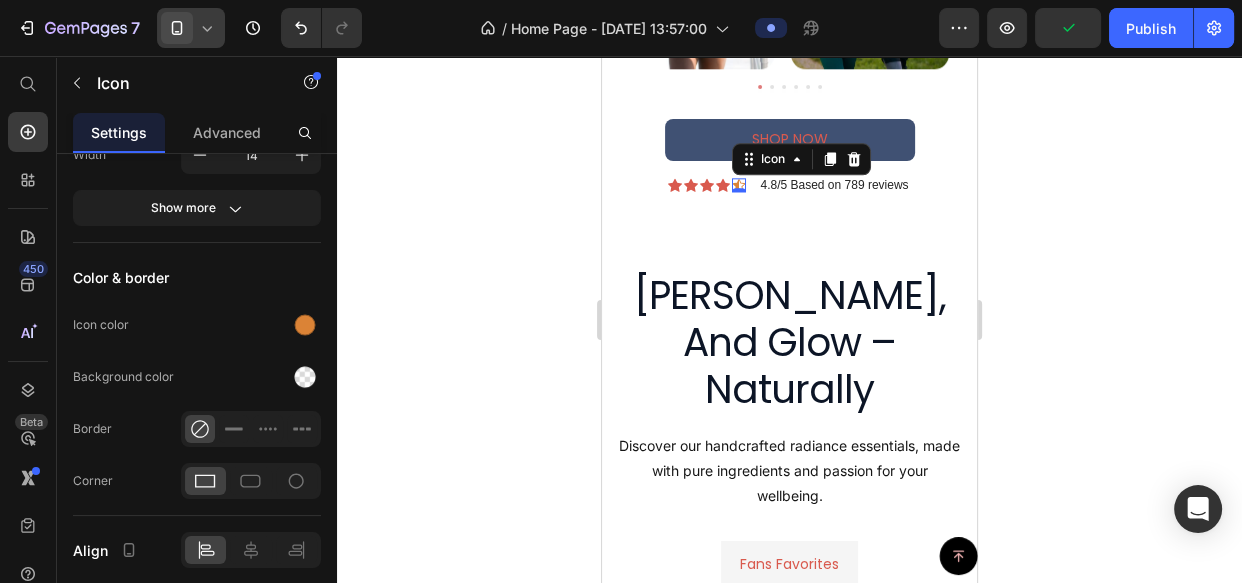 scroll, scrollTop: 360, scrollLeft: 0, axis: vertical 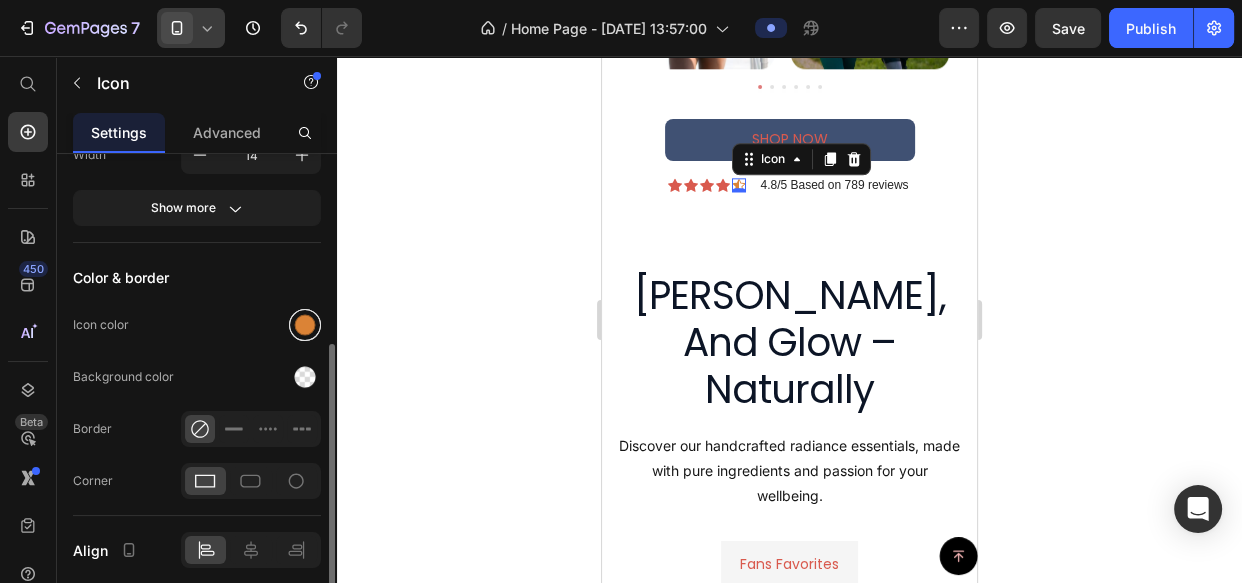 click at bounding box center (305, 325) 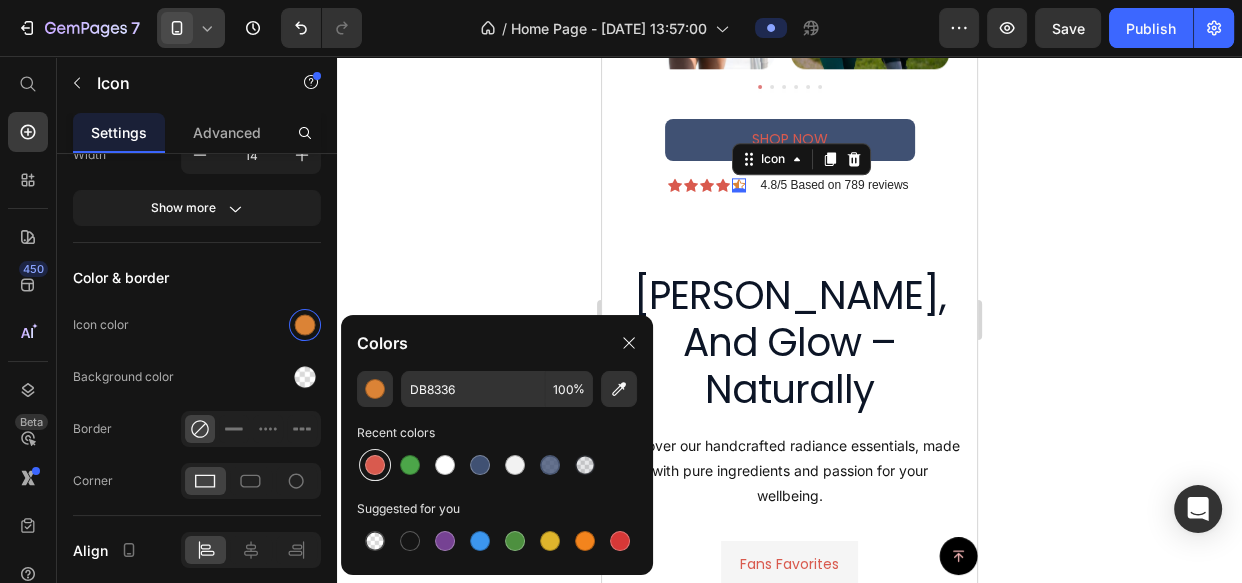 click at bounding box center [375, 465] 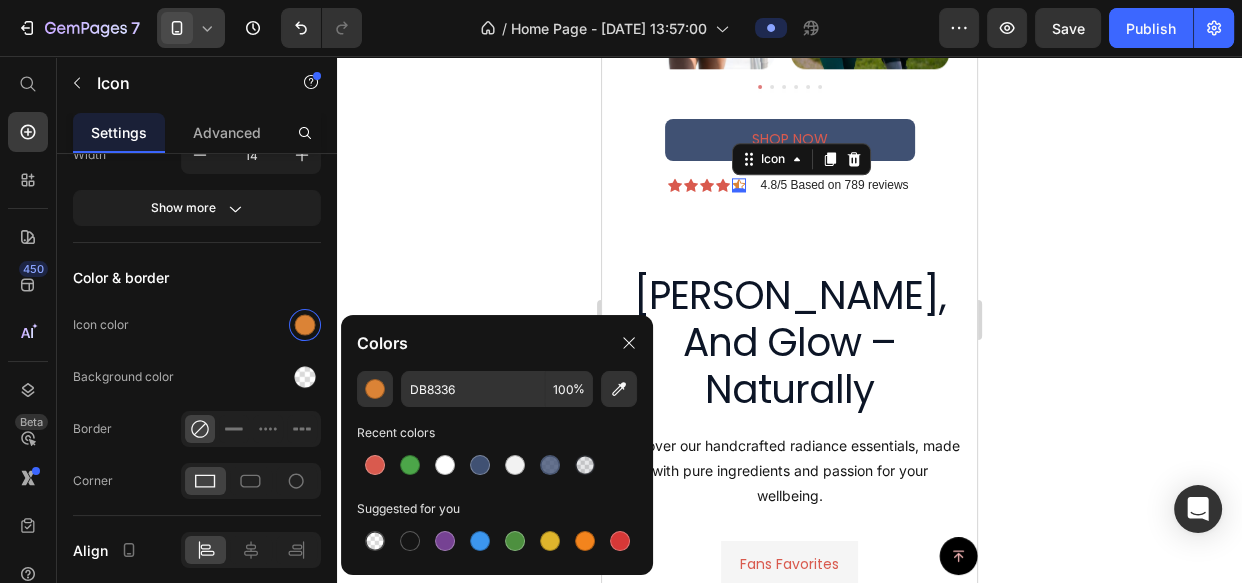 type on "D95A4E" 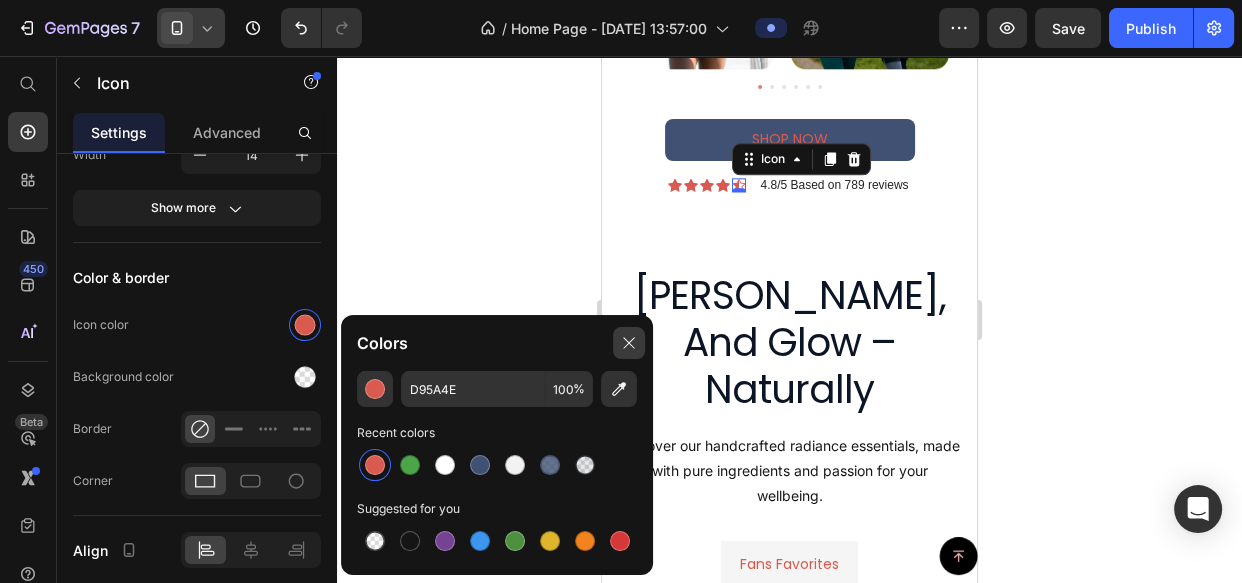 drag, startPoint x: 623, startPoint y: 340, endPoint x: 35, endPoint y: 285, distance: 590.56665 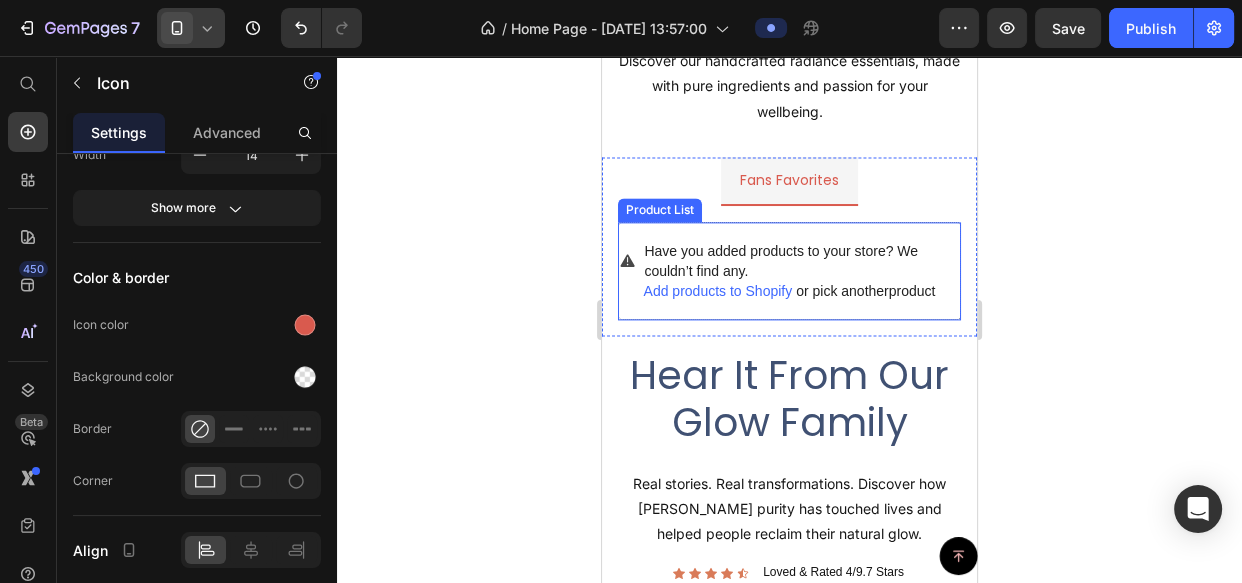 scroll, scrollTop: 2502, scrollLeft: 0, axis: vertical 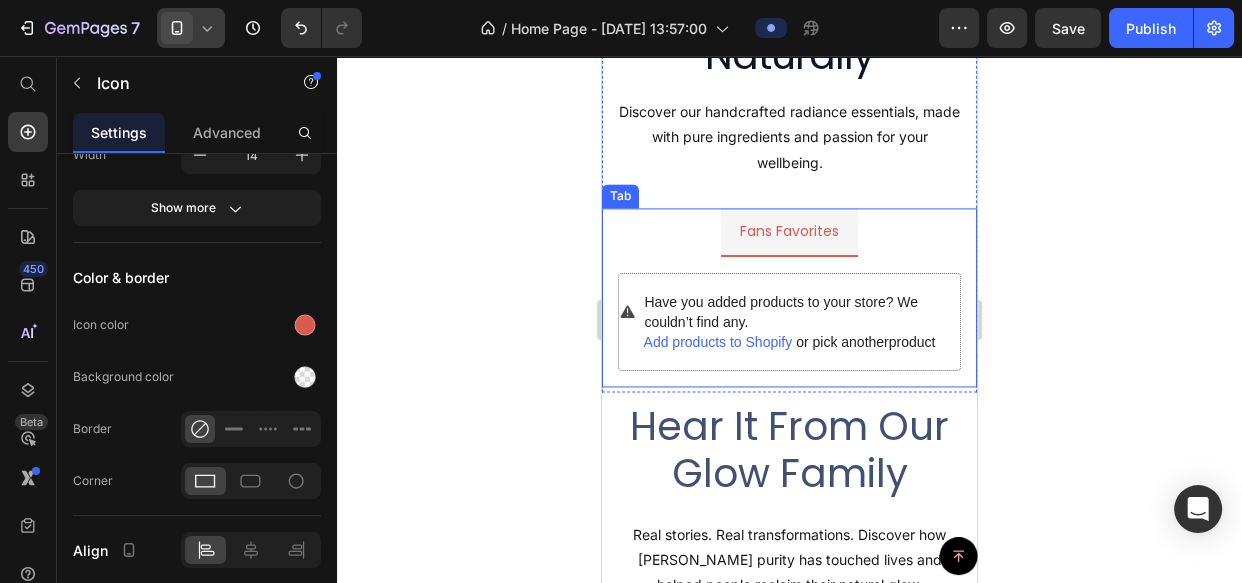 click on "Fans Favorites" at bounding box center (789, 232) 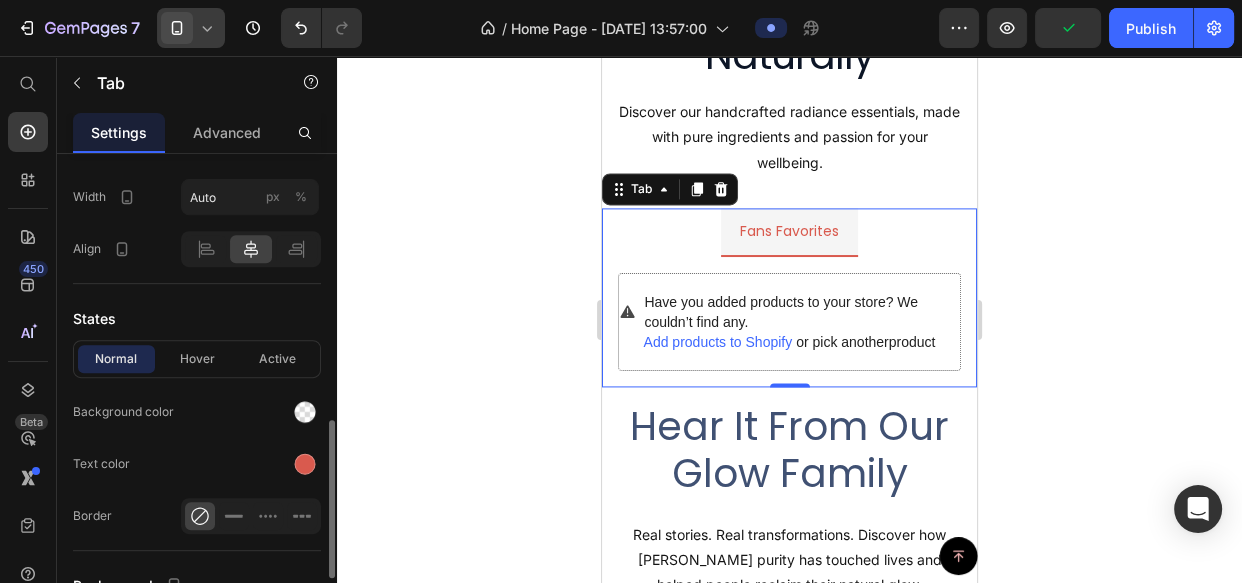 scroll, scrollTop: 1000, scrollLeft: 0, axis: vertical 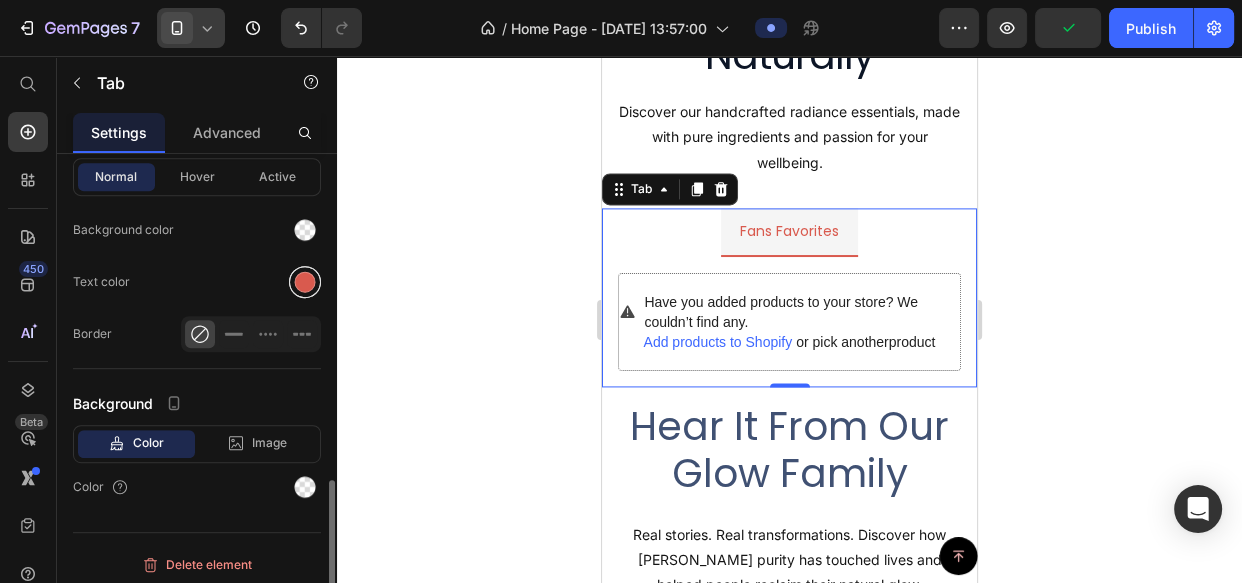 click at bounding box center (305, 282) 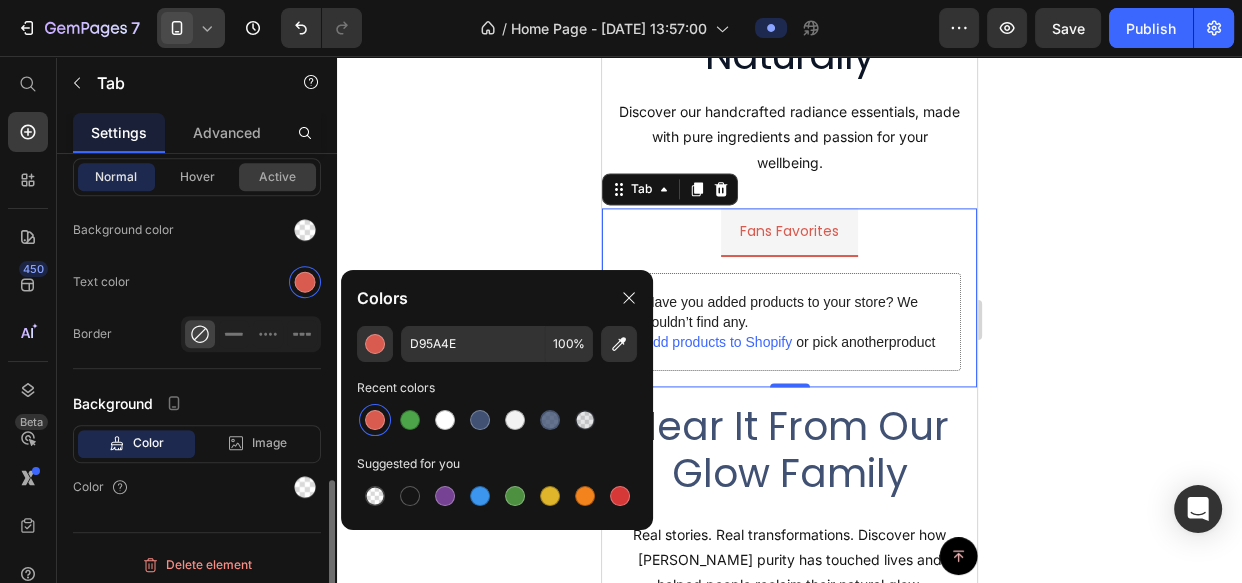 click on "Active" at bounding box center [277, 177] 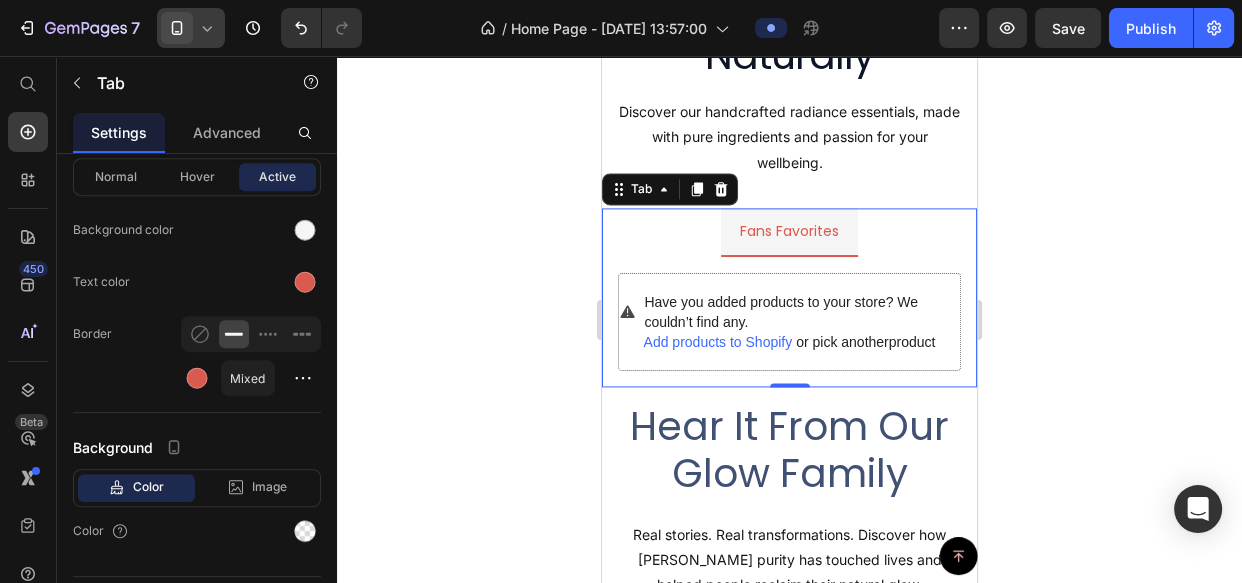 click on "Fans Favorites" at bounding box center [789, 232] 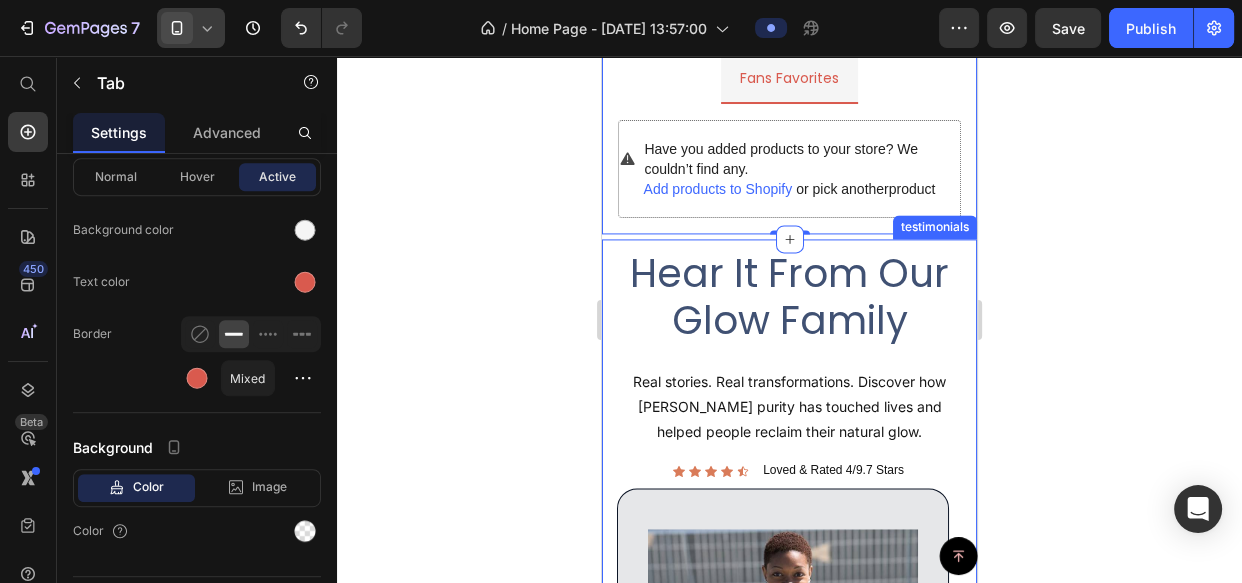 scroll, scrollTop: 2775, scrollLeft: 0, axis: vertical 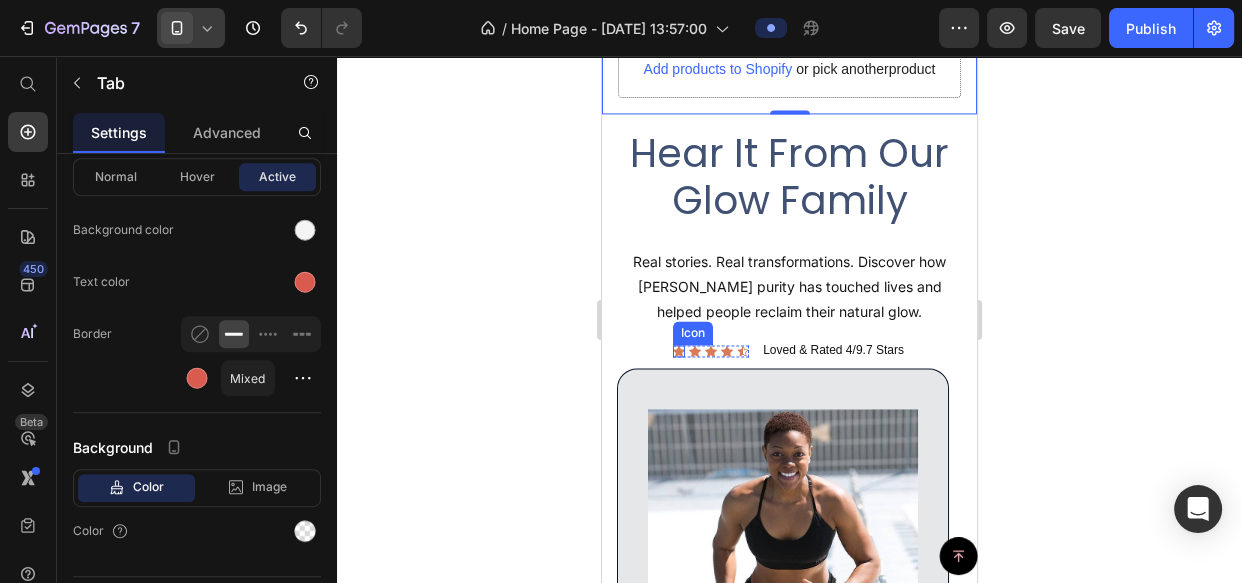 click 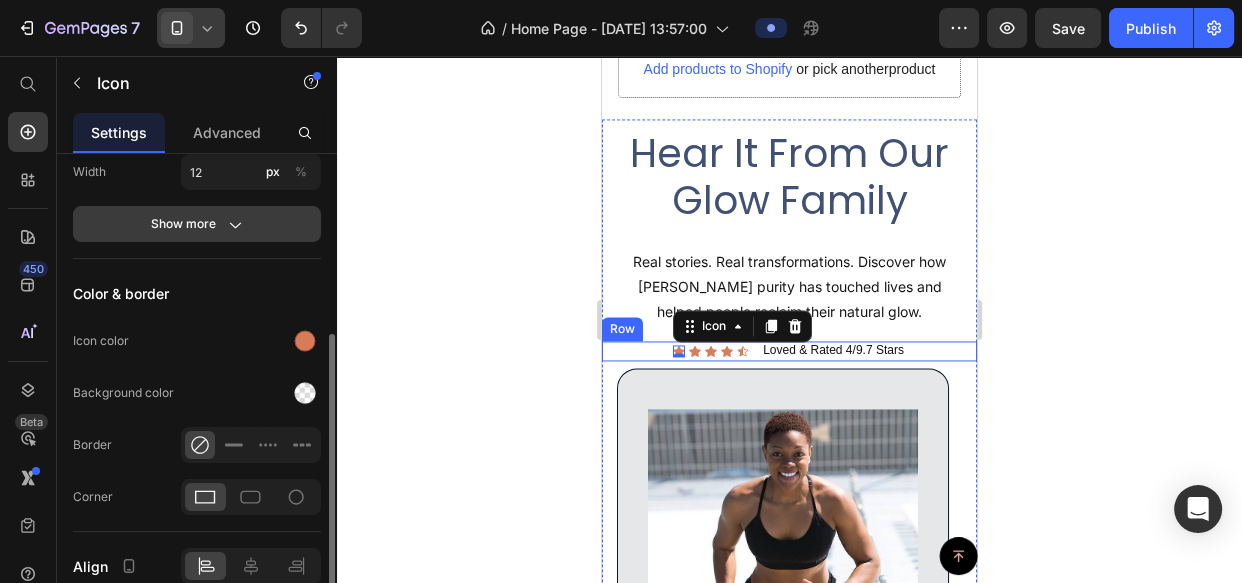 scroll, scrollTop: 251, scrollLeft: 0, axis: vertical 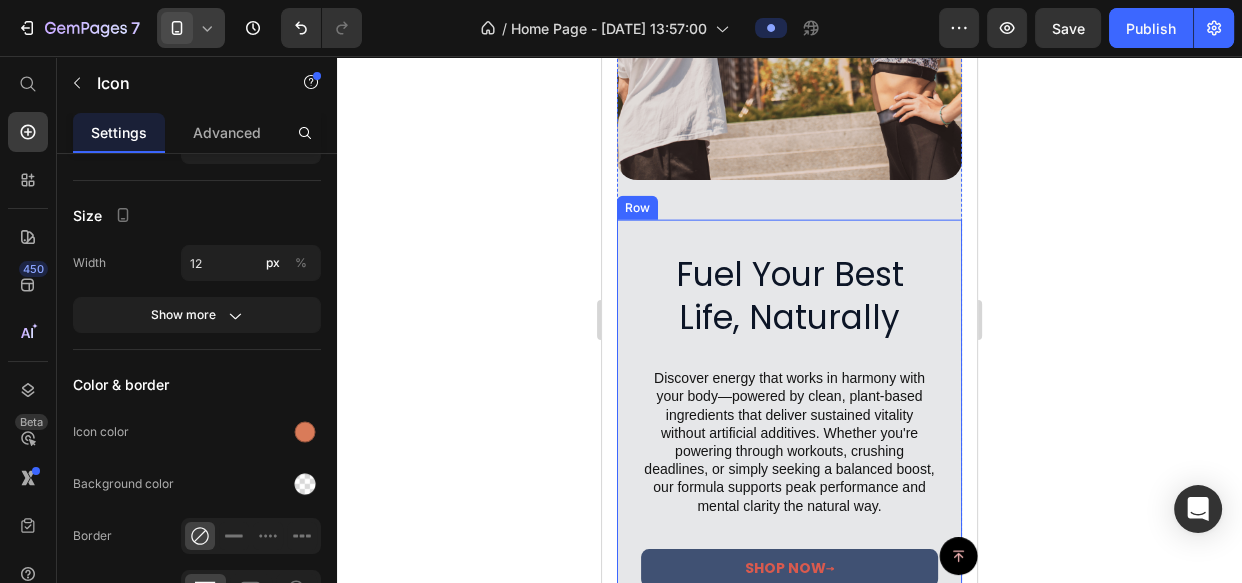 click on "Fuel Your Best Life, Naturally Heading Discover energy that works in harmony with your body—powered by clean, plant-based ingredients that deliver sustained vitality without artificial additives. Whether you're powering through workouts, crushing deadlines, or simply seeking a balanced boost, our formula supports peak performance and mental clarity the natural way. Text block Row shop now  ⟶ [GEOGRAPHIC_DATA]" at bounding box center (789, 407) 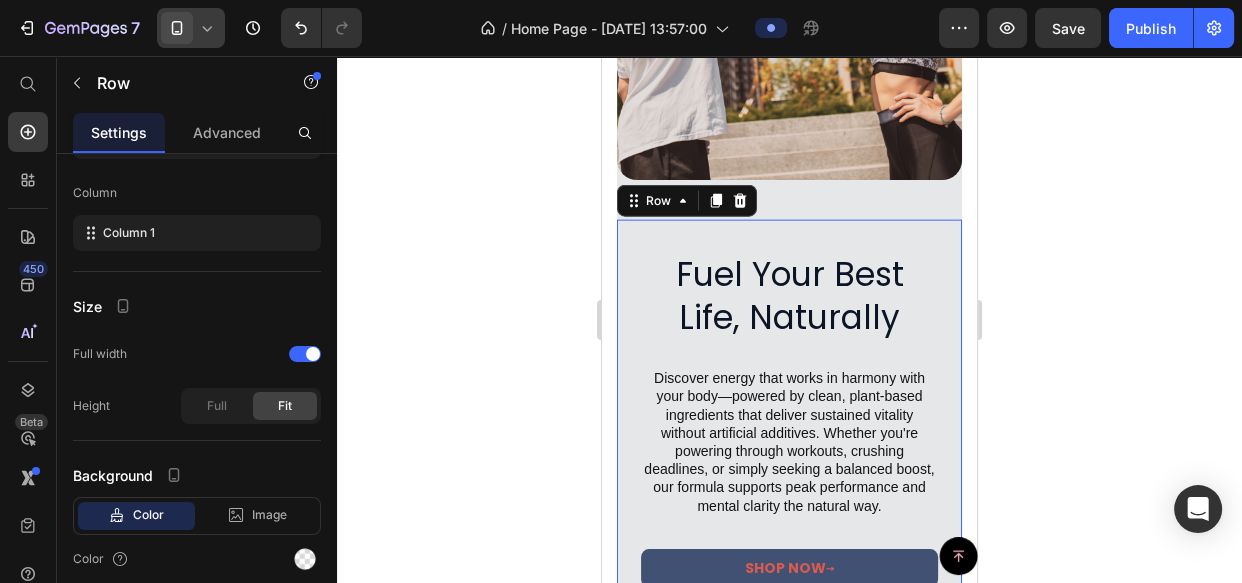 scroll, scrollTop: 0, scrollLeft: 0, axis: both 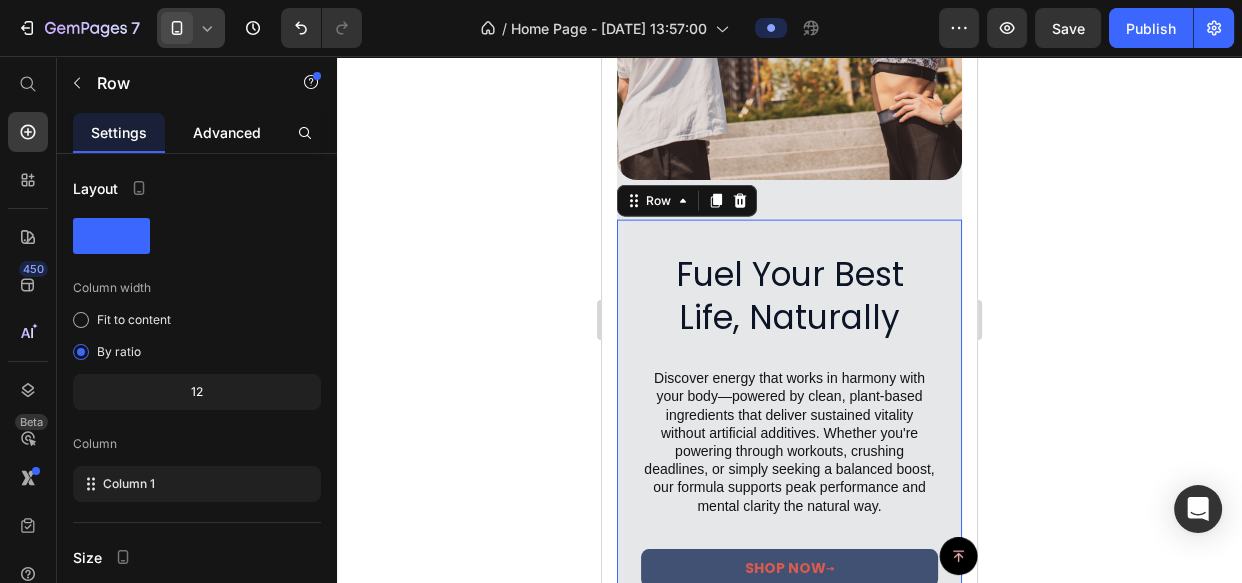 click on "Advanced" 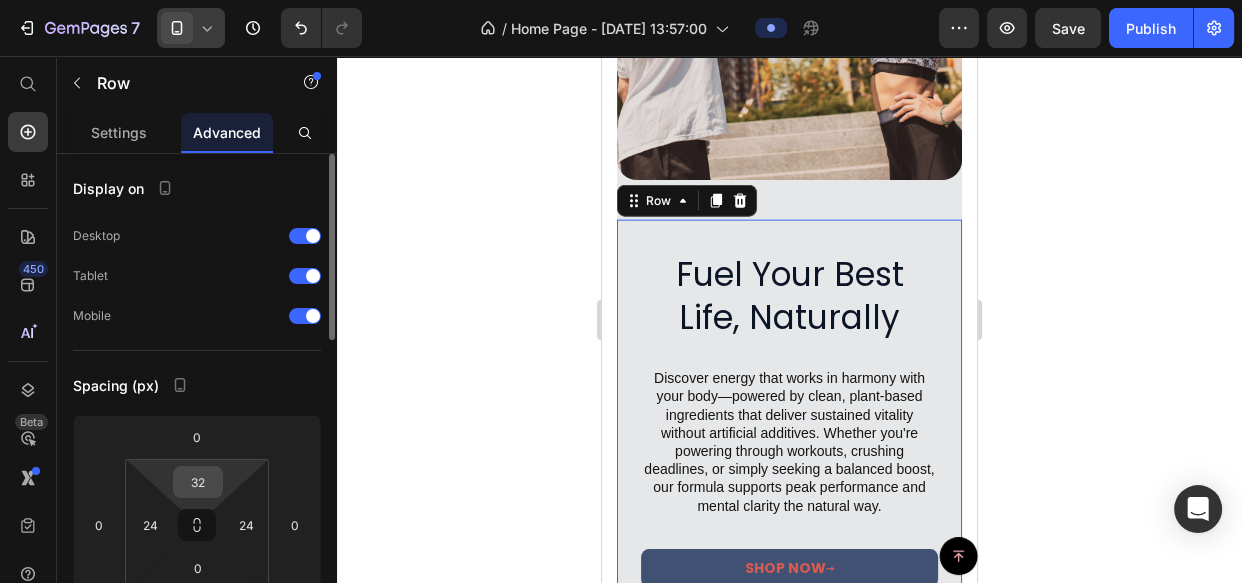 click on "32" at bounding box center [198, 482] 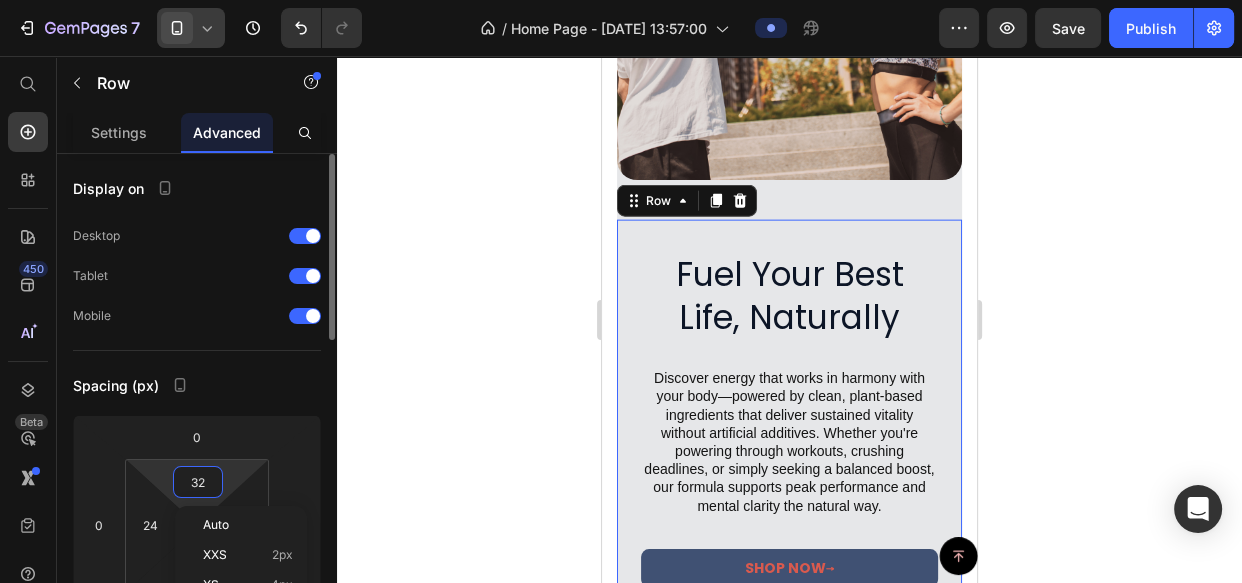 type 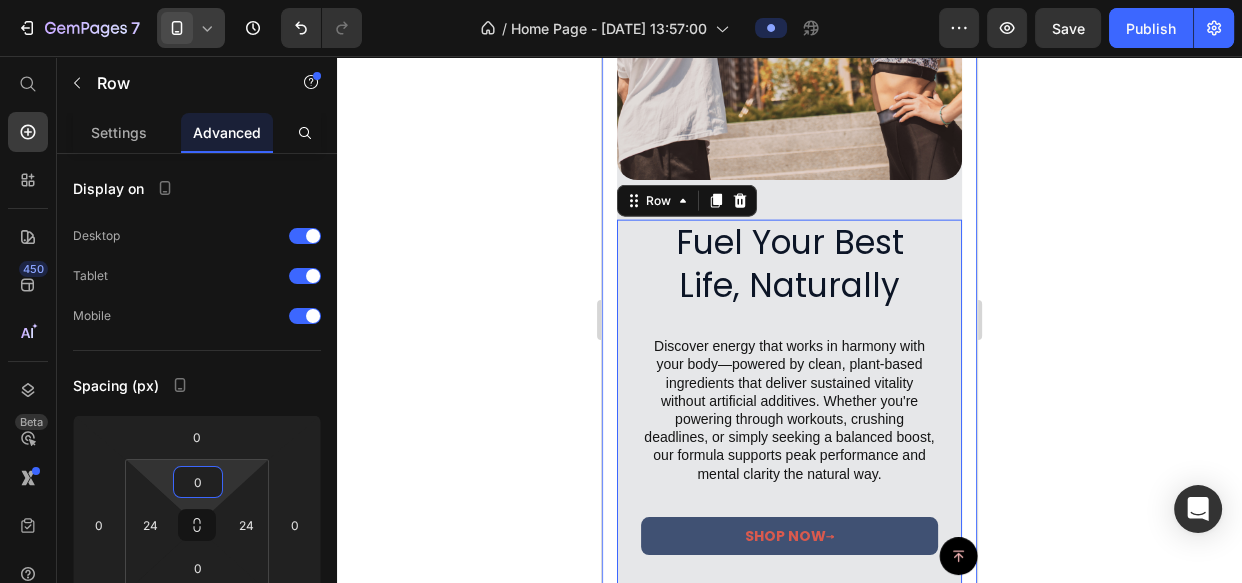 click 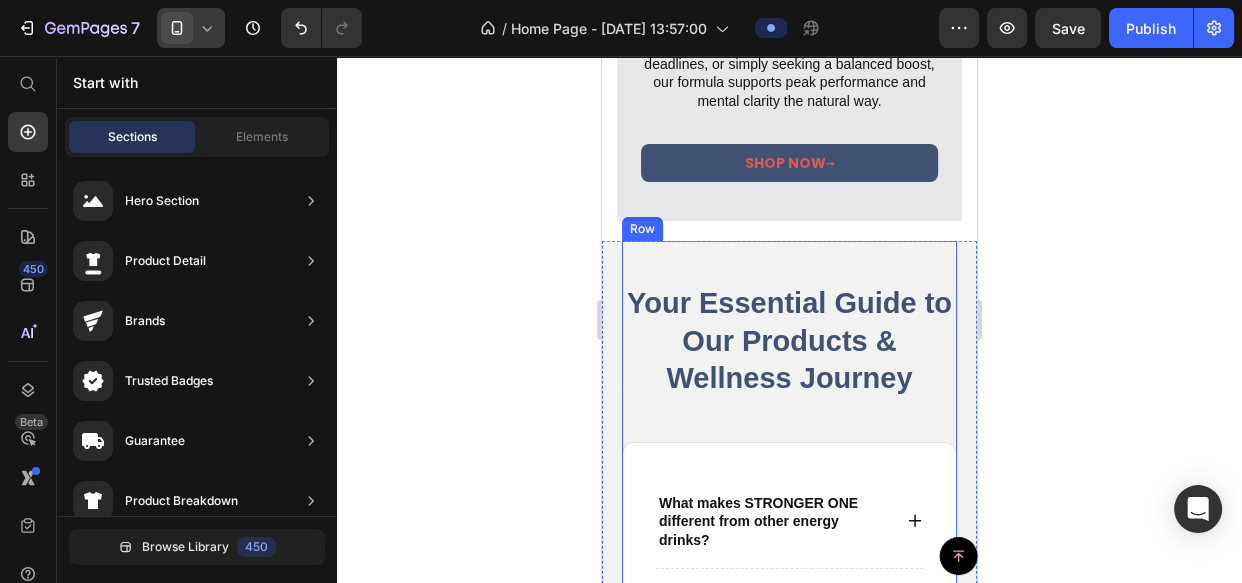 scroll, scrollTop: 4593, scrollLeft: 0, axis: vertical 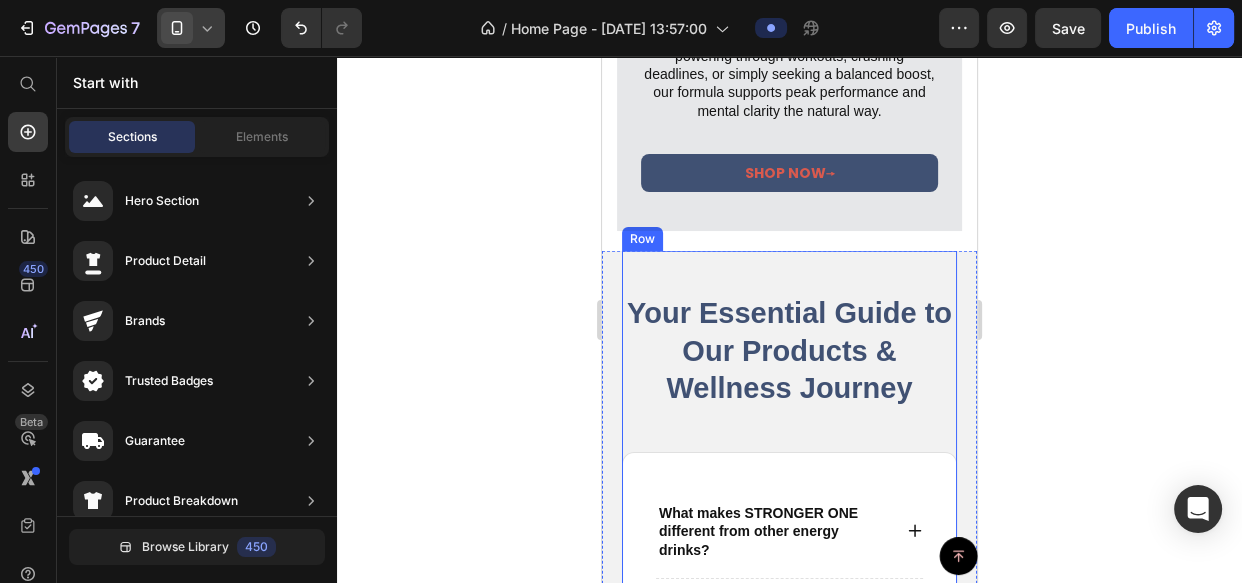 click on "Your Essential Guide to Our Products & Wellness Journey Heading" at bounding box center [789, 351] 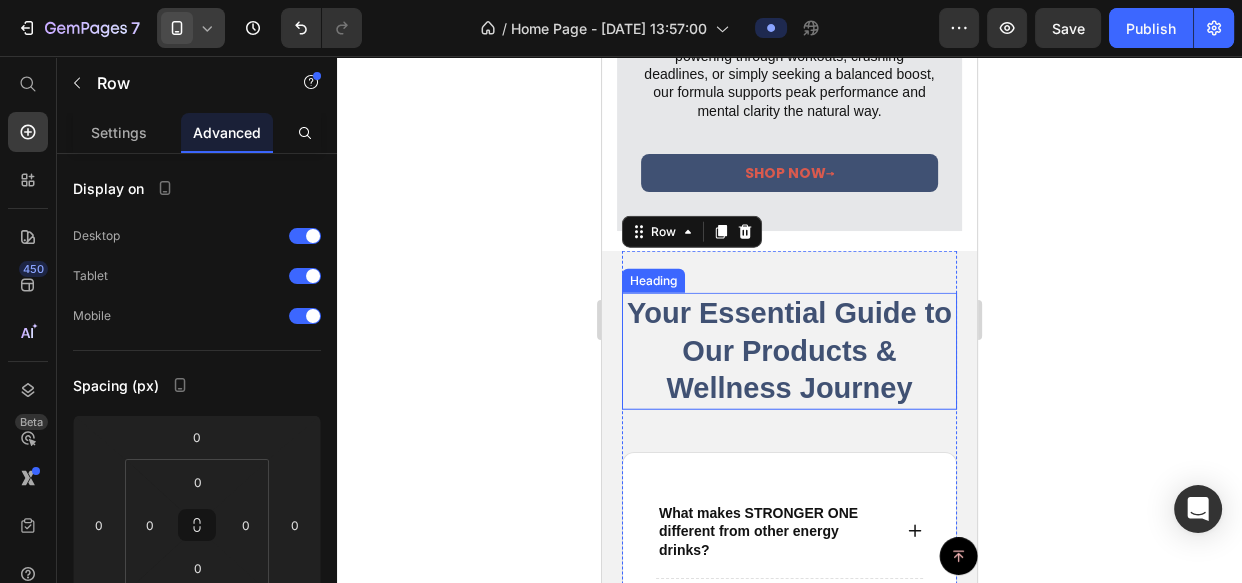 click on "Your Essential Guide to Our Products & Wellness Journey" at bounding box center (789, 351) 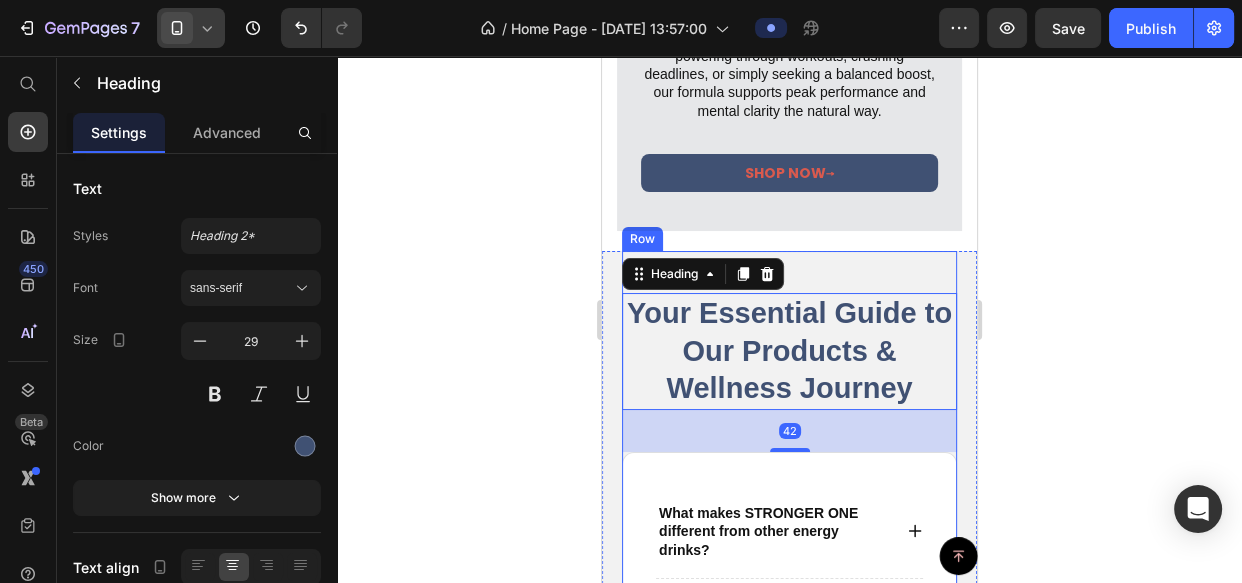 click on "Your Essential Guide to Our Products & Wellness Journey Heading   42" at bounding box center (789, 351) 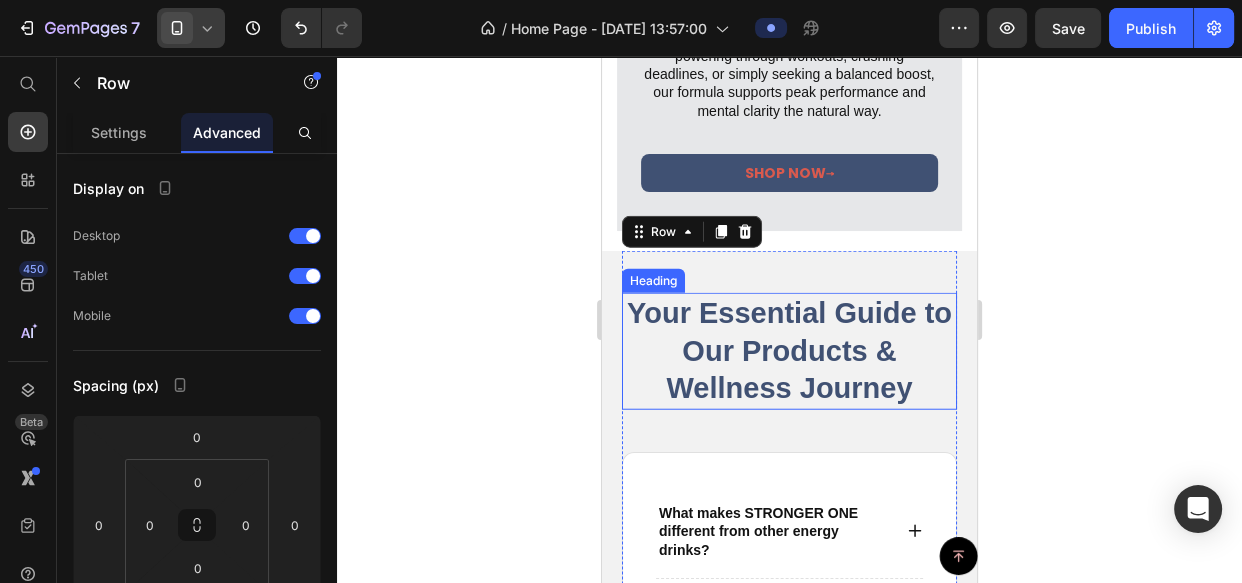 click on "Your Essential Guide to Our Products & Wellness Journey" at bounding box center [789, 350] 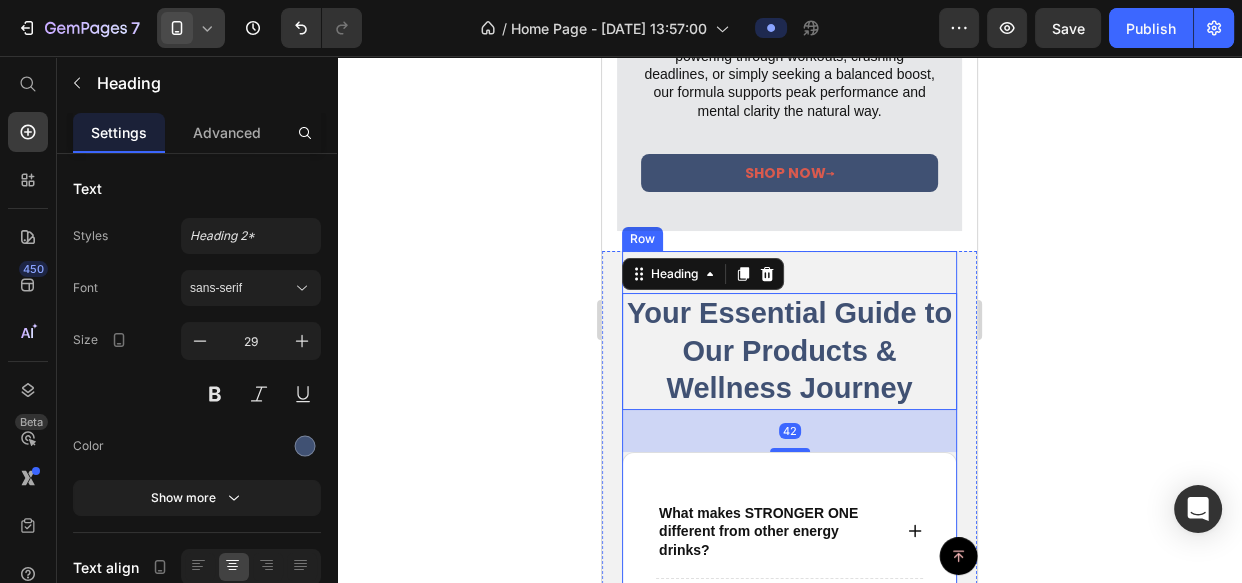 click on "Your Essential Guide to Our Products & Wellness Journey Heading   42" at bounding box center (789, 351) 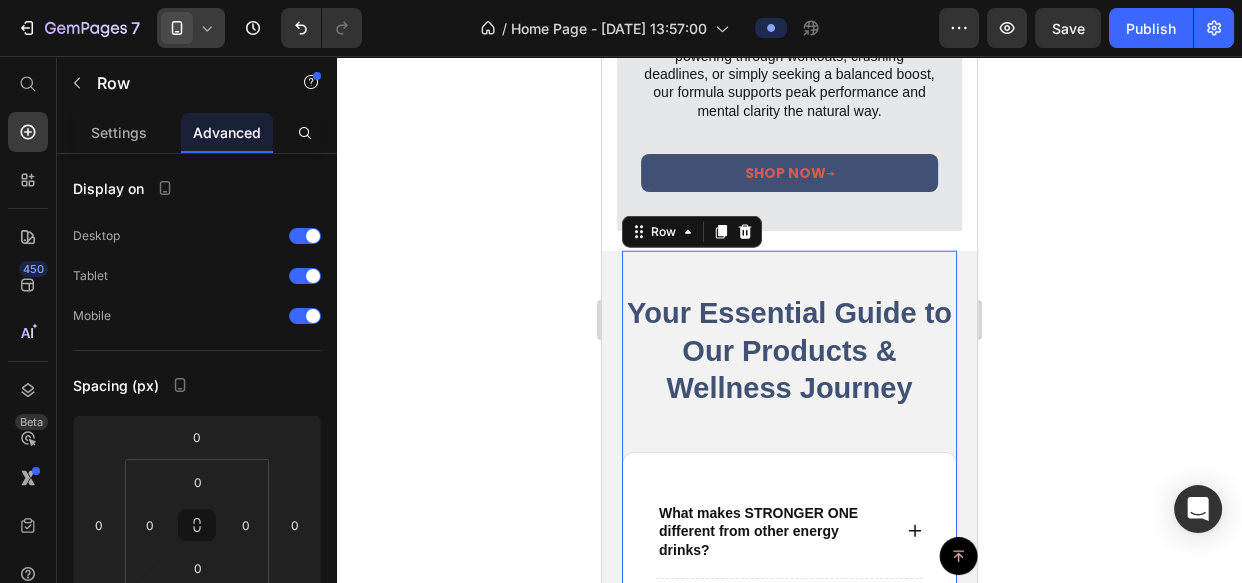 click 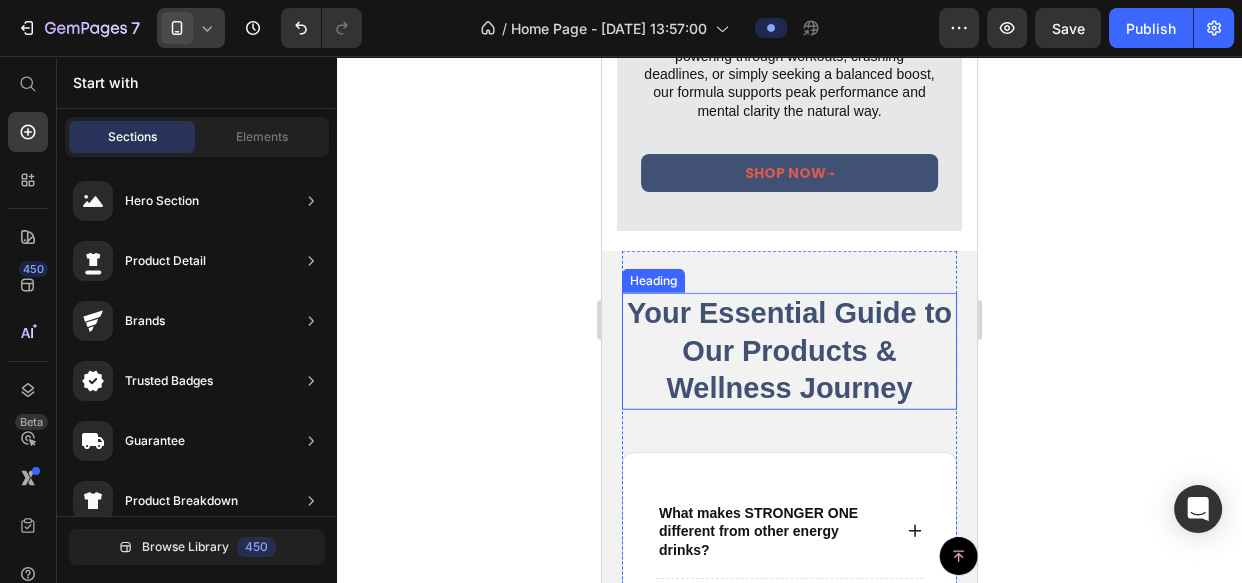 click on "Your Essential Guide to Our Products & Wellness Journey" at bounding box center (789, 350) 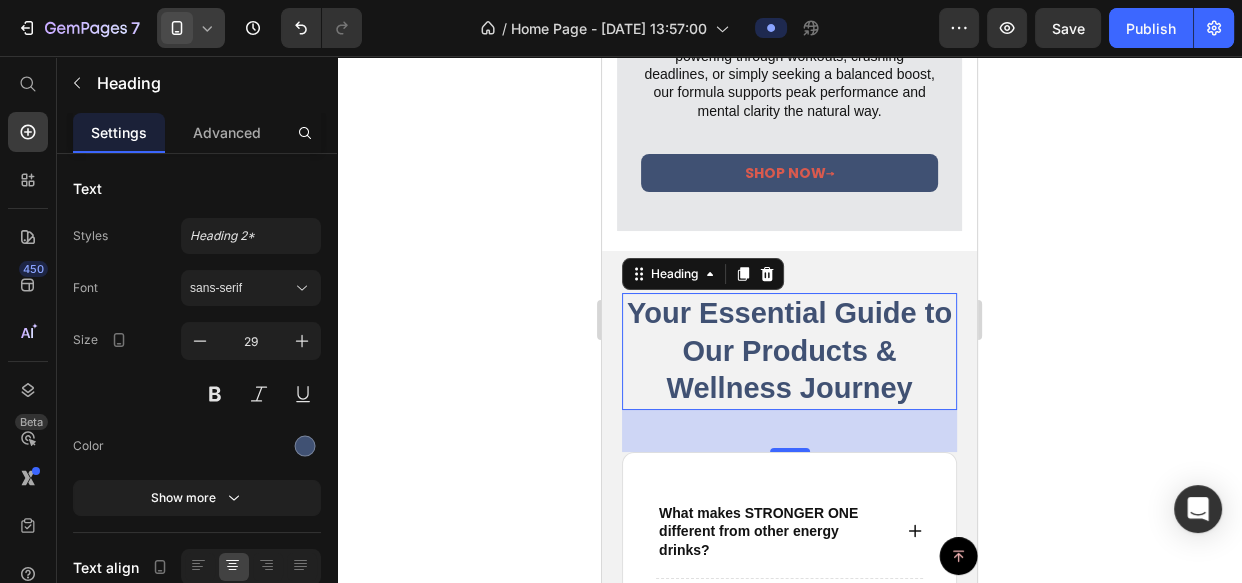 click 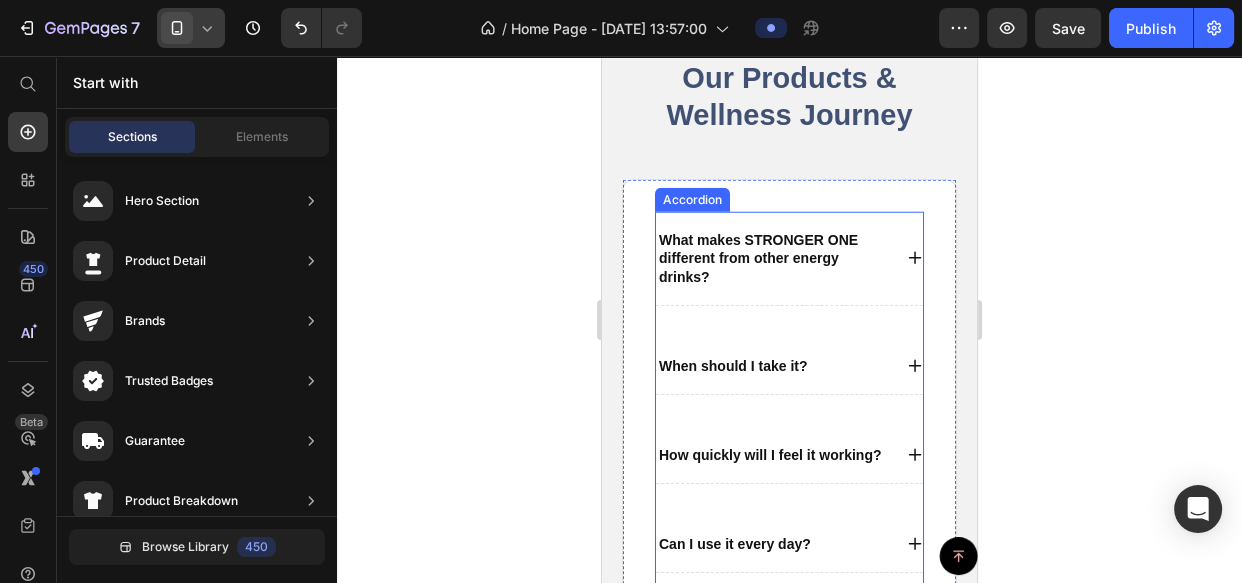 scroll, scrollTop: 4957, scrollLeft: 0, axis: vertical 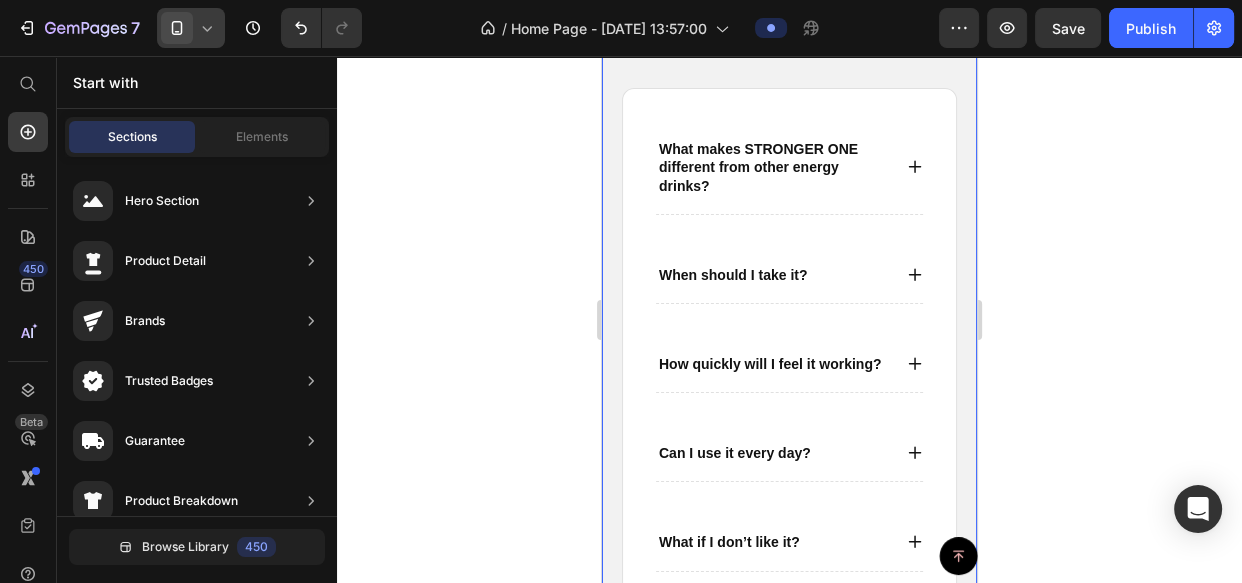 click on "Your Essential Guide to Our Products & Wellness Journey Heading
What makes STRONGER ONE different from other energy drinks?
When should I take it?
How quickly will I feel it working?
Can I use it every day?
What if I don’t like it? Accordion Row Row Section 11   Create Theme Section AI Content Write with GemAI What would you like to describe here? Tone and Voice Persuasive Product STROINGER CINE ENERGY POWDER - FRUIT PUNCH Show more Generate" at bounding box center [789, 281] 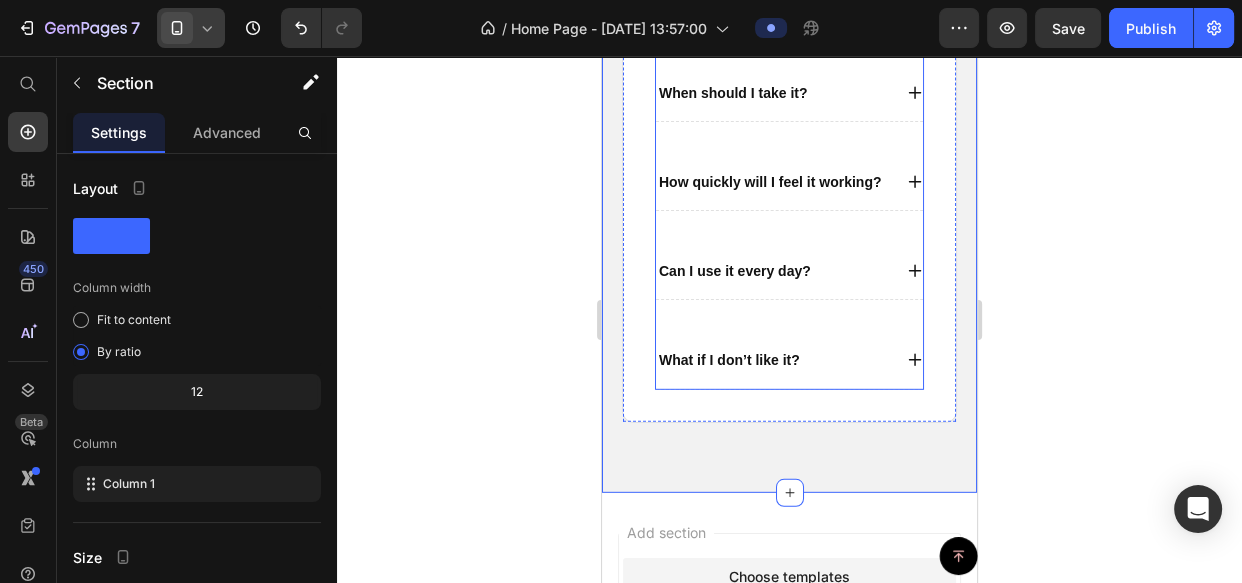 scroll, scrollTop: 5230, scrollLeft: 0, axis: vertical 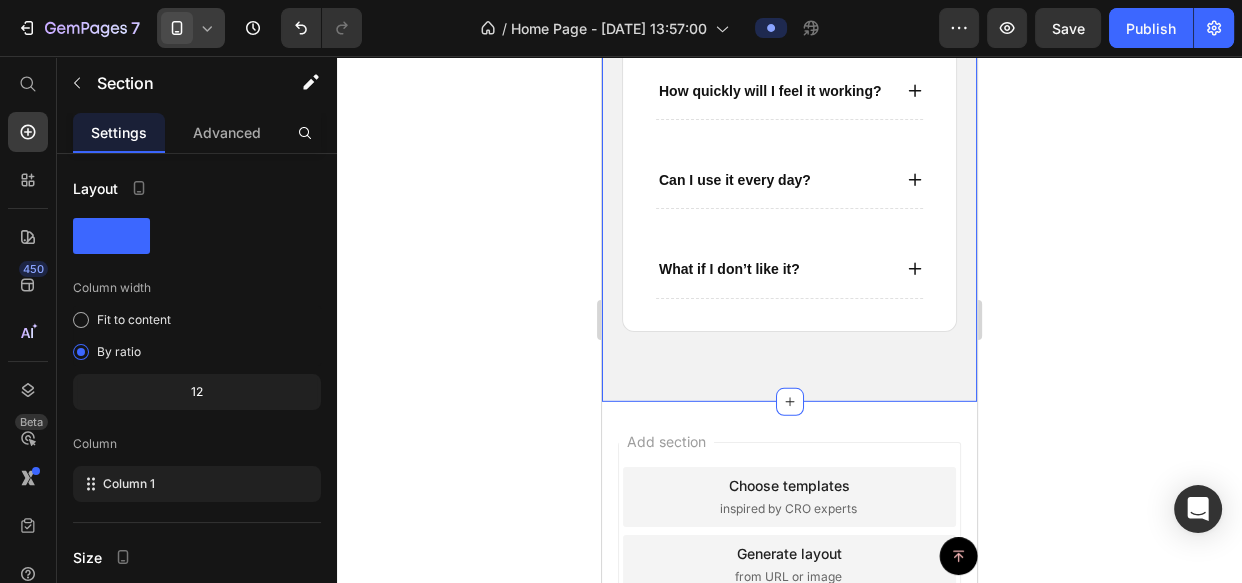 click 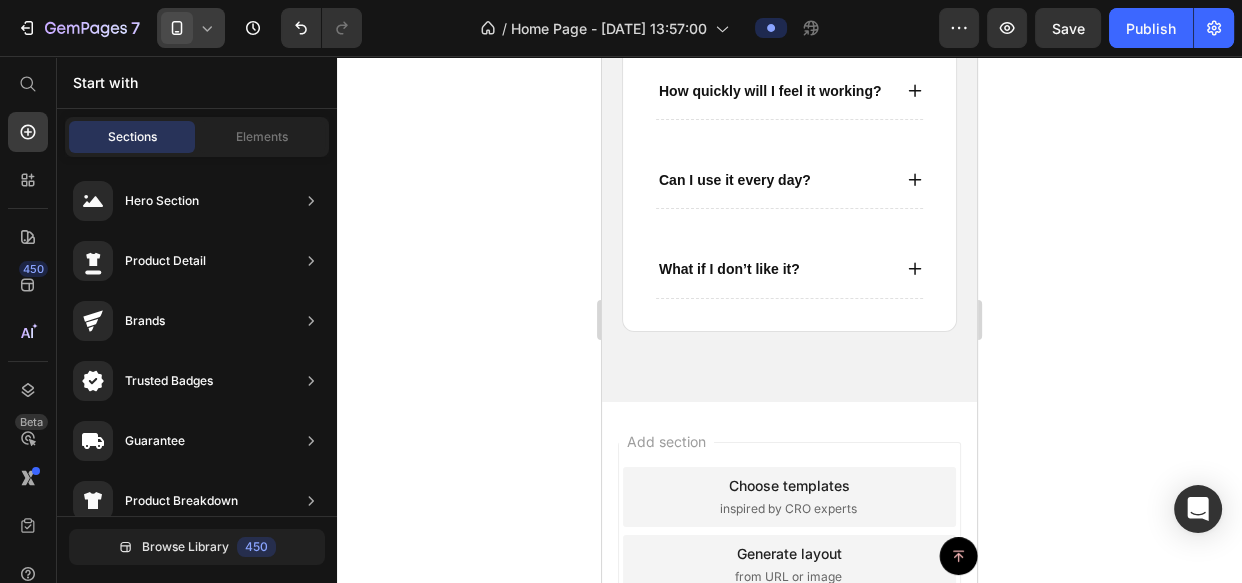 click 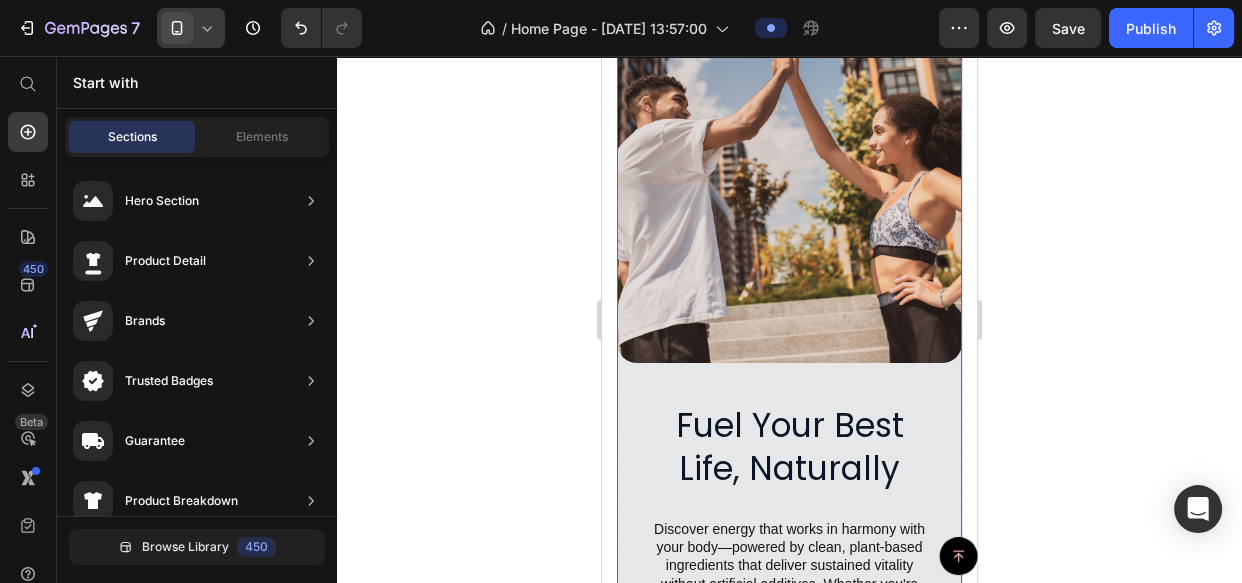 scroll, scrollTop: 4139, scrollLeft: 0, axis: vertical 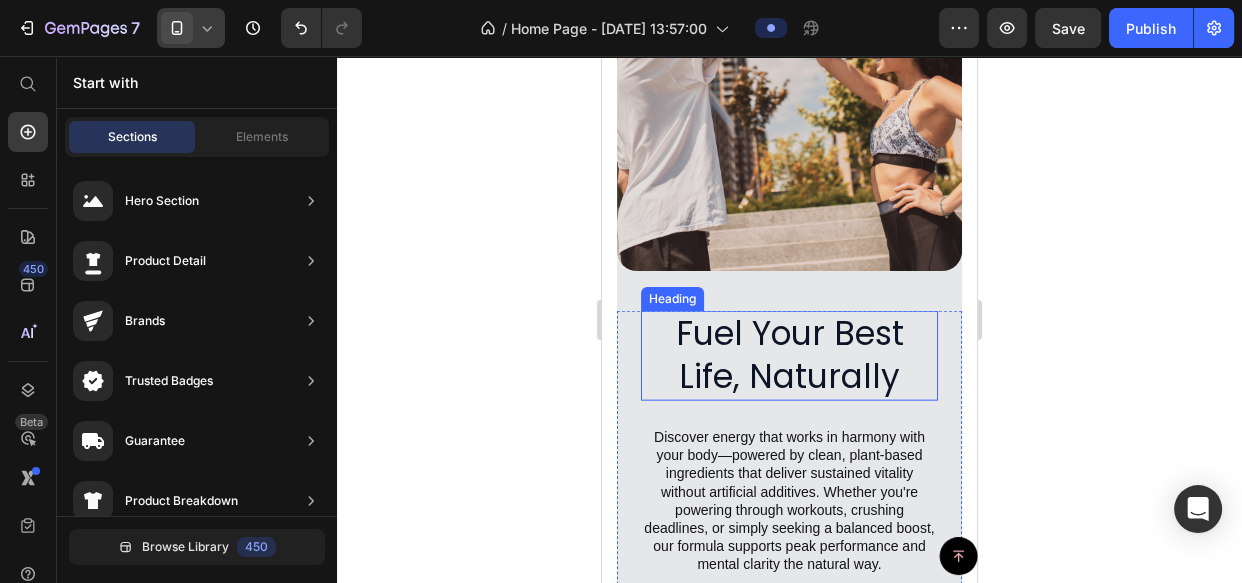 click on "Fuel Your Best Life, Naturally" at bounding box center [789, 356] 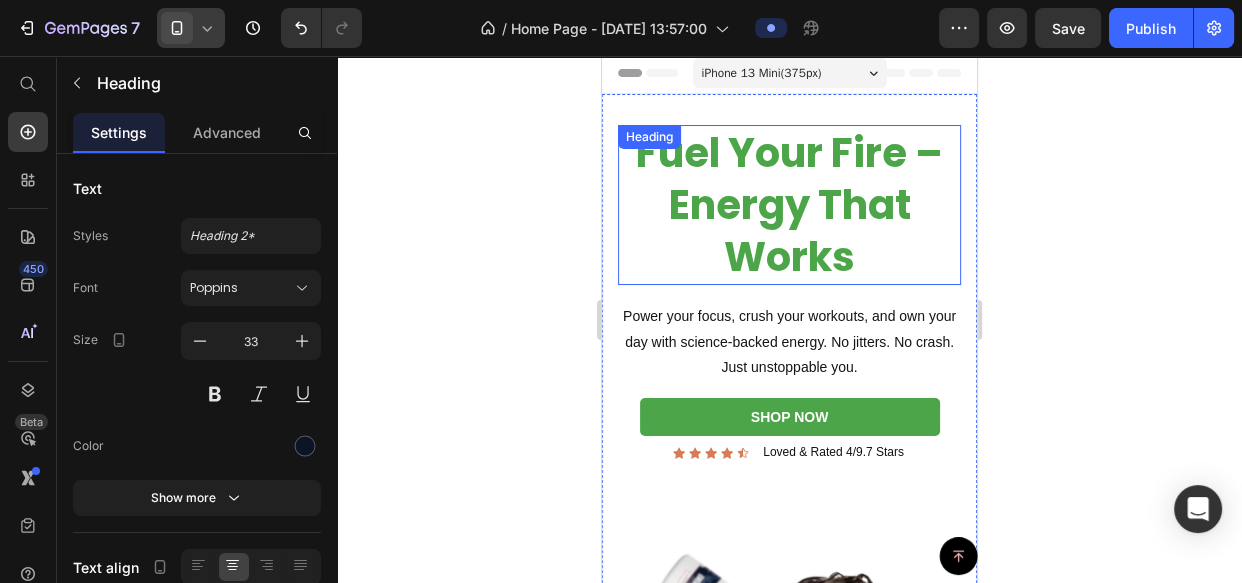 scroll, scrollTop: 0, scrollLeft: 0, axis: both 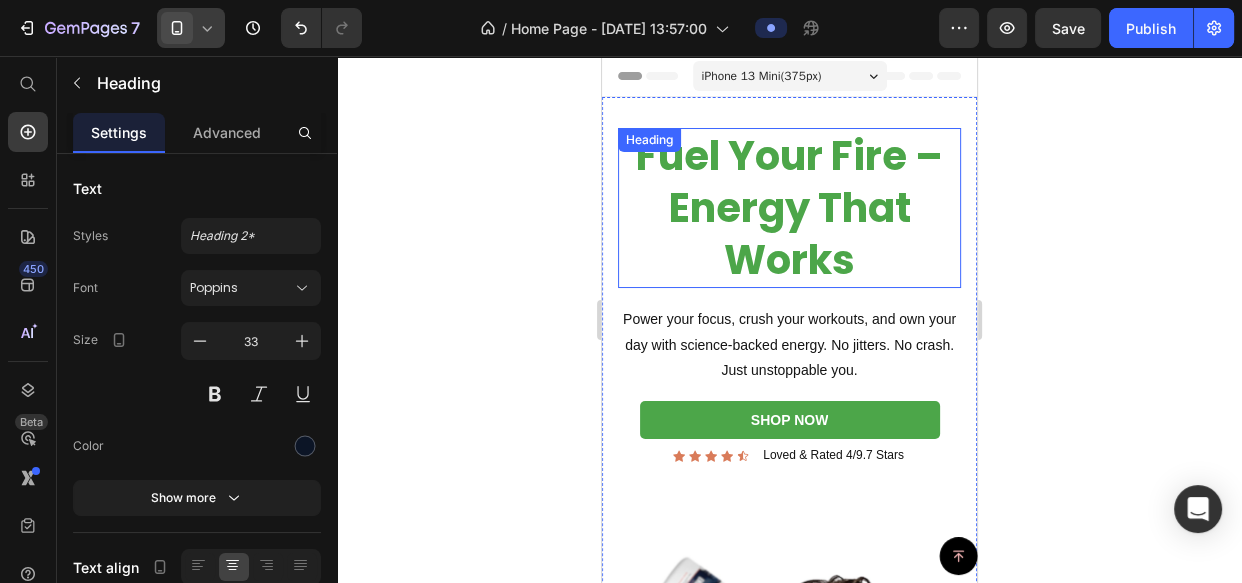 click on "Fuel Your Fire – Energy That Works" at bounding box center [789, 208] 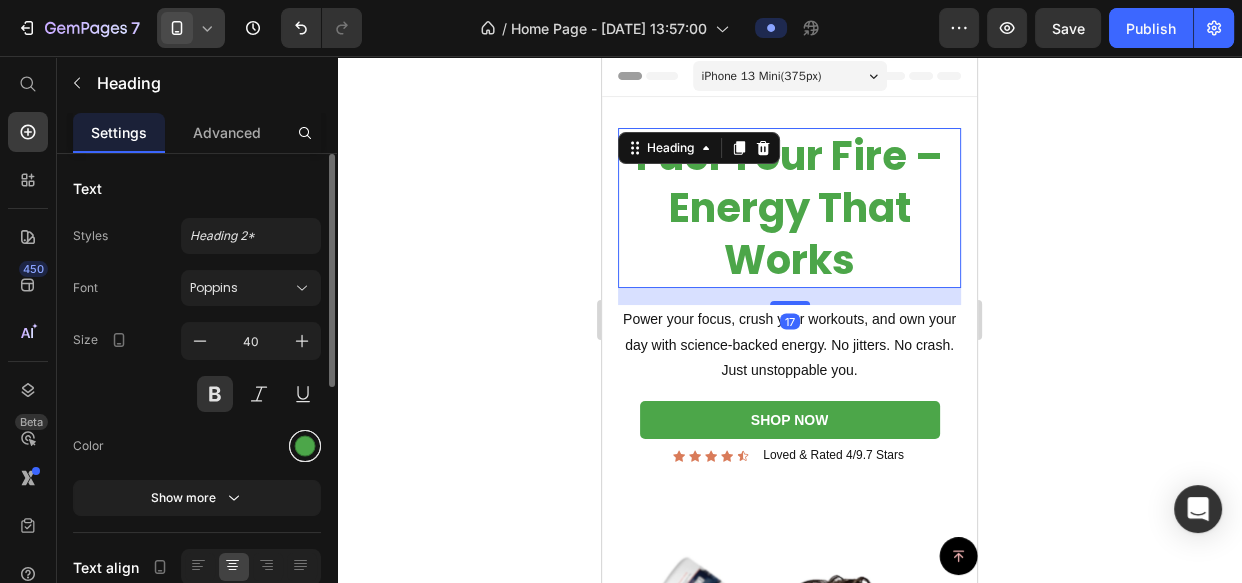 click at bounding box center (305, 446) 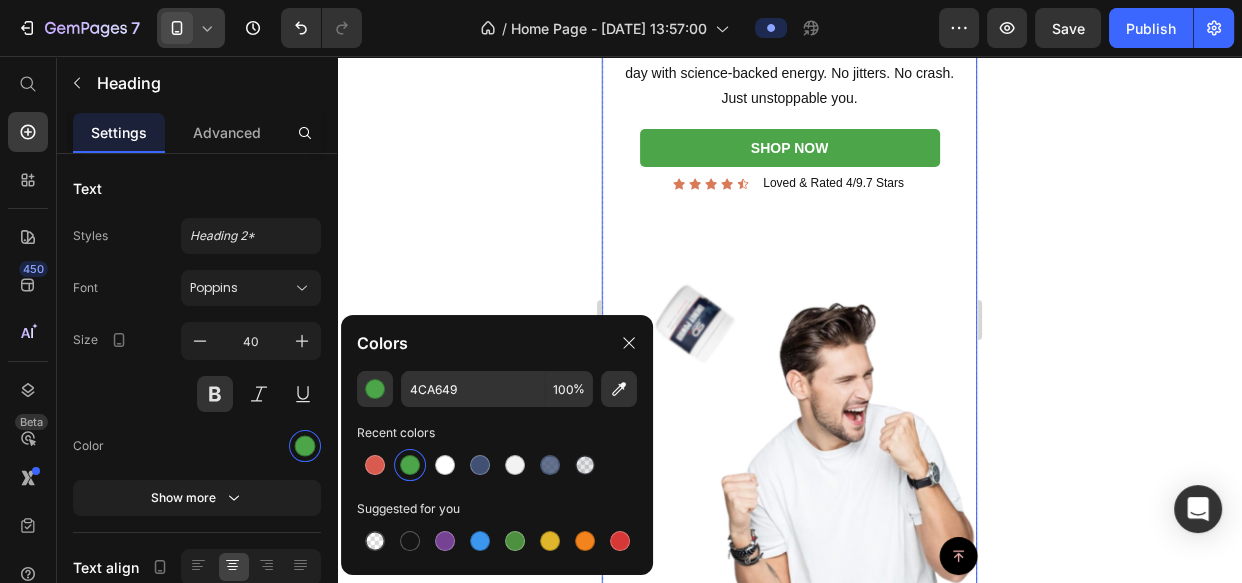 scroll, scrollTop: 545, scrollLeft: 0, axis: vertical 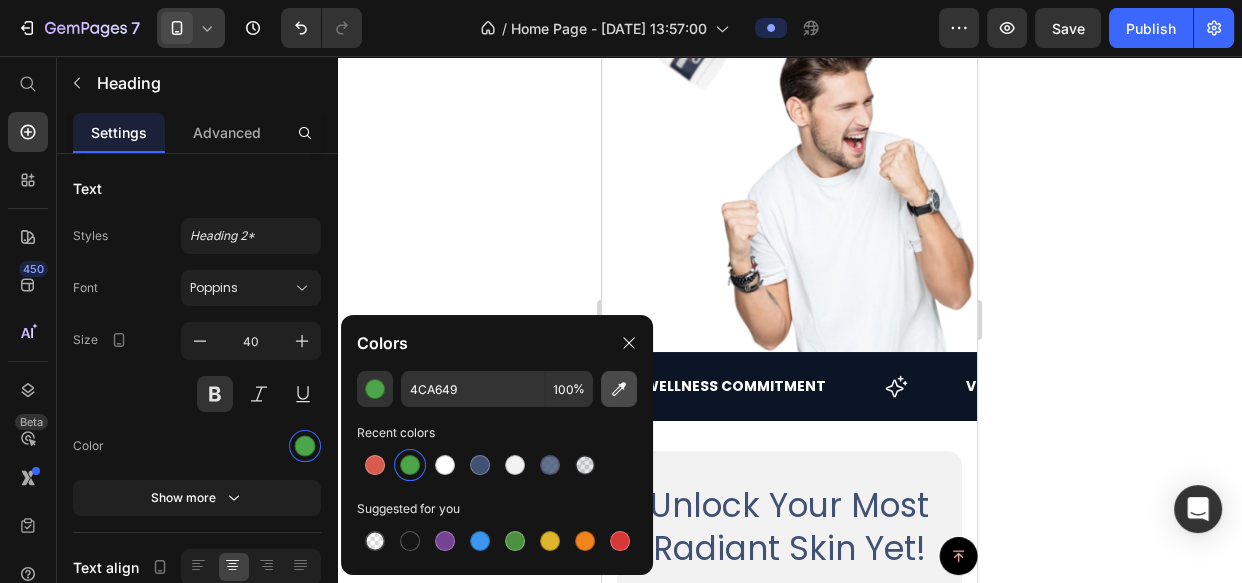 click 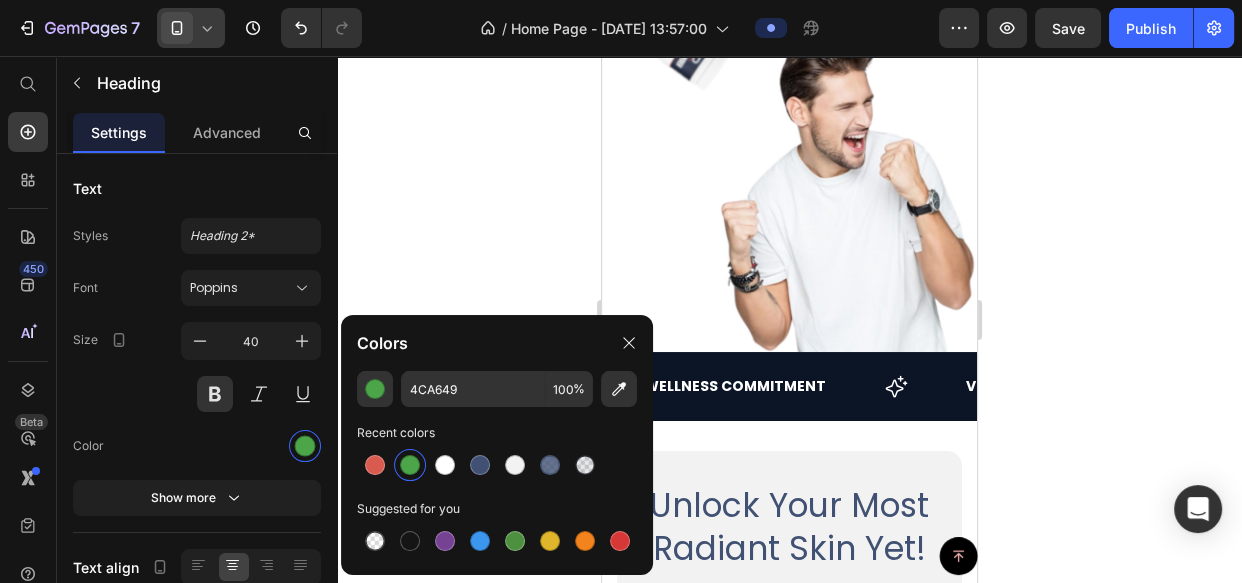 type on "0C1526" 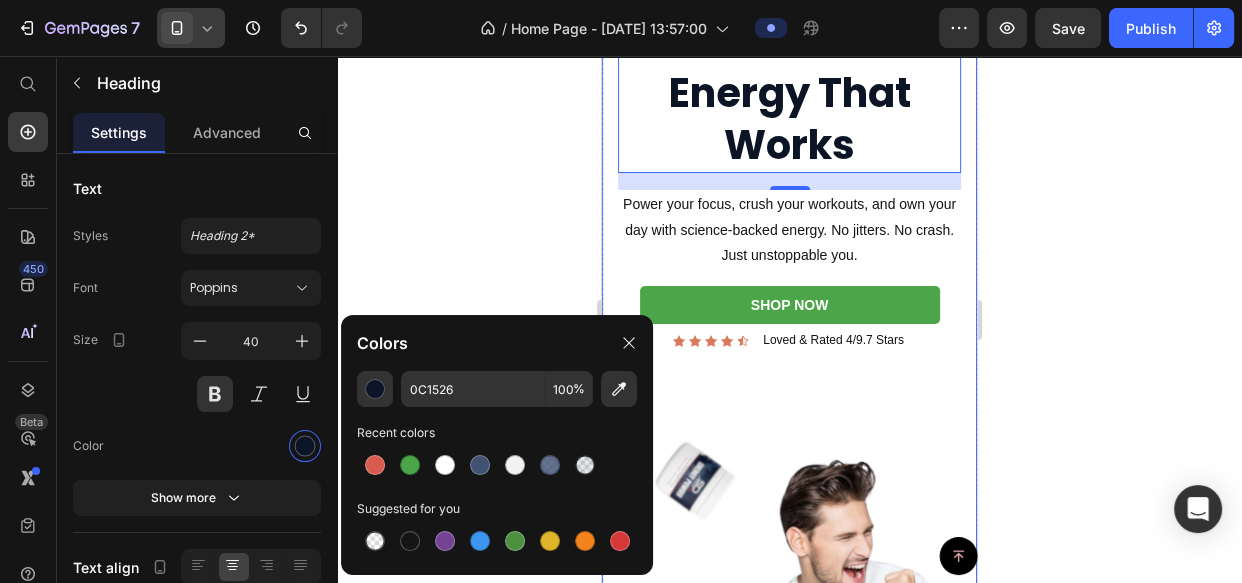 scroll, scrollTop: 0, scrollLeft: 0, axis: both 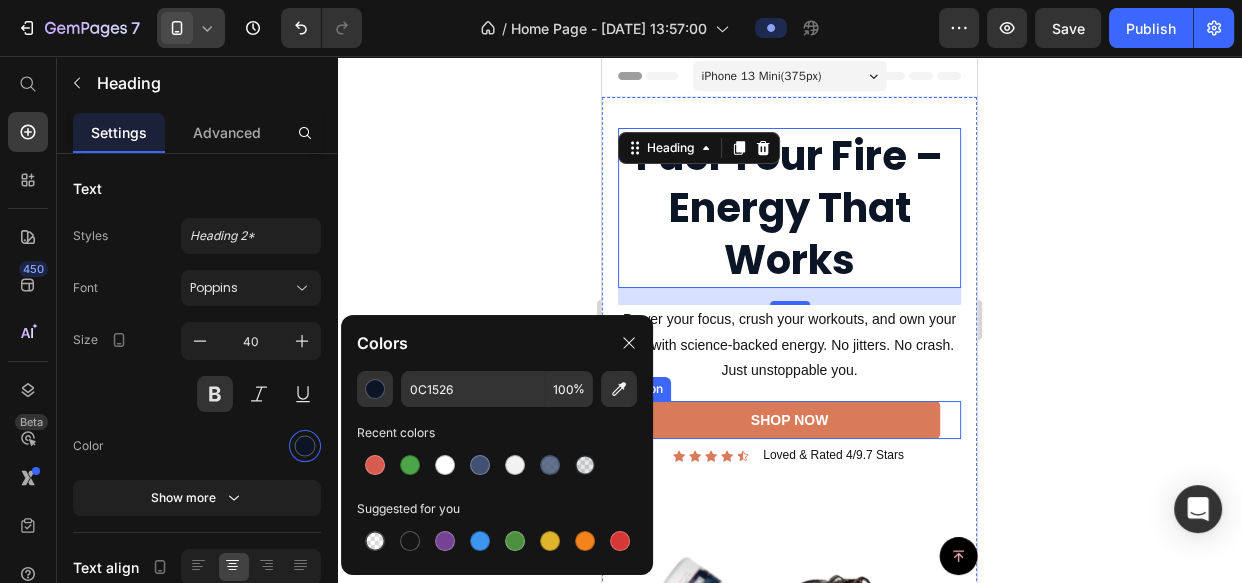 click on "shop now" at bounding box center (790, 420) 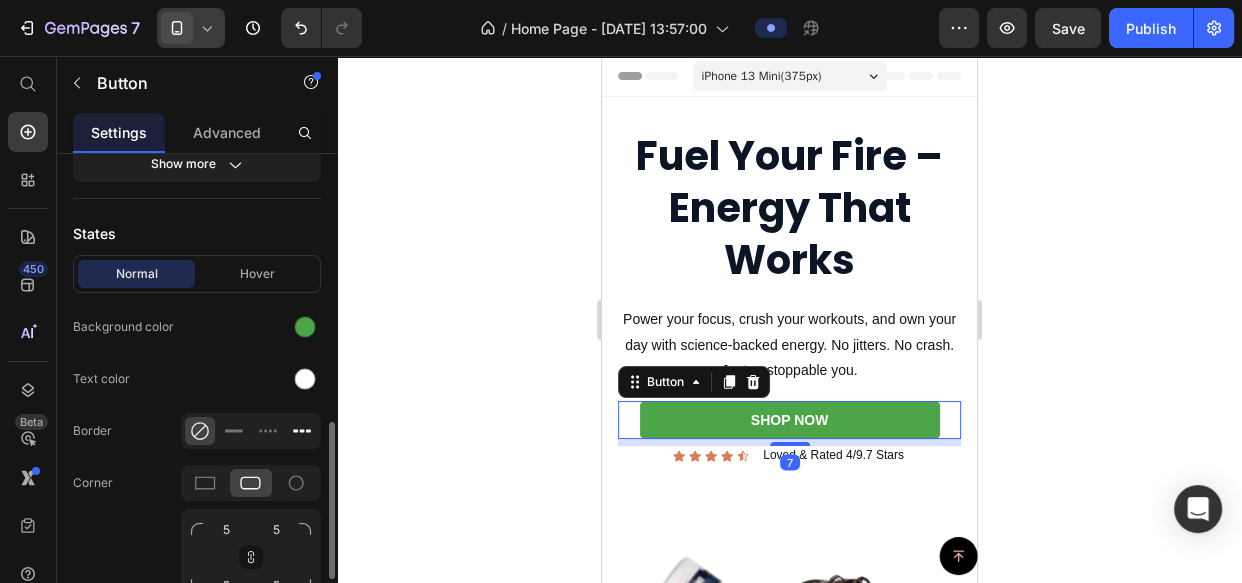 scroll, scrollTop: 545, scrollLeft: 0, axis: vertical 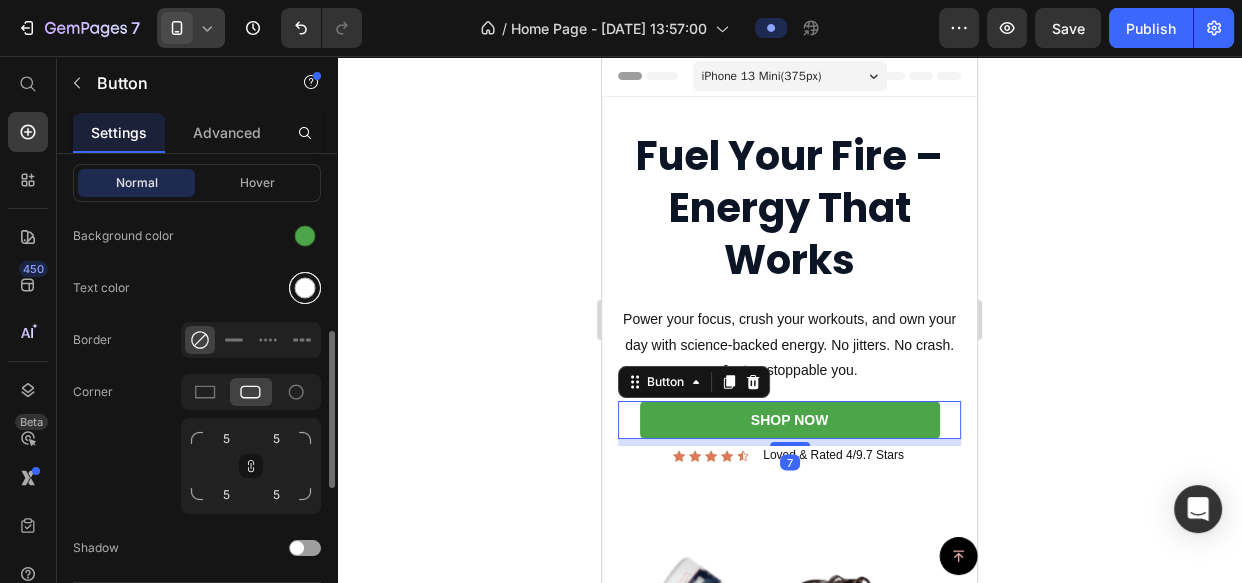 click at bounding box center (305, 288) 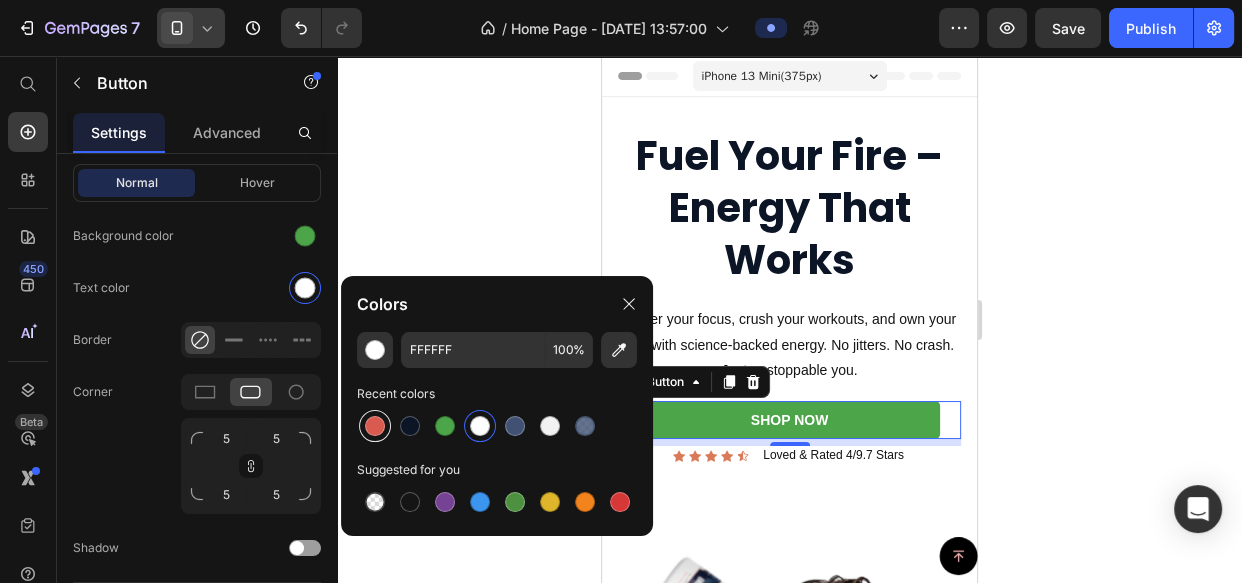 click at bounding box center [375, 426] 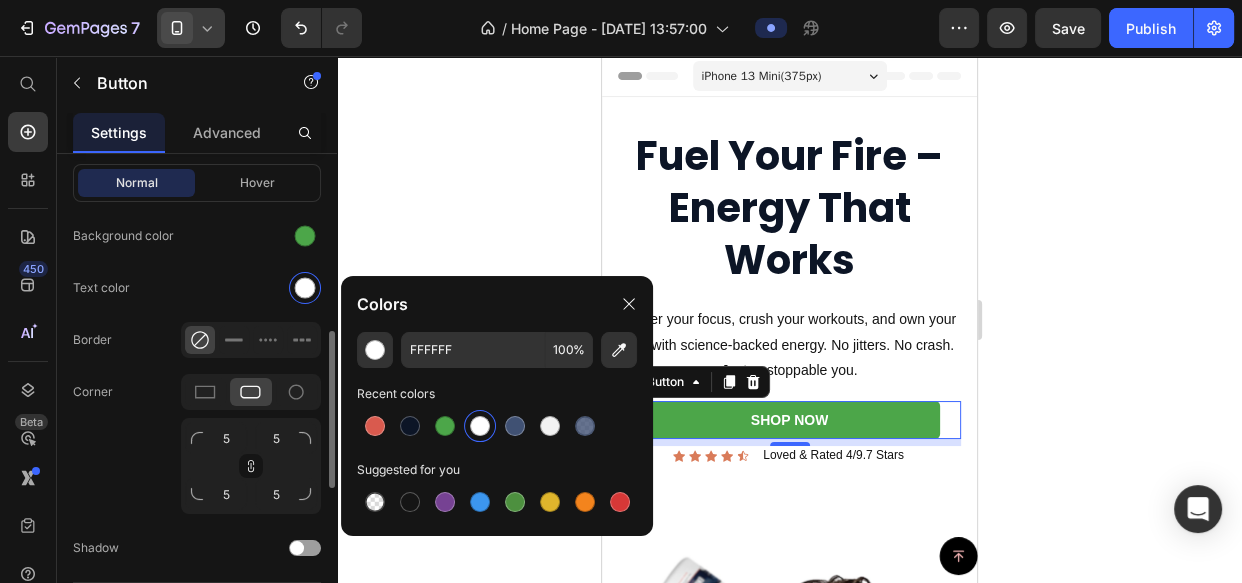 type on "D95A4E" 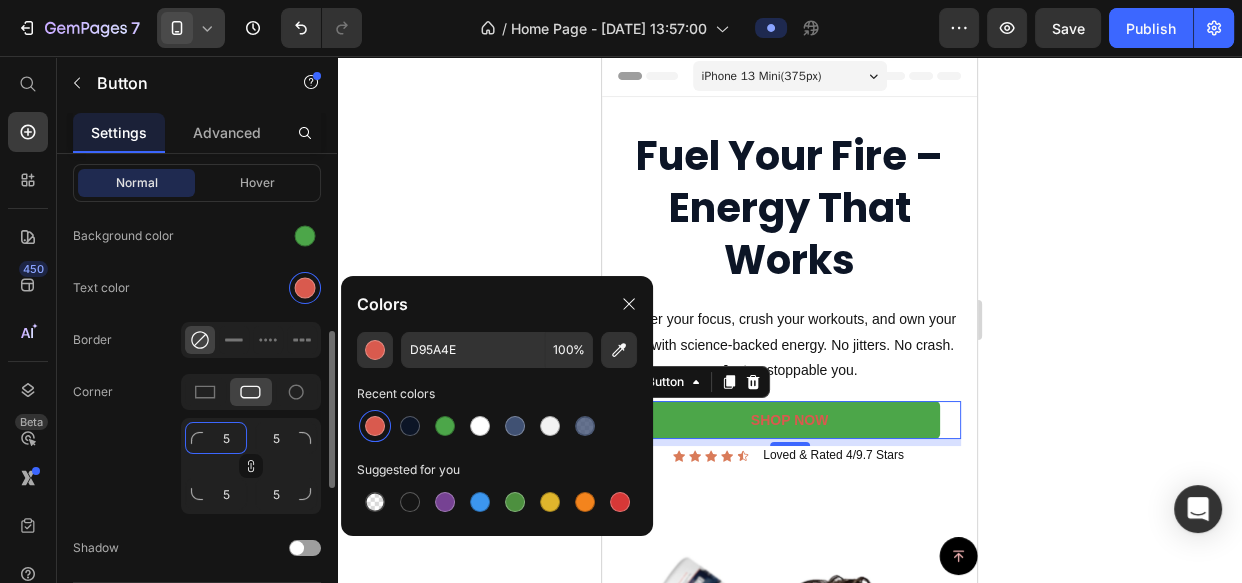 click on "5" 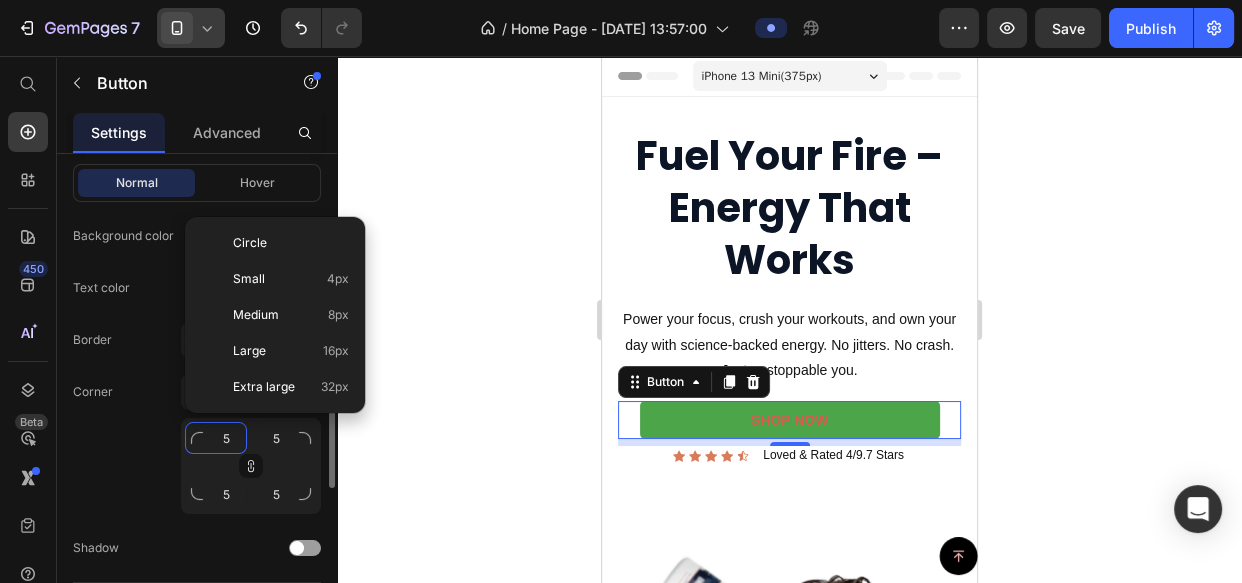 type on "8" 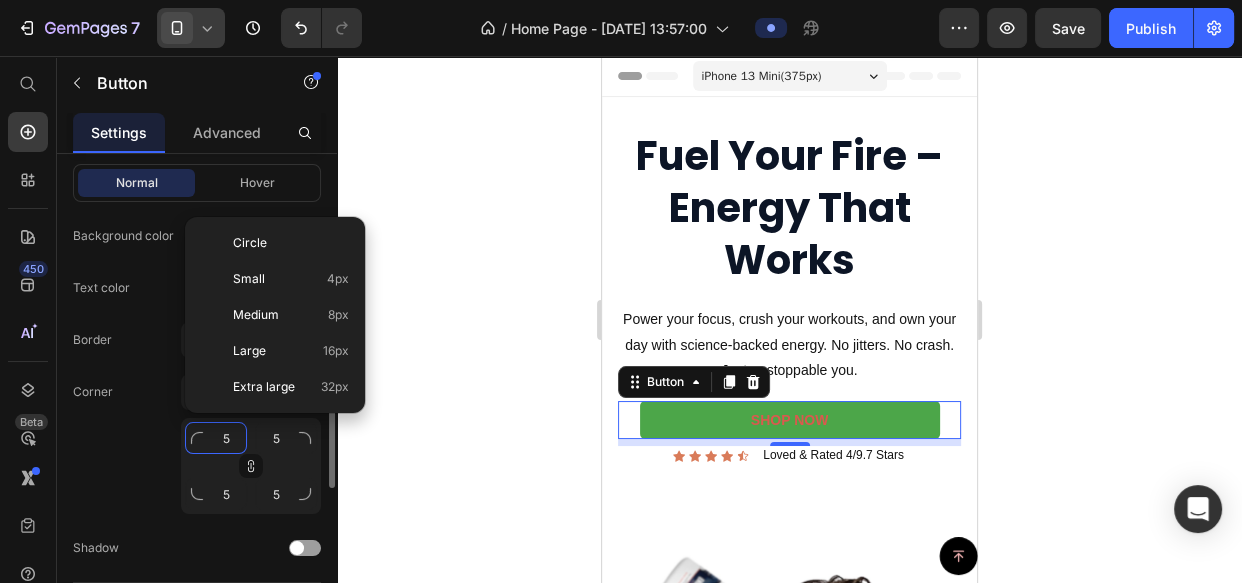 type on "8" 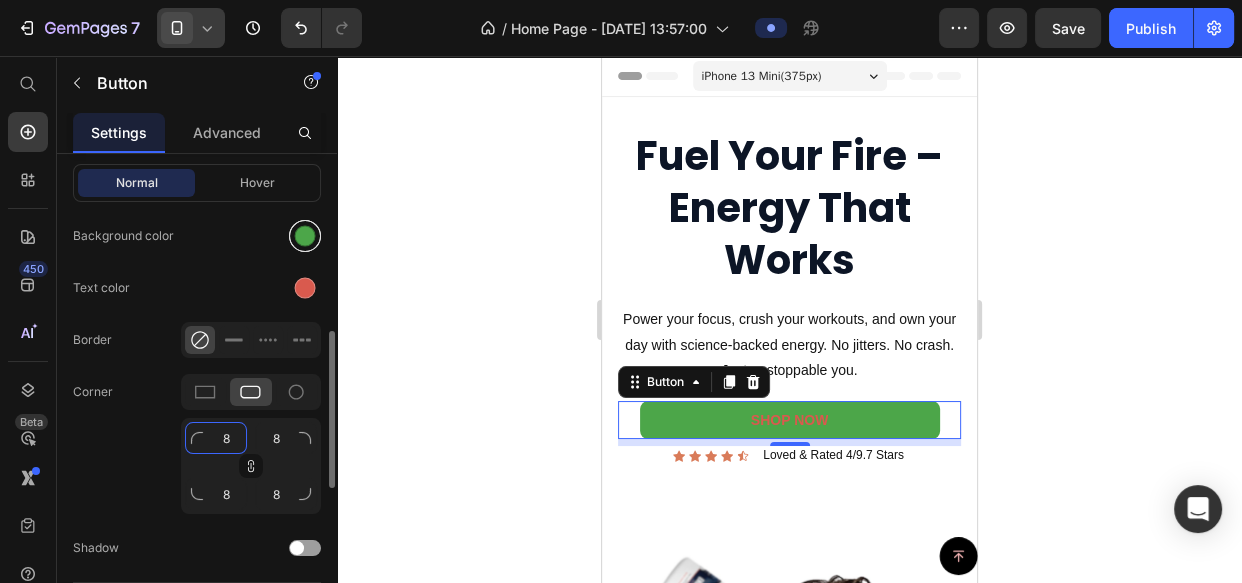 type on "8" 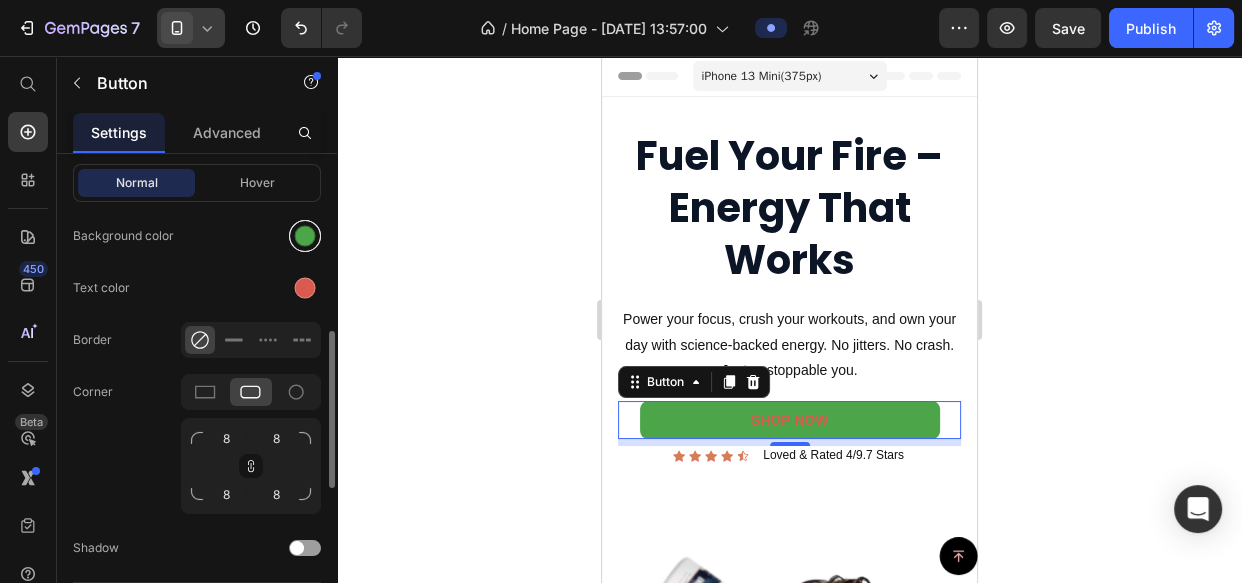 click at bounding box center [305, 236] 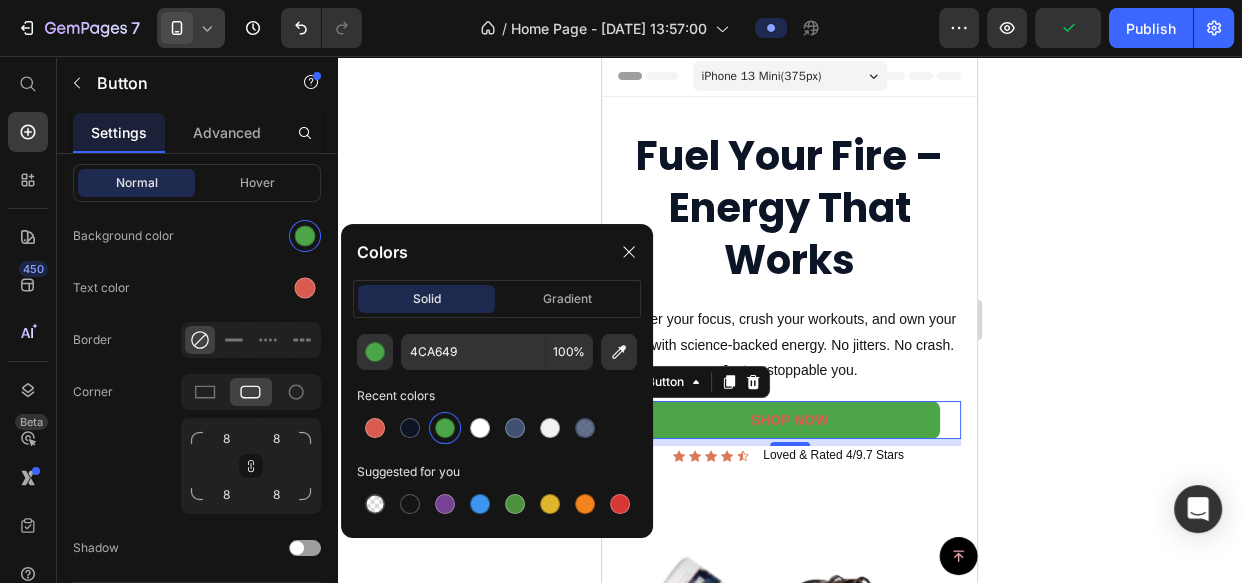 drag, startPoint x: 520, startPoint y: 430, endPoint x: 438, endPoint y: 421, distance: 82.492424 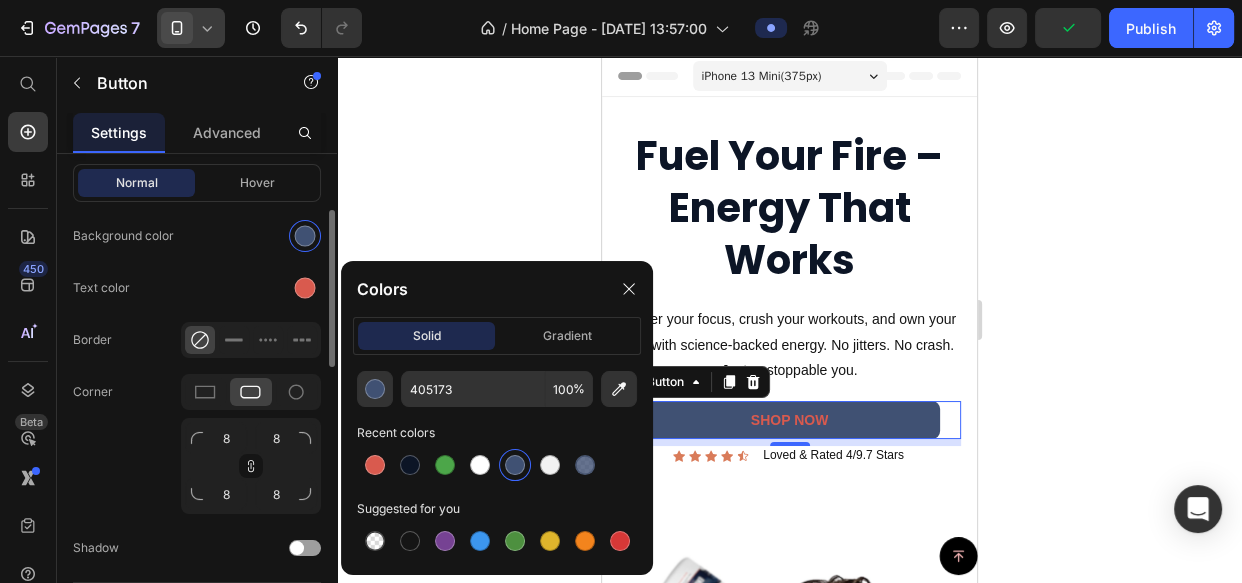 scroll, scrollTop: 454, scrollLeft: 0, axis: vertical 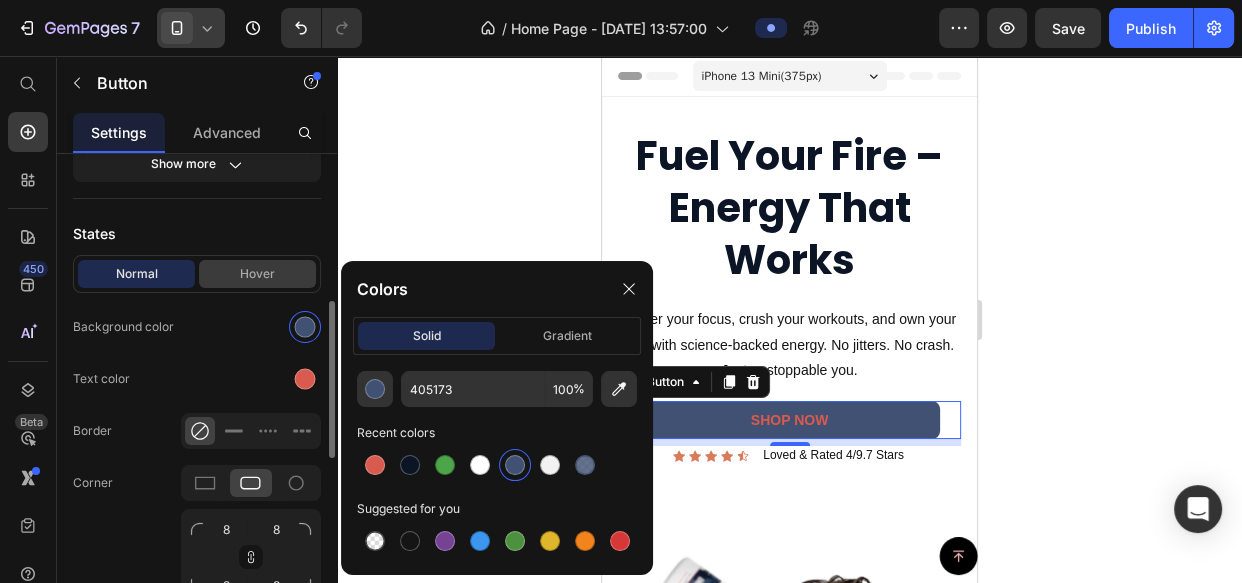 click on "Hover" at bounding box center [257, 274] 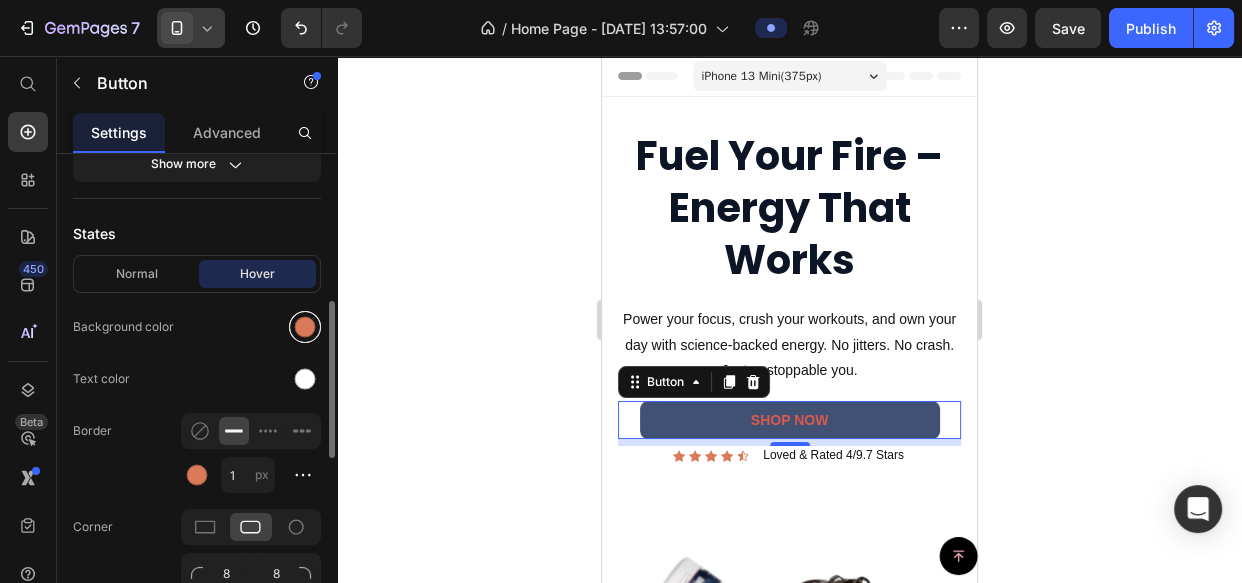 click at bounding box center (305, 327) 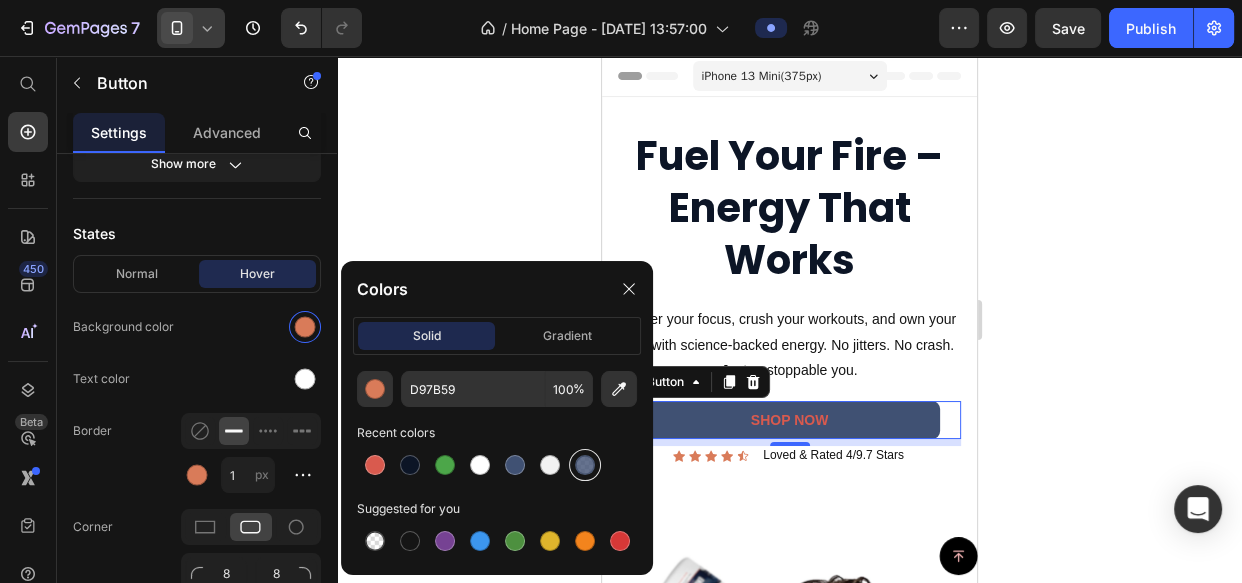 click at bounding box center (585, 465) 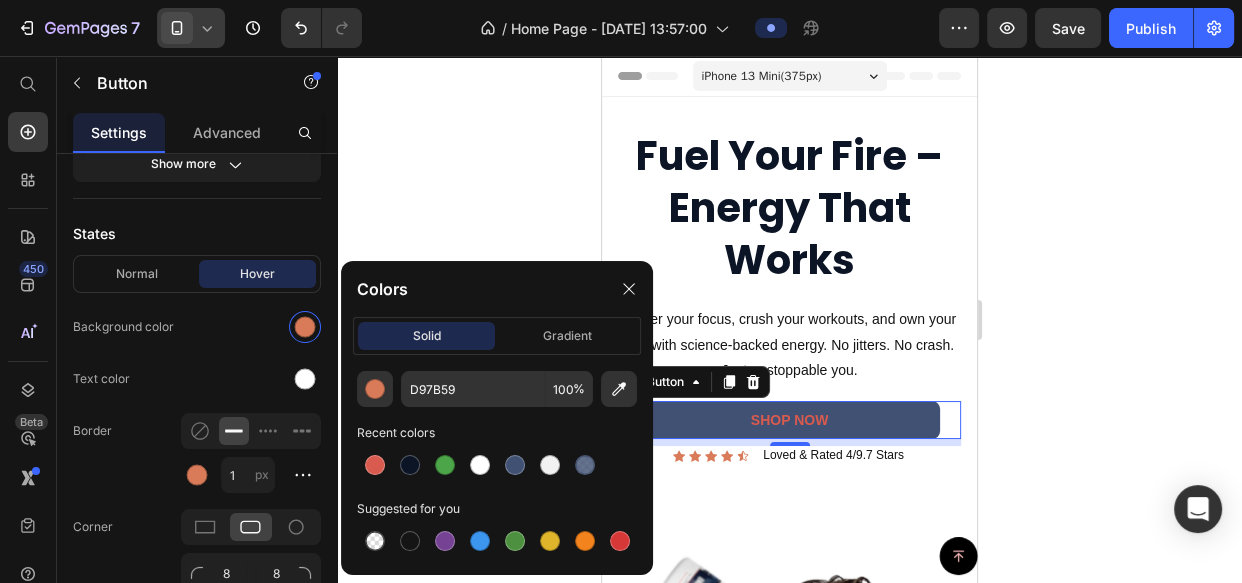 type on "405173" 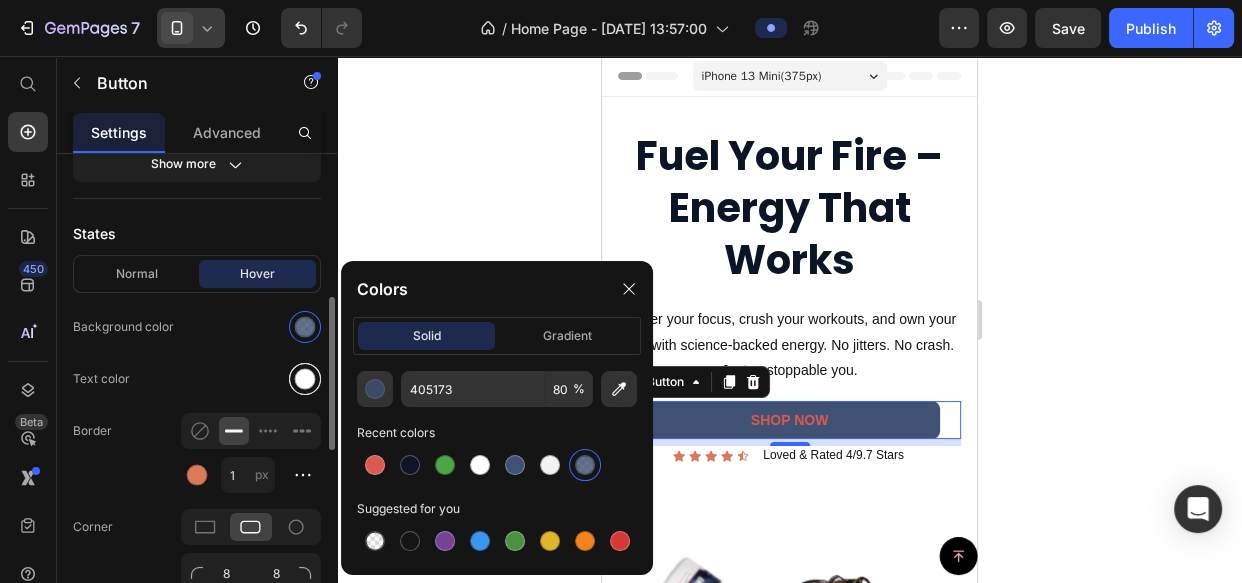 click at bounding box center [305, 379] 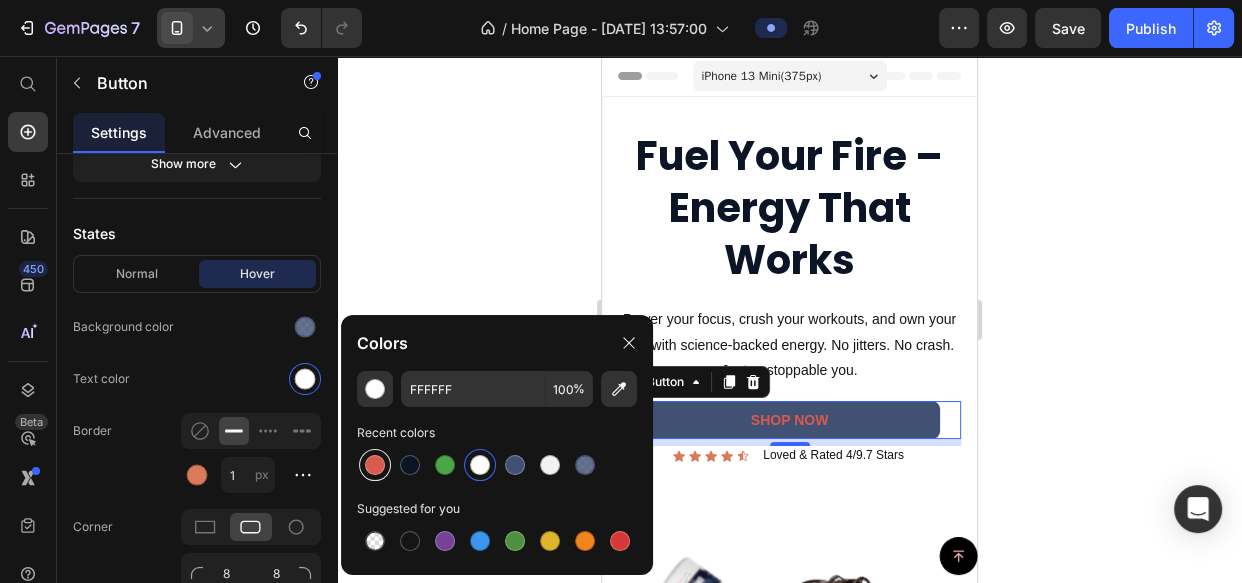 click at bounding box center [375, 465] 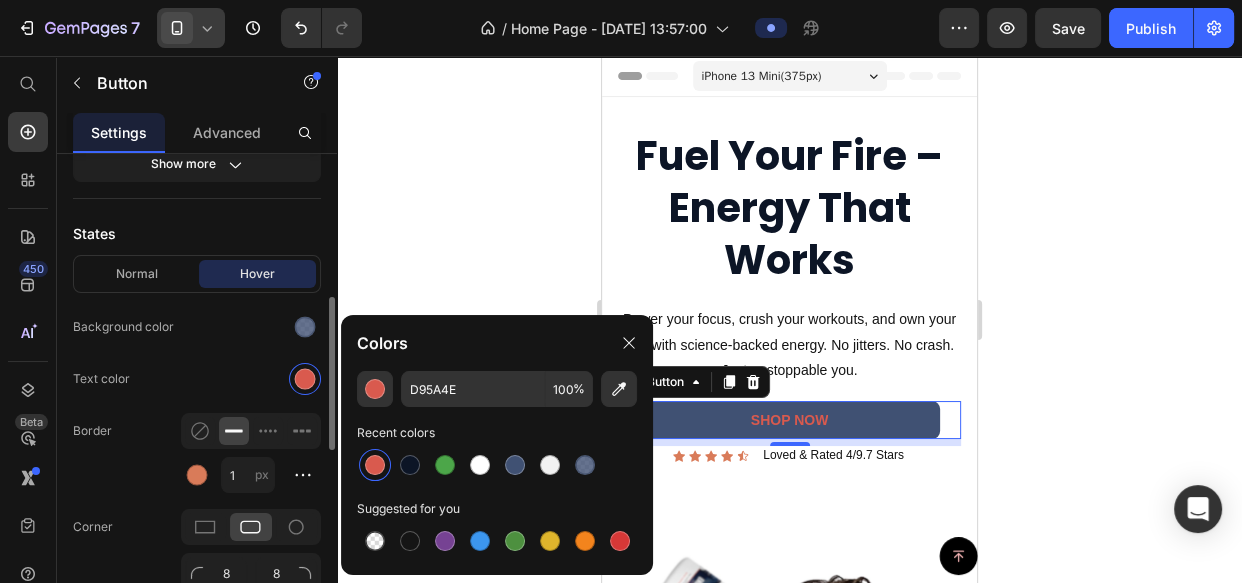 drag, startPoint x: 197, startPoint y: 434, endPoint x: 213, endPoint y: 445, distance: 19.416489 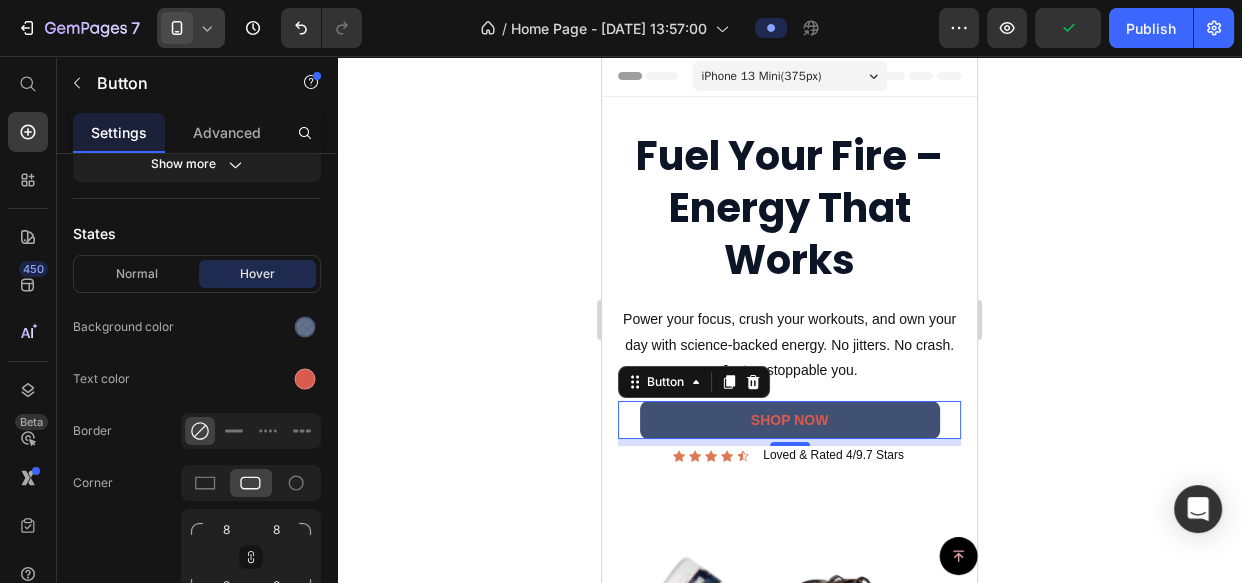 click 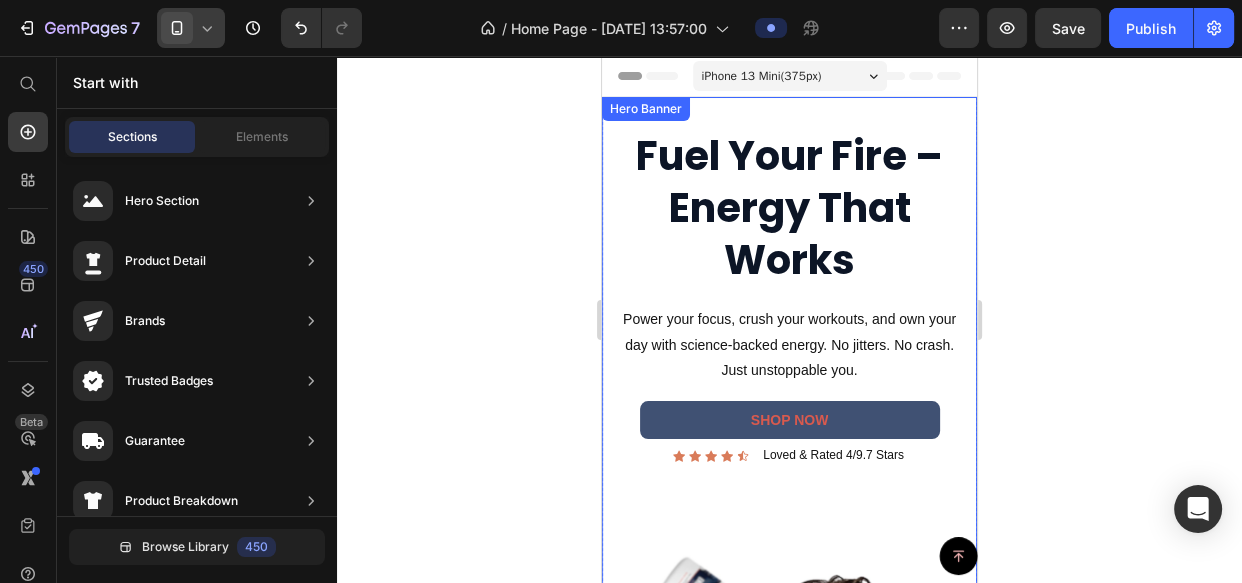 click 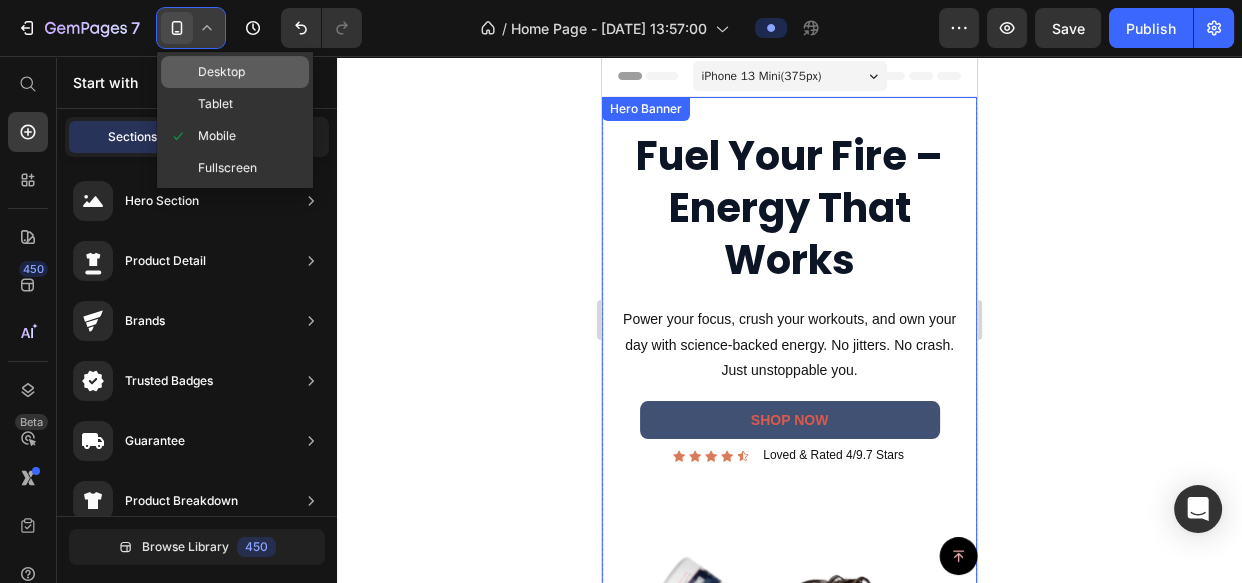 click on "Desktop" at bounding box center (221, 72) 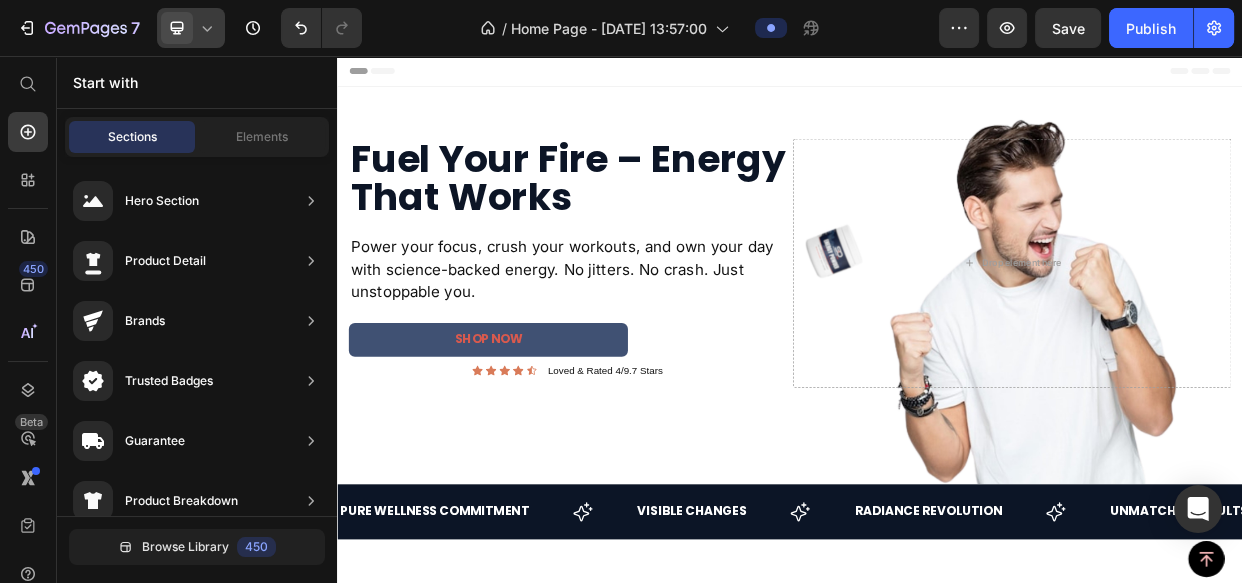 click 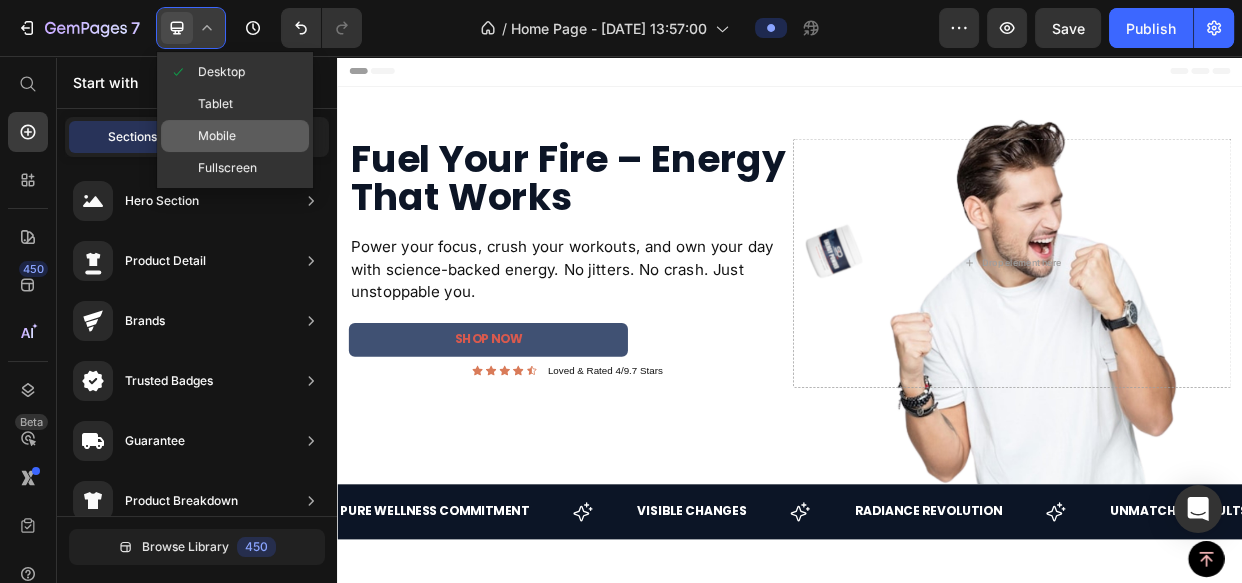click on "Mobile" at bounding box center [217, 136] 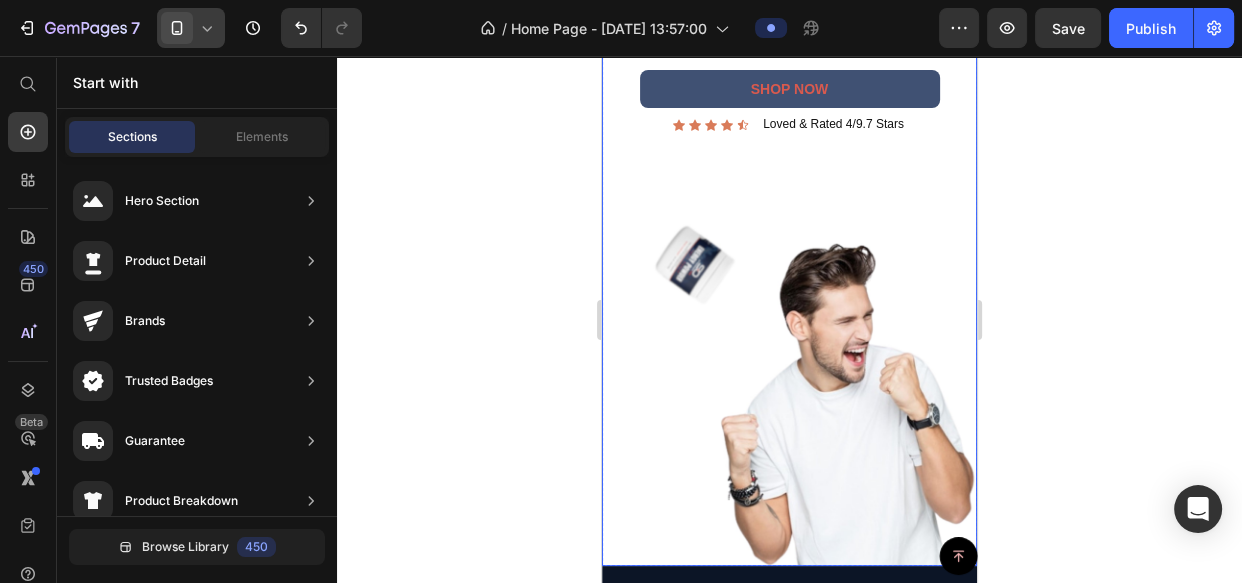 scroll, scrollTop: 363, scrollLeft: 0, axis: vertical 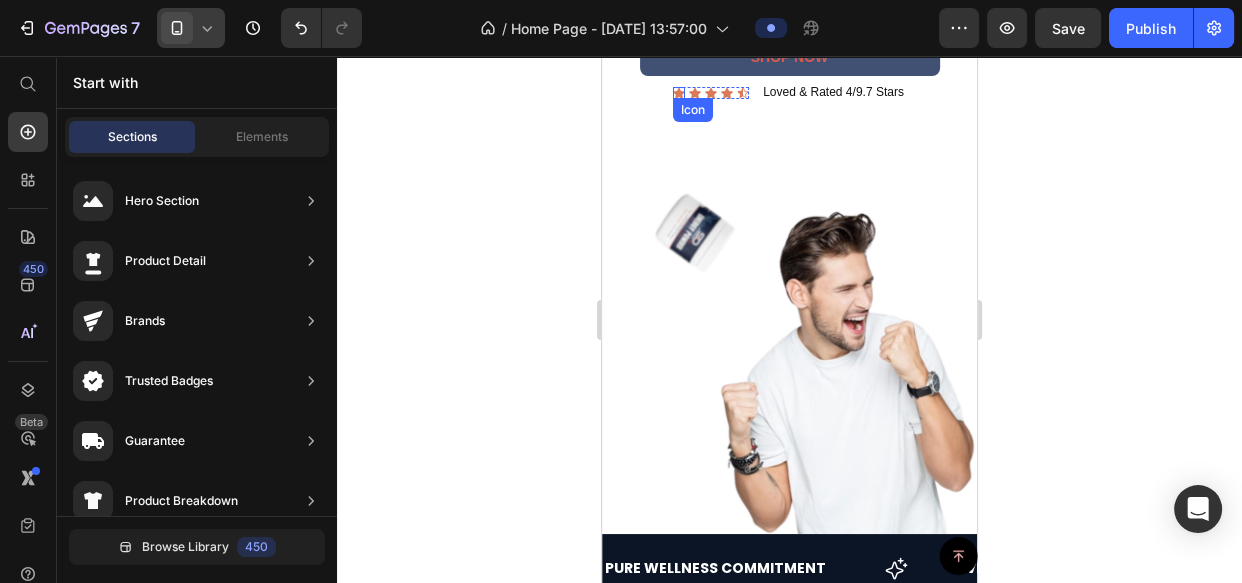 click 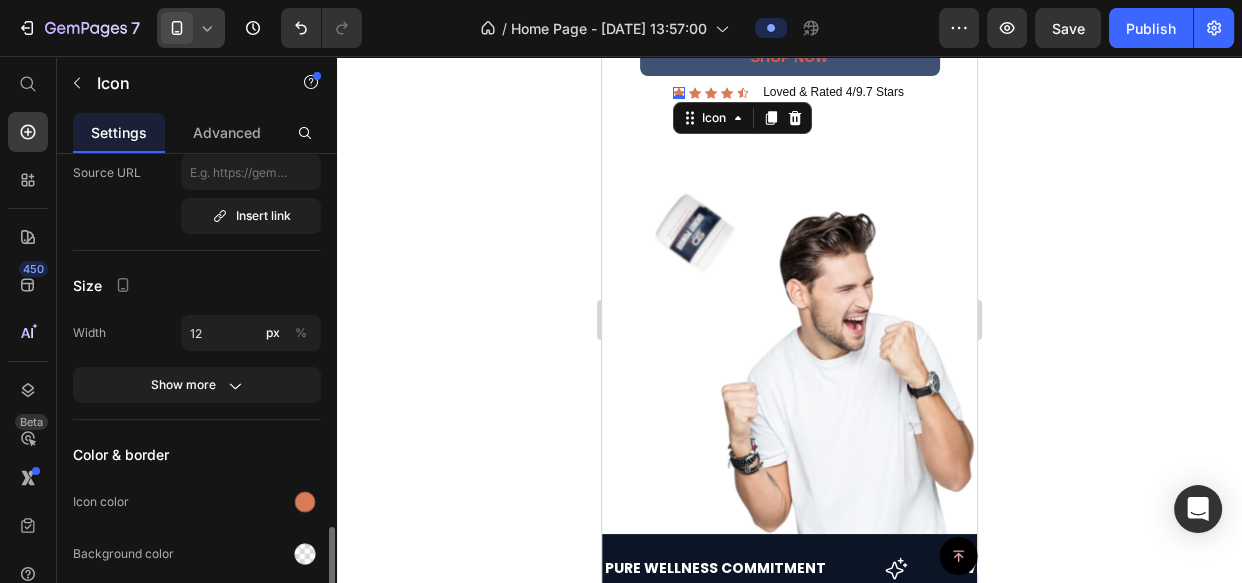 scroll, scrollTop: 363, scrollLeft: 0, axis: vertical 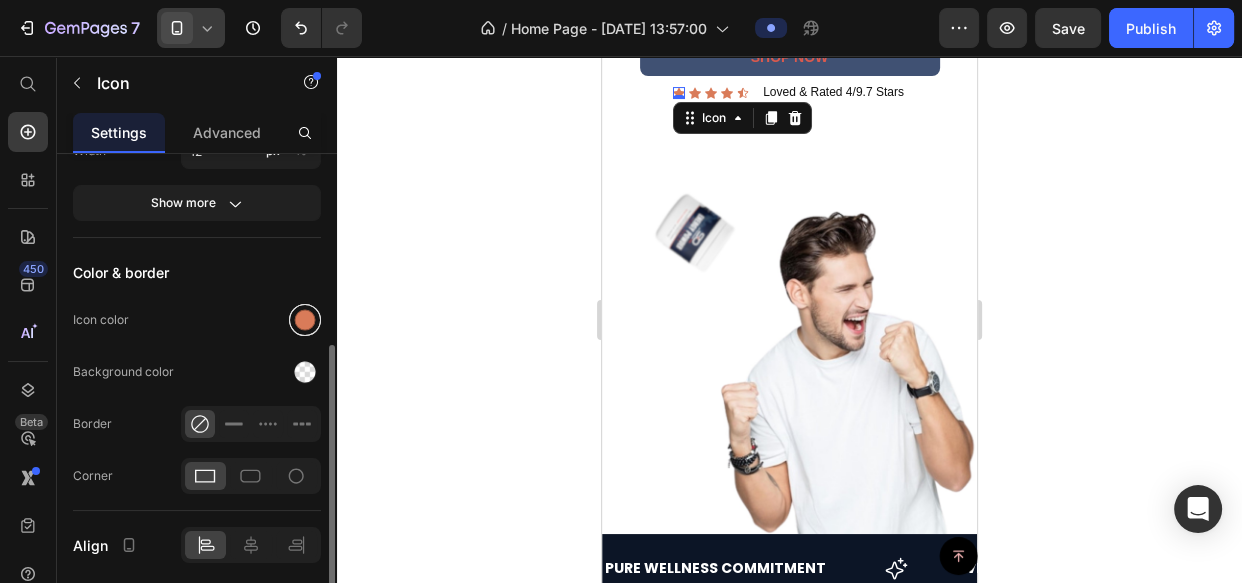 click at bounding box center [305, 320] 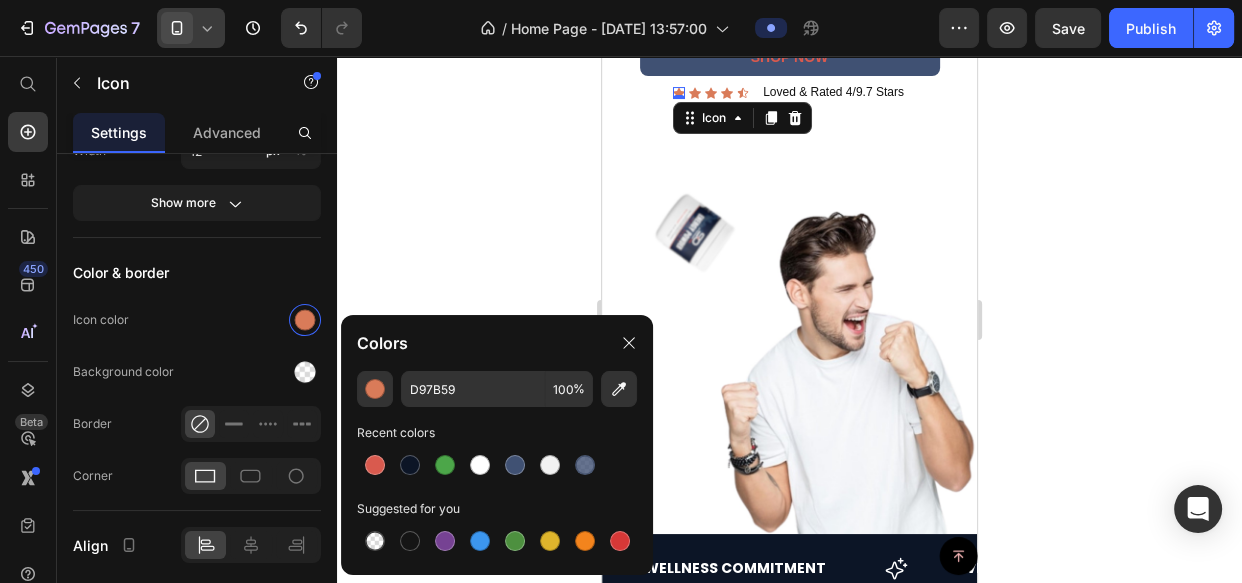drag, startPoint x: 370, startPoint y: 449, endPoint x: 388, endPoint y: 439, distance: 20.59126 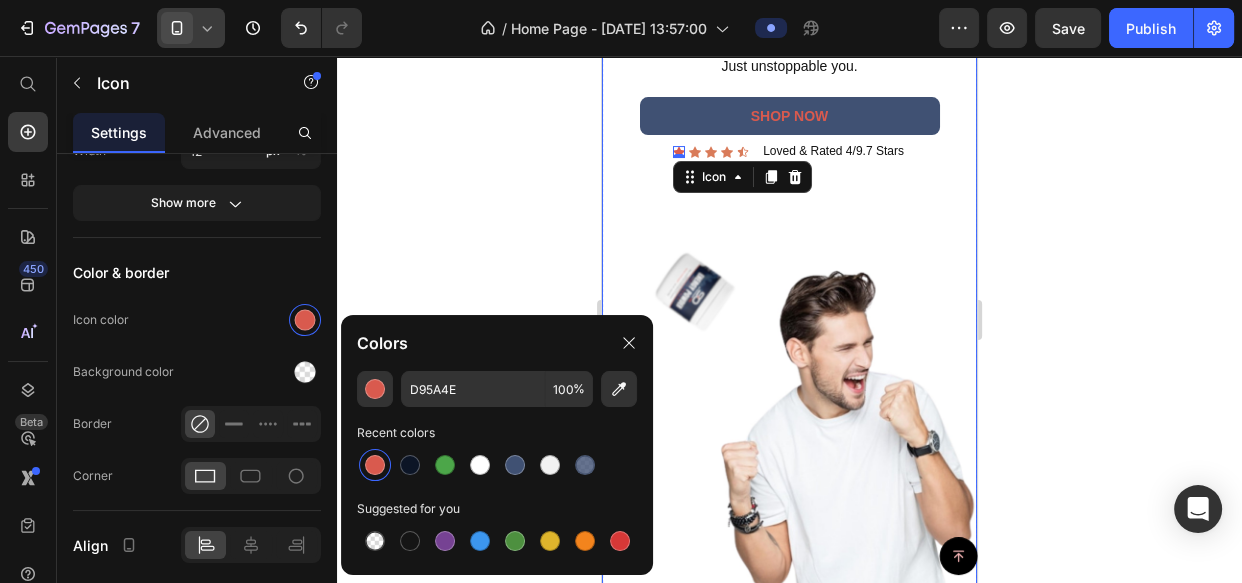 scroll, scrollTop: 272, scrollLeft: 0, axis: vertical 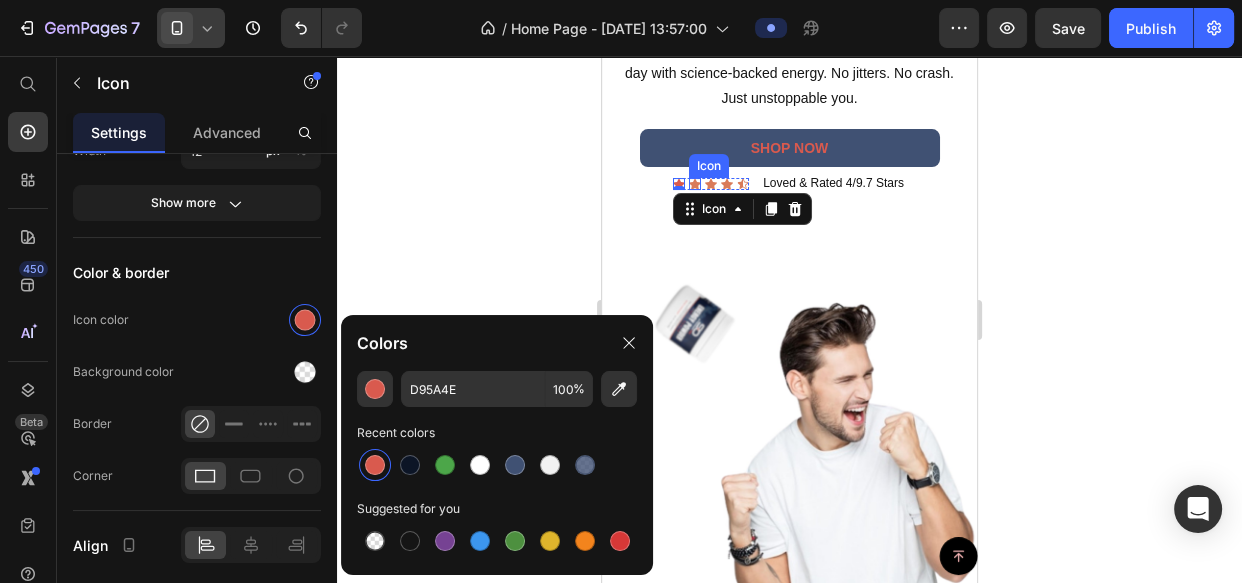 click 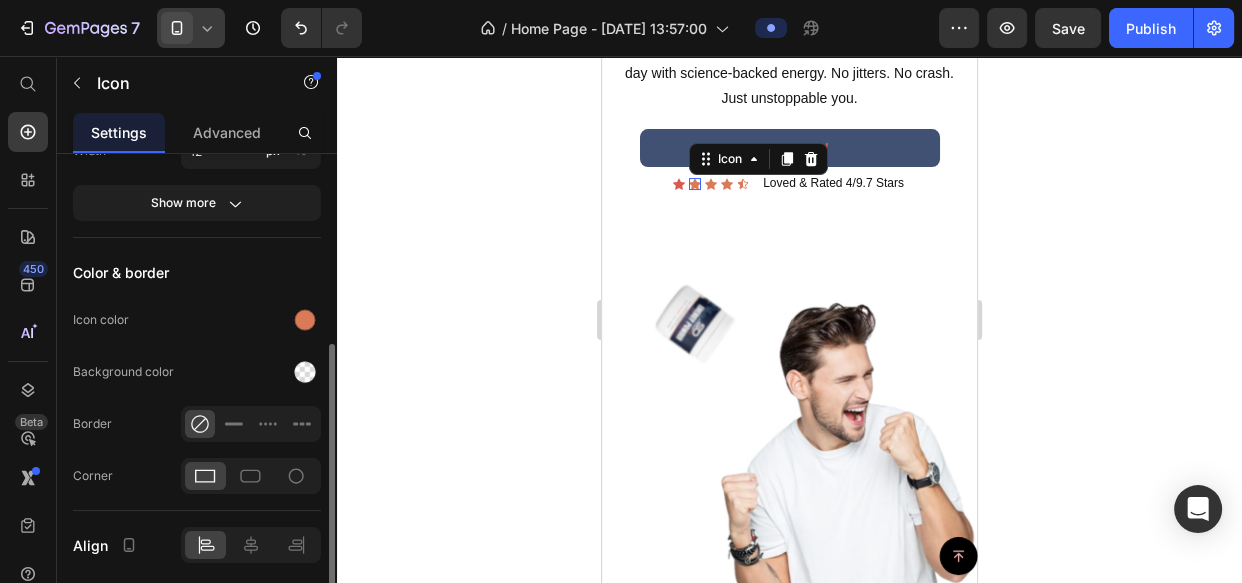 scroll, scrollTop: 362, scrollLeft: 0, axis: vertical 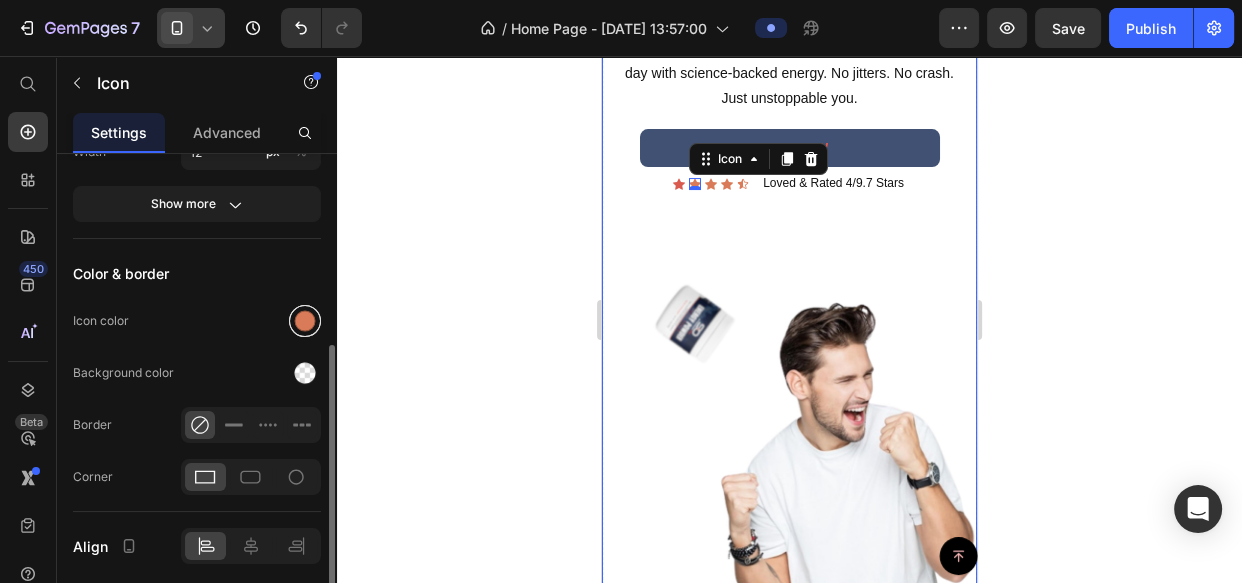 click at bounding box center [305, 321] 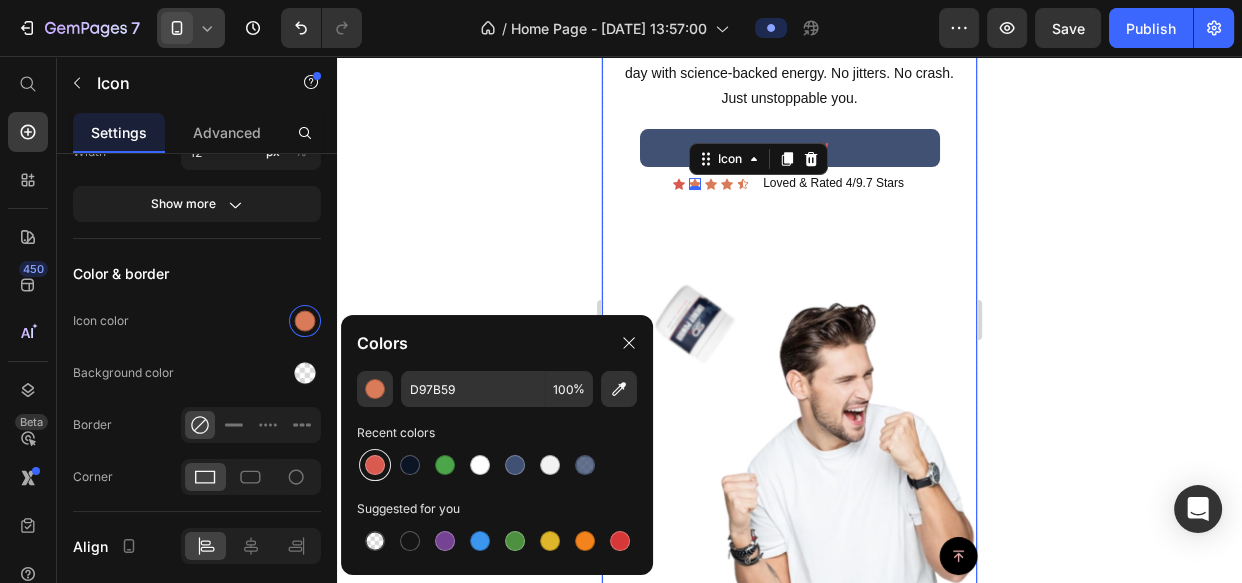 click at bounding box center (375, 465) 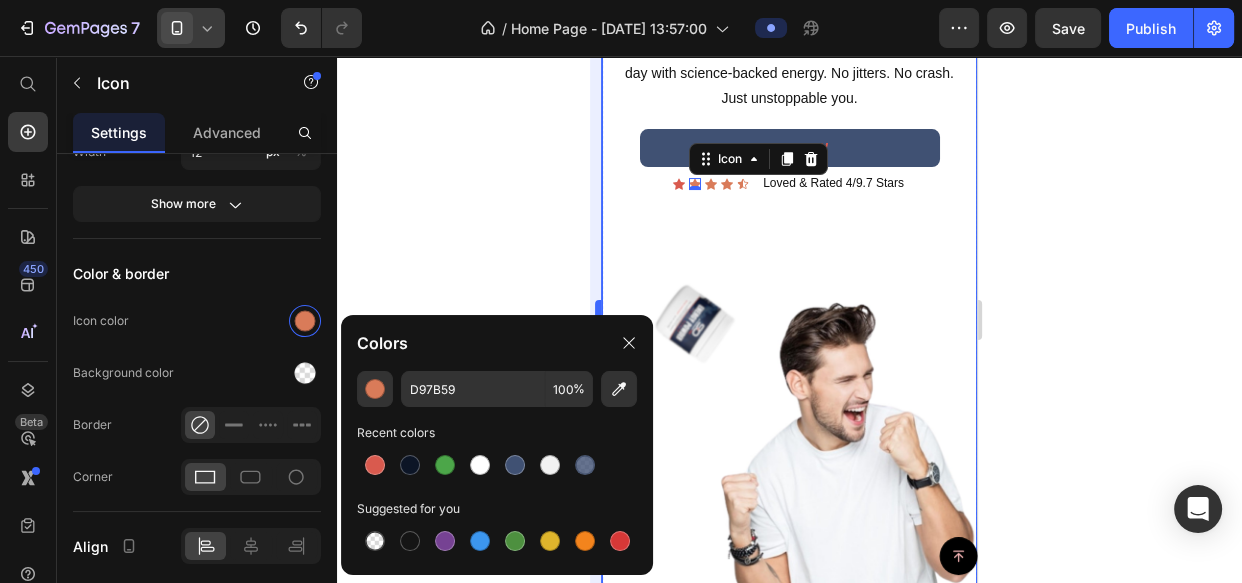 type on "D95A4E" 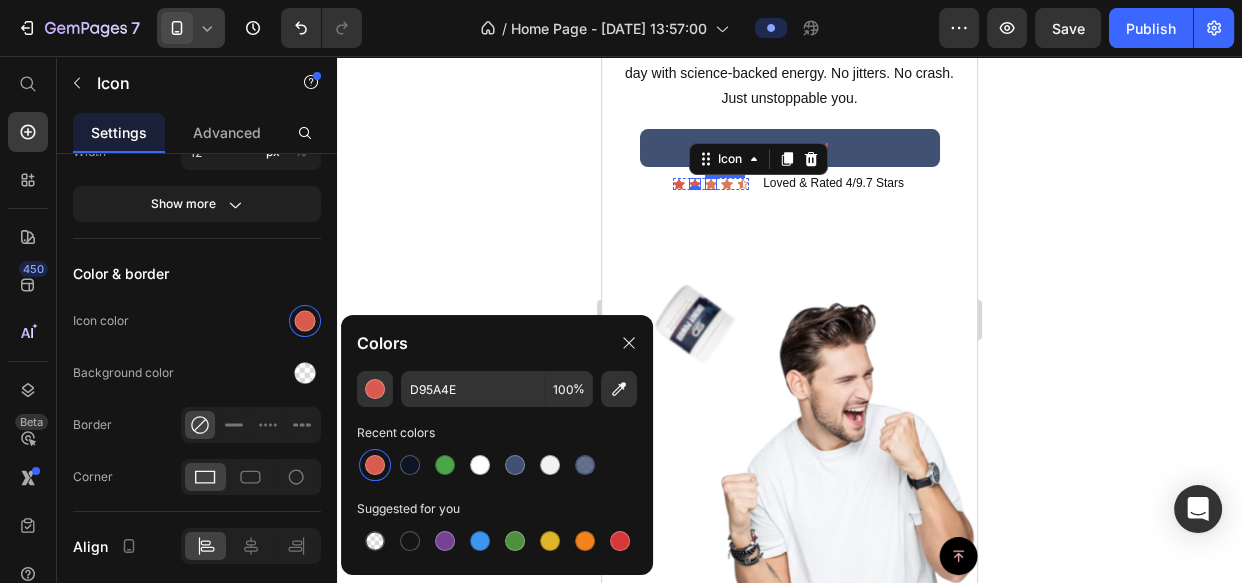 click 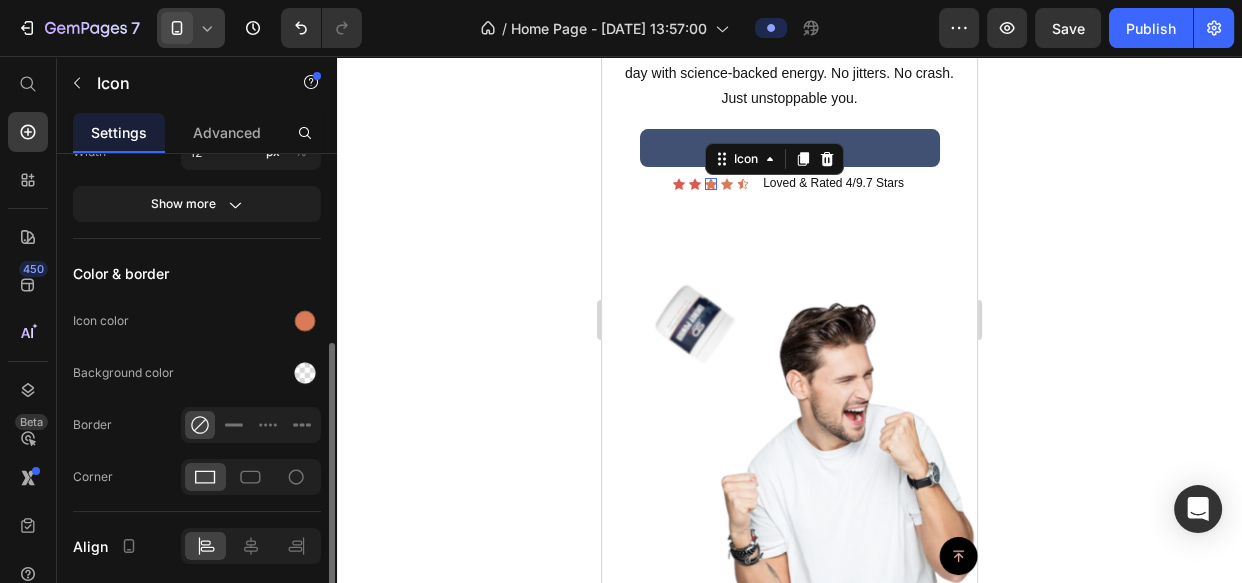 scroll, scrollTop: 361, scrollLeft: 0, axis: vertical 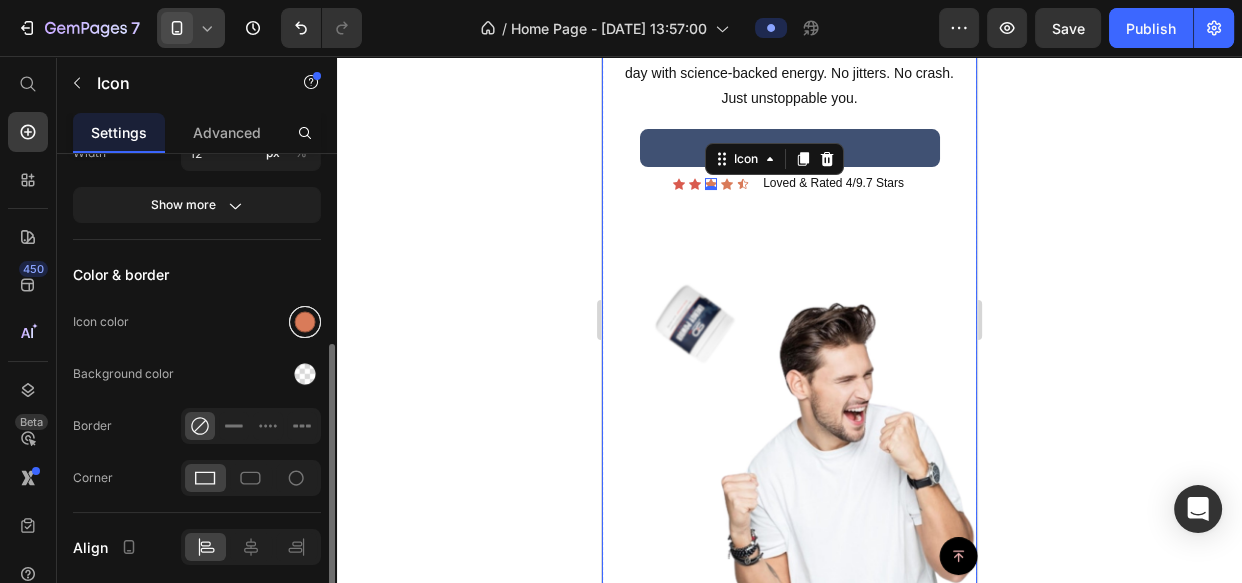 click at bounding box center [305, 322] 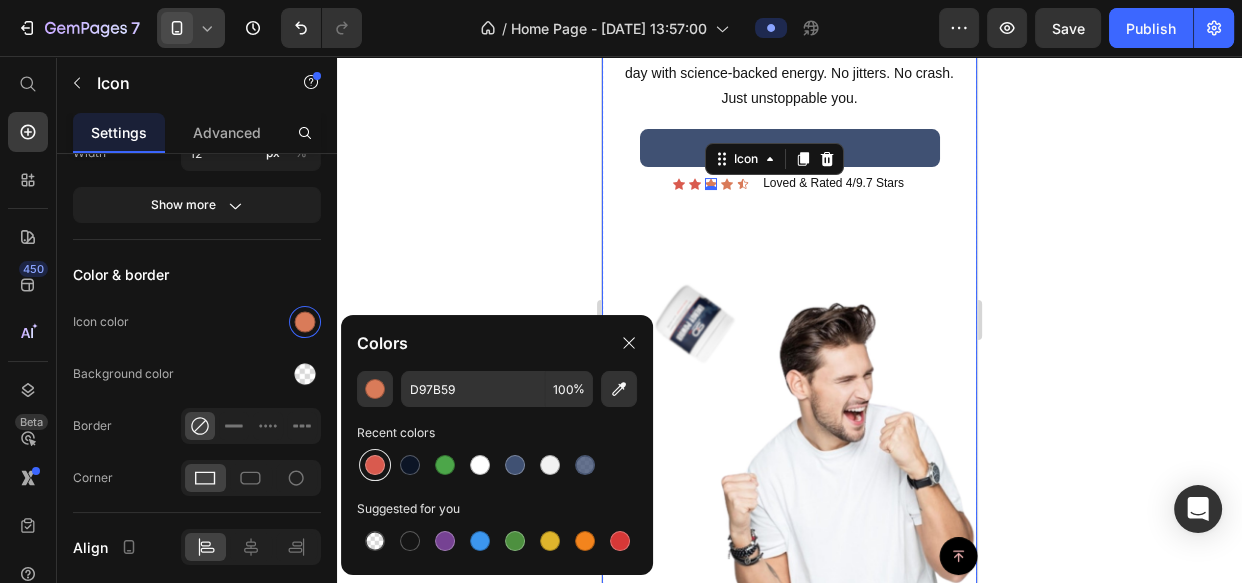 click at bounding box center (375, 465) 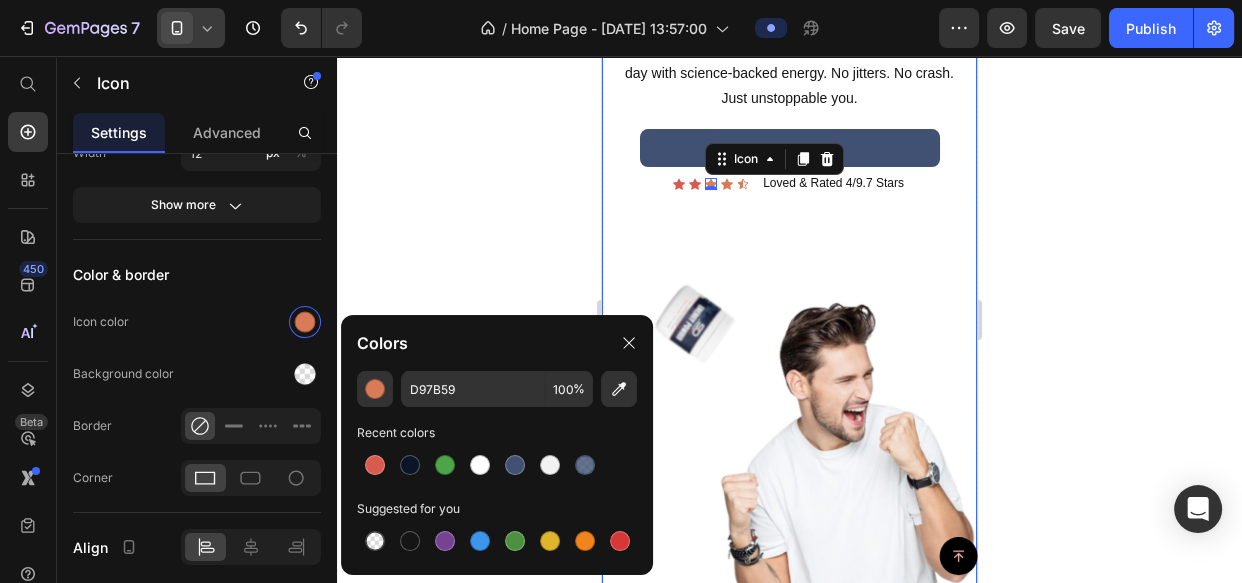 type on "D95A4E" 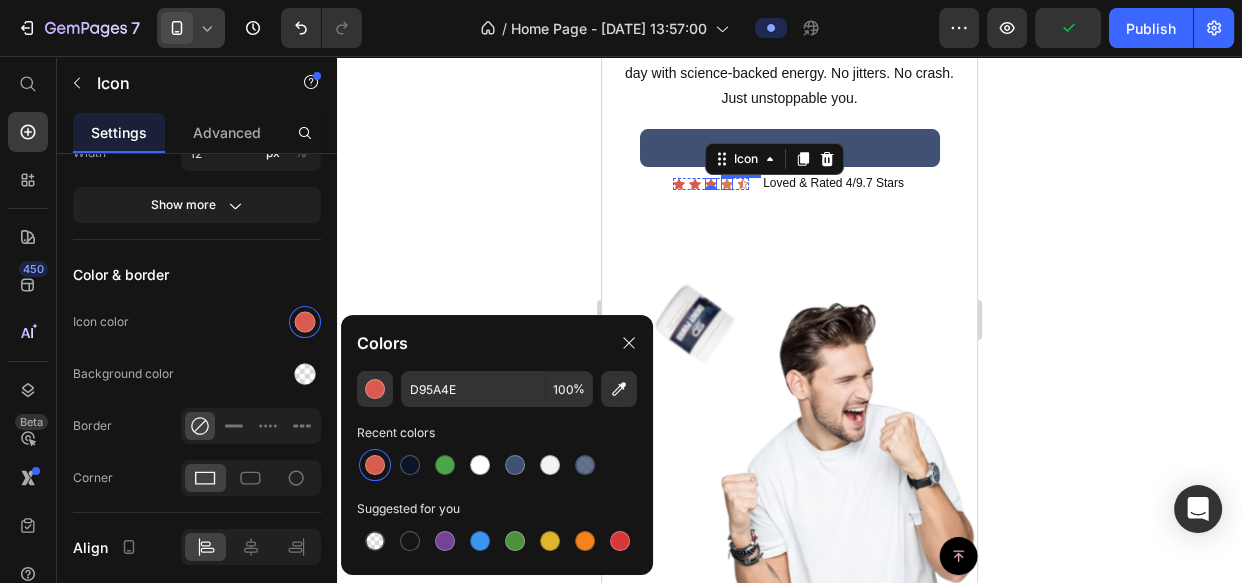 click 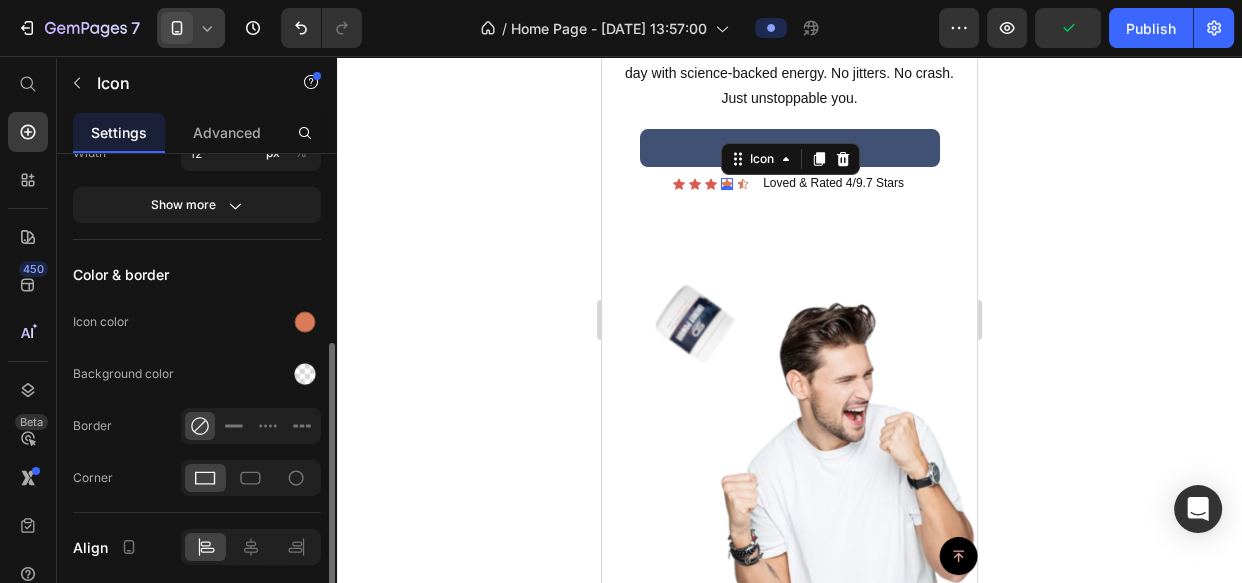 scroll, scrollTop: 360, scrollLeft: 0, axis: vertical 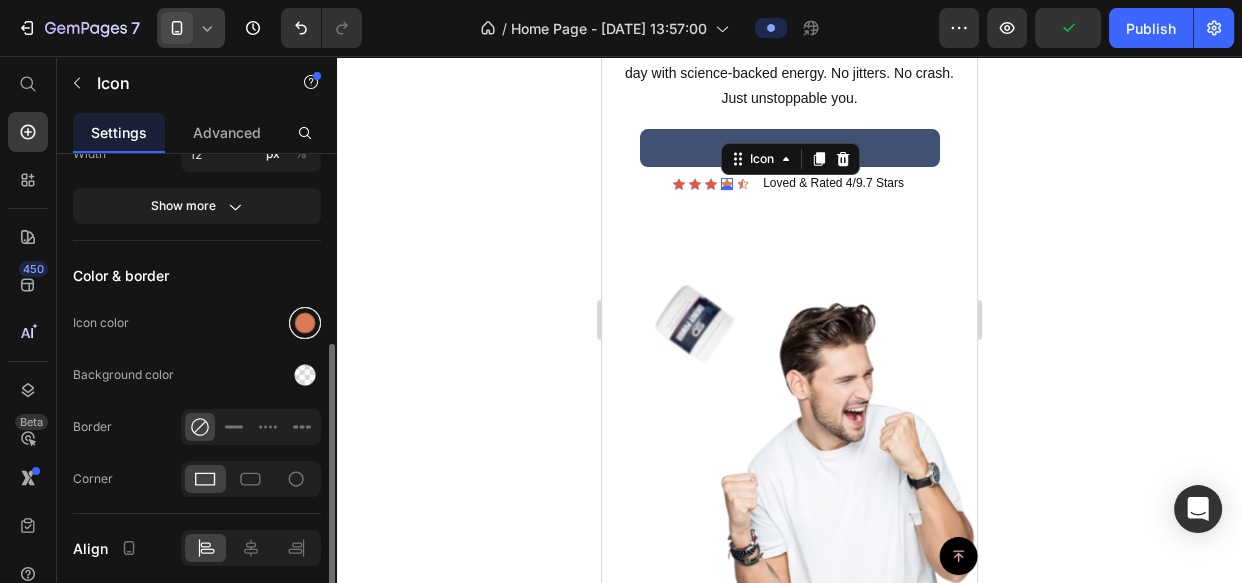 click at bounding box center (305, 323) 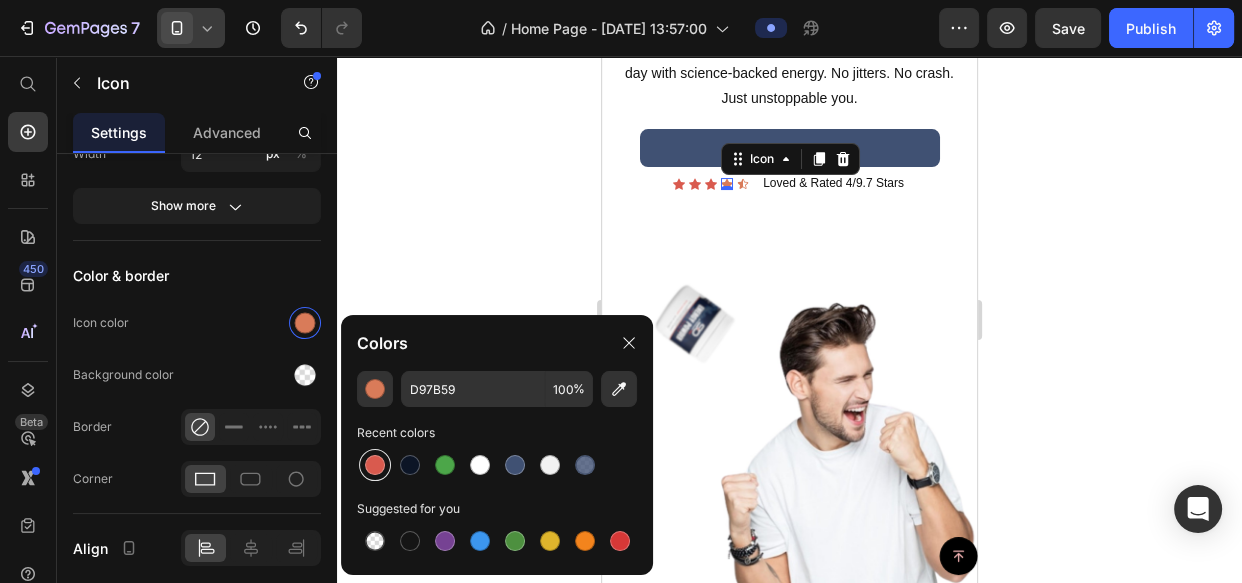 click at bounding box center (375, 465) 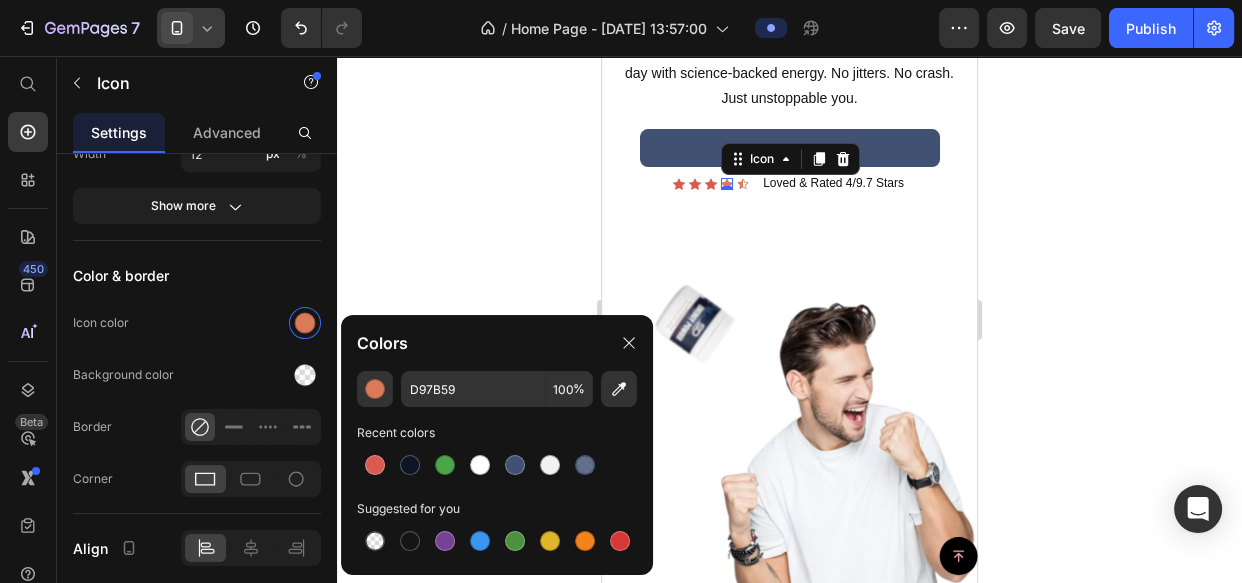 type on "D95A4E" 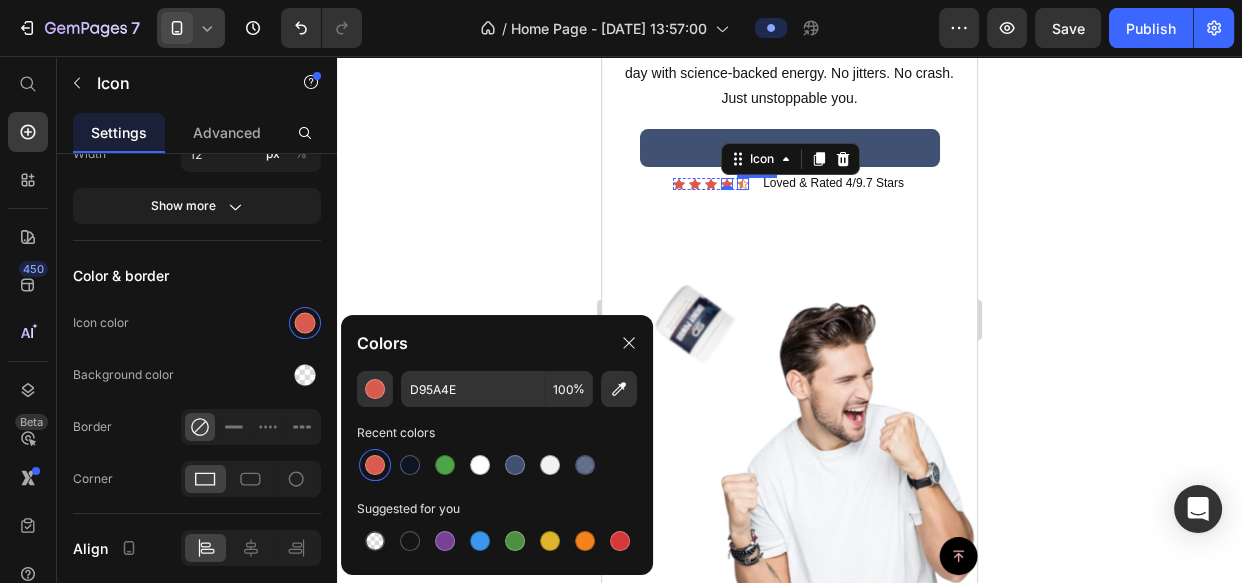 click 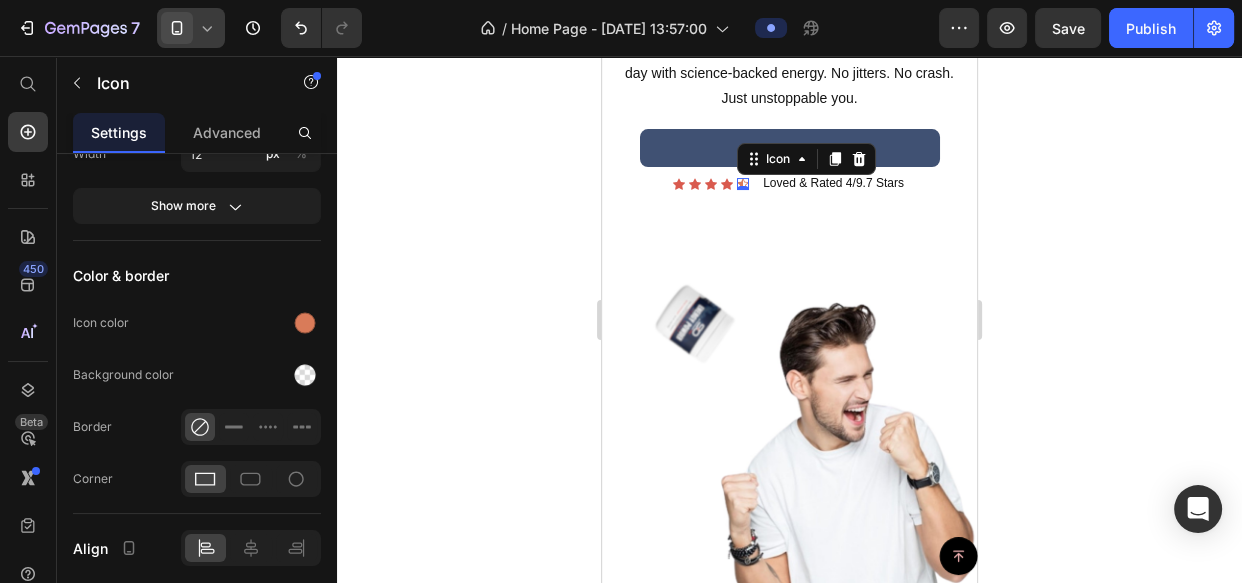 scroll, scrollTop: 360, scrollLeft: 0, axis: vertical 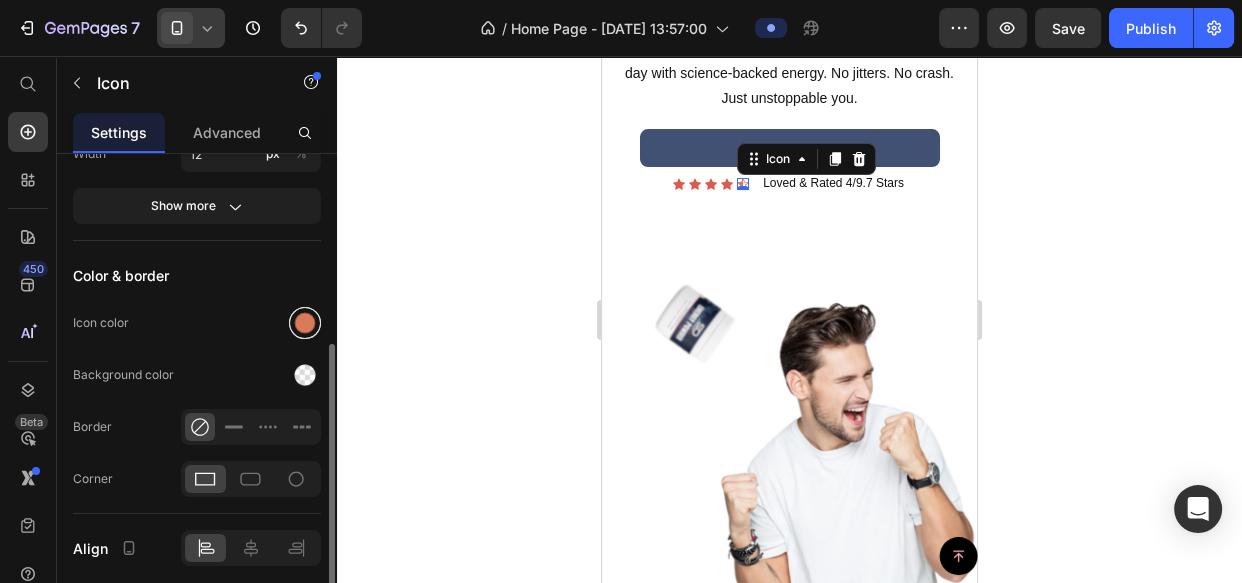 click at bounding box center (305, 323) 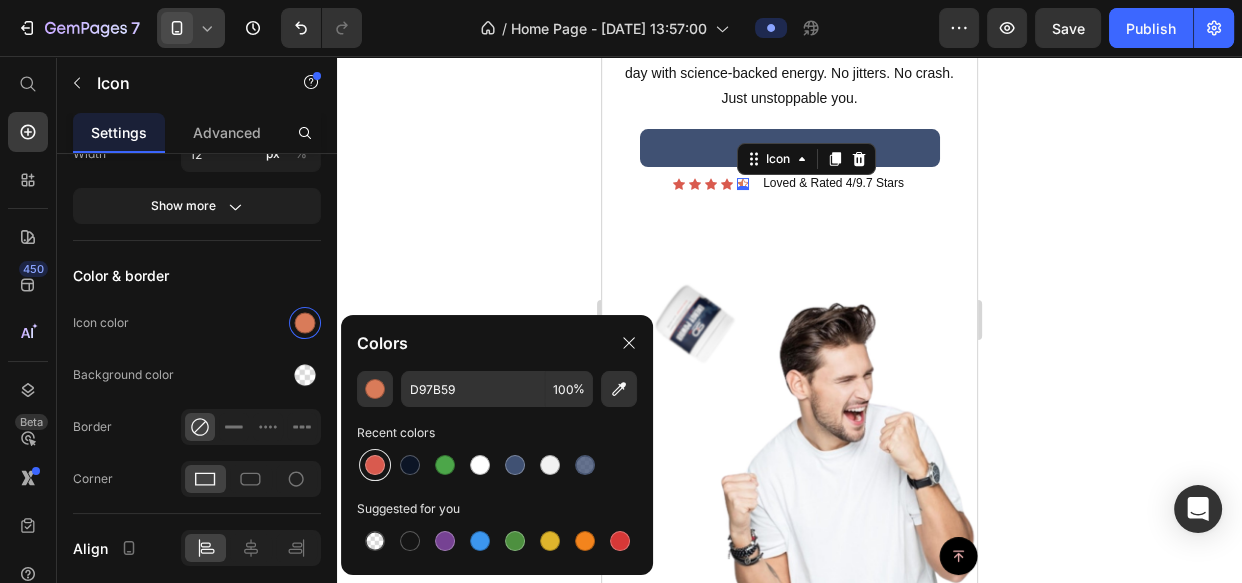 click at bounding box center (375, 465) 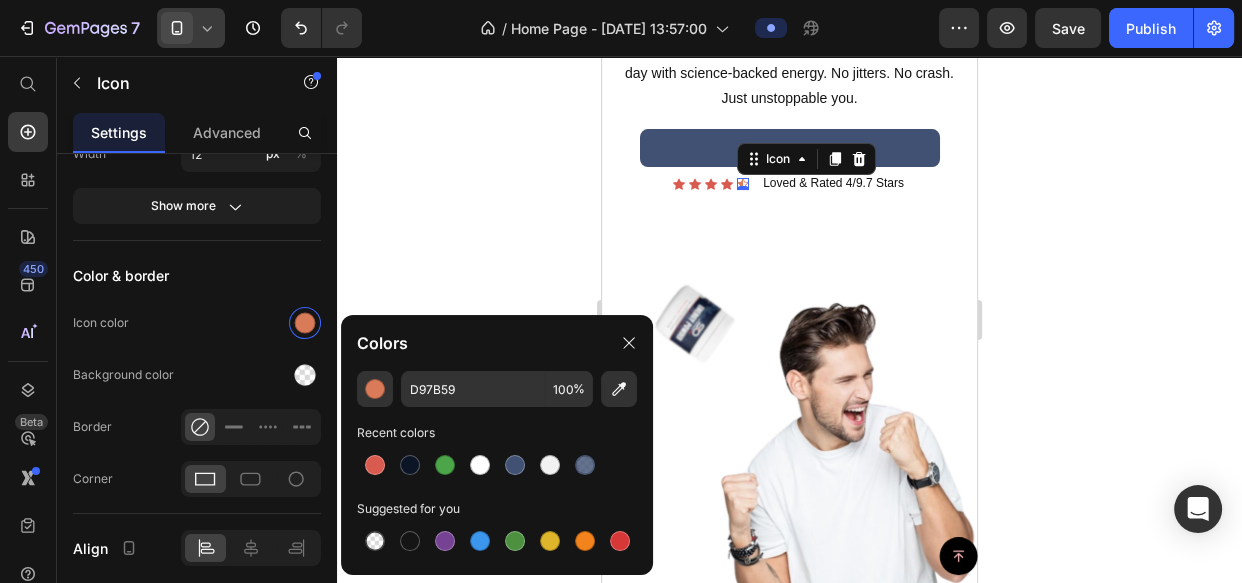 type on "D95A4E" 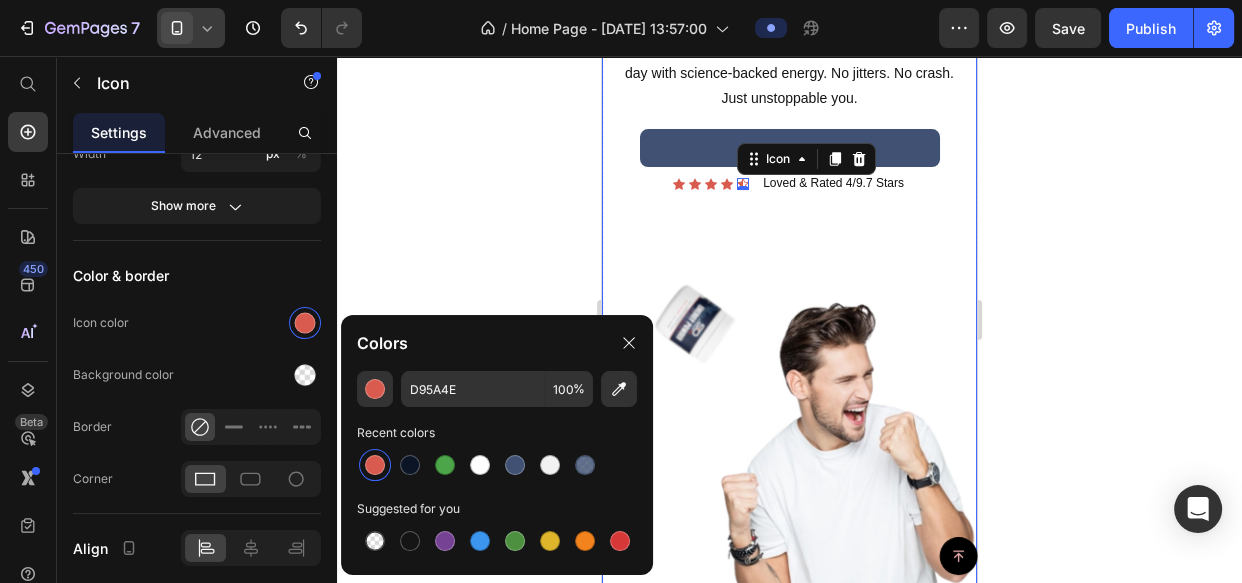 click on "Fuel Your Fire – Energy That Works  Heading Power your focus, crush your workouts, and own your day with science-backed energy. No jitters. No crash. Just unstoppable you. Text Block shop now Button Icon Icon Icon Icon
Icon   0 Icon List Loved & Rated 4/9.7 Stars  Text Block Row" at bounding box center [789, 224] 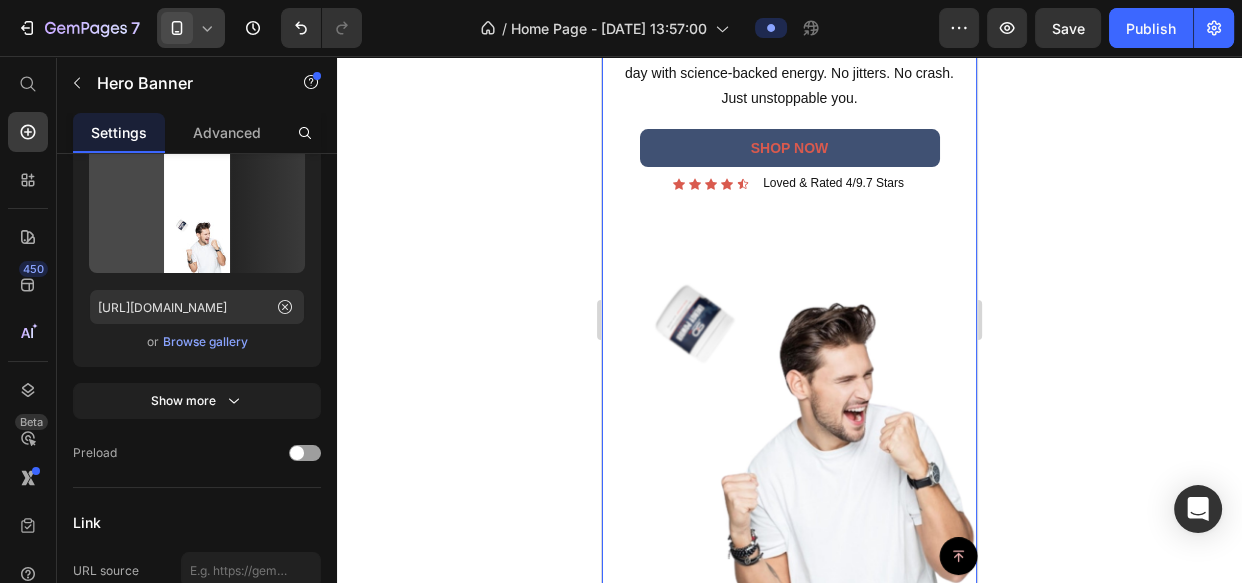 scroll, scrollTop: 0, scrollLeft: 0, axis: both 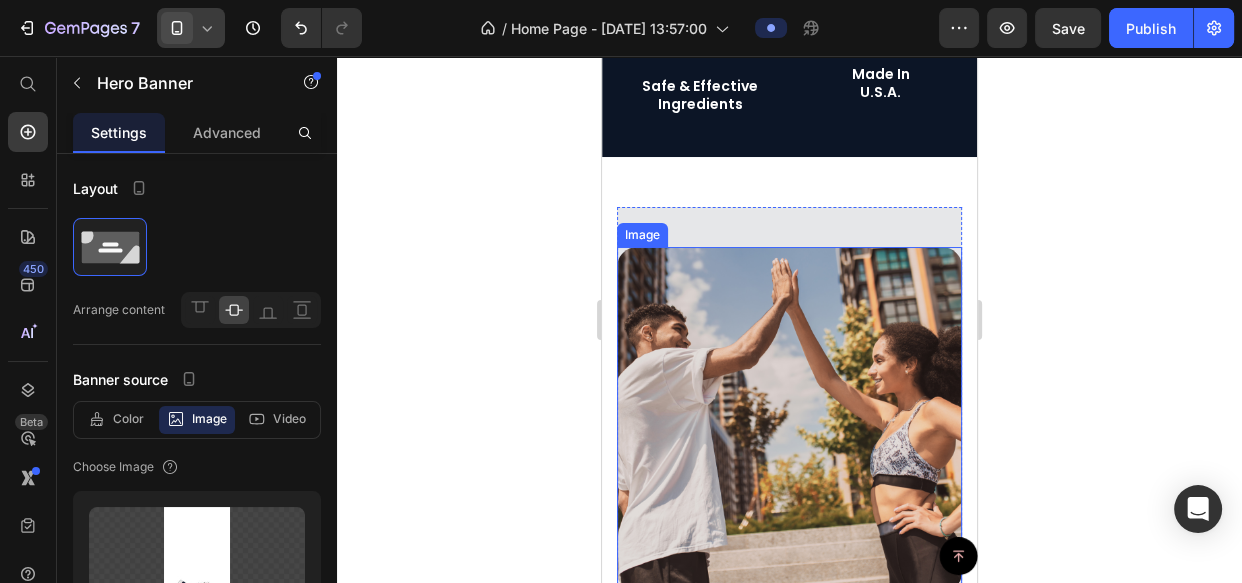 click at bounding box center (789, 419) 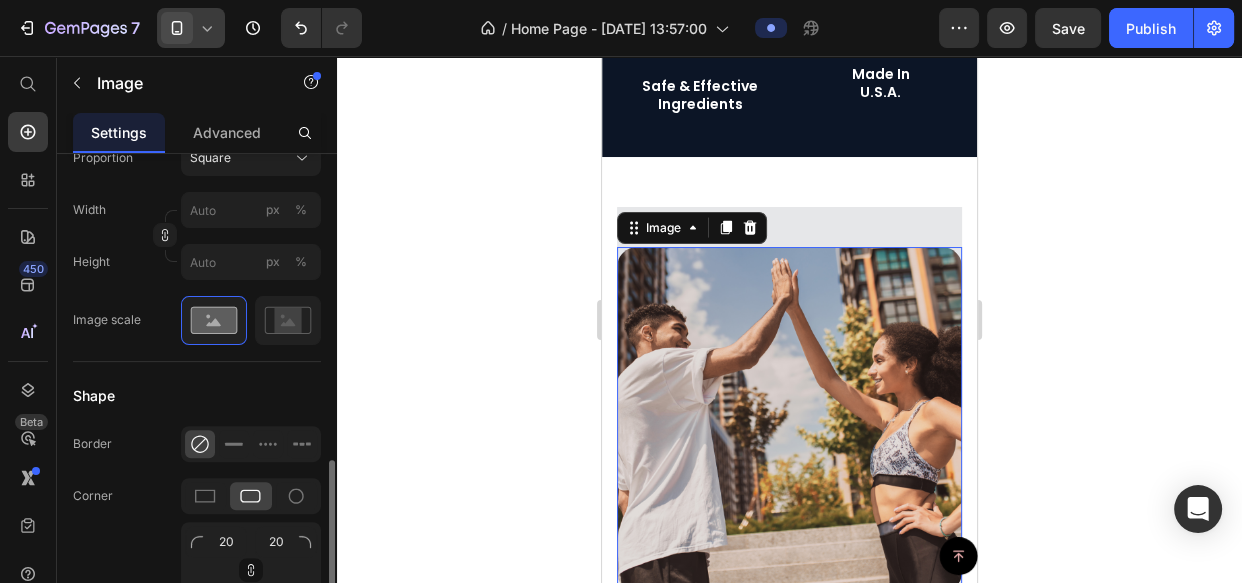 scroll, scrollTop: 727, scrollLeft: 0, axis: vertical 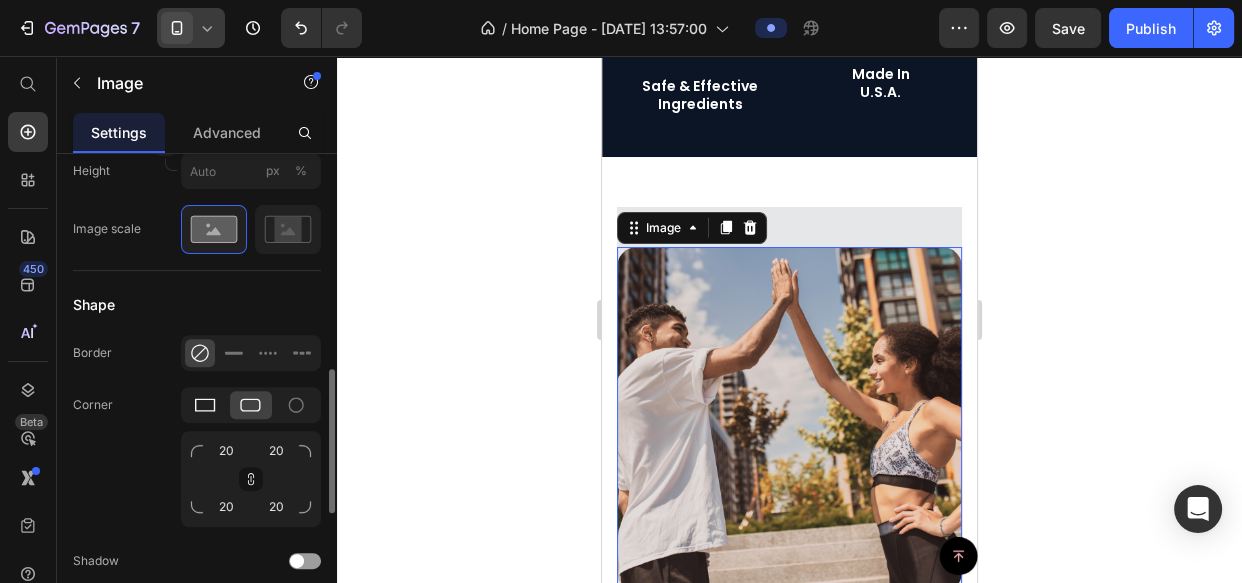 click 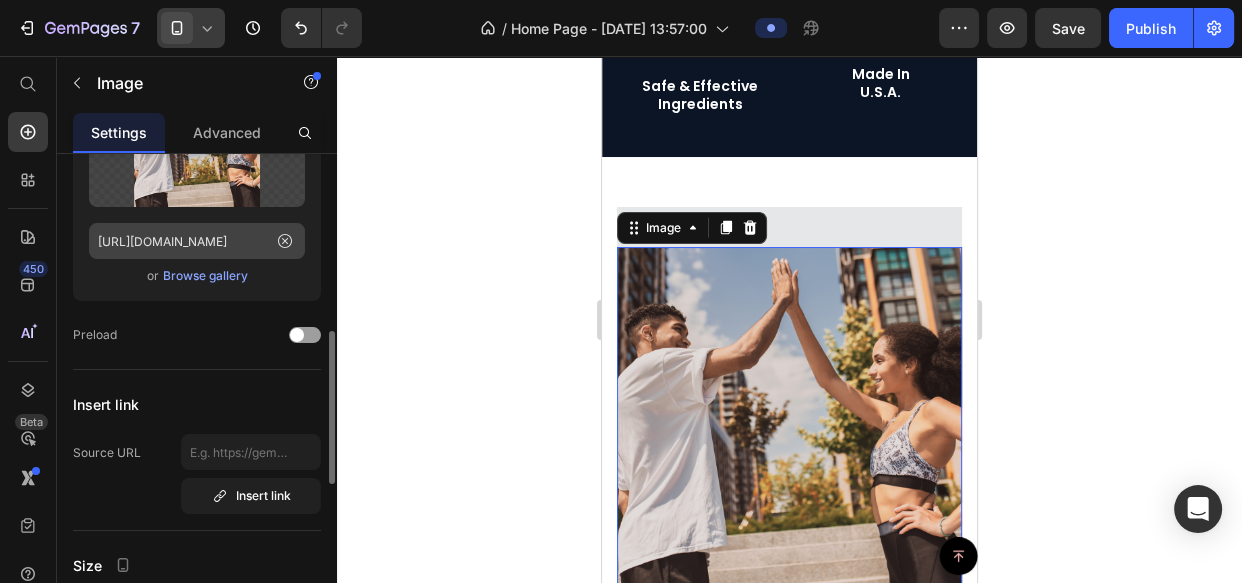 scroll, scrollTop: 90, scrollLeft: 0, axis: vertical 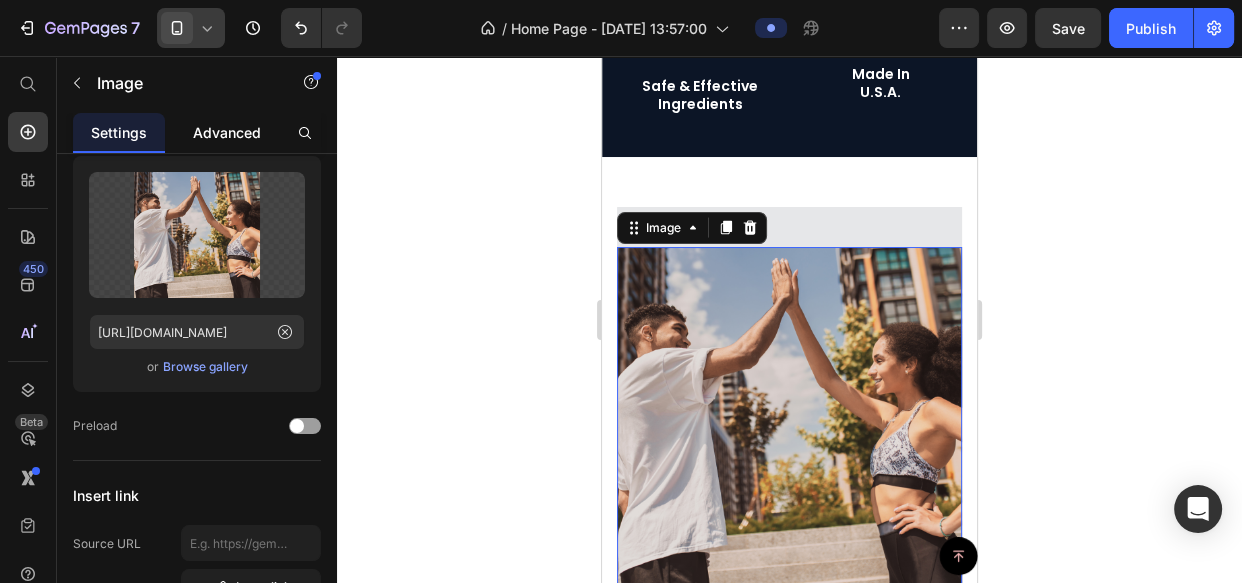 click on "Advanced" at bounding box center [227, 132] 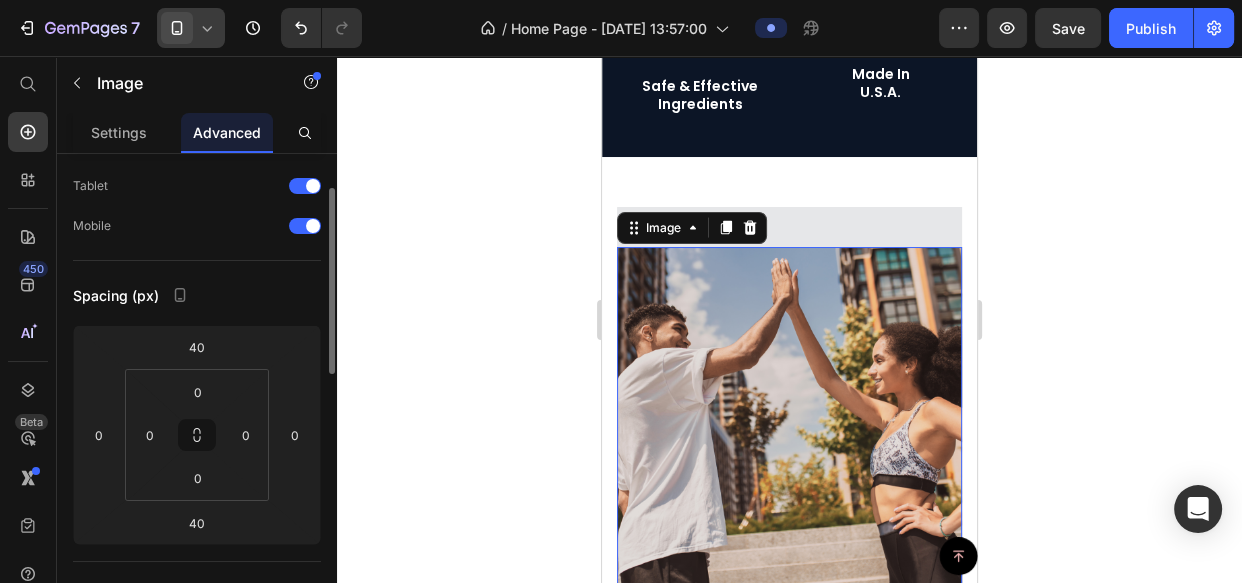 scroll, scrollTop: 0, scrollLeft: 0, axis: both 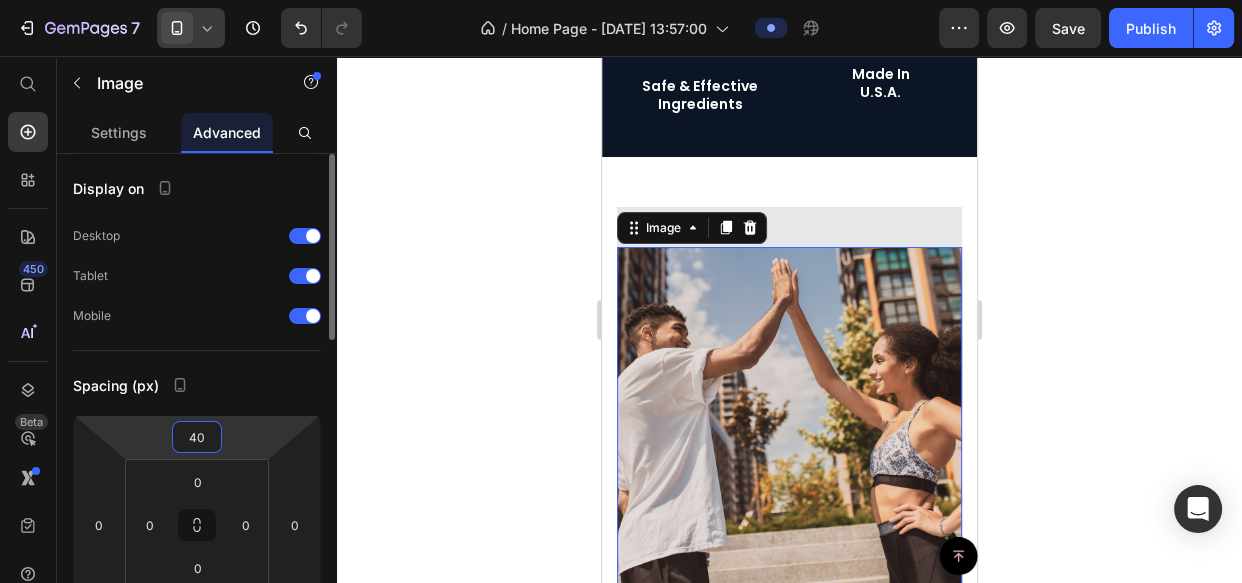 click on "40" at bounding box center (197, 437) 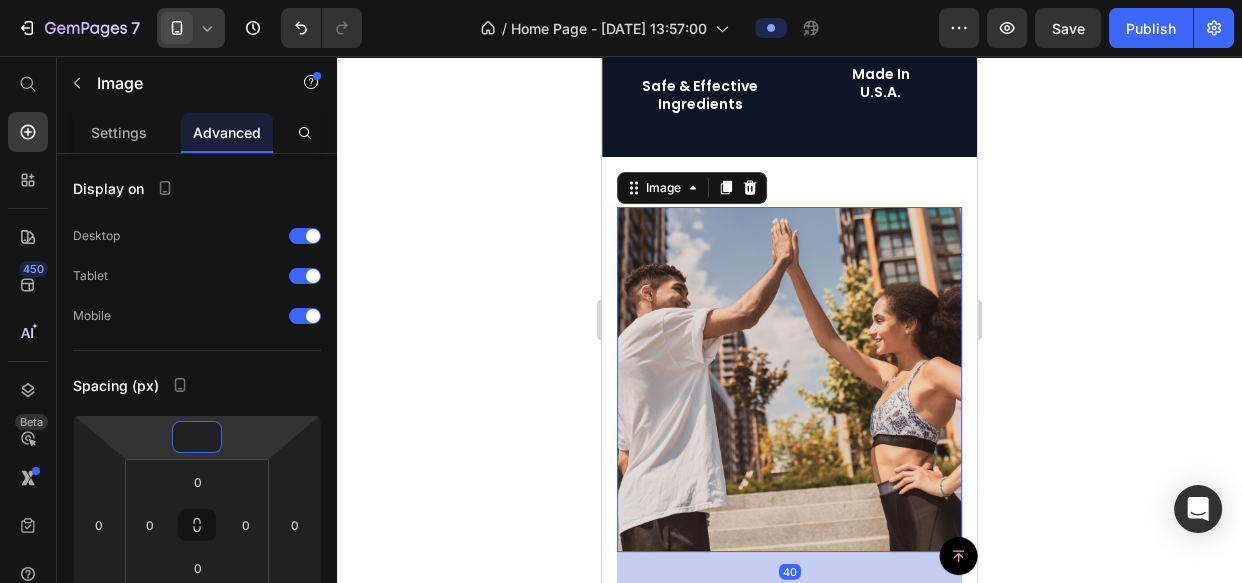 type on "0" 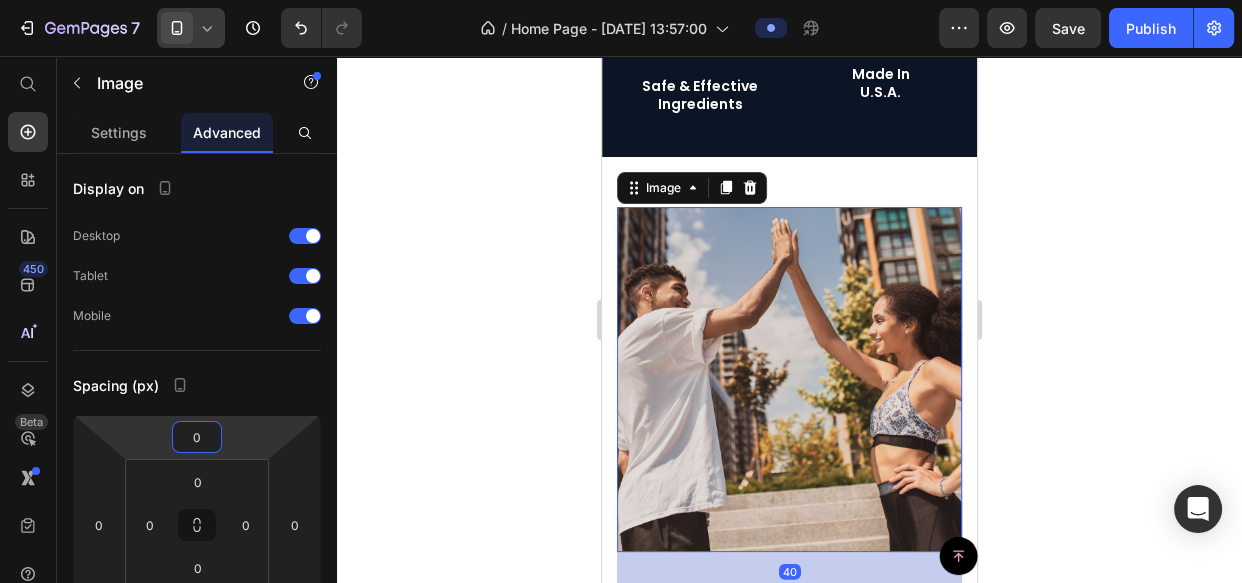 click at bounding box center (789, 379) 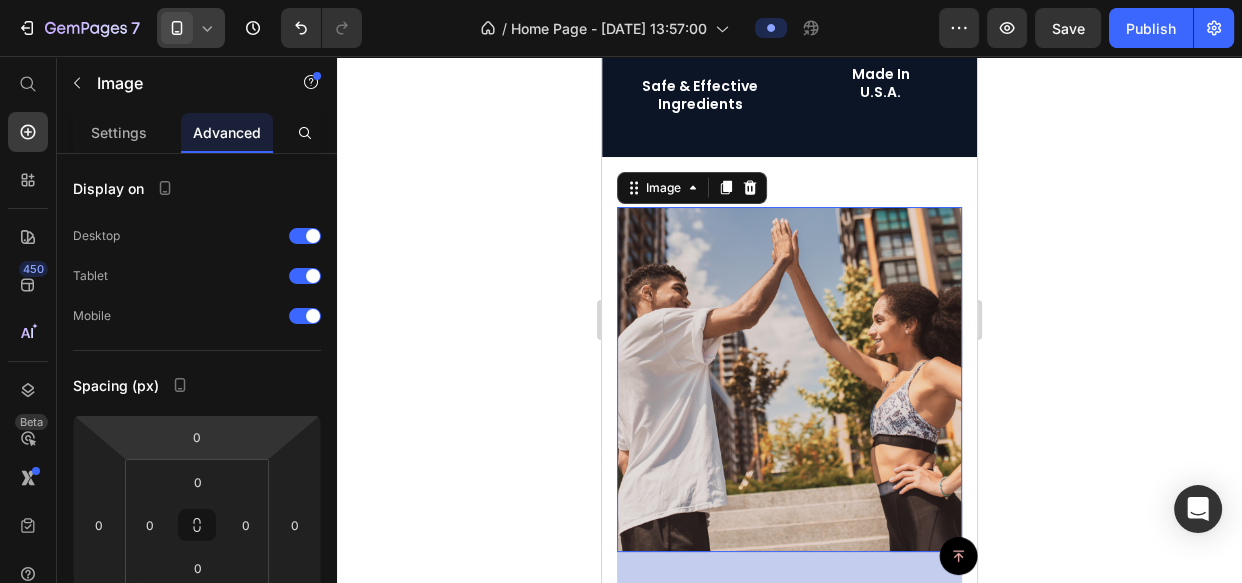 scroll, scrollTop: 4090, scrollLeft: 0, axis: vertical 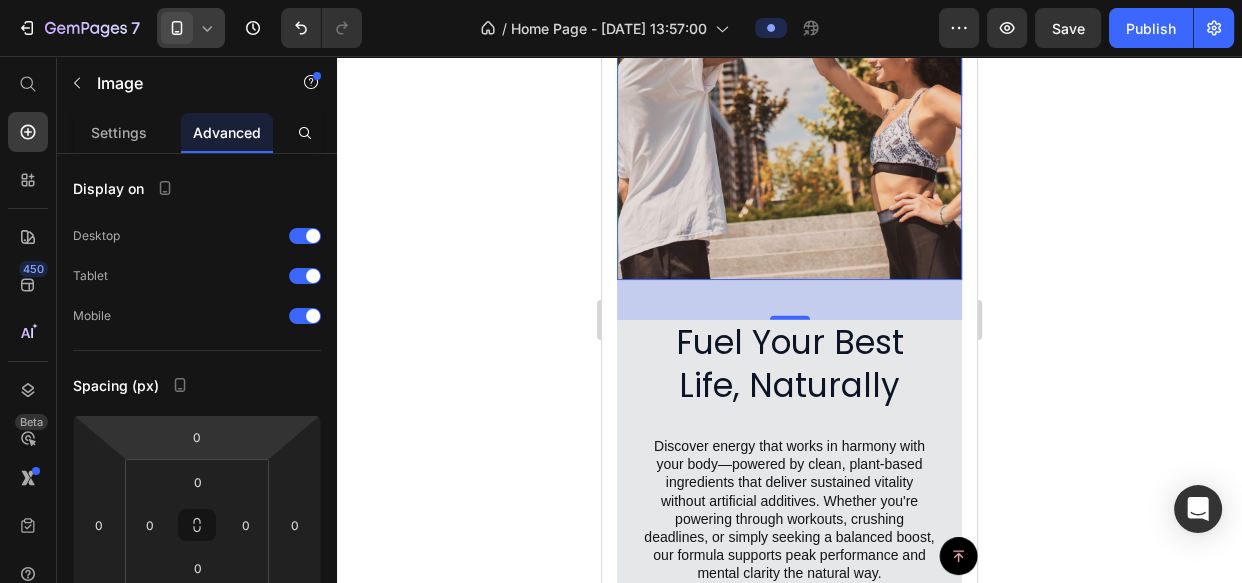 click 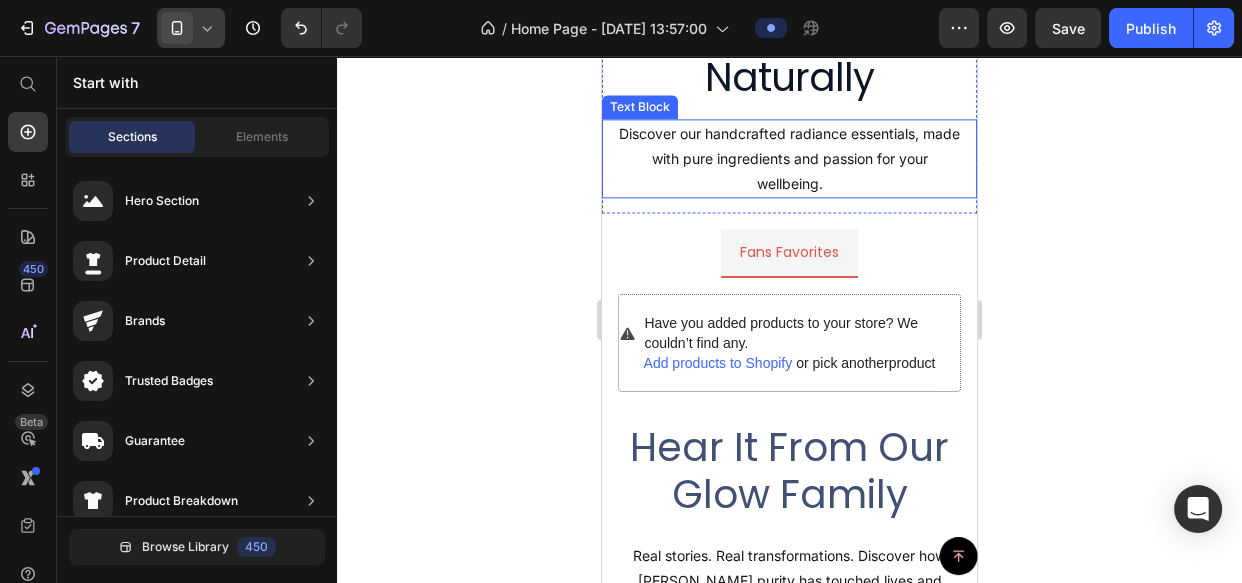 scroll, scrollTop: 1997, scrollLeft: 0, axis: vertical 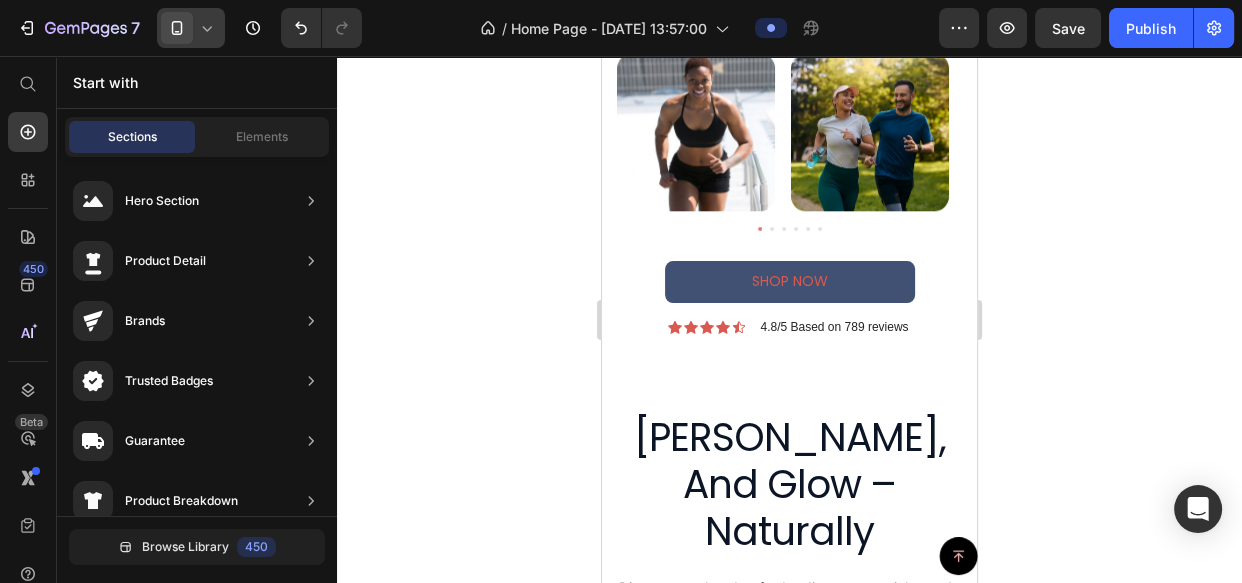 click 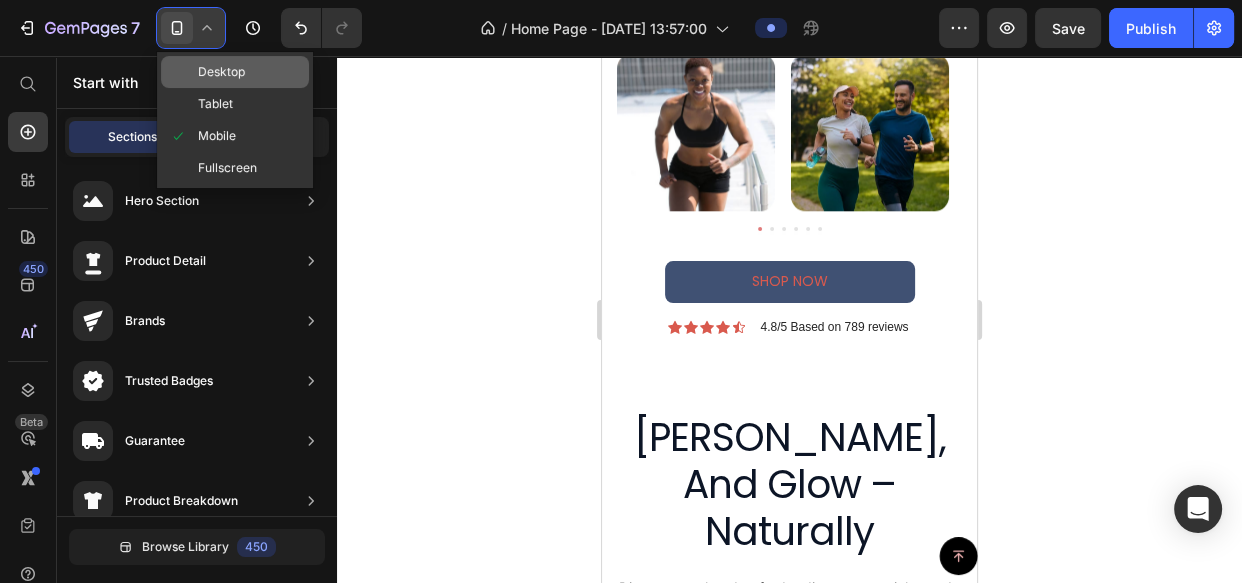 click on "Desktop" at bounding box center [221, 72] 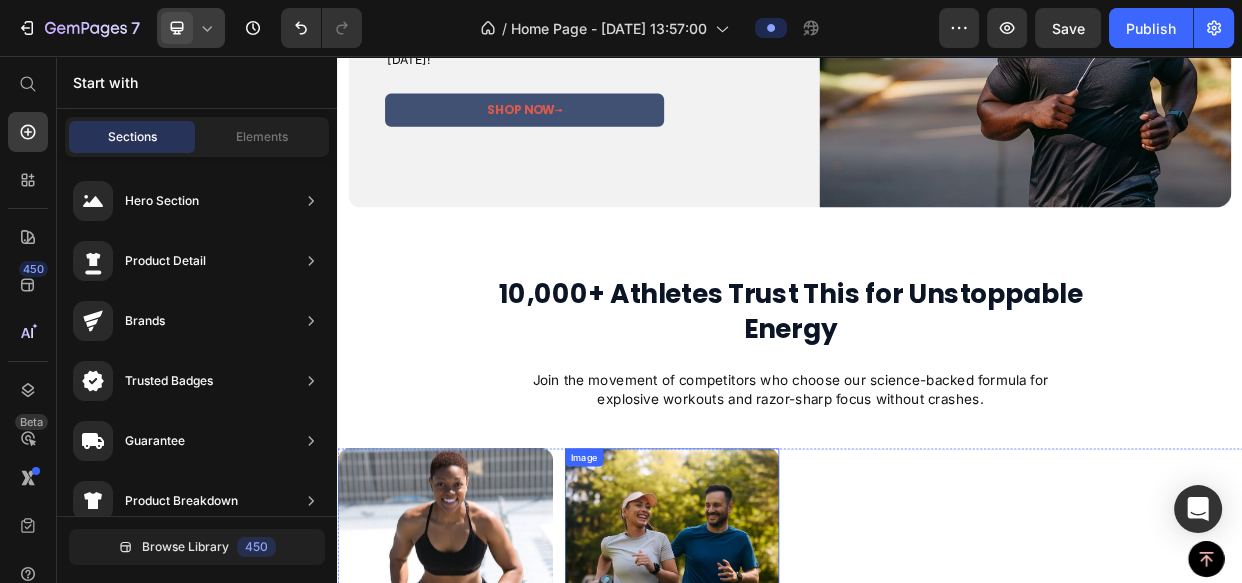 scroll, scrollTop: 250, scrollLeft: 0, axis: vertical 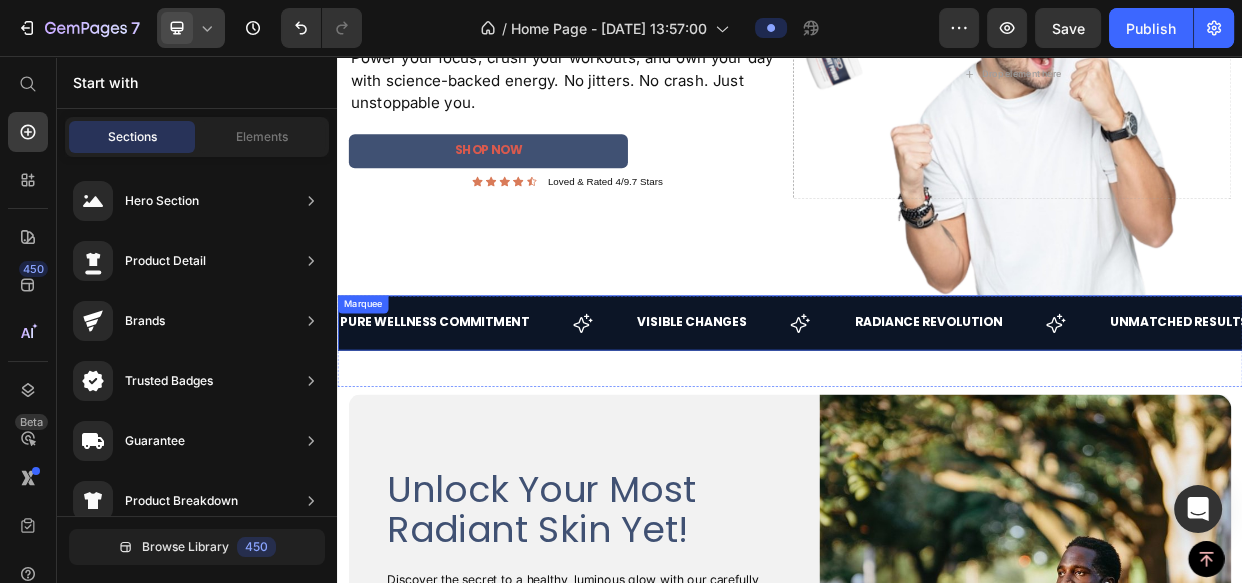 click on "Pure Wellness Commitment Text" at bounding box center [535, 410] 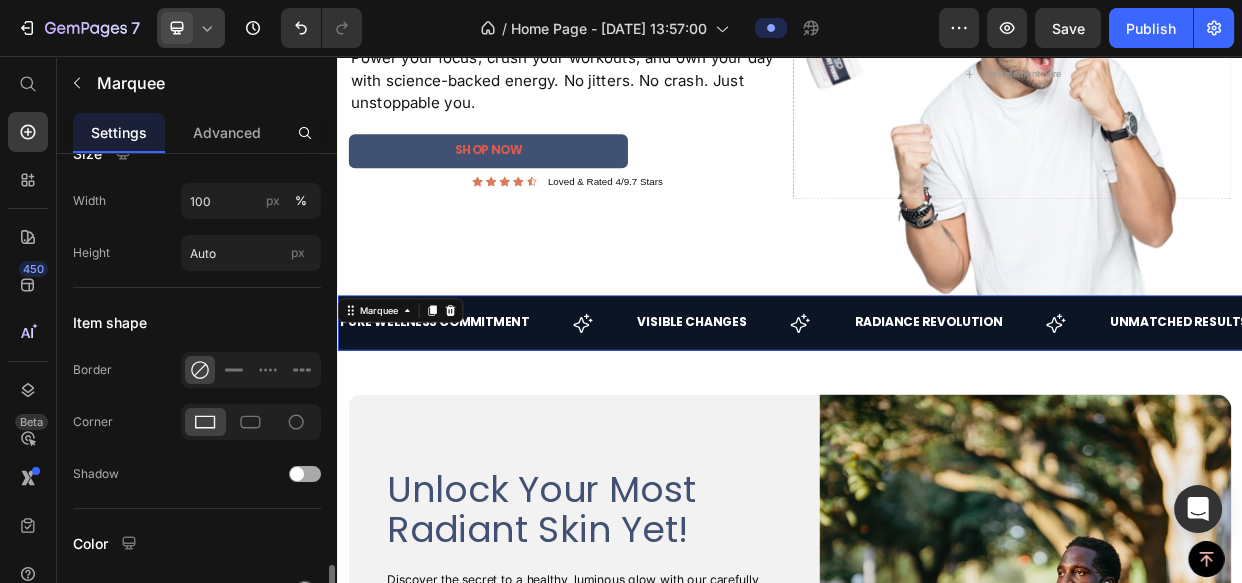 scroll, scrollTop: 1168, scrollLeft: 0, axis: vertical 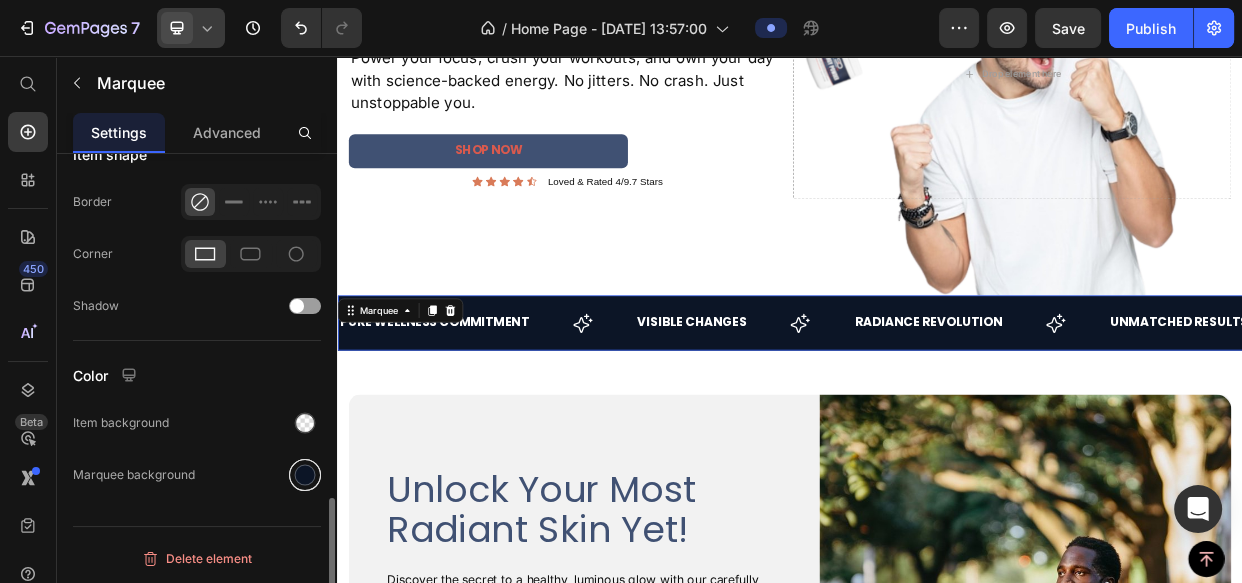 click at bounding box center (305, 475) 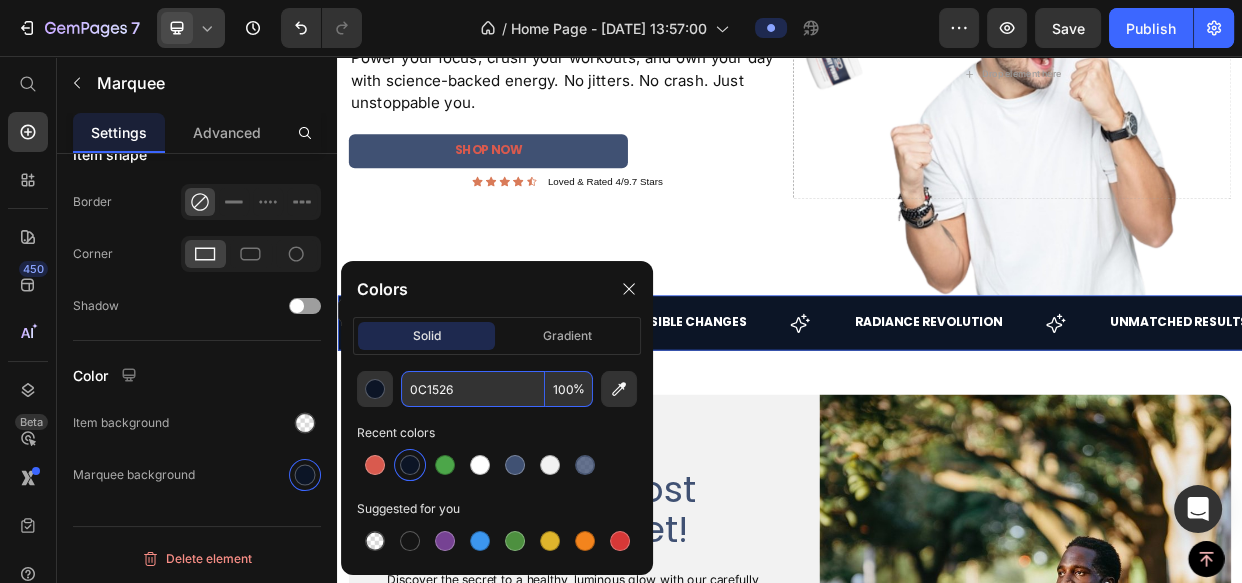 click on "0C1526" at bounding box center (473, 389) 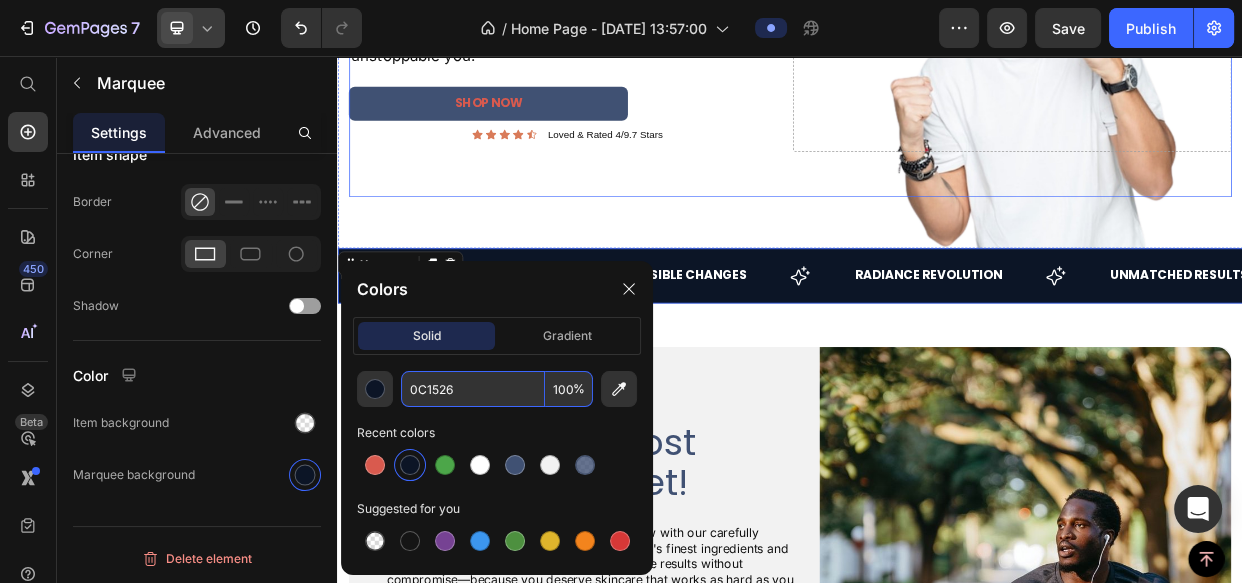 scroll, scrollTop: 340, scrollLeft: 0, axis: vertical 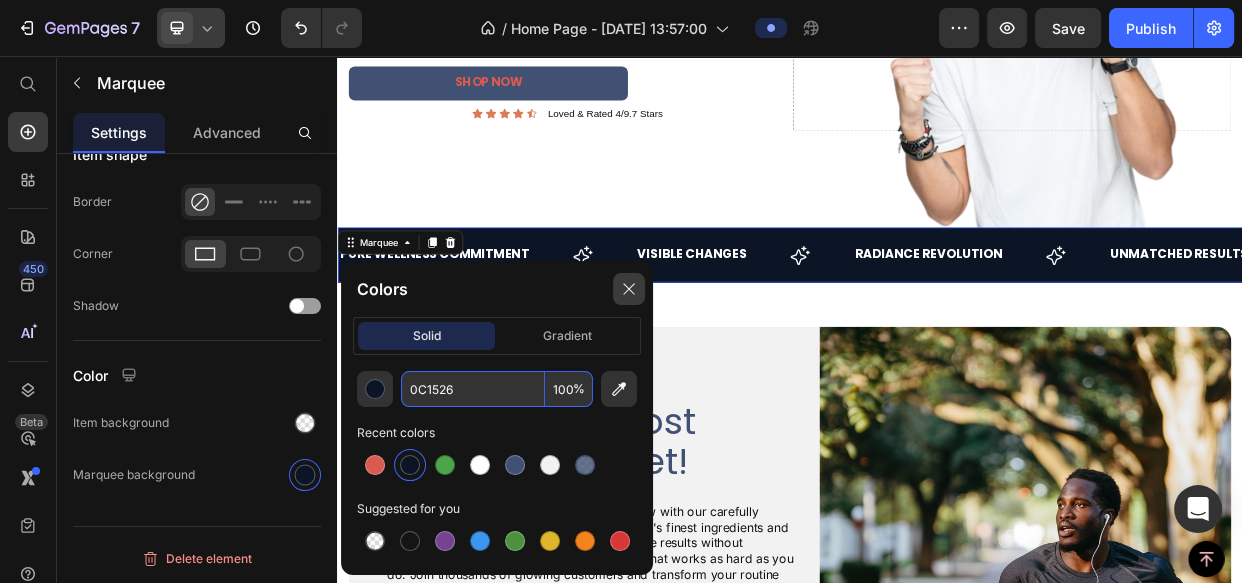 click at bounding box center (629, 289) 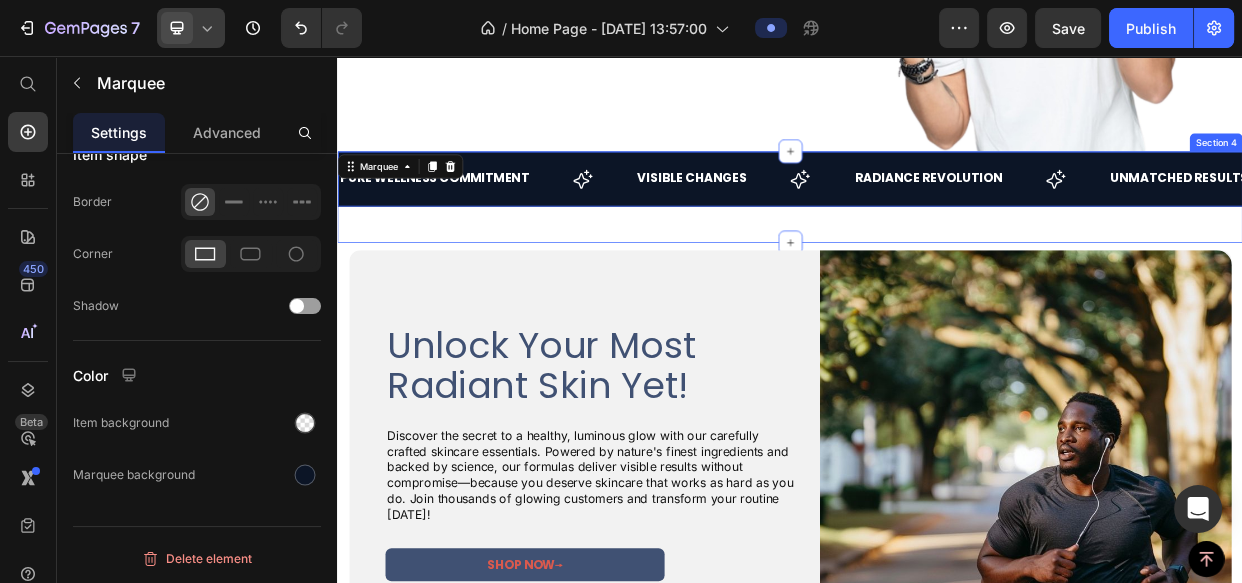 scroll, scrollTop: 522, scrollLeft: 0, axis: vertical 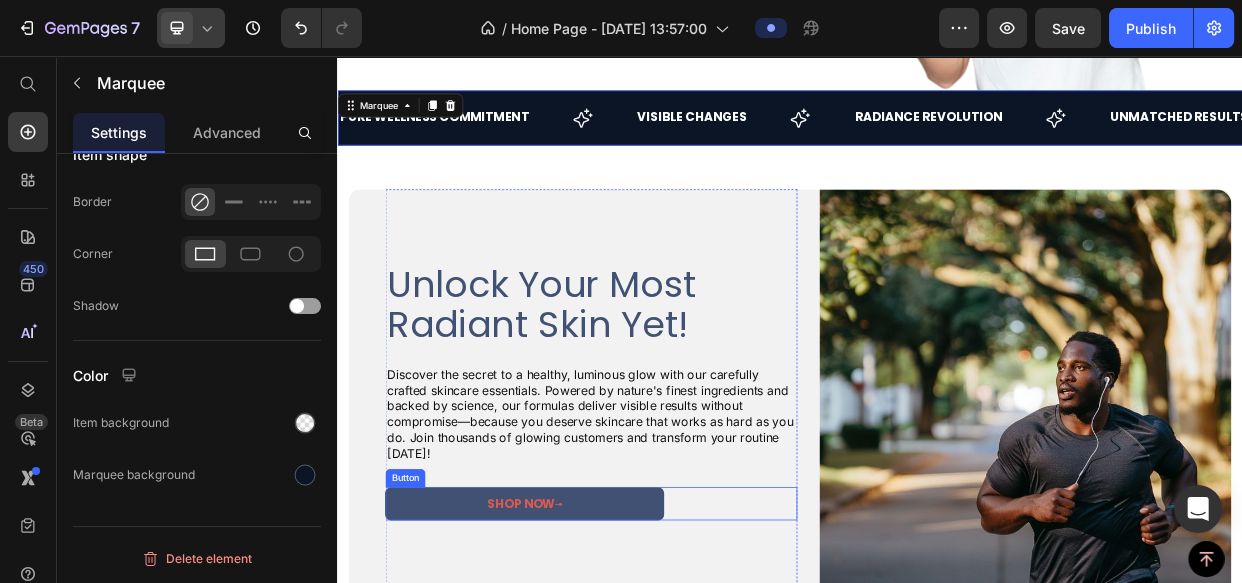 click on "shop now  ⟶" at bounding box center (585, 650) 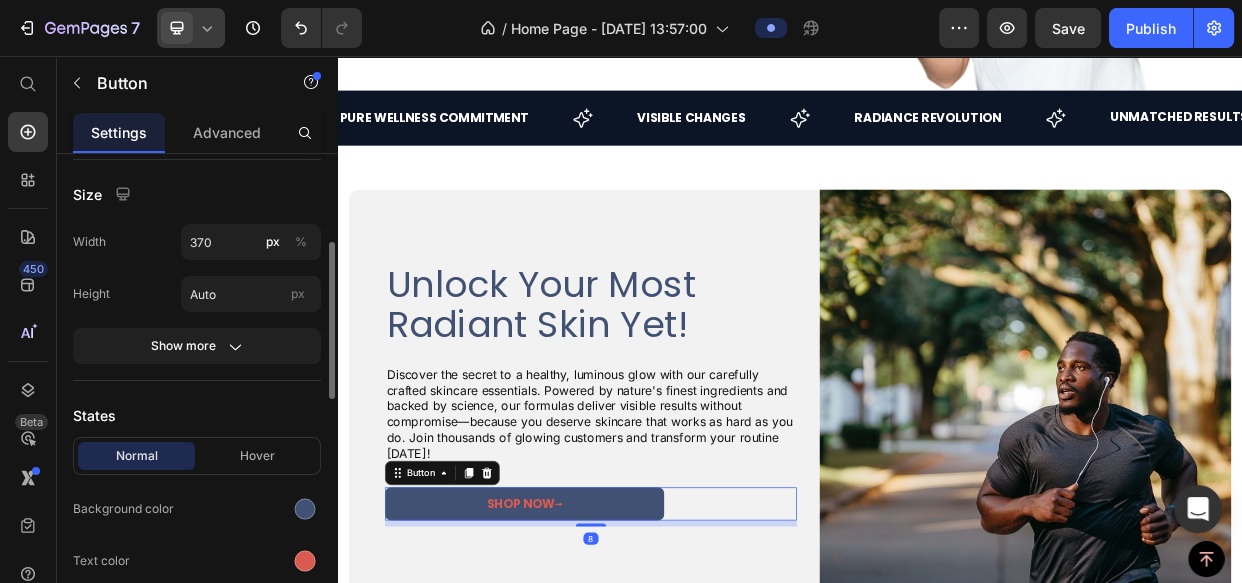 scroll, scrollTop: 454, scrollLeft: 0, axis: vertical 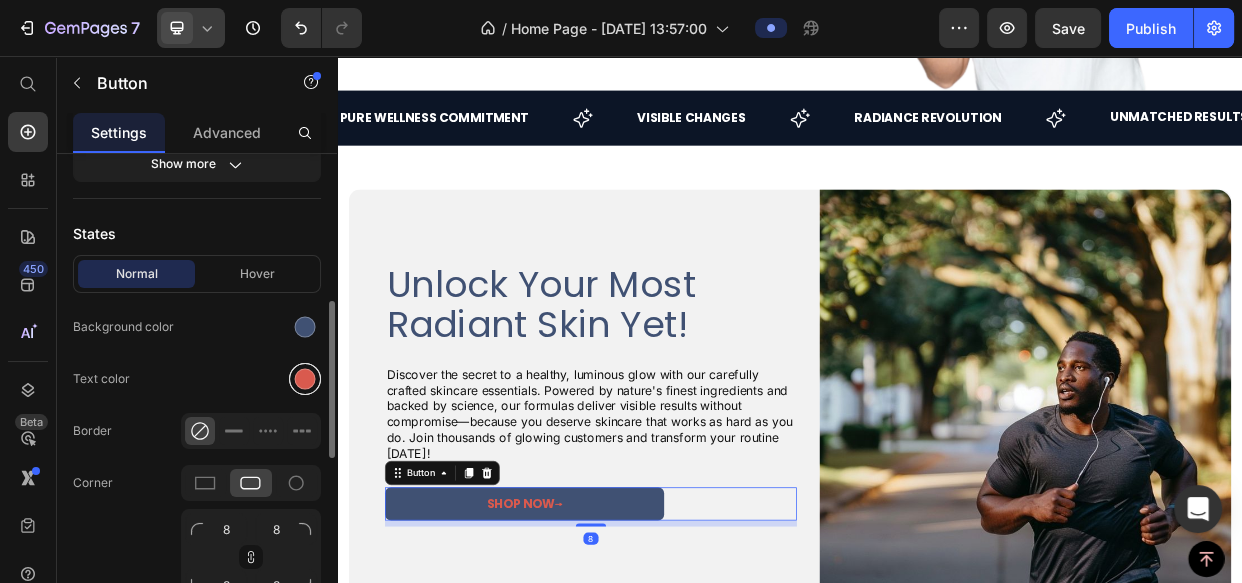 click at bounding box center (305, 379) 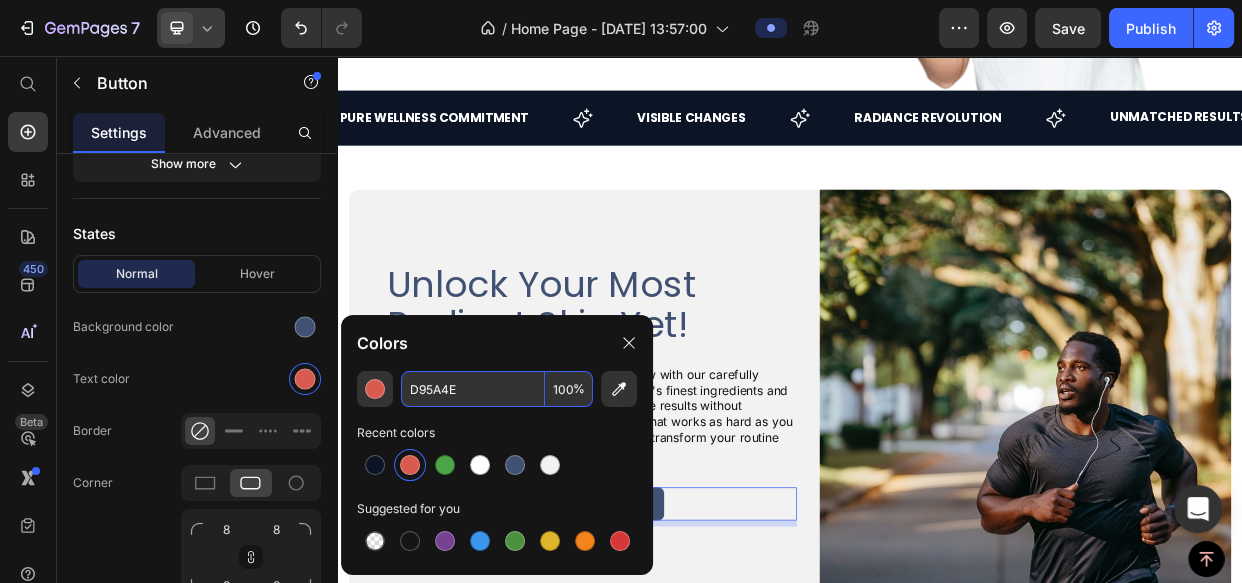 click on "D95A4E" at bounding box center [473, 389] 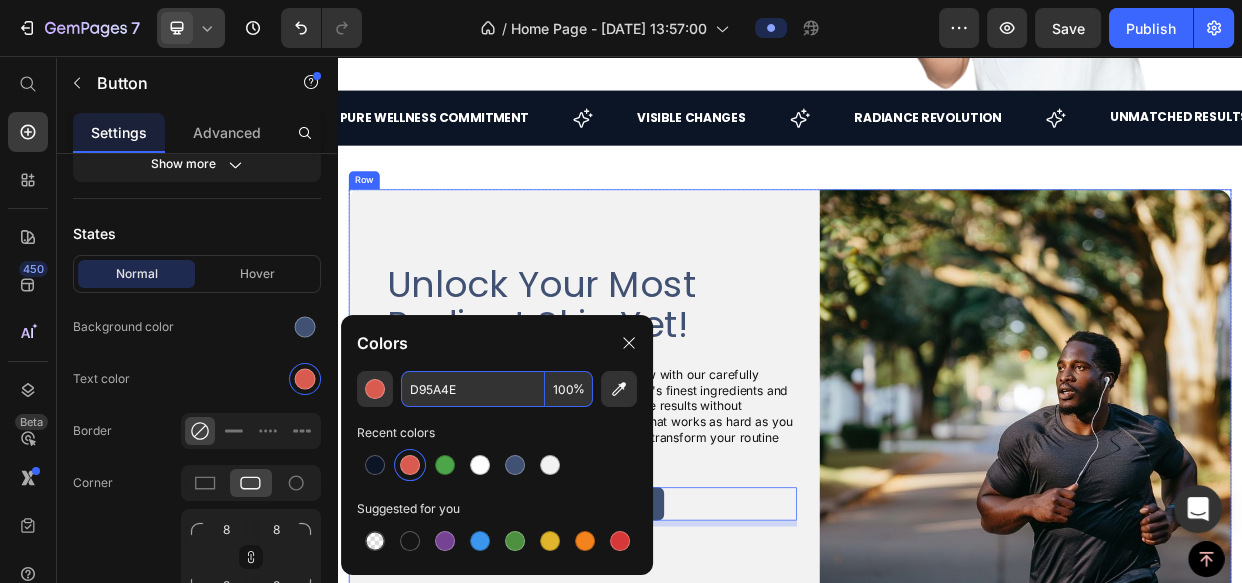 click on "Unlock Your Most Radiant Skin Yet! Heading Image Discover the secret to a healthy, luminous glow with our carefully crafted skincare essentials. Powered by nature's finest ingredients and backed by science, our formulas deliver visible results without compromise—because you deserve skincare that works as hard as you do. Join thousands of glowing customers and transform your routine today! Text block Row shop now  ⟶ Button   8 Row" at bounding box center (673, 506) 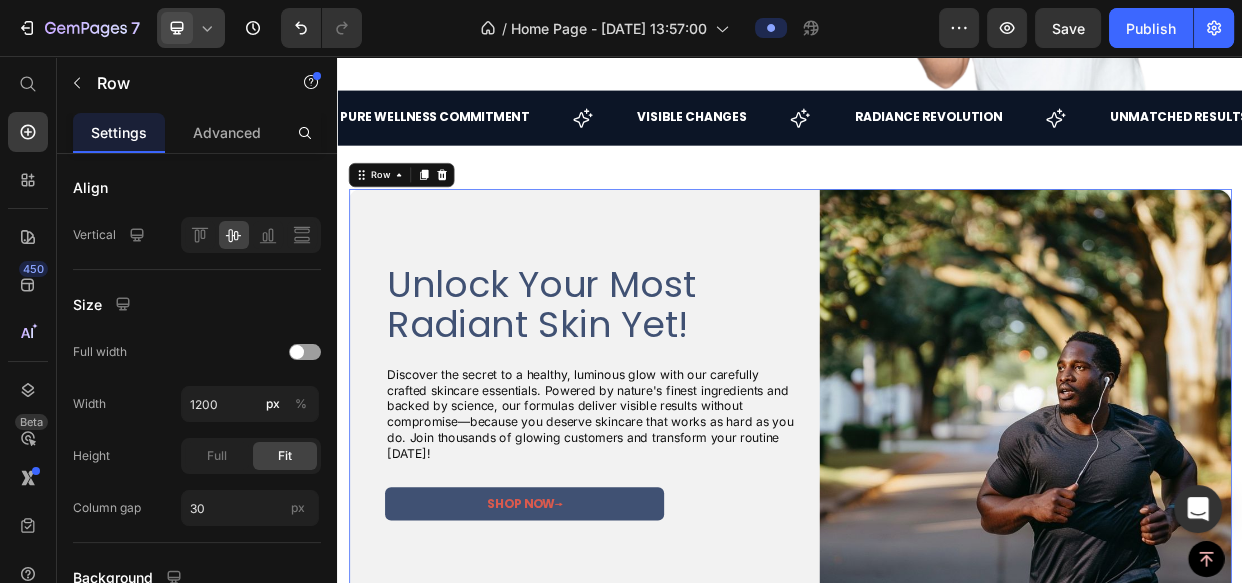 scroll, scrollTop: 0, scrollLeft: 0, axis: both 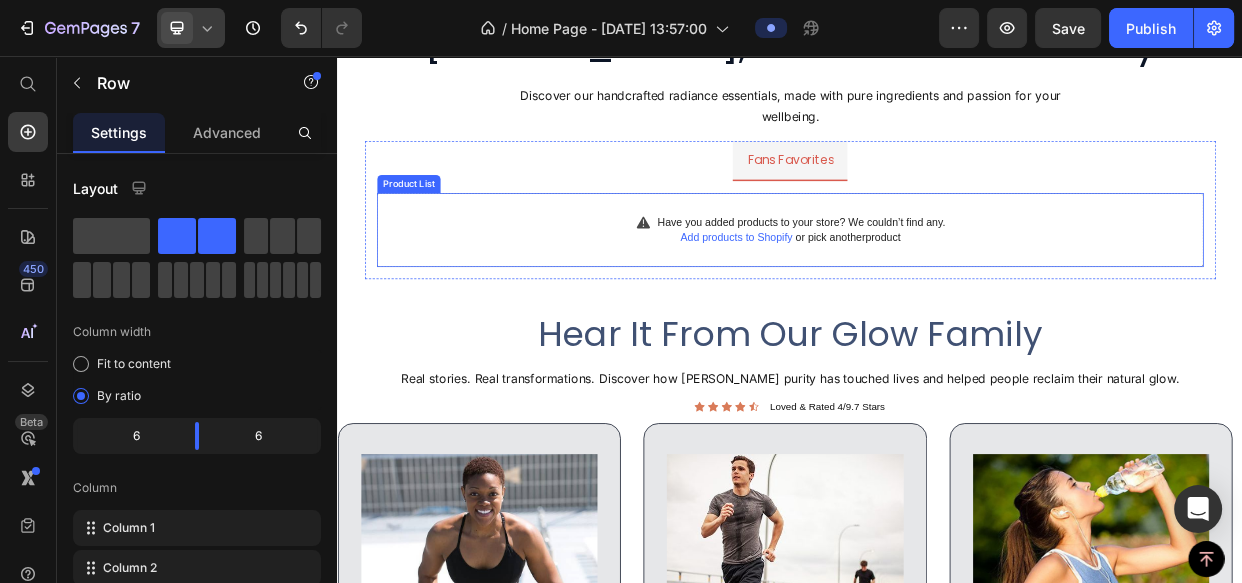 click on "Add products to Shopify" at bounding box center (865, 297) 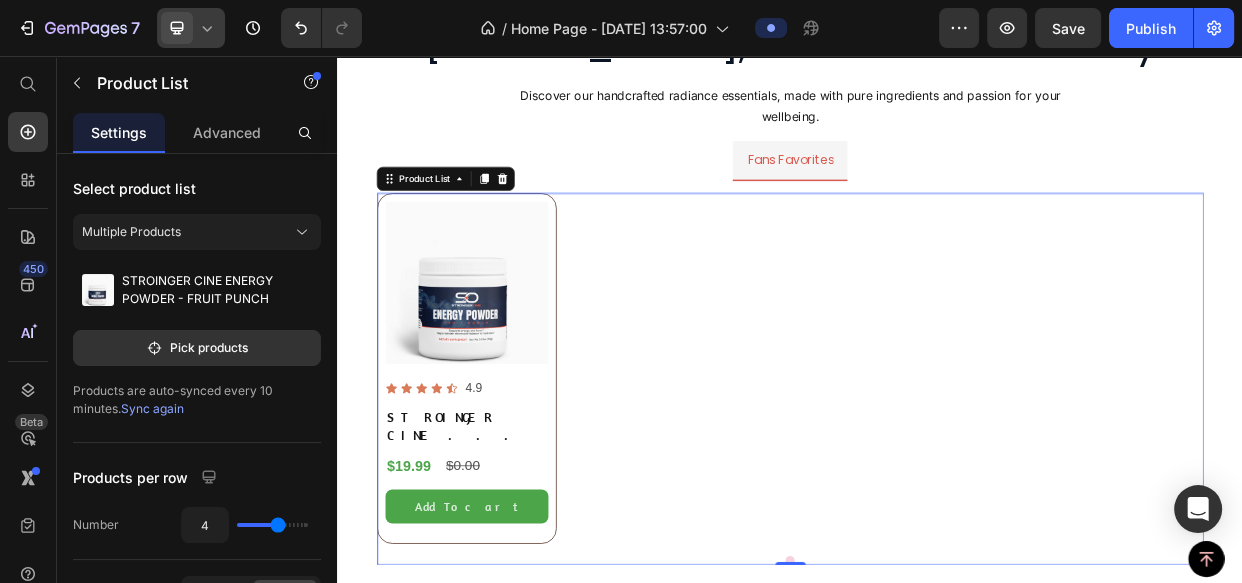 click on "Product Images Icon Icon Icon Icon Icon Icon List 4.9 Text Block Row STROINGER CINE ENERGY POWDER - FRUIT PUNCH Product Title $19.99 Product Price $0.00 Product Price Row Add To cart Product Cart Button Row" at bounding box center (937, 470) 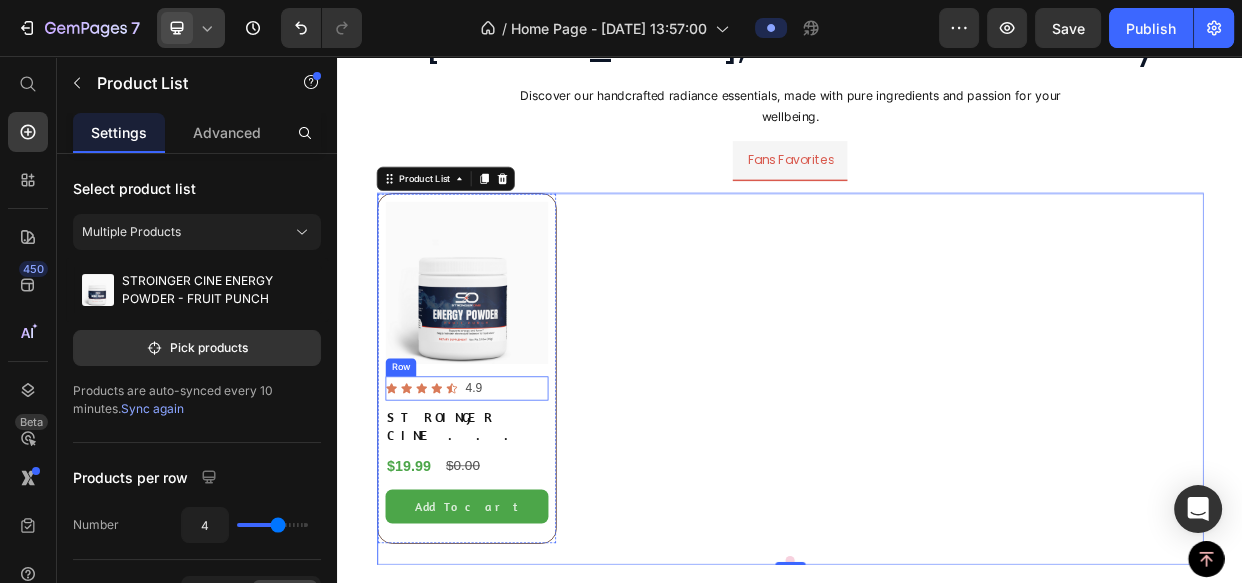 click on "Icon Icon Icon Icon Icon Icon List 4.9 Text Block Row" at bounding box center [508, 497] 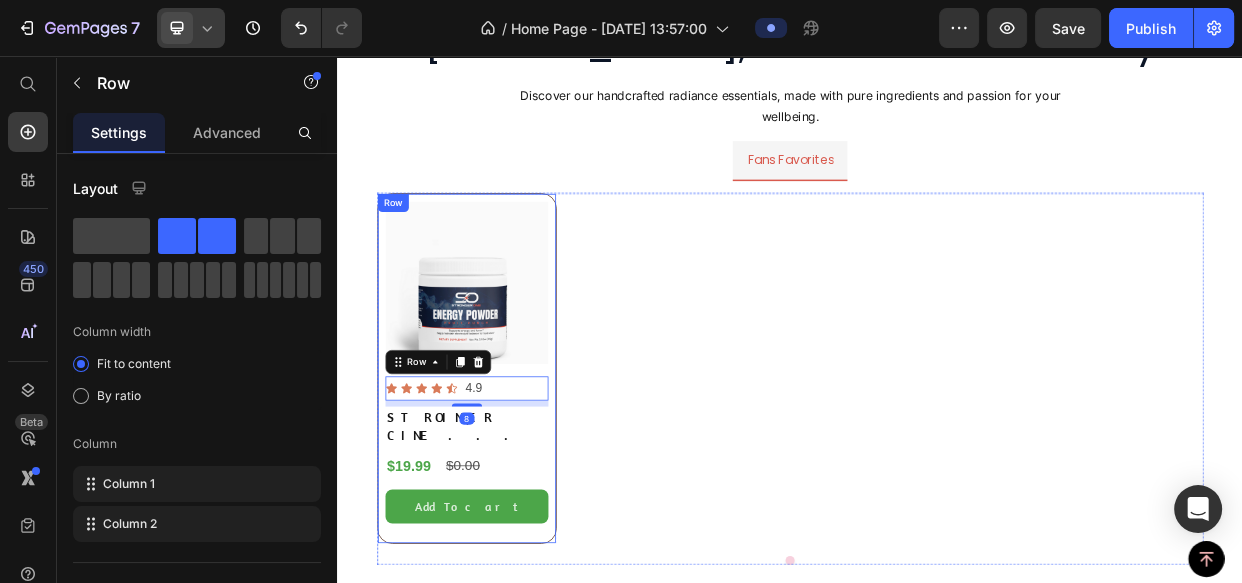 click on "Add To cart" at bounding box center [508, 653] 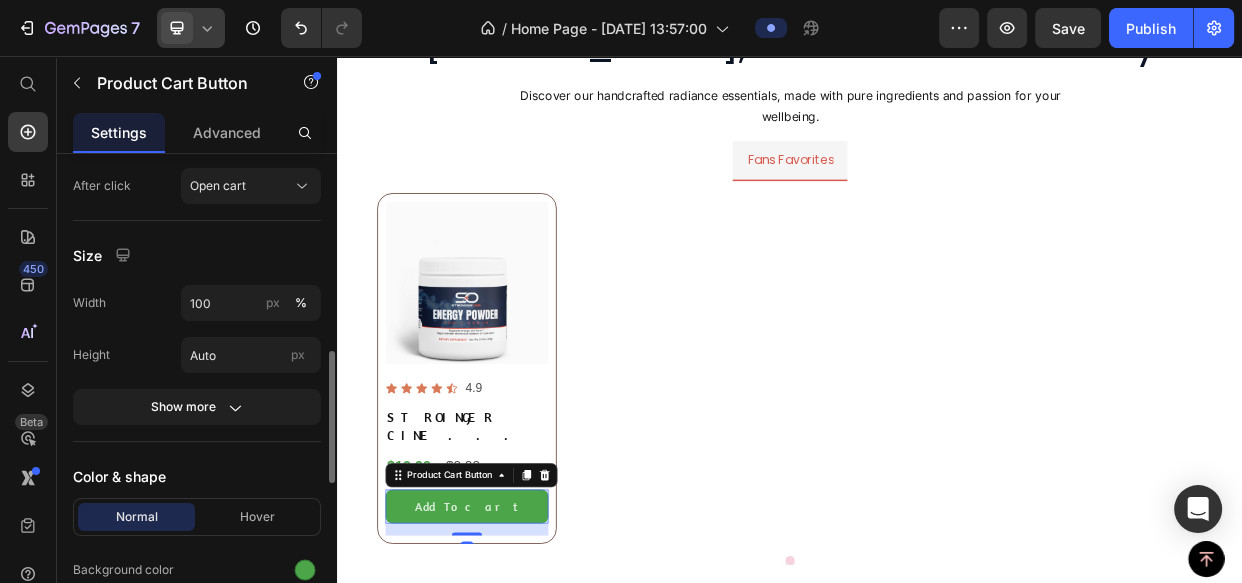 scroll, scrollTop: 909, scrollLeft: 0, axis: vertical 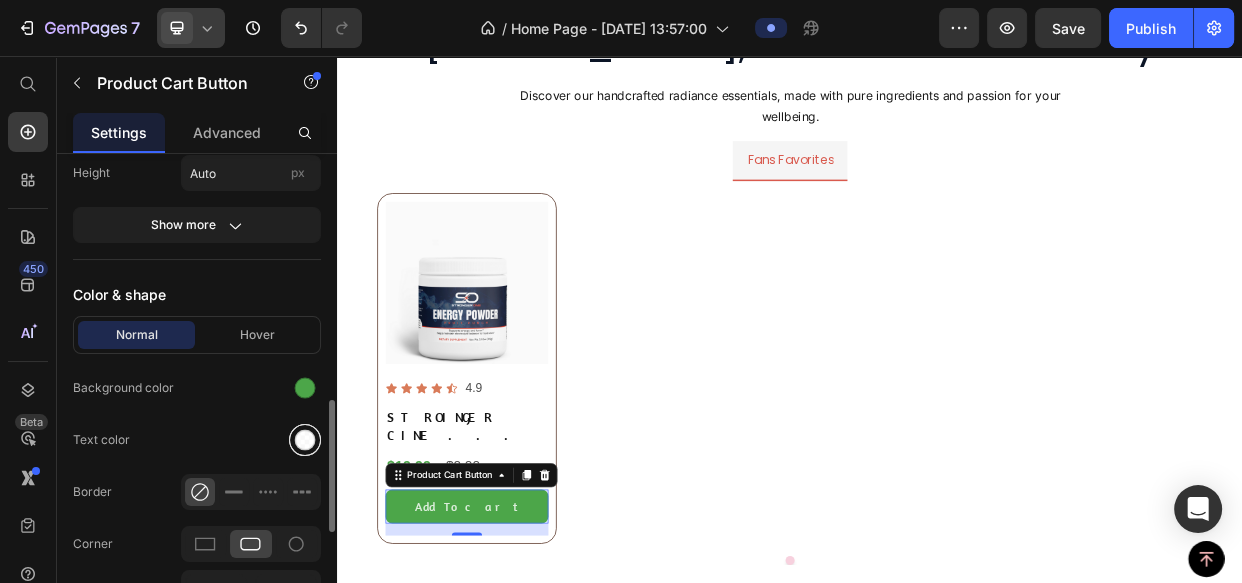 click at bounding box center [305, 440] 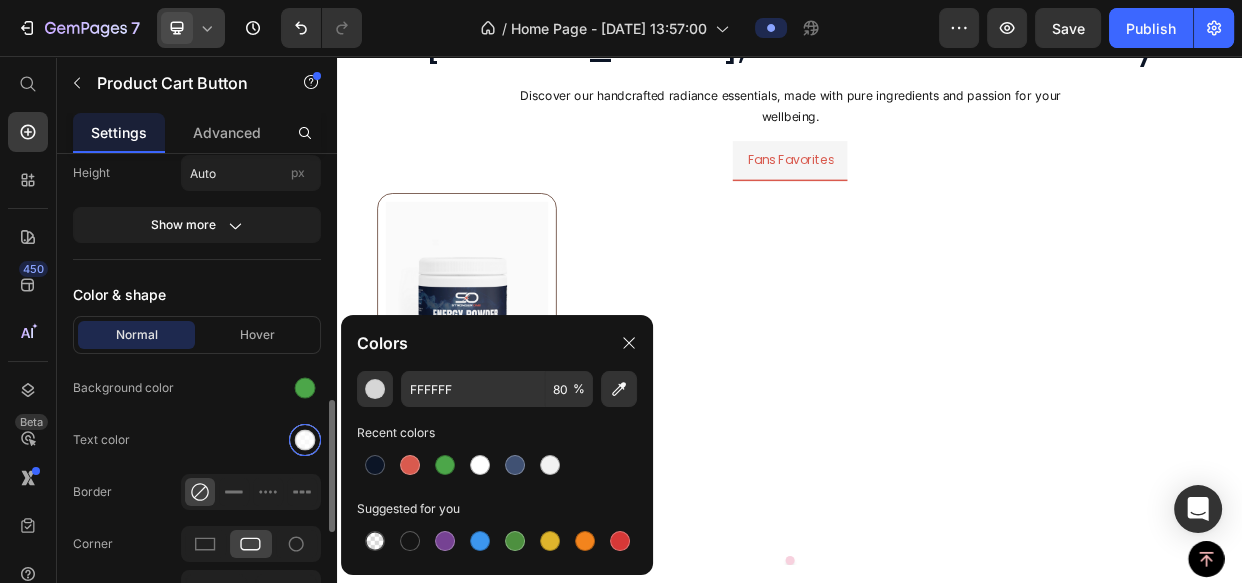 click at bounding box center [410, 465] 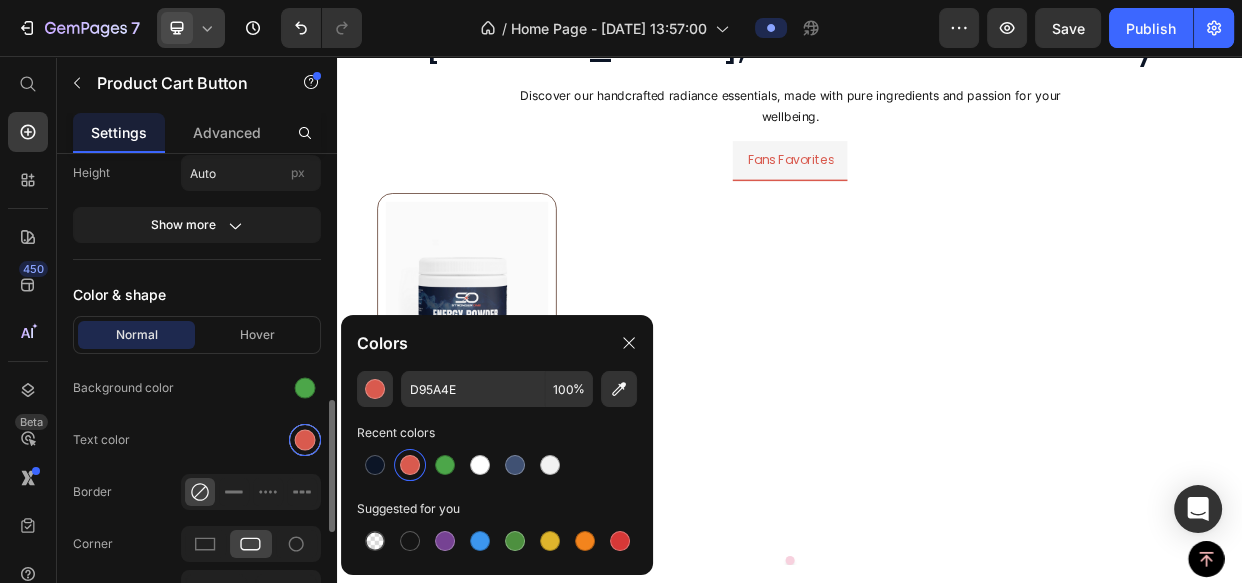 scroll, scrollTop: 1090, scrollLeft: 0, axis: vertical 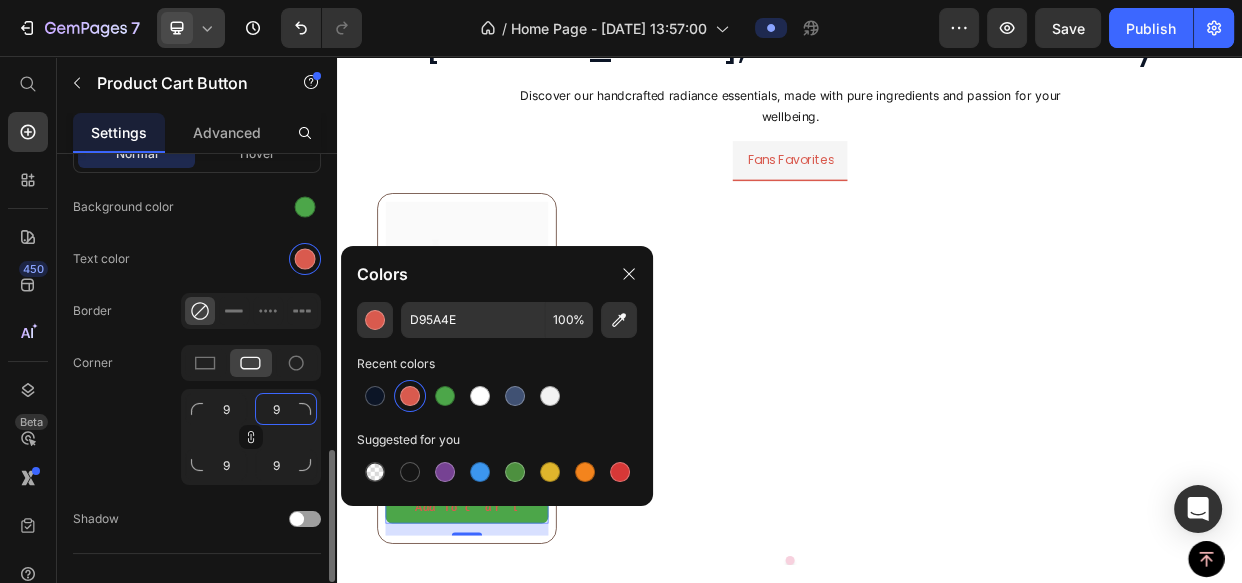 click on "9" 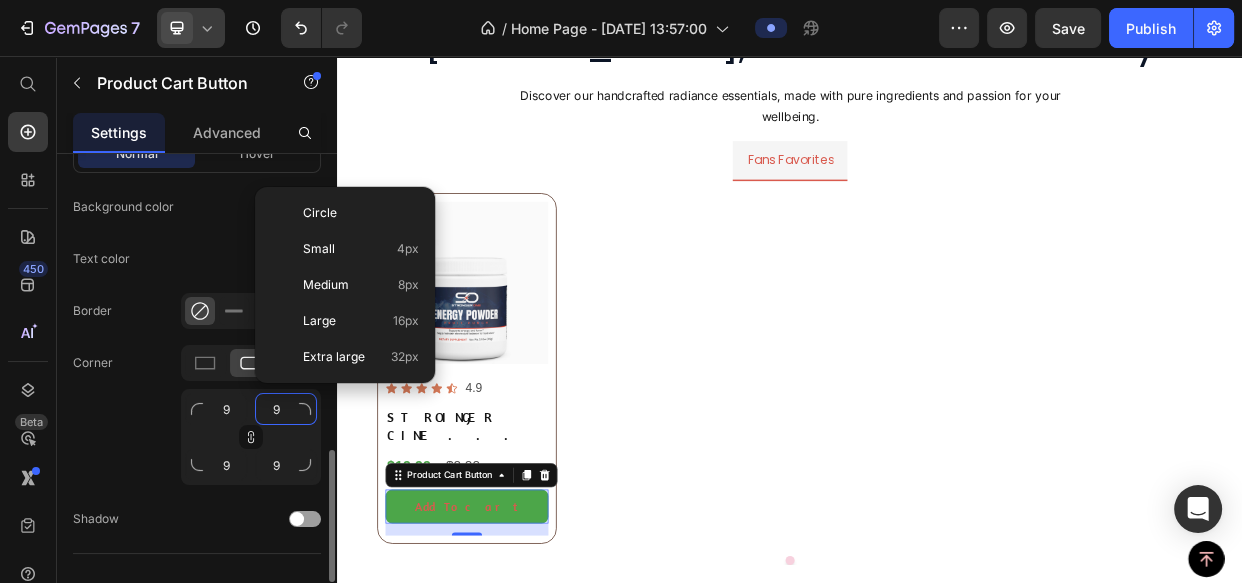 type on "8" 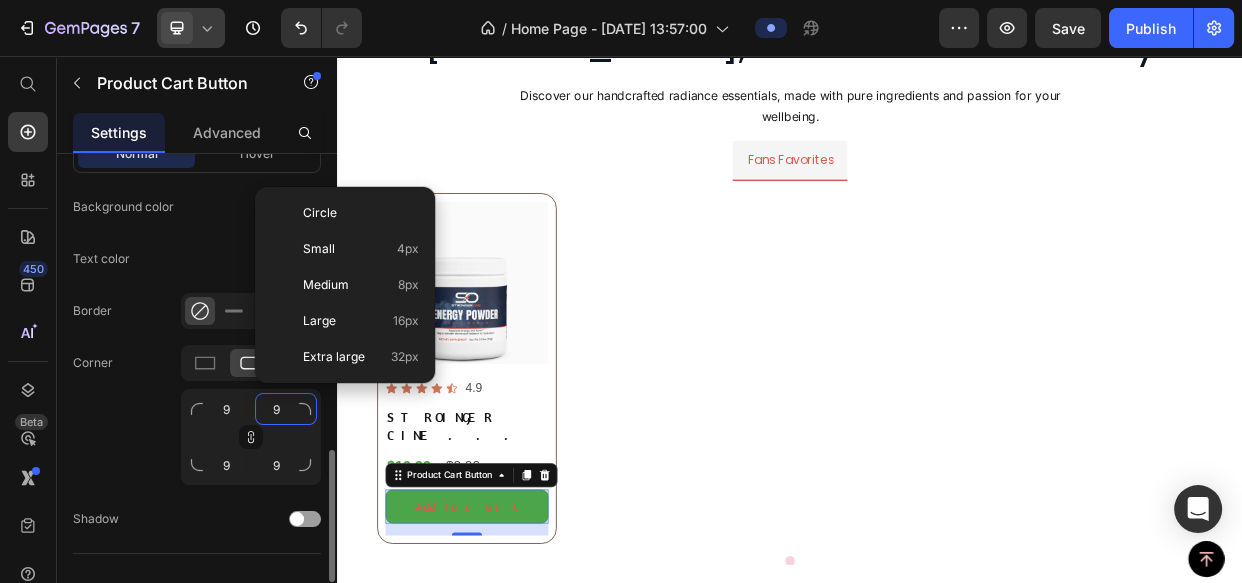 type on "8" 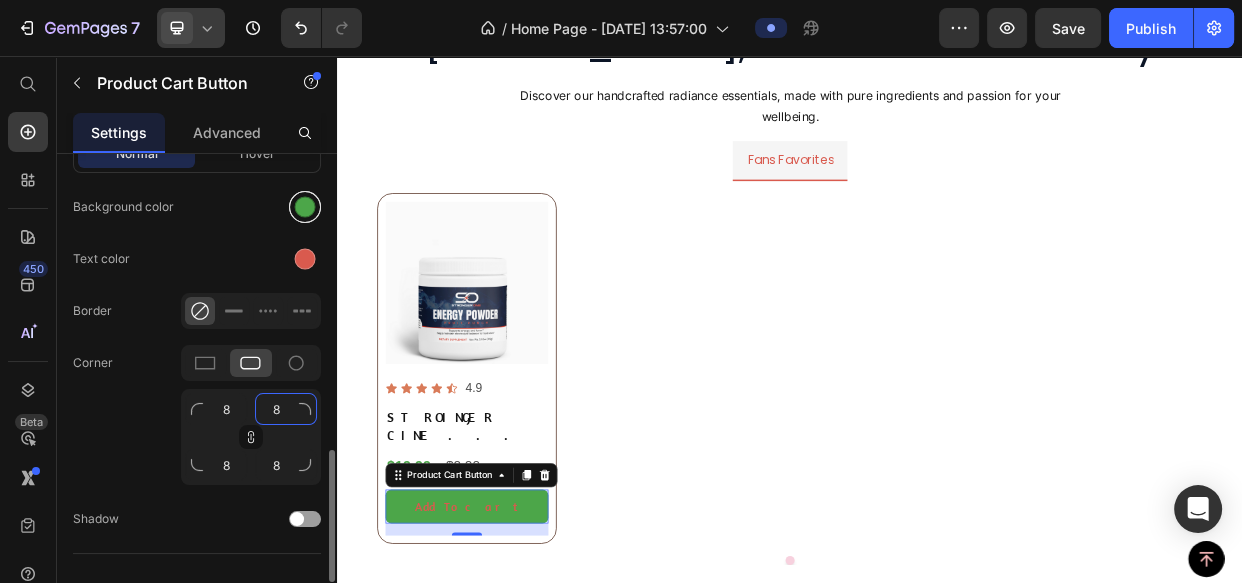 type on "8" 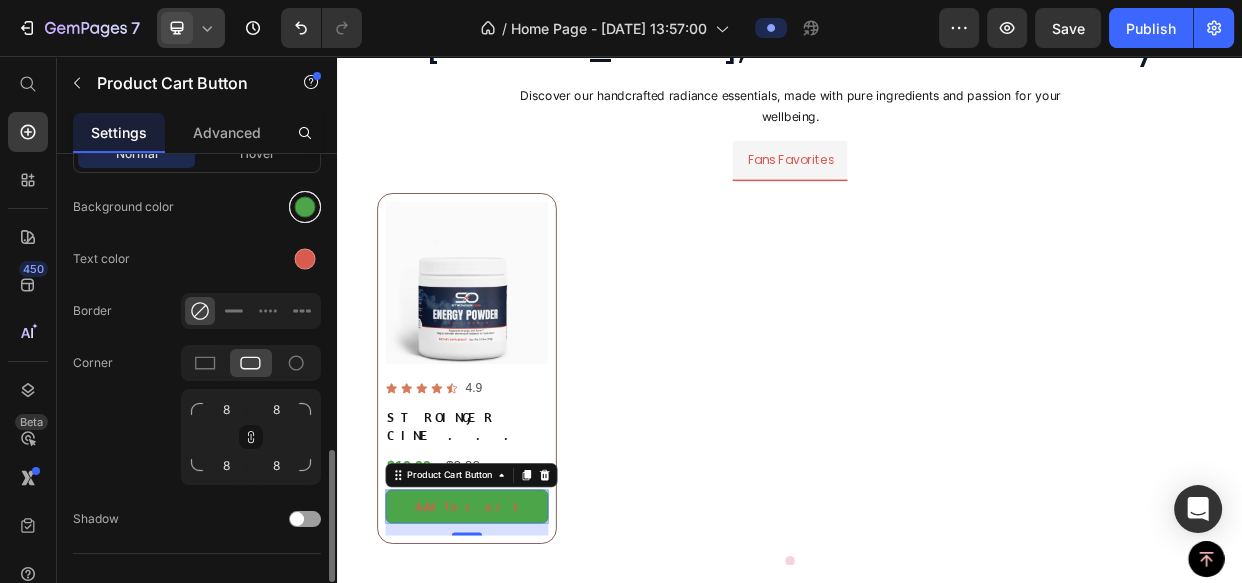 click at bounding box center (305, 207) 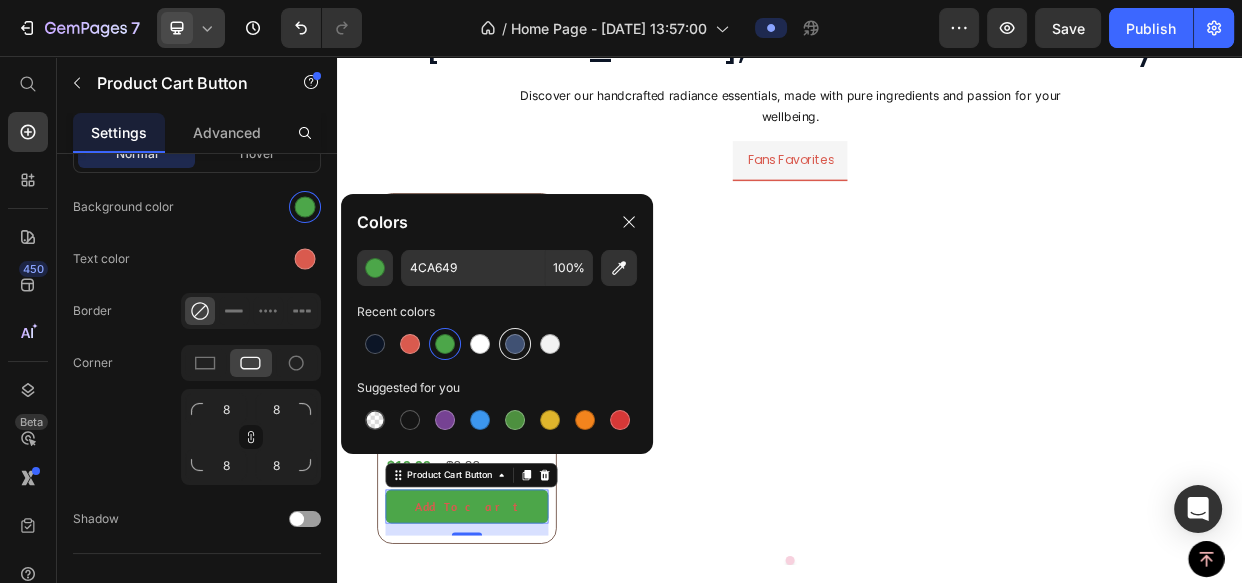 click at bounding box center (515, 344) 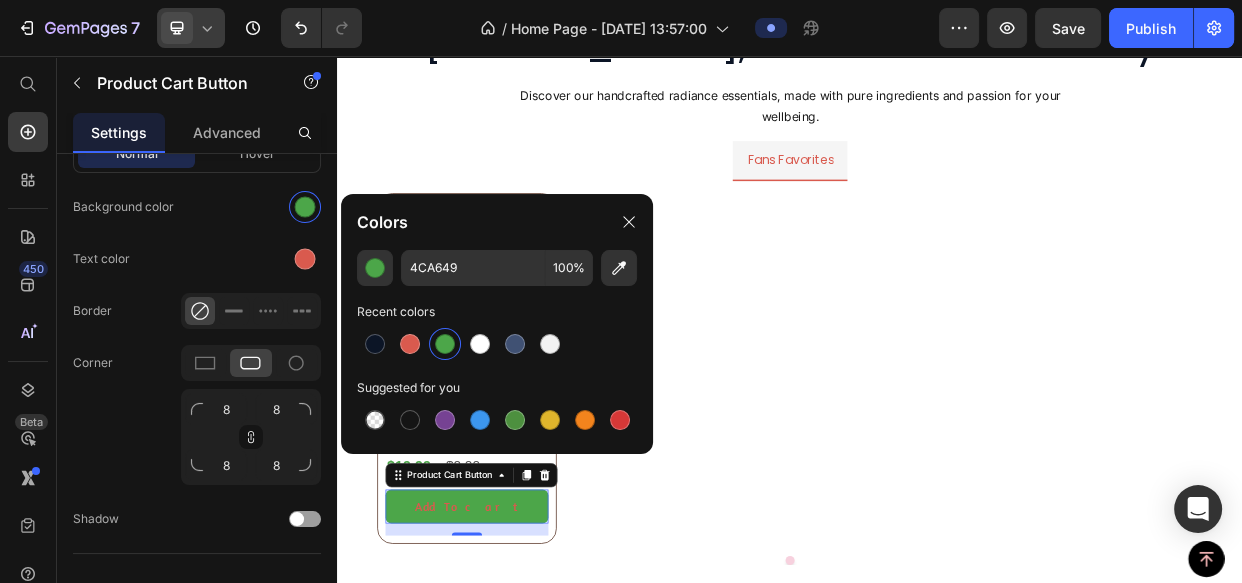 type on "405173" 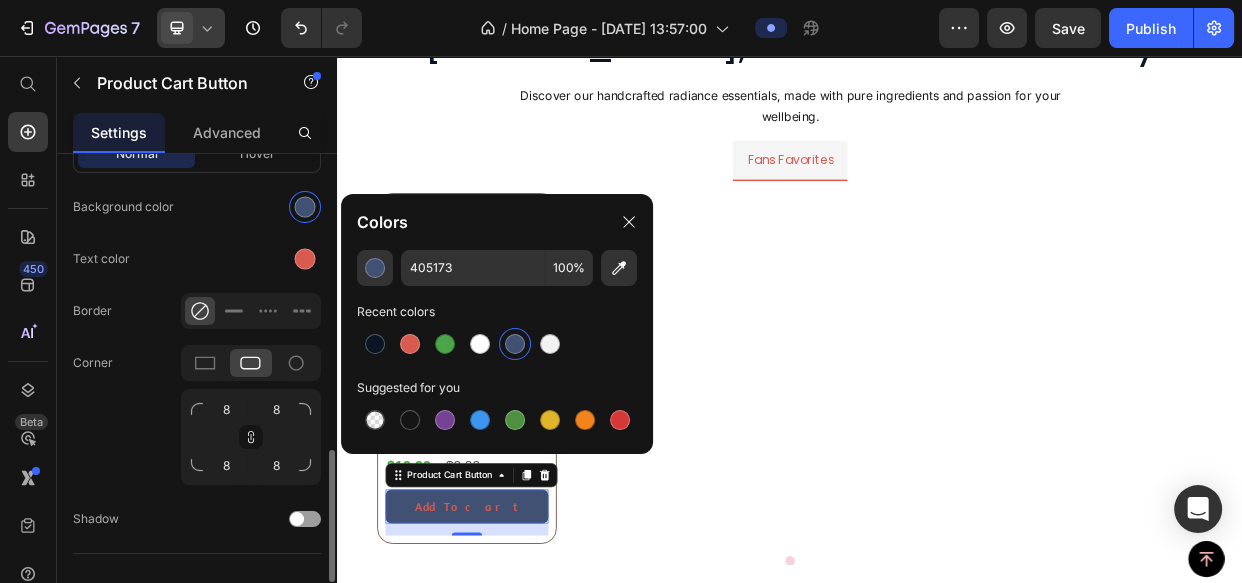 scroll, scrollTop: 1000, scrollLeft: 0, axis: vertical 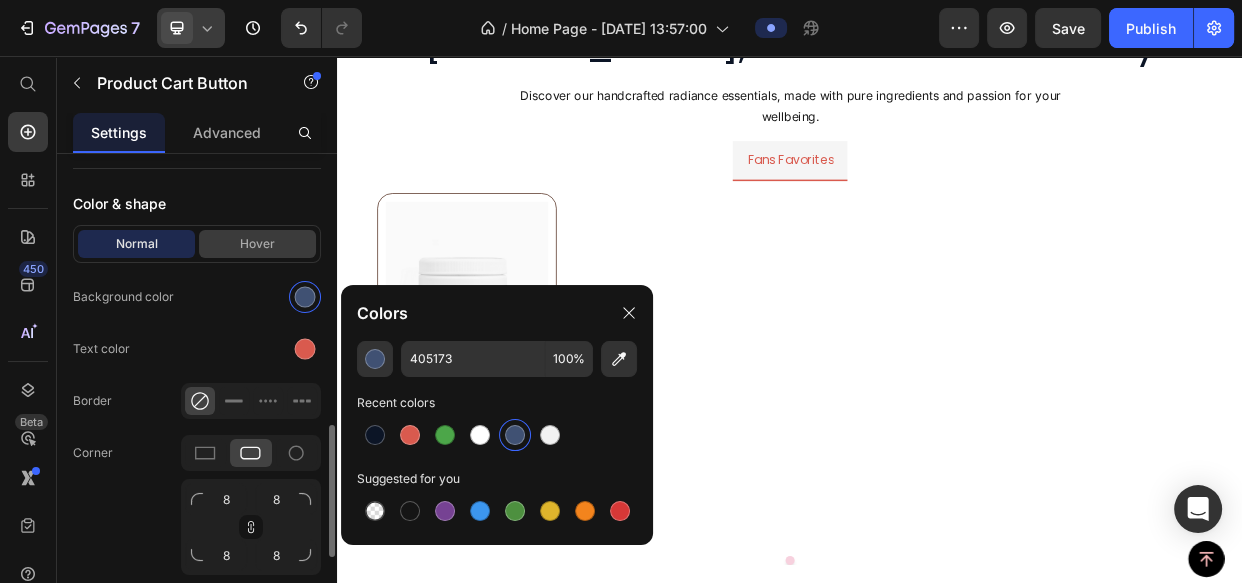 click on "Hover" at bounding box center [257, 244] 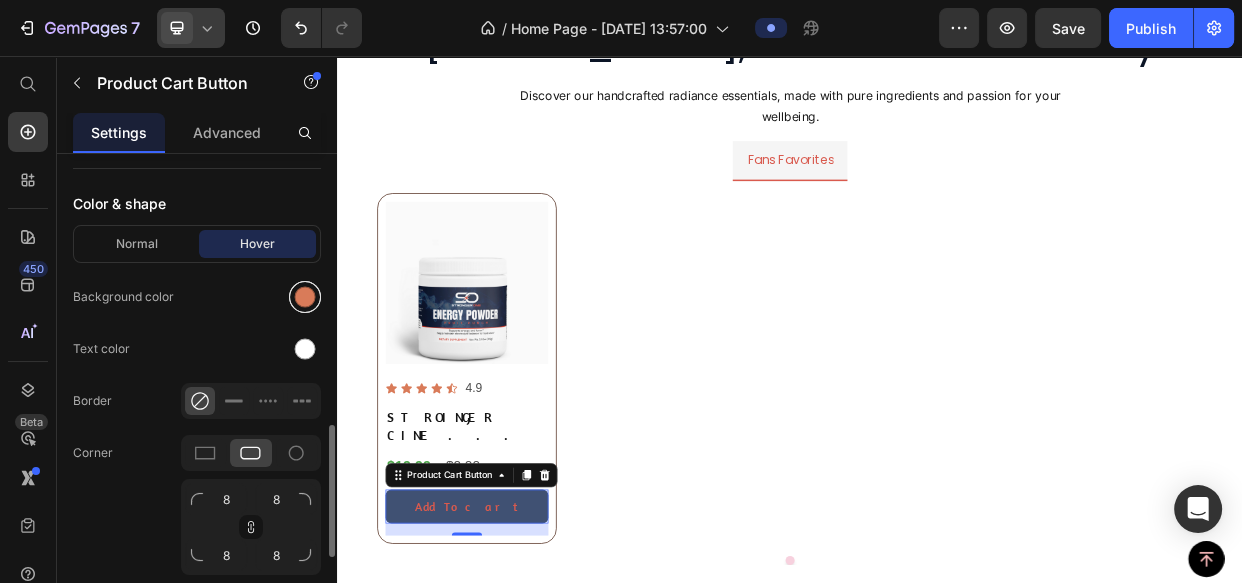 click at bounding box center (305, 297) 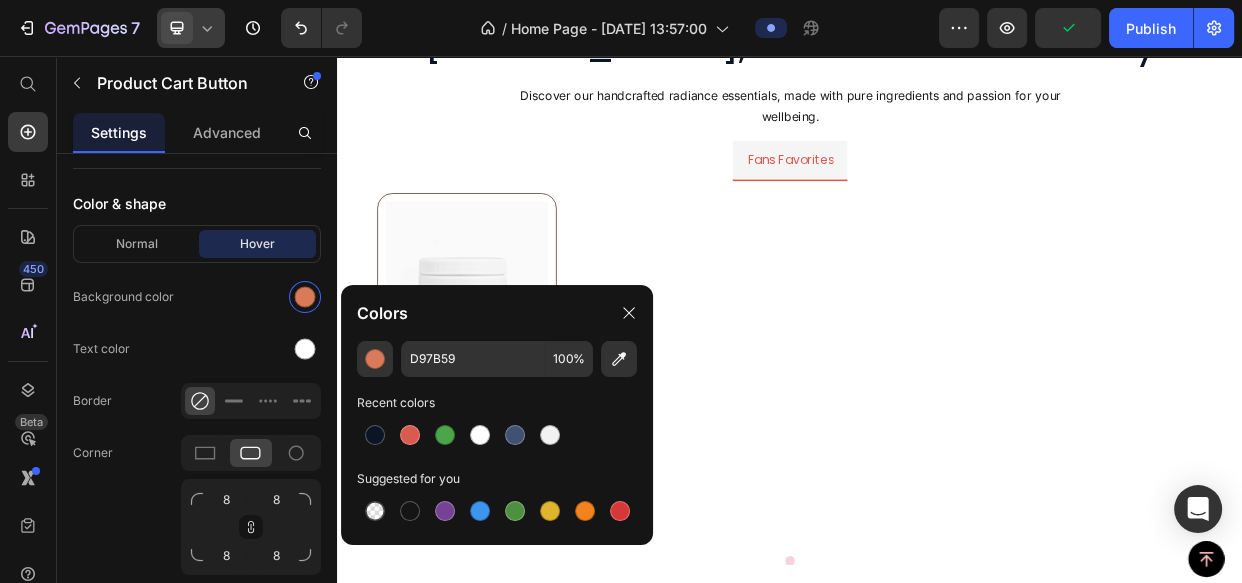 drag, startPoint x: 509, startPoint y: 433, endPoint x: 566, endPoint y: 349, distance: 101.51354 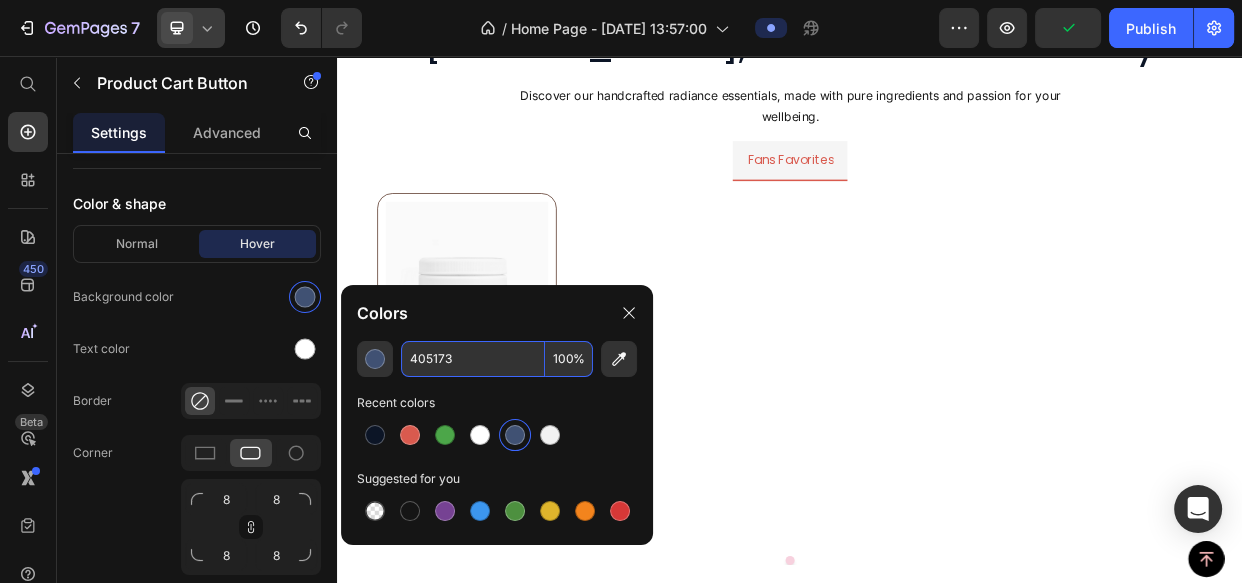 click on "100" at bounding box center (569, 359) 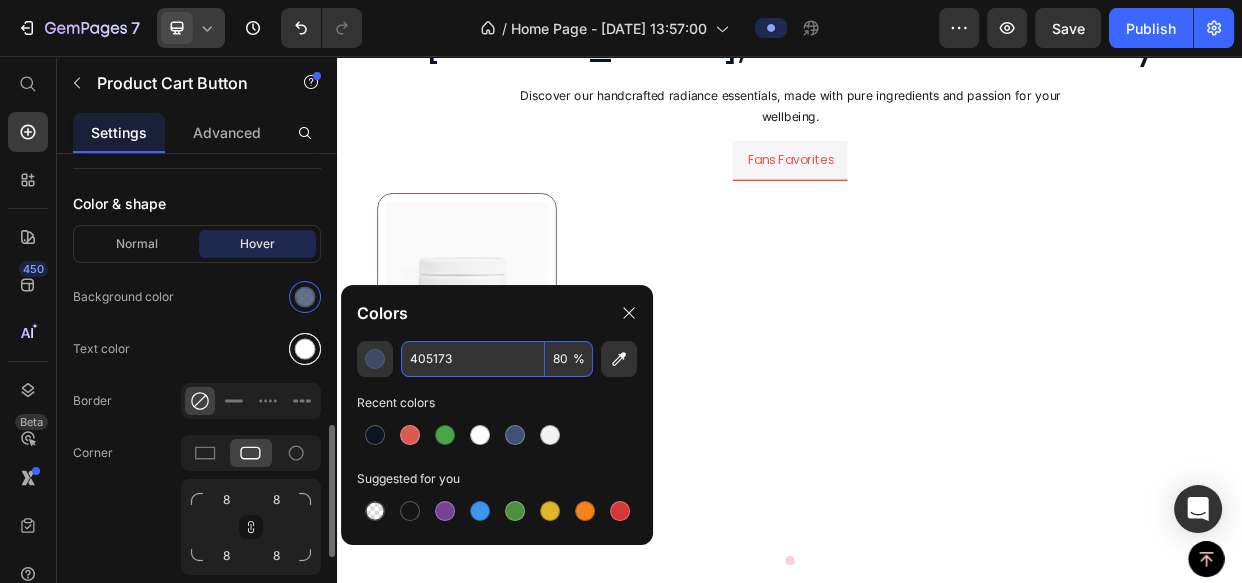 type on "80" 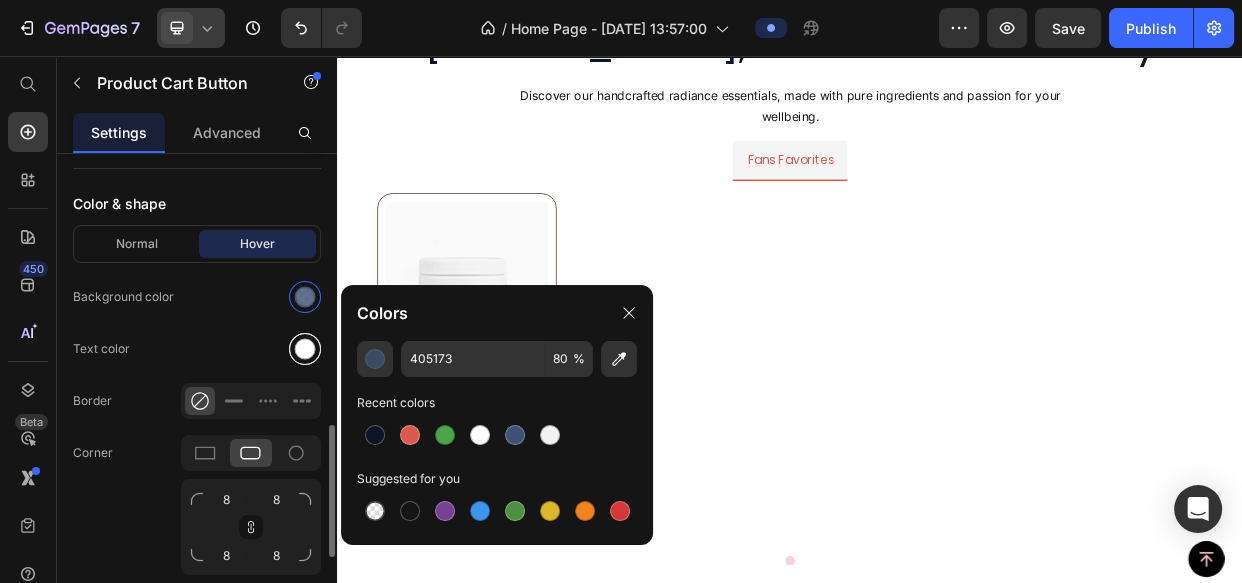 click at bounding box center [305, 349] 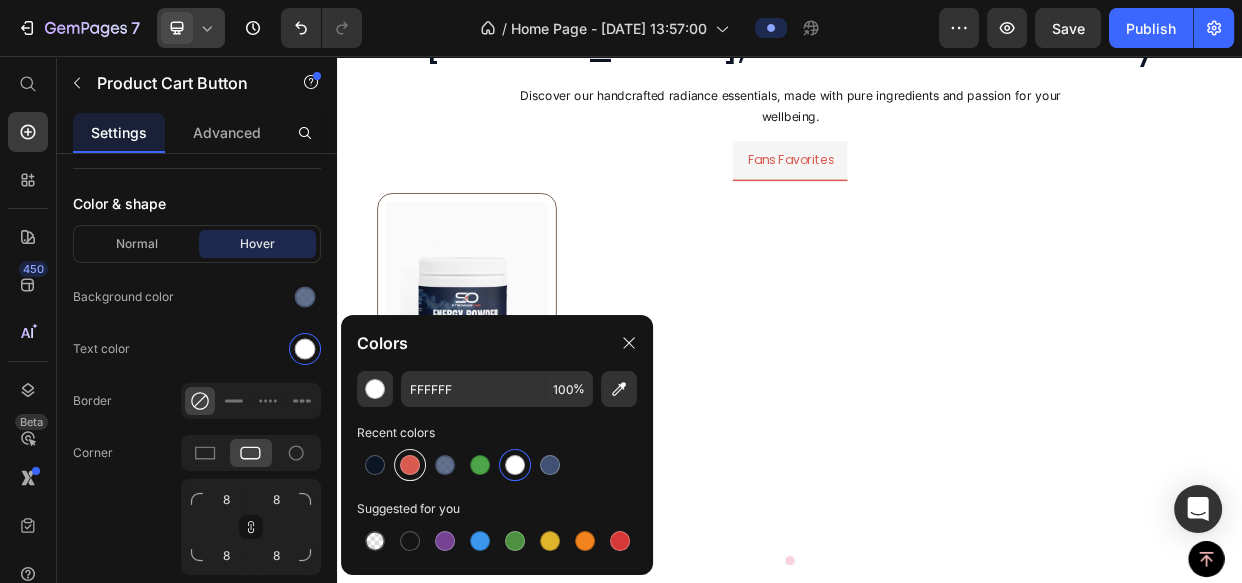 click at bounding box center (410, 465) 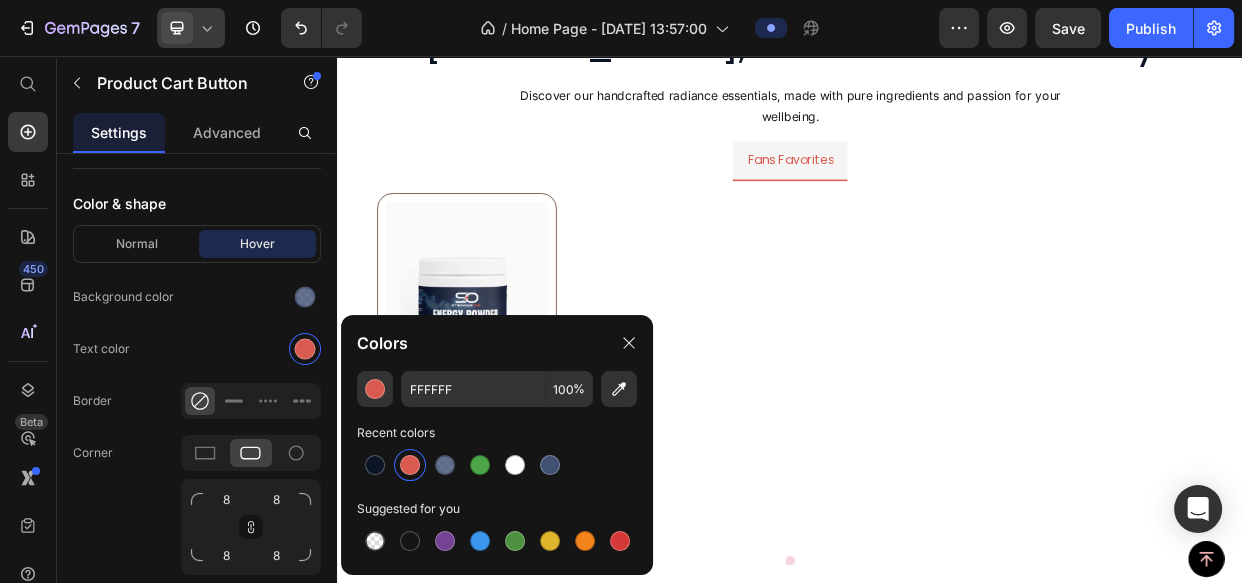 type on "D95A4E" 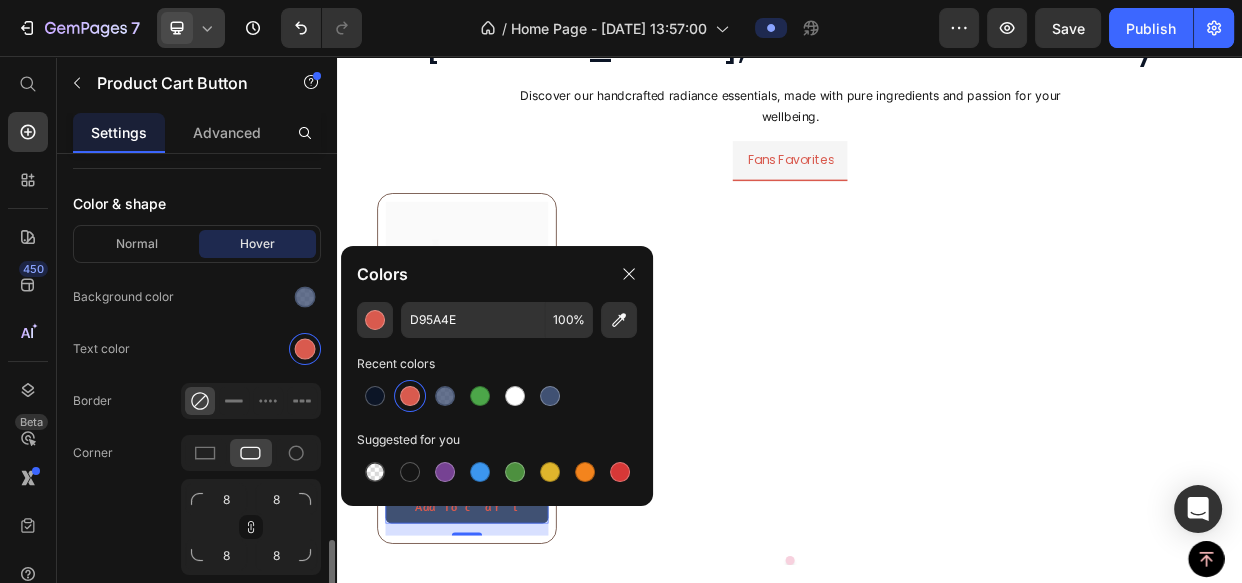 scroll, scrollTop: 1090, scrollLeft: 0, axis: vertical 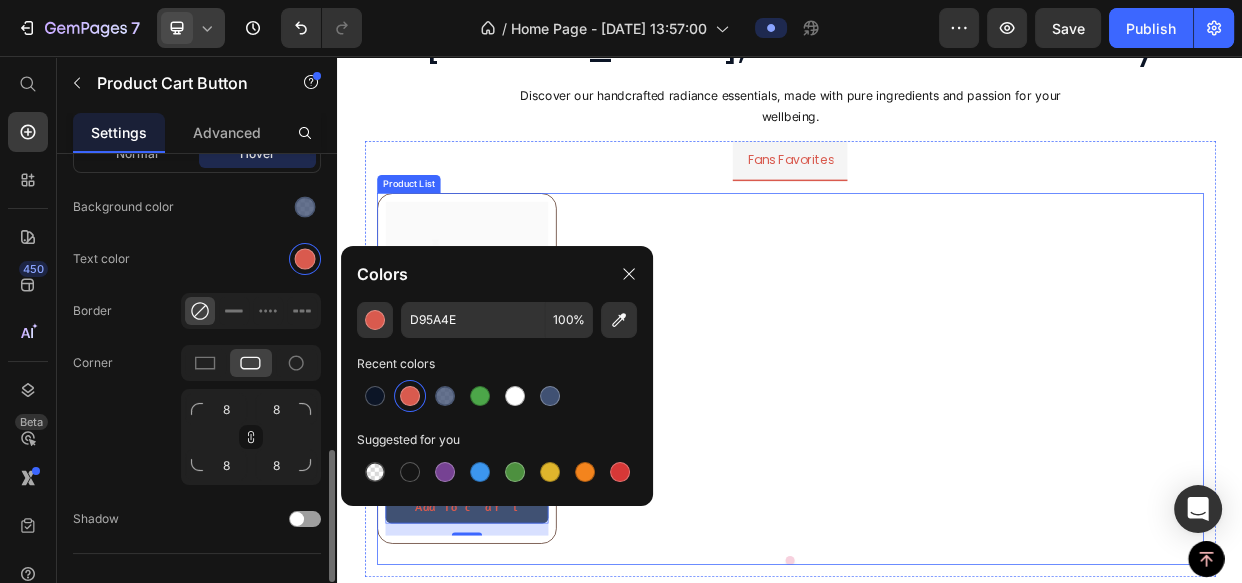 click on "Product Images Icon Icon Icon Icon Icon Icon List 4.9 Text Block Row STROINGER CINE ENERGY POWDER - FRUIT PUNCH Product Title $19.99 Product Price $0.00 Product Price Row Add To cart Product Cart Button   16 Row" at bounding box center [937, 470] 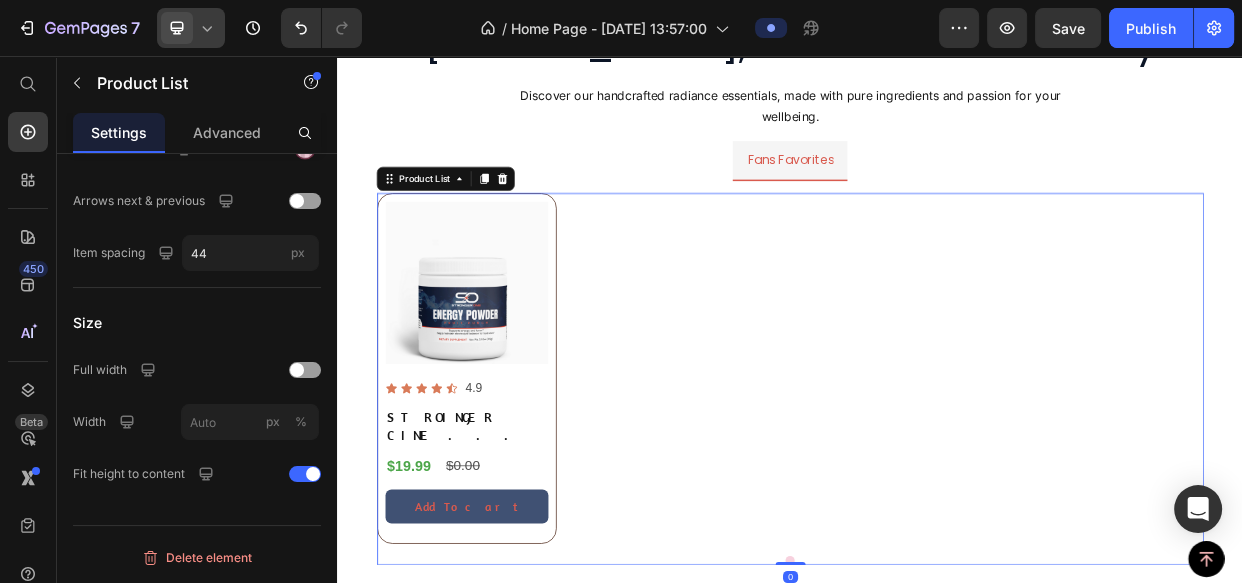 scroll, scrollTop: 0, scrollLeft: 0, axis: both 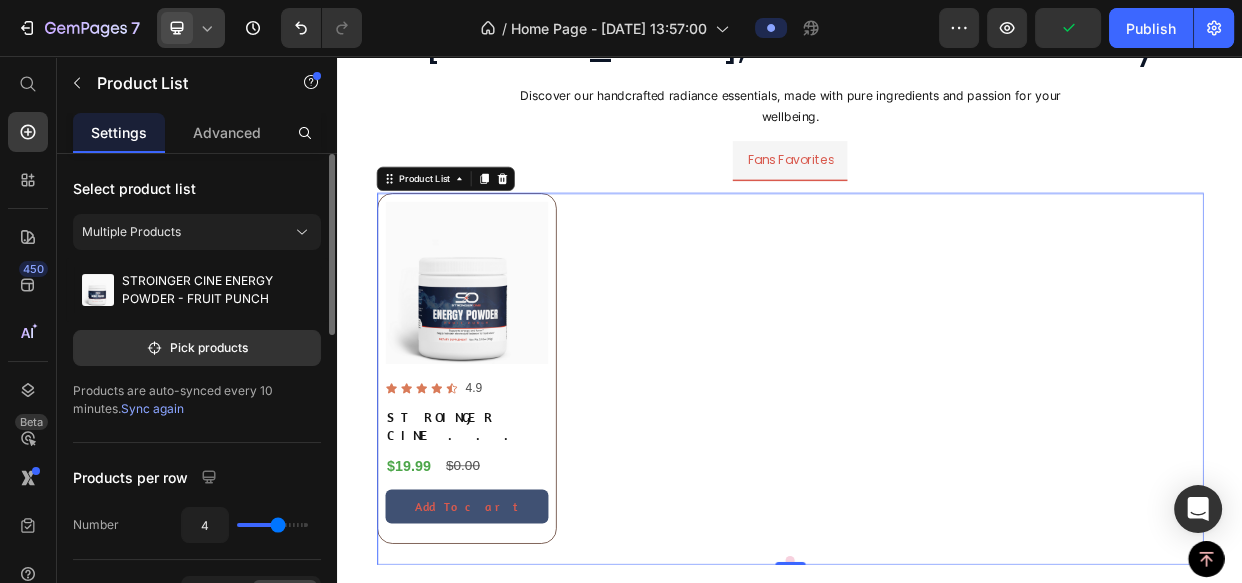 click on "4" 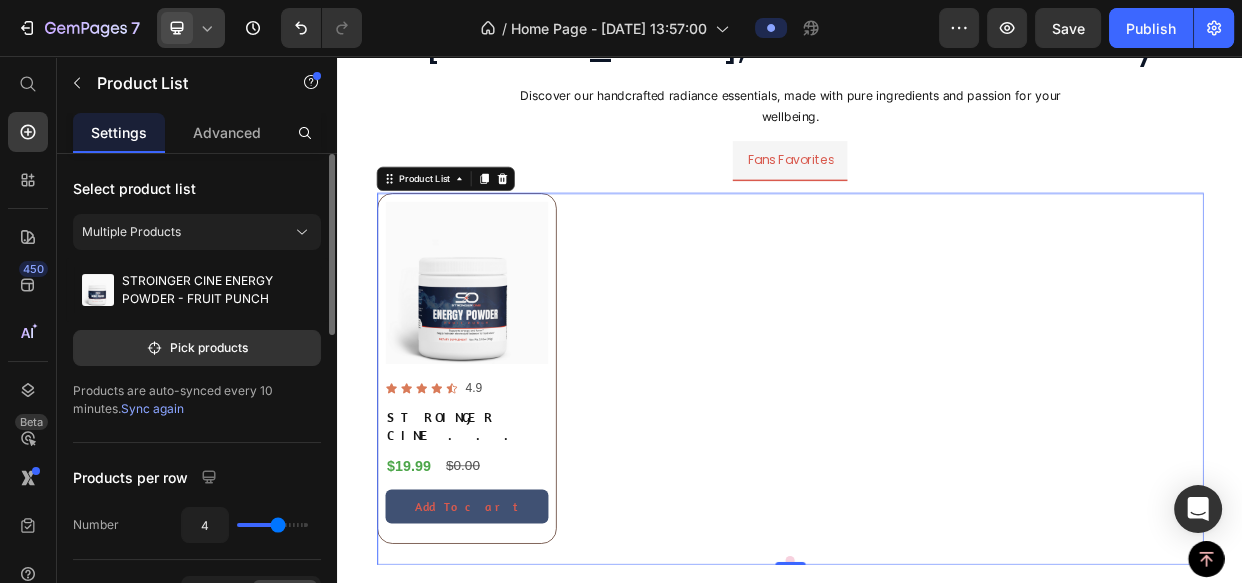 type on "1" 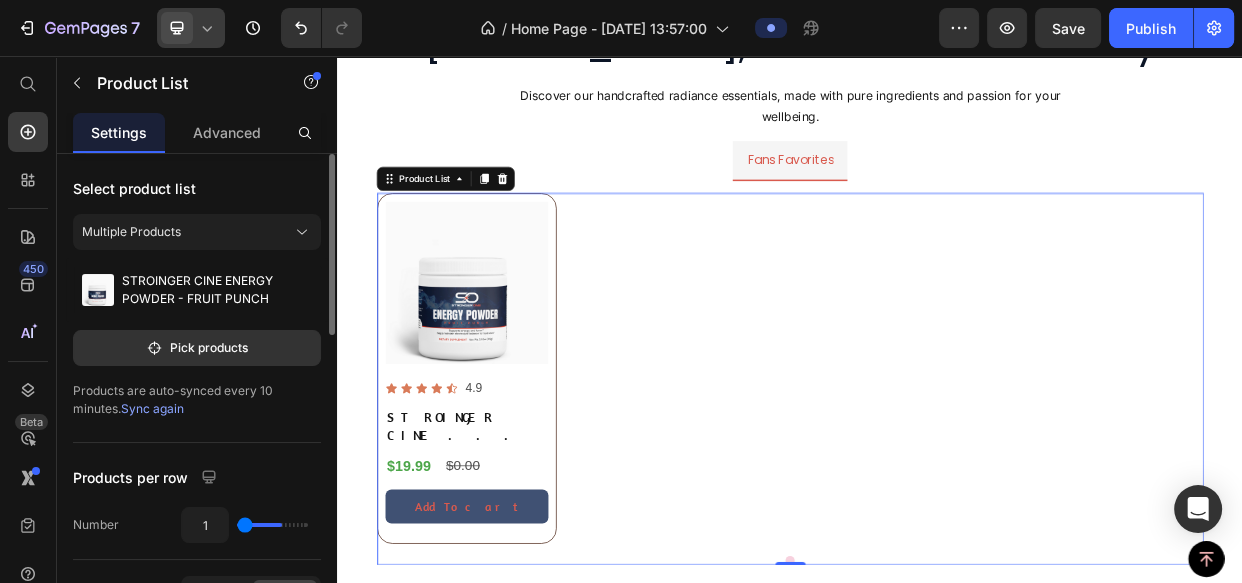 type on "1" 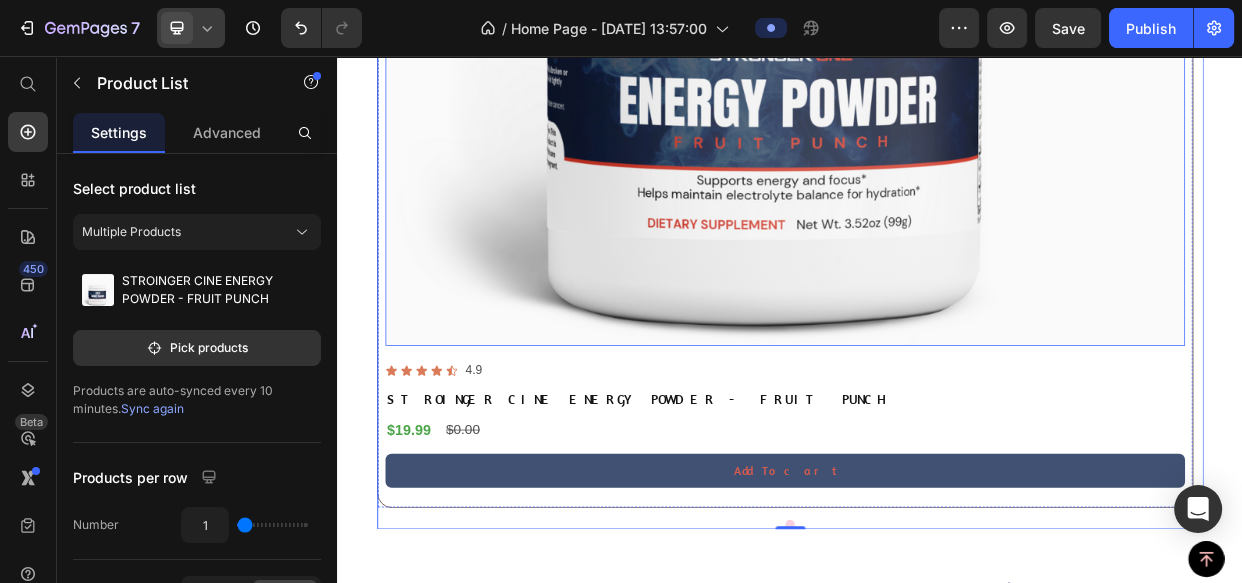 scroll, scrollTop: 2977, scrollLeft: 0, axis: vertical 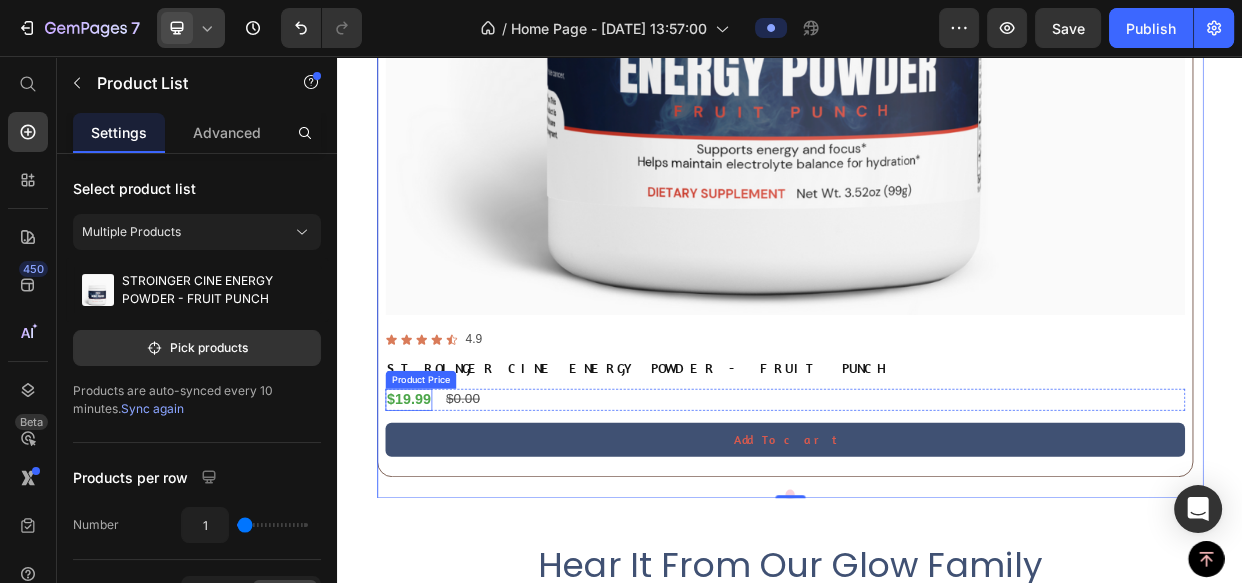 click on "$19.99" at bounding box center [431, 512] 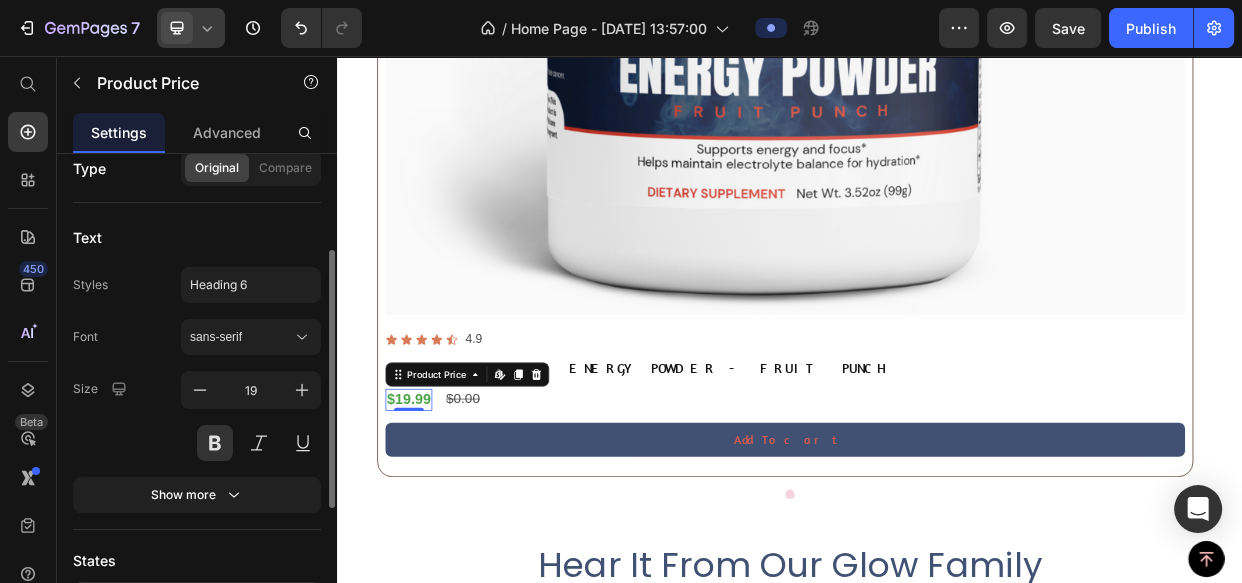 scroll, scrollTop: 363, scrollLeft: 0, axis: vertical 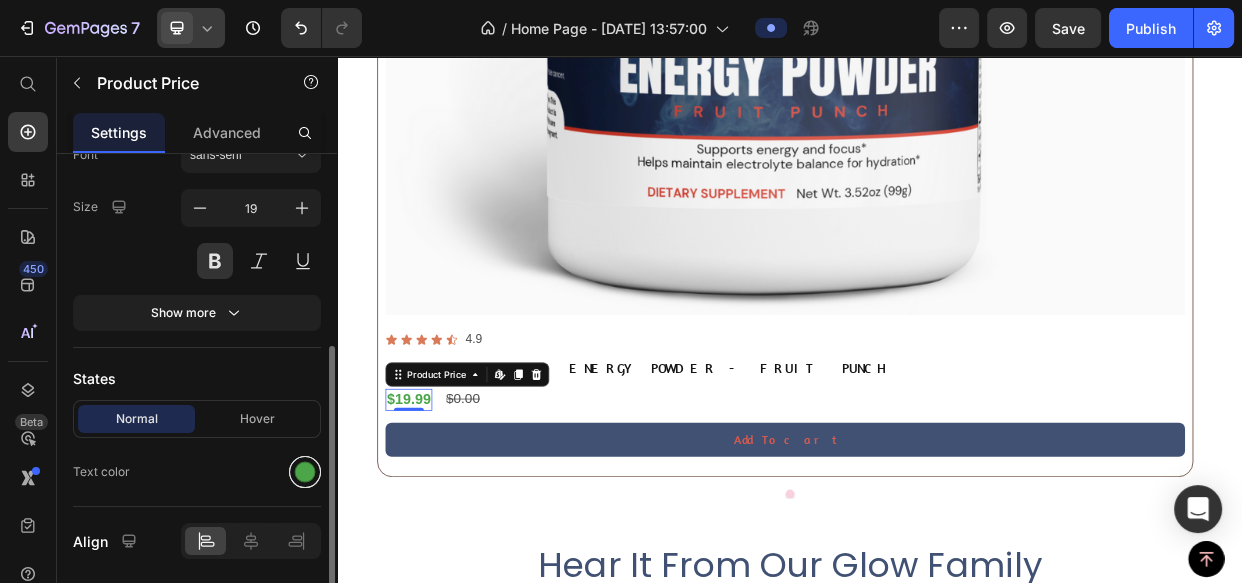 click at bounding box center [305, 472] 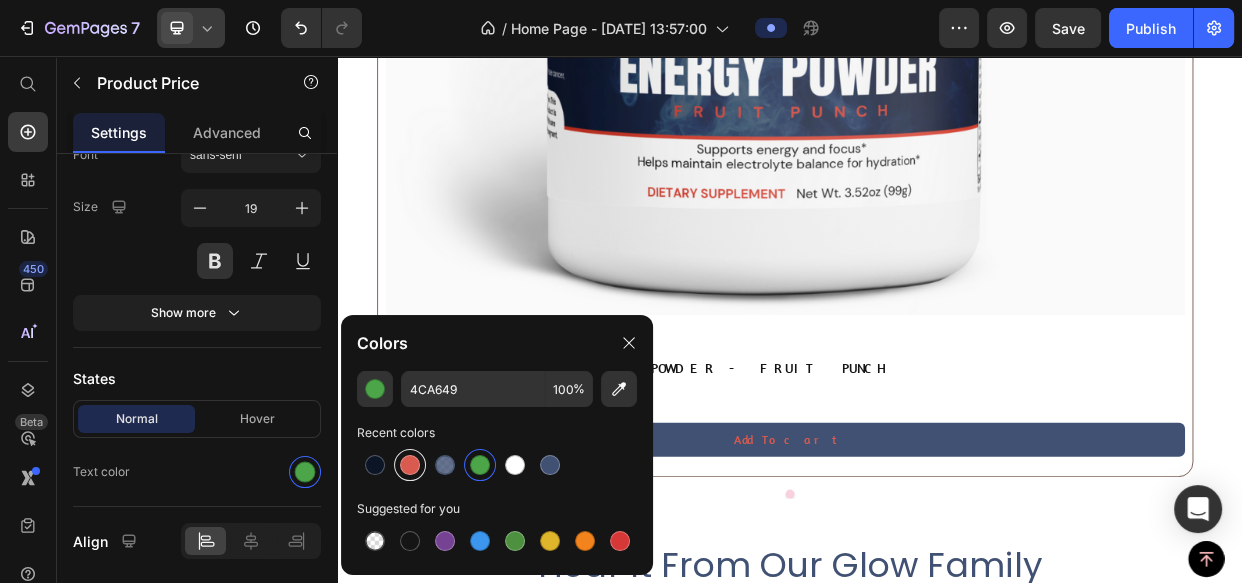 click at bounding box center [410, 465] 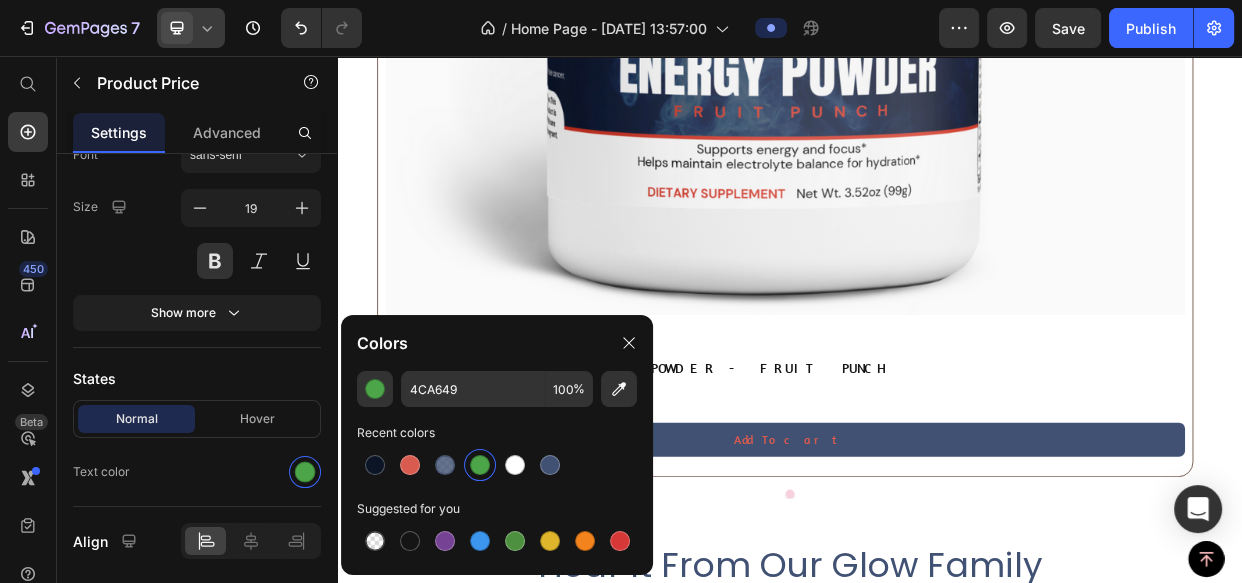 type on "D95A4E" 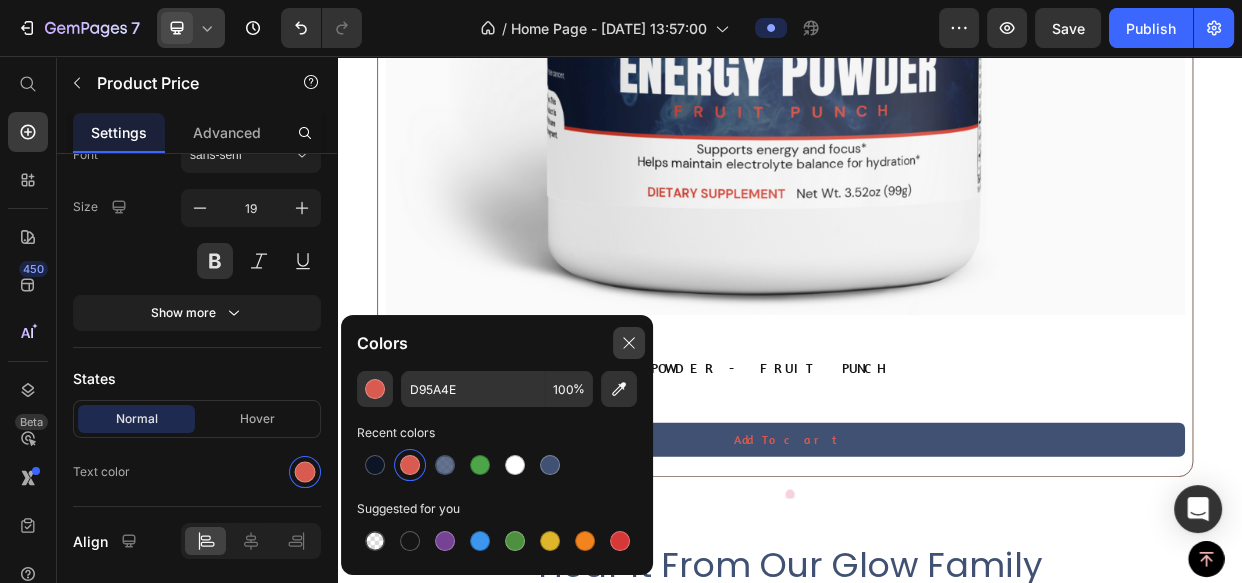 click at bounding box center [629, 343] 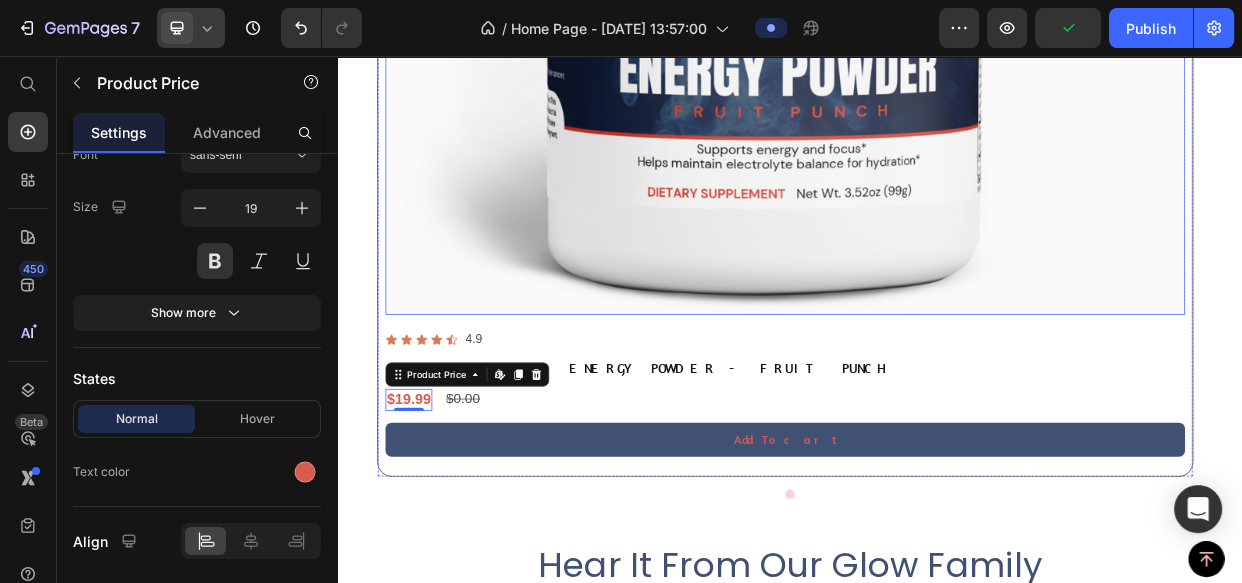 scroll, scrollTop: 2886, scrollLeft: 0, axis: vertical 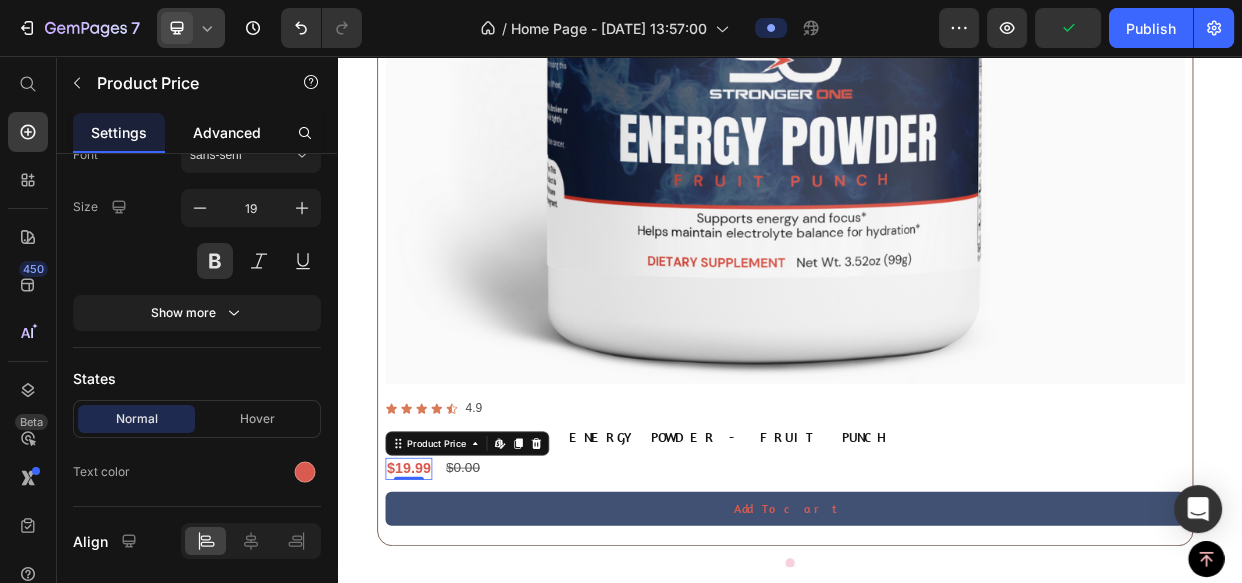 click on "Advanced" at bounding box center [227, 132] 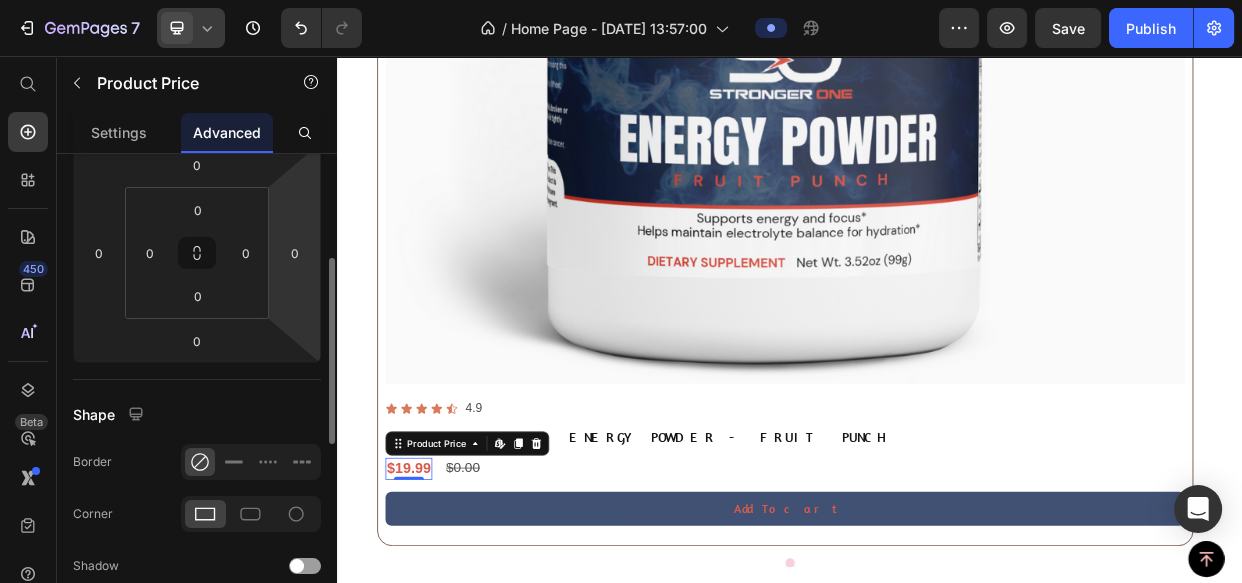 scroll, scrollTop: 90, scrollLeft: 0, axis: vertical 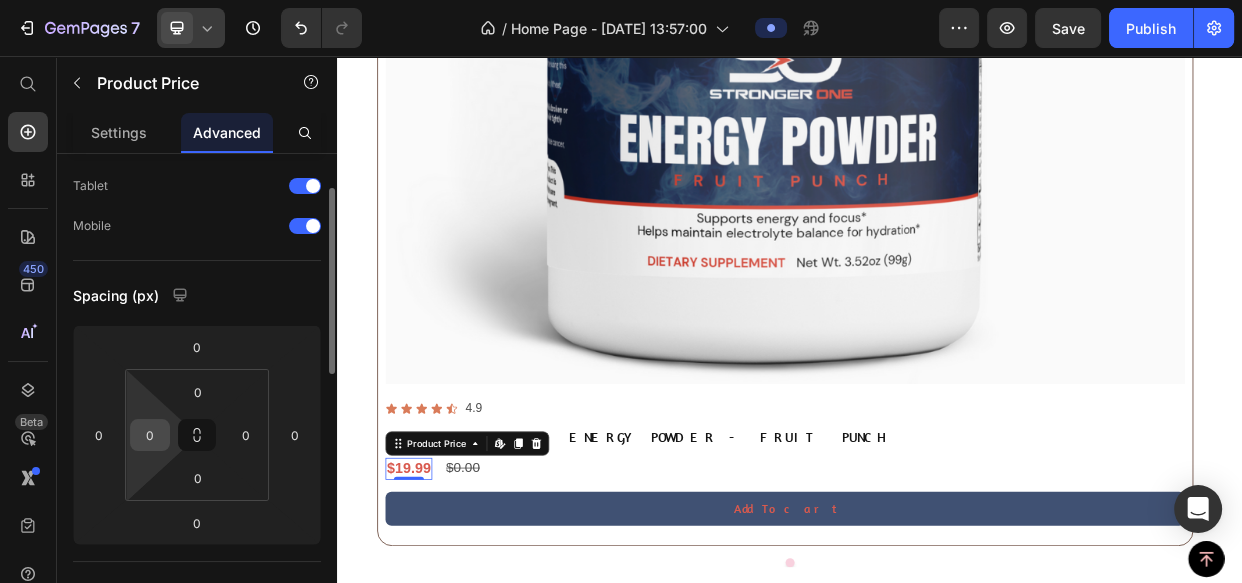 click on "0" at bounding box center (150, 435) 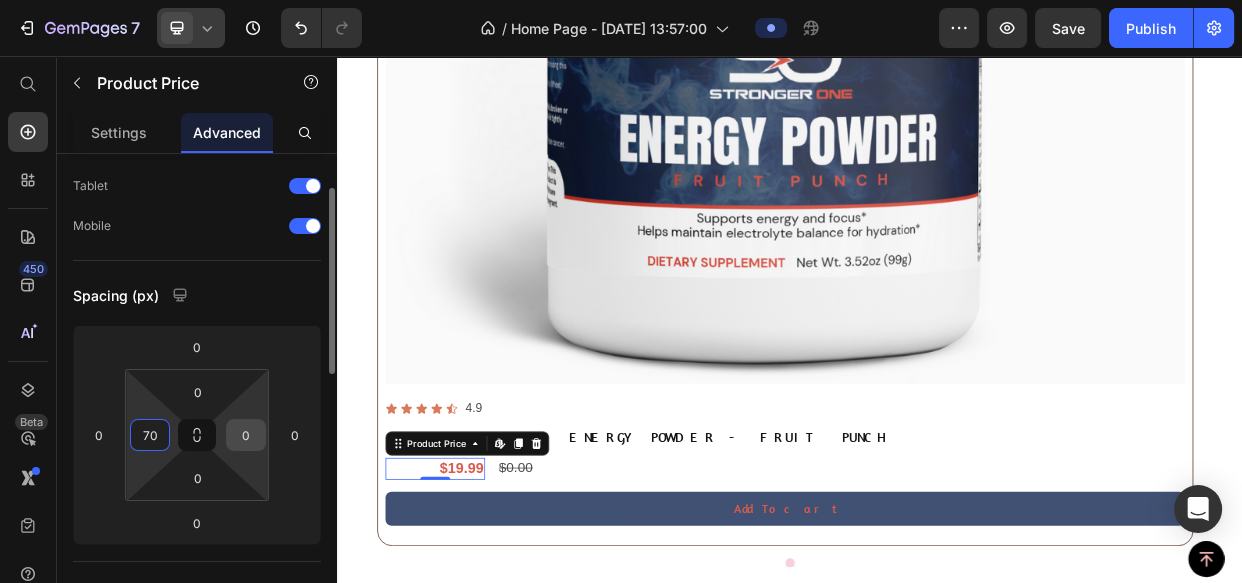 type on "70" 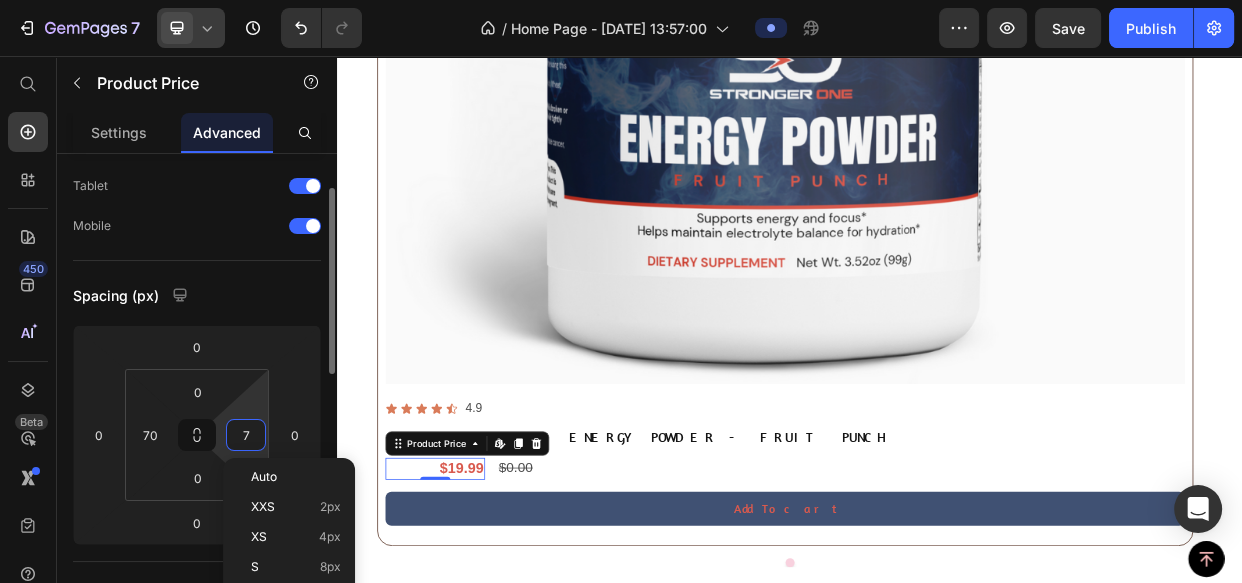 type on "70" 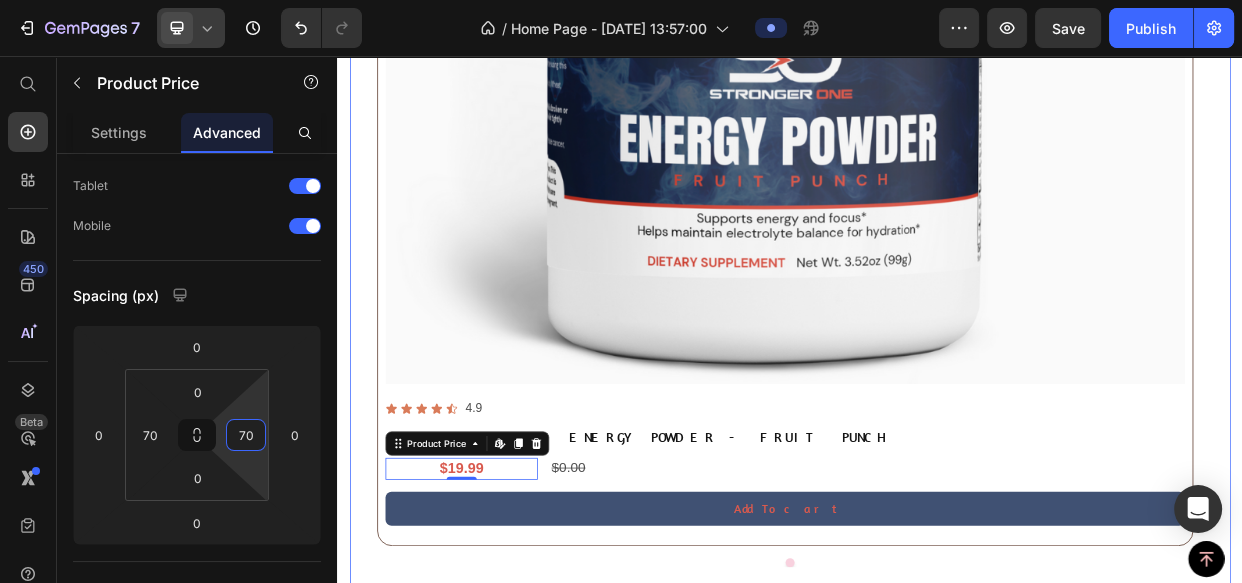 drag, startPoint x: 359, startPoint y: 503, endPoint x: 377, endPoint y: 485, distance: 25.455845 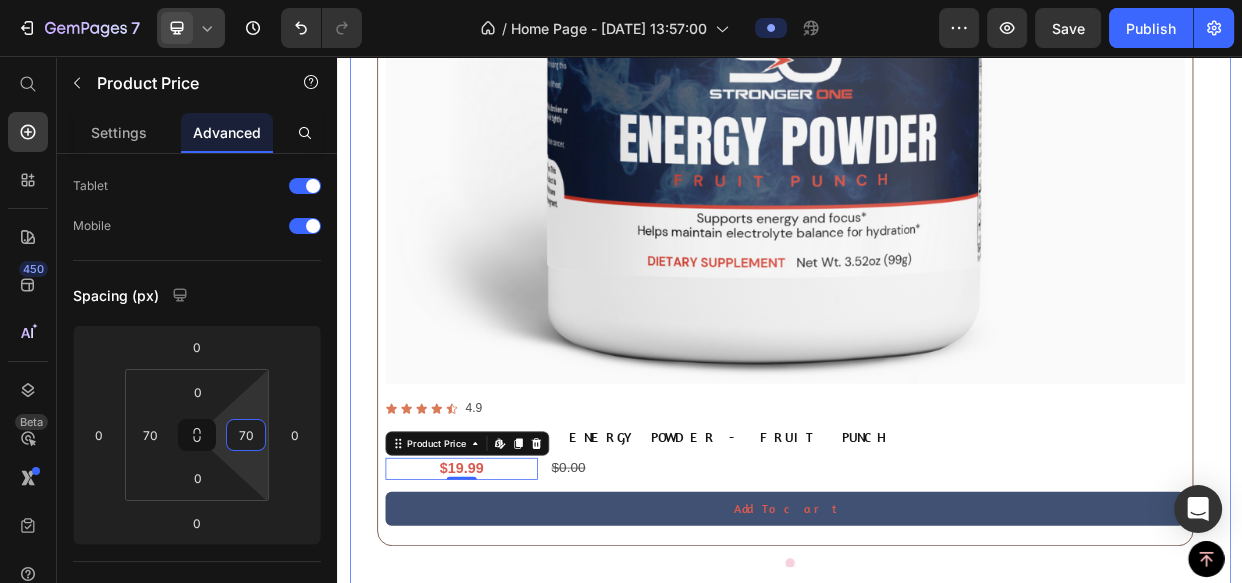 click on "Nourish, Renew, and Glow – Naturally Heading Discover our handcrafted radiance essentials, made with pure ingredients and passion for your wellbeing. Text Block Row Fans Favorites Product Images Icon Icon Icon Icon Icon Icon List 4.9 Text Block Row STROINGER CINE ENERGY POWDER - FRUIT PUNCH Product Title $19.99 Product Price   Edit content in Shopify 0 $0.00 Product Price Row Add To cart Product Cart Button Row Product List Tab product list" at bounding box center [937, -16] 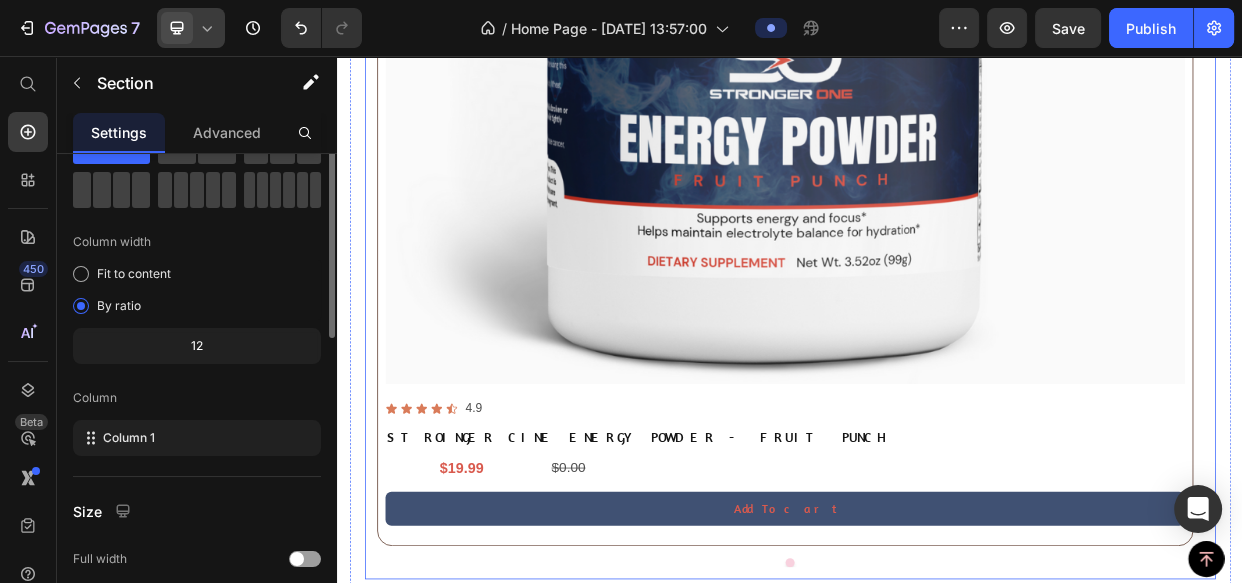 scroll, scrollTop: 0, scrollLeft: 0, axis: both 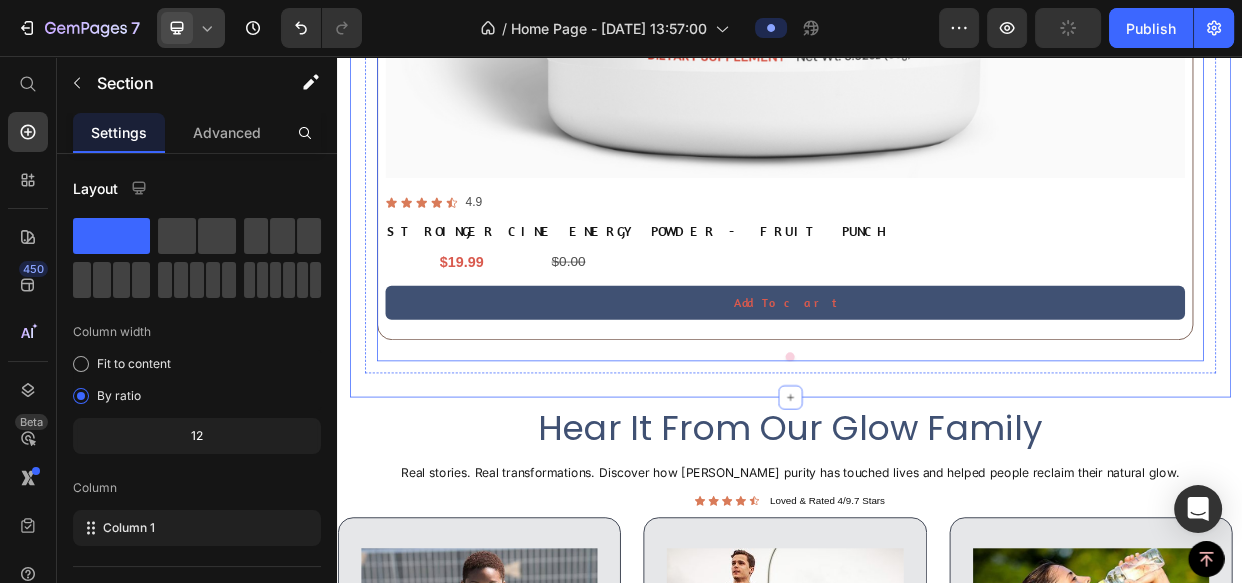 click at bounding box center [937, 455] 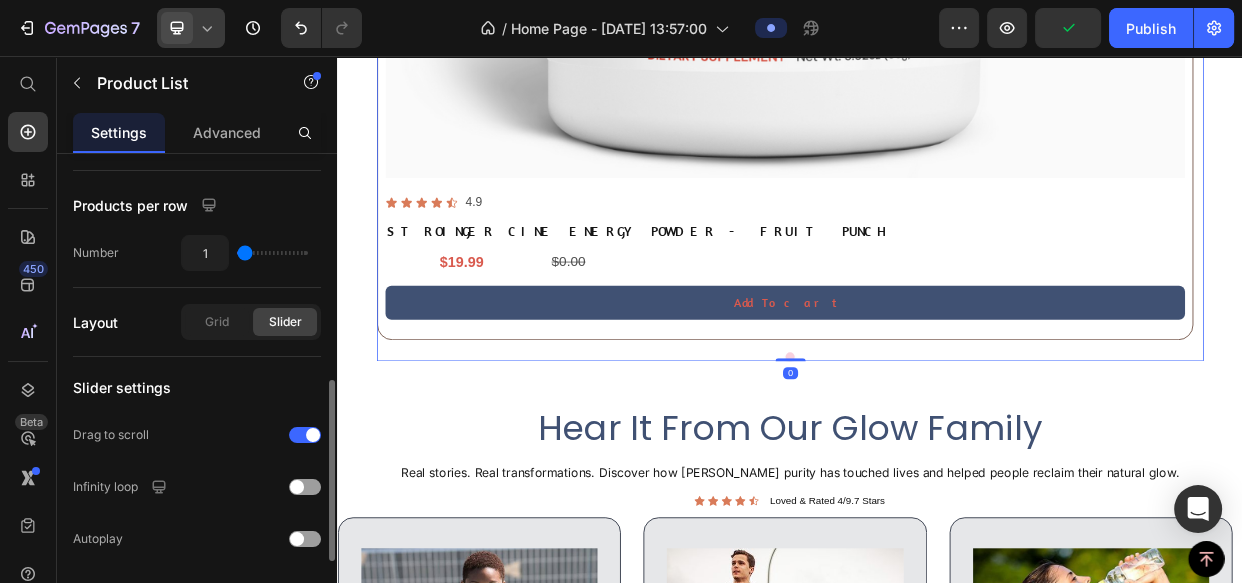 scroll, scrollTop: 363, scrollLeft: 0, axis: vertical 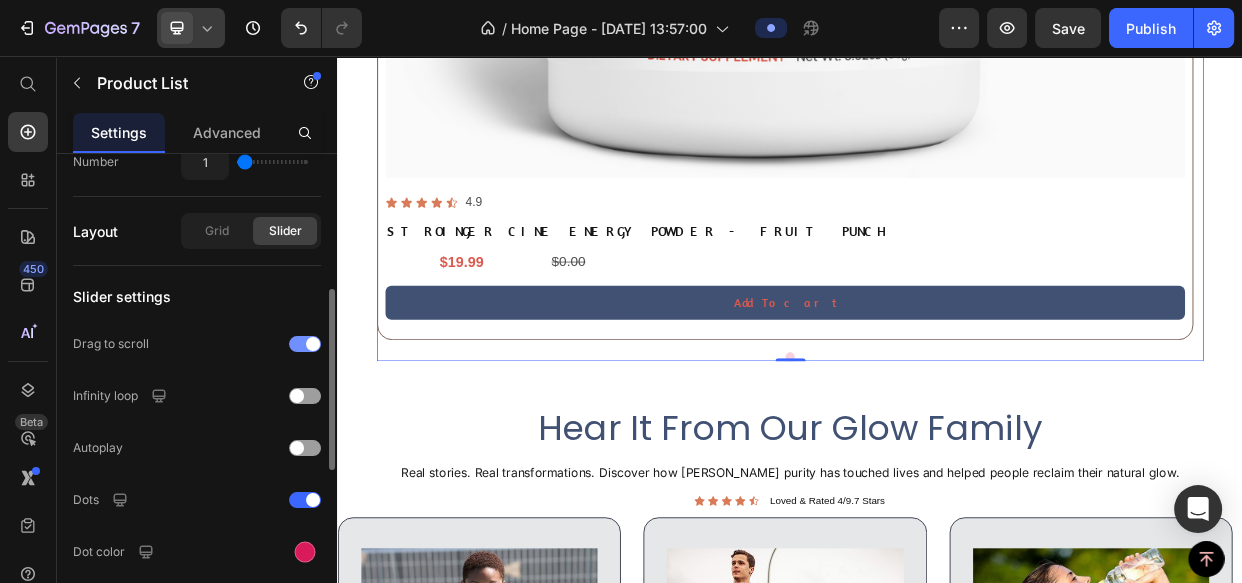 click at bounding box center [313, 344] 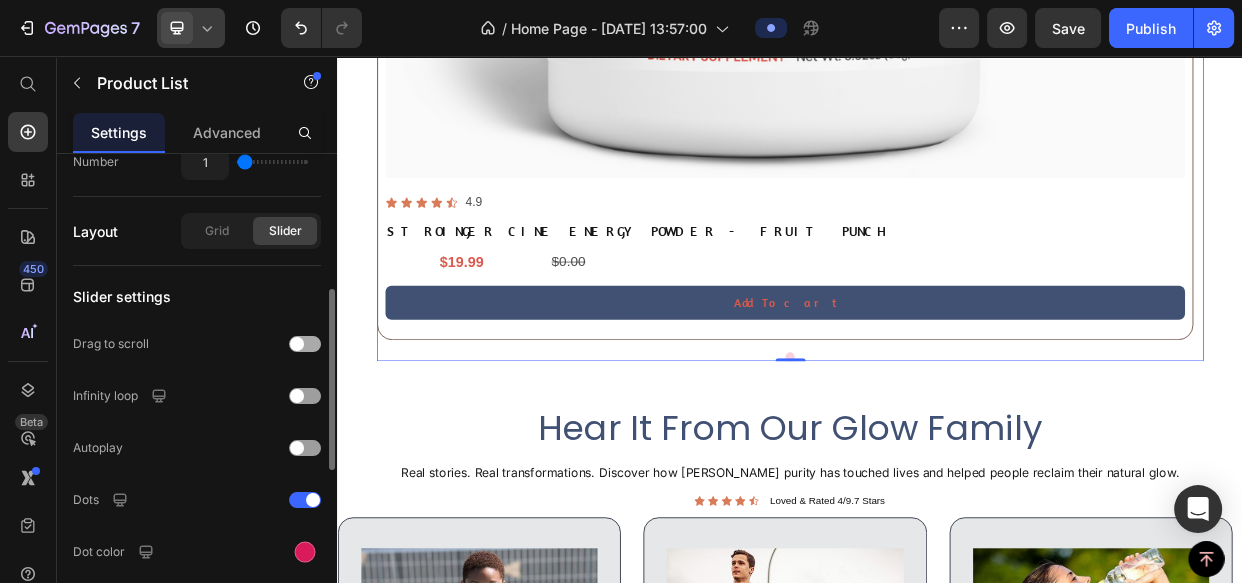 click at bounding box center (305, 344) 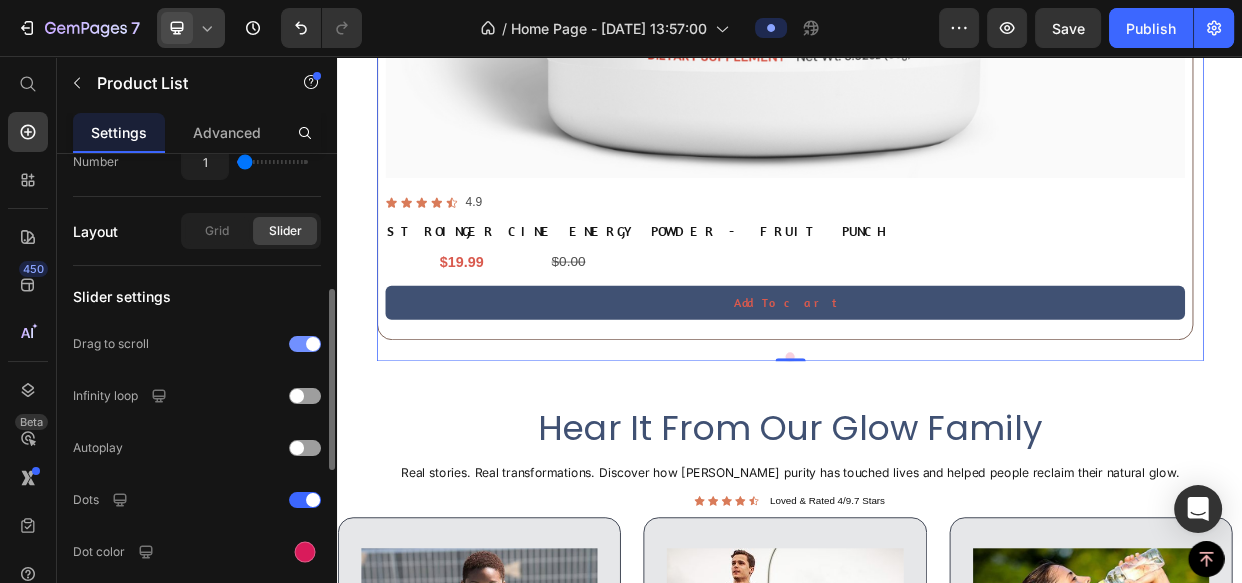 click at bounding box center [313, 344] 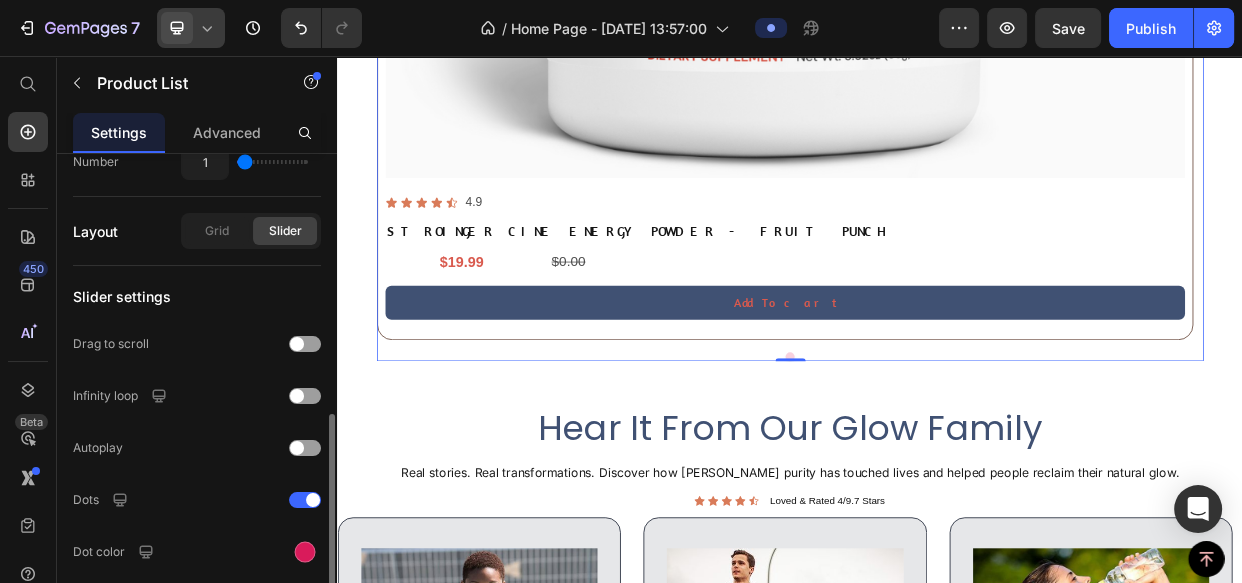 scroll, scrollTop: 545, scrollLeft: 0, axis: vertical 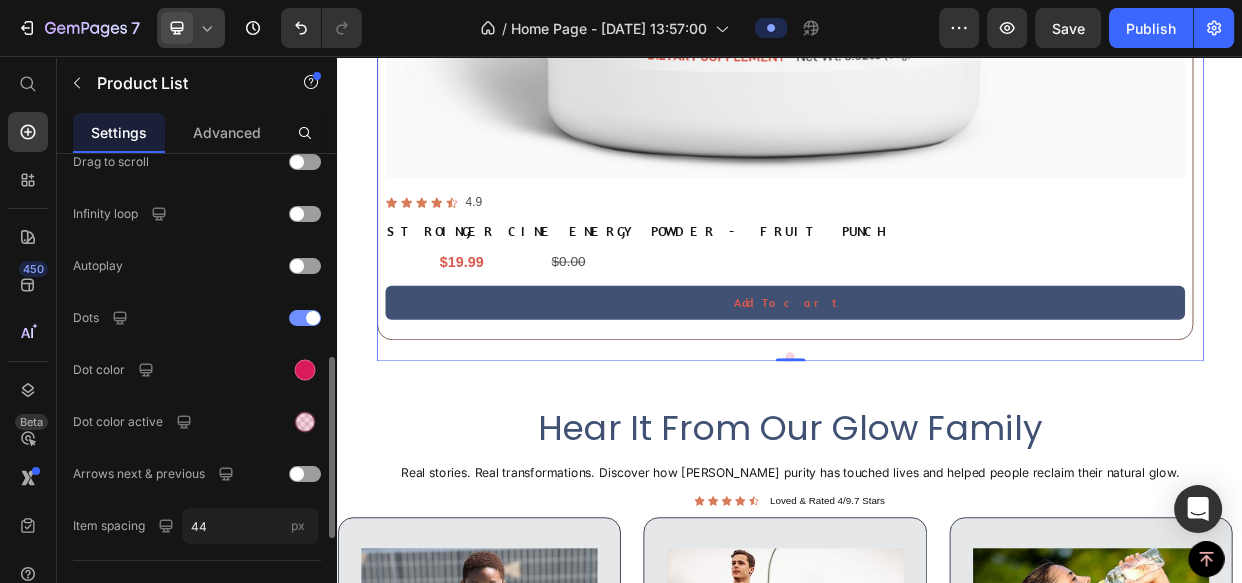 click at bounding box center (305, 318) 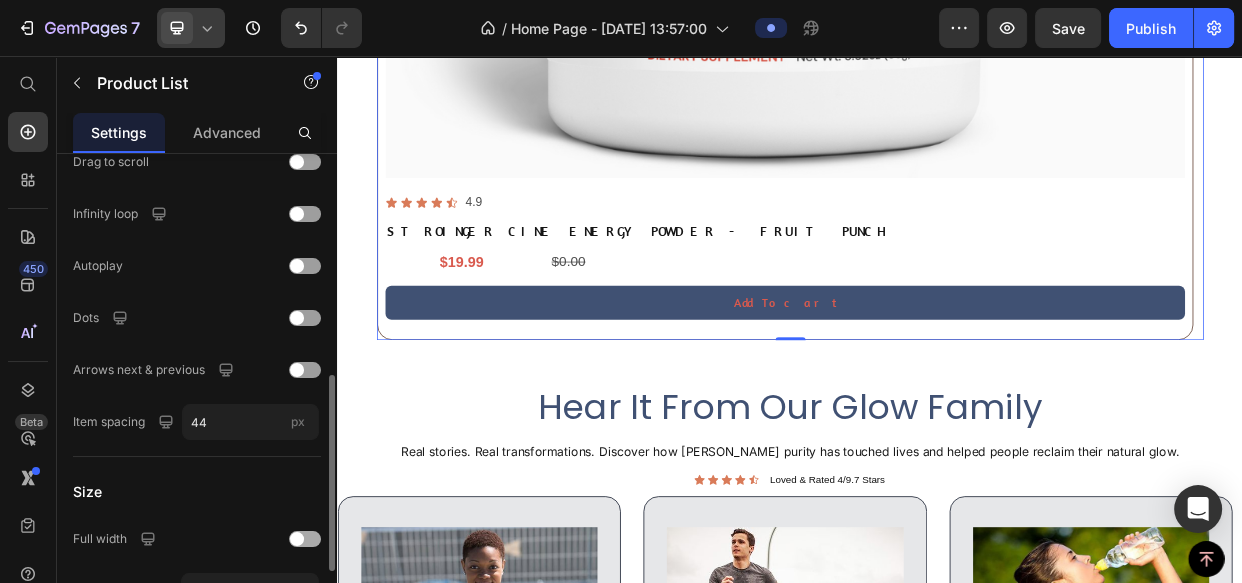 scroll, scrollTop: 713, scrollLeft: 0, axis: vertical 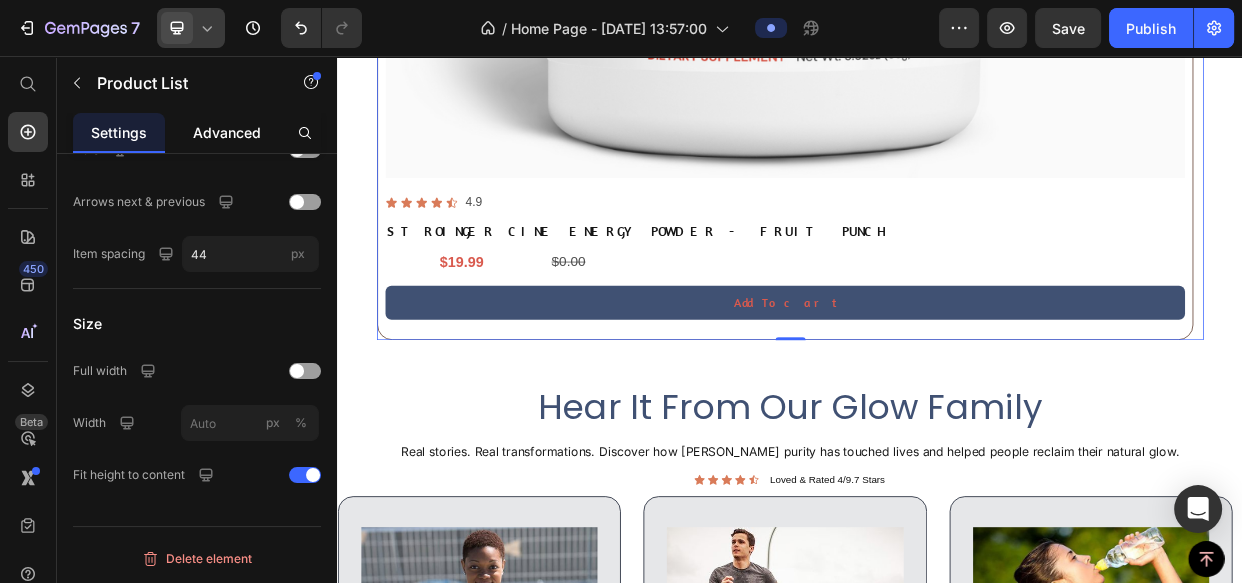 click on "Advanced" at bounding box center [227, 132] 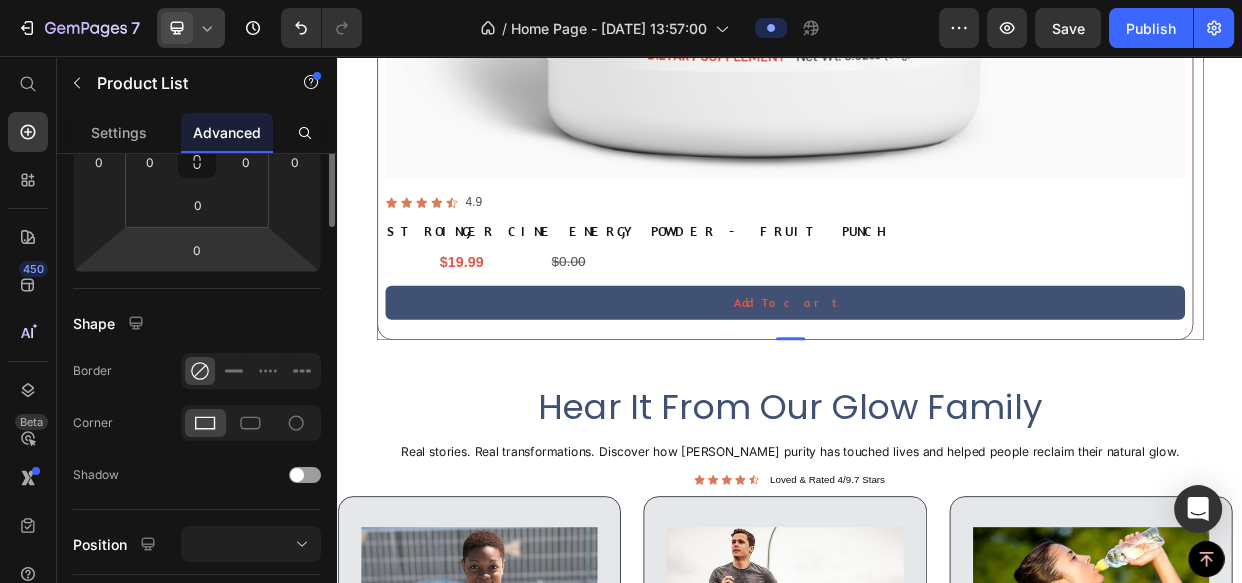 scroll, scrollTop: 181, scrollLeft: 0, axis: vertical 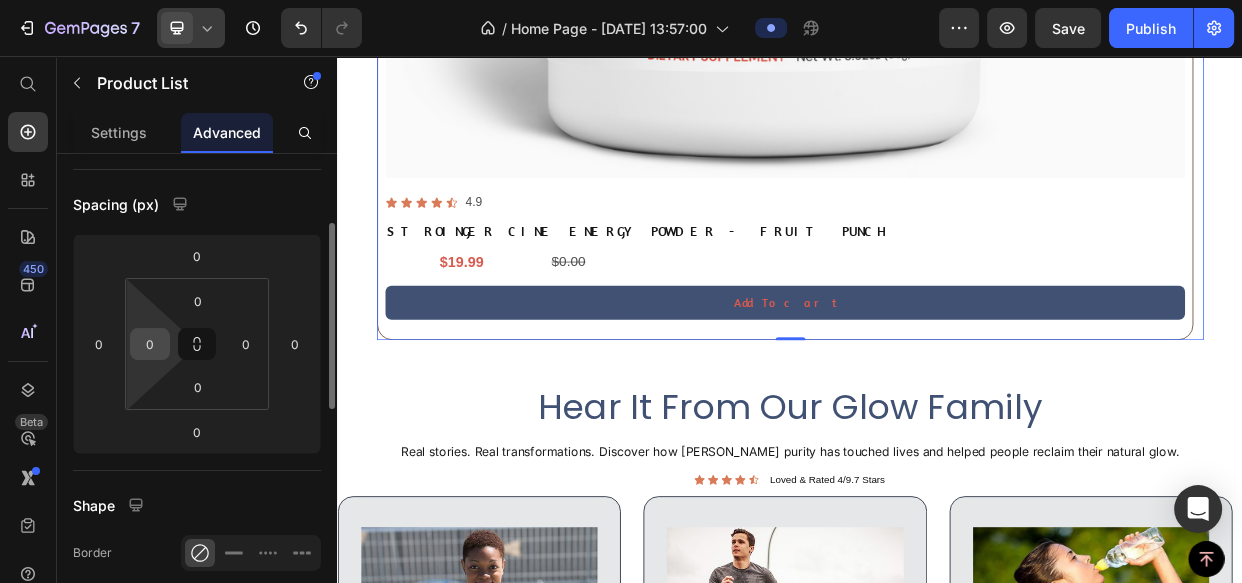click on "0" at bounding box center (150, 344) 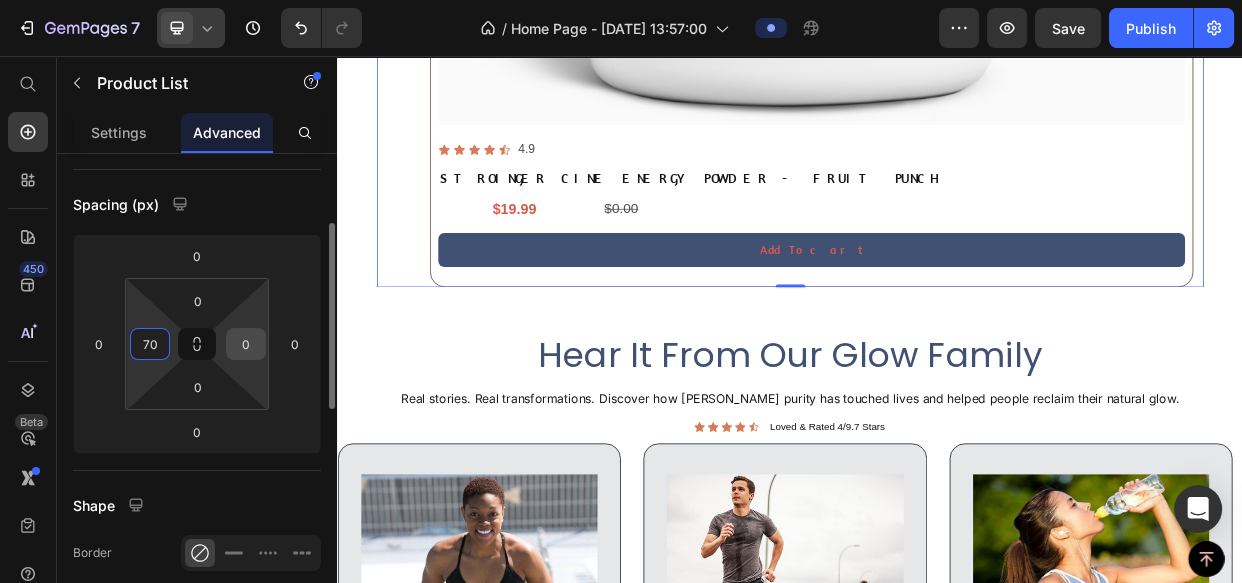 type on "70" 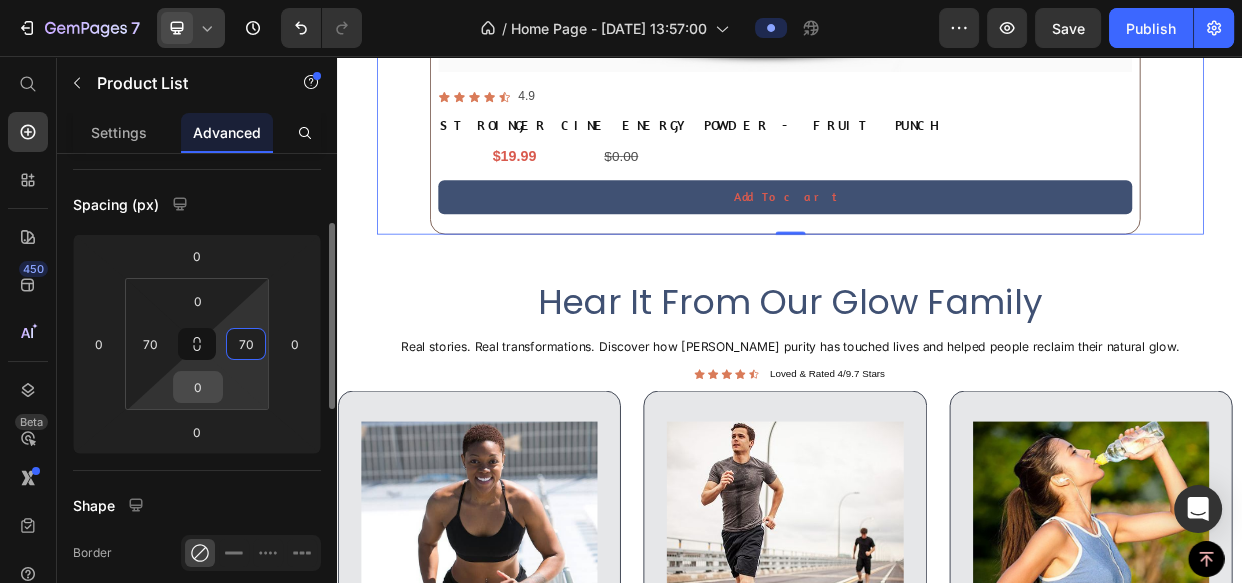 type on "70" 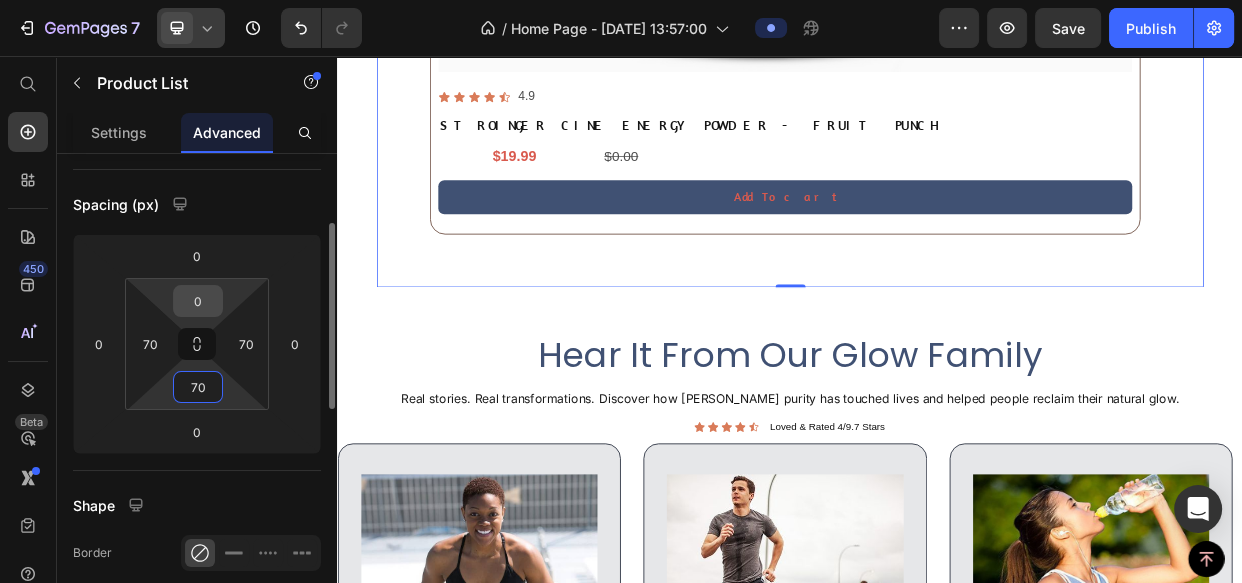 type on "70" 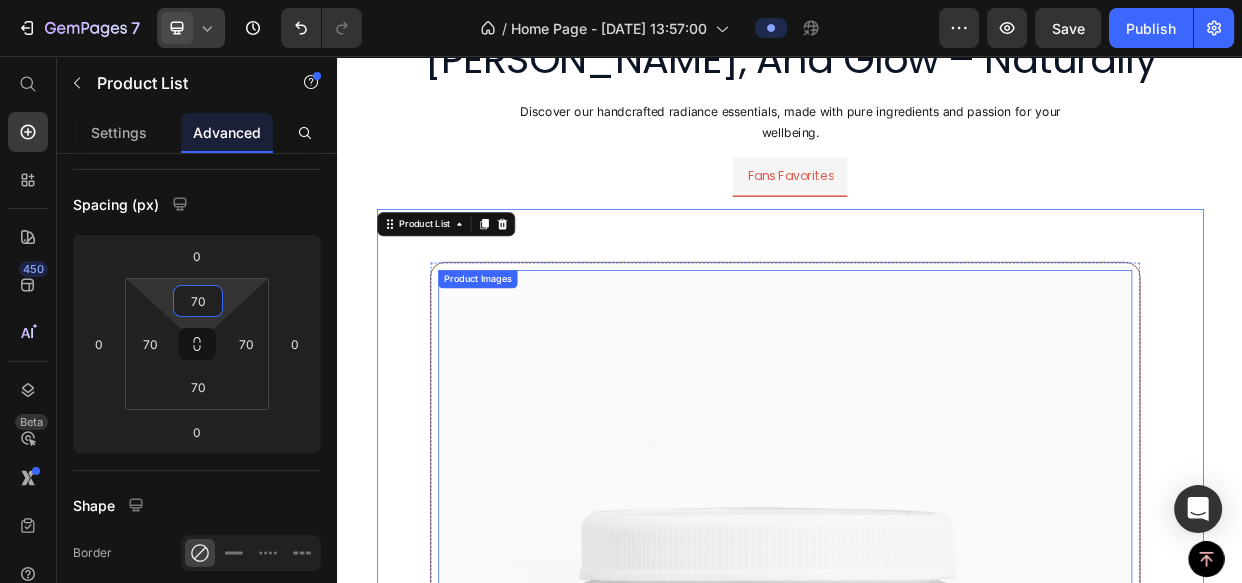 scroll, scrollTop: 1977, scrollLeft: 0, axis: vertical 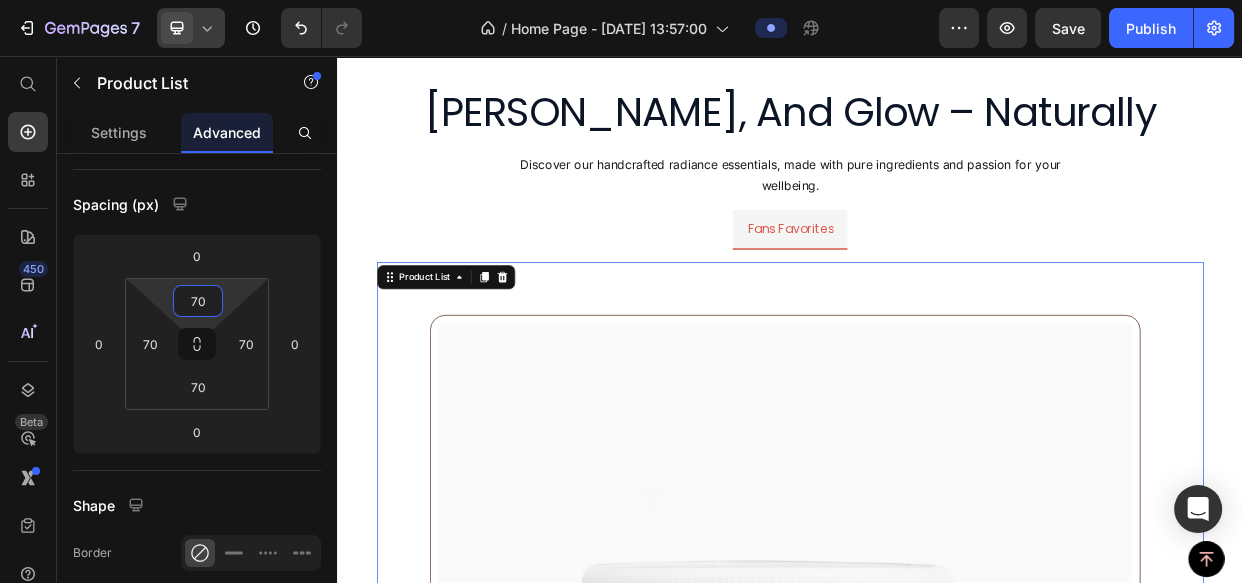 type on "70" 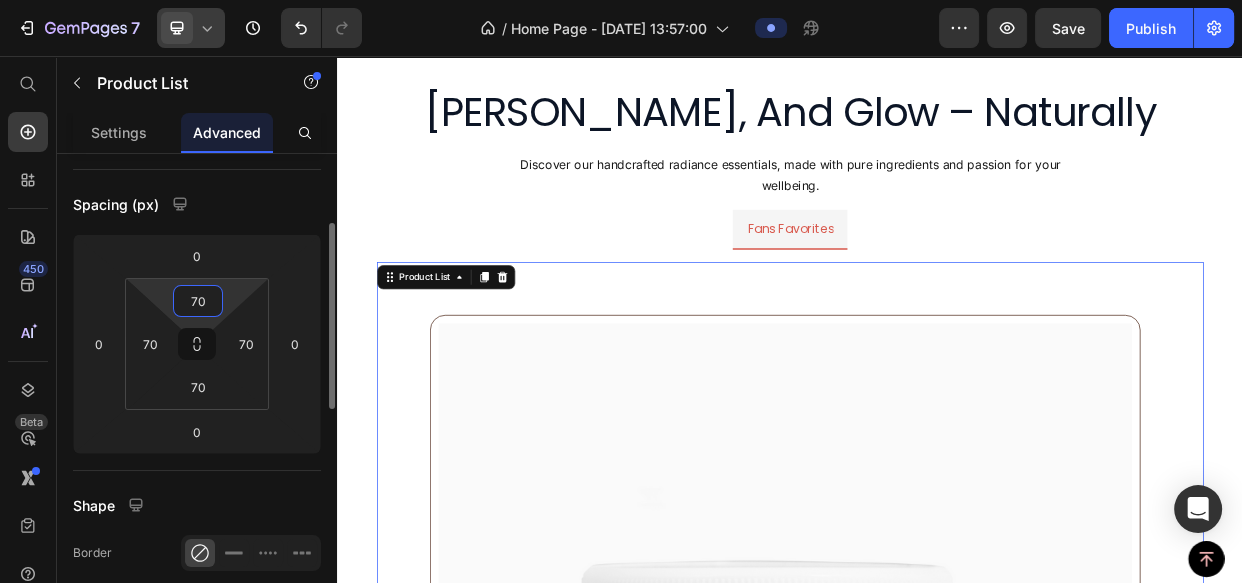 click on "70" at bounding box center (198, 301) 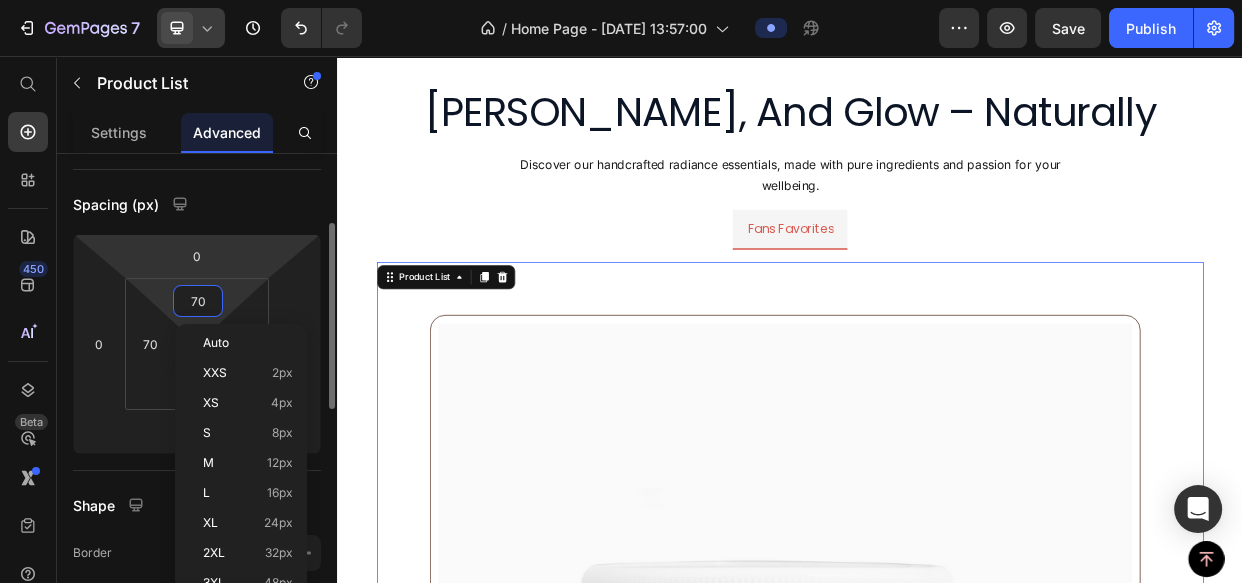 click on "7  Version history  /  Home Page - Jan 21, 13:57:00 Preview  Save   Publish  450 Beta Start with Sections Elements Hero Section Product Detail Brands Trusted Badges Guarantee Product Breakdown How to use Testimonials Compare Bundle FAQs Social Proof Brand Story Product List Collection Blog List Contact Sticky Add to Cart Custom Footer Browse Library 450 Layout
Row
Row
Row
Row Text
Heading
Text Block Button
Button
Button
Sticky Back to top Media
Image" at bounding box center (621, 0) 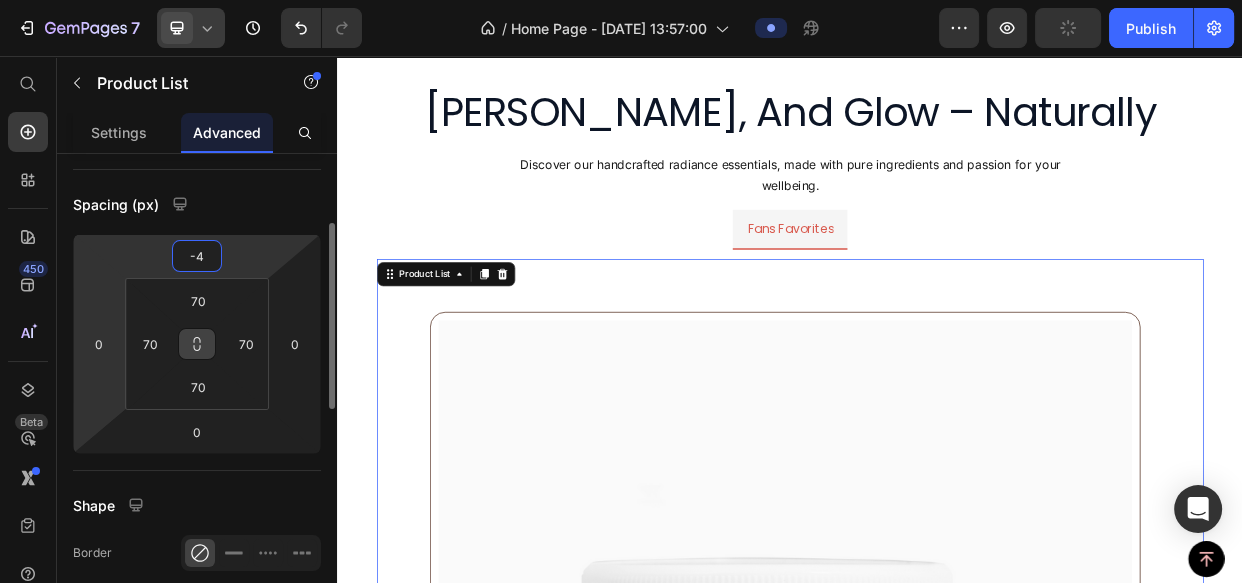 click on "7  Version history  /  Home Page - Jan 21, 13:57:00 Preview  Publish  450 Beta Start with Sections Elements Hero Section Product Detail Brands Trusted Badges Guarantee Product Breakdown How to use Testimonials Compare Bundle FAQs Social Proof Brand Story Product List Collection Blog List Contact Sticky Add to Cart Custom Footer Browse Library 450 Layout
Row
Row
Row
Row Text
Heading
Text Block Button
Button
Button
Sticky Back to top Media
Image" at bounding box center [621, 0] 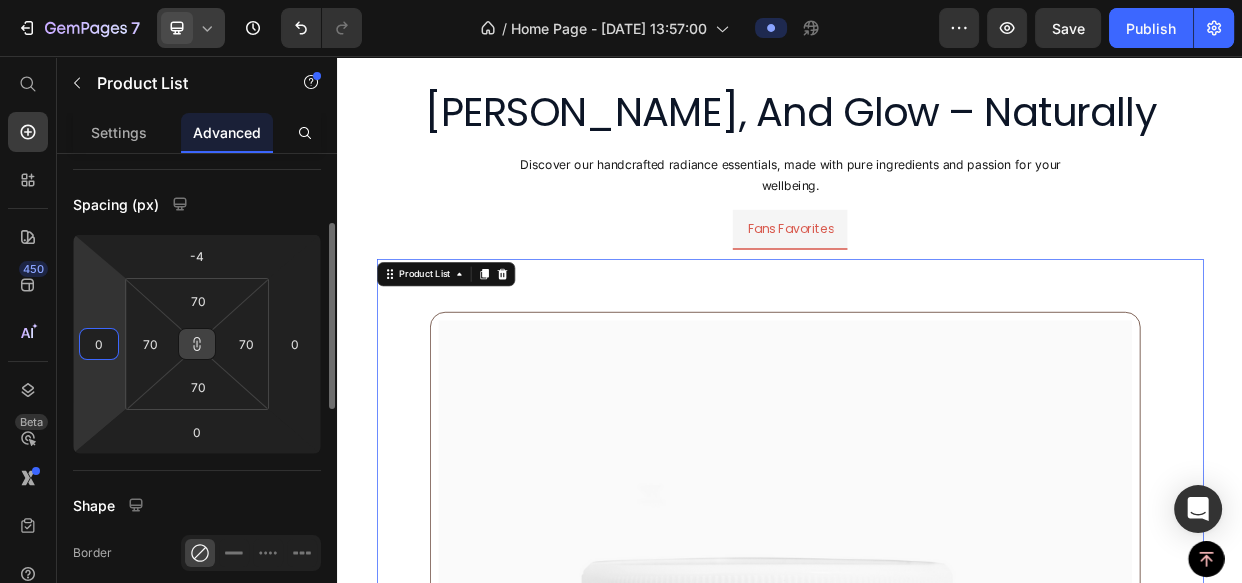click 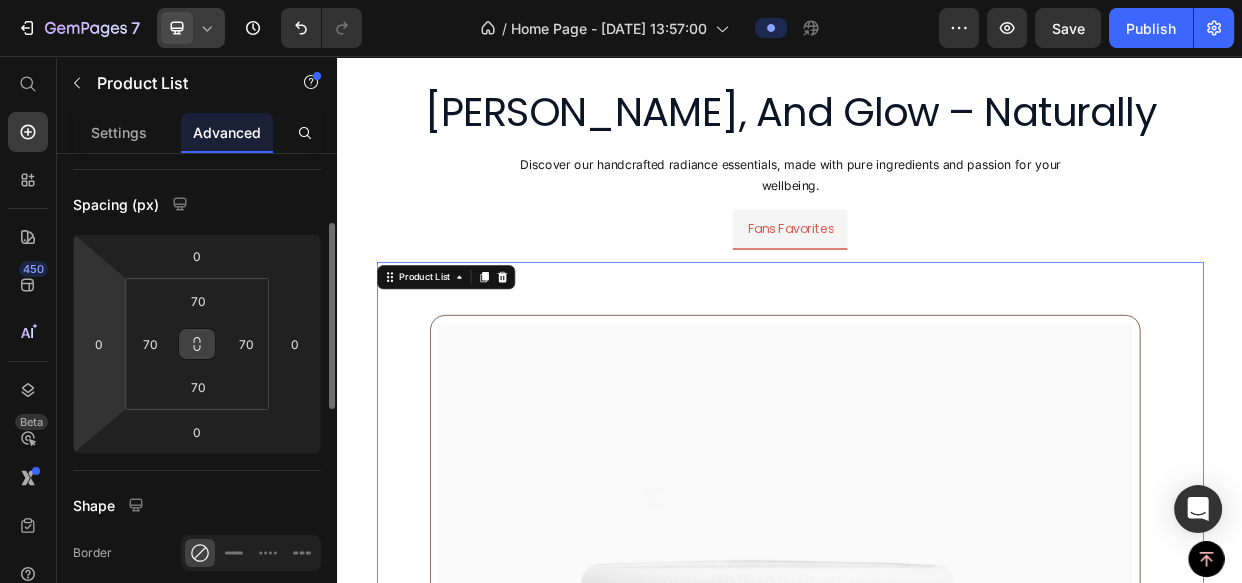 click 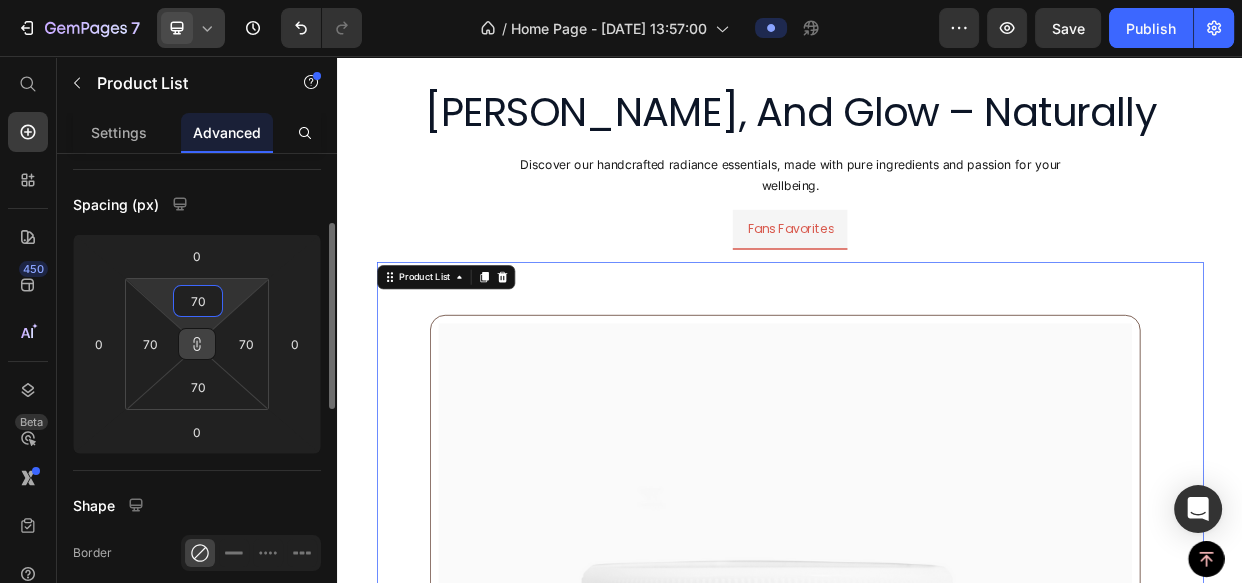 click on "70" at bounding box center (198, 301) 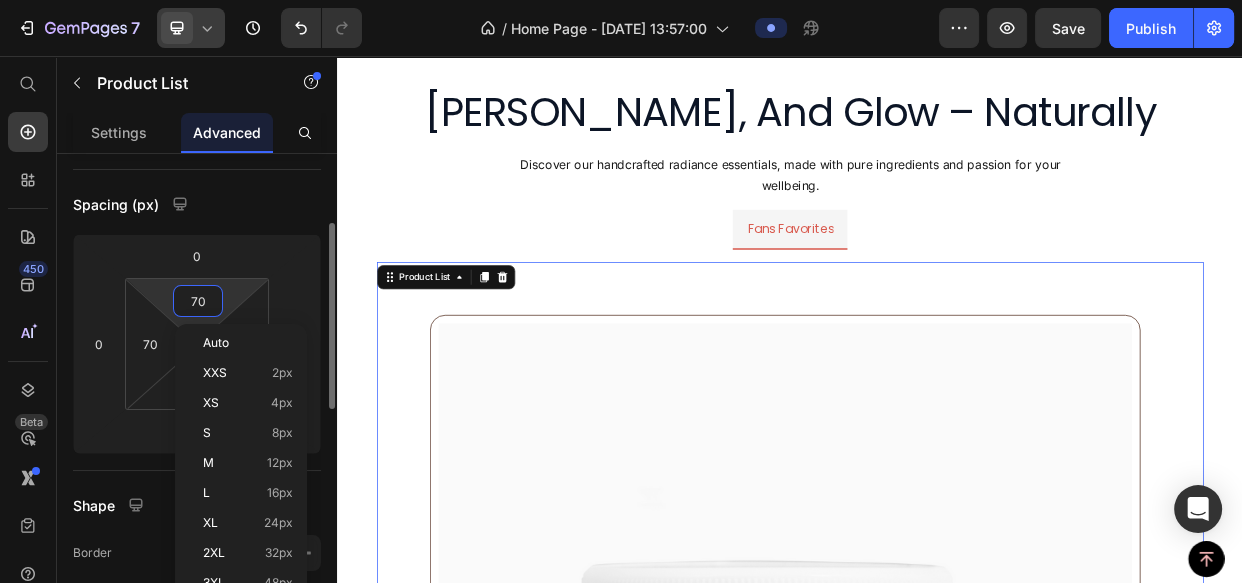 type on "1" 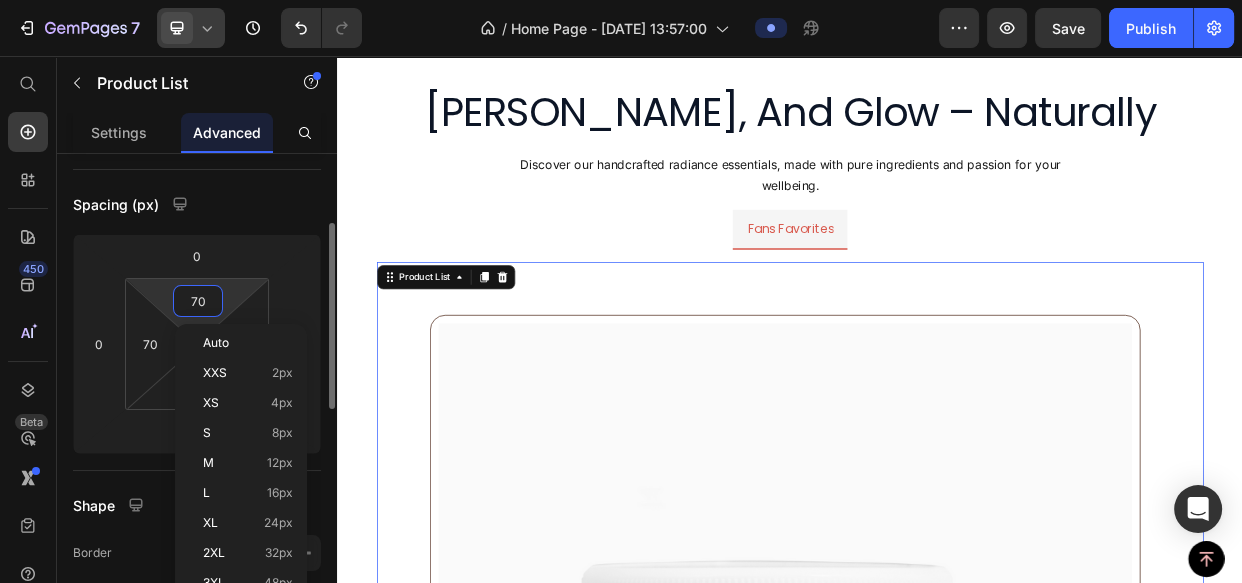 type on "1" 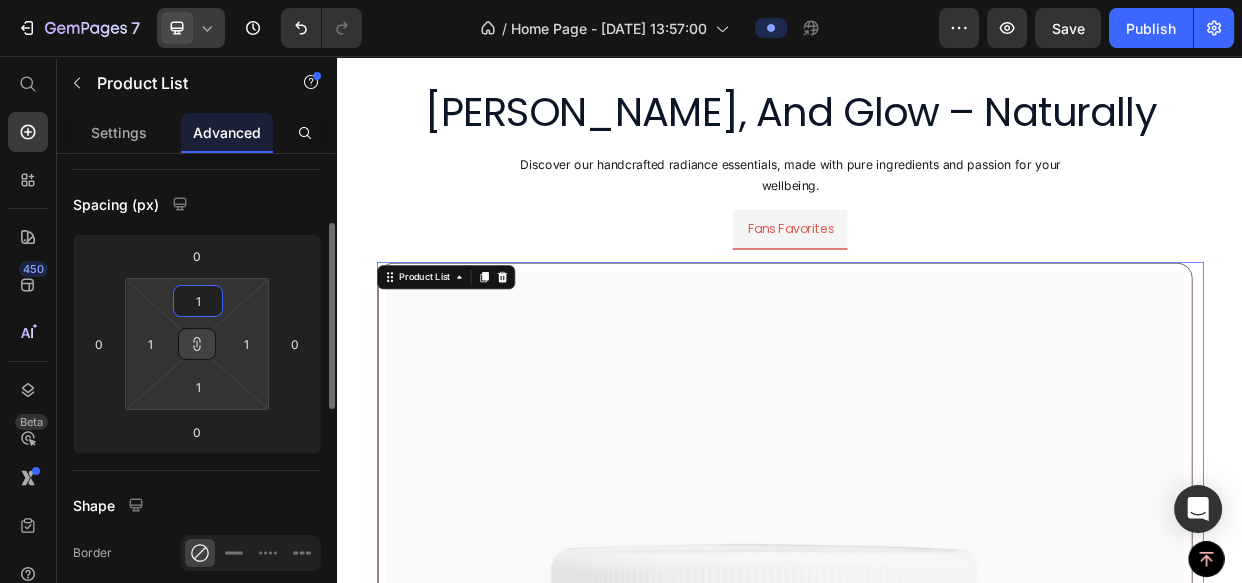 type on "10" 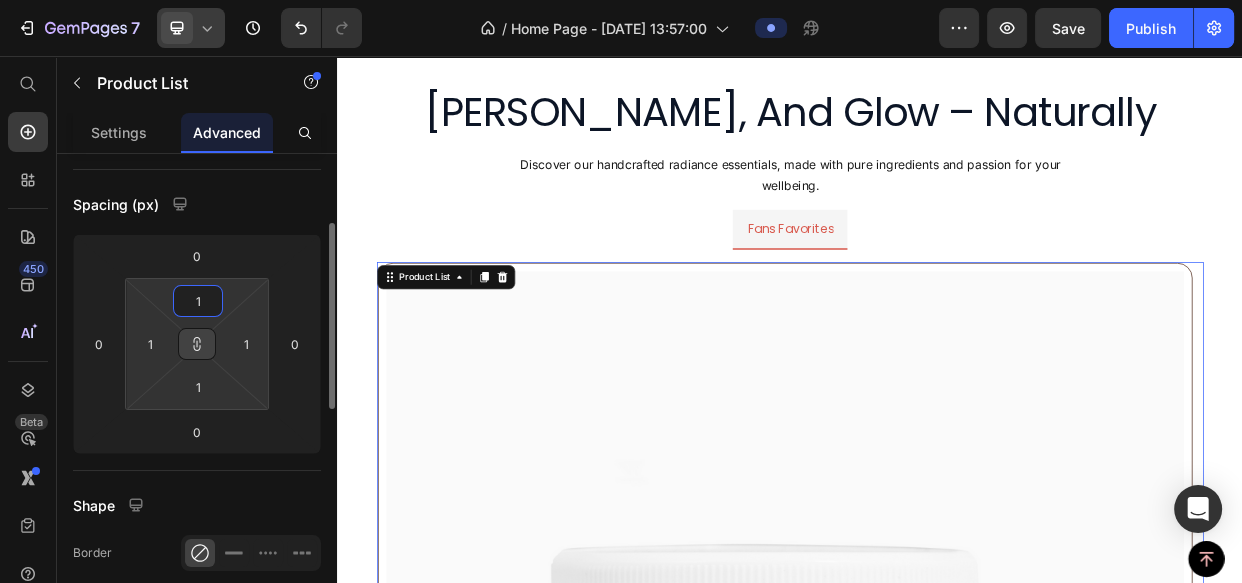 type on "10" 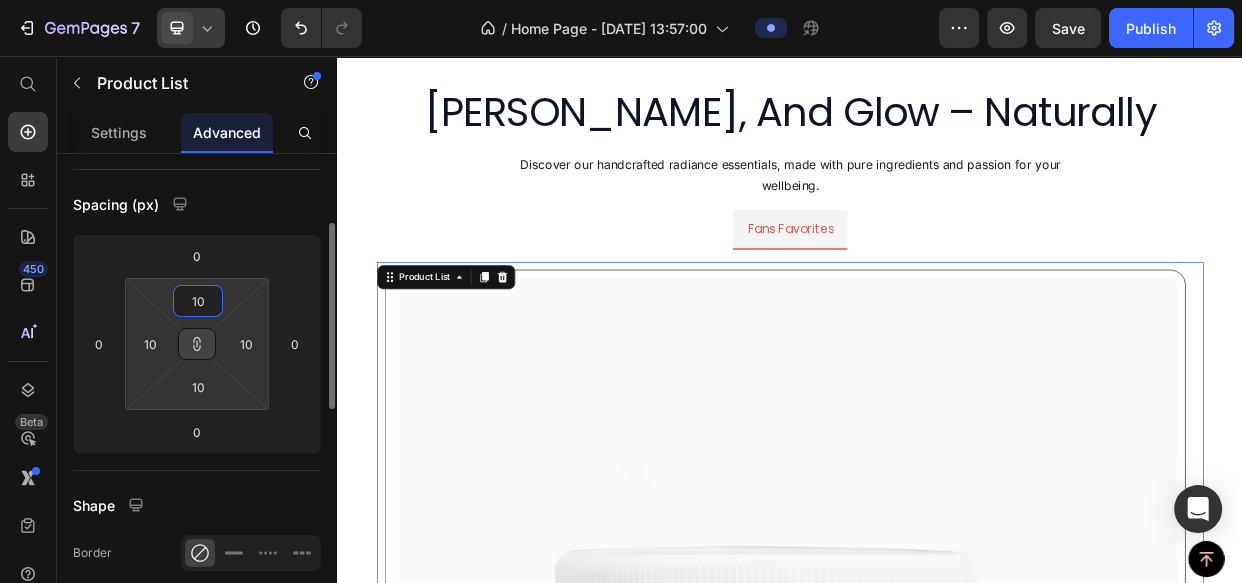 type on "100" 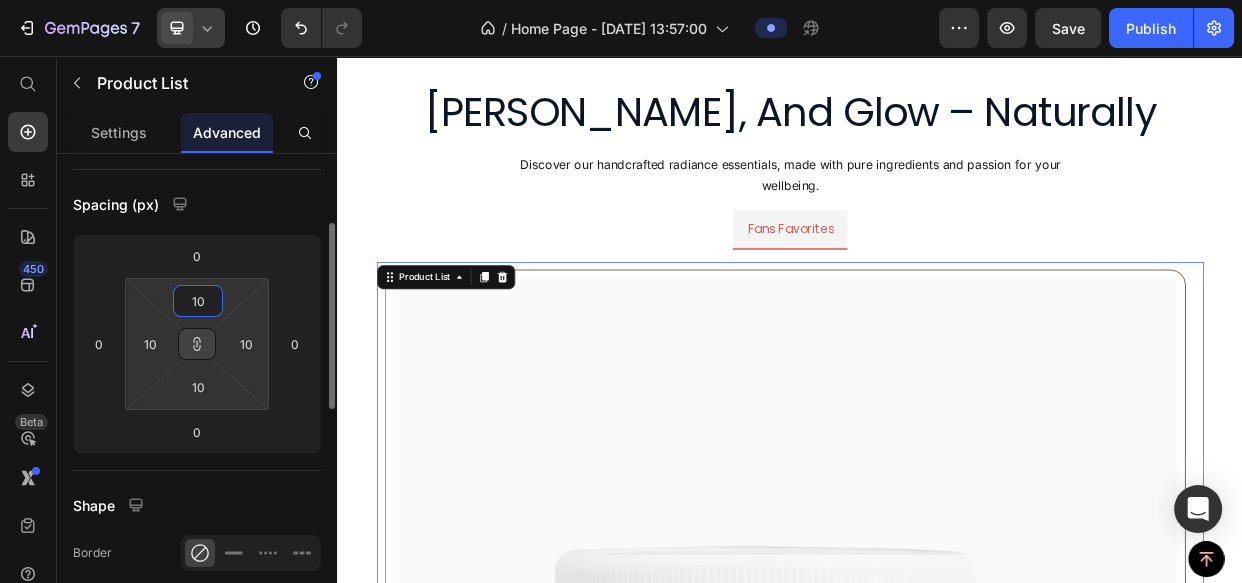 type on "100" 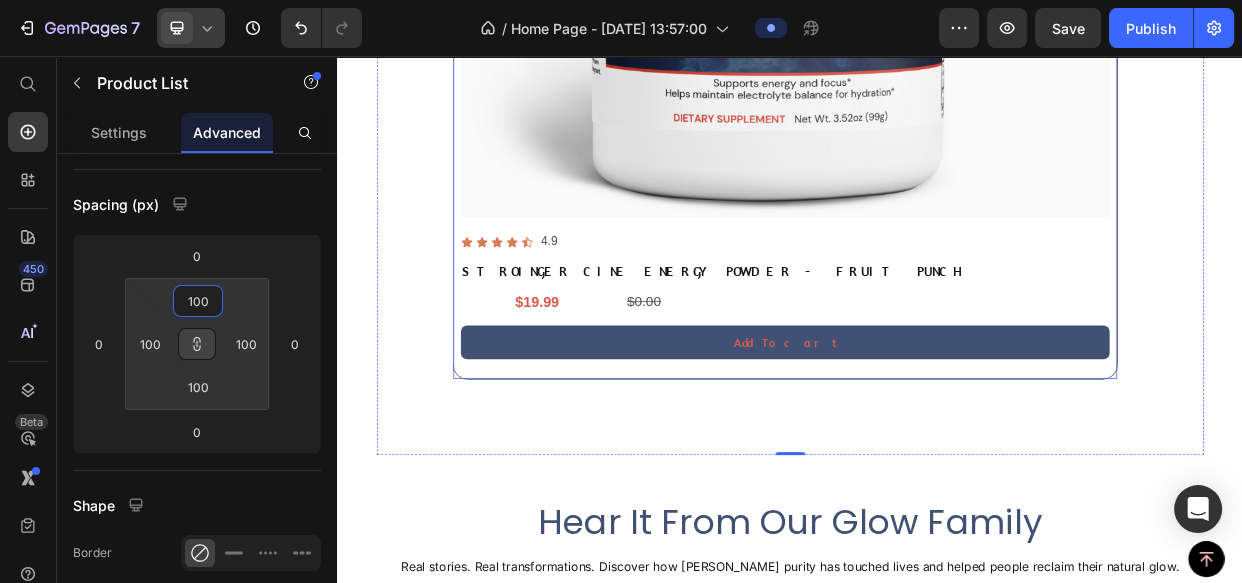 scroll, scrollTop: 3068, scrollLeft: 0, axis: vertical 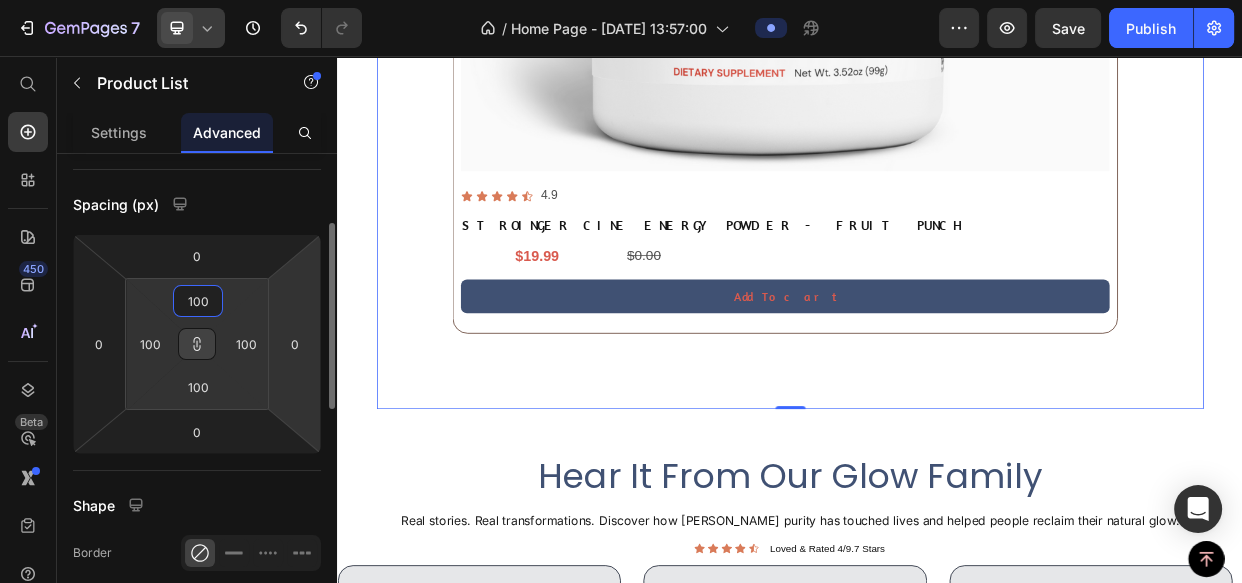 type on "3" 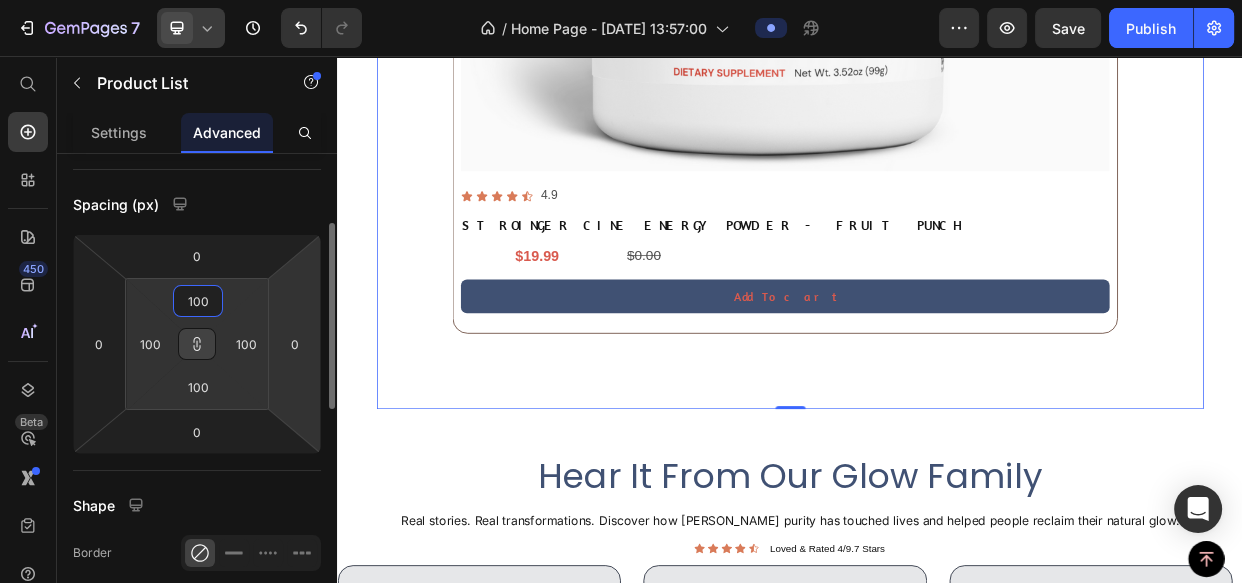 type on "3" 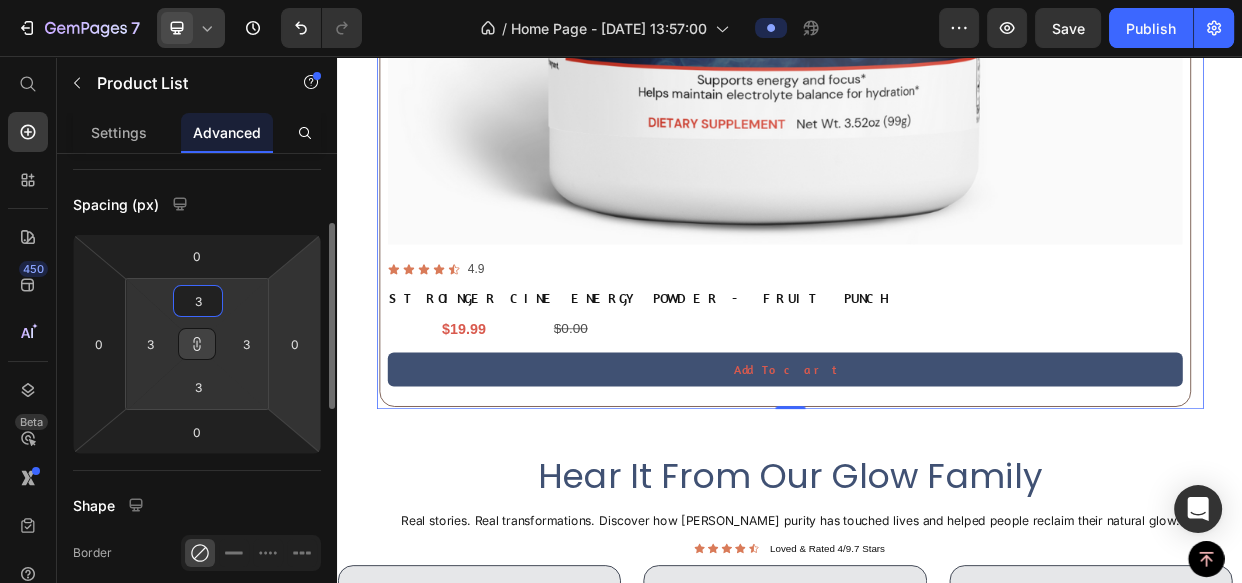 type on "30" 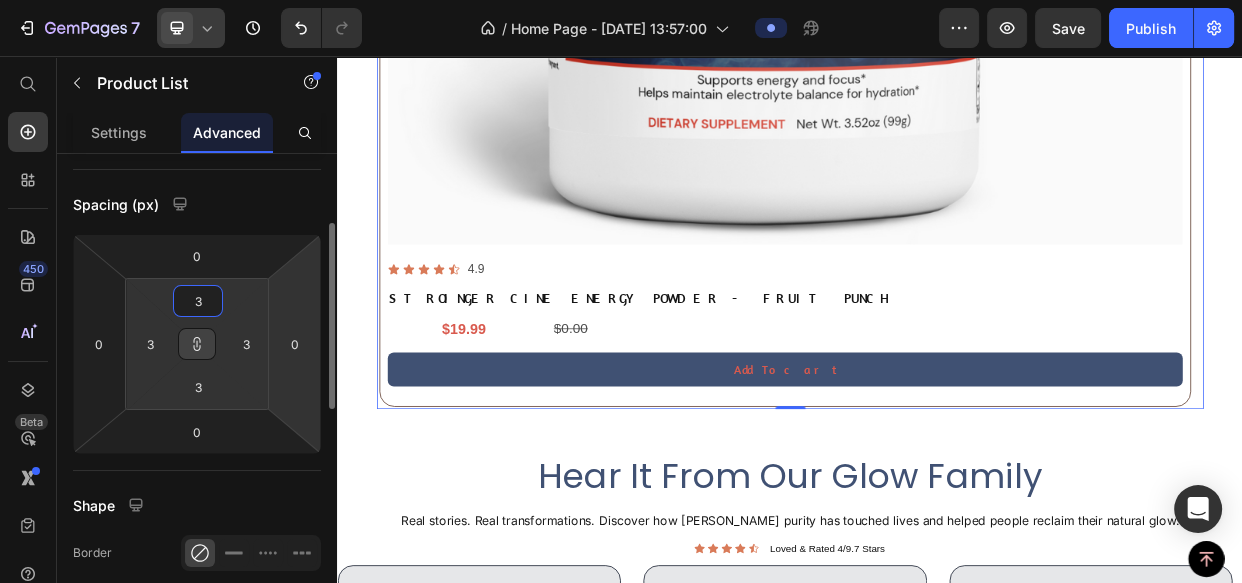 type on "30" 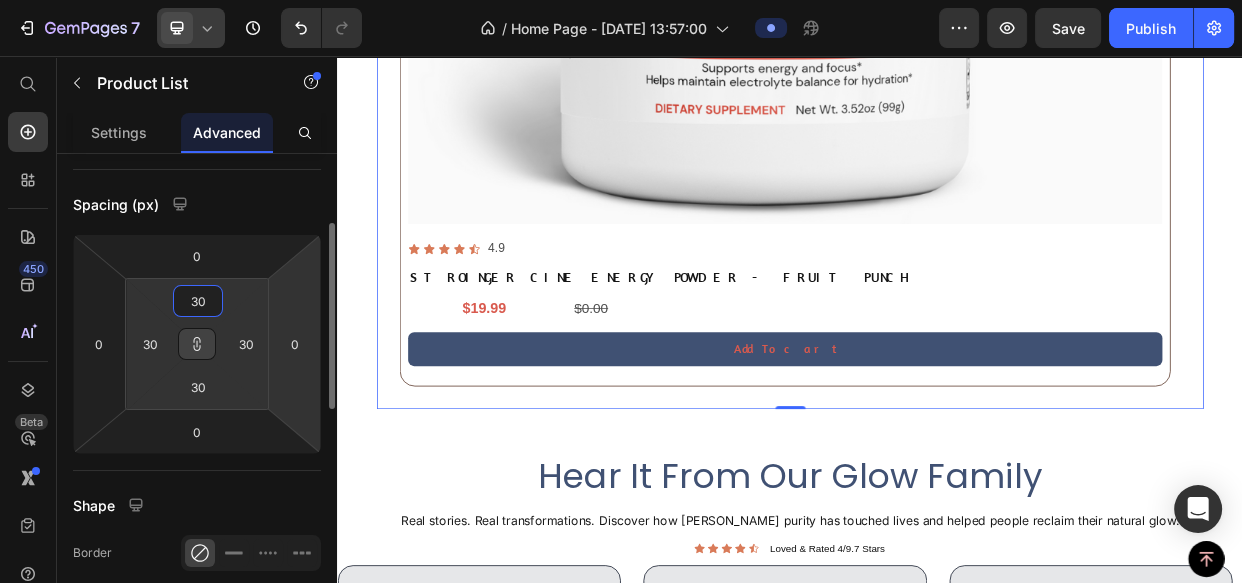 type on "300" 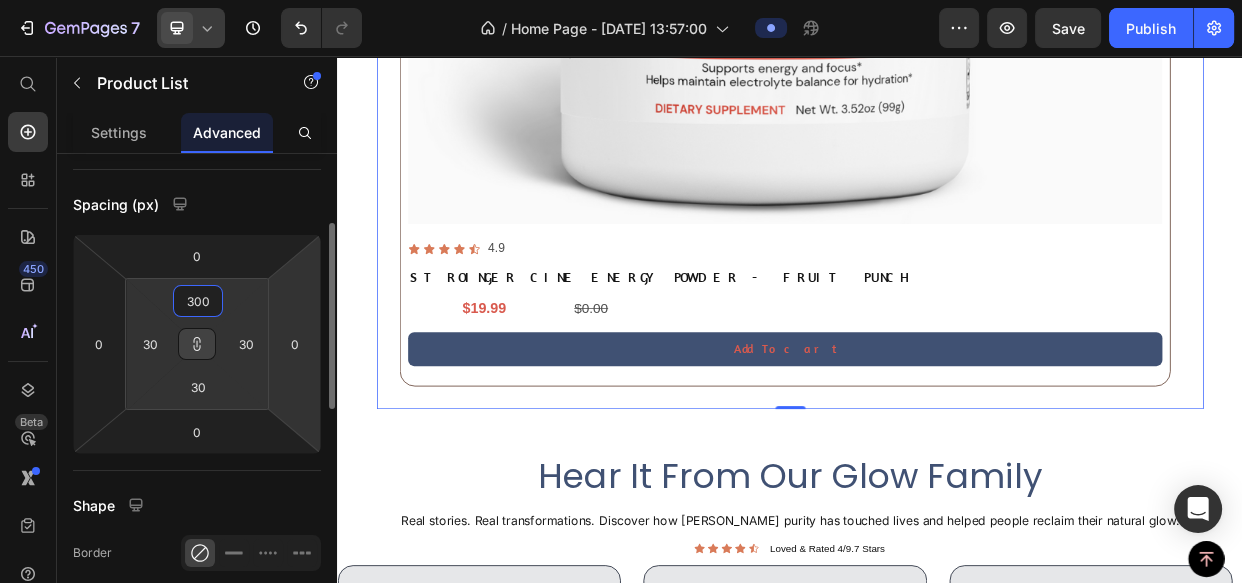 type on "300" 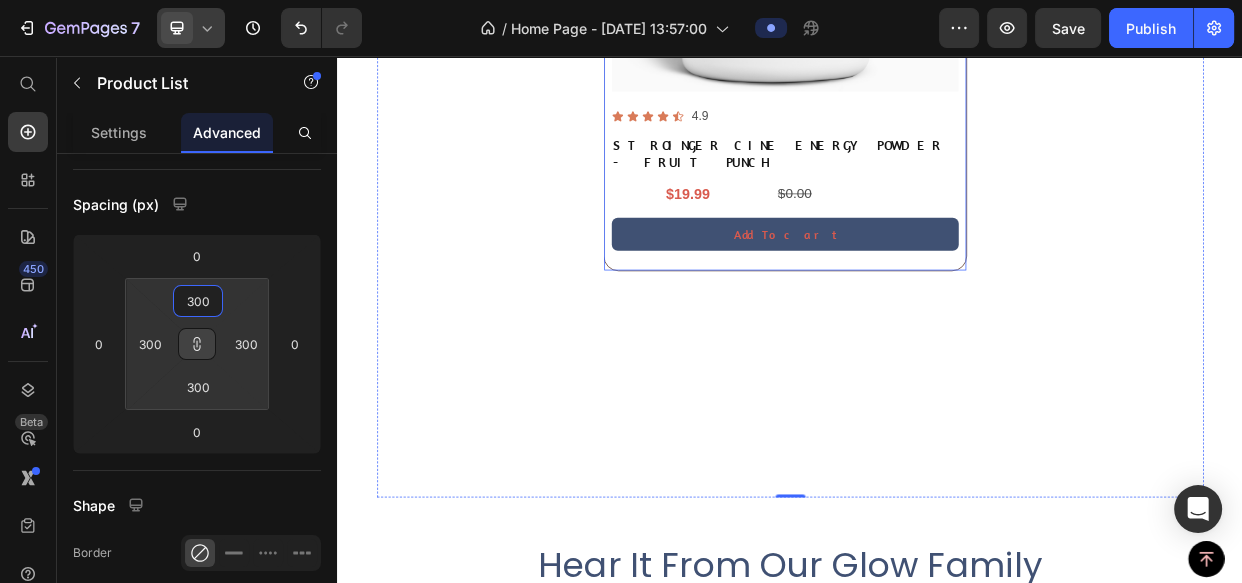 scroll, scrollTop: 2977, scrollLeft: 0, axis: vertical 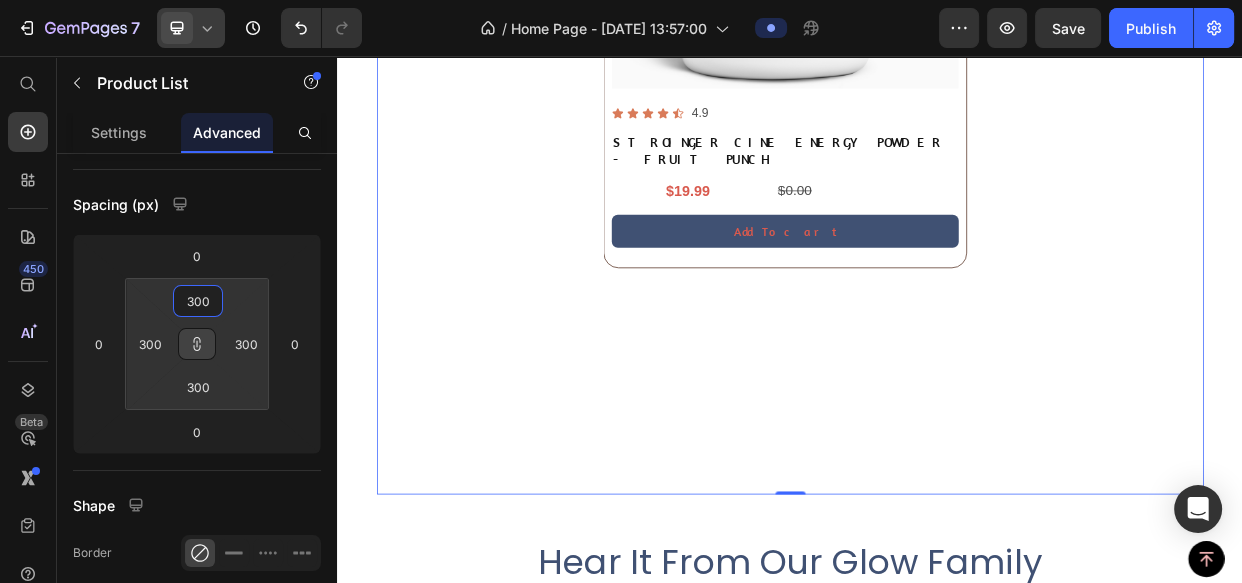 type on "300" 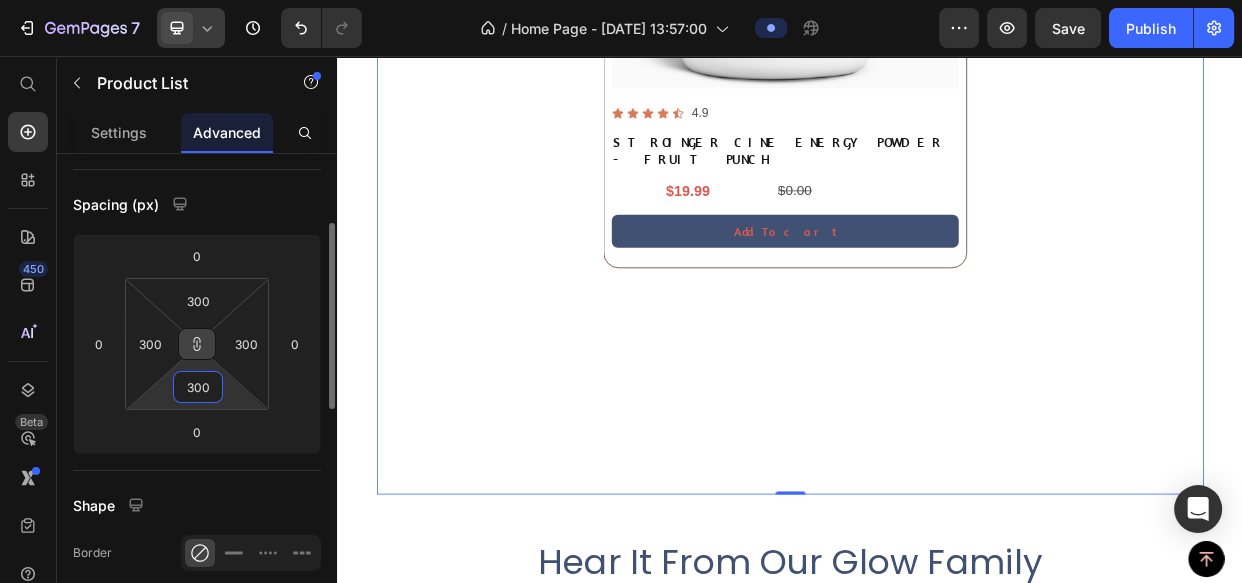 click on "300" at bounding box center (198, 387) 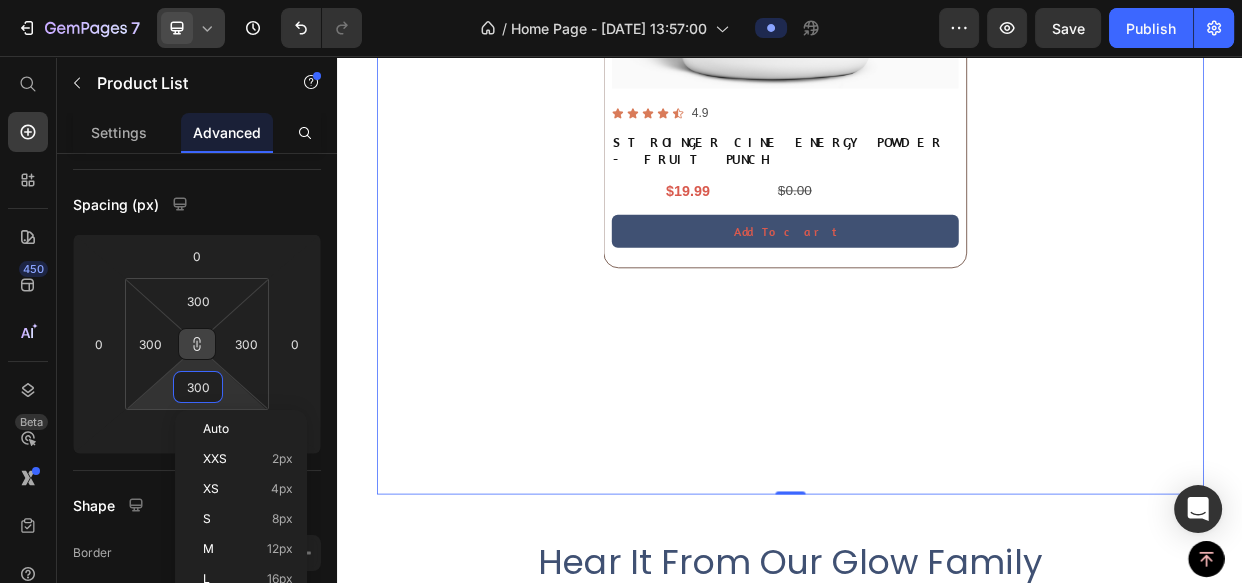 click 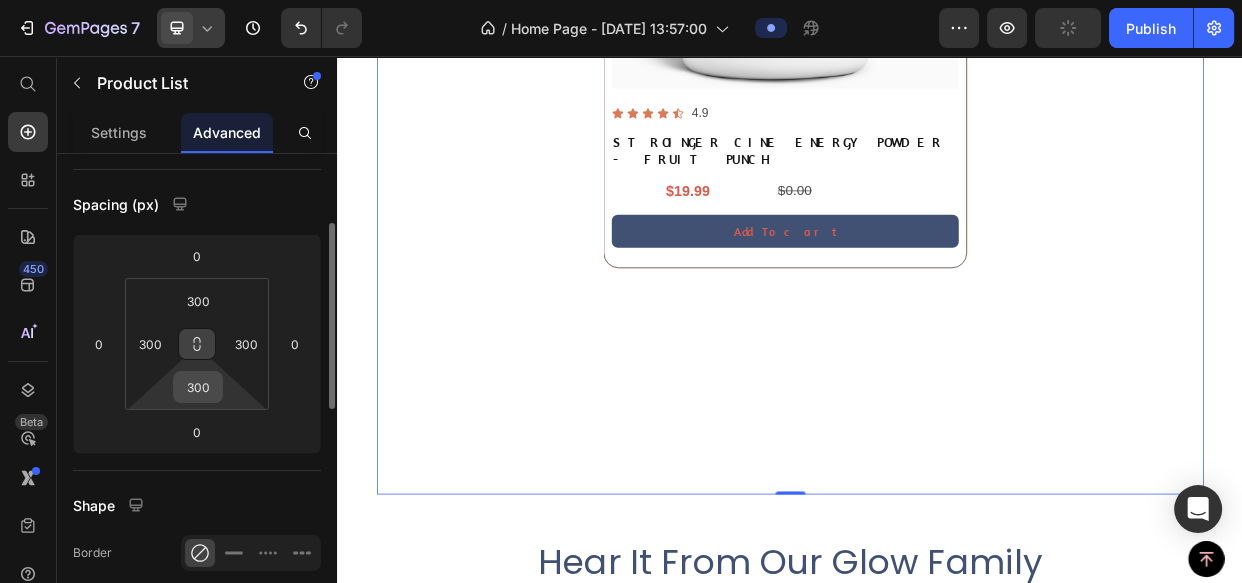 click on "300" at bounding box center [198, 387] 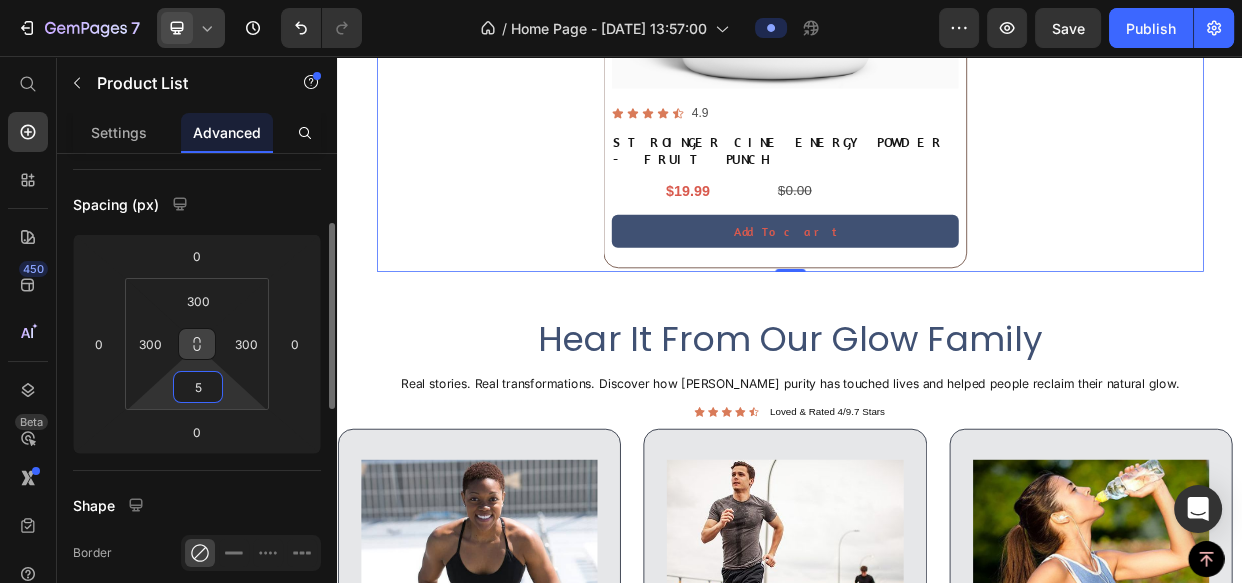 scroll, scrollTop: 0, scrollLeft: 0, axis: both 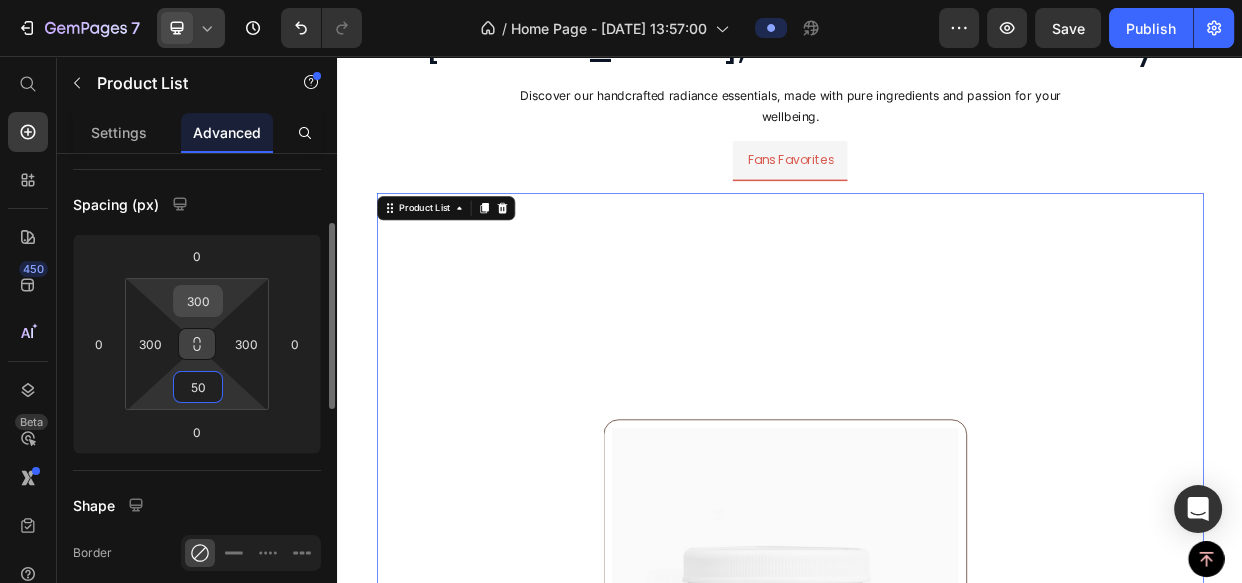 type on "50" 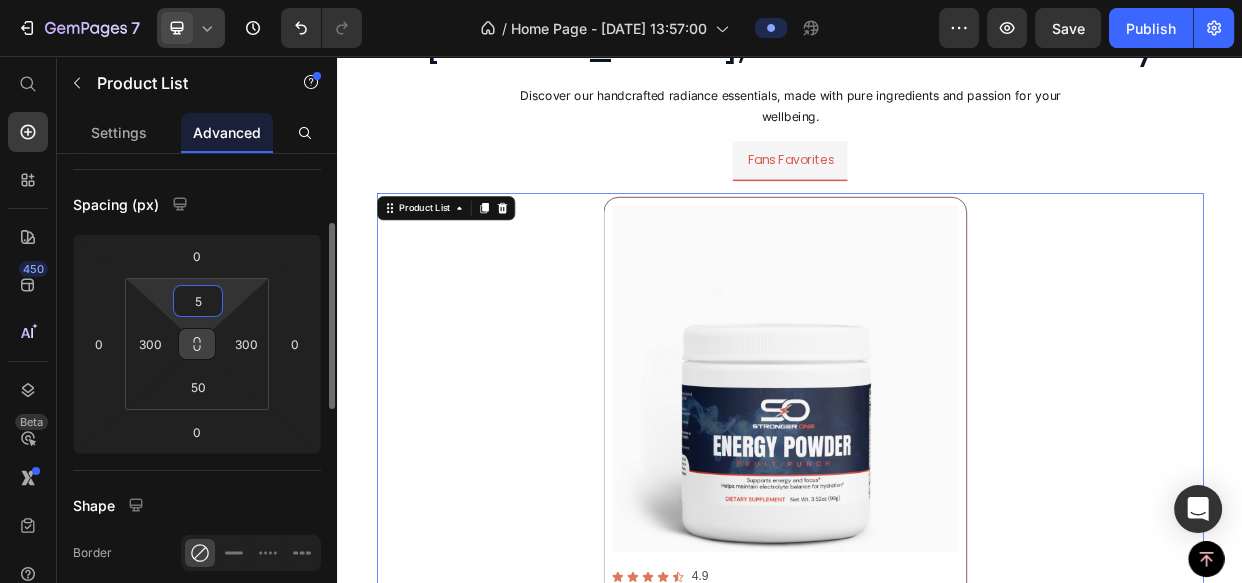 type on "50" 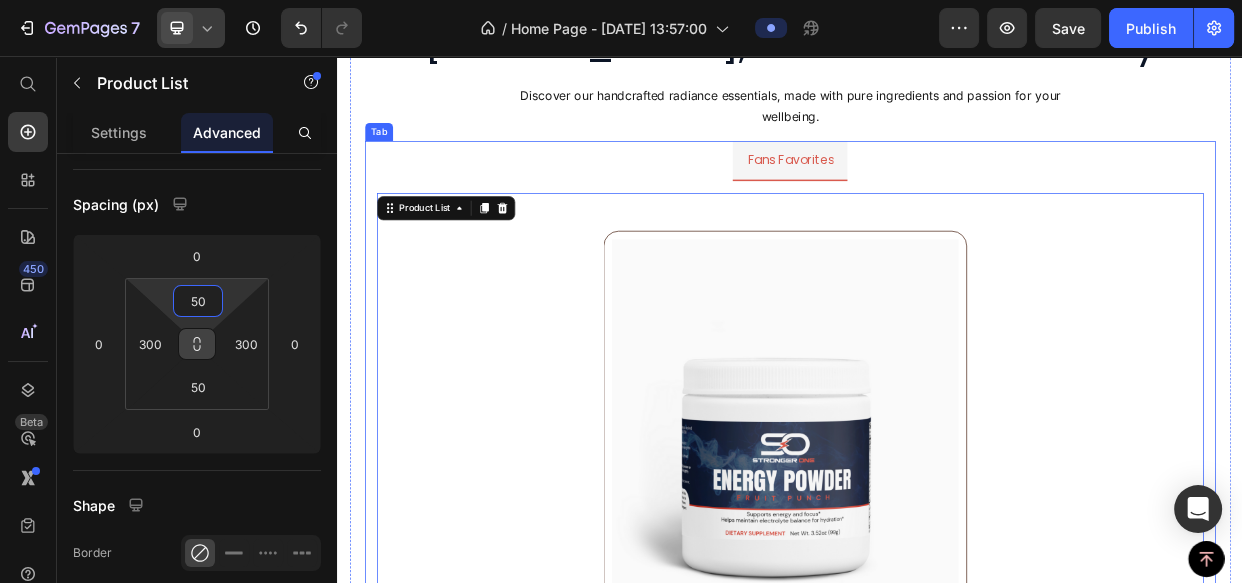 drag, startPoint x: 1218, startPoint y: 222, endPoint x: 1058, endPoint y: 243, distance: 161.37224 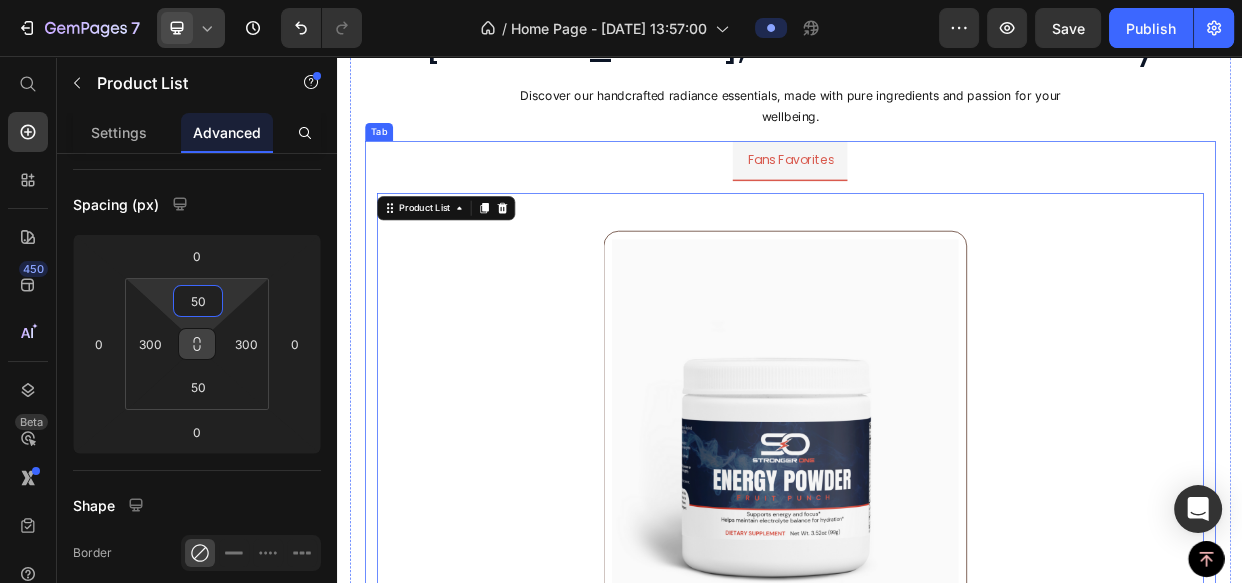 click on "Product Images Icon Icon Icon Icon Icon Icon List 4.9 Text Block Row STROINGER CINE ENERGY POWDER - FRUIT PUNCH Product Title $19.99 Product Price $0.00 Product Price Row Add To cart Product Cart Button Row Product List   0" at bounding box center (937, 634) 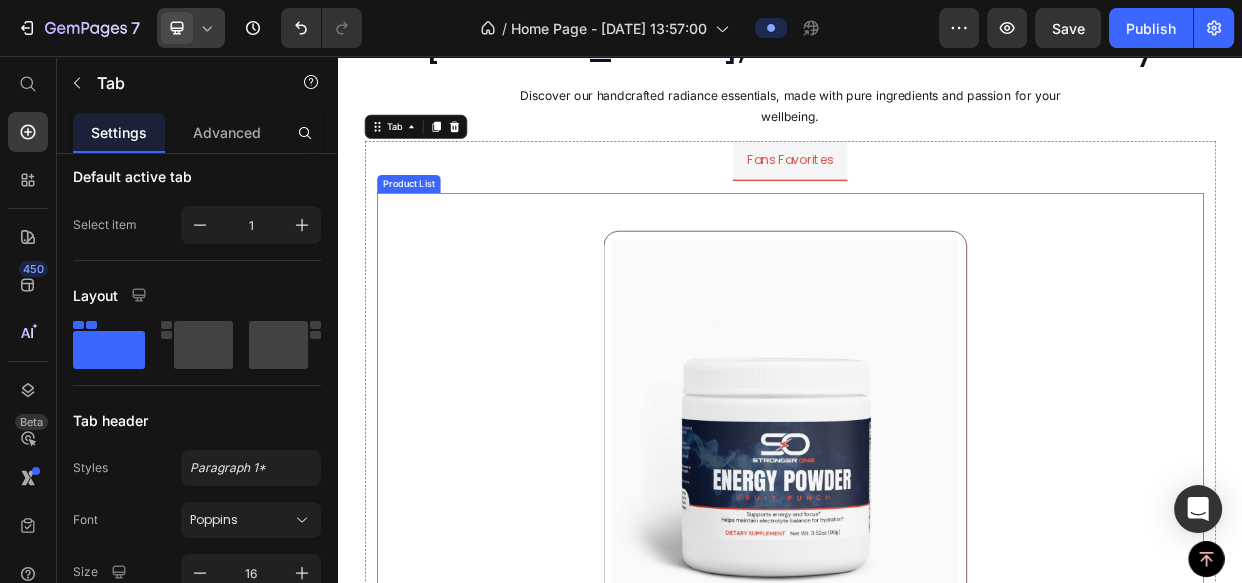 scroll, scrollTop: 0, scrollLeft: 0, axis: both 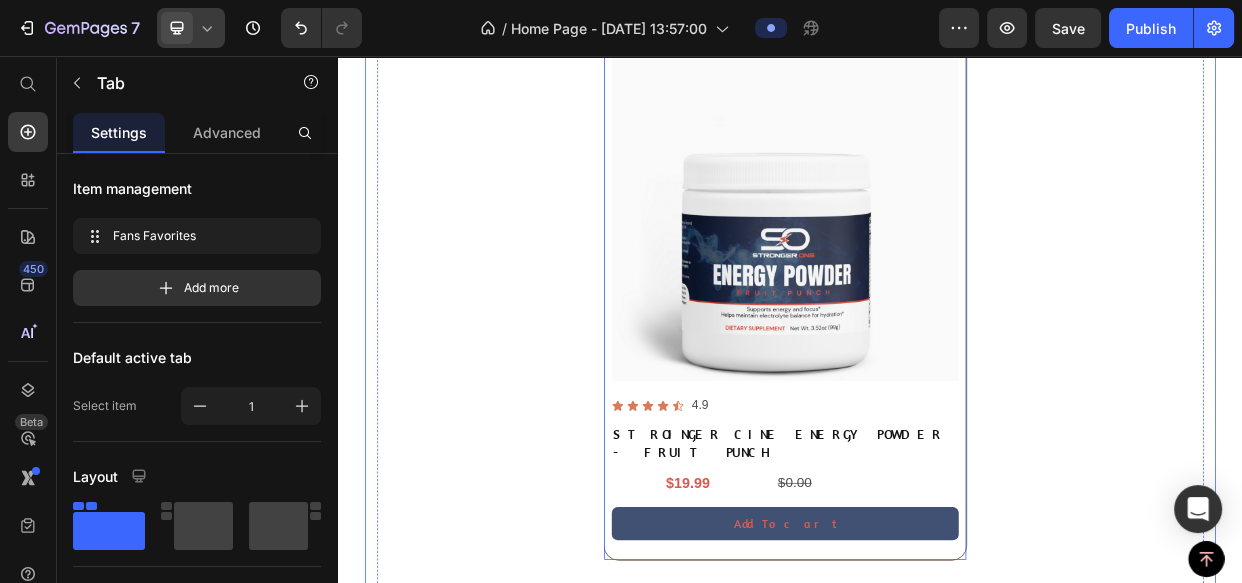 click on "Product Images Icon Icon Icon Icon Icon Icon List 4.9 Text Block Row STROINGER CINE ENERGY POWDER - FRUIT PUNCH Product Title $19.99 Product Price $0.00 Product Price Row Add To cart Product Cart Button Row" at bounding box center [930, 370] 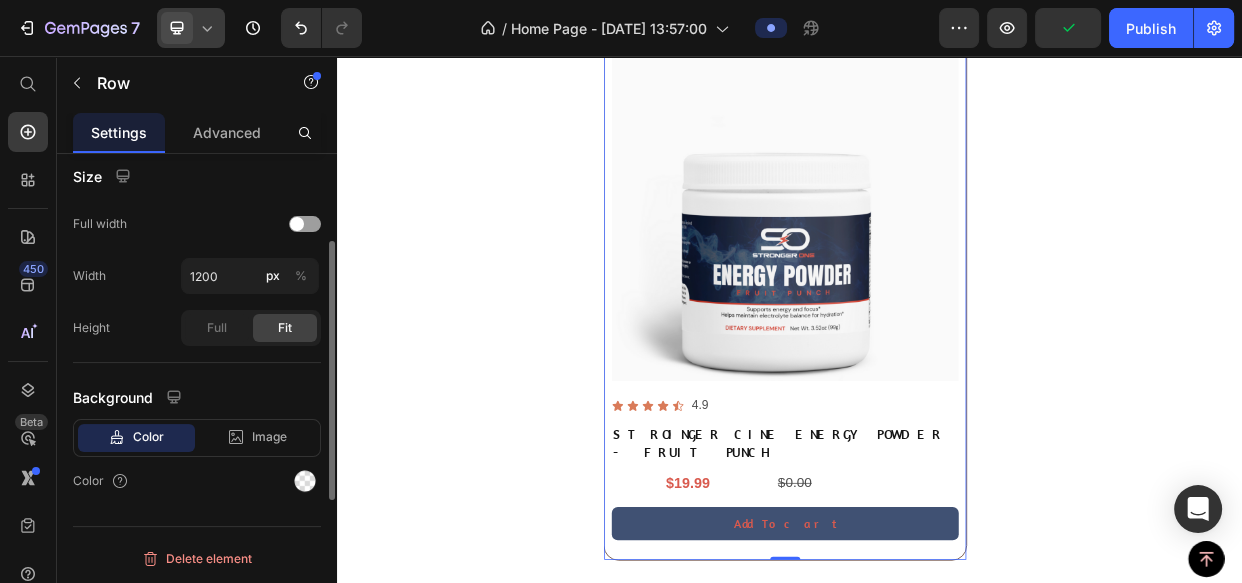 scroll, scrollTop: 243, scrollLeft: 0, axis: vertical 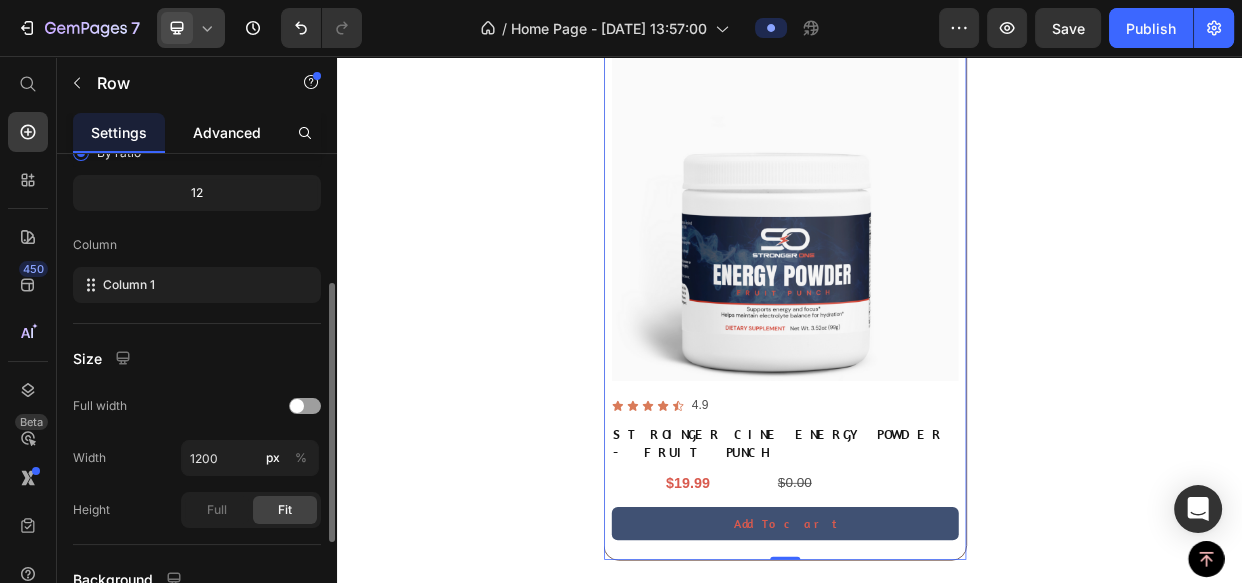 click on "Advanced" at bounding box center [227, 132] 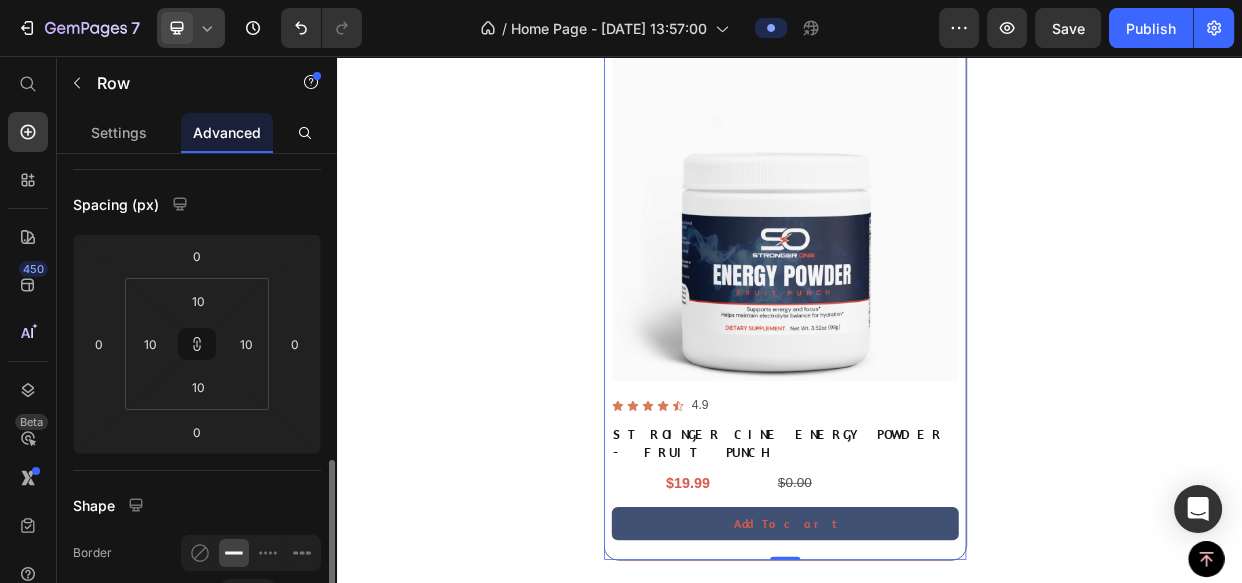 scroll, scrollTop: 363, scrollLeft: 0, axis: vertical 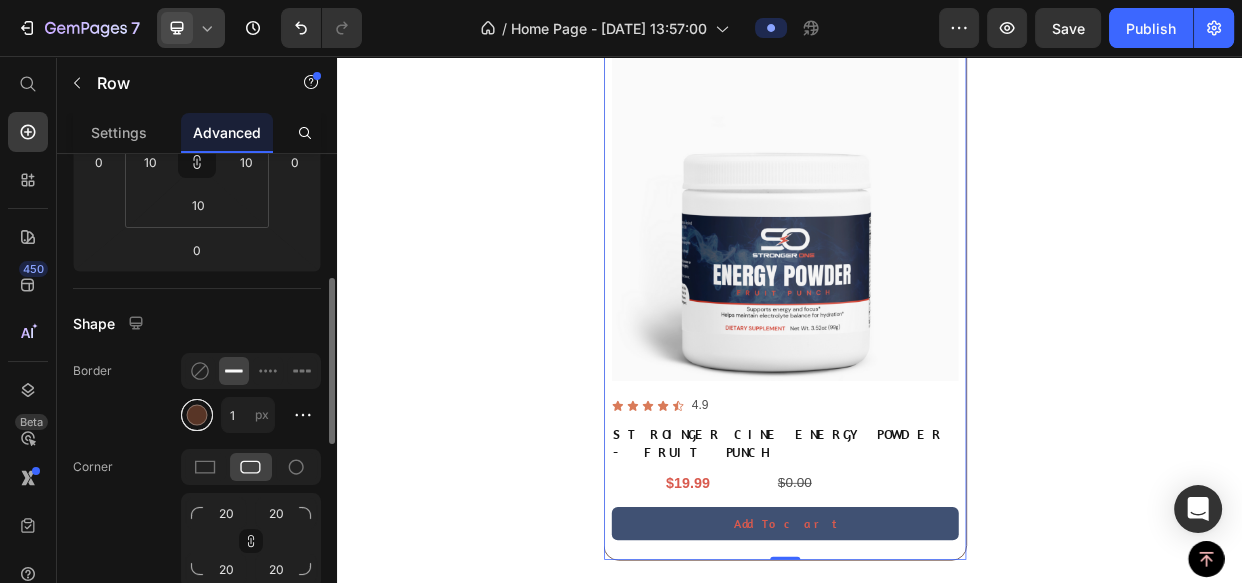 click at bounding box center (197, 415) 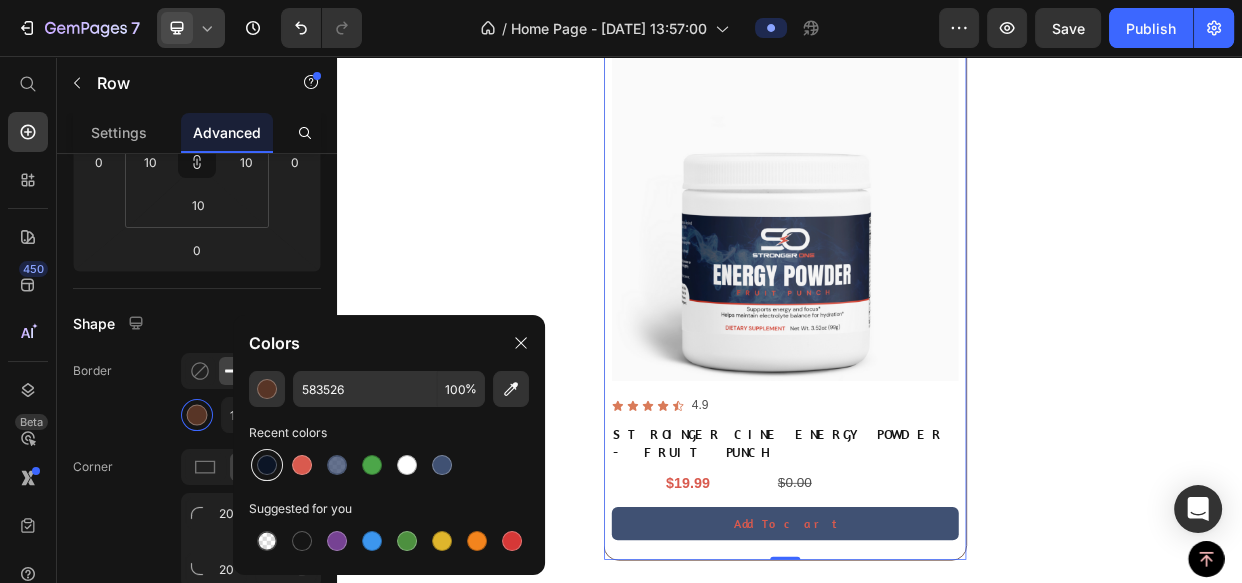 click at bounding box center (267, 465) 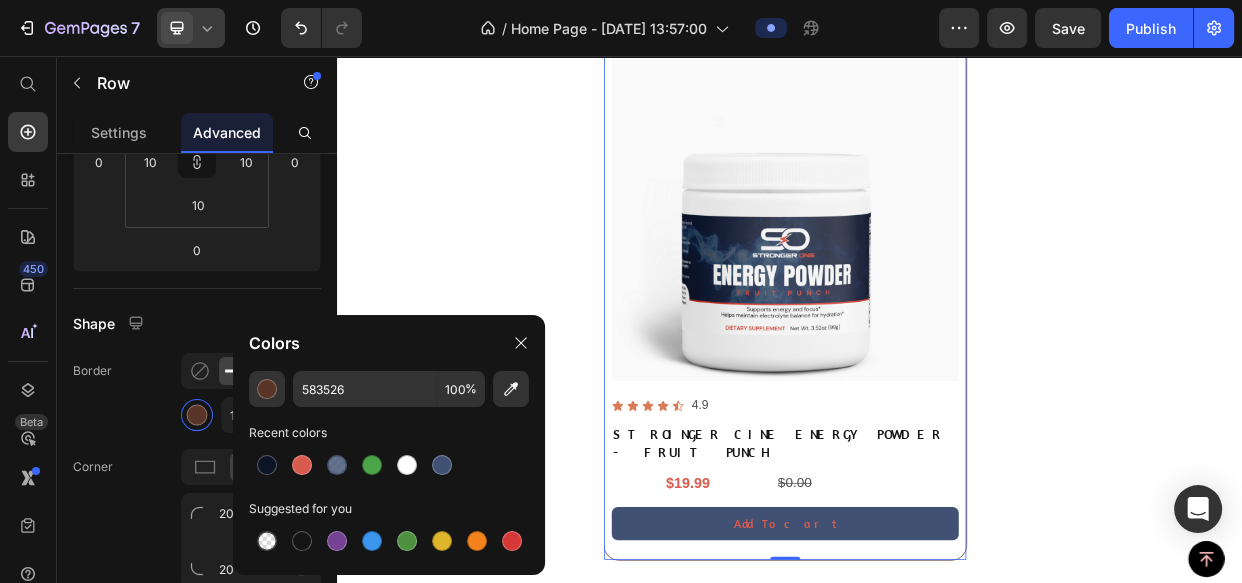 type on "0C1526" 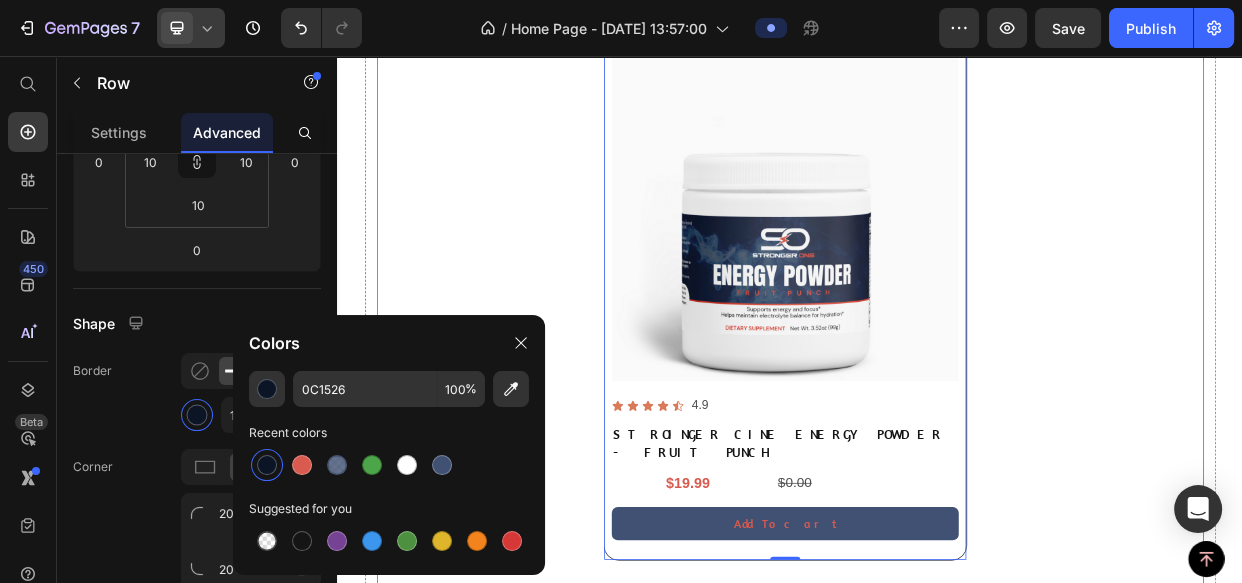 click on "Product Images Icon Icon Icon Icon Icon Icon List 4.9 Text Block Row STROINGER CINE ENERGY POWDER - FRUIT PUNCH Product Title $19.99 Product Price $0.00 Product Price Row Add To cart Product Cart Button Row   0 Product List" at bounding box center (937, 370) 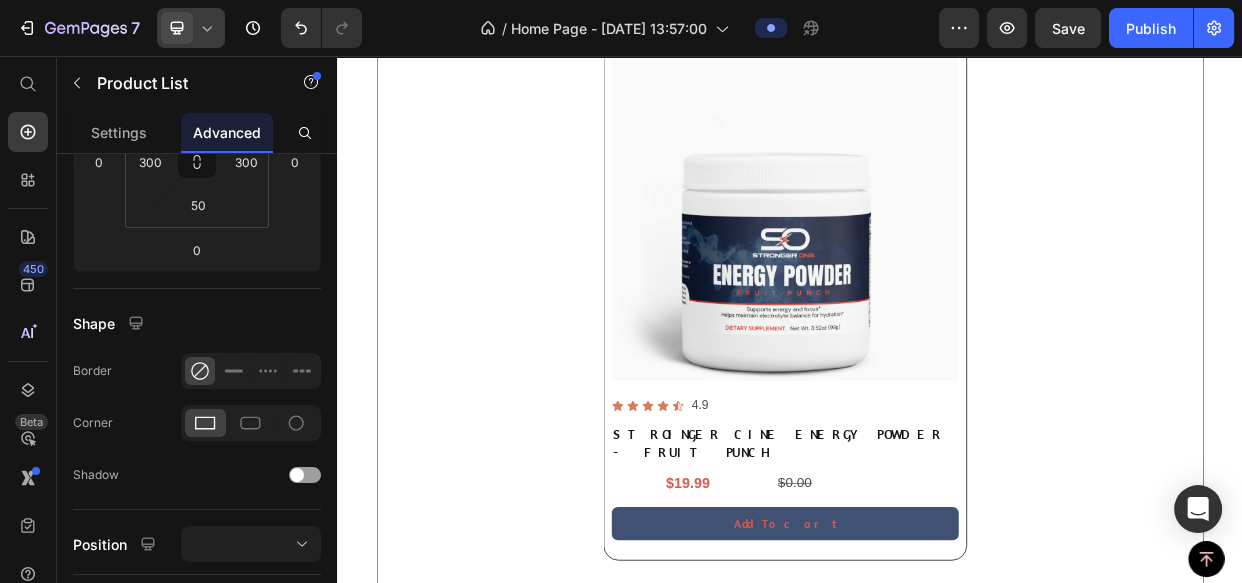 scroll, scrollTop: 0, scrollLeft: 0, axis: both 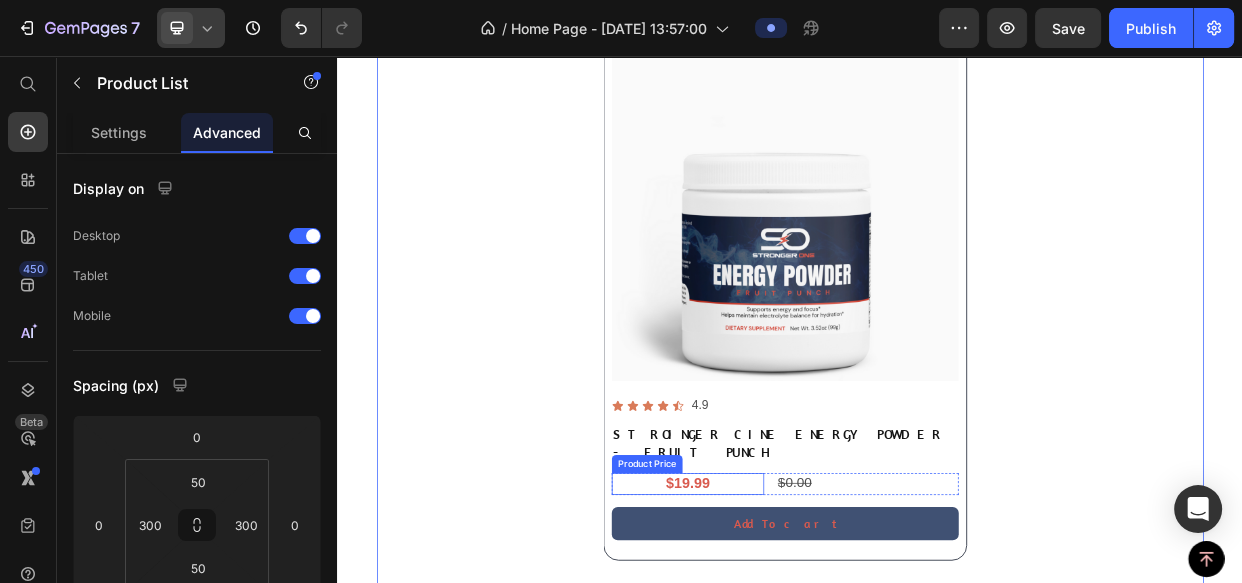 click on "$19.99 Product Price" at bounding box center [801, 623] 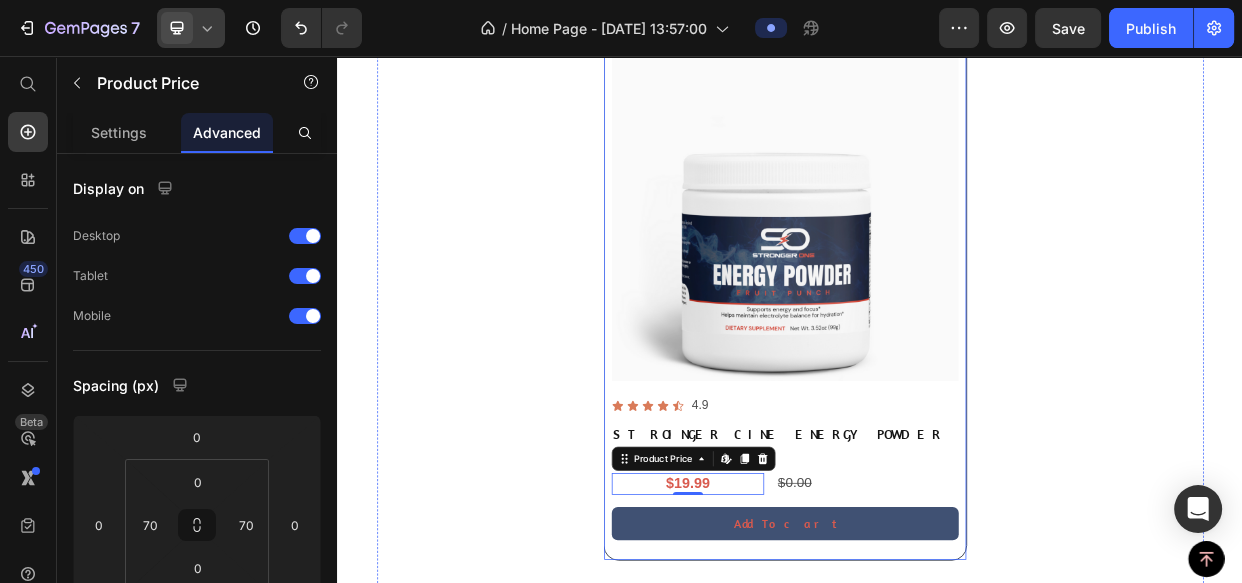 click on "Product Images Icon Icon Icon Icon Icon Icon List 4.9 Text Block Row STROINGER CINE ENERGY POWDER - FRUIT PUNCH Product Title $19.99 Product Price   Edit content in Shopify 0 $0.00 Product Price Row Add To cart Product Cart Button" at bounding box center [930, 370] 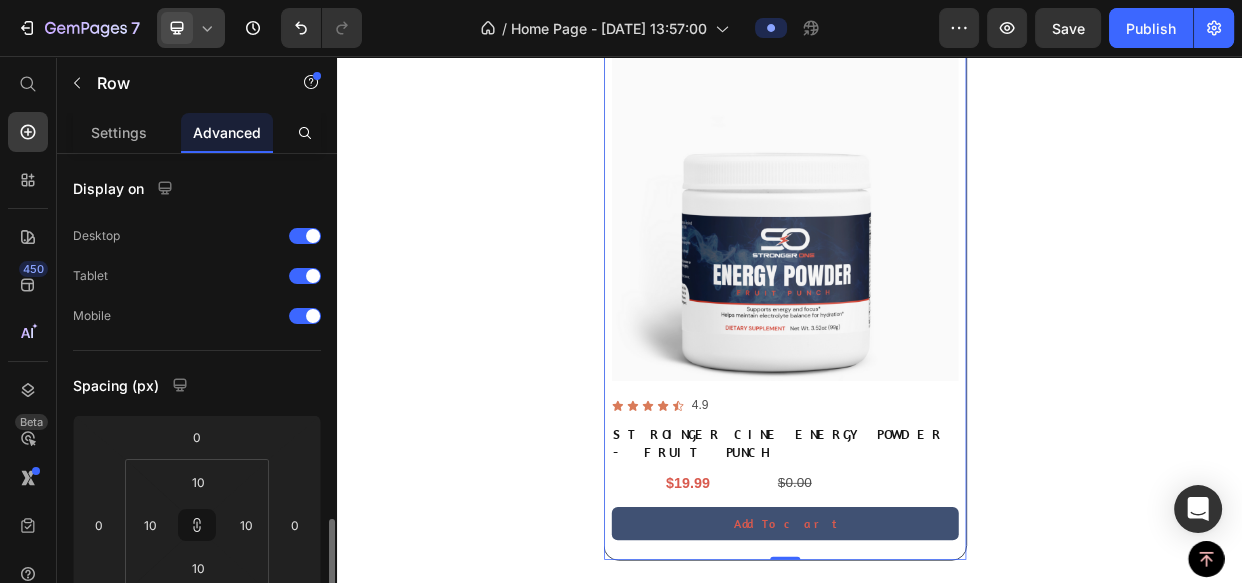 scroll, scrollTop: 272, scrollLeft: 0, axis: vertical 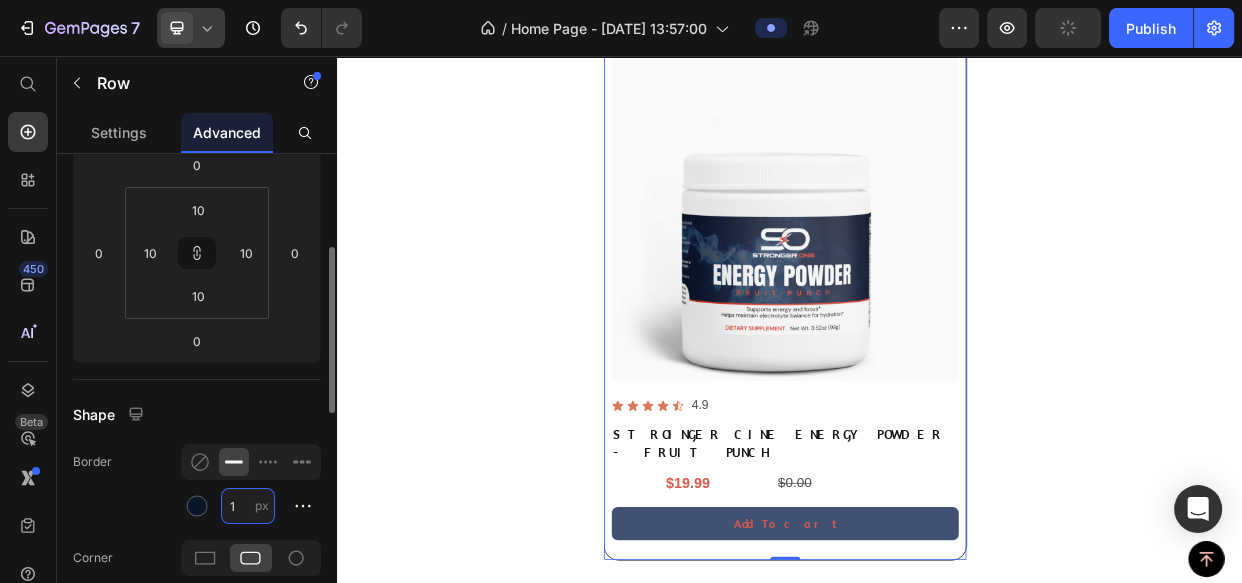click on "1" at bounding box center [248, 506] 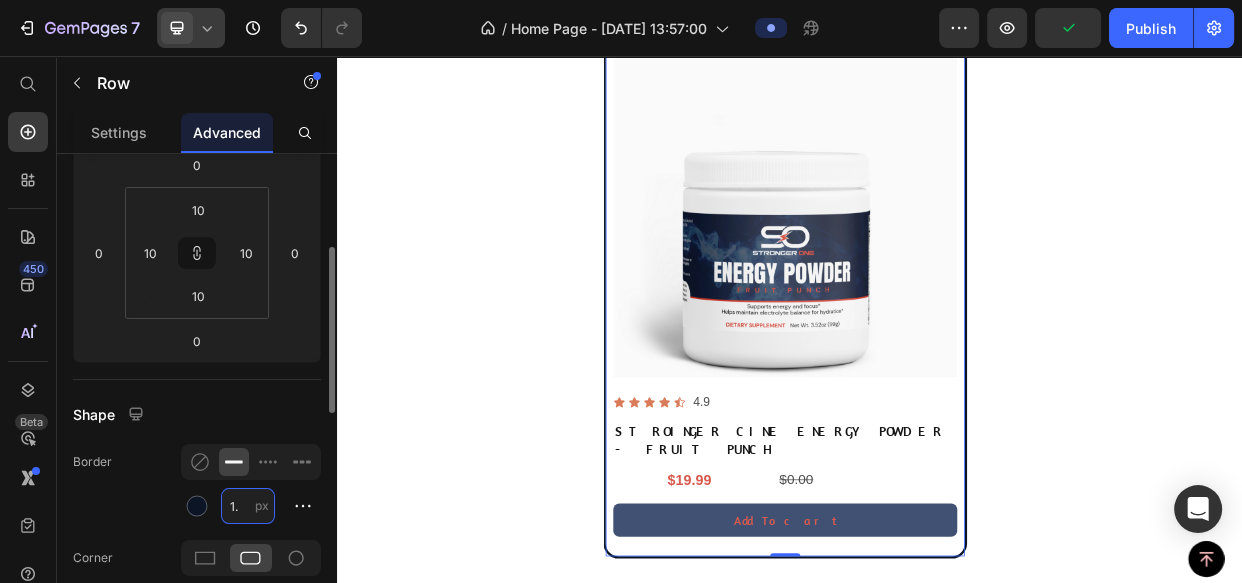 type on "1.7" 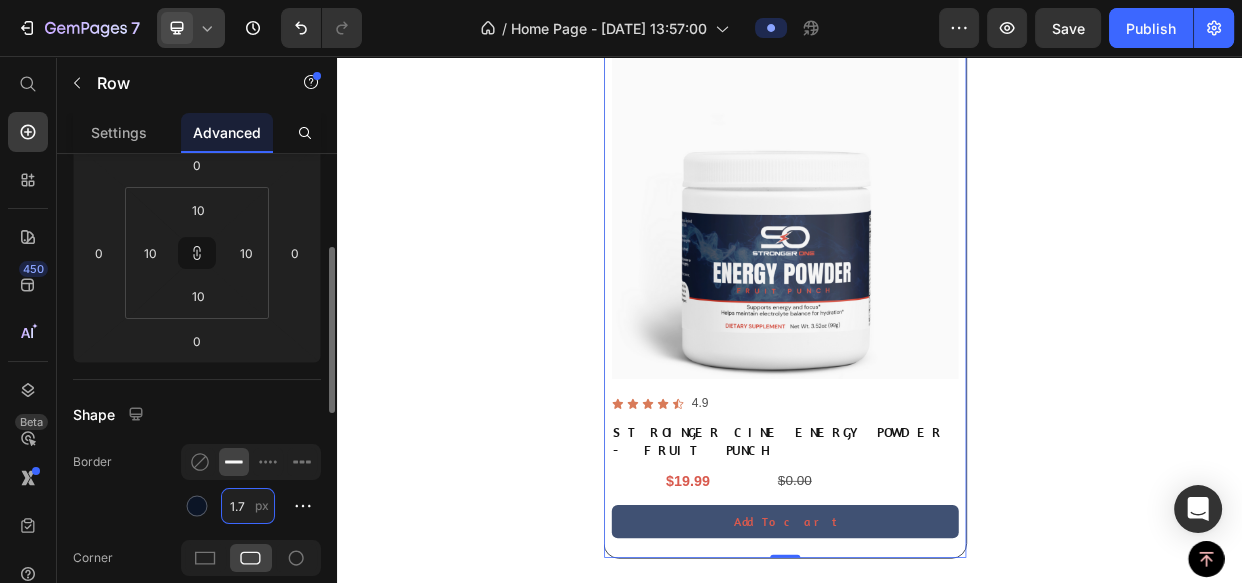 scroll, scrollTop: 2340, scrollLeft: 0, axis: vertical 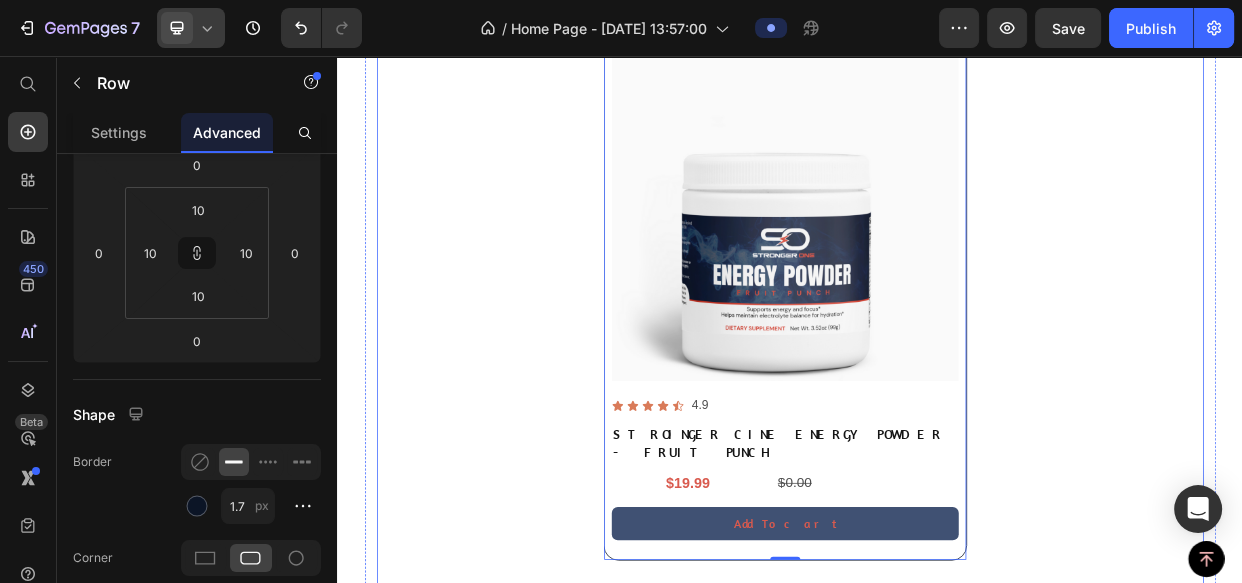 click on "Product Images Icon Icon Icon Icon Icon Icon List 4.9 Text Block Row STROINGER CINE ENERGY POWDER - FRUIT PUNCH Product Title $19.99 Product Price $0.00 Product Price Row Add To cart Product Cart Button Row   0 Product List" at bounding box center (937, 370) 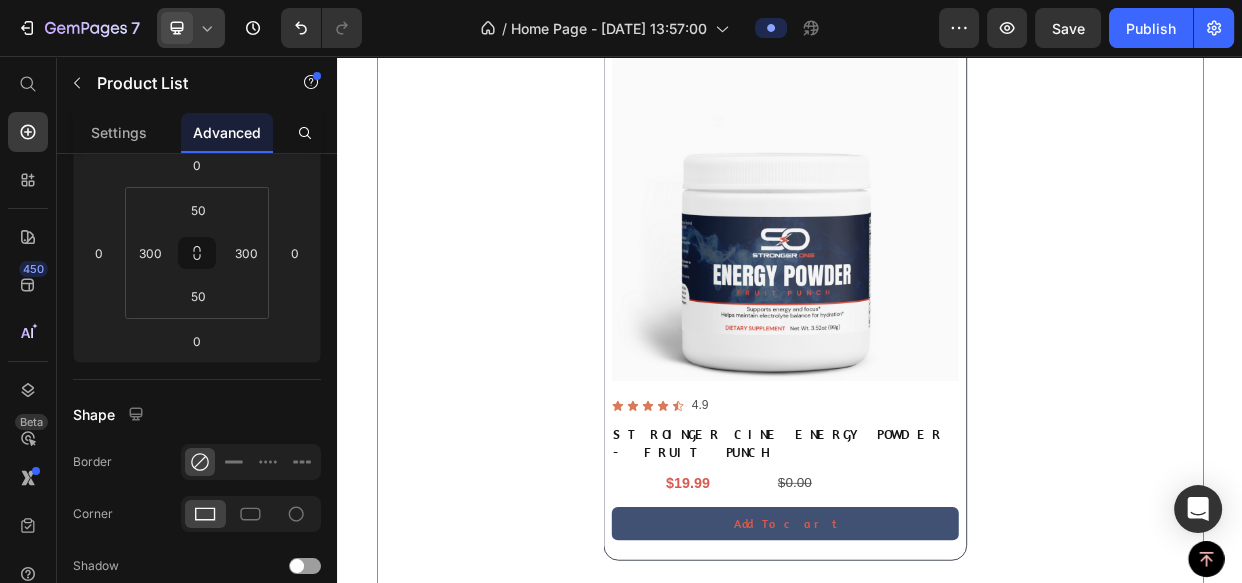 scroll, scrollTop: 0, scrollLeft: 0, axis: both 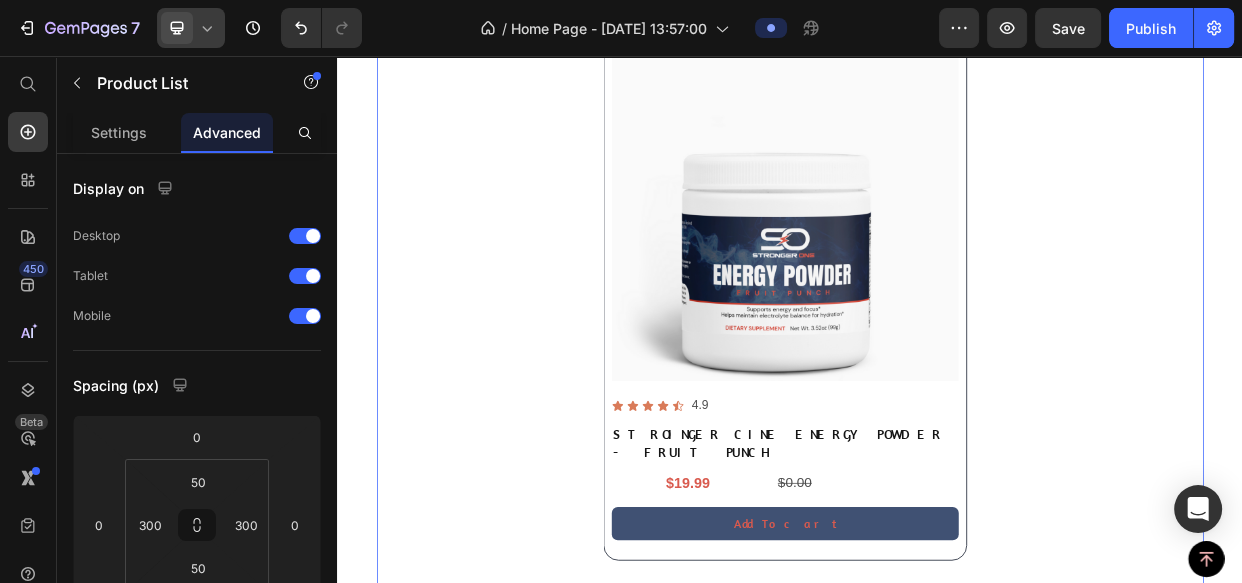 click on "Product Images Icon Icon Icon Icon Icon Icon List 4.9 Text Block Row STROINGER CINE ENERGY POWDER - FRUIT PUNCH Product Title $19.99 Product Price $0.00 Product Price Row Add To cart Product Cart Button Row Product List   0" at bounding box center [937, 370] 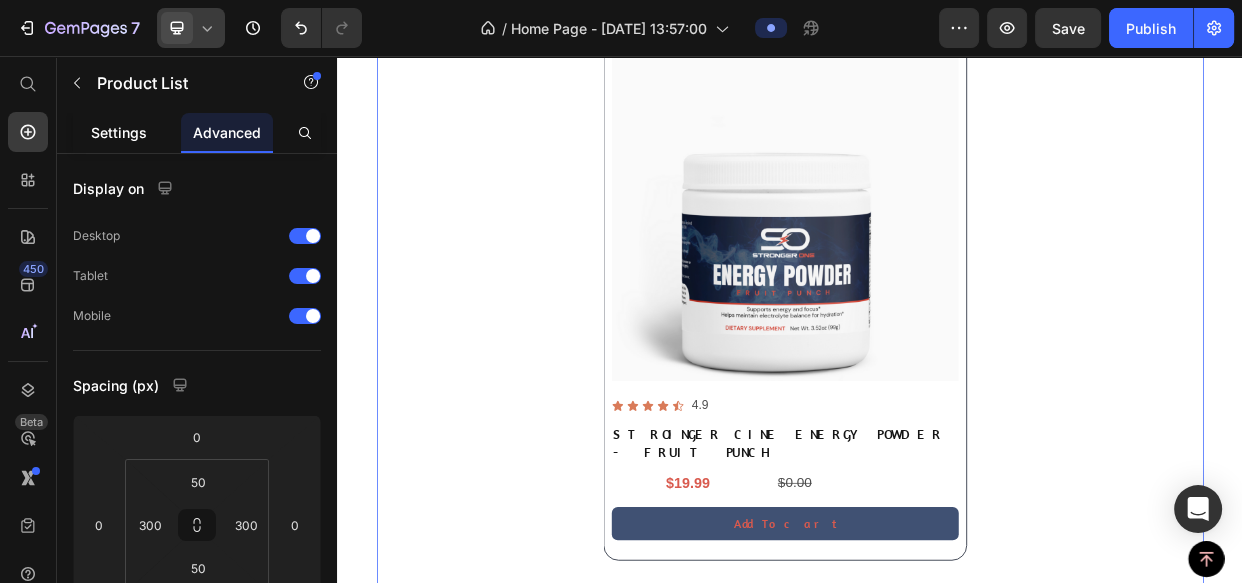 click on "Settings" at bounding box center (119, 132) 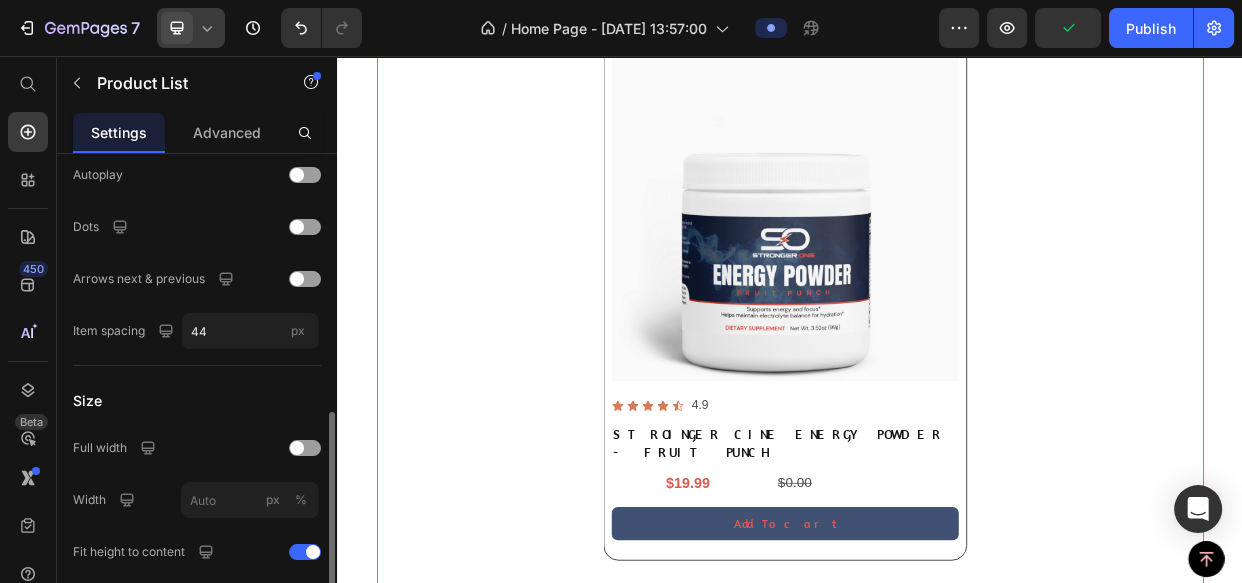 scroll, scrollTop: 713, scrollLeft: 0, axis: vertical 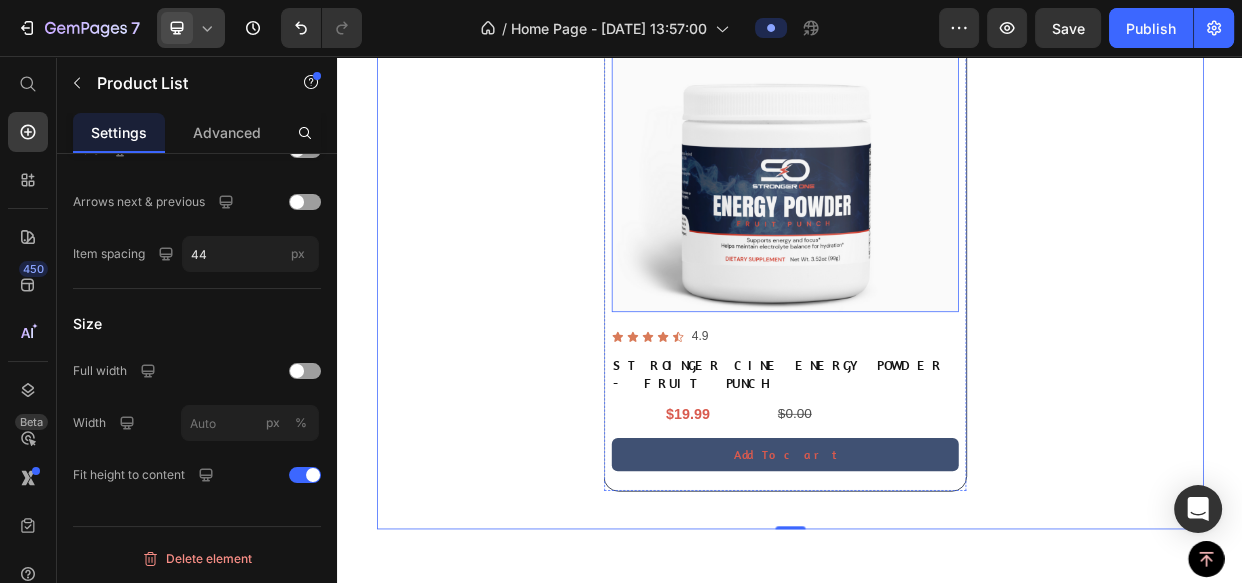click at bounding box center (930, 166) 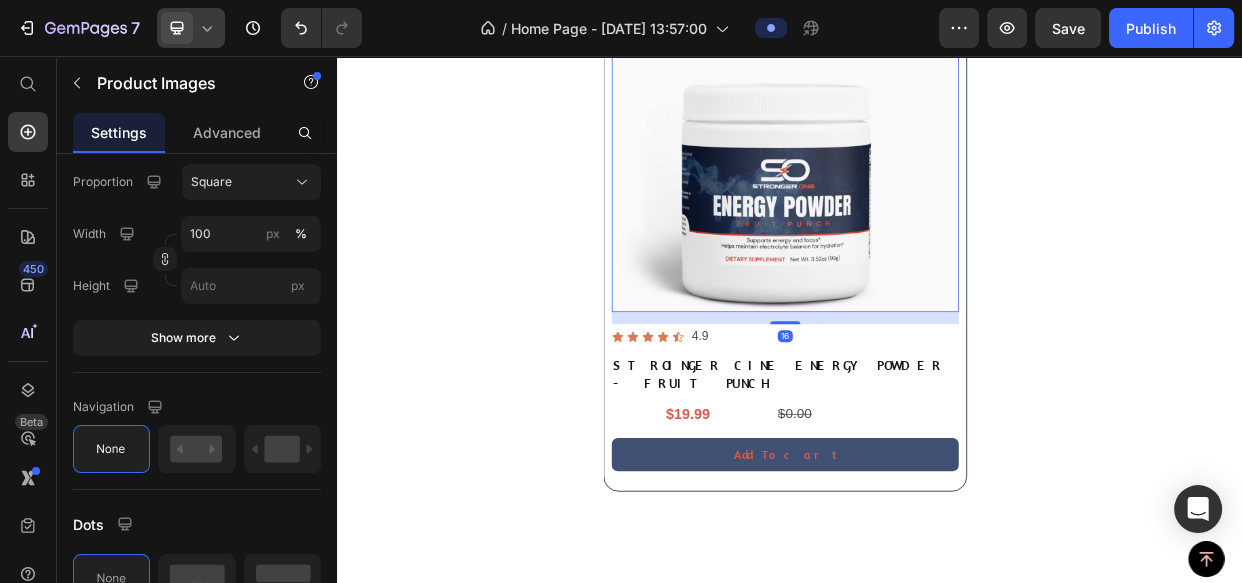 scroll, scrollTop: 0, scrollLeft: 0, axis: both 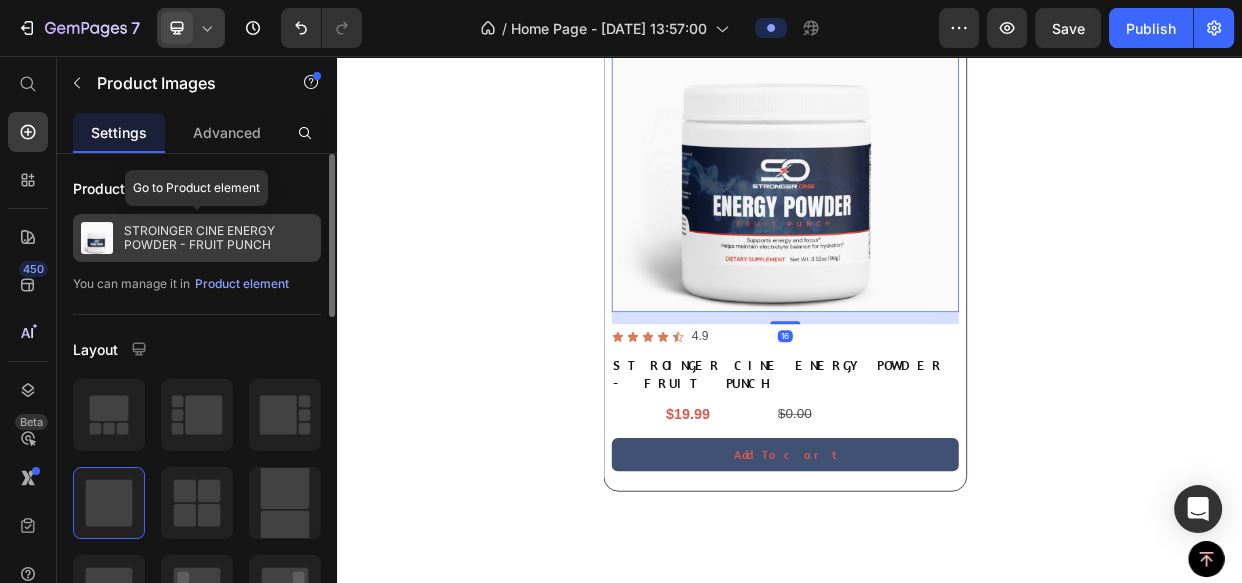 click on "STROINGER CINE ENERGY POWDER - FRUIT PUNCH" at bounding box center [197, 238] 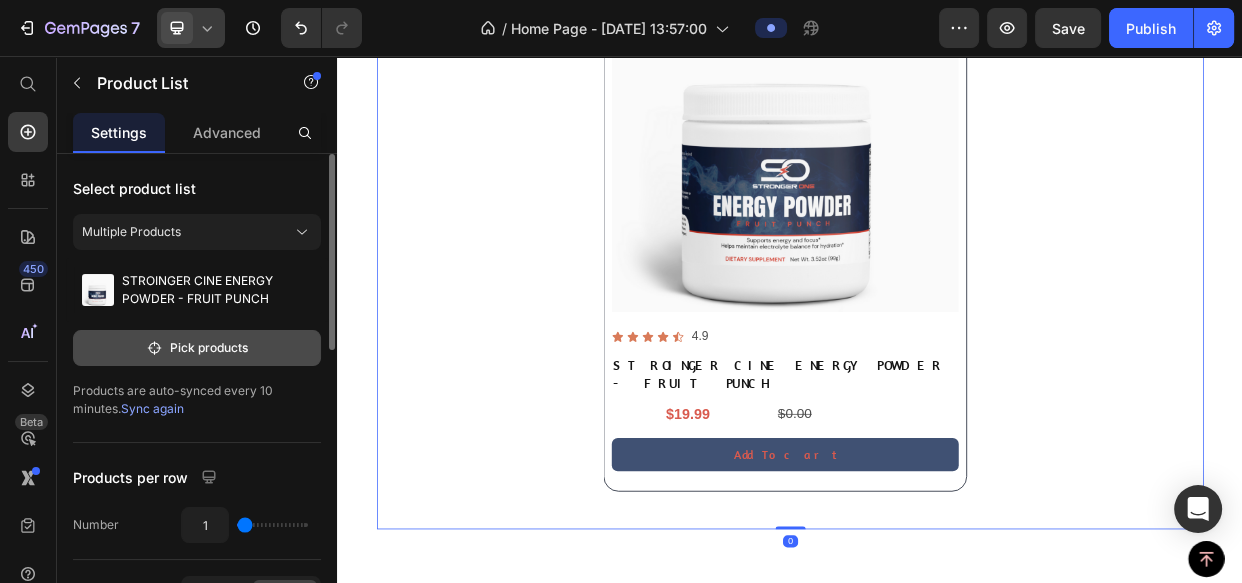 click on "Pick products" at bounding box center [197, 348] 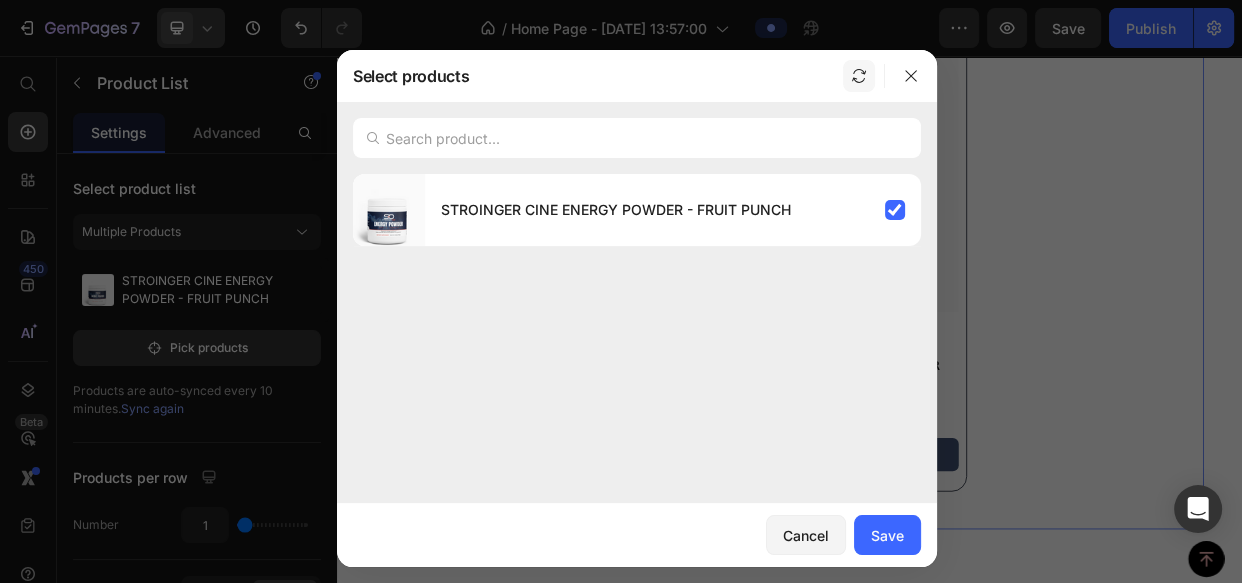 click at bounding box center (859, 76) 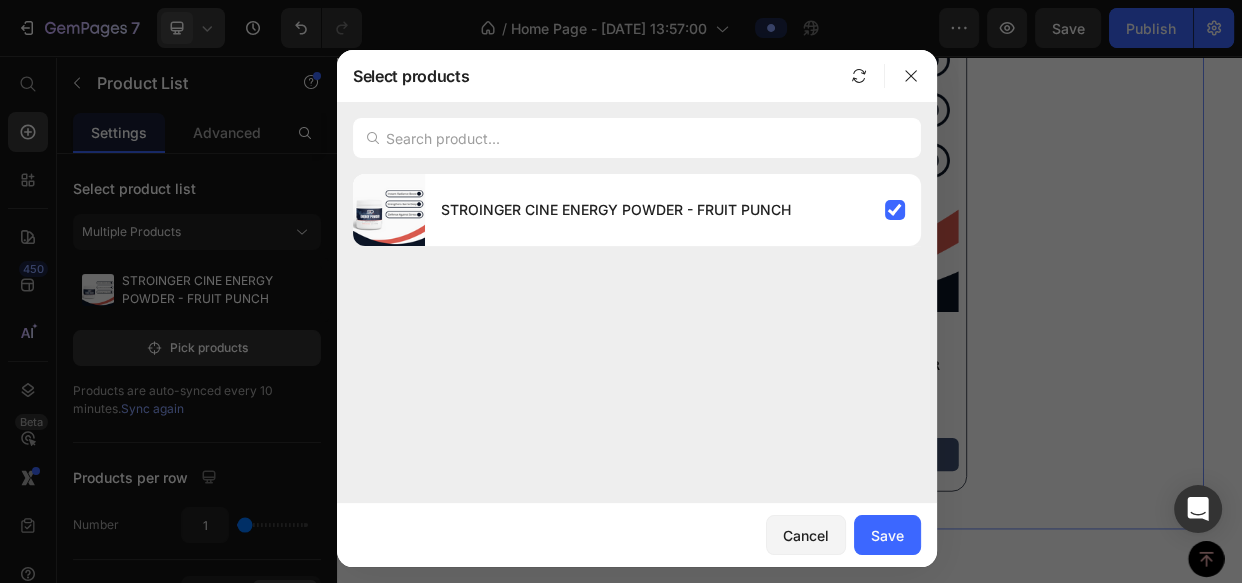 drag, startPoint x: 886, startPoint y: 528, endPoint x: 917, endPoint y: 373, distance: 158.06961 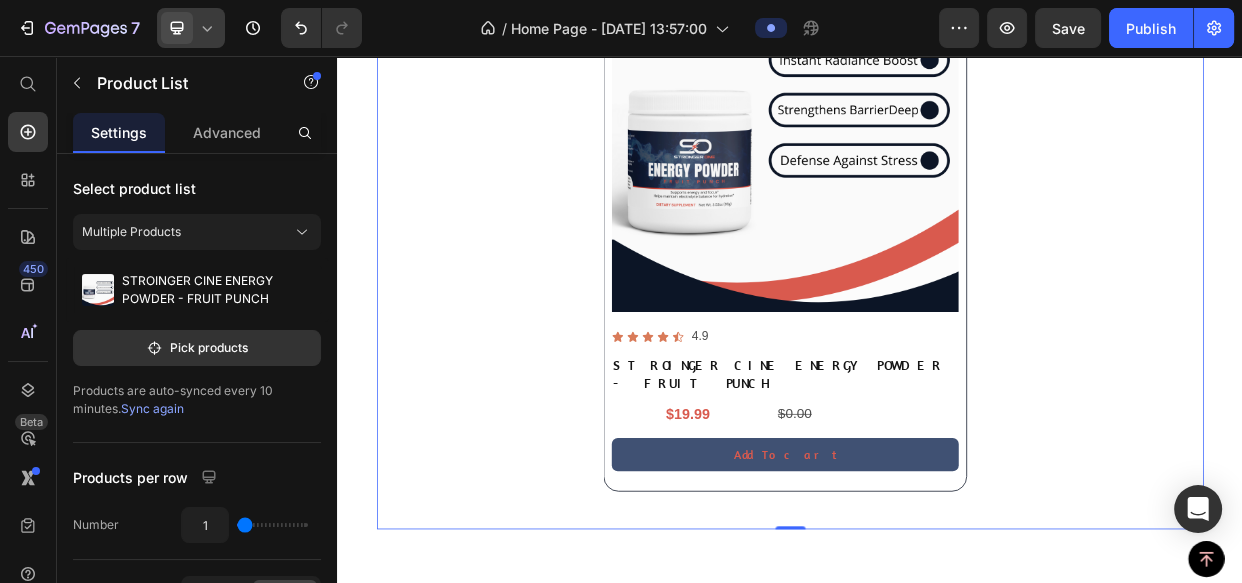 click on "Product Images Icon Icon Icon Icon Icon Icon List 4.9 Text Block Row STROINGER CINE ENERGY POWDER - FRUIT PUNCH Product Title $19.99 Product Price $0.00 Product Price Row Add To cart Product Cart Button Row Product List   0" at bounding box center (937, 279) 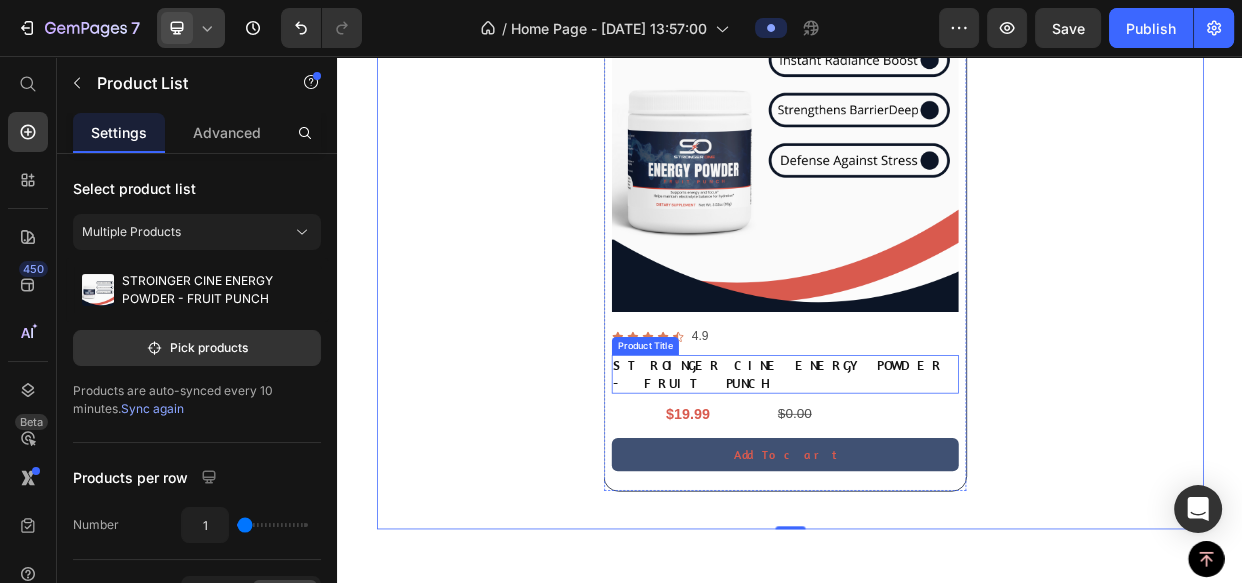 click on "STROINGER CINE ENERGY POWDER - FRUIT PUNCH" at bounding box center (930, 478) 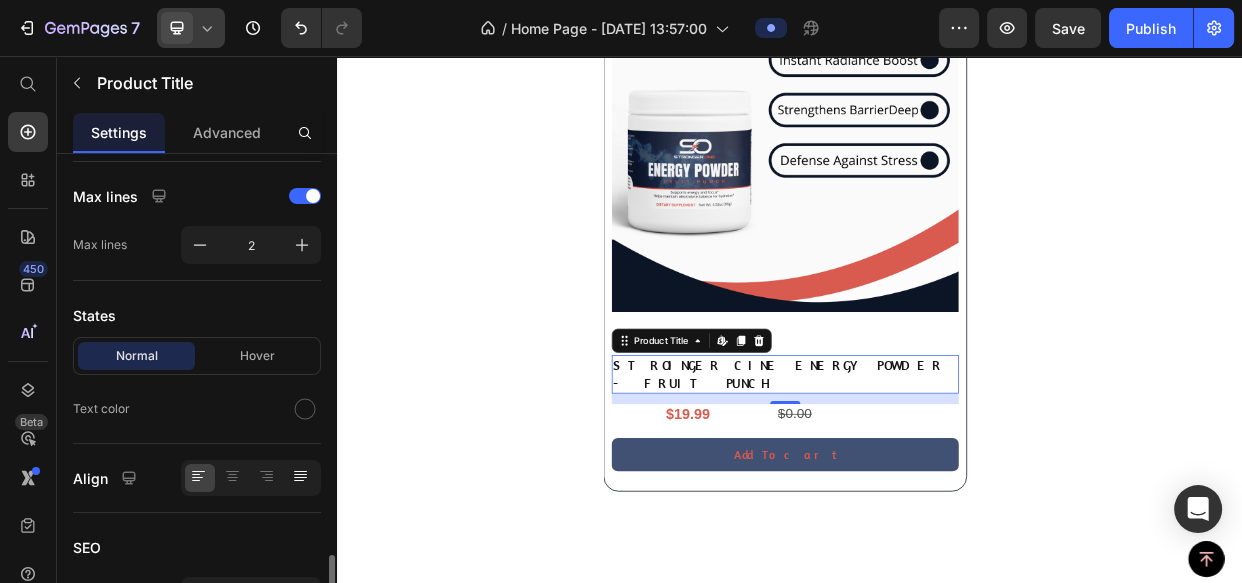 scroll, scrollTop: 665, scrollLeft: 0, axis: vertical 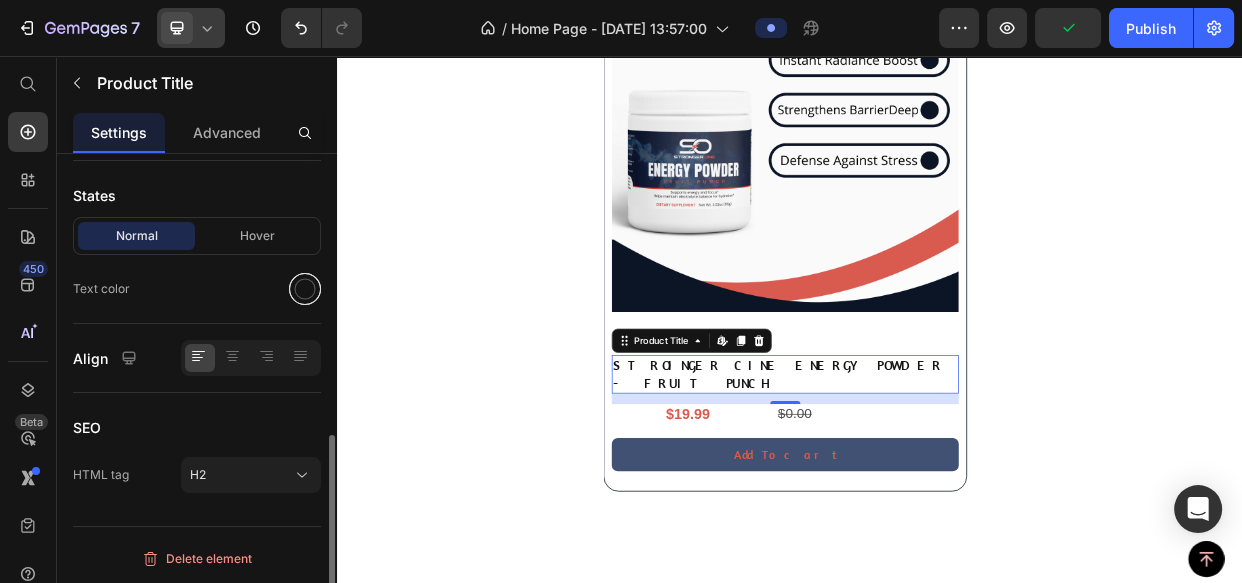 click at bounding box center [305, 289] 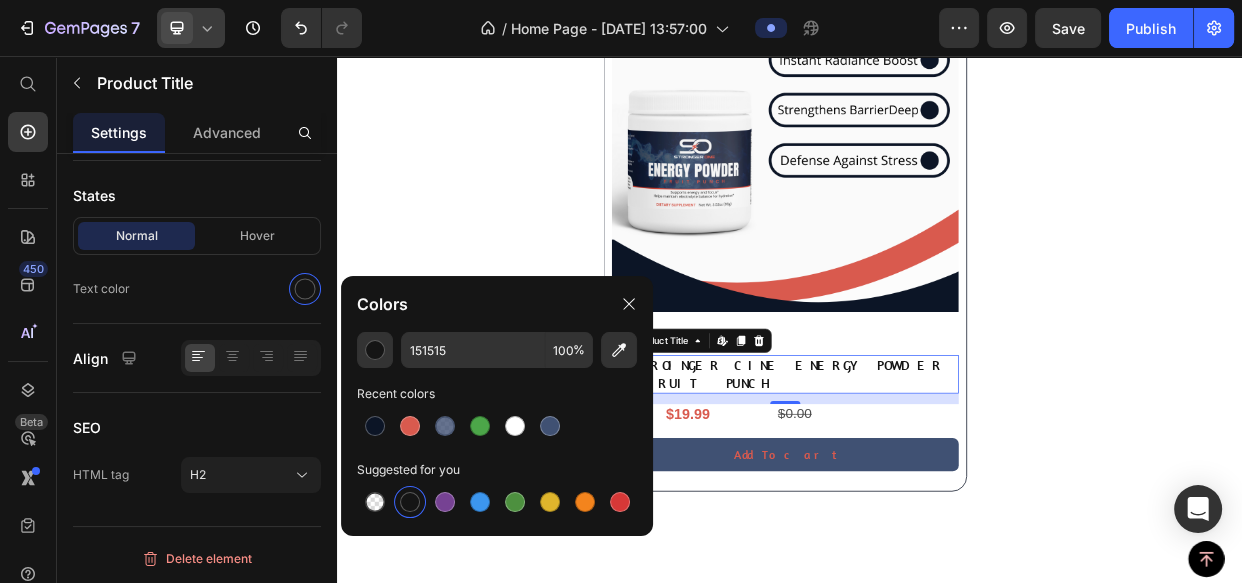 drag, startPoint x: 549, startPoint y: 425, endPoint x: 554, endPoint y: 406, distance: 19.646883 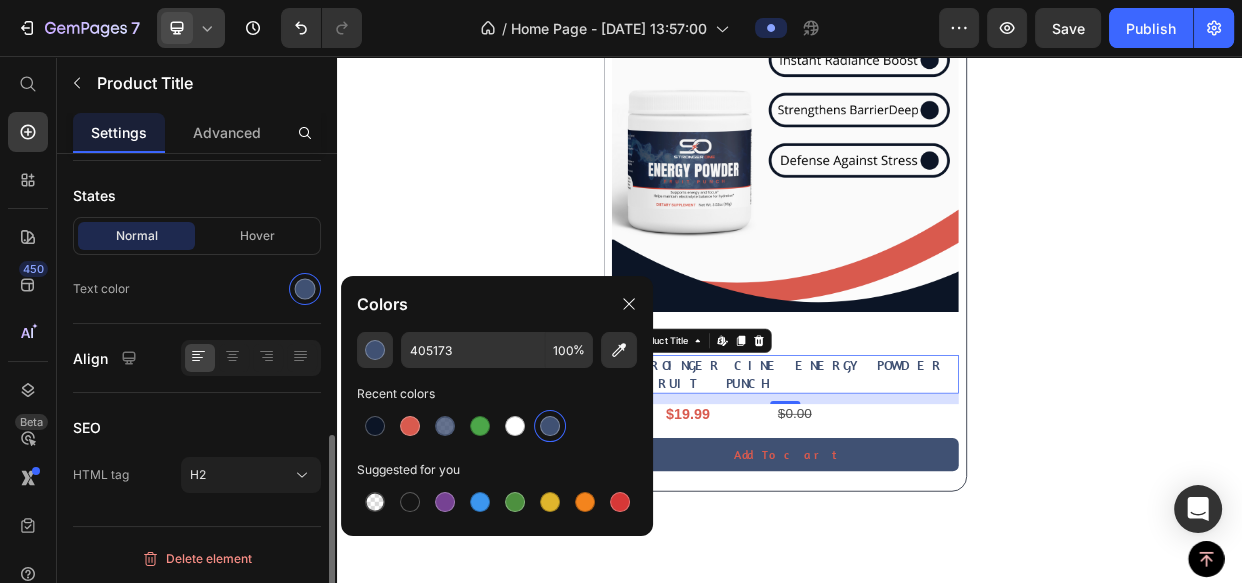 scroll, scrollTop: 210, scrollLeft: 0, axis: vertical 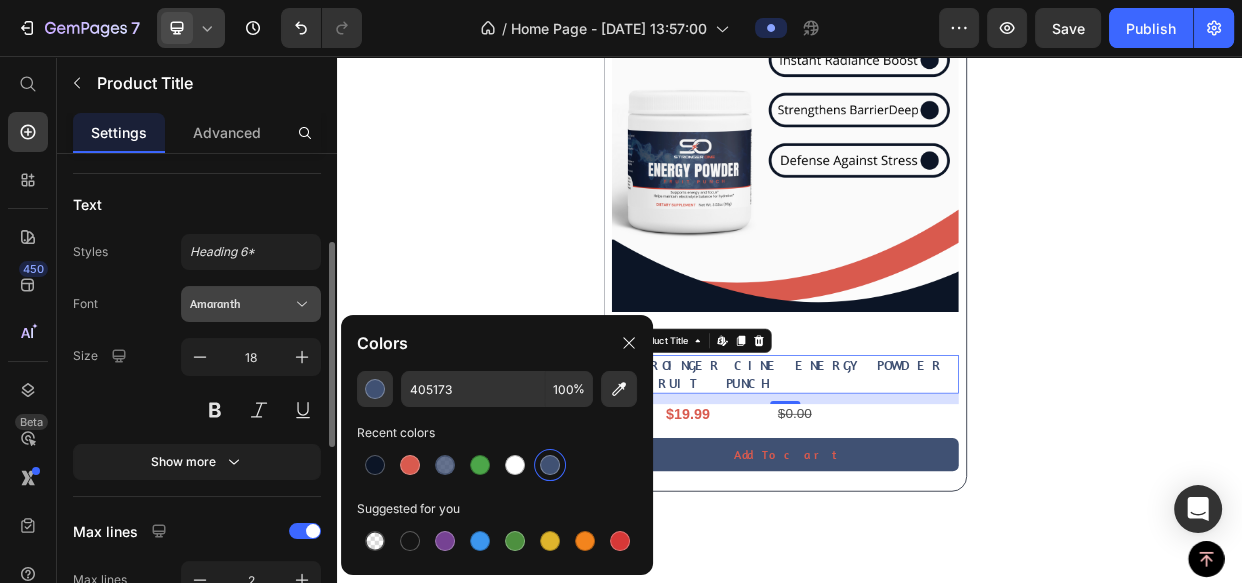 click on "Amaranth" at bounding box center [251, 304] 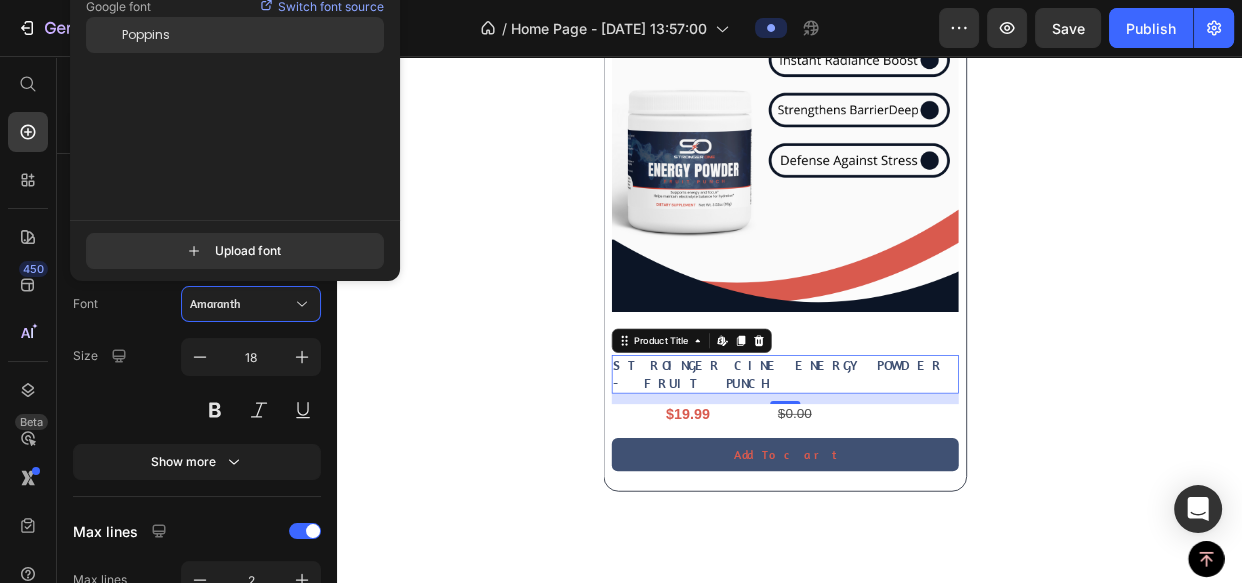 type on "popp" 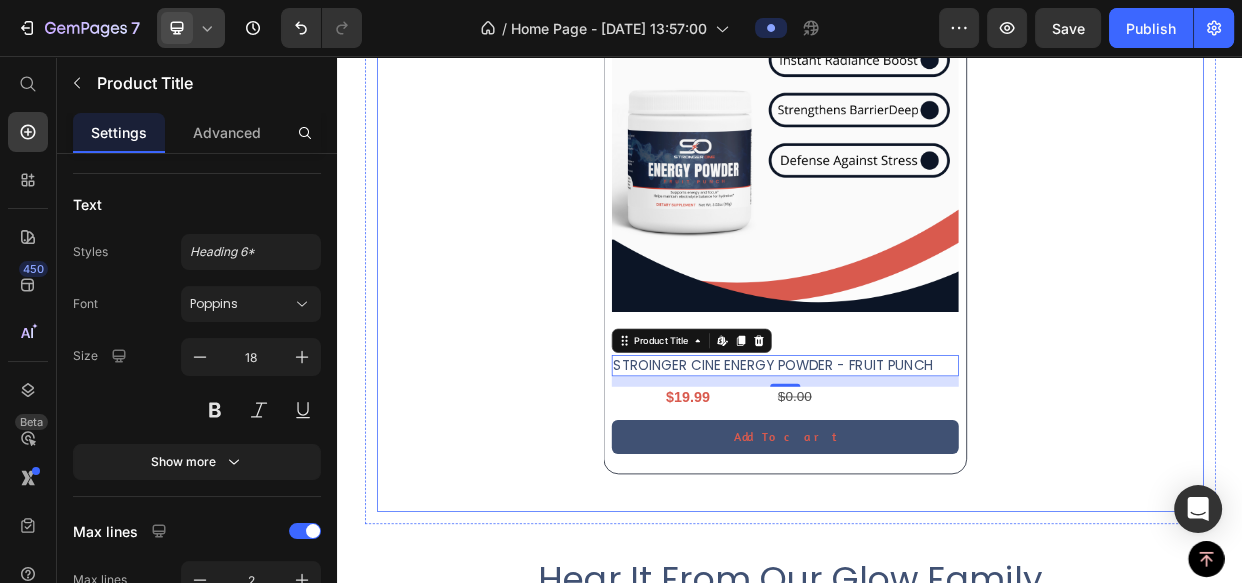 click on "Product Images Icon Icon Icon Icon Icon Icon List 4.9 Text Block Row STROINGER CINE ENERGY POWDER - FRUIT PUNCH Product Title   Edit content in Shopify 14 $19.99 Product Price $0.00 Product Price Row Add To cart Product Cart Button Row Product List" at bounding box center (937, 268) 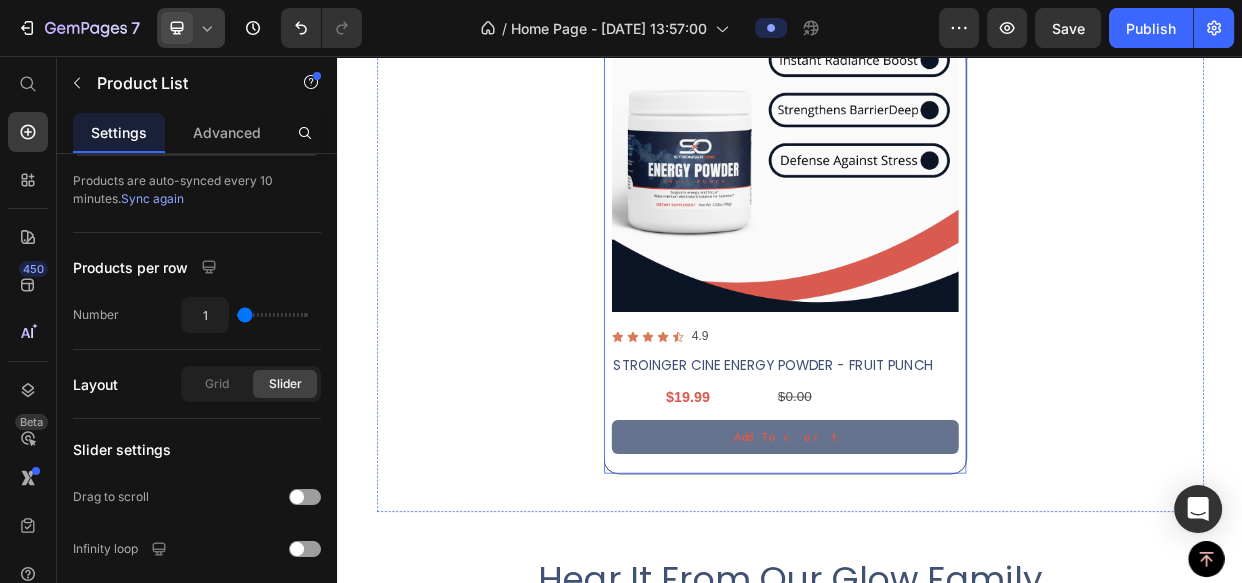 scroll, scrollTop: 0, scrollLeft: 0, axis: both 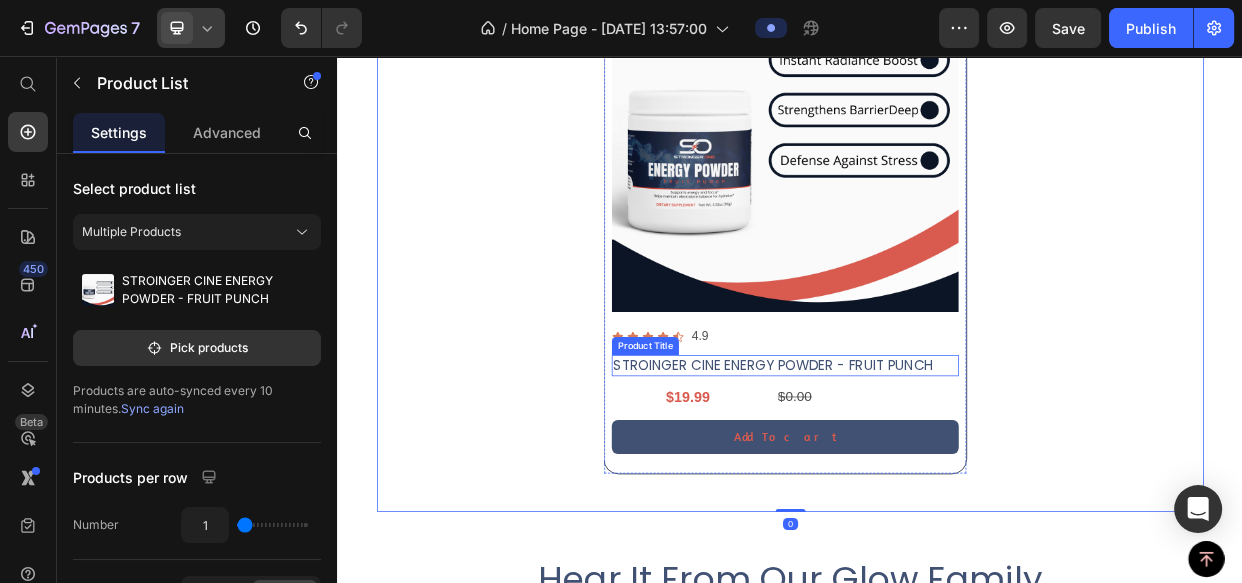 drag, startPoint x: 996, startPoint y: 456, endPoint x: 341, endPoint y: 439, distance: 655.2206 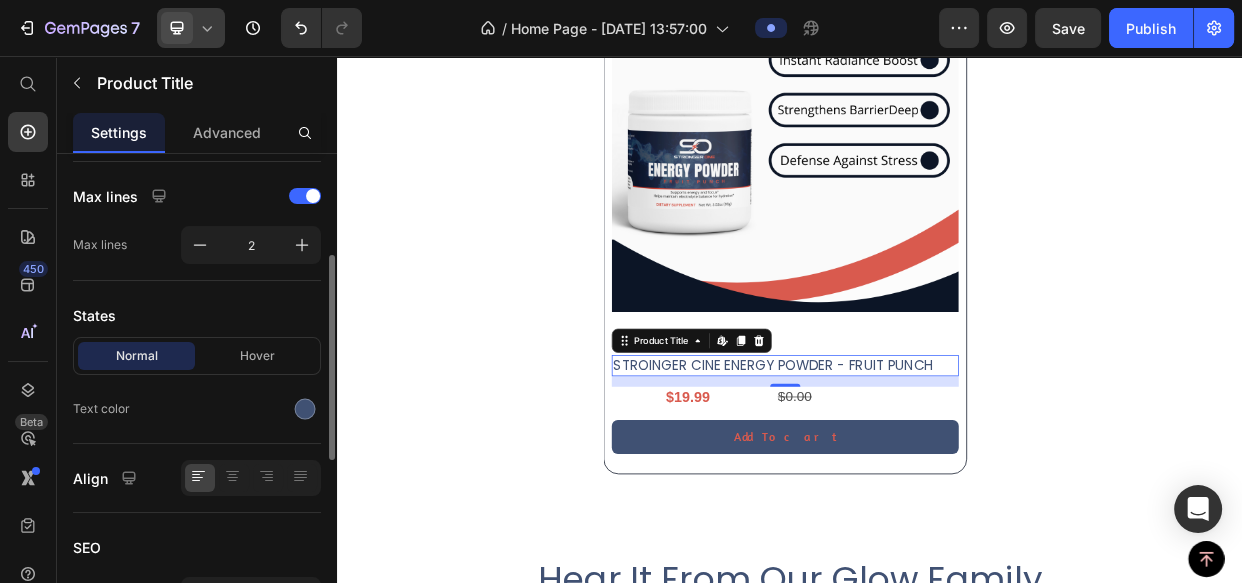 scroll, scrollTop: 454, scrollLeft: 0, axis: vertical 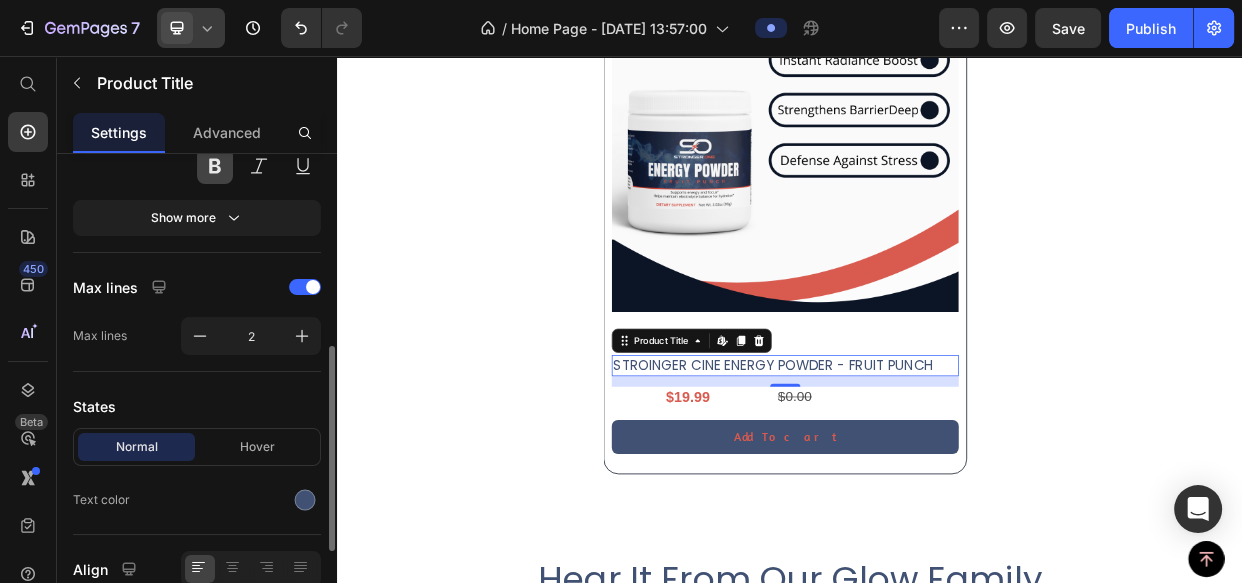 click at bounding box center (215, 166) 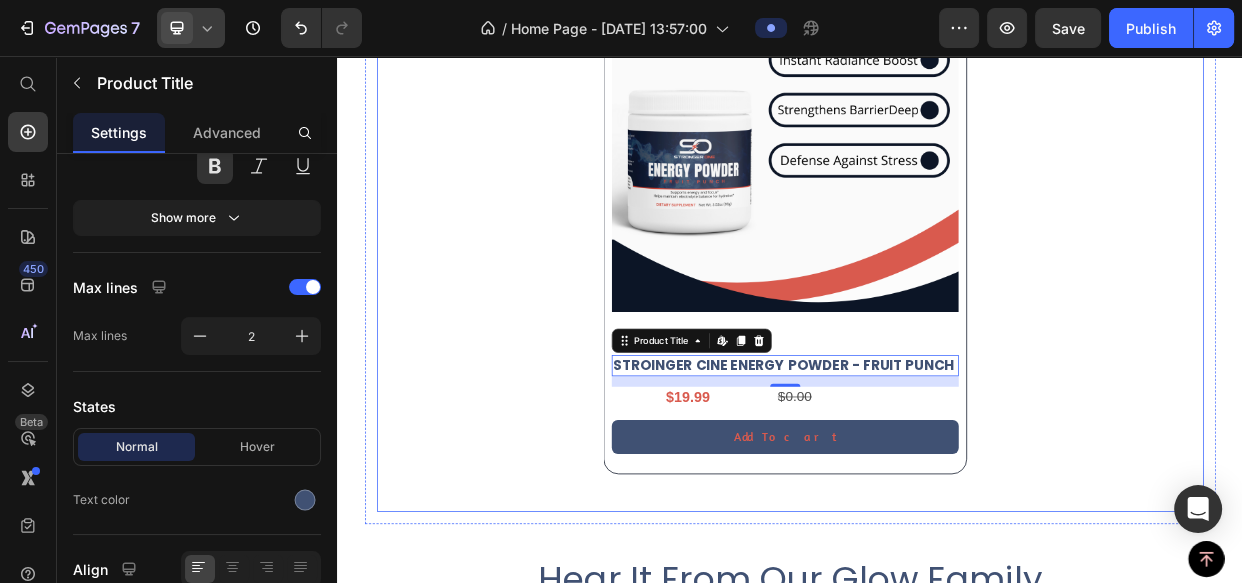 click on "Product Images Icon Icon Icon Icon Icon Icon List 4.9 Text Block Row STROINGER CINE ENERGY POWDER - FRUIT PUNCH Product Title   Edit content in Shopify 14 $19.99 Product Price $0.00 Product Price Row Add To cart Product Cart Button Row Product List" at bounding box center (937, 268) 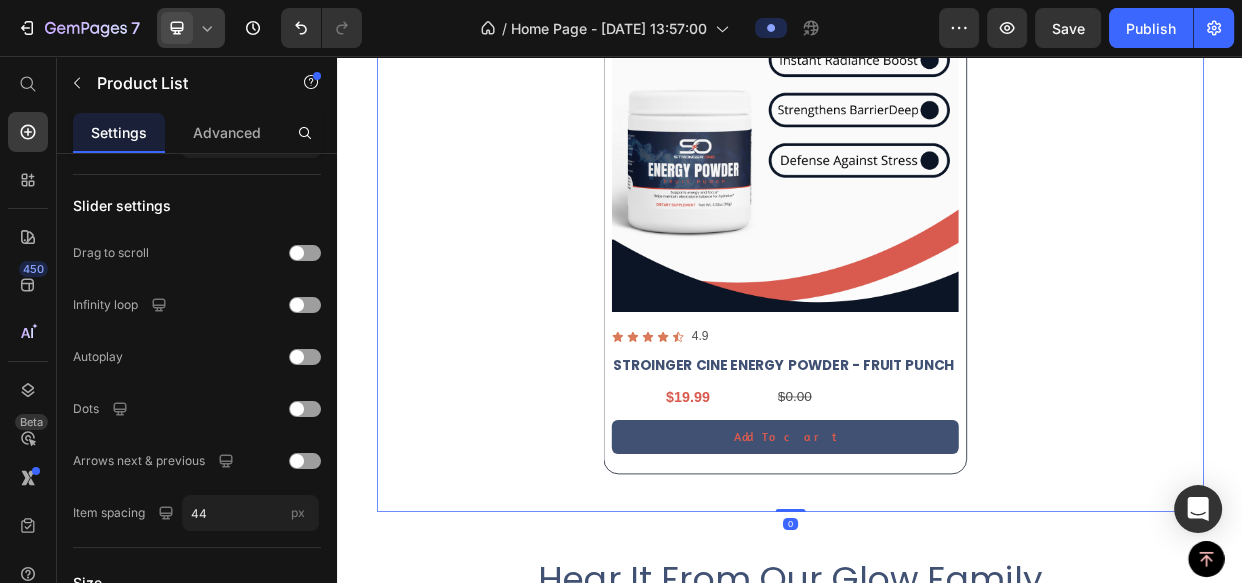 scroll, scrollTop: 0, scrollLeft: 0, axis: both 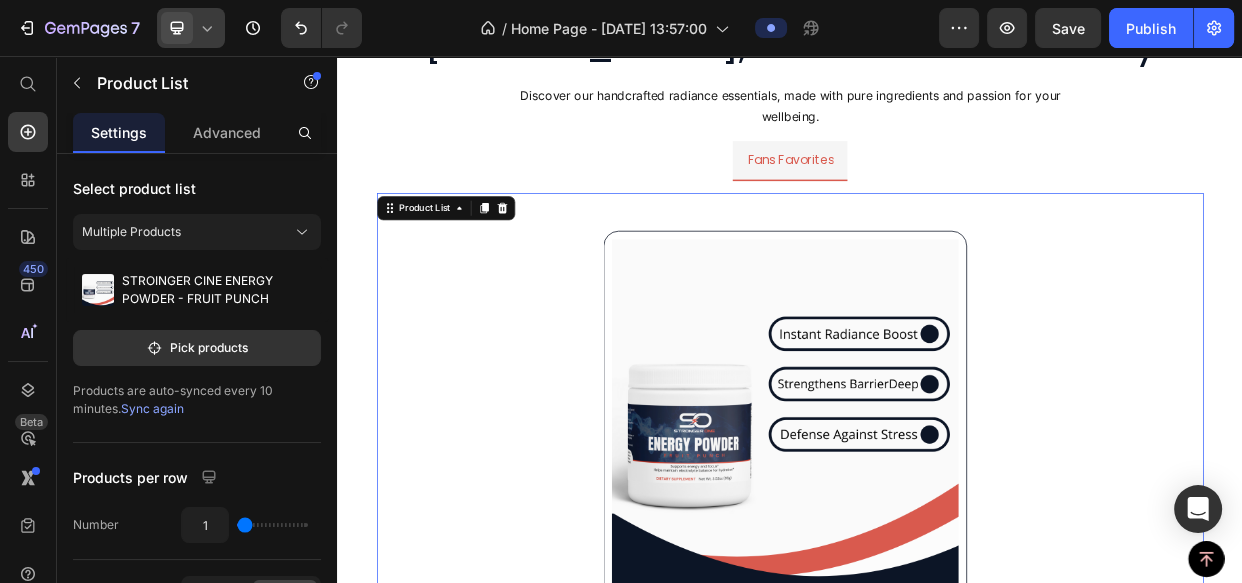 click on "Nourish, Renew, and Glow – Naturally Heading Discover our handcrafted radiance essentials, made with pure ingredients and passion for your wellbeing. Text Block Row Fans Favorites Product Images Icon Icon Icon Icon Icon Icon List 4.9 Text Block Row STROINGER CINE ENERGY POWDER - FRUIT PUNCH Product Title $19.99 Product Price $0.00 Product Price Row Add To cart Product Cart Button Row Product List   0 Tab product list" at bounding box center (937, 538) 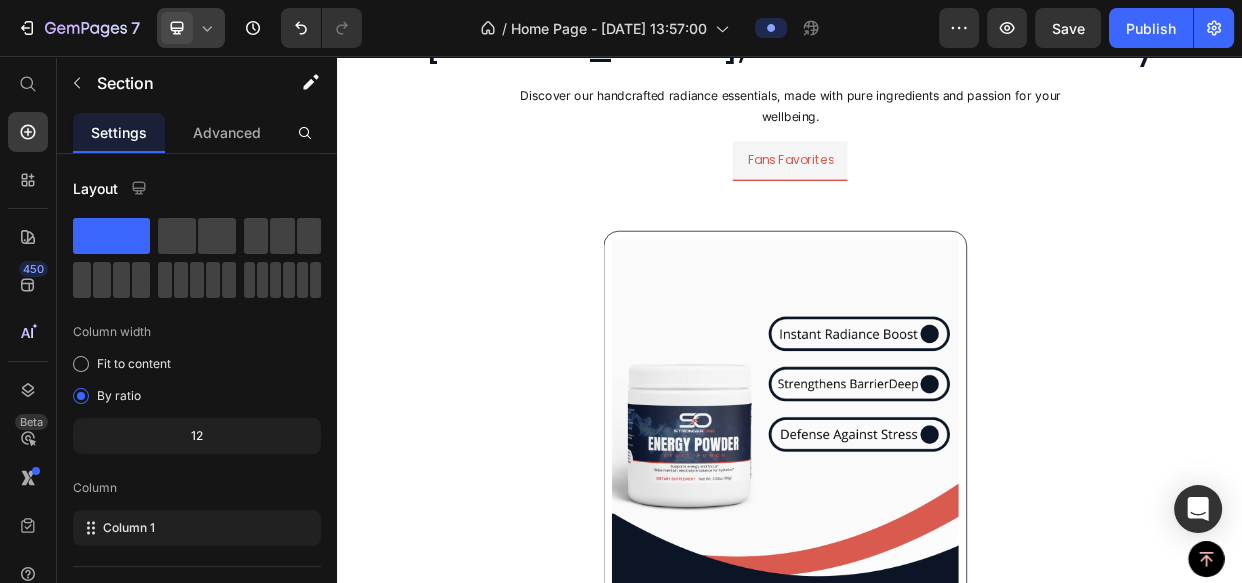 click on "Nourish, Renew, and Glow – Naturally Heading Discover our handcrafted radiance essentials, made with pure ingredients and passion for your wellbeing. Text Block Row Fans Favorites Product Images Icon Icon Icon Icon Icon Icon List 4.9 Text Block Row STROINGER CINE ENERGY POWDER - FRUIT PUNCH Product Title $19.99 Product Price $0.00 Product Price Row Add To cart Product Cart Button Row Product List Tab product list" at bounding box center [937, 538] 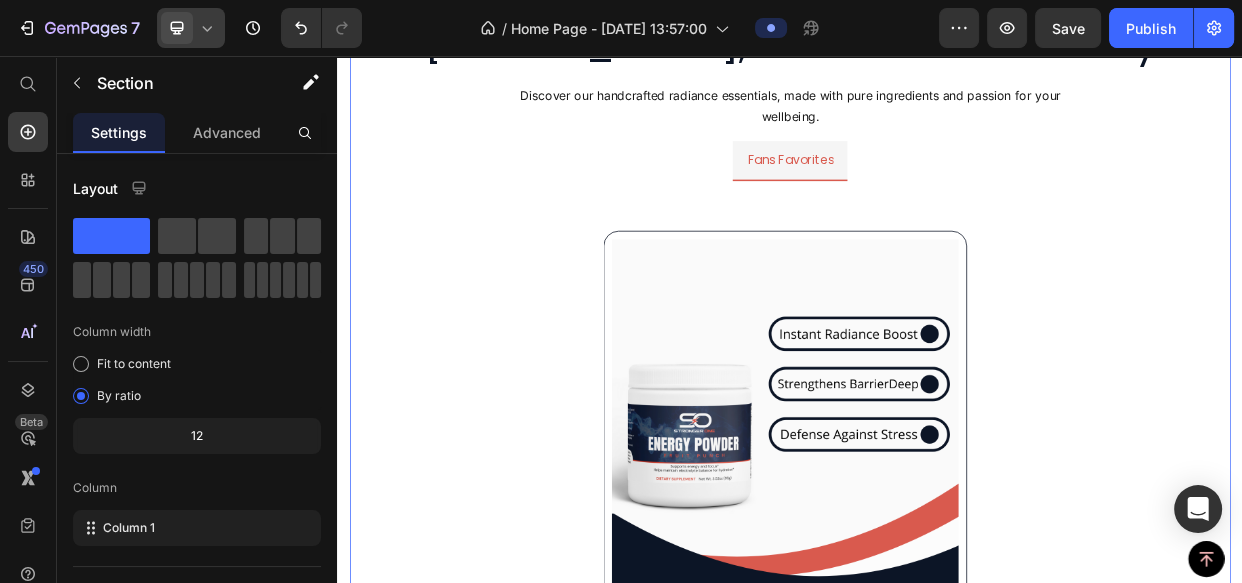 click on "Nourish, Renew, and Glow – Naturally Heading Discover our handcrafted radiance essentials, made with pure ingredients and passion for your wellbeing. Text Block Row Fans Favorites Product Images Icon Icon Icon Icon Icon Icon List 4.9 Text Block Row STROINGER CINE ENERGY POWDER - FRUIT PUNCH Product Title $19.99 Product Price $0.00 Product Price Row Add To cart Product Cart Button Row Product List Tab product list" at bounding box center (937, 538) 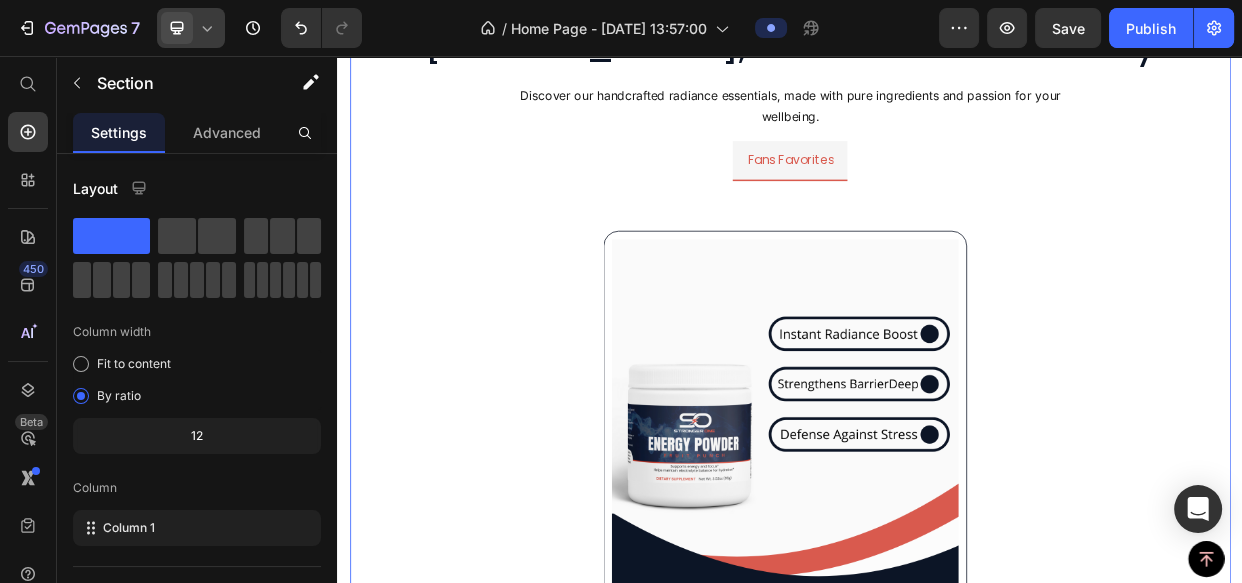 drag, startPoint x: 216, startPoint y: 27, endPoint x: 219, endPoint y: 37, distance: 10.440307 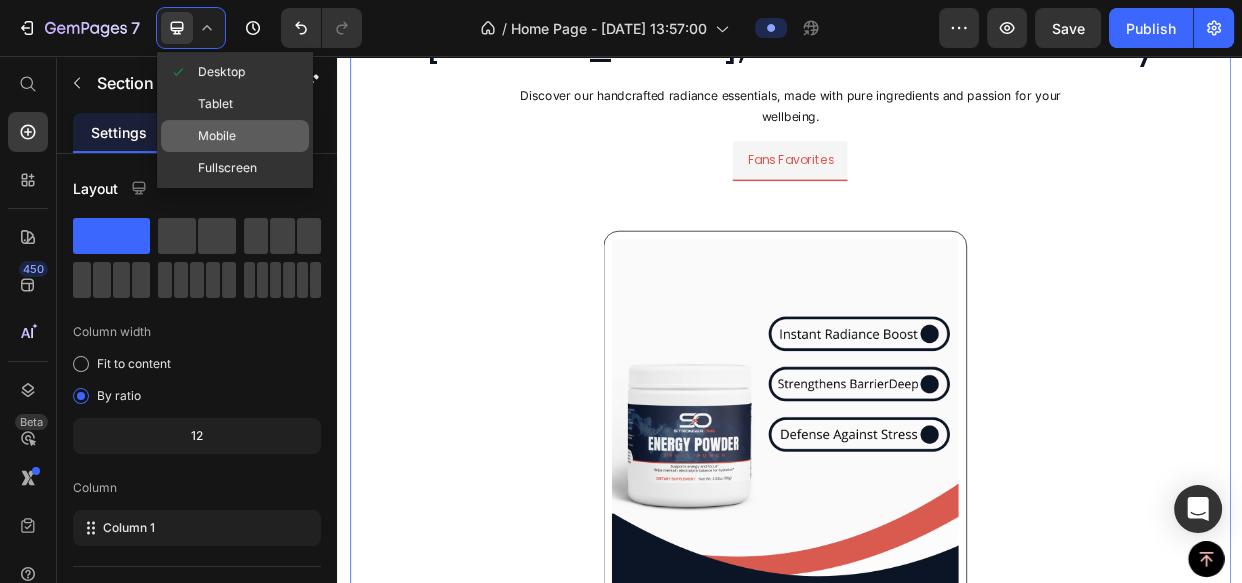 click on "Mobile" at bounding box center (217, 136) 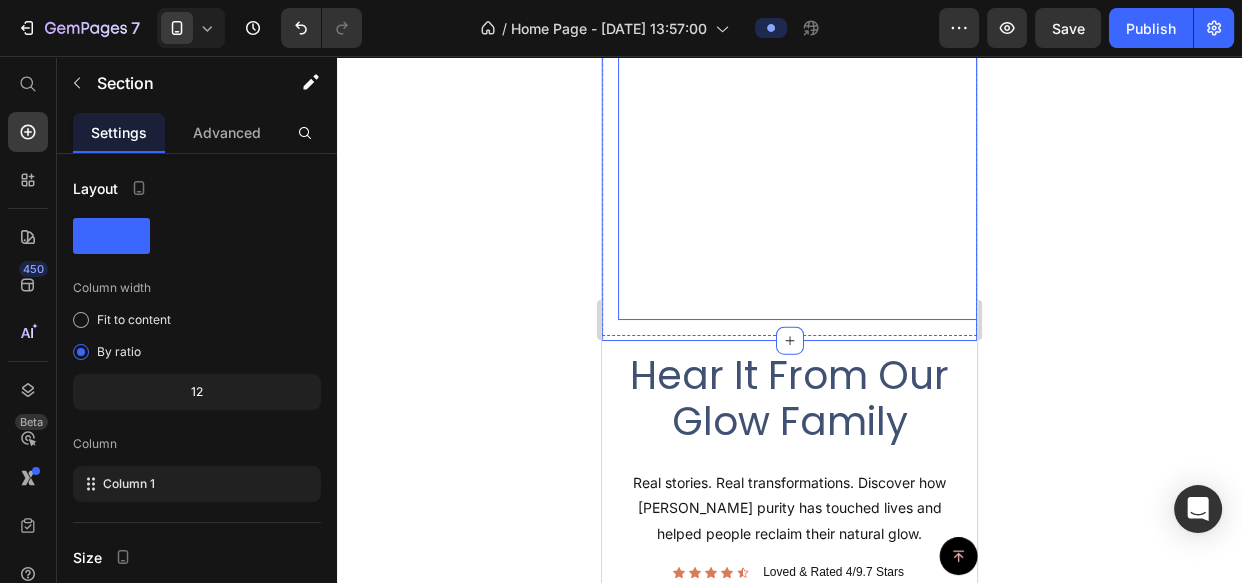scroll, scrollTop: 4389, scrollLeft: 0, axis: vertical 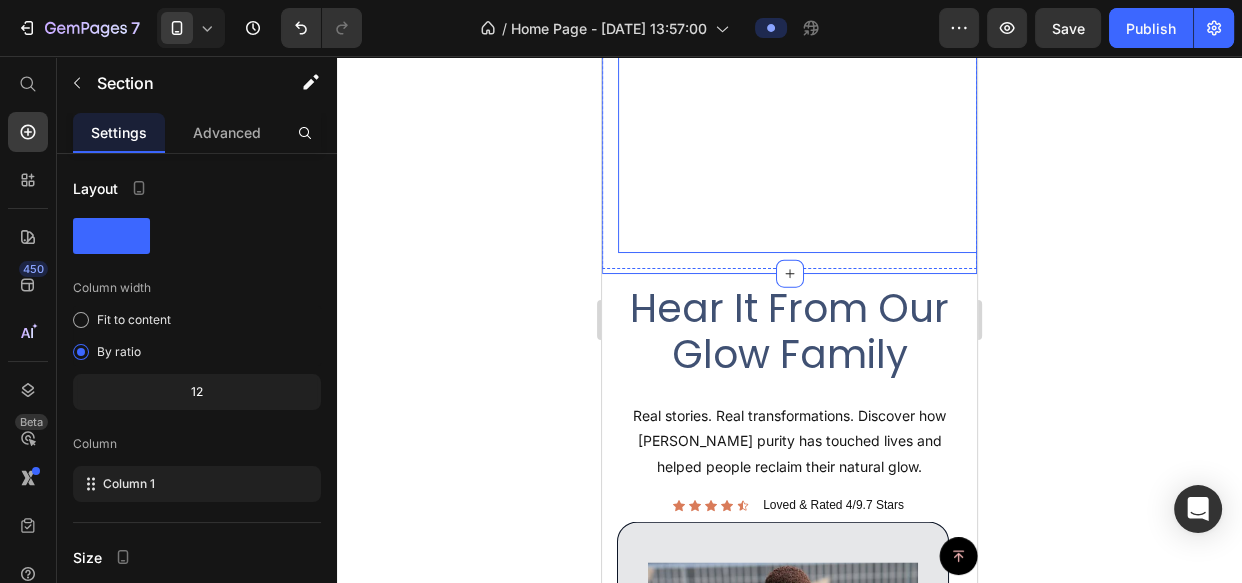 click on "Product Images Icon Icon Icon Icon Icon Icon List 4.9 Text Block Row STROINGER CINE ENERGY POWDER - FRUIT PUNCH Product Title $19.99 Product Price $0.00 Product Price Row Add To cart Product Cart Button Row Product List" at bounding box center (918, -400) 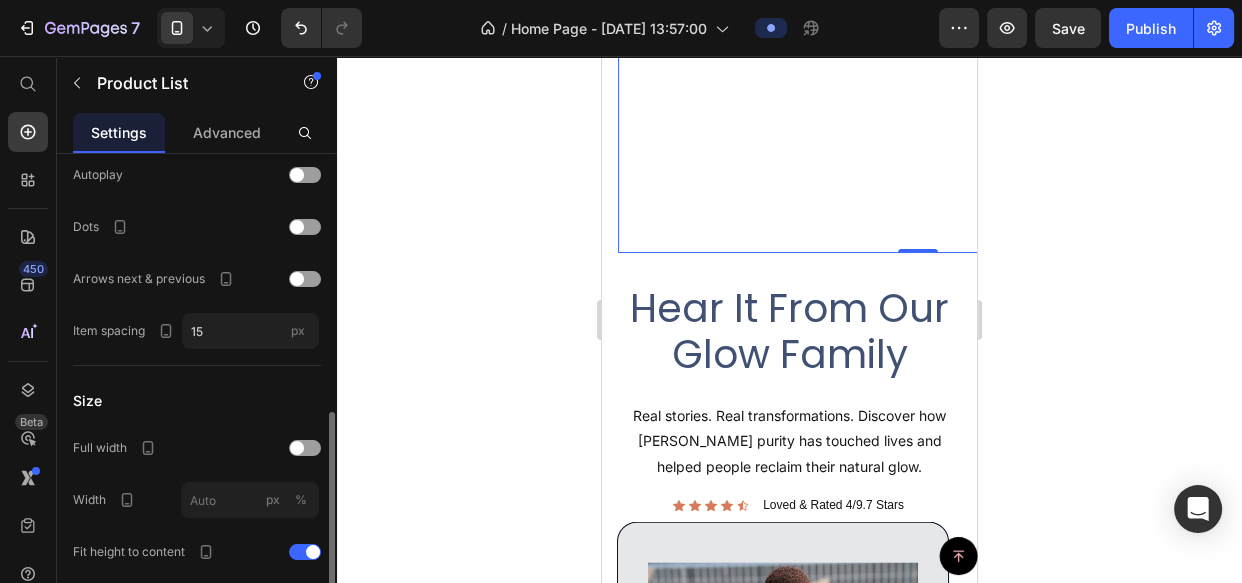 scroll, scrollTop: 713, scrollLeft: 0, axis: vertical 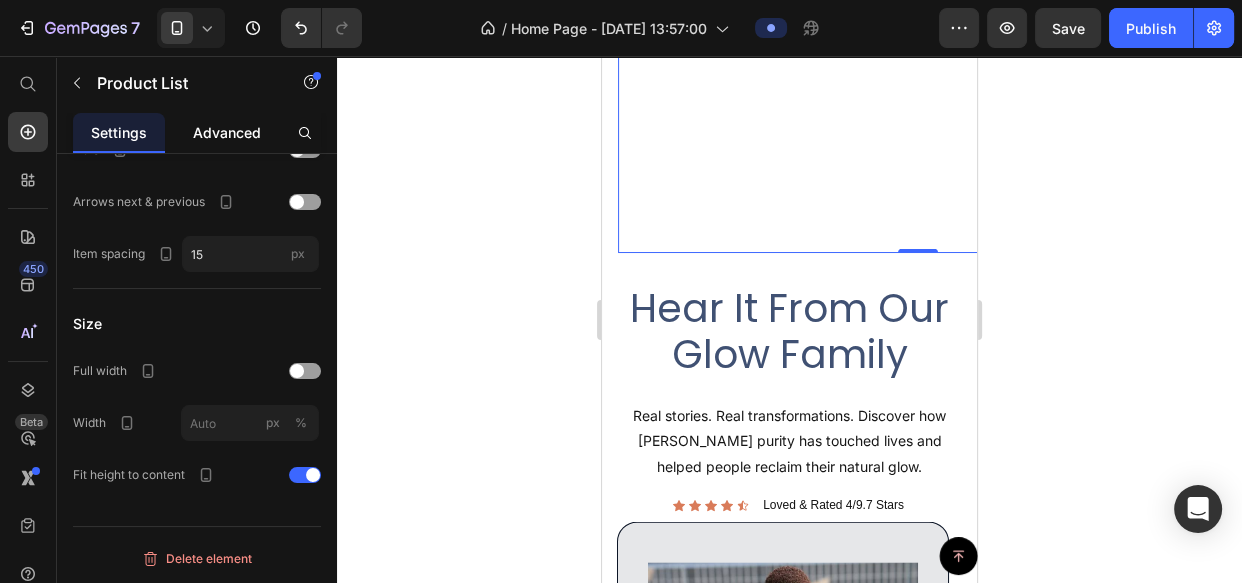 click on "Advanced" at bounding box center [227, 132] 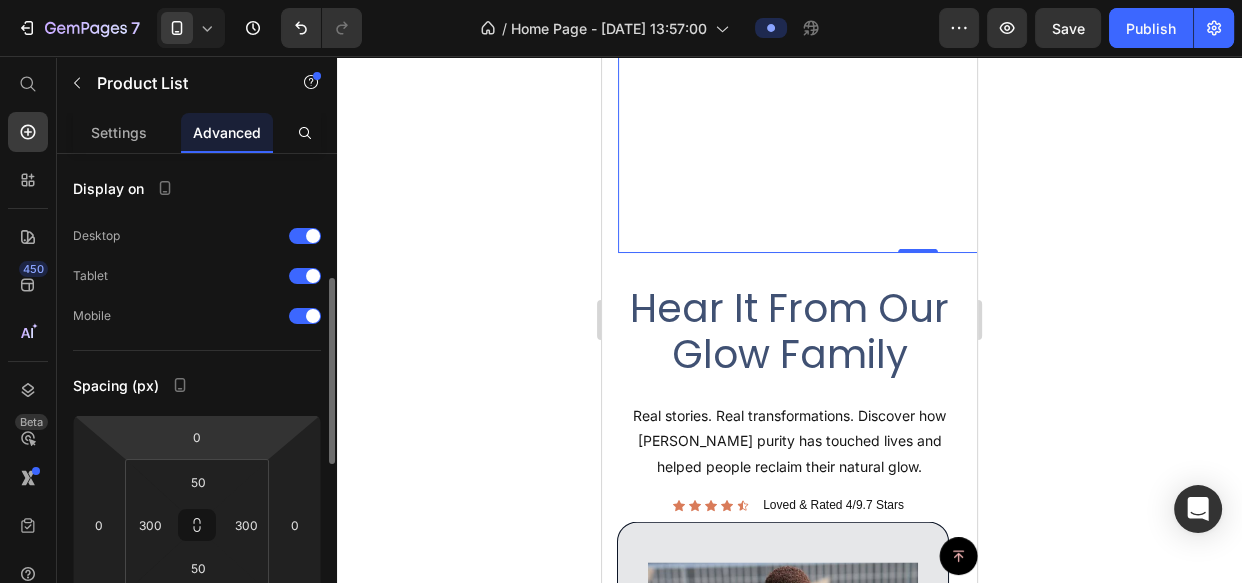 scroll, scrollTop: 181, scrollLeft: 0, axis: vertical 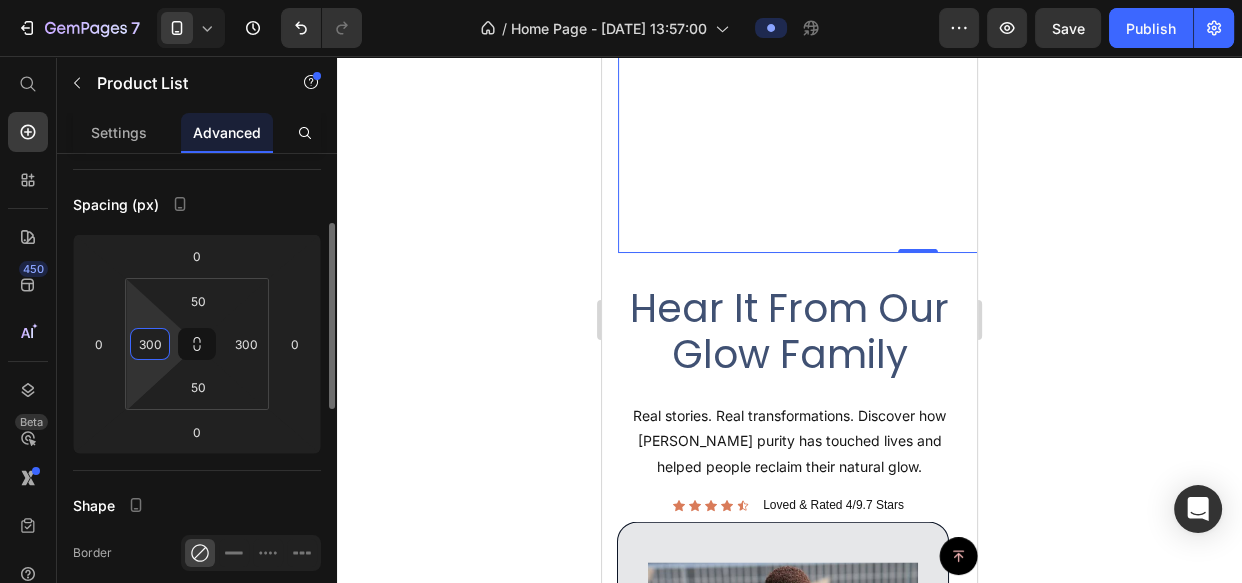 click on "300" at bounding box center (150, 344) 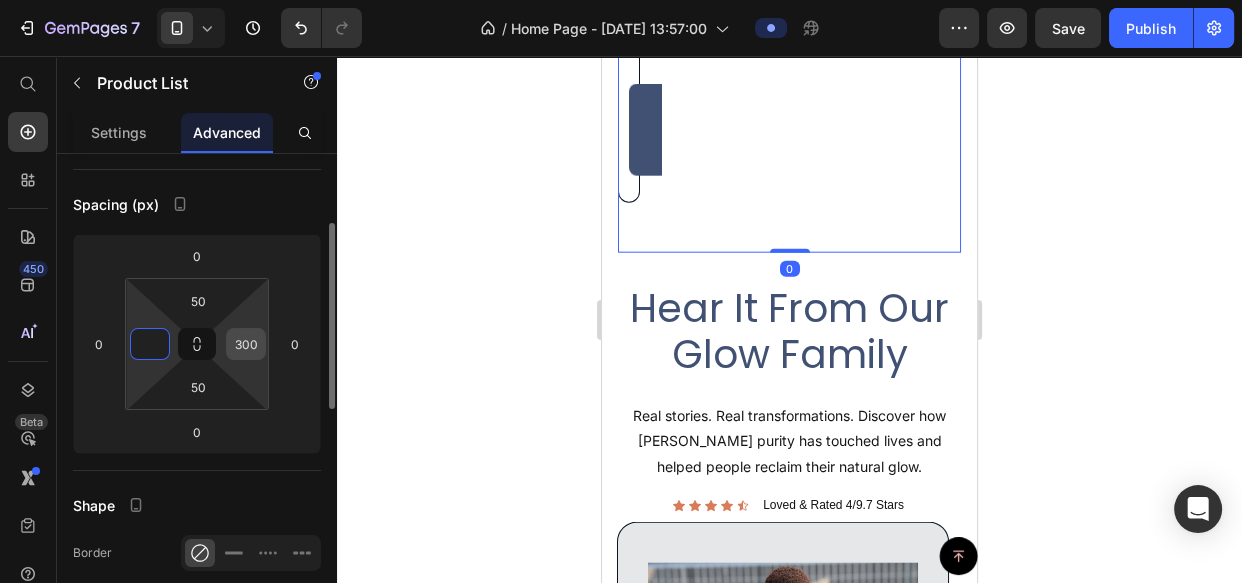 type on "0" 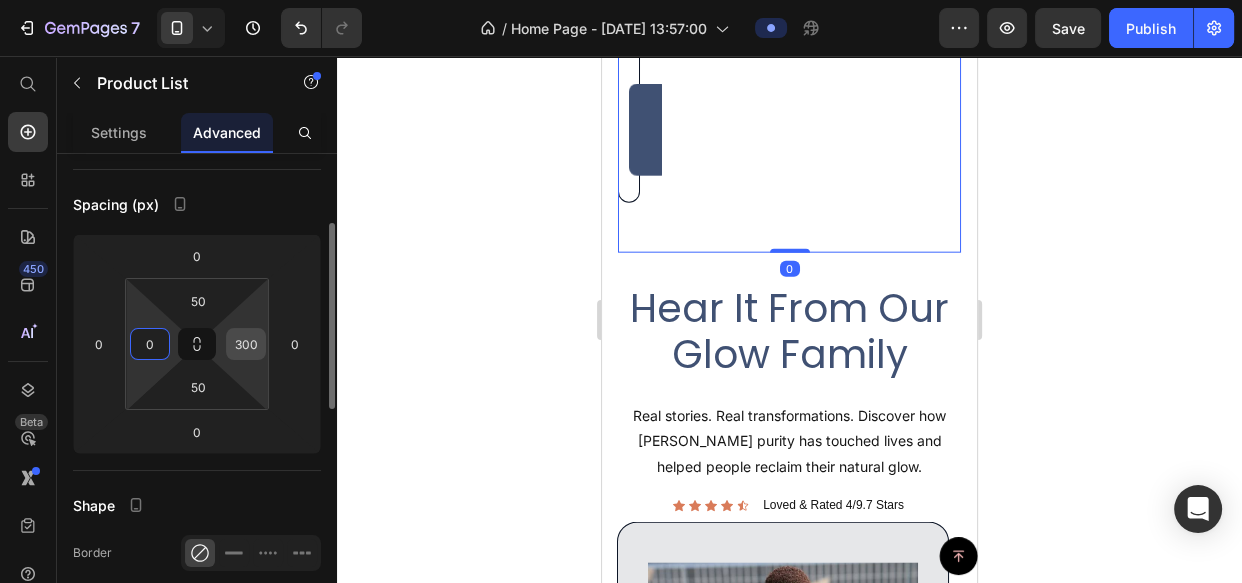 click on "300" at bounding box center (246, 344) 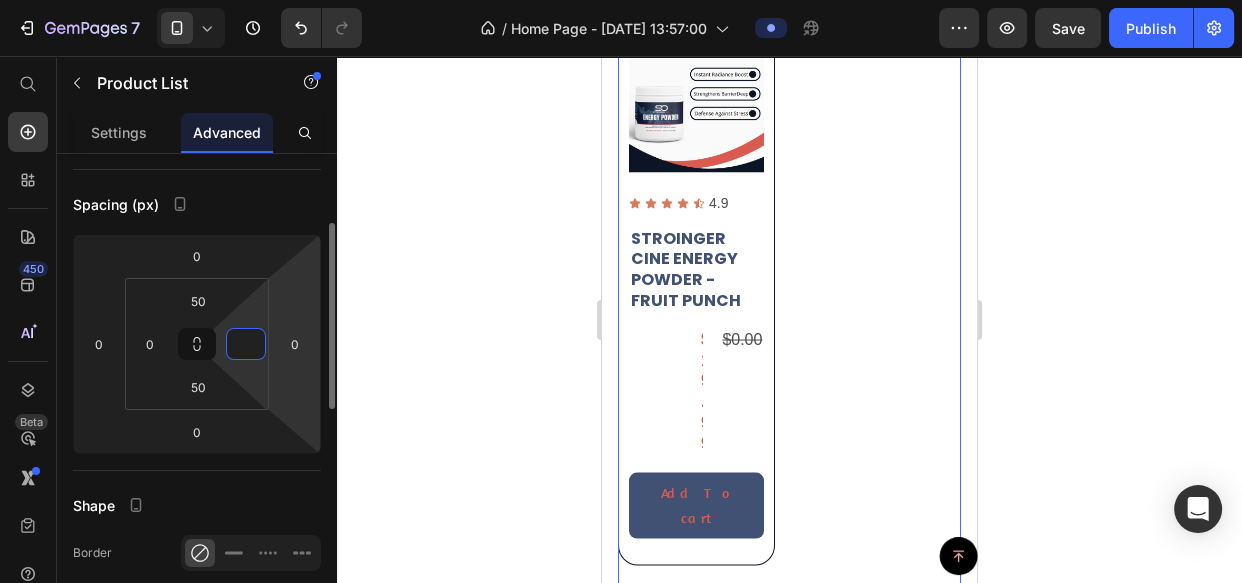 scroll, scrollTop: 3298, scrollLeft: 0, axis: vertical 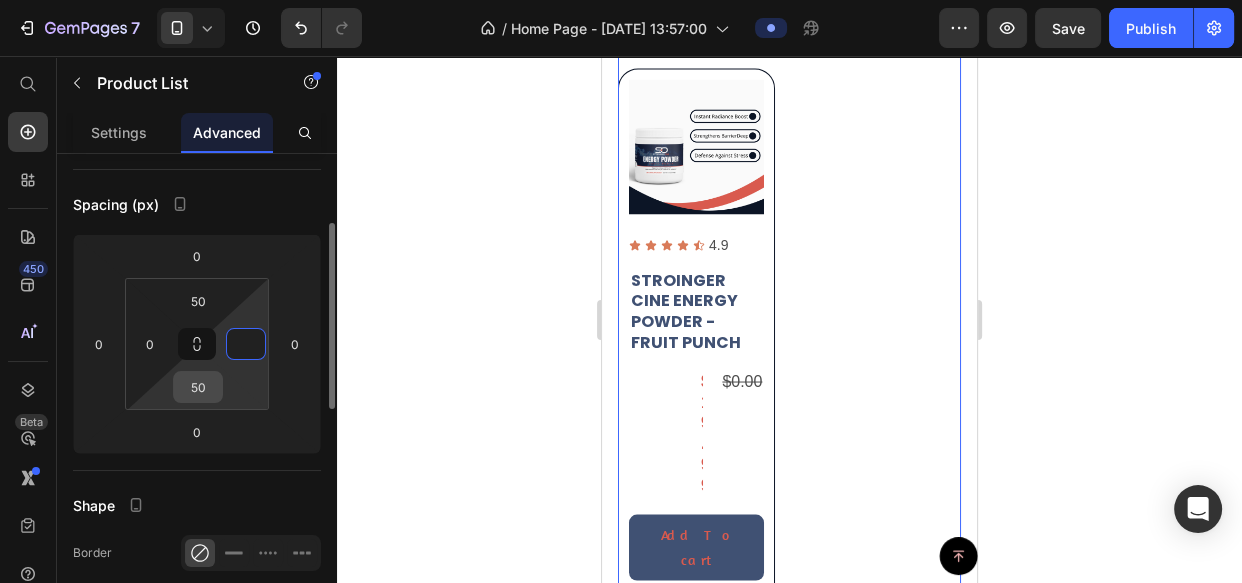 type on "0" 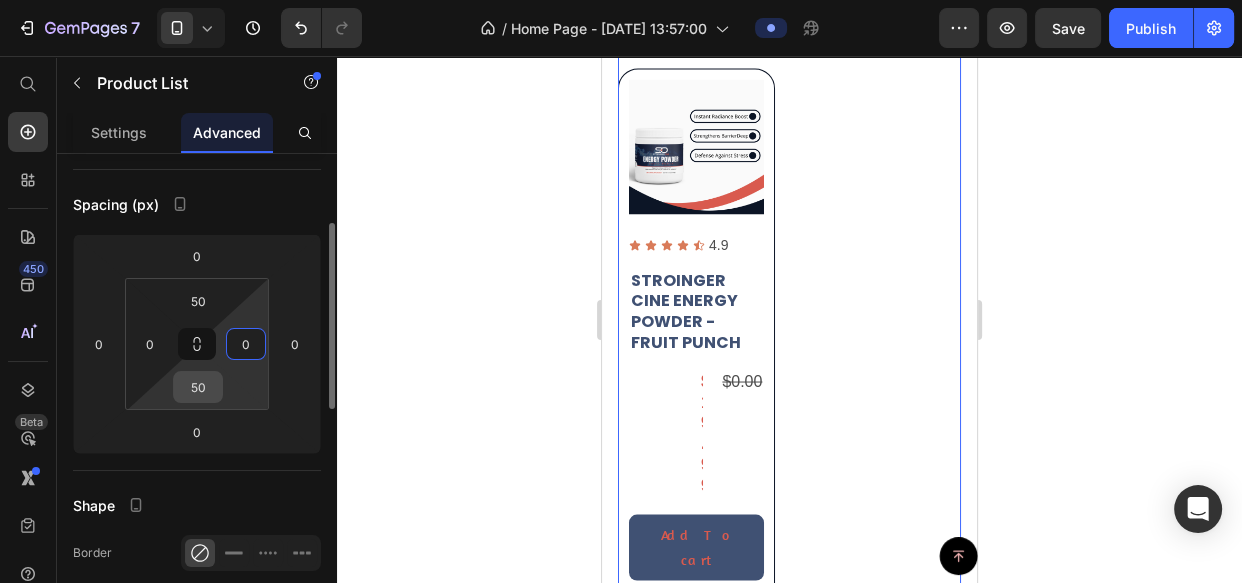 click on "50" at bounding box center [198, 387] 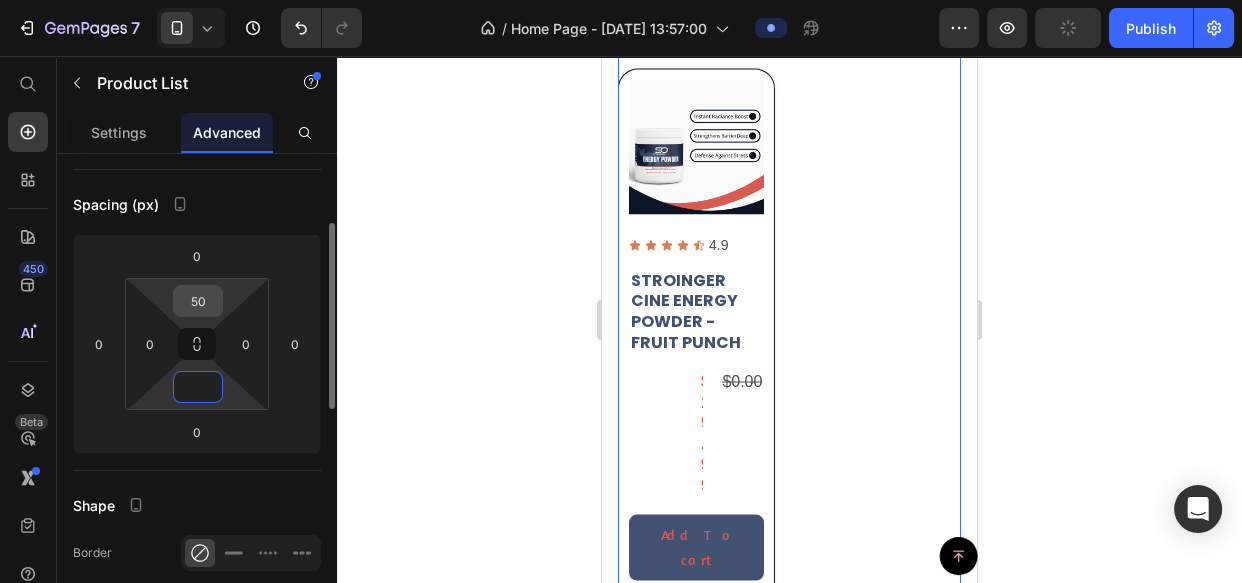 type on "0" 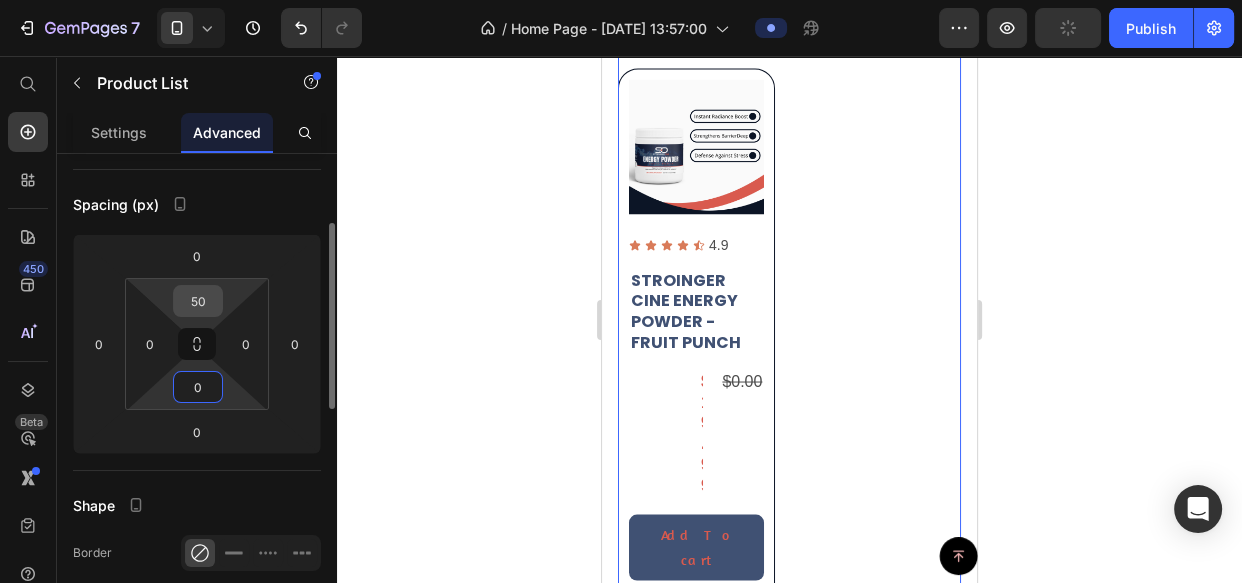 click on "50" at bounding box center (198, 301) 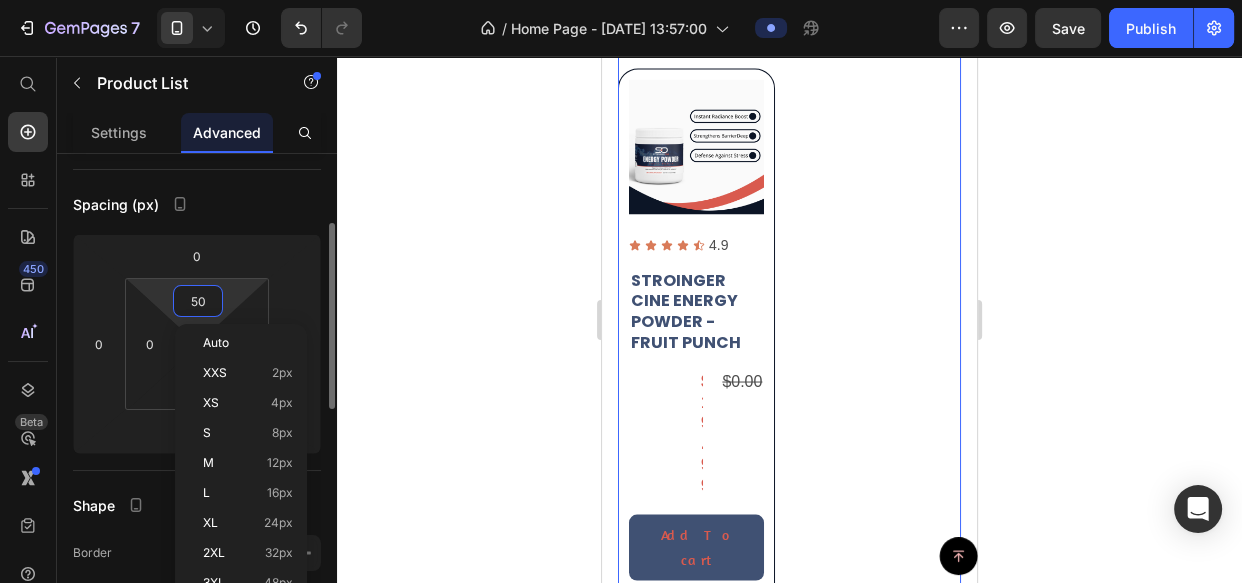 type 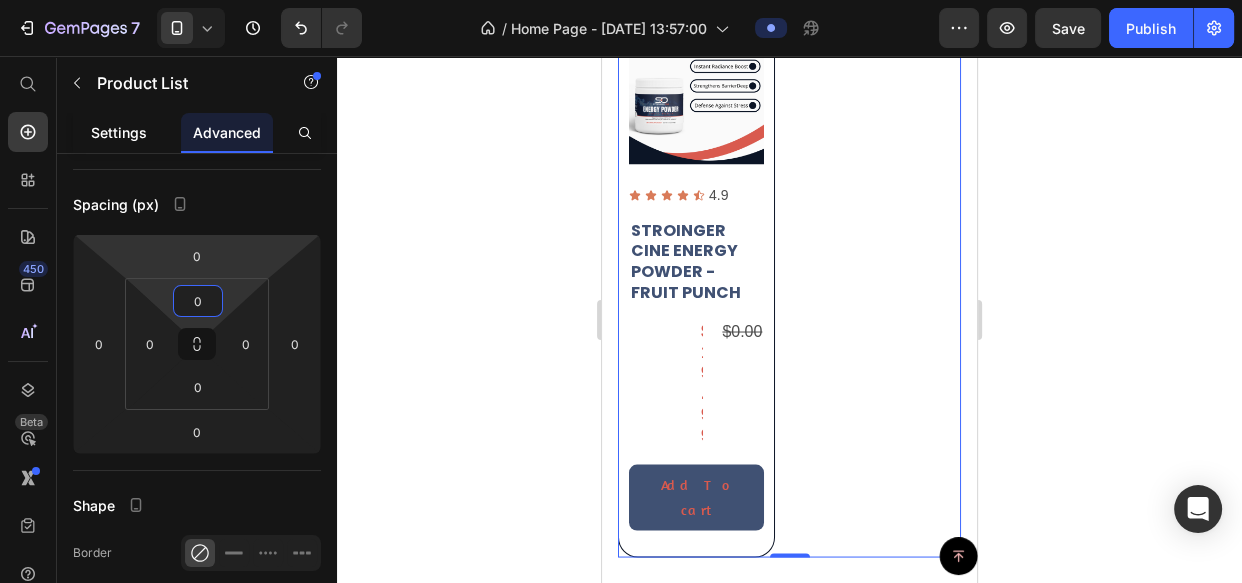 click on "Settings" 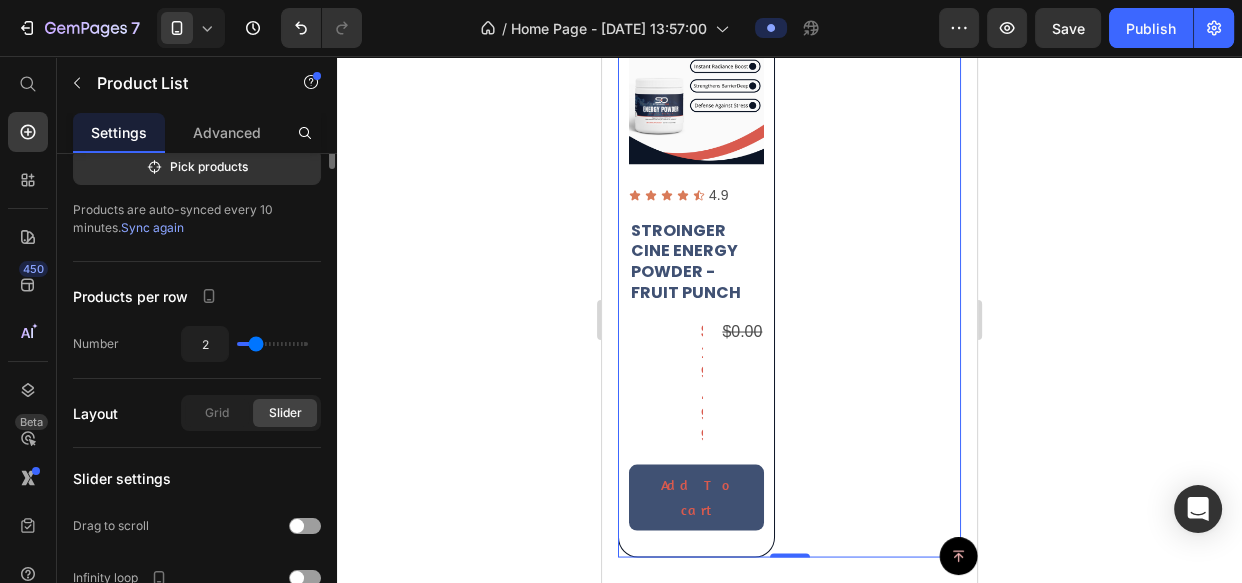 scroll, scrollTop: 0, scrollLeft: 0, axis: both 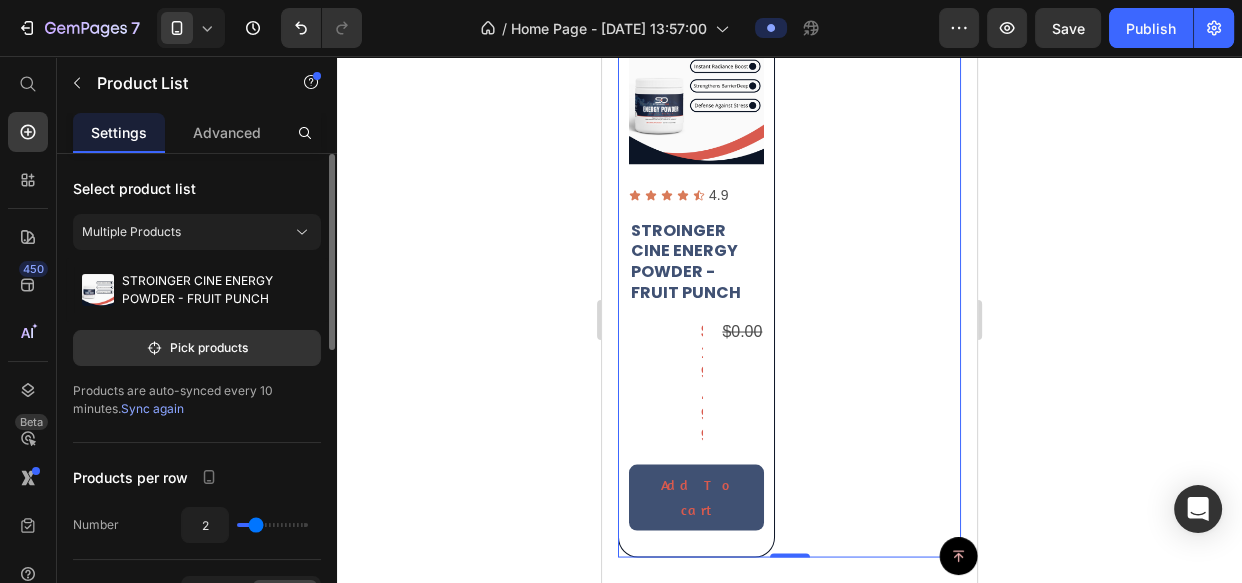 type on "1" 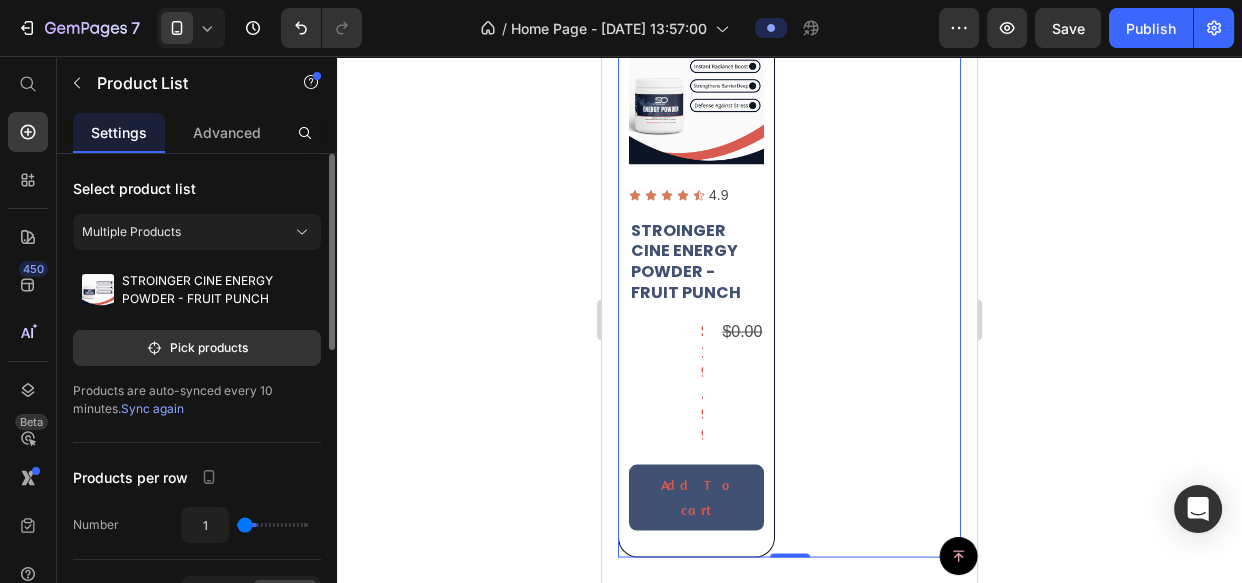 type on "1" 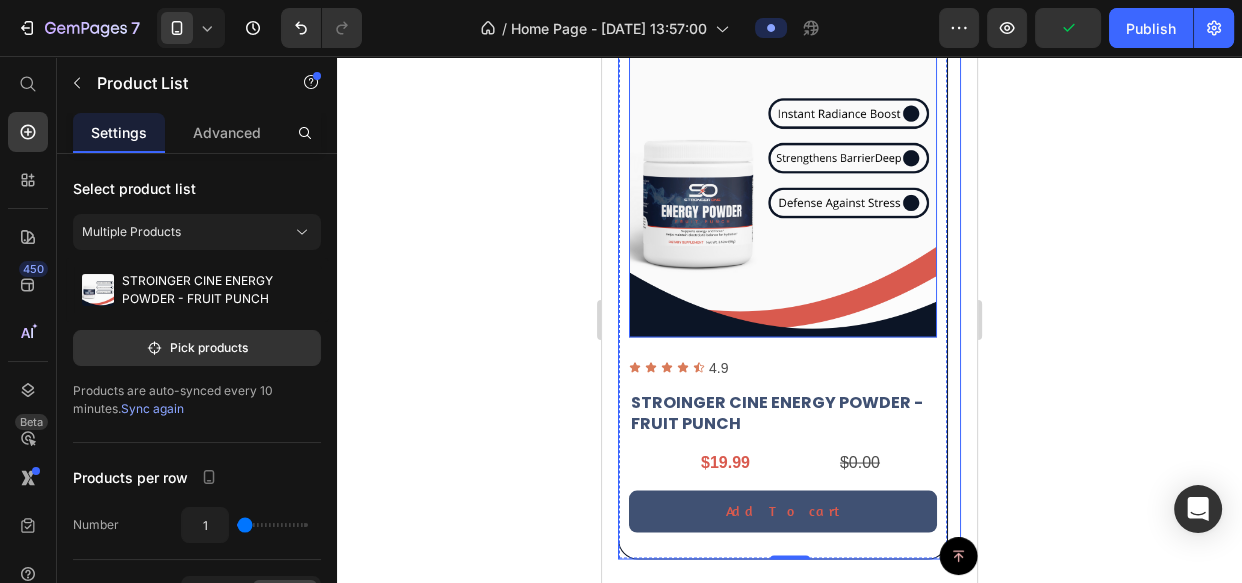 scroll, scrollTop: 3207, scrollLeft: 0, axis: vertical 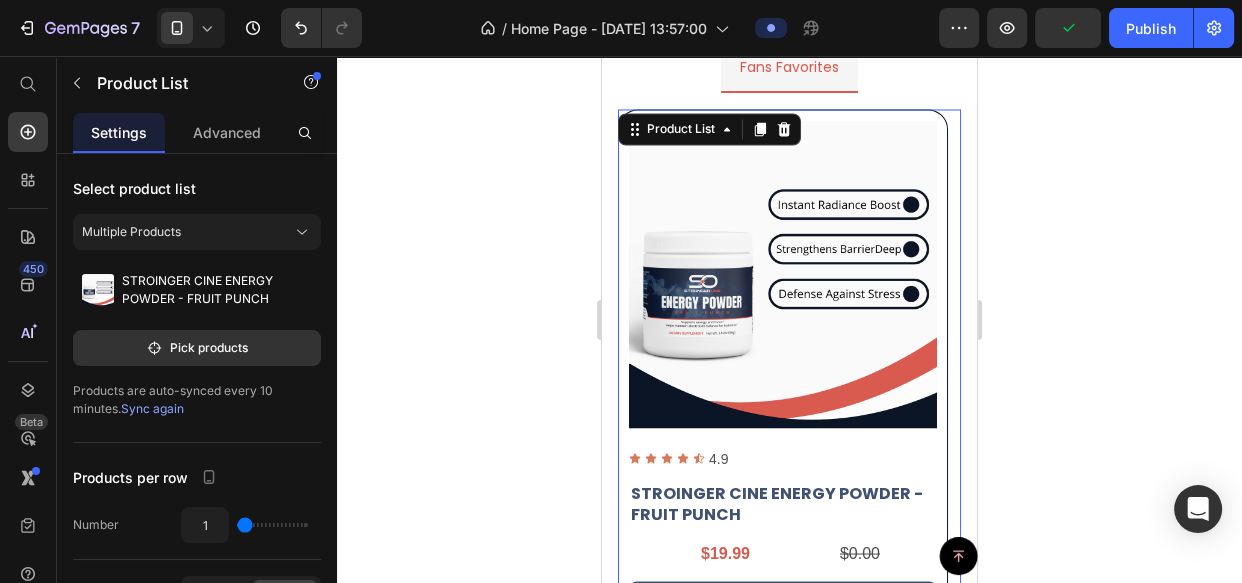 click 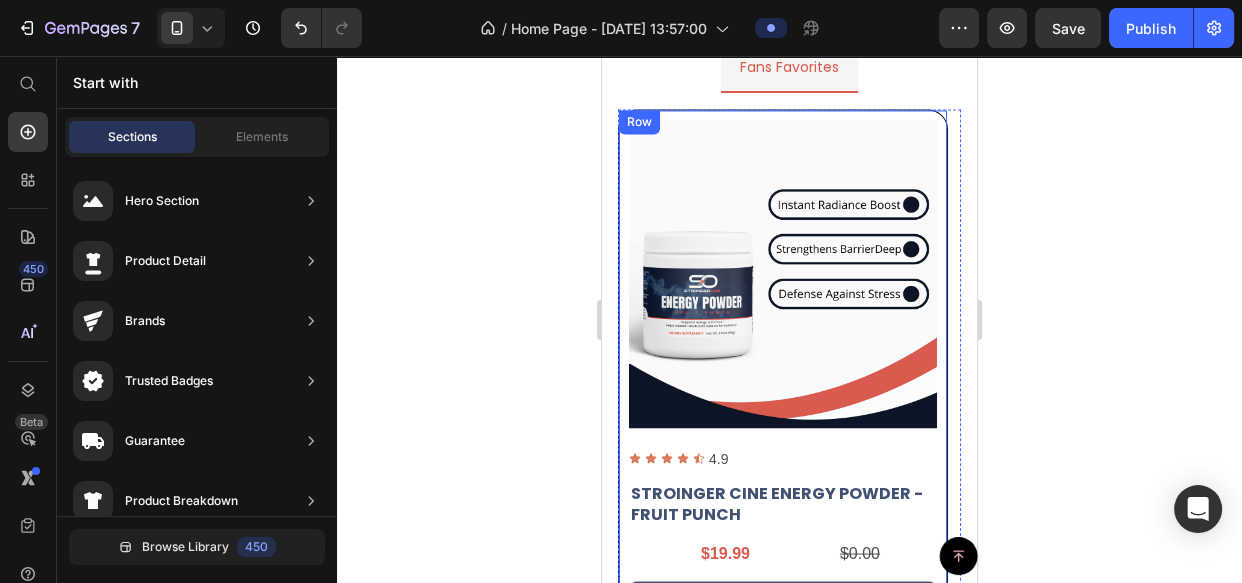 click on "Product Images Icon Icon Icon Icon Icon Icon List 4.9 Text Block Row STROINGER CINE ENERGY POWDER - FRUIT PUNCH Product Title $19.99 Product Price $0.00 Product Price Row Add To cart Product Cart Button Row" at bounding box center (783, 379) 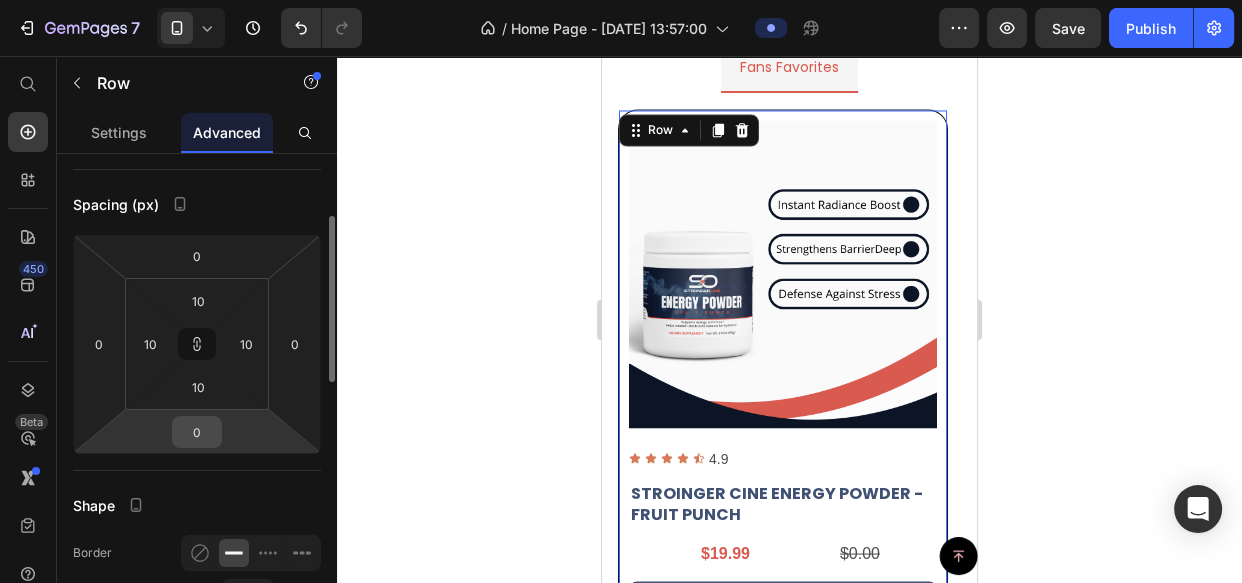scroll, scrollTop: 363, scrollLeft: 0, axis: vertical 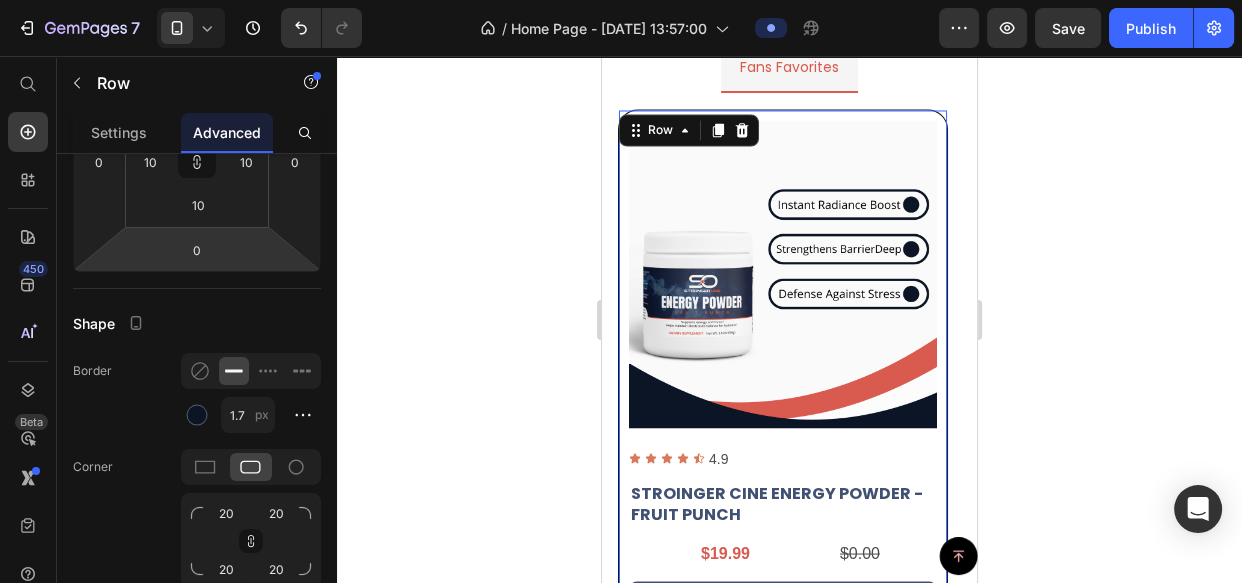 click 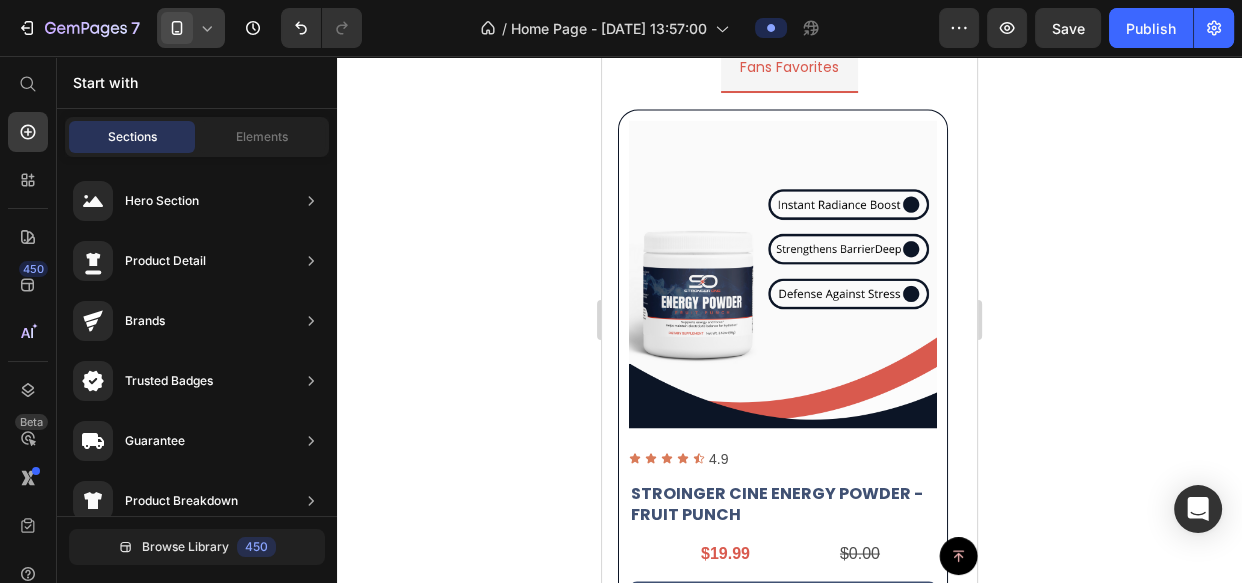 click 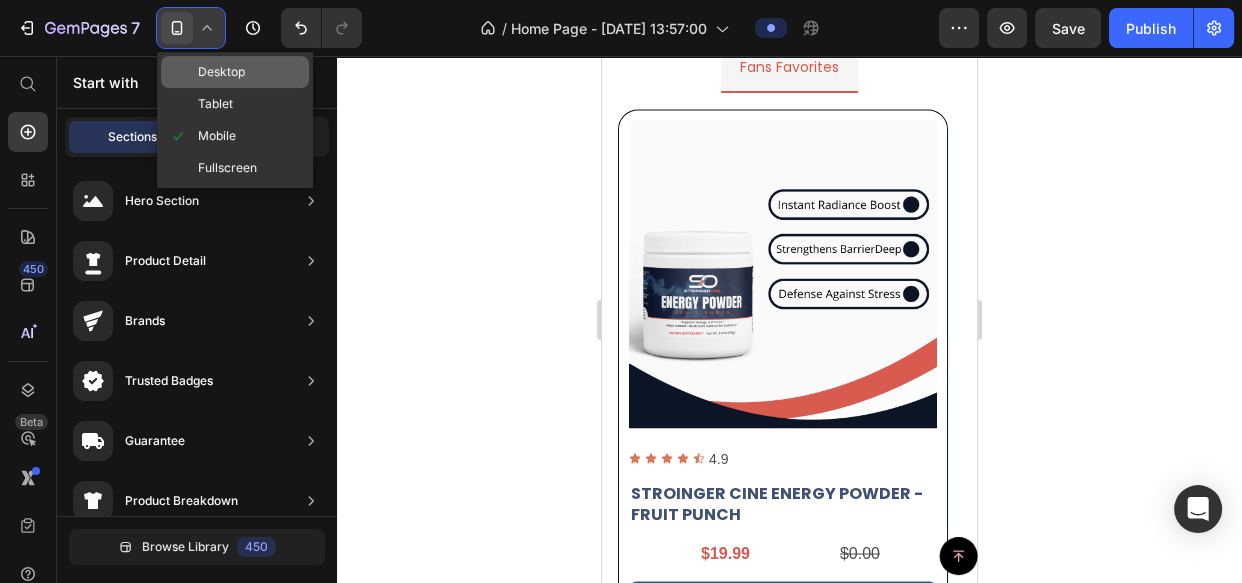 click on "Desktop" 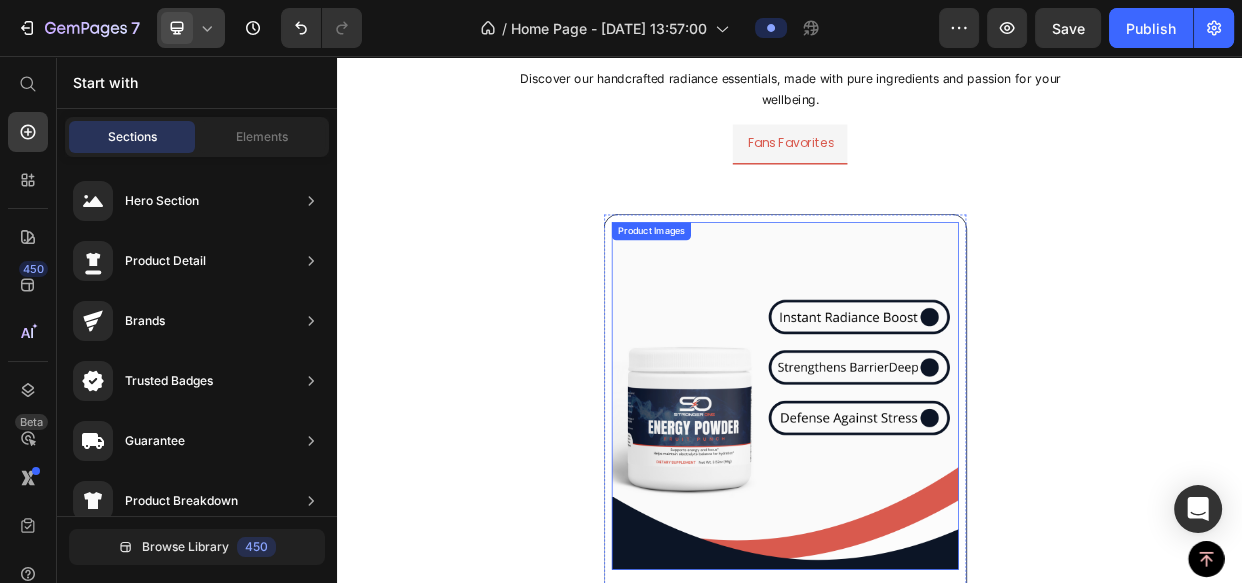 scroll, scrollTop: 2293, scrollLeft: 0, axis: vertical 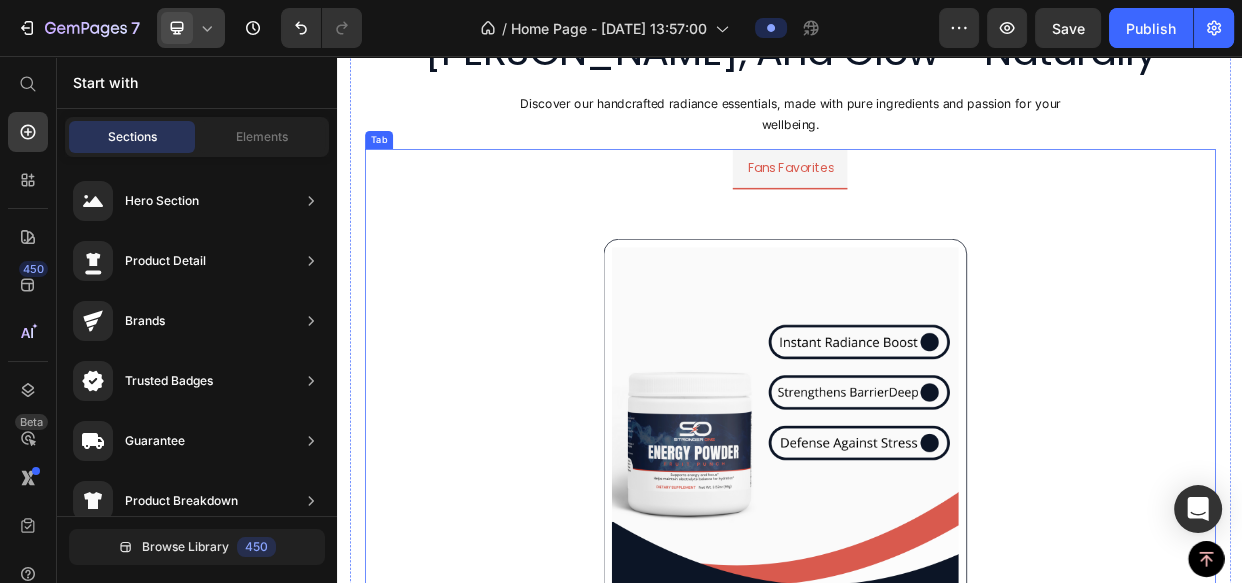 click on "Fans Favorites" at bounding box center (937, 205) 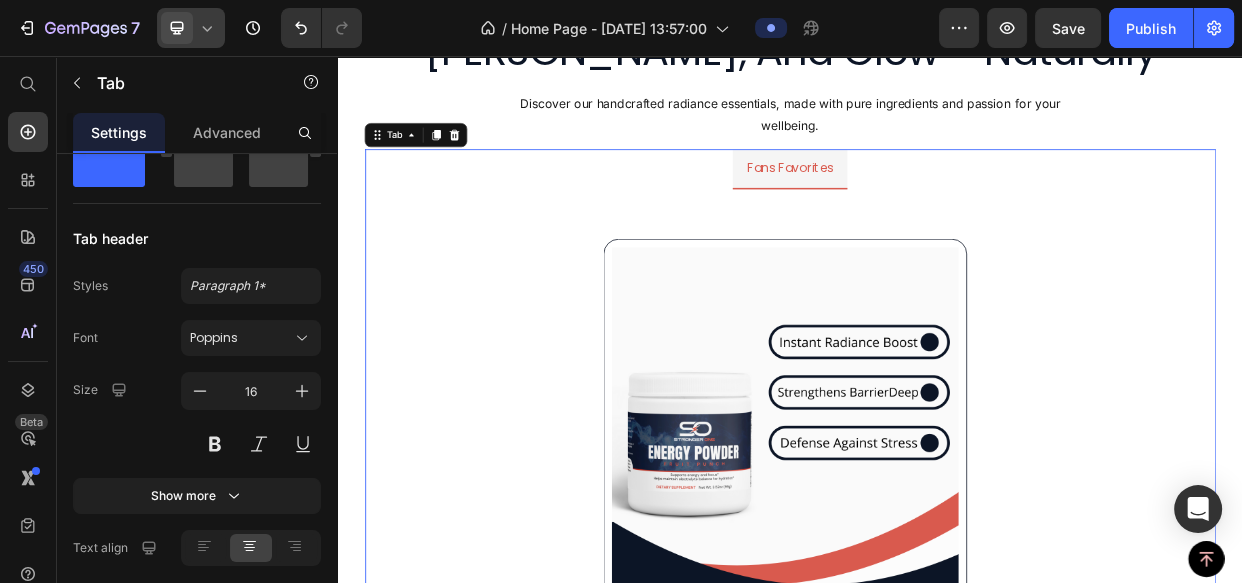 scroll, scrollTop: 0, scrollLeft: 0, axis: both 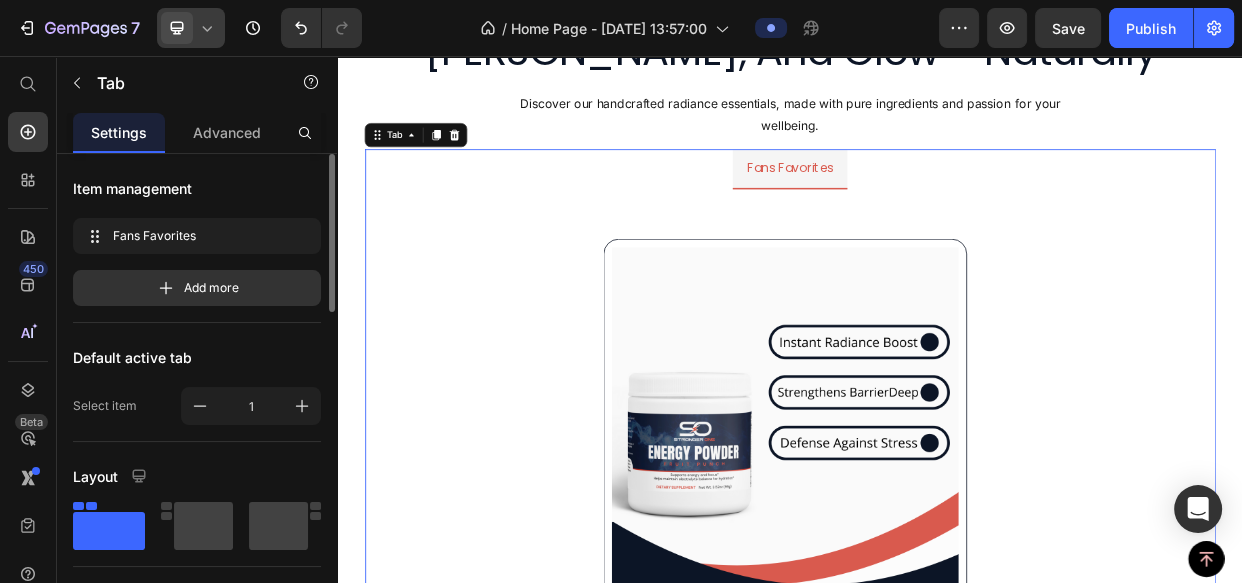 click on "Fans Favorites" at bounding box center [937, 205] 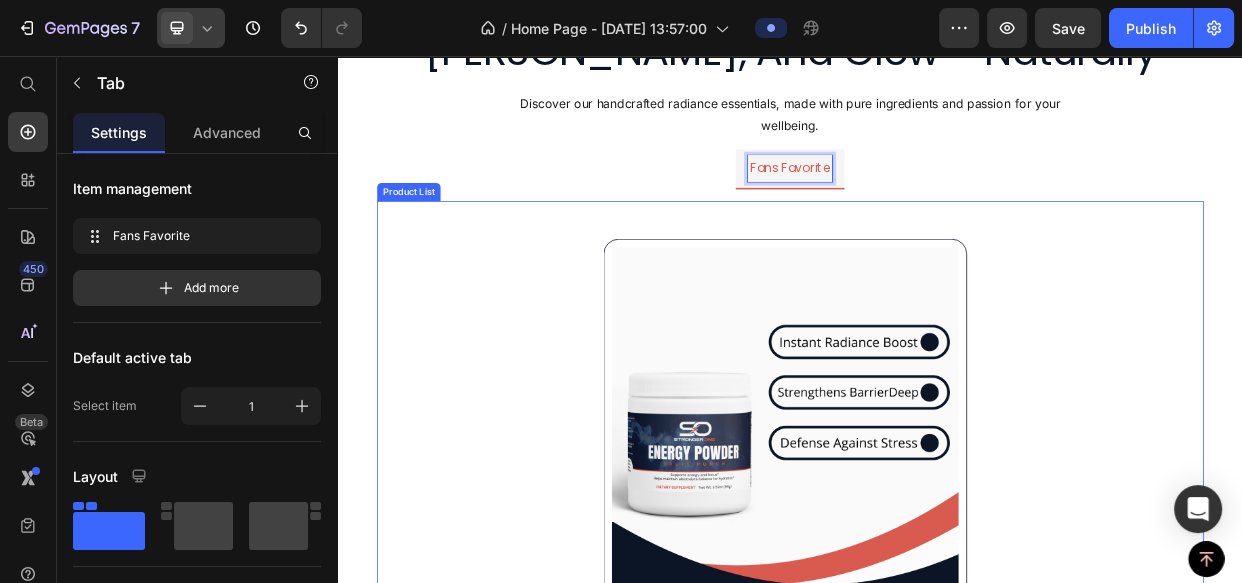 click on "Product Images Icon Icon Icon Icon Icon Icon List 4.9 Text Block Row STROINGER CINE ENERGY POWDER - FRUIT PUNCH Product Title $19.99 Product Price $0.00 Product Price Row Add To cart Product Cart Button Row Product List" at bounding box center (937, 642) 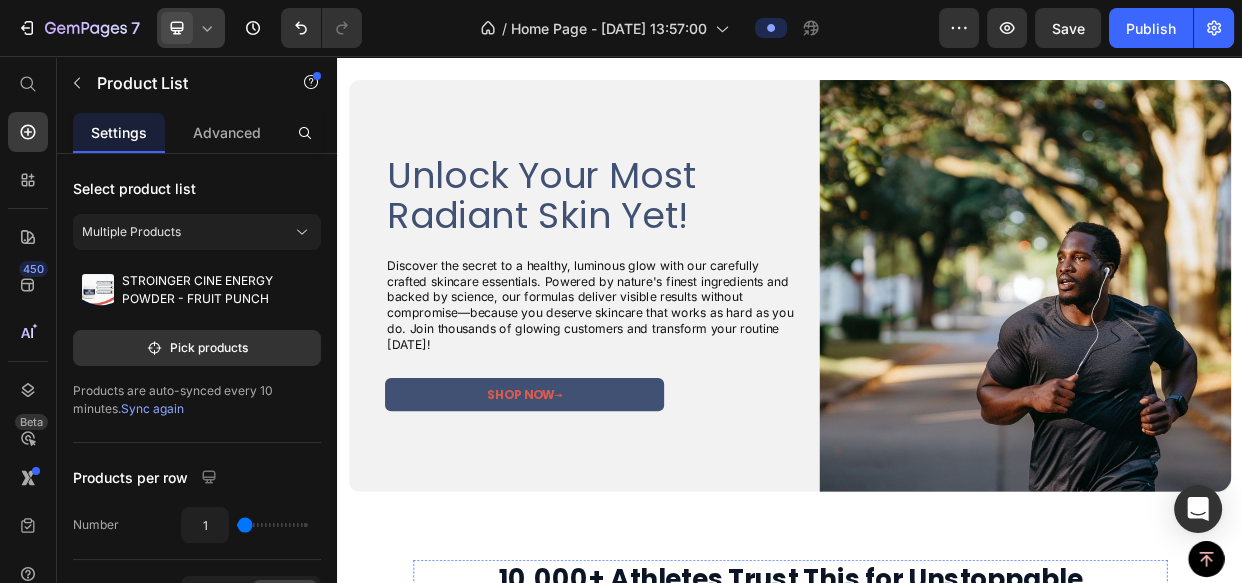 scroll, scrollTop: 511, scrollLeft: 0, axis: vertical 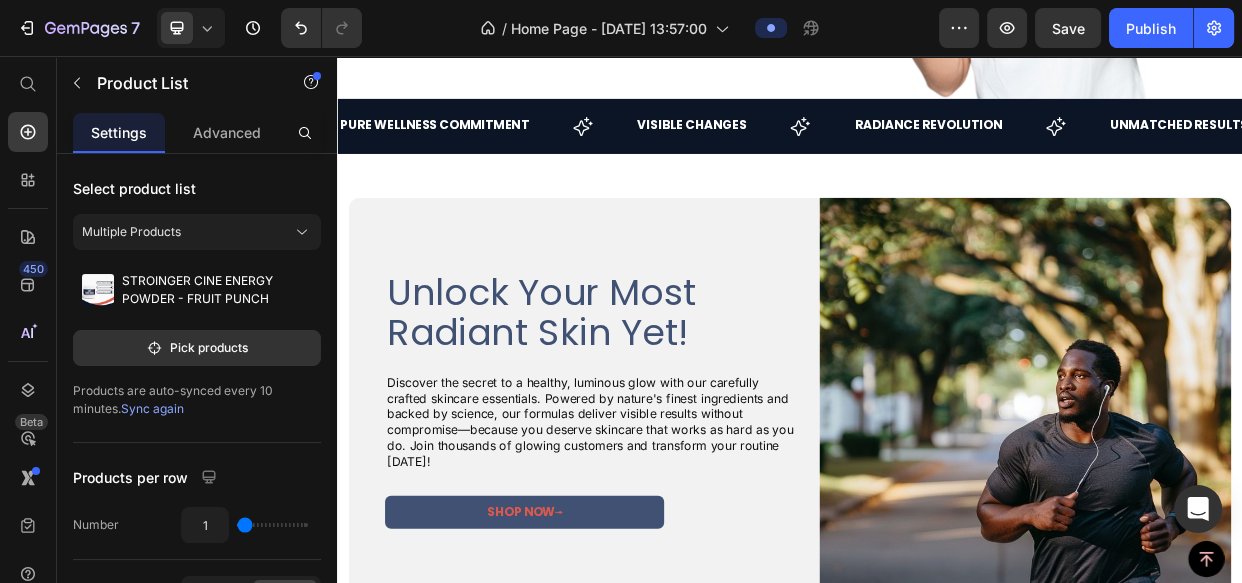 drag, startPoint x: 207, startPoint y: 34, endPoint x: 205, endPoint y: 50, distance: 16.124516 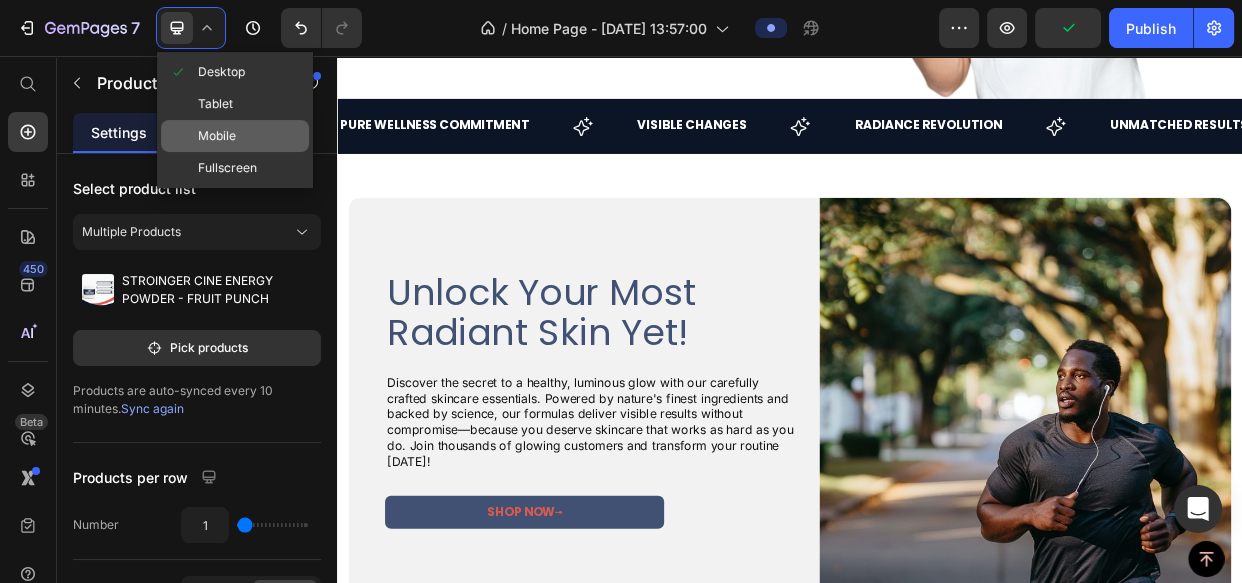 click on "Mobile" at bounding box center (217, 136) 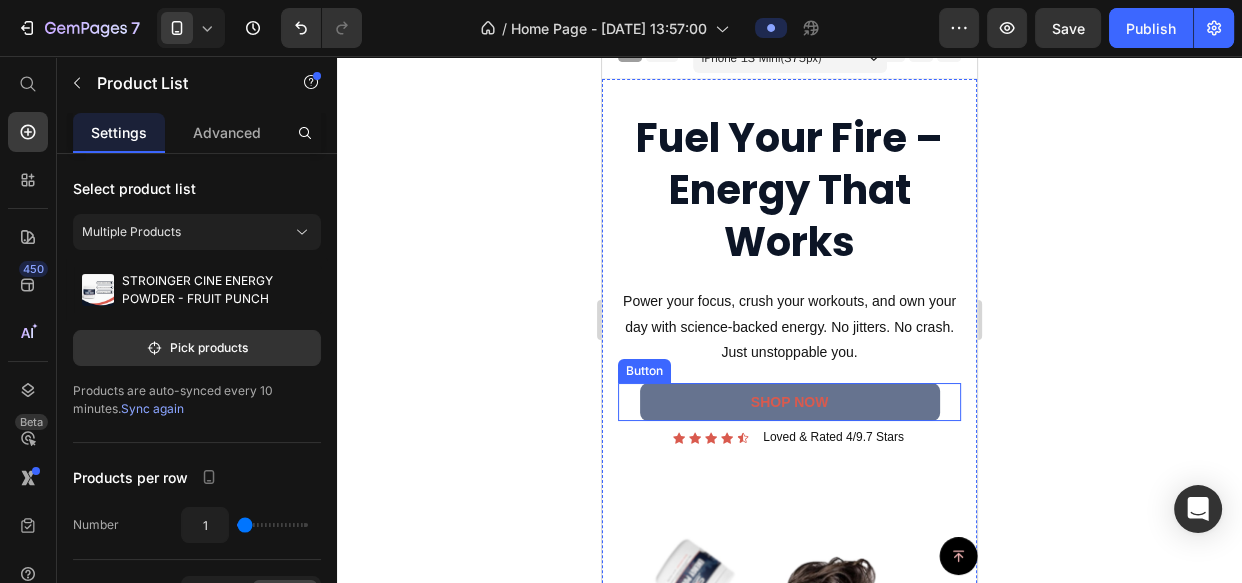 scroll, scrollTop: 0, scrollLeft: 0, axis: both 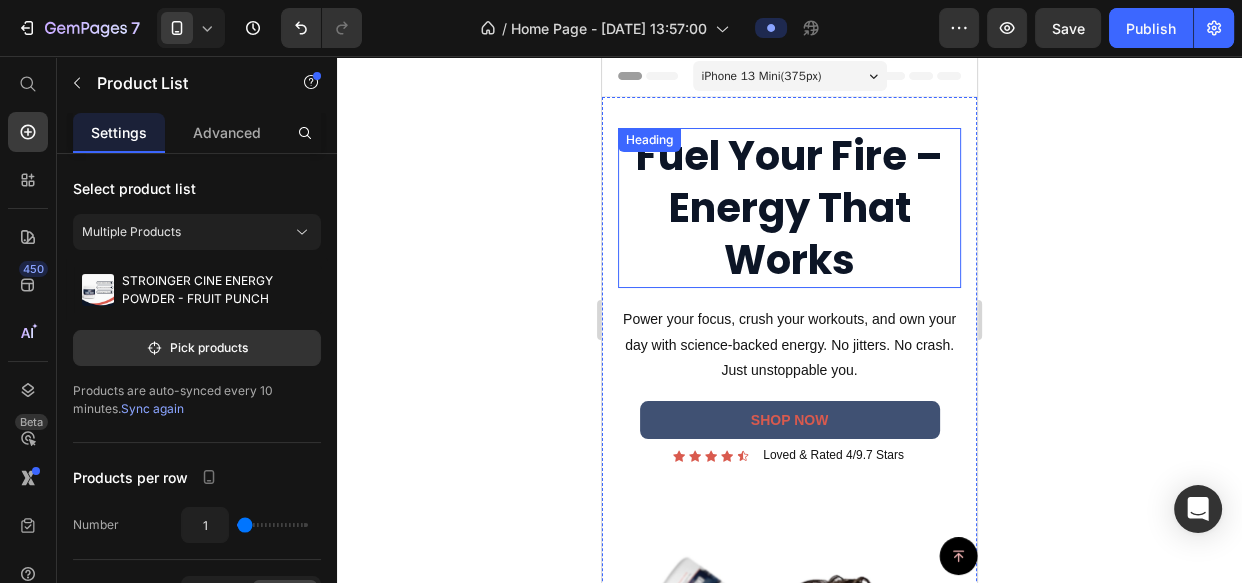 click on "Fuel Your Fire – Energy That Works" at bounding box center (789, 208) 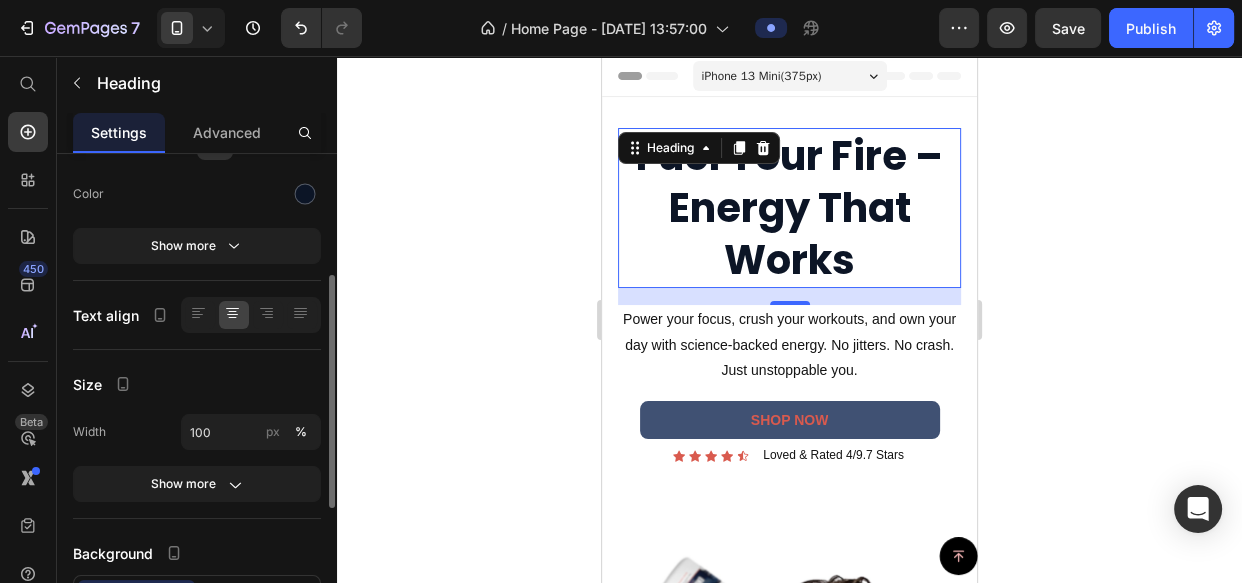 scroll, scrollTop: 0, scrollLeft: 0, axis: both 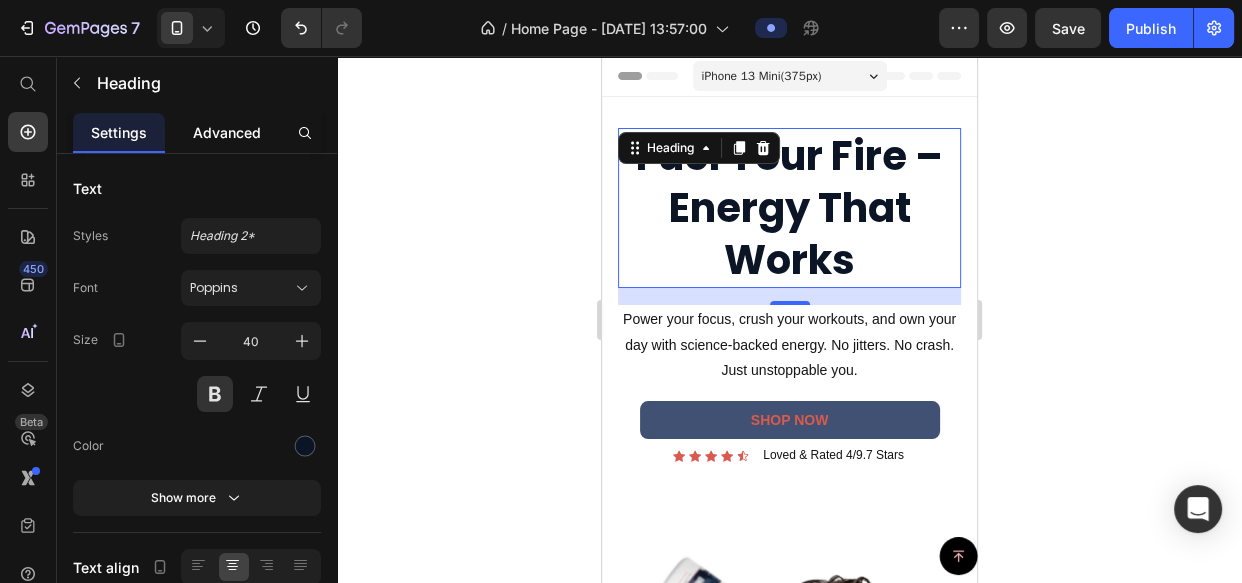 click on "Advanced" at bounding box center (227, 132) 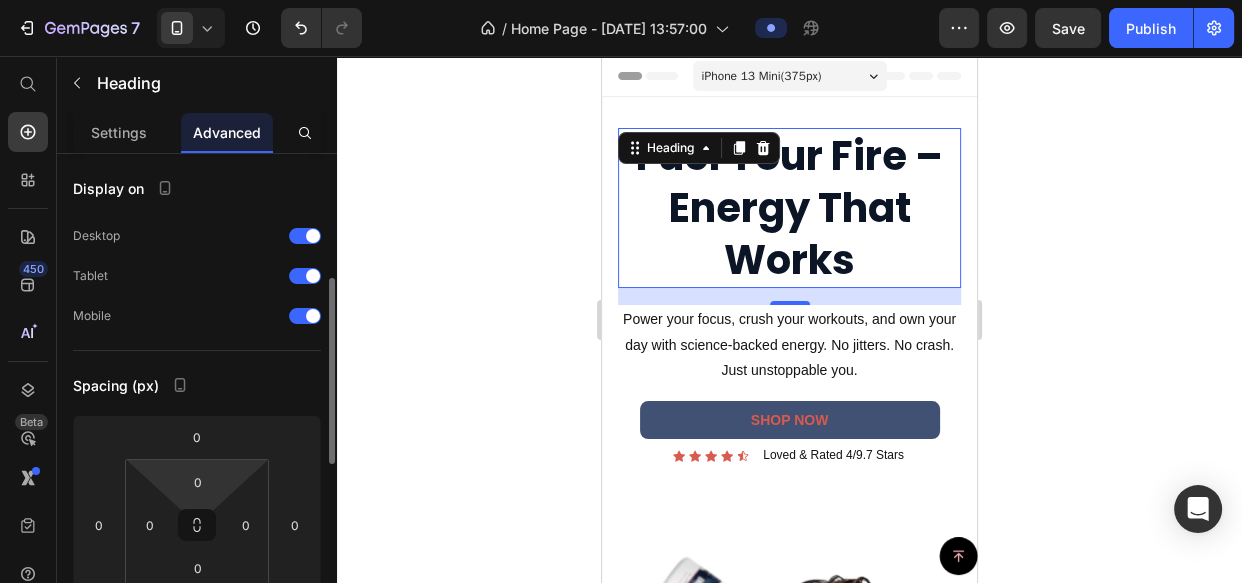scroll, scrollTop: 181, scrollLeft: 0, axis: vertical 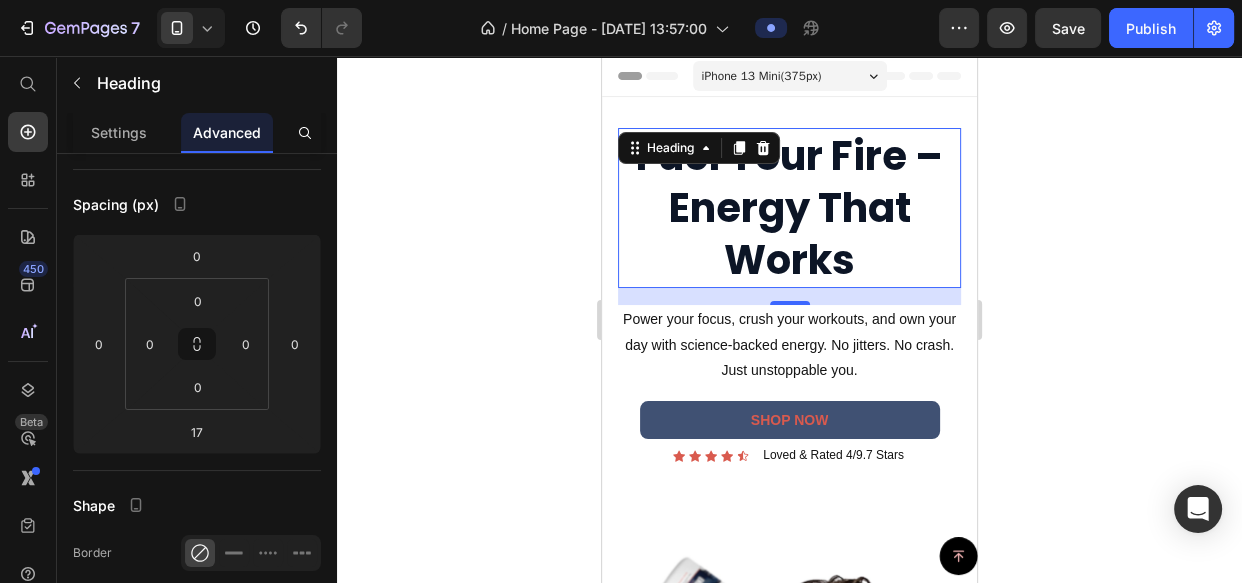 click 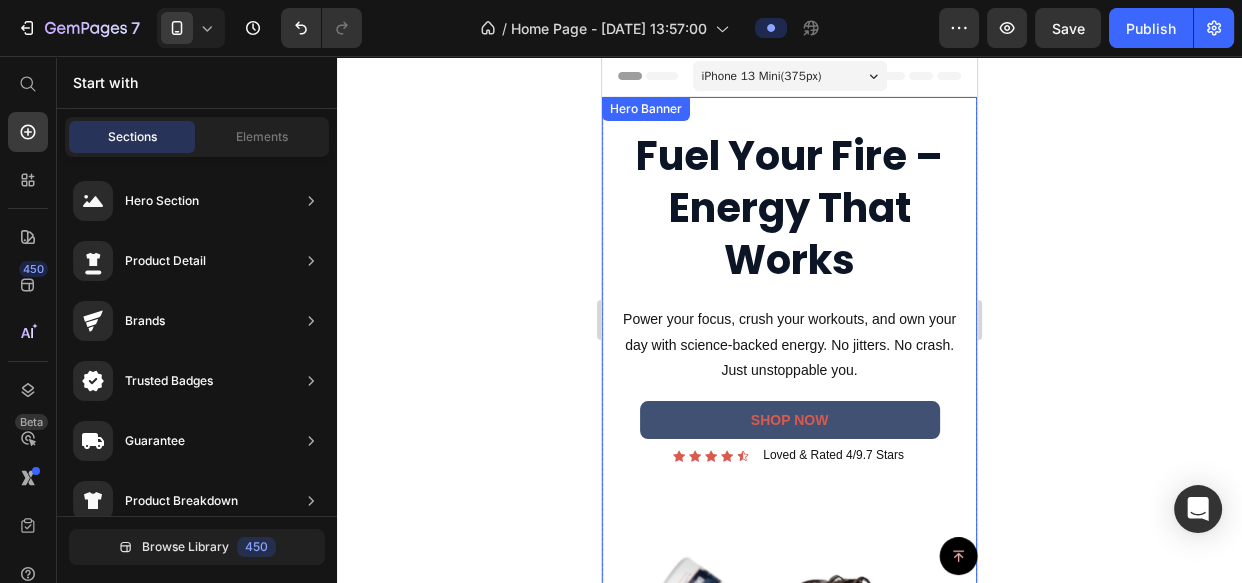 click at bounding box center [789, 497] 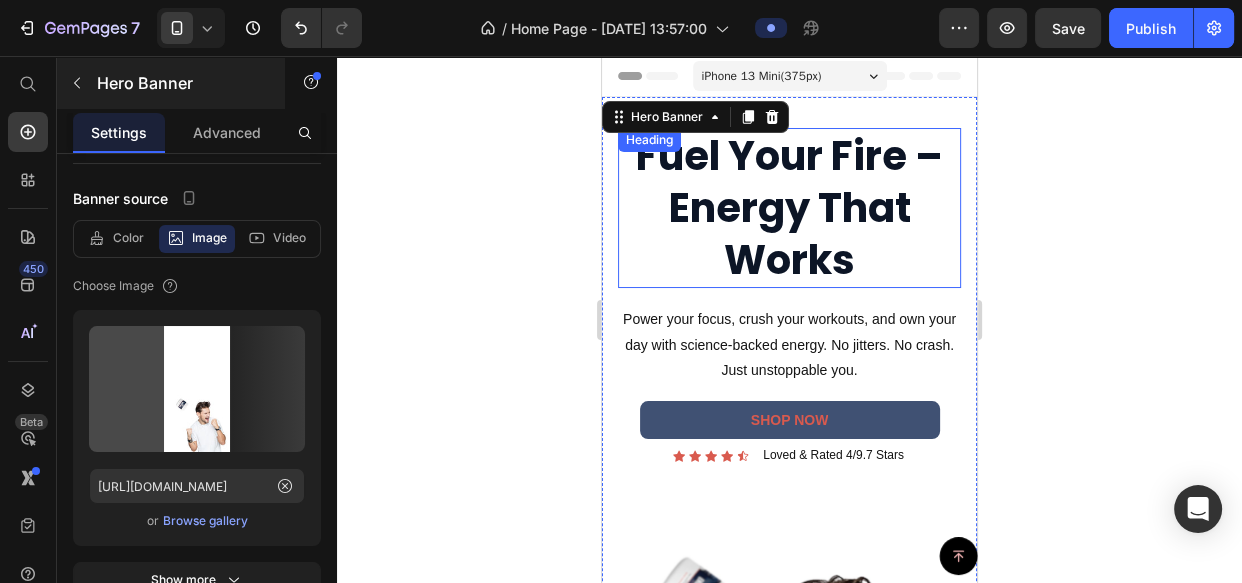 scroll, scrollTop: 0, scrollLeft: 0, axis: both 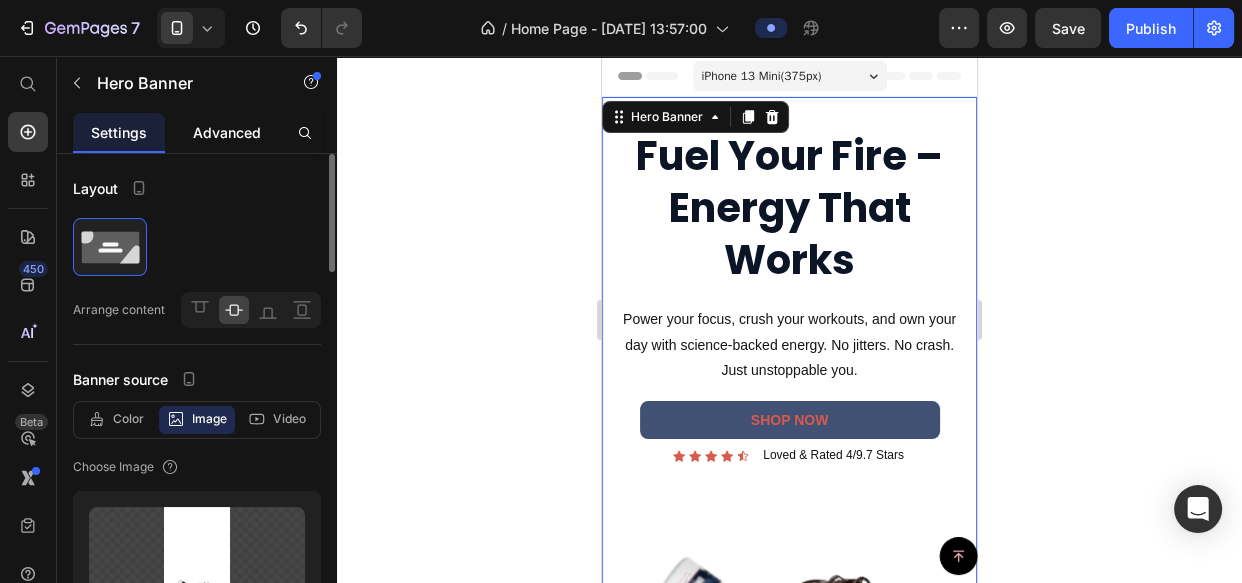 click on "Advanced" at bounding box center (227, 132) 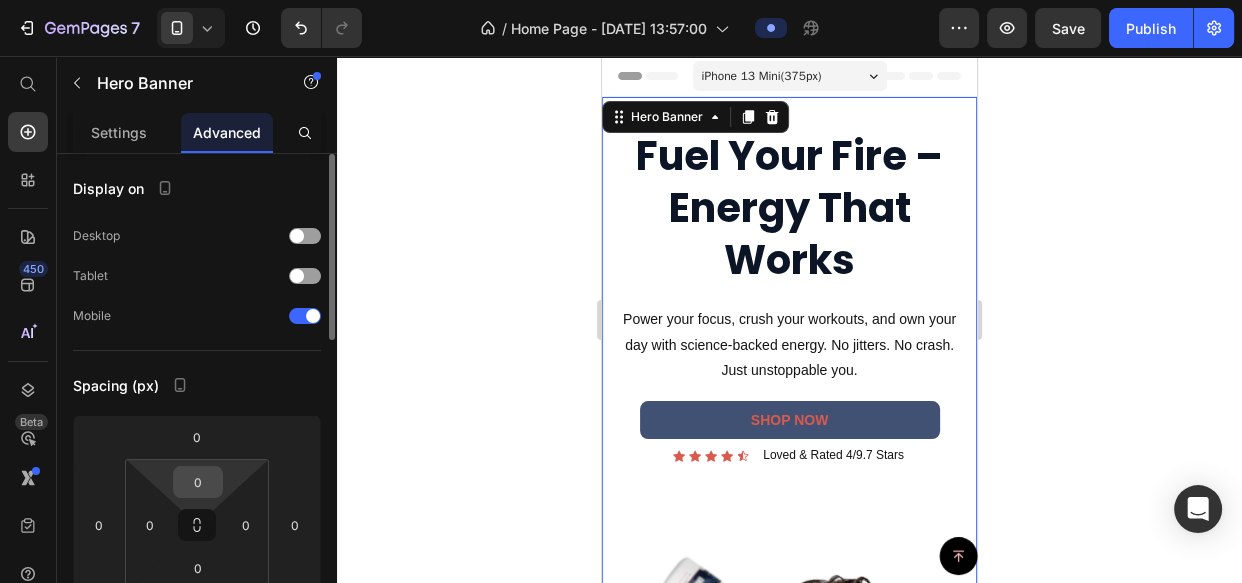 scroll, scrollTop: 90, scrollLeft: 0, axis: vertical 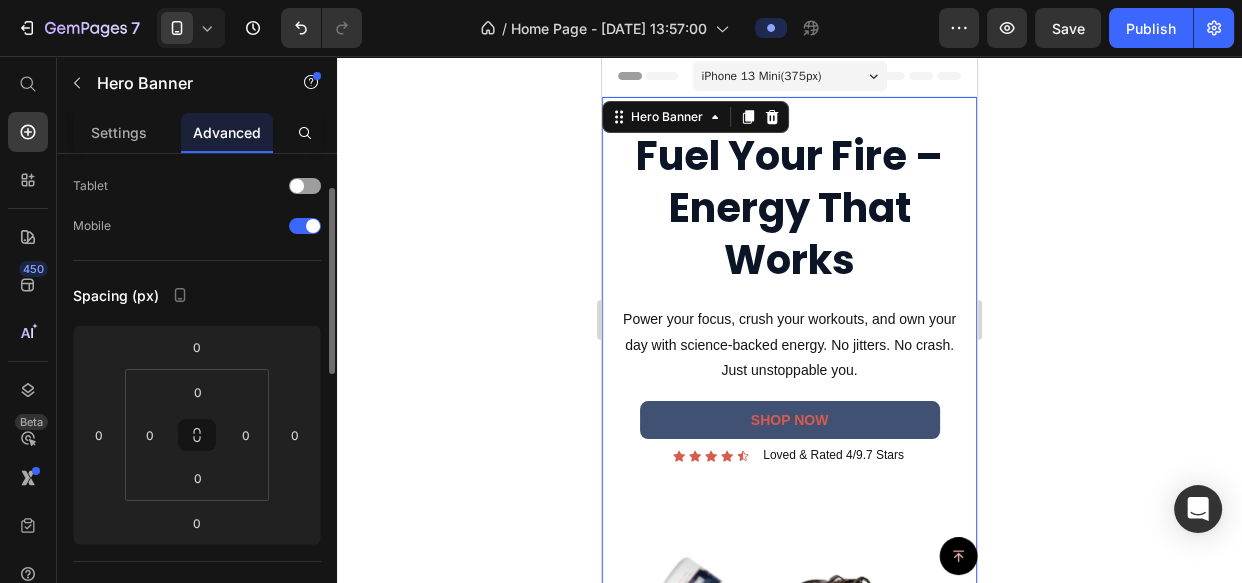 click 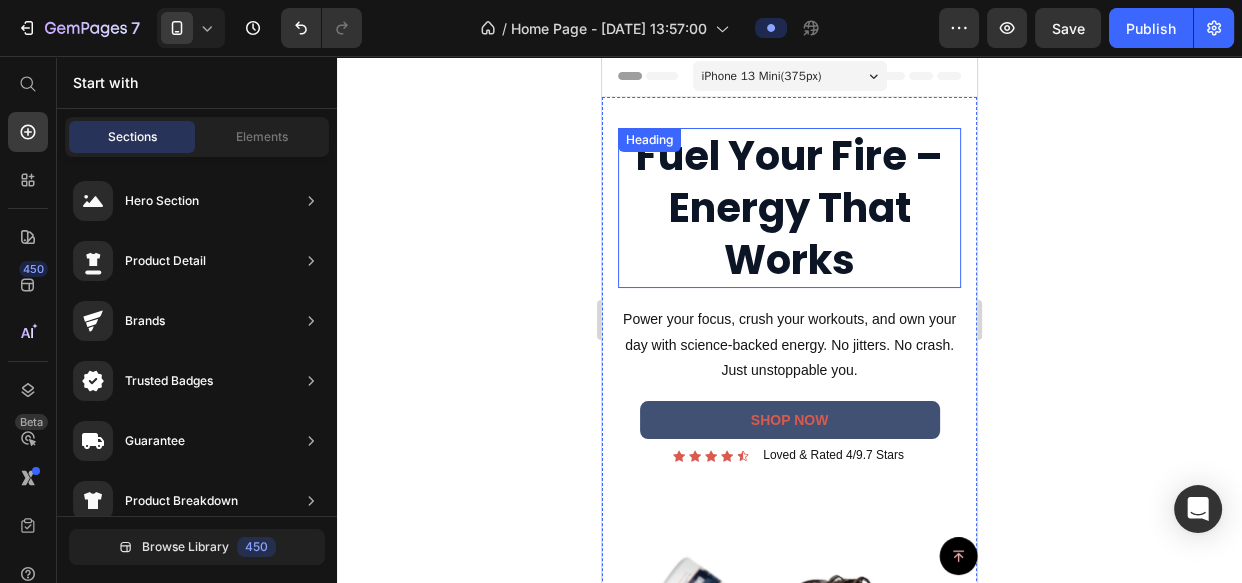 click on "Fuel Your Fire – Energy That Works" at bounding box center [789, 208] 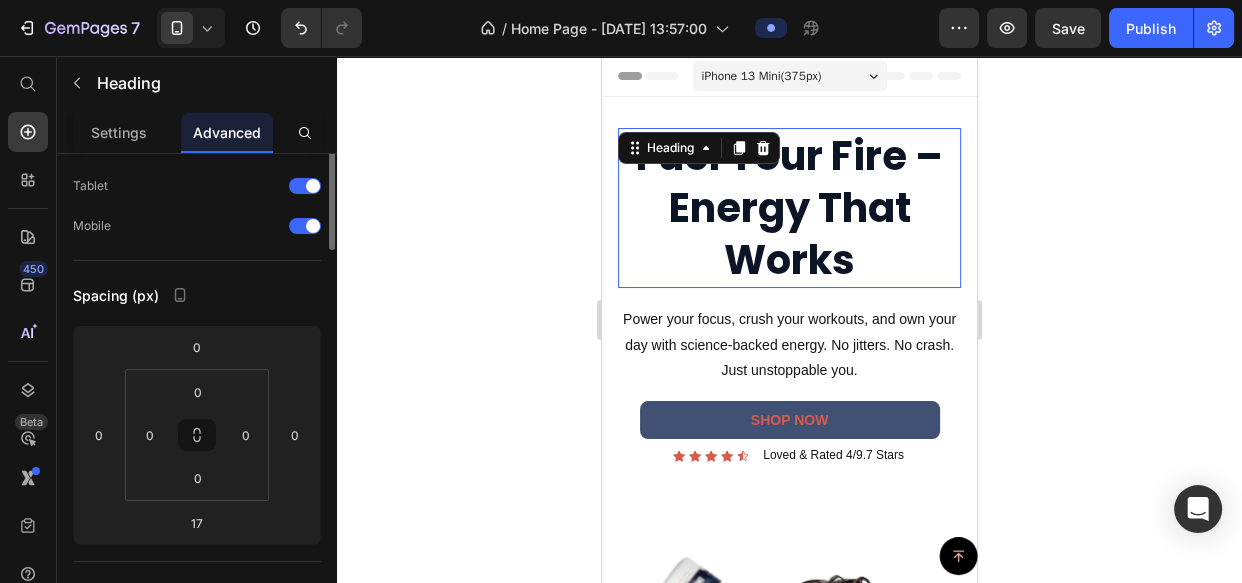 scroll, scrollTop: 0, scrollLeft: 0, axis: both 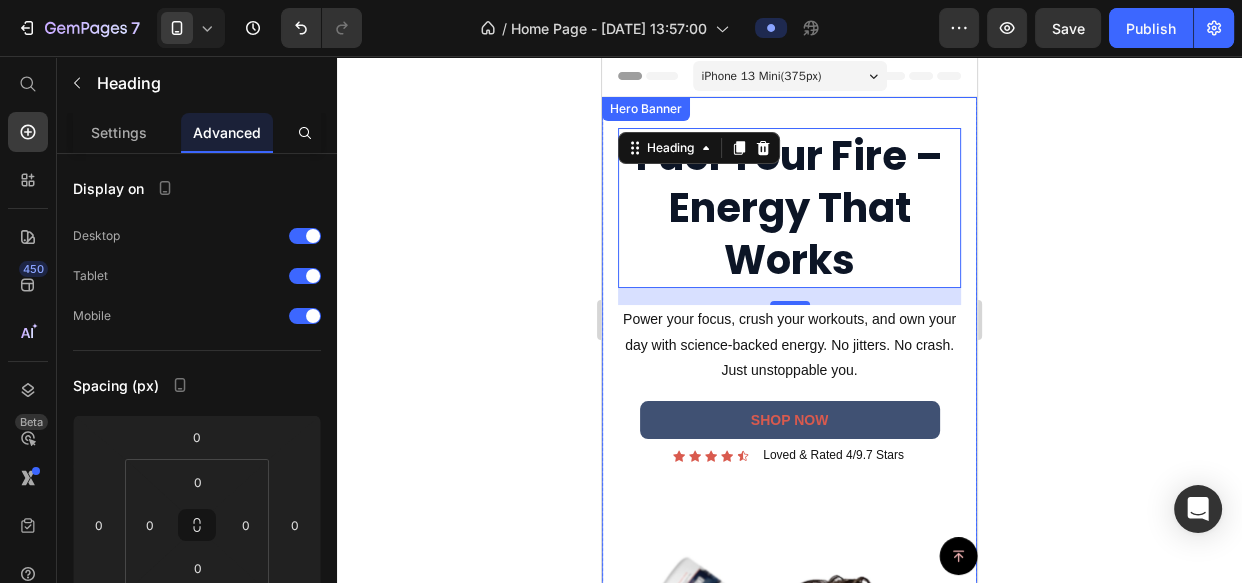 click at bounding box center [789, 497] 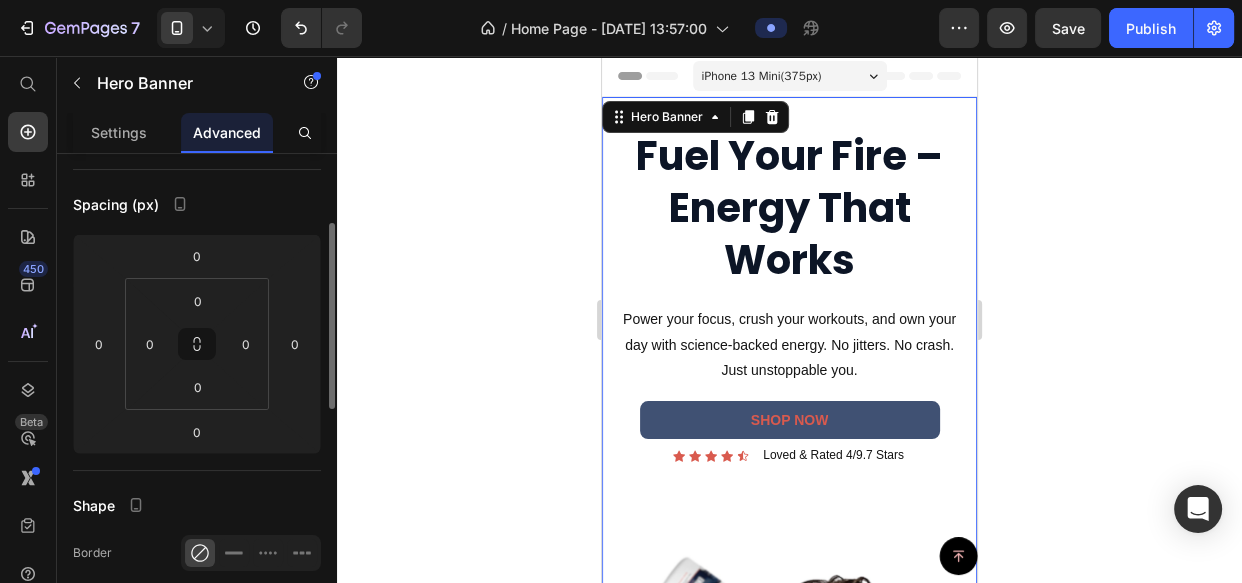 scroll, scrollTop: 272, scrollLeft: 0, axis: vertical 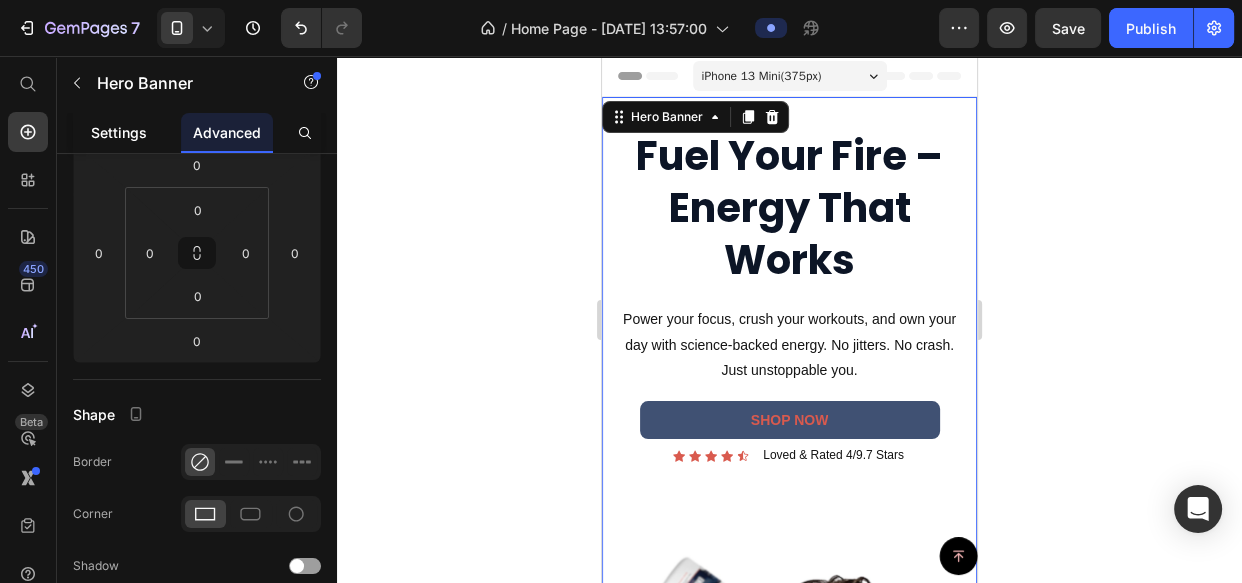 click on "Settings" 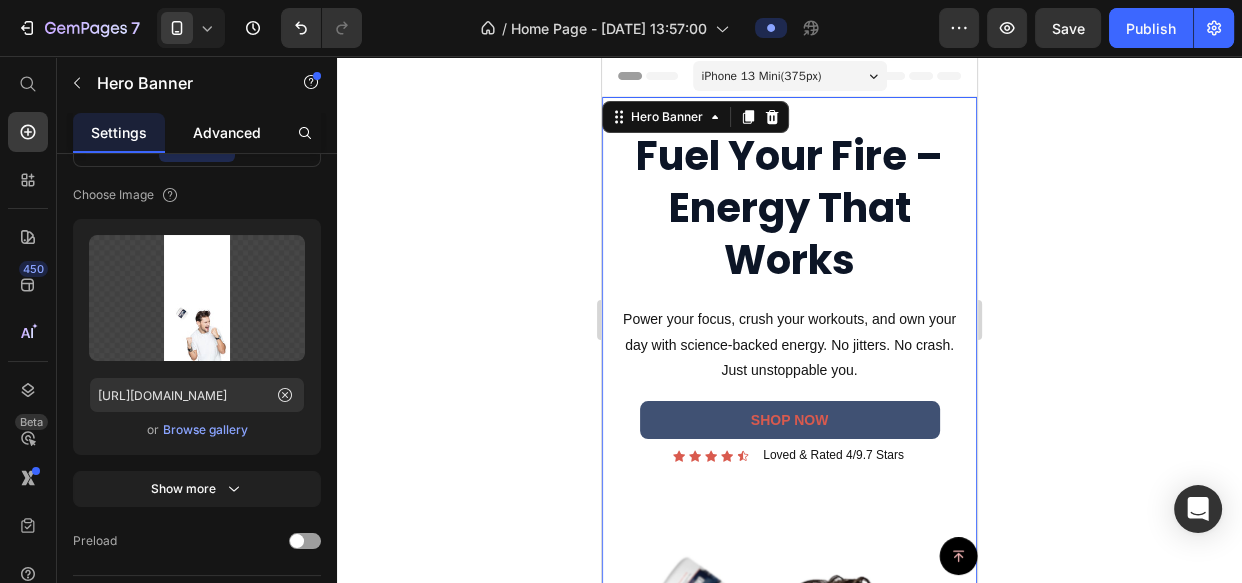 scroll, scrollTop: 0, scrollLeft: 0, axis: both 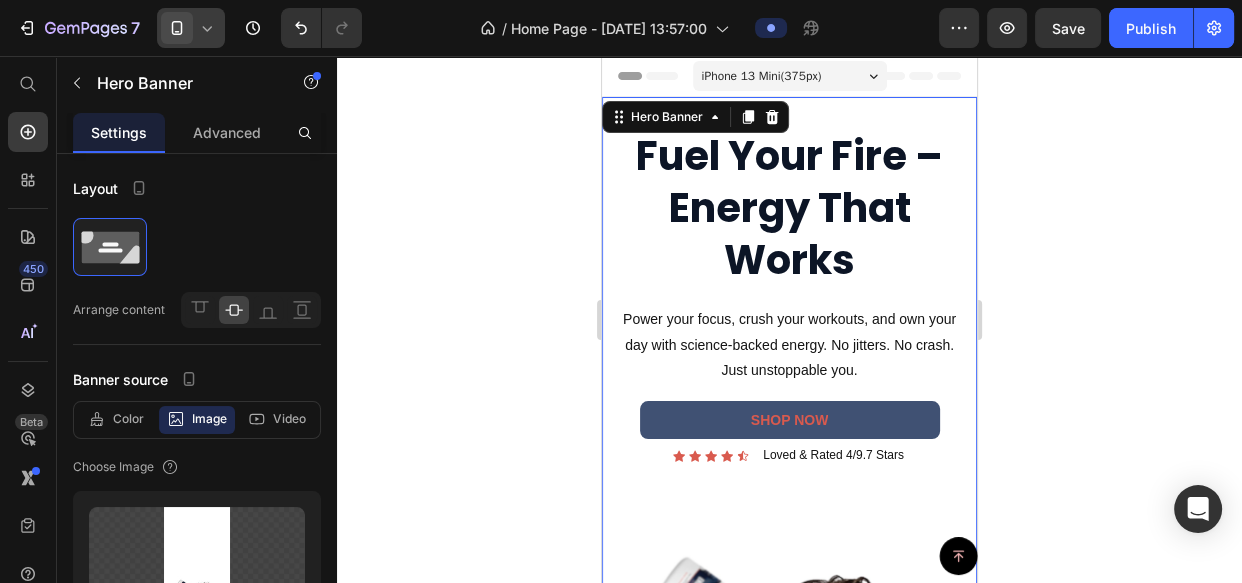 click at bounding box center [177, 28] 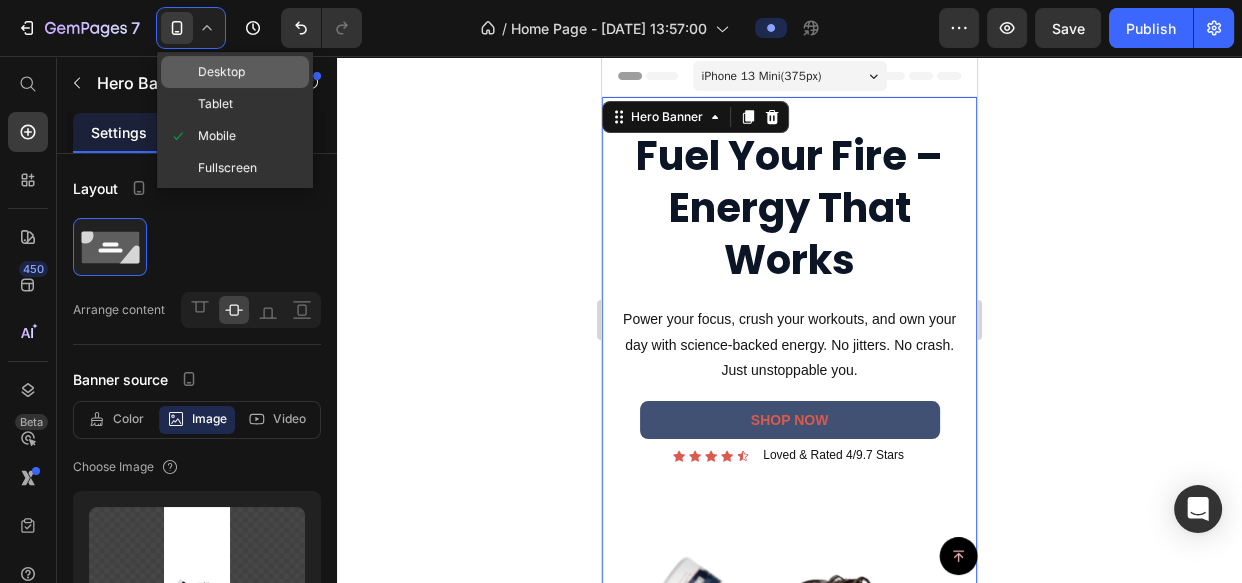 click on "Desktop" at bounding box center [221, 72] 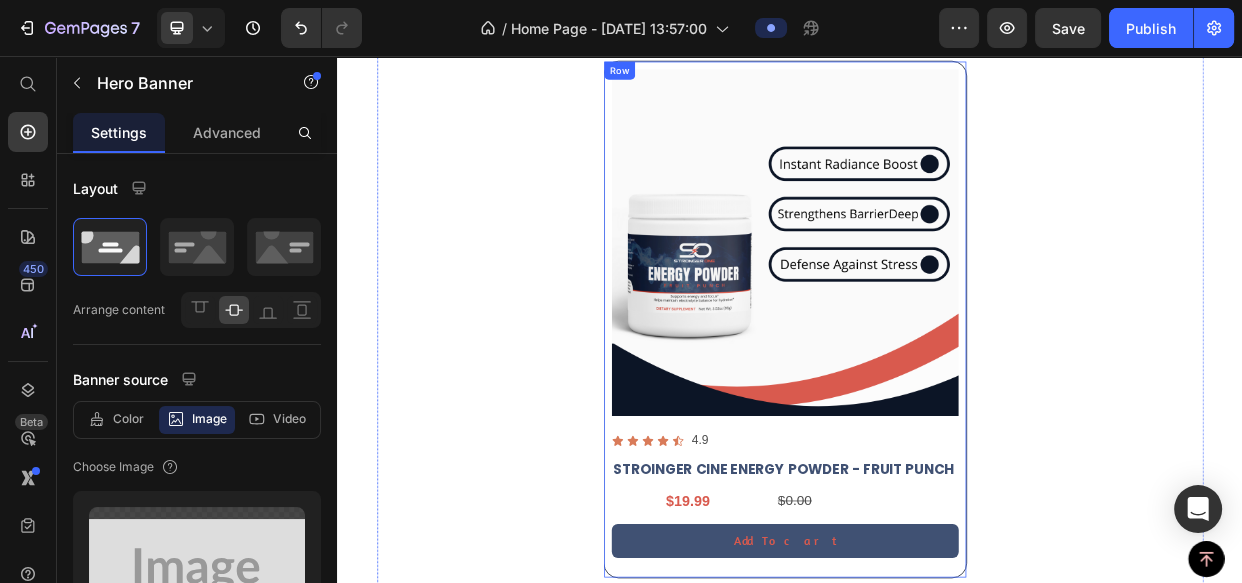 scroll, scrollTop: 2363, scrollLeft: 0, axis: vertical 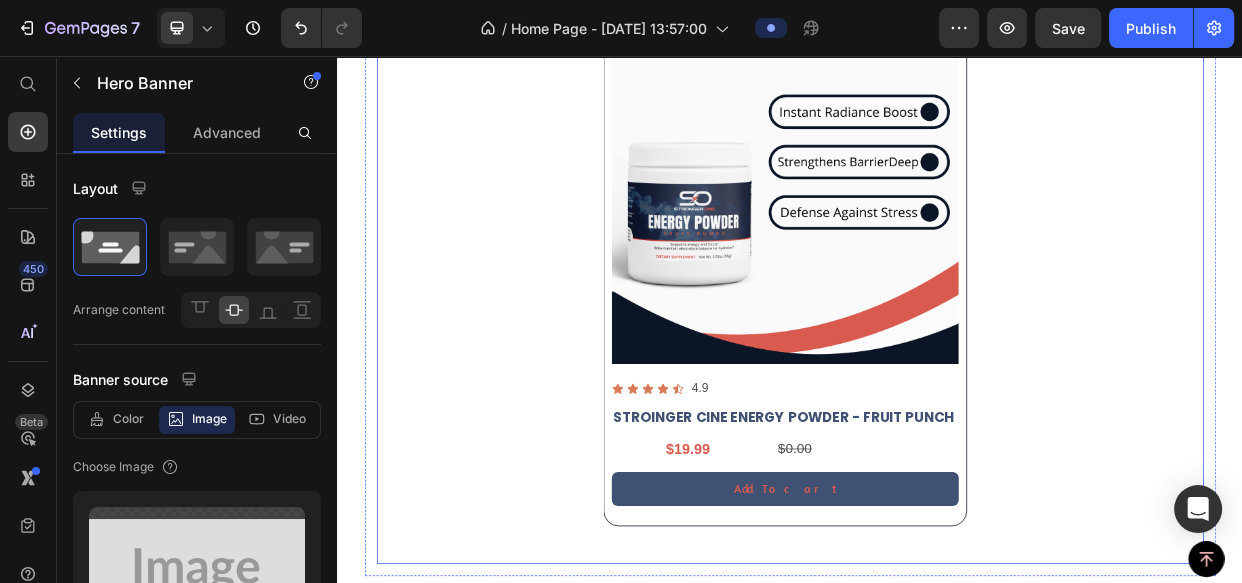 click on "Product Images Icon Icon Icon Icon Icon Icon List 4.9 Text Block Row STROINGER CINE ENERGY POWDER - FRUIT PUNCH Product Title $19.99 Product Price $0.00 Product Price Row Add To cart Product Cart Button Row Product List" at bounding box center [937, 336] 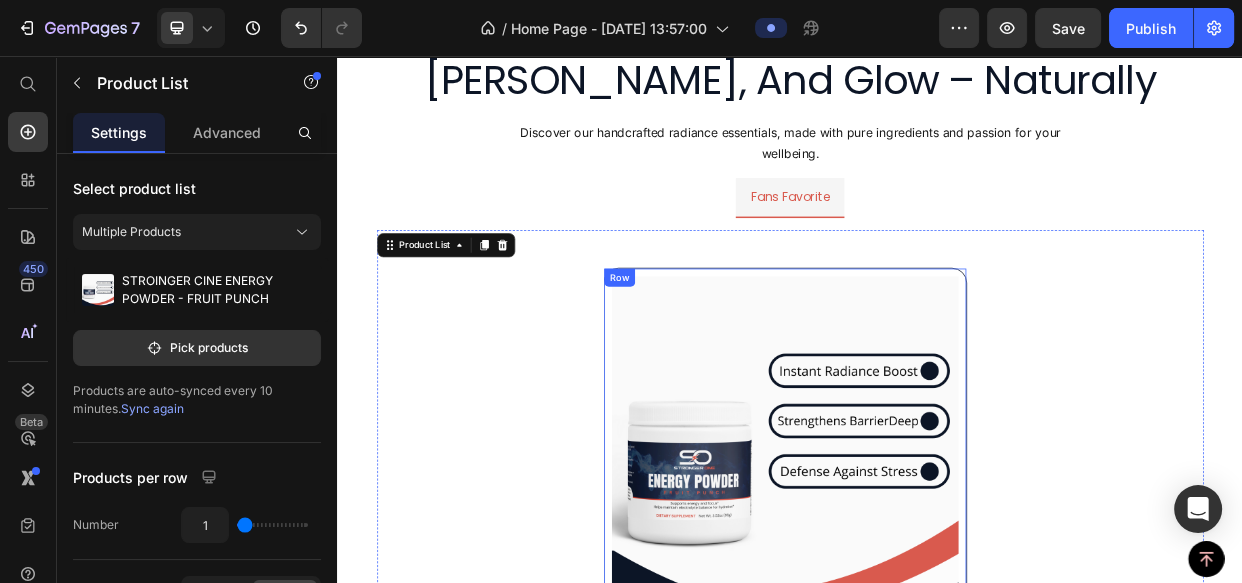 scroll, scrollTop: 2000, scrollLeft: 0, axis: vertical 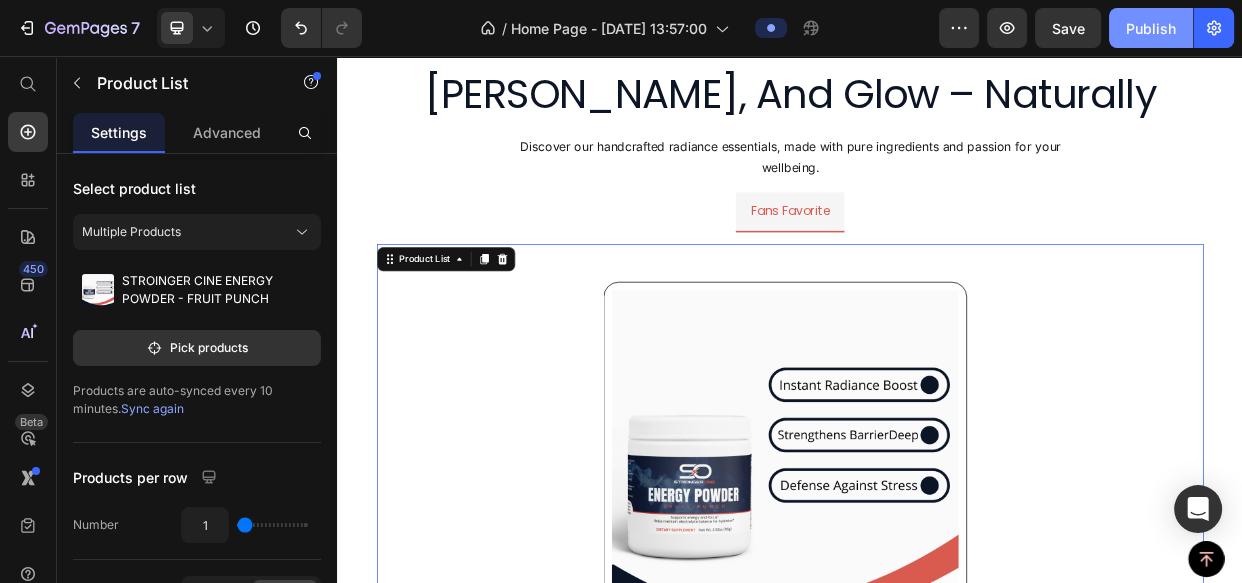 click on "Publish" at bounding box center (1151, 28) 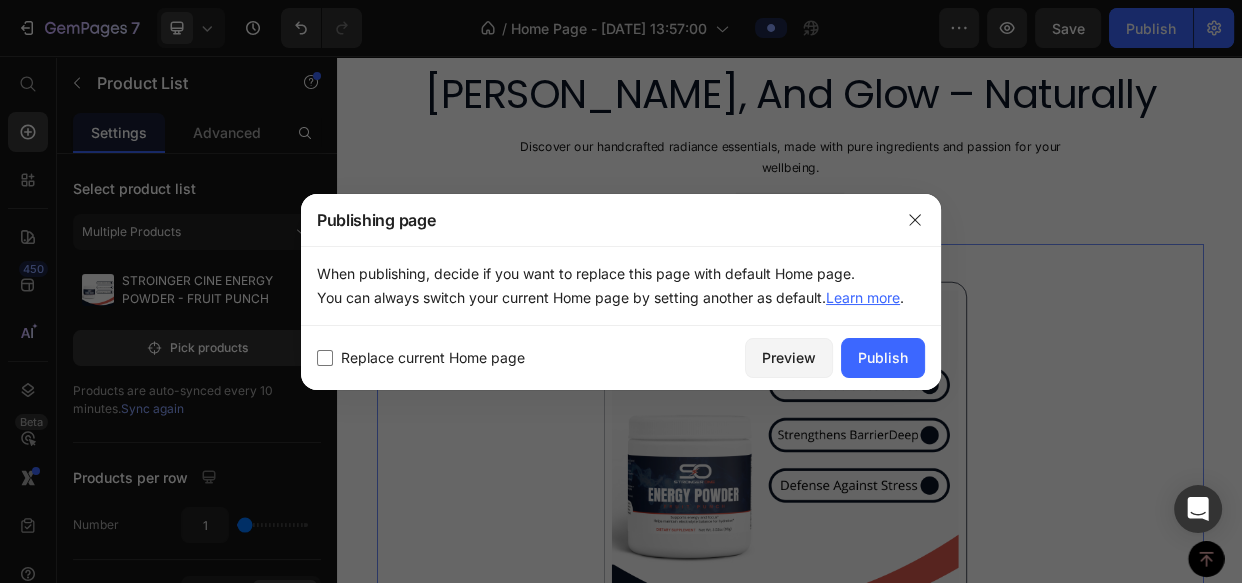 click on "Replace current Home page" at bounding box center [433, 358] 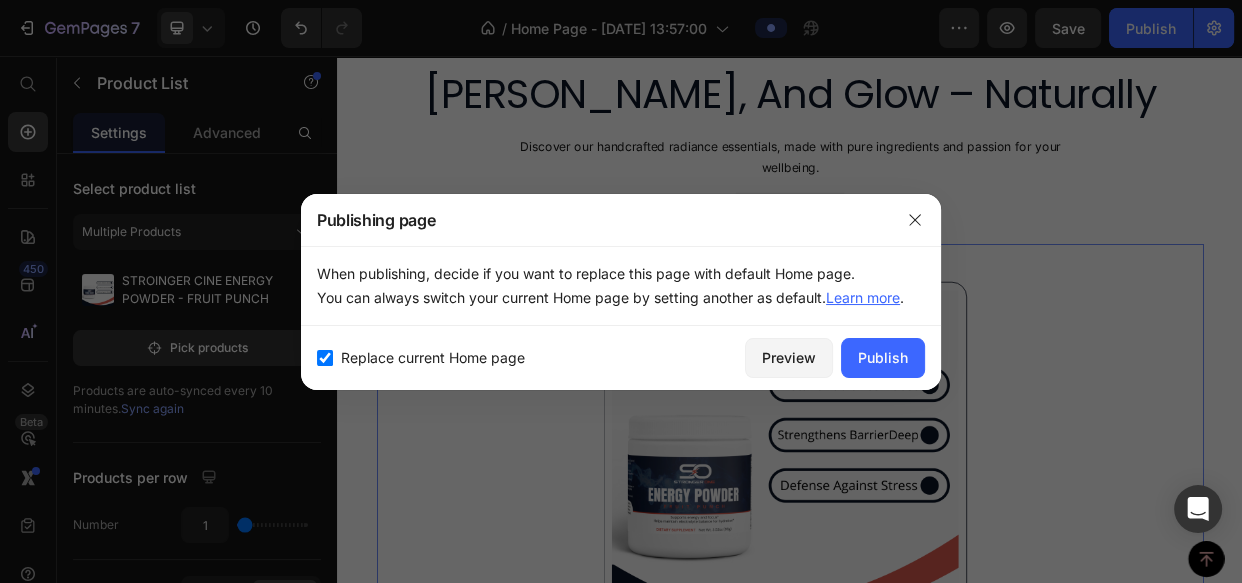checkbox on "true" 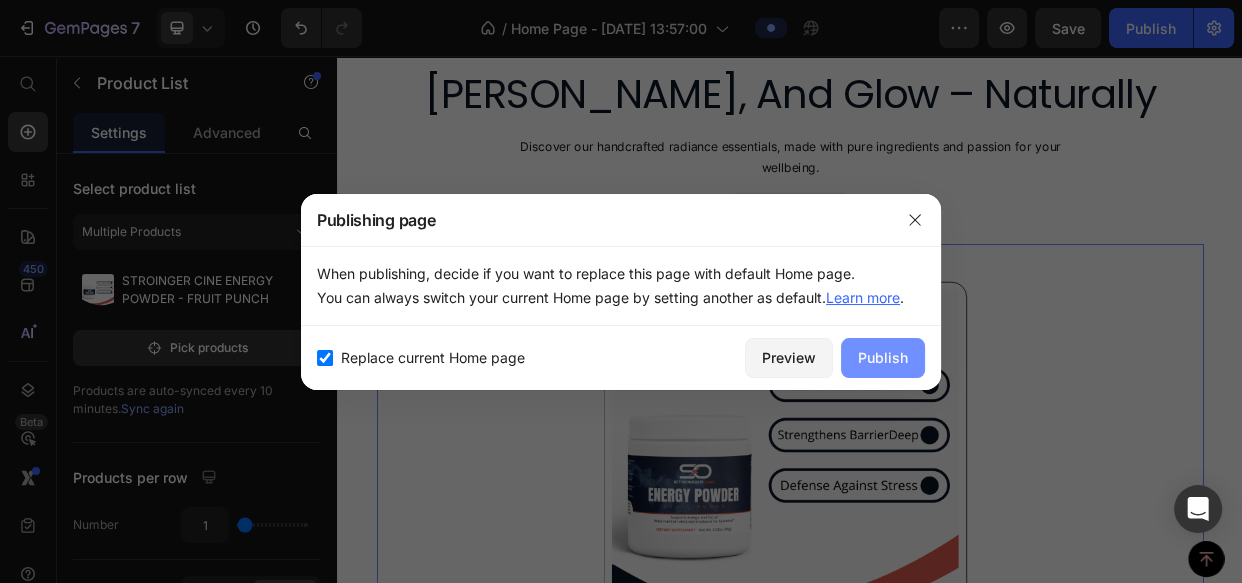 click on "Publish" at bounding box center [883, 358] 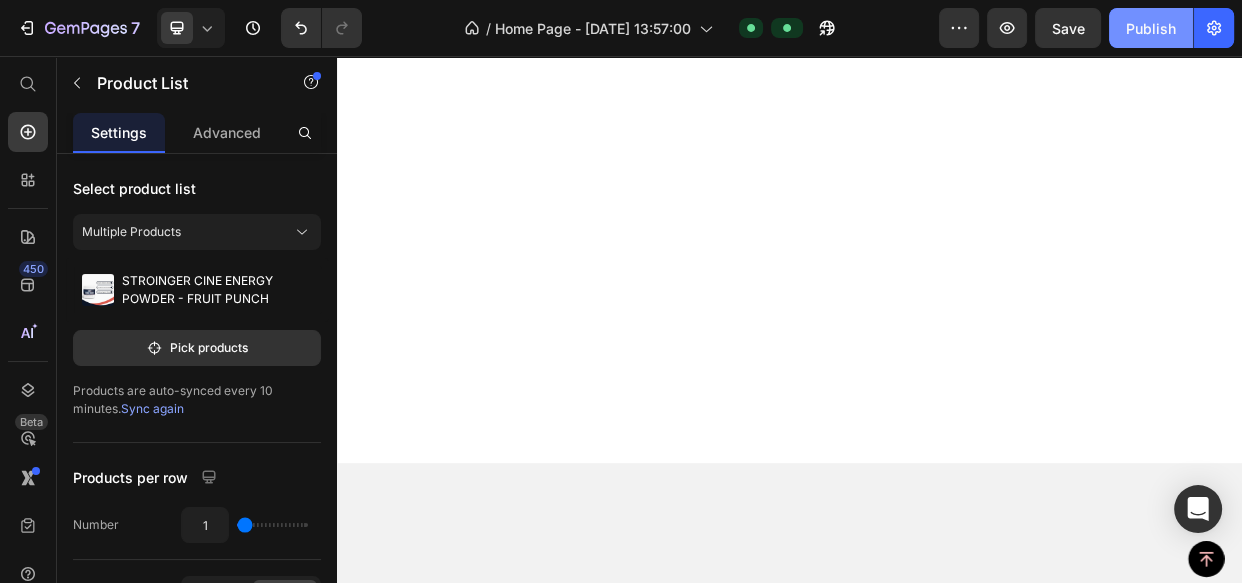 scroll, scrollTop: 1420, scrollLeft: 0, axis: vertical 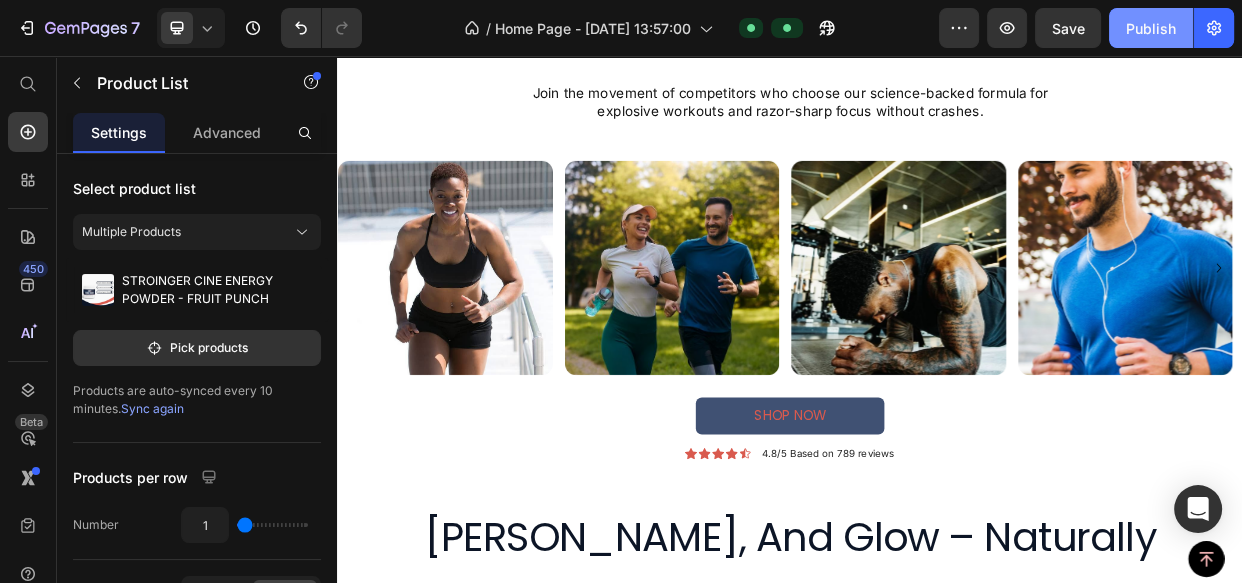 click on "Publish" at bounding box center [1151, 28] 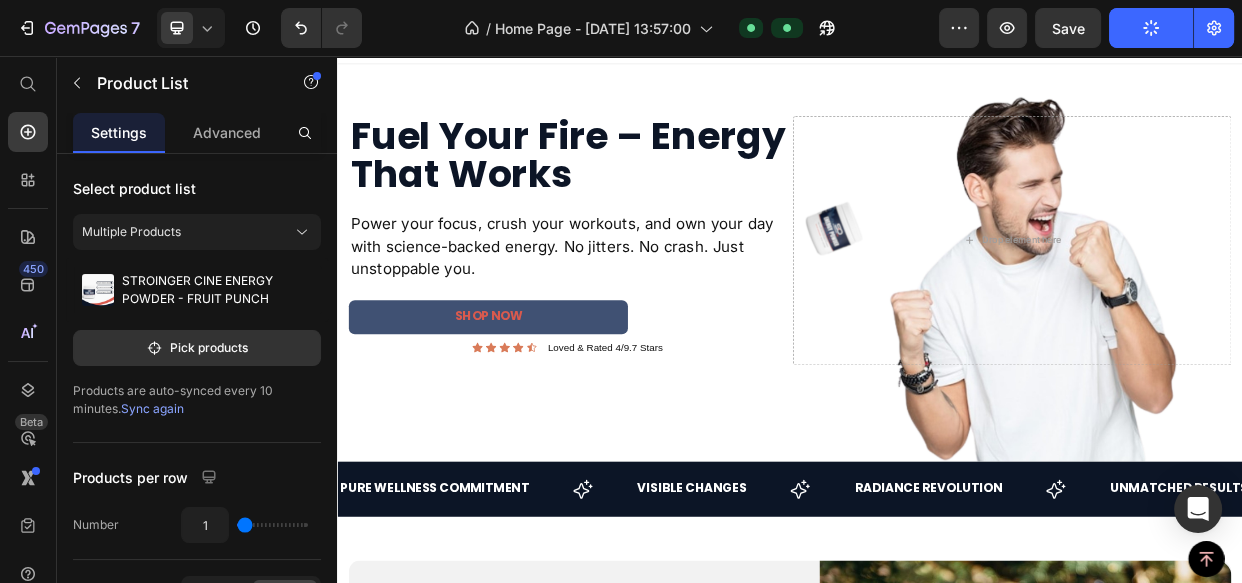 scroll, scrollTop: 0, scrollLeft: 0, axis: both 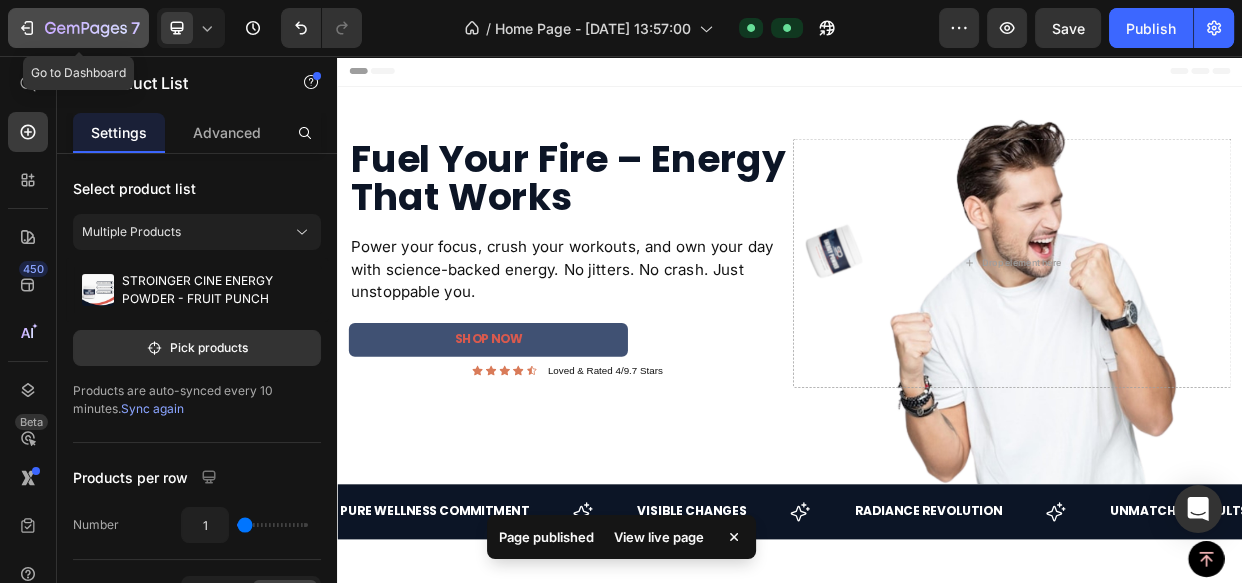 click 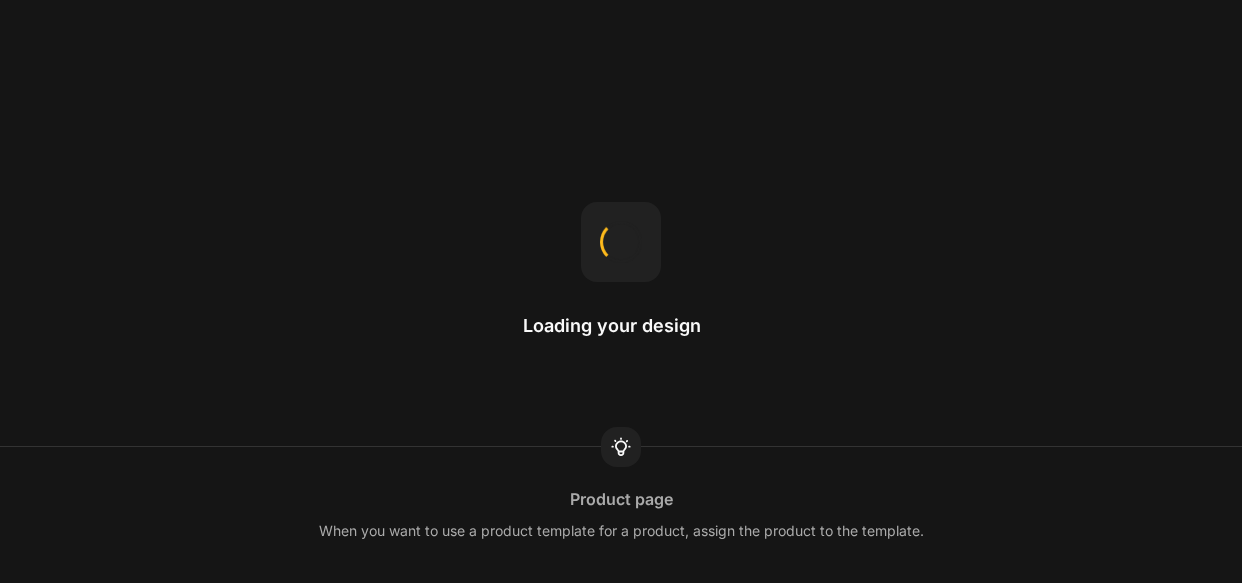 scroll, scrollTop: 0, scrollLeft: 0, axis: both 